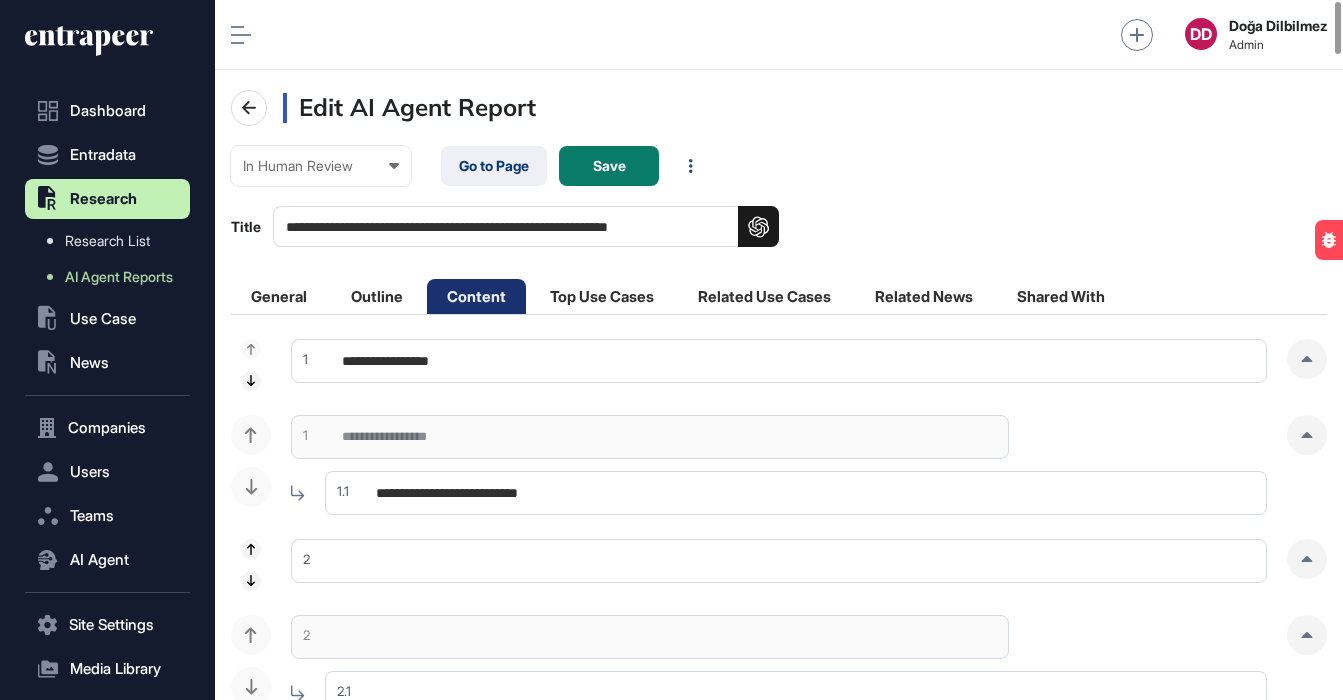 scroll, scrollTop: 0, scrollLeft: 0, axis: both 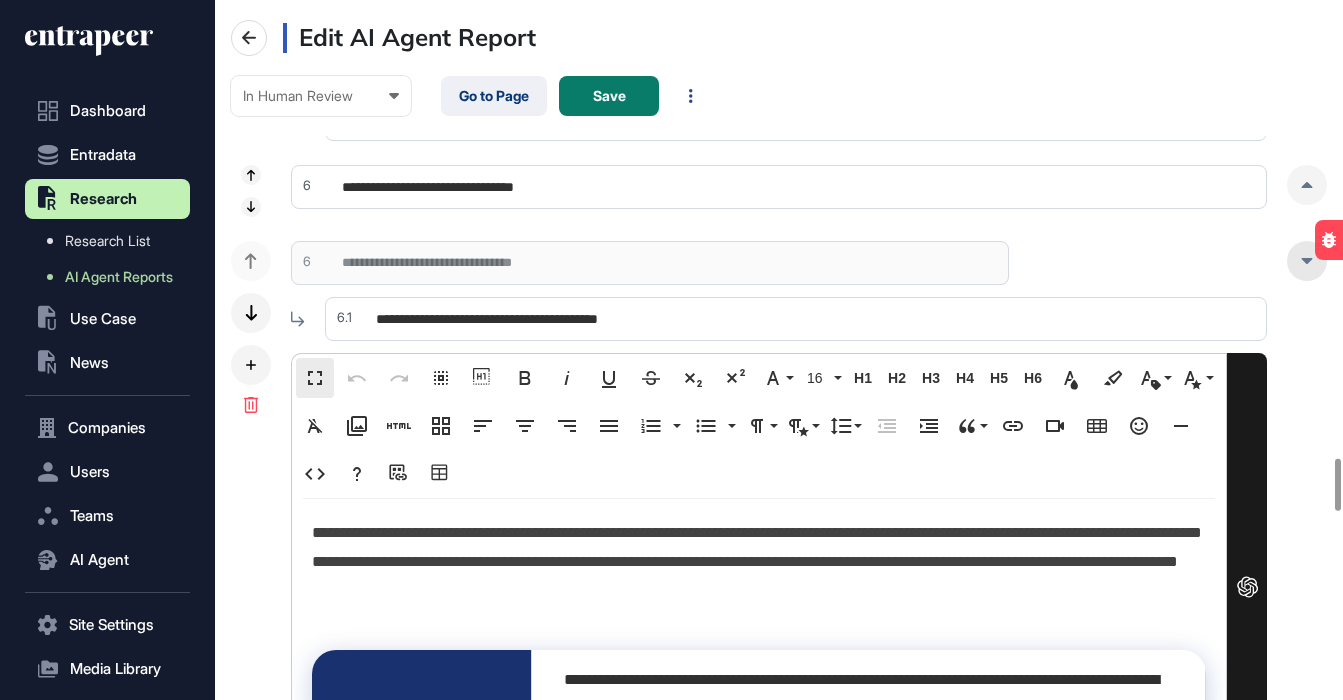 click at bounding box center (1307, 261) 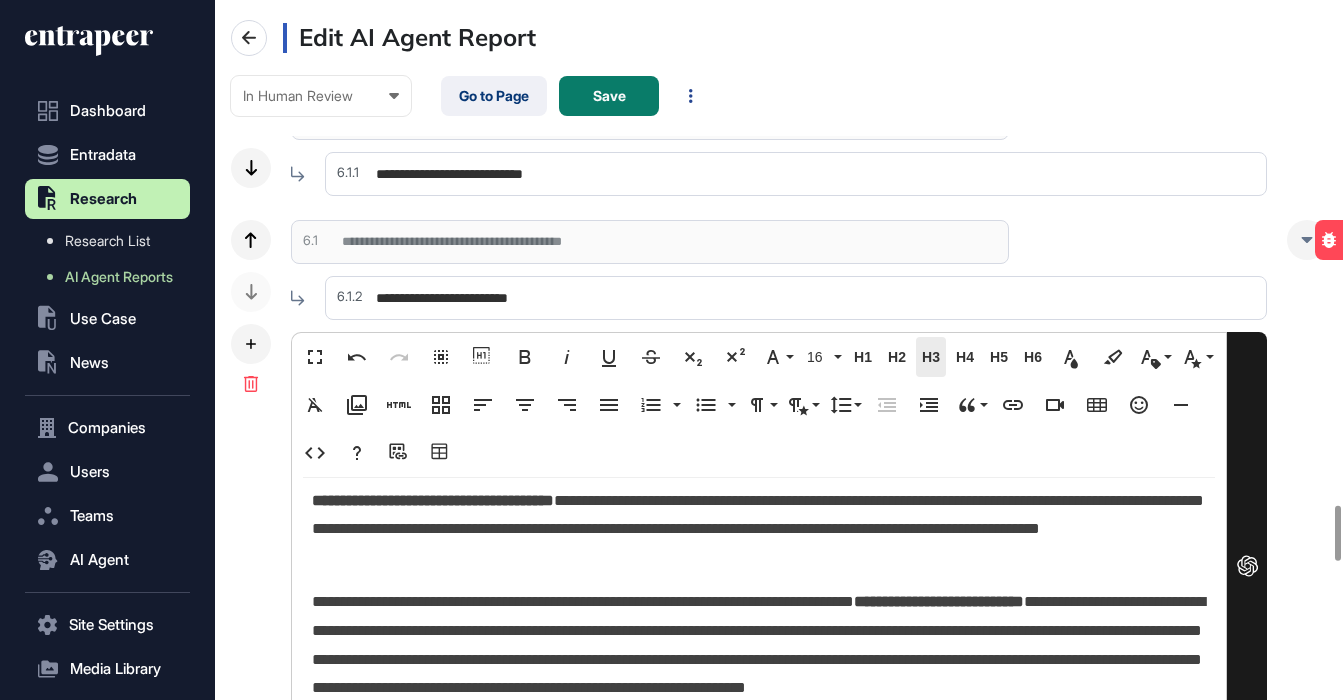 scroll, scrollTop: 6420, scrollLeft: 0, axis: vertical 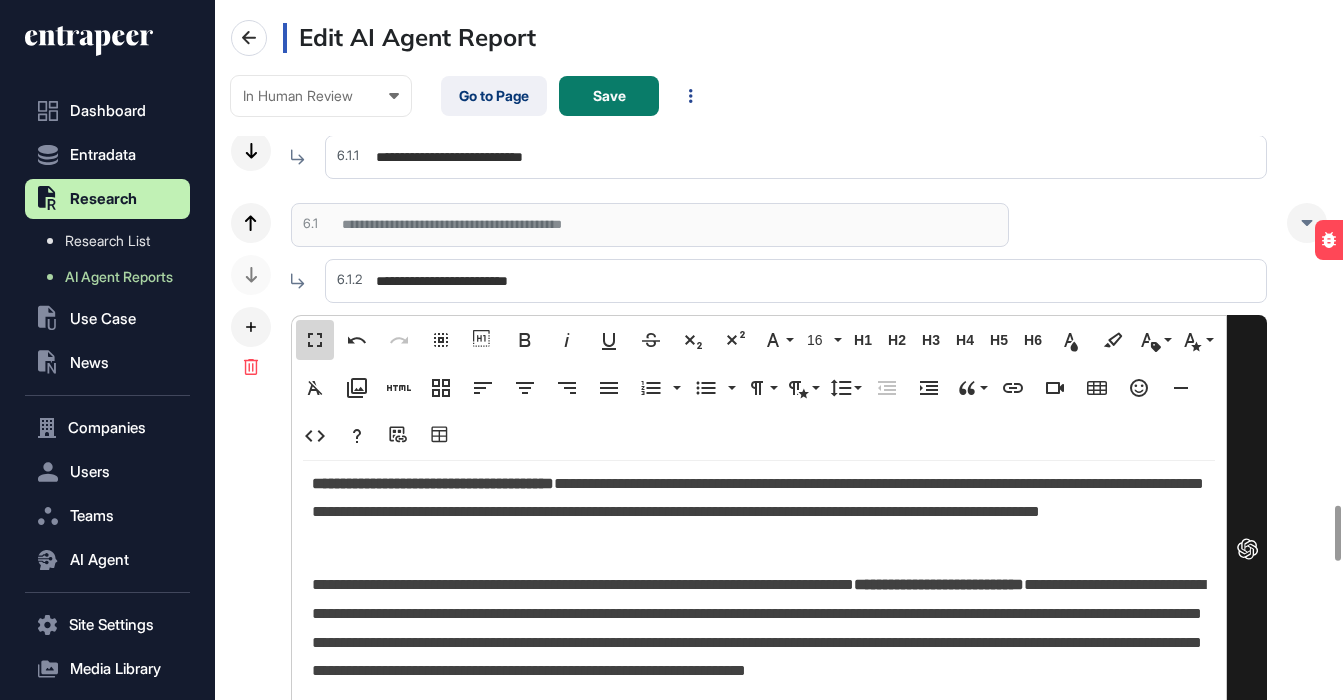 click on "Fullscreen" at bounding box center (315, 340) 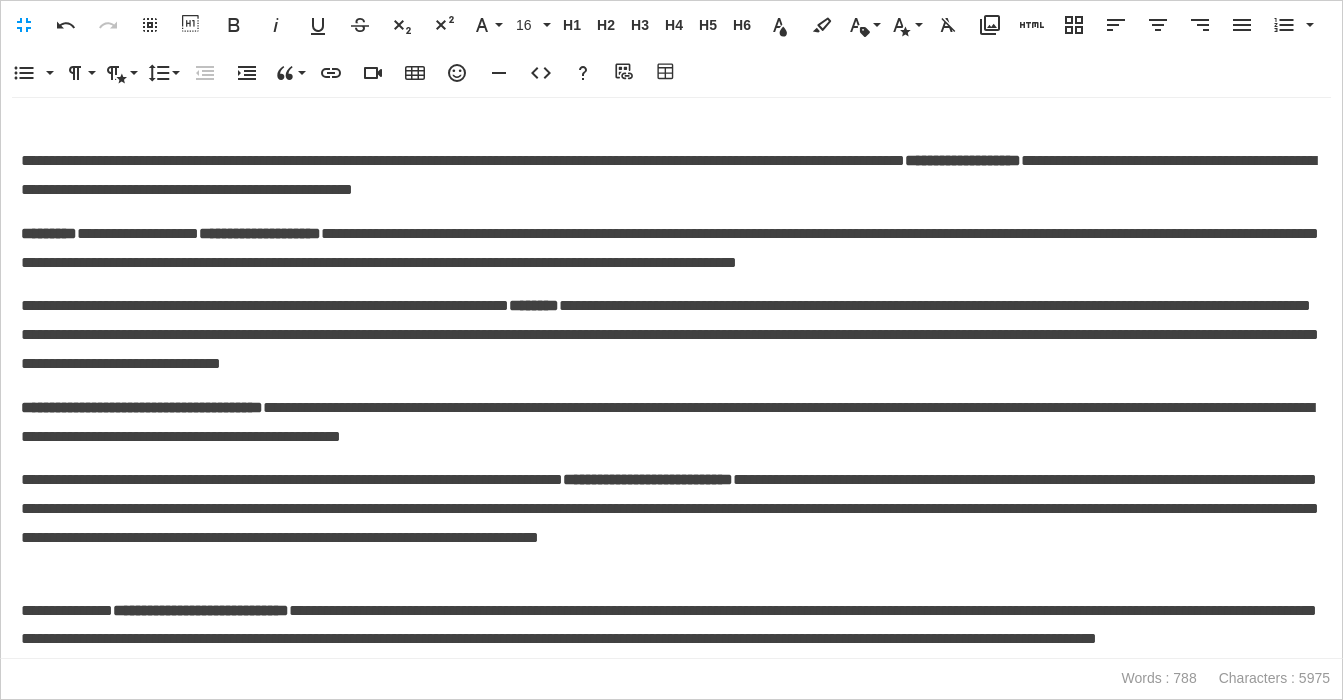 scroll, scrollTop: 0, scrollLeft: 0, axis: both 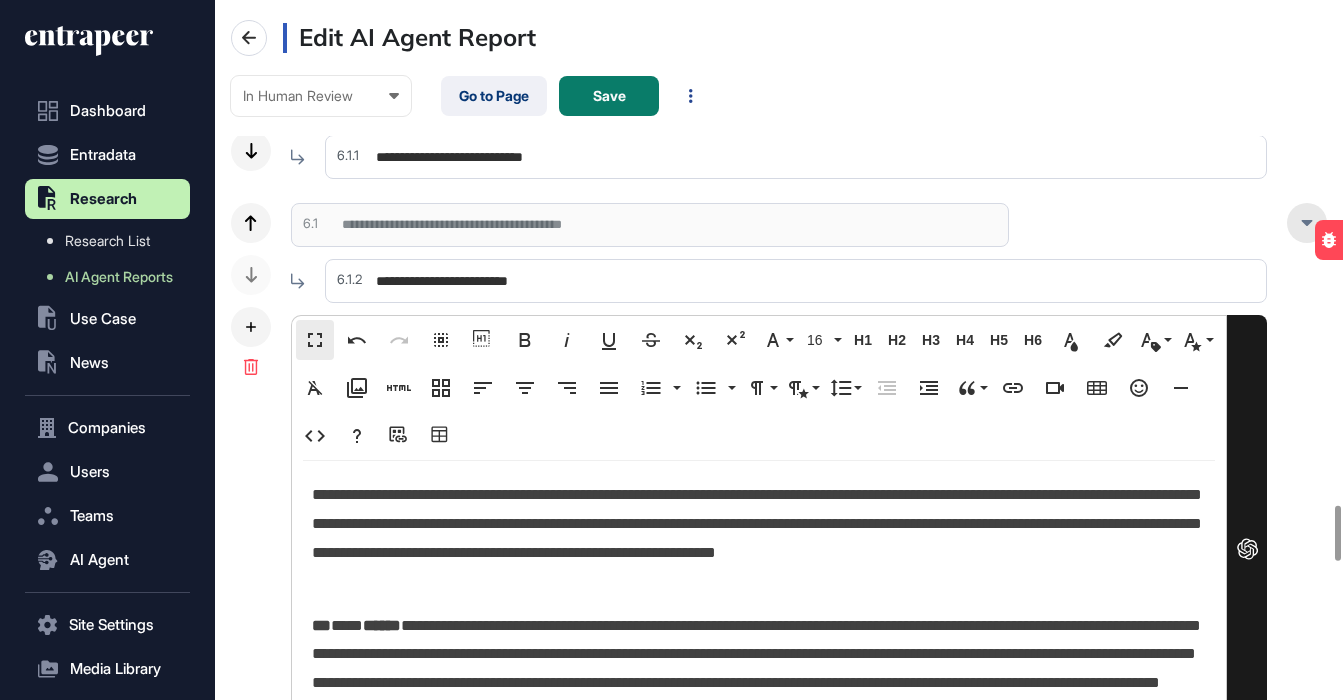 click at bounding box center [1307, 223] 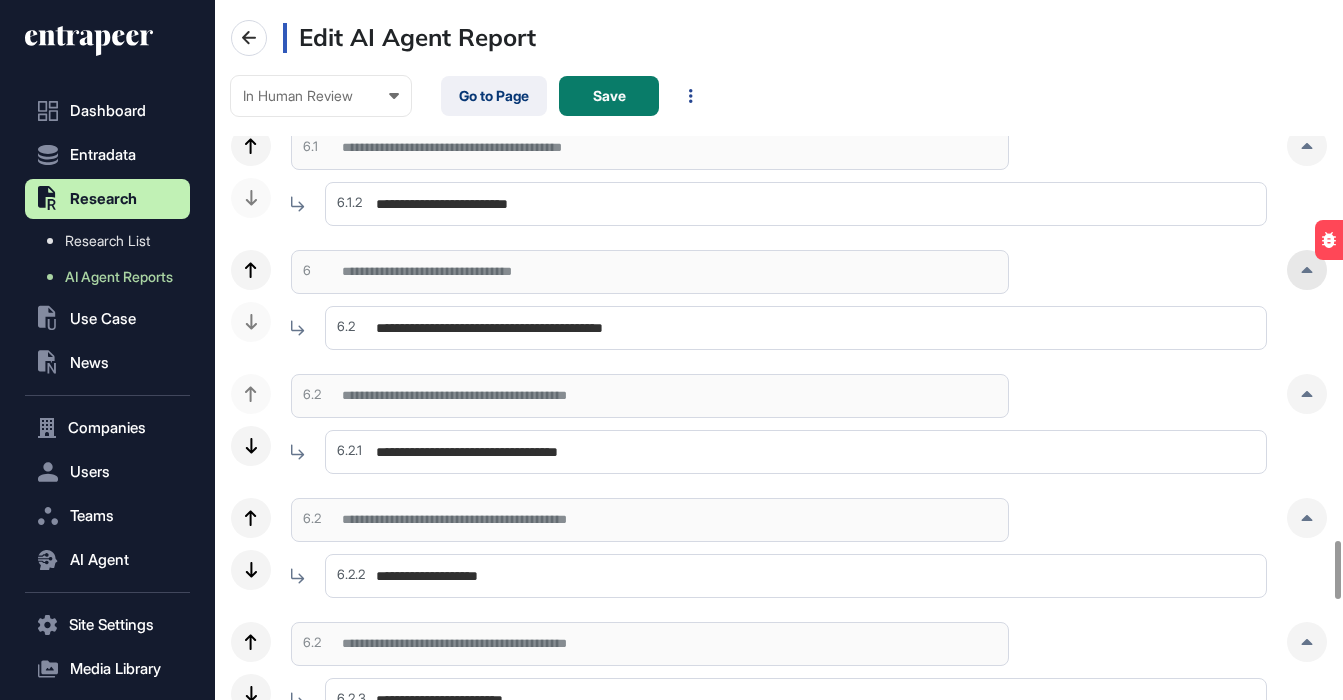 click 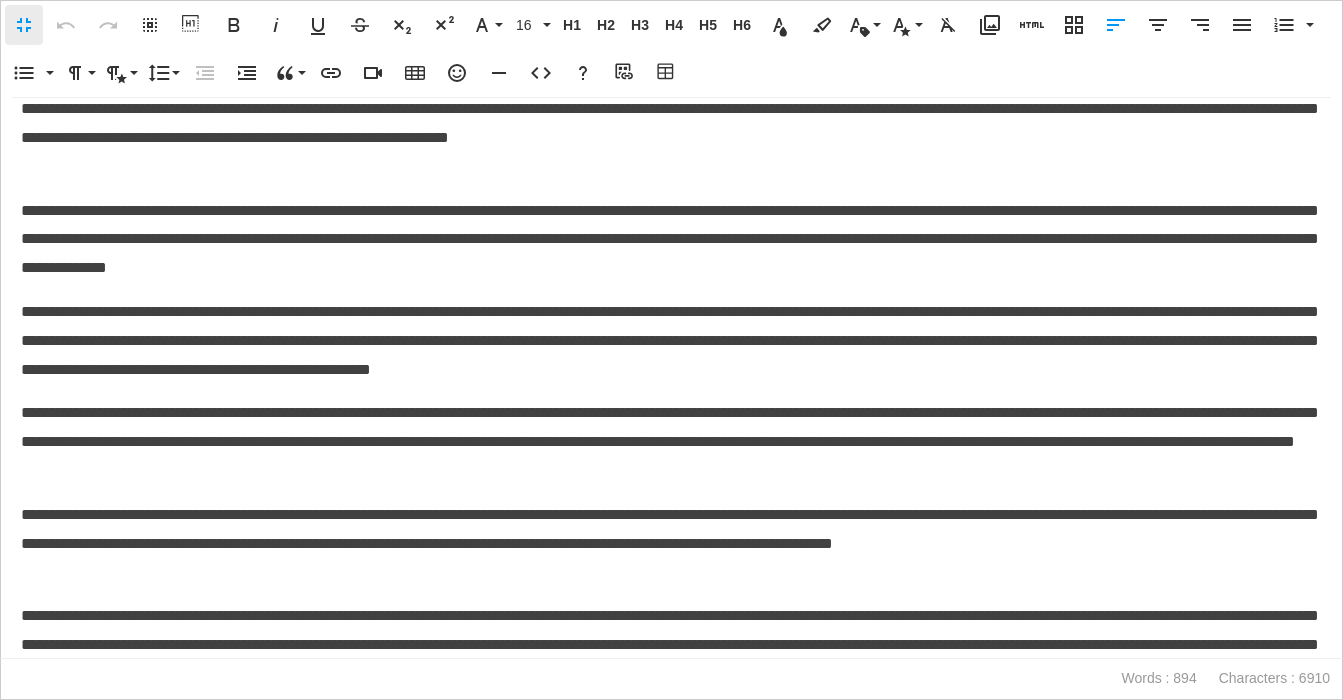 click on "**********" at bounding box center [671, 341] 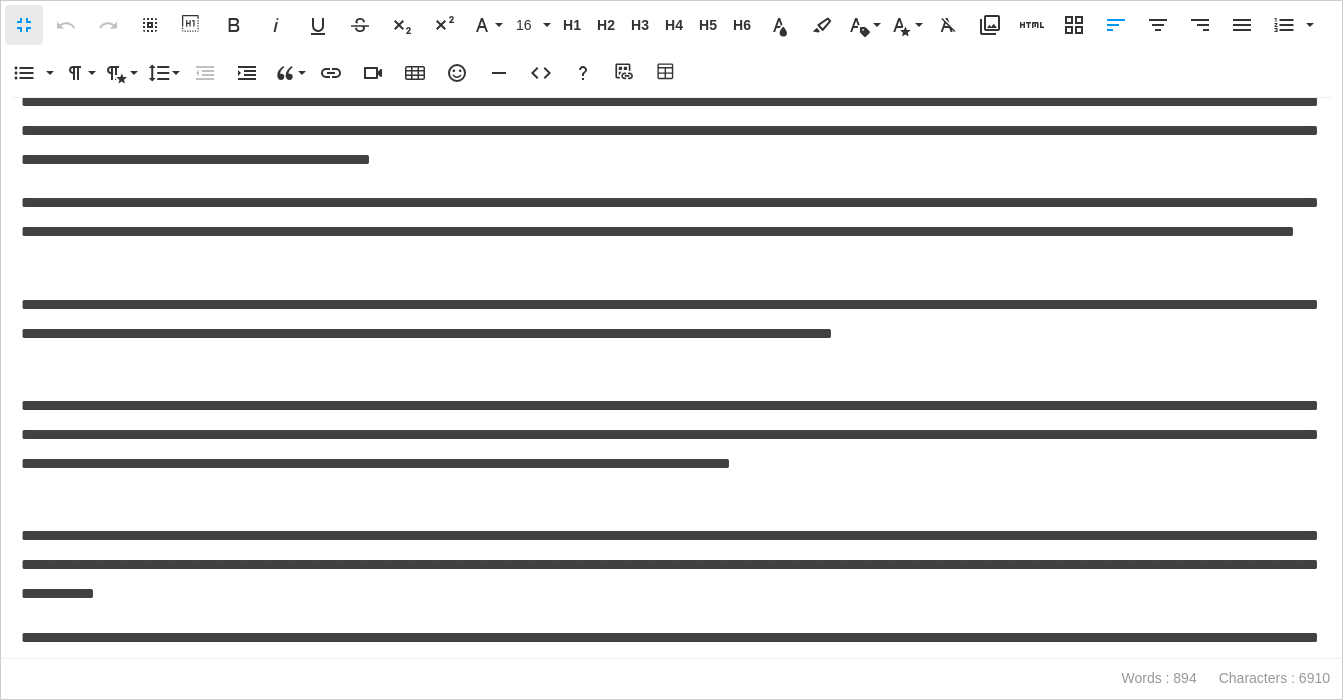 click on "**********" at bounding box center (671, 334) 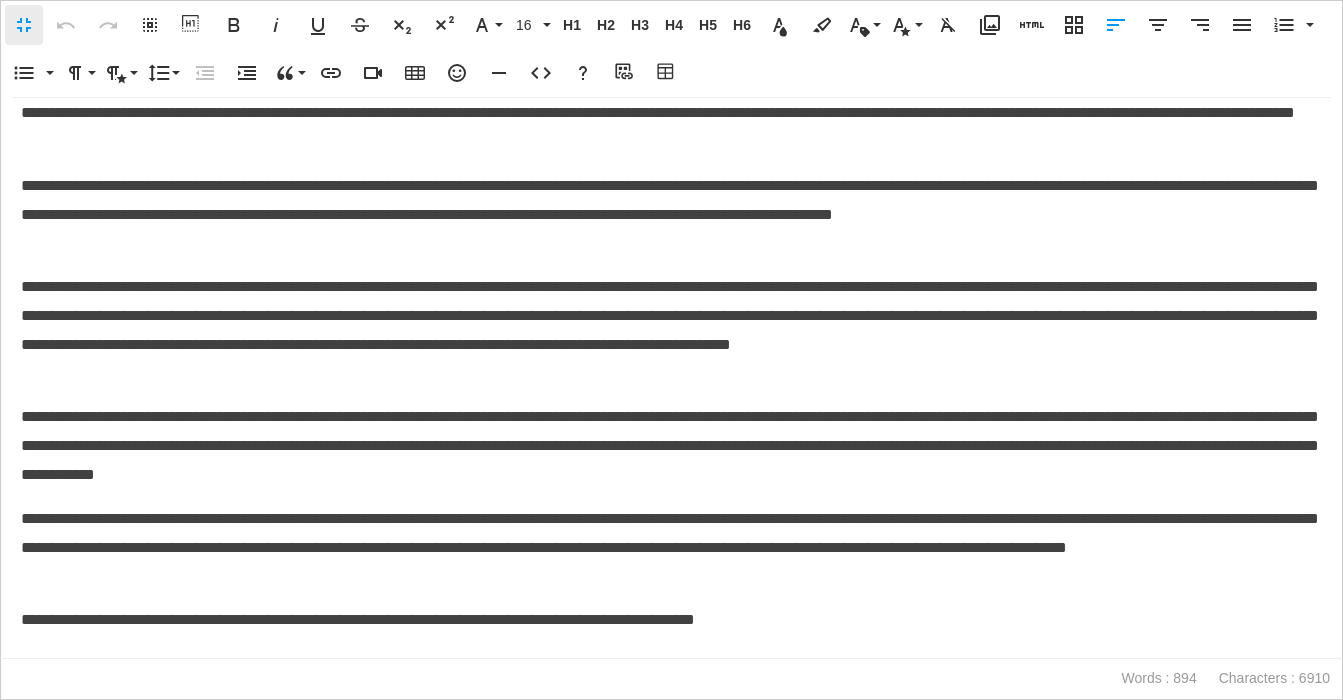 click on "**********" at bounding box center [671, 330] 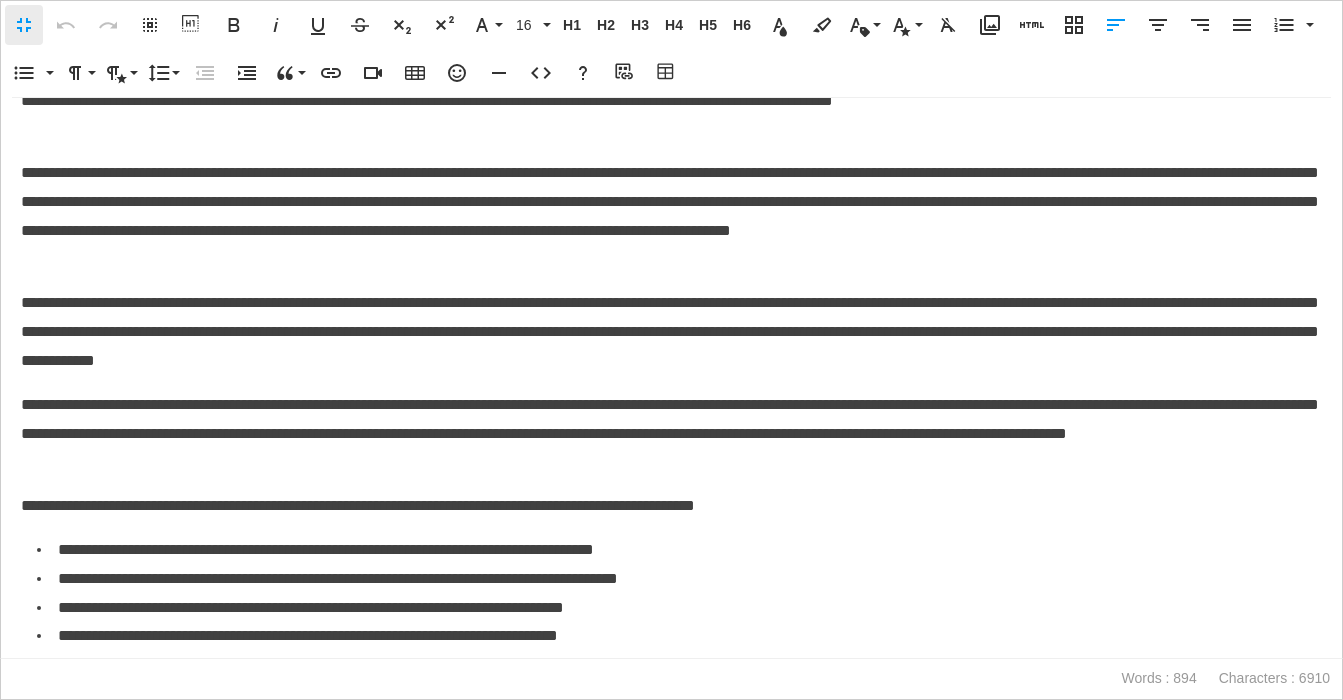 click on "**********" at bounding box center (671, 332) 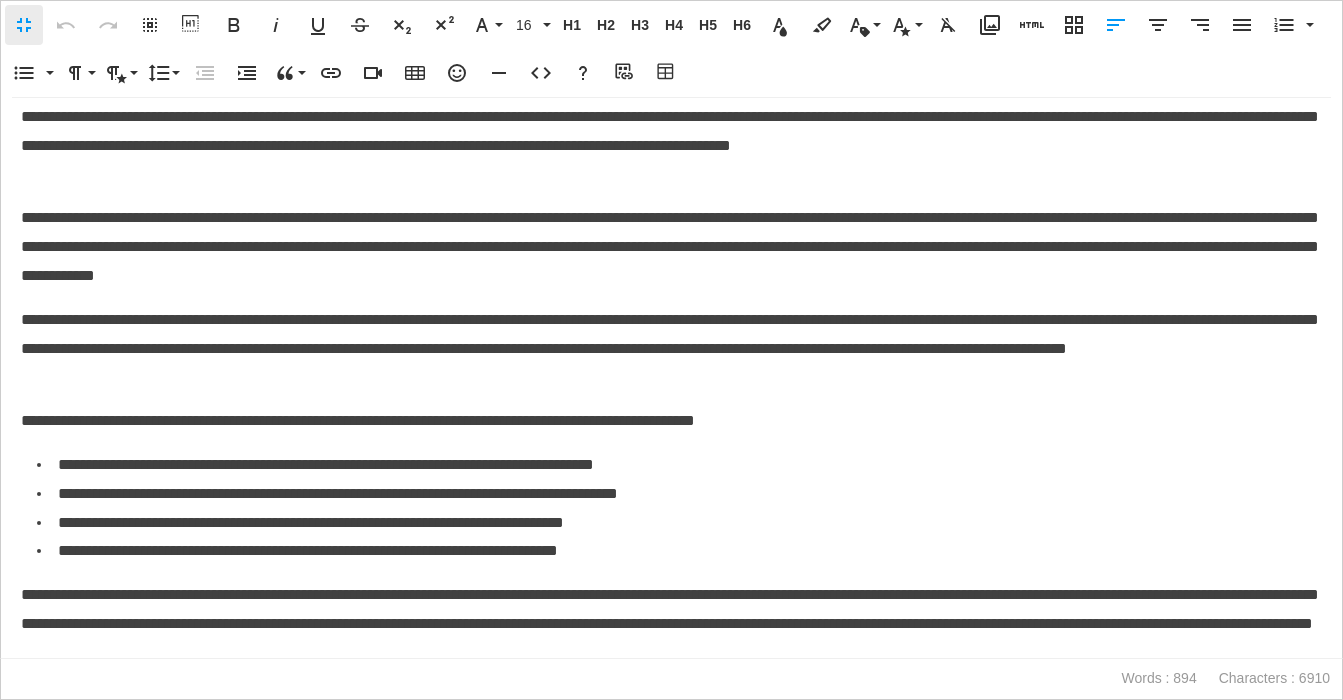 click on "**********" at bounding box center (671, 349) 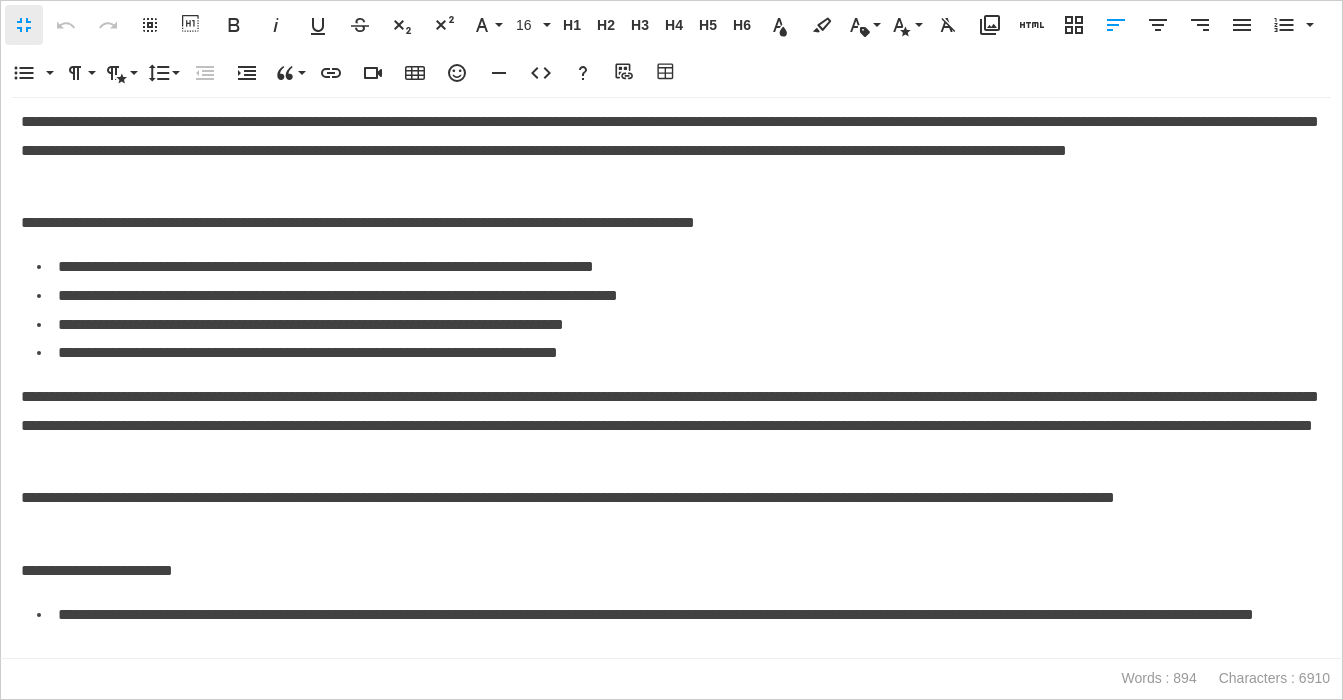 click on "**********" at bounding box center (671, 223) 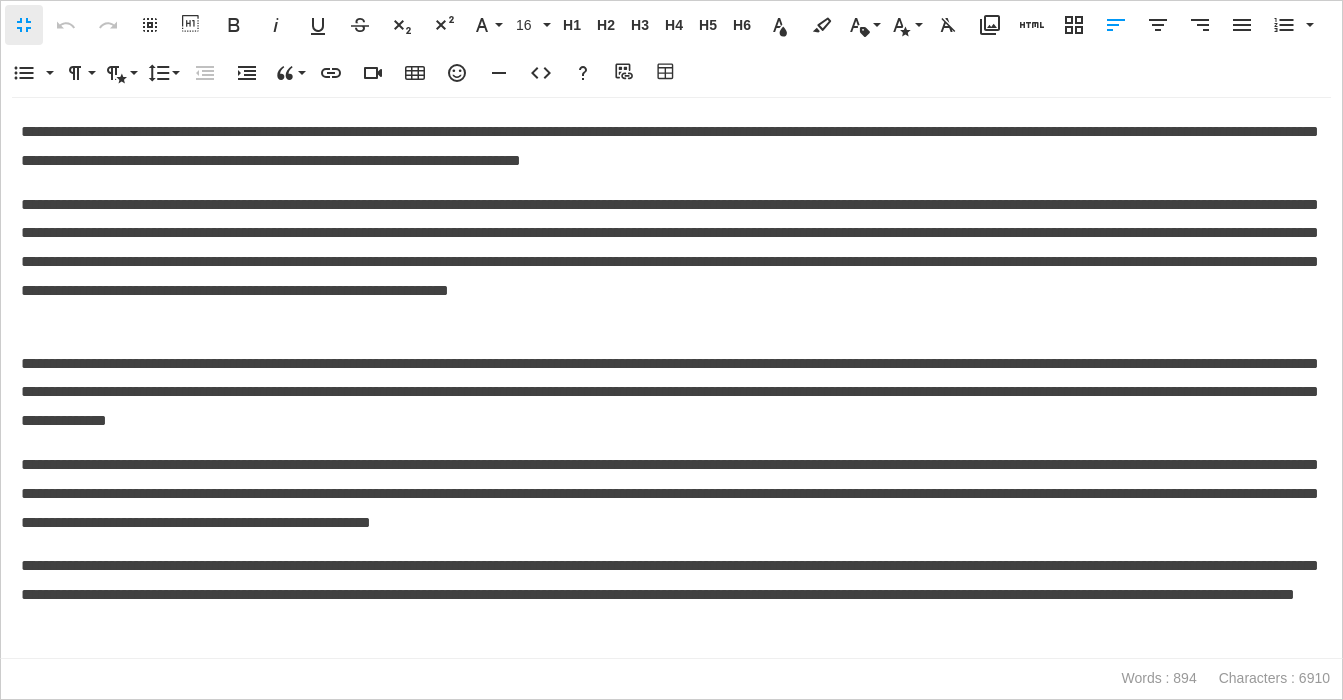 click on "**********" at bounding box center [671, 147] 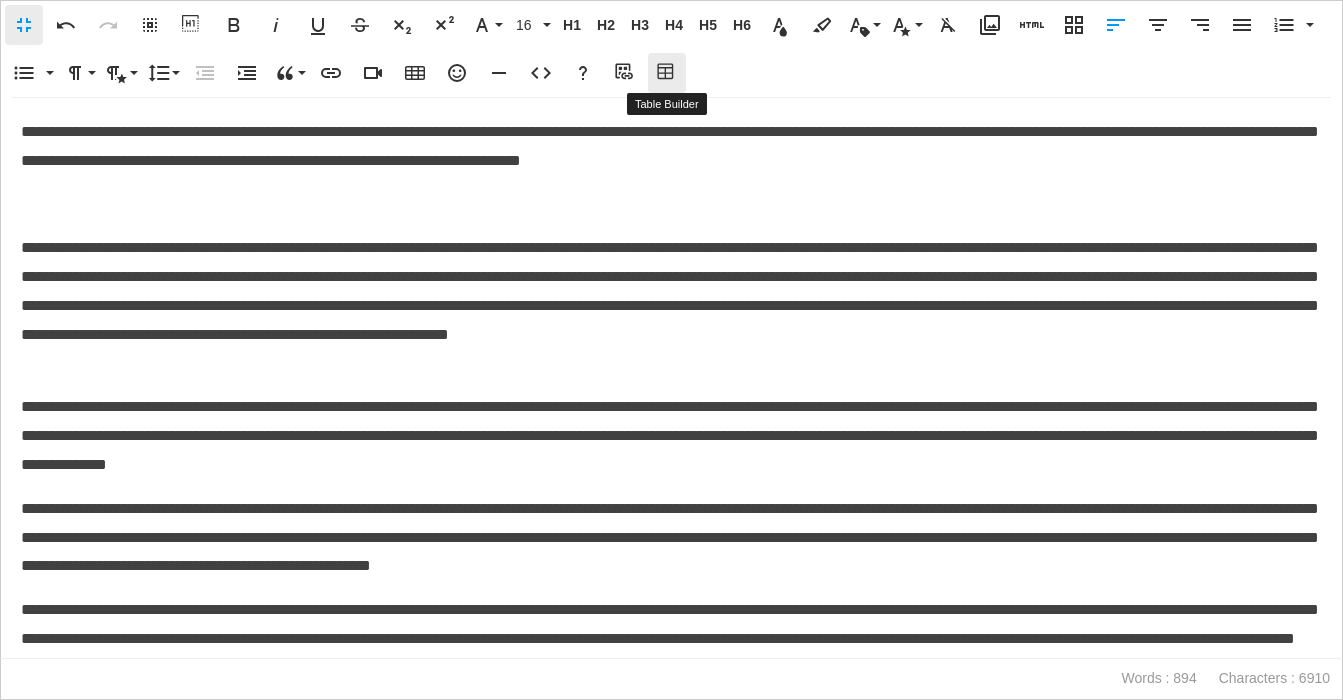 click 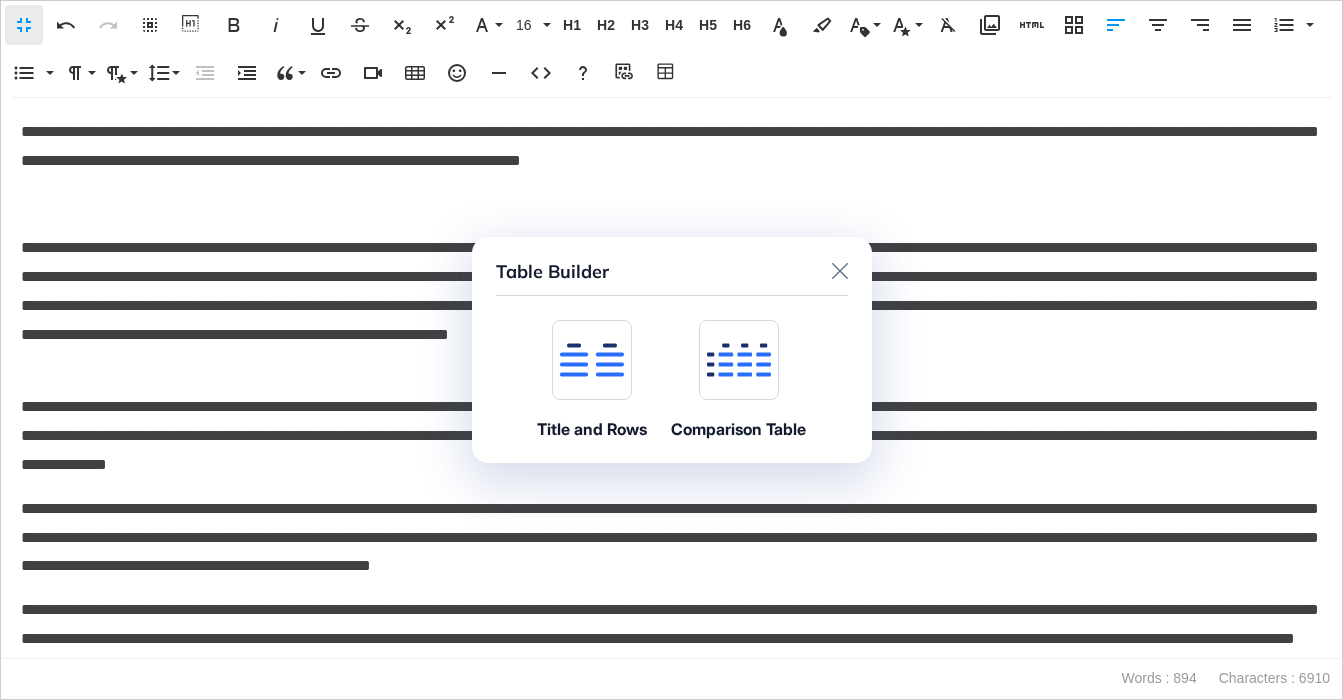 click 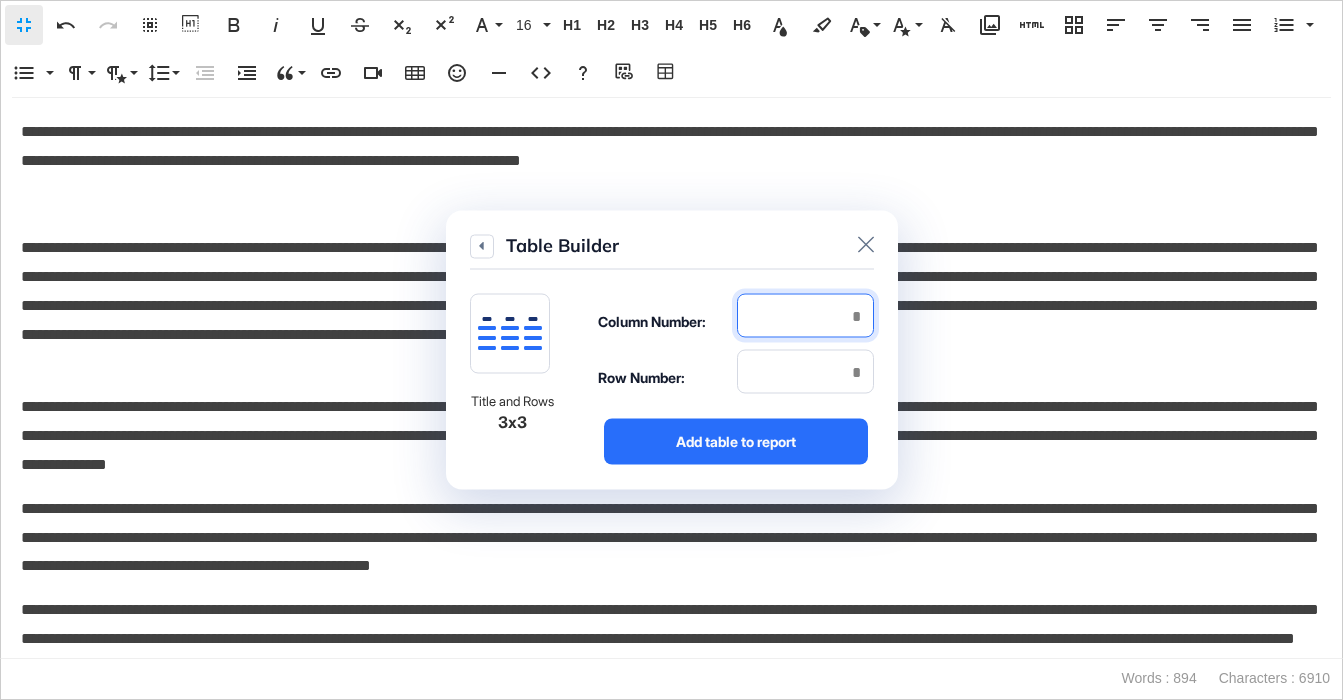 click at bounding box center [805, 316] 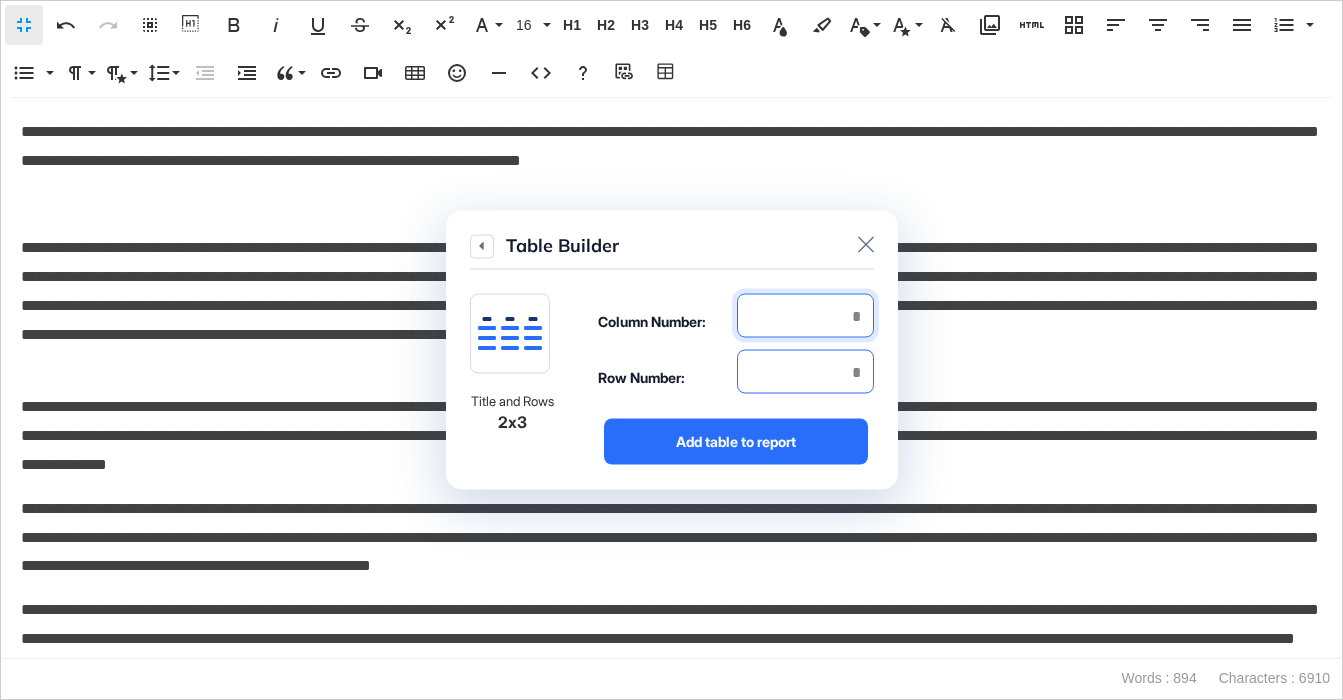 type on "*" 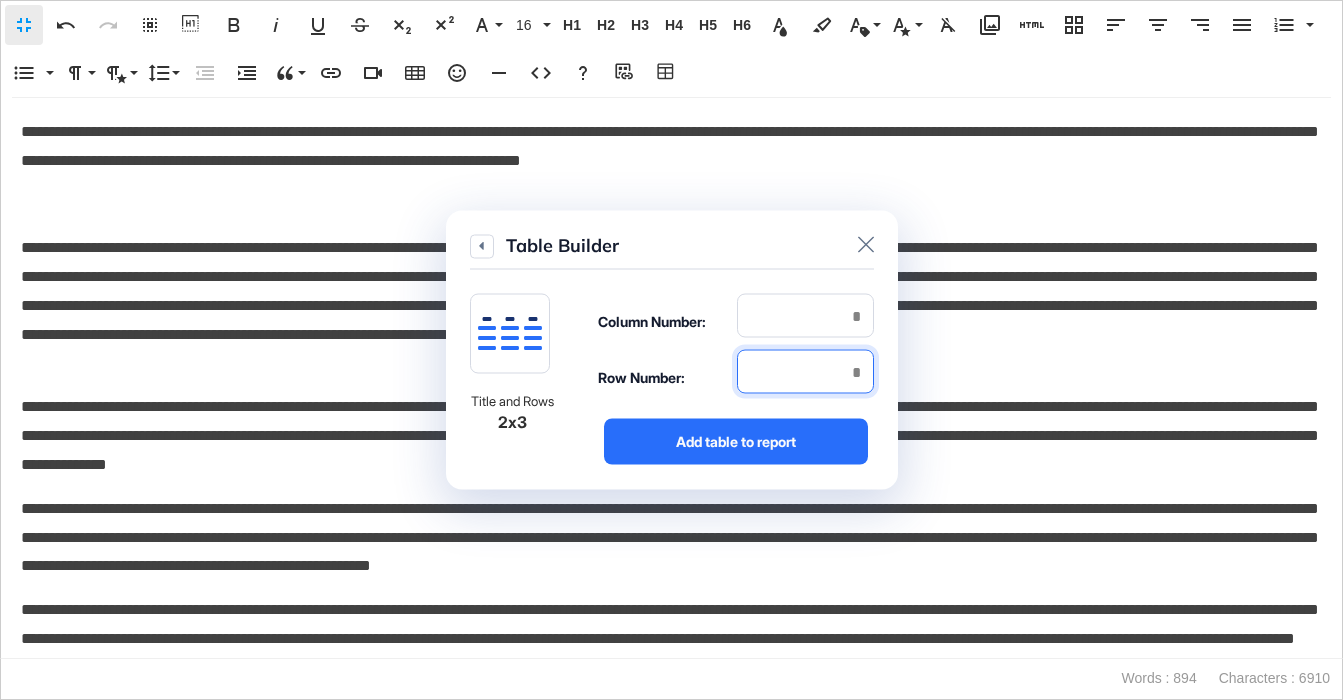 click at bounding box center [805, 372] 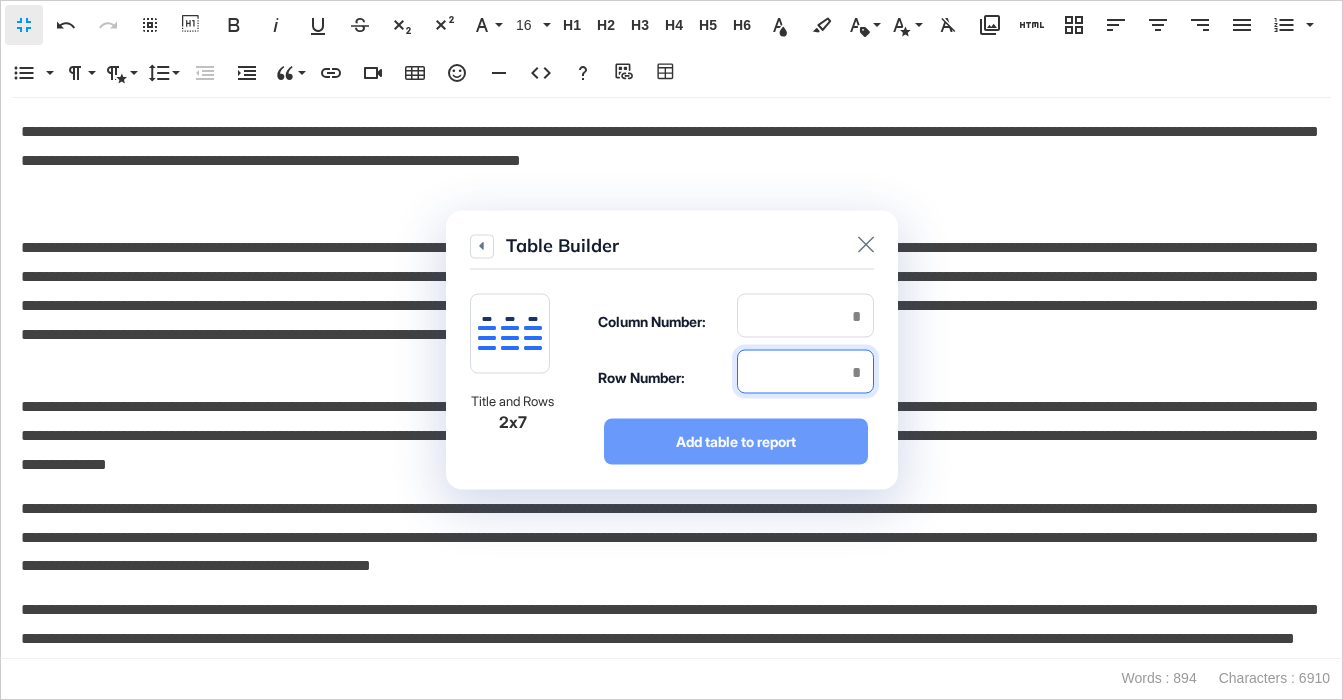 type on "*" 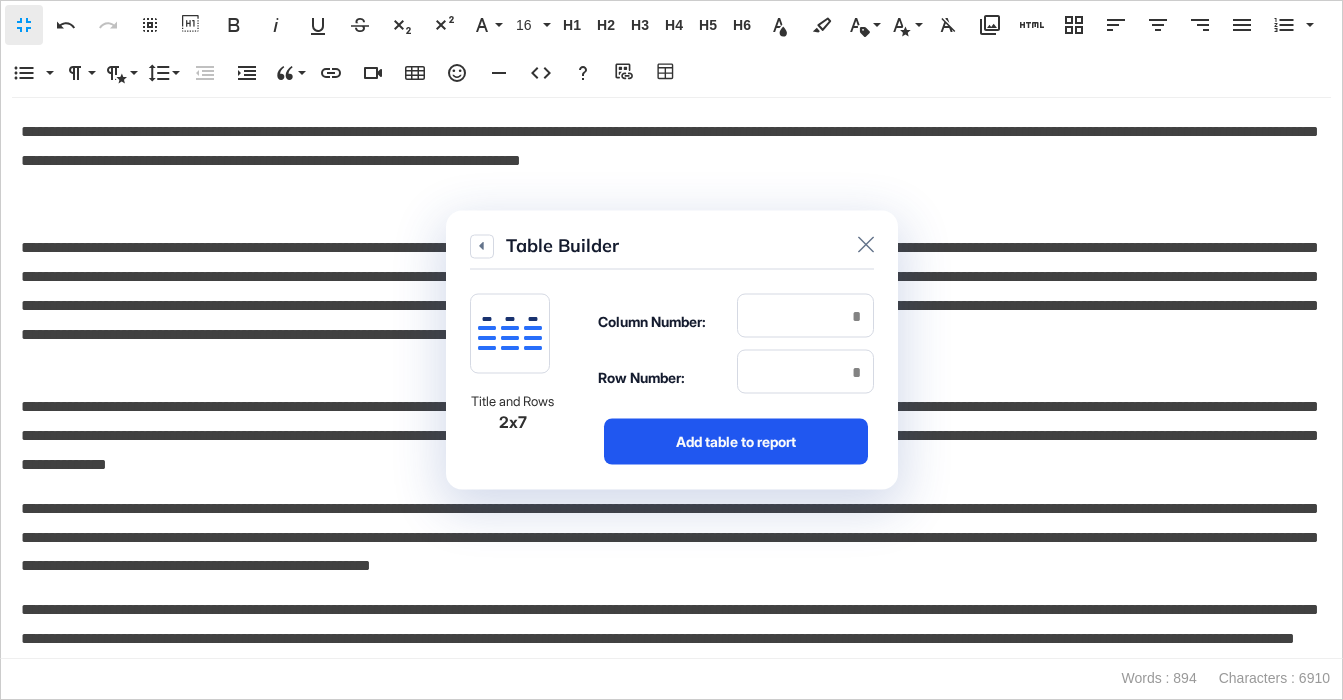 click on "Add table to report" at bounding box center [736, 442] 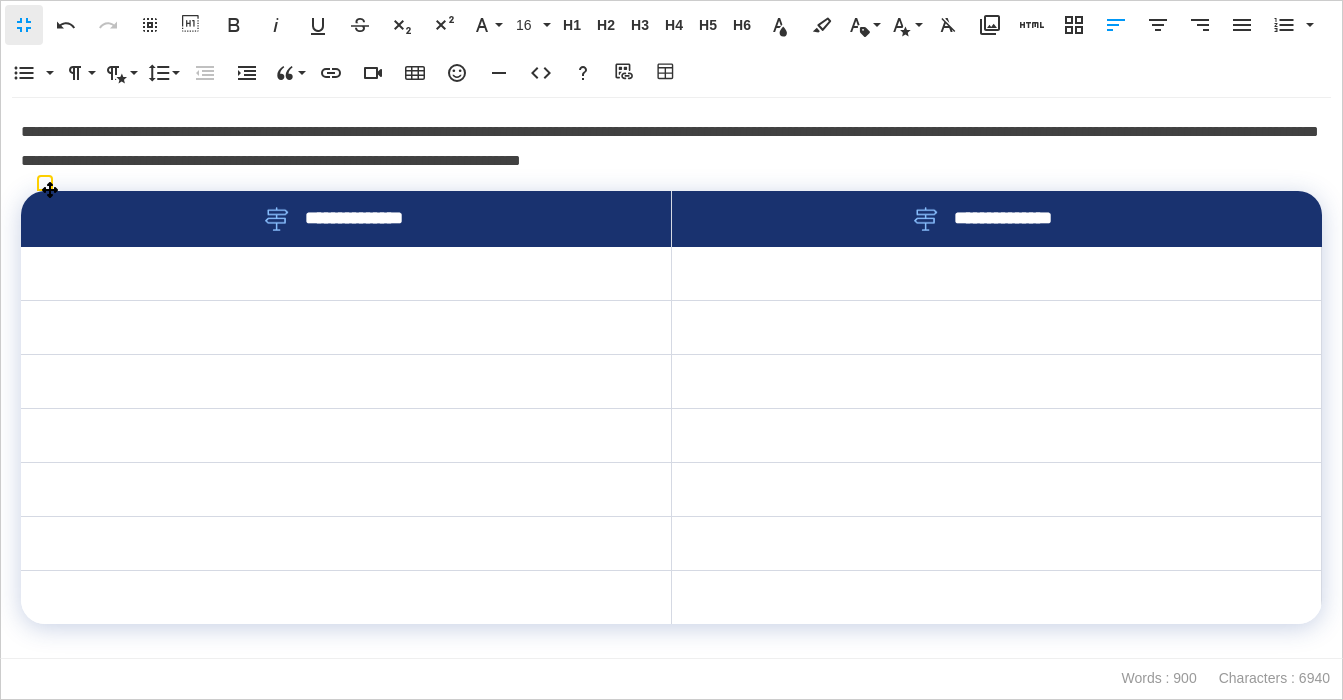 drag, startPoint x: 618, startPoint y: 219, endPoint x: 821, endPoint y: 229, distance: 203.24615 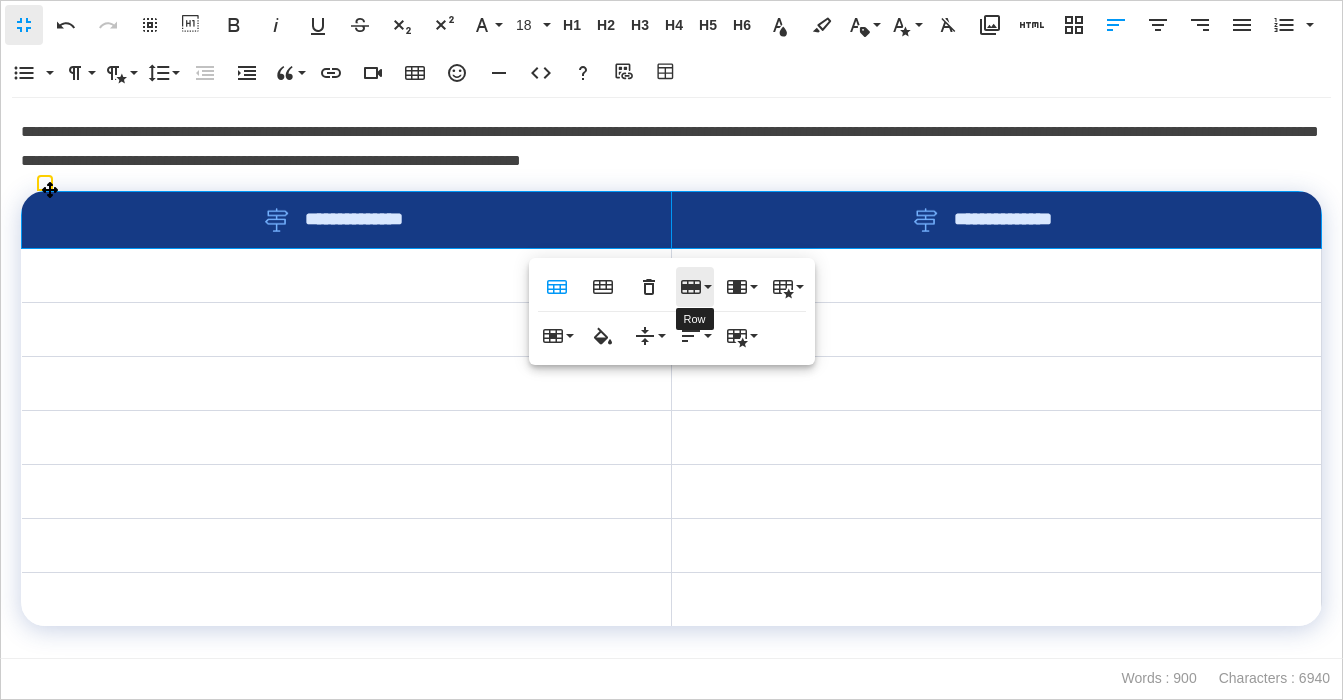 click on "Row" at bounding box center (695, 287) 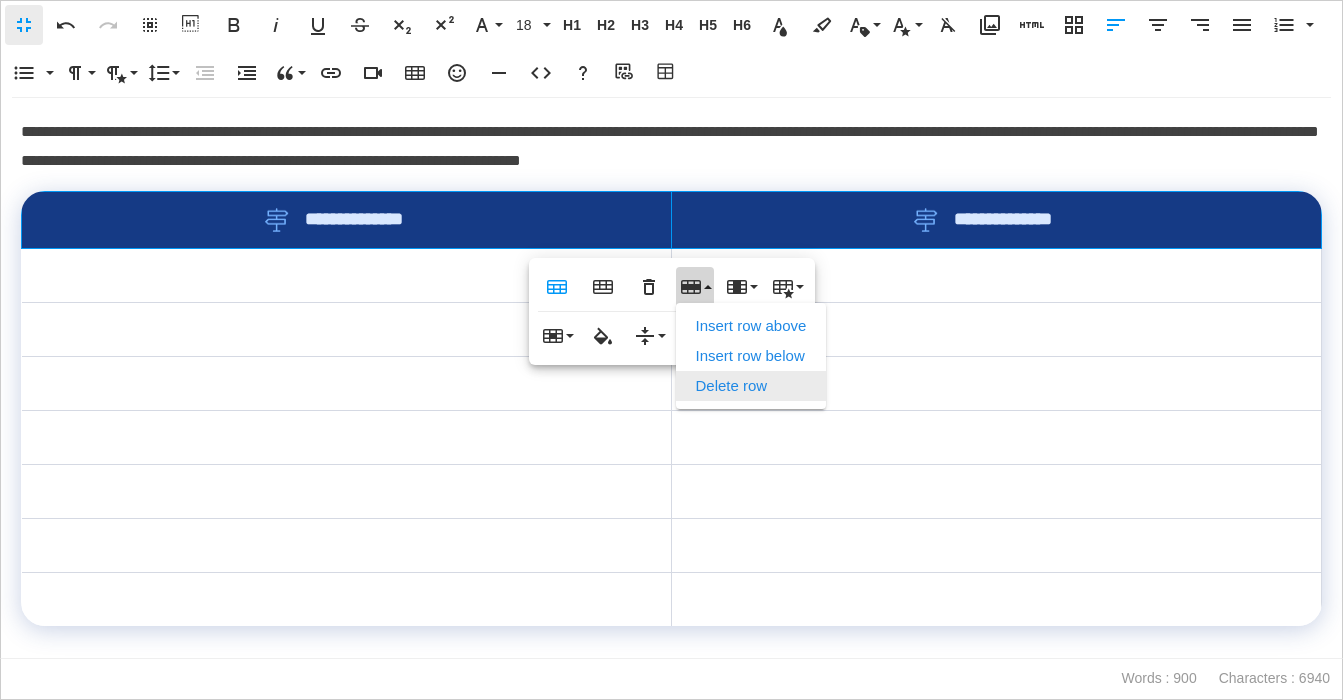 click on "Delete row" at bounding box center [751, 386] 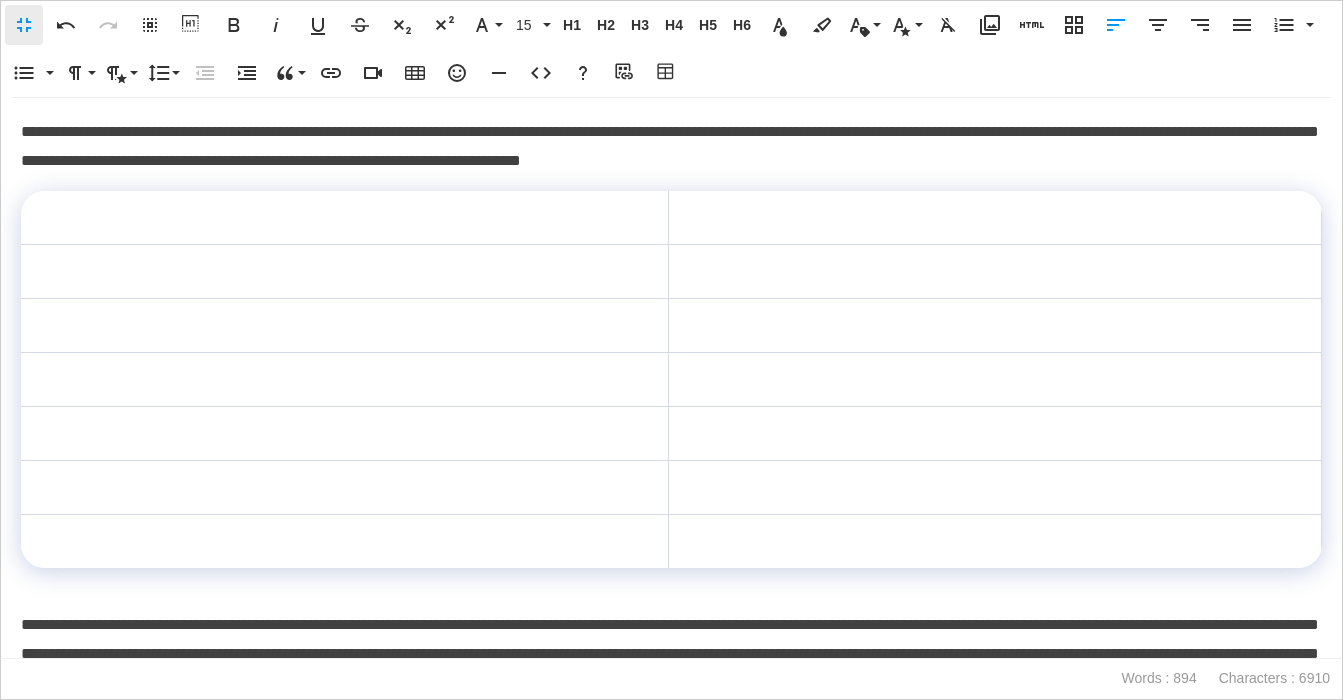 click on "**********" at bounding box center (671, 147) 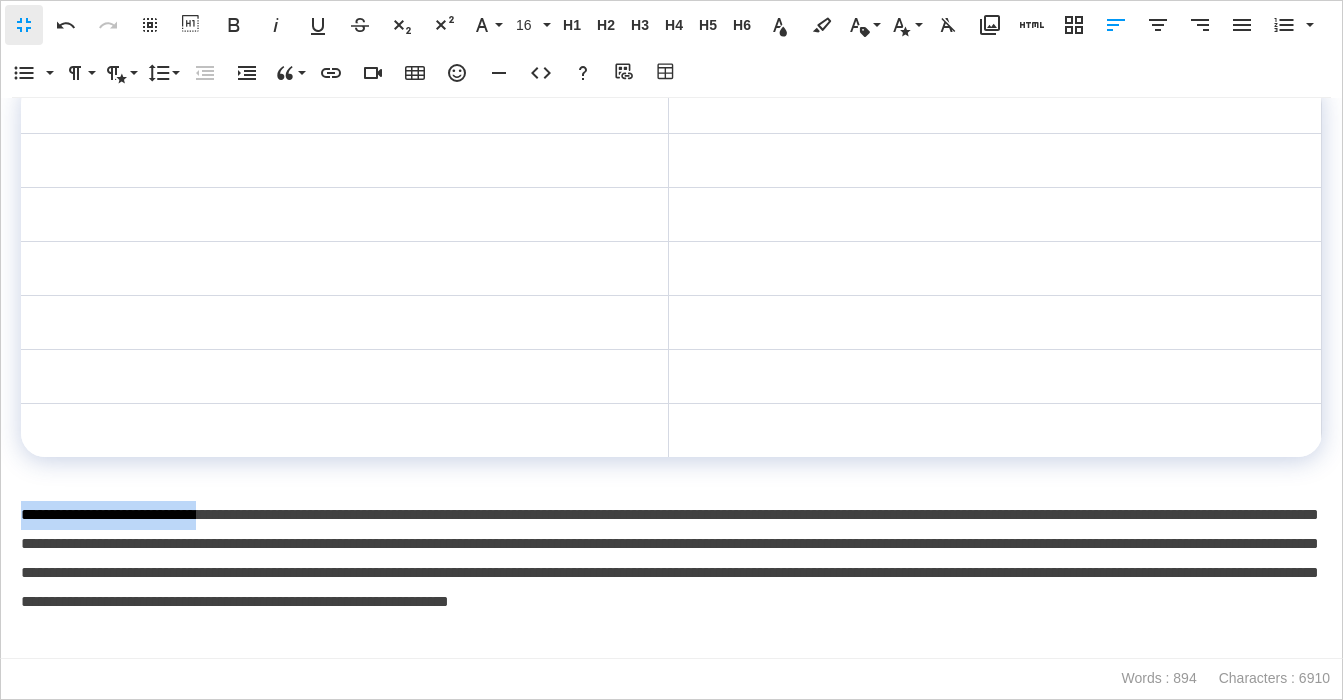 drag, startPoint x: 259, startPoint y: 515, endPoint x: 13, endPoint y: 515, distance: 246 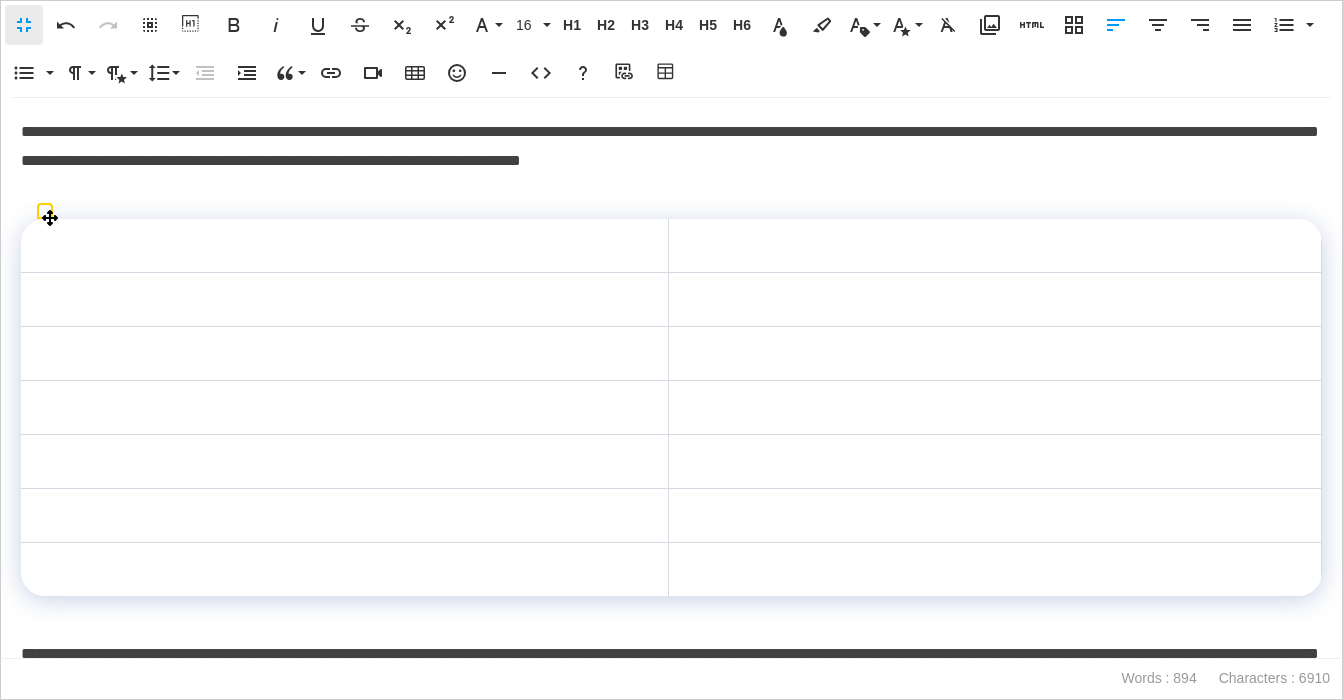 click at bounding box center [345, 246] 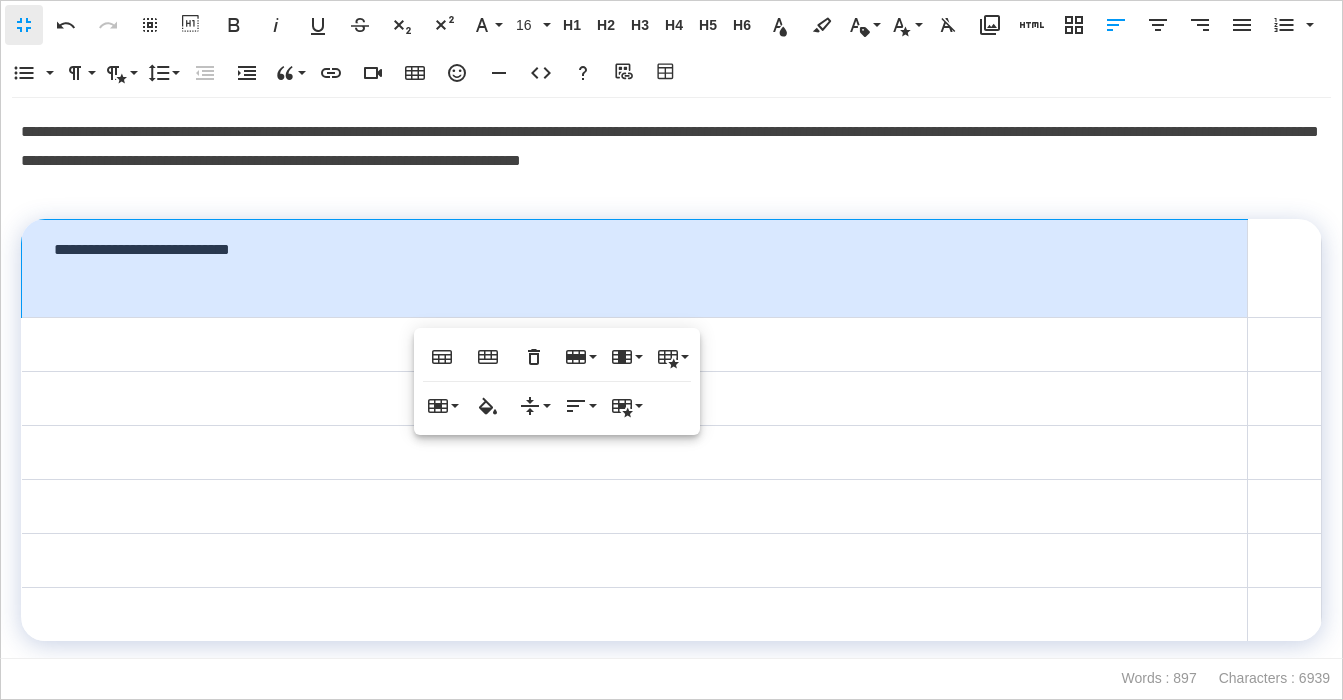 click on "**********" at bounding box center (635, 269) 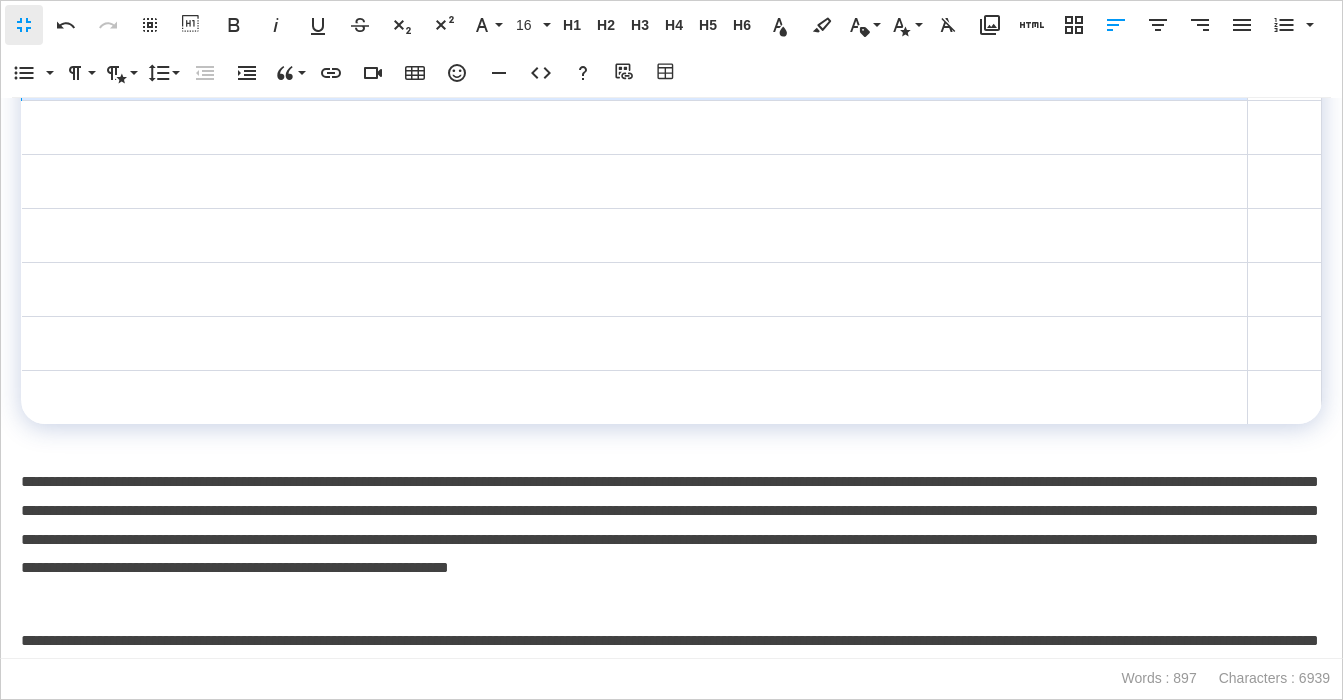 scroll, scrollTop: 230, scrollLeft: 0, axis: vertical 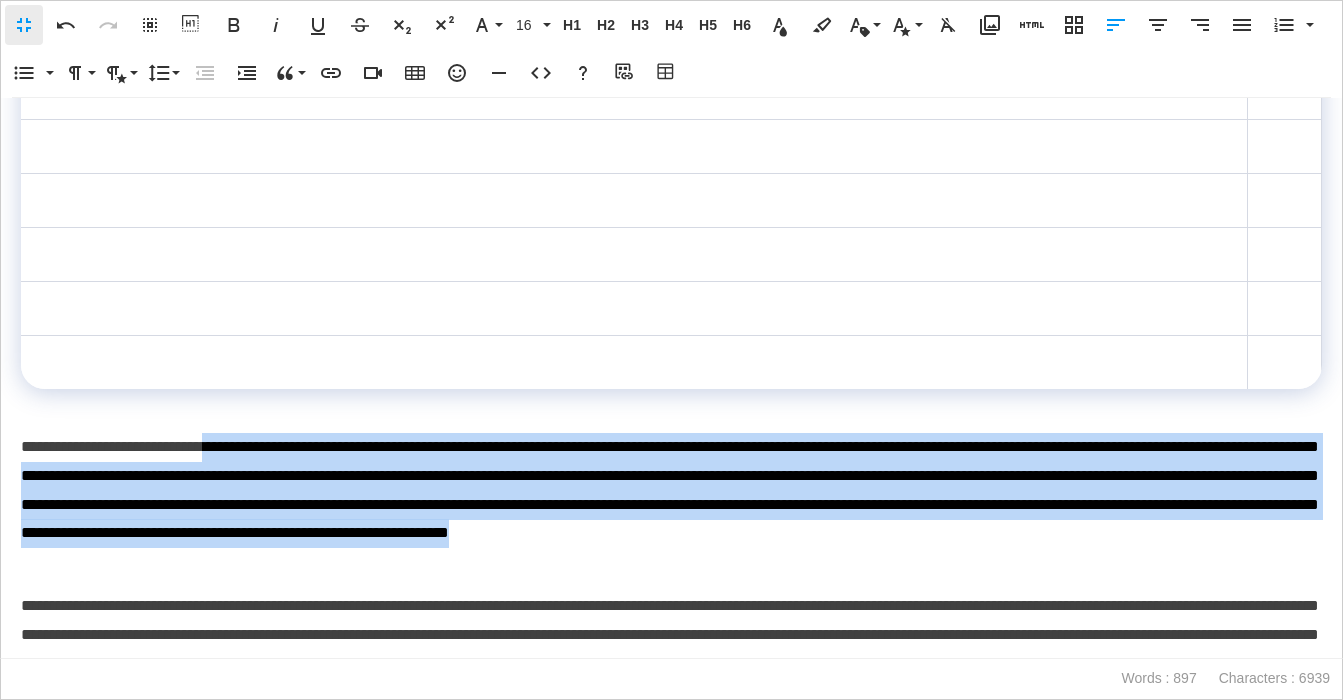 drag, startPoint x: 263, startPoint y: 448, endPoint x: 305, endPoint y: 555, distance: 114.947815 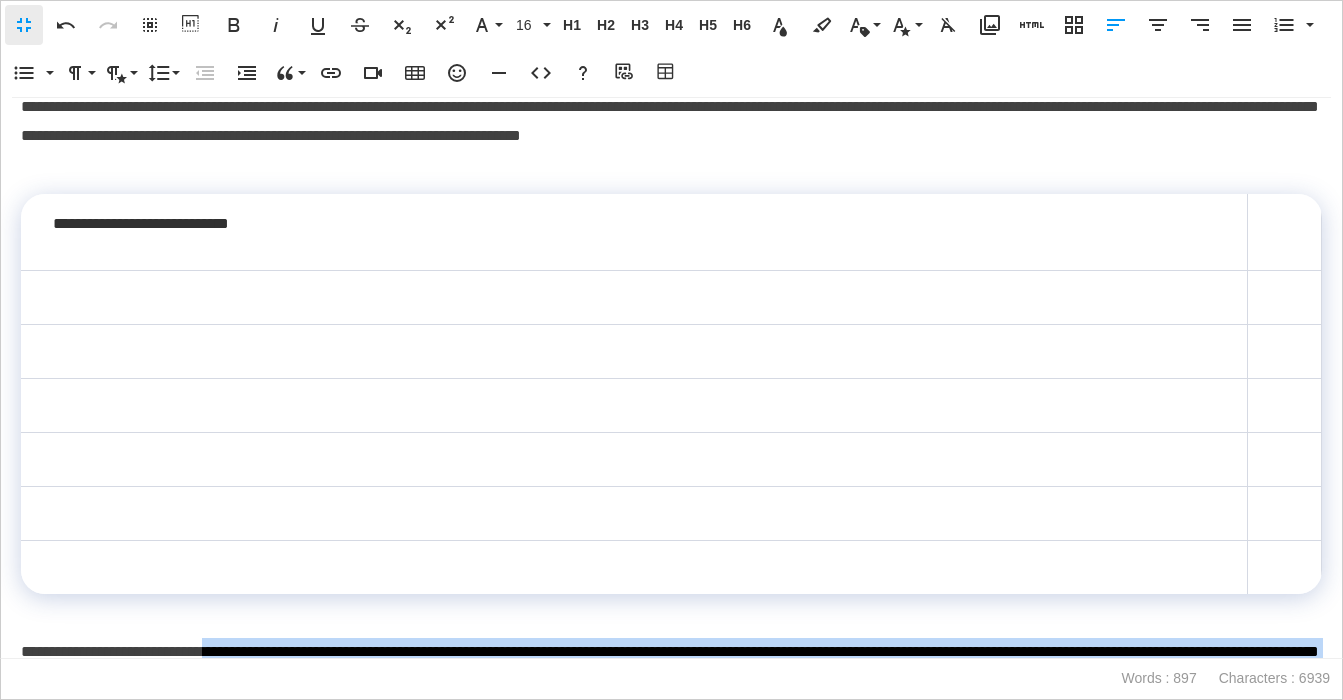 scroll, scrollTop: 0, scrollLeft: 0, axis: both 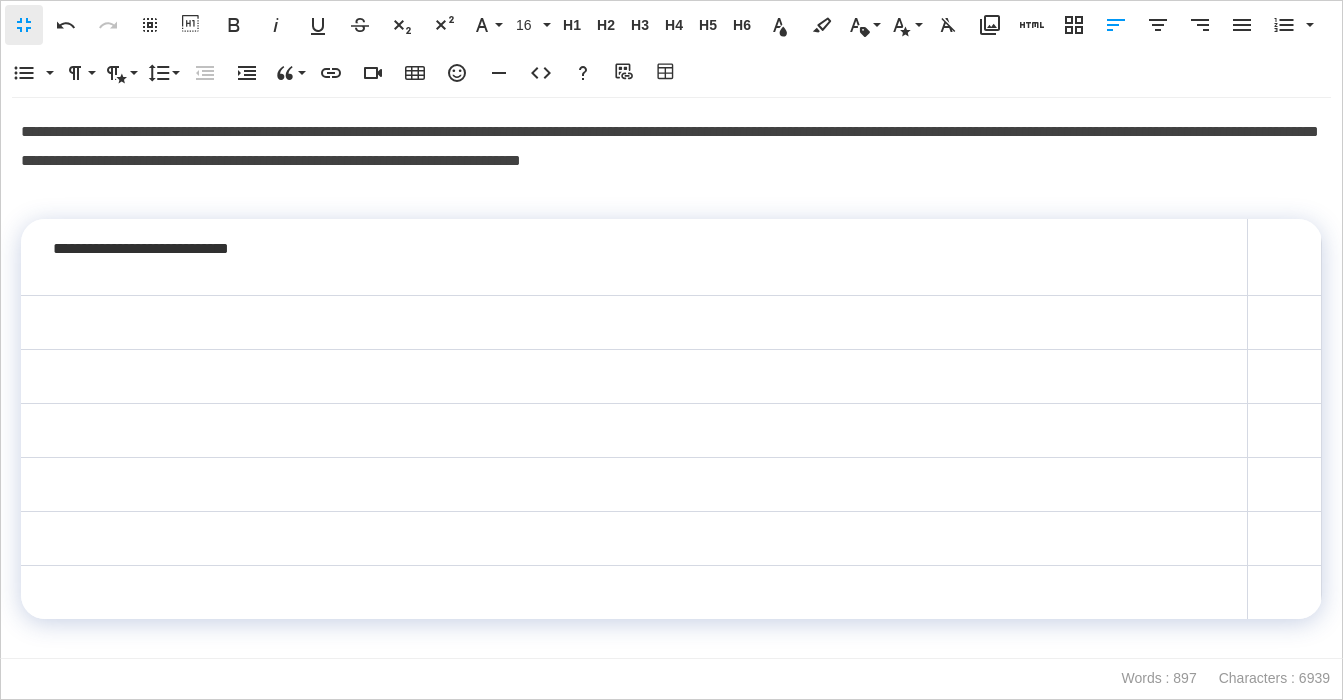 click at bounding box center (1284, 257) 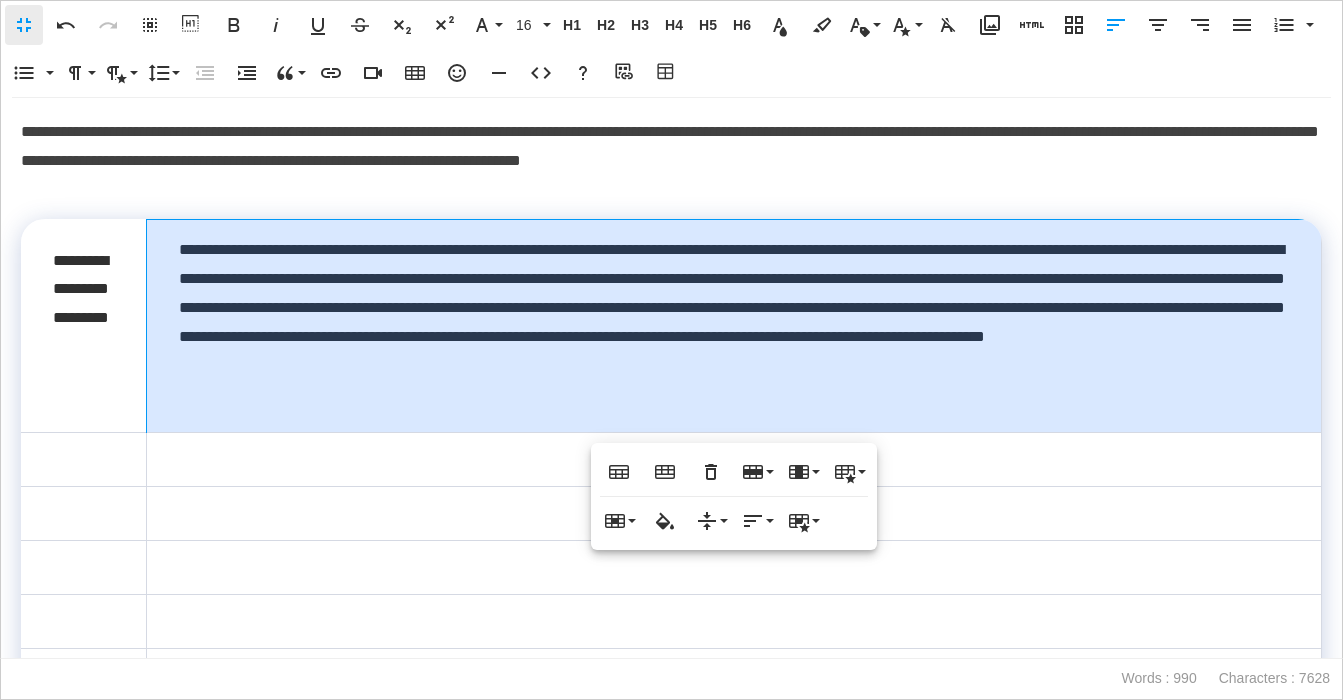 click on "**********" at bounding box center [733, 326] 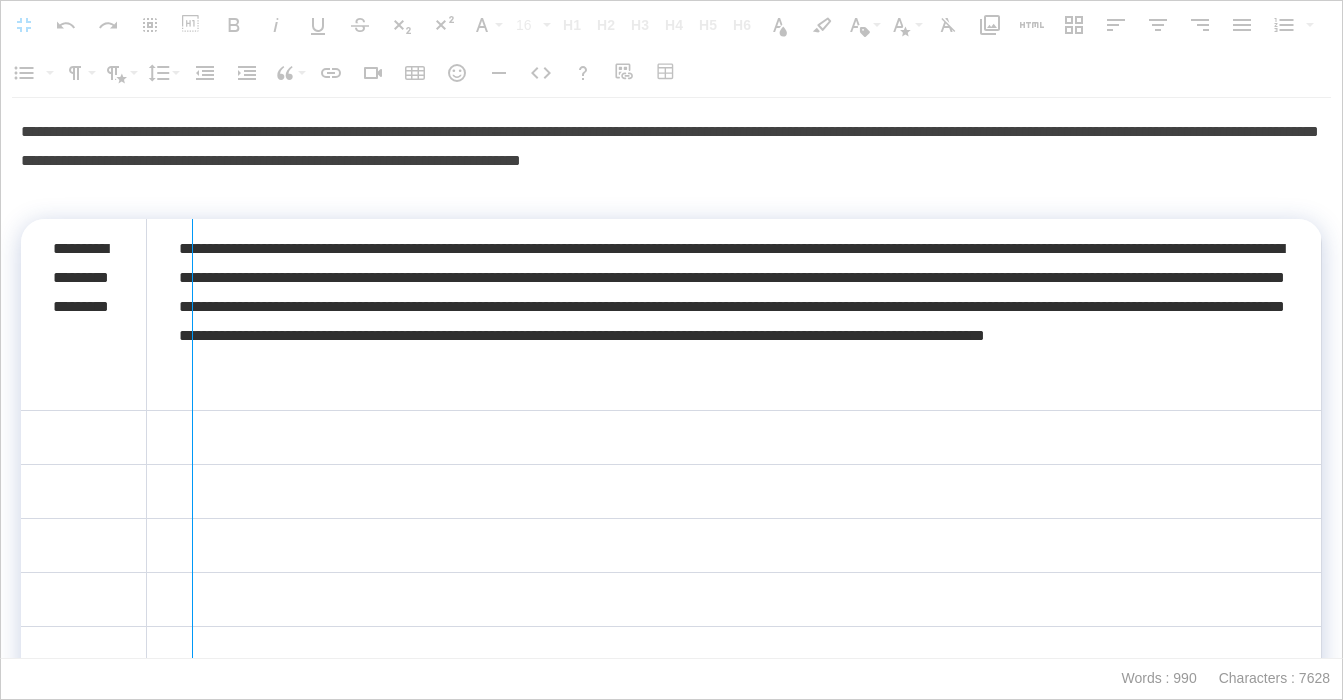 drag, startPoint x: 142, startPoint y: 335, endPoint x: 209, endPoint y: 340, distance: 67.18631 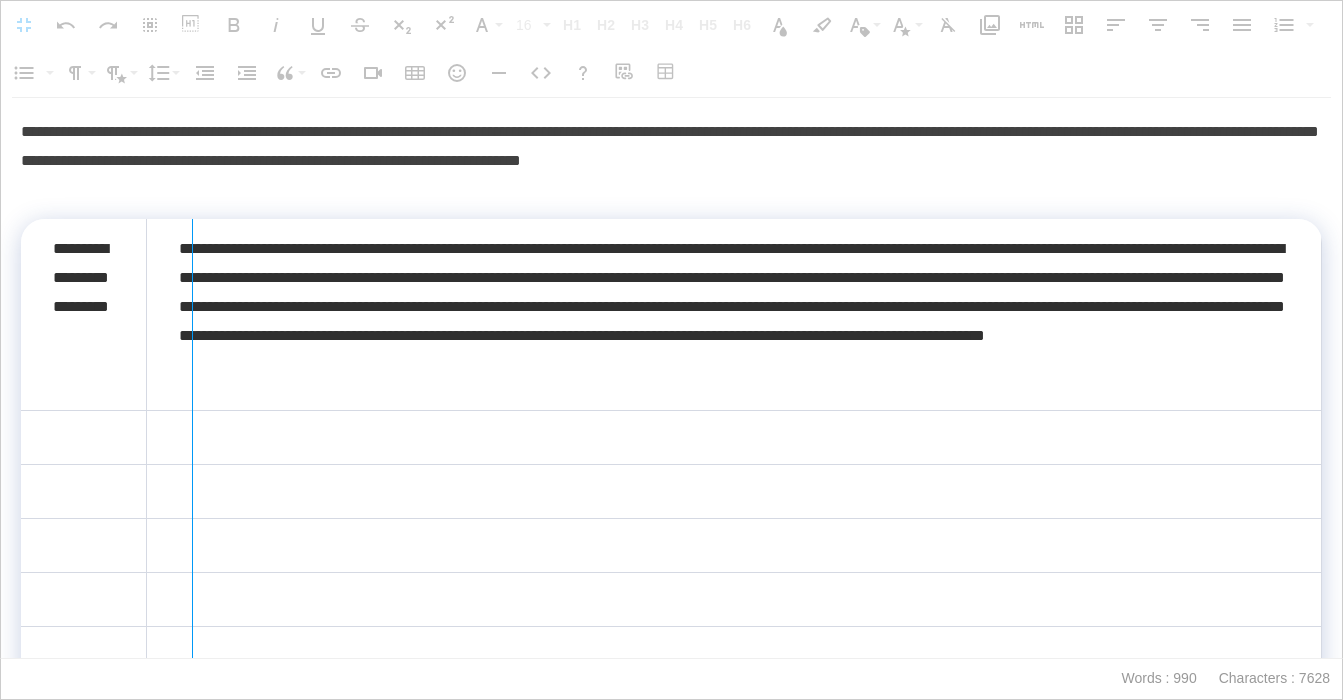 click at bounding box center (192, 476) 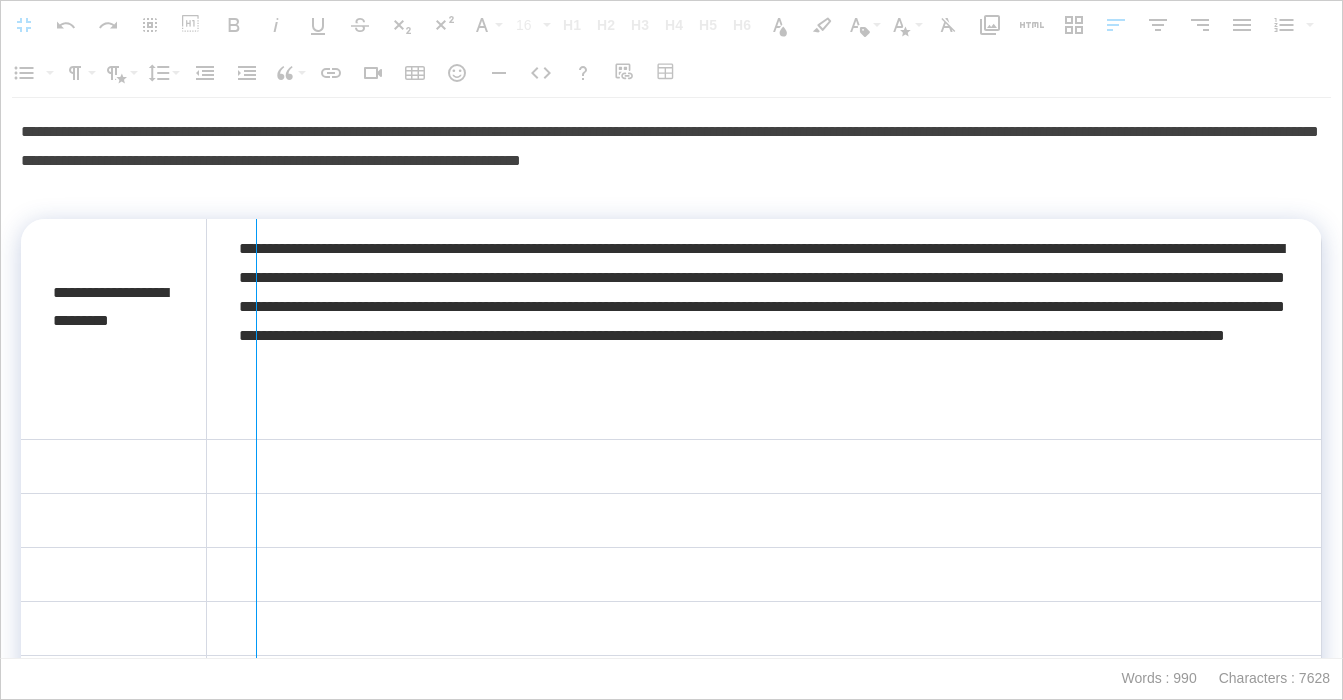 drag, startPoint x: 207, startPoint y: 339, endPoint x: 268, endPoint y: 341, distance: 61.03278 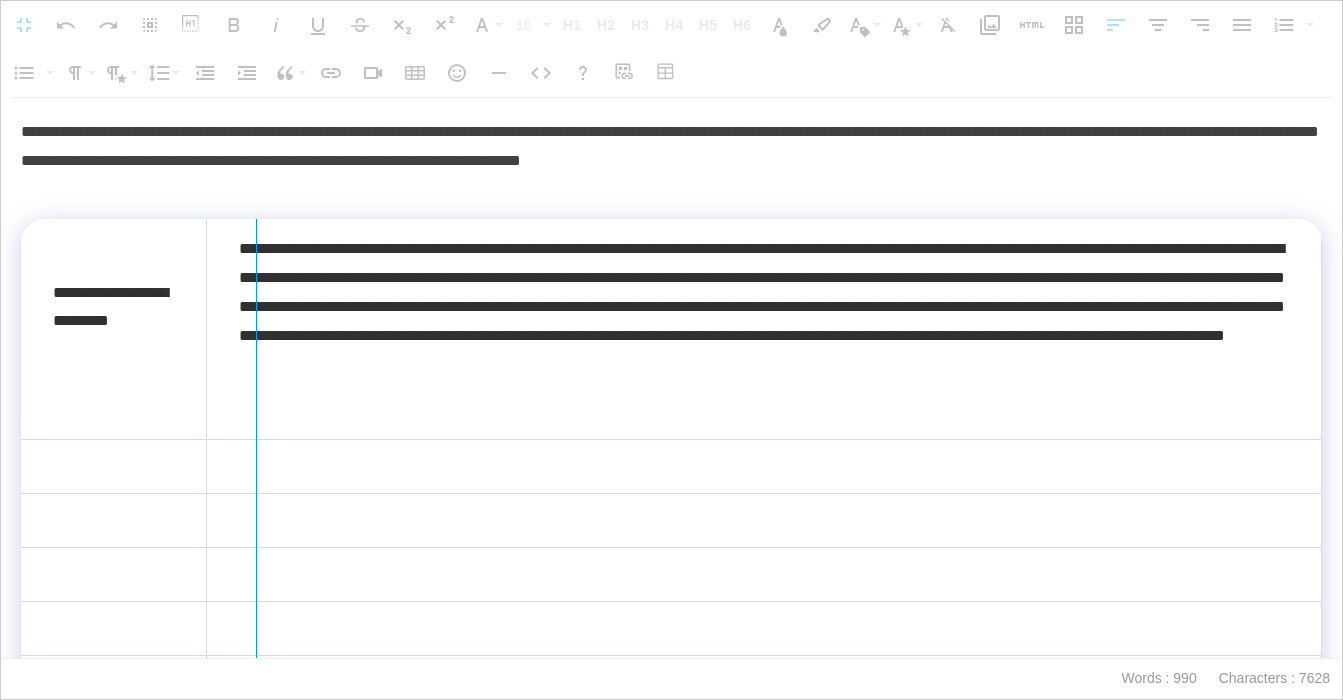 click at bounding box center [256, 490] 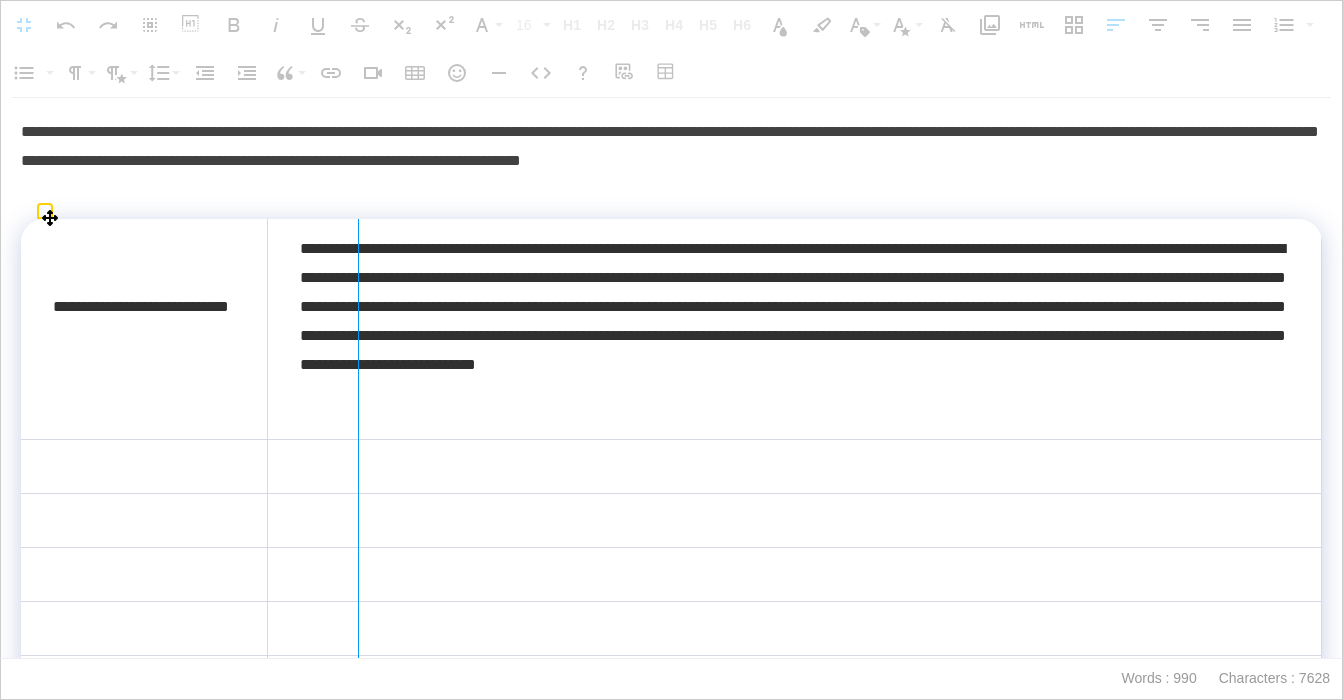 drag, startPoint x: 268, startPoint y: 341, endPoint x: 357, endPoint y: 339, distance: 89.02247 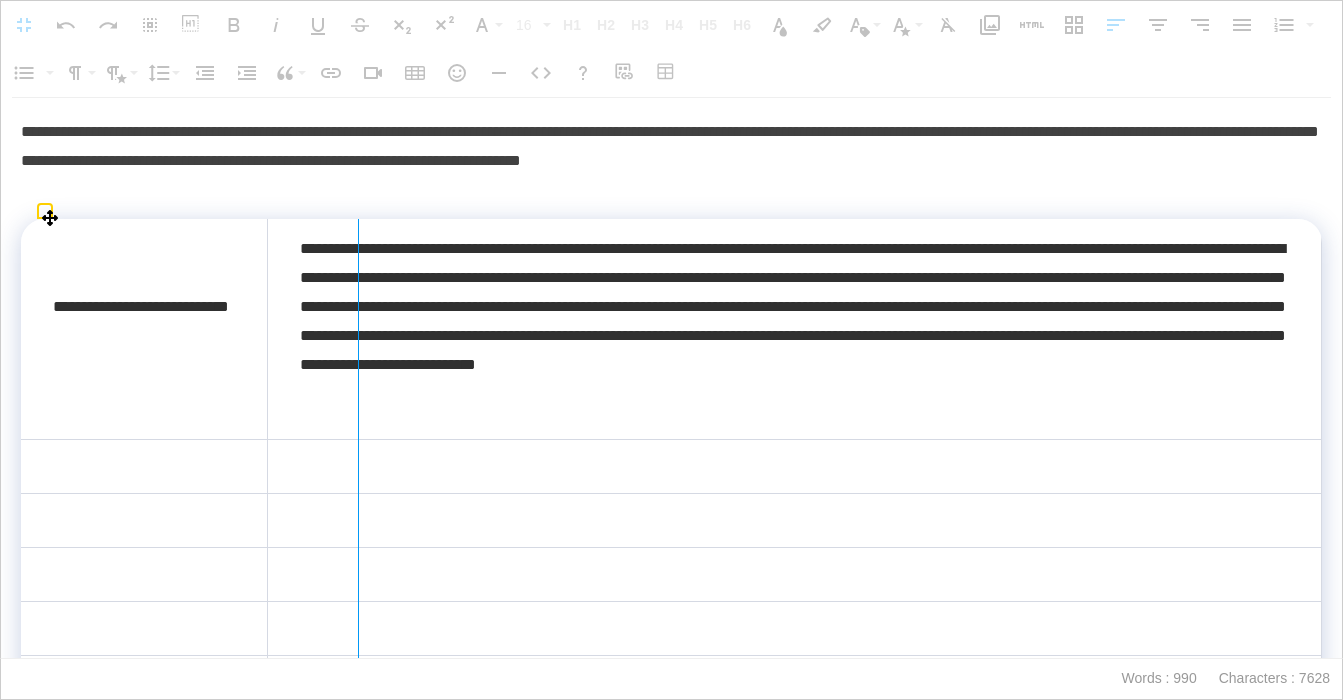 click at bounding box center (358, 490) 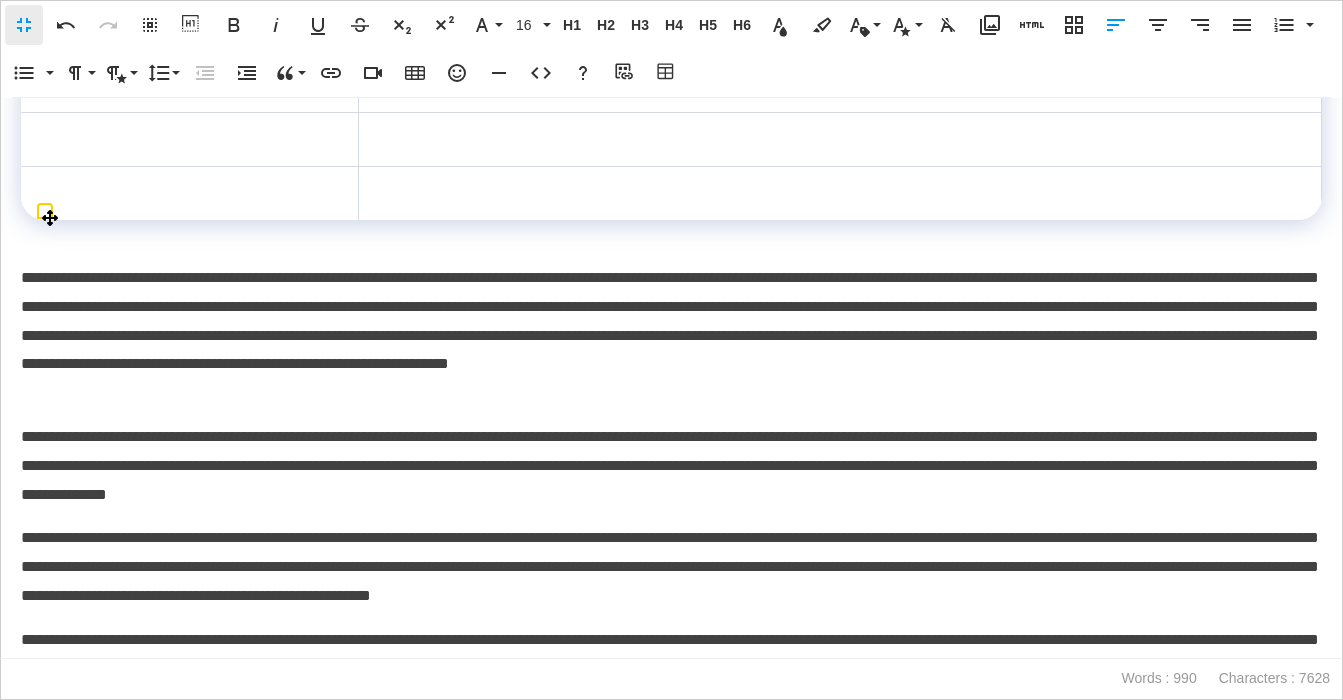 scroll, scrollTop: 545, scrollLeft: 0, axis: vertical 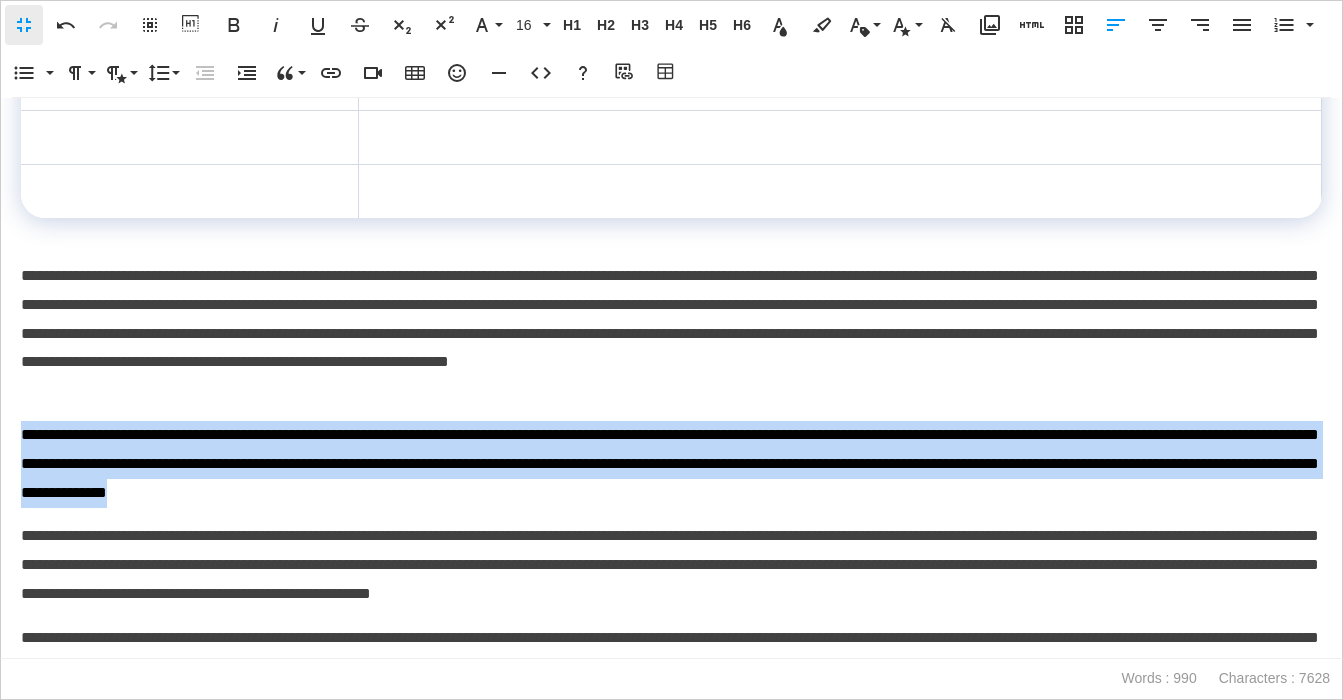 drag, startPoint x: 897, startPoint y: 498, endPoint x: 13, endPoint y: 439, distance: 885.9667 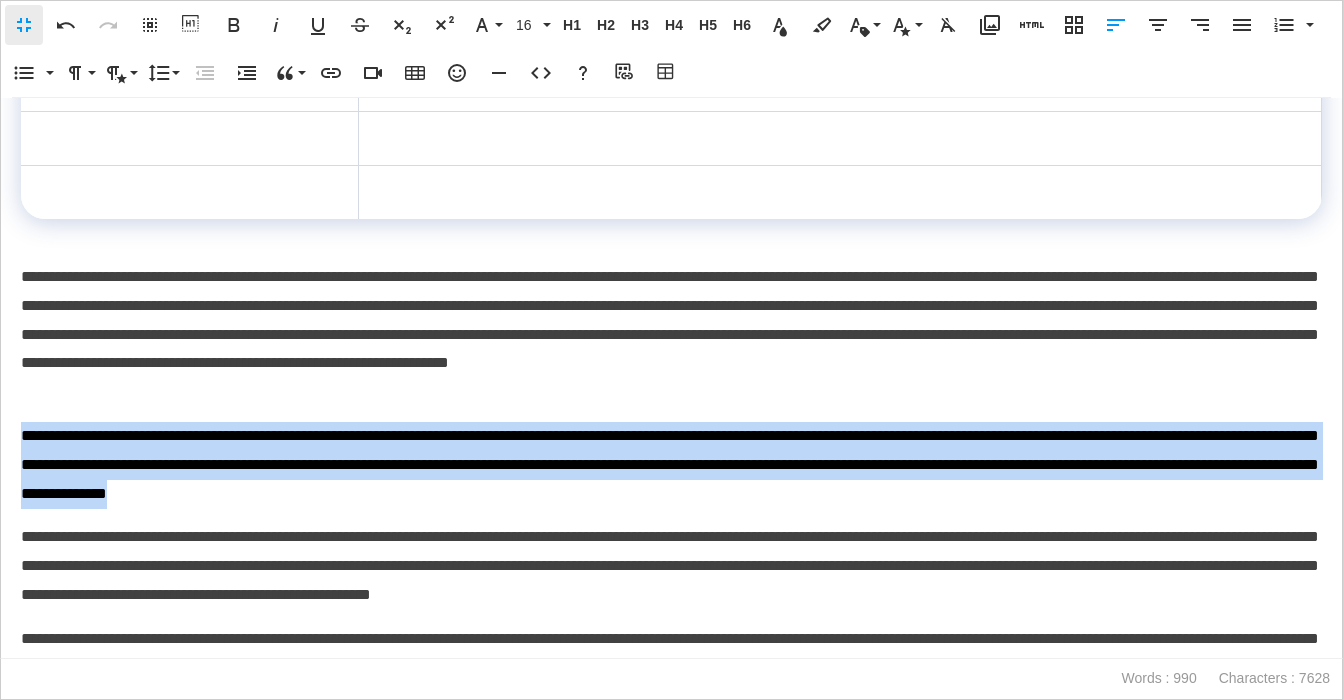 copy on "**********" 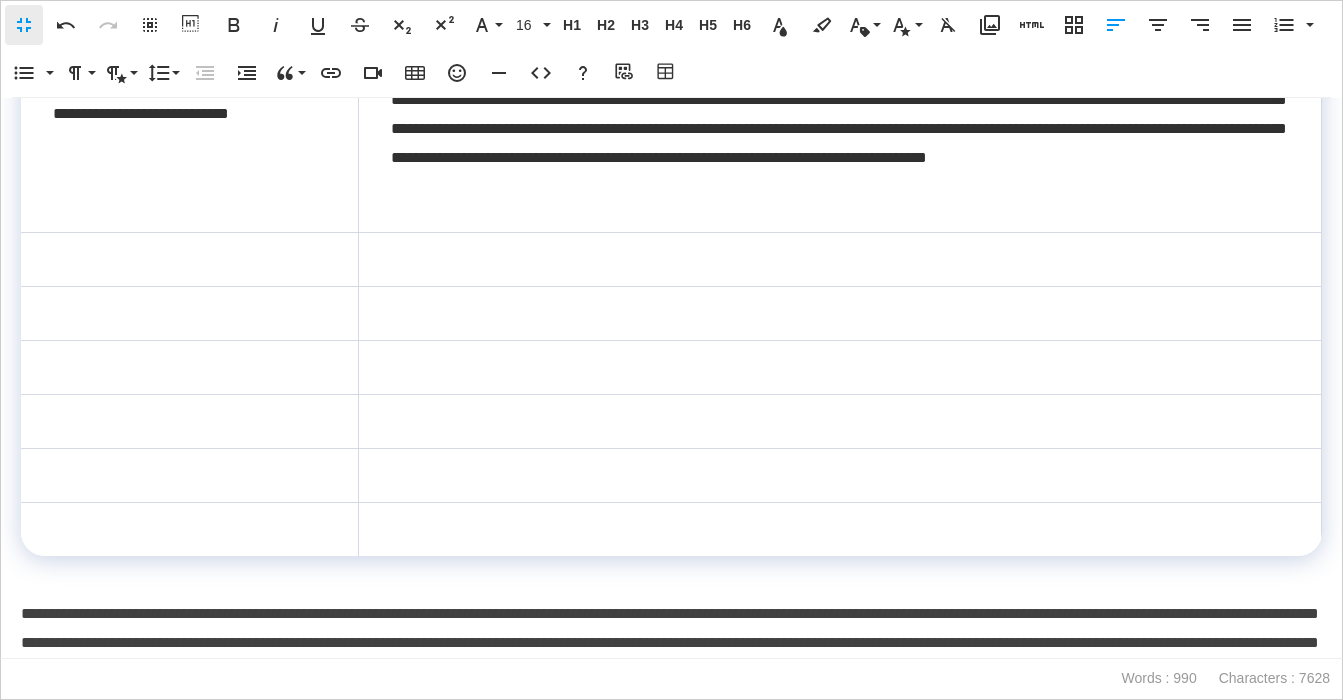 scroll, scrollTop: 209, scrollLeft: 0, axis: vertical 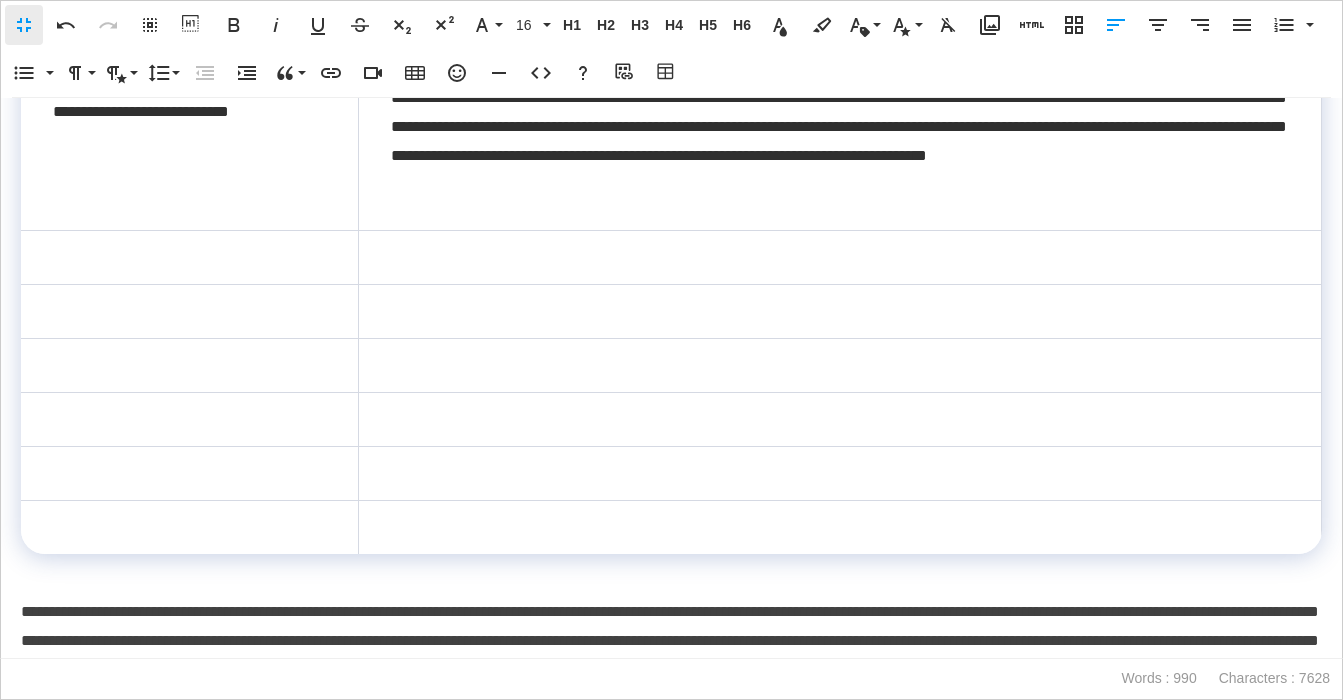 click on "**********" at bounding box center [840, 112] 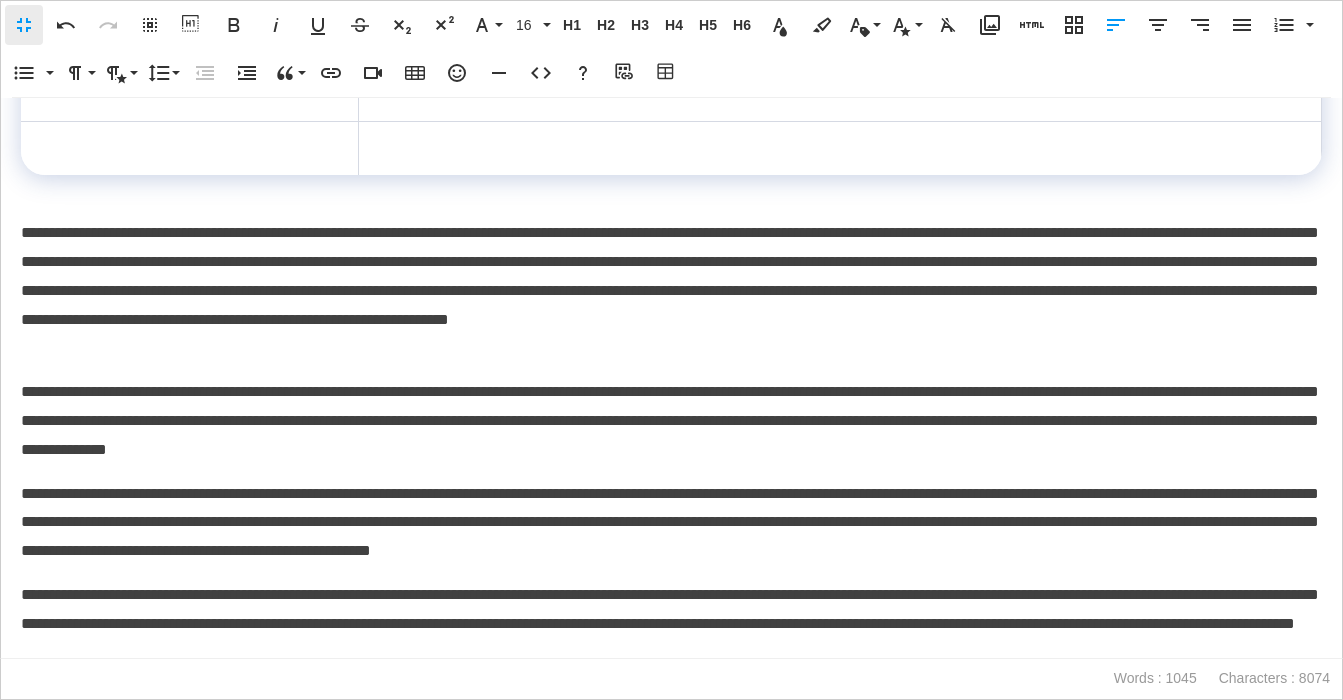 scroll, scrollTop: 725, scrollLeft: 0, axis: vertical 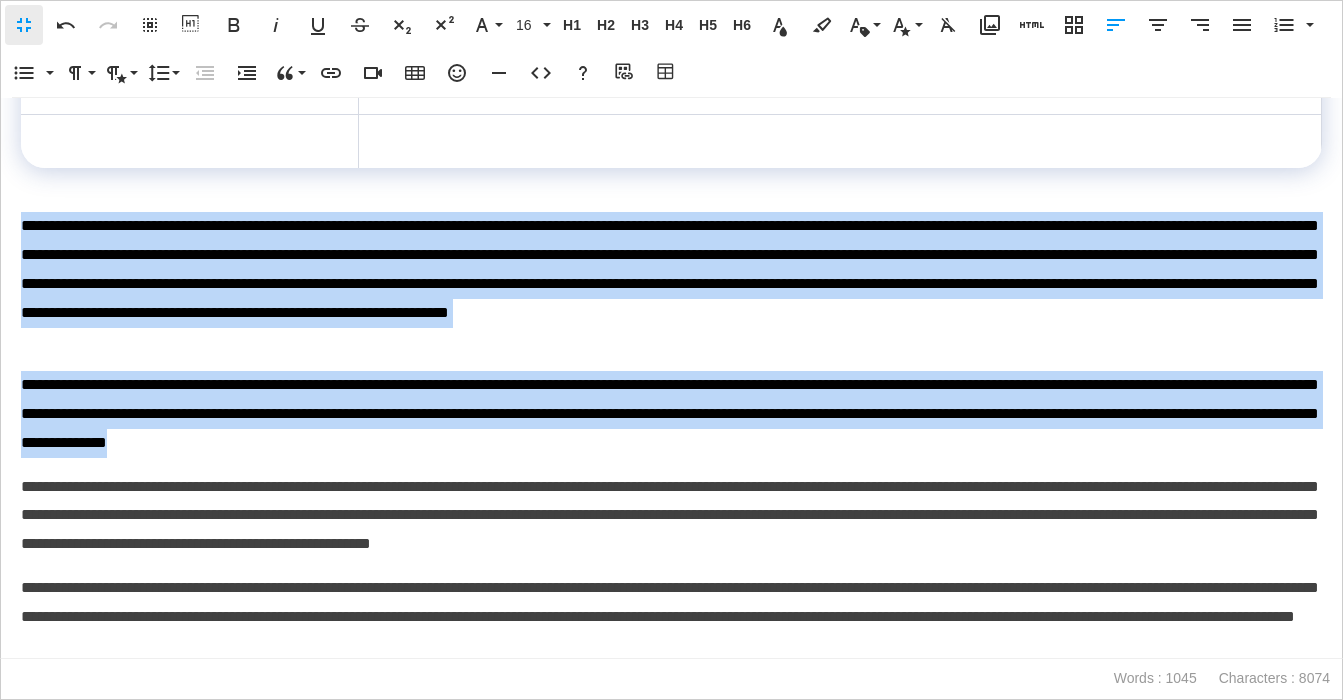 drag, startPoint x: 873, startPoint y: 445, endPoint x: -19, endPoint y: 205, distance: 923.7229 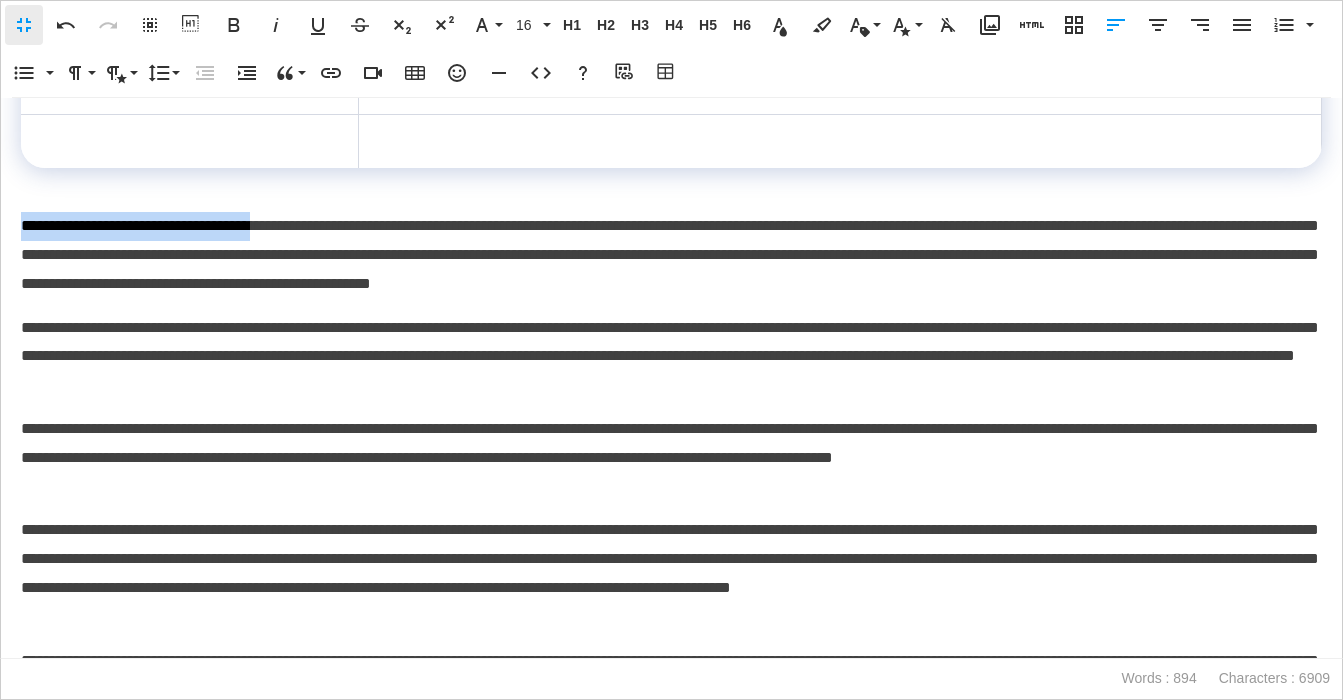 drag, startPoint x: 24, startPoint y: 226, endPoint x: 330, endPoint y: 232, distance: 306.0588 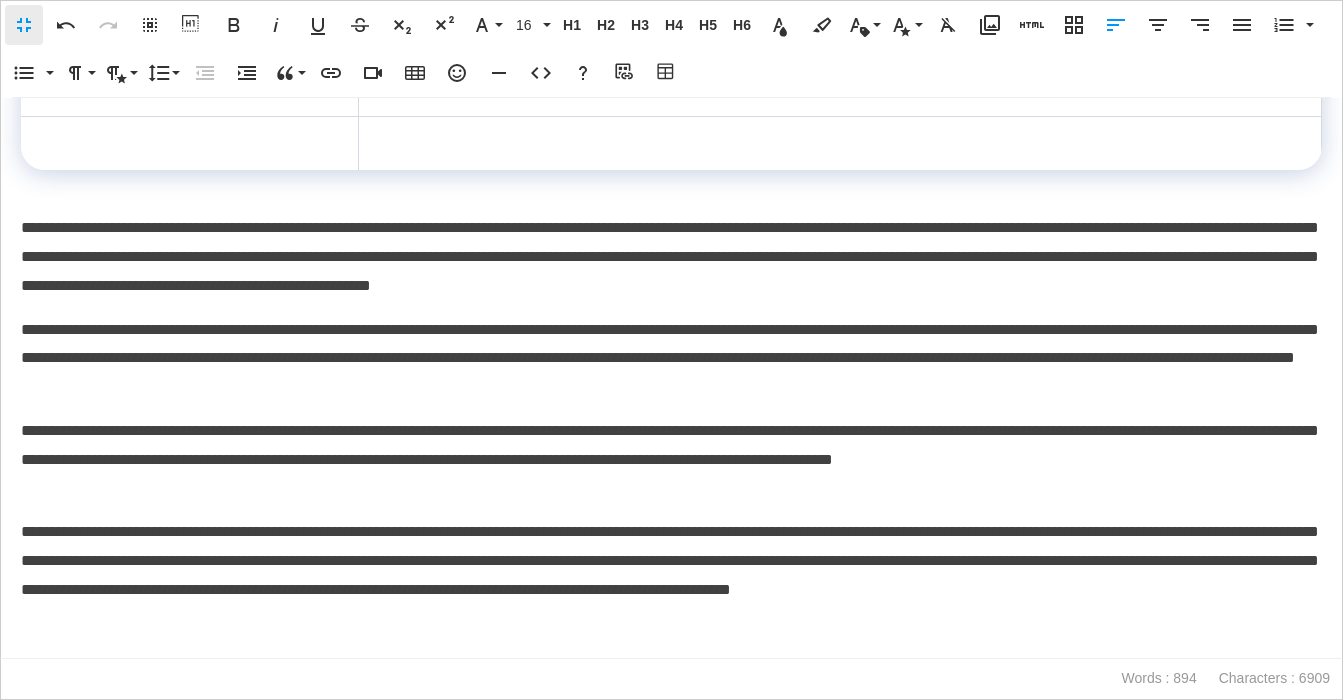 click on "**********" at bounding box center [671, 257] 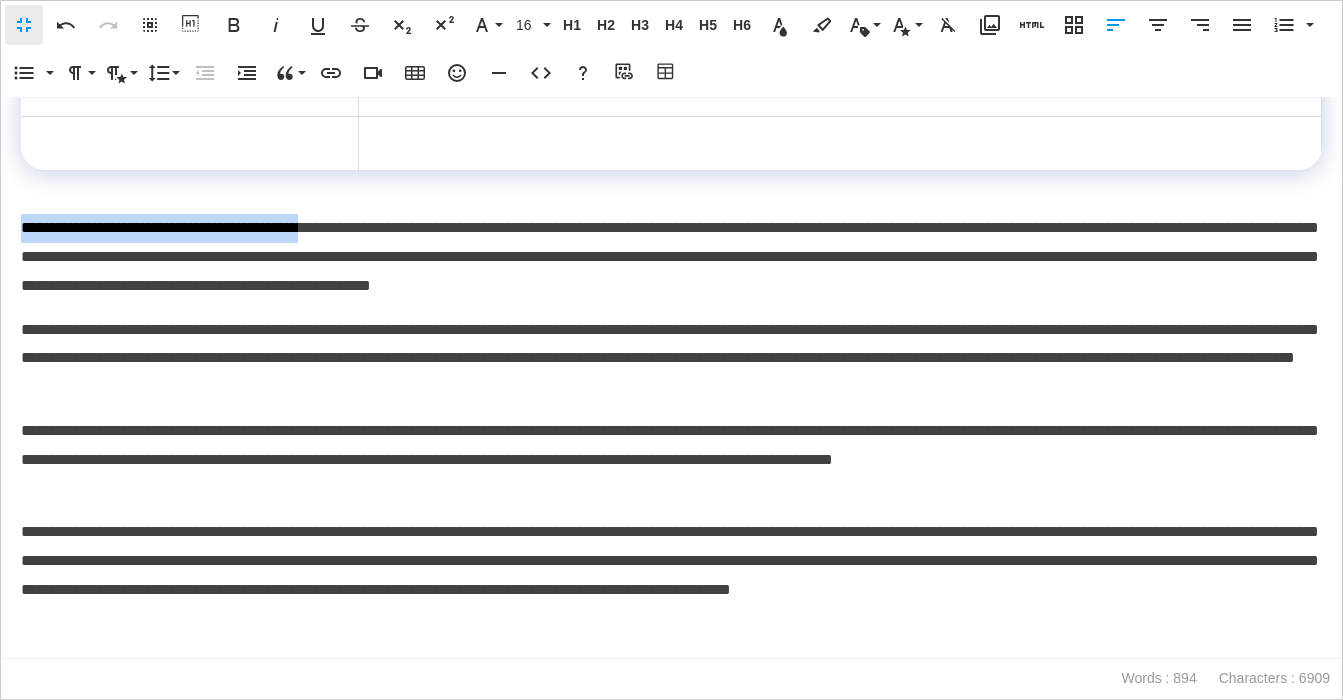 drag, startPoint x: 391, startPoint y: 231, endPoint x: 93, endPoint y: 229, distance: 298.0067 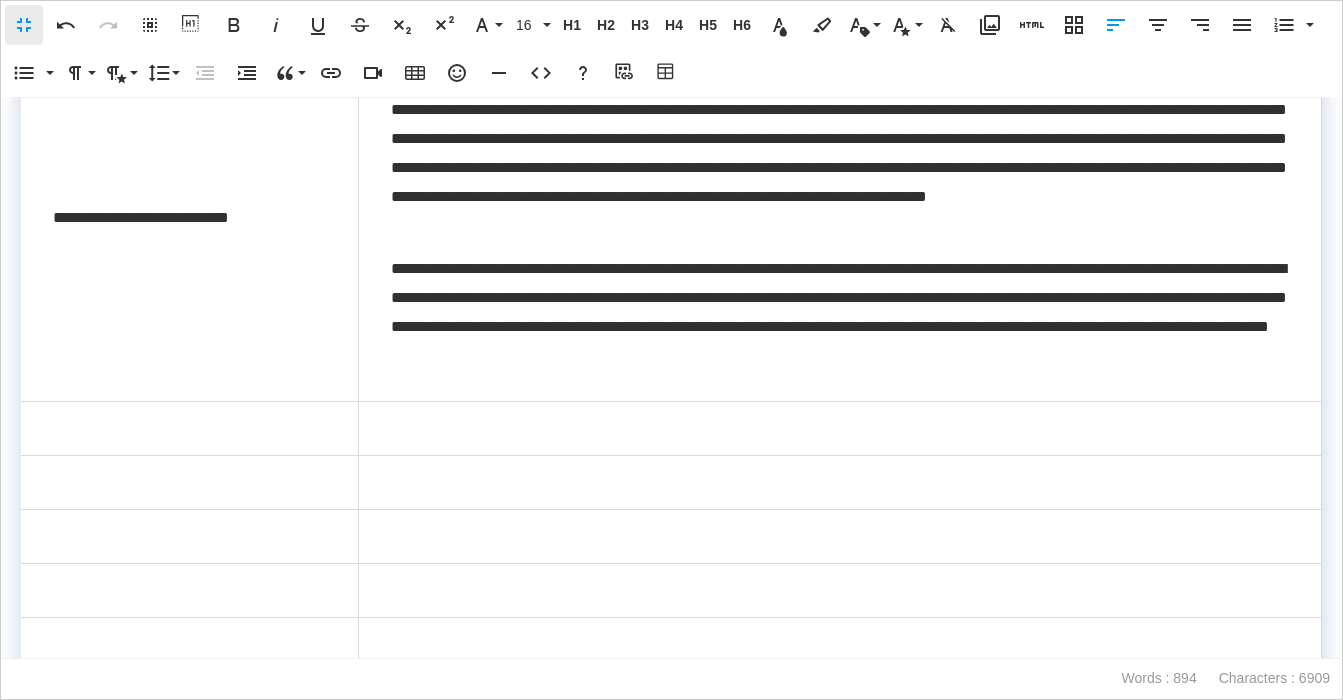 scroll, scrollTop: 182, scrollLeft: 0, axis: vertical 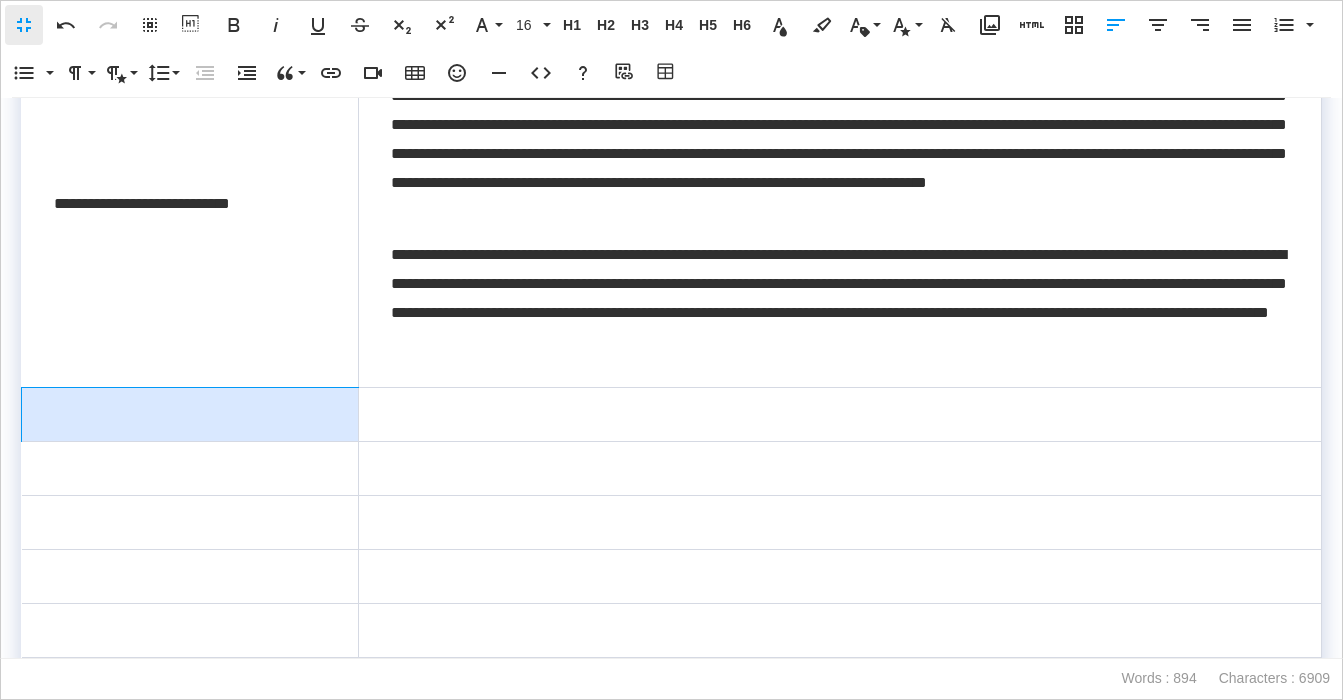 click at bounding box center [190, 415] 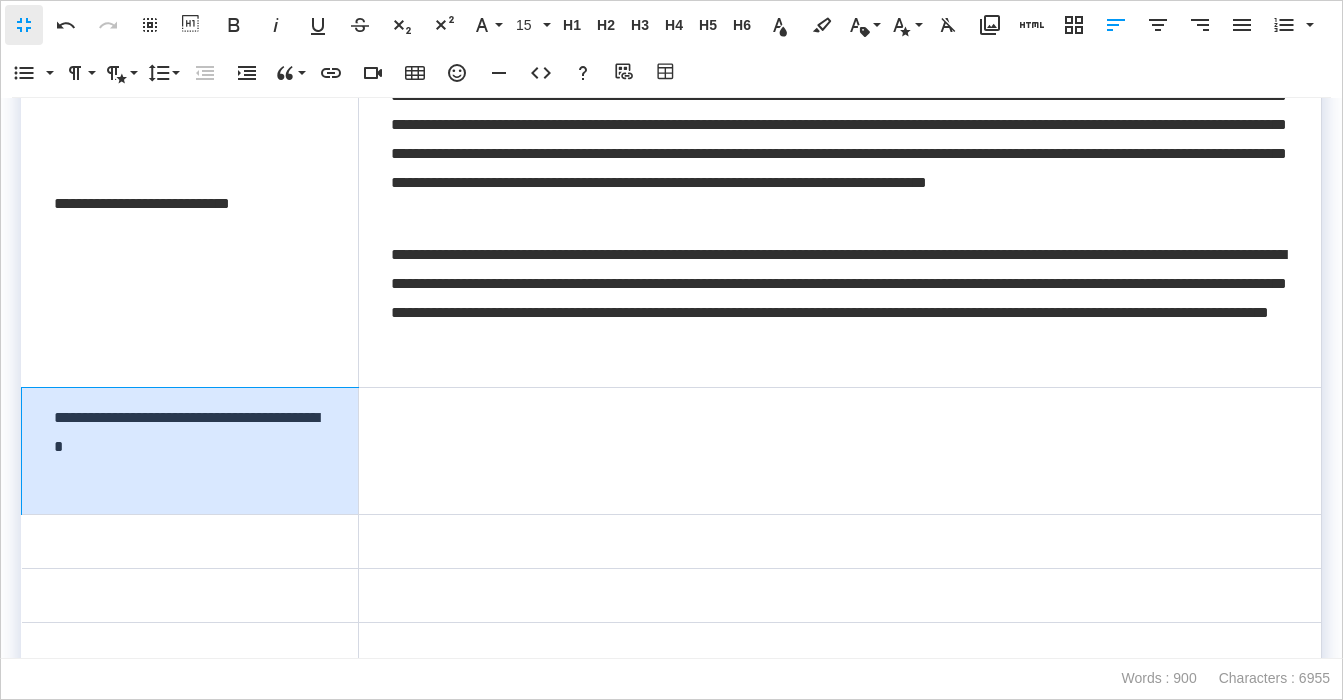 click on "**********" at bounding box center (190, 451) 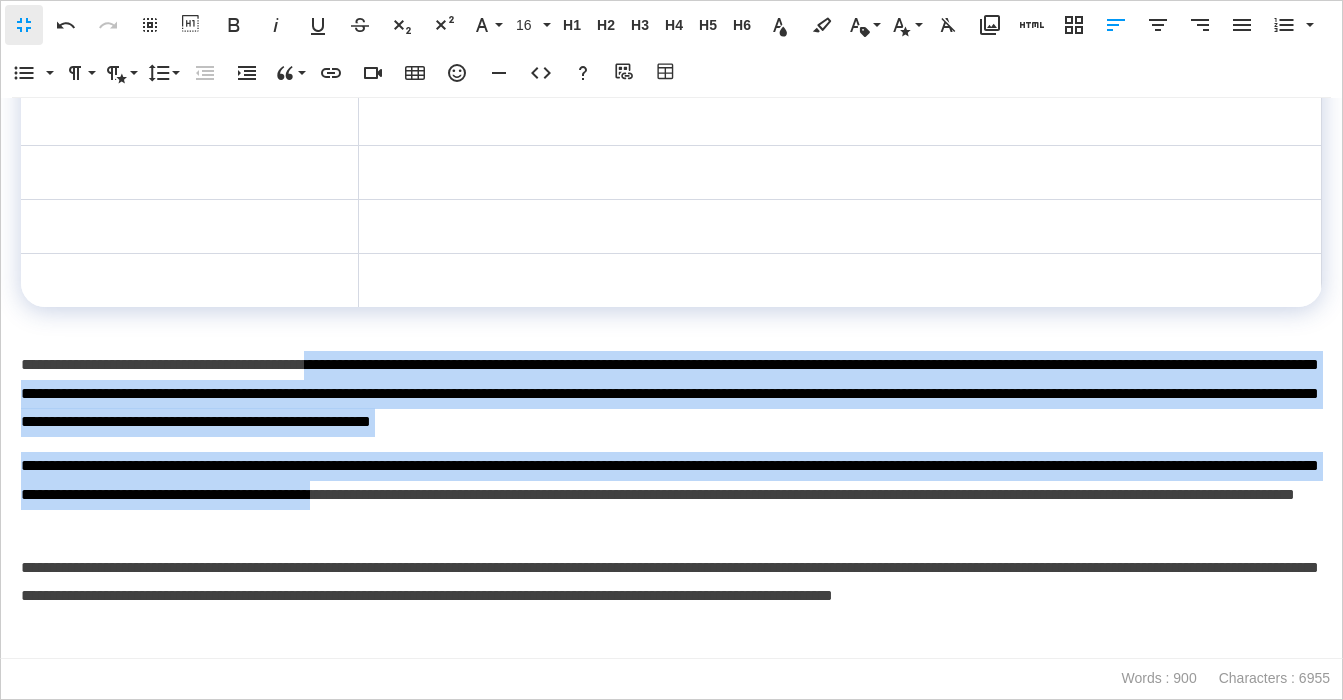 scroll, scrollTop: 640, scrollLeft: 0, axis: vertical 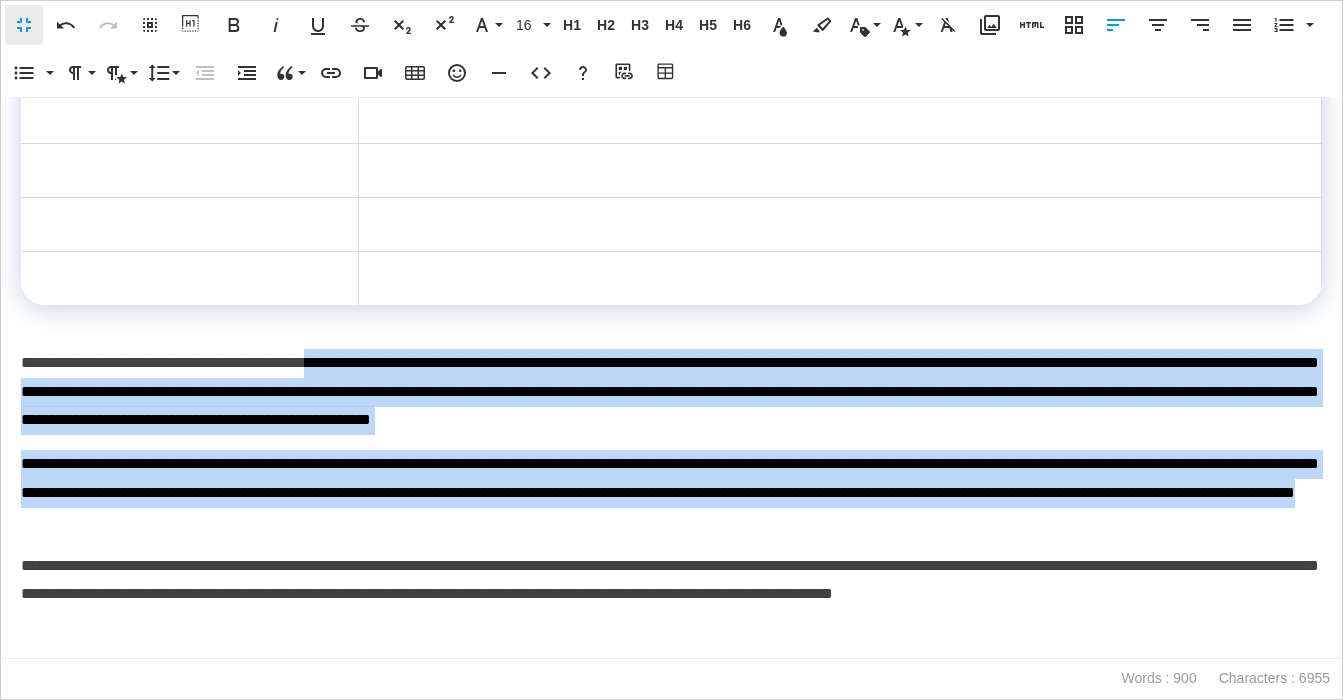 drag, startPoint x: 400, startPoint y: 428, endPoint x: 703, endPoint y: 517, distance: 315.80057 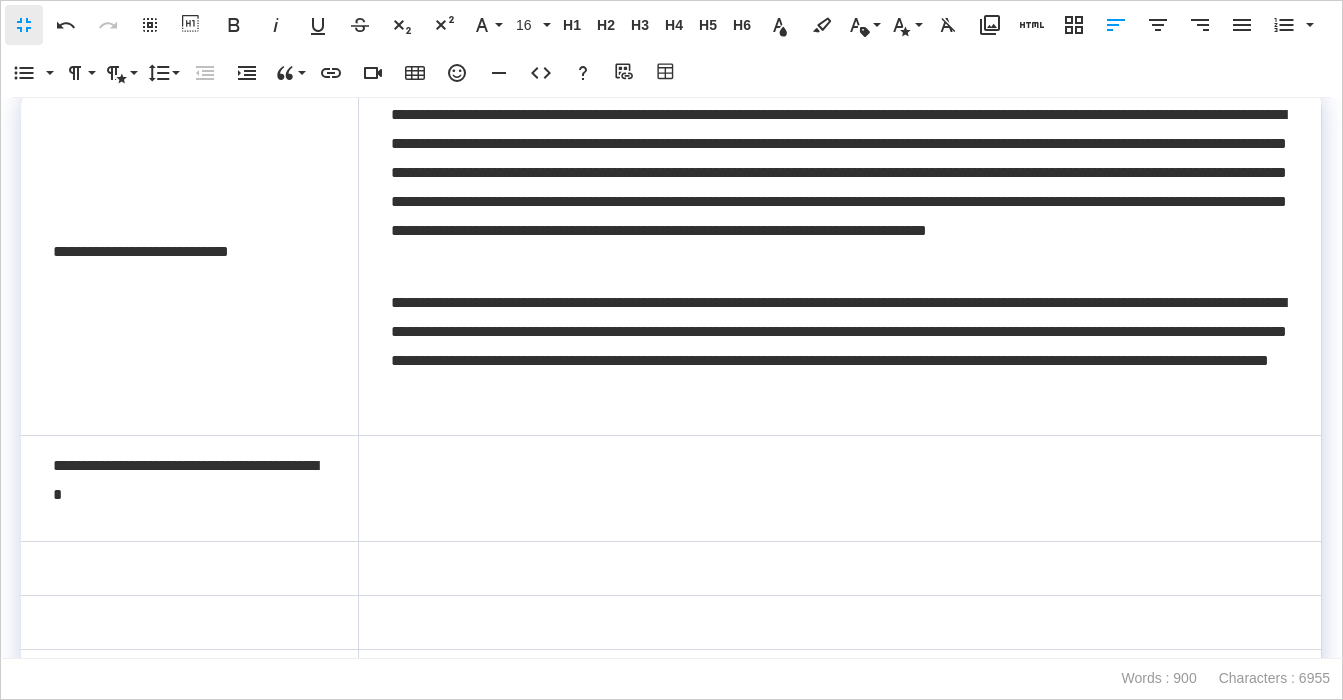 scroll, scrollTop: 106, scrollLeft: 0, axis: vertical 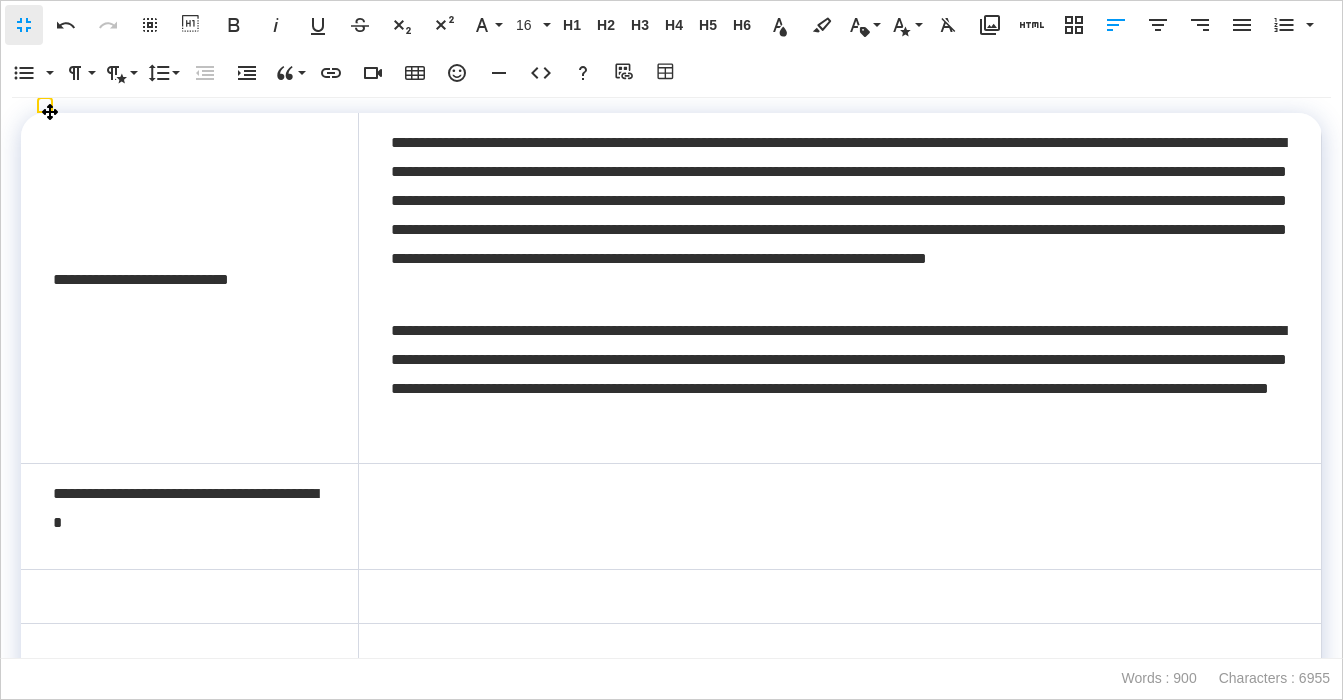 click at bounding box center [839, 517] 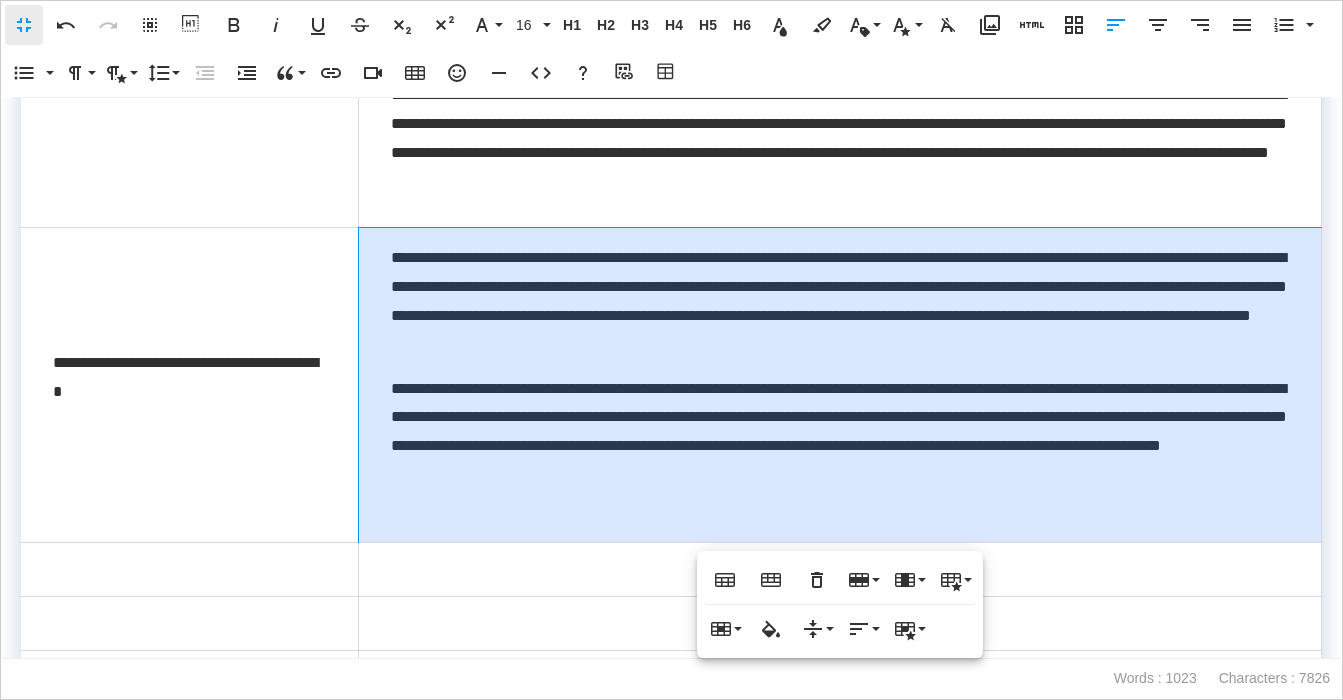 scroll, scrollTop: 394, scrollLeft: 0, axis: vertical 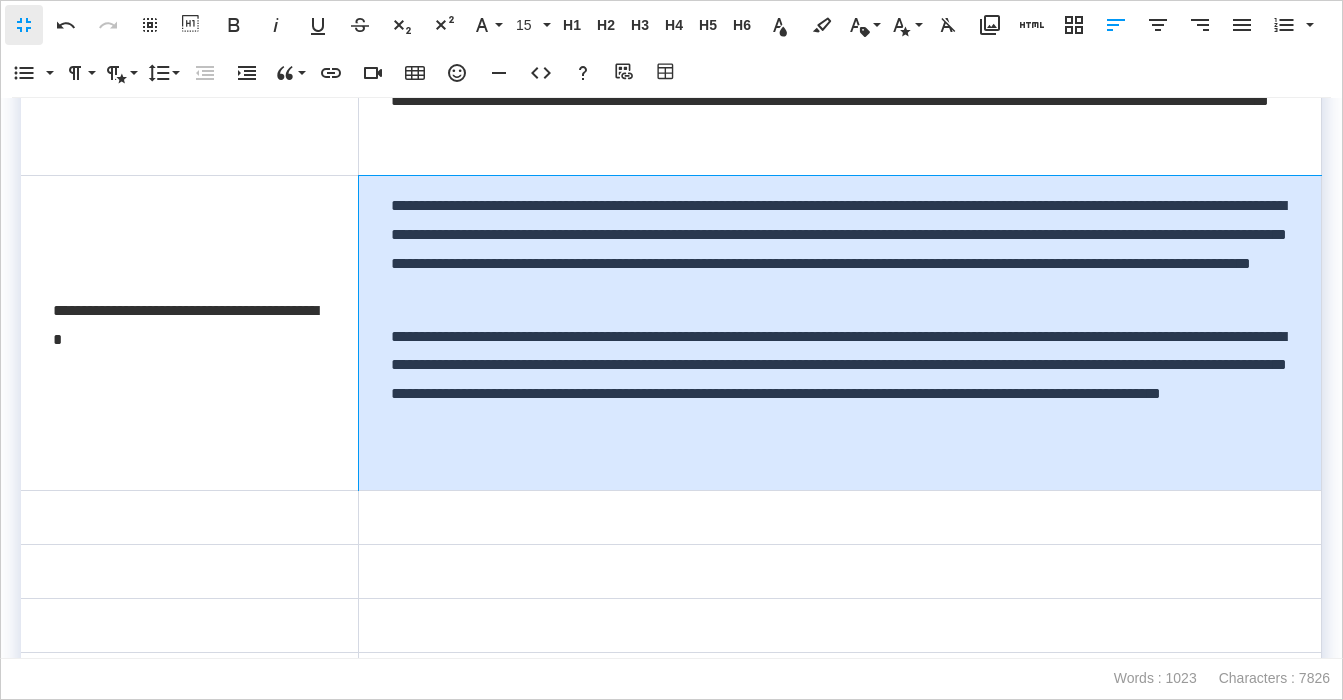 click on "**********" at bounding box center (839, 333) 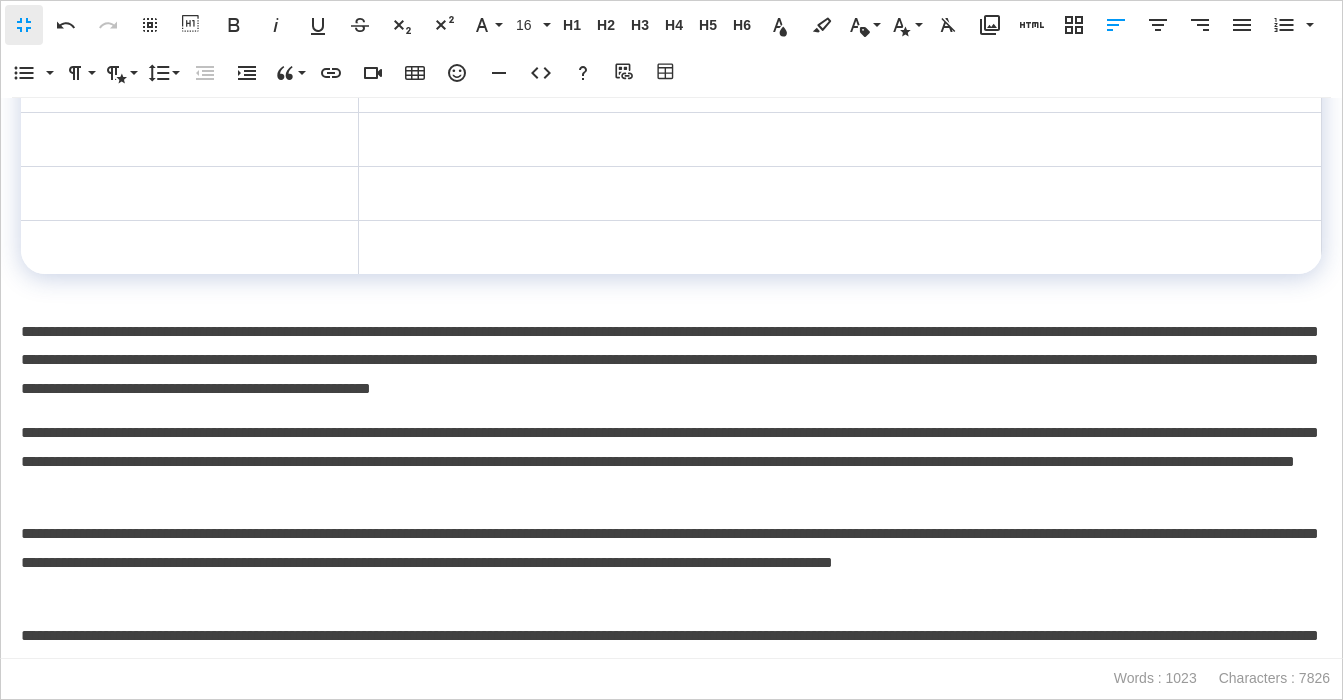 scroll, scrollTop: 862, scrollLeft: 0, axis: vertical 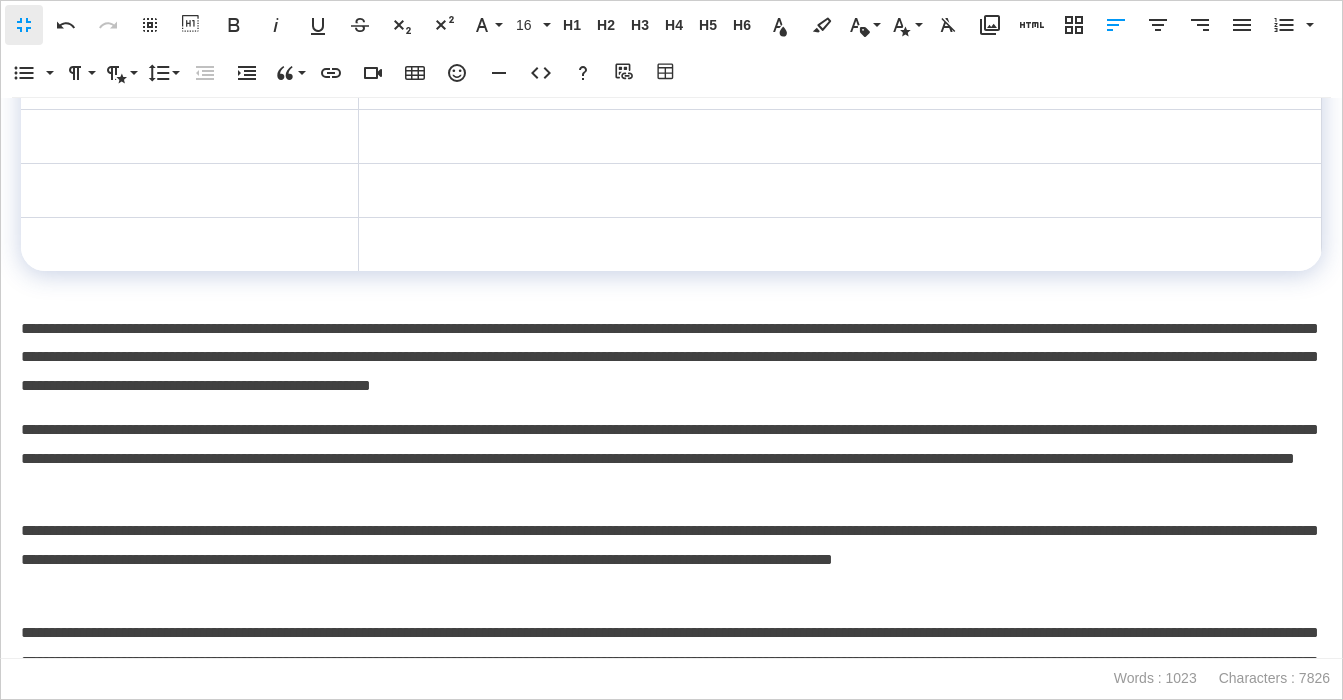 click on "**********" at bounding box center (671, 459) 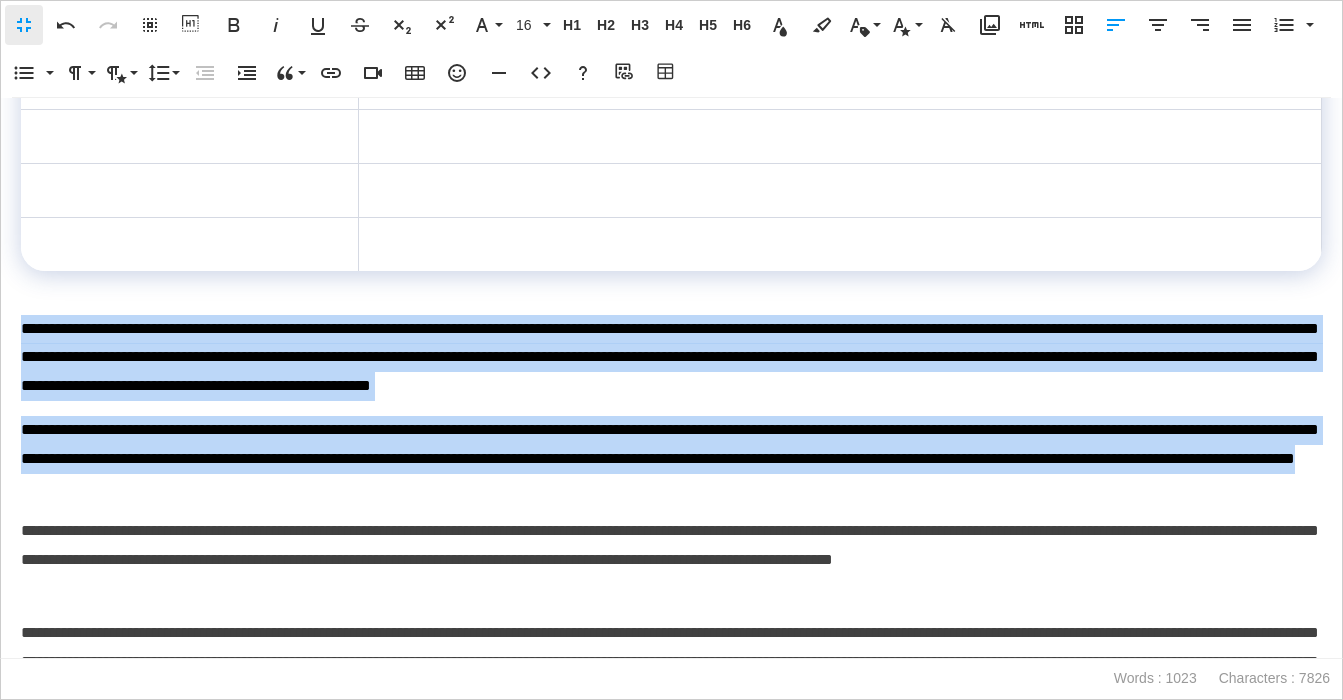 drag, startPoint x: 760, startPoint y: 496, endPoint x: 12, endPoint y: 324, distance: 767.5207 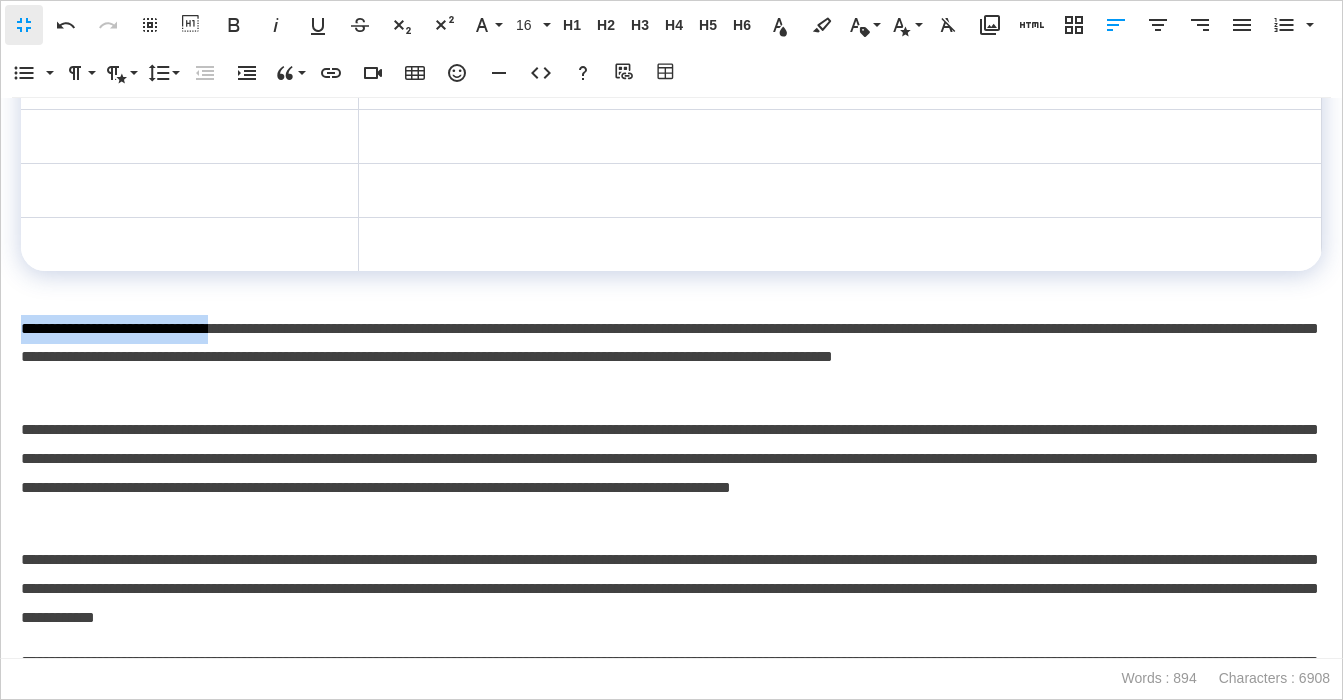 drag, startPoint x: 28, startPoint y: 332, endPoint x: 264, endPoint y: 336, distance: 236.03389 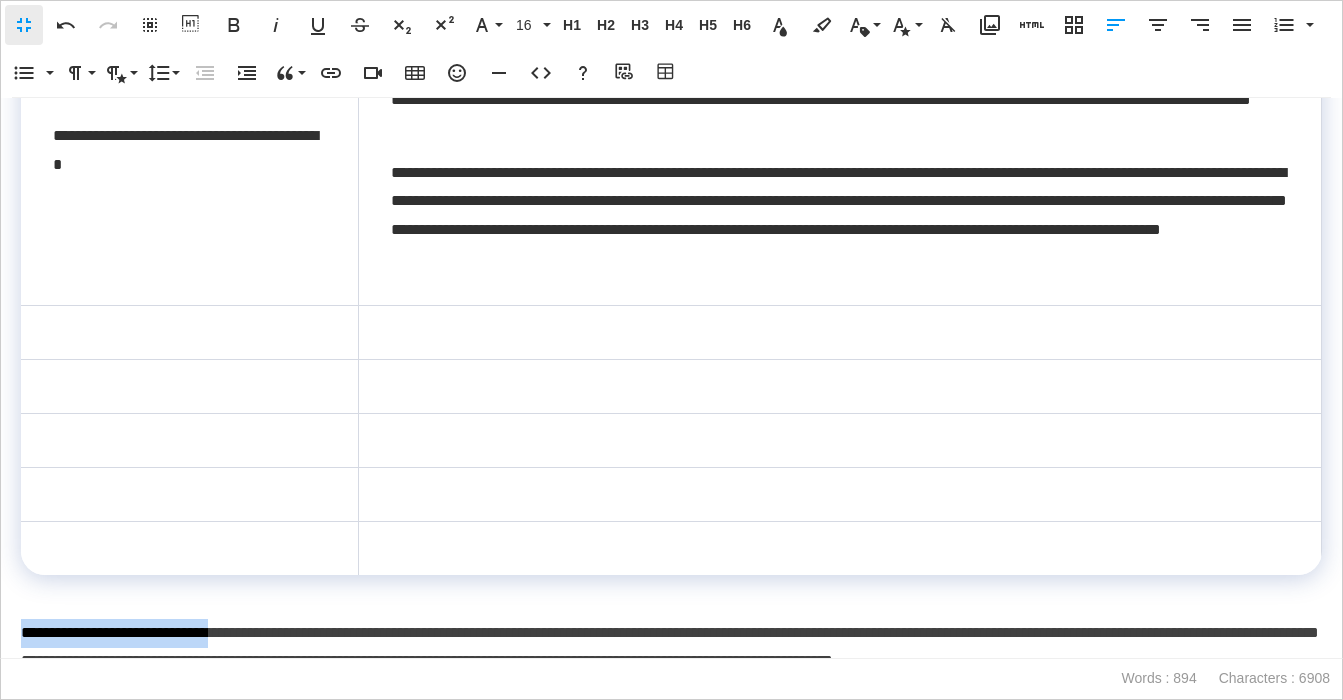 scroll, scrollTop: 537, scrollLeft: 0, axis: vertical 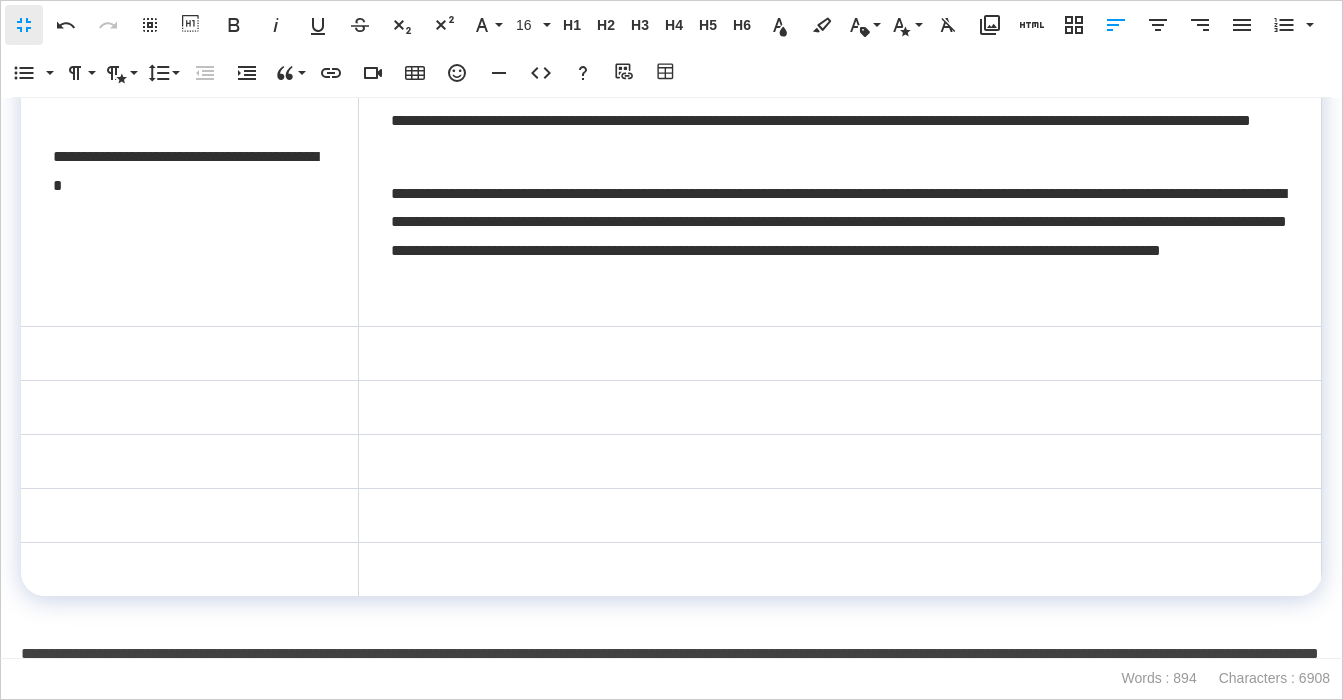 click at bounding box center (189, 353) 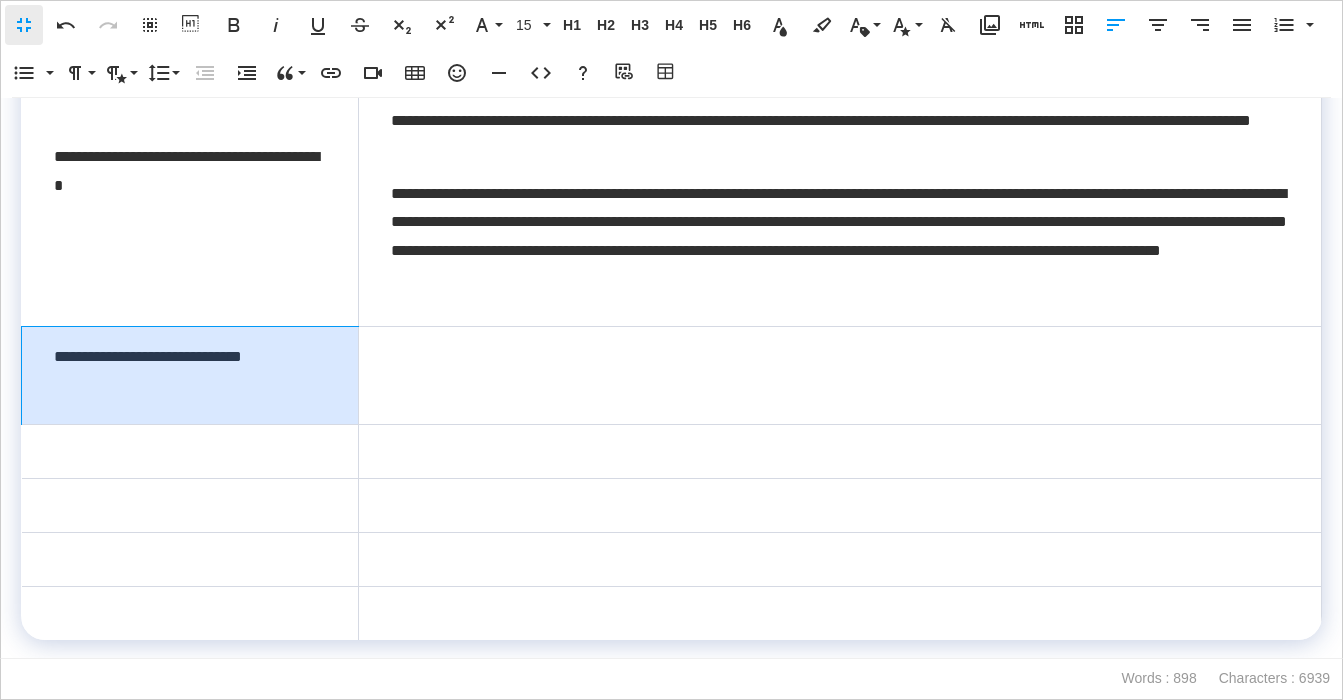 click on "**********" at bounding box center (190, 375) 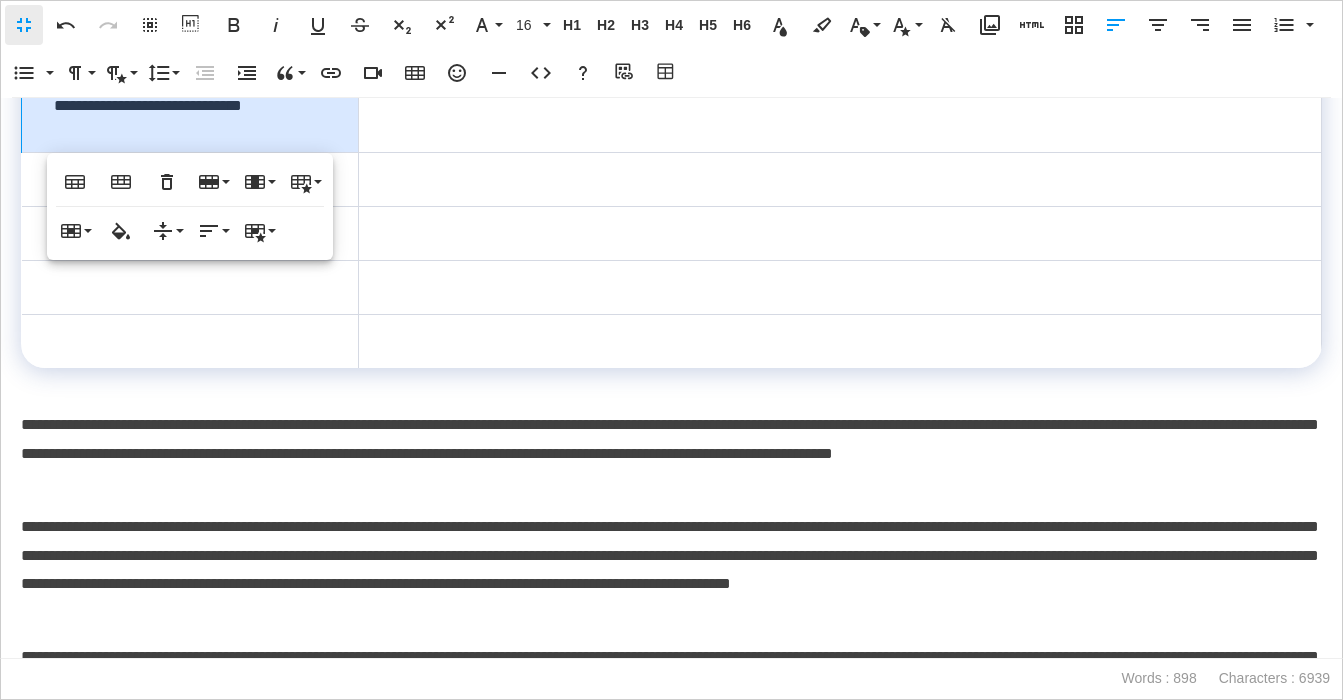 scroll, scrollTop: 869, scrollLeft: 0, axis: vertical 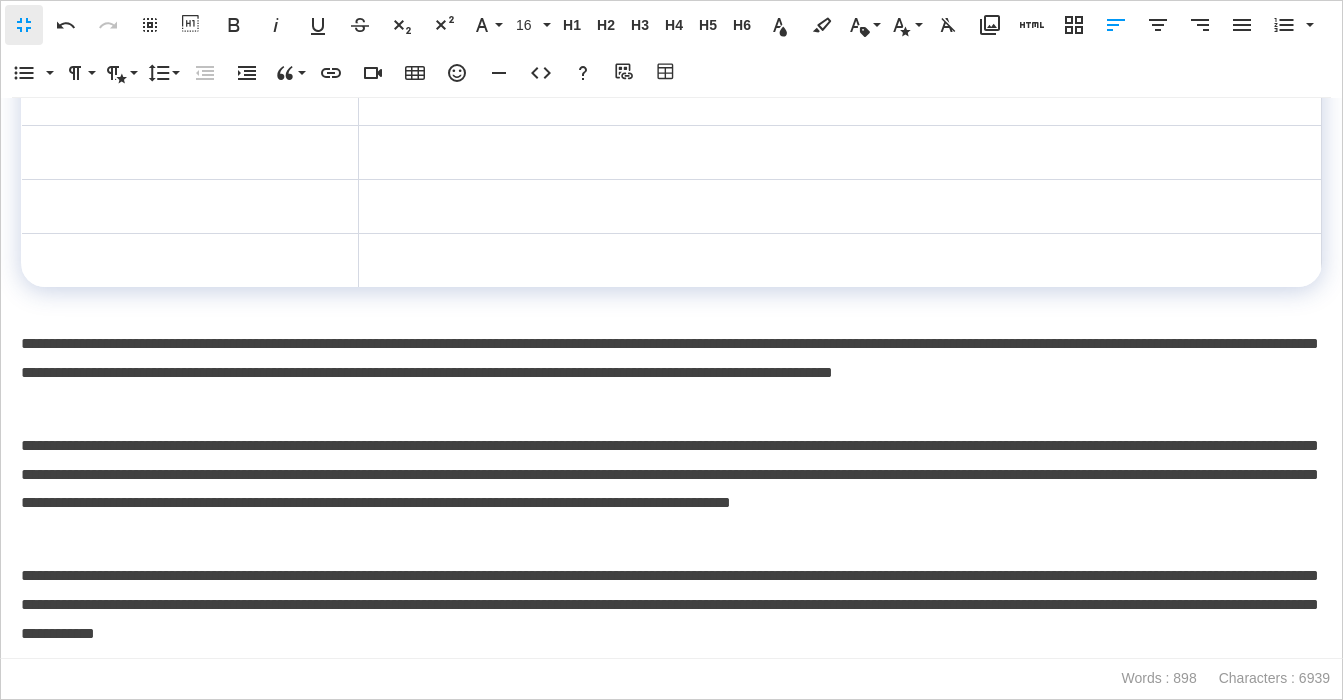 click on "**********" at bounding box center [671, 373] 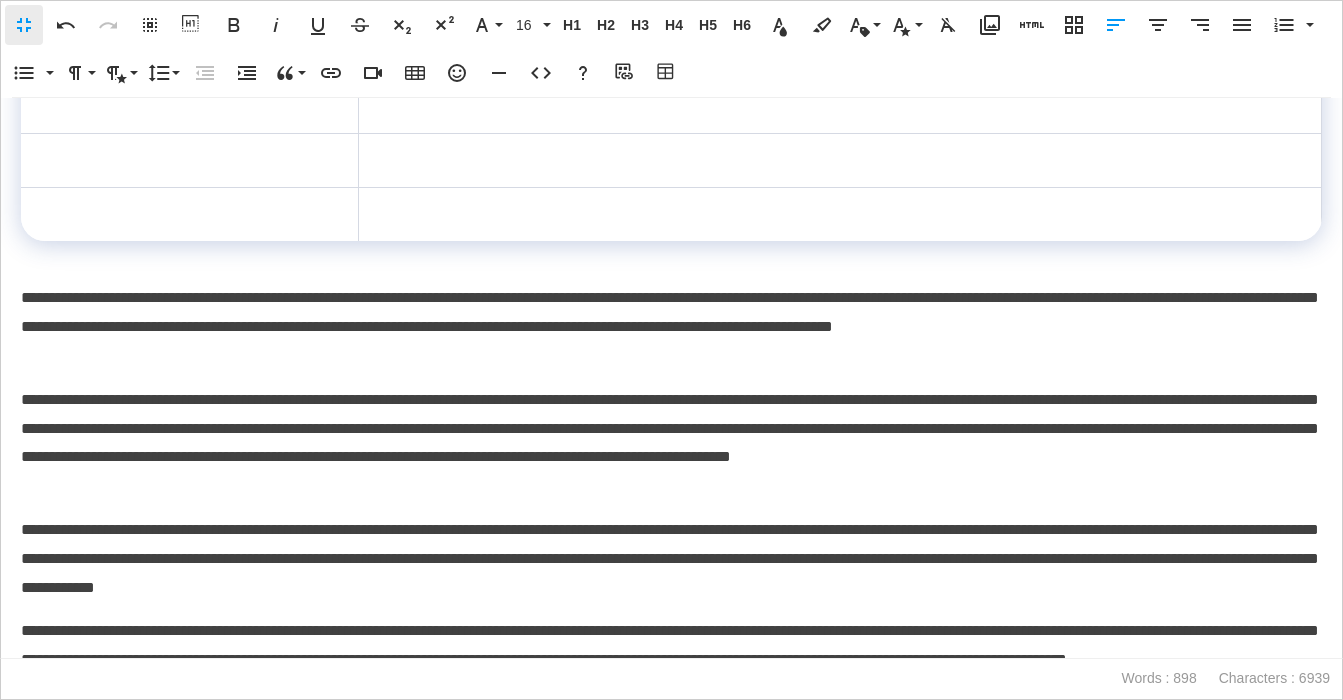 scroll, scrollTop: 932, scrollLeft: 0, axis: vertical 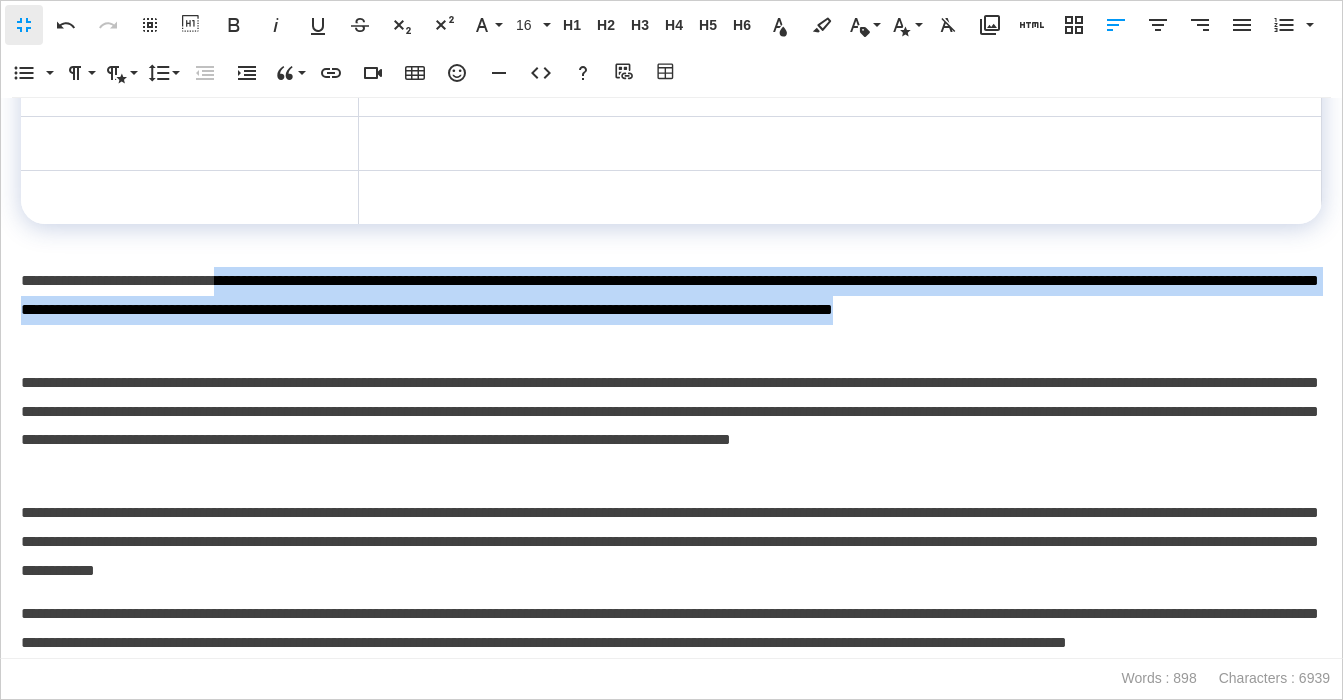 drag, startPoint x: 272, startPoint y: 283, endPoint x: 460, endPoint y: 329, distance: 193.54585 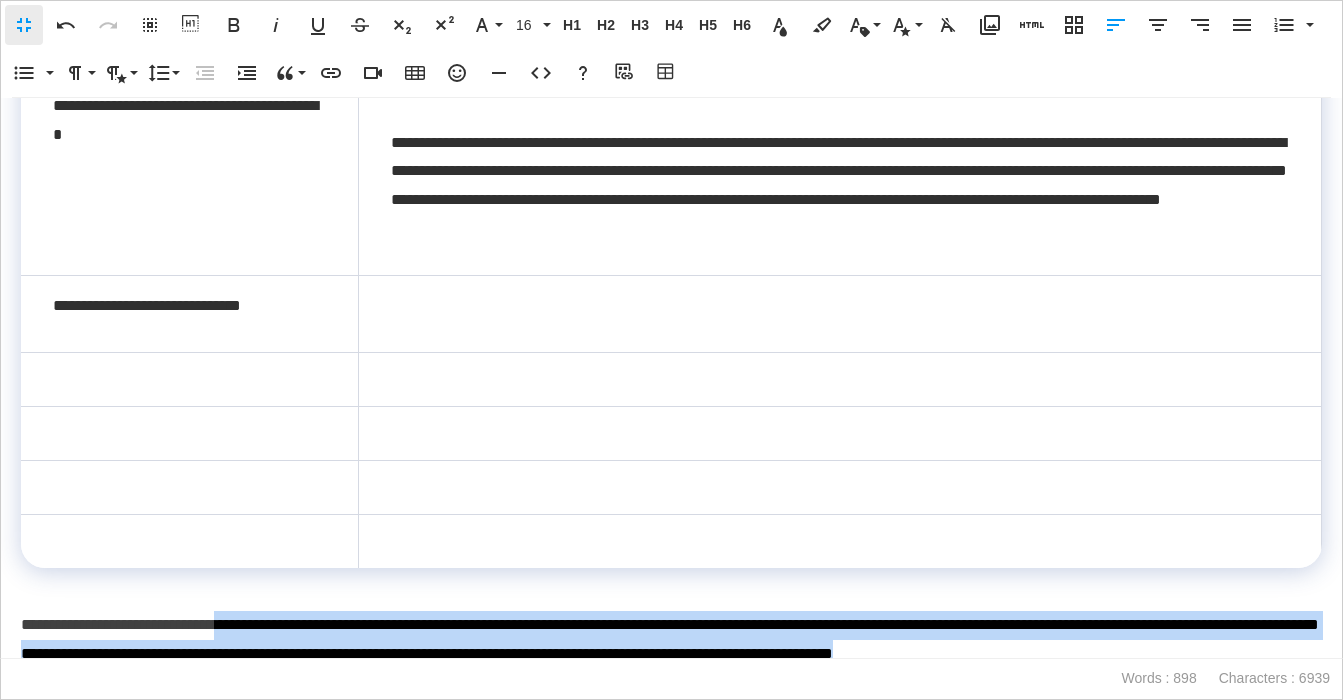scroll, scrollTop: 521, scrollLeft: 0, axis: vertical 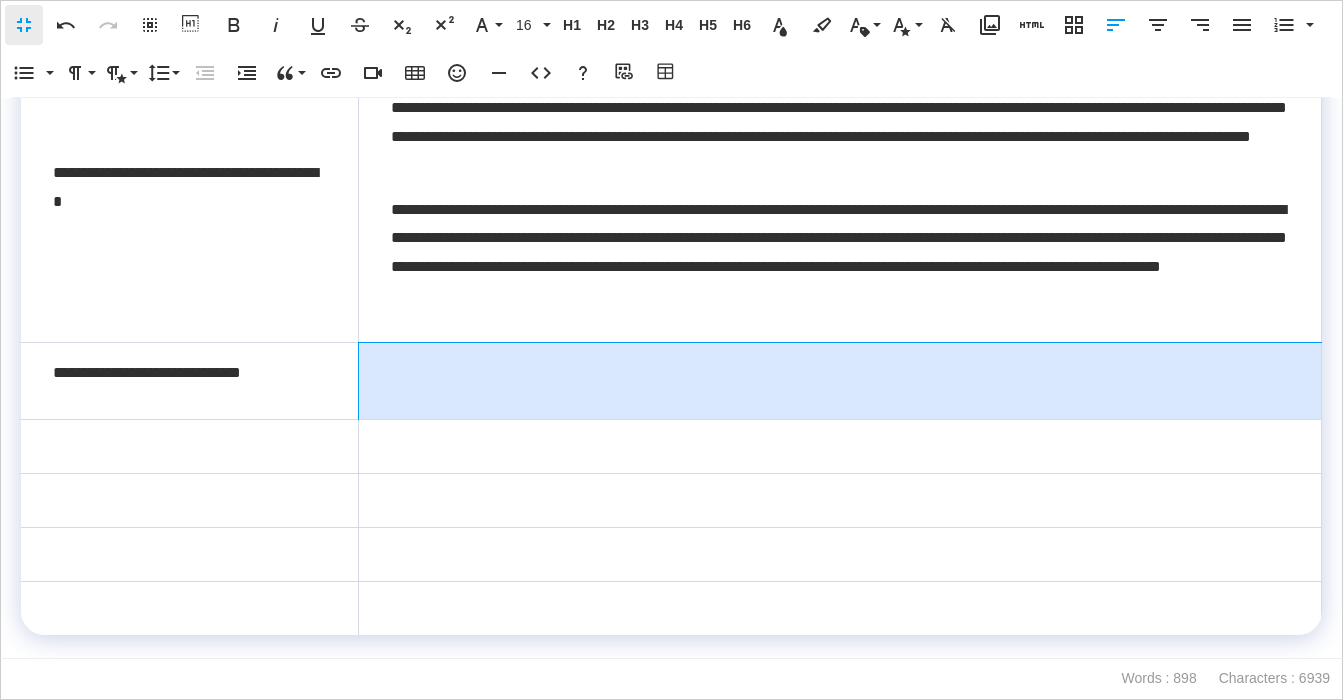 click at bounding box center [839, 380] 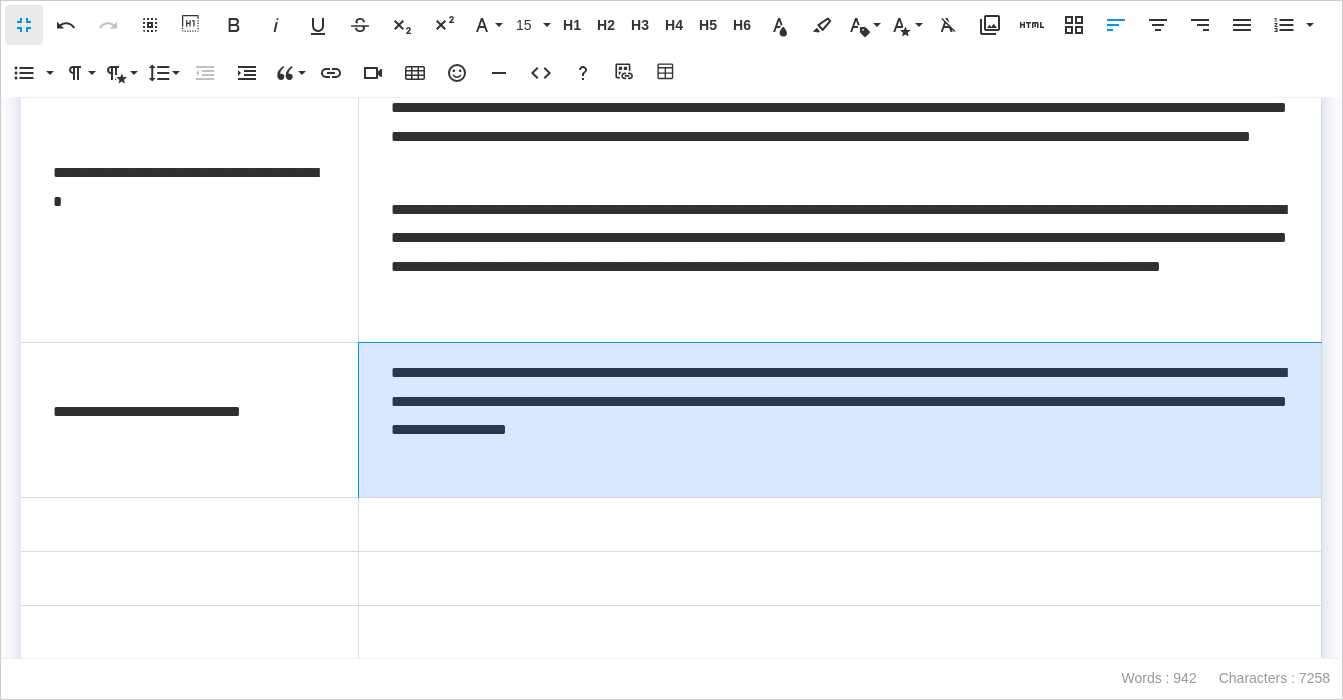 click on "**********" at bounding box center (839, 419) 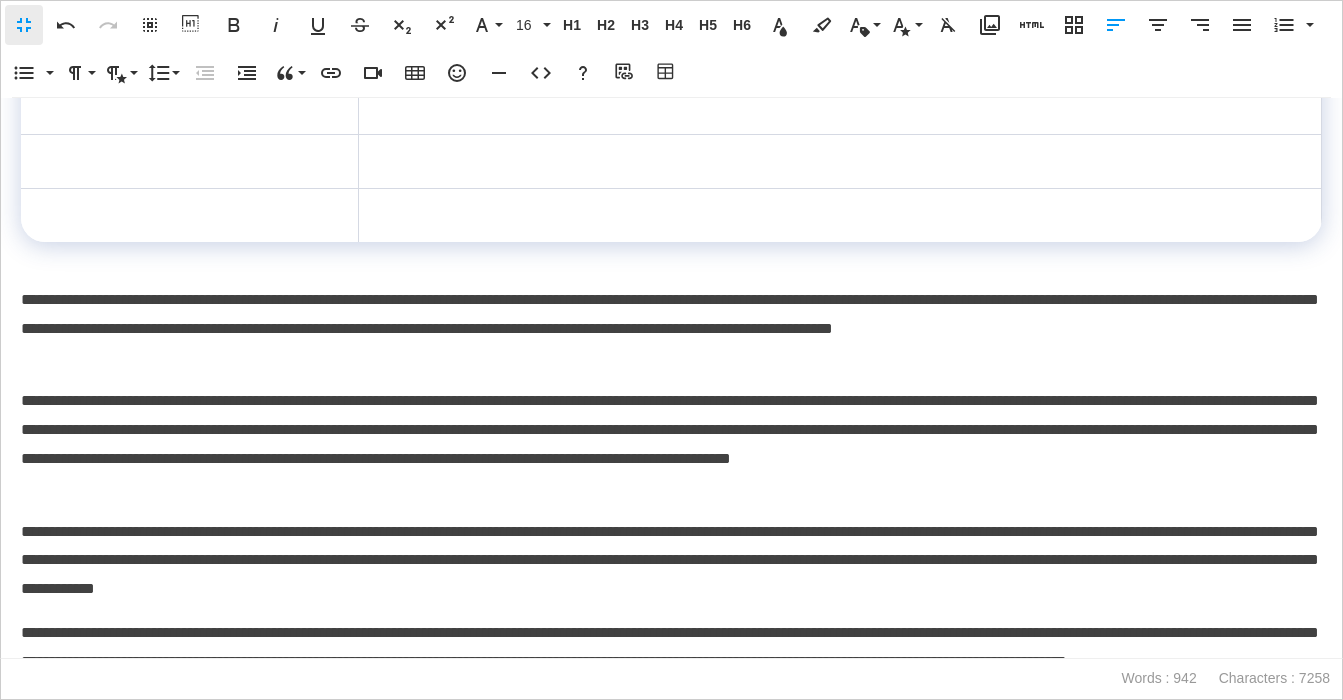 scroll, scrollTop: 973, scrollLeft: 0, axis: vertical 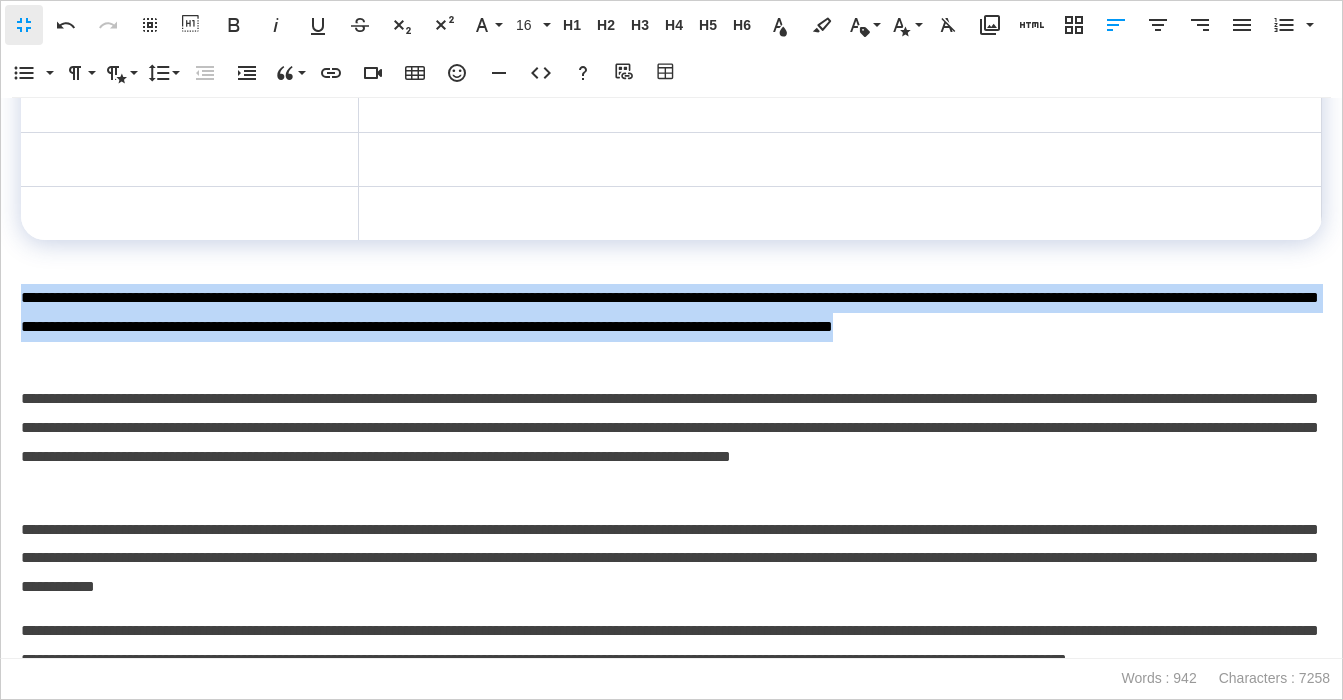 drag, startPoint x: 134, startPoint y: 352, endPoint x: -19, endPoint y: 292, distance: 164.34415 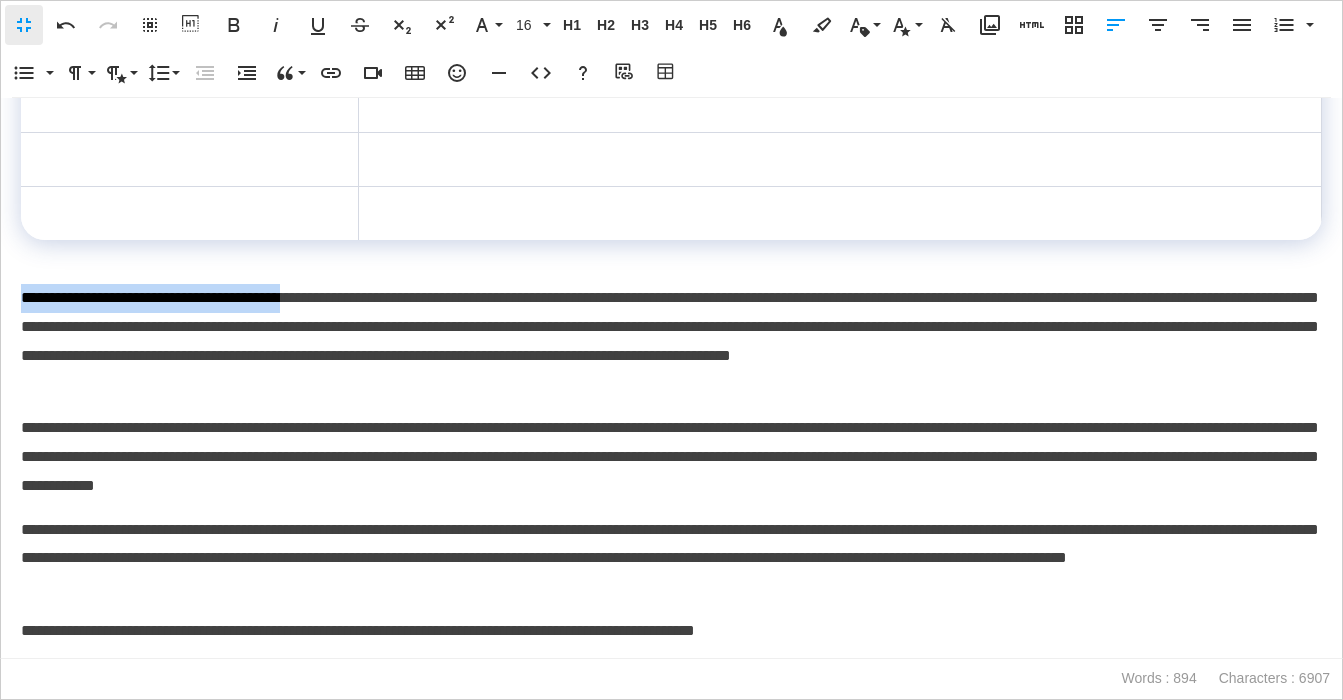 drag, startPoint x: 25, startPoint y: 296, endPoint x: 345, endPoint y: 300, distance: 320.025 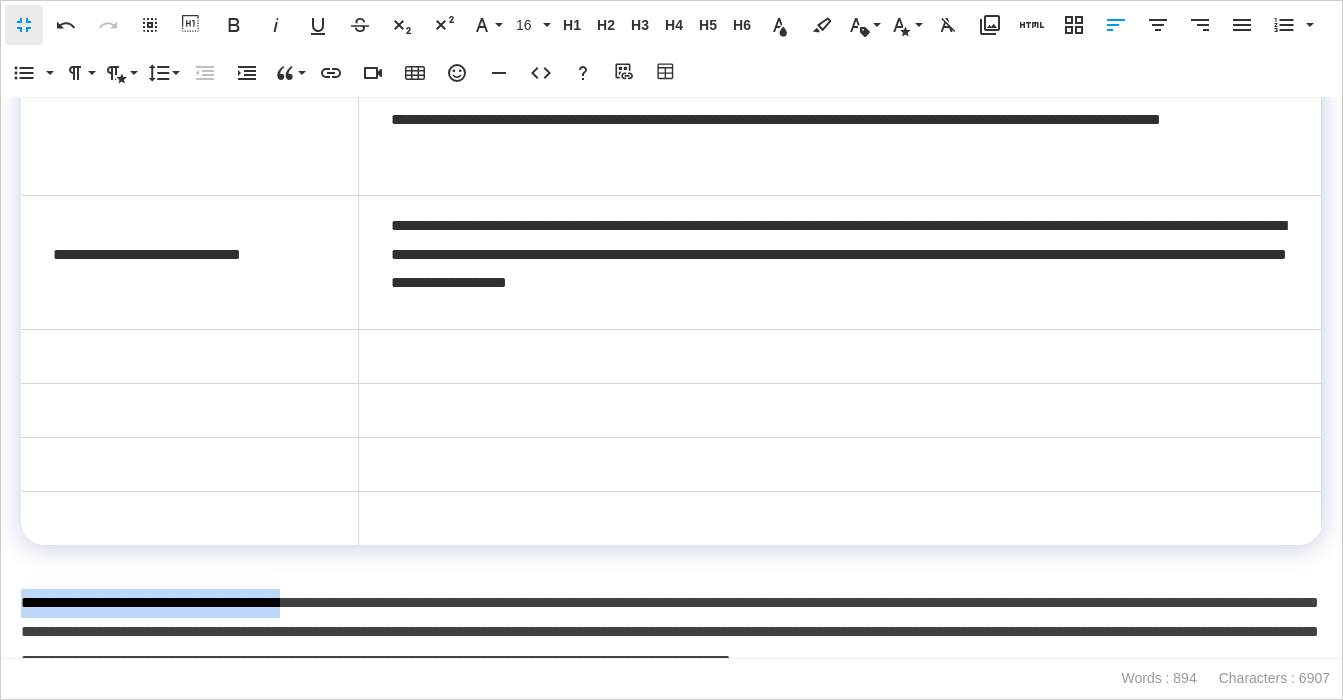 scroll, scrollTop: 649, scrollLeft: 0, axis: vertical 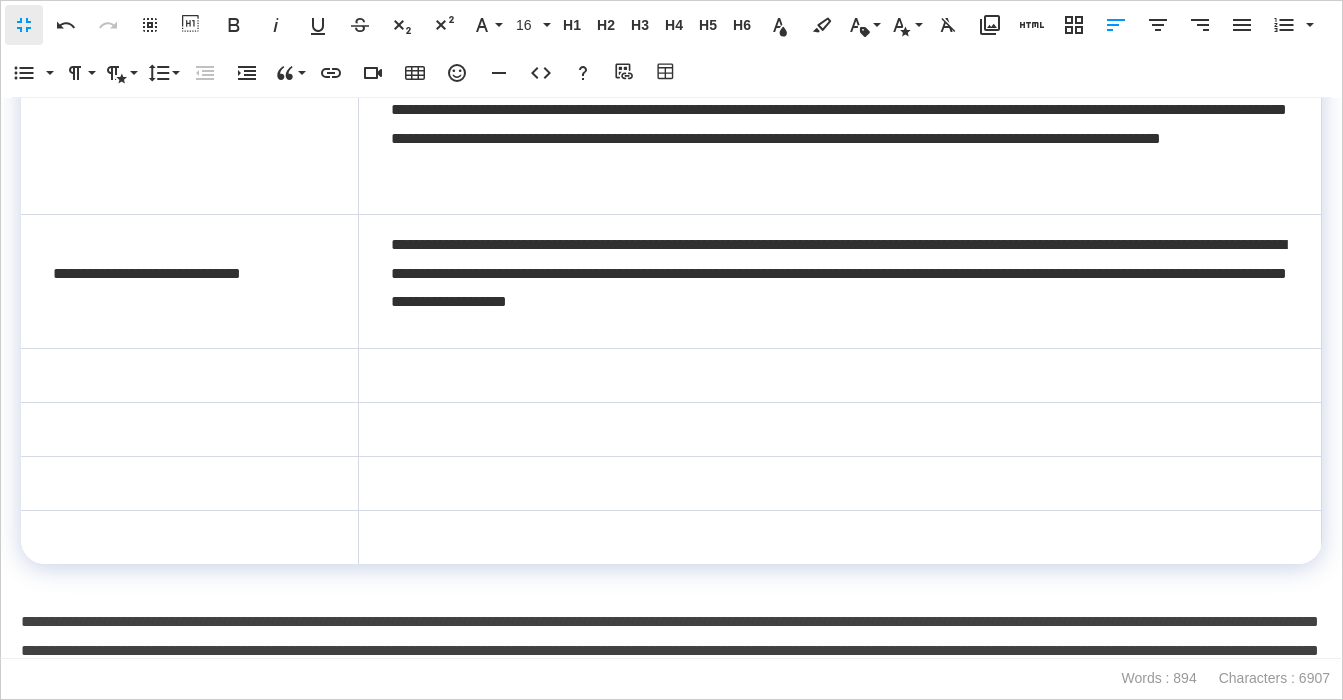 click at bounding box center [189, 376] 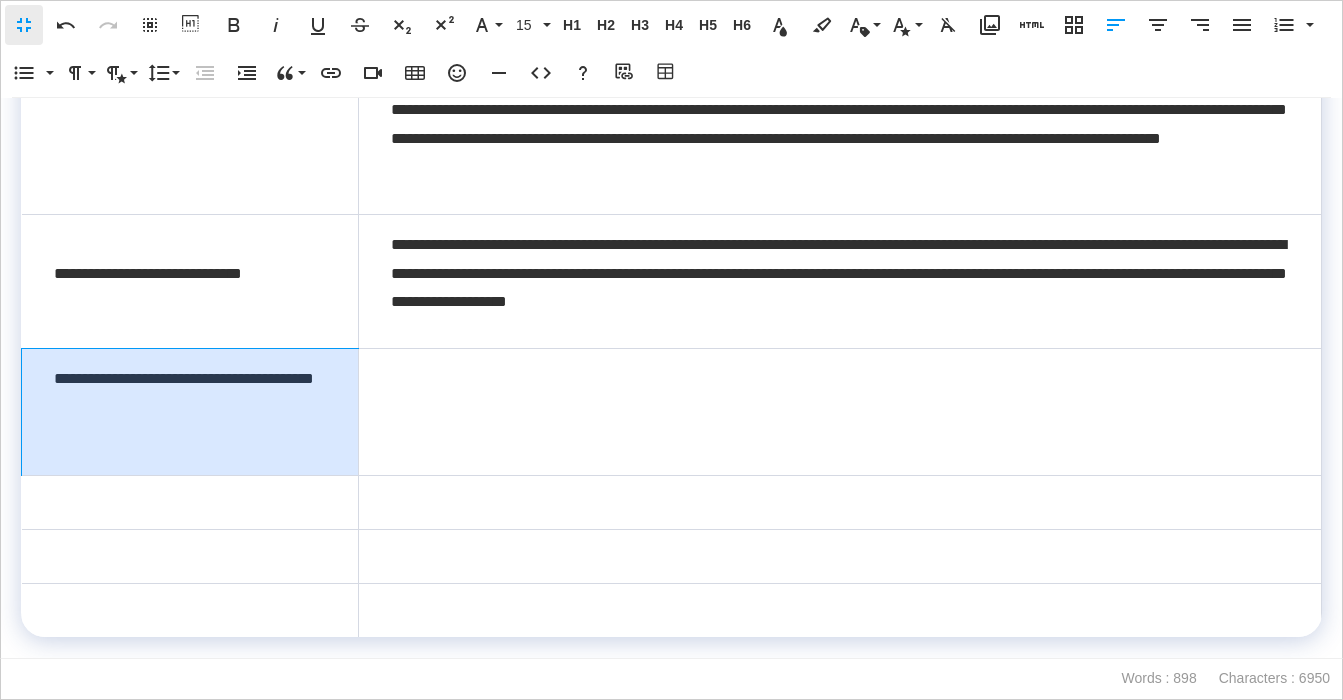 click on "**********" at bounding box center (190, 412) 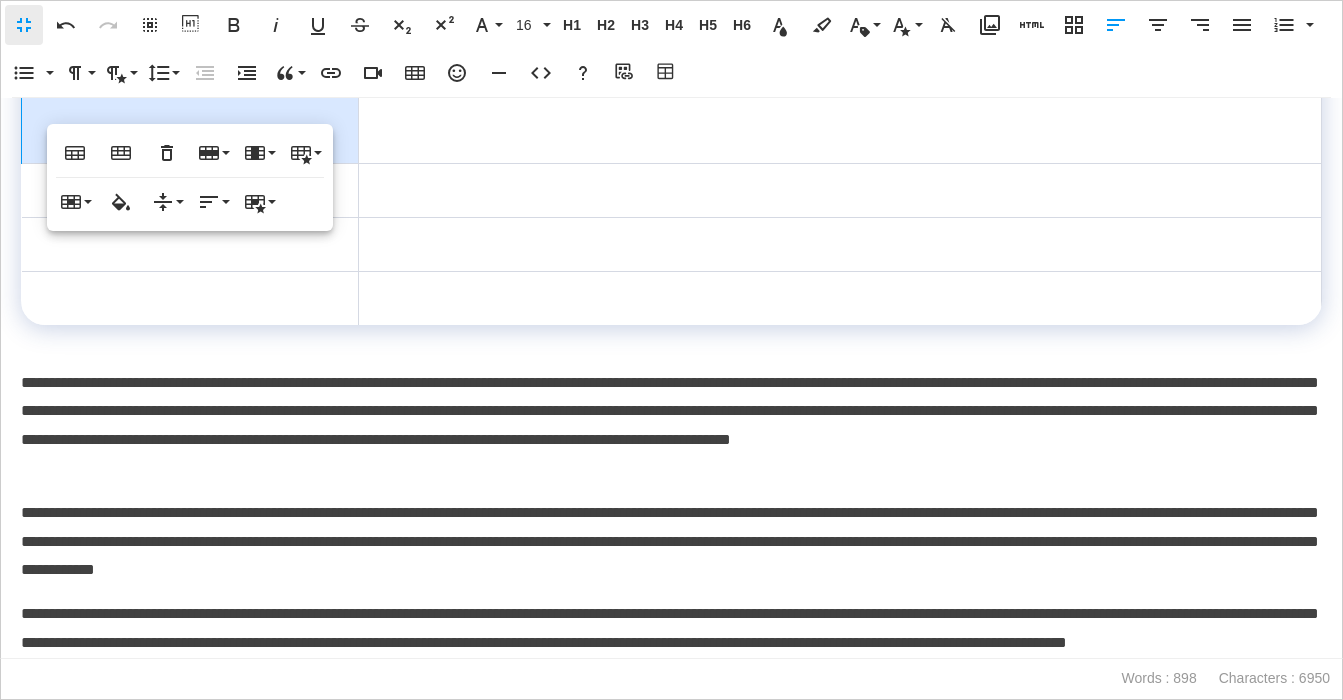 scroll, scrollTop: 1031, scrollLeft: 0, axis: vertical 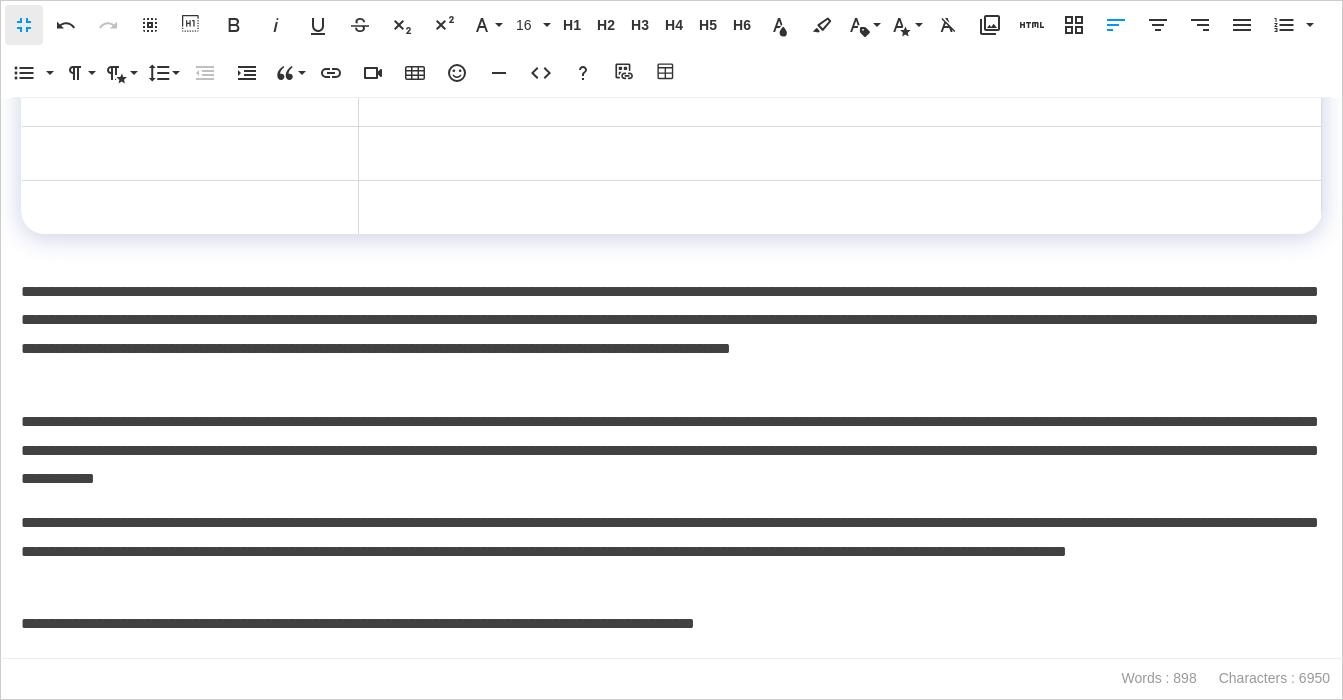 click on "**********" at bounding box center [671, 335] 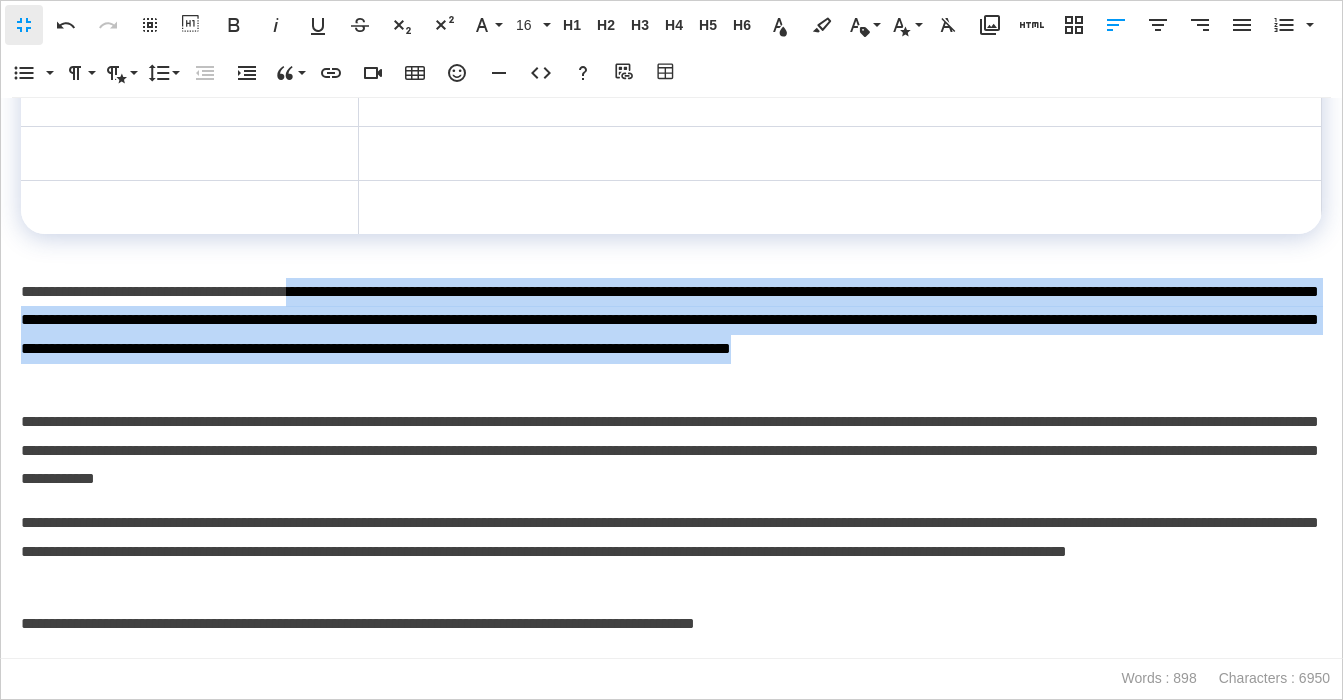 drag, startPoint x: 361, startPoint y: 290, endPoint x: 428, endPoint y: 373, distance: 106.66771 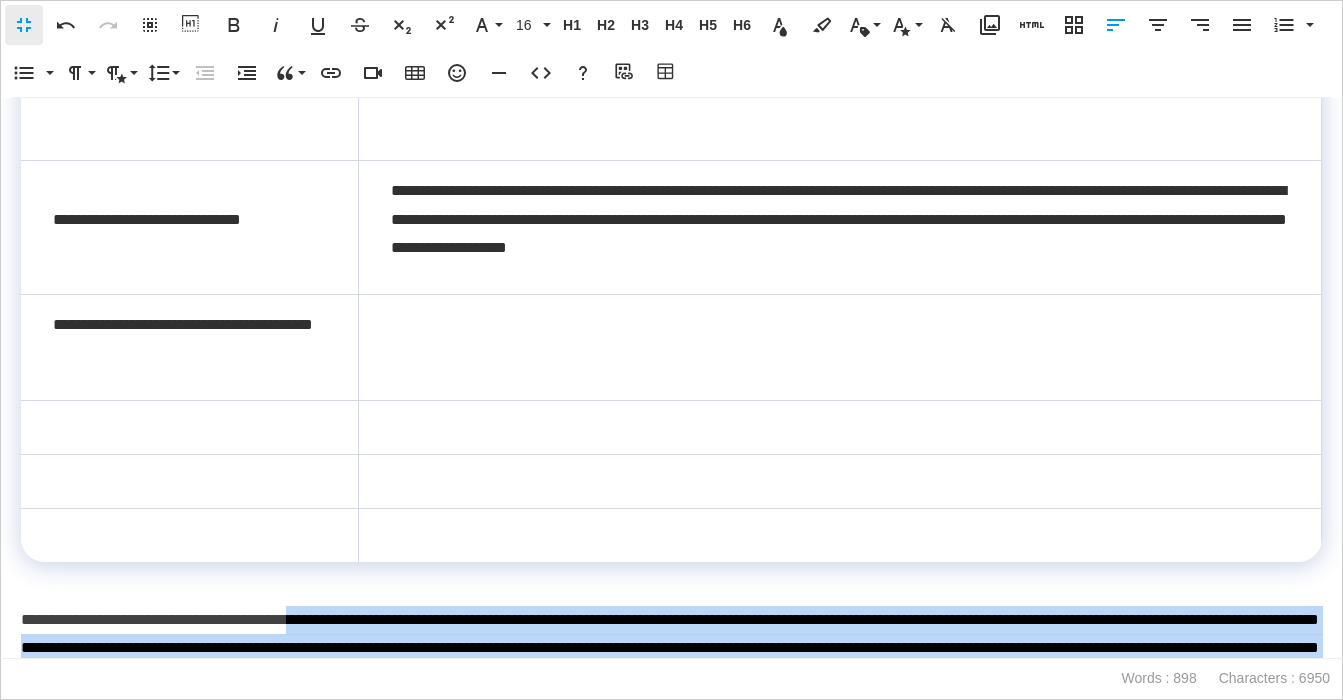 scroll, scrollTop: 704, scrollLeft: 0, axis: vertical 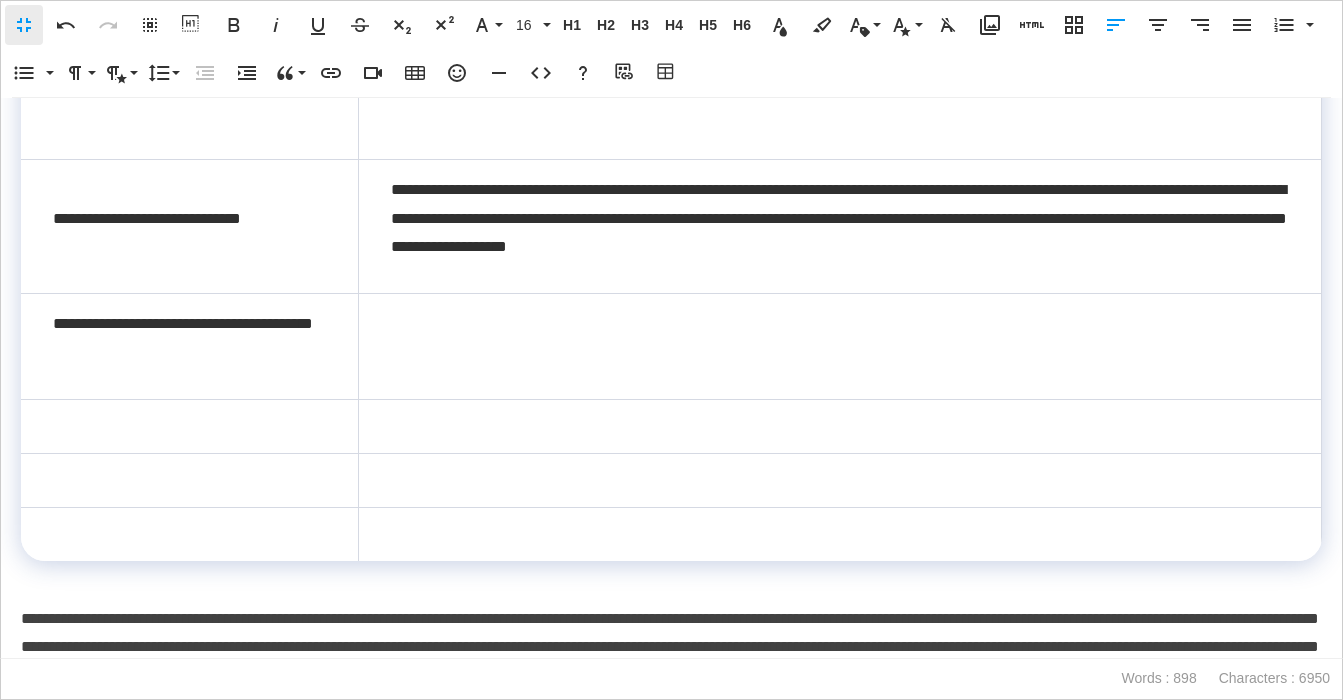 click at bounding box center [839, 347] 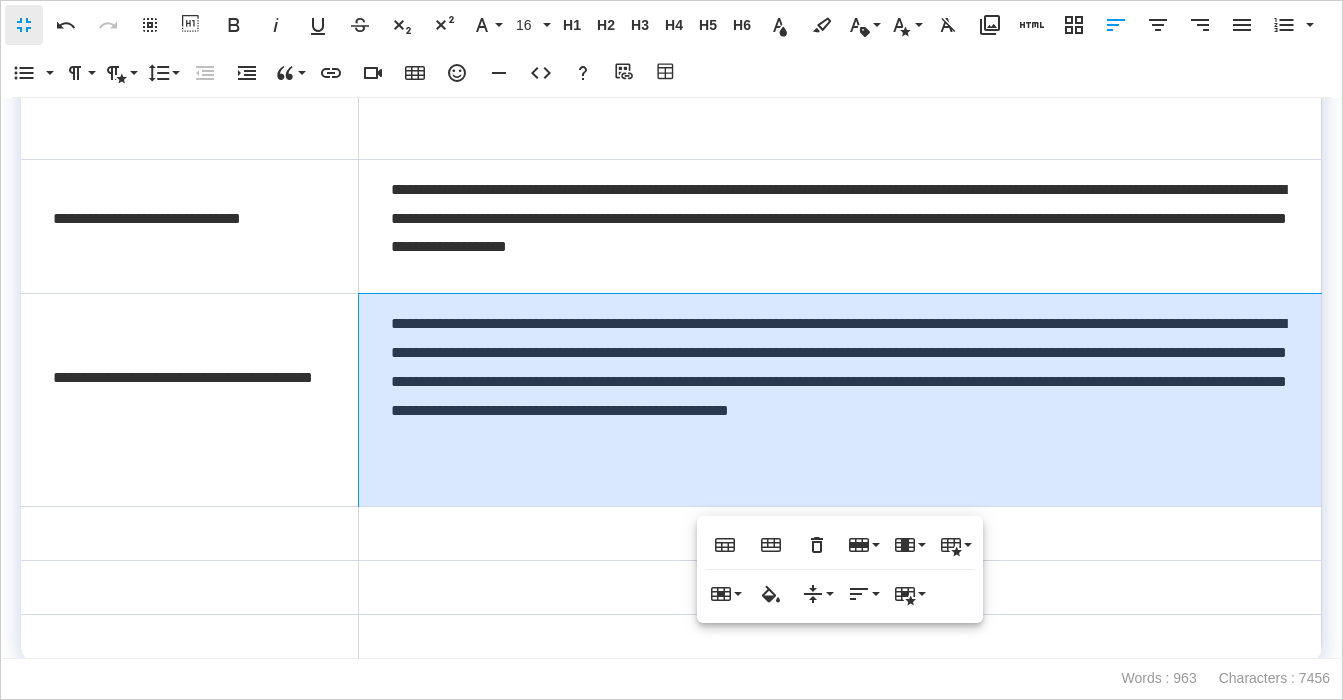 click on "**********" at bounding box center (839, 400) 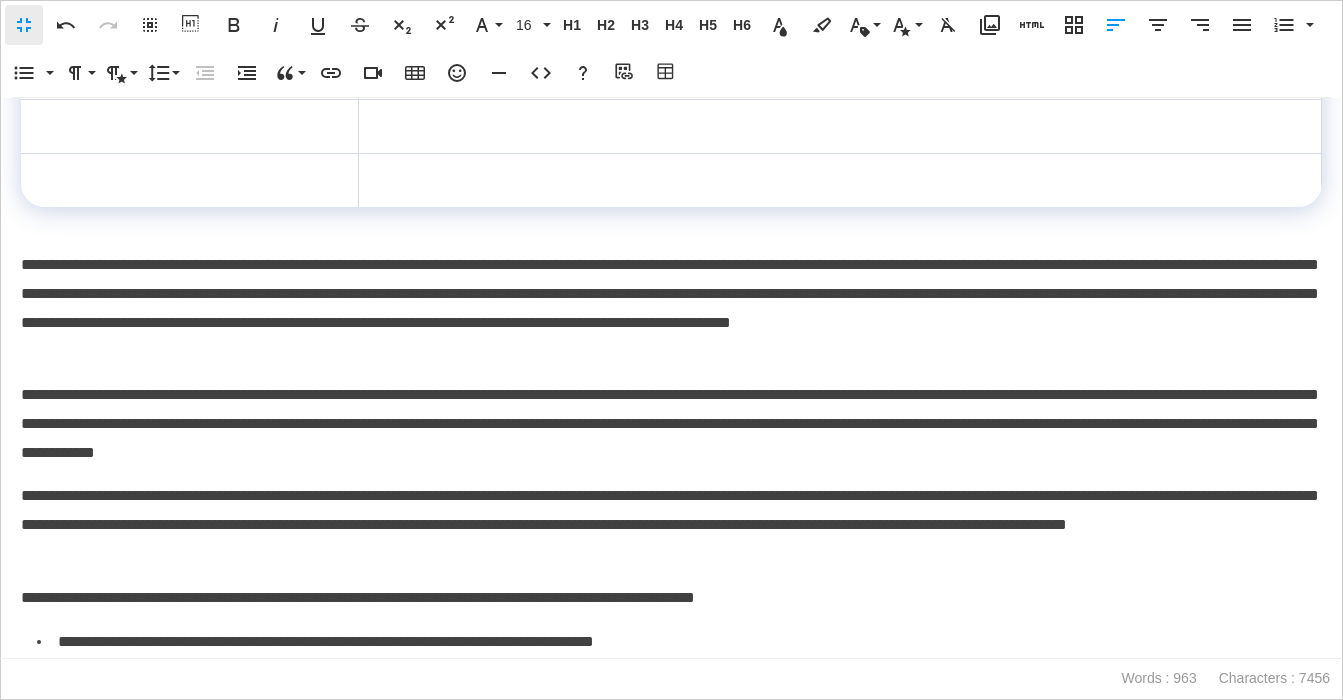 scroll, scrollTop: 1148, scrollLeft: 0, axis: vertical 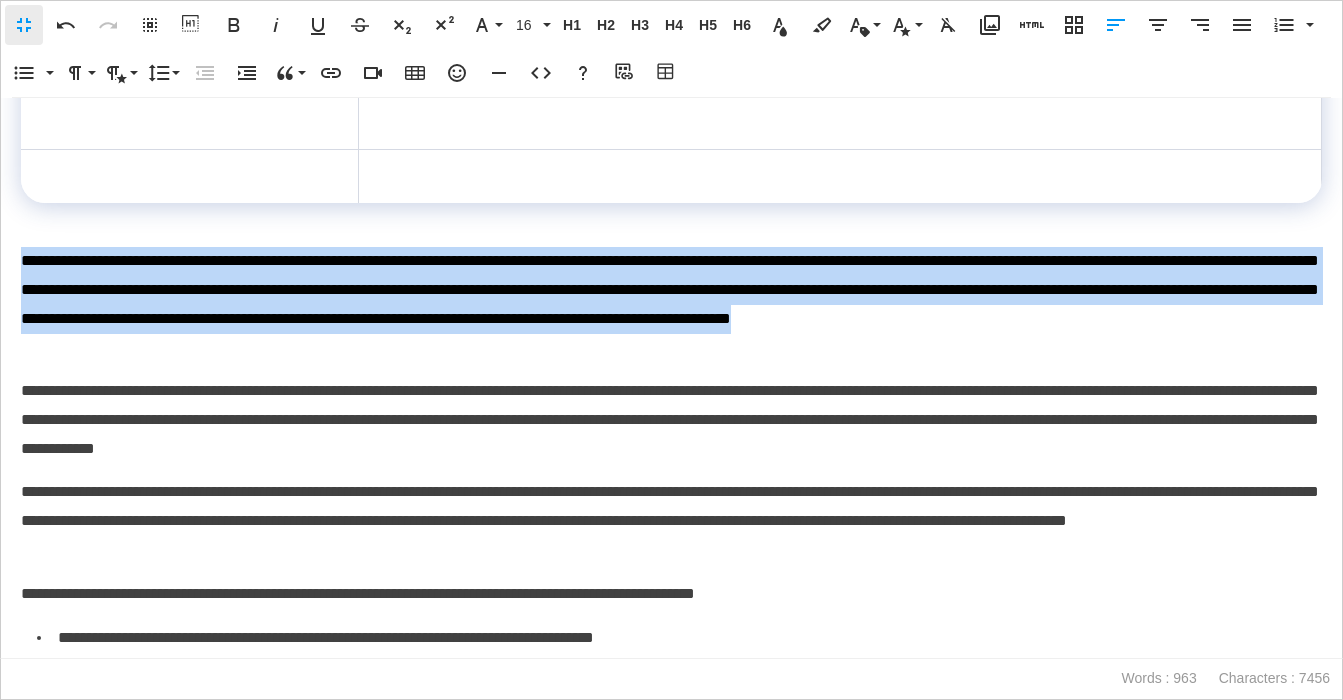 drag, startPoint x: 428, startPoint y: 353, endPoint x: -2, endPoint y: 262, distance: 439.52362 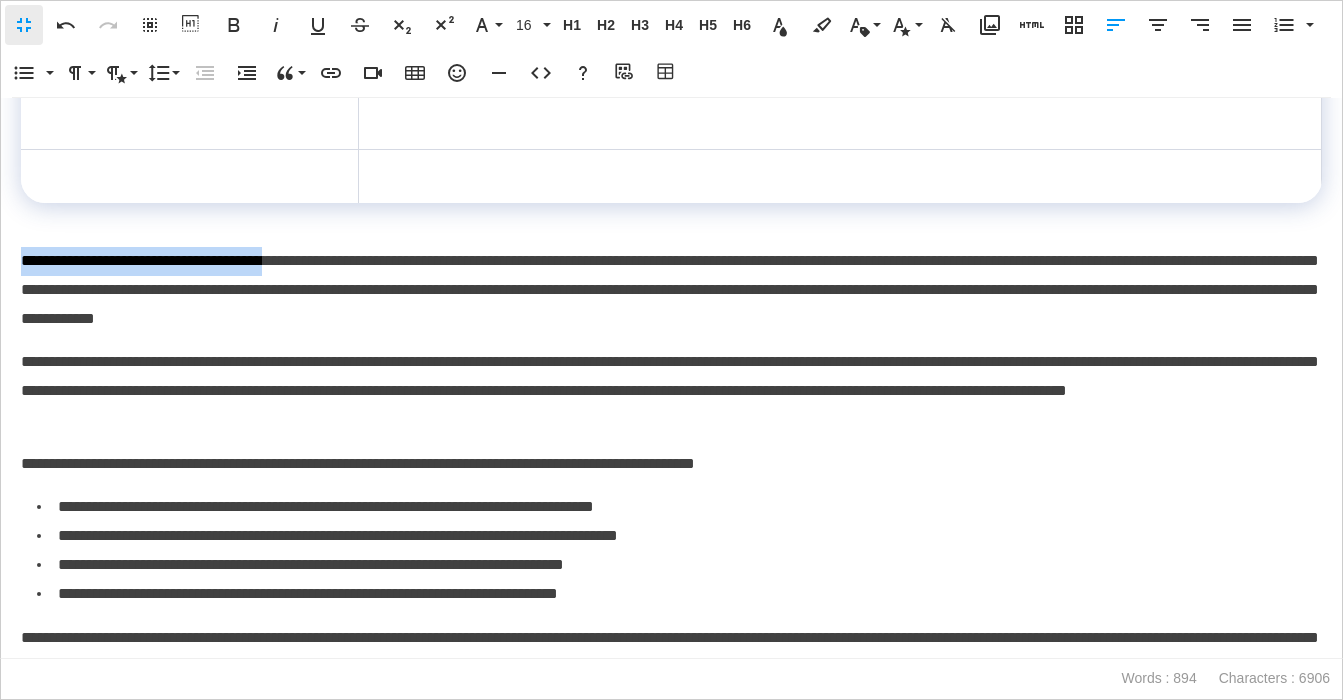 drag, startPoint x: 21, startPoint y: 263, endPoint x: 359, endPoint y: 262, distance: 338.00146 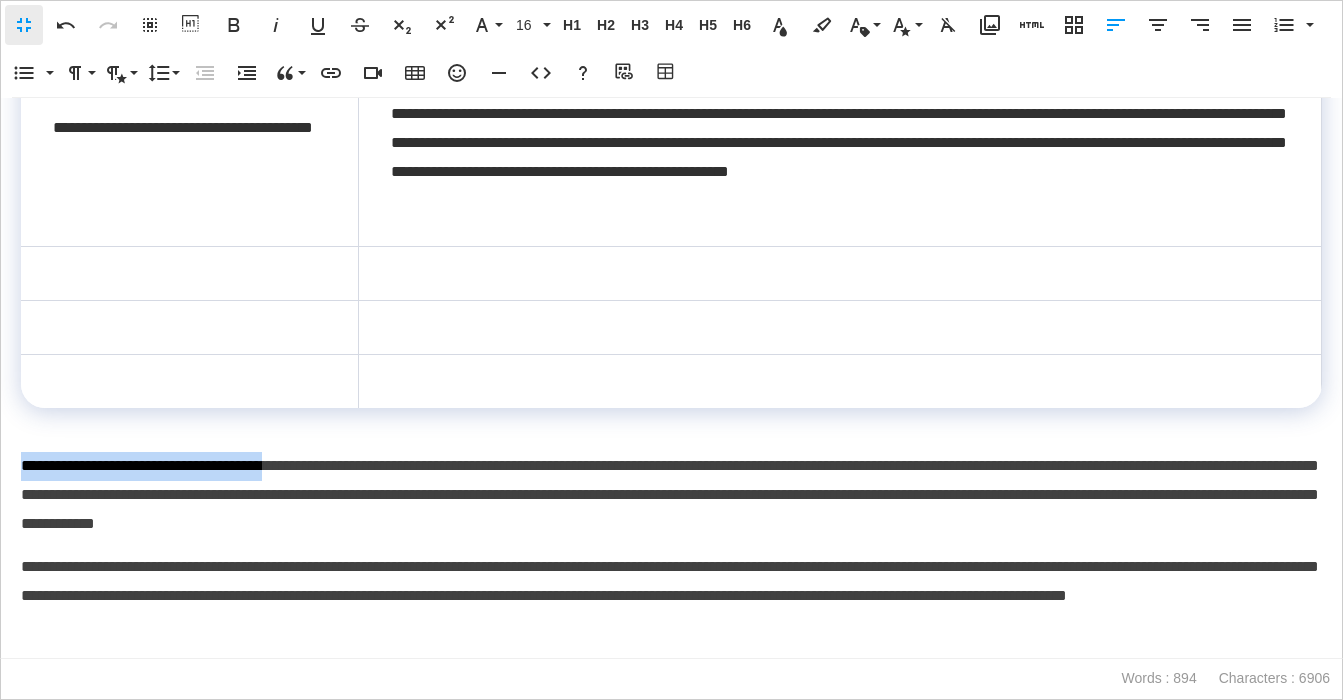 scroll, scrollTop: 920, scrollLeft: 0, axis: vertical 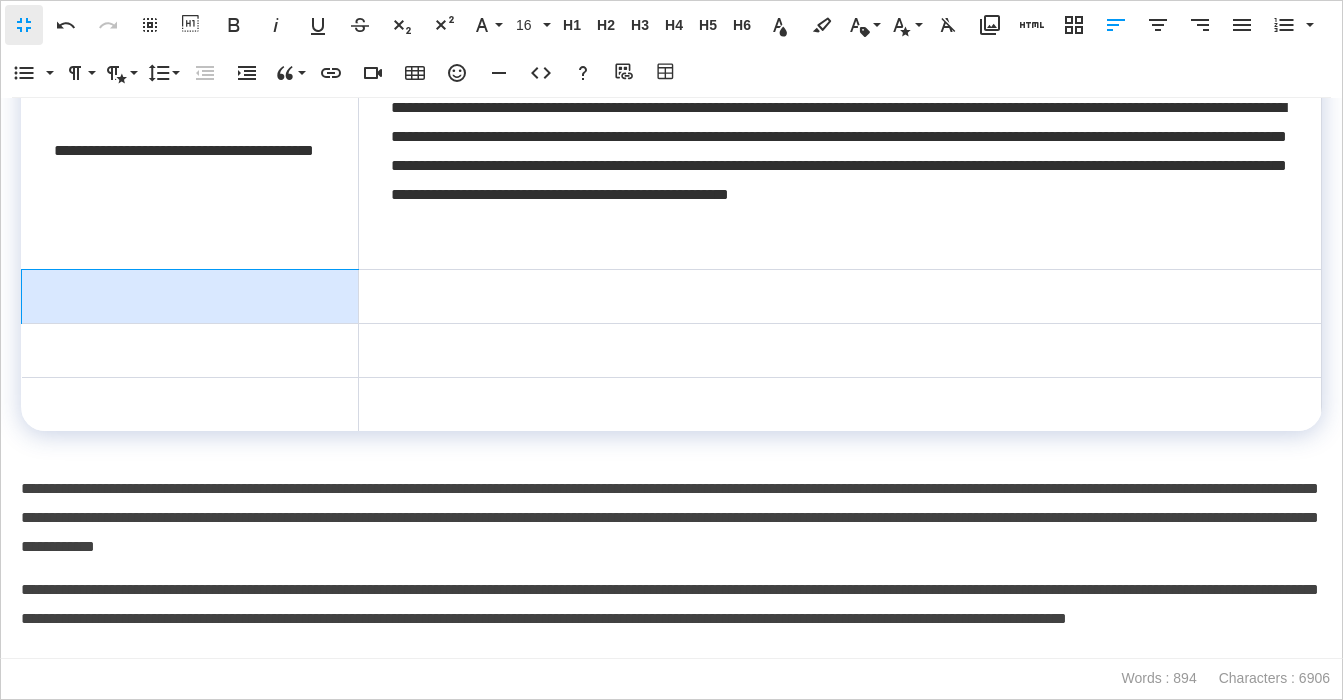 click at bounding box center (190, 297) 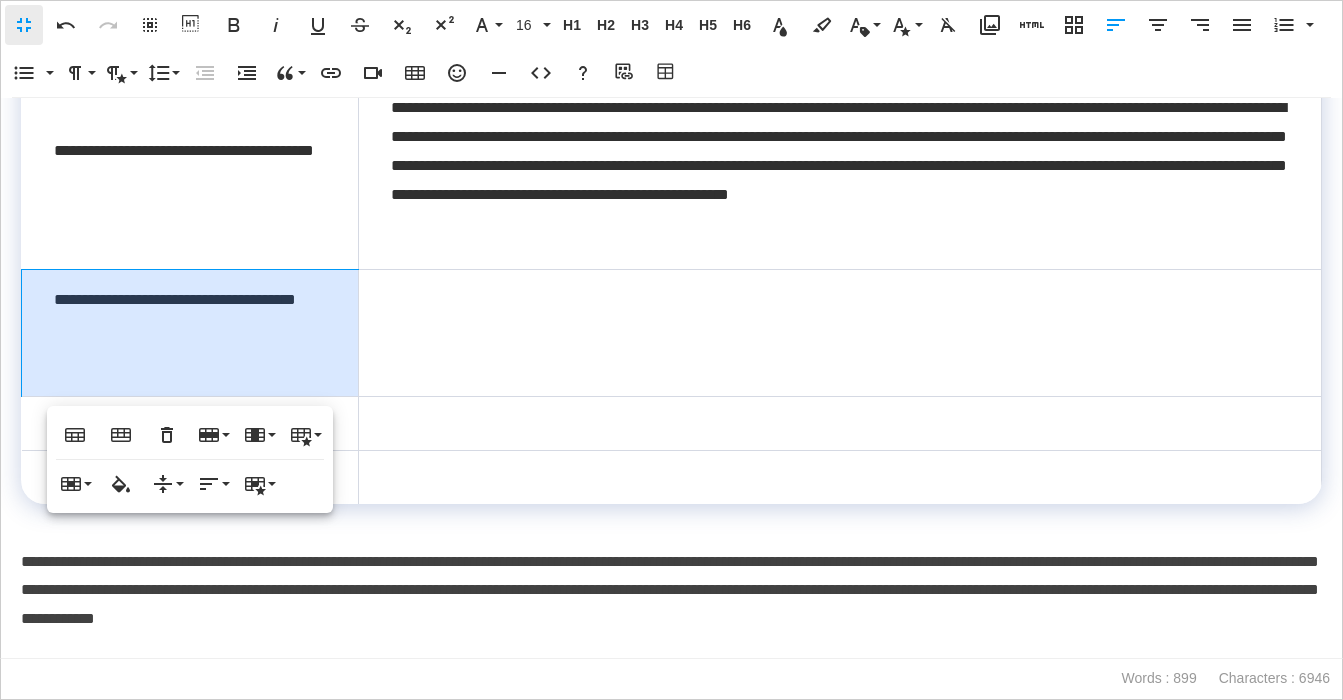 click on "**********" at bounding box center (190, 333) 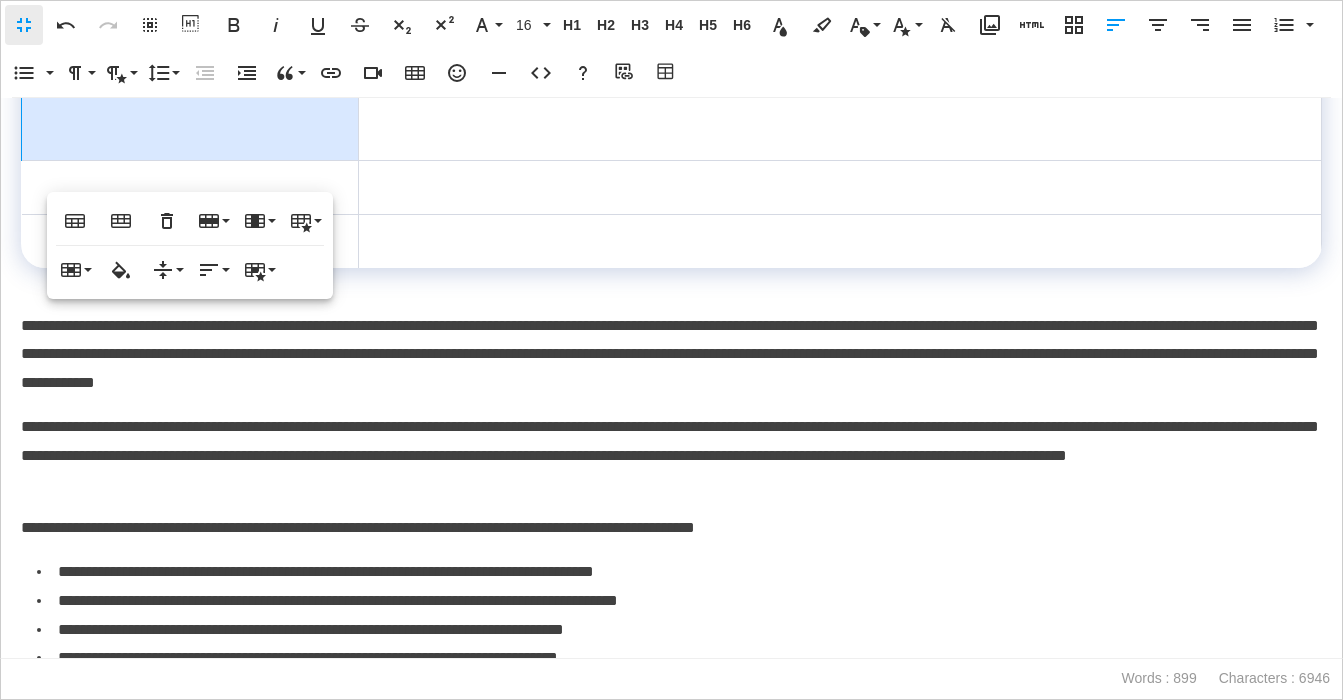 scroll, scrollTop: 1143, scrollLeft: 0, axis: vertical 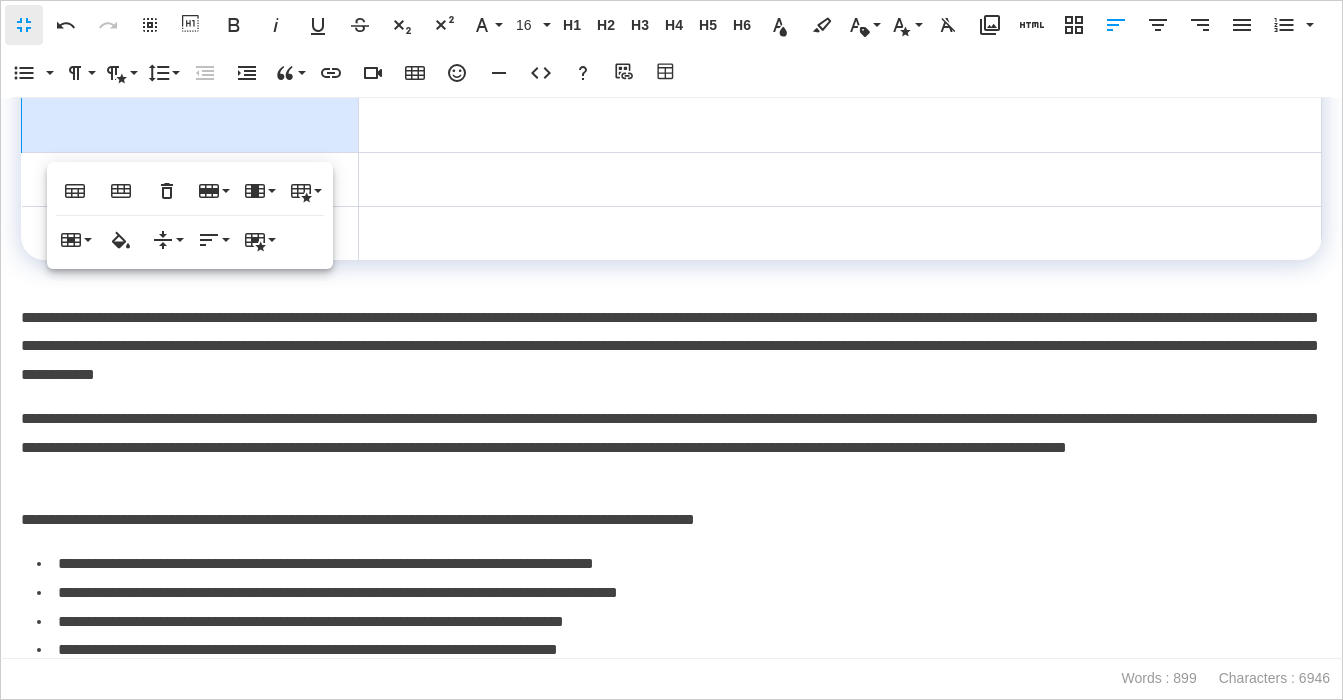 click on "**********" at bounding box center [671, 347] 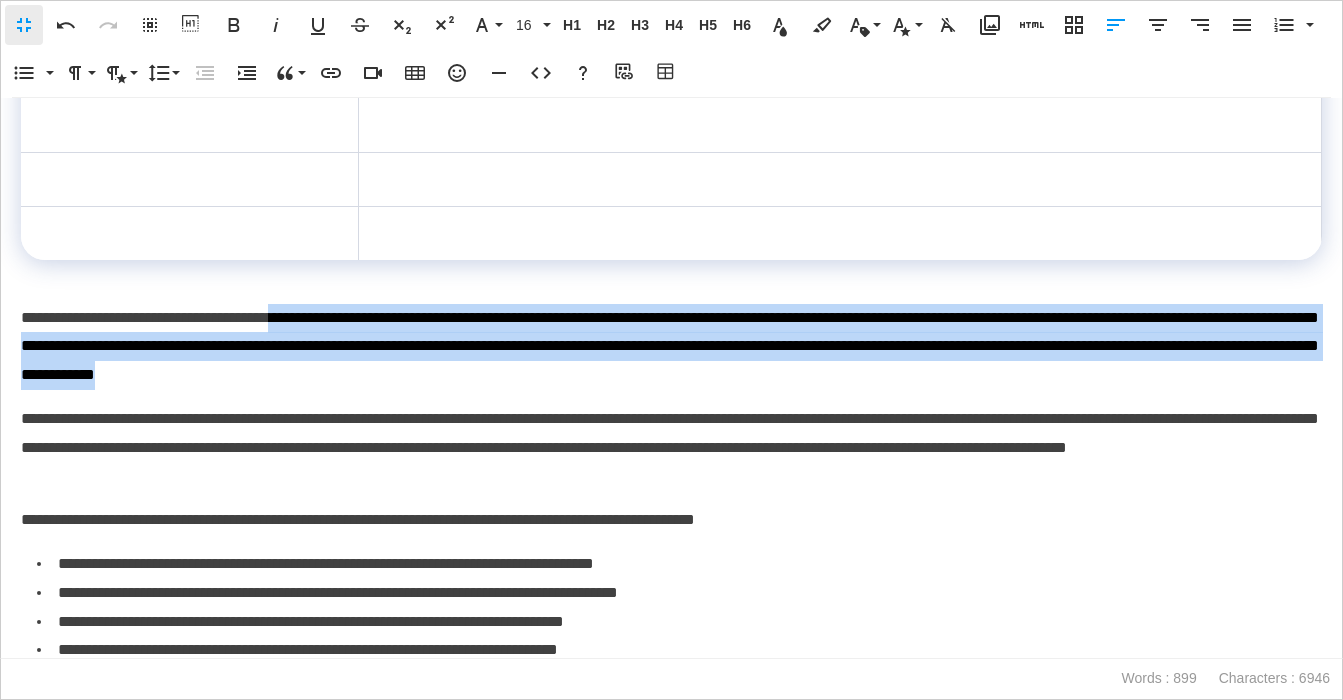 drag, startPoint x: 363, startPoint y: 317, endPoint x: 946, endPoint y: 367, distance: 585.14014 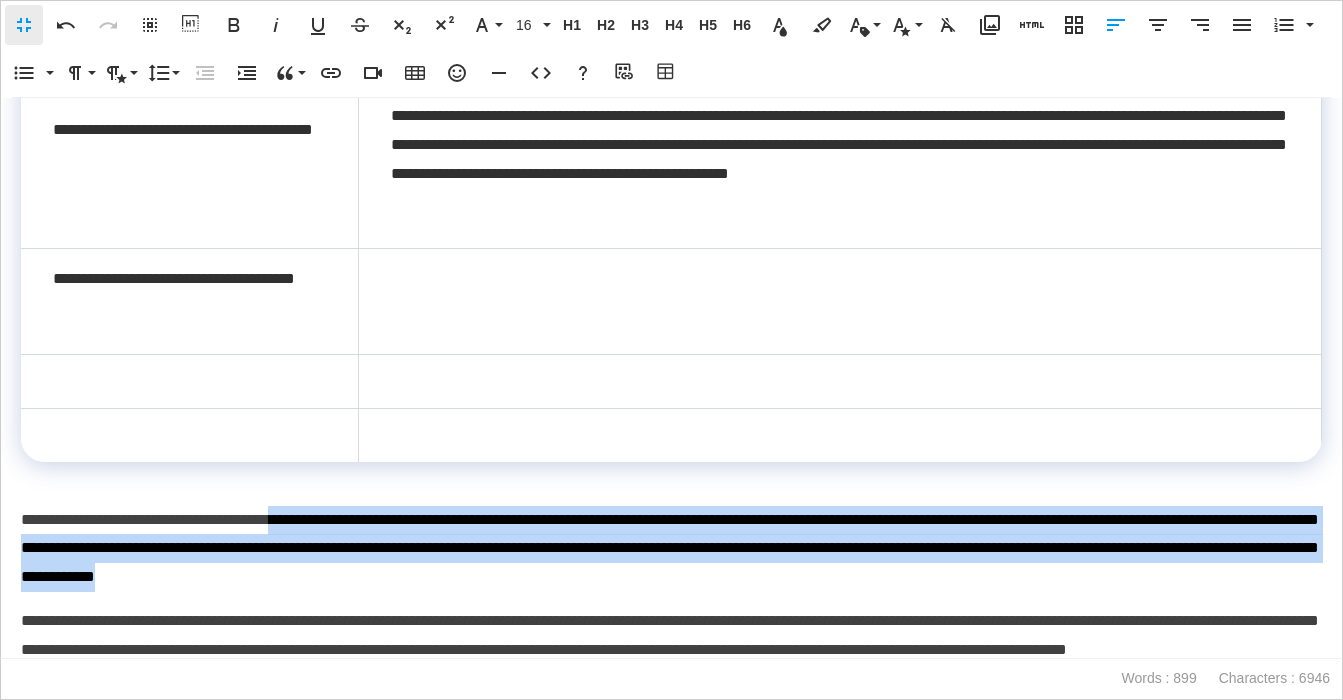 scroll, scrollTop: 895, scrollLeft: 0, axis: vertical 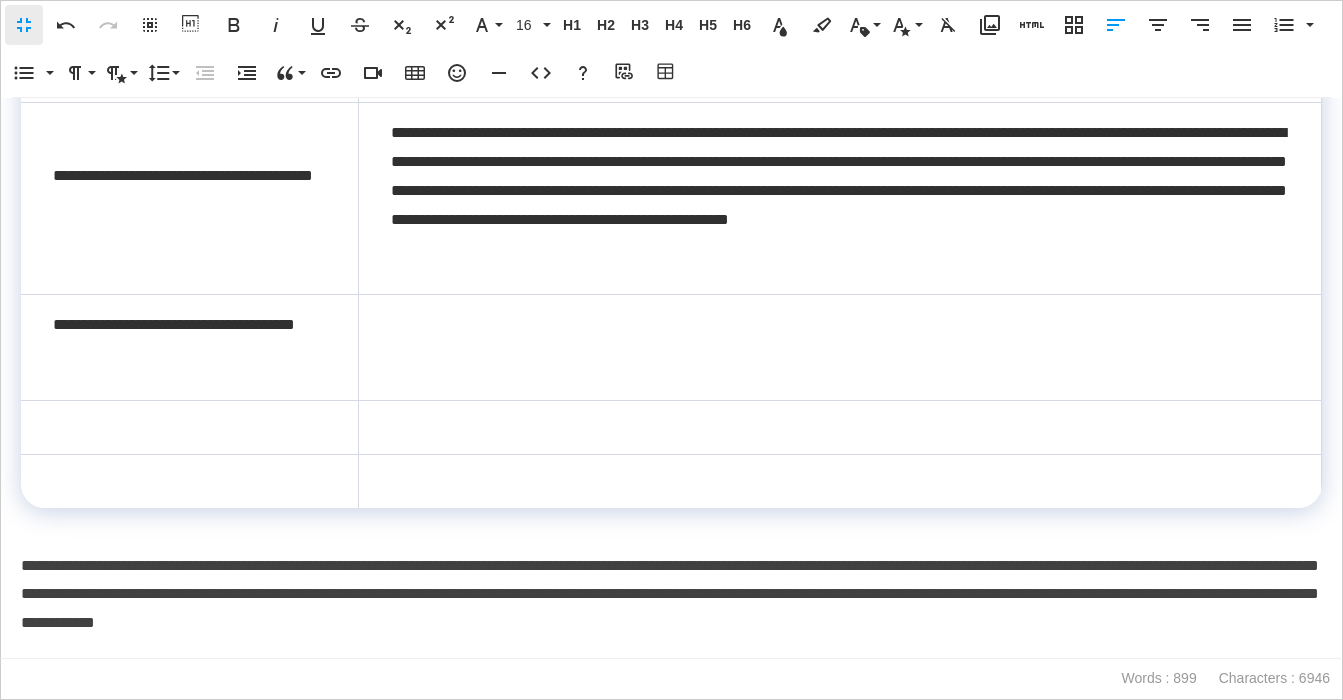 click at bounding box center [839, 348] 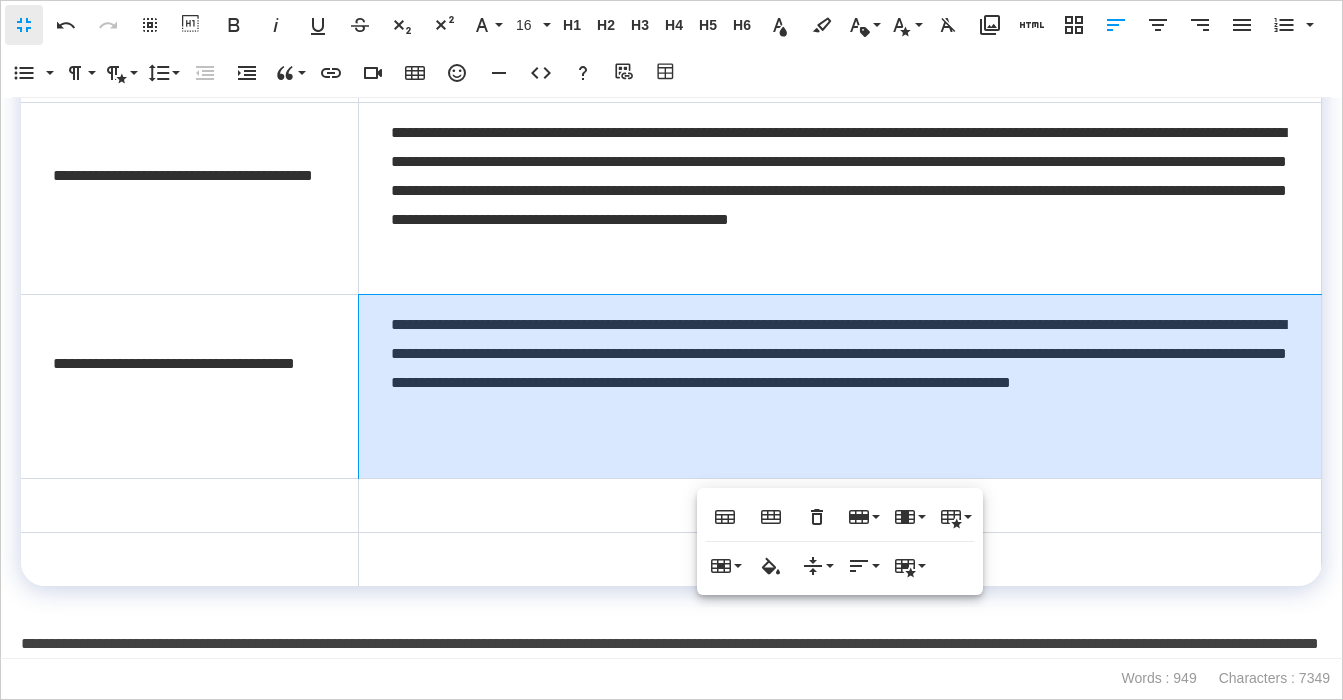 click on "**********" at bounding box center (839, 387) 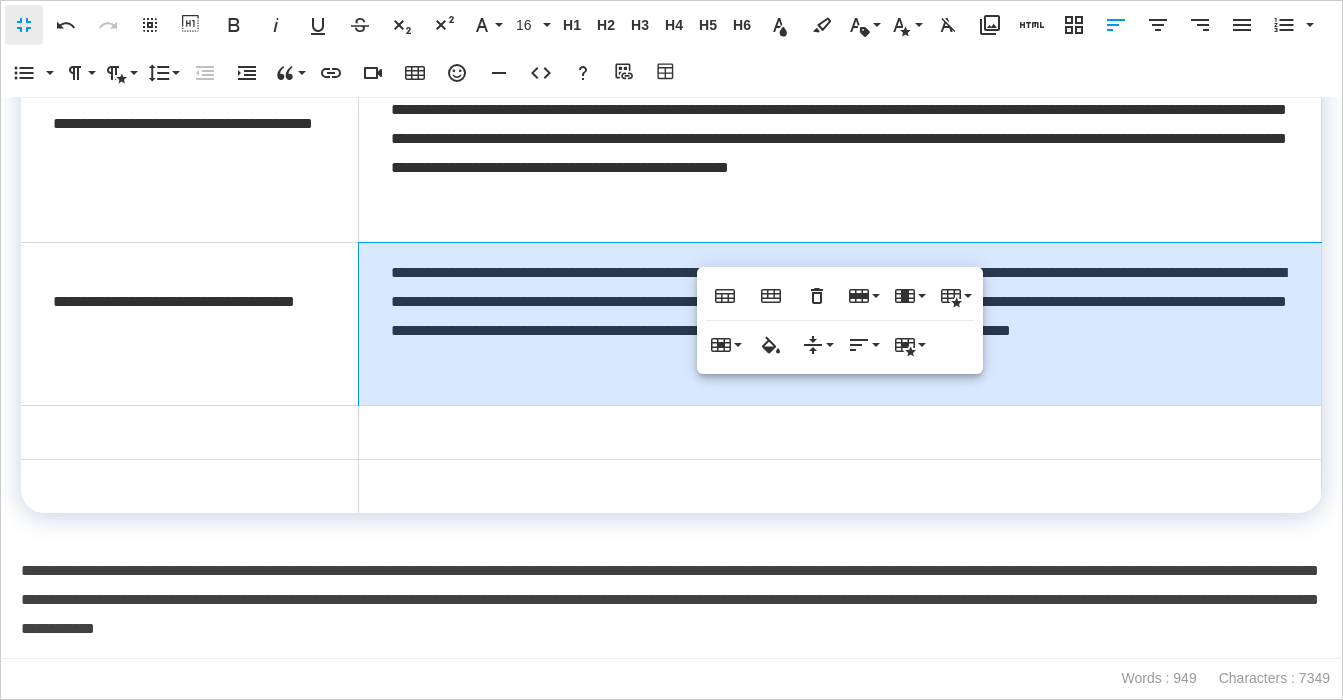 scroll, scrollTop: 1106, scrollLeft: 0, axis: vertical 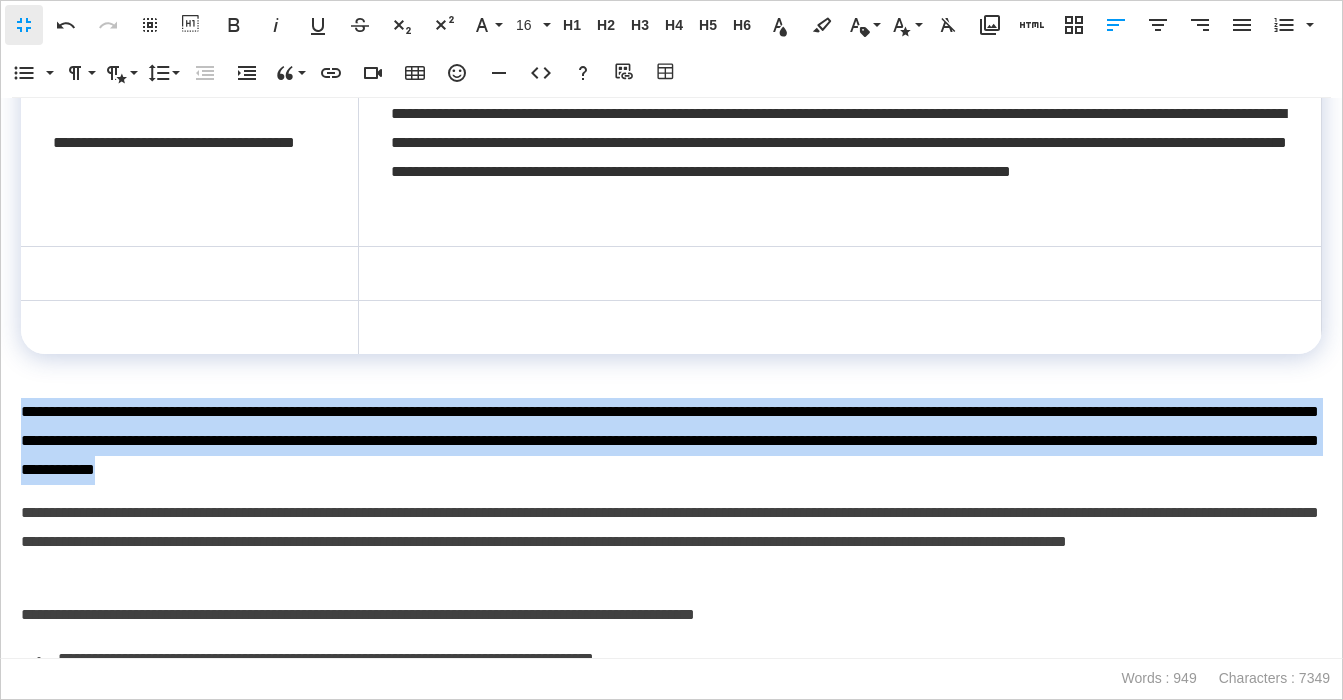 drag, startPoint x: 869, startPoint y: 475, endPoint x: -19, endPoint y: 406, distance: 890.6767 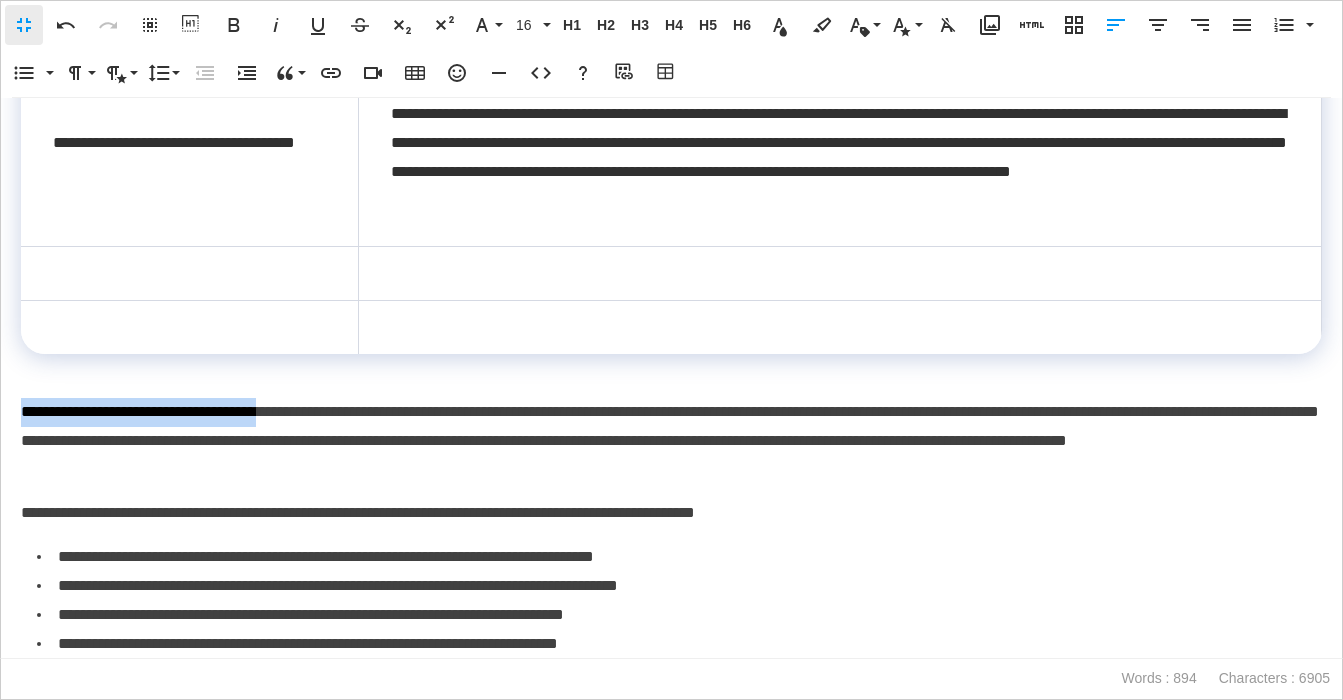 drag, startPoint x: 22, startPoint y: 413, endPoint x: 329, endPoint y: 414, distance: 307.00162 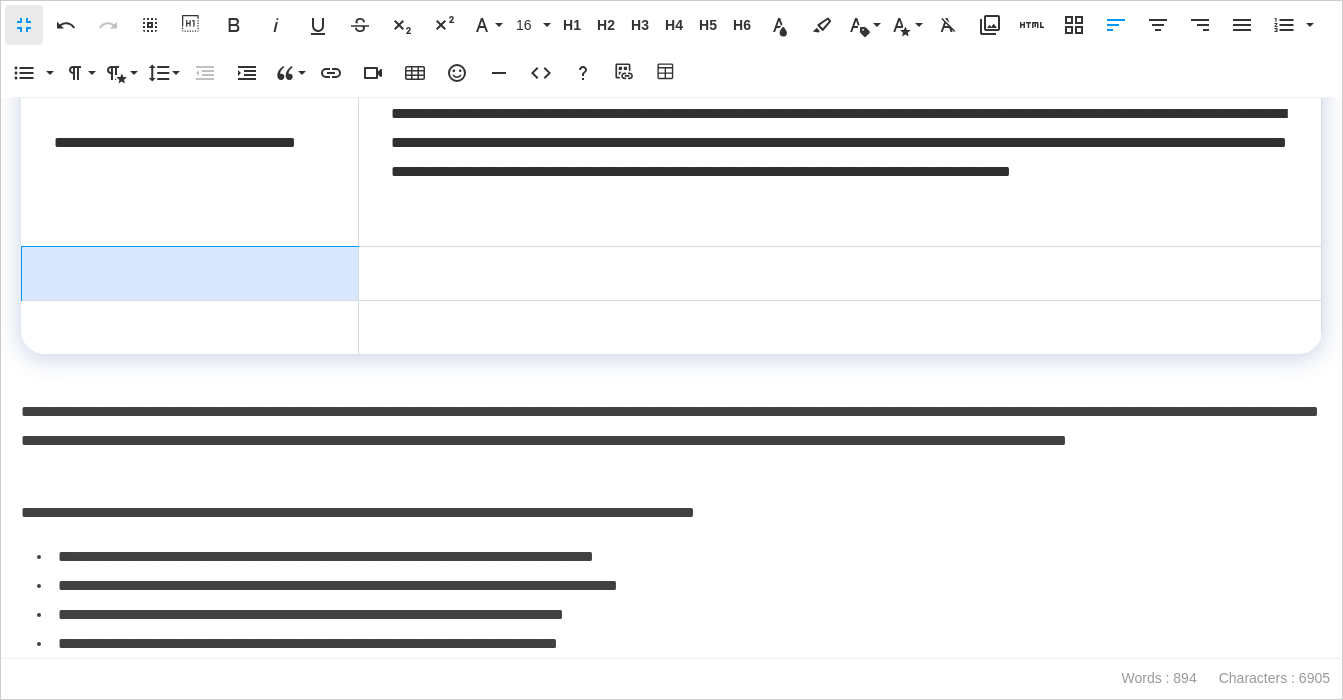 click at bounding box center [190, 274] 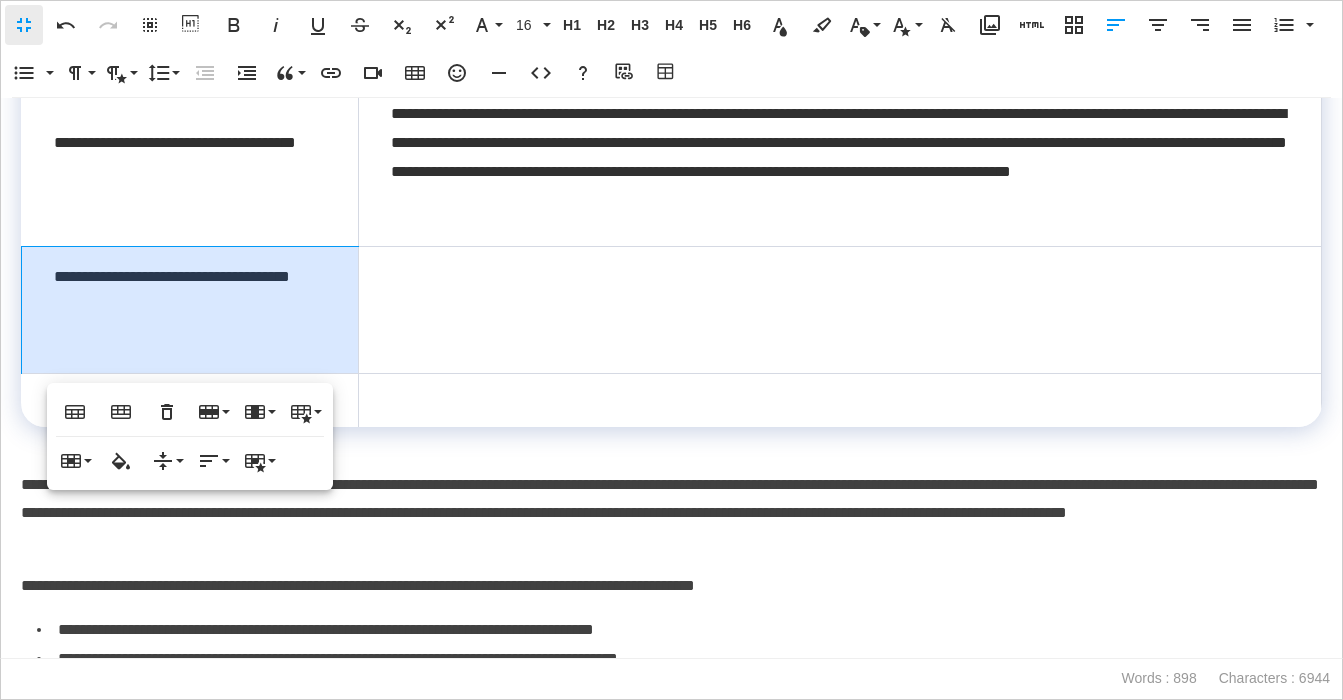 click on "**********" at bounding box center (190, 310) 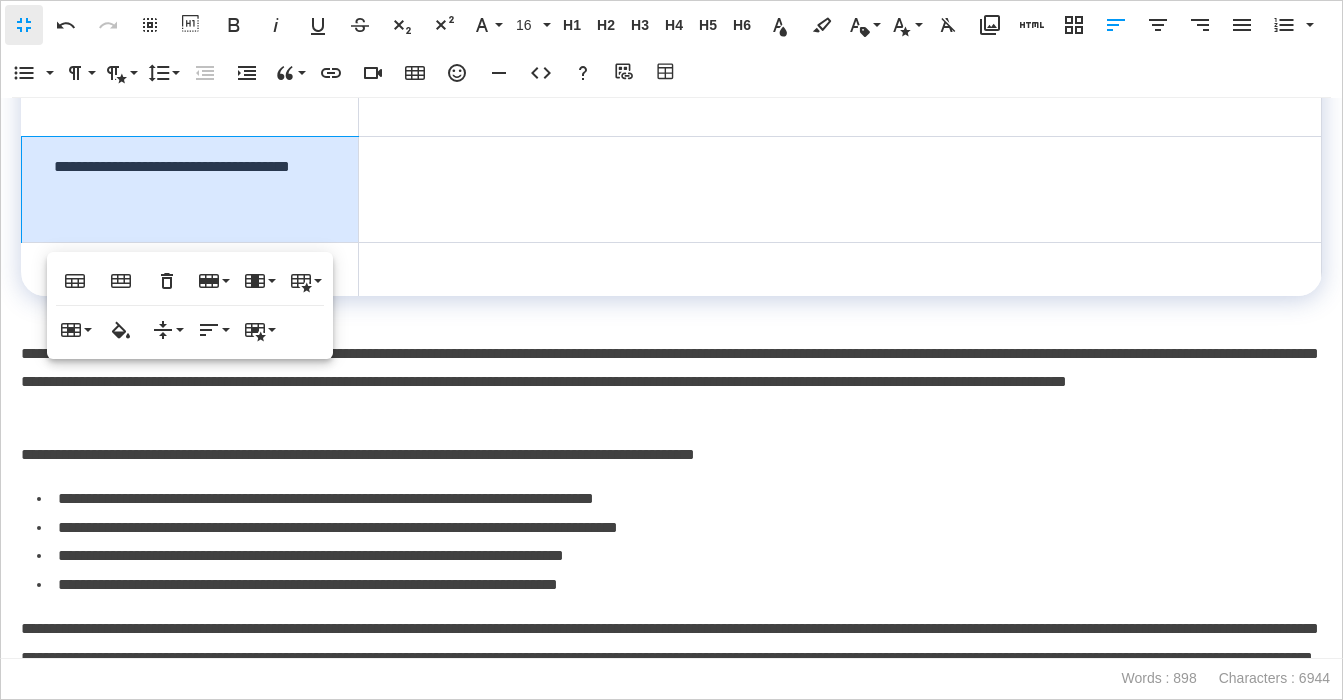 drag, startPoint x: 393, startPoint y: 369, endPoint x: 361, endPoint y: 364, distance: 32.38827 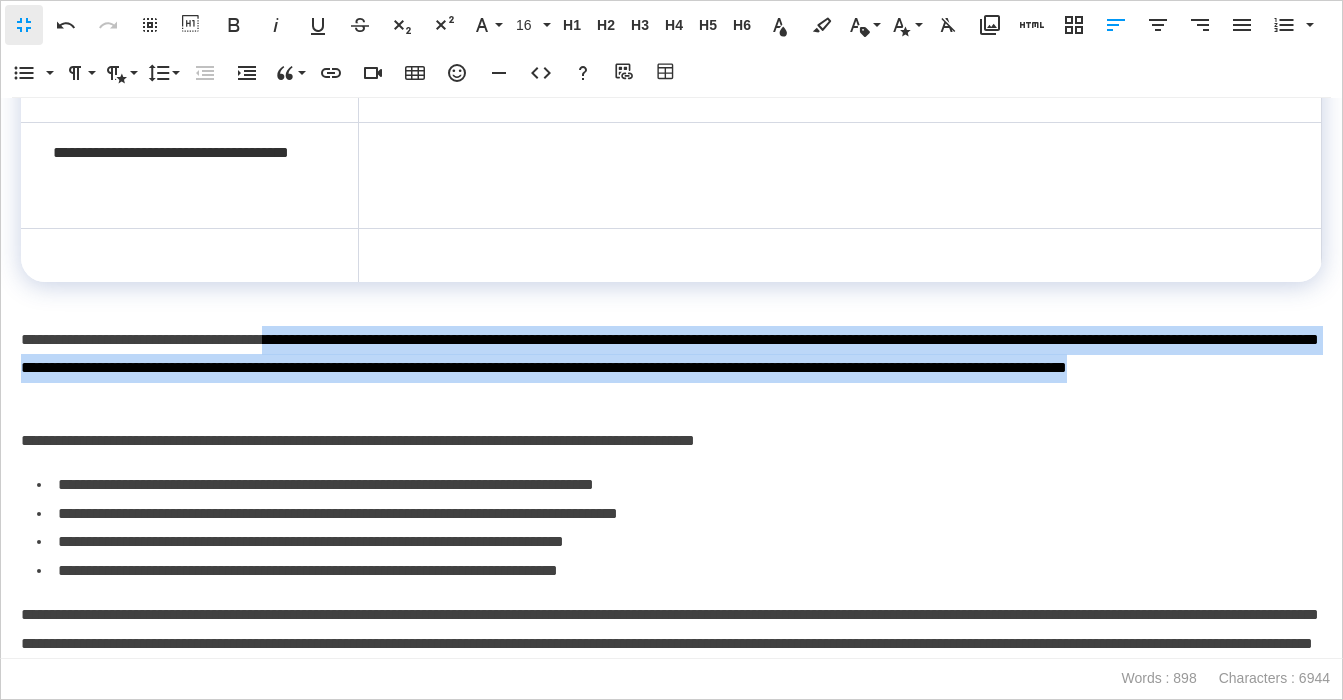 drag, startPoint x: 337, startPoint y: 339, endPoint x: 393, endPoint y: 392, distance: 77.10383 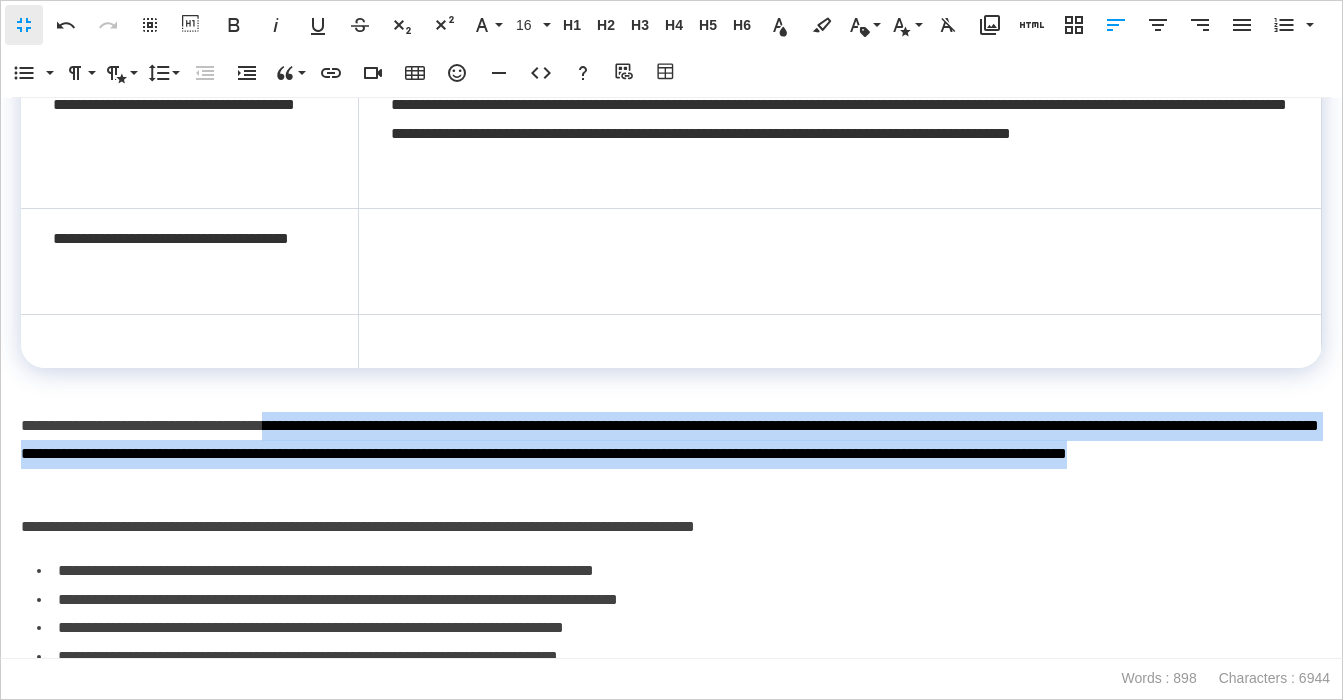scroll, scrollTop: 1164, scrollLeft: 0, axis: vertical 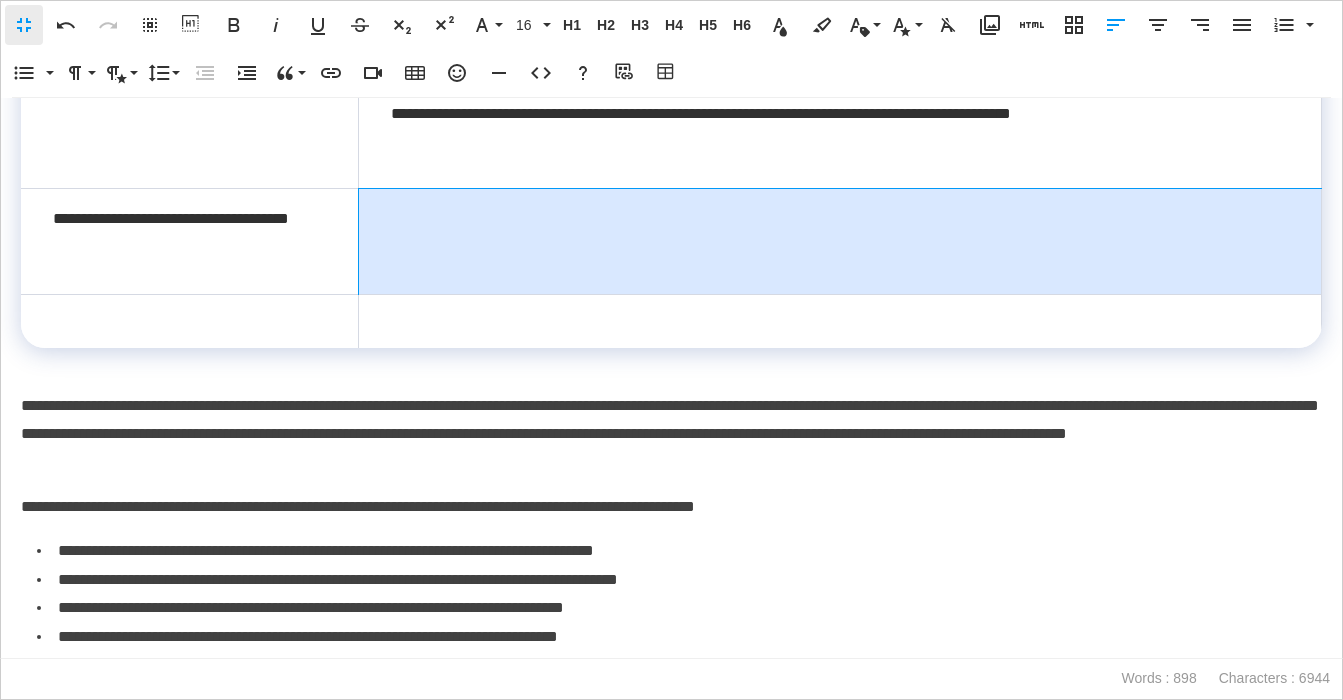 click at bounding box center [839, 242] 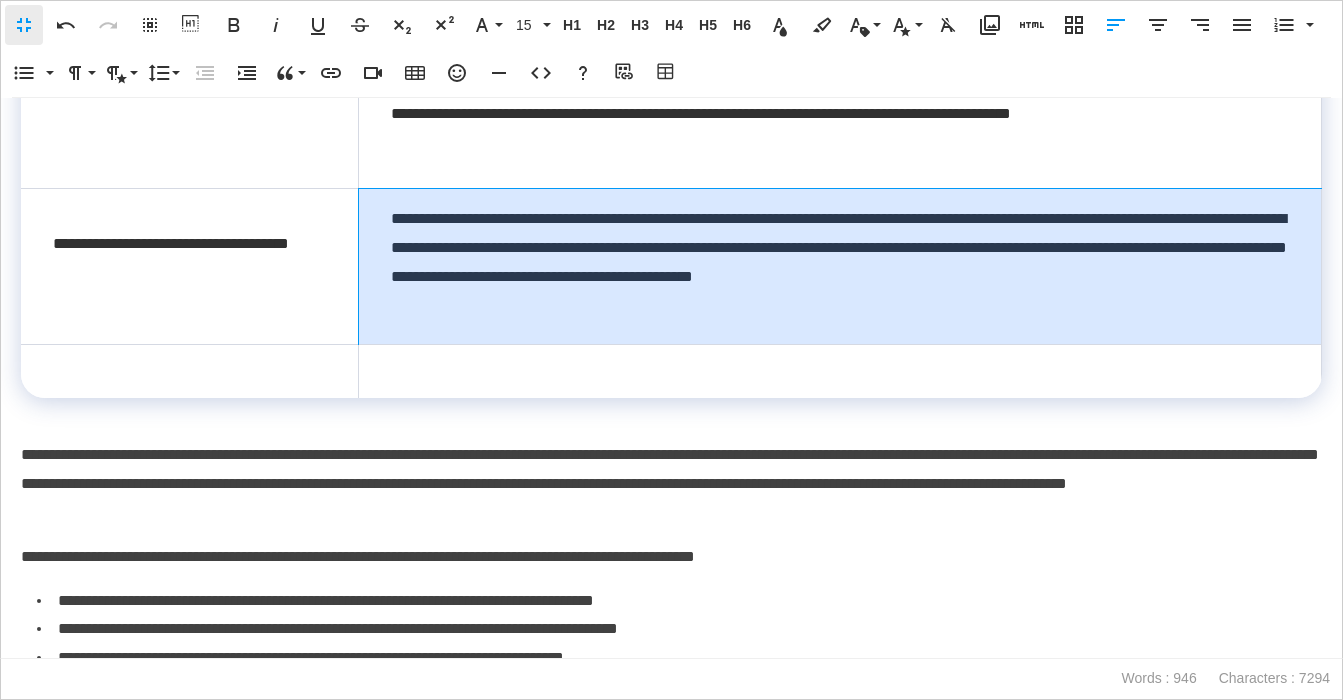 click on "**********" at bounding box center (839, 266) 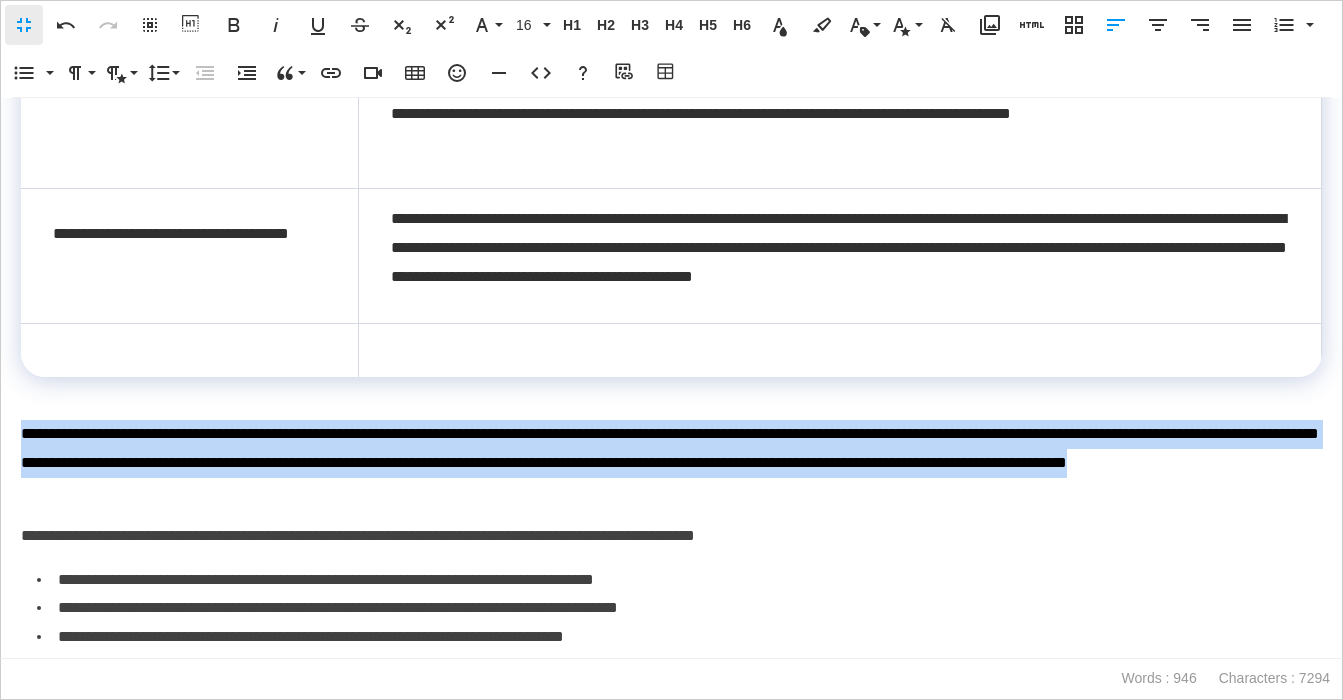 drag, startPoint x: 393, startPoint y: 489, endPoint x: -19, endPoint y: 425, distance: 416.94125 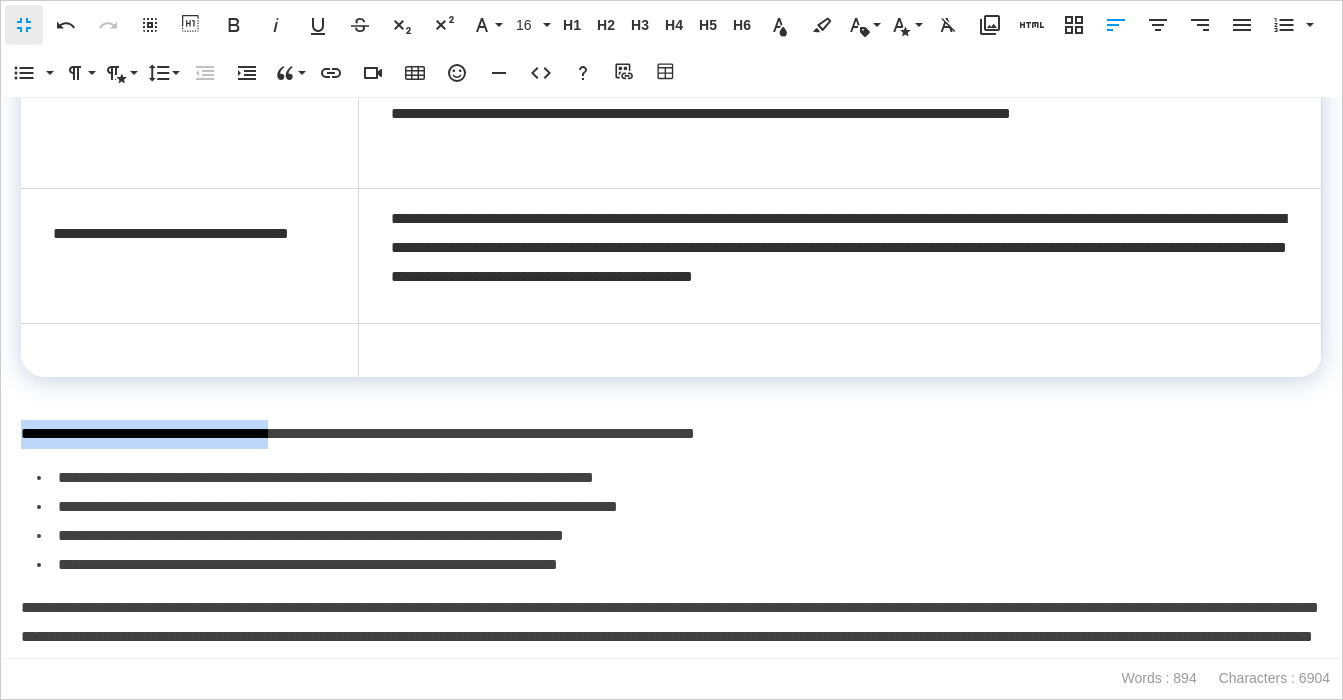 drag, startPoint x: 22, startPoint y: 440, endPoint x: 357, endPoint y: 436, distance: 335.02386 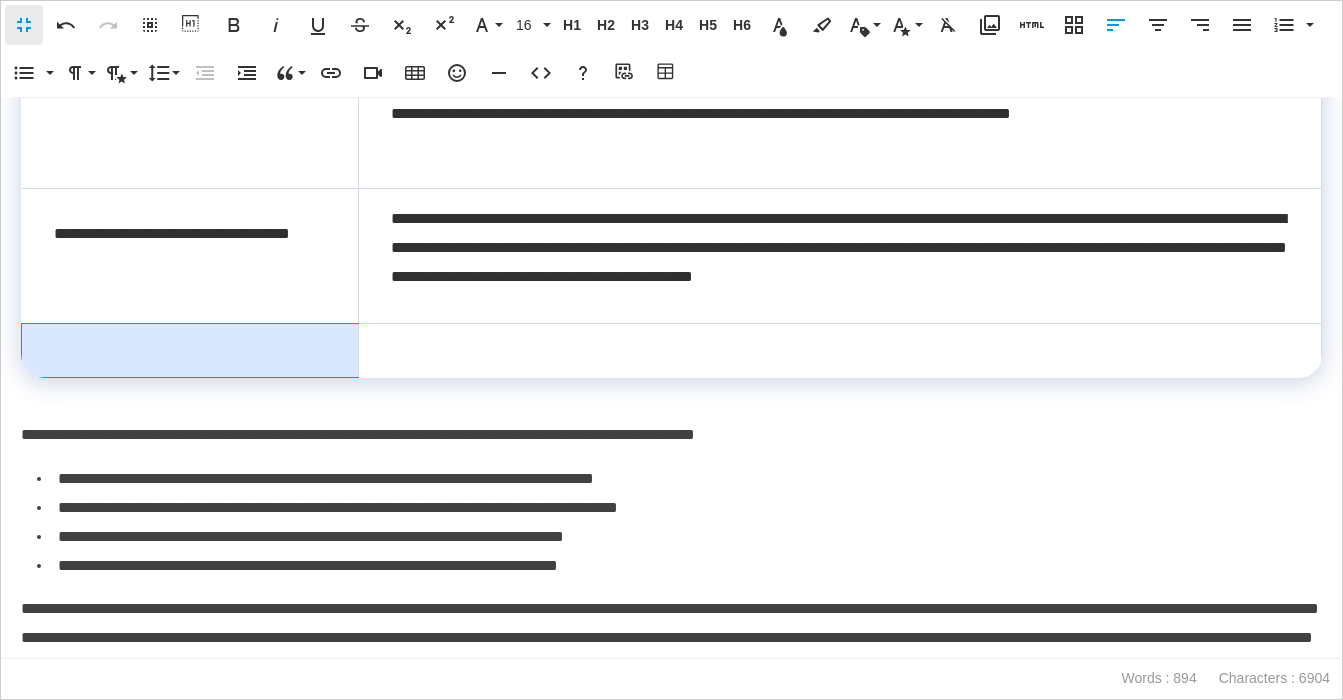 click at bounding box center [190, 350] 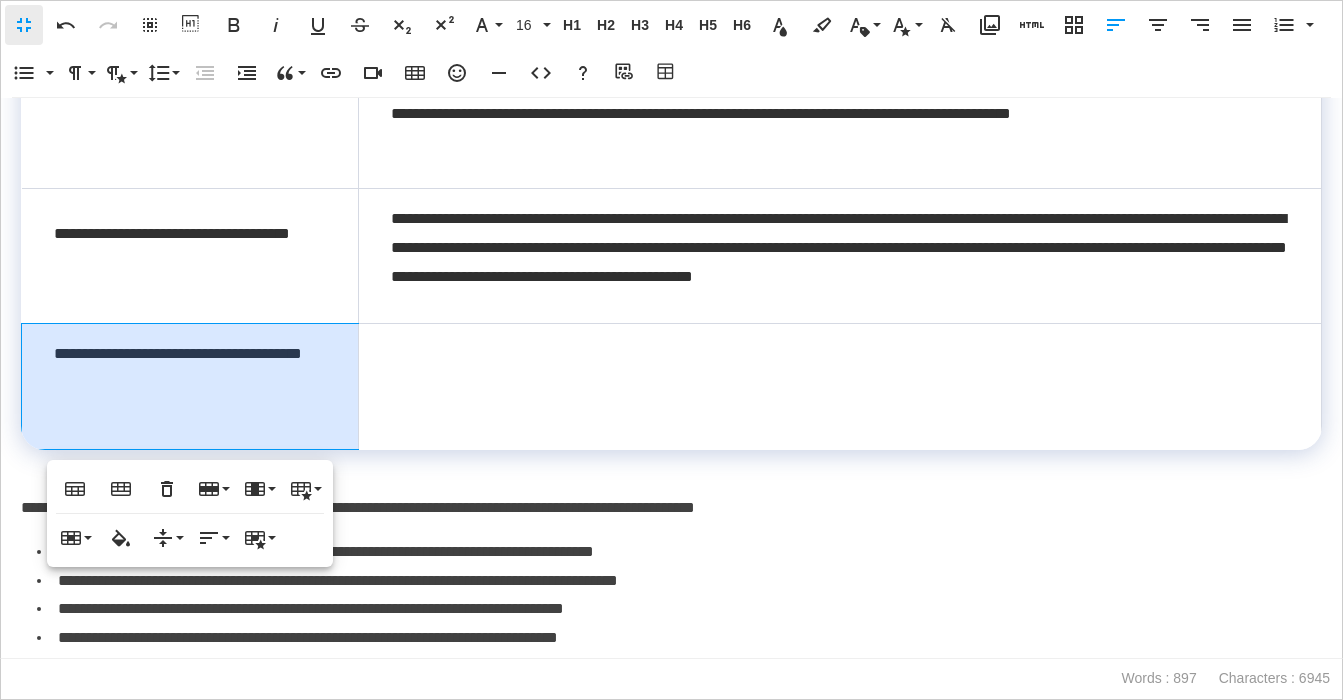 click on "**********" at bounding box center (190, 386) 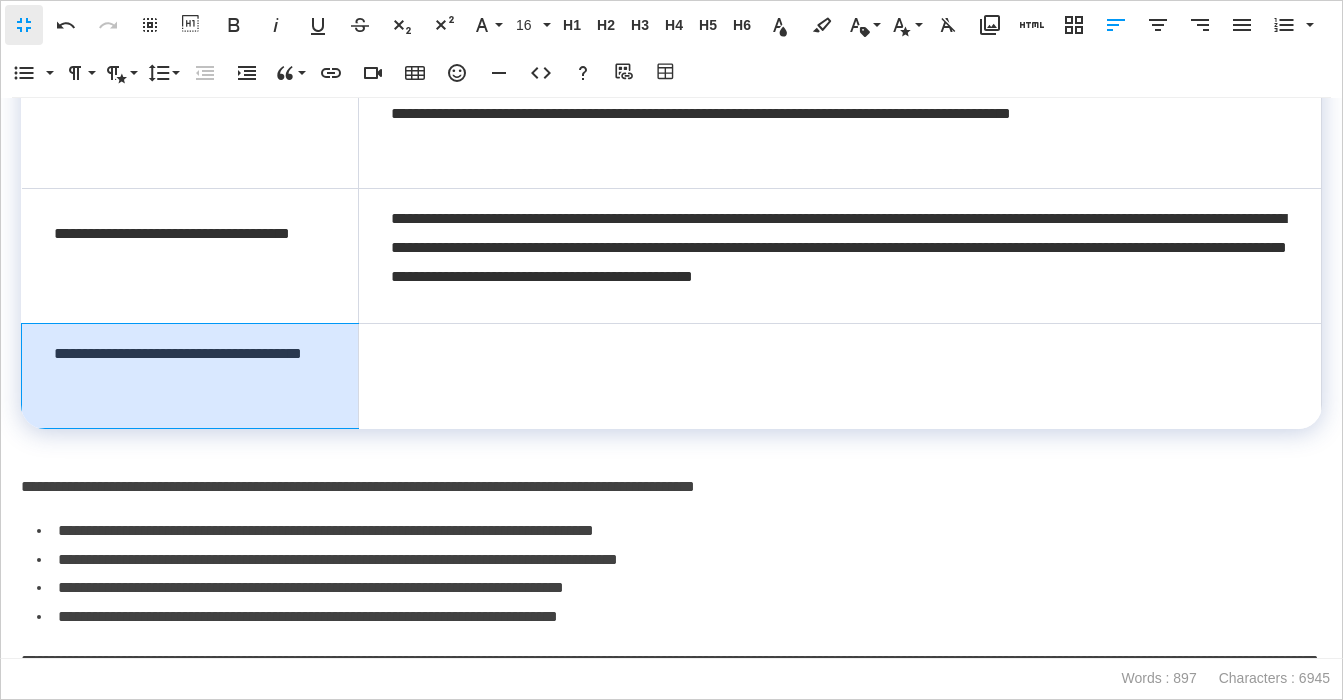 scroll, scrollTop: 1238, scrollLeft: 0, axis: vertical 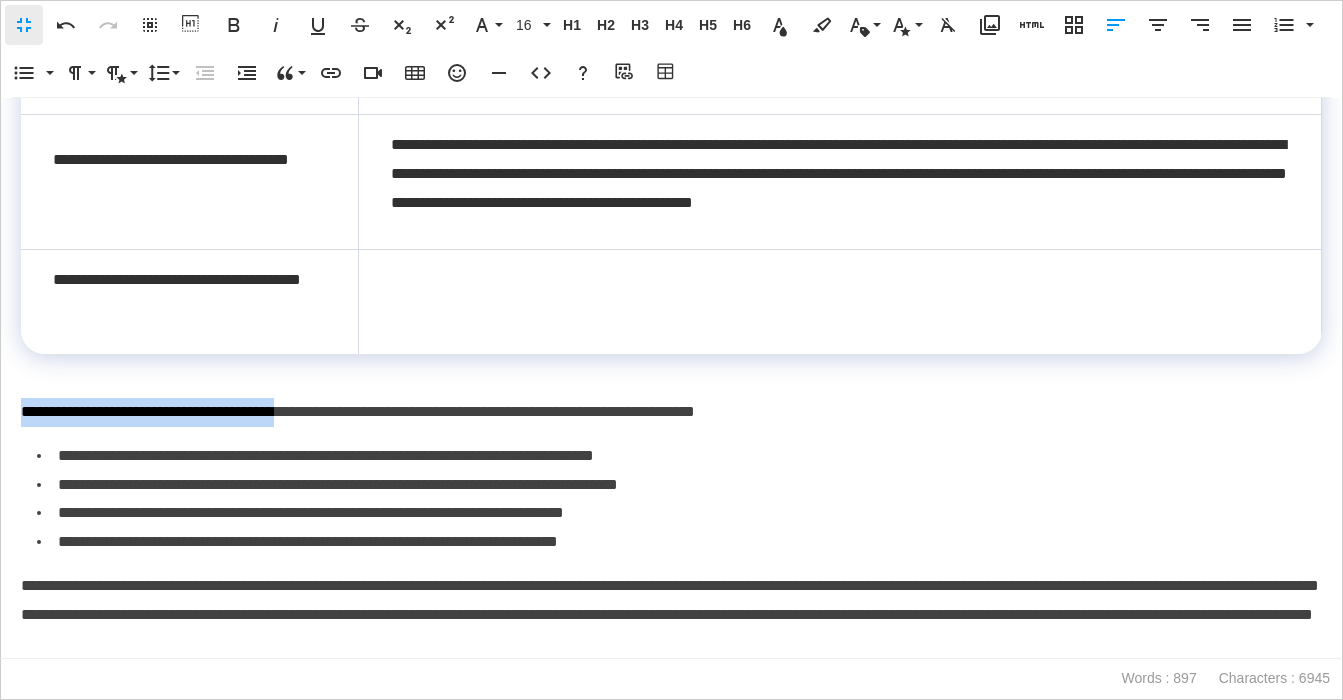 drag, startPoint x: 363, startPoint y: 413, endPoint x: -19, endPoint y: 416, distance: 382.01178 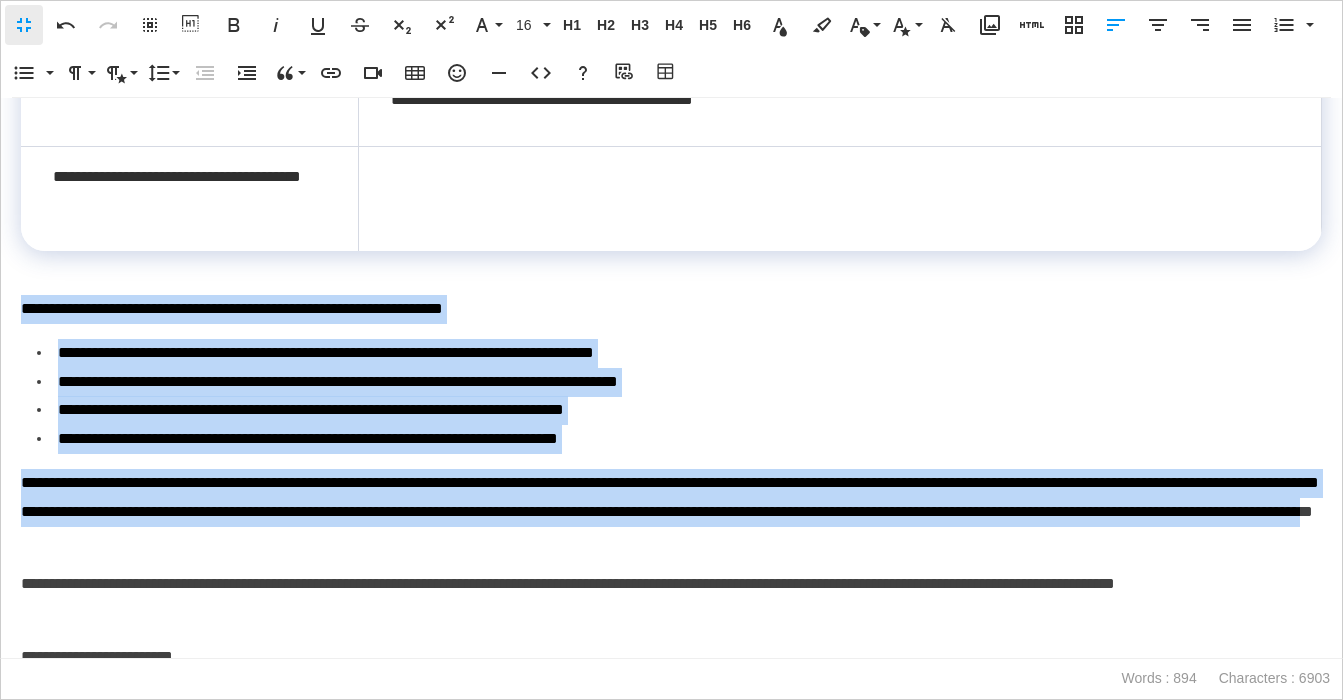 scroll, scrollTop: 1346, scrollLeft: 0, axis: vertical 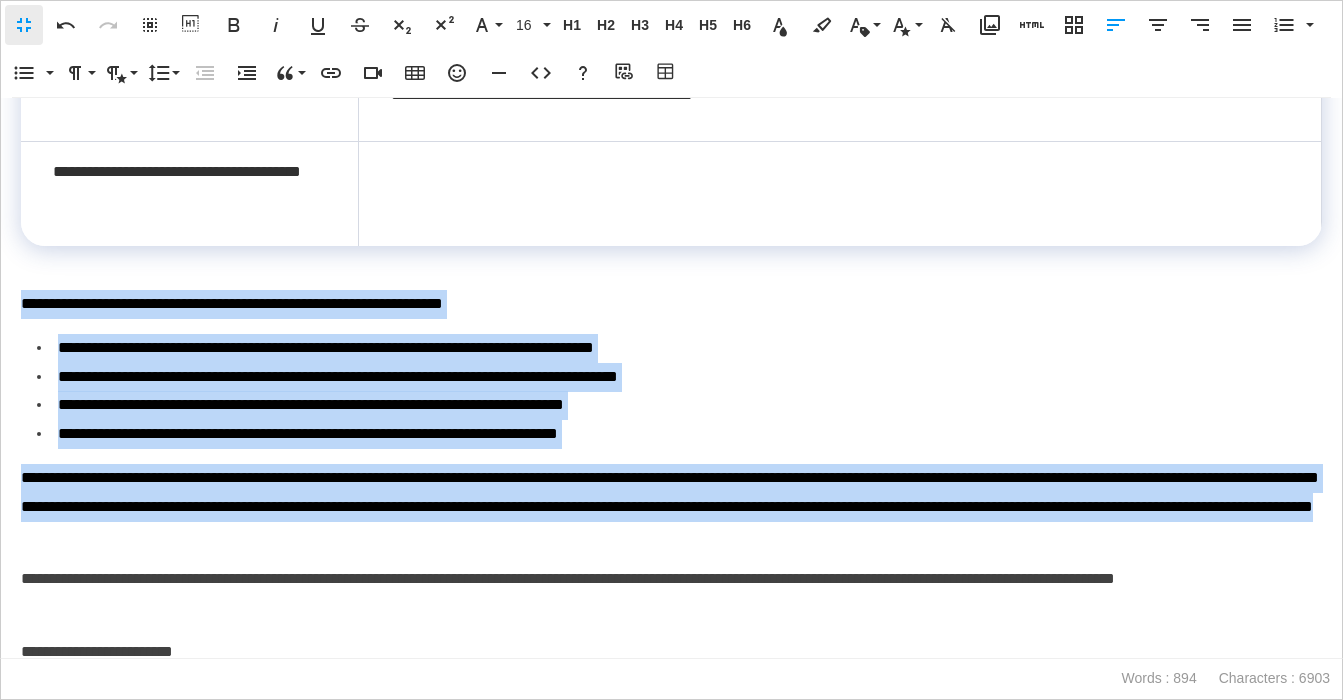 drag, startPoint x: 22, startPoint y: 411, endPoint x: 755, endPoint y: 538, distance: 743.9207 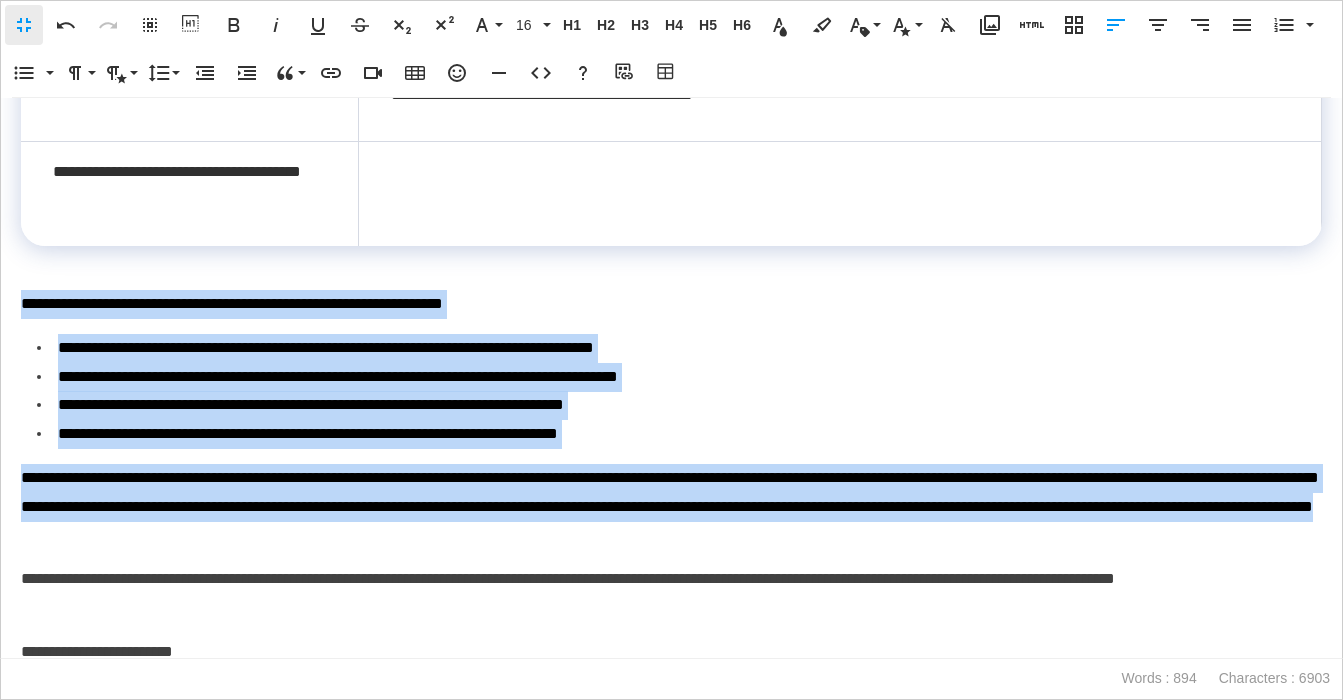 click on "**********" at bounding box center (671, 507) 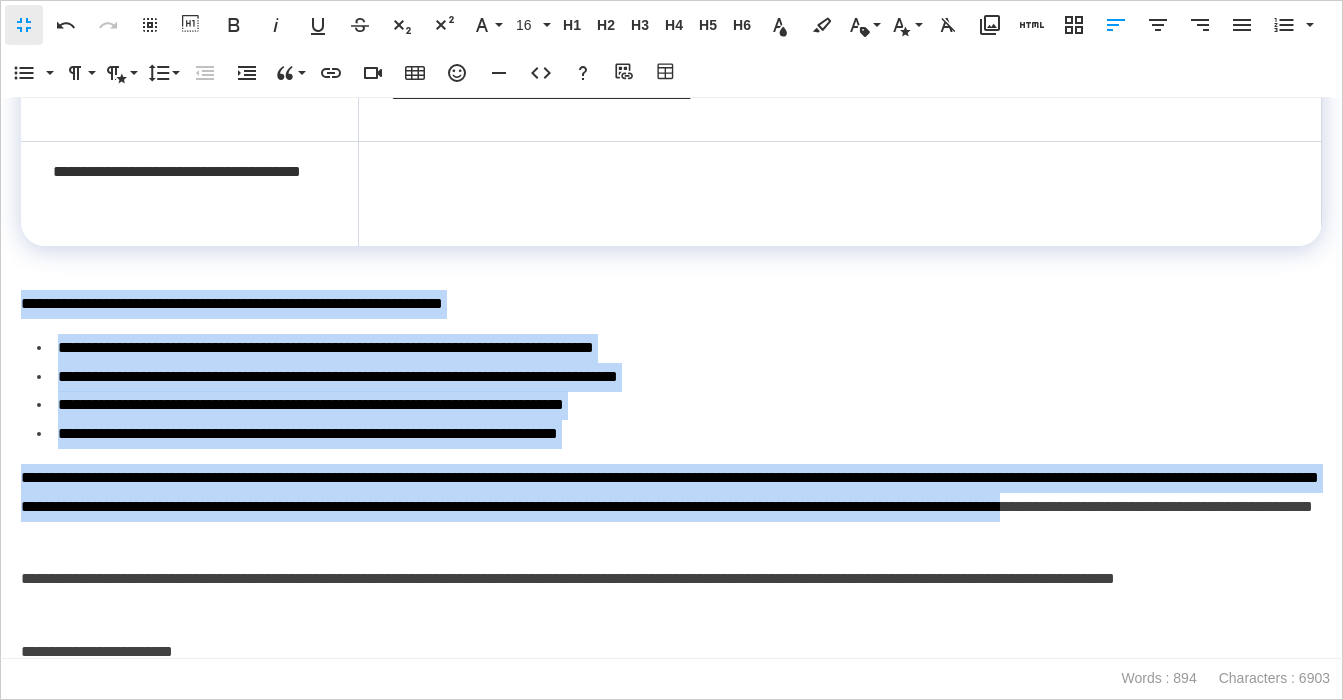 drag, startPoint x: 336, startPoint y: 538, endPoint x: 127, endPoint y: 310, distance: 309.29758 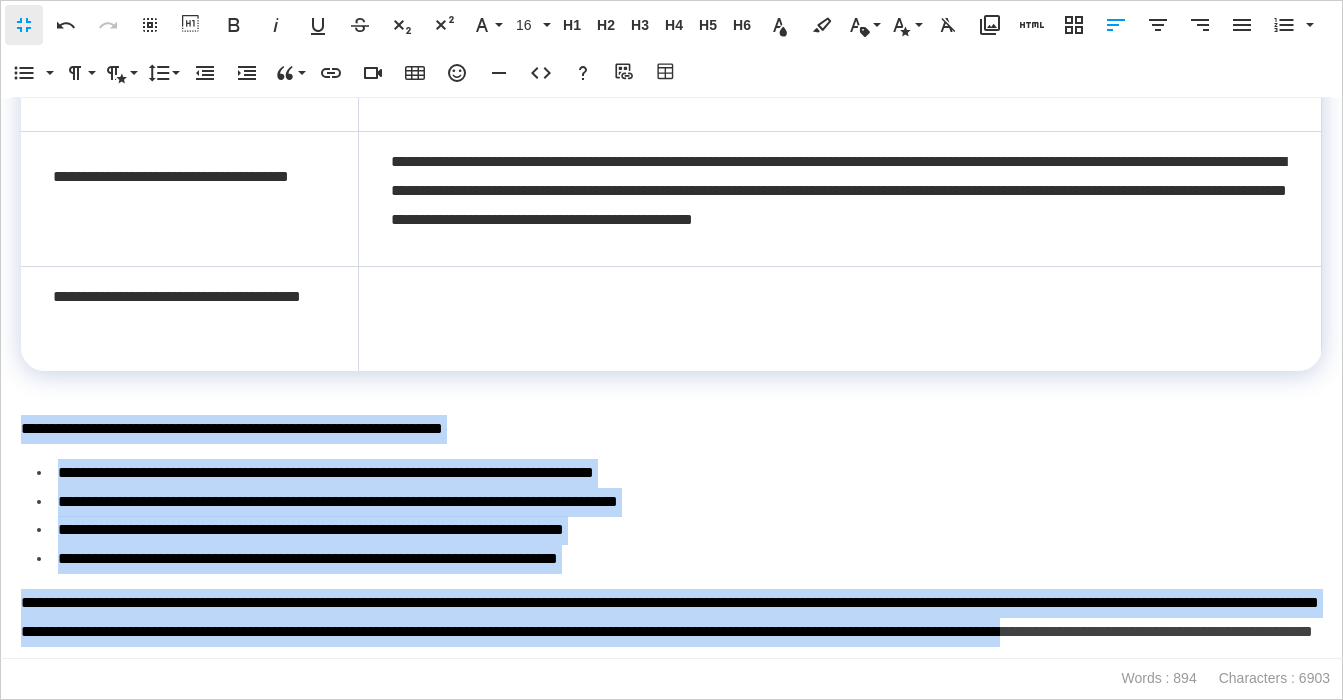 scroll, scrollTop: 1222, scrollLeft: 0, axis: vertical 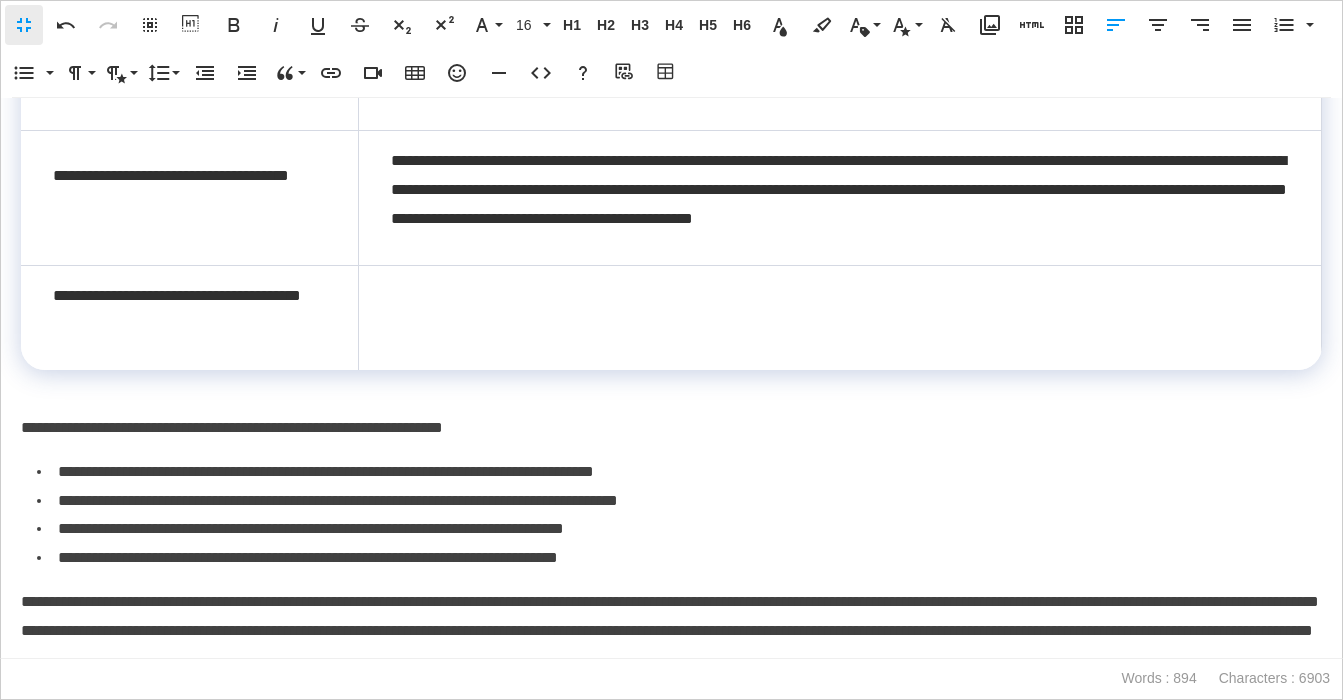 click at bounding box center [839, 317] 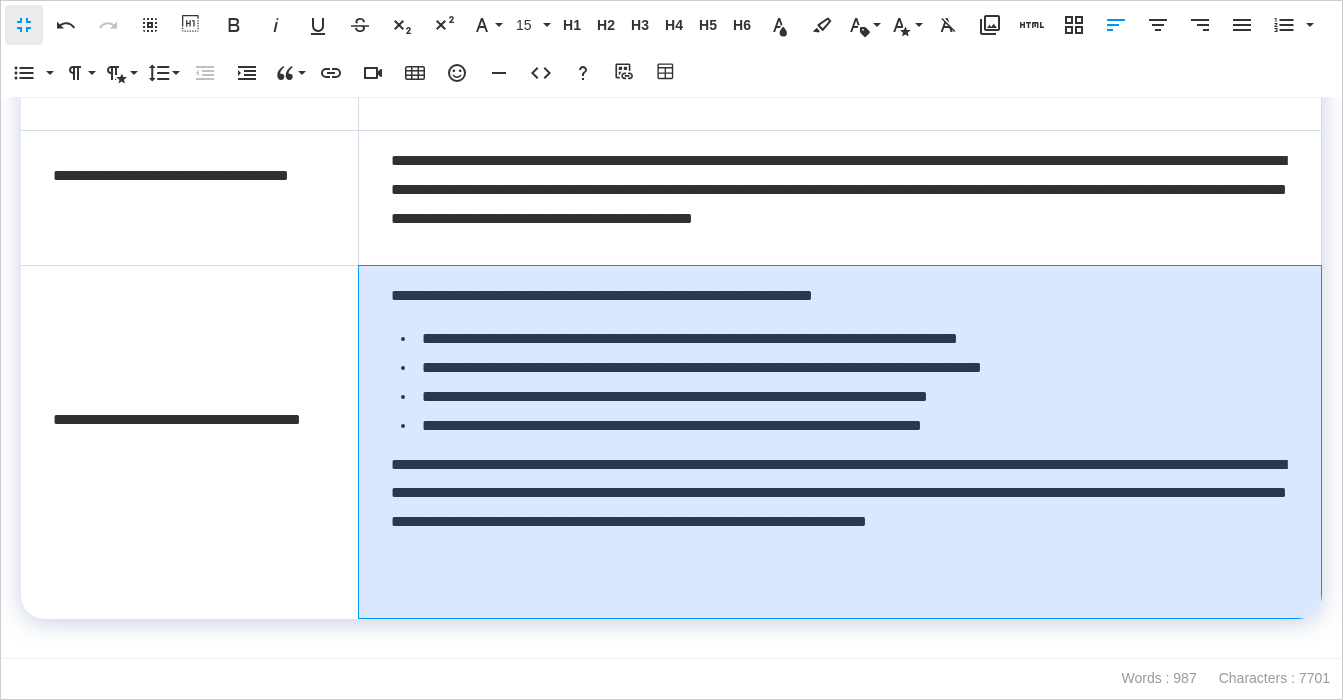 click on "**********" at bounding box center [839, 441] 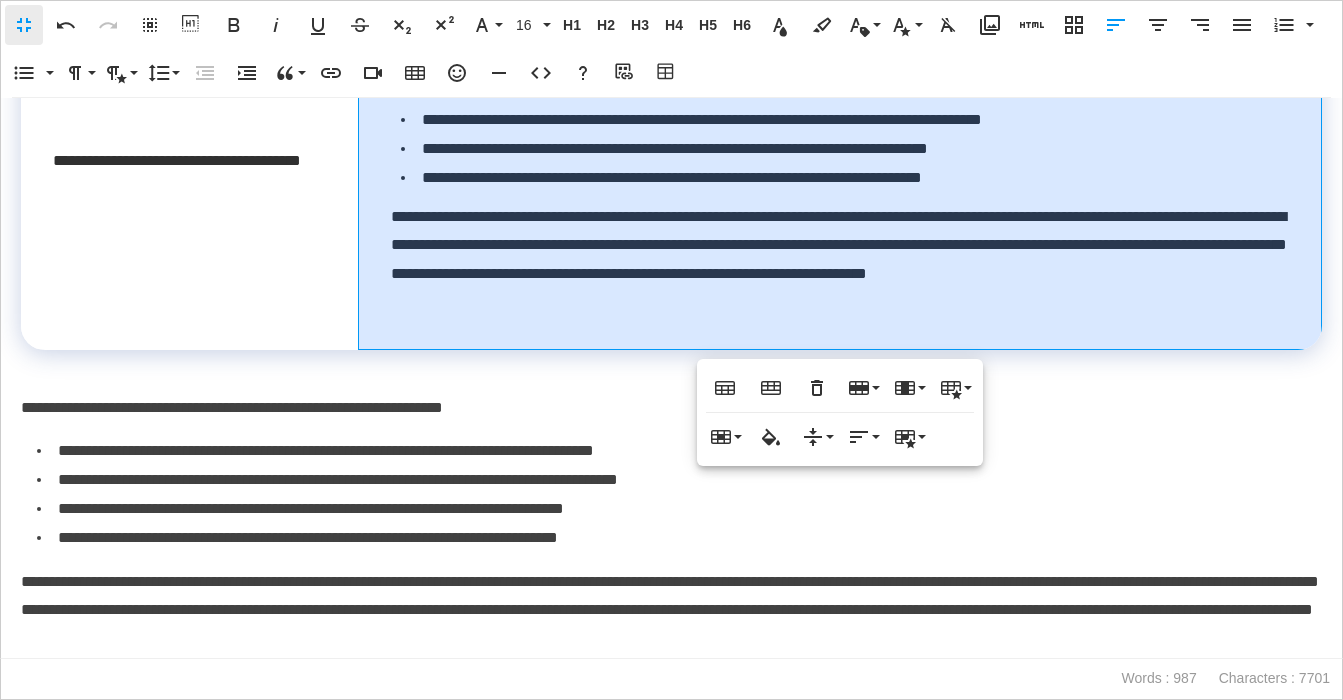 scroll, scrollTop: 1558, scrollLeft: 0, axis: vertical 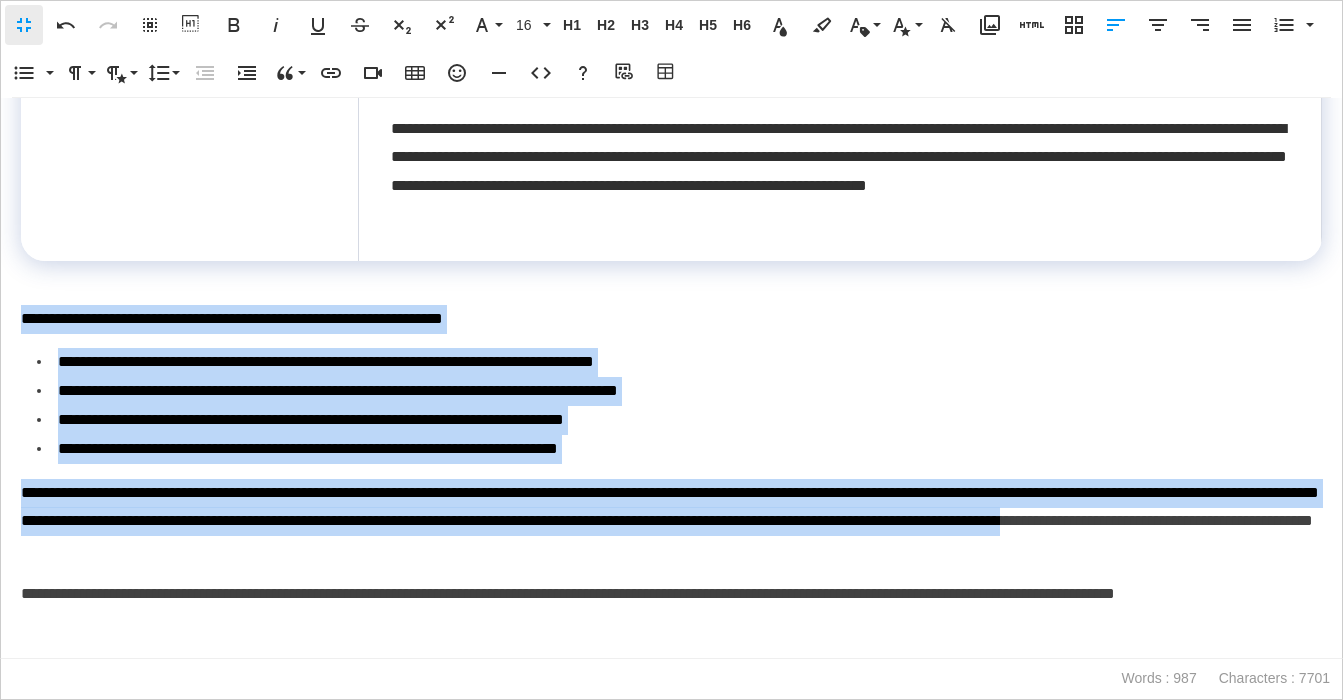 drag, startPoint x: 337, startPoint y: 550, endPoint x: -2, endPoint y: 310, distance: 415.35648 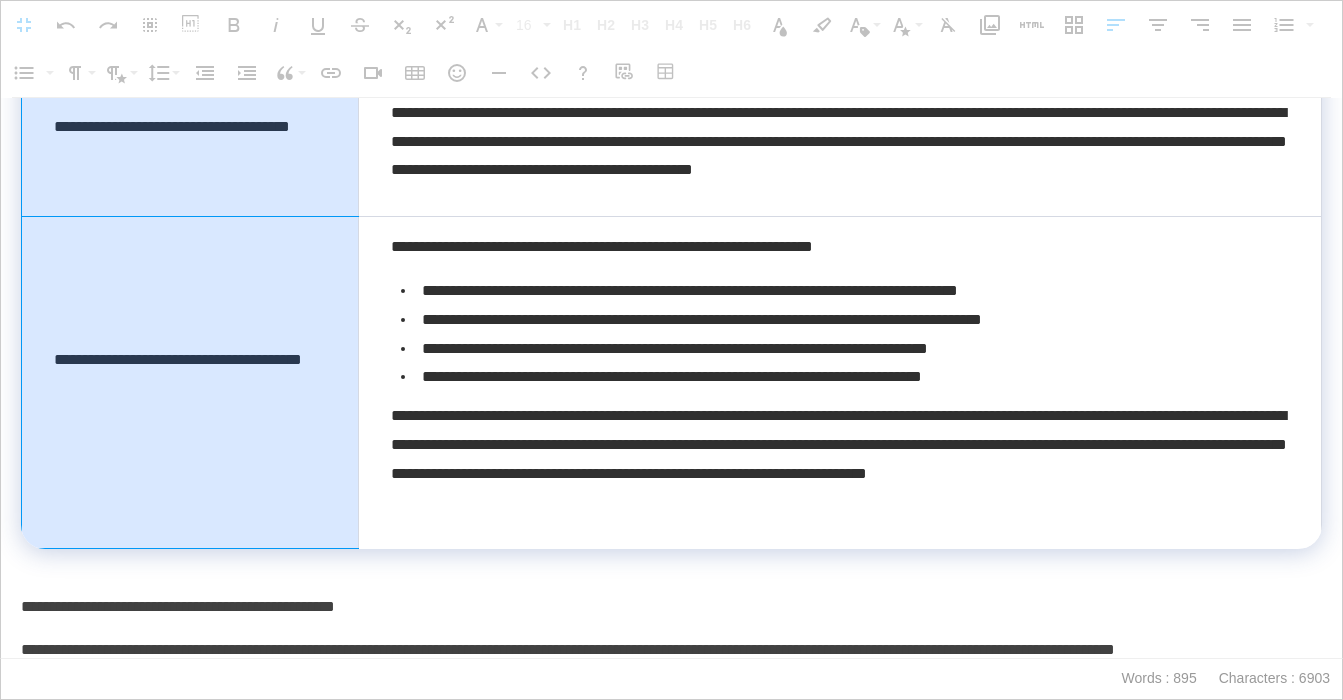 scroll, scrollTop: 1274, scrollLeft: 0, axis: vertical 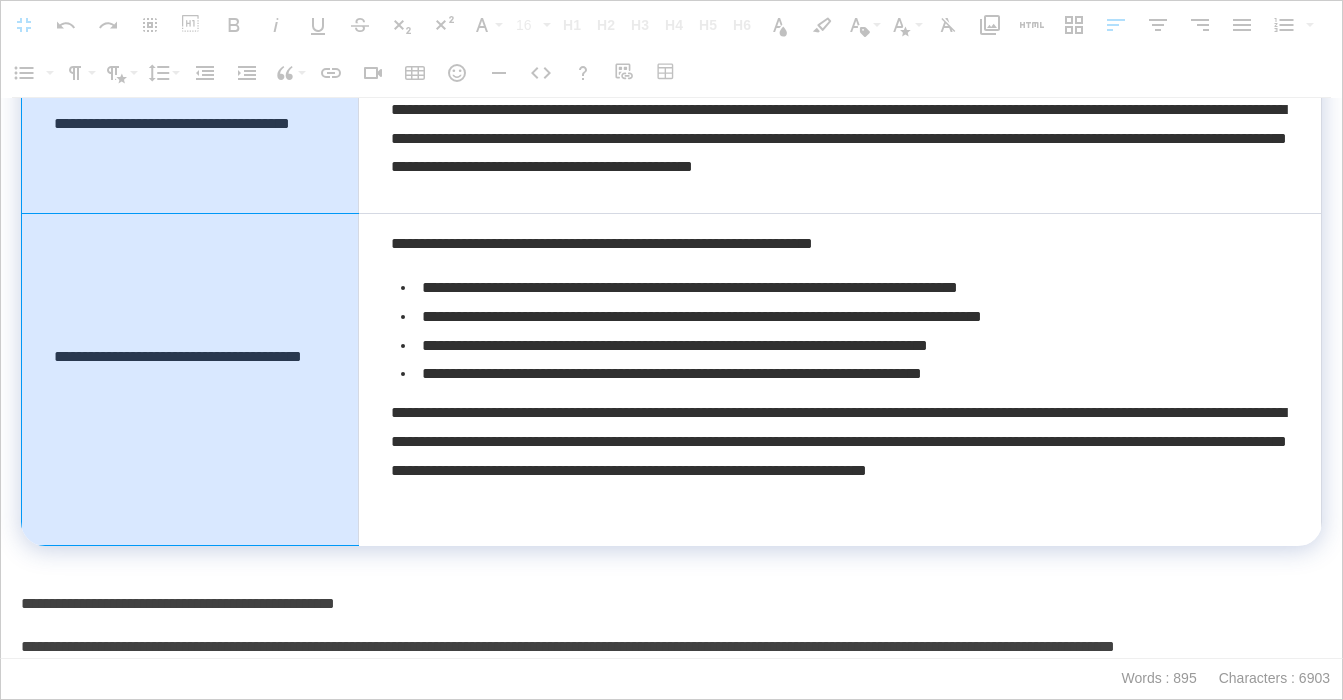 click on "**********" at bounding box center (672, -255) 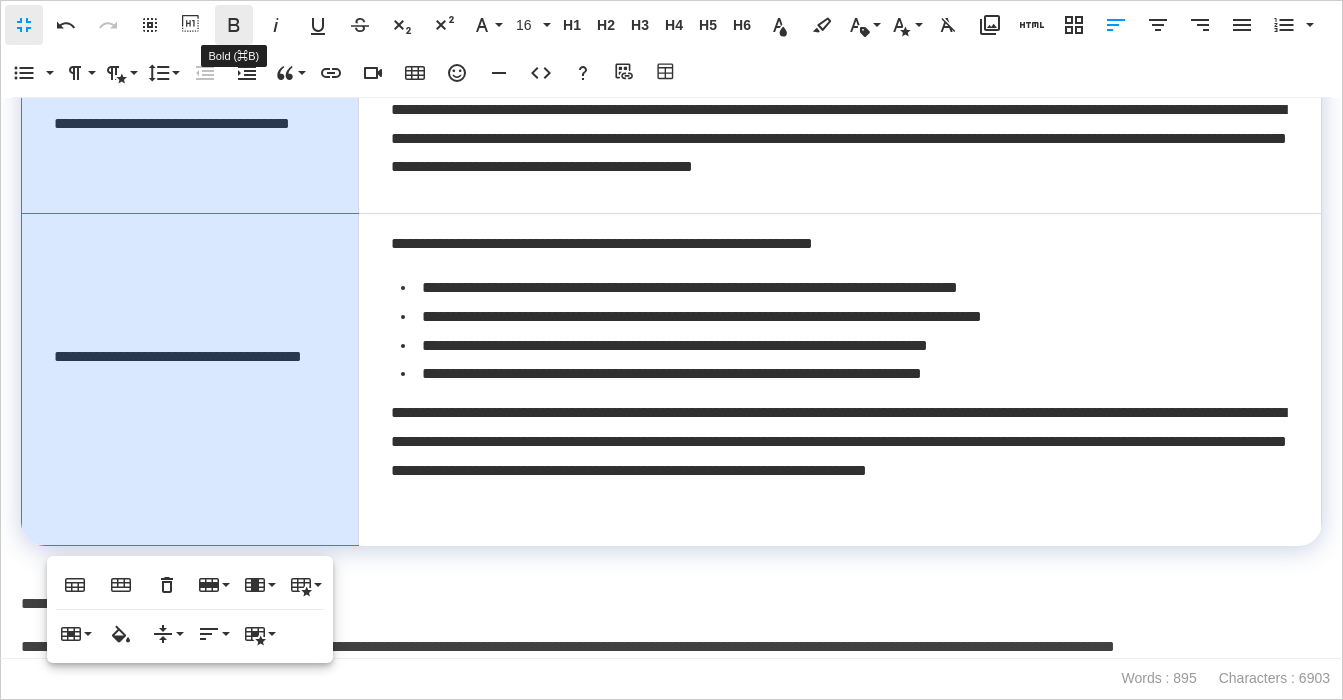 click 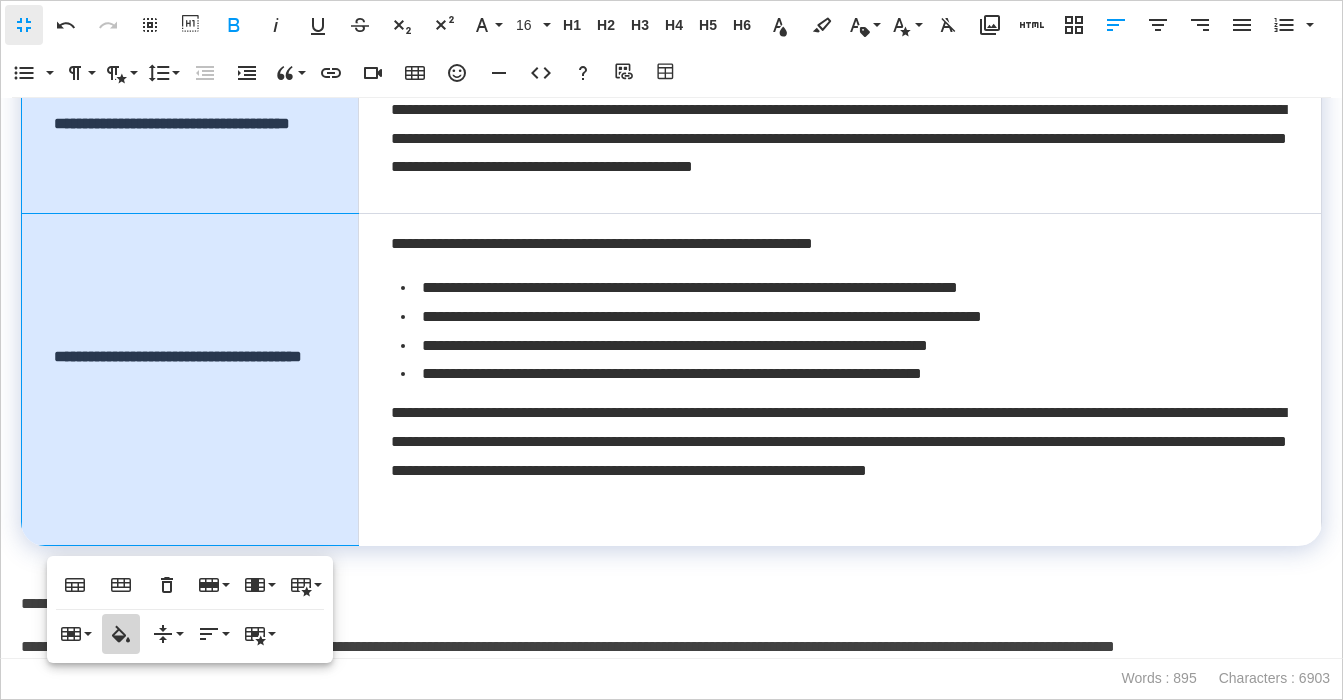 click on "Cell Background" at bounding box center (121, 634) 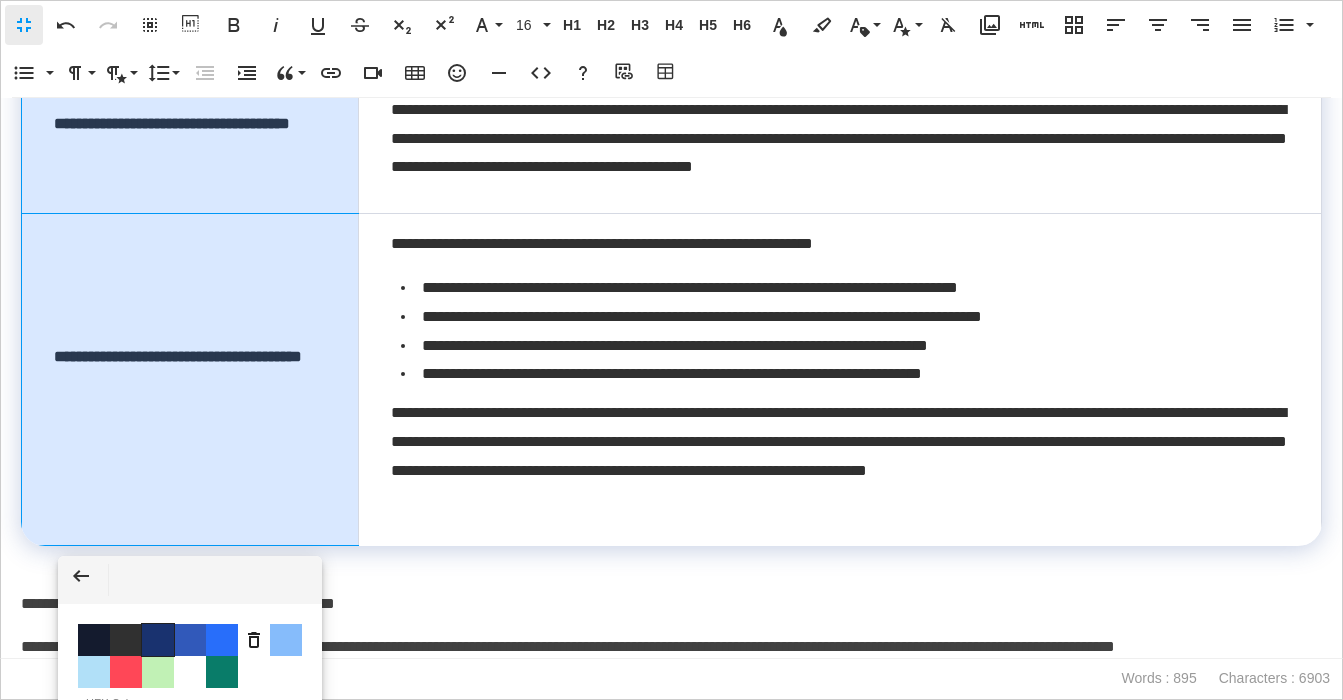 click on "Color #19326F" at bounding box center [158, 640] 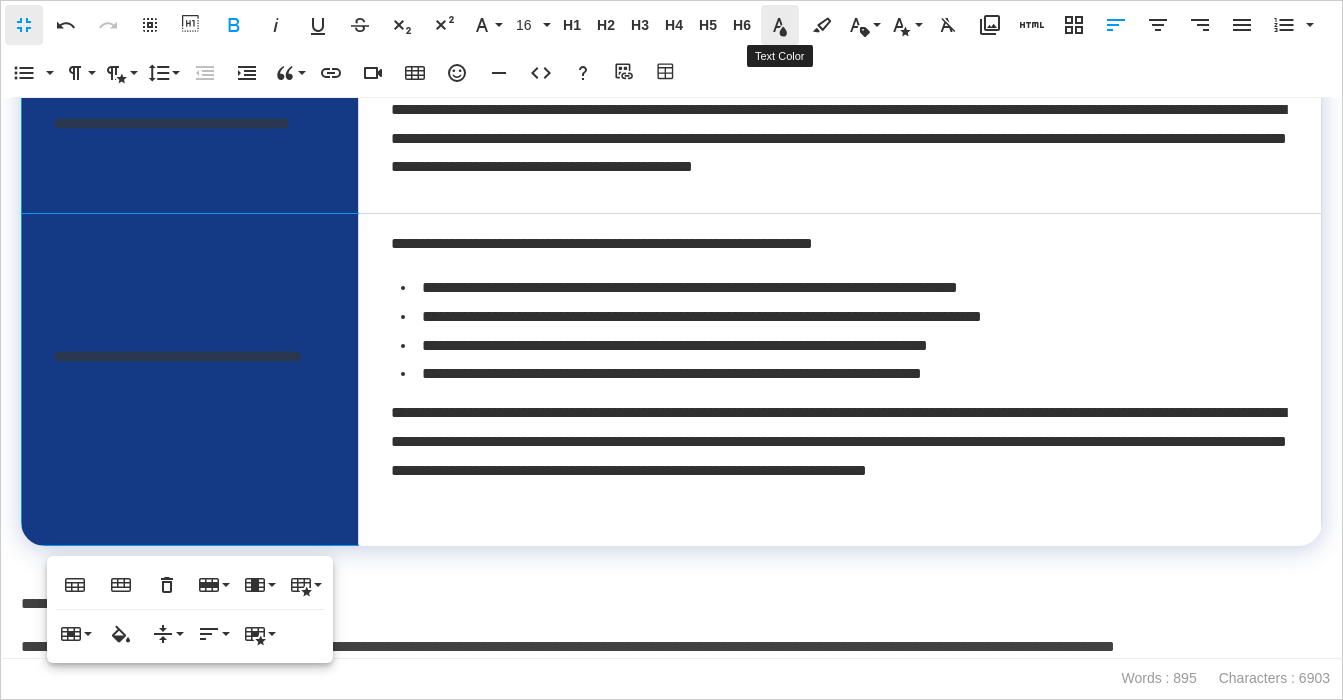 click 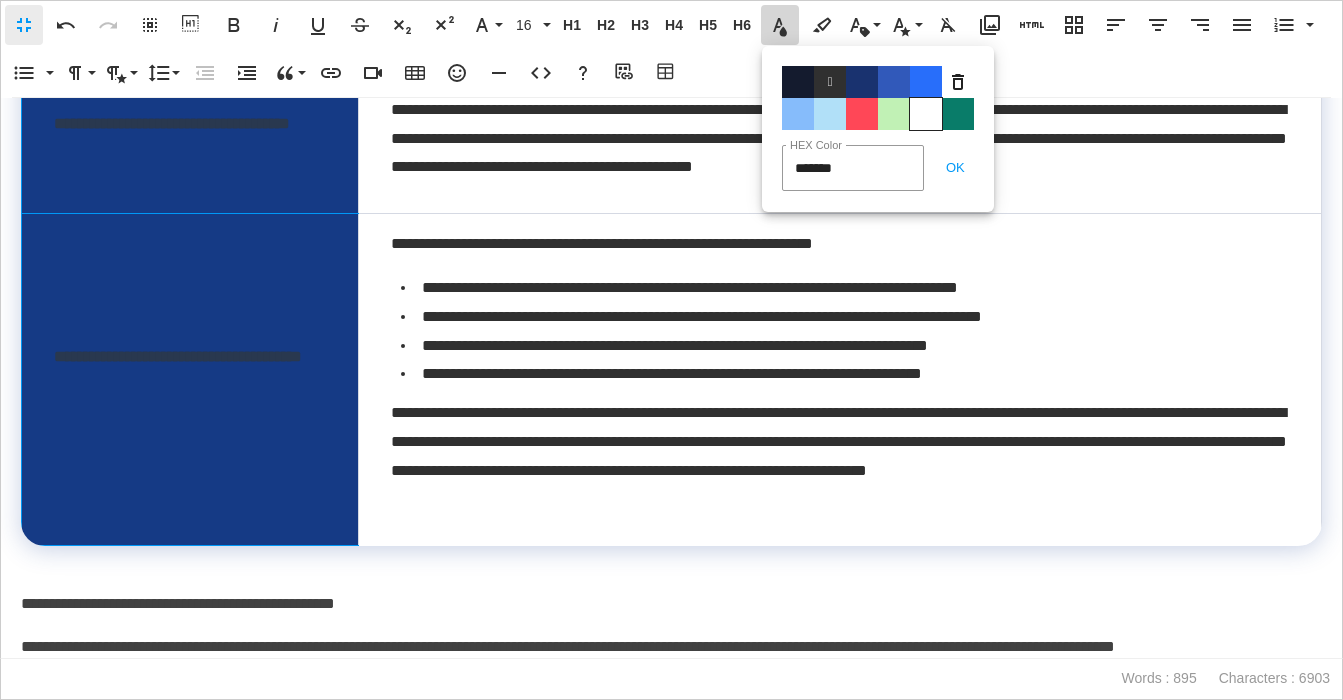 click on "Color#FFFFFF" at bounding box center [926, 114] 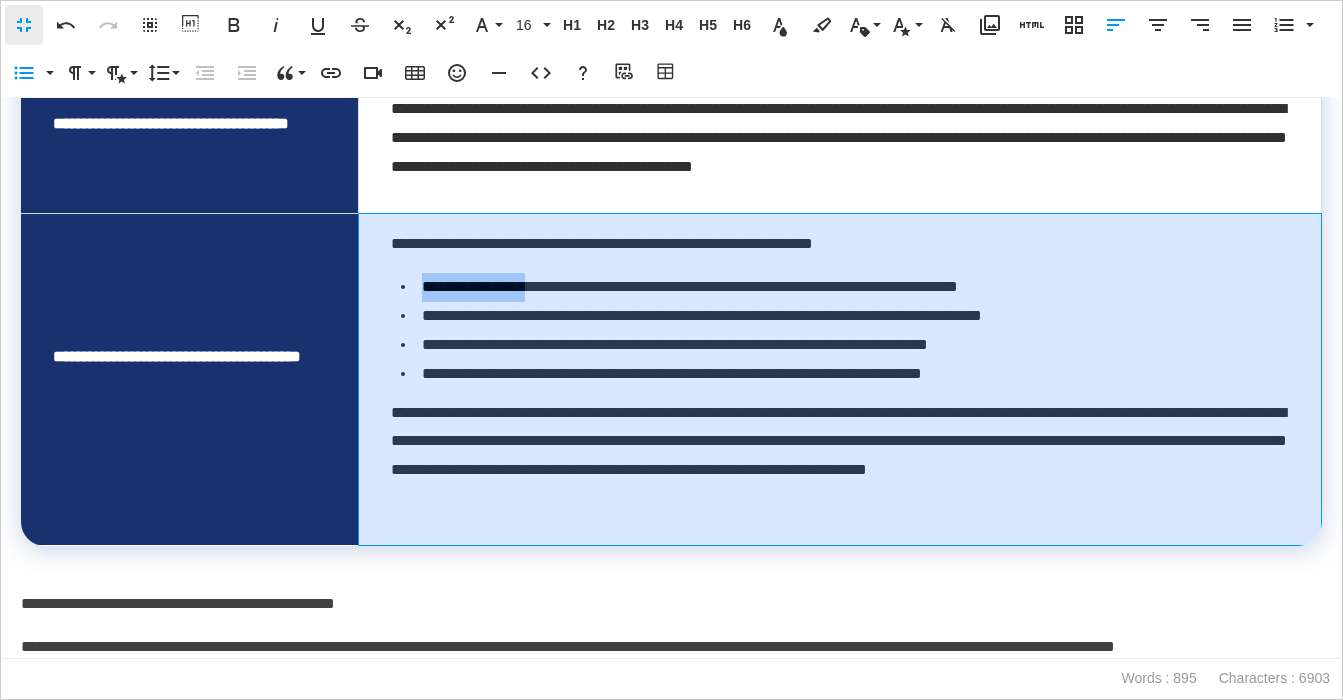 drag, startPoint x: 559, startPoint y: 288, endPoint x: 424, endPoint y: 291, distance: 135.03333 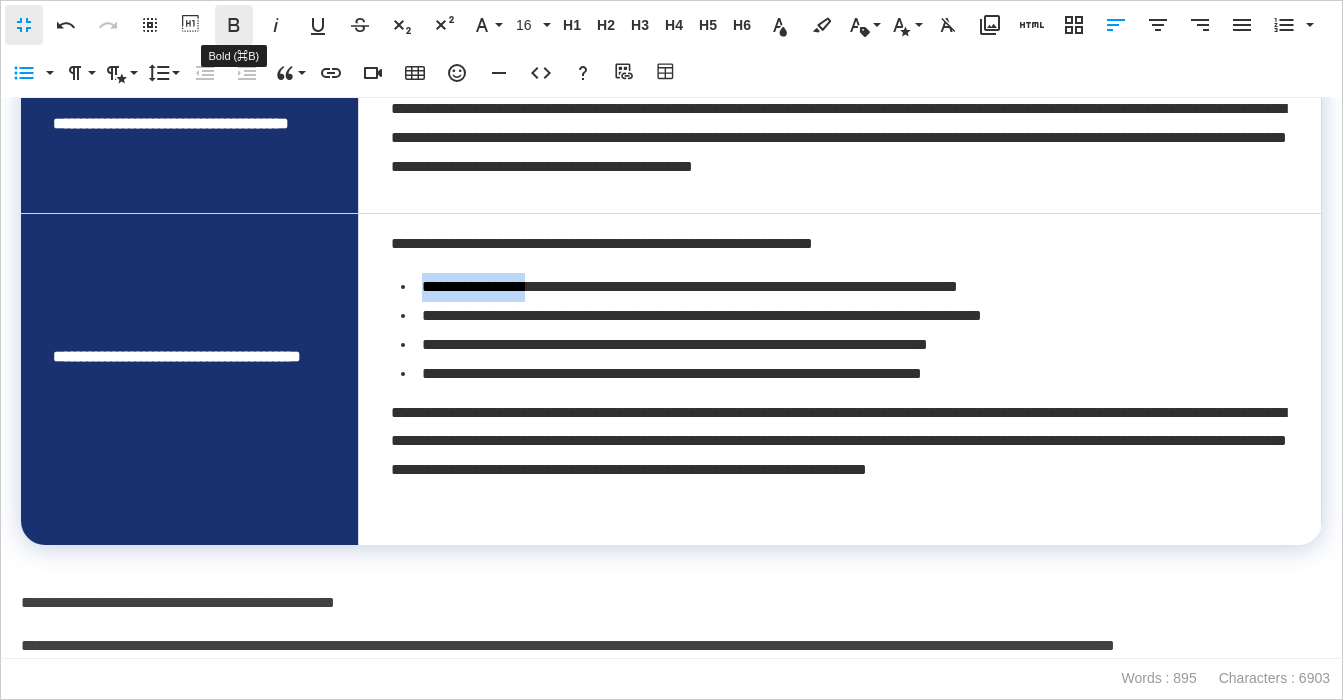 click 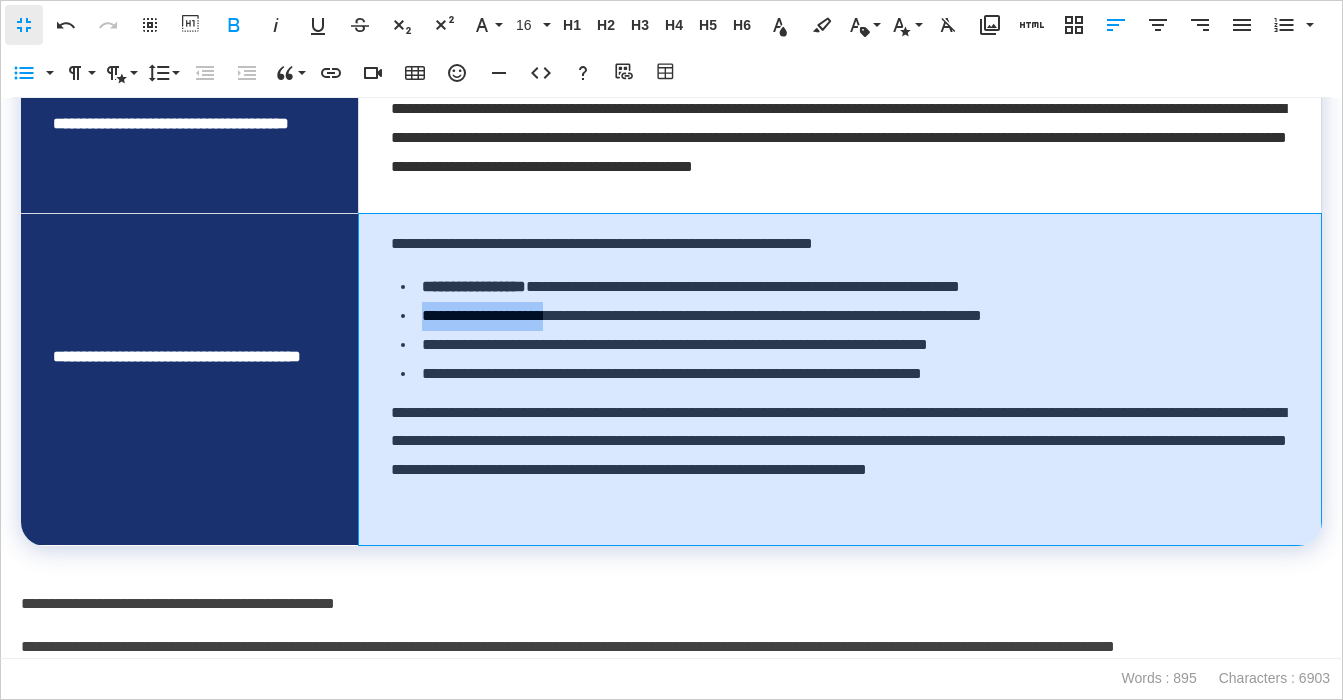 drag, startPoint x: 576, startPoint y: 320, endPoint x: 426, endPoint y: 322, distance: 150.01334 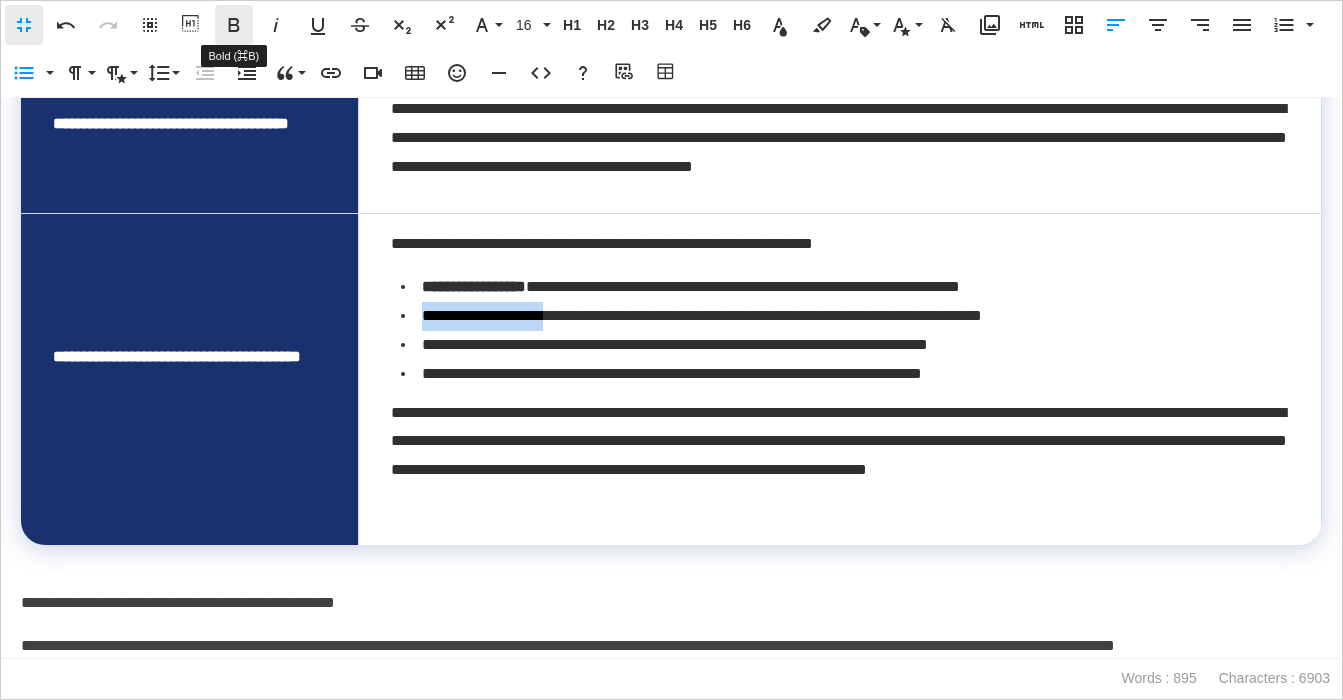 click 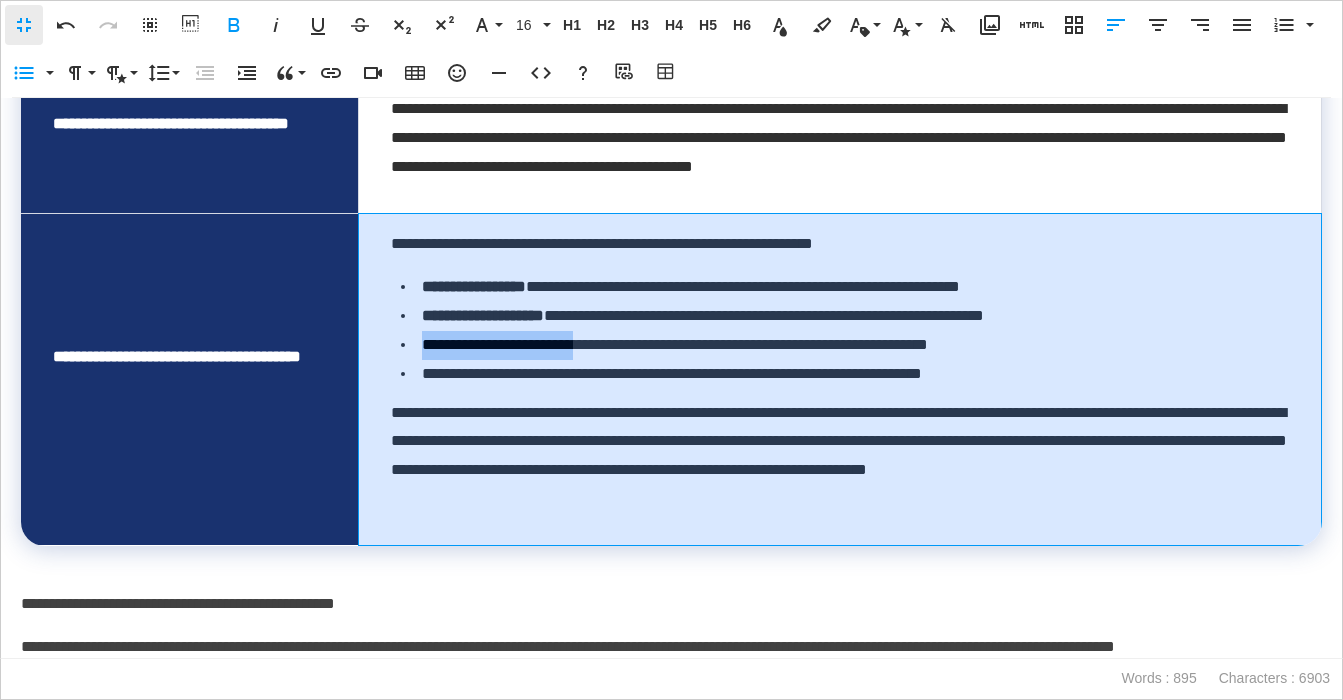 drag, startPoint x: 606, startPoint y: 345, endPoint x: 417, endPoint y: 353, distance: 189.16924 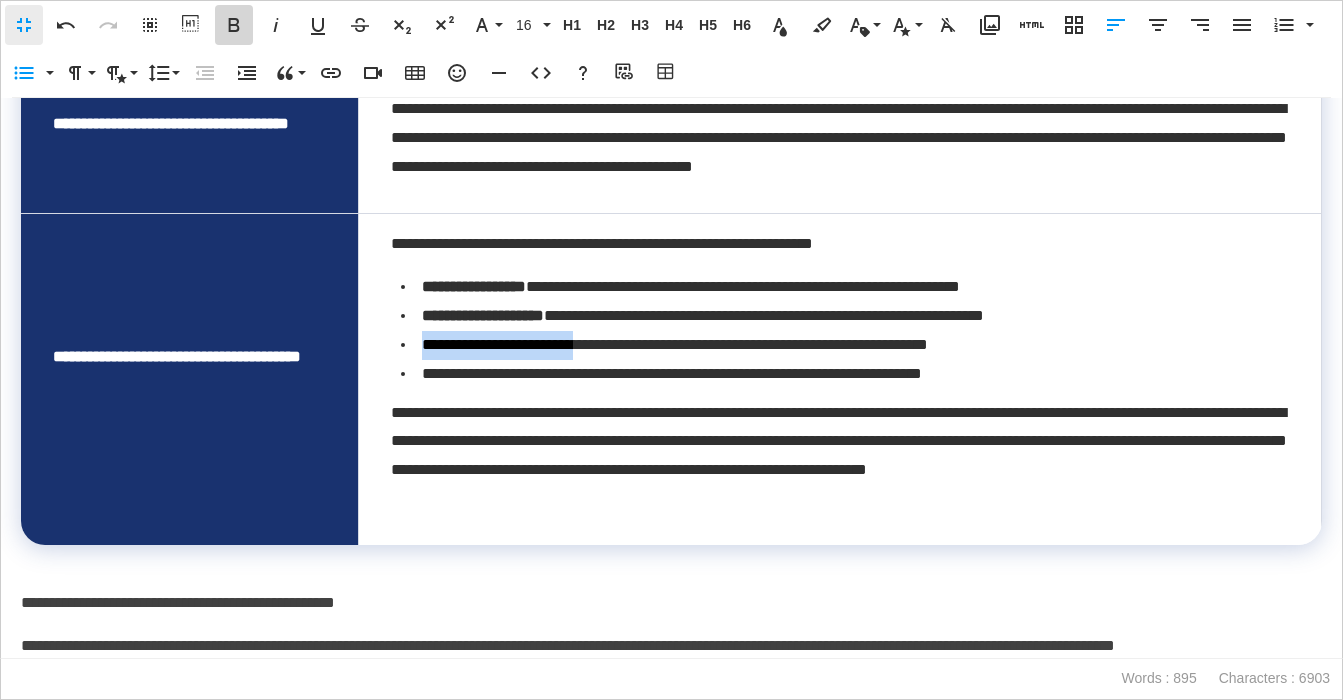 click 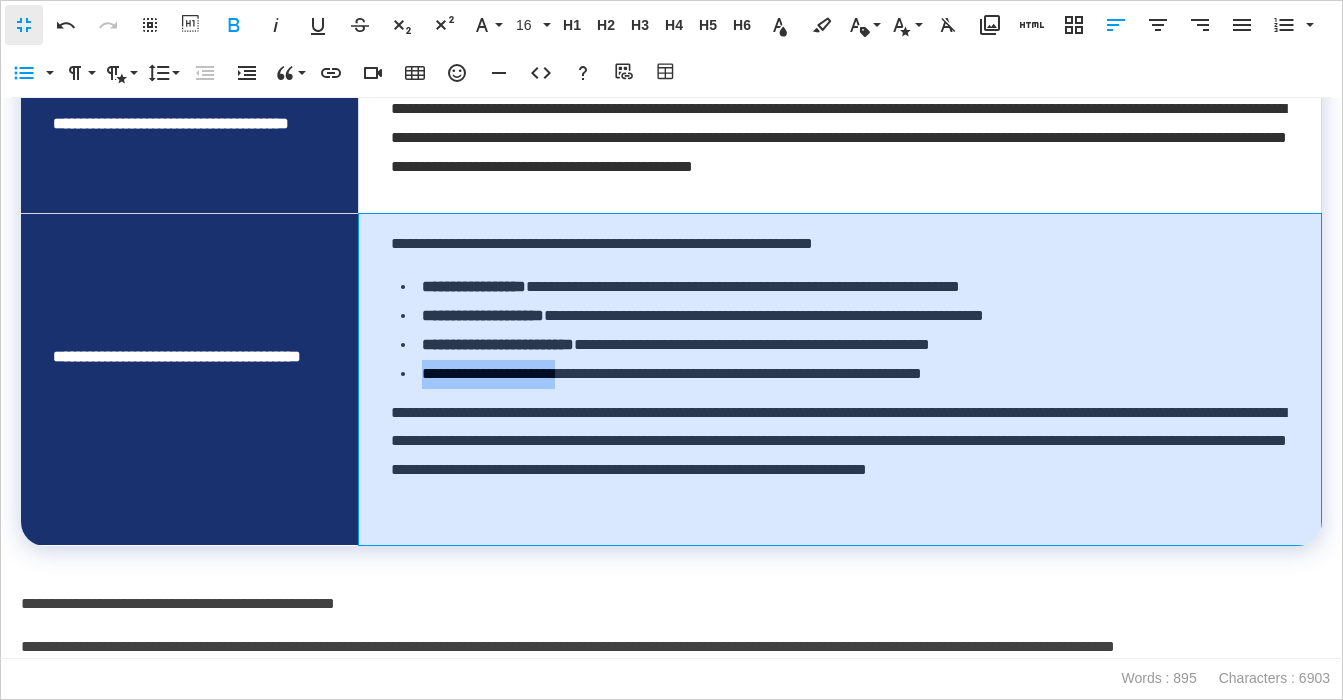 drag, startPoint x: 586, startPoint y: 376, endPoint x: 410, endPoint y: 386, distance: 176.28386 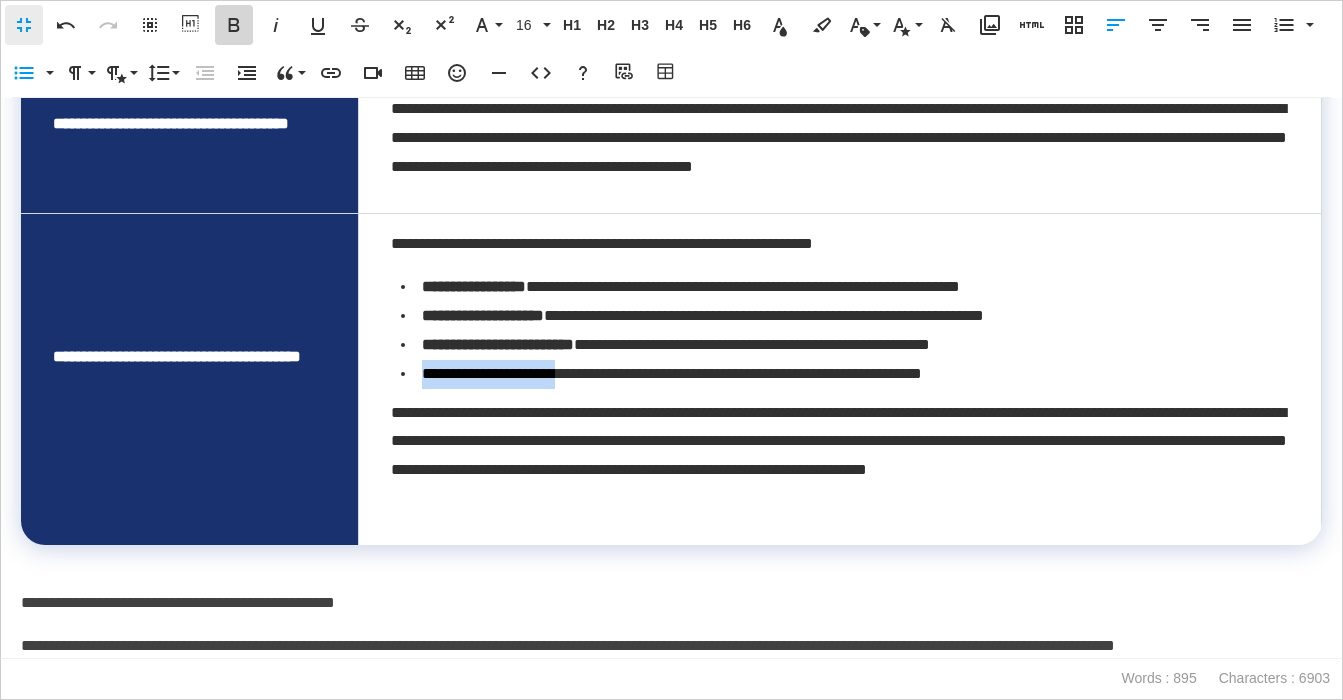 click 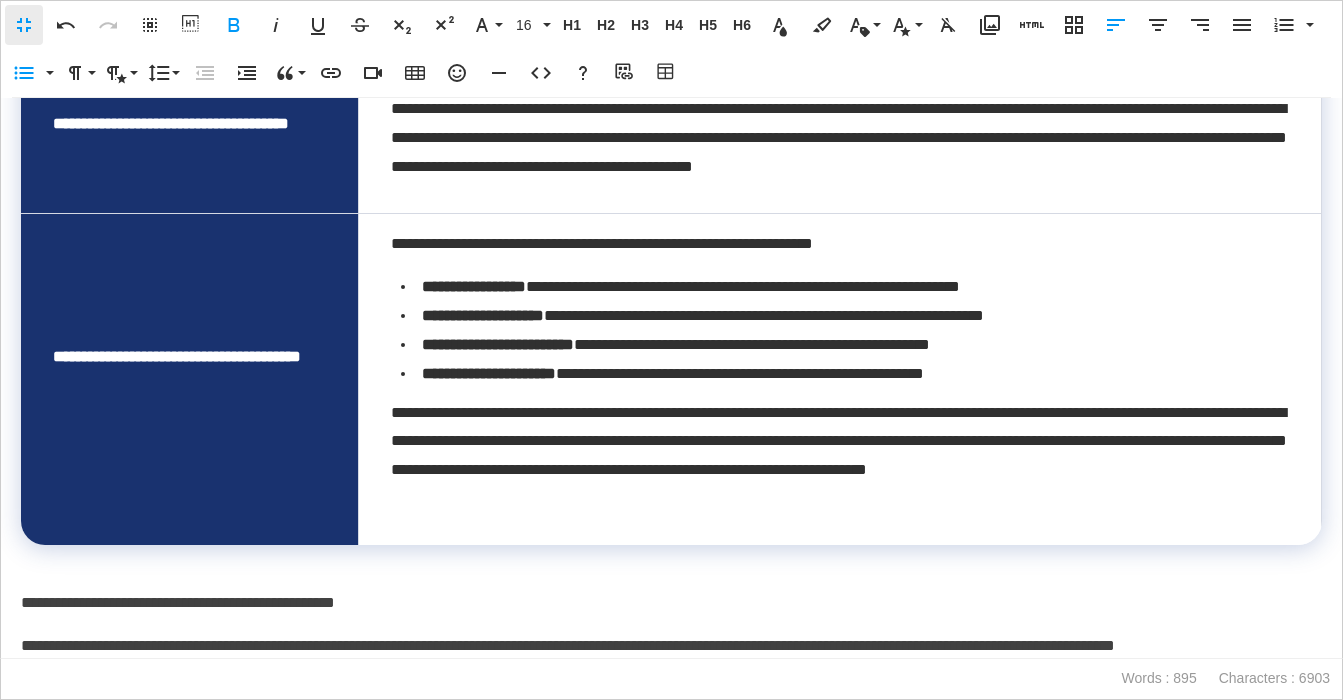 click on "**********" at bounding box center (671, 603) 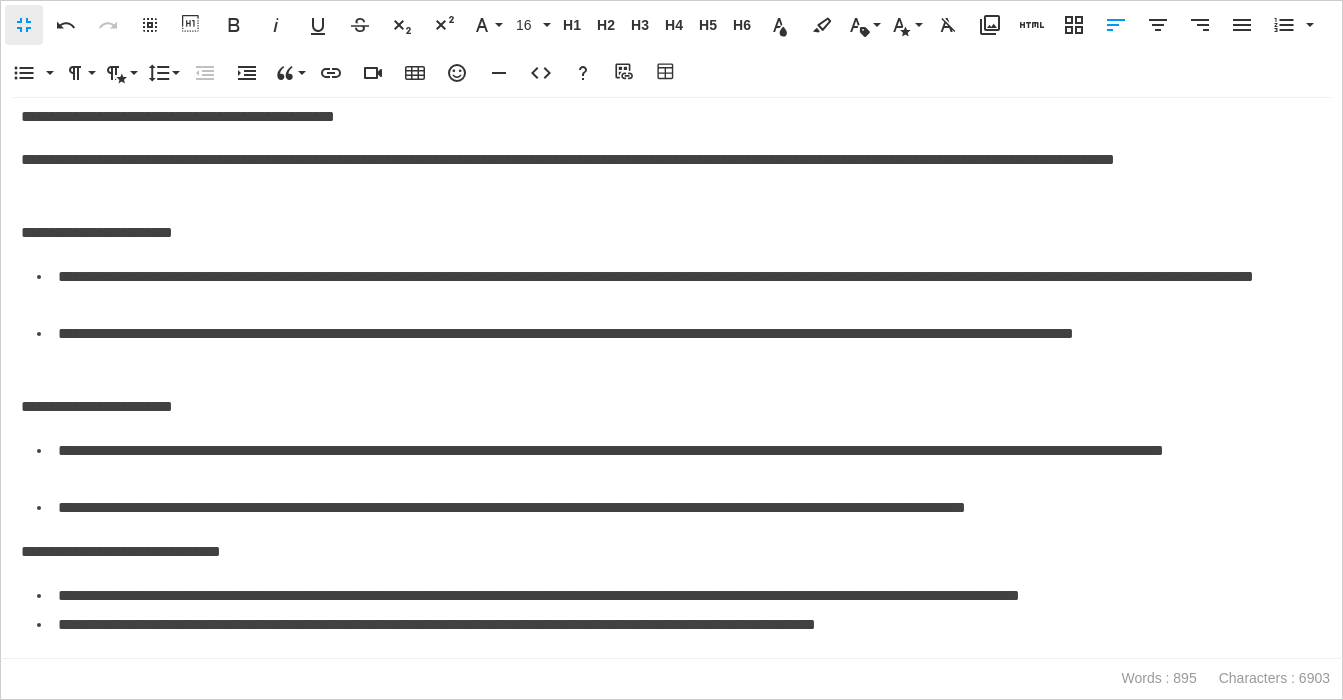 scroll, scrollTop: 1872, scrollLeft: 0, axis: vertical 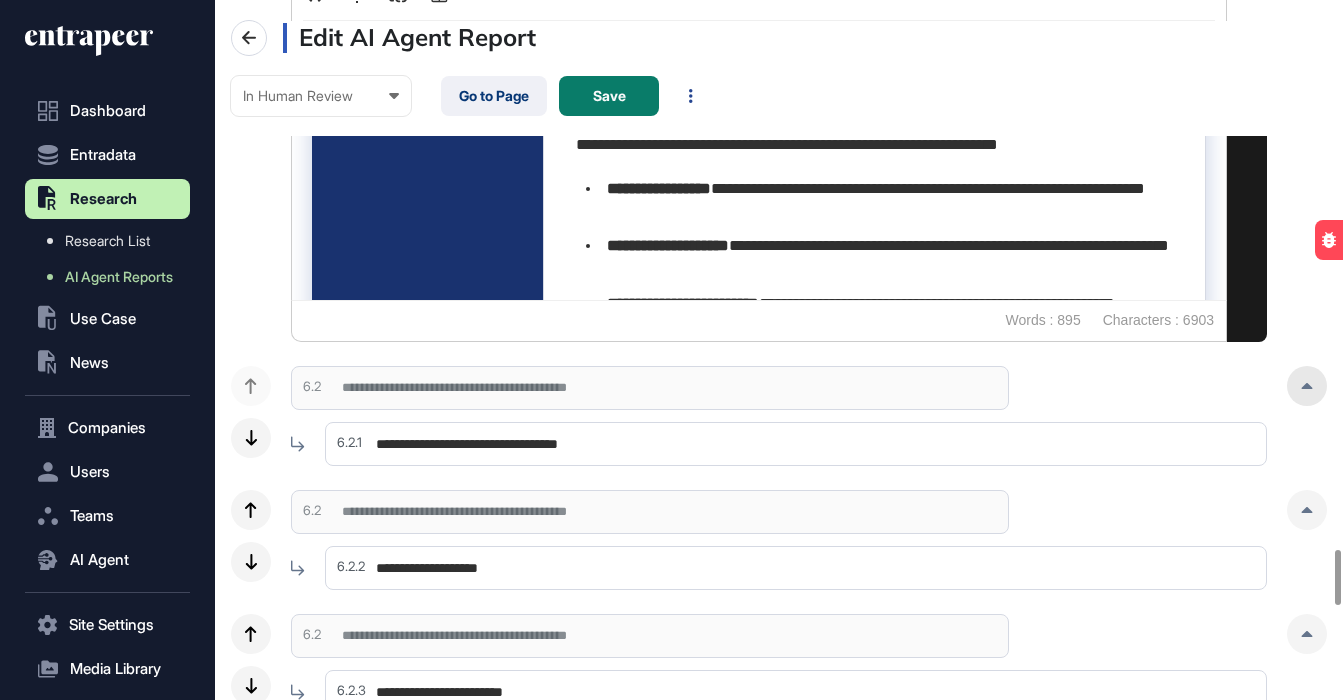 click at bounding box center (1307, 386) 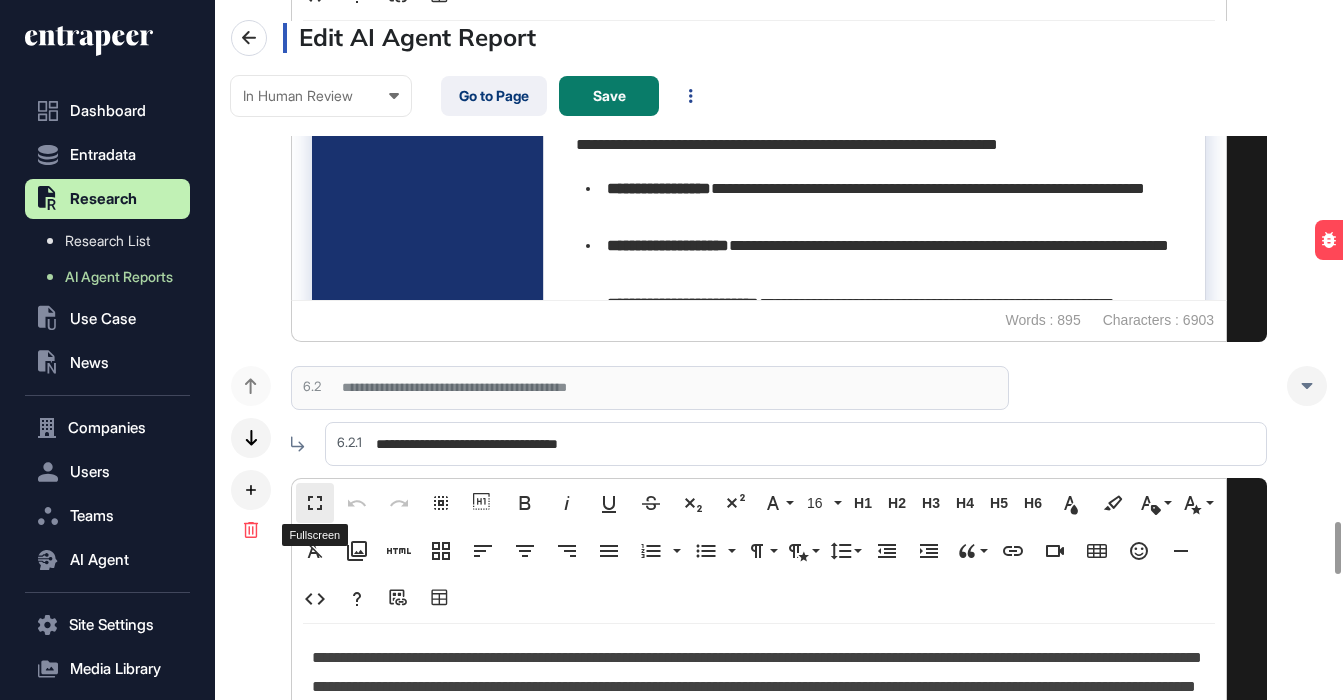 click on "Fullscreen" at bounding box center [315, 503] 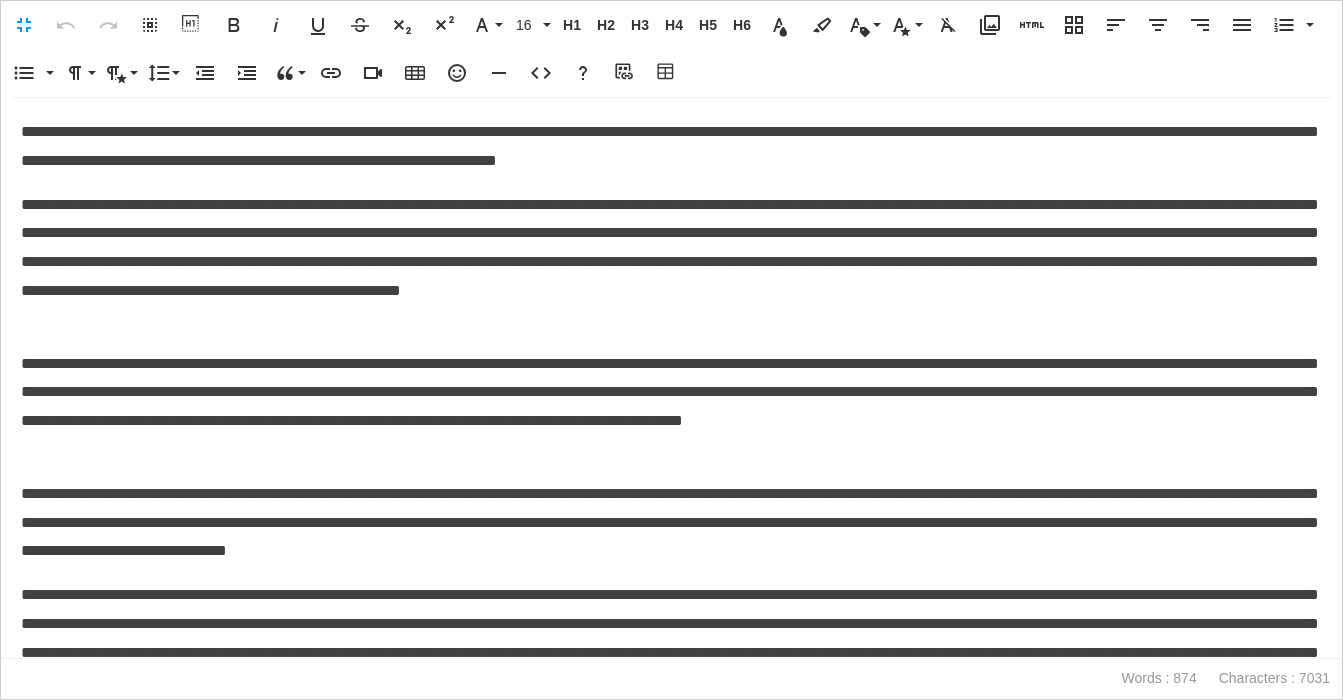 scroll, scrollTop: 1, scrollLeft: 9, axis: both 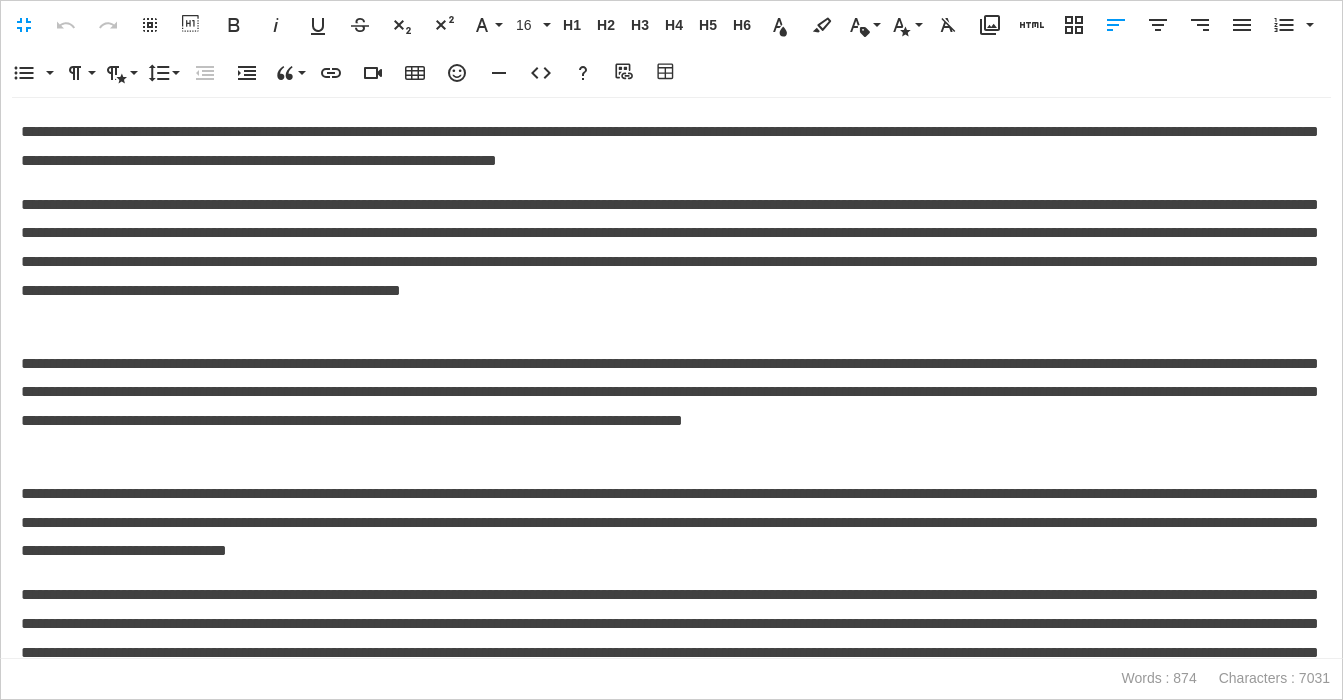 click on "**********" at bounding box center (671, 407) 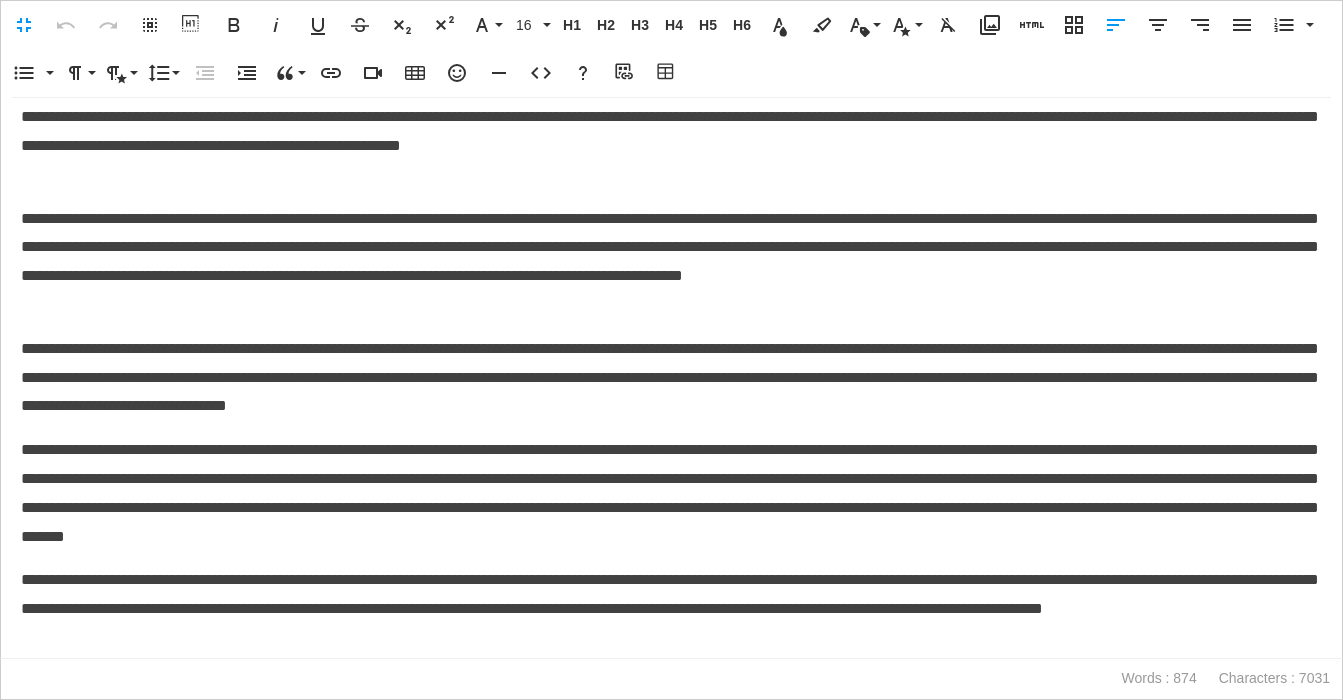 click on "**********" at bounding box center (671, 378) 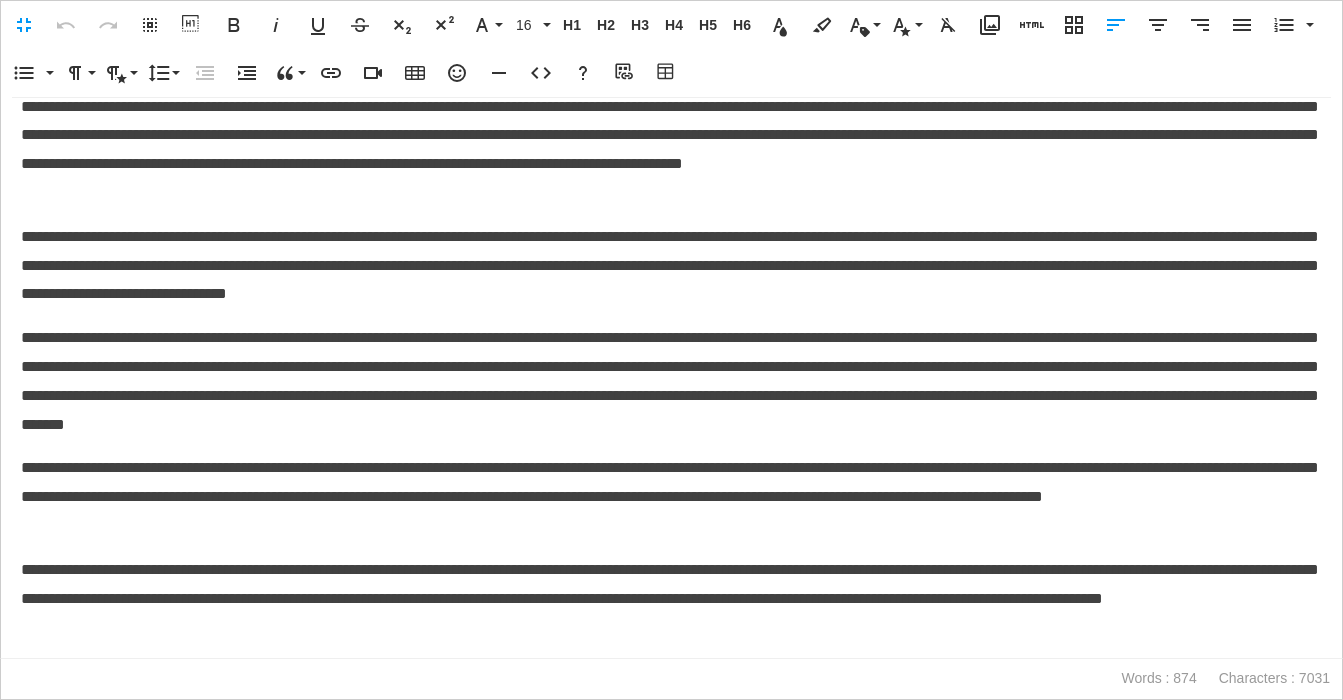 click on "**********" at bounding box center [671, 381] 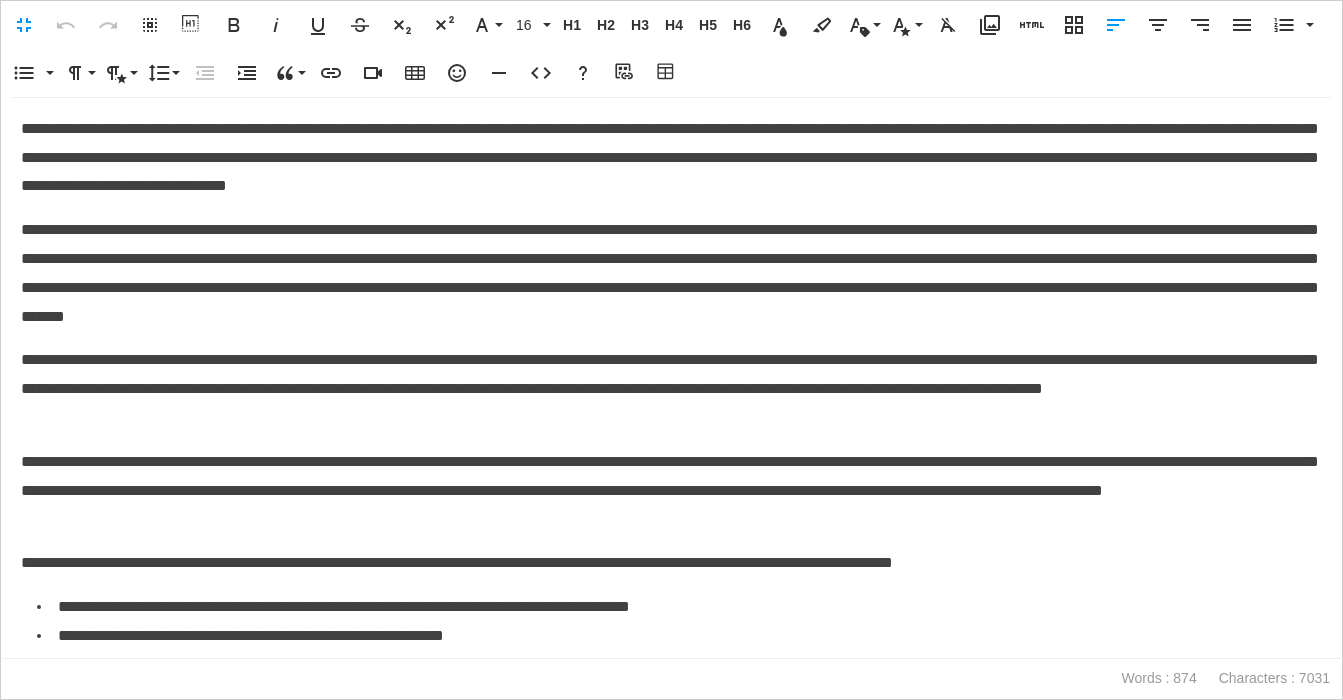 click on "**********" at bounding box center (671, 389) 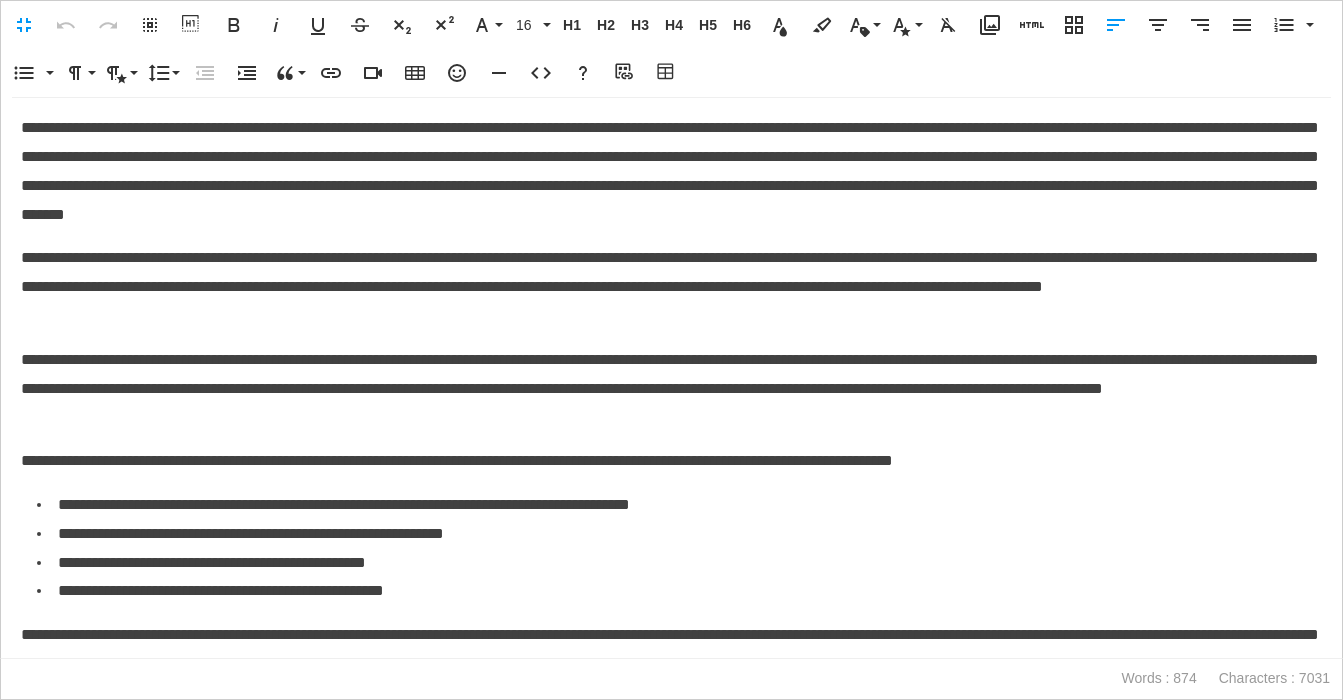 click on "**********" at bounding box center (671, 389) 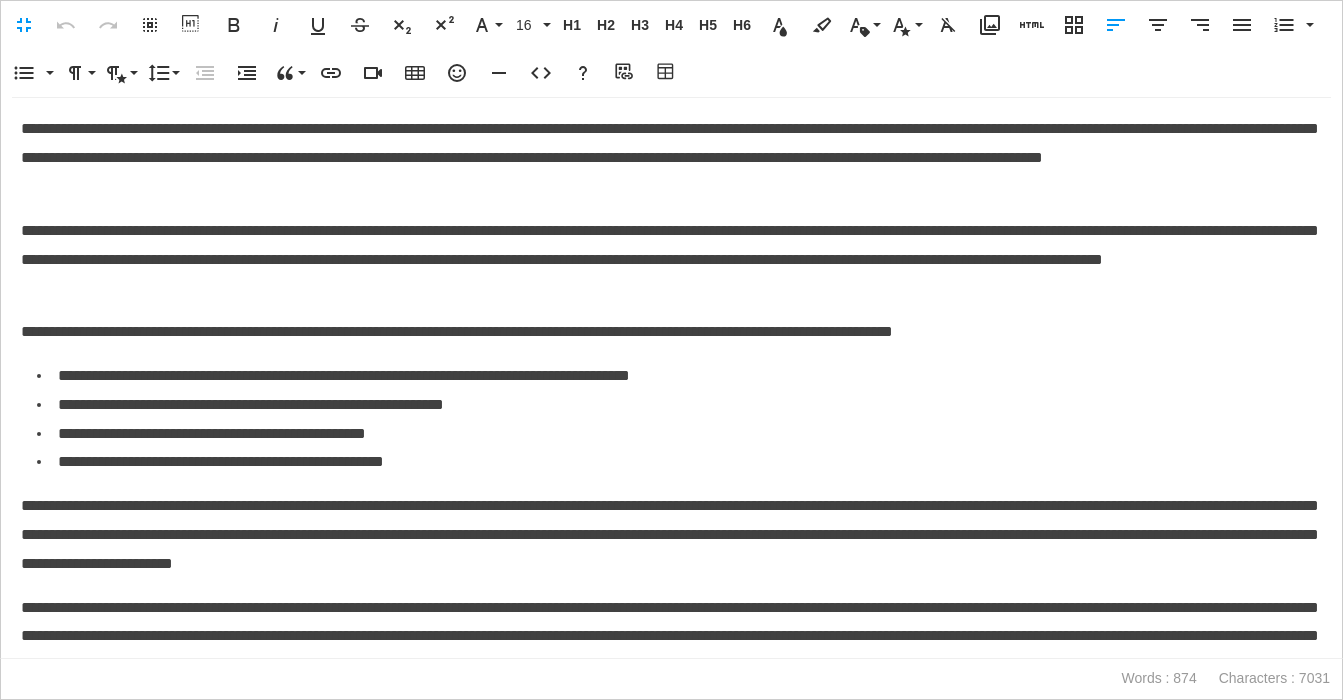 click on "**********" at bounding box center (679, 405) 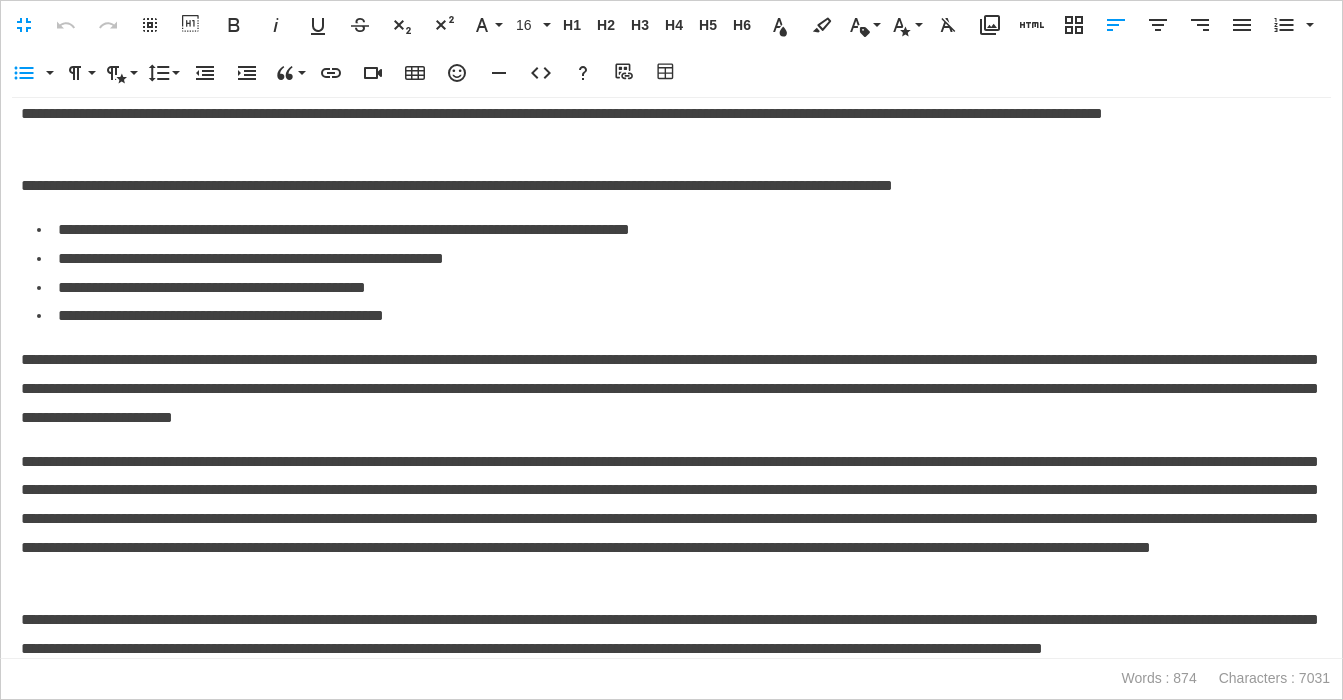click on "**********" at bounding box center (671, 389) 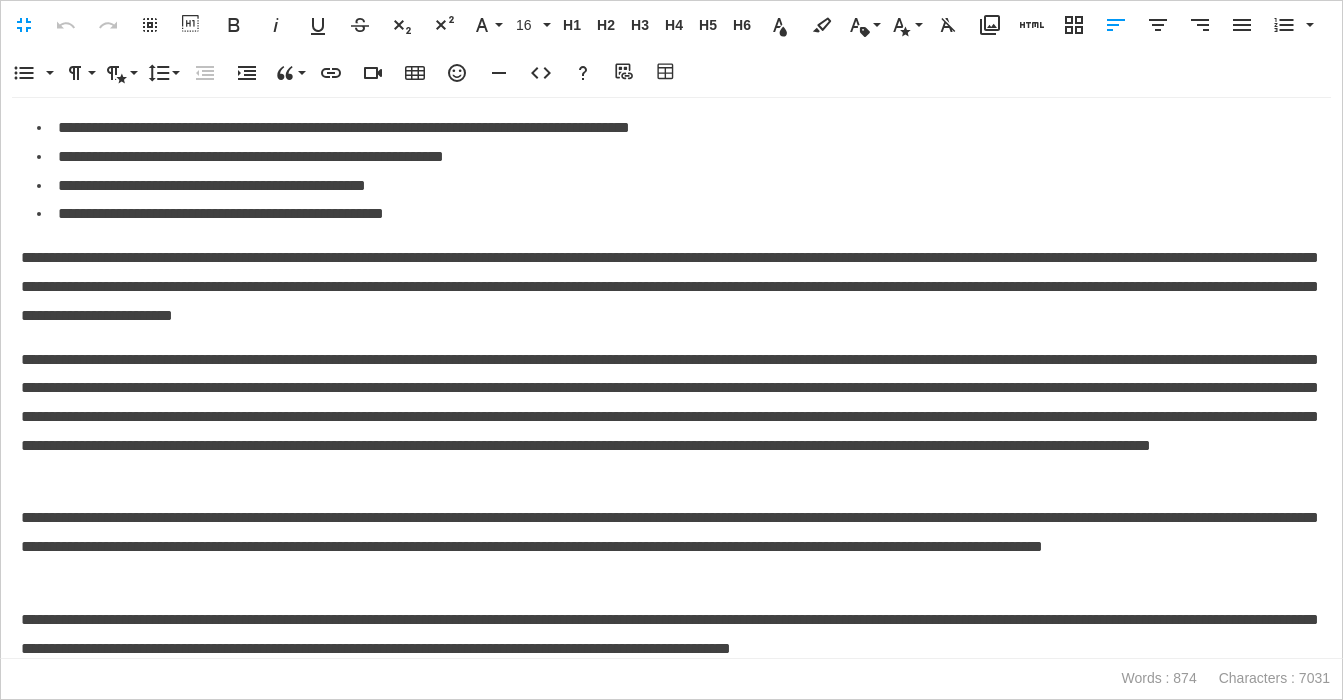 scroll, scrollTop: 856, scrollLeft: 0, axis: vertical 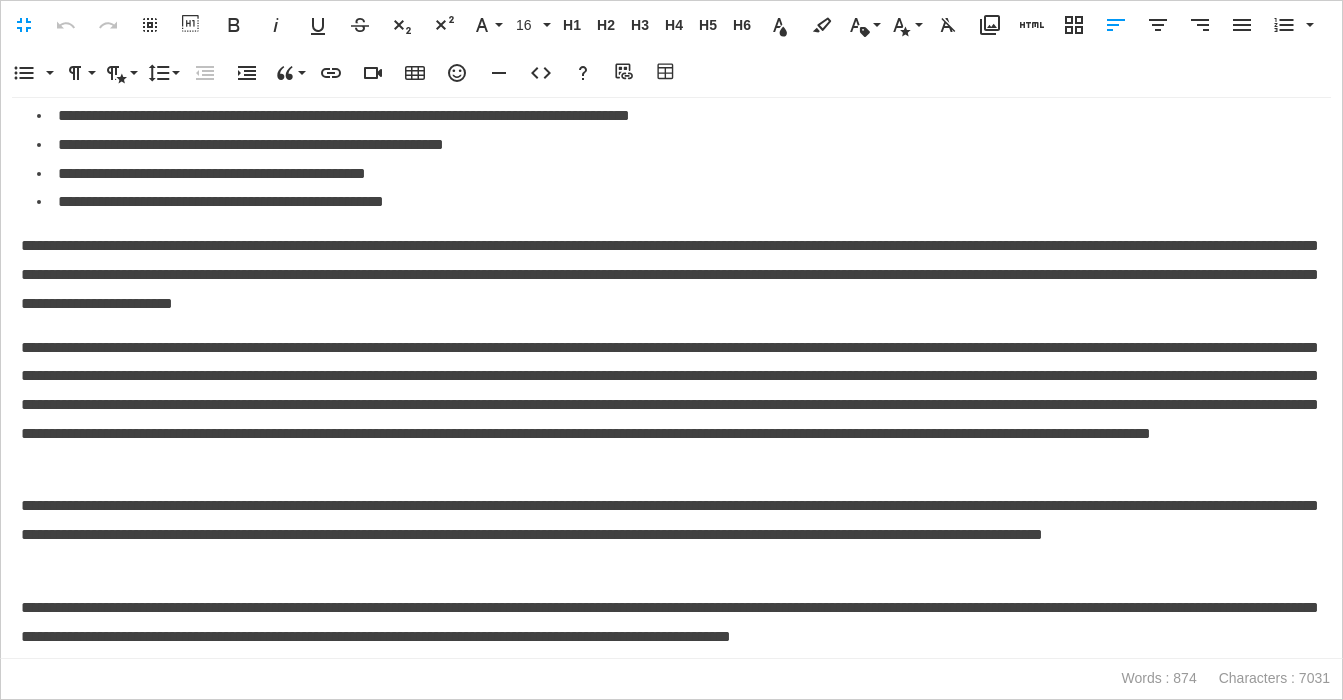 click on "**********" at bounding box center [671, 406] 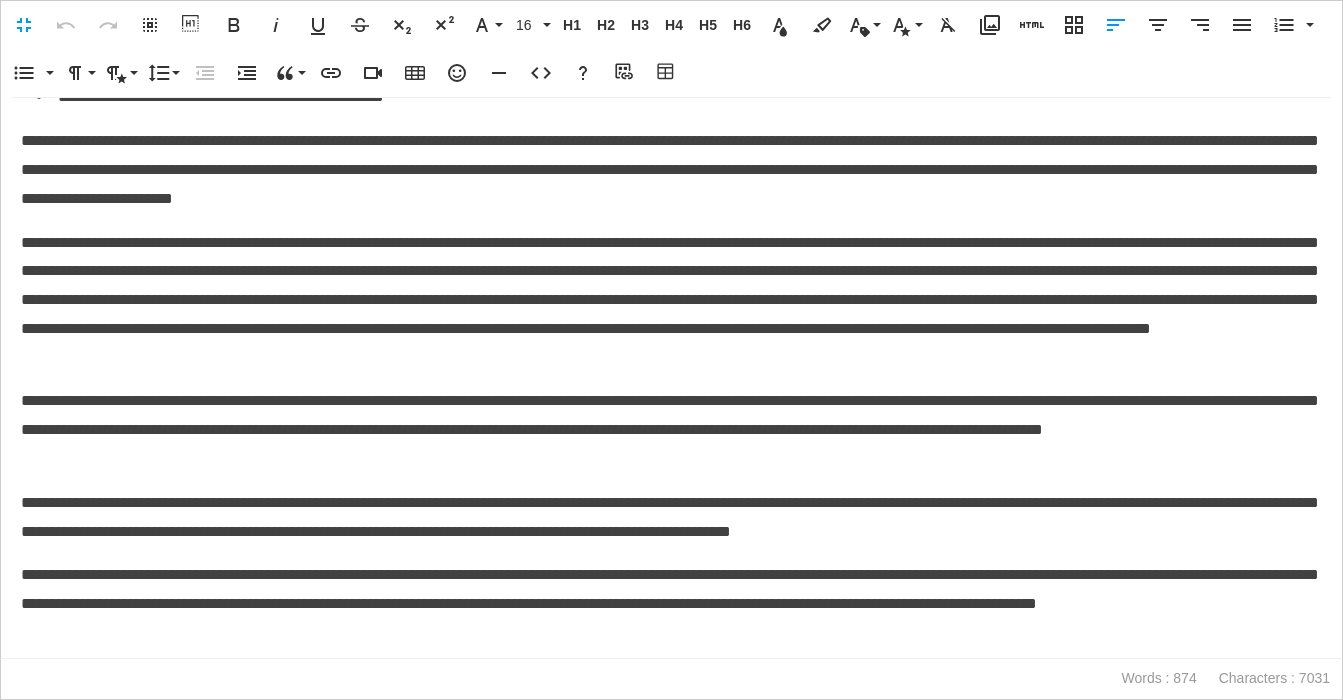 scroll, scrollTop: 951, scrollLeft: 0, axis: vertical 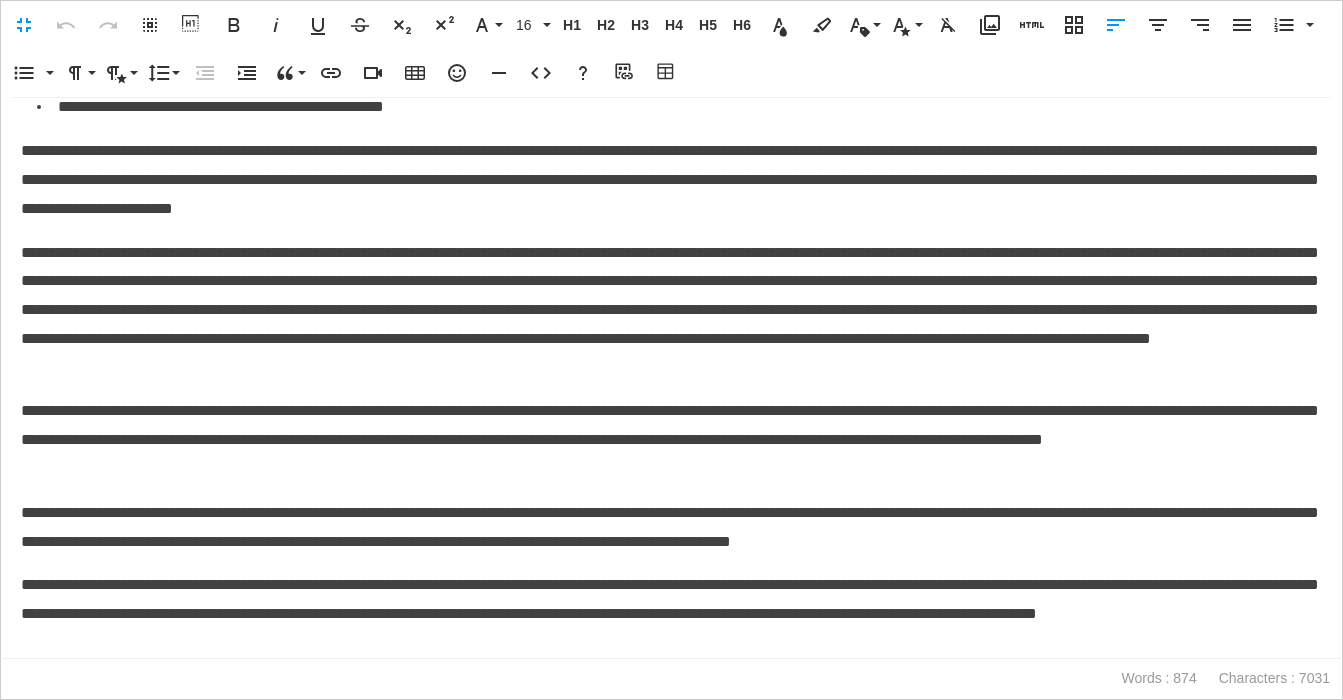 click on "**********" at bounding box center [671, 311] 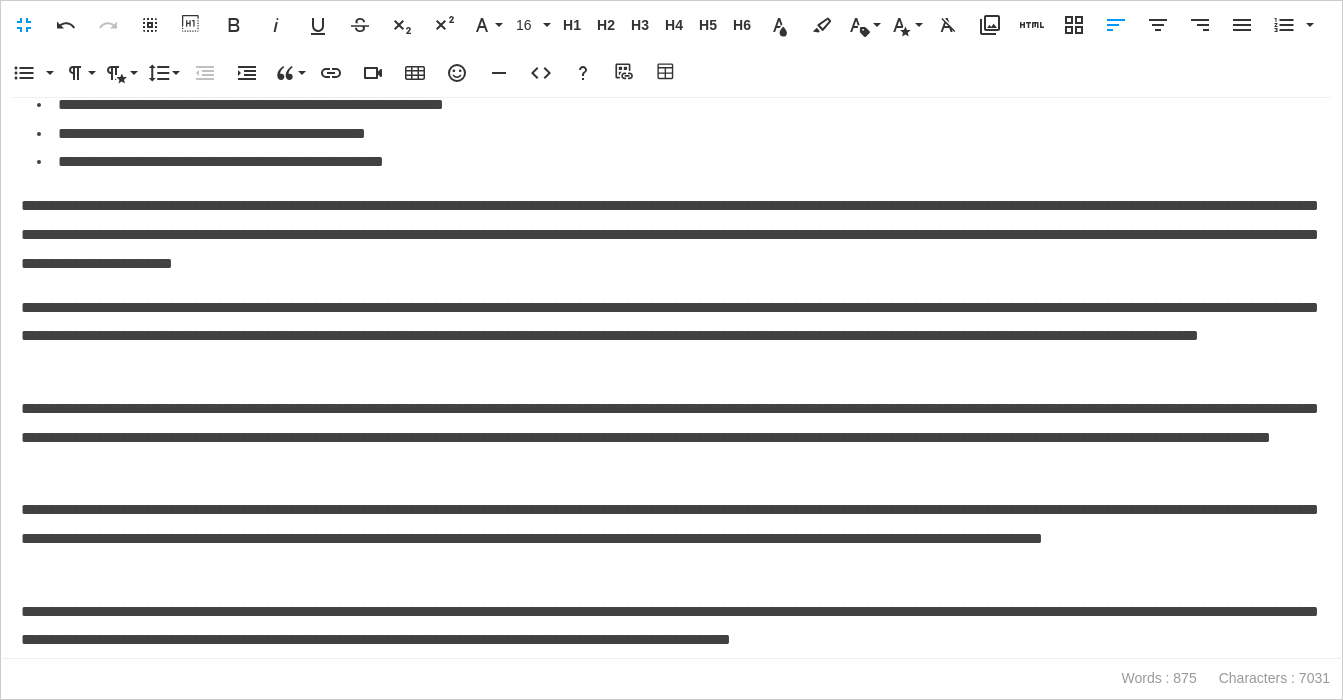 scroll, scrollTop: 840, scrollLeft: 0, axis: vertical 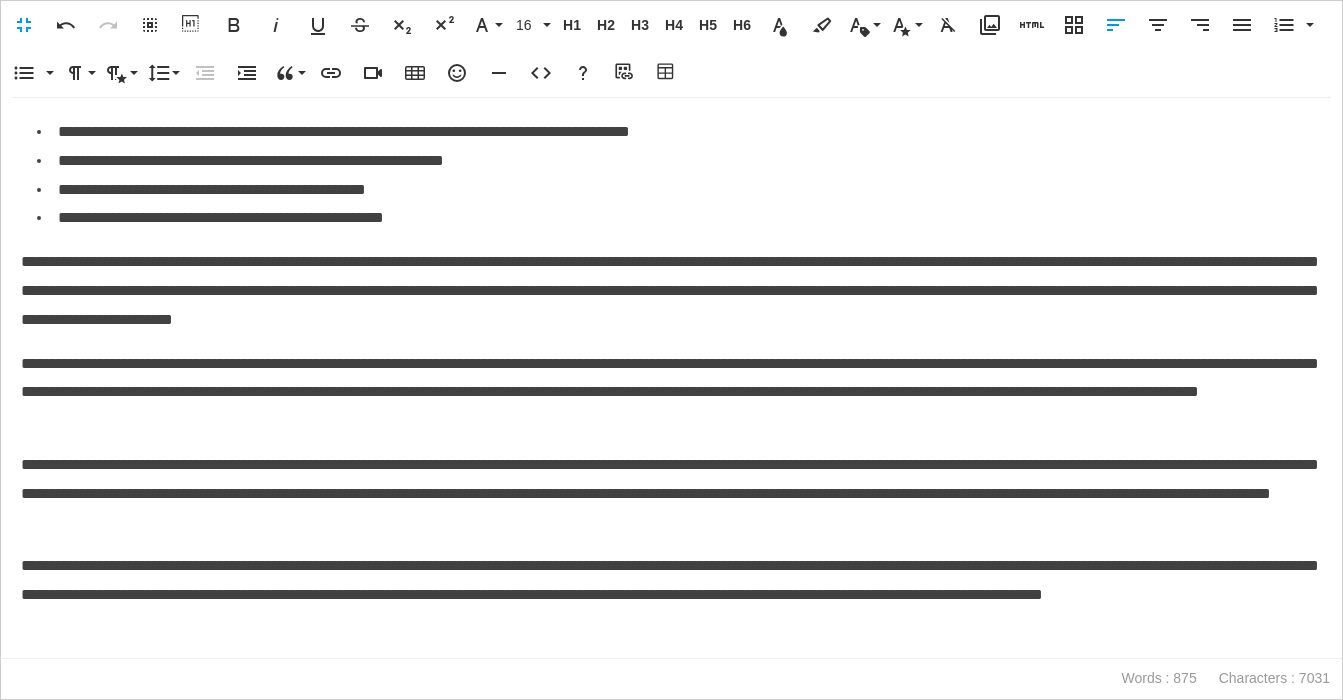 click on "**********" at bounding box center [671, 393] 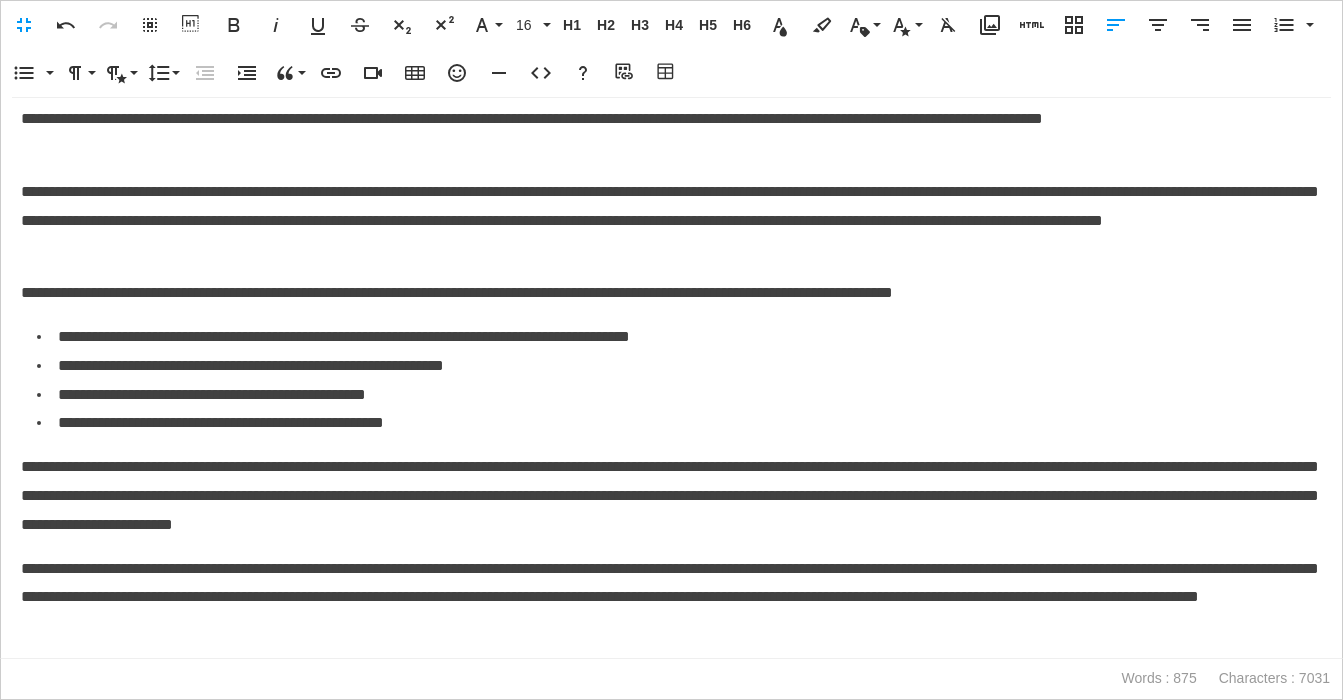 click on "**********" at bounding box center [671, 293] 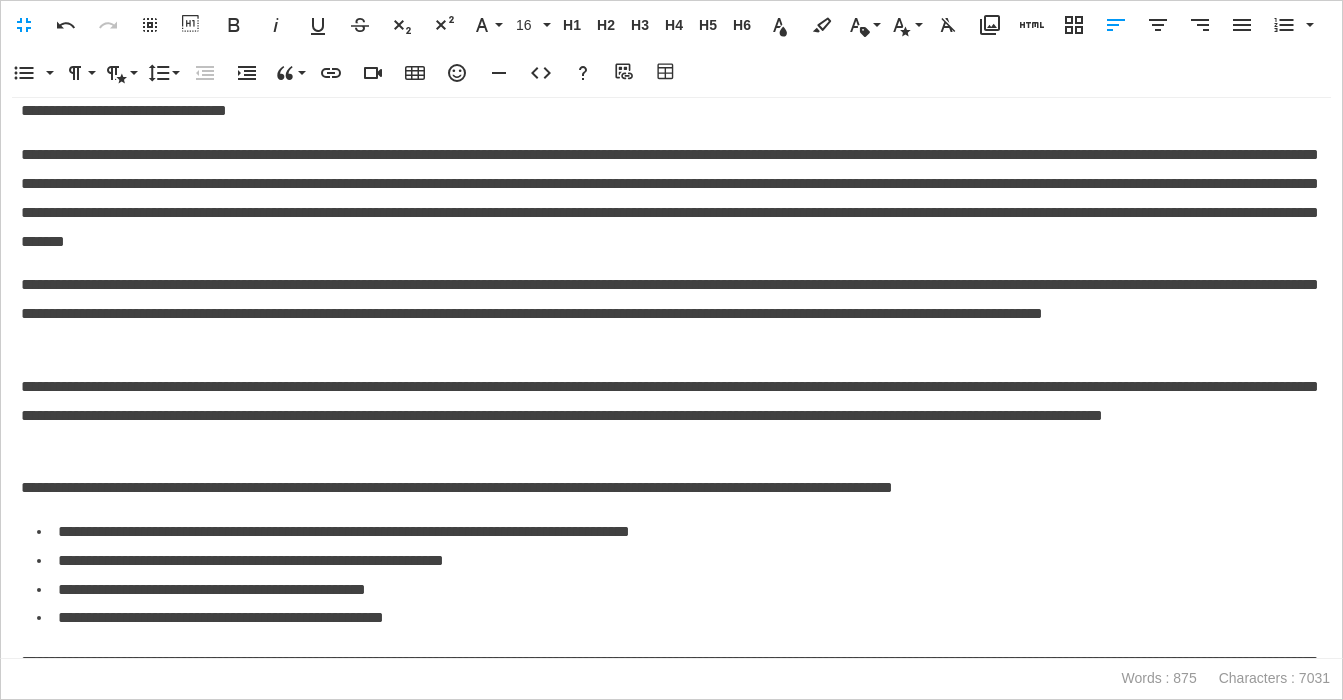 click on "**********" at bounding box center (671, 416) 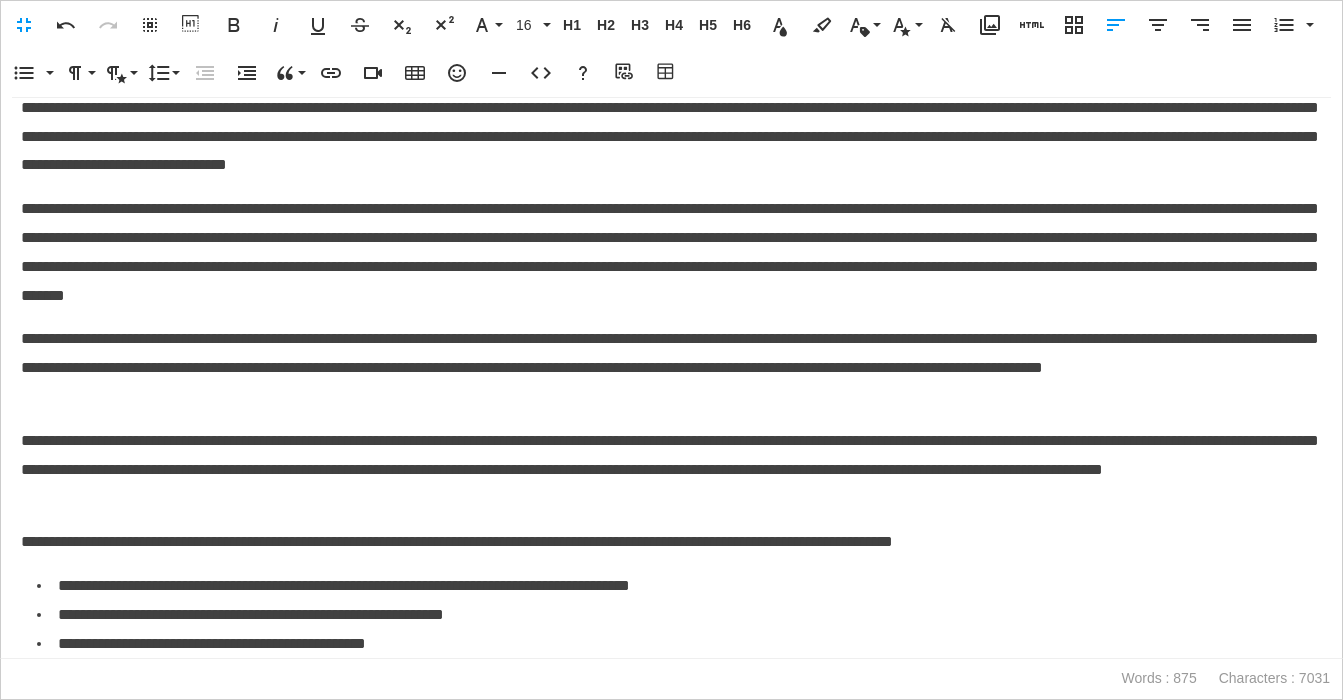 scroll, scrollTop: 325, scrollLeft: 0, axis: vertical 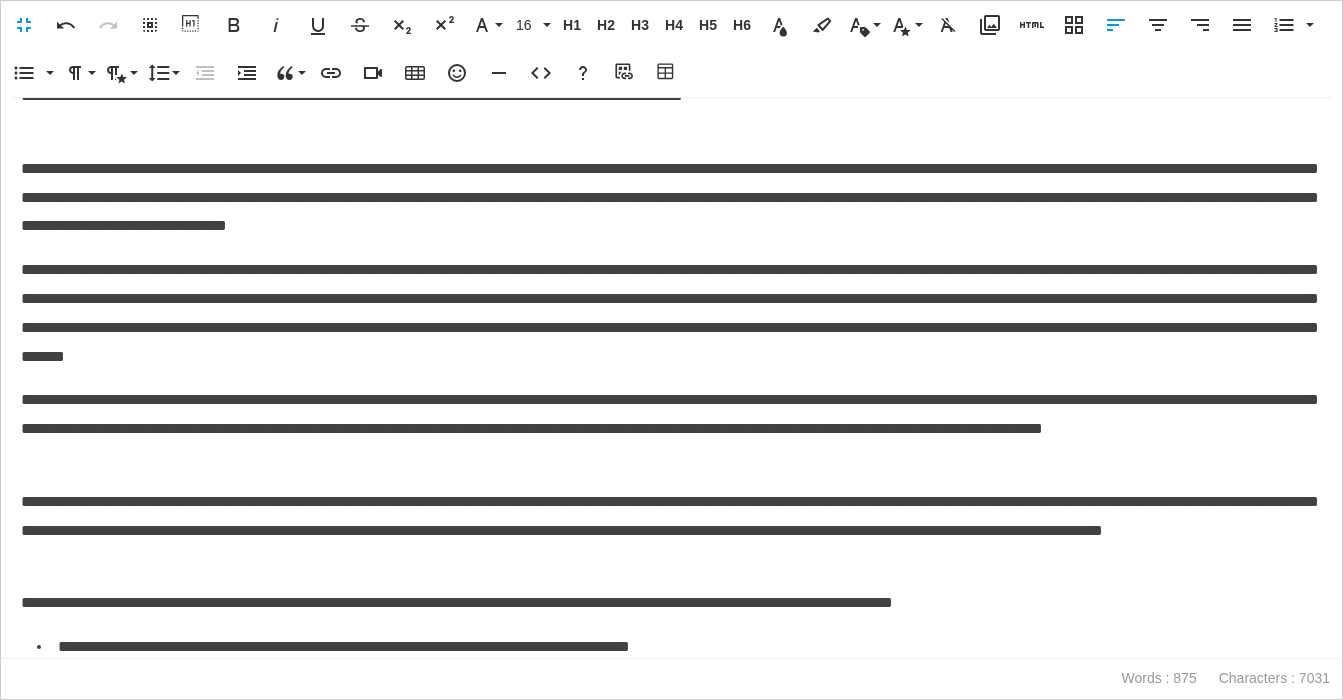 click on "**********" at bounding box center [671, 313] 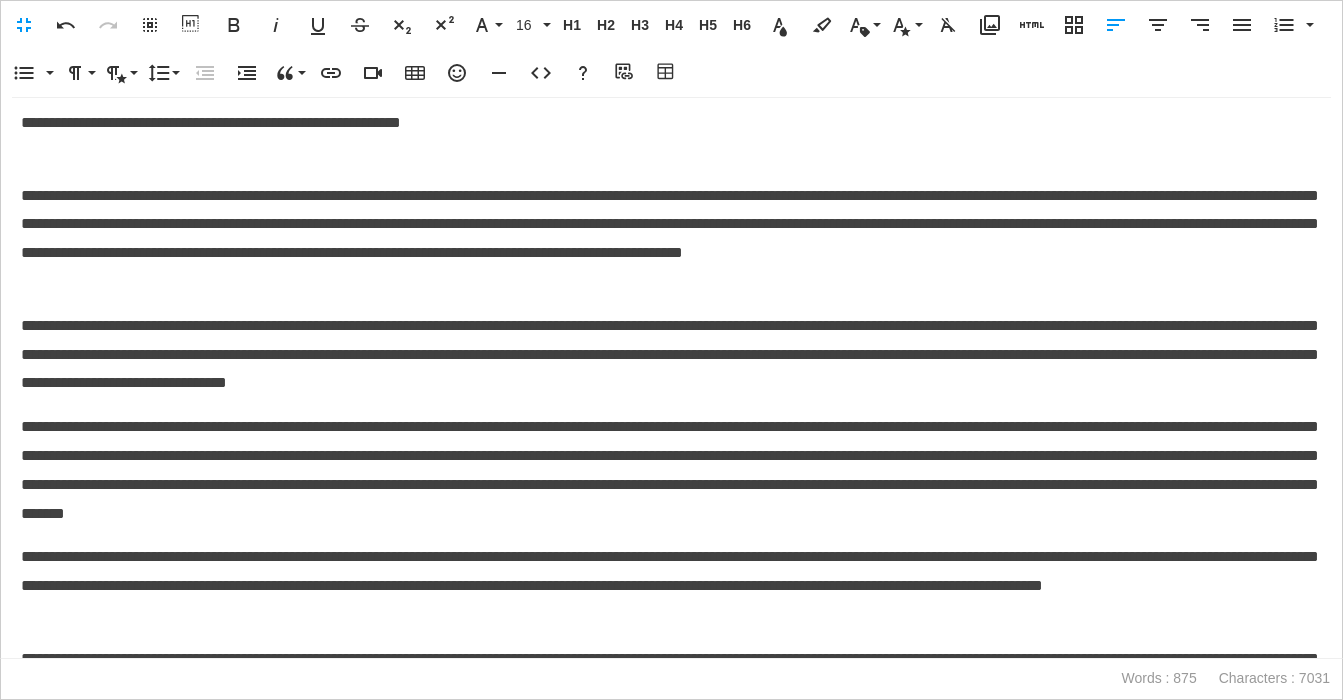 click on "**********" at bounding box center [671, 239] 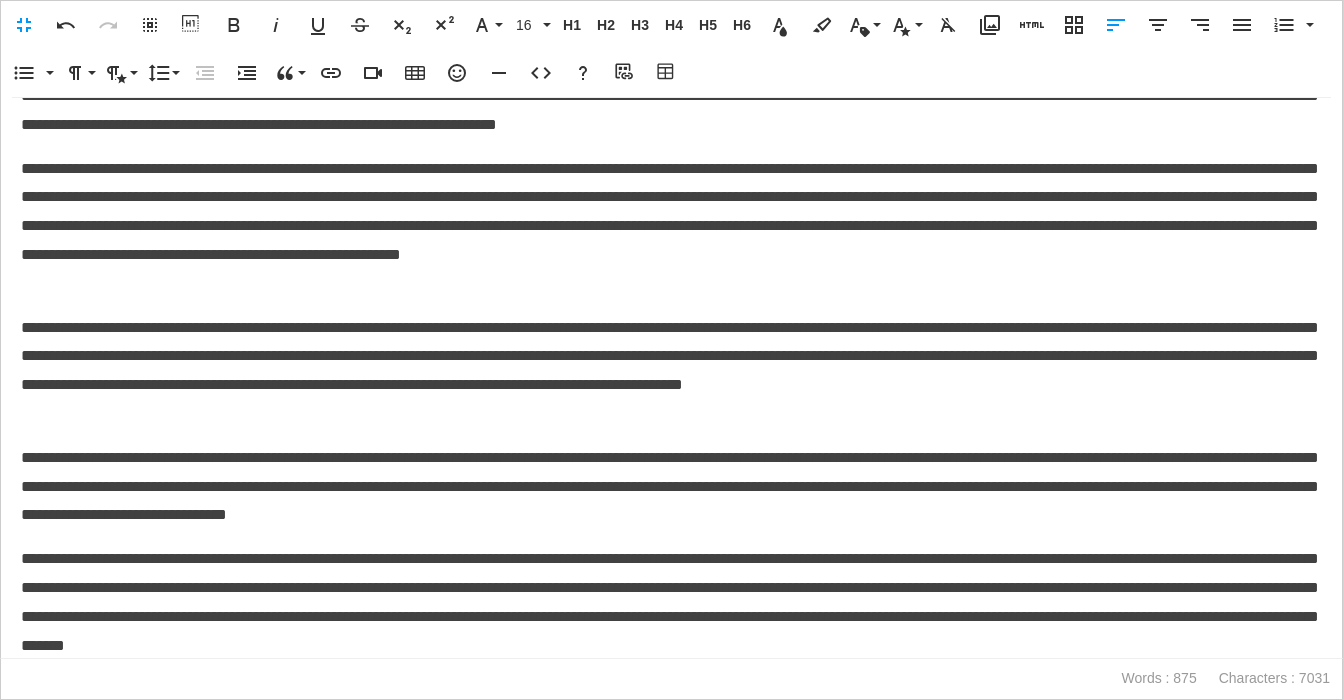 scroll, scrollTop: 19, scrollLeft: 0, axis: vertical 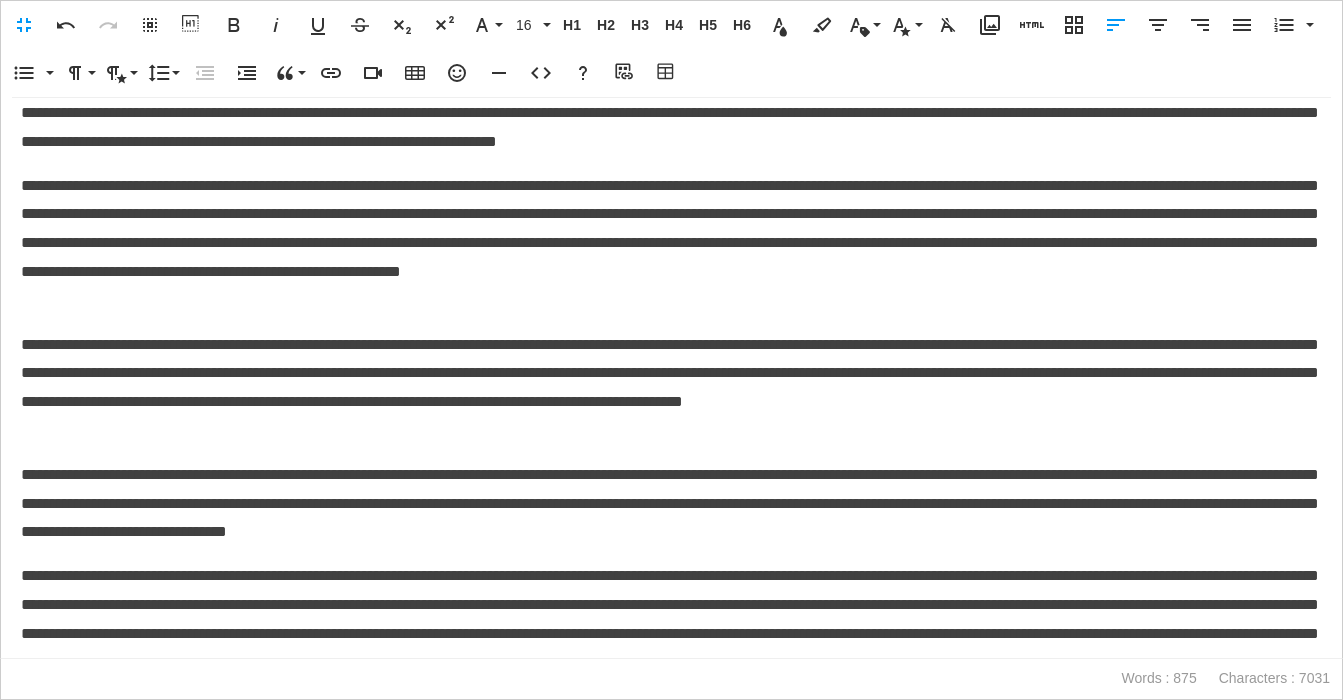 click on "**********" at bounding box center (671, 244) 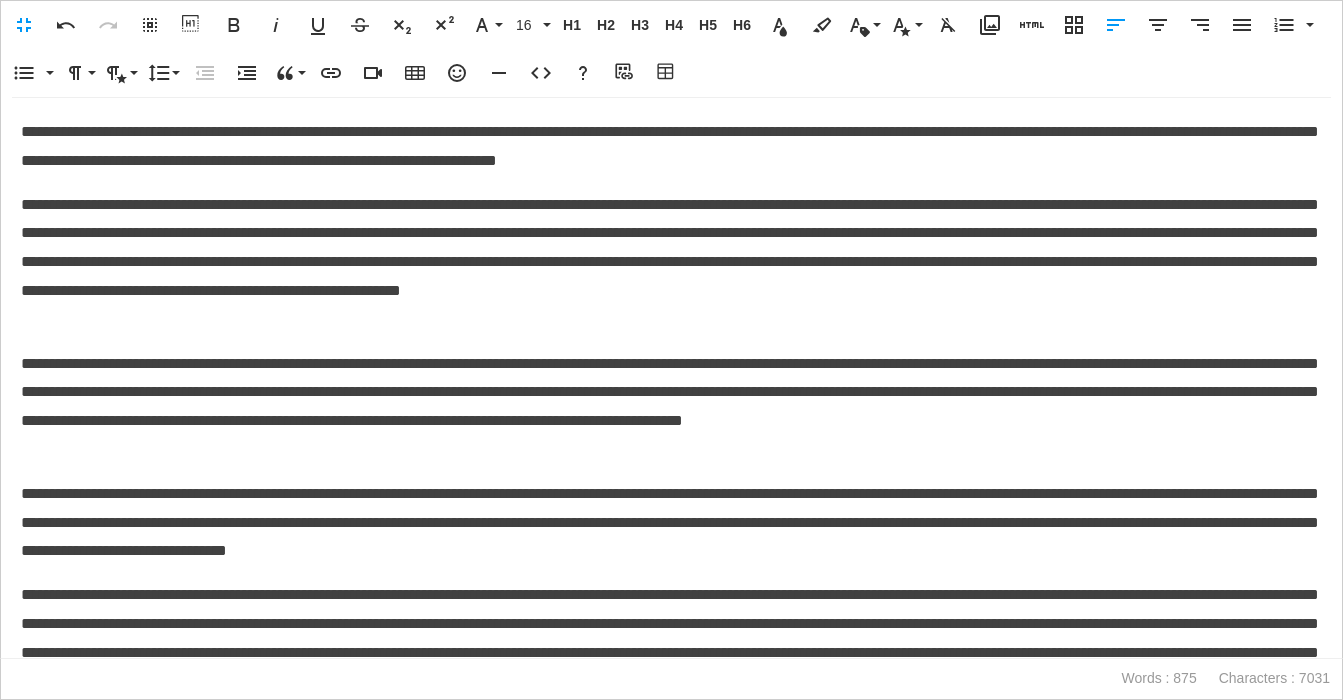 click on "**********" at bounding box center (671, 147) 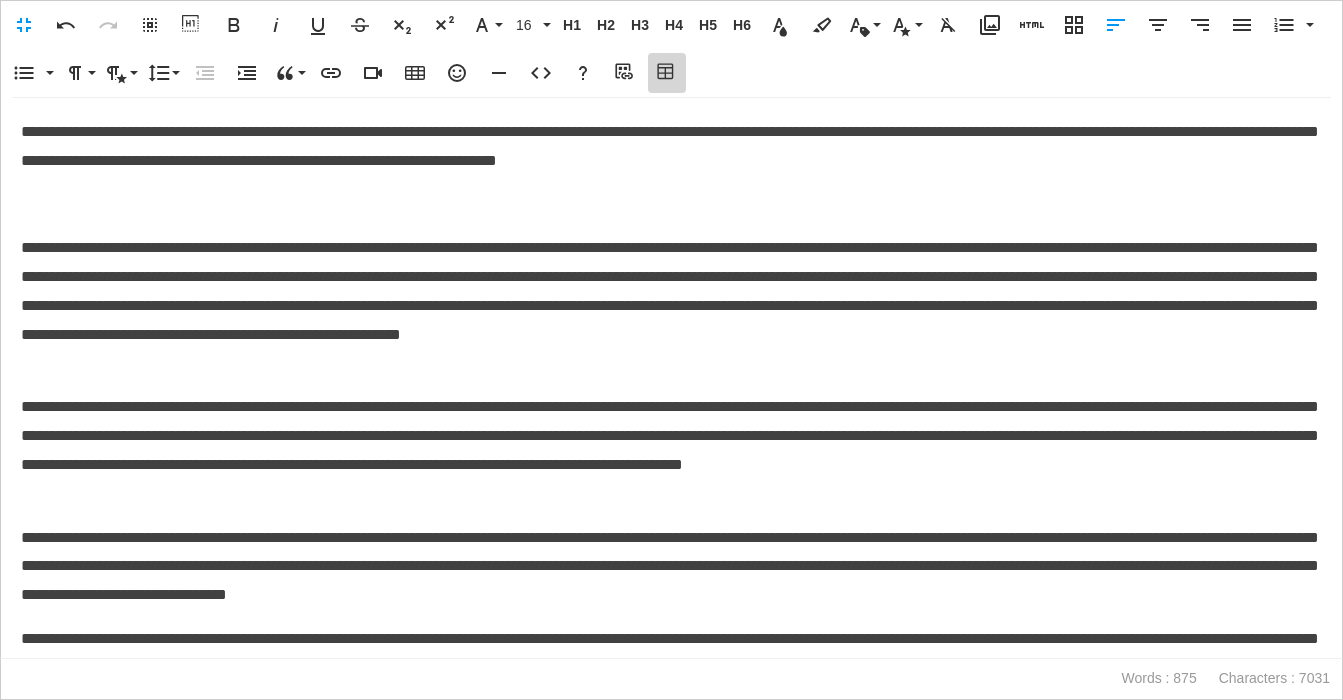 click 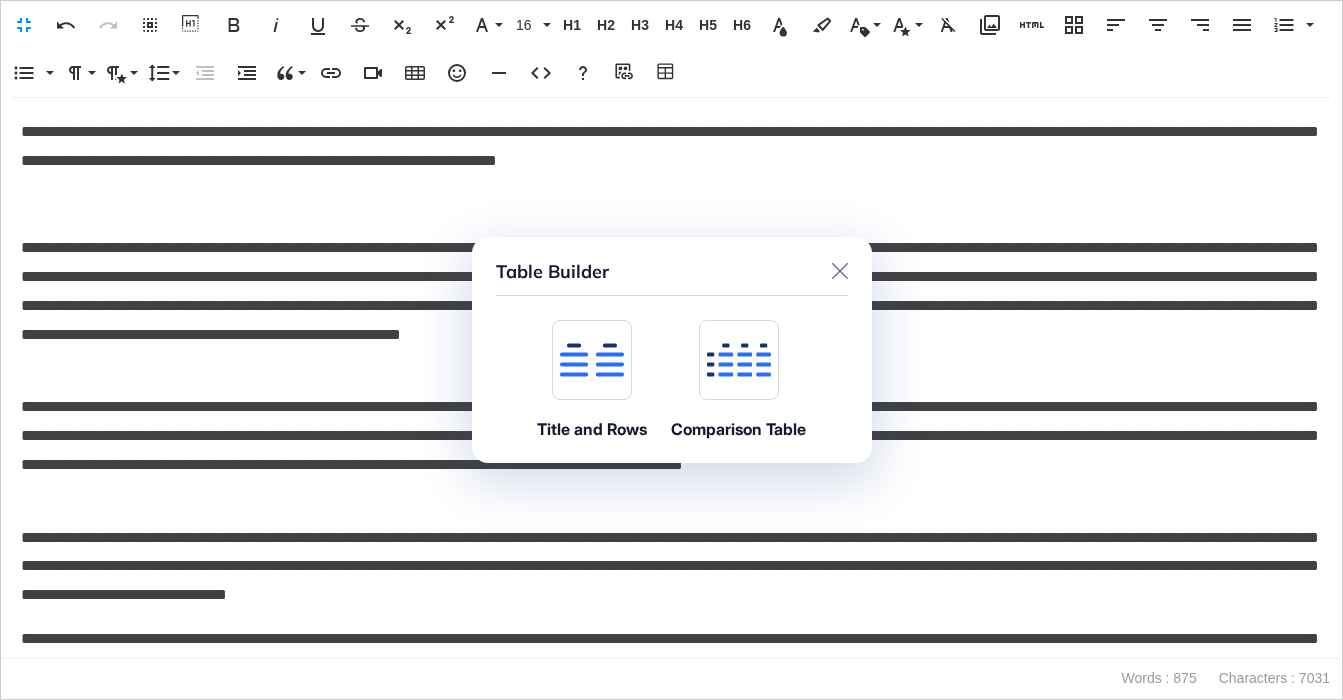 click 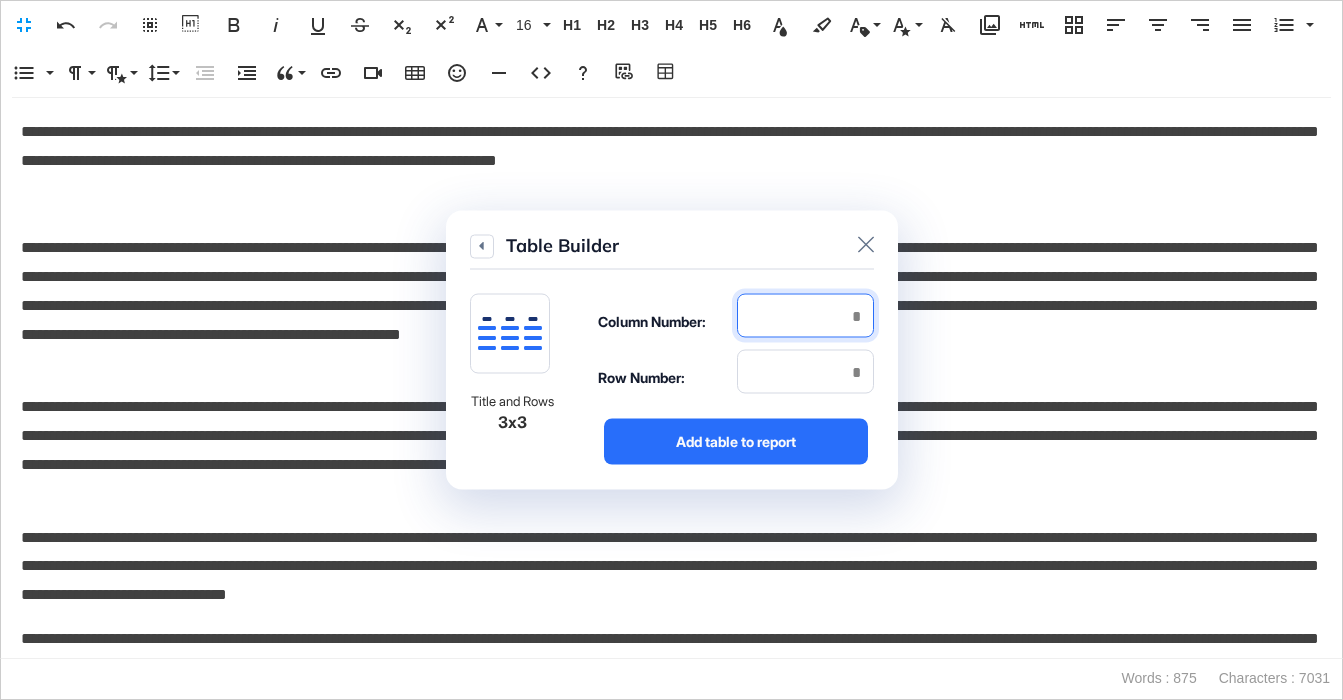 click at bounding box center (805, 316) 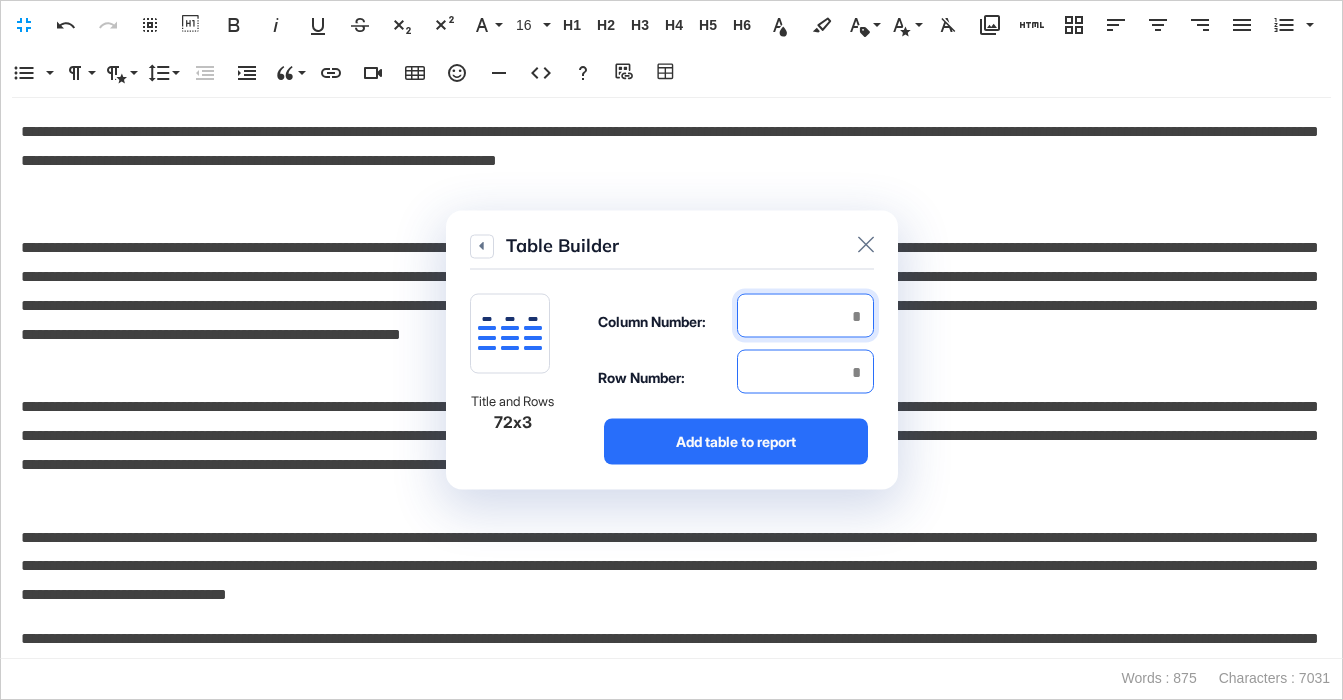 type on "*" 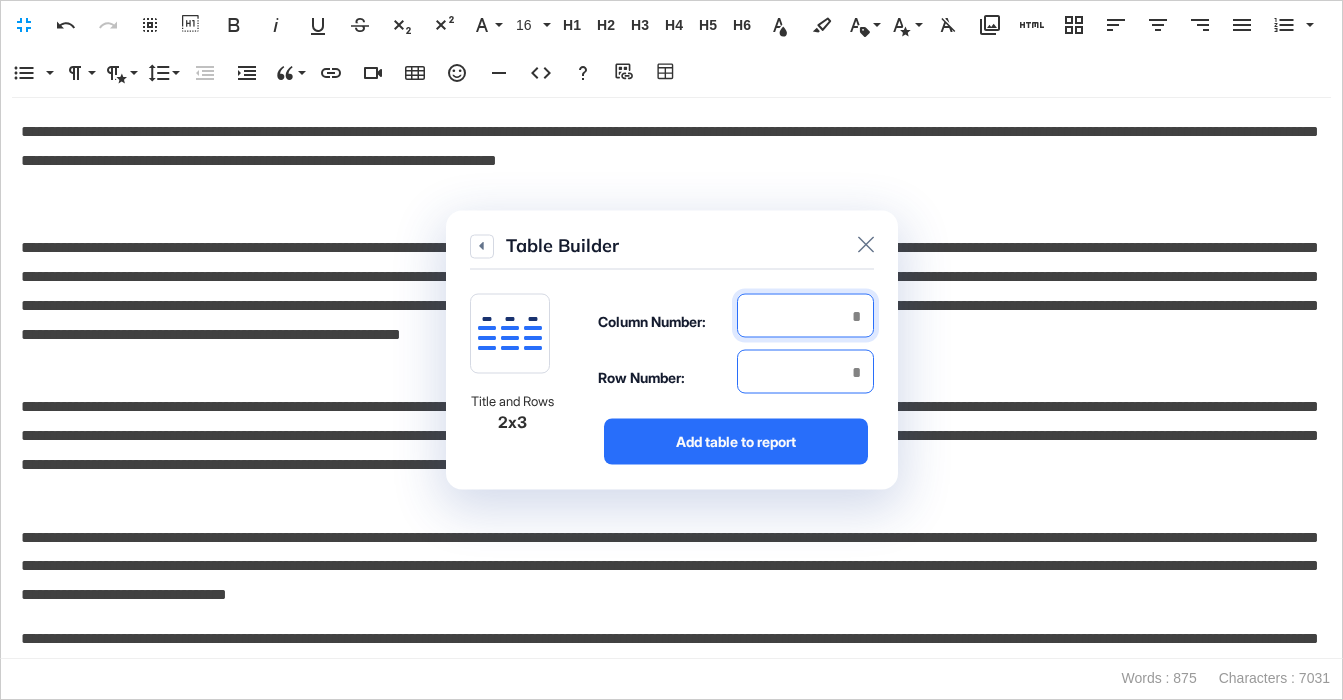 type on "*" 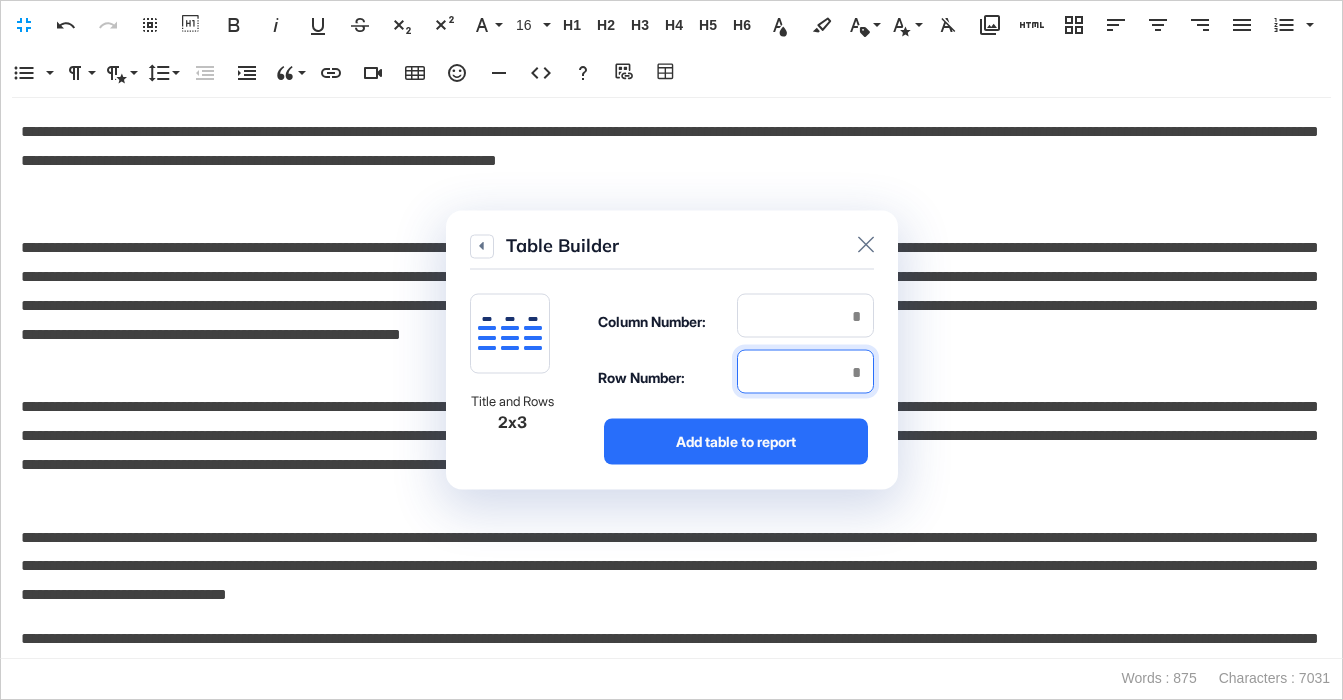 click at bounding box center (805, 372) 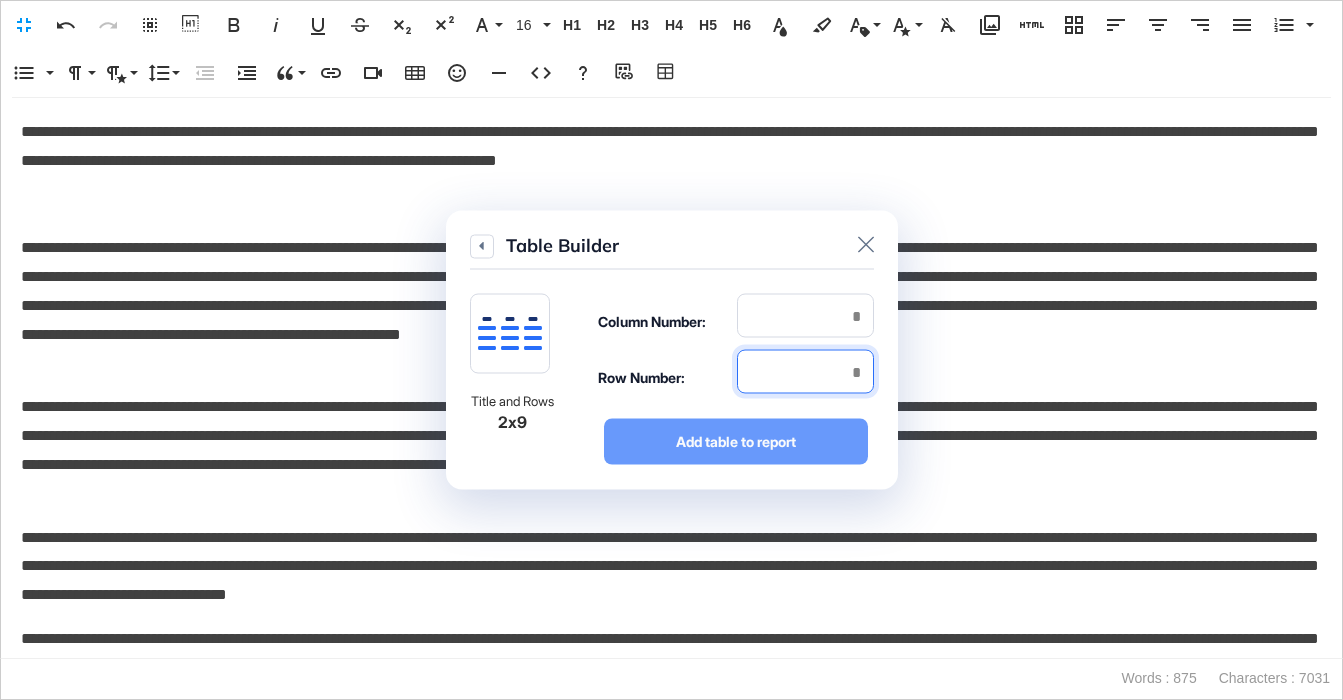 type on "*" 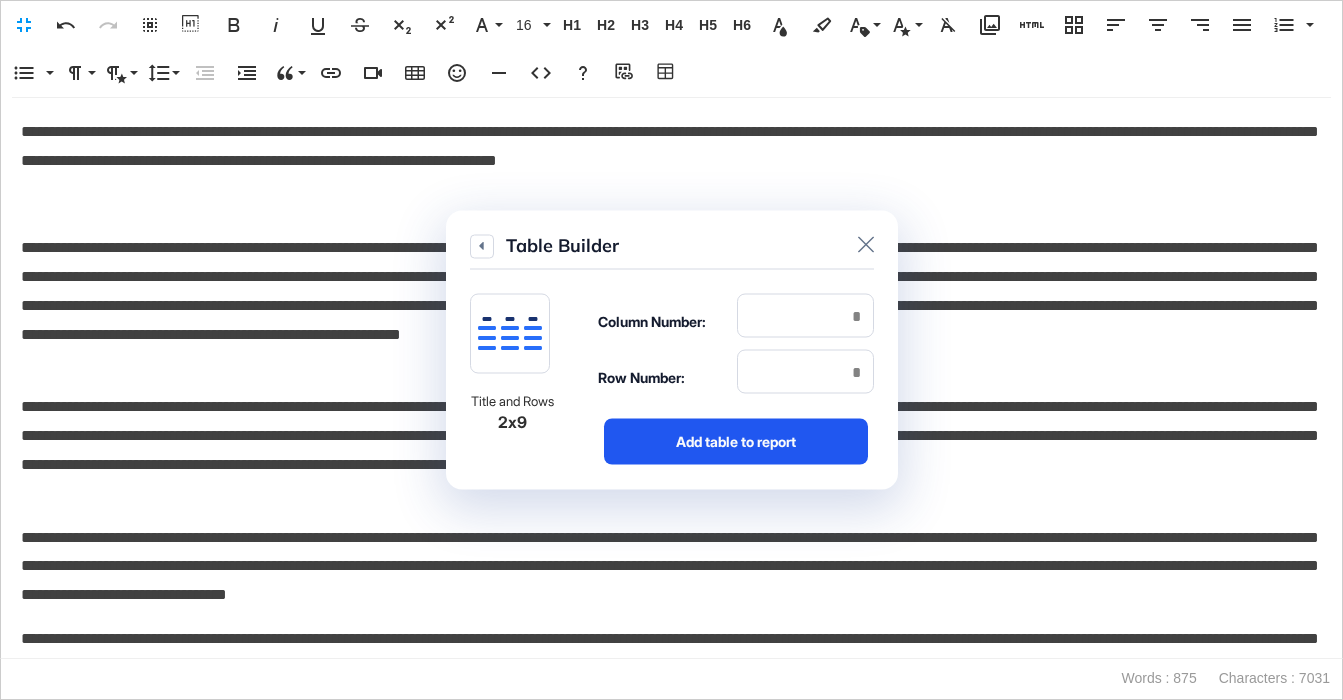 click on "Add table to report" at bounding box center [736, 442] 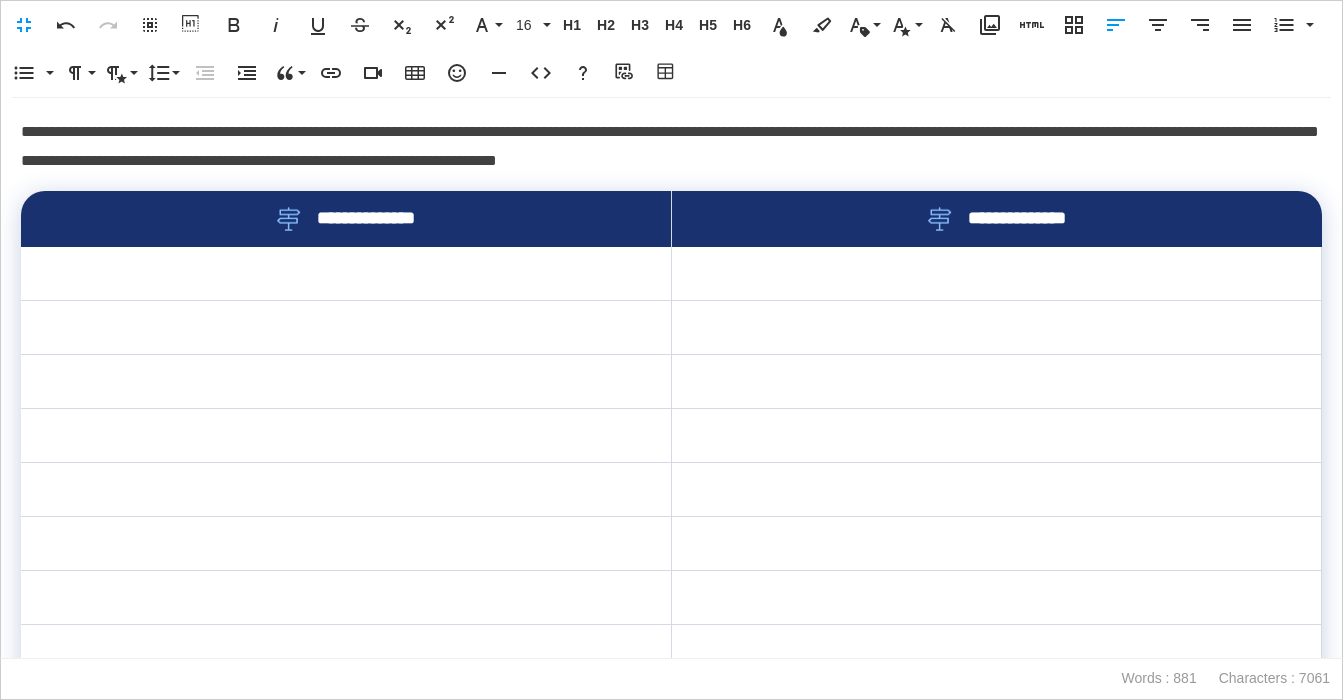 scroll, scrollTop: 97, scrollLeft: 0, axis: vertical 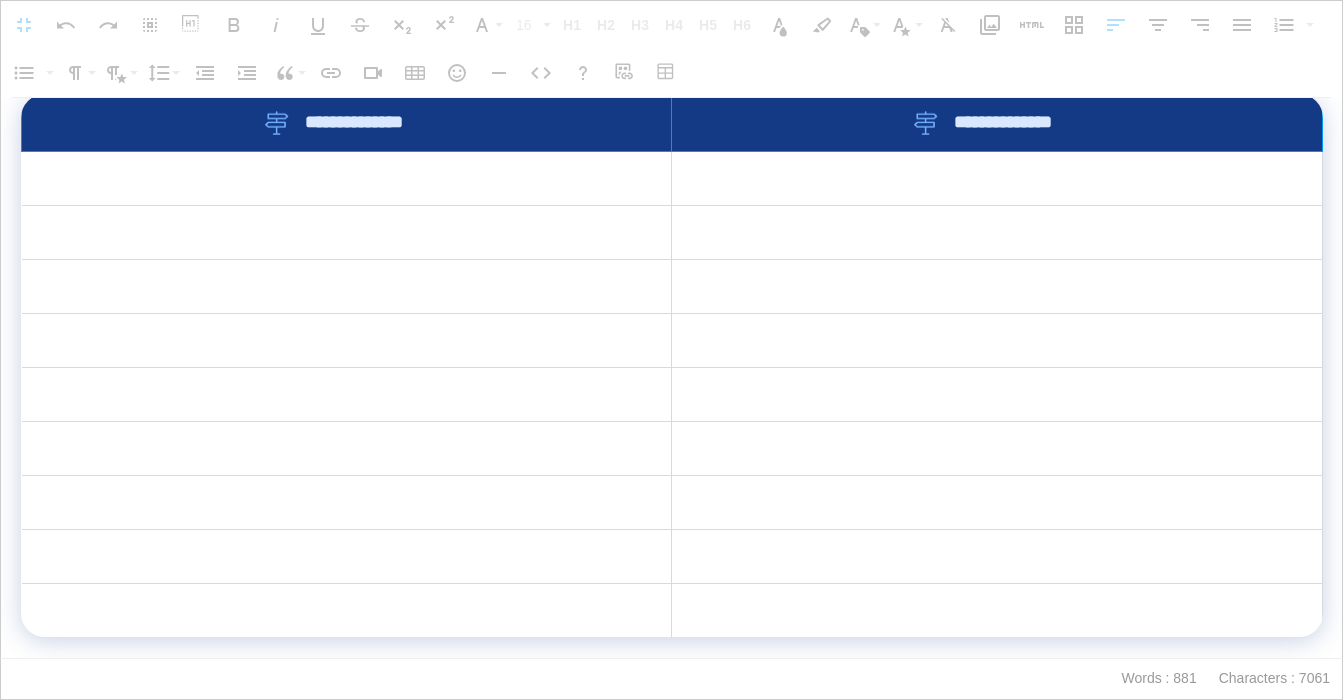 drag, startPoint x: 638, startPoint y: 127, endPoint x: 717, endPoint y: 123, distance: 79.101204 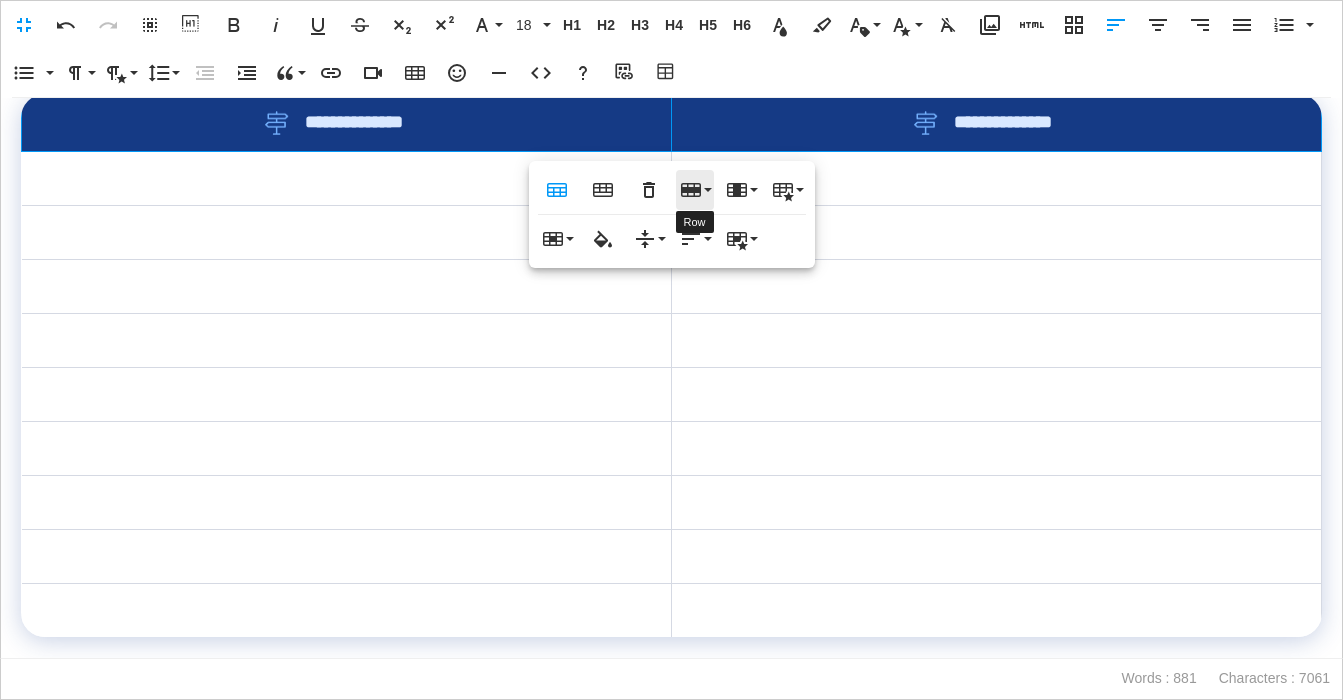 click 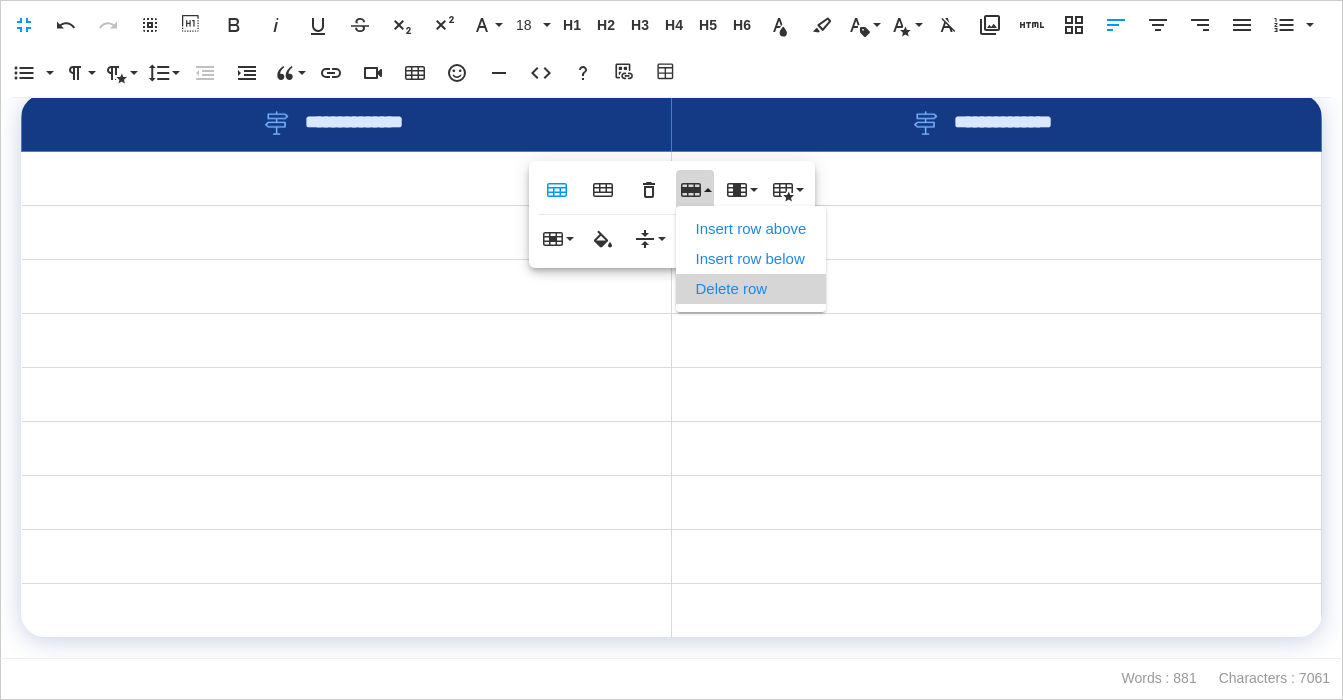 click on "Delete row" at bounding box center [751, 289] 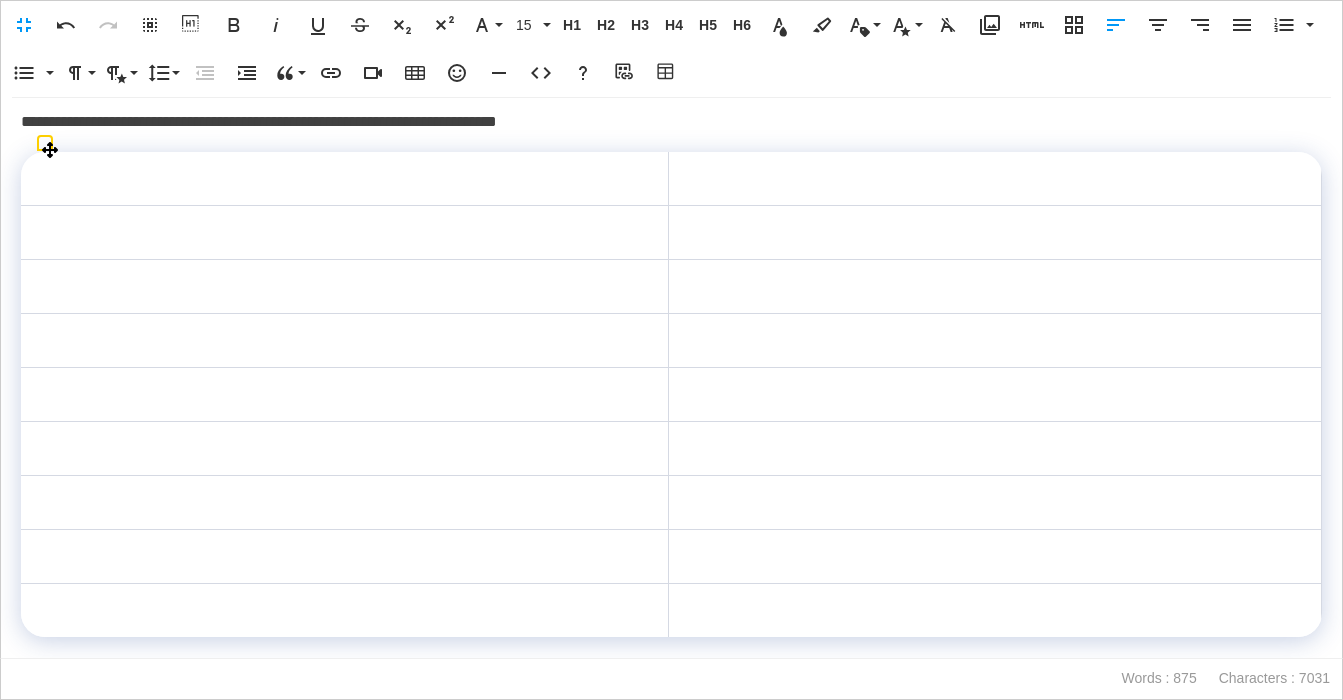 scroll, scrollTop: 0, scrollLeft: 0, axis: both 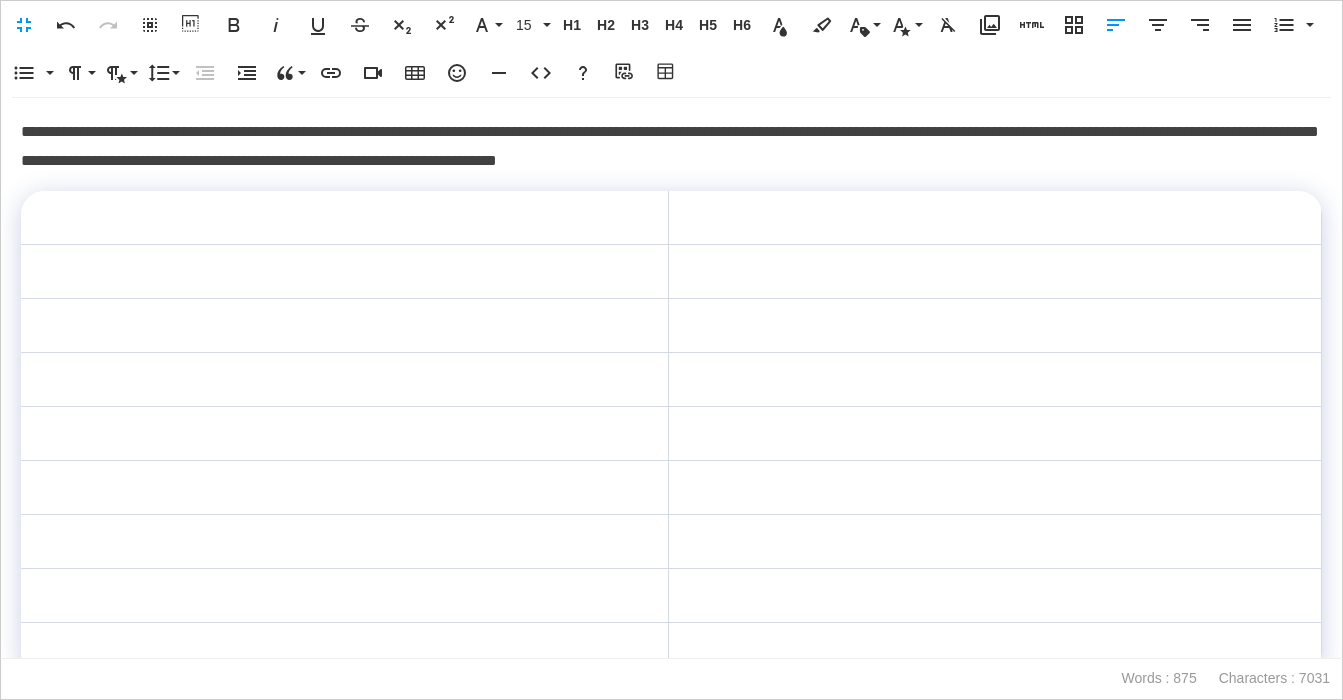 click on "**********" at bounding box center (671, 147) 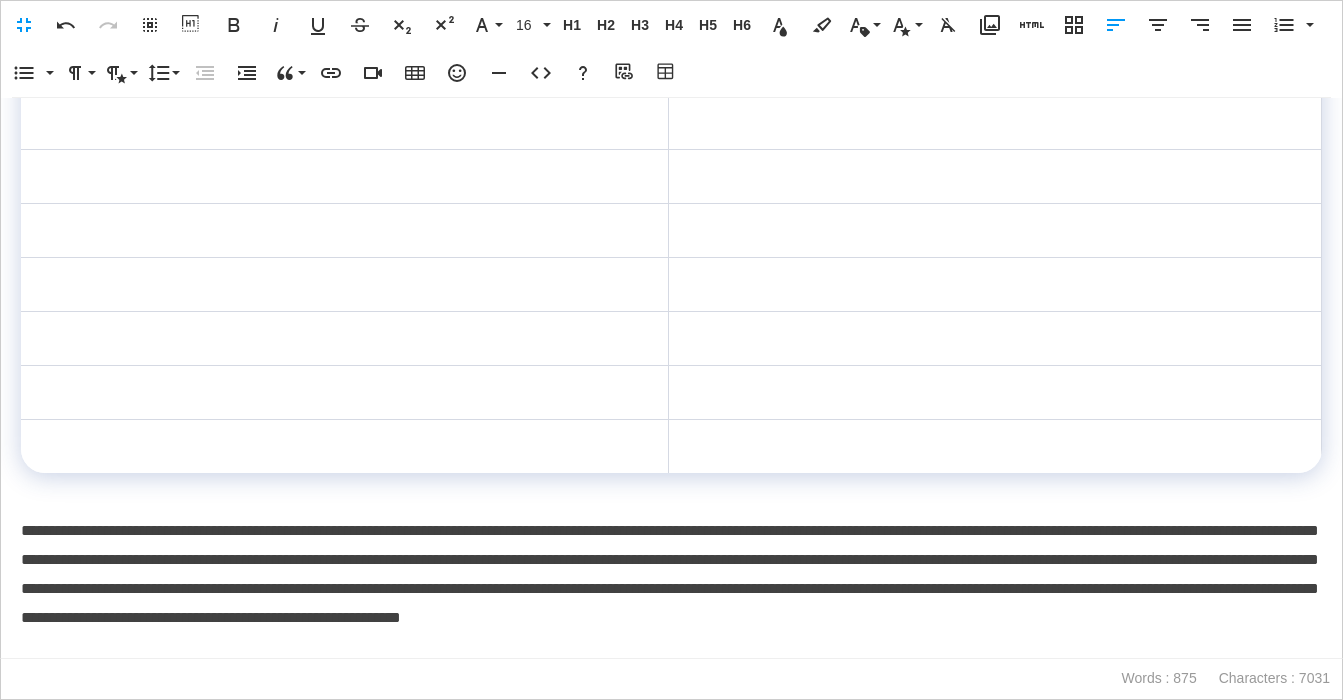 scroll, scrollTop: 237, scrollLeft: 0, axis: vertical 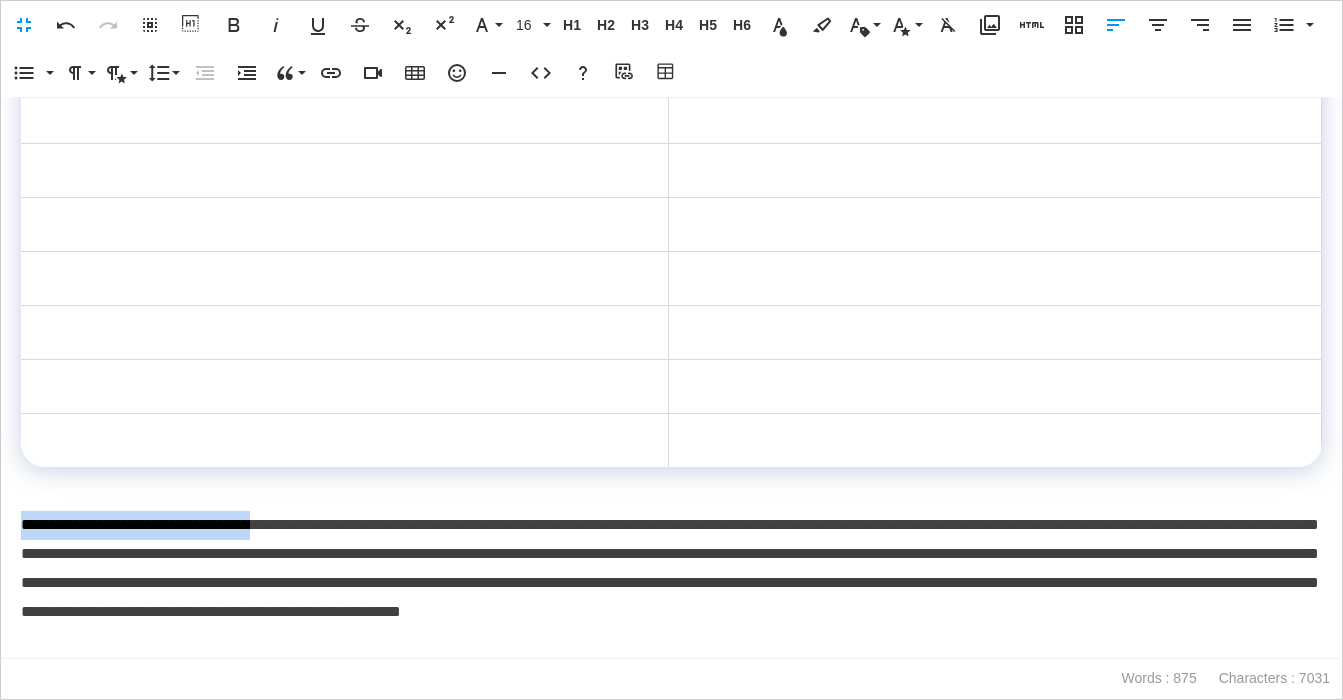 drag, startPoint x: 313, startPoint y: 525, endPoint x: 77, endPoint y: 530, distance: 236.05296 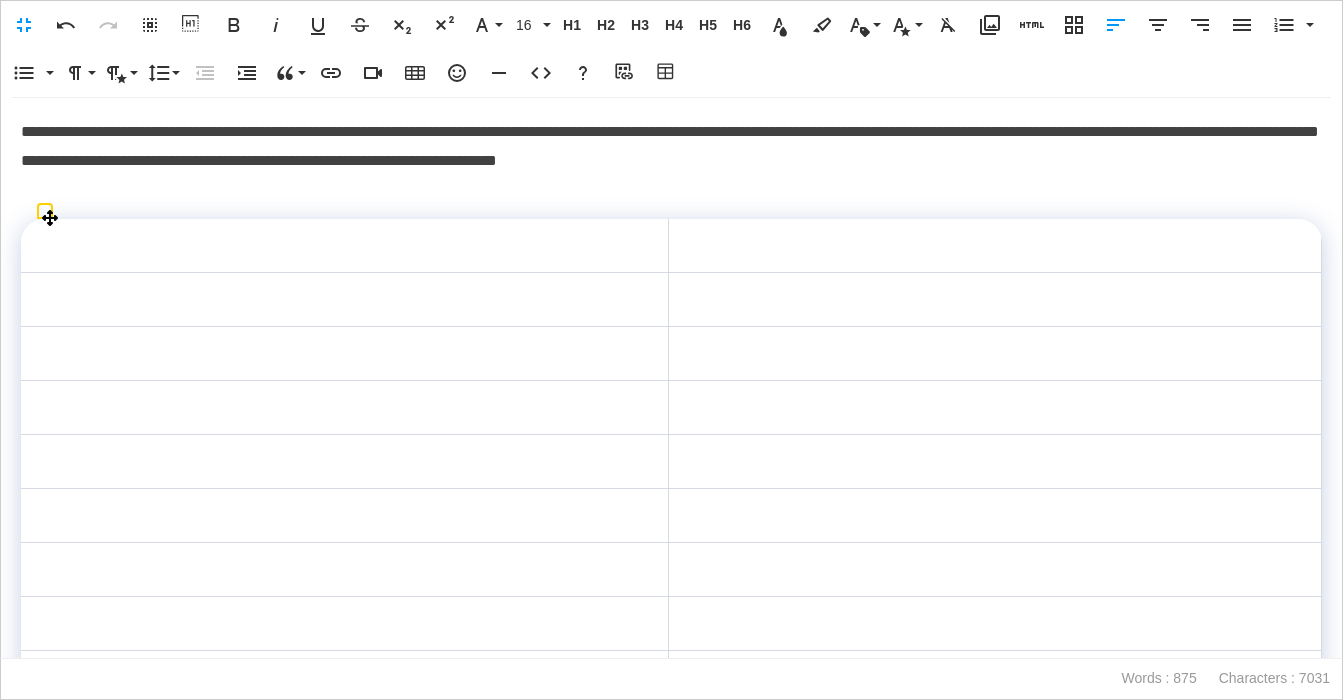 click at bounding box center [345, 246] 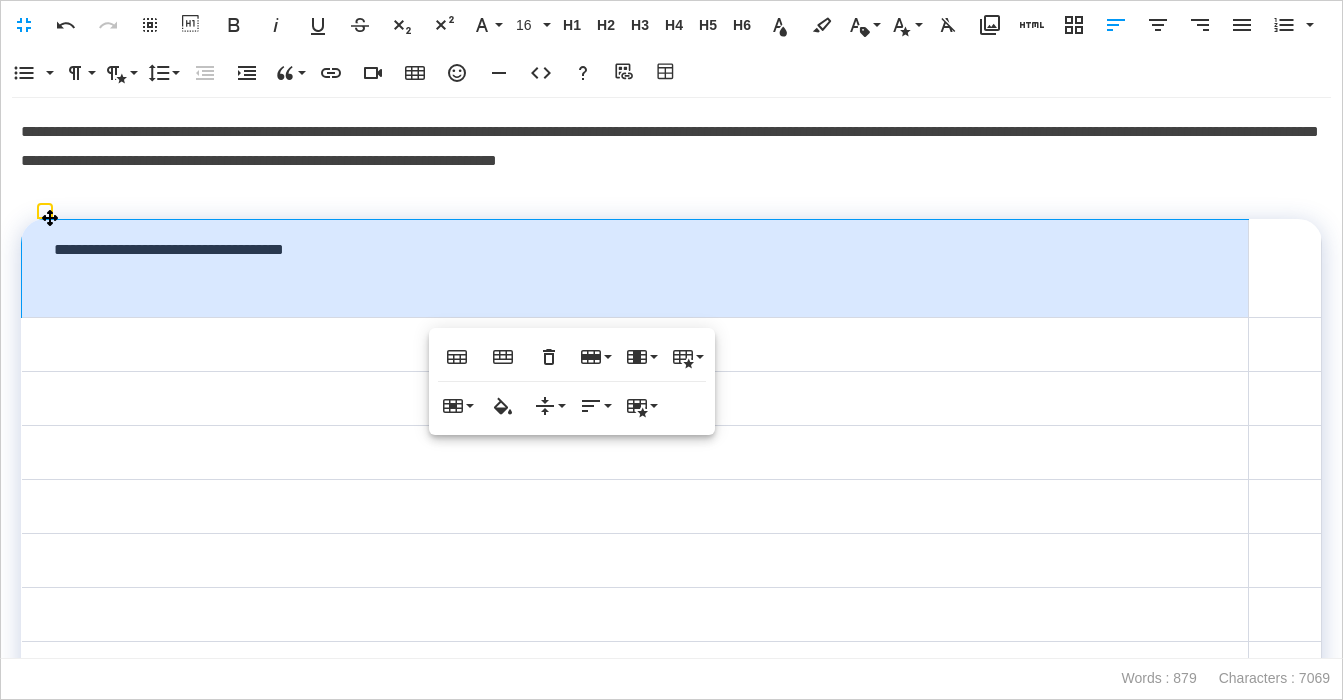 click on "**********" at bounding box center [635, 269] 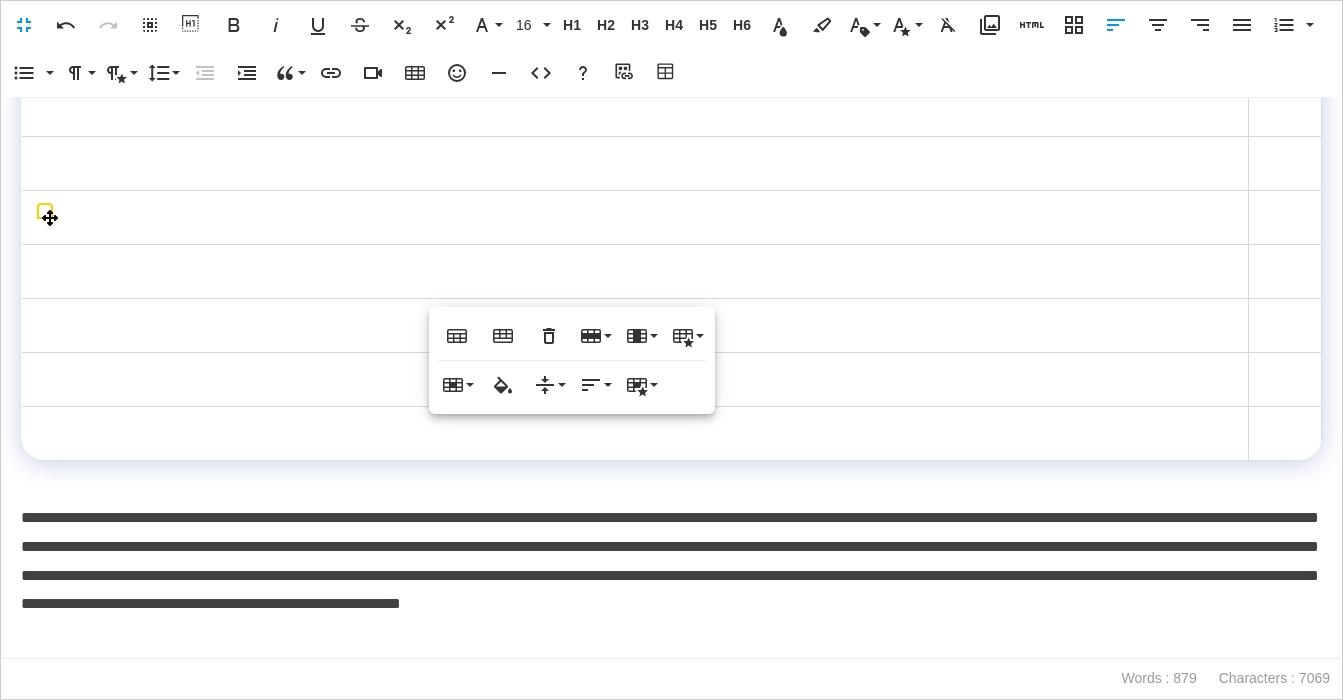 scroll, scrollTop: 374, scrollLeft: 0, axis: vertical 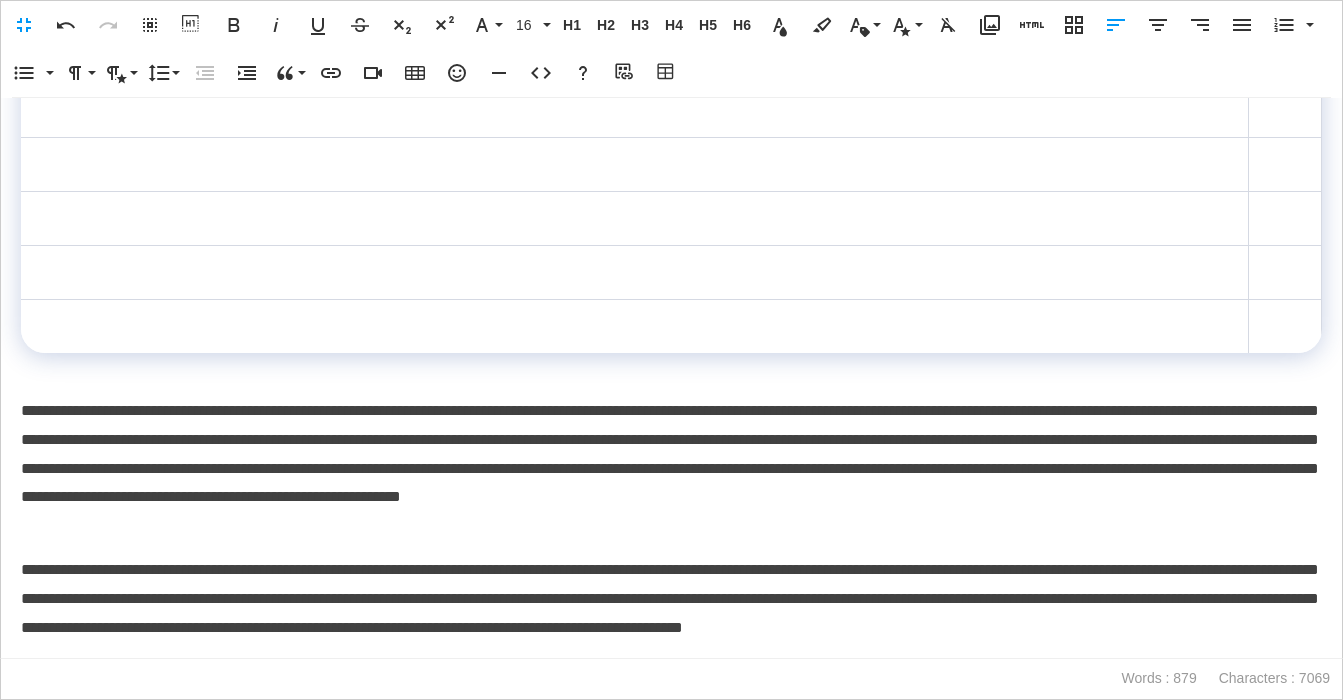 click on "**********" at bounding box center [671, 469] 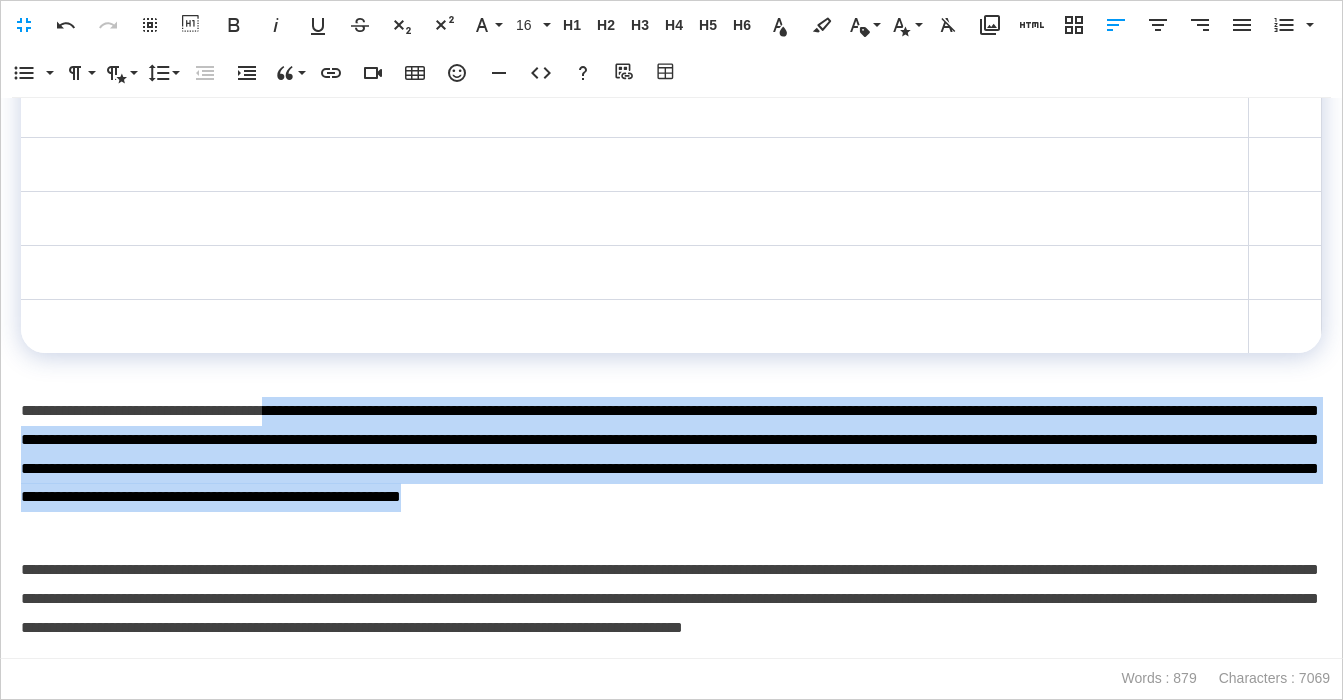 drag, startPoint x: 322, startPoint y: 409, endPoint x: 374, endPoint y: 526, distance: 128.03516 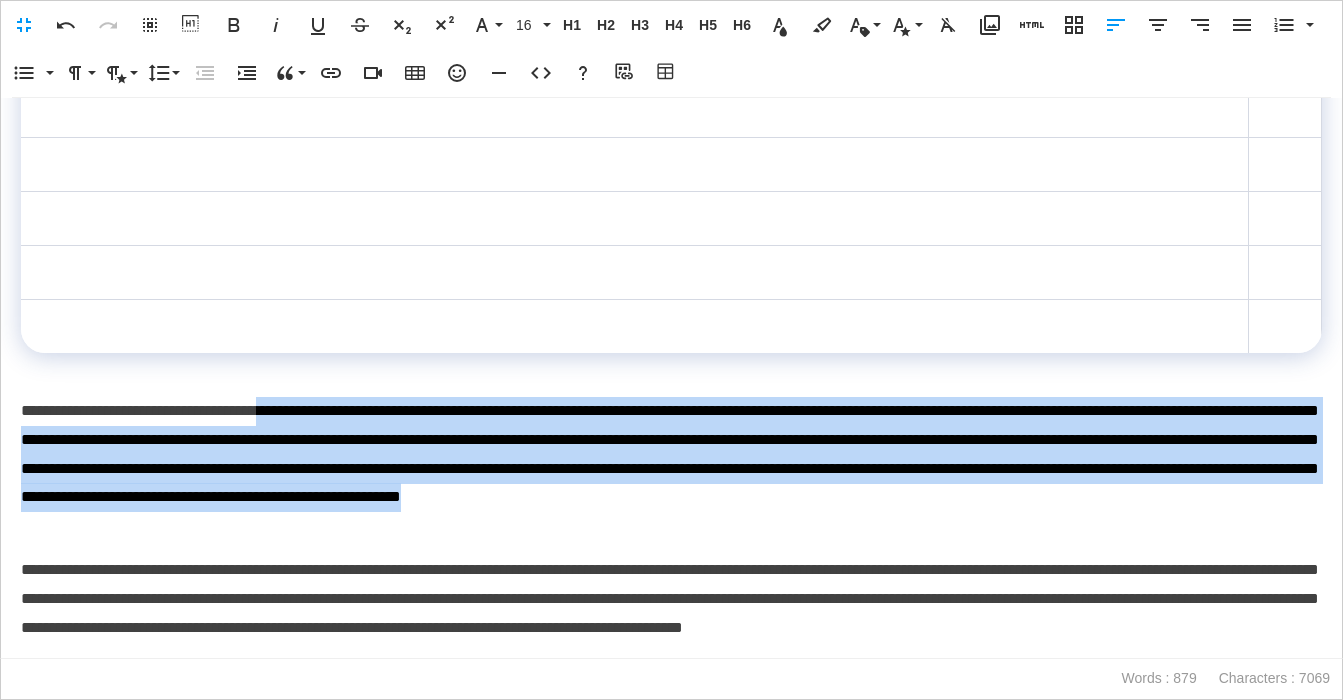 drag, startPoint x: 317, startPoint y: 412, endPoint x: 355, endPoint y: 514, distance: 108.84852 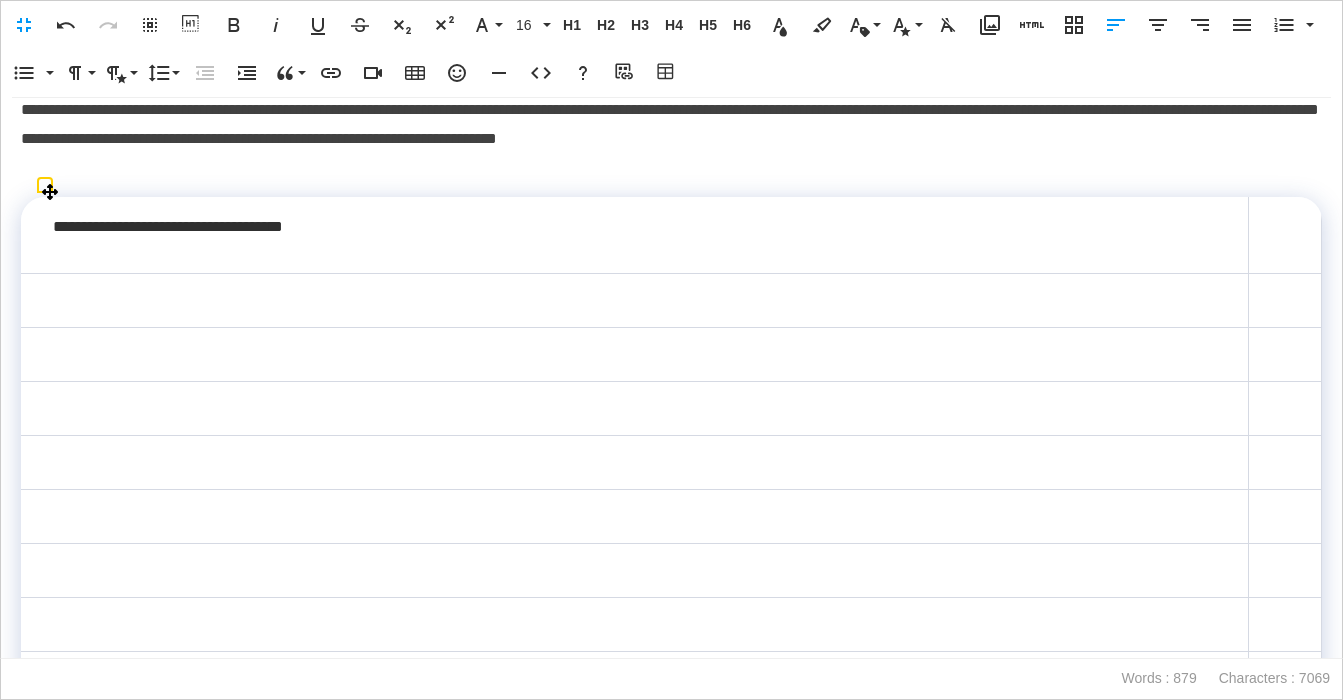 click at bounding box center (1285, 235) 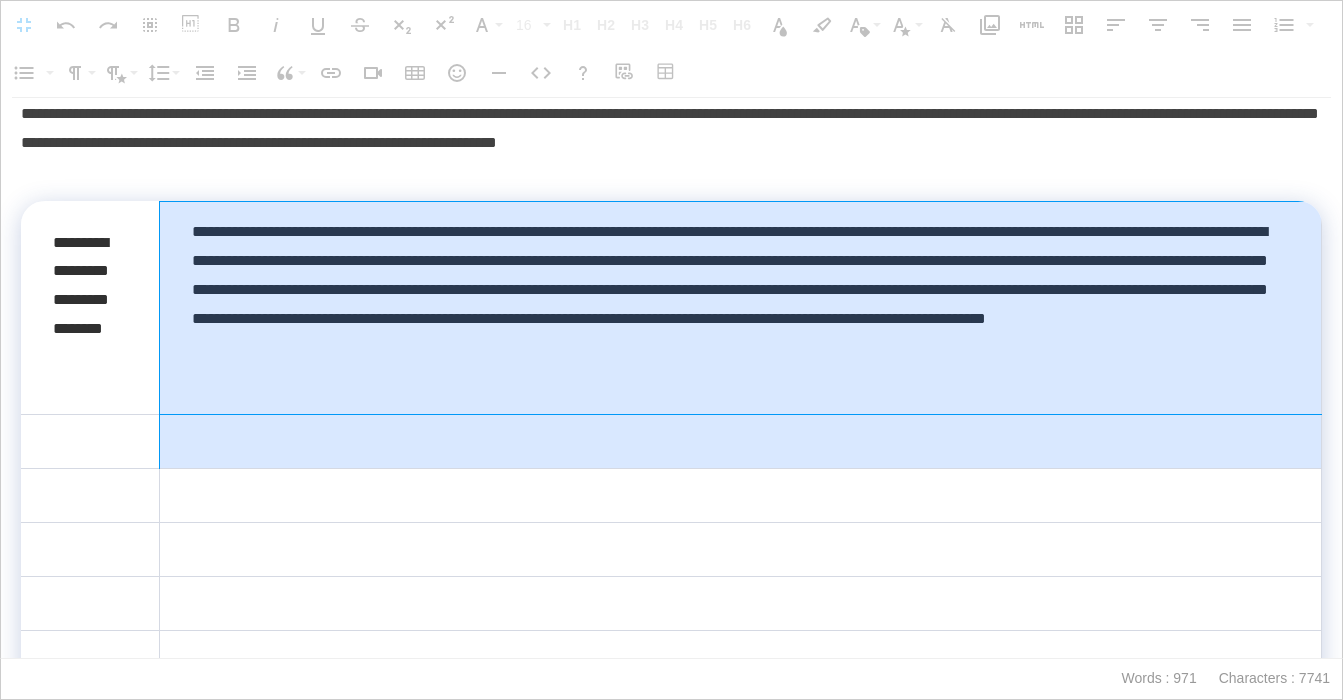 click on "**********" at bounding box center [671, 524] 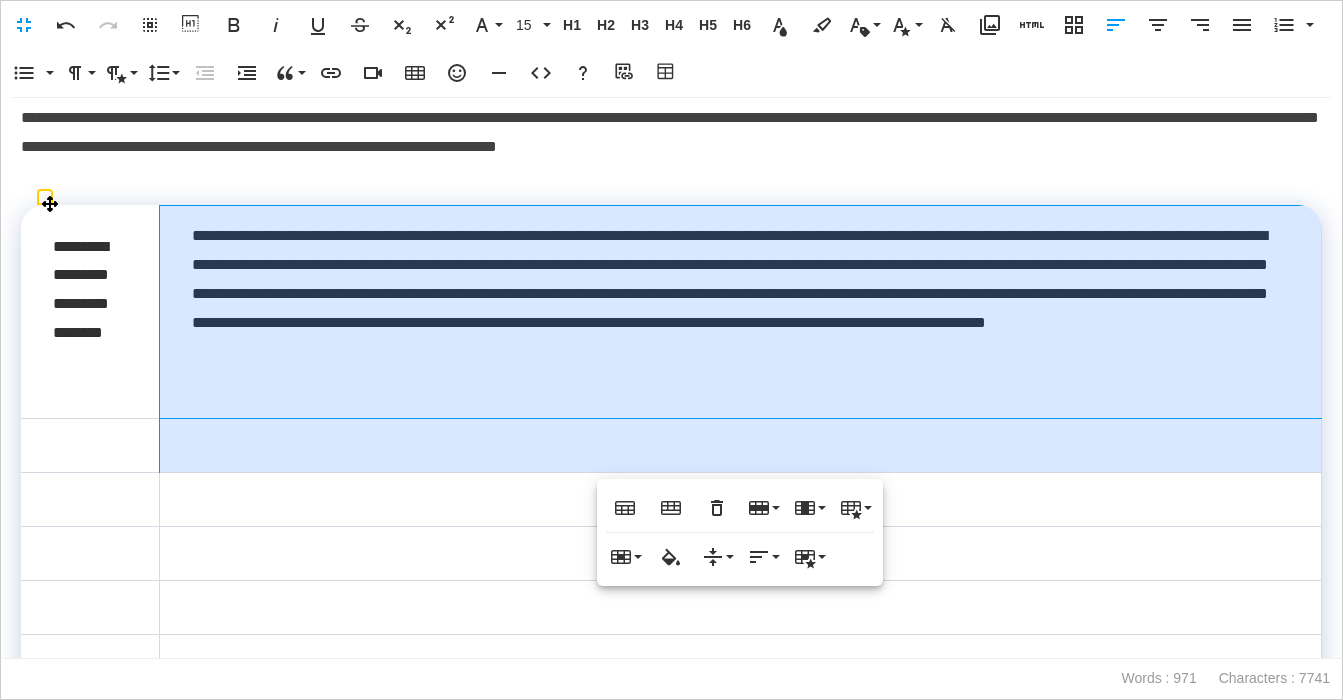 click on "**********" at bounding box center (740, 312) 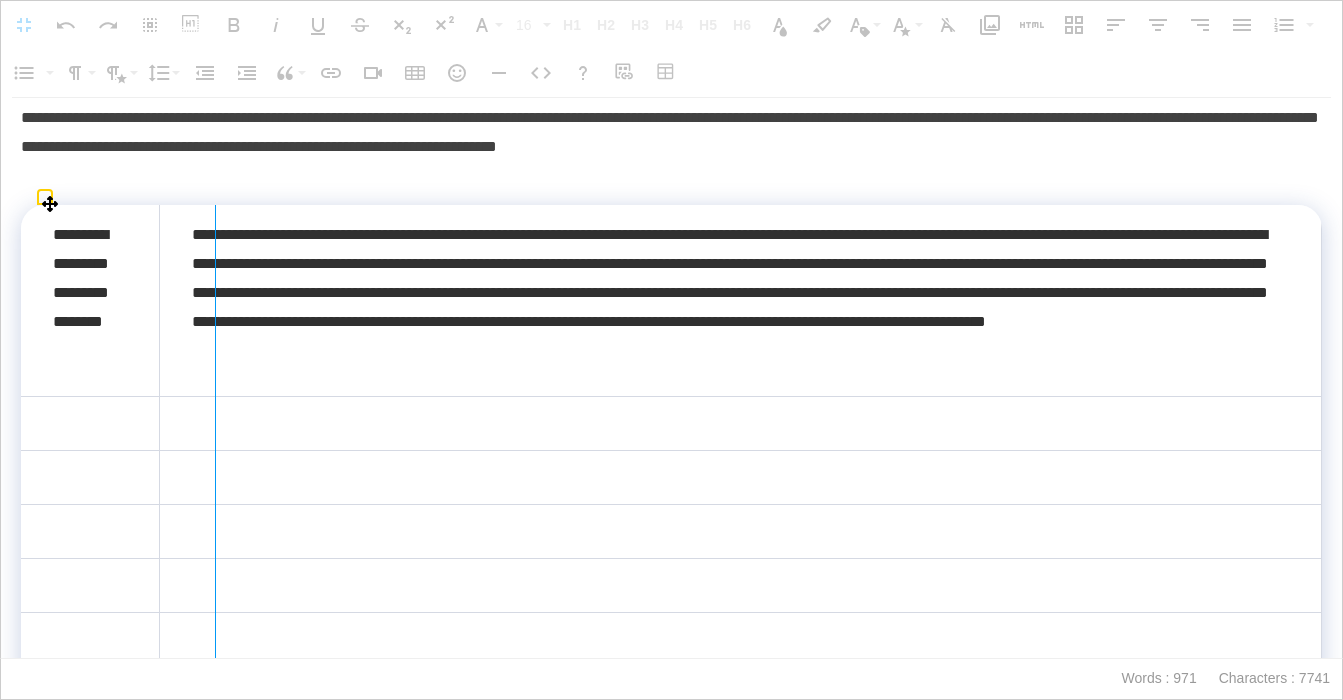 drag, startPoint x: 157, startPoint y: 308, endPoint x: 389, endPoint y: 311, distance: 232.0194 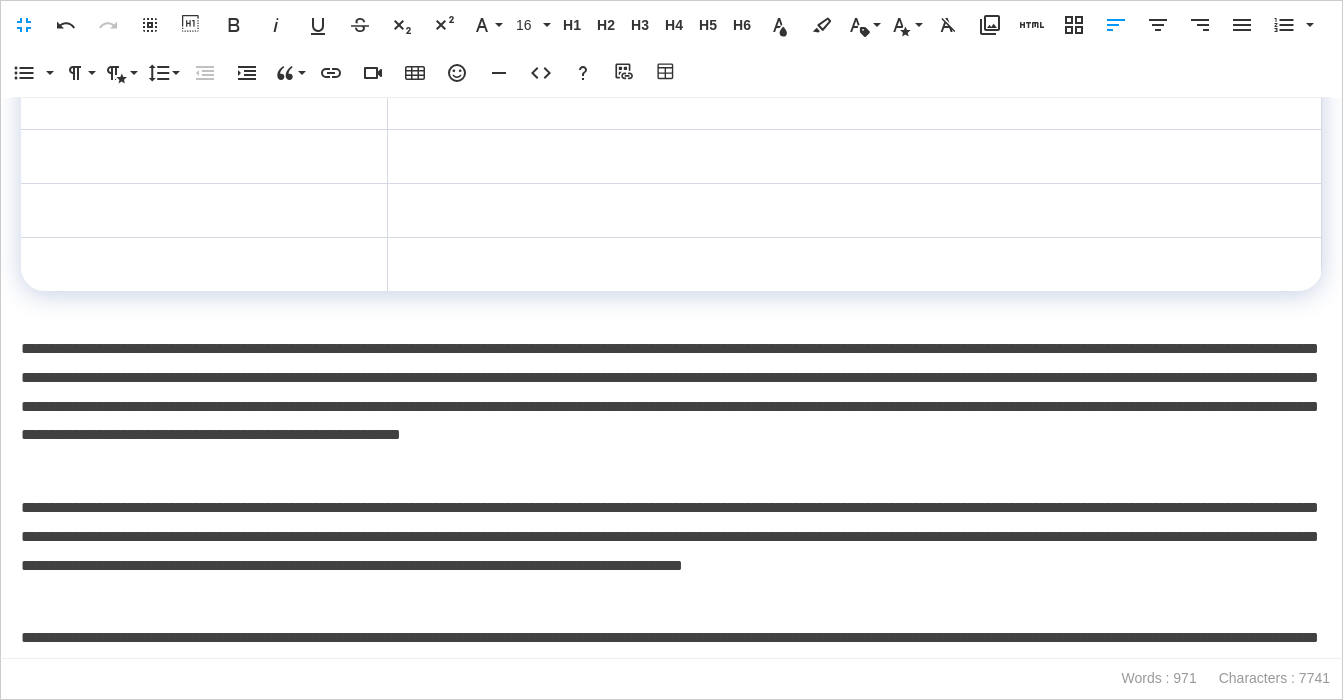 scroll, scrollTop: 596, scrollLeft: 0, axis: vertical 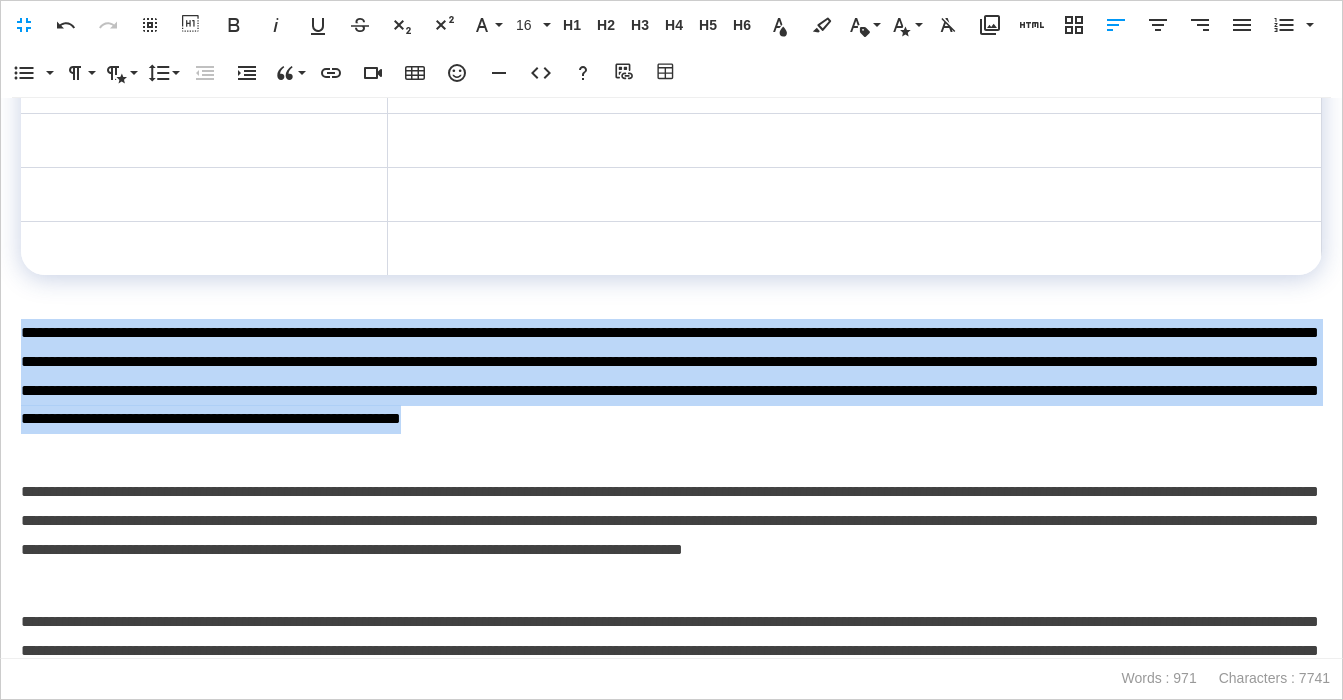 drag, startPoint x: 131, startPoint y: 425, endPoint x: -3, endPoint y: 347, distance: 155.04839 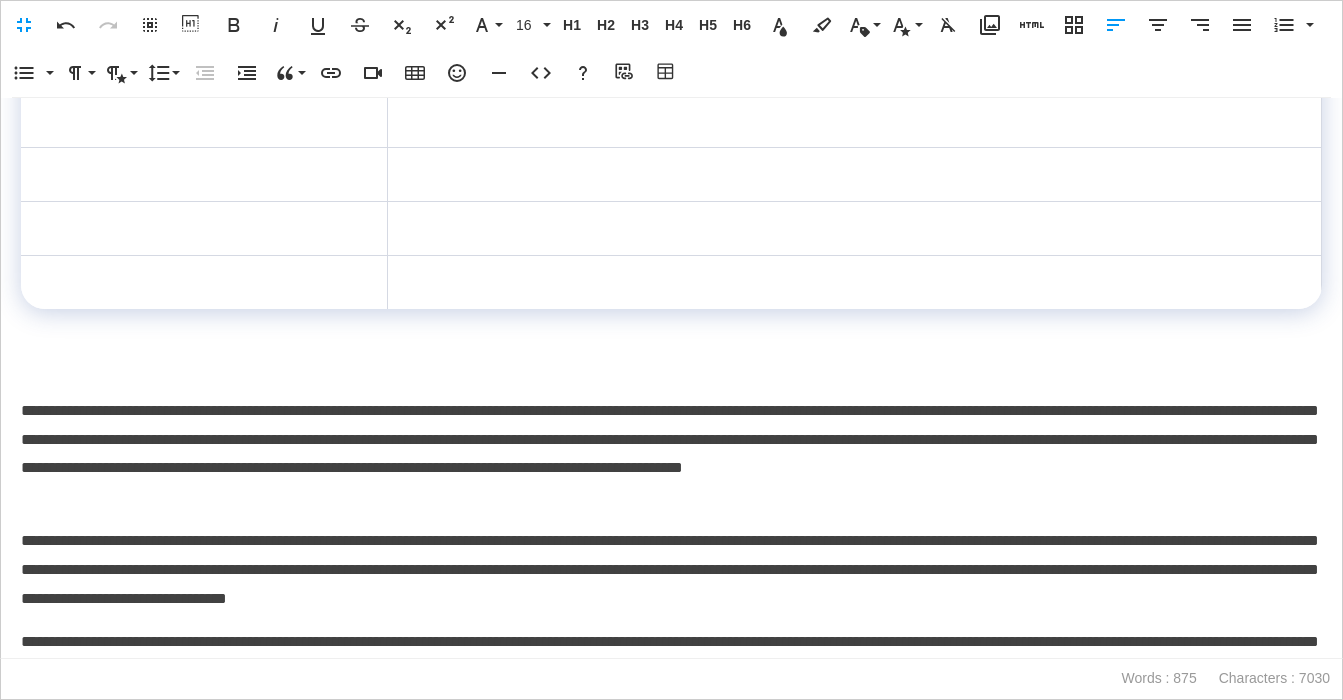 scroll, scrollTop: 552, scrollLeft: 0, axis: vertical 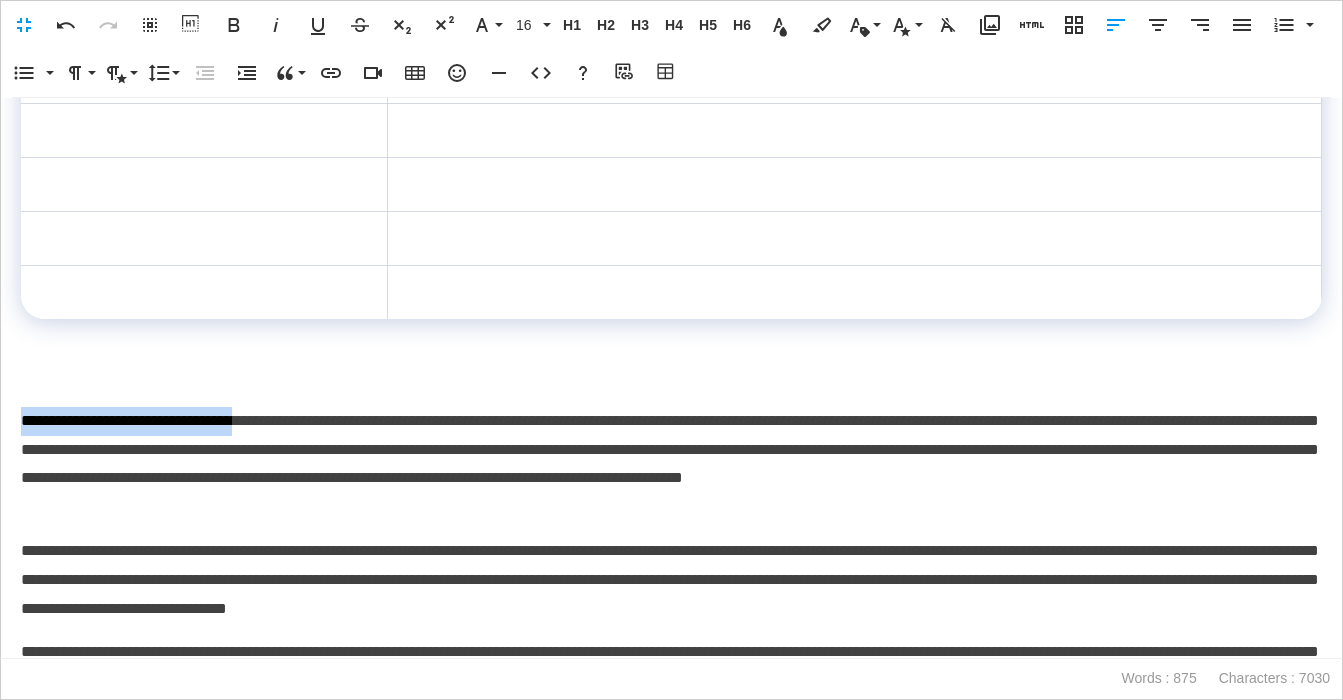 drag, startPoint x: 294, startPoint y: 425, endPoint x: 35, endPoint y: 421, distance: 259.03088 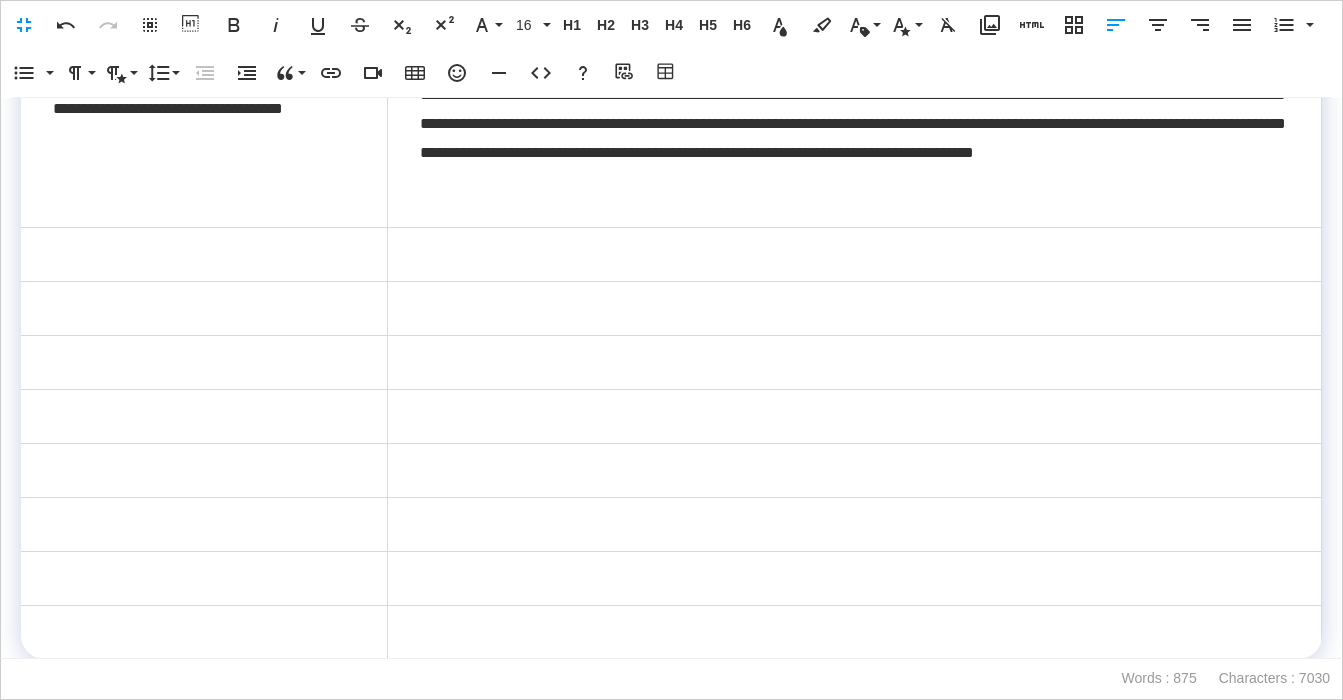 scroll, scrollTop: 251, scrollLeft: 0, axis: vertical 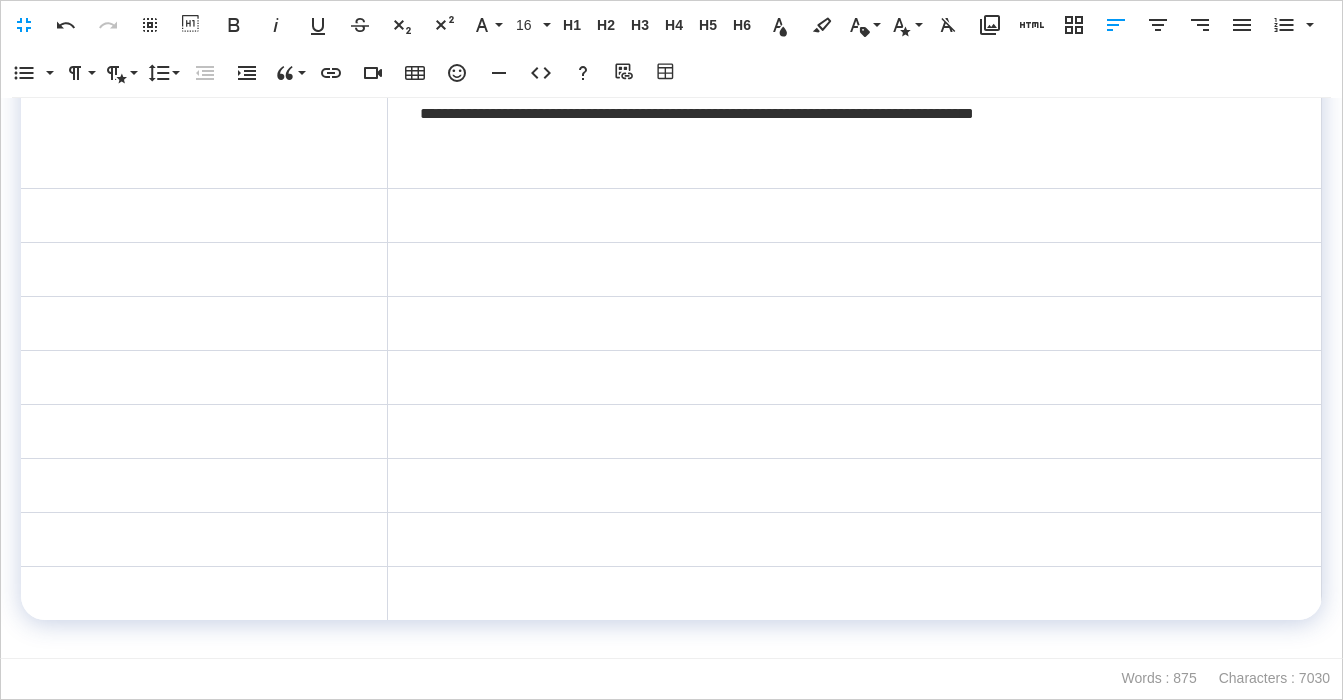 click at bounding box center (204, 216) 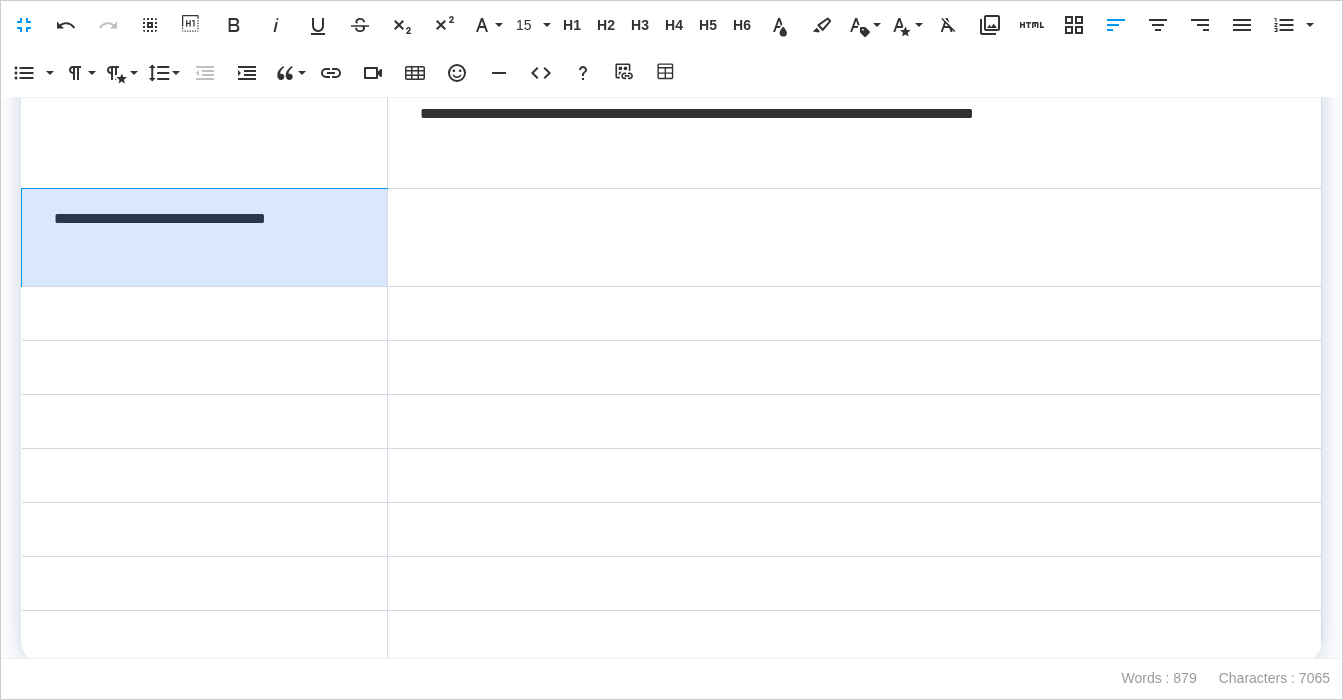 click on "**********" at bounding box center [205, 238] 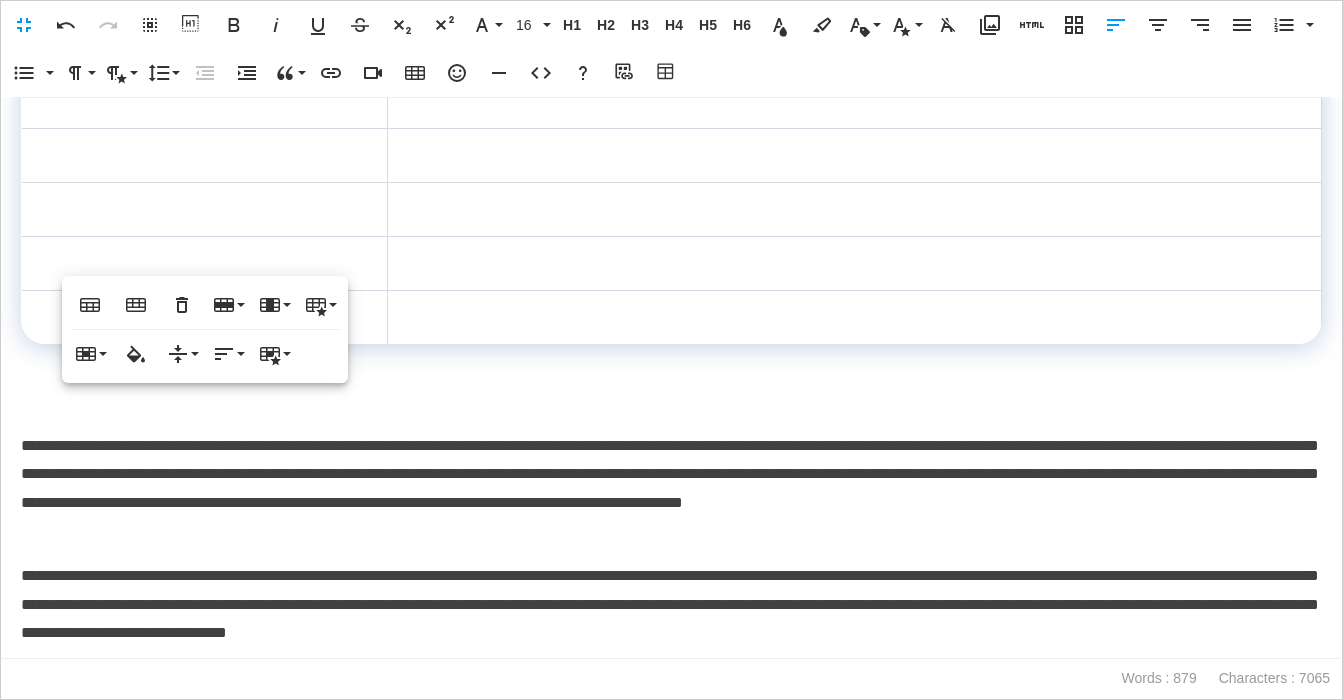 scroll, scrollTop: 552, scrollLeft: 0, axis: vertical 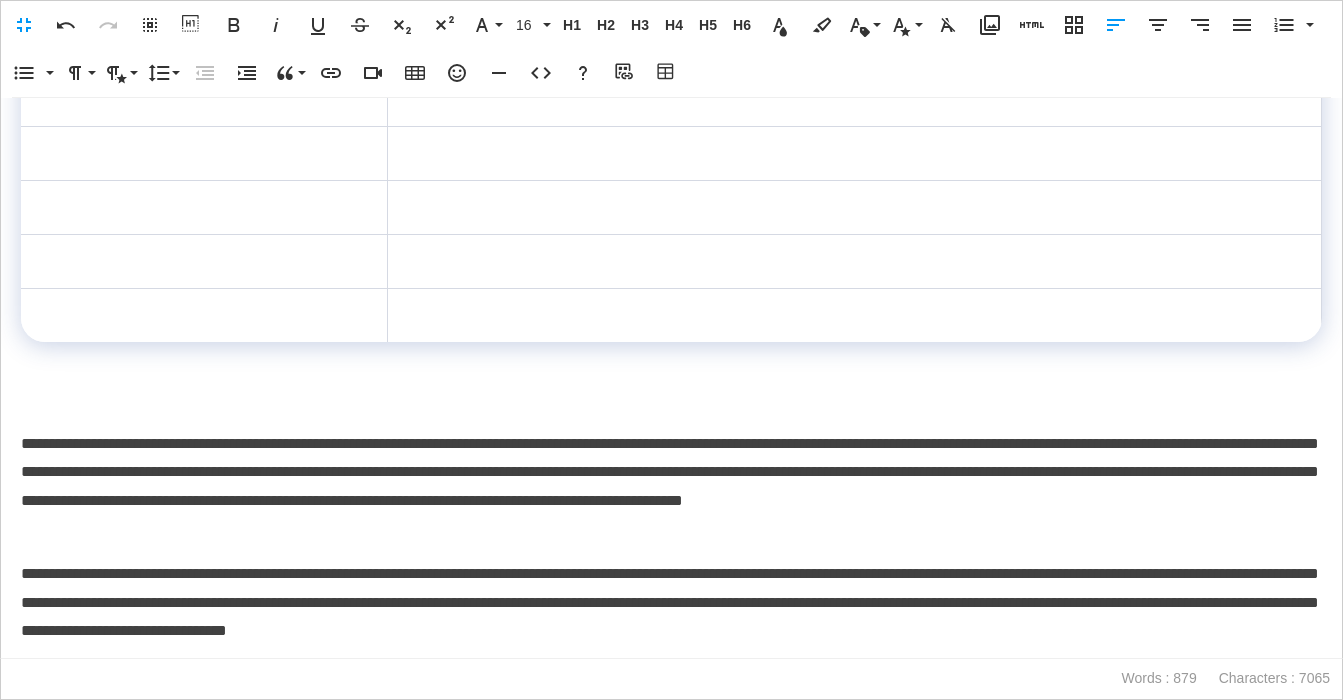 click on "**********" at bounding box center [671, 487] 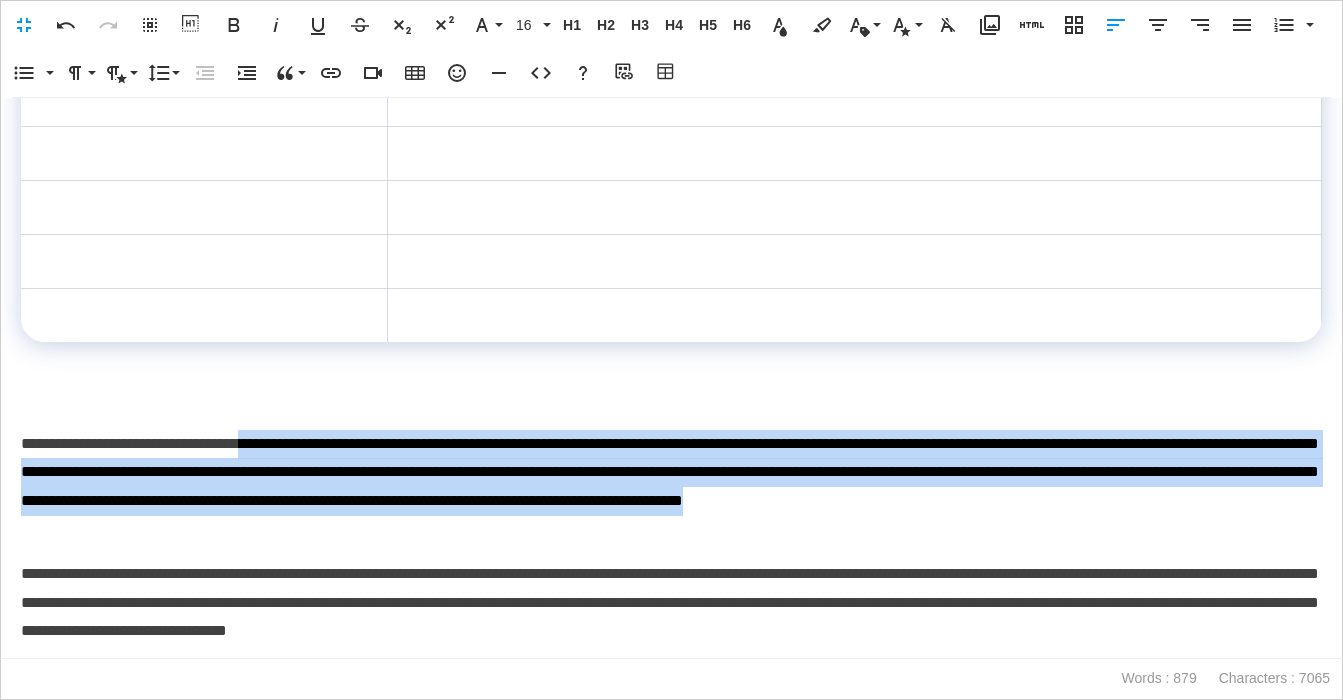 drag, startPoint x: 301, startPoint y: 444, endPoint x: 353, endPoint y: 522, distance: 93.74433 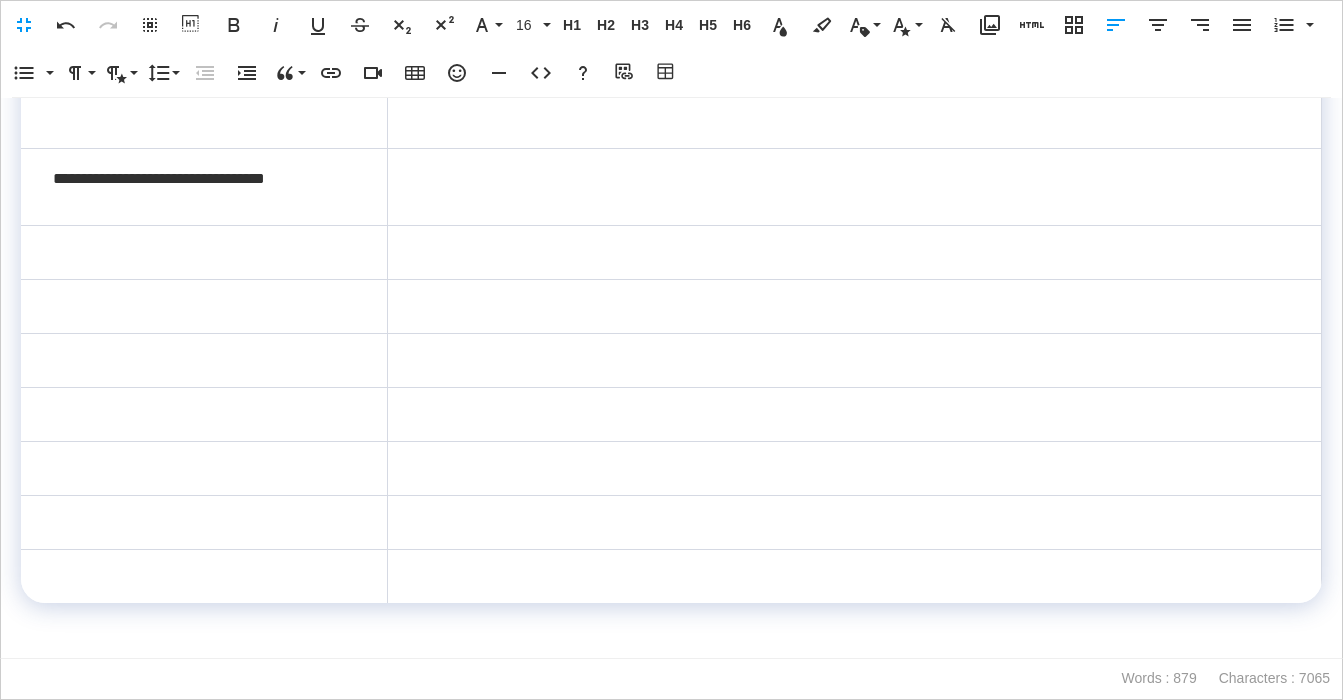click at bounding box center [854, 187] 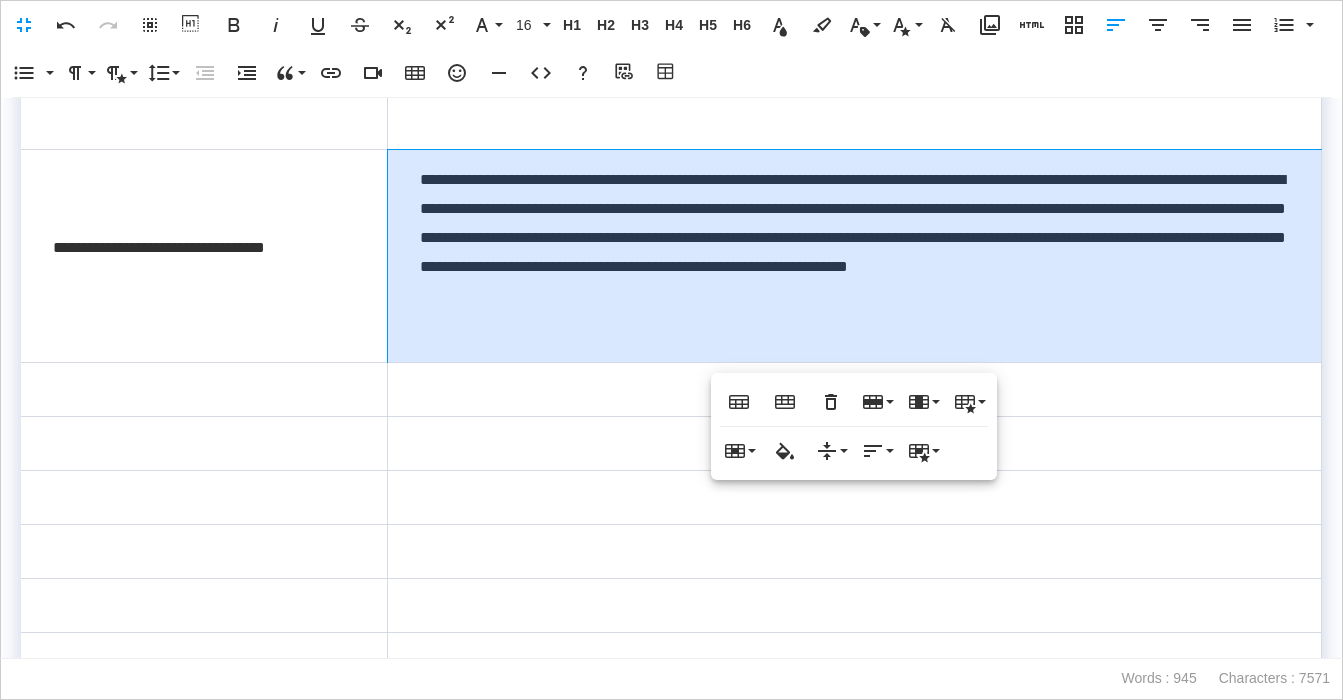 scroll, scrollTop: 292, scrollLeft: 0, axis: vertical 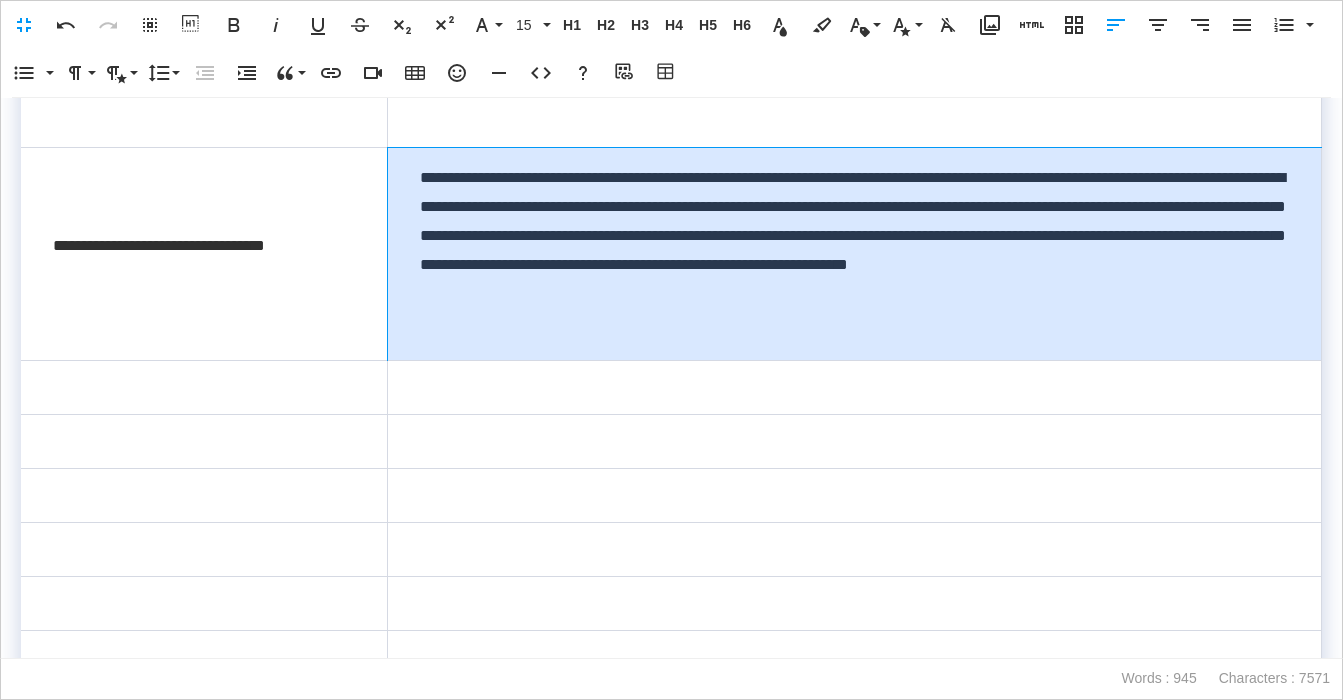 click on "**********" at bounding box center [854, 254] 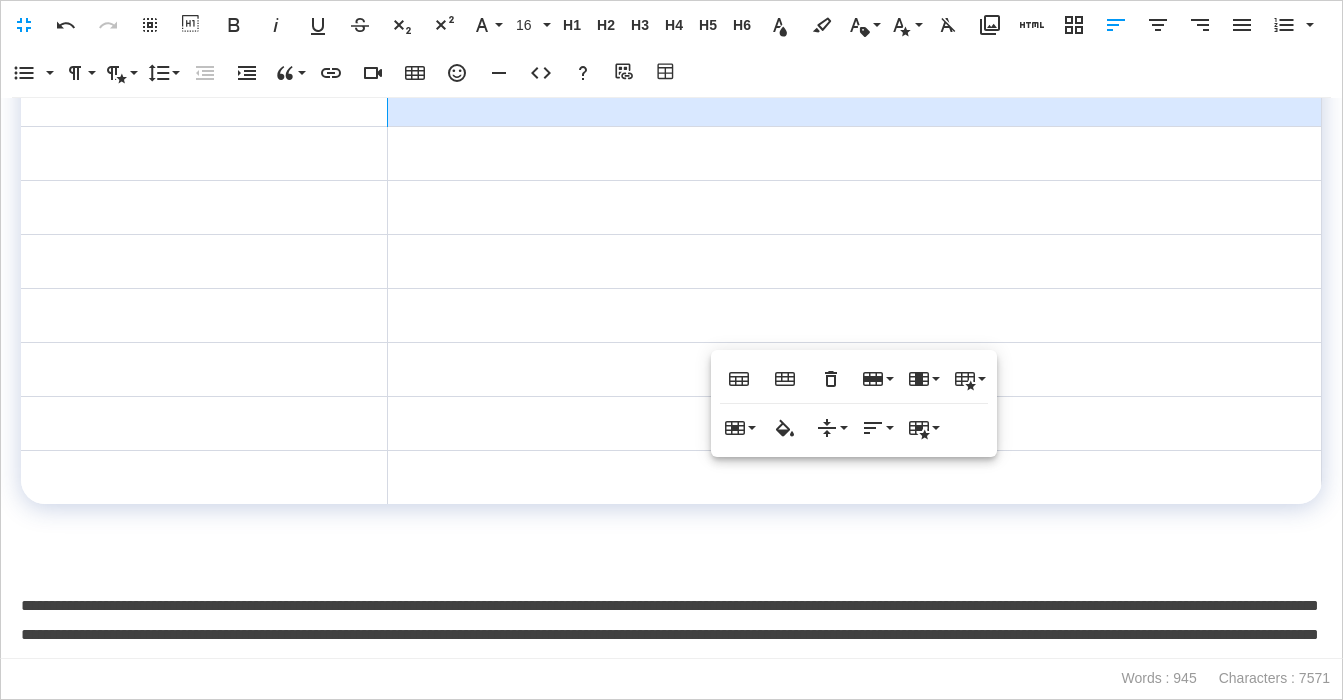 scroll, scrollTop: 640, scrollLeft: 0, axis: vertical 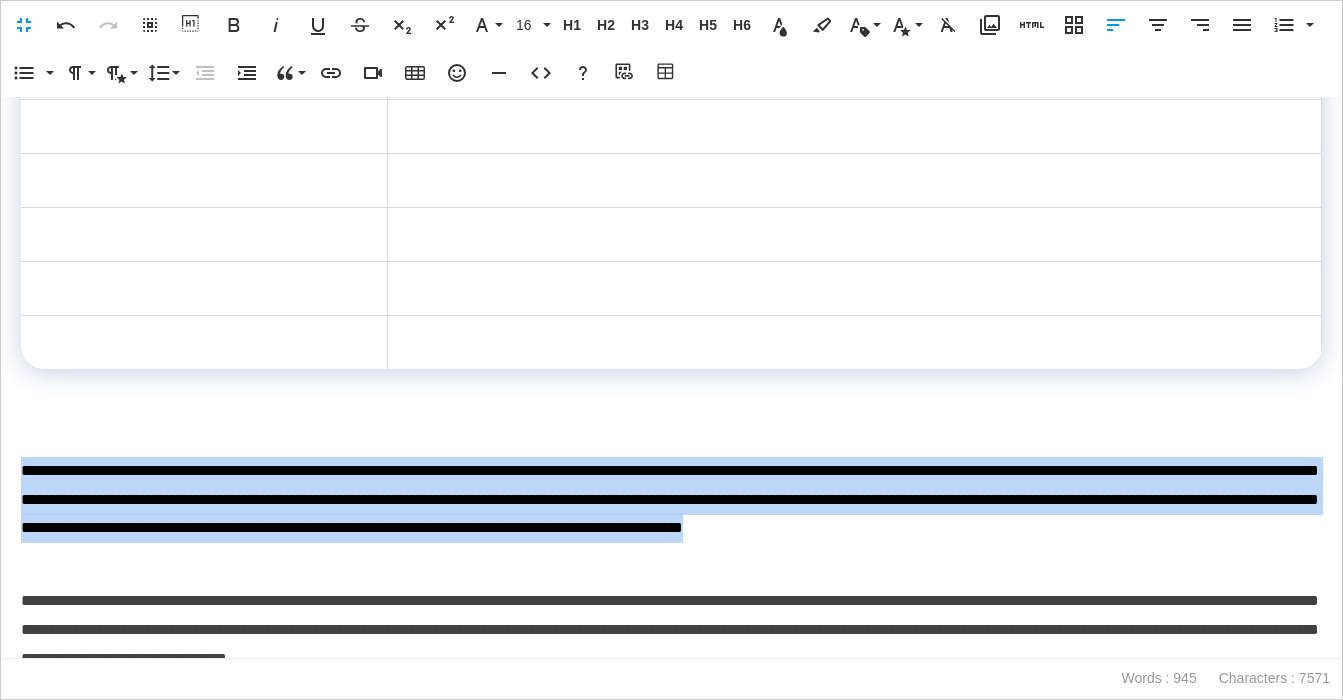drag, startPoint x: 269, startPoint y: 557, endPoint x: -15, endPoint y: 472, distance: 296.4473 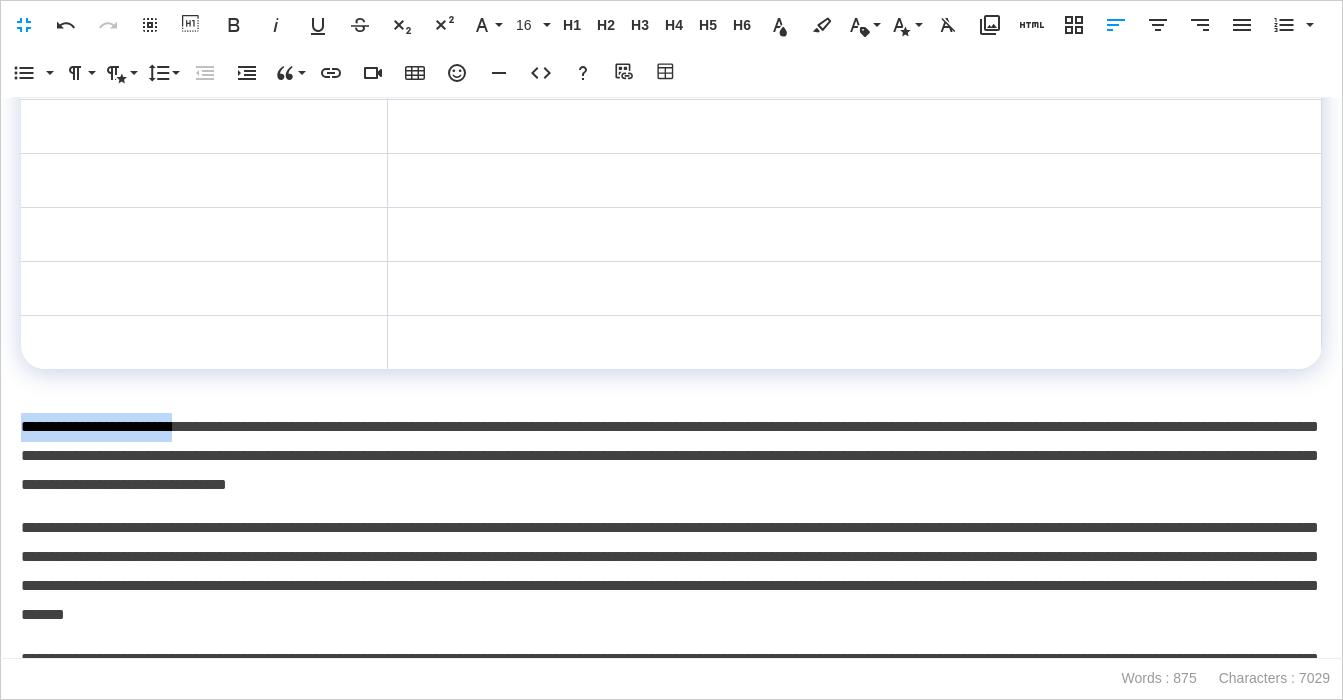 drag, startPoint x: 222, startPoint y: 427, endPoint x: 108, endPoint y: 426, distance: 114.00439 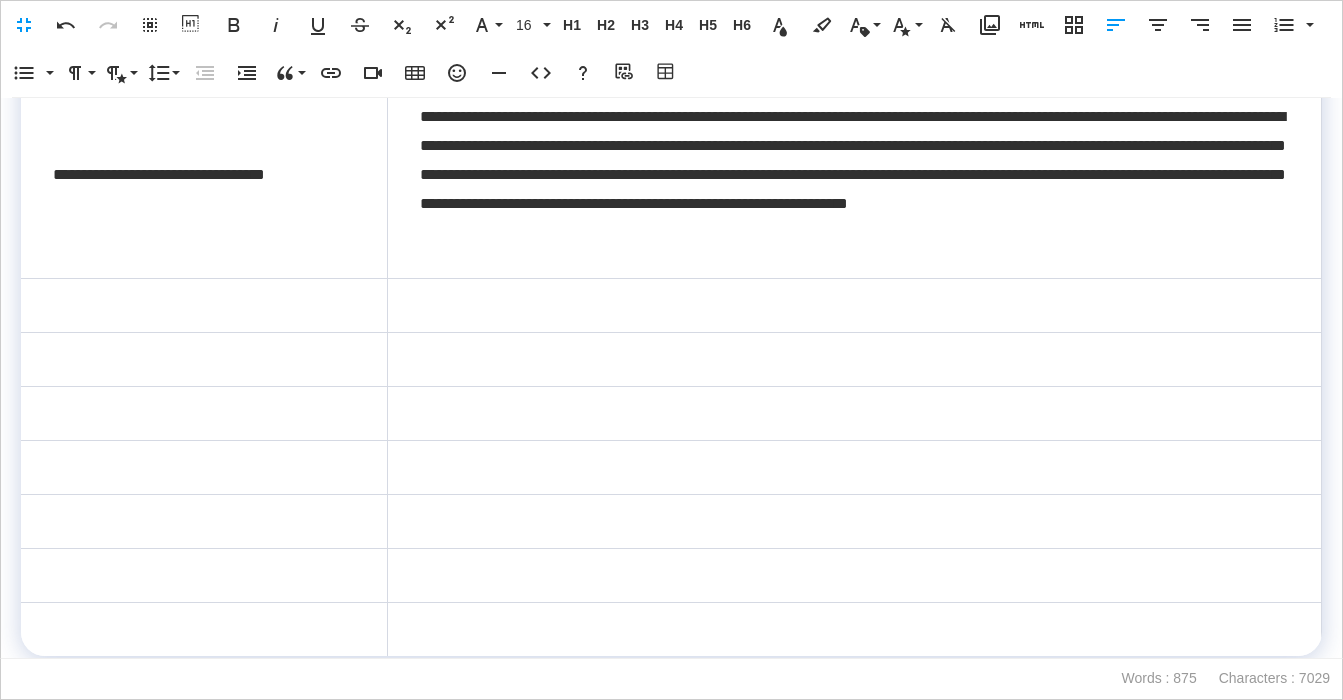 scroll, scrollTop: 346, scrollLeft: 0, axis: vertical 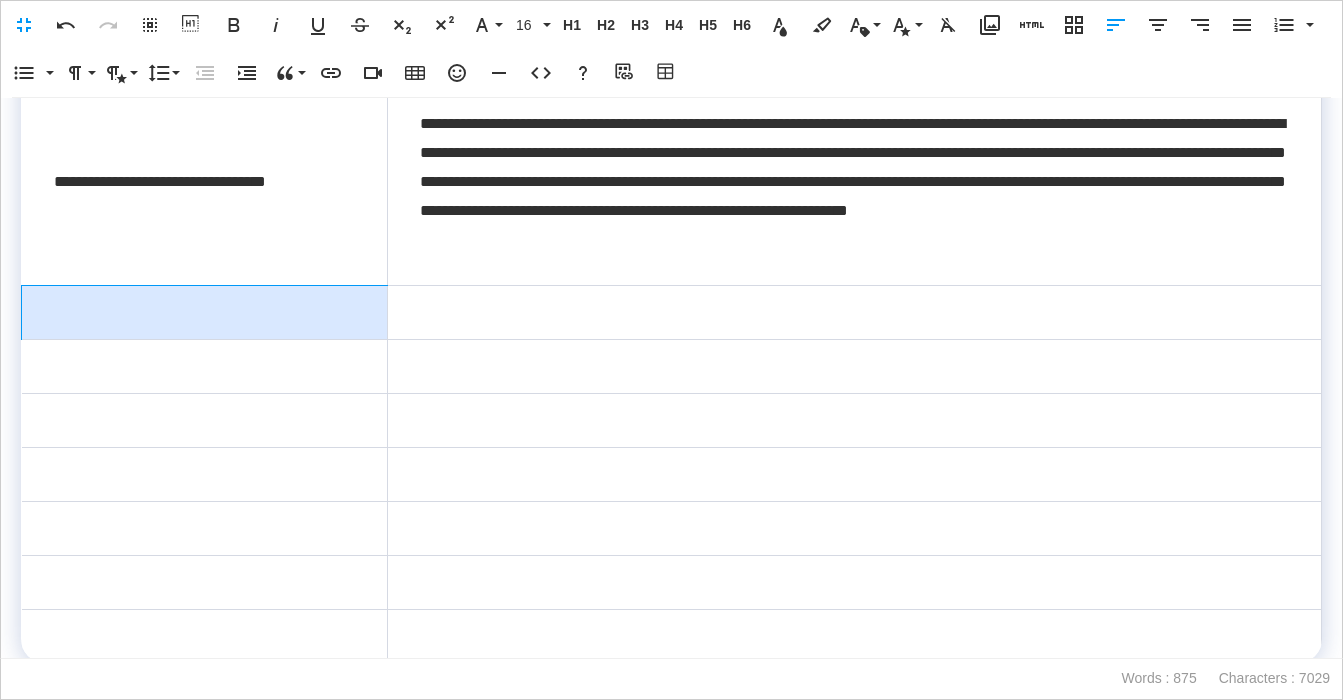 click at bounding box center [205, 313] 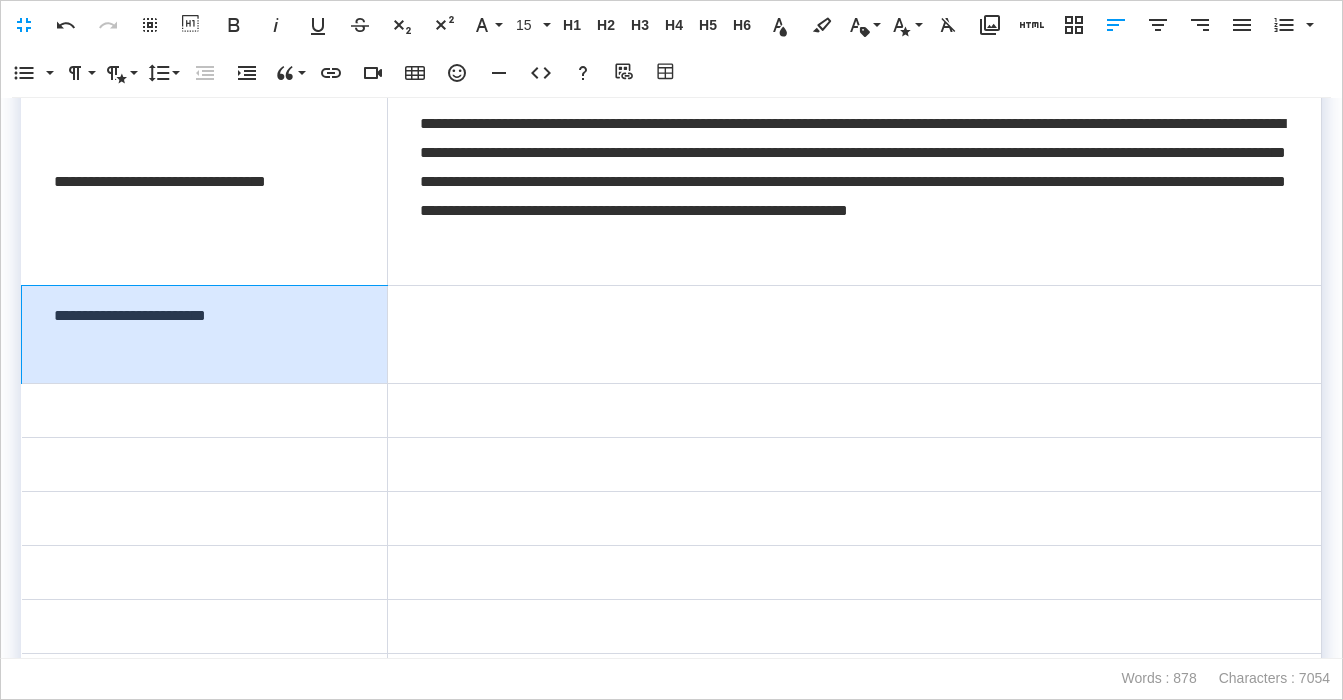 click on "**********" at bounding box center (205, 335) 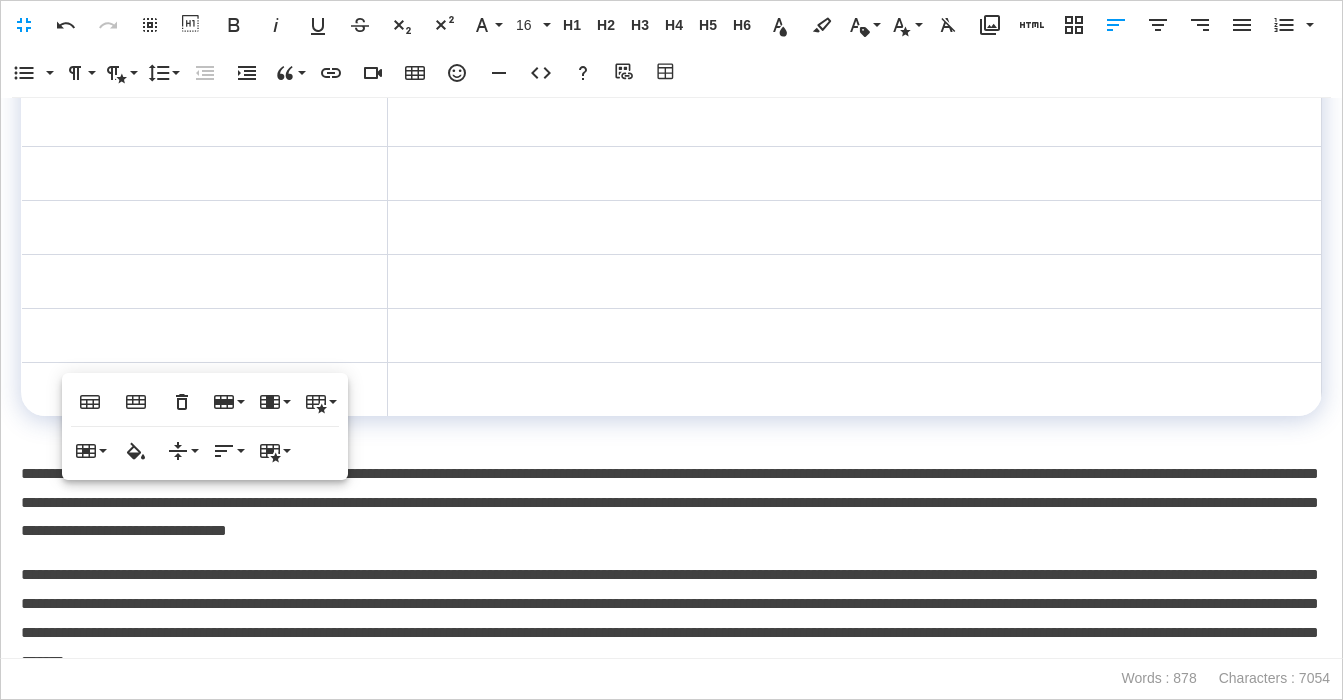 scroll, scrollTop: 625, scrollLeft: 0, axis: vertical 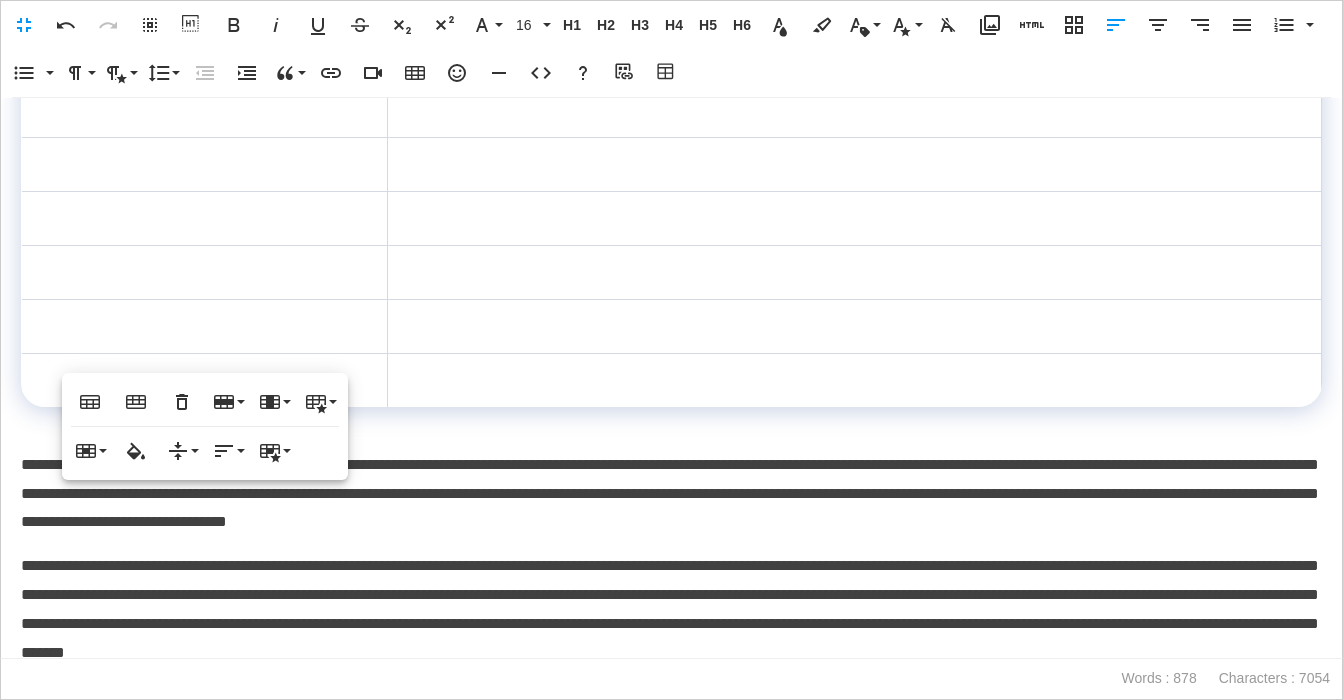 click on "**********" at bounding box center [671, 494] 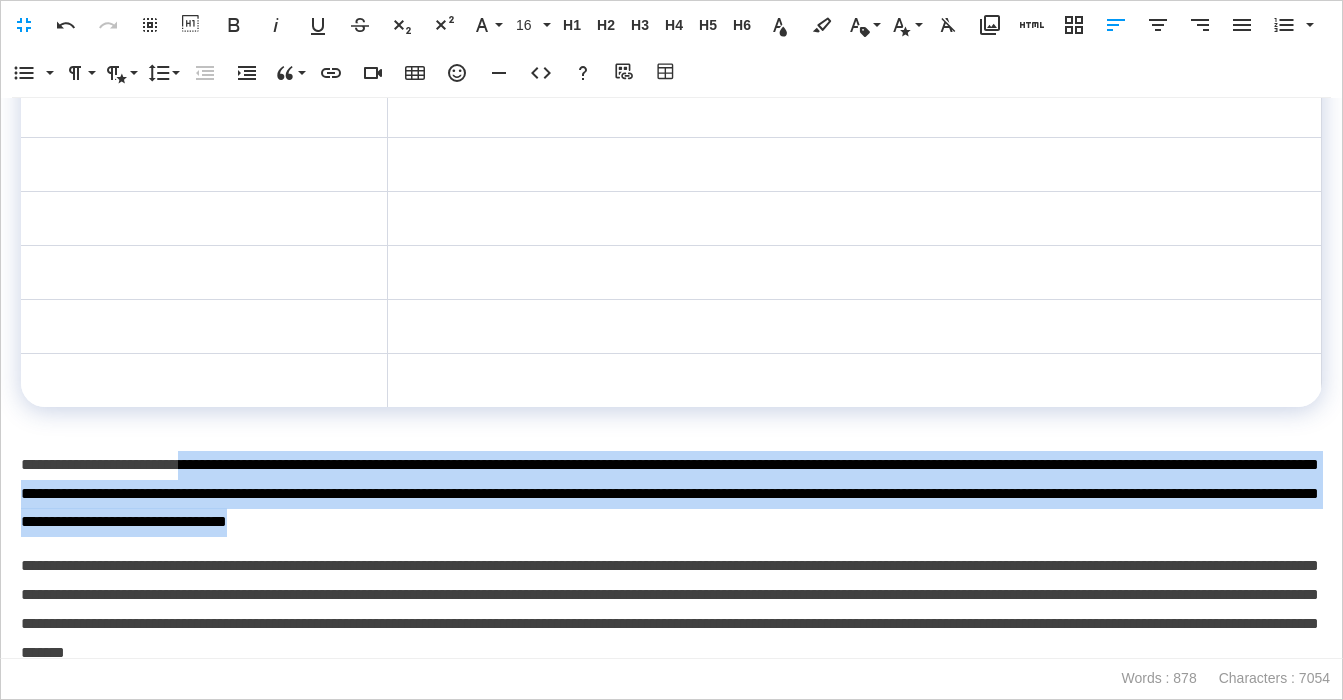 drag, startPoint x: 224, startPoint y: 465, endPoint x: 853, endPoint y: 485, distance: 629.3179 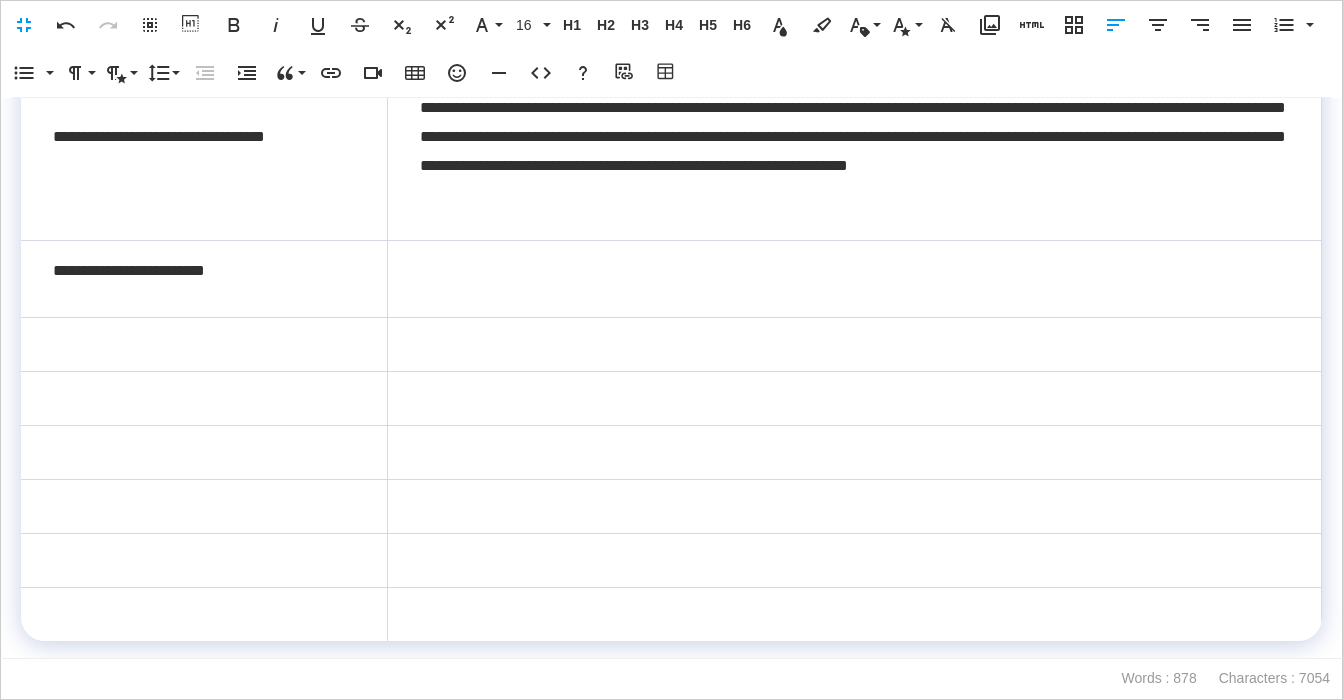 scroll, scrollTop: 354, scrollLeft: 0, axis: vertical 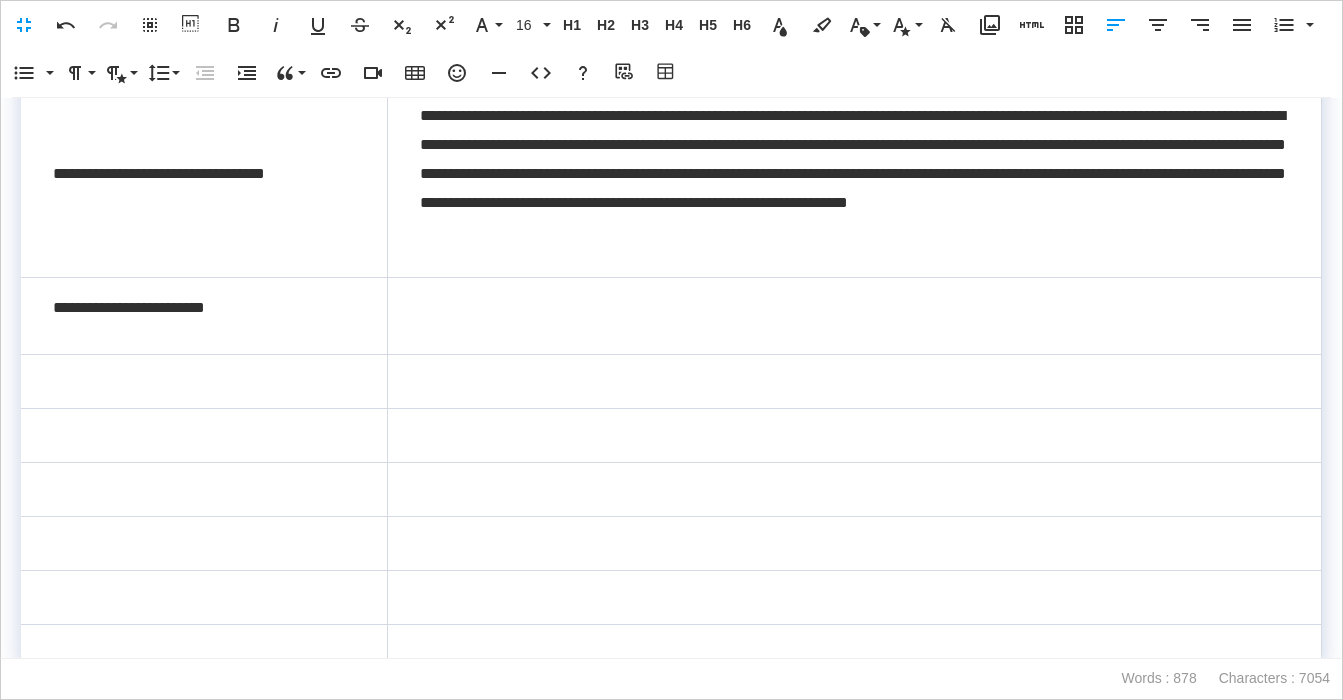 click at bounding box center [854, 316] 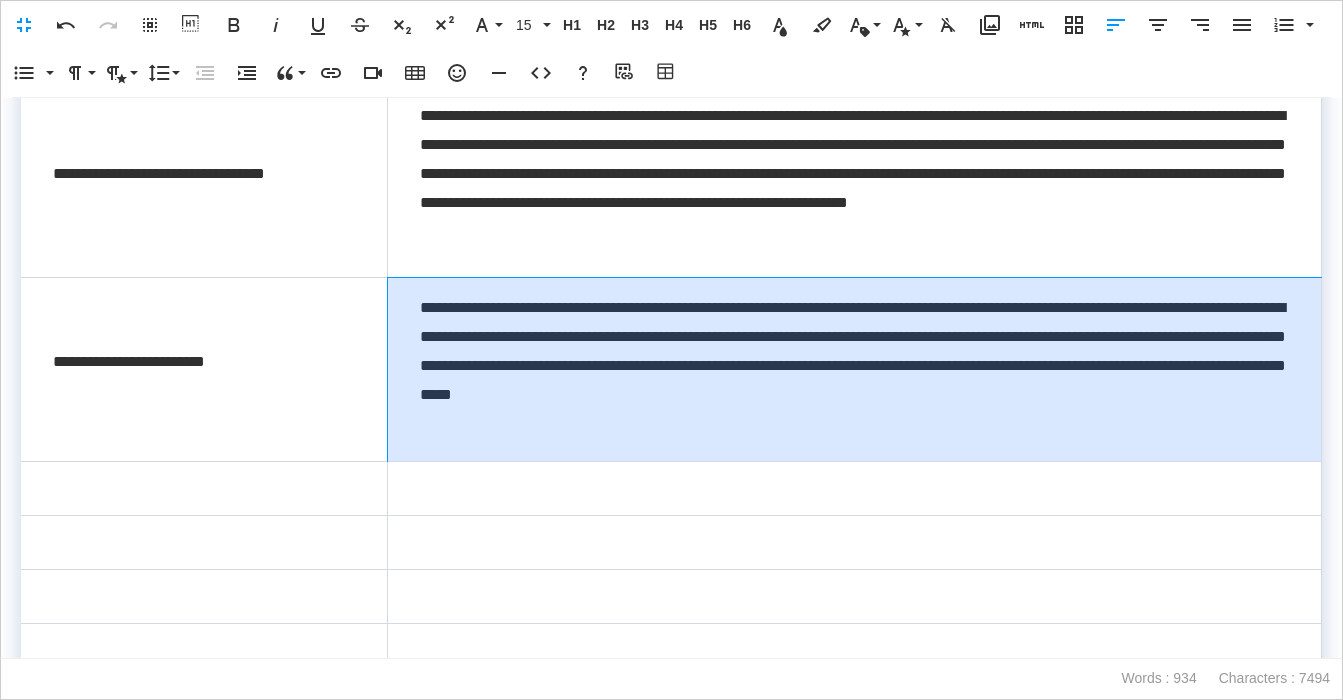 click on "**********" at bounding box center (854, 370) 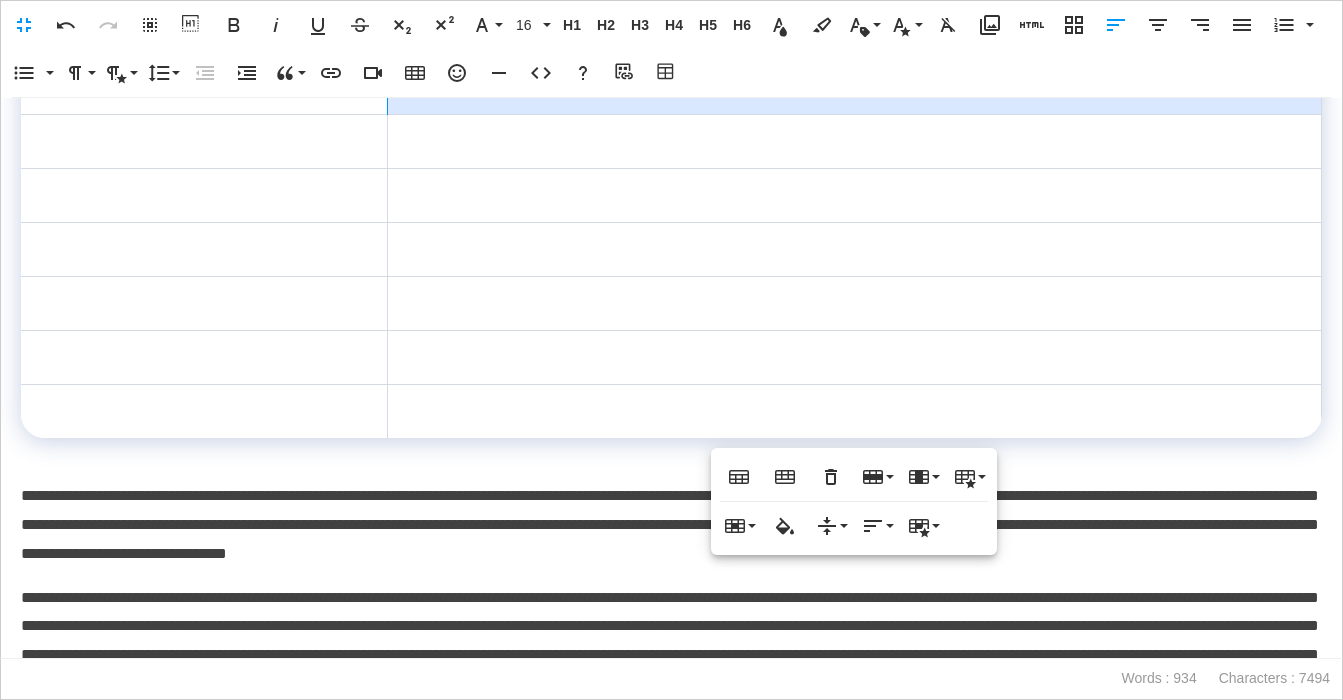 scroll, scrollTop: 808, scrollLeft: 0, axis: vertical 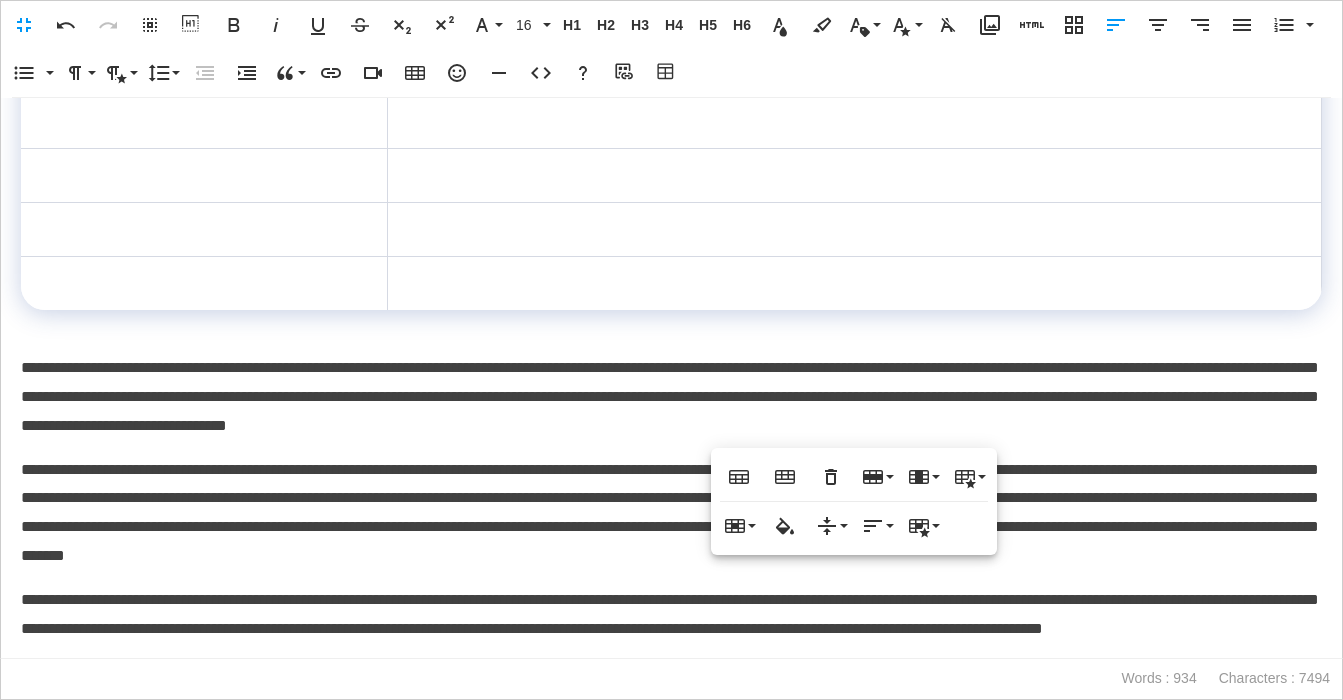 click on "**********" at bounding box center (671, 397) 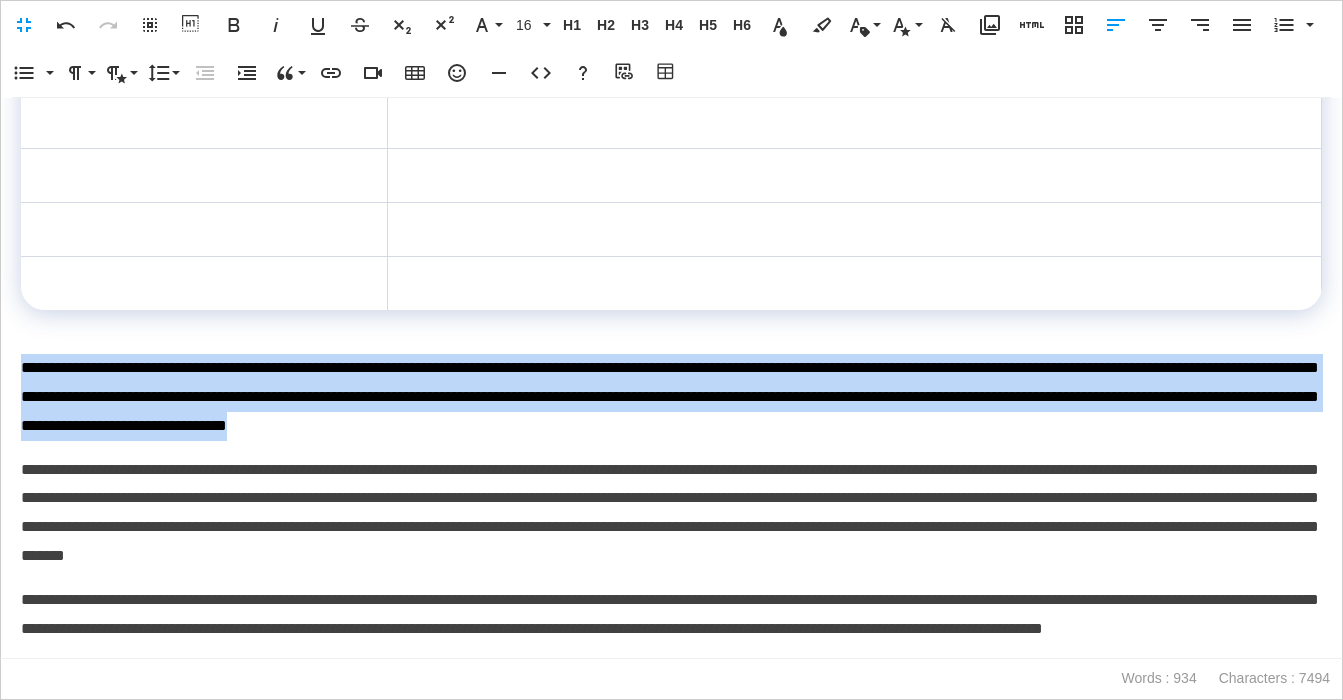 drag, startPoint x: 986, startPoint y: 423, endPoint x: -18, endPoint y: 379, distance: 1004.9637 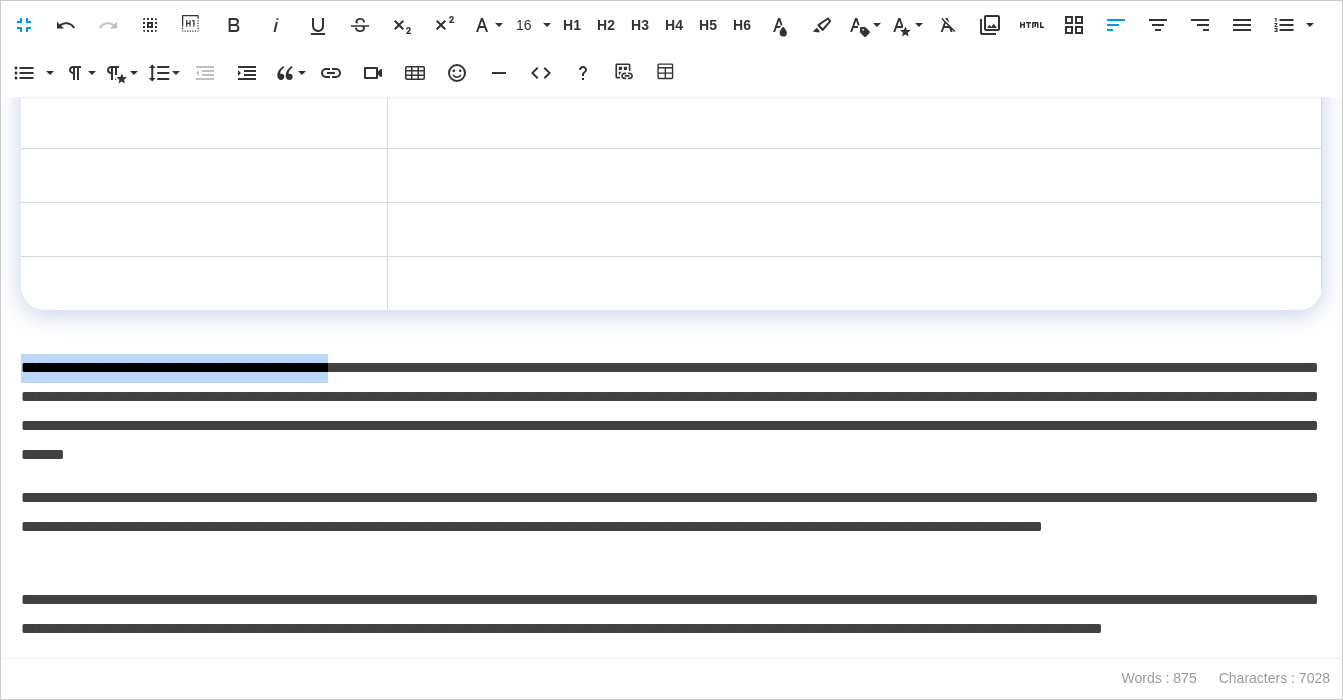 drag, startPoint x: 389, startPoint y: 367, endPoint x: 46, endPoint y: 360, distance: 343.0714 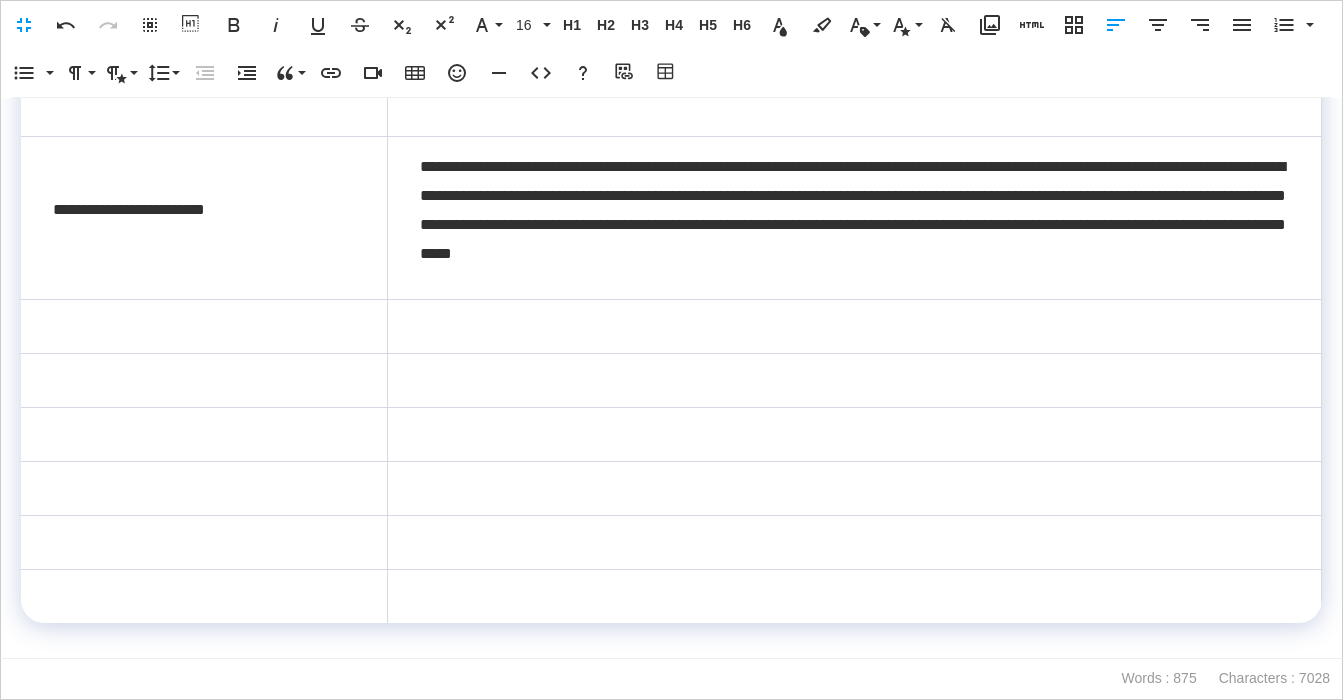 scroll, scrollTop: 491, scrollLeft: 0, axis: vertical 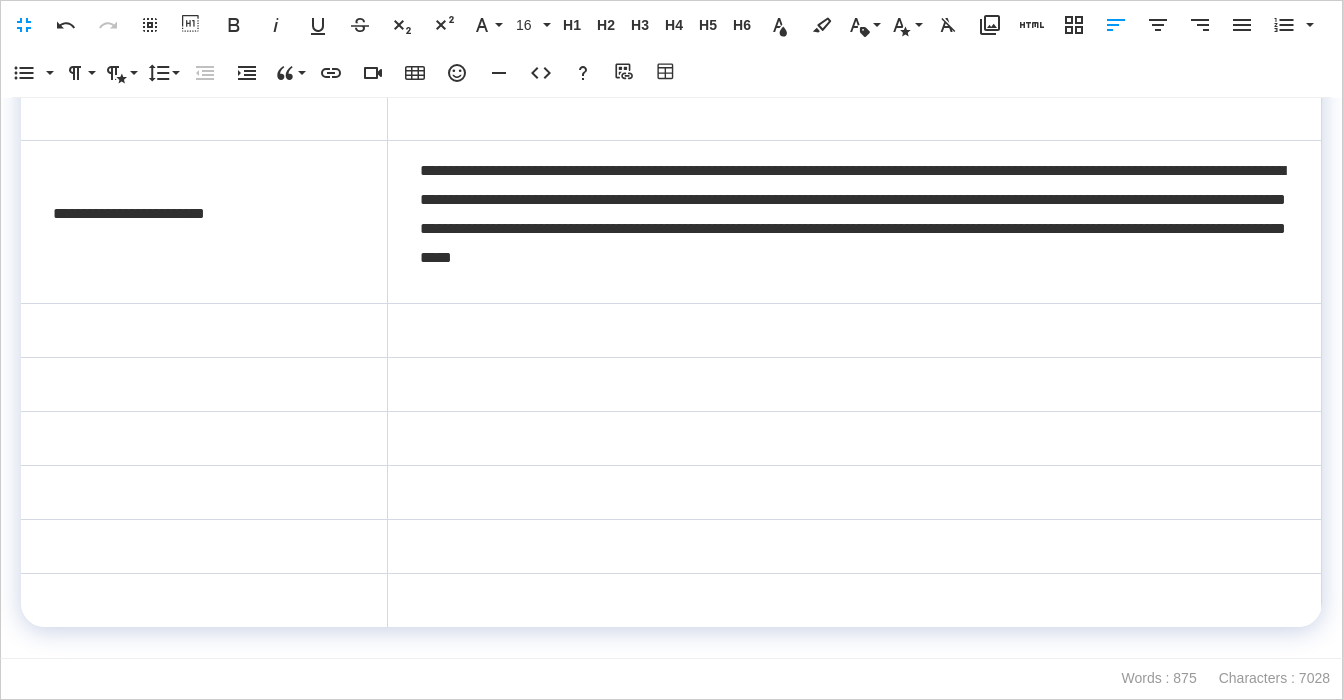click at bounding box center [204, 331] 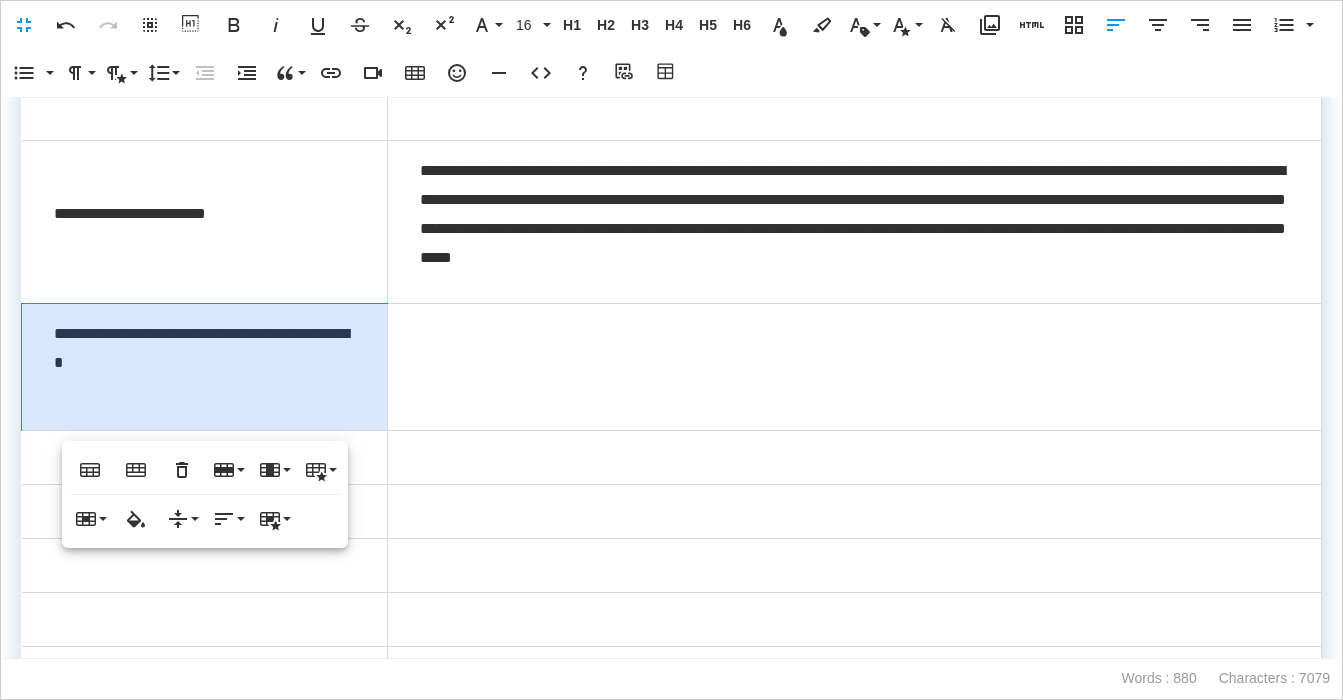 click on "**********" at bounding box center [205, 367] 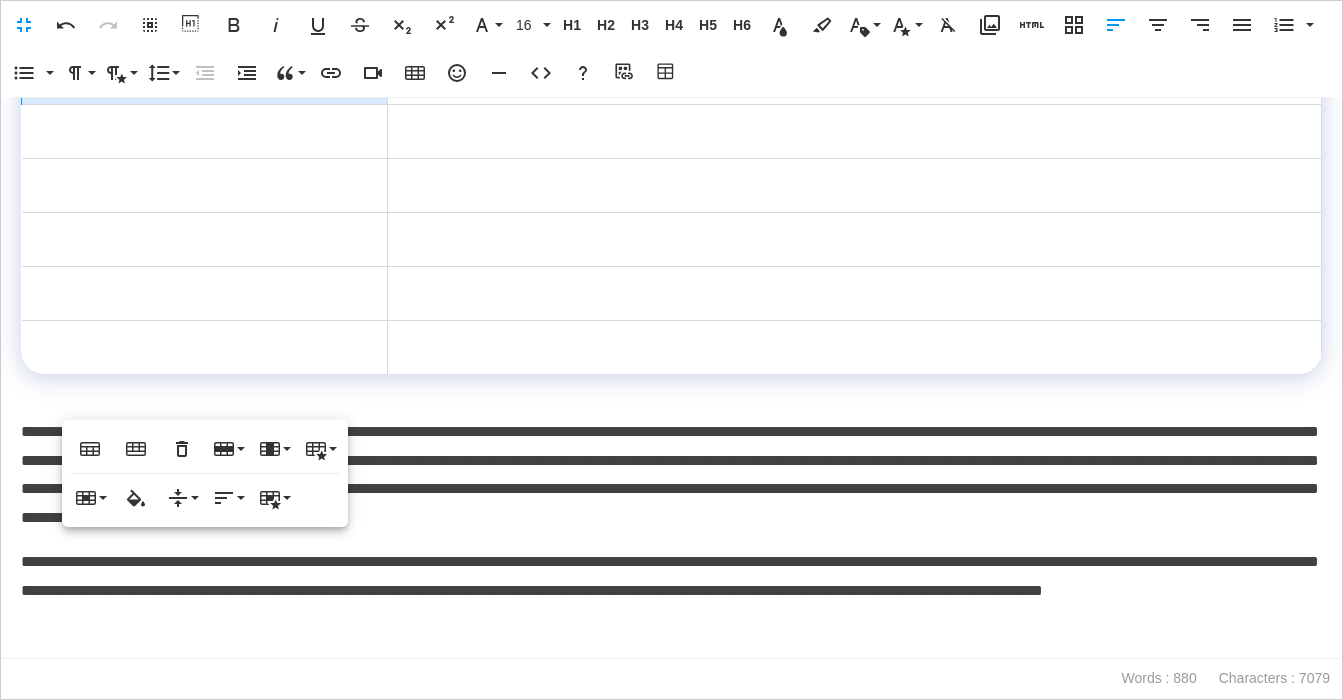 scroll, scrollTop: 812, scrollLeft: 0, axis: vertical 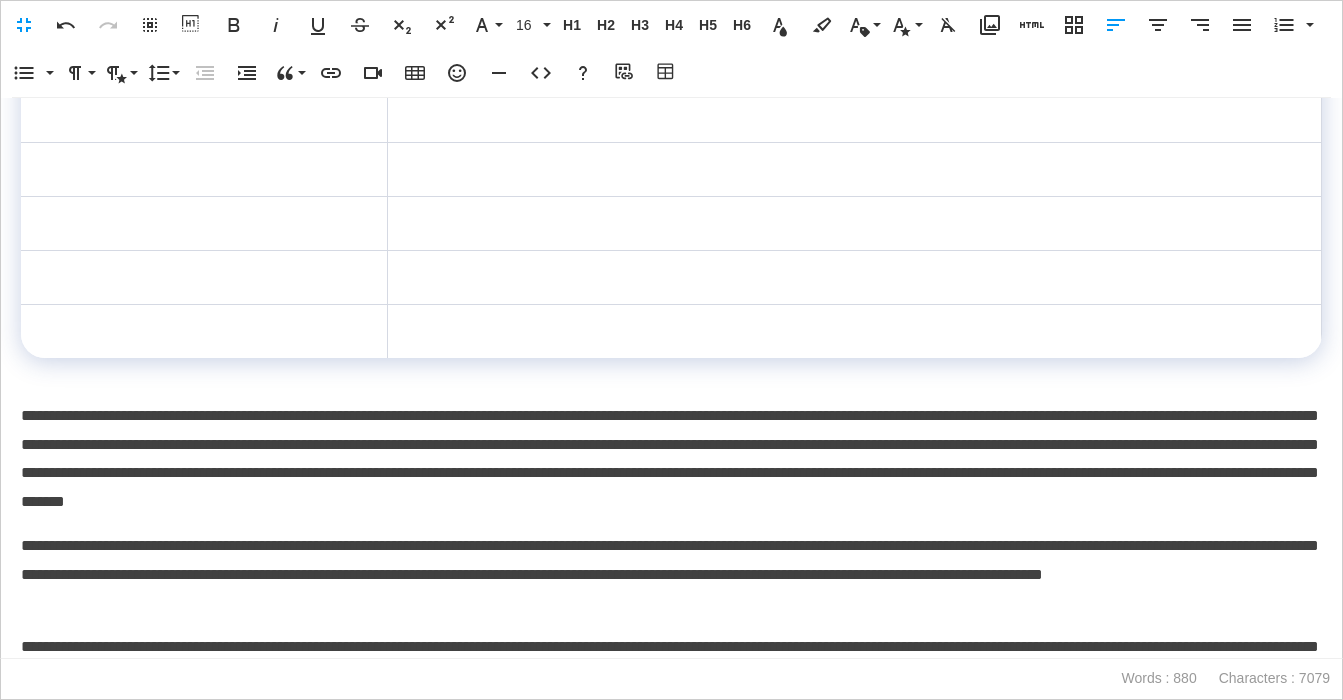click on "**********" at bounding box center (671, 459) 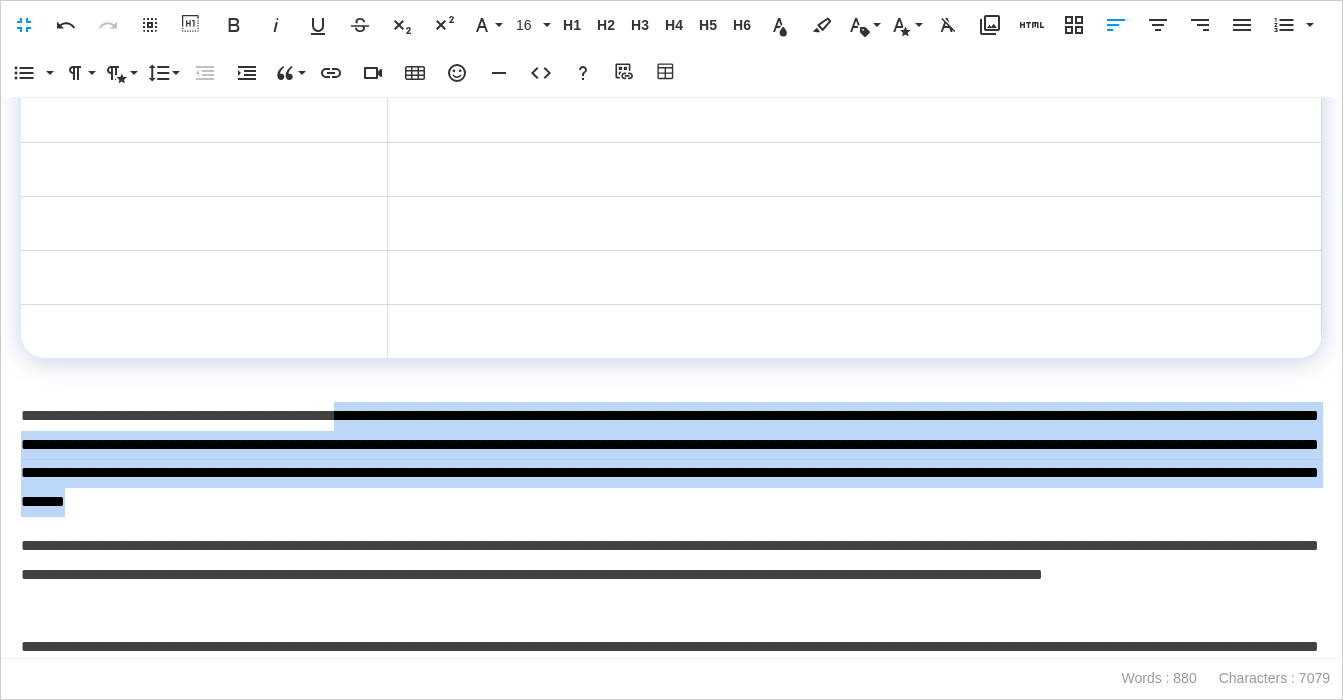 drag, startPoint x: 397, startPoint y: 414, endPoint x: 1099, endPoint y: 509, distance: 708.3989 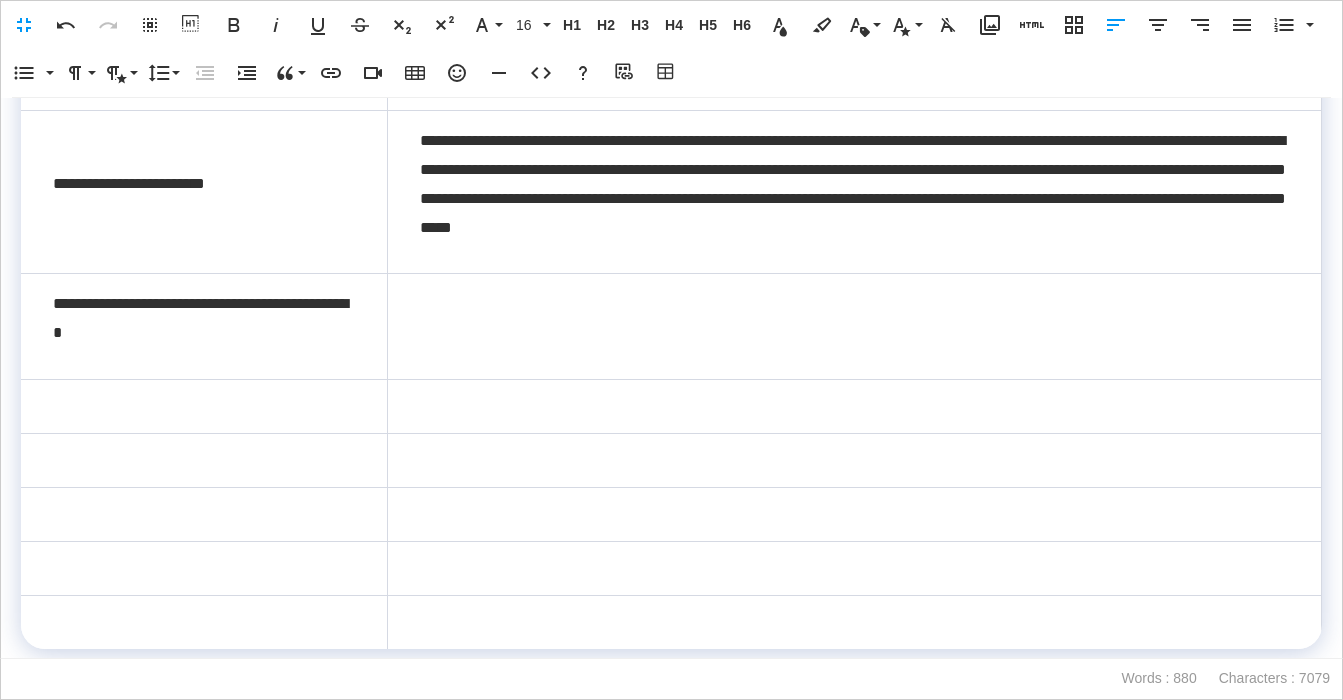 scroll, scrollTop: 505, scrollLeft: 0, axis: vertical 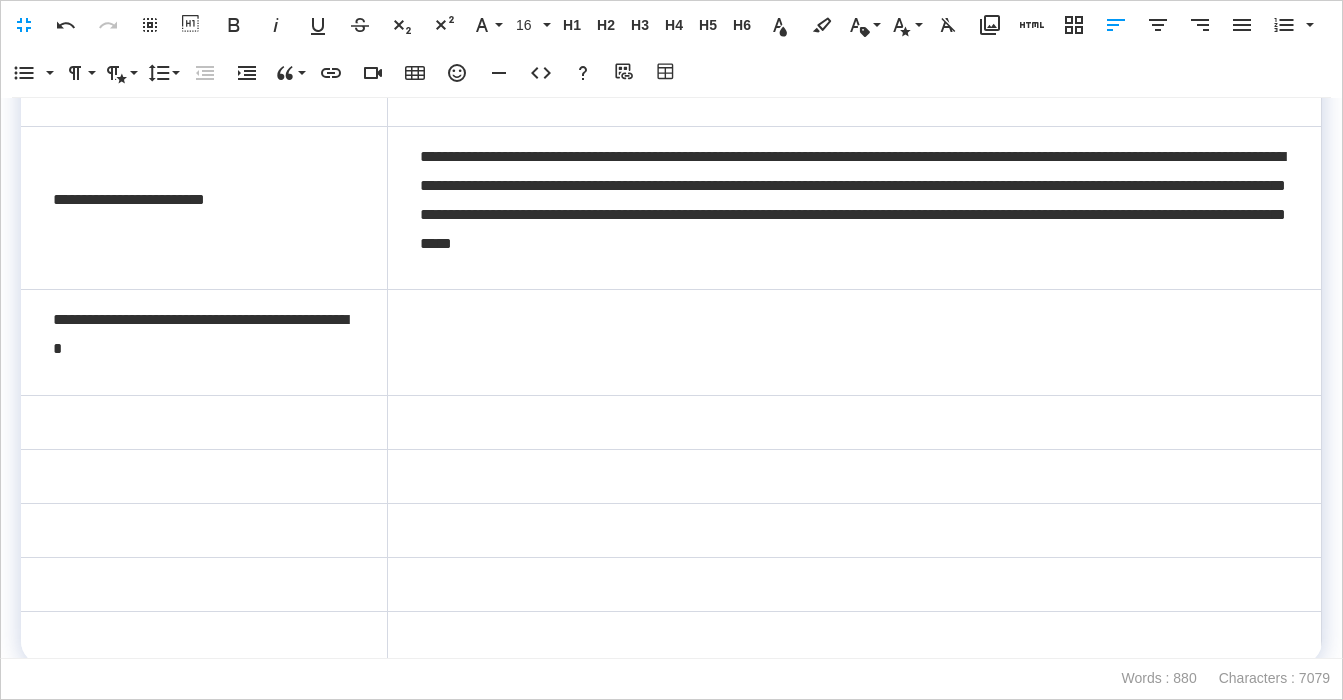 click at bounding box center (854, 343) 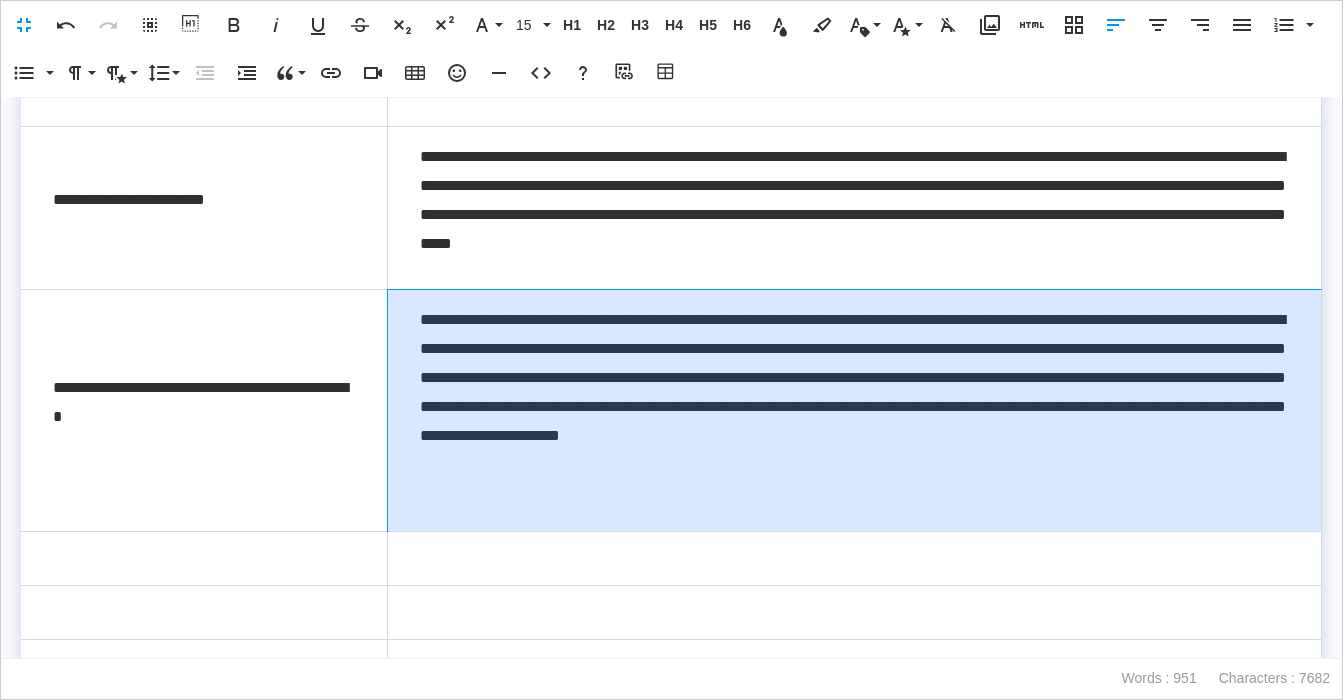 click on "**********" at bounding box center (854, 411) 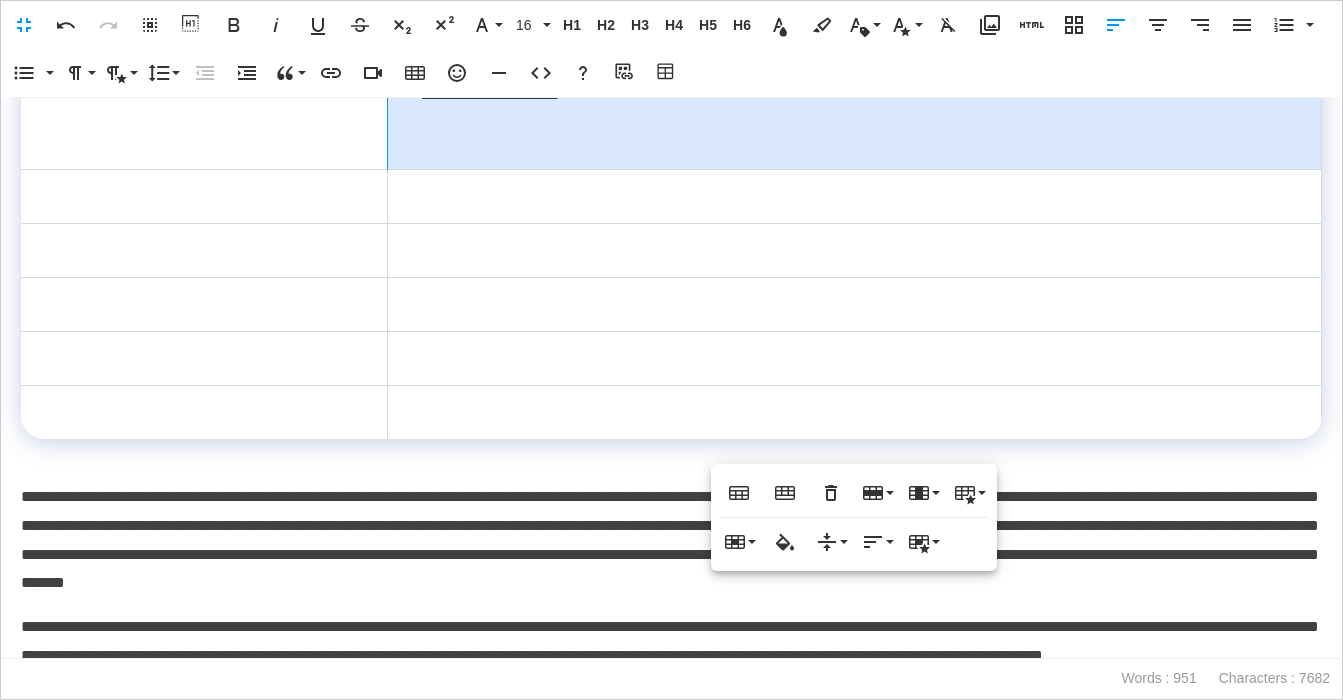 scroll, scrollTop: 932, scrollLeft: 0, axis: vertical 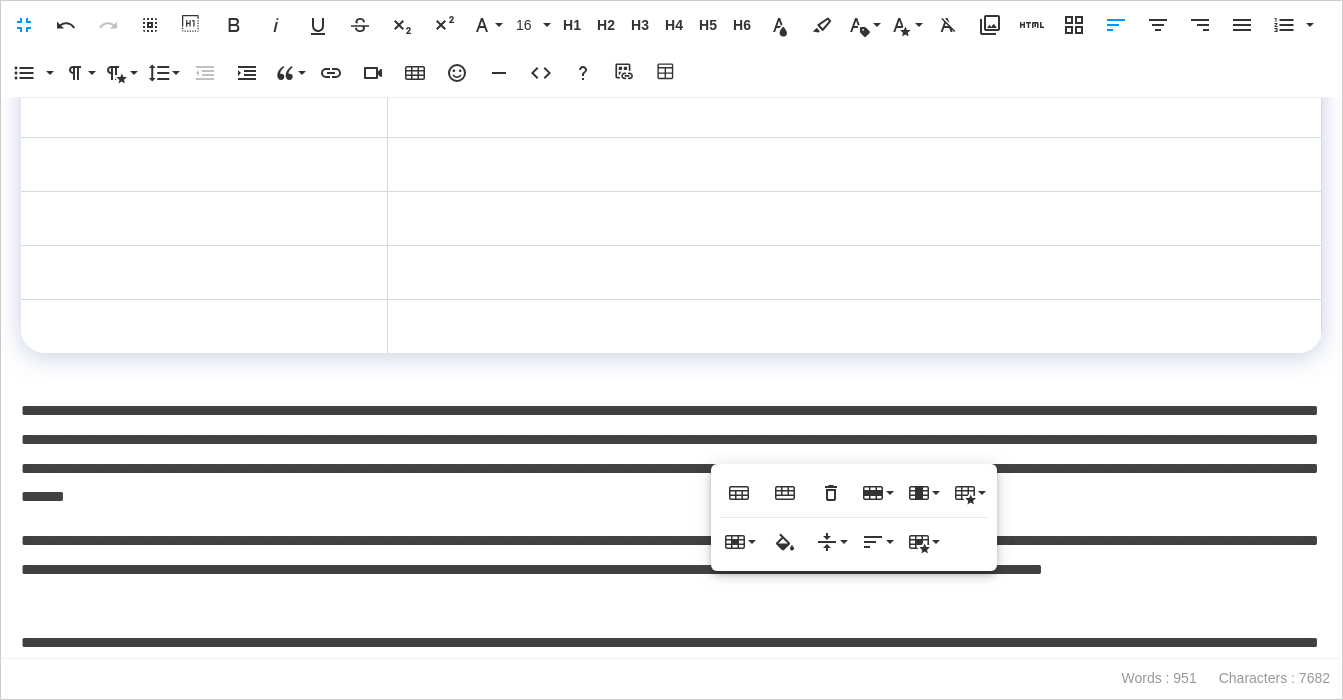 drag, startPoint x: 506, startPoint y: 484, endPoint x: 1026, endPoint y: 486, distance: 520.00385 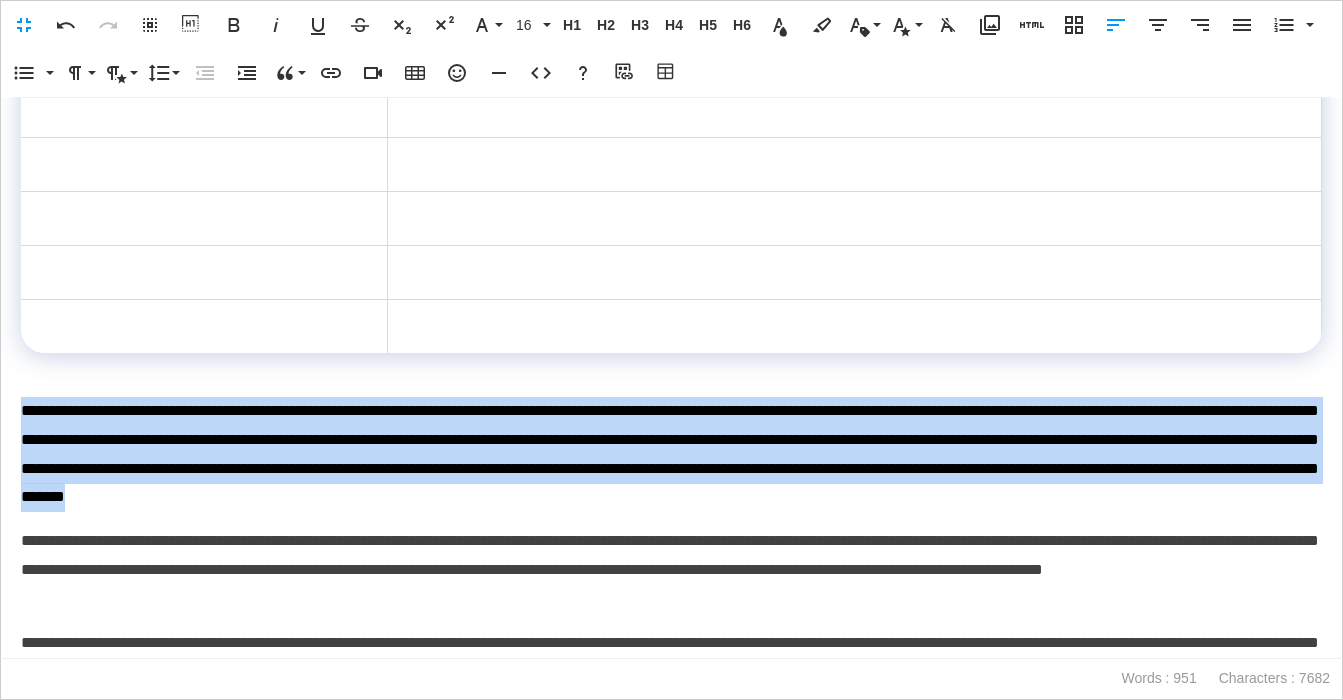 drag, startPoint x: 966, startPoint y: 492, endPoint x: -19, endPoint y: 390, distance: 990.26715 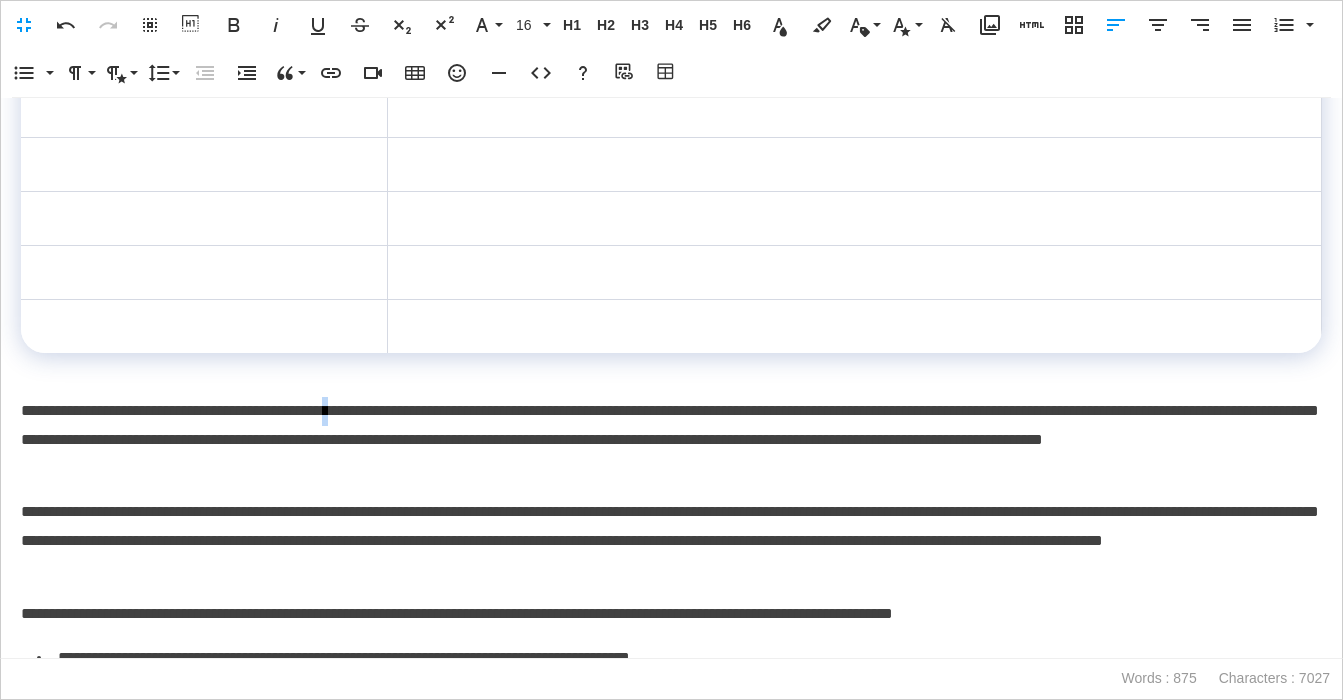 drag, startPoint x: 418, startPoint y: 413, endPoint x: 403, endPoint y: 415, distance: 15.132746 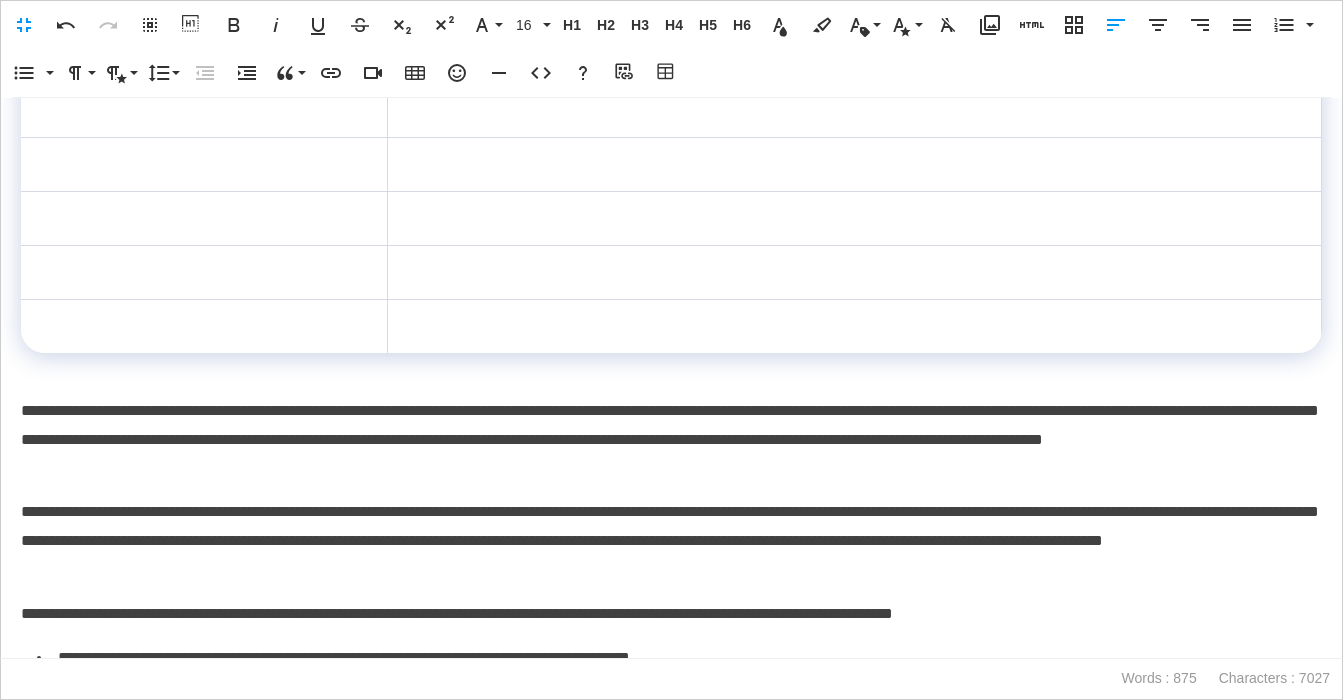click on "**********" at bounding box center [671, 440] 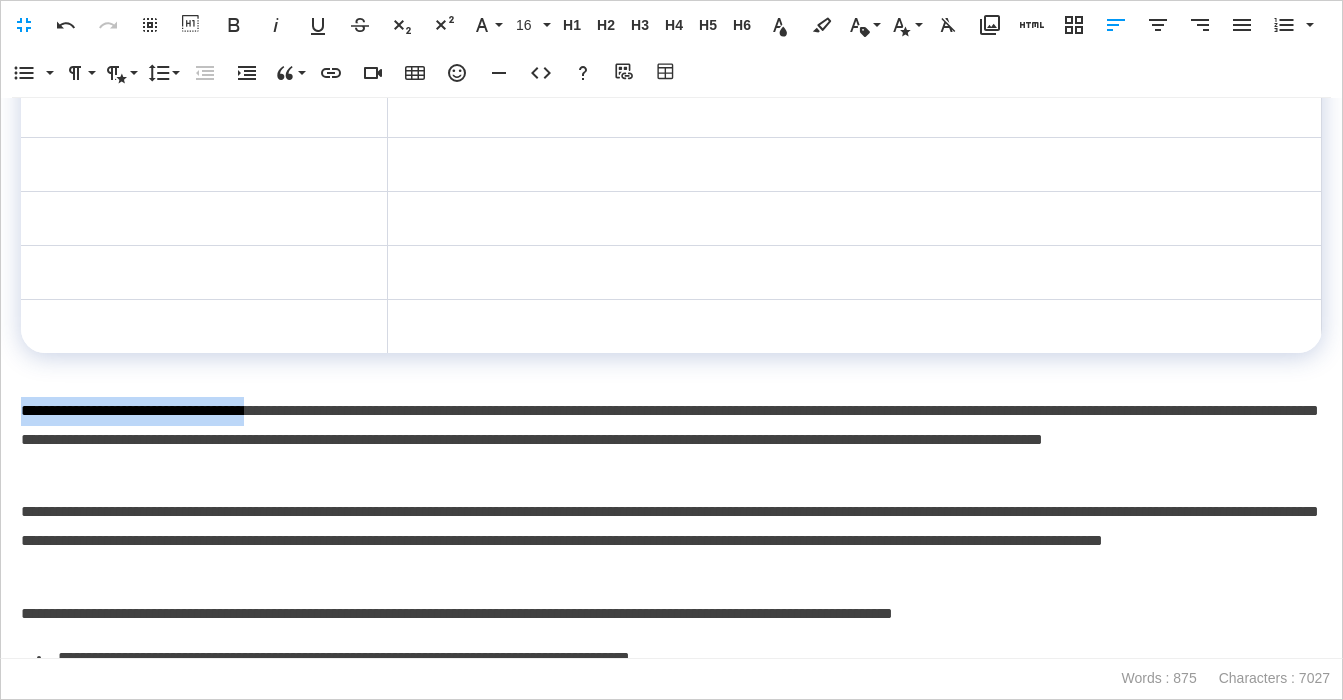 drag, startPoint x: 307, startPoint y: 413, endPoint x: -19, endPoint y: 420, distance: 326.07513 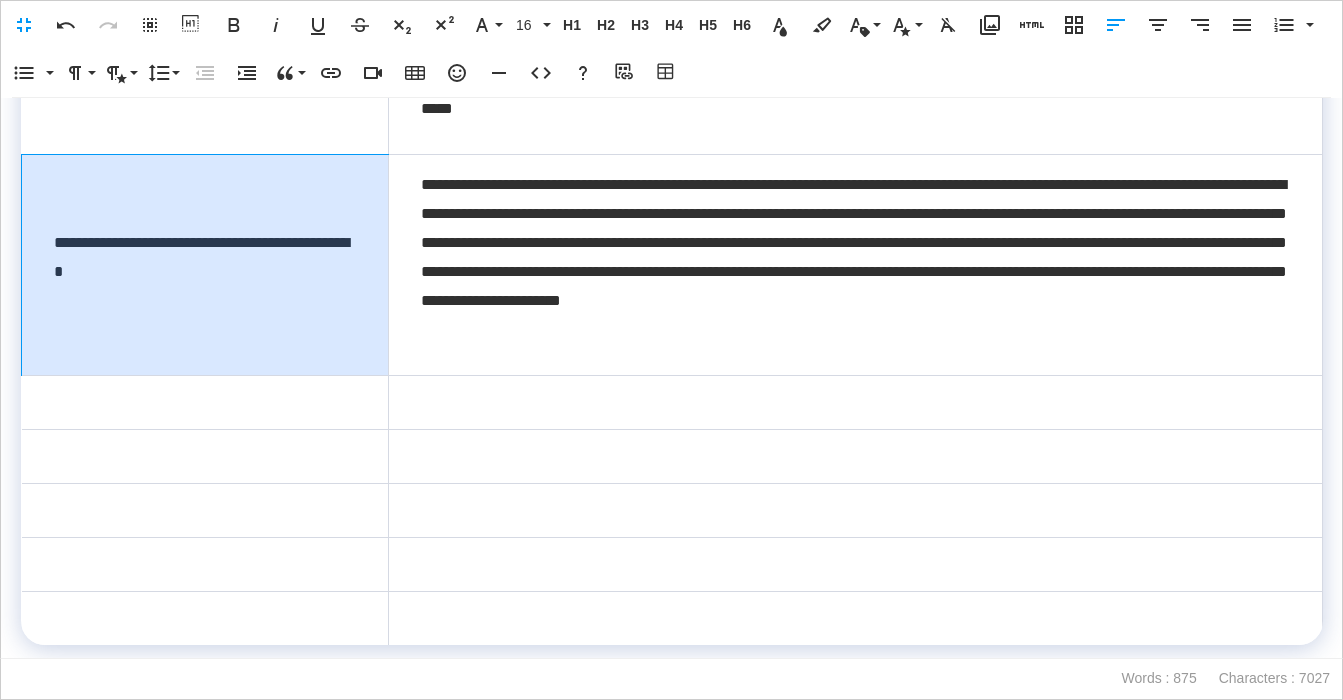 click on "**********" at bounding box center (205, 265) 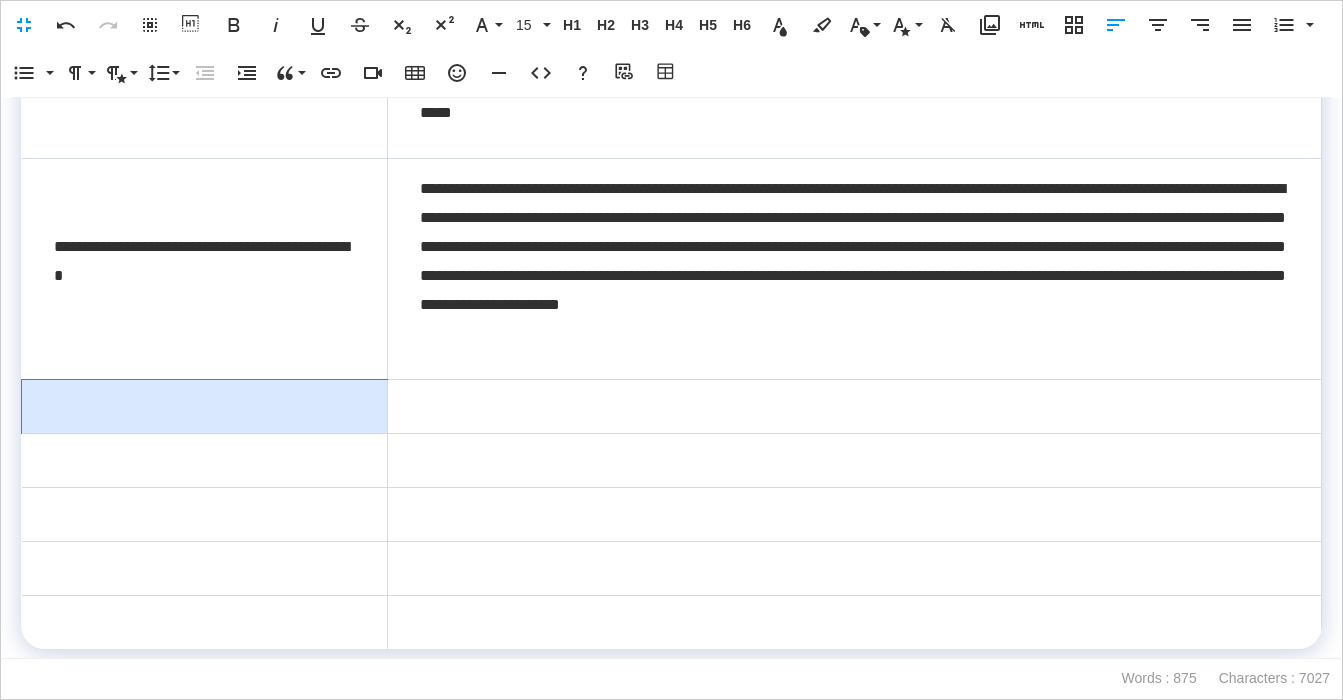 click at bounding box center [205, 407] 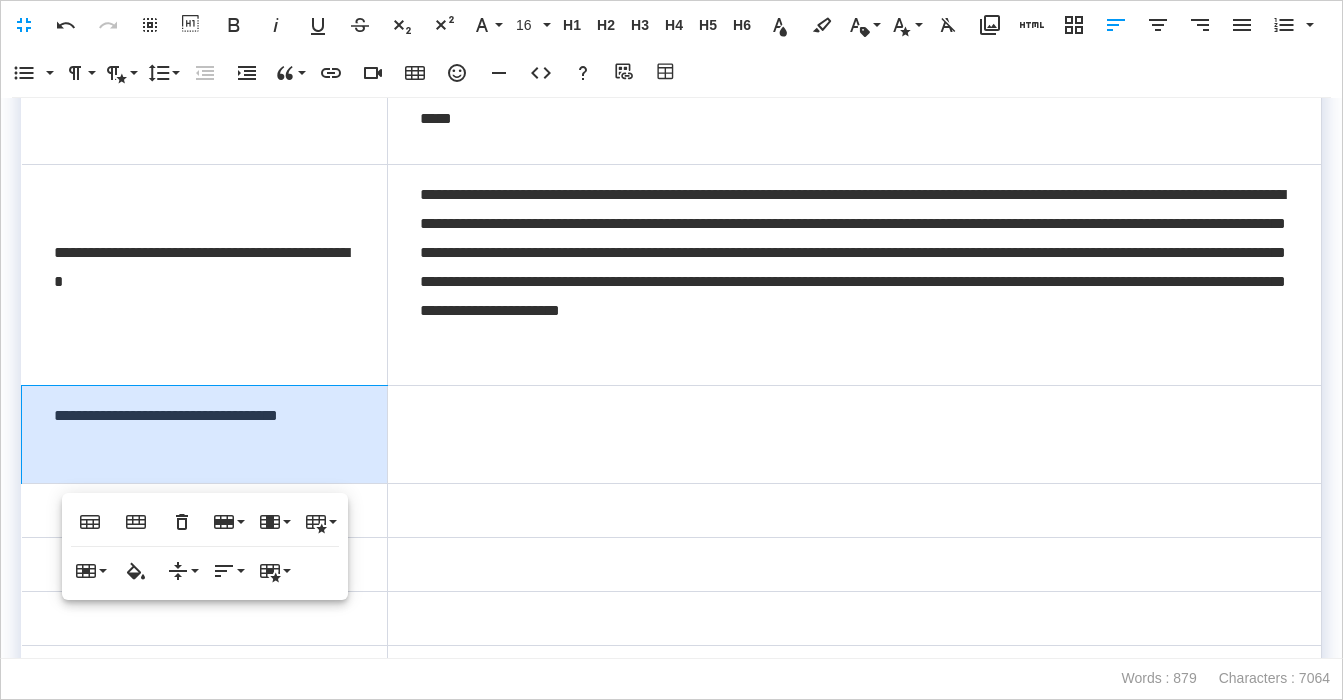 scroll, scrollTop: 727, scrollLeft: 0, axis: vertical 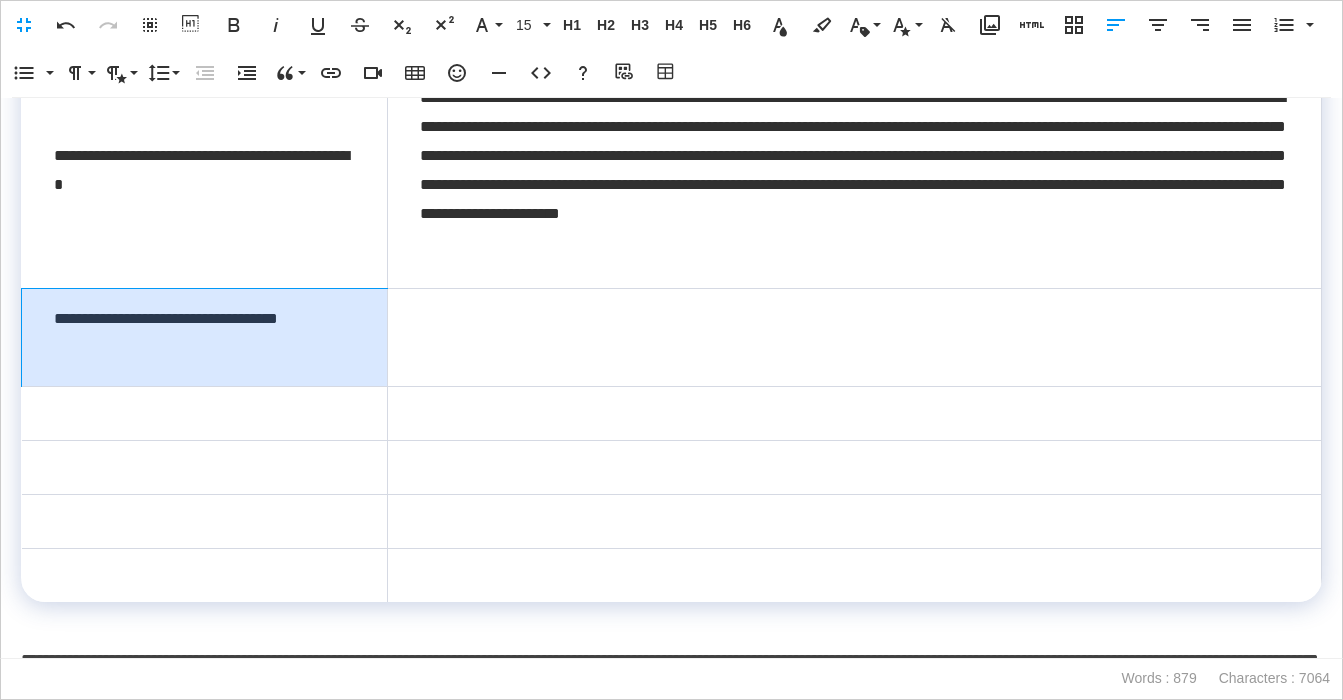click on "**********" at bounding box center (205, 338) 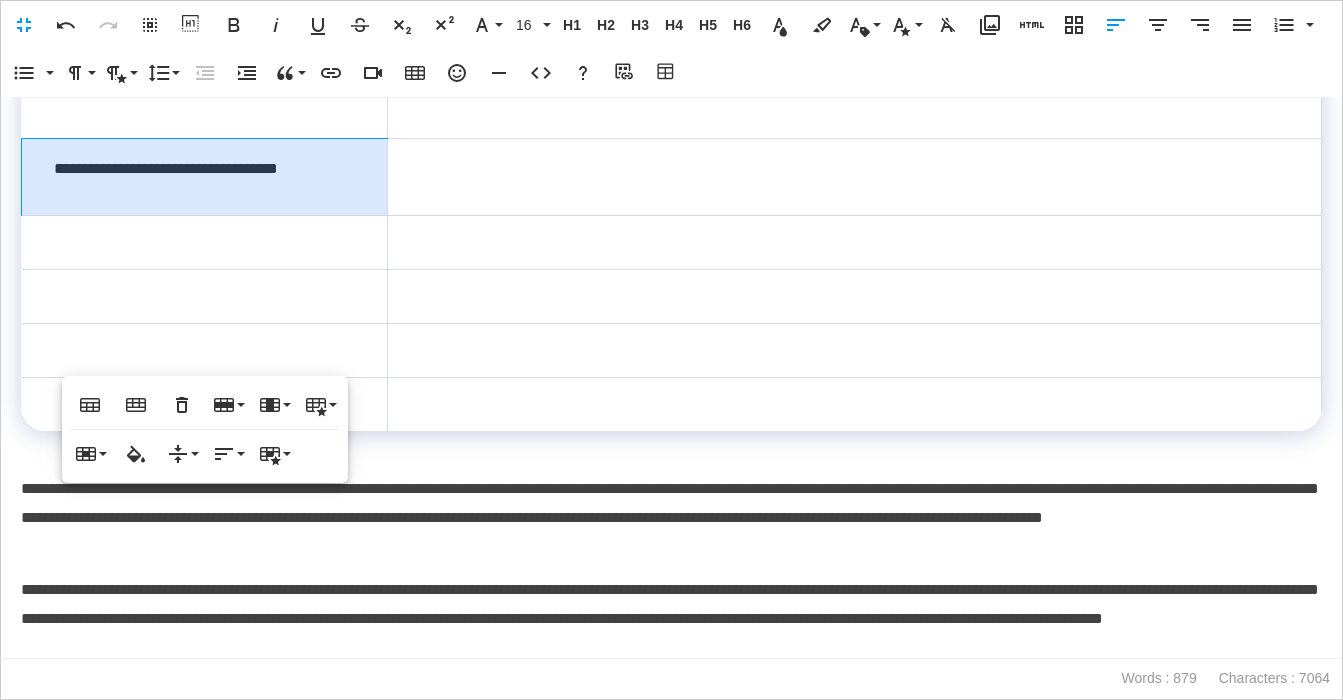 scroll, scrollTop: 911, scrollLeft: 0, axis: vertical 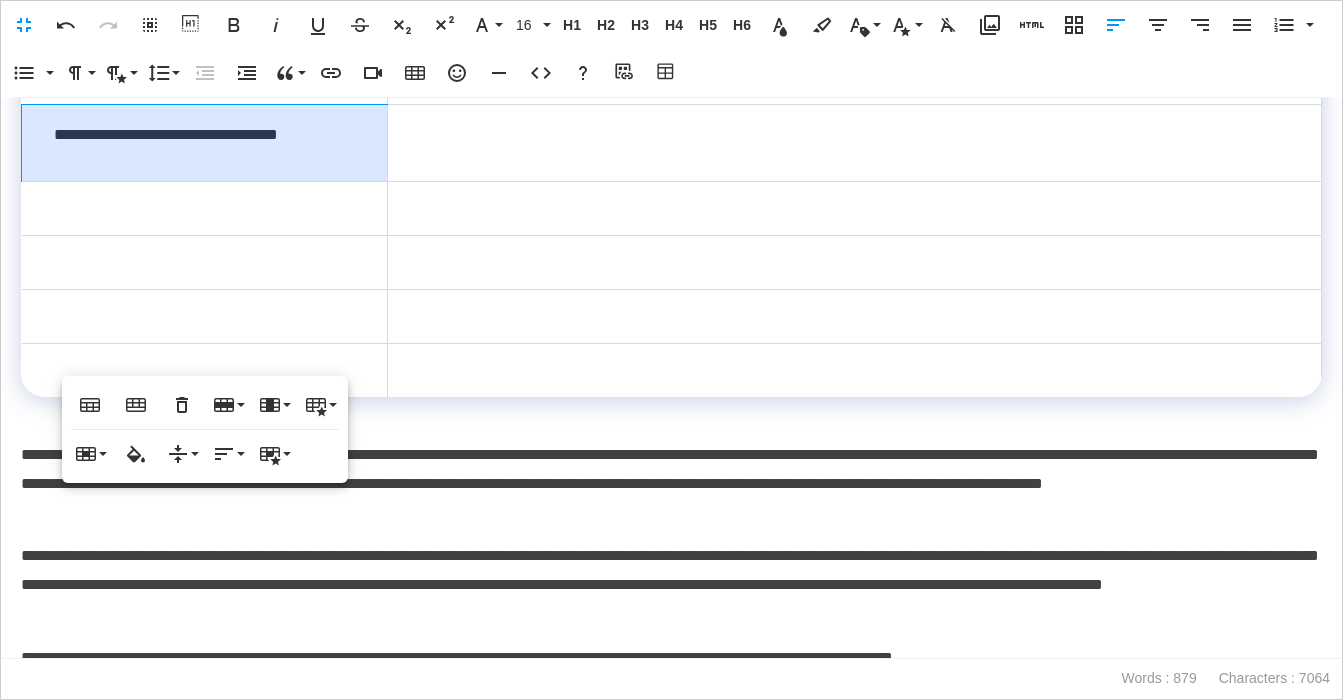 click on "**********" at bounding box center (671, 484) 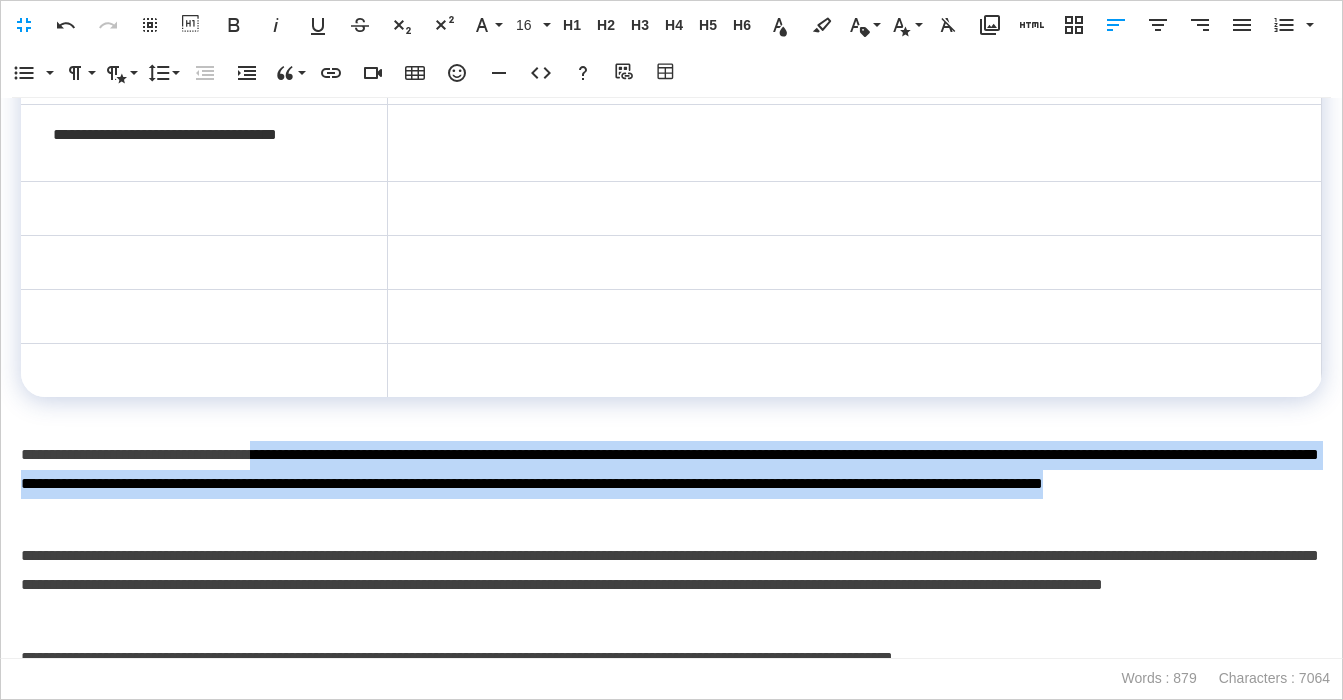 drag, startPoint x: 316, startPoint y: 452, endPoint x: 370, endPoint y: 479, distance: 60.373837 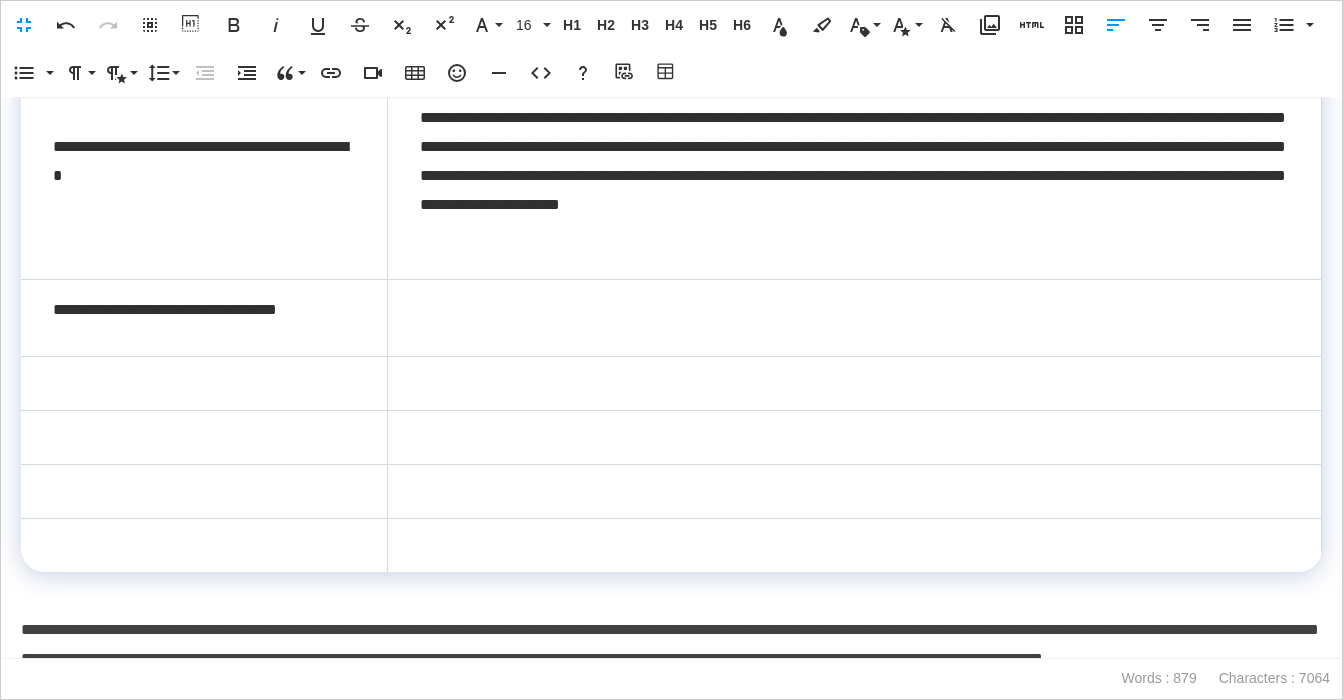 click at bounding box center [854, 318] 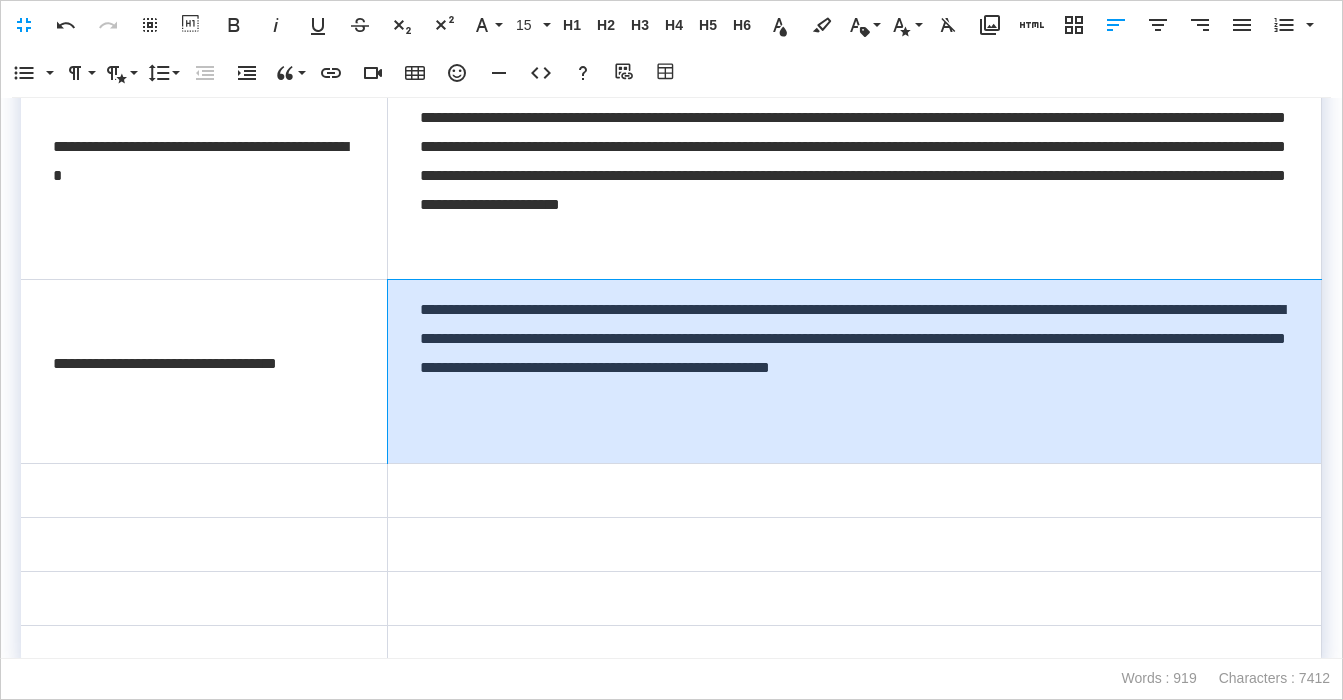 click on "**********" at bounding box center (854, 372) 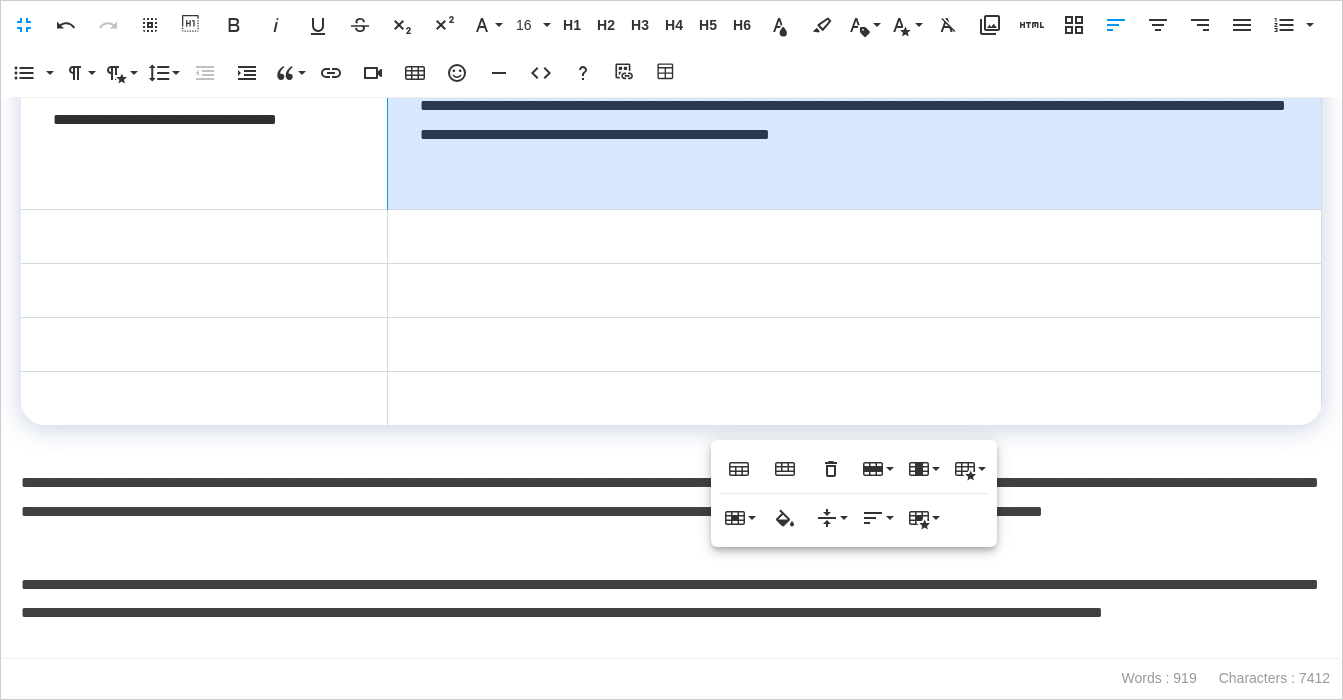 scroll, scrollTop: 971, scrollLeft: 0, axis: vertical 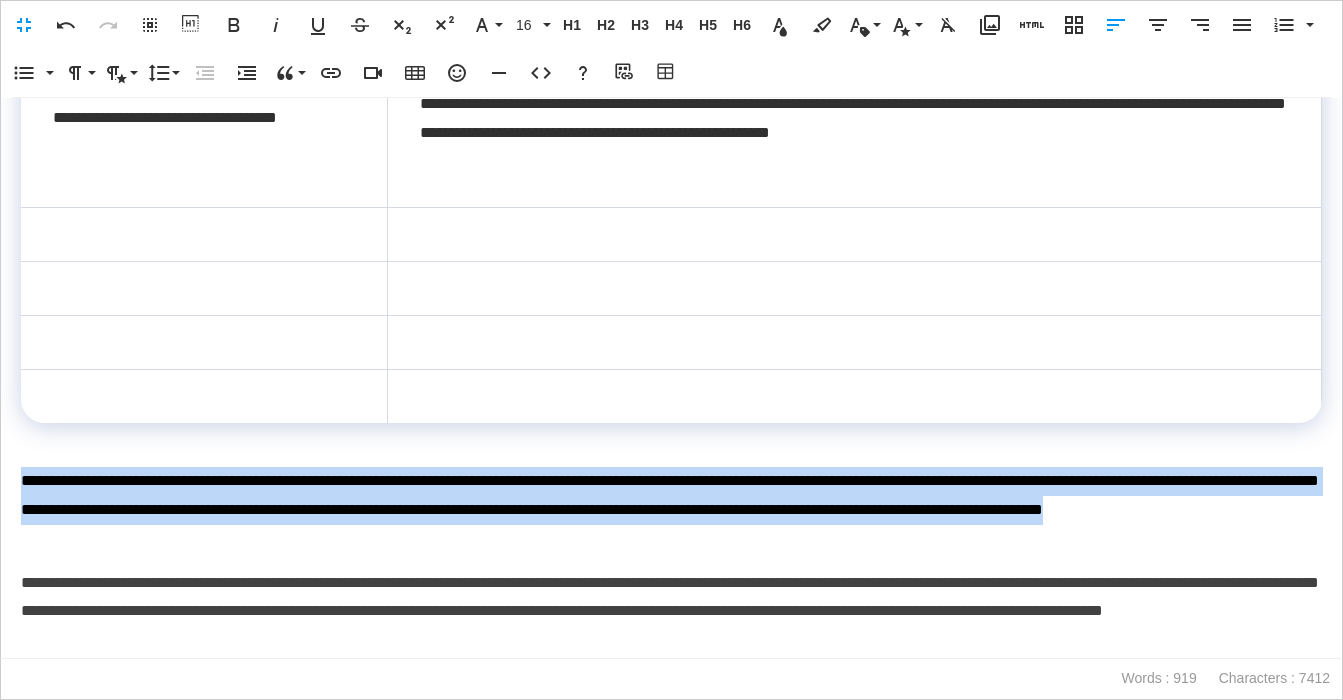 drag, startPoint x: 459, startPoint y: 543, endPoint x: -19, endPoint y: 472, distance: 483.24423 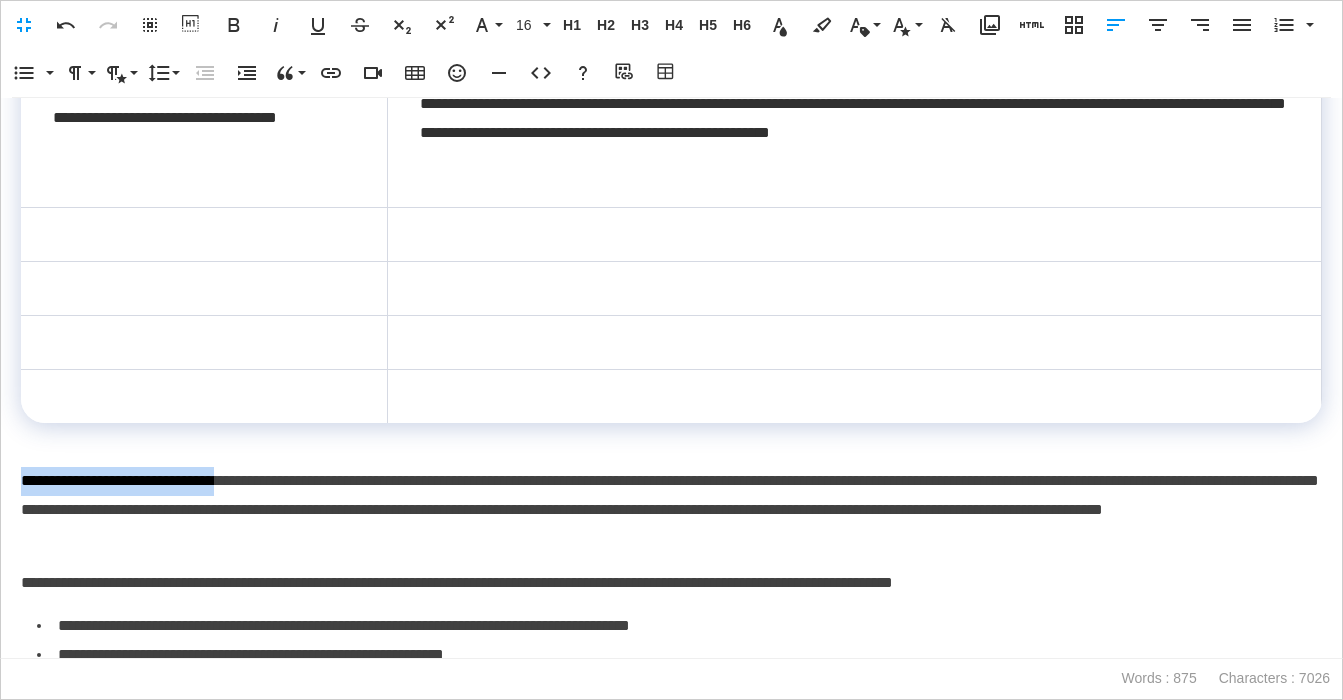 drag, startPoint x: 267, startPoint y: 484, endPoint x: 77, endPoint y: 478, distance: 190.09471 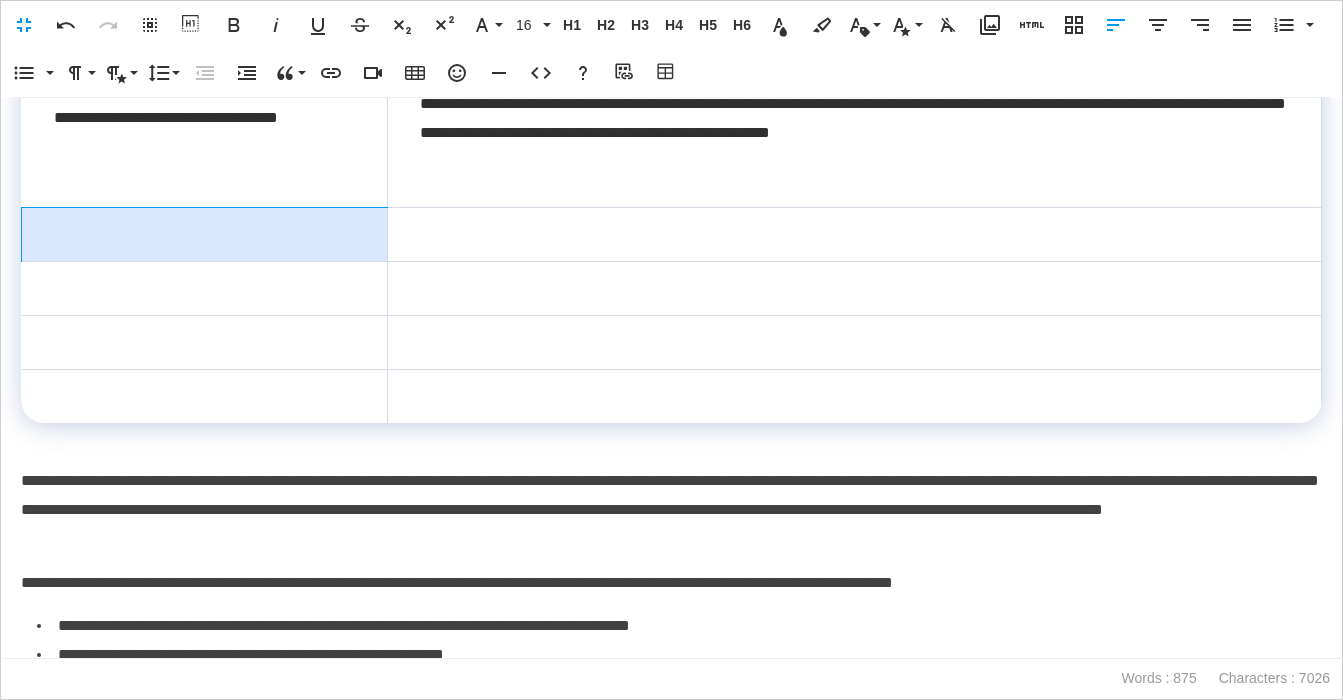 click at bounding box center [205, 235] 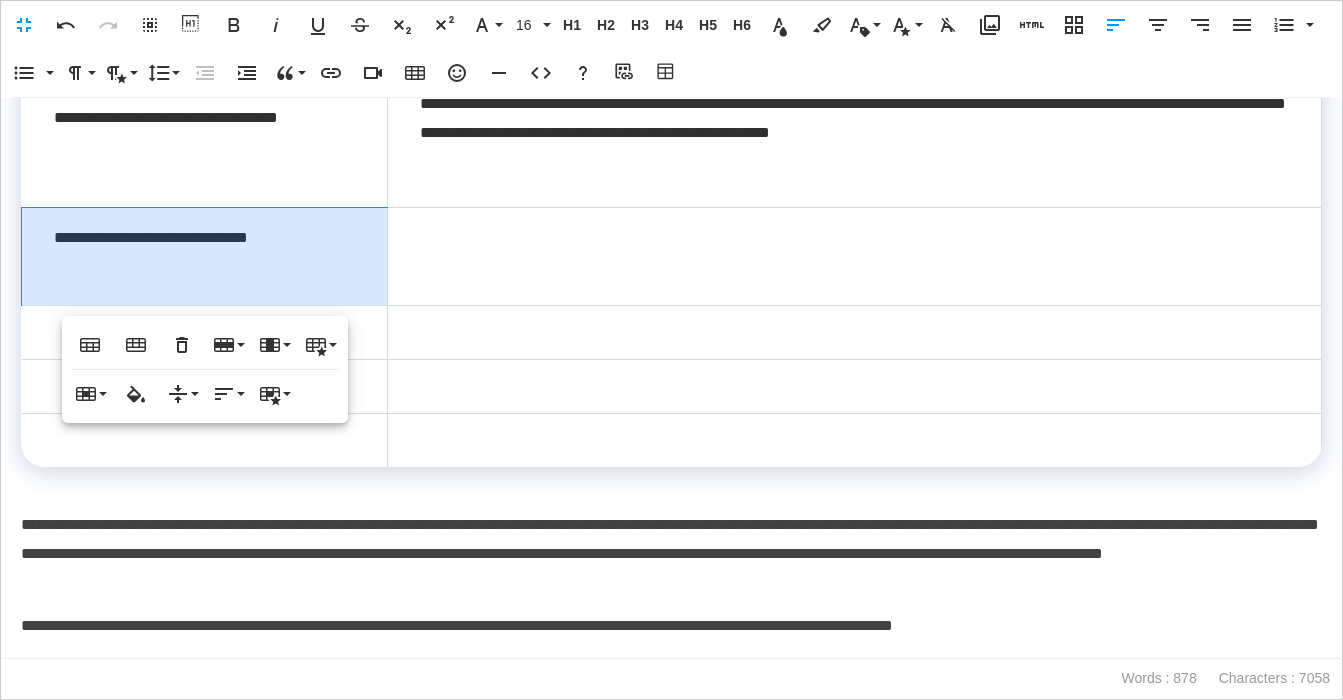 click on "**********" at bounding box center (205, 257) 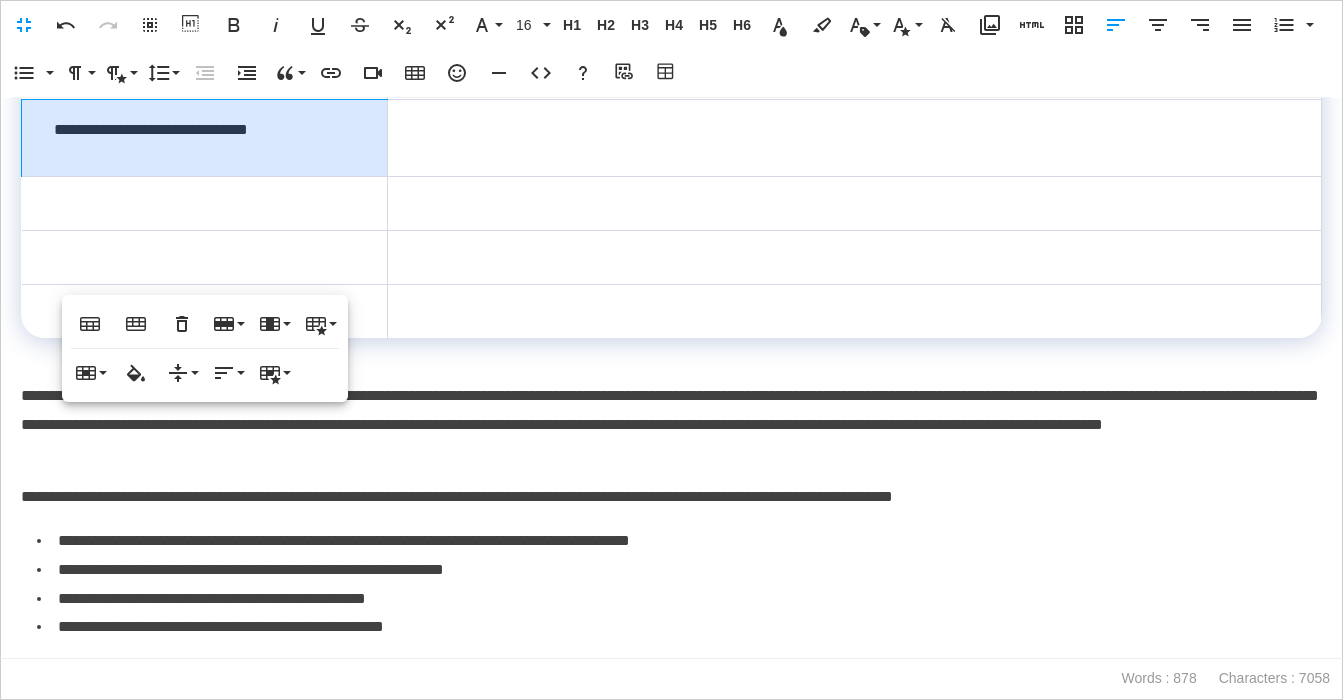 click on "**********" at bounding box center [671, 425] 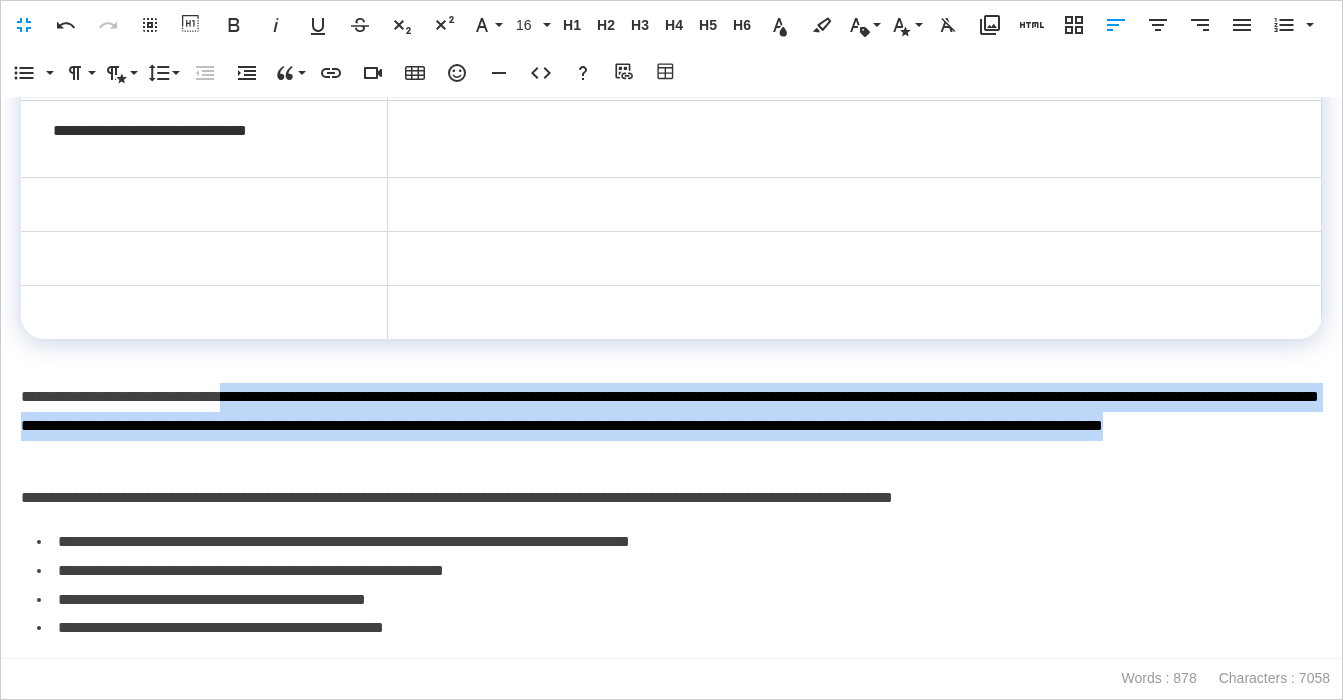 drag, startPoint x: 272, startPoint y: 393, endPoint x: 481, endPoint y: 457, distance: 218.5795 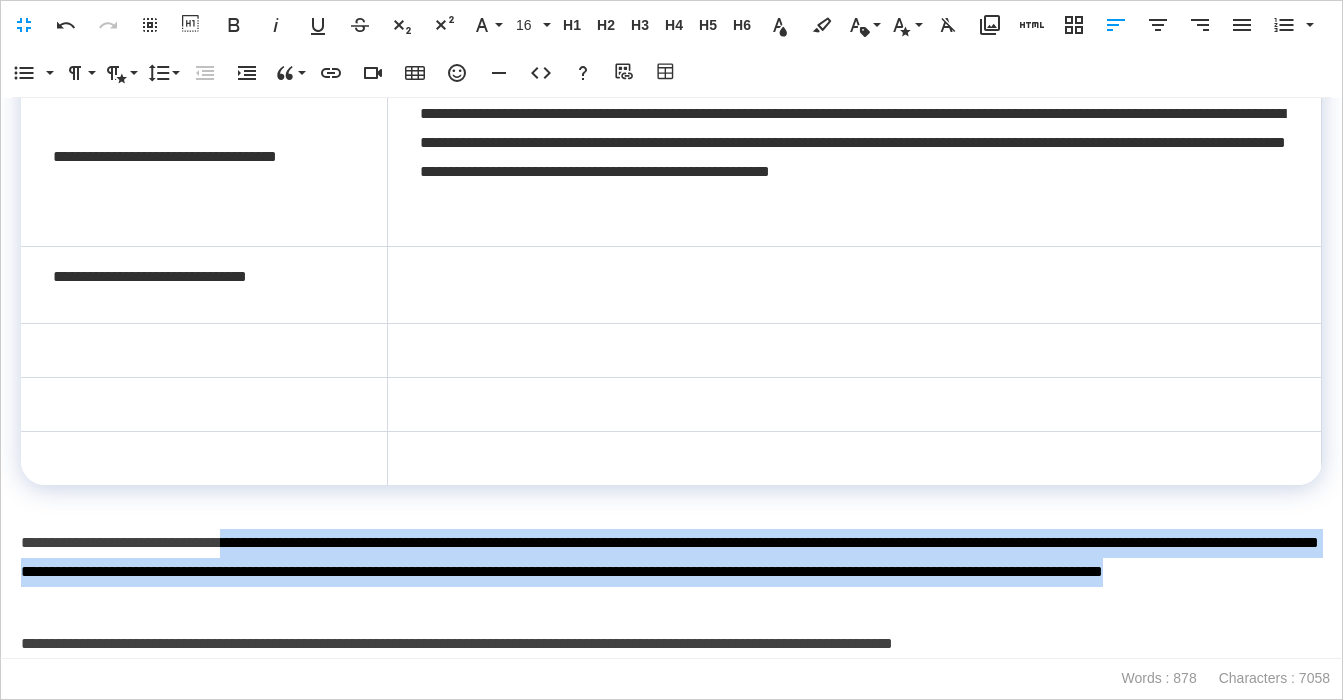 scroll, scrollTop: 926, scrollLeft: 0, axis: vertical 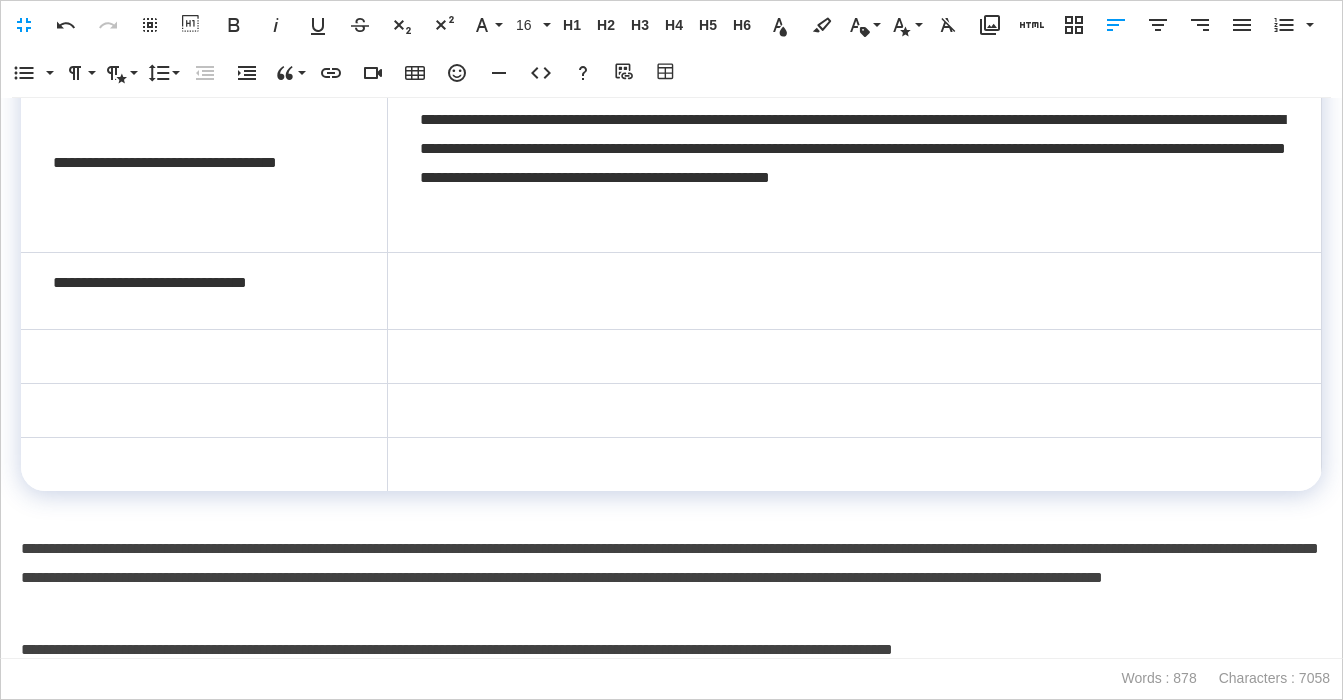 click at bounding box center (854, 291) 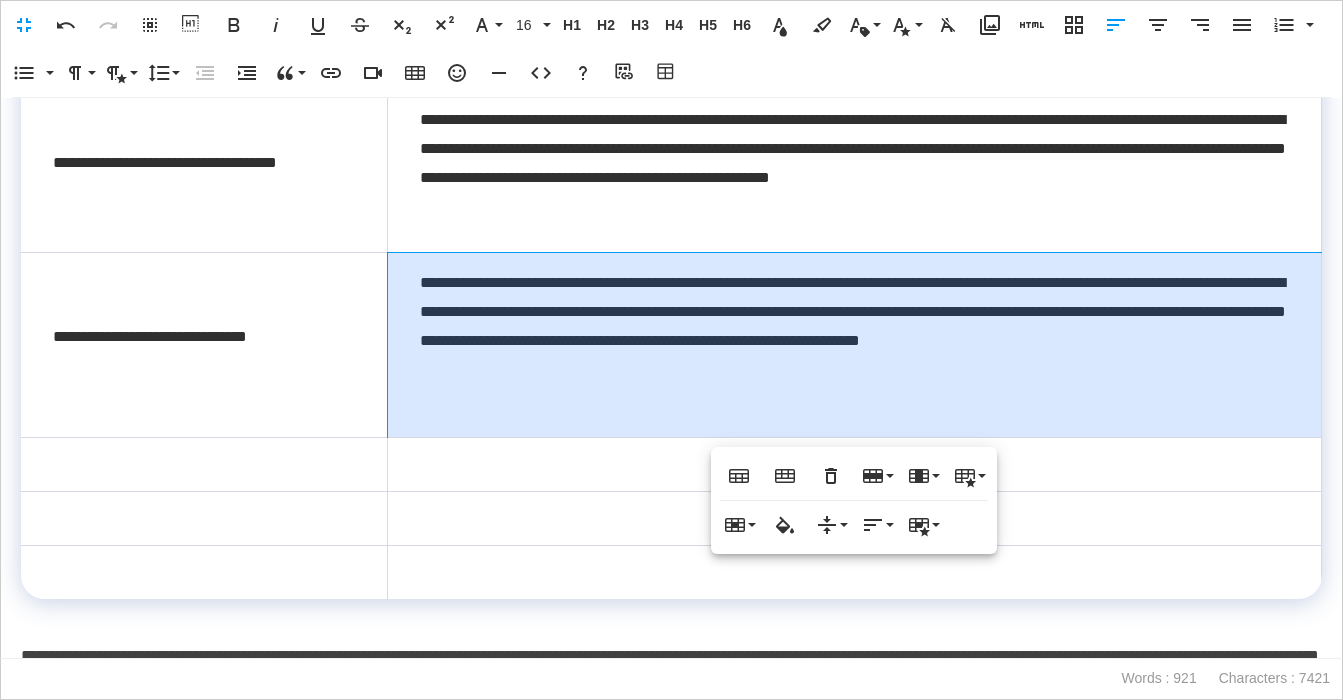 click on "**********" at bounding box center (854, 345) 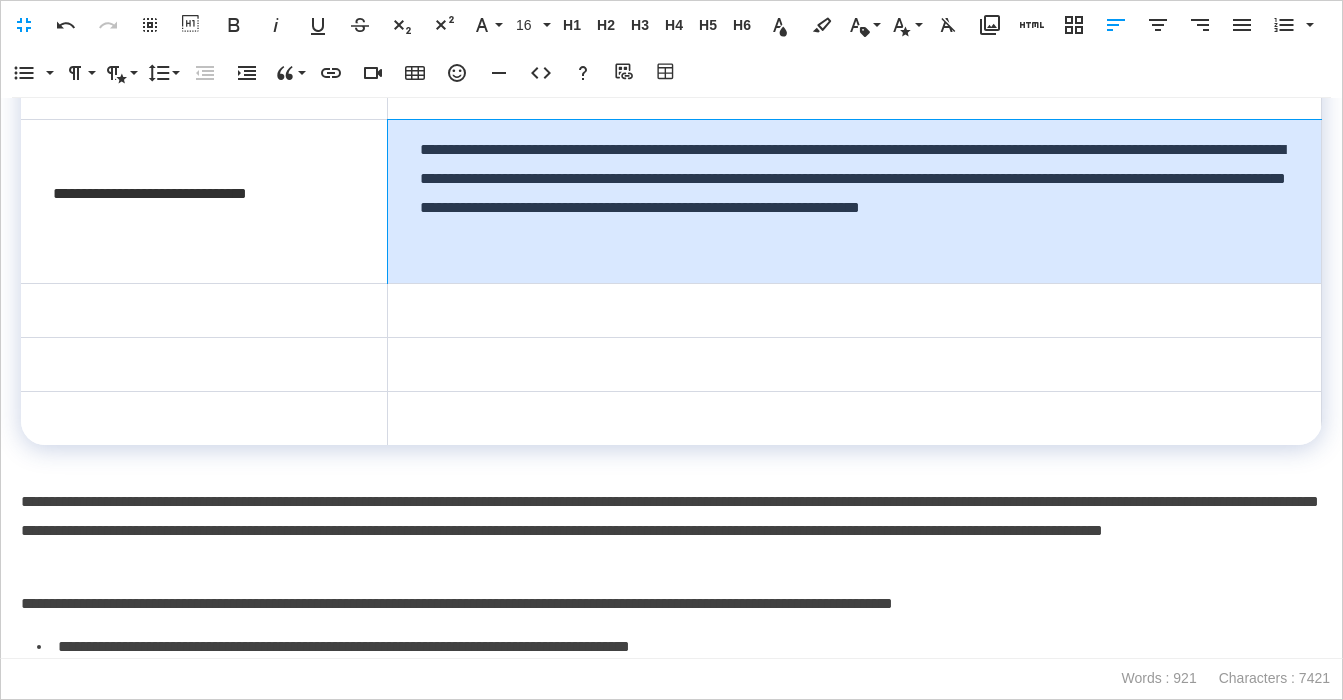 scroll, scrollTop: 1130, scrollLeft: 0, axis: vertical 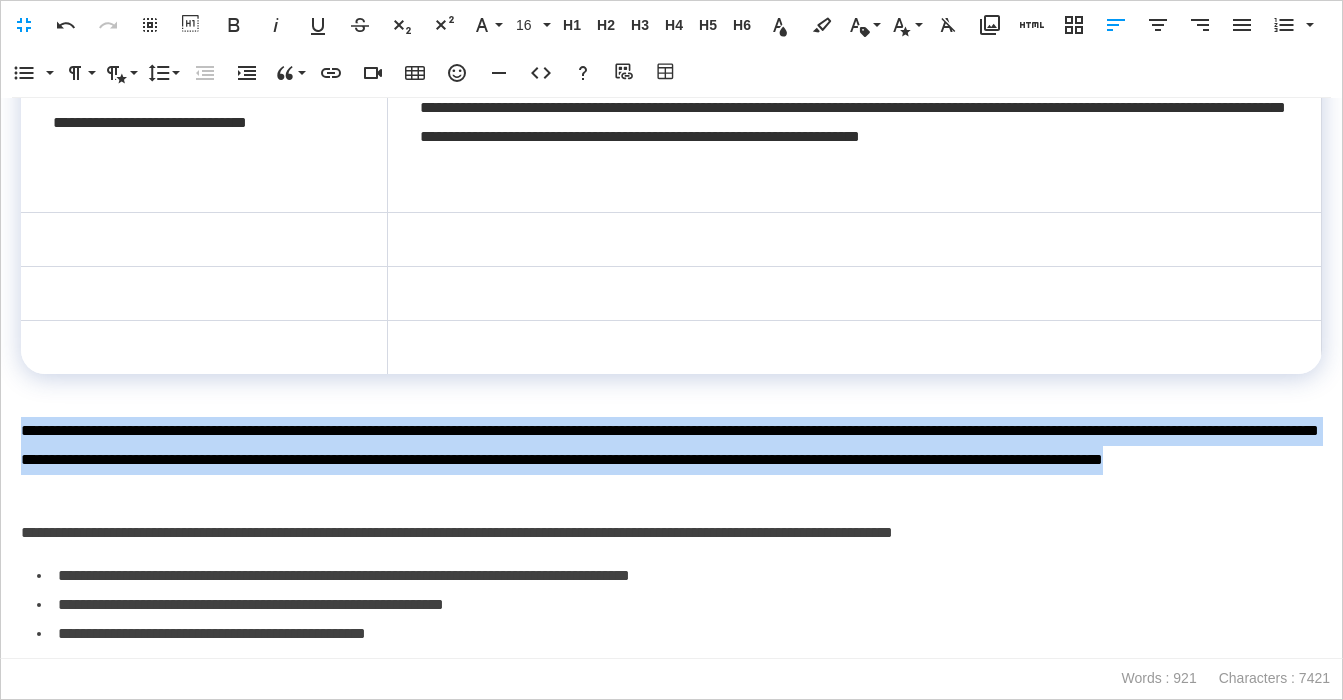 drag, startPoint x: 430, startPoint y: 484, endPoint x: -19, endPoint y: 436, distance: 451.5584 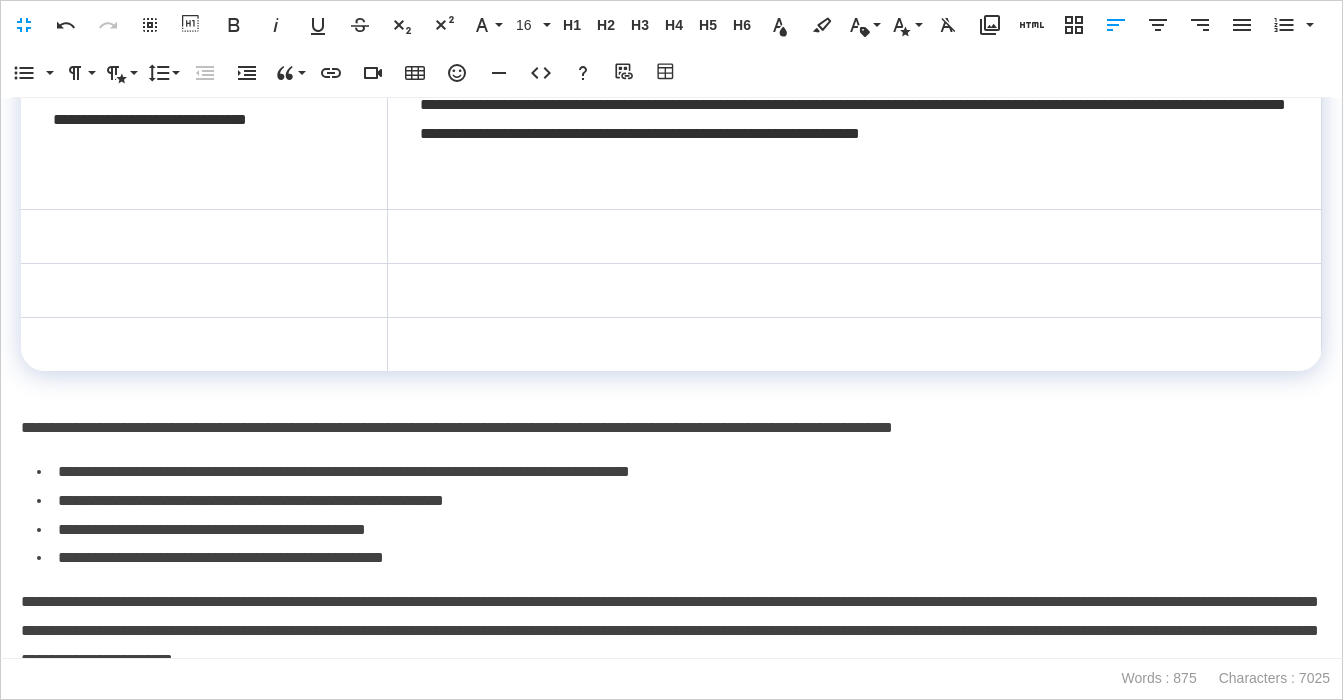 scroll, scrollTop: 1134, scrollLeft: 0, axis: vertical 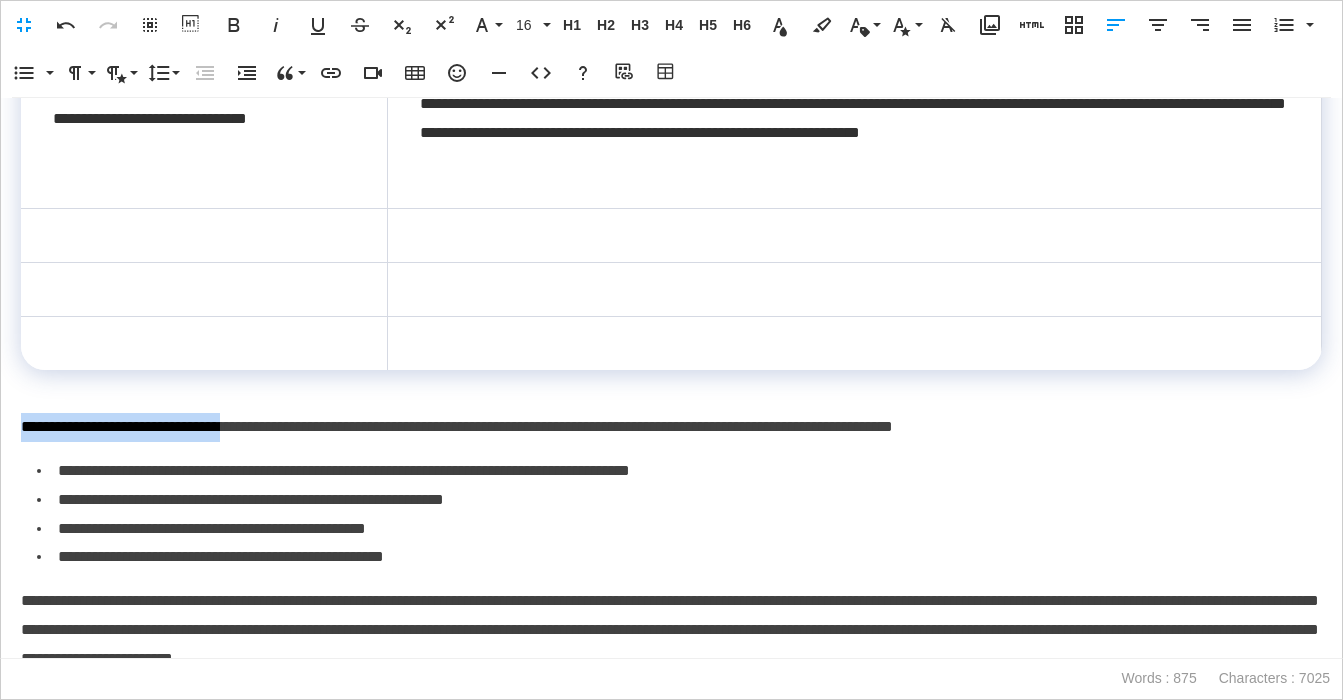 drag, startPoint x: 263, startPoint y: 429, endPoint x: -19, endPoint y: 429, distance: 282 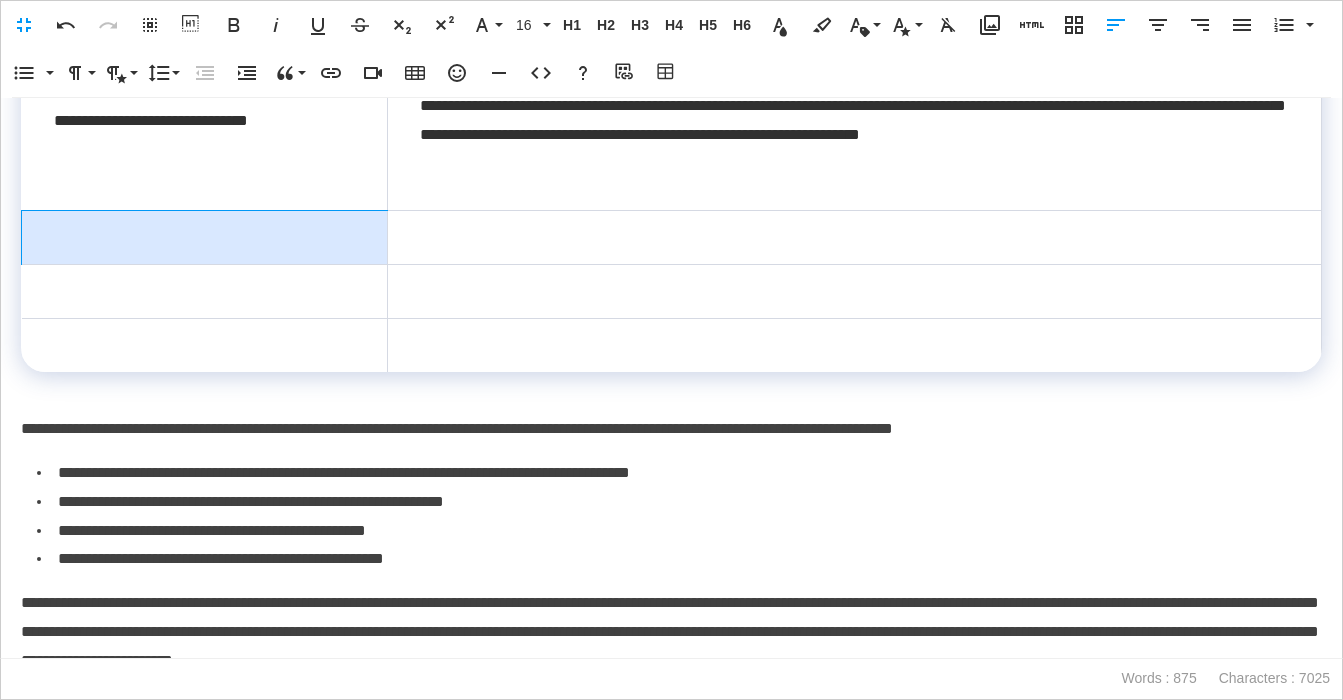 click at bounding box center [205, 237] 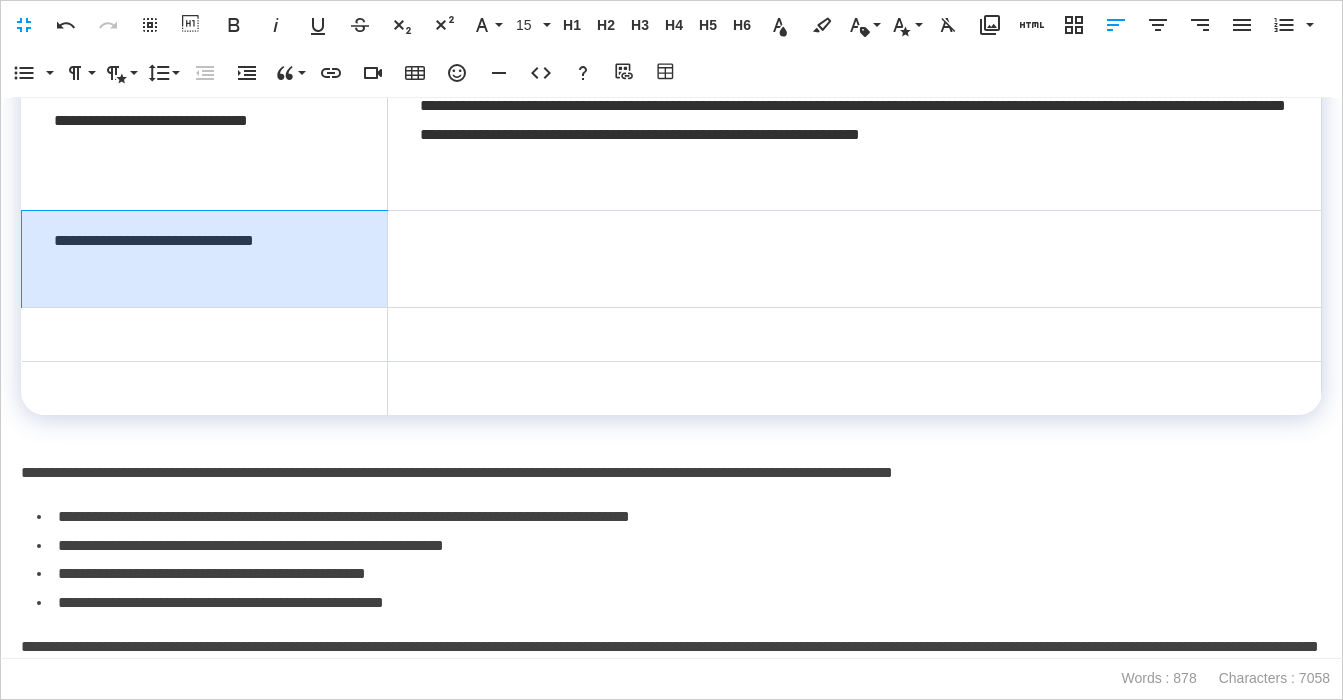 click on "**********" at bounding box center (205, 259) 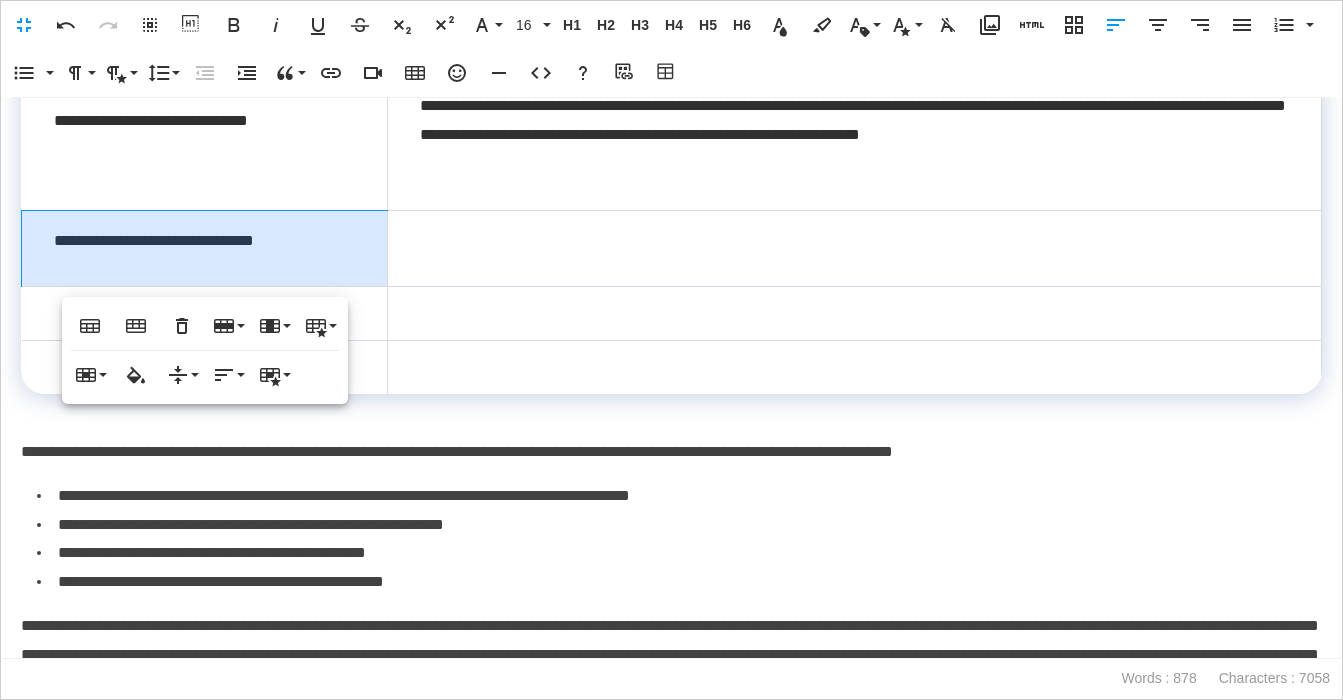 click on "**********" at bounding box center [671, 378] 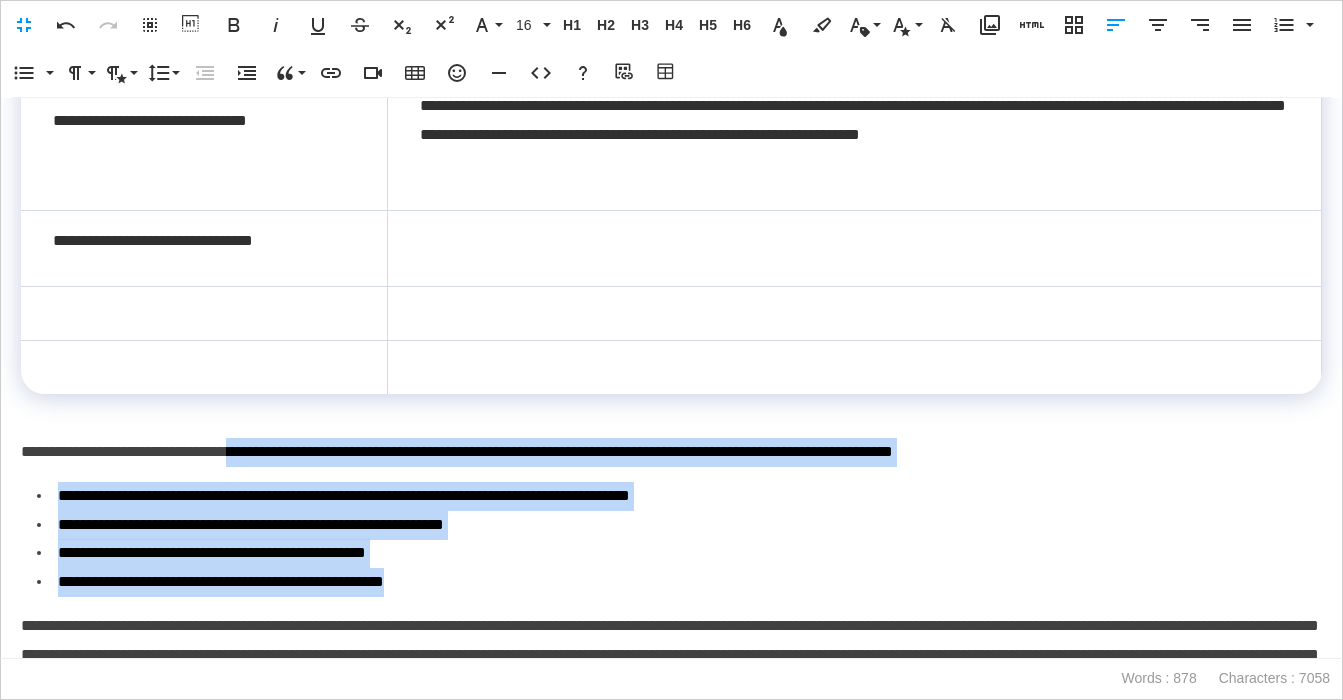 drag, startPoint x: 272, startPoint y: 456, endPoint x: 776, endPoint y: 567, distance: 516.0785 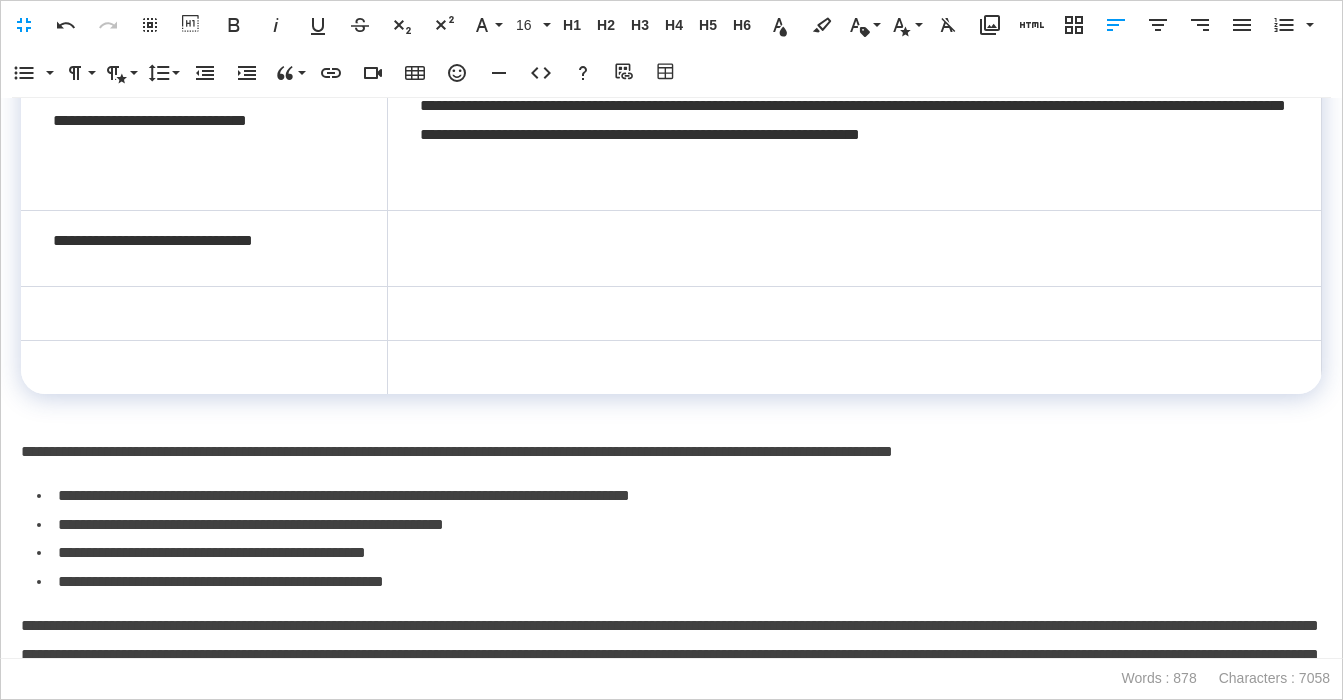 click at bounding box center [854, 248] 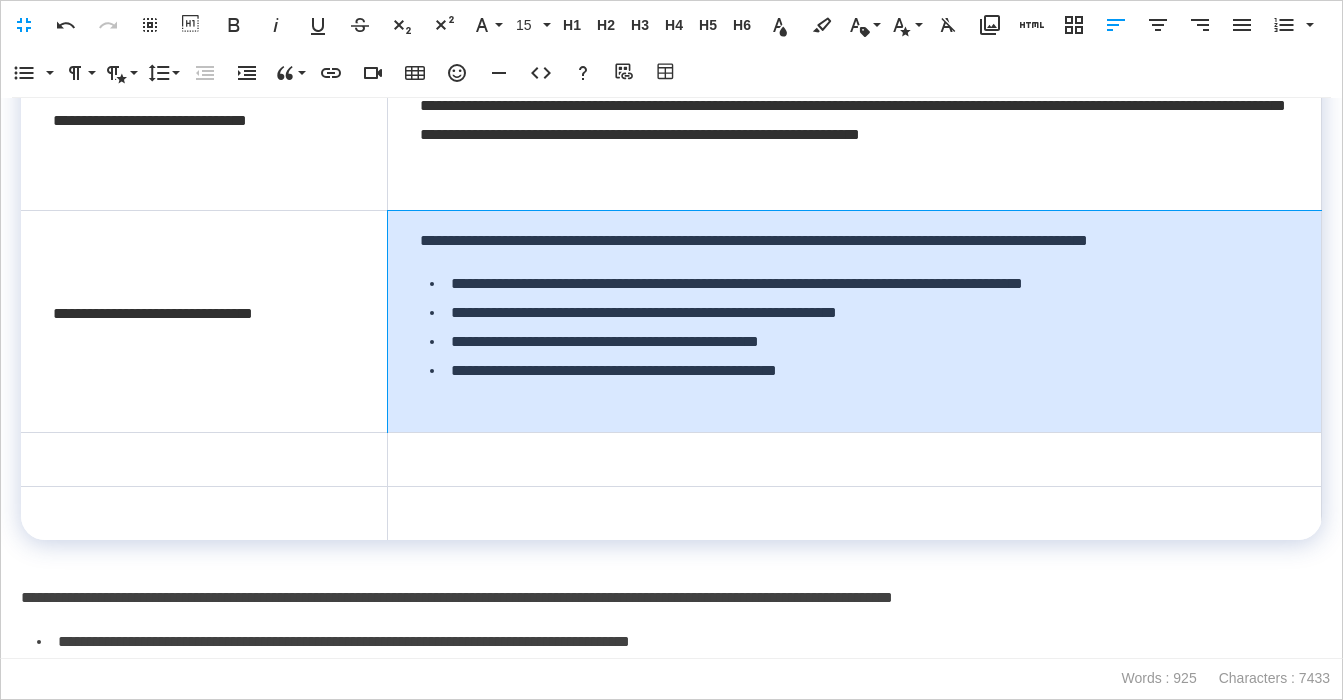 click on "**********" at bounding box center (854, 321) 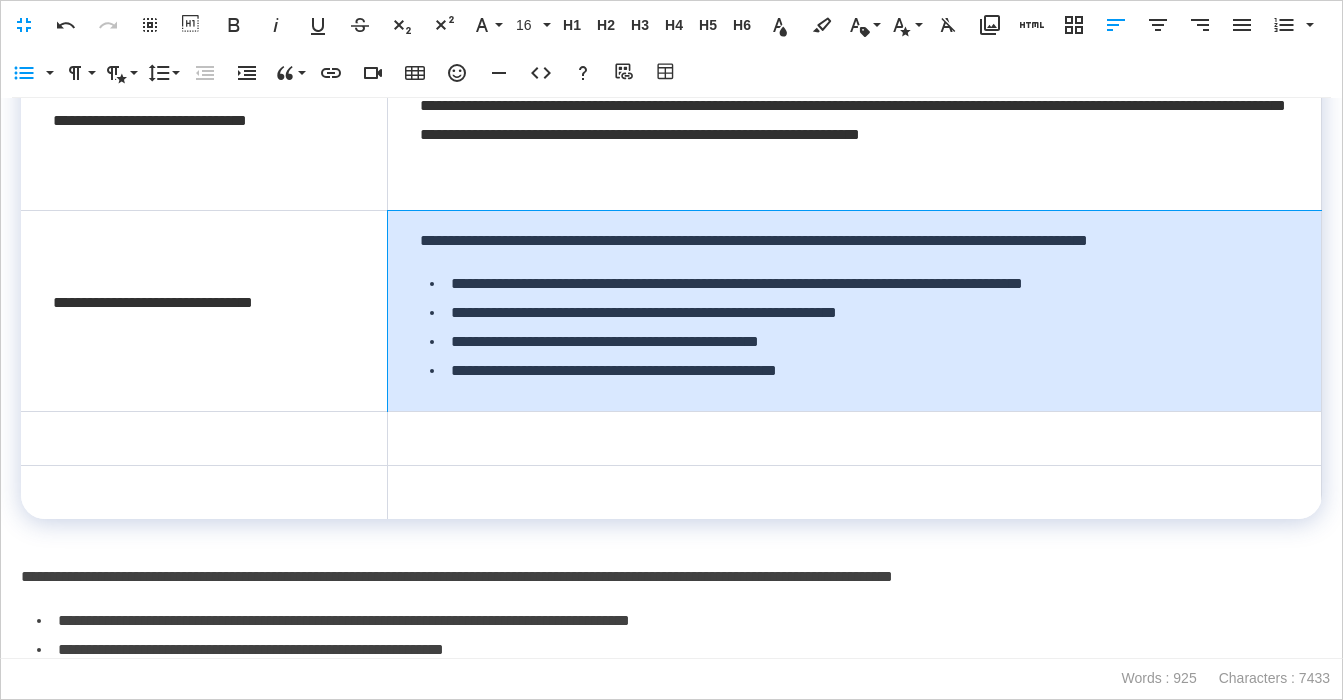 scroll, scrollTop: 1284, scrollLeft: 0, axis: vertical 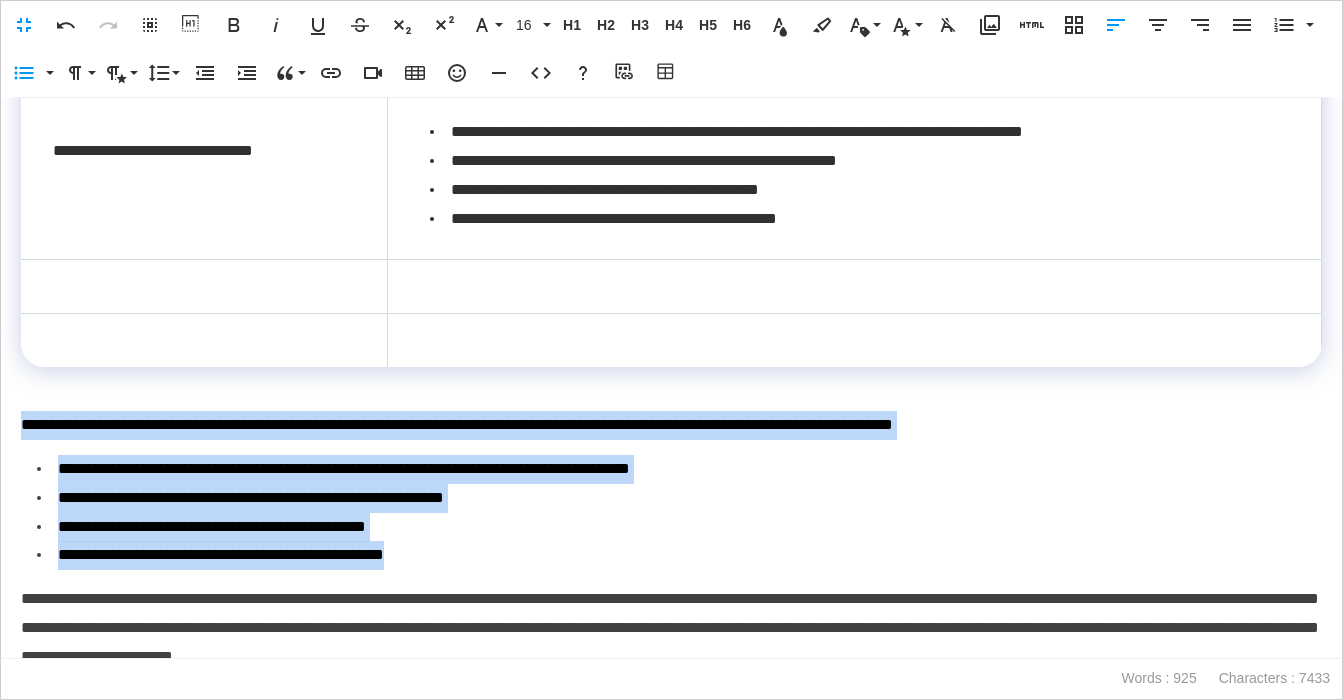 drag, startPoint x: 544, startPoint y: 559, endPoint x: -9, endPoint y: 435, distance: 566.7319 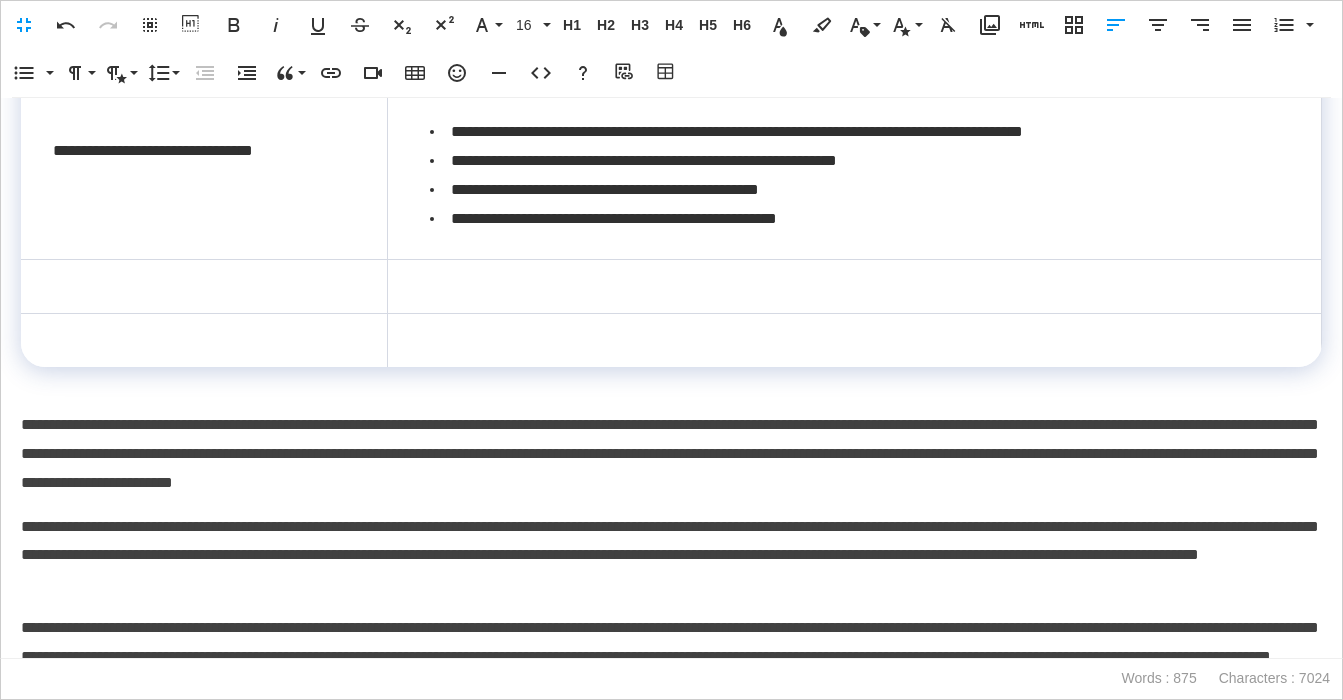 click on "**********" at bounding box center (671, 454) 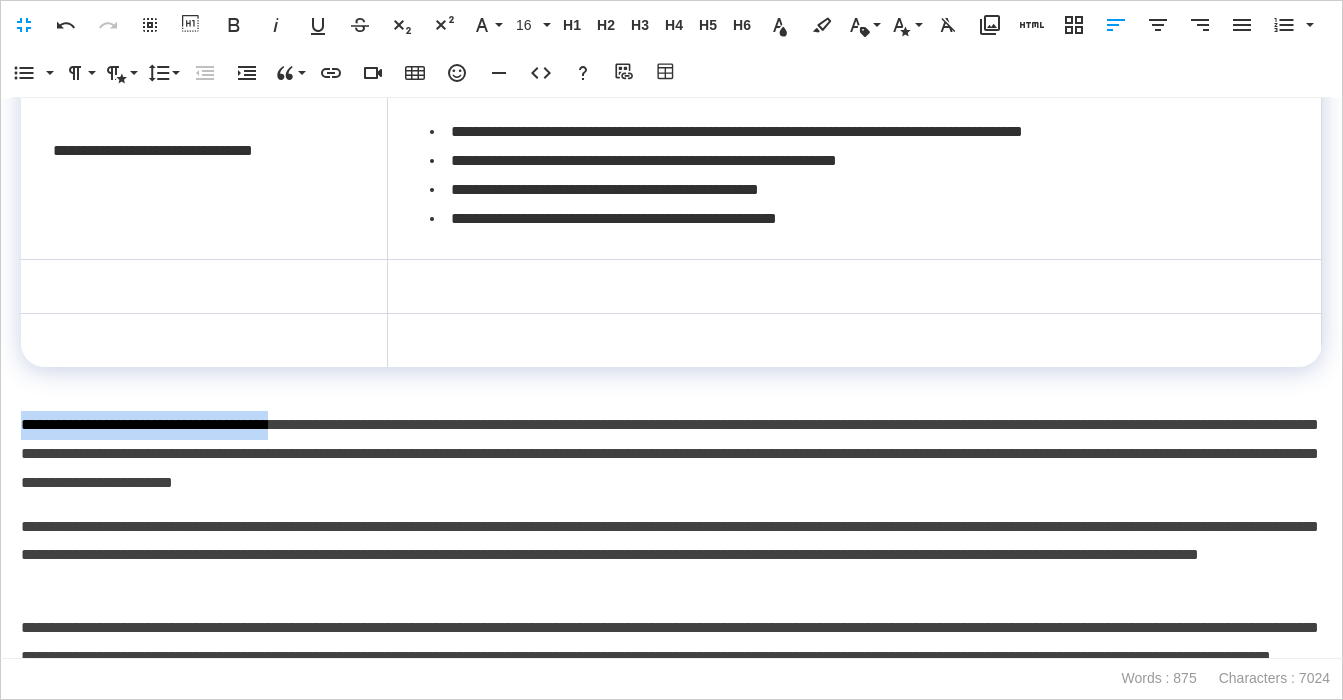 drag, startPoint x: 331, startPoint y: 425, endPoint x: 0, endPoint y: 415, distance: 331.15103 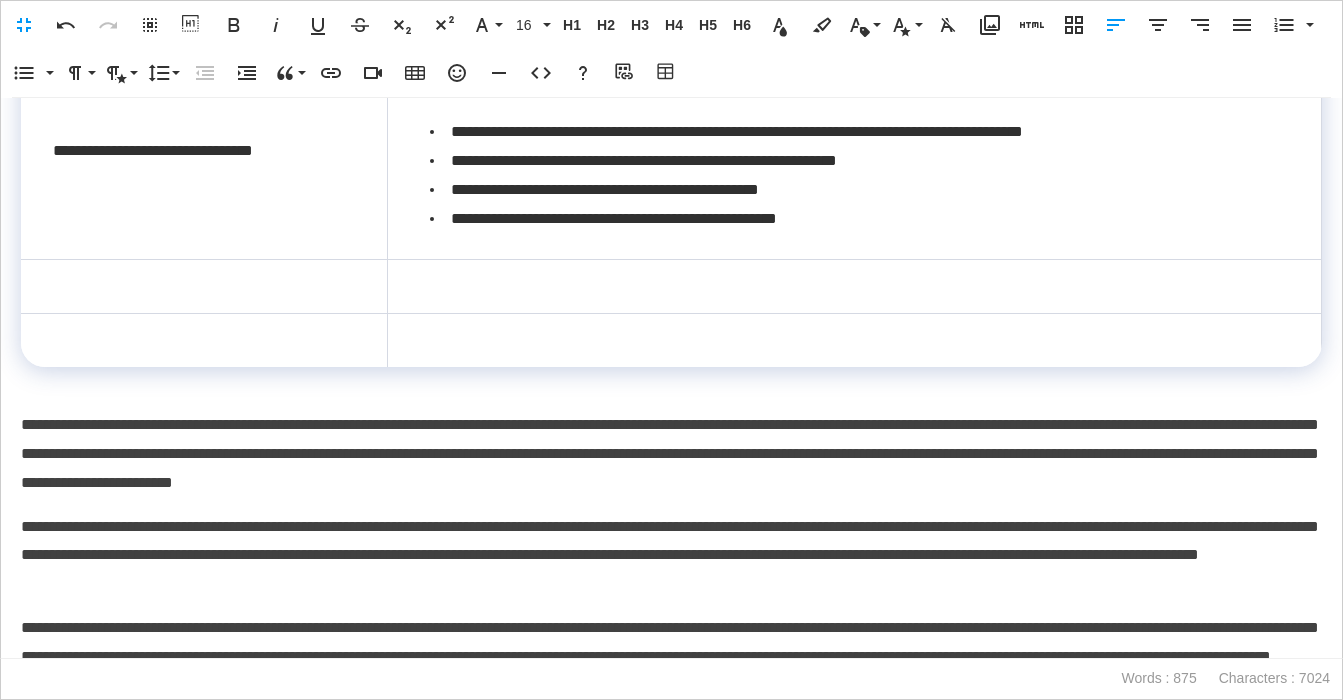click at bounding box center (204, 287) 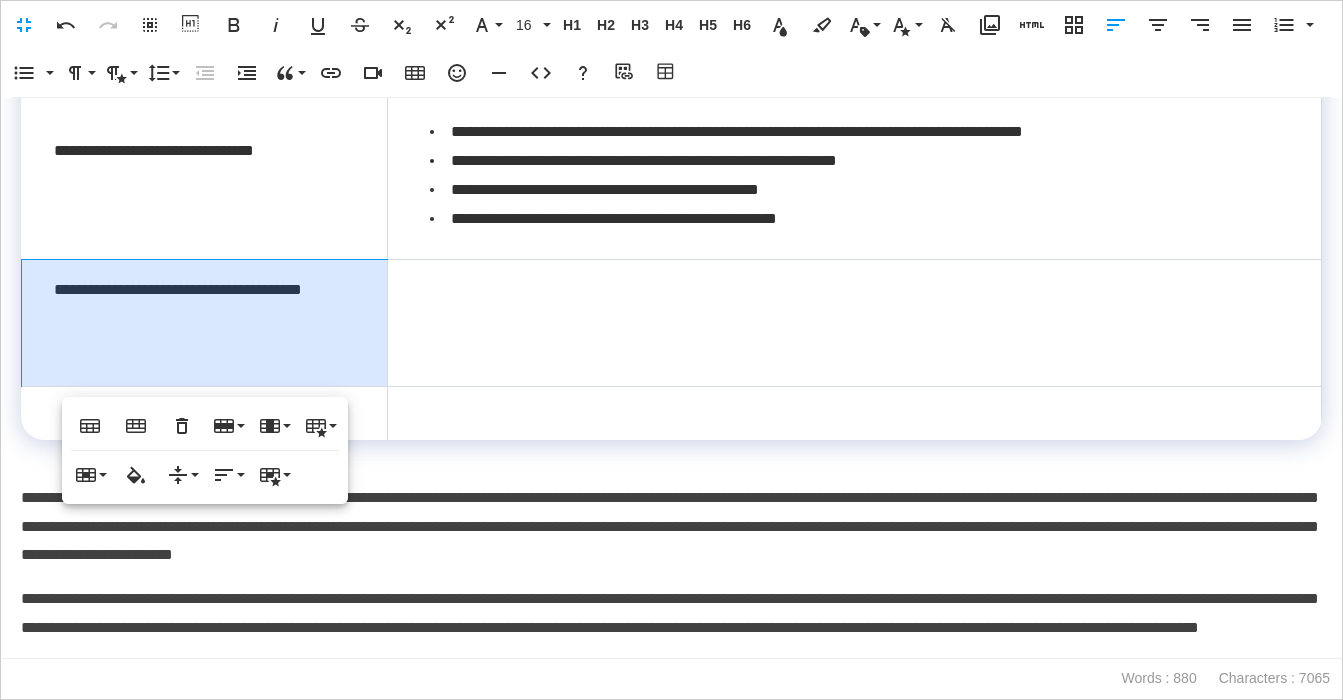 click on "**********" at bounding box center (205, 323) 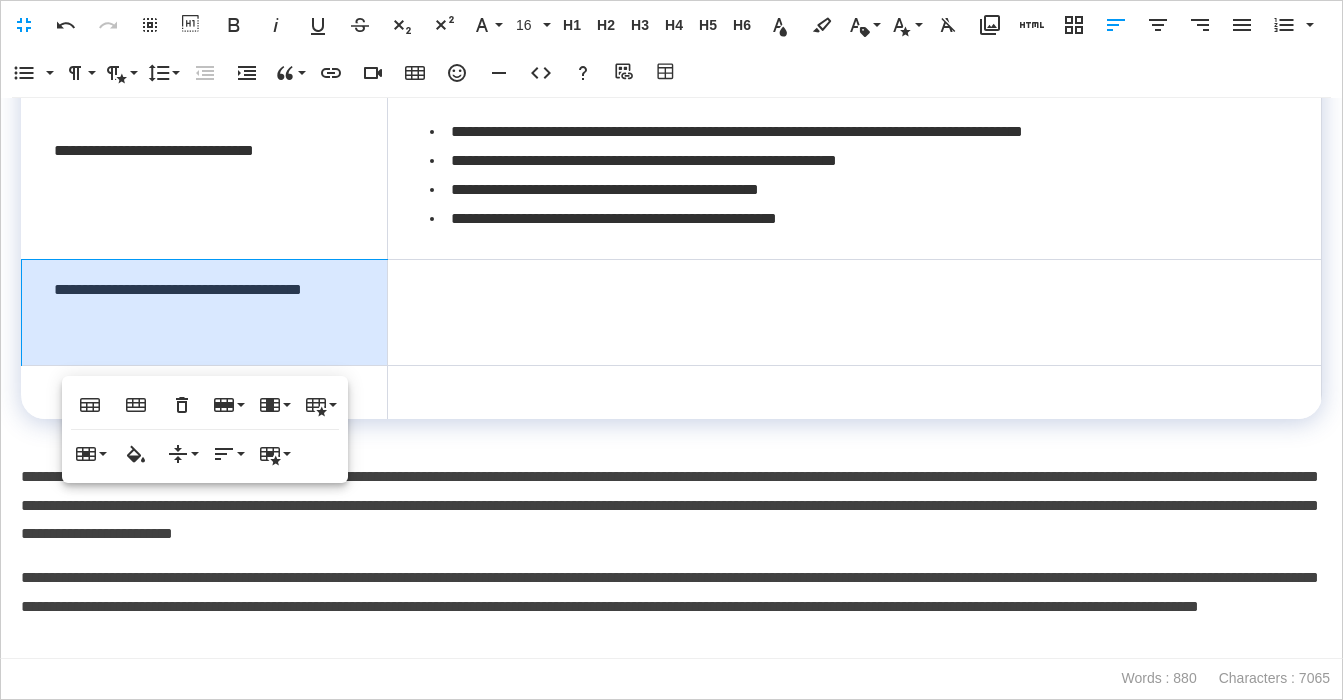 click on "**********" at bounding box center (671, 506) 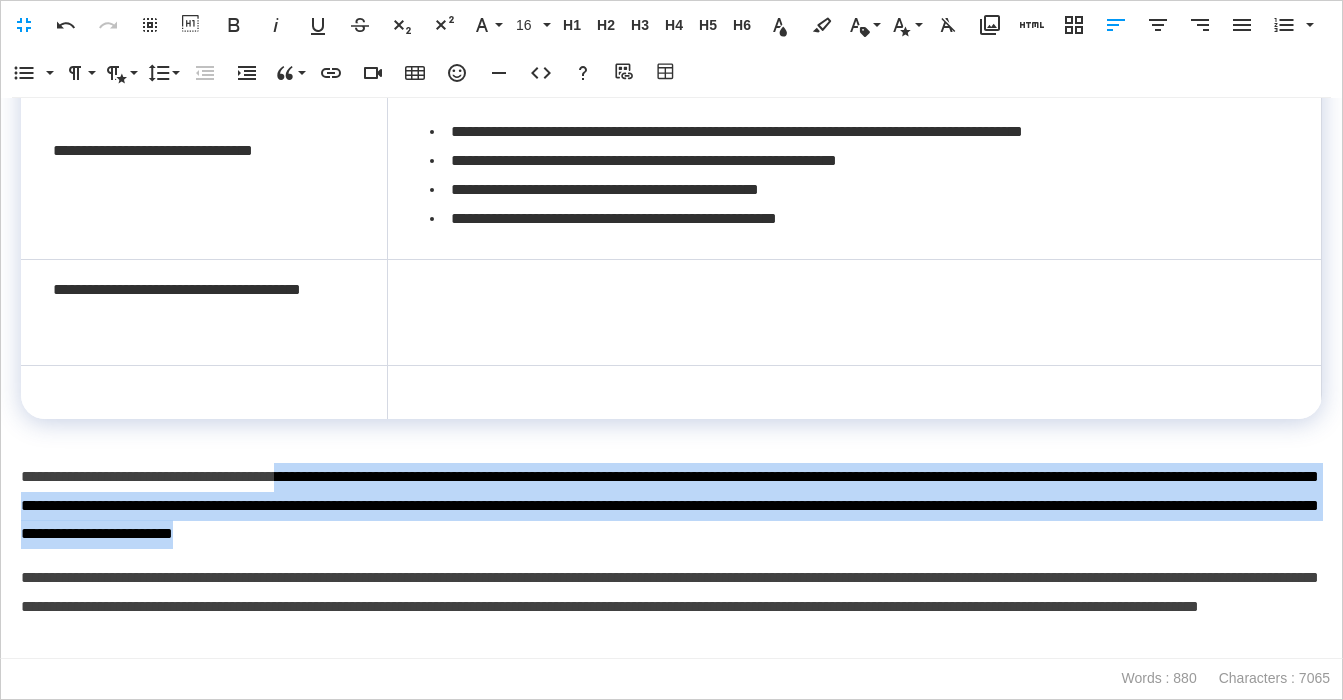 drag, startPoint x: 342, startPoint y: 480, endPoint x: 919, endPoint y: 525, distance: 578.75214 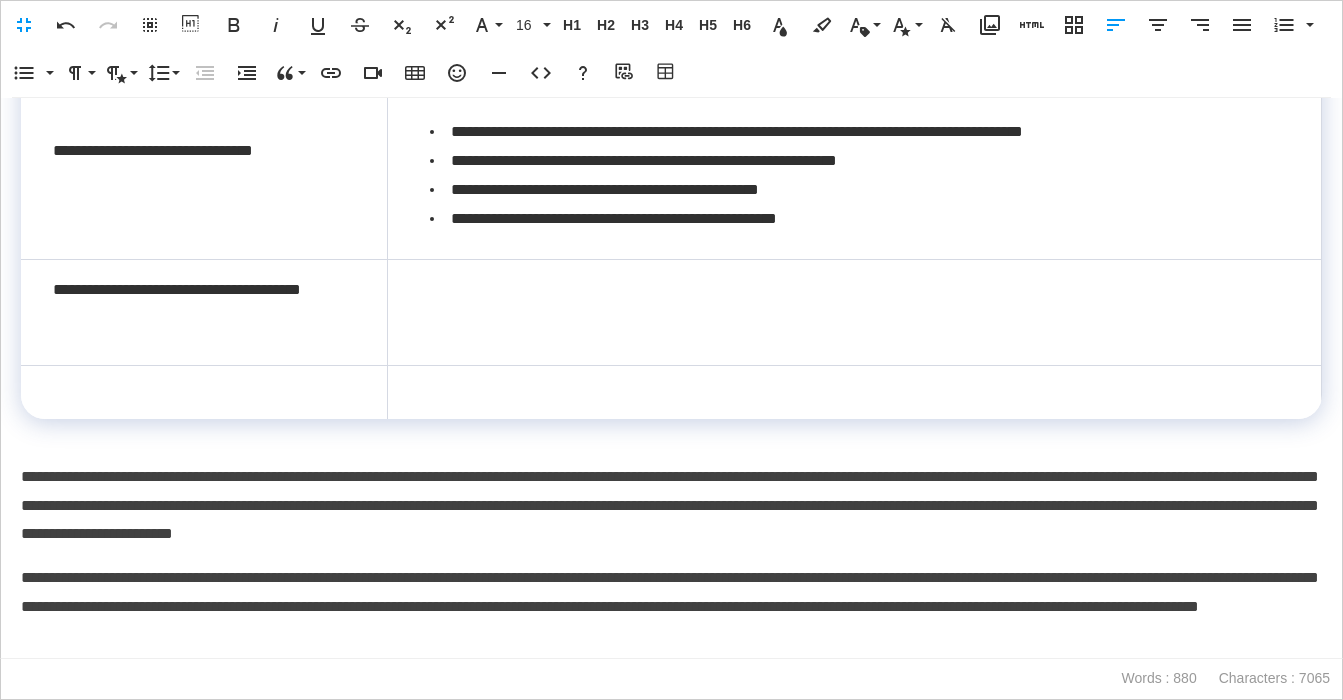 click at bounding box center [854, 313] 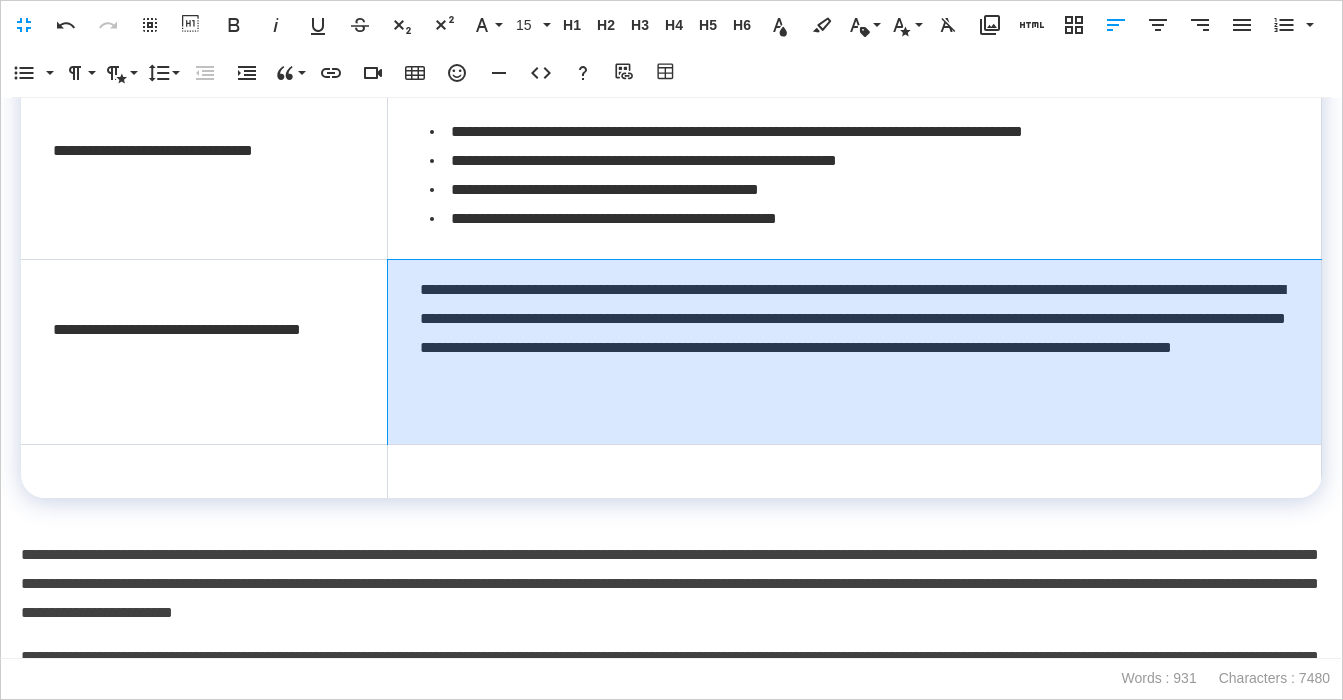 click on "**********" at bounding box center [854, 352] 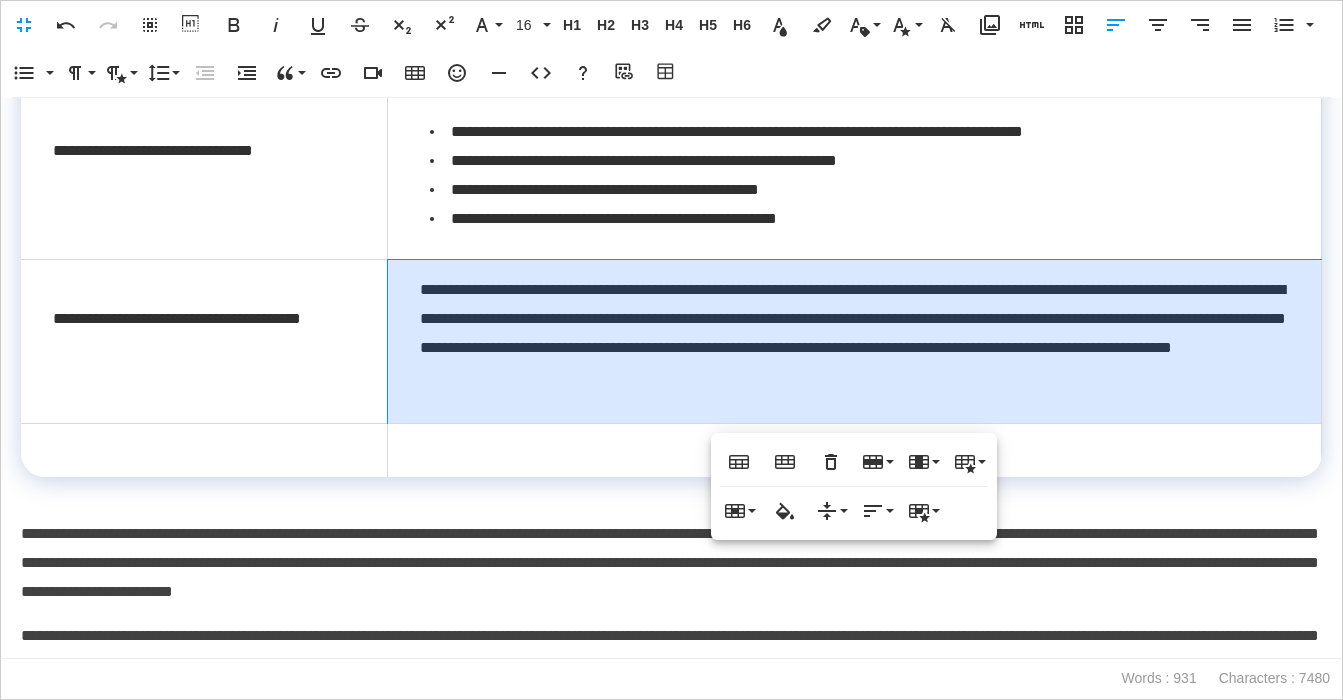 click on "**********" at bounding box center (671, 563) 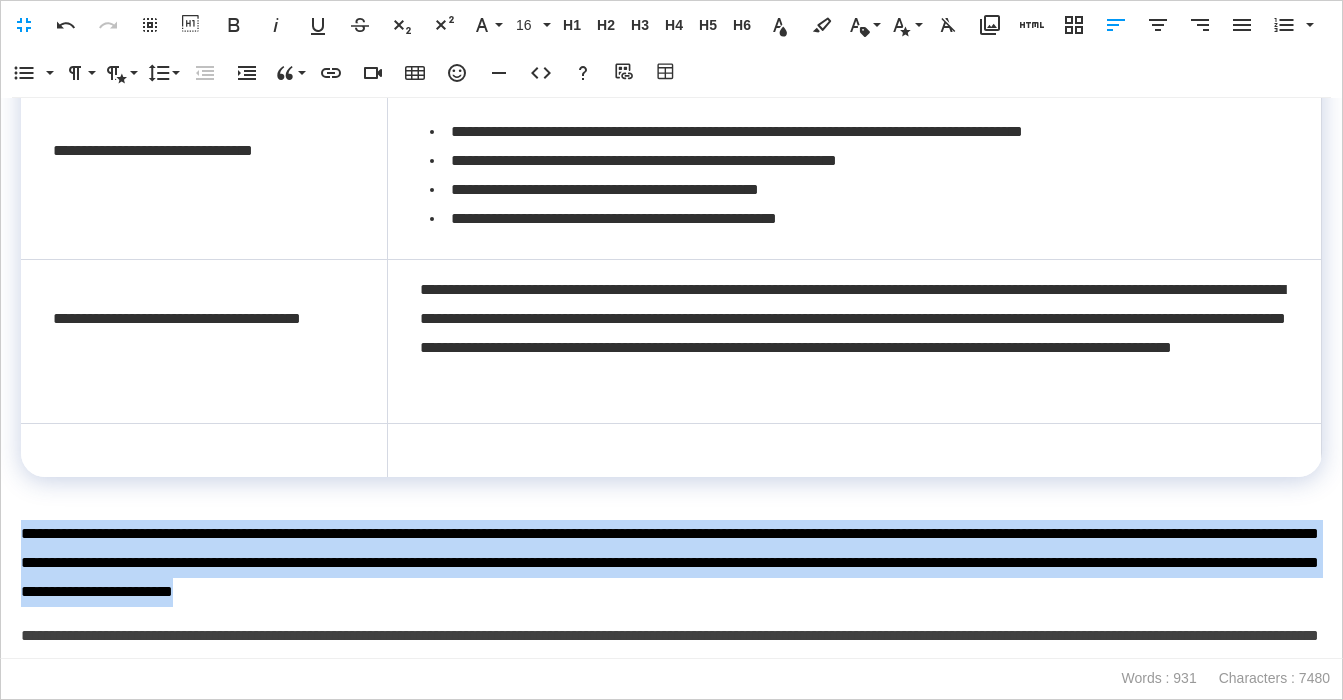 drag, startPoint x: 397, startPoint y: 584, endPoint x: -19, endPoint y: 530, distance: 419.49017 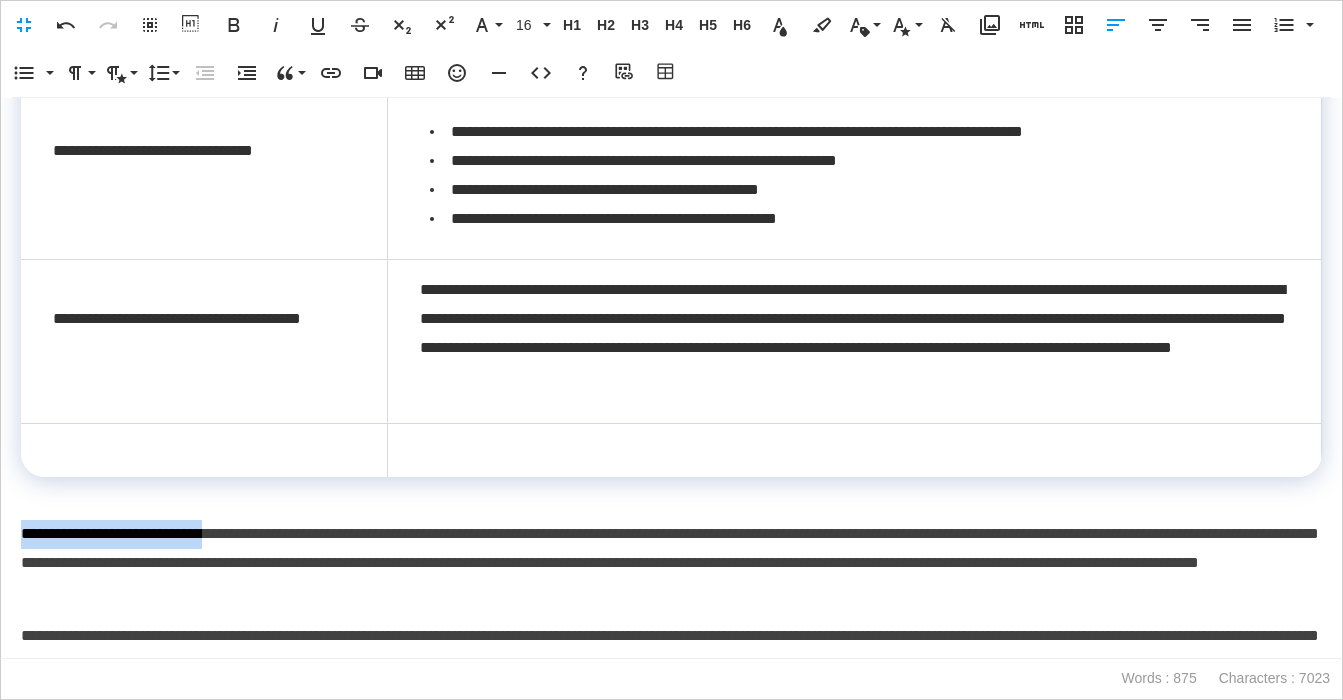 drag, startPoint x: 214, startPoint y: 536, endPoint x: 90, endPoint y: 521, distance: 124.90396 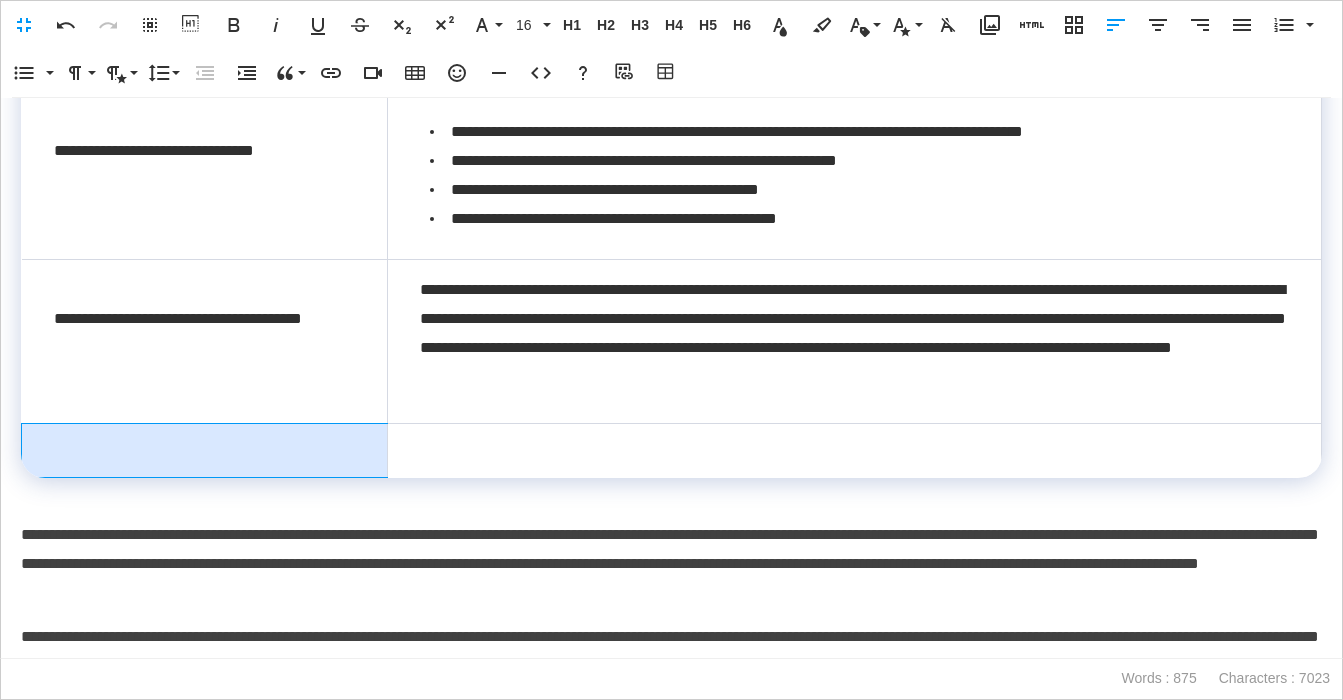 click at bounding box center [205, 450] 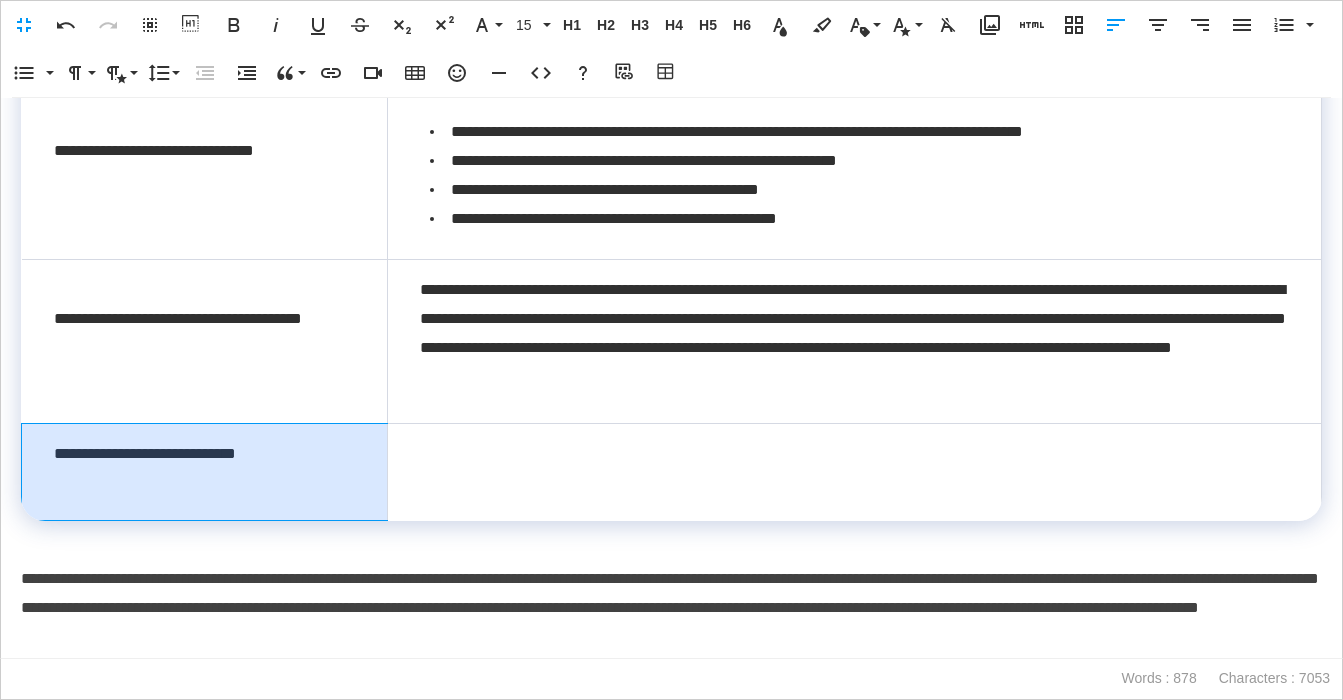 click on "**********" at bounding box center [205, 472] 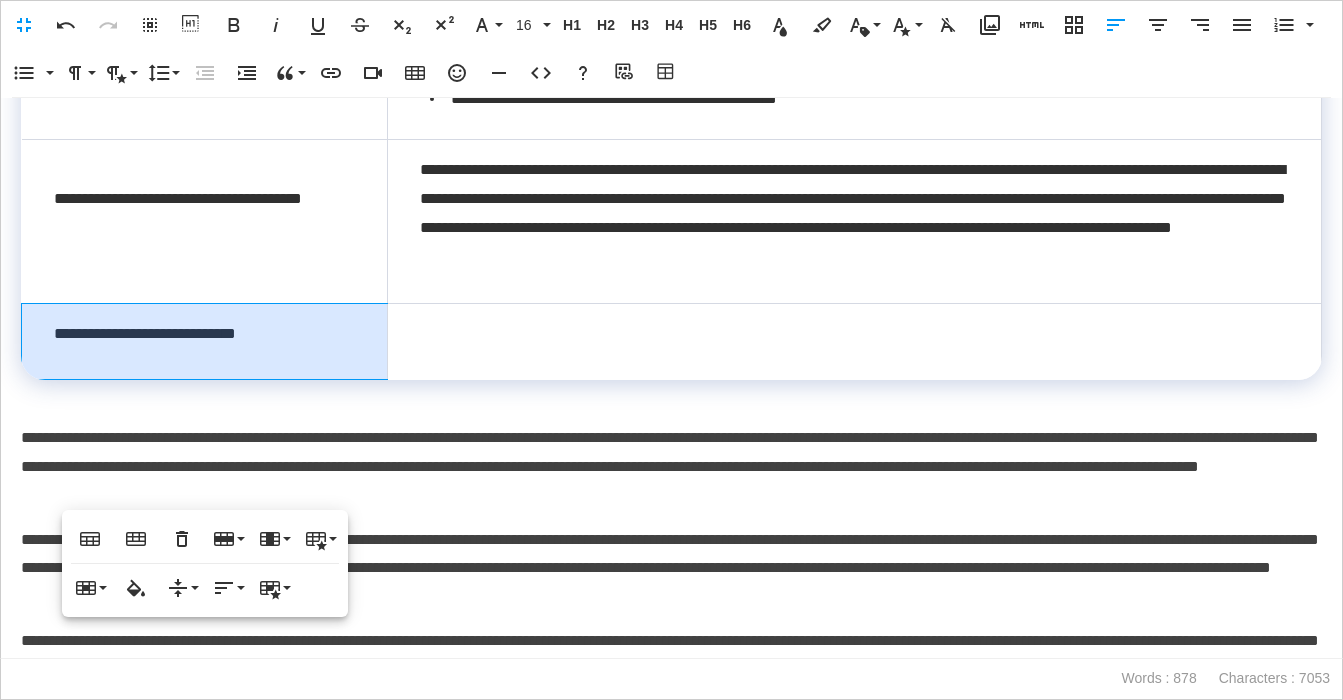 scroll, scrollTop: 1419, scrollLeft: 0, axis: vertical 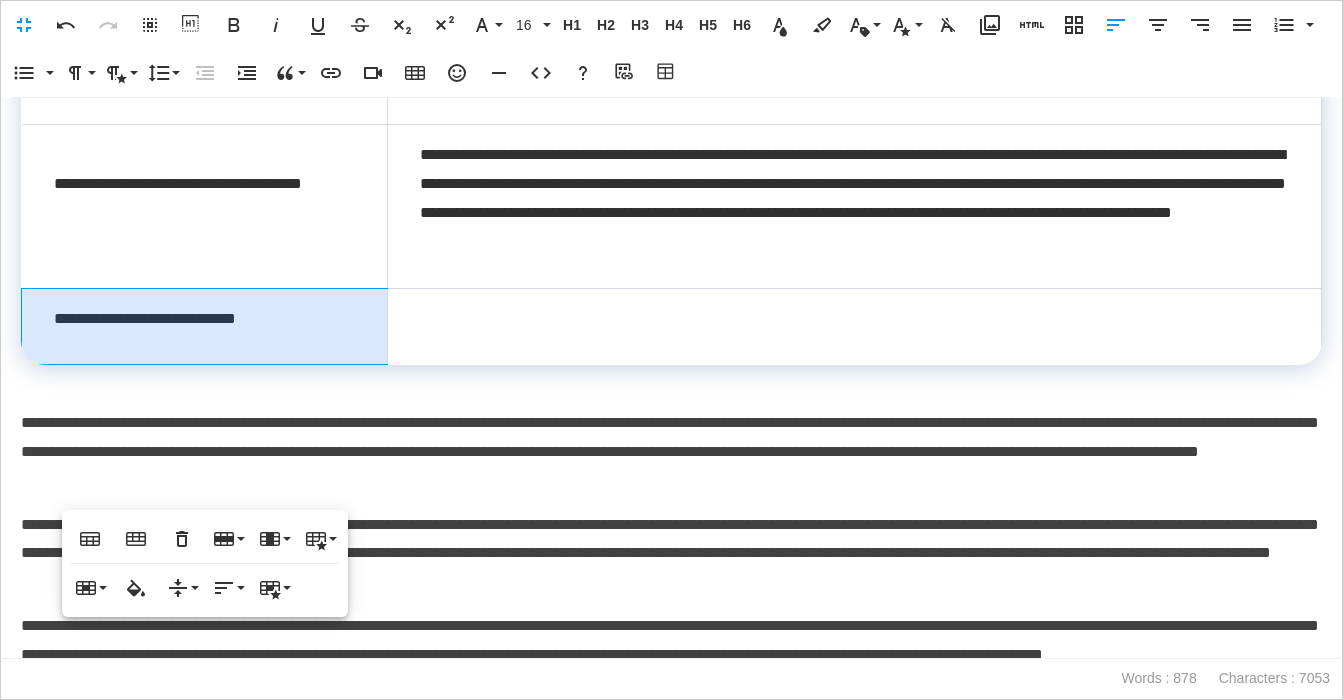 drag, startPoint x: 418, startPoint y: 477, endPoint x: 393, endPoint y: 473, distance: 25.317978 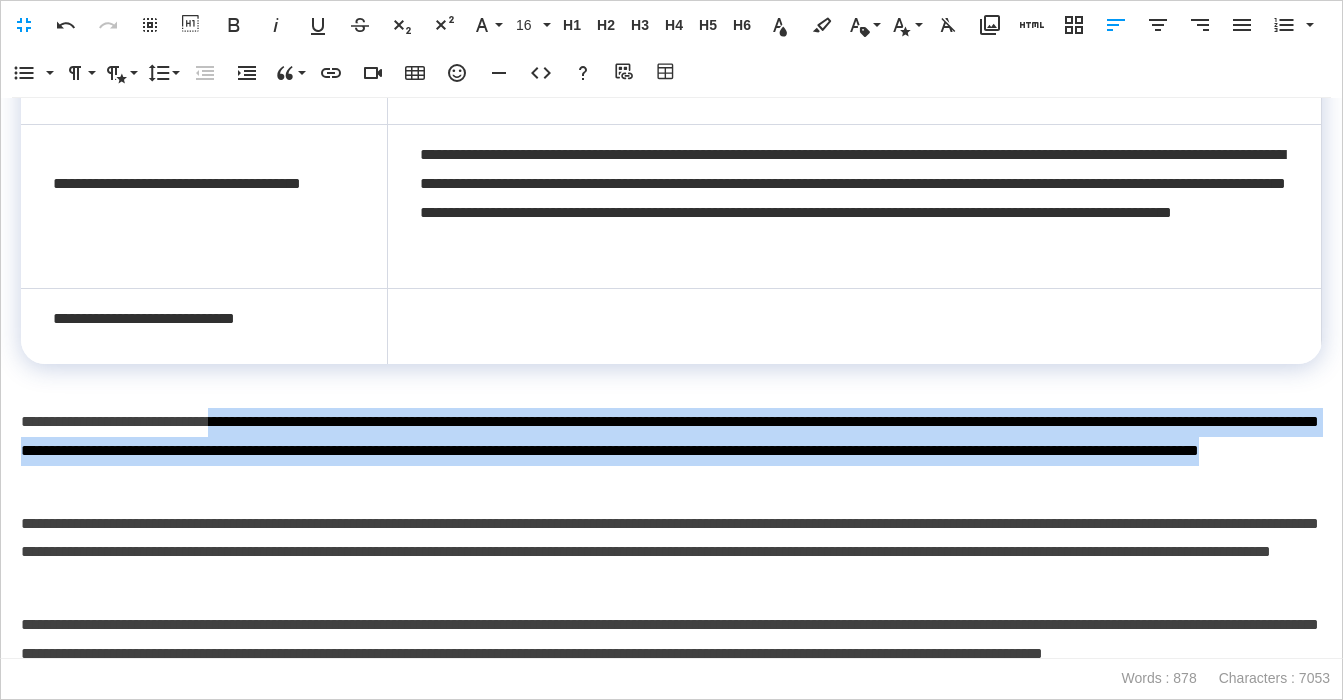 drag, startPoint x: 266, startPoint y: 418, endPoint x: 571, endPoint y: 476, distance: 310.4658 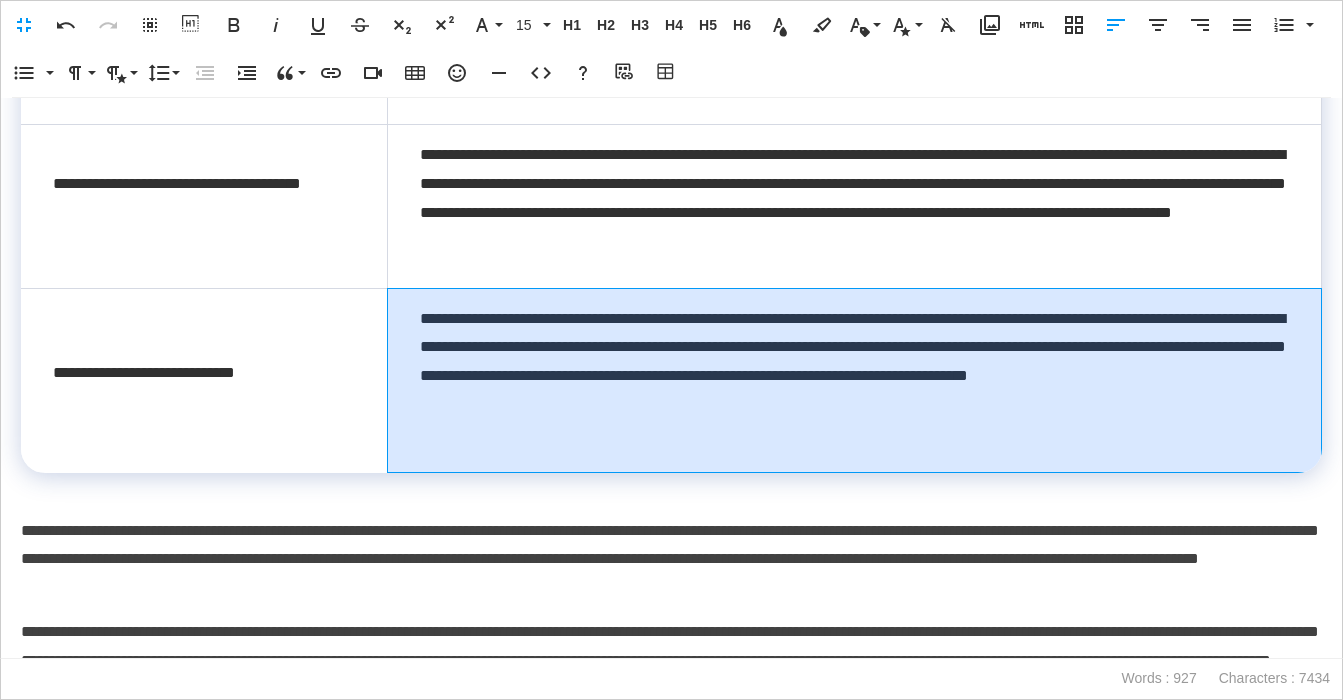 click on "**********" at bounding box center (854, 380) 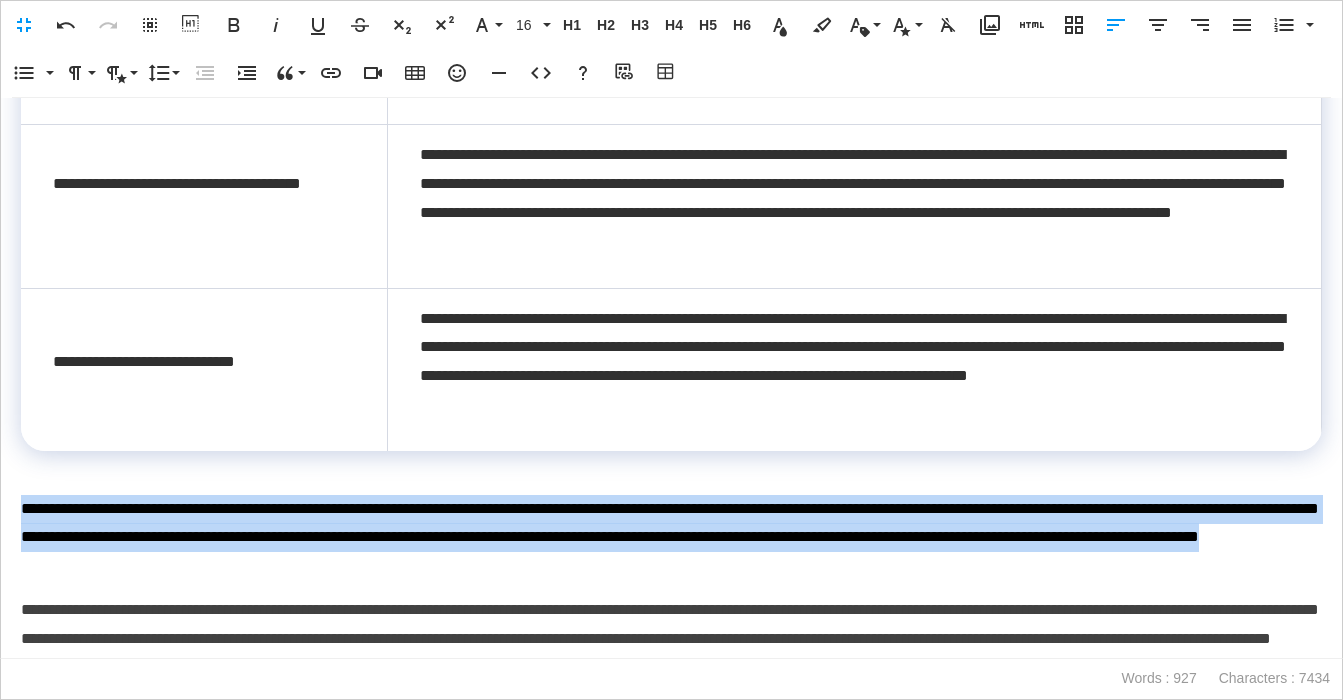 drag, startPoint x: 444, startPoint y: 561, endPoint x: -19, endPoint y: 480, distance: 470.03192 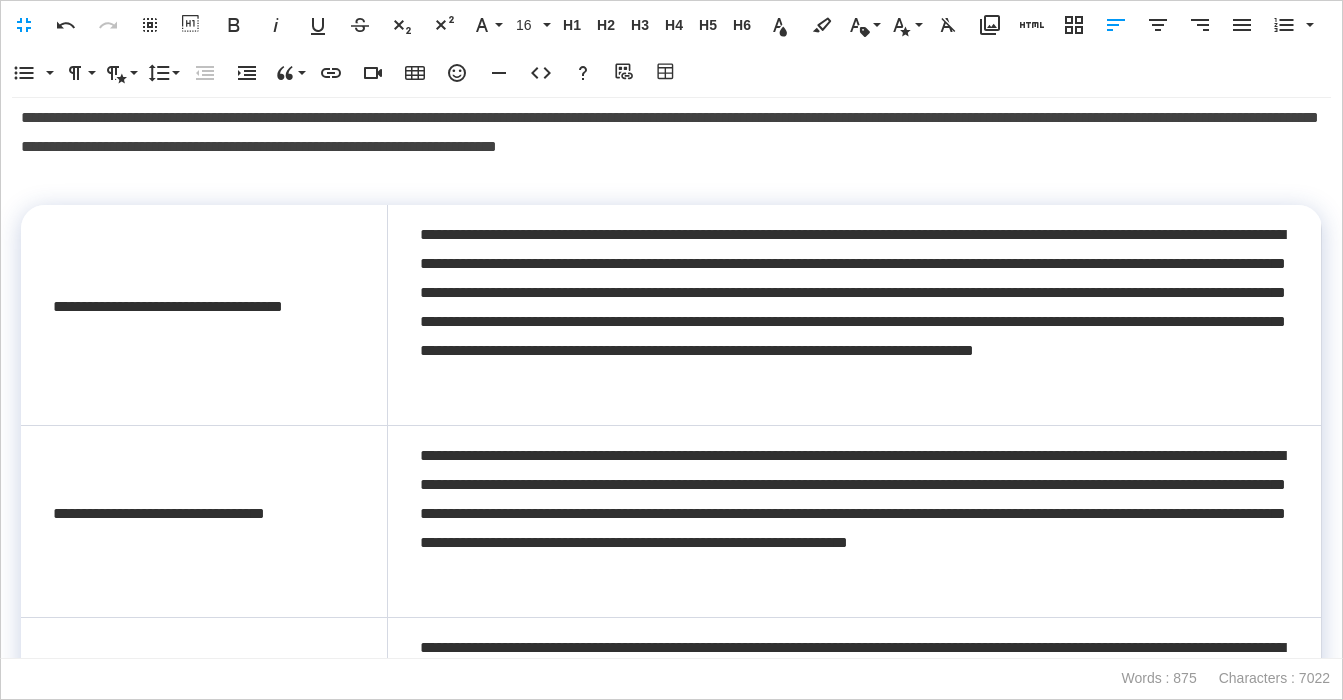 scroll, scrollTop: 0, scrollLeft: 0, axis: both 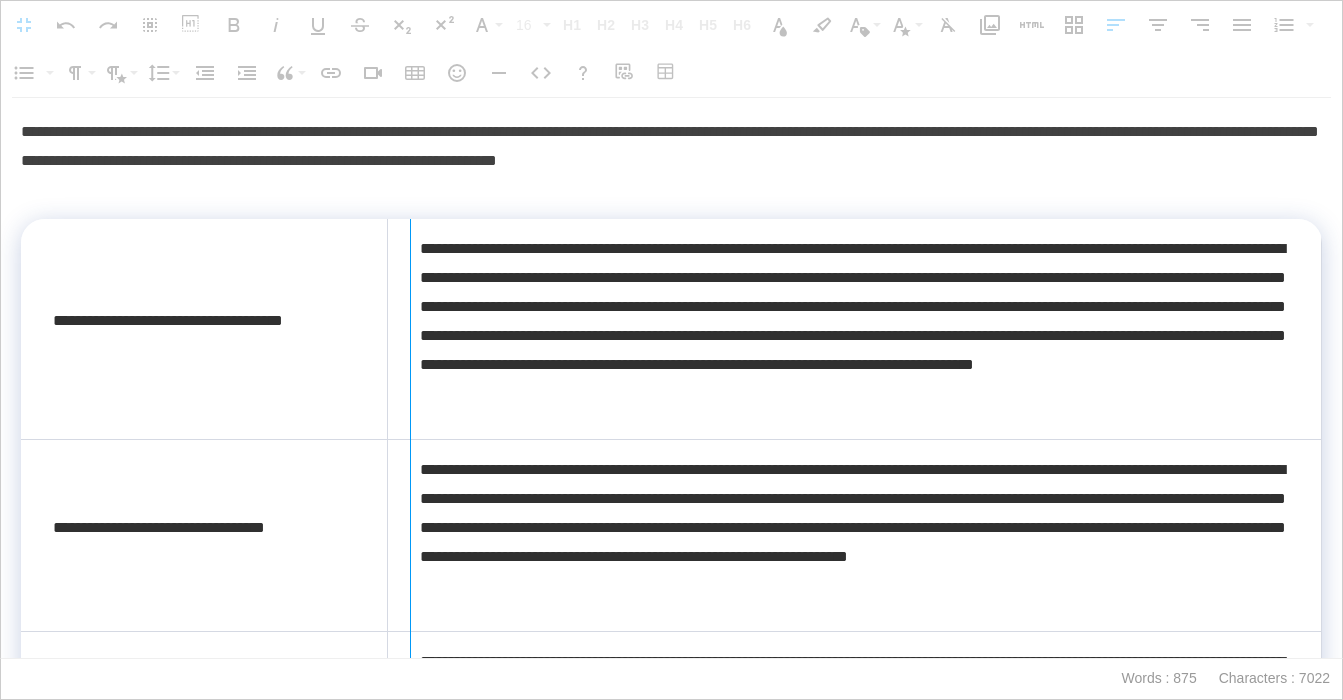 drag, startPoint x: 384, startPoint y: 312, endPoint x: 411, endPoint y: 313, distance: 27.018513 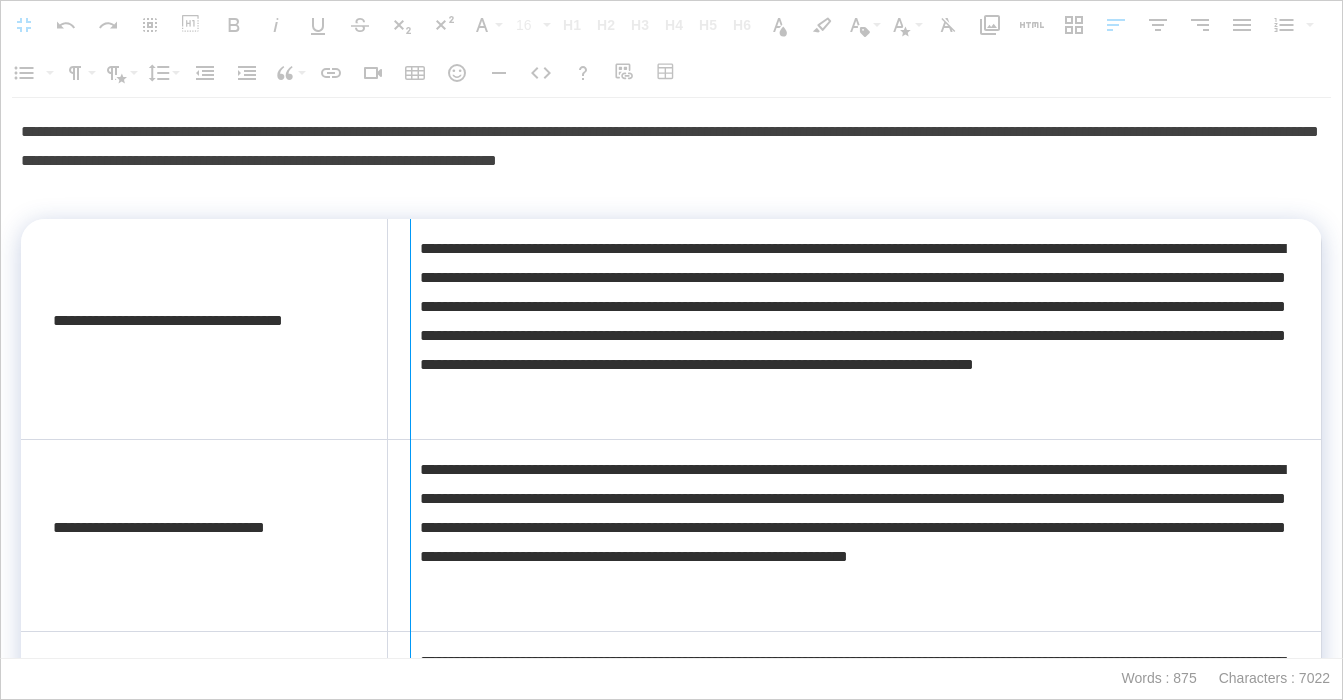 click at bounding box center [410, 1043] 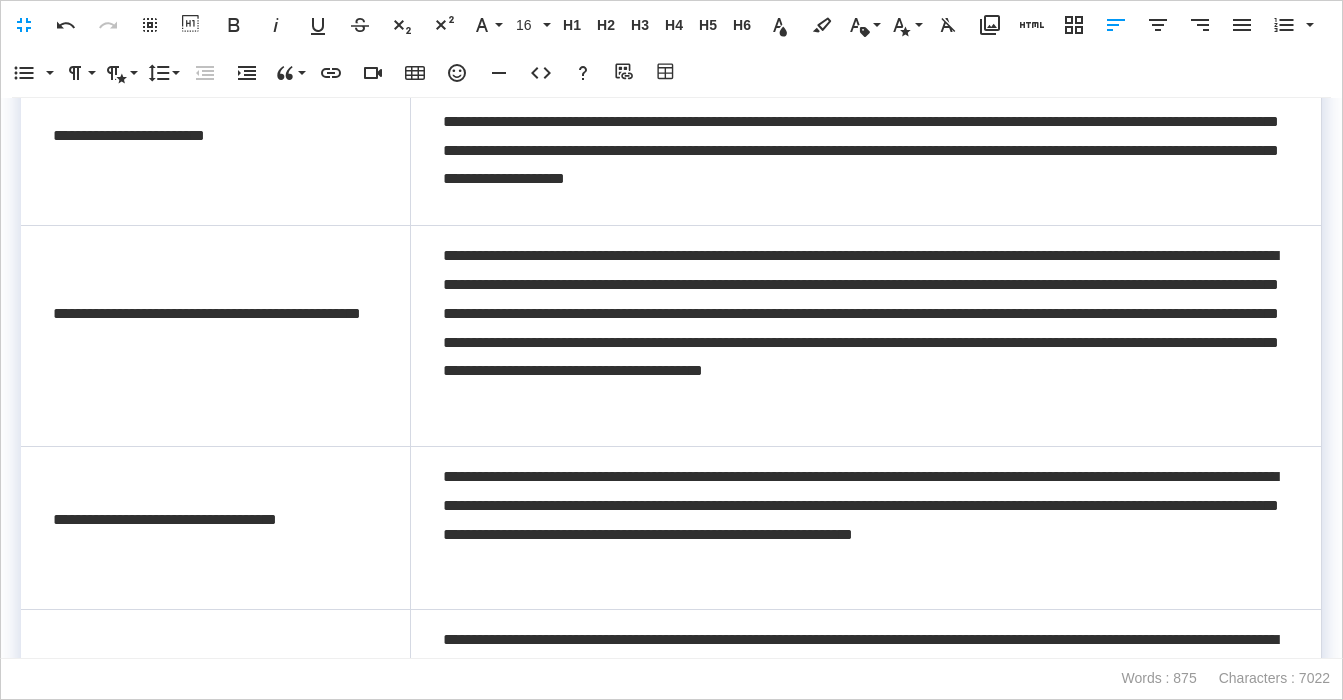 scroll, scrollTop: 634, scrollLeft: 0, axis: vertical 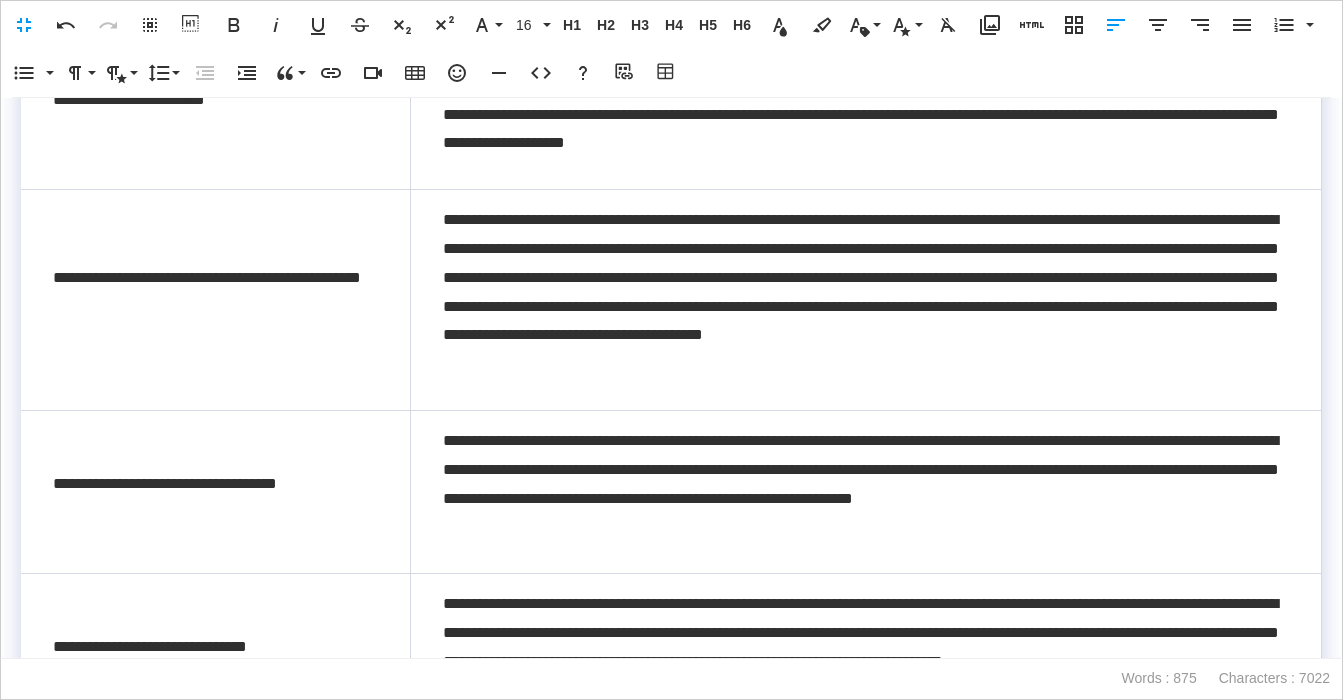 click at bounding box center (410, 424) 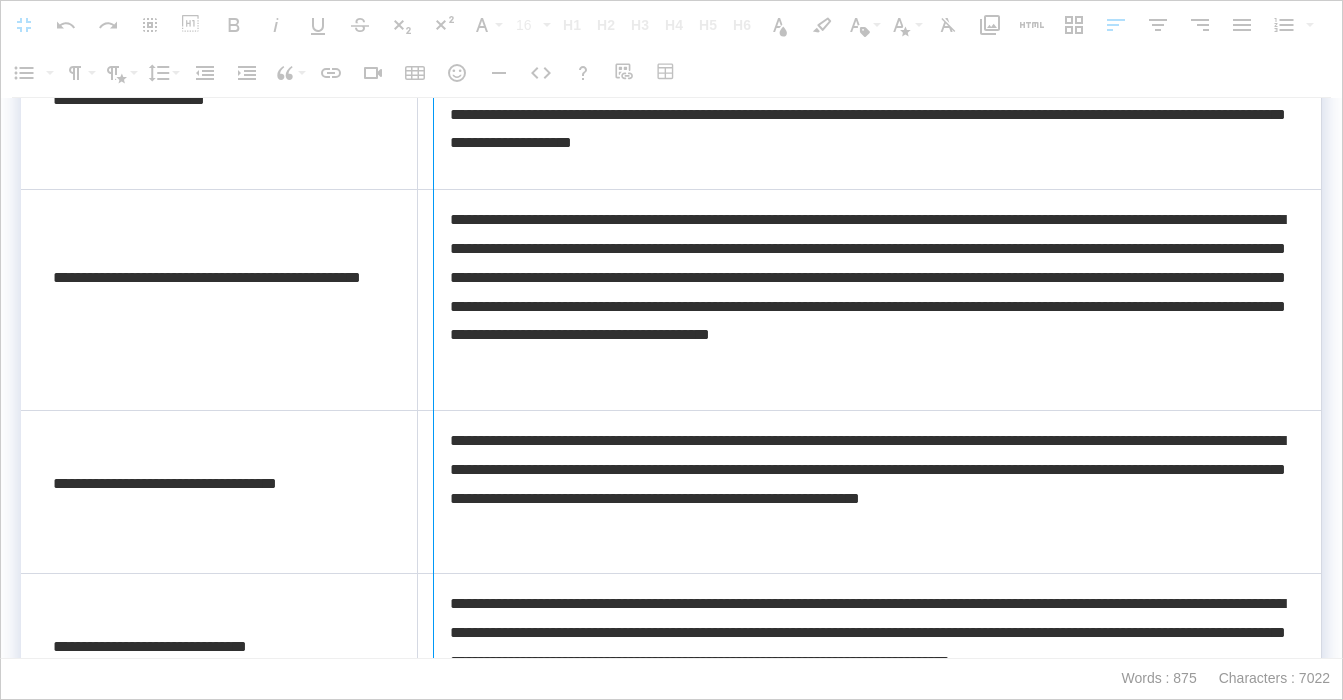 drag, startPoint x: 415, startPoint y: 313, endPoint x: 432, endPoint y: 313, distance: 17 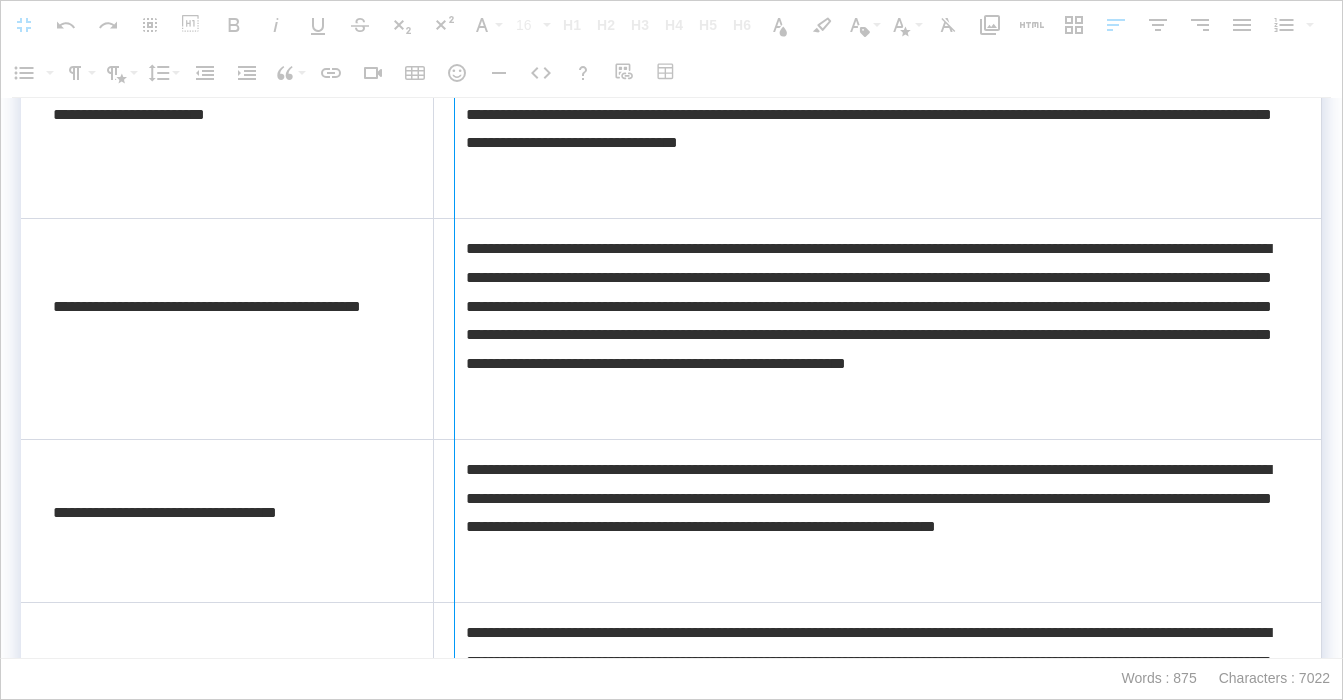 drag, startPoint x: 434, startPoint y: 313, endPoint x: 453, endPoint y: 315, distance: 19.104973 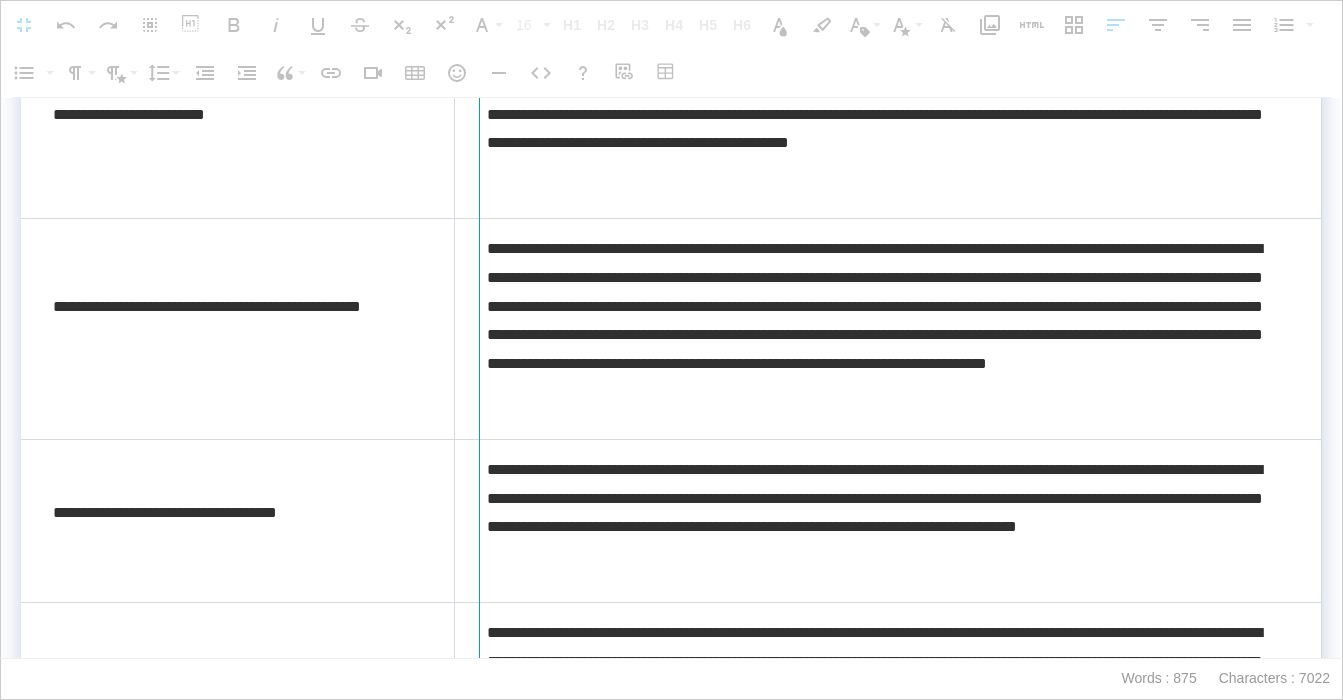 drag, startPoint x: 453, startPoint y: 315, endPoint x: 478, endPoint y: 315, distance: 25 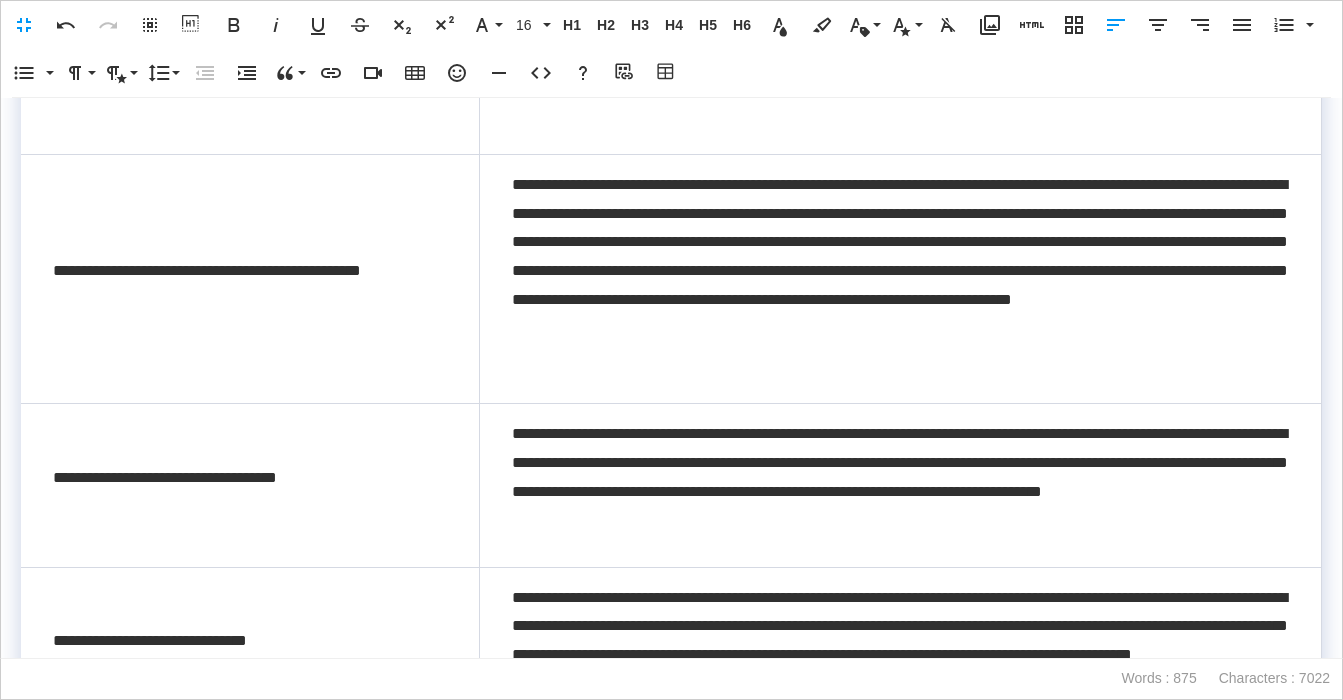 scroll, scrollTop: 544, scrollLeft: 0, axis: vertical 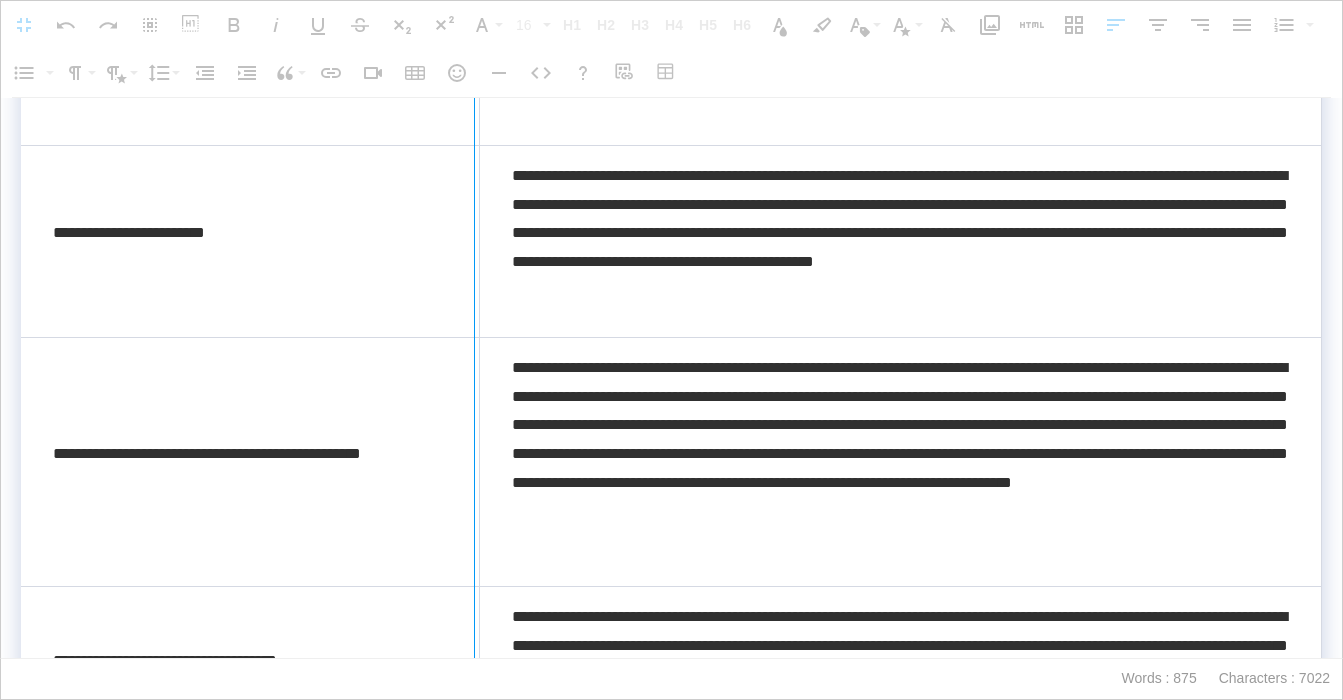 click at bounding box center [474, 586] 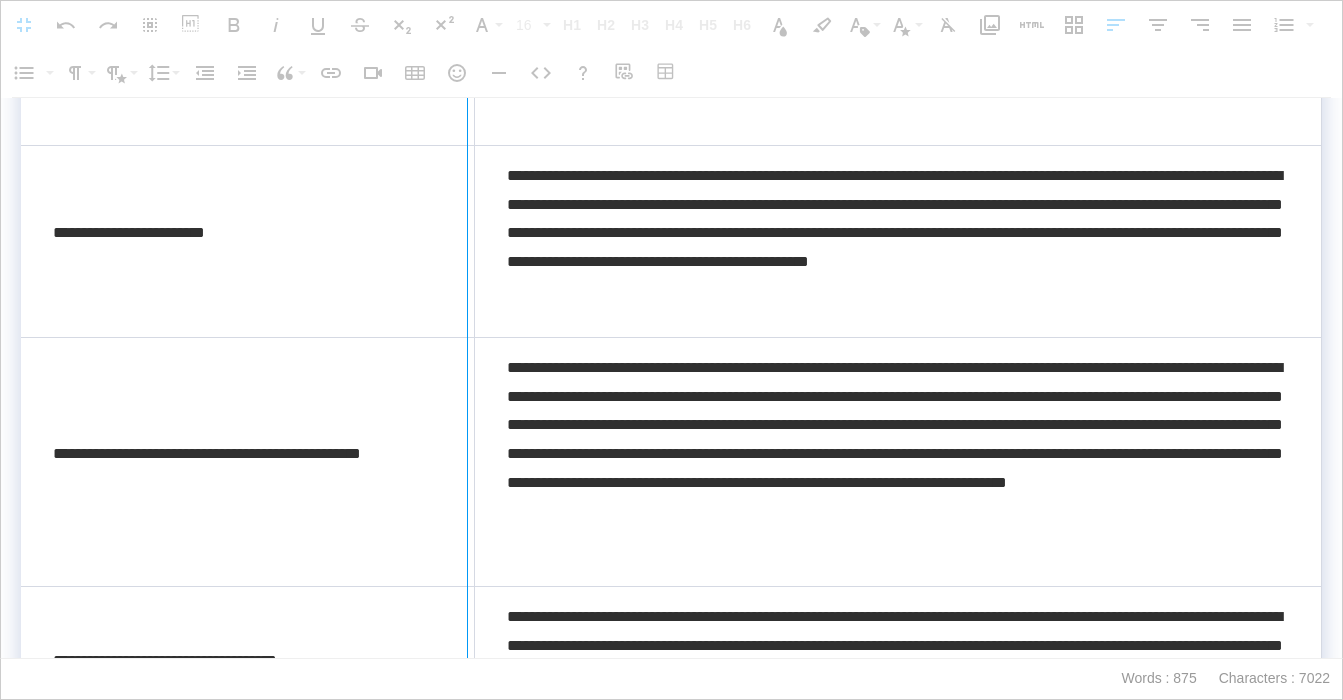 click at bounding box center (467, 586) 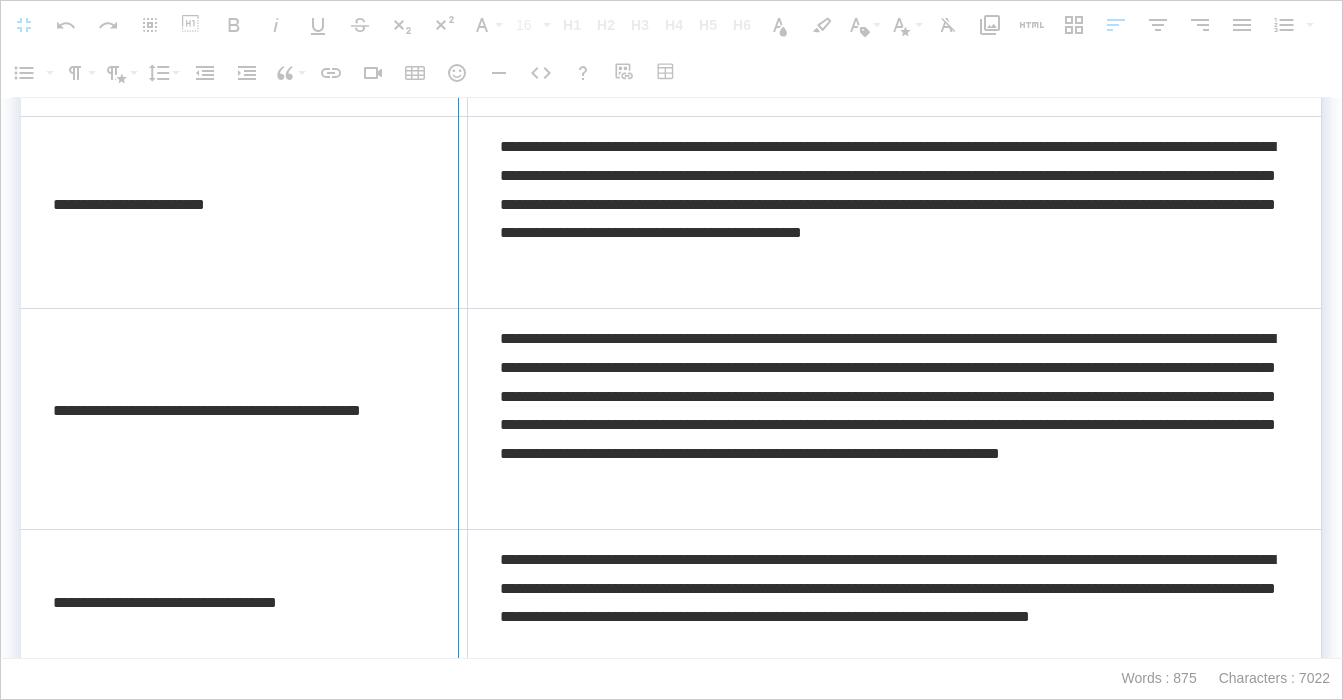 click at bounding box center [458, 557] 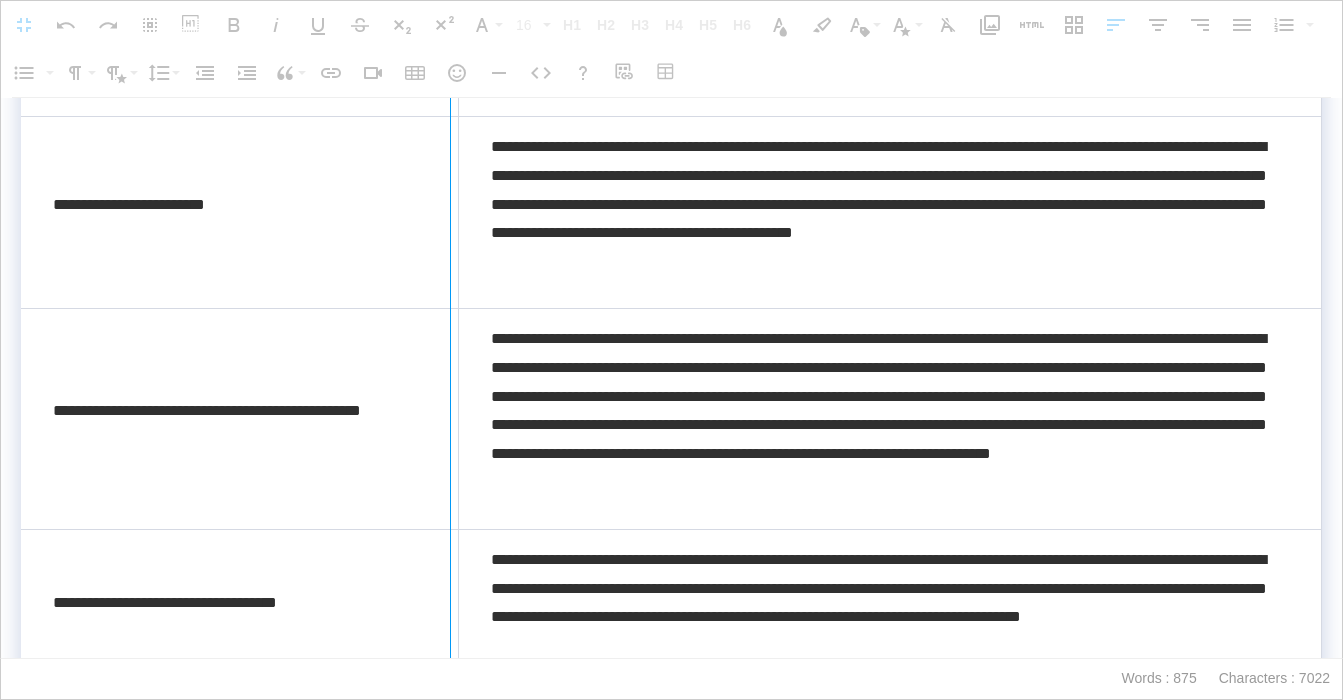click at bounding box center (450, 557) 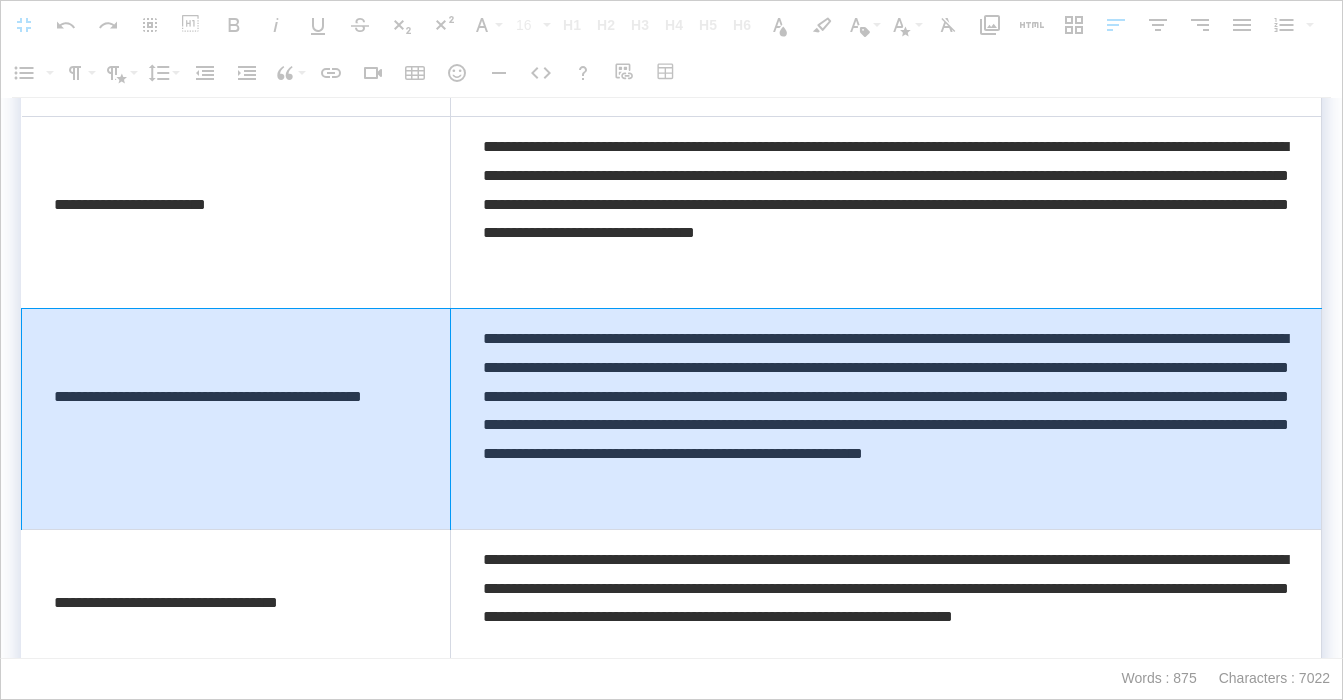 click on "**********" at bounding box center [672, 418] 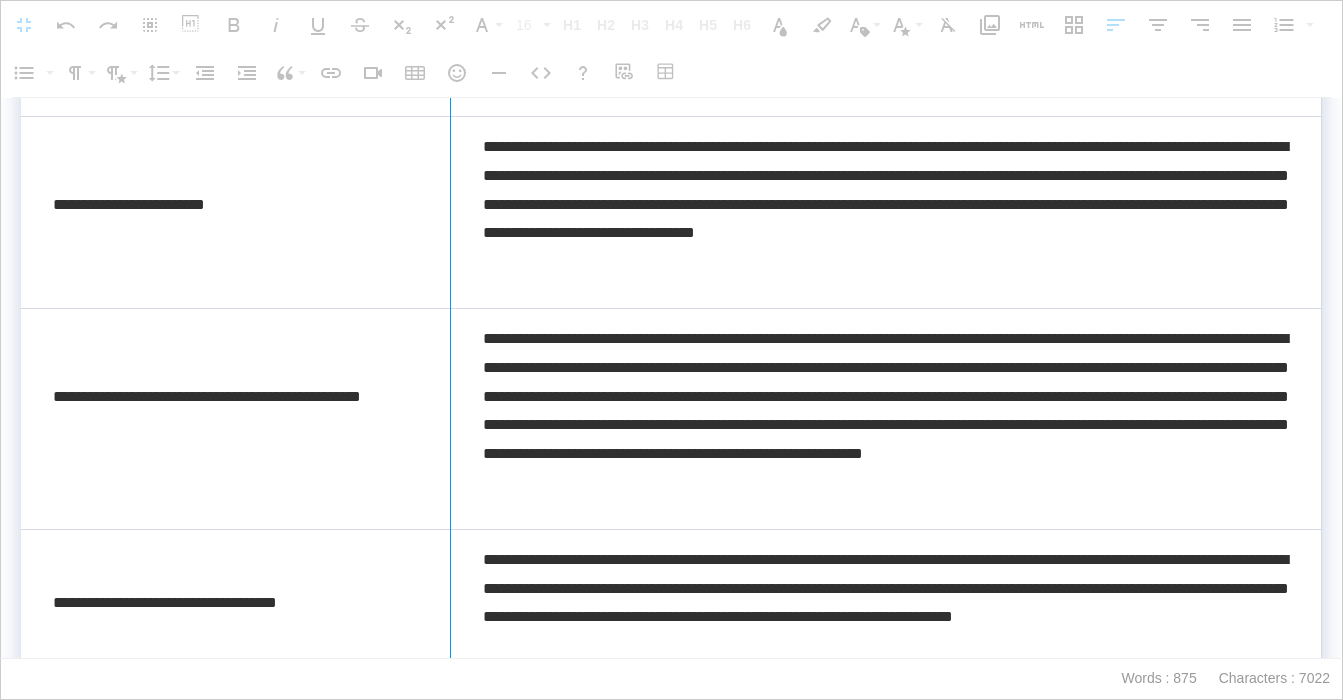 click at bounding box center (450, 557) 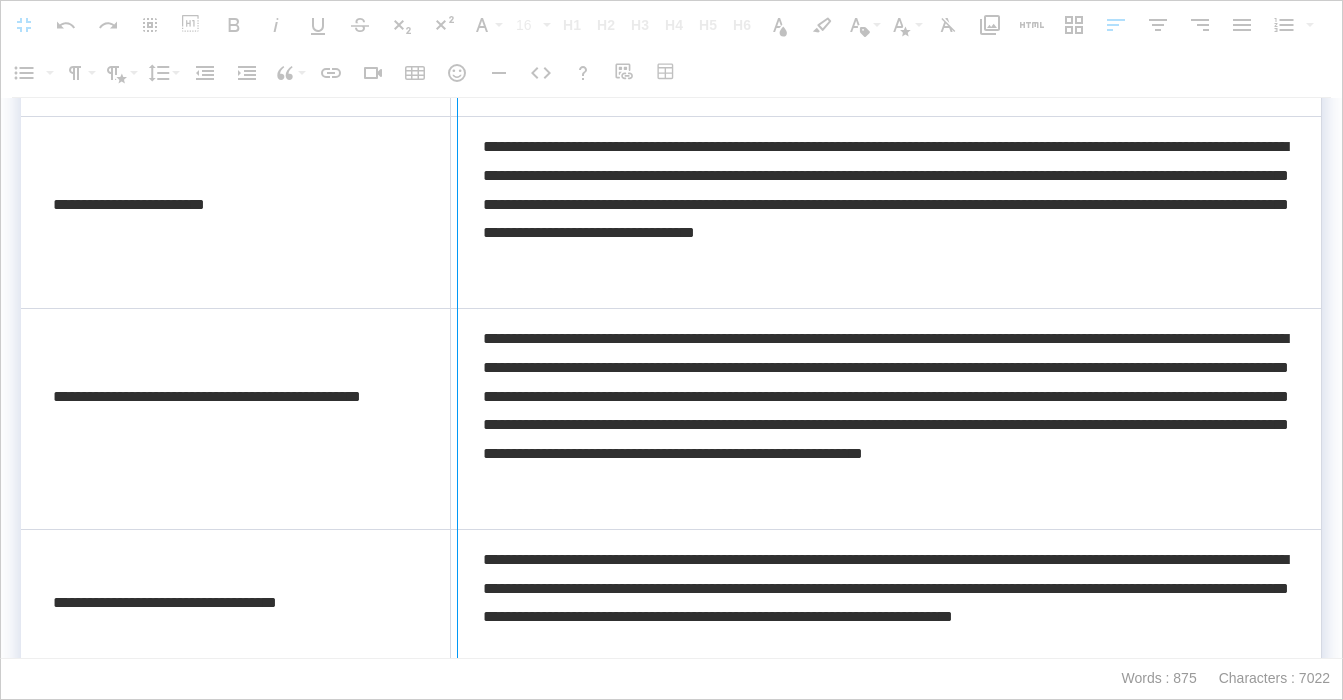 click at bounding box center (457, 557) 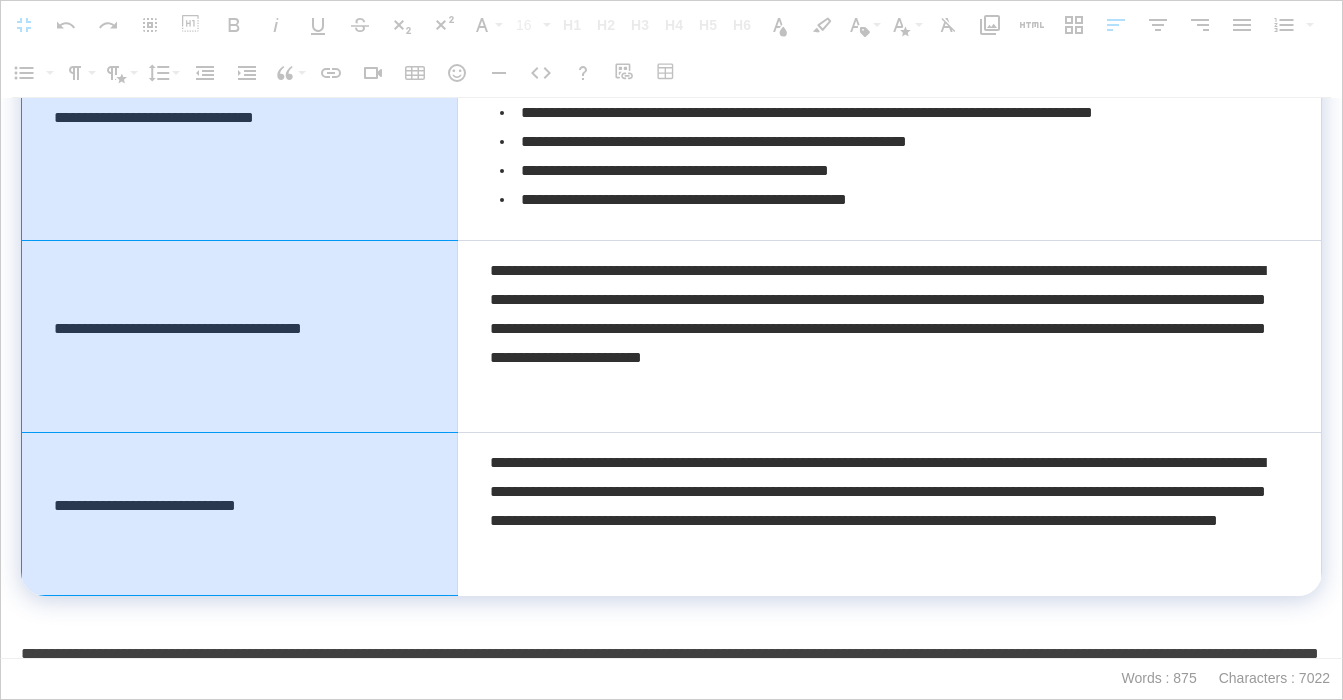scroll, scrollTop: 1393, scrollLeft: 0, axis: vertical 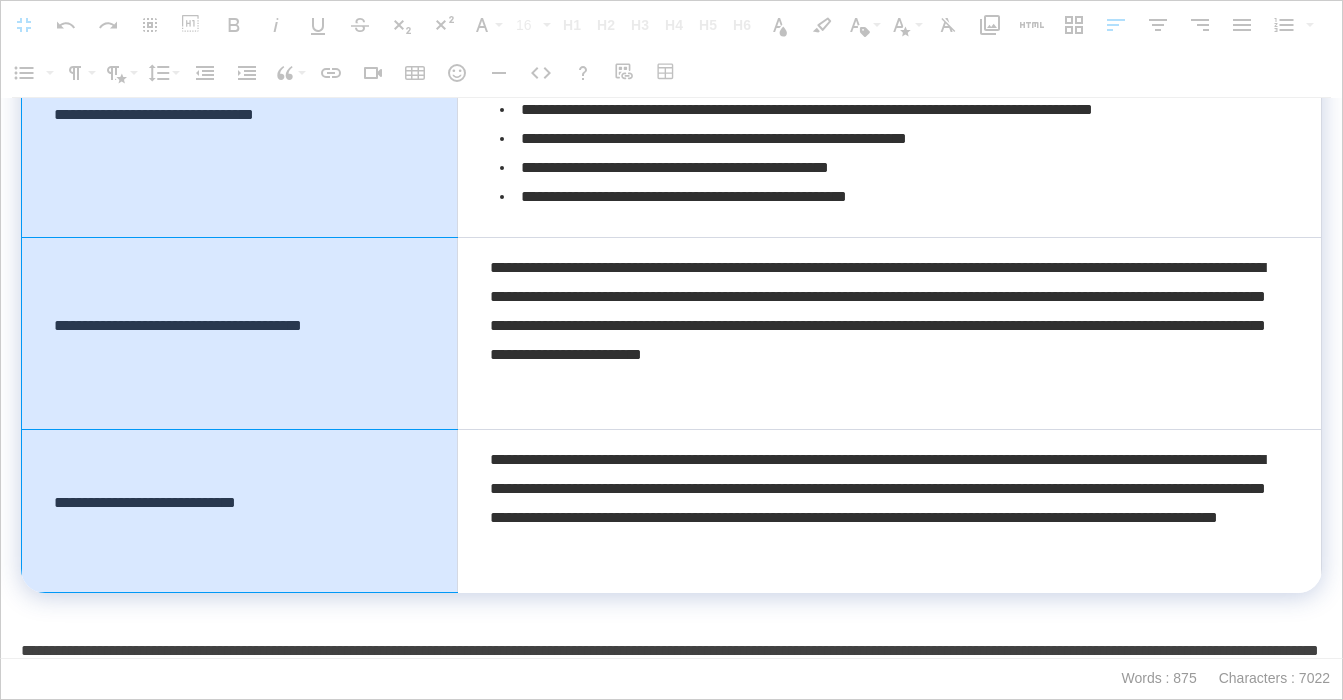 drag, startPoint x: 389, startPoint y: 346, endPoint x: 364, endPoint y: 612, distance: 267.17224 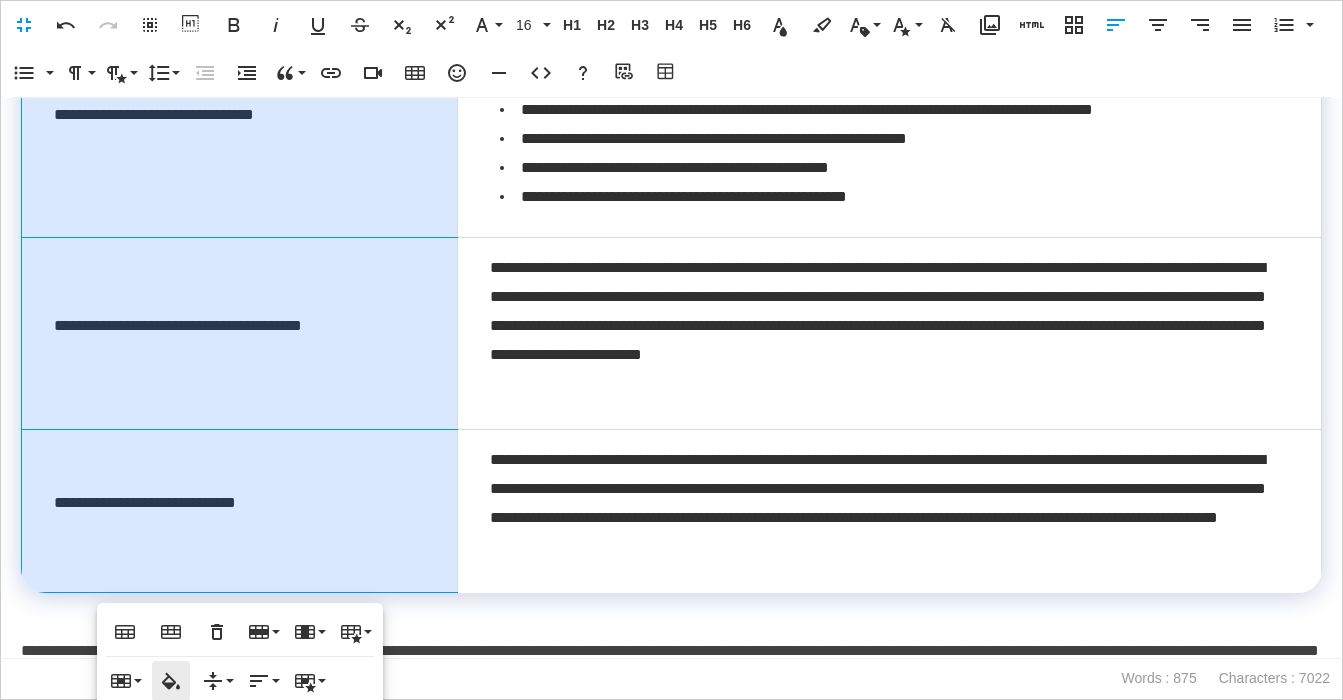 click 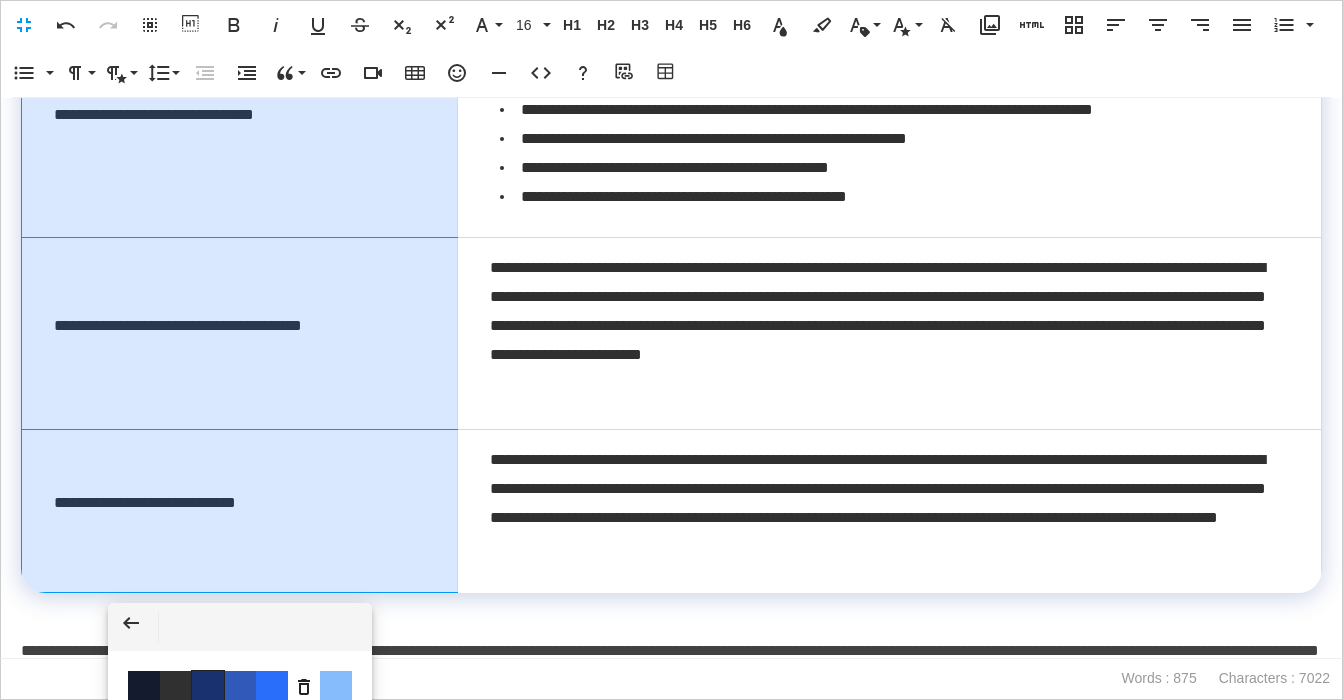 click on "Color #19326F" at bounding box center [208, 687] 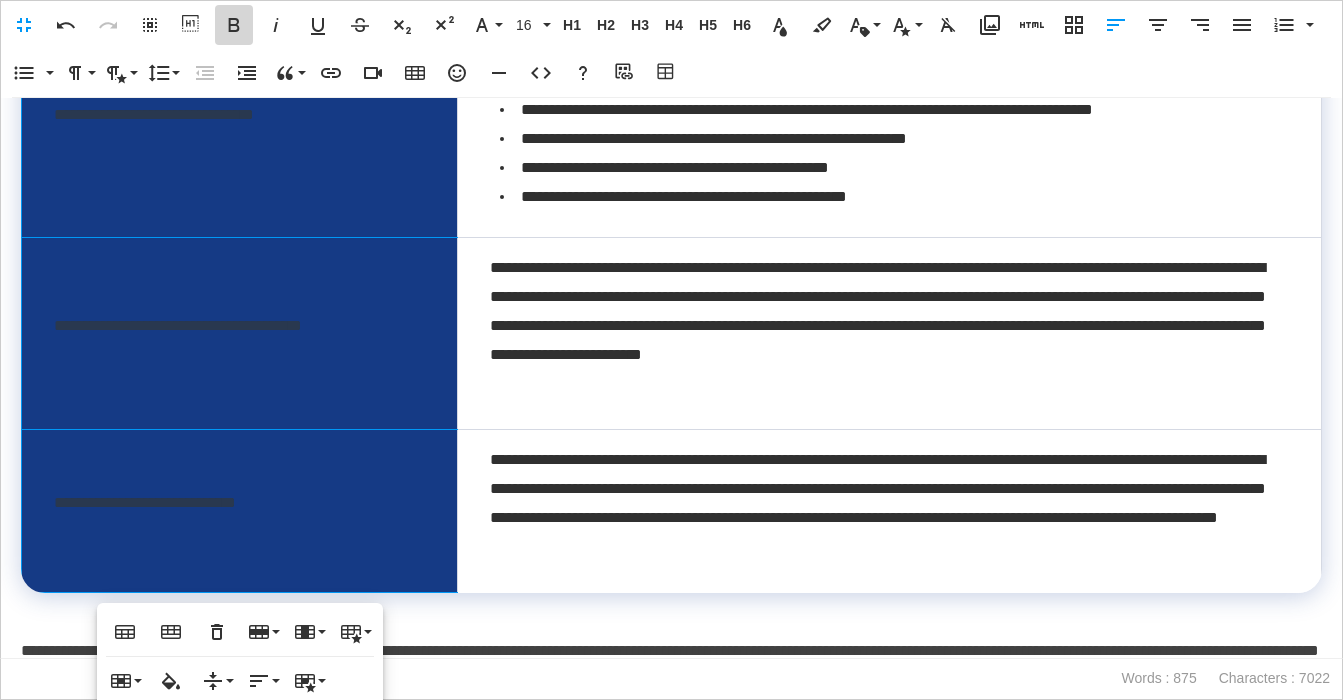 click 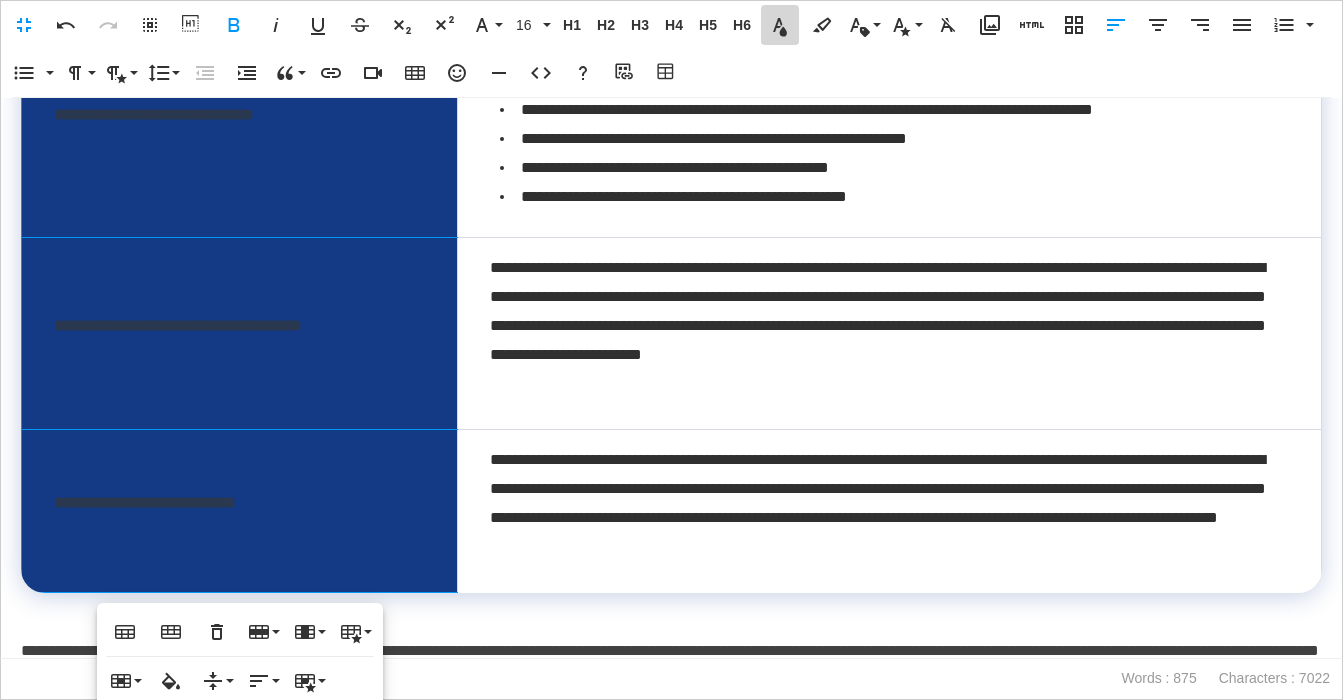 click 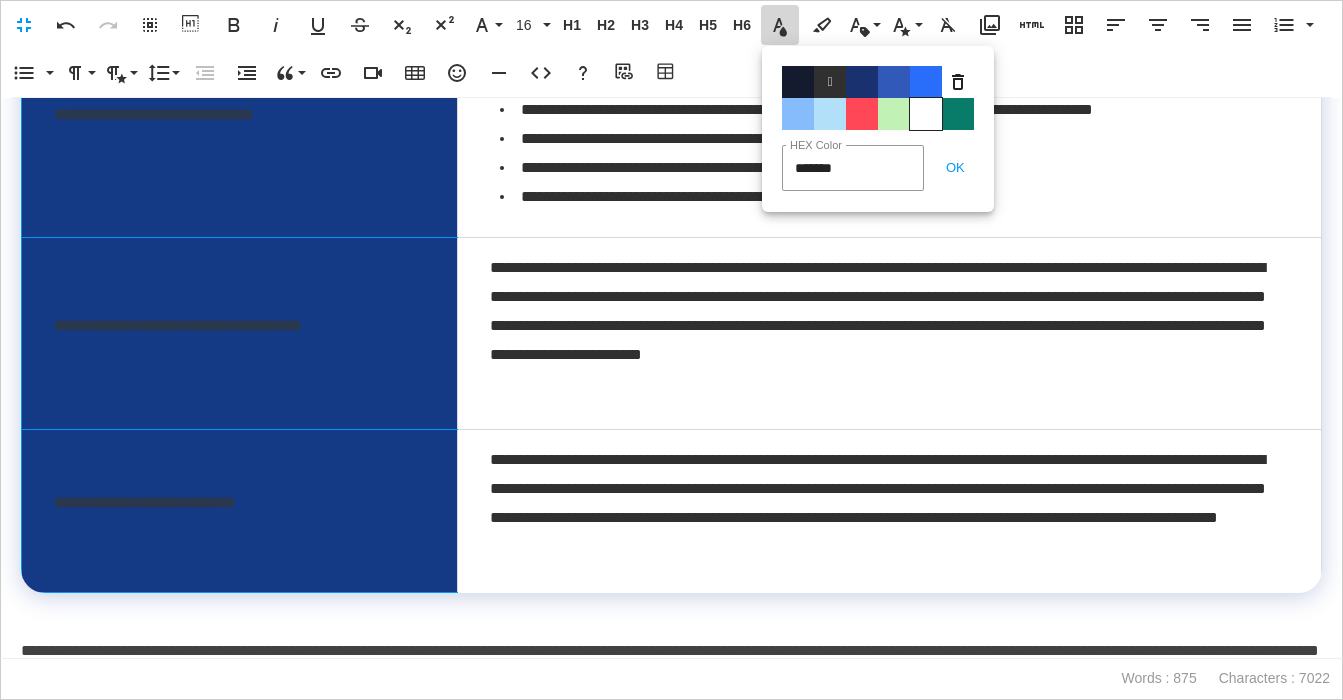 click on "Color#FFFFFF" at bounding box center (926, 114) 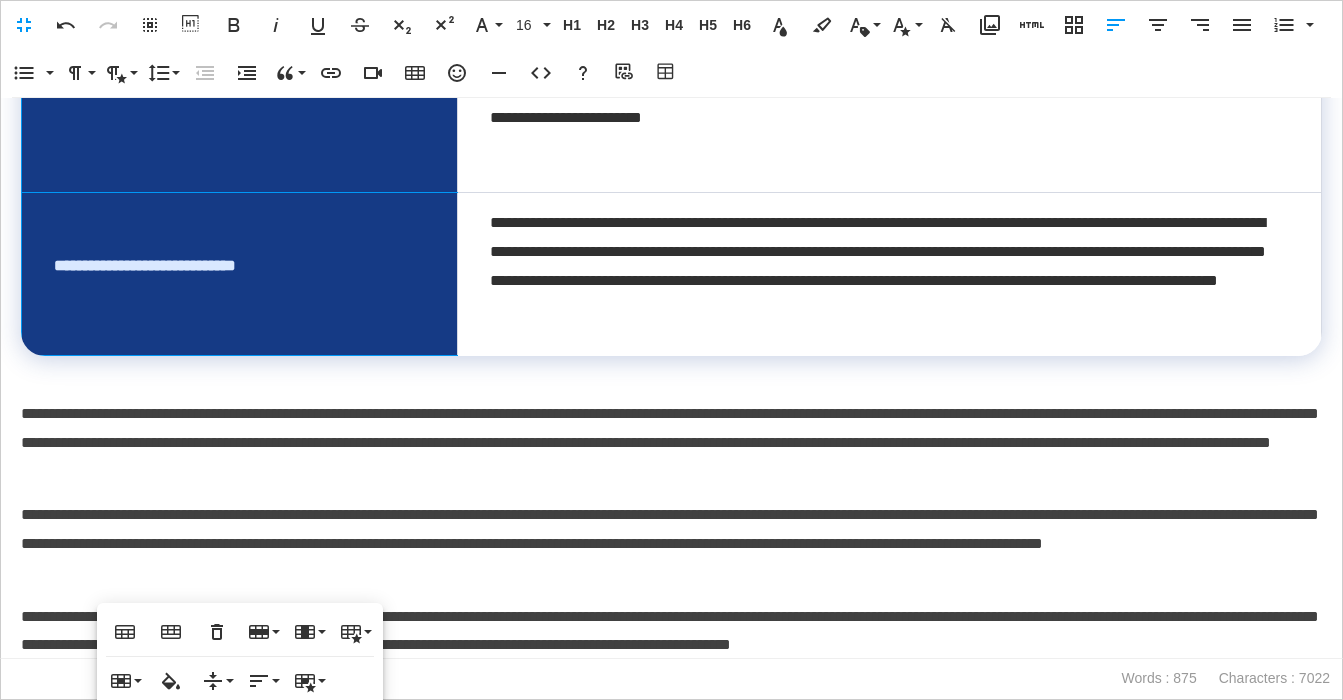 scroll, scrollTop: 1646, scrollLeft: 0, axis: vertical 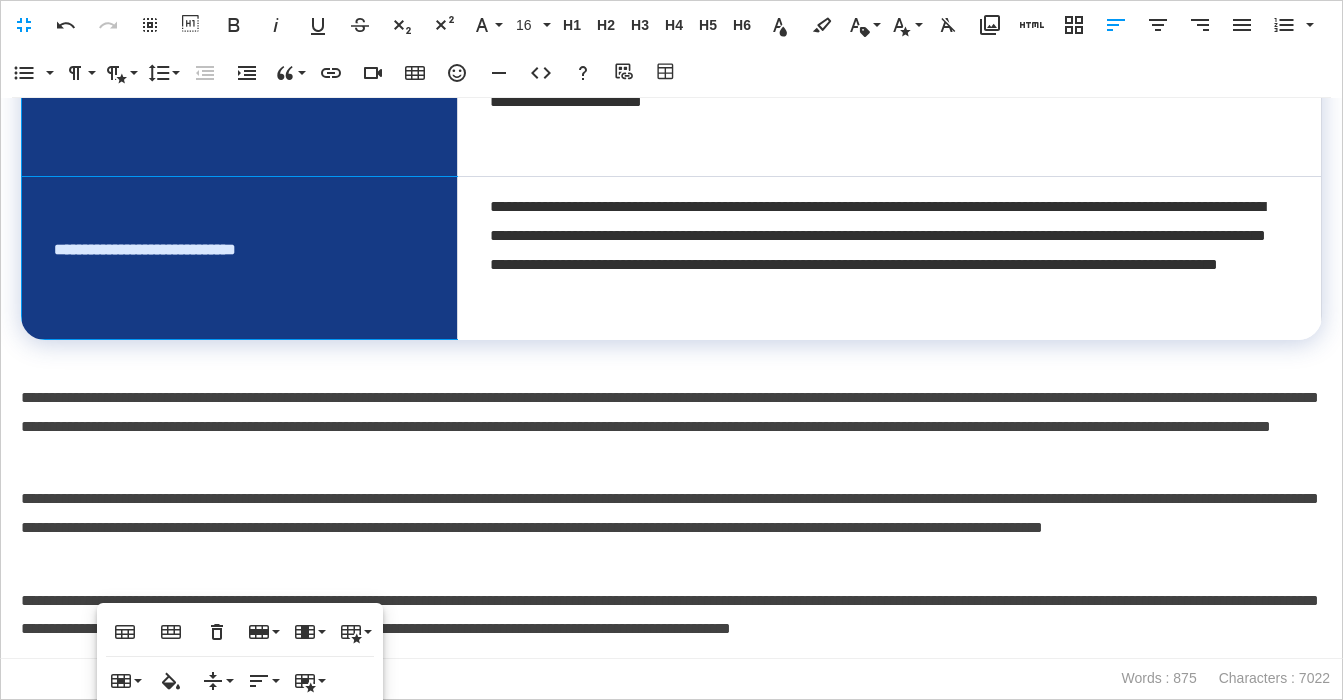 click on "**********" at bounding box center [671, 427] 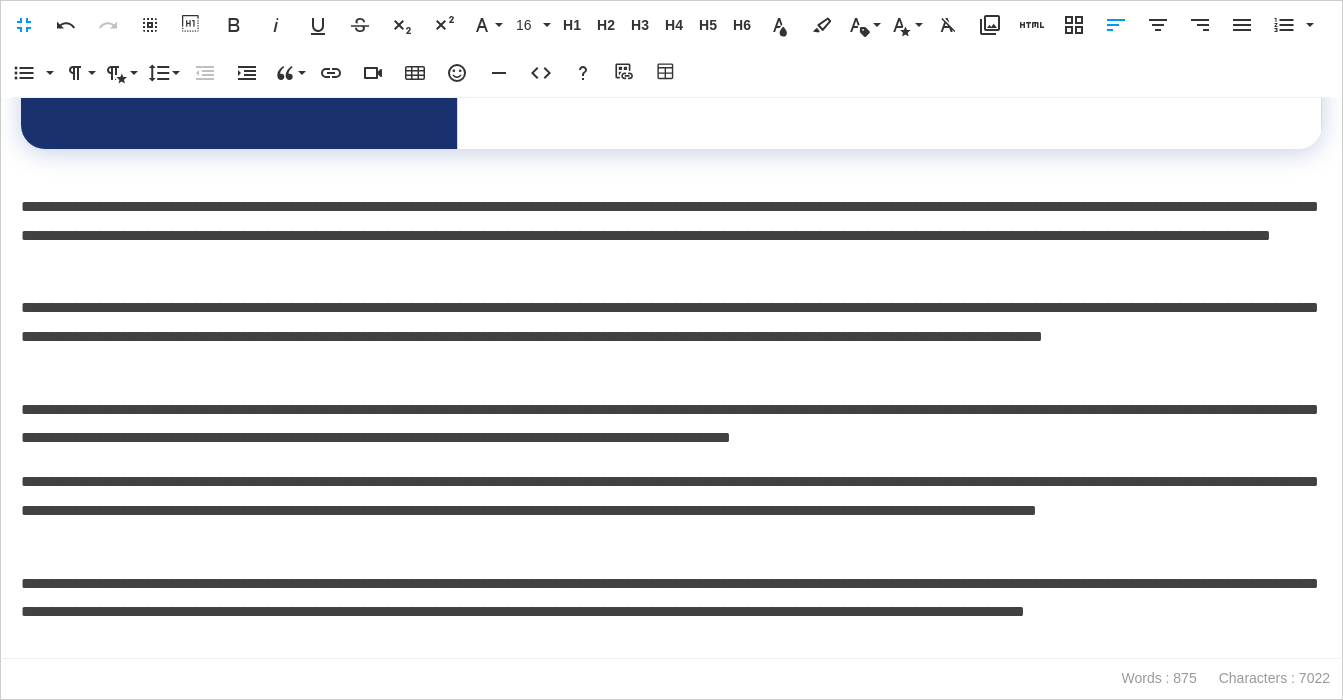 scroll, scrollTop: 1935, scrollLeft: 0, axis: vertical 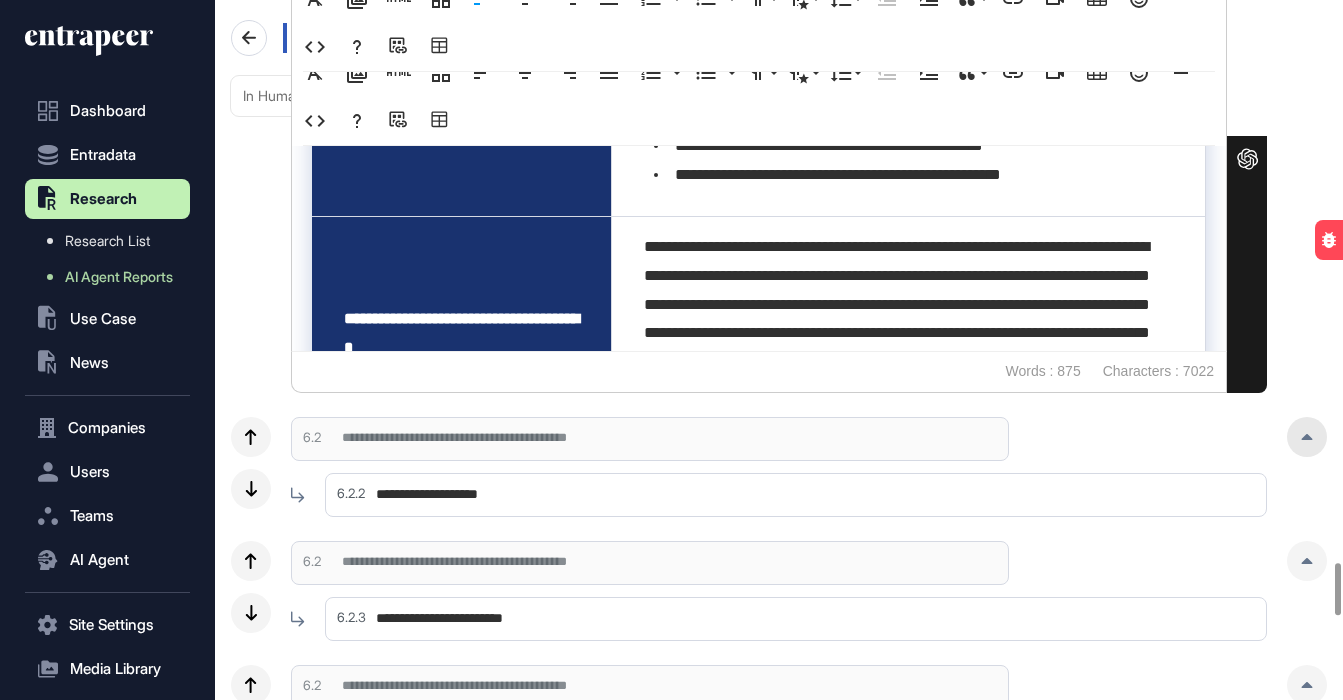 click 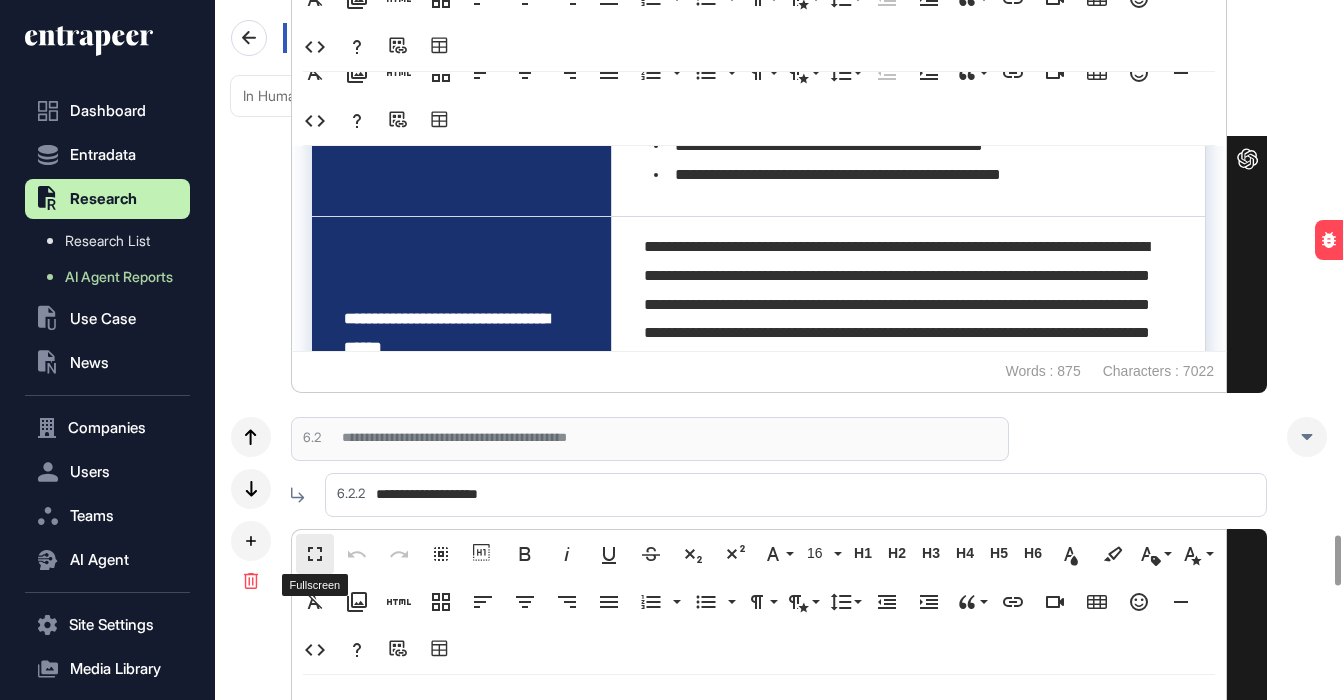 click on "Fullscreen" at bounding box center [315, 554] 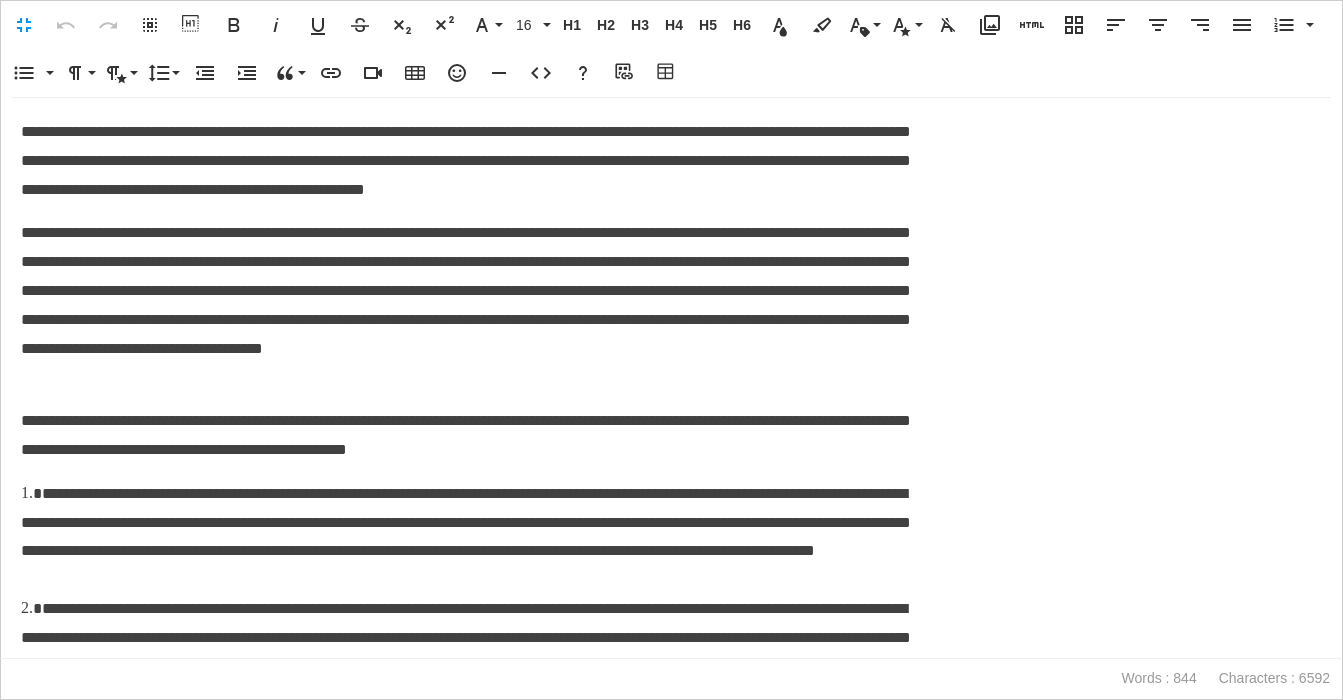 scroll, scrollTop: 1, scrollLeft: 9, axis: both 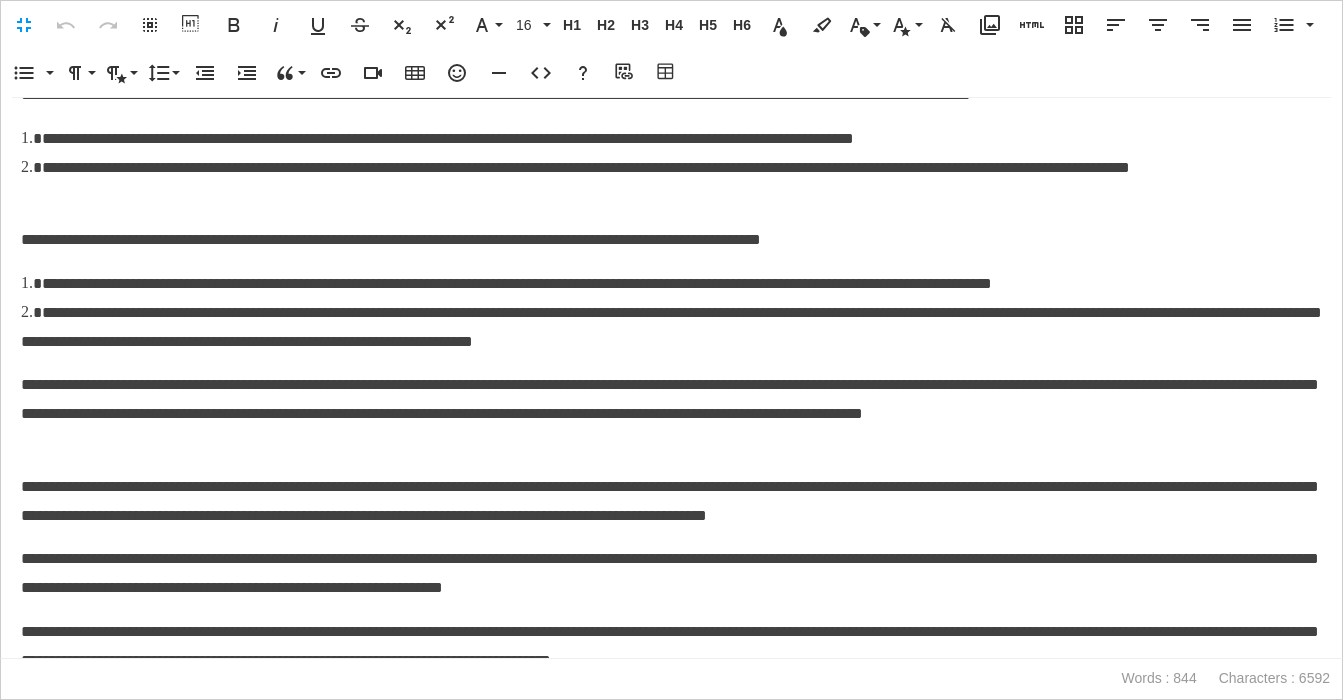 click on "**********" 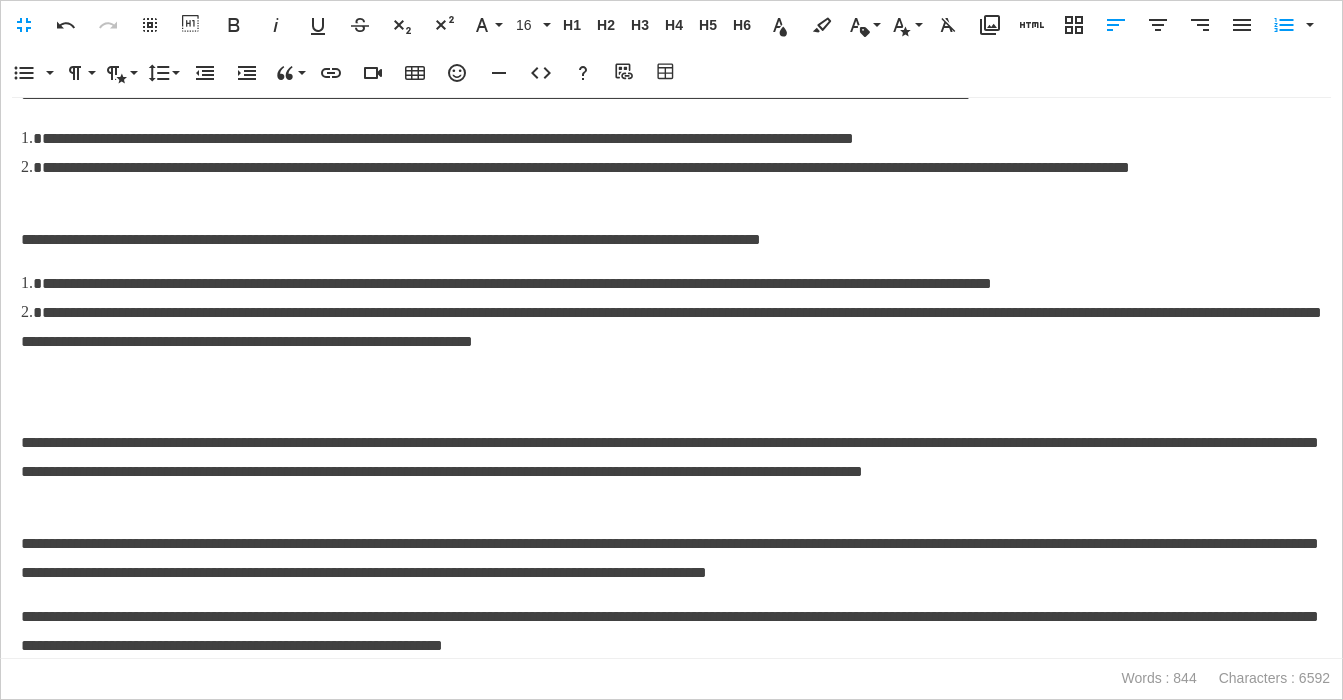 type 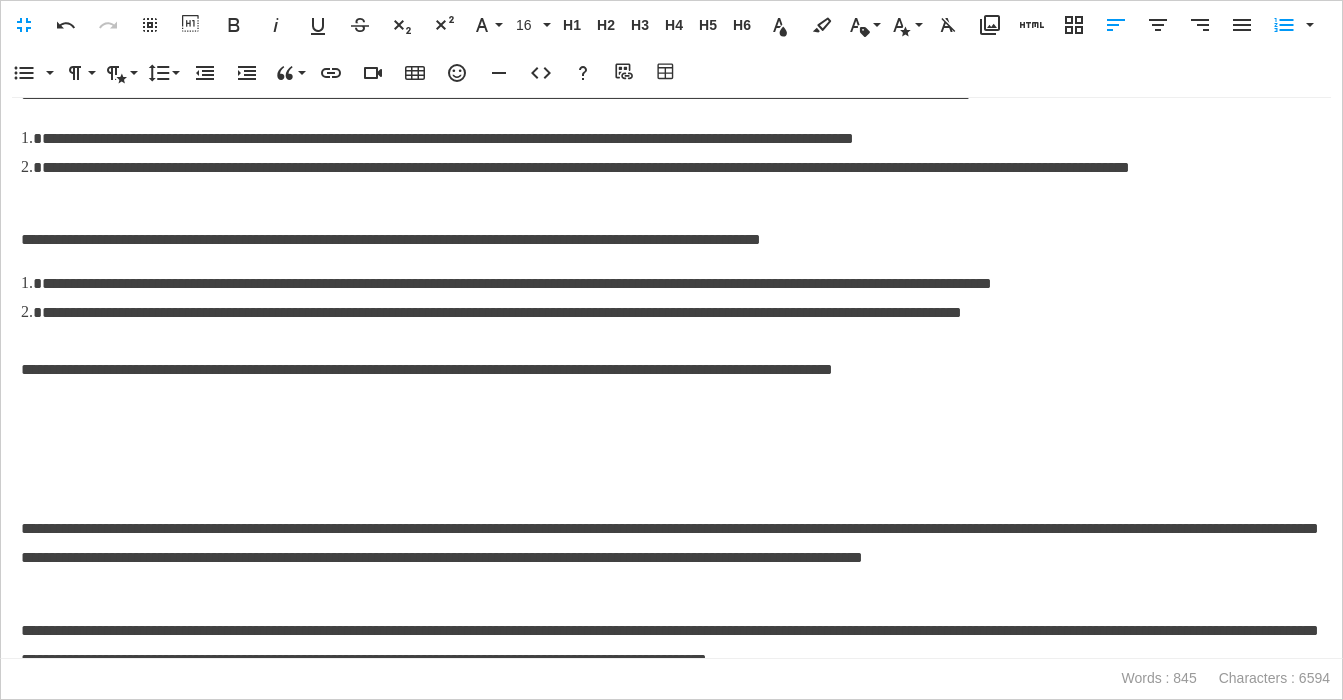click on "**********" at bounding box center [671, 400] 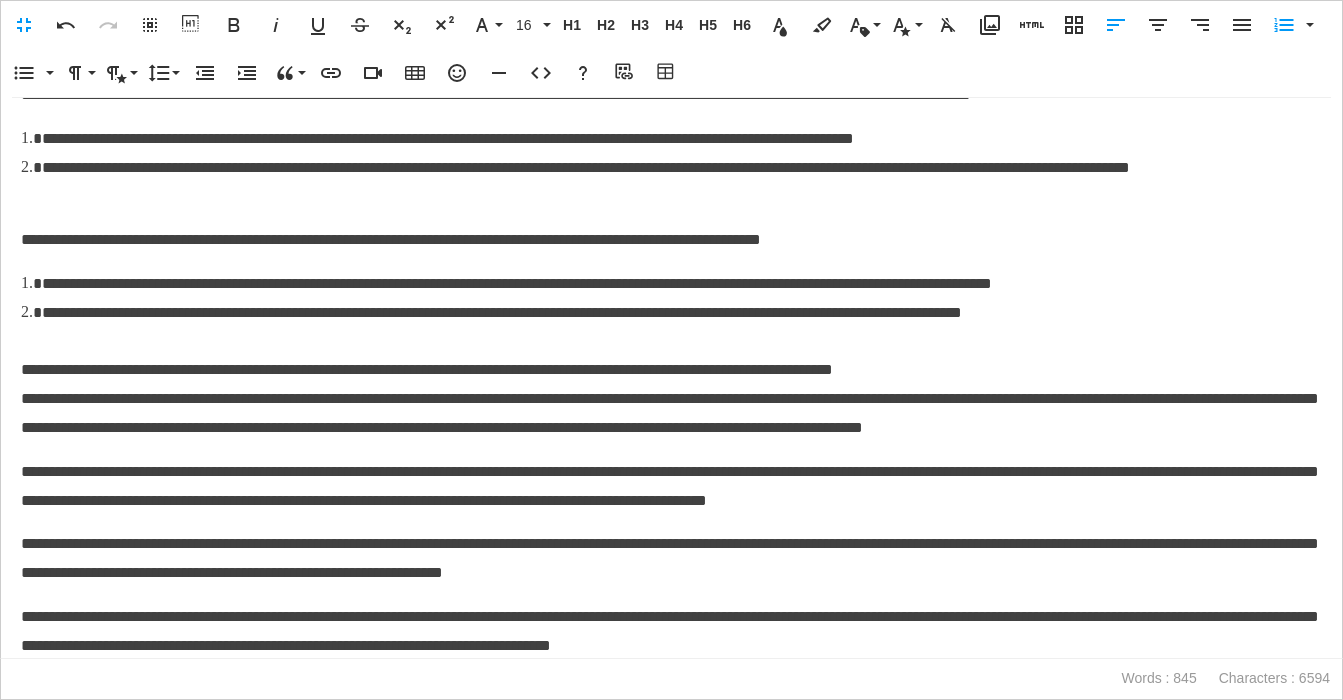click on "**********" at bounding box center [671, 371] 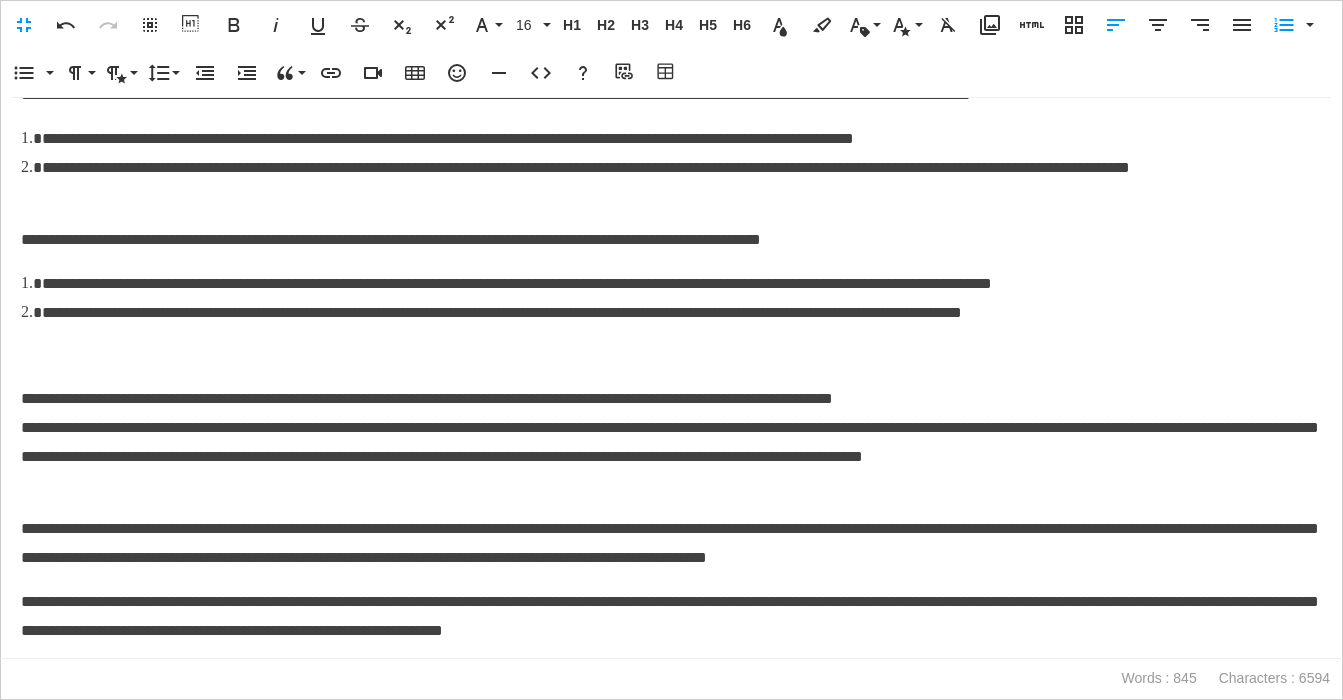 click on "**********" at bounding box center (670, 384) 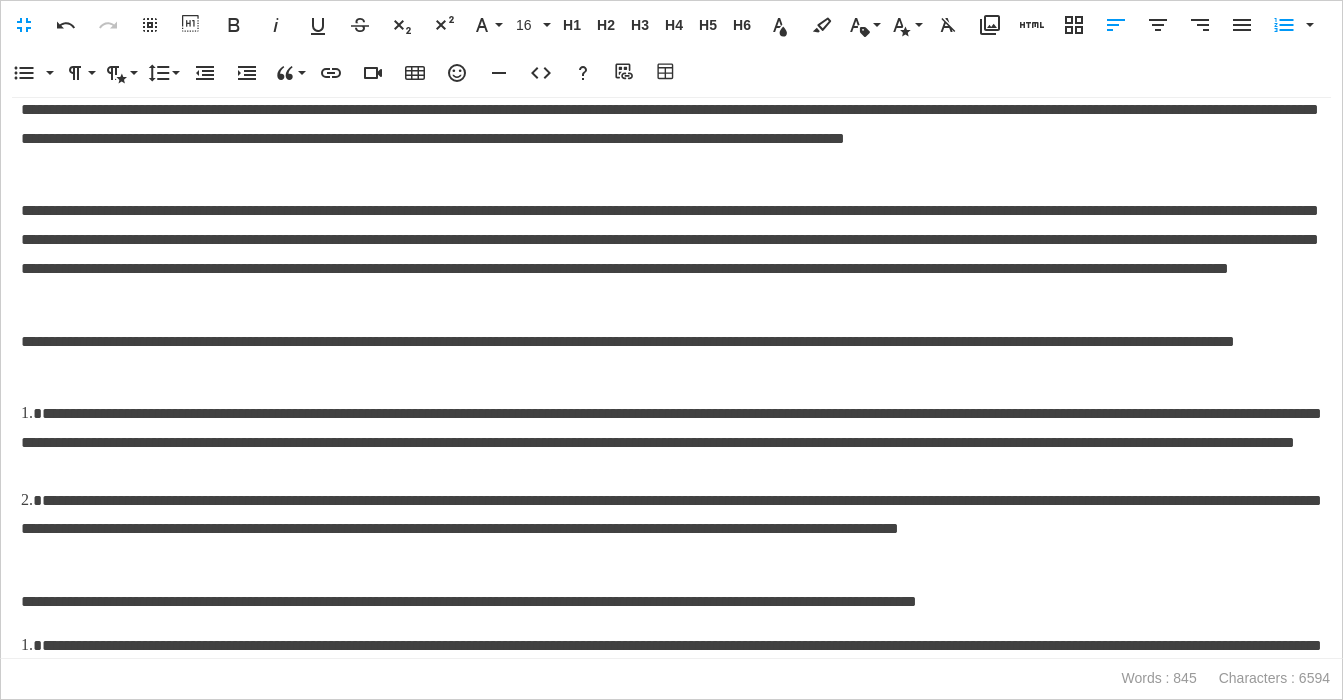 scroll, scrollTop: 0, scrollLeft: 0, axis: both 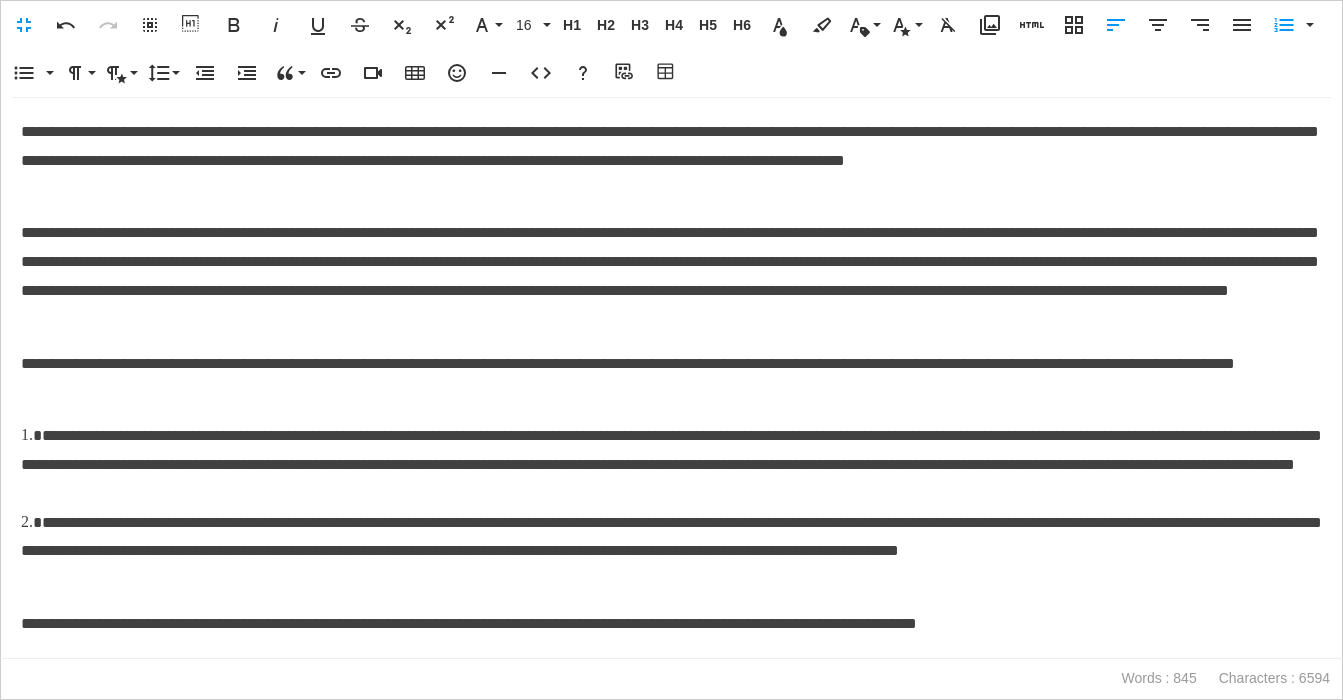 click on "**********" at bounding box center [671, 276] 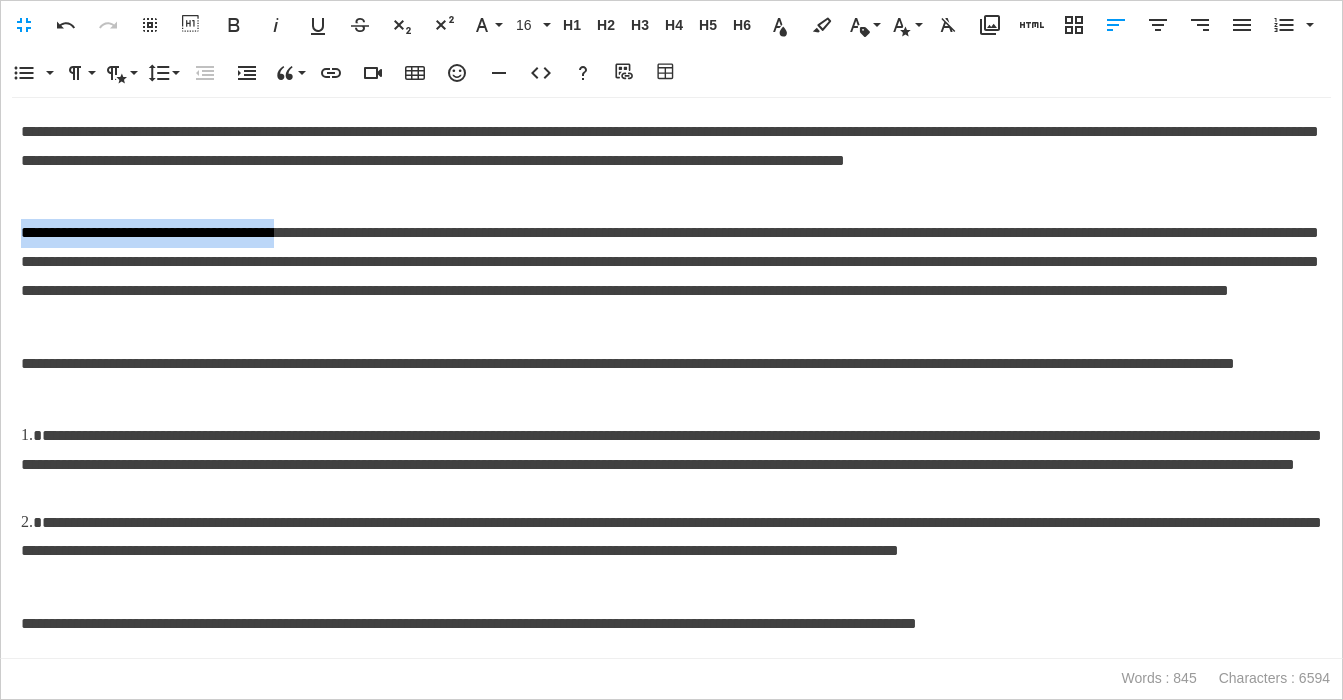 drag, startPoint x: 335, startPoint y: 231, endPoint x: -19, endPoint y: 234, distance: 354.01273 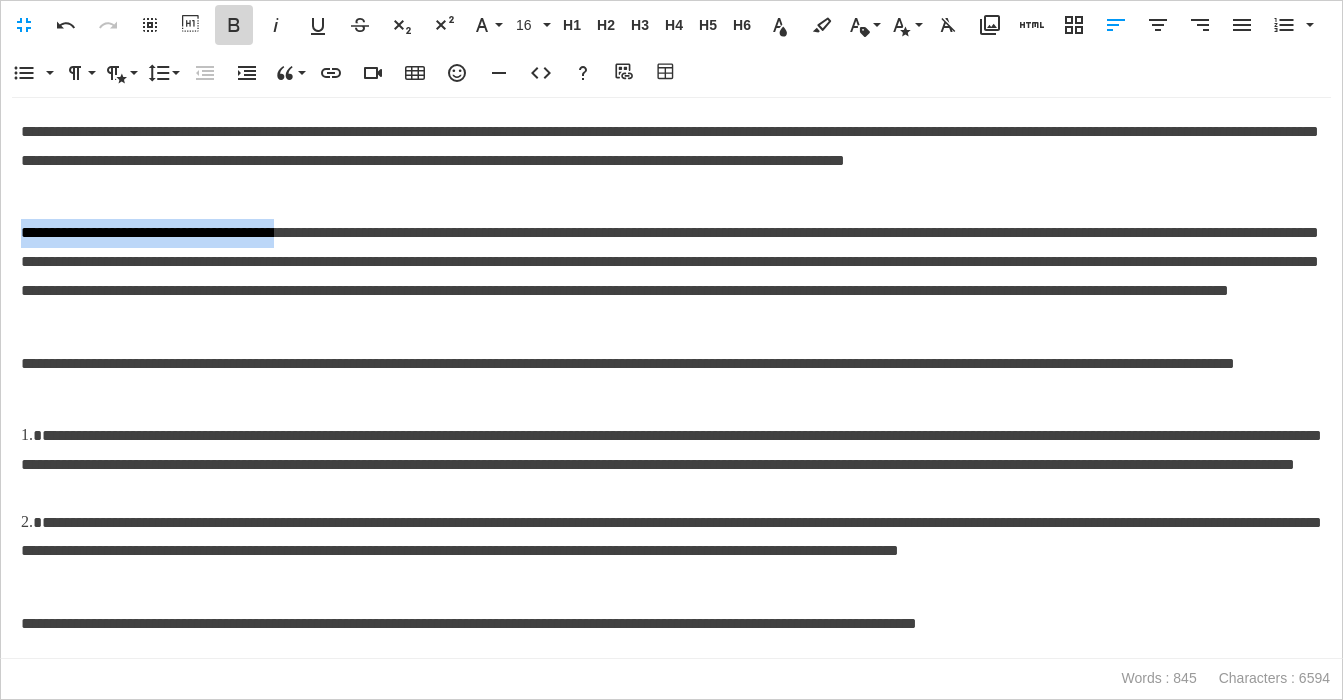 click on "Bold" at bounding box center (234, 25) 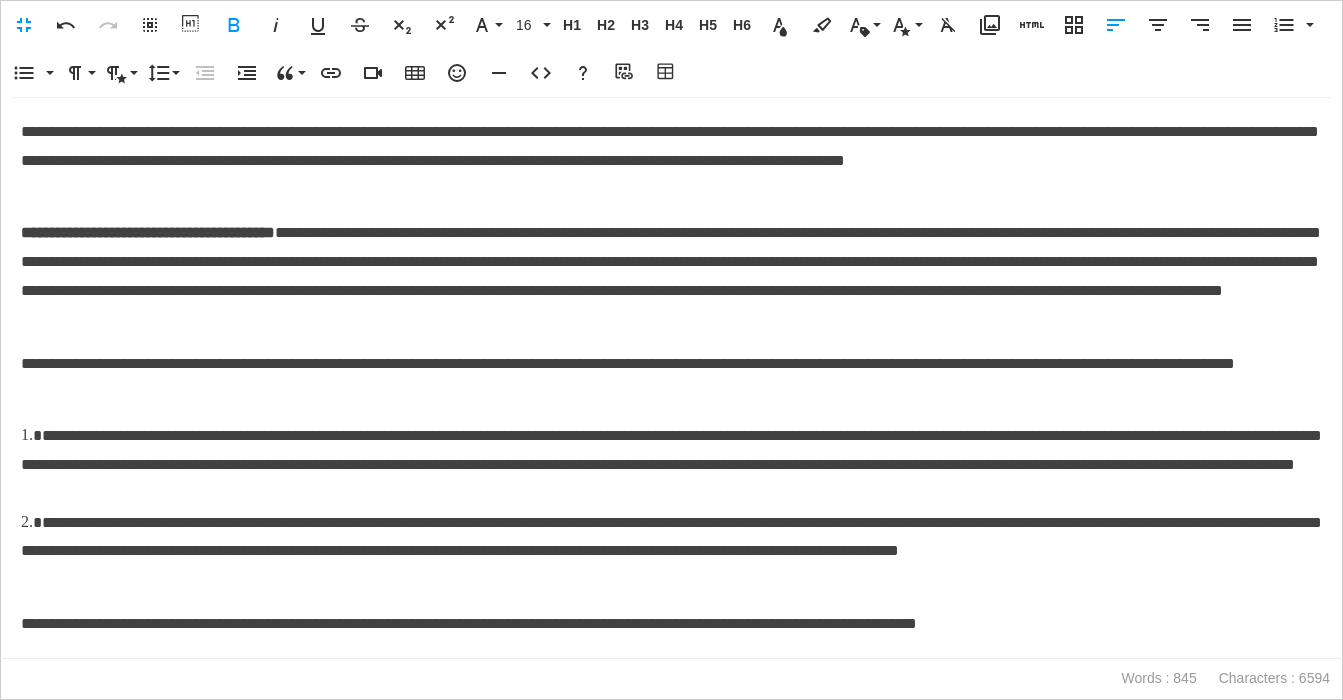 click on "**********" at bounding box center [148, 232] 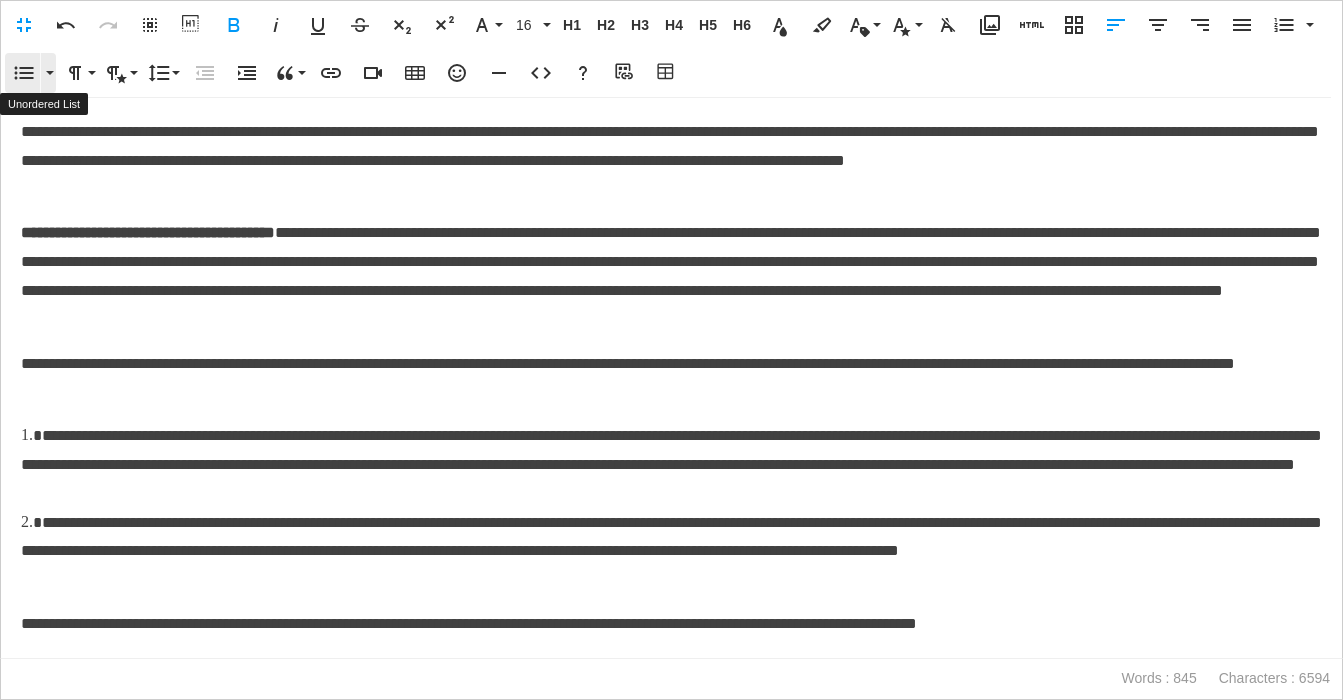 click 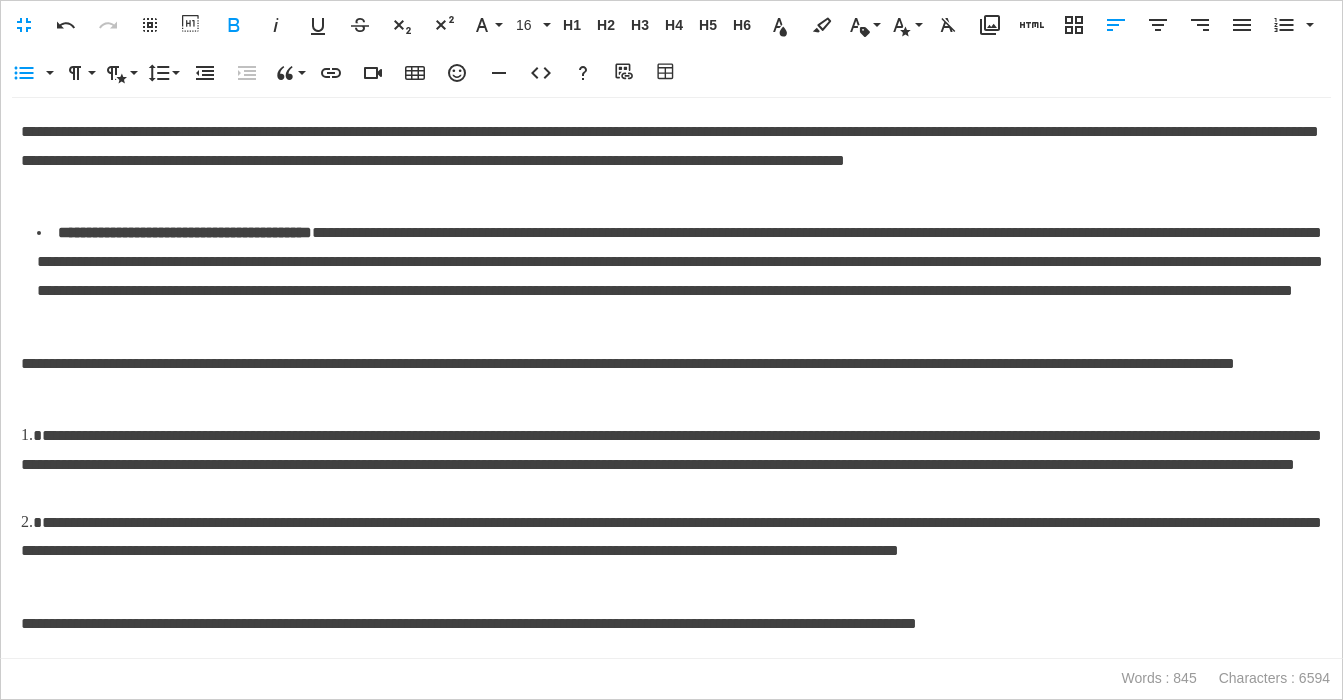 click on "**********" at bounding box center (671, 379) 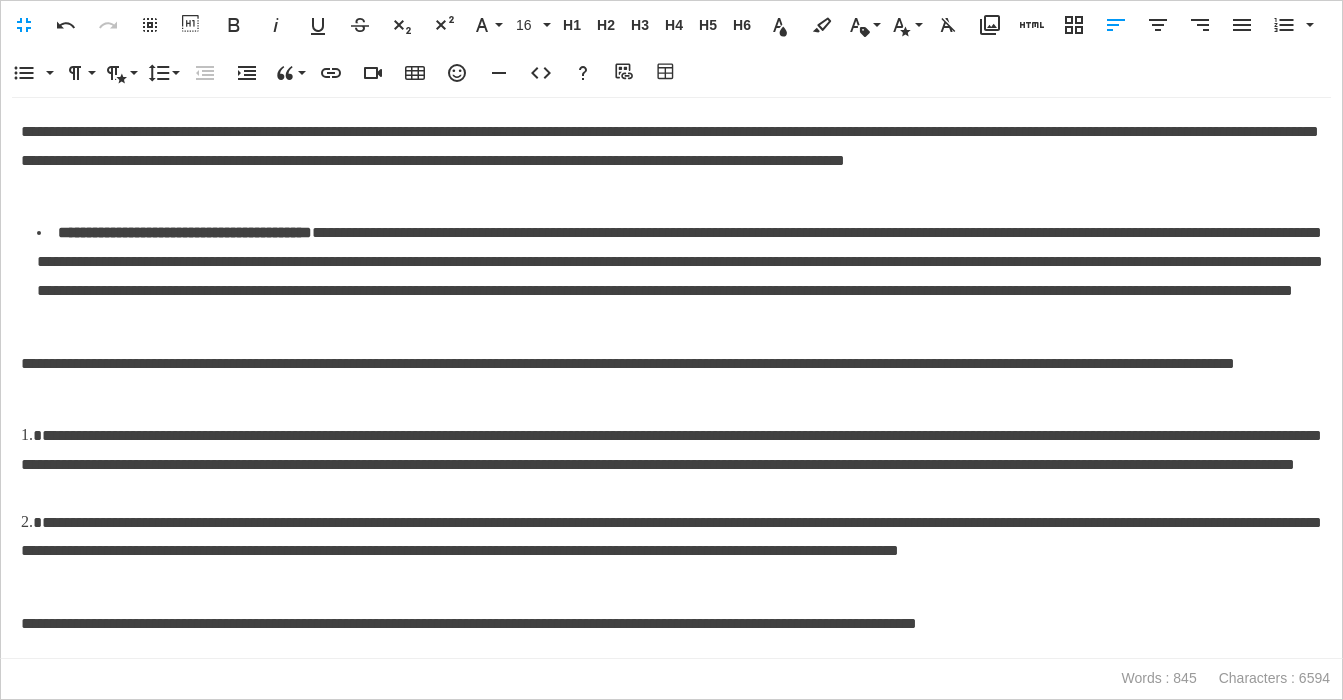 click on "**********" at bounding box center (671, 379) 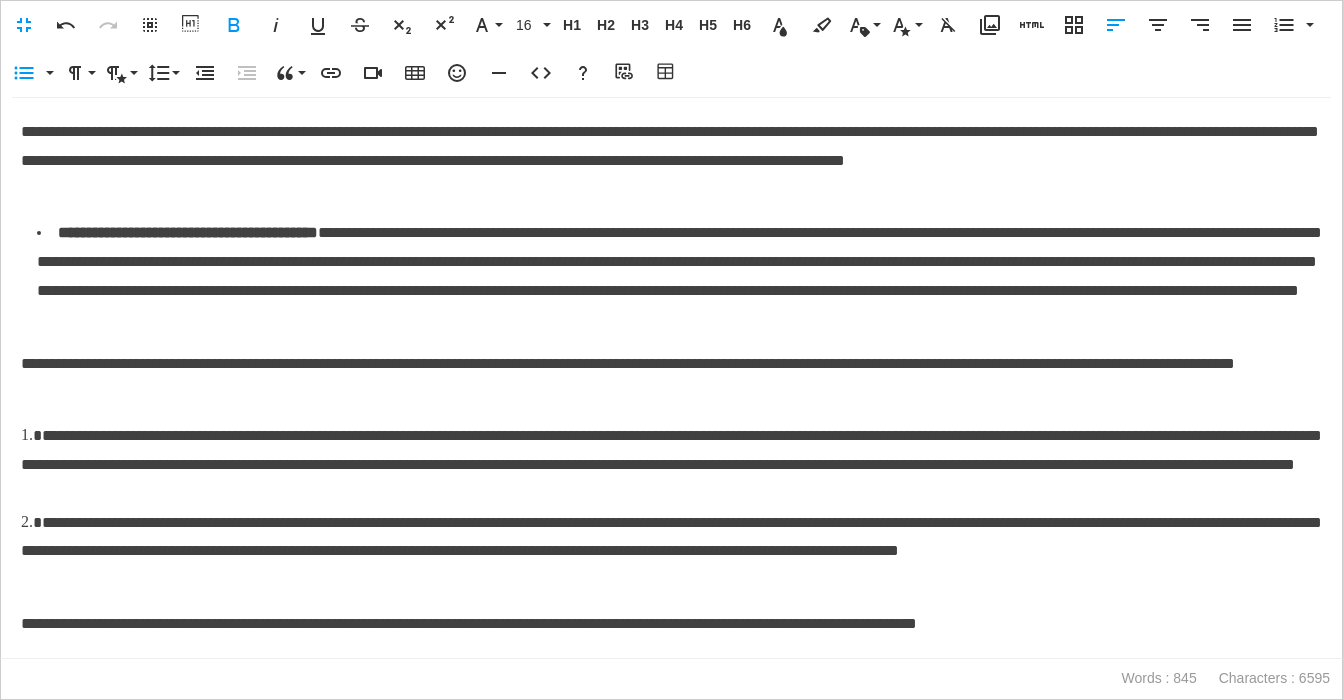 click on "**********" at bounding box center (671, 379) 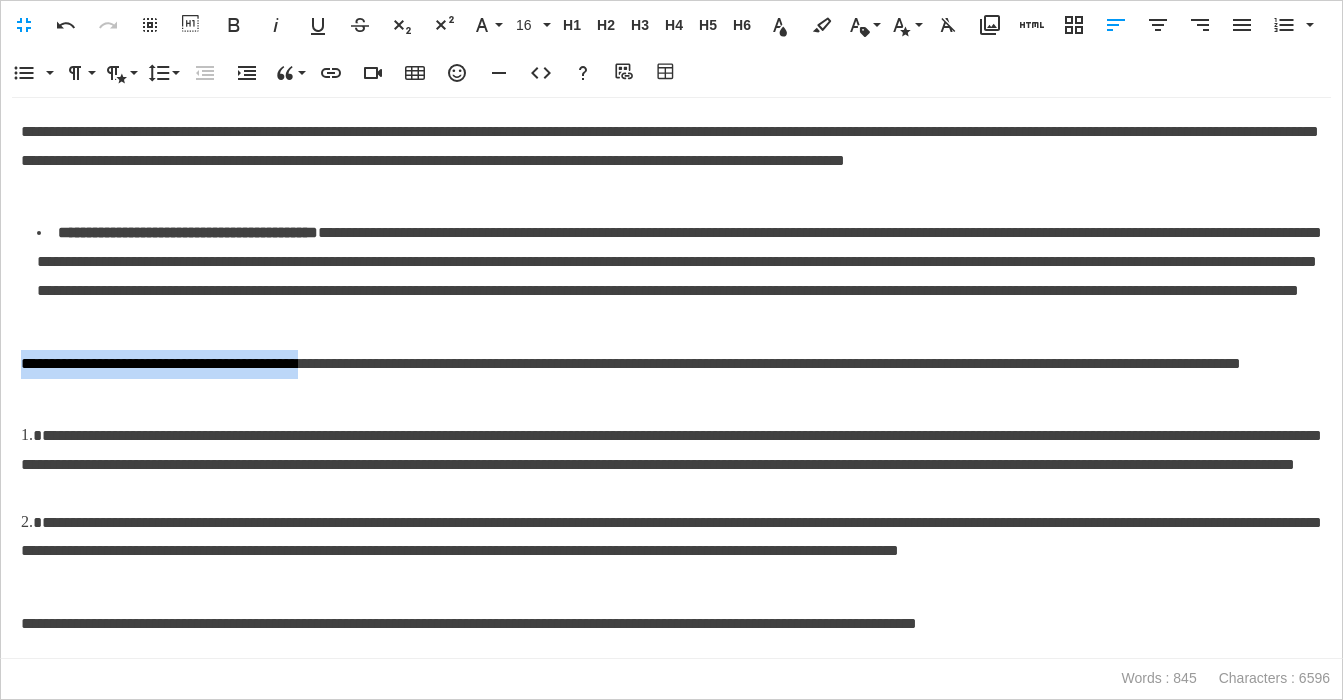 drag, startPoint x: 360, startPoint y: 364, endPoint x: -19, endPoint y: 377, distance: 379.2229 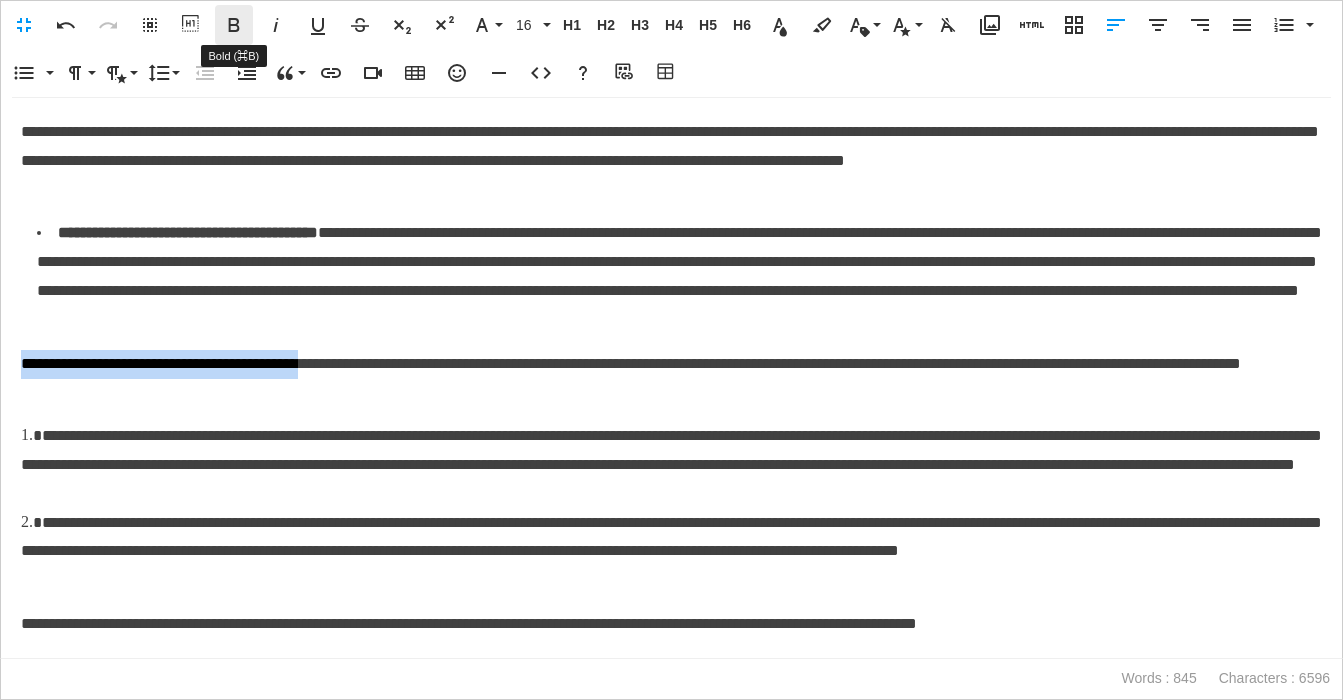 click 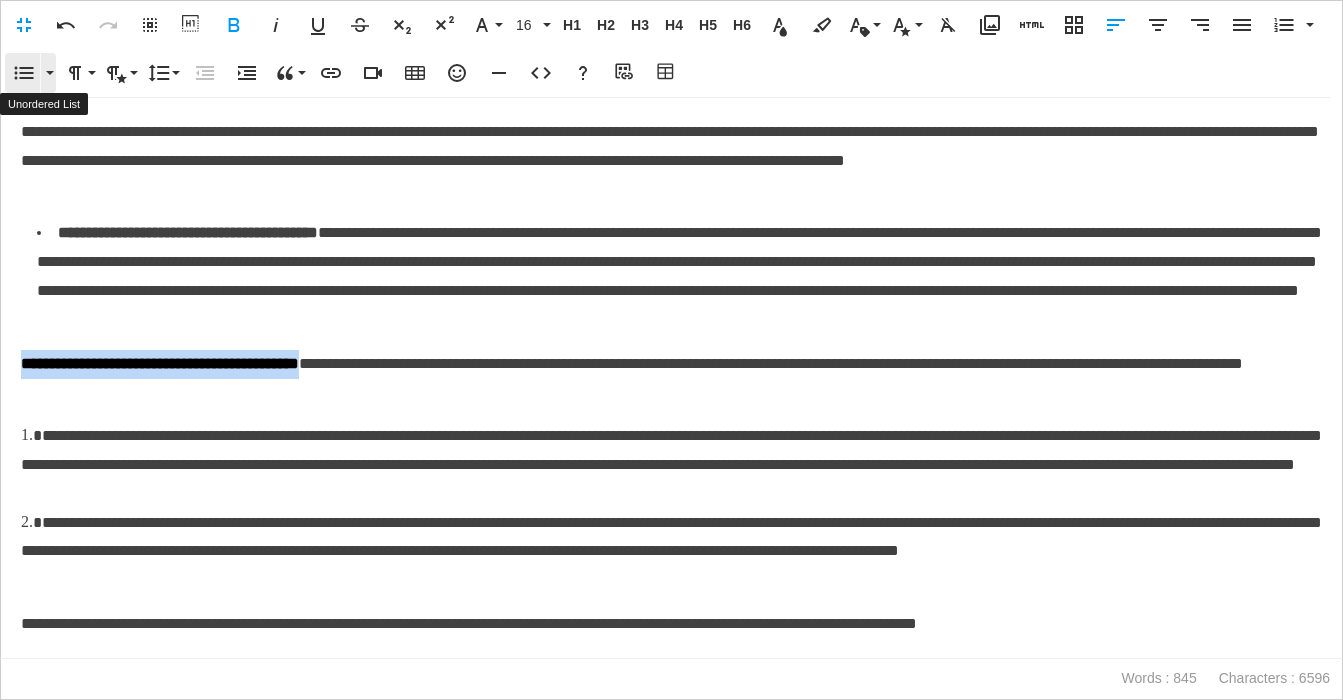 click 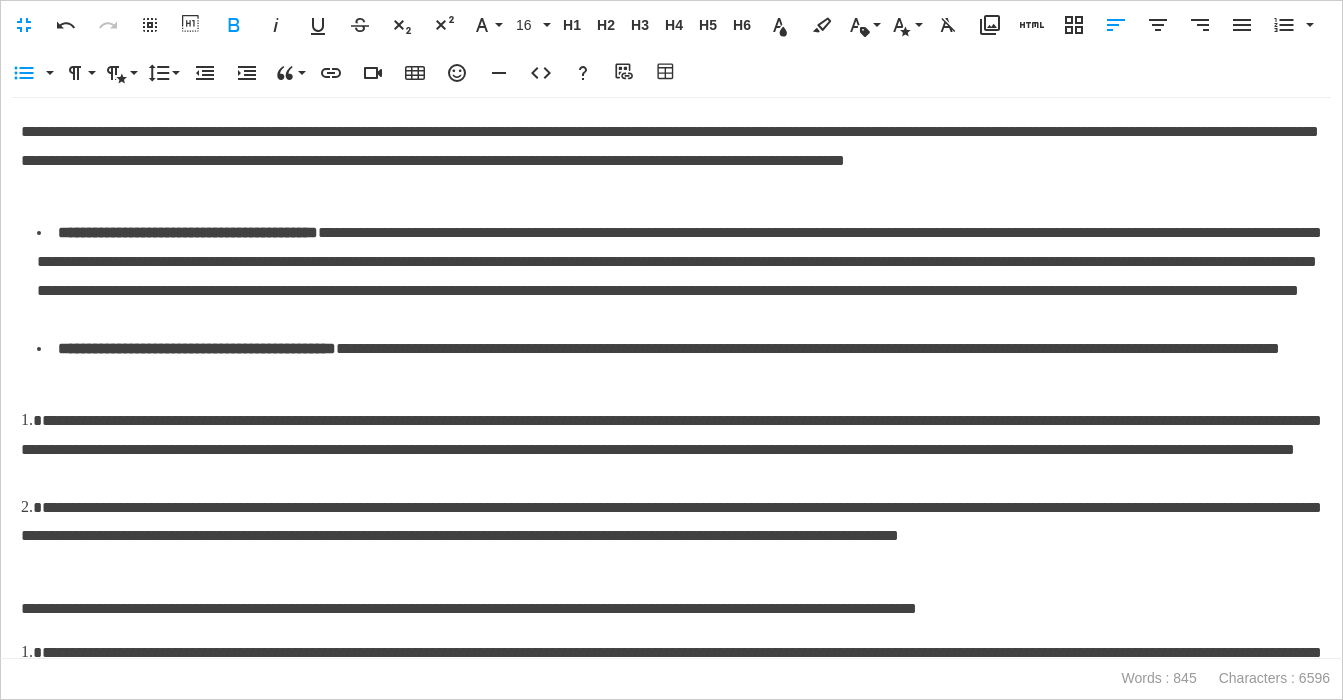 click on "**********" at bounding box center [679, 276] 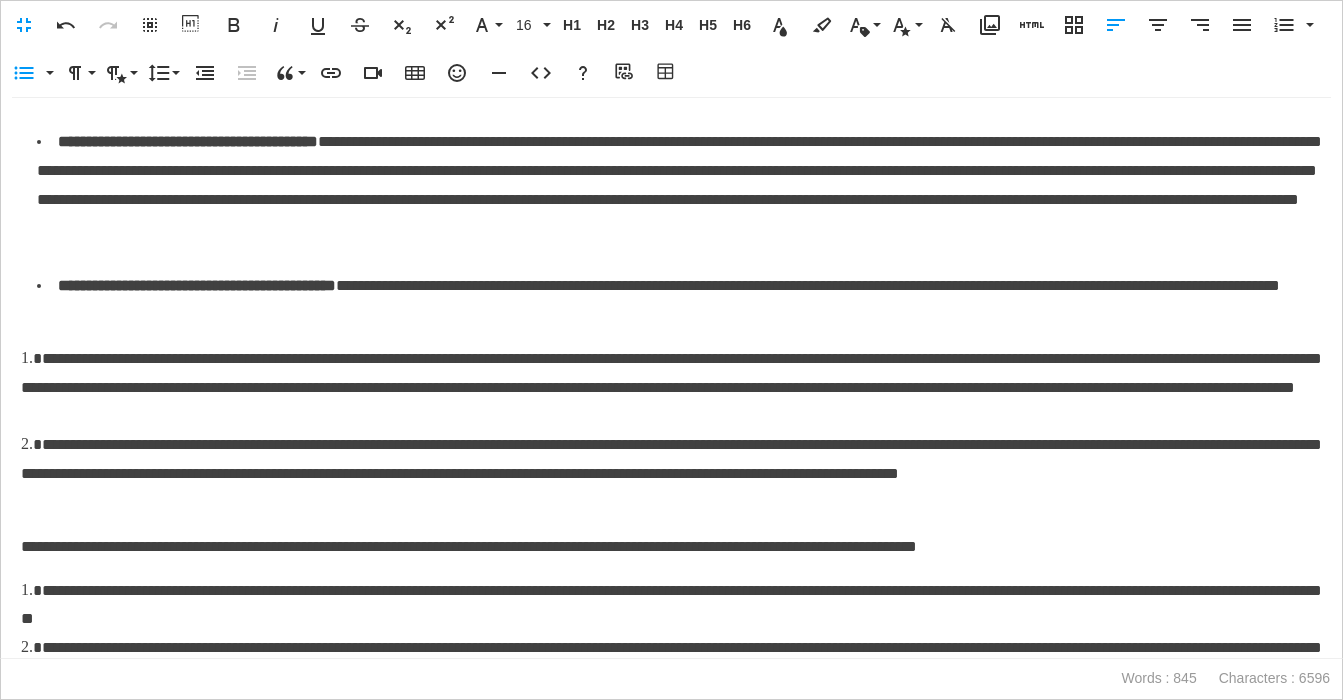 scroll, scrollTop: 112, scrollLeft: 0, axis: vertical 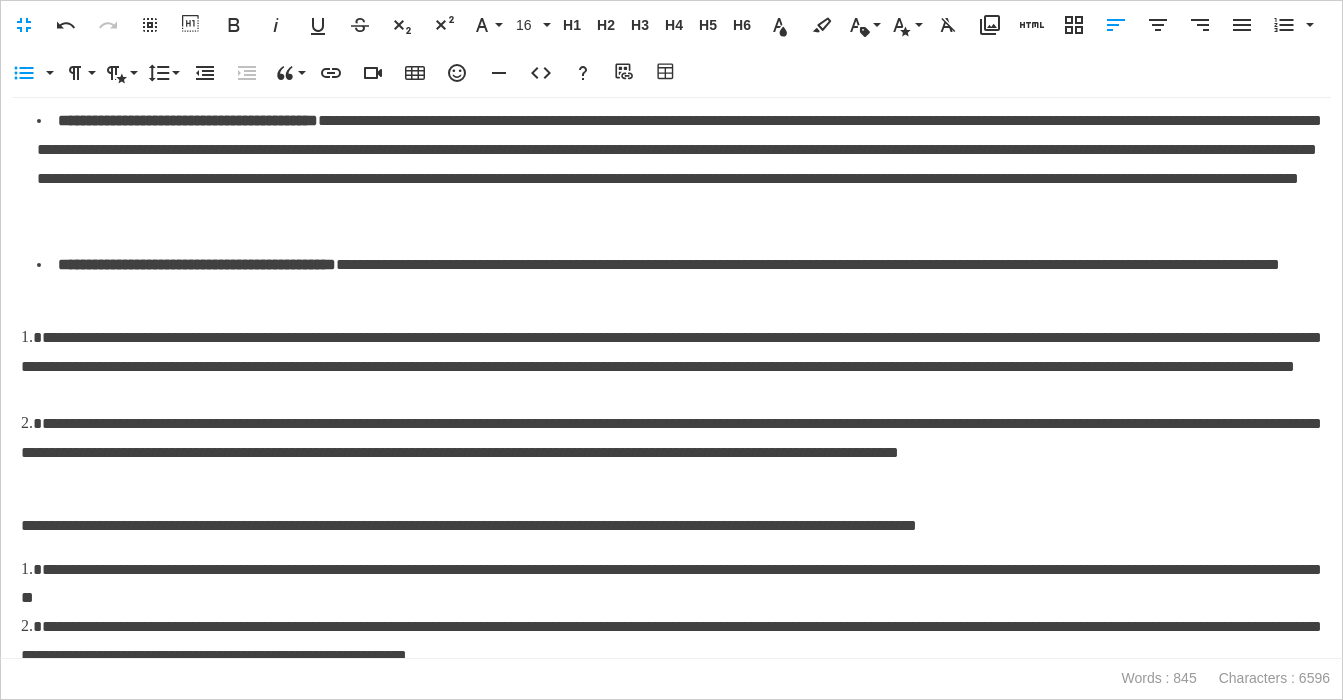 click on "**********" at bounding box center [679, 280] 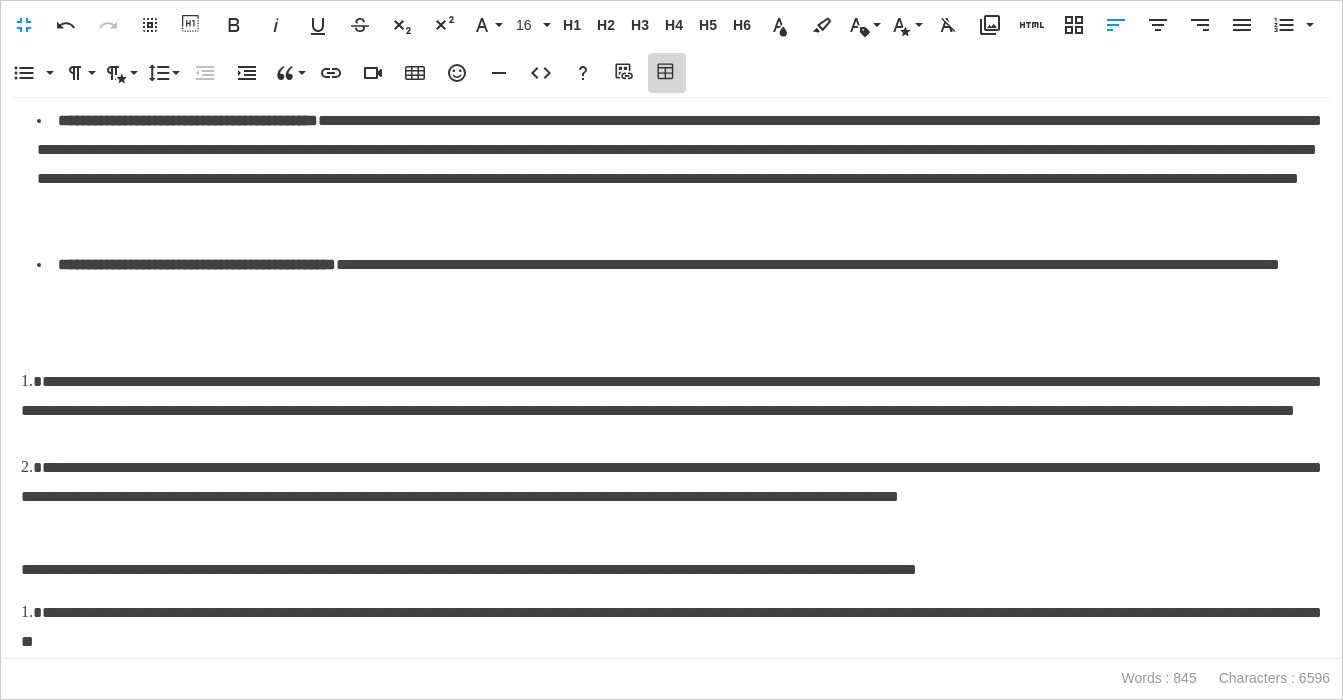 click 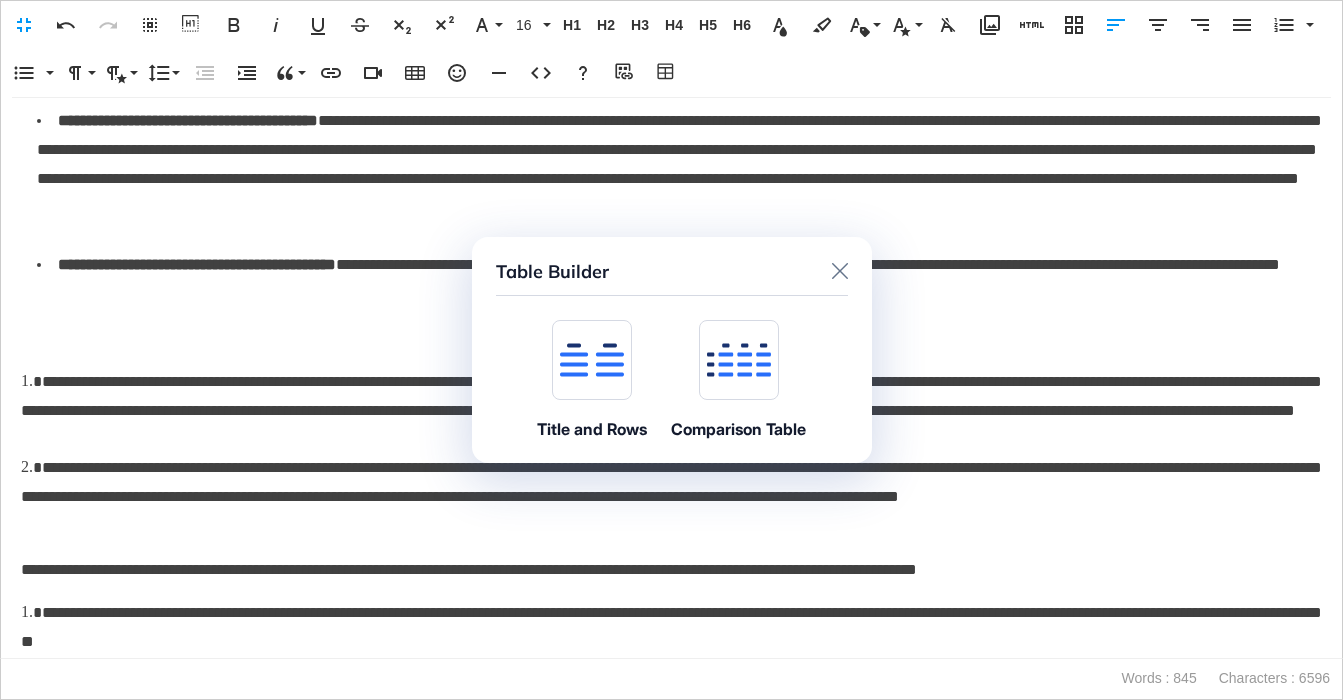 click at bounding box center (592, 360) 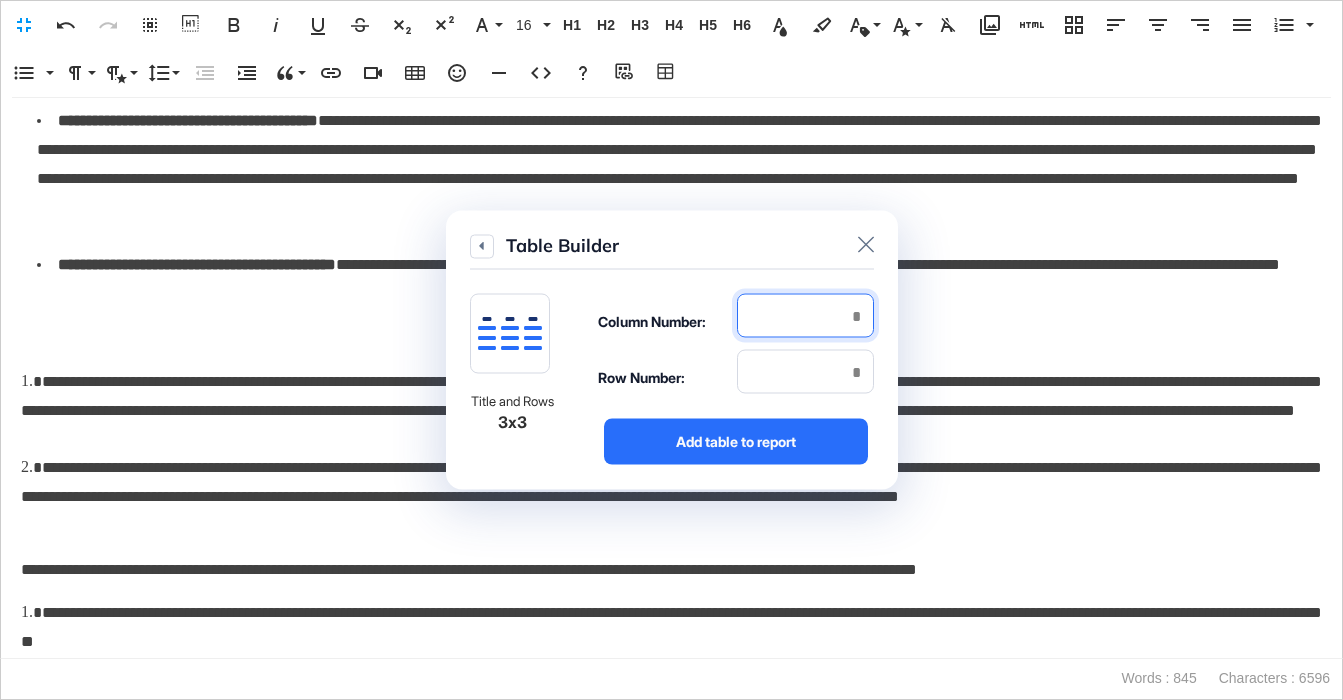 click at bounding box center [805, 316] 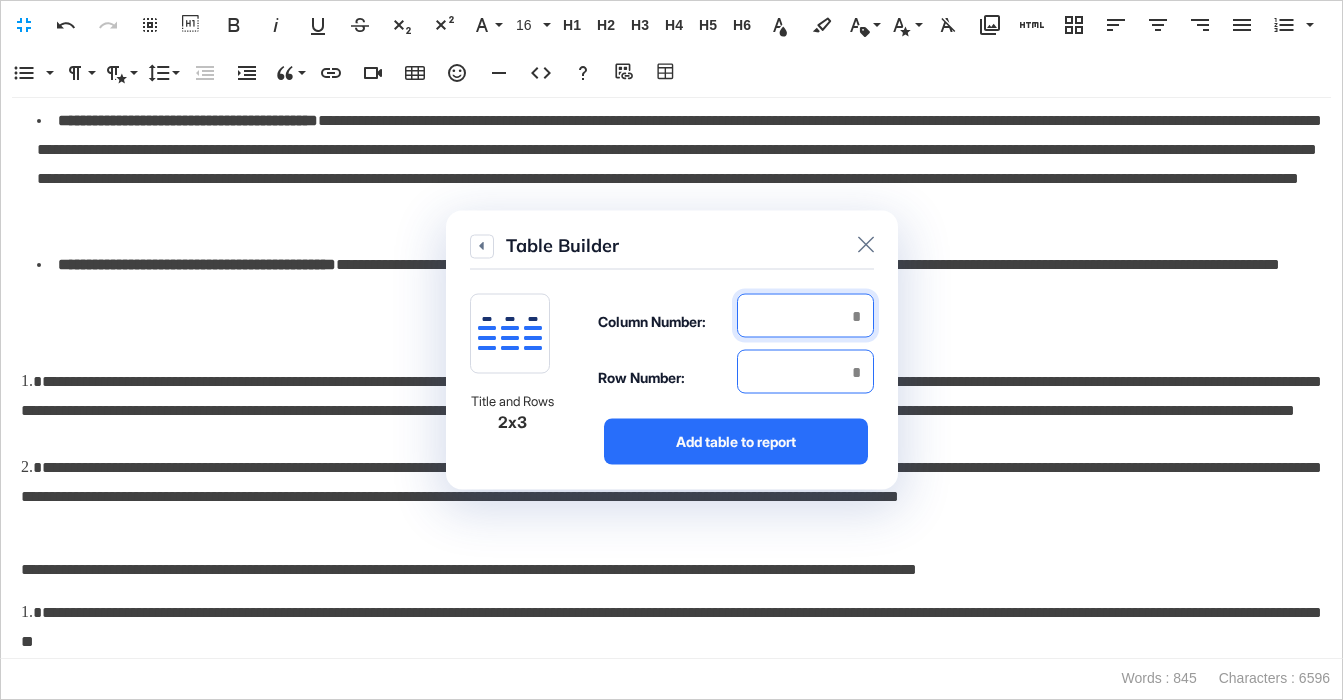 type on "*" 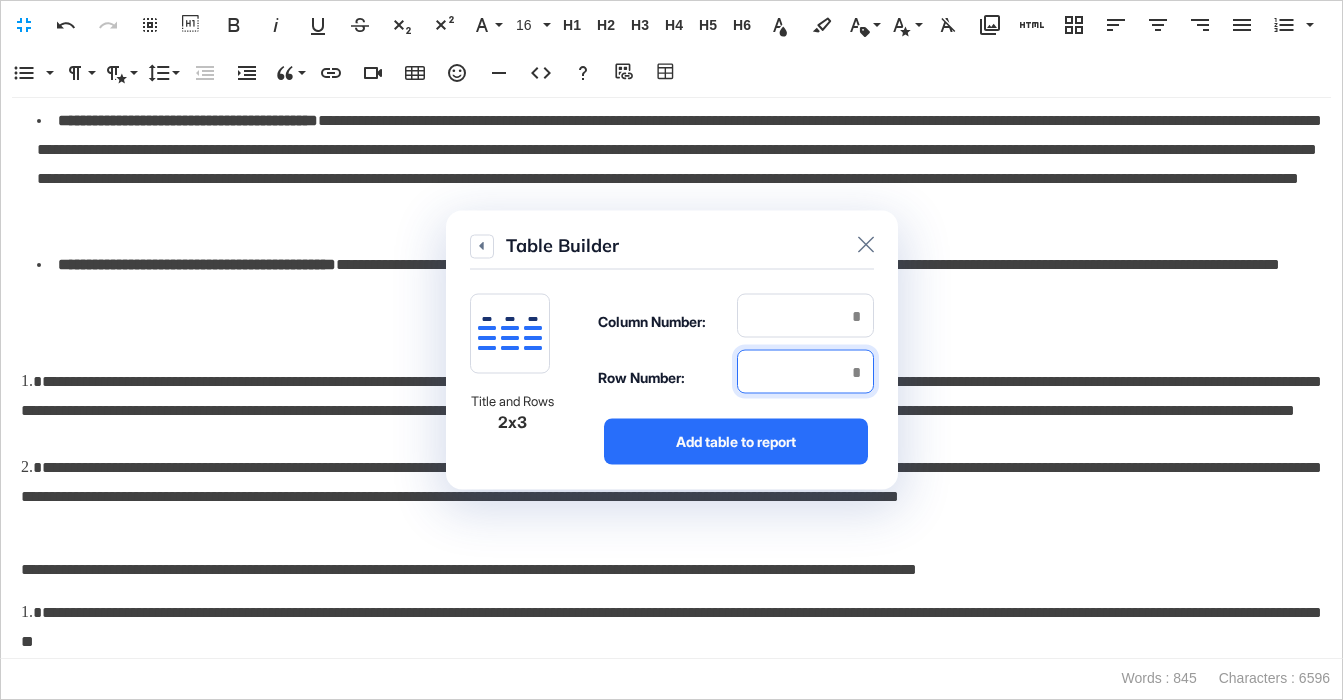 click at bounding box center (805, 372) 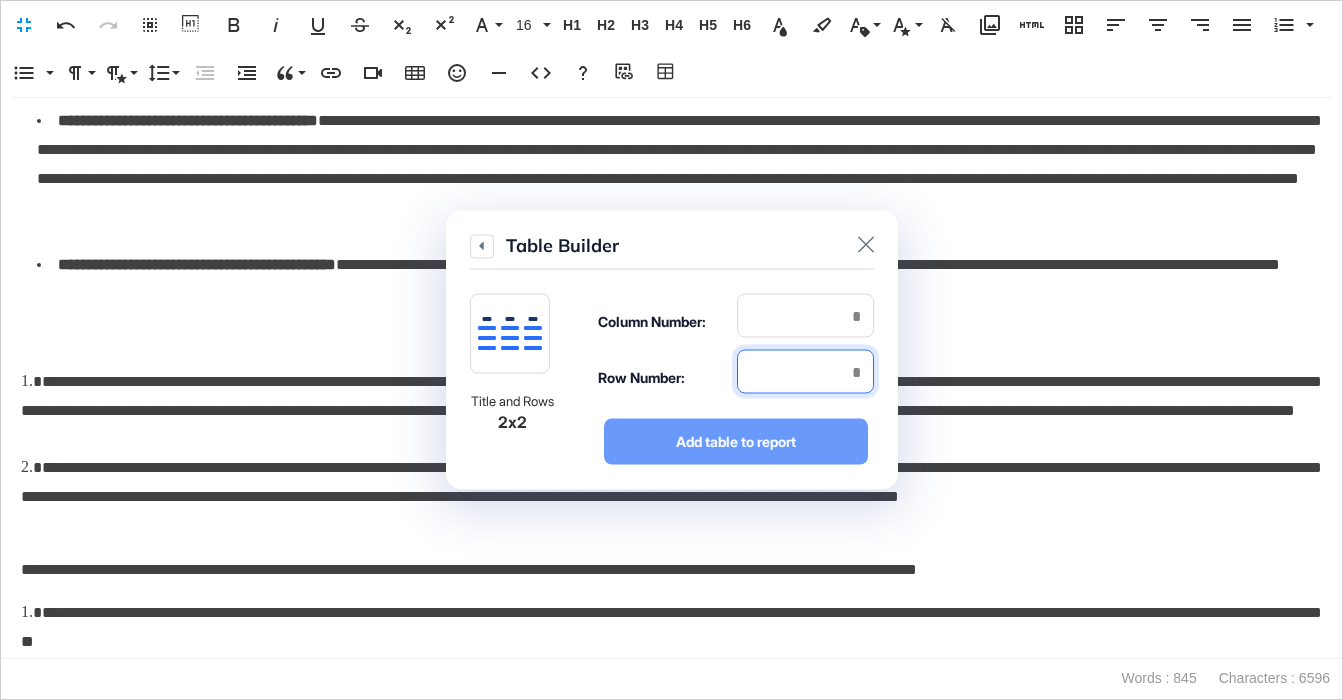 type on "*" 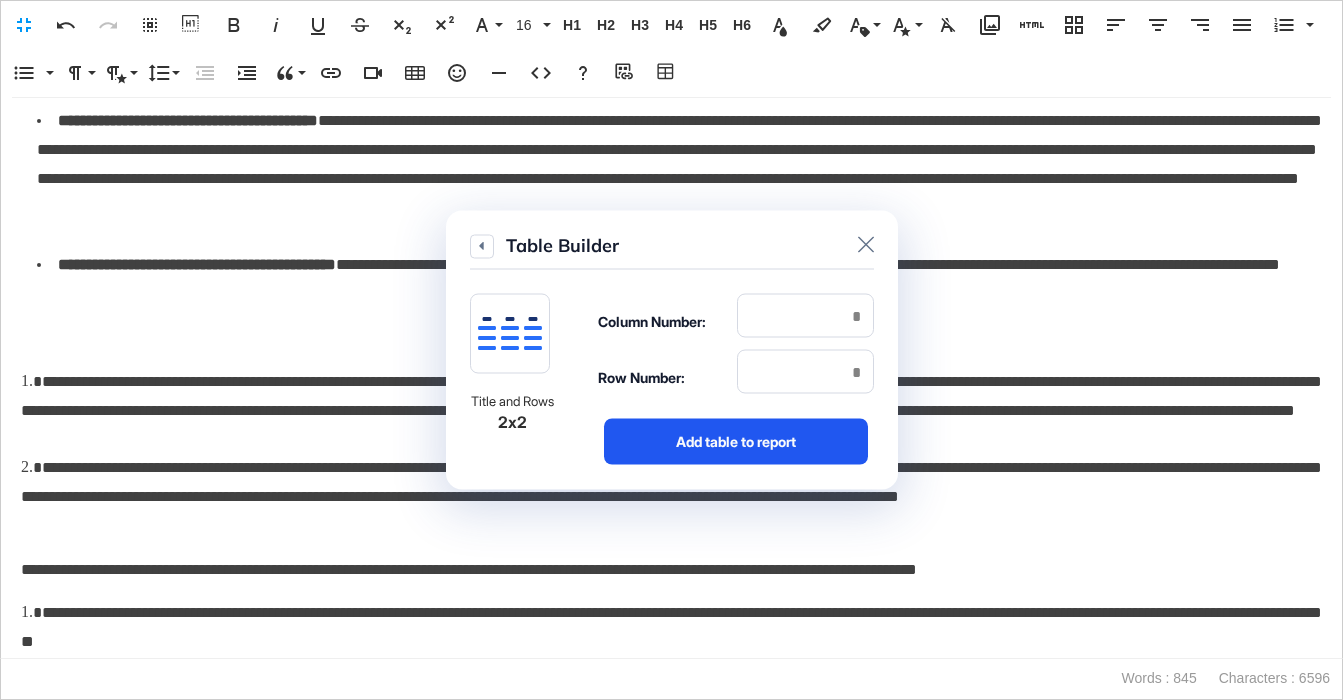 click on "Add table to report" at bounding box center (736, 442) 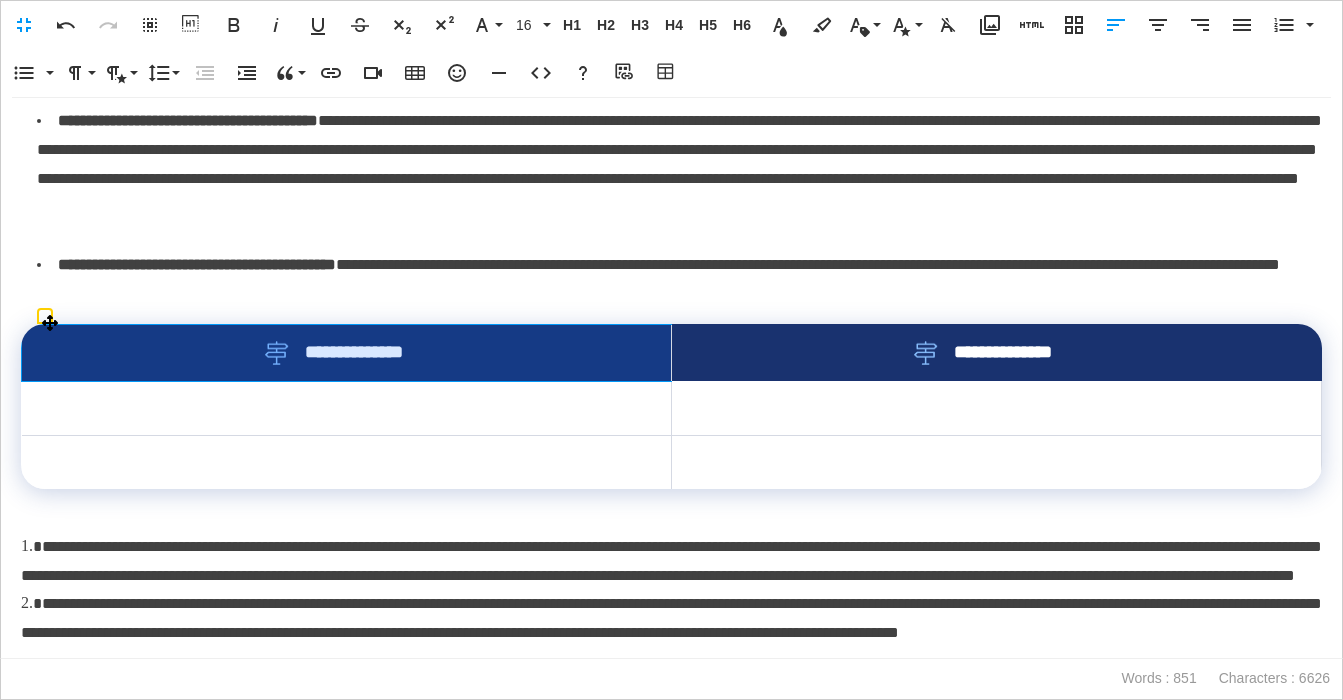 drag, startPoint x: 644, startPoint y: 357, endPoint x: 801, endPoint y: 358, distance: 157.00319 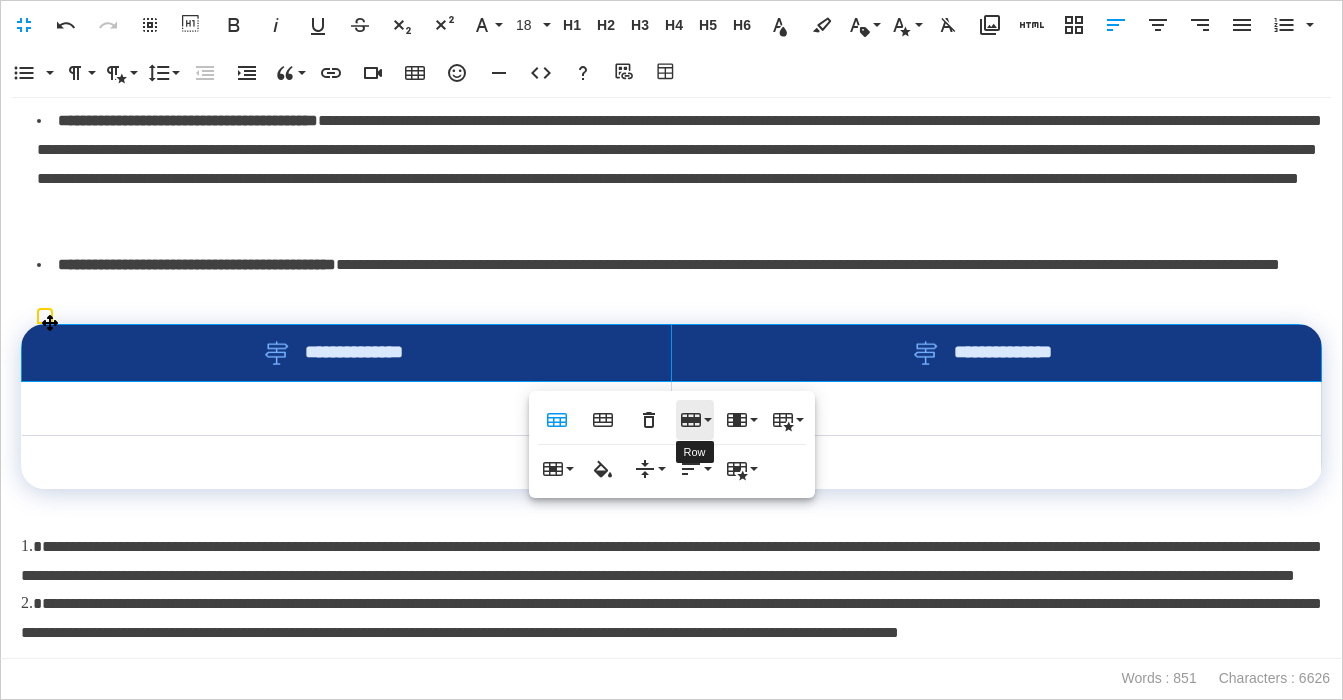 click 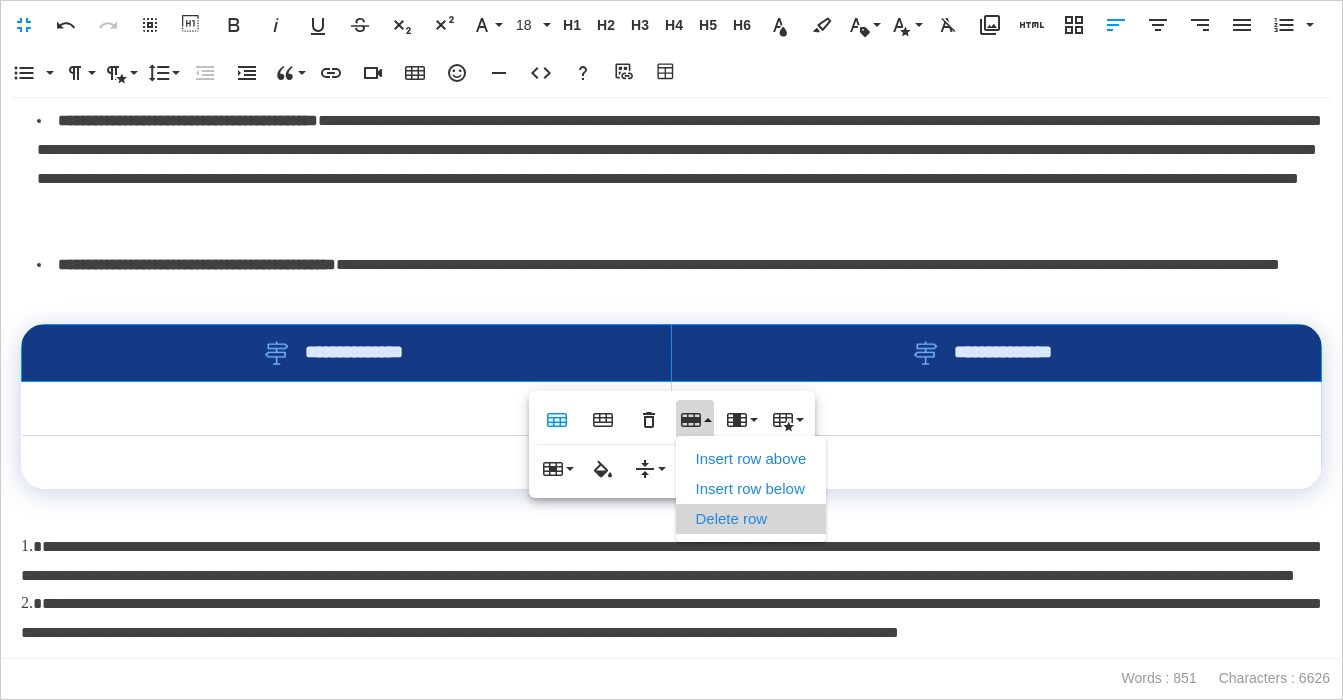 click on "Delete row" at bounding box center [751, 519] 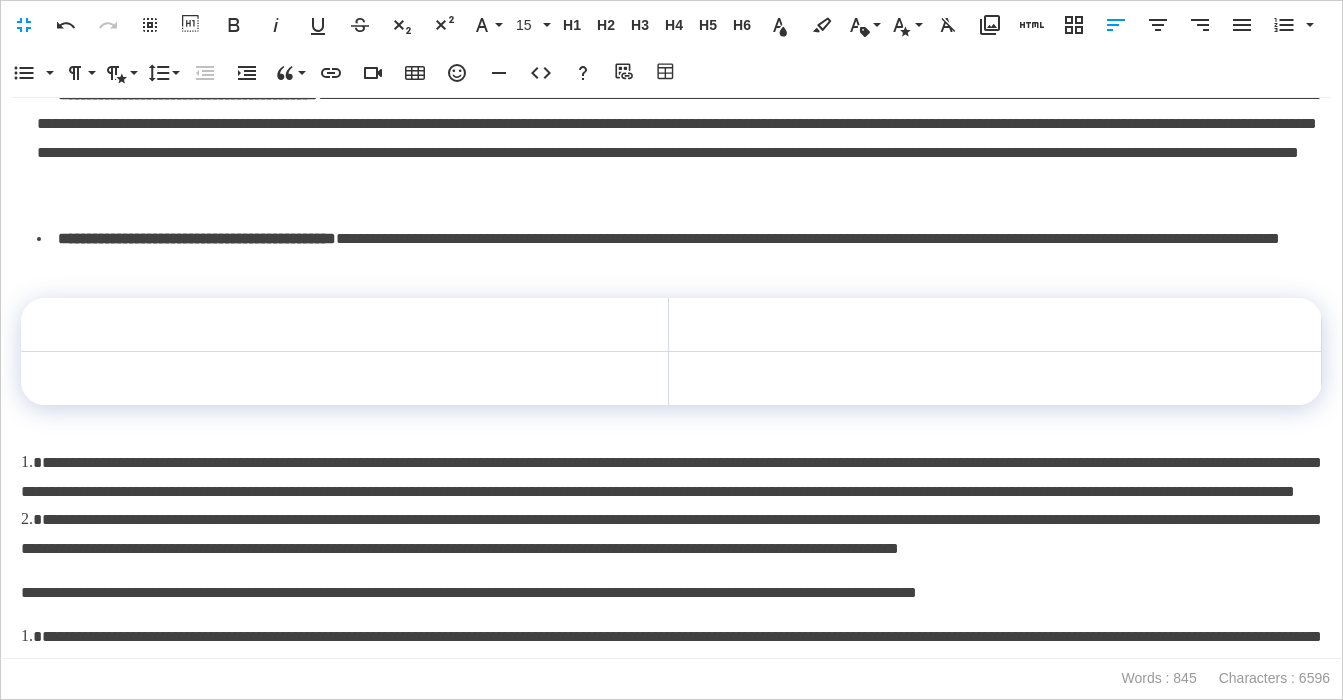 scroll, scrollTop: 148, scrollLeft: 0, axis: vertical 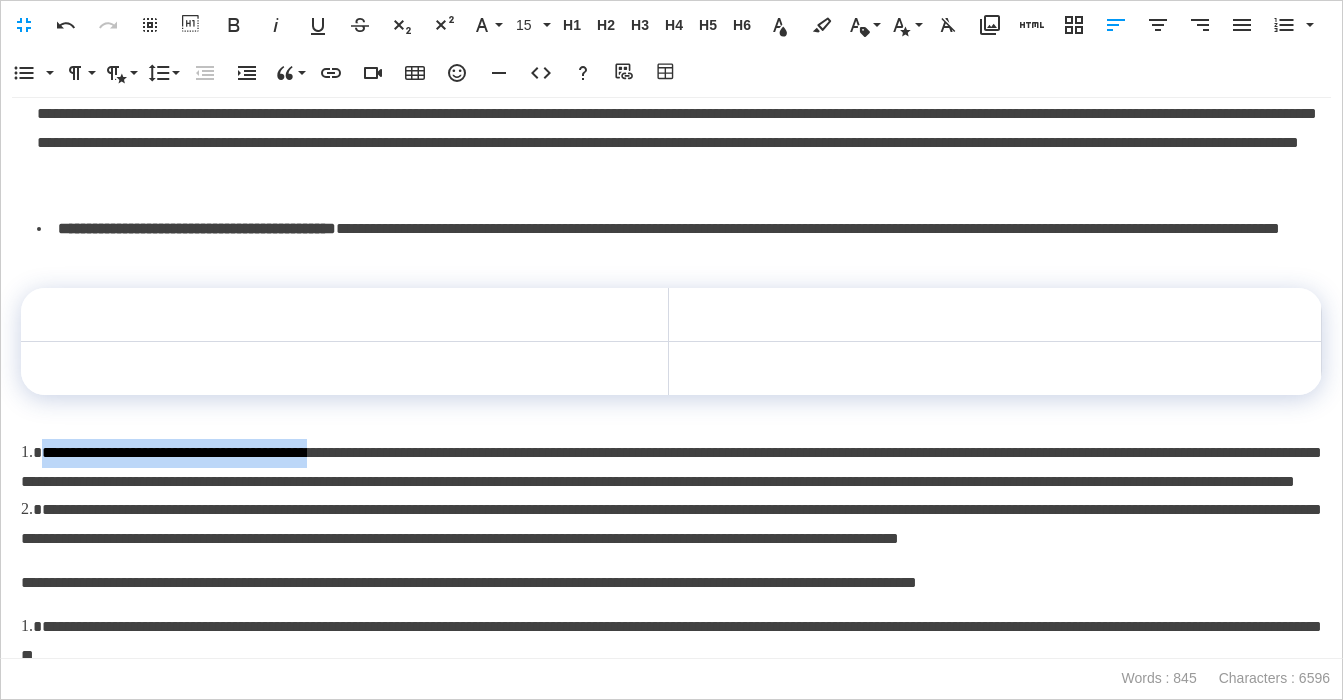 drag, startPoint x: 357, startPoint y: 456, endPoint x: 80, endPoint y: 454, distance: 277.00723 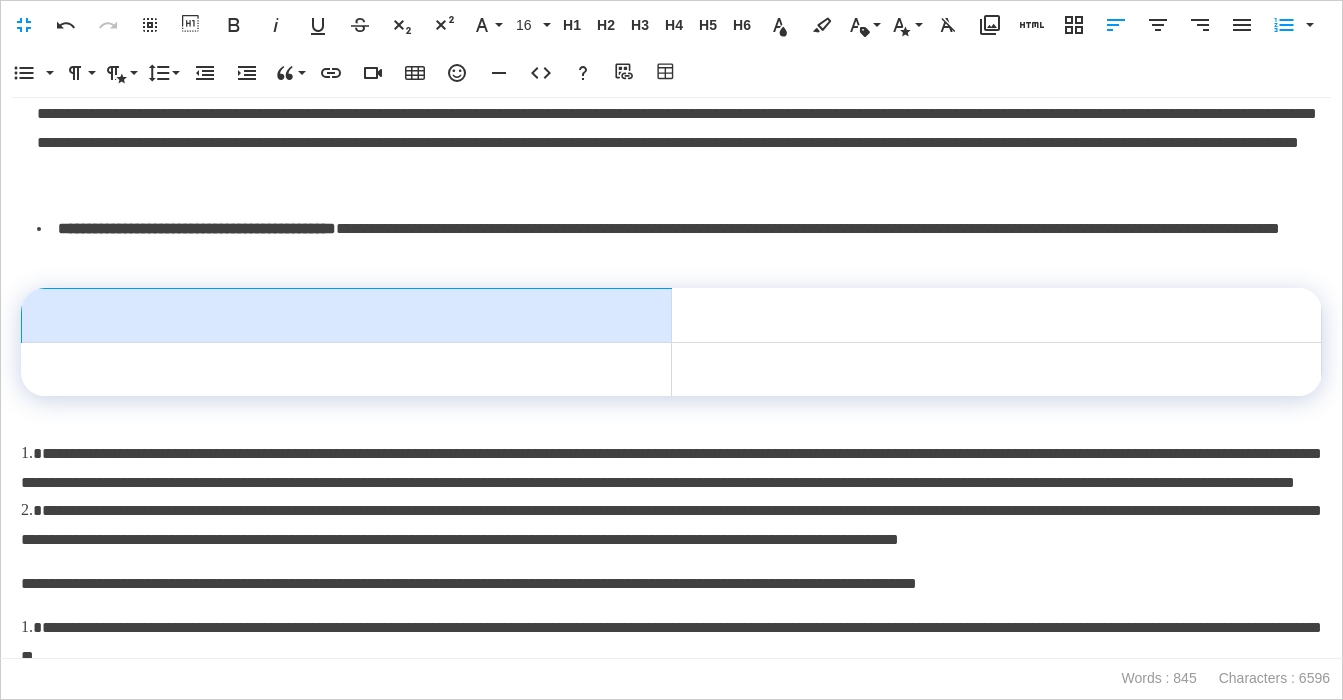 click at bounding box center (347, 315) 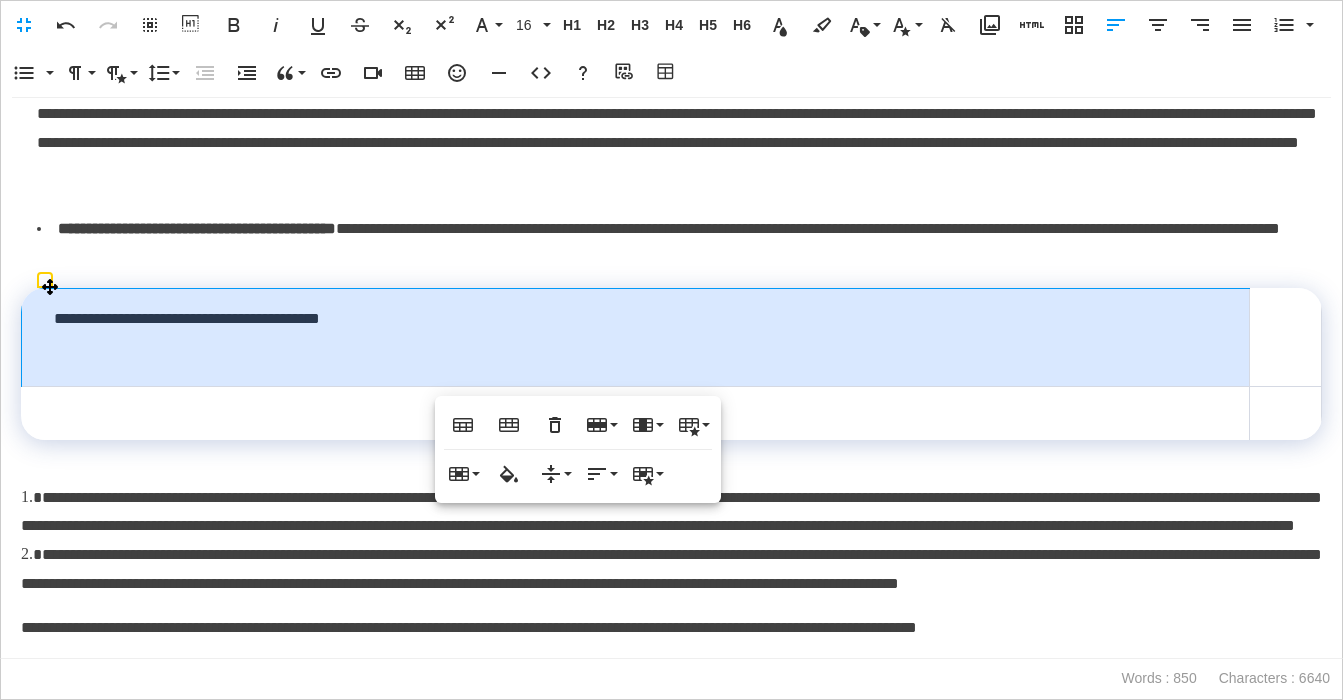 click on "**********" at bounding box center [636, 337] 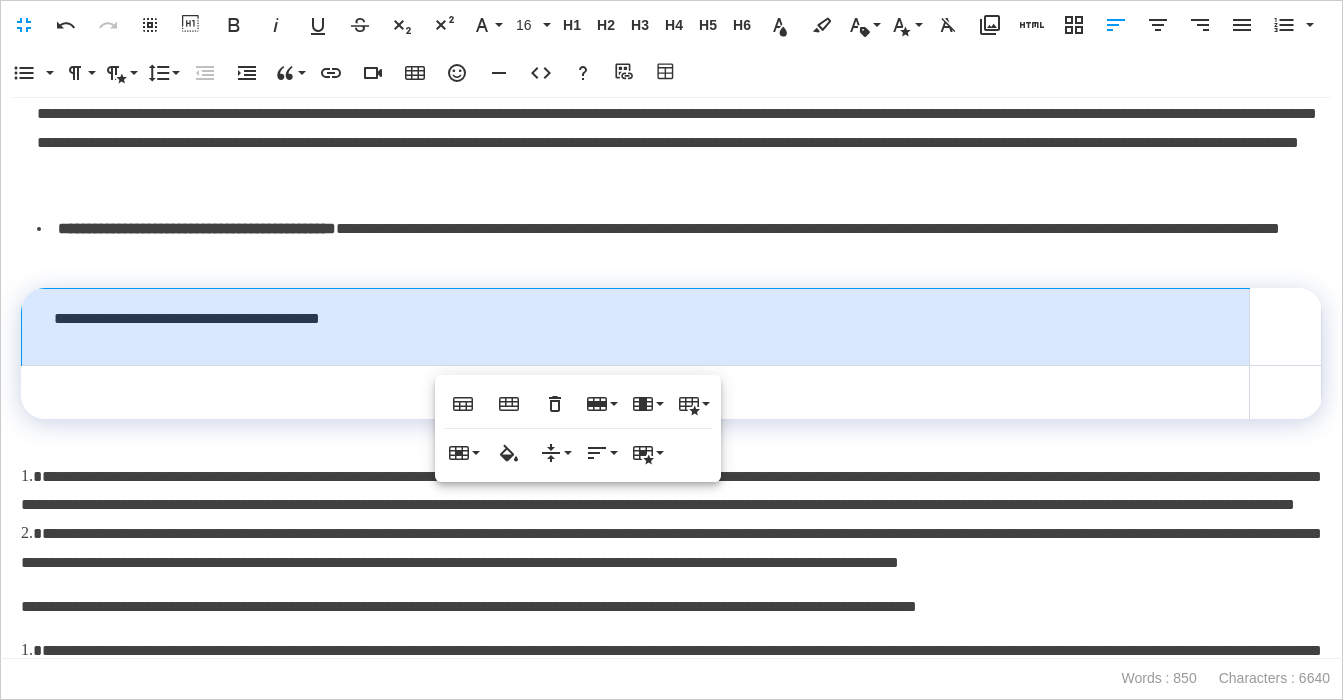 click on "**********" at bounding box center (671, 491) 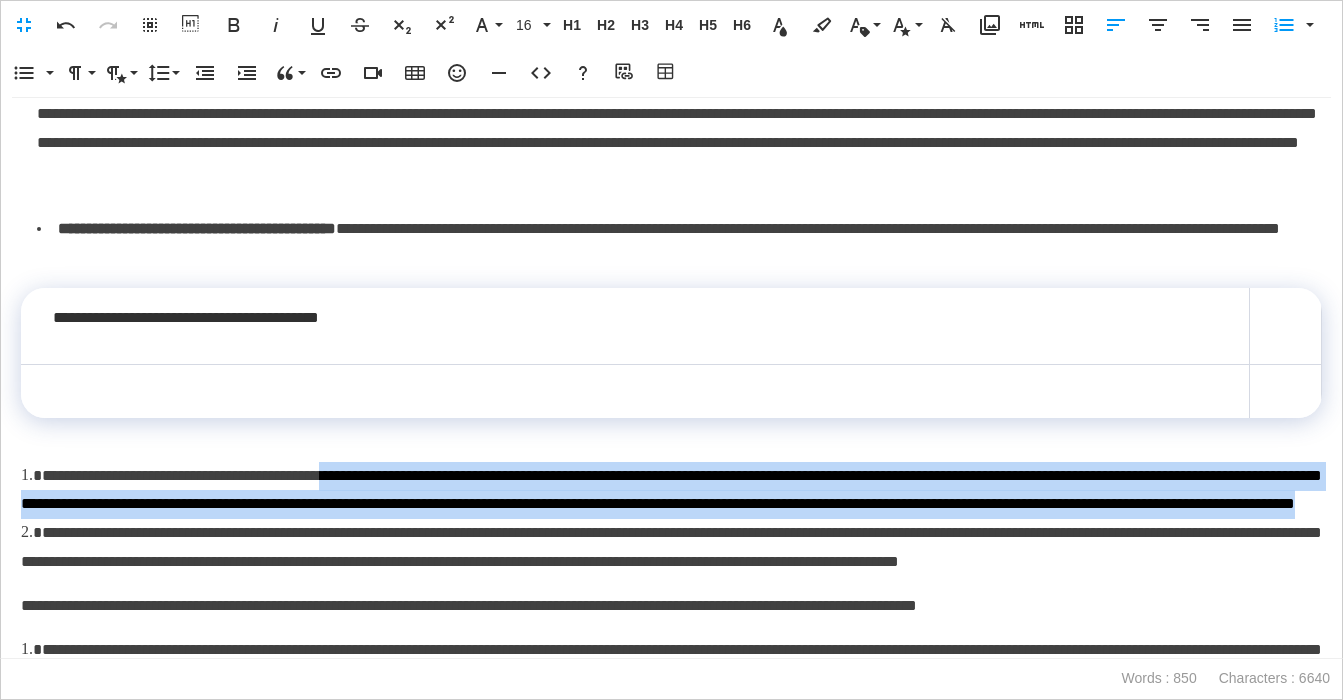 drag, startPoint x: 386, startPoint y: 476, endPoint x: 608, endPoint y: 504, distance: 223.7588 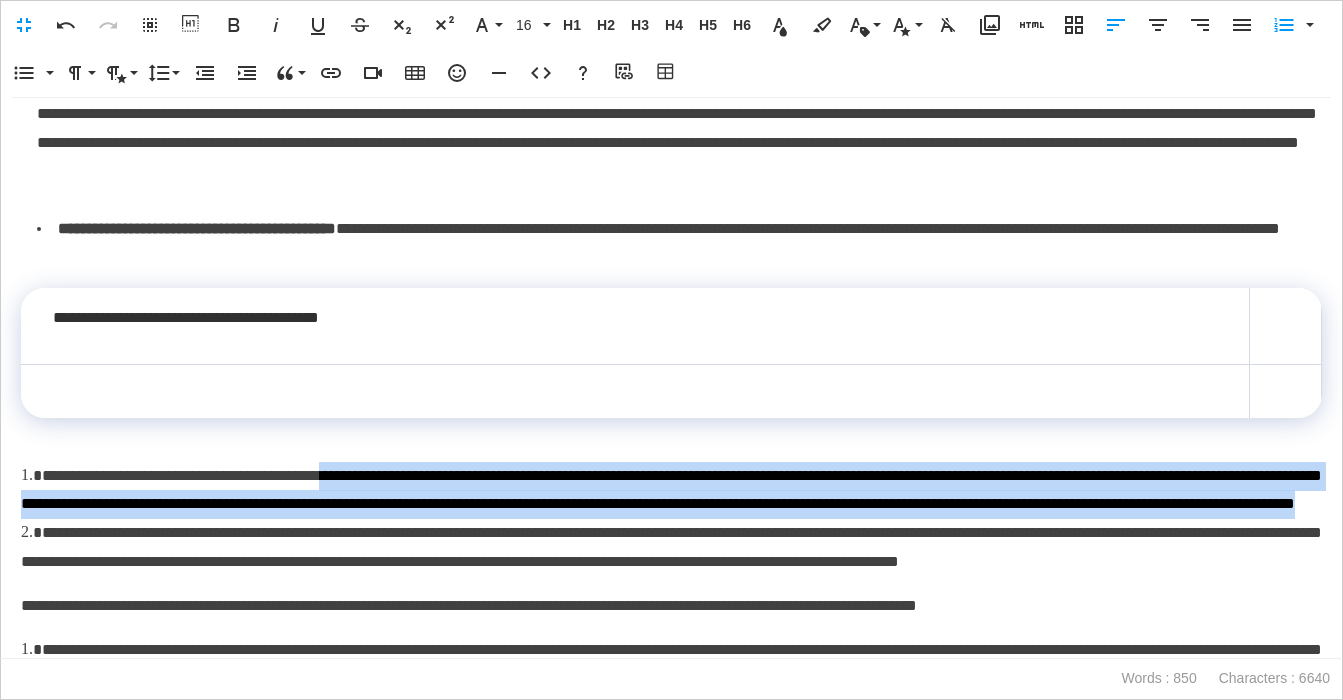 click on "**********" at bounding box center [671, 491] 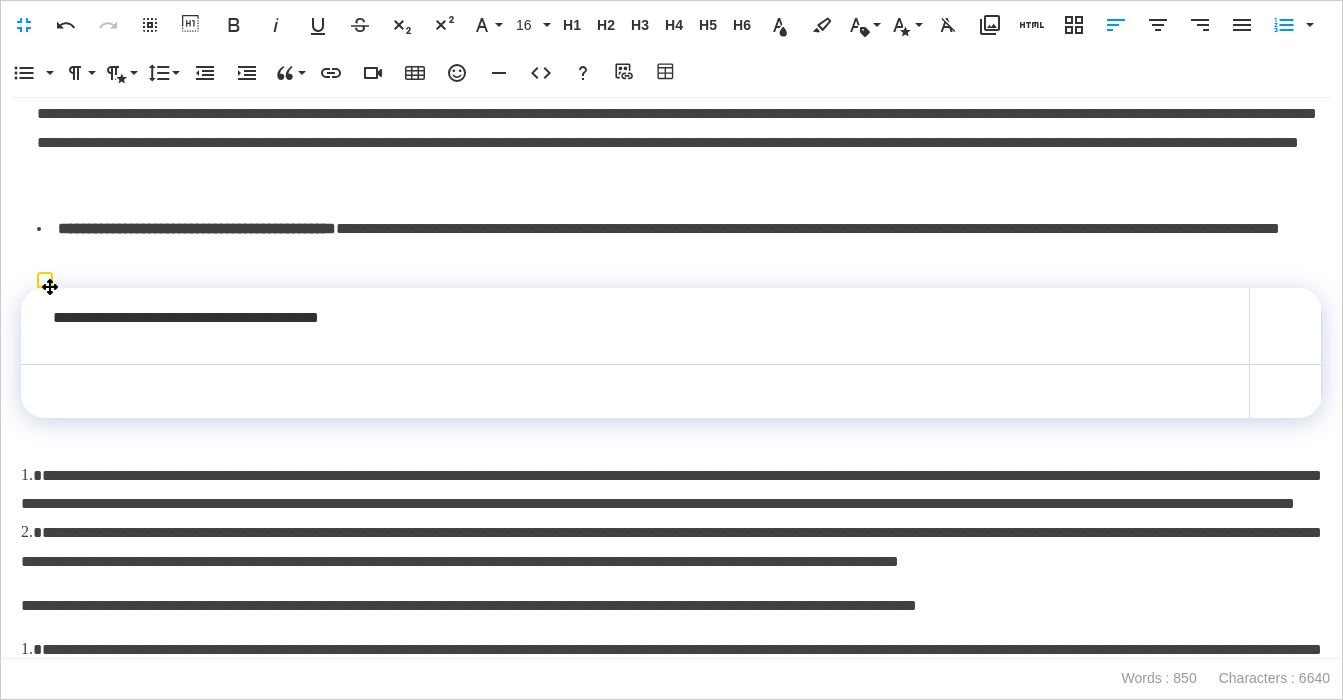 click at bounding box center (1286, 326) 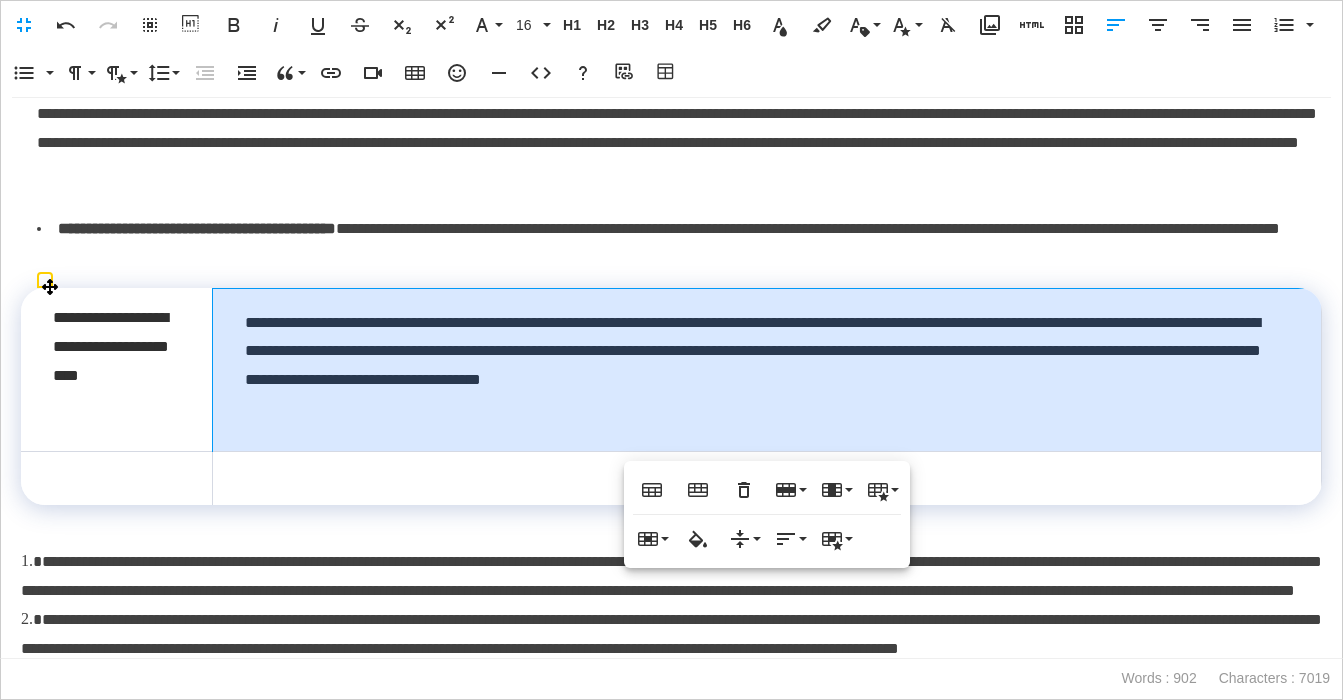click on "**********" at bounding box center (766, 369) 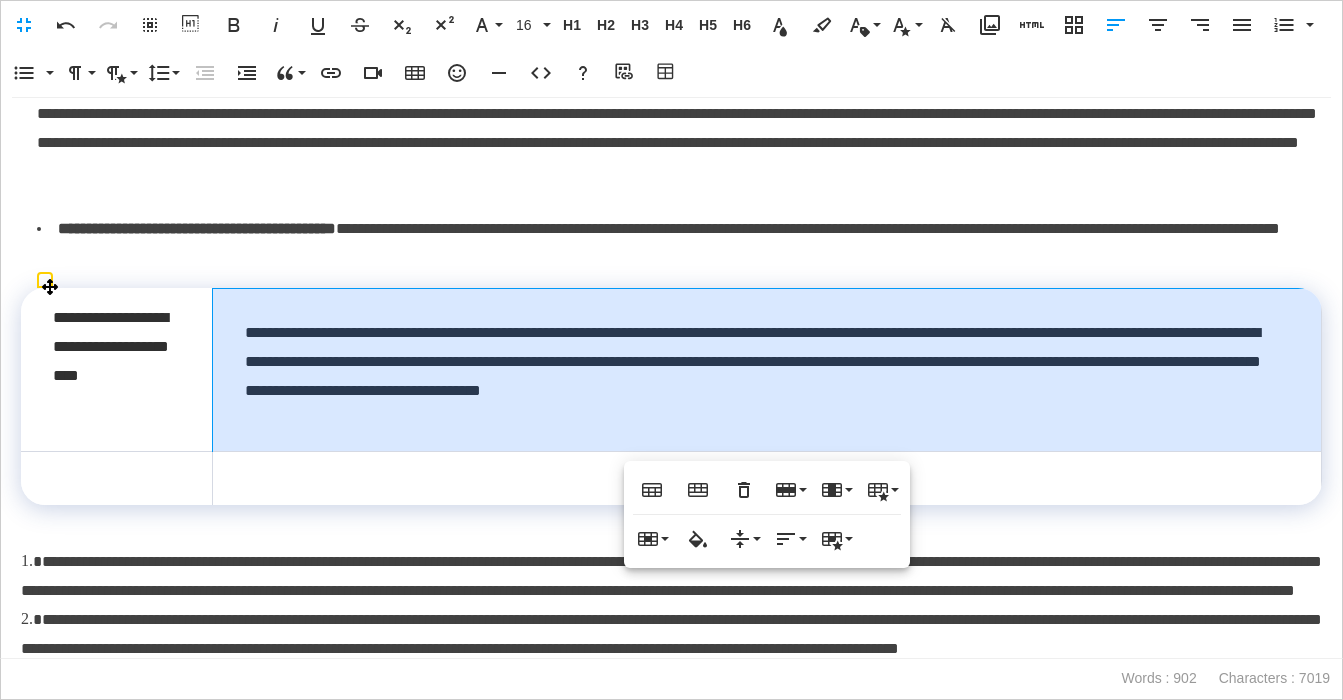 click on "**********" at bounding box center [671, 576] 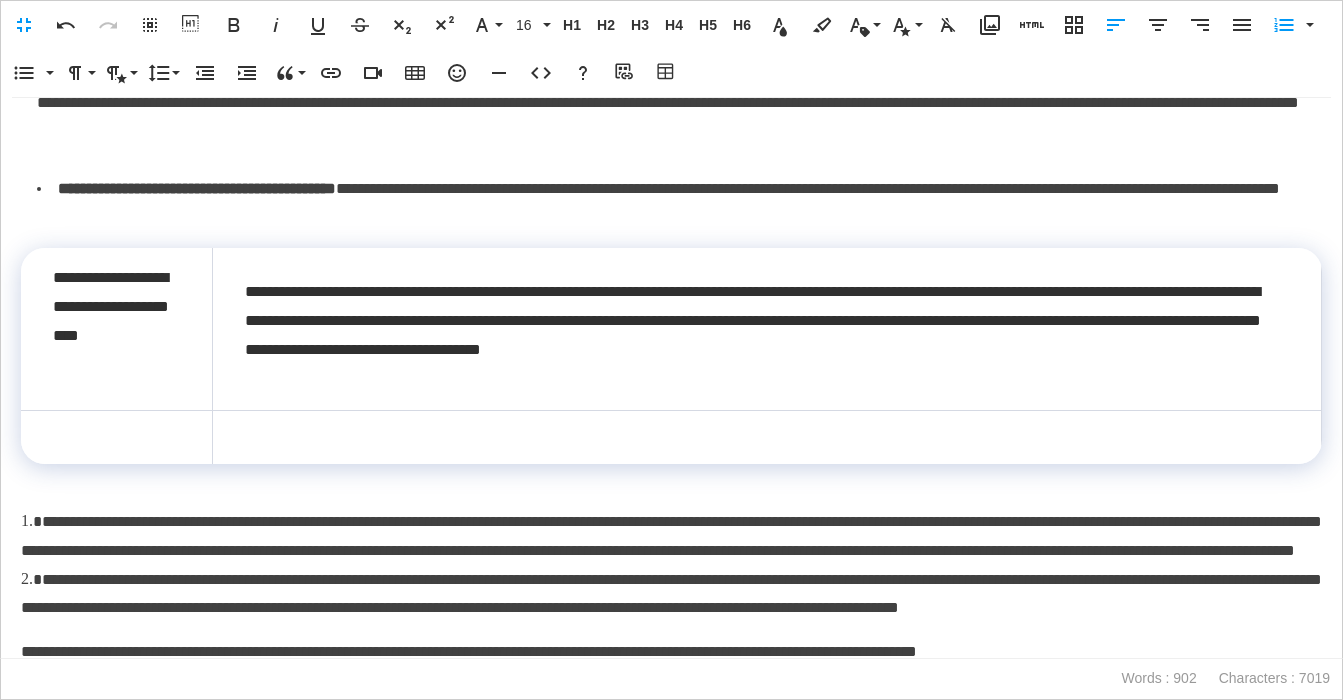 scroll, scrollTop: 201, scrollLeft: 0, axis: vertical 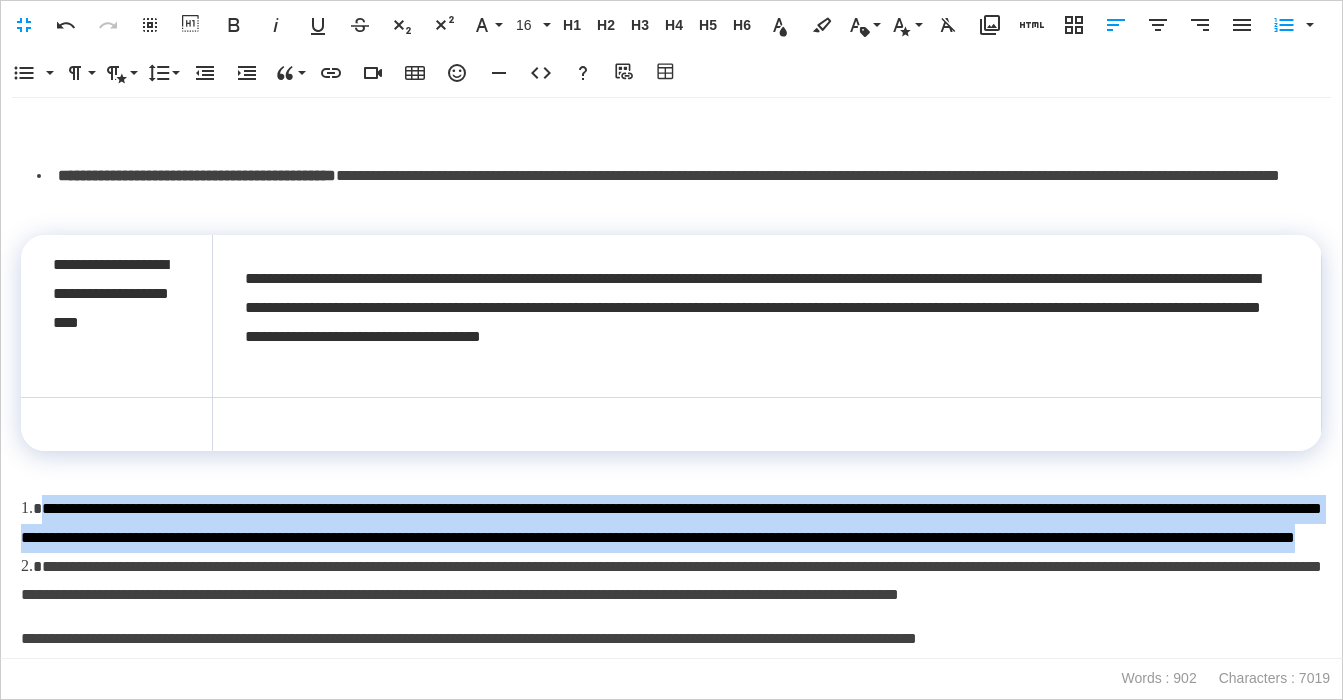drag, startPoint x: 640, startPoint y: 572, endPoint x: -19, endPoint y: 513, distance: 661.63586 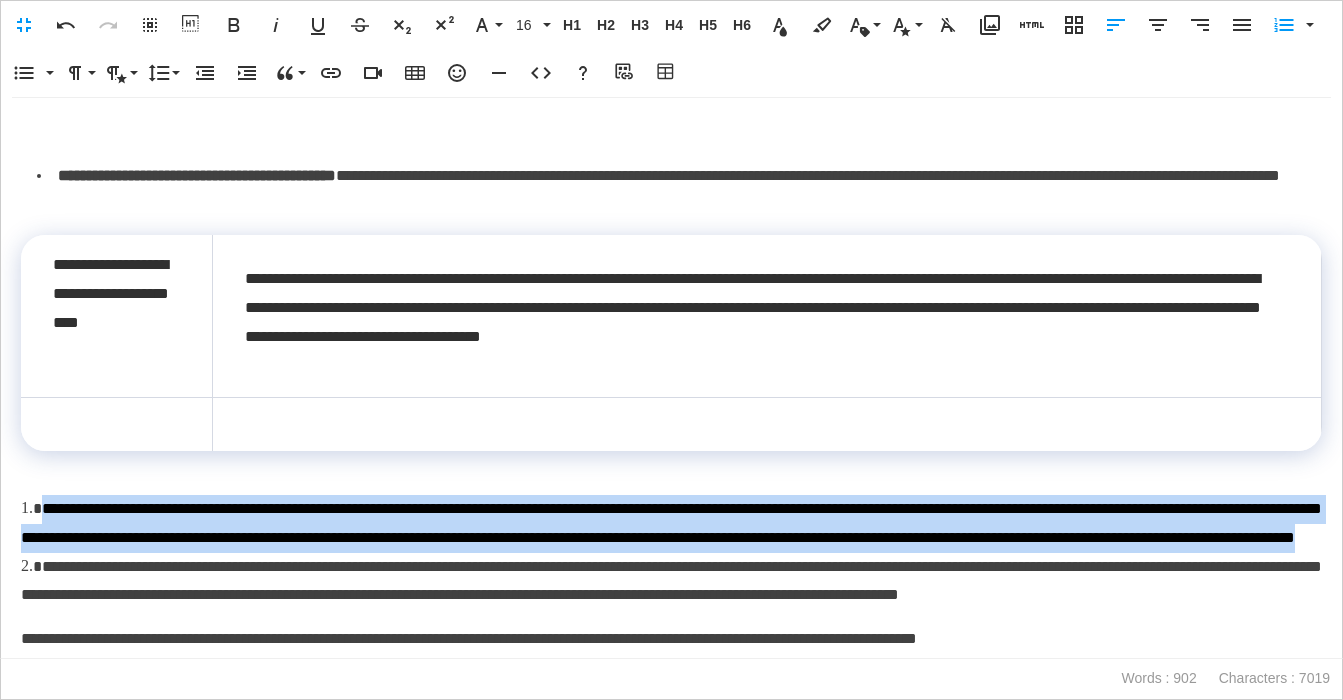 click on "**********" at bounding box center [671, 0] 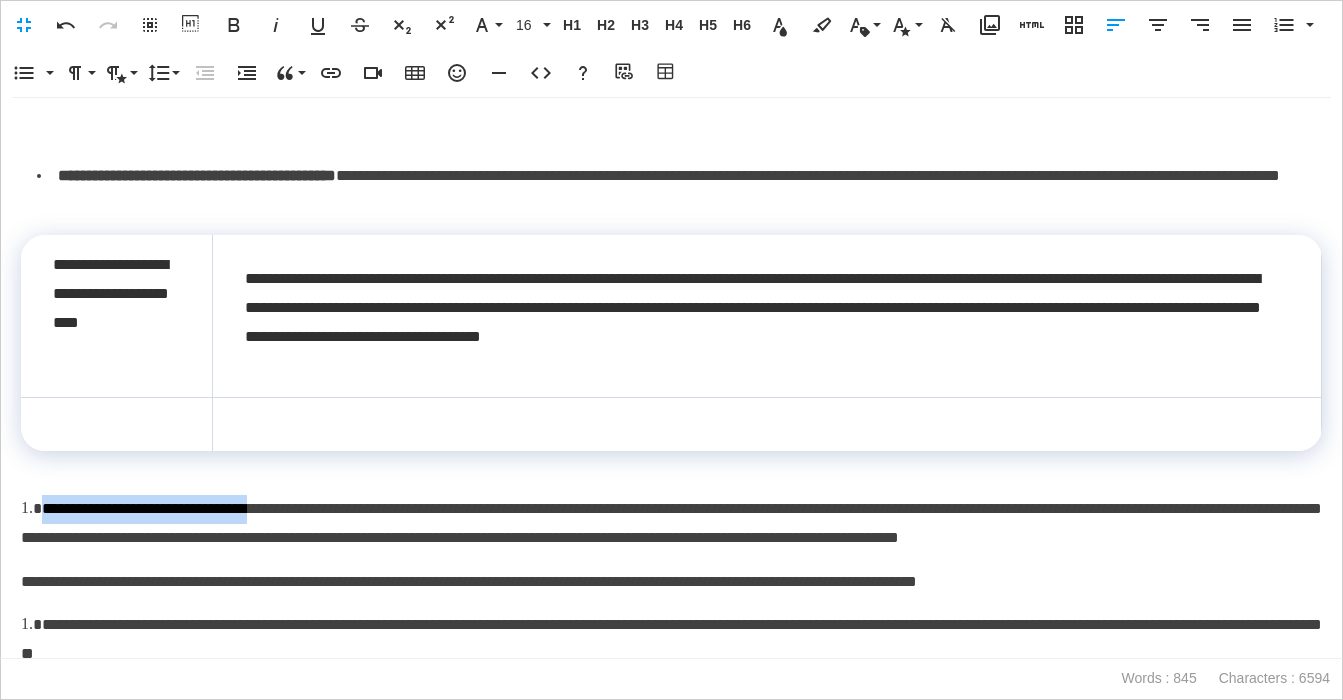 drag, startPoint x: 43, startPoint y: 511, endPoint x: 306, endPoint y: 518, distance: 263.09314 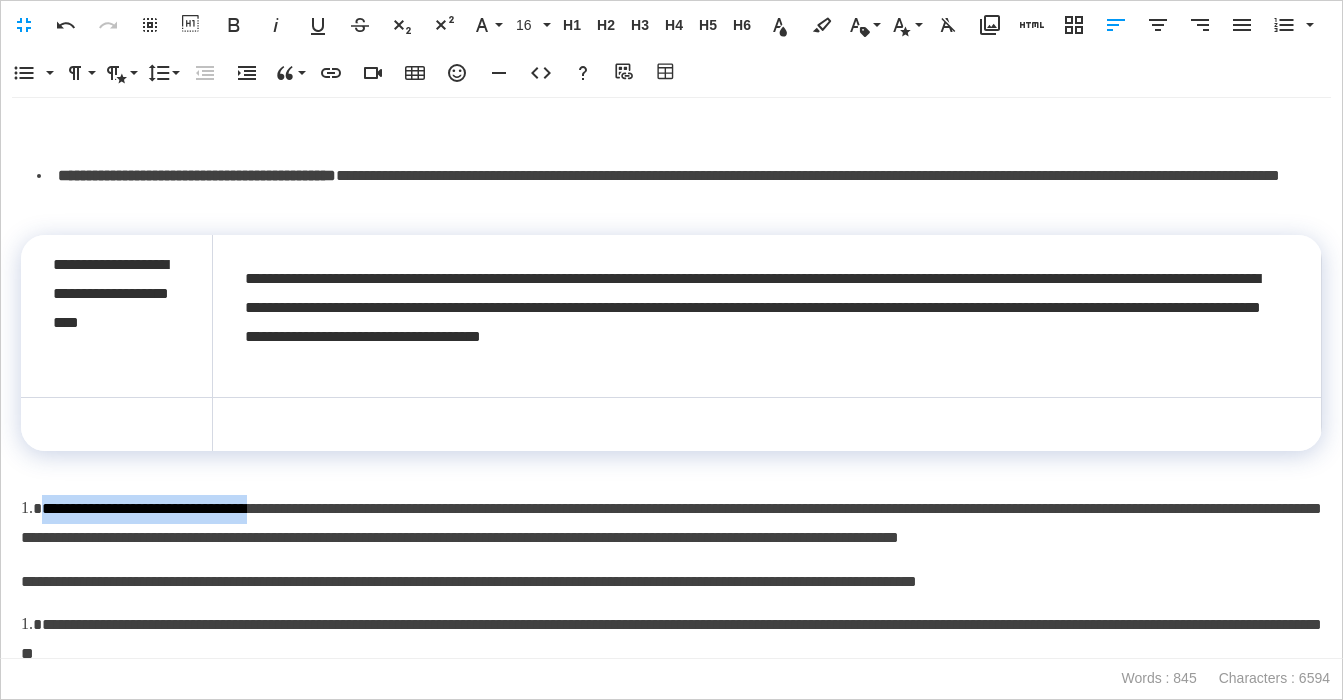 click on "**********" at bounding box center [671, 523] 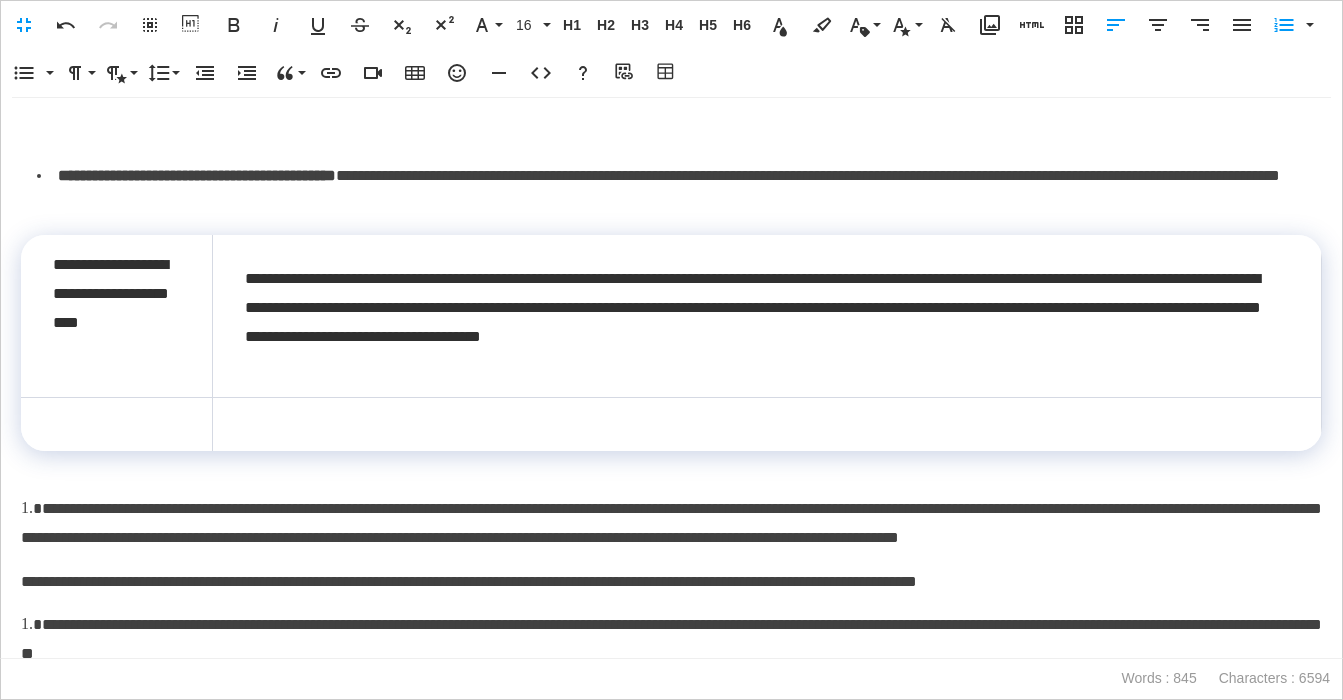 click at bounding box center [116, 425] 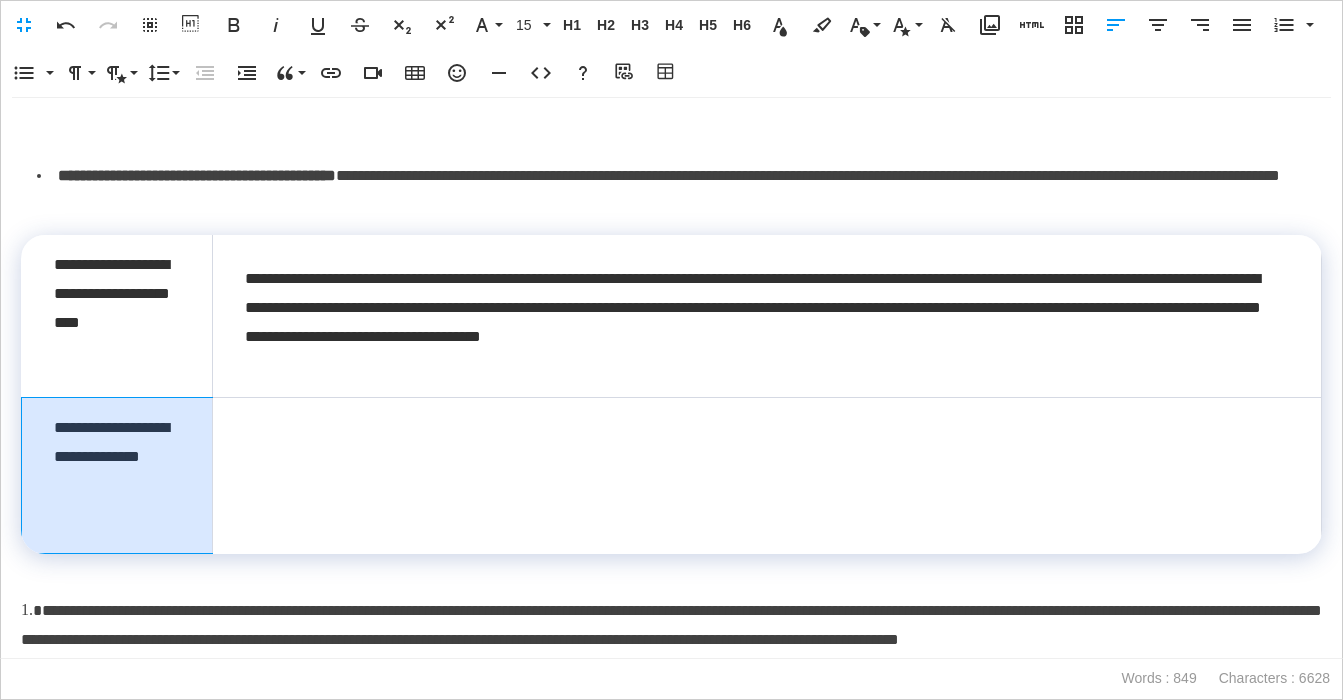 click on "**********" at bounding box center [117, 475] 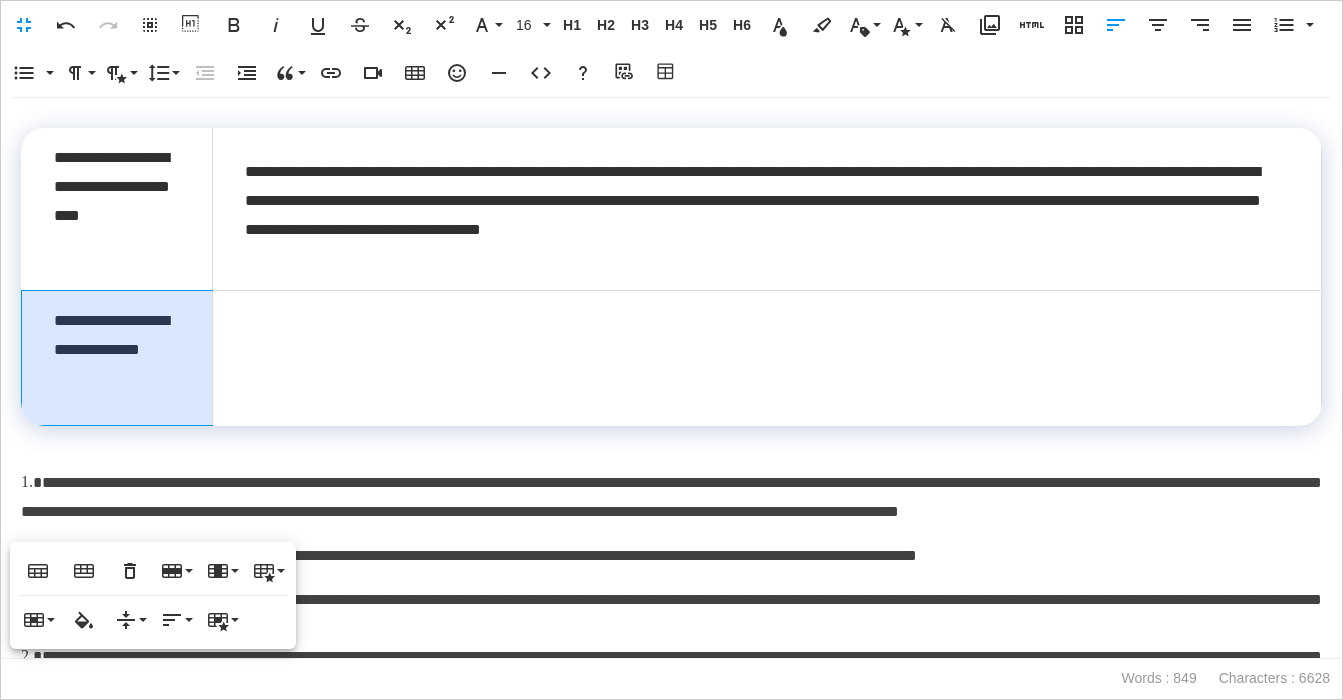drag, startPoint x: 388, startPoint y: 489, endPoint x: 373, endPoint y: 486, distance: 15.297058 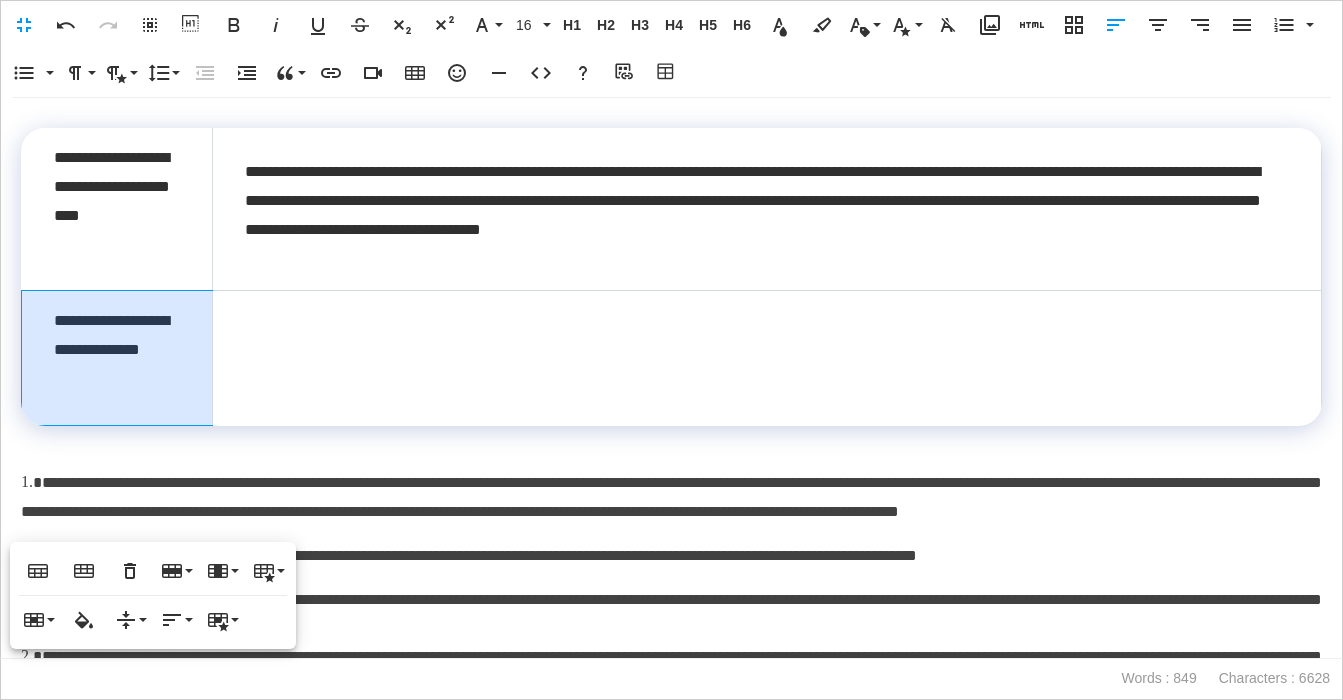 click on "**********" at bounding box center [671, 498] 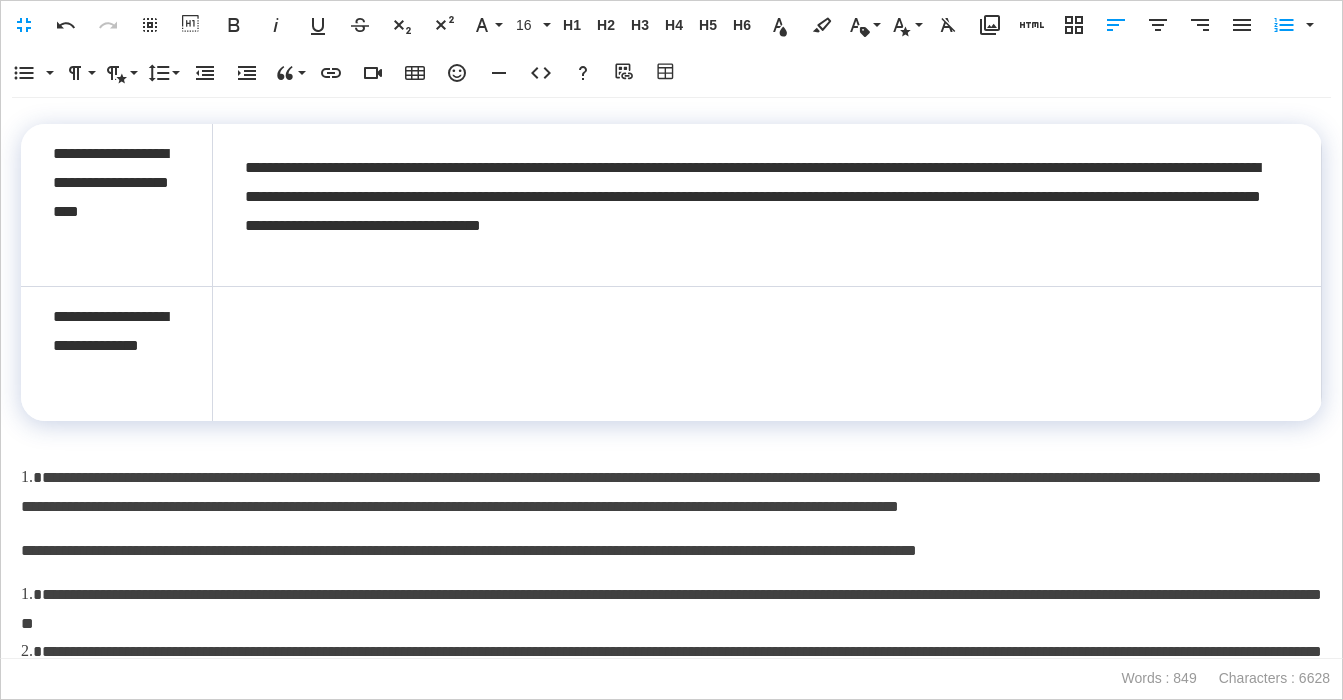 scroll, scrollTop: 311, scrollLeft: 0, axis: vertical 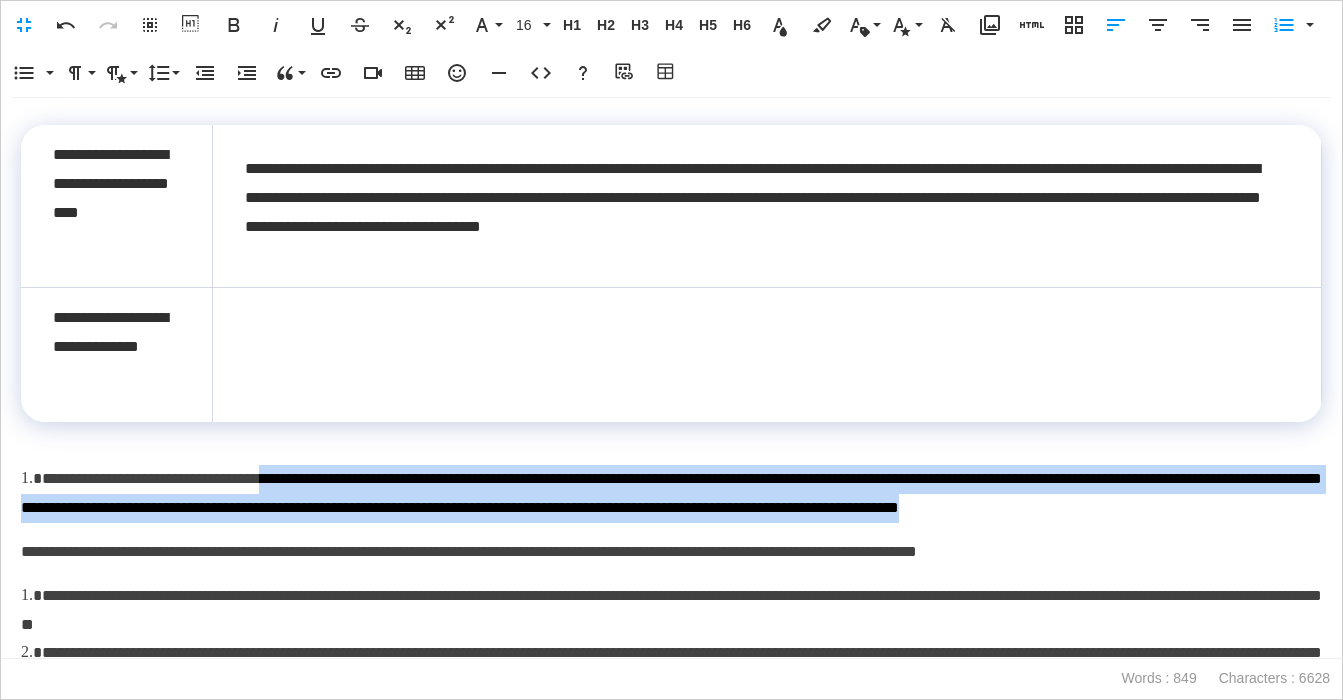 drag, startPoint x: 321, startPoint y: 480, endPoint x: 430, endPoint y: 534, distance: 121.64292 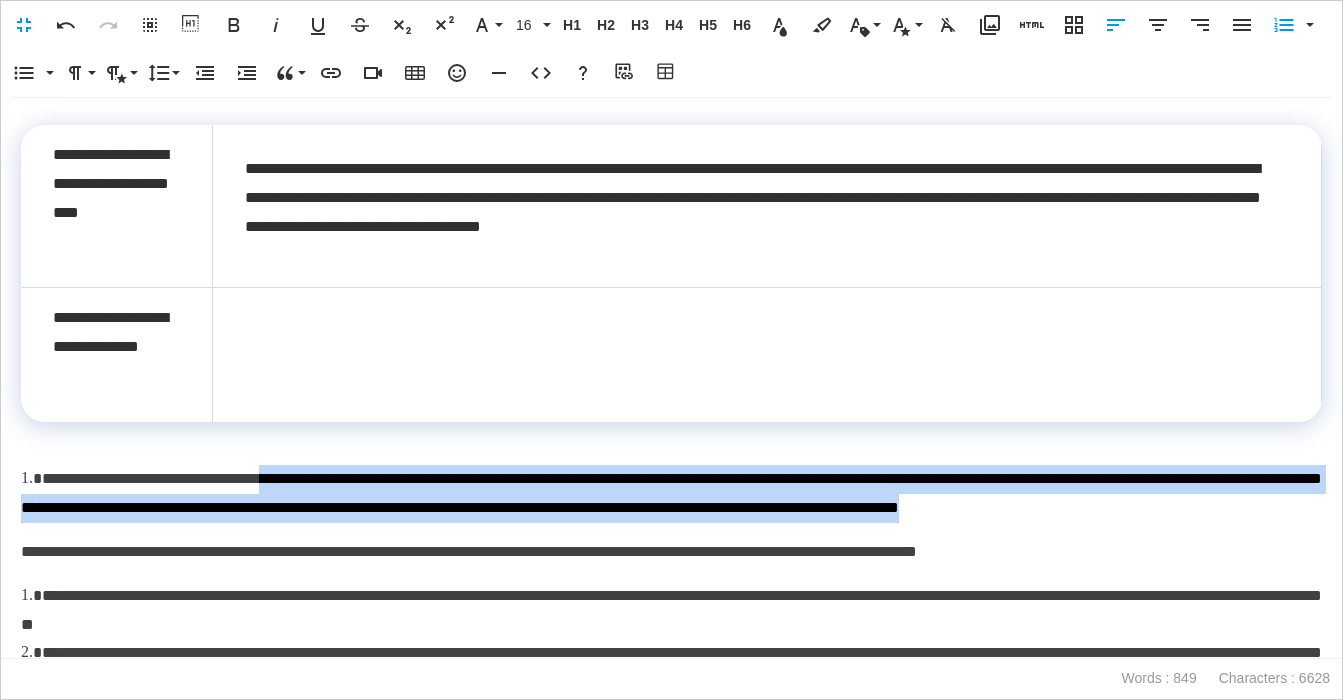 click on "**********" at bounding box center [671, 494] 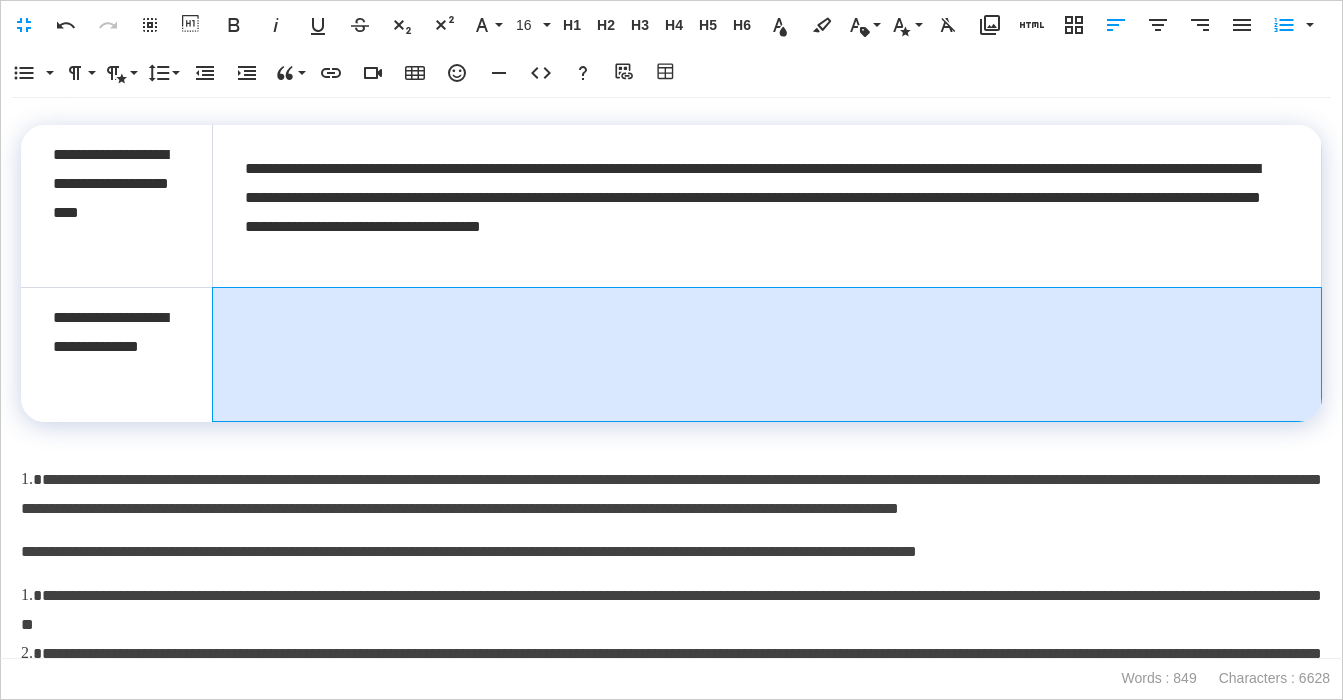 click at bounding box center (766, 355) 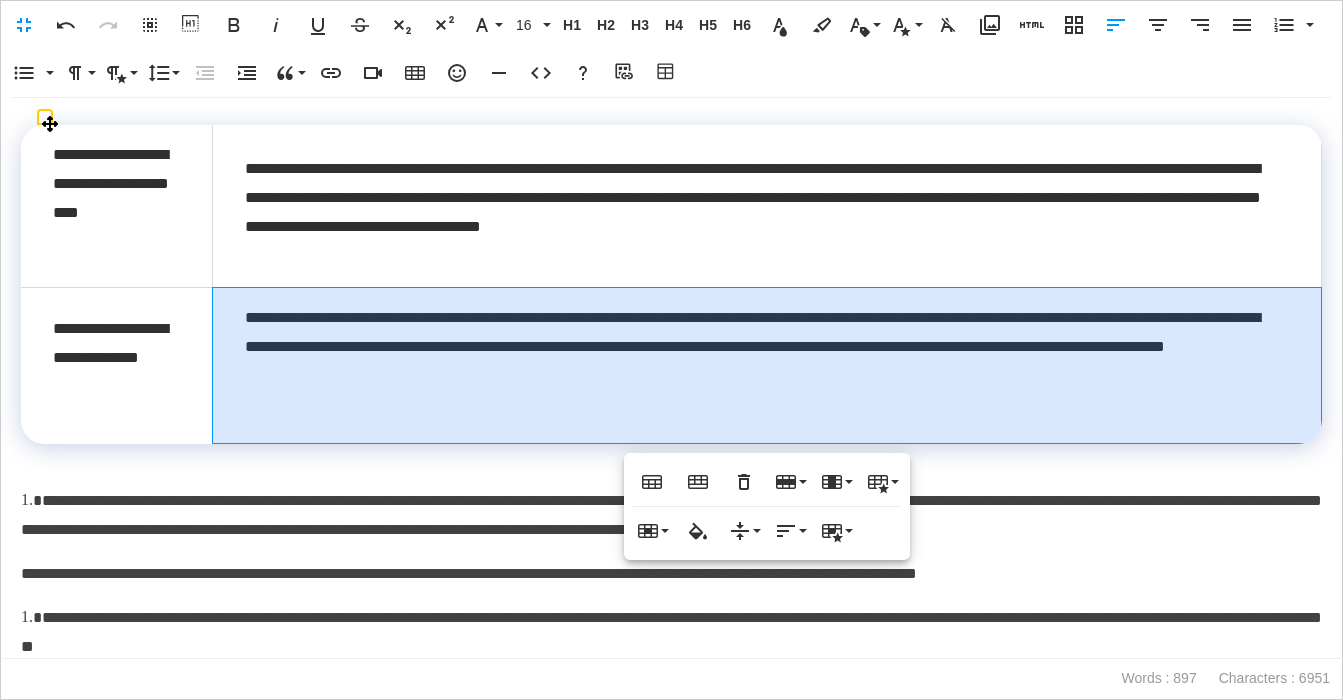 click on "**********" at bounding box center [766, 365] 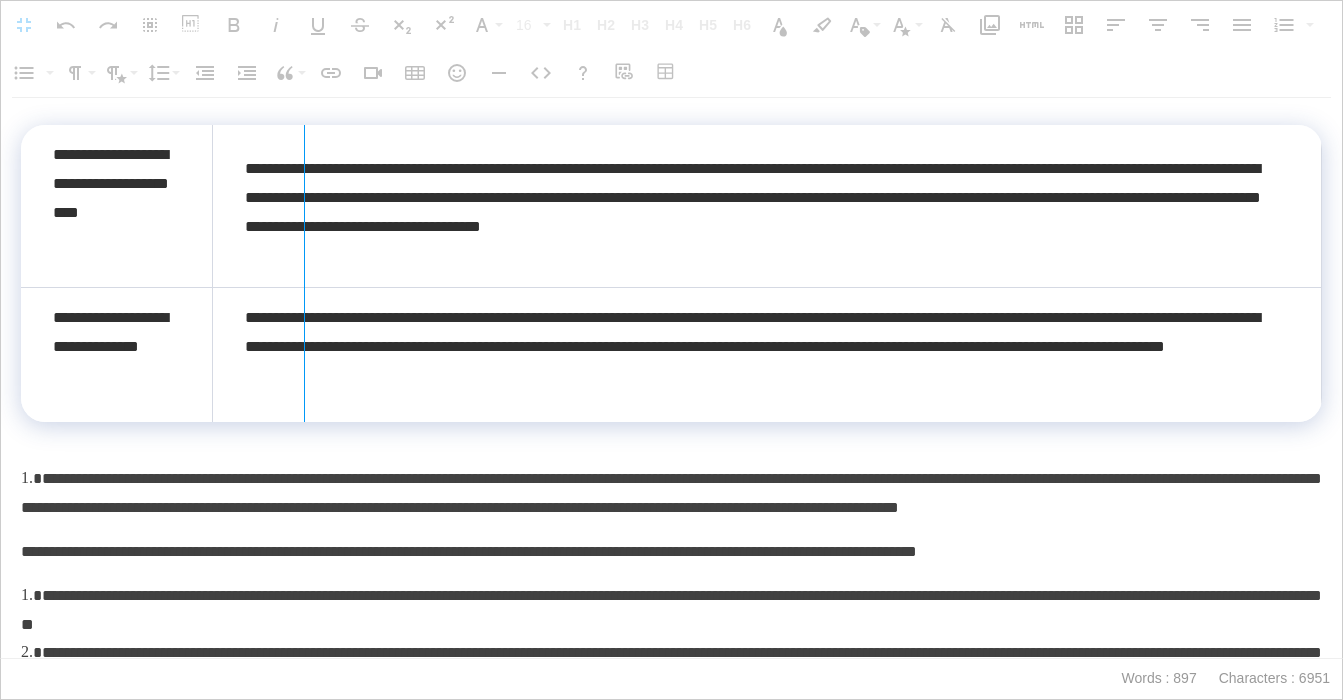 drag, startPoint x: 213, startPoint y: 259, endPoint x: 303, endPoint y: 264, distance: 90.13878 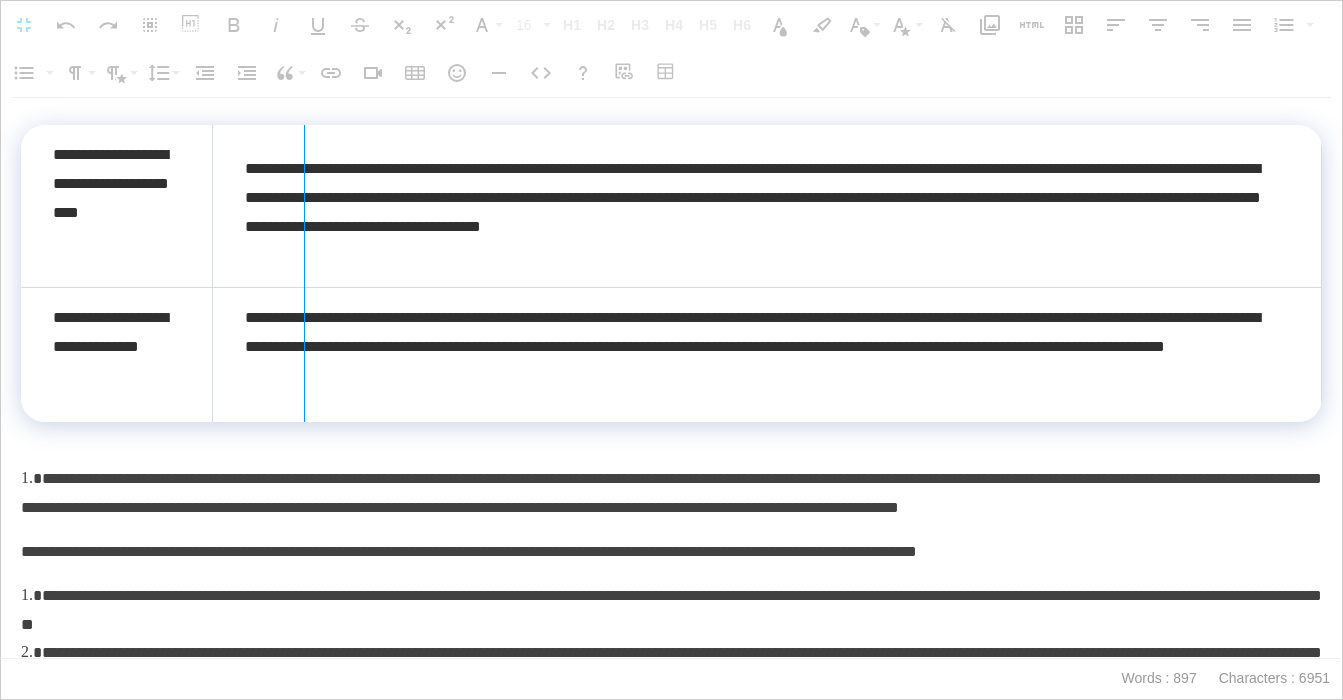 click at bounding box center (304, 273) 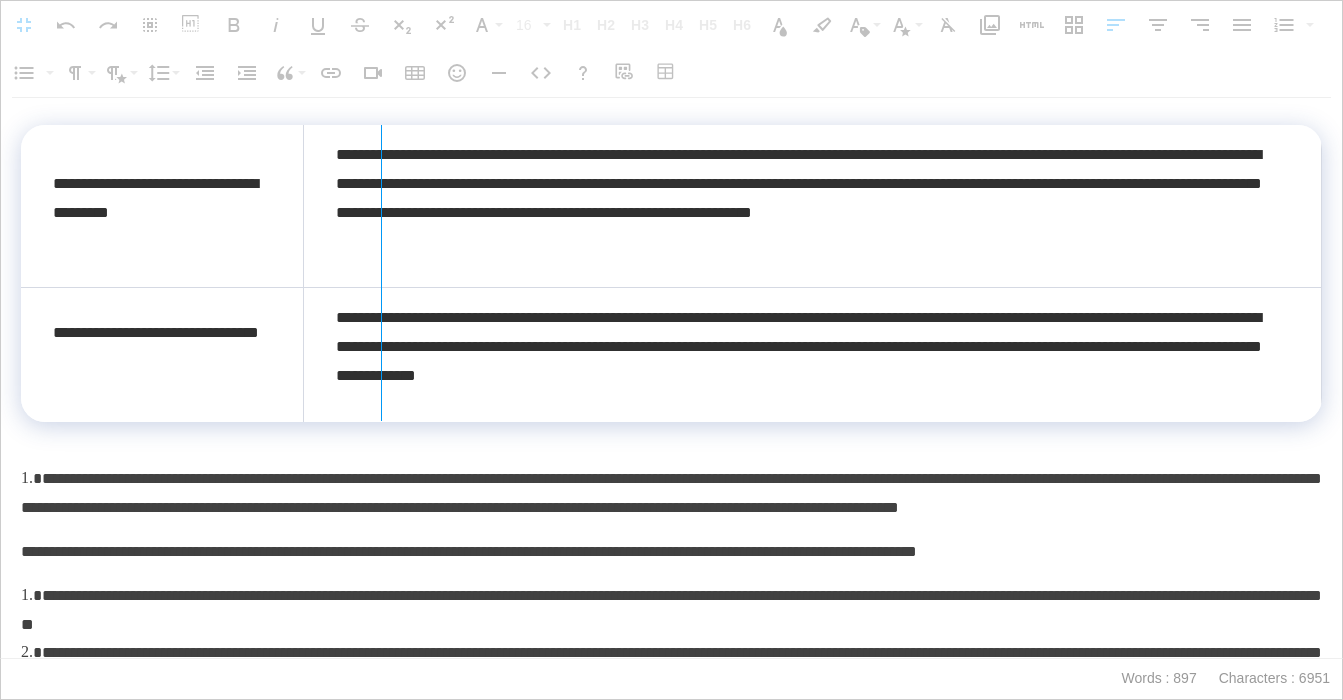 drag, startPoint x: 302, startPoint y: 265, endPoint x: 380, endPoint y: 266, distance: 78.00641 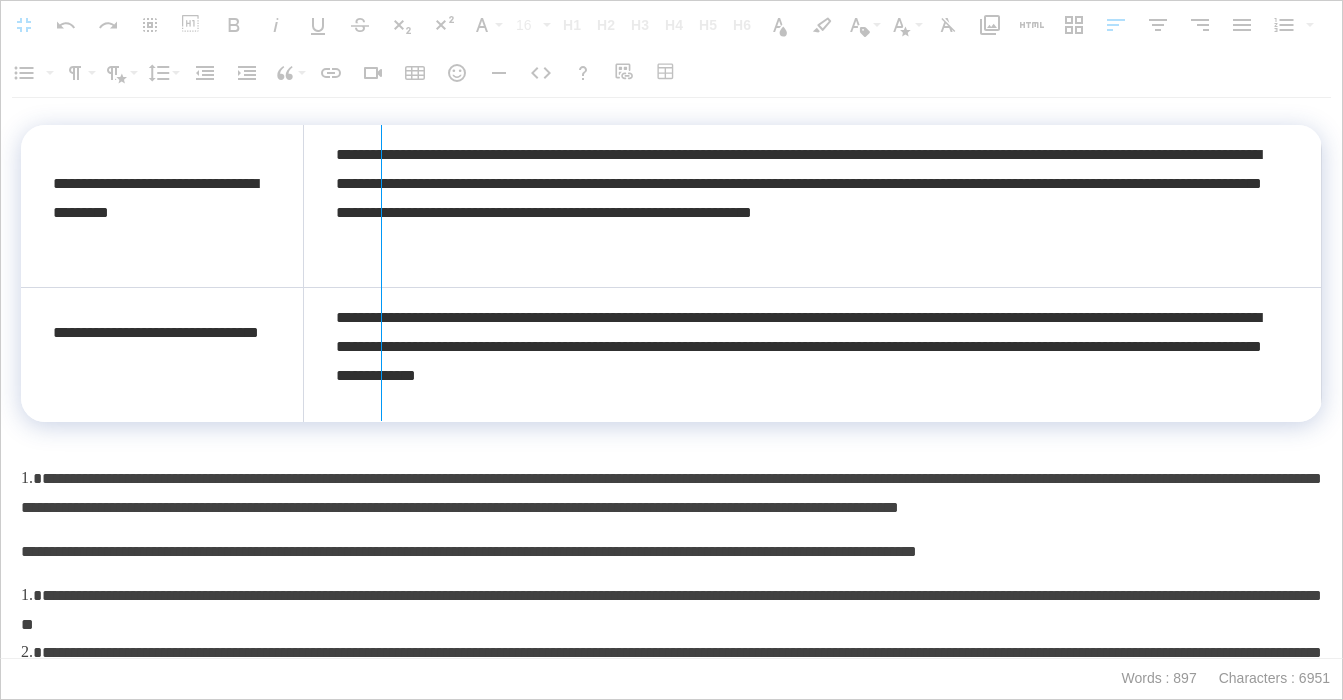 click at bounding box center (381, 273) 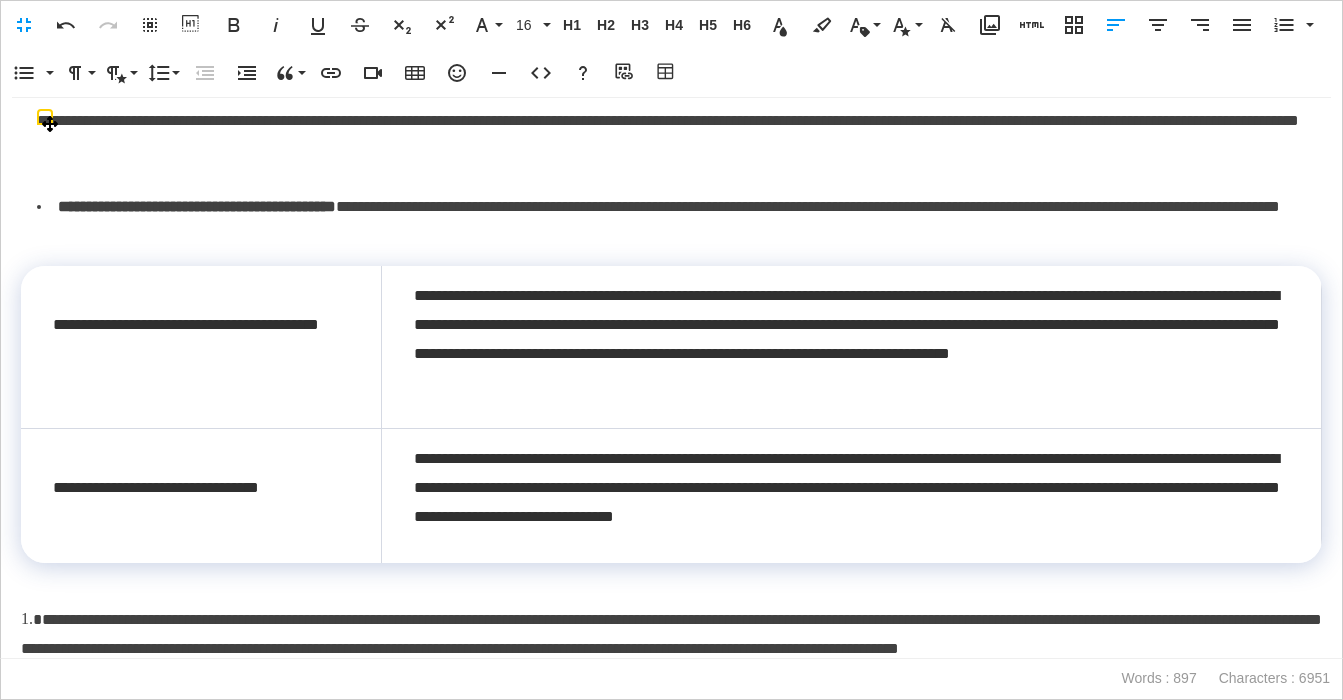 scroll, scrollTop: 174, scrollLeft: 0, axis: vertical 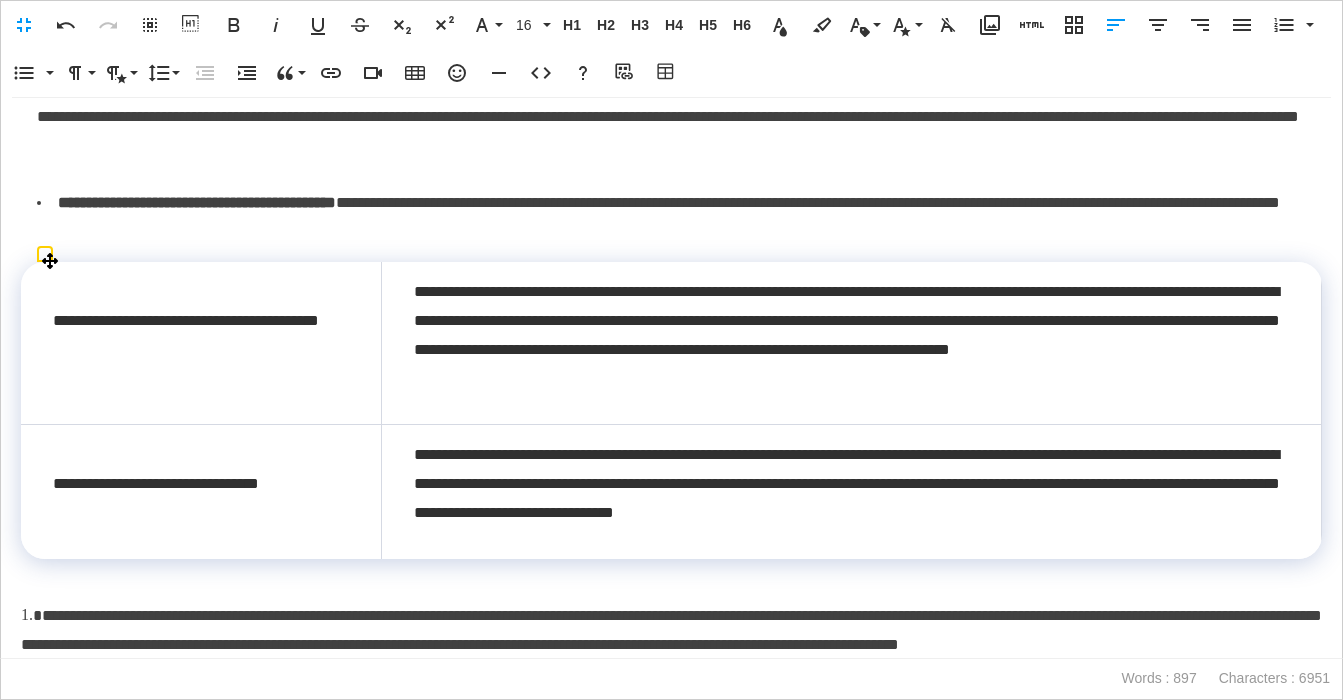 click on "**********" at bounding box center (679, 218) 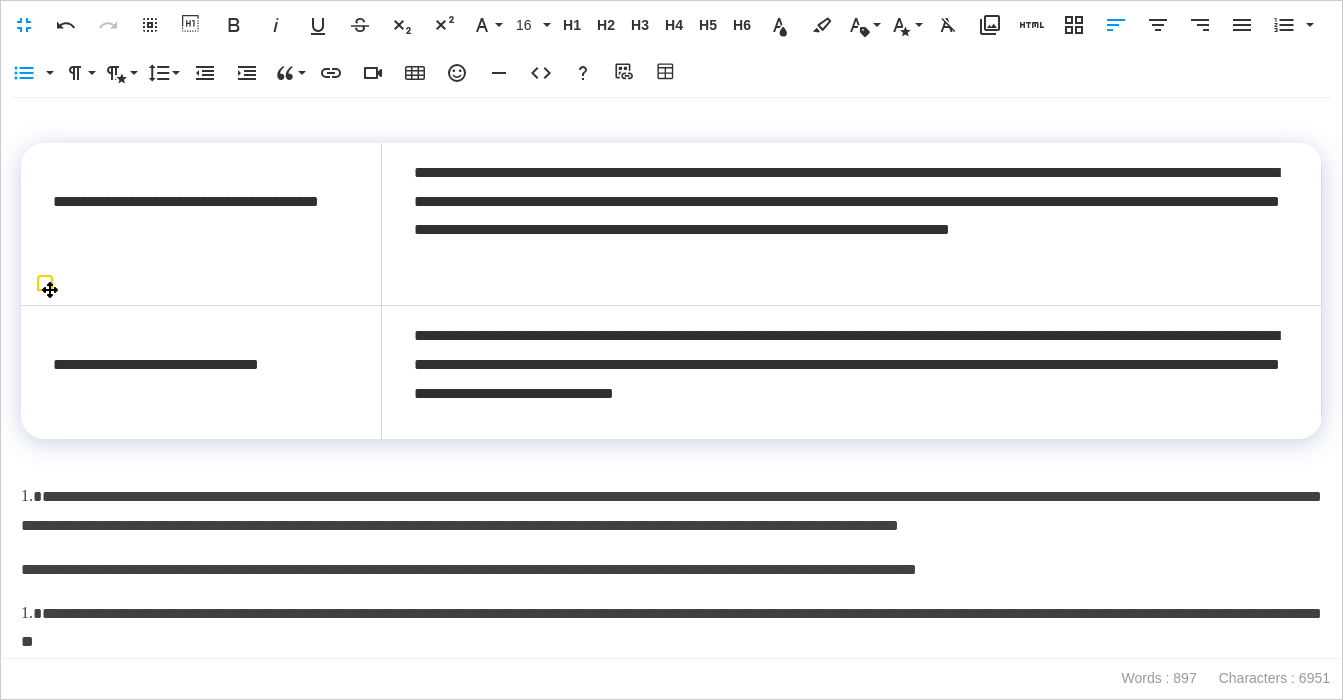 scroll, scrollTop: 348, scrollLeft: 0, axis: vertical 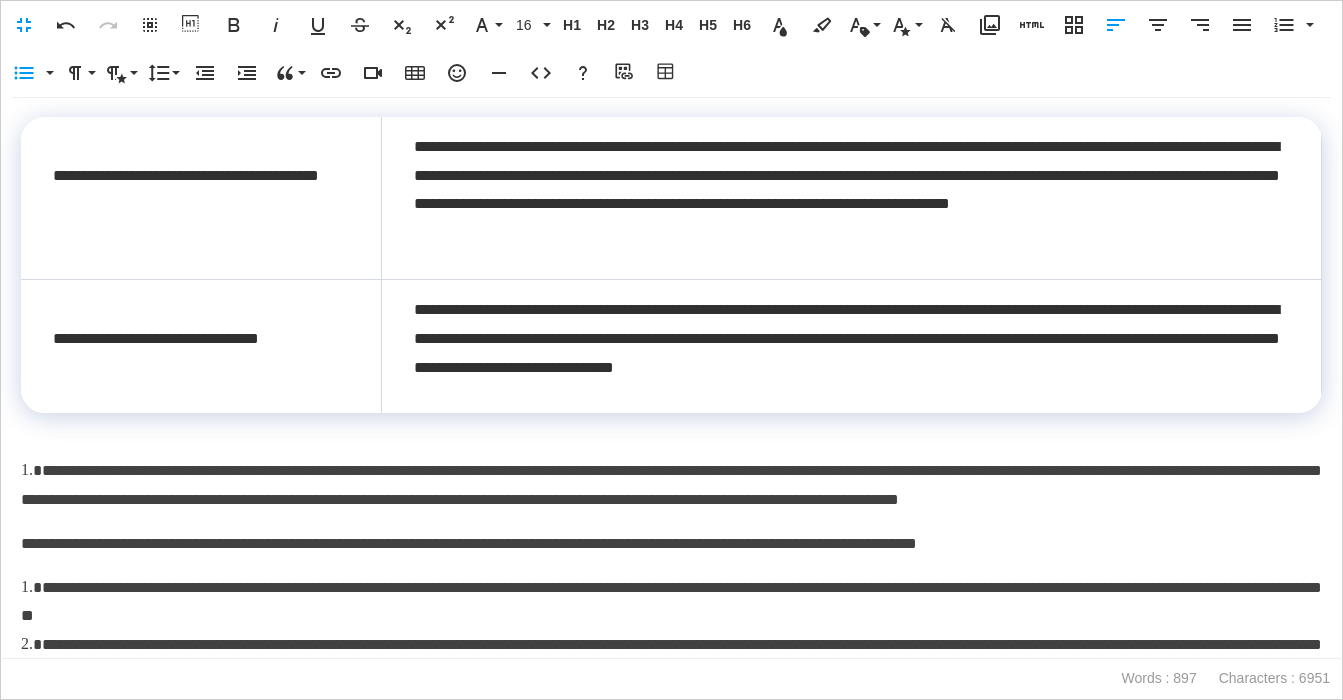 click on "**********" at bounding box center (671, 486) 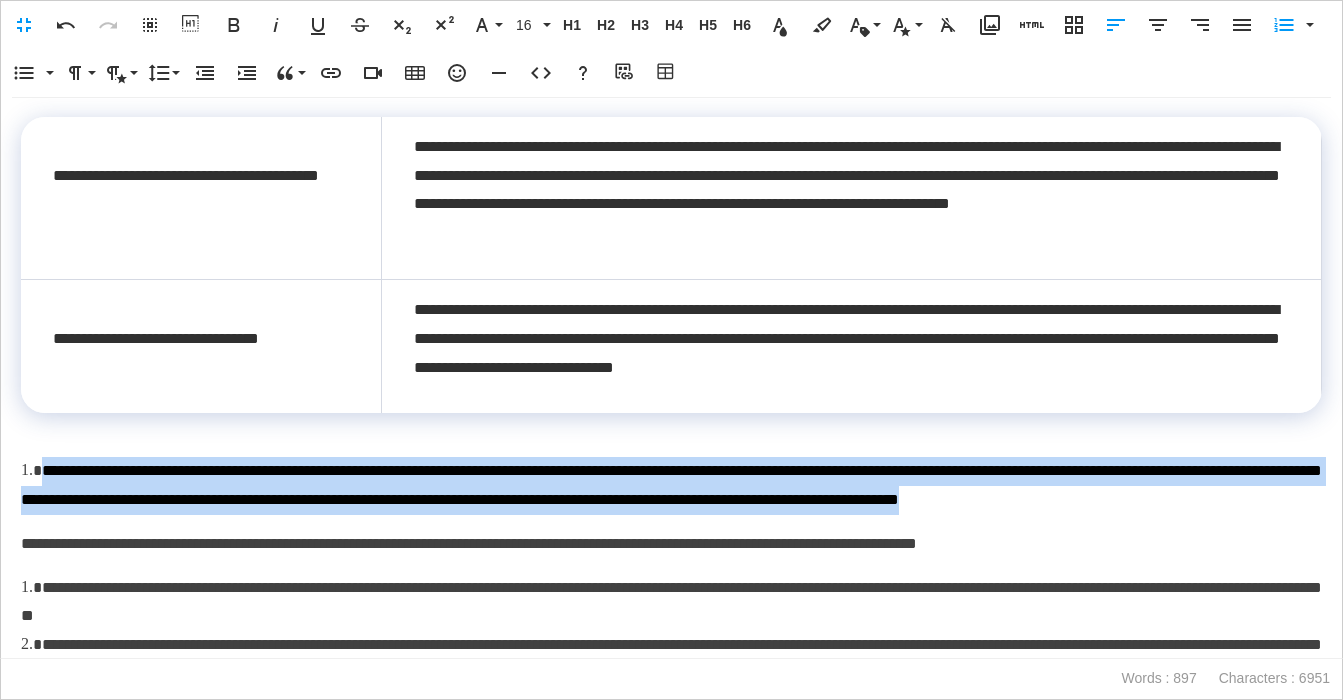 drag, startPoint x: 137, startPoint y: 529, endPoint x: -3, endPoint y: 468, distance: 152.71214 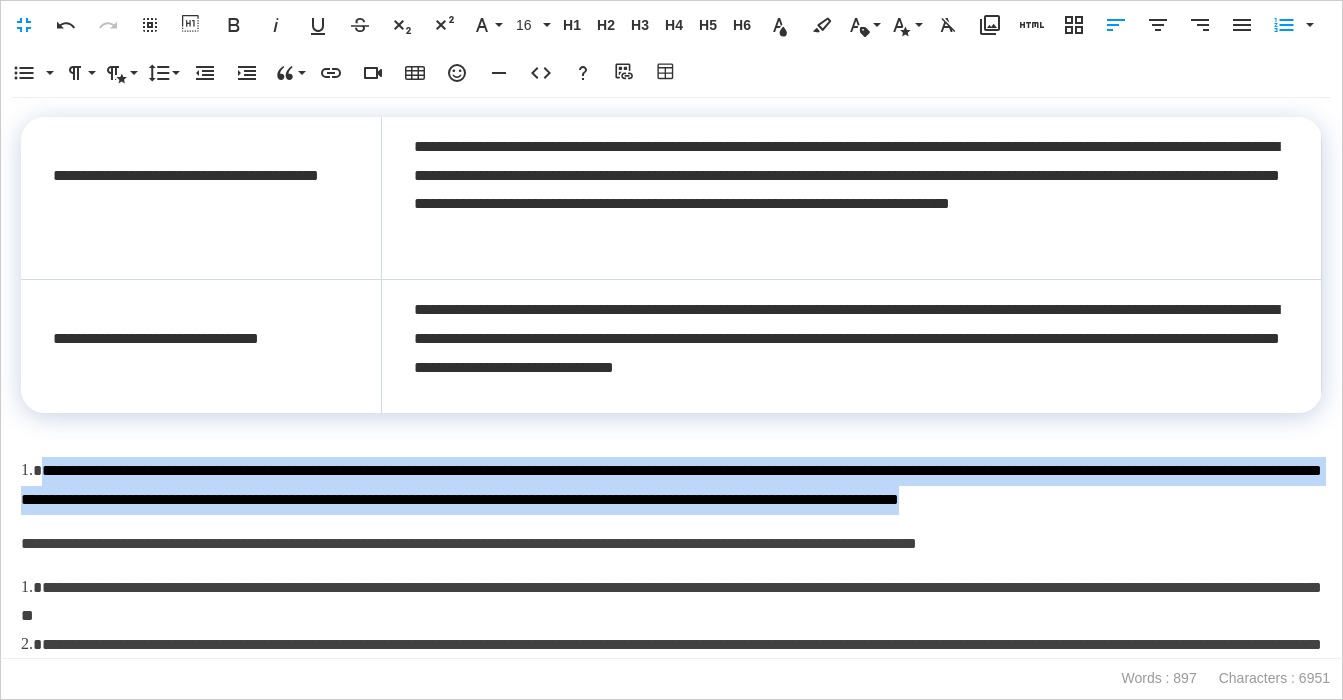 click on "**********" at bounding box center (671, 0) 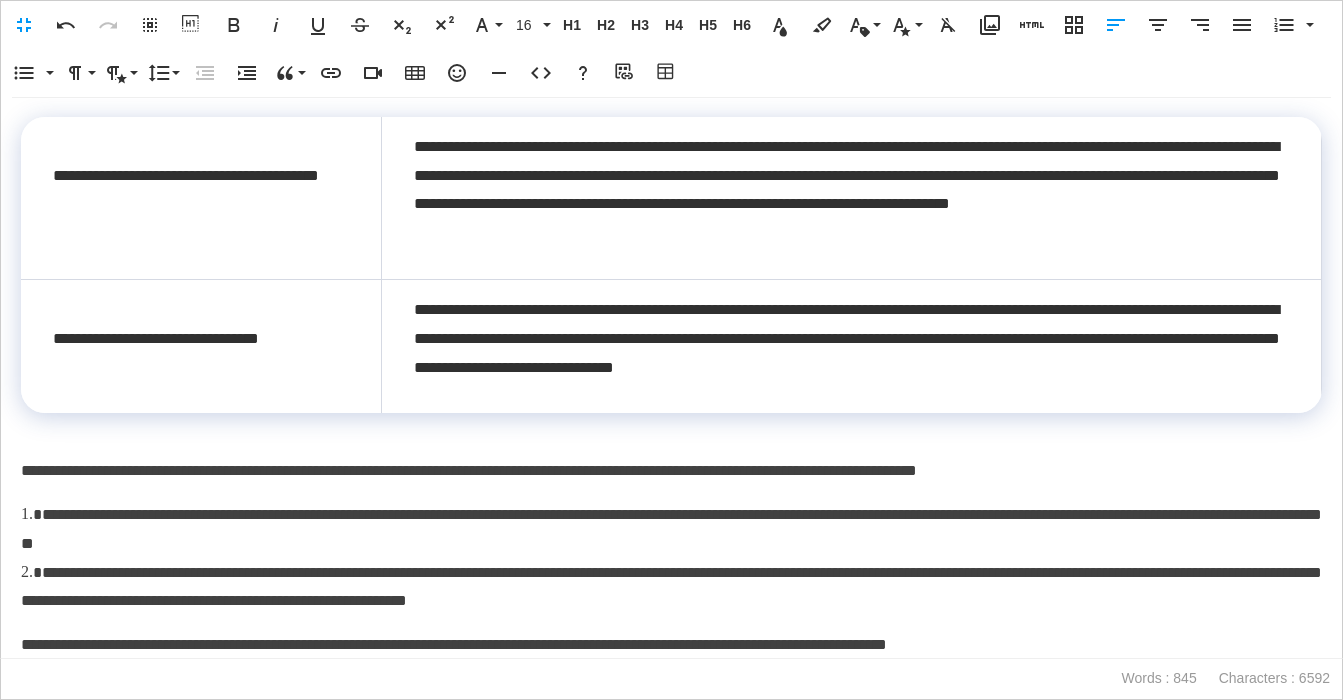 scroll, scrollTop: 219, scrollLeft: 0, axis: vertical 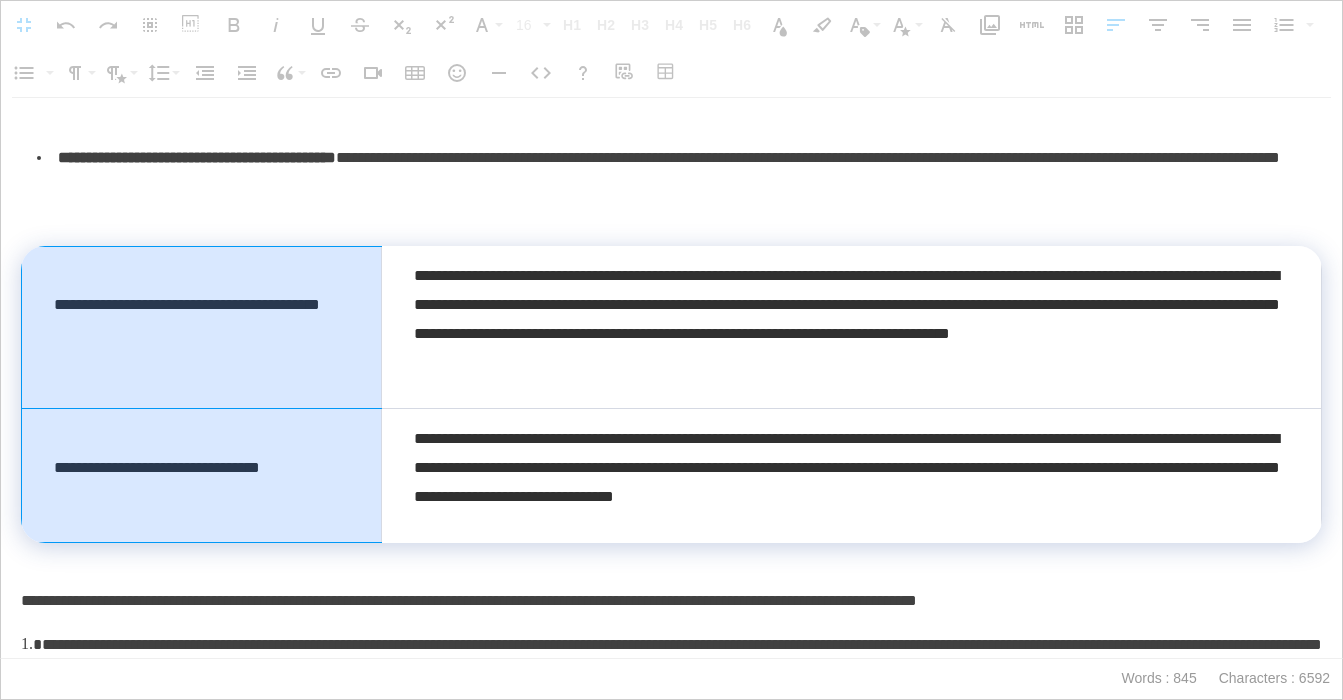 drag, startPoint x: 312, startPoint y: 363, endPoint x: 325, endPoint y: 490, distance: 127.66362 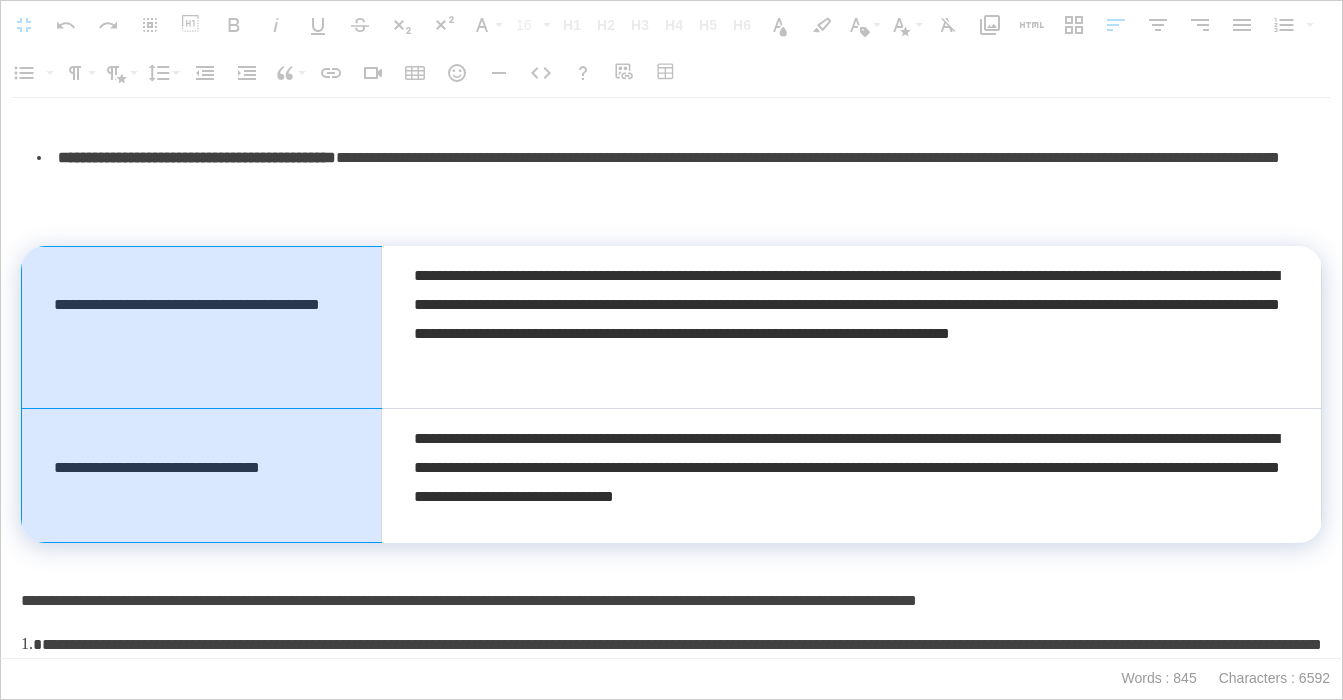 click on "**********" at bounding box center [672, 394] 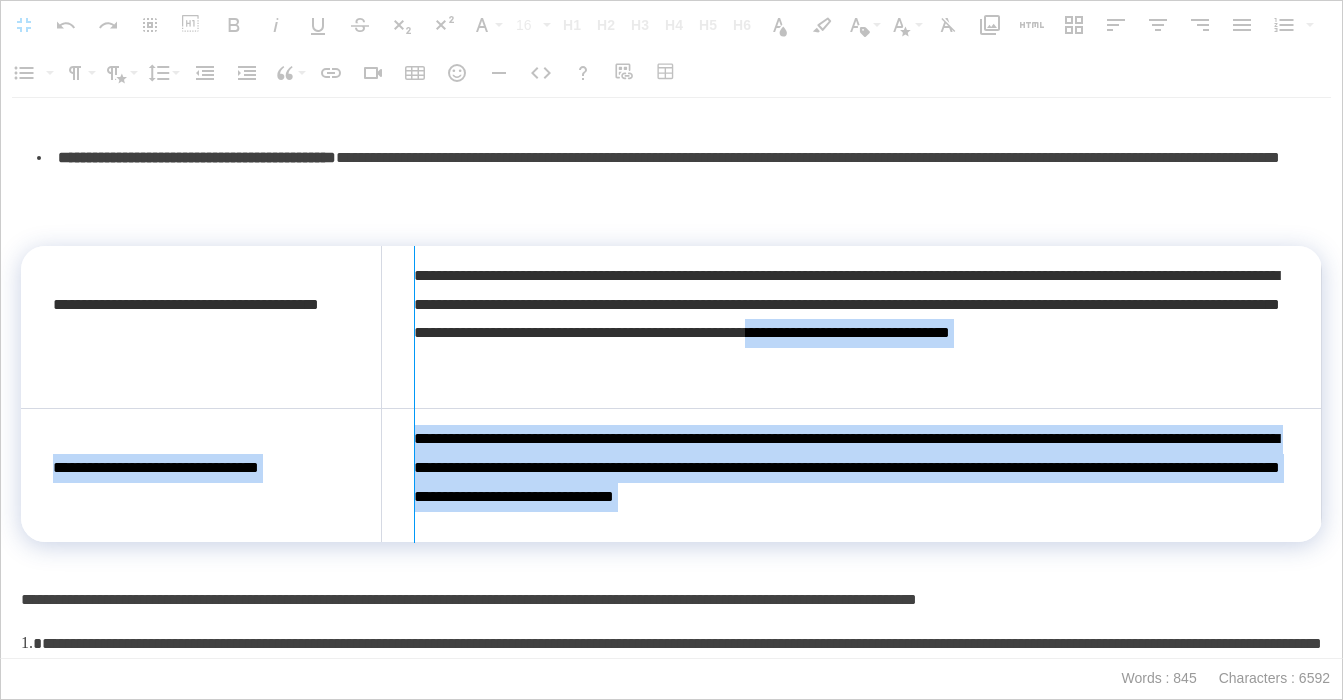 click at bounding box center [414, 394] 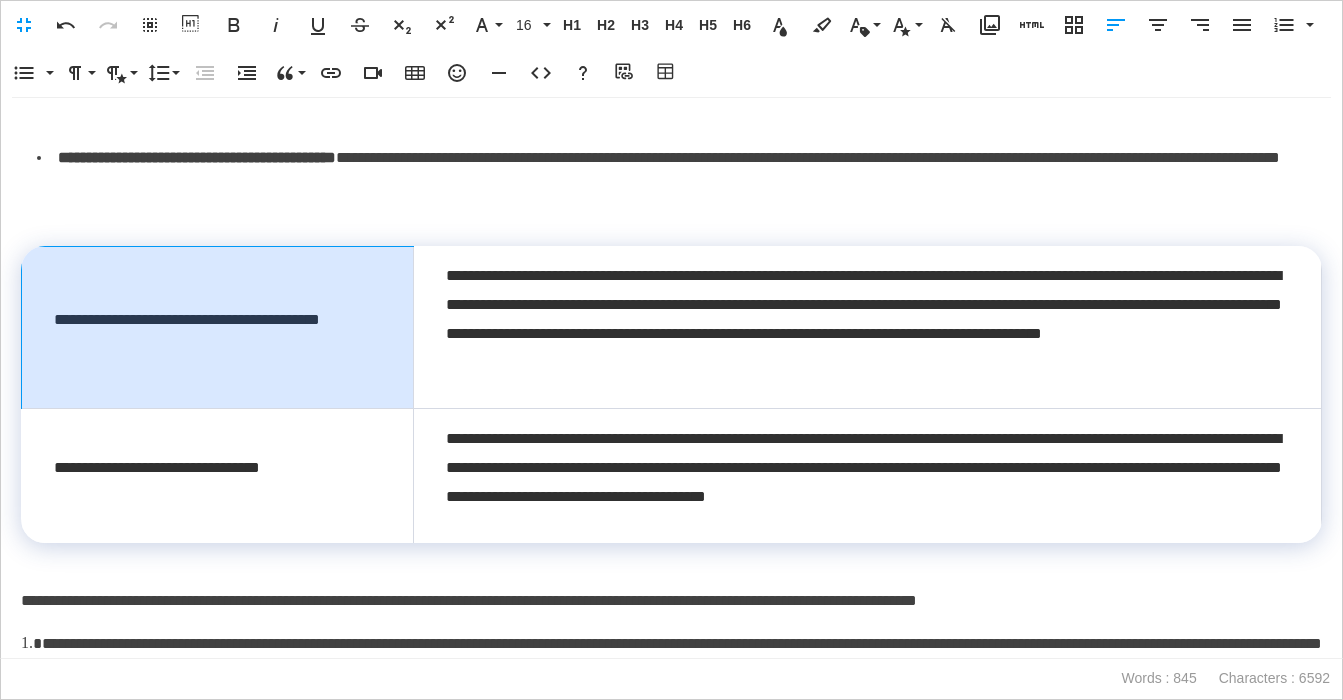drag, startPoint x: 357, startPoint y: 357, endPoint x: 349, endPoint y: 489, distance: 132.2422 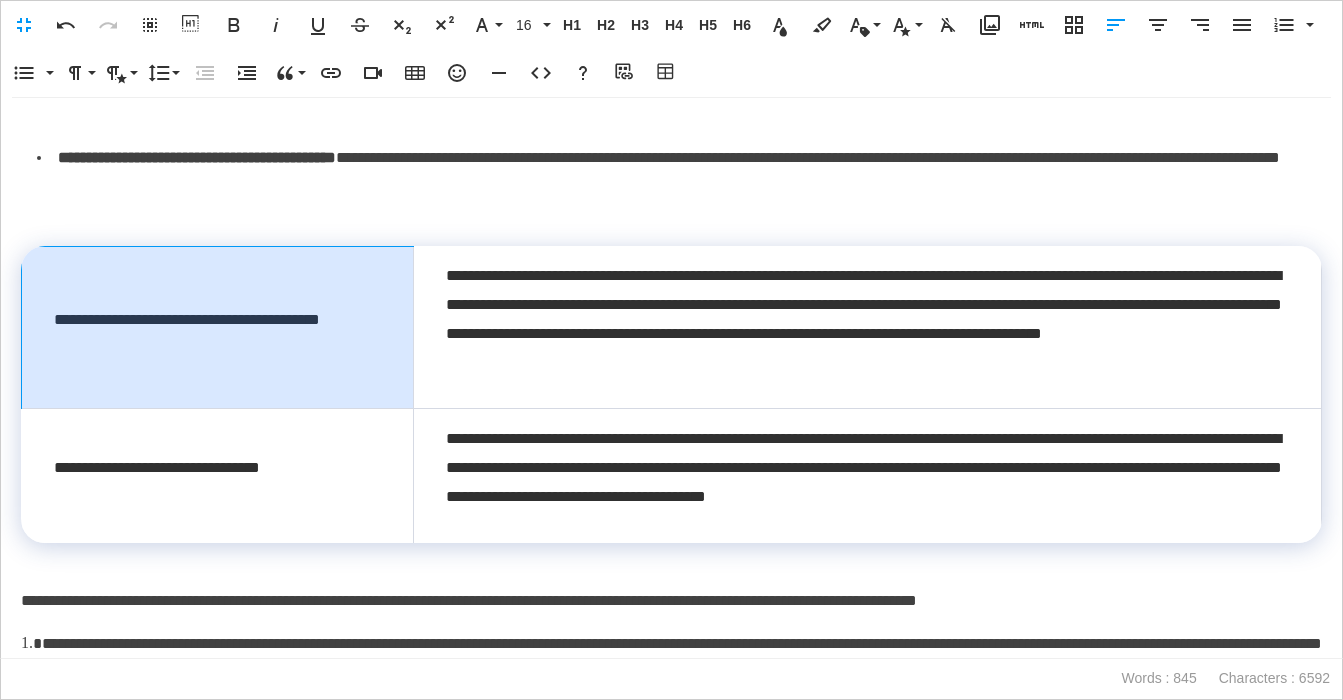click on "**********" at bounding box center (672, 394) 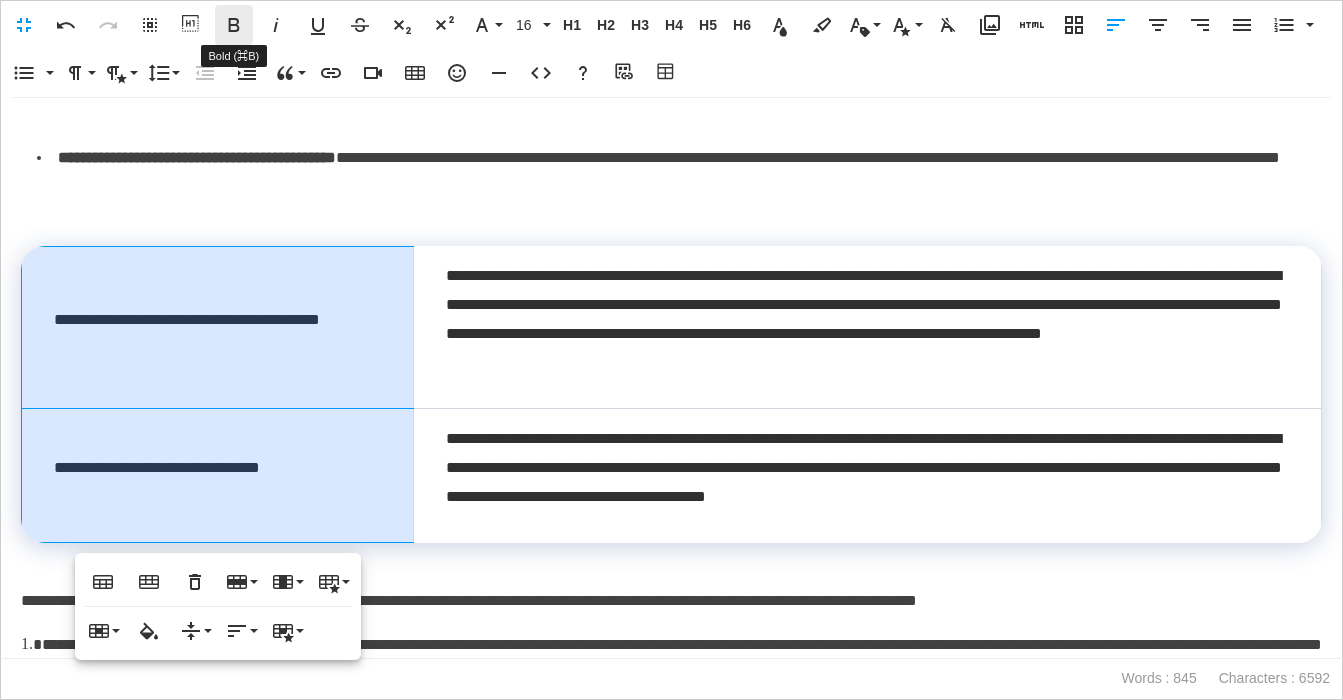 click 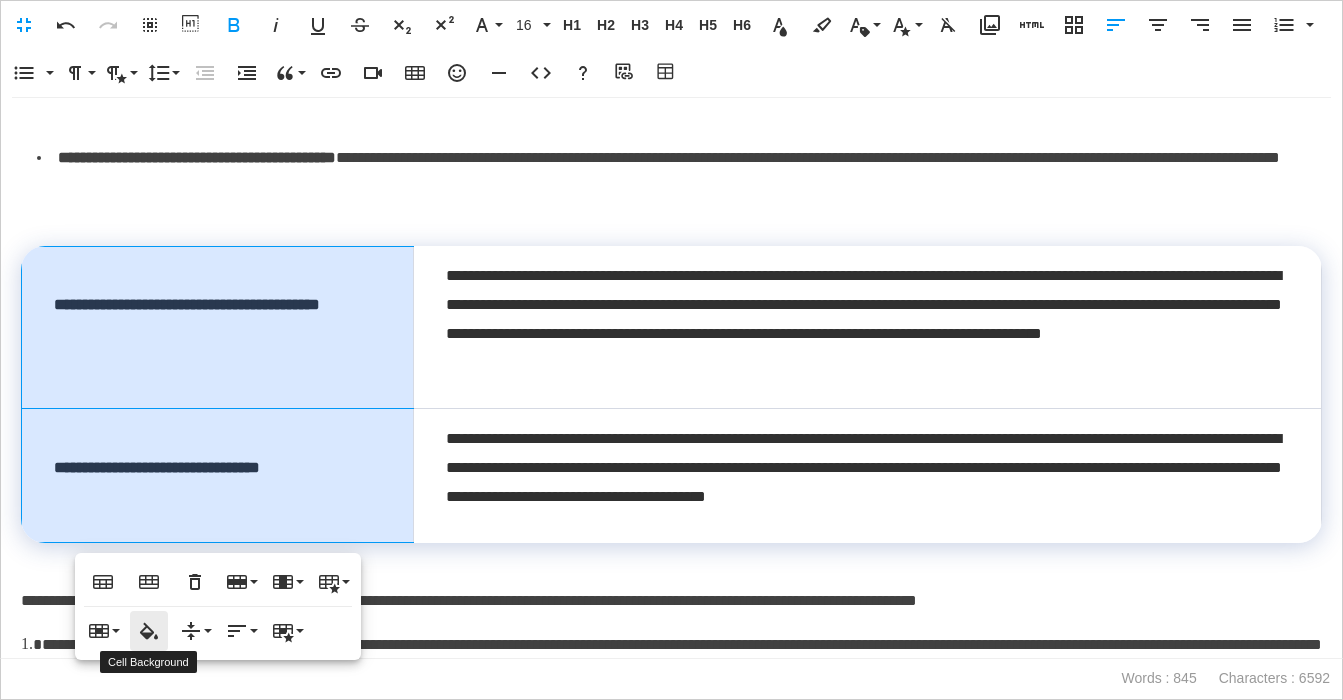 click 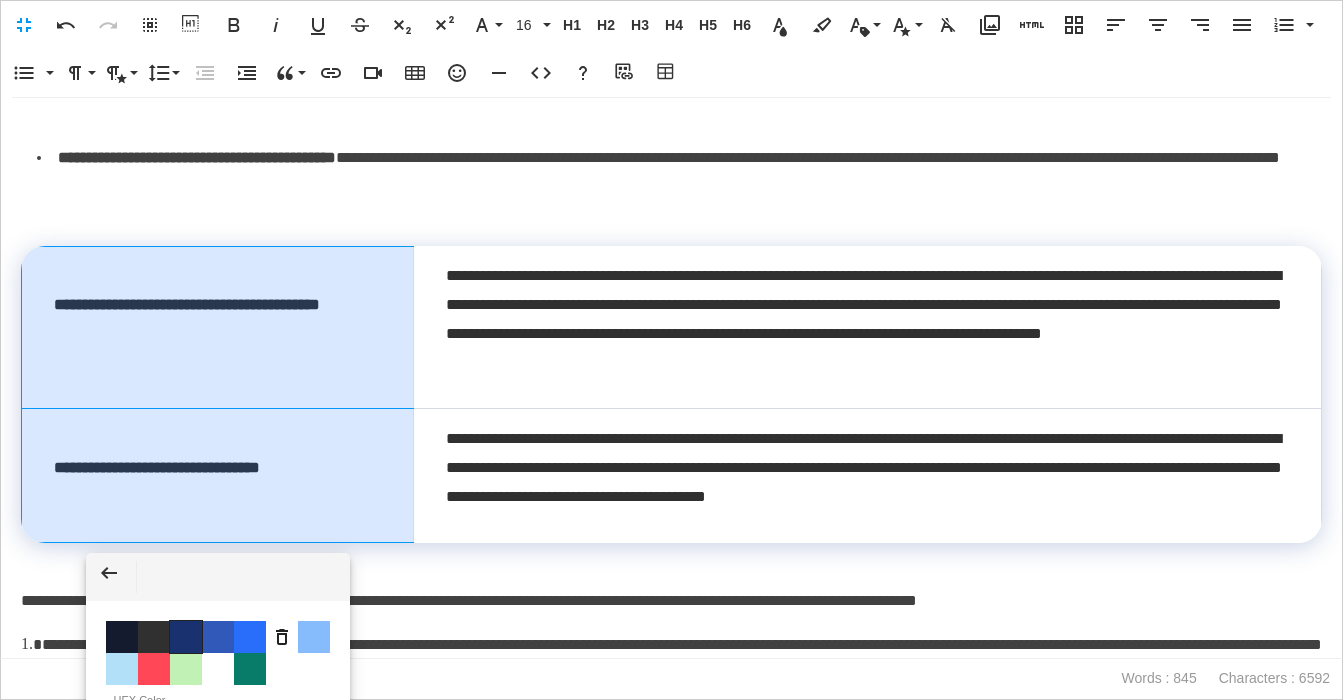 click on "Color #19326F" at bounding box center (186, 637) 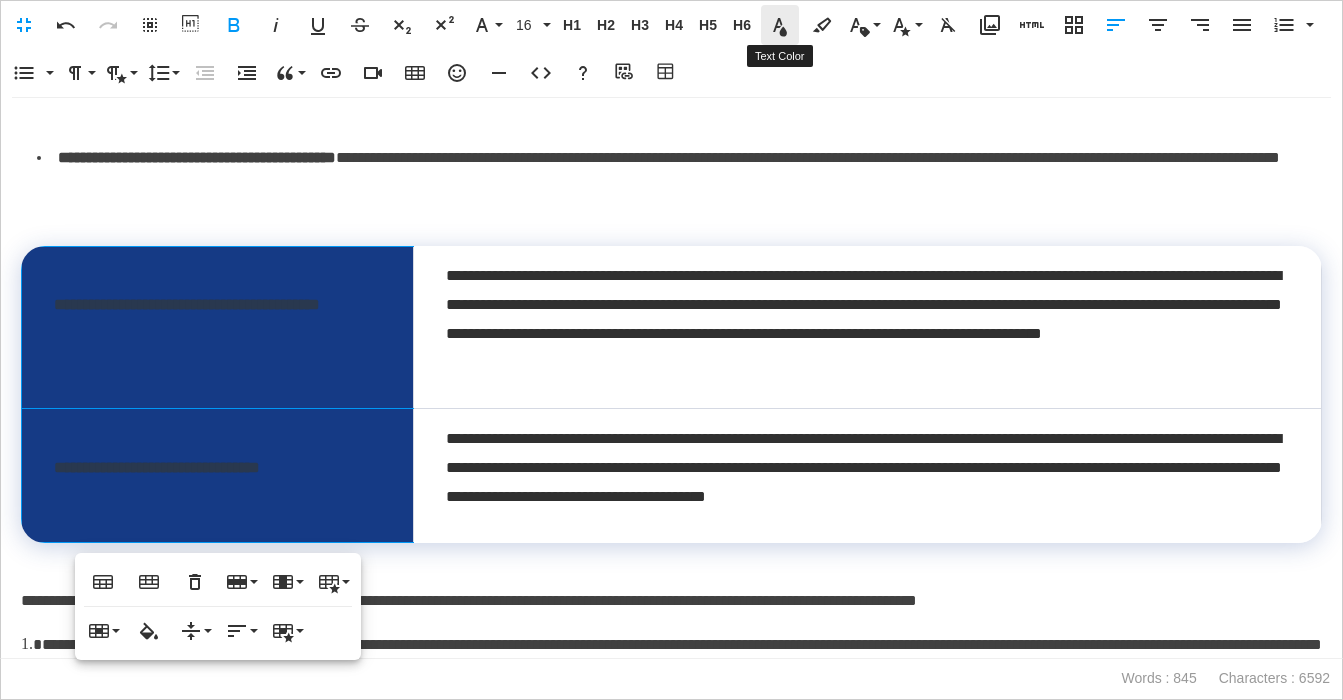 click 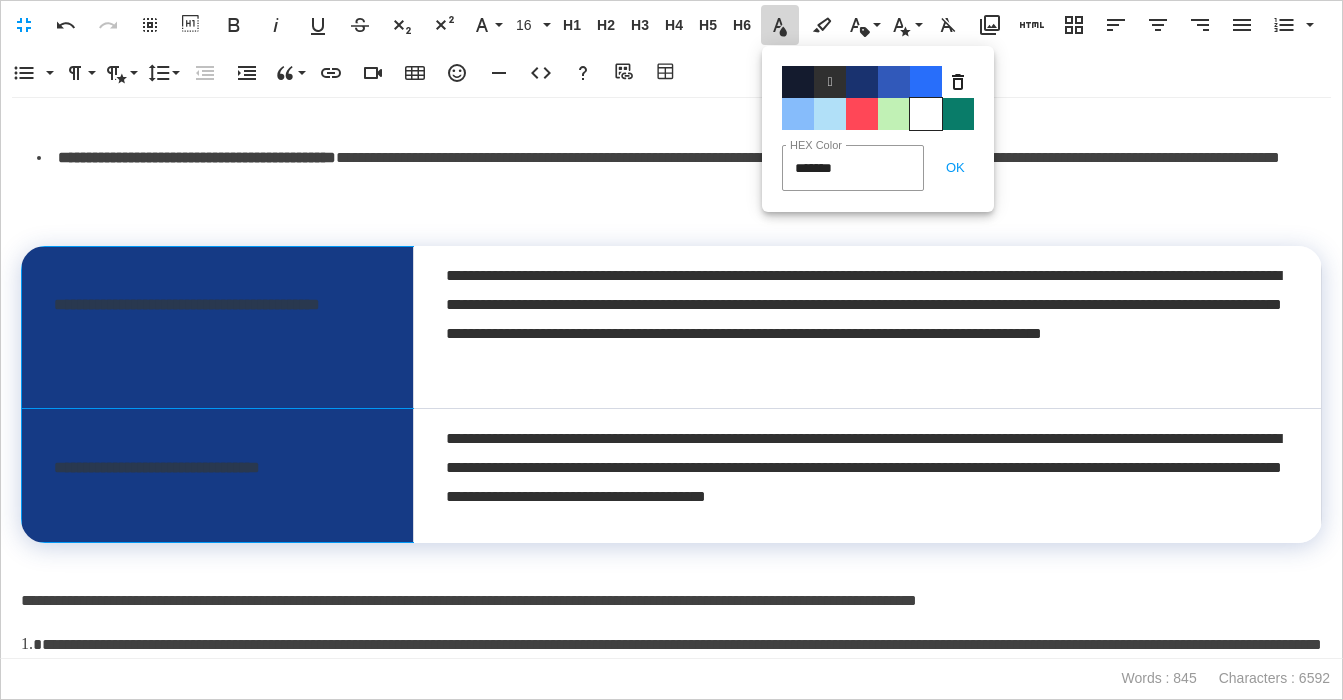 click on "Color#FFFFFF" at bounding box center [926, 114] 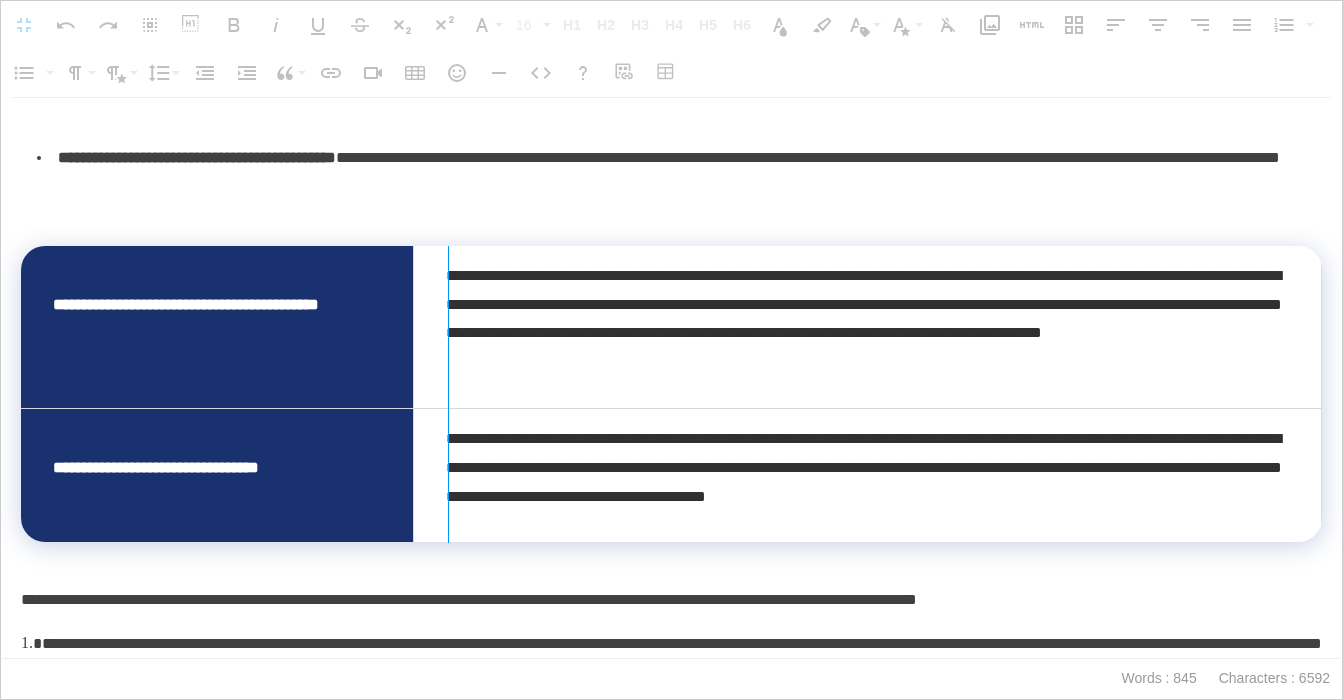 drag, startPoint x: 411, startPoint y: 305, endPoint x: 460, endPoint y: 306, distance: 49.010204 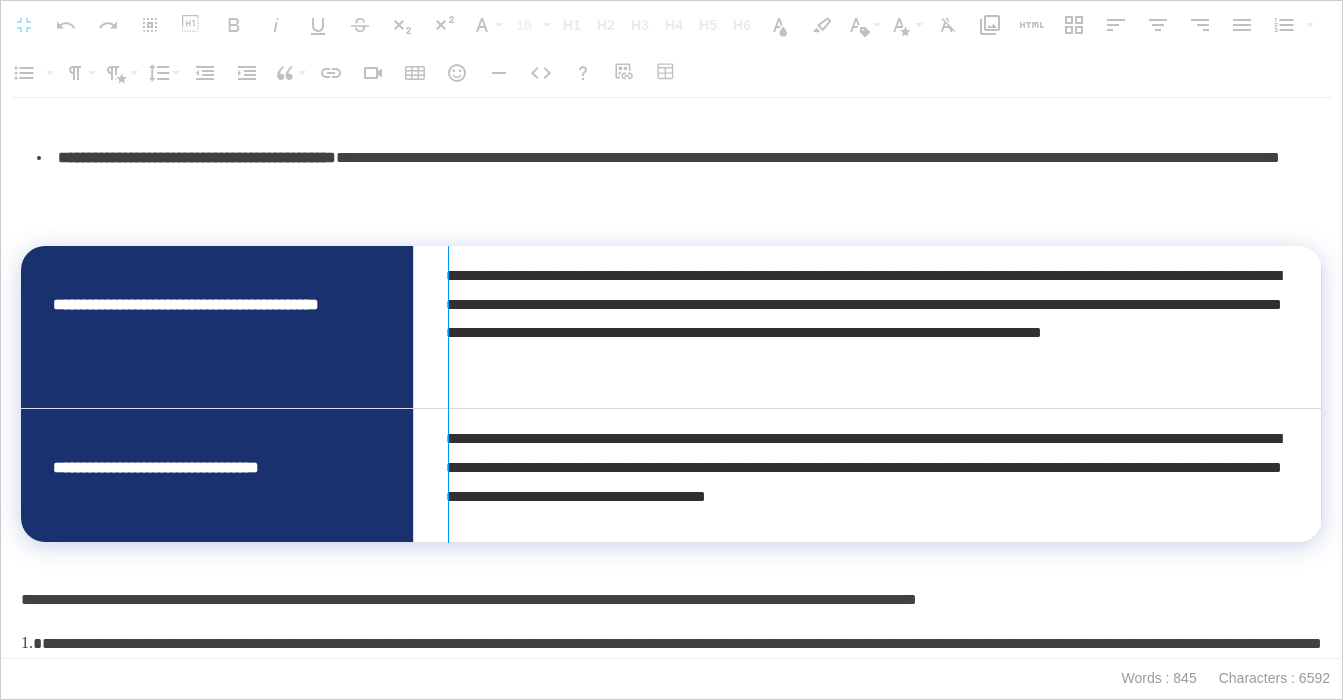 click at bounding box center [448, 394] 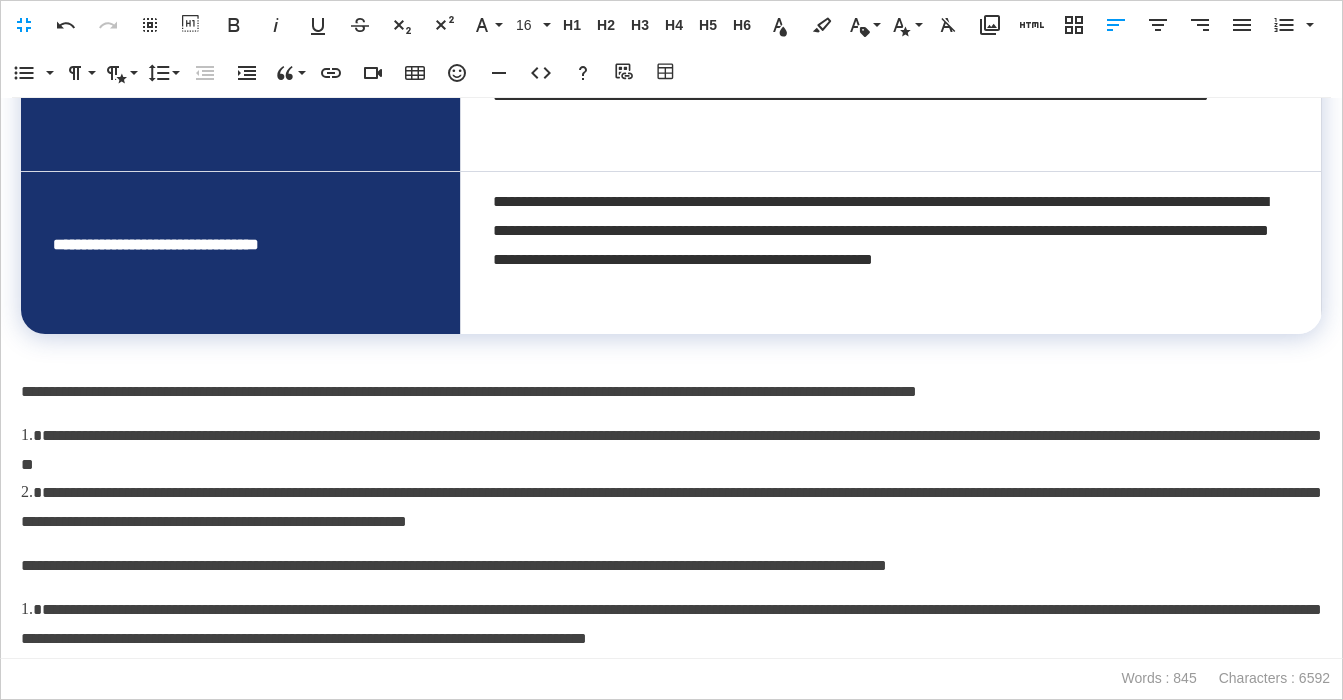 scroll, scrollTop: 460, scrollLeft: 0, axis: vertical 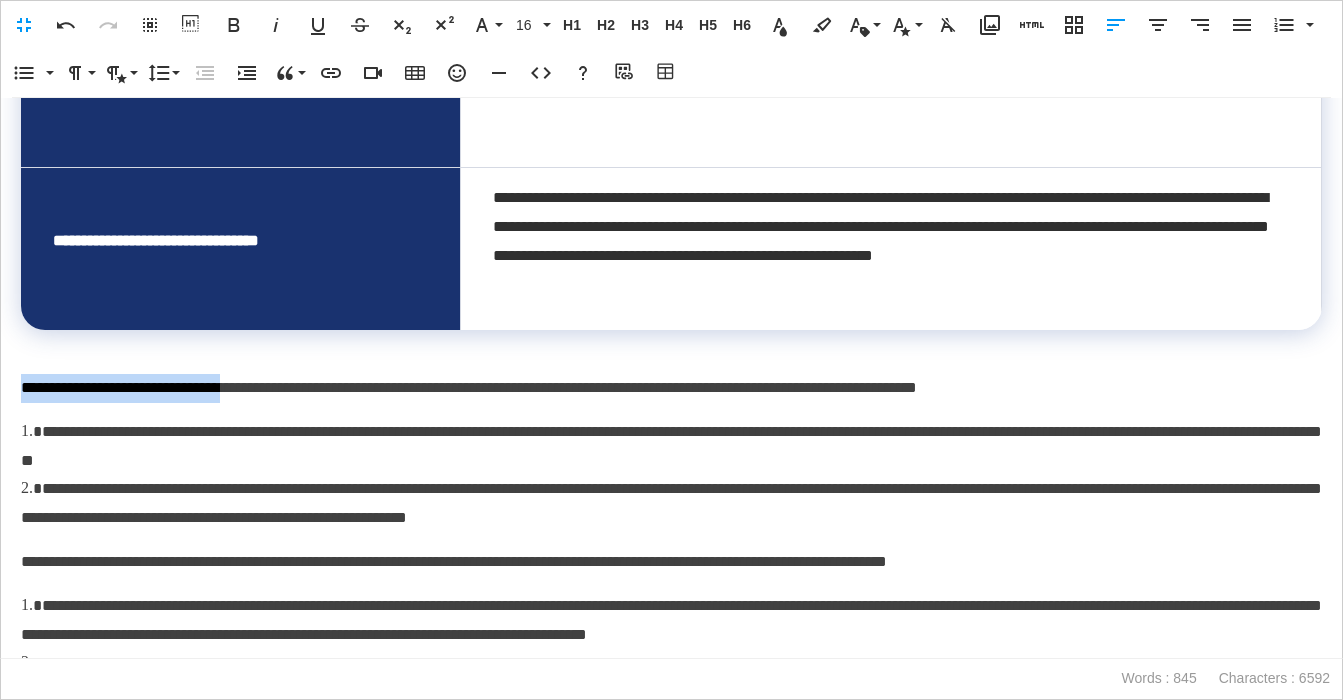 drag, startPoint x: 274, startPoint y: 389, endPoint x: 60, endPoint y: 271, distance: 244.37675 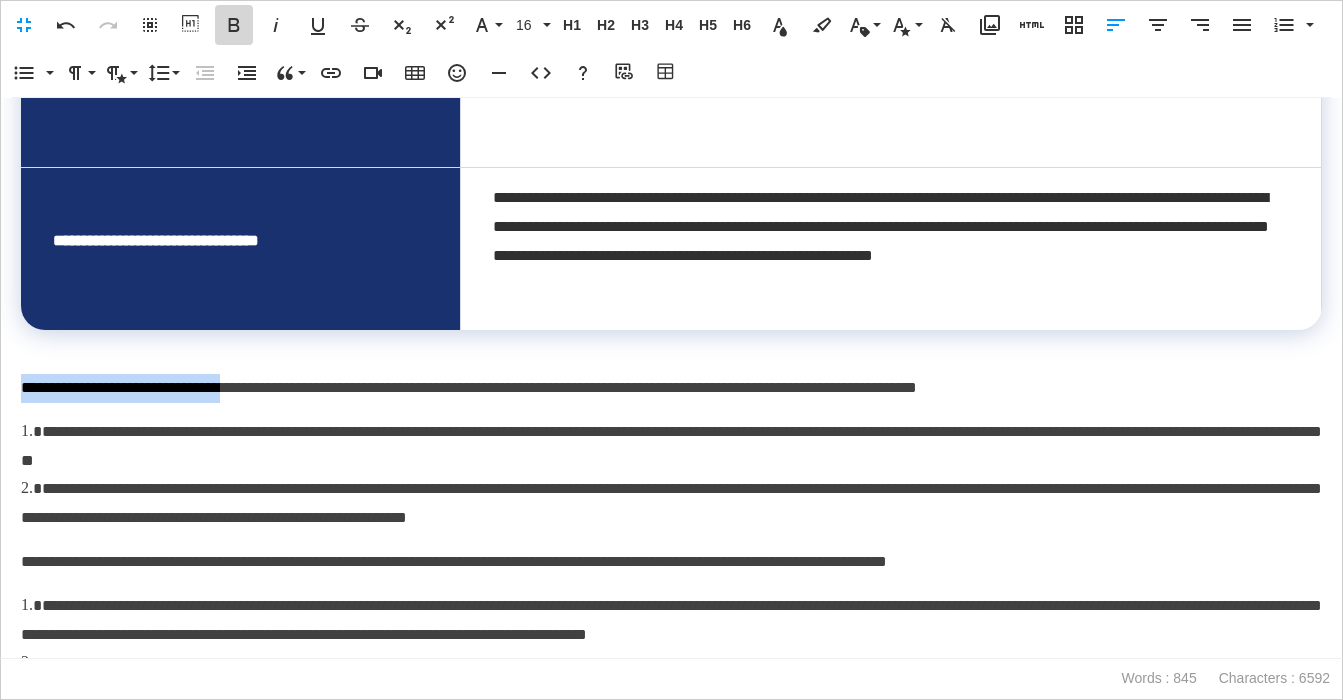 click 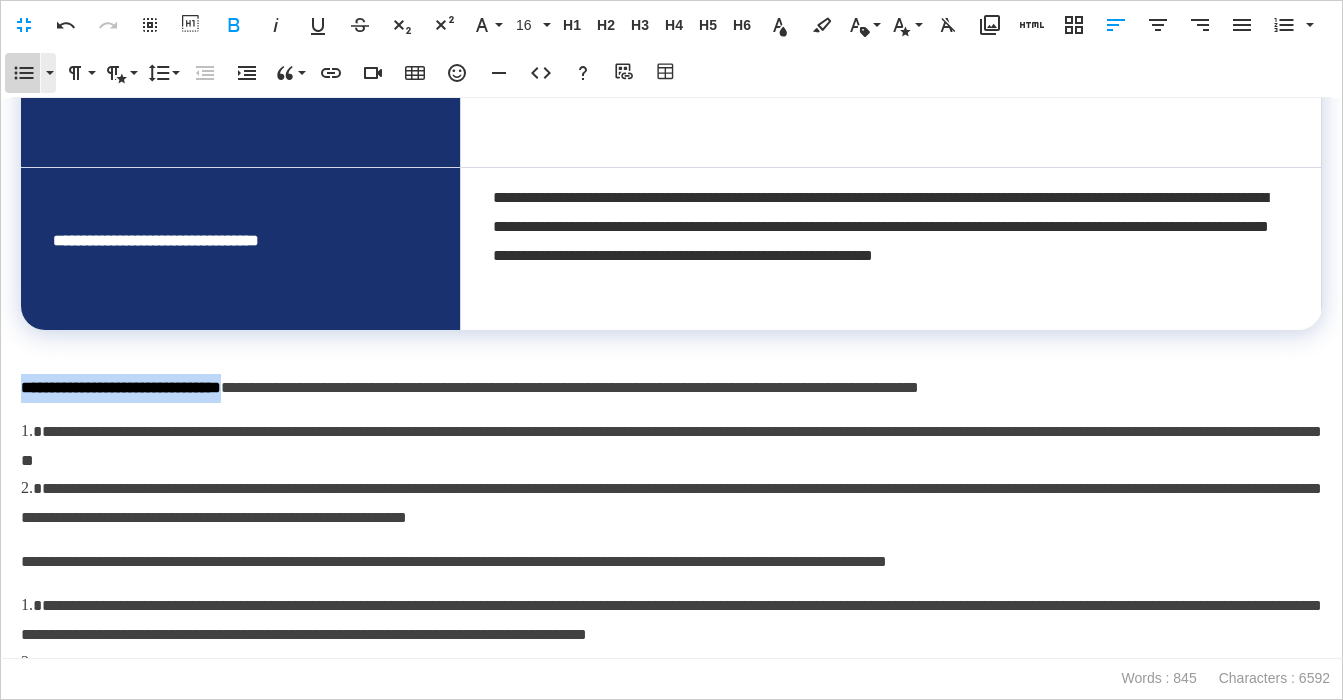 click 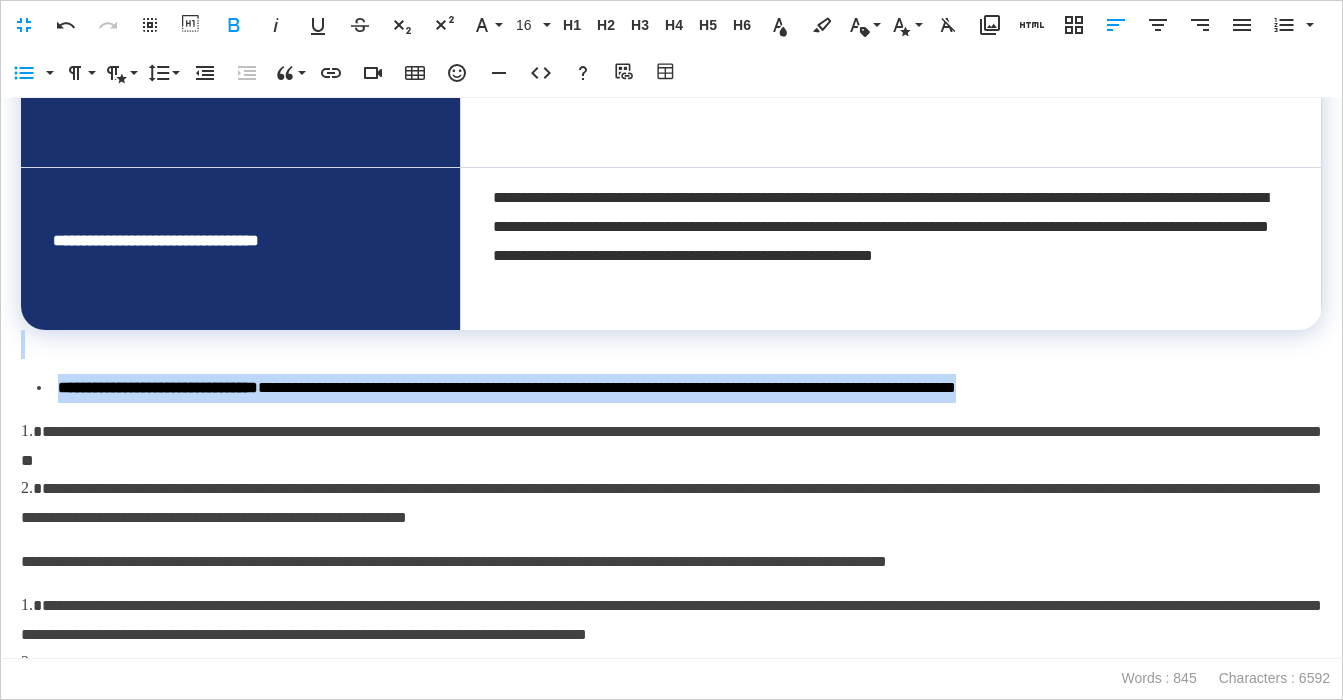 scroll, scrollTop: 524, scrollLeft: 0, axis: vertical 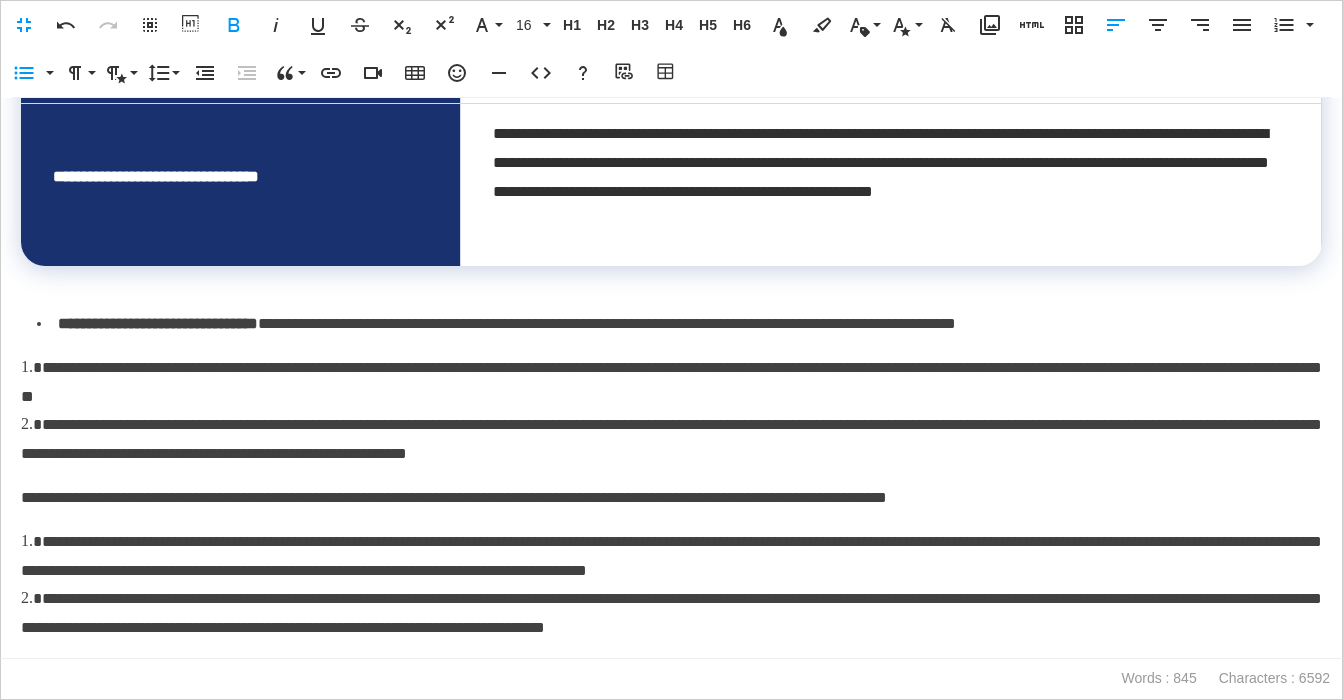click on "**********" at bounding box center (679, 324) 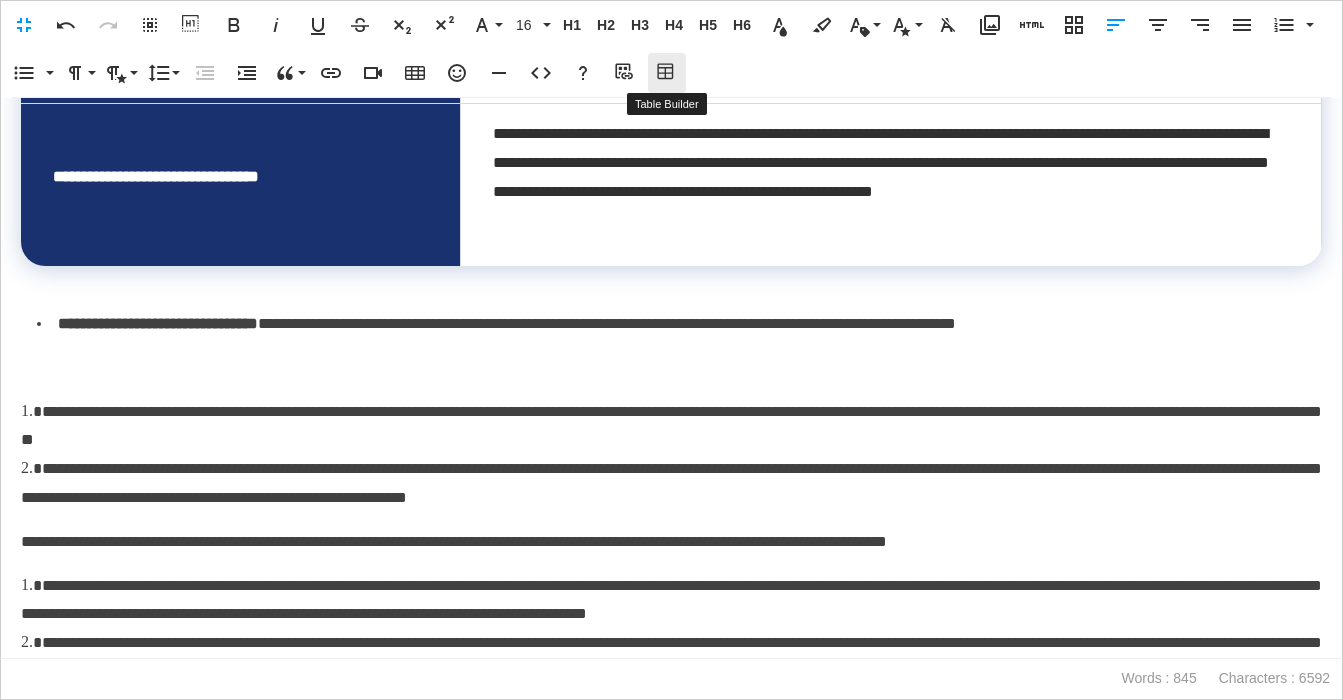 click 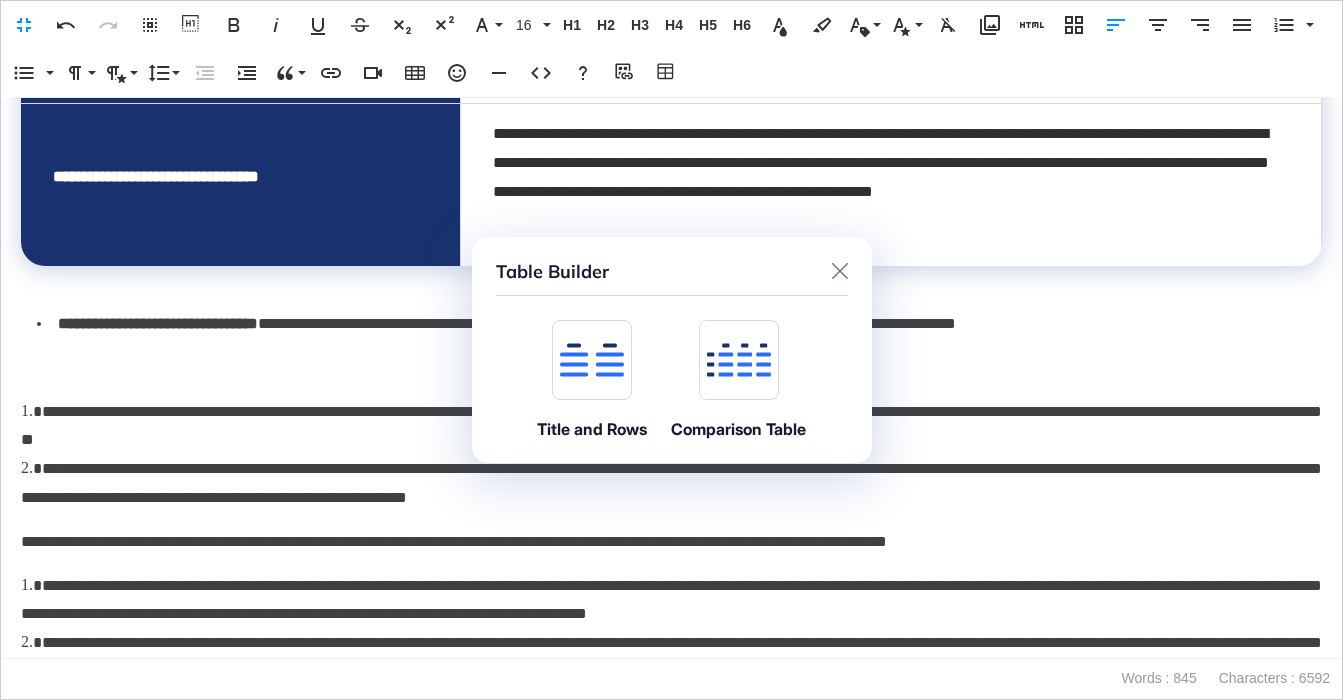 click at bounding box center (592, 360) 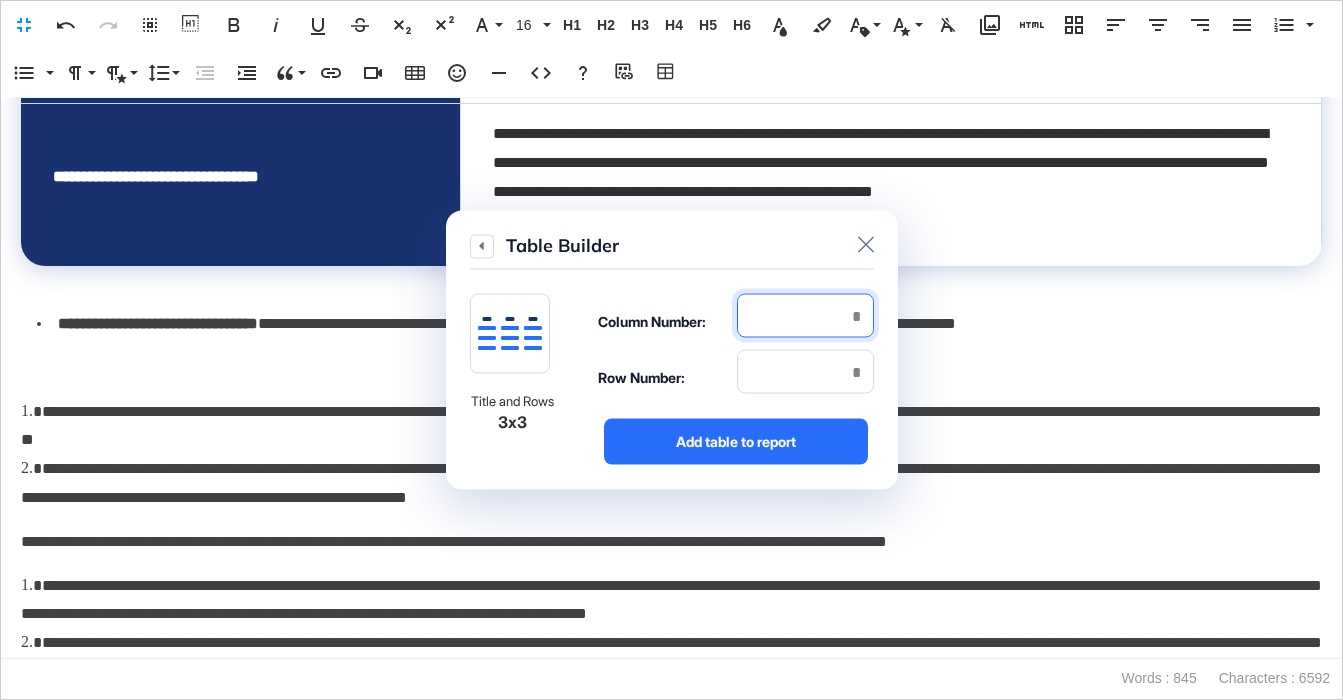 click at bounding box center (805, 316) 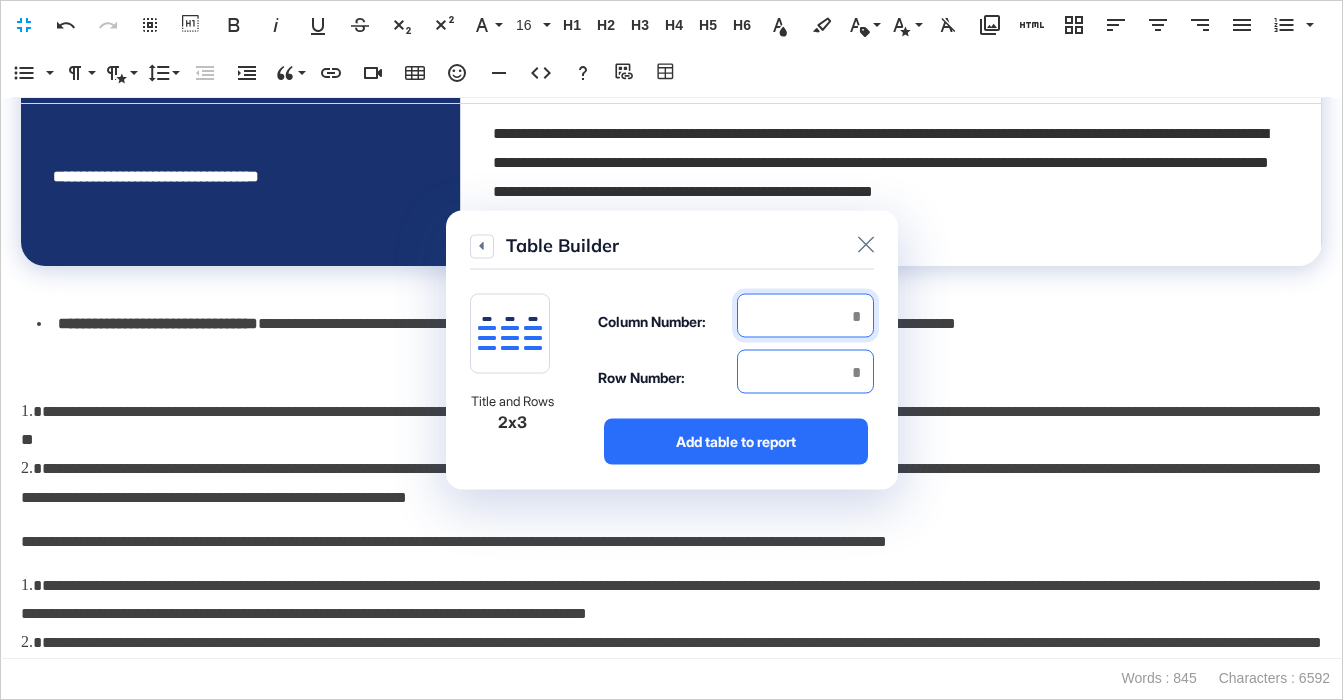 type on "*" 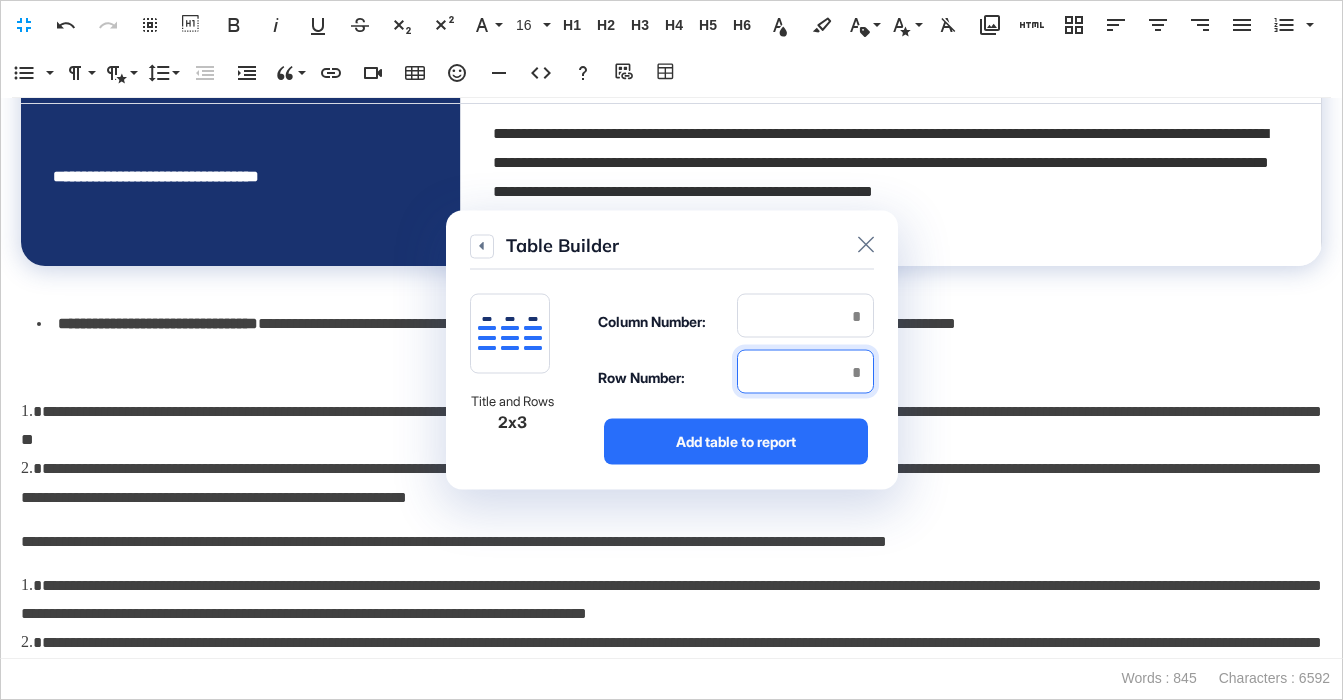 click at bounding box center [805, 372] 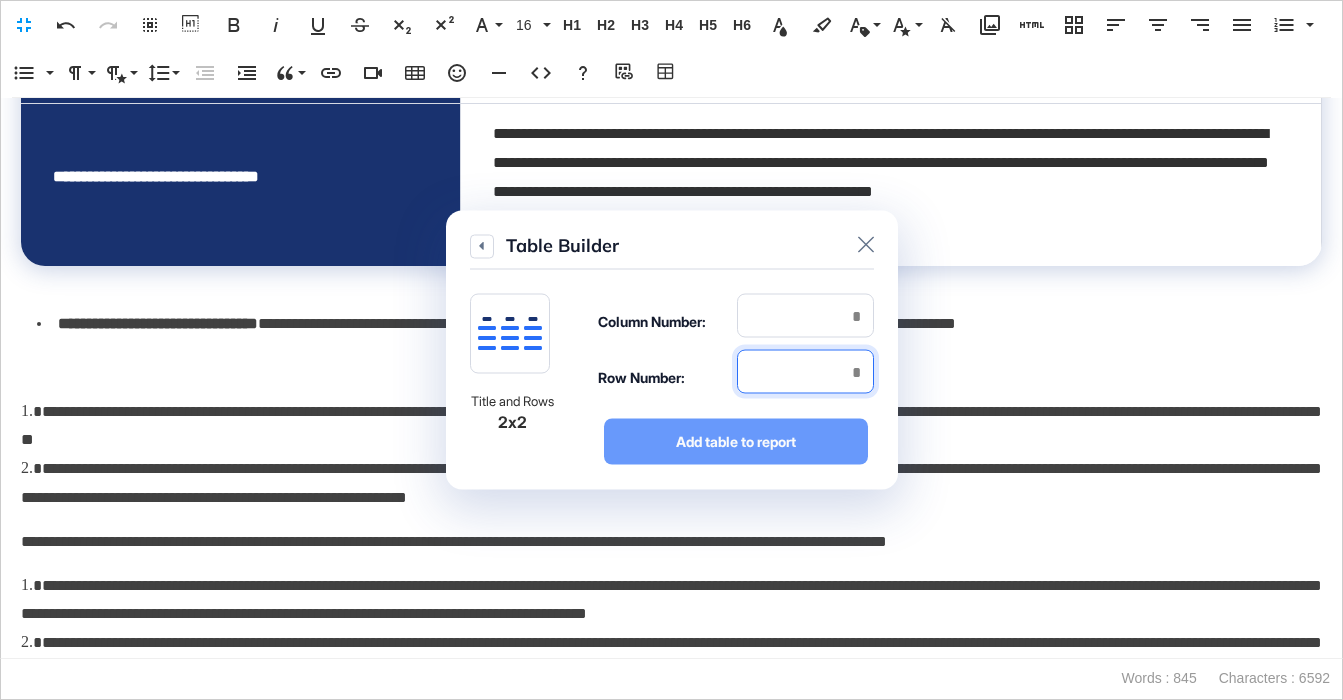 type on "*" 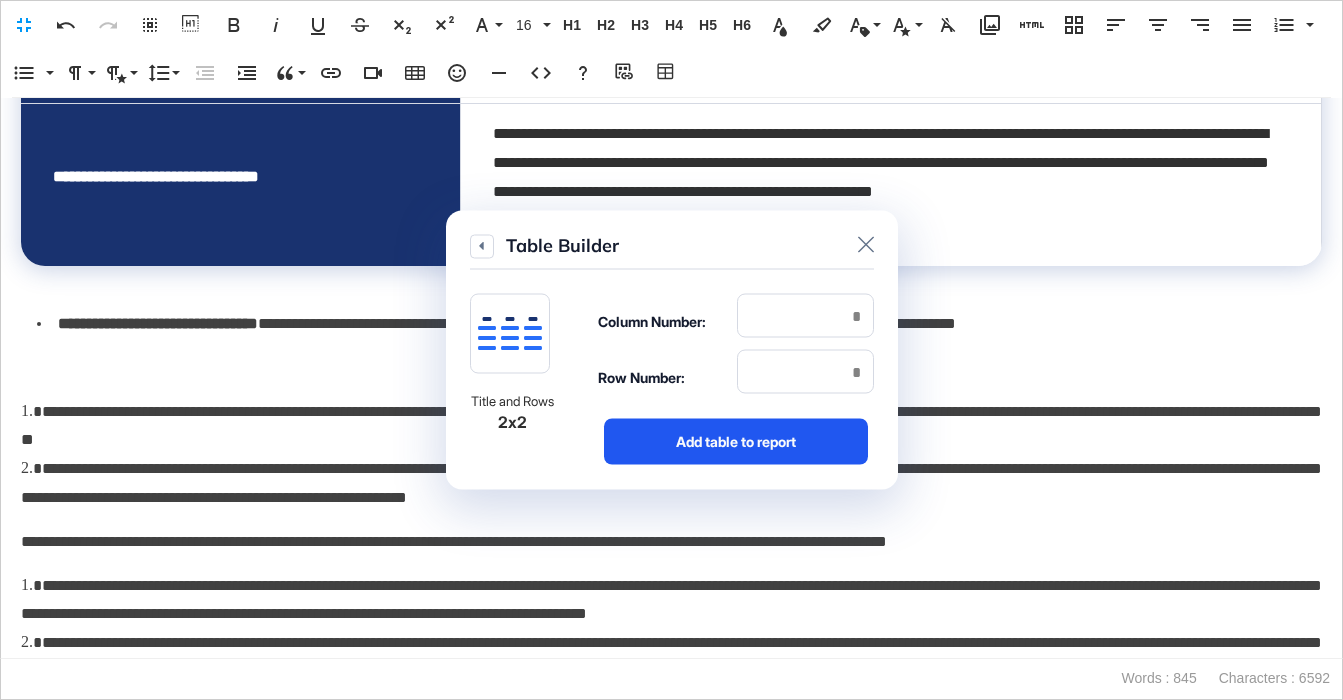 click on "Add table to report" at bounding box center [736, 442] 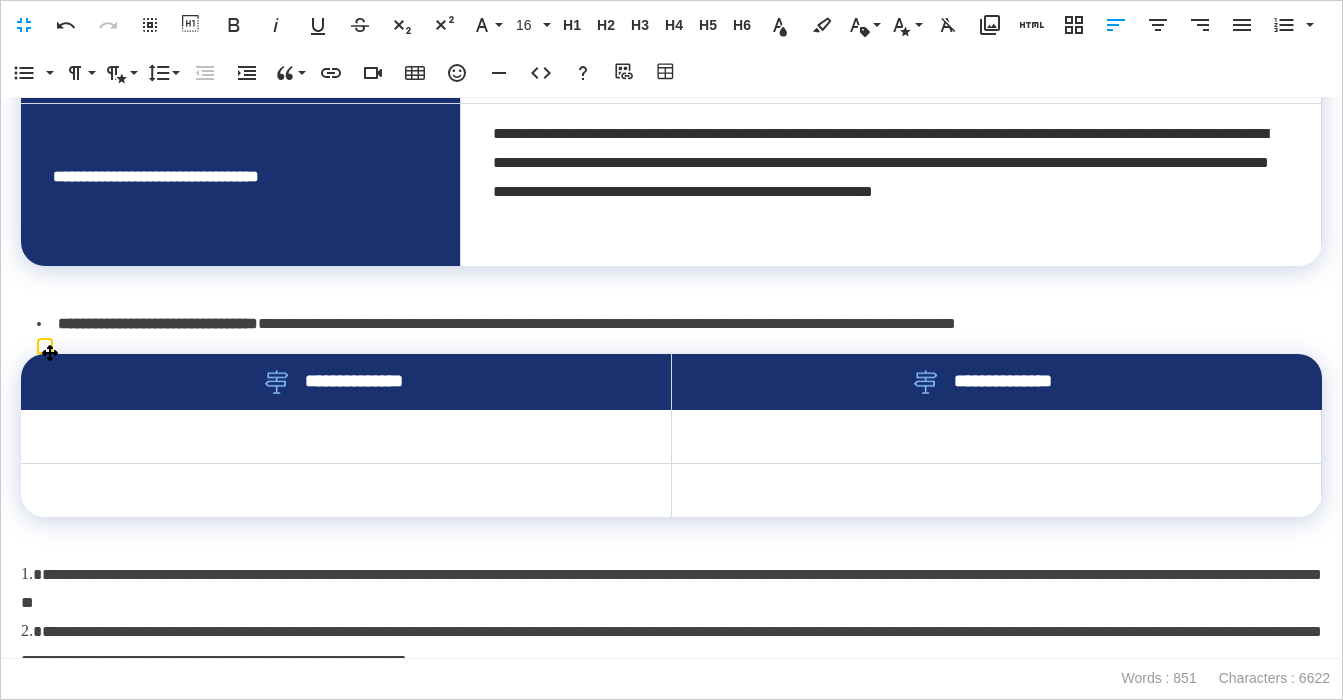 drag, startPoint x: 625, startPoint y: 386, endPoint x: 799, endPoint y: 383, distance: 174.02586 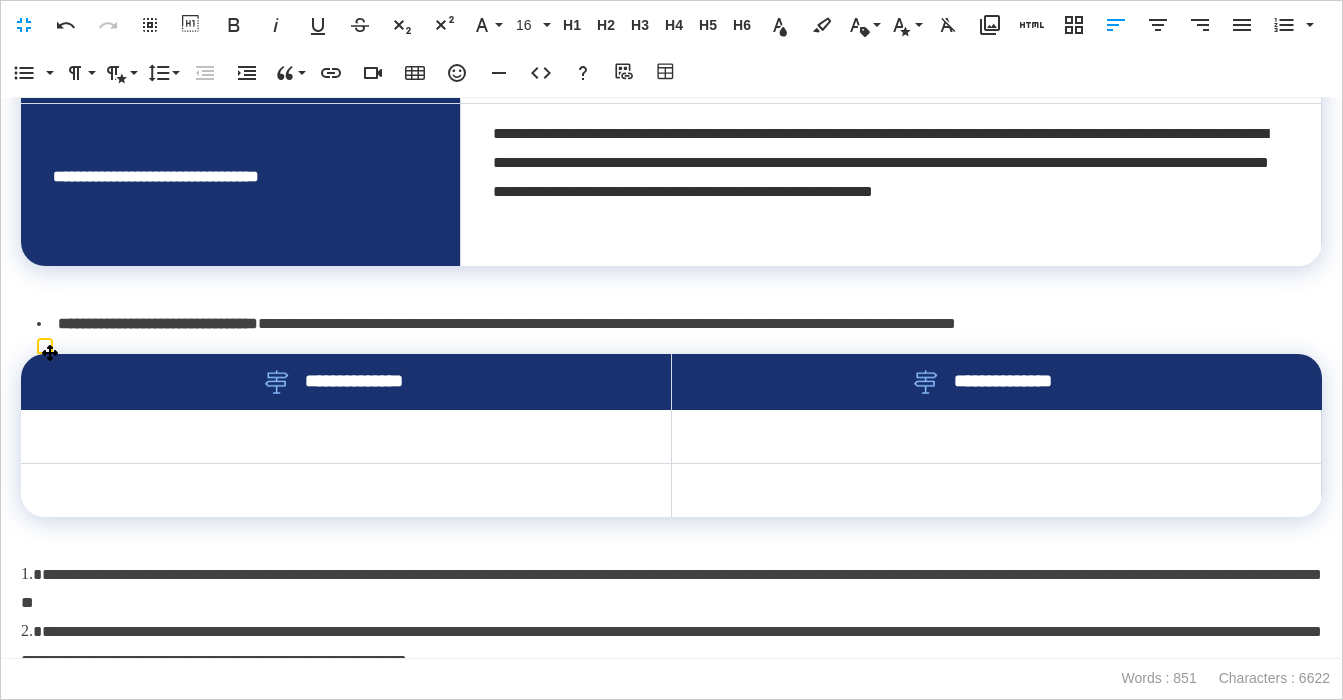 click on "**********" at bounding box center (671, 382) 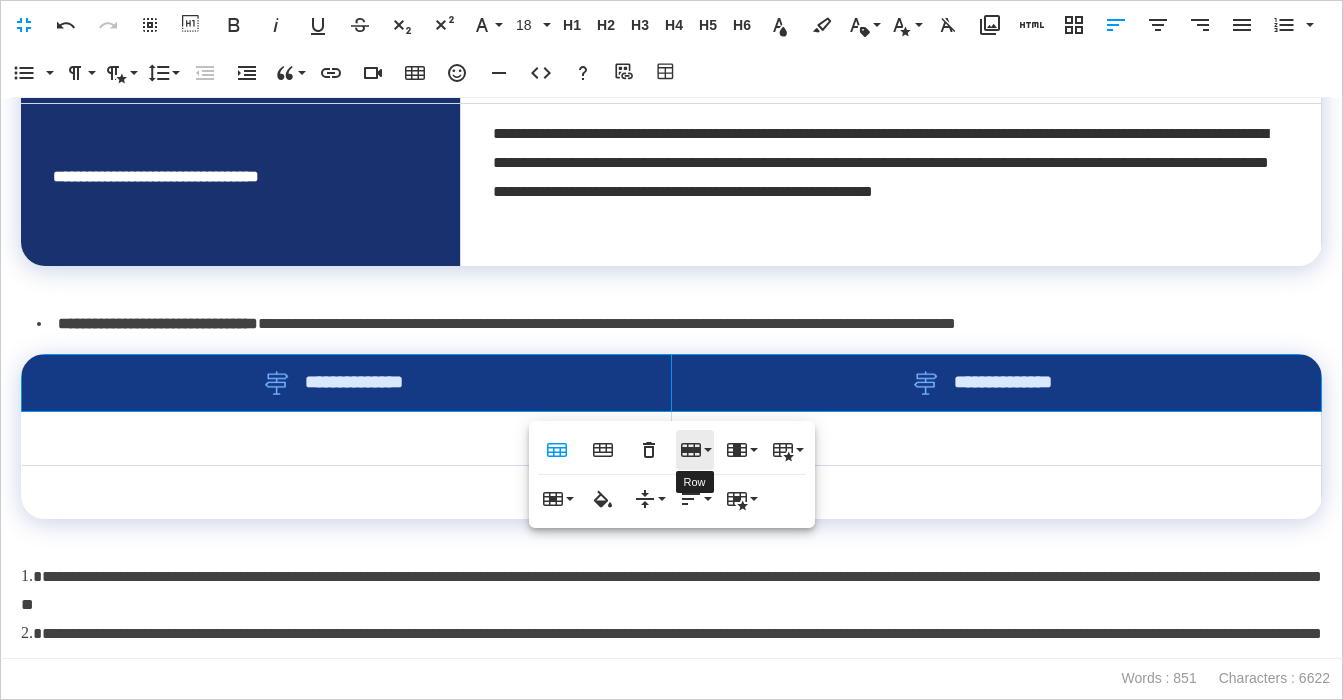 click 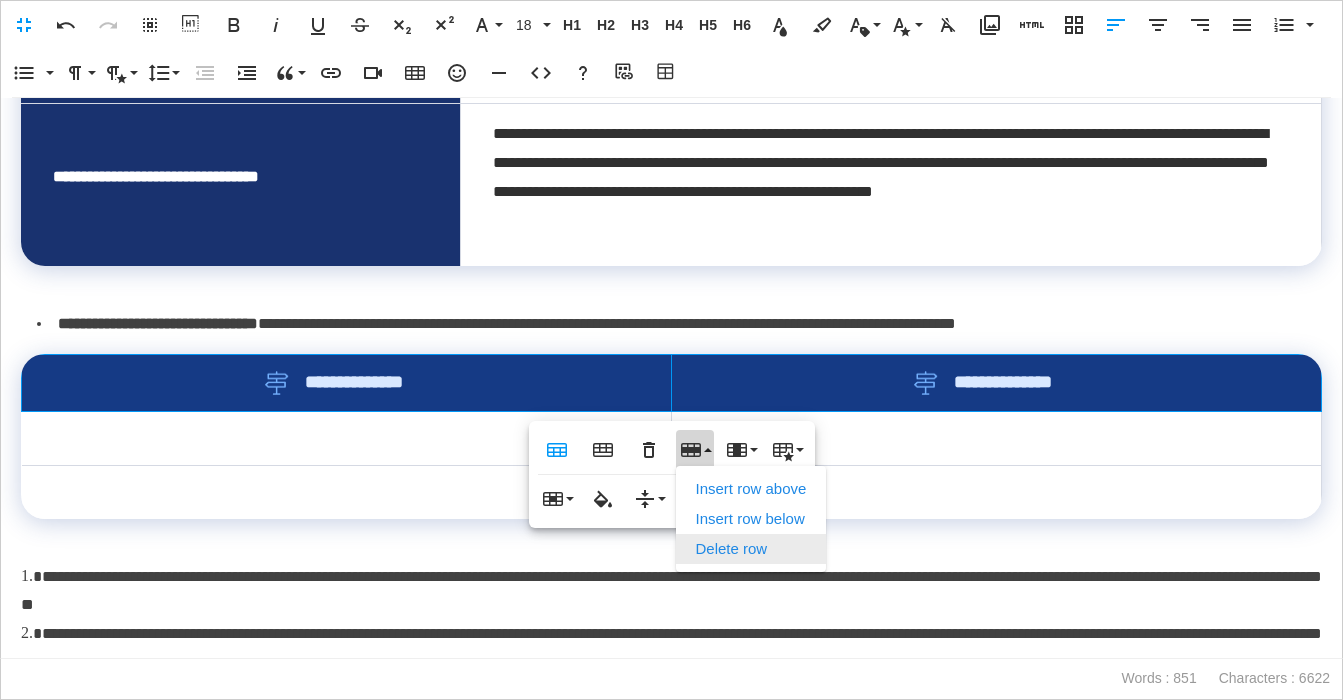 click on "Delete row" at bounding box center (751, 549) 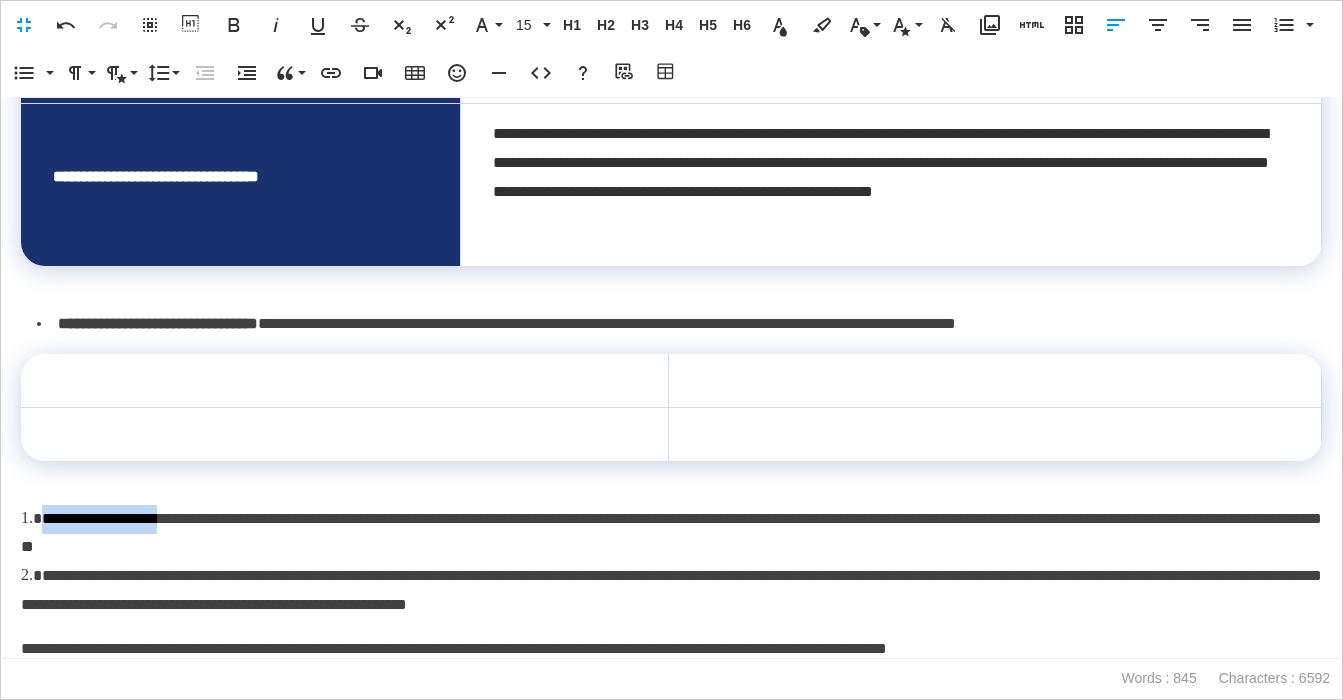 drag, startPoint x: 190, startPoint y: 514, endPoint x: 37, endPoint y: 521, distance: 153.16005 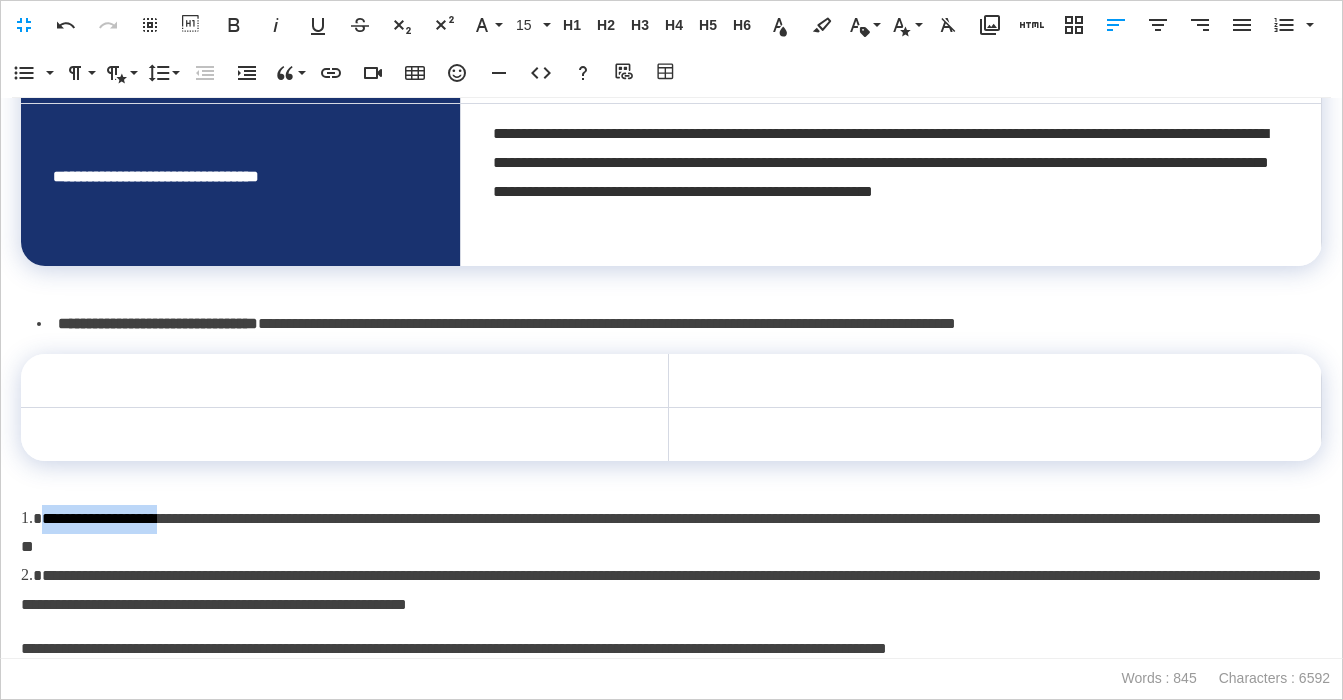 click on "**********" at bounding box center [671, 534] 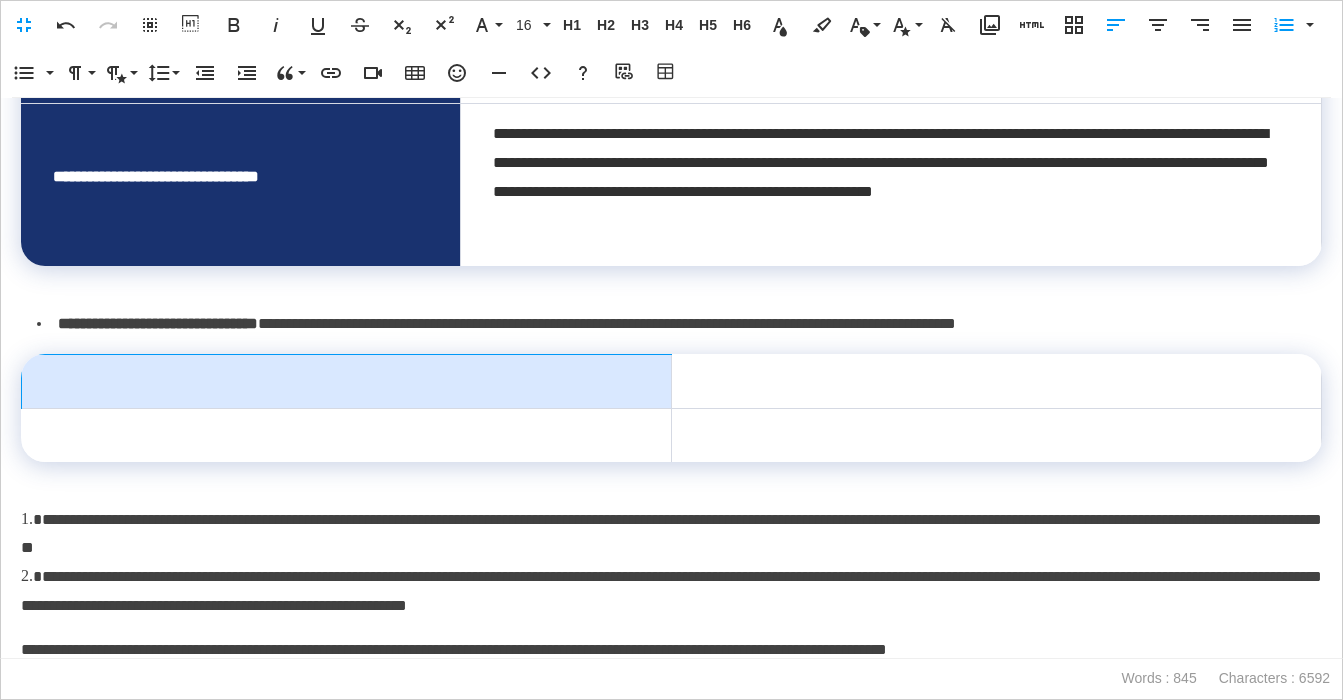 click at bounding box center [347, 381] 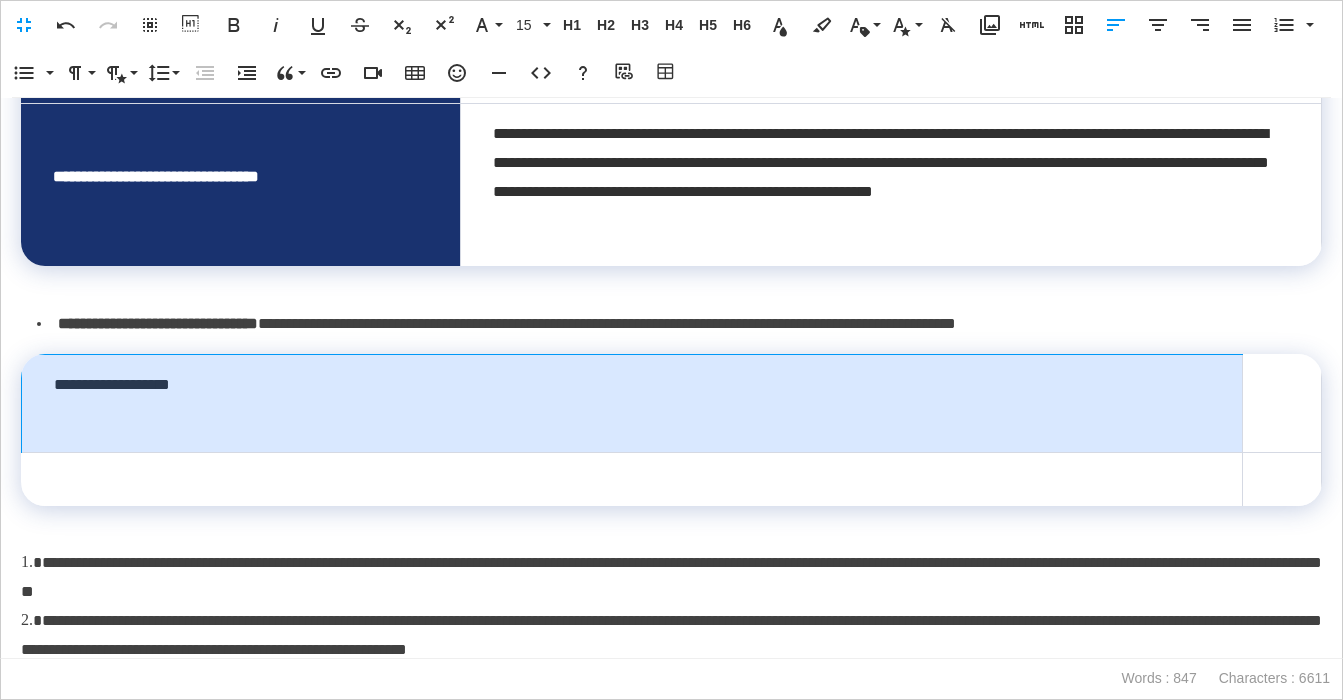 click on "**********" at bounding box center [632, 403] 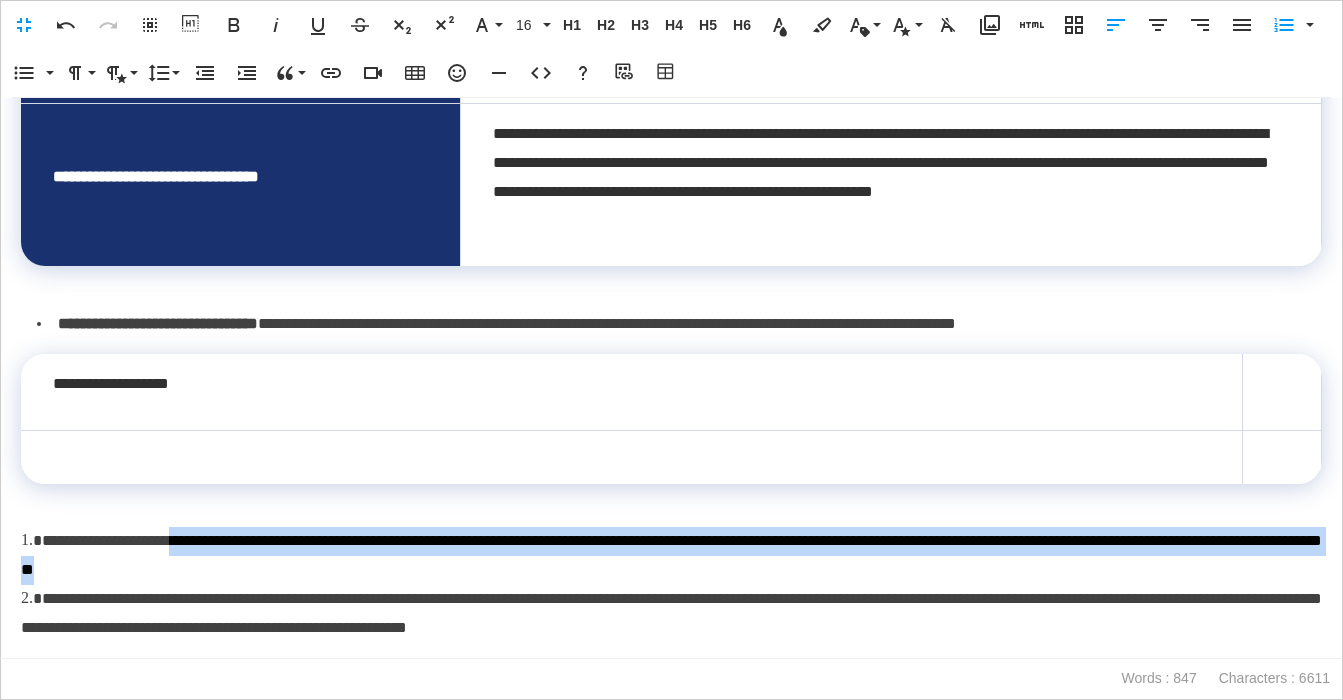 drag, startPoint x: 204, startPoint y: 540, endPoint x: 402, endPoint y: 569, distance: 200.11247 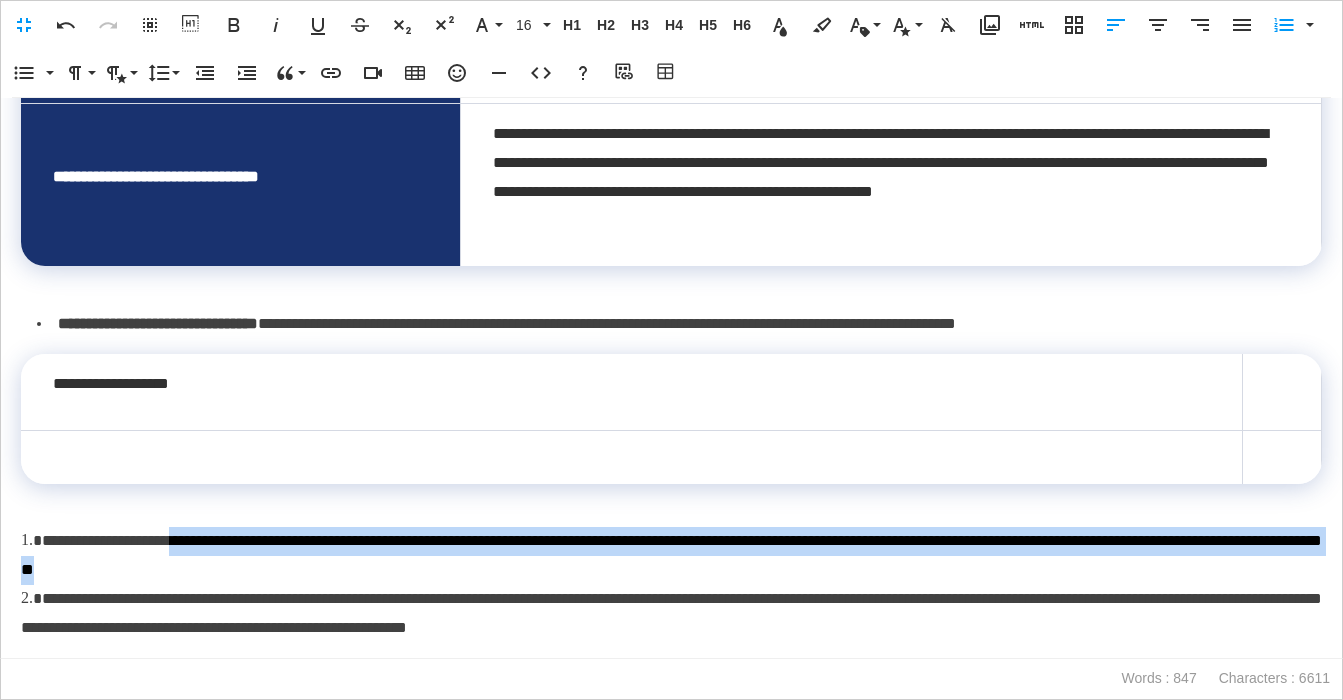 click on "**********" at bounding box center [671, 556] 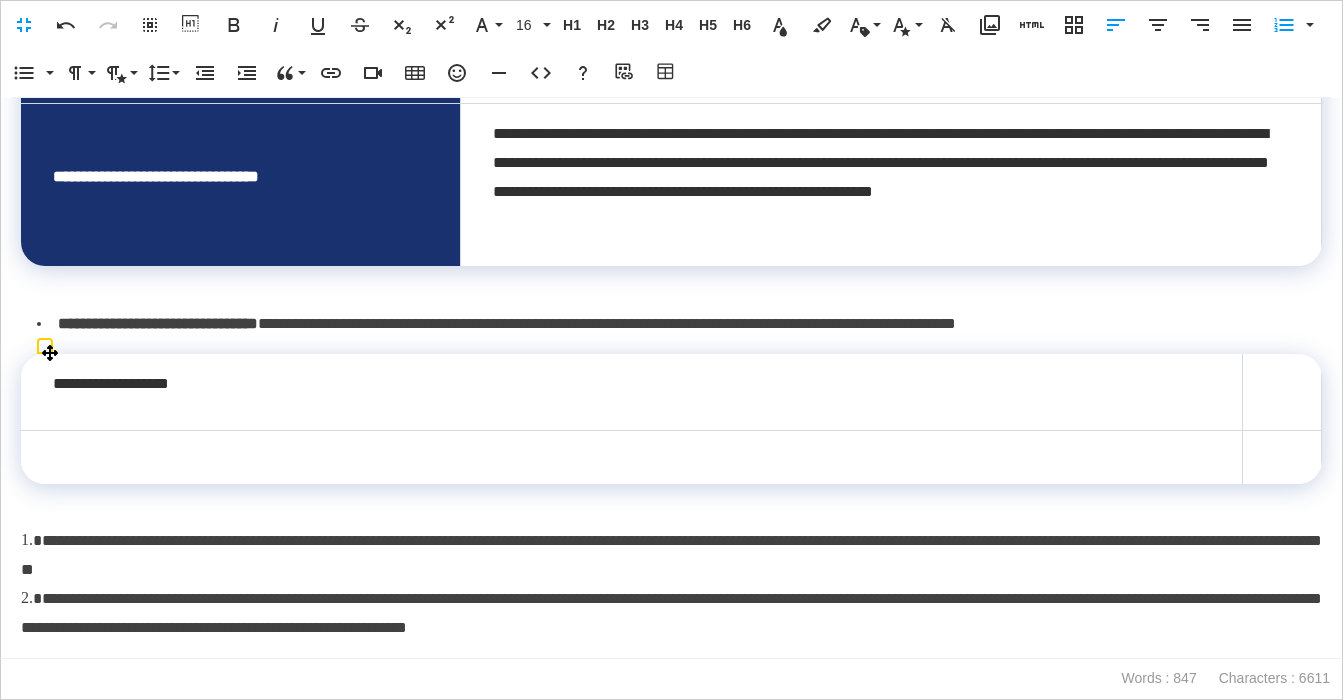 click at bounding box center (1281, 392) 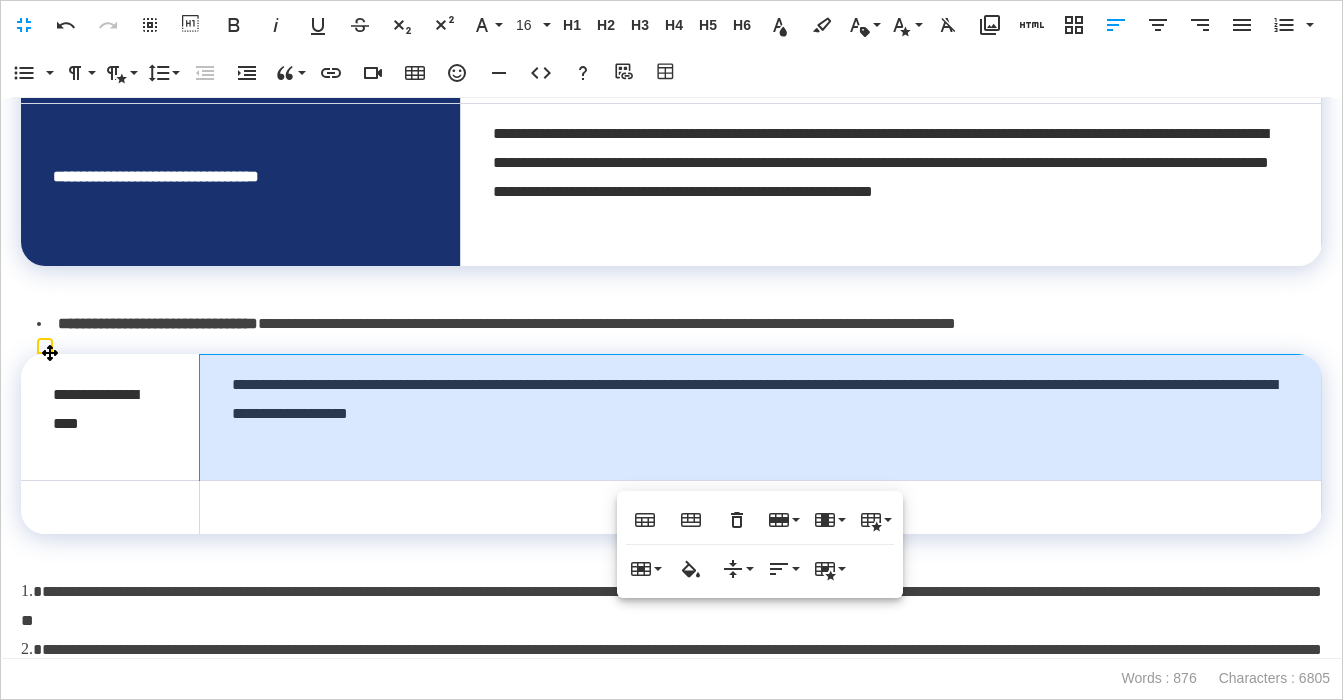 click on "**********" at bounding box center [760, 417] 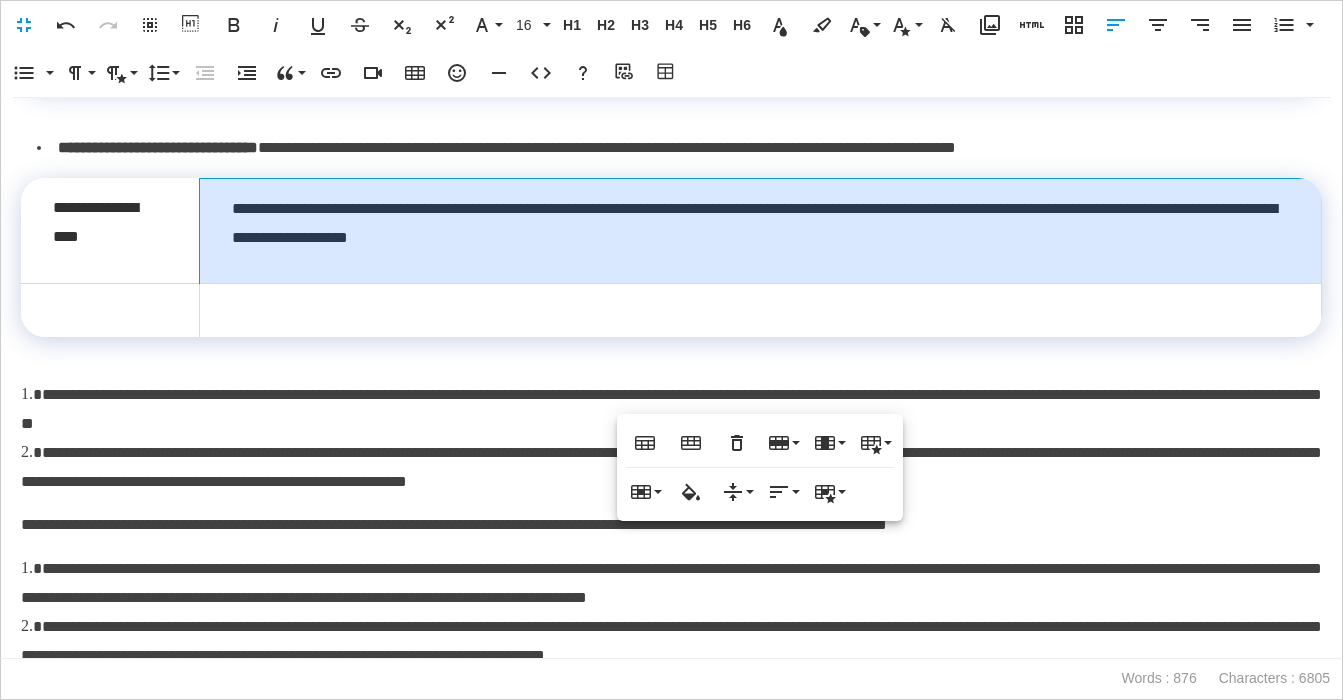 scroll, scrollTop: 701, scrollLeft: 0, axis: vertical 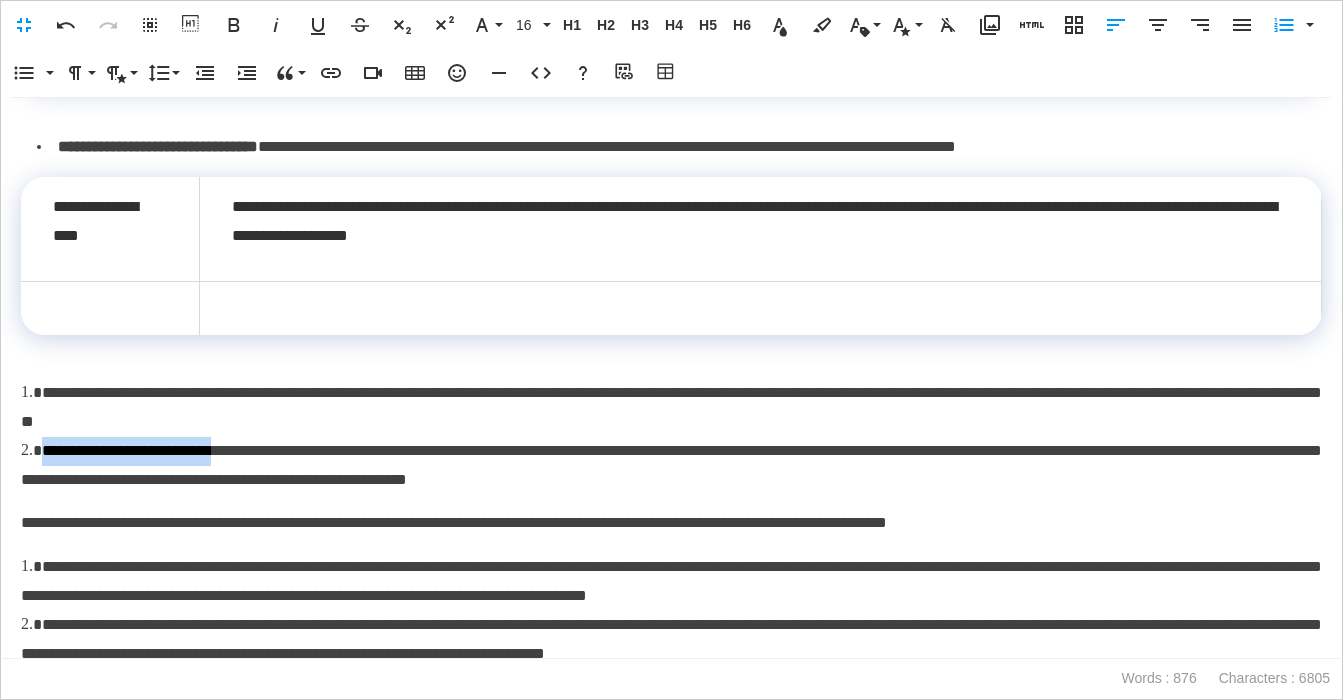 drag, startPoint x: 40, startPoint y: 454, endPoint x: 268, endPoint y: 457, distance: 228.01973 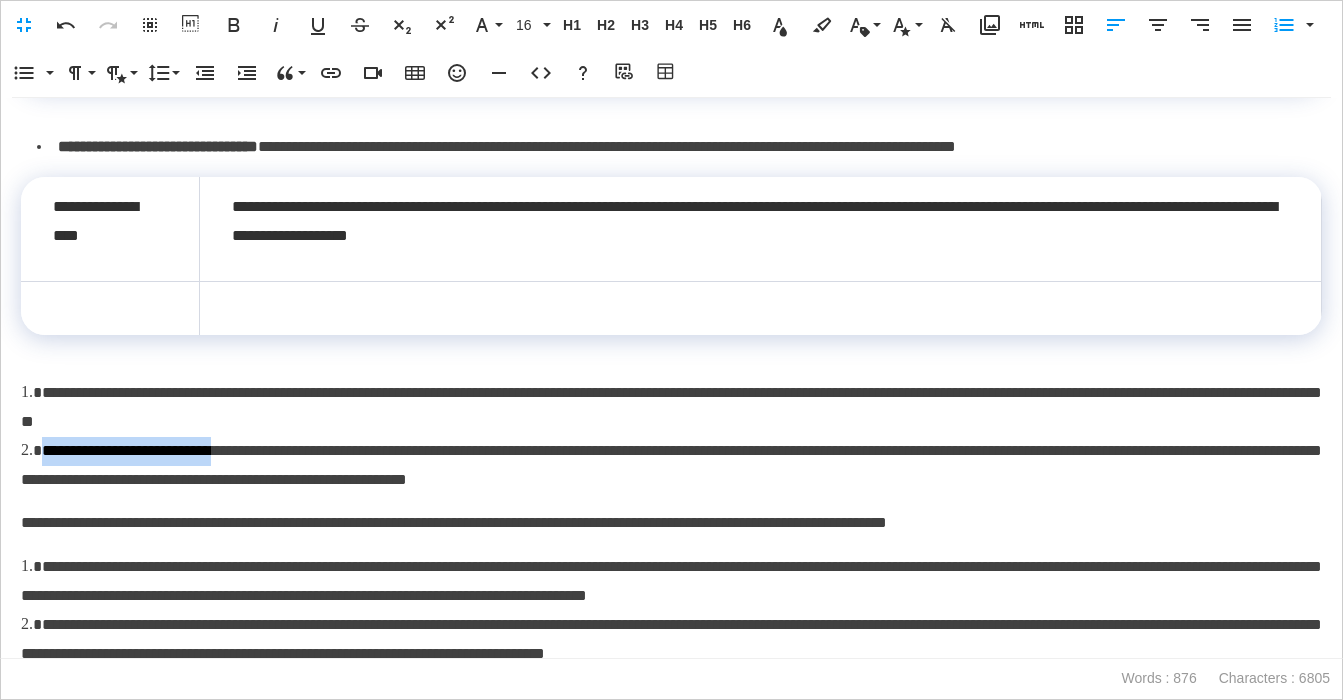 click on "**********" at bounding box center (671, 465) 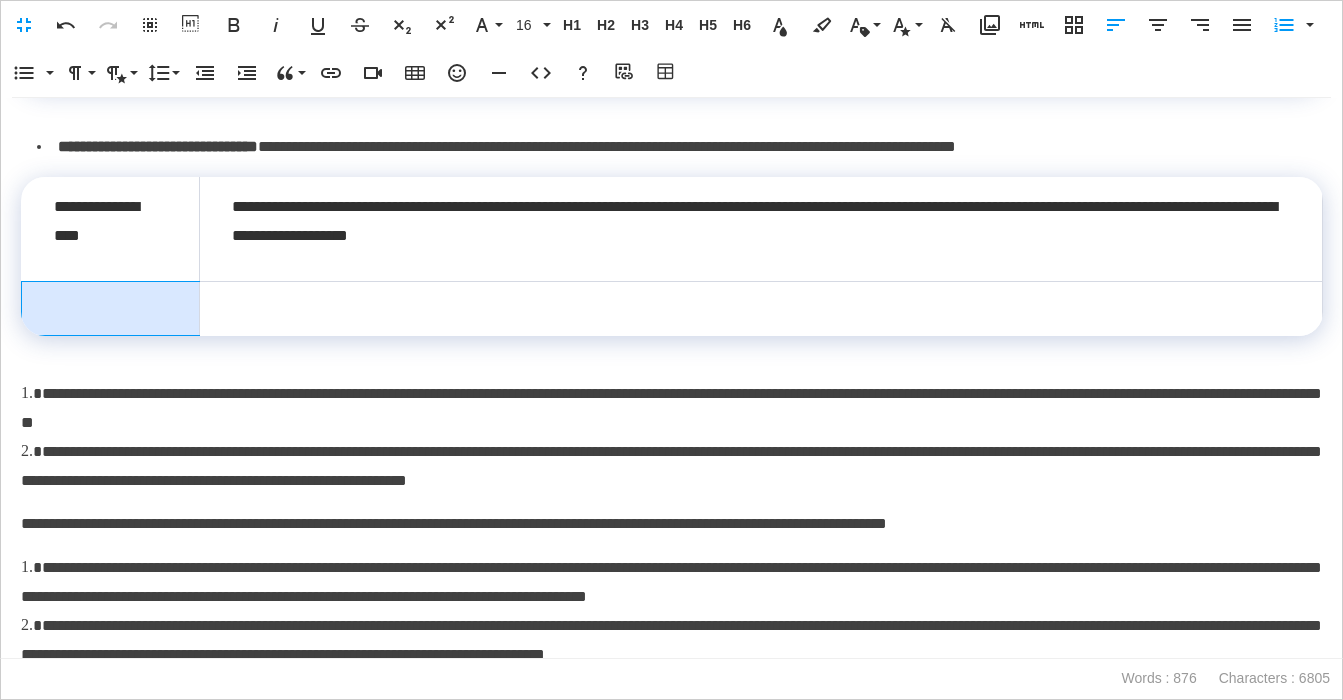 click at bounding box center [111, 309] 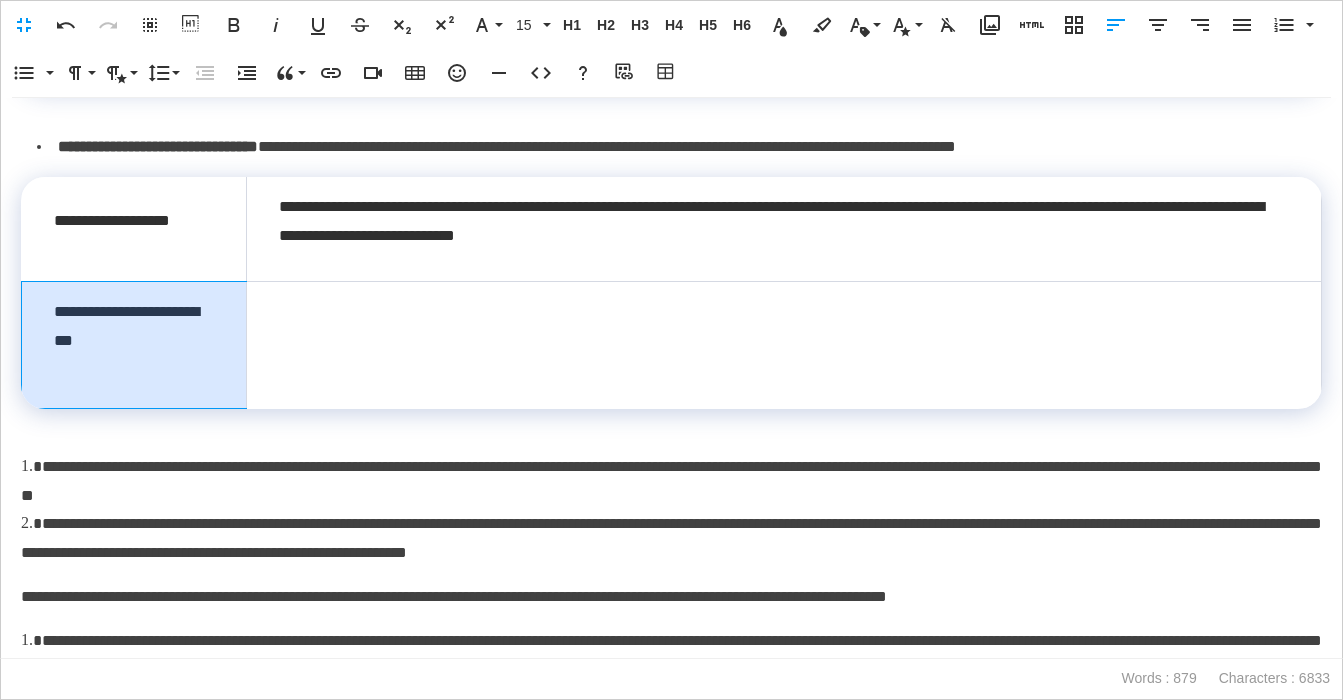 click on "**********" at bounding box center [134, 345] 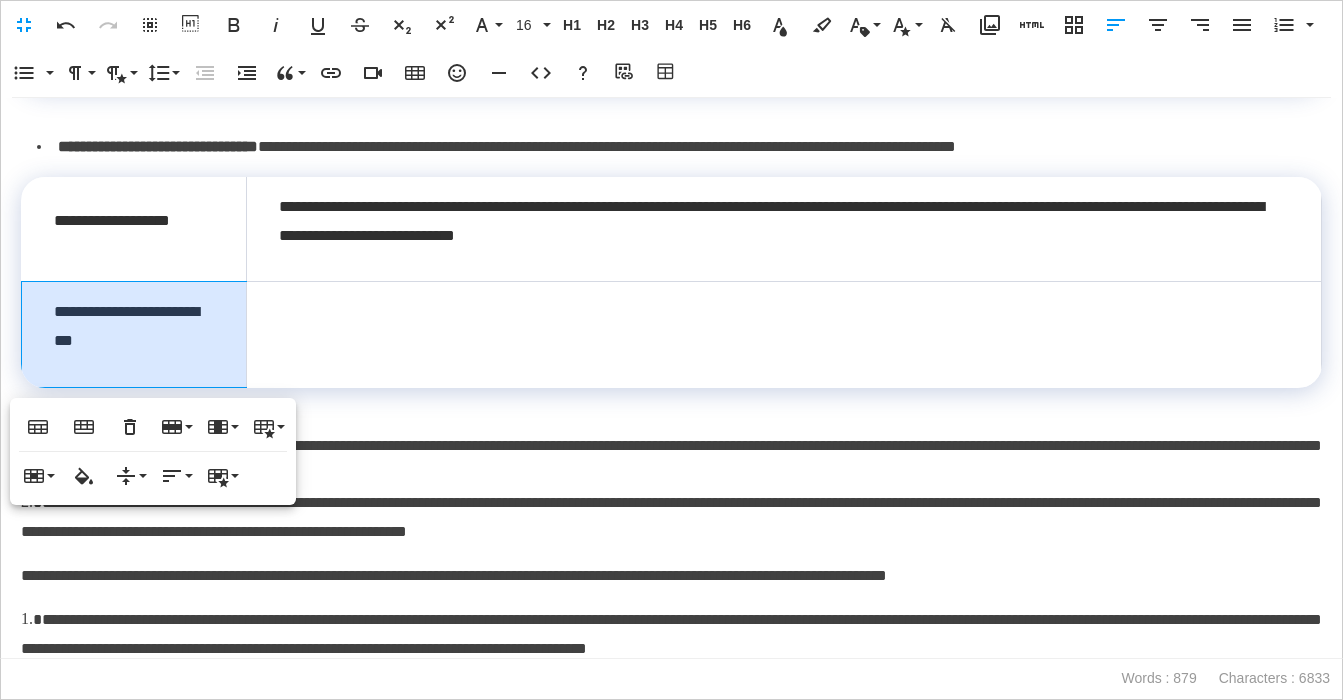 click on "**********" at bounding box center [671, 517] 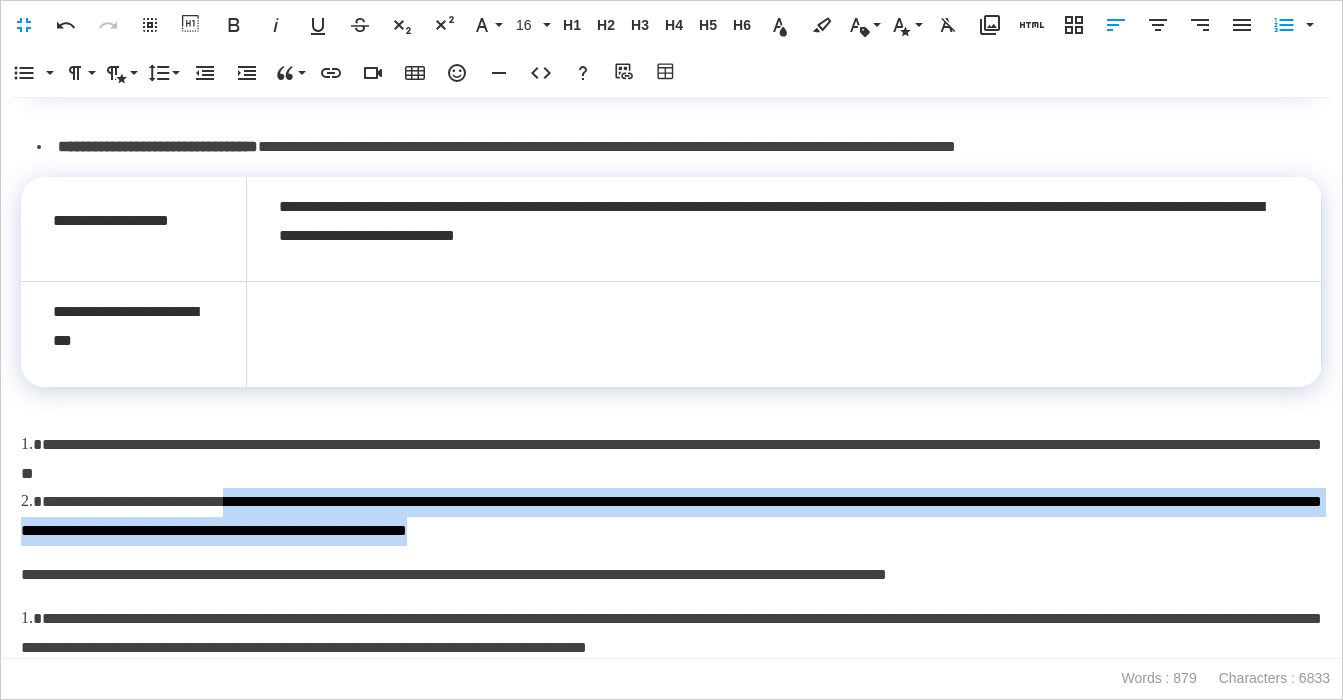 drag, startPoint x: 278, startPoint y: 504, endPoint x: 825, endPoint y: 526, distance: 547.44226 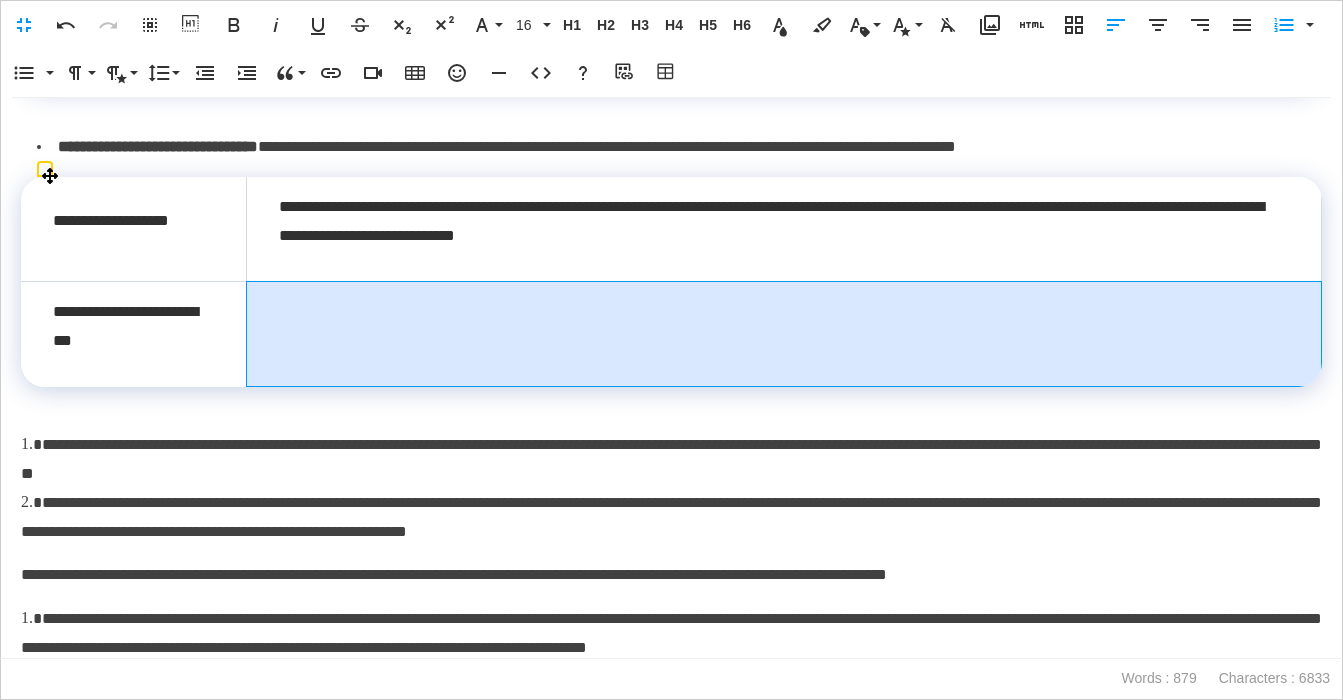 click at bounding box center (783, 334) 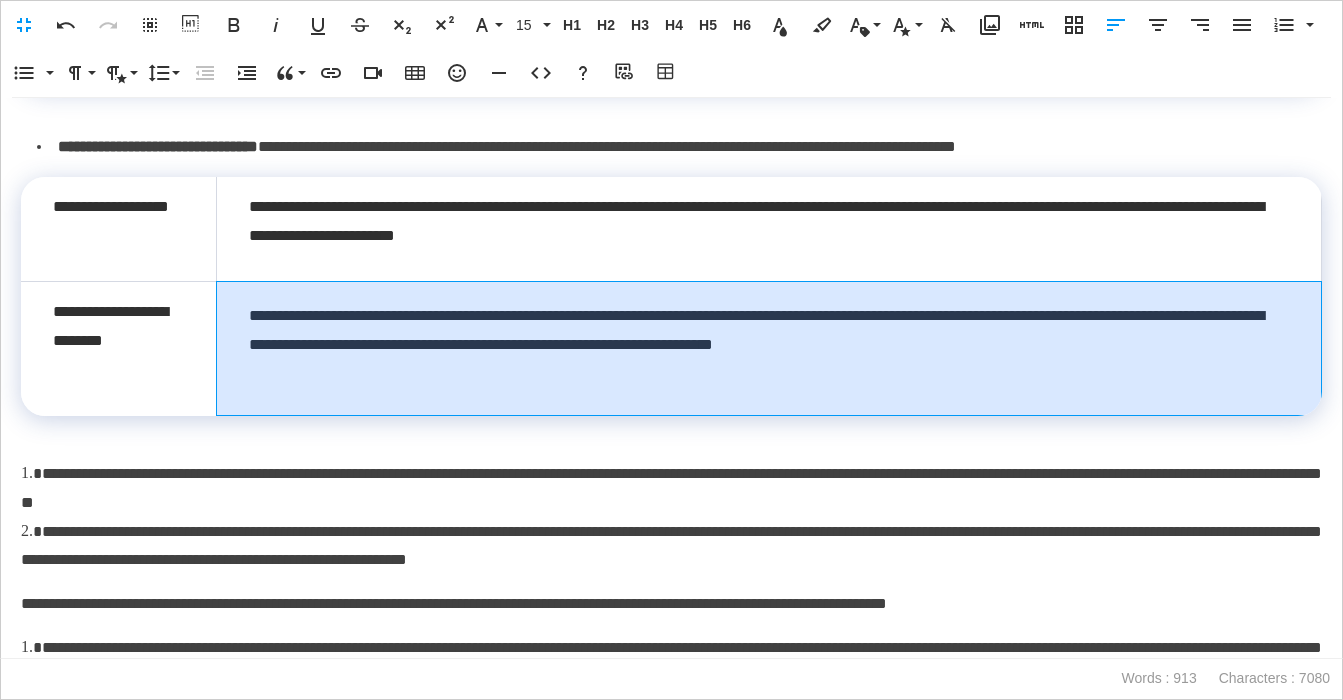 click on "**********" at bounding box center [768, 349] 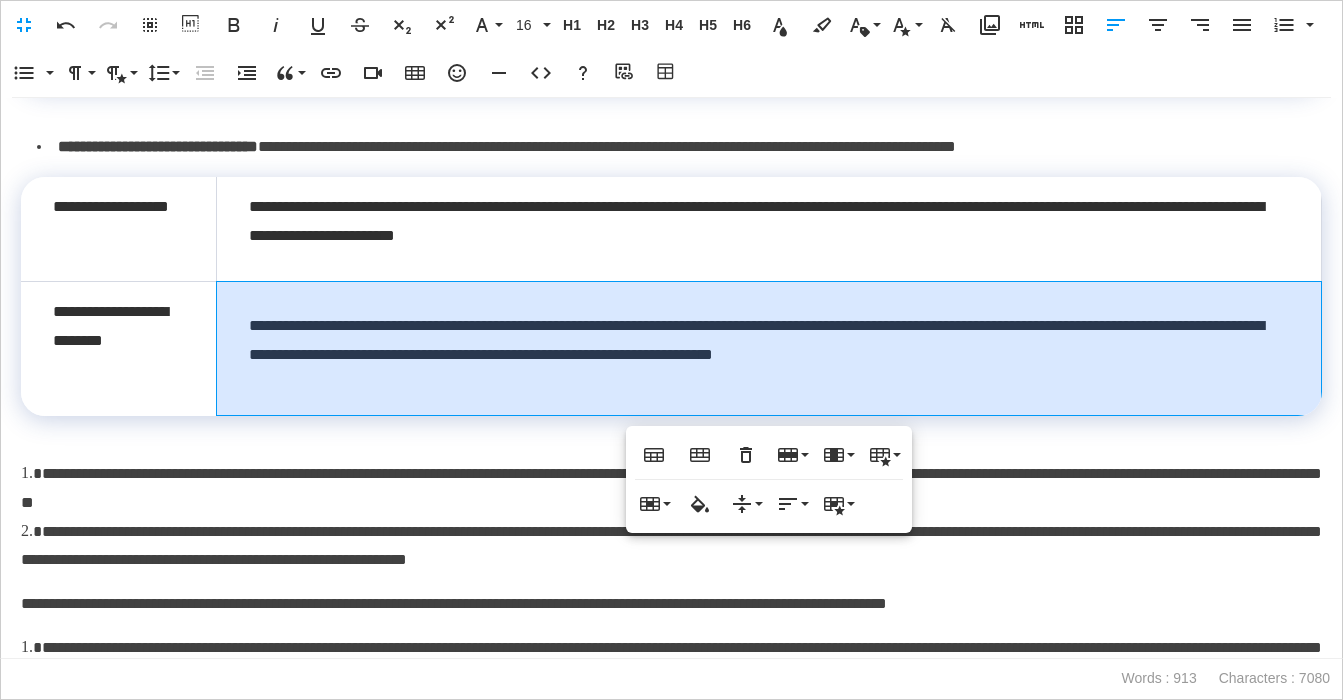 scroll, scrollTop: 700, scrollLeft: 0, axis: vertical 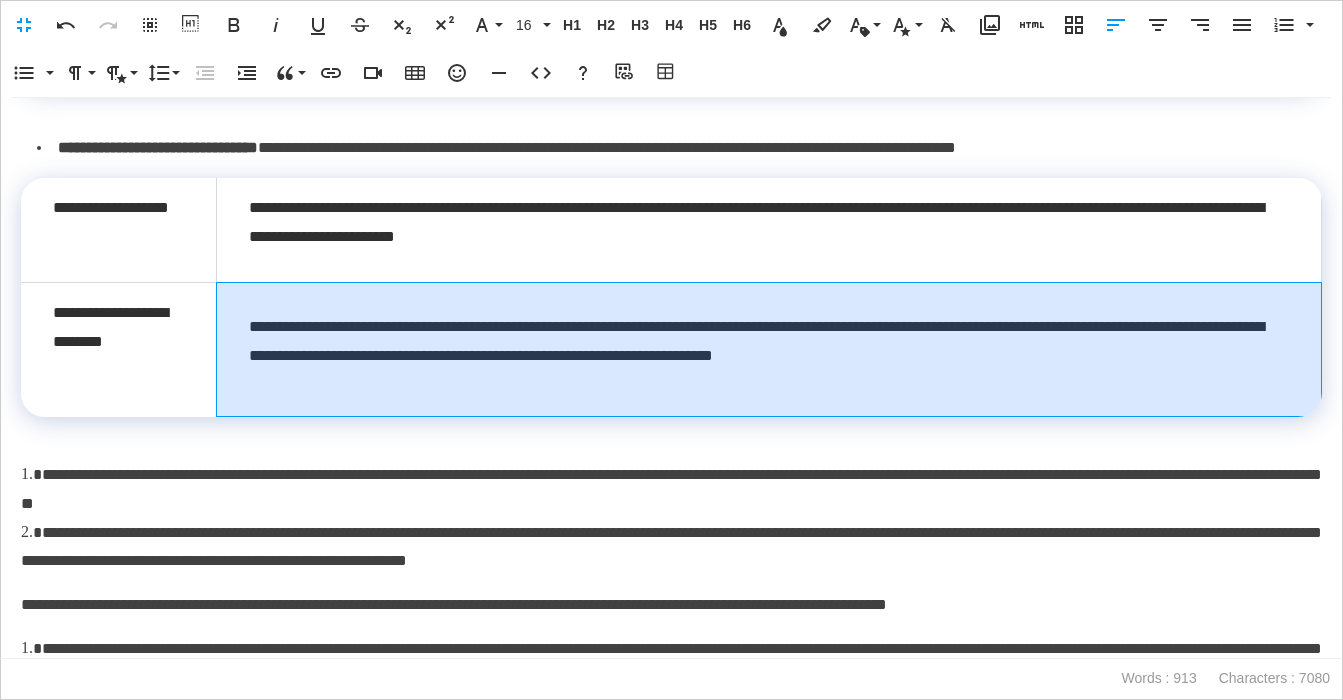 click on "**********" at bounding box center [768, 350] 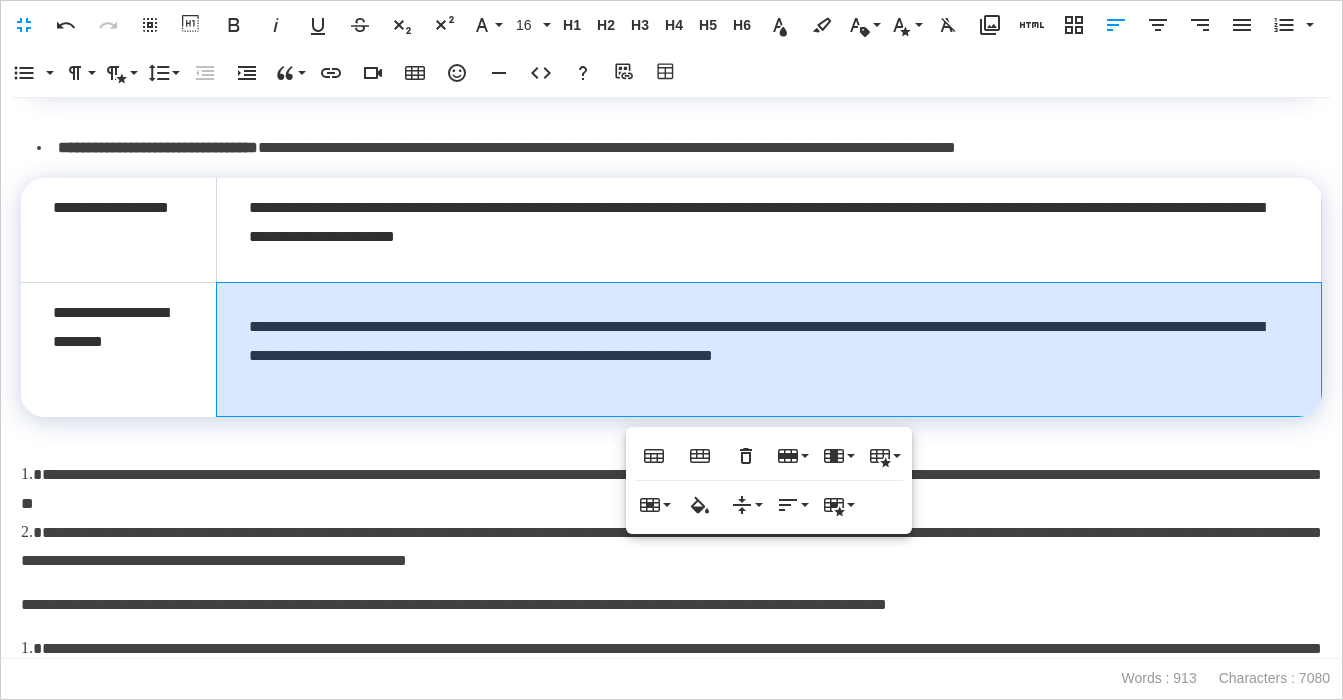 click on "**********" at bounding box center [671, 489] 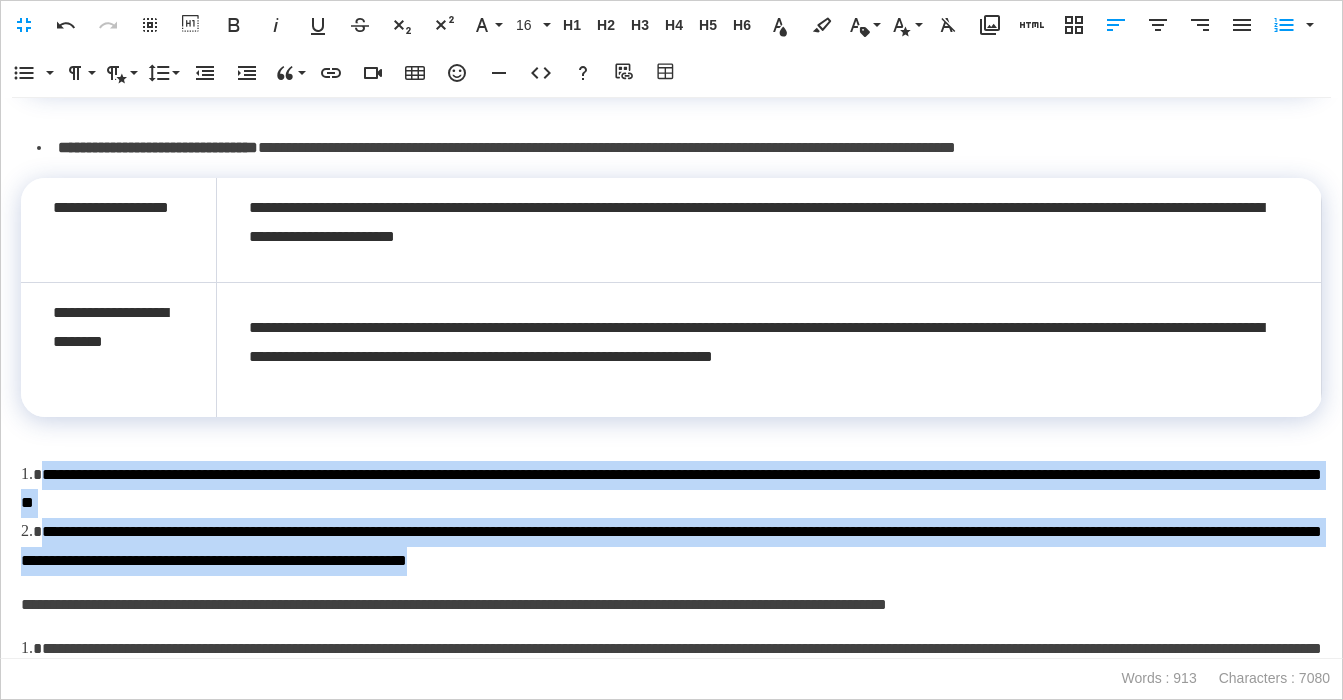 drag, startPoint x: 951, startPoint y: 563, endPoint x: -2, endPoint y: 483, distance: 956.3519 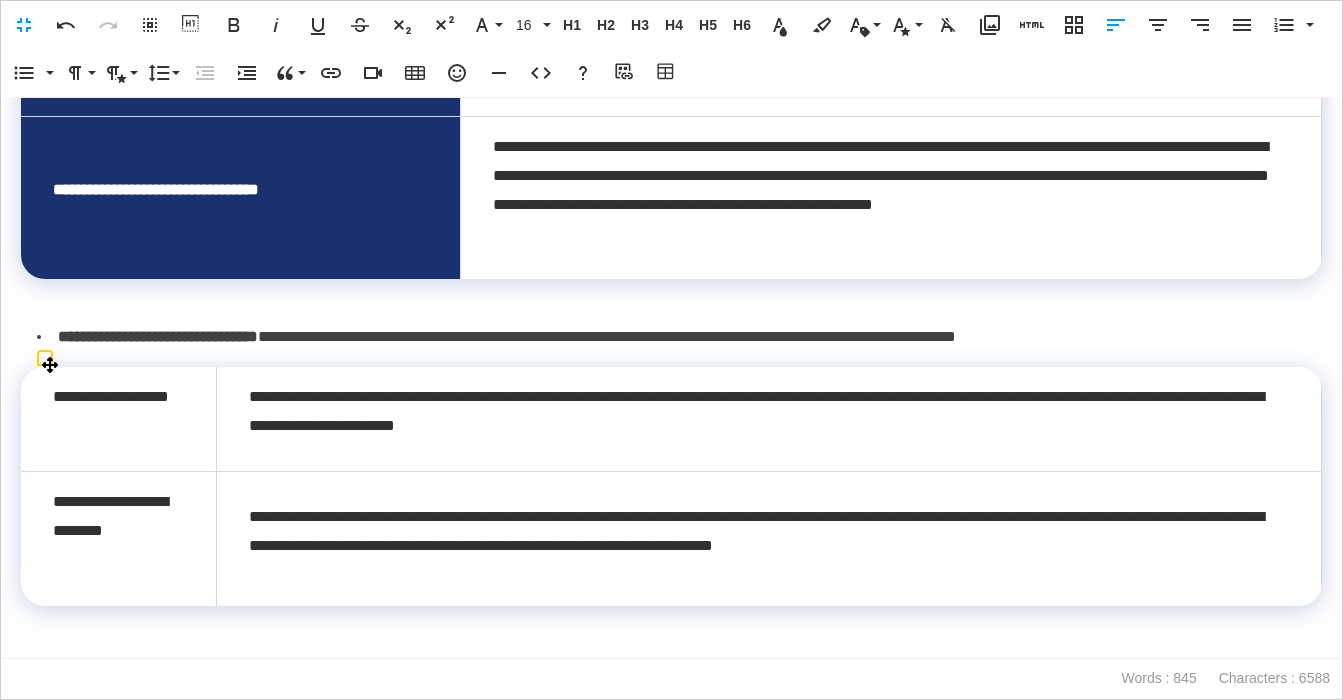 scroll, scrollTop: 512, scrollLeft: 0, axis: vertical 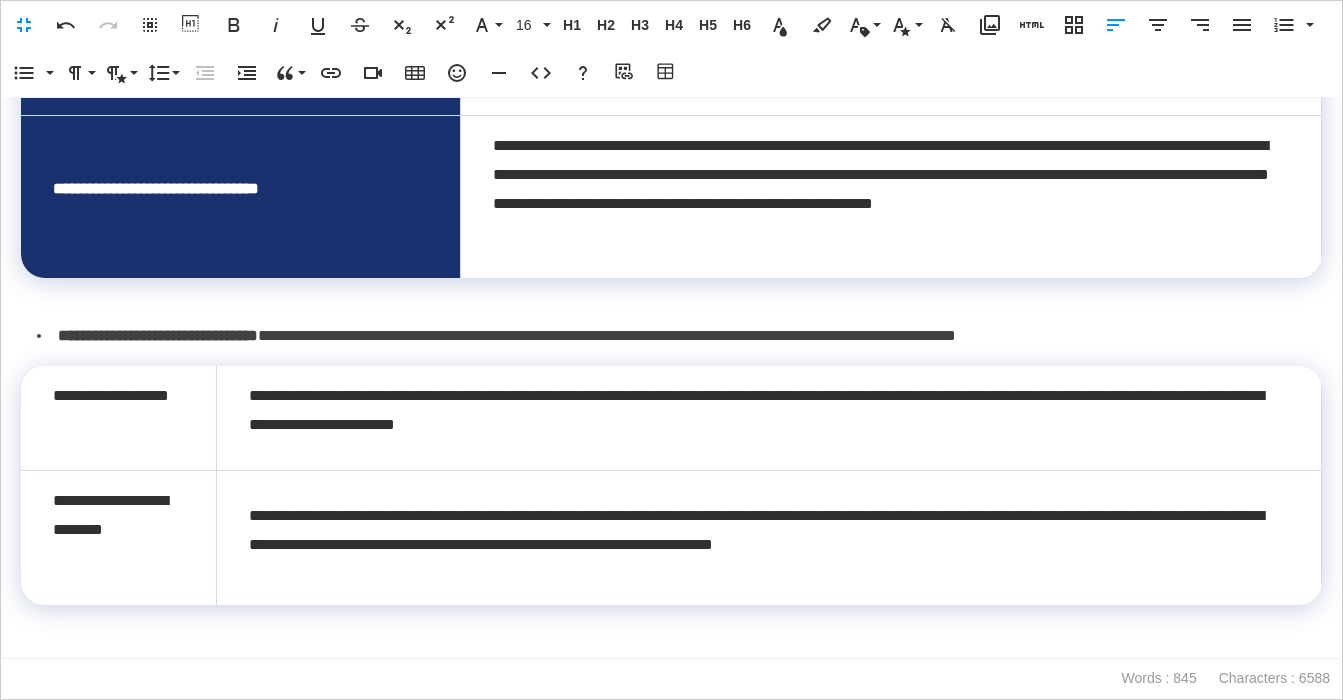 click on "**********" at bounding box center [679, 336] 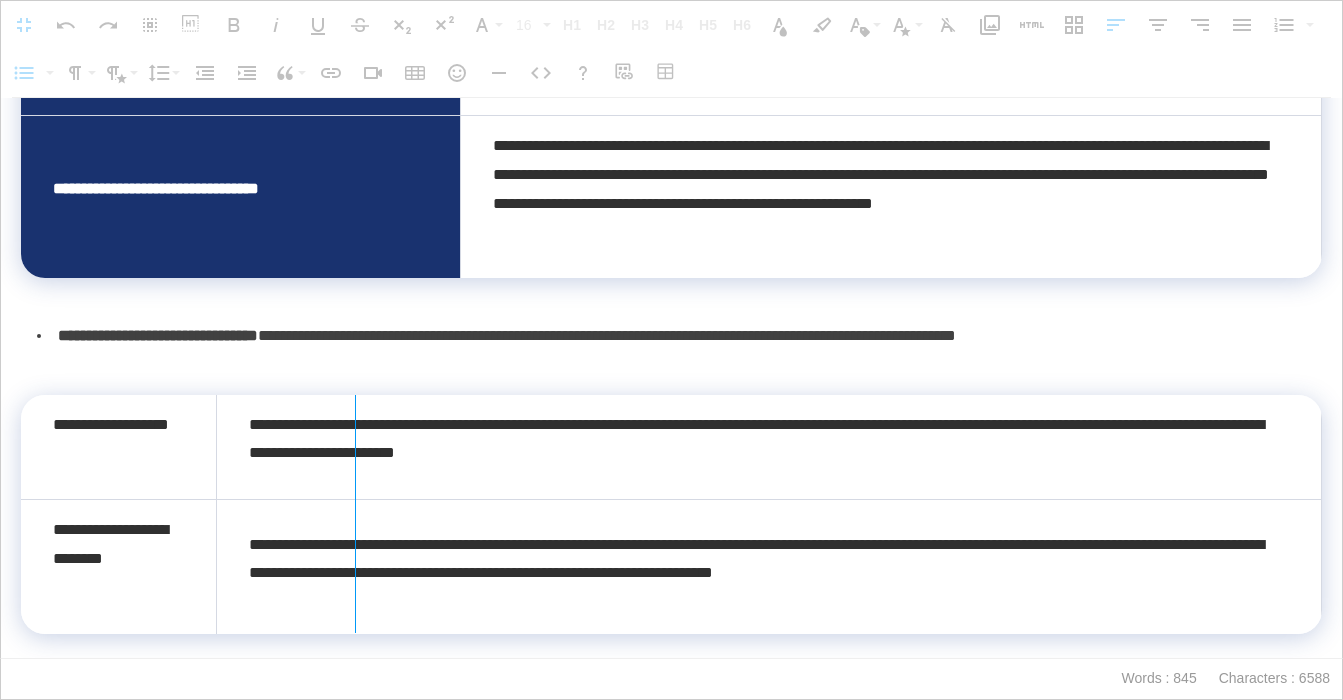 drag, startPoint x: 216, startPoint y: 467, endPoint x: 336, endPoint y: 476, distance: 120.33703 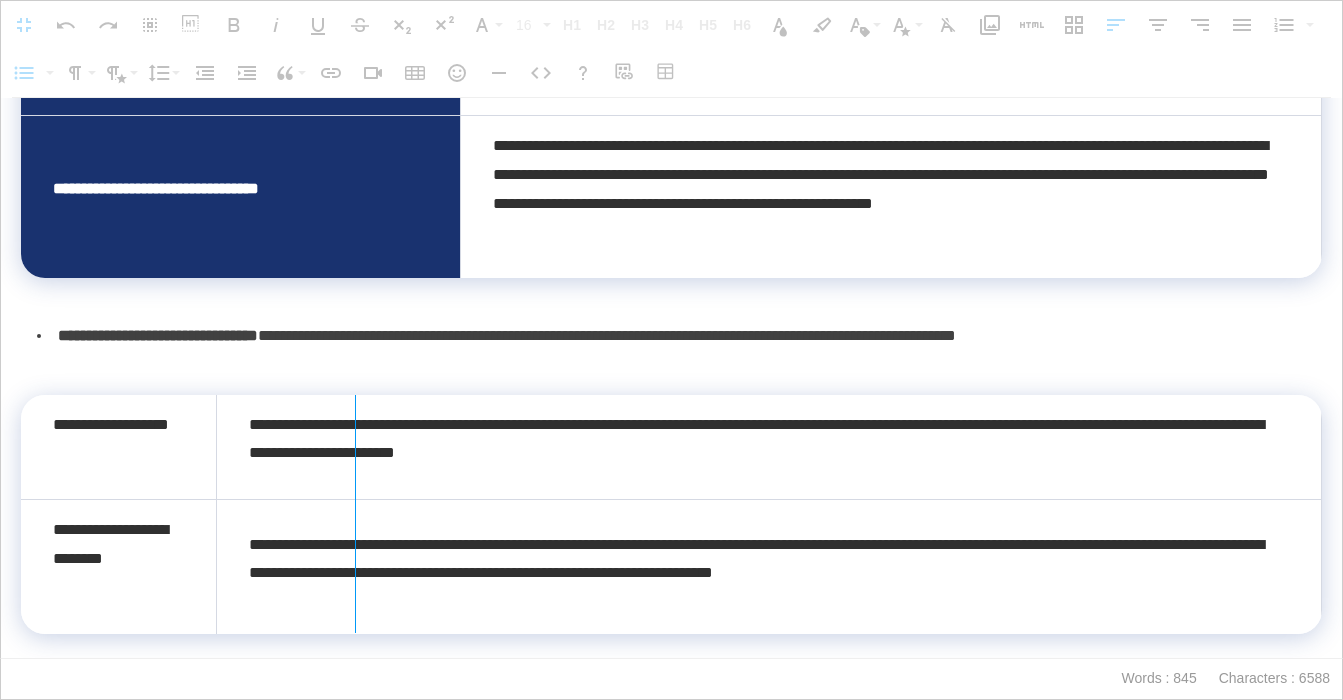 click at bounding box center (355, 514) 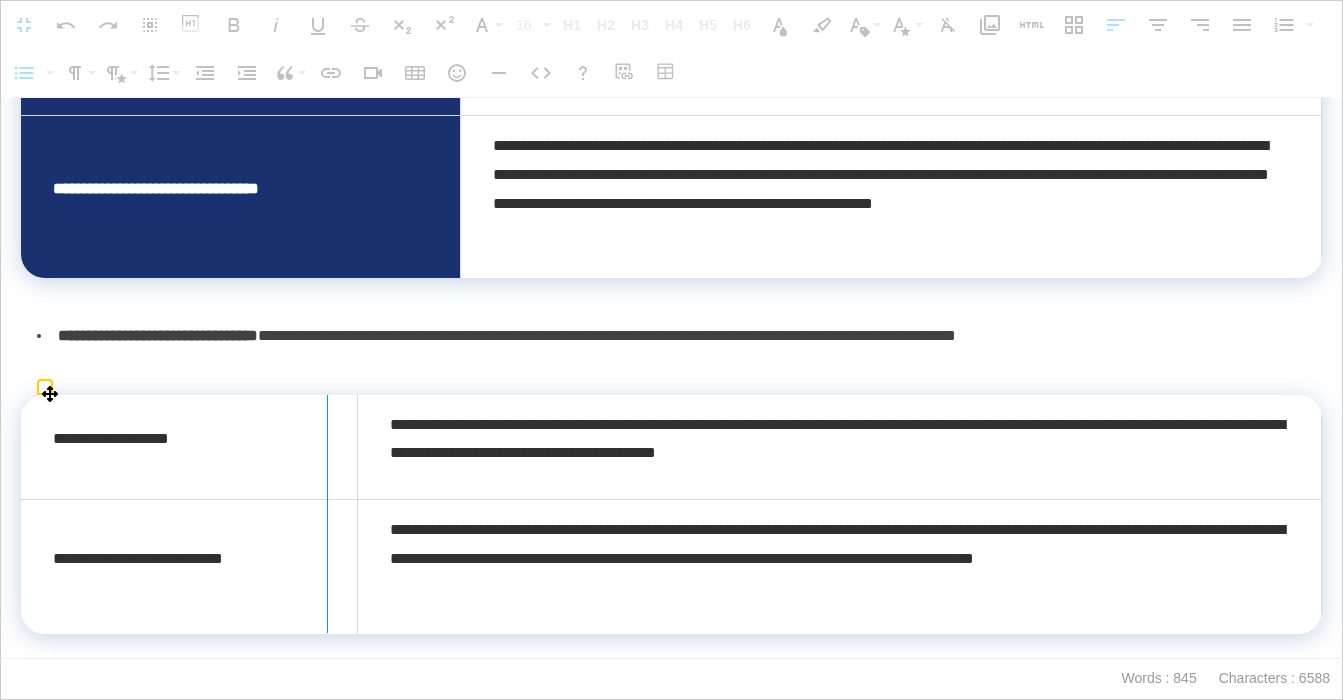 drag, startPoint x: 352, startPoint y: 485, endPoint x: 326, endPoint y: 488, distance: 26.172504 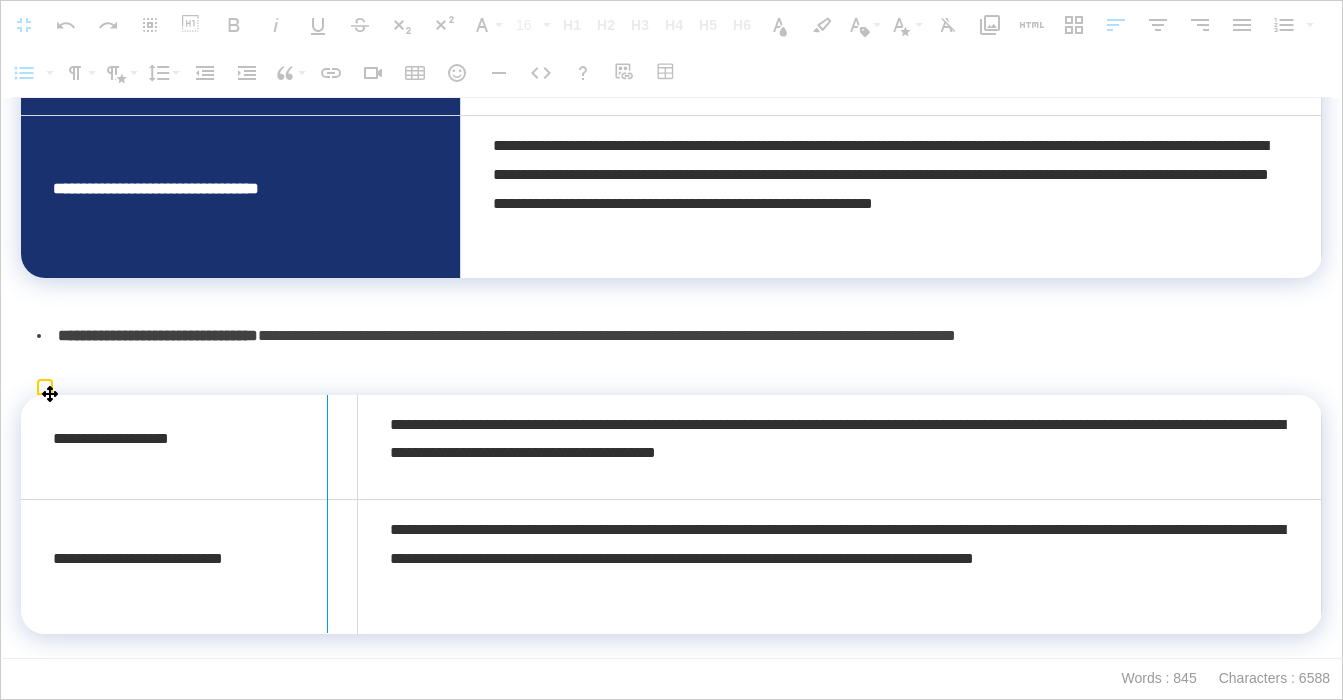 click at bounding box center (327, 514) 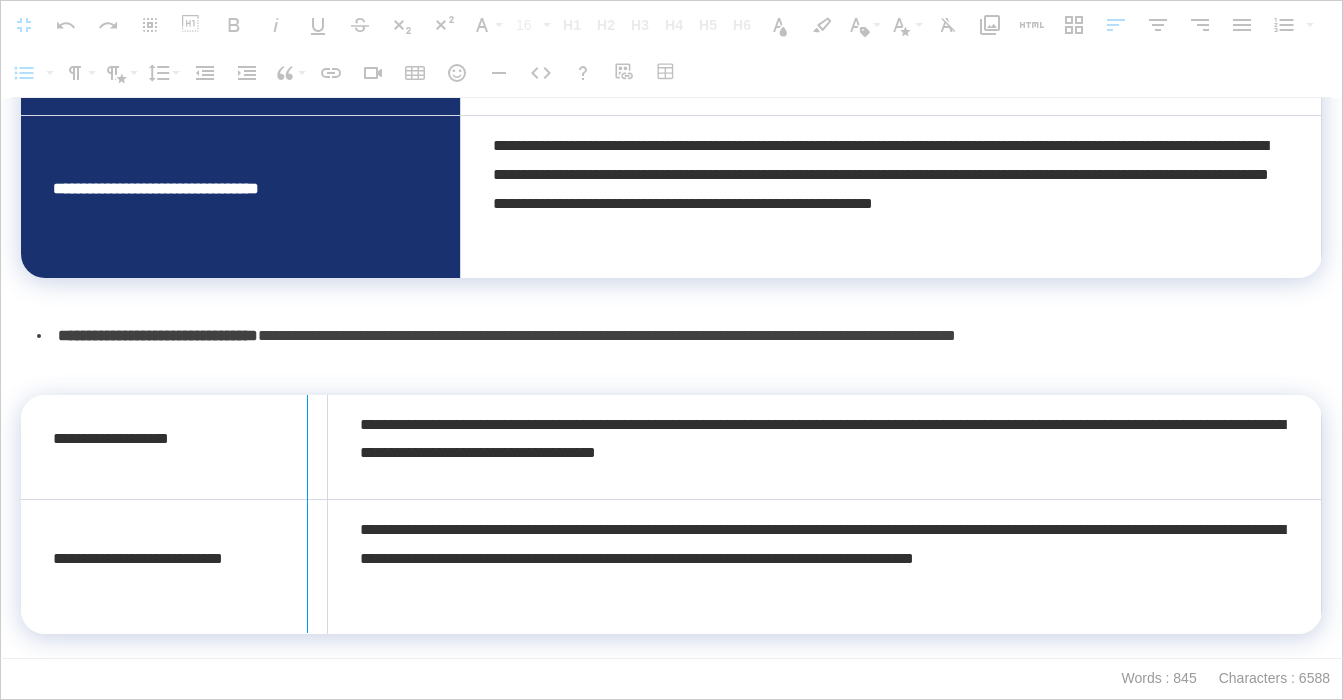 drag, startPoint x: 326, startPoint y: 483, endPoint x: 306, endPoint y: 485, distance: 20.09975 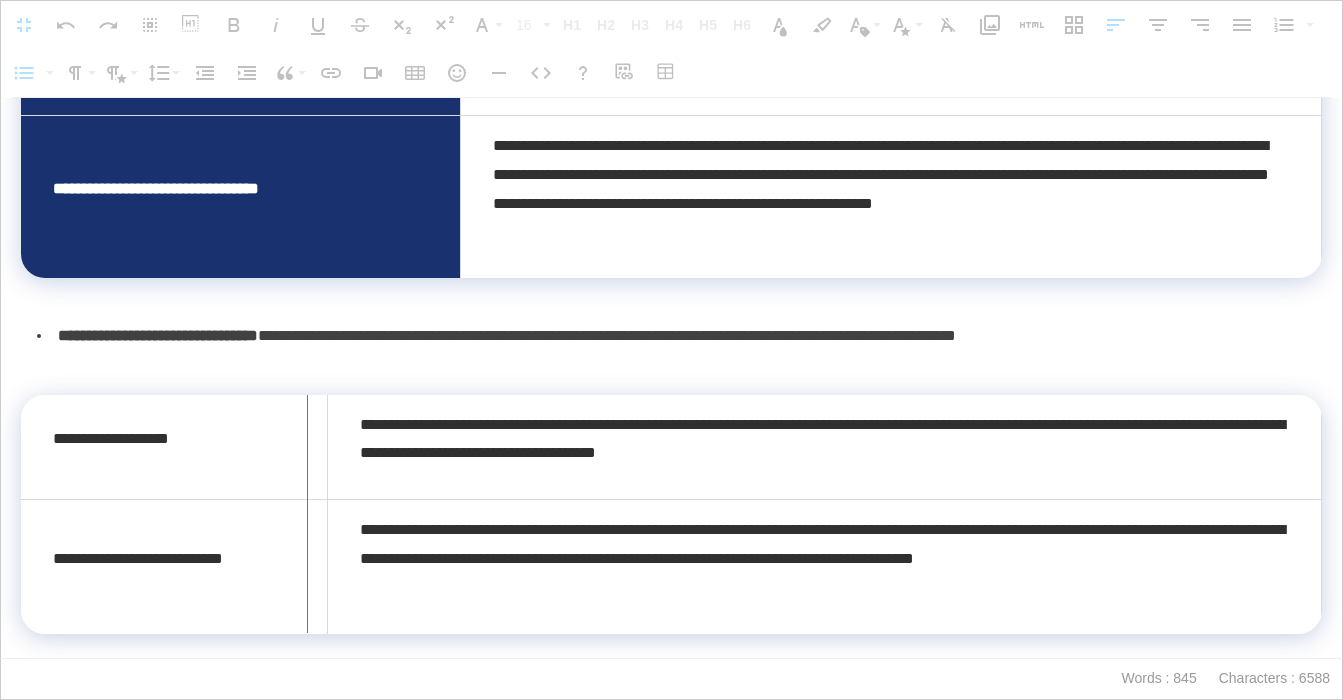 click at bounding box center [307, 514] 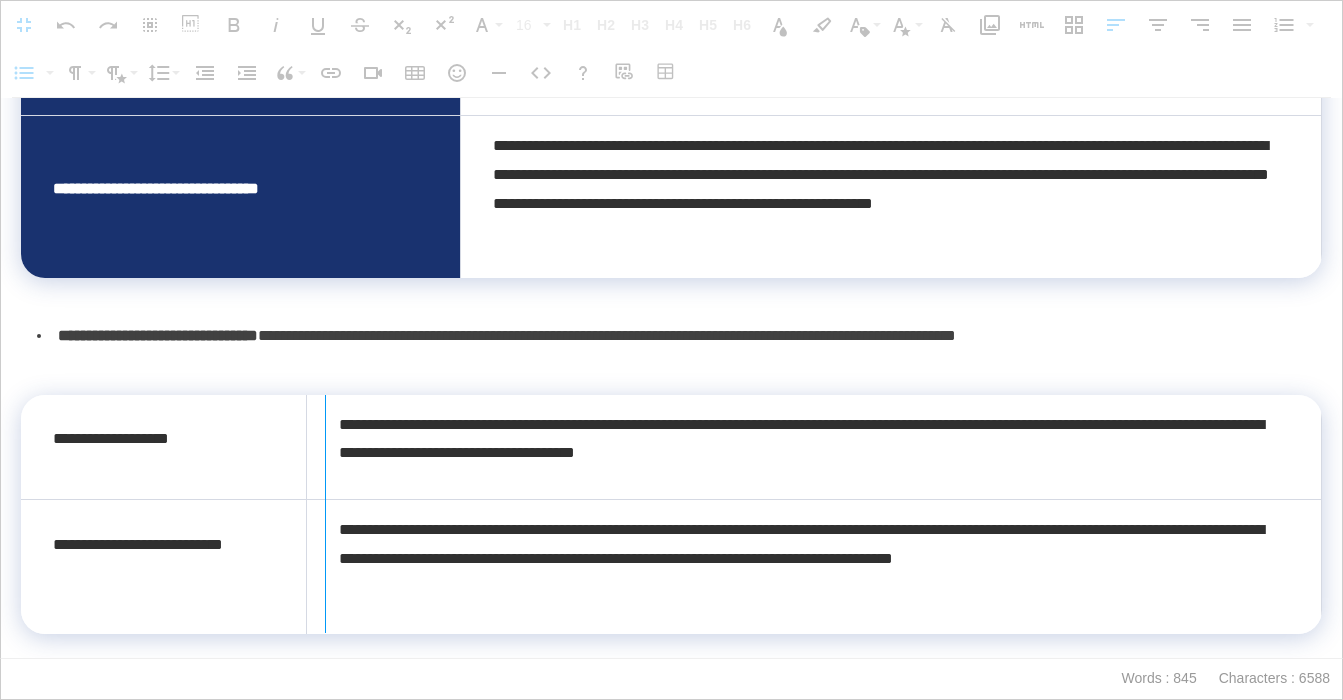 click at bounding box center (325, 514) 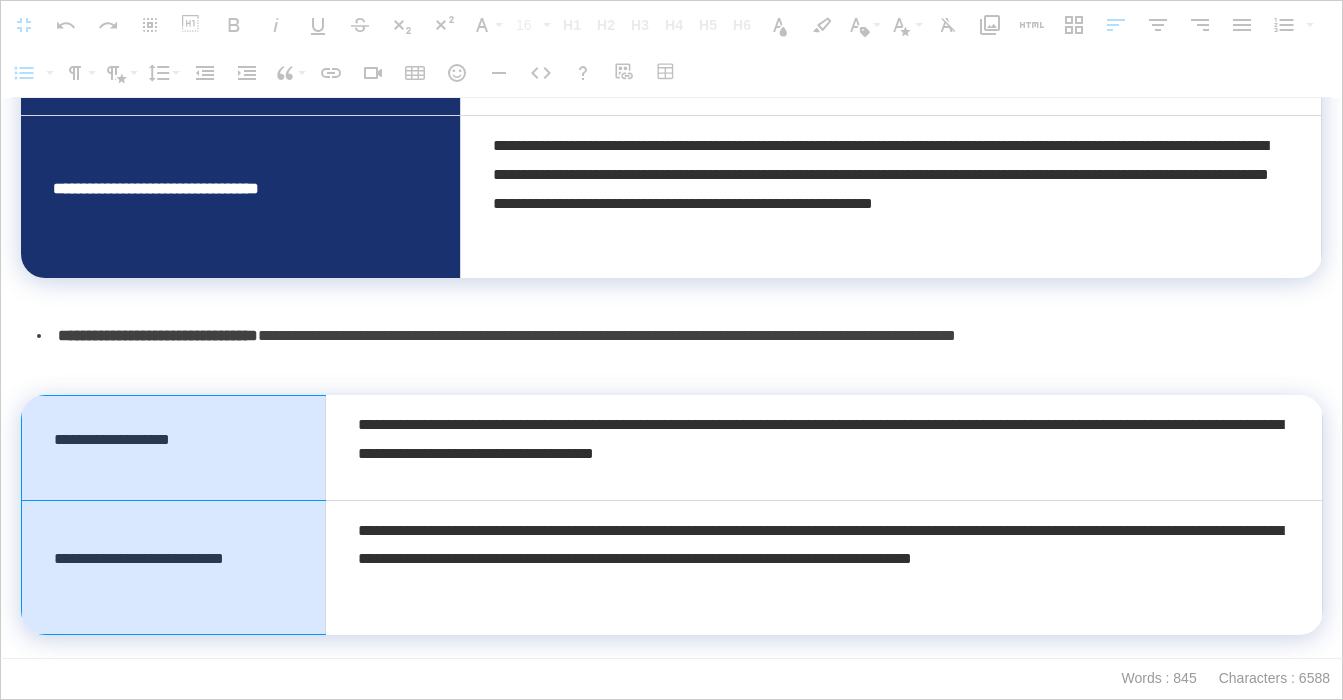 drag, startPoint x: 239, startPoint y: 468, endPoint x: 228, endPoint y: 562, distance: 94.641426 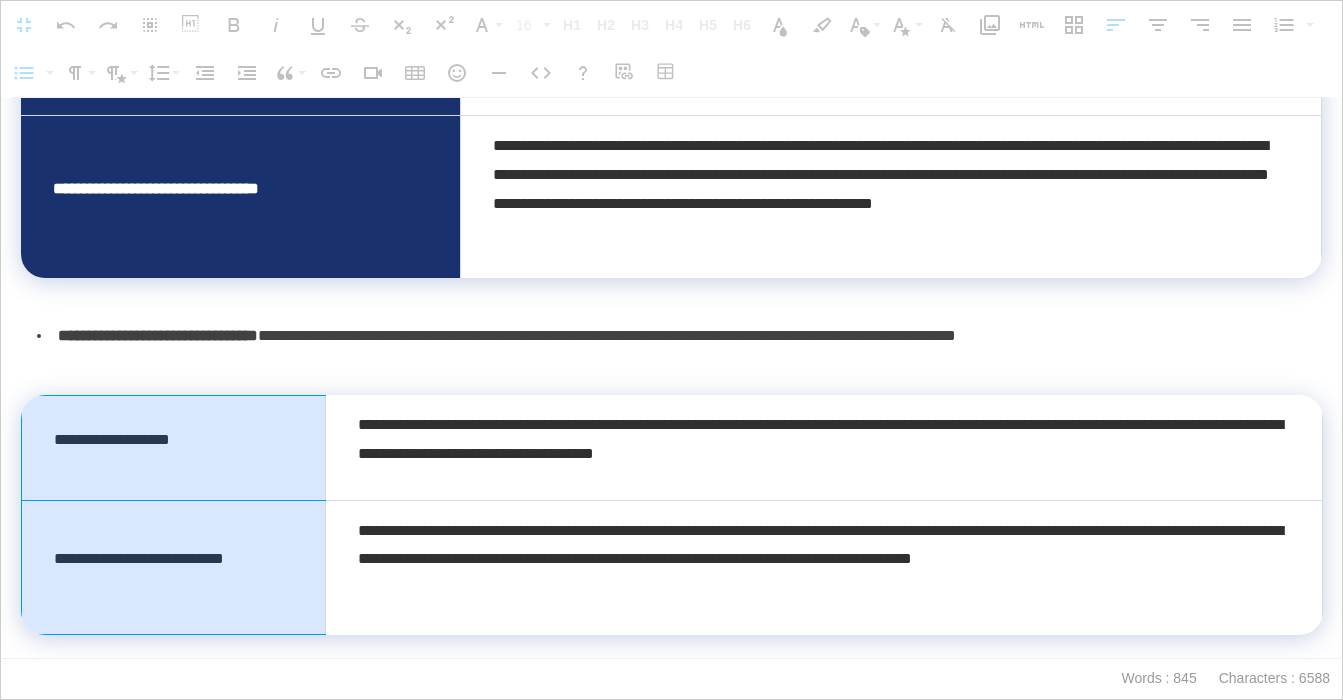 click on "**********" at bounding box center (672, 514) 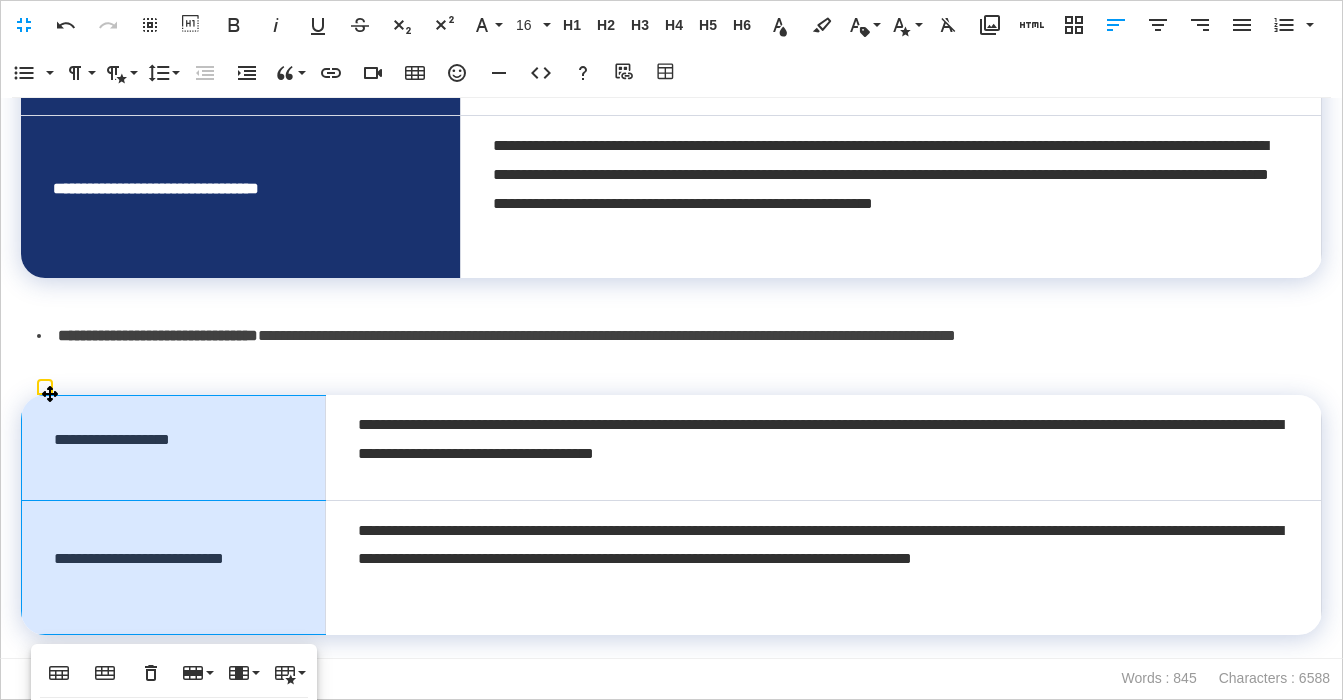 scroll, scrollTop: 610, scrollLeft: 0, axis: vertical 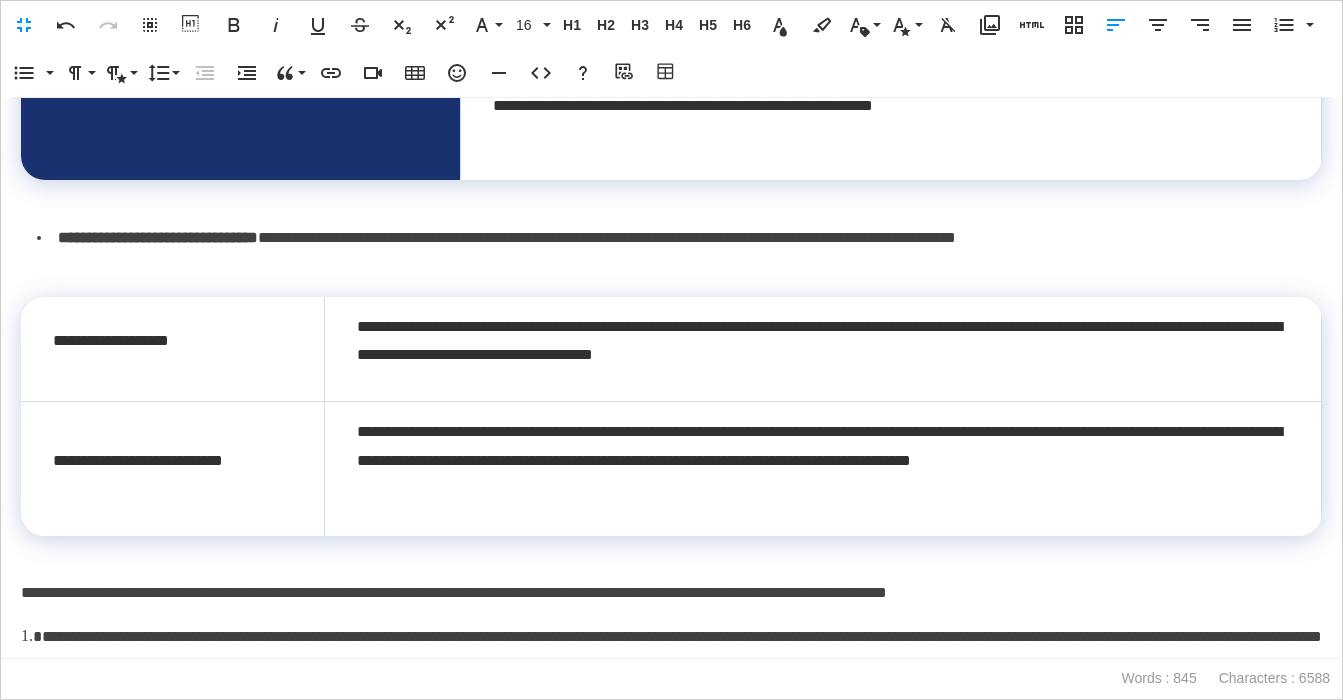 click at bounding box center (671, 550) 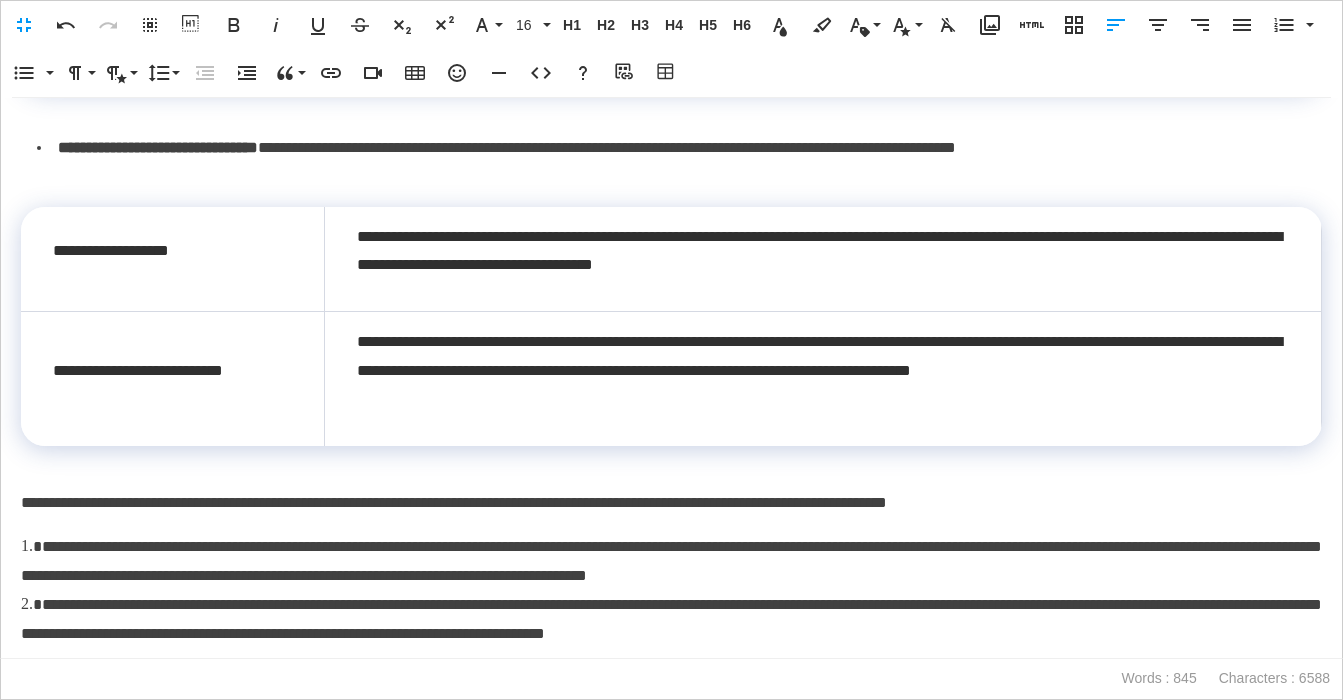 scroll, scrollTop: 714, scrollLeft: 0, axis: vertical 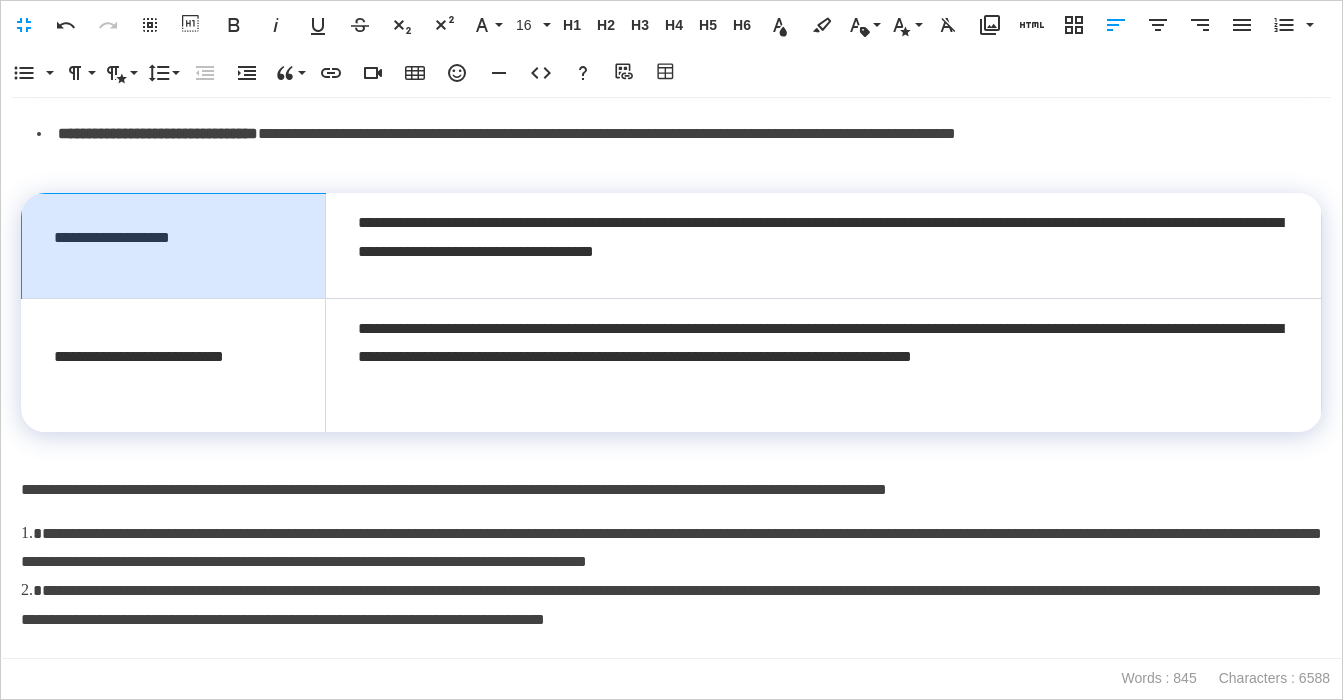 drag, startPoint x: 260, startPoint y: 264, endPoint x: 250, endPoint y: 354, distance: 90.55385 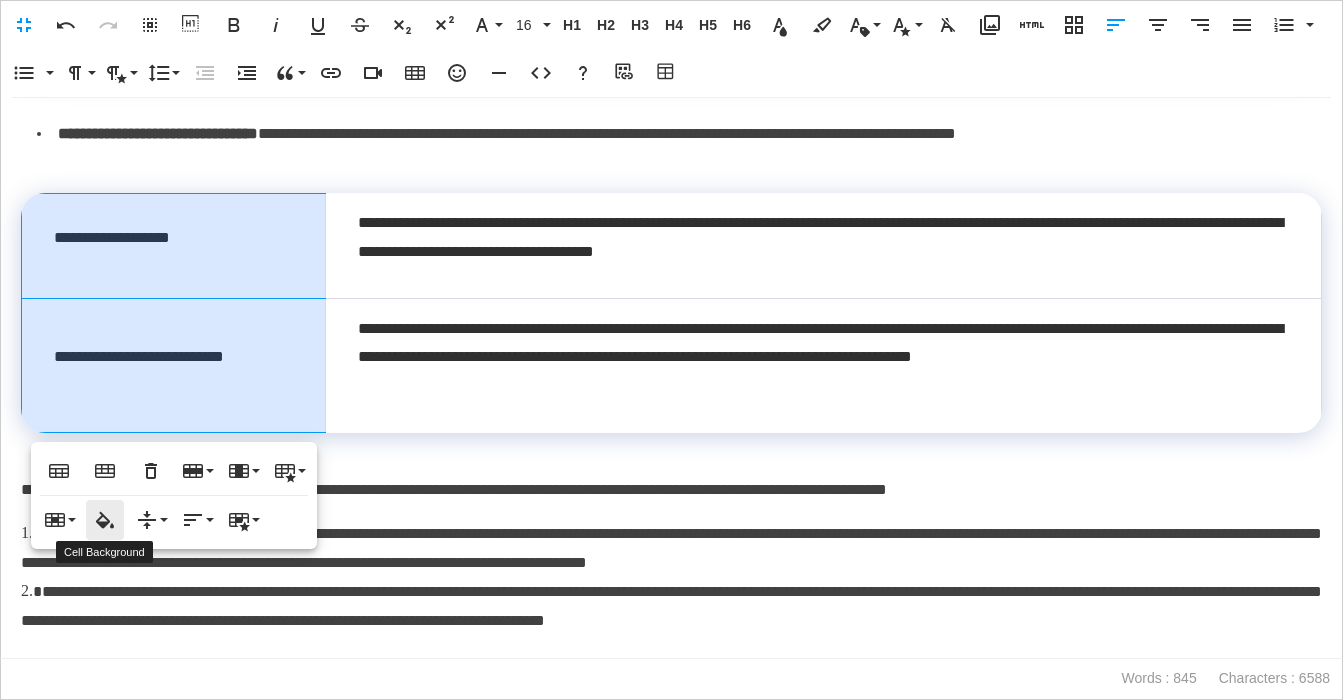 click on "Cell Background" at bounding box center [105, 520] 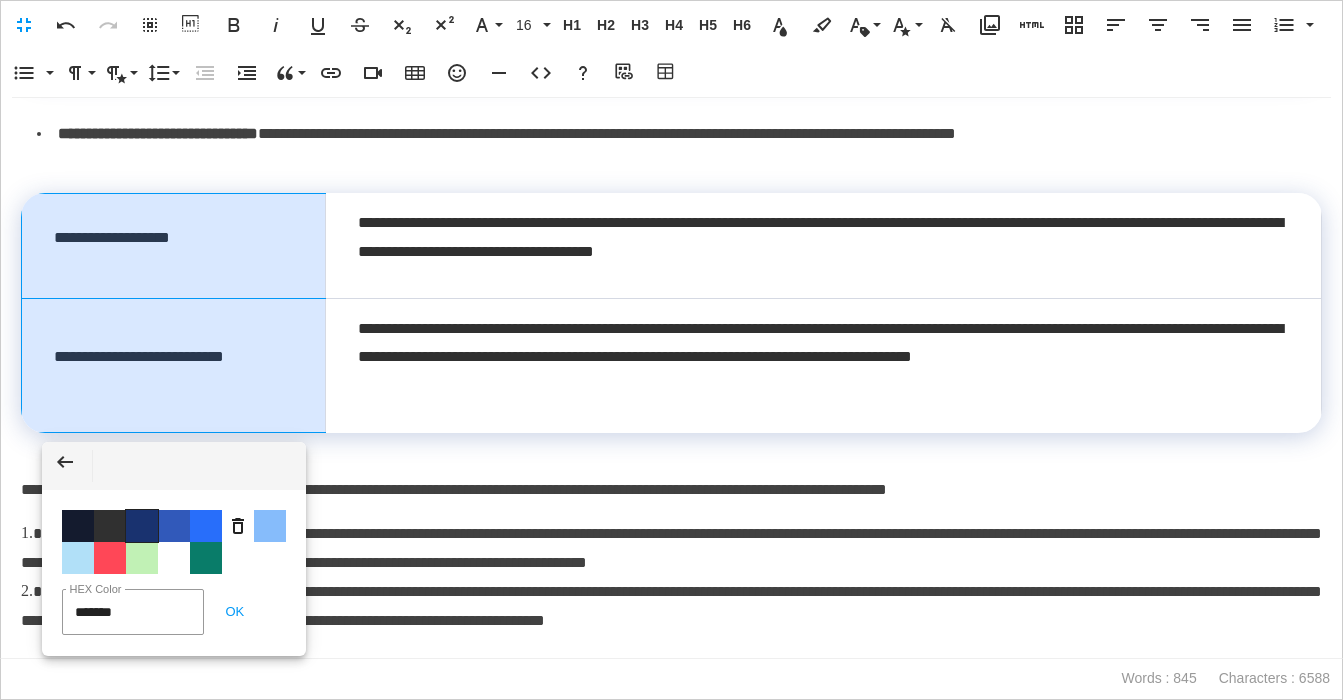 click on "Color #19326F" at bounding box center (142, 526) 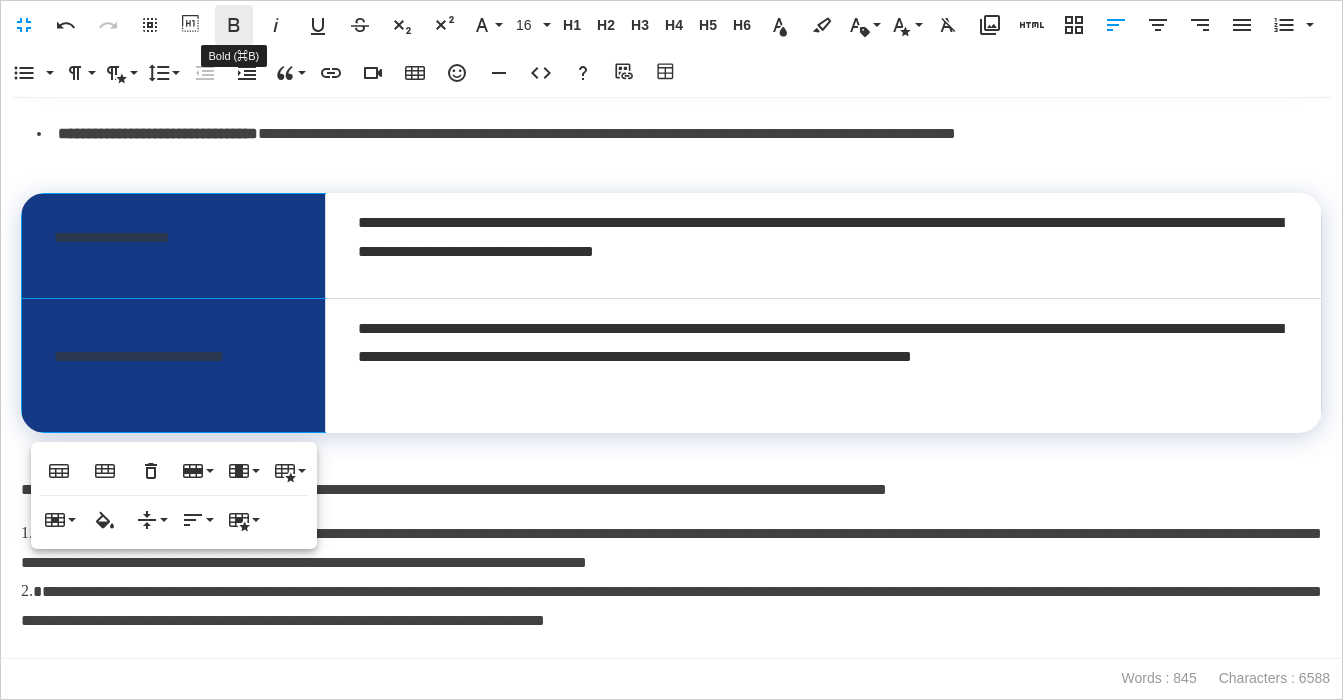 click 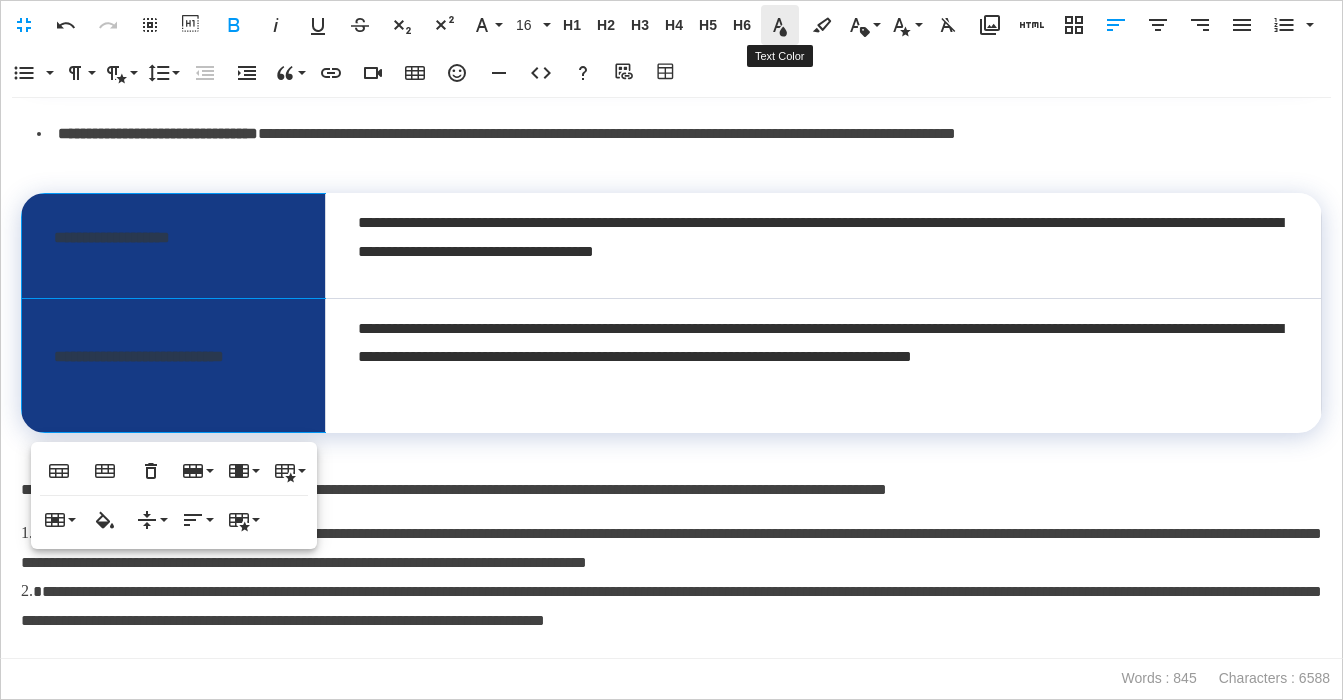 click on "Text Color" at bounding box center [780, 25] 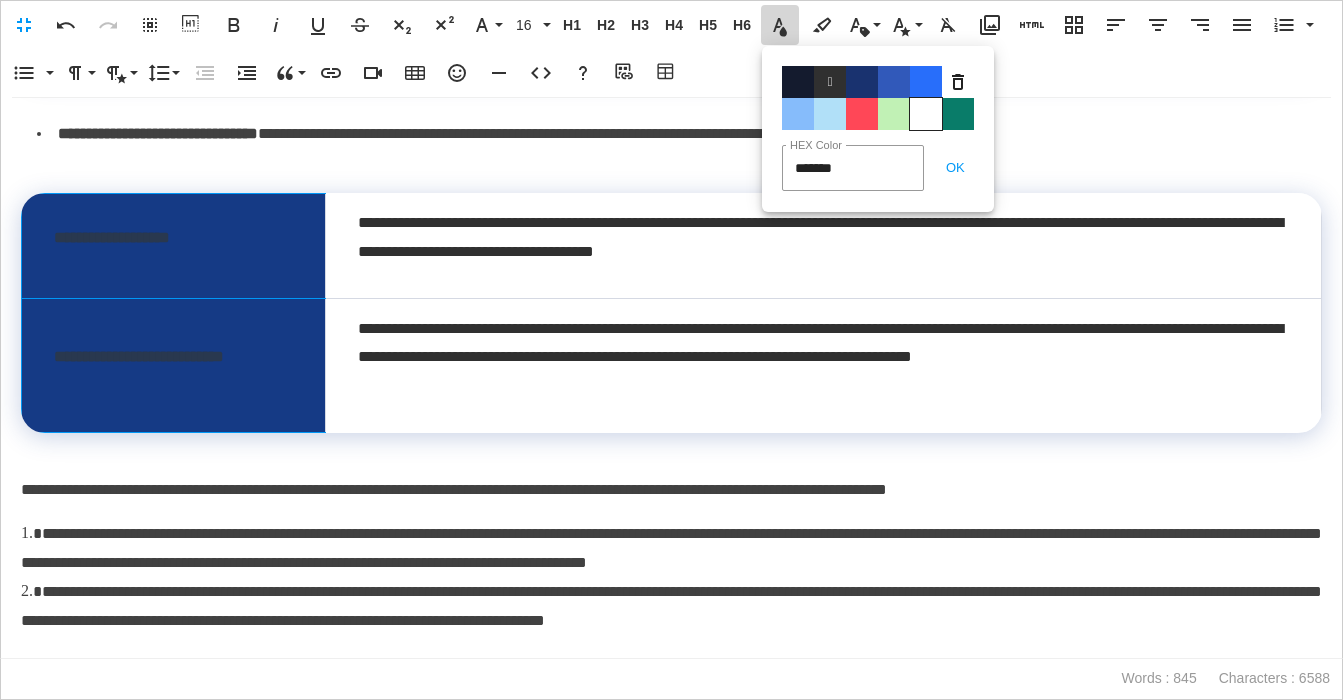 click on "Color#FFFFFF" at bounding box center [926, 114] 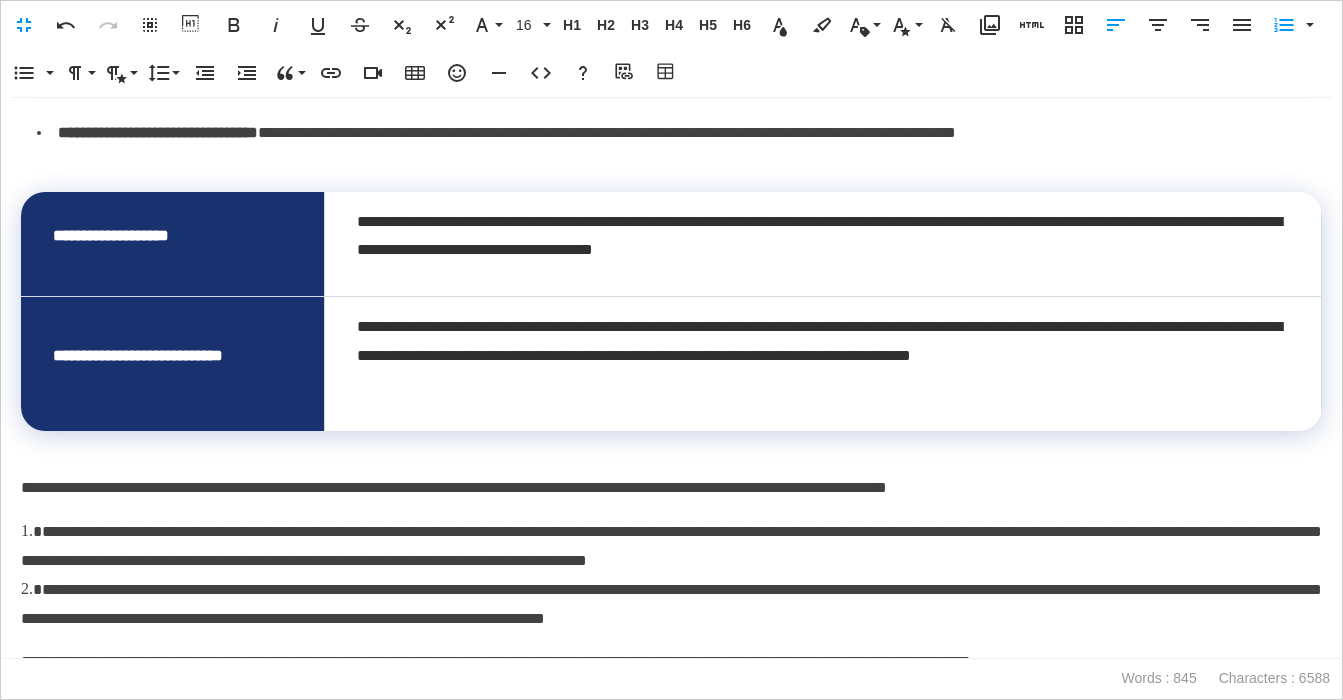 click on "**********" at bounding box center (671, 546) 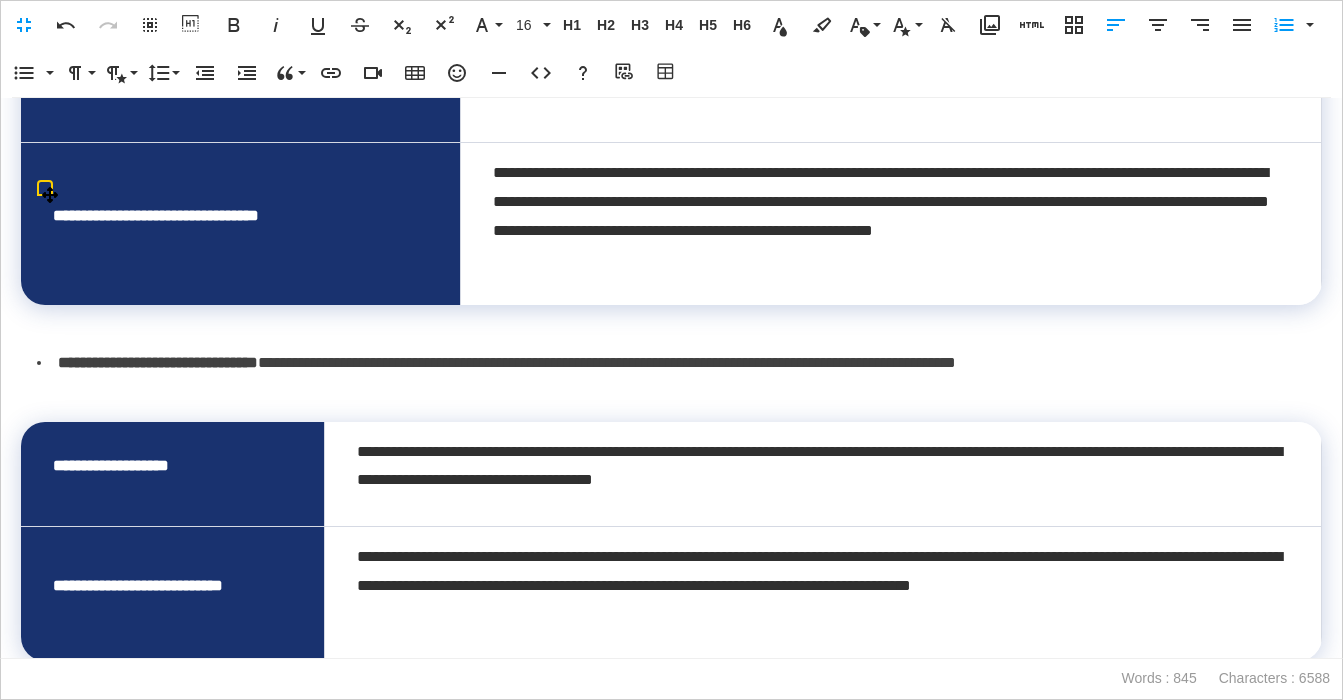 scroll, scrollTop: 519, scrollLeft: 0, axis: vertical 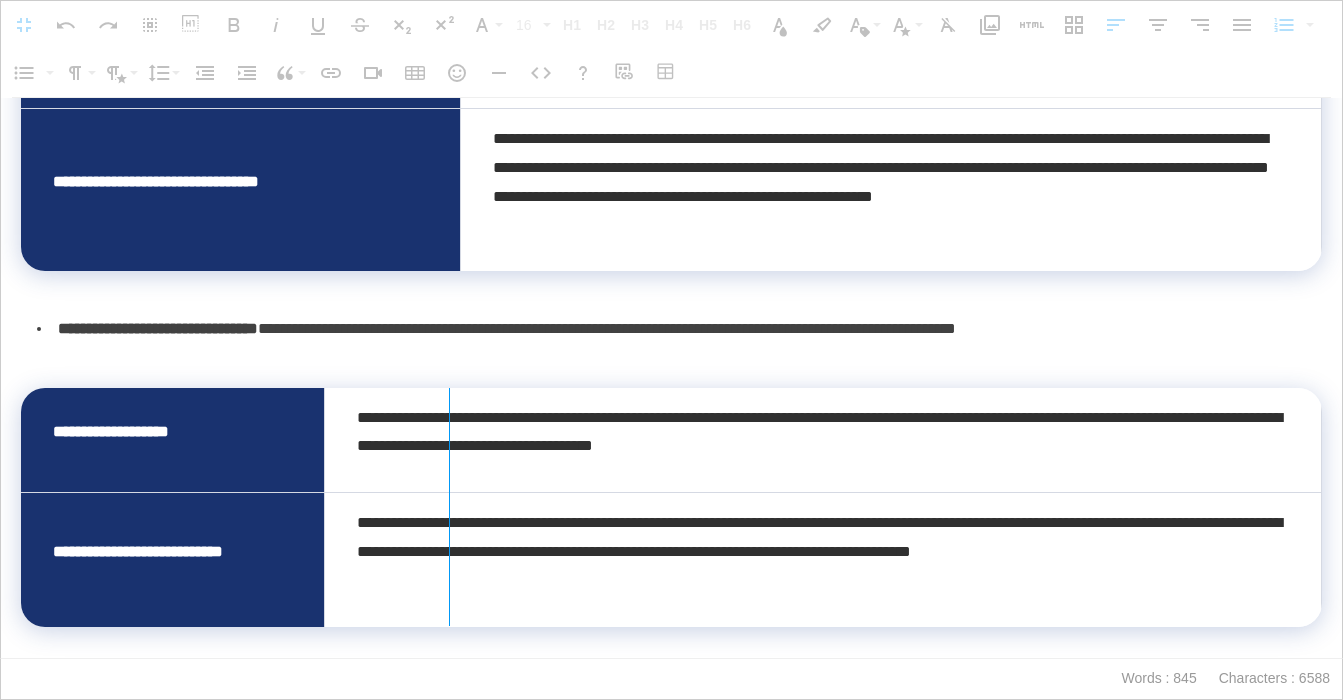 drag, startPoint x: 321, startPoint y: 422, endPoint x: 448, endPoint y: 405, distance: 128.13274 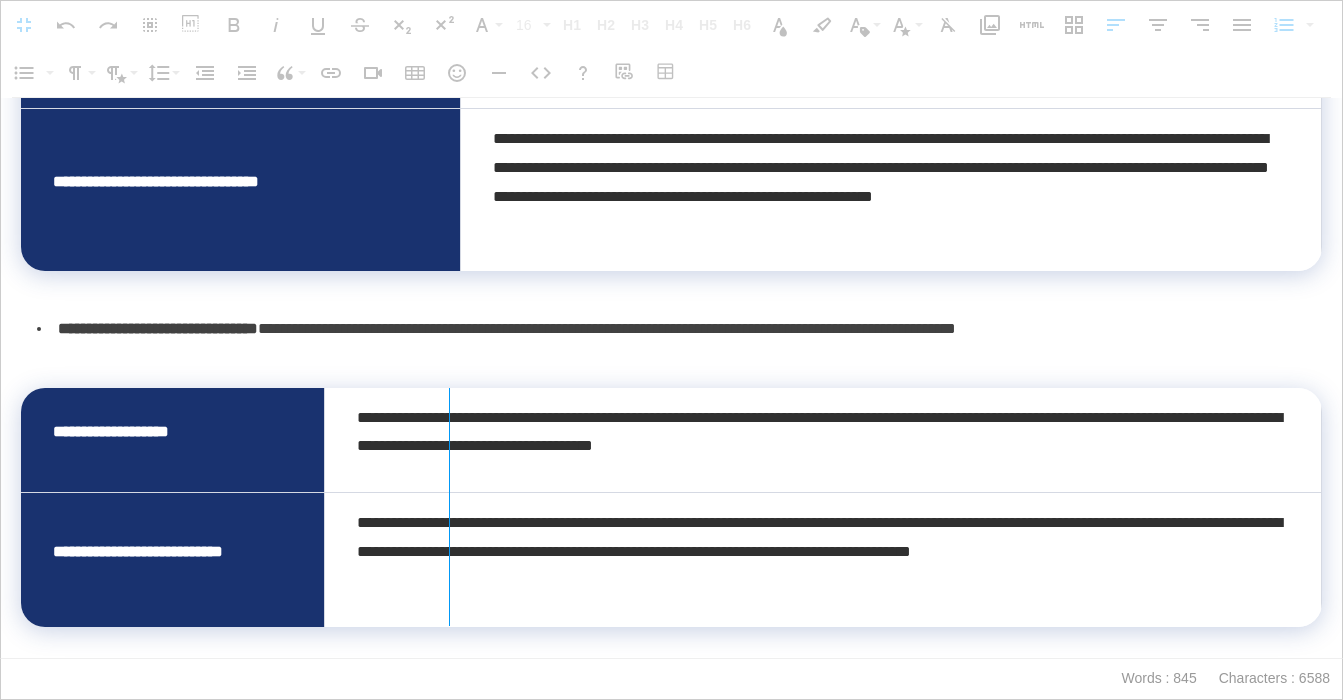 click at bounding box center (449, 507) 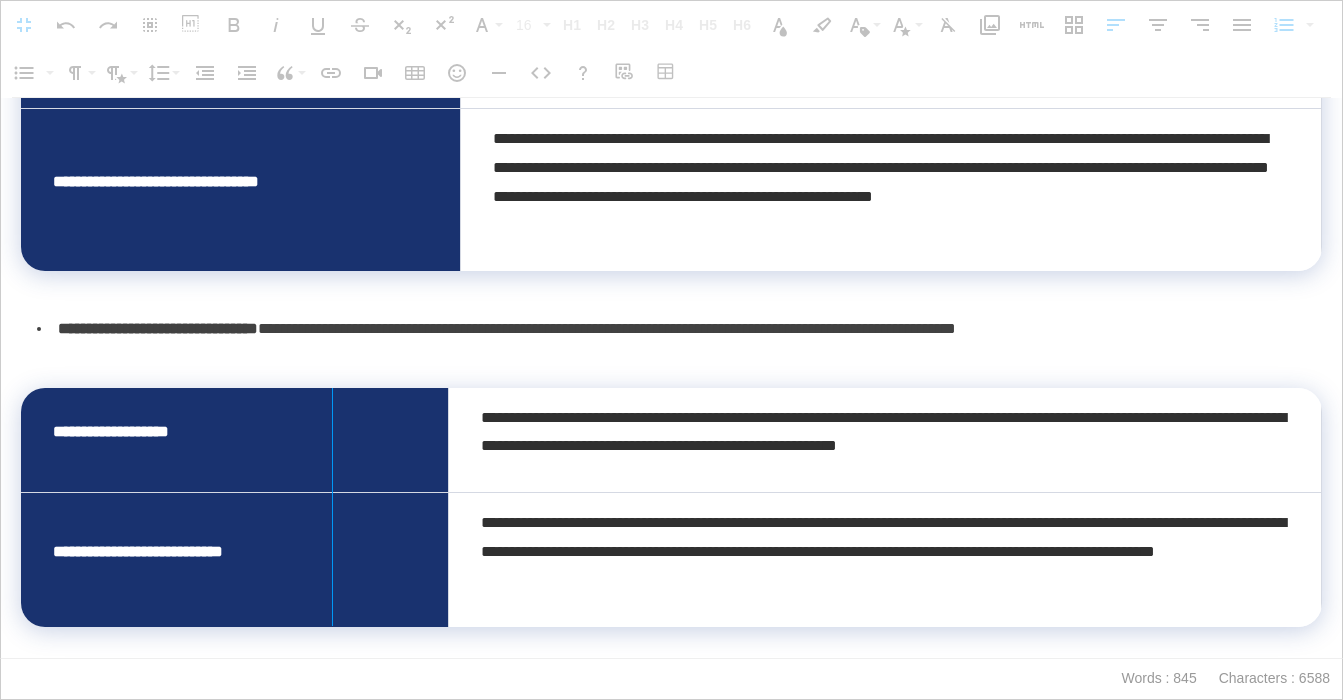 drag, startPoint x: 449, startPoint y: 413, endPoint x: 331, endPoint y: 424, distance: 118.511604 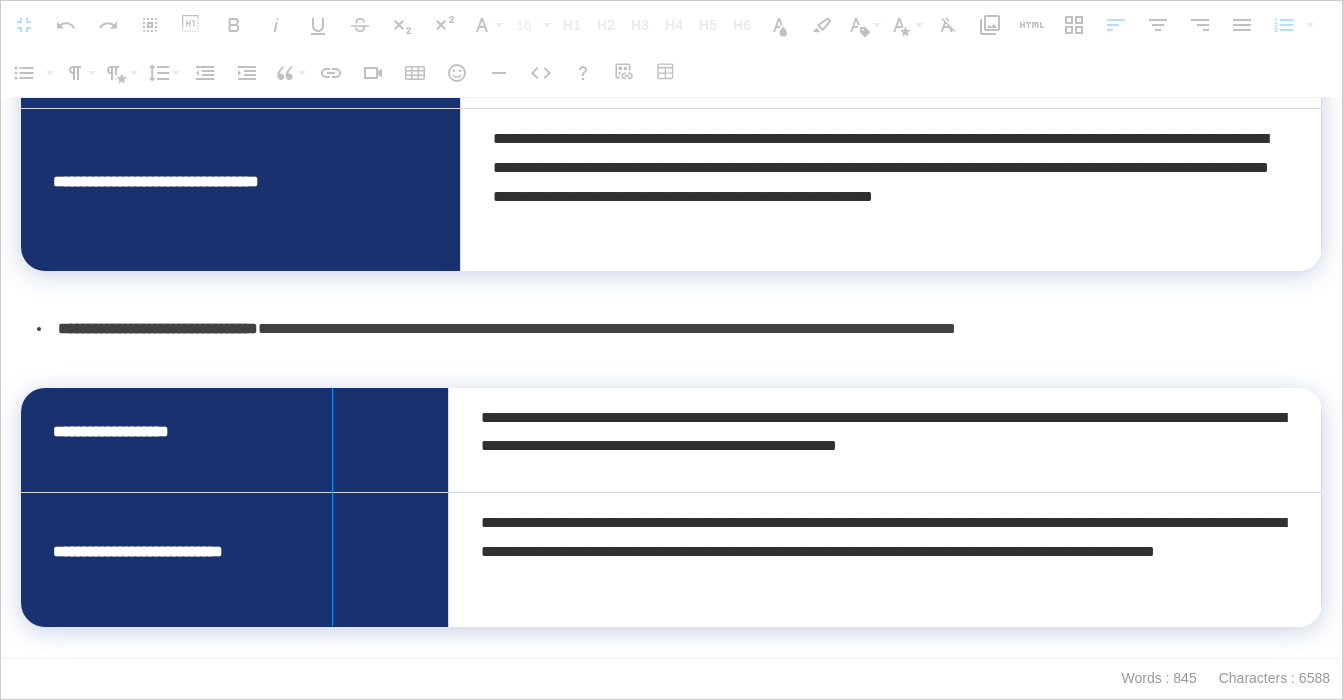 click at bounding box center (332, 507) 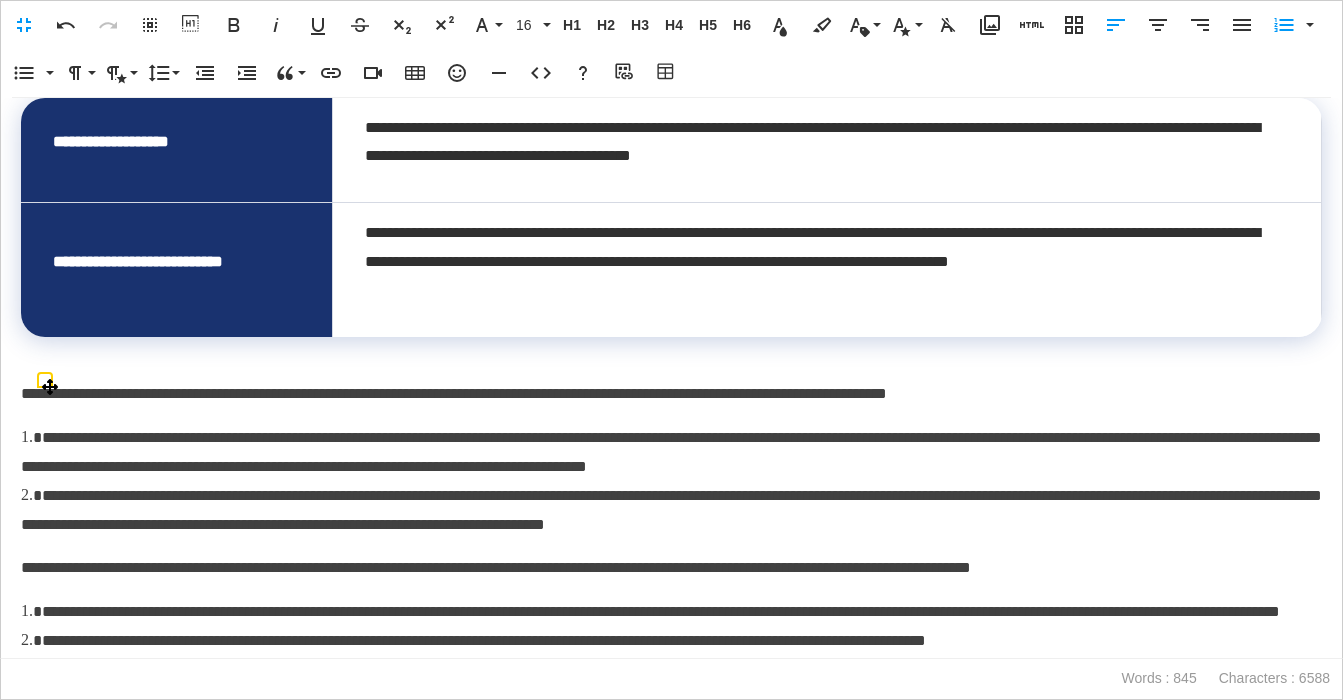 scroll, scrollTop: 832, scrollLeft: 0, axis: vertical 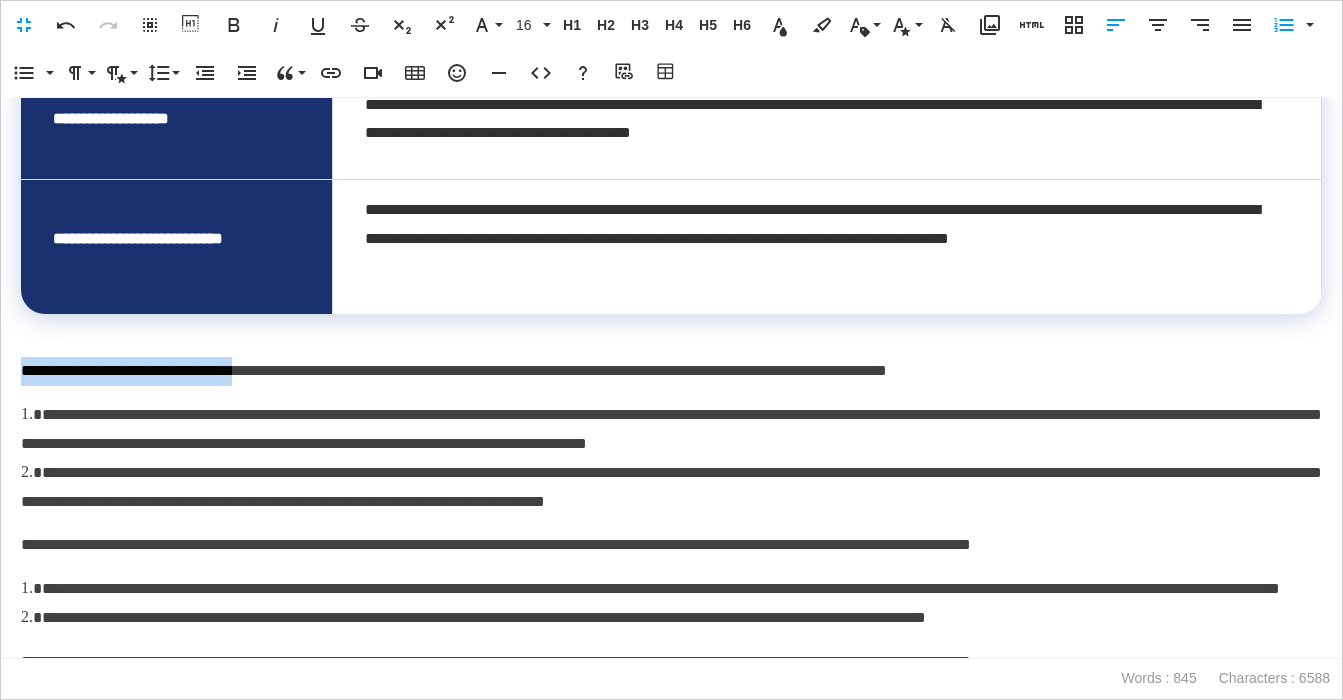 drag, startPoint x: 23, startPoint y: 370, endPoint x: 317, endPoint y: 375, distance: 294.0425 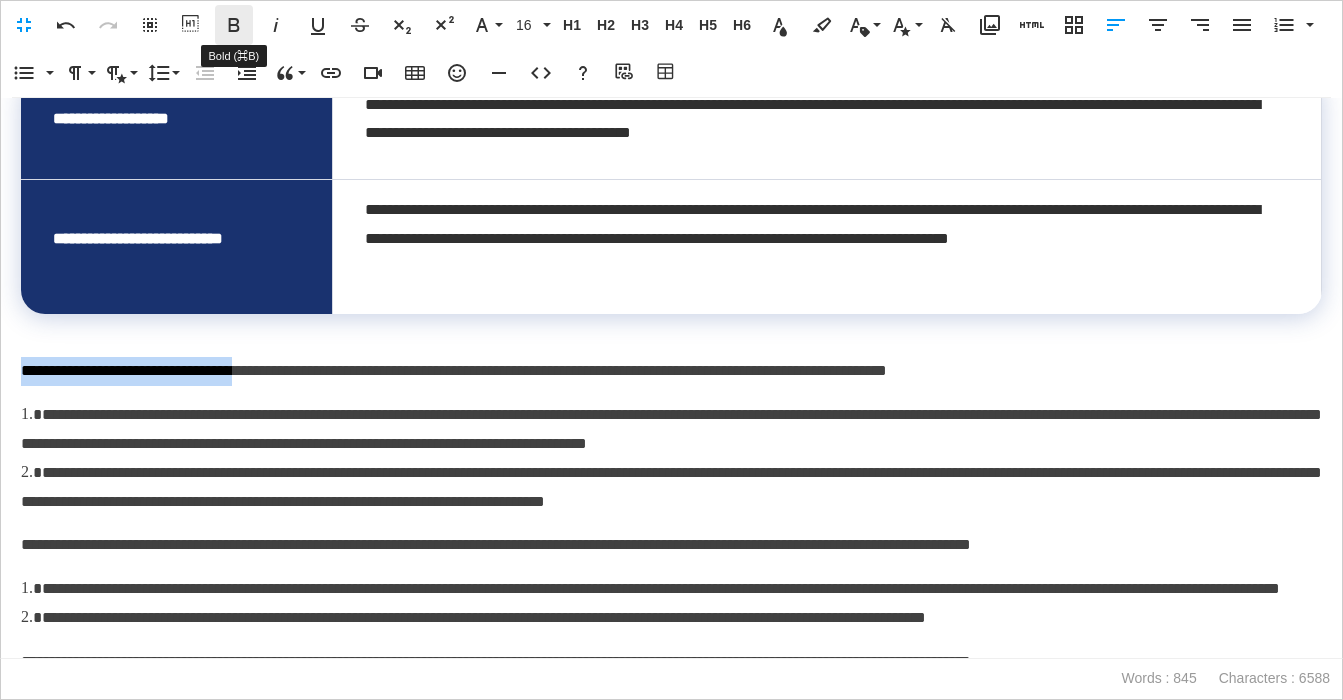 click 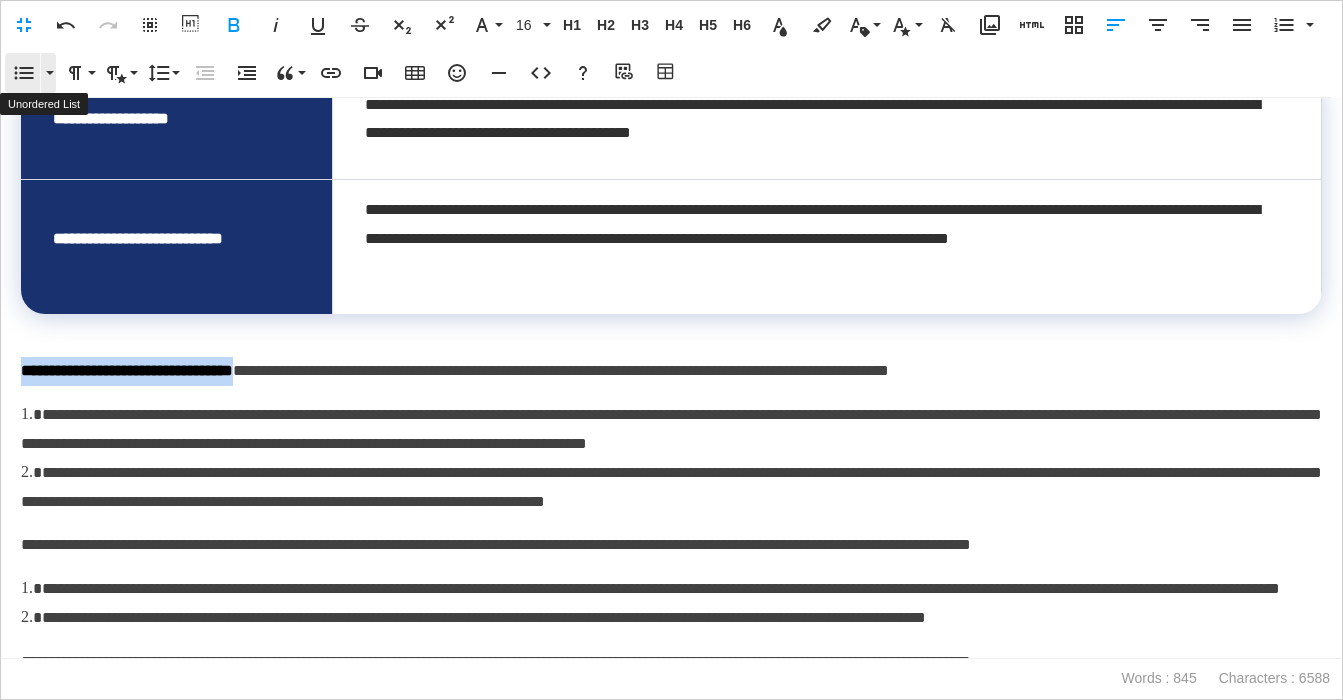 click 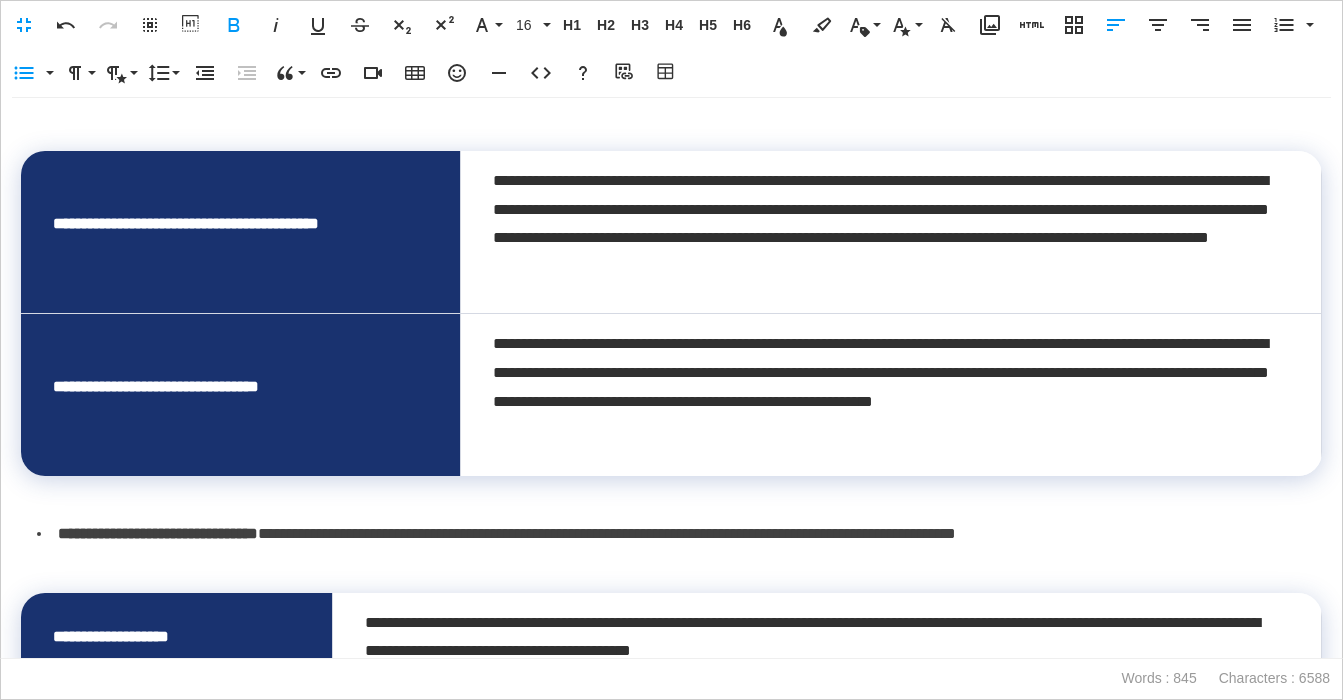 scroll, scrollTop: 389, scrollLeft: 0, axis: vertical 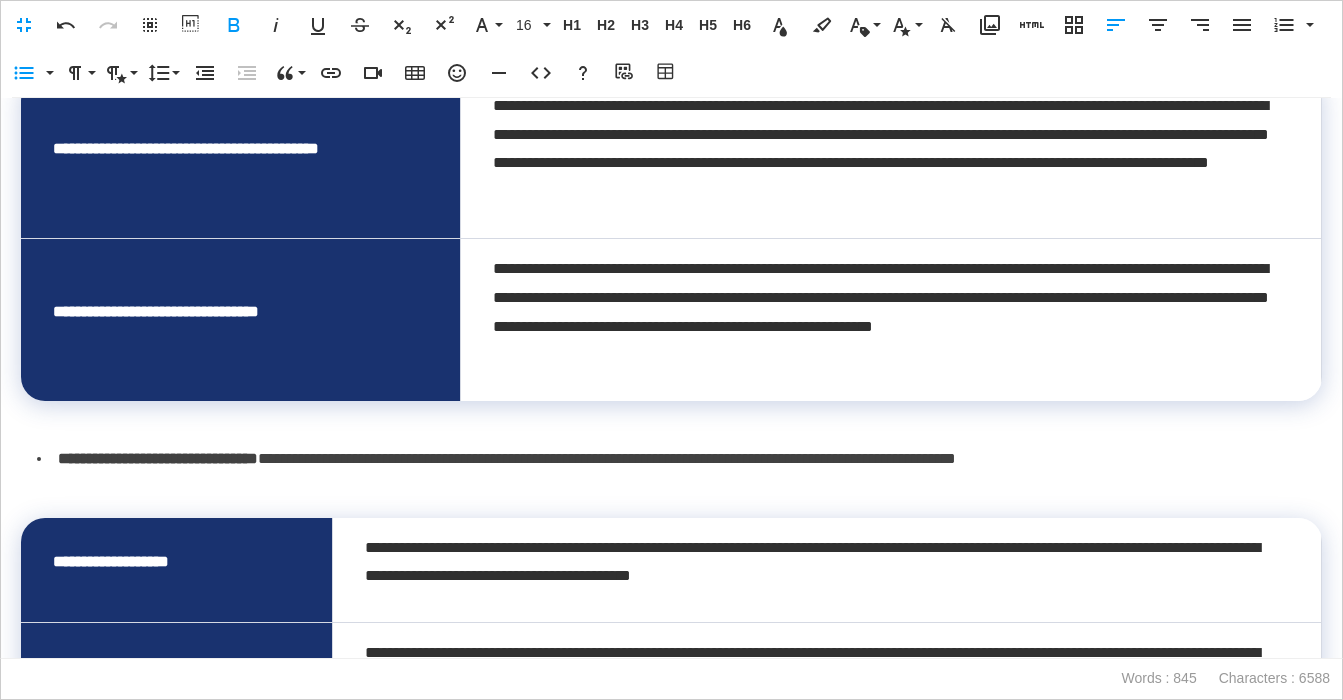 click on "**********" at bounding box center [158, 458] 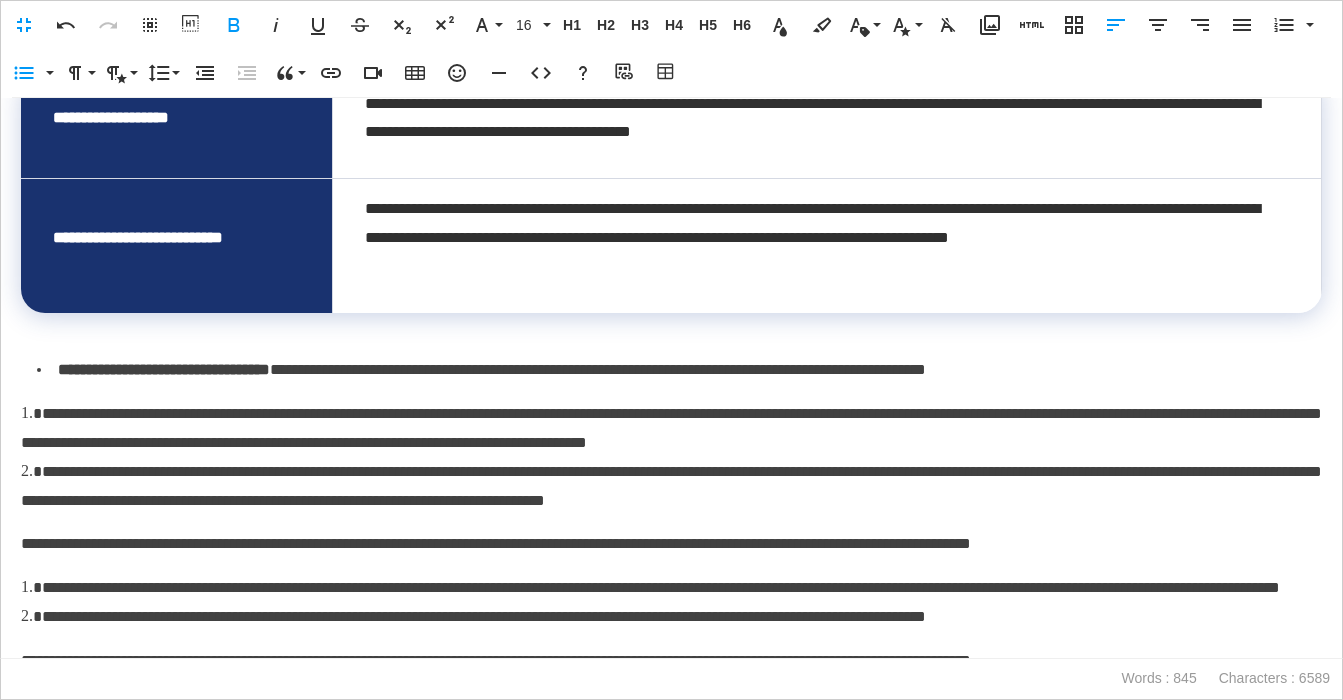 scroll, scrollTop: 869, scrollLeft: 0, axis: vertical 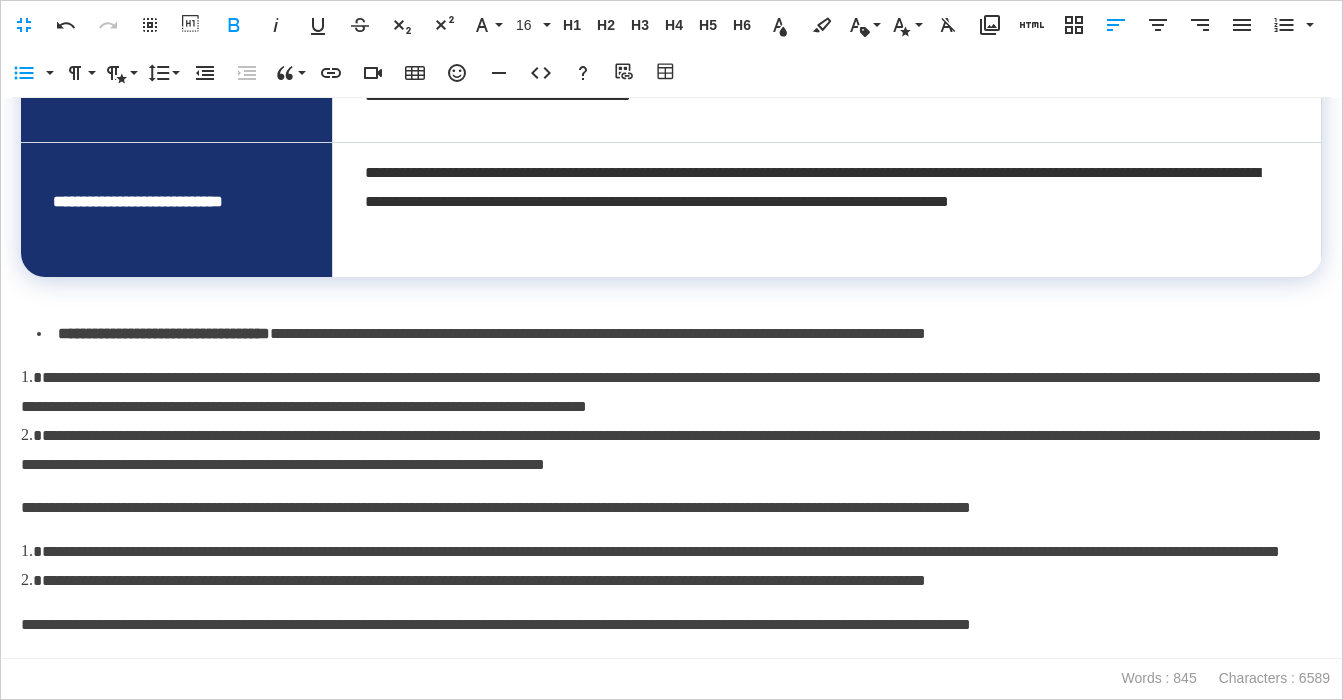 click on "**********" at bounding box center (164, 333) 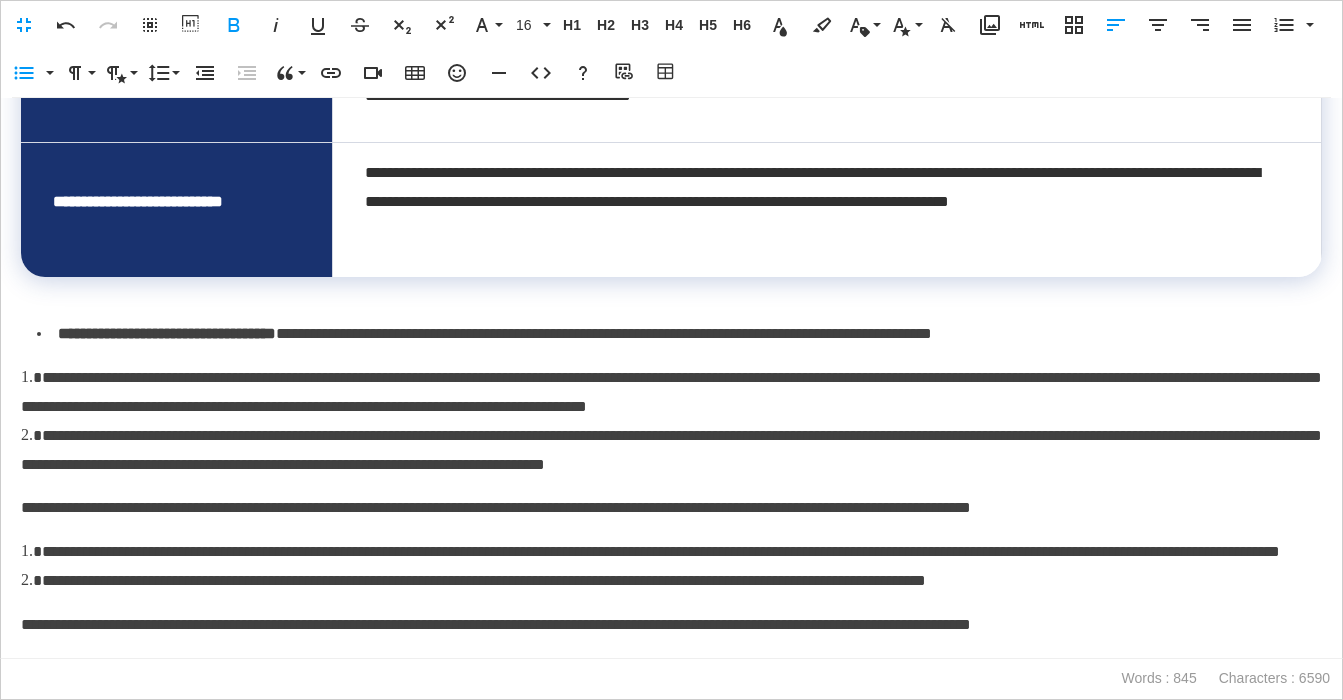 click on "**********" at bounding box center (679, 334) 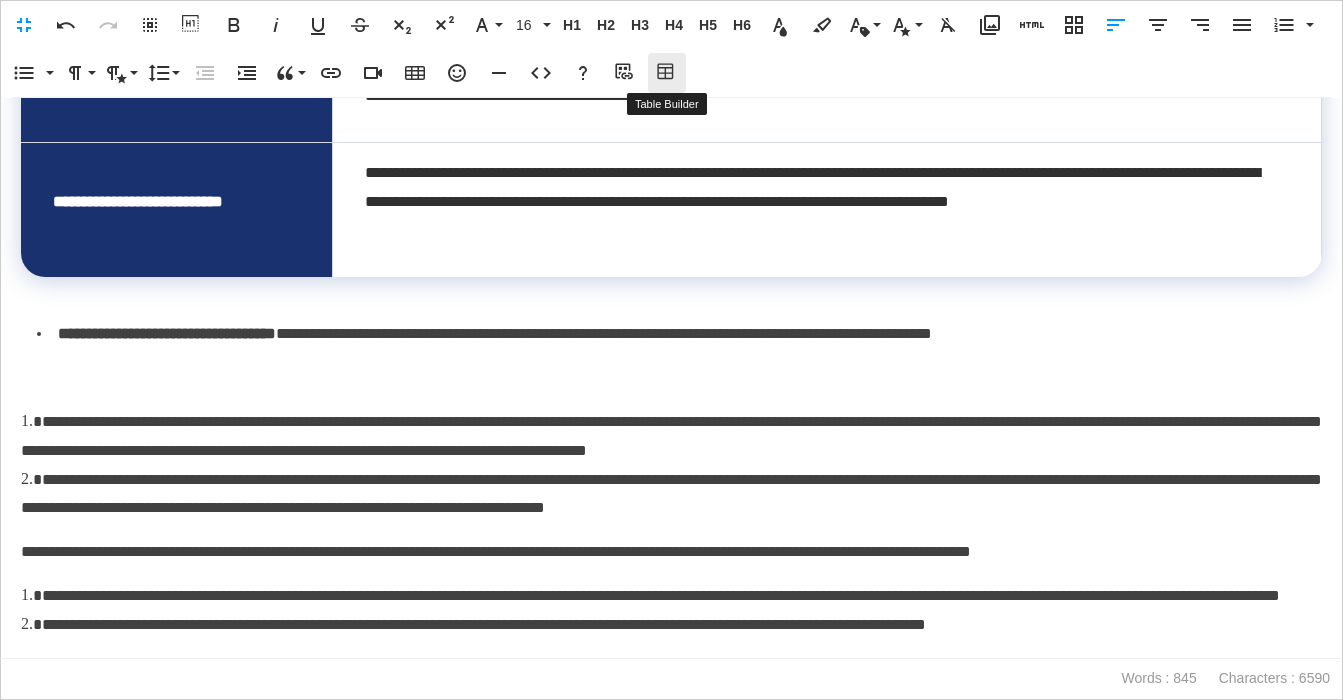 click on "Table Builder" at bounding box center [667, 73] 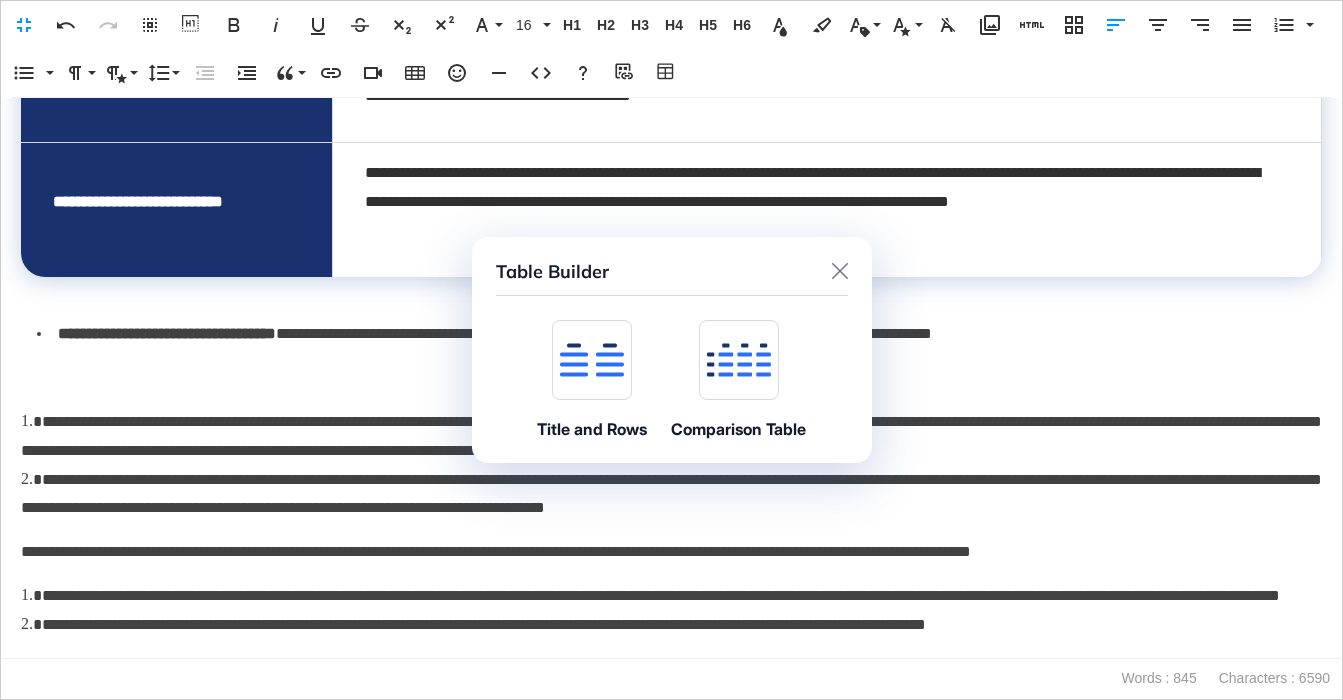 click on "Title and Rows" 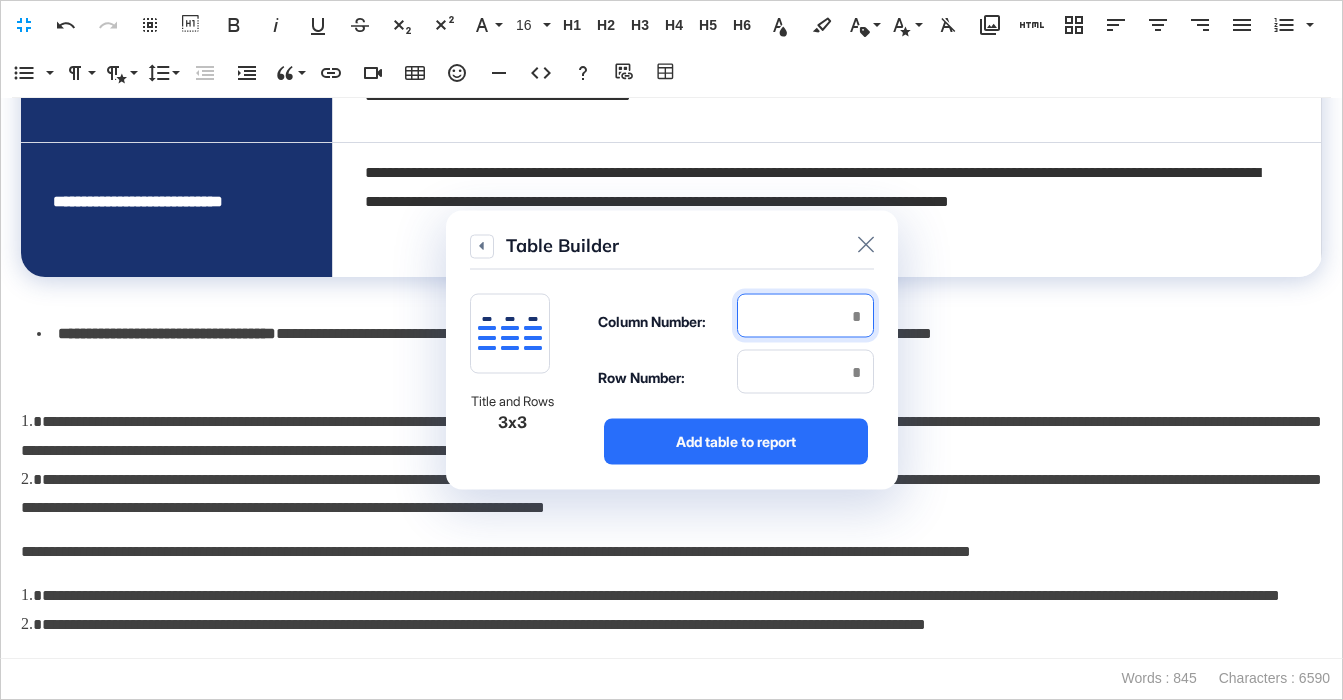 click at bounding box center (805, 316) 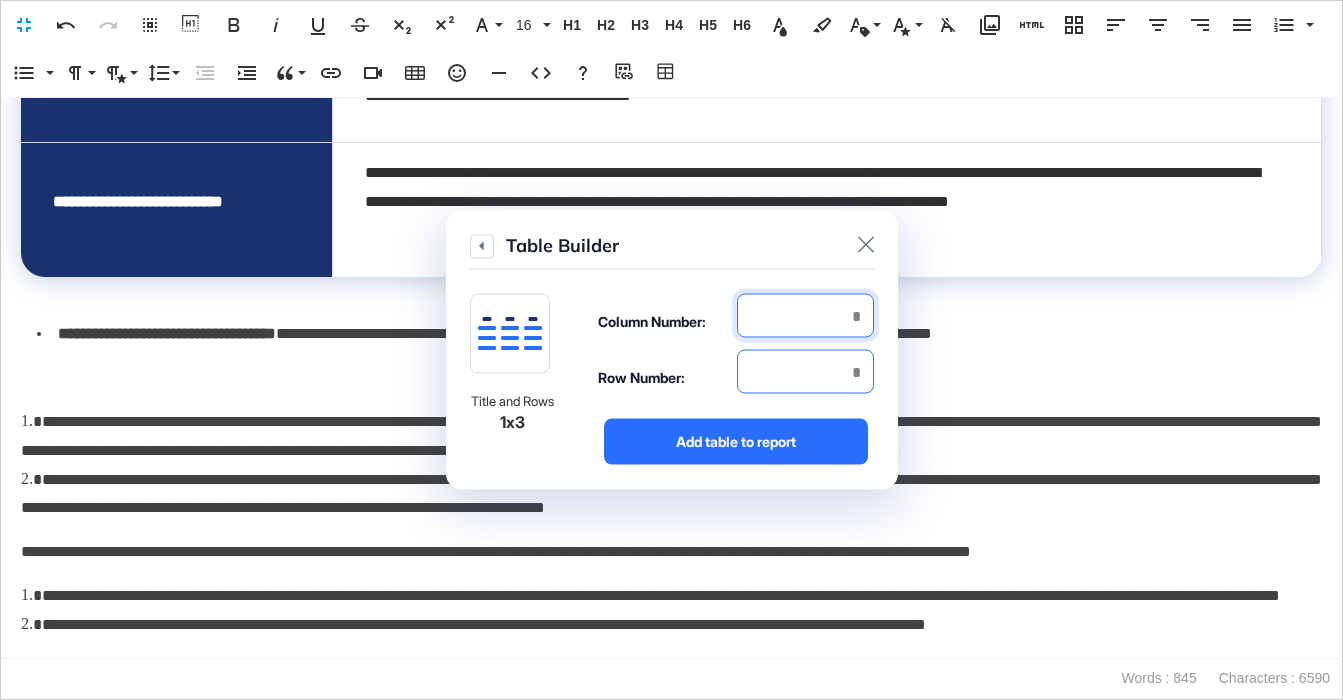 type on "*" 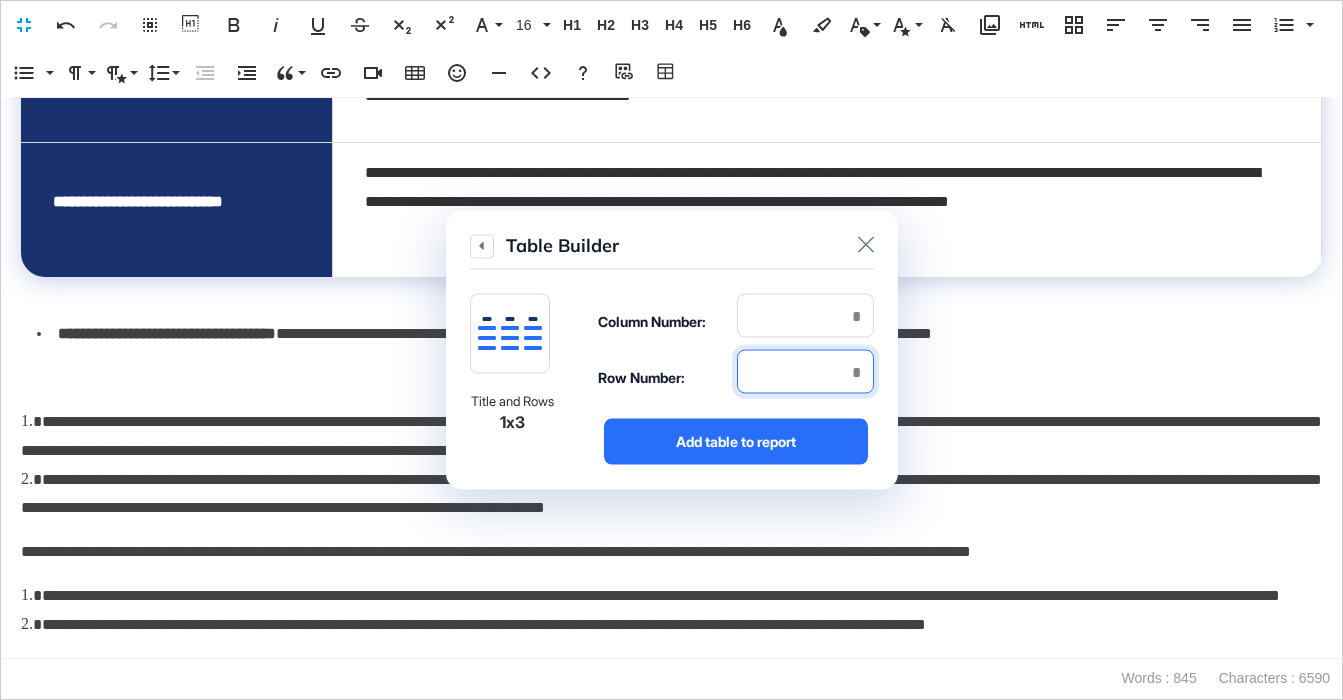 click at bounding box center [805, 372] 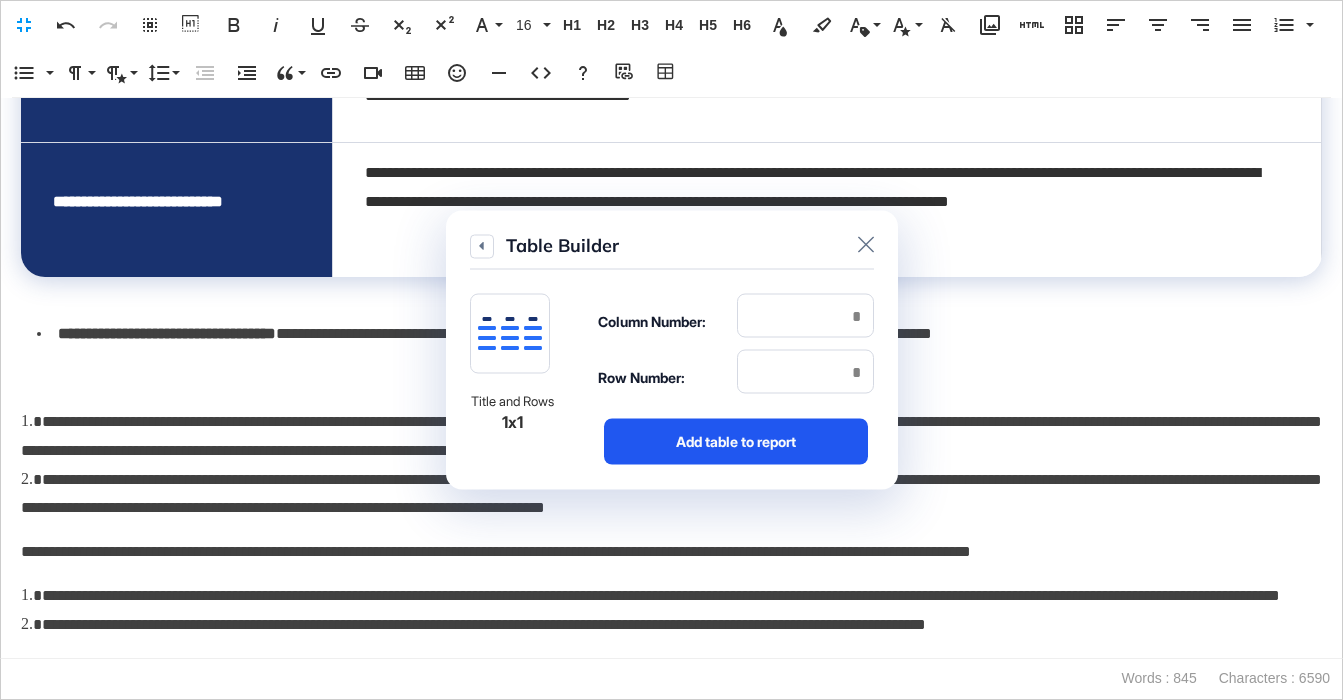 click on "Add table to report" at bounding box center (736, 442) 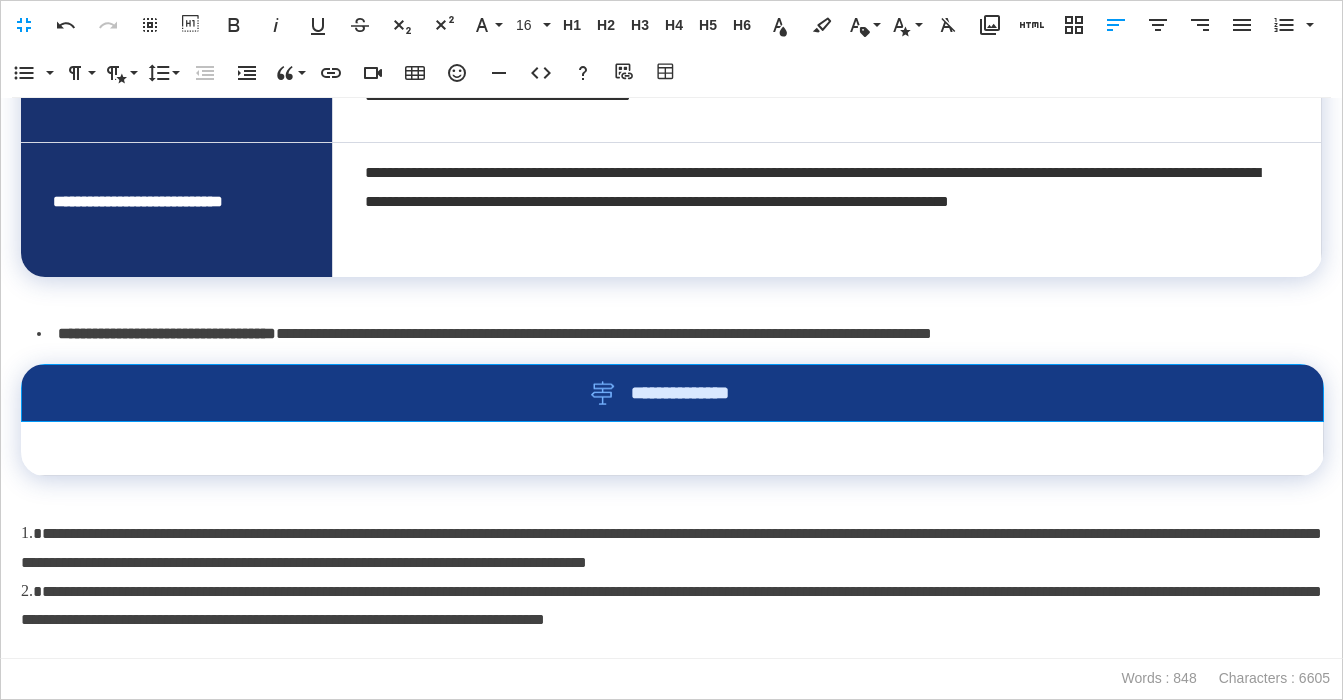 click on "**********" at bounding box center [672, 393] 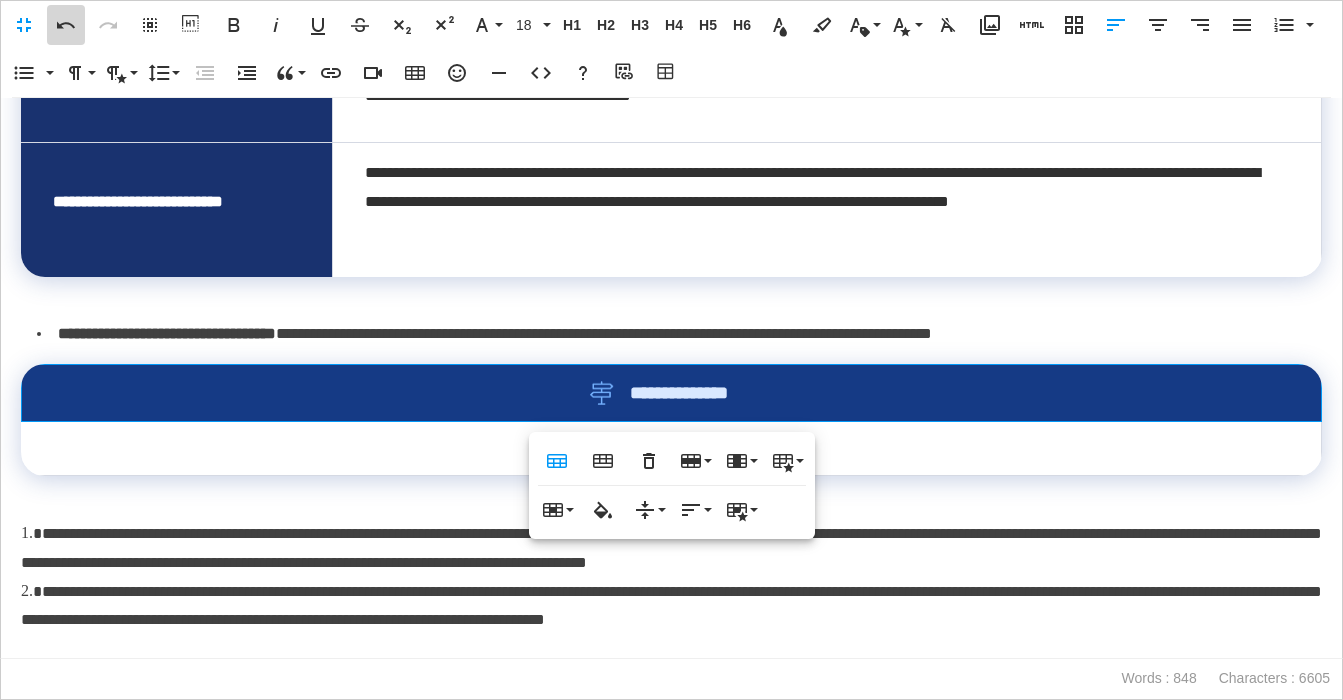 click 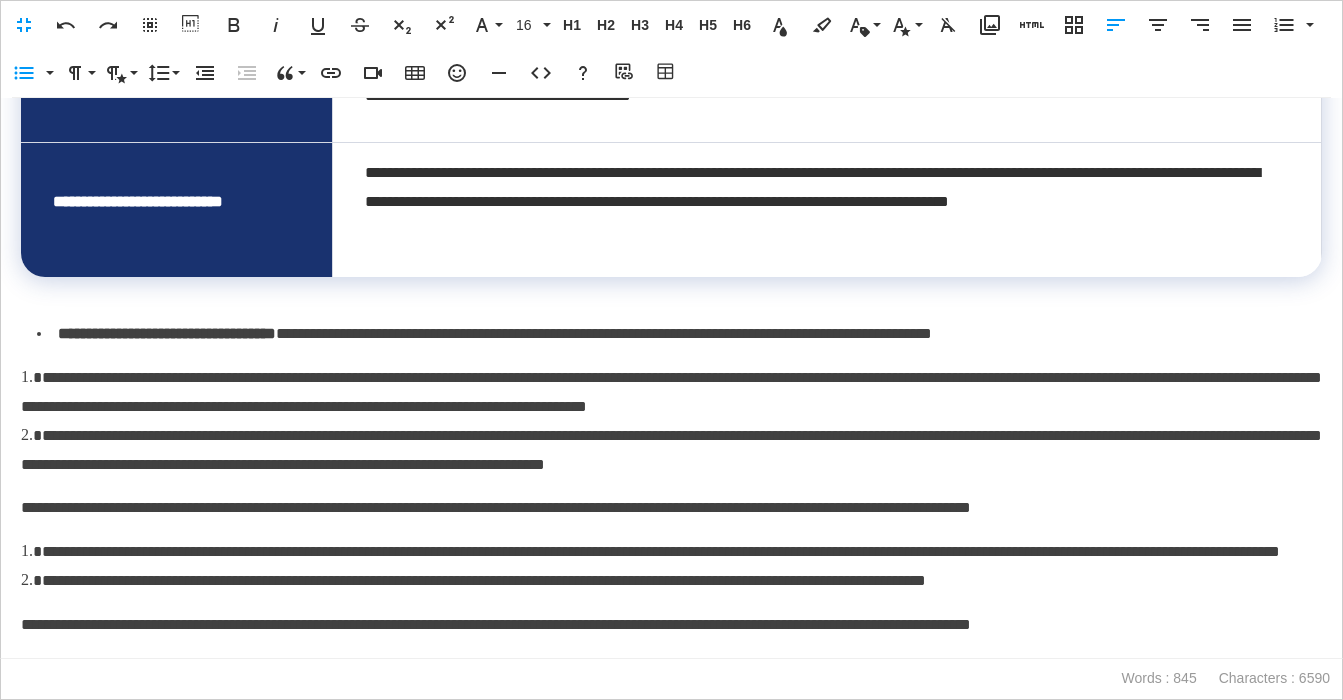 click on "**********" at bounding box center (679, 334) 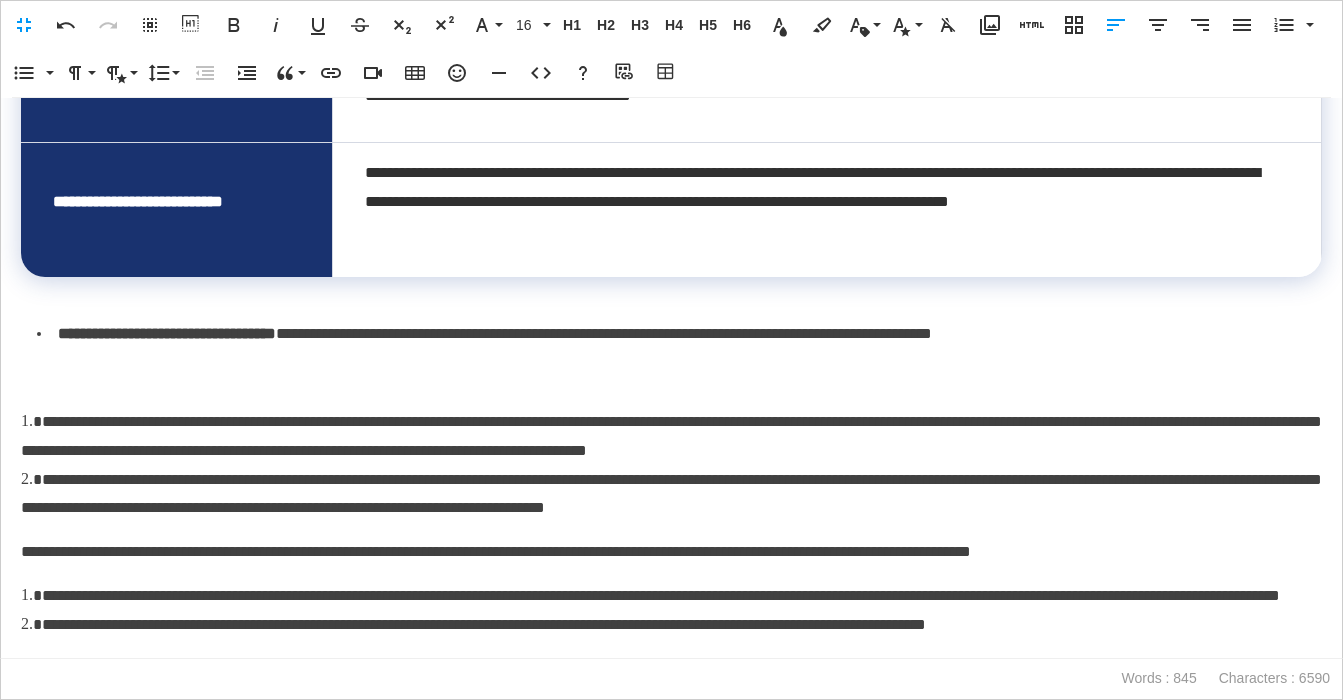 scroll, scrollTop: 871, scrollLeft: 0, axis: vertical 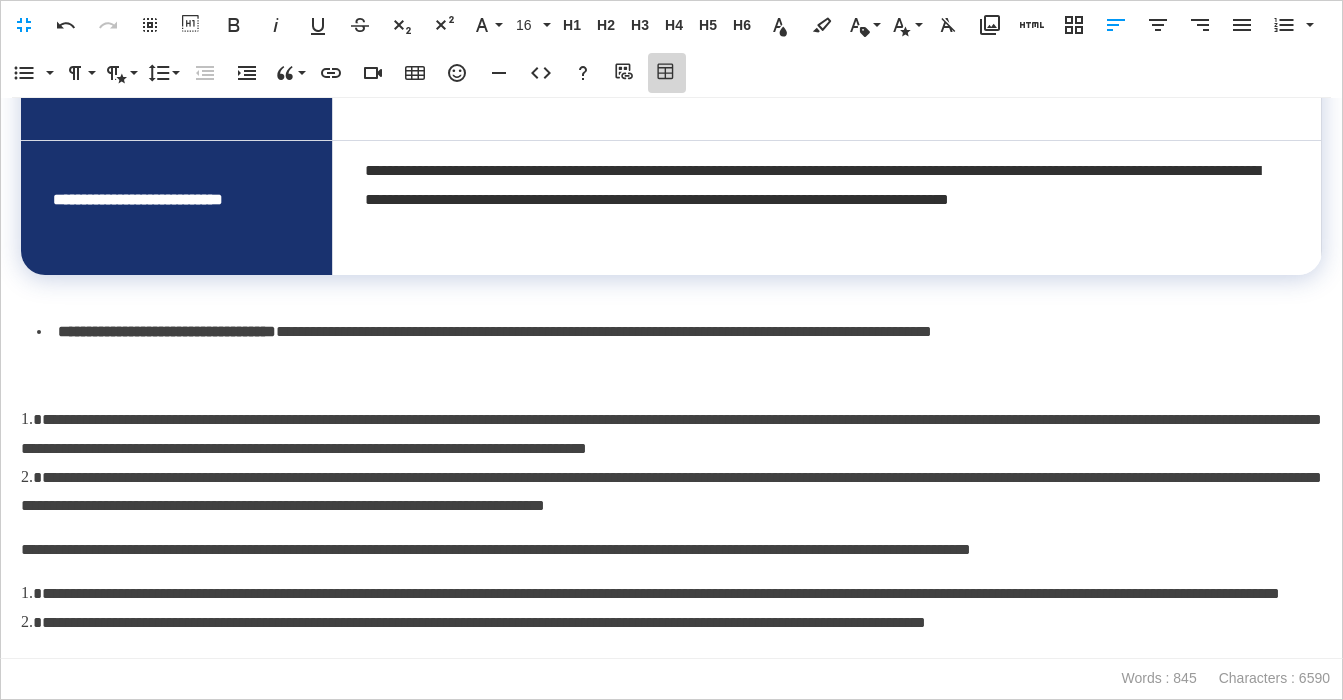 click 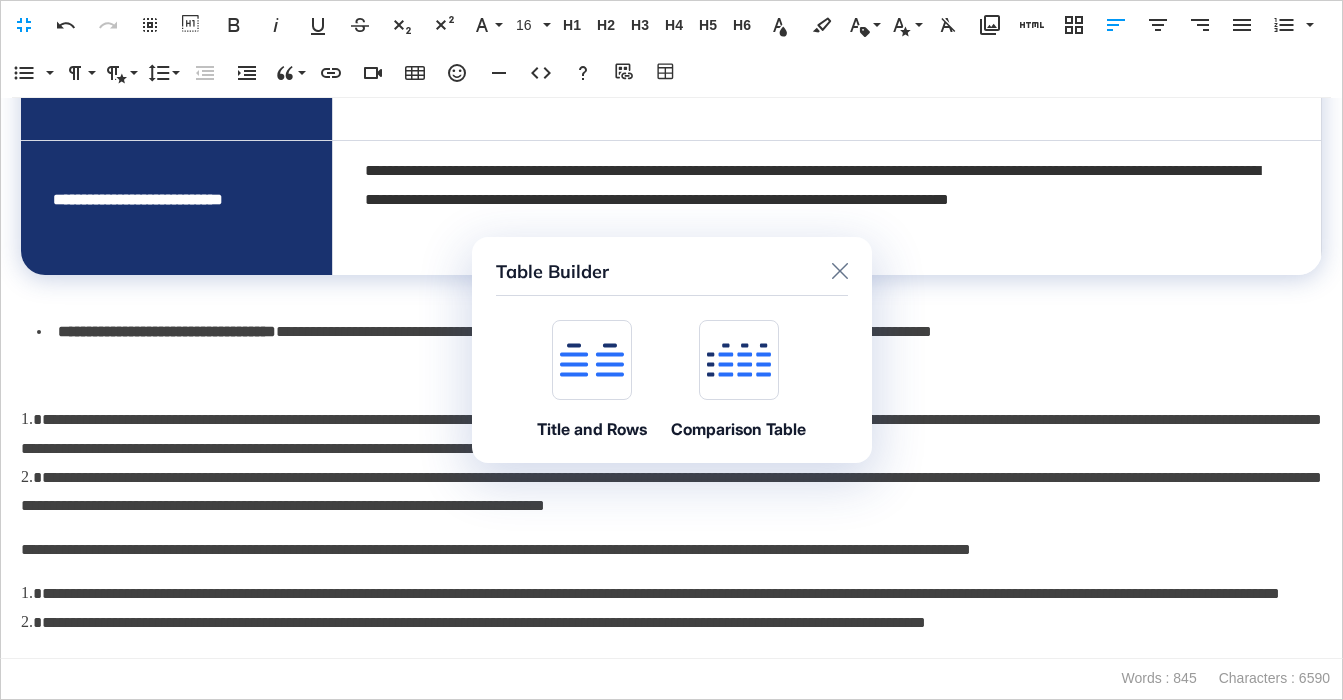 click 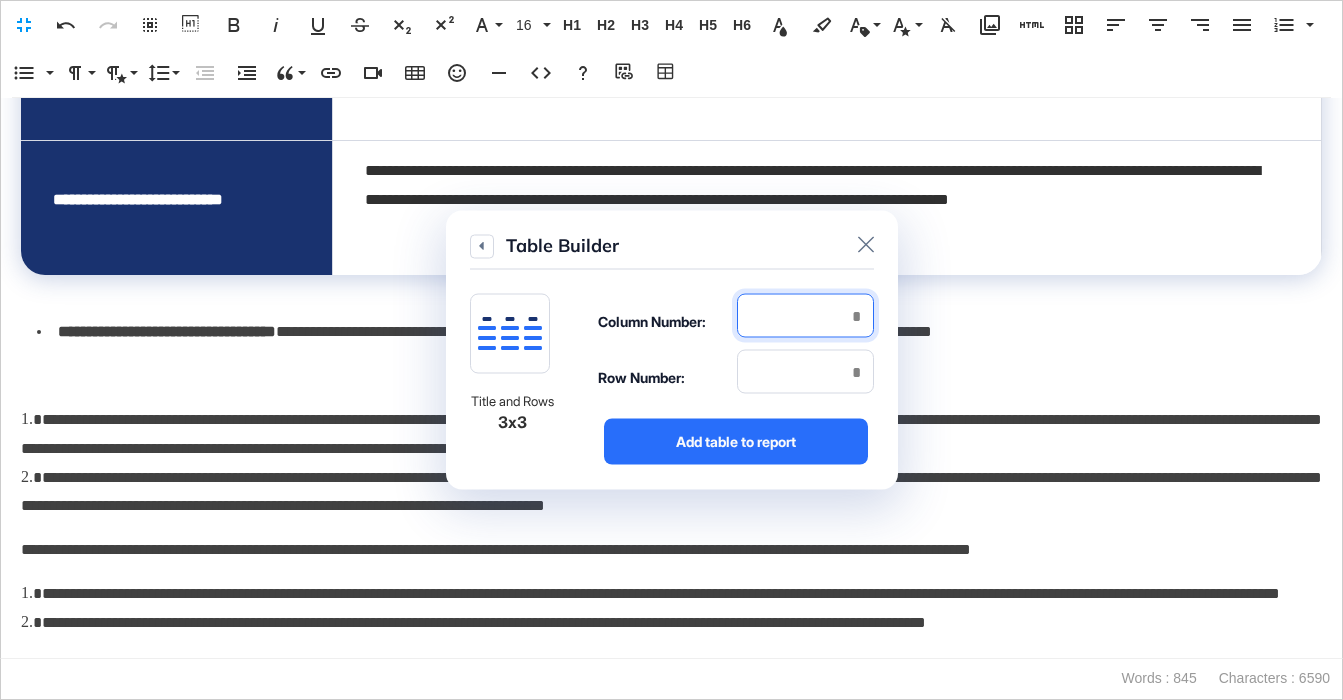 click at bounding box center [805, 316] 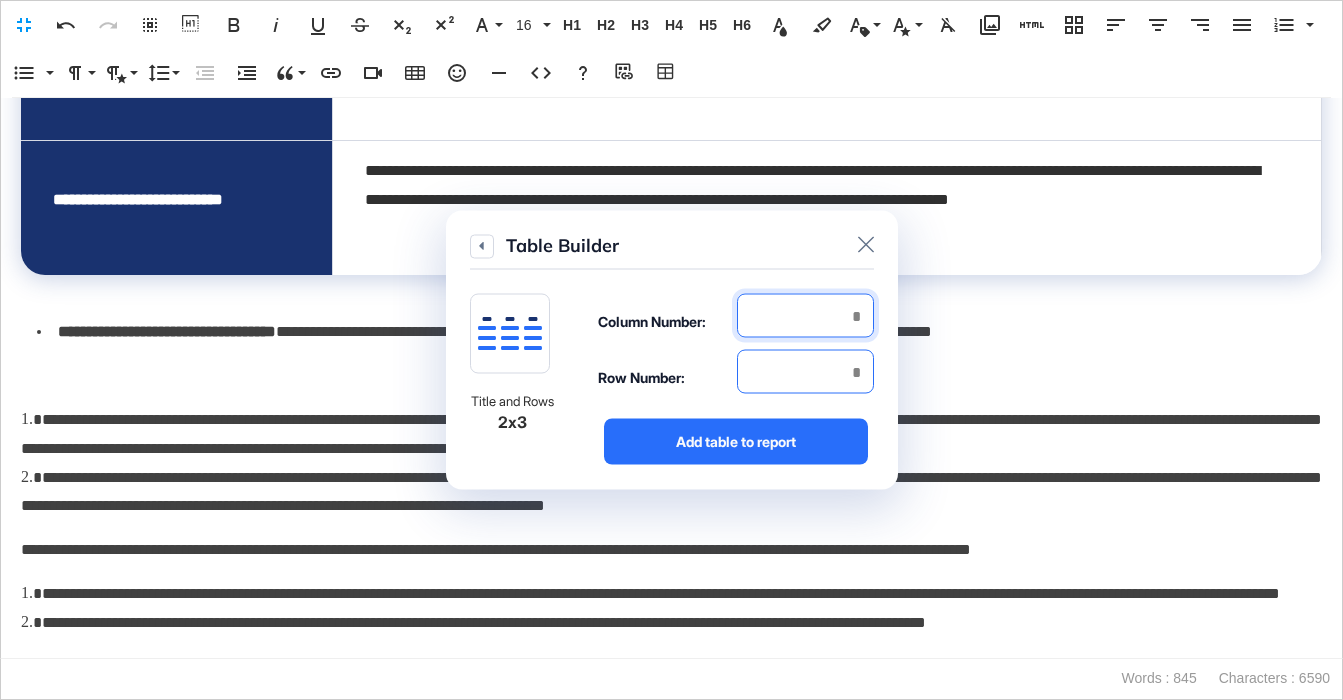 type on "*" 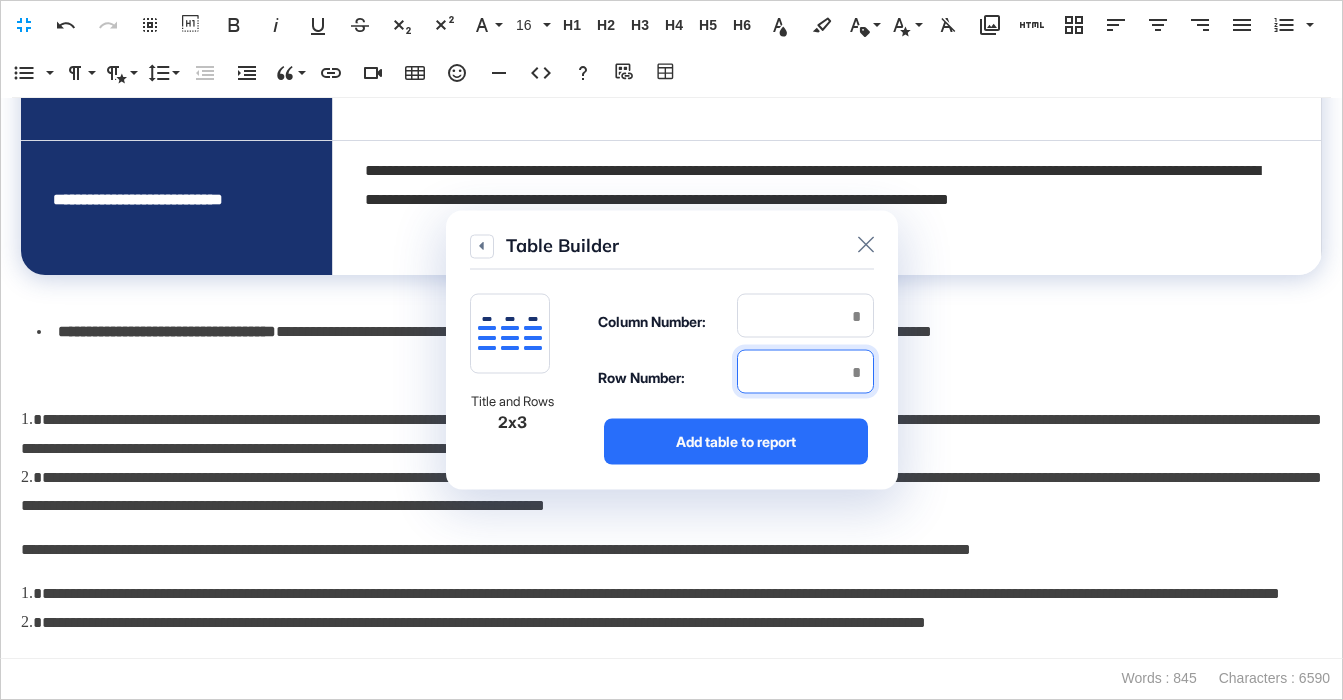 click at bounding box center (805, 372) 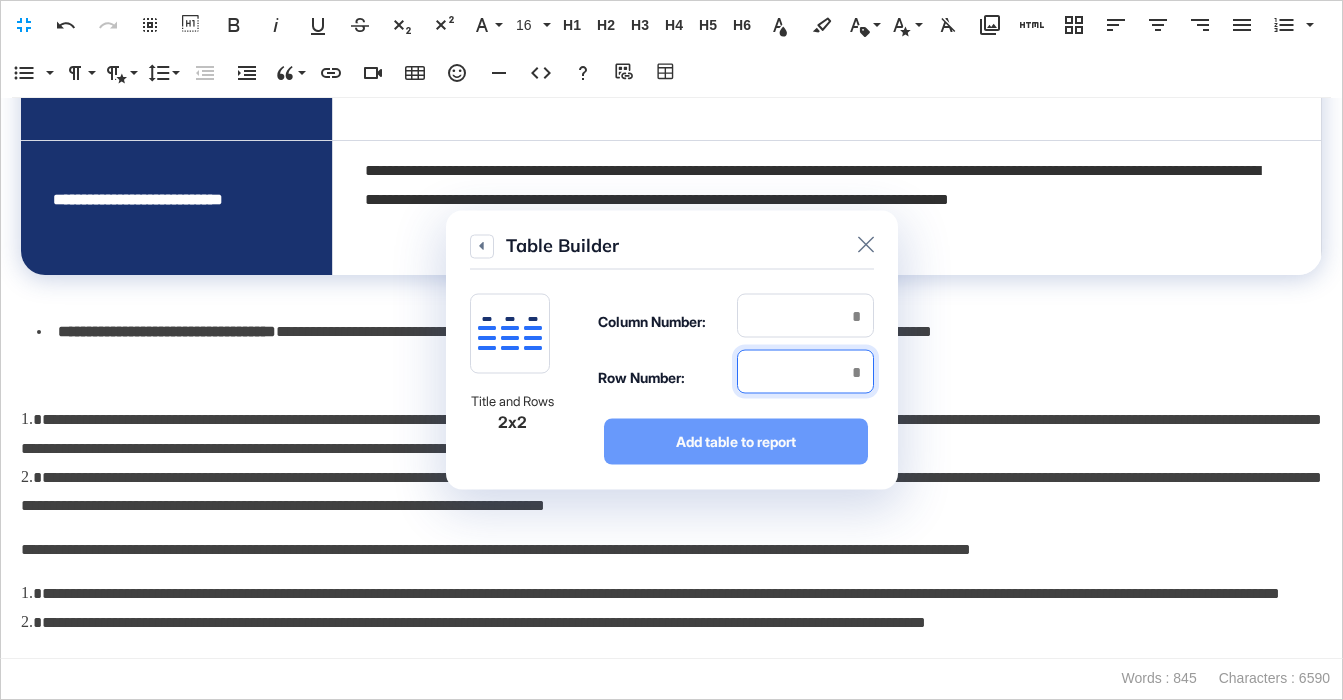 type on "*" 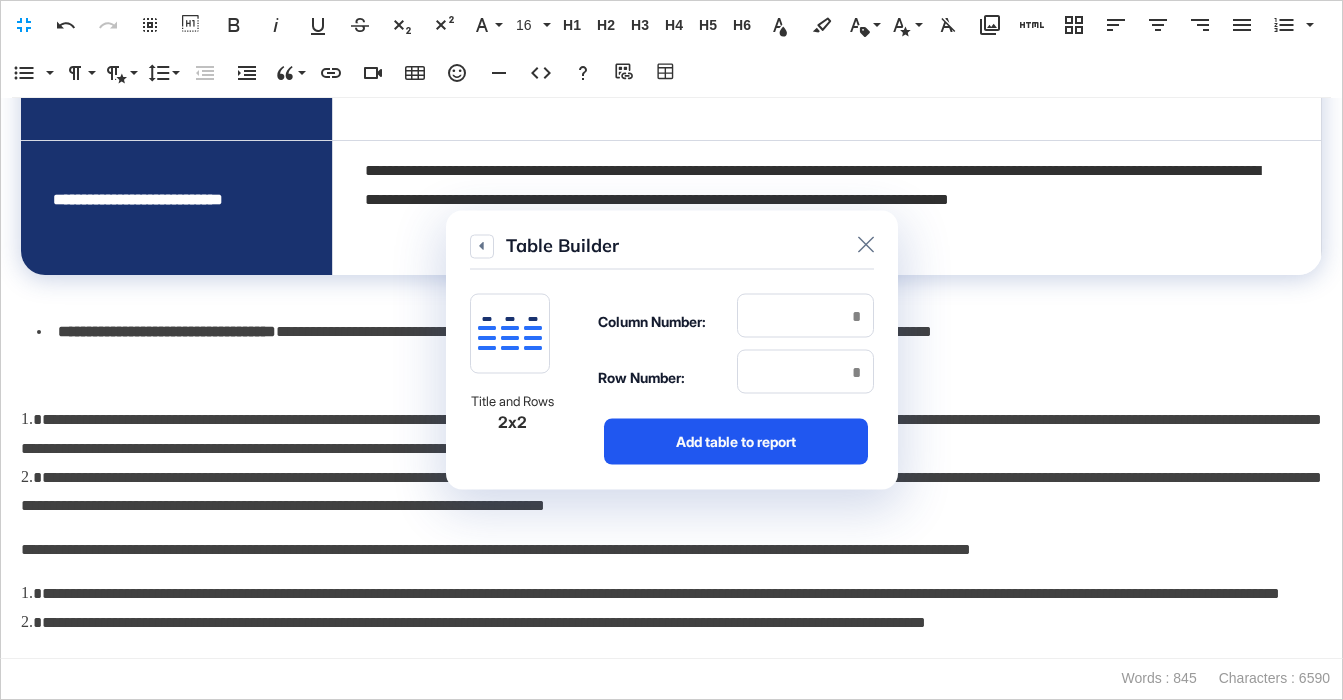 click on "Add table to report" at bounding box center (736, 442) 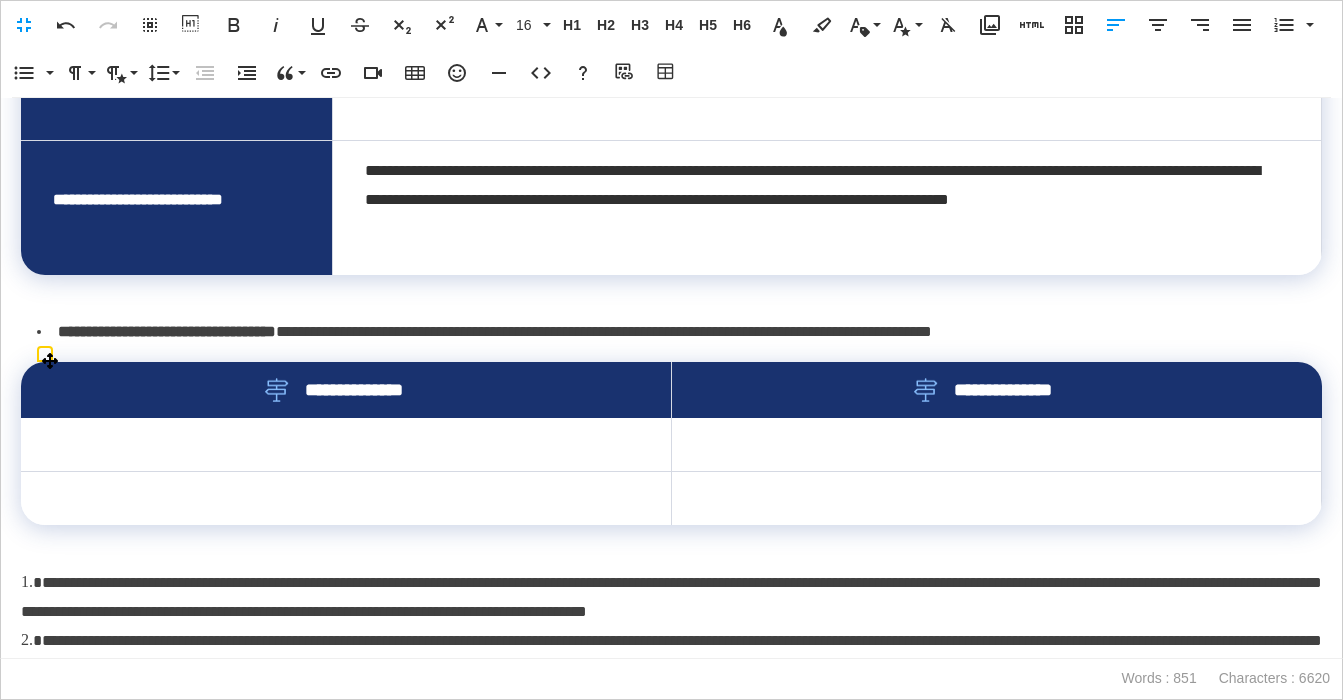 drag, startPoint x: 614, startPoint y: 389, endPoint x: 749, endPoint y: 398, distance: 135.29967 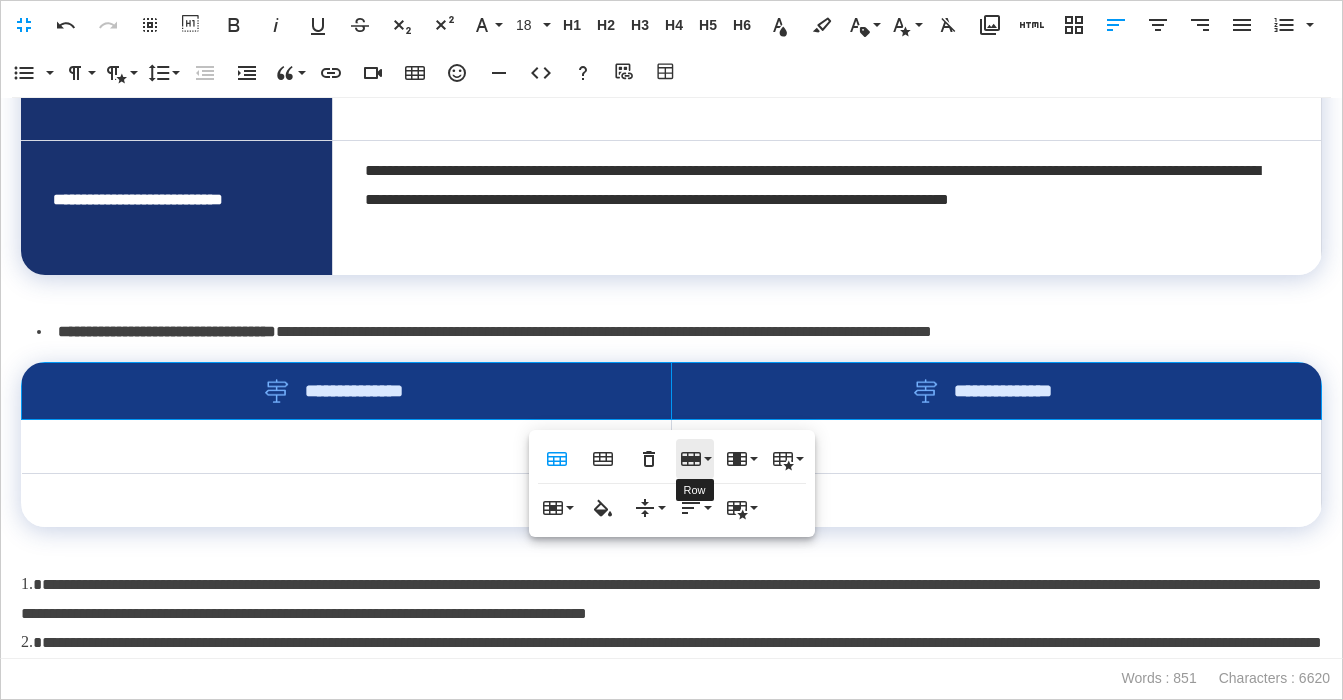 click 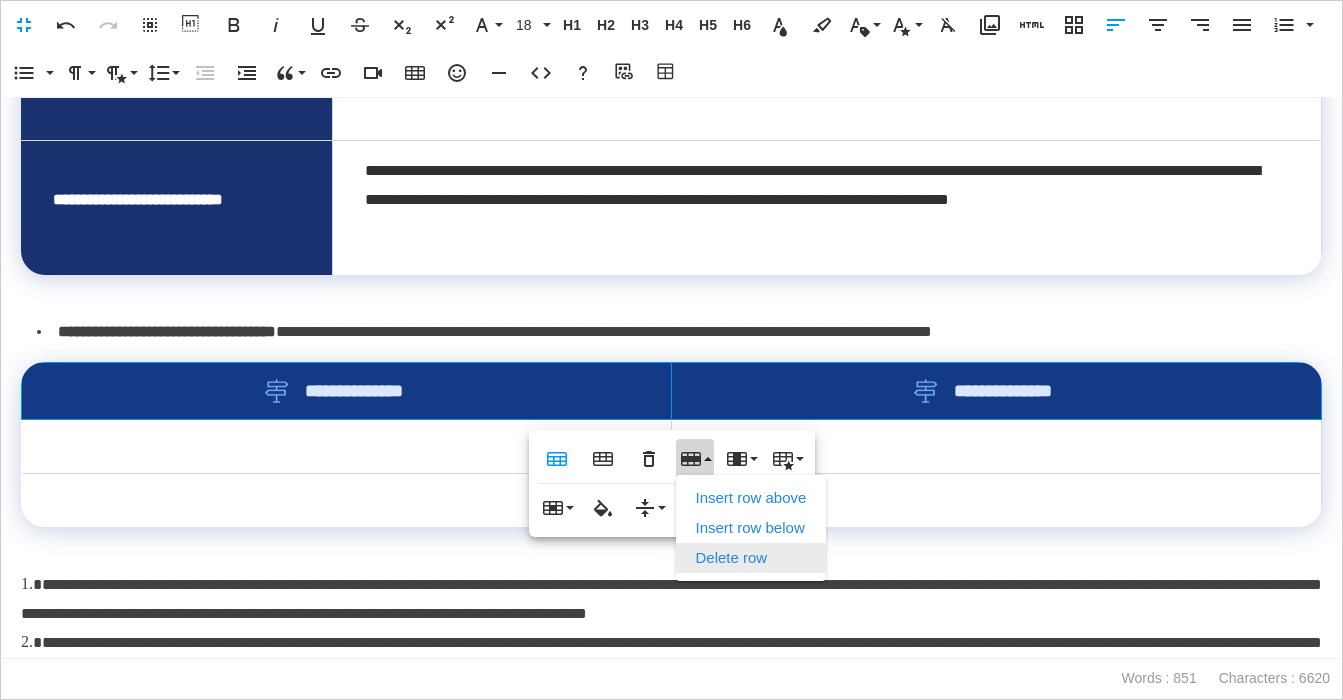 click on "Delete row" at bounding box center [751, 558] 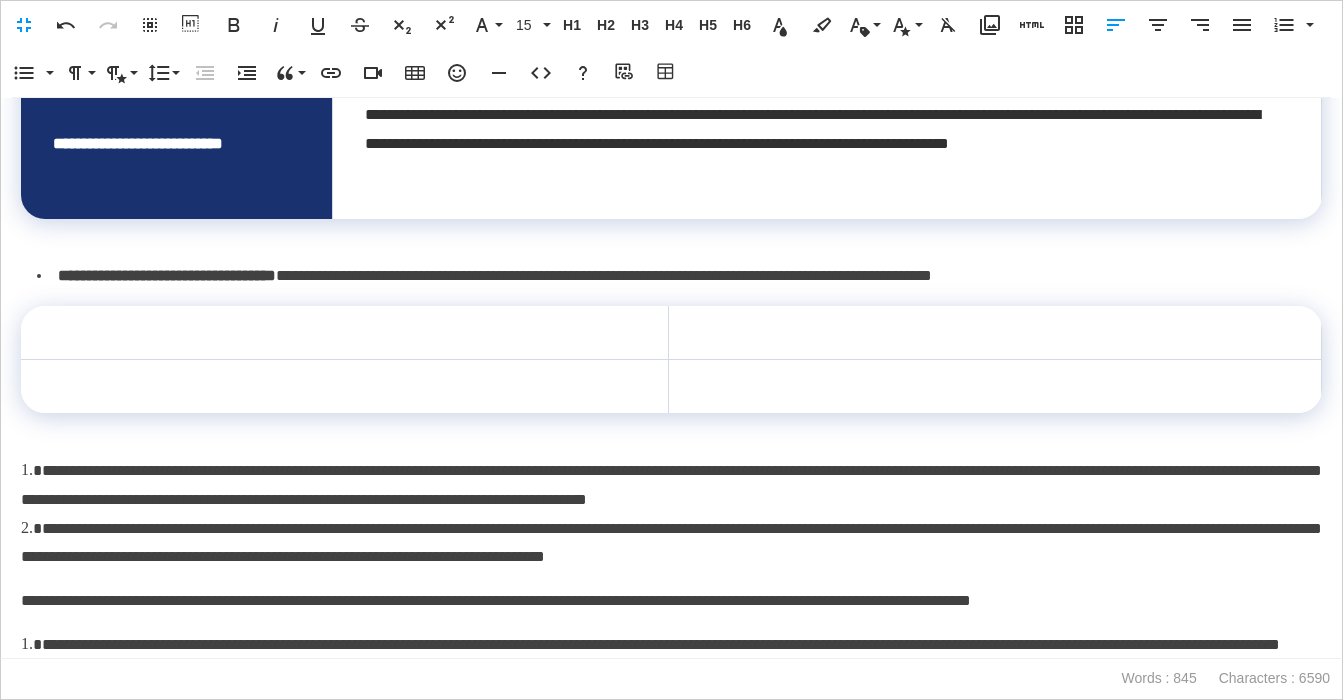 scroll, scrollTop: 928, scrollLeft: 0, axis: vertical 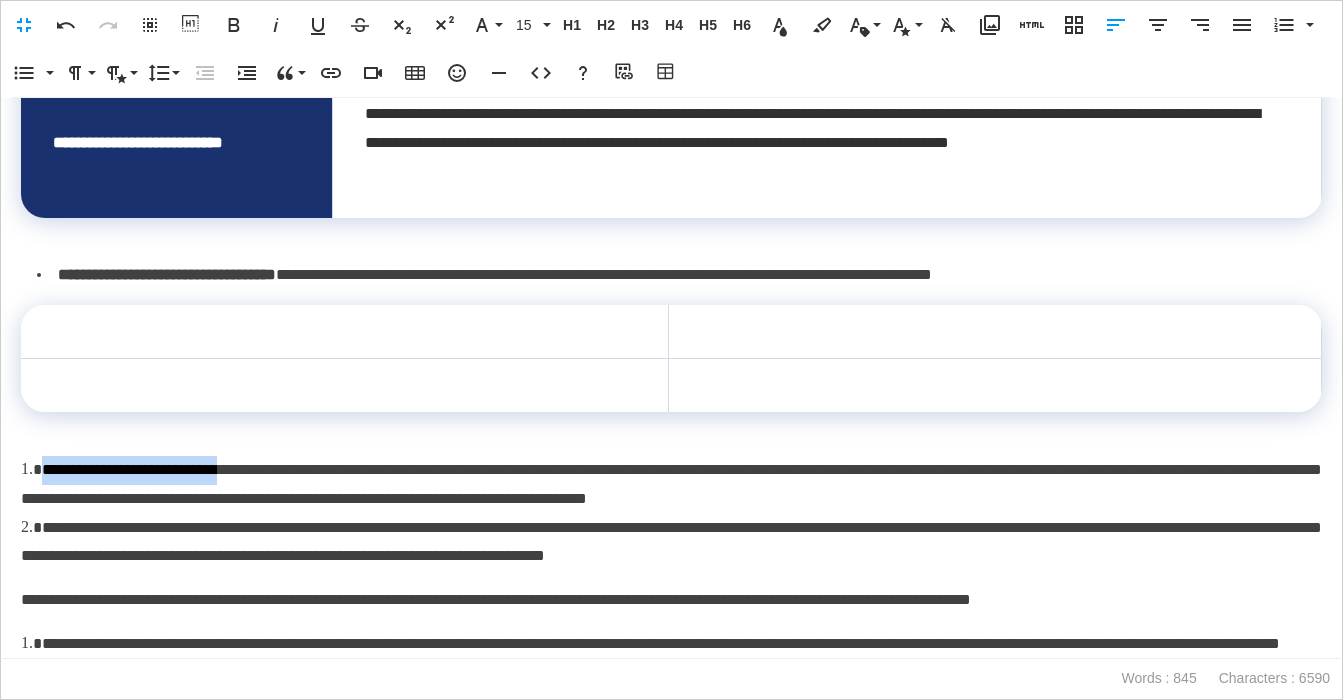 drag, startPoint x: 274, startPoint y: 471, endPoint x: 40, endPoint y: 470, distance: 234.00214 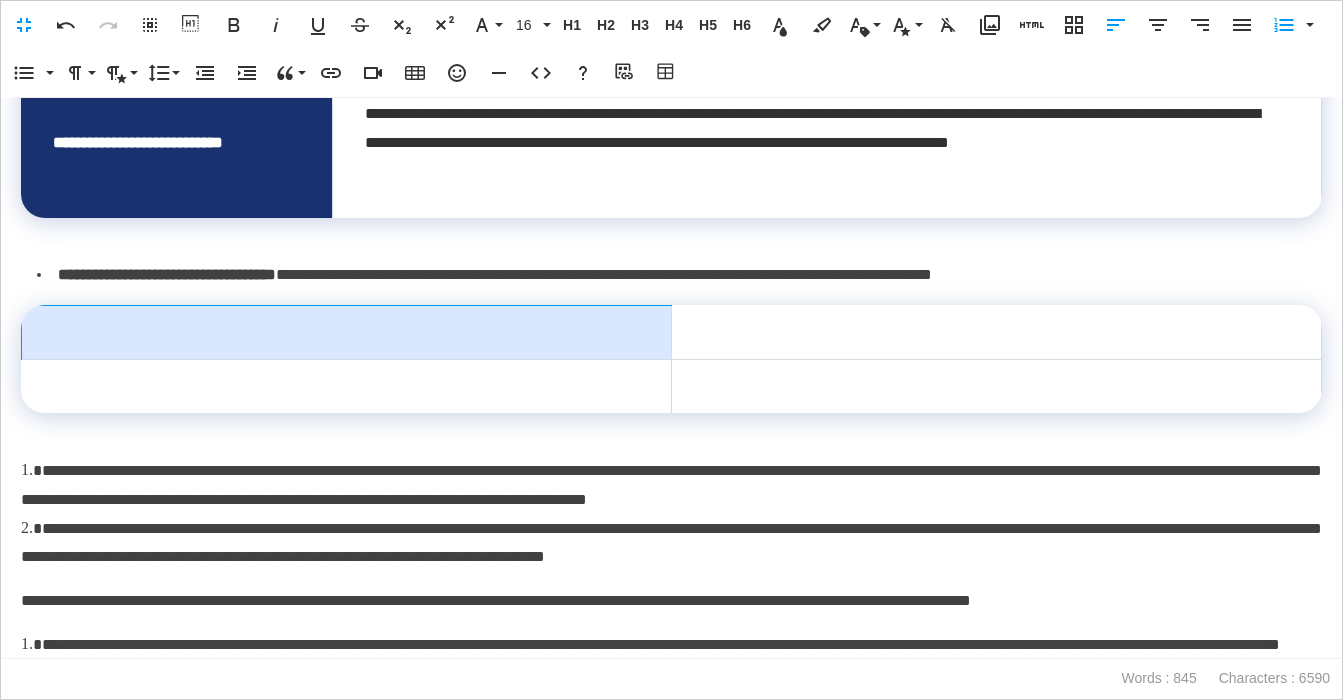 click at bounding box center [347, 333] 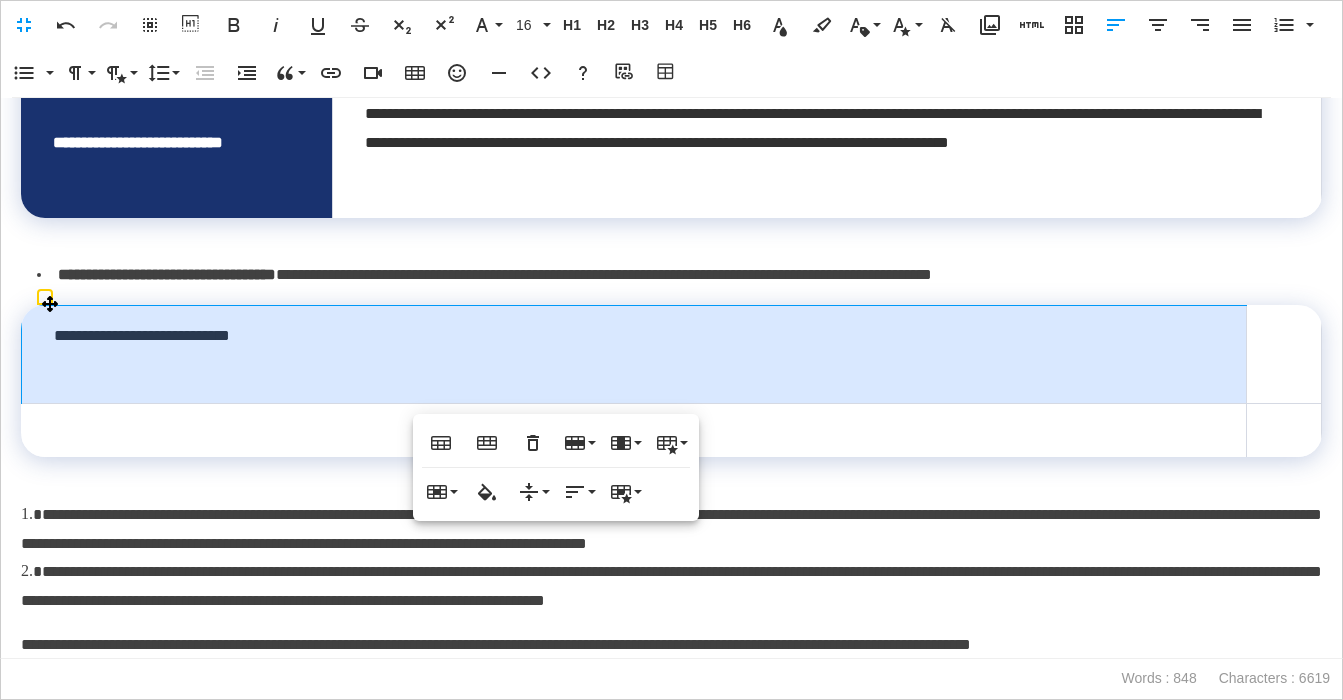 click on "**********" at bounding box center [634, 355] 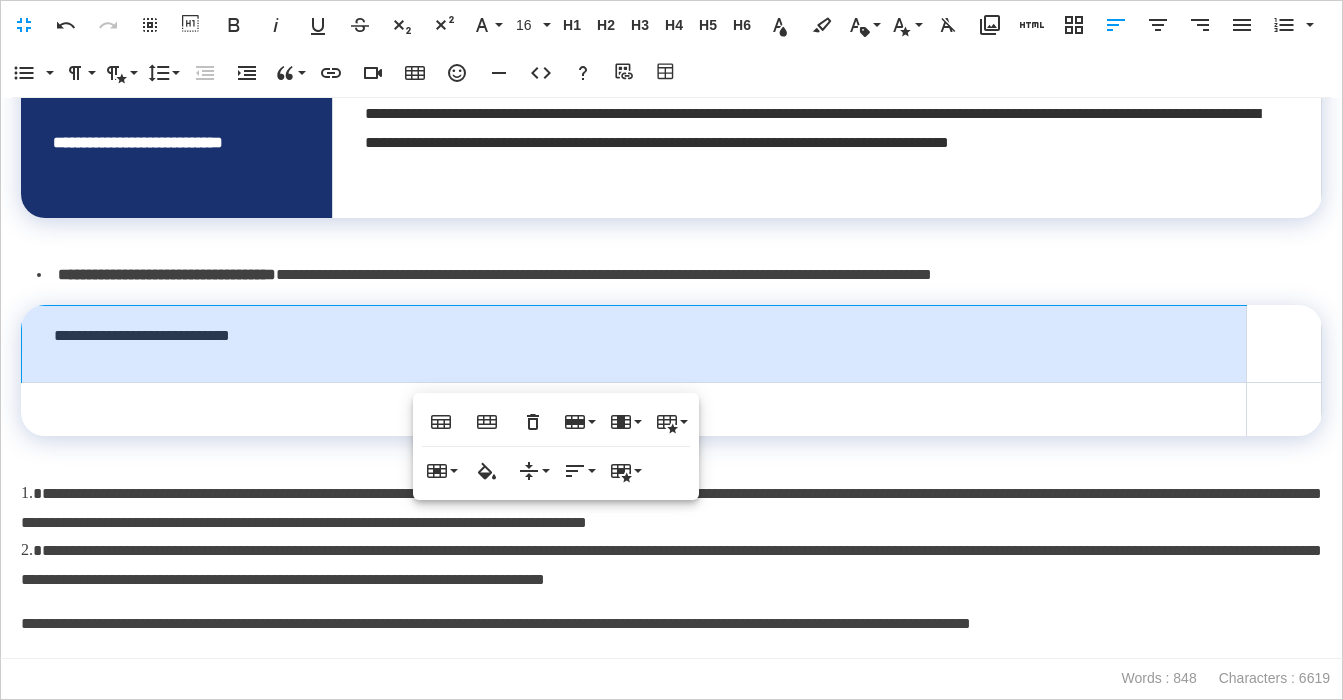 click on "**********" at bounding box center [671, 509] 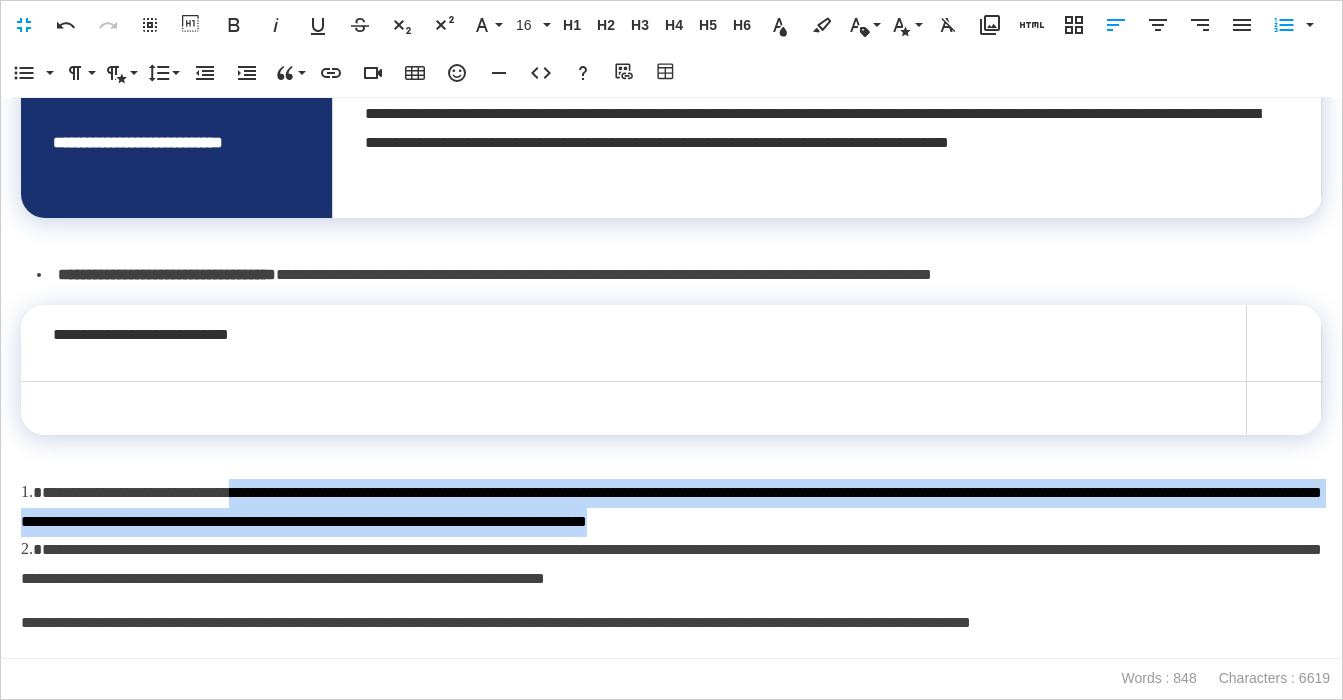 drag, startPoint x: 285, startPoint y: 493, endPoint x: 1074, endPoint y: 527, distance: 789.73224 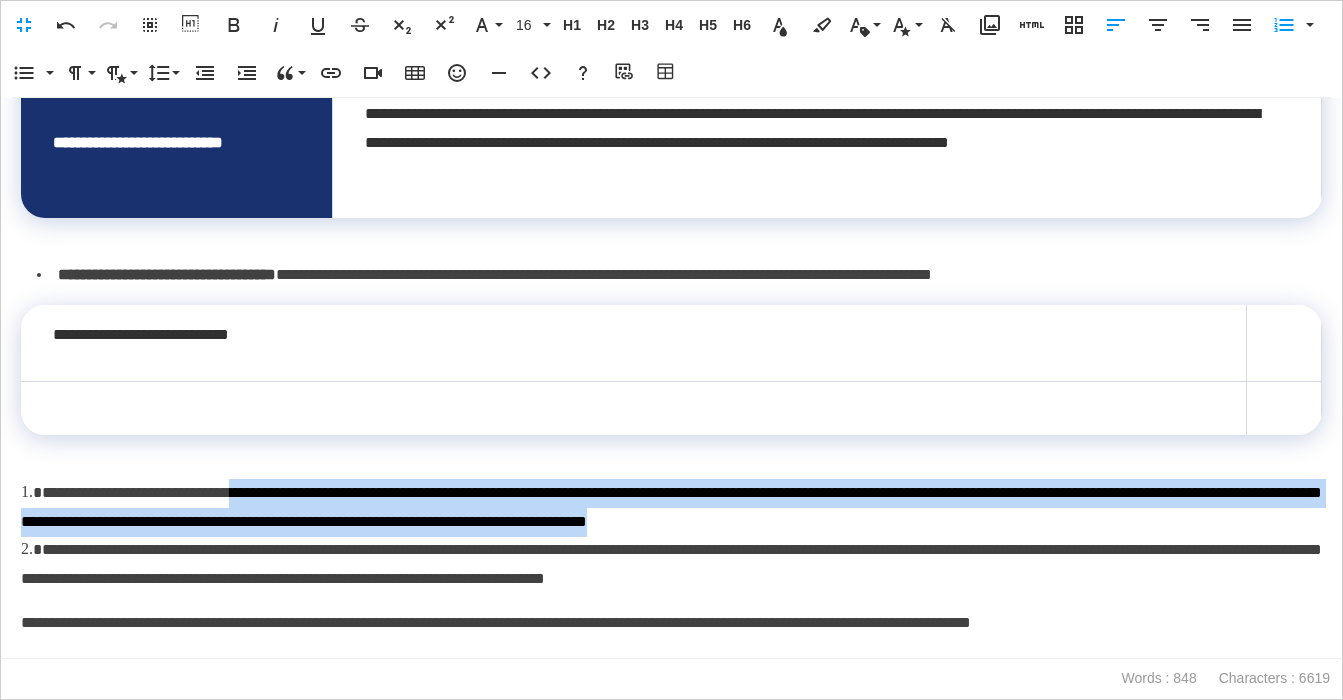 click on "**********" at bounding box center [671, 508] 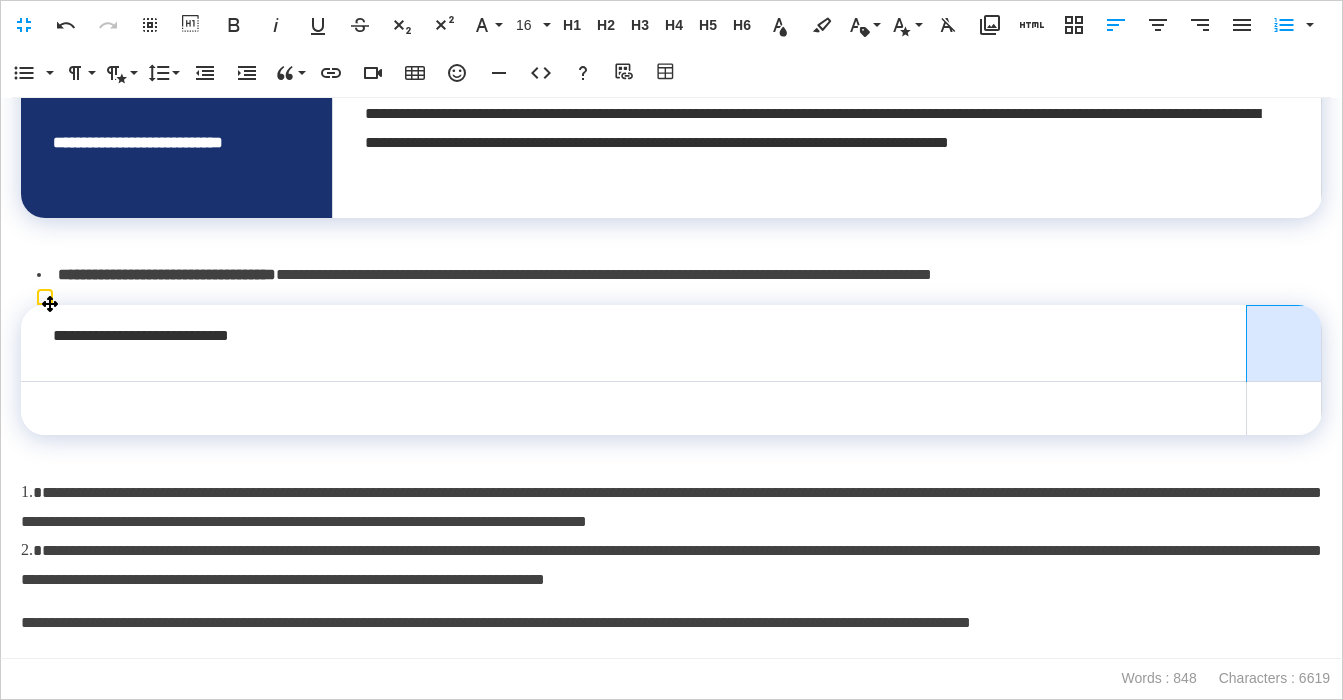 click at bounding box center [1284, 344] 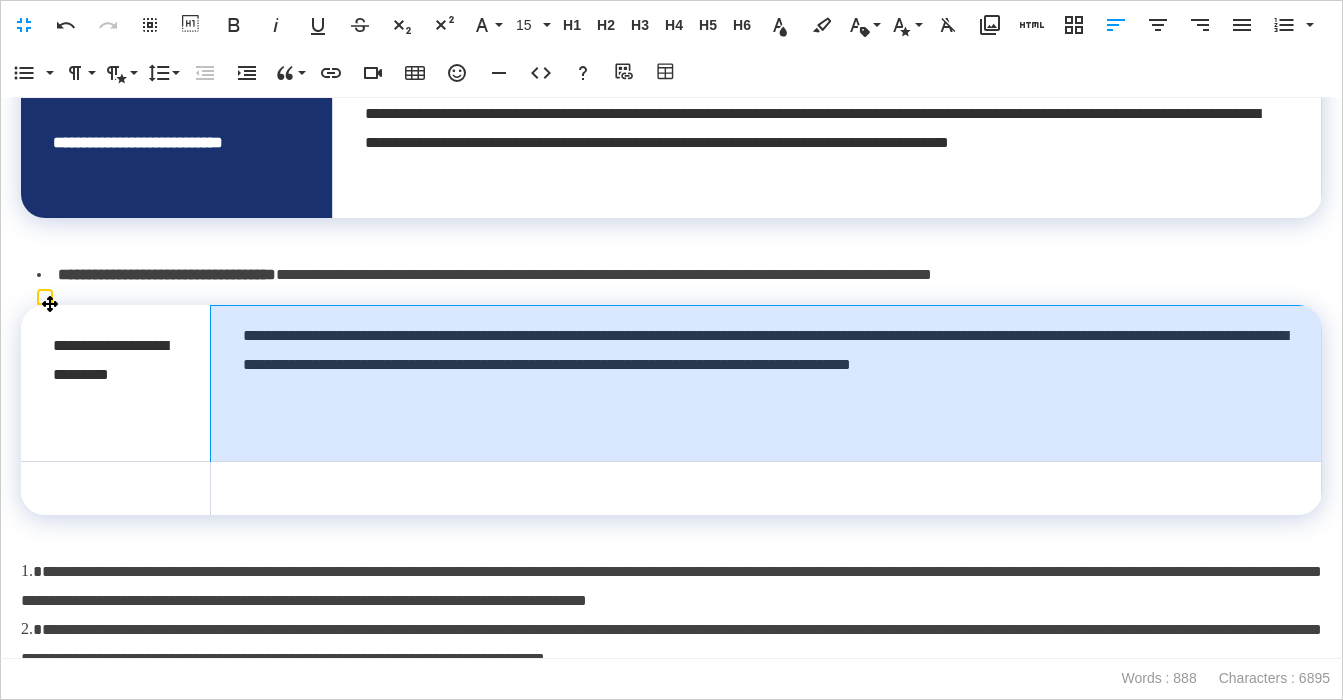 click on "**********" at bounding box center [766, 383] 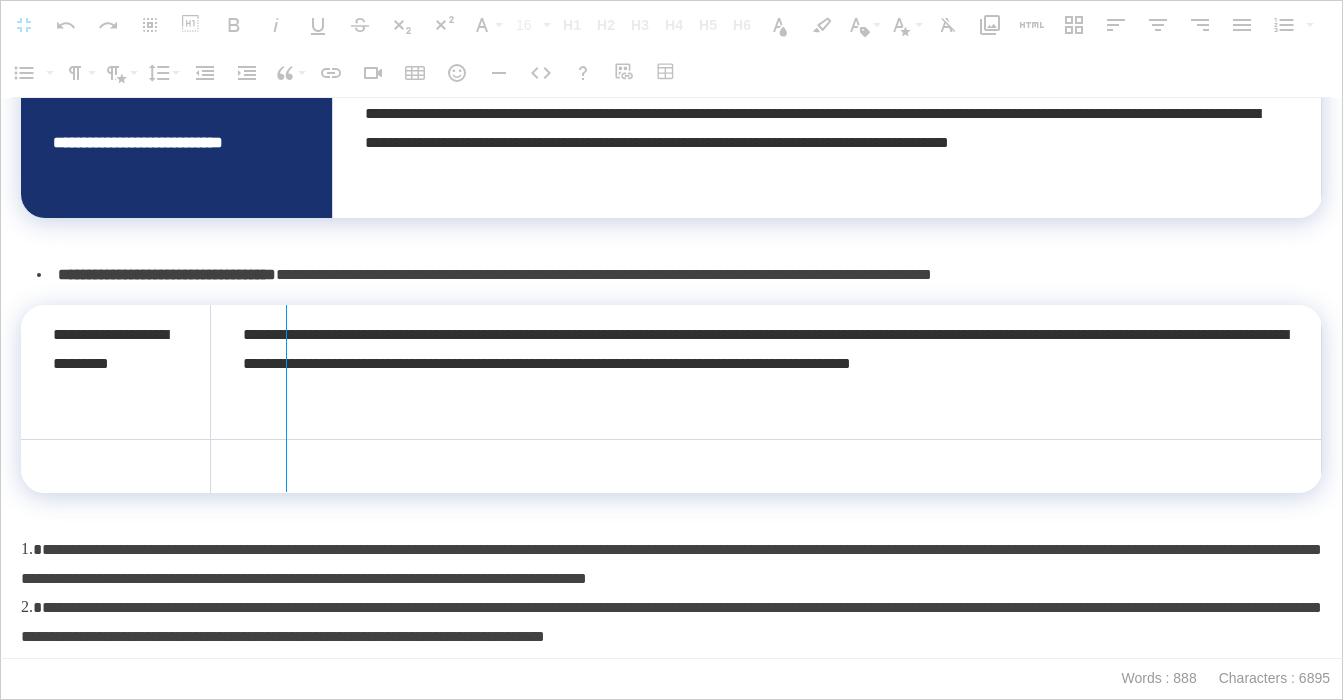 drag, startPoint x: 210, startPoint y: 365, endPoint x: 285, endPoint y: 369, distance: 75.10659 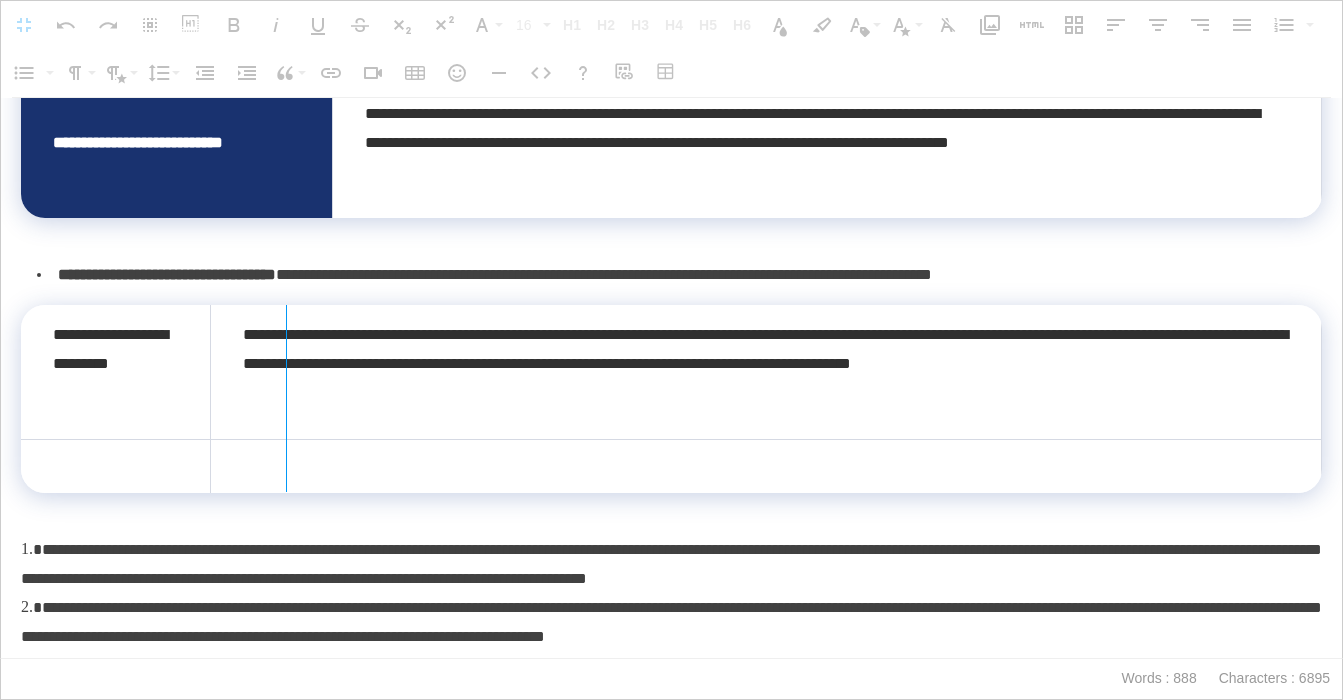 click at bounding box center [286, 398] 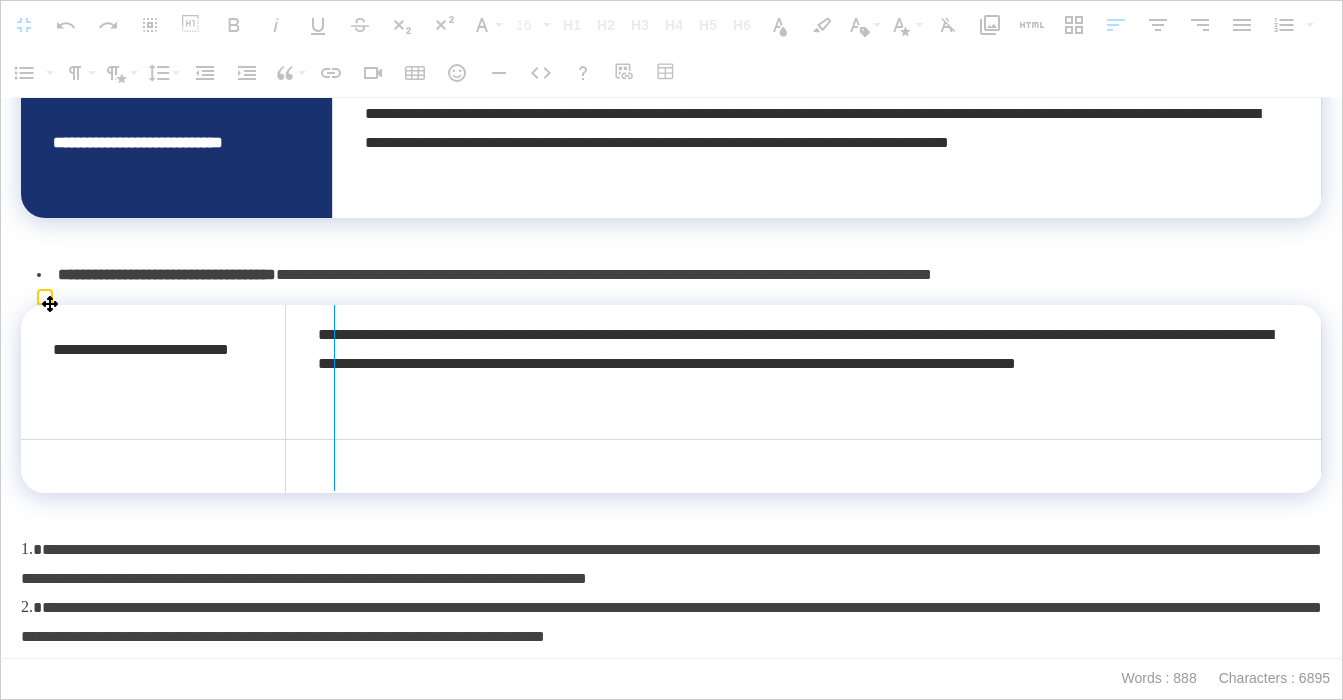 drag, startPoint x: 288, startPoint y: 369, endPoint x: 338, endPoint y: 369, distance: 50 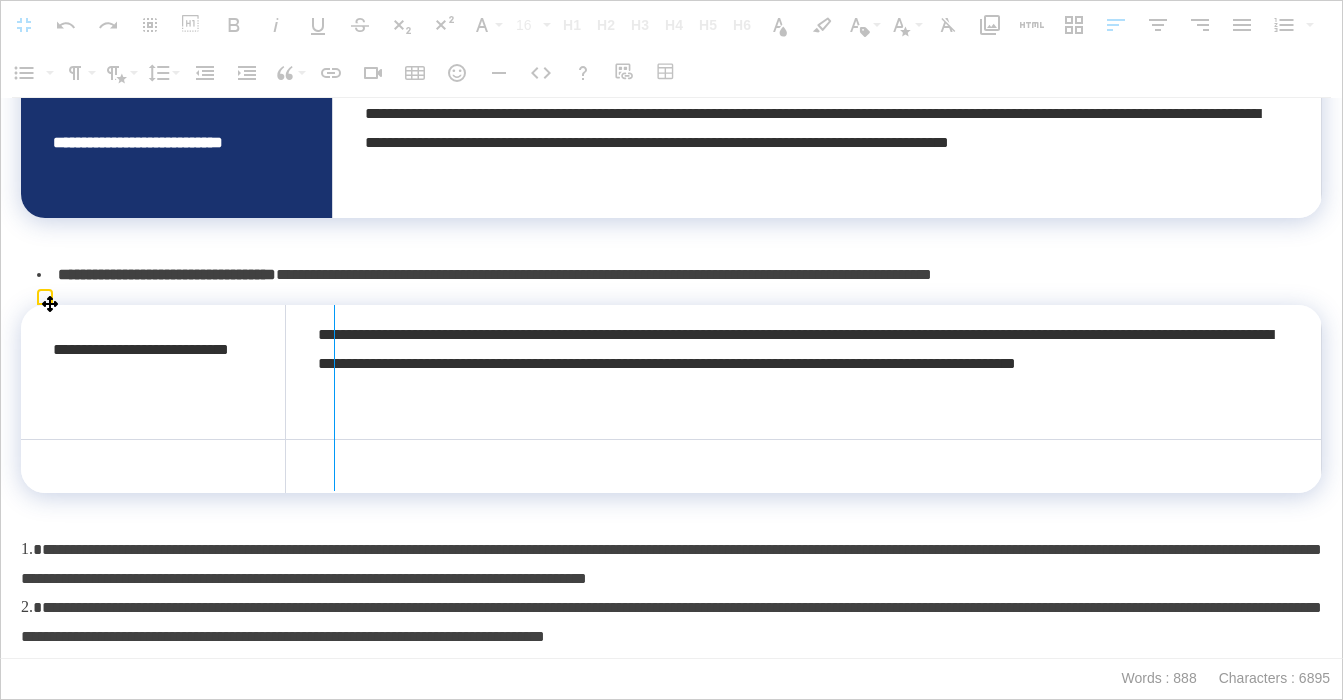 click at bounding box center (334, 398) 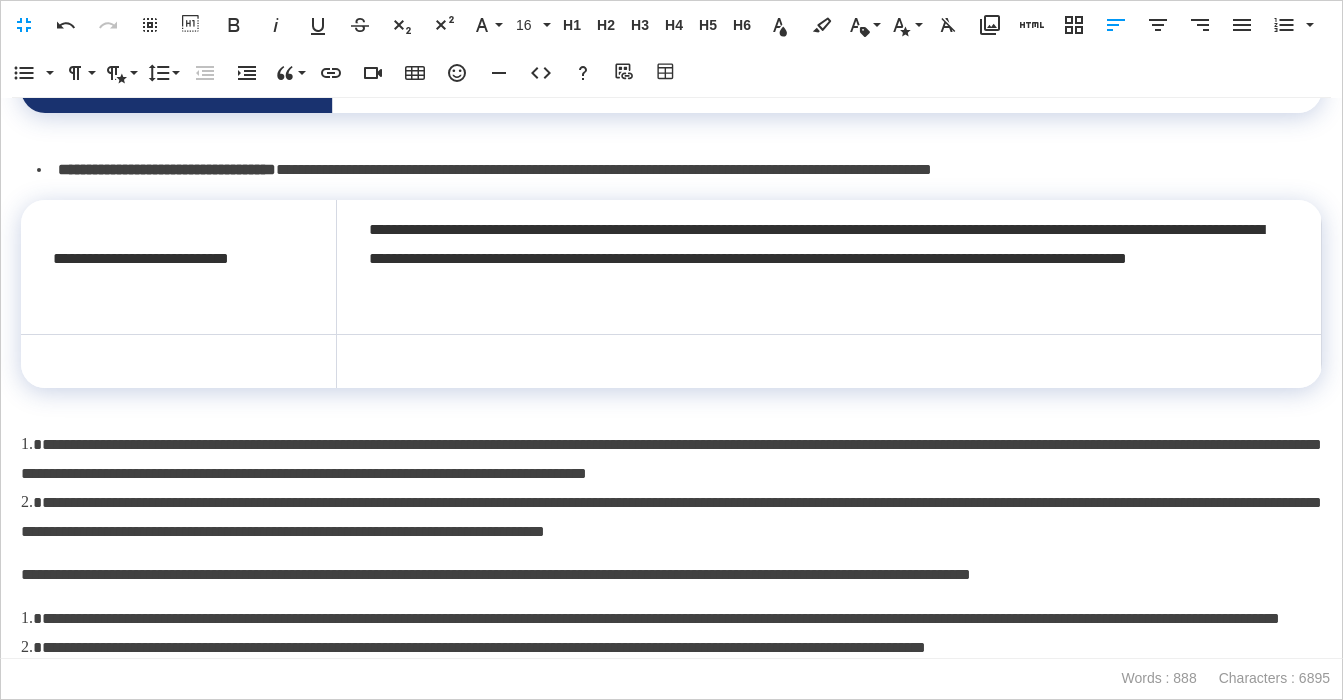 scroll, scrollTop: 1030, scrollLeft: 0, axis: vertical 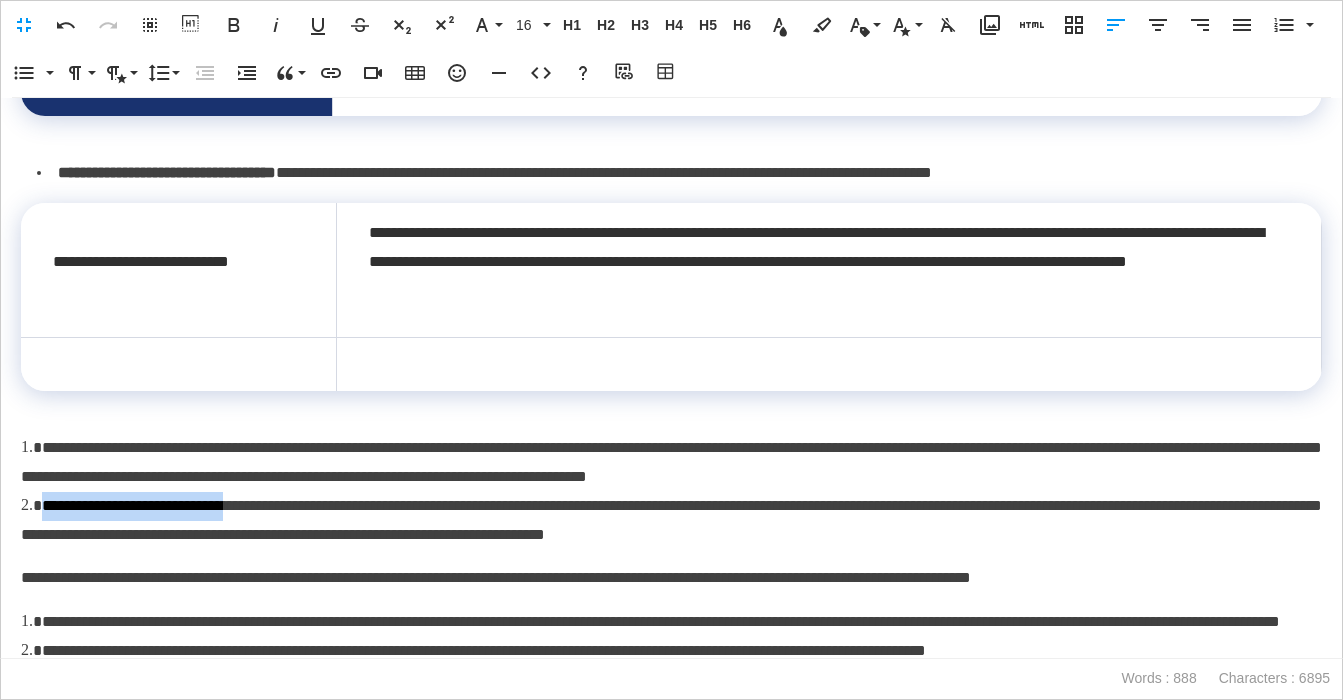 drag, startPoint x: 42, startPoint y: 502, endPoint x: 264, endPoint y: 507, distance: 222.0563 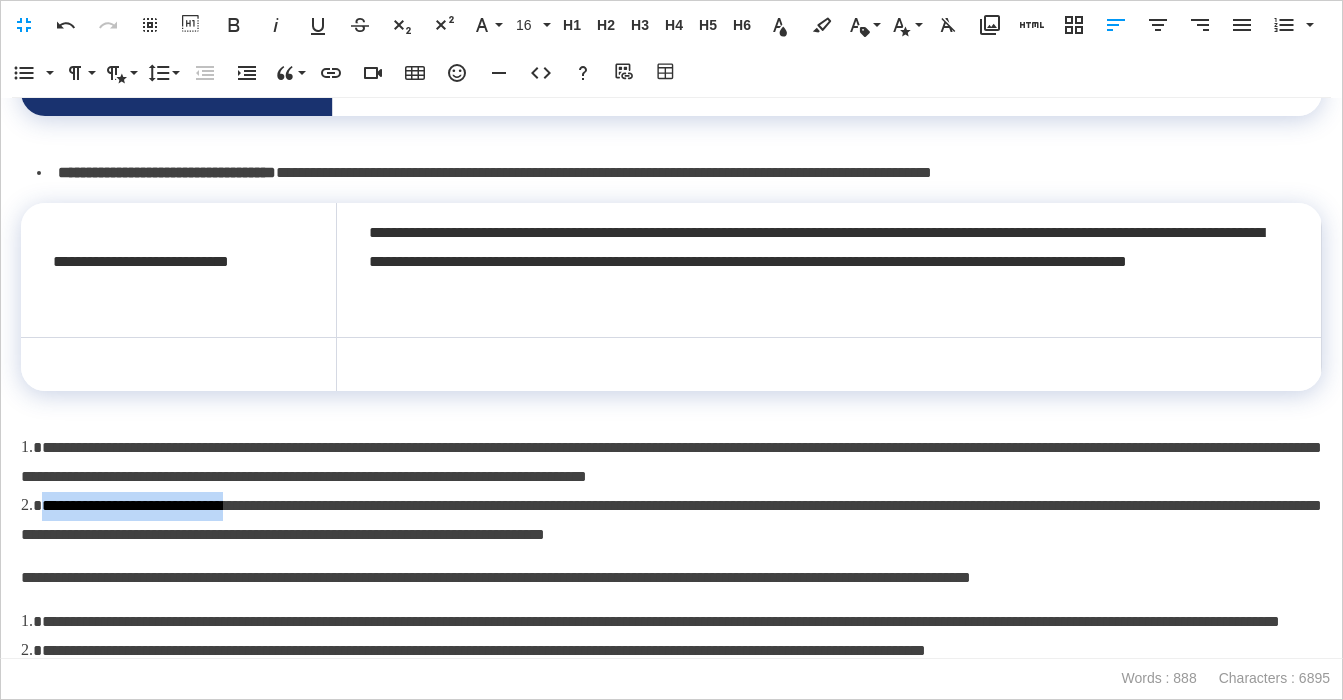 click on "**********" at bounding box center (671, 520) 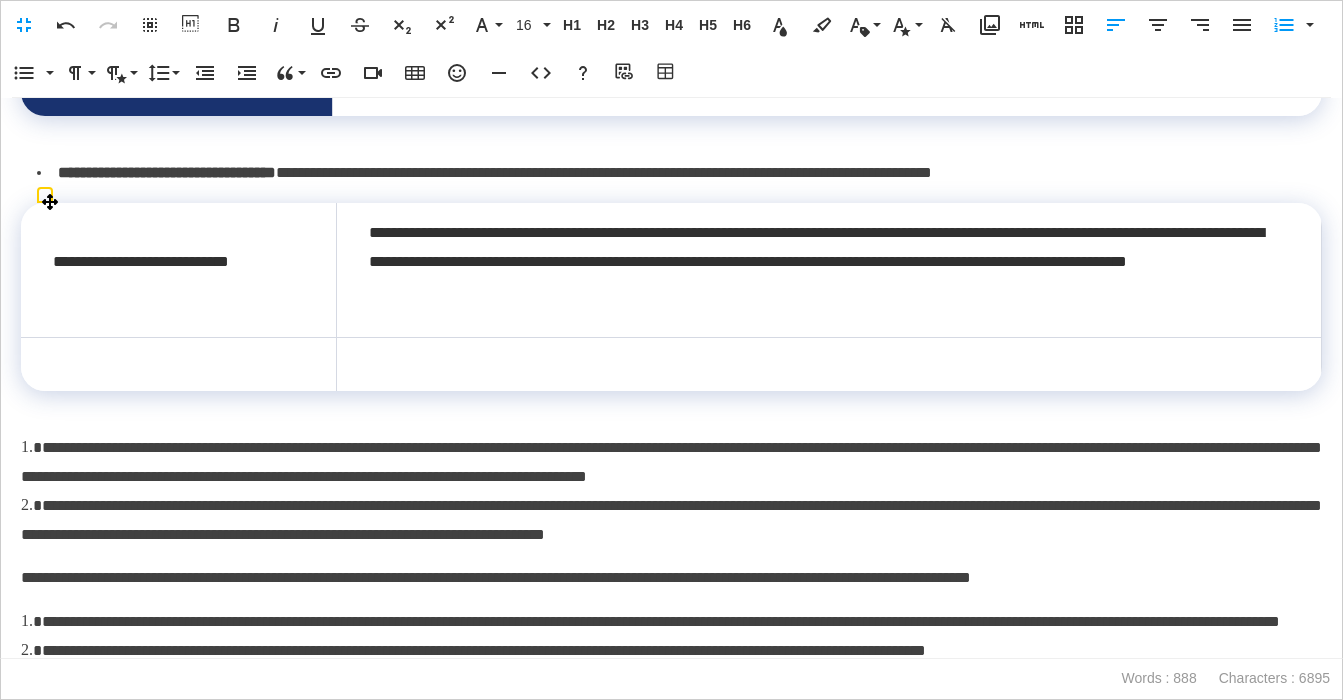 click at bounding box center (179, 364) 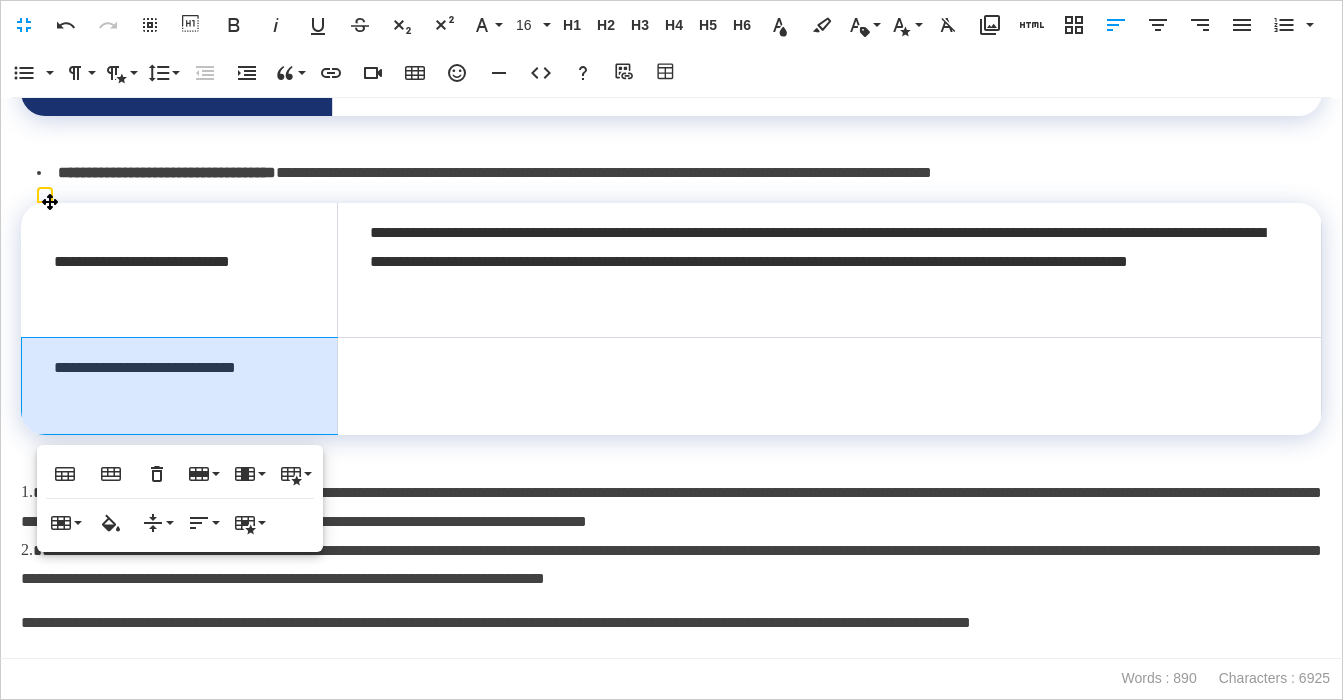 click on "**********" at bounding box center [180, 386] 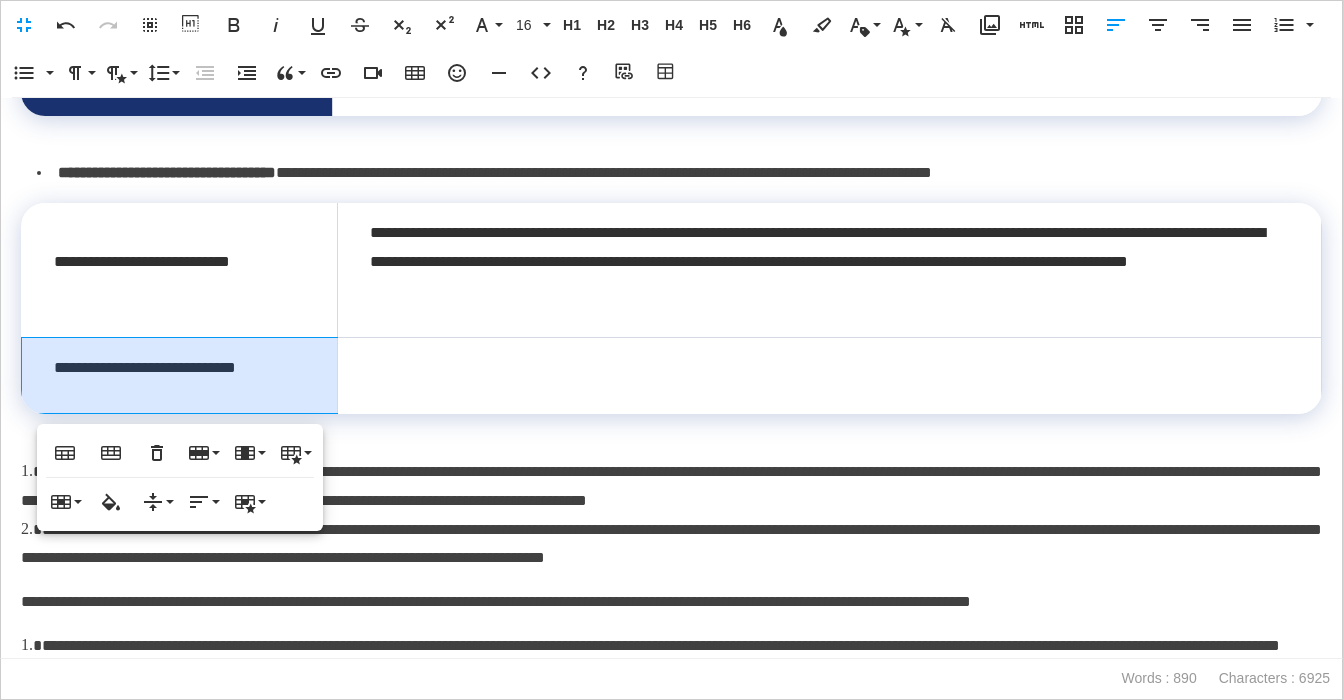 scroll, scrollTop: 1067, scrollLeft: 0, axis: vertical 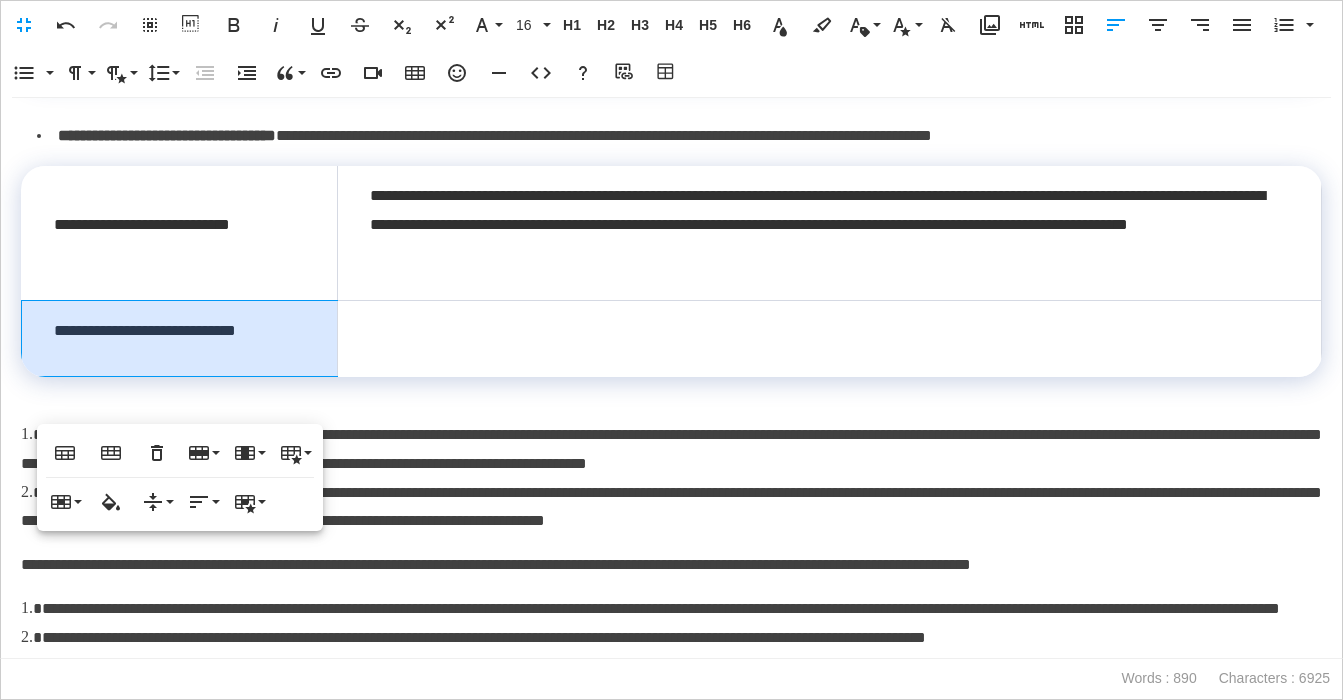 click on "**********" at bounding box center (671, 507) 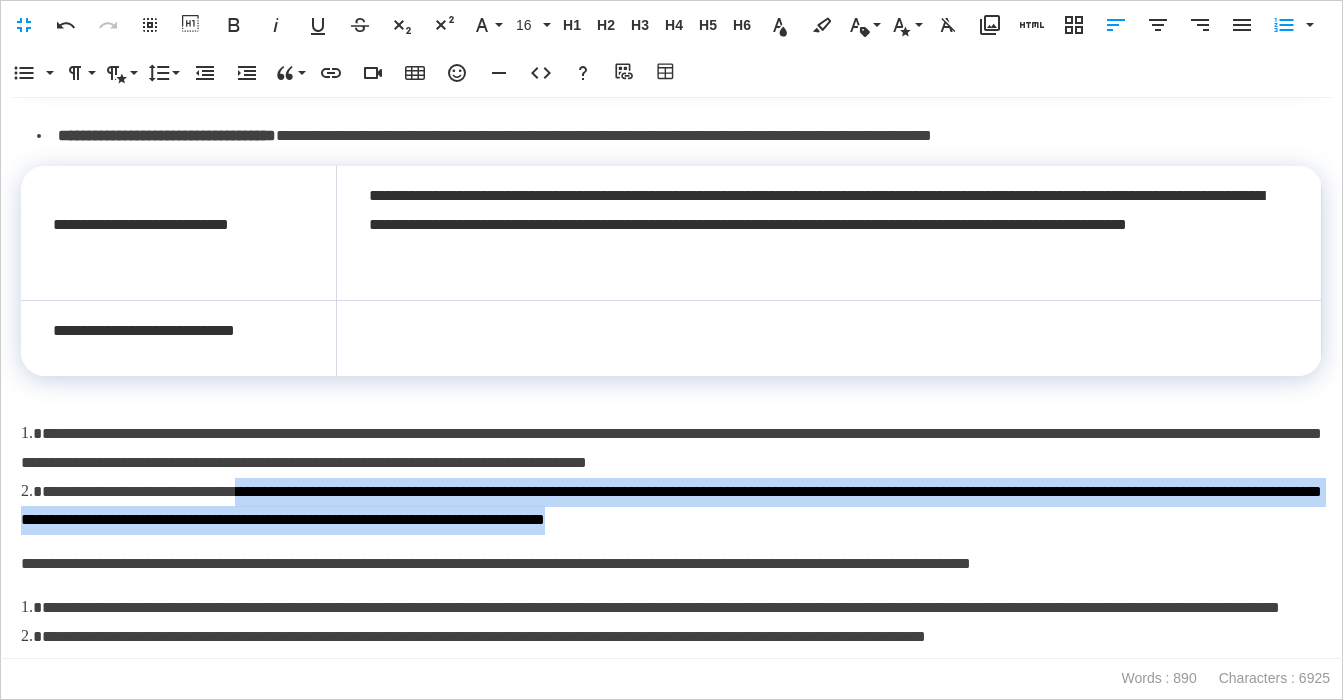 drag, startPoint x: 280, startPoint y: 495, endPoint x: 1108, endPoint y: 521, distance: 828.40814 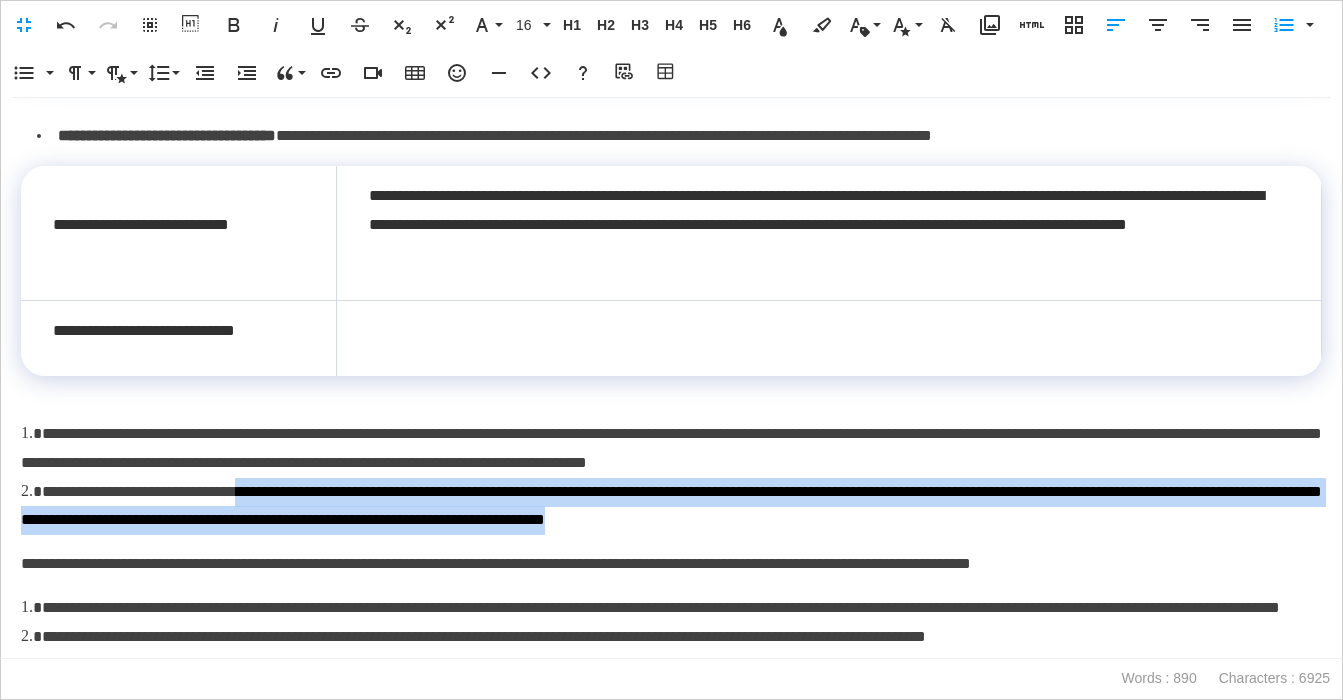click on "**********" at bounding box center [671, 507] 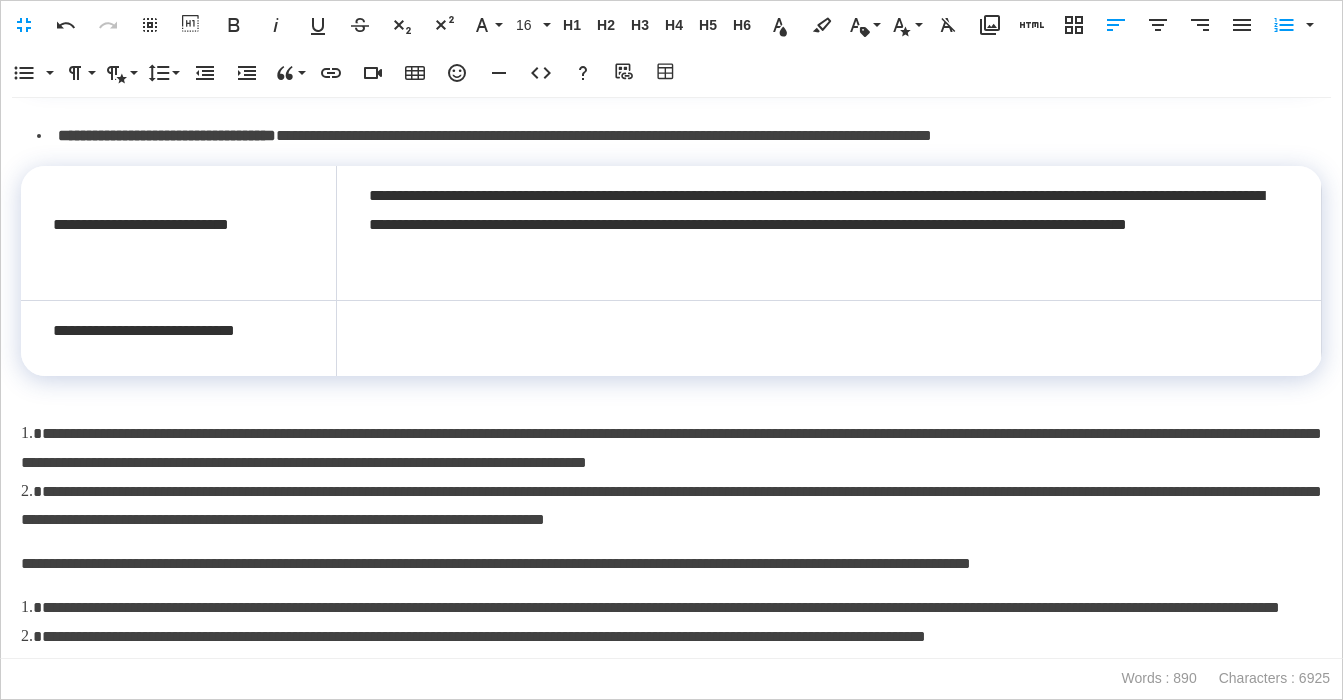 click at bounding box center [829, 338] 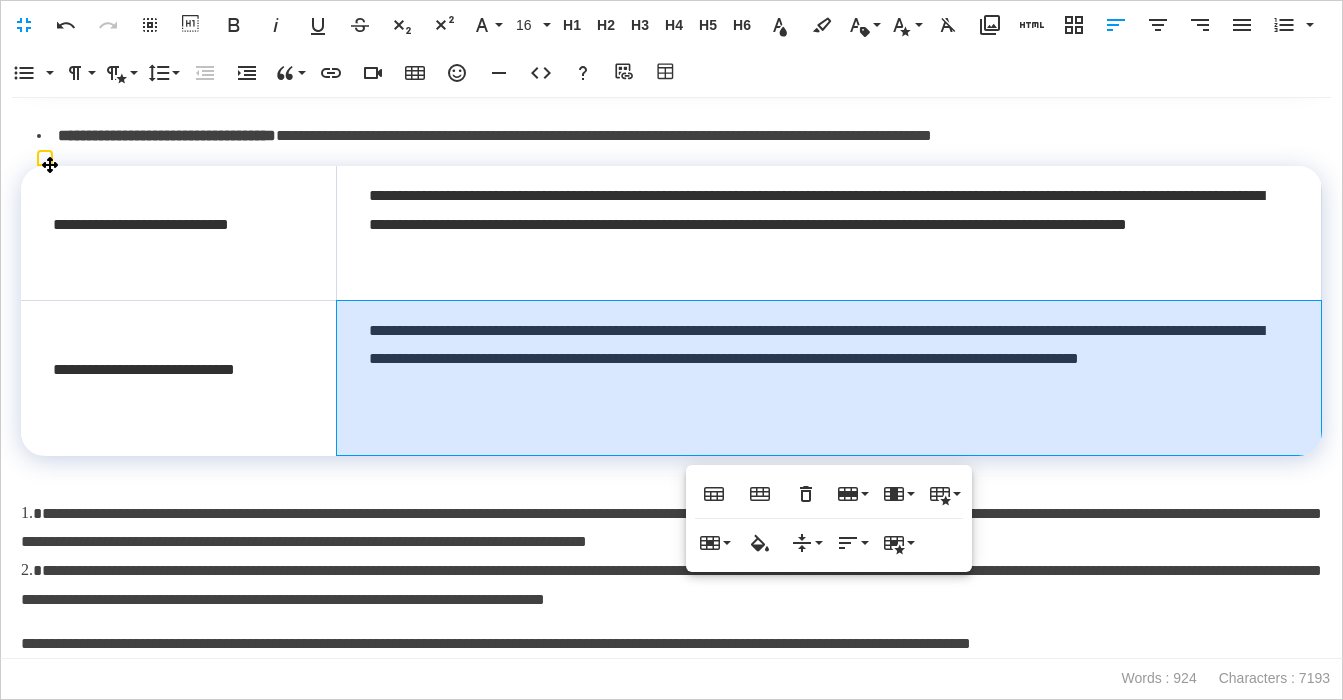 click on "**********" at bounding box center [829, 377] 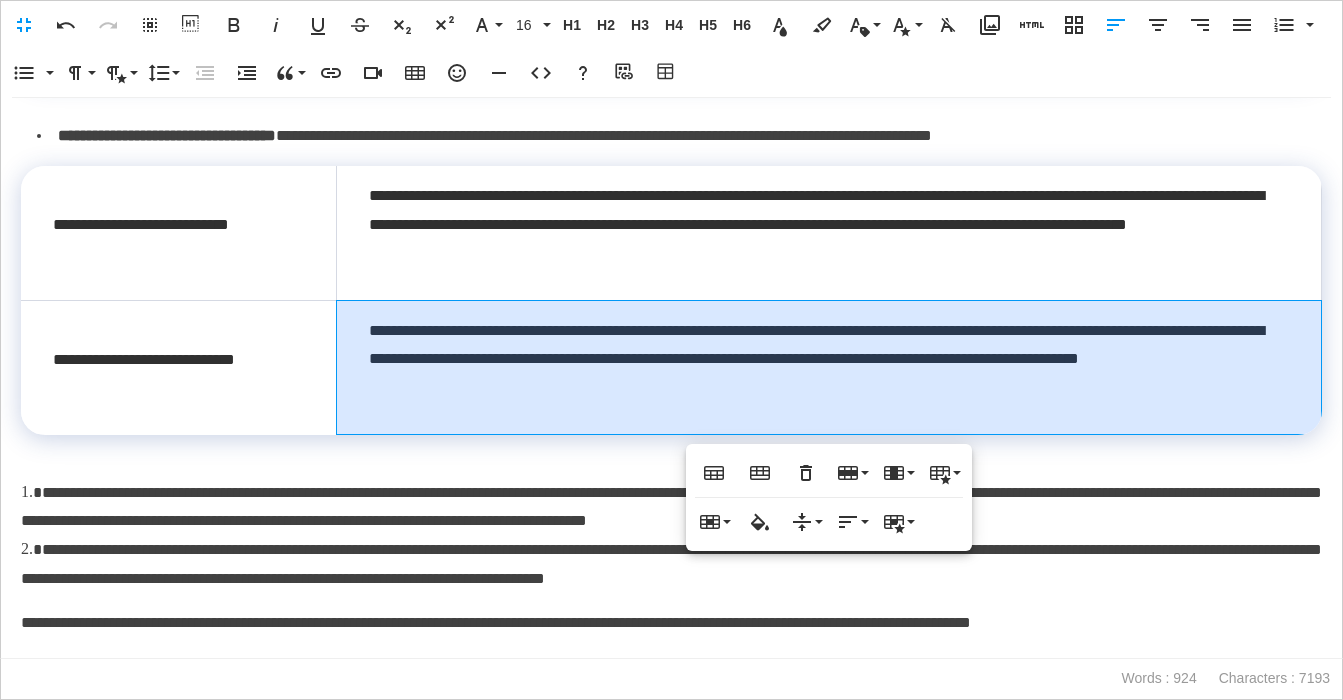 click on "**********" at bounding box center (671, 564) 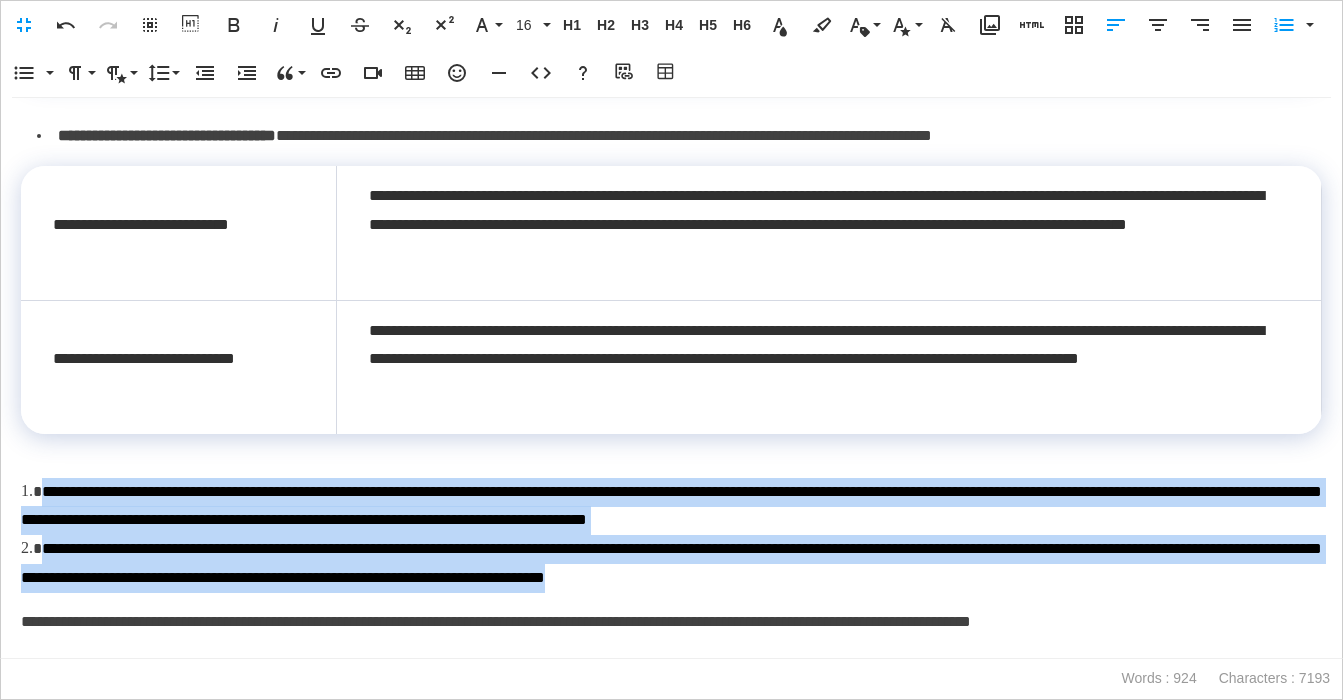 drag, startPoint x: 1026, startPoint y: 578, endPoint x: 0, endPoint y: 498, distance: 1029.1141 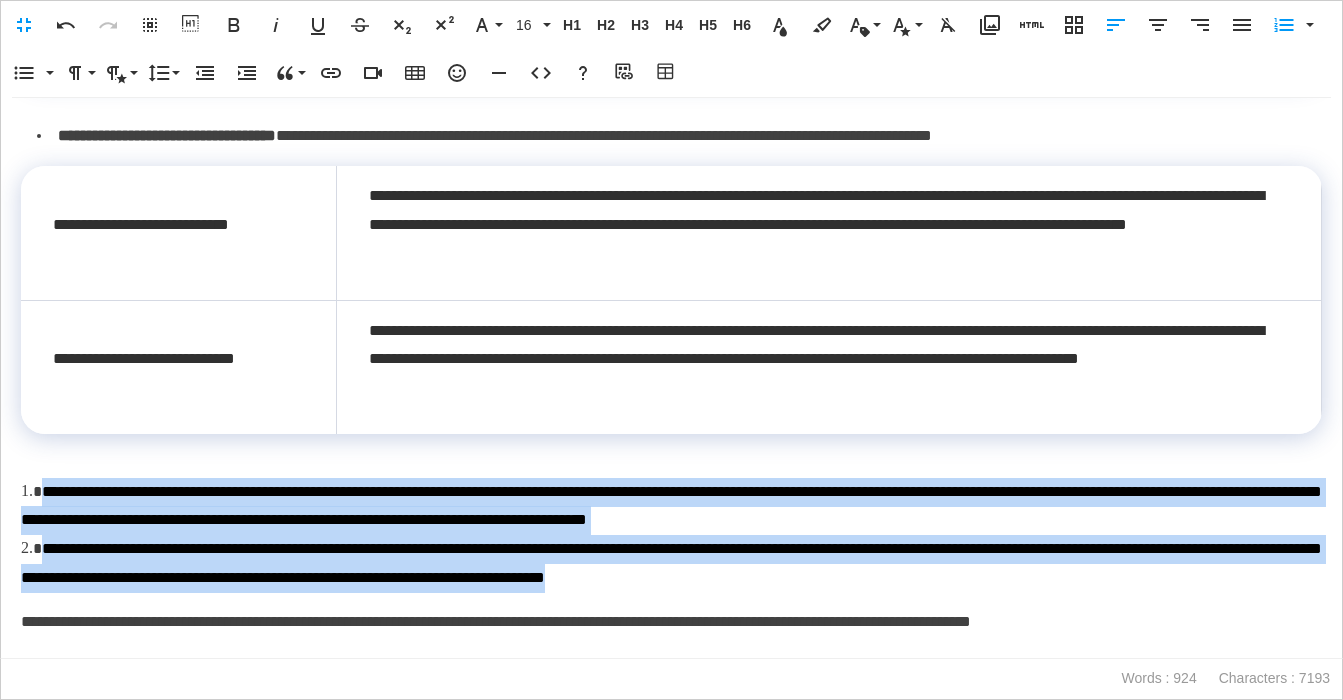 click on "**********" at bounding box center [671, 378] 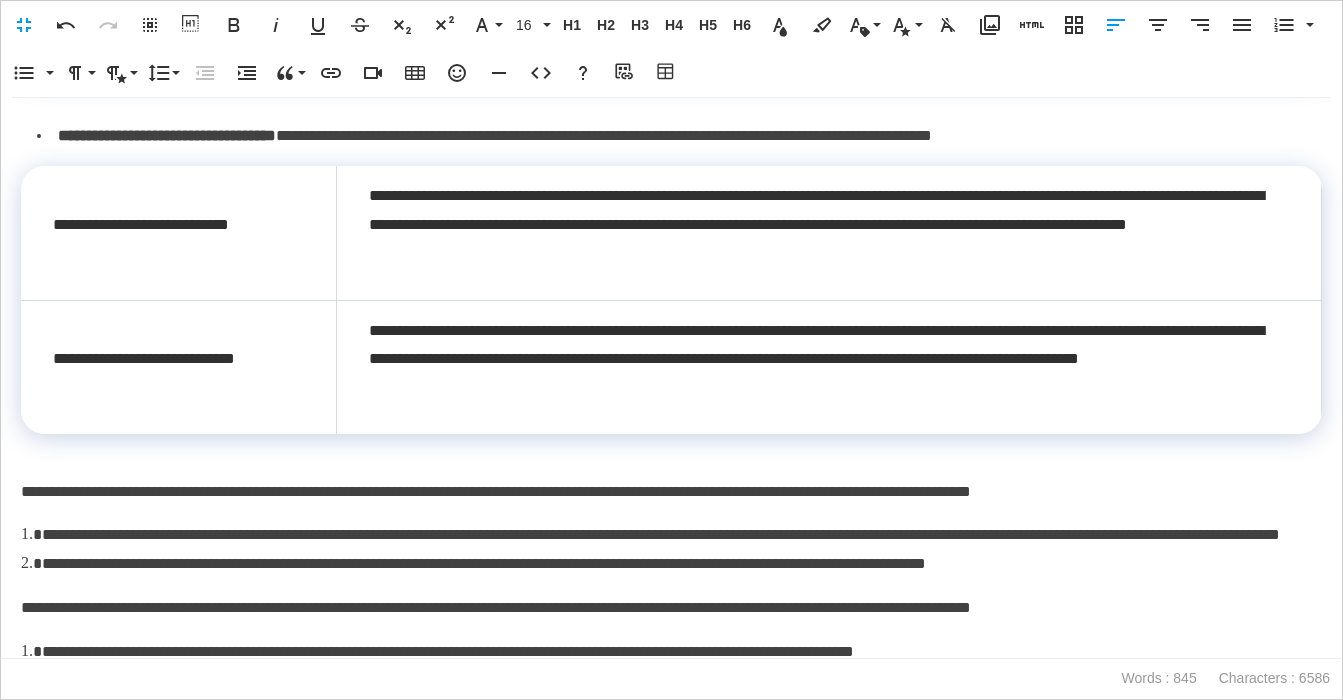 click on "**********" at bounding box center [679, 136] 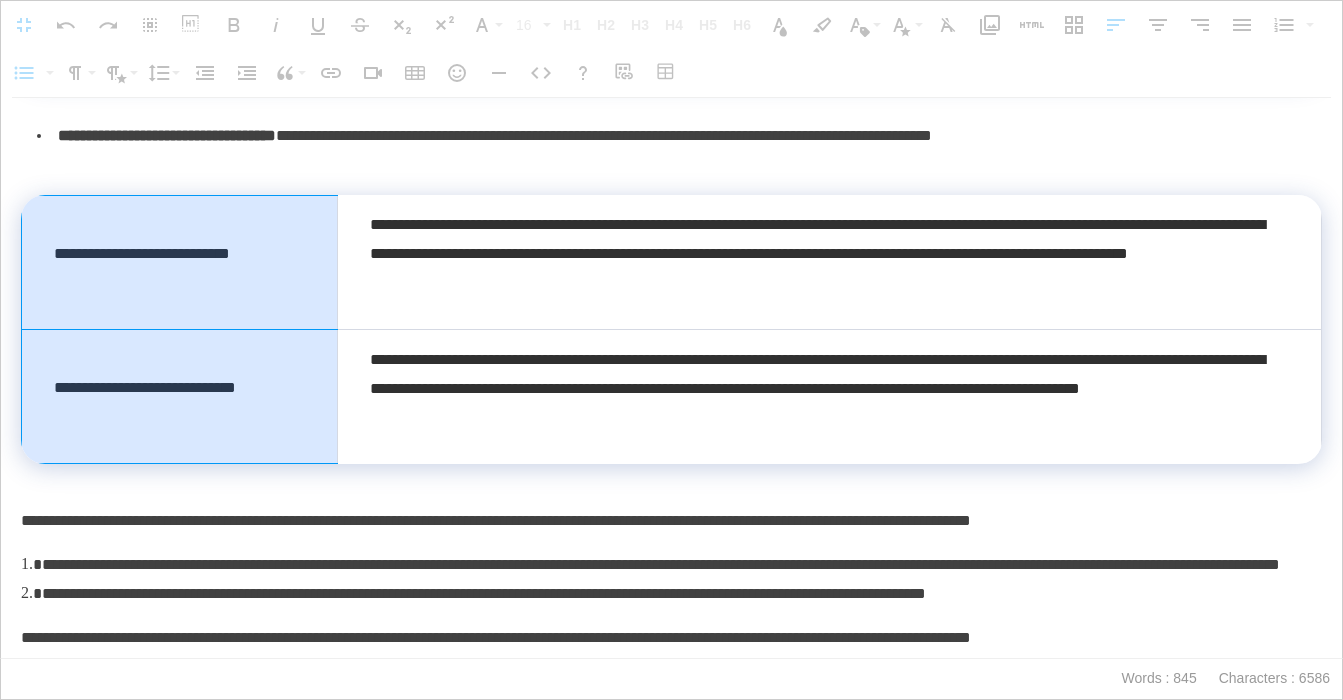 drag, startPoint x: 268, startPoint y: 273, endPoint x: 245, endPoint y: 429, distance: 157.6864 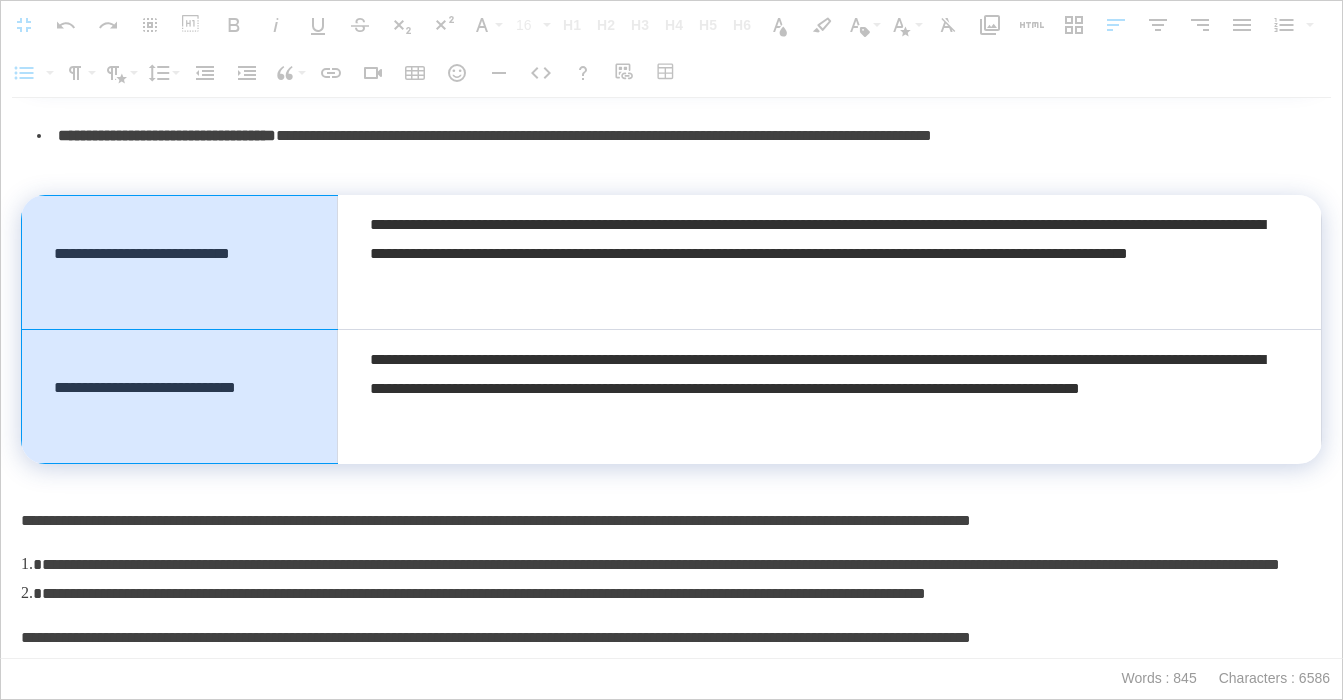 click on "**********" at bounding box center (672, 329) 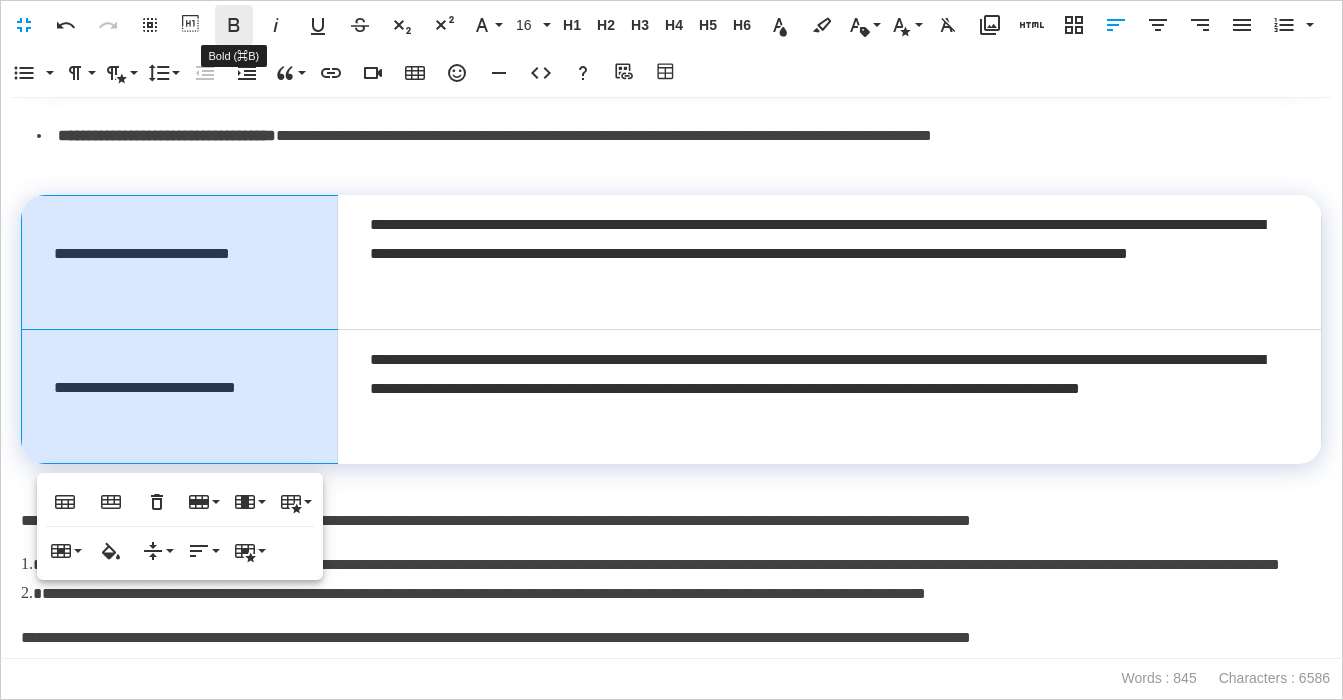 click 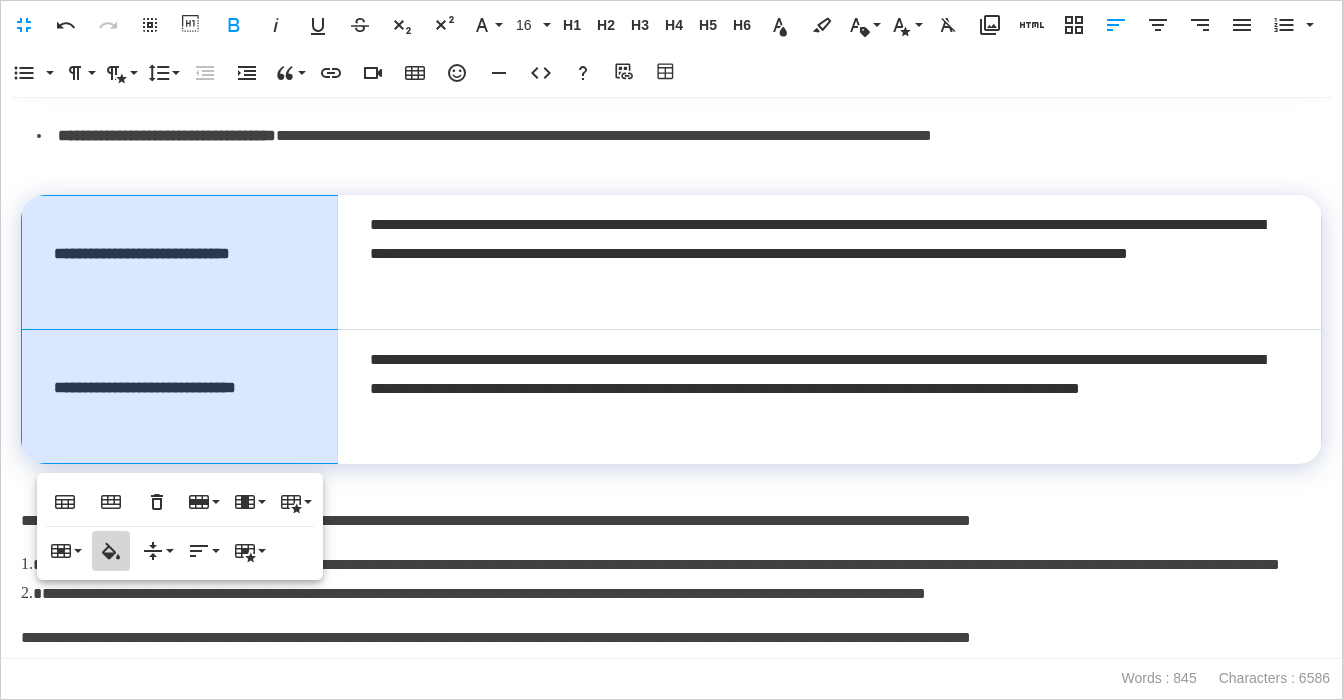 click on "Cell Background" at bounding box center [111, 551] 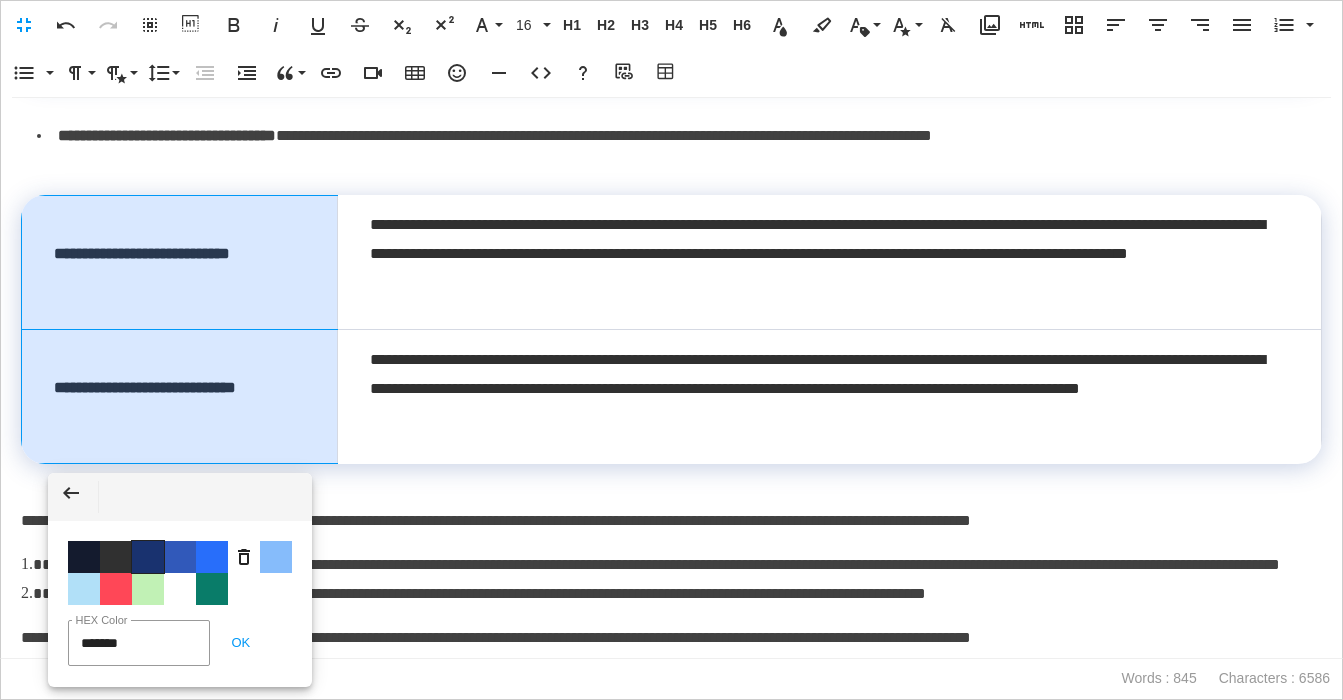 click on "Color #19326F" at bounding box center [148, 557] 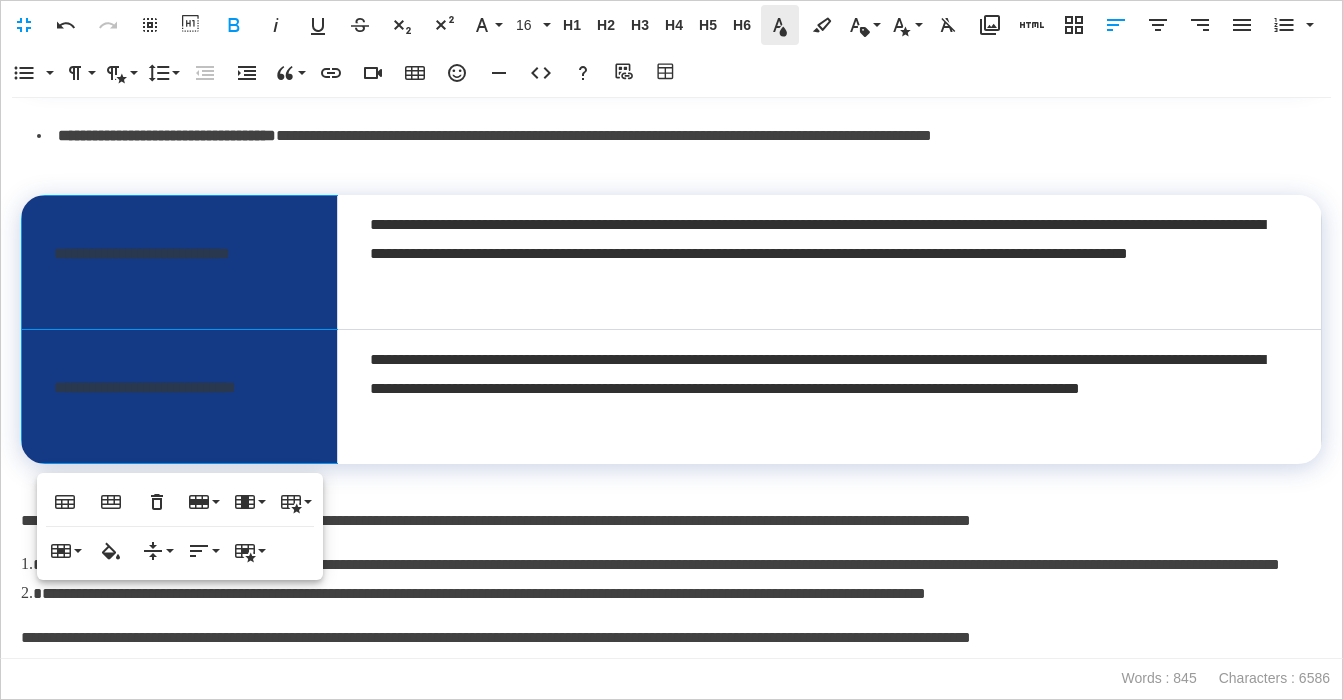 click on "Text Color" at bounding box center [780, 25] 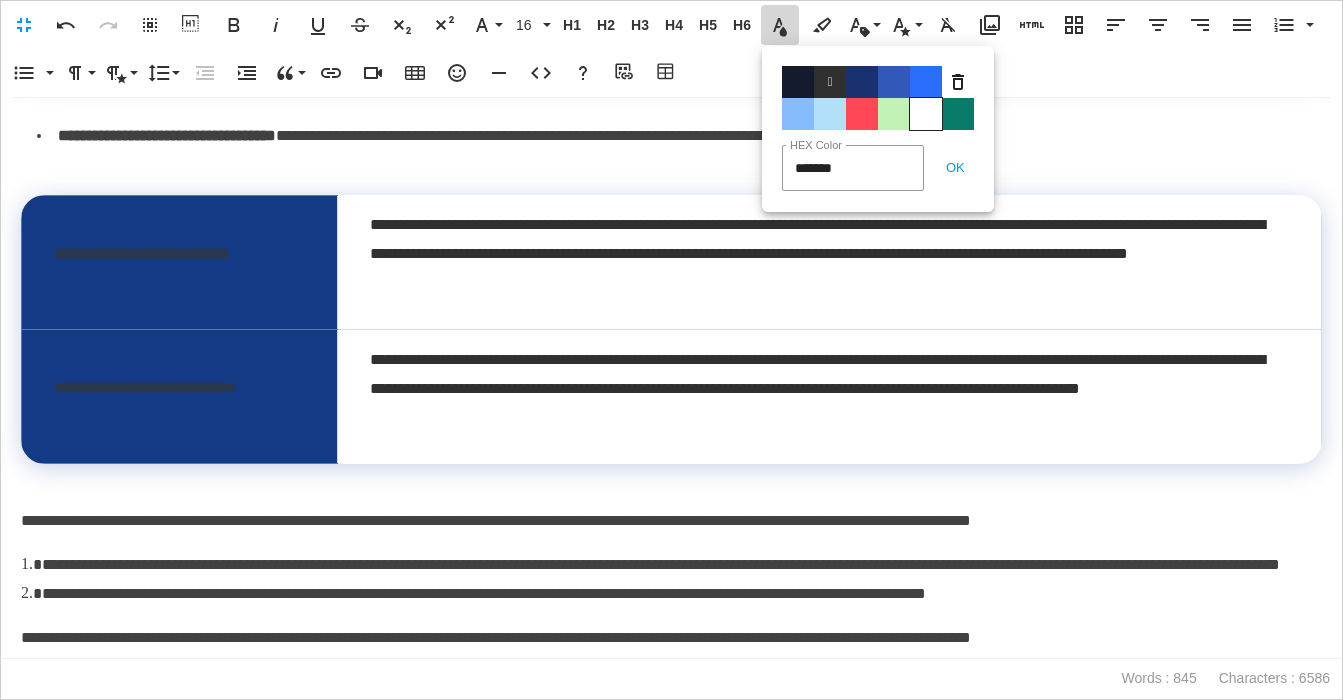 click on "Color#FFFFFF" at bounding box center [926, 114] 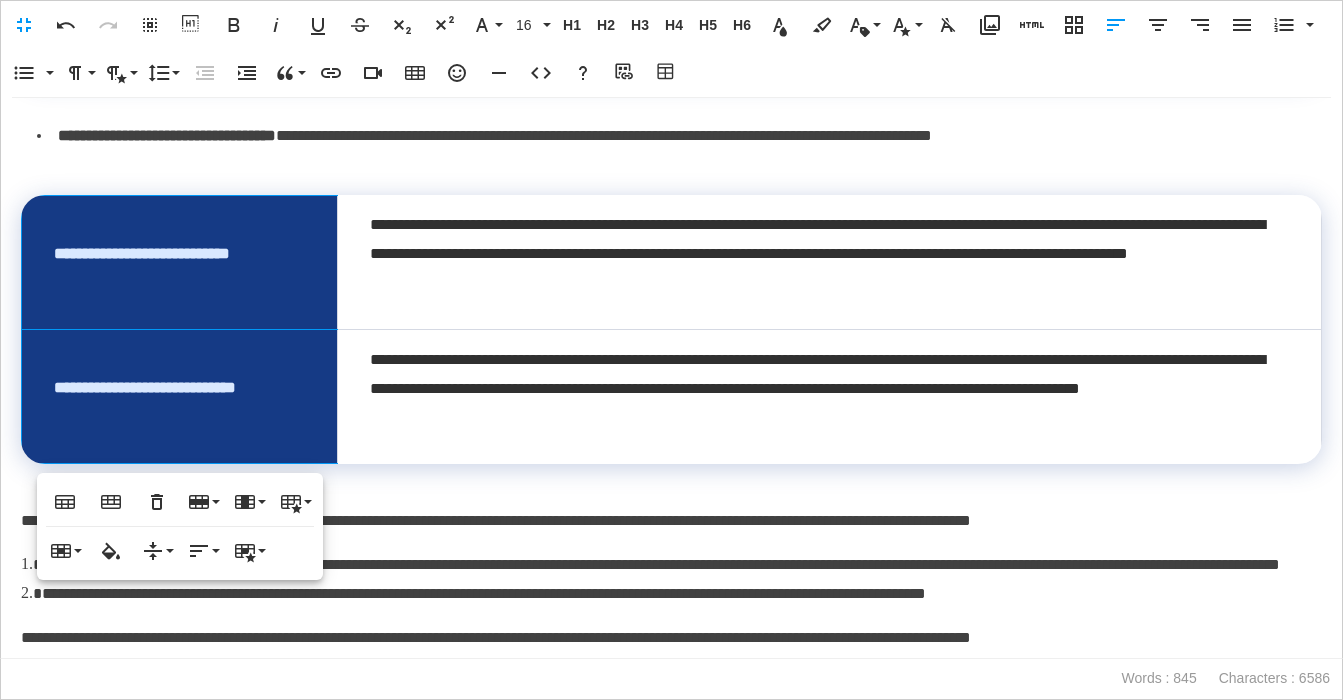 click on "**********" at bounding box center [671, 378] 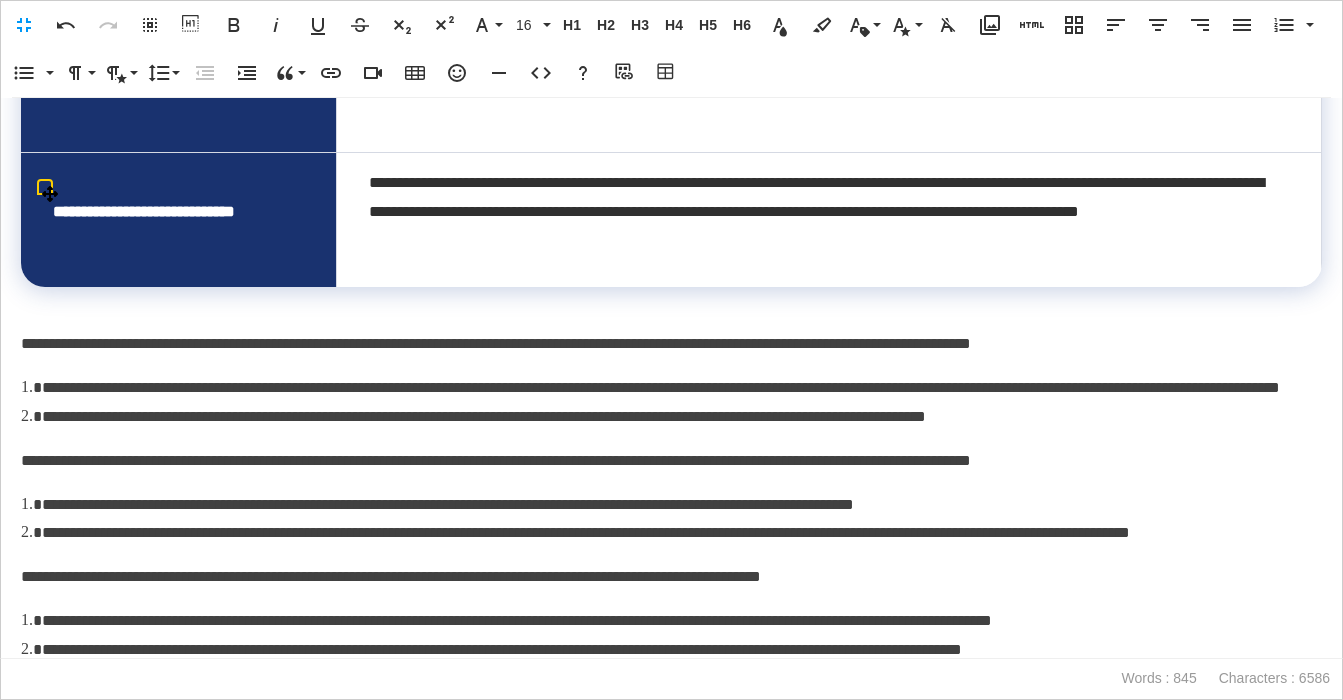 scroll, scrollTop: 1244, scrollLeft: 0, axis: vertical 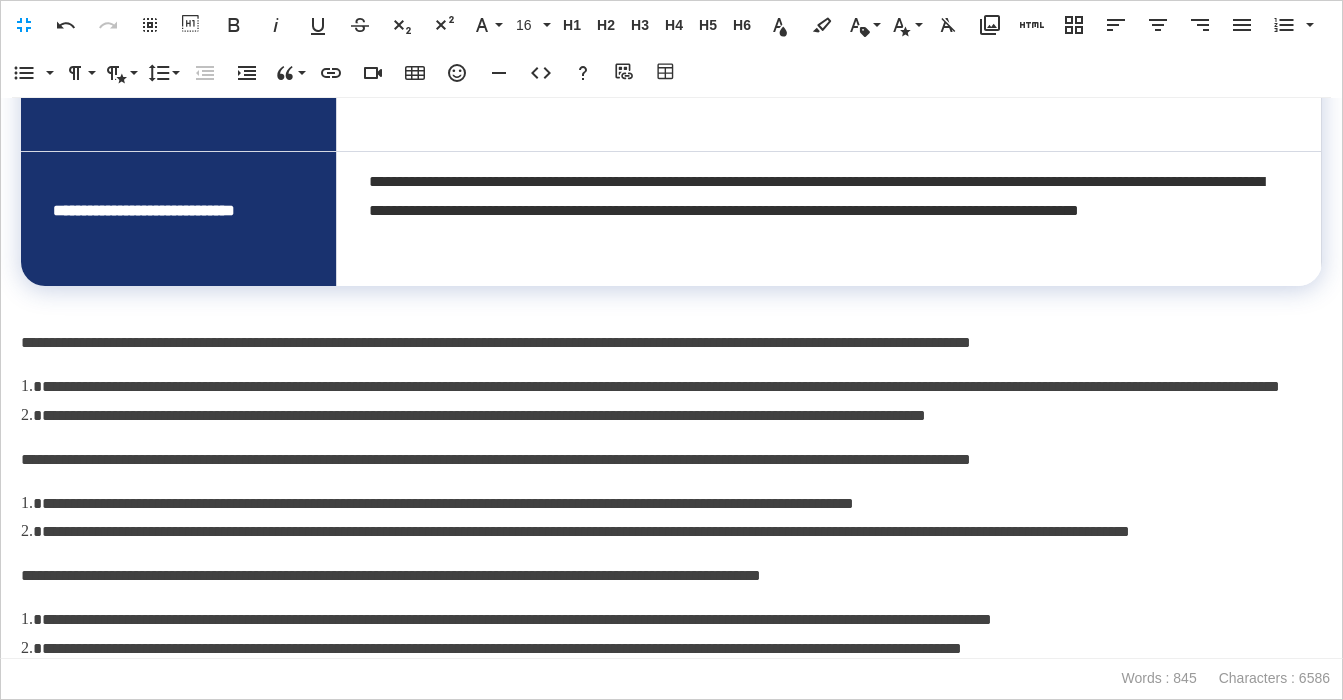 click on "**********" at bounding box center (671, 343) 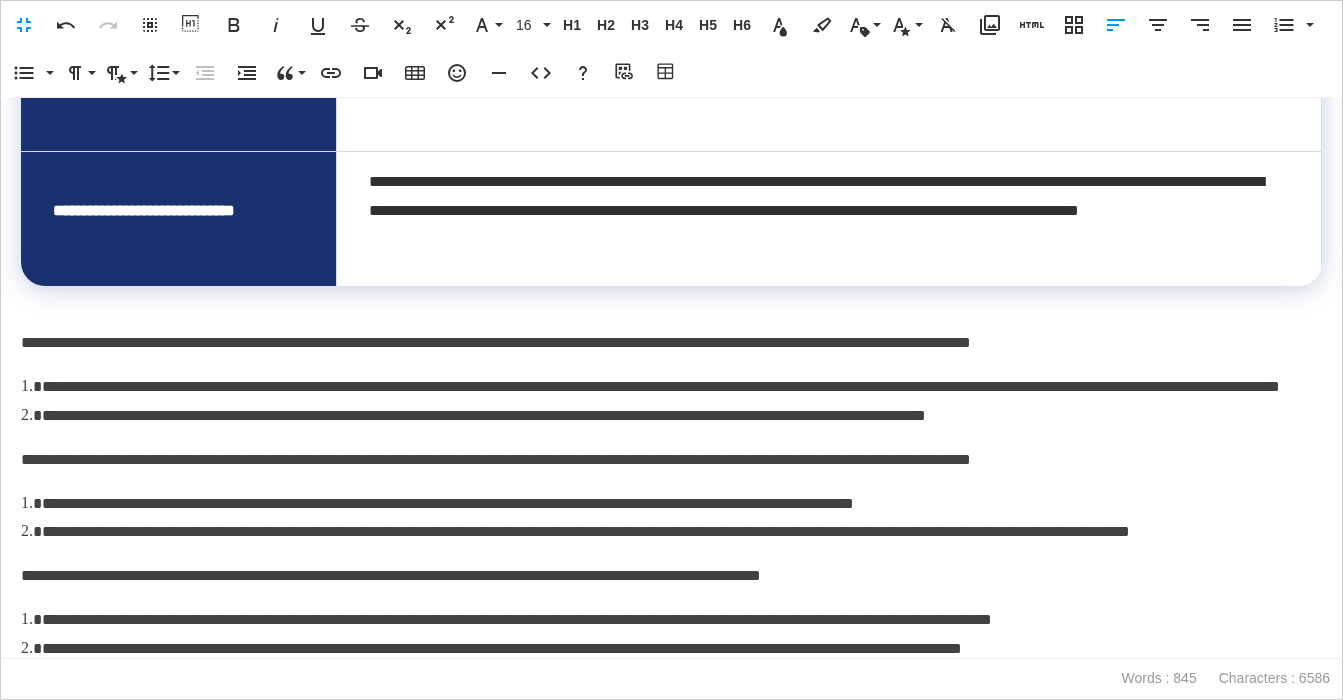 click on "**********" at bounding box center (671, 343) 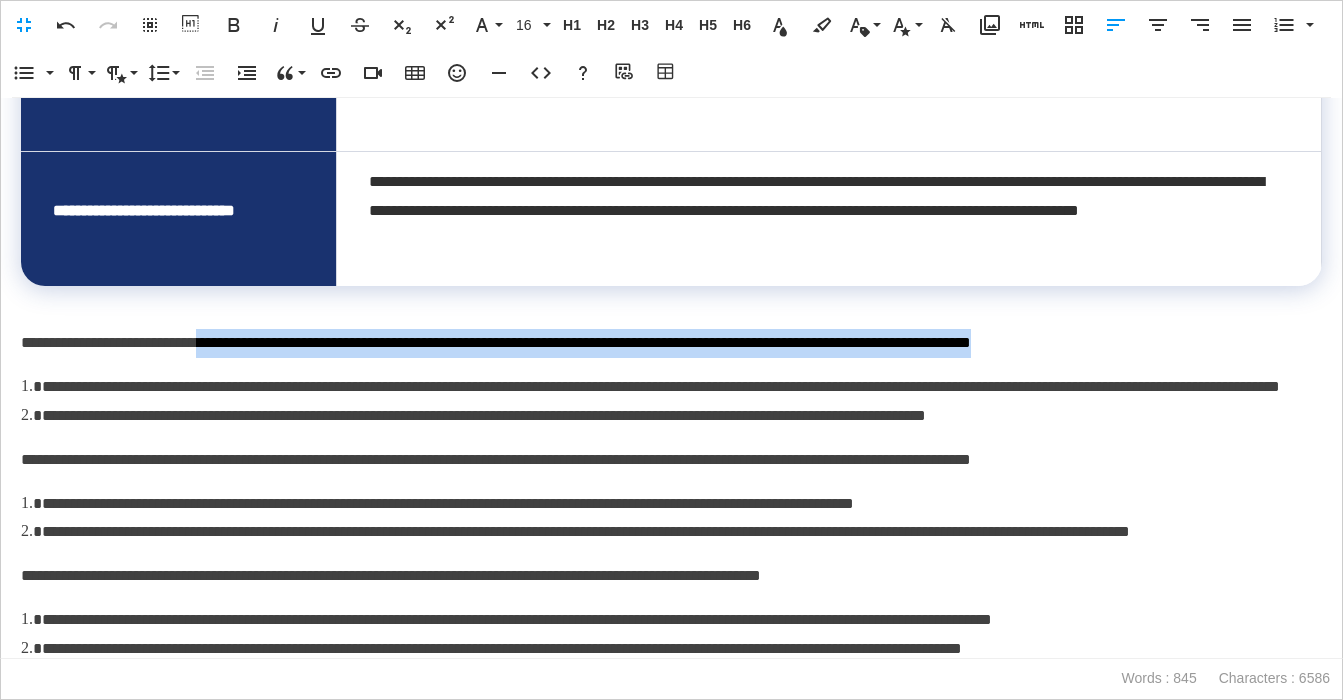 drag, startPoint x: 263, startPoint y: 348, endPoint x: -19, endPoint y: 358, distance: 282.17725 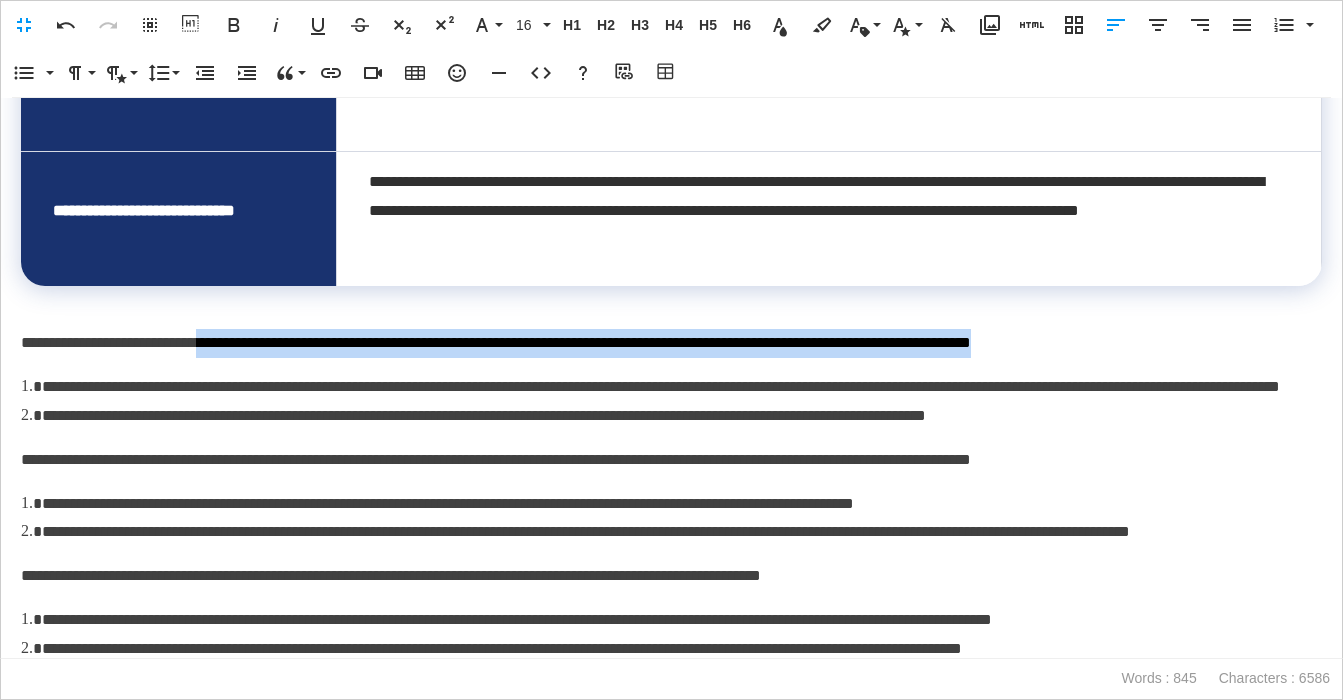 click on "**********" at bounding box center (671, 378) 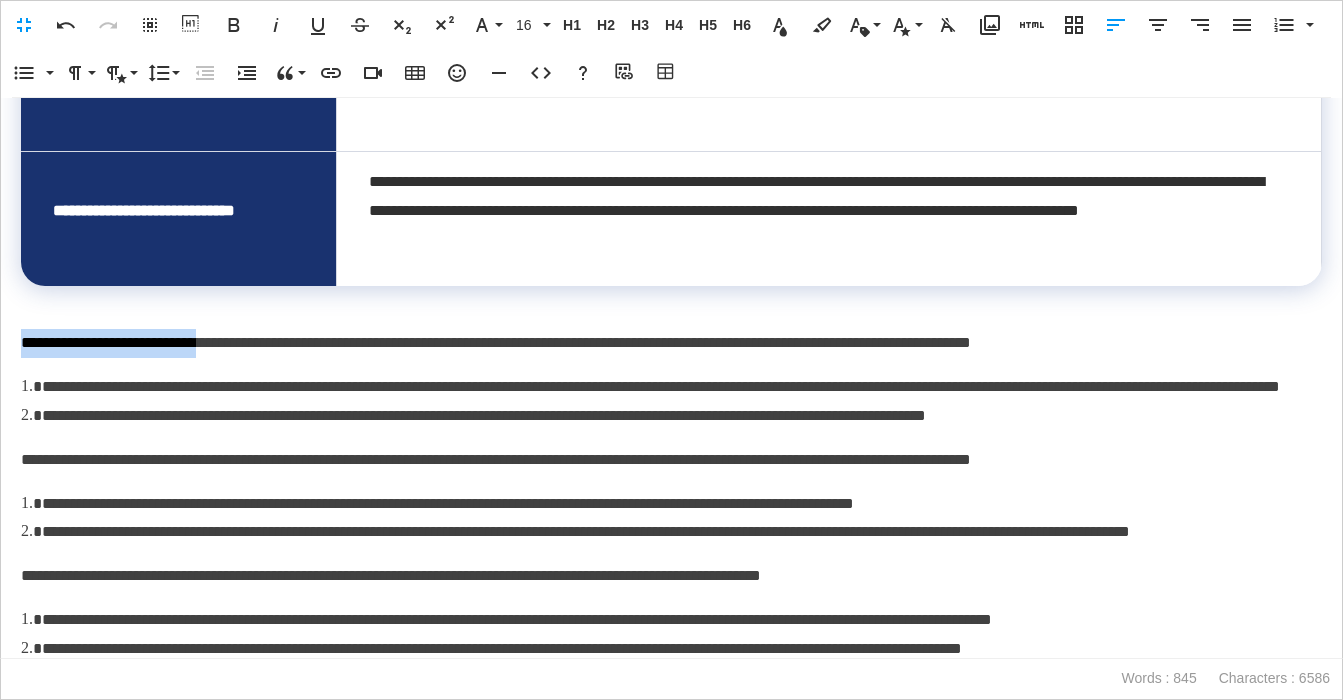 drag, startPoint x: 260, startPoint y: 344, endPoint x: 15, endPoint y: 351, distance: 245.09998 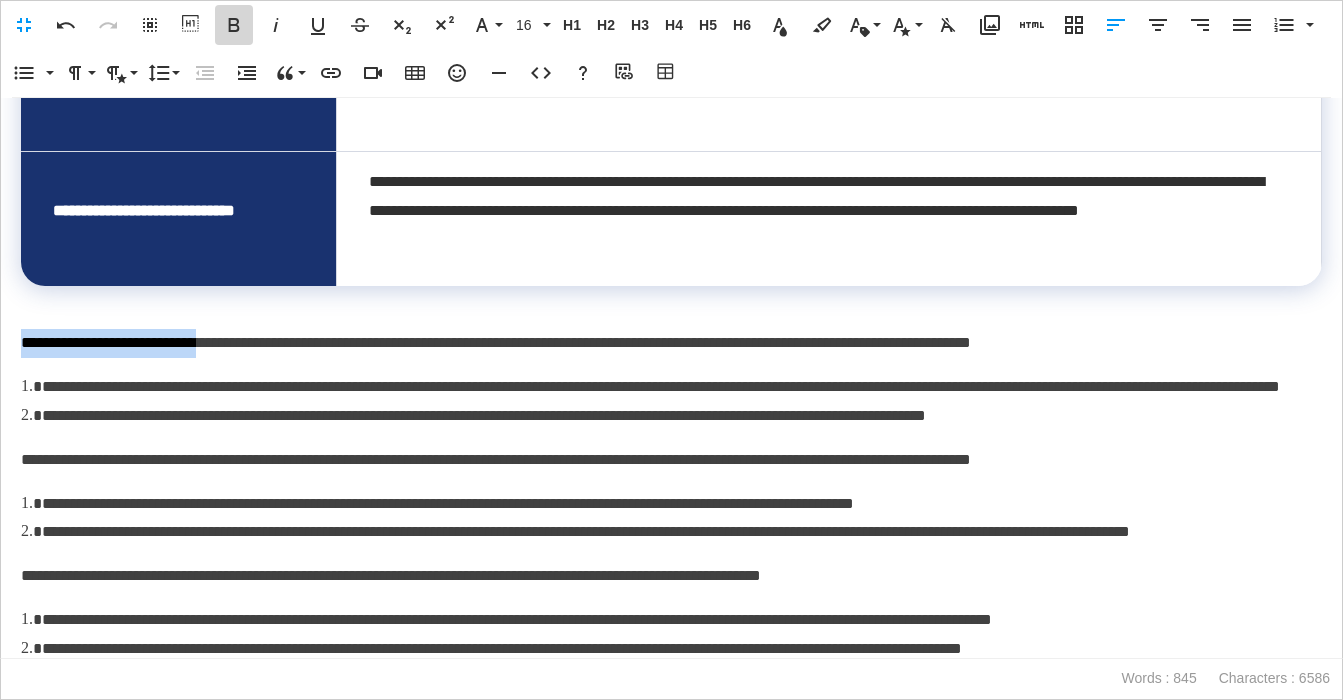 click 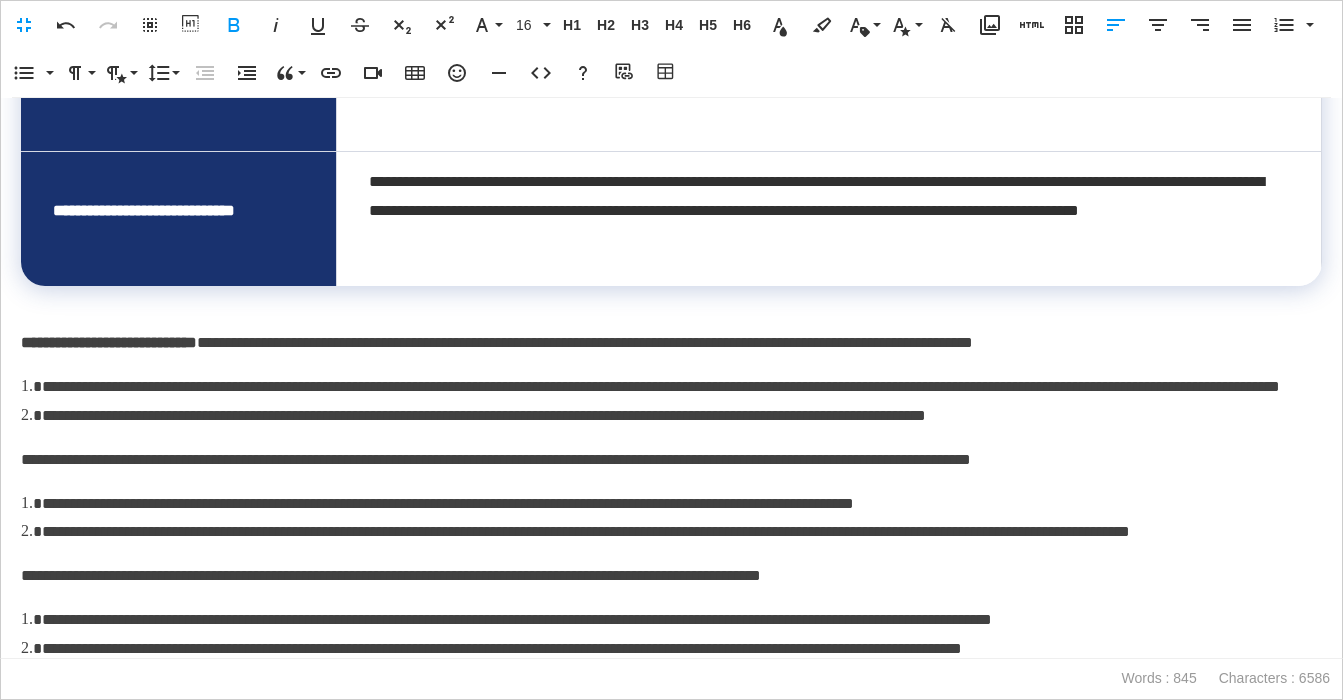 click on "**********" at bounding box center [671, 343] 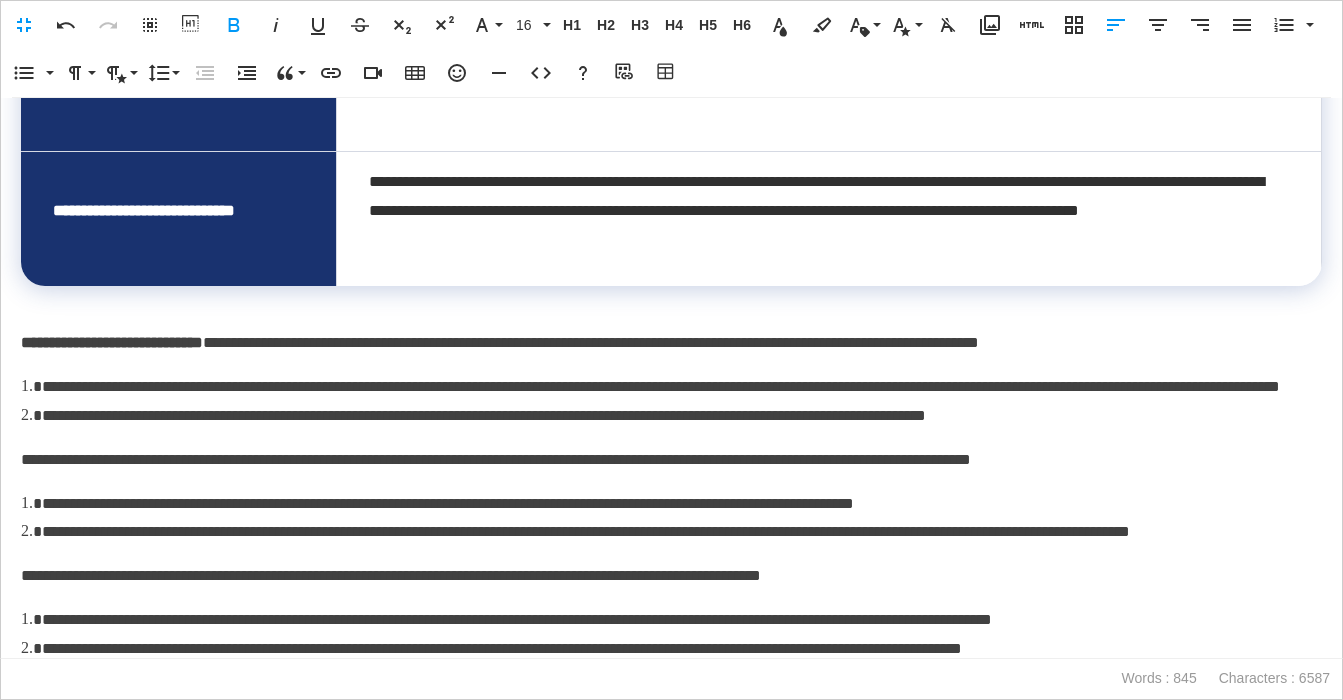 click on "**********" at bounding box center [671, 378] 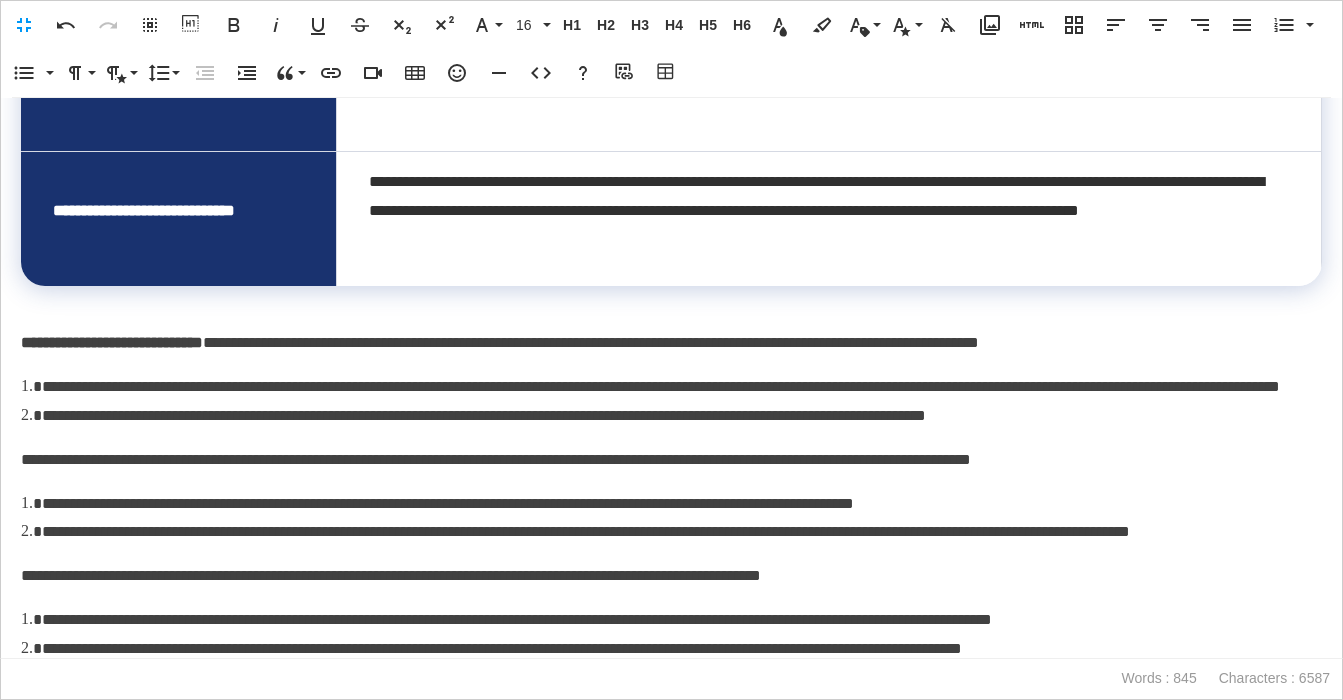 click on "**********" at bounding box center (112, 342) 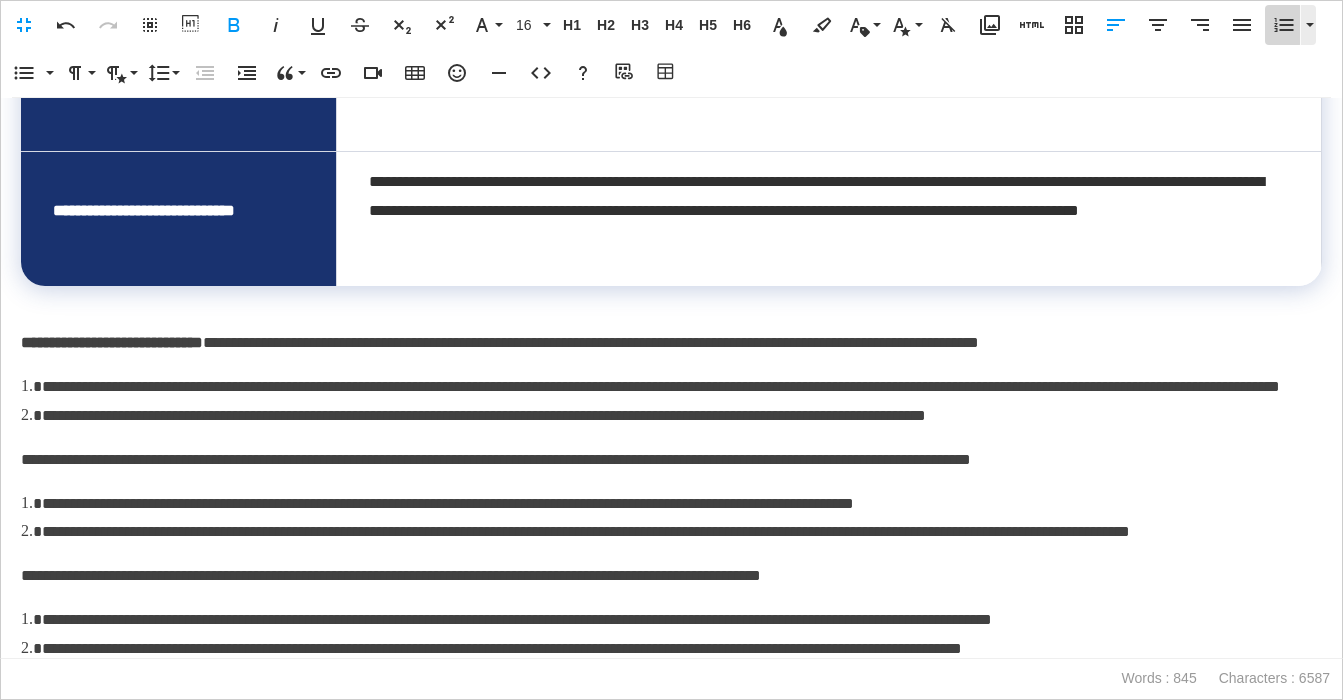 click 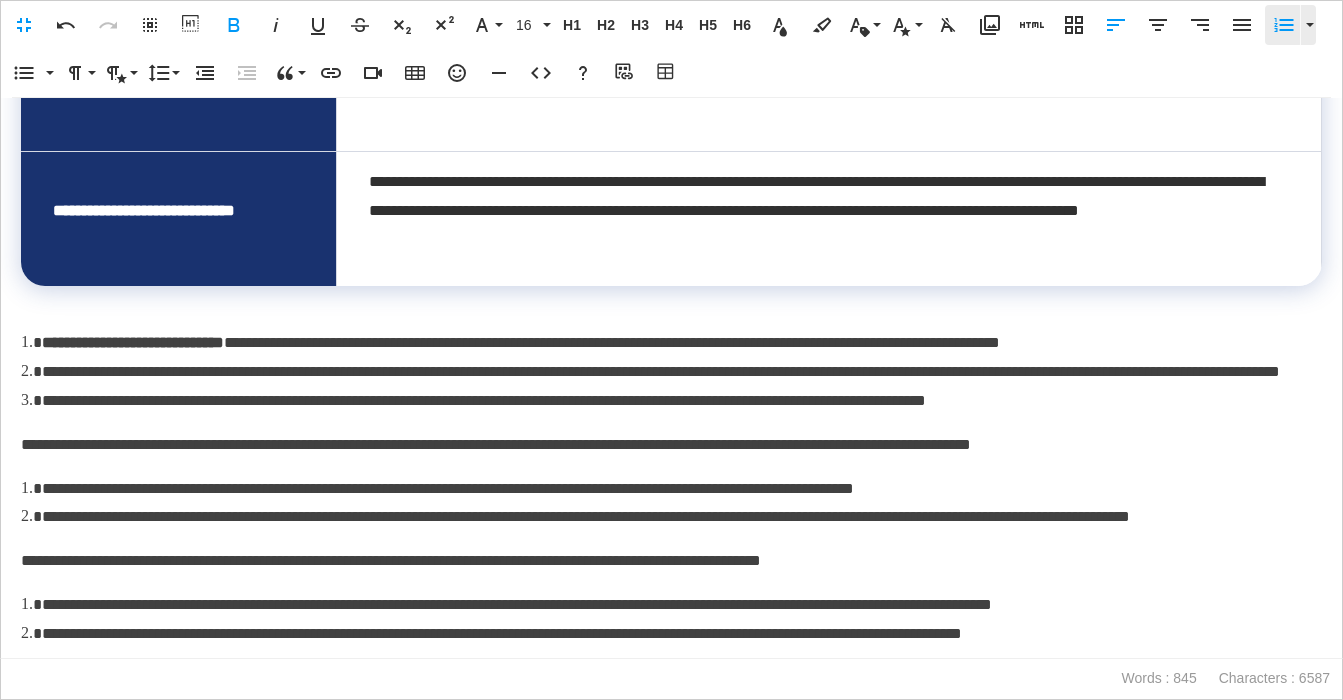 click 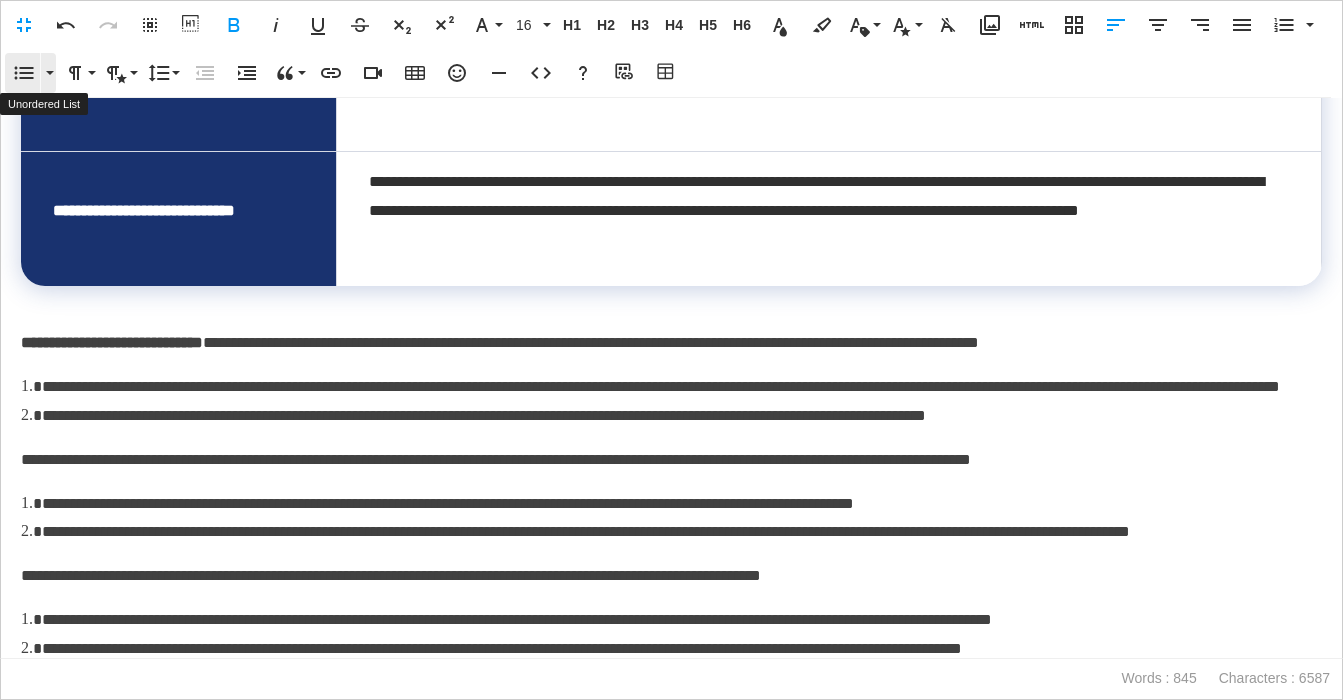 click 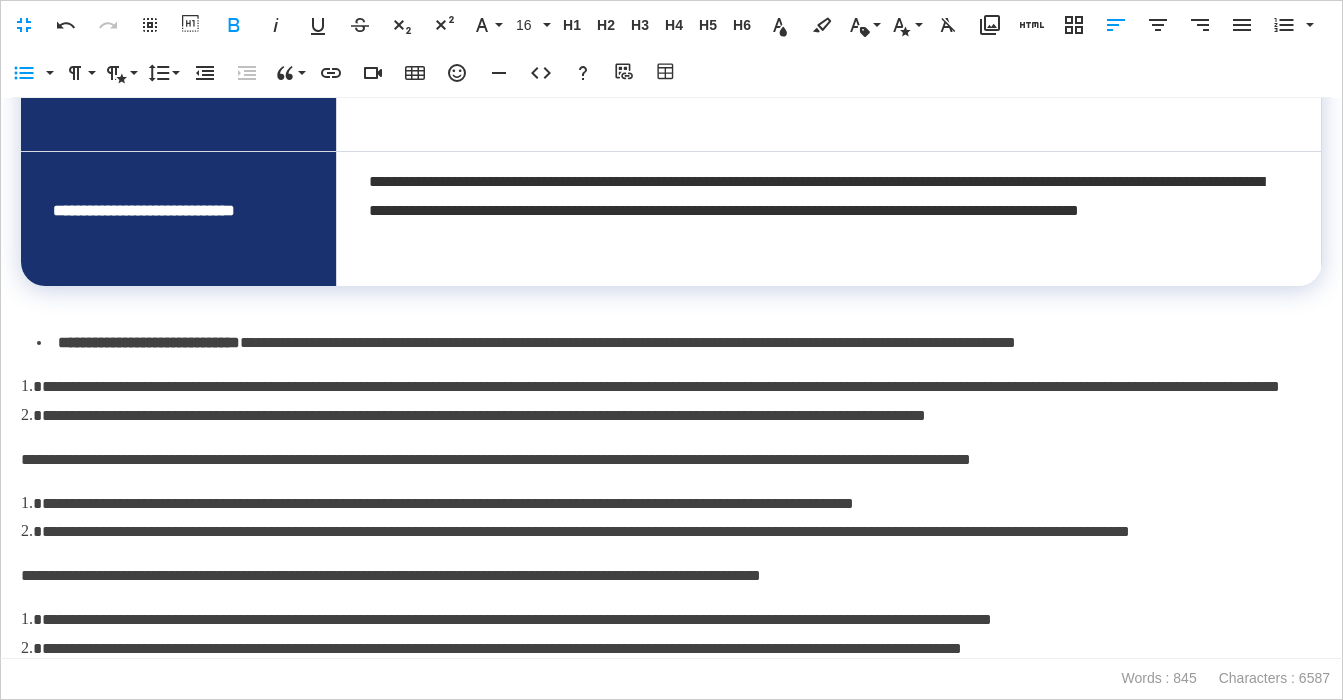 click on "**********" at bounding box center (679, 343) 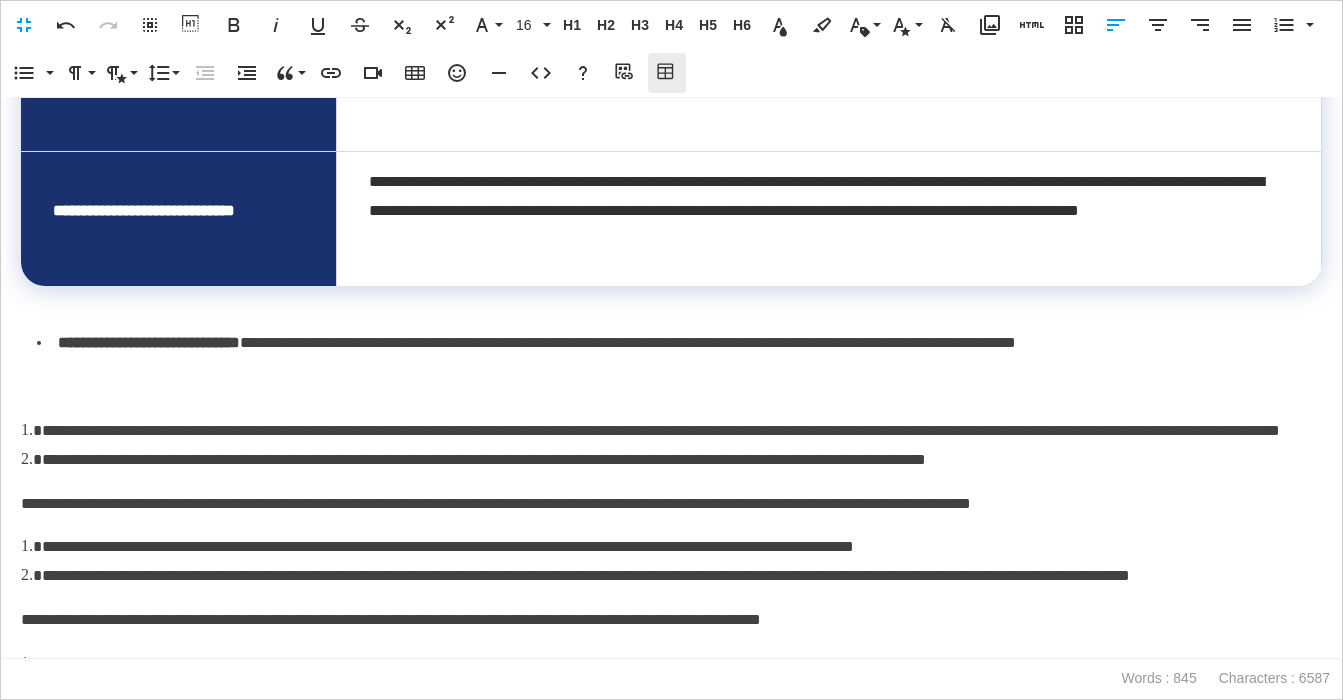 click 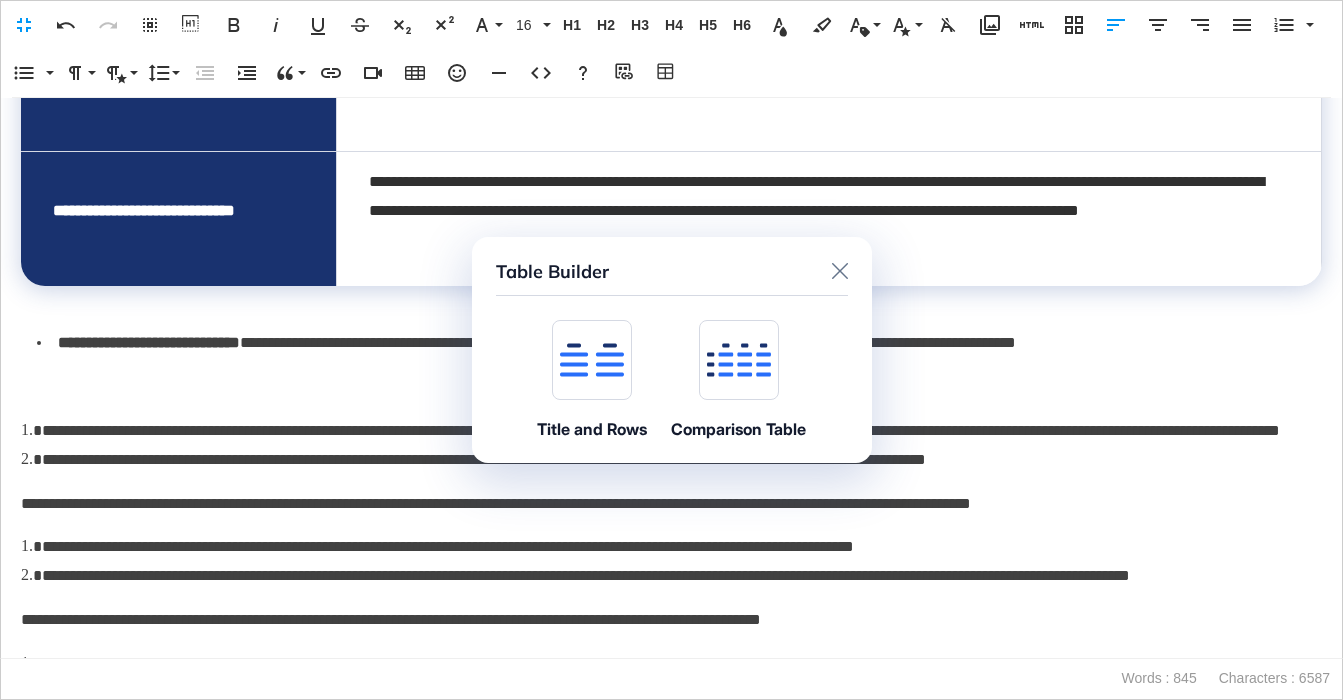 click 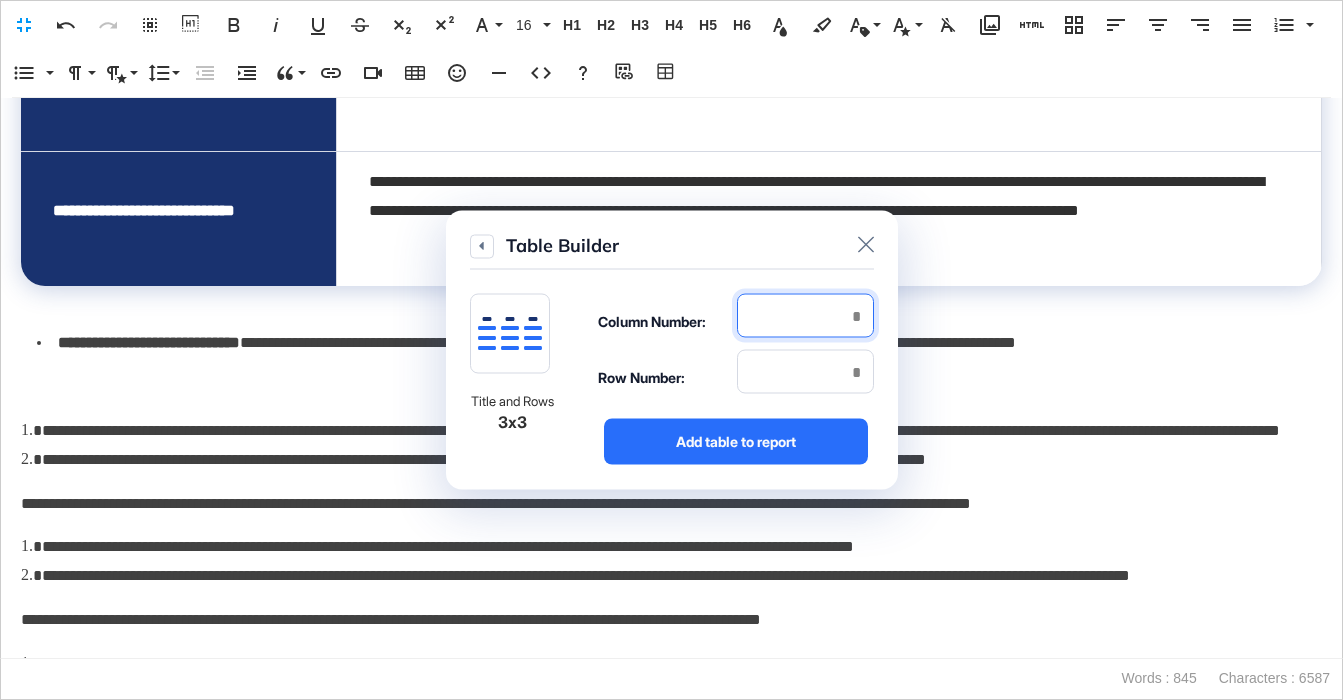 click at bounding box center [805, 316] 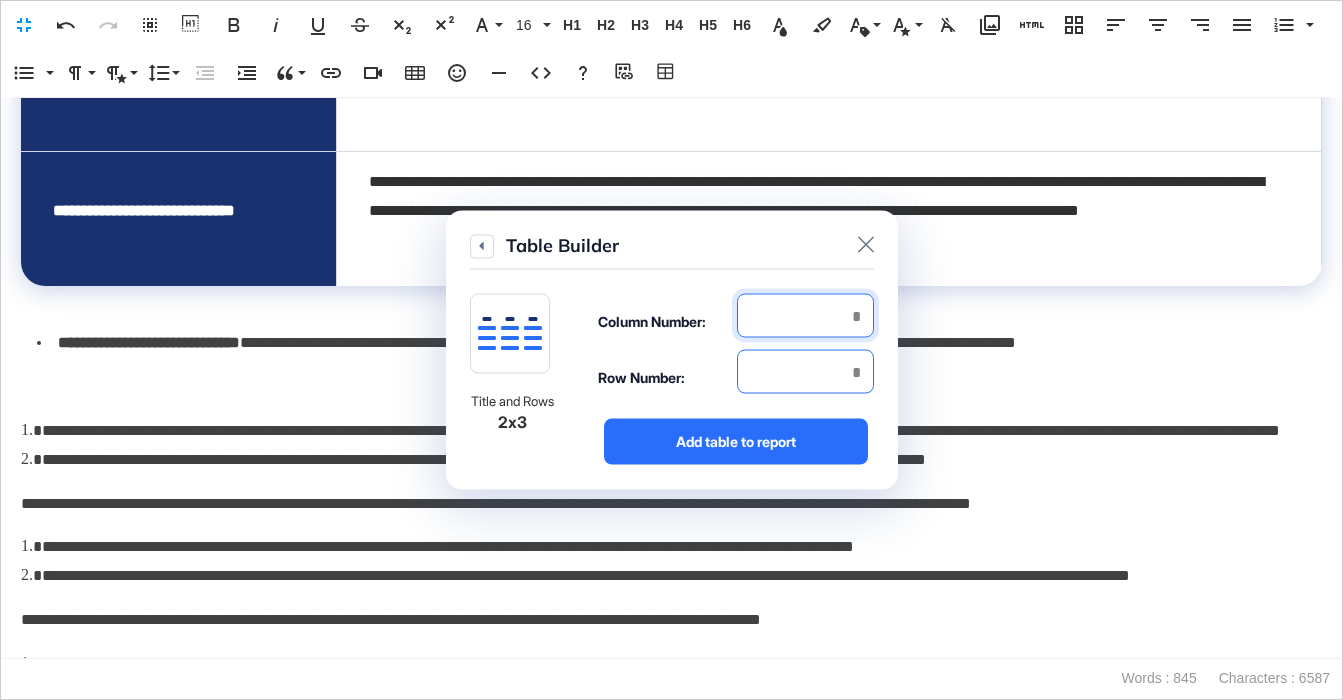 type on "*" 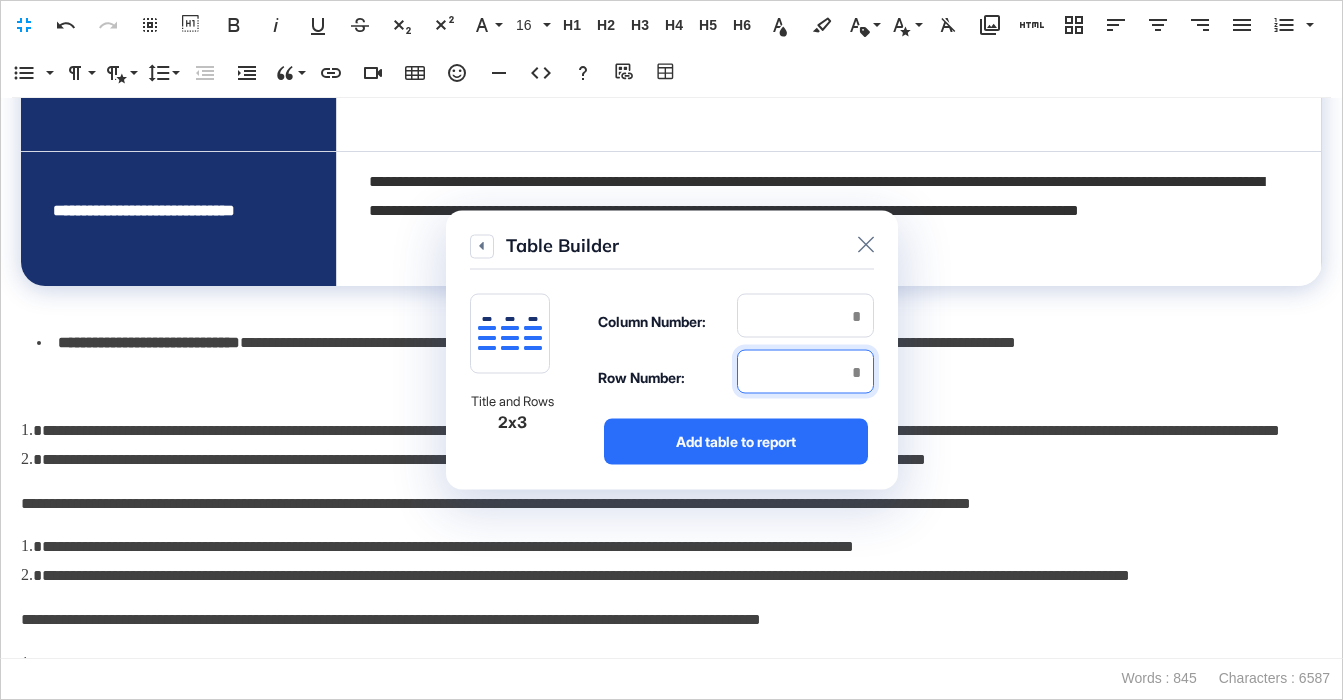 click at bounding box center [805, 372] 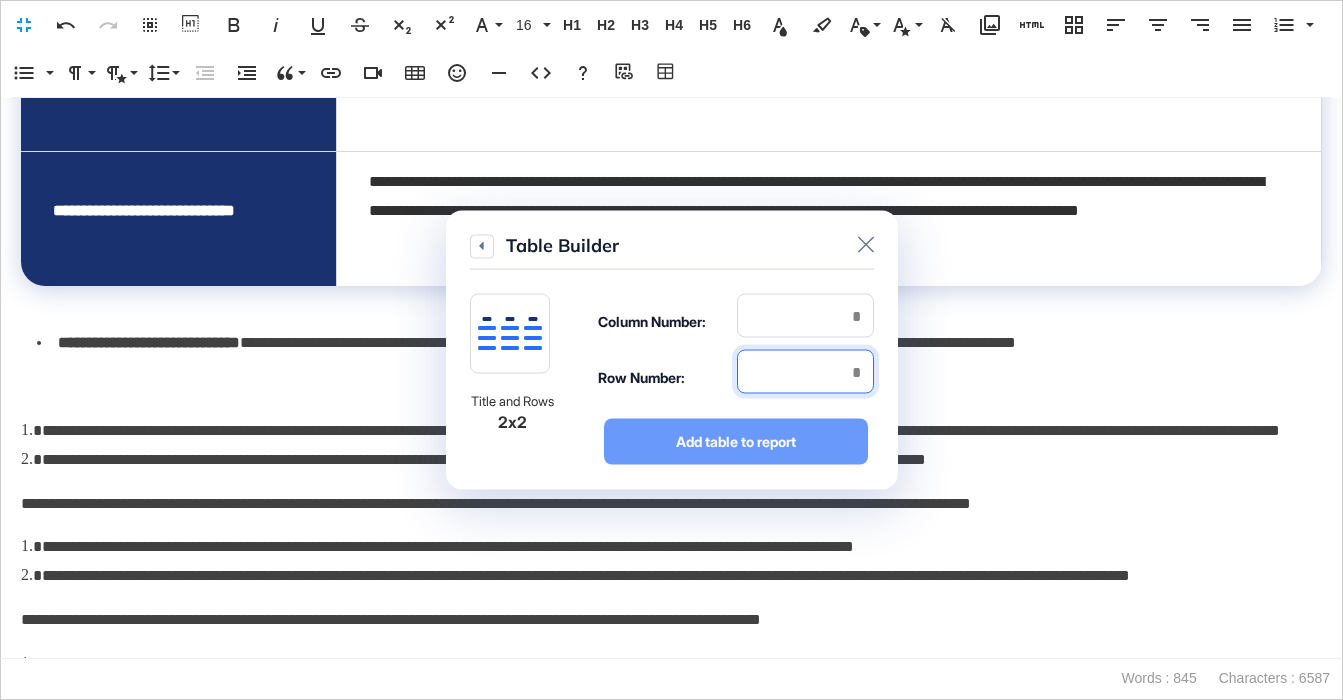 type on "*" 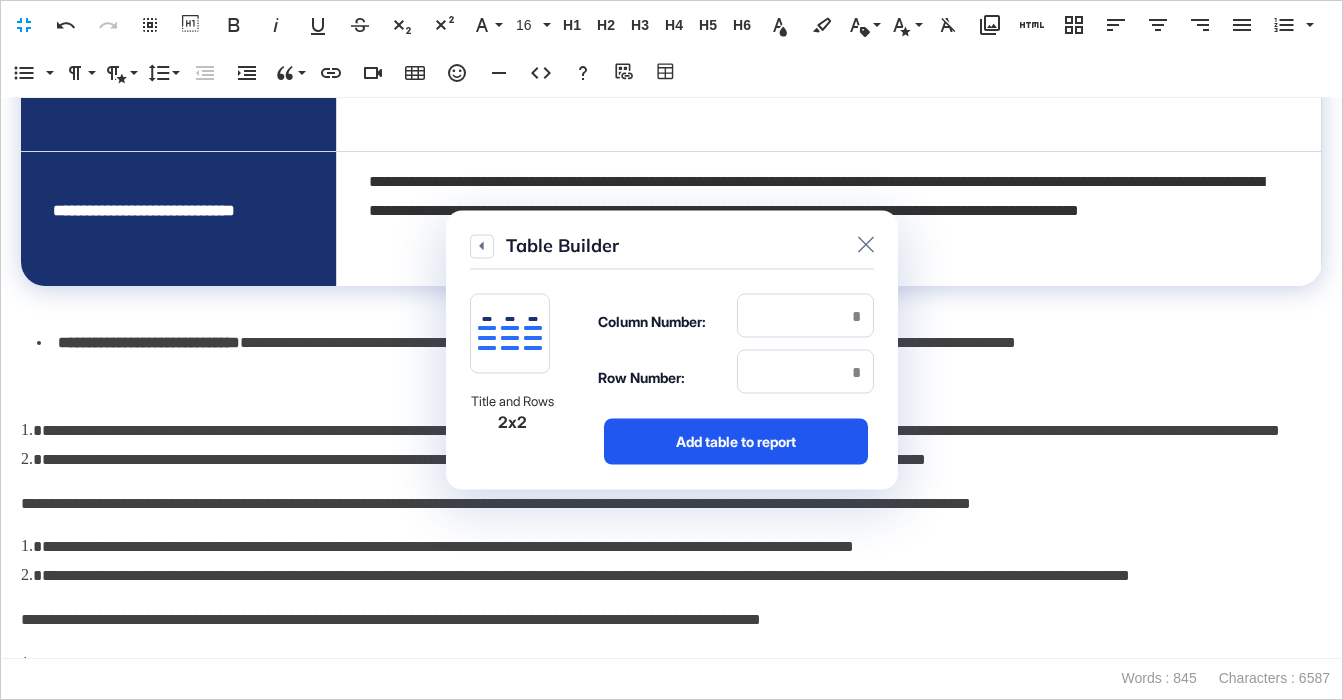 click on "Add table to report" at bounding box center [736, 442] 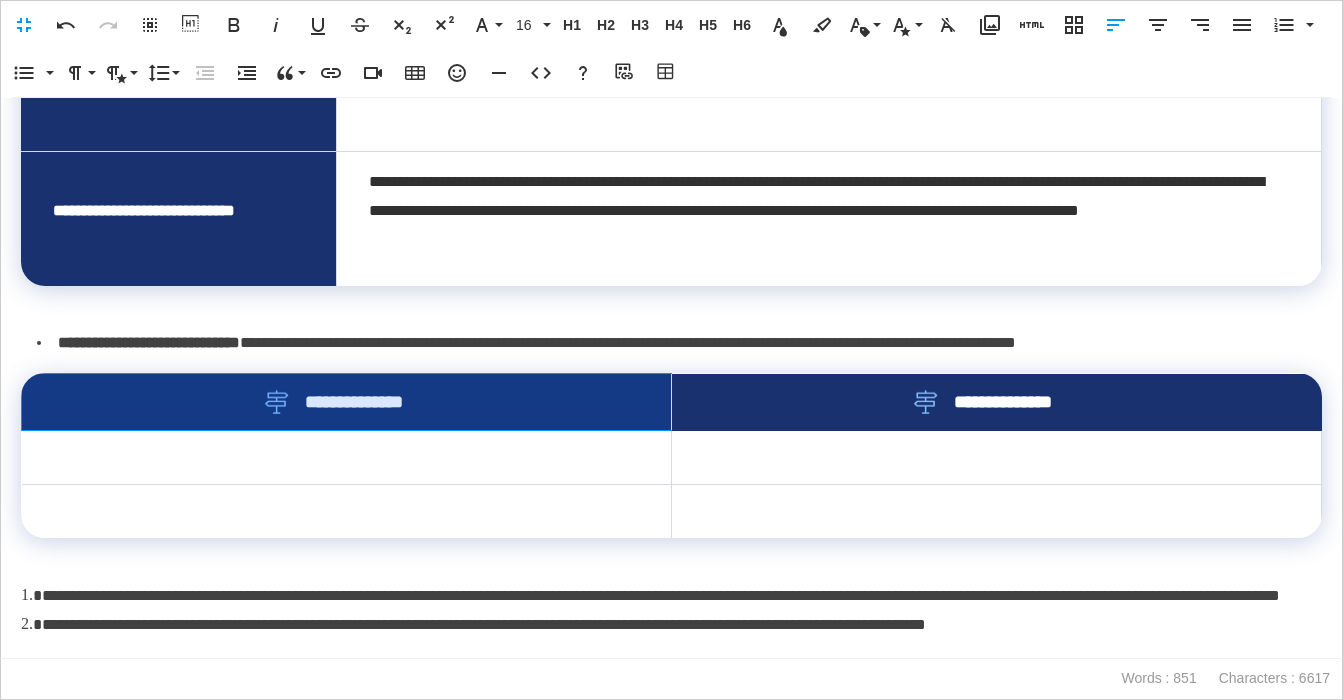 drag, startPoint x: 657, startPoint y: 419, endPoint x: 770, endPoint y: 412, distance: 113.216606 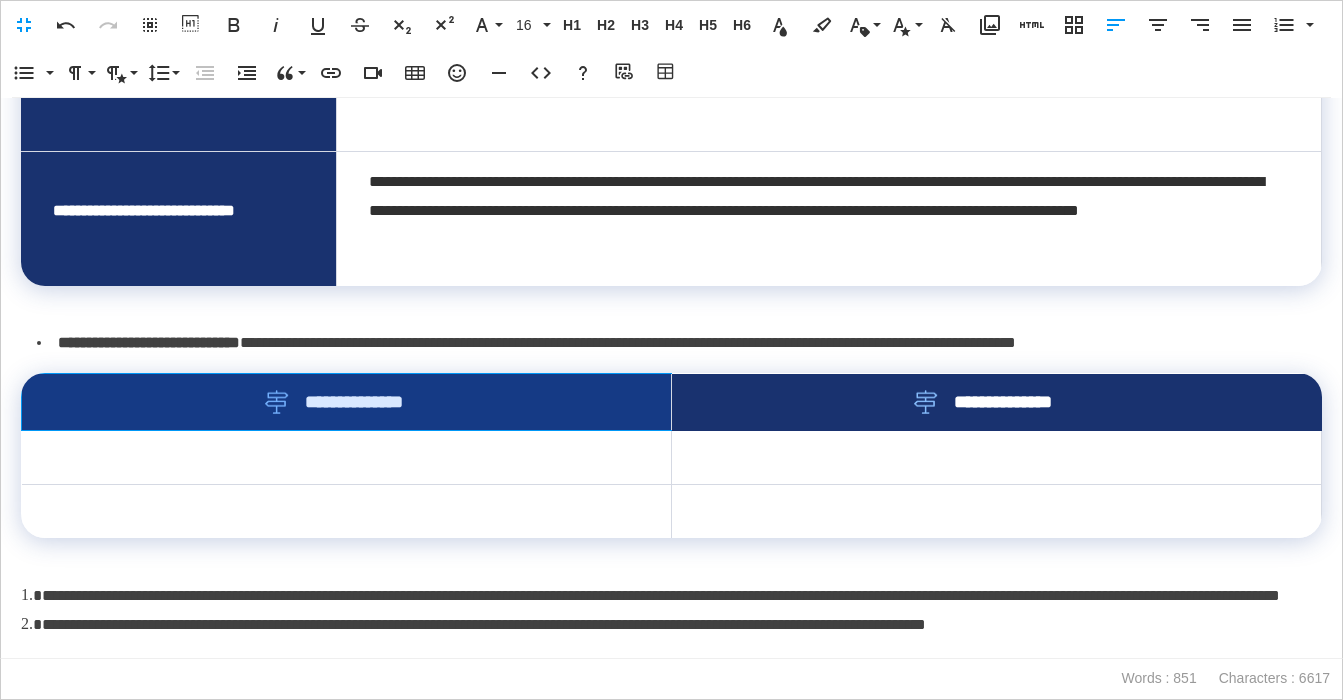 click on "**********" at bounding box center (672, 402) 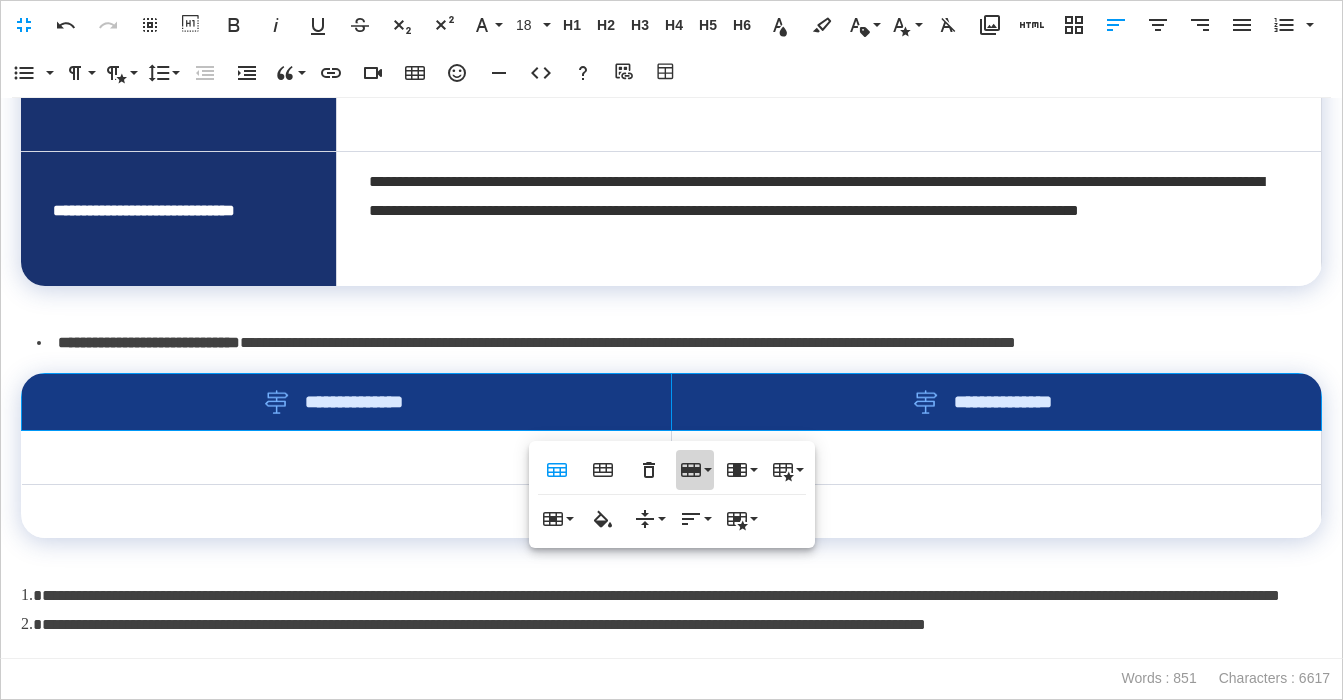 click 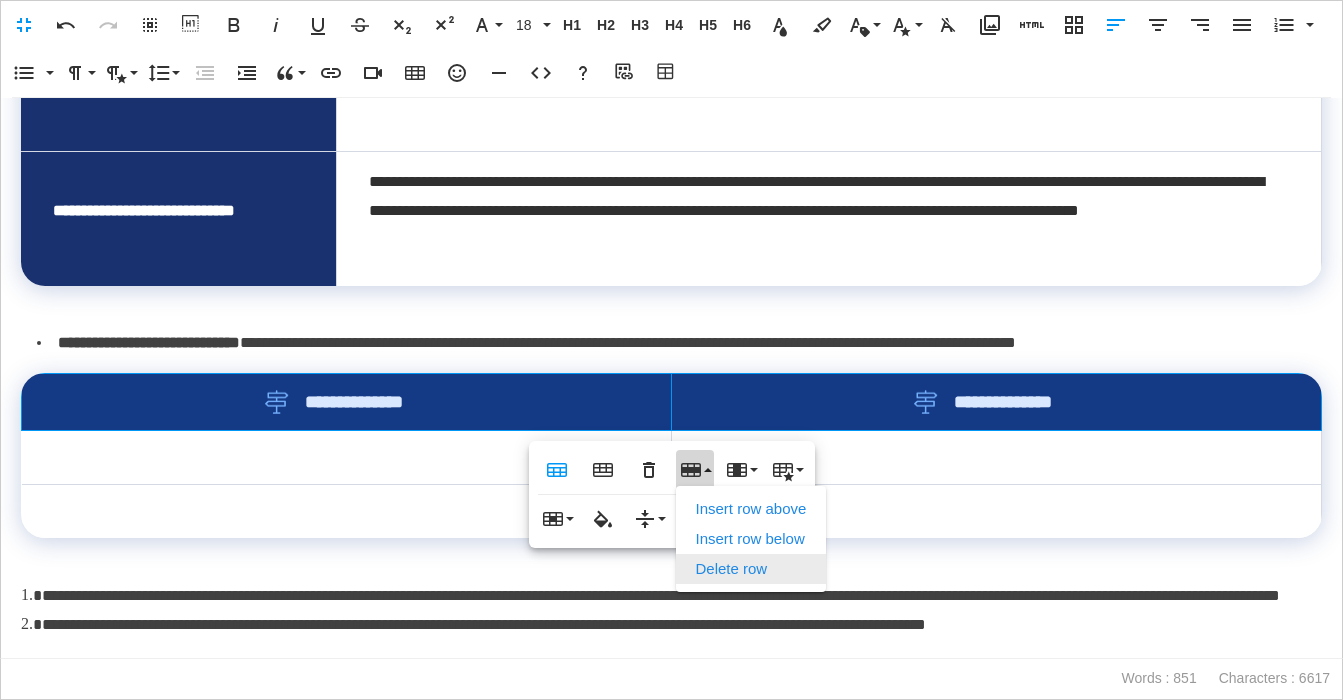click on "Delete row" at bounding box center (751, 569) 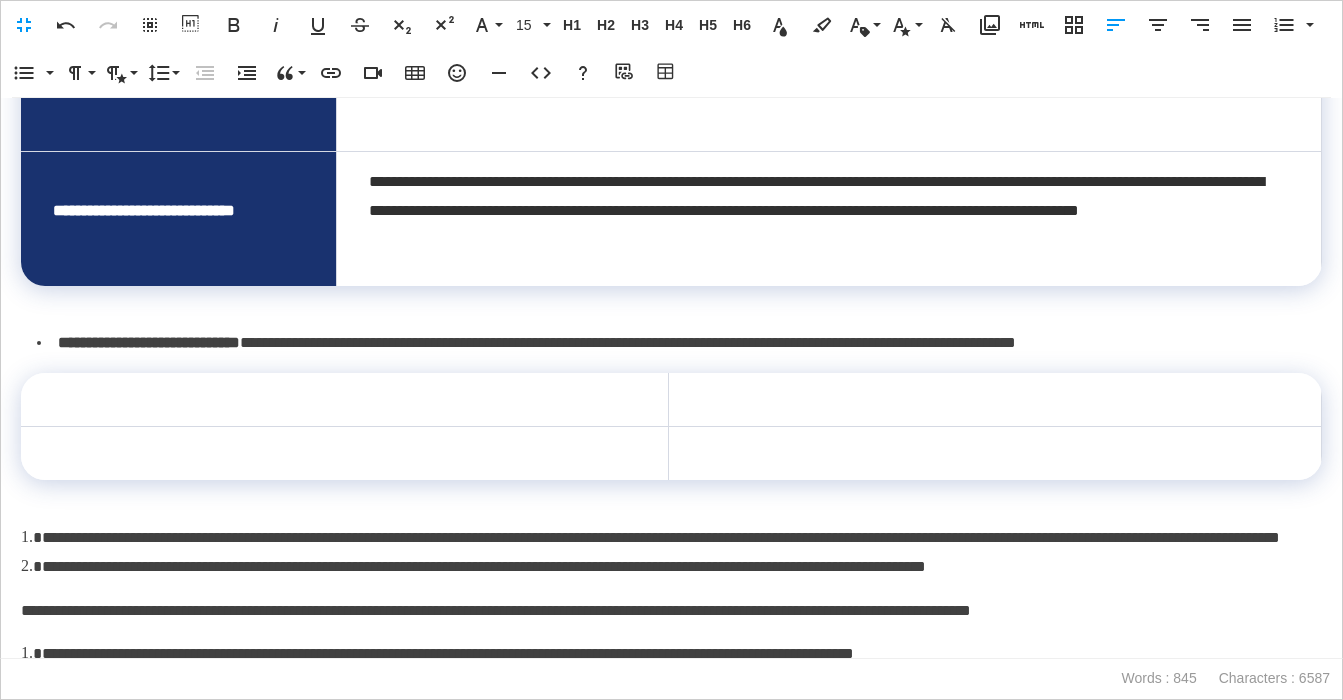 click on "**********" at bounding box center [679, 343] 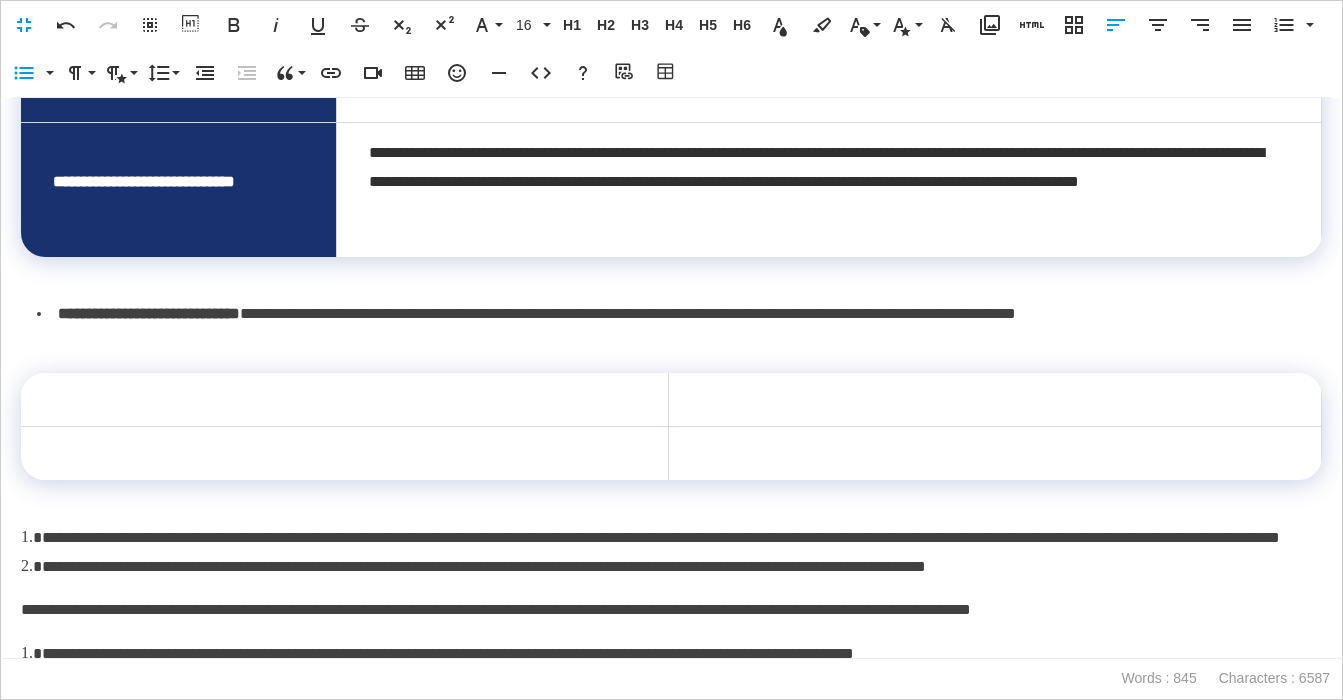 scroll, scrollTop: 1274, scrollLeft: 0, axis: vertical 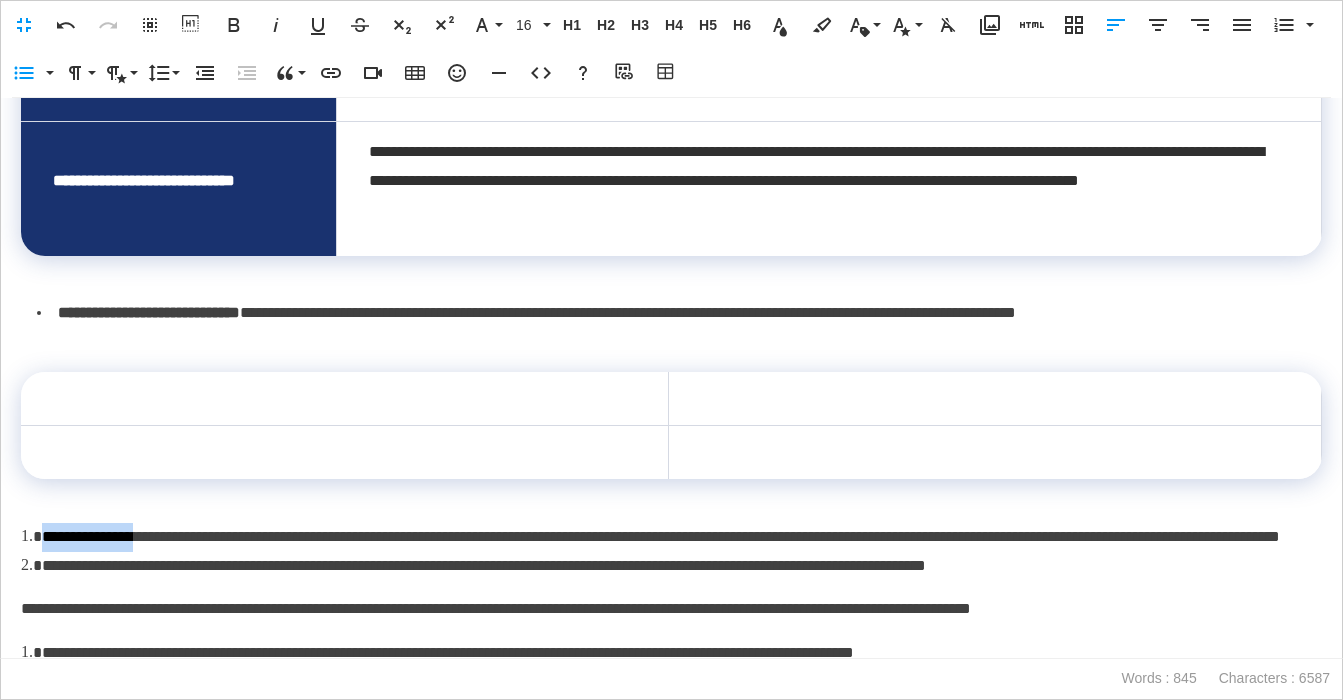 drag, startPoint x: 41, startPoint y: 542, endPoint x: 162, endPoint y: 544, distance: 121.016525 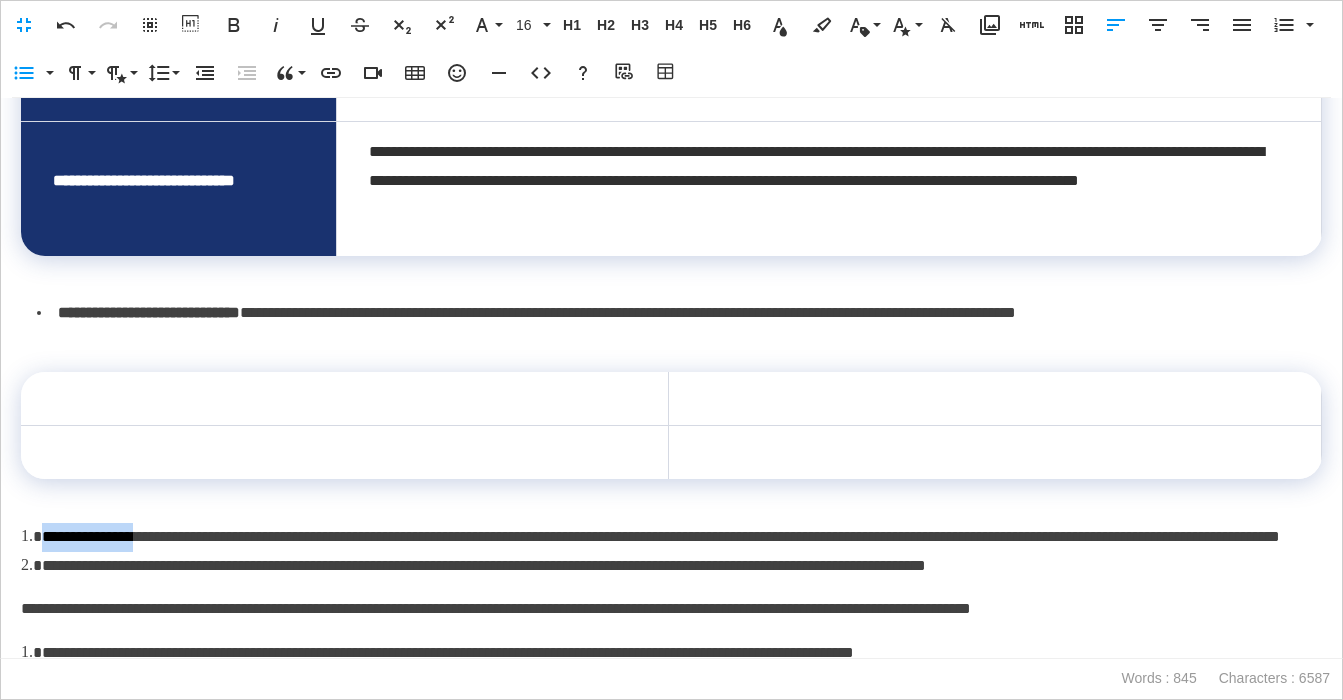 click on "**********" at bounding box center (661, 536) 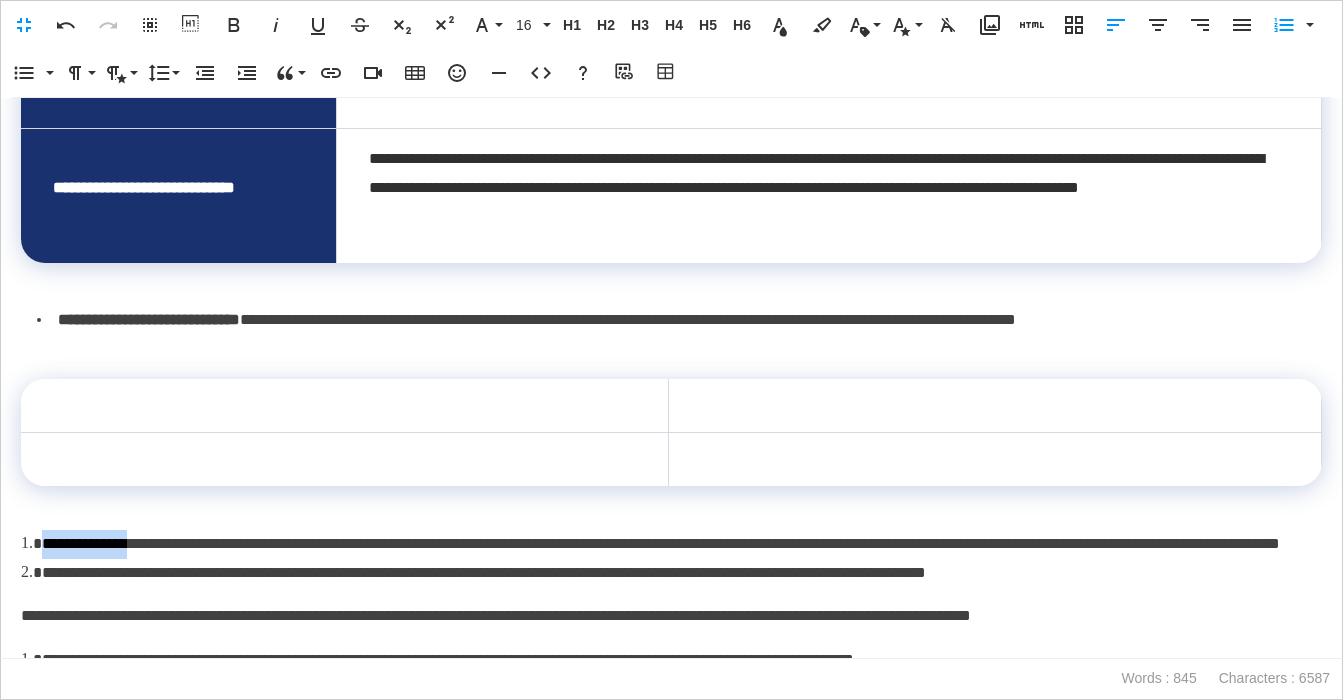 click on "**********" at bounding box center [671, 544] 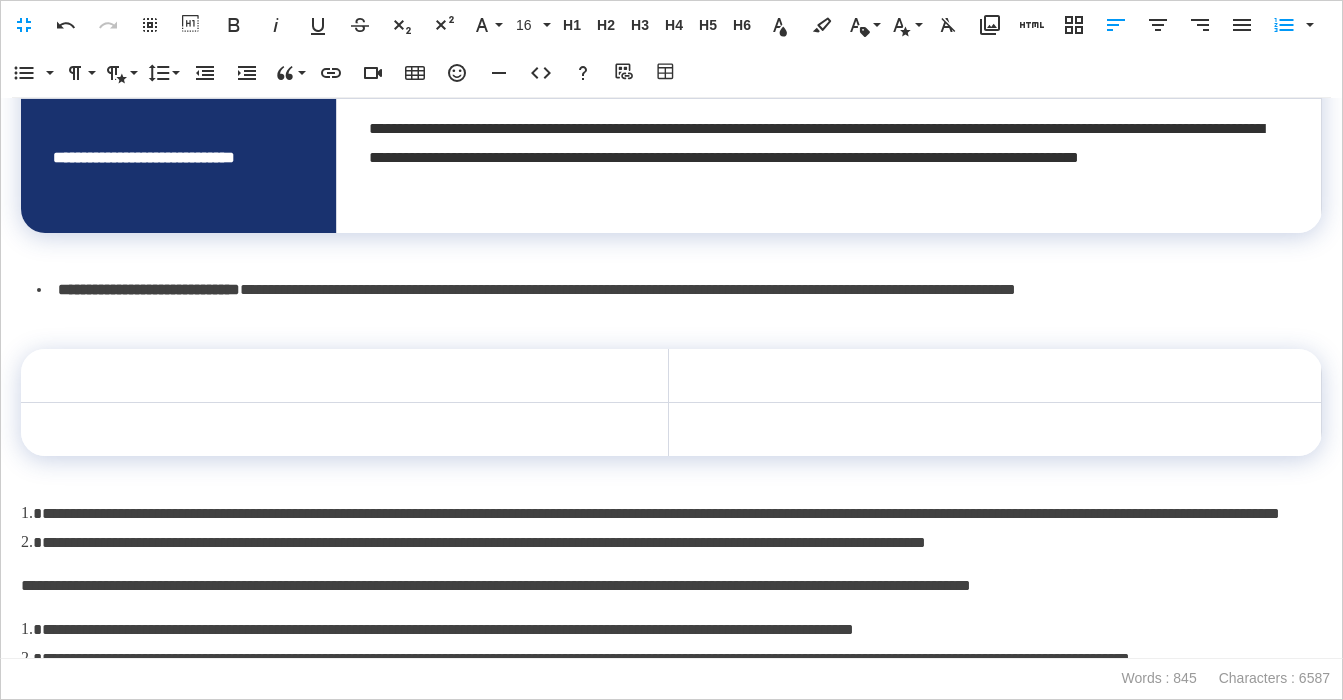 scroll, scrollTop: 1299, scrollLeft: 0, axis: vertical 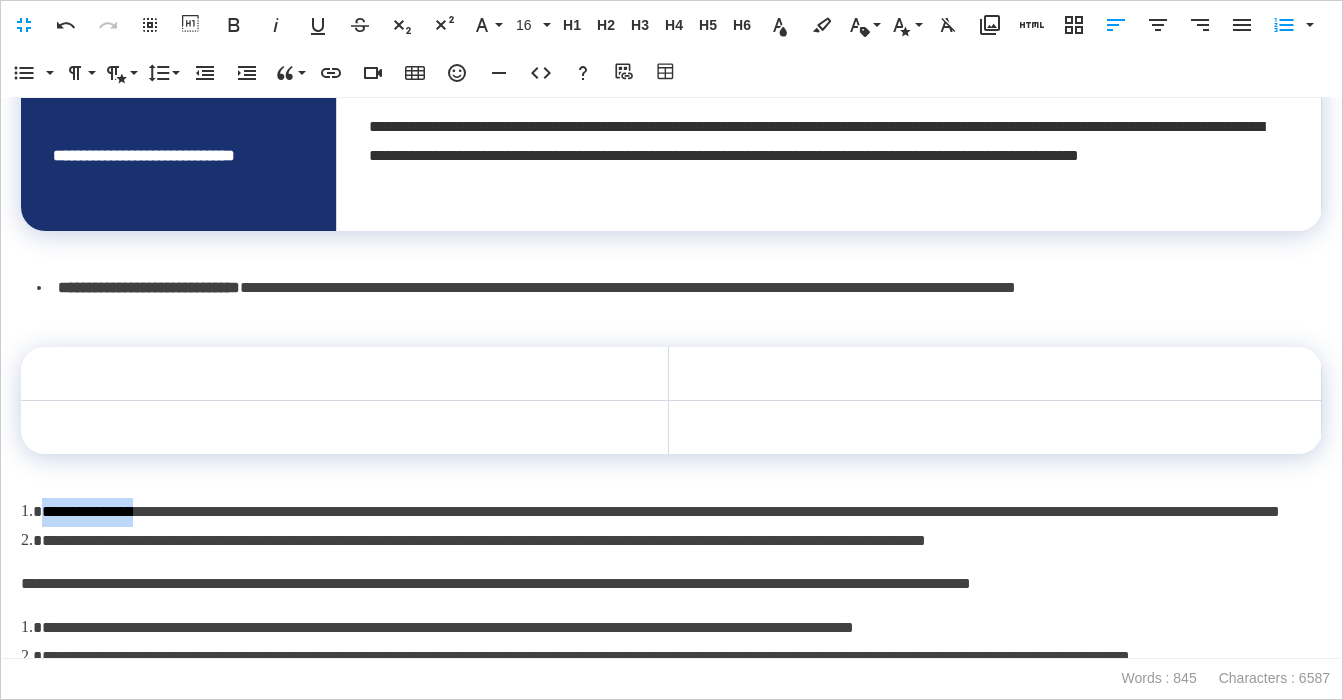 drag, startPoint x: 169, startPoint y: 512, endPoint x: 70, endPoint y: 514, distance: 99.0202 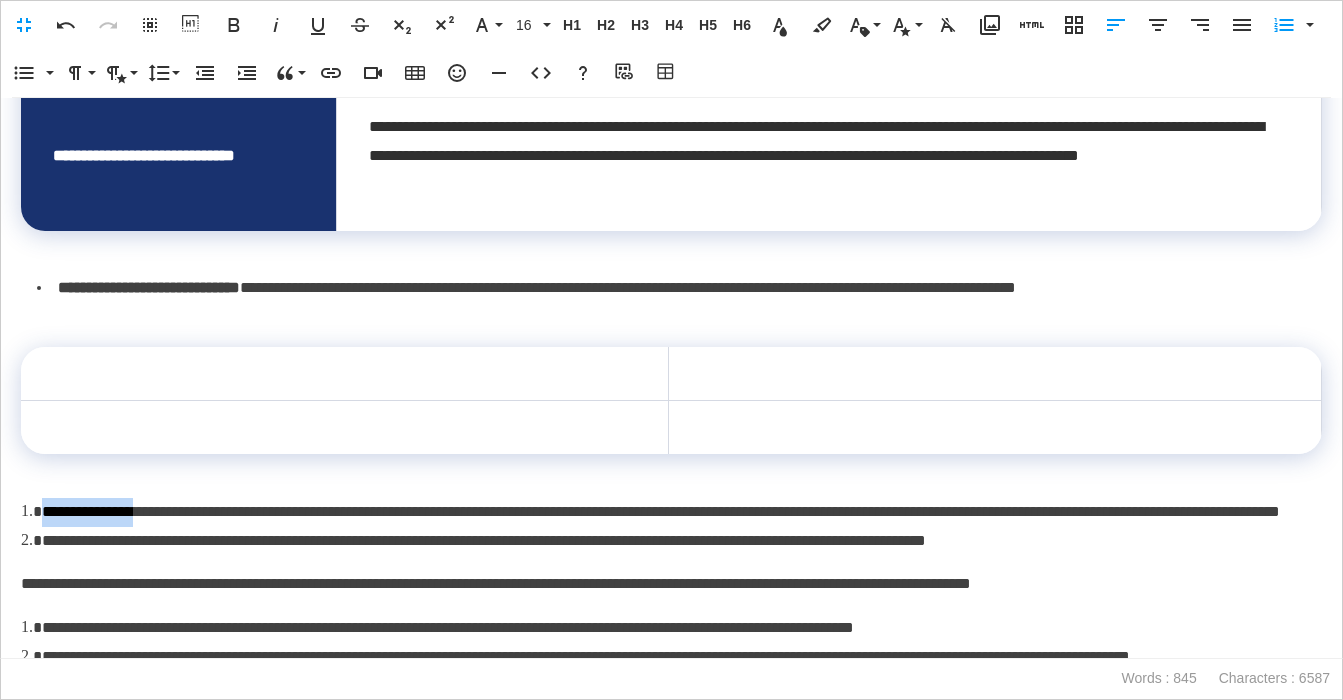 click on "**********" at bounding box center [661, 511] 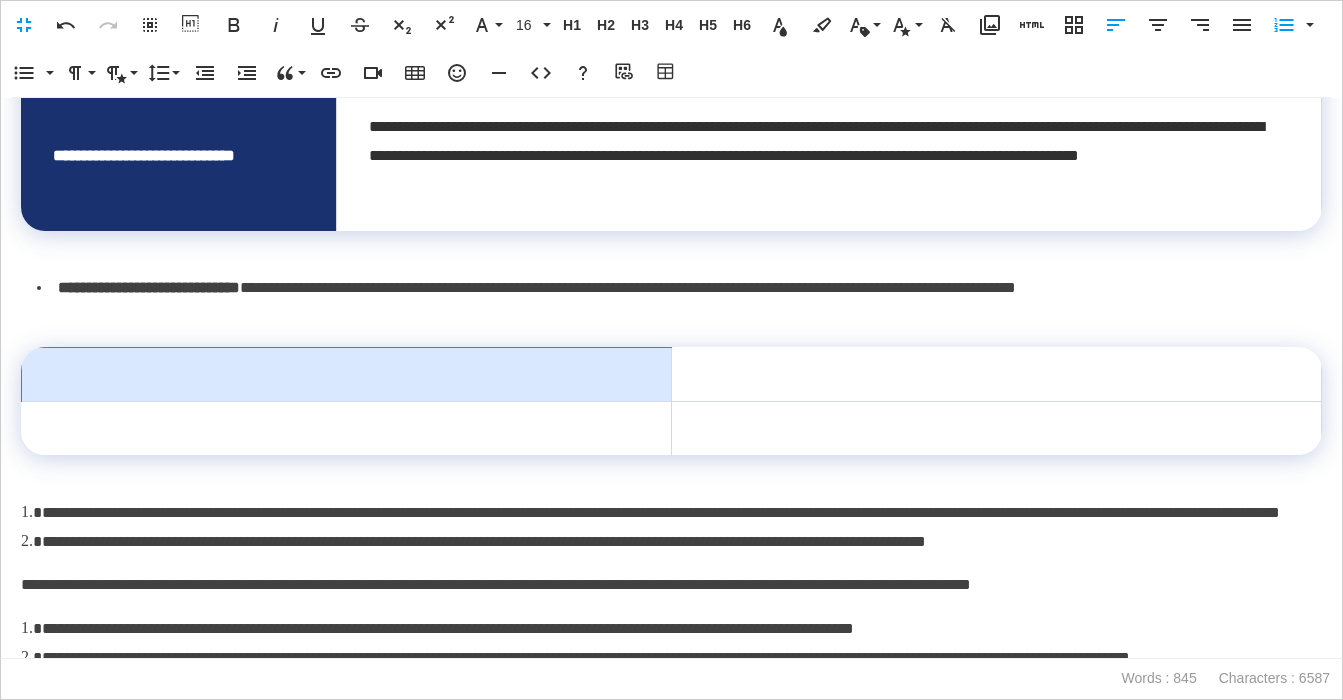 click at bounding box center [347, 375] 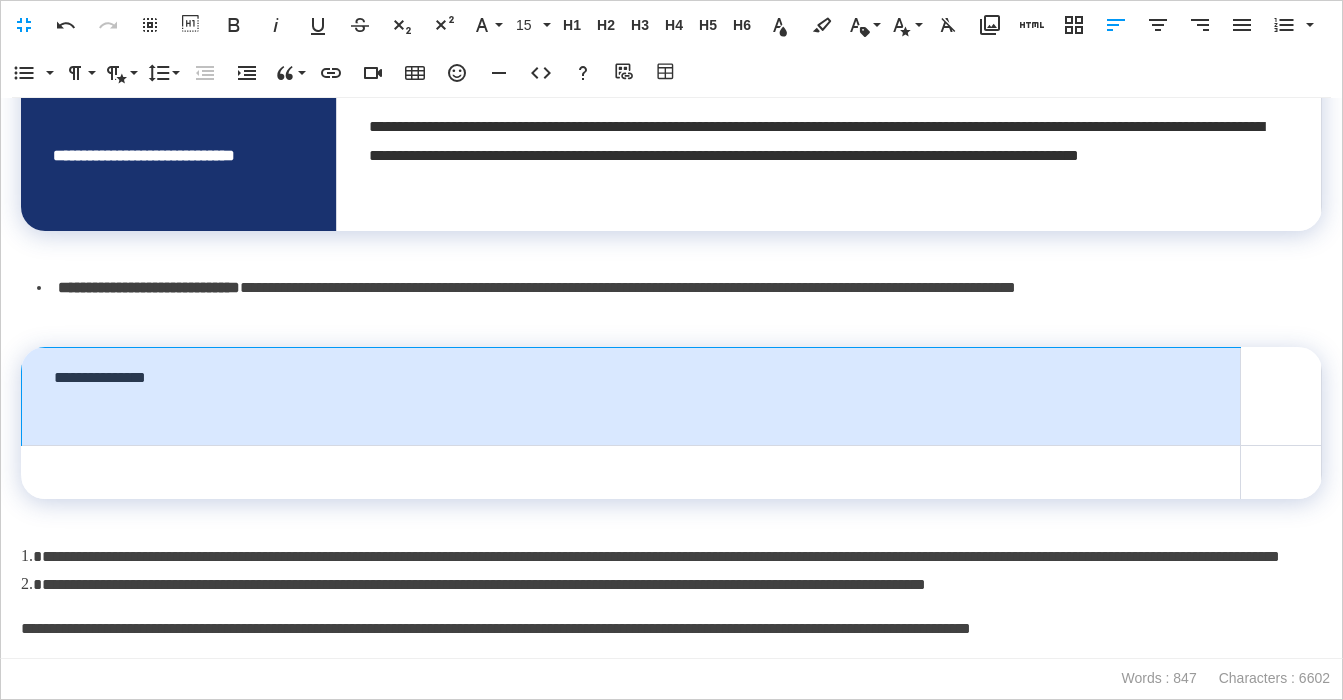 click on "**********" at bounding box center (631, 397) 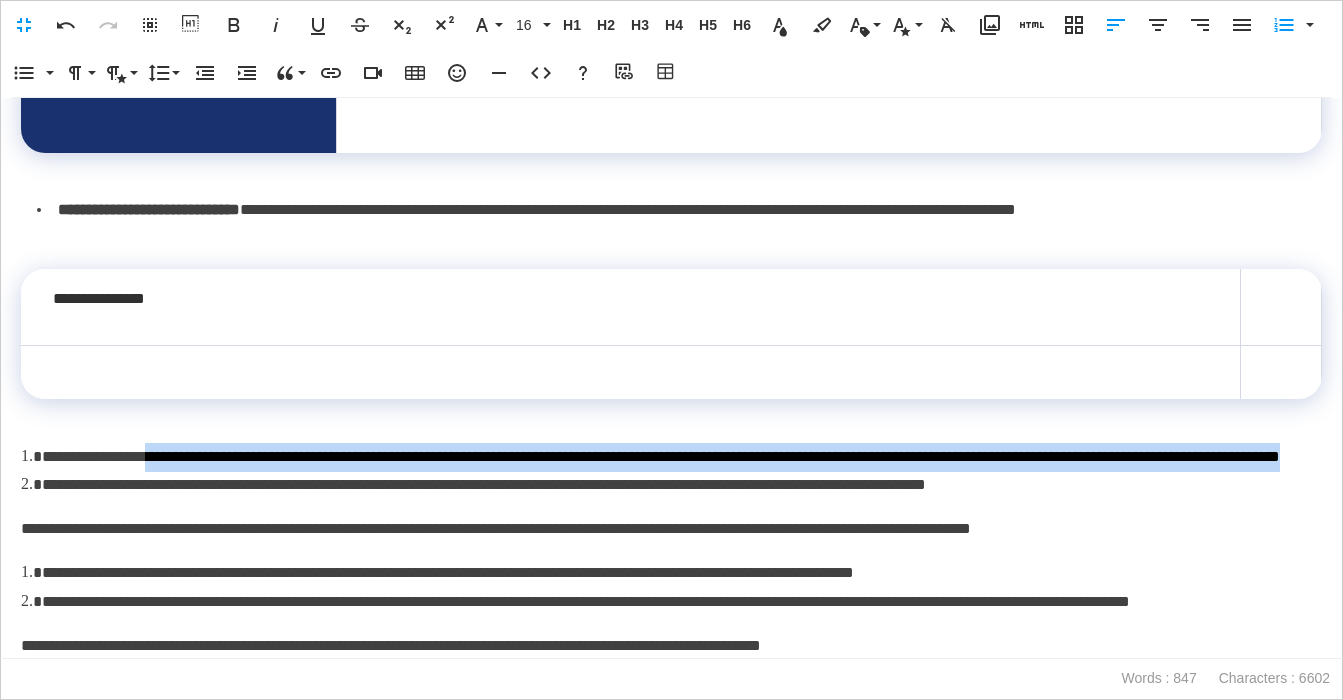 drag, startPoint x: 180, startPoint y: 457, endPoint x: 340, endPoint y: 481, distance: 161.79 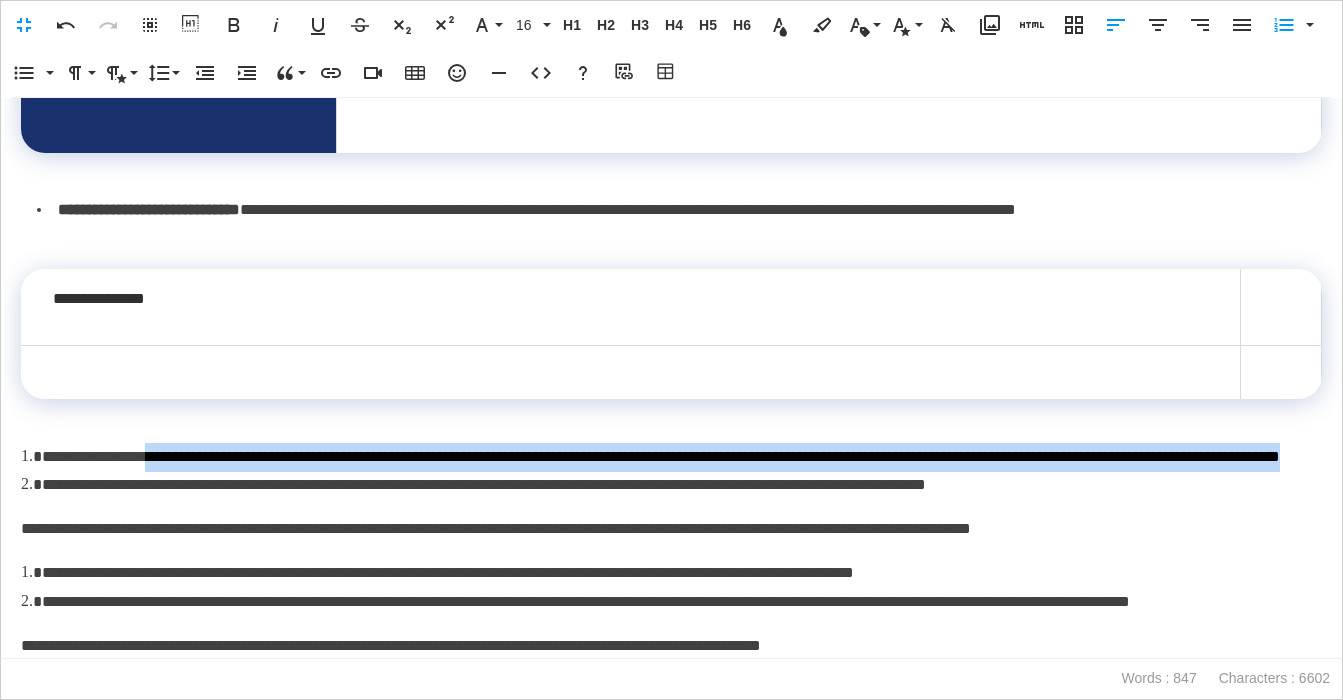 click on "**********" at bounding box center (671, 457) 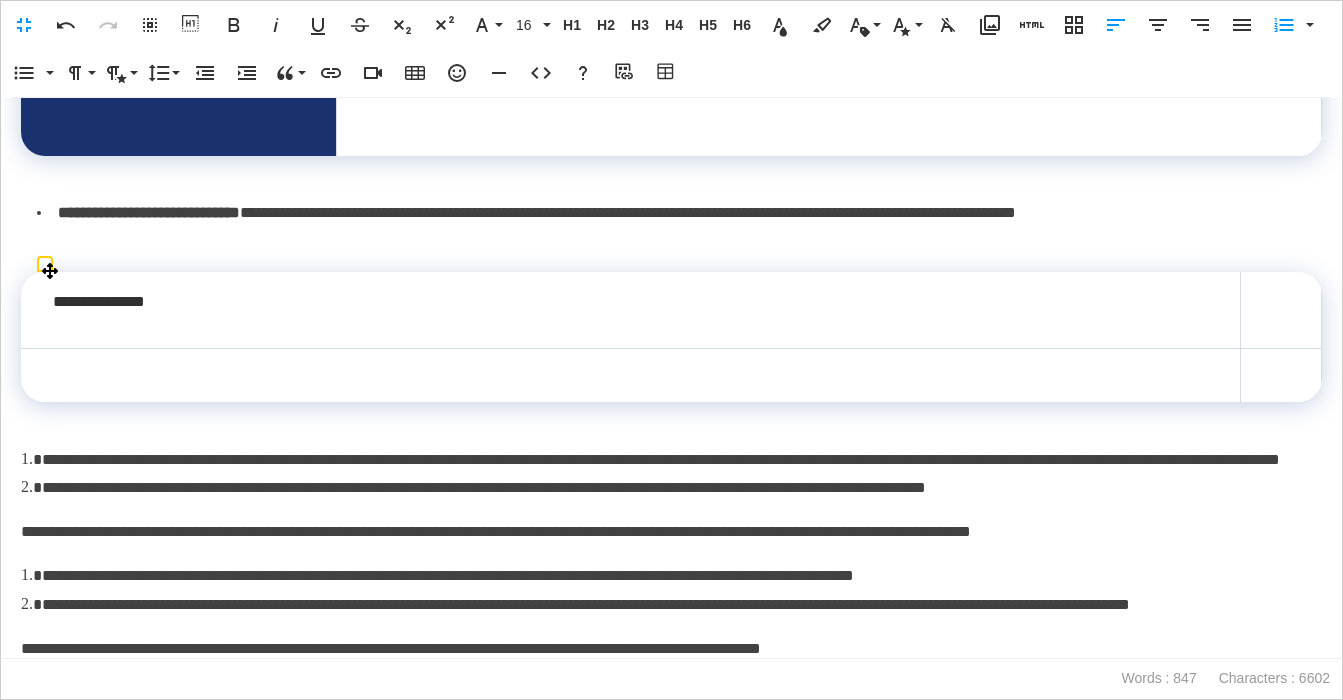 click at bounding box center [1280, 310] 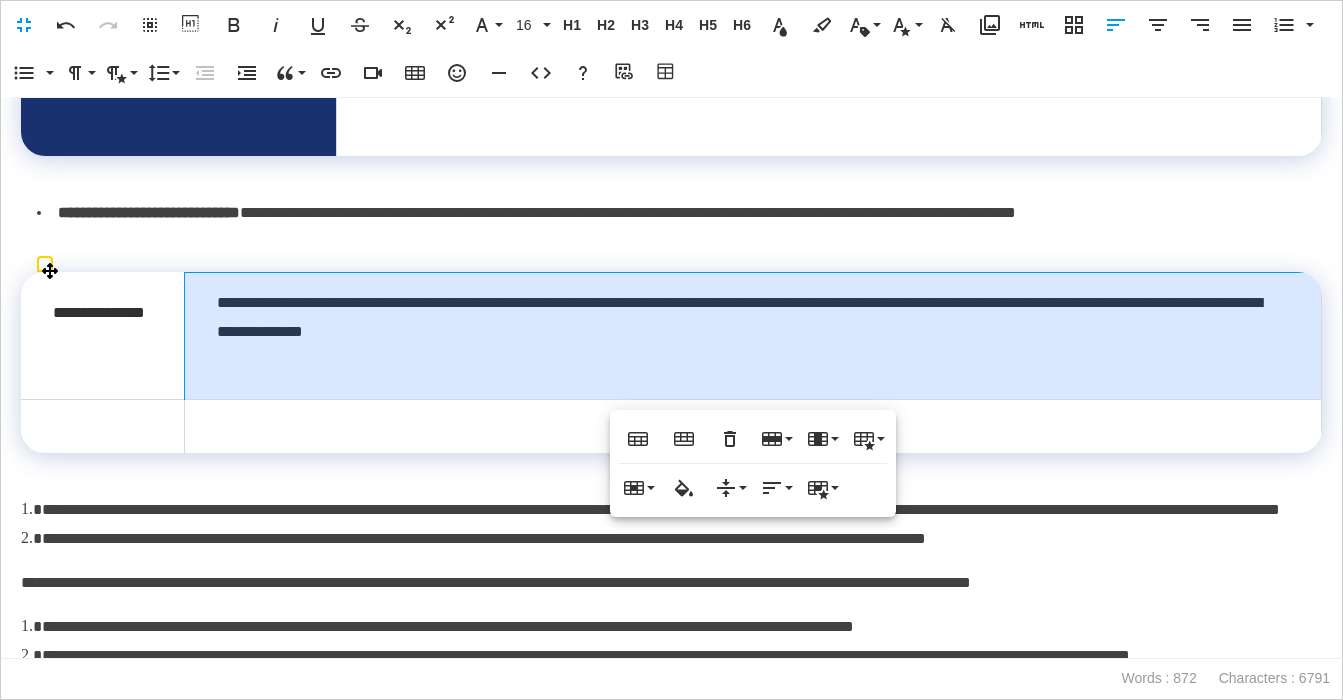 click on "**********" at bounding box center (753, 336) 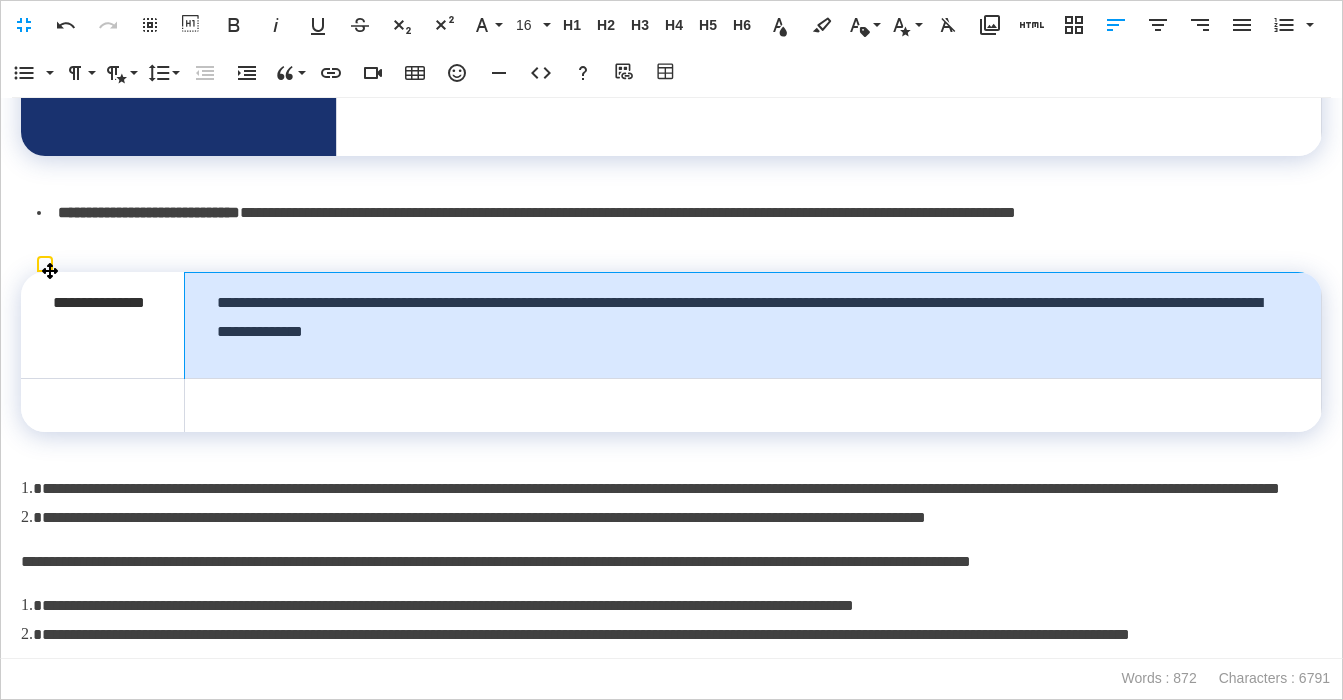 drag, startPoint x: 220, startPoint y: 346, endPoint x: 207, endPoint y: 347, distance: 13.038404 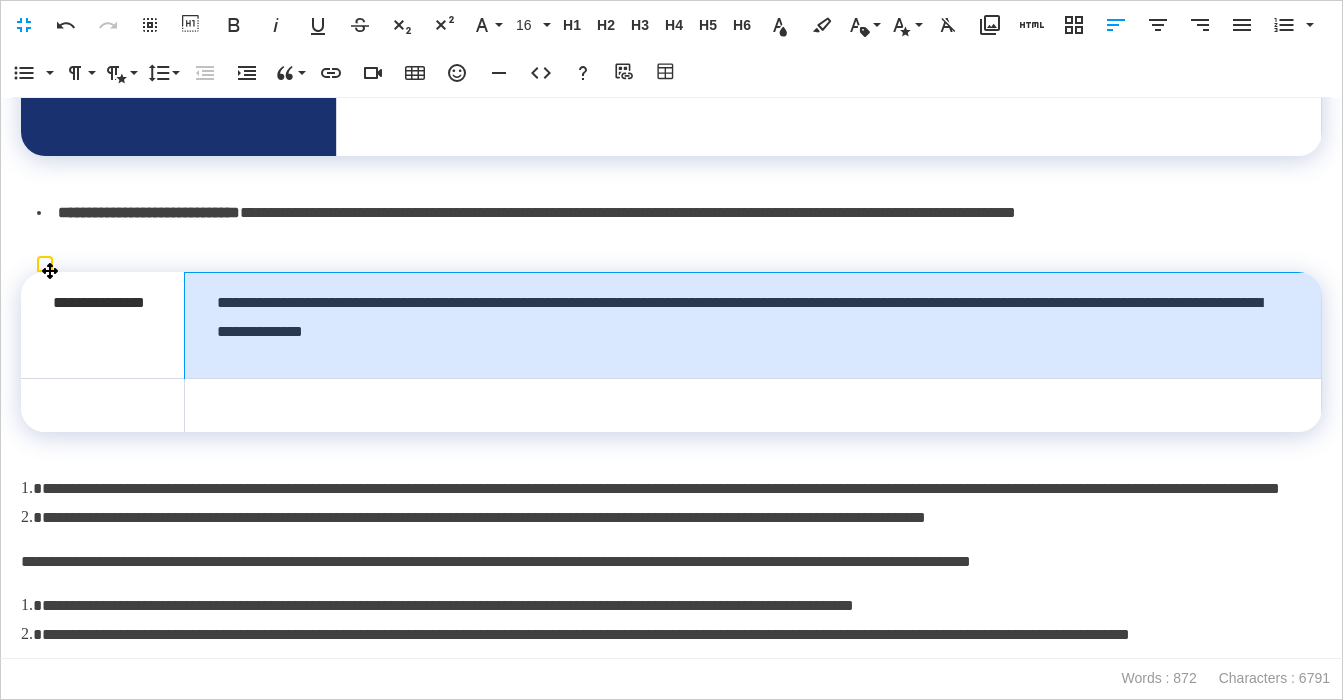 click on "**********" at bounding box center [753, 326] 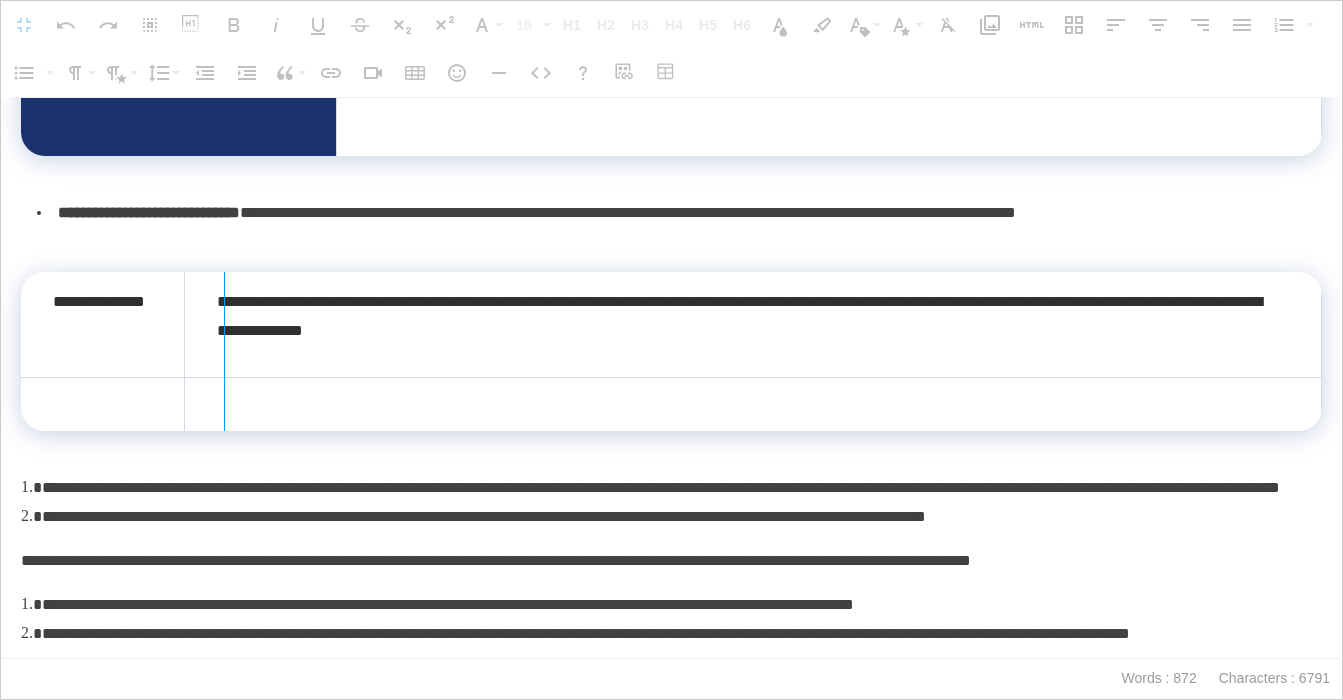 drag, startPoint x: 183, startPoint y: 343, endPoint x: 245, endPoint y: 342, distance: 62.008064 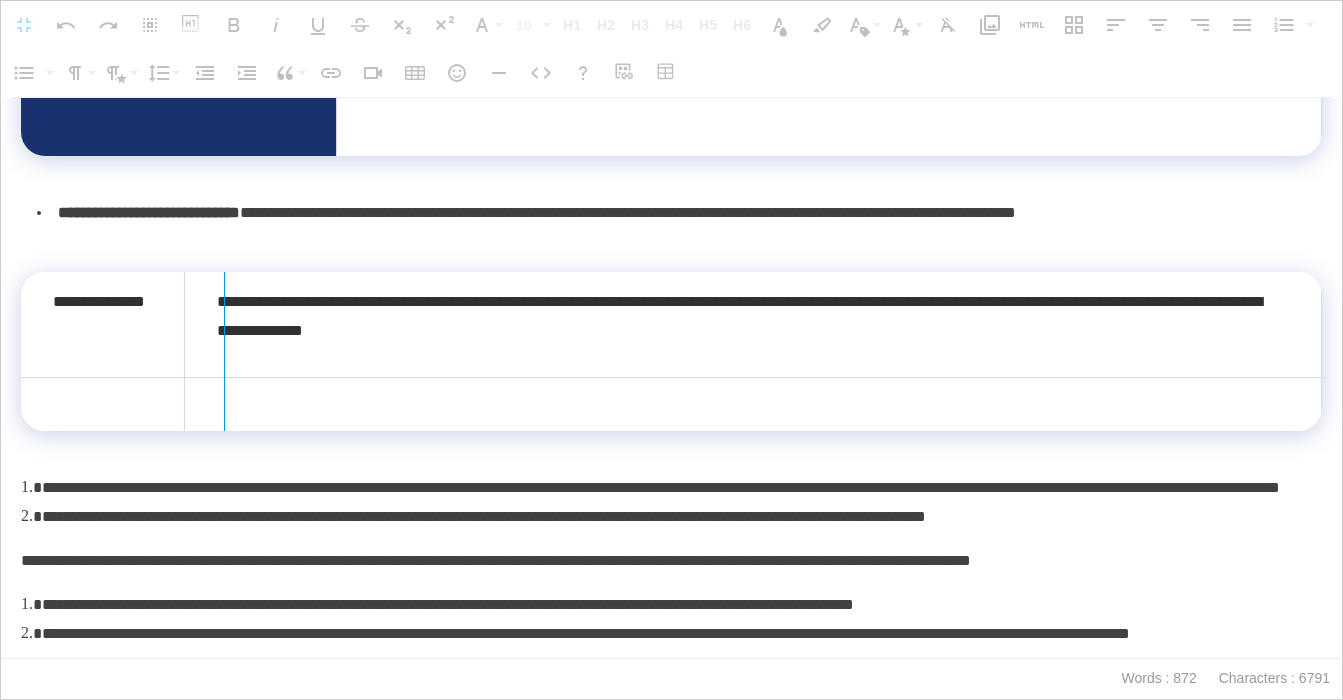 click at bounding box center (224, 351) 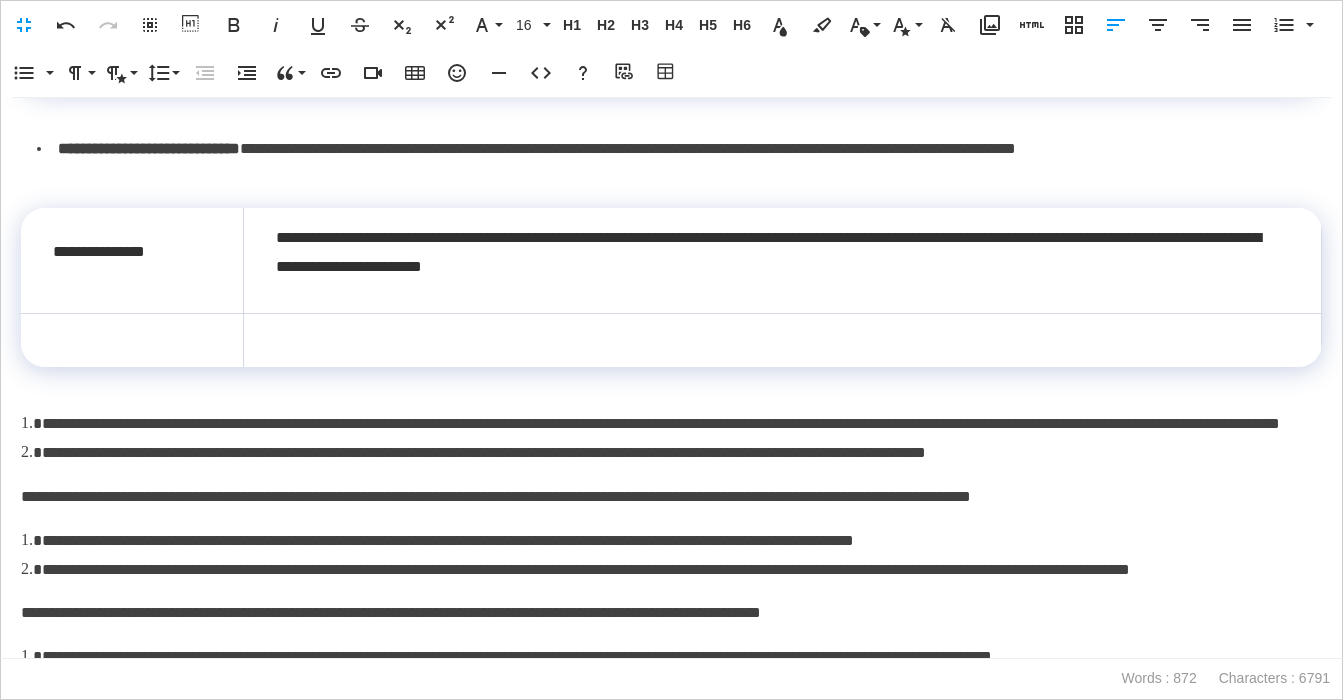 scroll, scrollTop: 1441, scrollLeft: 0, axis: vertical 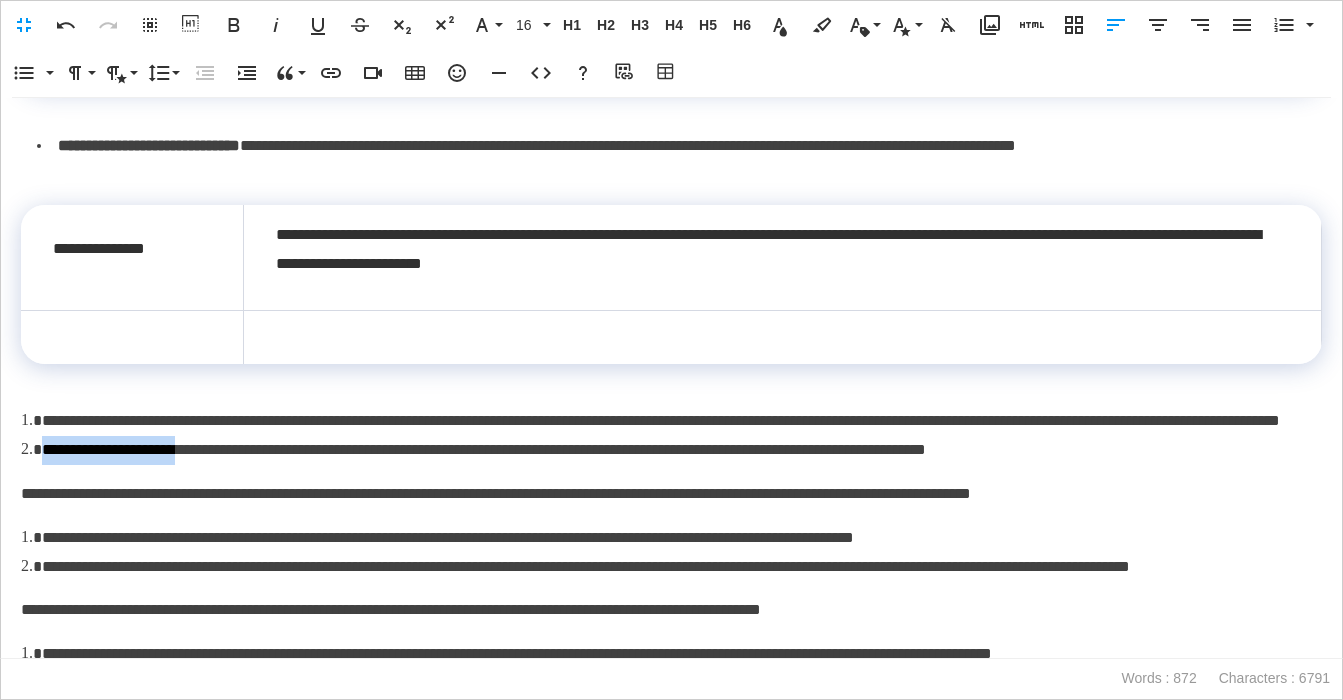 drag, startPoint x: 42, startPoint y: 478, endPoint x: 193, endPoint y: 487, distance: 151.26797 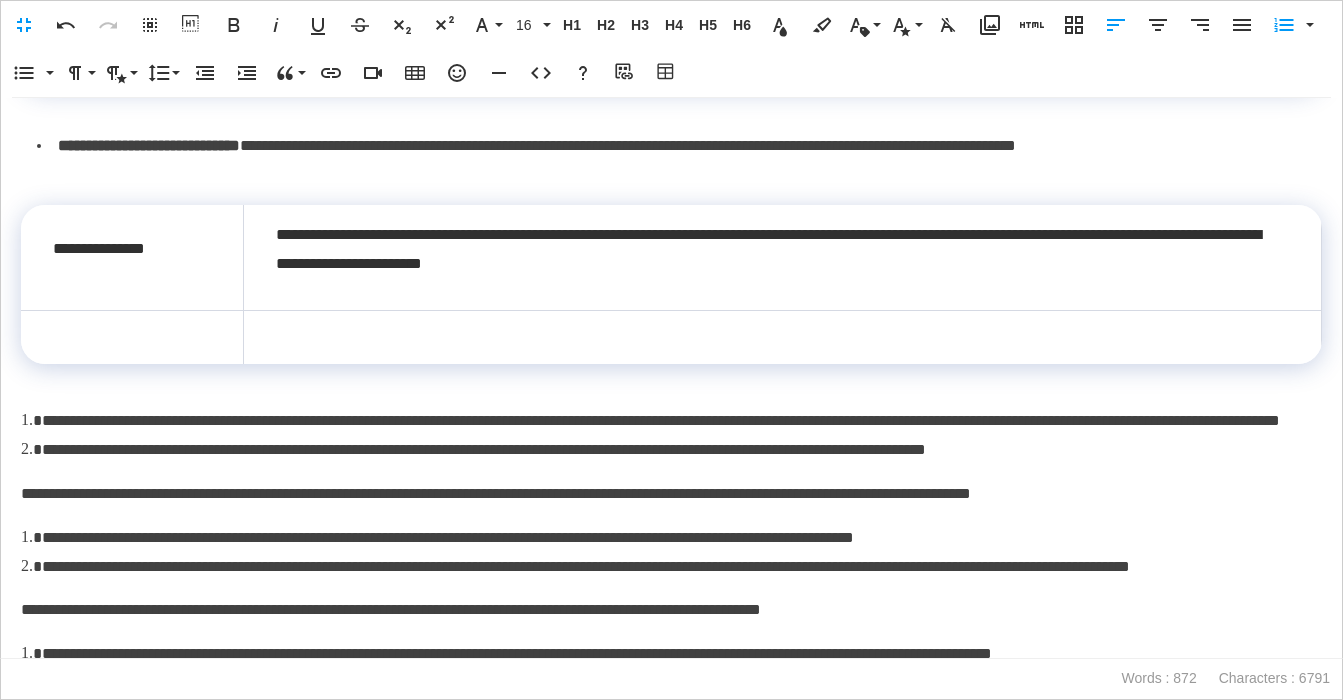 click at bounding box center [132, 337] 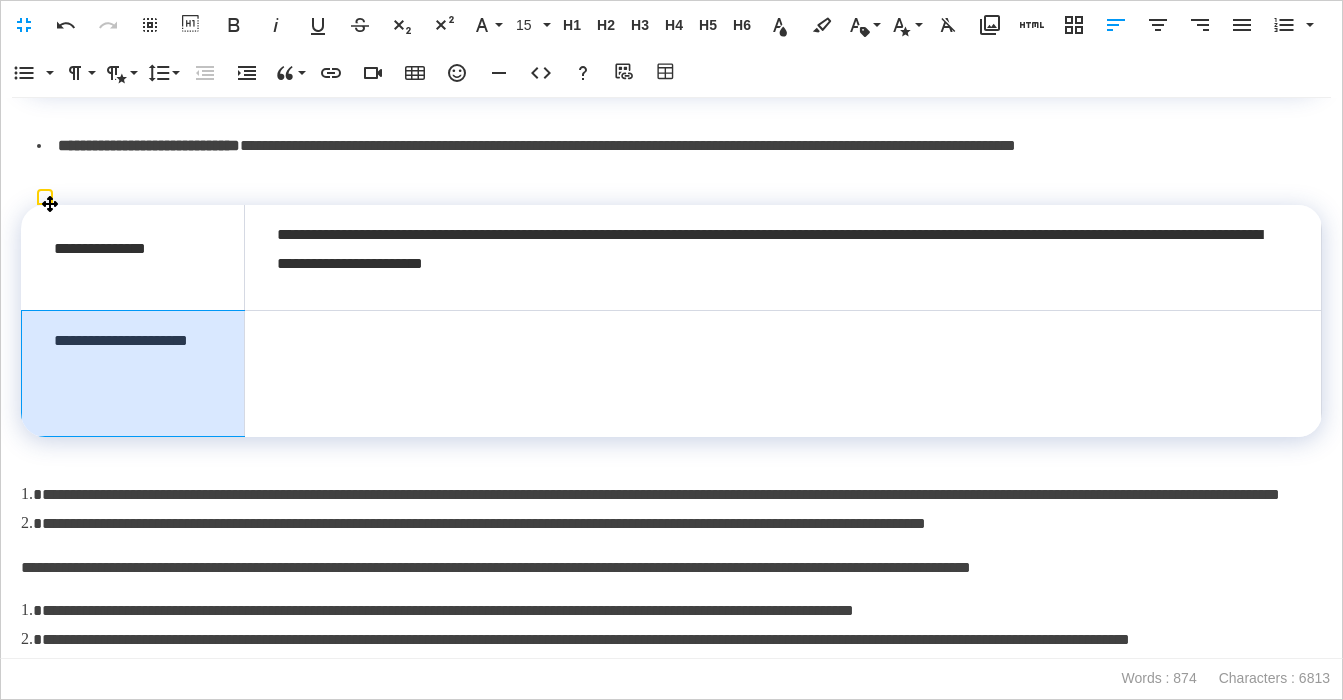 click on "**********" at bounding box center [133, 373] 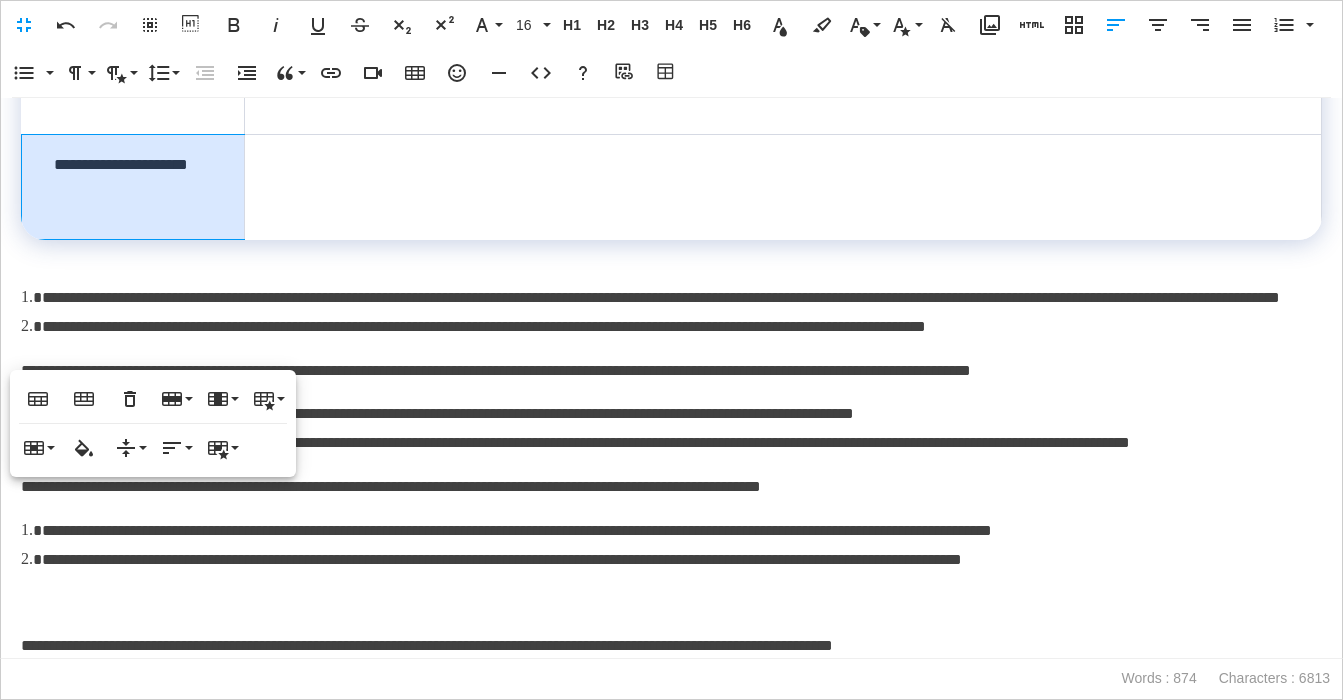 scroll, scrollTop: 1618, scrollLeft: 0, axis: vertical 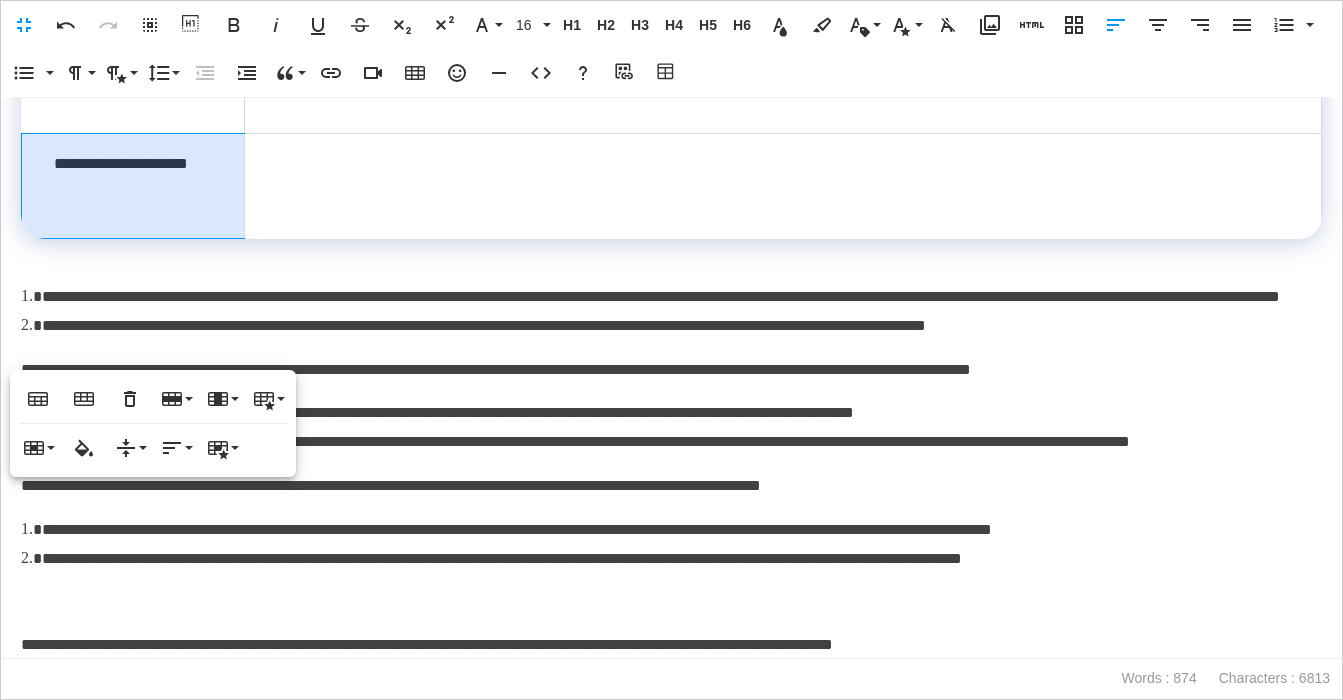 drag, startPoint x: 473, startPoint y: 389, endPoint x: 420, endPoint y: 384, distance: 53.235325 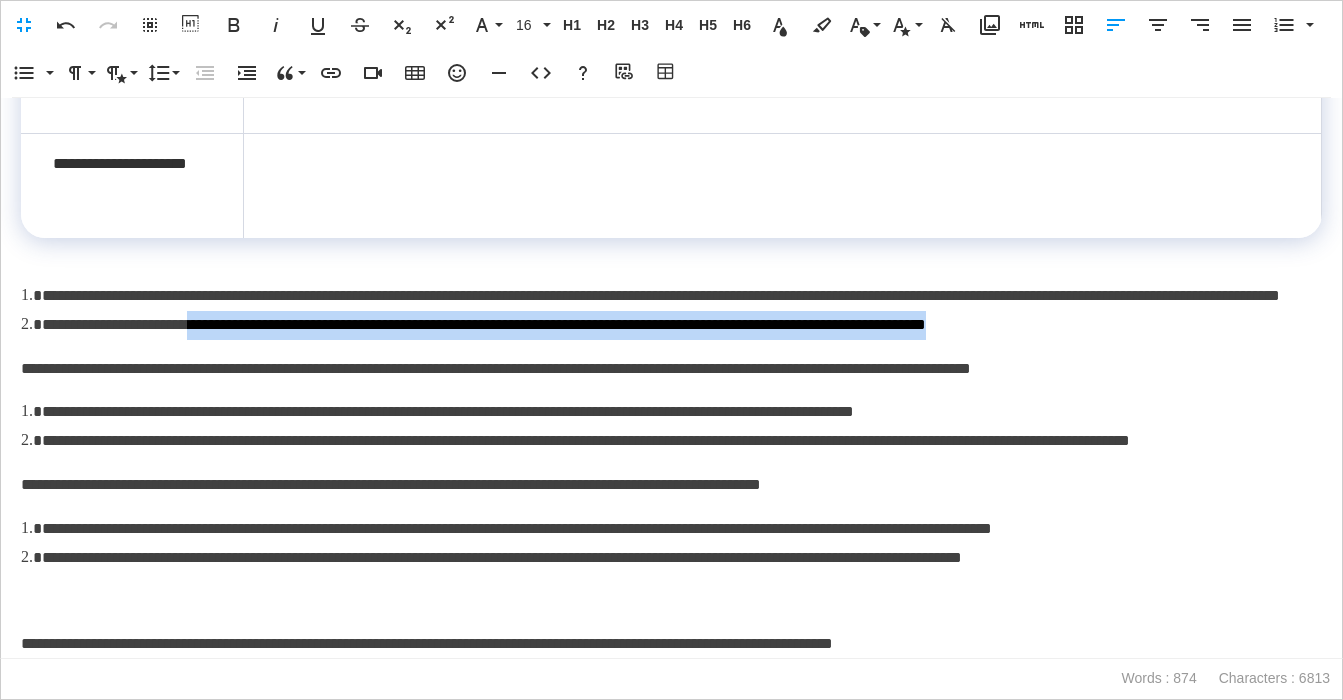 drag, startPoint x: 288, startPoint y: 357, endPoint x: 1174, endPoint y: 363, distance: 886.0203 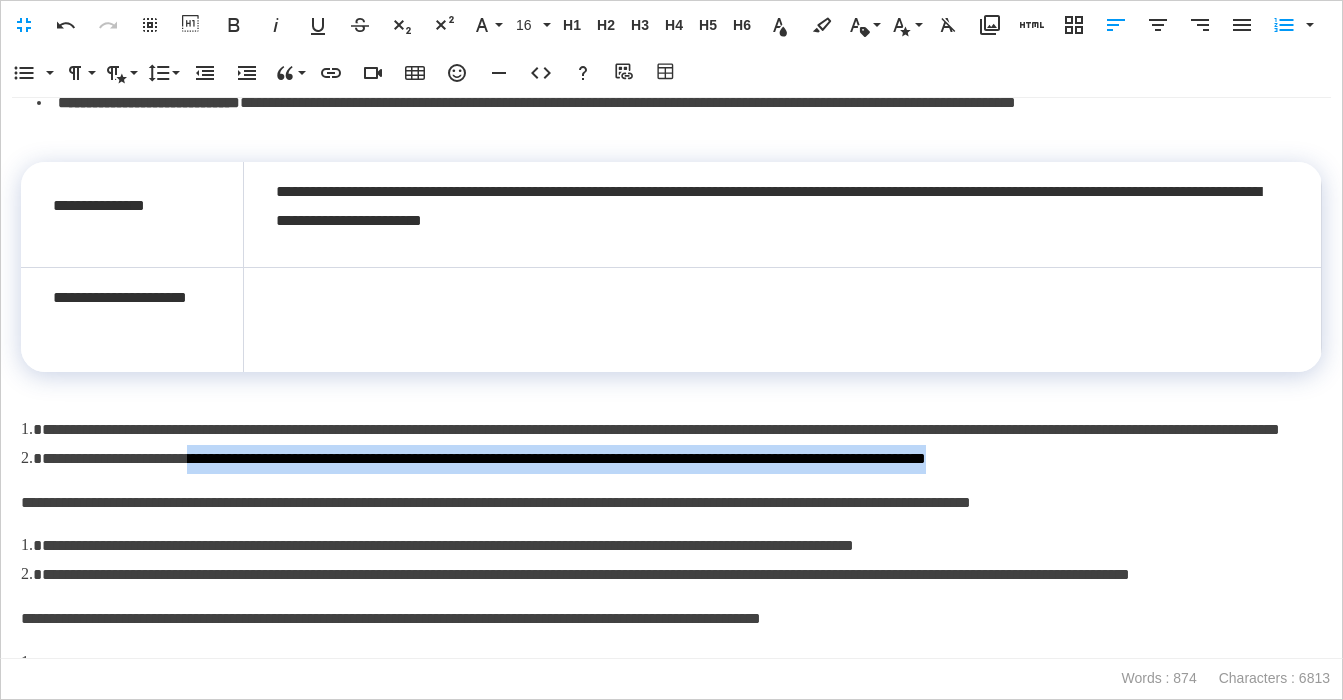 scroll, scrollTop: 1480, scrollLeft: 0, axis: vertical 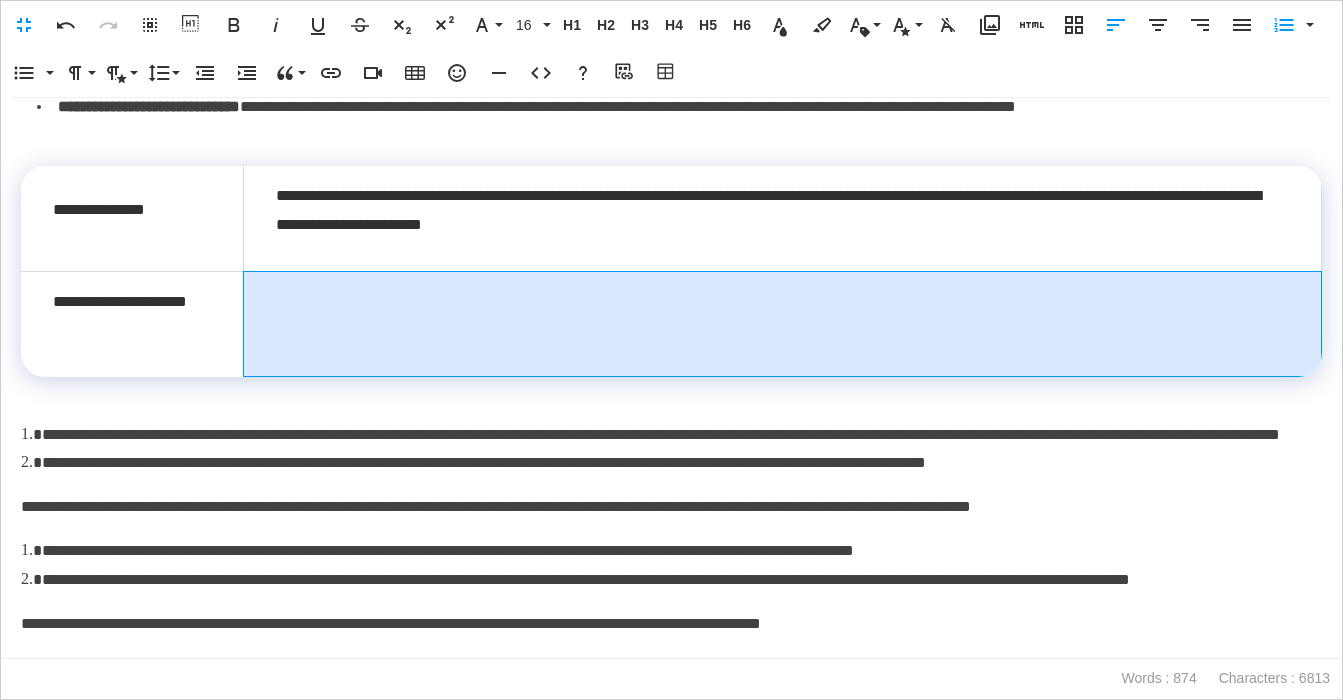 click at bounding box center [783, 323] 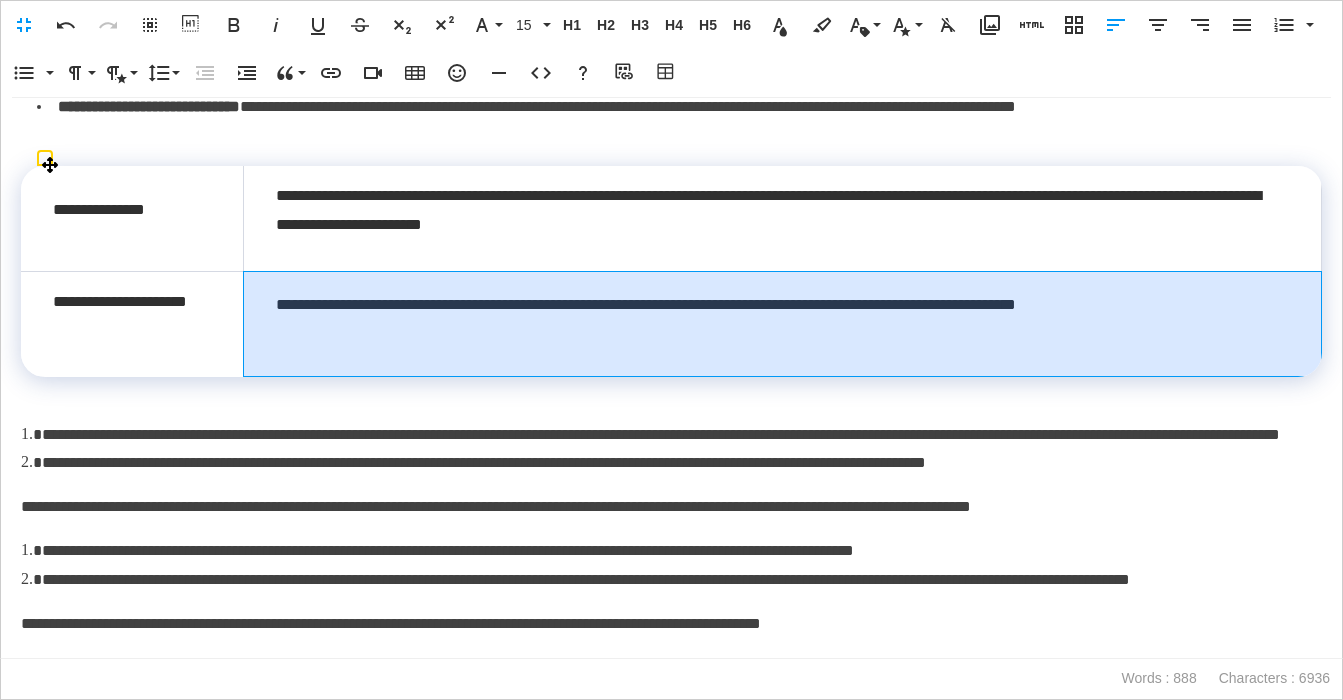 click on "**********" at bounding box center (783, 323) 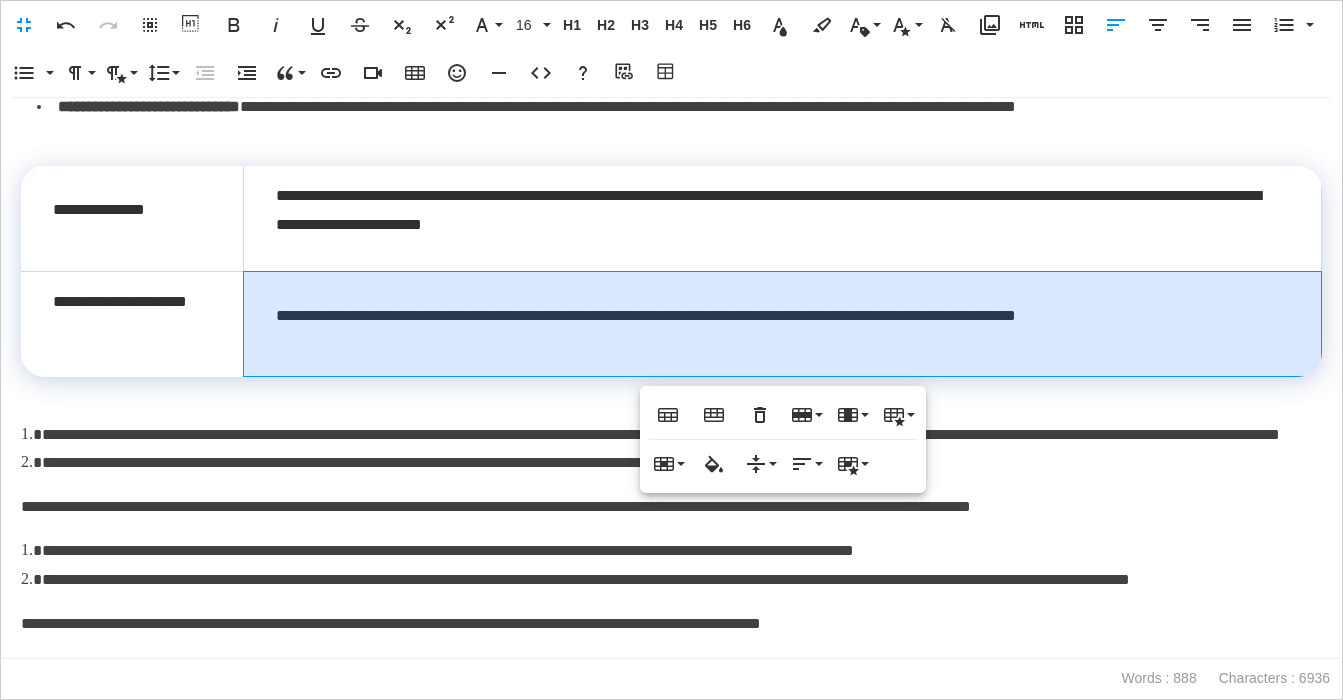 drag, startPoint x: 282, startPoint y: 497, endPoint x: 624, endPoint y: 562, distance: 348.1221 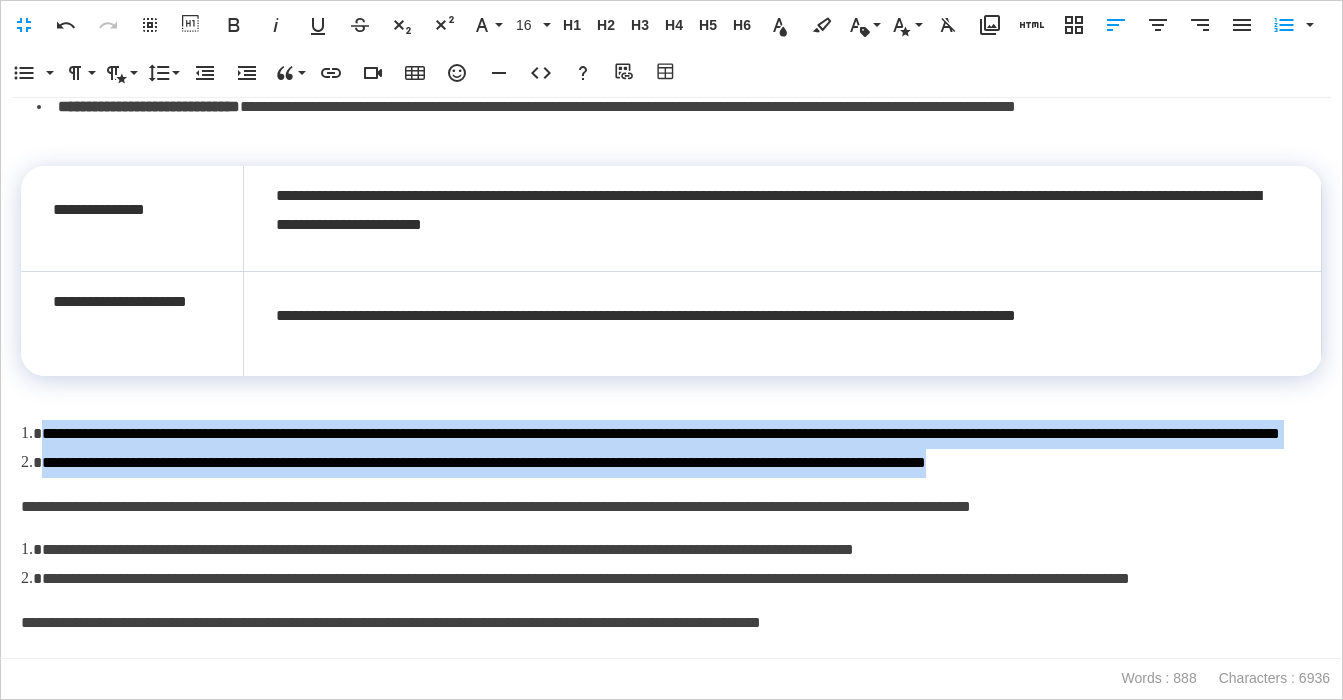 drag, startPoint x: 1186, startPoint y: 490, endPoint x: -8, endPoint y: 431, distance: 1195.4568 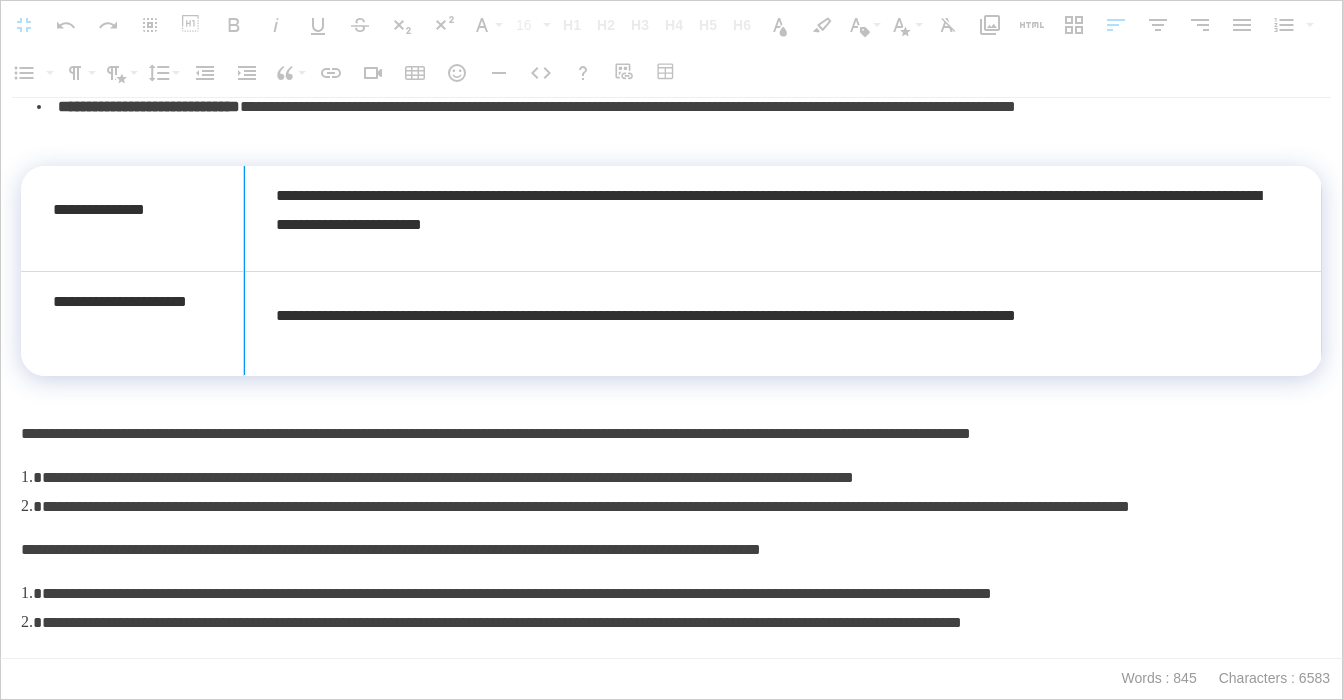 drag, startPoint x: 244, startPoint y: 240, endPoint x: 319, endPoint y: 243, distance: 75.059975 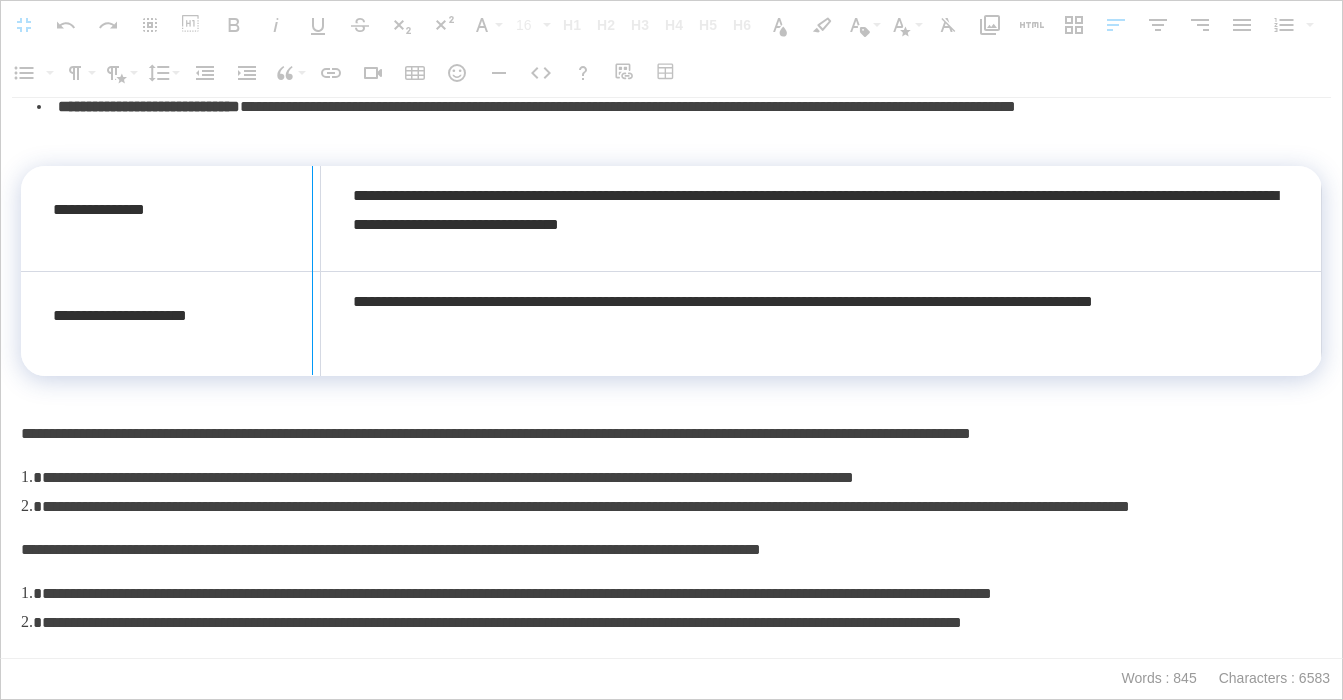 drag, startPoint x: 321, startPoint y: 253, endPoint x: 311, endPoint y: 254, distance: 10.049875 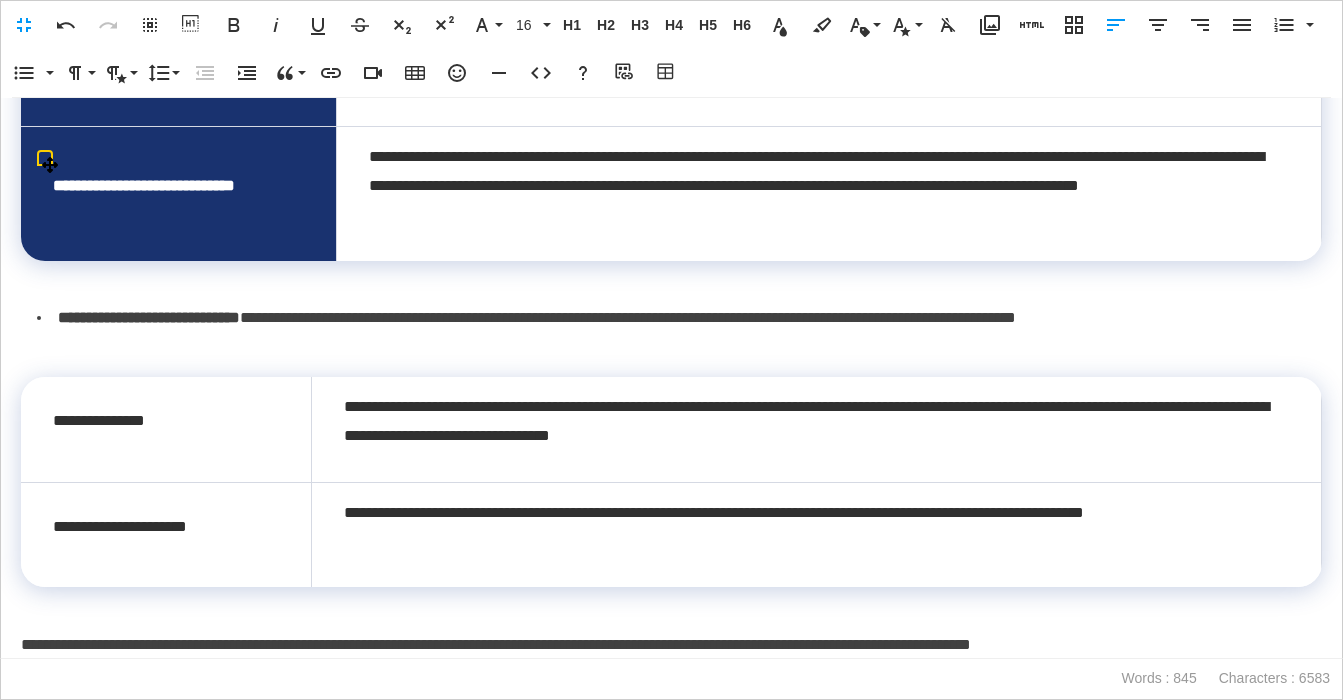 scroll, scrollTop: 1270, scrollLeft: 0, axis: vertical 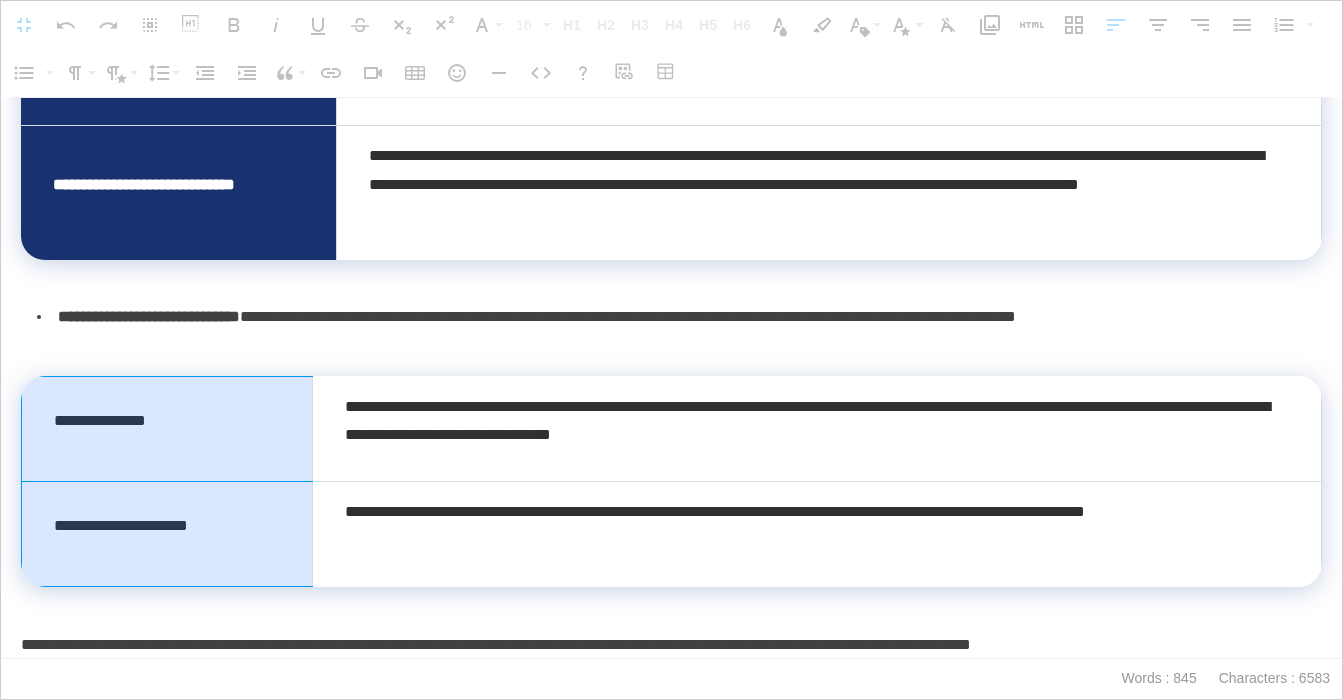 drag, startPoint x: 274, startPoint y: 420, endPoint x: 259, endPoint y: 560, distance: 140.80128 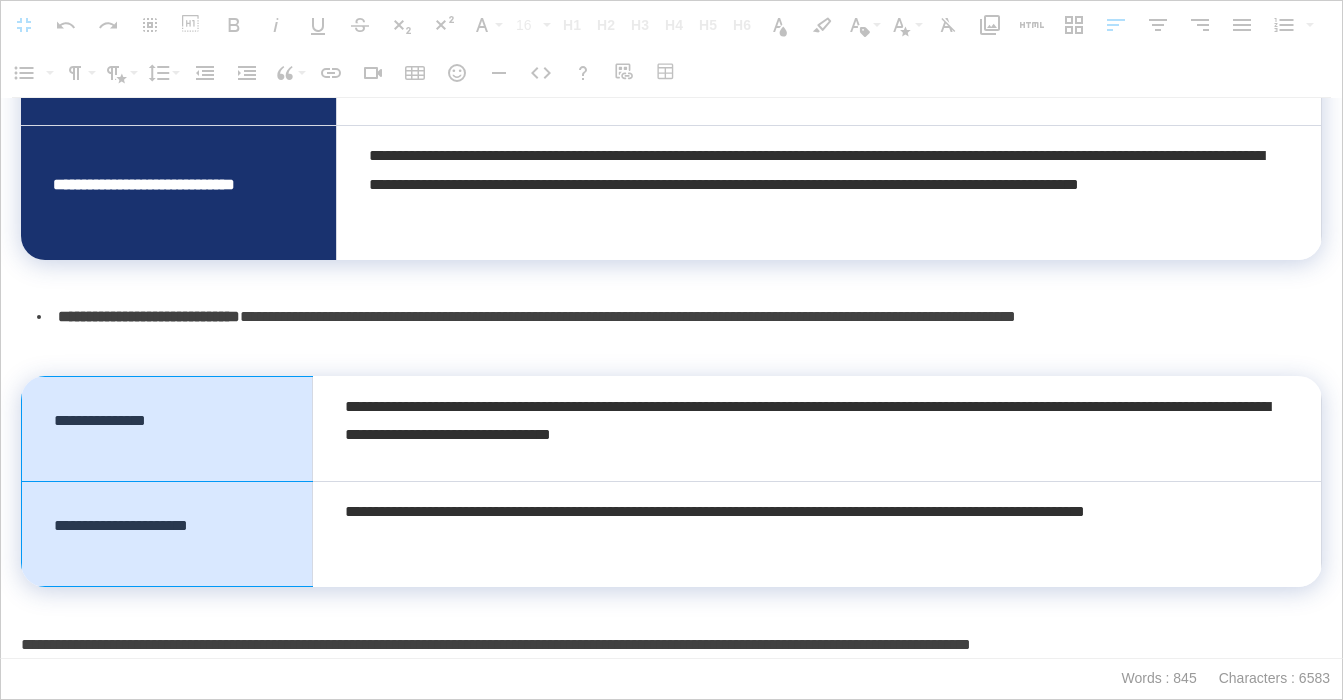 click on "**********" at bounding box center (672, 482) 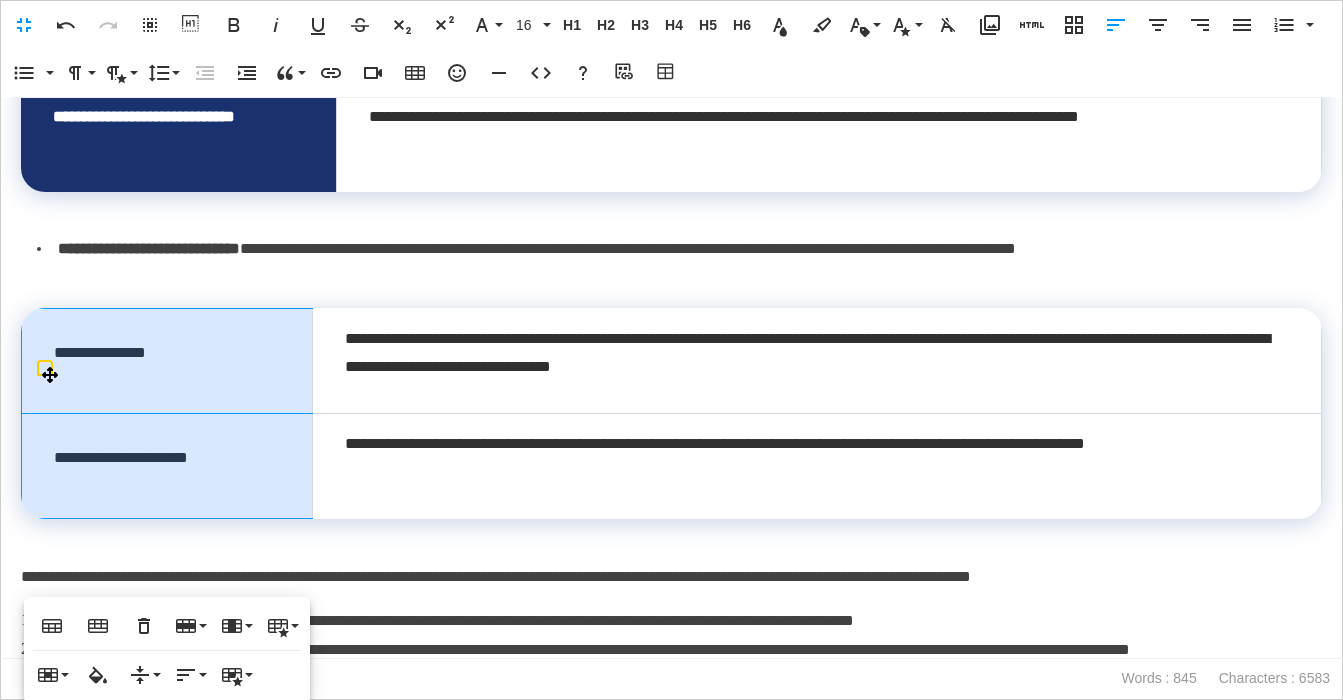 scroll, scrollTop: 1340, scrollLeft: 0, axis: vertical 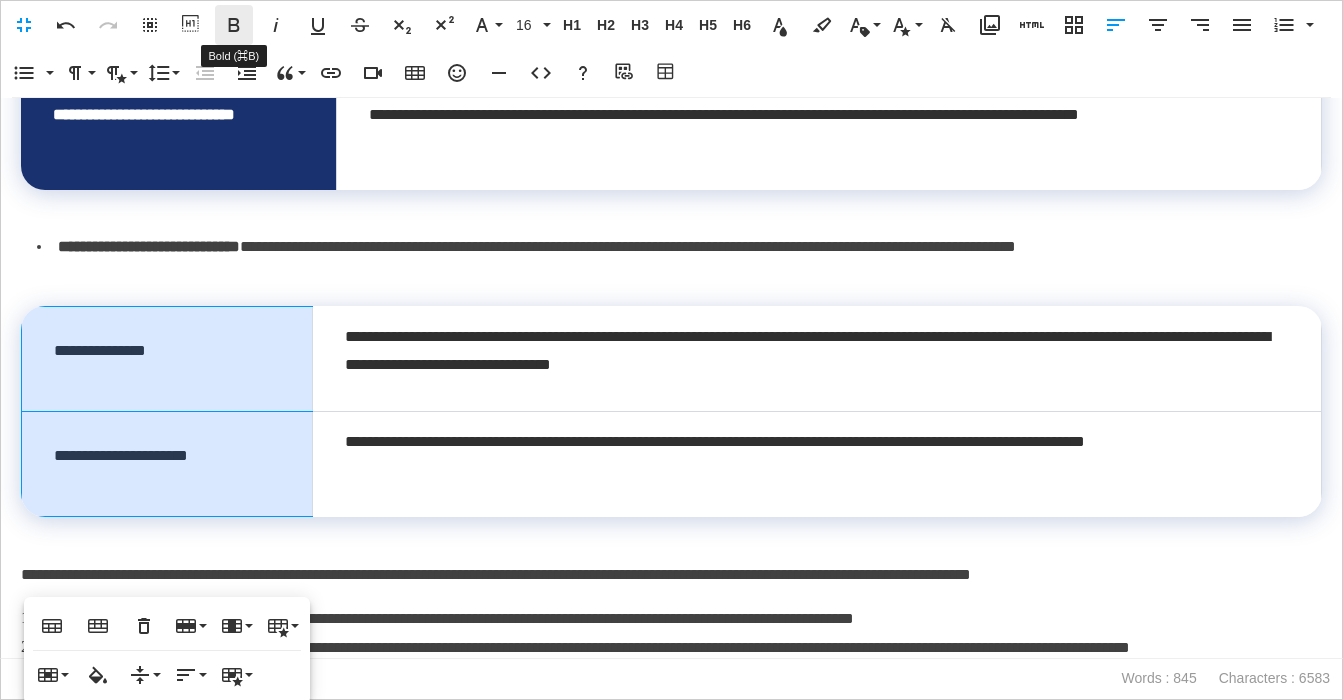 click 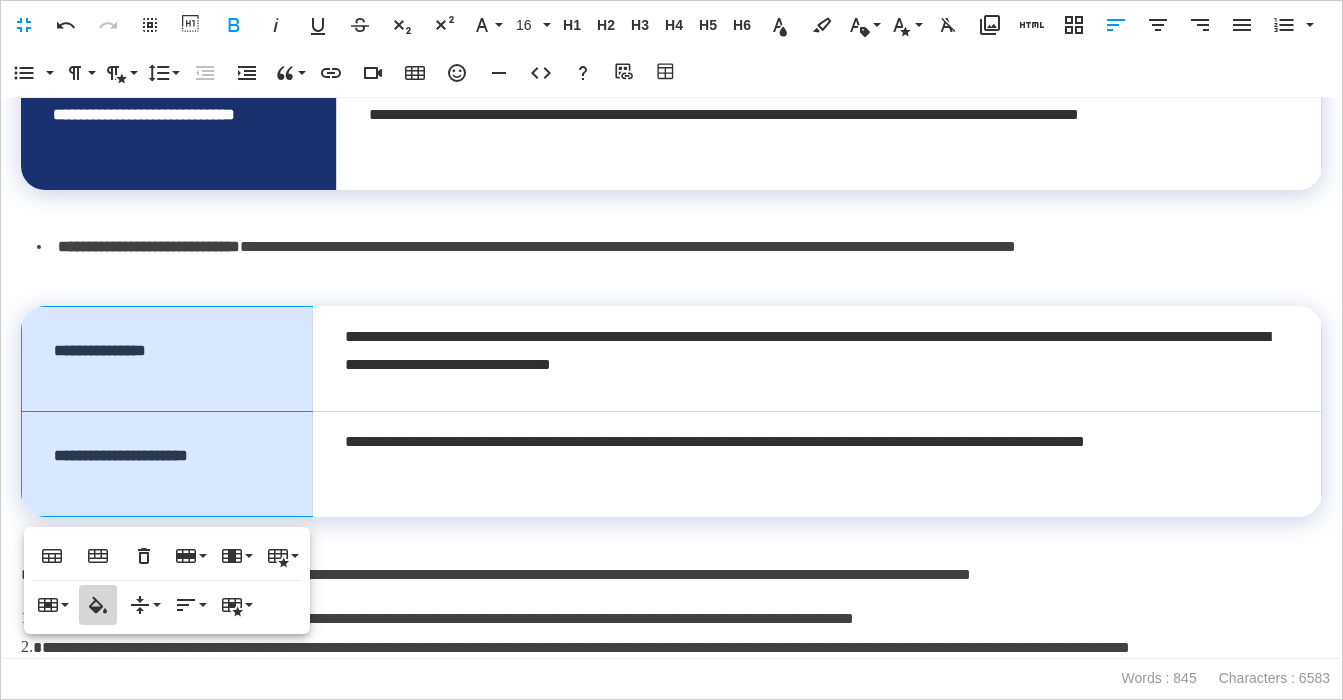 click 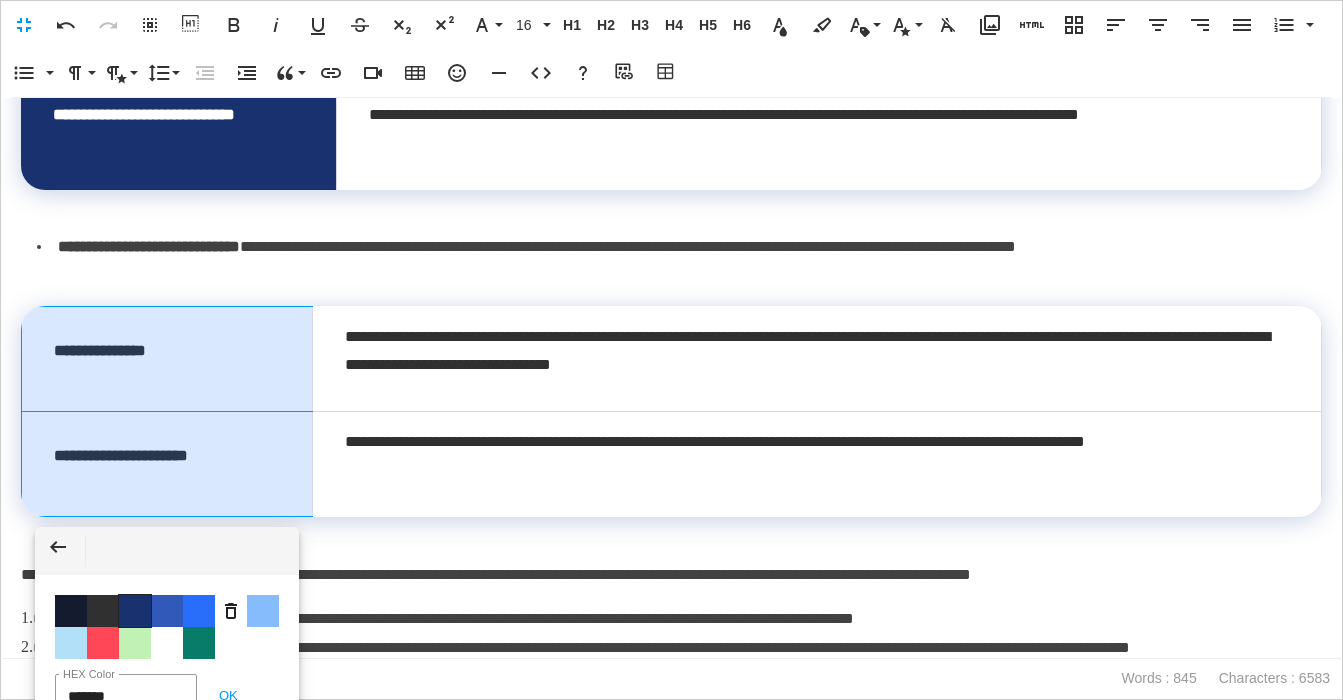 click on "Color #19326F" at bounding box center (135, 611) 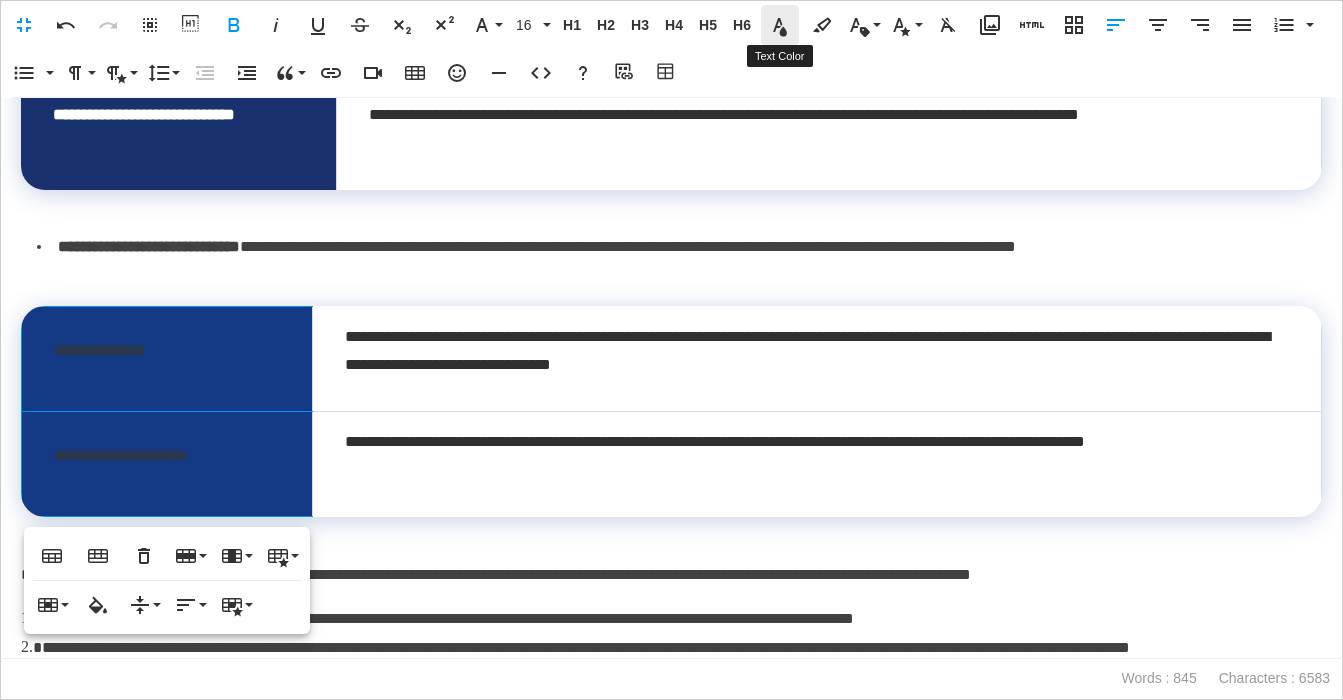 click 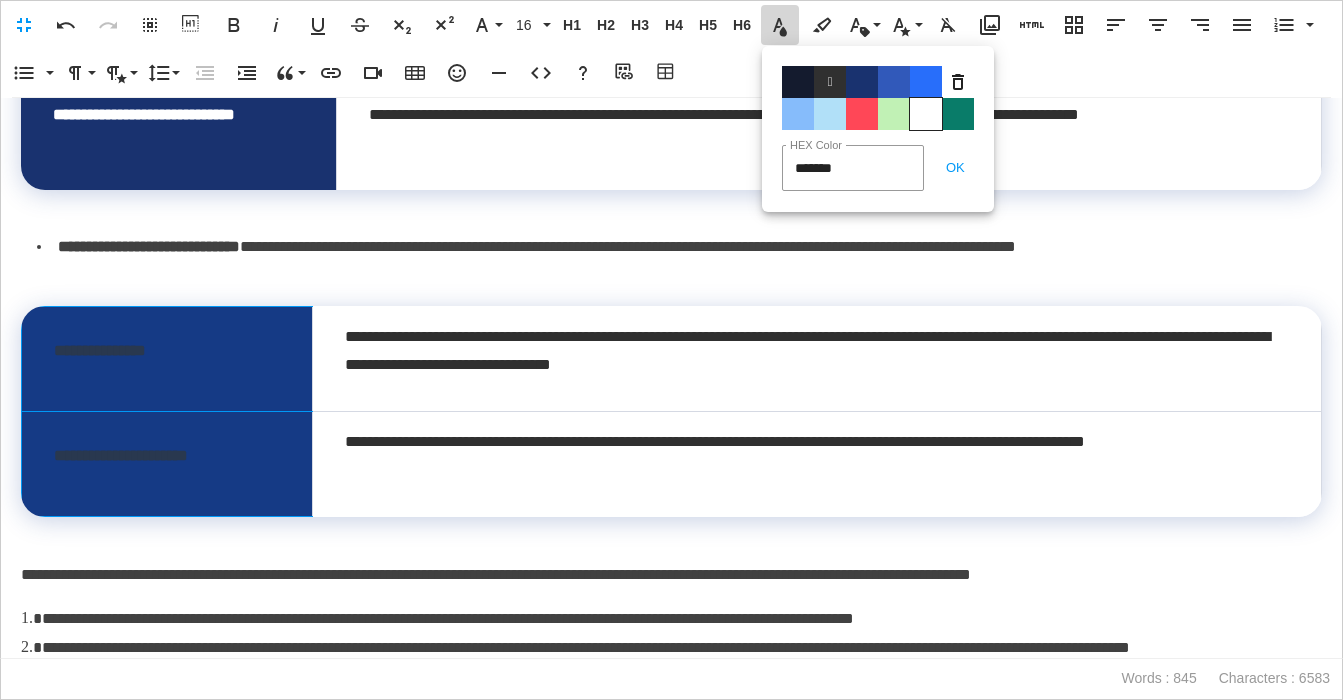 click on "Color#FFFFFF" at bounding box center (926, 114) 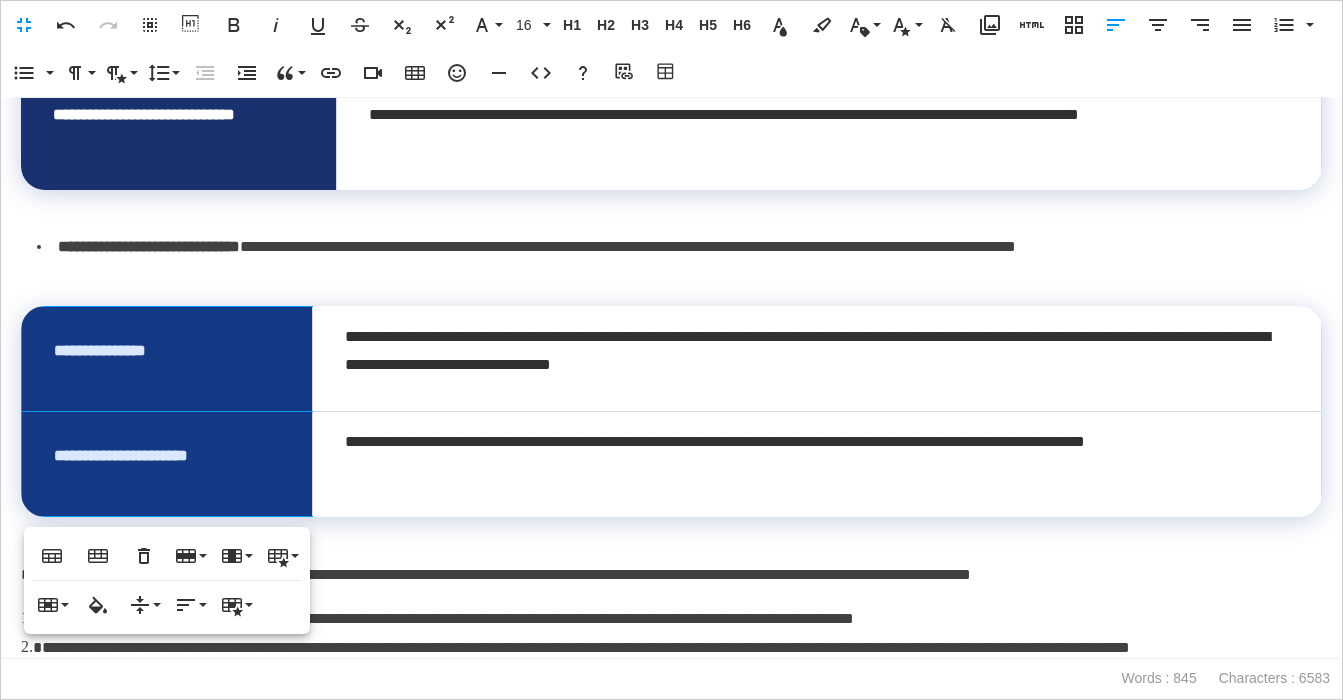 click on "**********" at bounding box center [679, 262] 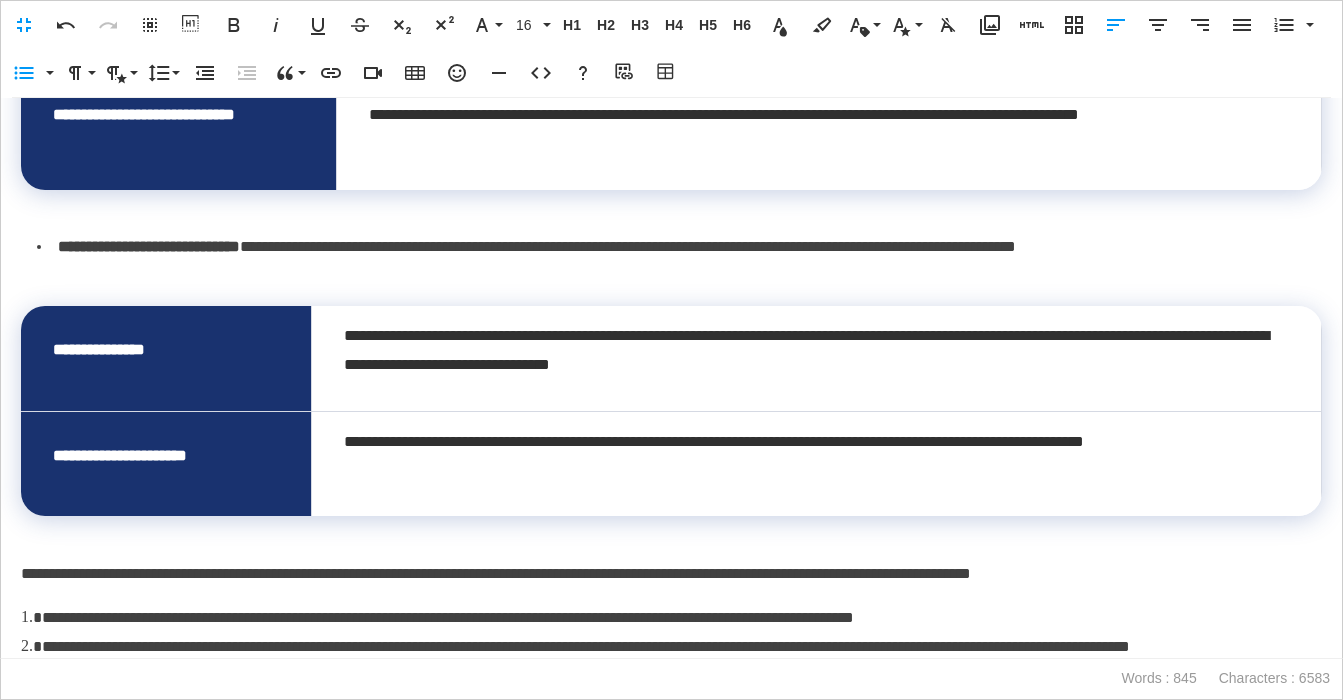 scroll, scrollTop: 1550, scrollLeft: 0, axis: vertical 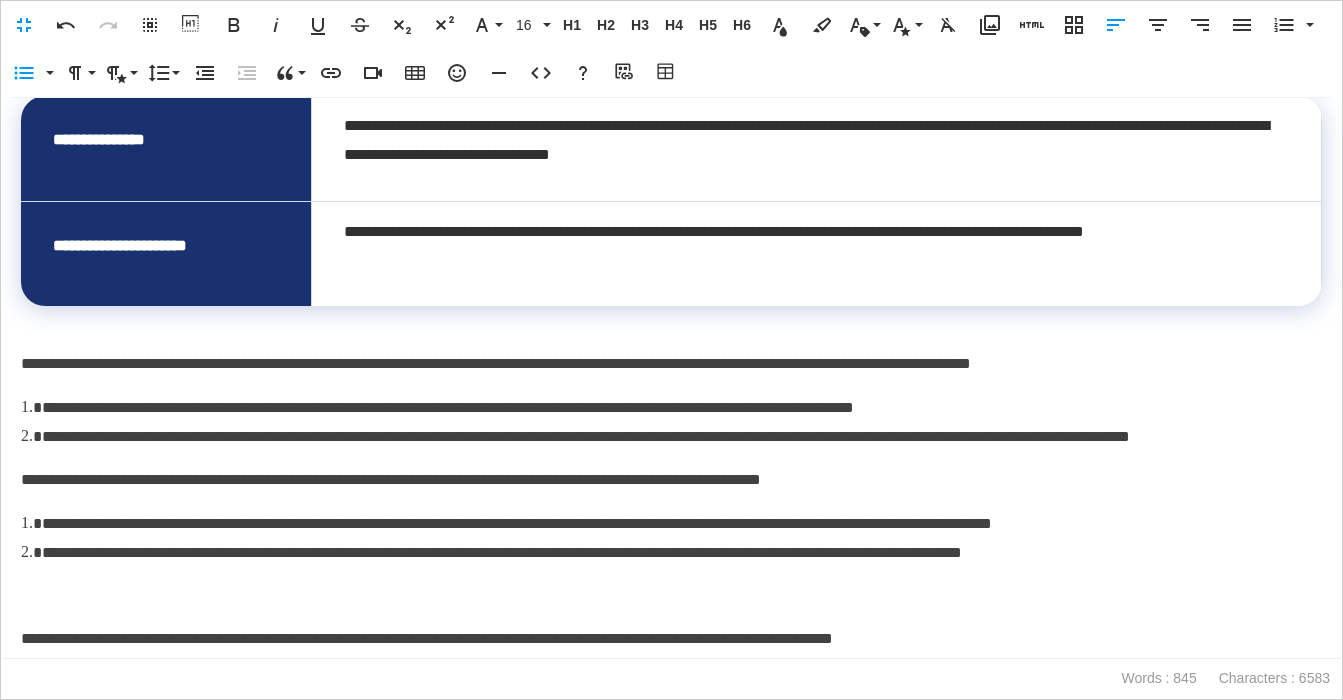 click on "**********" at bounding box center (671, 364) 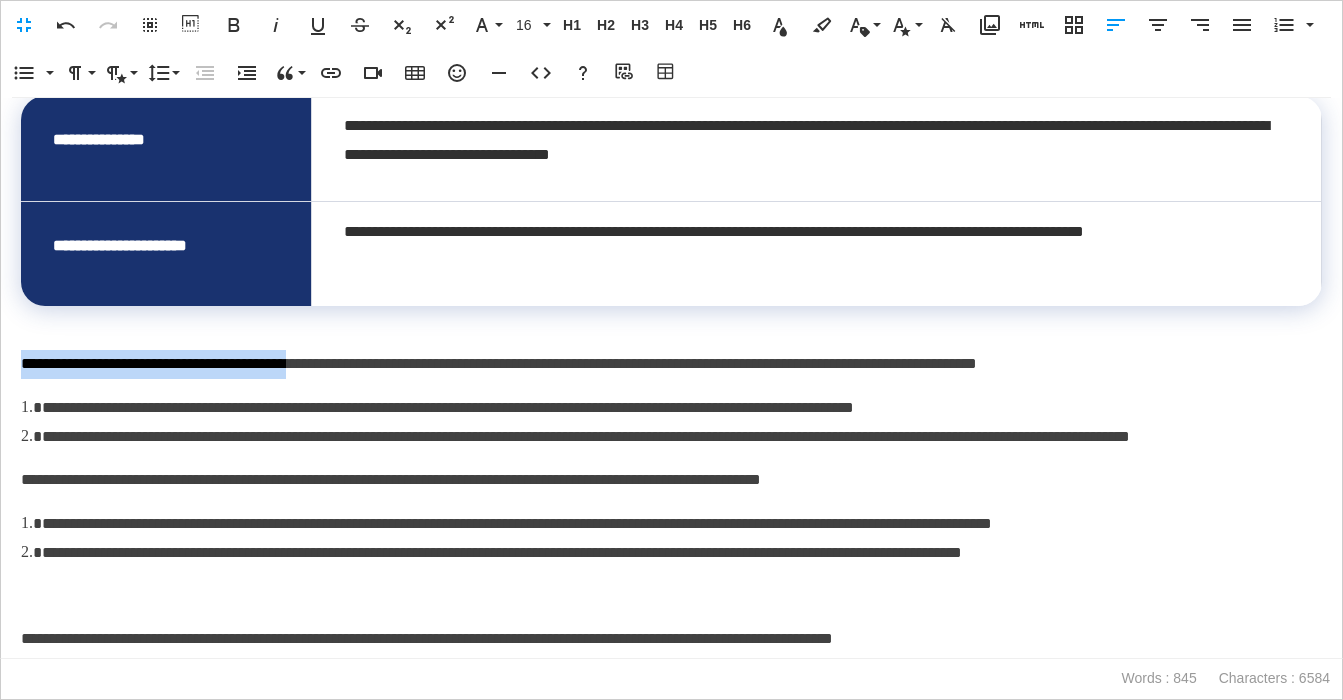 drag, startPoint x: 344, startPoint y: 360, endPoint x: -19, endPoint y: 361, distance: 363.00137 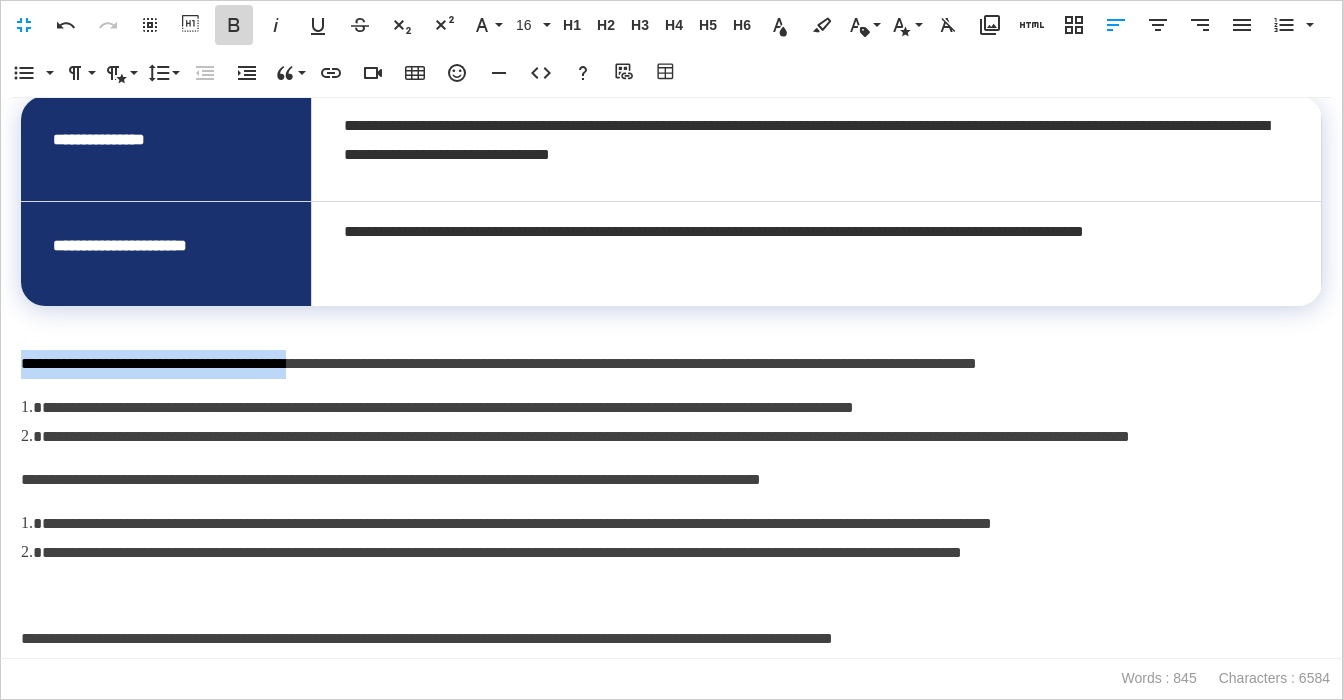 click 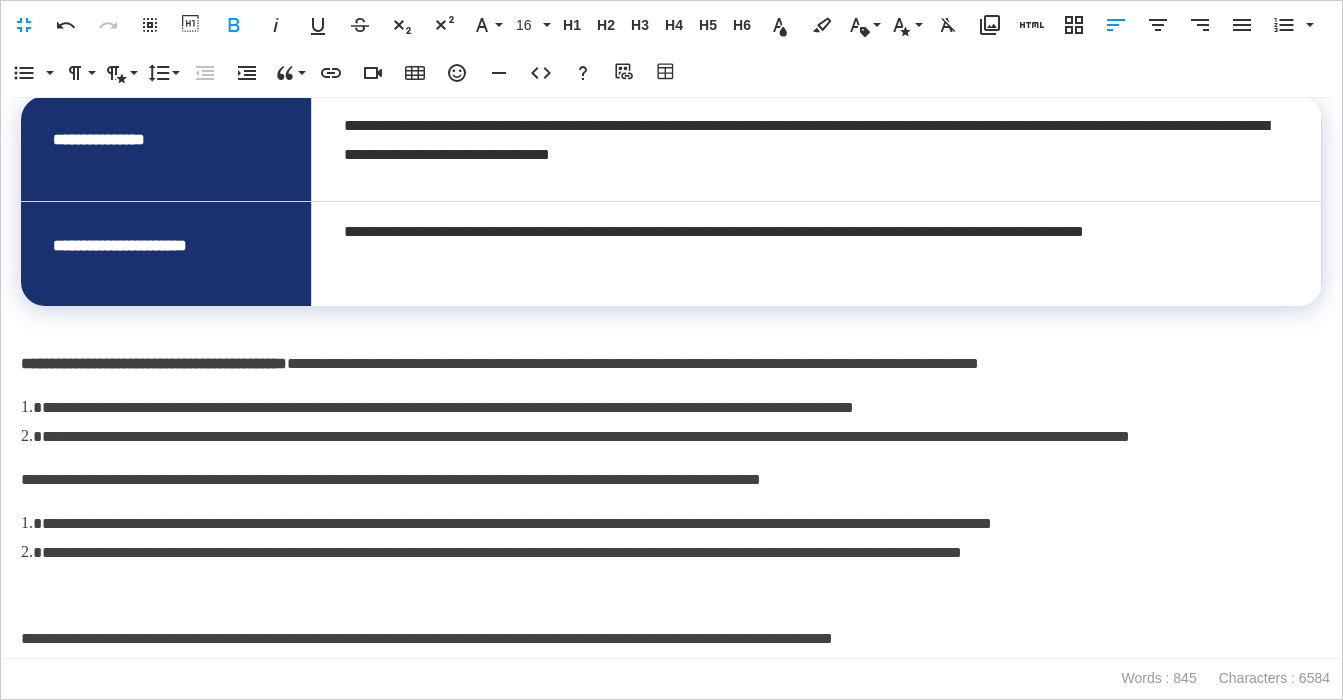 click on "**********" at bounding box center (154, 363) 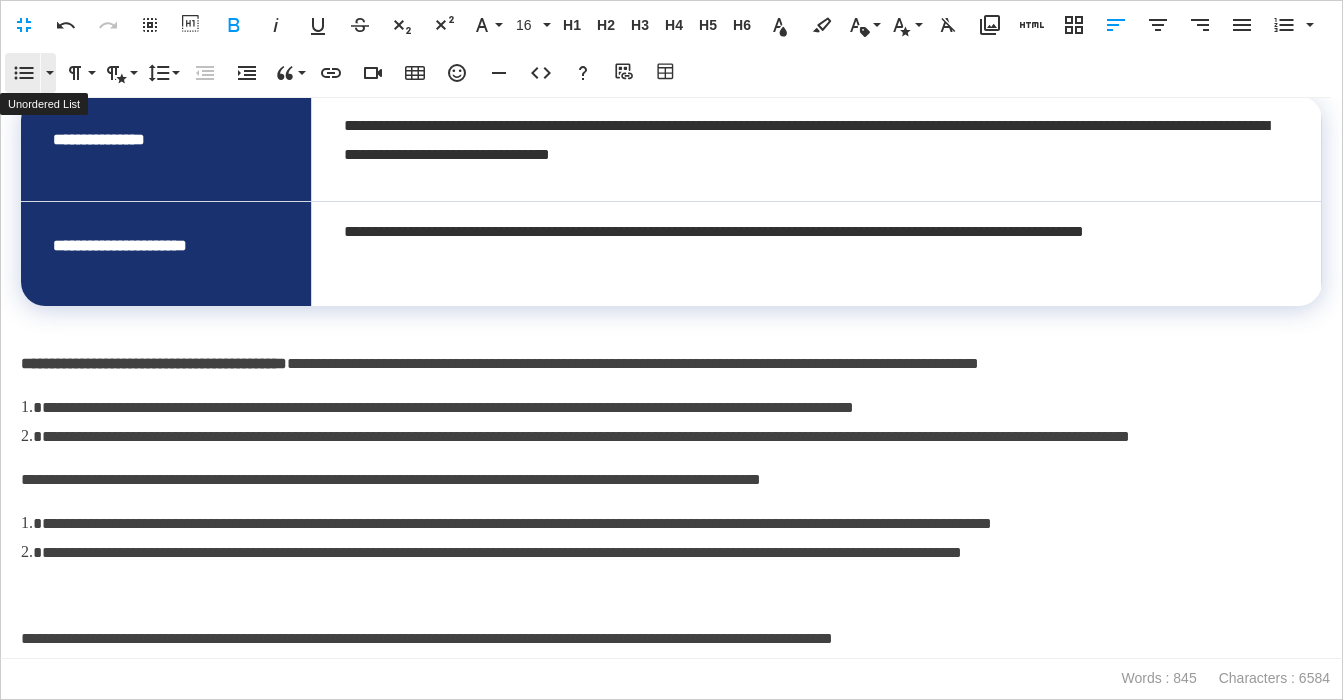 click 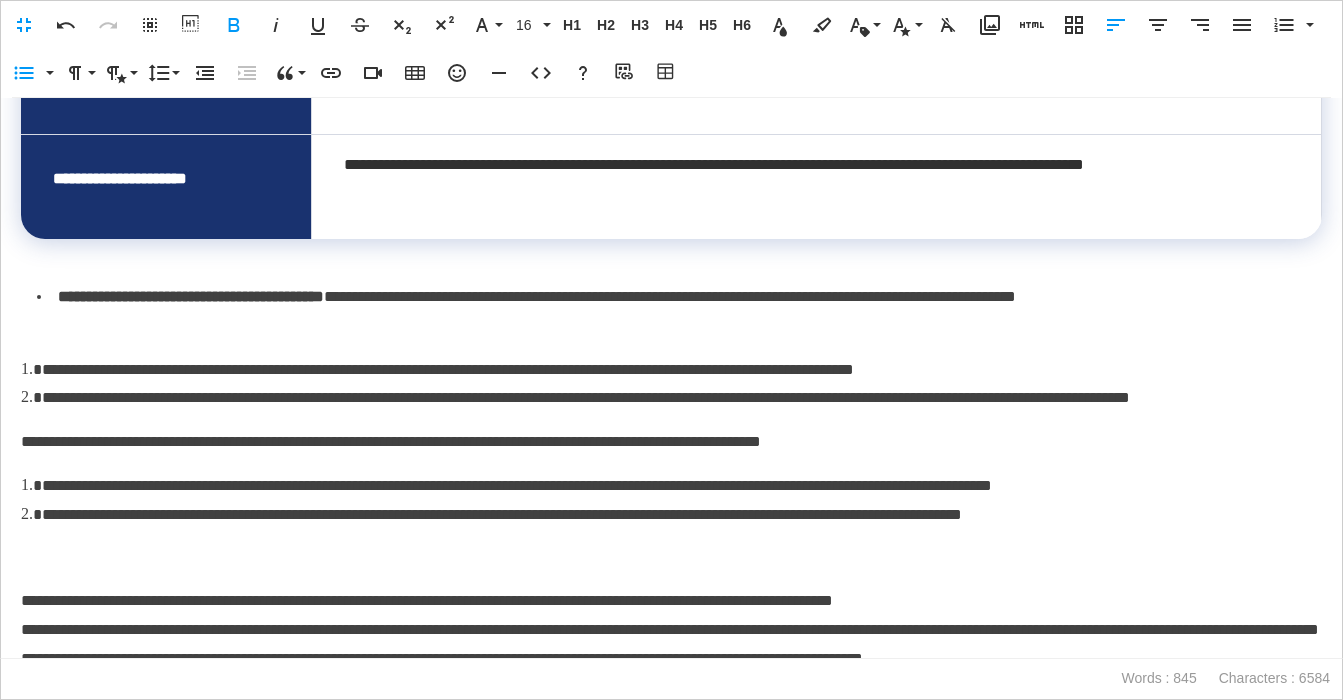 scroll, scrollTop: 1640, scrollLeft: 0, axis: vertical 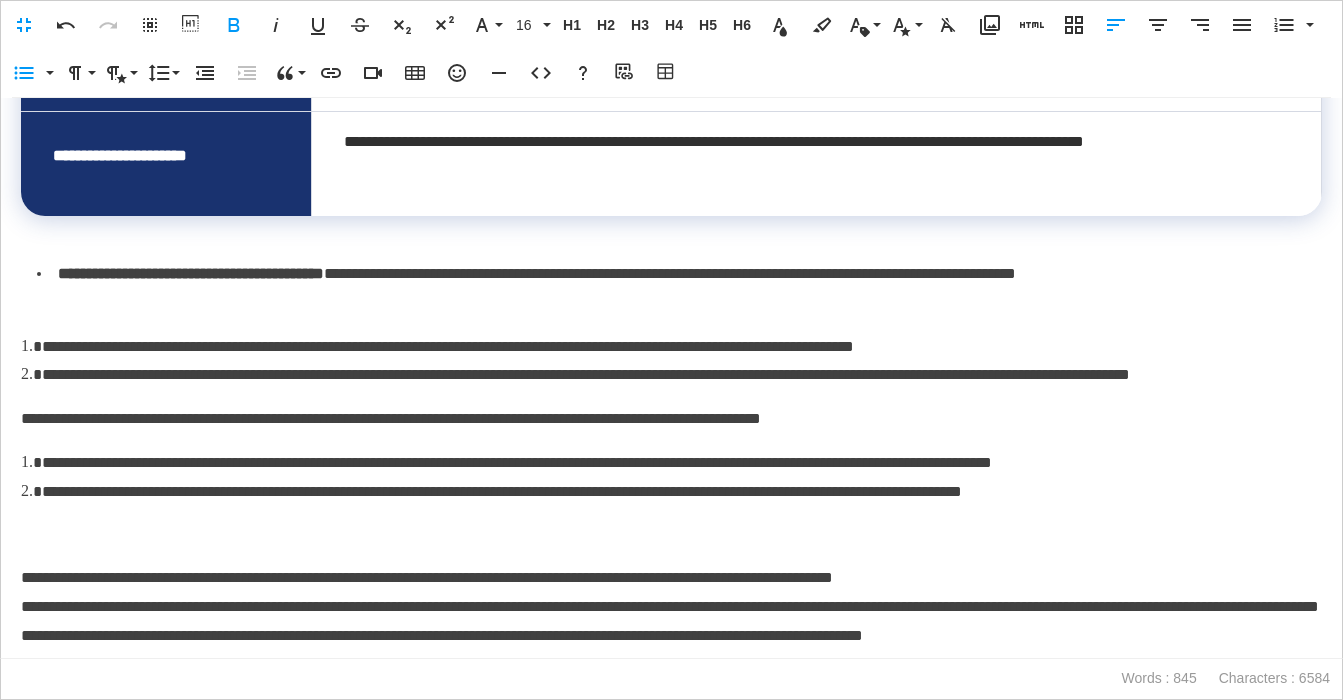 click on "**********" at bounding box center [679, 289] 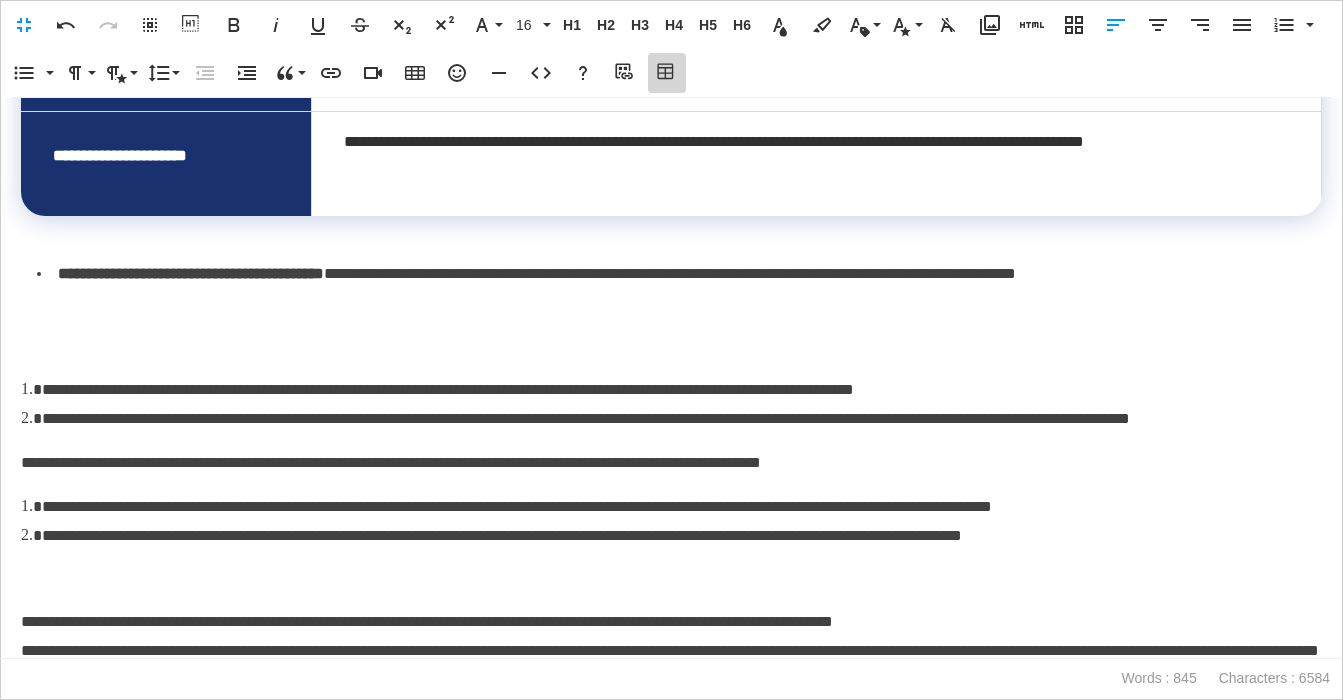 click 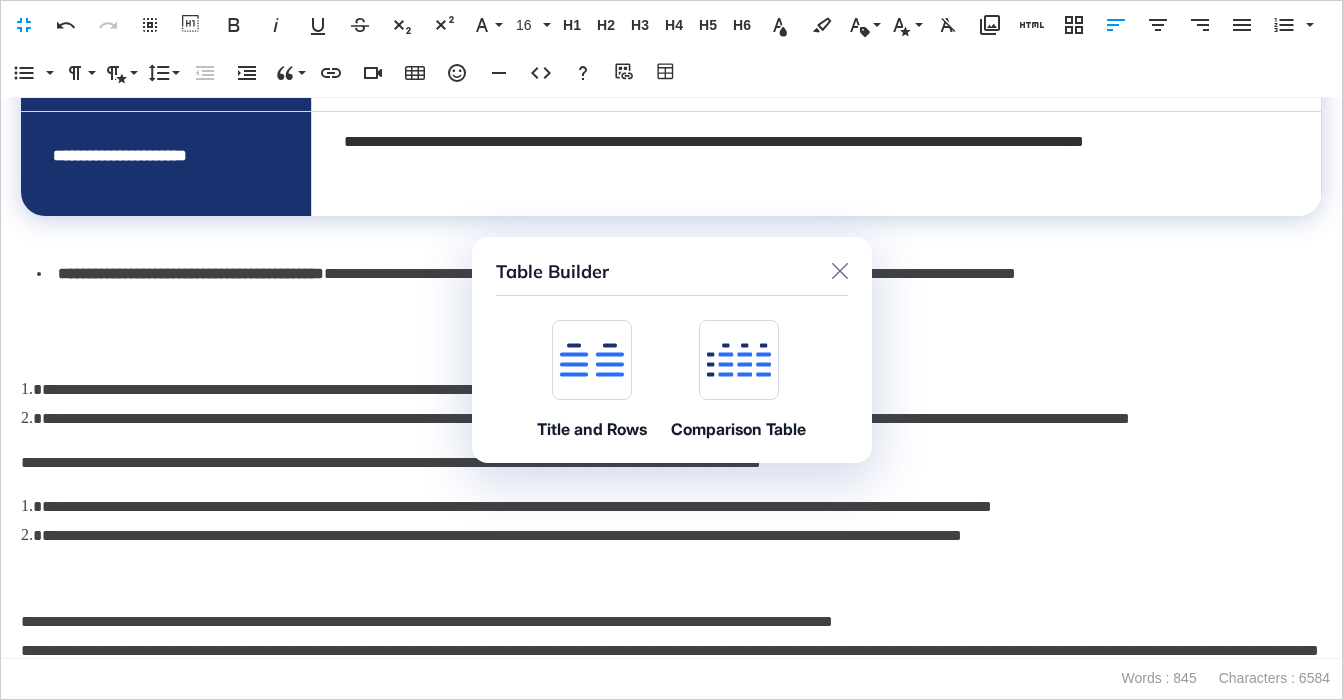 click 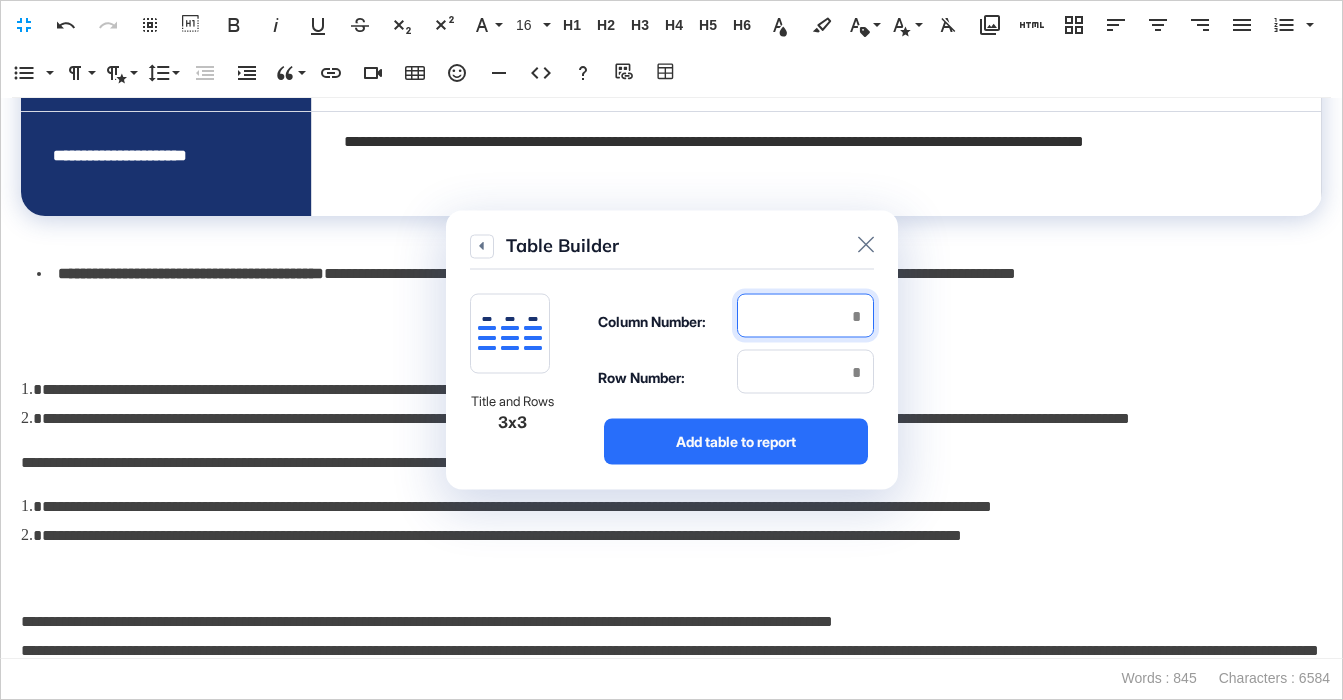 click at bounding box center (805, 316) 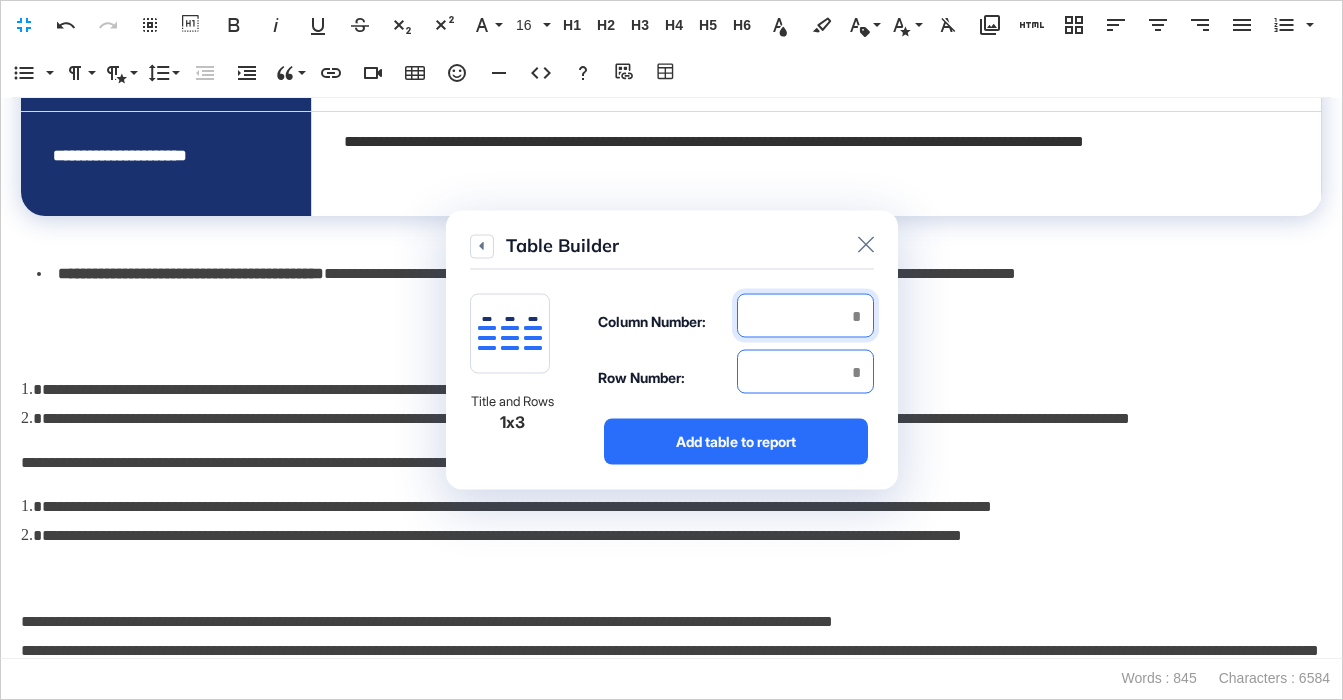 type on "*" 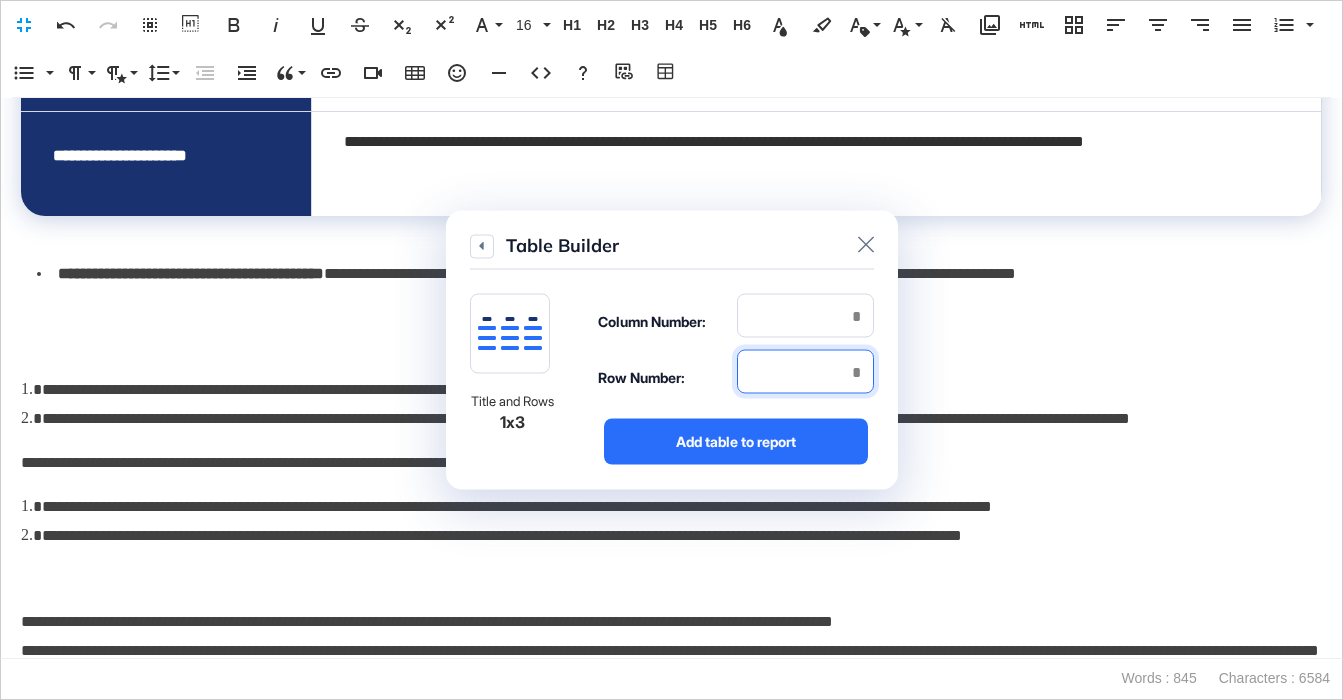 click at bounding box center (805, 372) 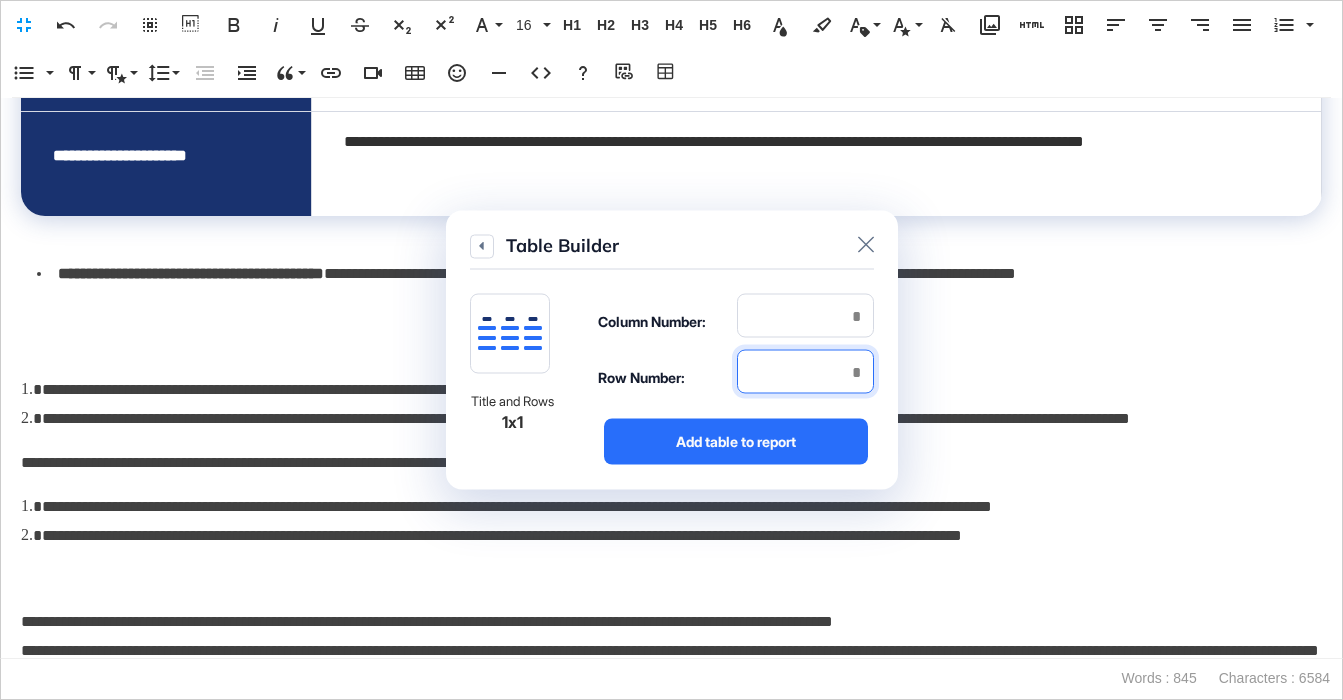 type 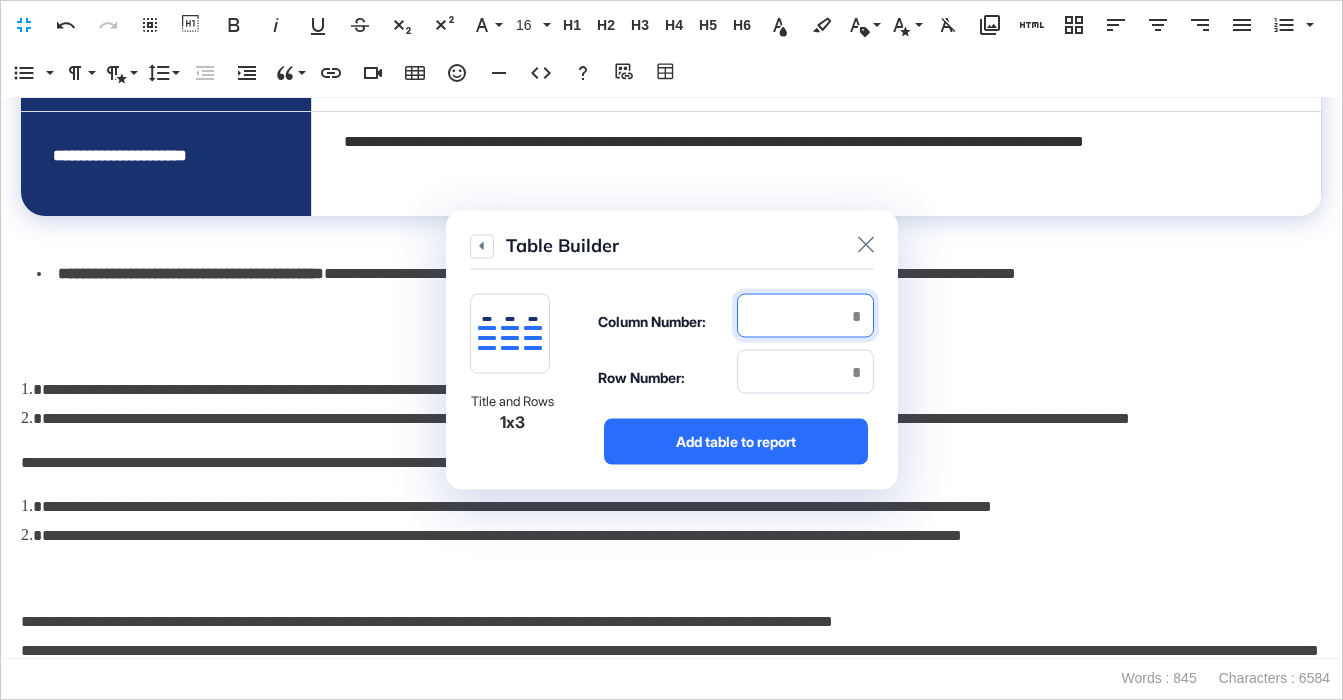 click on "*" at bounding box center (805, 316) 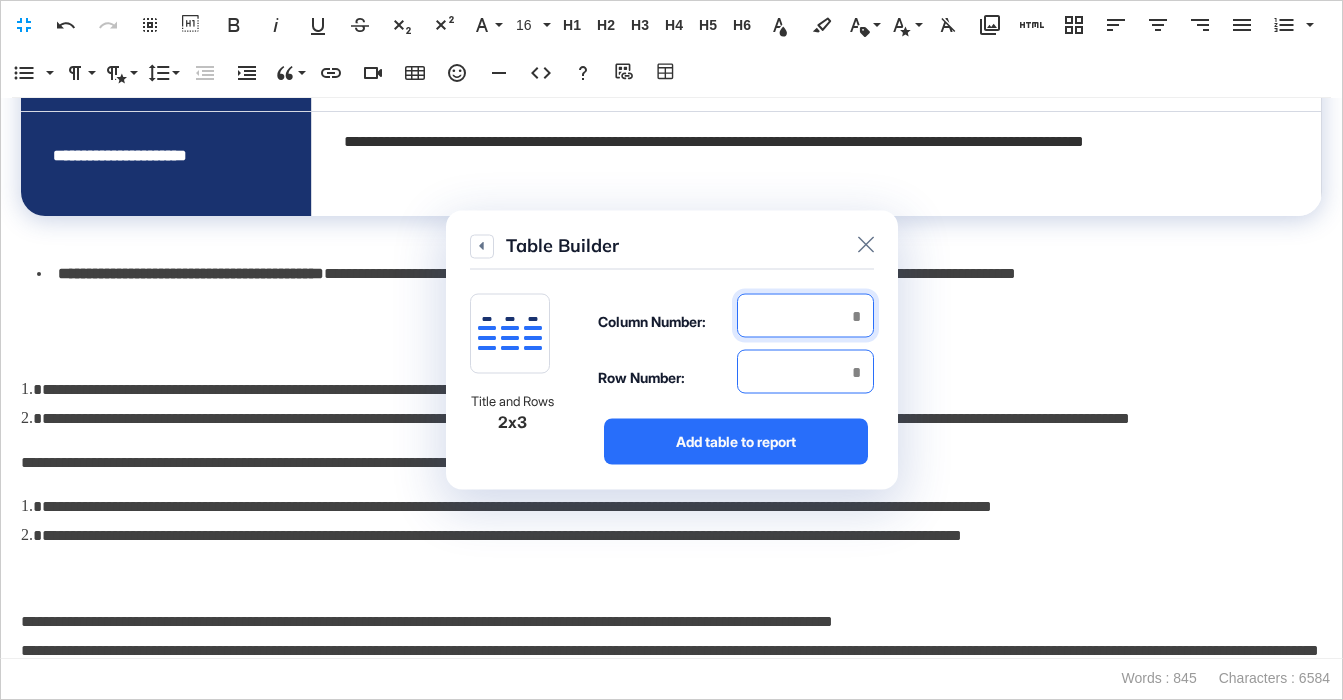 type on "*" 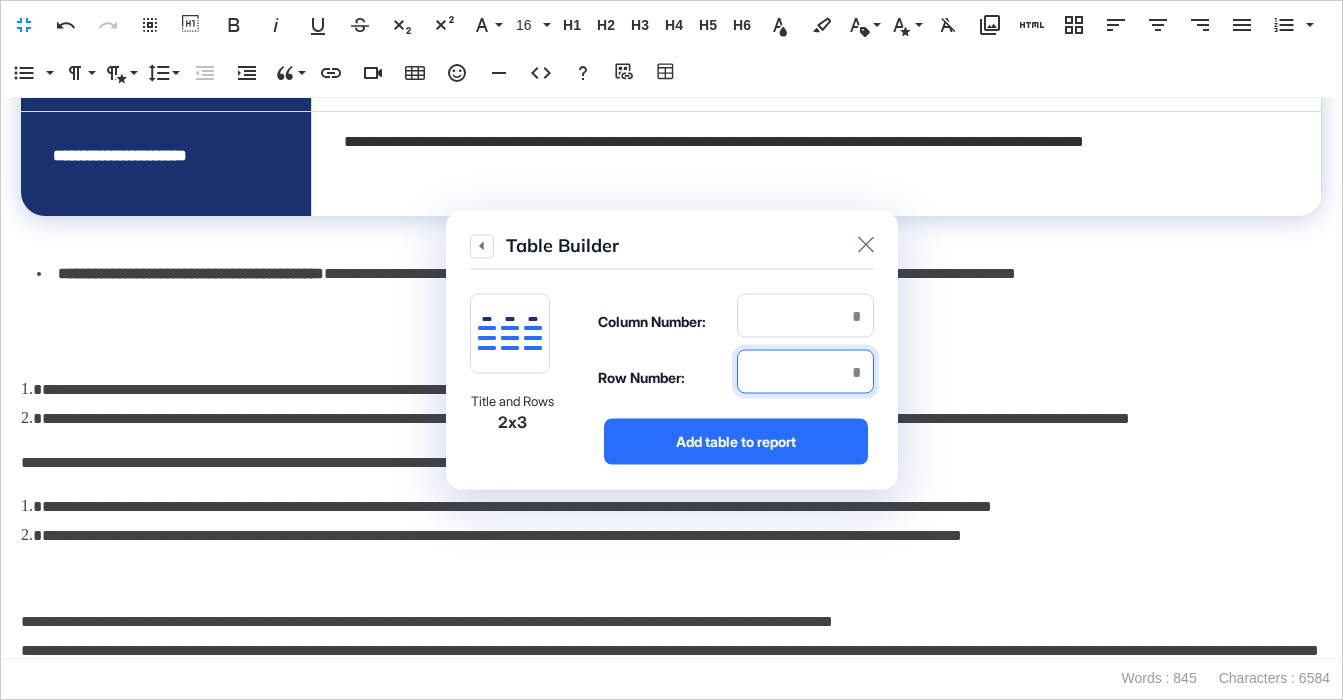 click at bounding box center (805, 372) 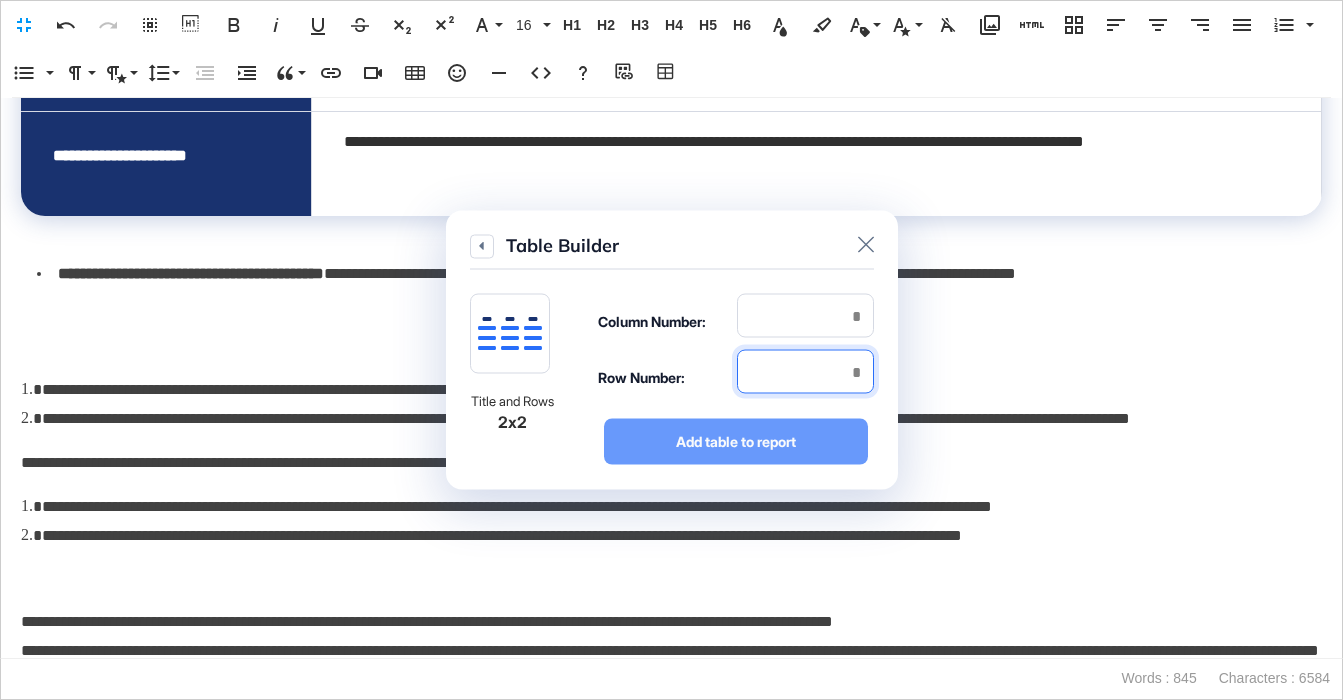 type on "*" 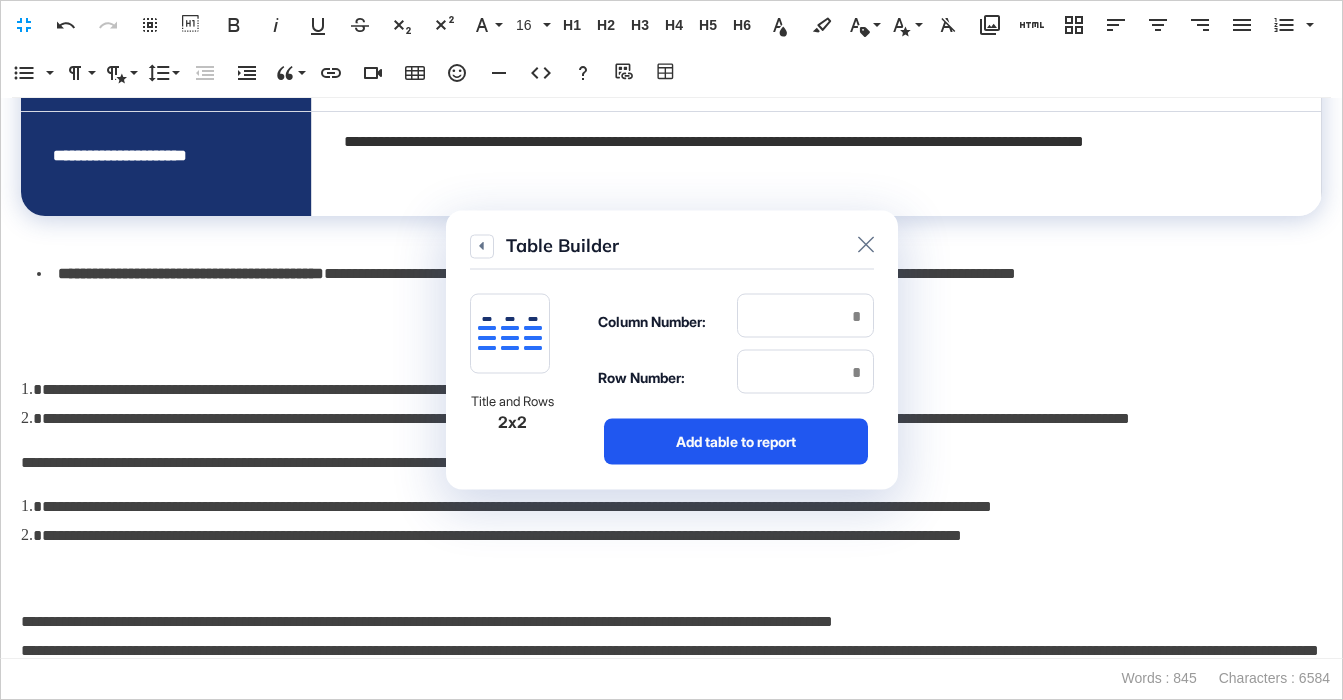 click on "Add table to report" at bounding box center (736, 442) 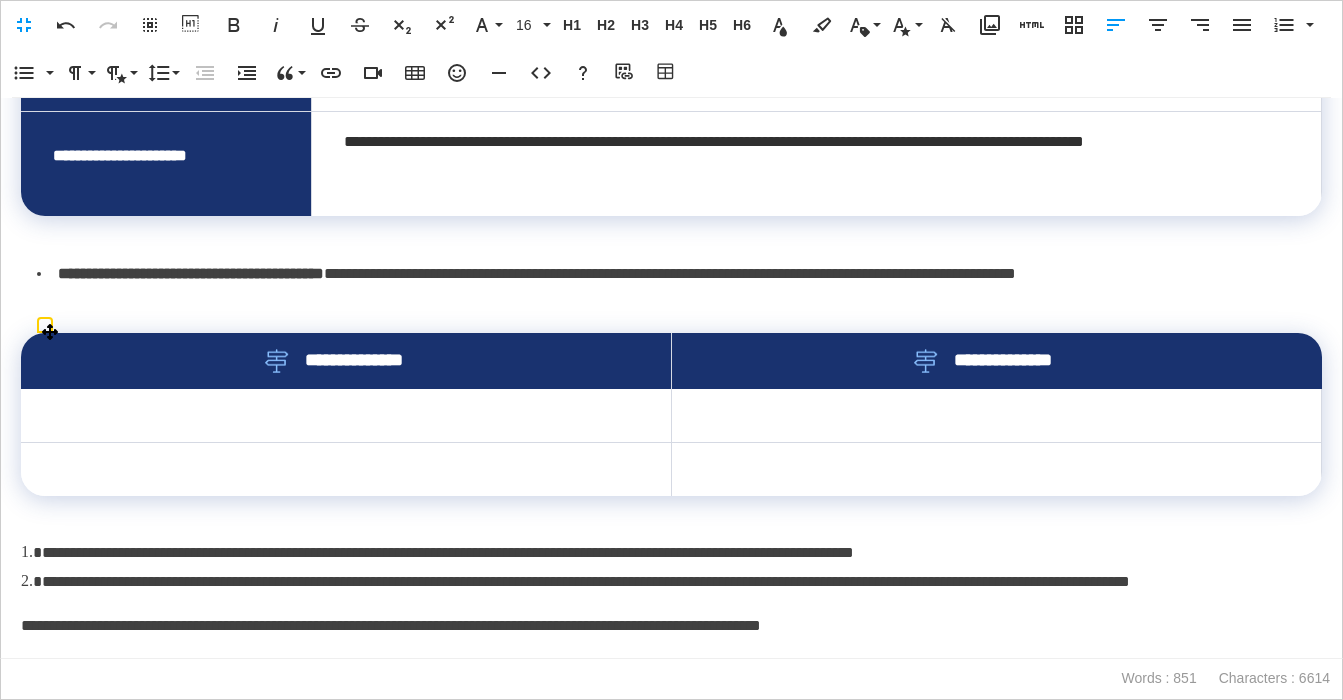 drag, startPoint x: 640, startPoint y: 358, endPoint x: 802, endPoint y: 361, distance: 162.02777 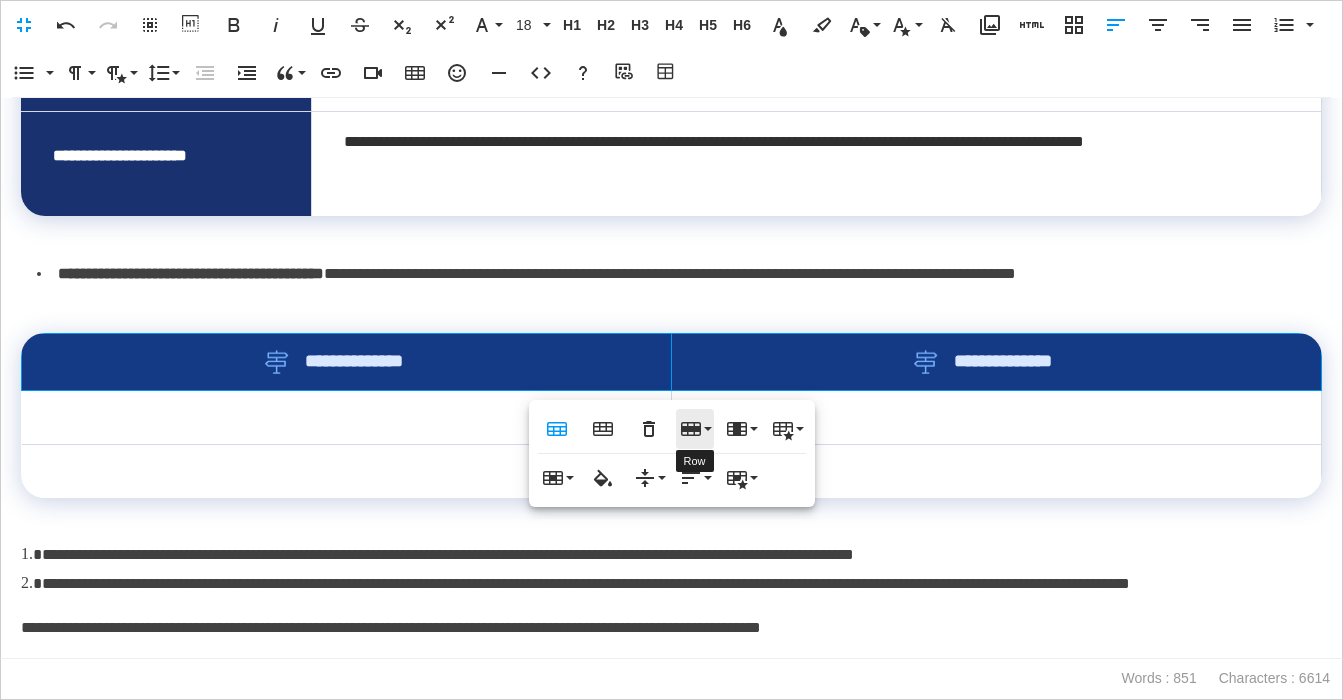 click 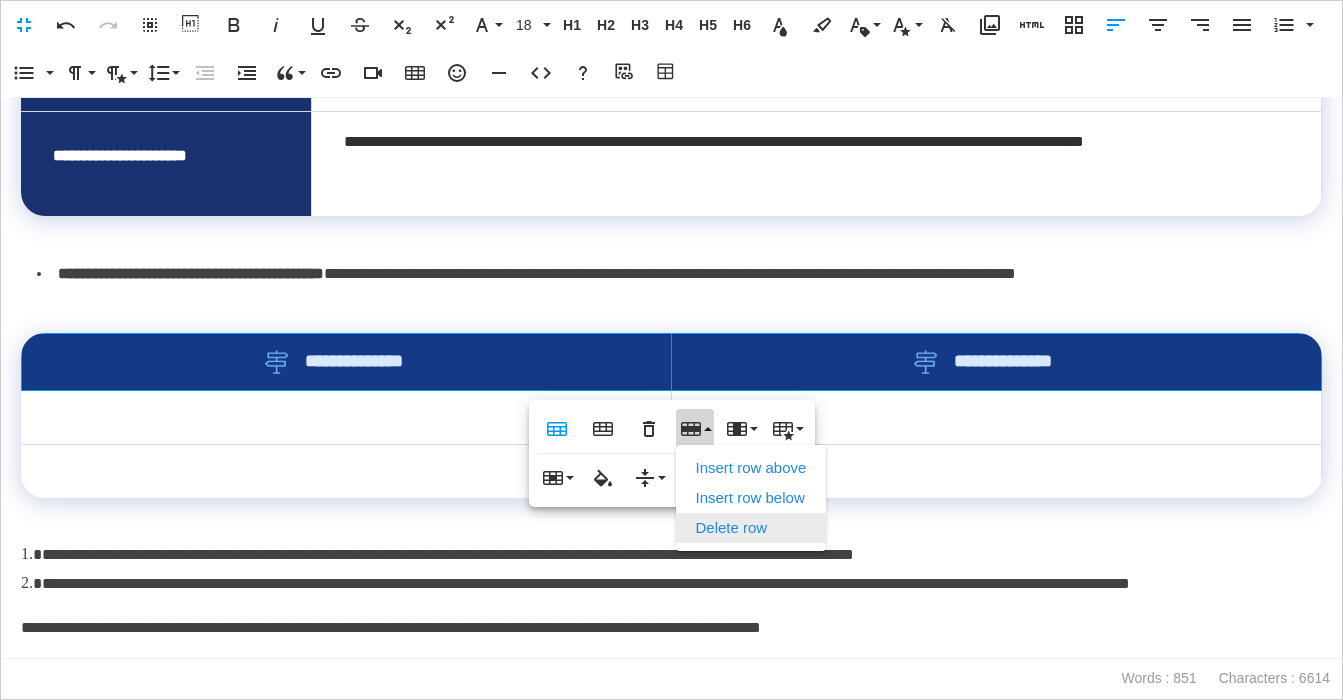click on "Delete row" at bounding box center [751, 528] 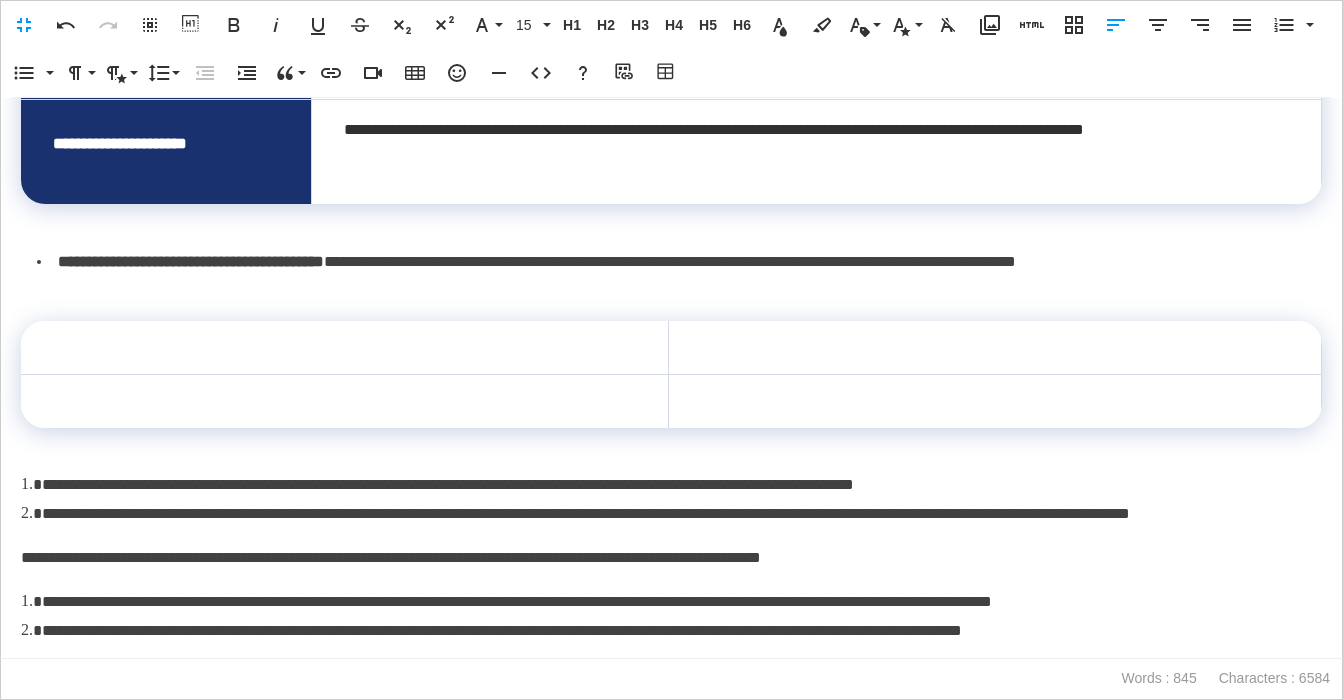 scroll, scrollTop: 1666, scrollLeft: 0, axis: vertical 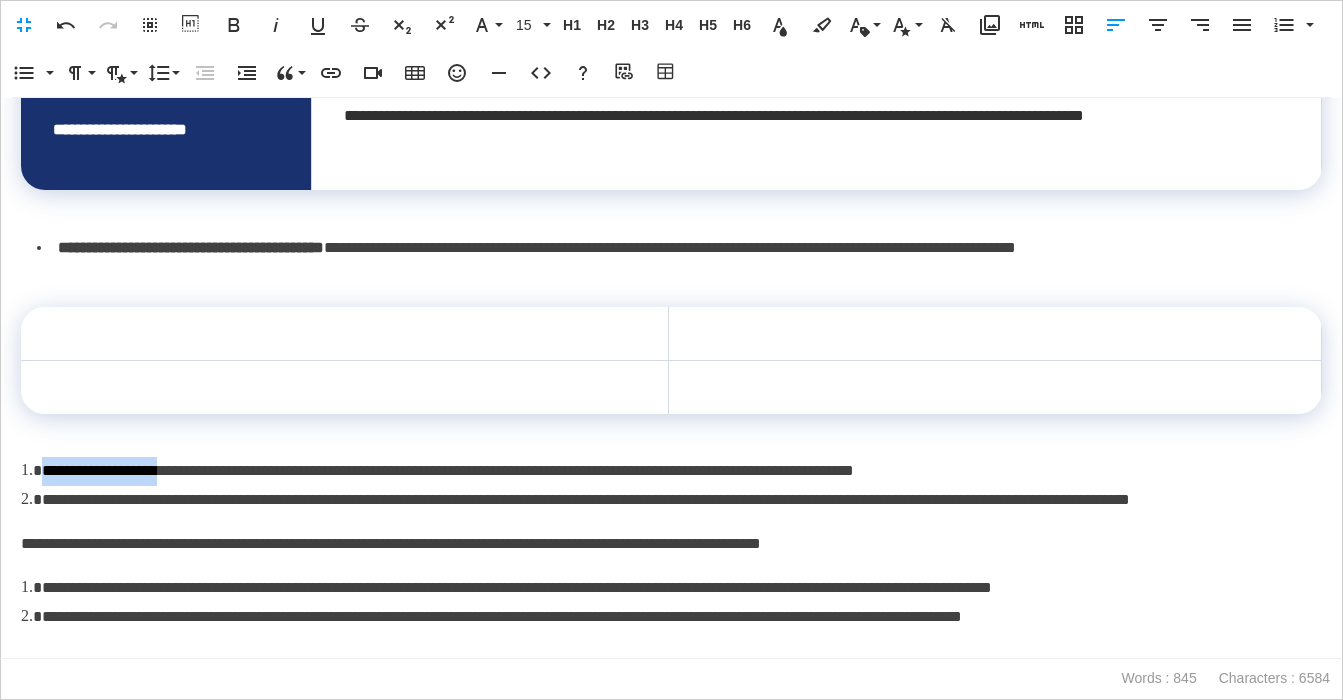 drag, startPoint x: 189, startPoint y: 474, endPoint x: 38, endPoint y: 478, distance: 151.05296 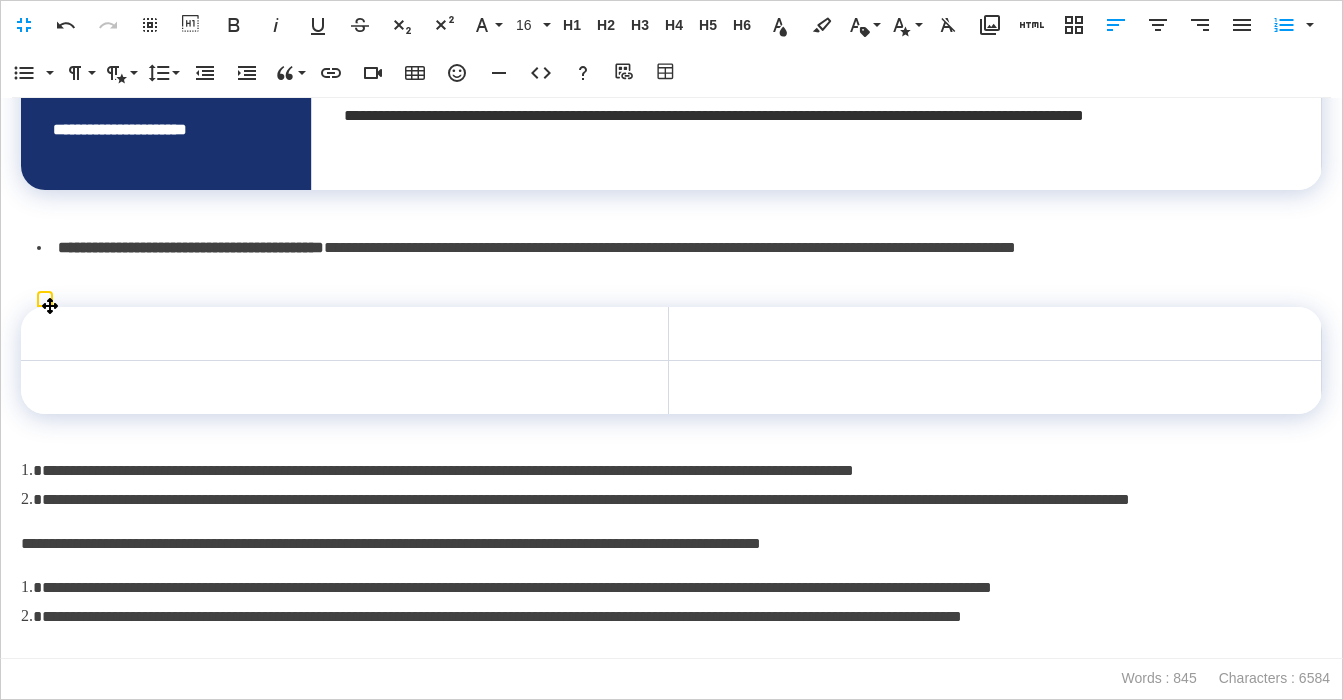 click at bounding box center (345, 334) 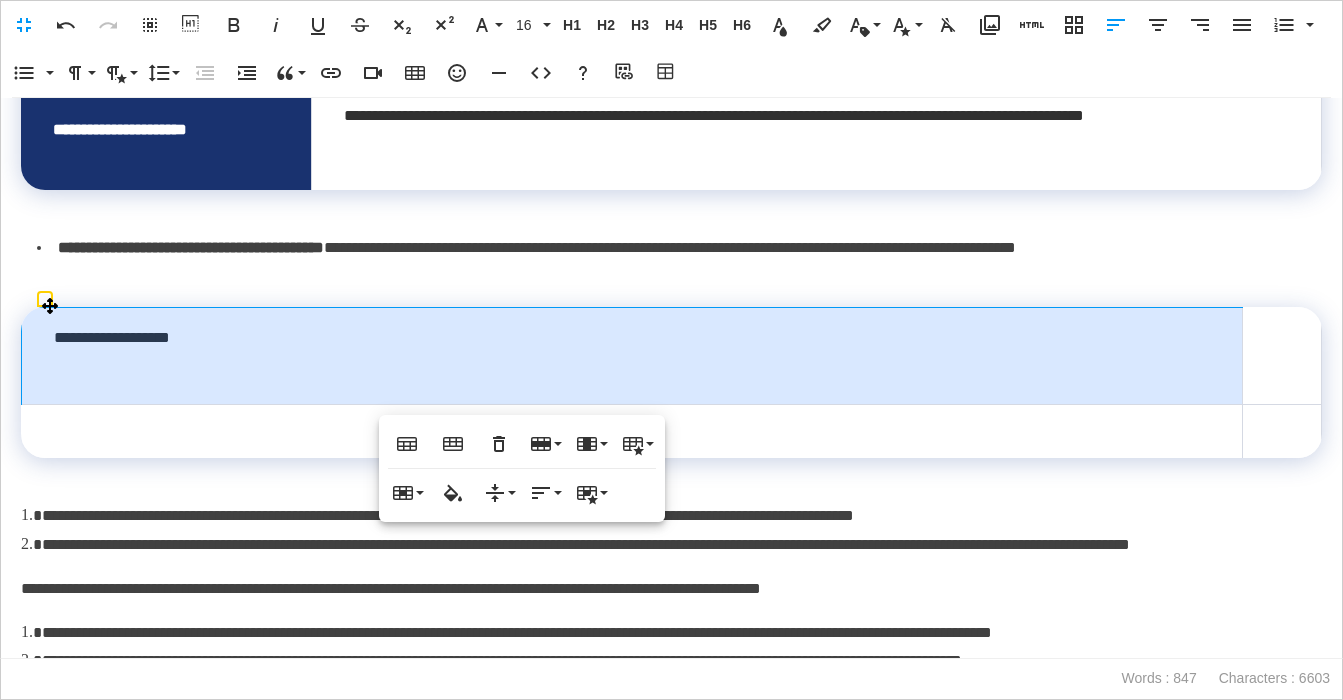 click on "**********" at bounding box center (632, 356) 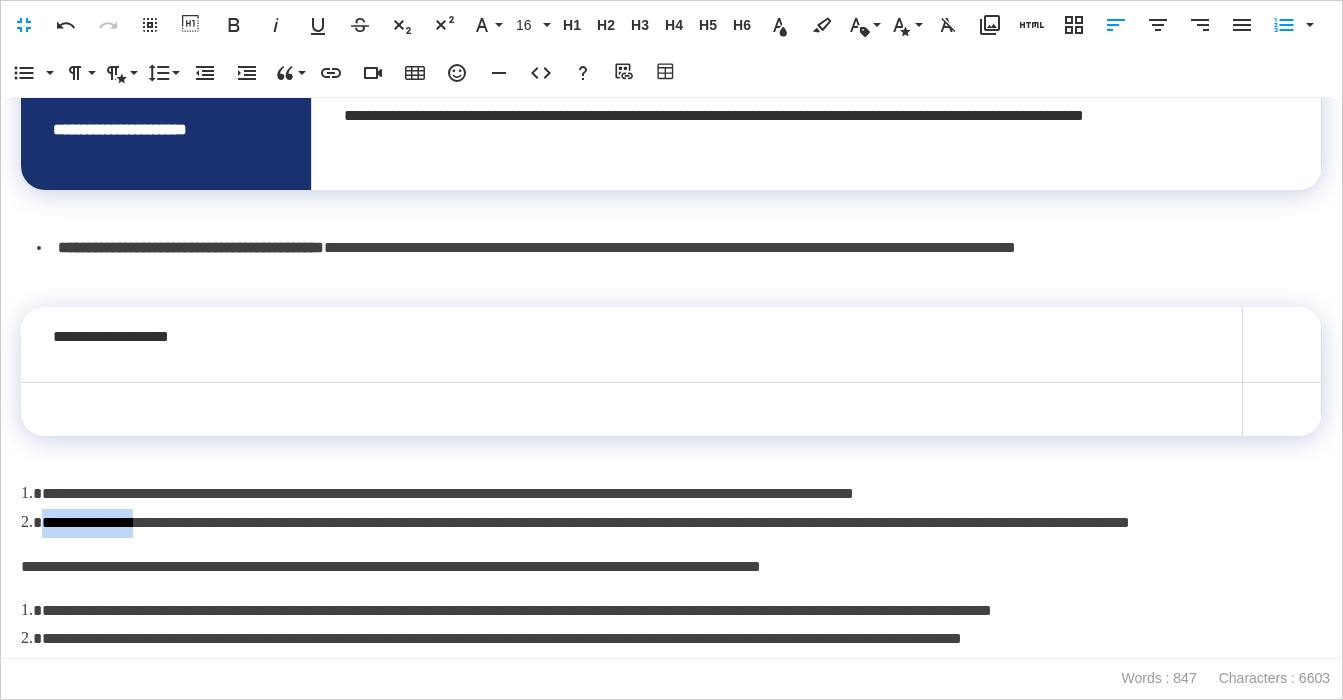 drag, startPoint x: 175, startPoint y: 526, endPoint x: 41, endPoint y: 530, distance: 134.0597 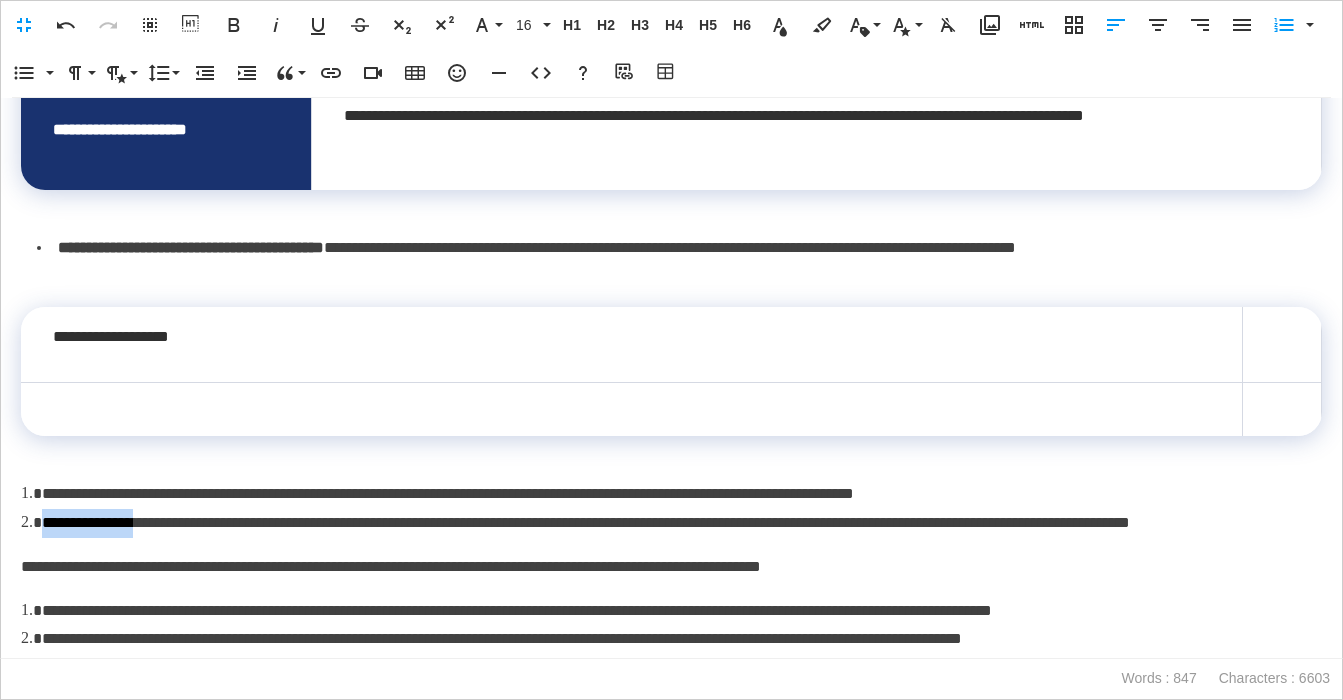 click on "**********" at bounding box center [586, 522] 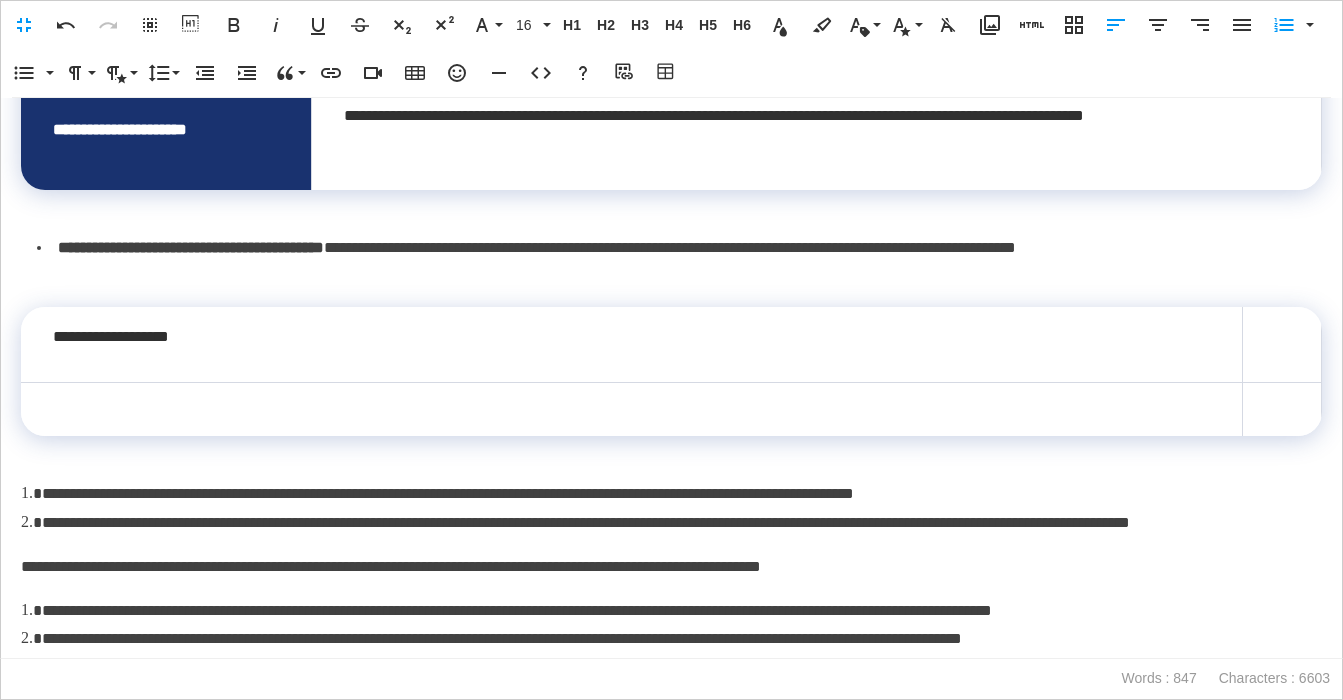 click at bounding box center [631, 410] 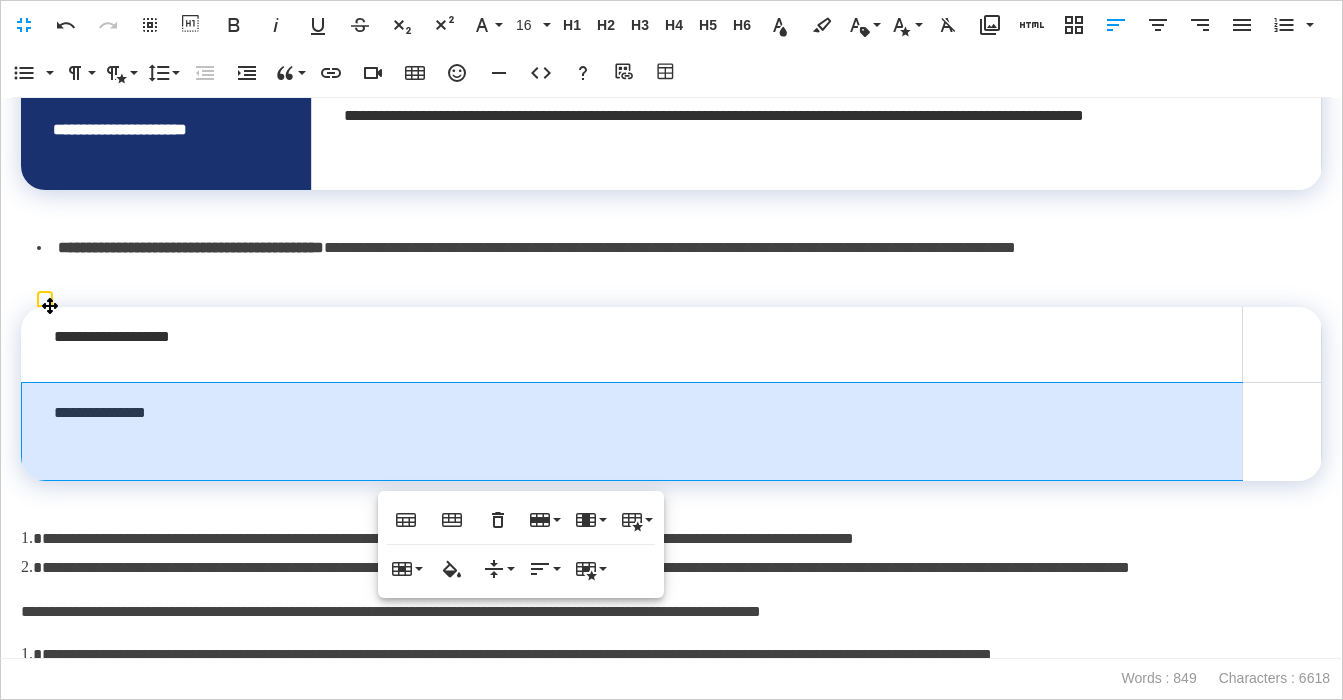click on "**********" at bounding box center [632, 432] 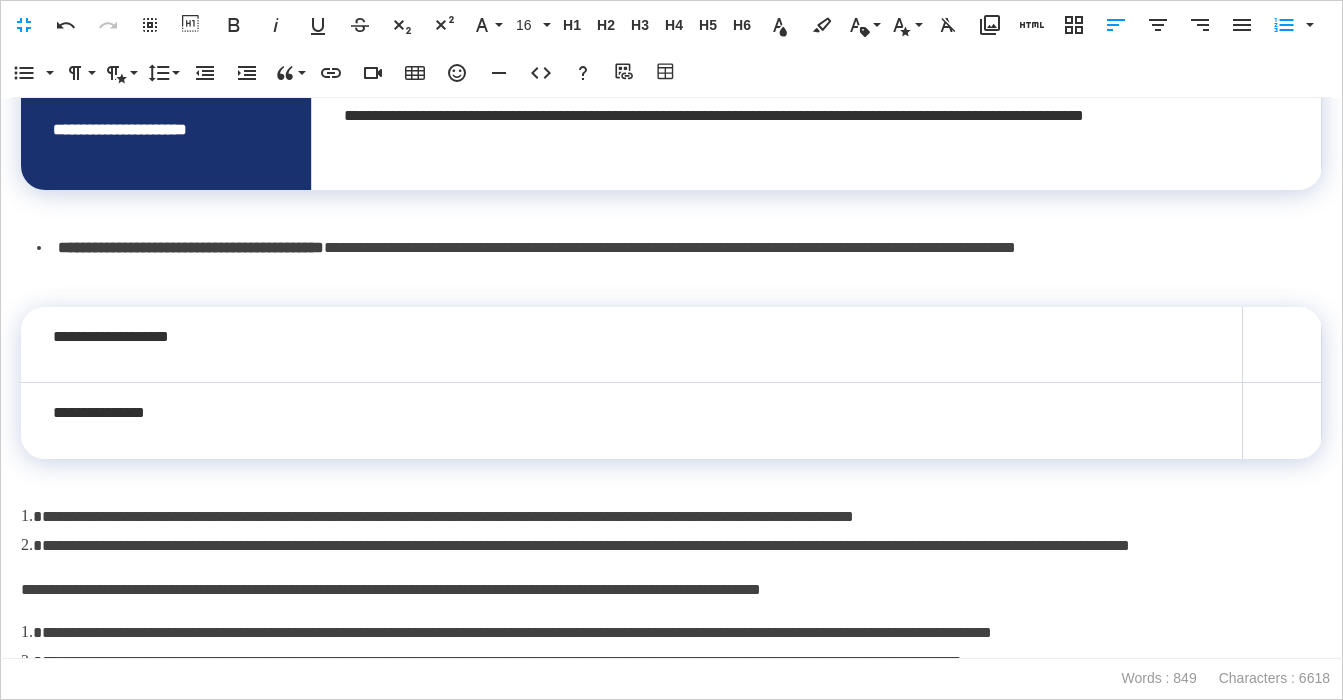 click on "**********" at bounding box center (671, 517) 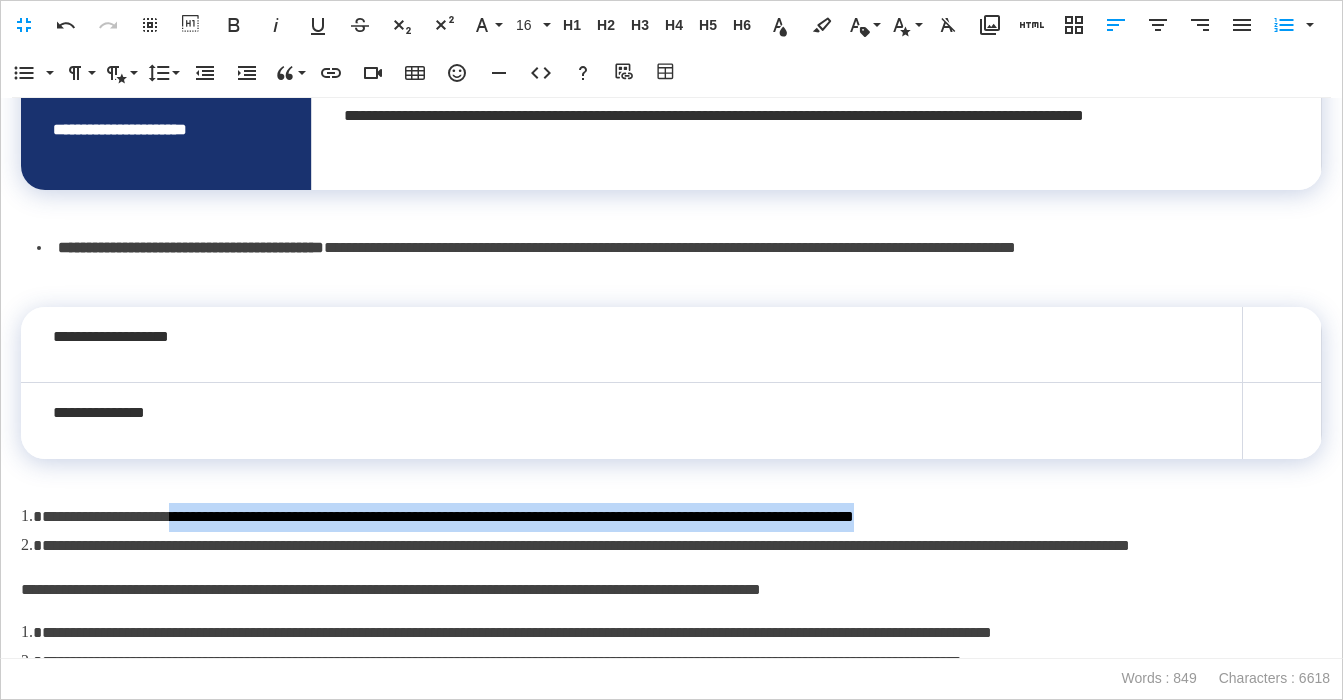 drag, startPoint x: 202, startPoint y: 521, endPoint x: 1079, endPoint y: 507, distance: 877.11176 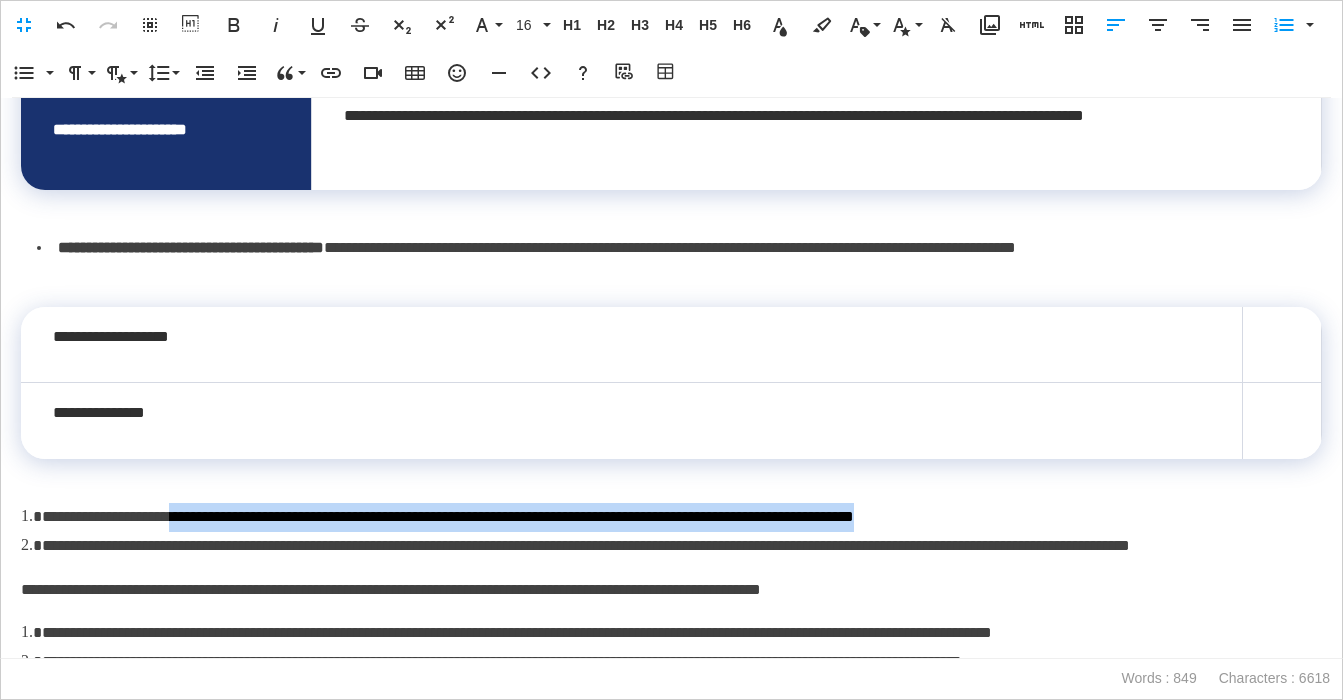 click on "**********" at bounding box center (671, 517) 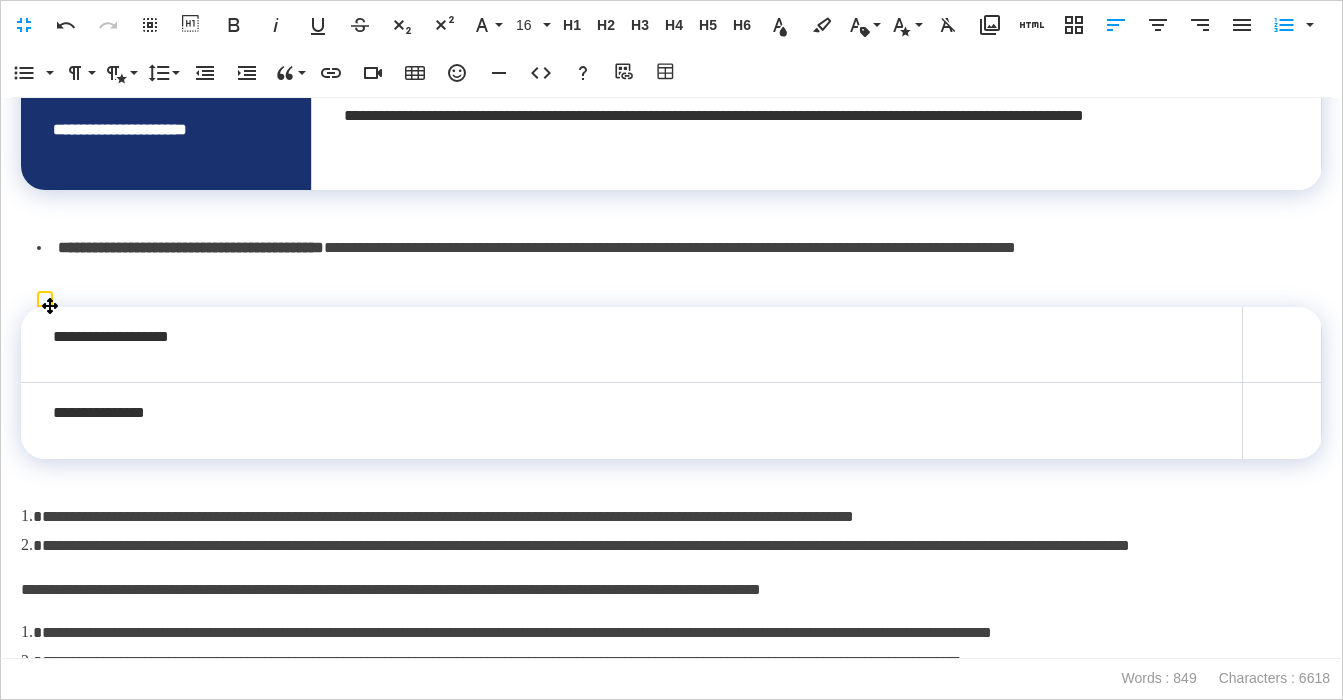 click at bounding box center [1281, 345] 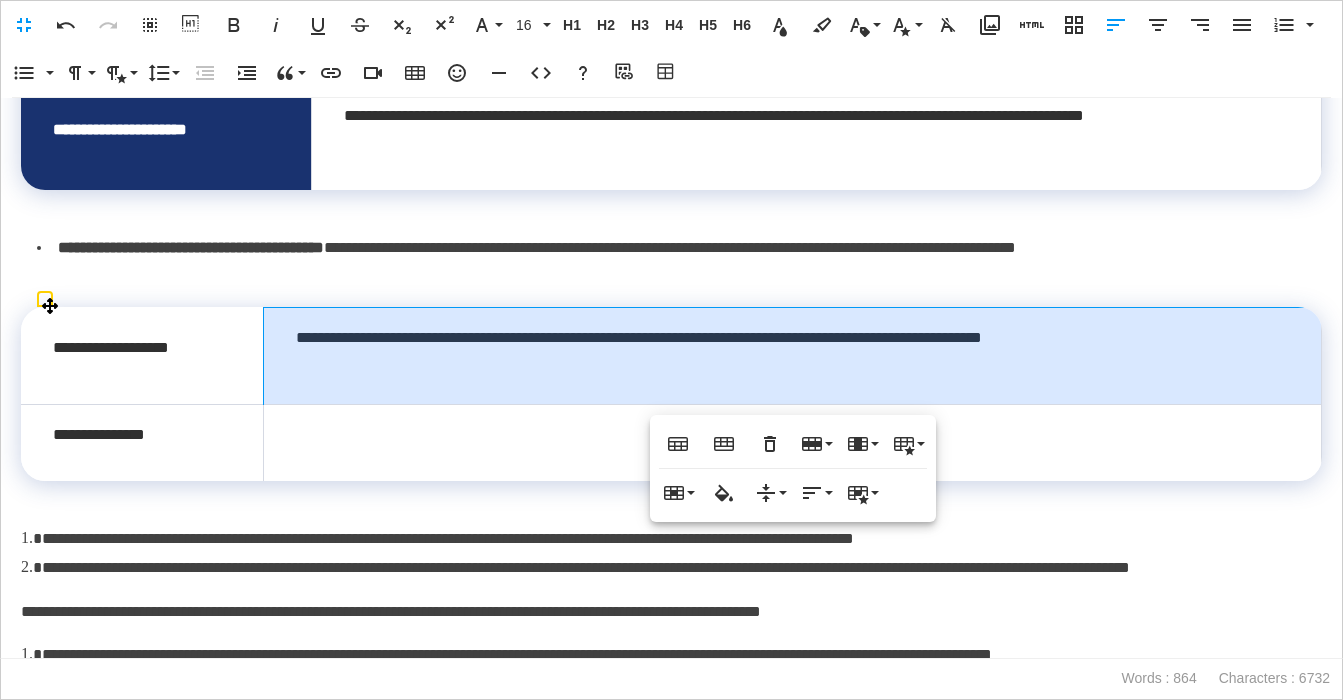 click on "**********" at bounding box center (793, 356) 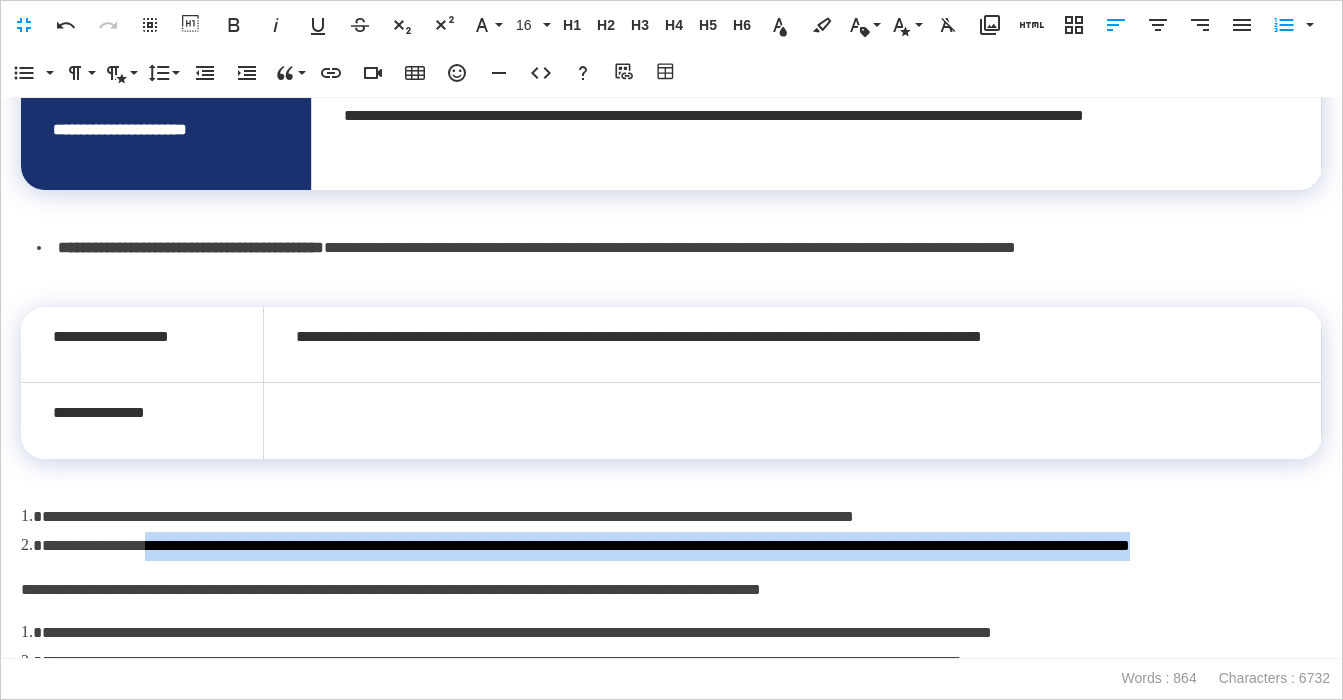 drag, startPoint x: 187, startPoint y: 549, endPoint x: 312, endPoint y: 577, distance: 128.09763 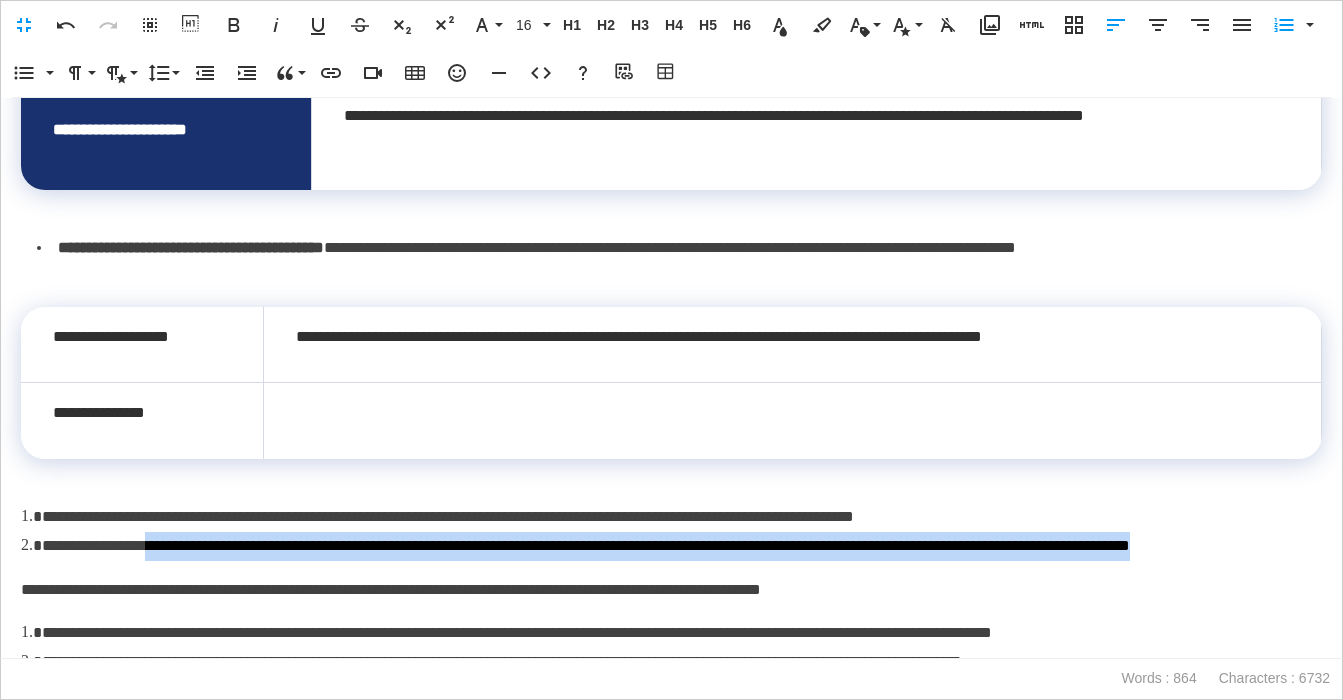 click on "**********" at bounding box center [671, 546] 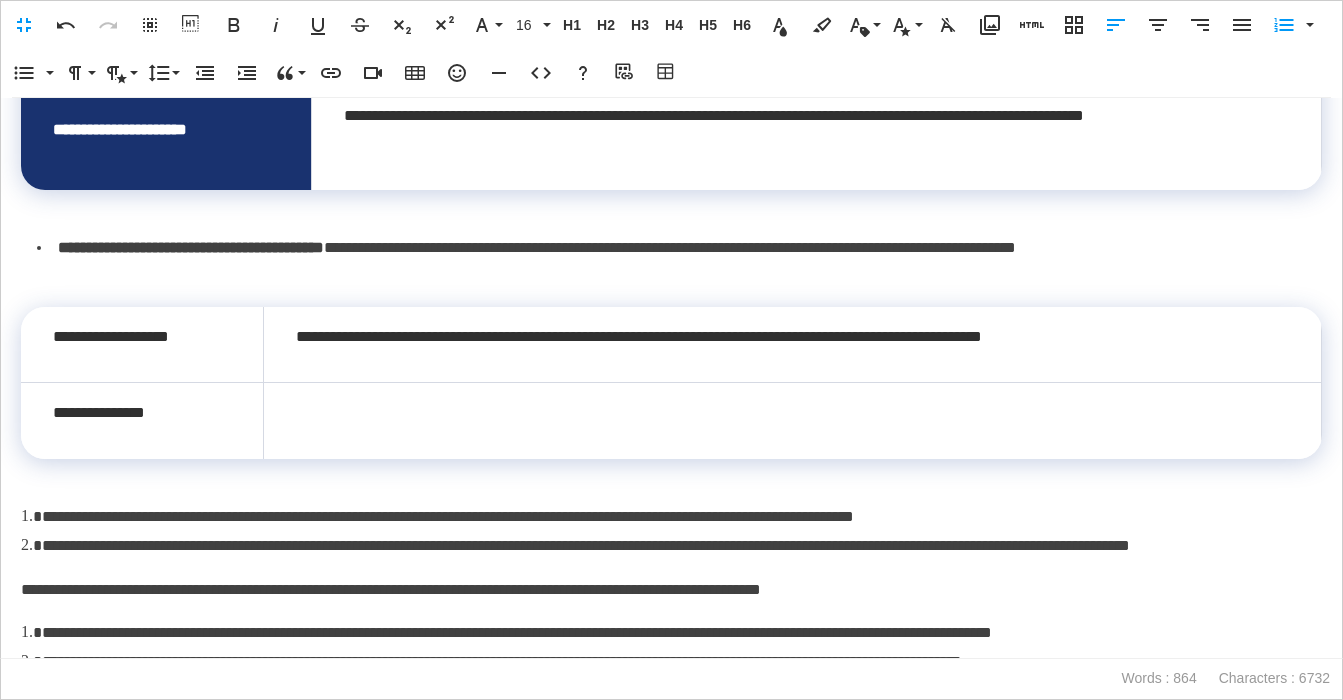 click at bounding box center (793, 421) 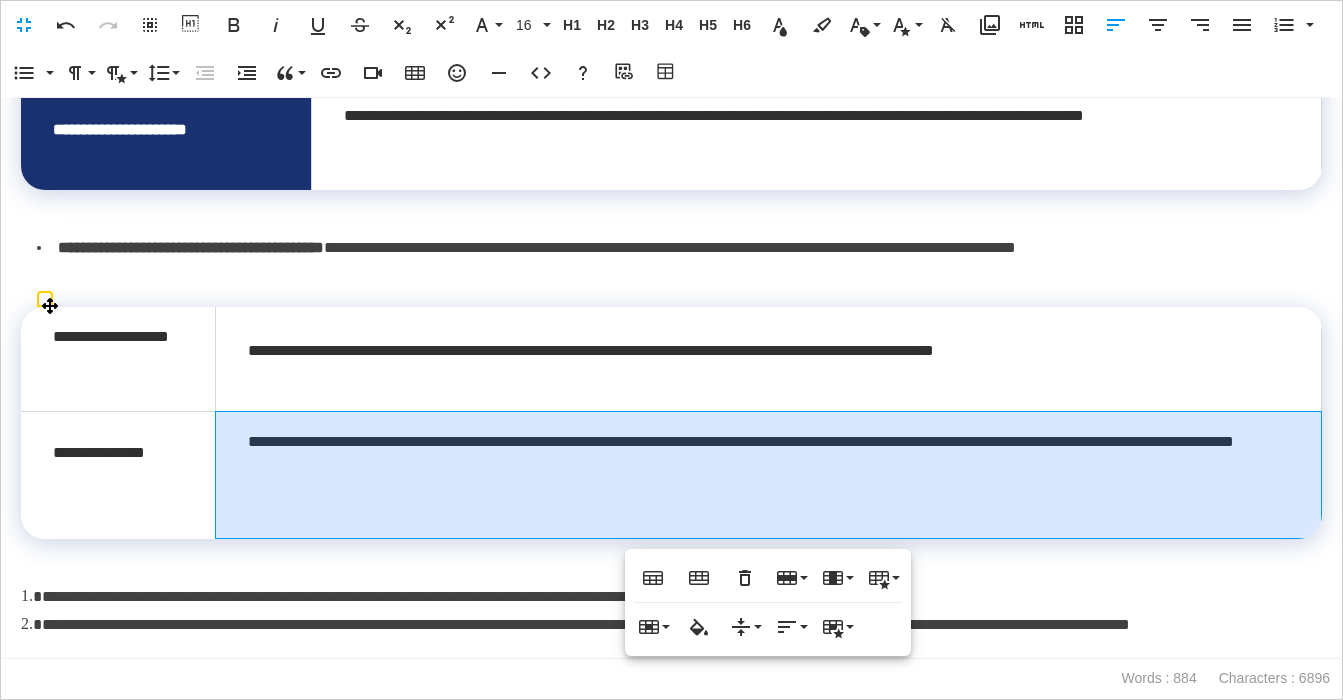 click on "**********" at bounding box center (768, 475) 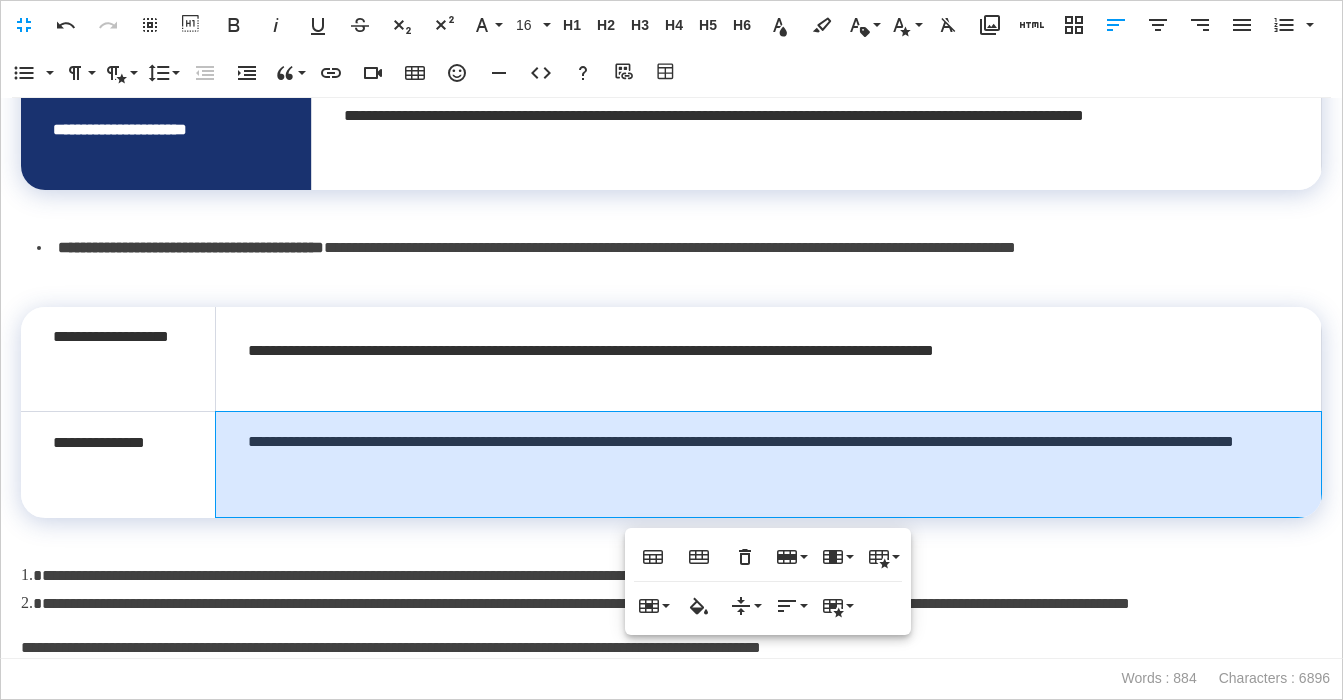 scroll, scrollTop: 1717, scrollLeft: 0, axis: vertical 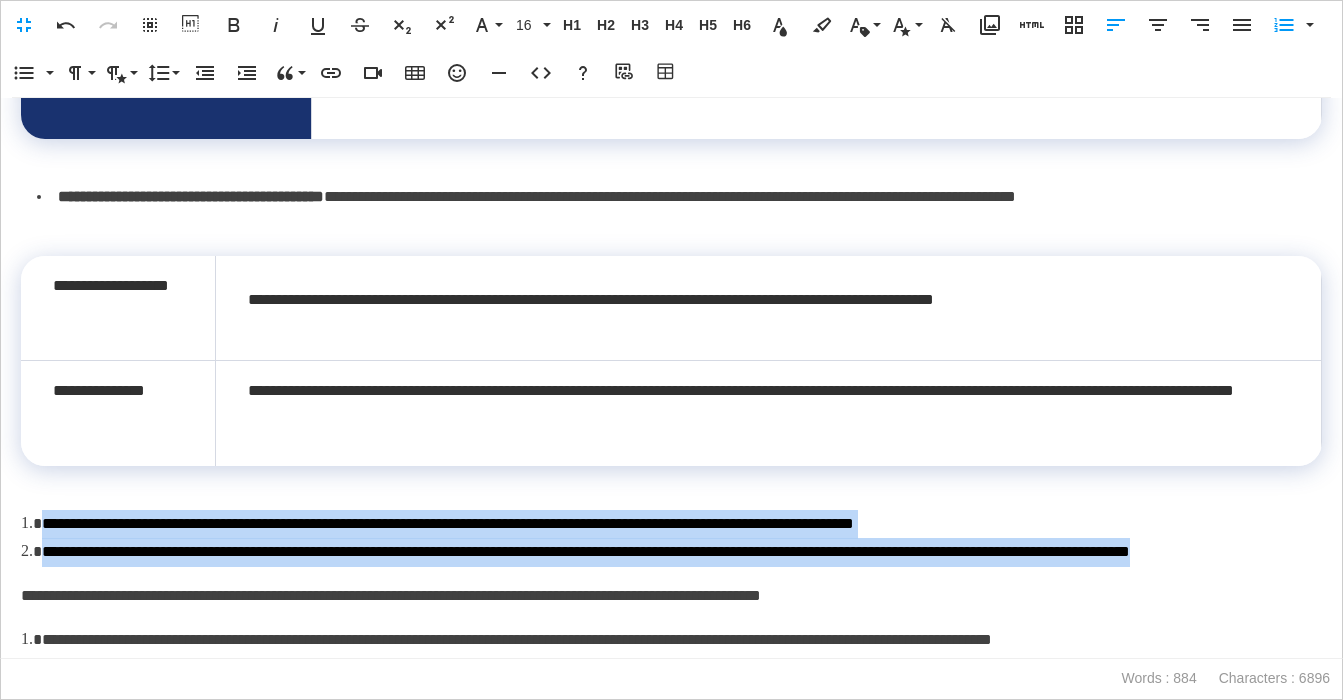 drag, startPoint x: 164, startPoint y: 581, endPoint x: -19, endPoint y: 506, distance: 197.7726 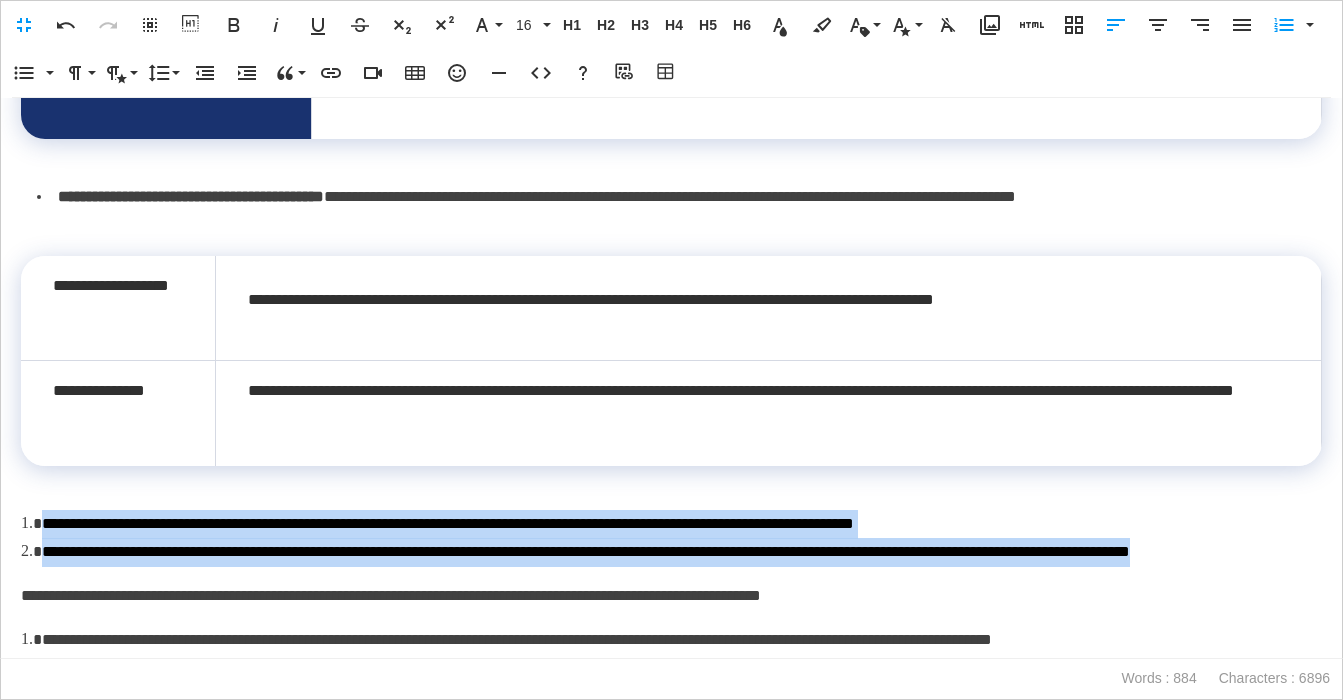click on "**********" at bounding box center (671, 0) 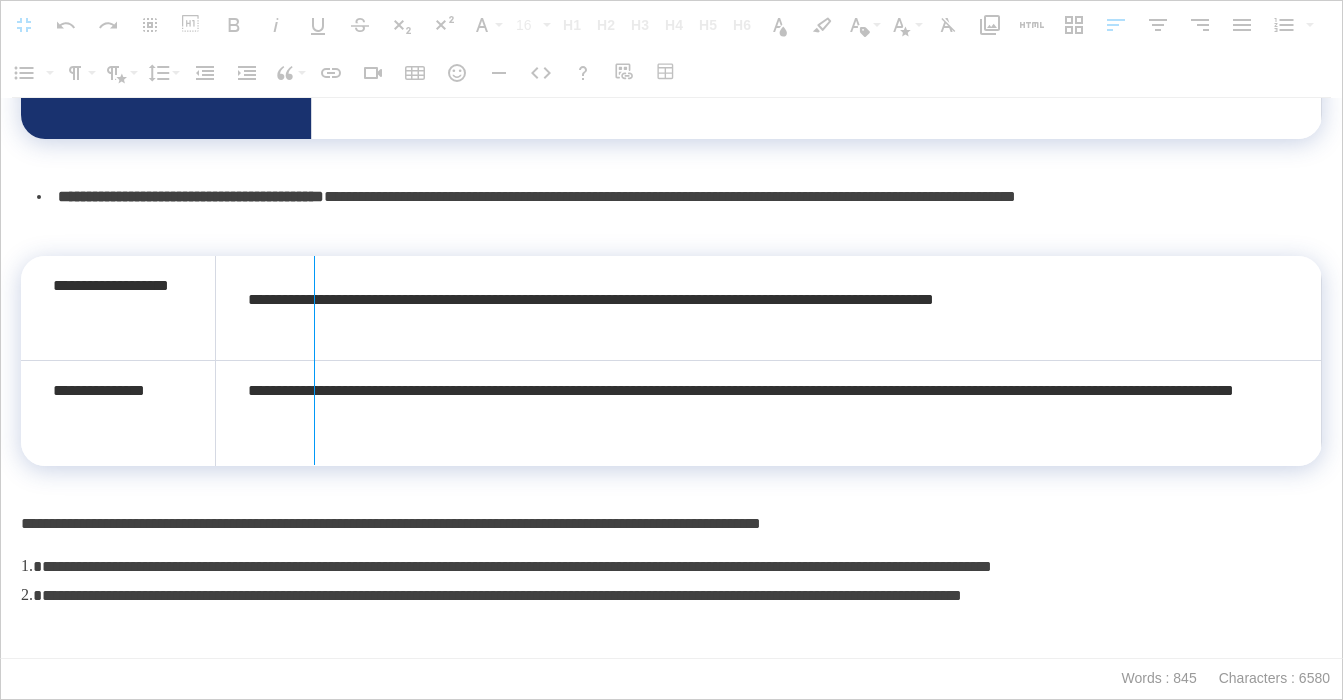 drag, startPoint x: 218, startPoint y: 355, endPoint x: 313, endPoint y: 346, distance: 95.42536 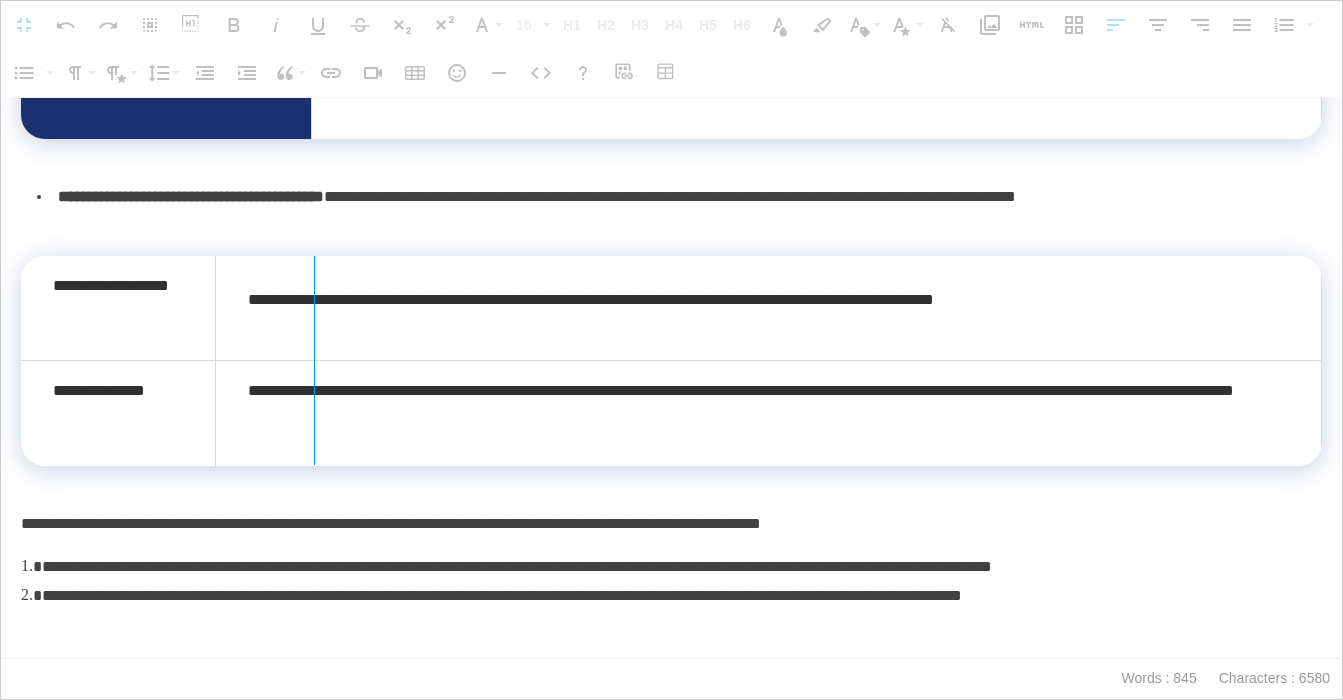click at bounding box center [314, 360] 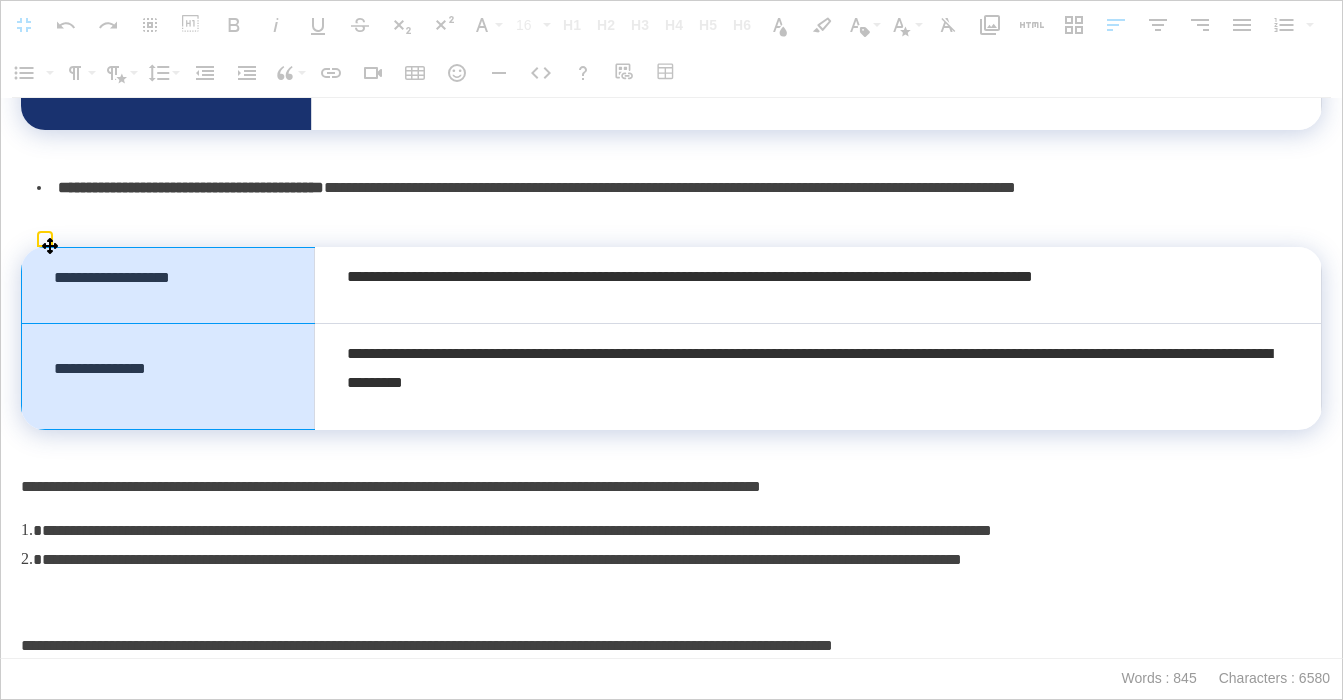 drag, startPoint x: 247, startPoint y: 294, endPoint x: 245, endPoint y: 374, distance: 80.024994 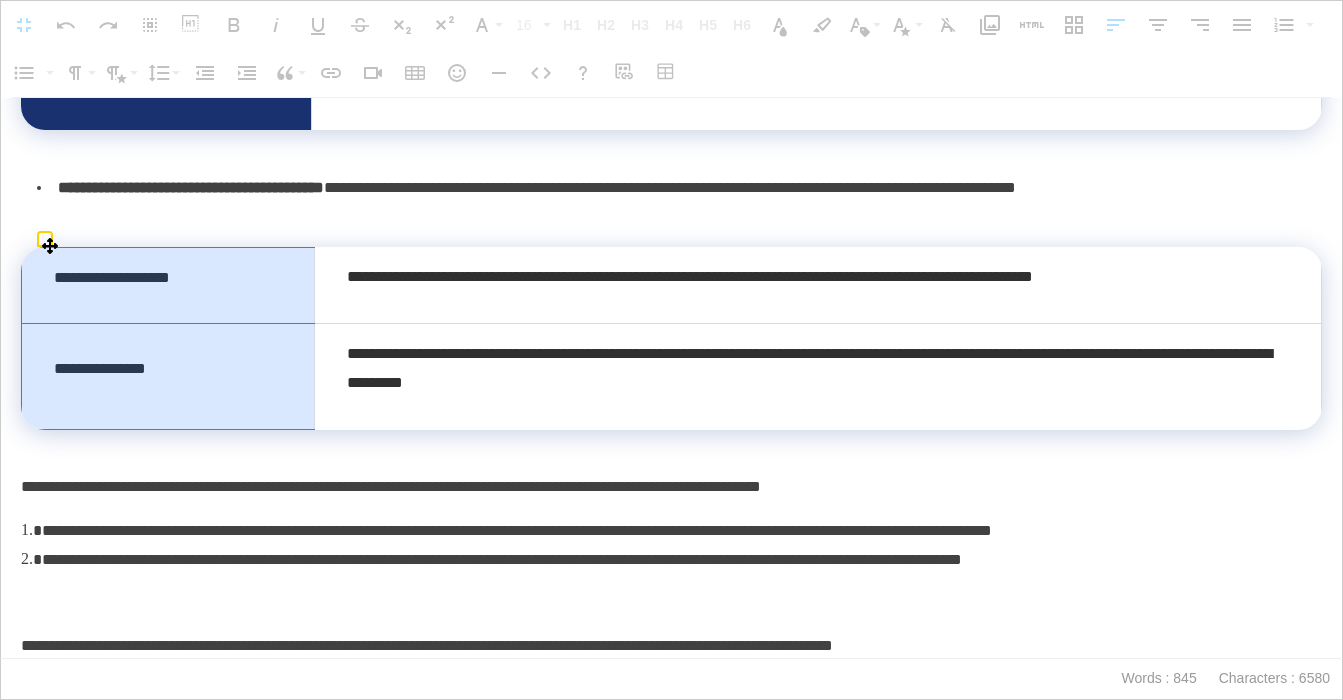 click on "**********" at bounding box center [672, 338] 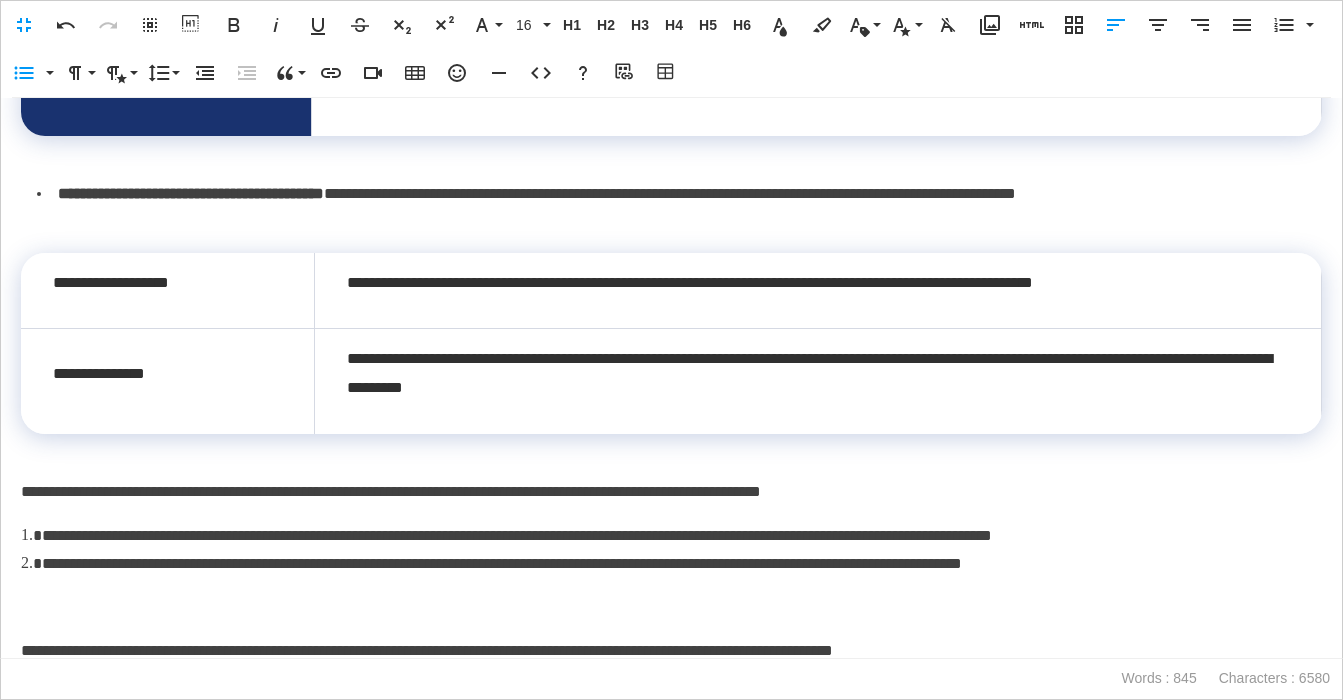 click on "**********" at bounding box center (679, 209) 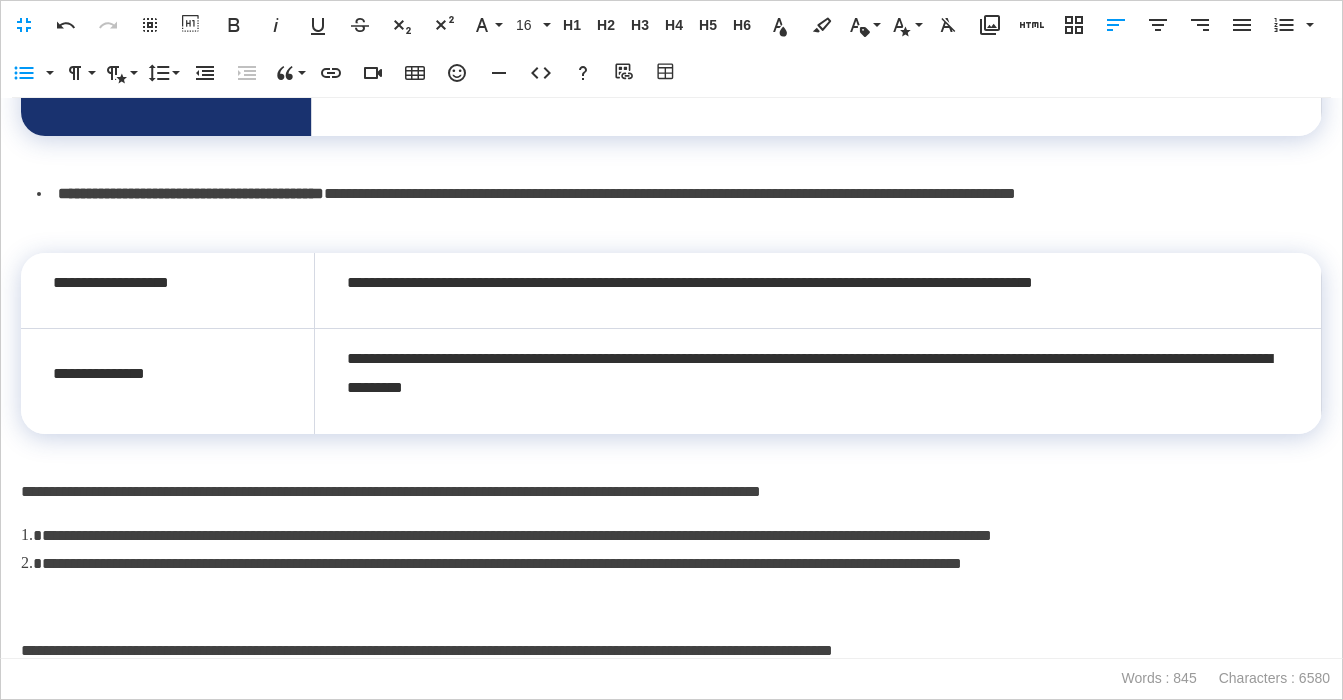 scroll, scrollTop: 1710, scrollLeft: 0, axis: vertical 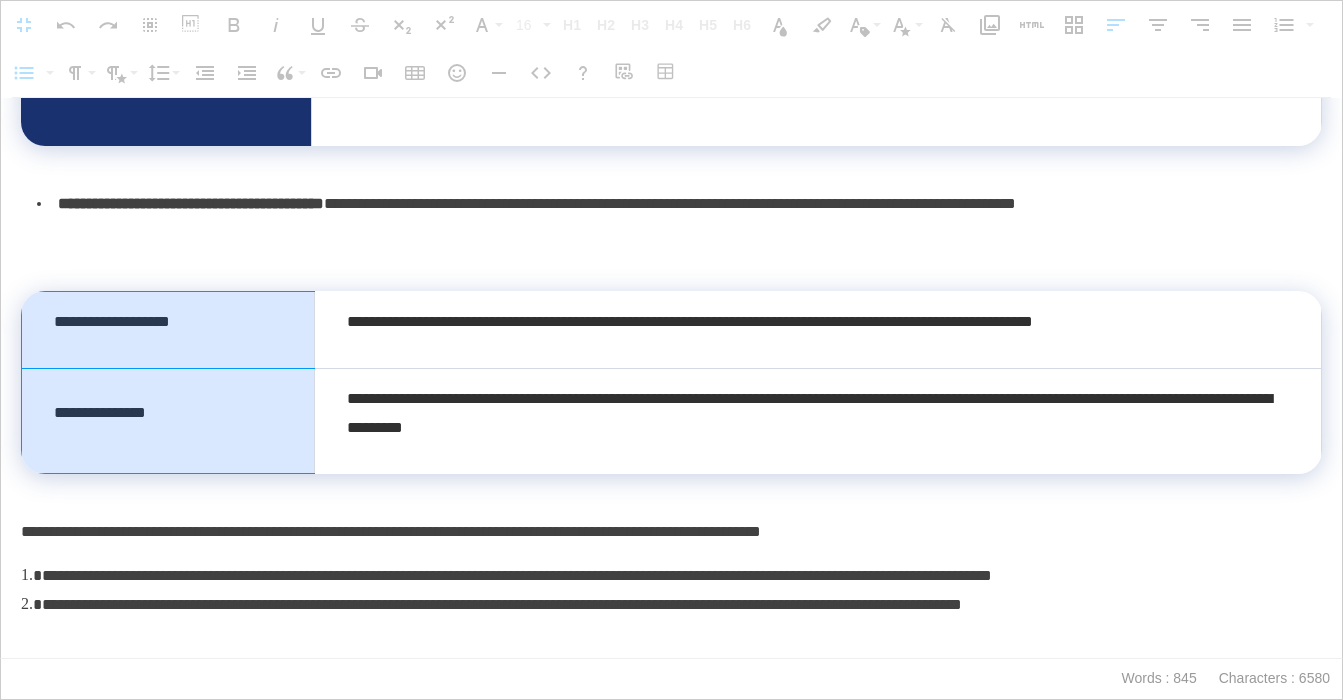 drag, startPoint x: 241, startPoint y: 343, endPoint x: 231, endPoint y: 438, distance: 95.524864 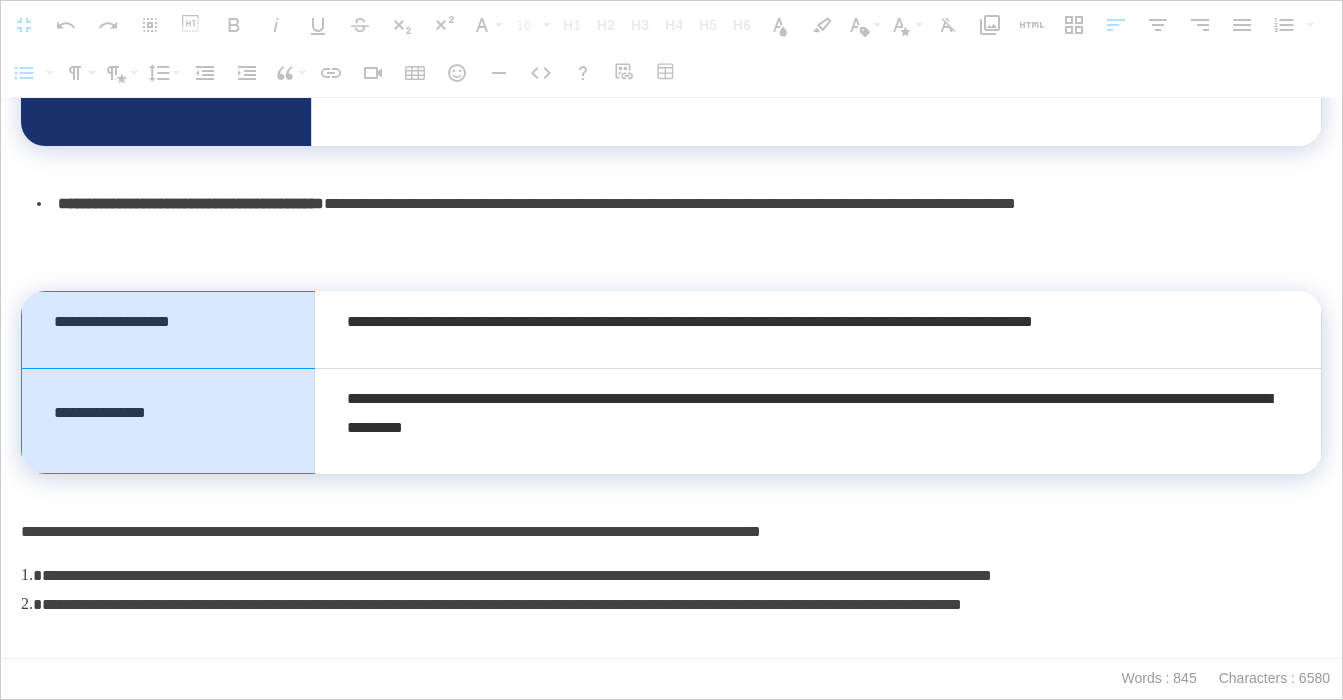 click on "**********" at bounding box center [672, 383] 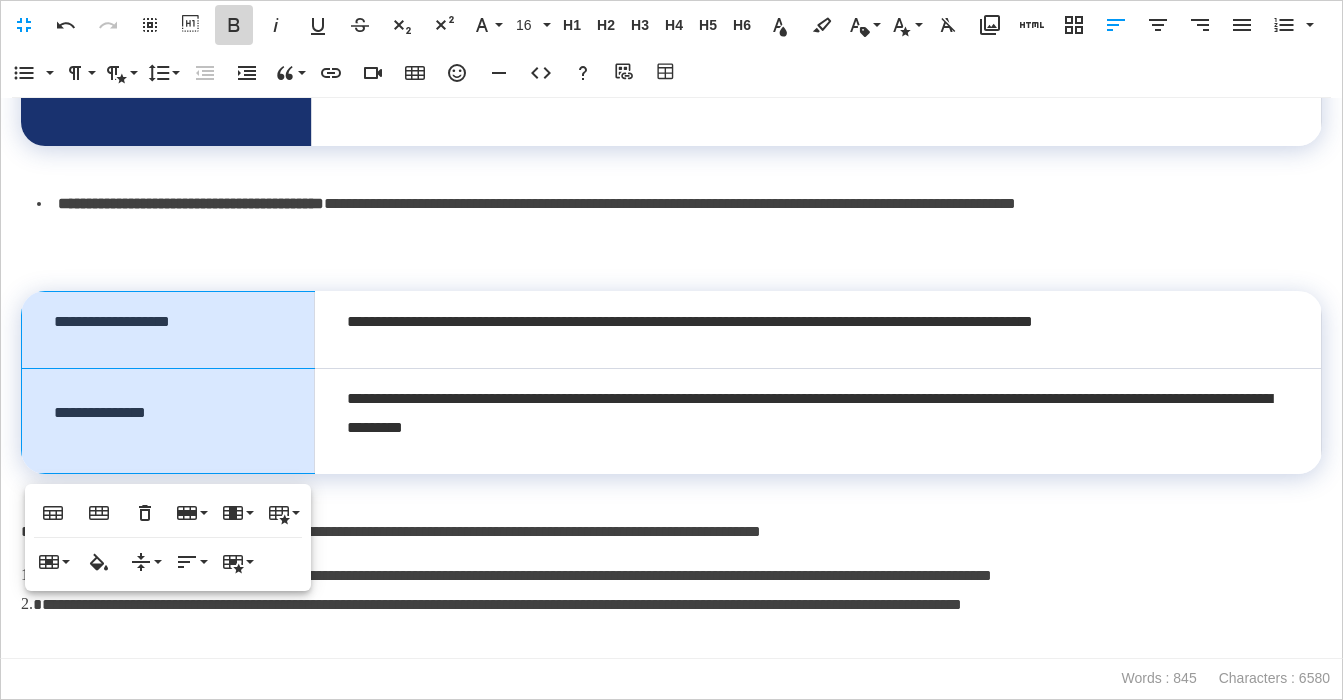 click 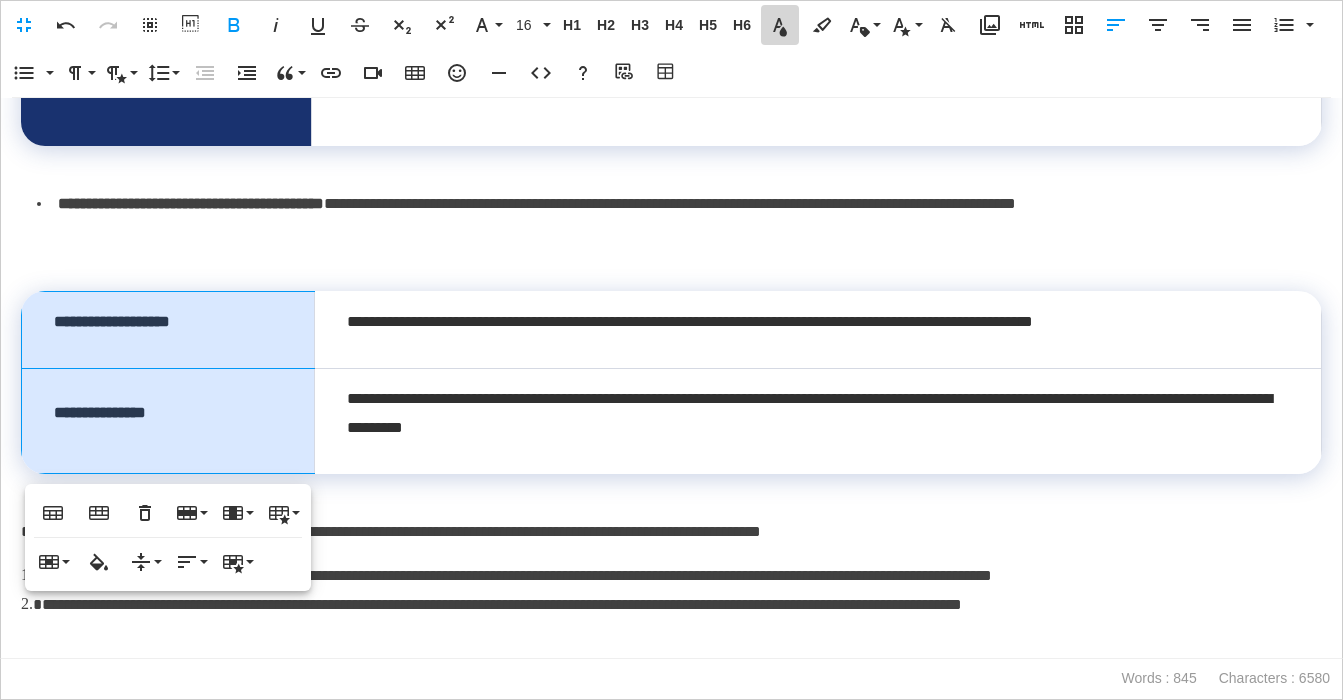 click 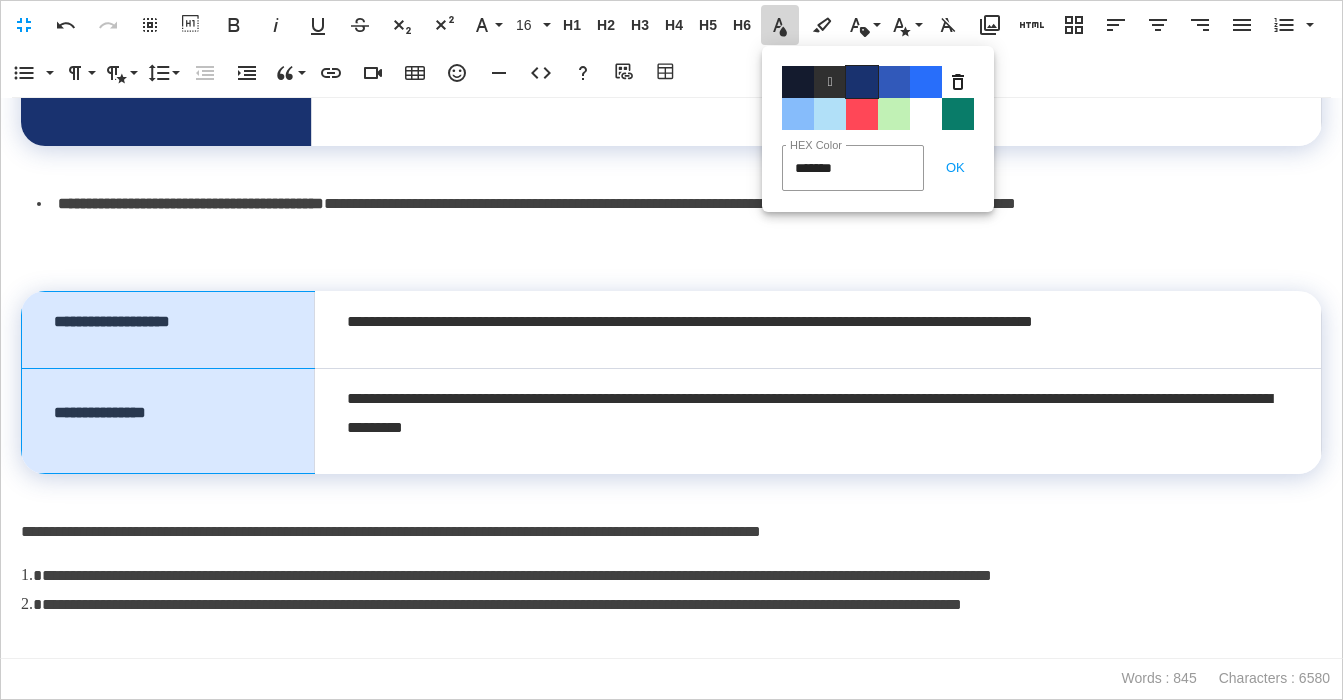 click on "Color#19326F" at bounding box center [862, 82] 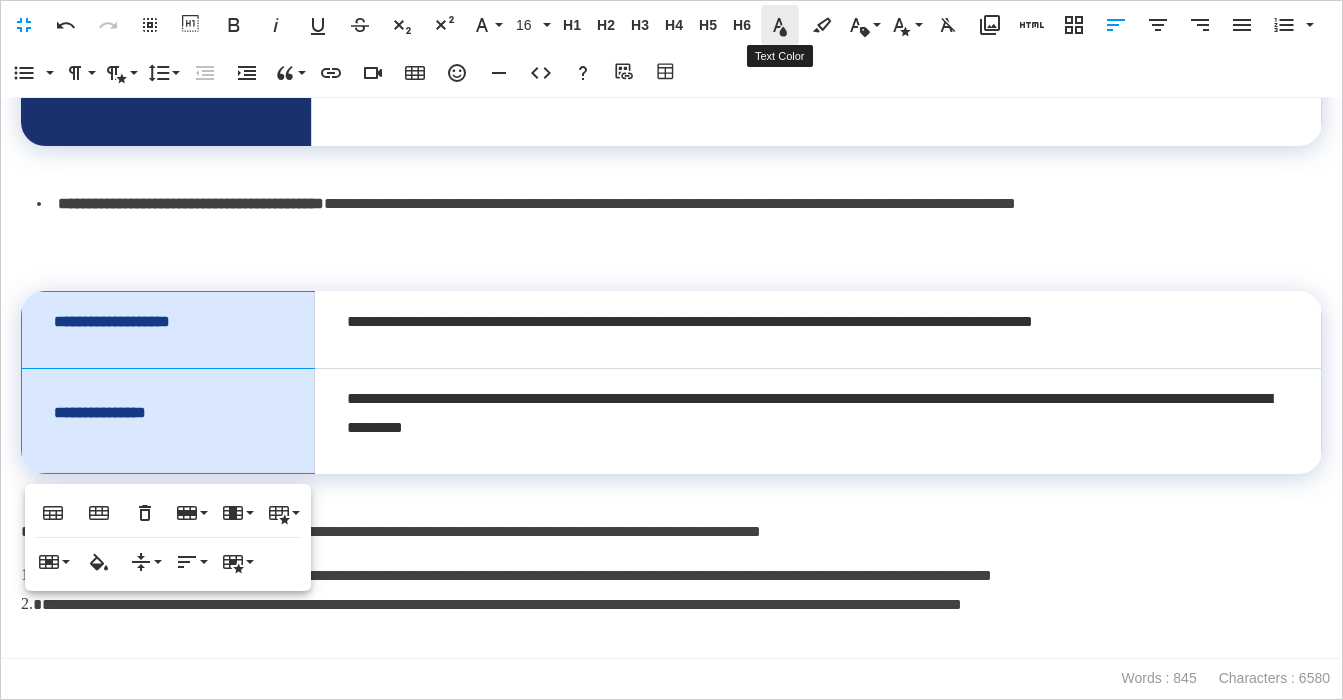 click 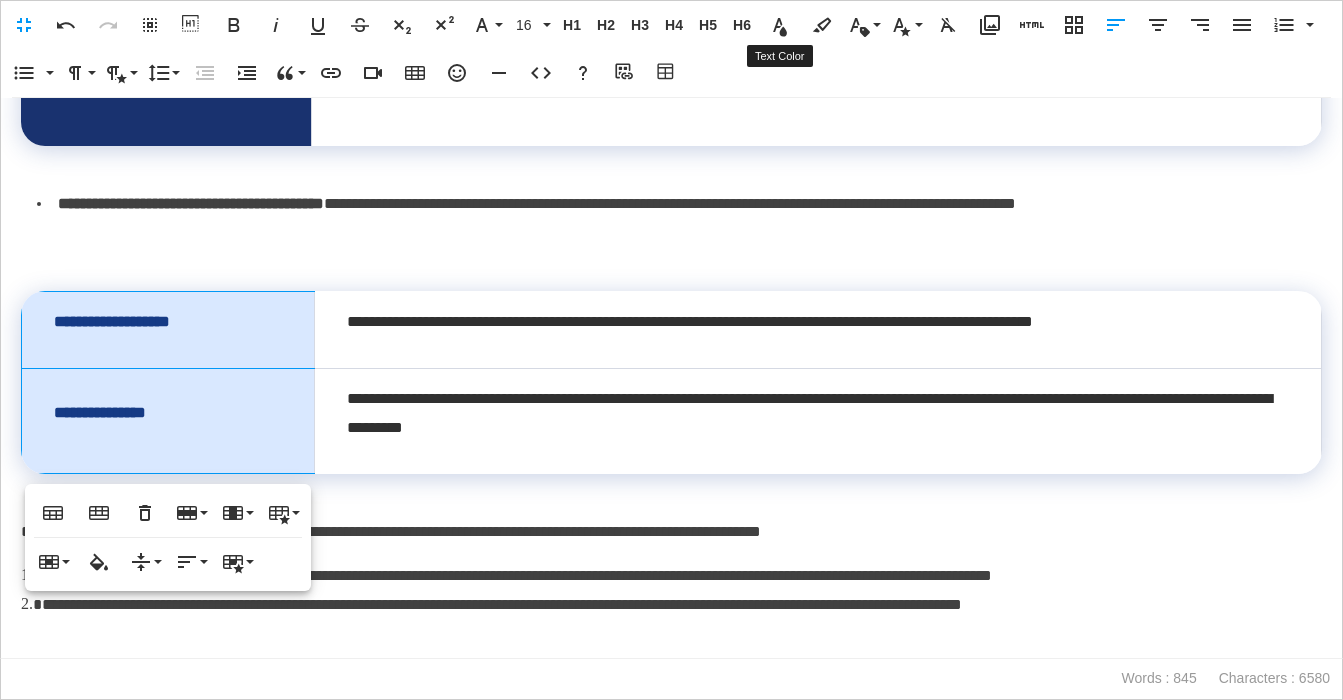type 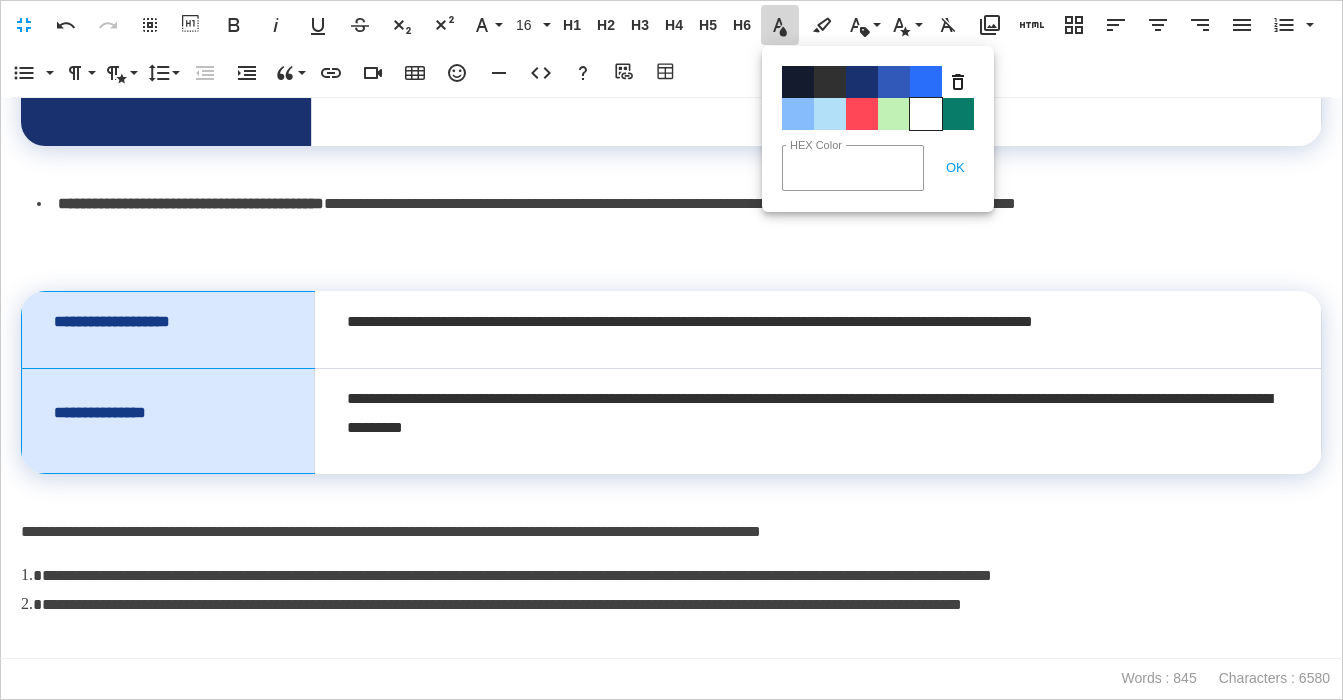 click on "Color#FFFFFF" at bounding box center (926, 114) 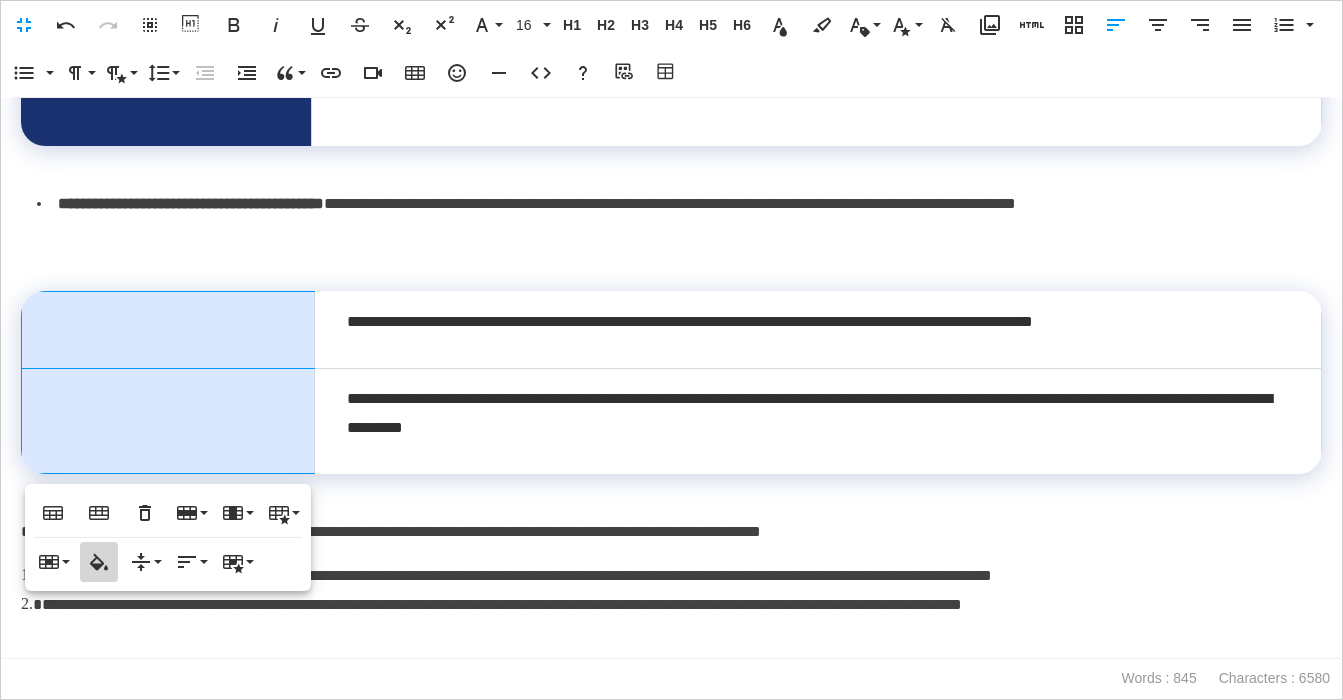 click 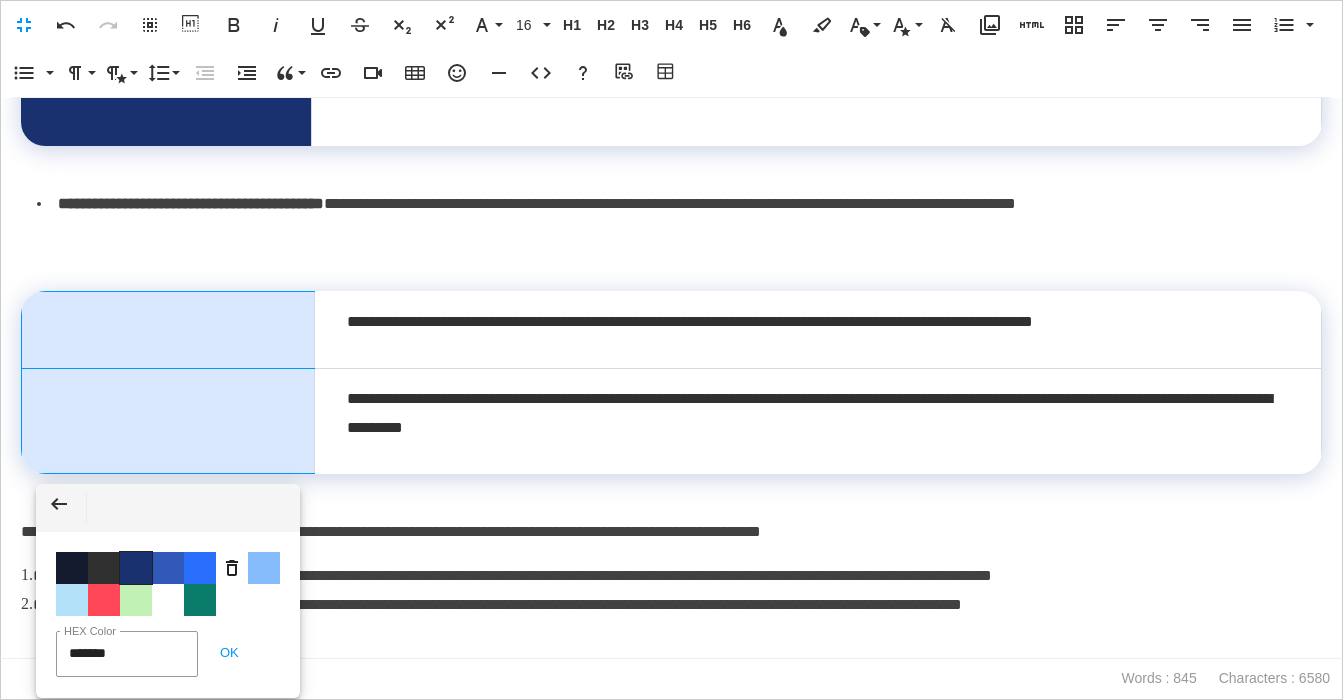 click on "Color #19326F" at bounding box center [136, 568] 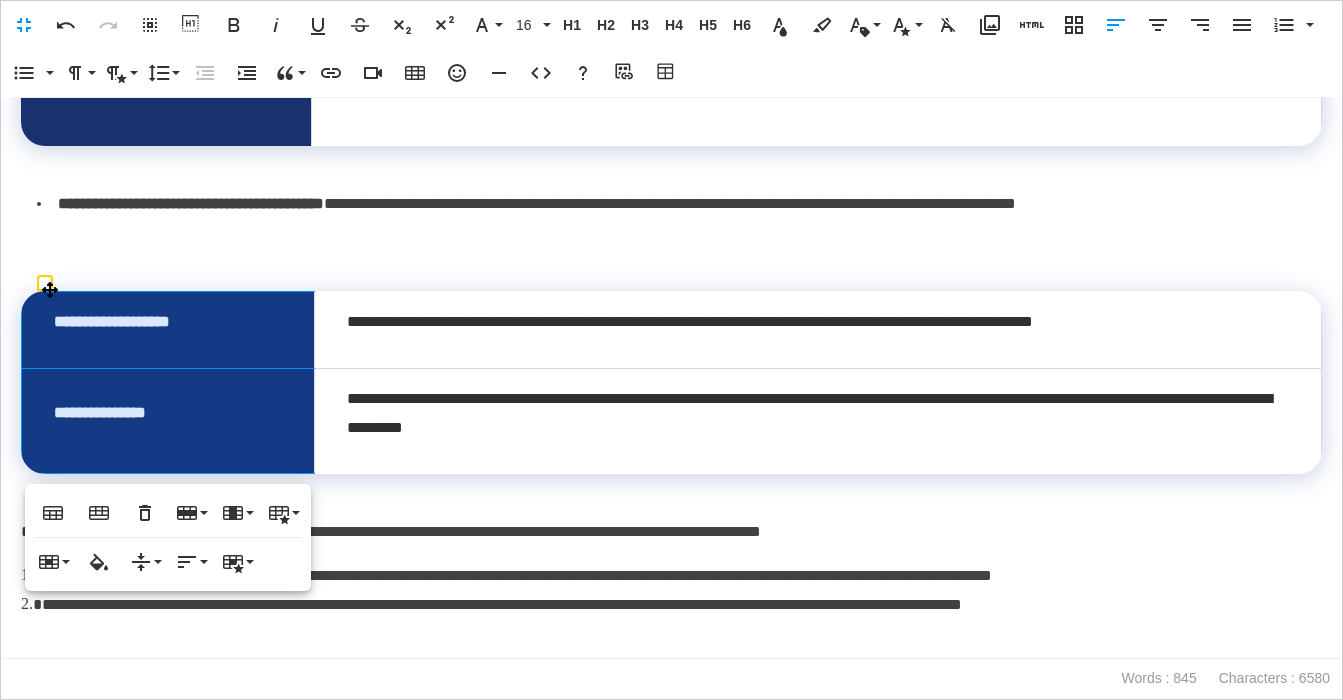 click on "**********" at bounding box center [679, 233] 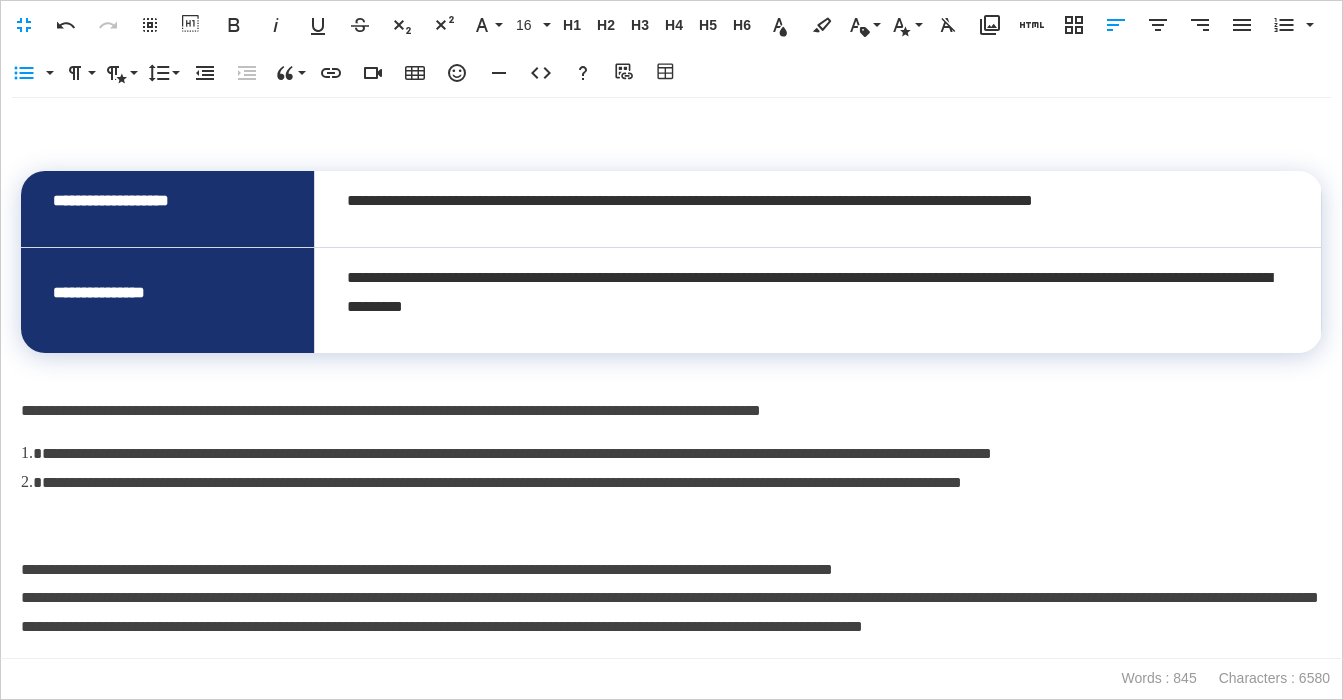 click on "**********" at bounding box center (671, 411) 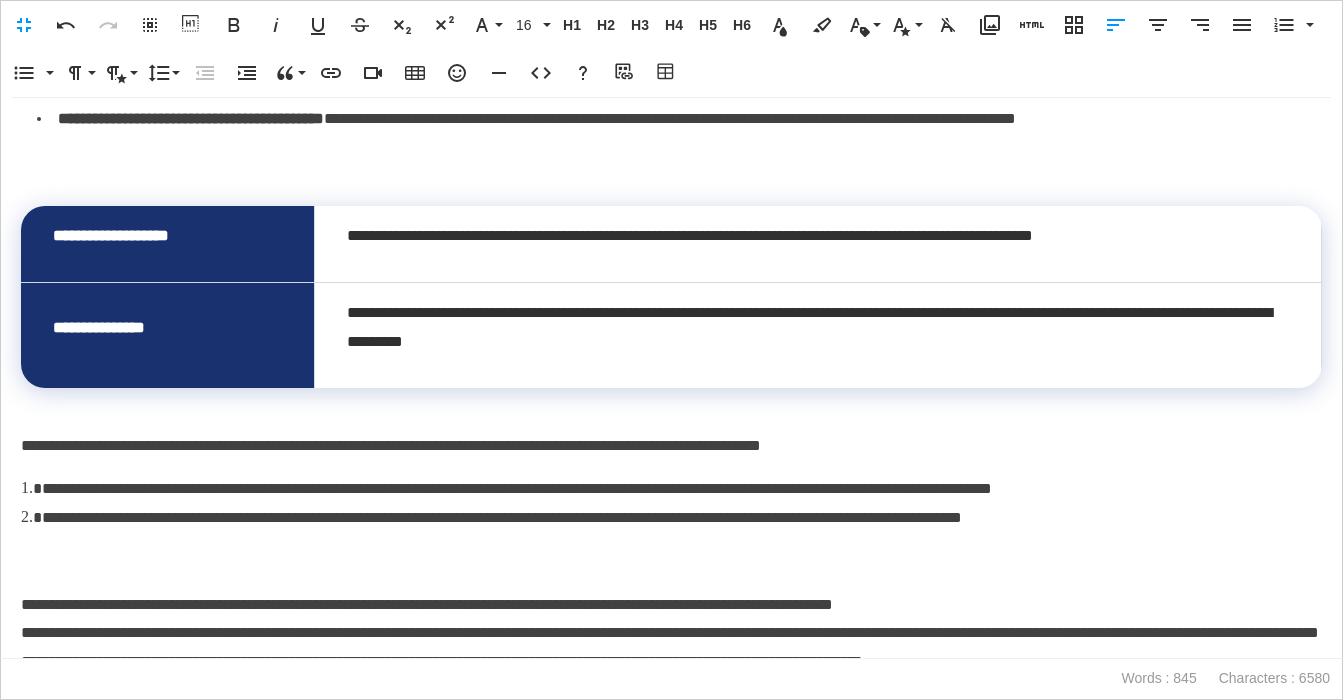 scroll, scrollTop: 1879, scrollLeft: 0, axis: vertical 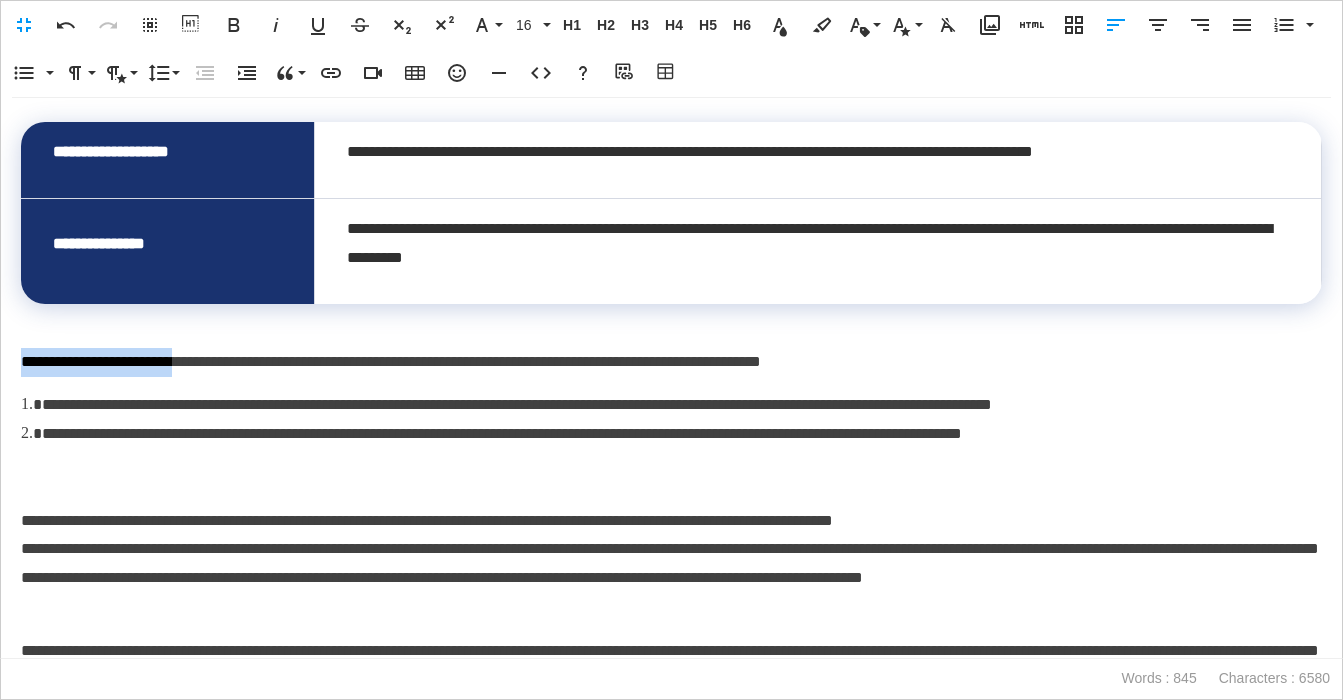 drag, startPoint x: 230, startPoint y: 364, endPoint x: 2, endPoint y: 367, distance: 228.01973 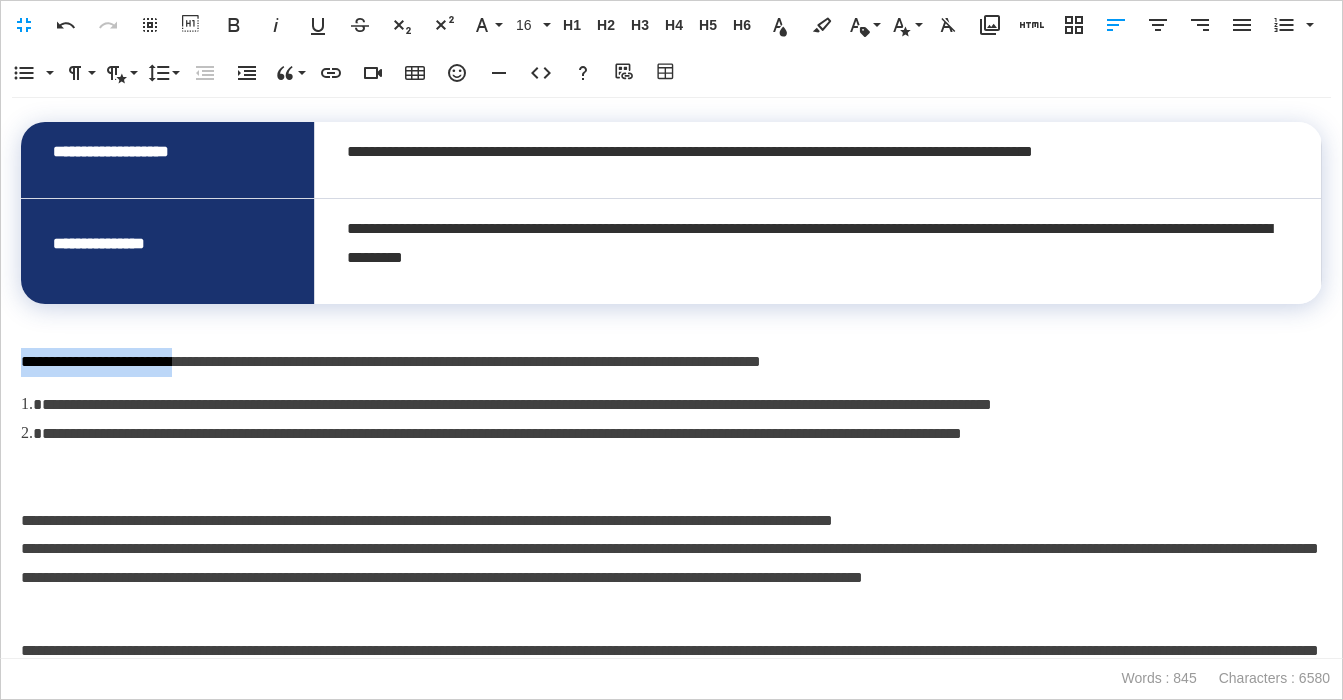 click on "**********" at bounding box center [671, 378] 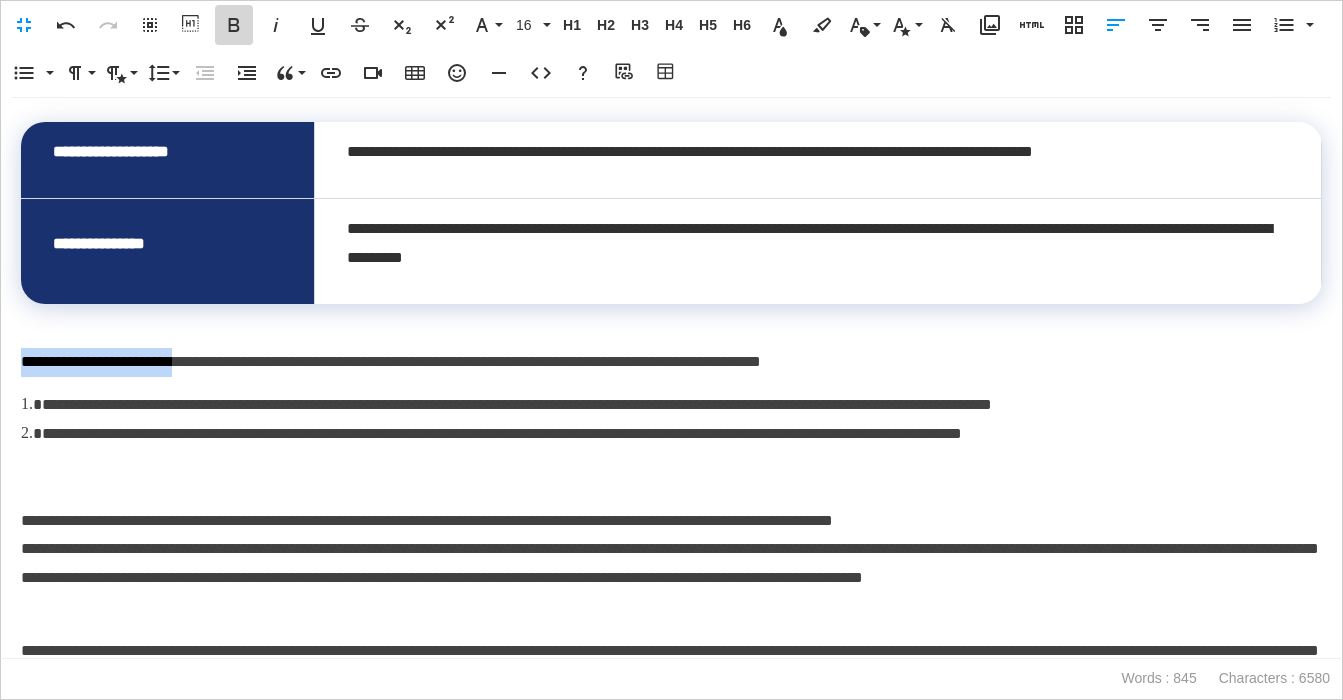 click 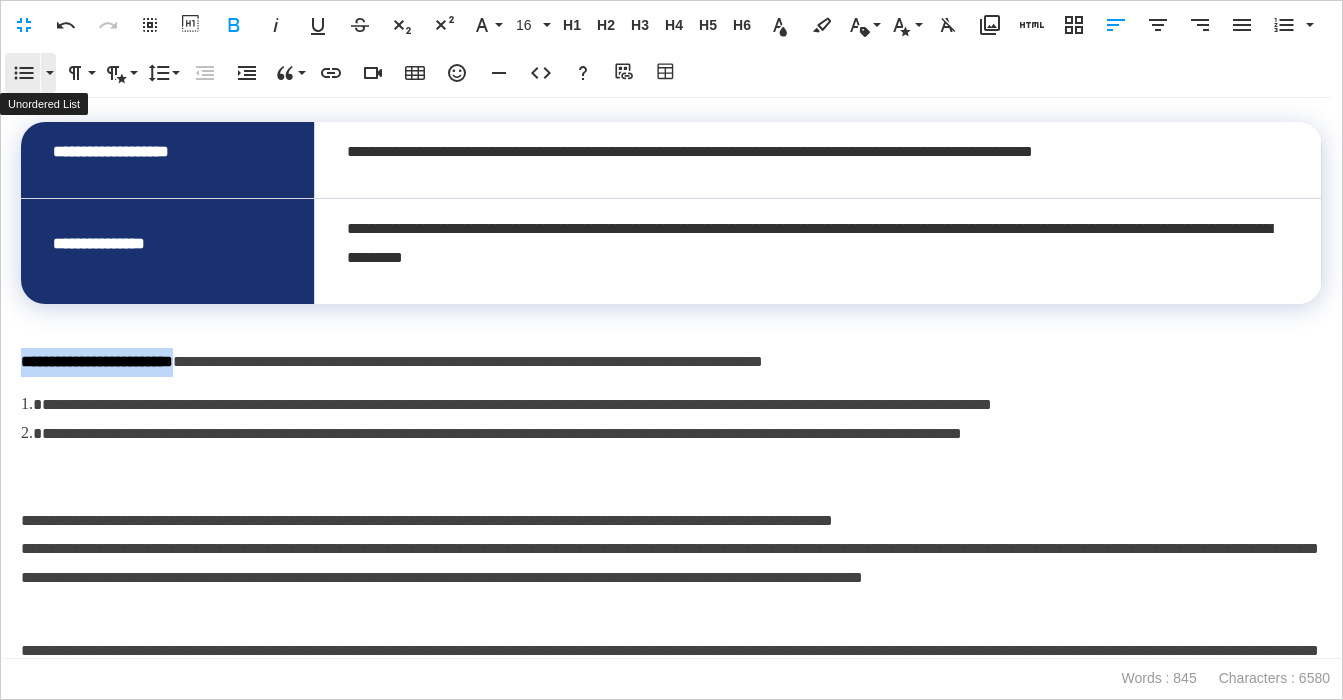 click 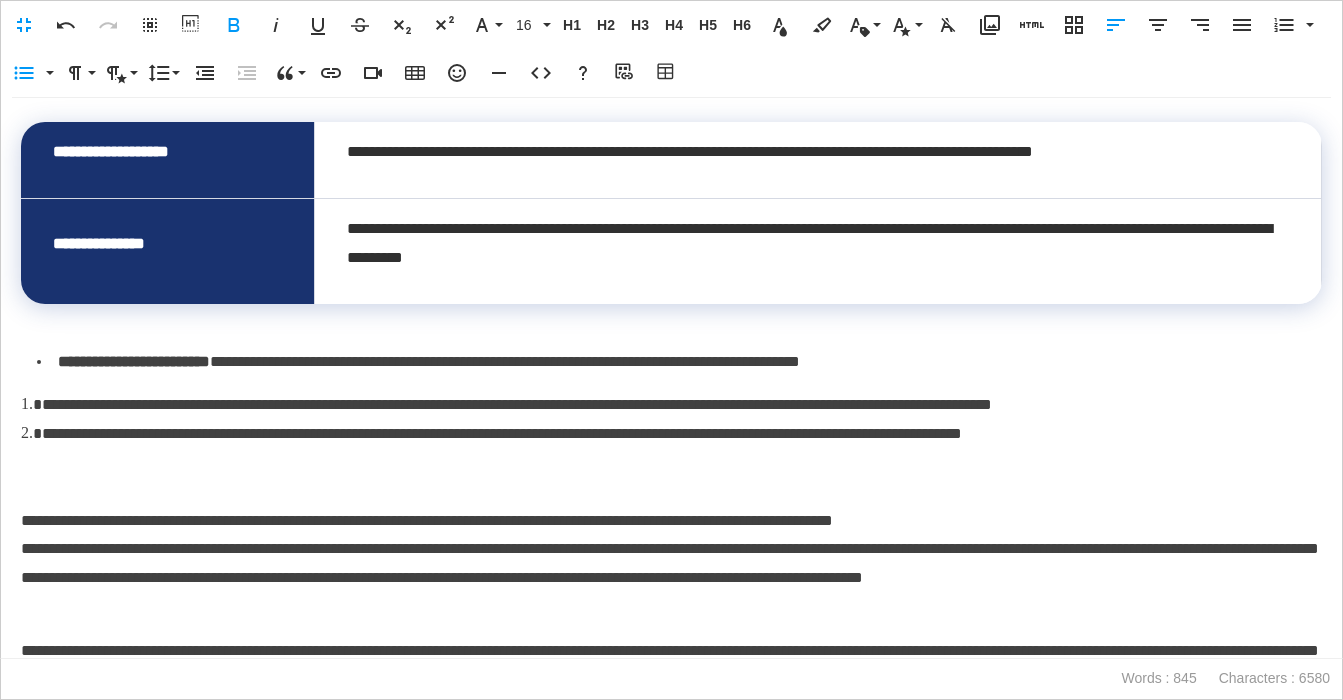 click on "**********" at bounding box center [134, 361] 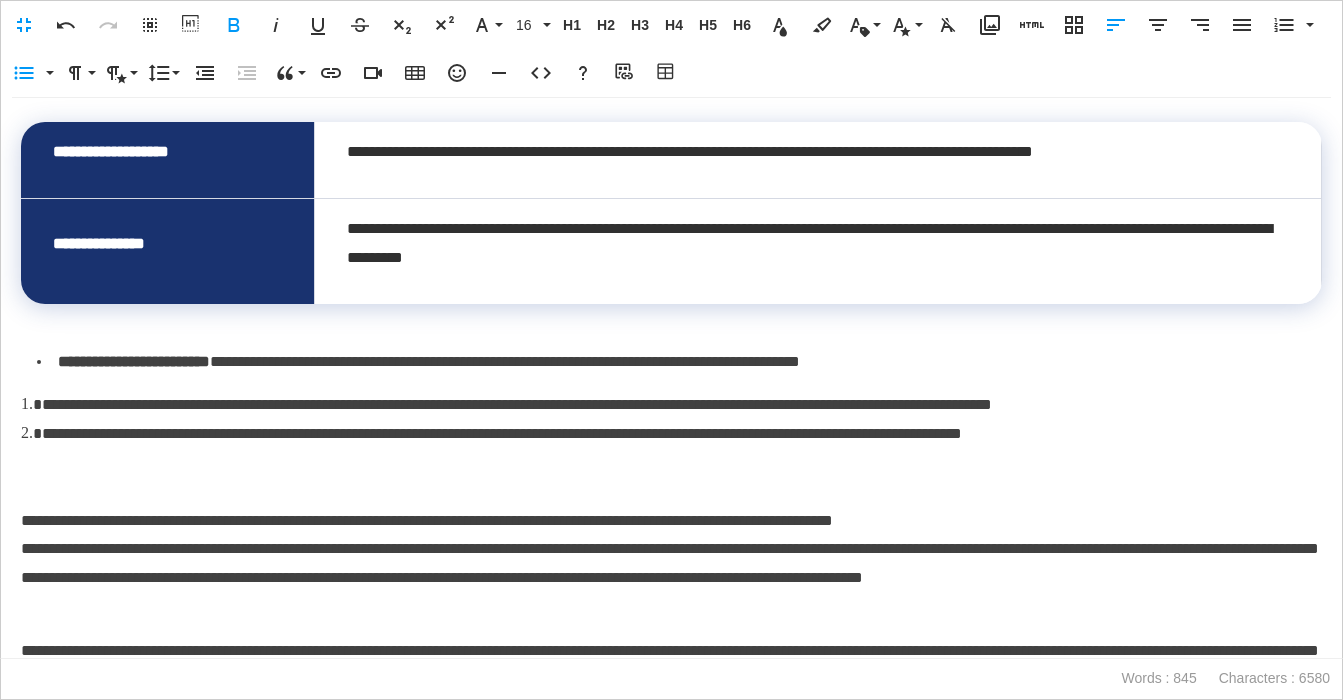 scroll, scrollTop: 1878, scrollLeft: 0, axis: vertical 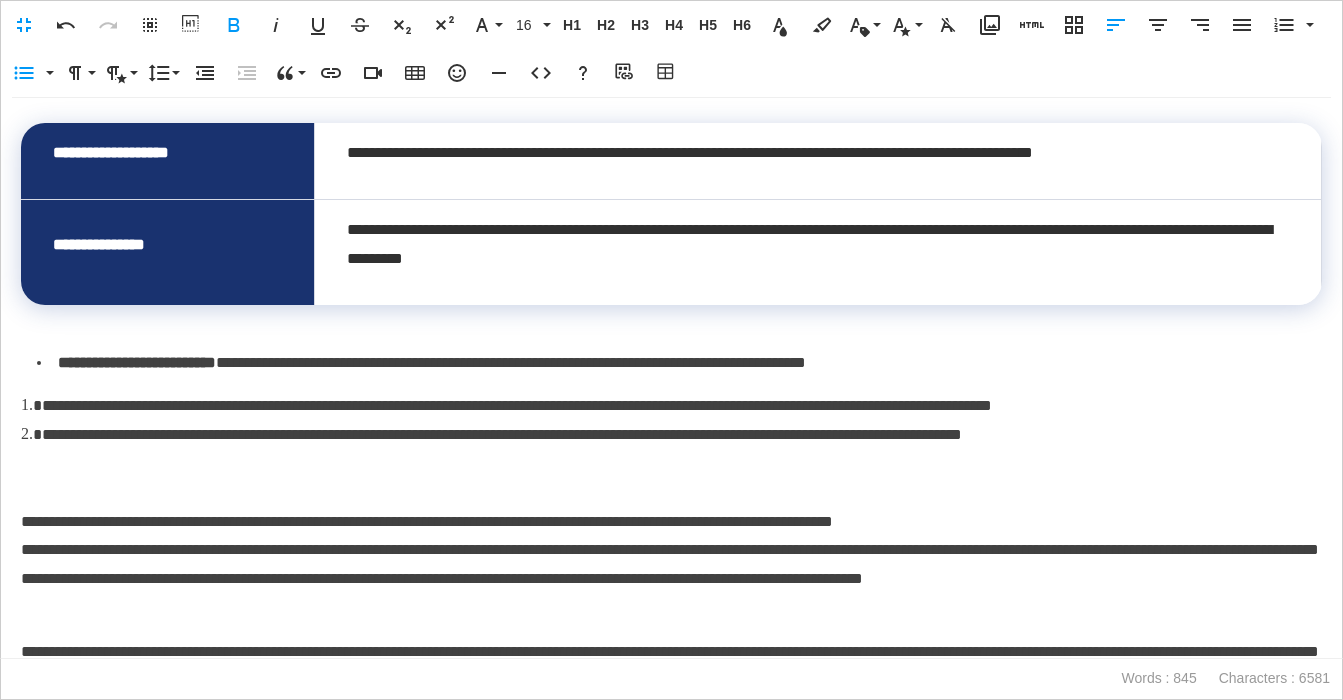 click on "**********" at bounding box center (679, 363) 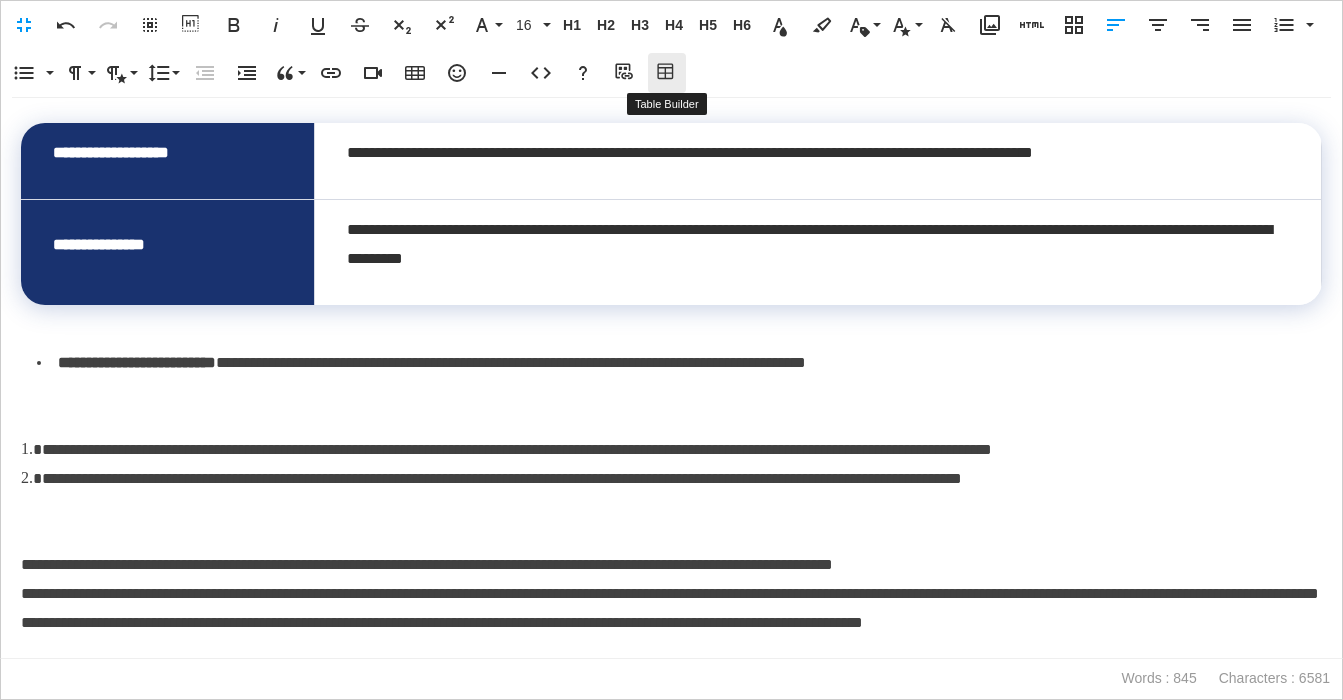 click 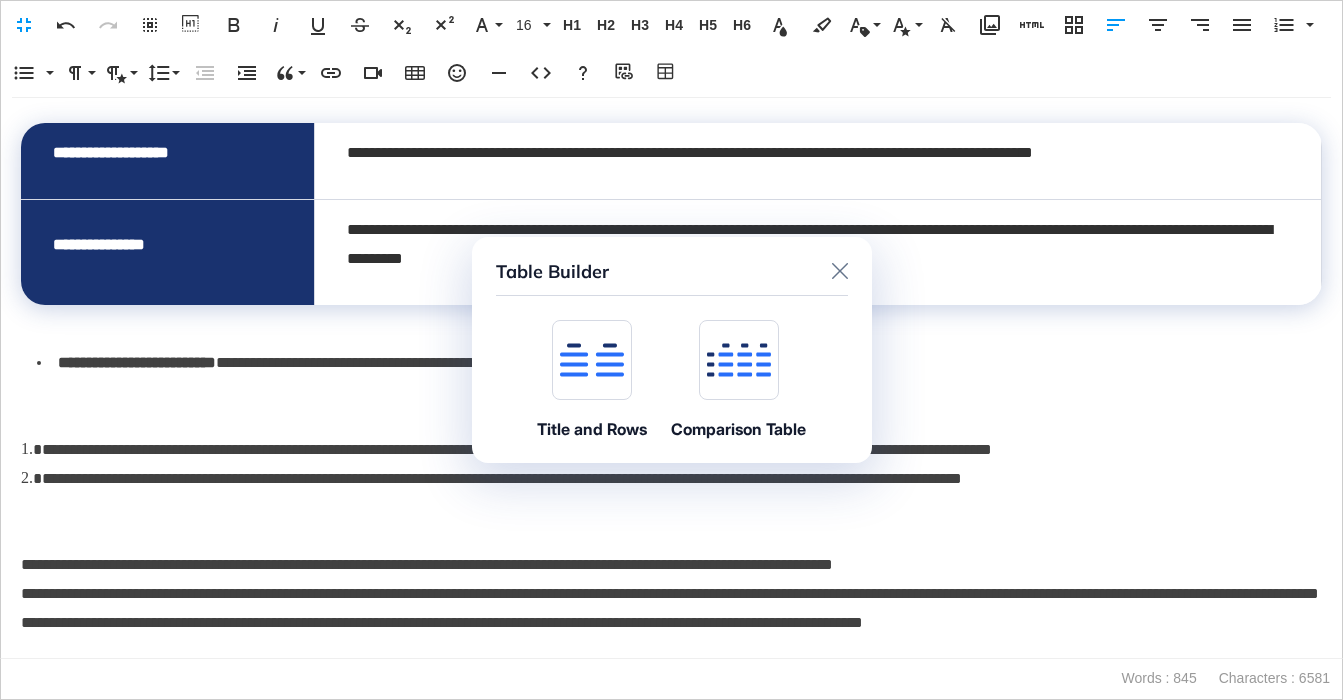 click at bounding box center (592, 360) 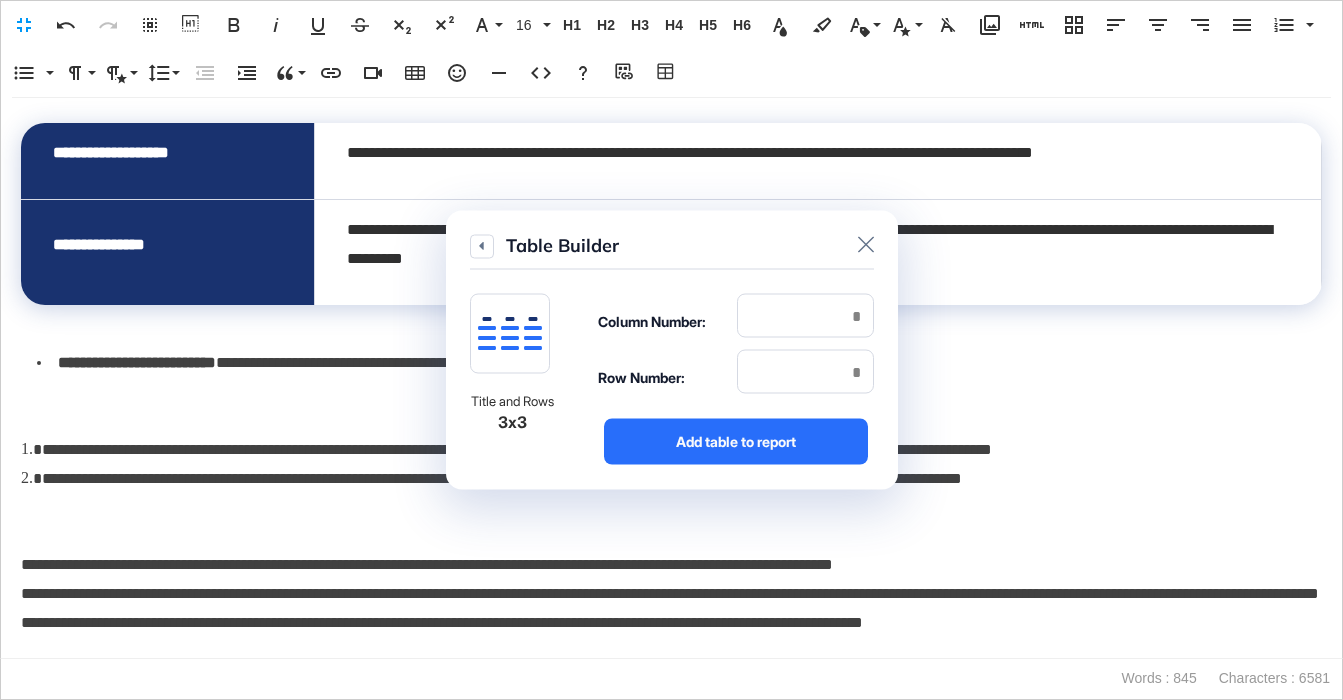 drag, startPoint x: 905, startPoint y: 293, endPoint x: 891, endPoint y: 300, distance: 15.652476 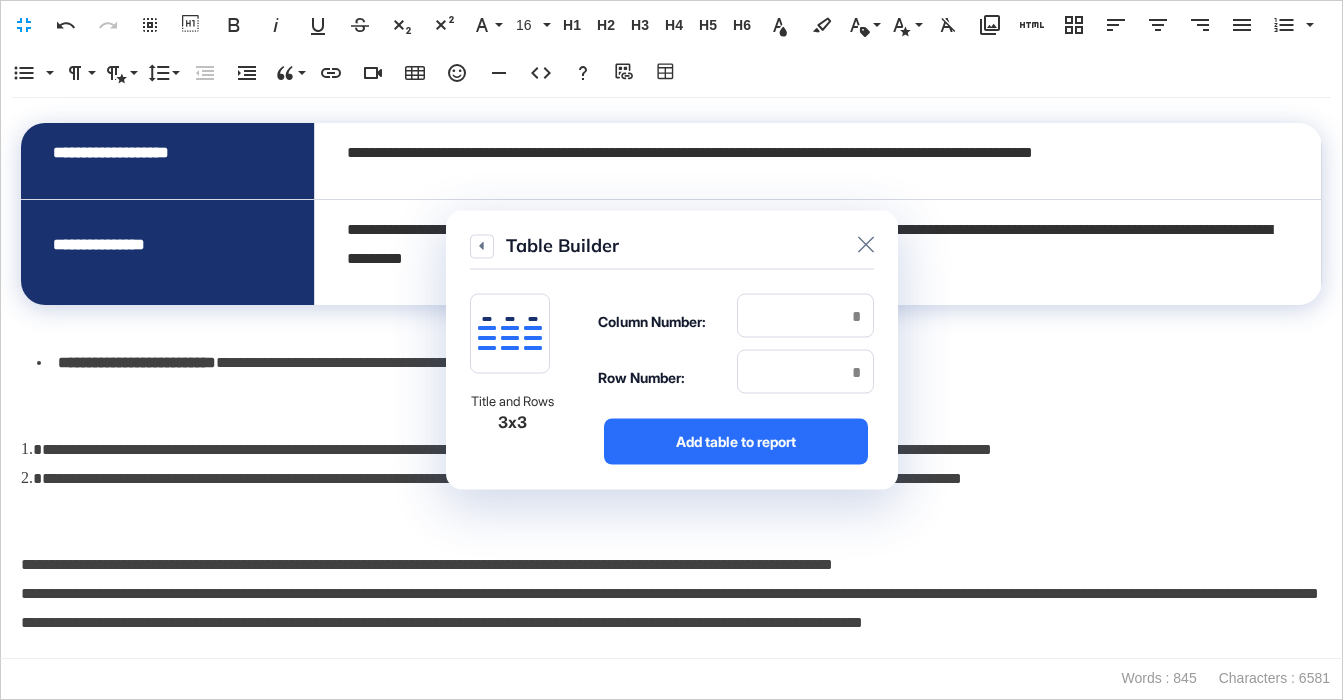 click 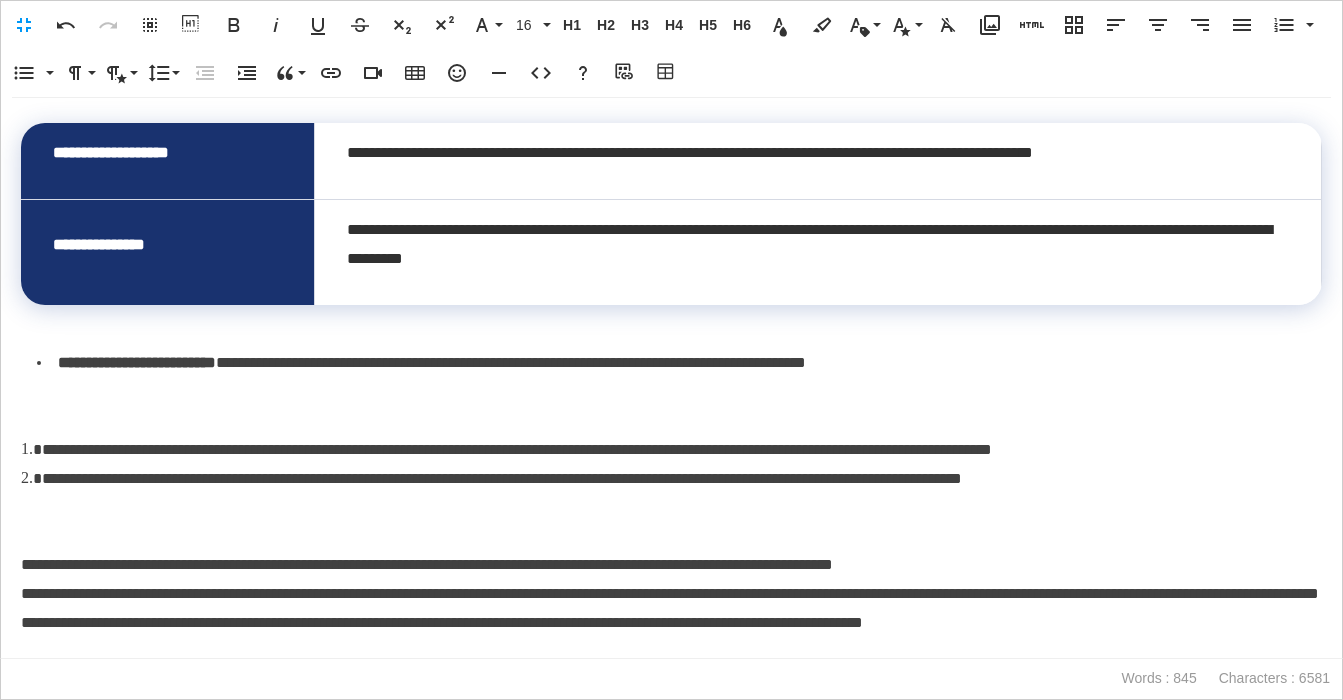 click on "* *" at bounding box center [671, 406] 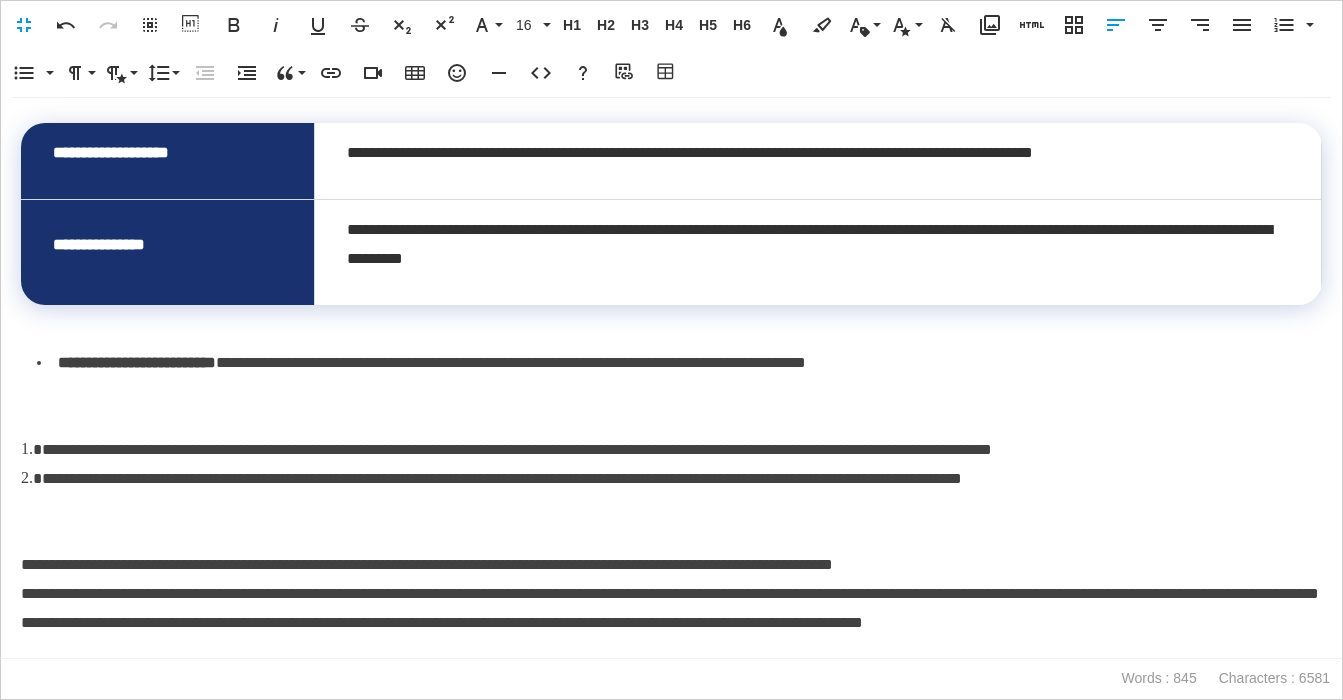 scroll, scrollTop: 1883, scrollLeft: 0, axis: vertical 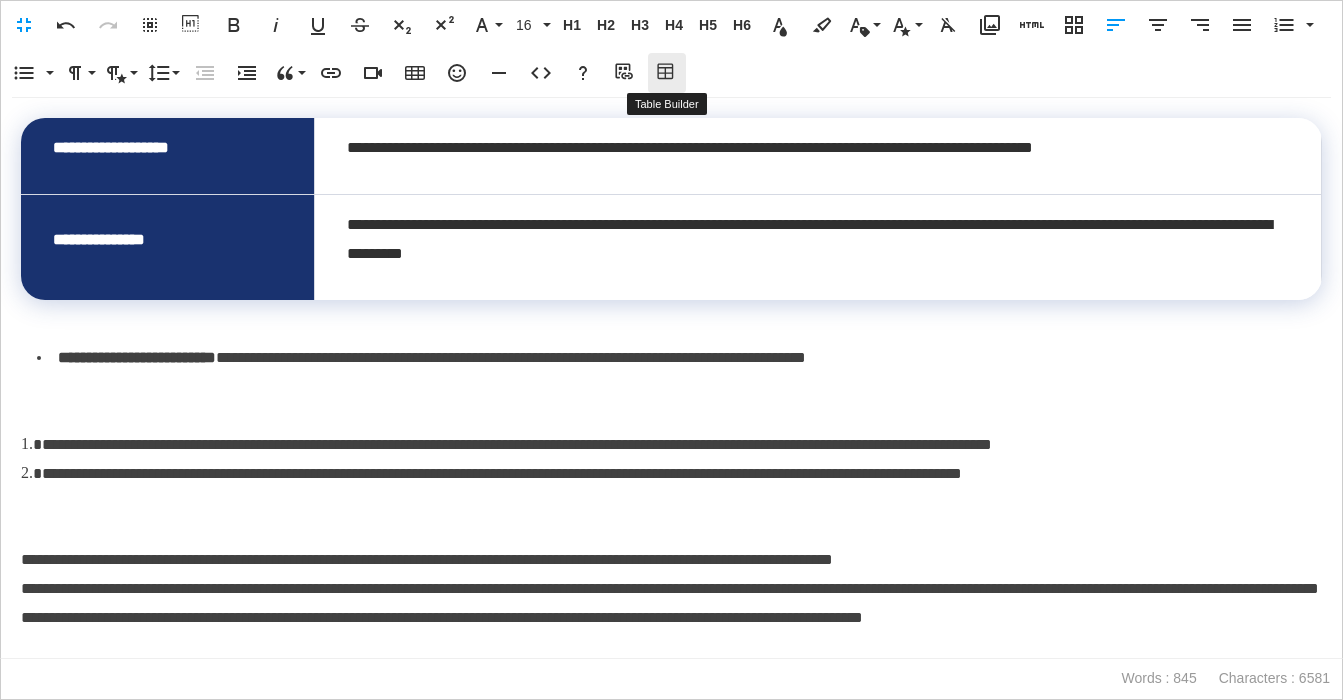 click 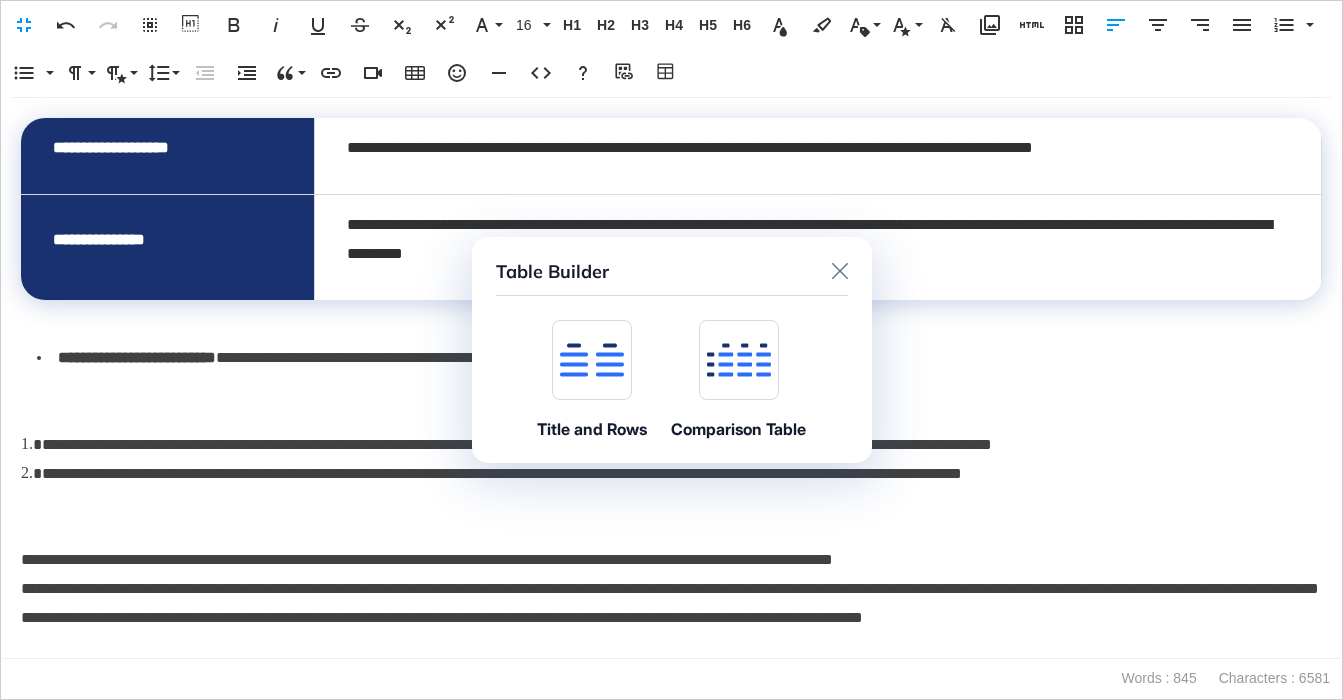 click 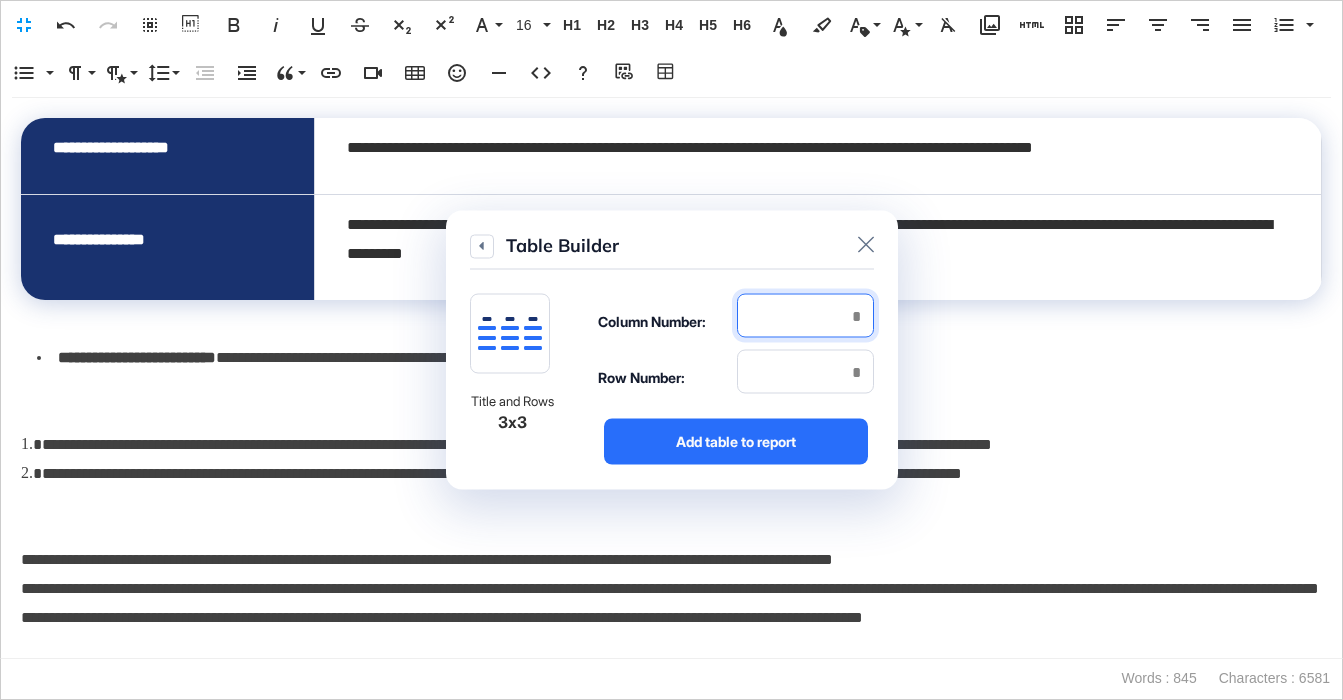 click at bounding box center [805, 316] 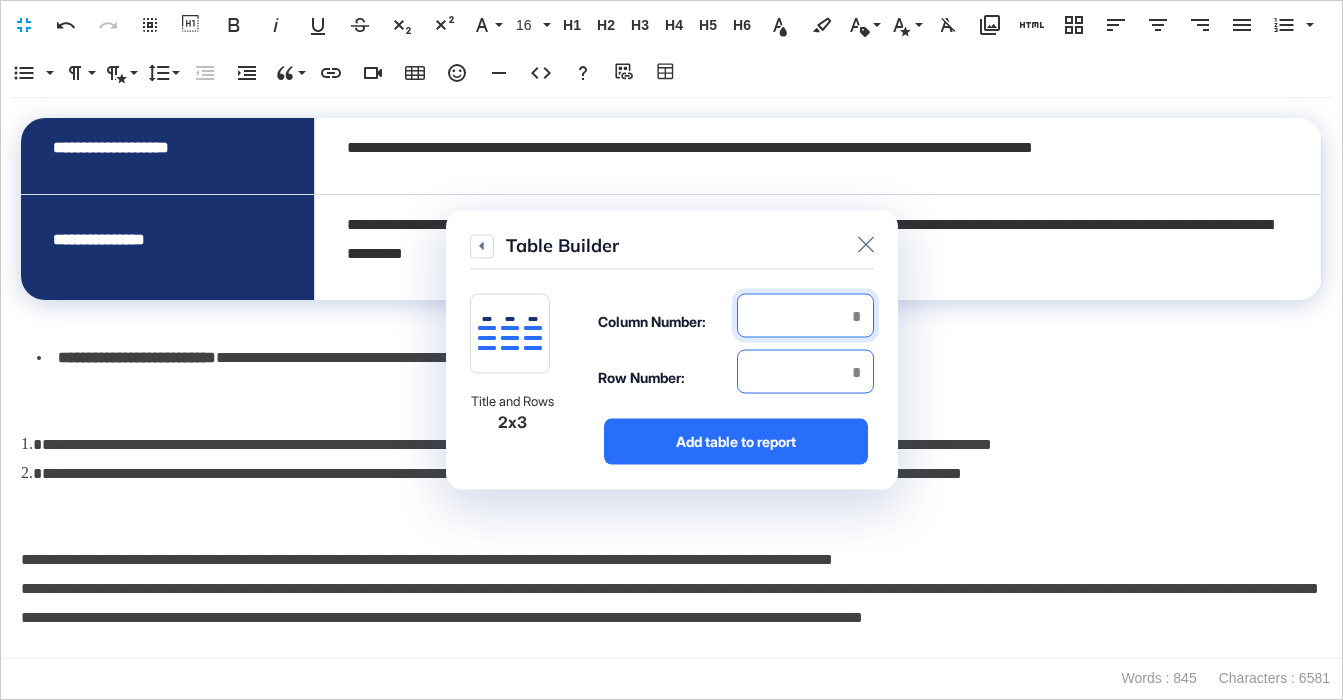 type on "*" 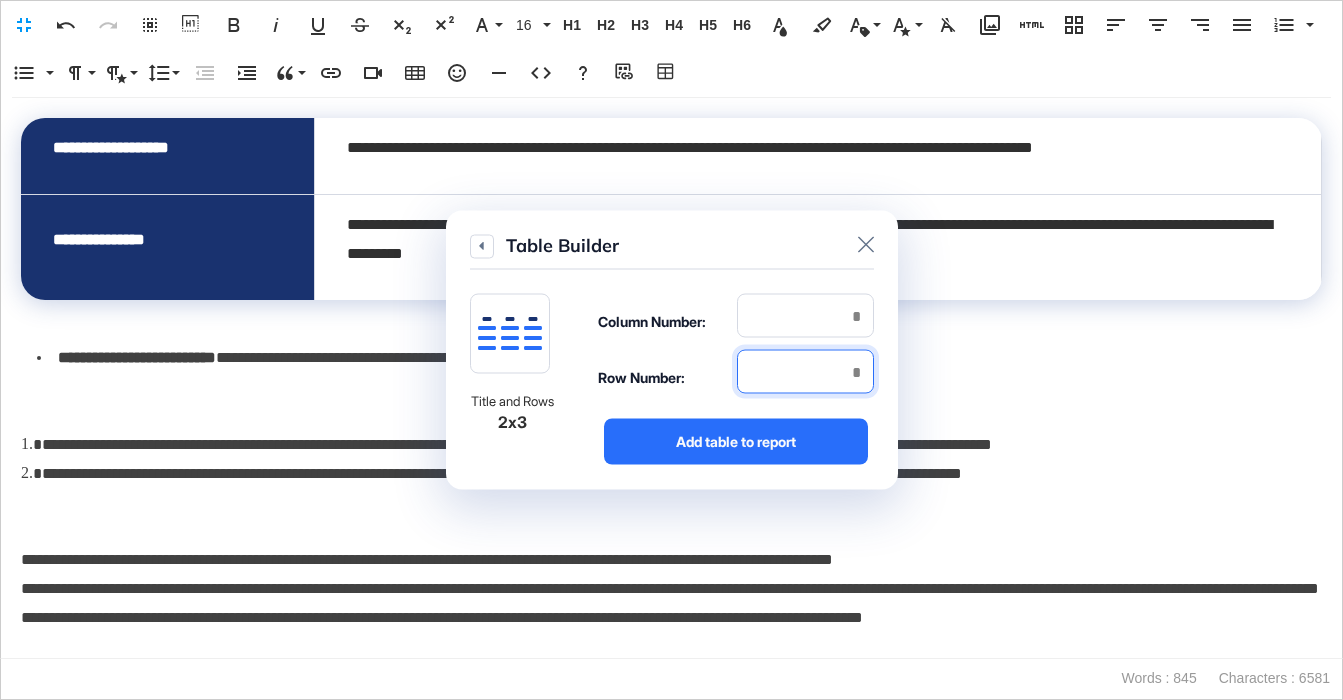 click at bounding box center [805, 372] 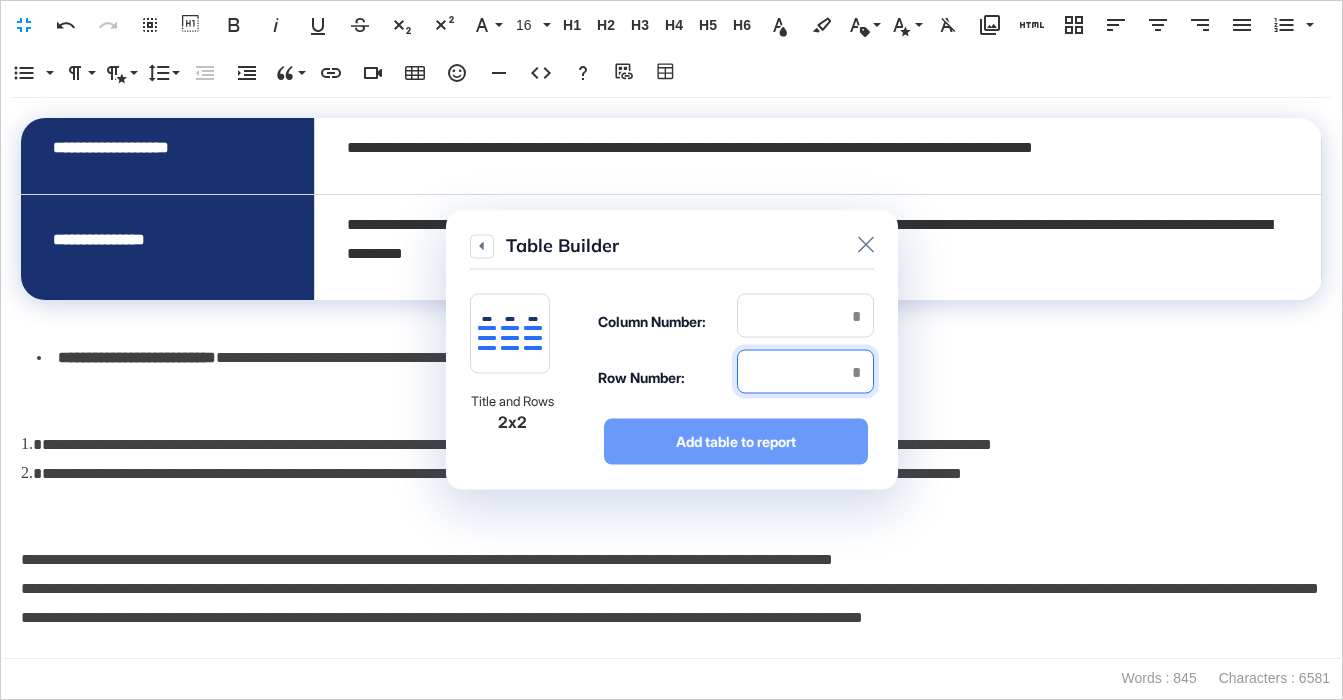 type on "*" 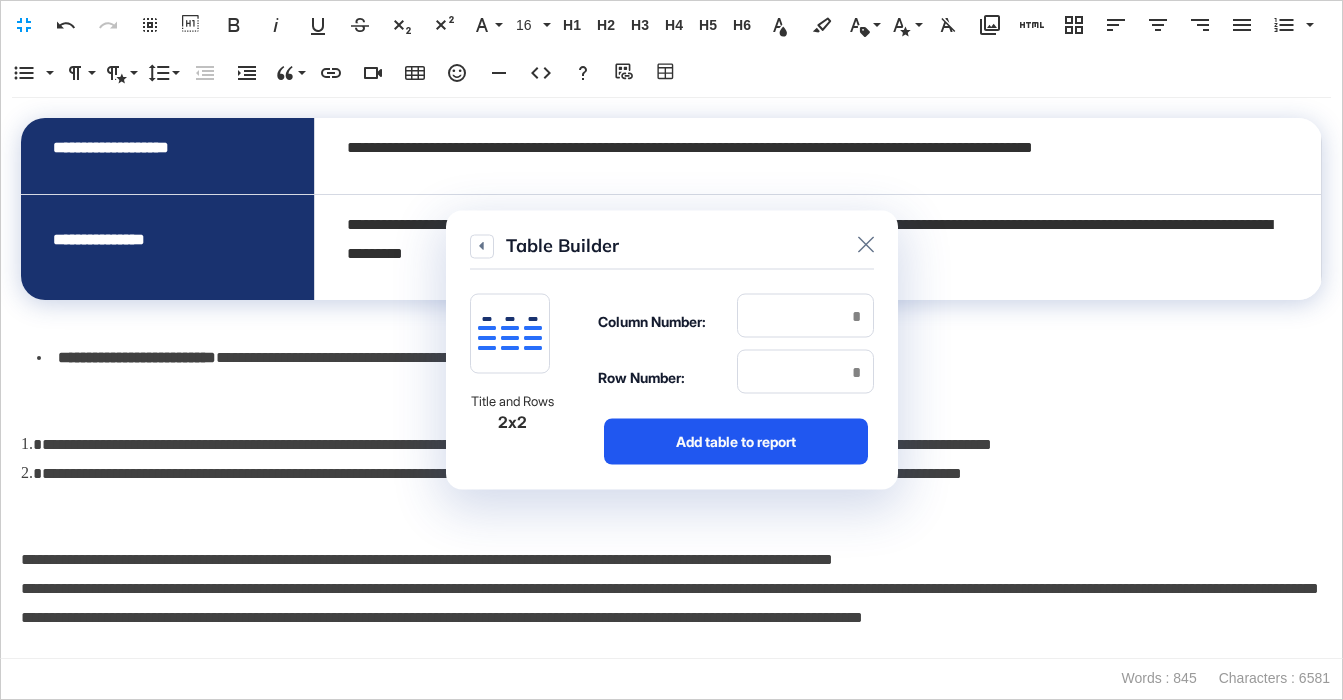 click on "Add table to report" at bounding box center (736, 442) 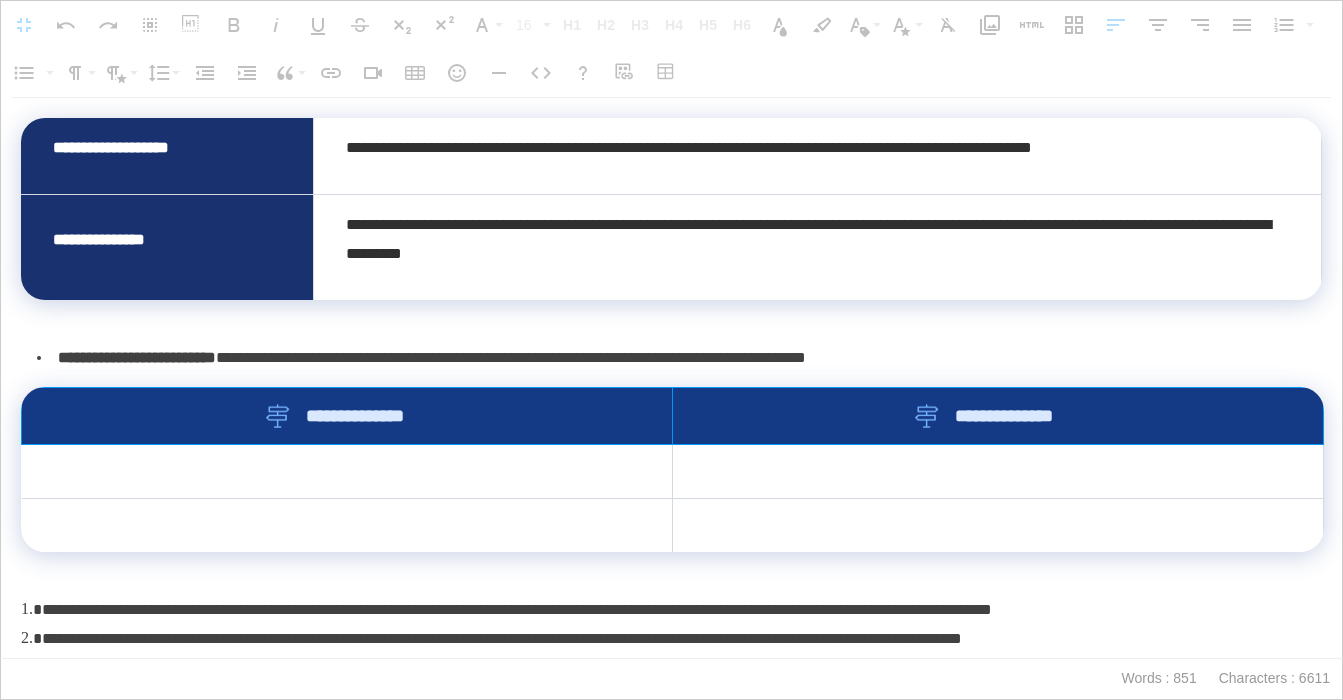 drag, startPoint x: 635, startPoint y: 415, endPoint x: 749, endPoint y: 416, distance: 114.00439 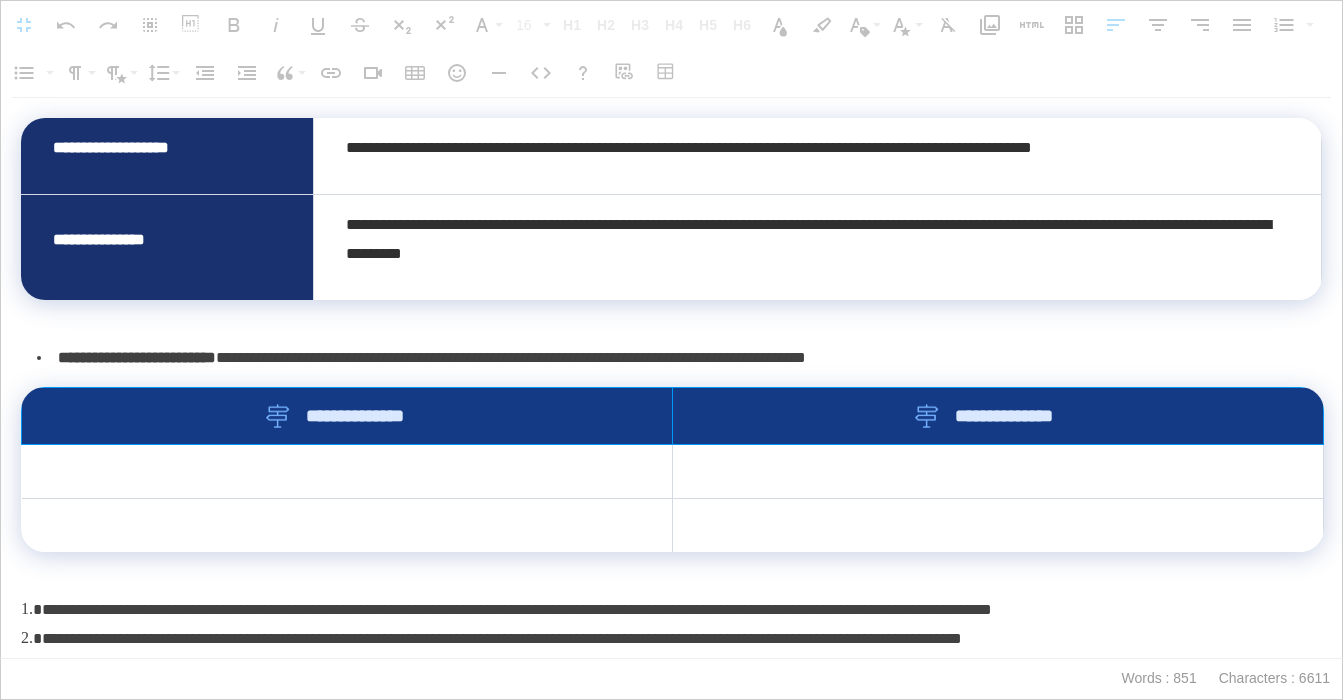 click on "**********" at bounding box center (673, 416) 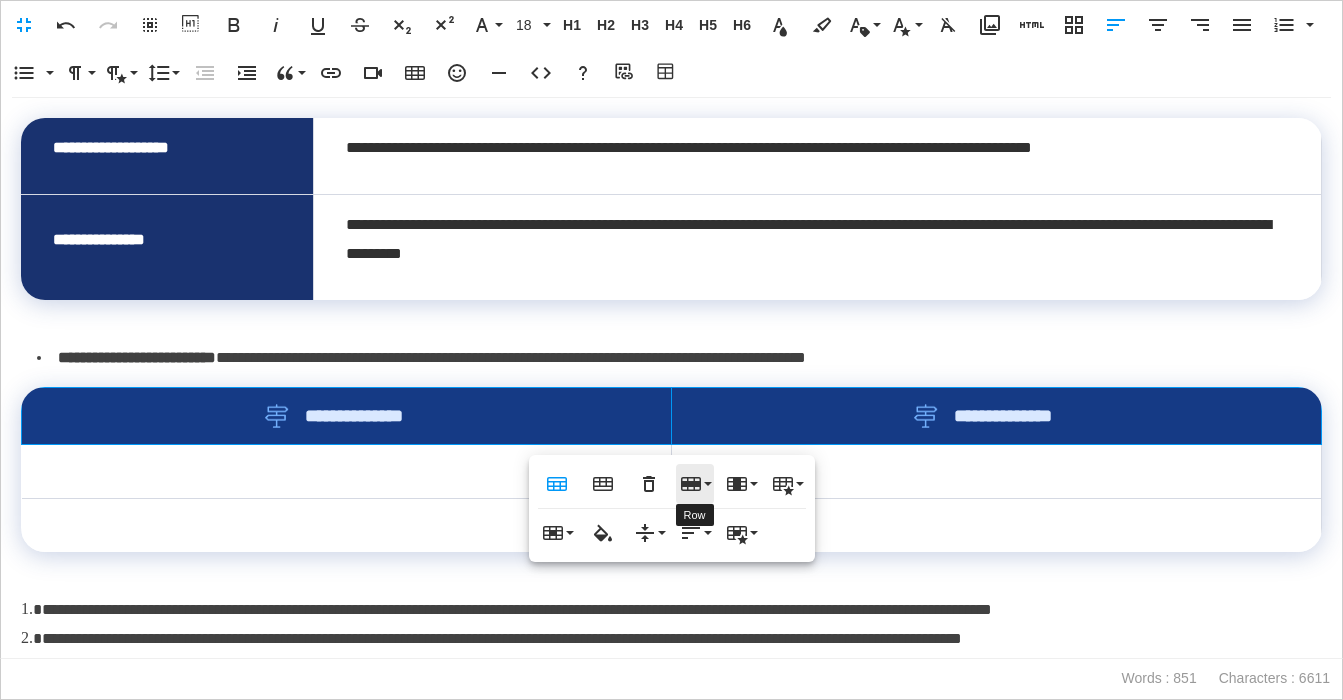 click 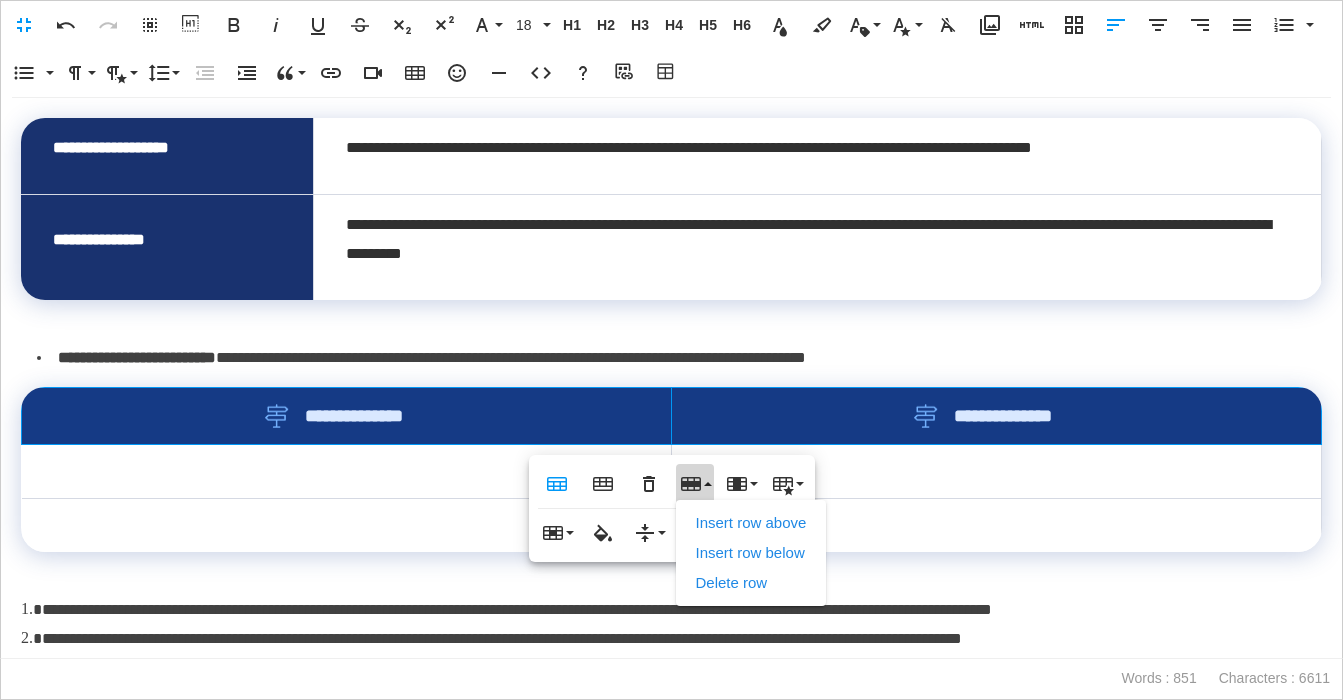 drag, startPoint x: 706, startPoint y: 583, endPoint x: 402, endPoint y: 509, distance: 312.87698 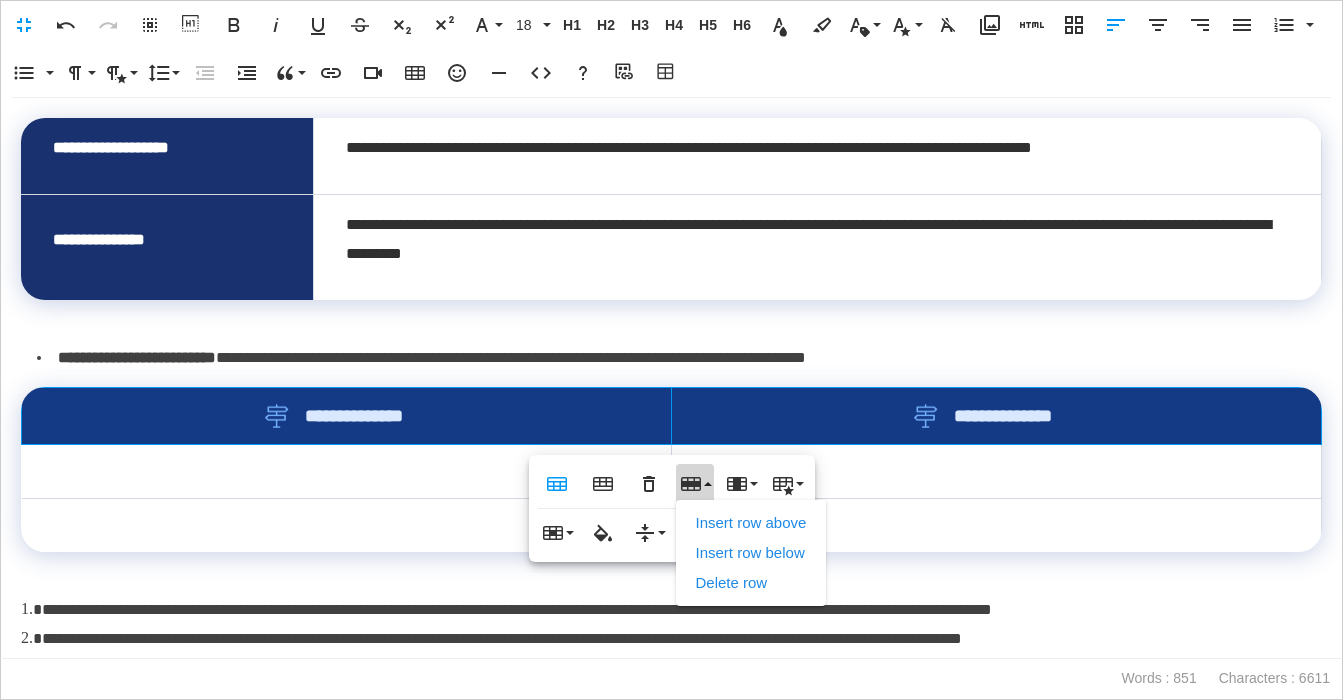 click on "Delete row" at bounding box center [751, 583] 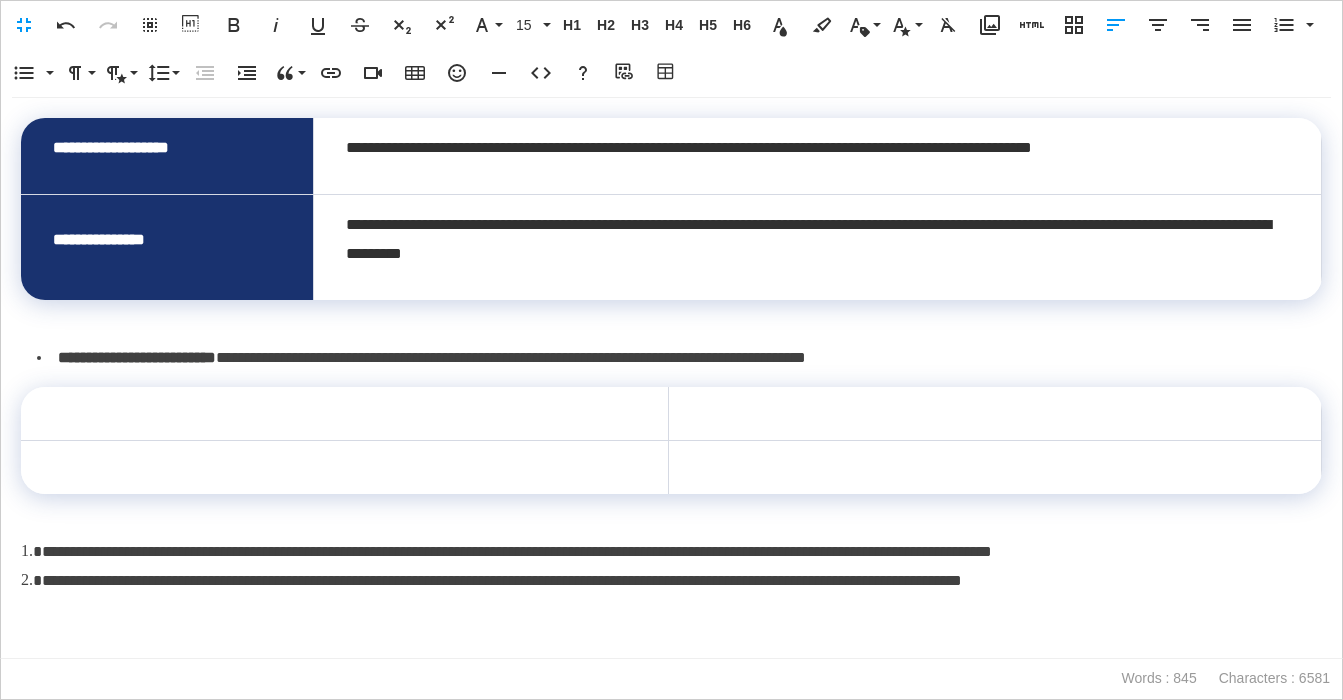 scroll, scrollTop: 1951, scrollLeft: 0, axis: vertical 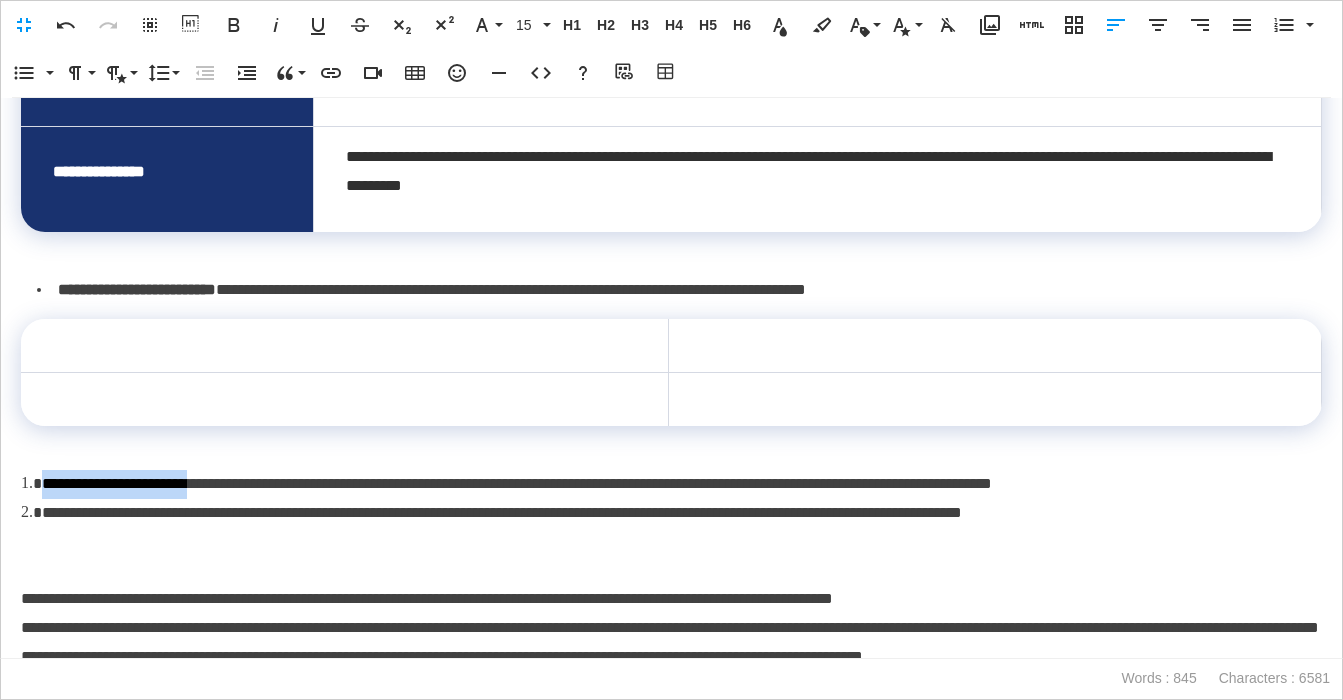 drag, startPoint x: 219, startPoint y: 487, endPoint x: 40, endPoint y: 489, distance: 179.01117 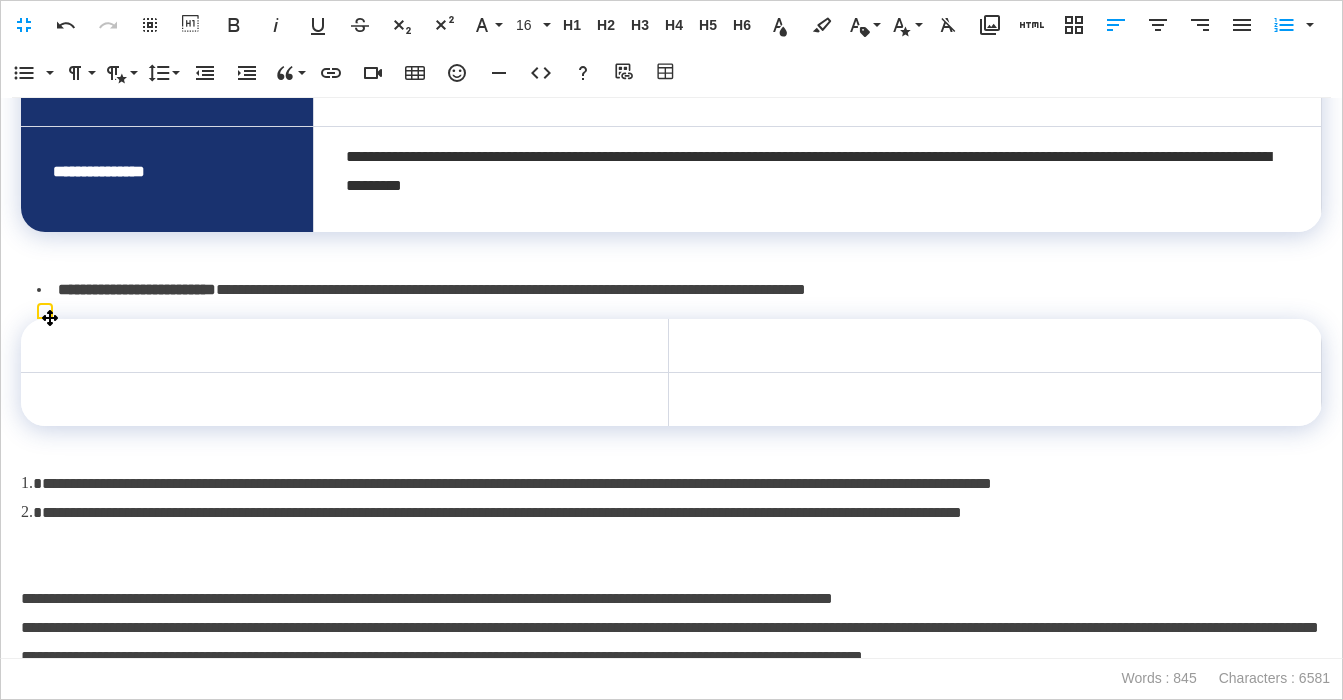 click at bounding box center [345, 346] 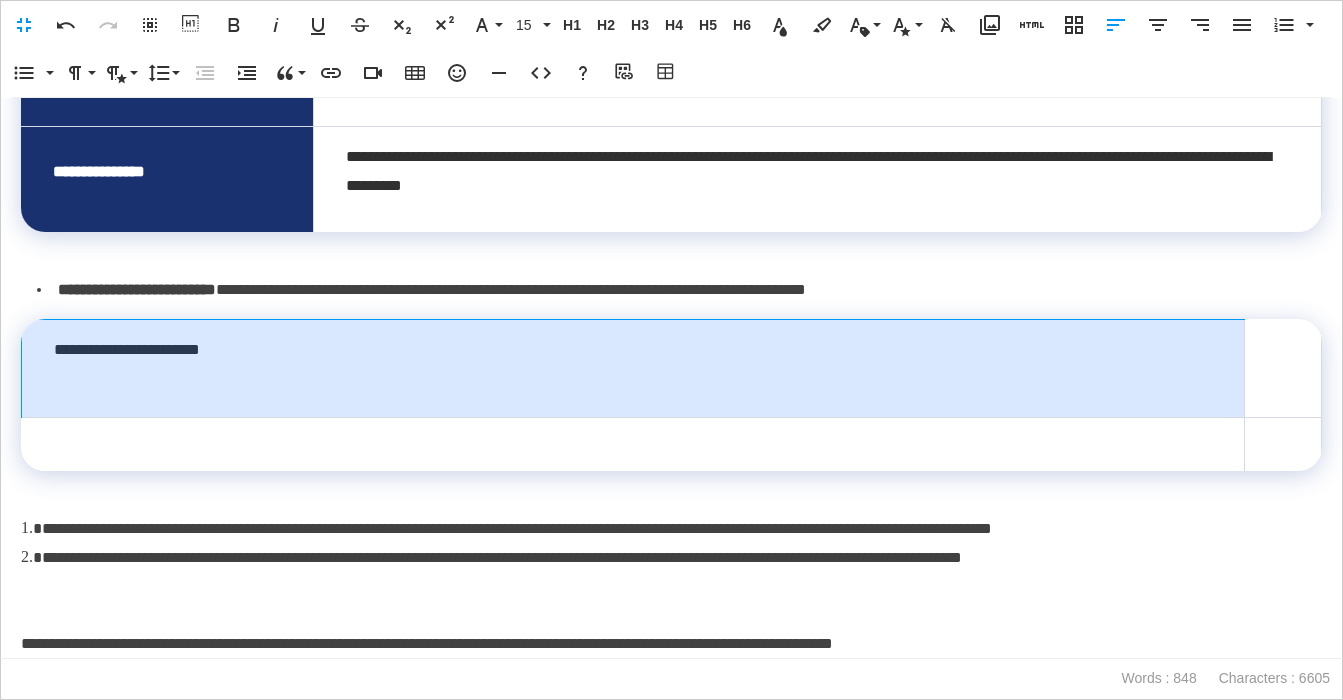 click on "**********" at bounding box center [633, 369] 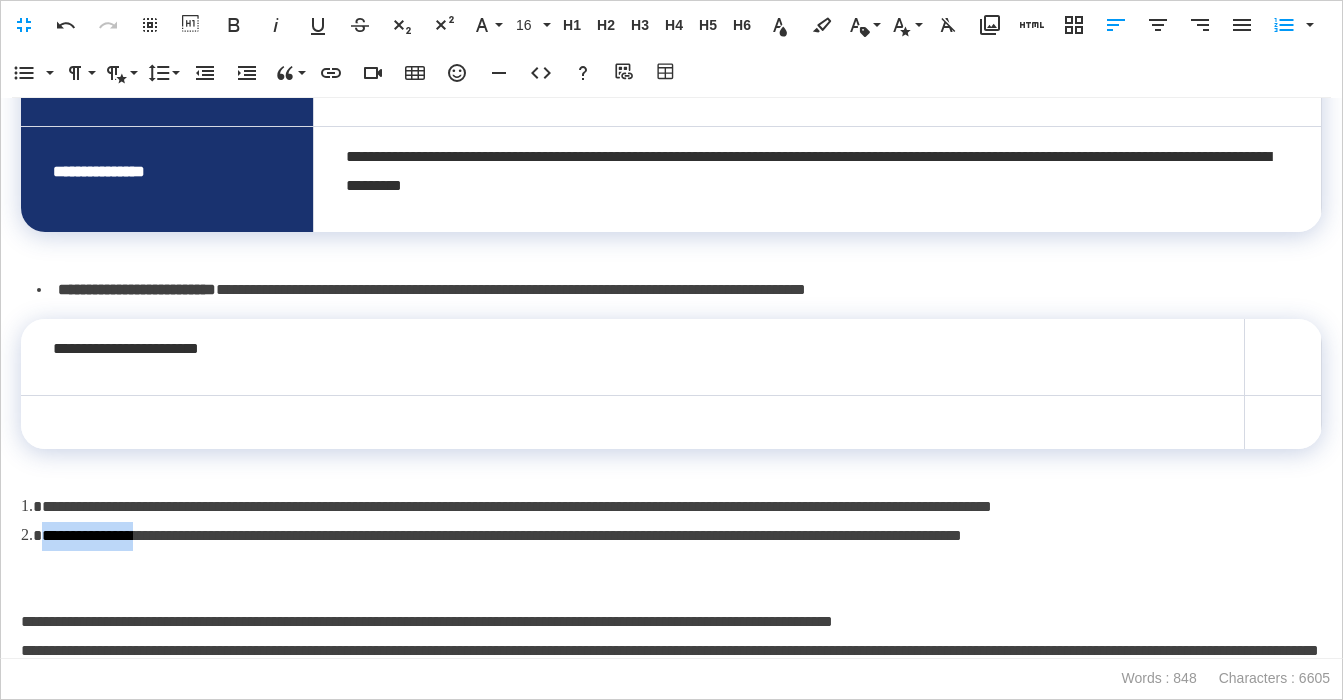 drag, startPoint x: 173, startPoint y: 539, endPoint x: 39, endPoint y: 540, distance: 134.00374 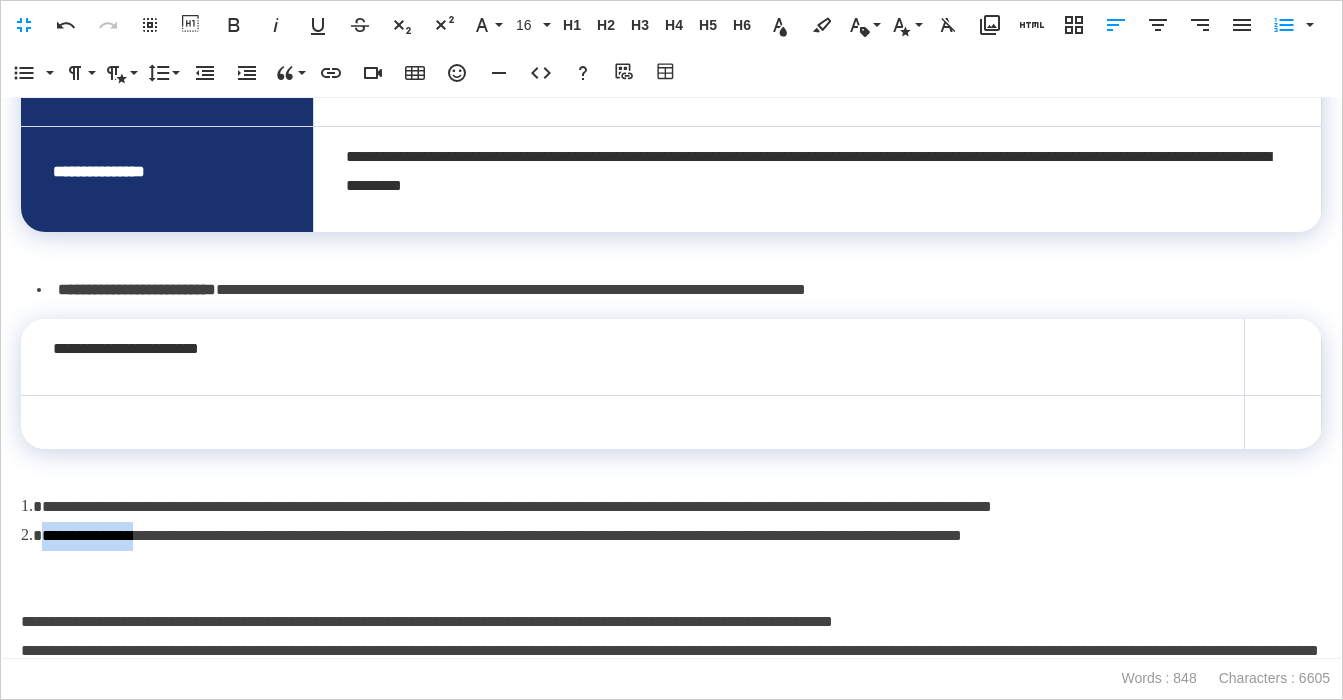 click on "**********" at bounding box center [670, 607] 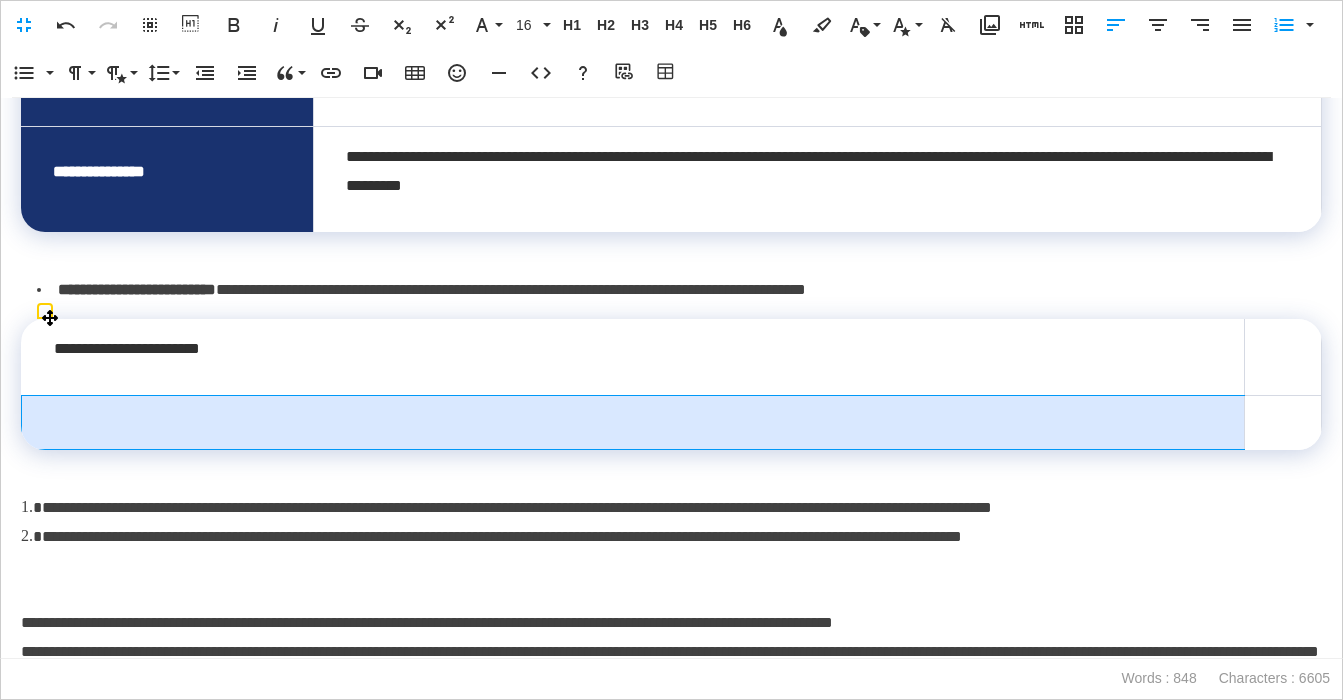 click at bounding box center [633, 423] 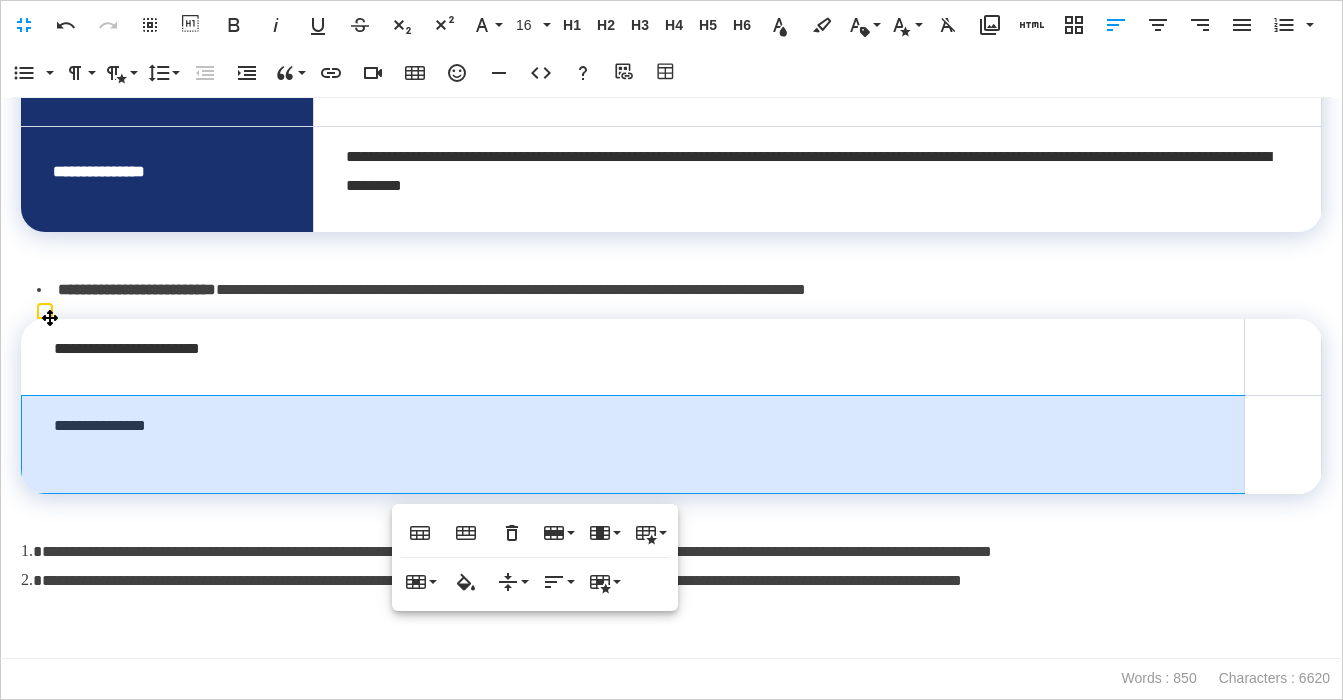 click on "**********" at bounding box center (633, 445) 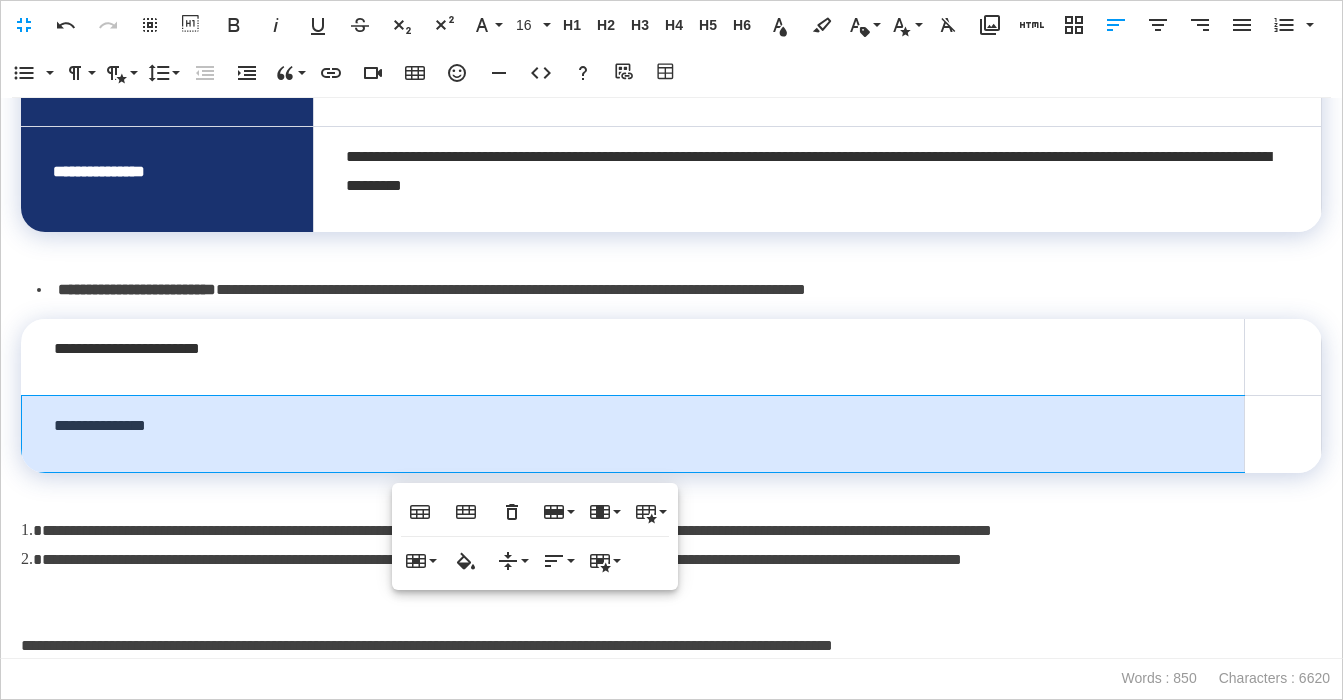 drag, startPoint x: 168, startPoint y: 535, endPoint x: 180, endPoint y: 543, distance: 14.422205 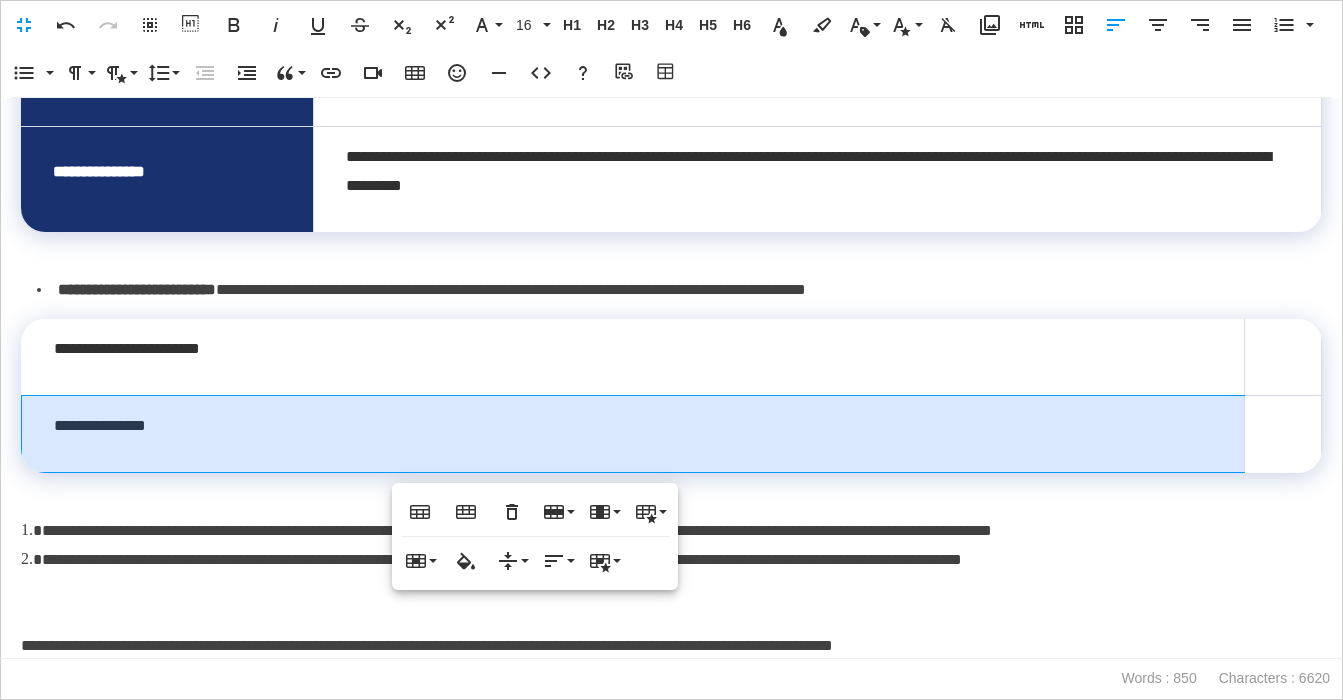 click on "**********" at bounding box center (517, 530) 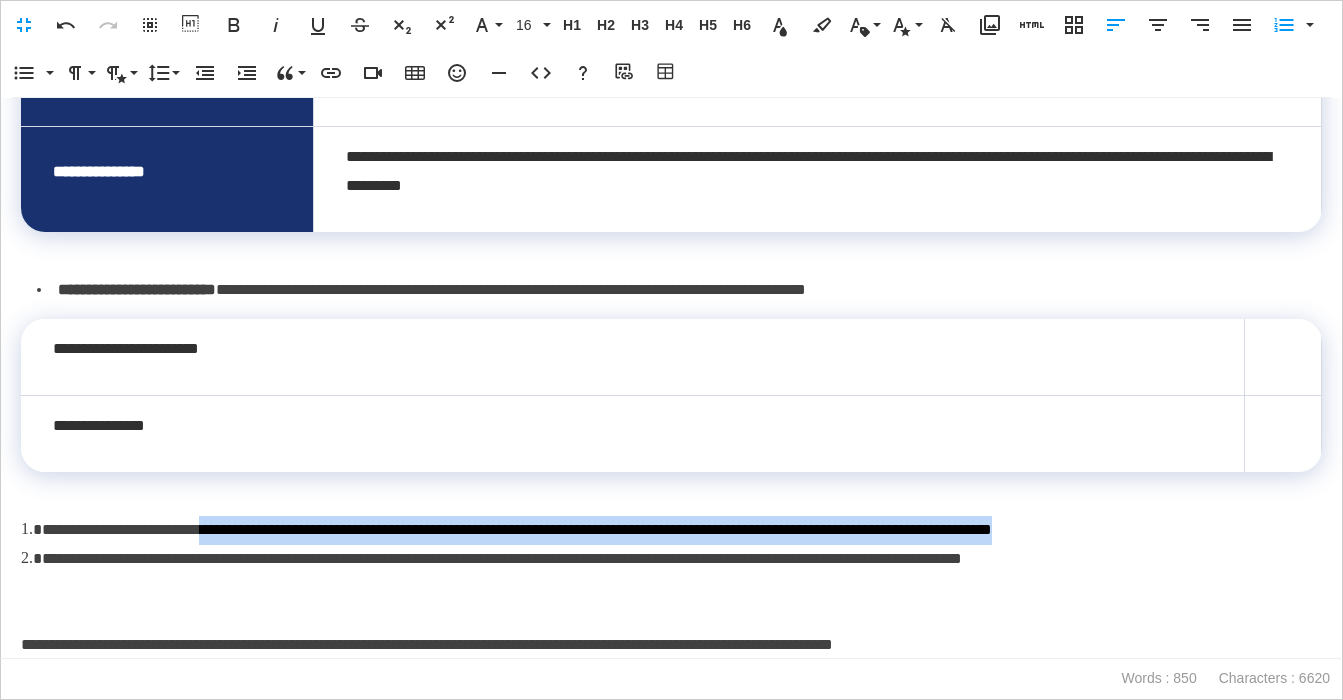 drag, startPoint x: 236, startPoint y: 535, endPoint x: 1240, endPoint y: 527, distance: 1004.03186 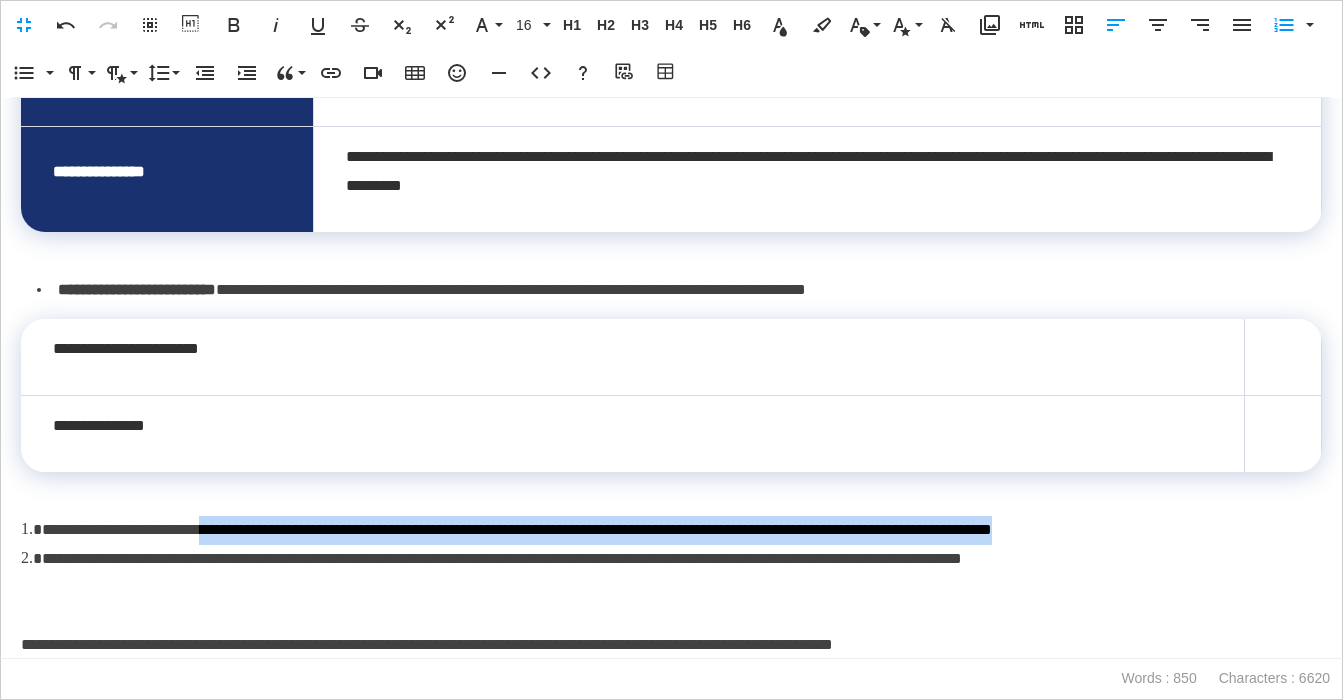 click on "**********" at bounding box center (671, 530) 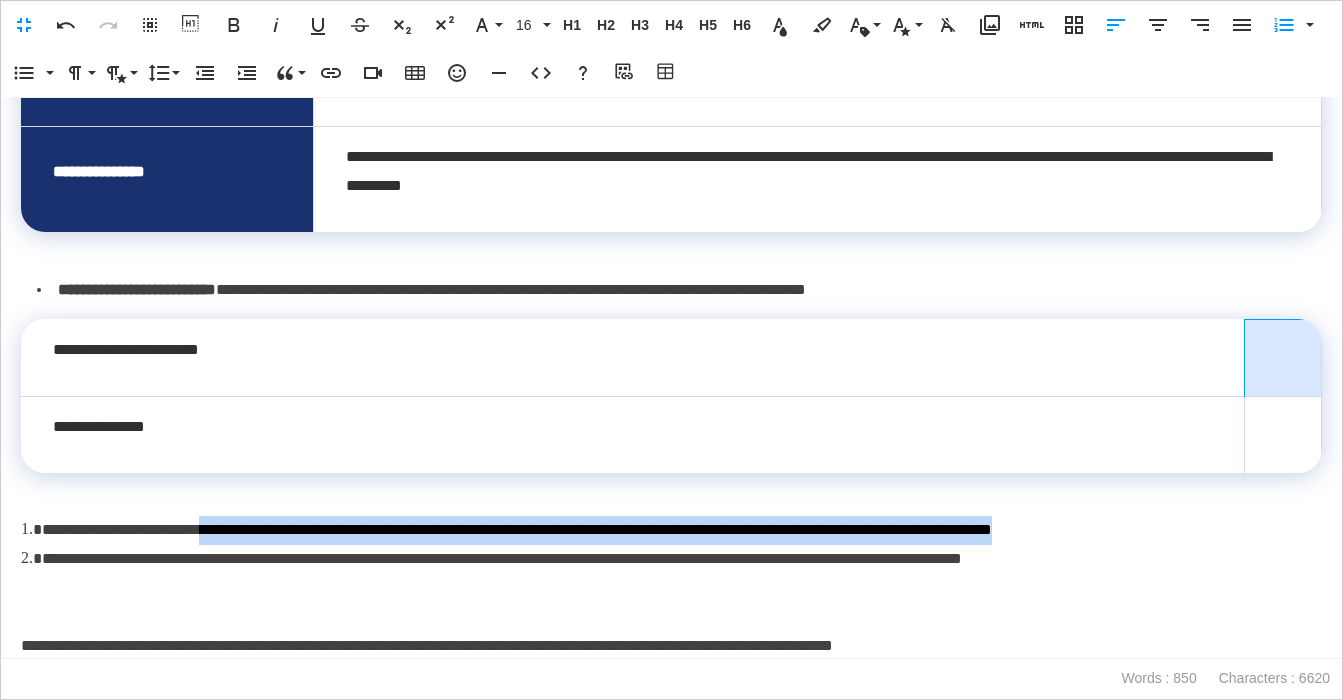 click at bounding box center [1282, 358] 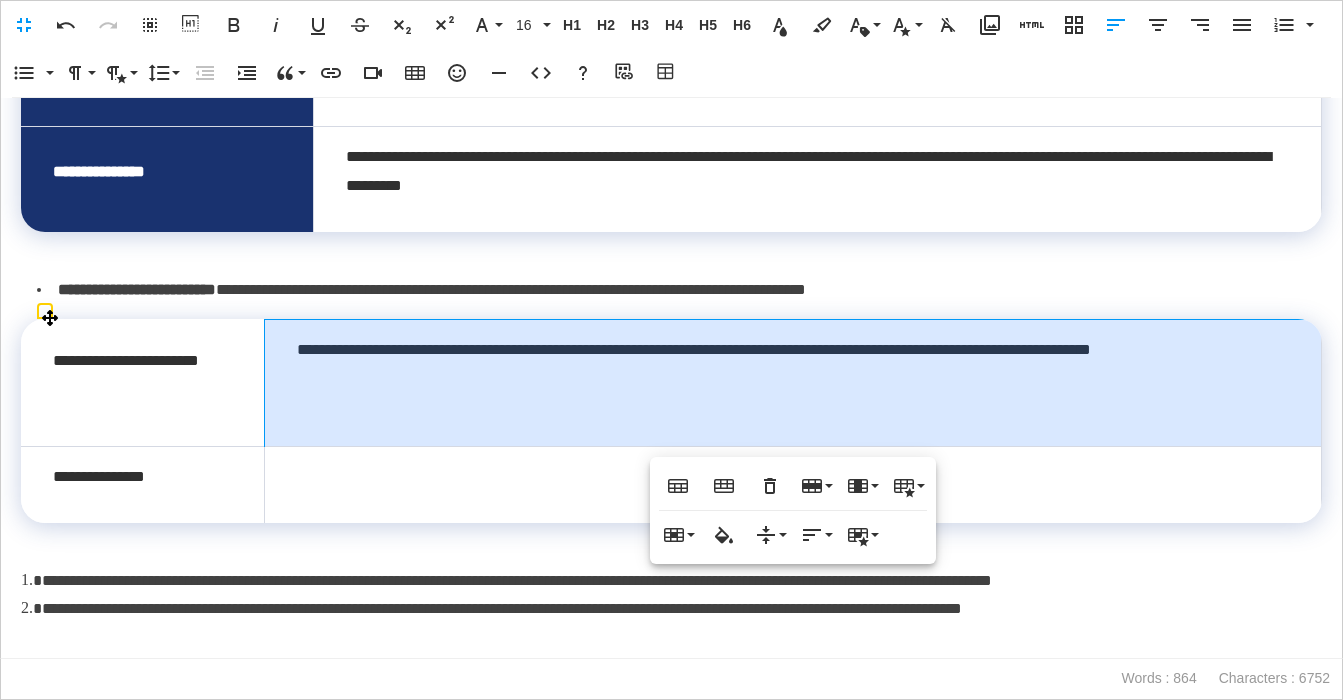 click at bounding box center [793, 485] 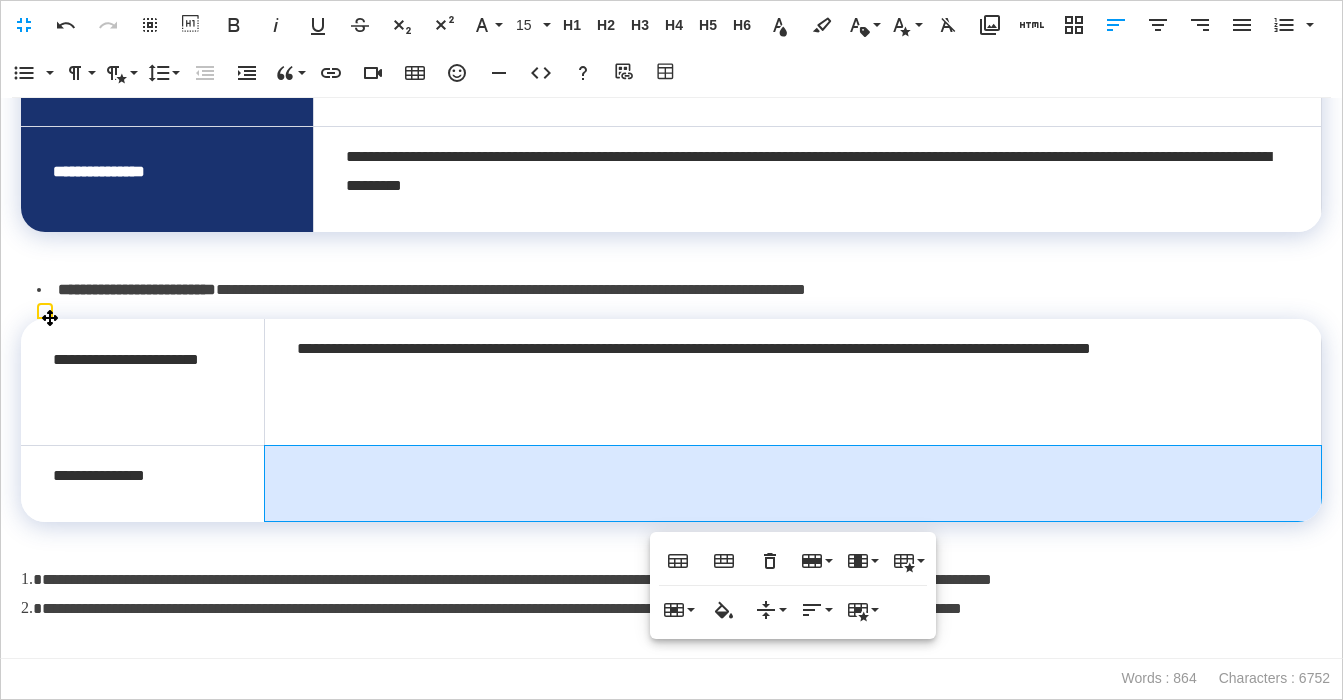 click on "**********" at bounding box center [793, 382] 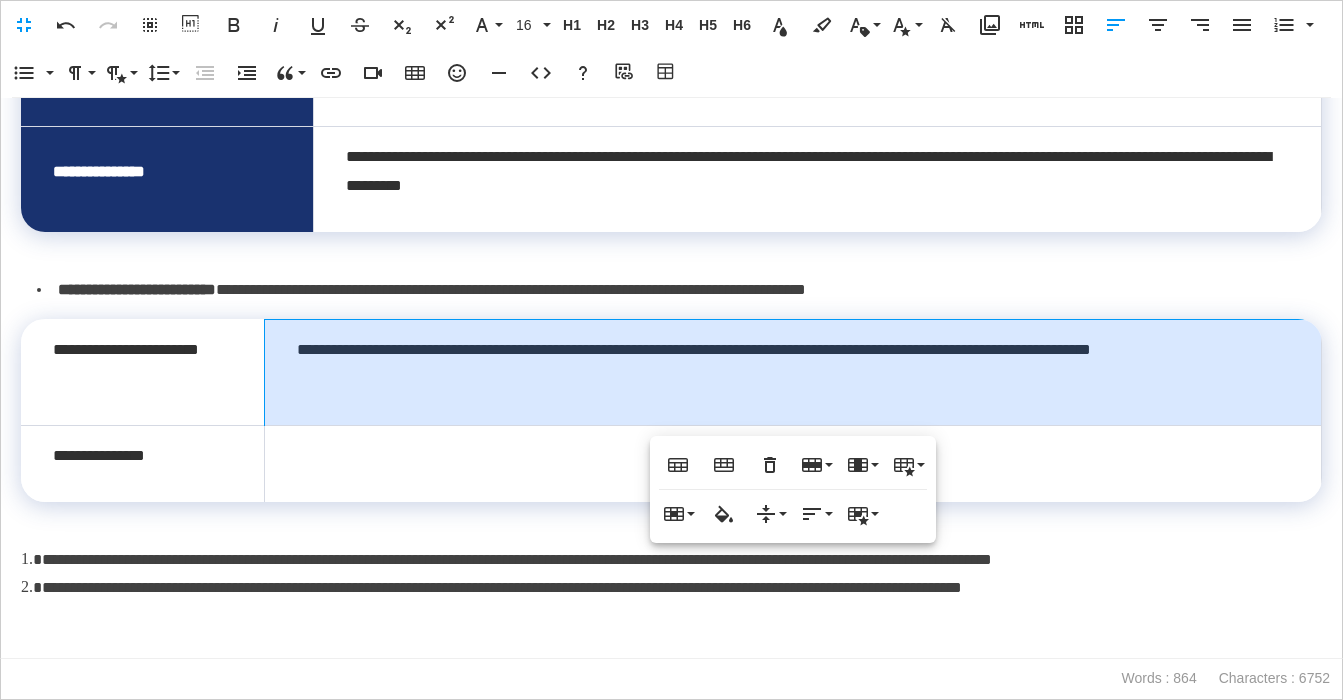 scroll, scrollTop: 2017, scrollLeft: 0, axis: vertical 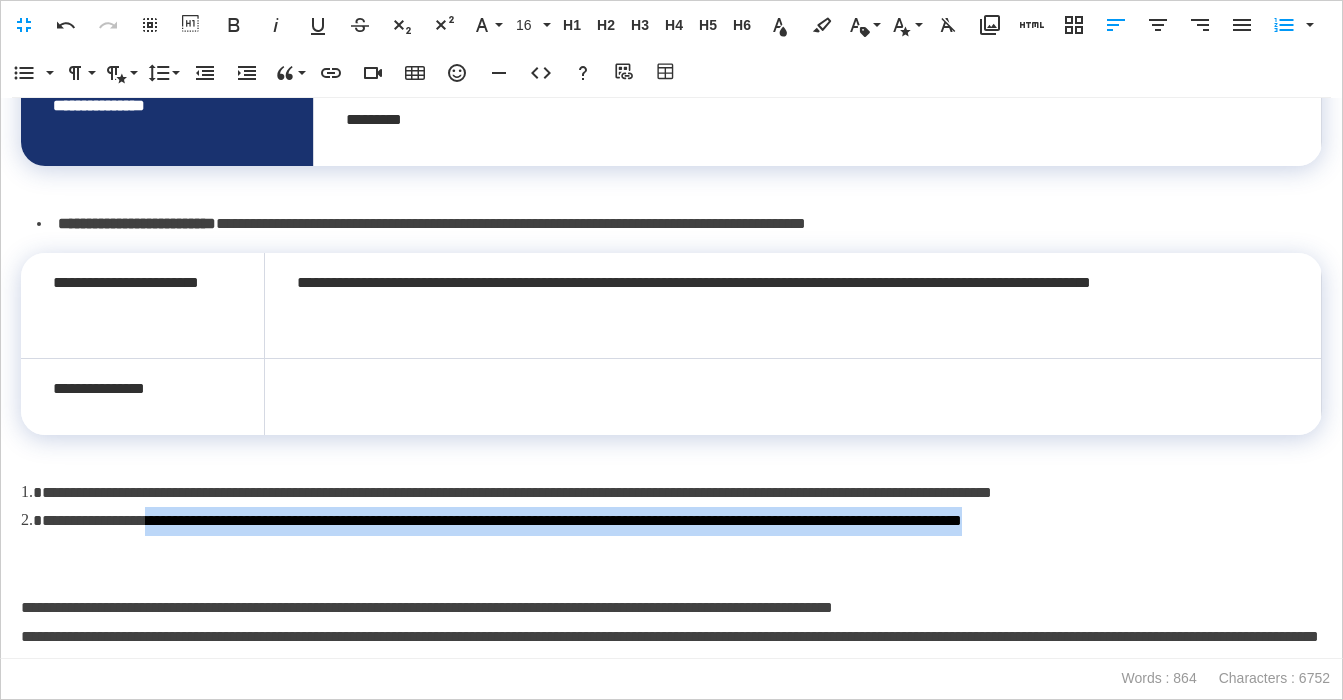drag, startPoint x: 191, startPoint y: 523, endPoint x: 1154, endPoint y: 515, distance: 963.0332 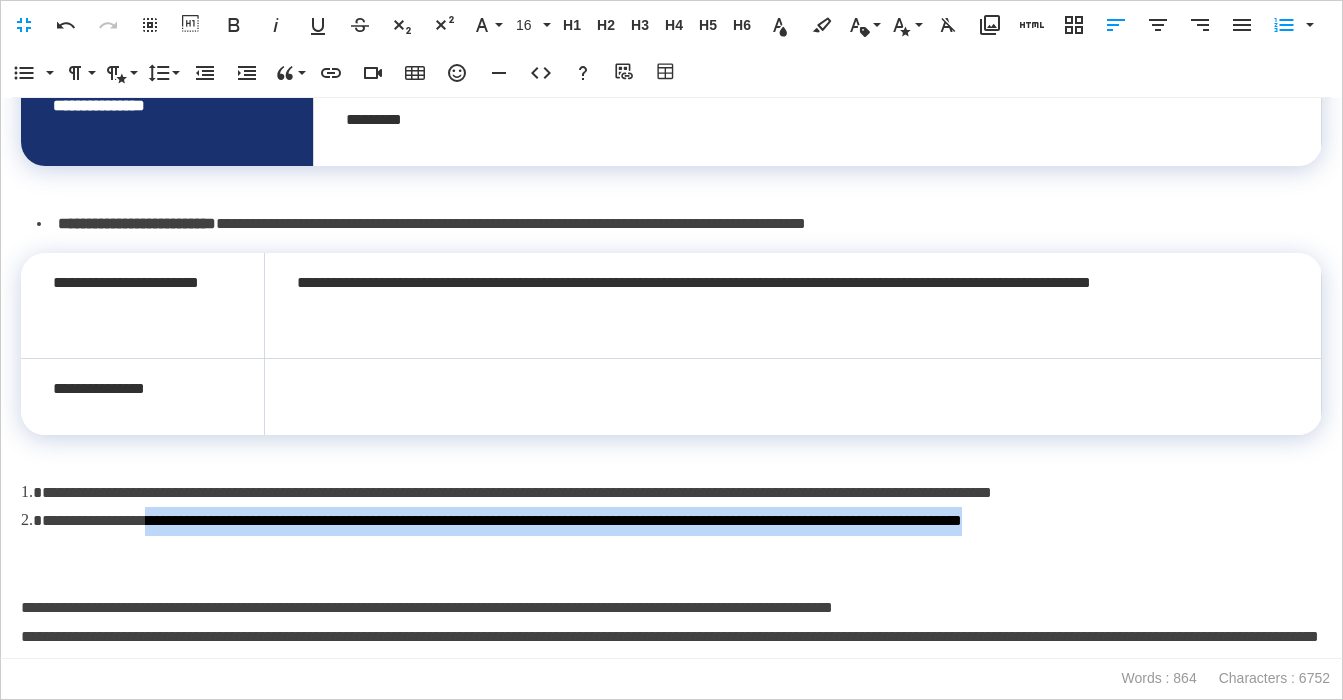 click on "**********" at bounding box center [671, 378] 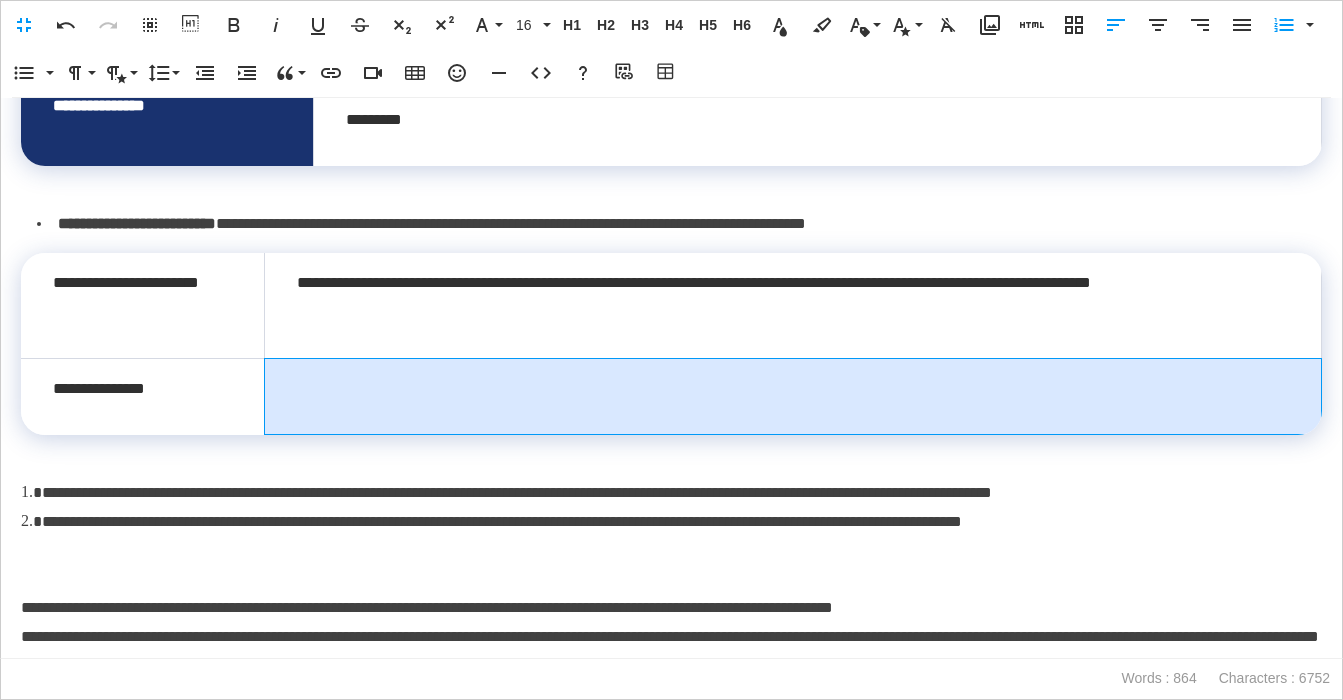 click at bounding box center (793, 397) 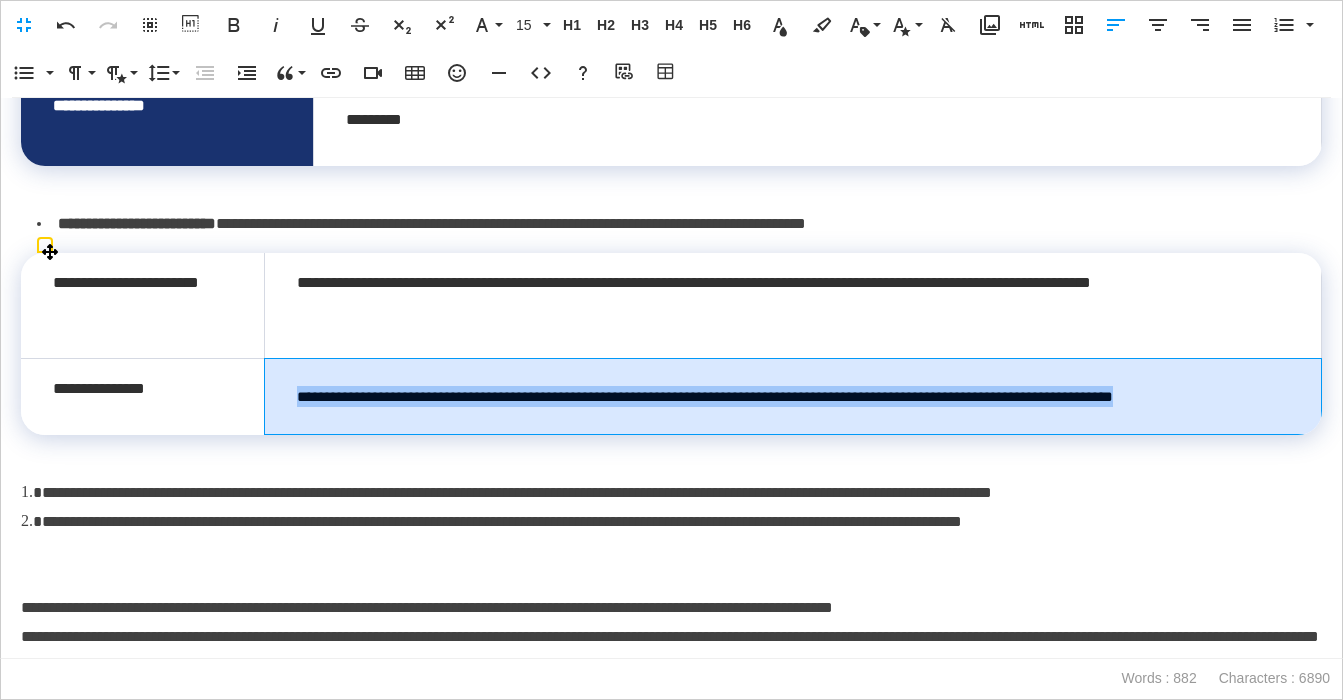 drag, startPoint x: 931, startPoint y: 391, endPoint x: 292, endPoint y: 383, distance: 639.05005 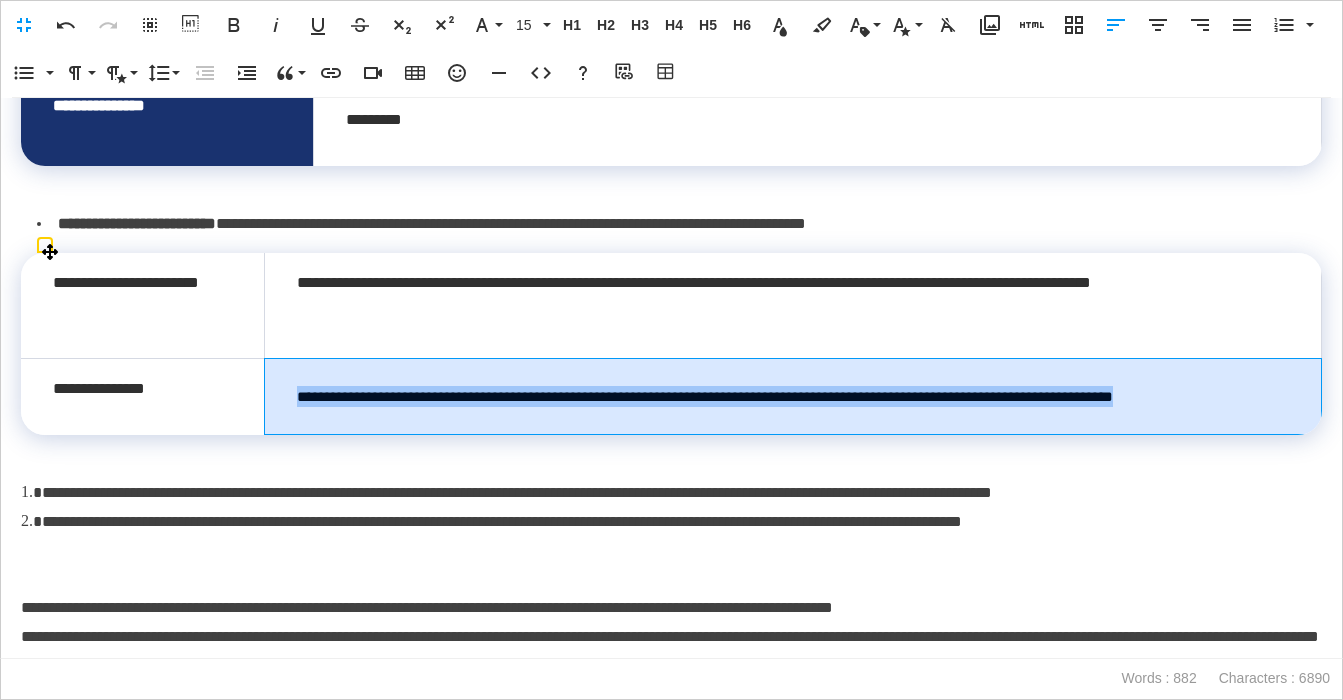 click on "**********" at bounding box center [793, 397] 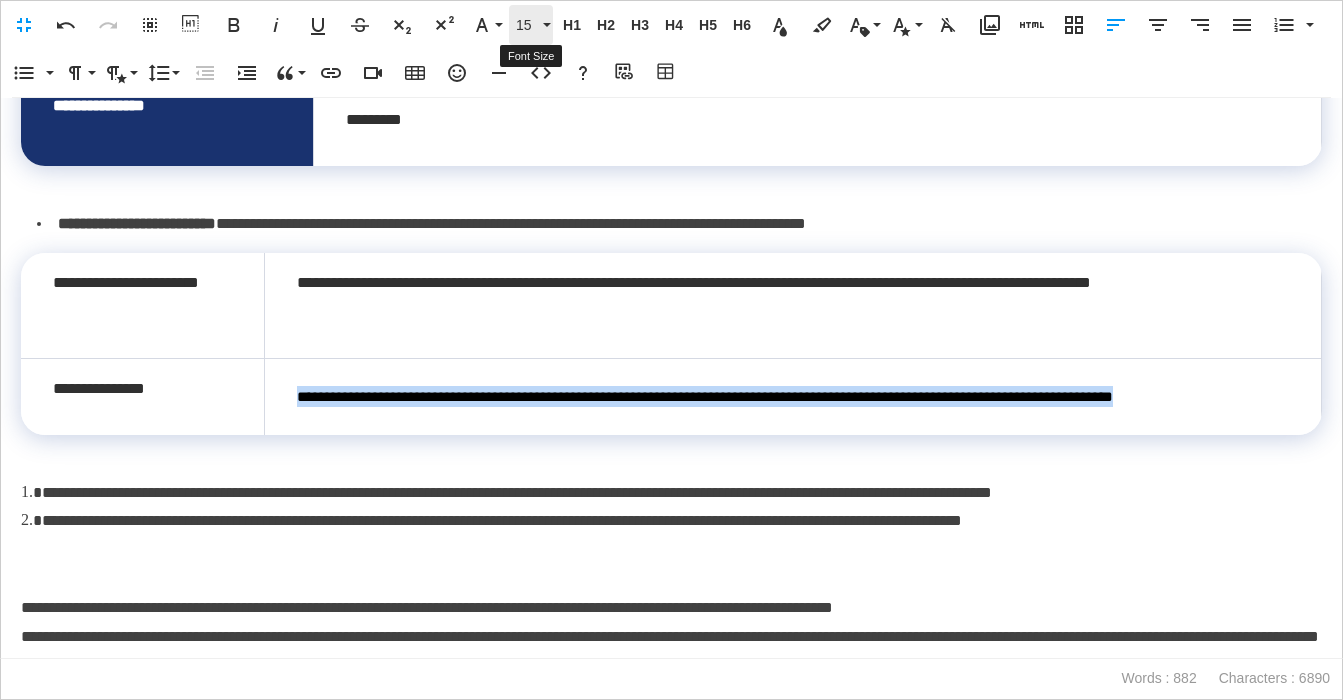 click on "15" at bounding box center [531, 25] 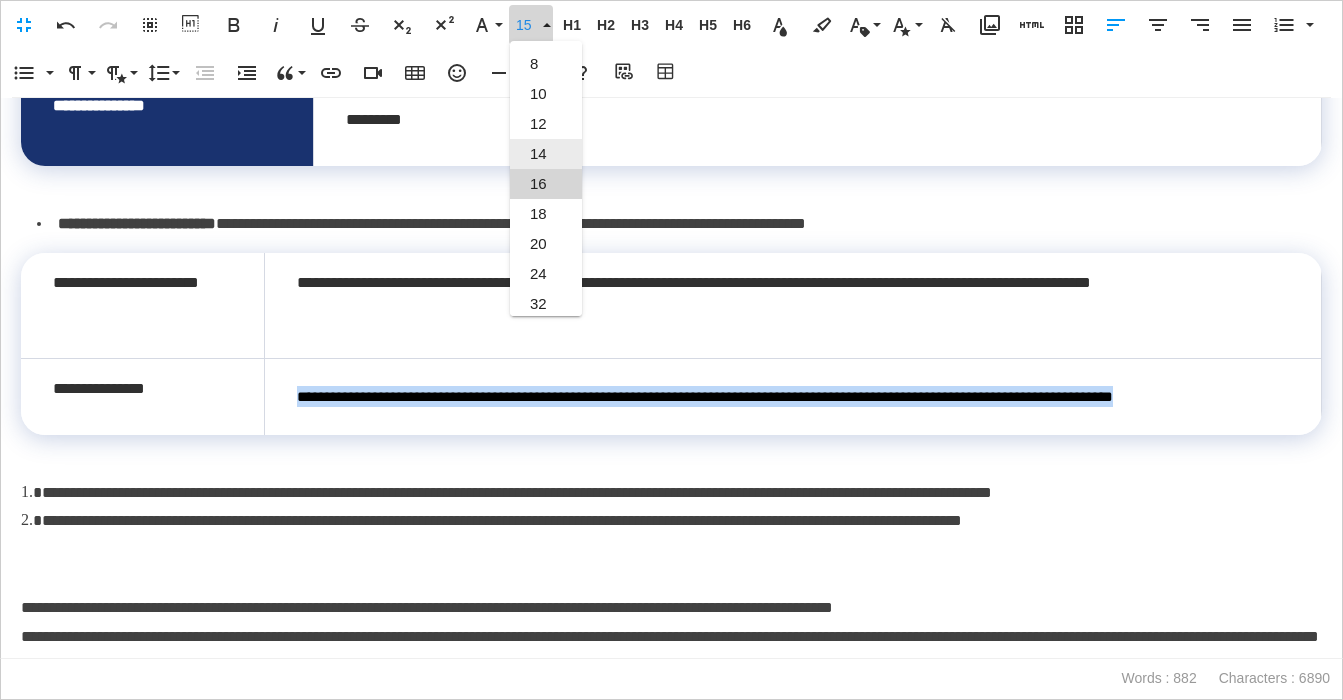 drag, startPoint x: 553, startPoint y: 180, endPoint x: 543, endPoint y: 163, distance: 19.723083 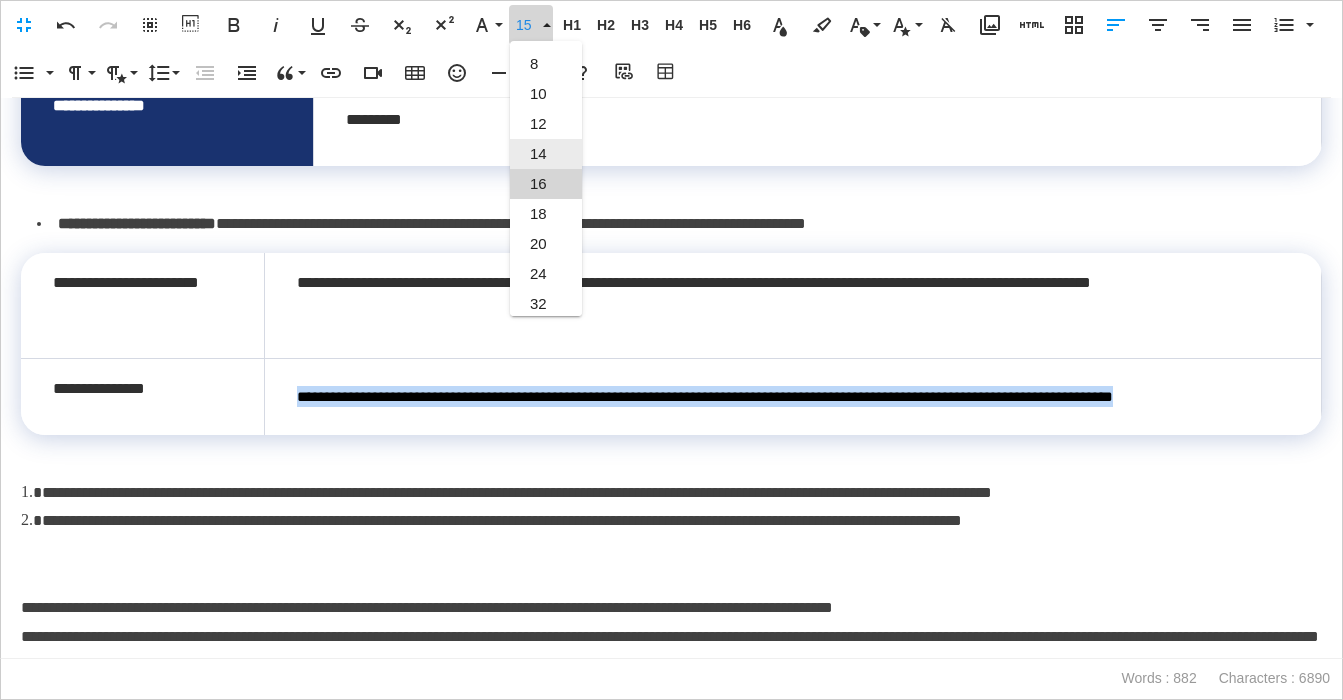 click on "16" at bounding box center [546, 184] 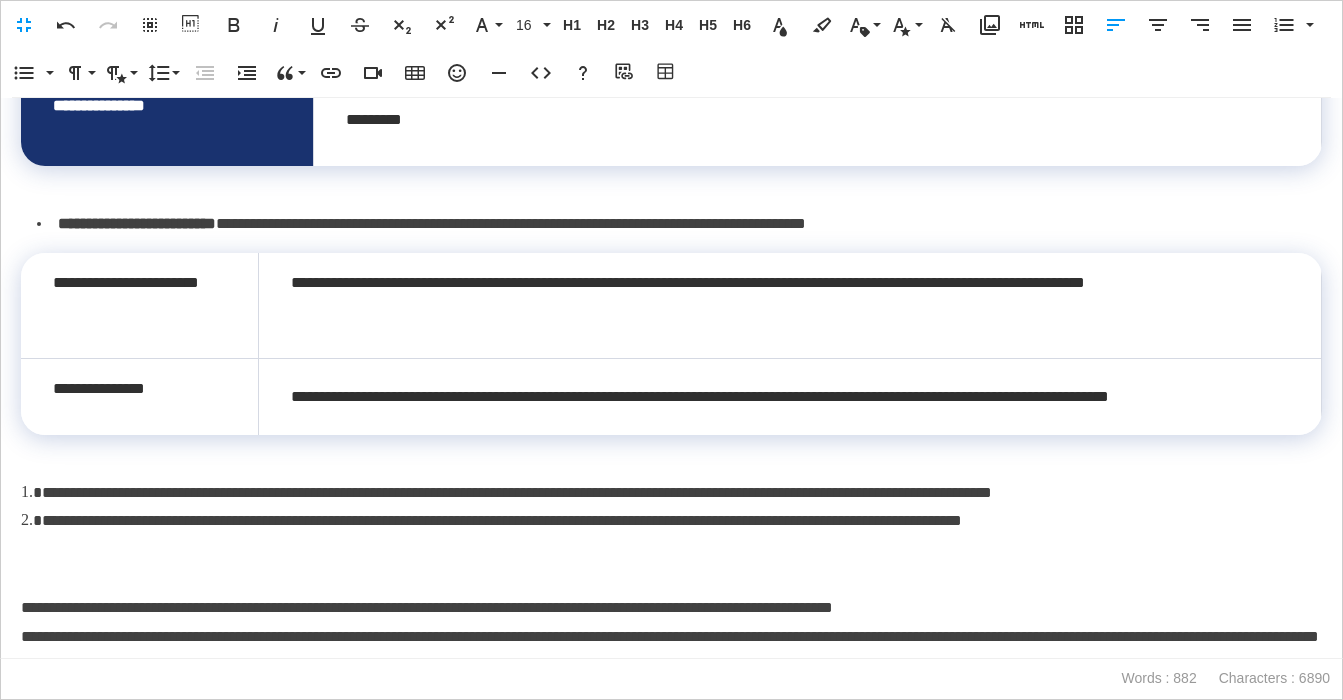 click on "**********" at bounding box center (517, 492) 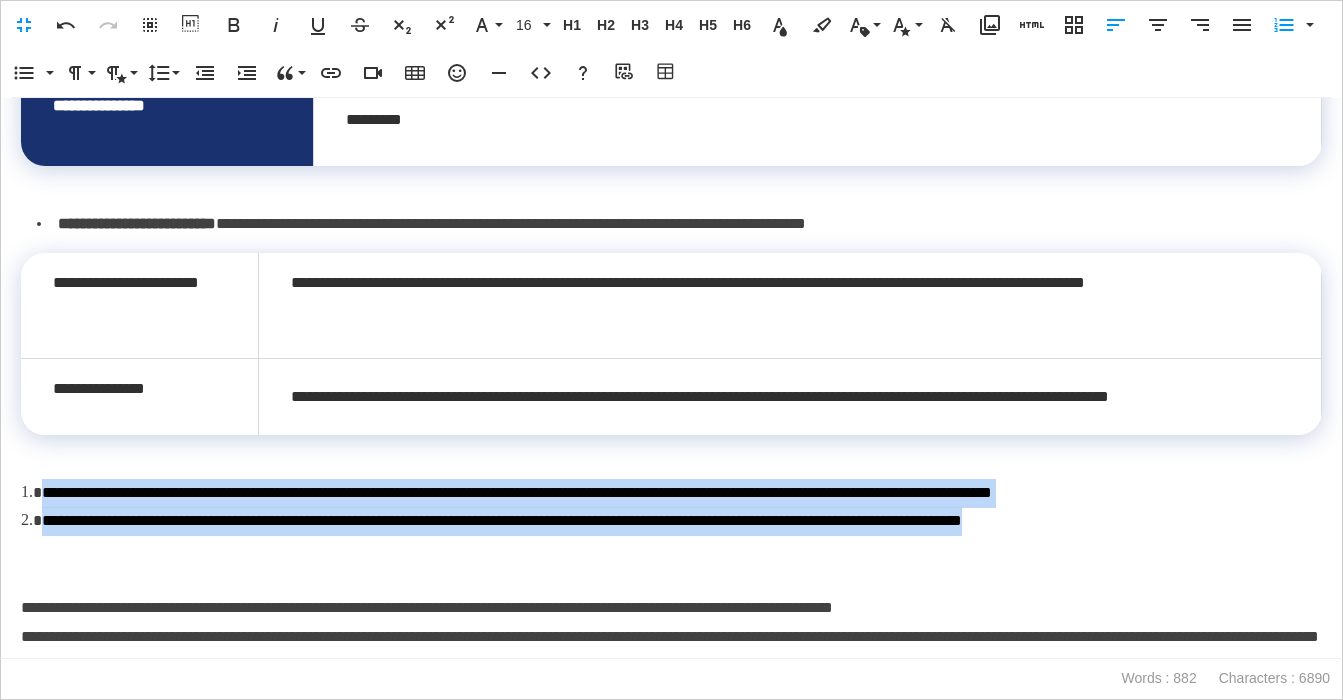 drag, startPoint x: 1252, startPoint y: 526, endPoint x: -19, endPoint y: 494, distance: 1271.4027 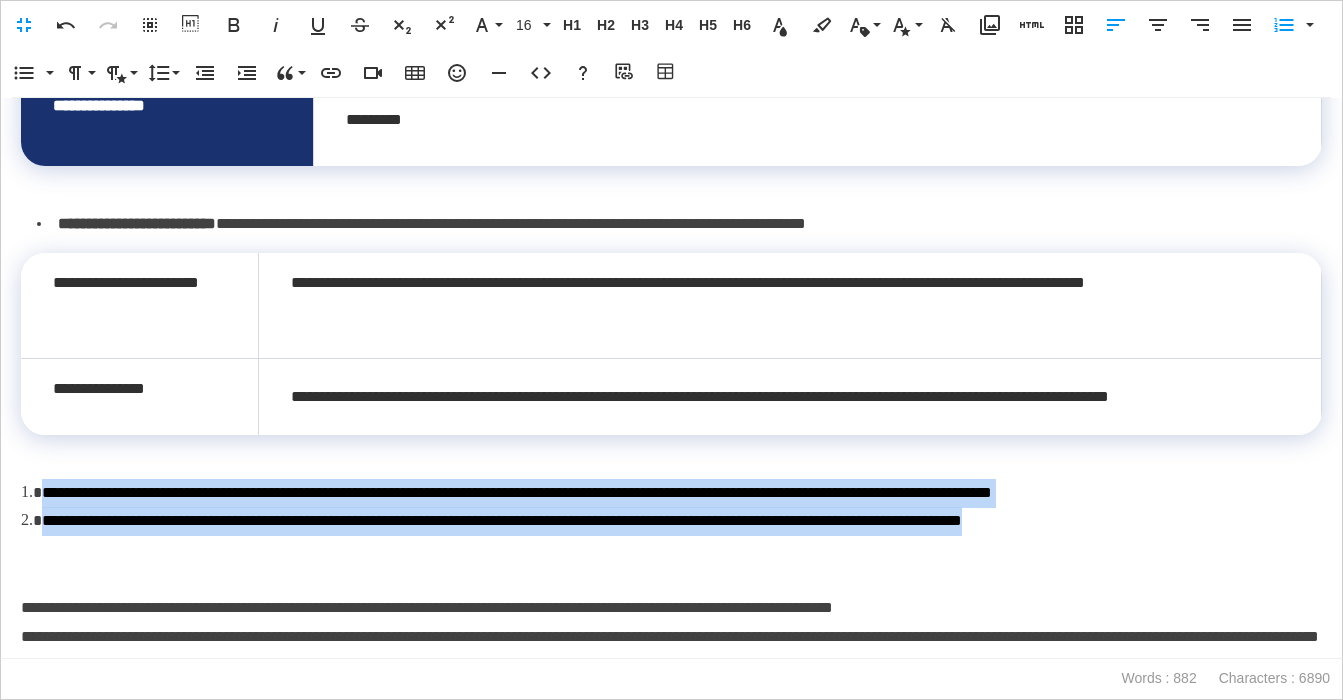 click on "**********" at bounding box center (671, 0) 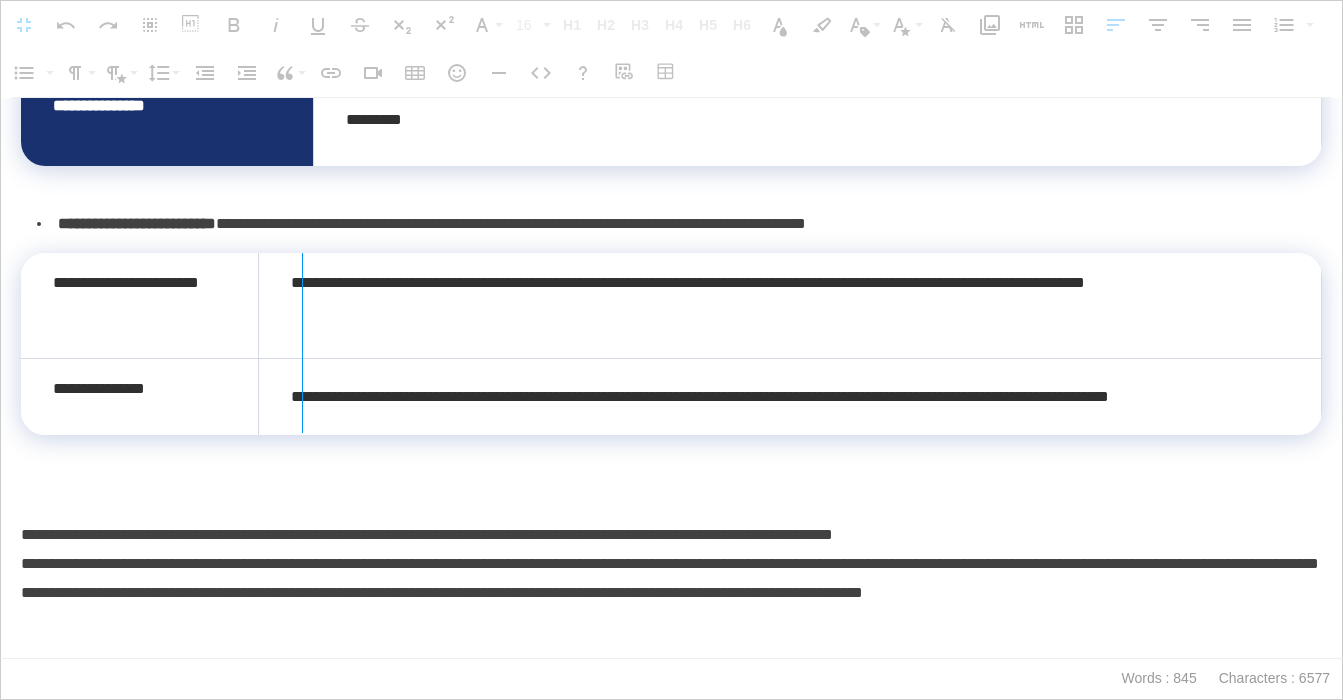 drag, startPoint x: 259, startPoint y: 305, endPoint x: 309, endPoint y: 307, distance: 50.039986 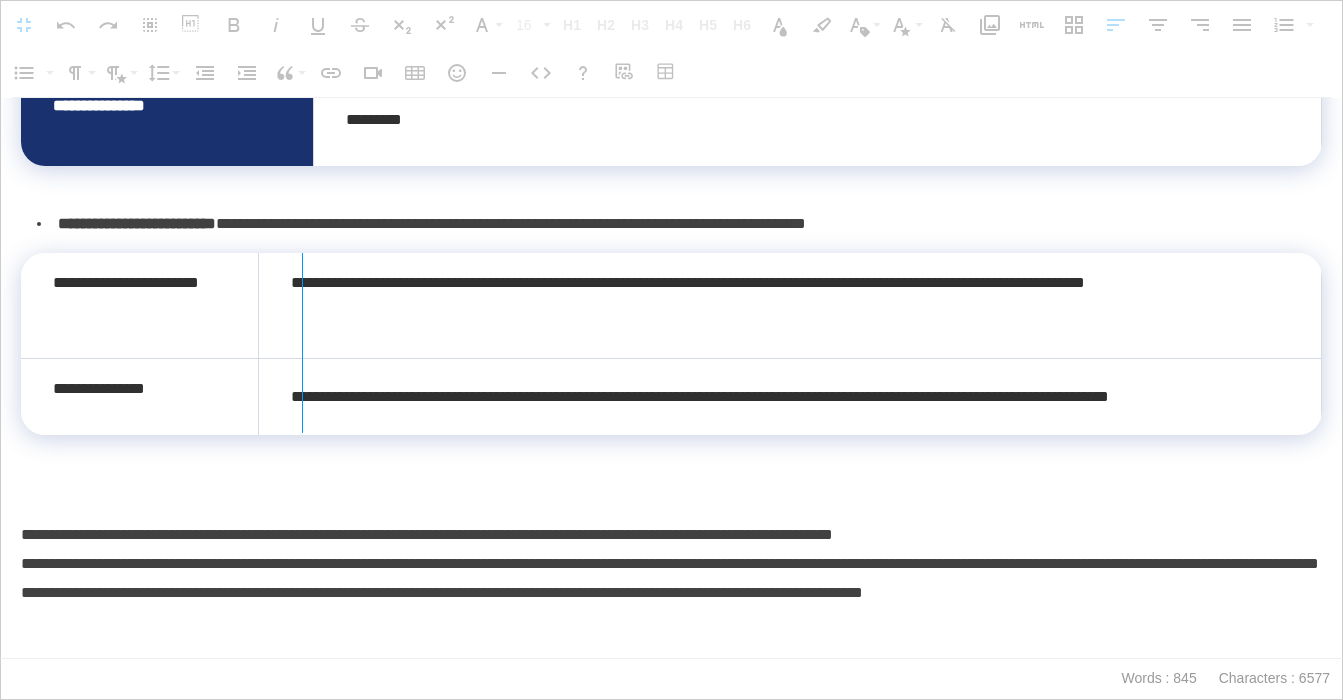 click at bounding box center (302, 343) 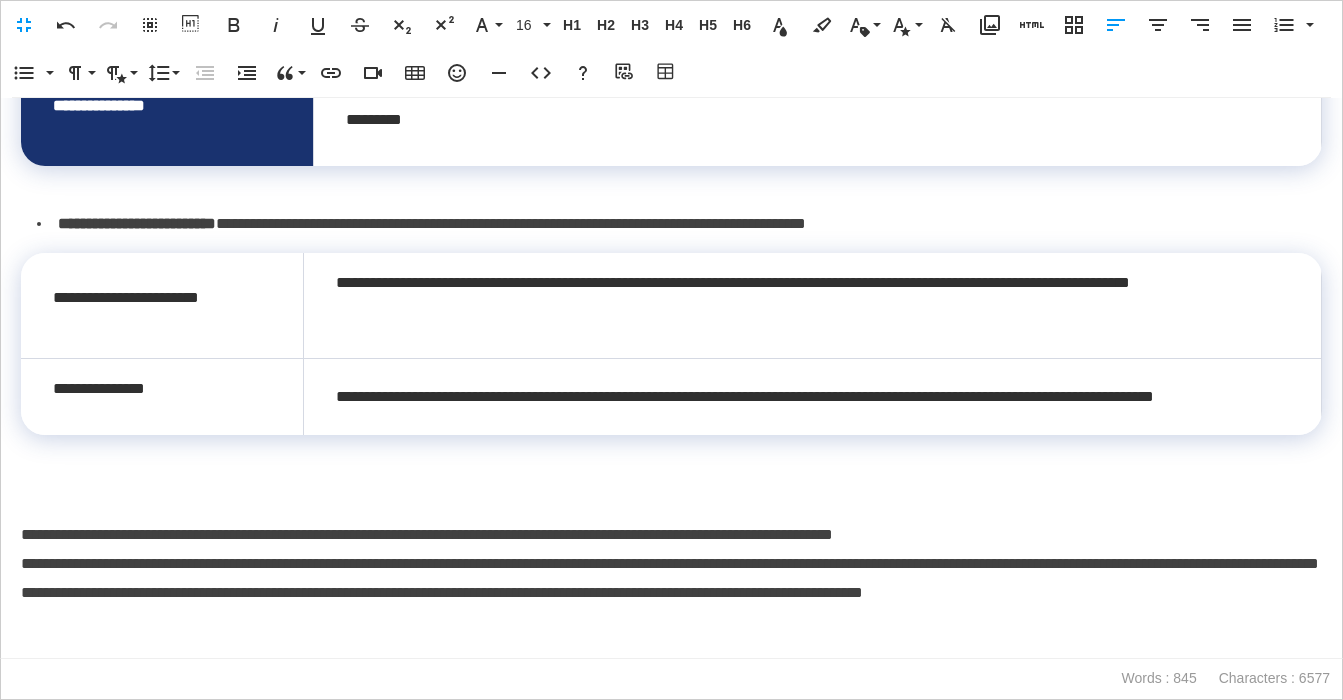 click on "**********" at bounding box center [679, 224] 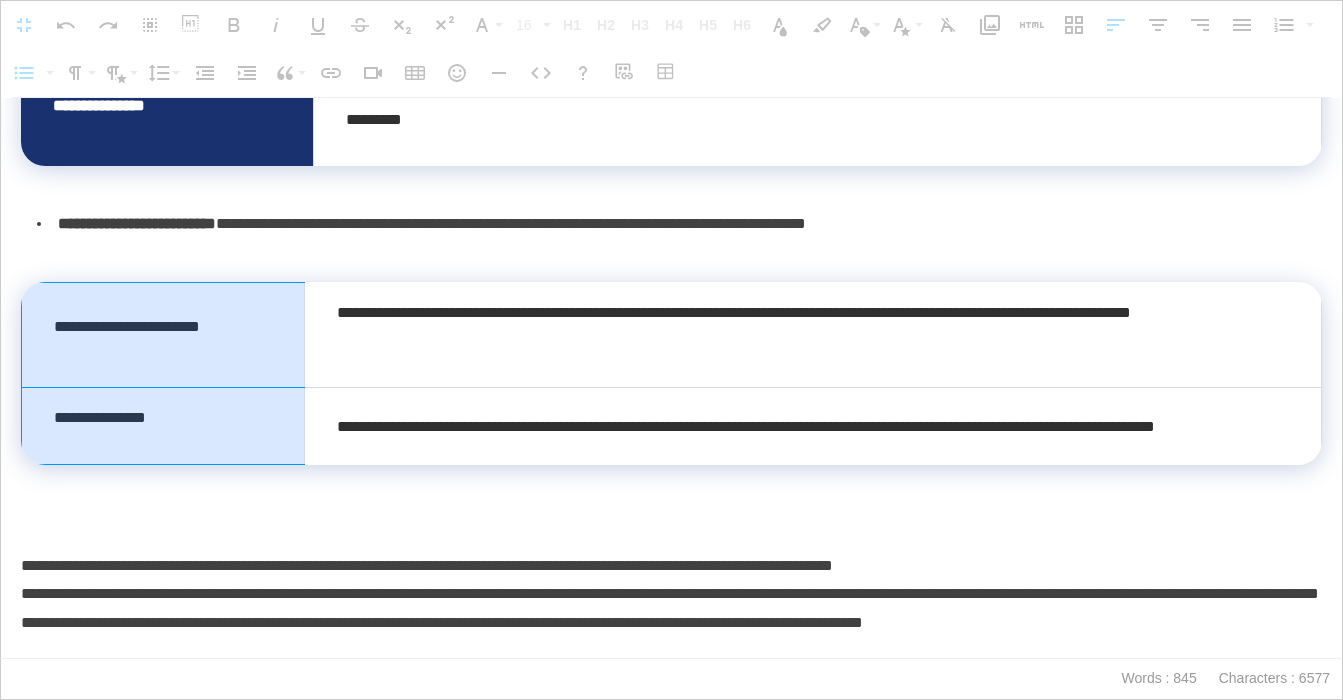 drag, startPoint x: 274, startPoint y: 354, endPoint x: 267, endPoint y: 426, distance: 72.33948 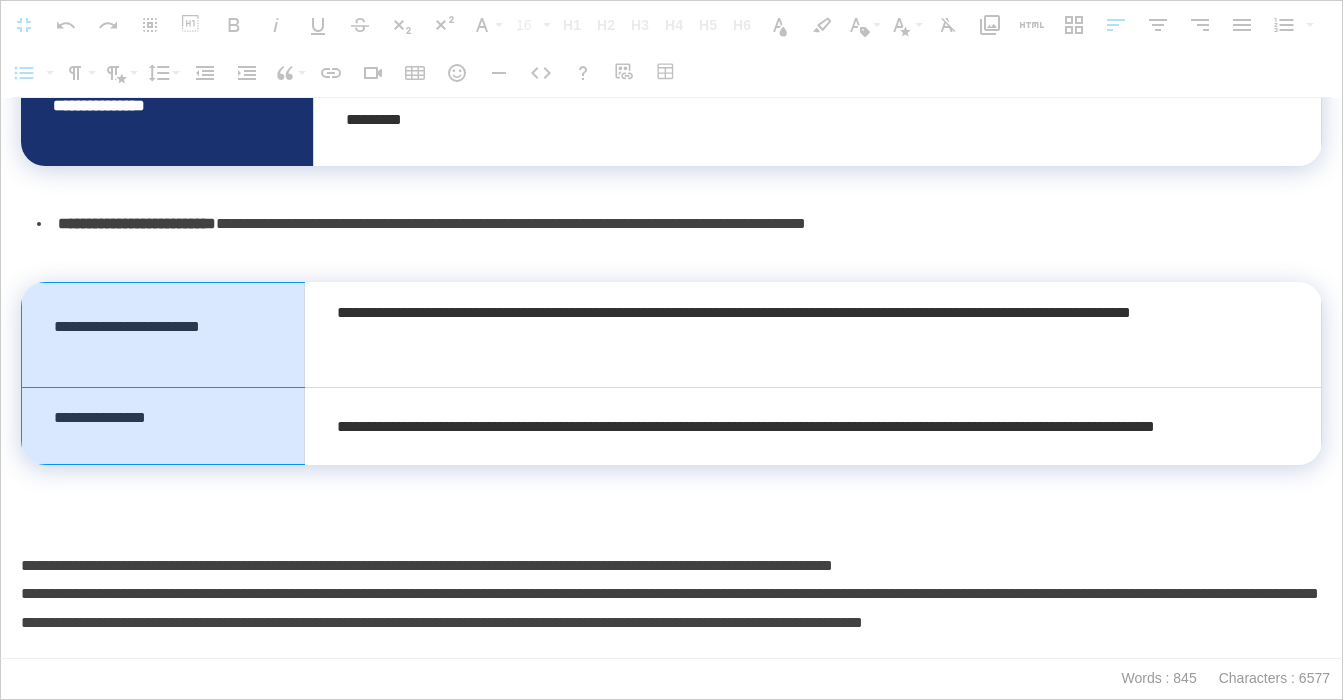 click on "**********" at bounding box center [672, 374] 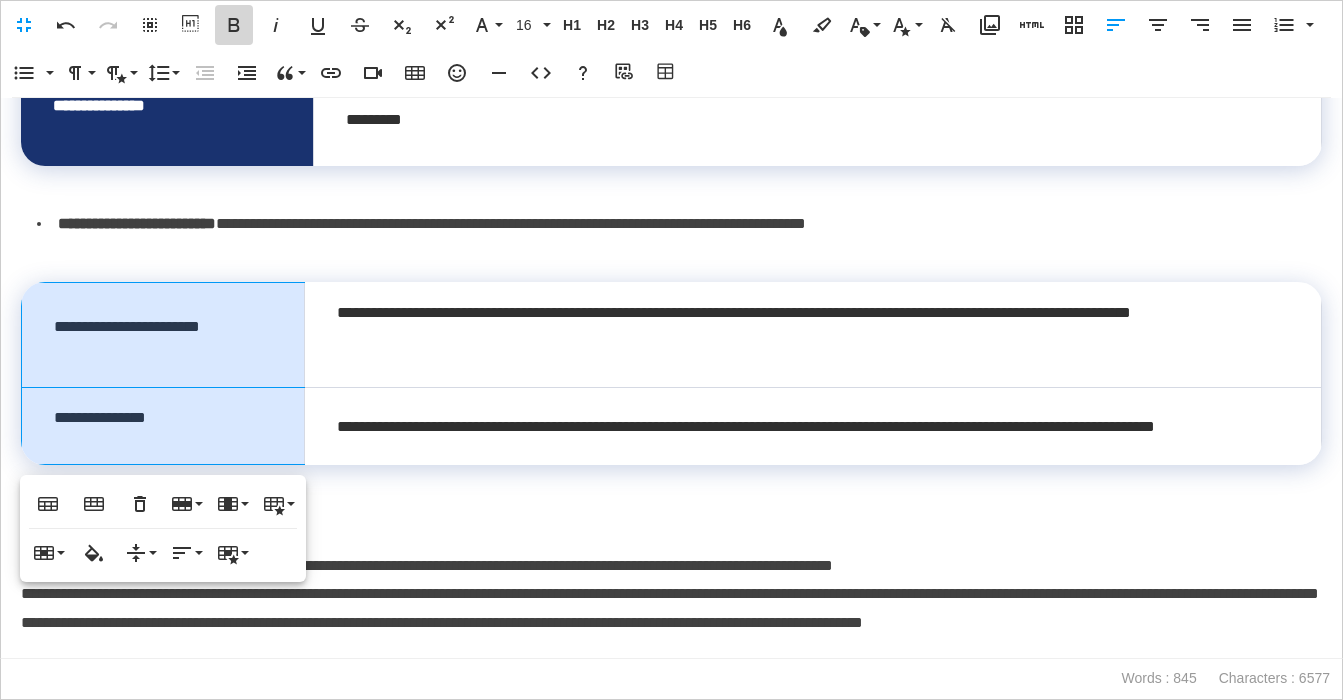 click 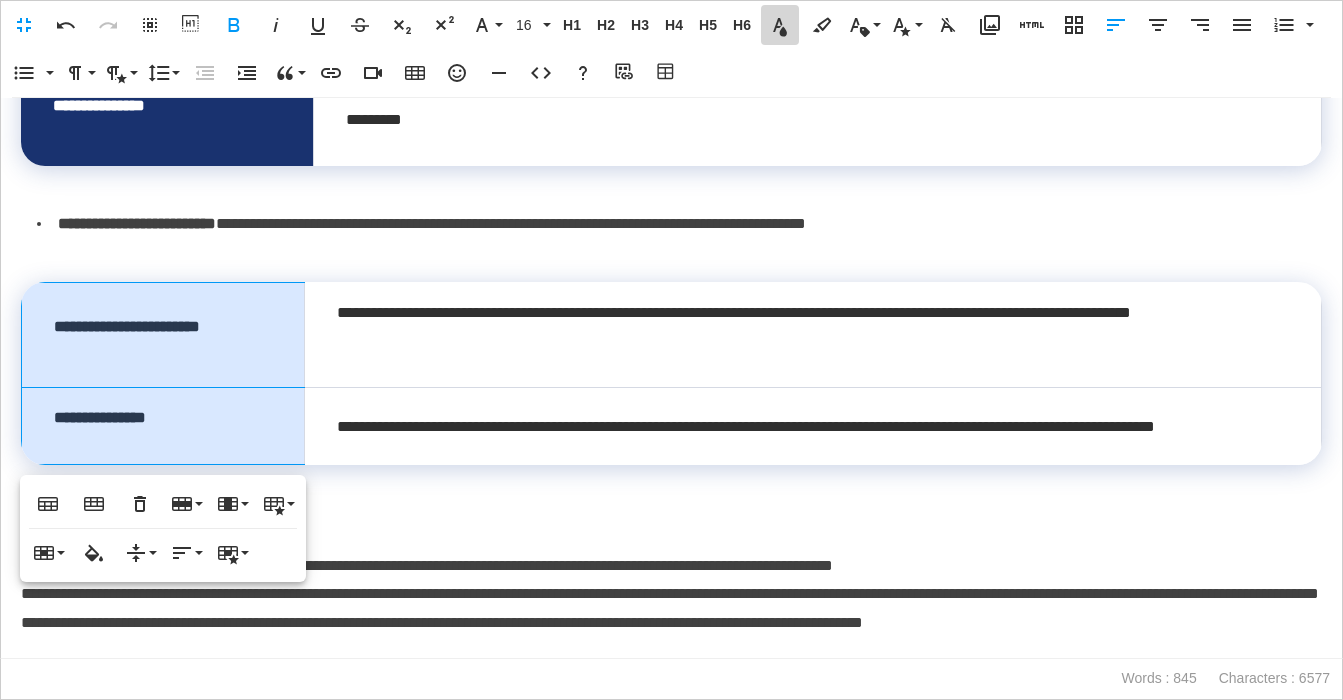 click 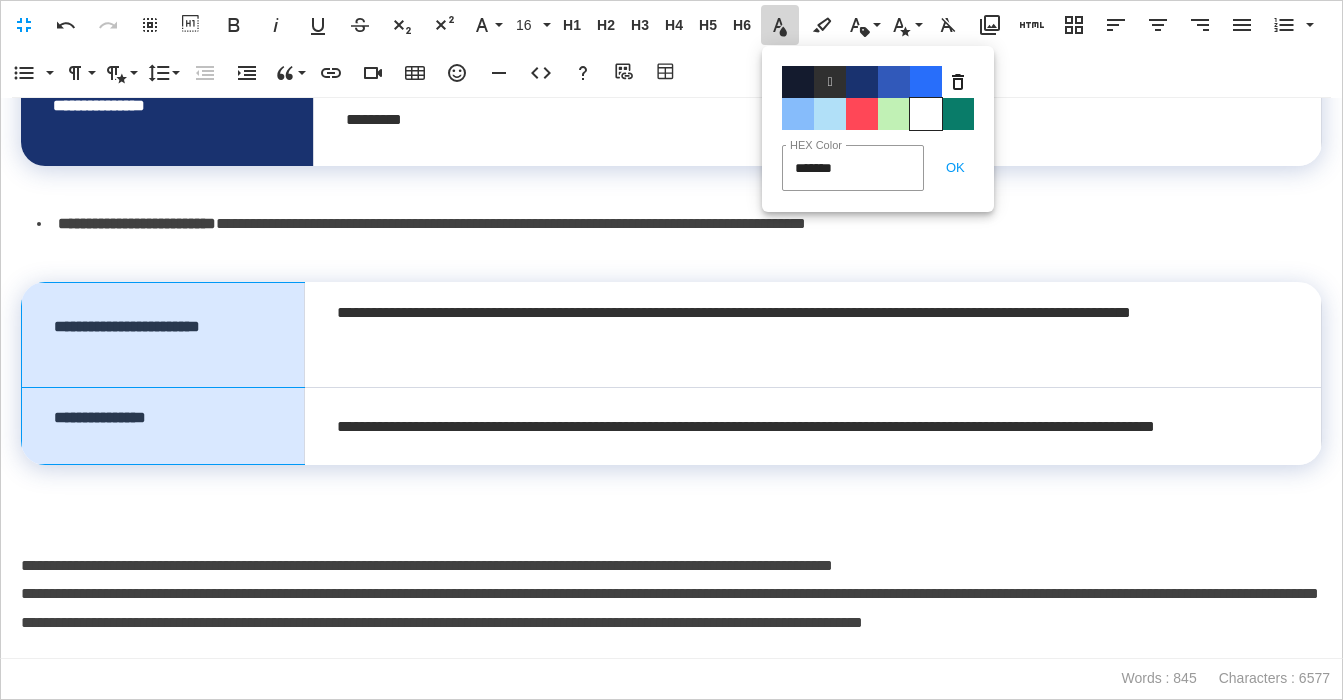 click on "Color#FFFFFF" at bounding box center (926, 114) 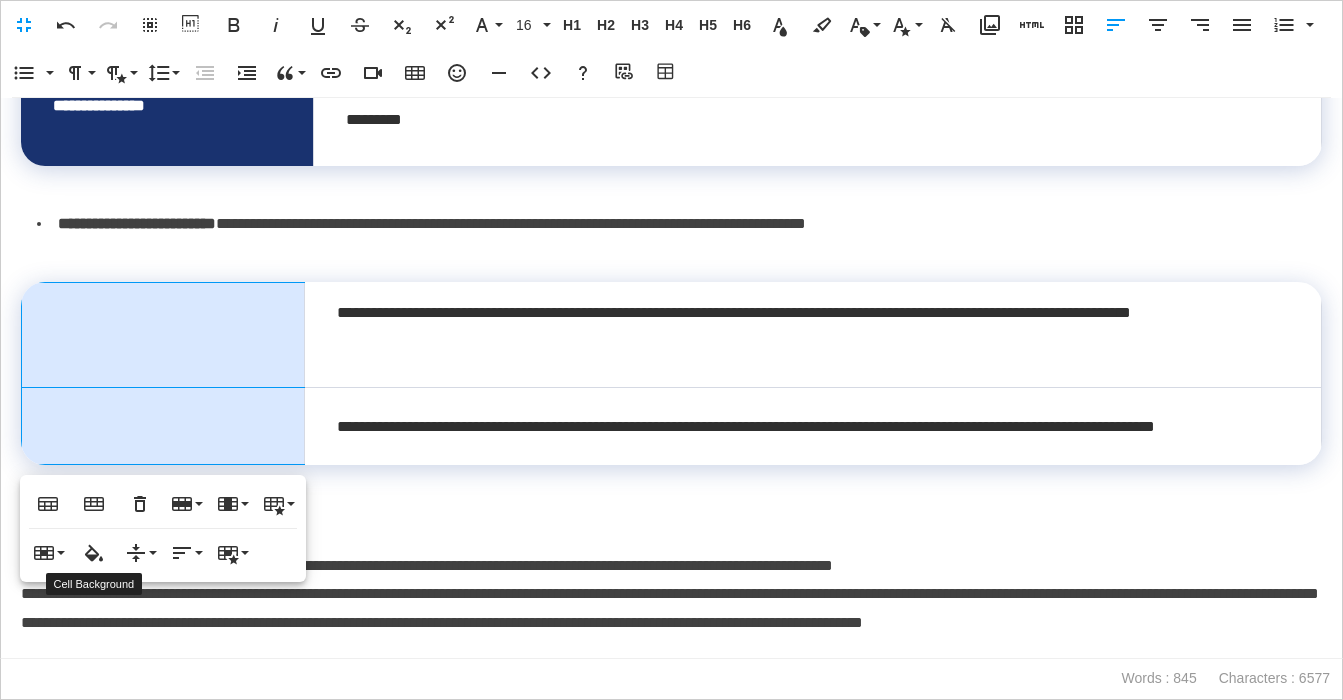 click 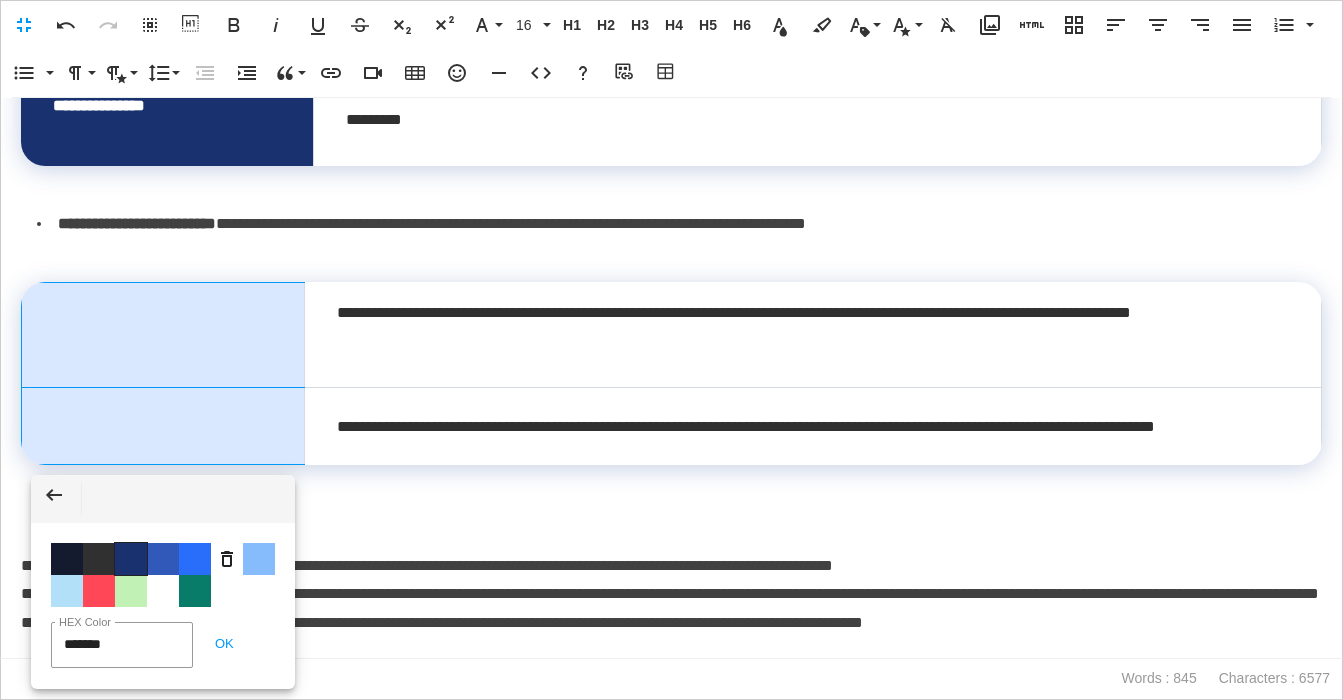 click on "Color #19326F" at bounding box center (131, 559) 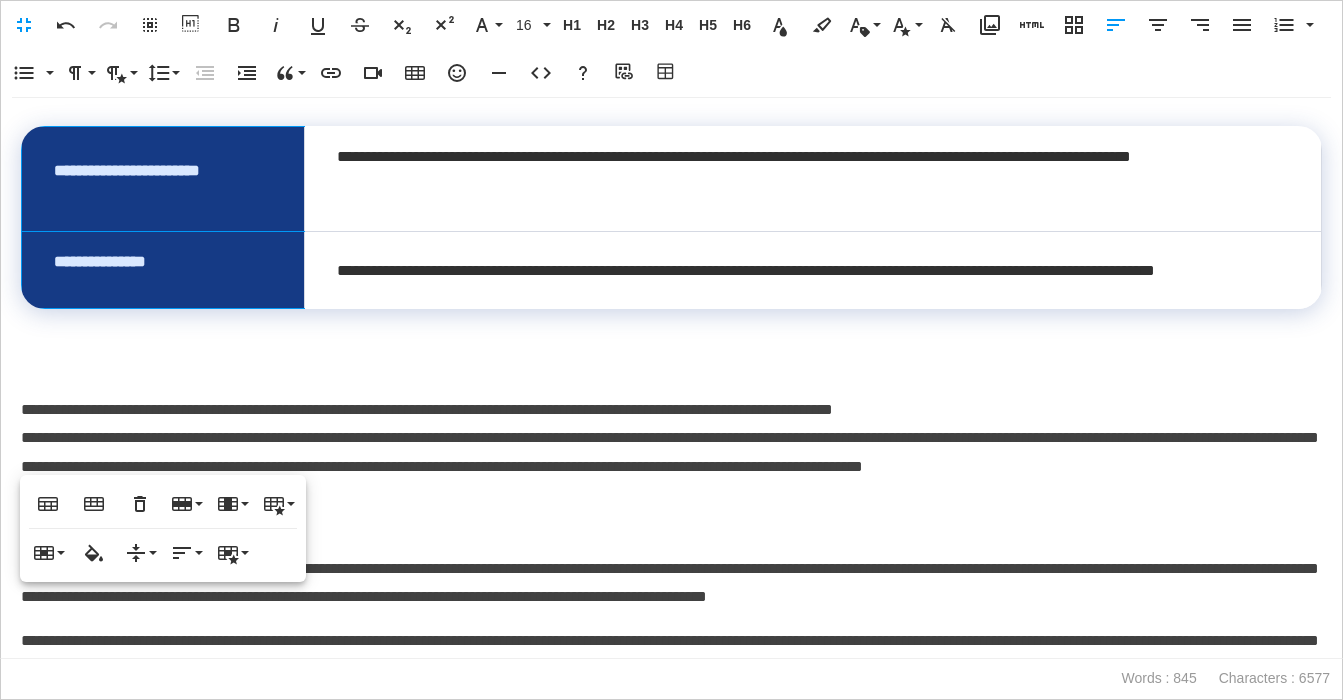 click on "**********" at bounding box center (671, 424) 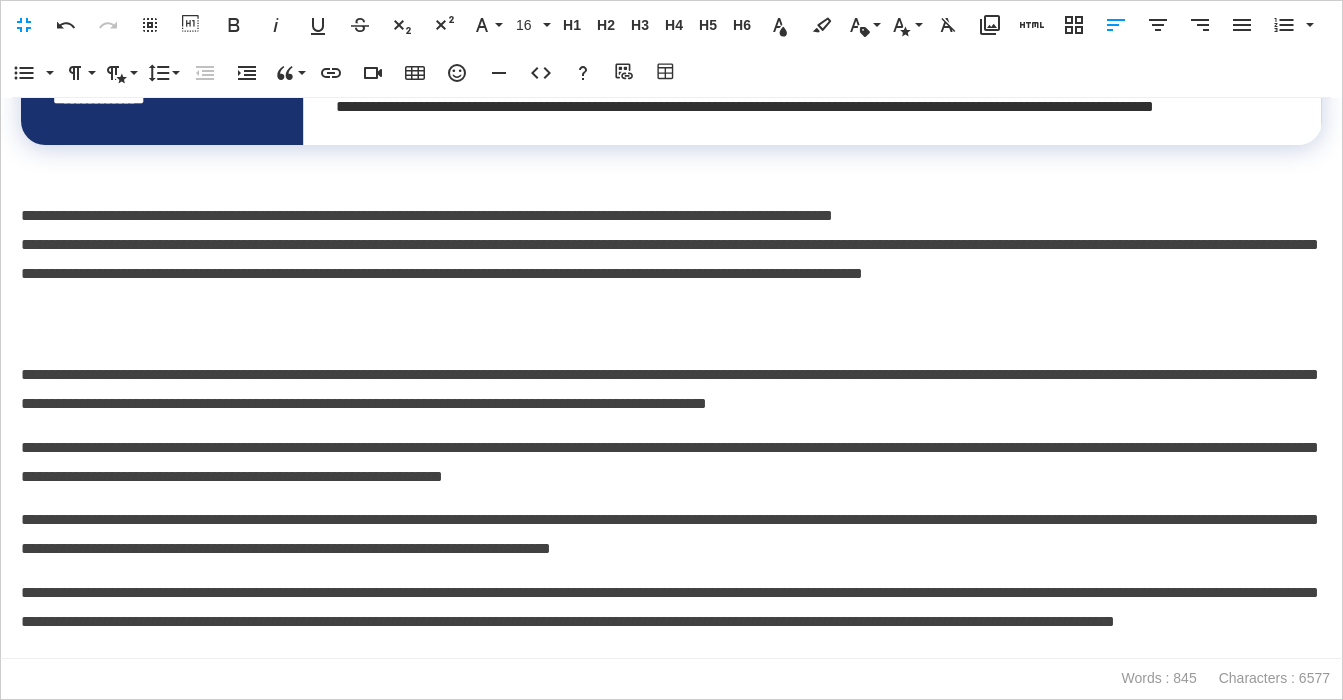 scroll, scrollTop: 2343, scrollLeft: 0, axis: vertical 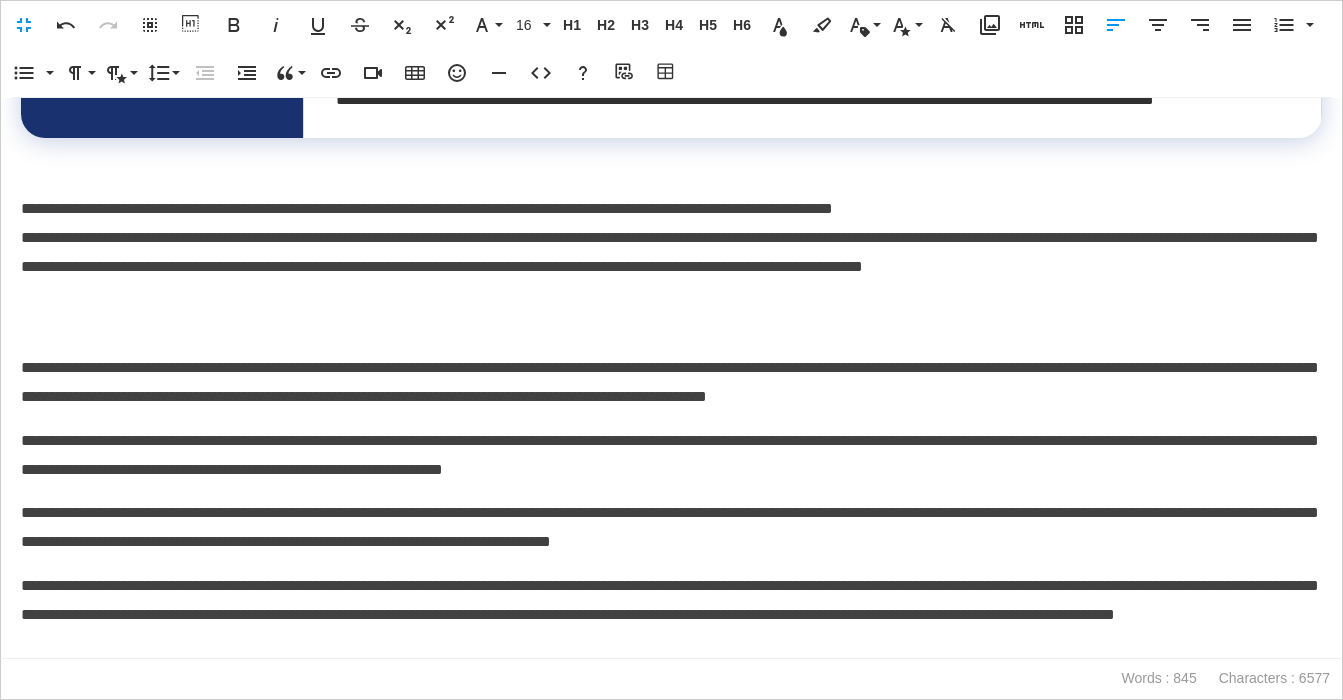 click on "**********" at bounding box center (671, 239) 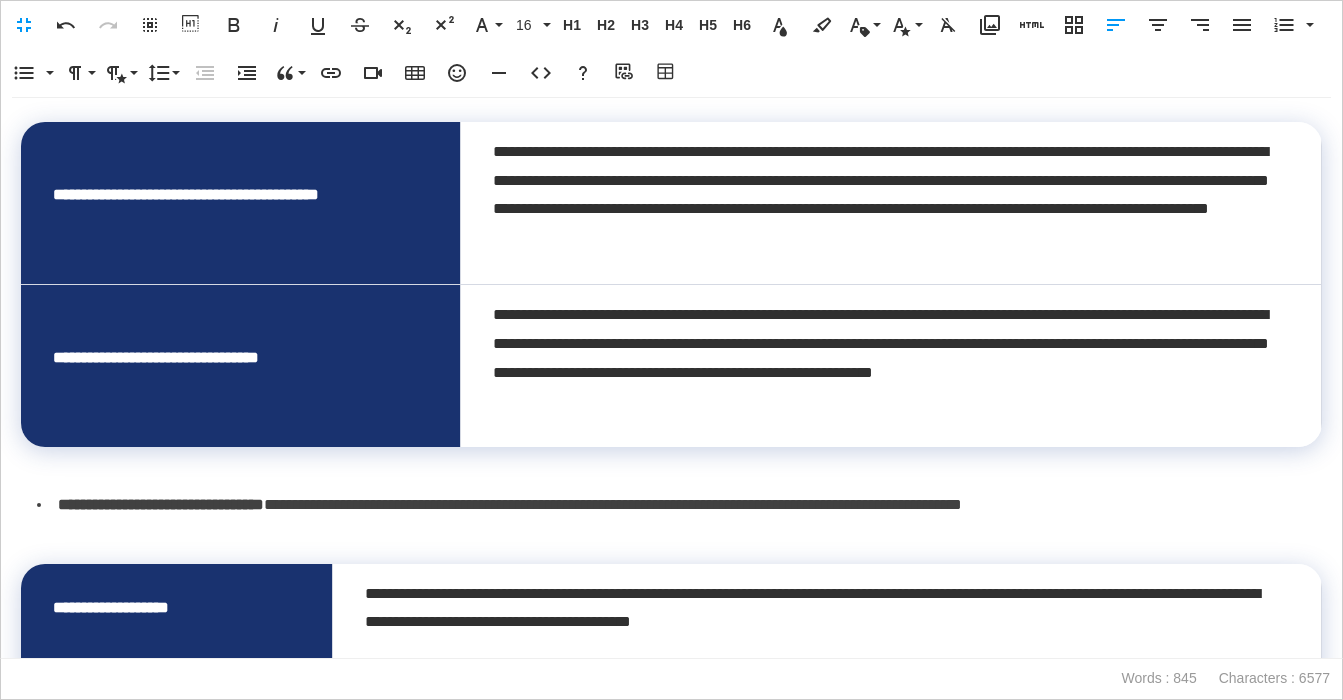 scroll, scrollTop: 0, scrollLeft: 0, axis: both 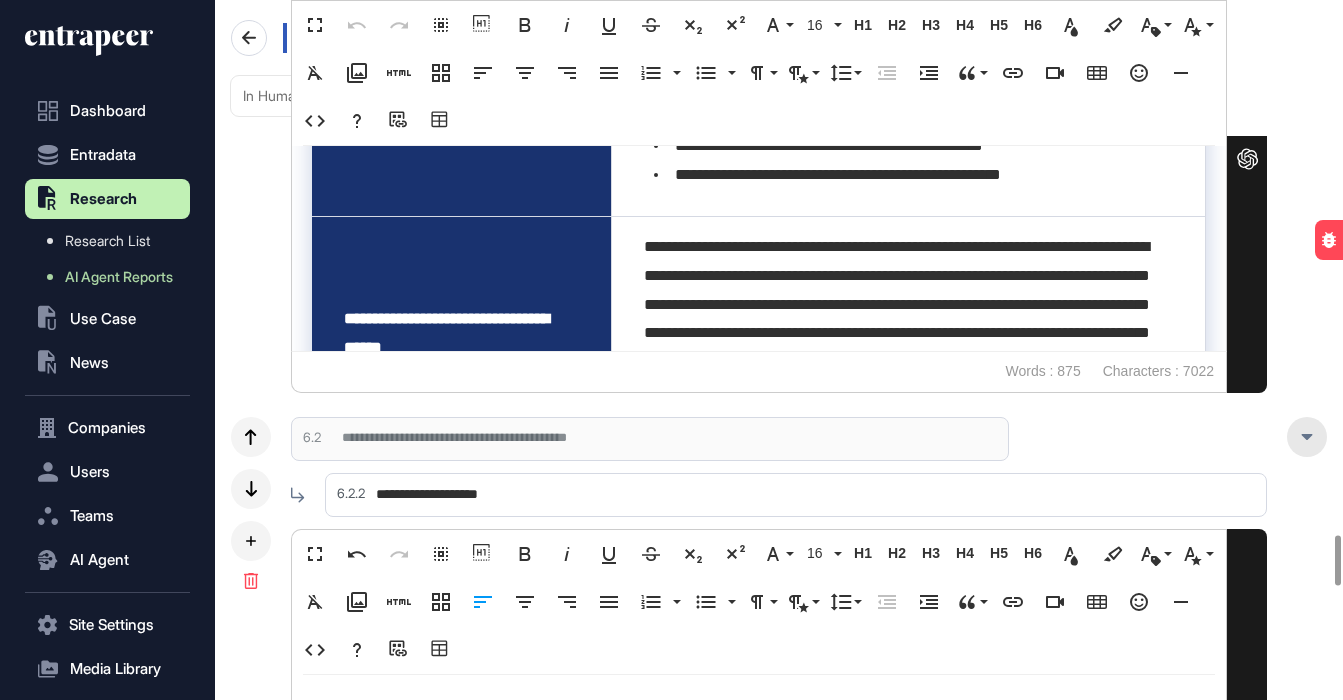 click at bounding box center (1307, 437) 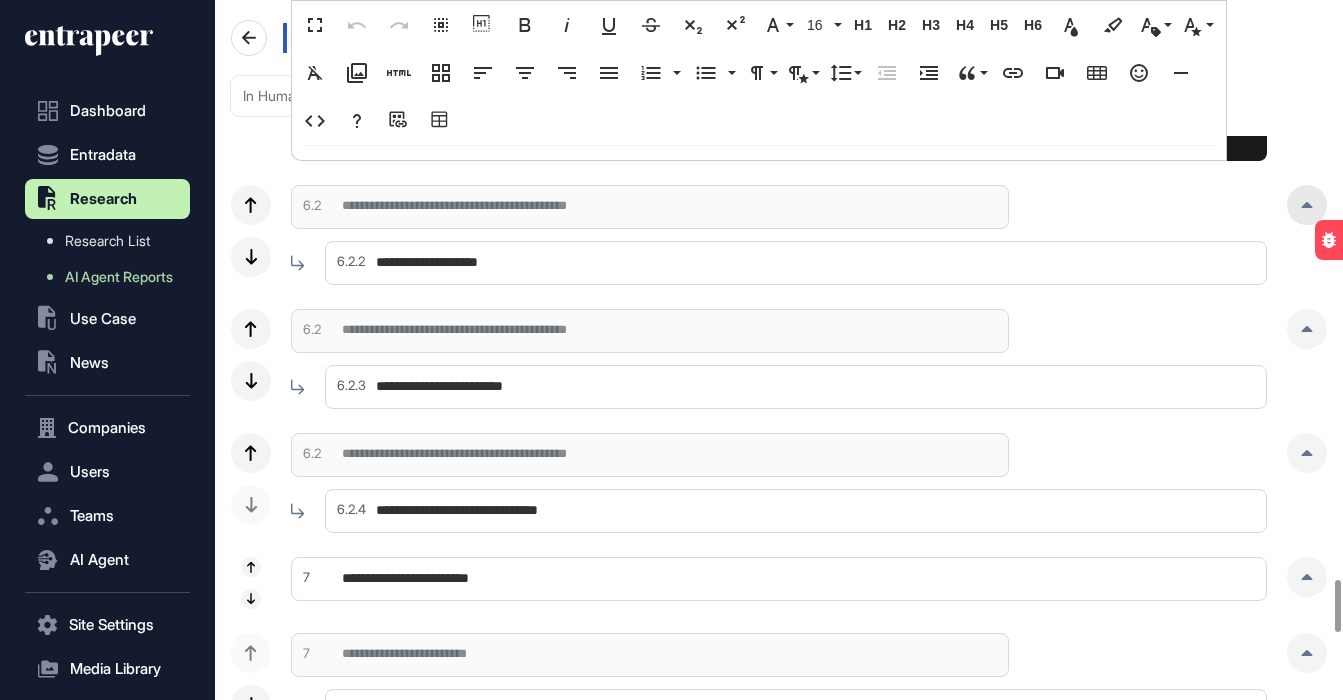 scroll, scrollTop: 7770, scrollLeft: 0, axis: vertical 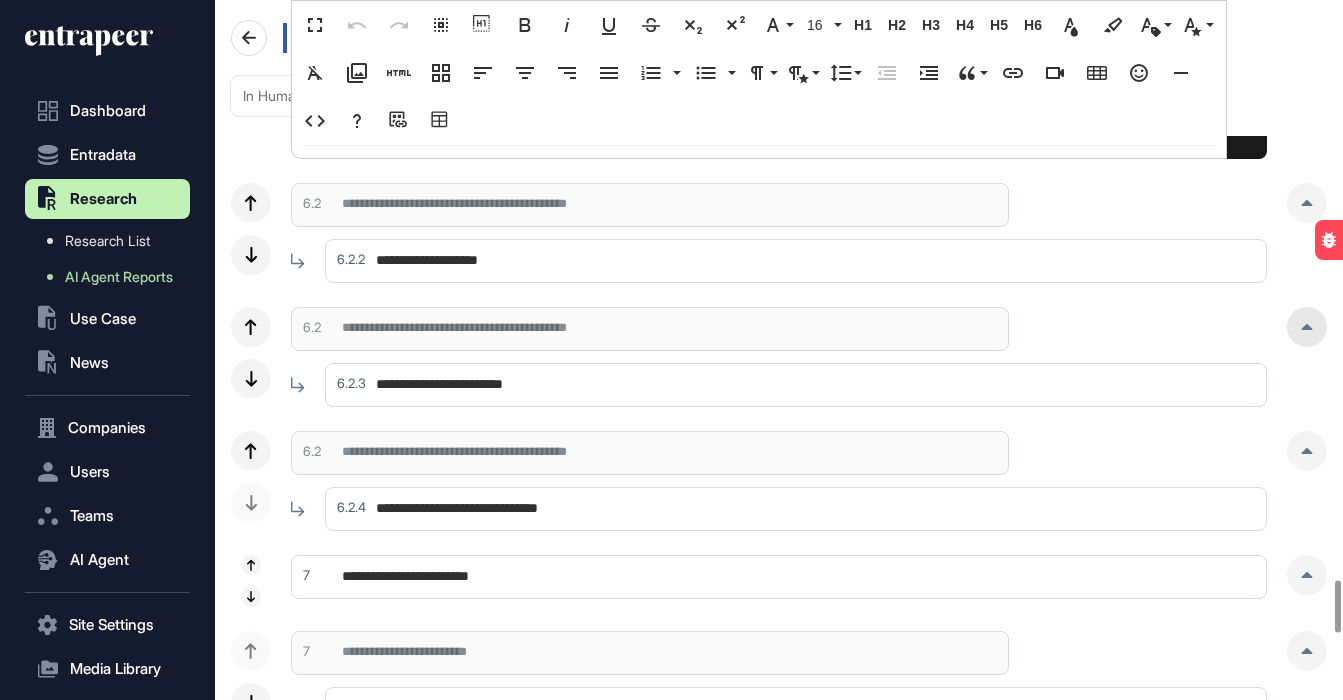 click 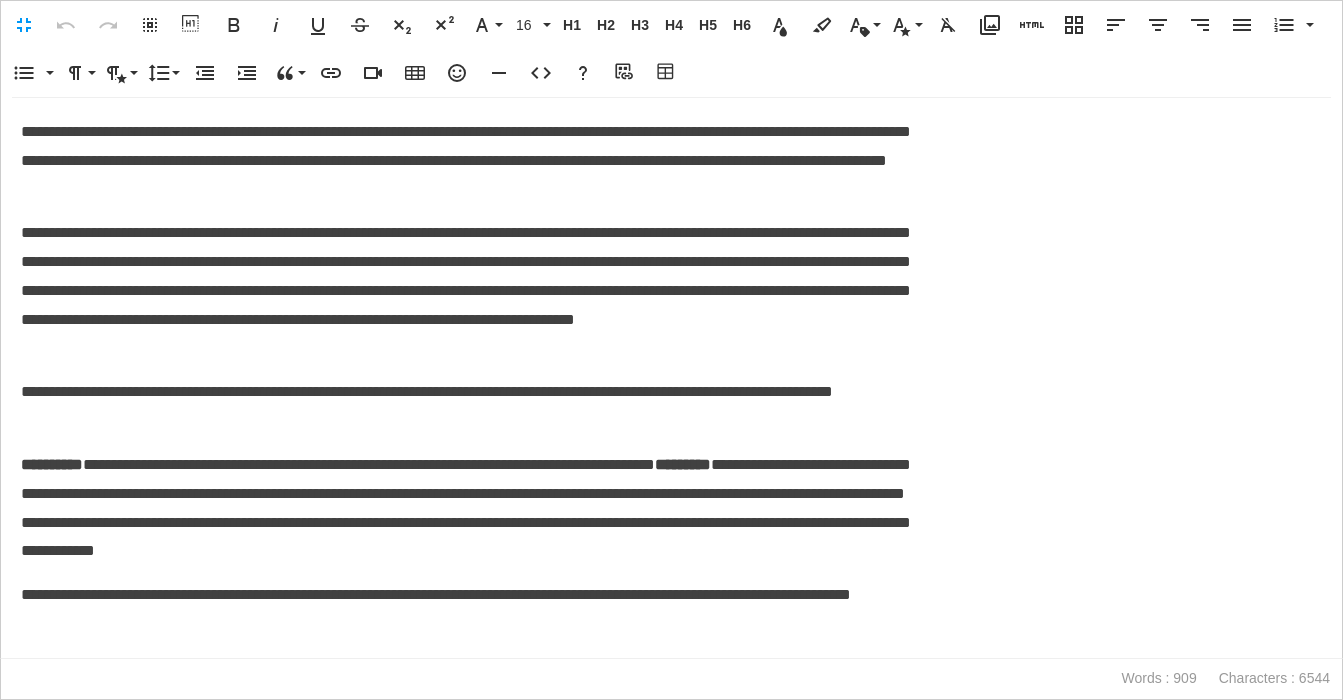 scroll, scrollTop: 1, scrollLeft: 9, axis: both 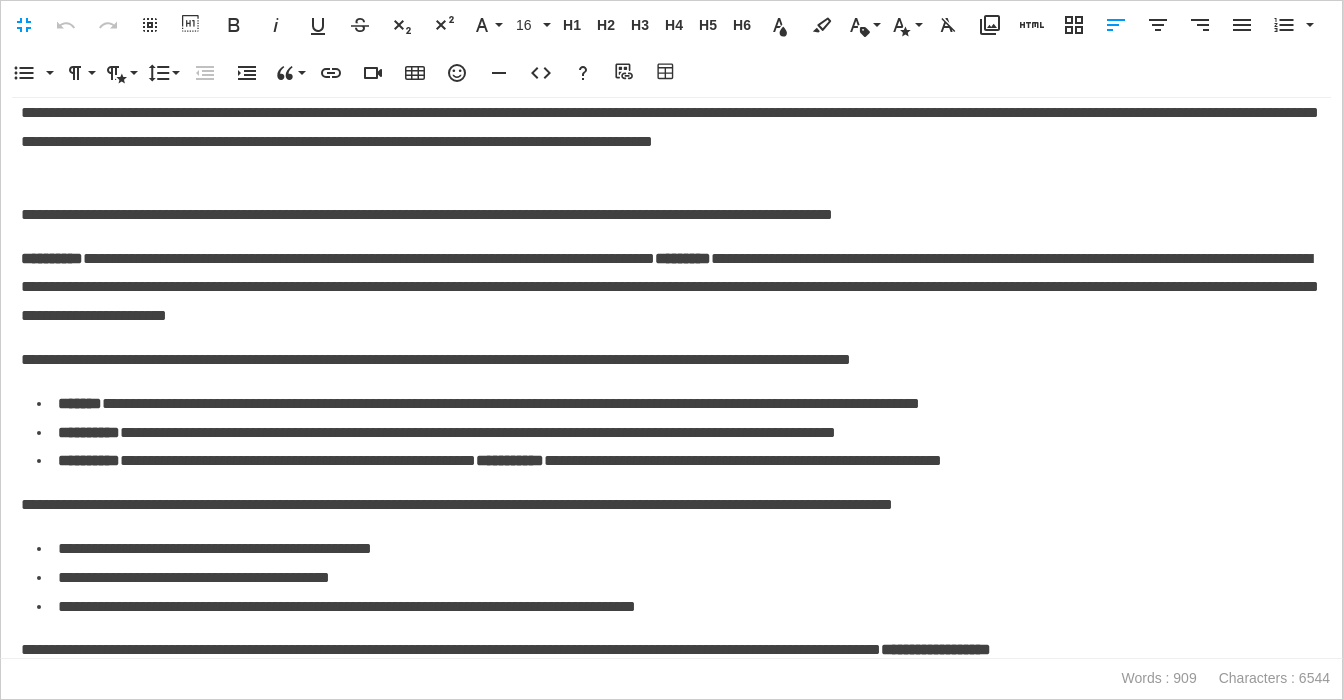 click on "**********" at bounding box center [671, 215] 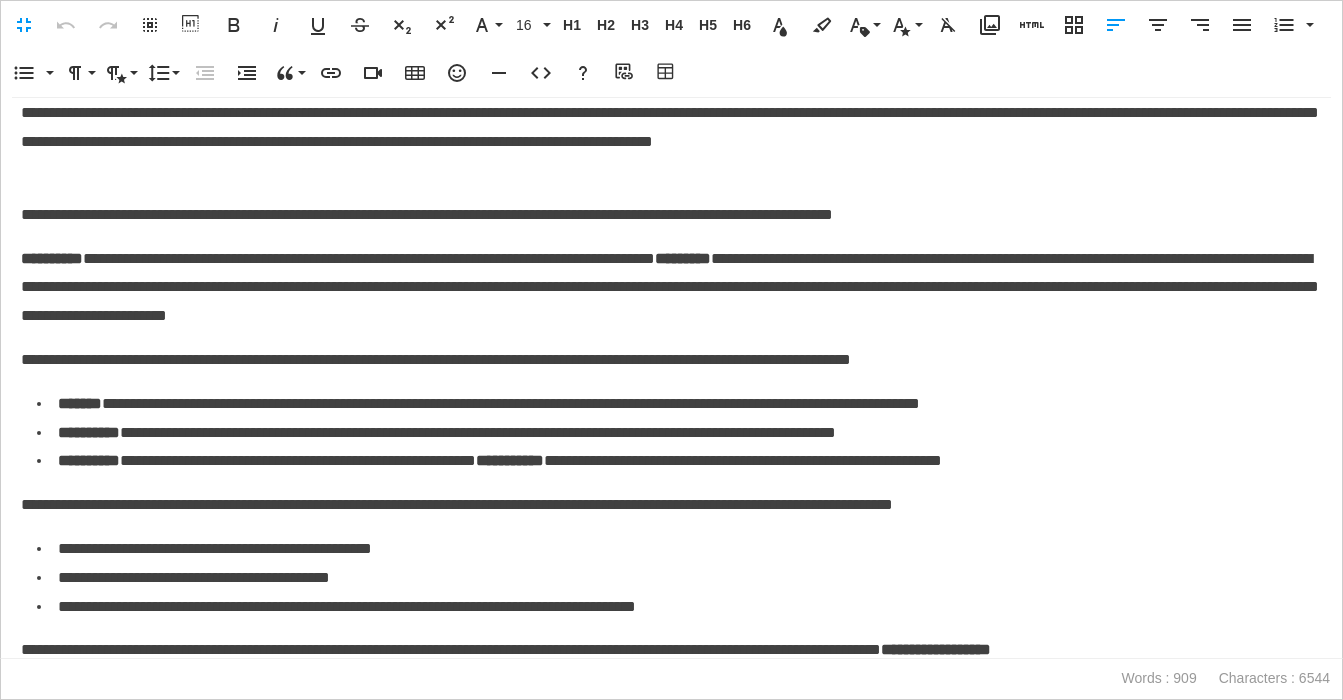 type 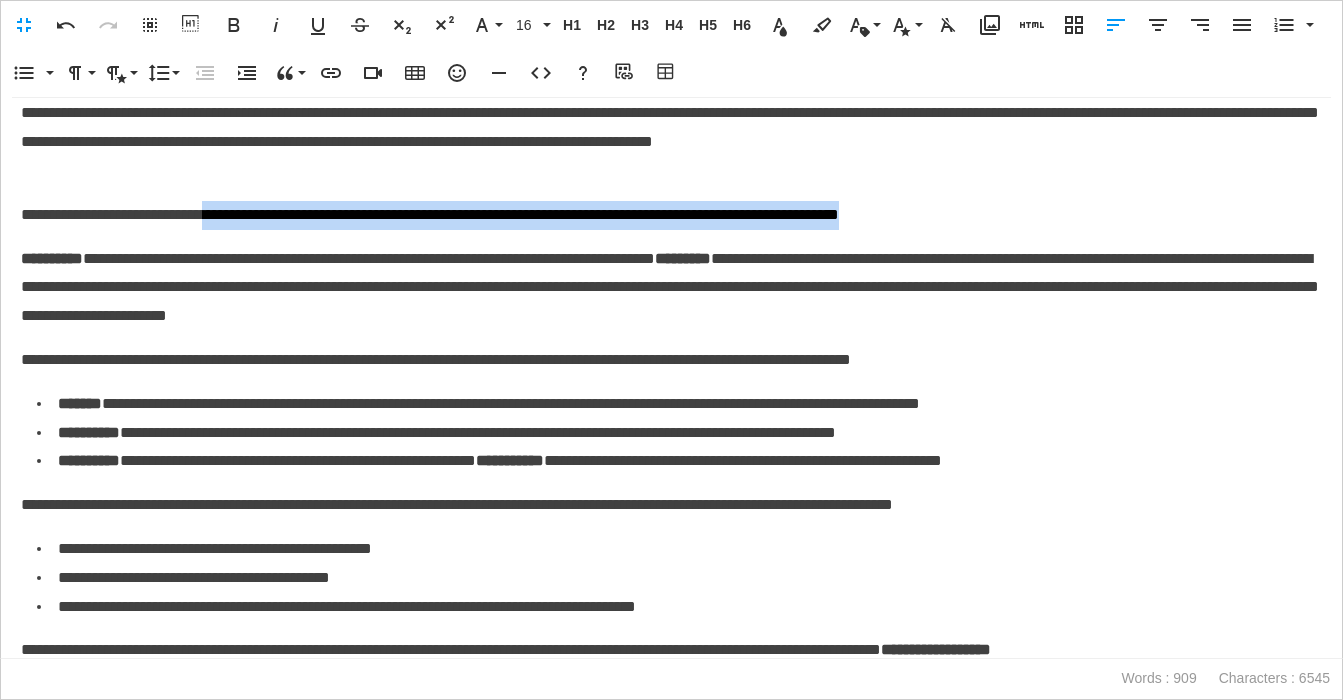 drag, startPoint x: 254, startPoint y: 218, endPoint x: -19, endPoint y: 232, distance: 273.35873 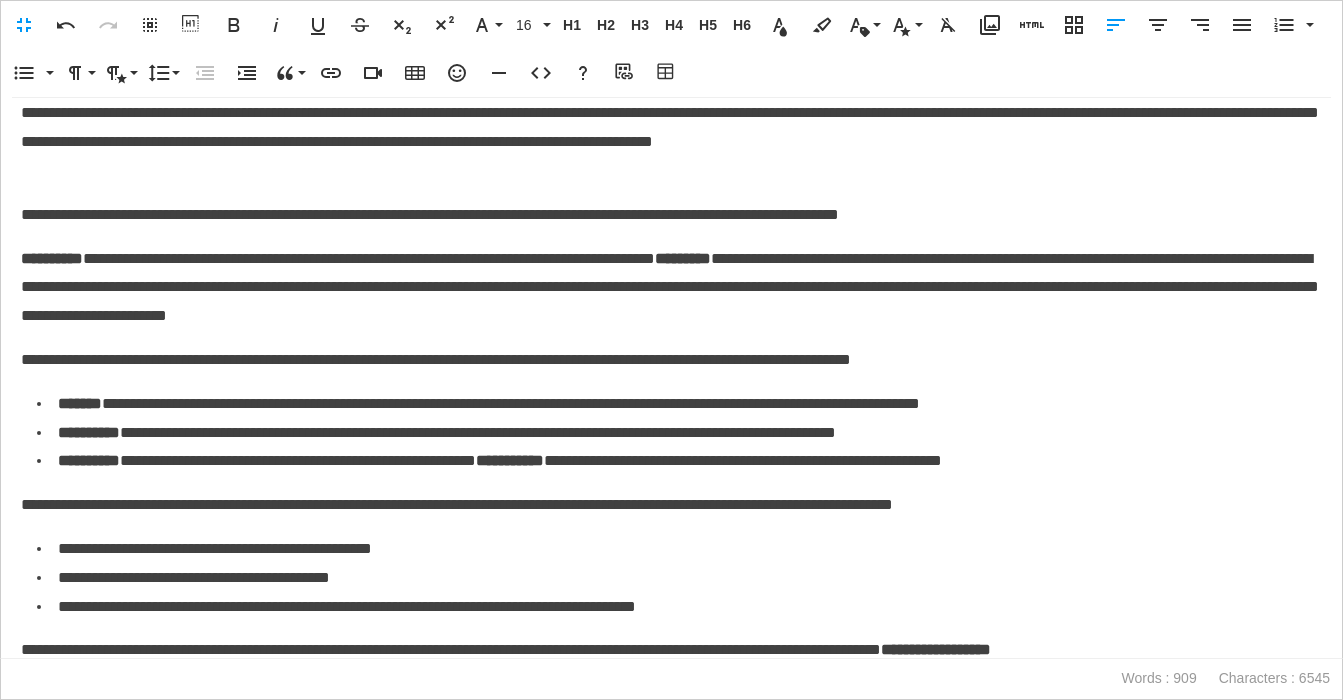 click on "**********" at bounding box center [671, 215] 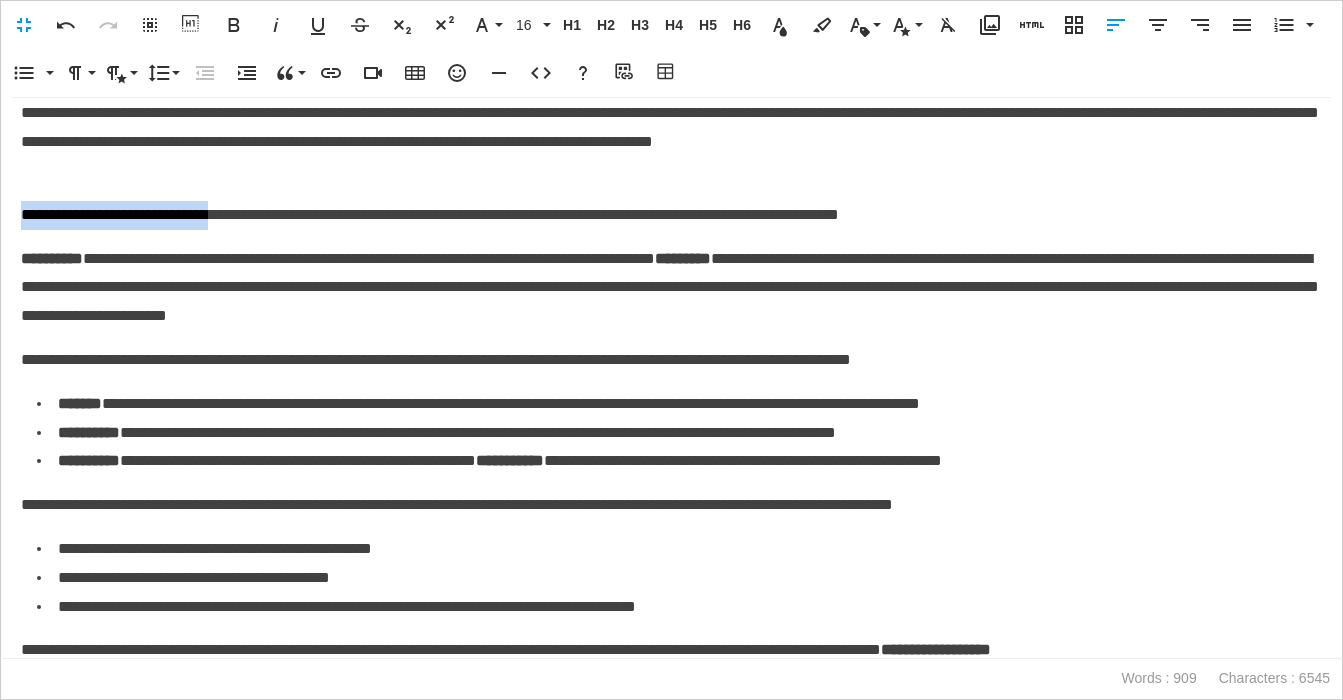 drag, startPoint x: 257, startPoint y: 214, endPoint x: 9, endPoint y: 227, distance: 248.34048 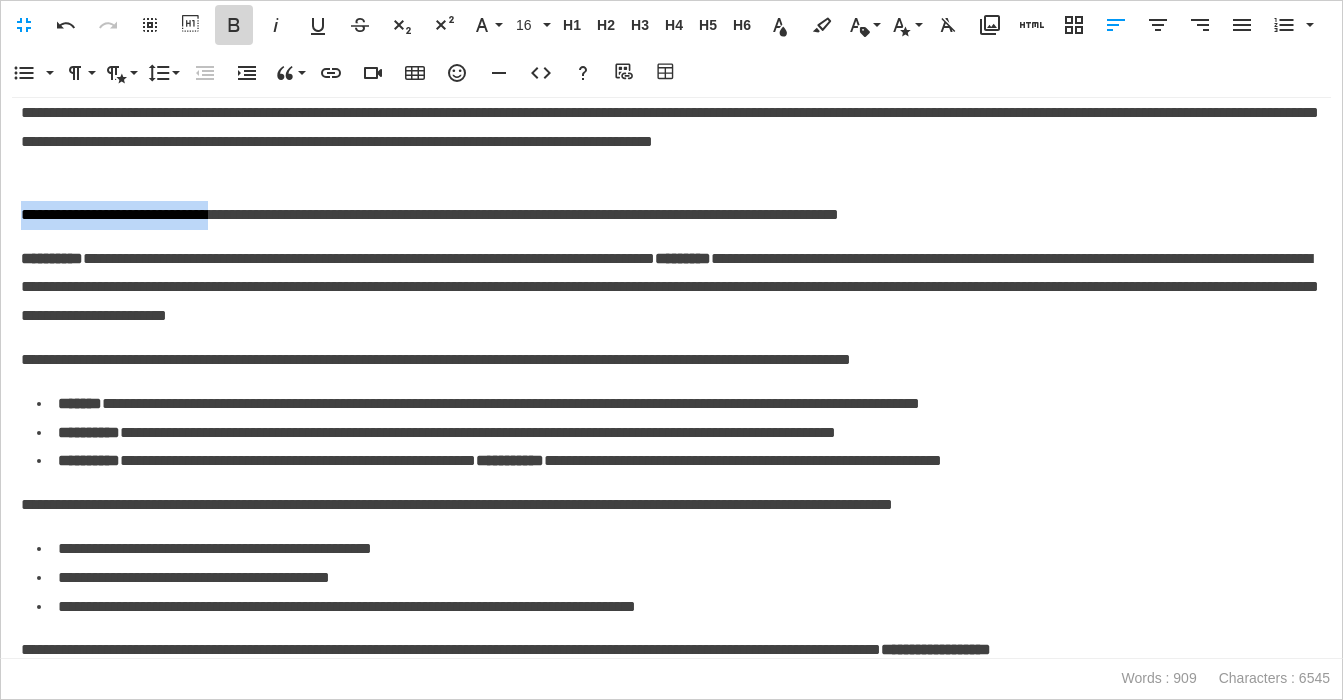 click 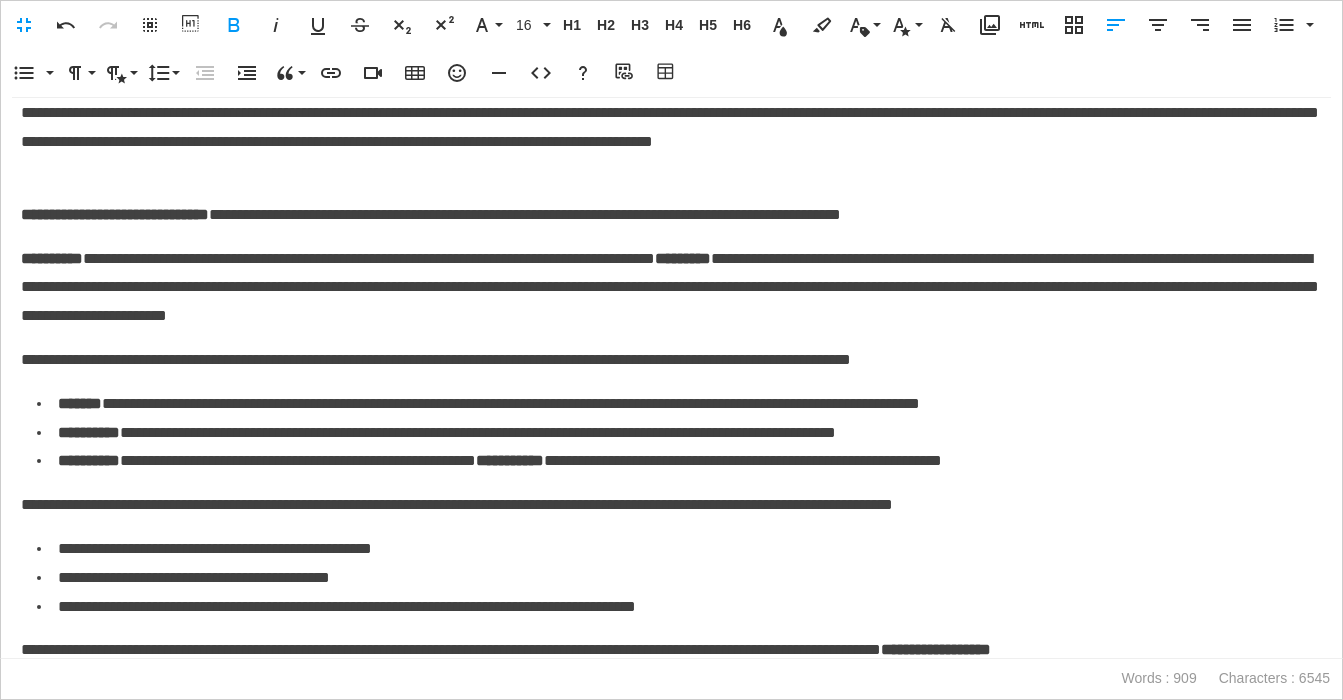 click on "**********" at bounding box center (115, 214) 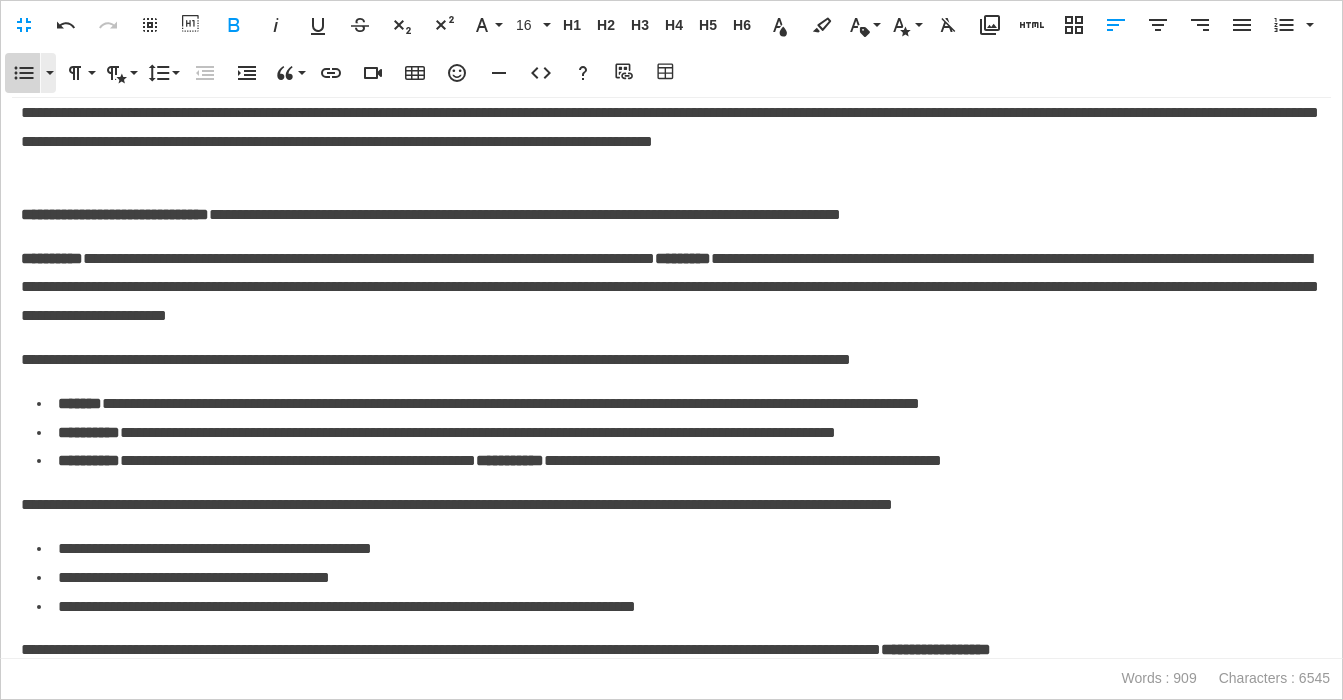 click 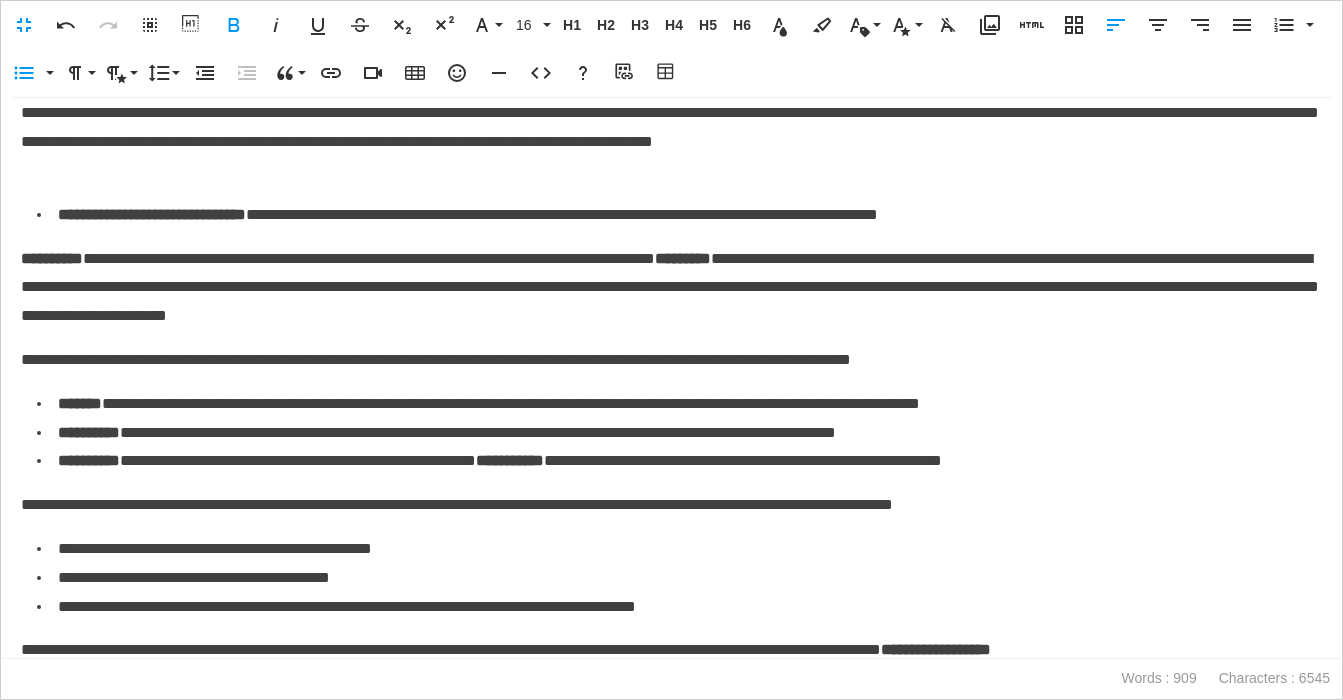 click on "**********" at bounding box center (679, 215) 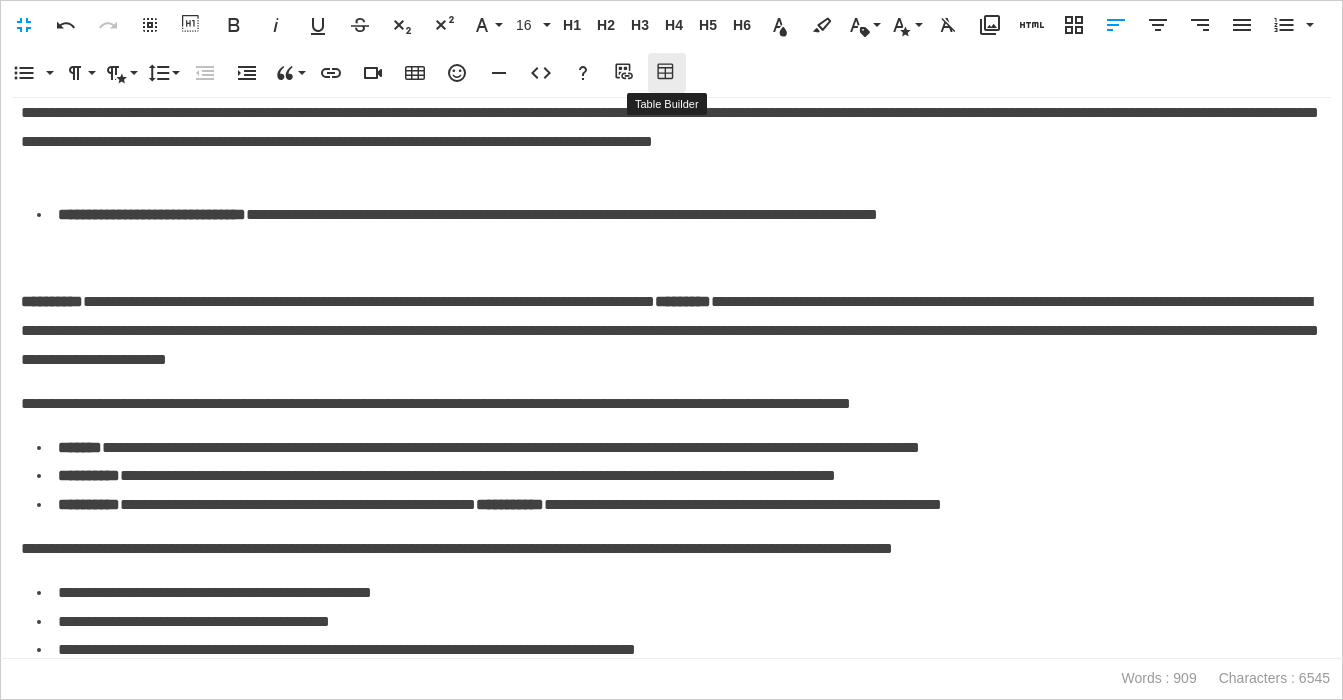 click 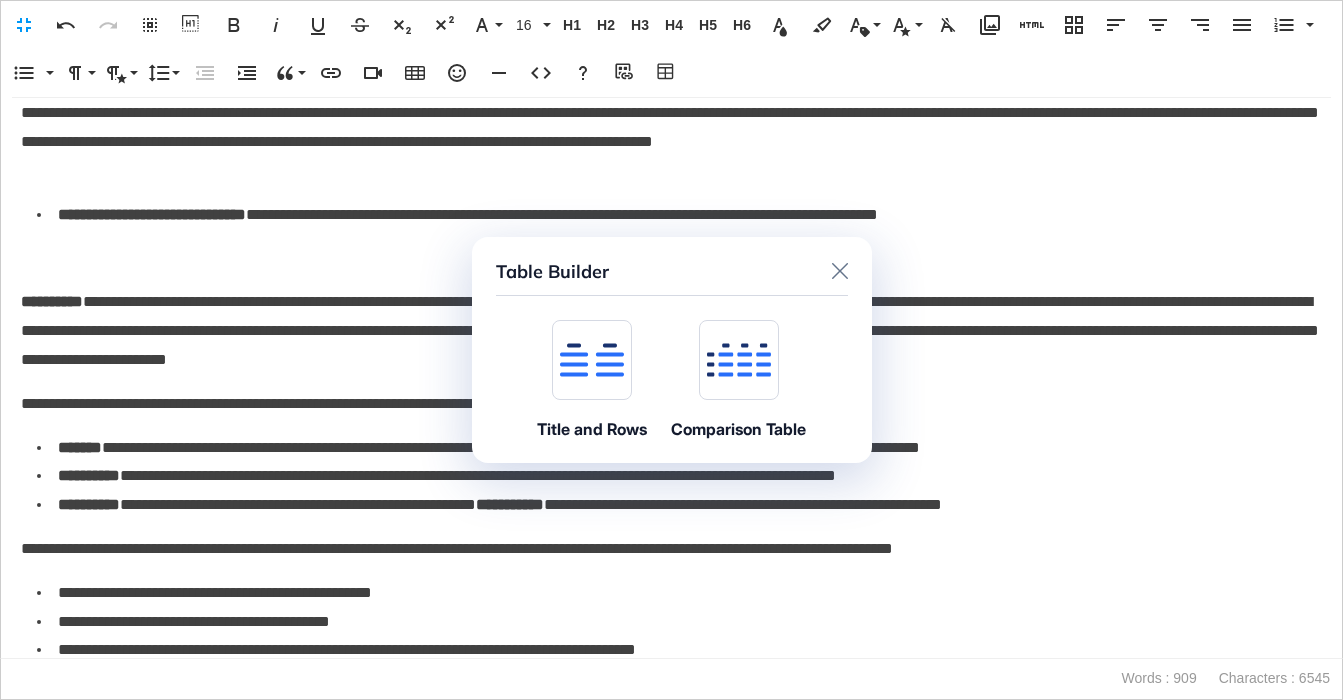 click 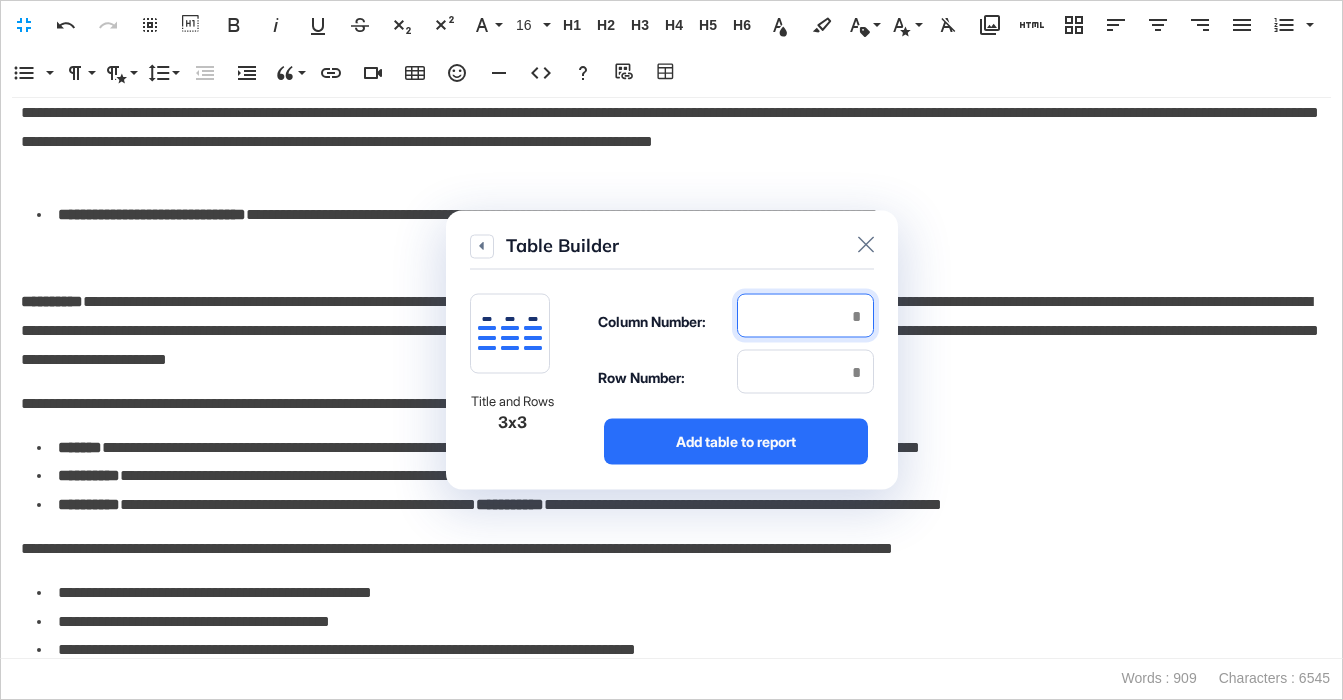 click at bounding box center (805, 316) 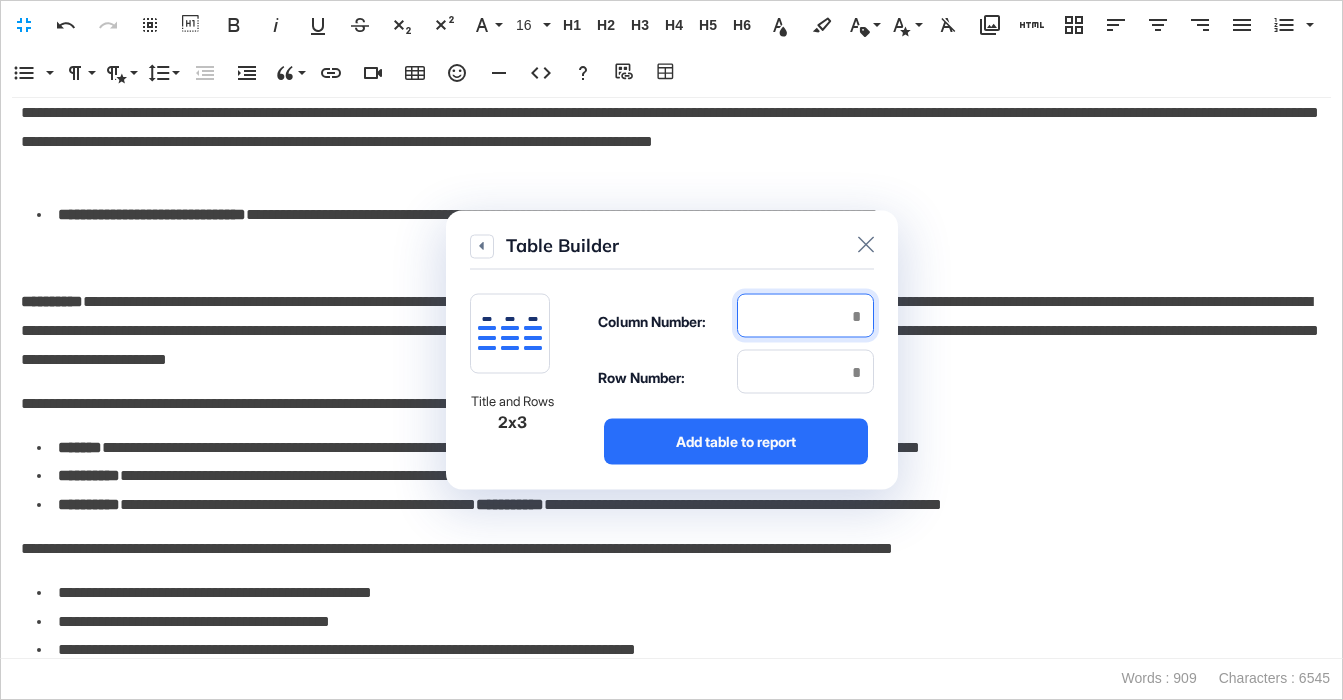 type on "*" 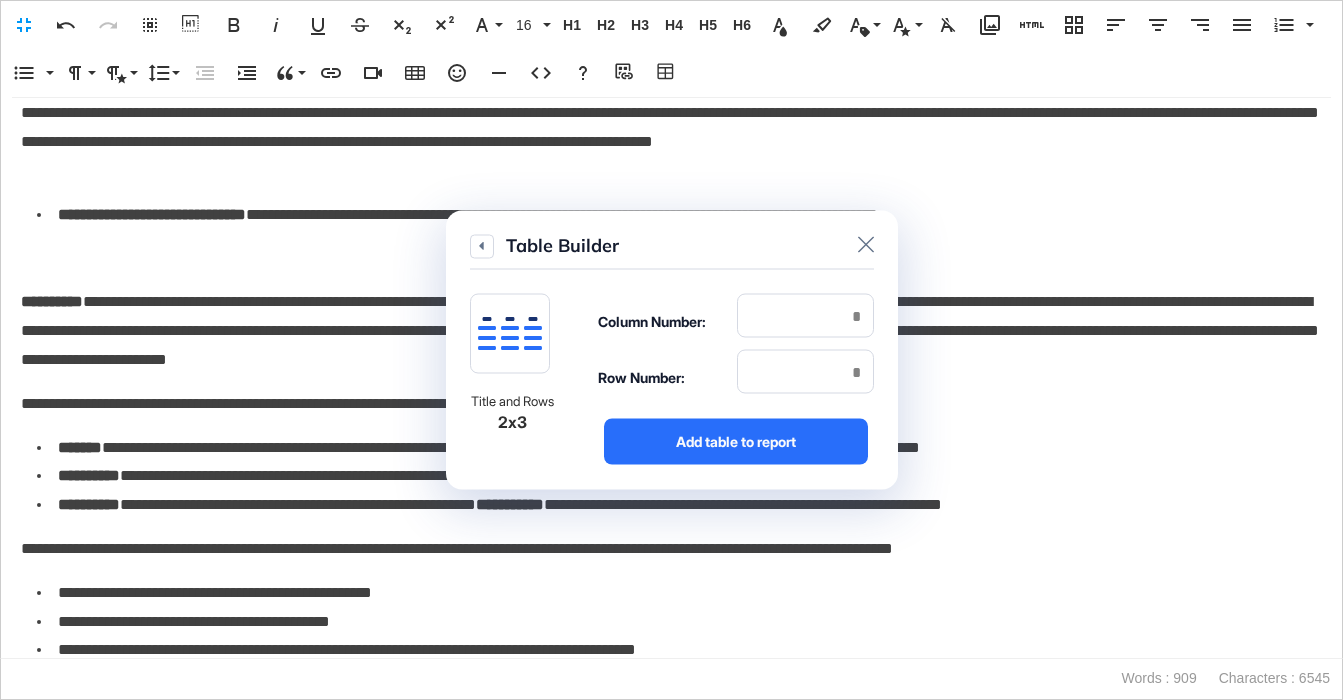 click on "Row Number:" at bounding box center (736, 378) 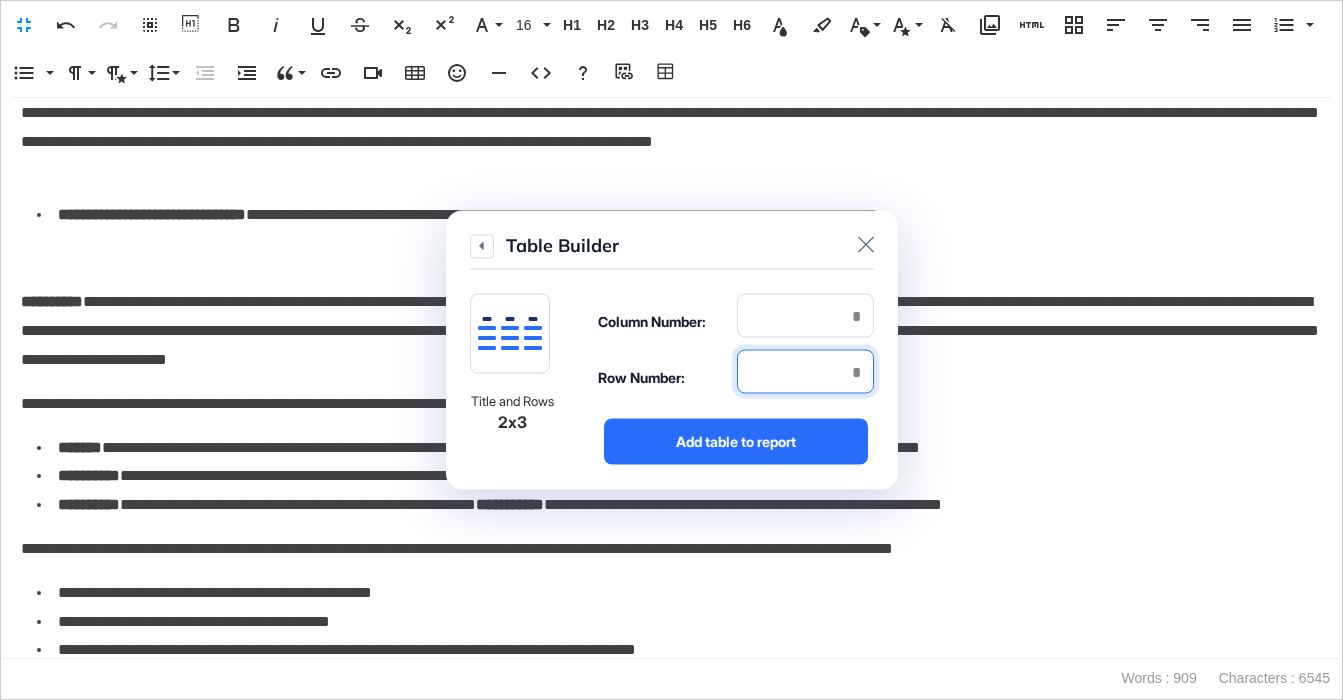click at bounding box center (805, 372) 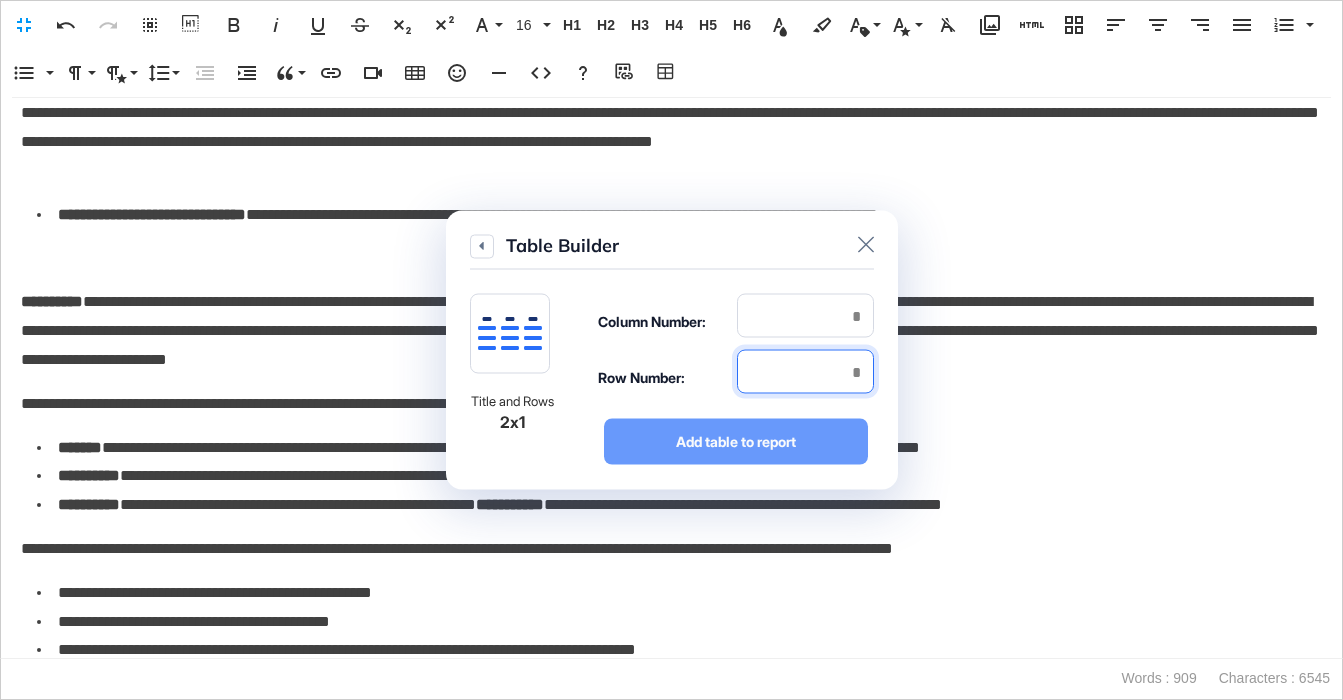 type on "*" 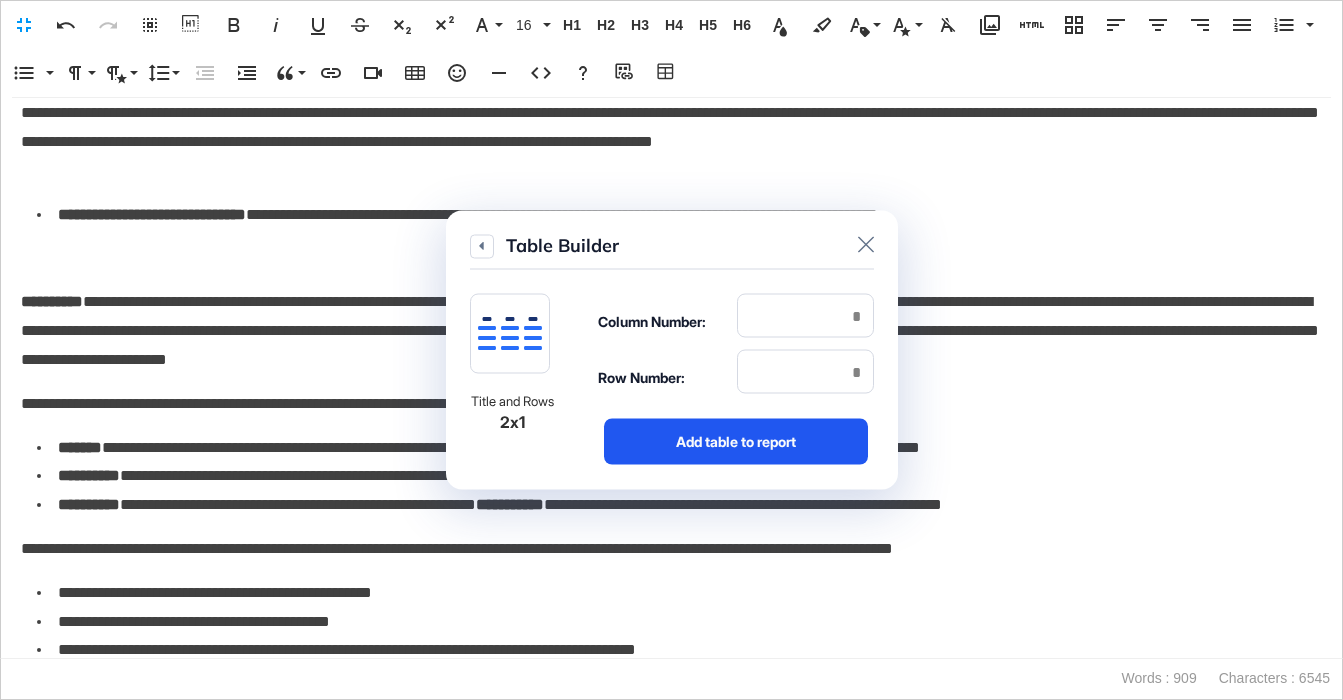 click on "Add table to report" at bounding box center (736, 442) 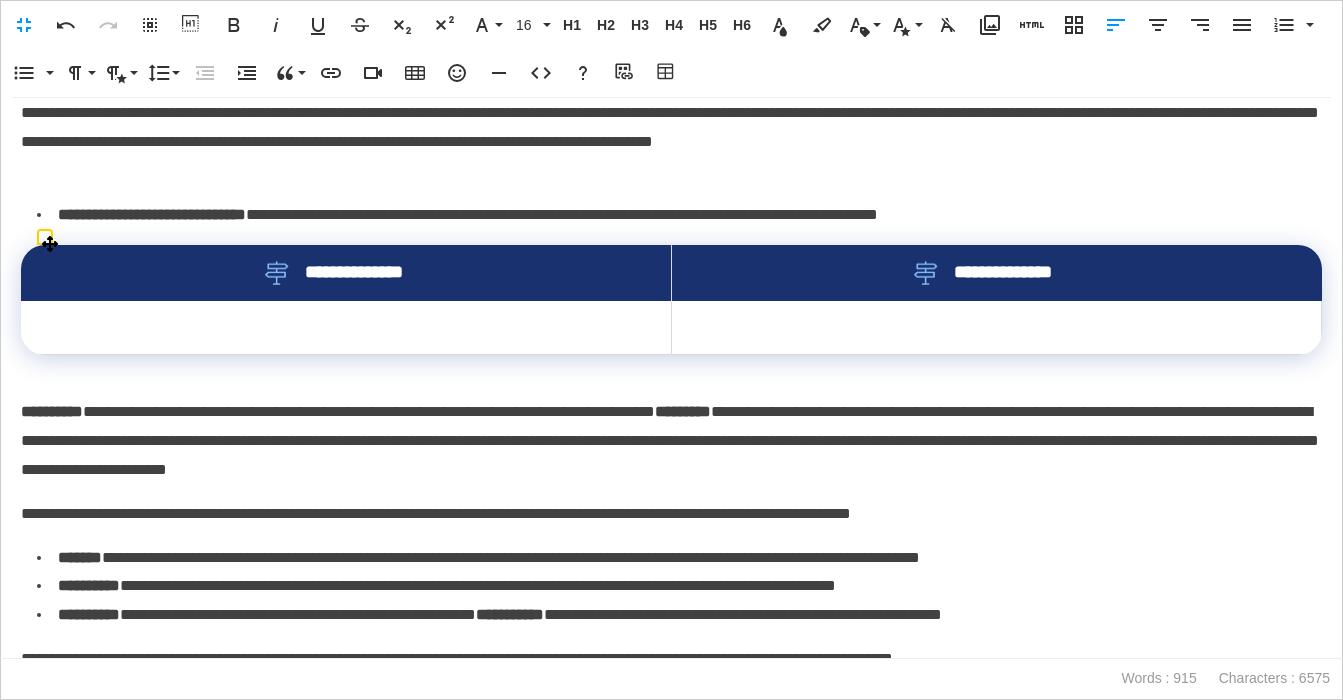 click on "**********" at bounding box center [671, 273] 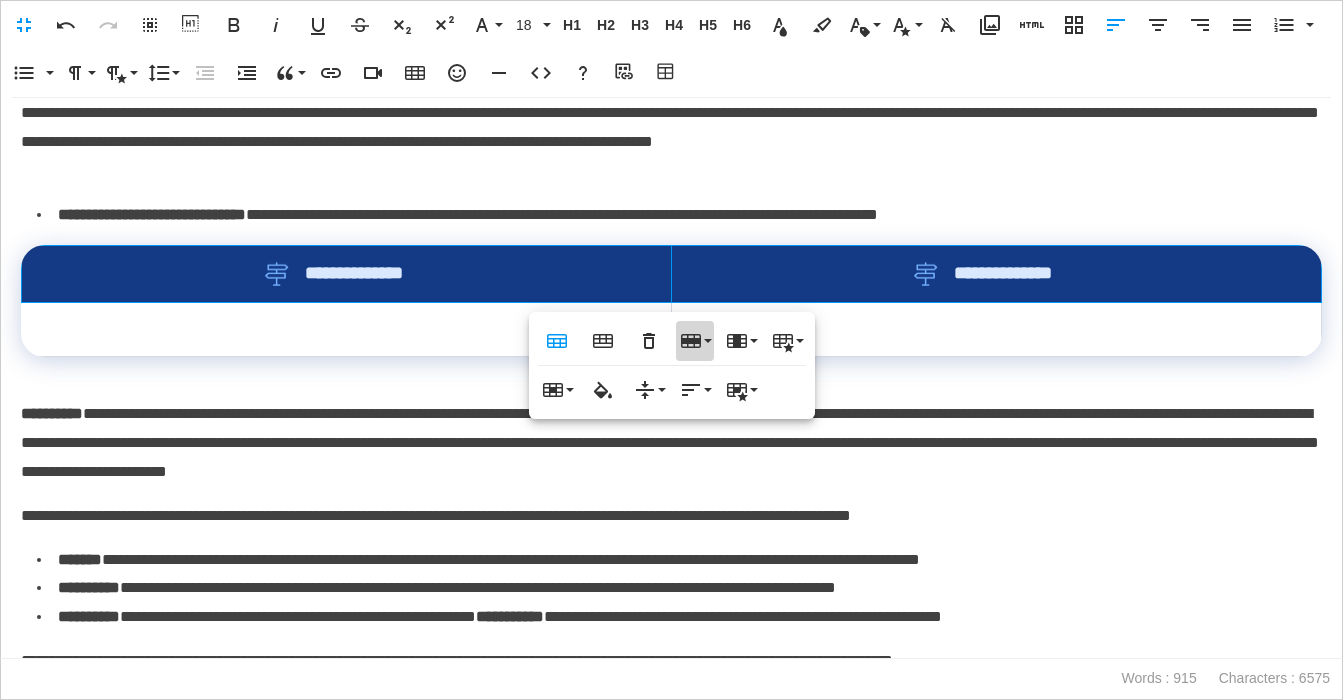 click 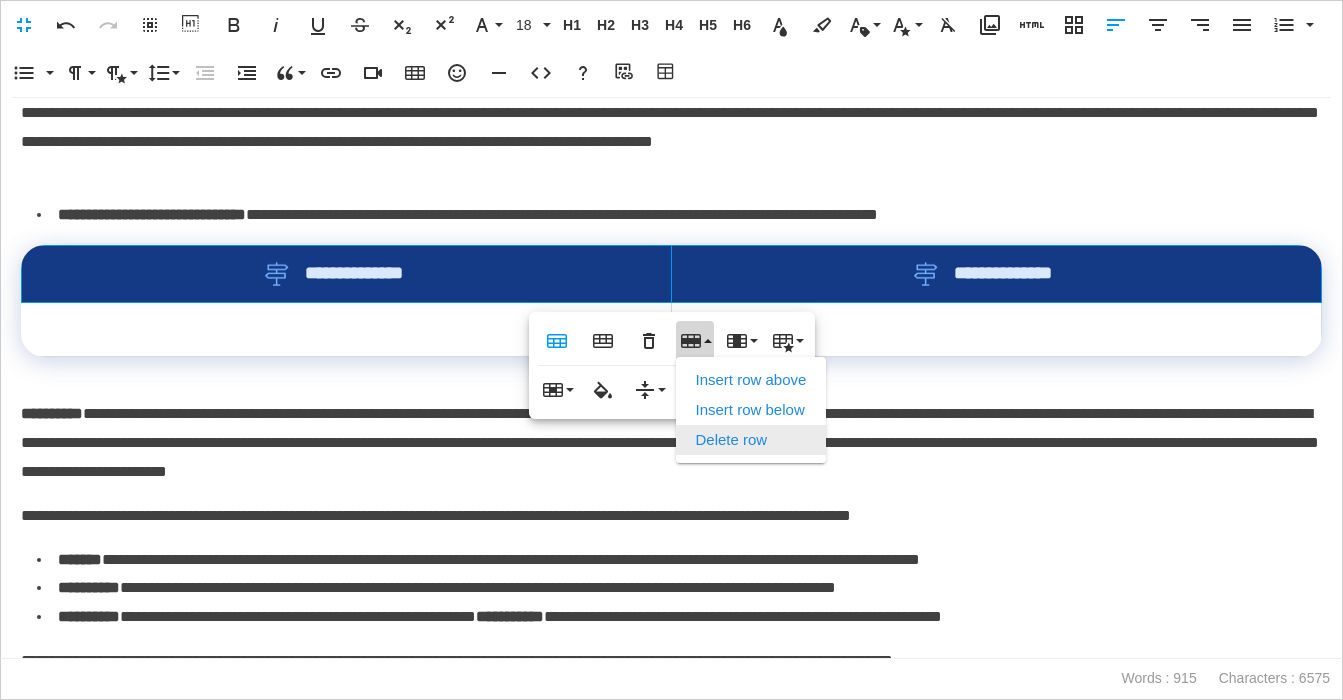 click on "Delete row" at bounding box center [751, 440] 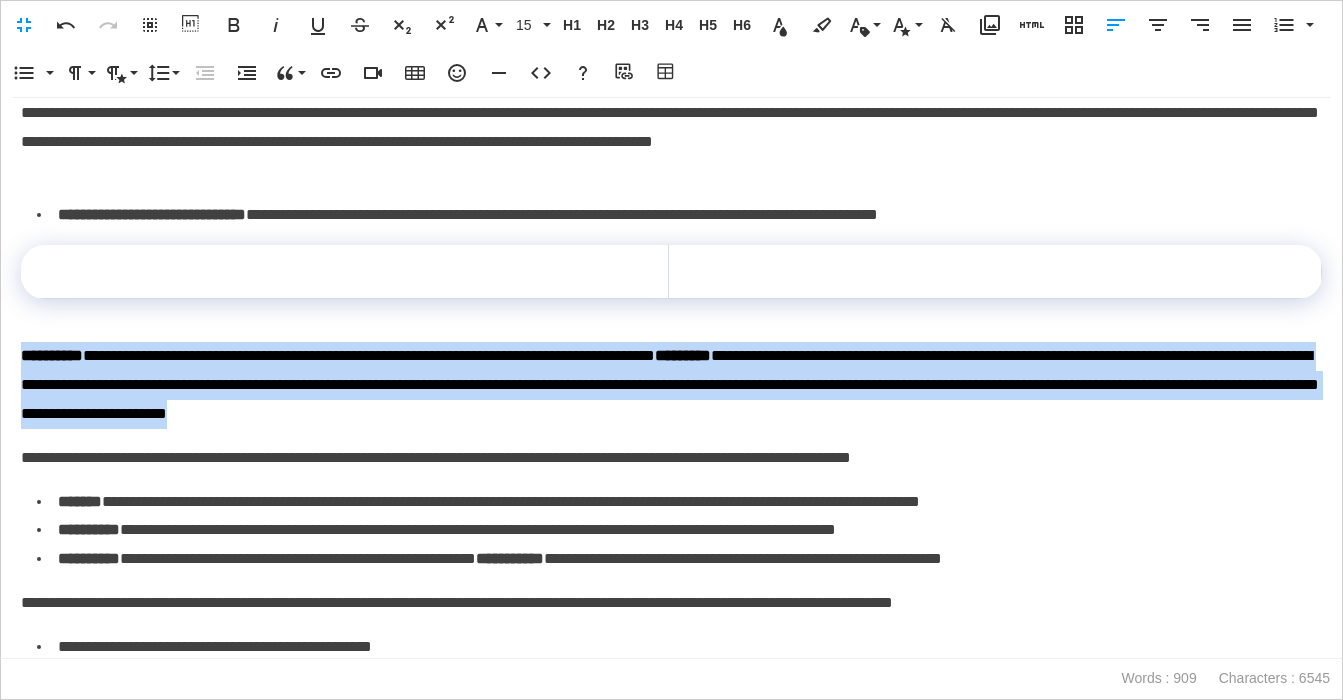 drag, startPoint x: 923, startPoint y: 420, endPoint x: 151, endPoint y: 382, distance: 772.9347 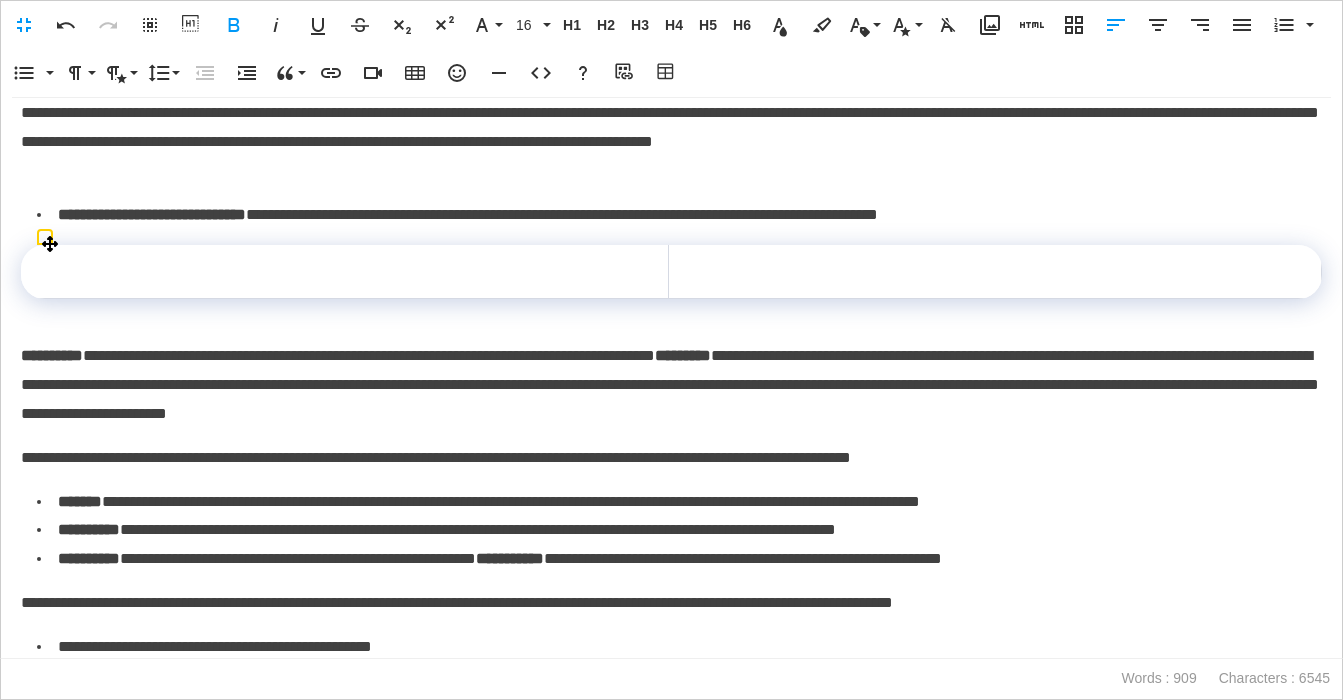 click at bounding box center (995, 272) 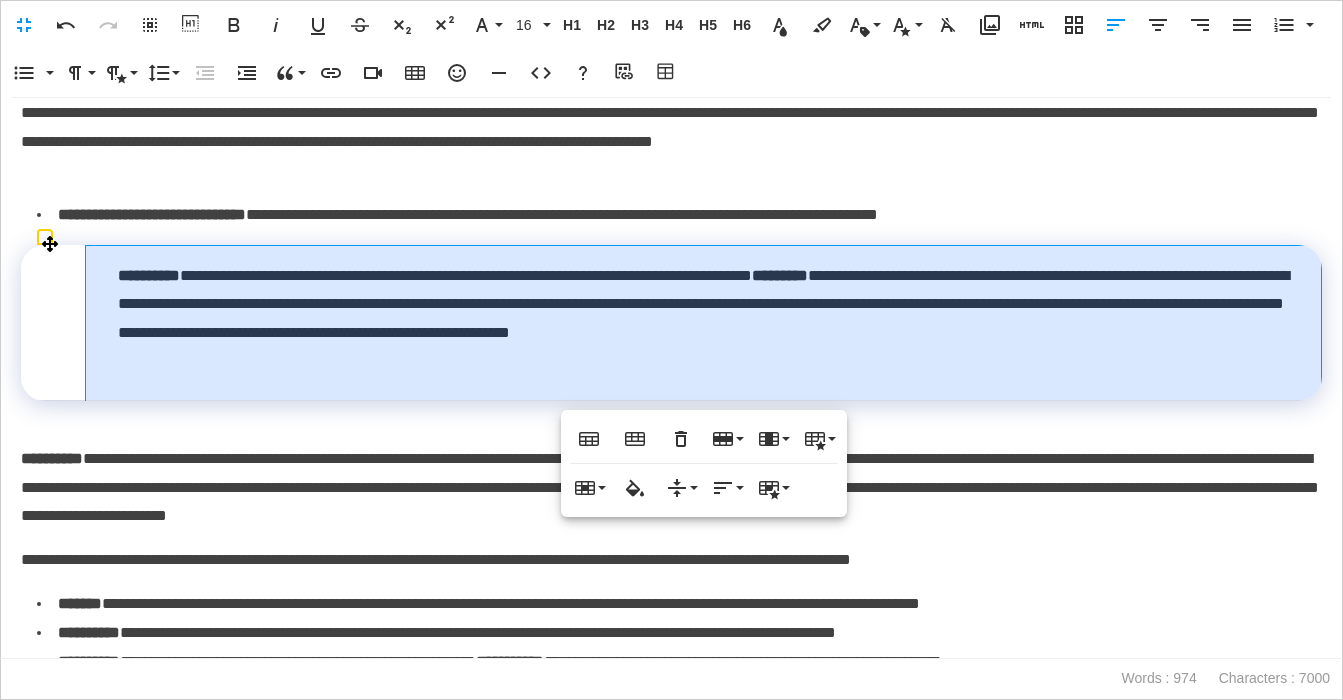 click on "**********" at bounding box center [704, 322] 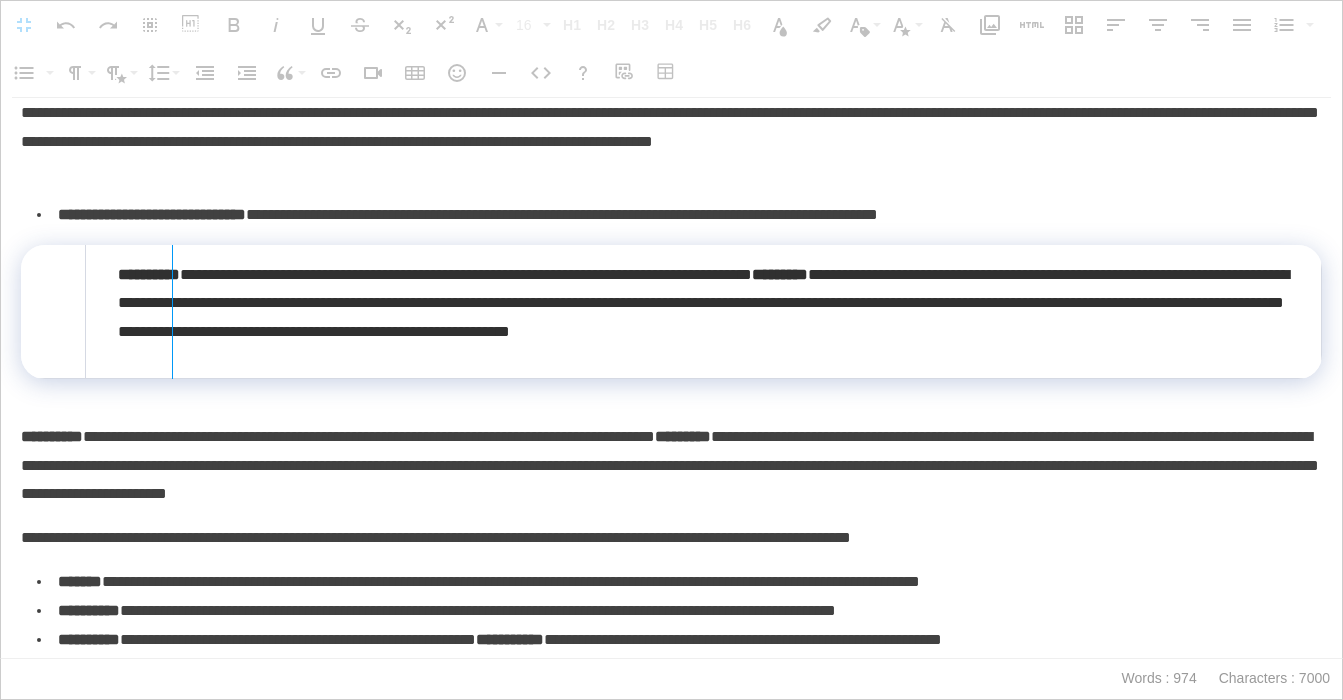 drag, startPoint x: 84, startPoint y: 333, endPoint x: 231, endPoint y: 336, distance: 147.03061 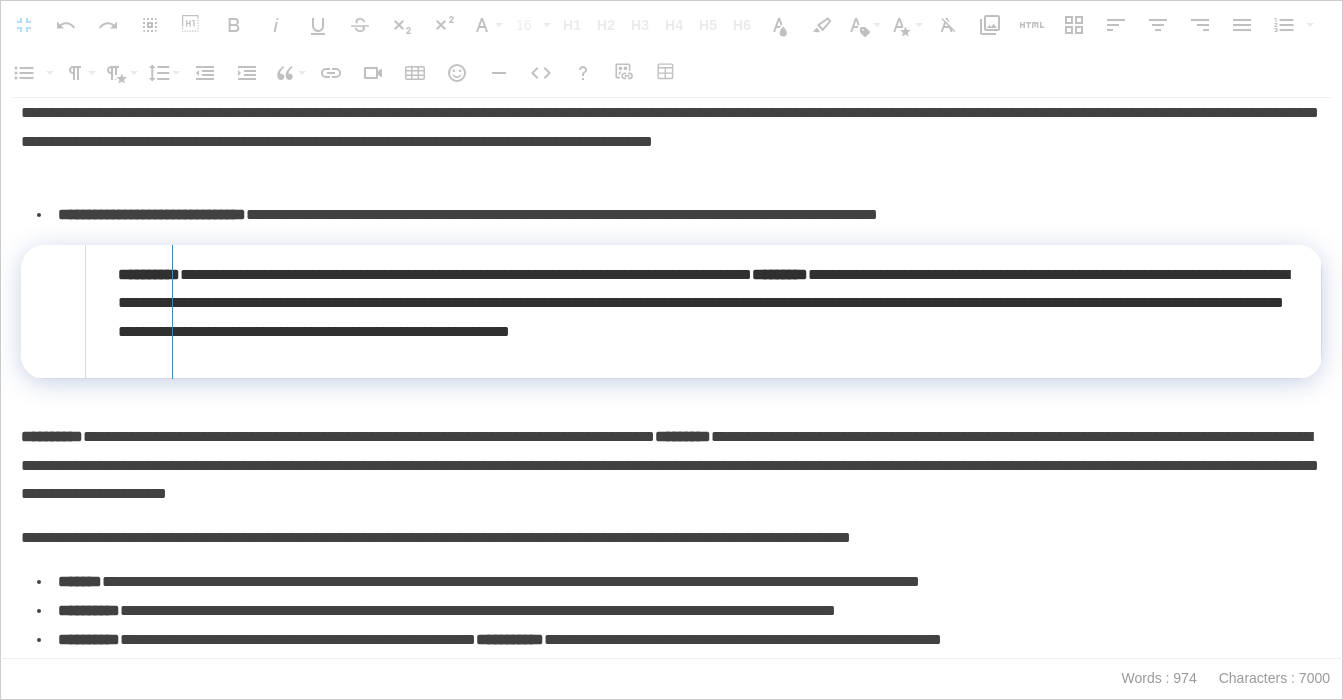 click at bounding box center [172, 312] 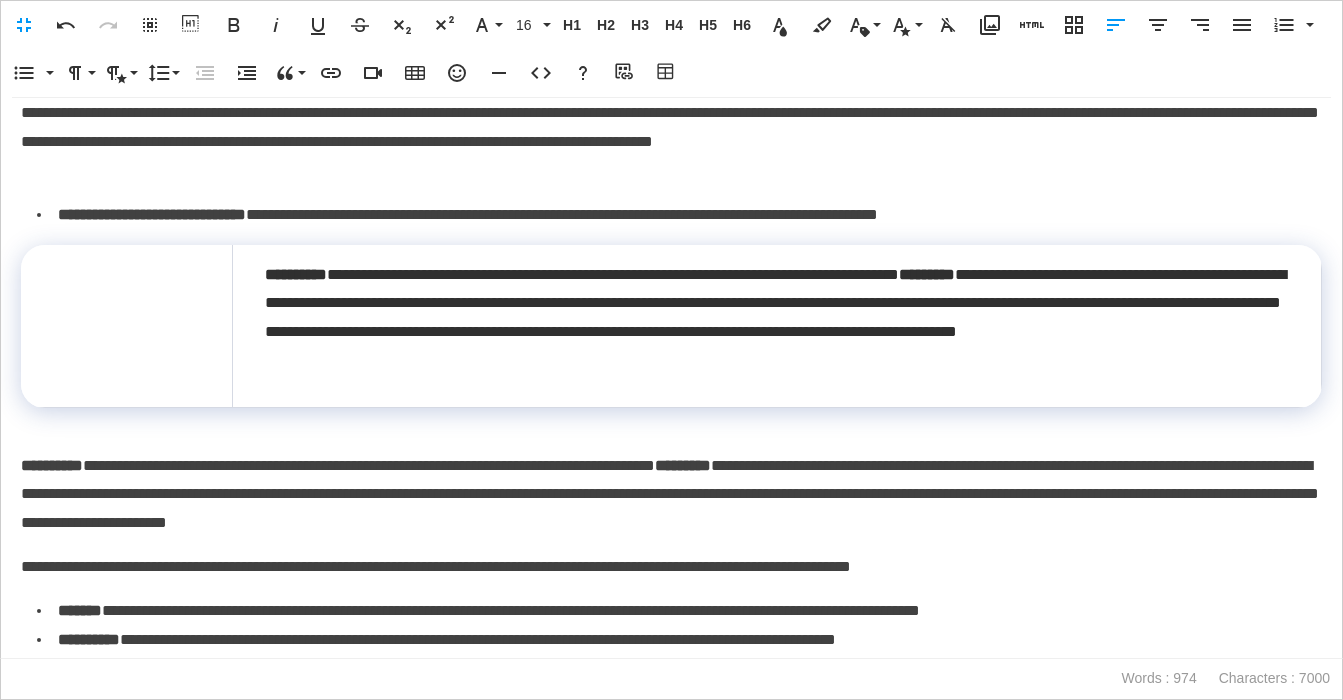 click on "**********" at bounding box center (679, 215) 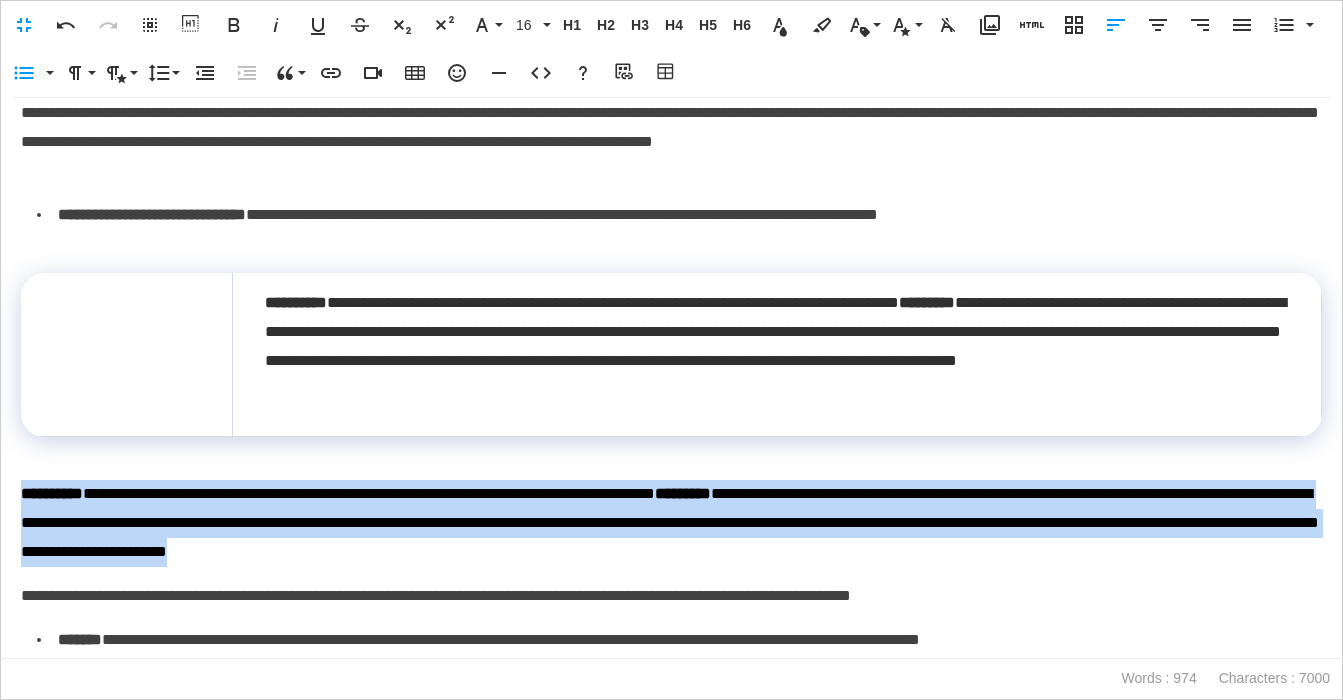 drag, startPoint x: 624, startPoint y: 542, endPoint x: -19, endPoint y: 466, distance: 647.4759 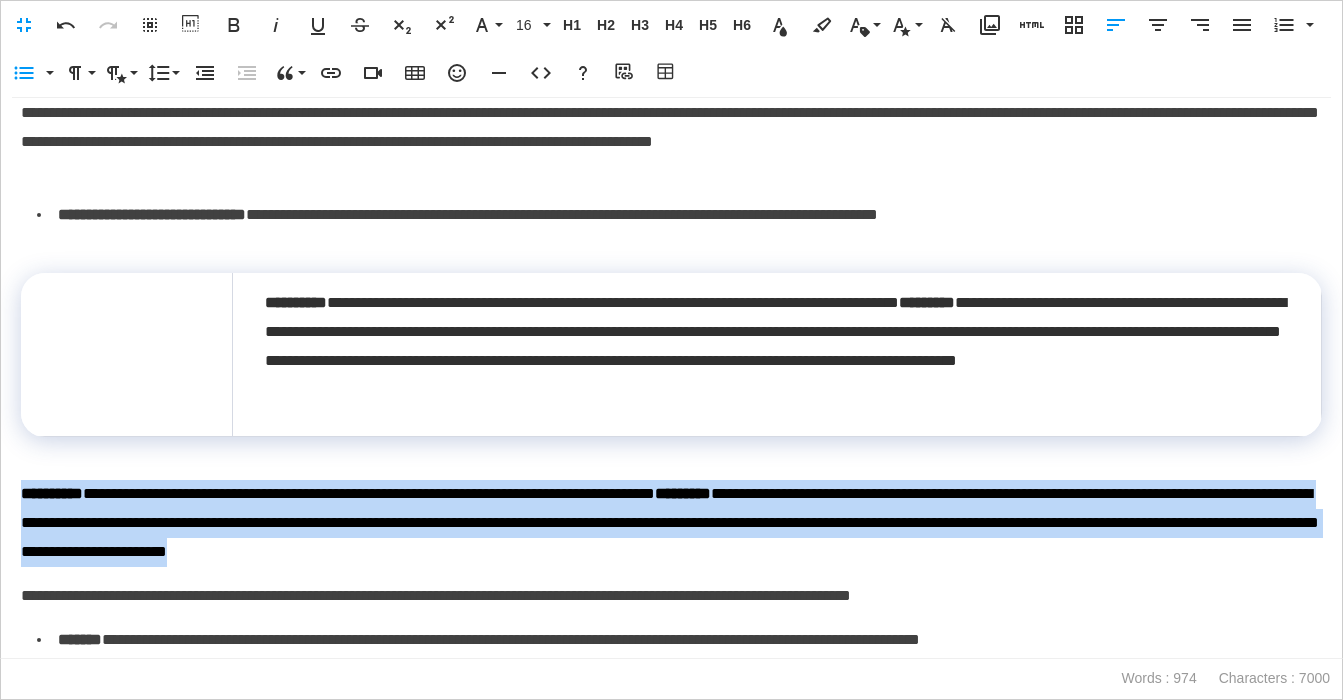click on "**********" at bounding box center (671, 0) 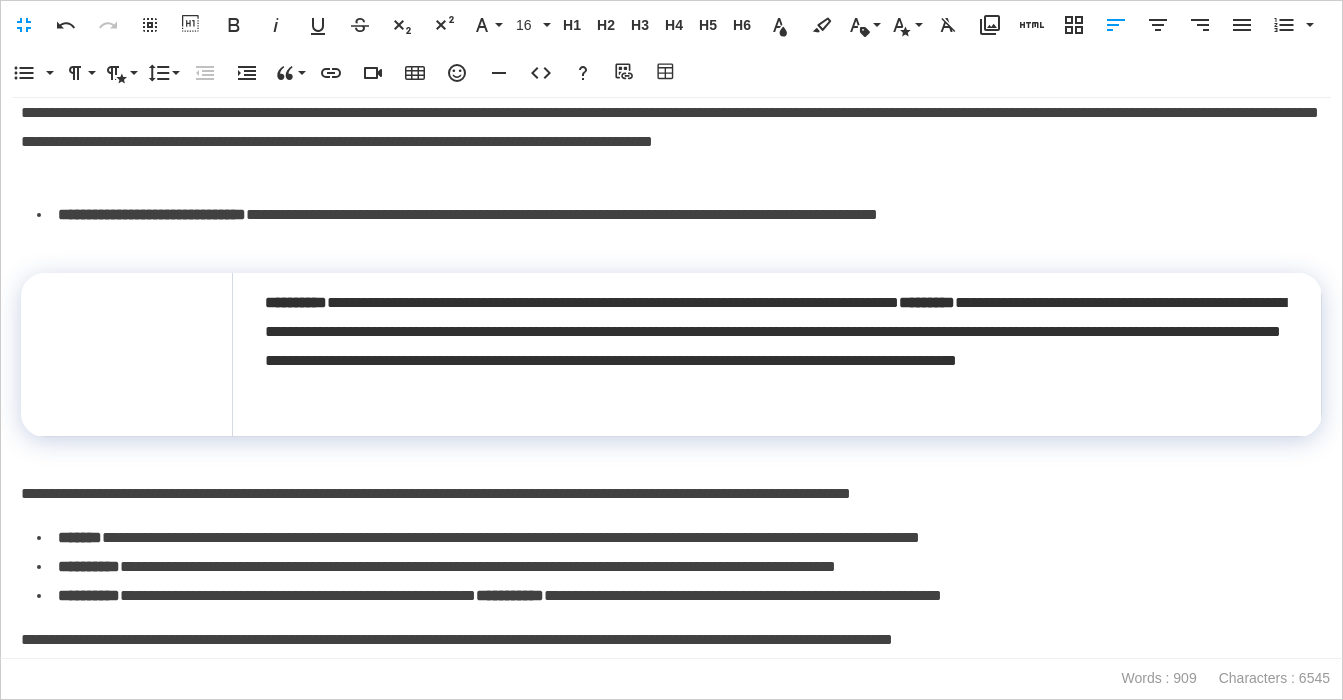 click on "**********" at bounding box center (671, 494) 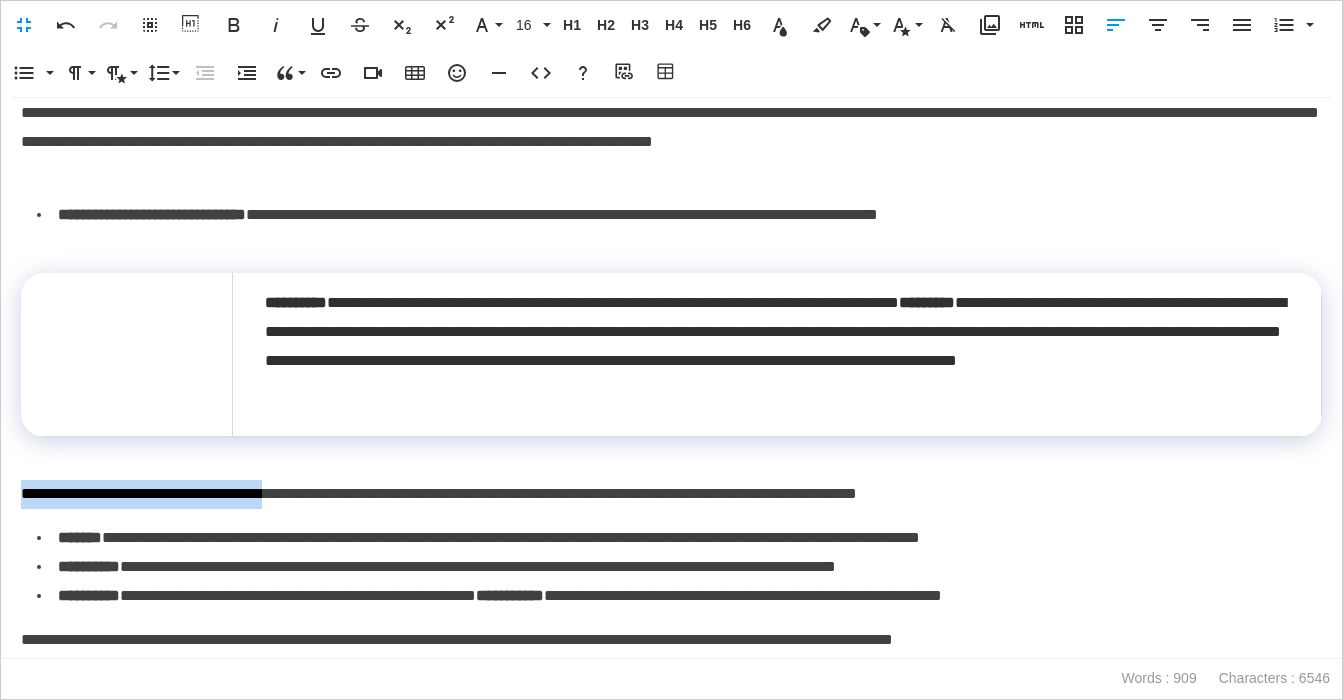drag, startPoint x: 325, startPoint y: 490, endPoint x: -19, endPoint y: 486, distance: 344.02325 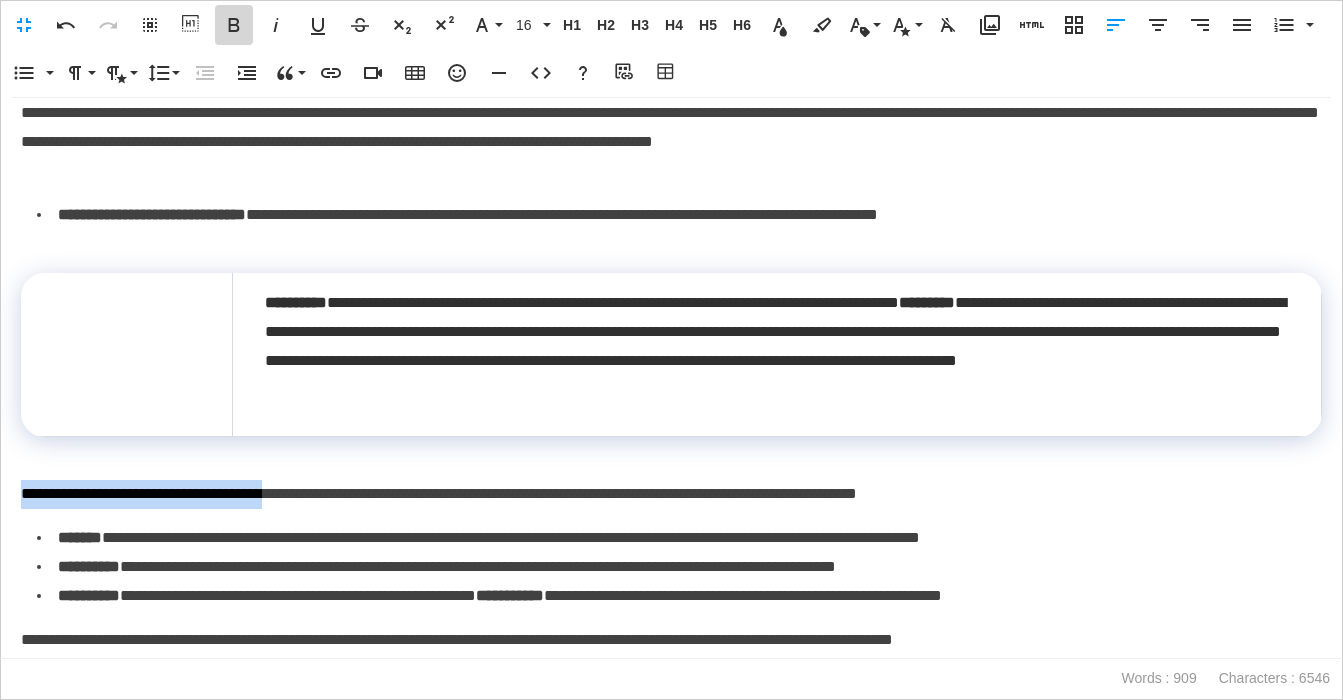 drag, startPoint x: 238, startPoint y: 25, endPoint x: 33, endPoint y: 404, distance: 430.88977 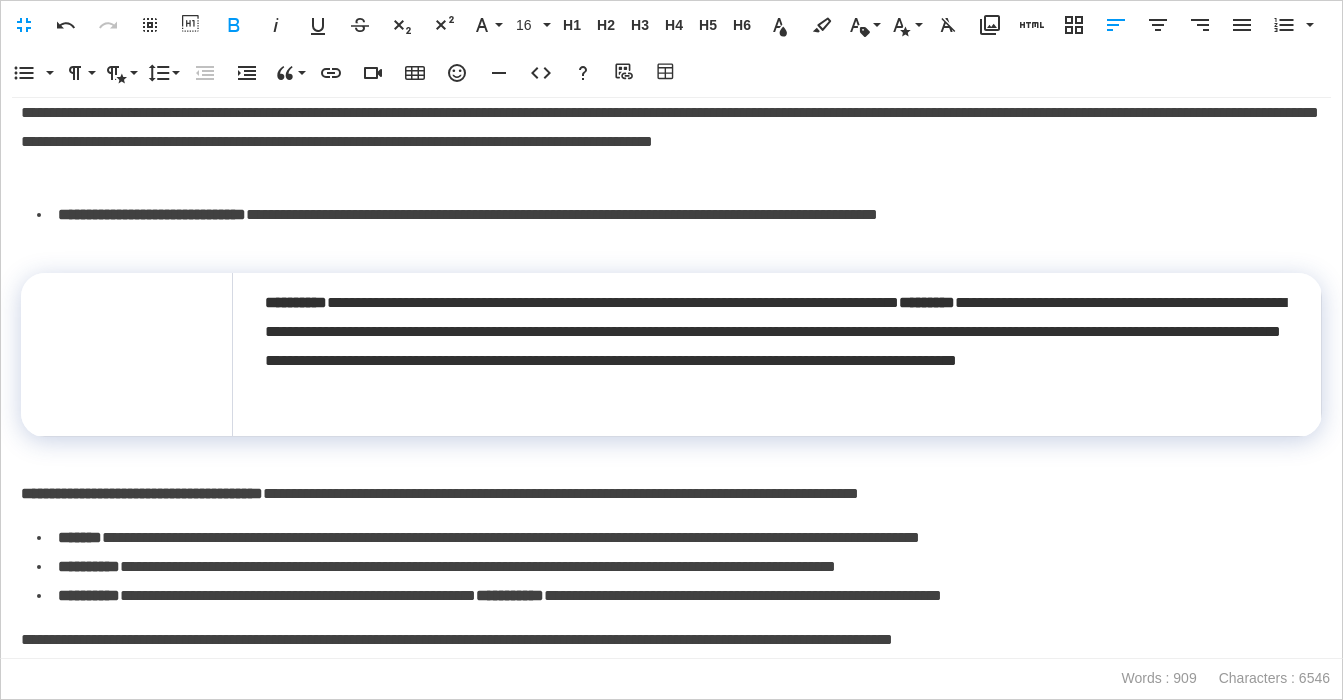 click on "**********" at bounding box center [142, 493] 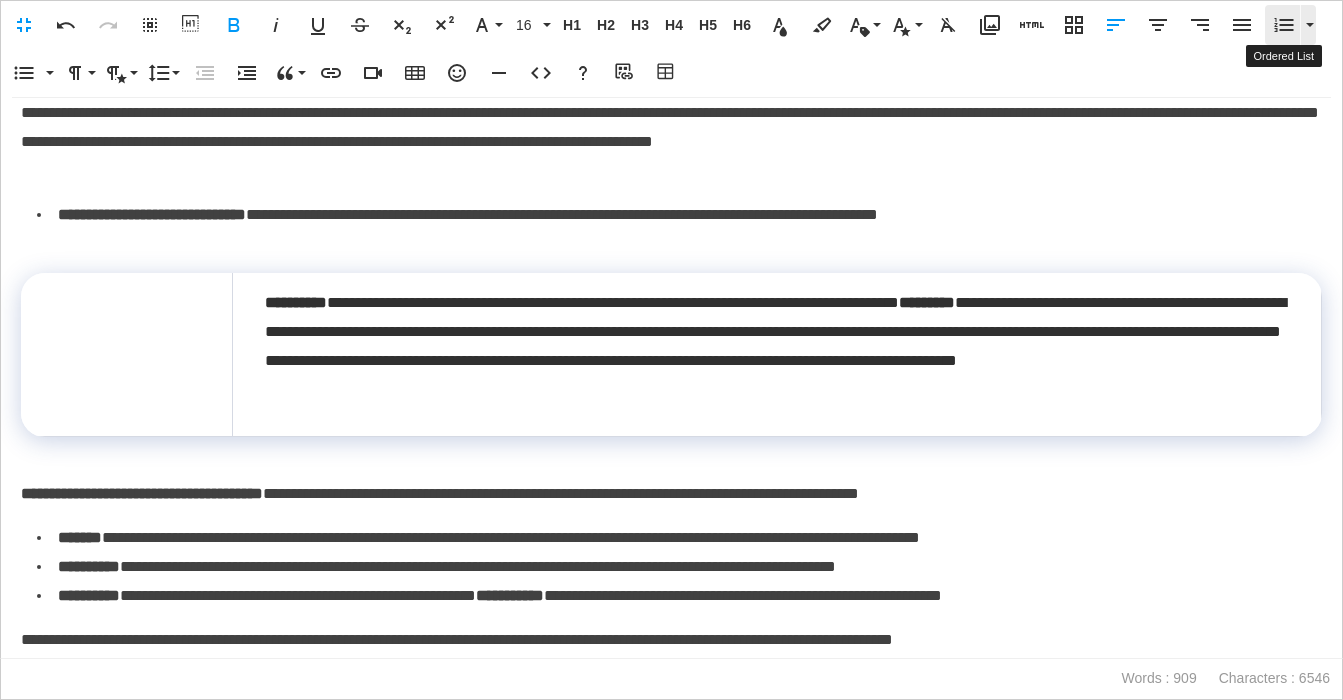click 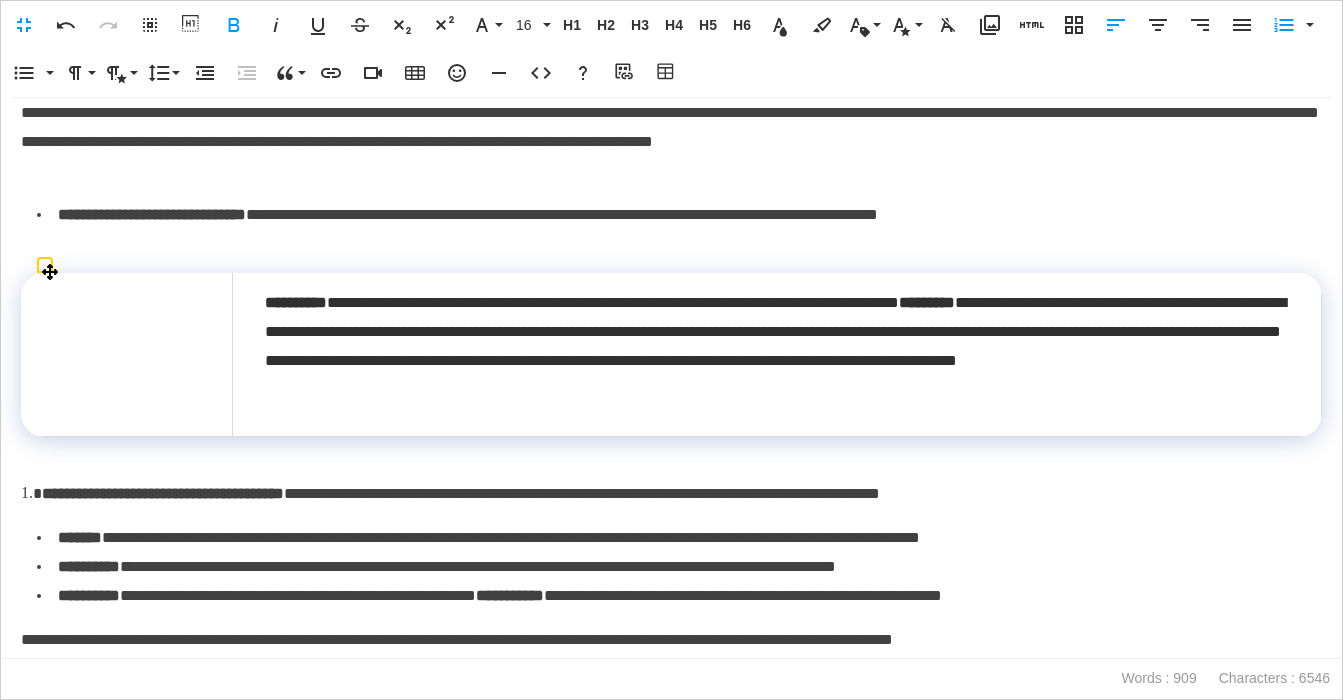 scroll, scrollTop: 194, scrollLeft: 0, axis: vertical 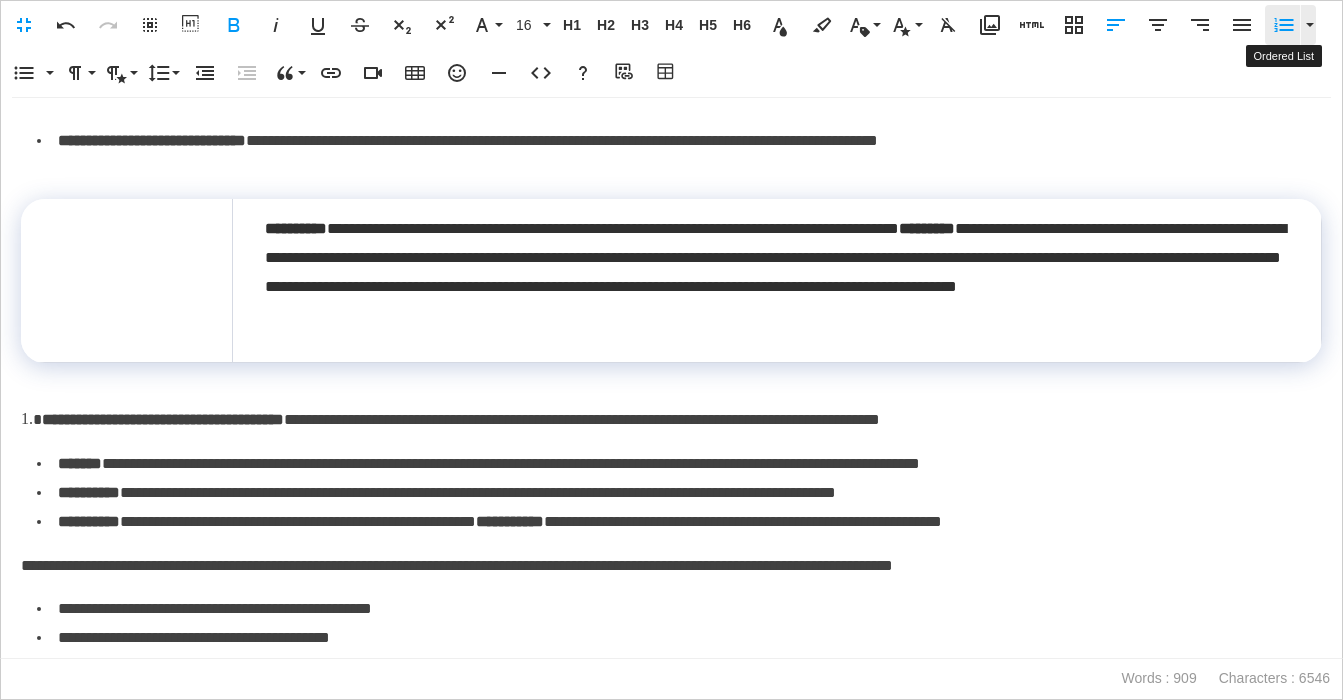 drag, startPoint x: 1287, startPoint y: 26, endPoint x: 365, endPoint y: 116, distance: 926.3822 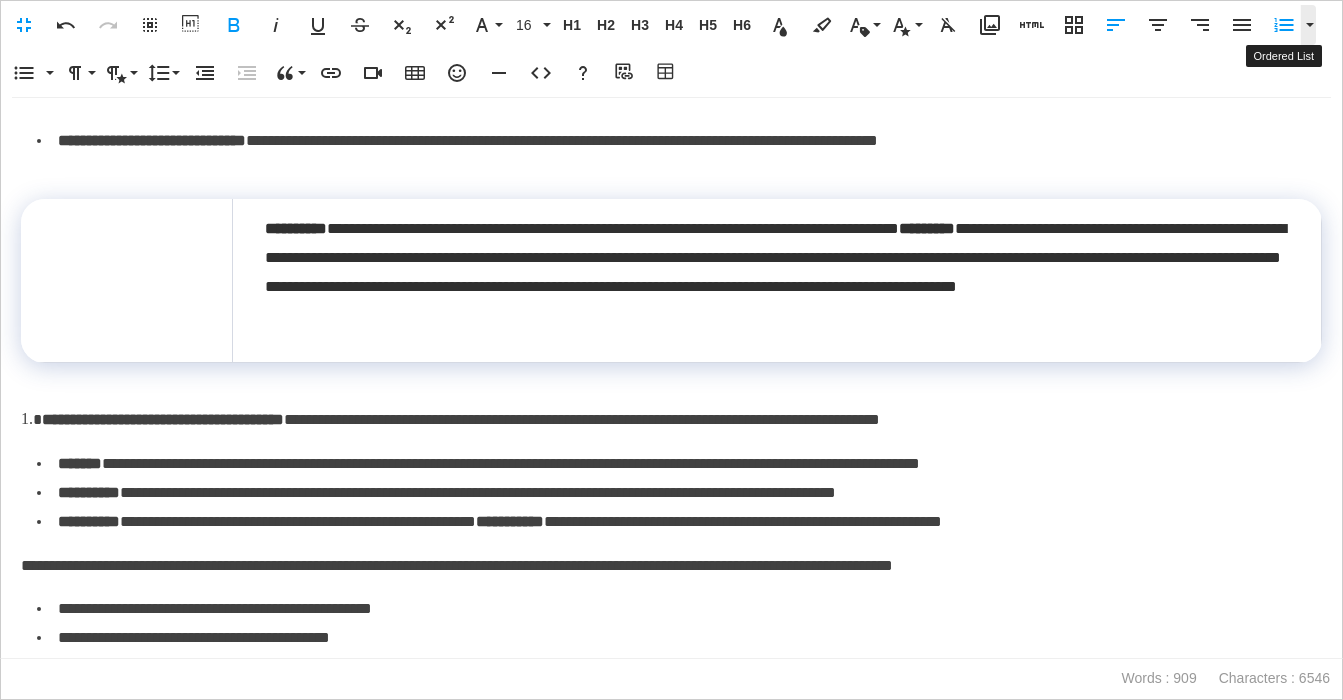 click 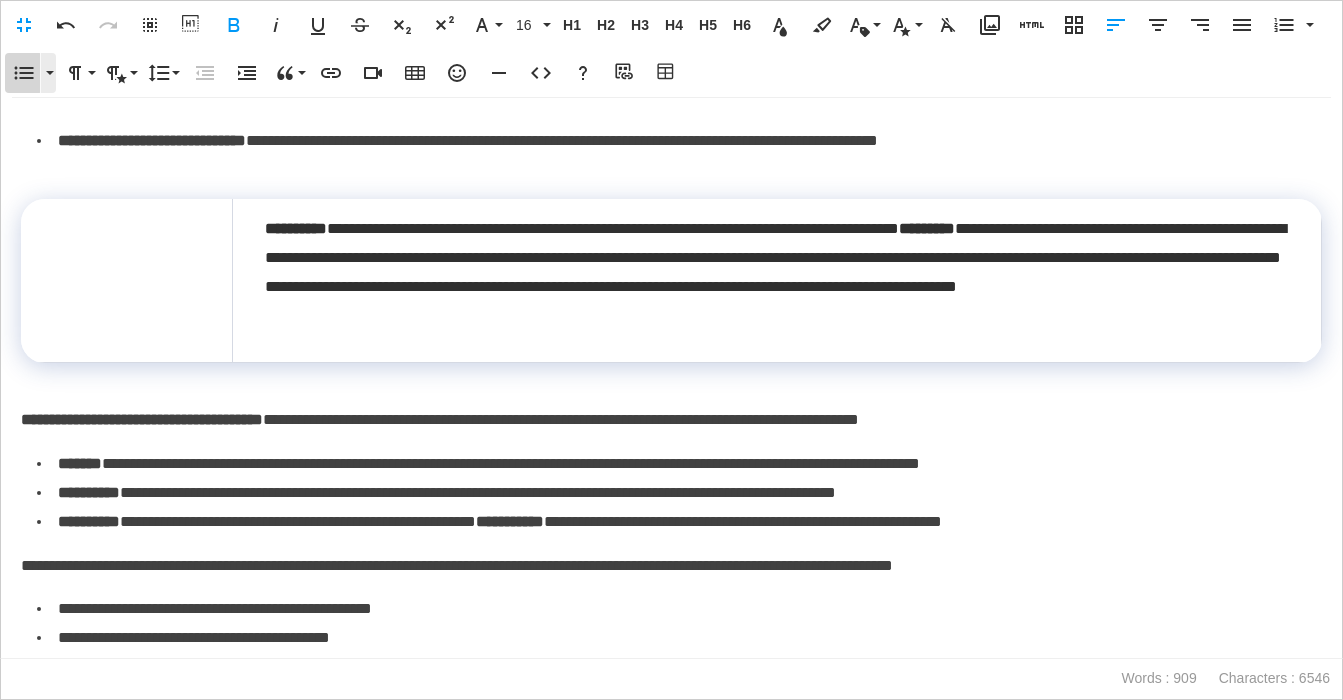 click 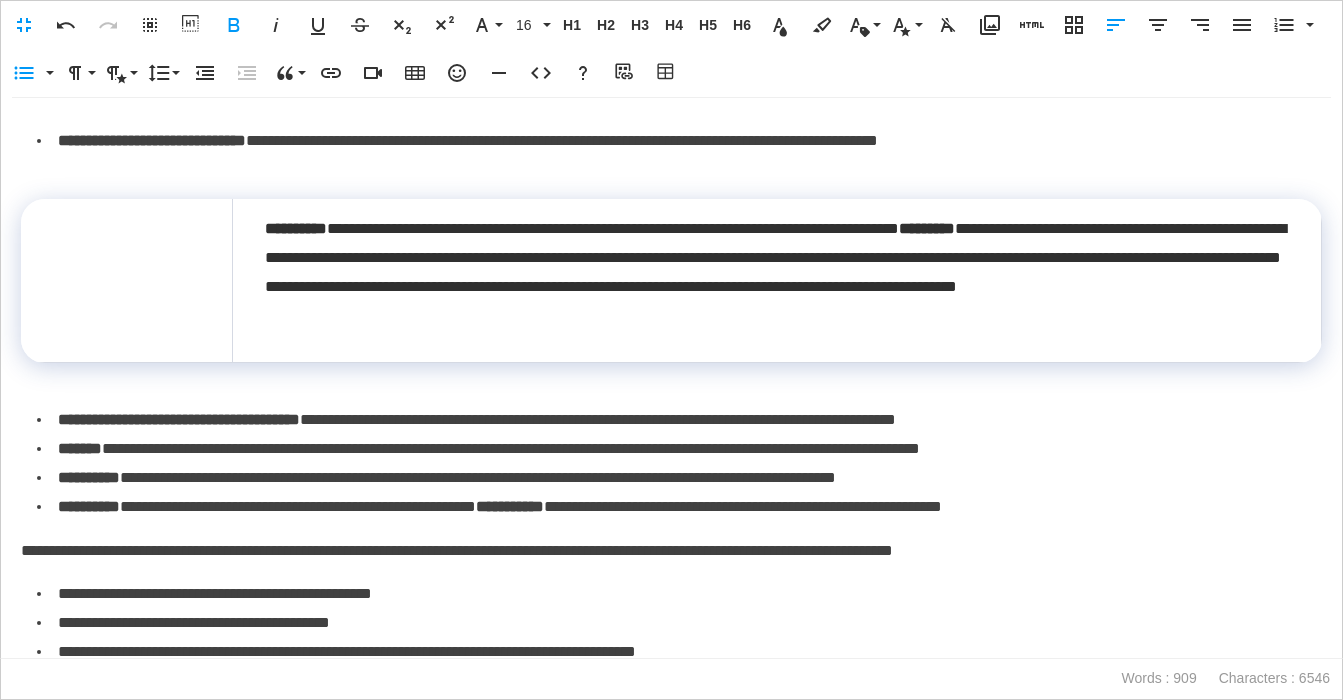 click on "**********" at bounding box center (679, 420) 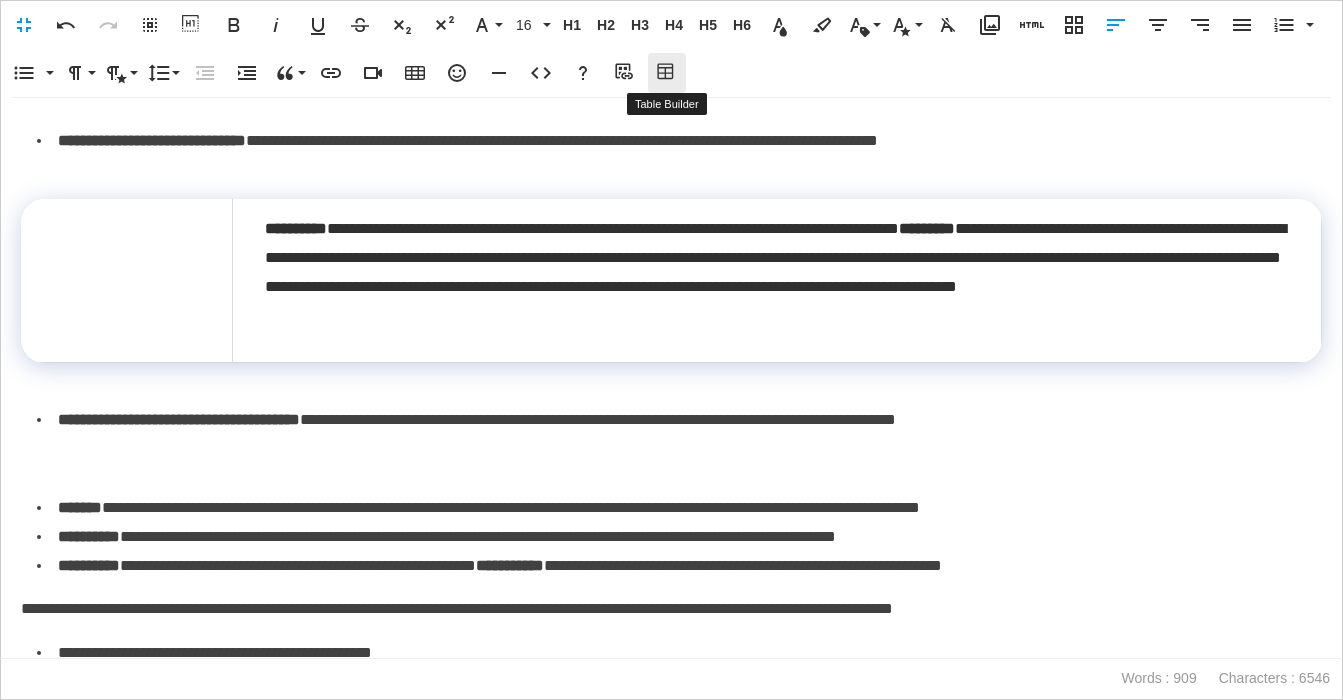 click 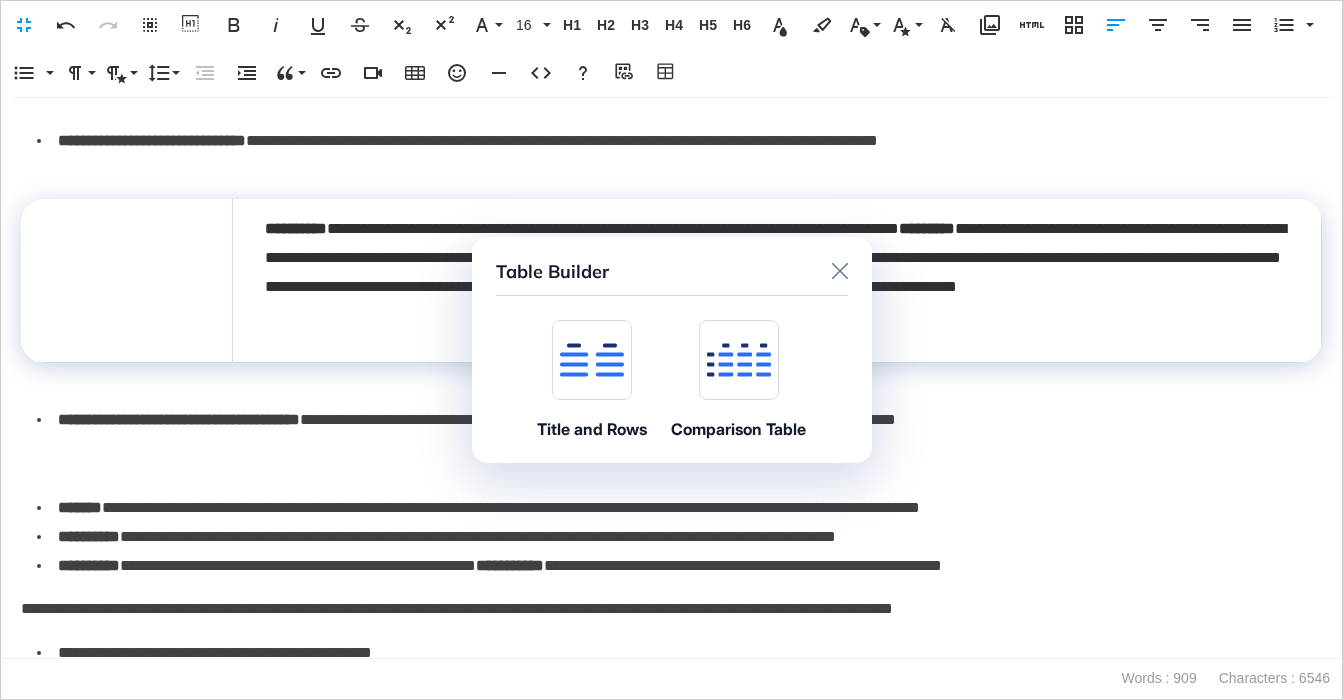 click 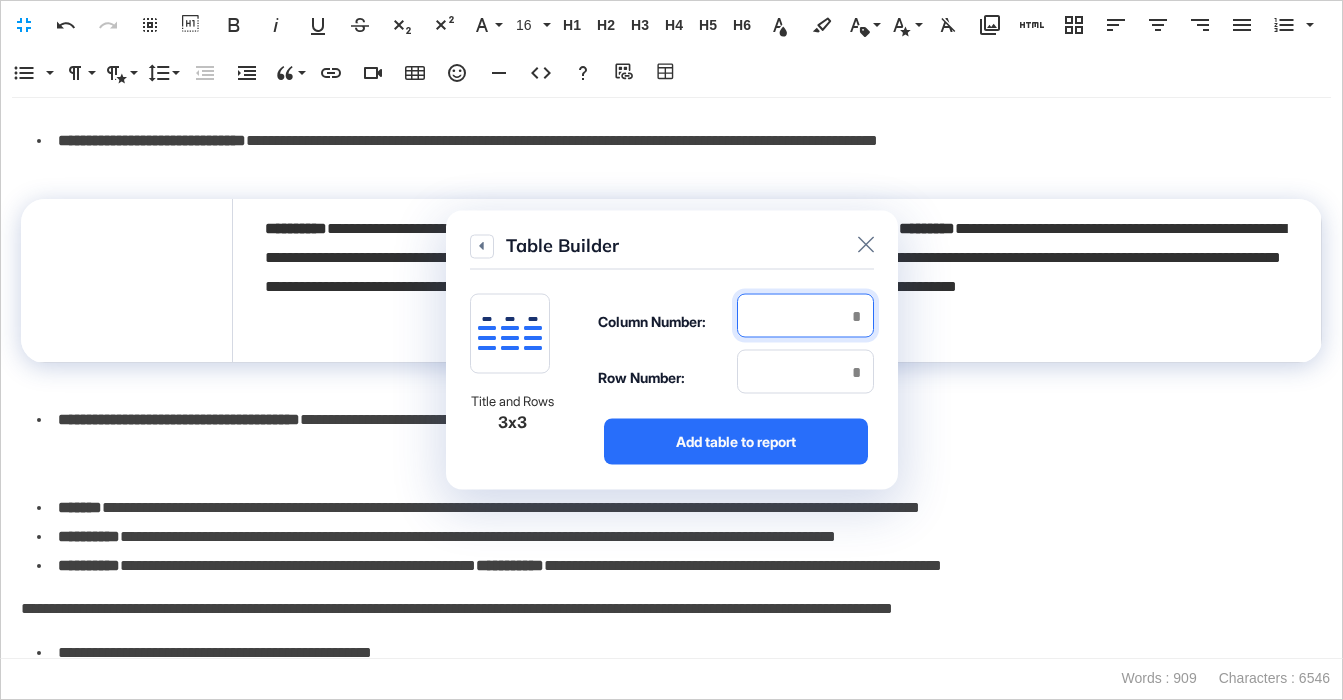 click at bounding box center [805, 316] 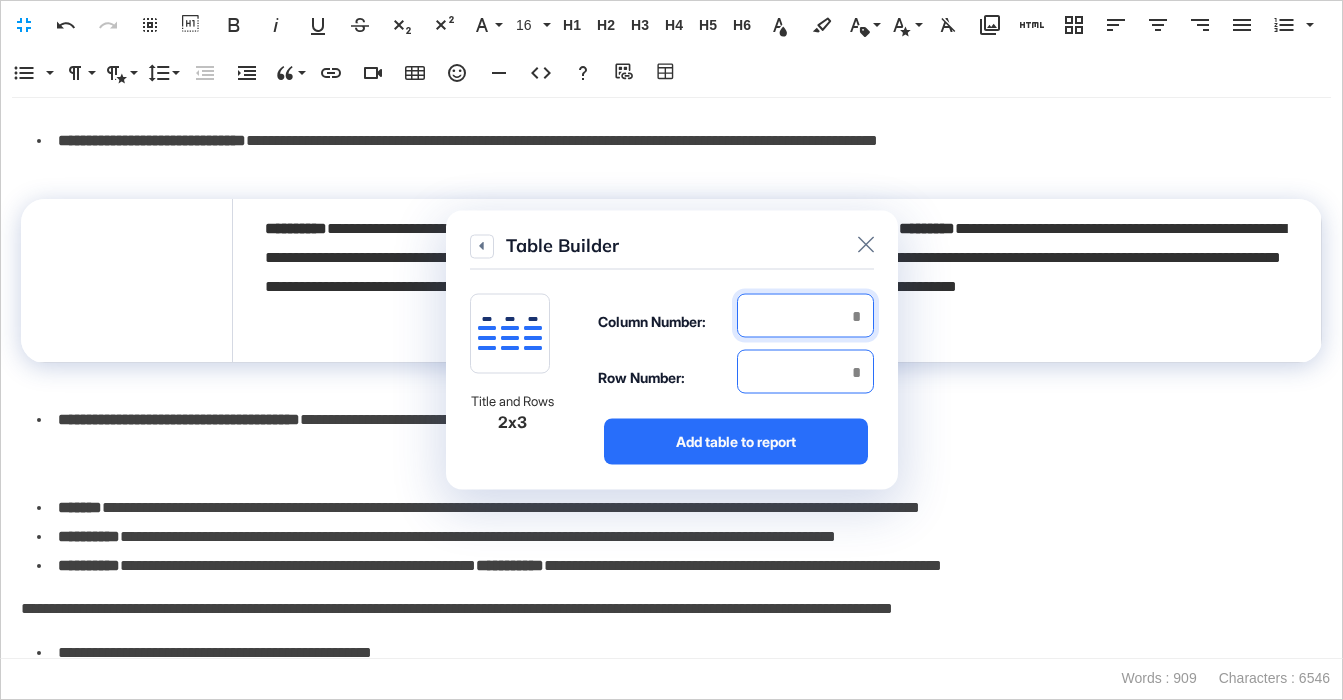 type on "*" 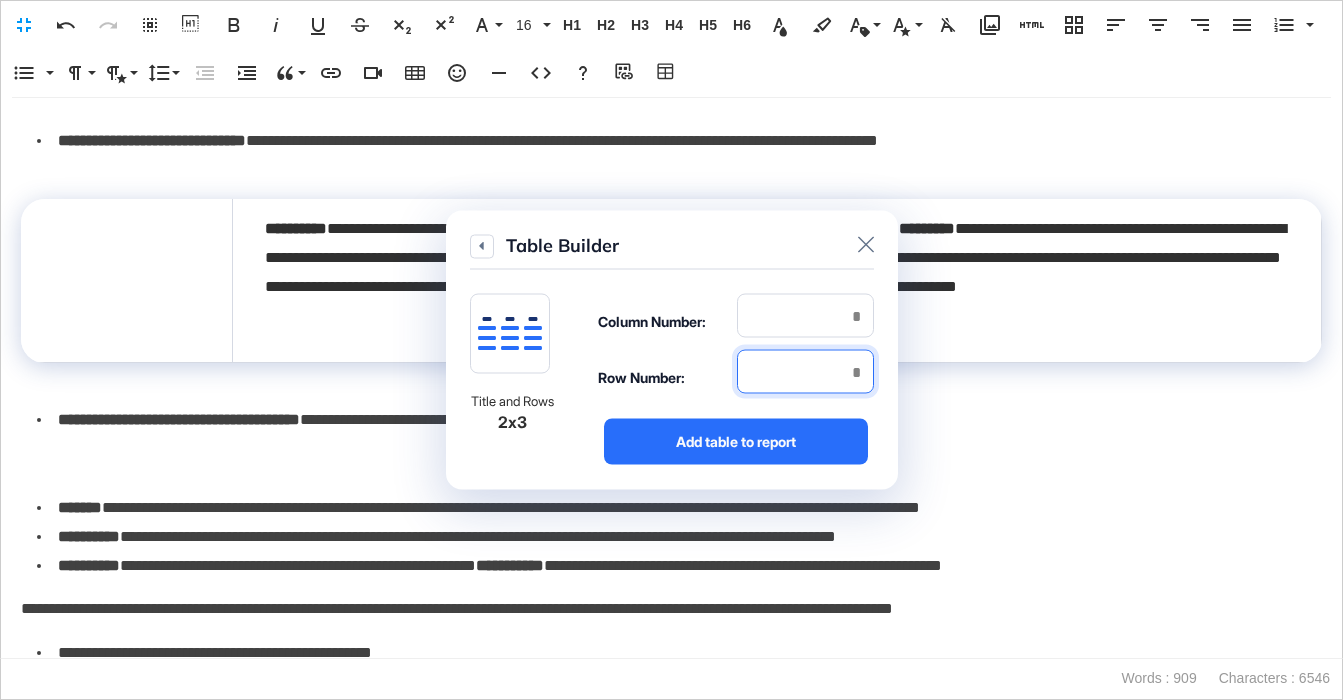click at bounding box center [805, 372] 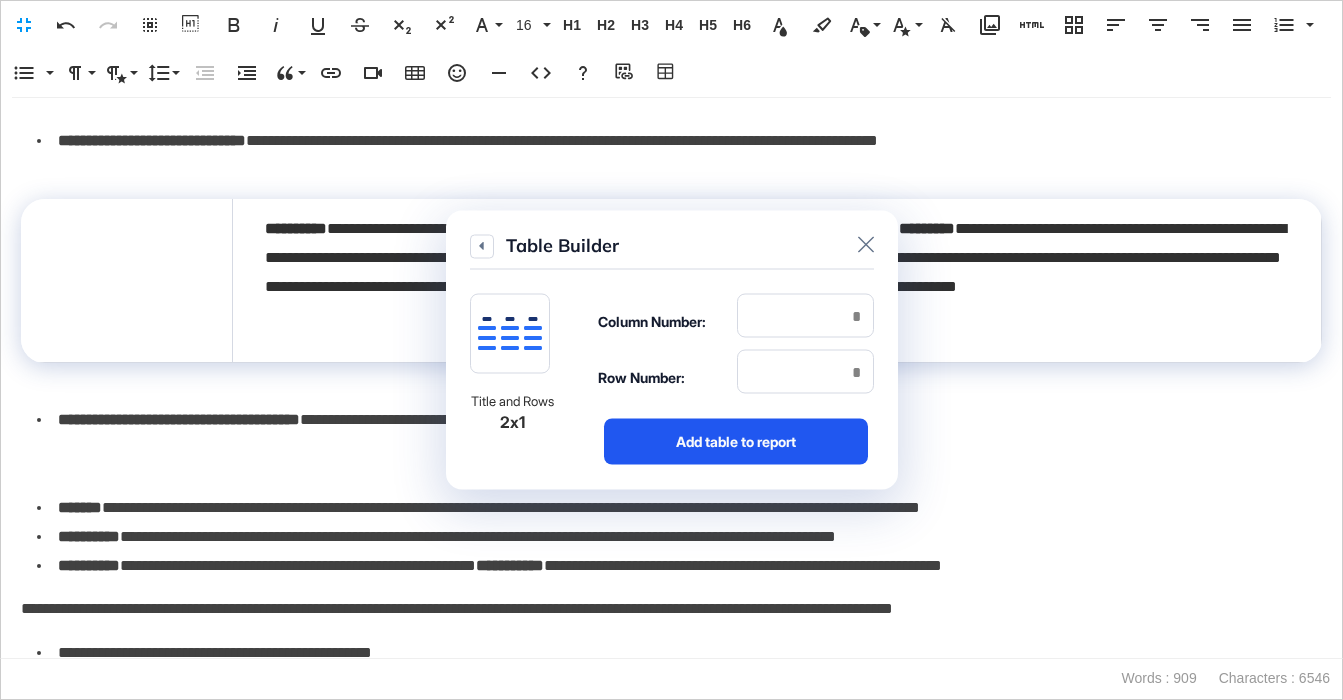 click on "Add table to report" at bounding box center [736, 442] 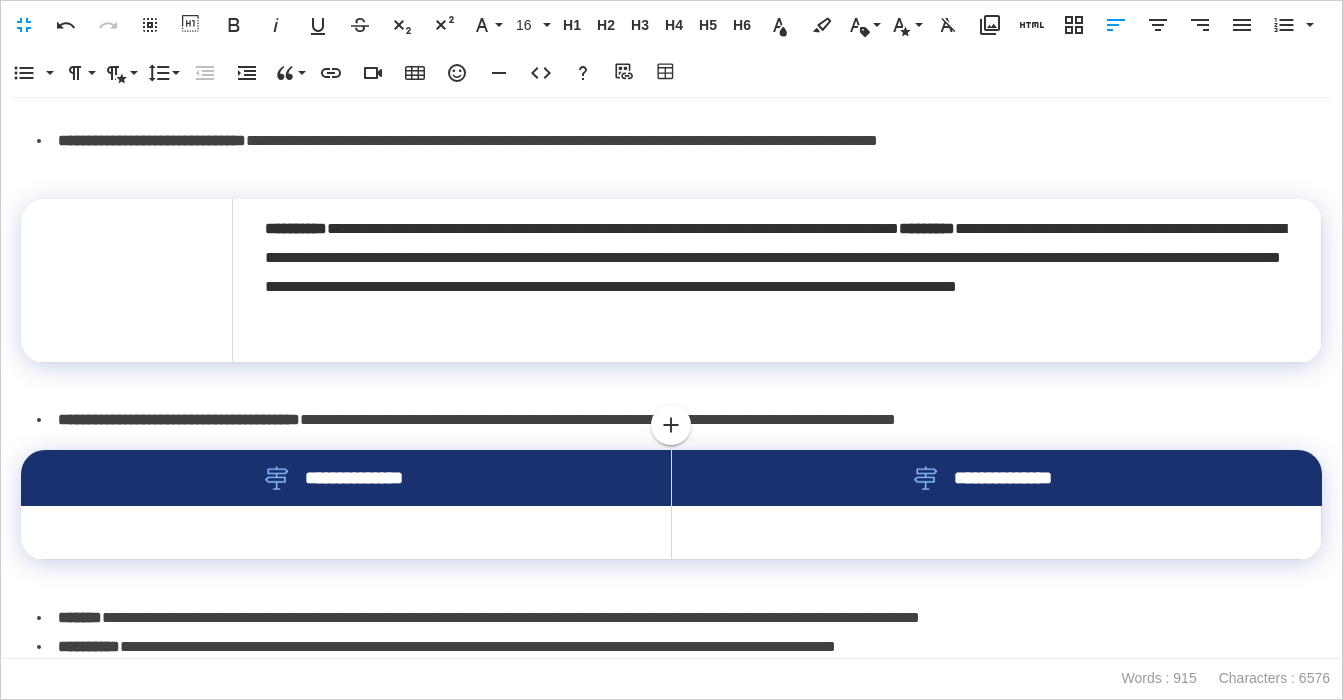 scroll, scrollTop: 288, scrollLeft: 0, axis: vertical 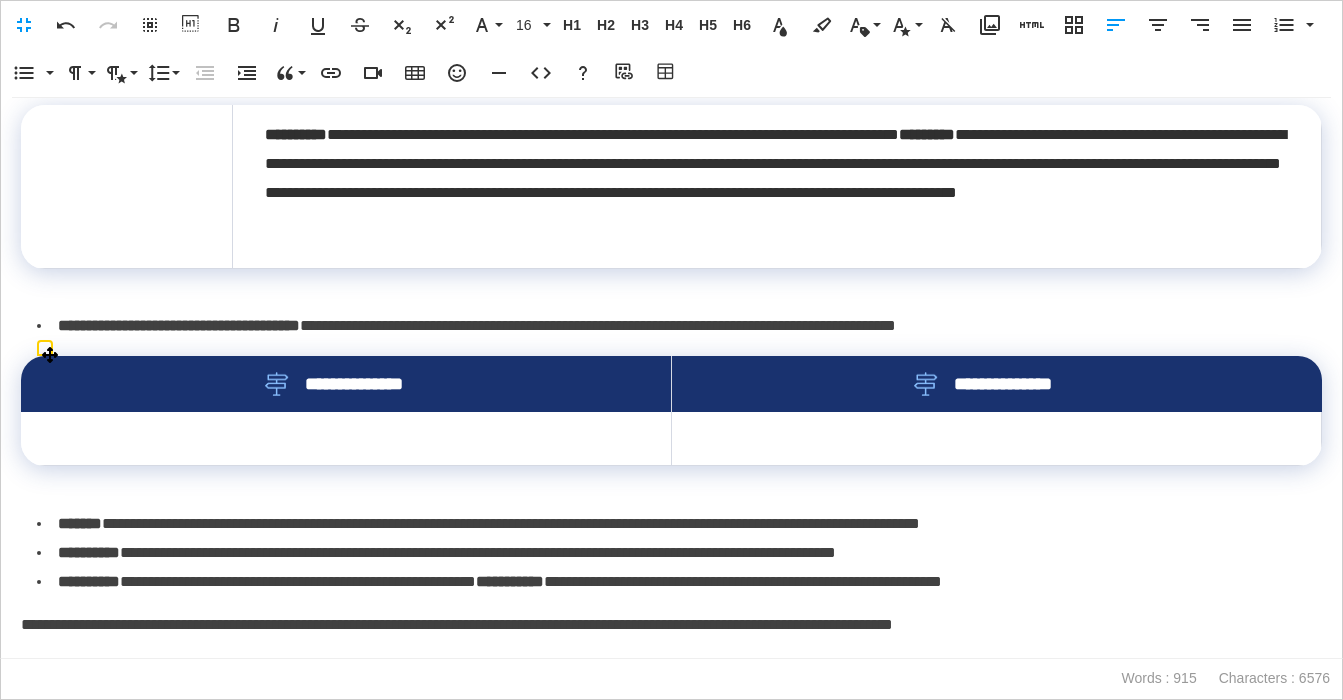 drag, startPoint x: 641, startPoint y: 392, endPoint x: 791, endPoint y: 389, distance: 150.03 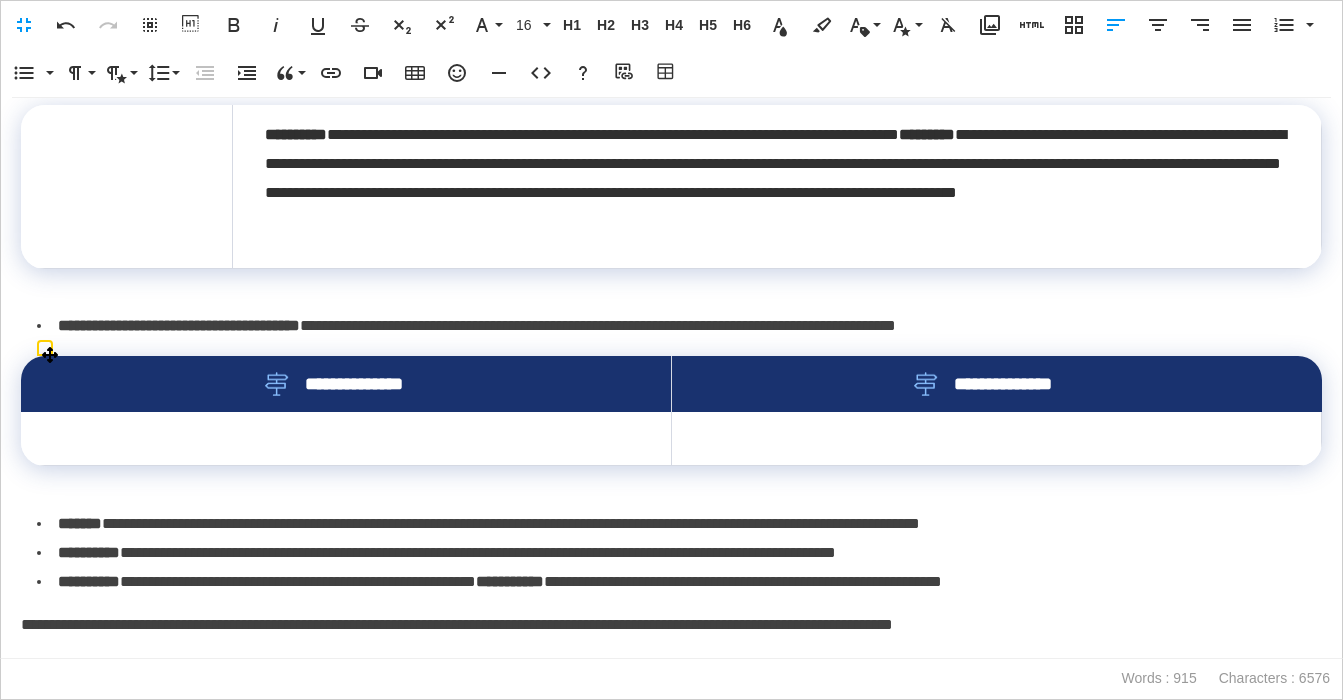 click on "**********" at bounding box center [671, 384] 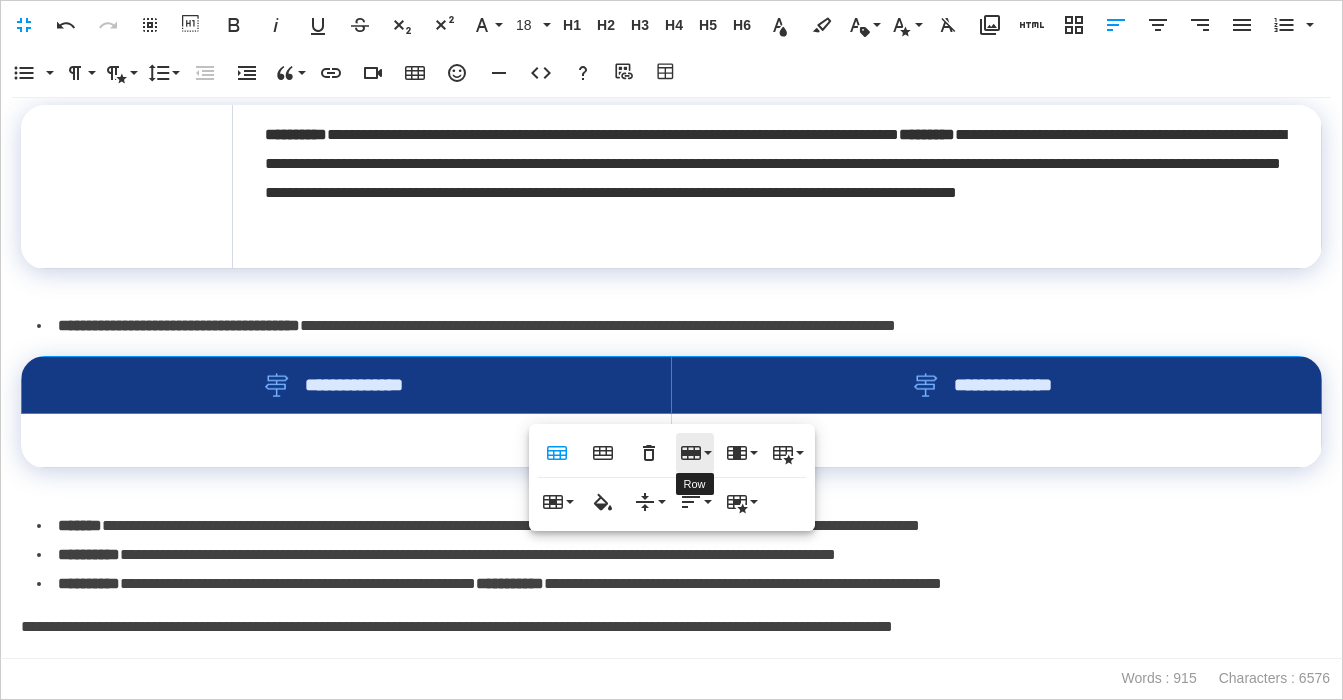 click 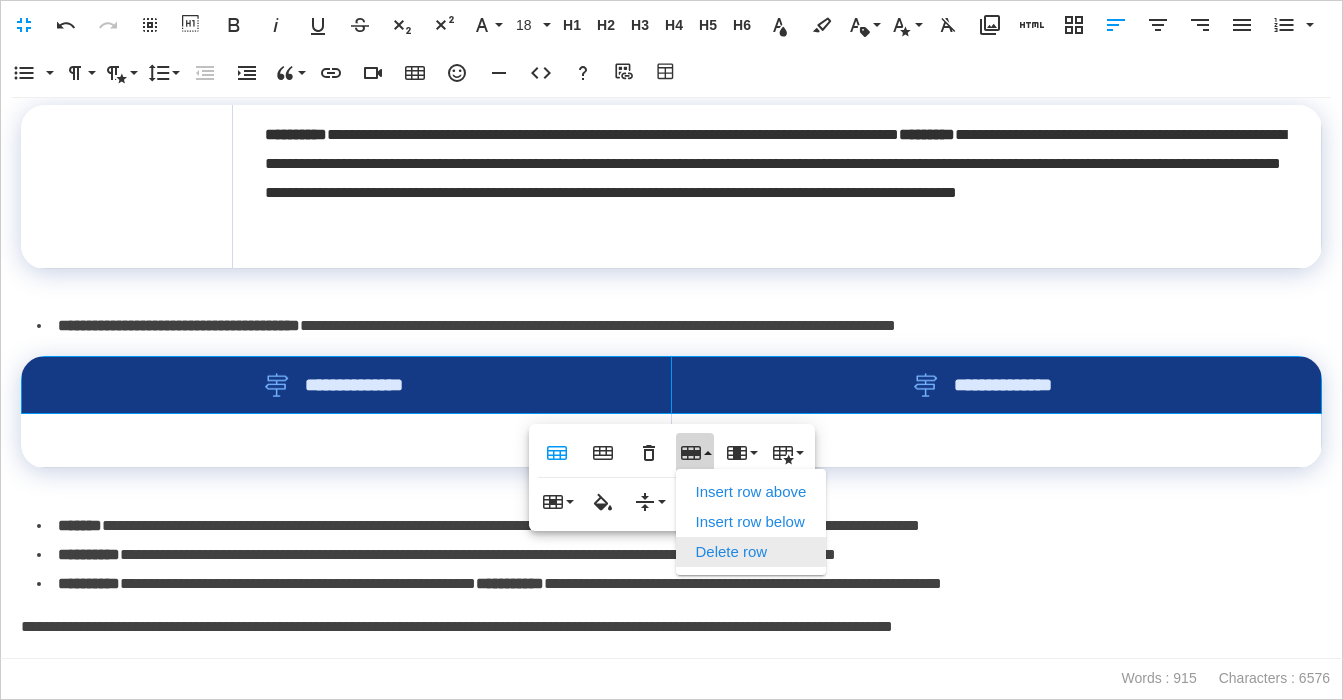 click on "Delete row" at bounding box center [751, 552] 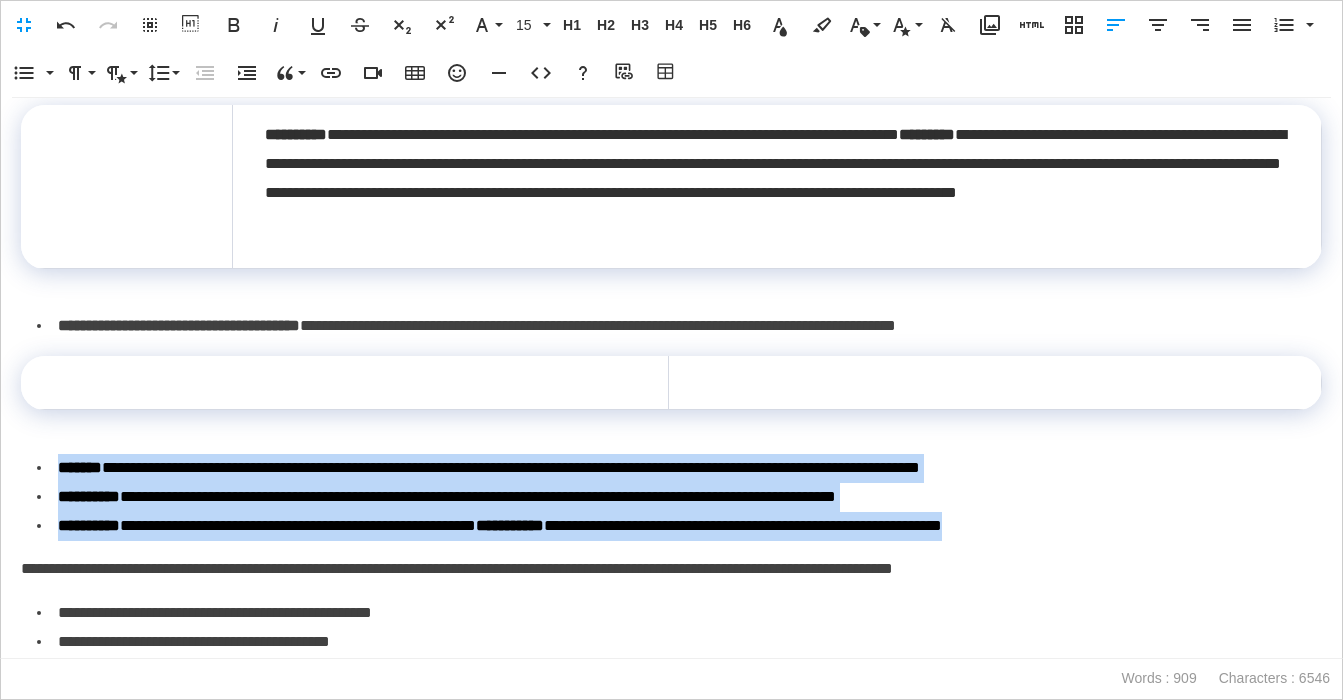 drag, startPoint x: 957, startPoint y: 515, endPoint x: -19, endPoint y: 465, distance: 977.2799 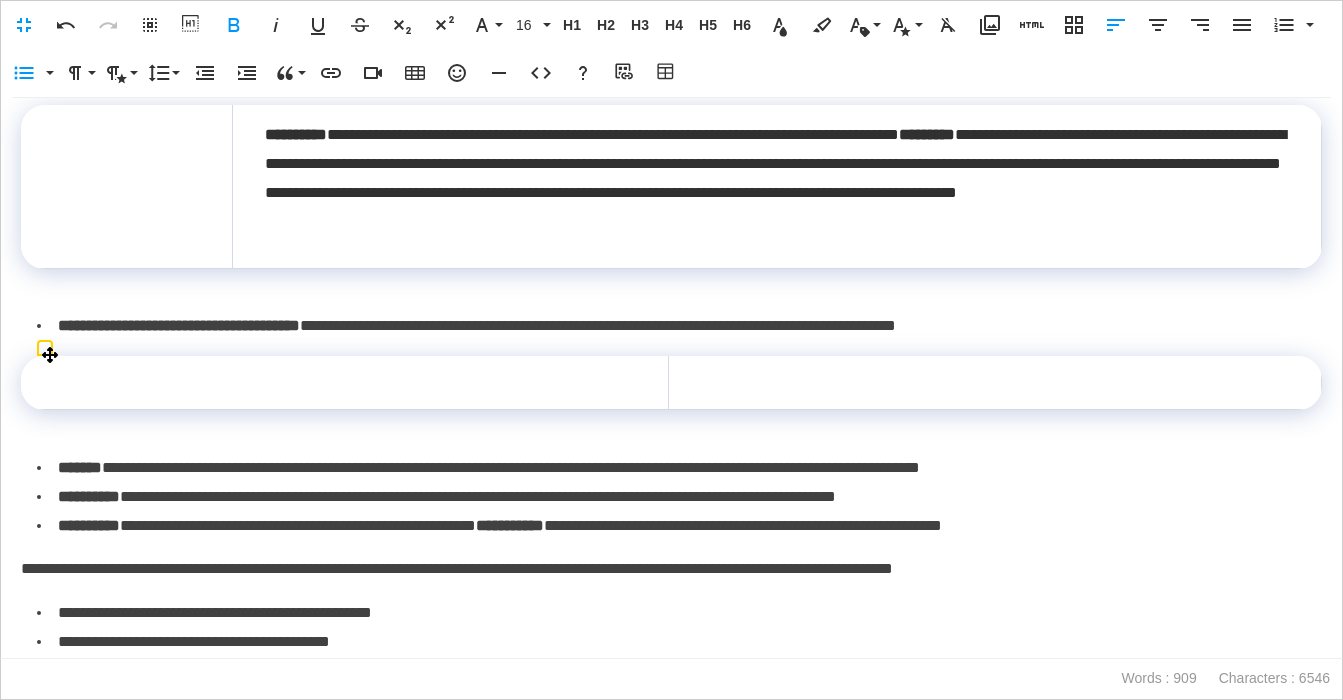 click at bounding box center (995, 383) 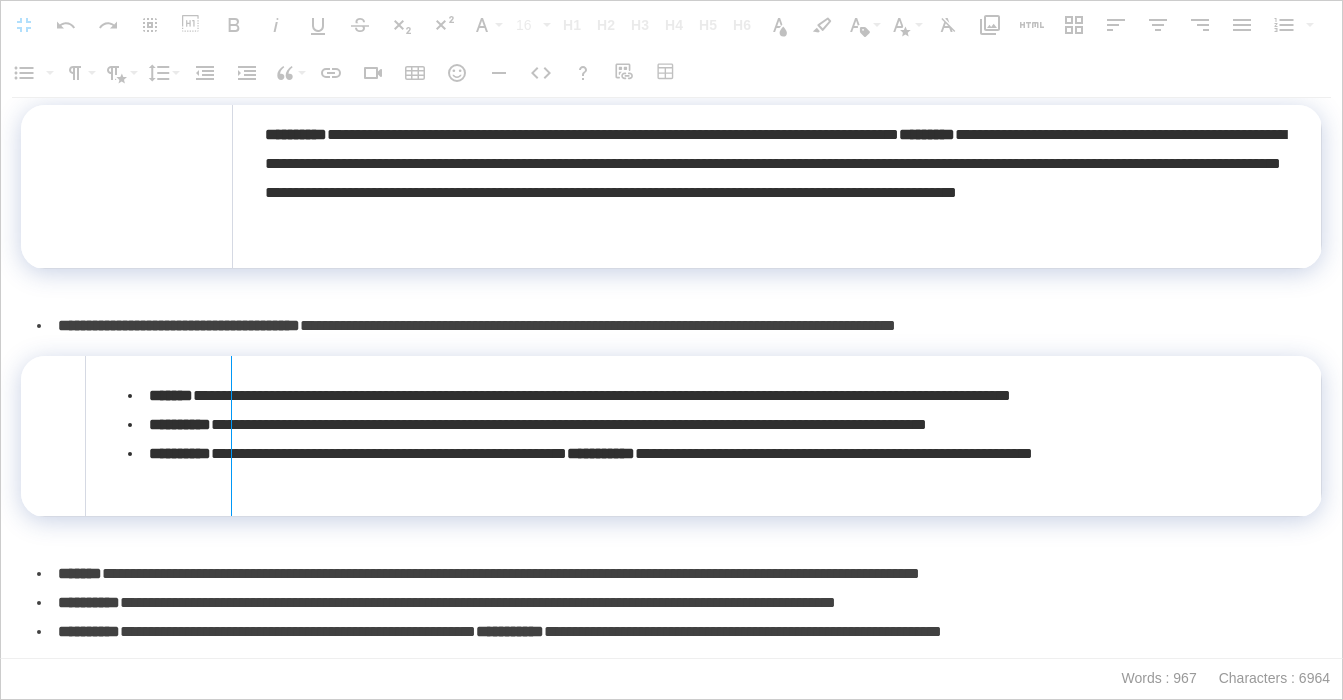 drag, startPoint x: 83, startPoint y: 381, endPoint x: 230, endPoint y: 372, distance: 147.27525 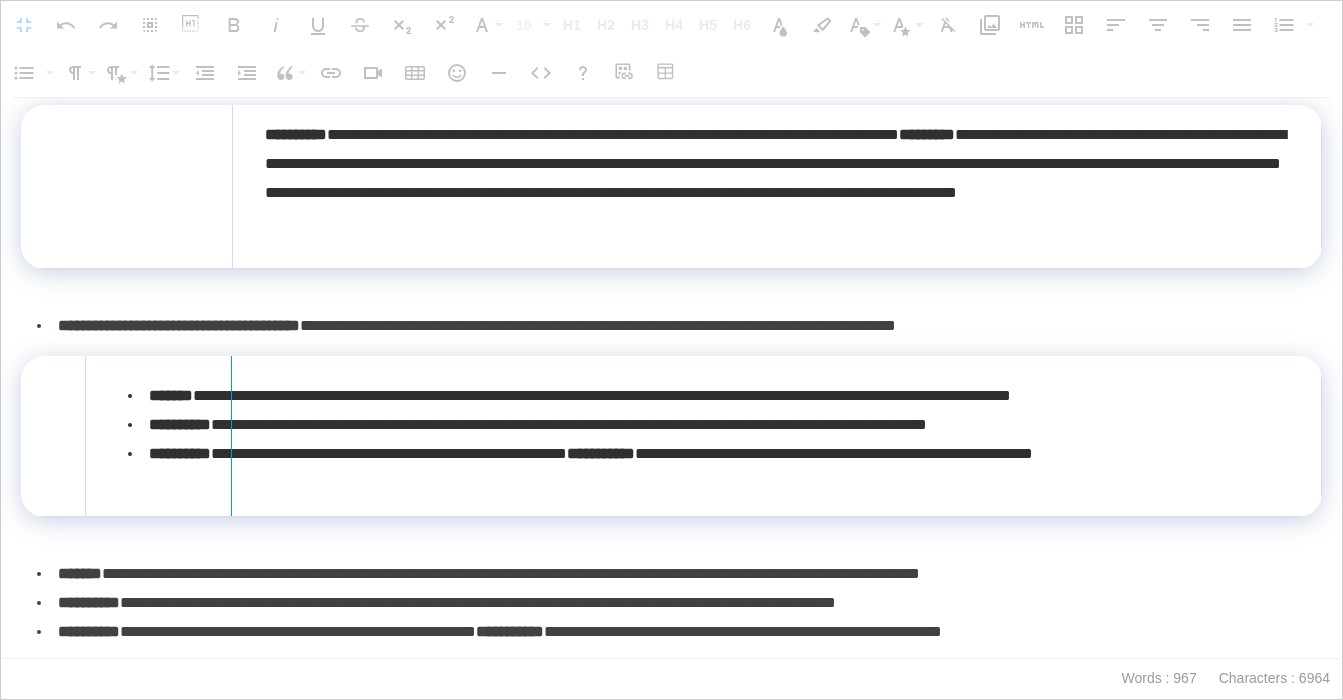 click at bounding box center (231, 436) 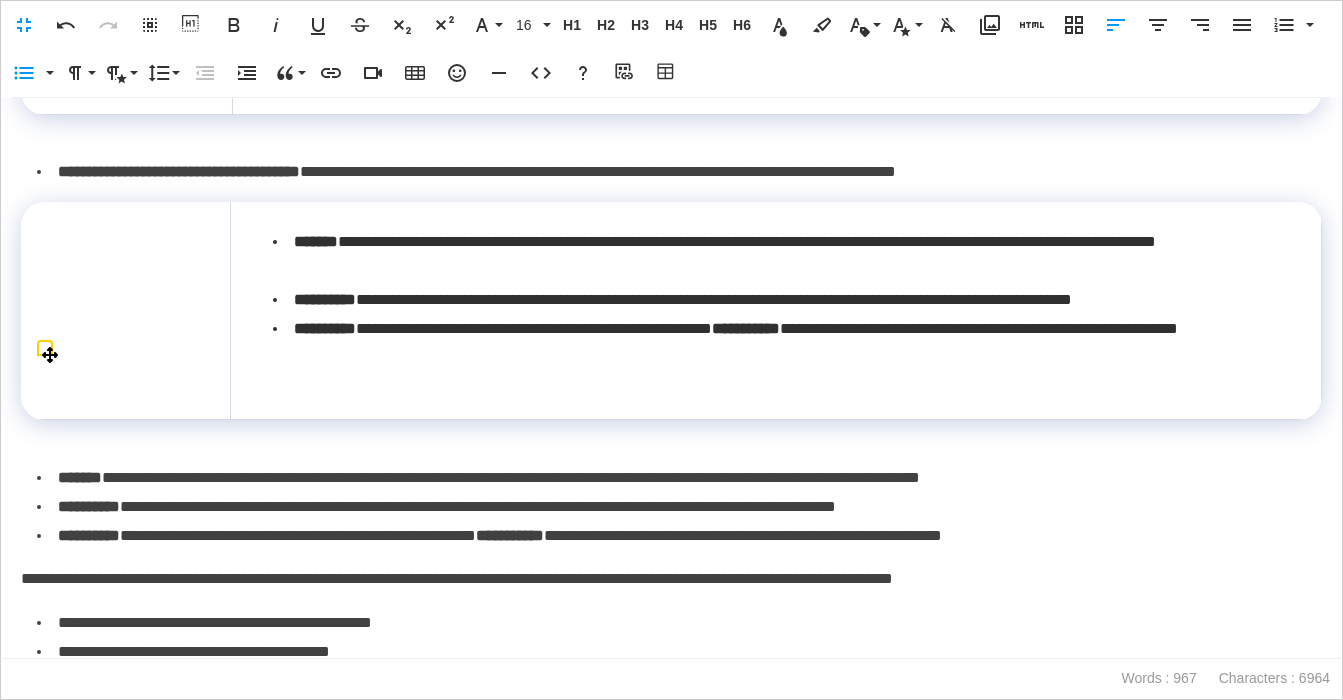 scroll, scrollTop: 555, scrollLeft: 0, axis: vertical 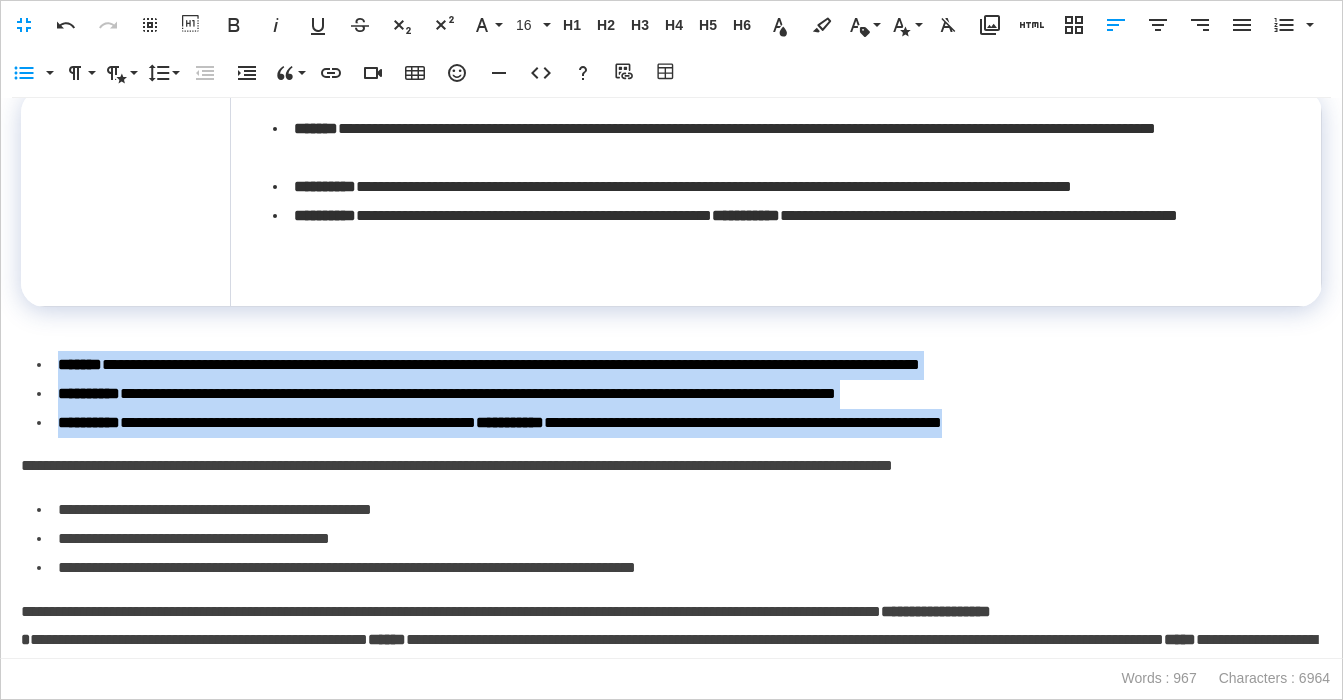 drag, startPoint x: 1183, startPoint y: 421, endPoint x: -4, endPoint y: 352, distance: 1189.0038 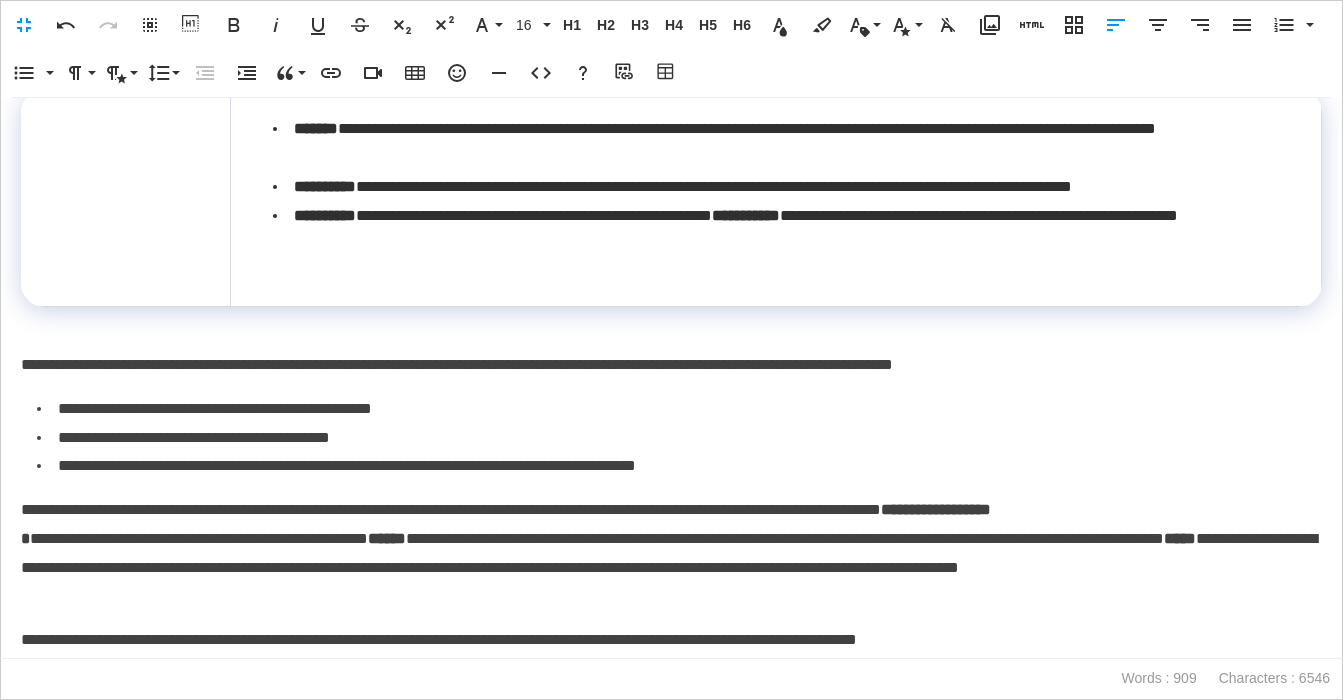 click on "**********" at bounding box center (671, 365) 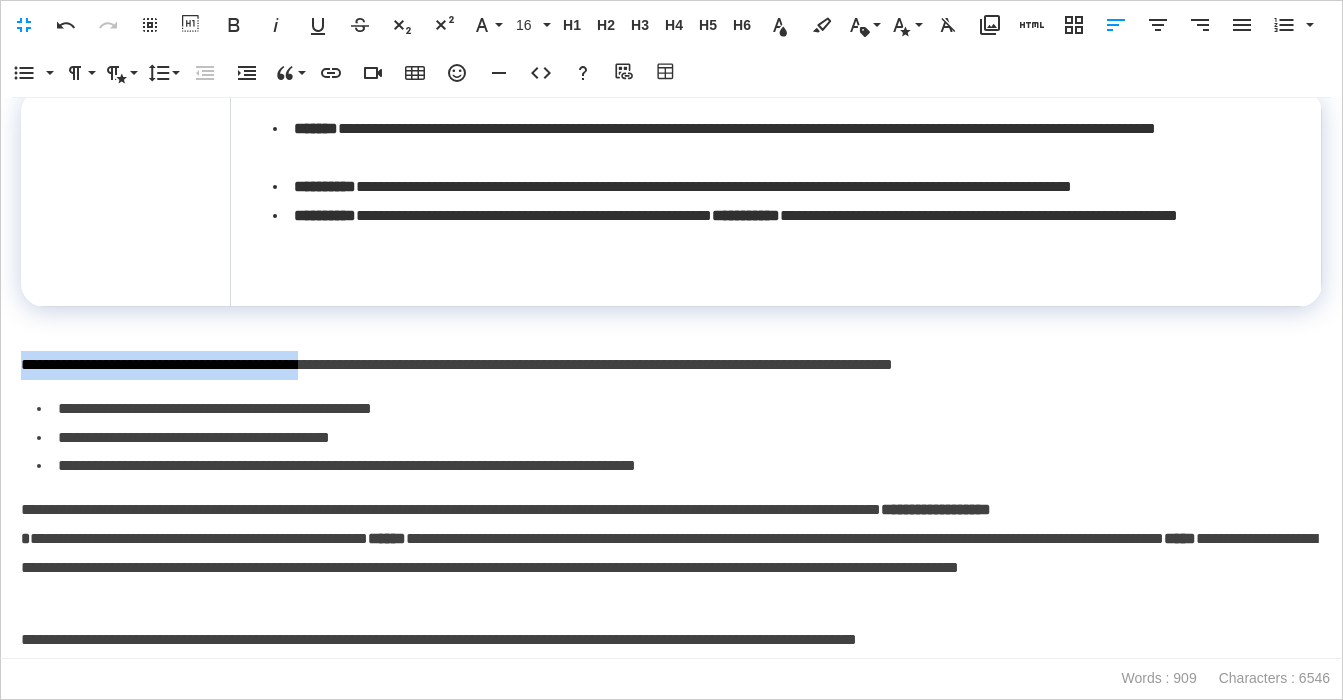 drag, startPoint x: 398, startPoint y: 364, endPoint x: -16, endPoint y: 353, distance: 414.14612 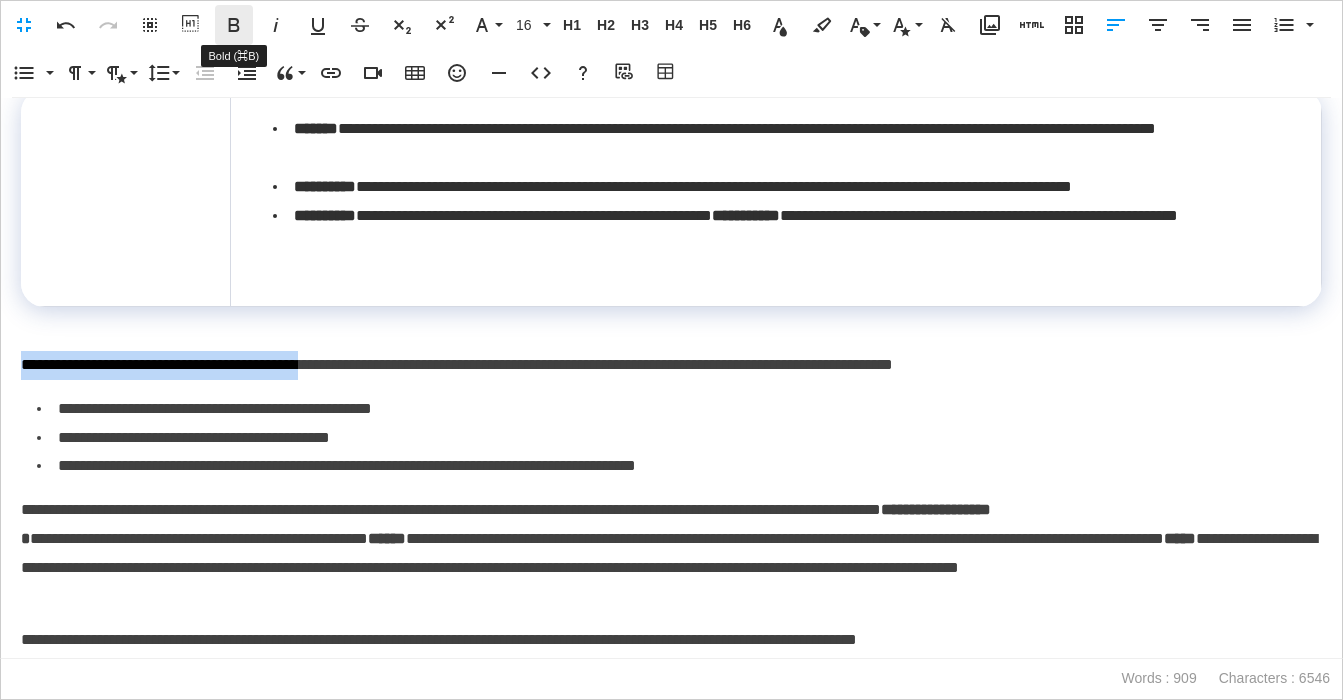 click 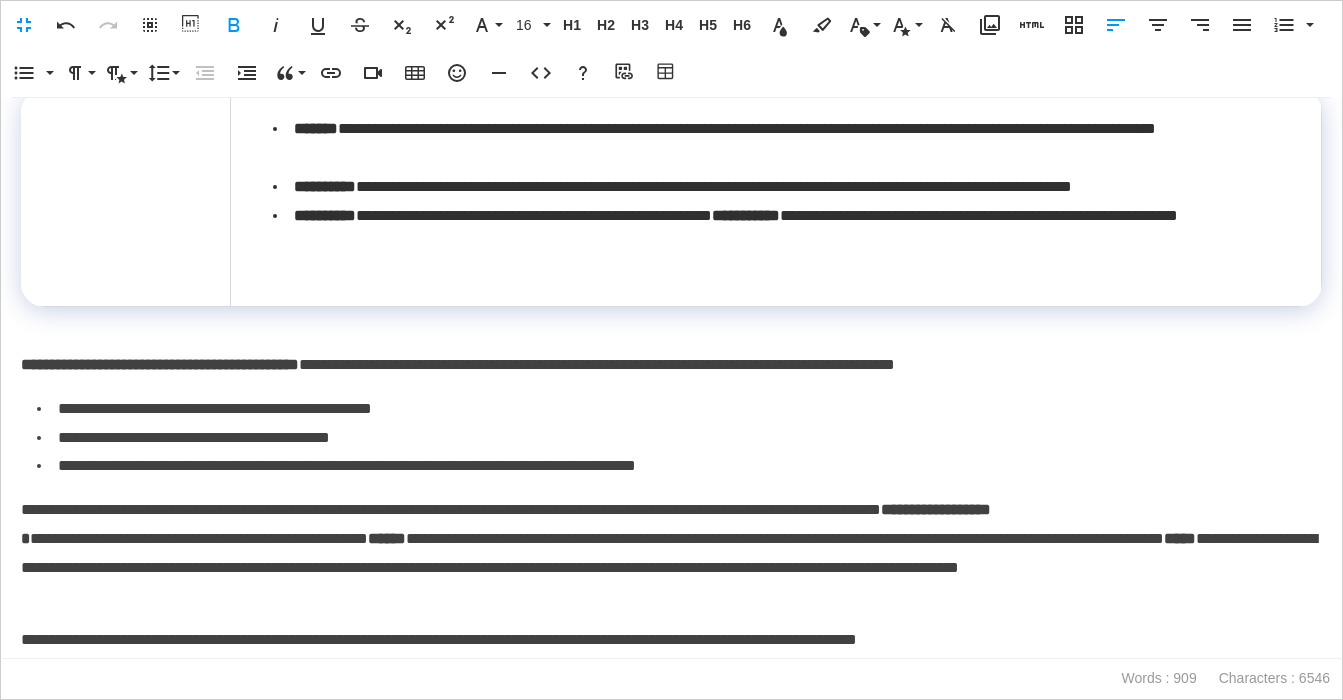 click on "**********" at bounding box center [671, 365] 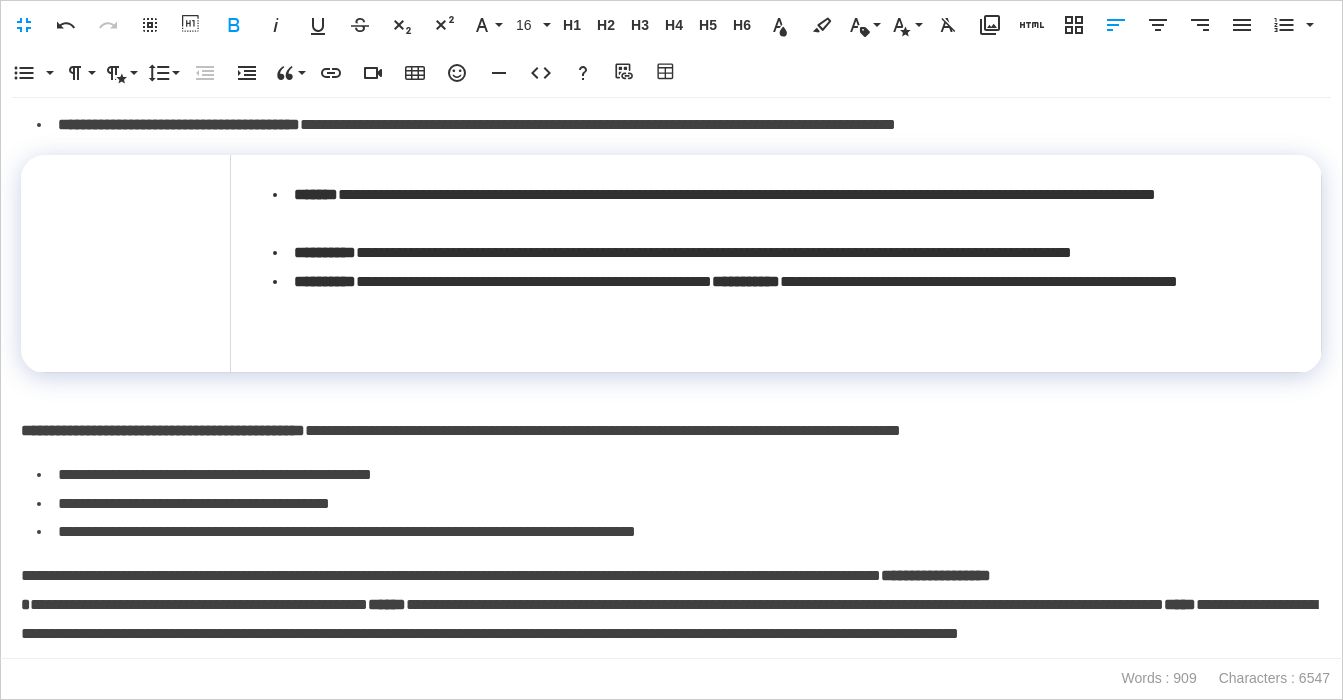 scroll, scrollTop: 554, scrollLeft: 0, axis: vertical 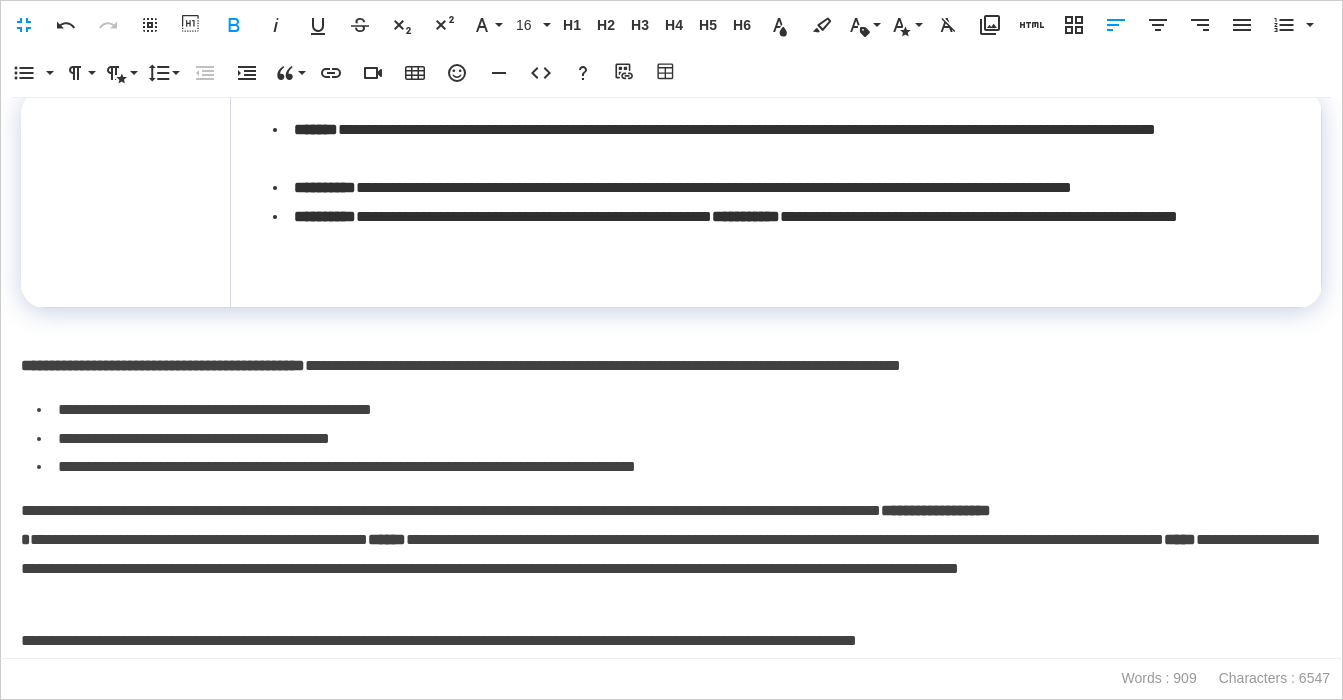 click on "**********" at bounding box center (671, 366) 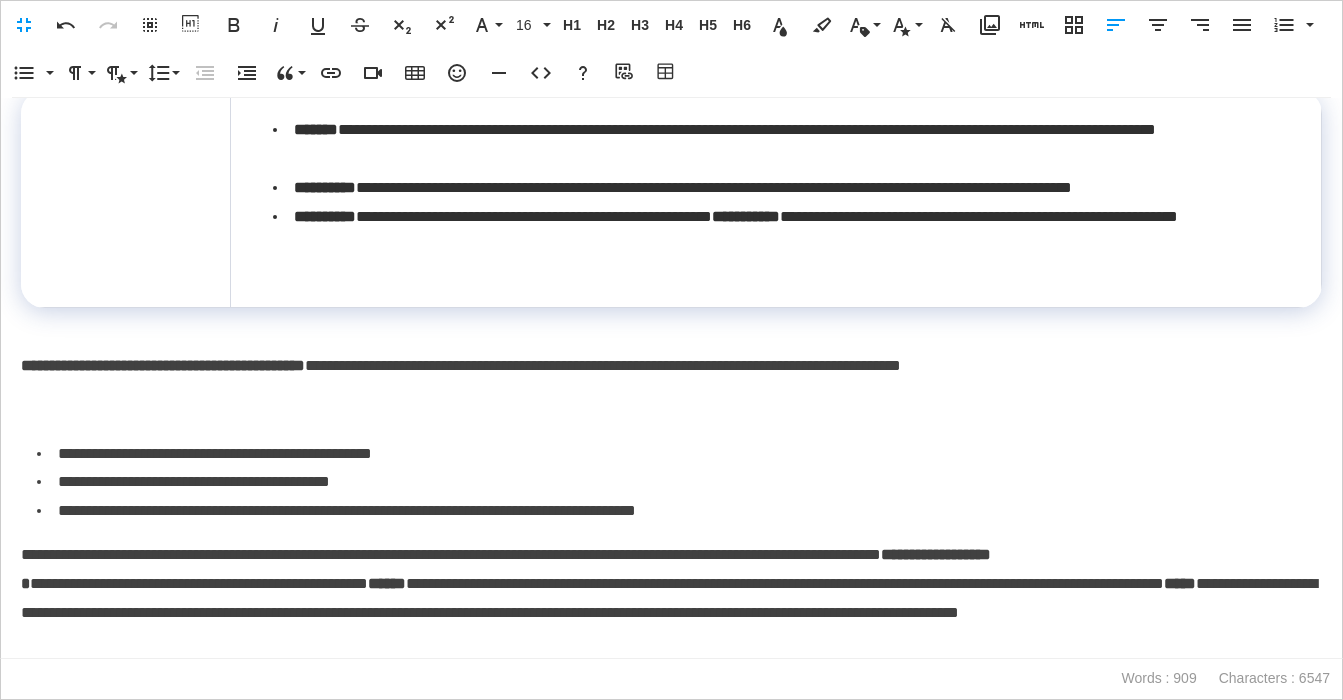click on "Fullscreen Undo Redo Select All Show blocks Bold Italic Underline Strikethrough Subscript Superscript Font Family Playfair Mulish Inter 16 8 10 12 14 16 18 20 24 32 36 40 48 72 80 H1 Heading 1 H2 Heading 2 H3 Heading 3 H4 Heading 4 H5 Heading 5 H6 Heading 6 Text Color Background Color Inline Class Heading 1 Heading 2 Heading 3 Heading 4 Heading 5 Heading 6 Paragraph Secondary Text Inline Style font-weight 700 font-weight 900 Clear Formatting Media Library Add HTML Responsive Layout Align Left Align Center Align Right Align Justify Ordered List   Default Lower Alpha Lower Greek Lower Roman Upper Alpha Upper Roman    Unordered List   Default Circle Disc Square    Paragraph Format Normal Heading 1 Heading 2 Heading 3 Heading 4 Code Paragraph Style Gray Bordered Spaced Uppercase Line Height Default Single 1.15 1.5 Double Decrease Indent Increase Indent Quote Increase ⌘' Decrease ⌘⇧' Insert Link Insert Video Insert Table Emoticons Insert Horizontal Line Code View Help Add source URL Table Builder" at bounding box center [671, 49] 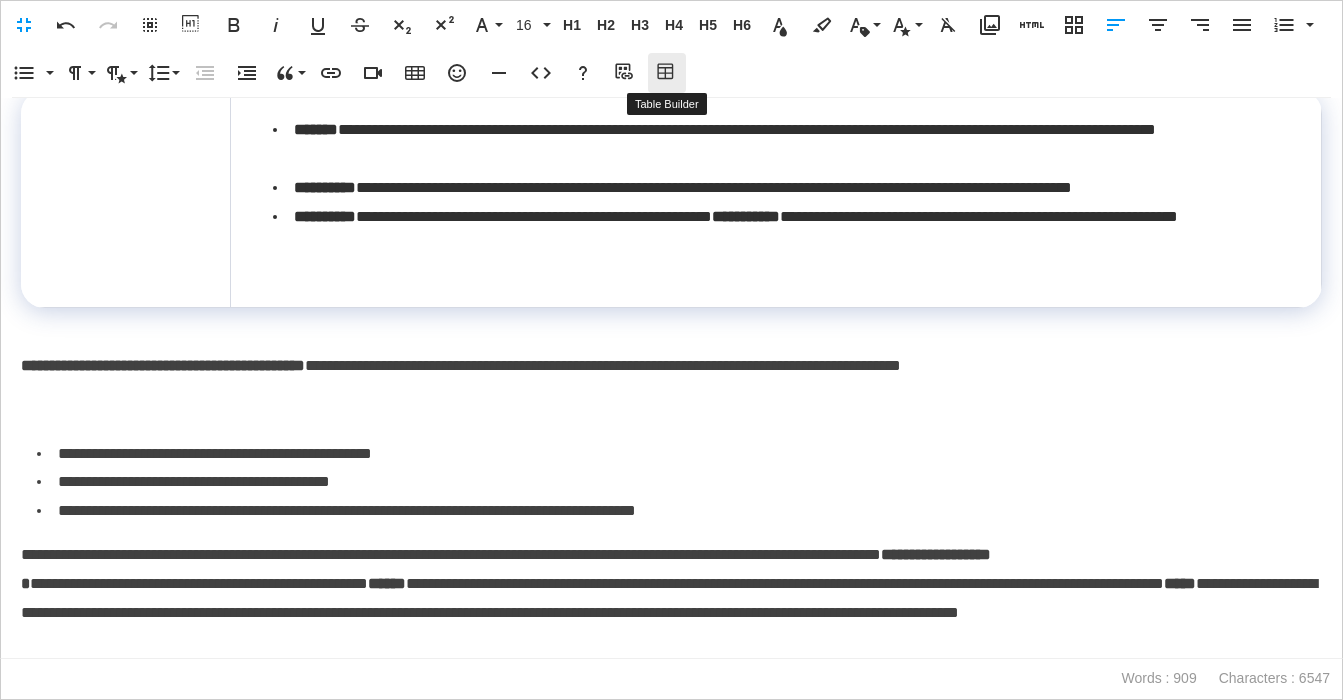 click 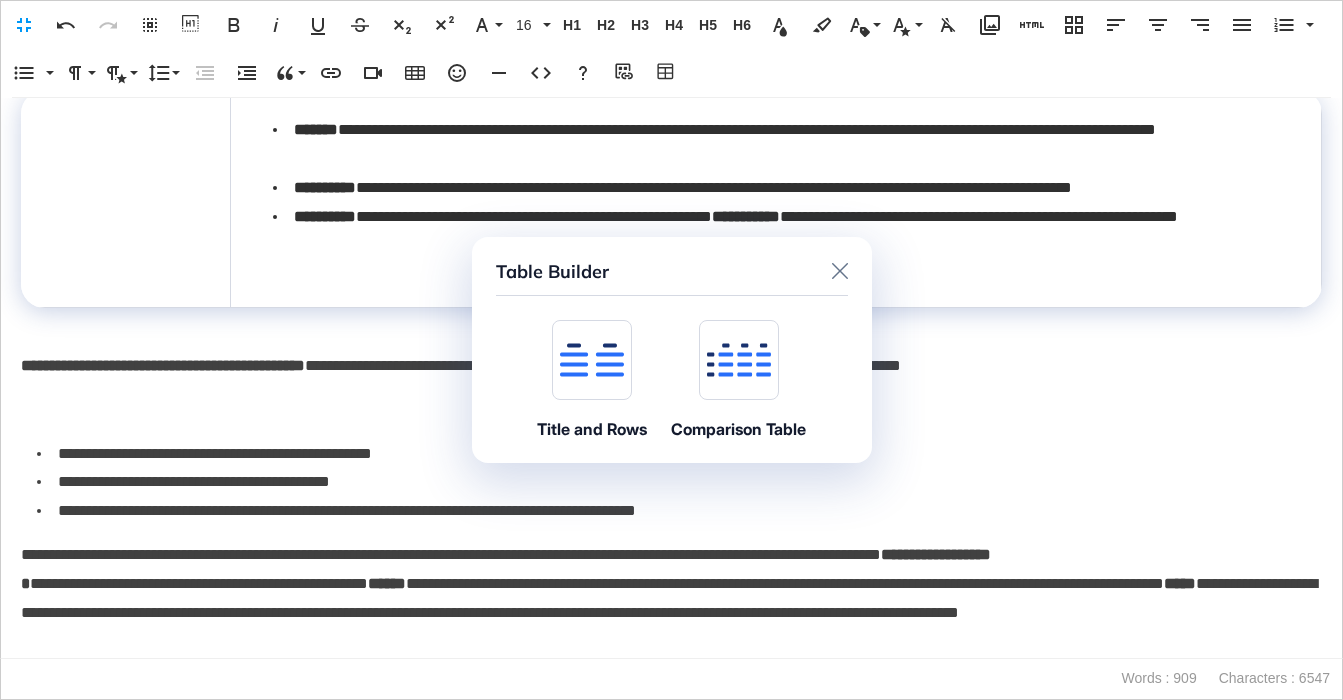 click on "Title and Rows" 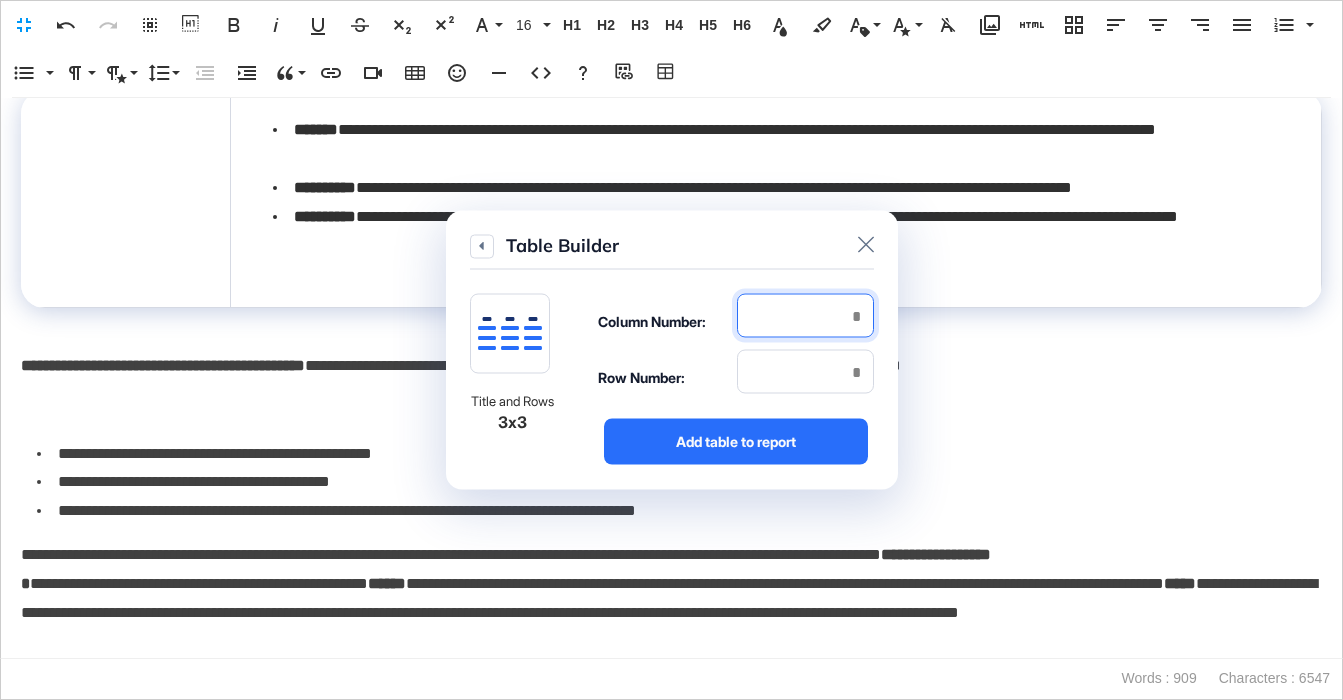 click at bounding box center [805, 316] 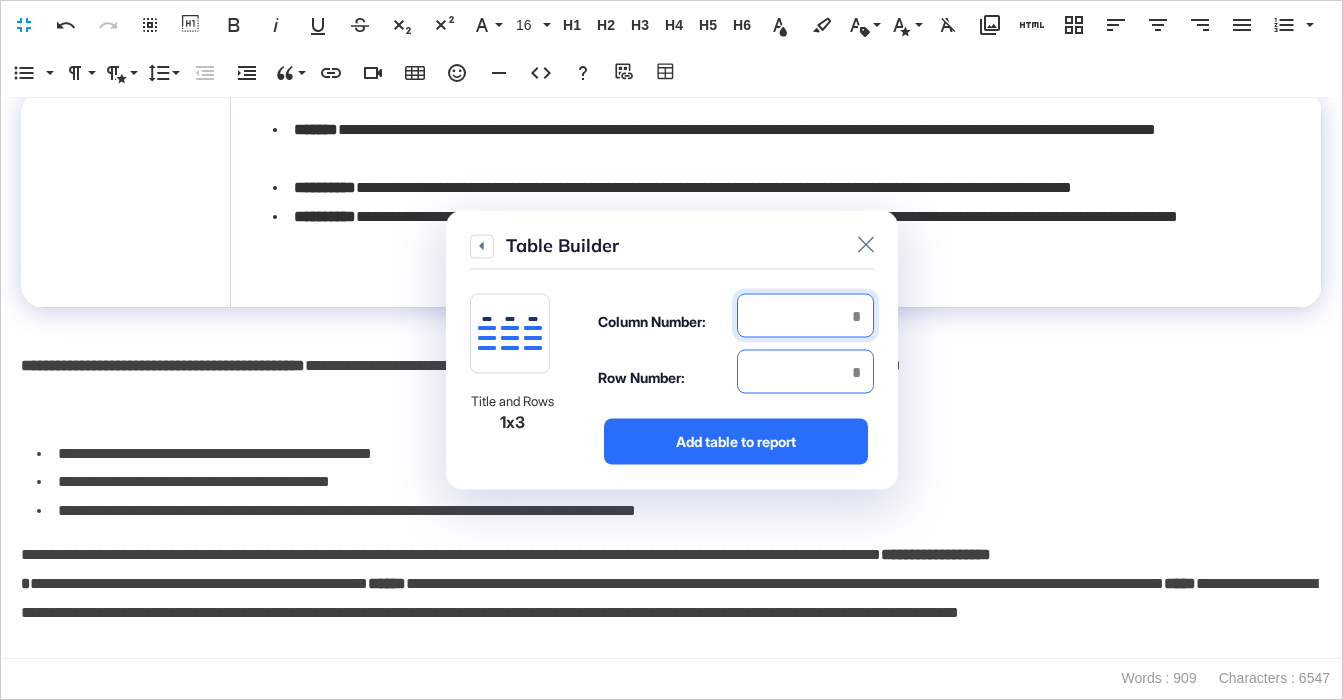 type on "*" 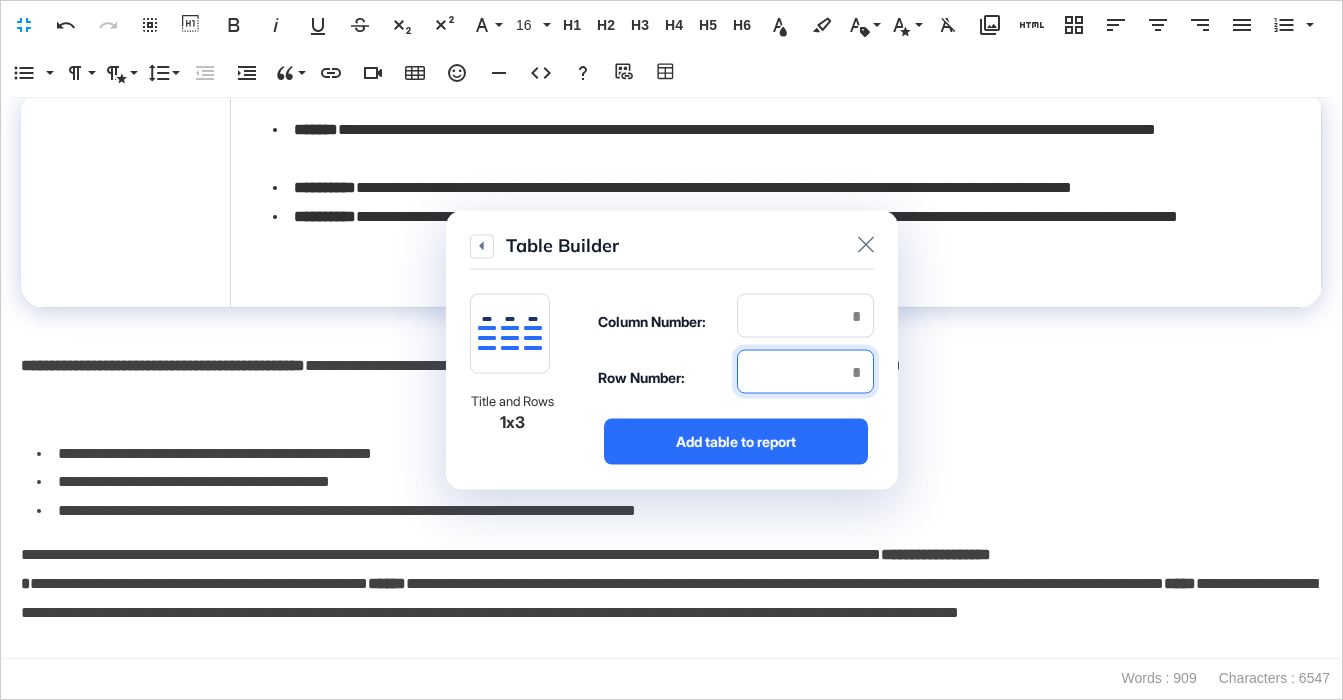 click at bounding box center [805, 372] 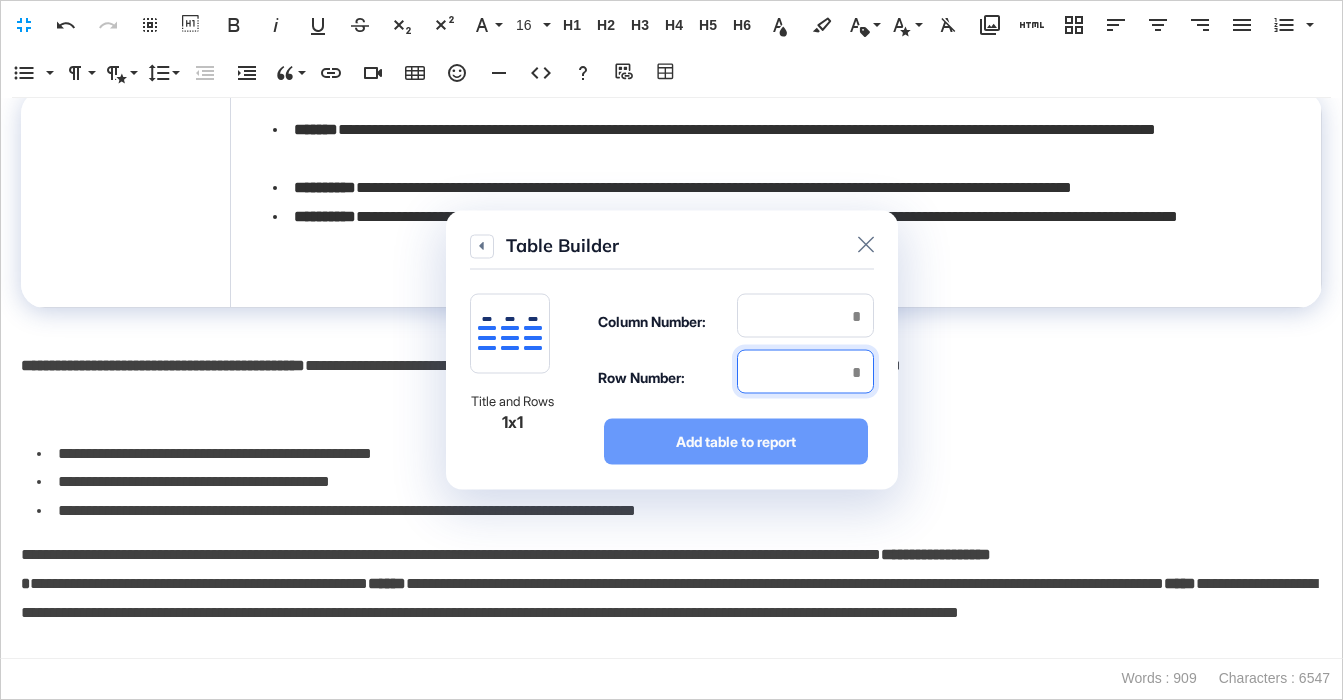 type on "*" 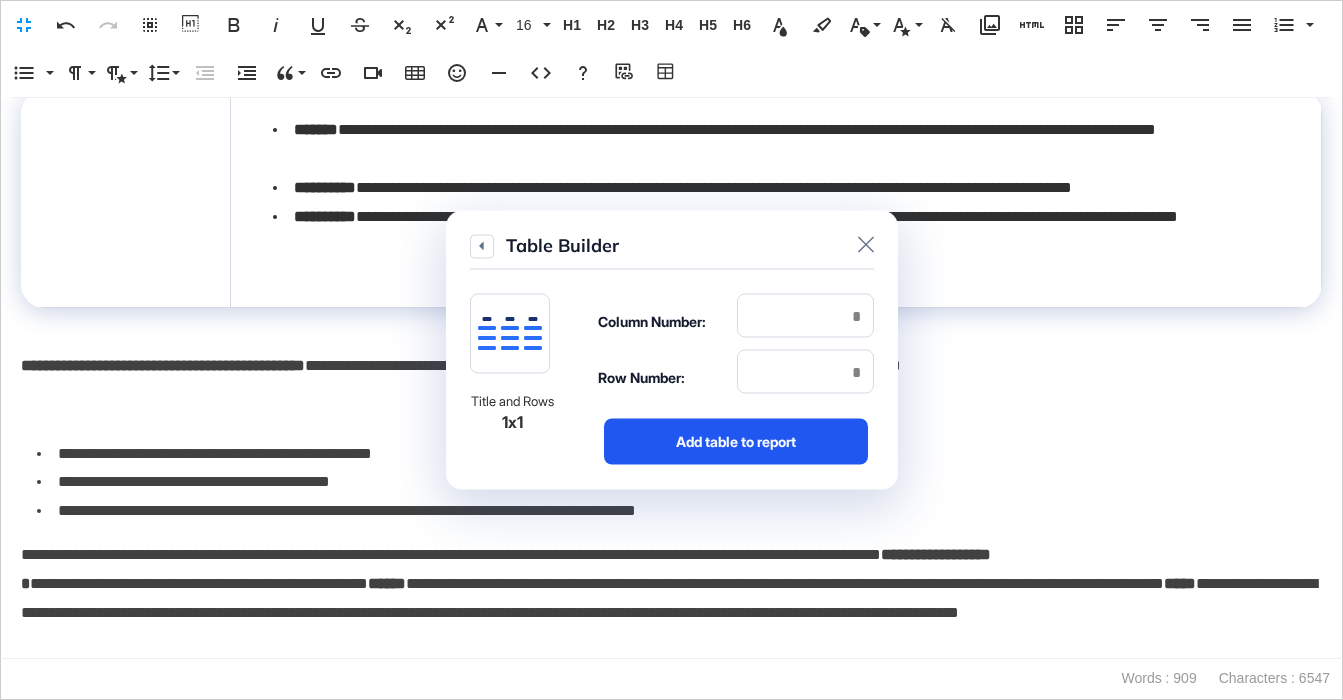 click on "Add table to report" at bounding box center [736, 442] 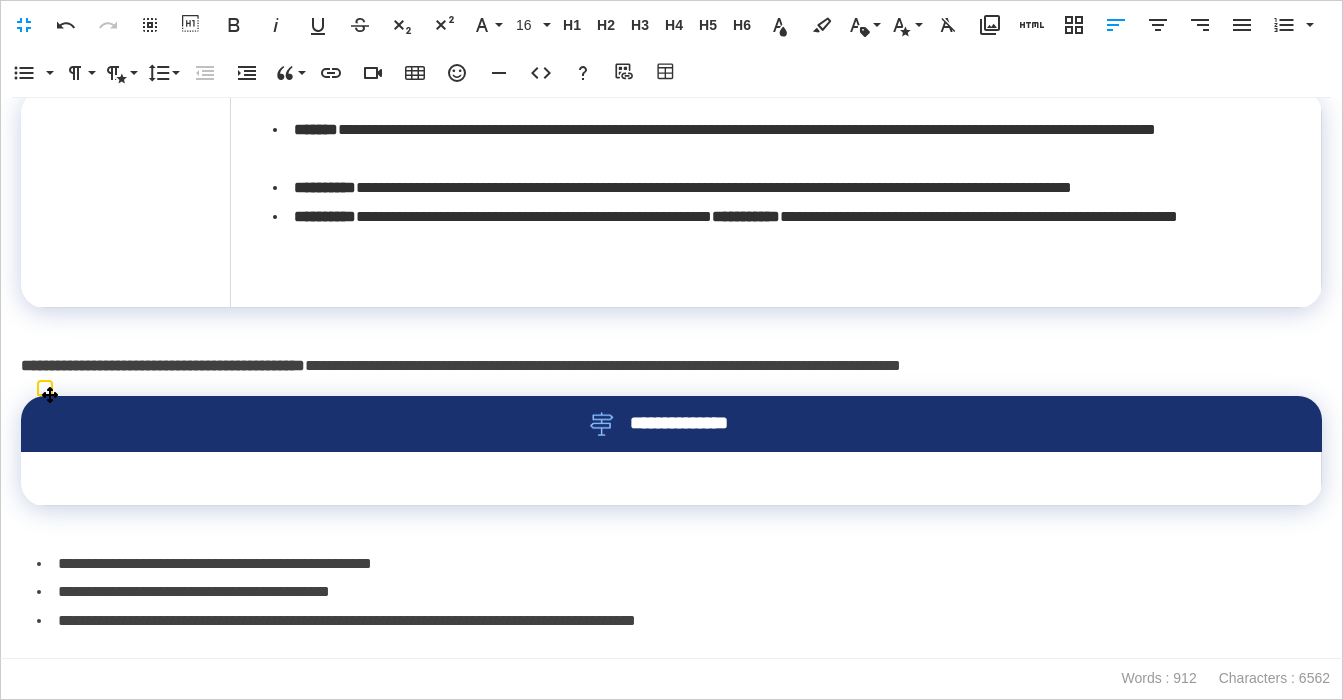 click on "**********" at bounding box center (691, 423) 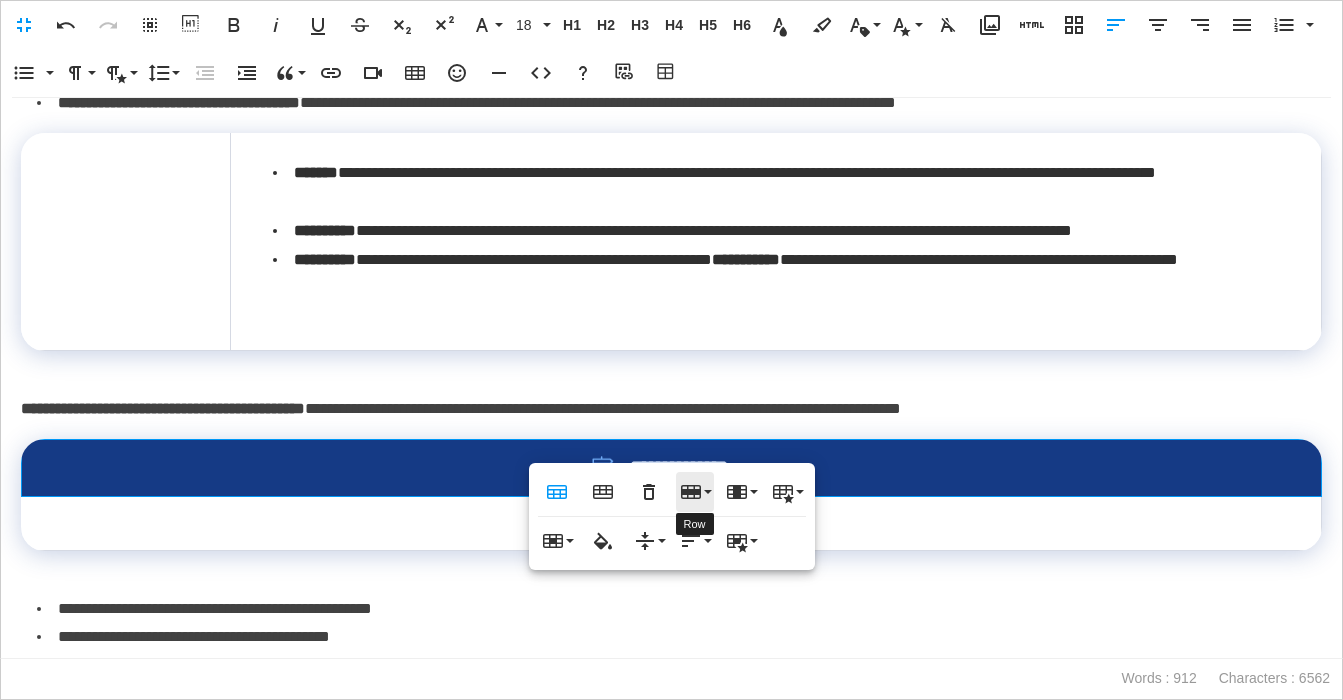 scroll, scrollTop: 506, scrollLeft: 0, axis: vertical 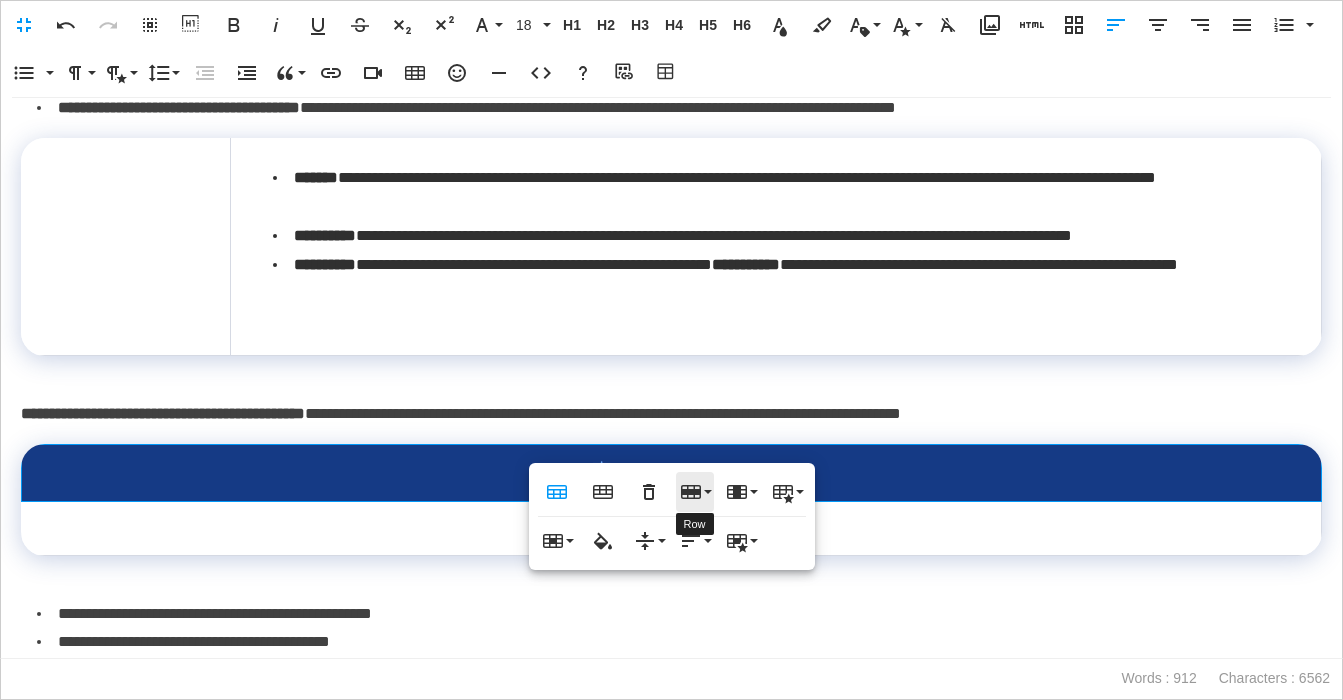 click 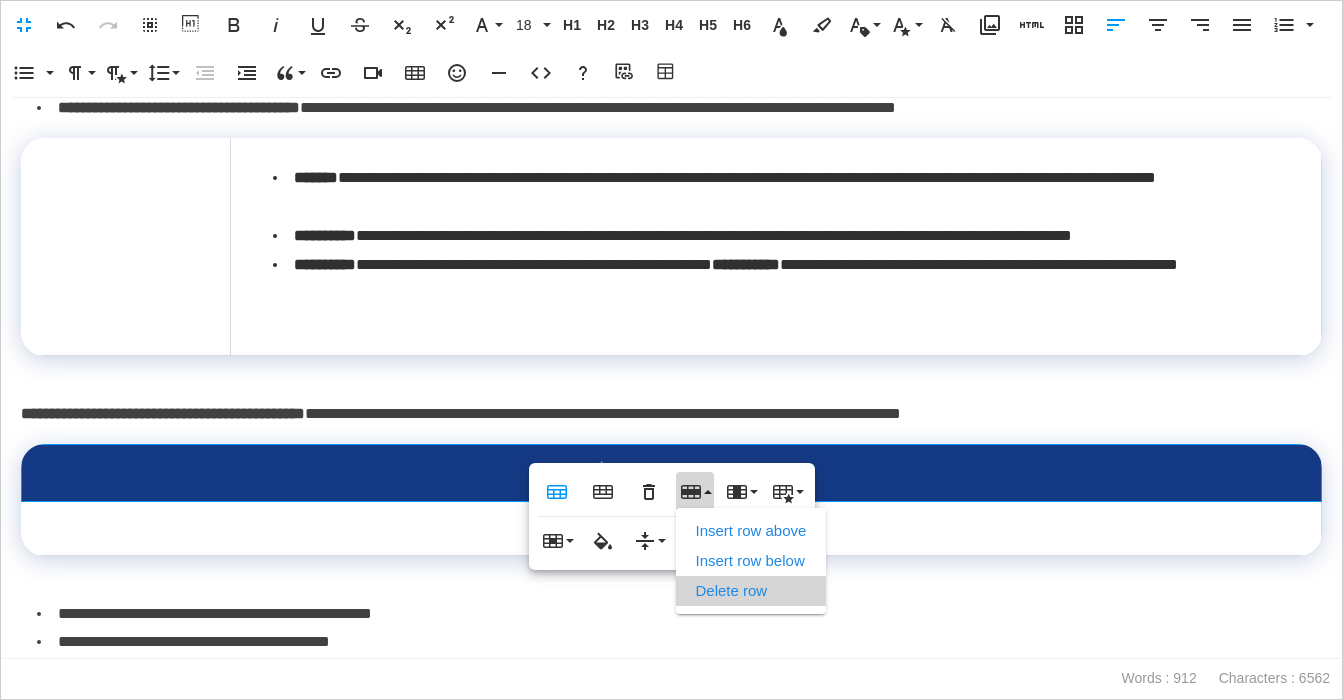click on "Delete row" at bounding box center [751, 591] 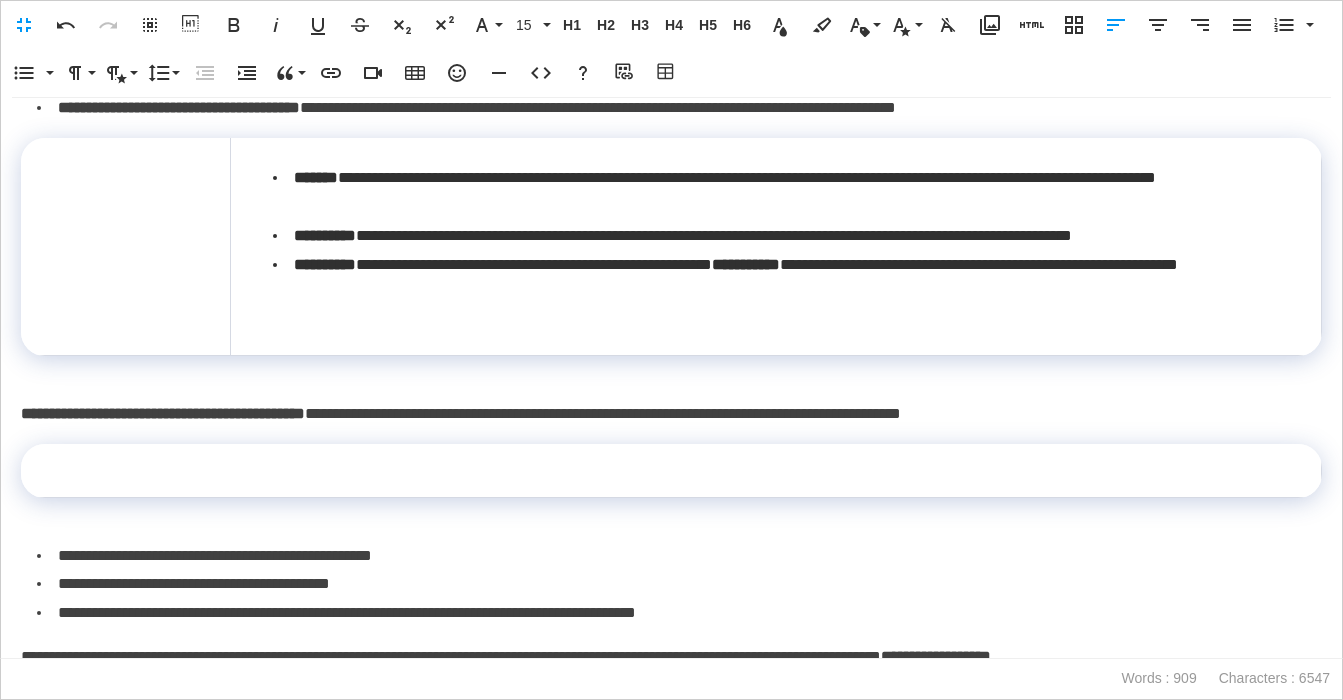 scroll, scrollTop: 566, scrollLeft: 0, axis: vertical 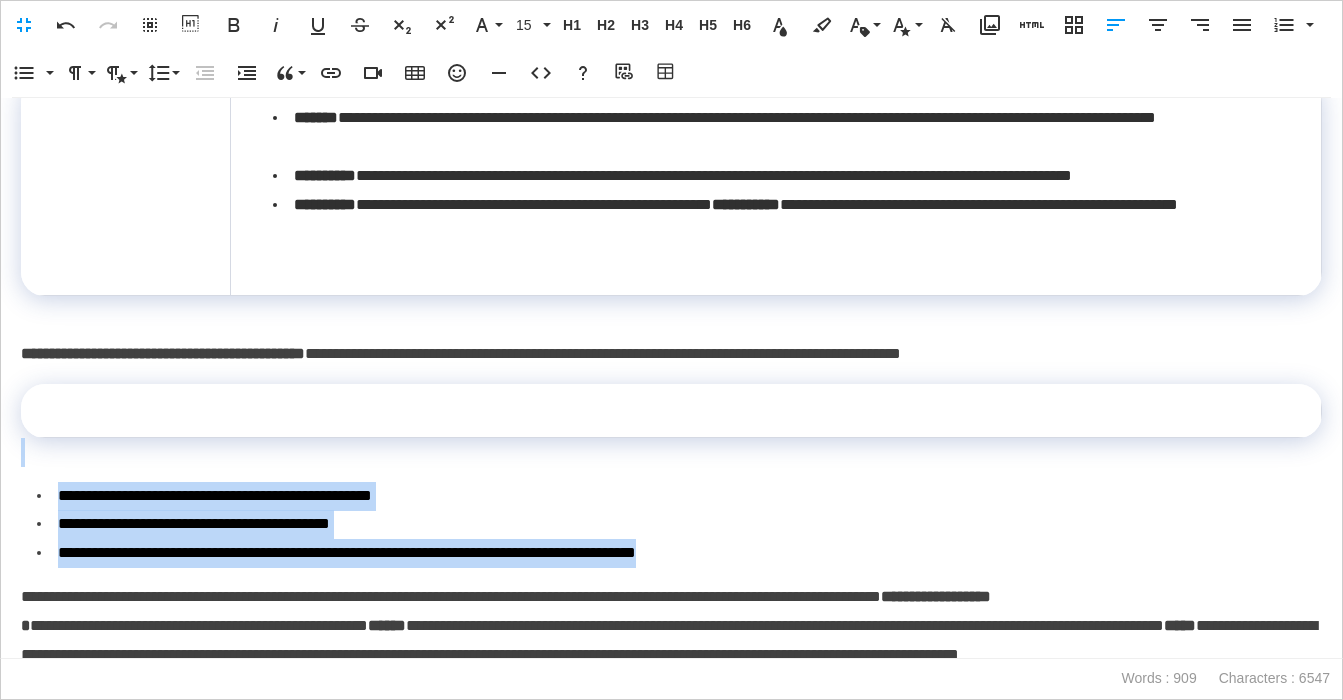 drag, startPoint x: 806, startPoint y: 554, endPoint x: 40, endPoint y: 464, distance: 771.2691 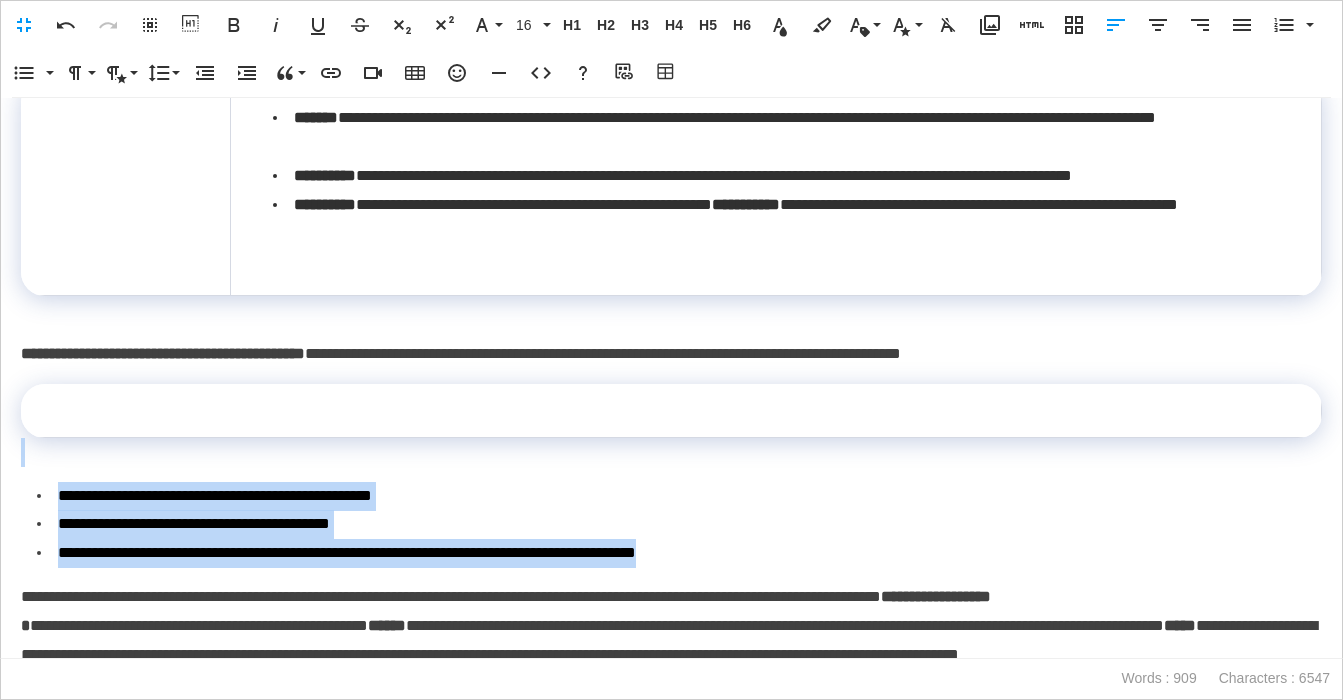 click on "**********" at bounding box center (679, 553) 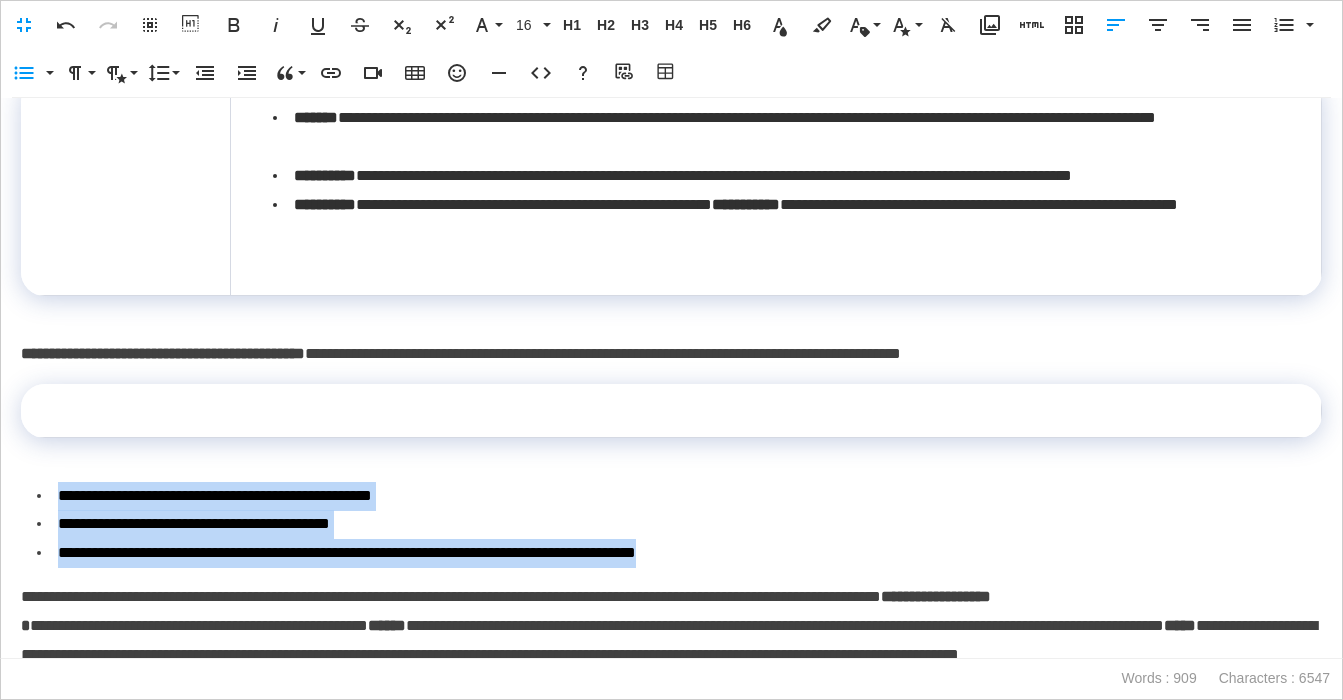 drag, startPoint x: 819, startPoint y: 553, endPoint x: 54, endPoint y: 503, distance: 766.63226 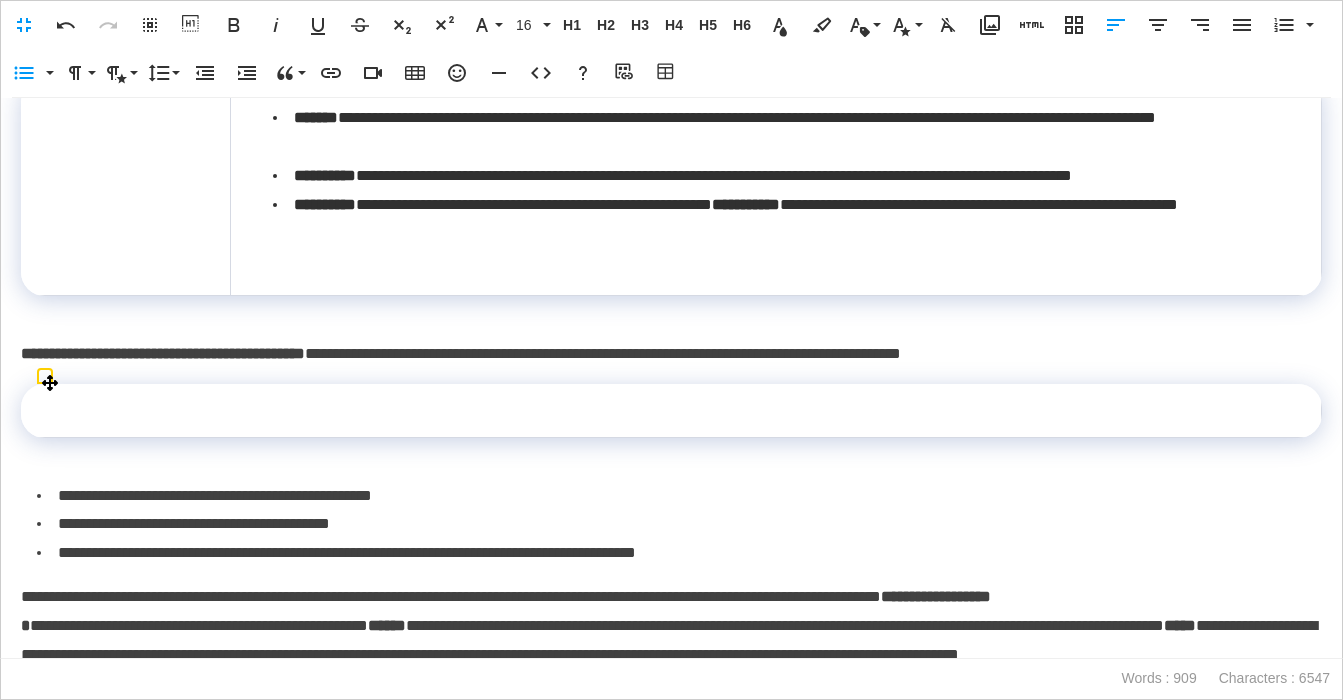 click at bounding box center [671, 411] 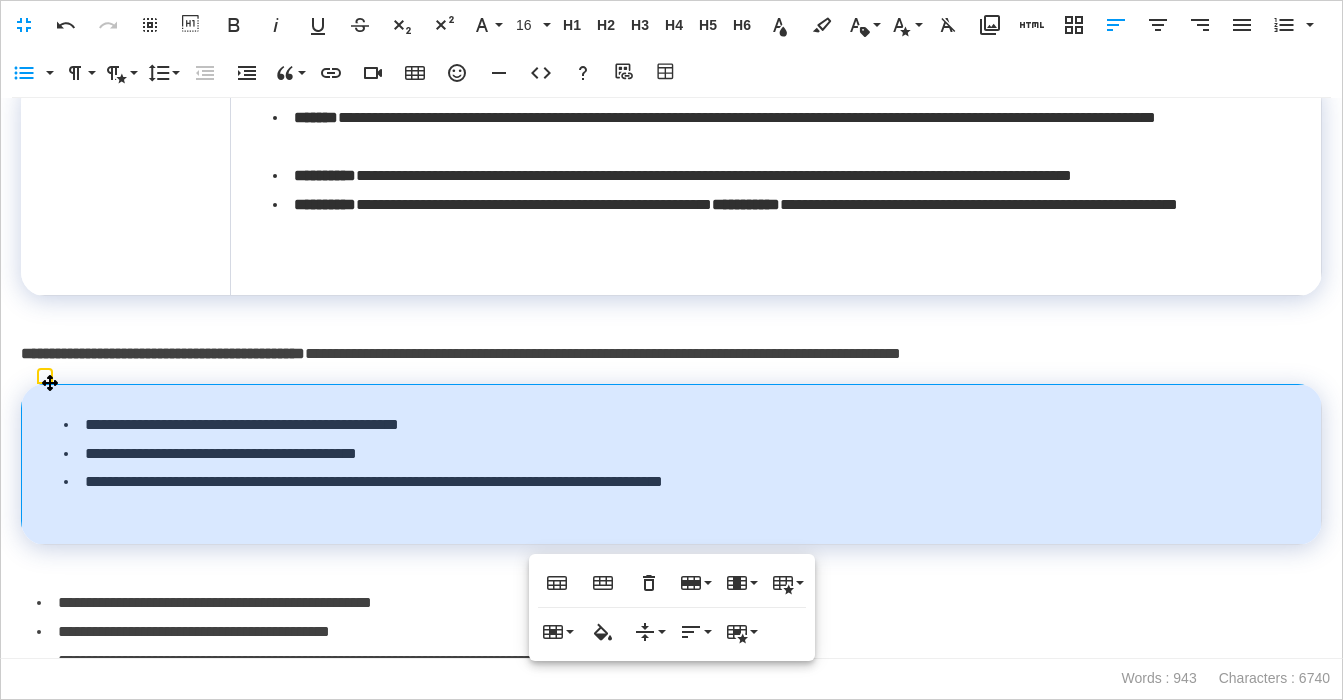 click on "**********" at bounding box center (672, 464) 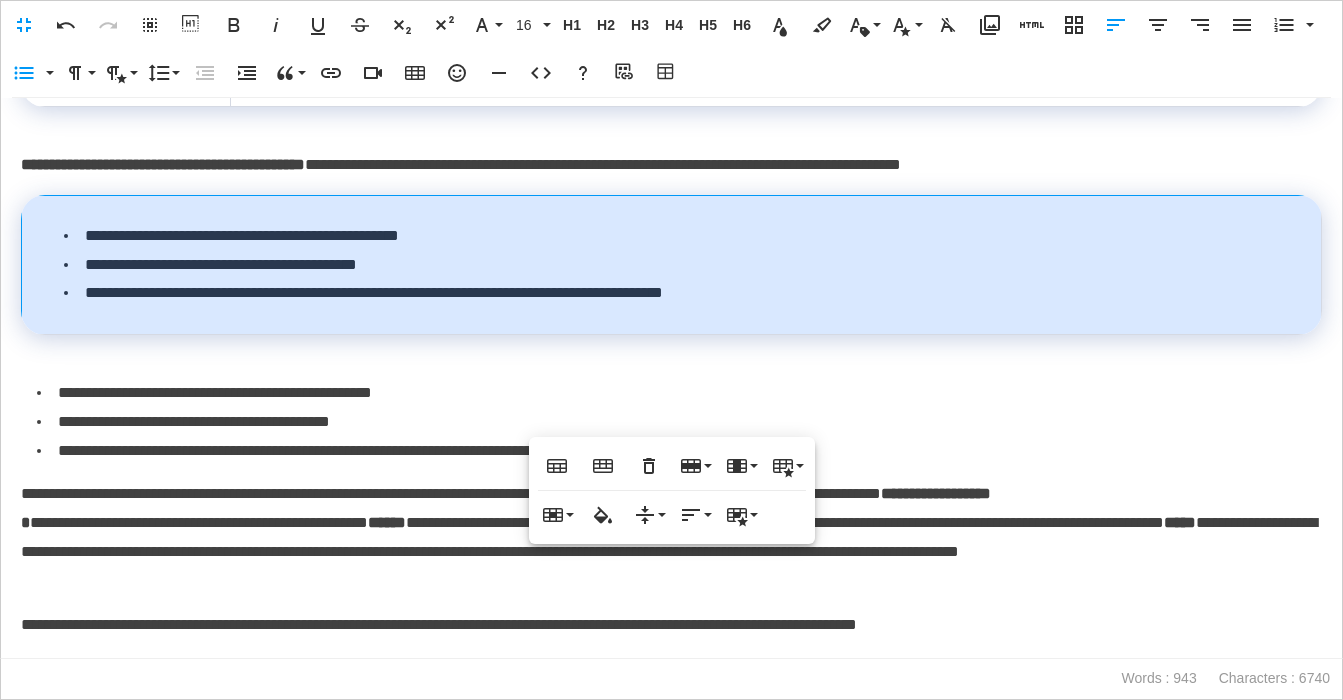 scroll, scrollTop: 759, scrollLeft: 0, axis: vertical 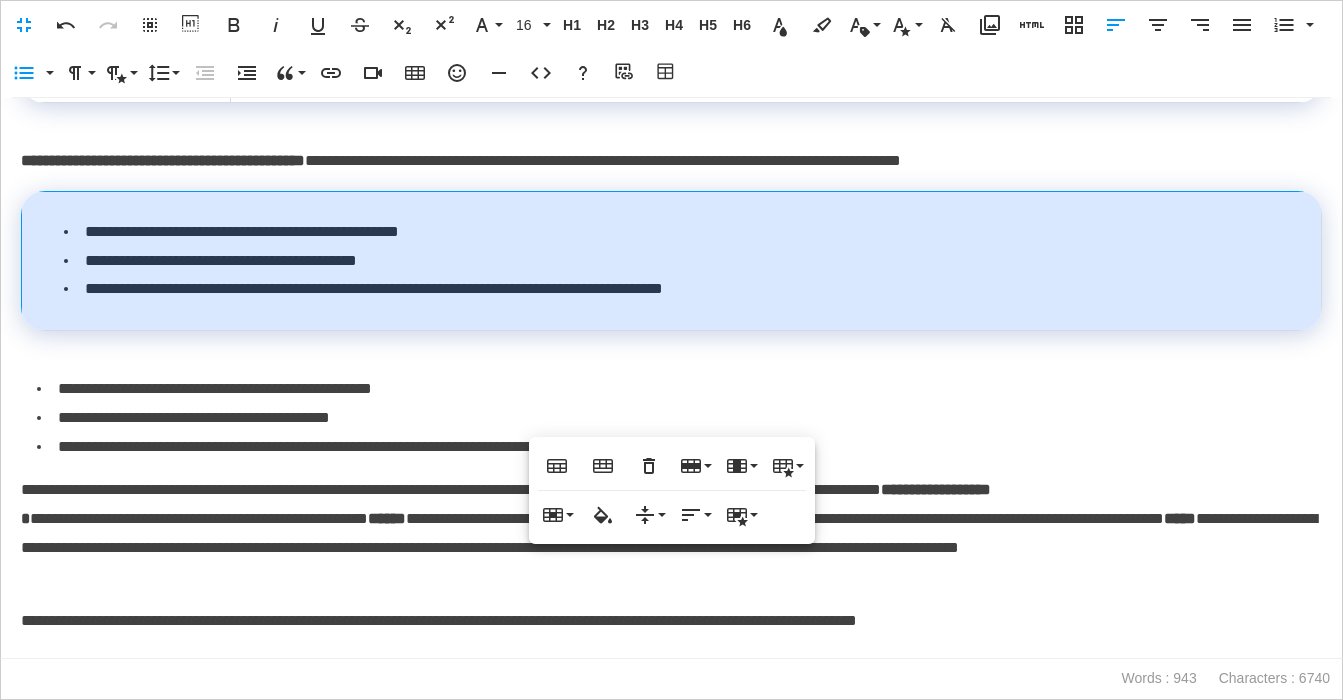 click on "**********" at bounding box center [679, 447] 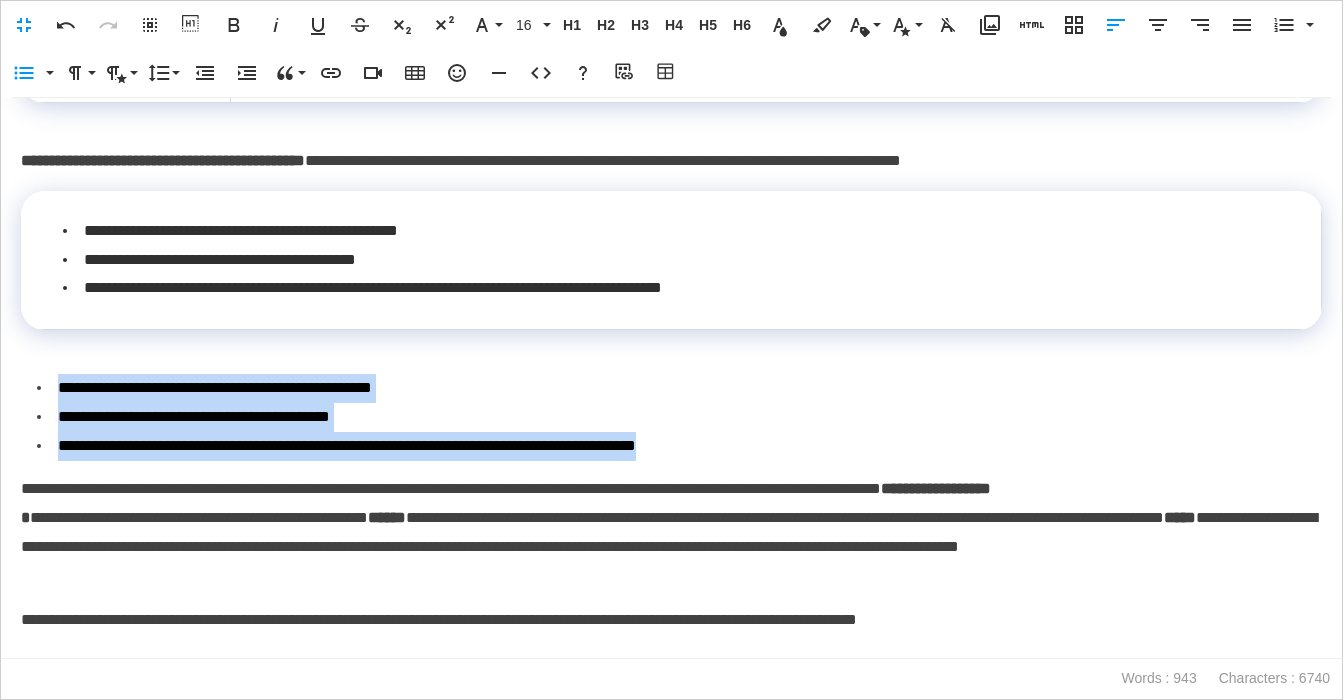 drag, startPoint x: 625, startPoint y: 450, endPoint x: 36, endPoint y: 395, distance: 591.5623 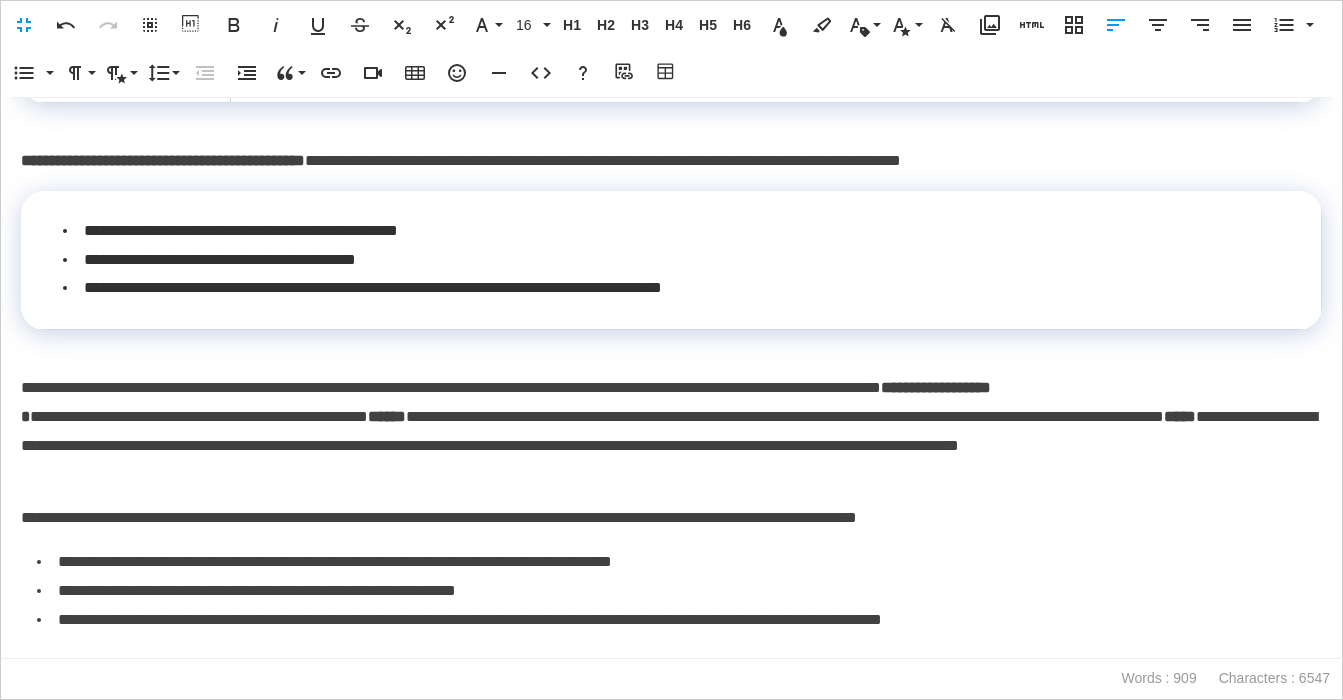 click on "**********" at bounding box center [671, 161] 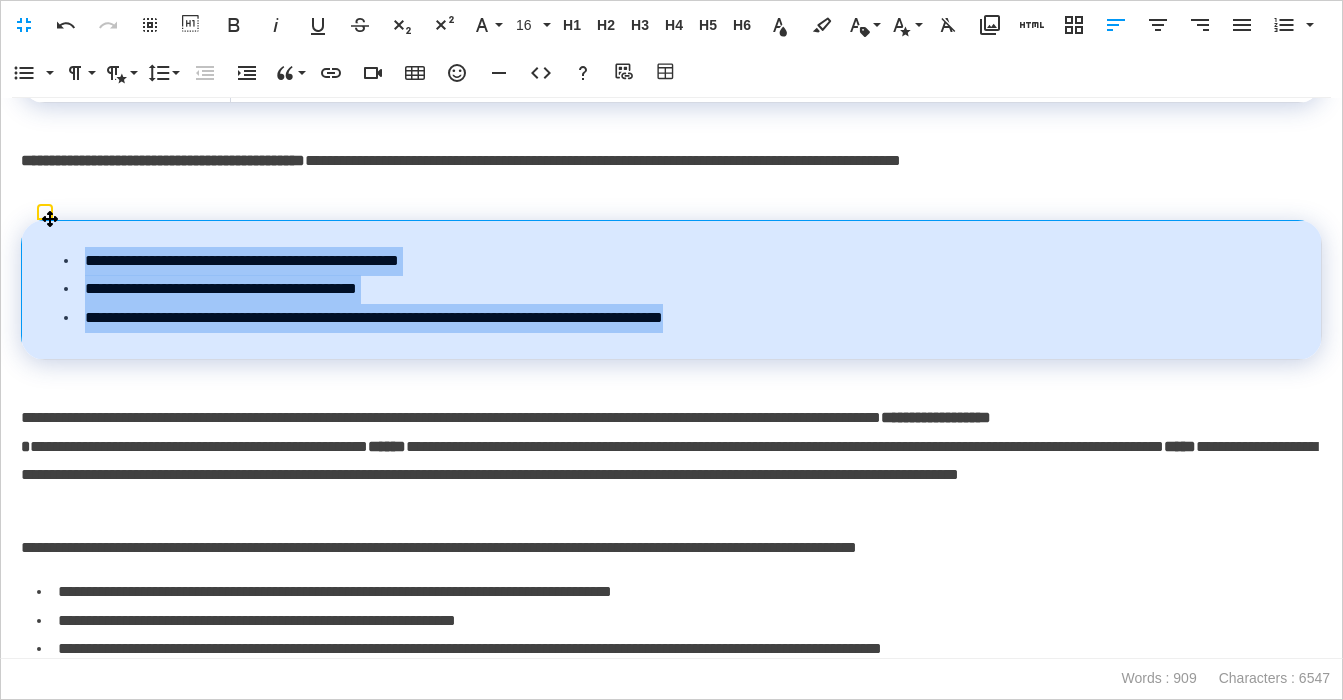 drag, startPoint x: 833, startPoint y: 316, endPoint x: 58, endPoint y: 265, distance: 776.6763 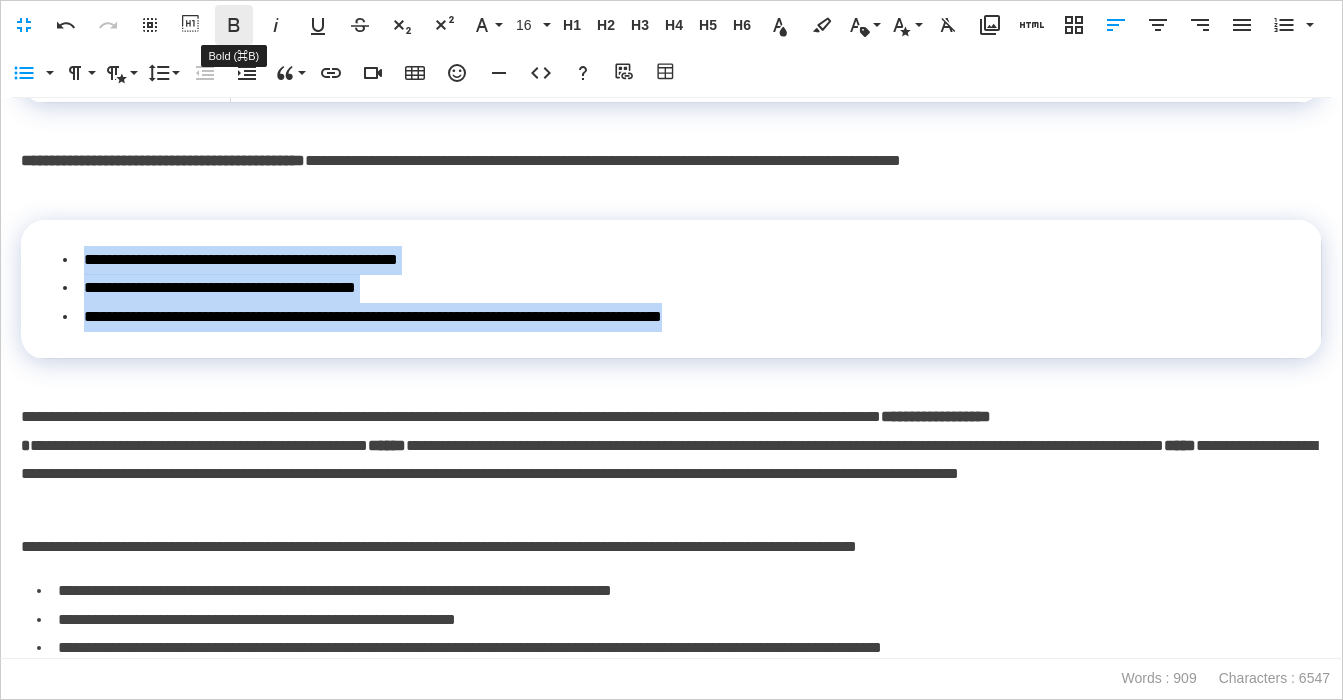 click 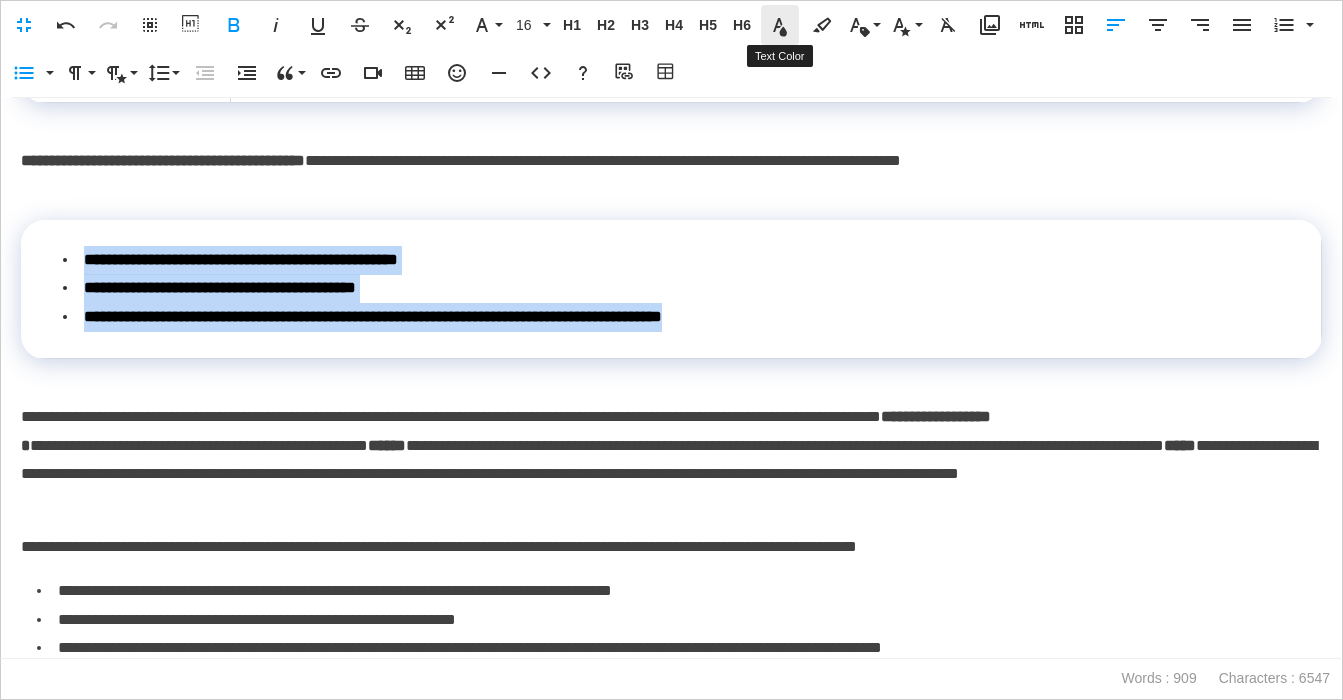 click on "Text Color" at bounding box center (780, 25) 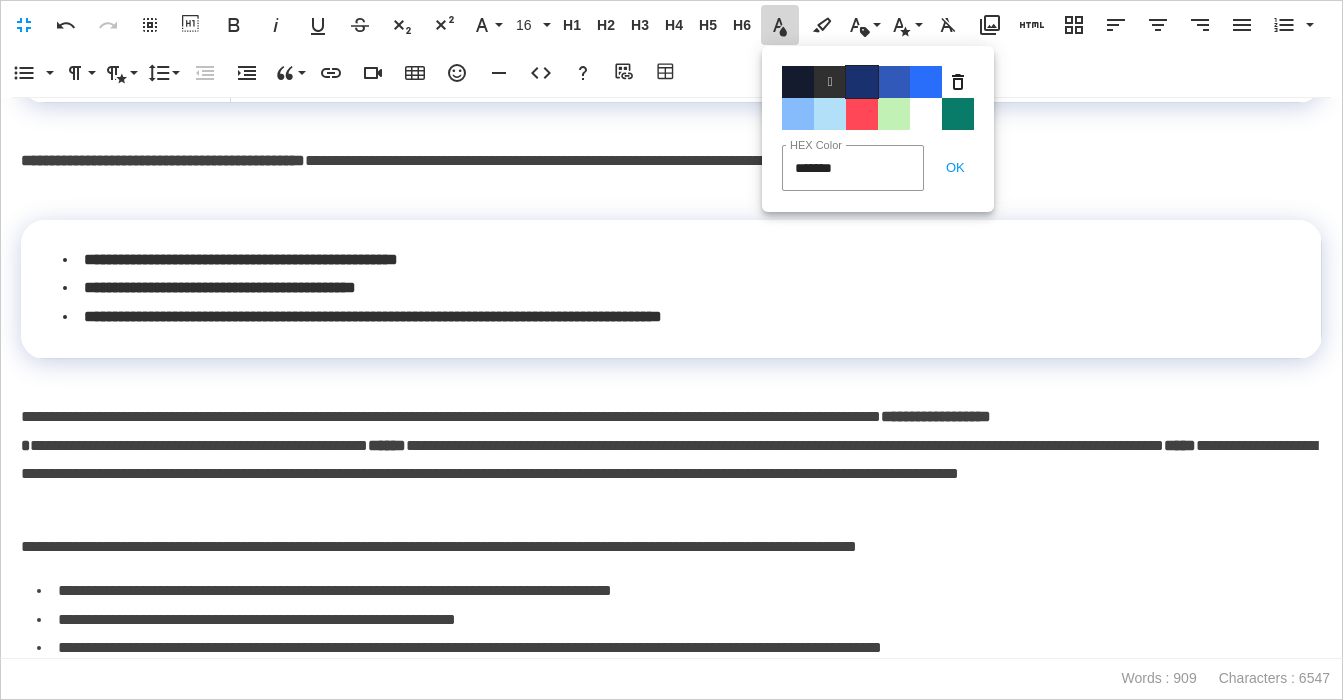 click on "Color#19326F" at bounding box center (862, 82) 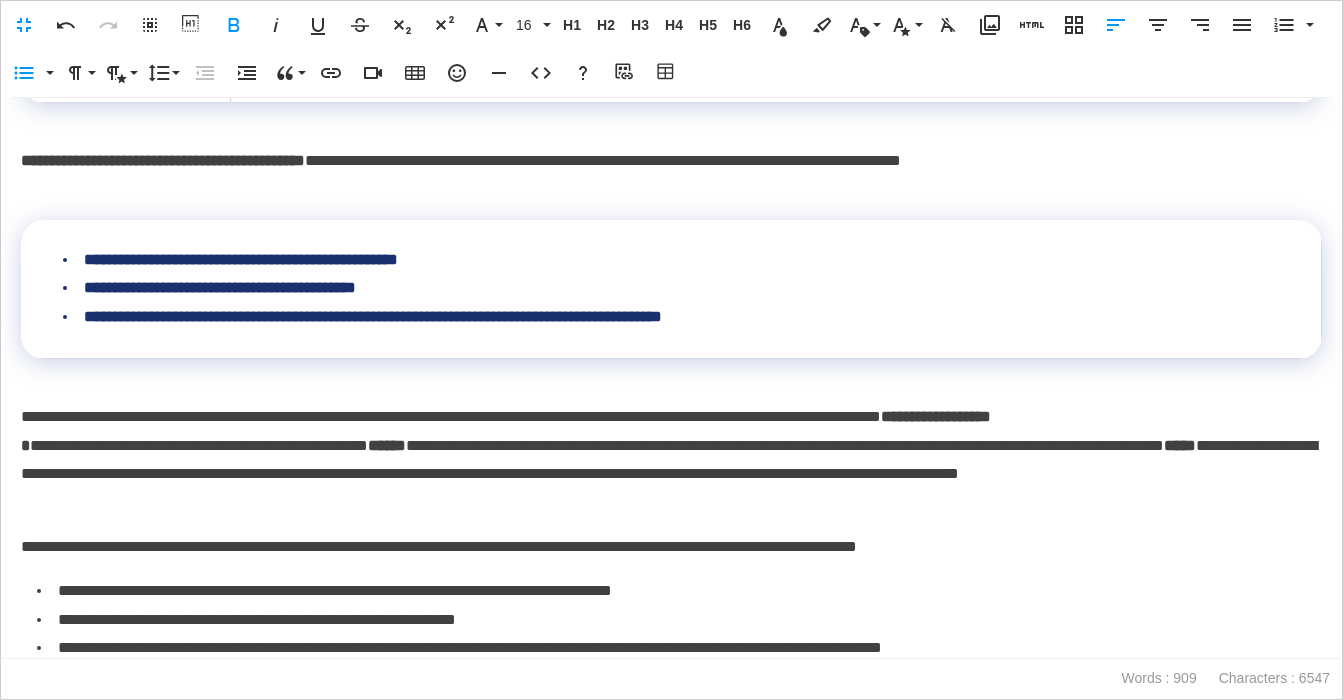 click on "**********" at bounding box center [671, 176] 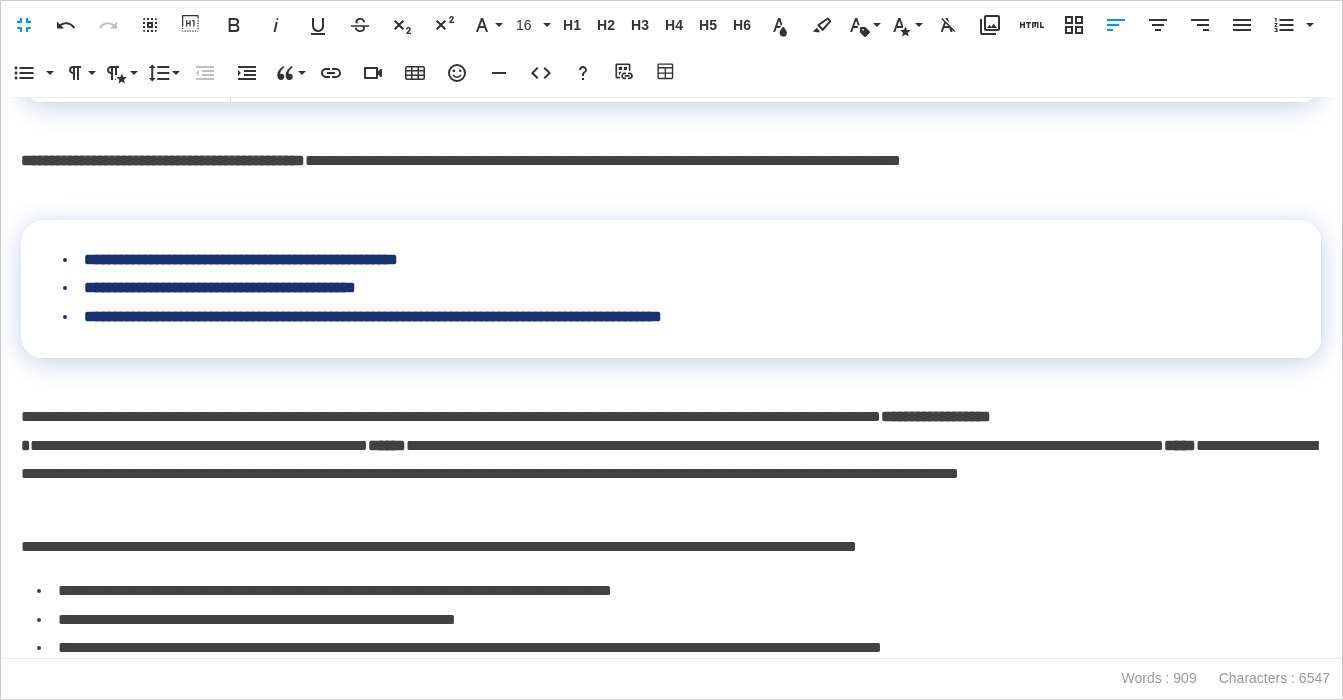 scroll, scrollTop: 598, scrollLeft: 0, axis: vertical 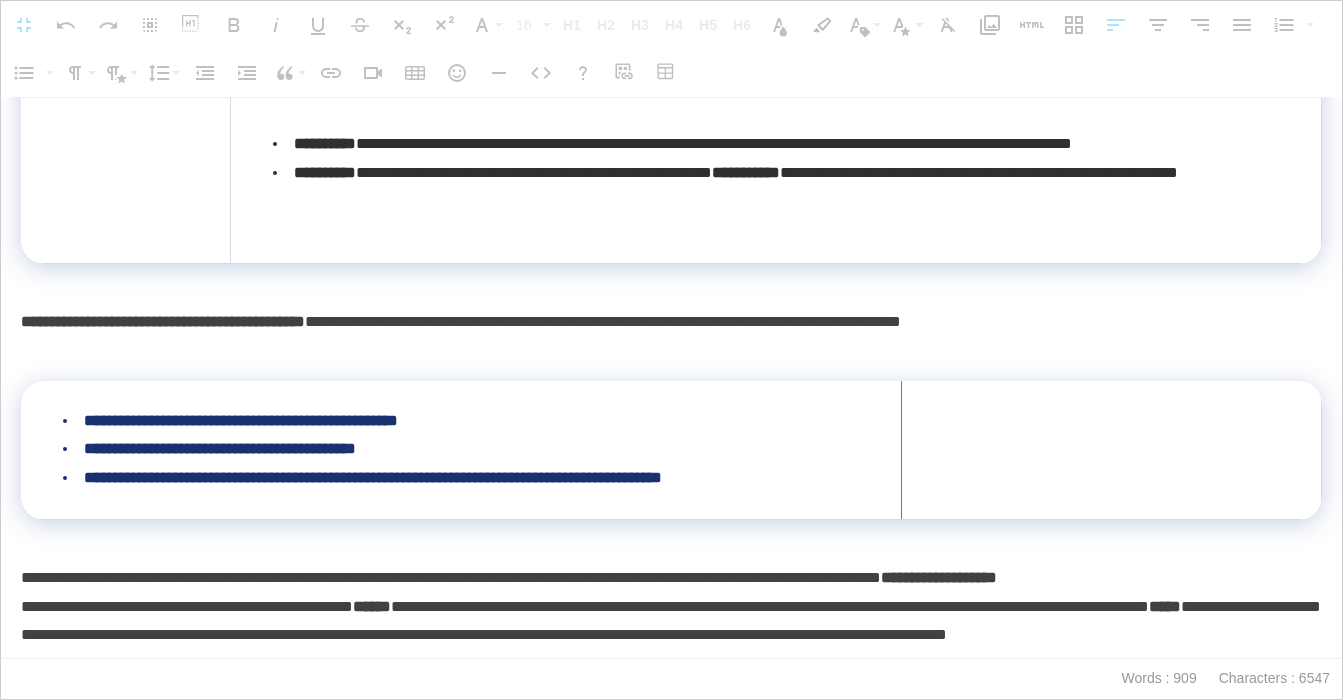 drag, startPoint x: 1322, startPoint y: 425, endPoint x: 900, endPoint y: 417, distance: 422.07584 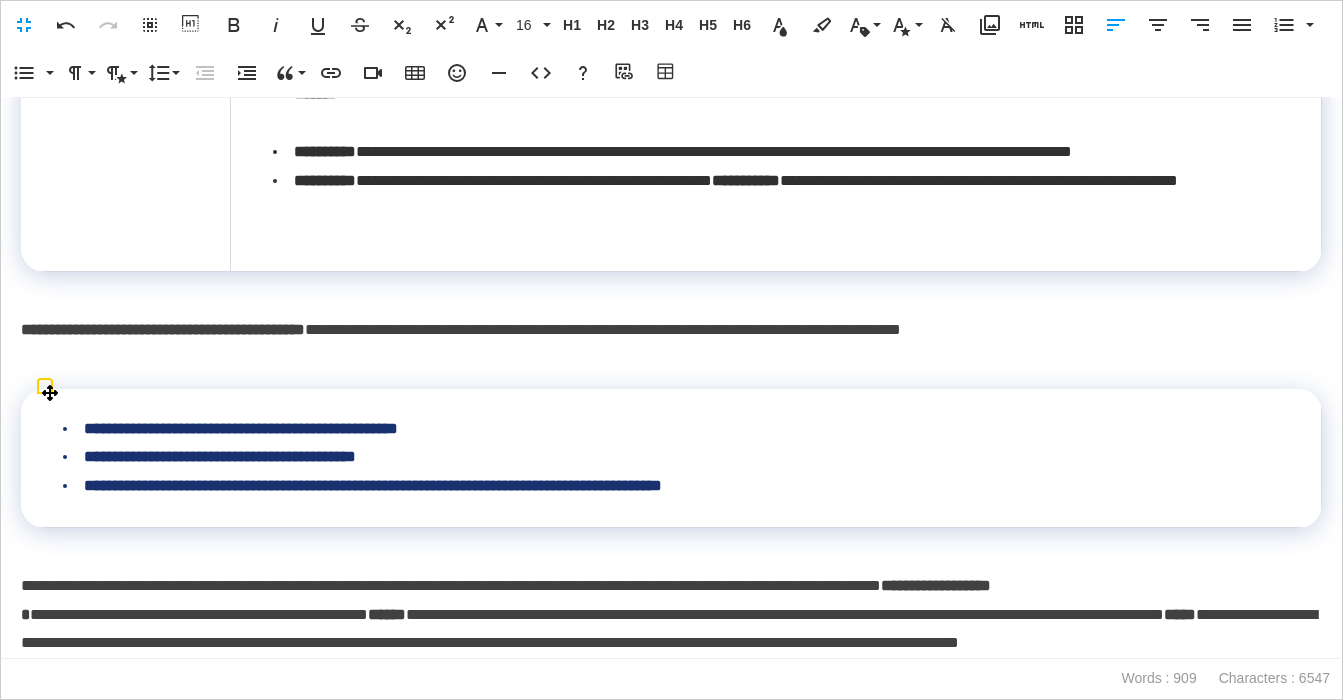 scroll, scrollTop: 585, scrollLeft: 0, axis: vertical 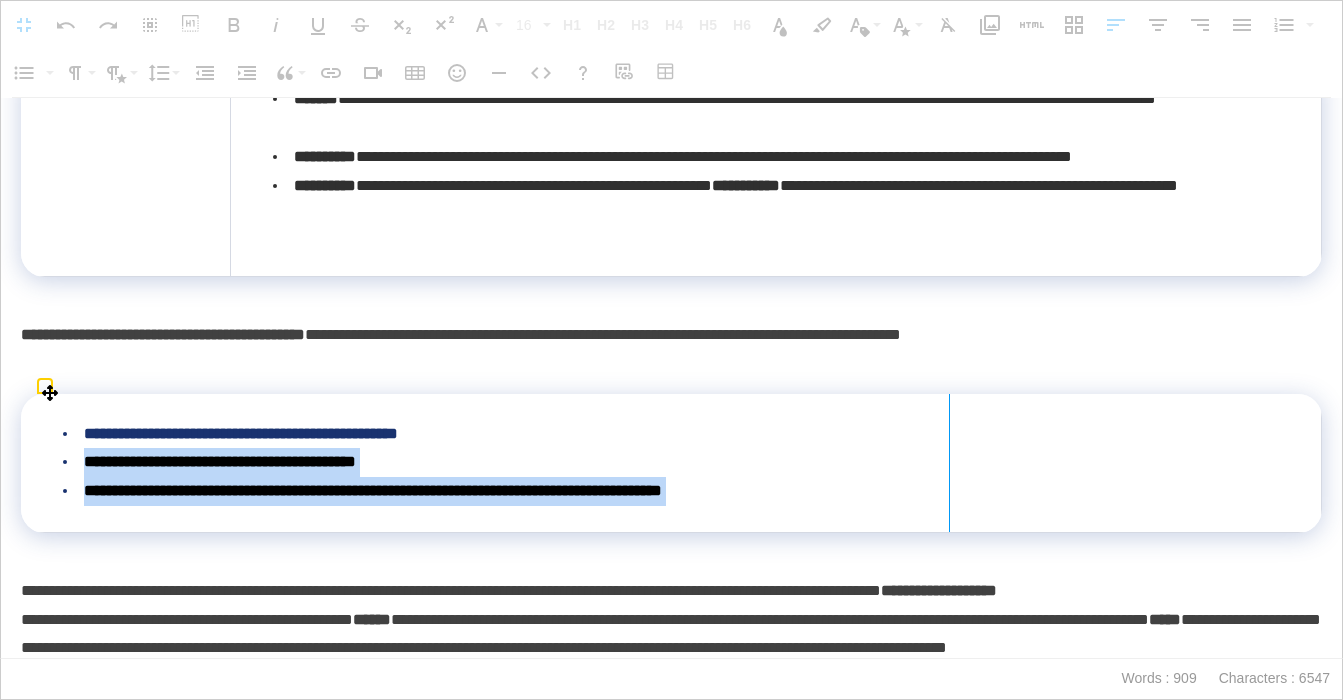 drag, startPoint x: 1316, startPoint y: 437, endPoint x: 948, endPoint y: 422, distance: 368.30557 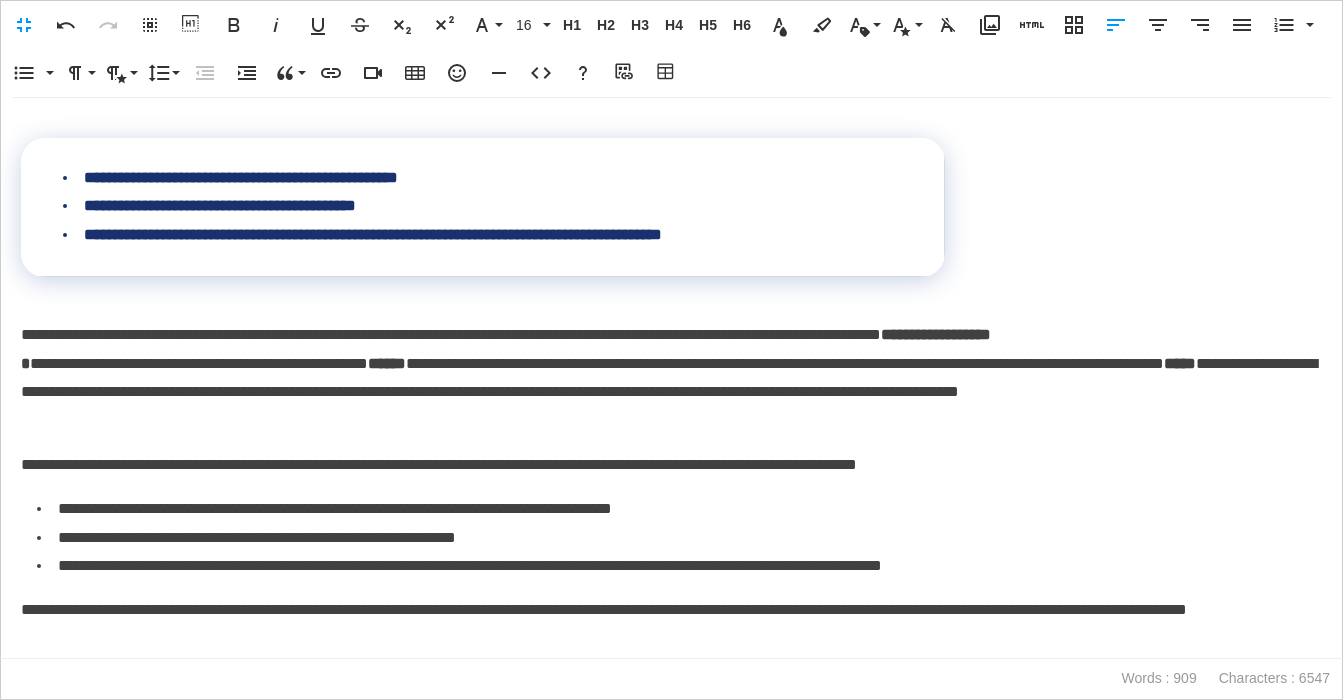scroll, scrollTop: 867, scrollLeft: 0, axis: vertical 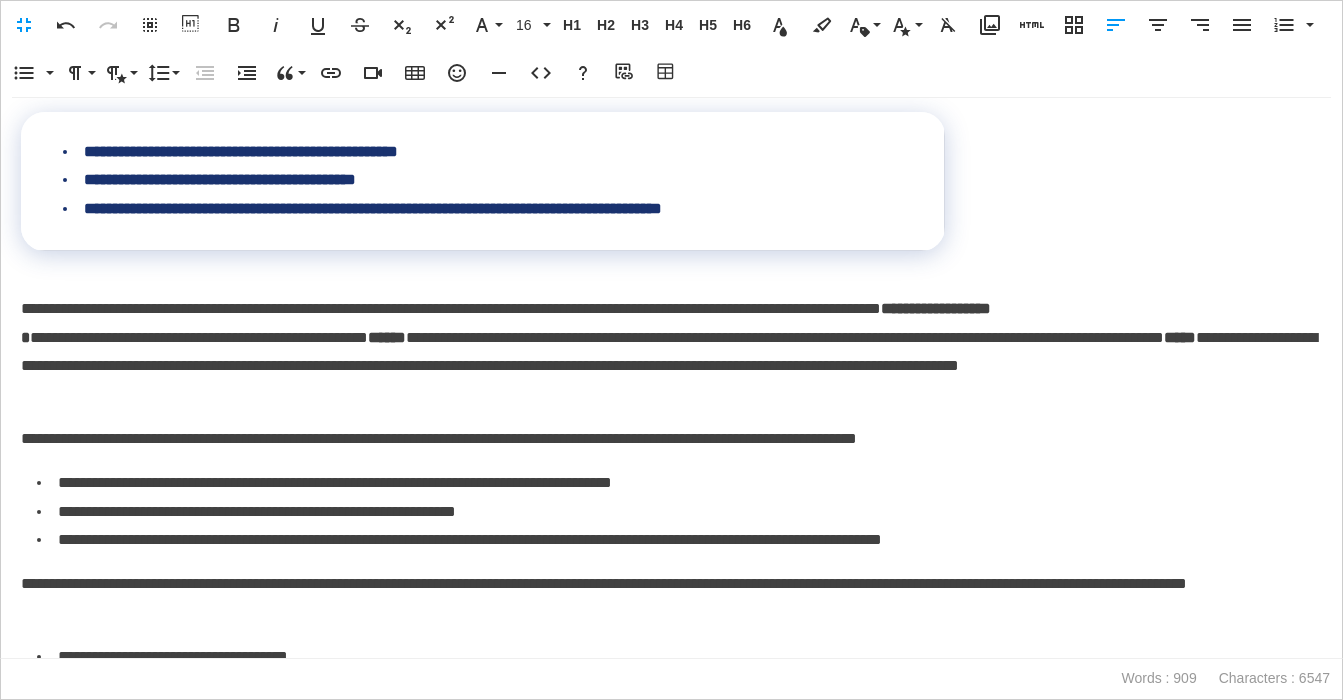 drag, startPoint x: 249, startPoint y: 302, endPoint x: 331, endPoint y: 321, distance: 84.17244 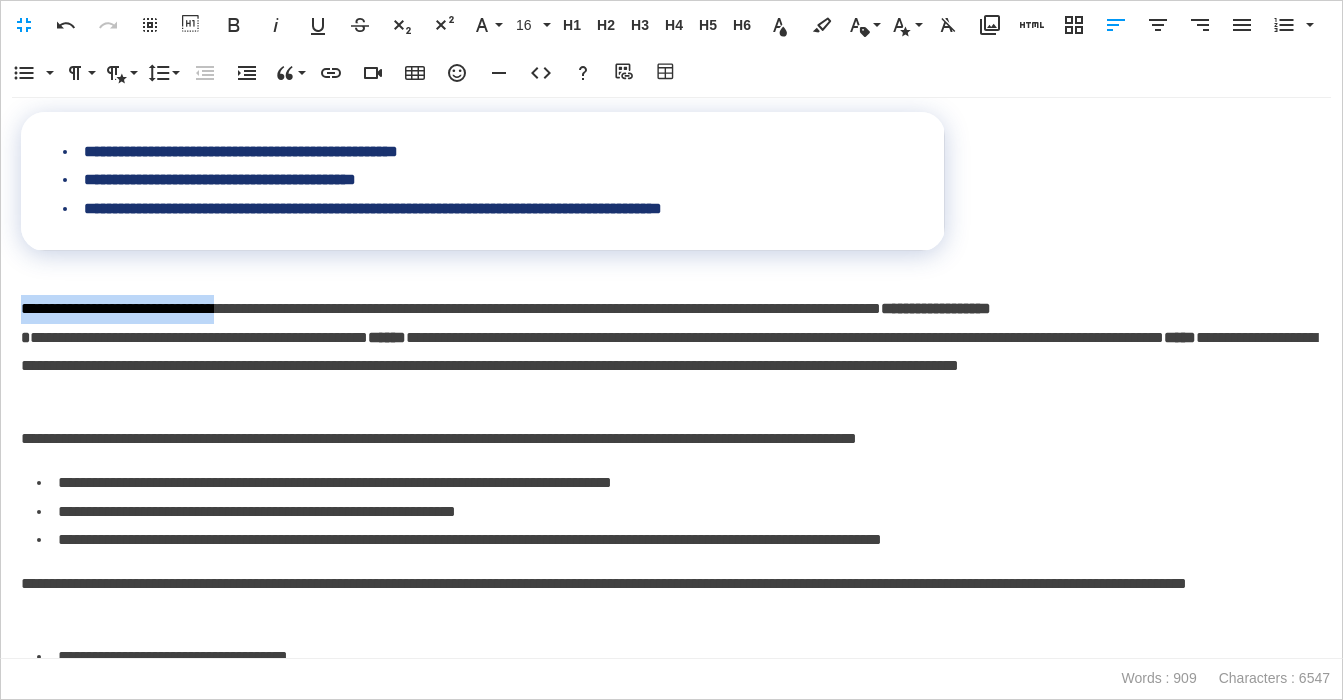drag, startPoint x: 266, startPoint y: 305, endPoint x: 0, endPoint y: 320, distance: 266.4226 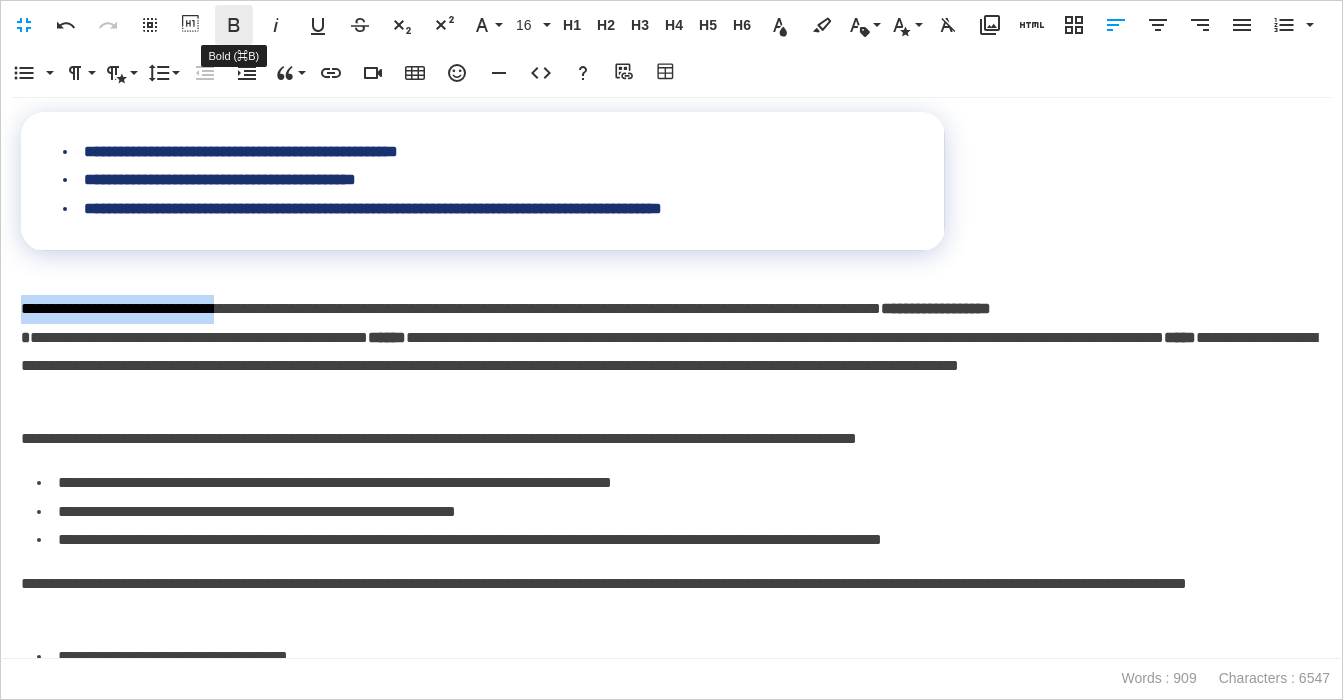 click 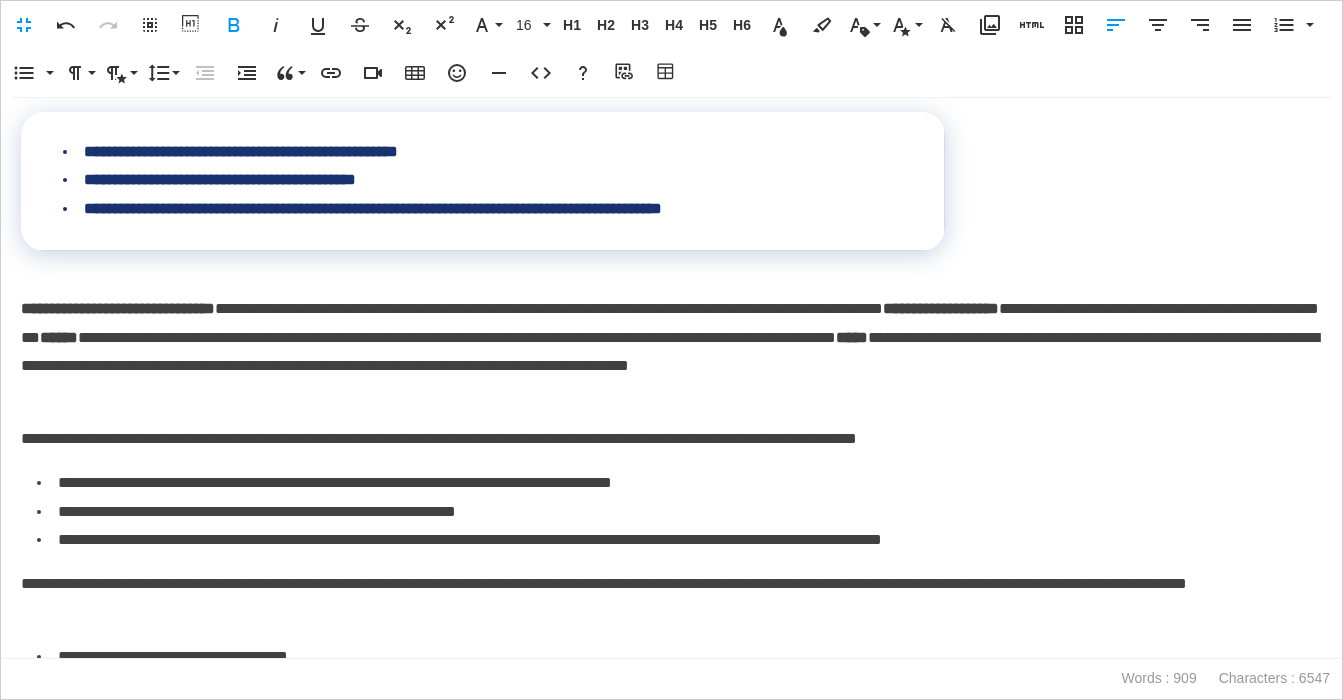 click on "**********" at bounding box center [118, 308] 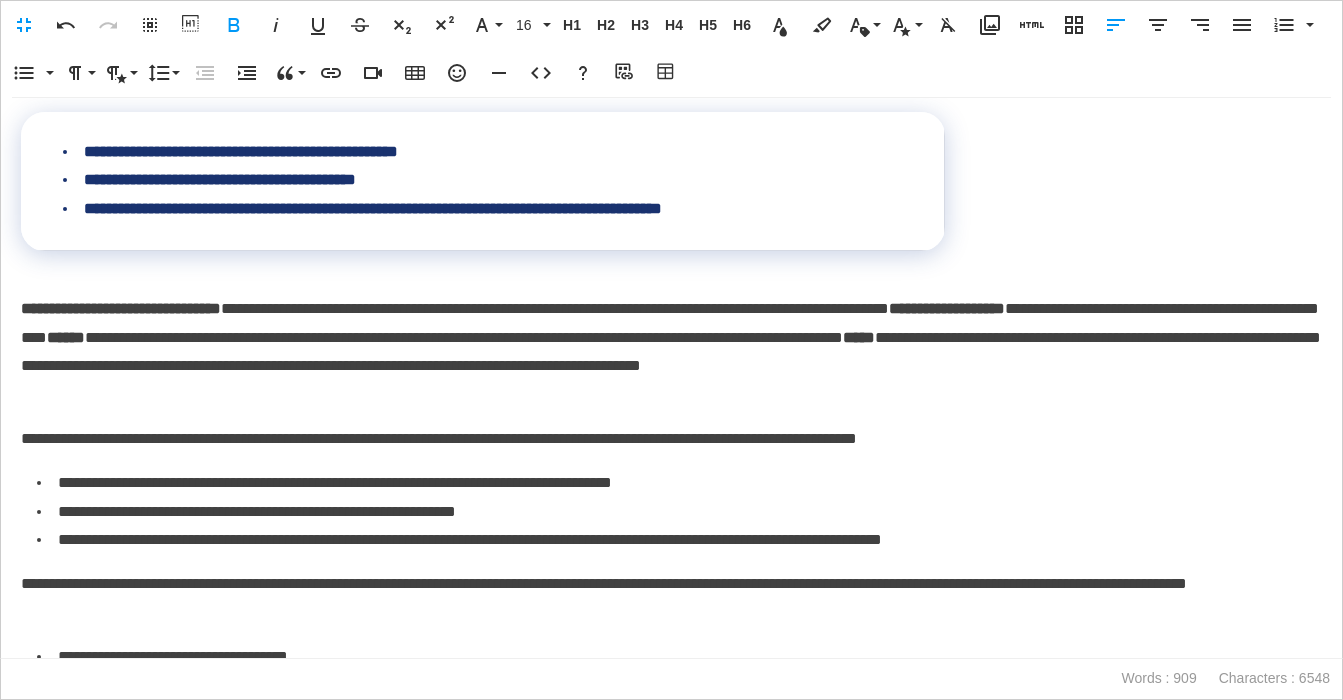 click on "**********" at bounding box center (121, 308) 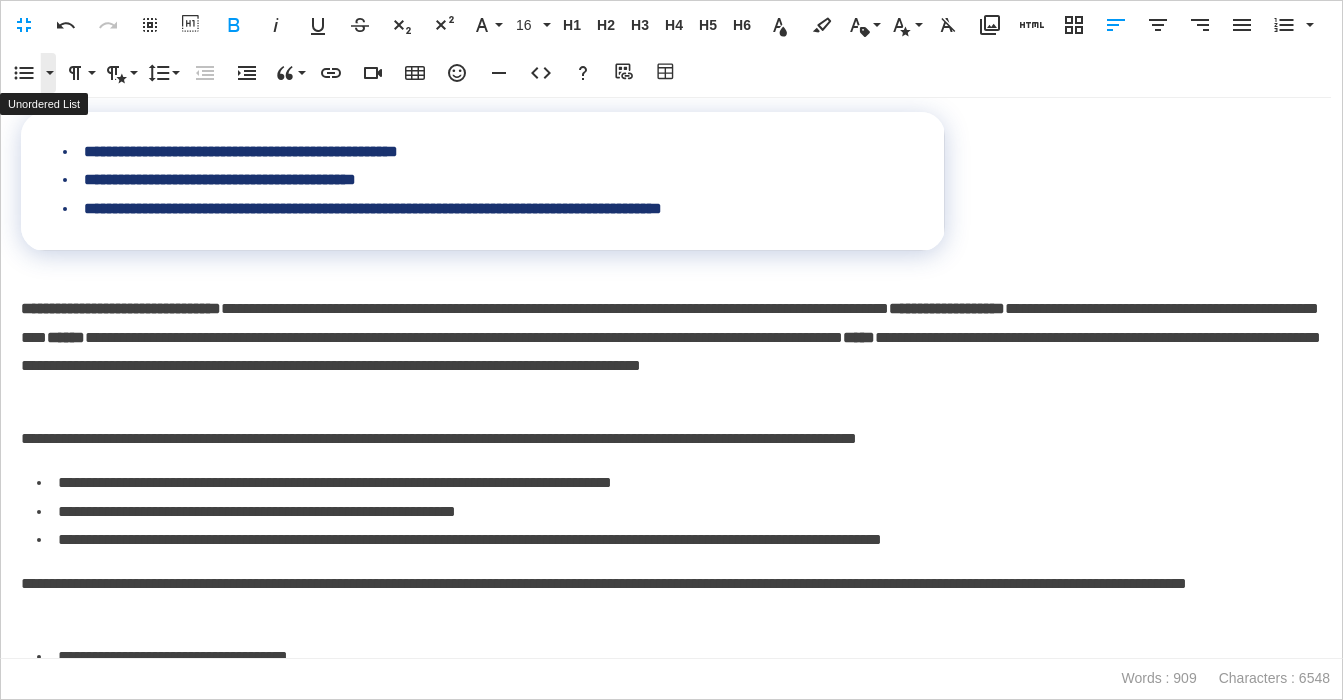 drag, startPoint x: 22, startPoint y: 69, endPoint x: 75, endPoint y: 237, distance: 176.16185 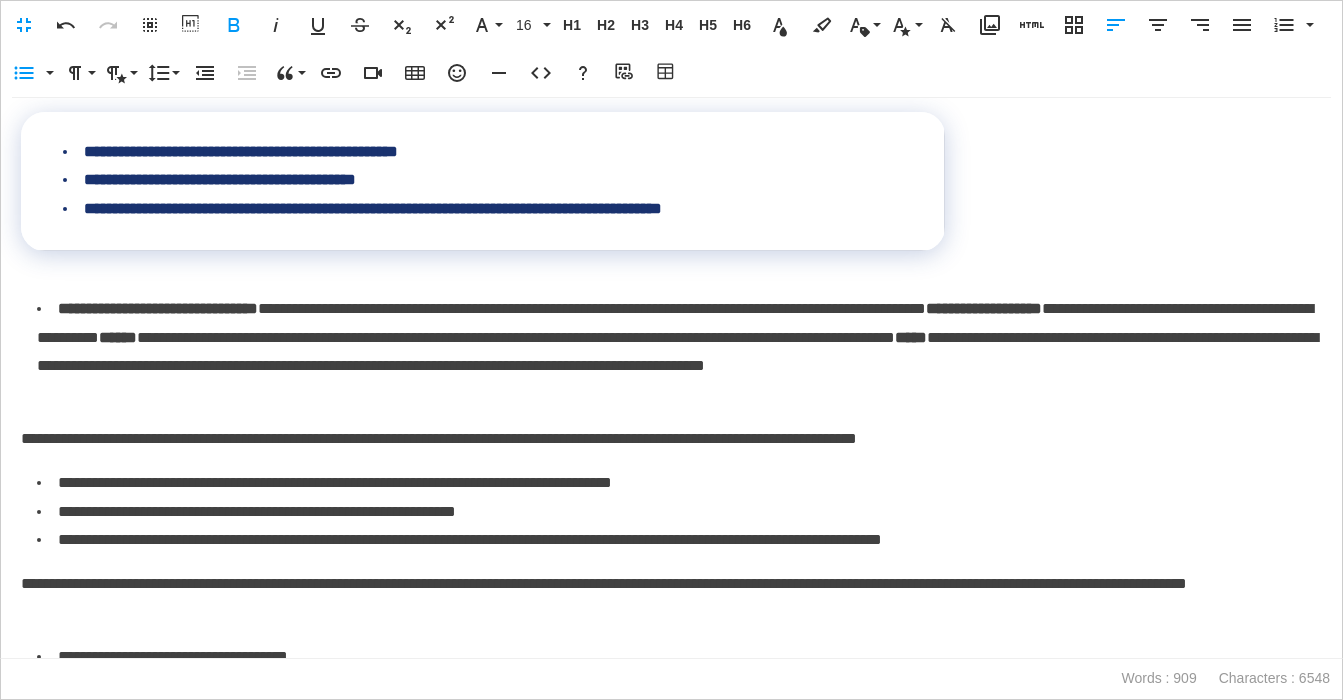scroll, scrollTop: 979, scrollLeft: 0, axis: vertical 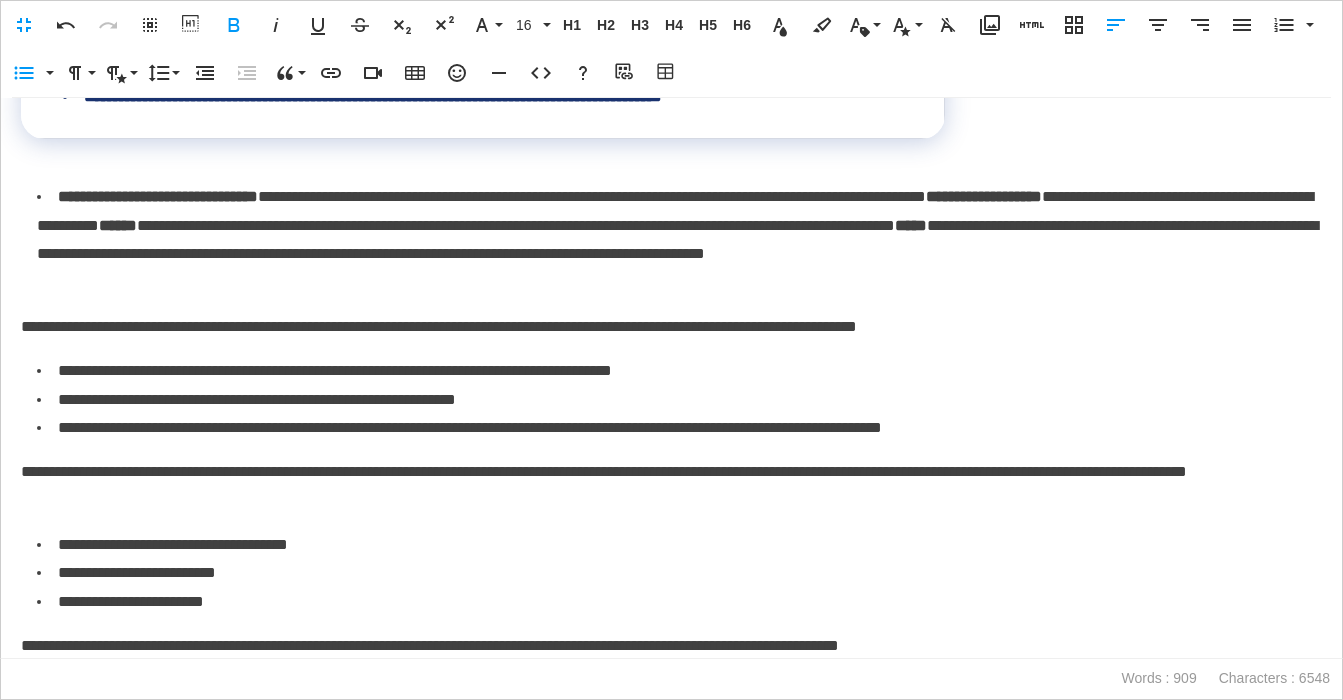 click on "**********" at bounding box center (671, 378) 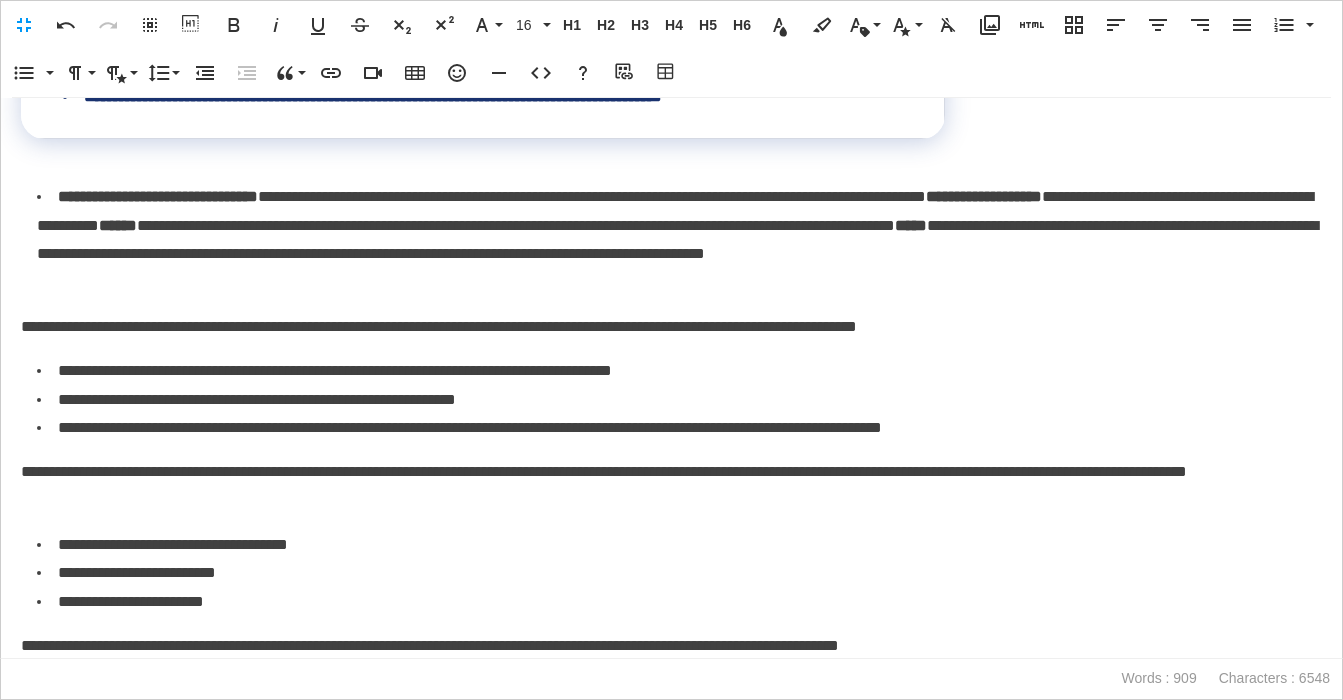 click on "**********" at bounding box center (671, 327) 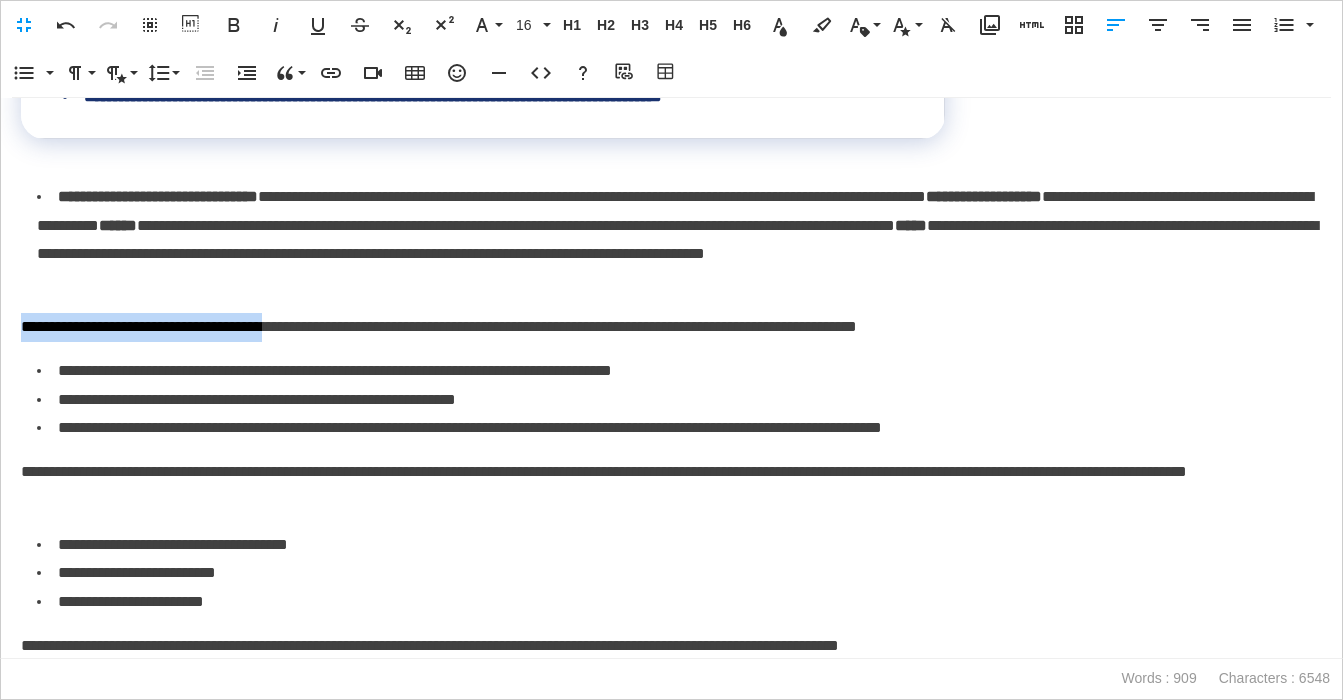 drag, startPoint x: 336, startPoint y: 330, endPoint x: 41, endPoint y: 332, distance: 295.00677 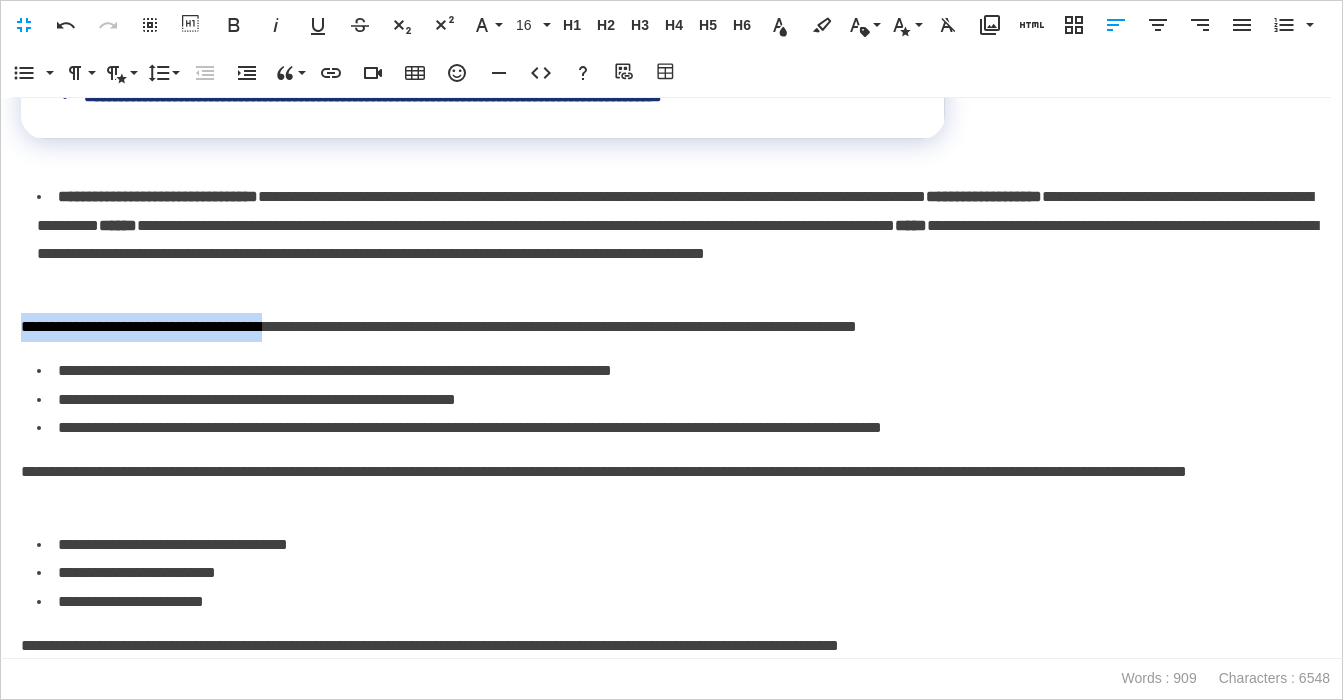 click on "**********" at bounding box center [671, 0] 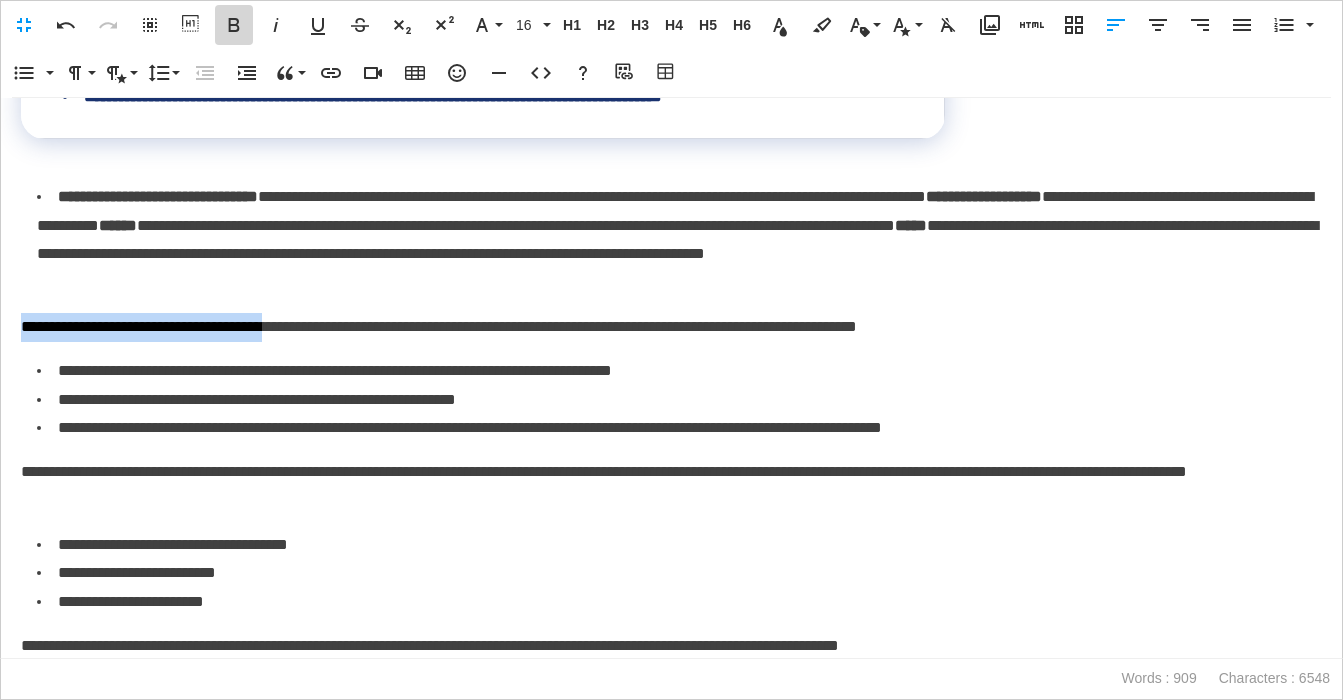 click 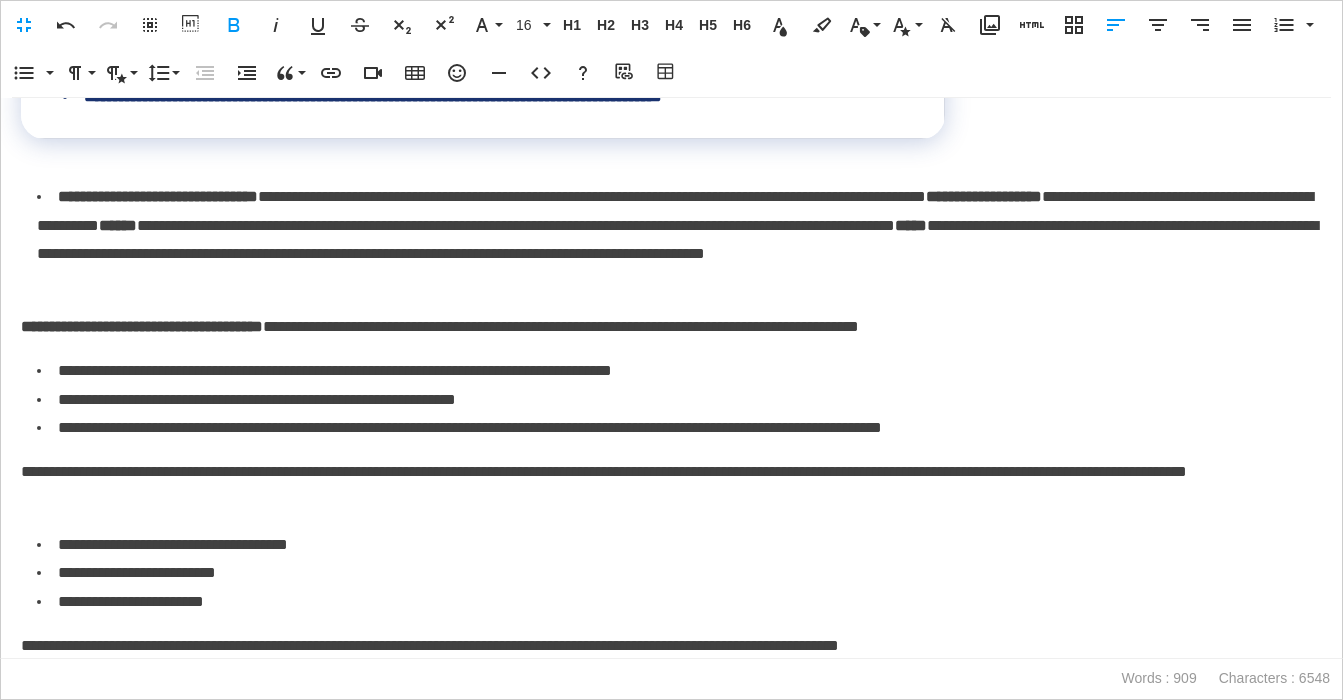 click on "**********" at bounding box center [671, 327] 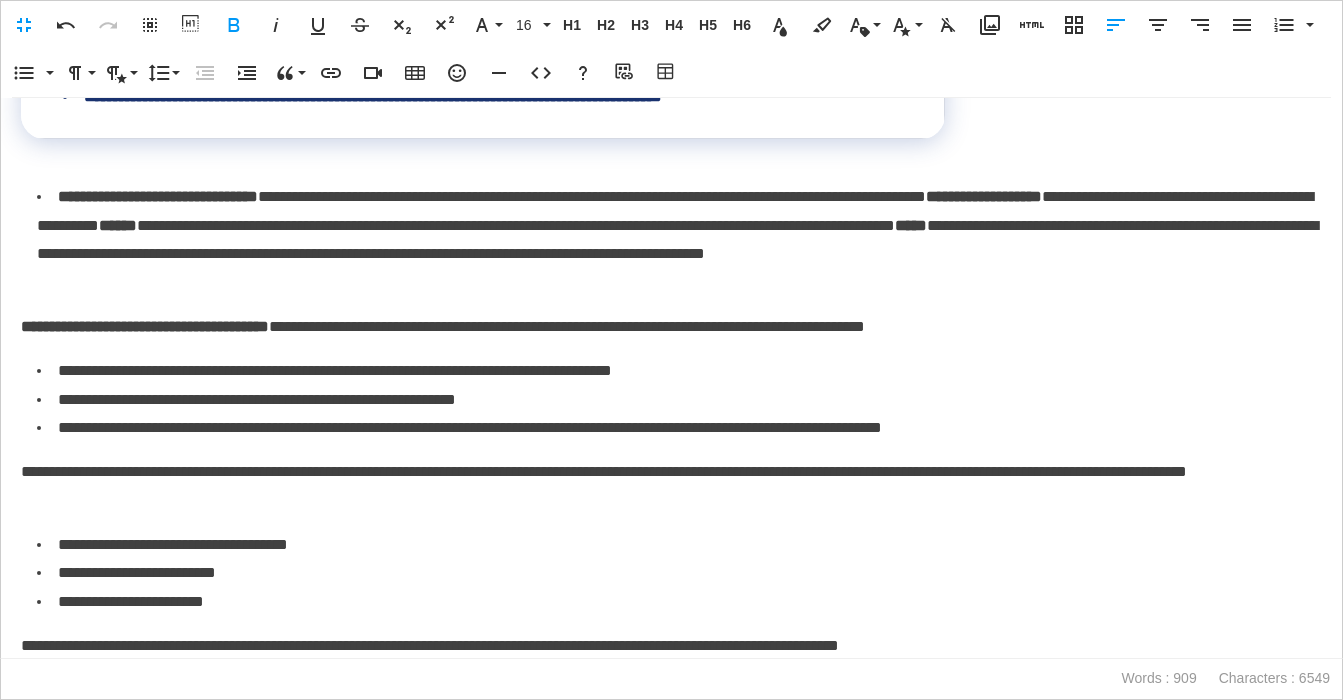 click on "**********" at bounding box center [145, 326] 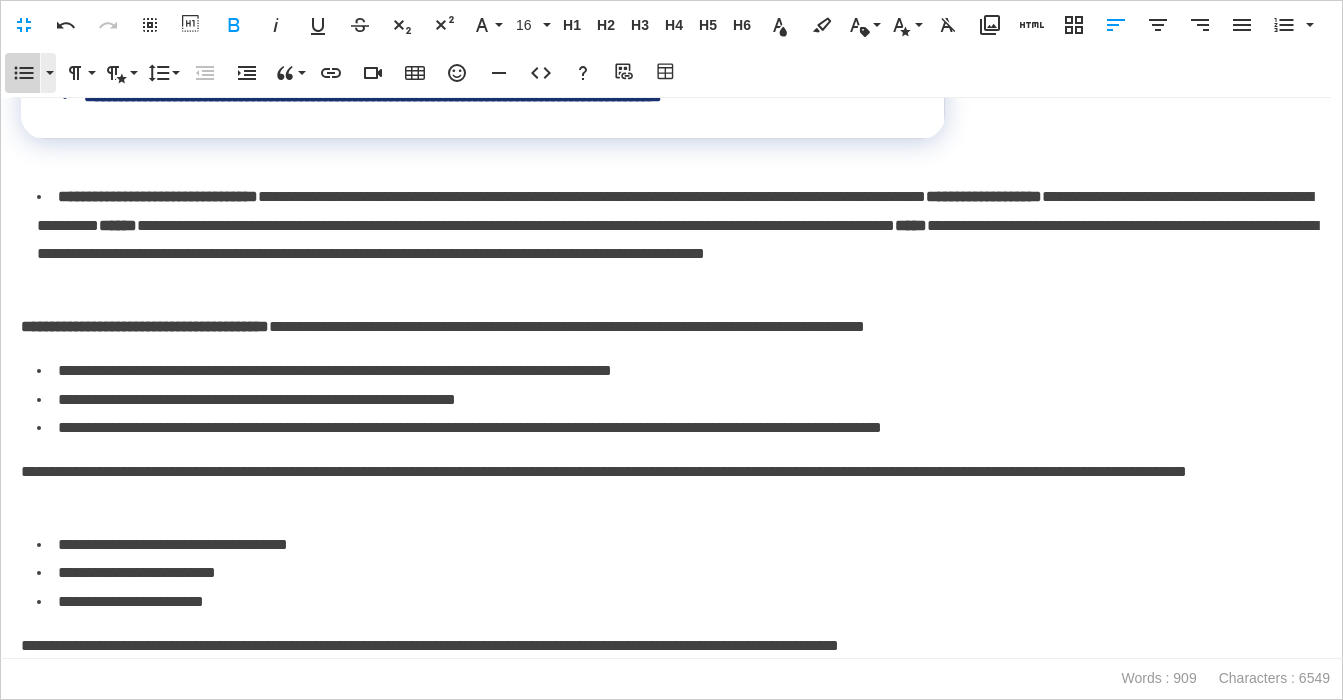 click 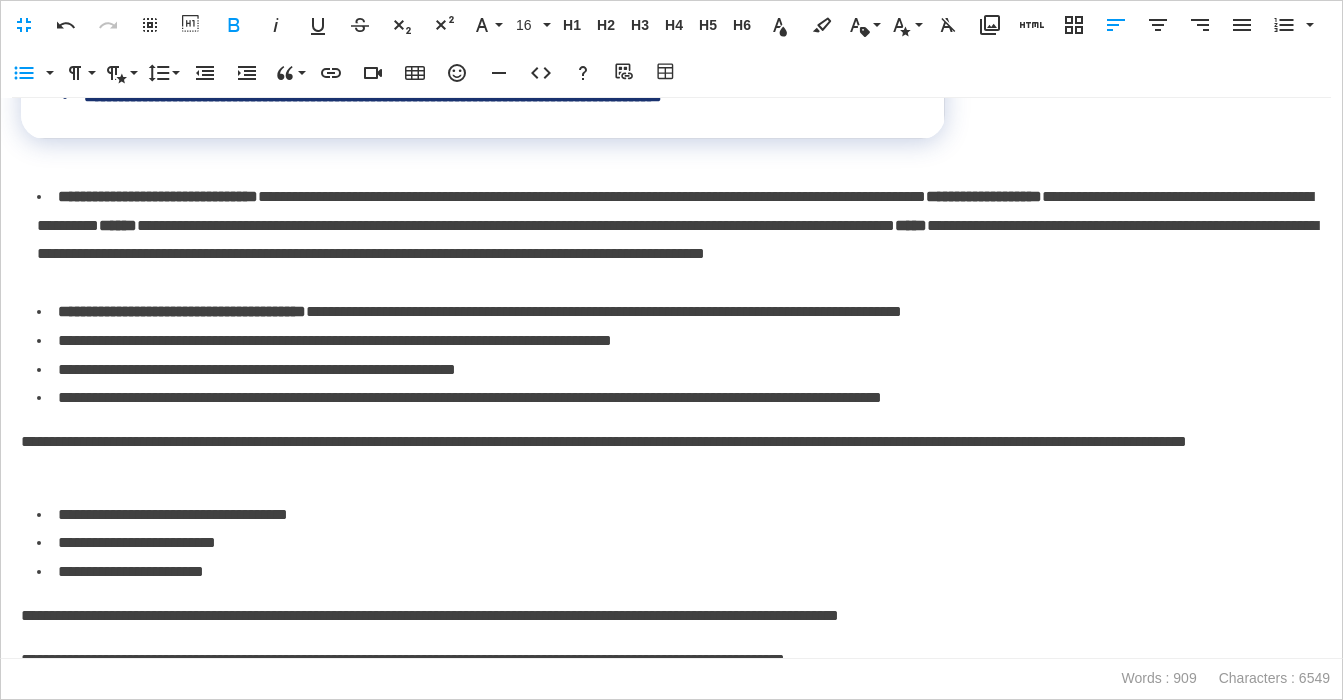 click on "**********" at bounding box center [679, 240] 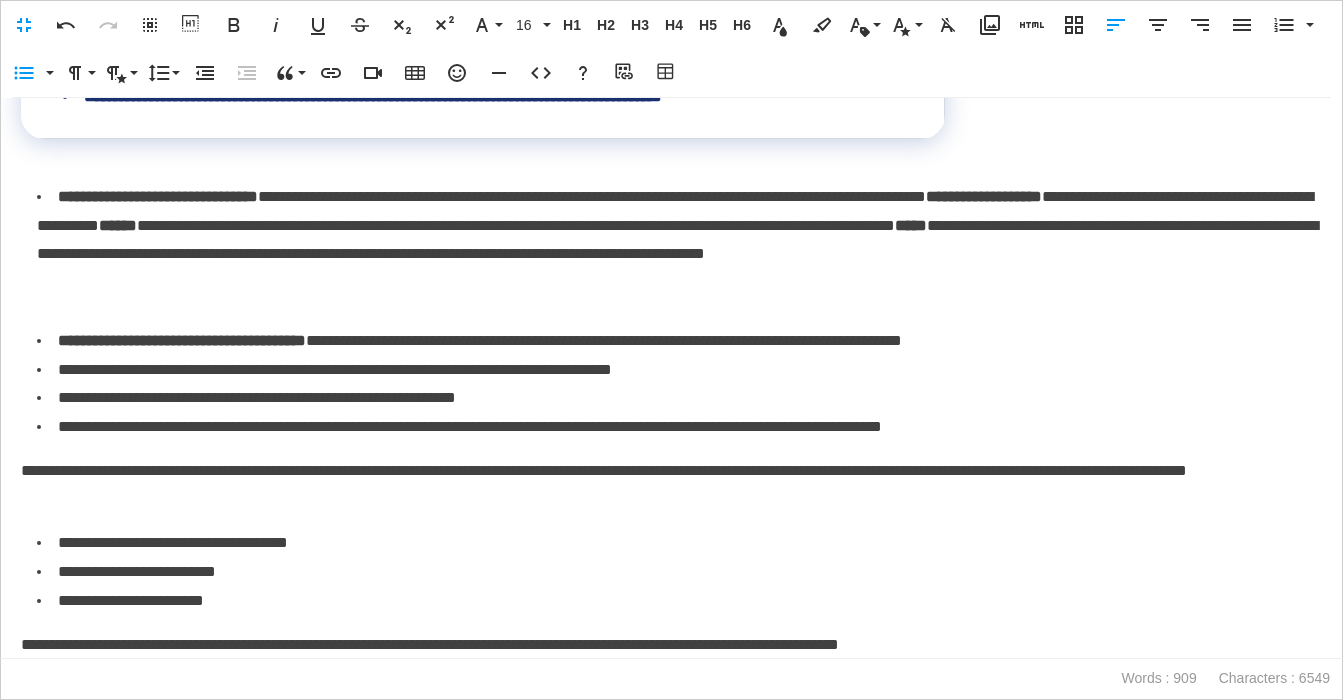 click on "**********" at bounding box center [679, 341] 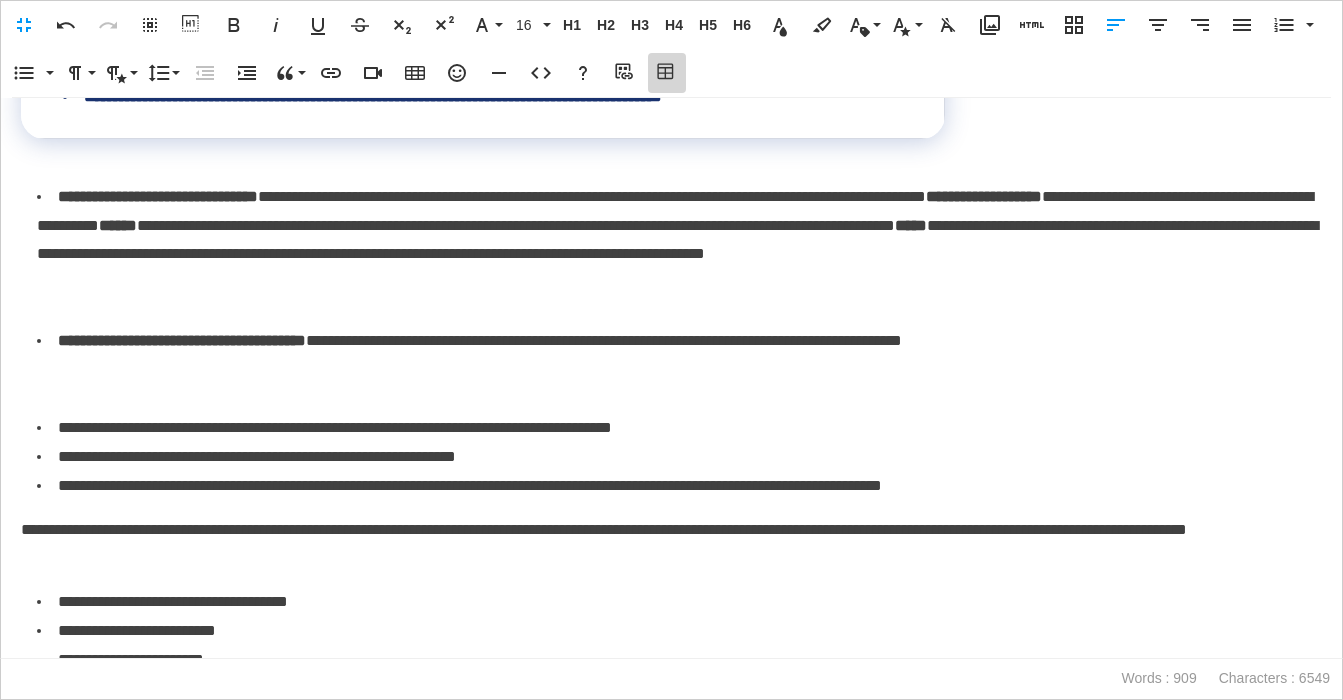 click on "Table Builder" at bounding box center (667, 73) 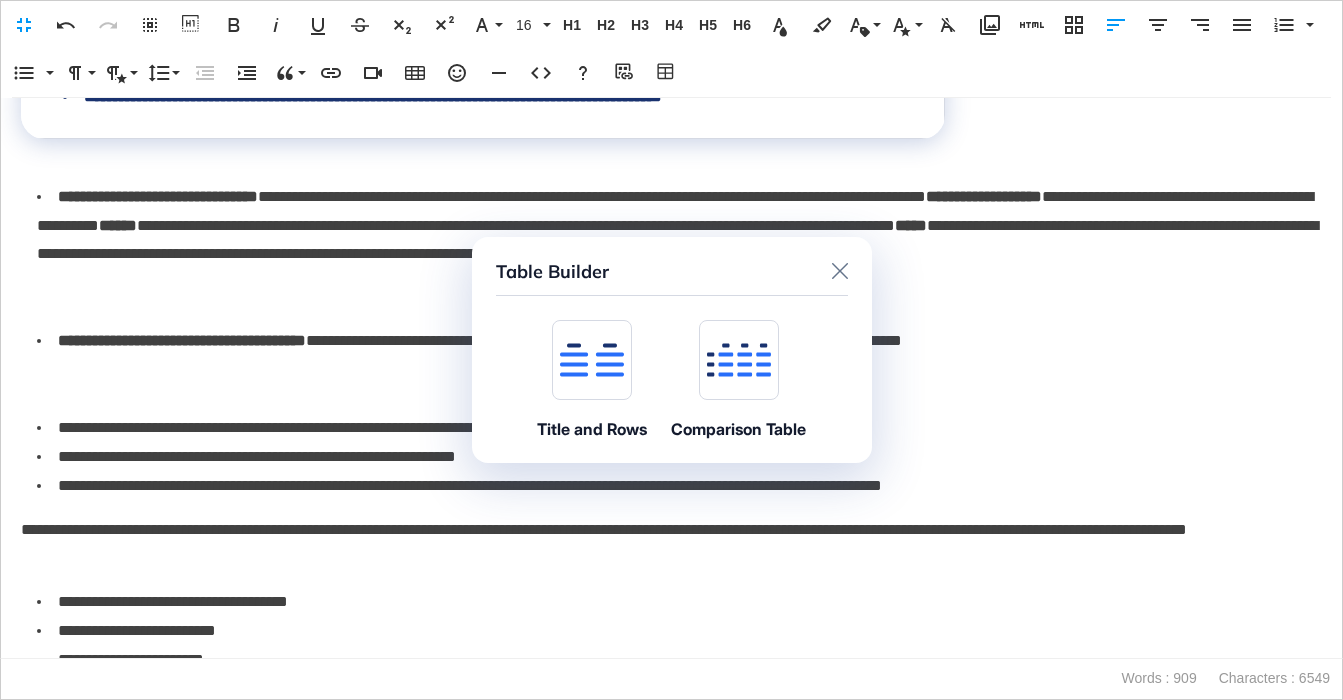 drag, startPoint x: 608, startPoint y: 347, endPoint x: 596, endPoint y: 348, distance: 12.0415945 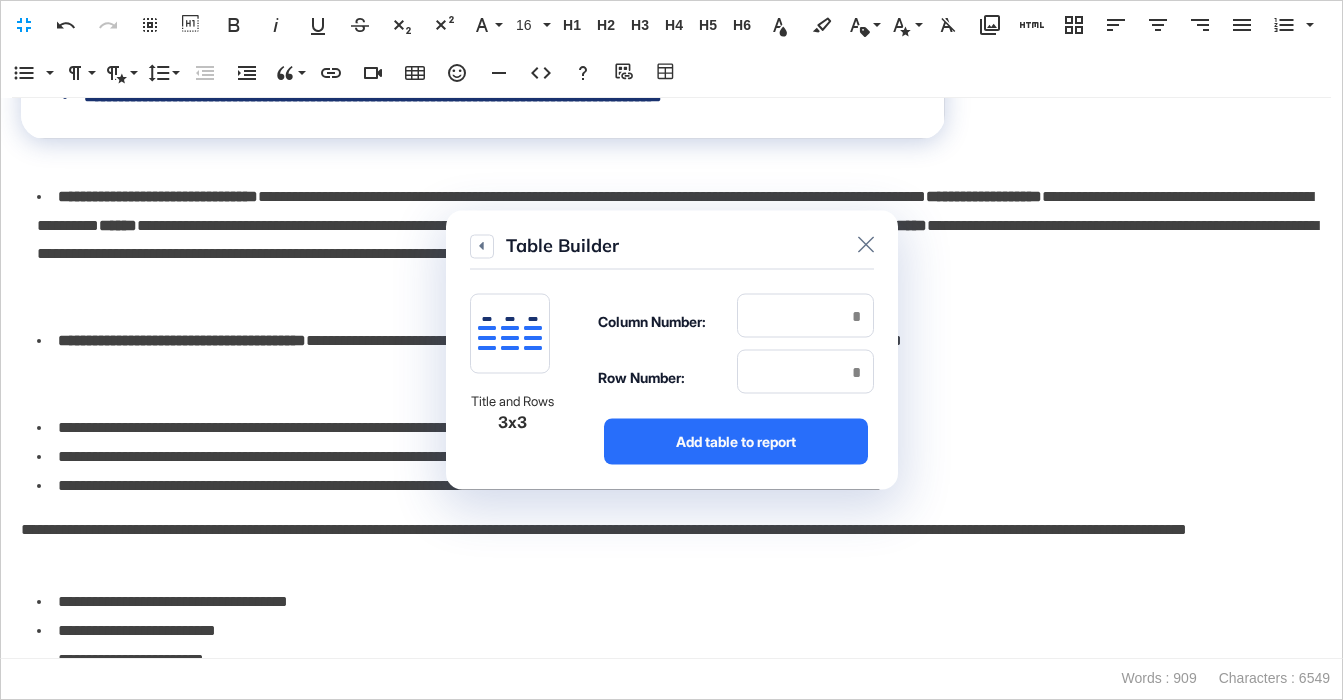 click on "Table Builder Title and Rows 3x3 Column Number: Row Number: Add table to report" 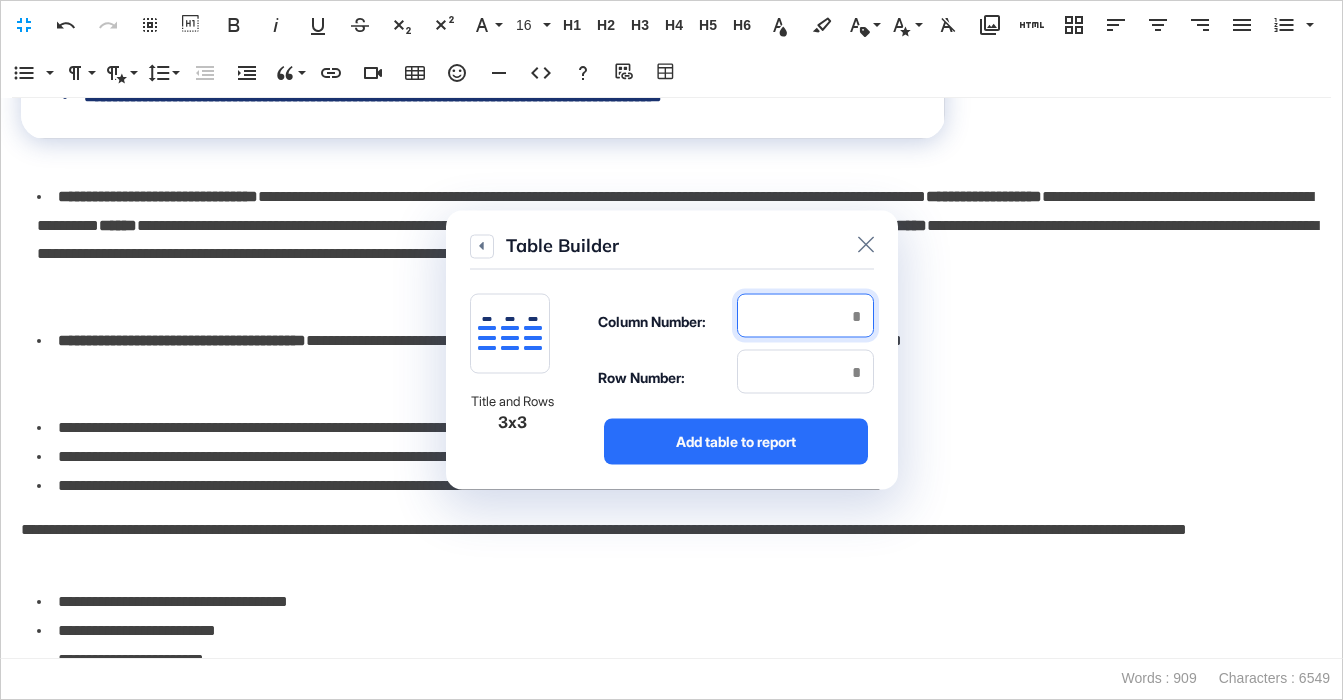click at bounding box center (805, 316) 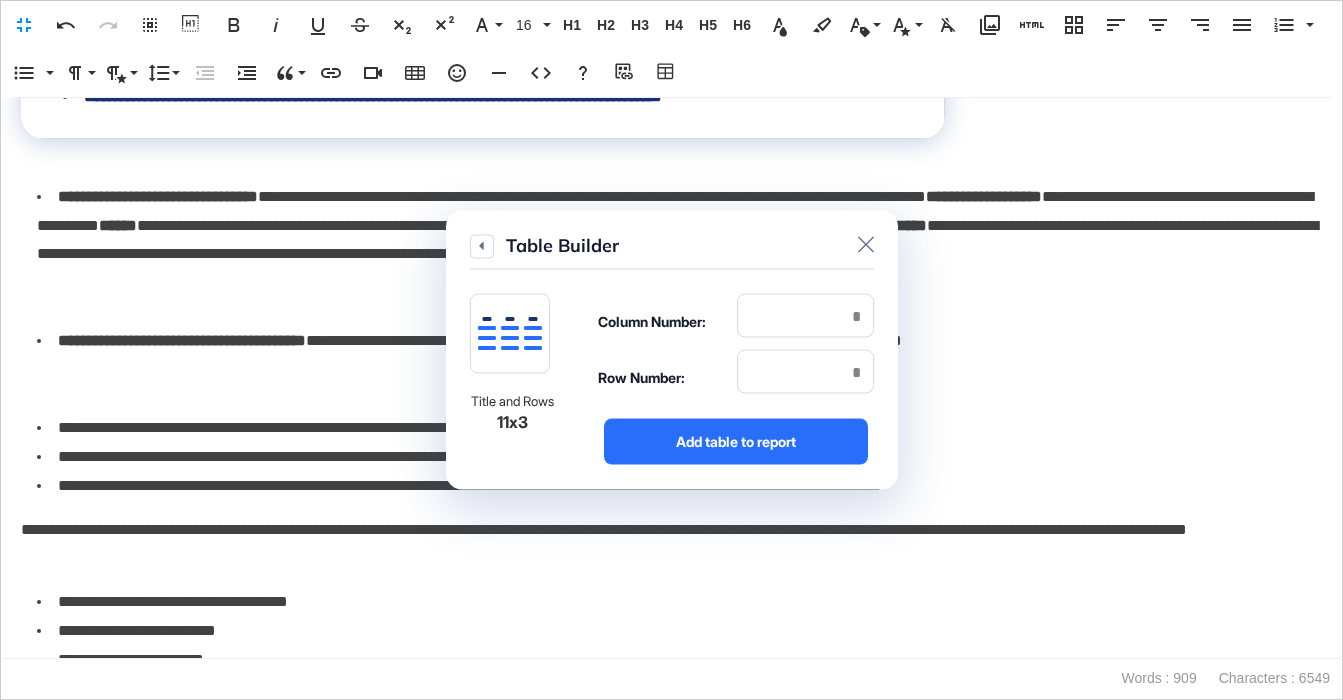 click on "Row Number:" at bounding box center (736, 378) 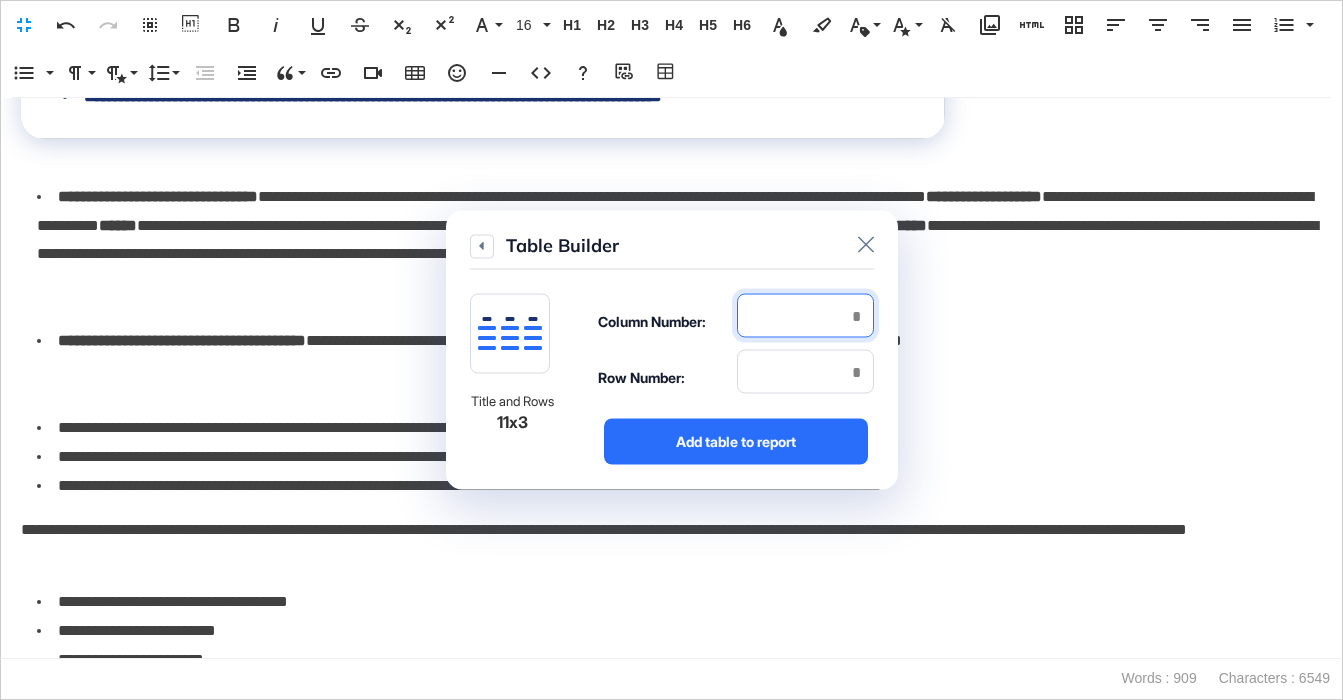 click on "**" at bounding box center [805, 316] 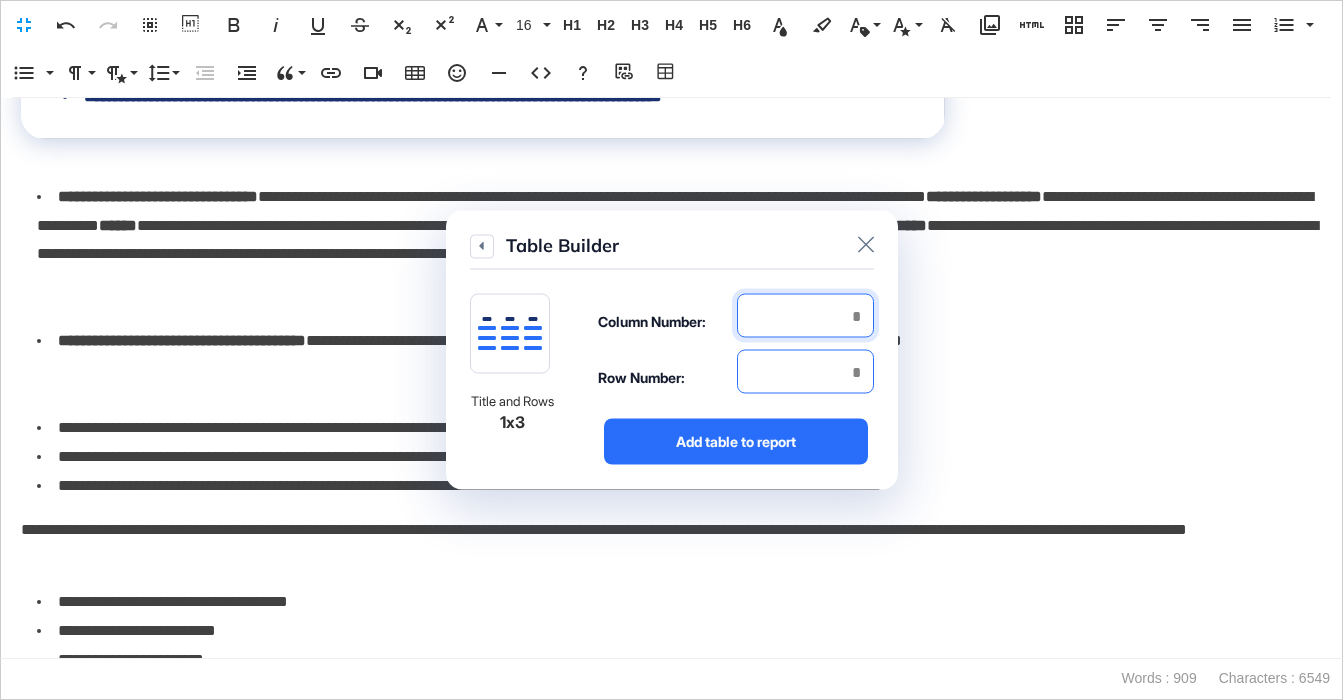type on "*" 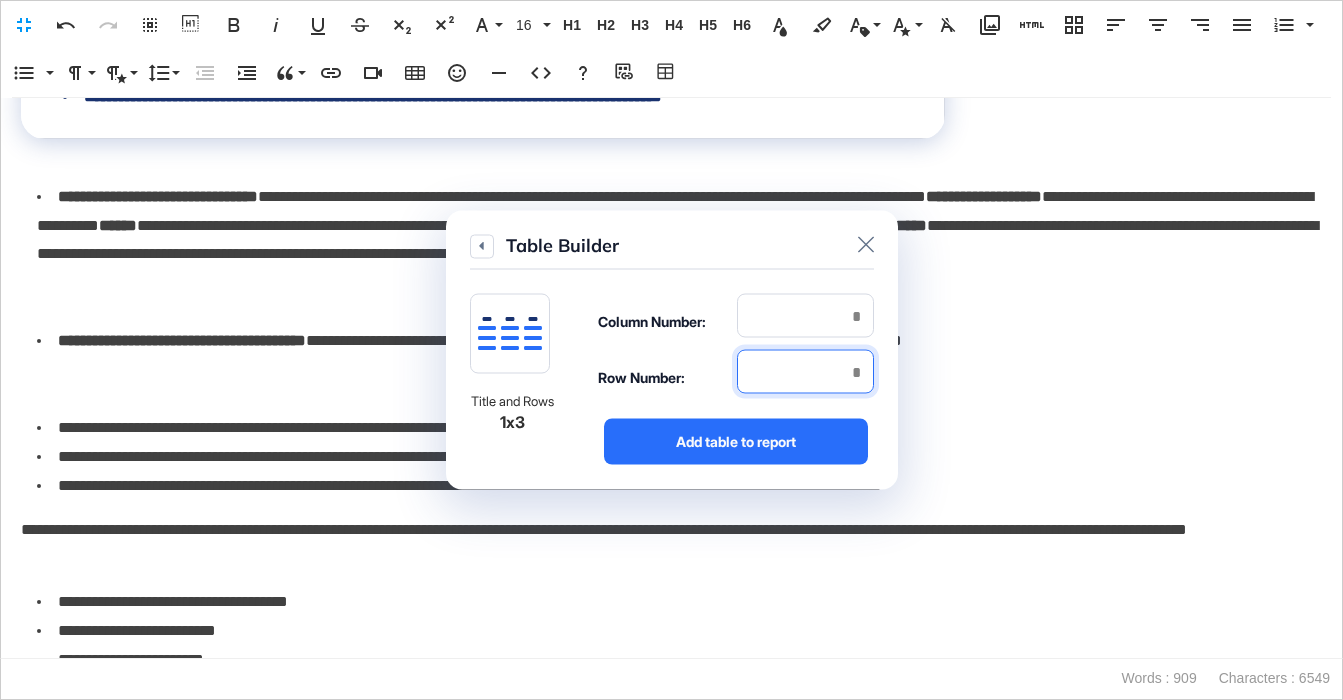 click at bounding box center (805, 372) 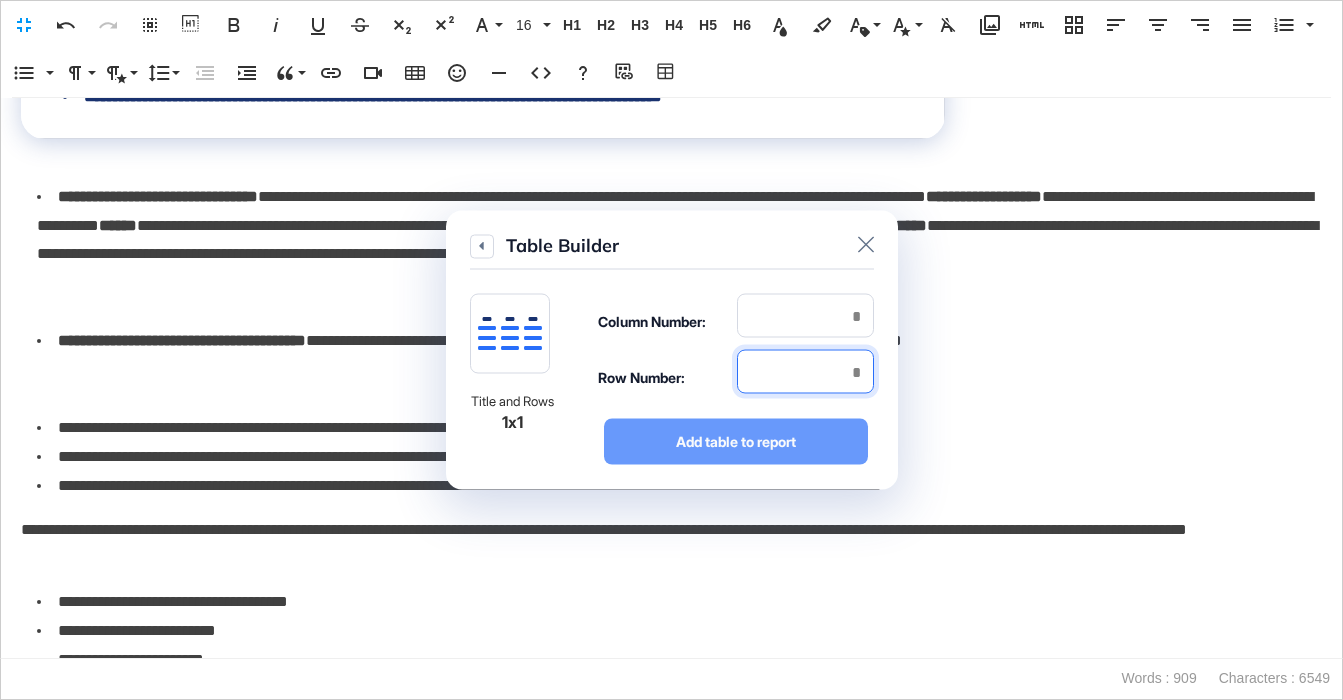 type on "*" 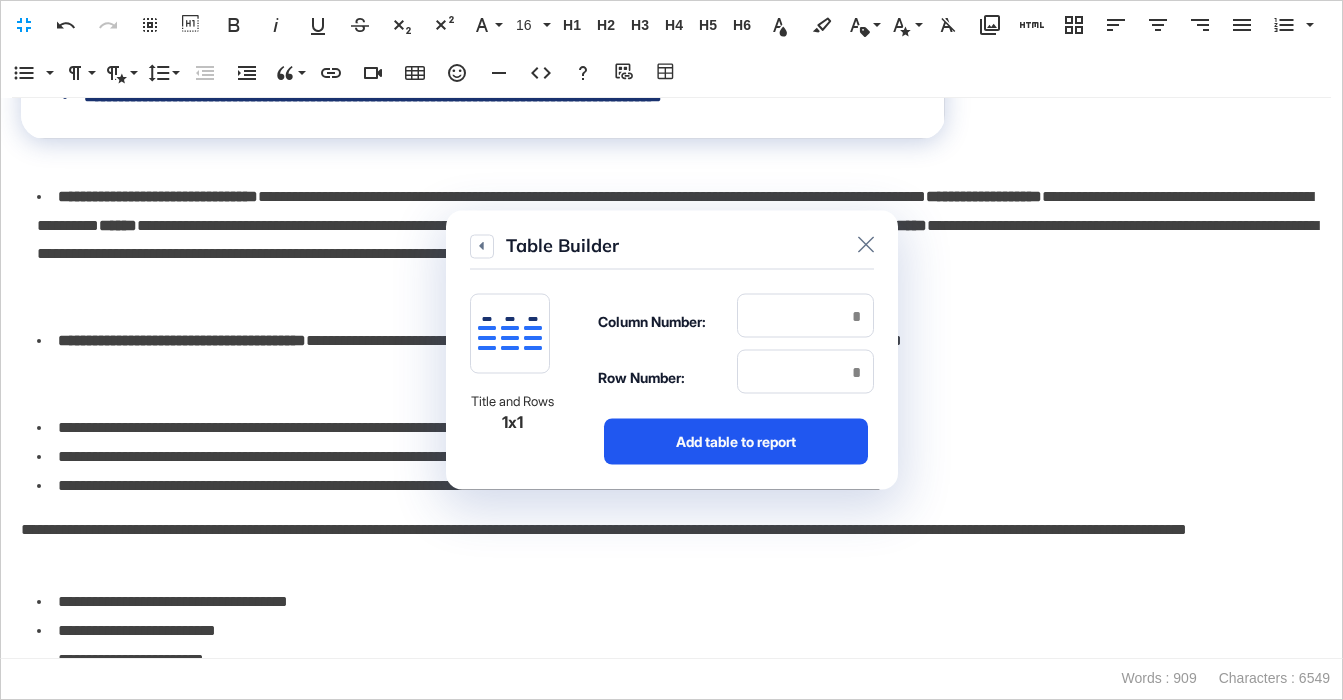 click on "Add table to report" at bounding box center [736, 442] 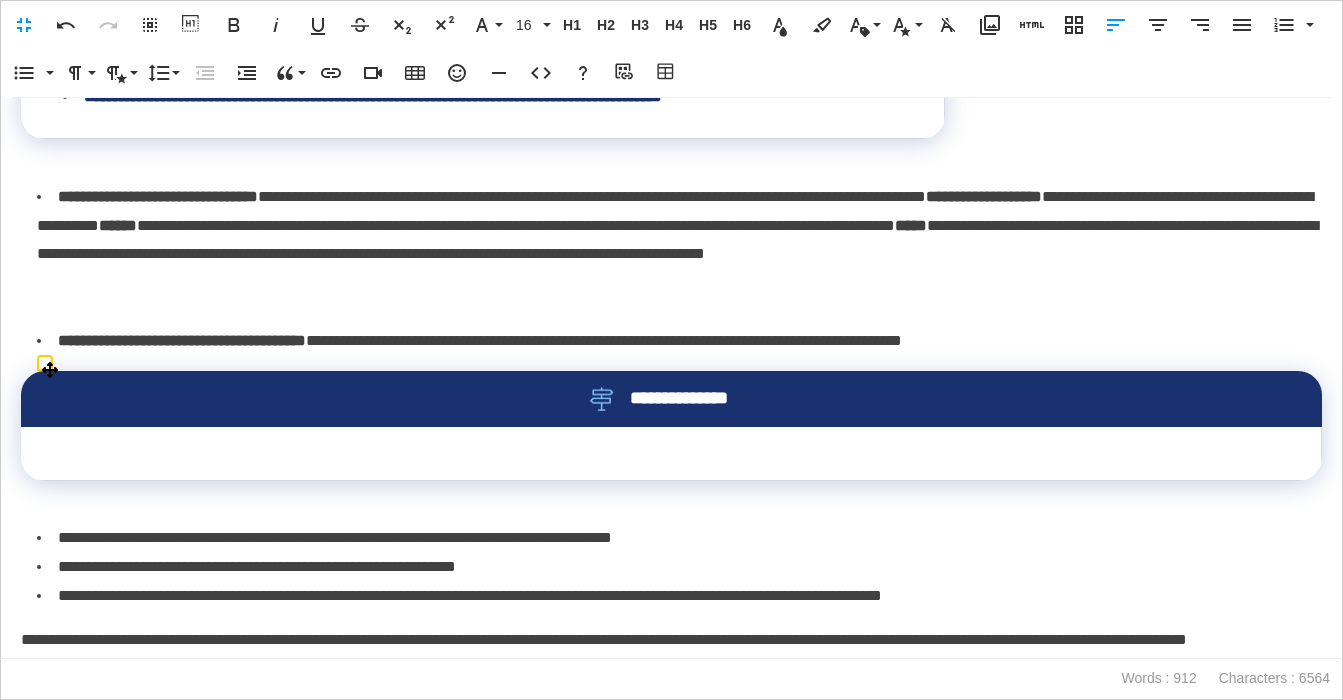 click on "**********" at bounding box center (671, 399) 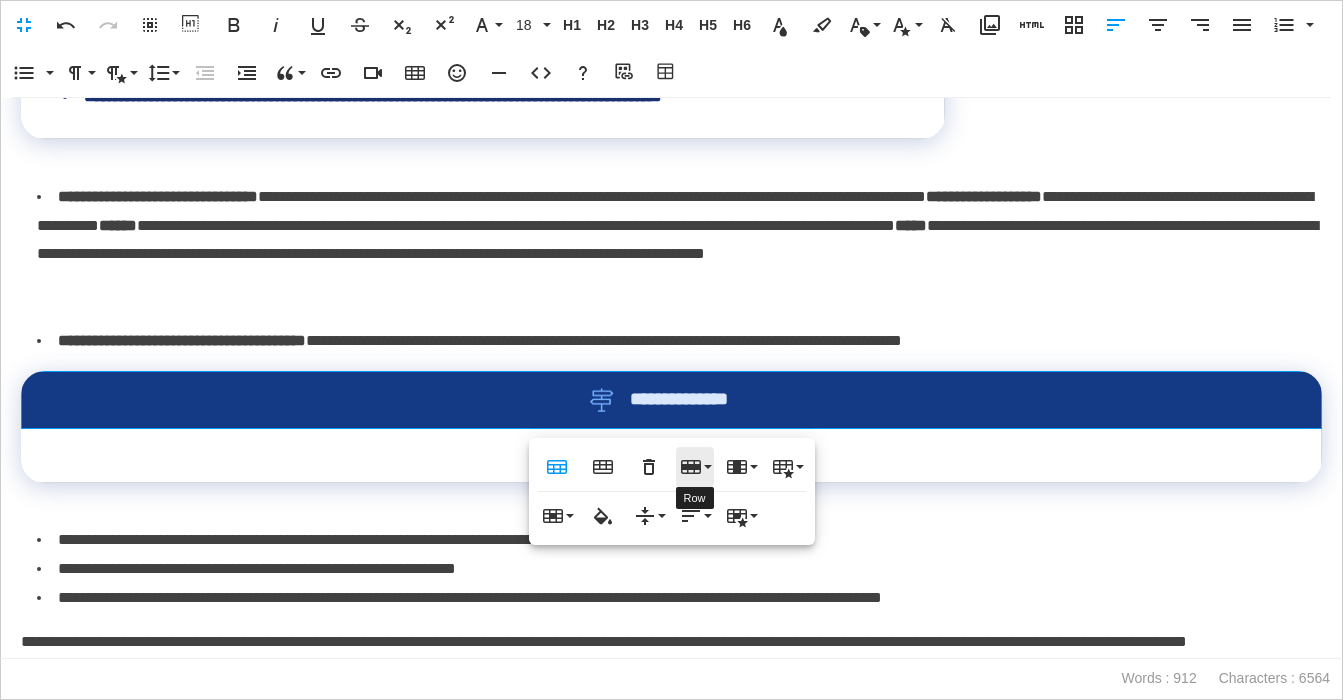 click 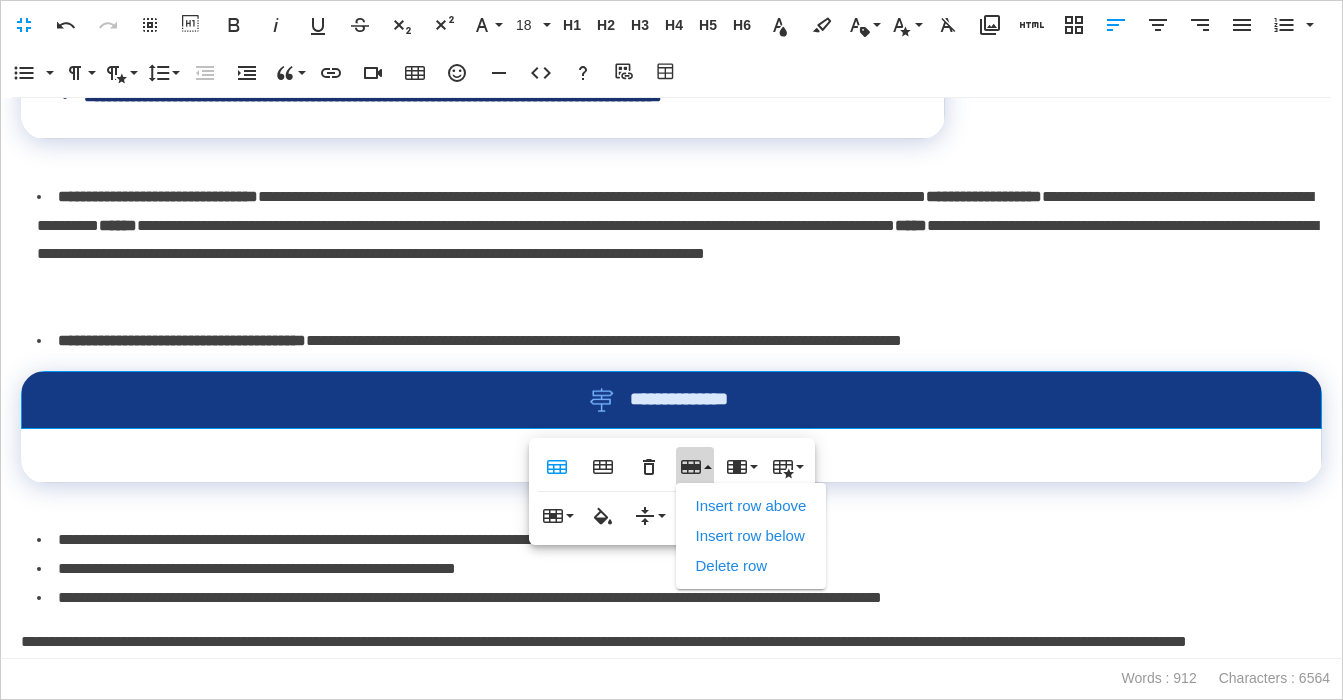 drag, startPoint x: 729, startPoint y: 557, endPoint x: 509, endPoint y: 491, distance: 229.68674 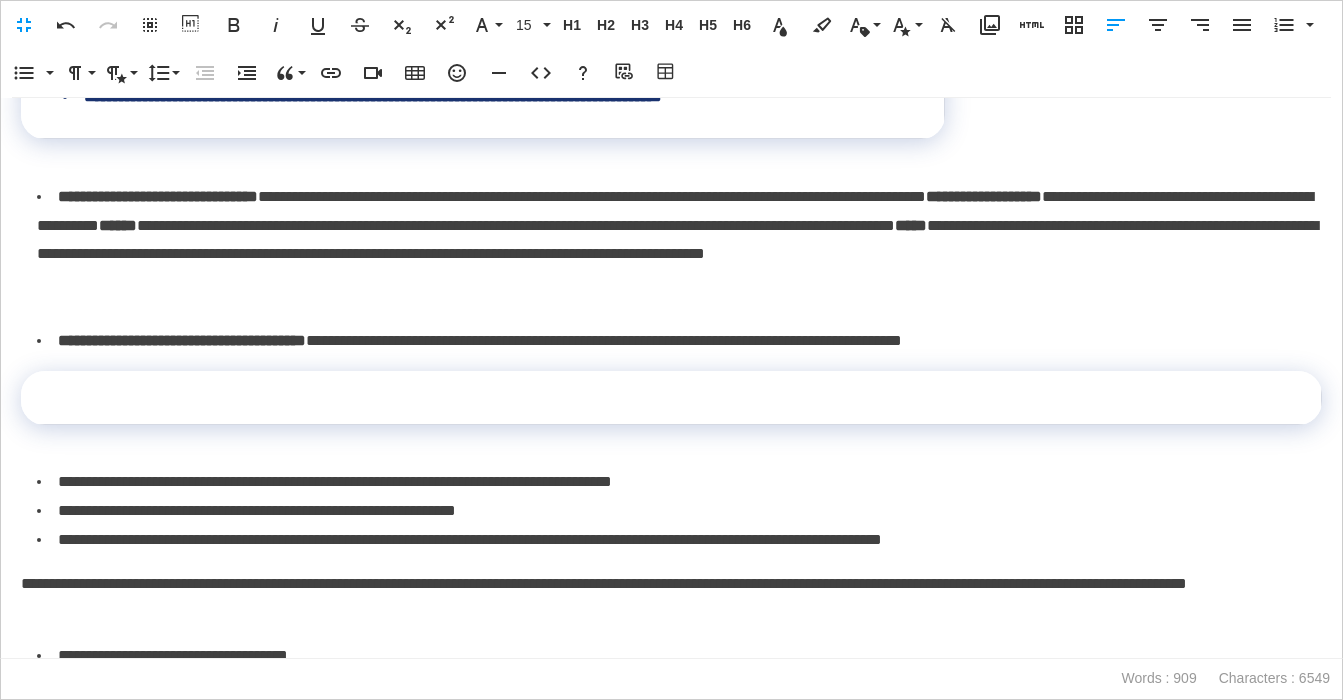 scroll, scrollTop: 1014, scrollLeft: 0, axis: vertical 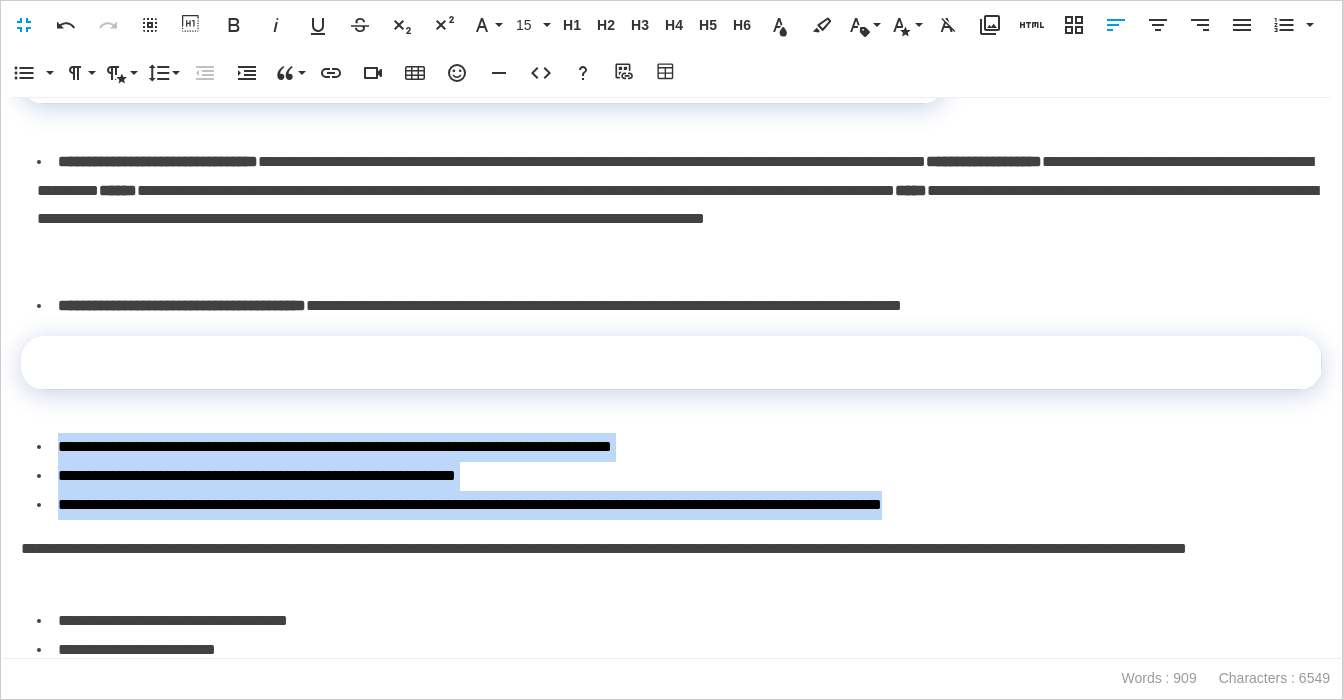 drag, startPoint x: 1117, startPoint y: 497, endPoint x: 52, endPoint y: 429, distance: 1067.1687 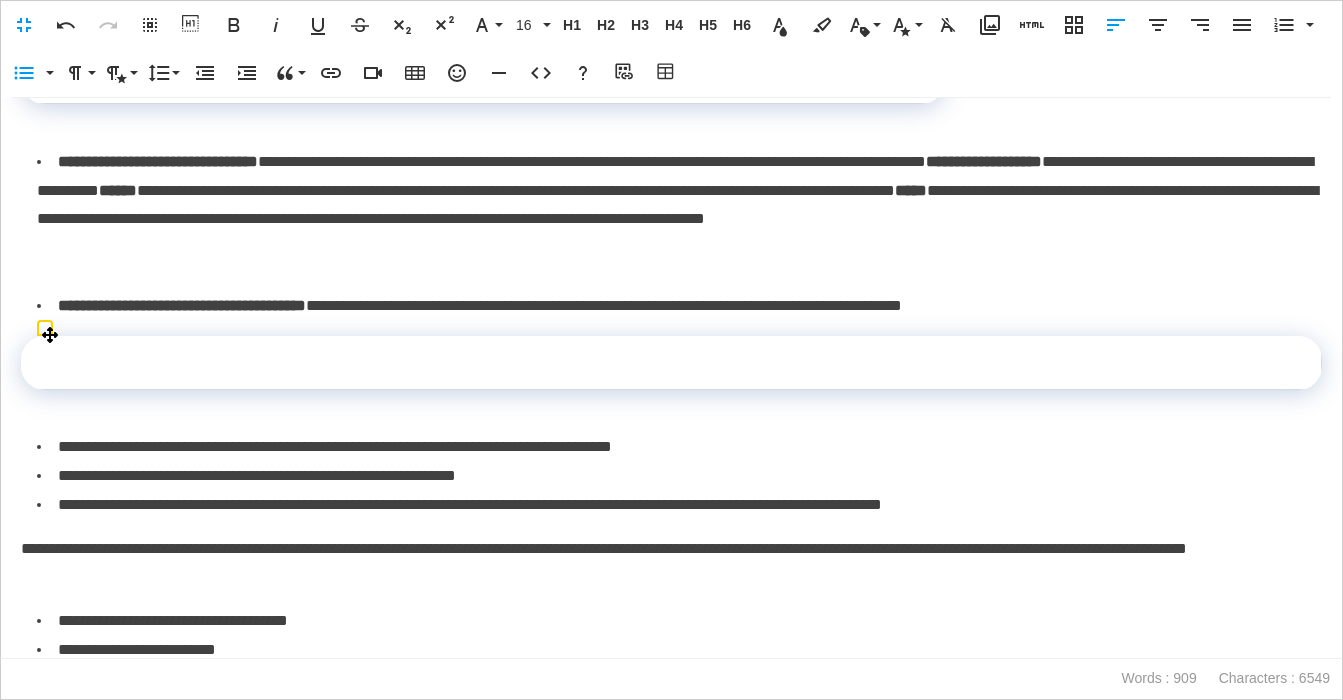 click at bounding box center (671, 363) 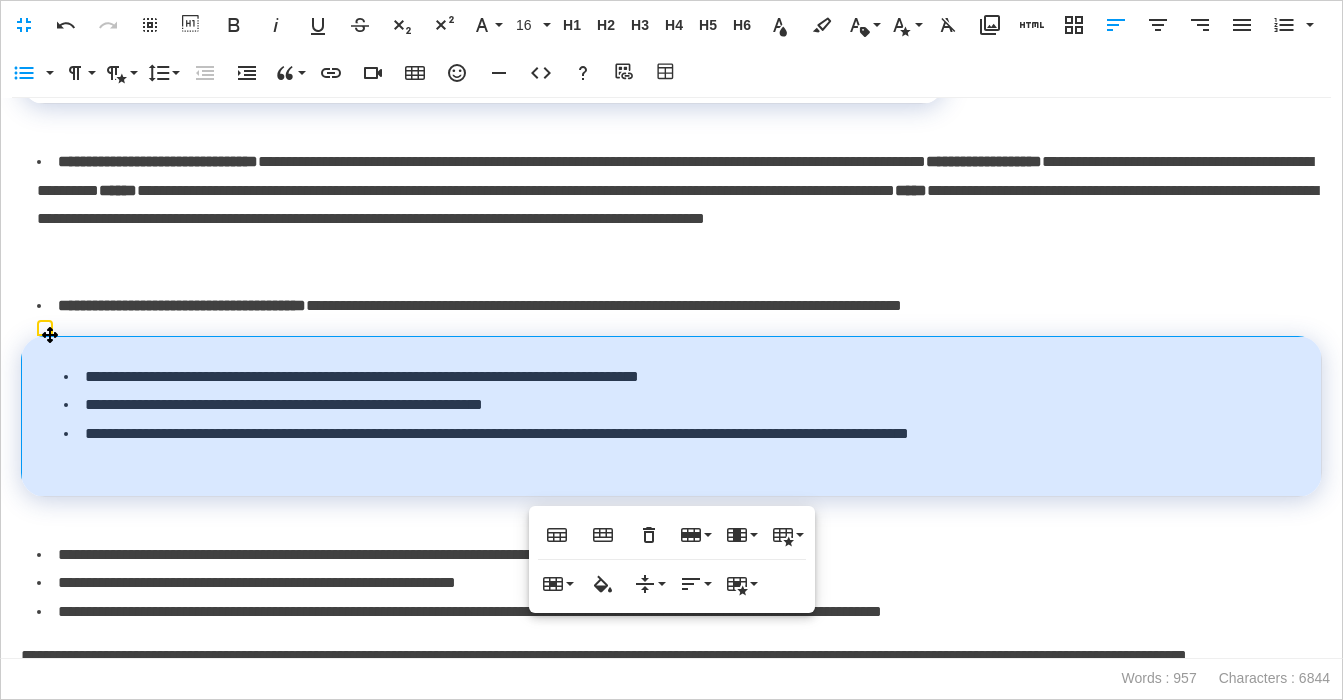 click on "**********" at bounding box center (672, 416) 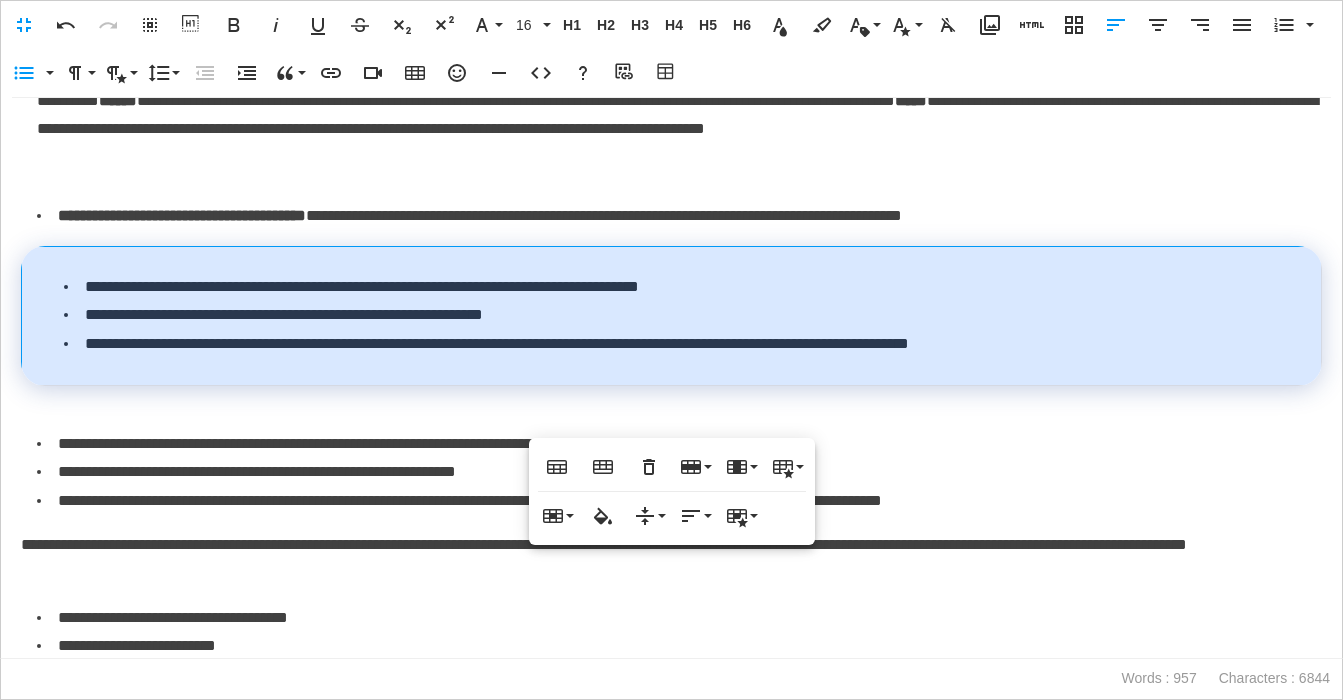 scroll, scrollTop: 1155, scrollLeft: 0, axis: vertical 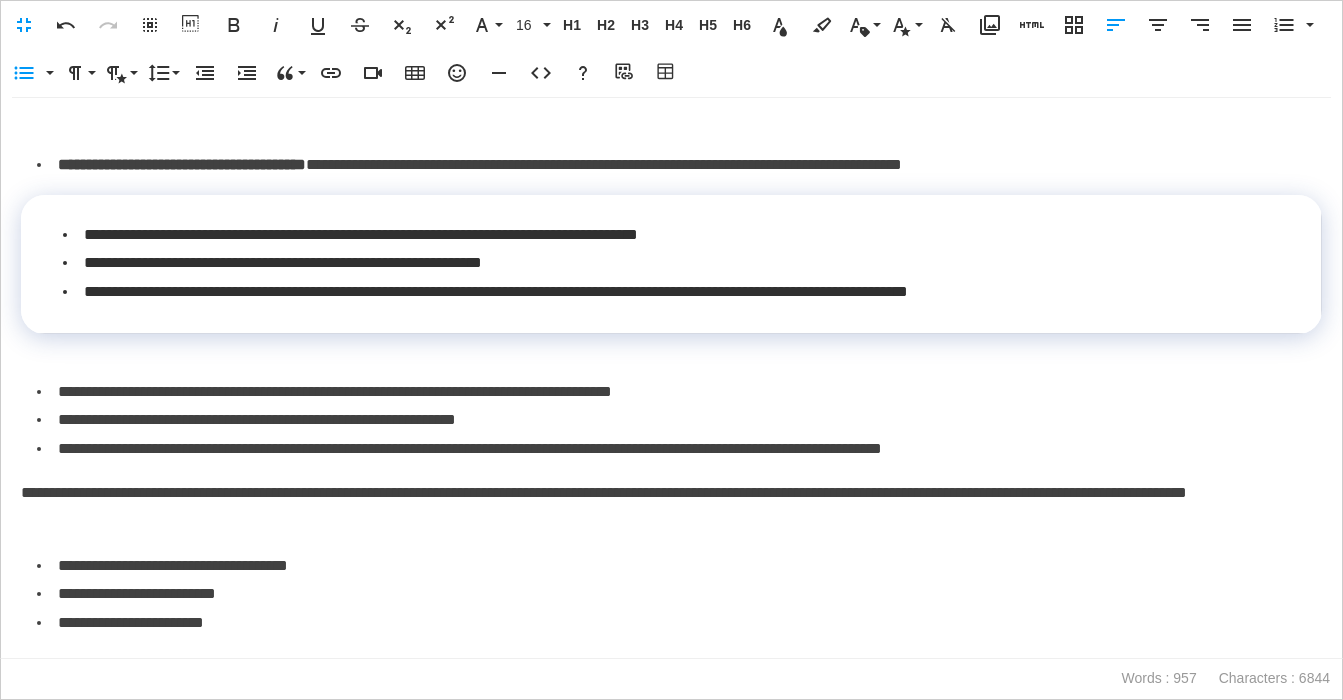 click on "**********" at bounding box center [679, 420] 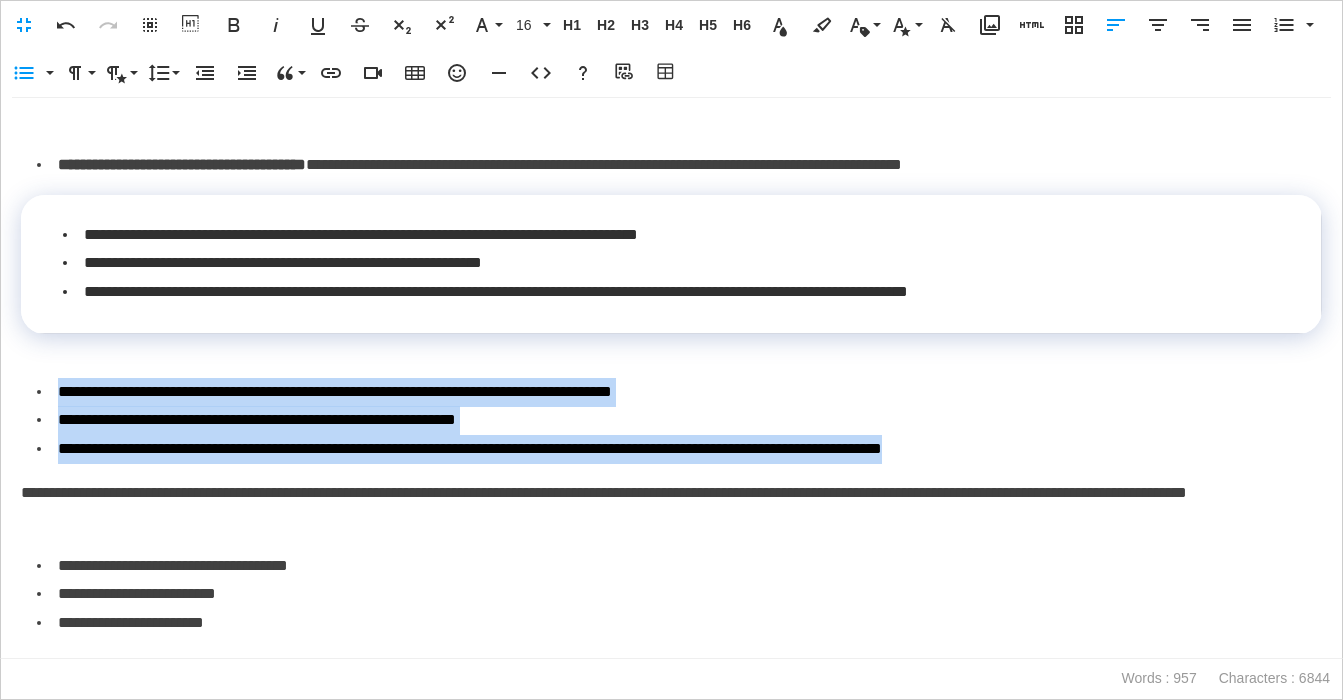 drag, startPoint x: 1128, startPoint y: 450, endPoint x: -14, endPoint y: 387, distance: 1143.7365 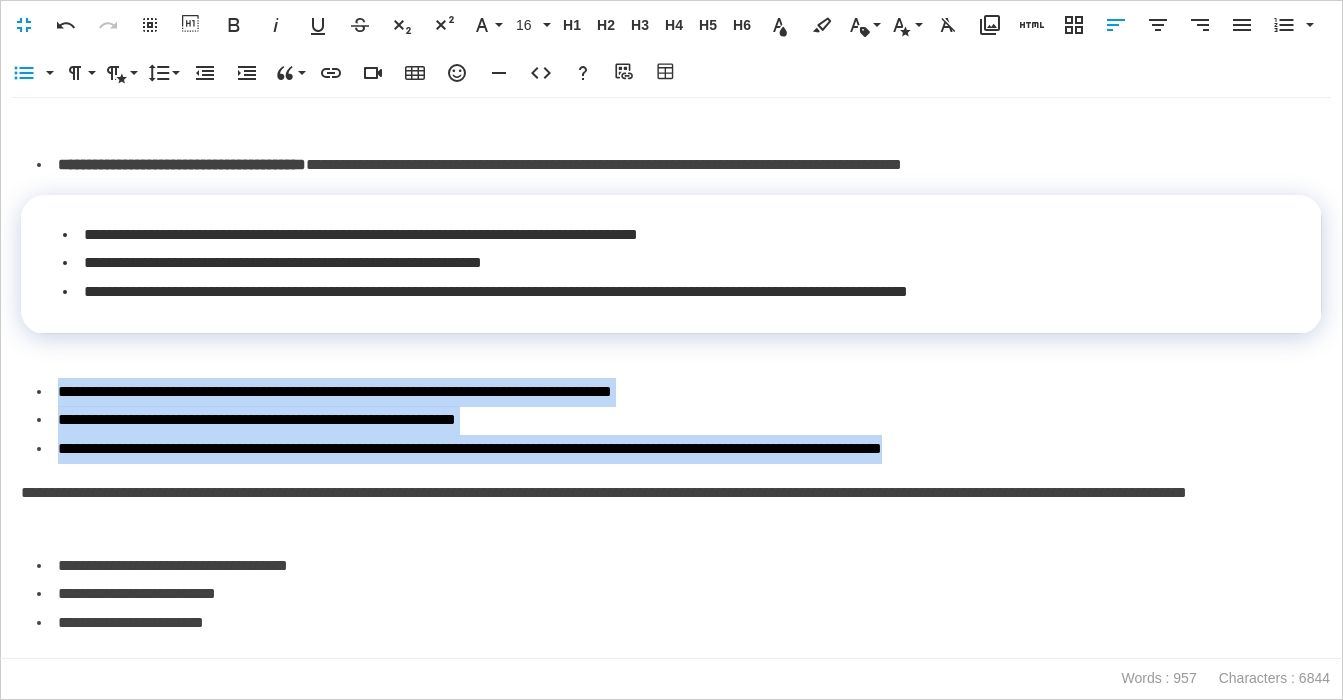 click on "**********" at bounding box center (671, 0) 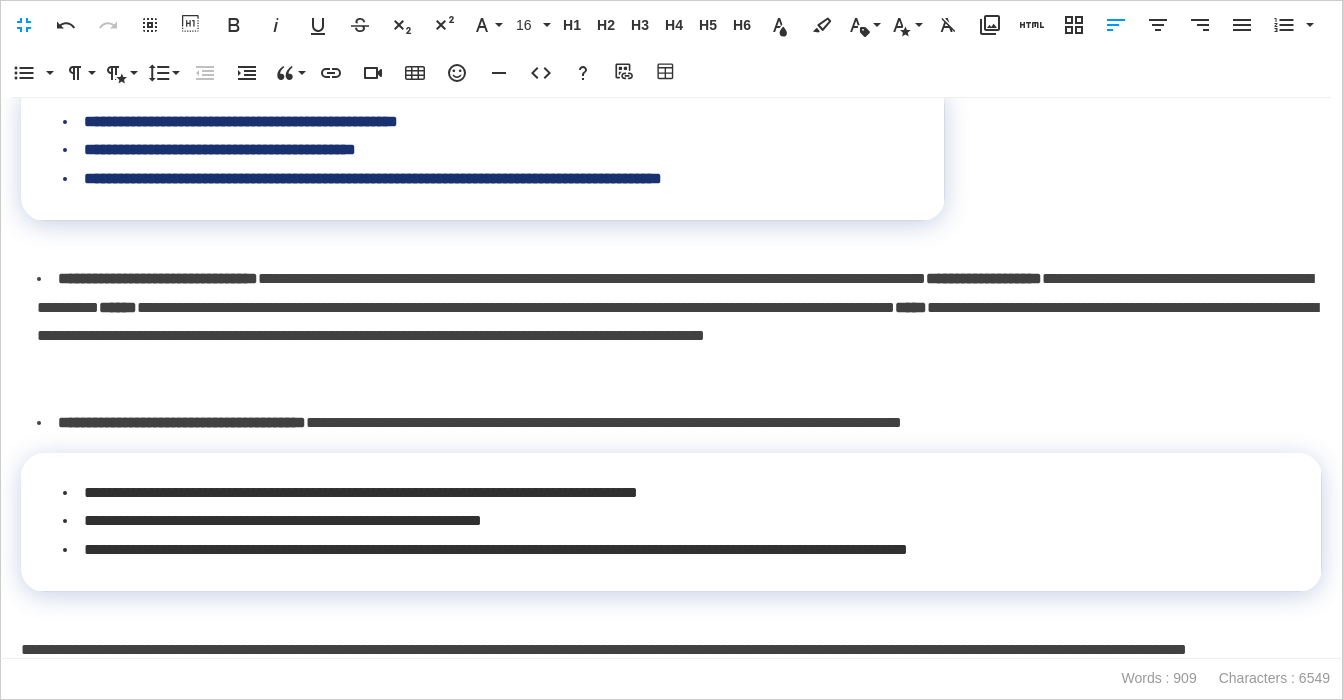 scroll, scrollTop: 890, scrollLeft: 0, axis: vertical 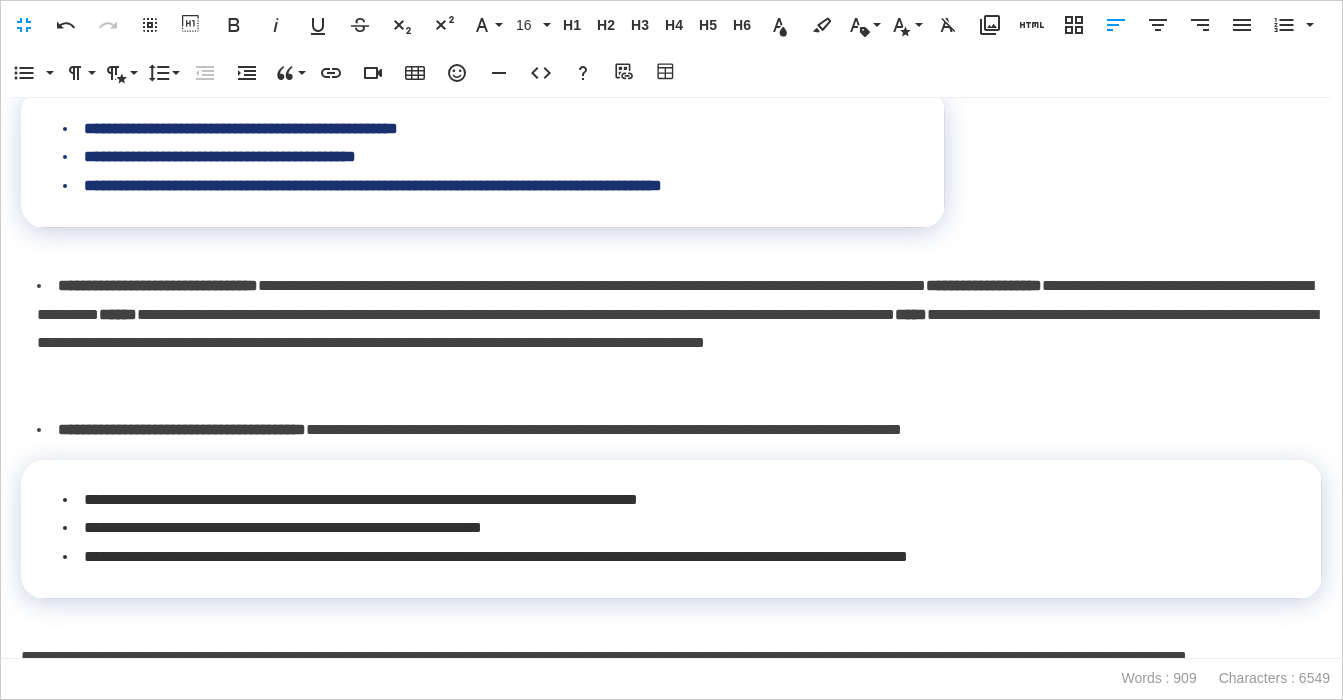 click on "**********" at bounding box center (679, 430) 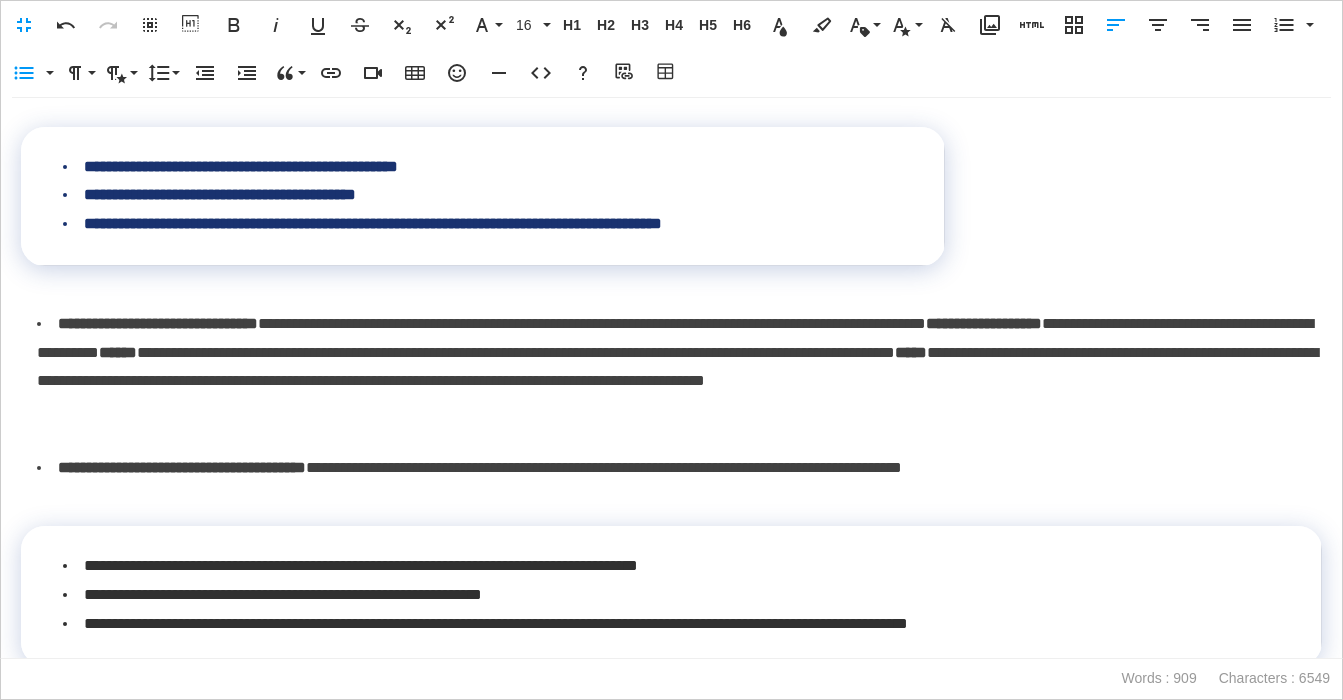 scroll, scrollTop: 857, scrollLeft: 0, axis: vertical 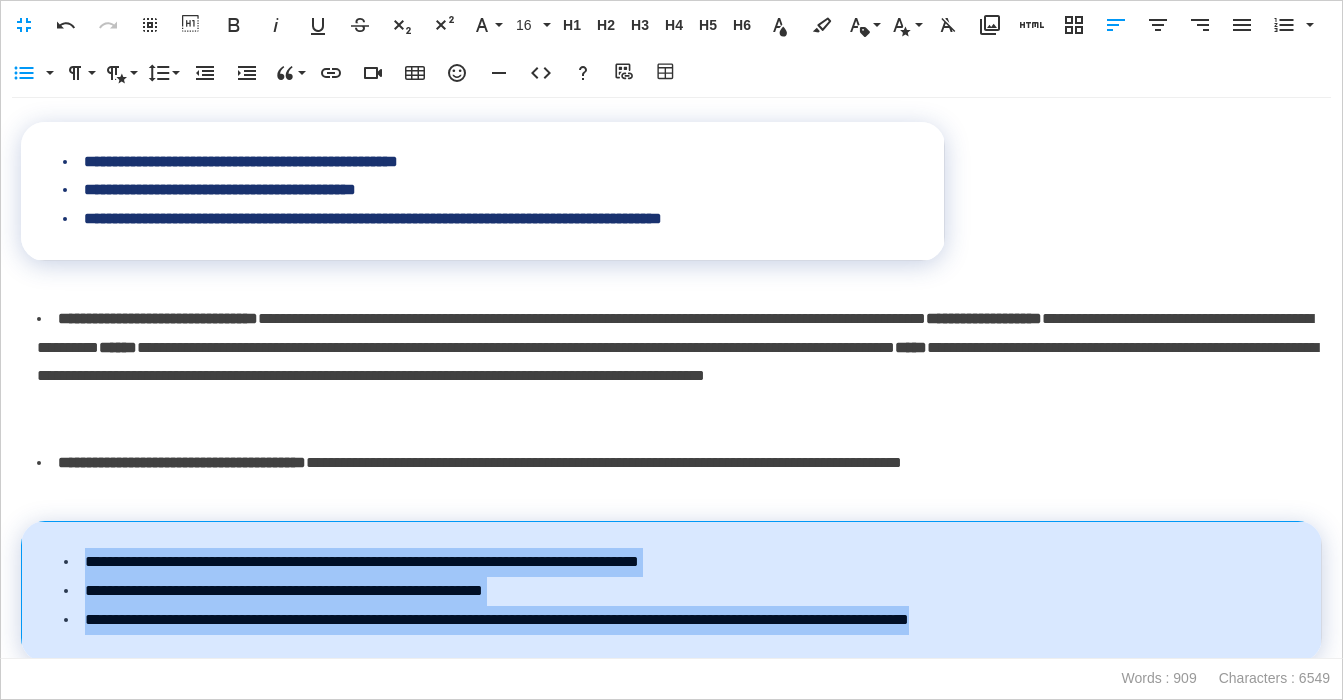 drag, startPoint x: 1129, startPoint y: 614, endPoint x: 80, endPoint y: 571, distance: 1049.881 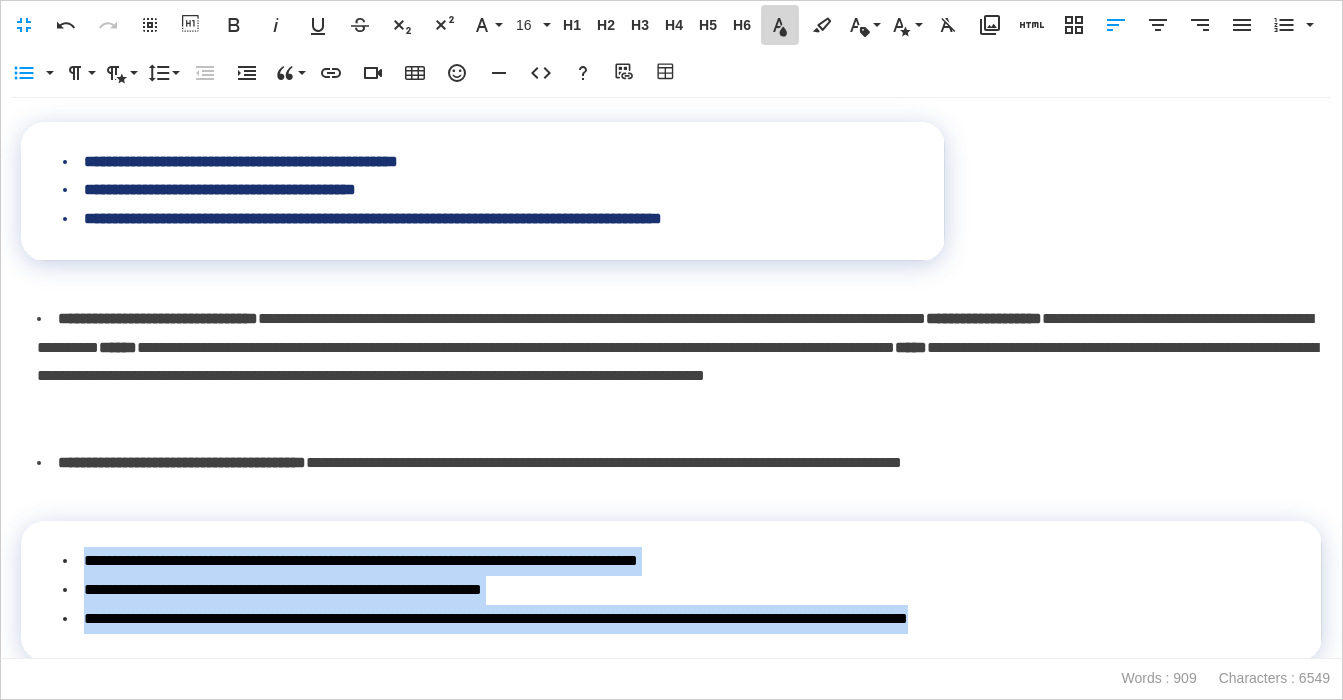 click 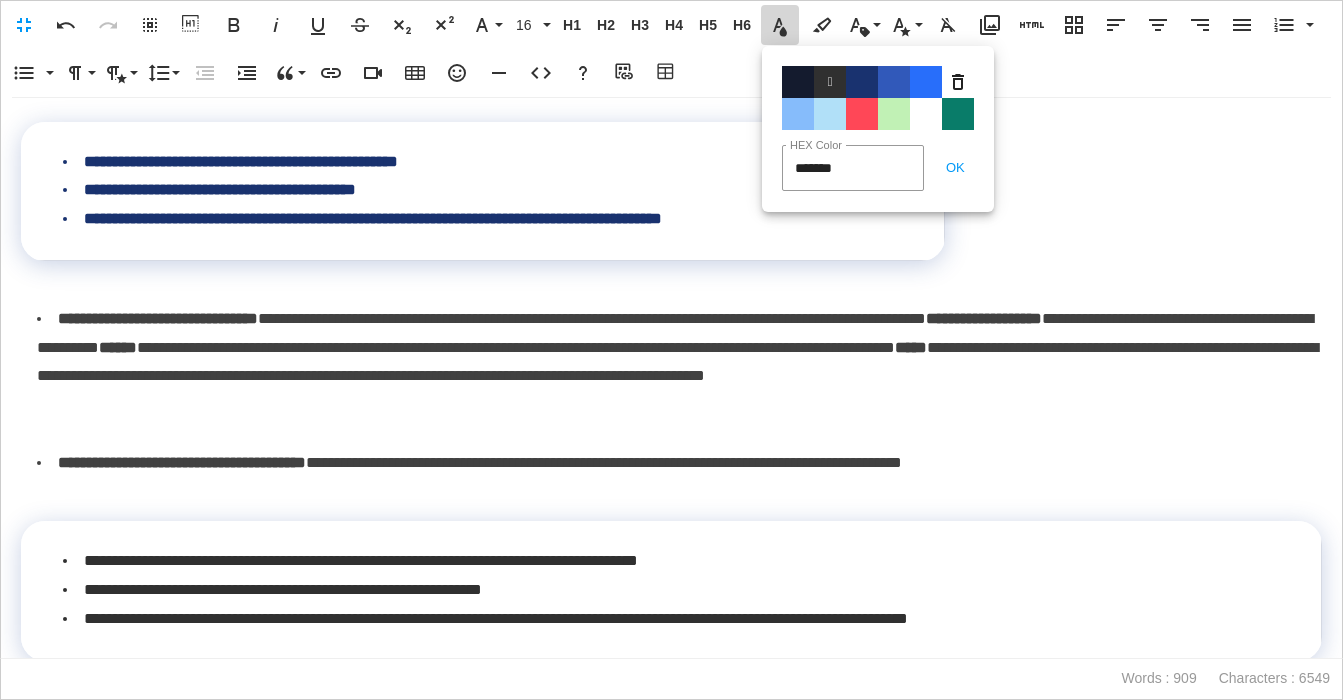 click on "Color#19326F" at bounding box center [862, 82] 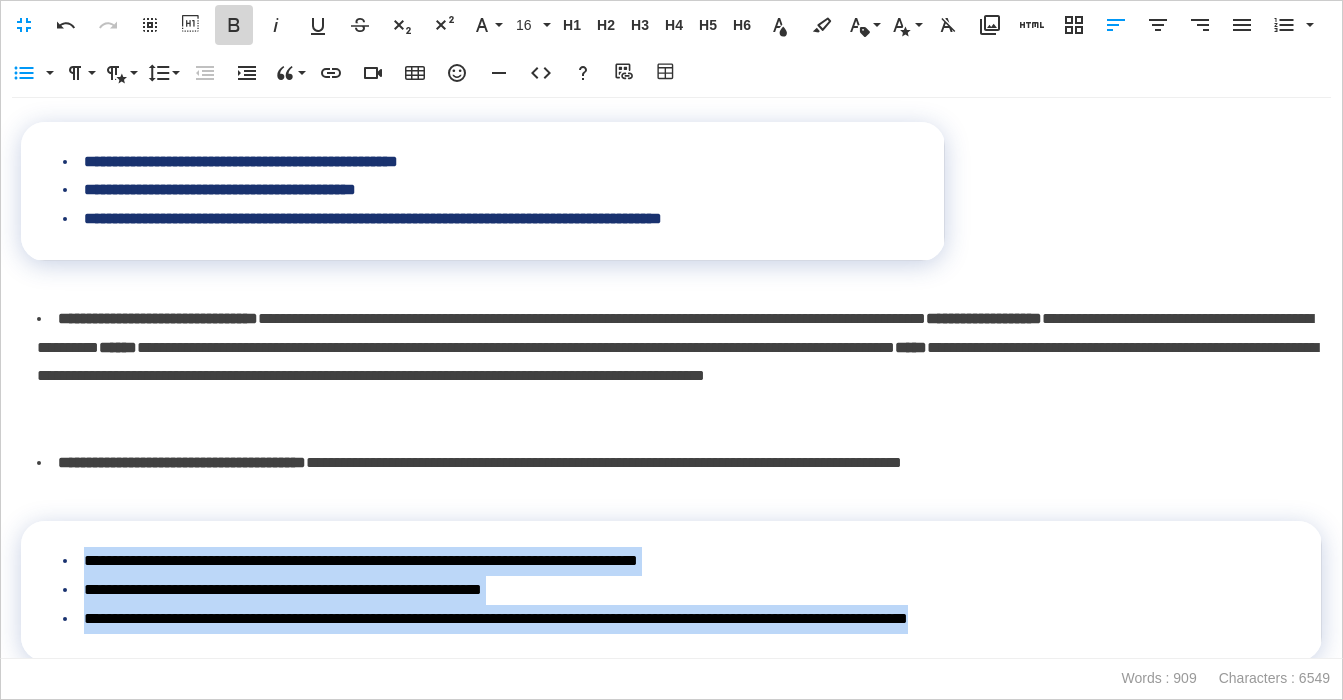click on "Bold" at bounding box center (234, 25) 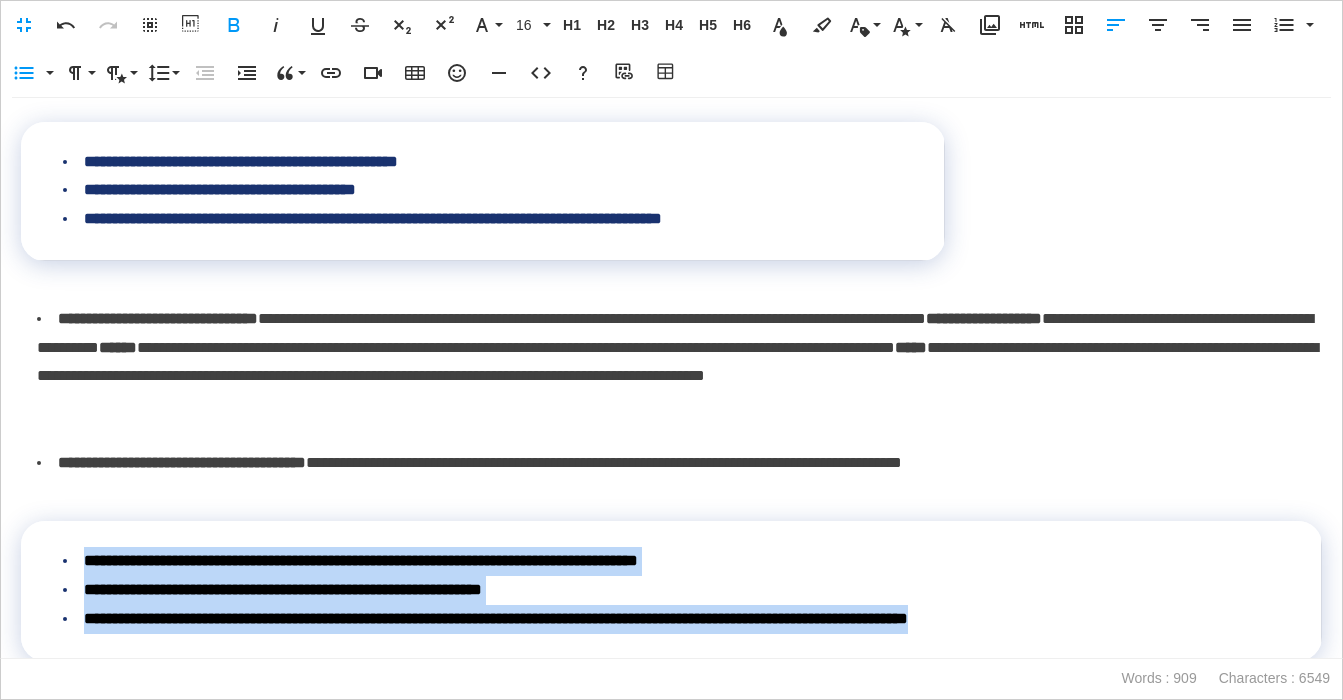 scroll, scrollTop: 895, scrollLeft: 0, axis: vertical 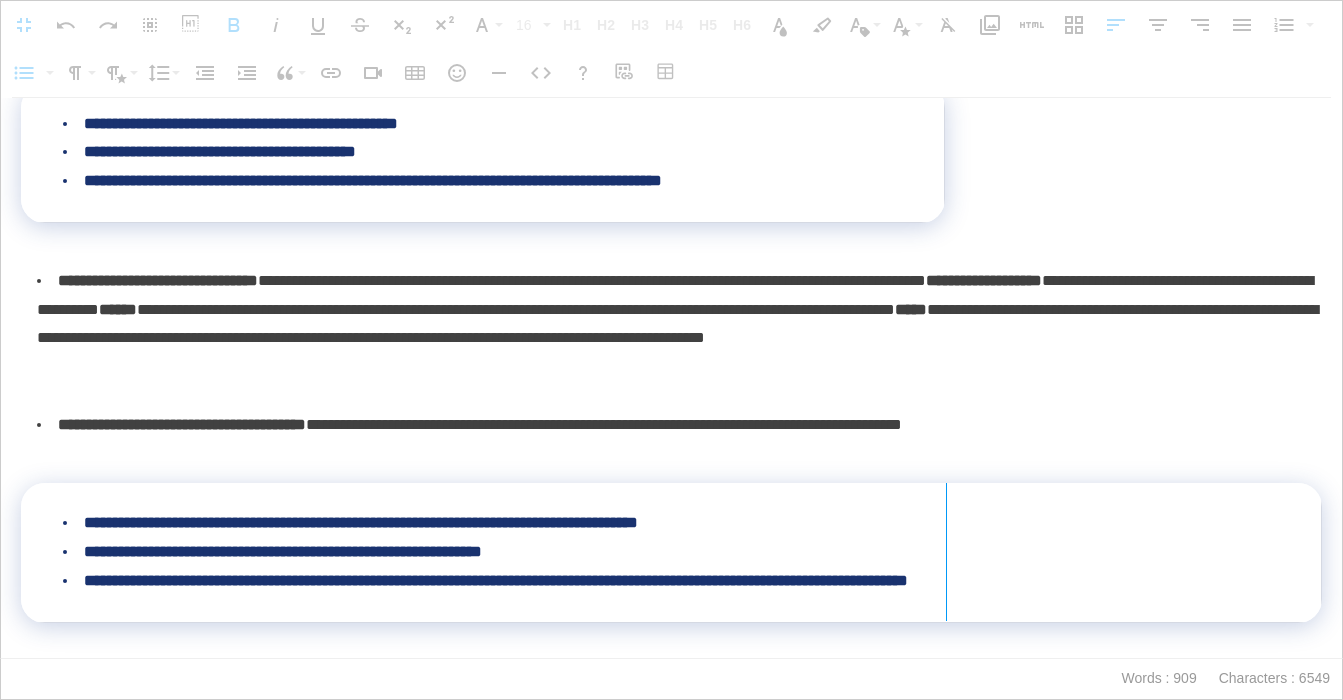 drag, startPoint x: 1320, startPoint y: 522, endPoint x: 945, endPoint y: 501, distance: 375.58755 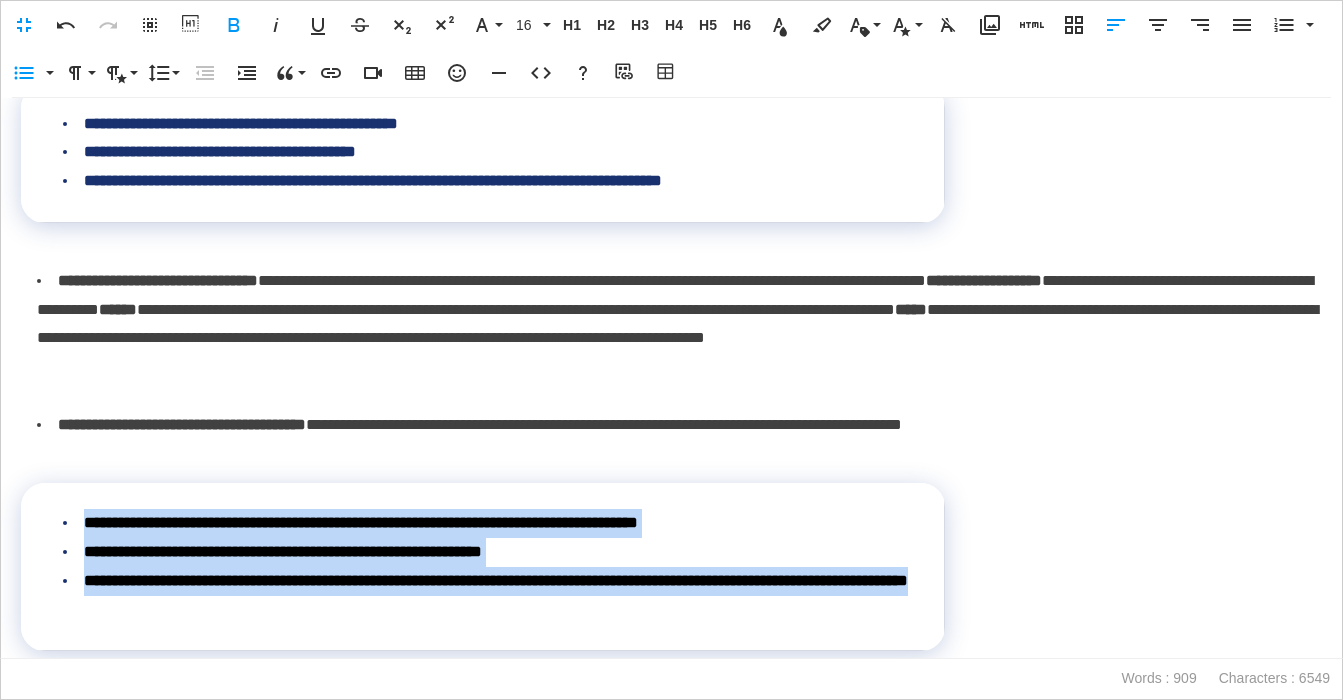 scroll, scrollTop: 890, scrollLeft: 0, axis: vertical 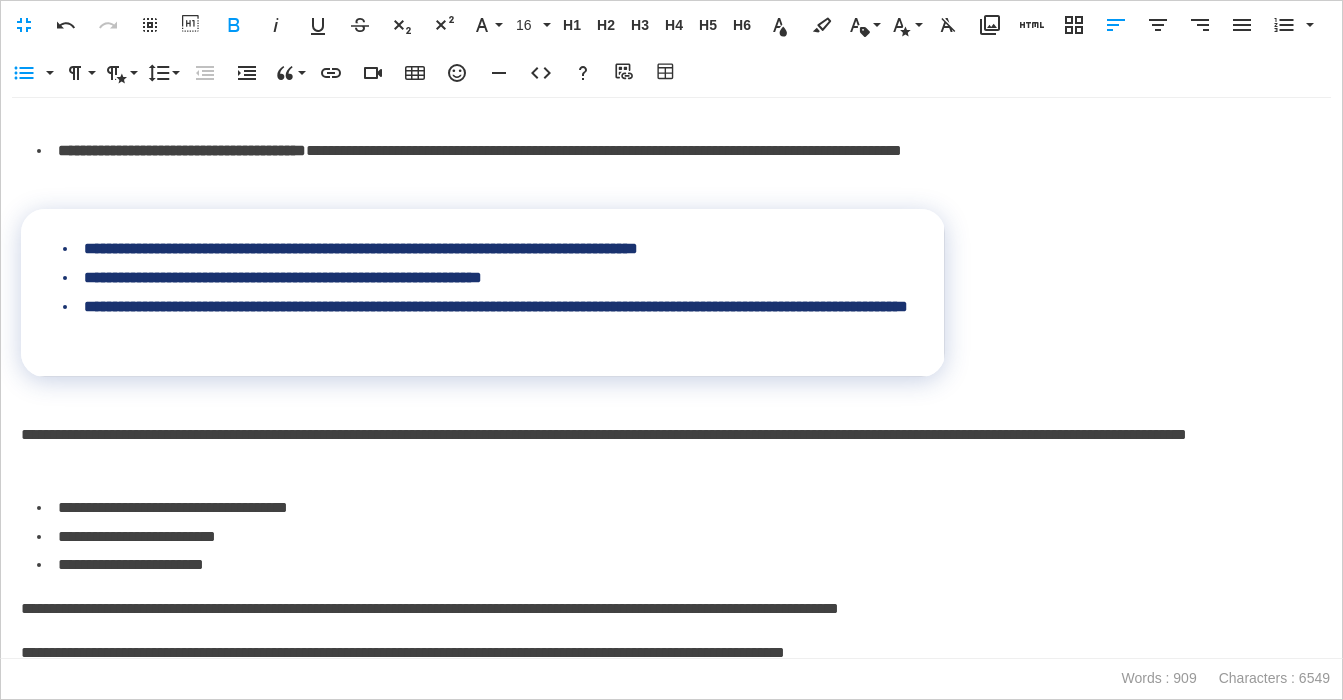 click on "**********" at bounding box center [671, 450] 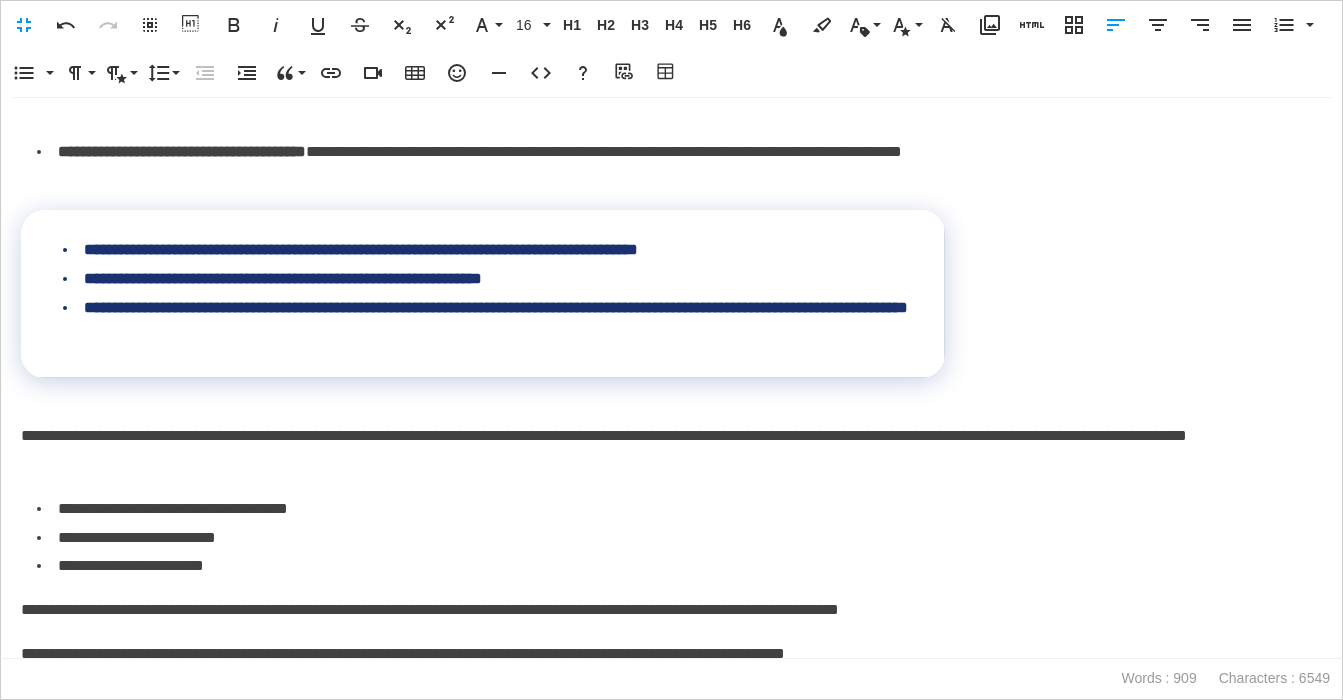 click on "**********" at bounding box center [671, 451] 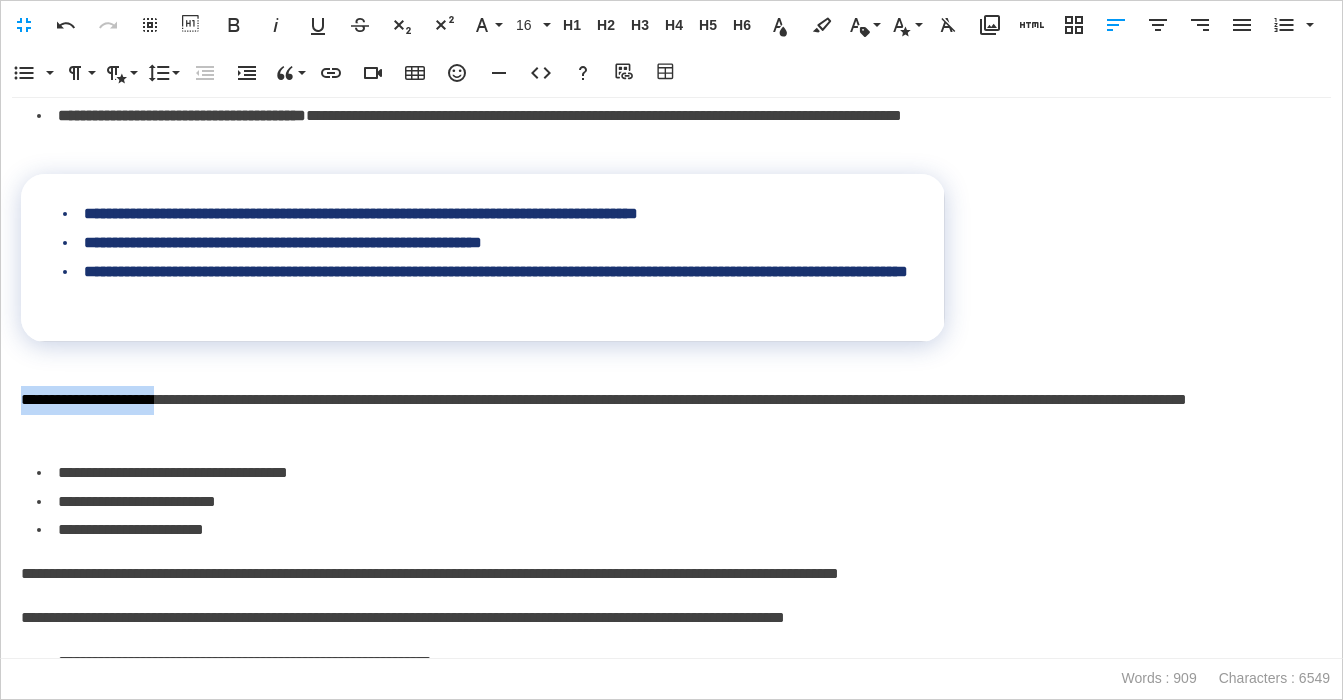 drag, startPoint x: 181, startPoint y: 404, endPoint x: 4, endPoint y: 404, distance: 177 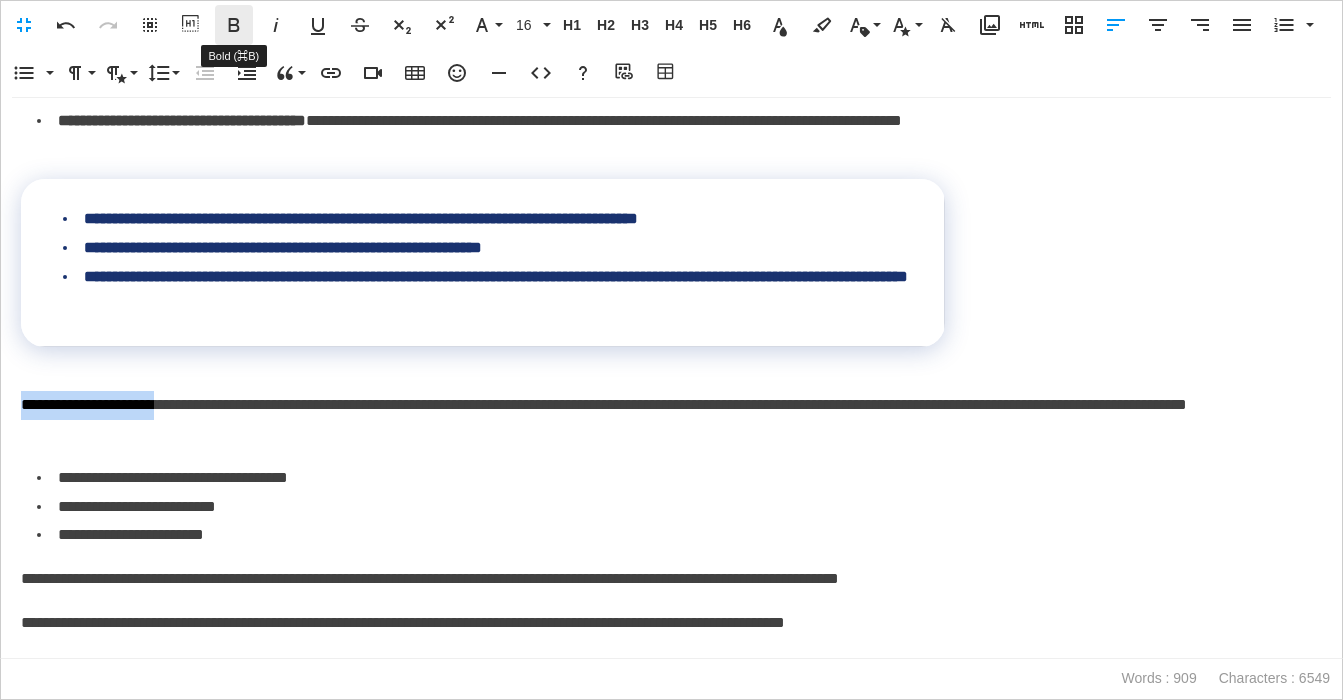 click 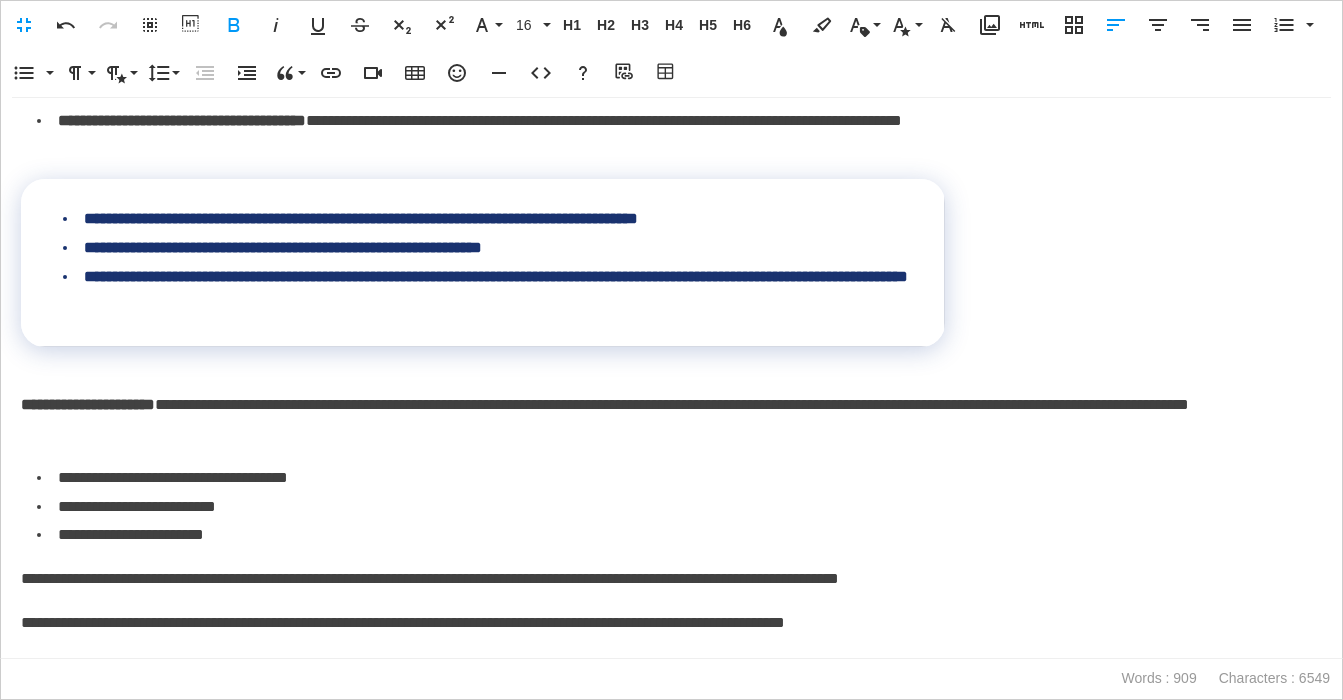 click on "**********" at bounding box center [671, 420] 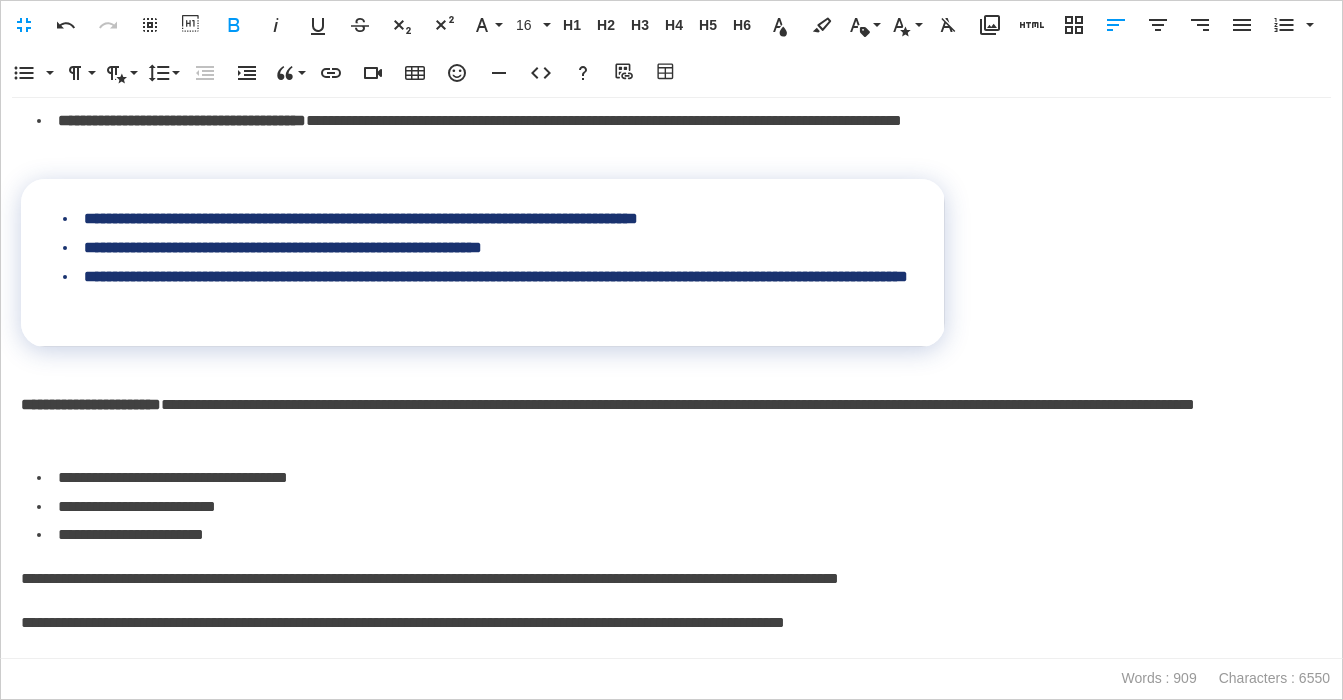 click on "**********" at bounding box center [671, 378] 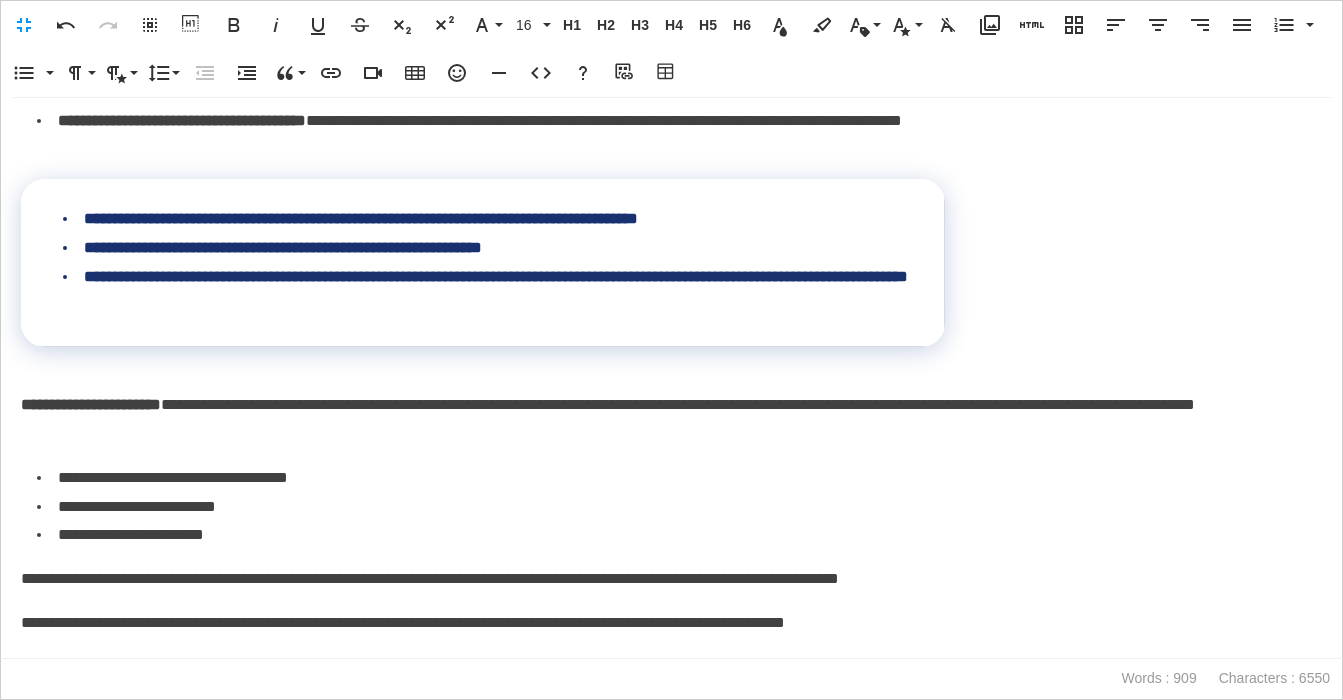 click on "**********" at bounding box center (91, 404) 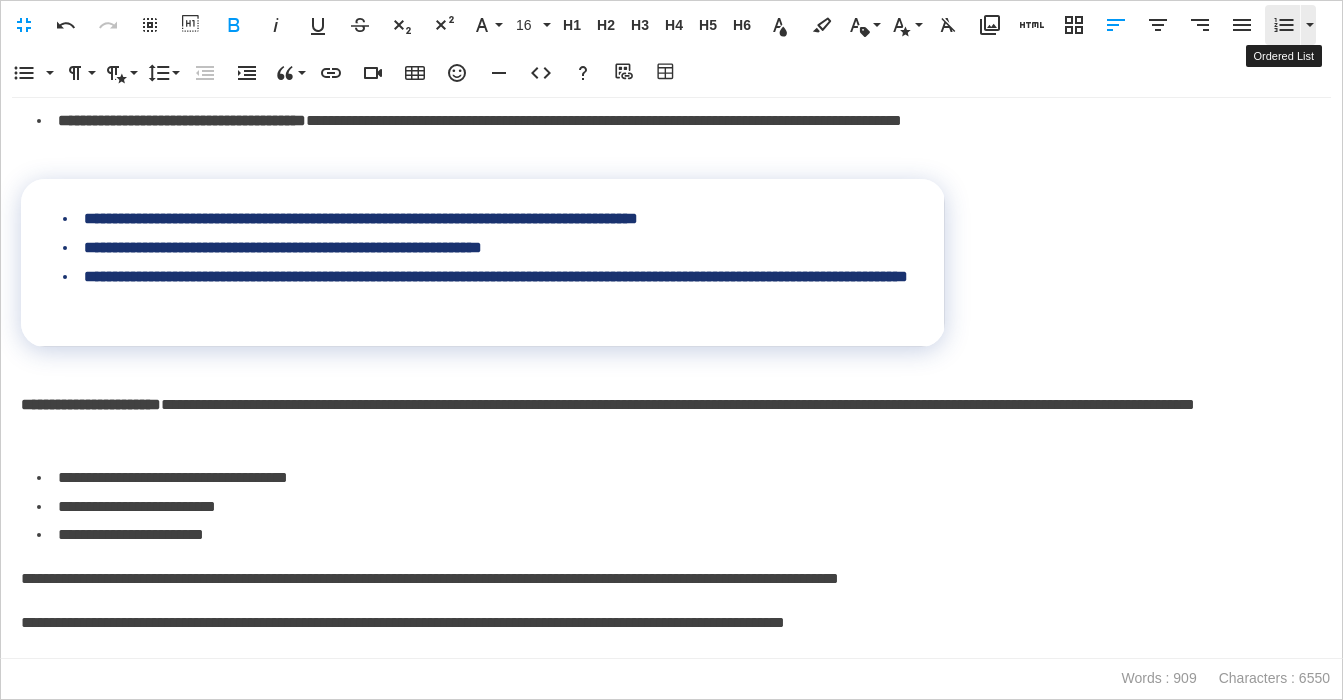 click 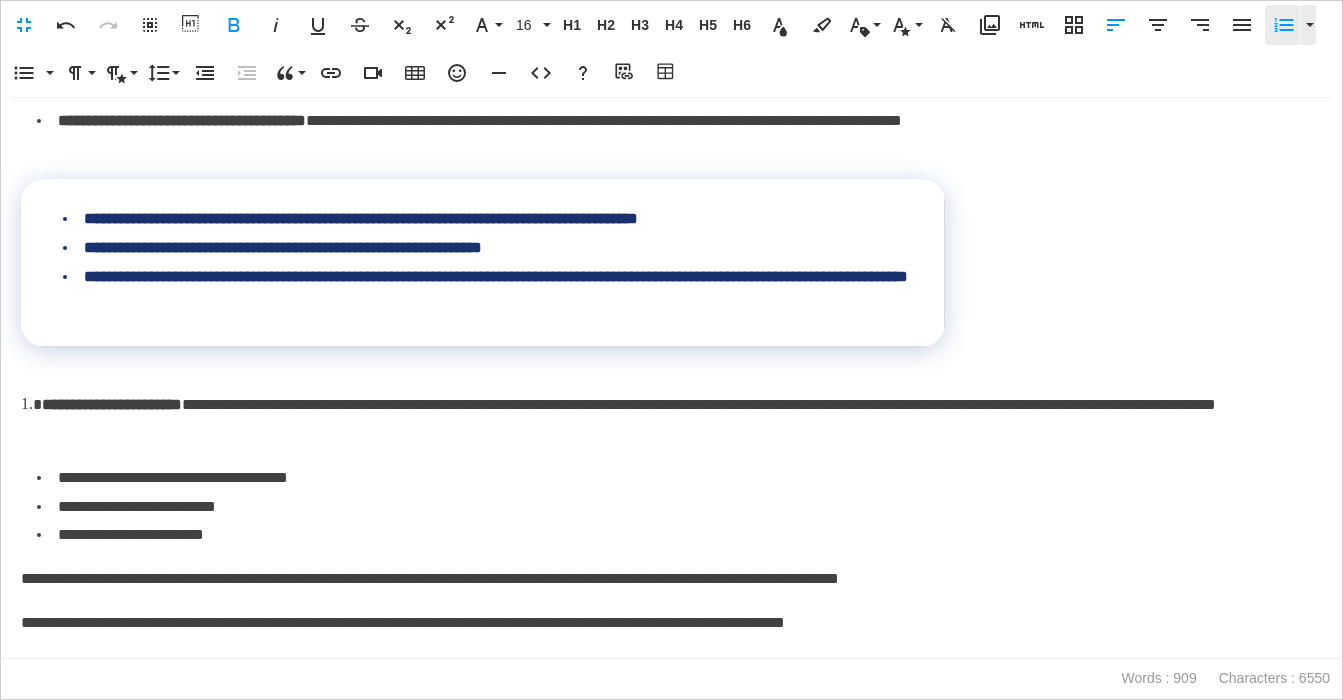 click 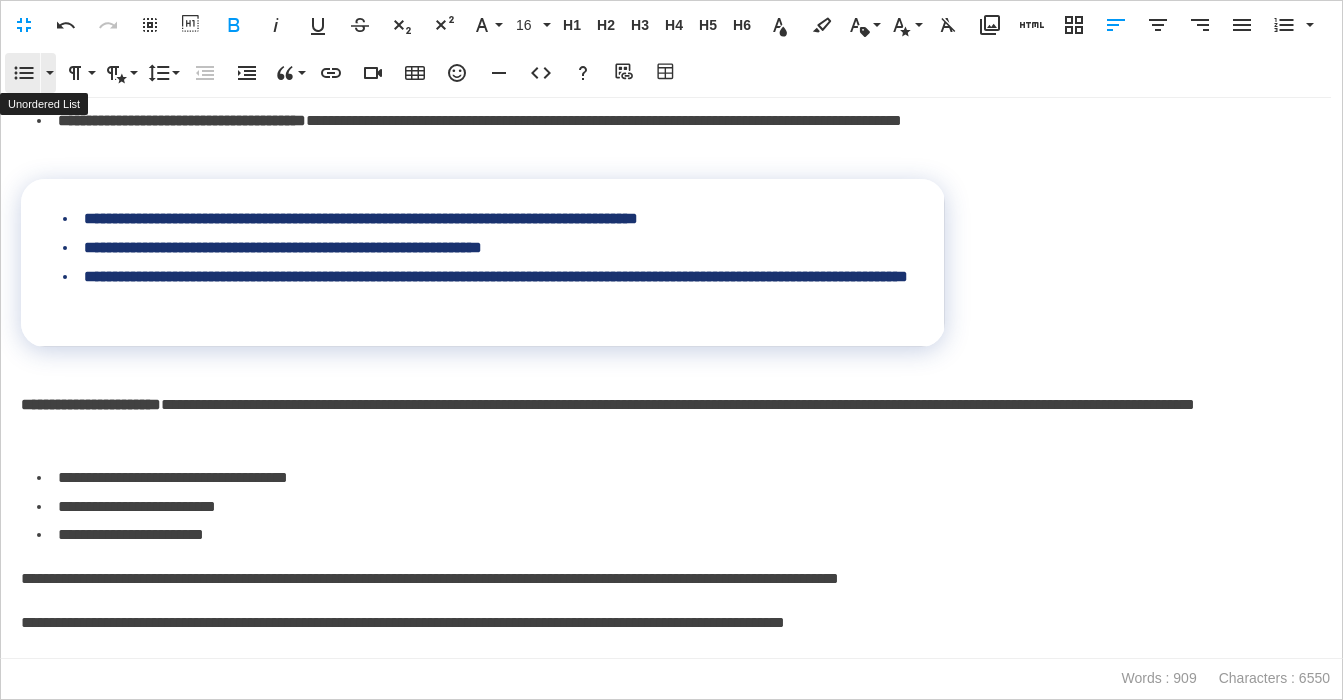 click 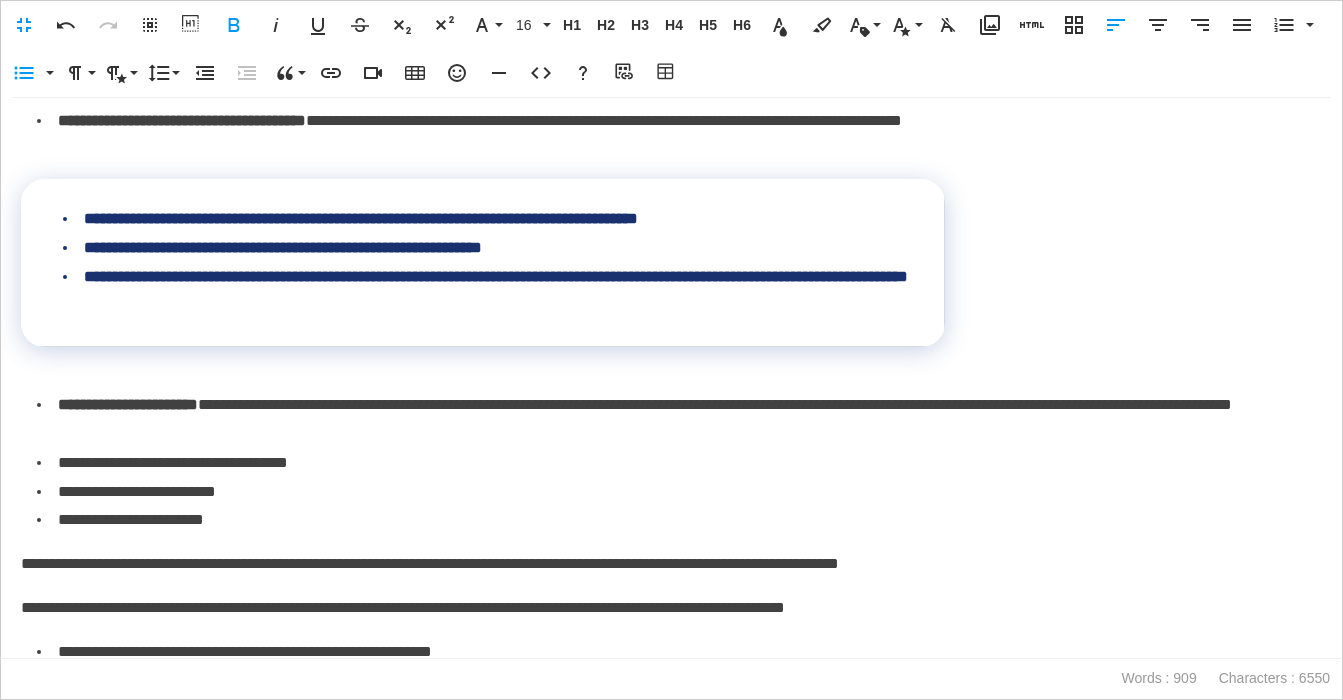 click on "**********" at bounding box center (679, 420) 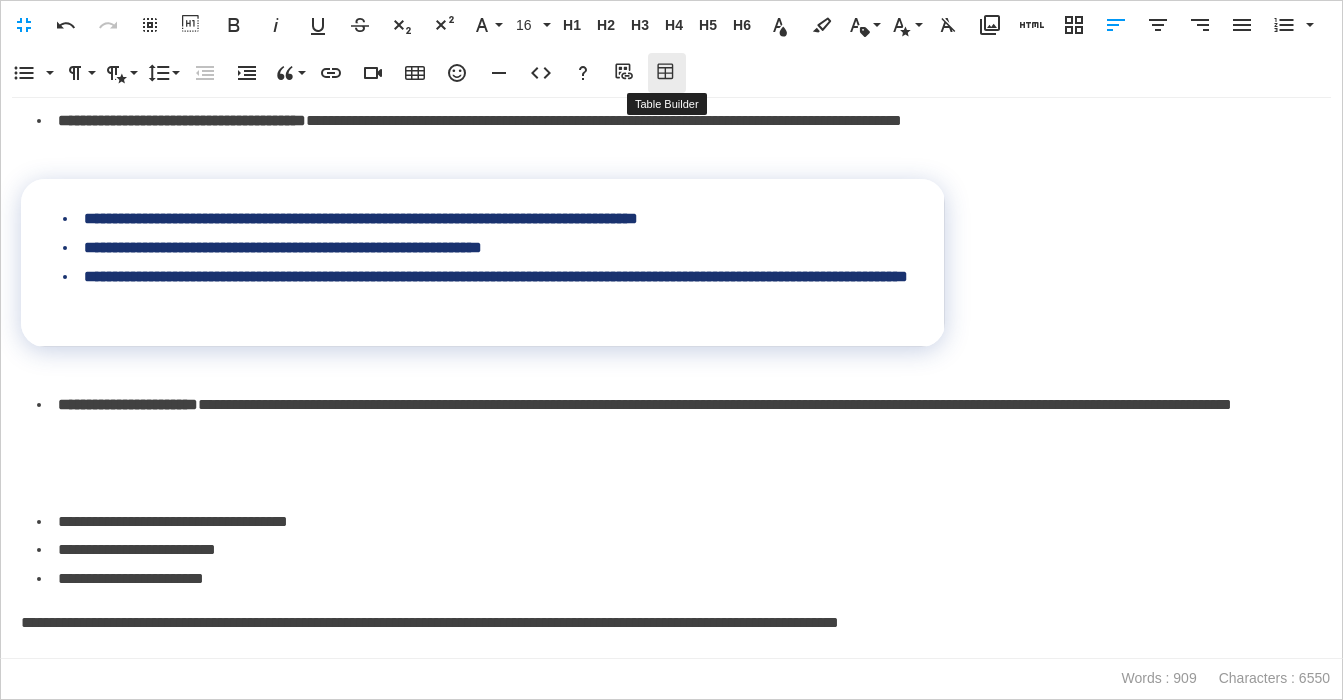 click 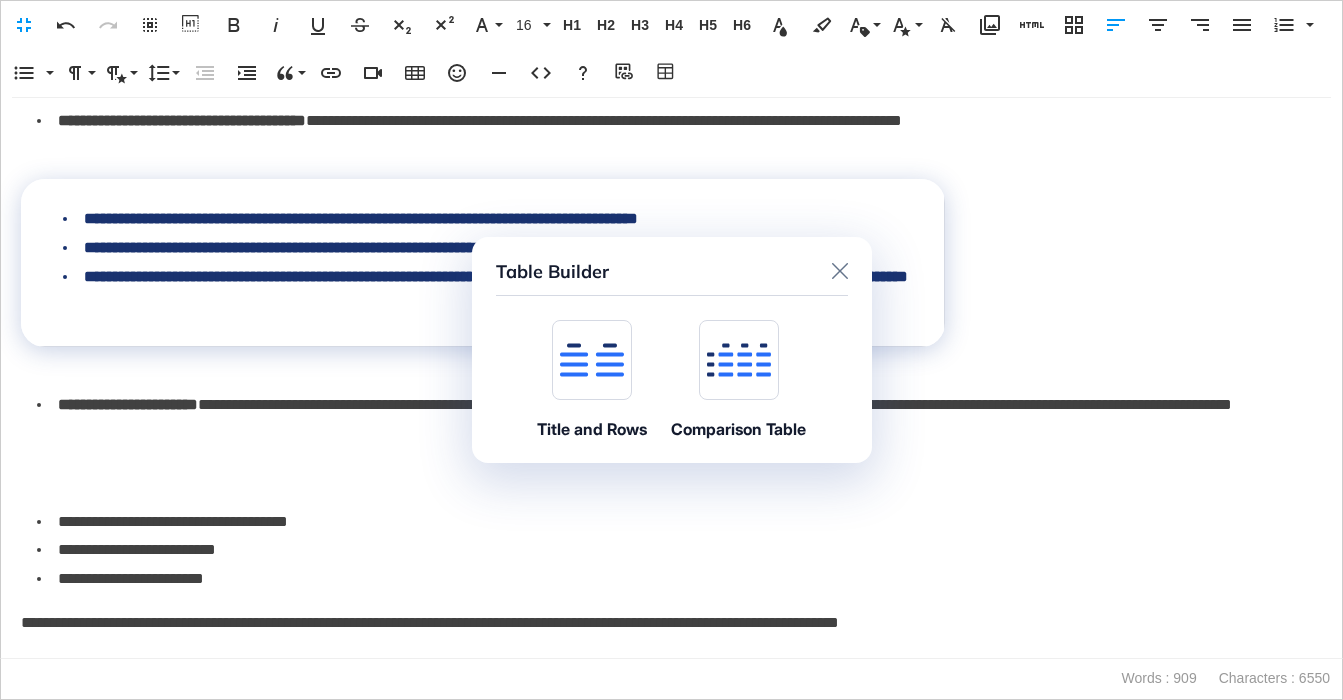 click 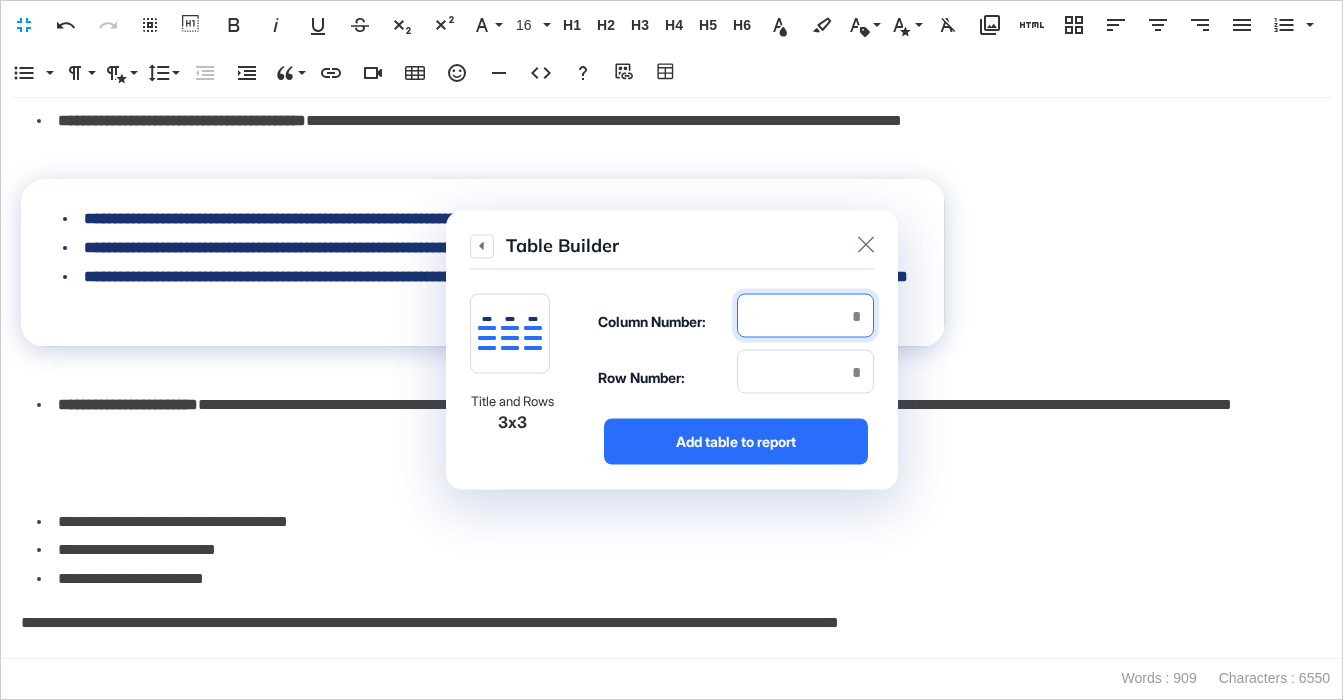 click at bounding box center (805, 316) 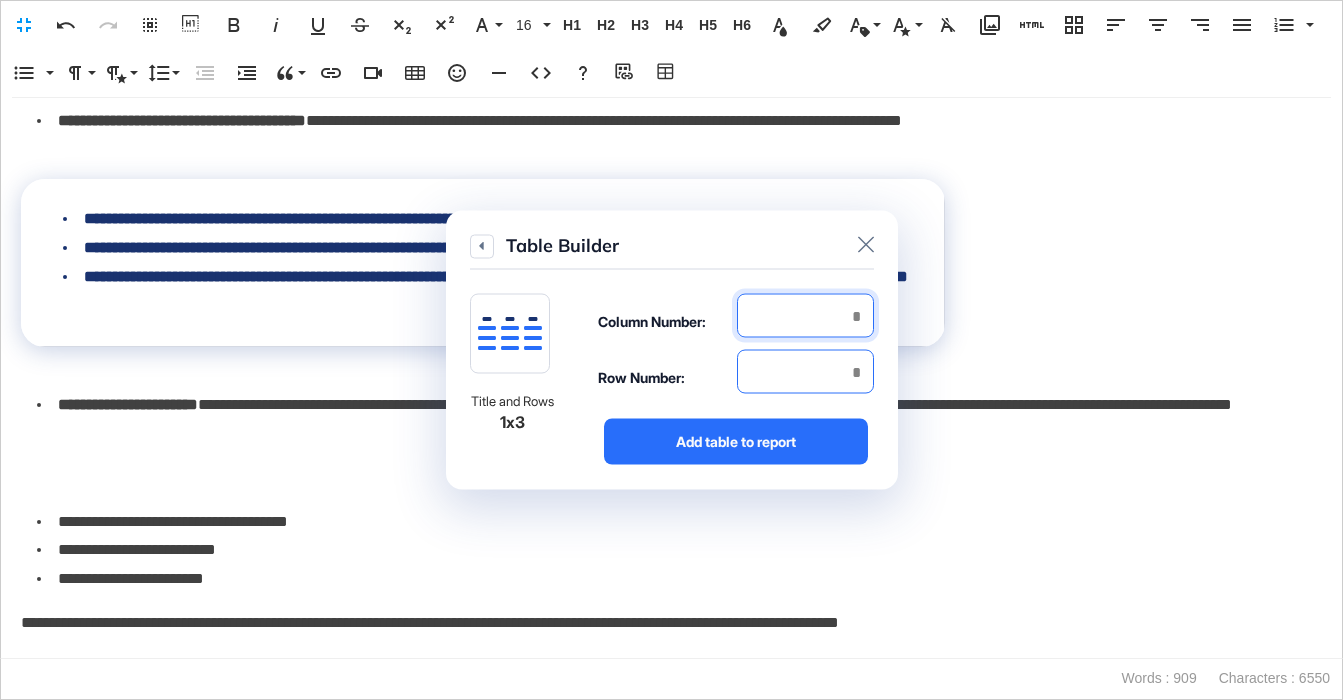 type on "*" 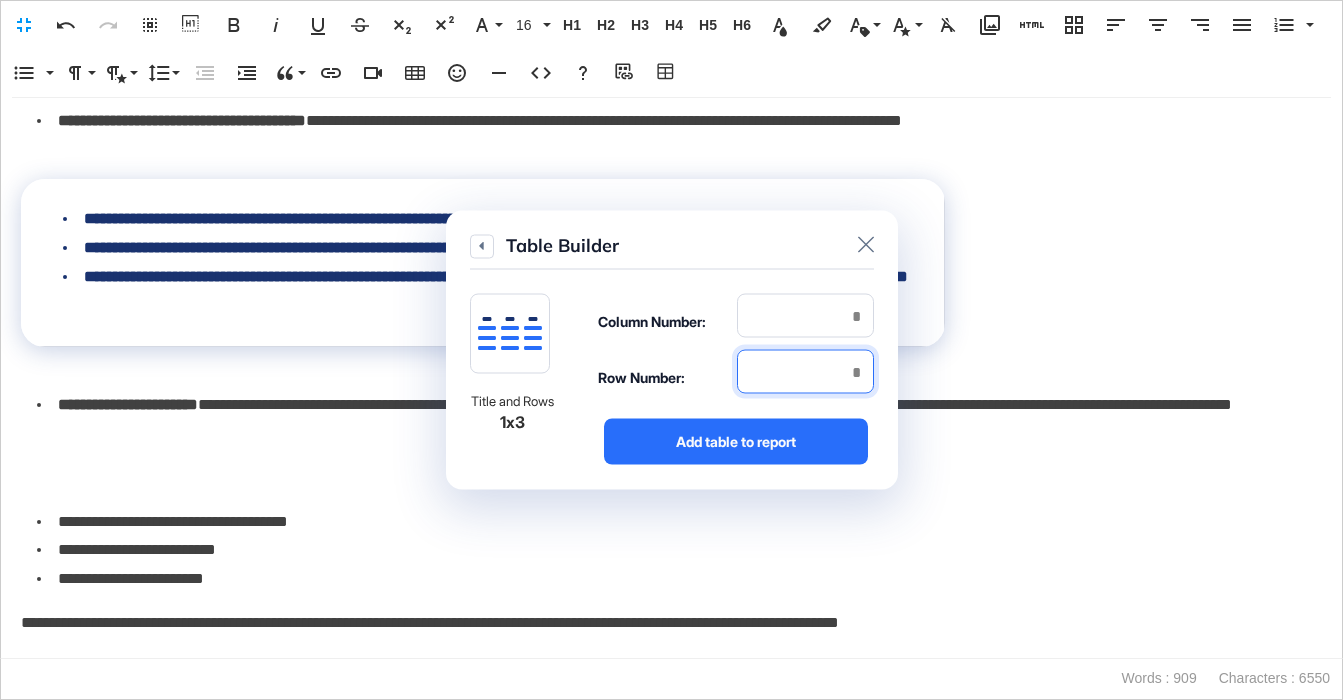 click at bounding box center [805, 372] 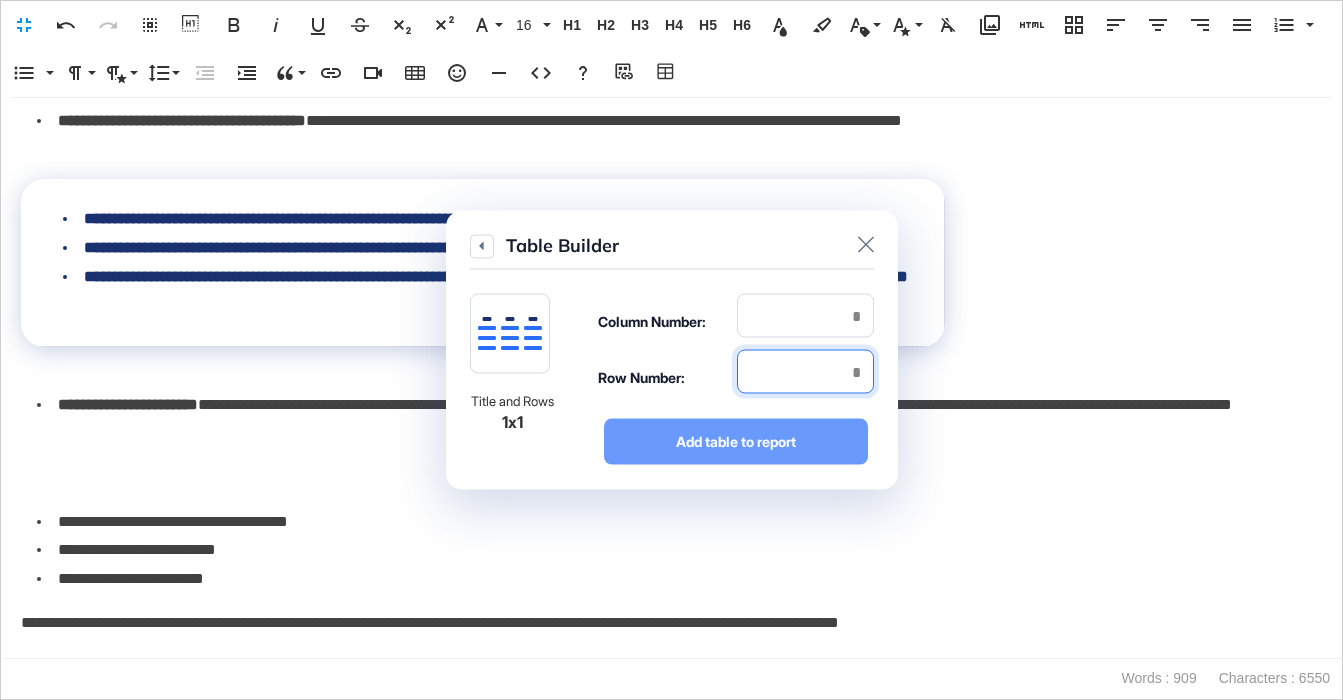 type on "*" 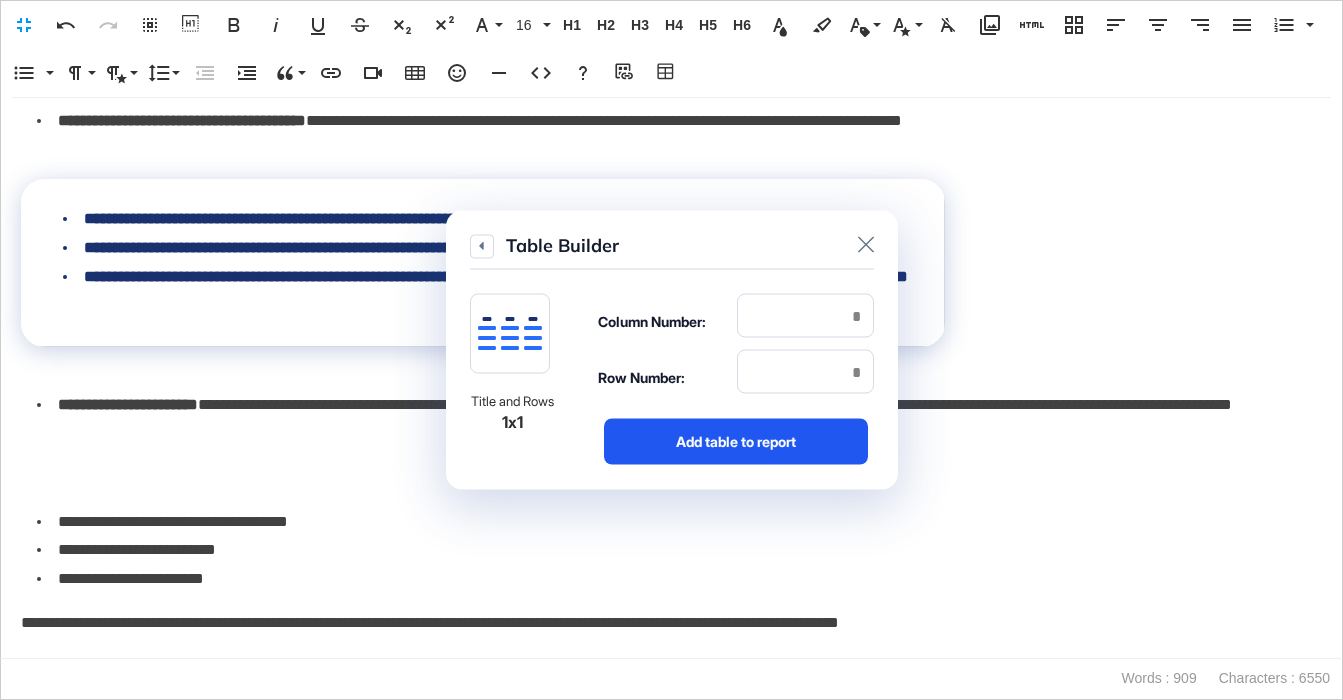 click on "Add table to report" at bounding box center (736, 442) 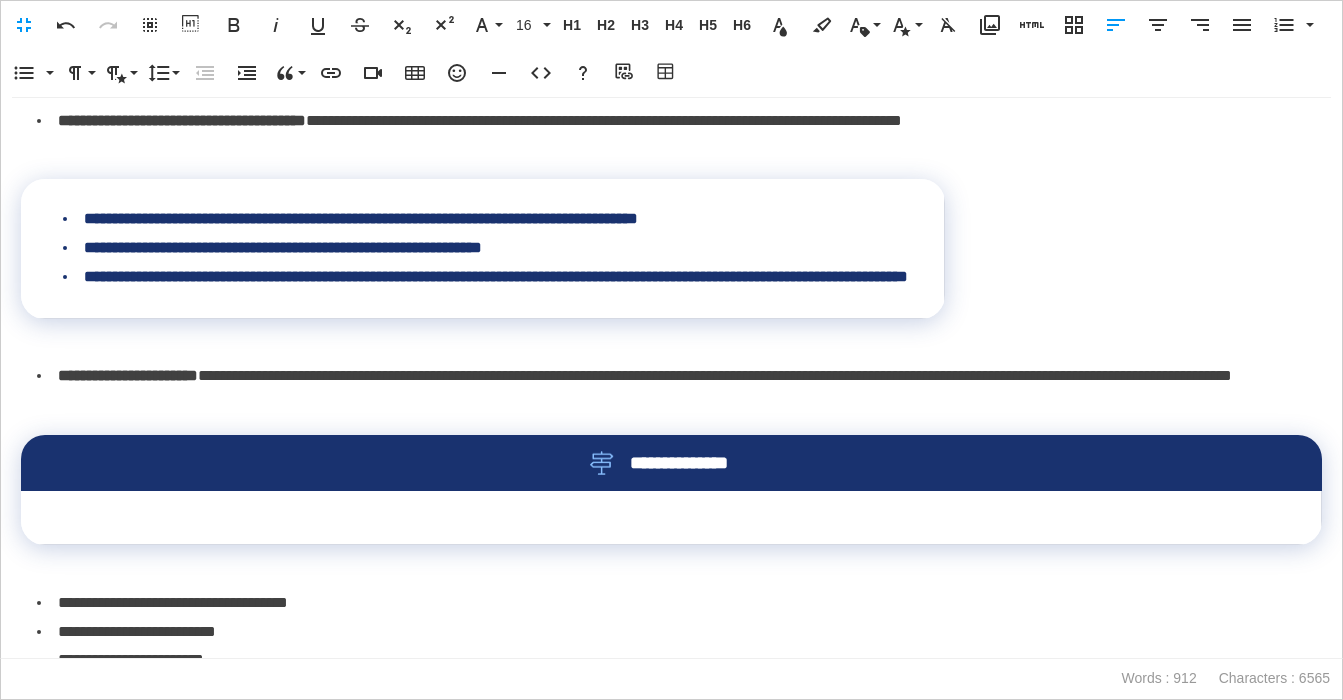scroll, scrollTop: 1251, scrollLeft: 0, axis: vertical 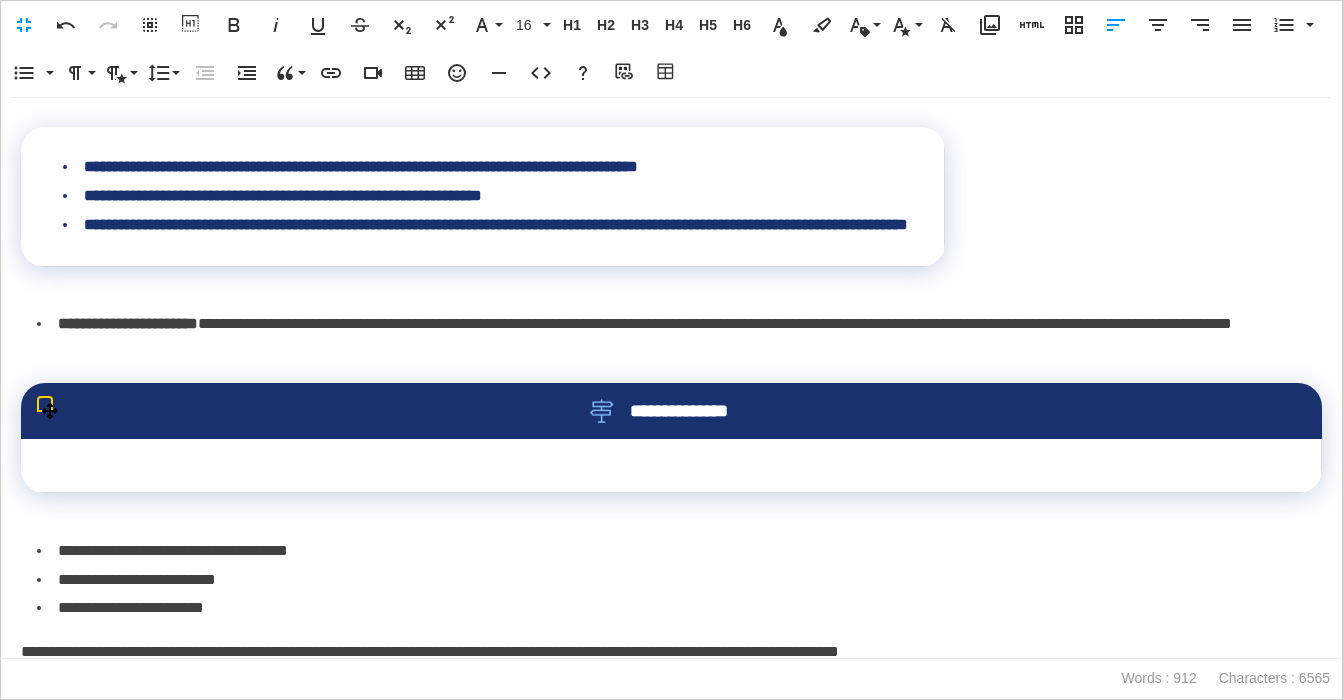 click on "**********" at bounding box center (671, 411) 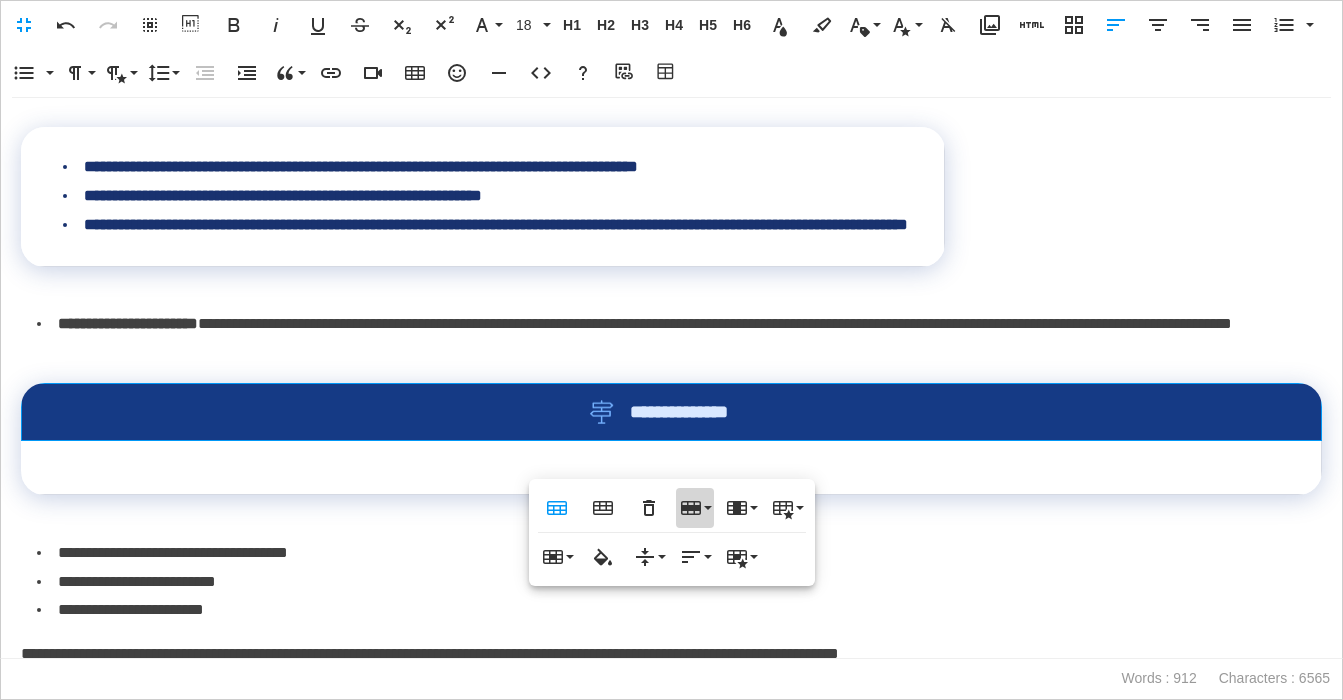click 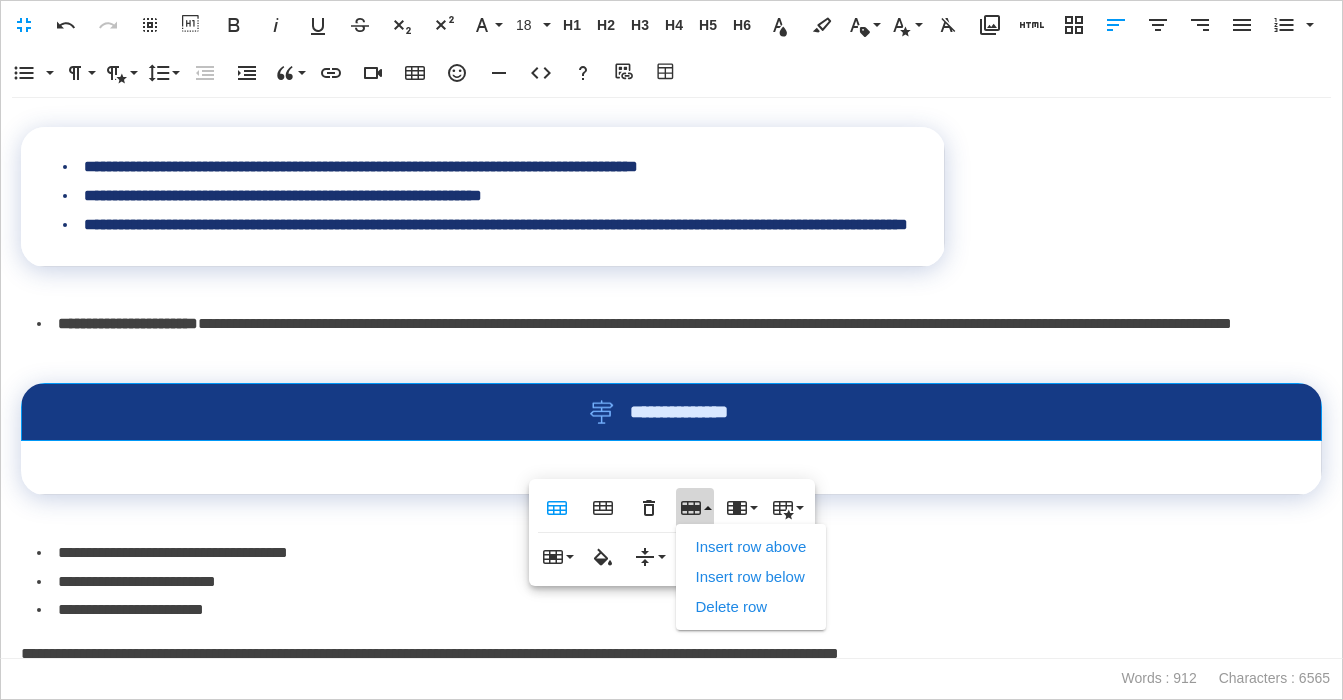 click on "Delete row" at bounding box center [751, 607] 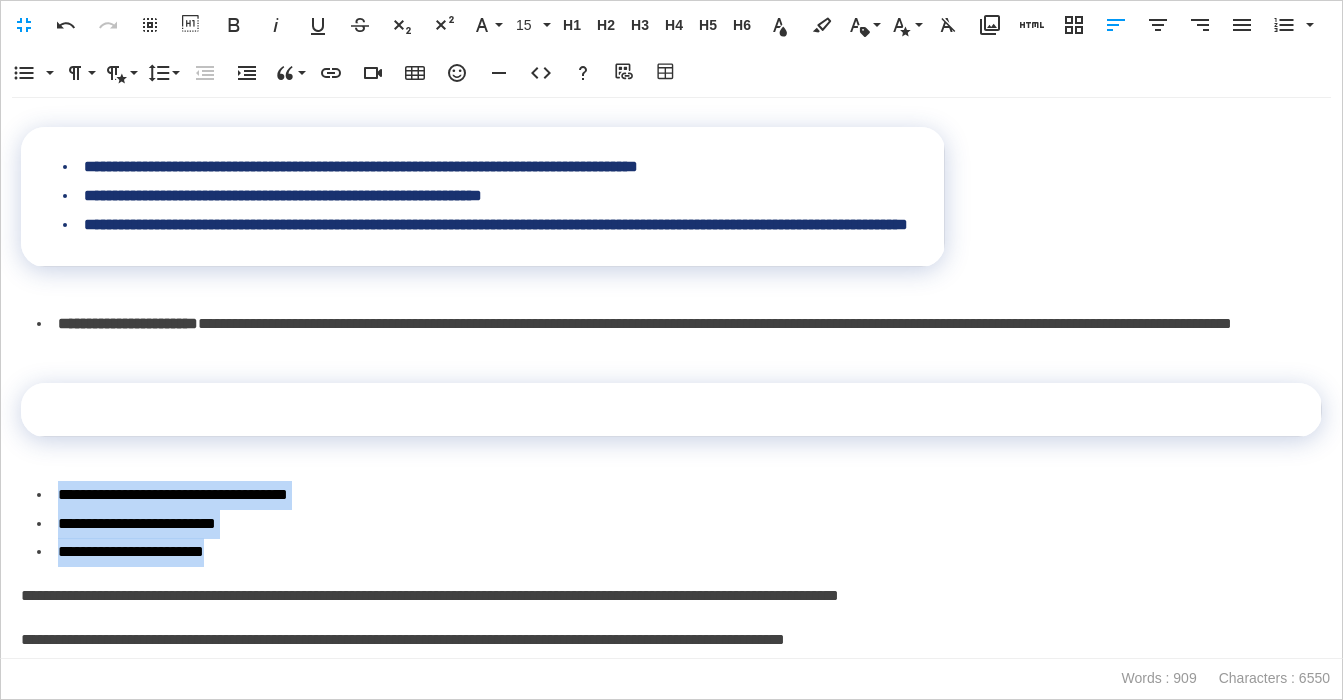drag, startPoint x: 264, startPoint y: 582, endPoint x: 52, endPoint y: 526, distance: 219.27151 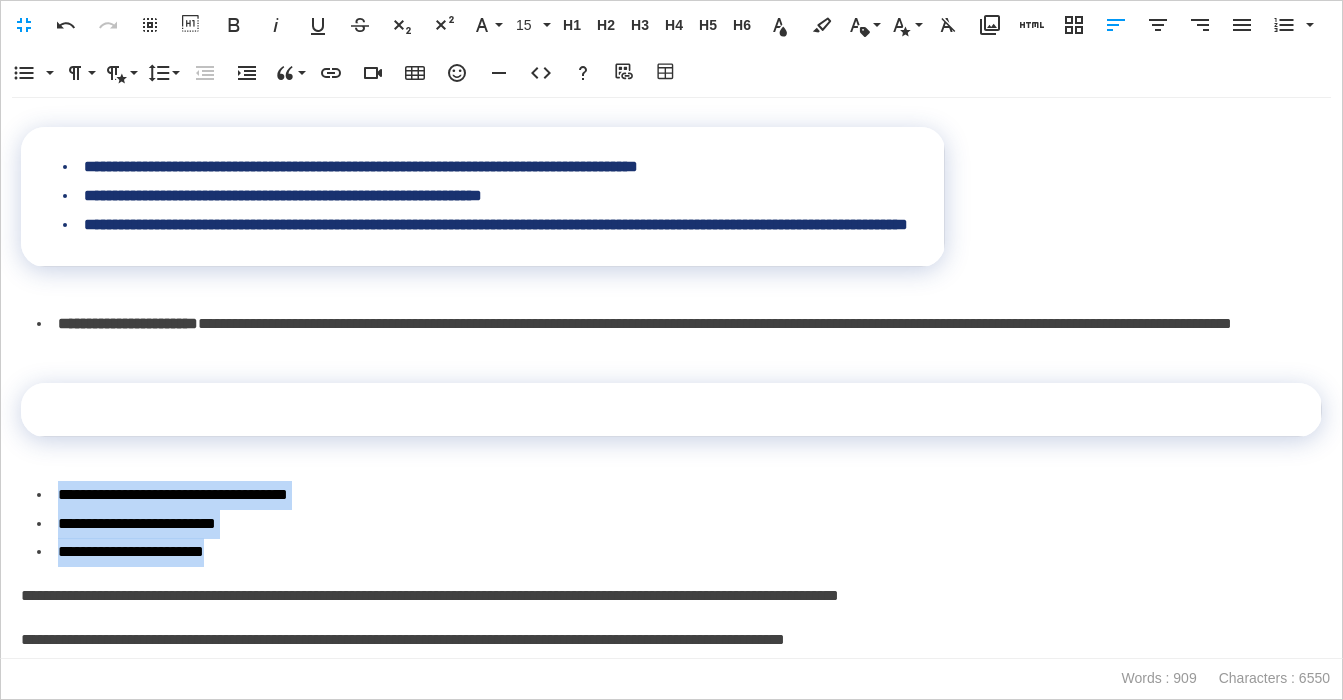 click on "**********" at bounding box center [679, 524] 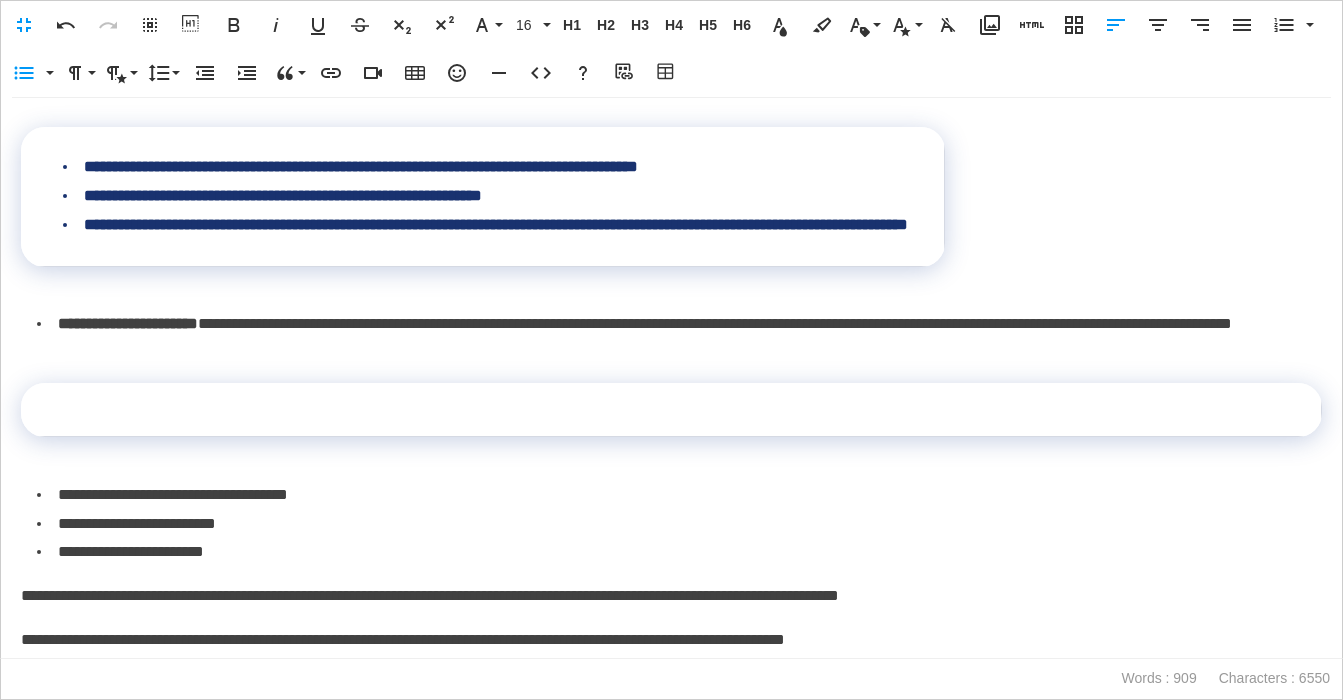 click on "**********" at bounding box center [671, 378] 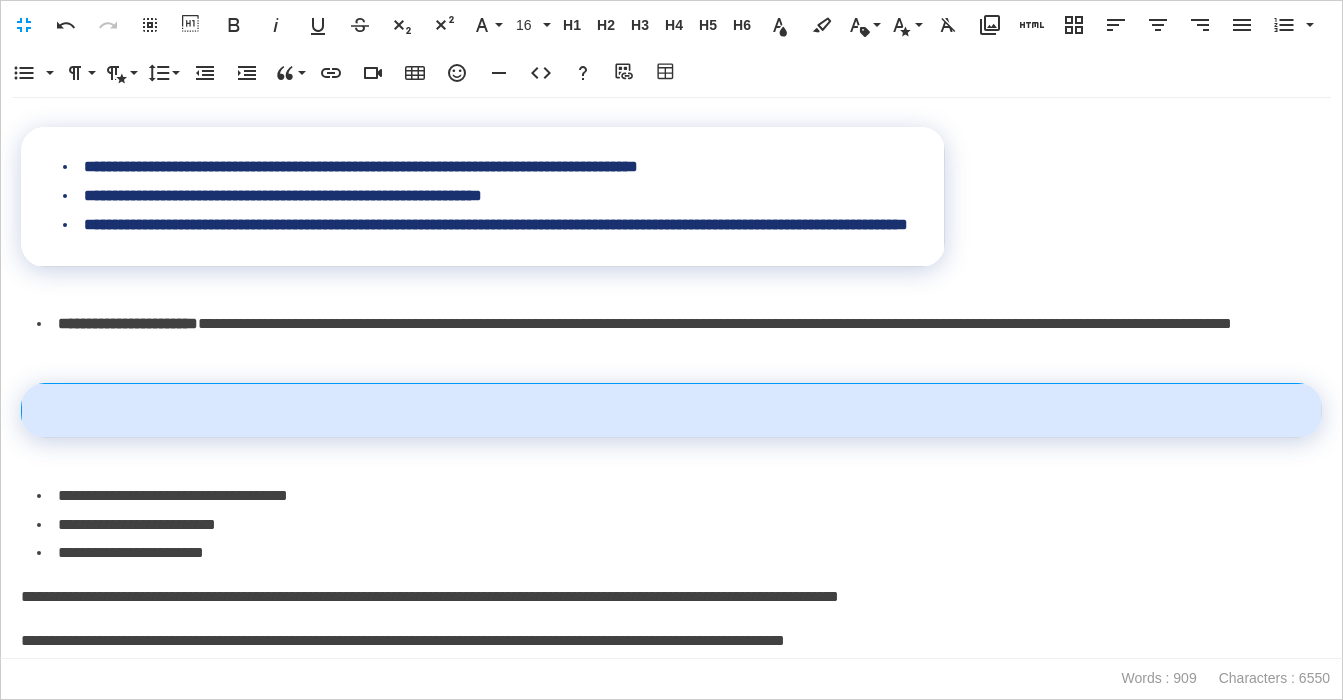 click at bounding box center (672, 411) 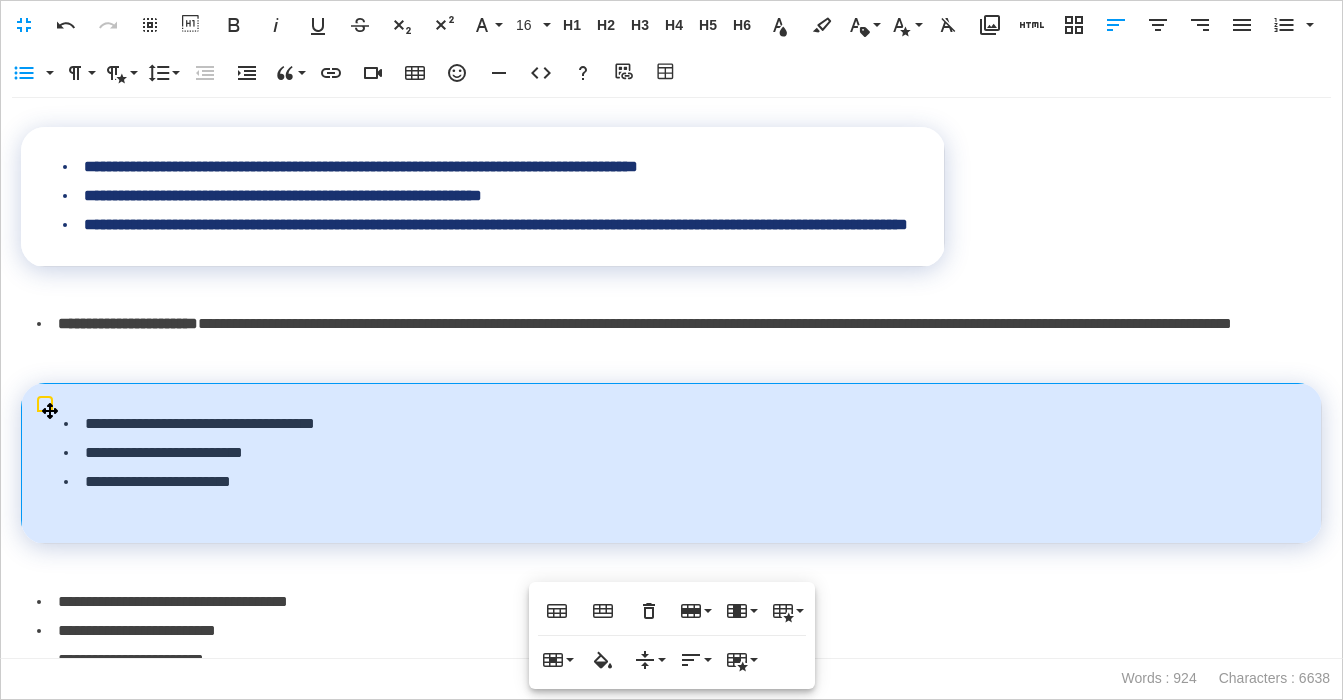 click on "**********" at bounding box center [672, 464] 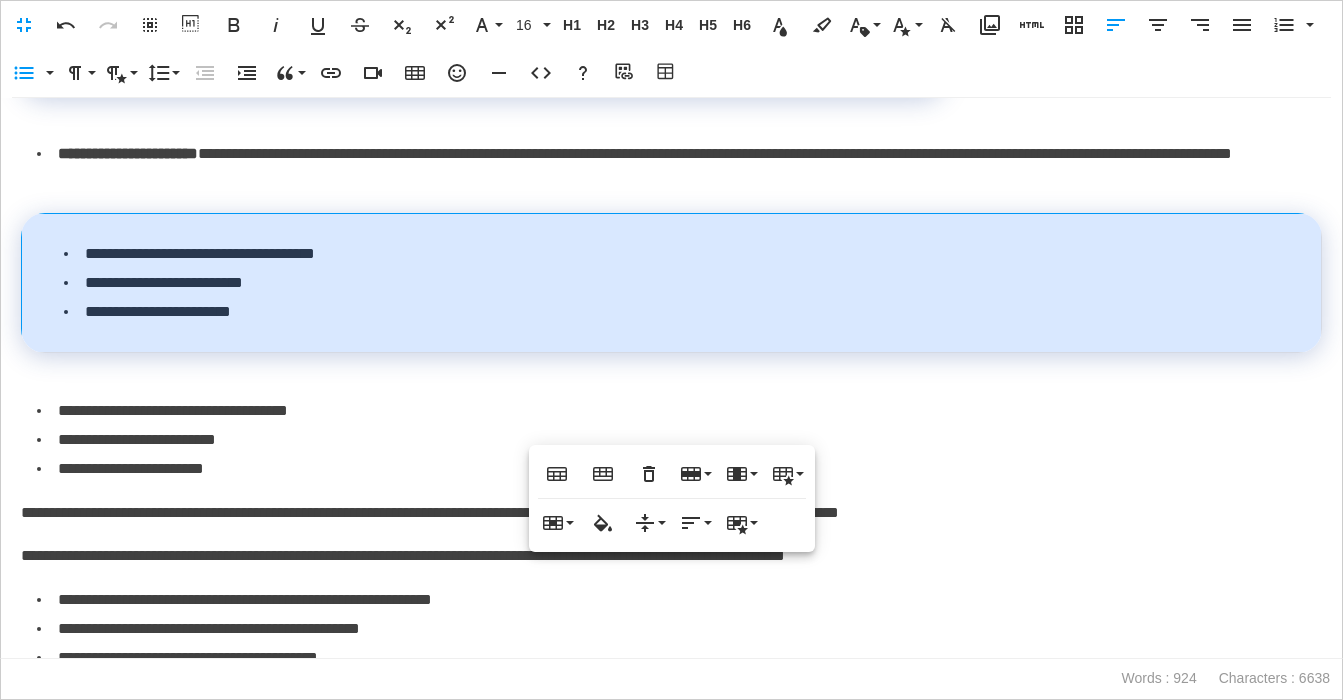 scroll, scrollTop: 1437, scrollLeft: 0, axis: vertical 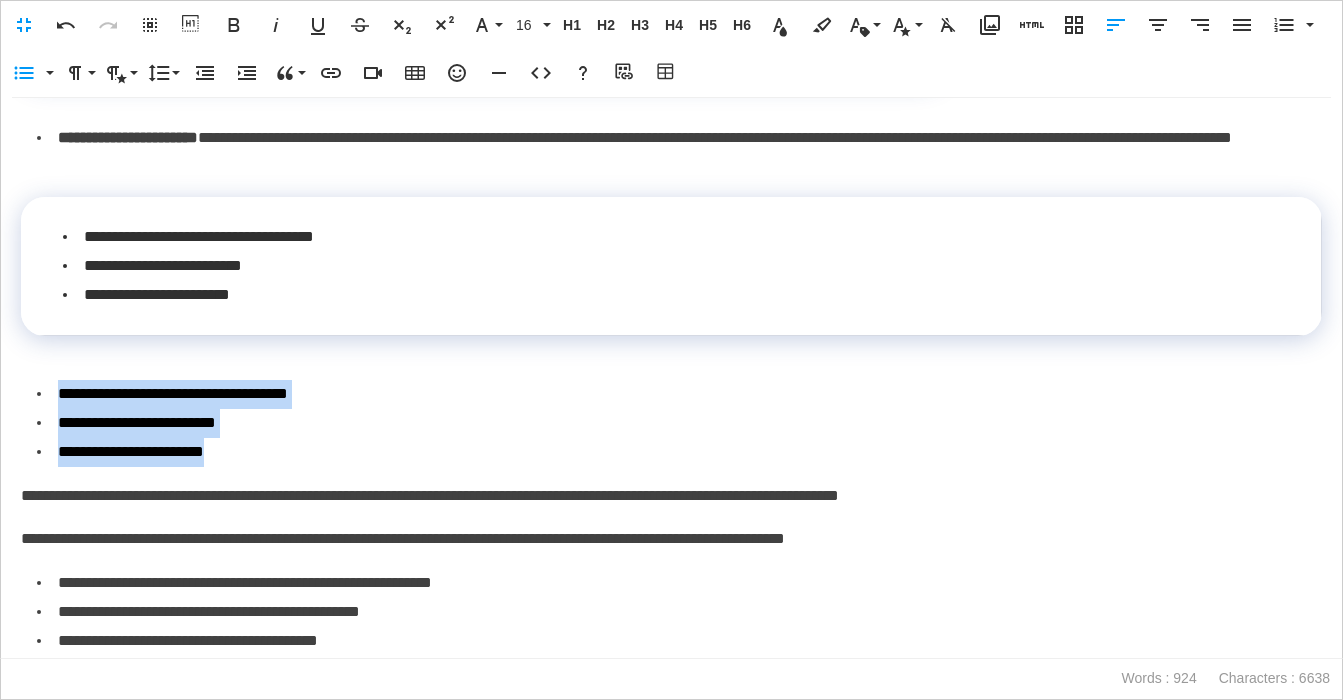 drag, startPoint x: 104, startPoint y: 457, endPoint x: -19, endPoint y: 408, distance: 132.40091 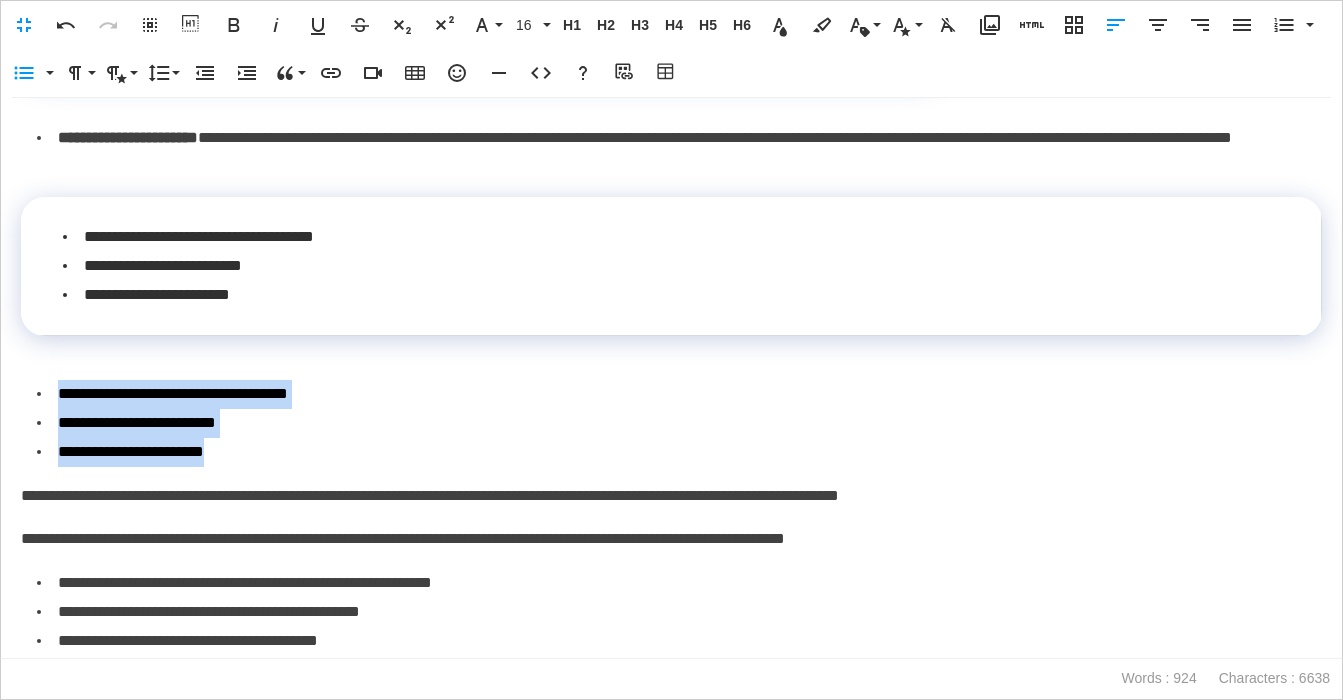 click on "**********" at bounding box center (671, 0) 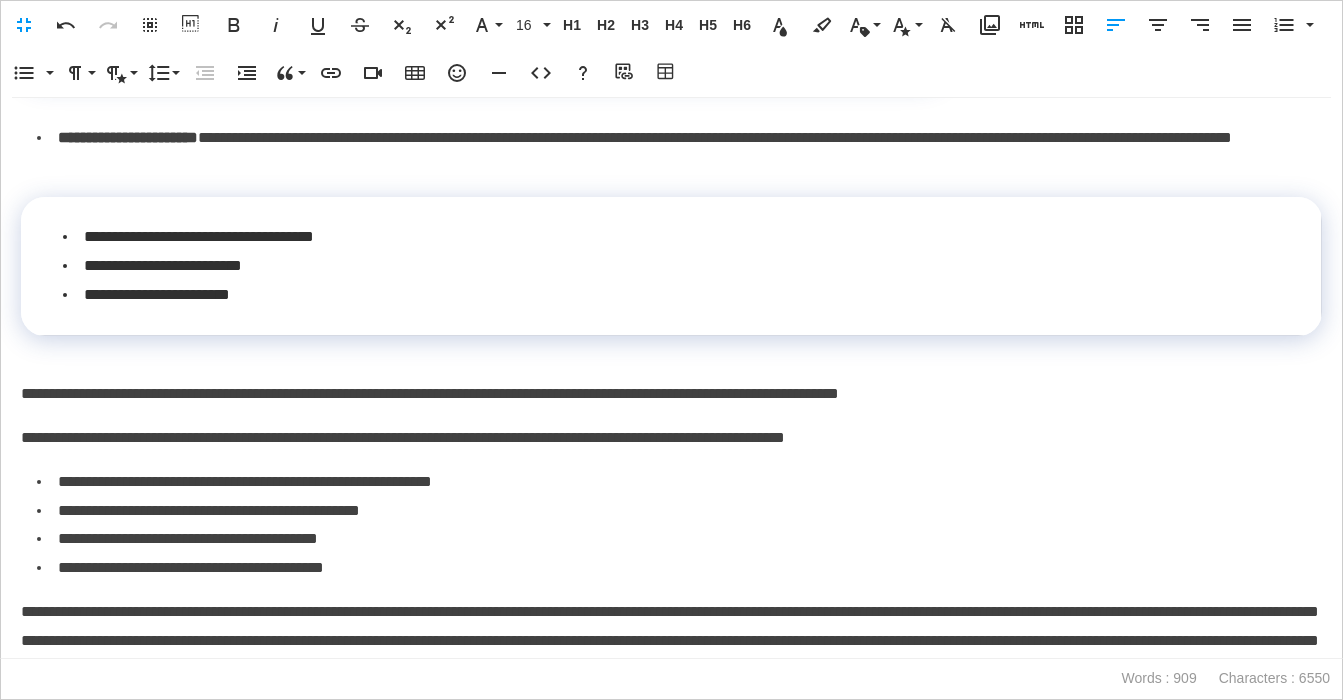 click on "**********" at bounding box center (679, 153) 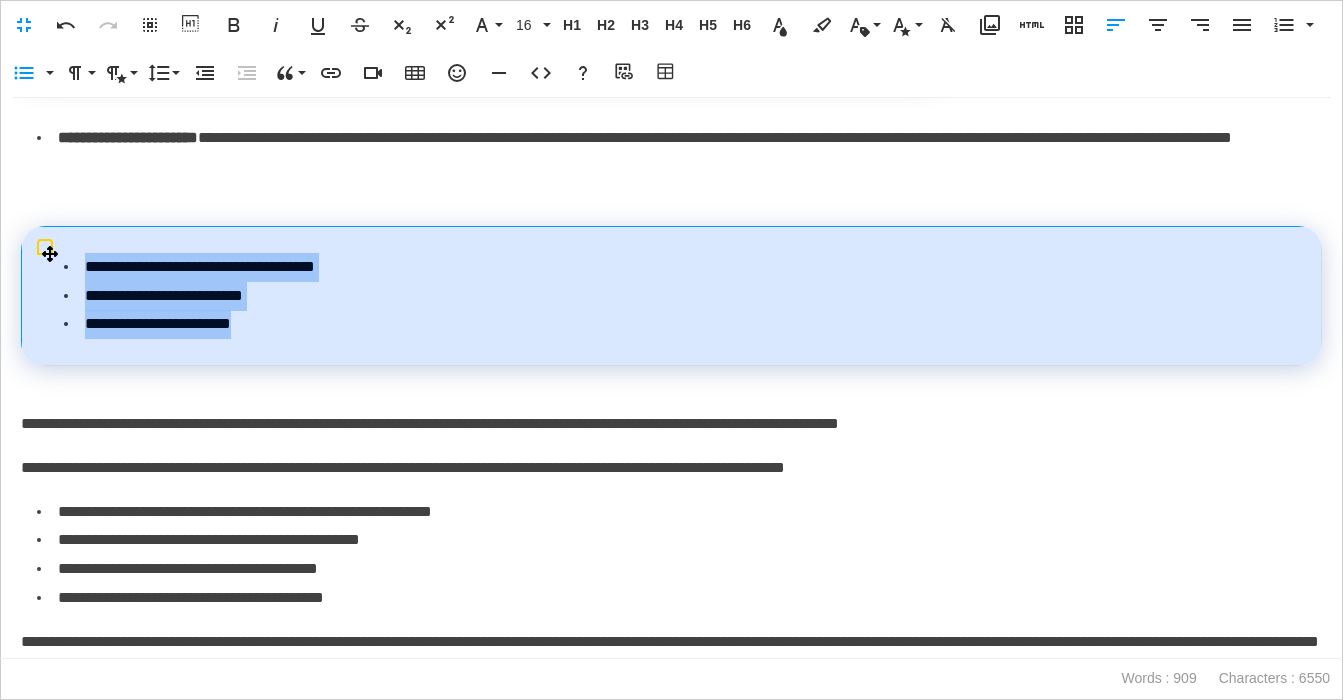 drag, startPoint x: 189, startPoint y: 340, endPoint x: 77, endPoint y: 308, distance: 116.48176 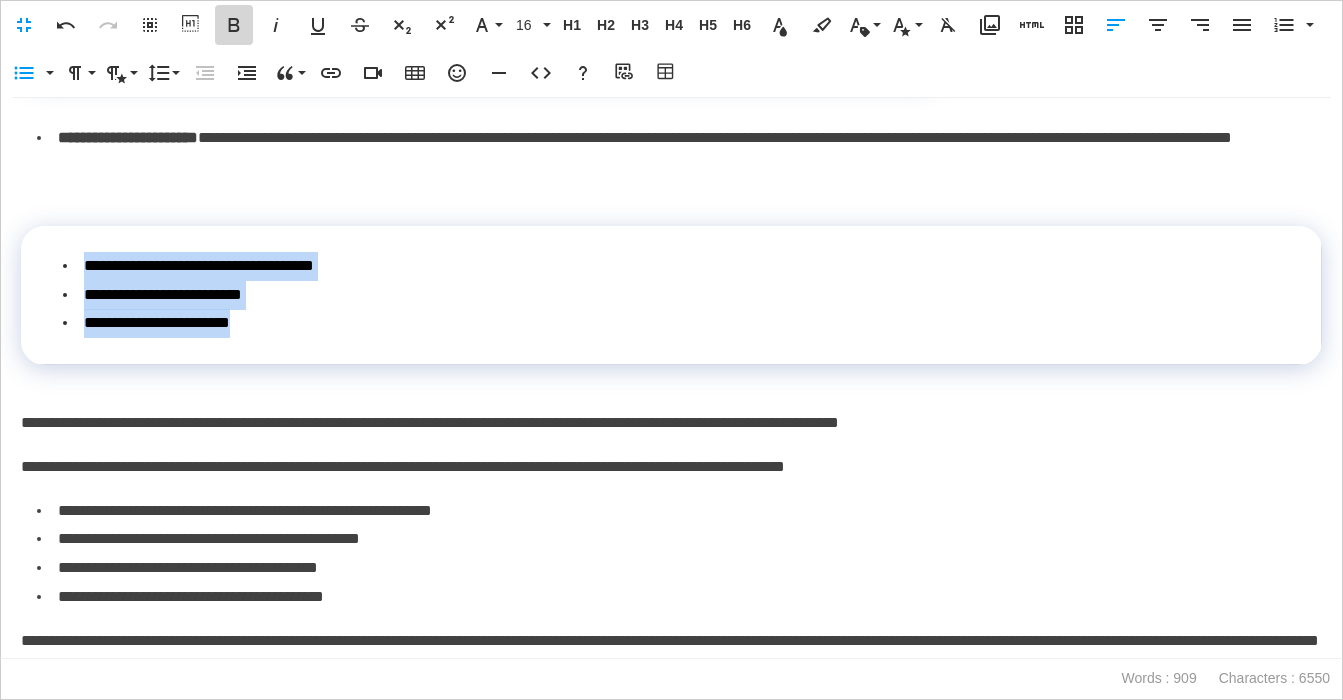 click 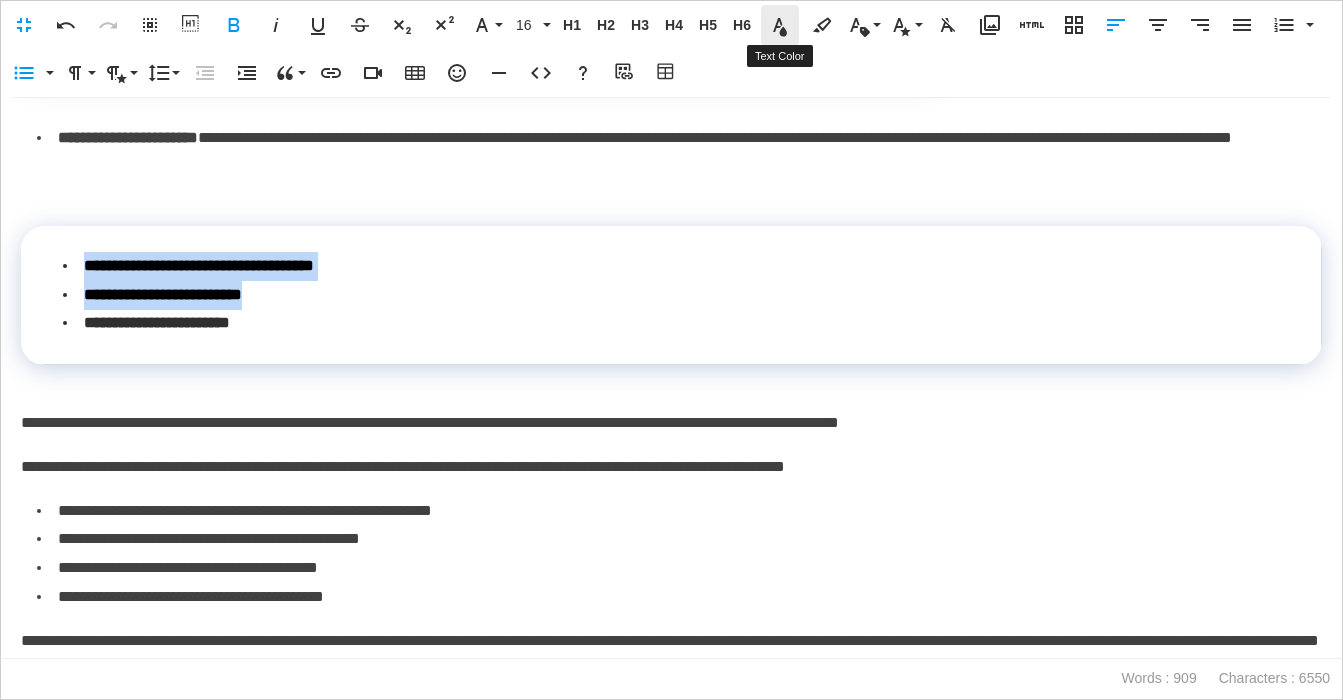 click 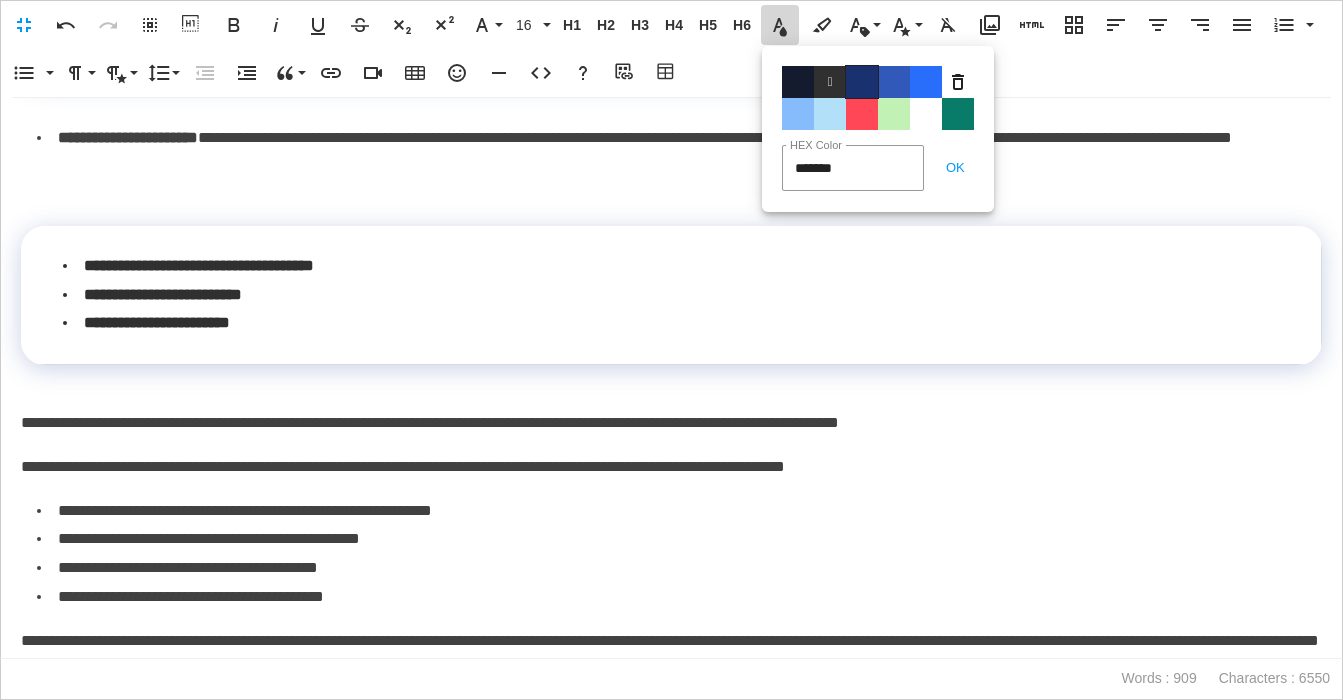 click on "Color#19326F" at bounding box center (862, 82) 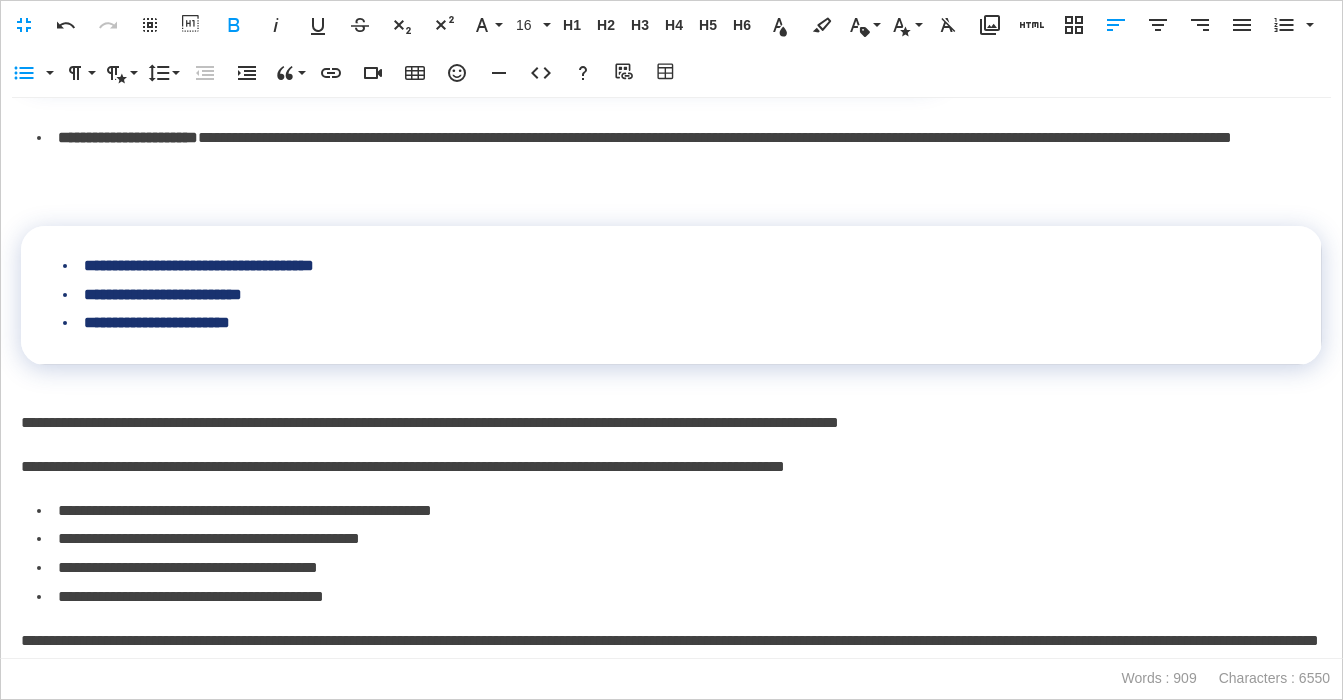 click on "**********" at bounding box center (679, 167) 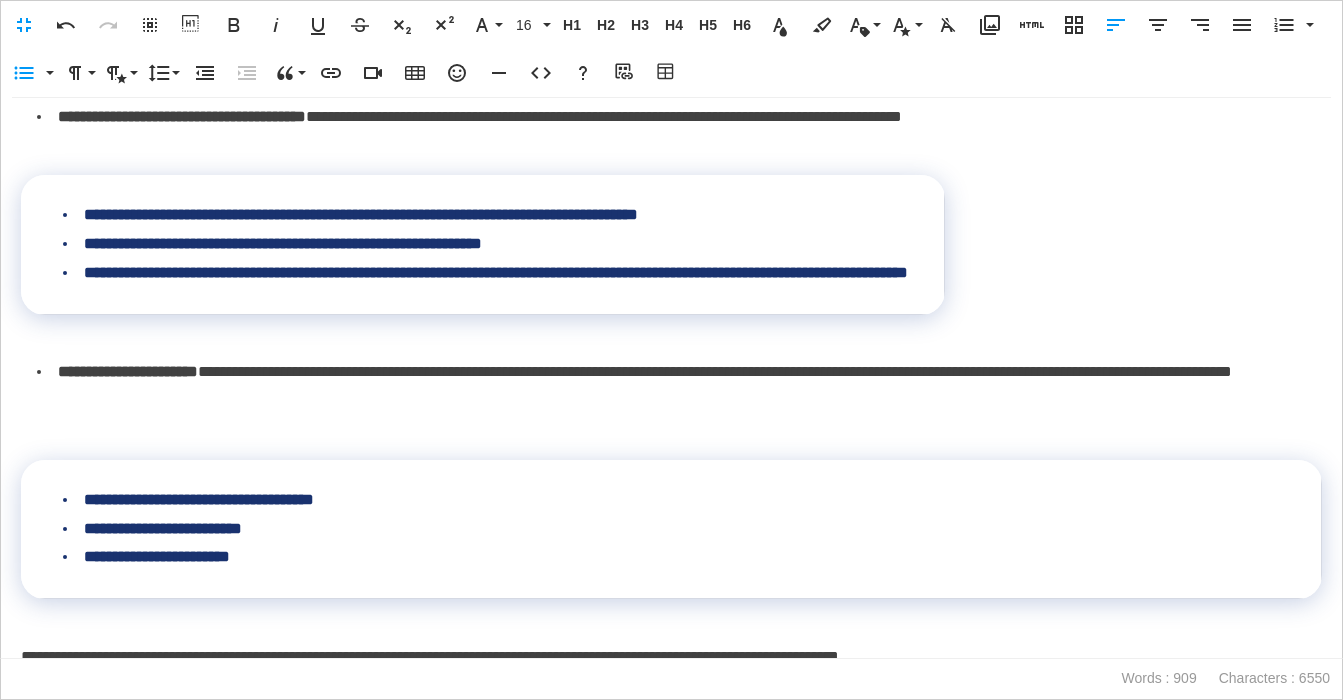 scroll, scrollTop: 1184, scrollLeft: 0, axis: vertical 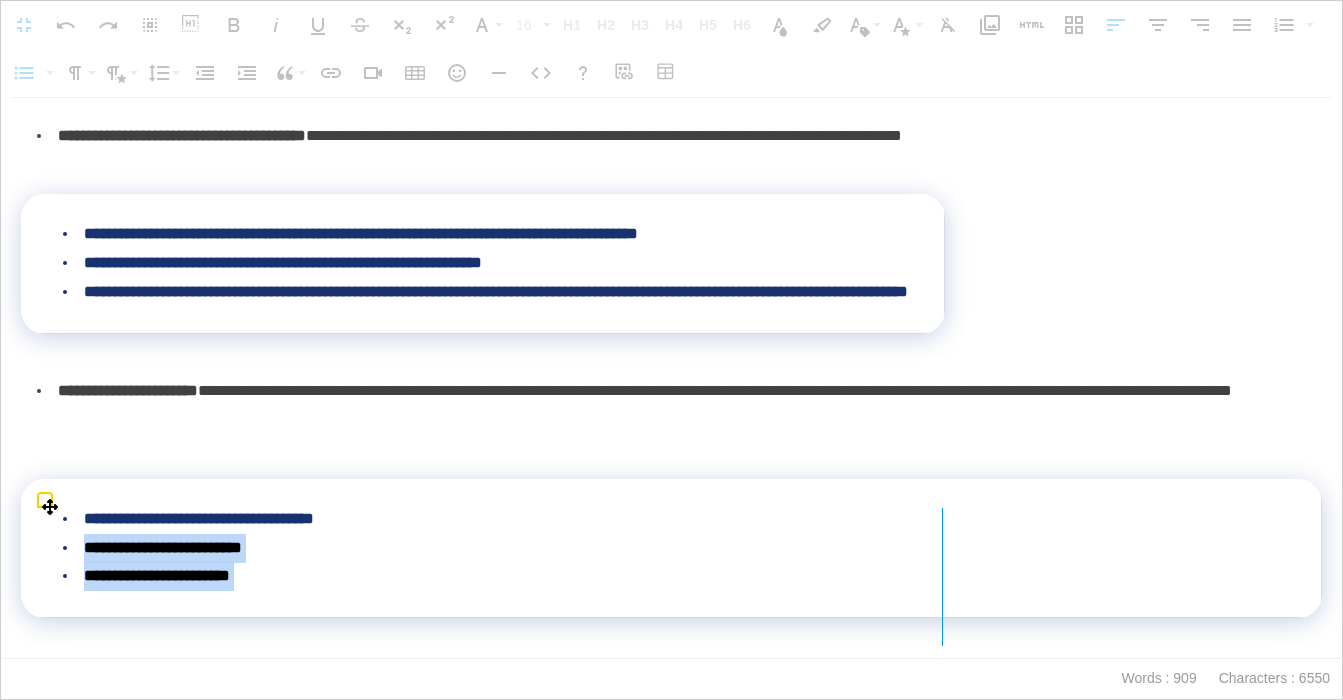 drag, startPoint x: 1319, startPoint y: 544, endPoint x: 941, endPoint y: 510, distance: 379.52603 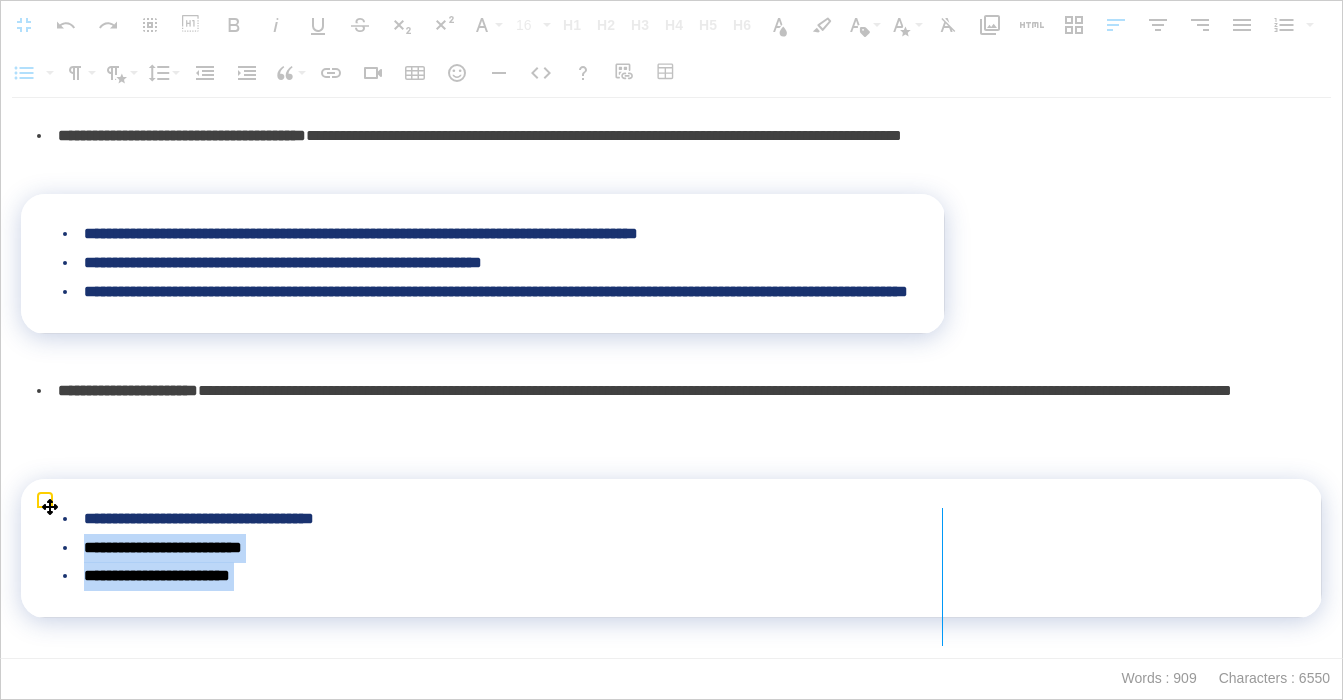 click at bounding box center (942, 577) 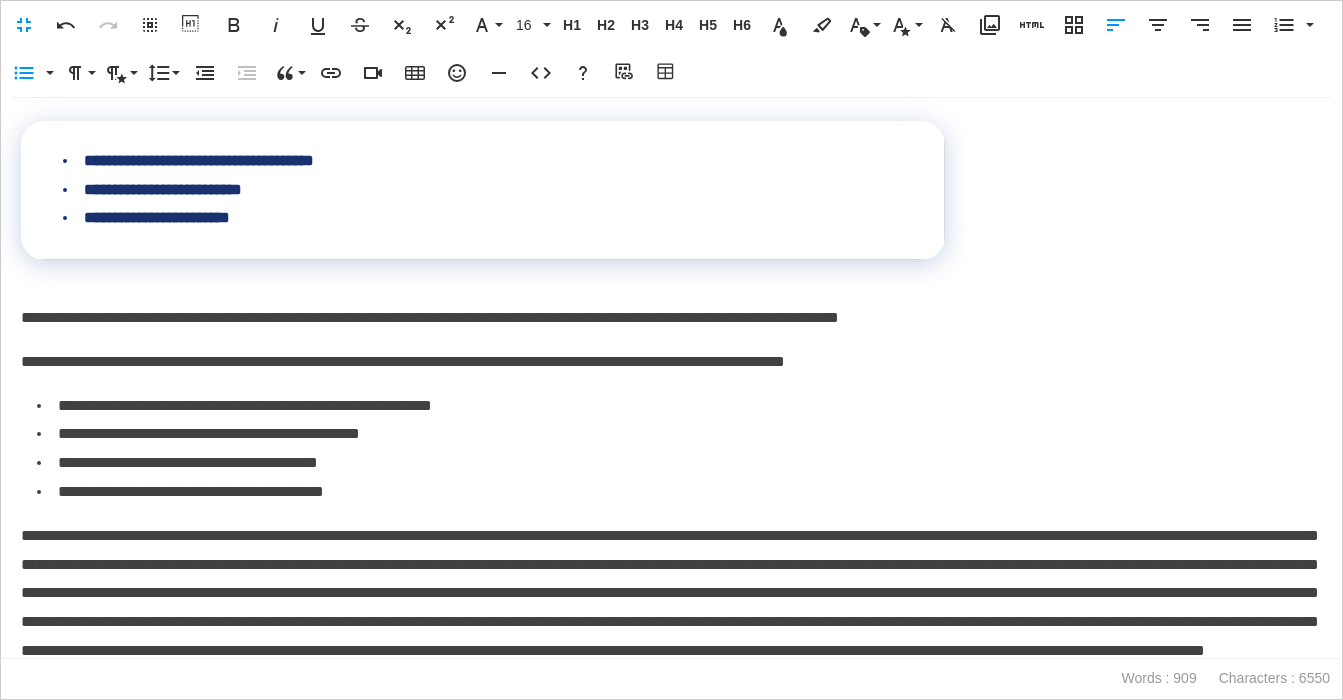 scroll, scrollTop: 1590, scrollLeft: 0, axis: vertical 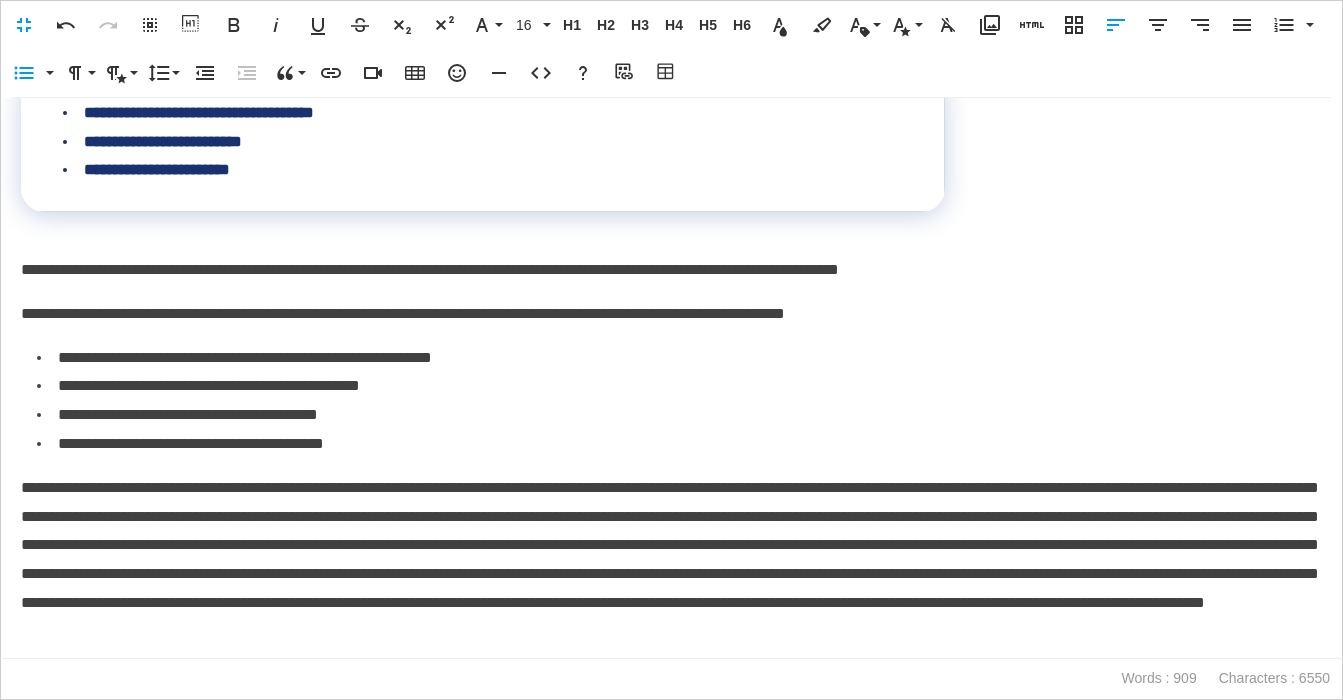 click on "**********" at bounding box center [671, 314] 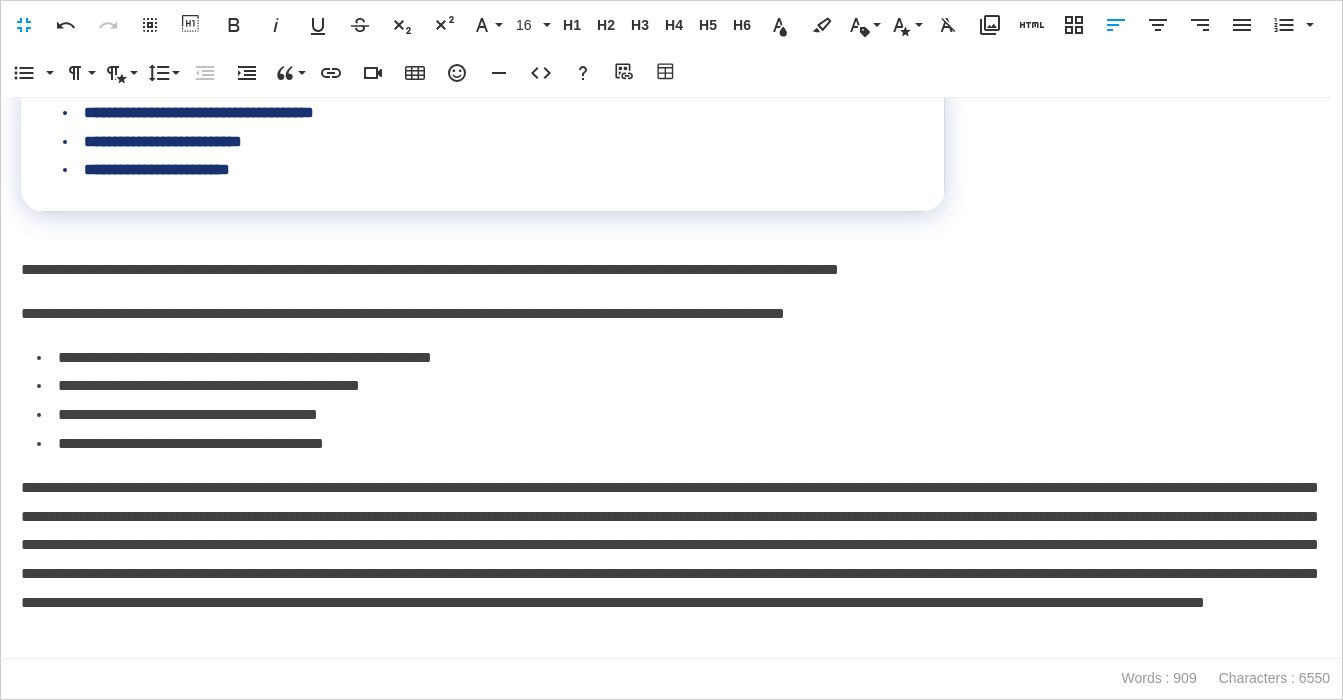 click on "**********" at bounding box center (671, 314) 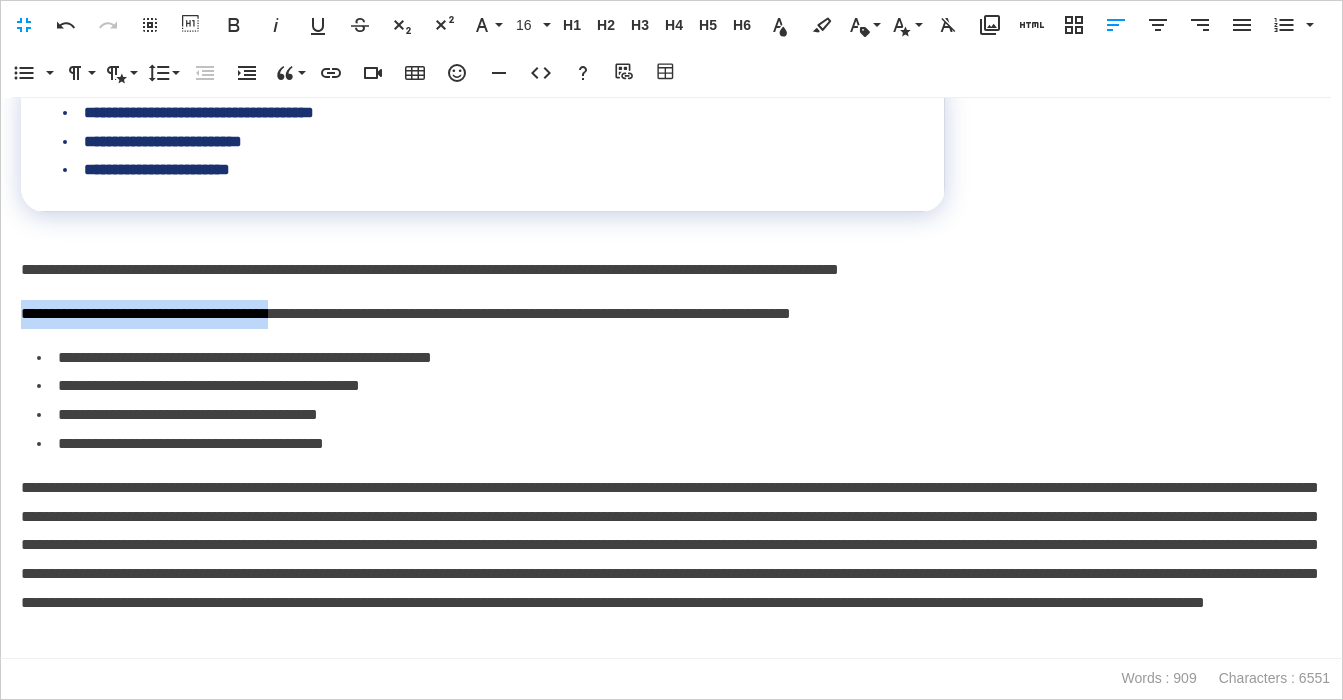 drag, startPoint x: 335, startPoint y: 342, endPoint x: -19, endPoint y: 343, distance: 354.0014 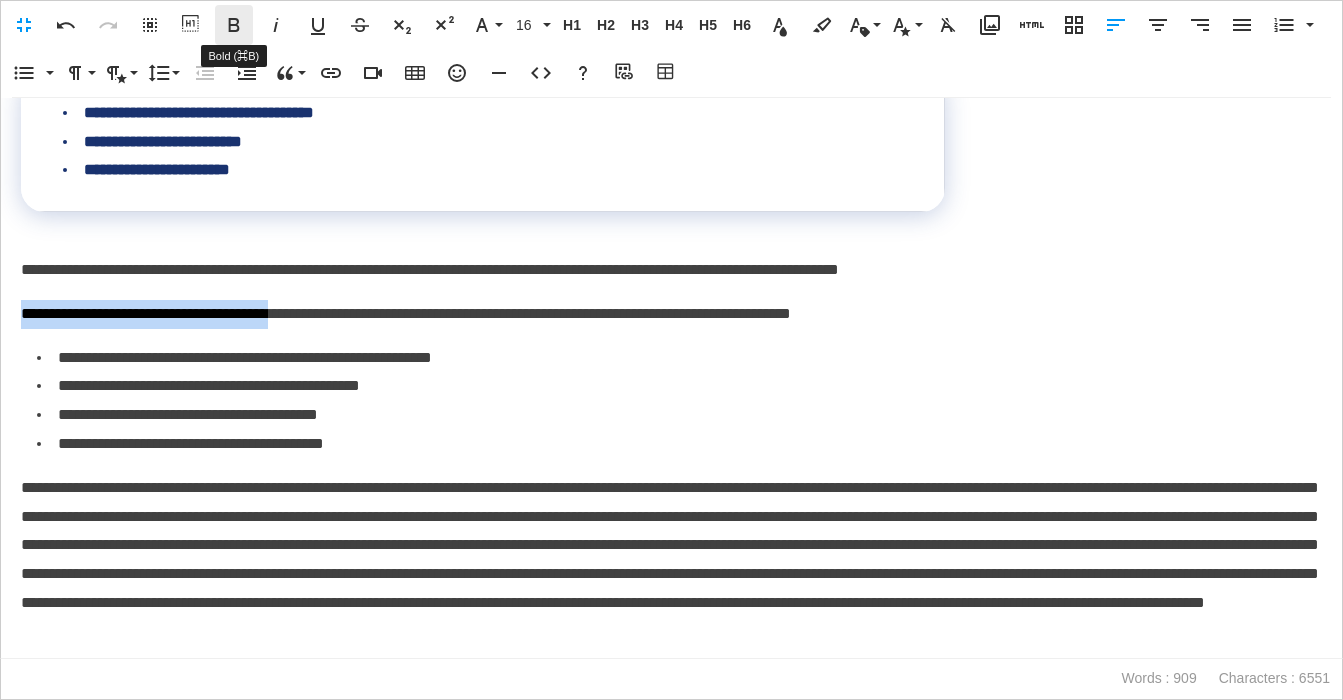 click 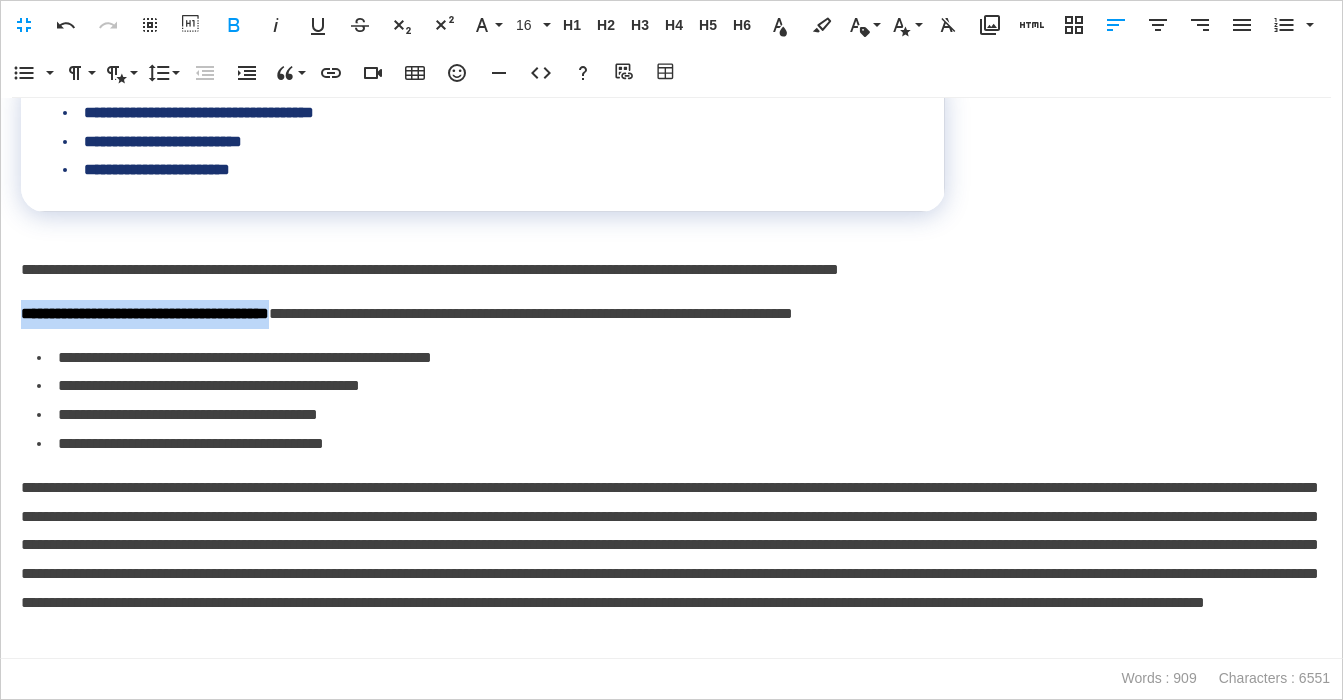 click on "**********" at bounding box center (145, 313) 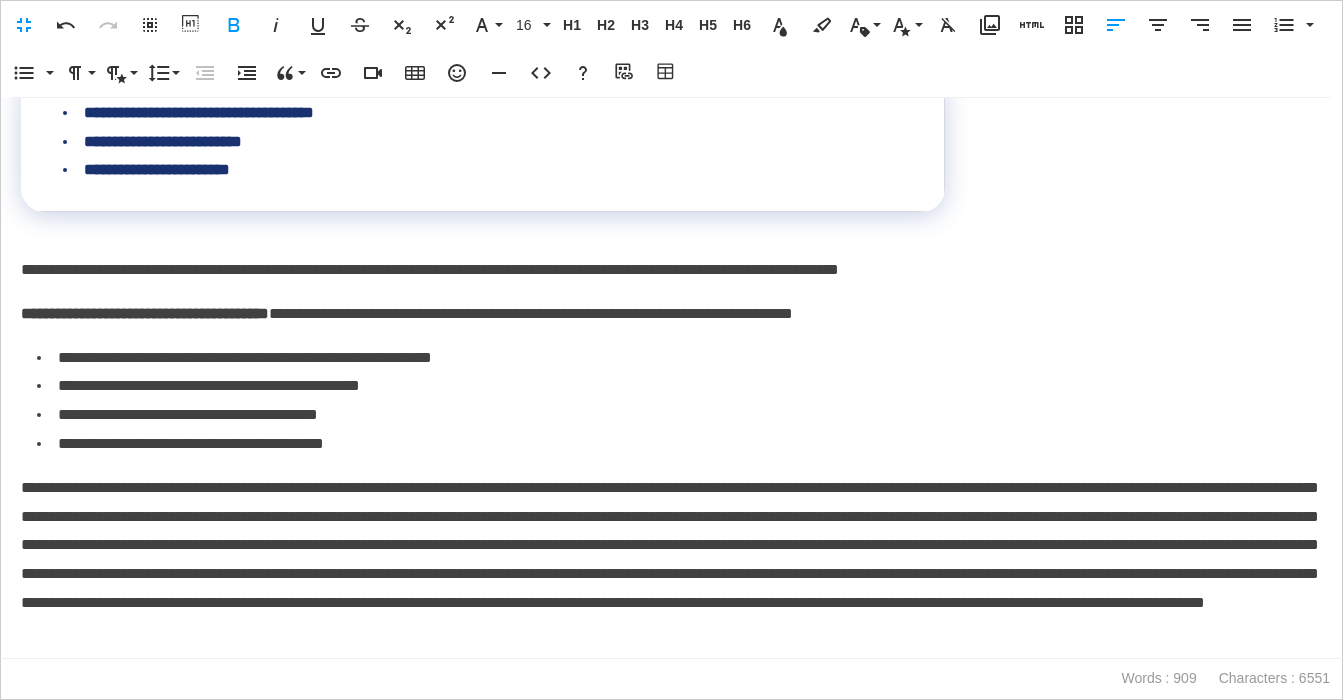 click on "**********" at bounding box center [671, 314] 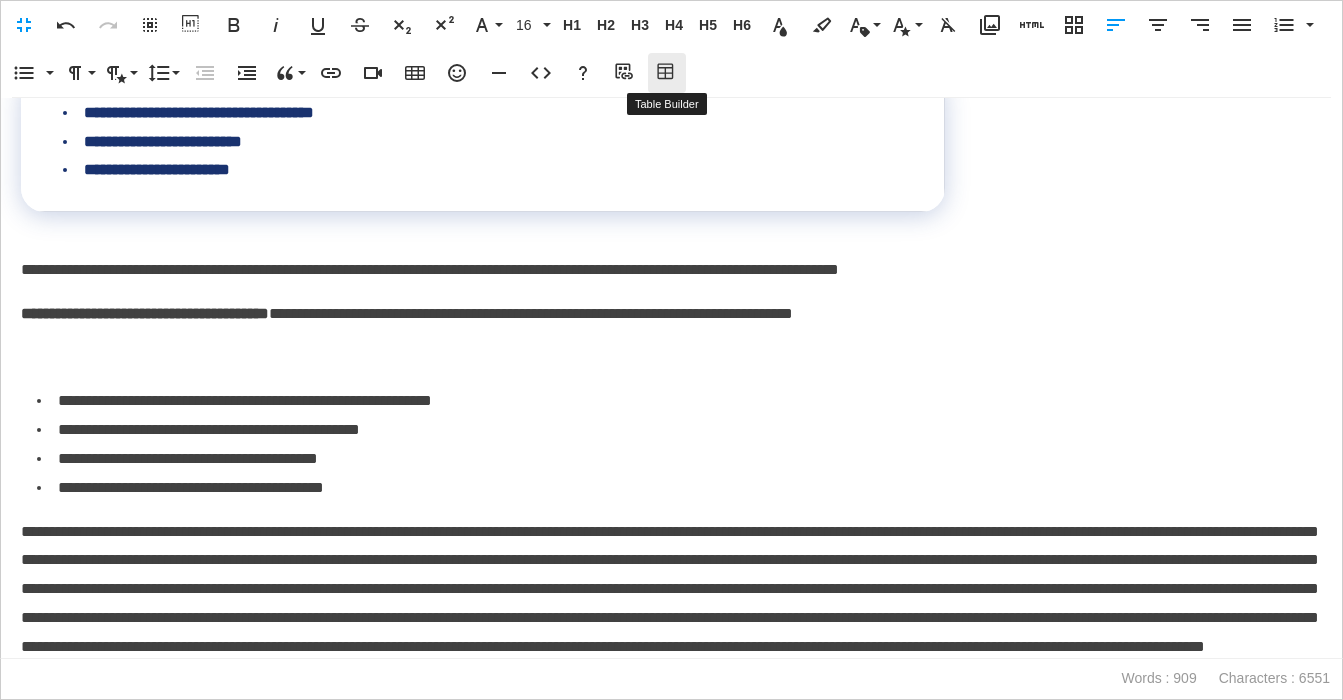 click 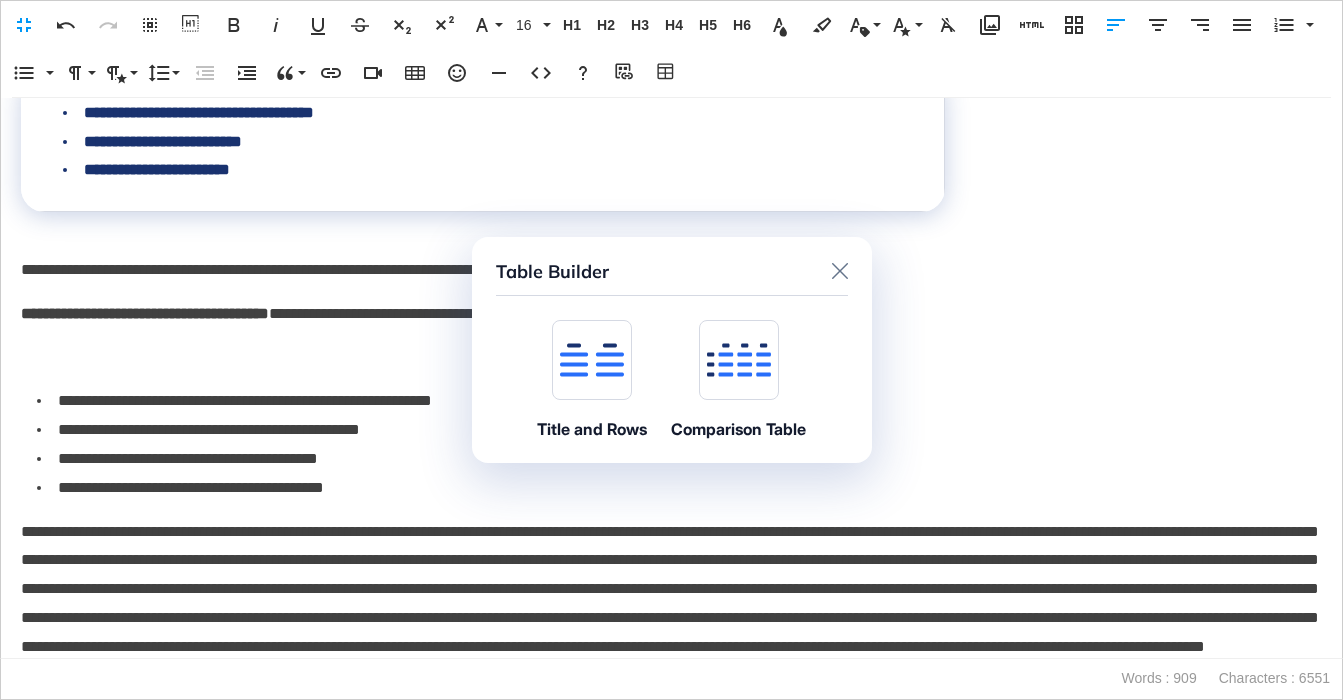click 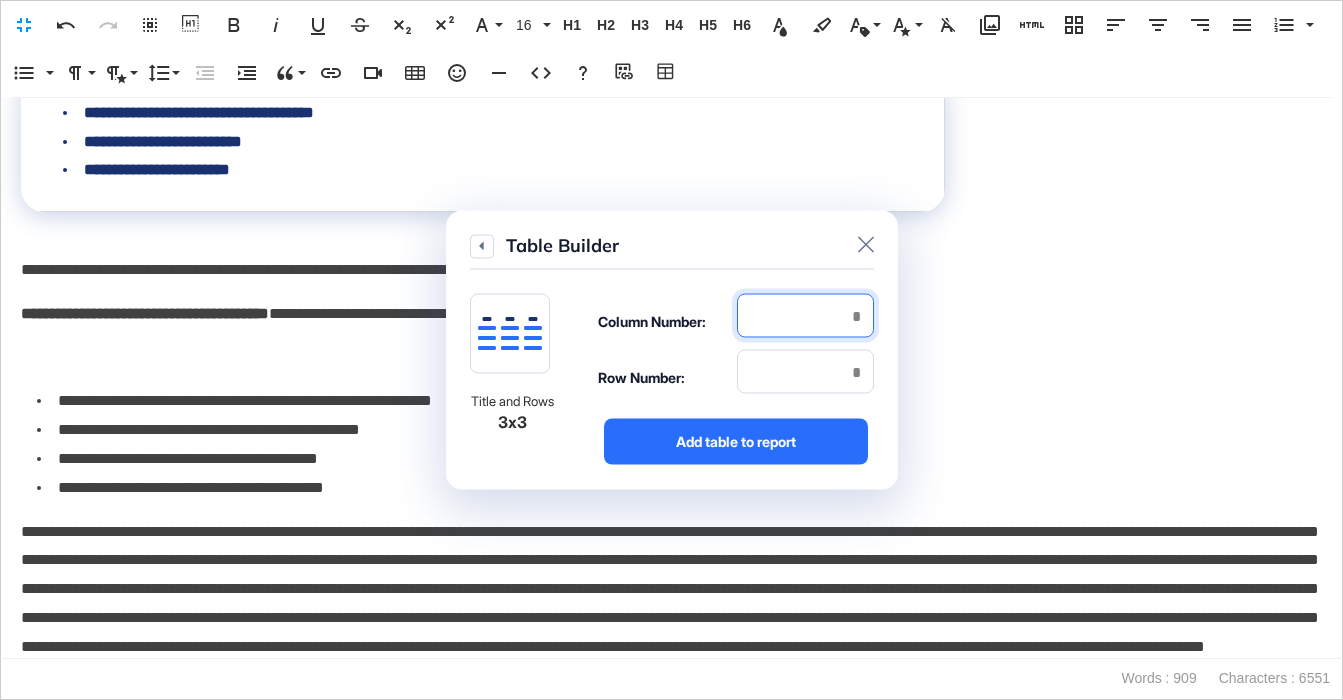click at bounding box center (805, 316) 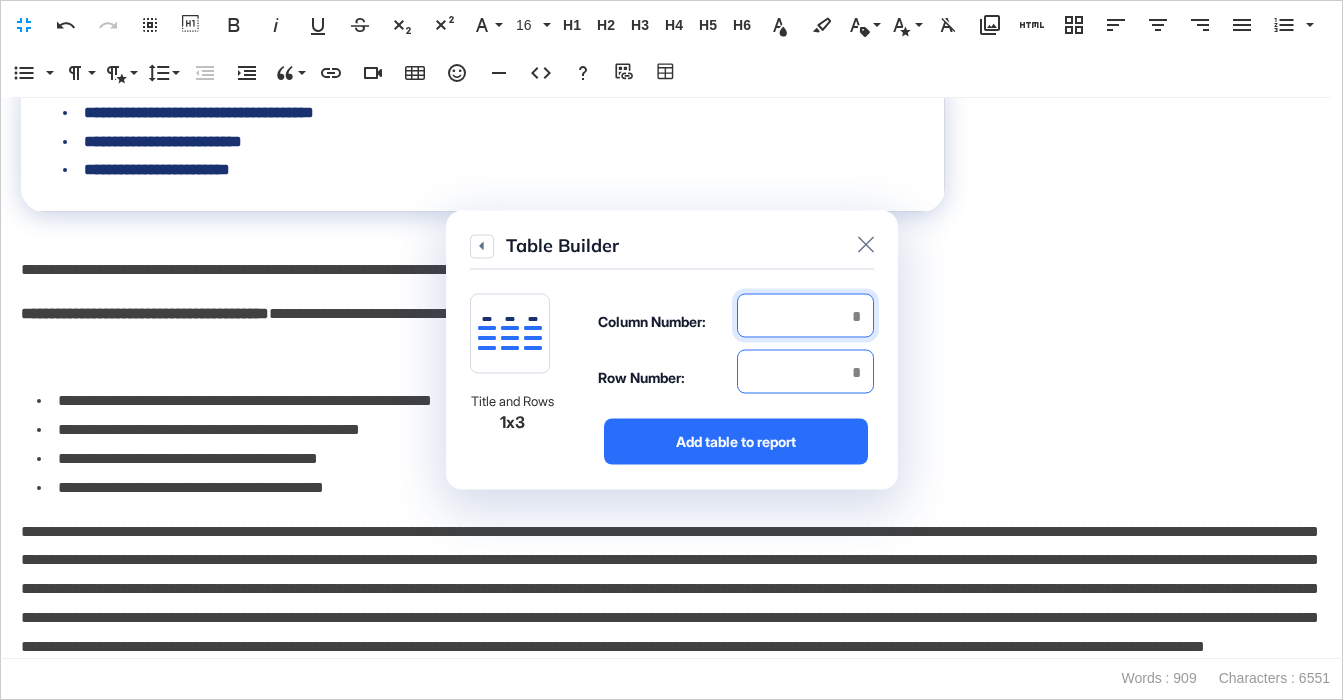 type on "*" 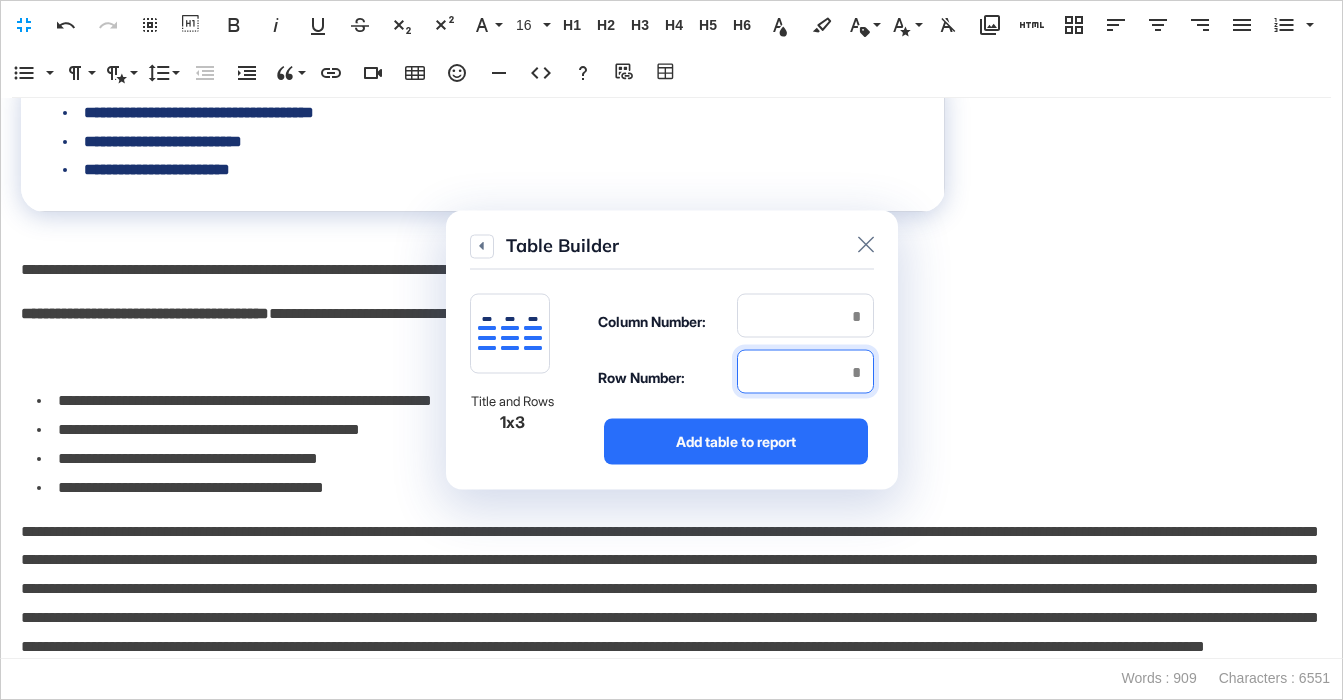 click at bounding box center [805, 372] 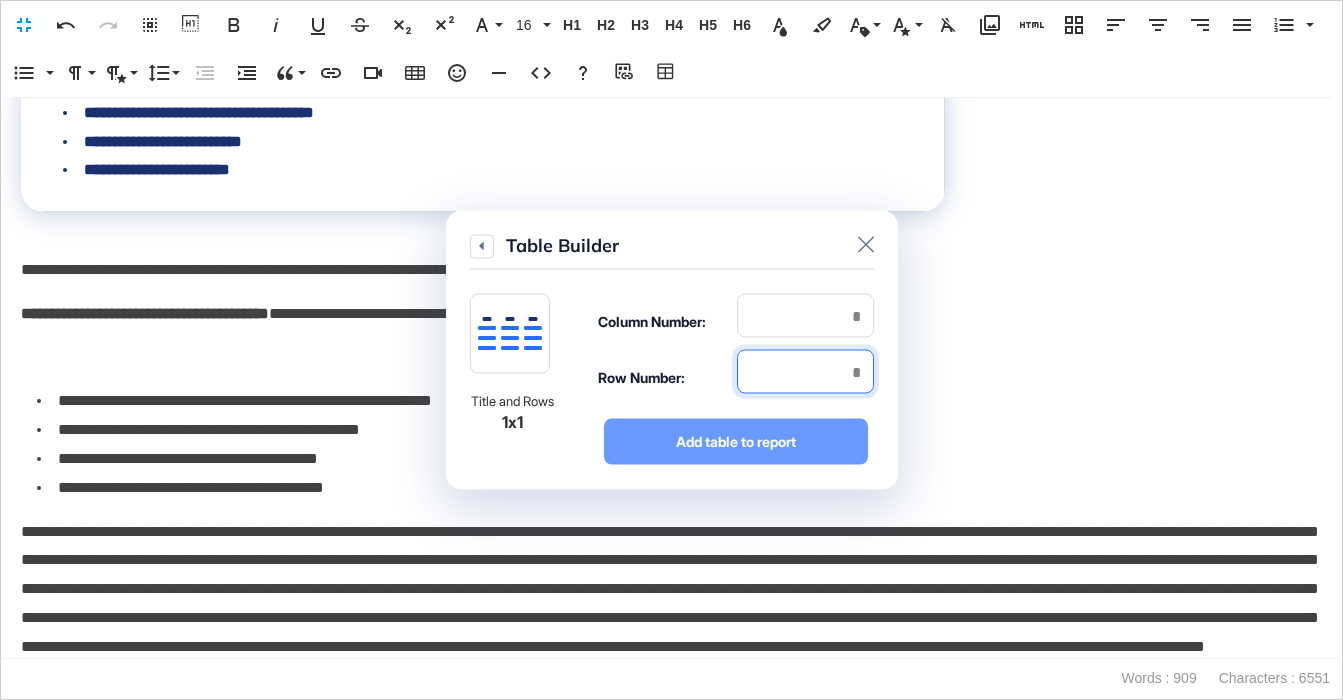 type on "*" 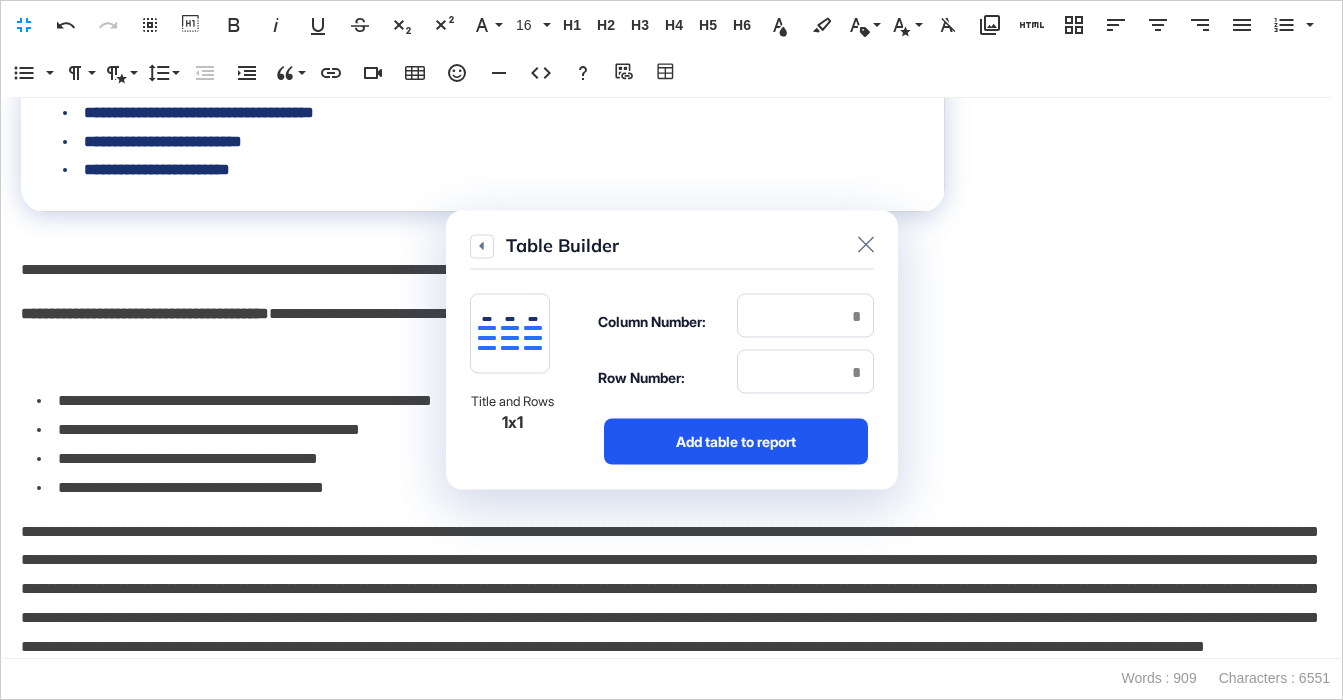 click on "Add table to report" at bounding box center [736, 442] 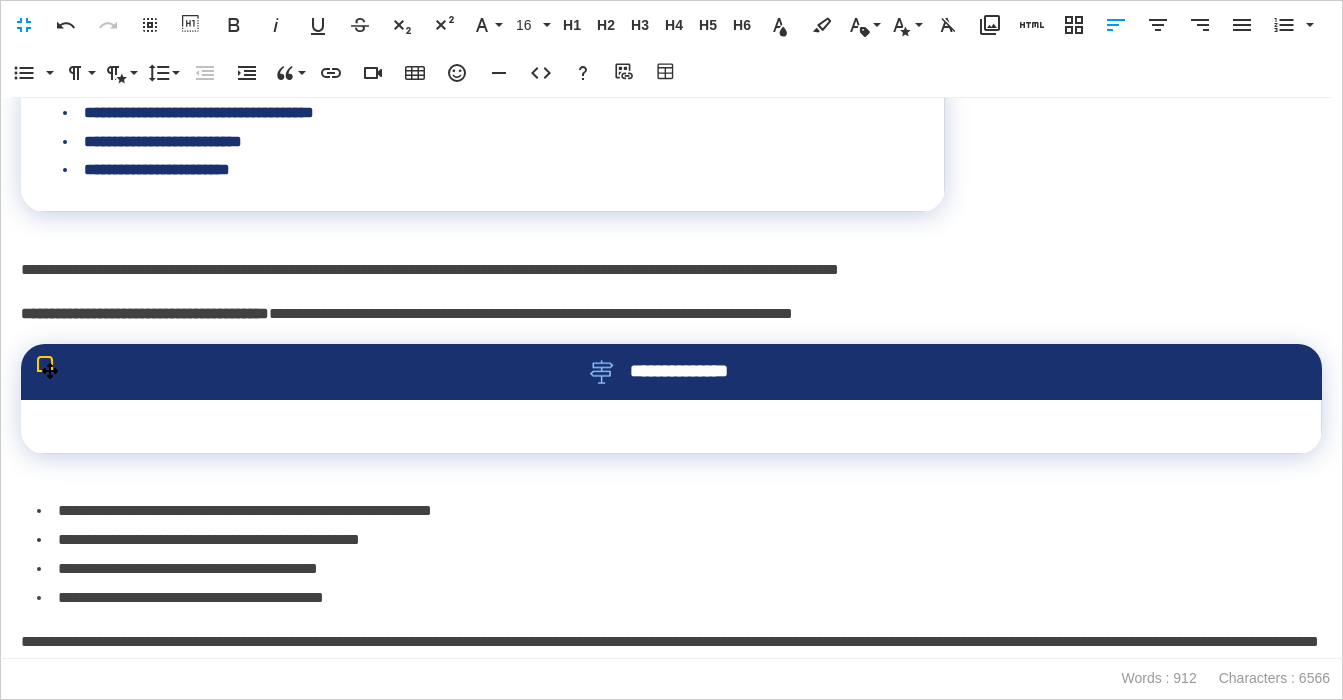click on "**********" at bounding box center [671, 372] 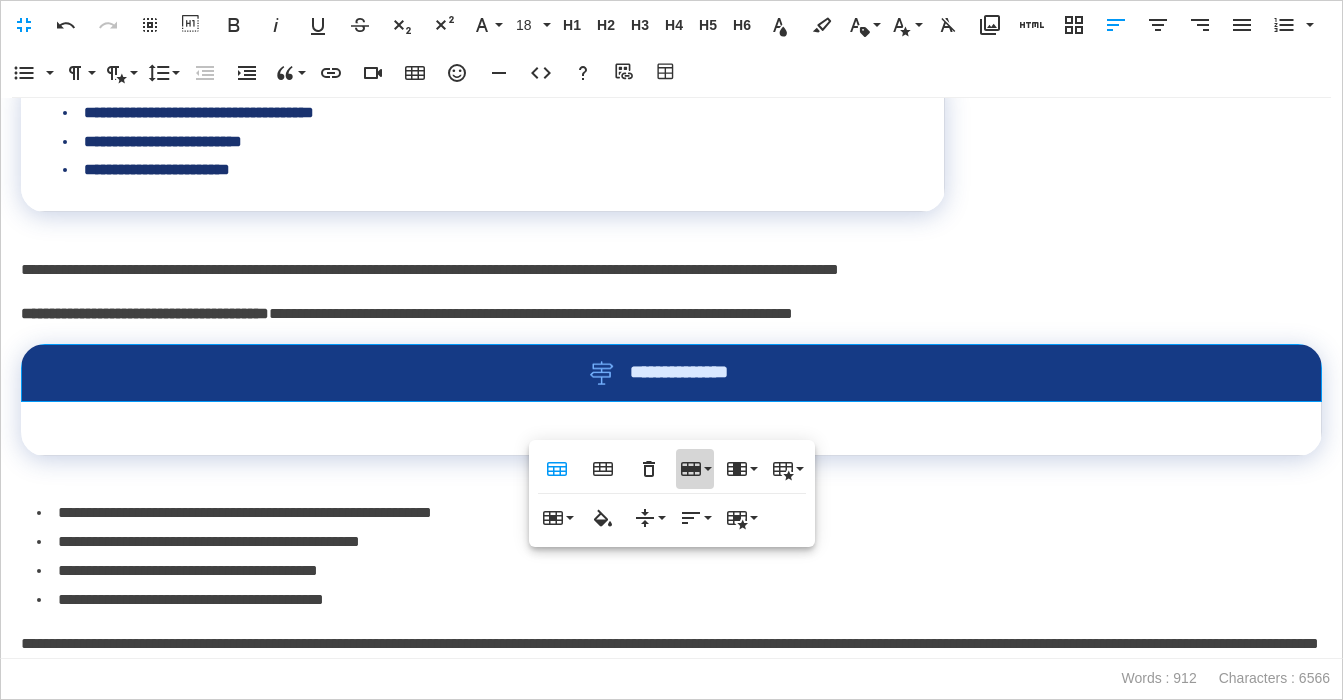 click 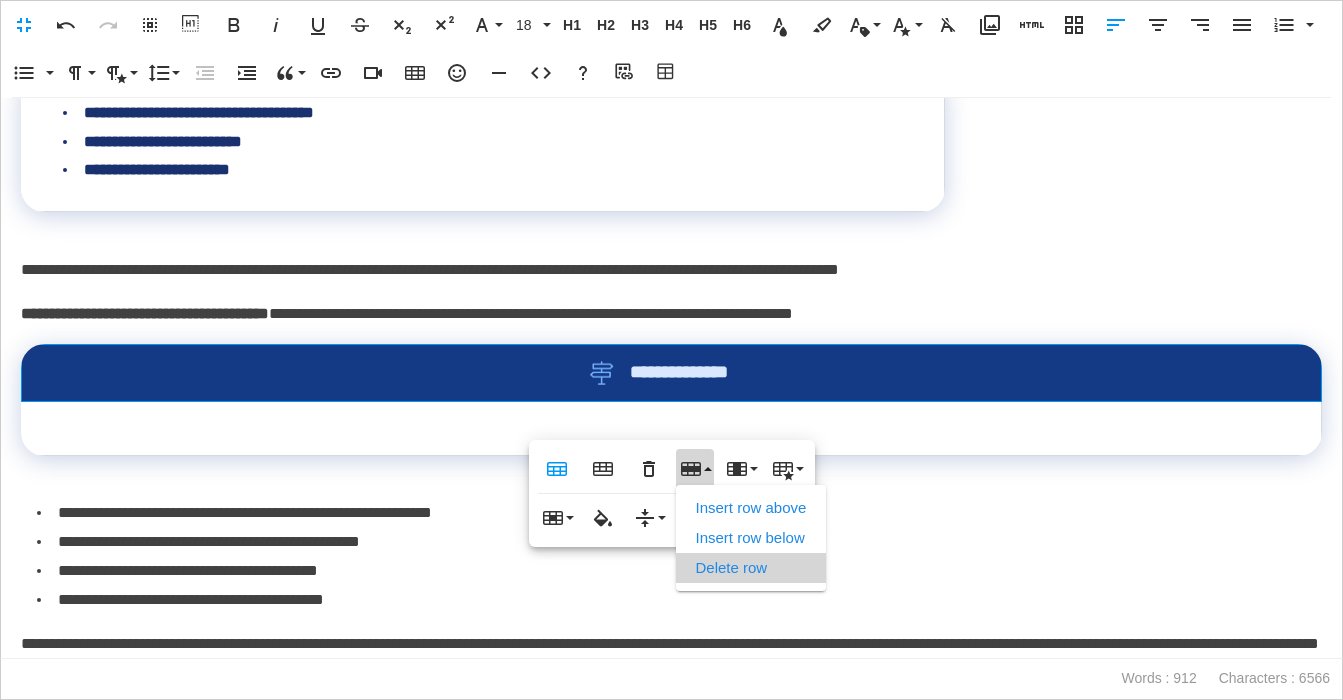 click on "Delete row" at bounding box center [751, 568] 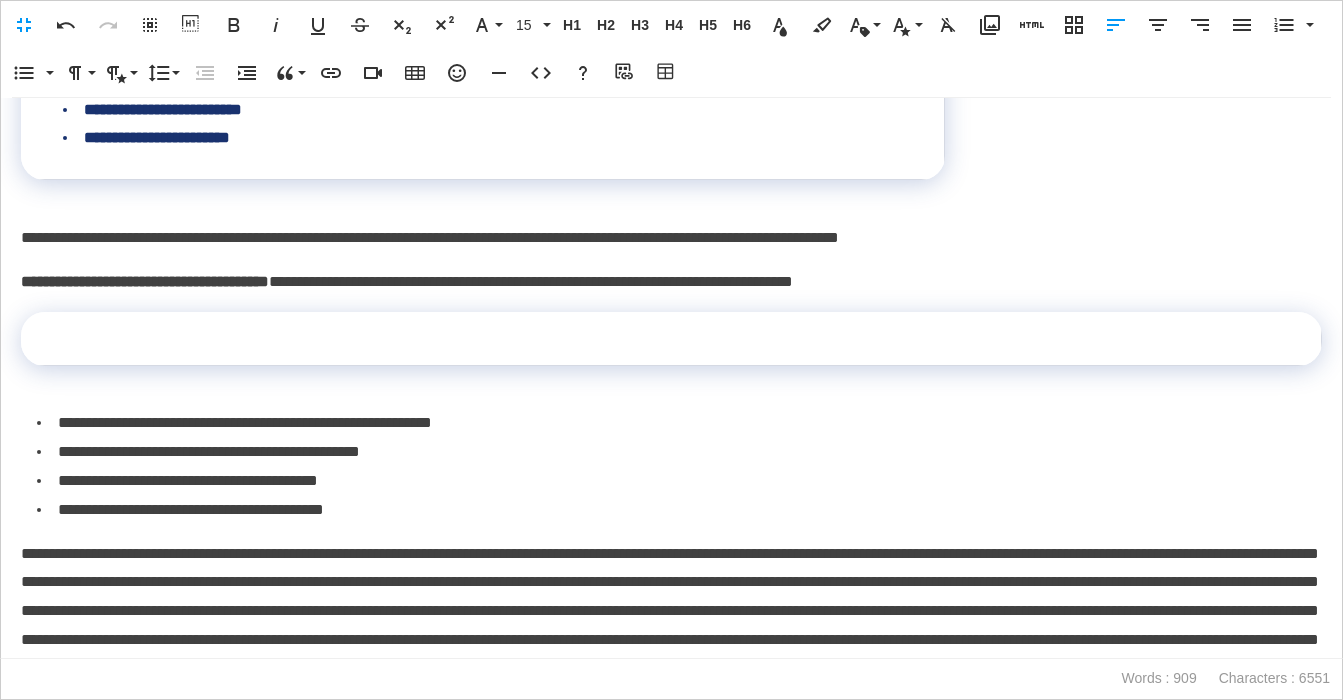 scroll, scrollTop: 1662, scrollLeft: 0, axis: vertical 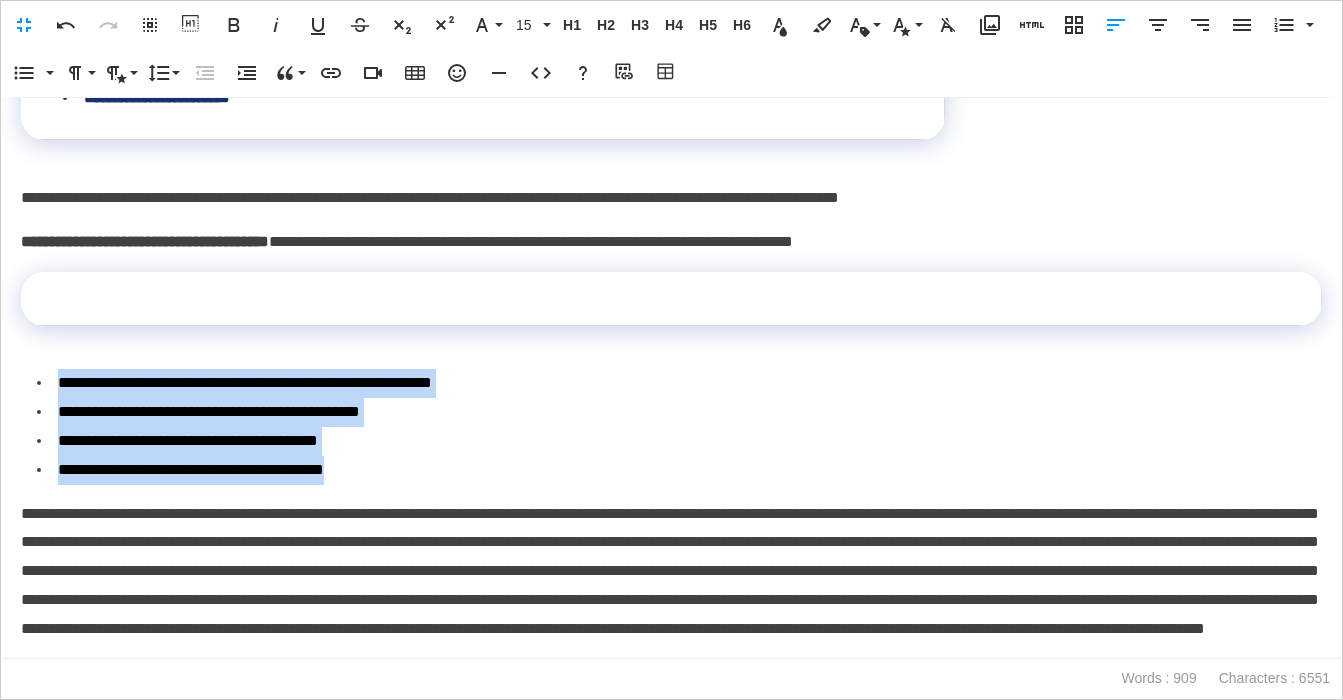 drag, startPoint x: 424, startPoint y: 498, endPoint x: 73, endPoint y: 414, distance: 360.91135 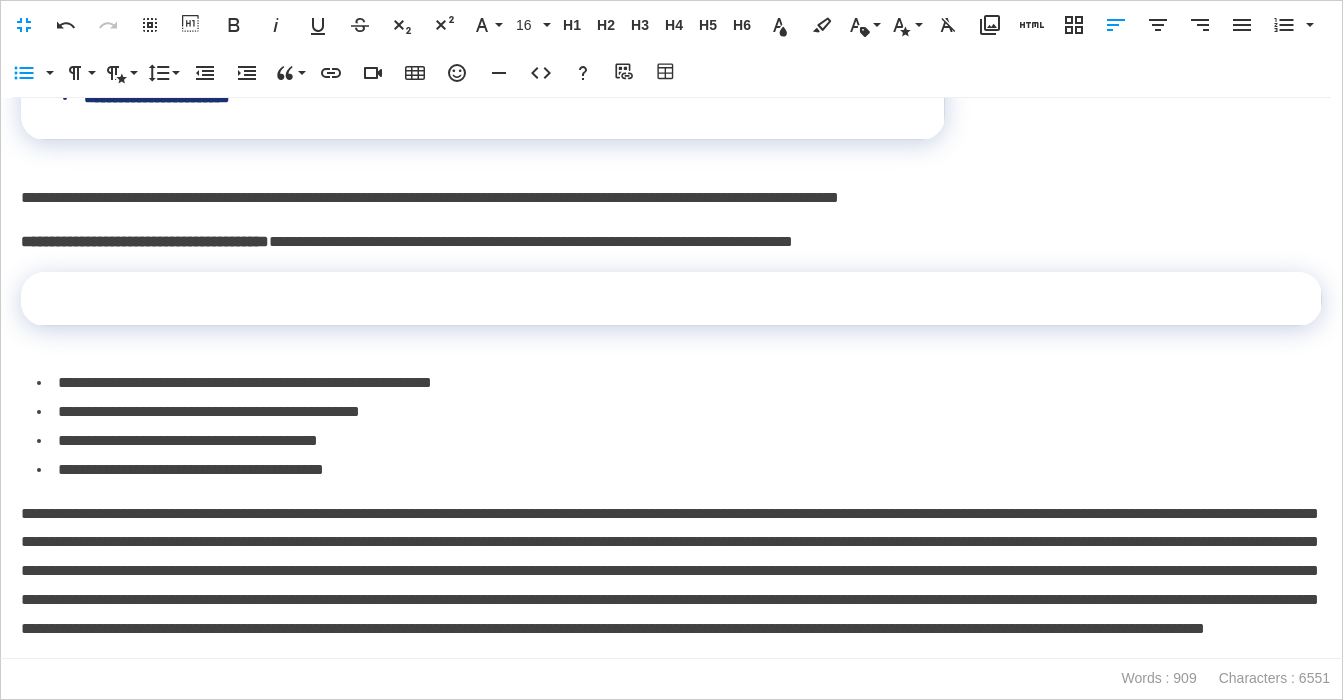 click at bounding box center (671, 299) 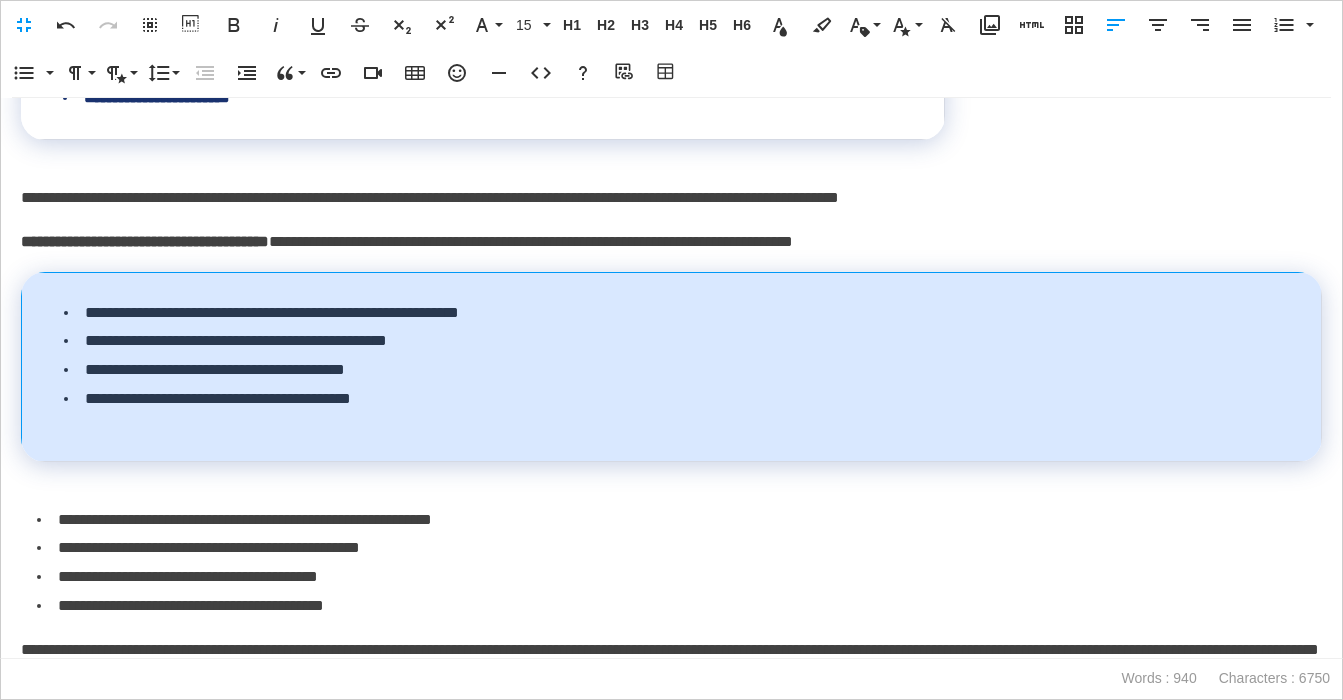 click on "**********" at bounding box center (672, 366) 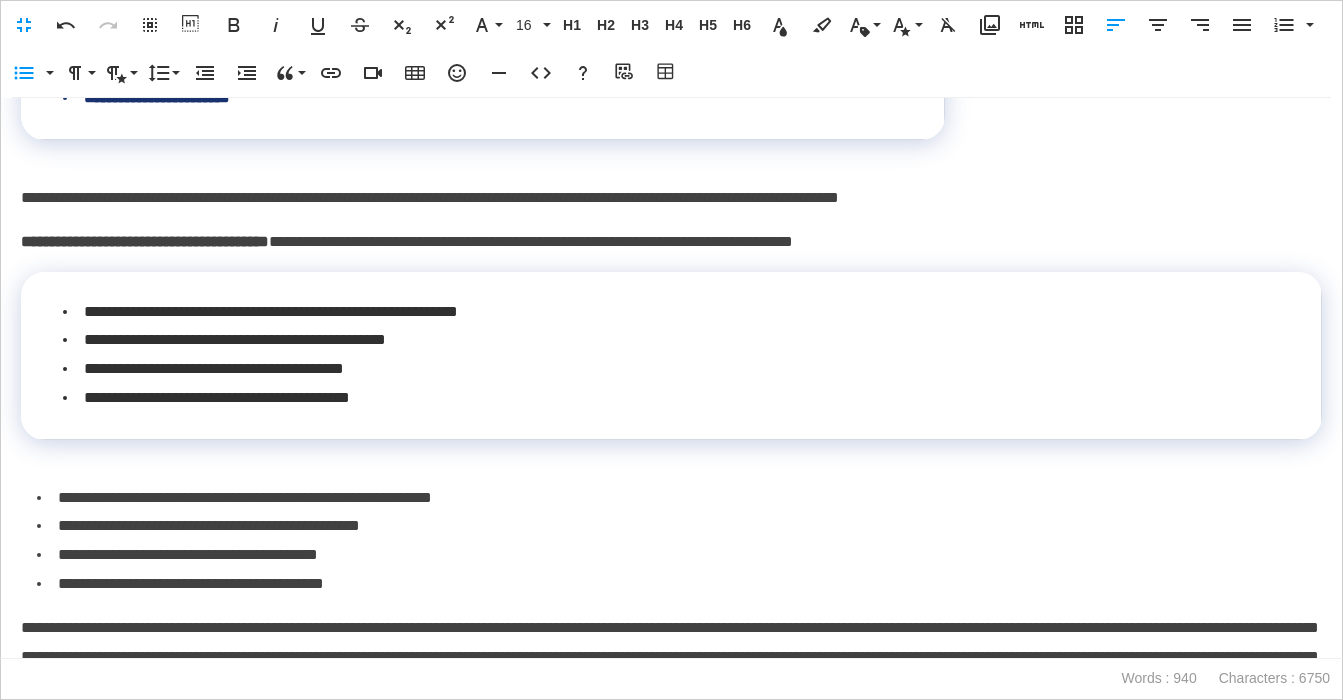 drag, startPoint x: 299, startPoint y: 570, endPoint x: 310, endPoint y: 562, distance: 13.601471 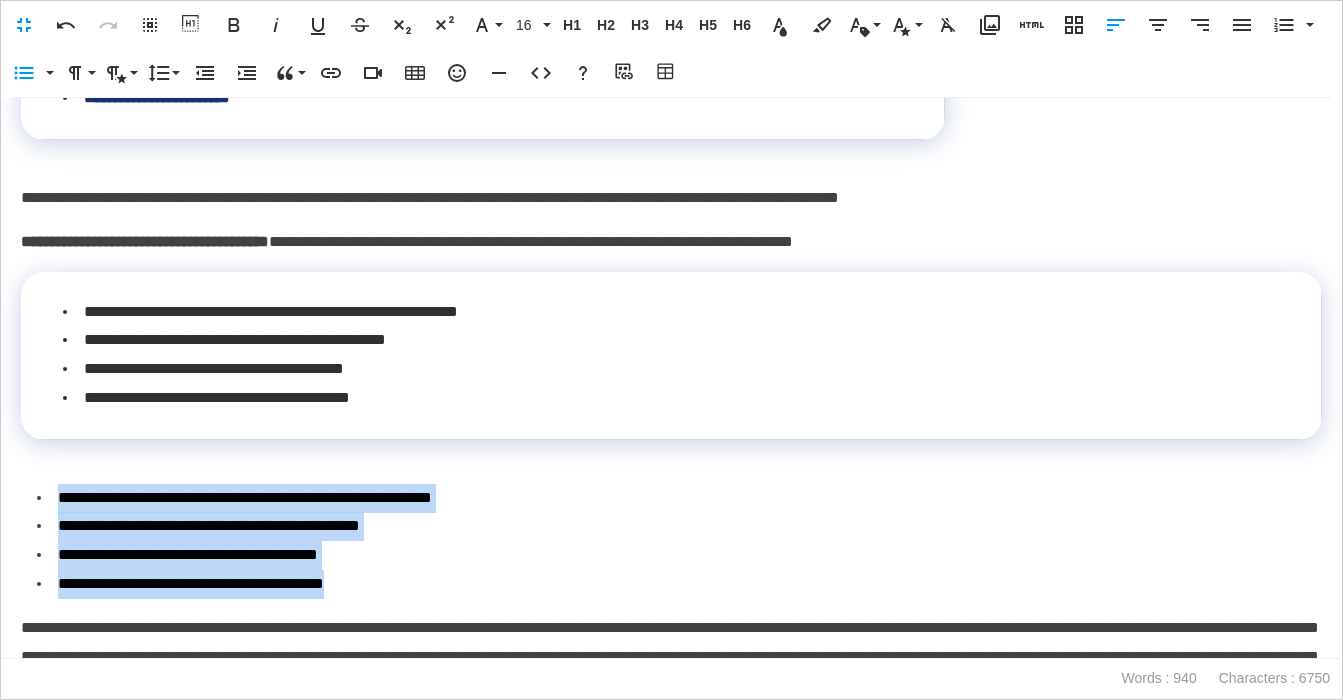 drag, startPoint x: 407, startPoint y: 619, endPoint x: -5, endPoint y: 523, distance: 423.03665 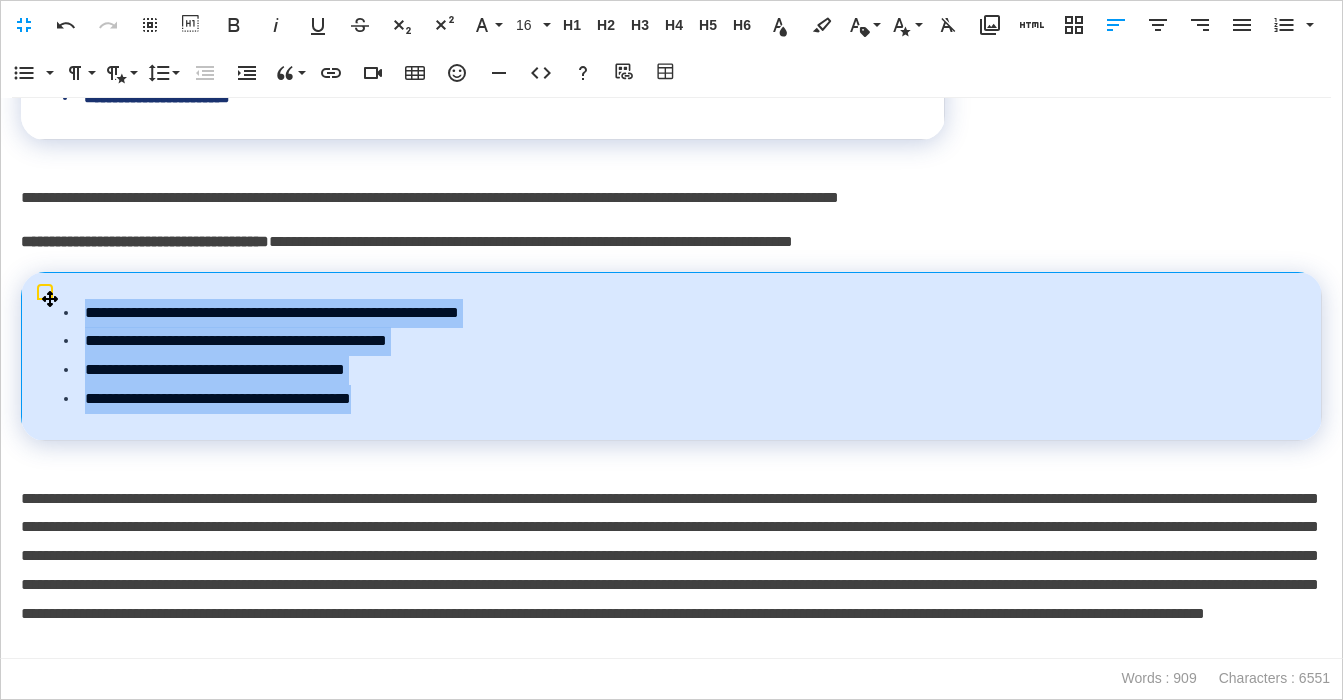 drag, startPoint x: 468, startPoint y: 434, endPoint x: 71, endPoint y: 353, distance: 405.179 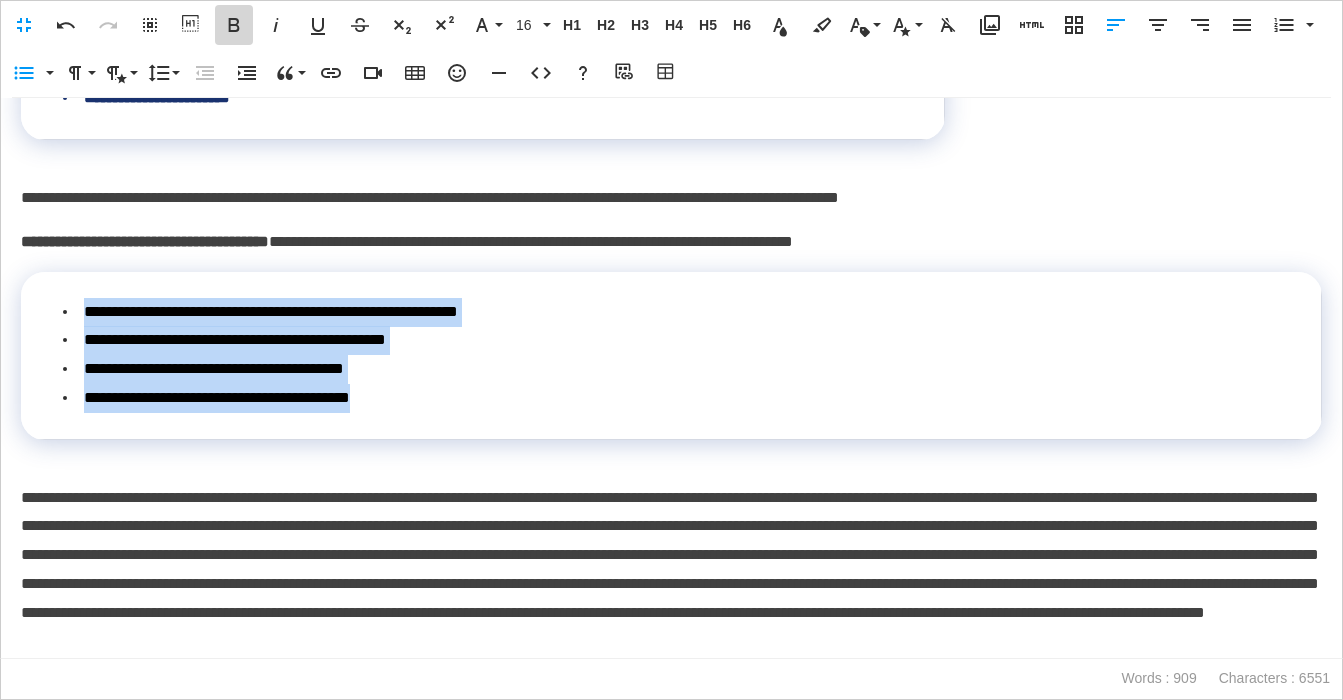 click 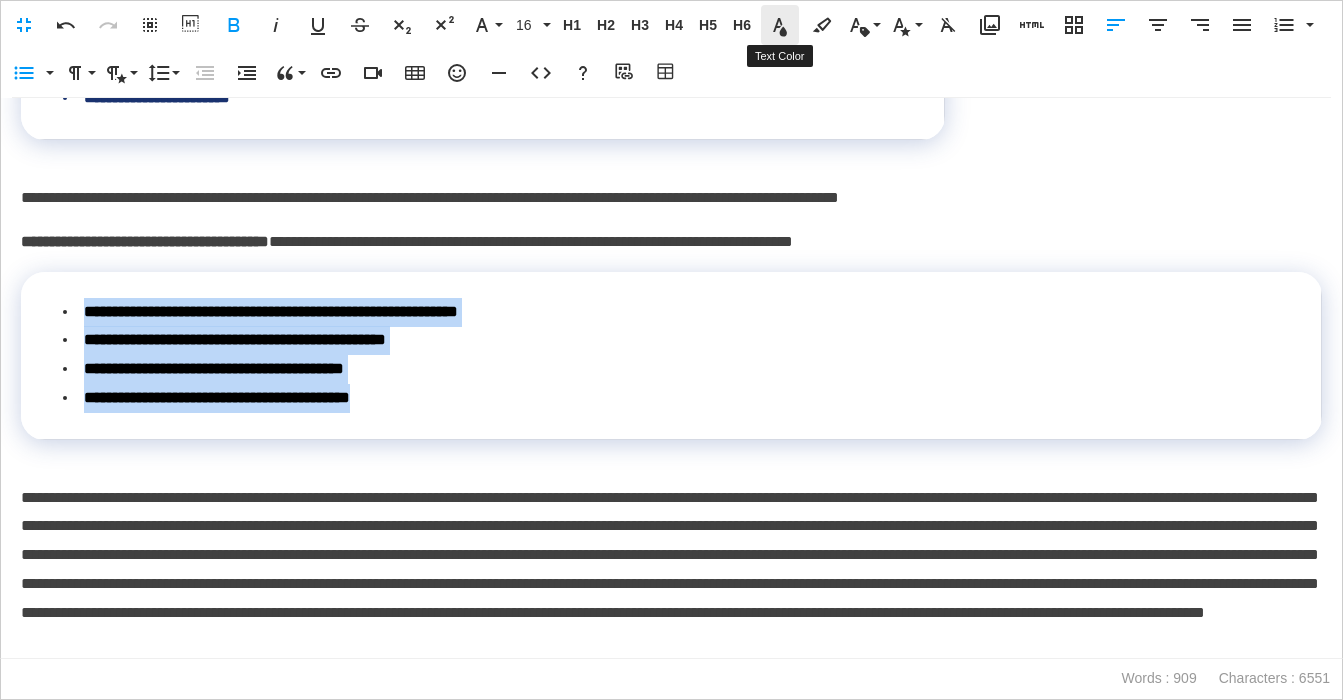 click 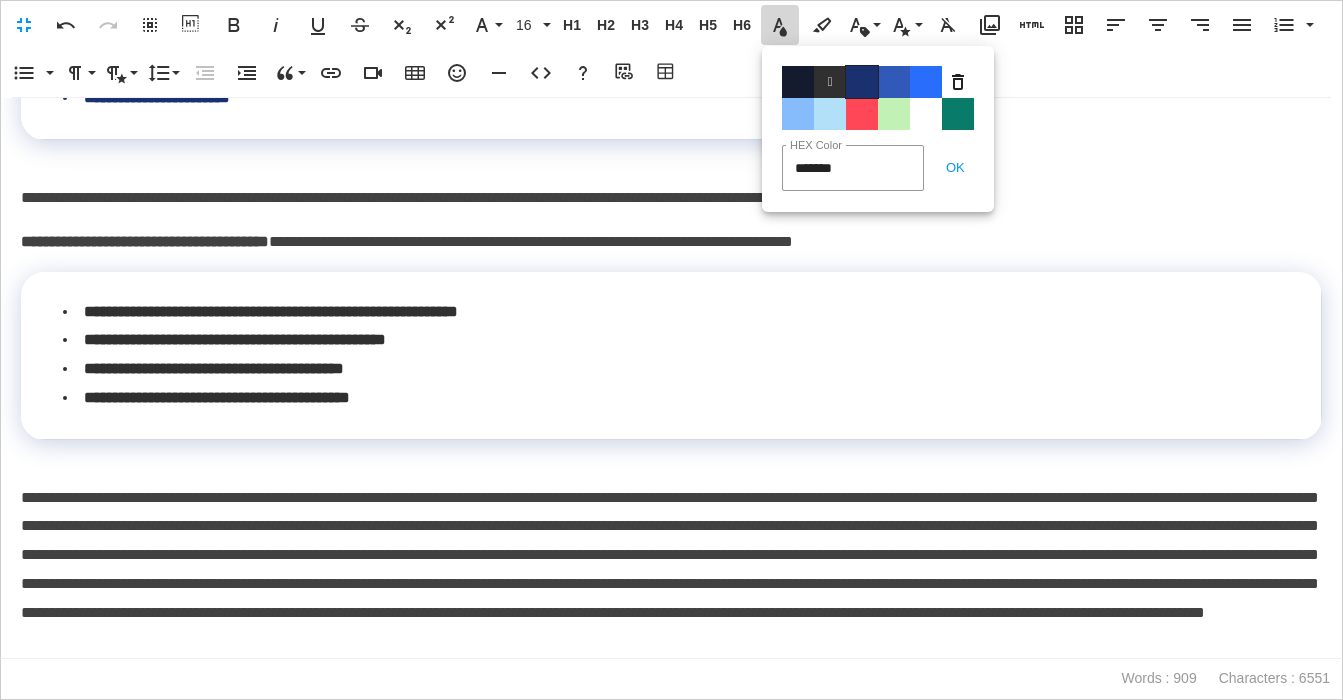 click on "Color#19326F" at bounding box center (862, 82) 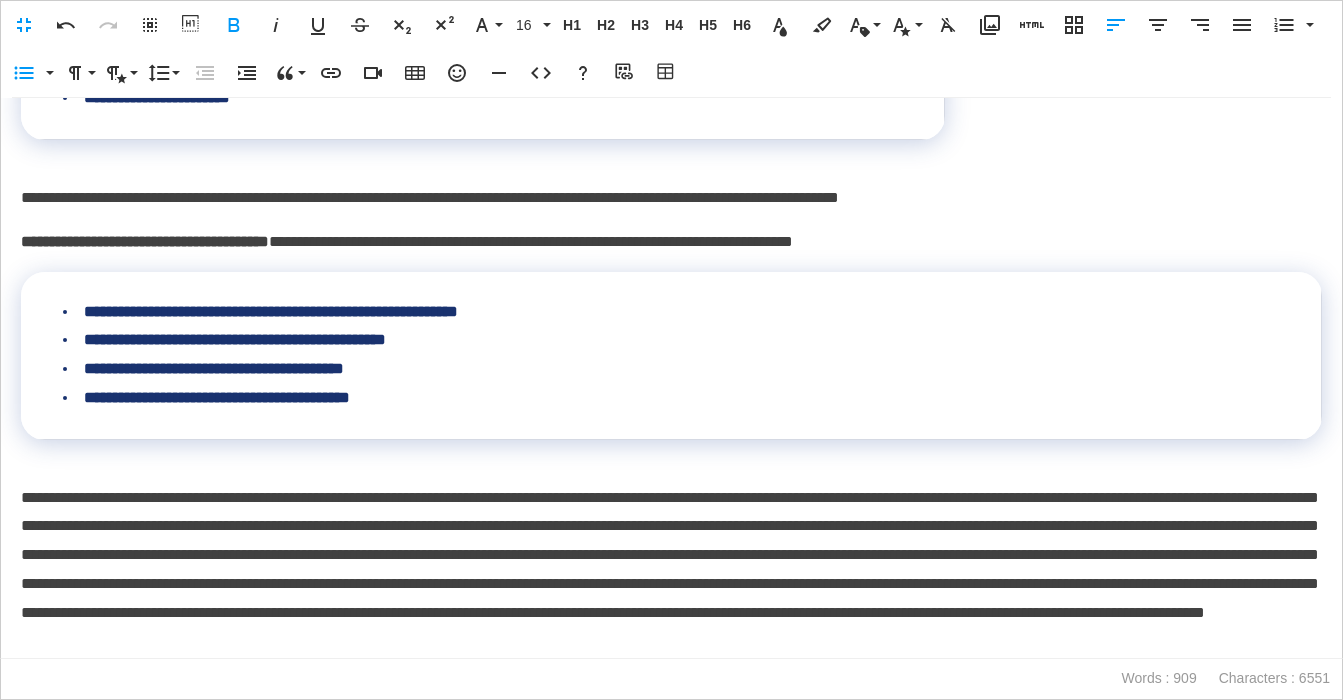 click on "**********" at bounding box center (671, 242) 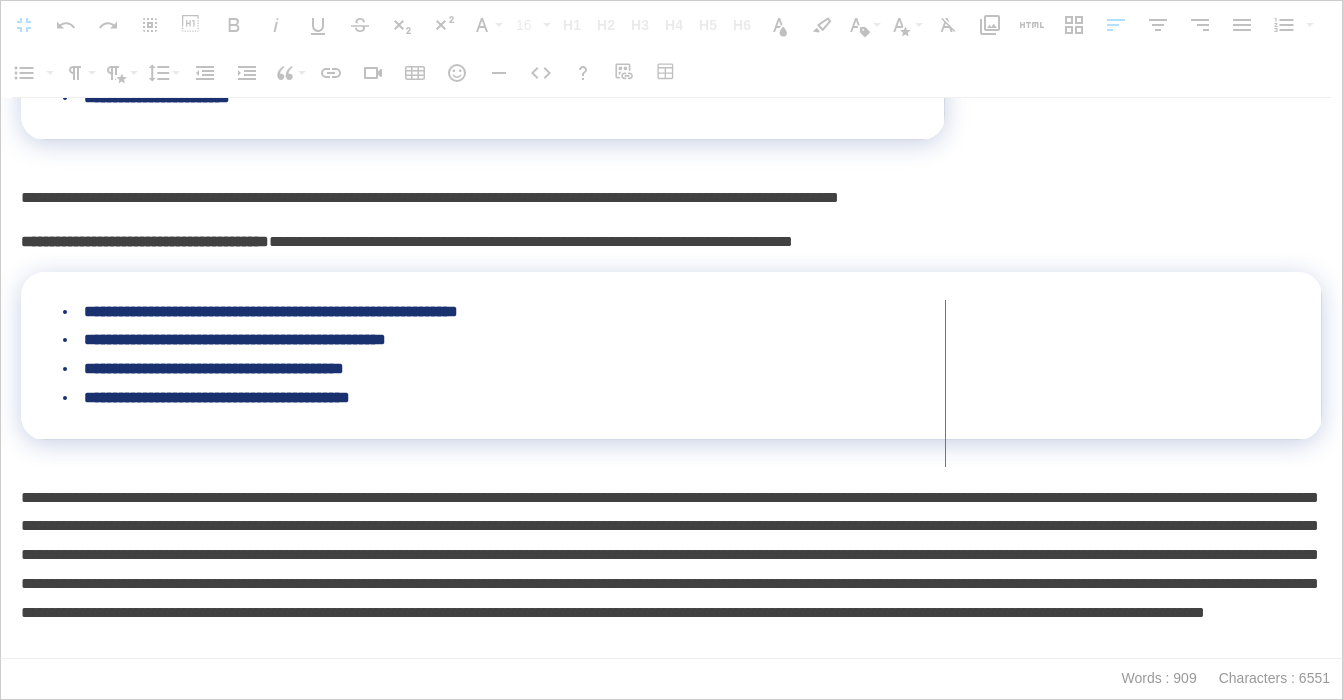 drag, startPoint x: 1320, startPoint y: 358, endPoint x: 944, endPoint y: 302, distance: 380.14734 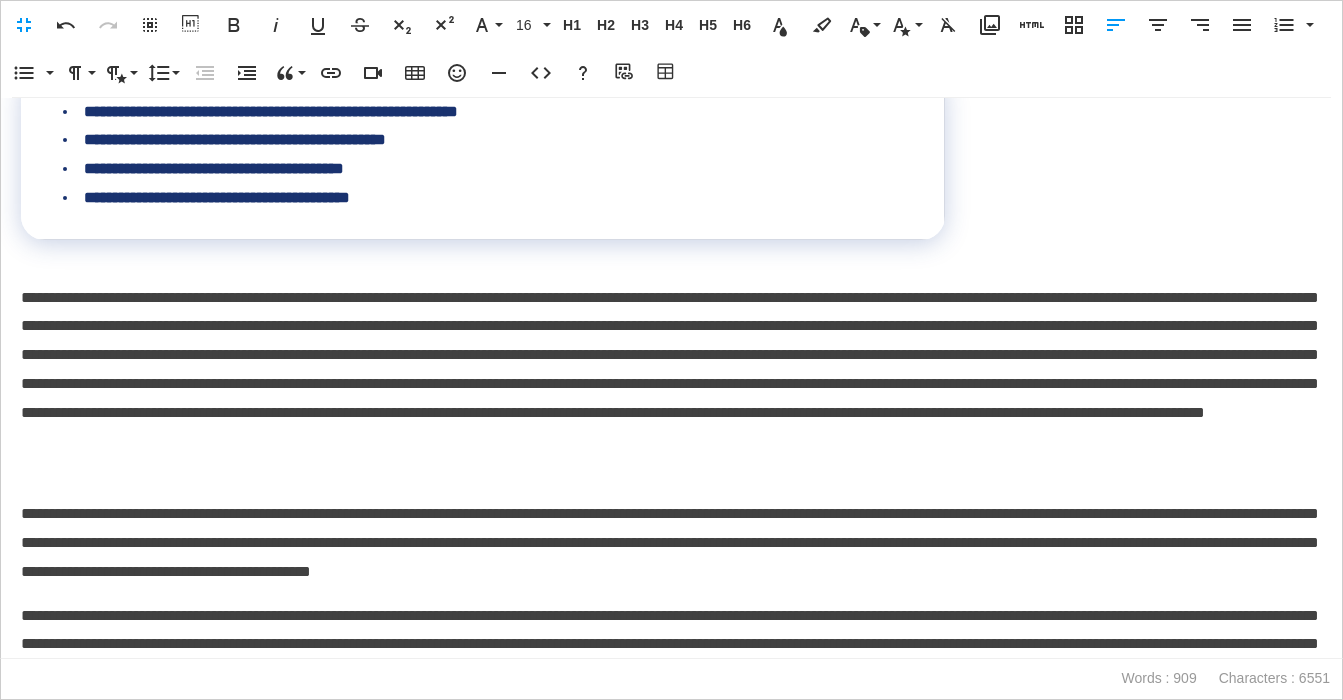 scroll, scrollTop: 1877, scrollLeft: 0, axis: vertical 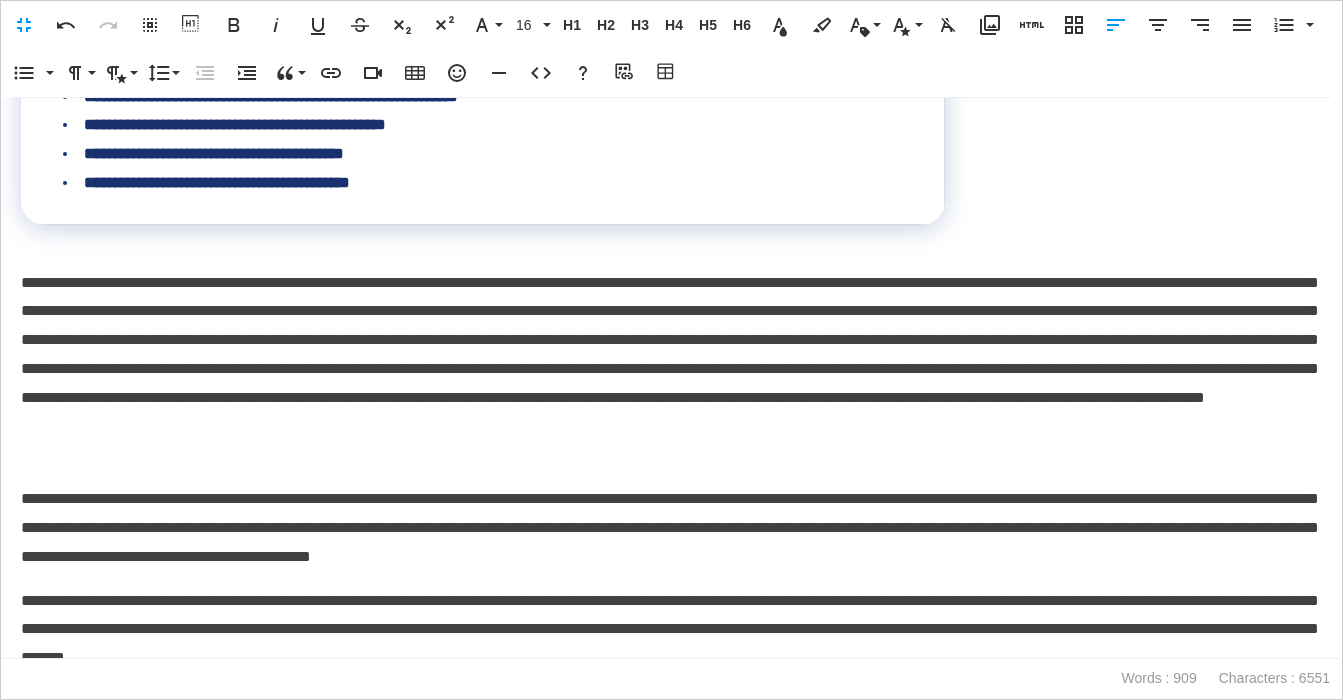 click at bounding box center (671, 370) 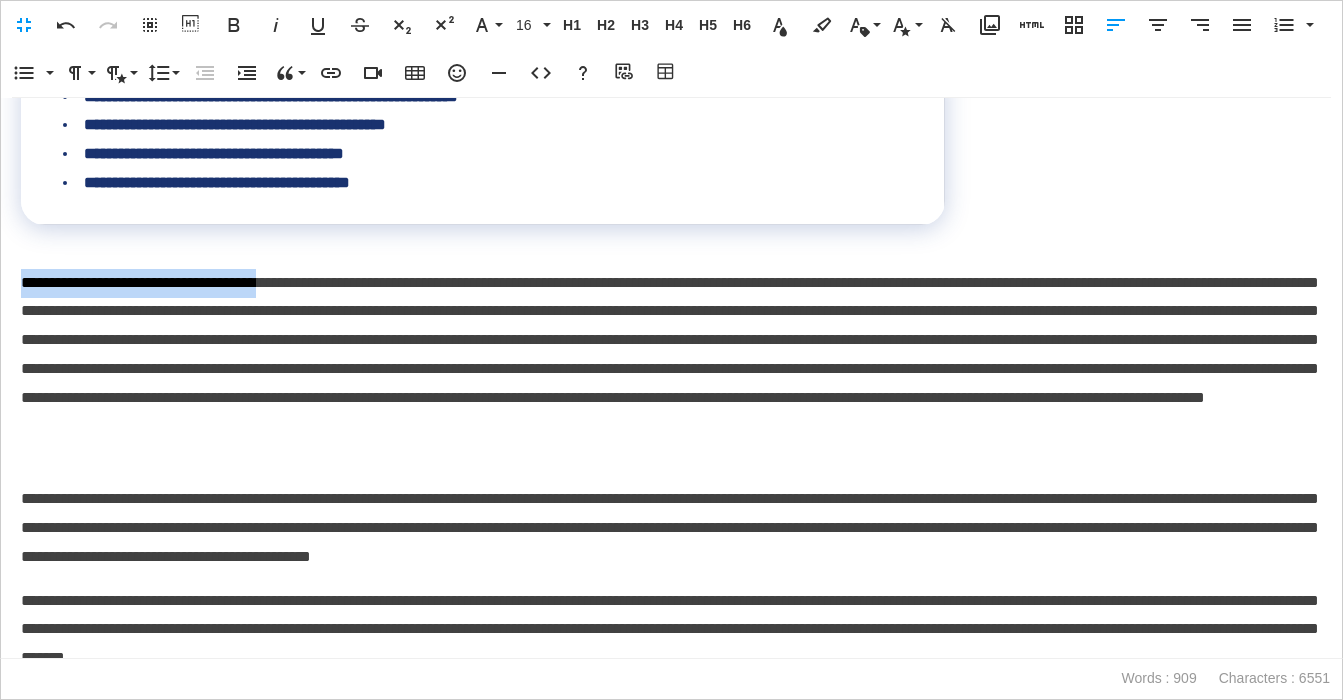 drag, startPoint x: 352, startPoint y: 316, endPoint x: 3, endPoint y: 314, distance: 349.00574 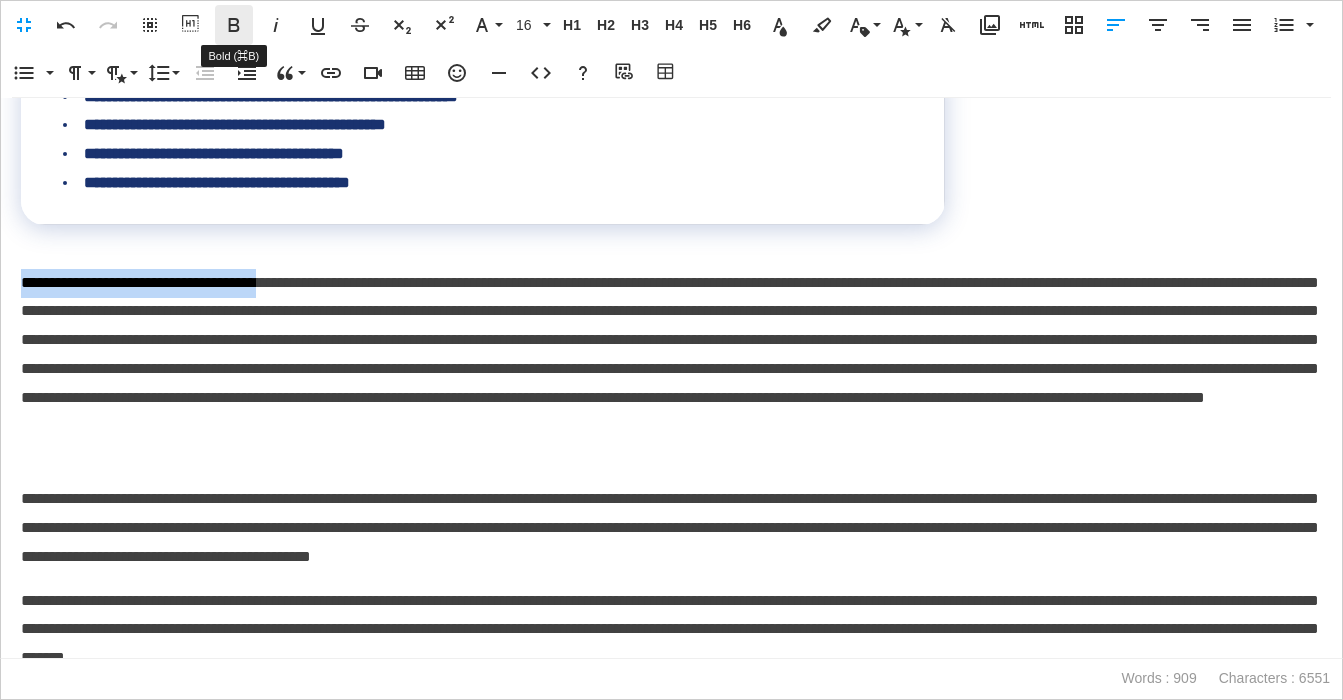 click 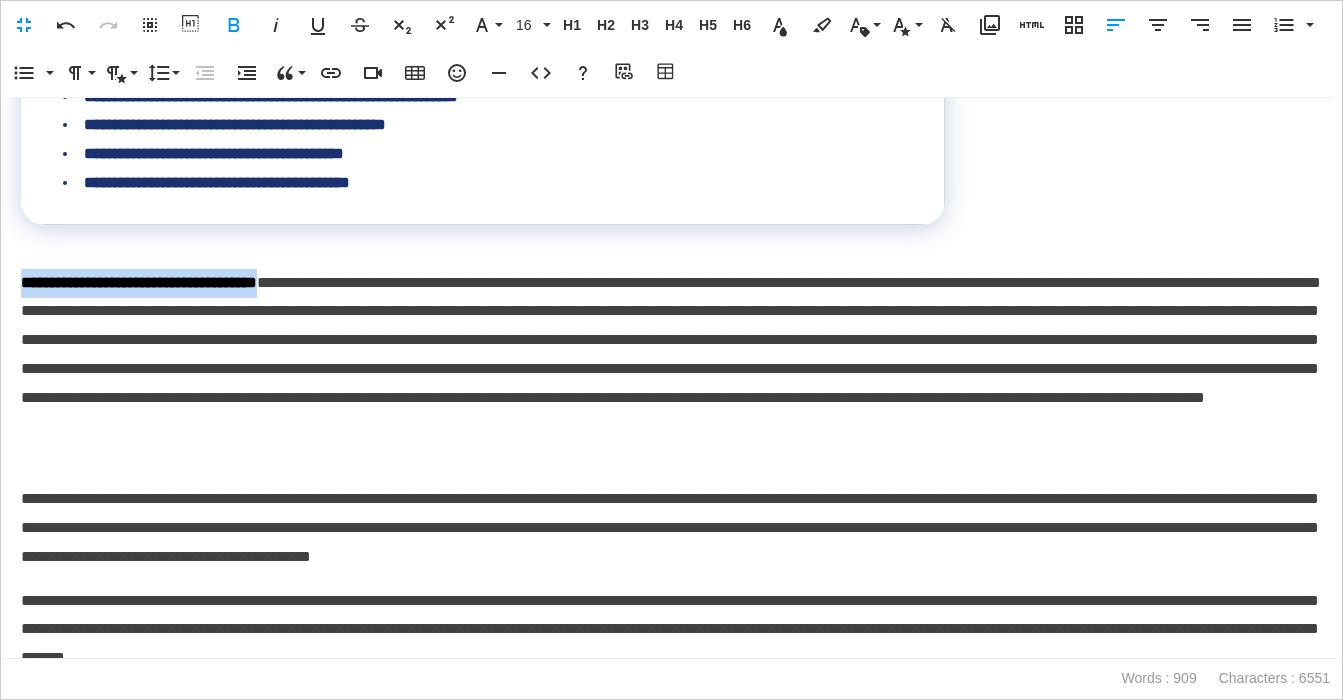 click on "**********" at bounding box center [139, 282] 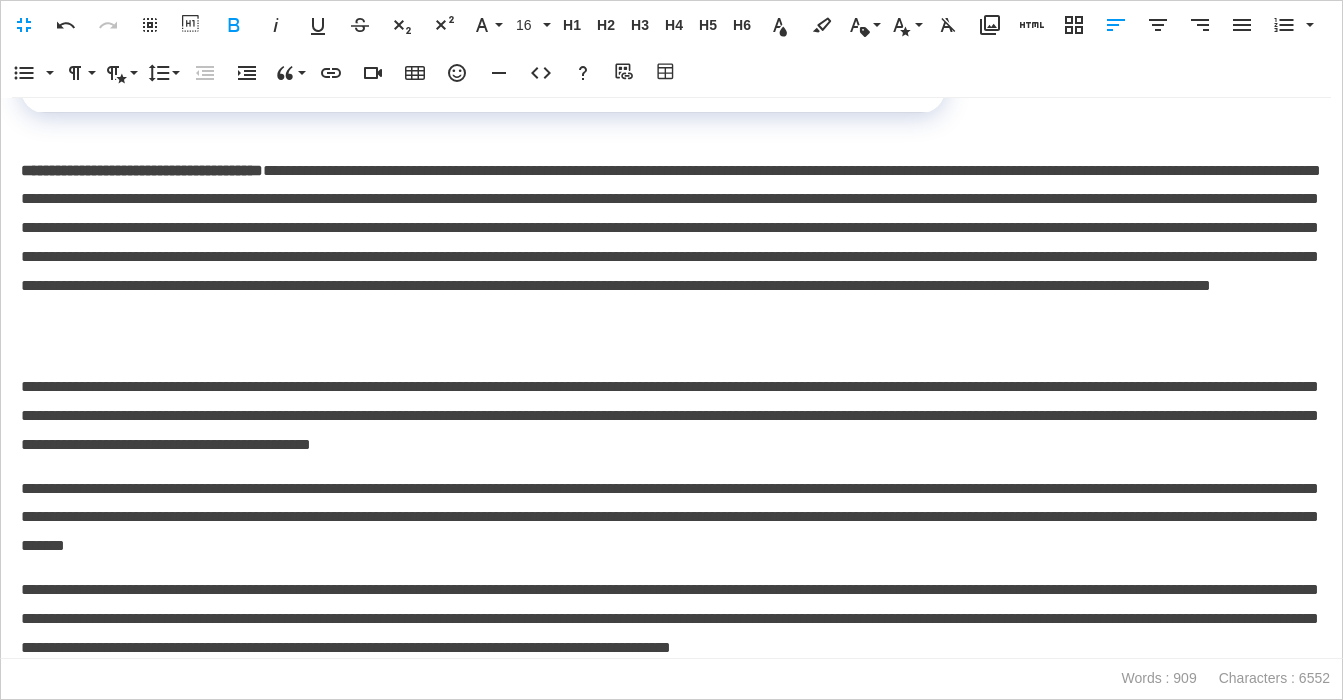 scroll, scrollTop: 2051, scrollLeft: 0, axis: vertical 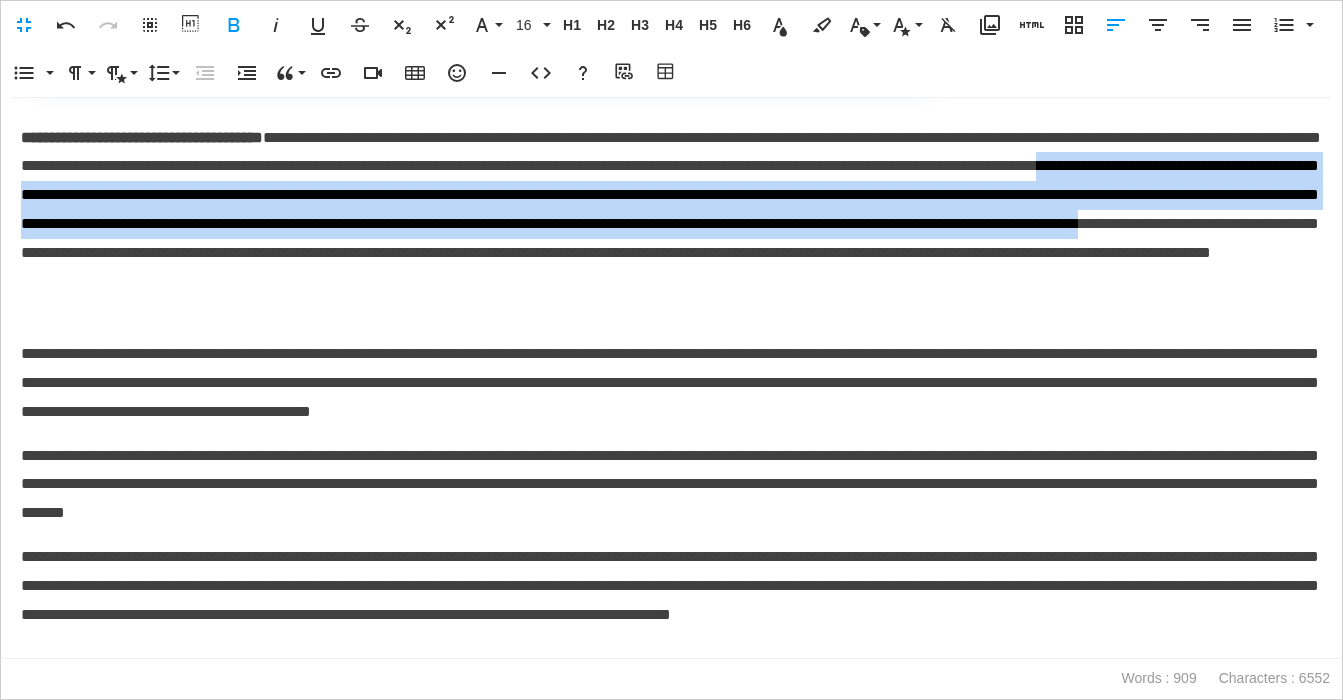 drag, startPoint x: 402, startPoint y: 190, endPoint x: 1194, endPoint y: 239, distance: 793.51434 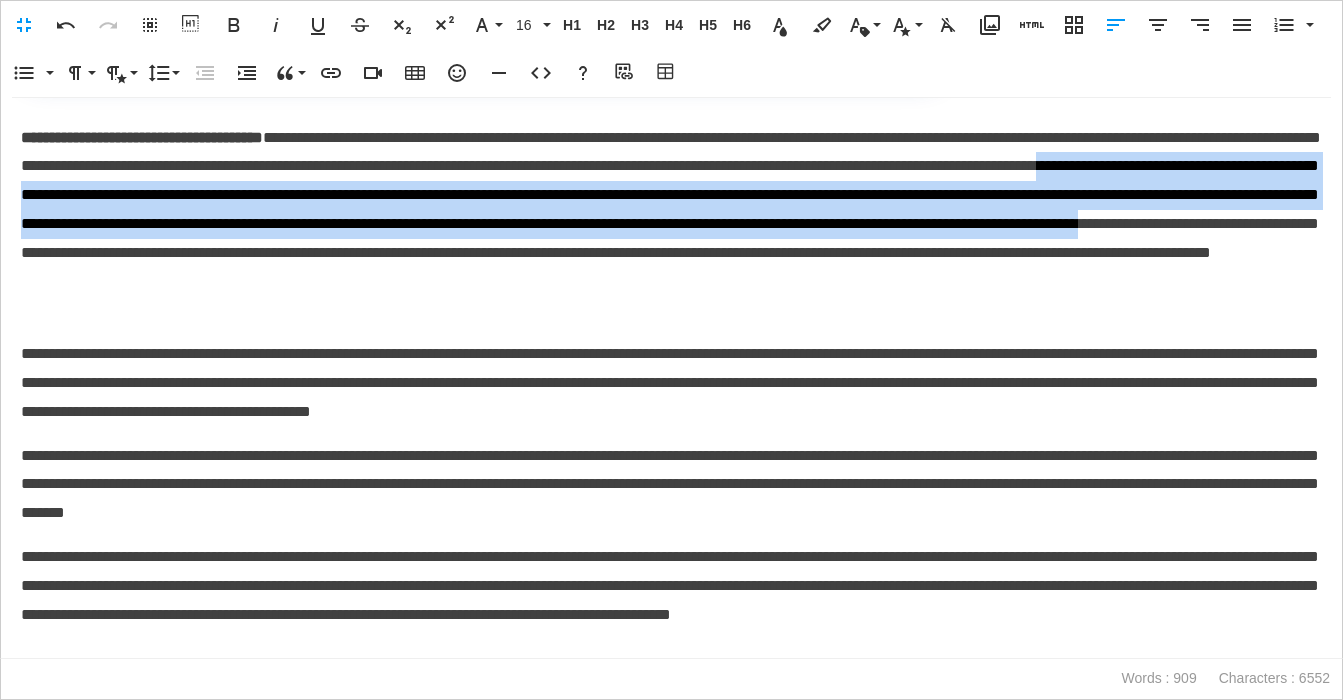 click on "**********" at bounding box center (671, 225) 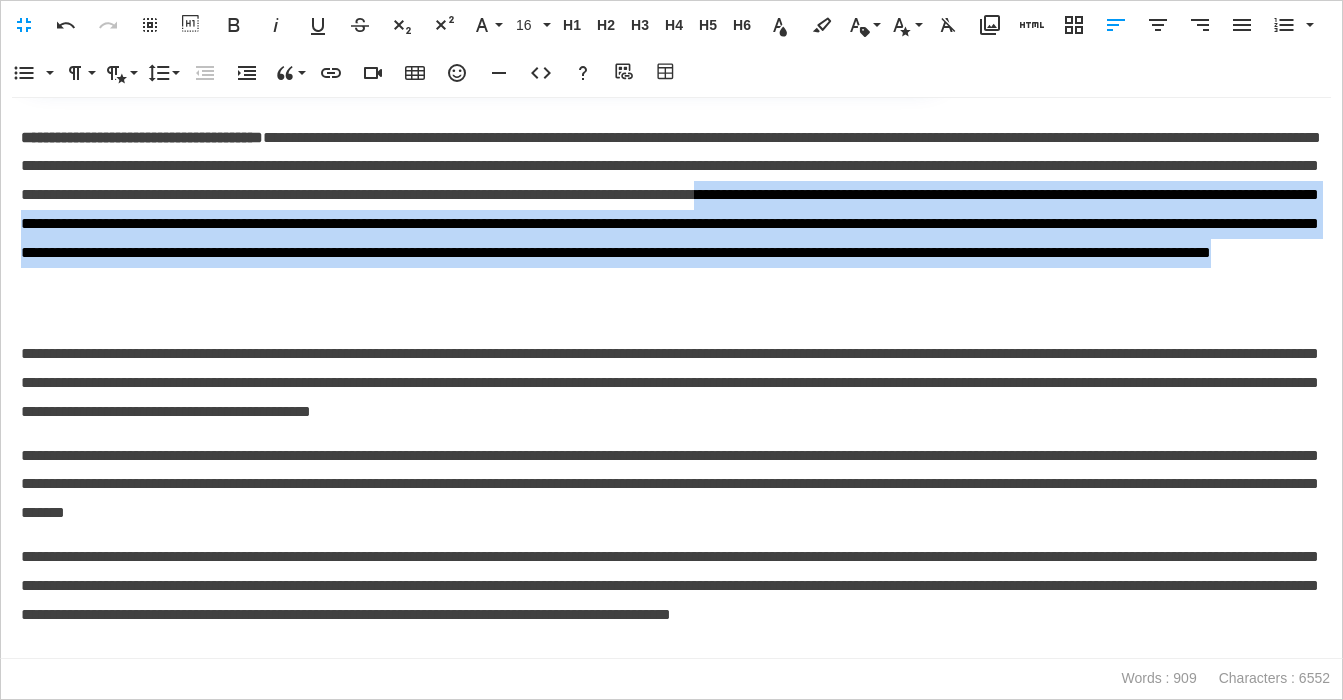 drag, startPoint x: 332, startPoint y: 218, endPoint x: 744, endPoint y: 298, distance: 419.69513 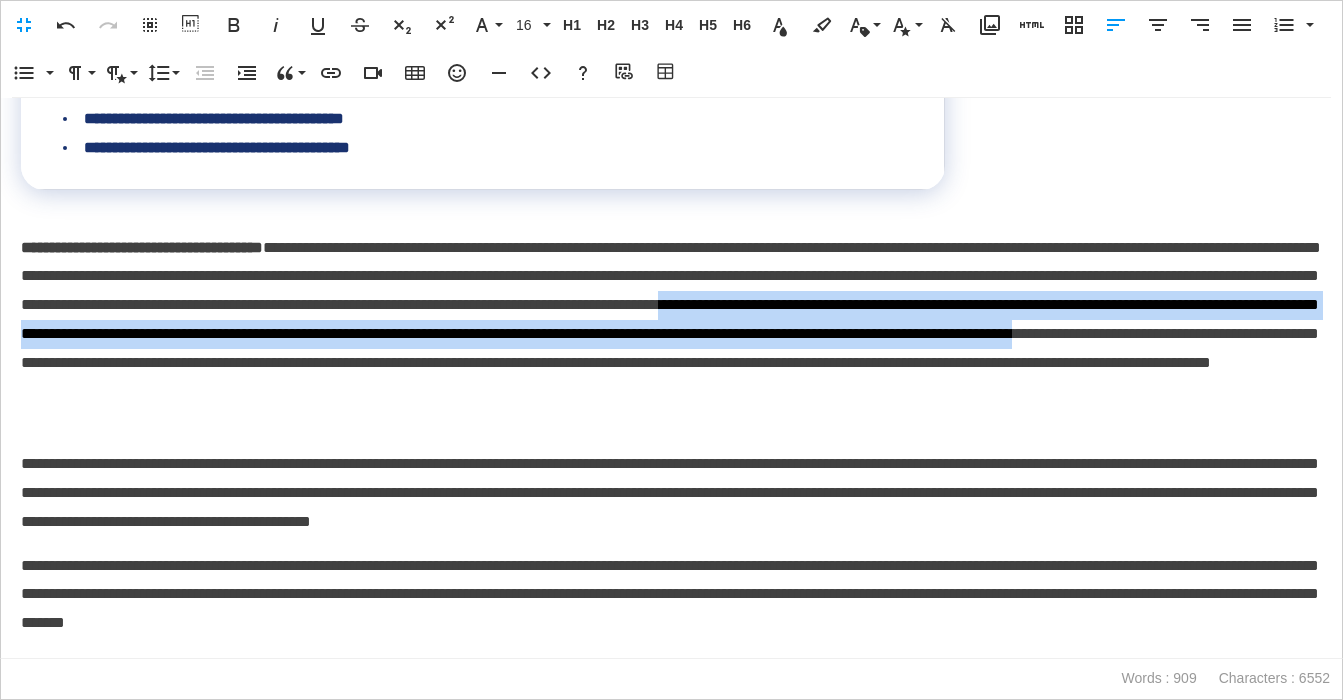 scroll, scrollTop: 1914, scrollLeft: 0, axis: vertical 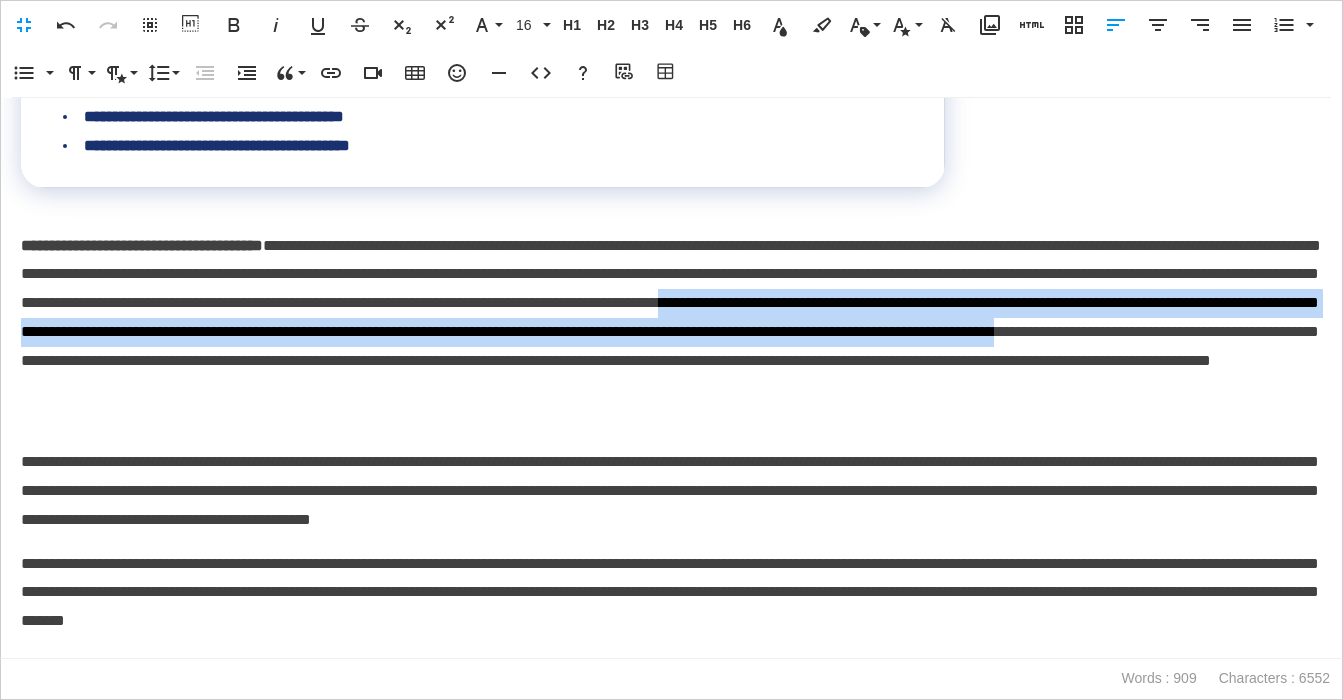 drag, startPoint x: 286, startPoint y: 379, endPoint x: 1080, endPoint y: 390, distance: 794.0762 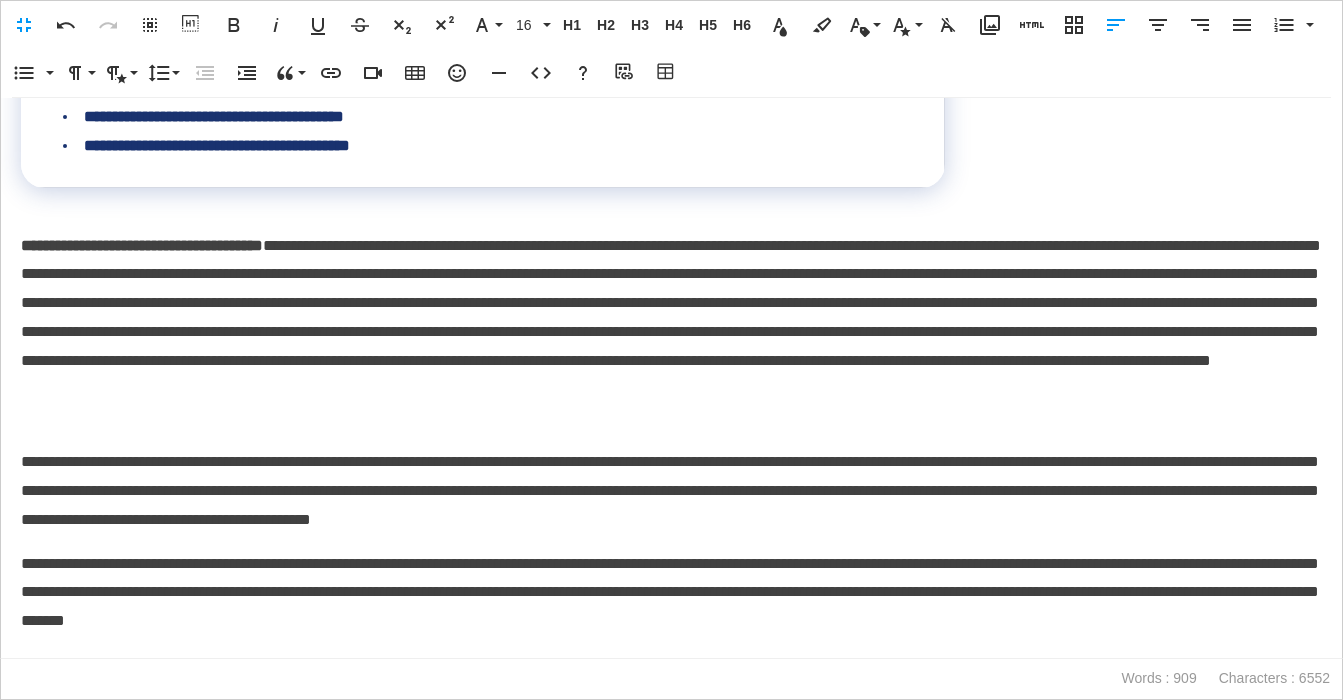 click on "**********" at bounding box center [671, 333] 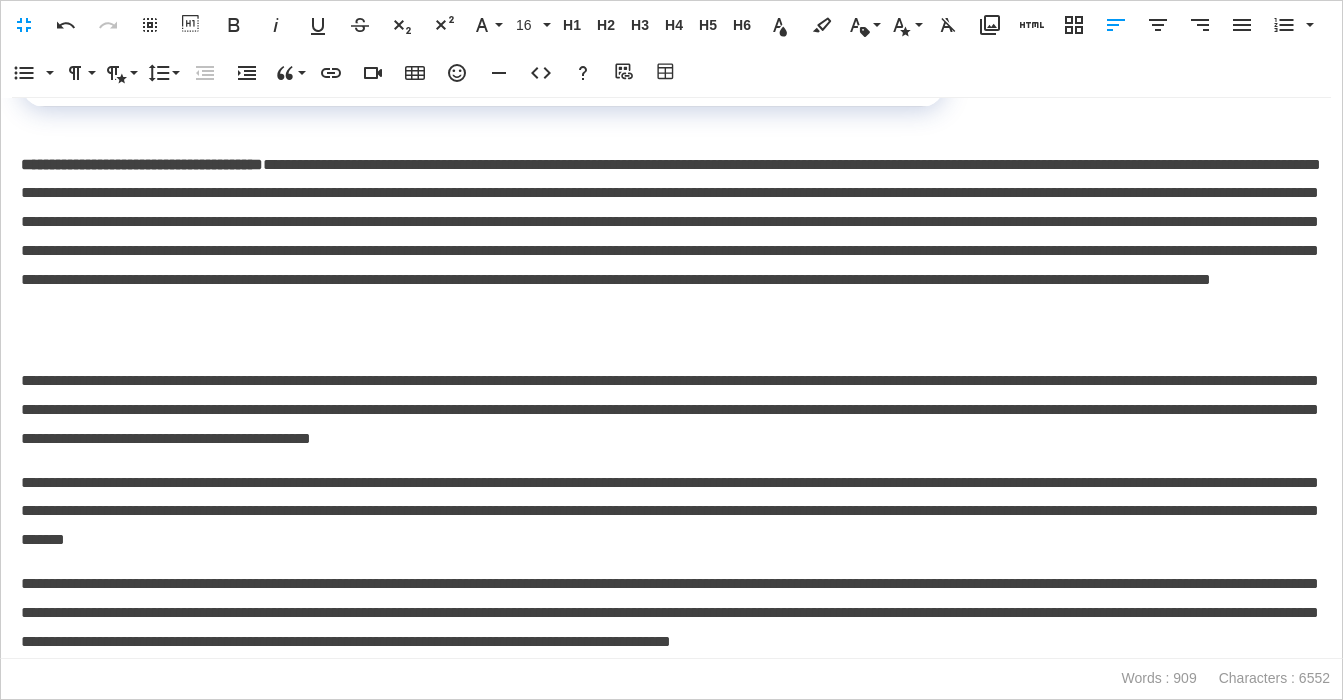 scroll, scrollTop: 2002, scrollLeft: 0, axis: vertical 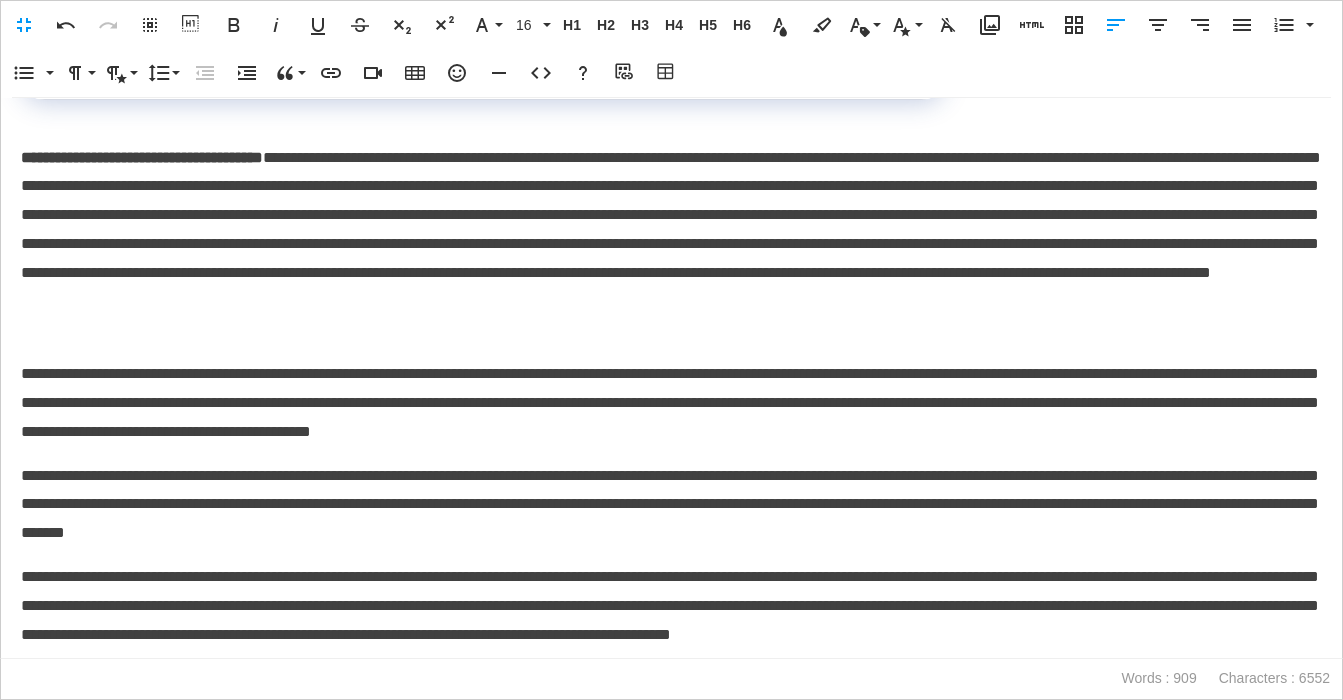 click on "**********" at bounding box center [671, 245] 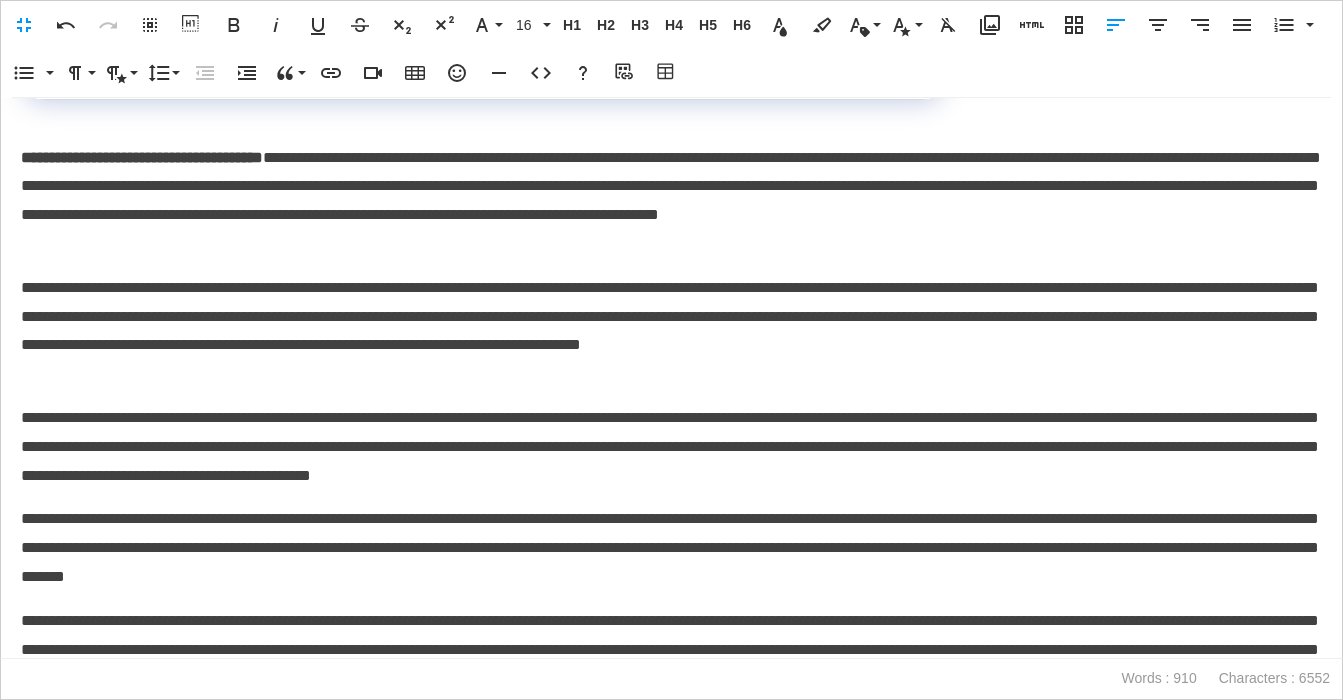 drag, startPoint x: 20, startPoint y: 184, endPoint x: 31, endPoint y: 188, distance: 11.7046995 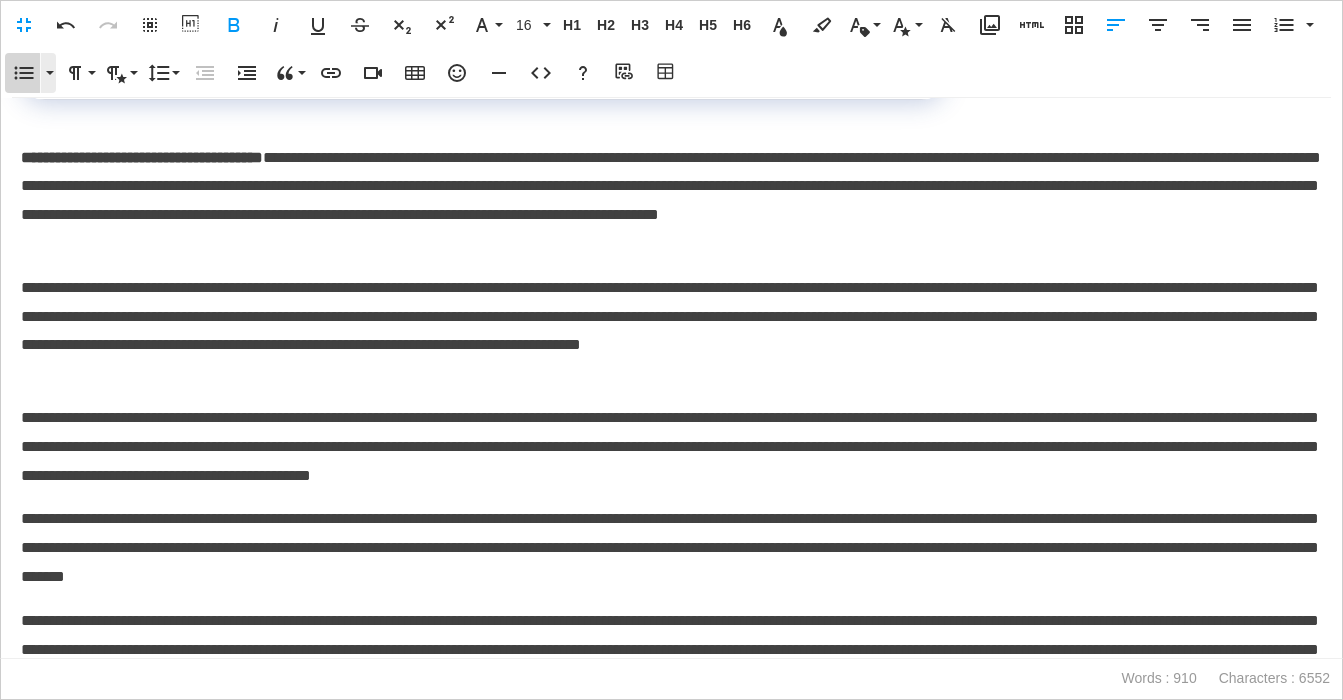 click on "Unordered List" at bounding box center [24, 73] 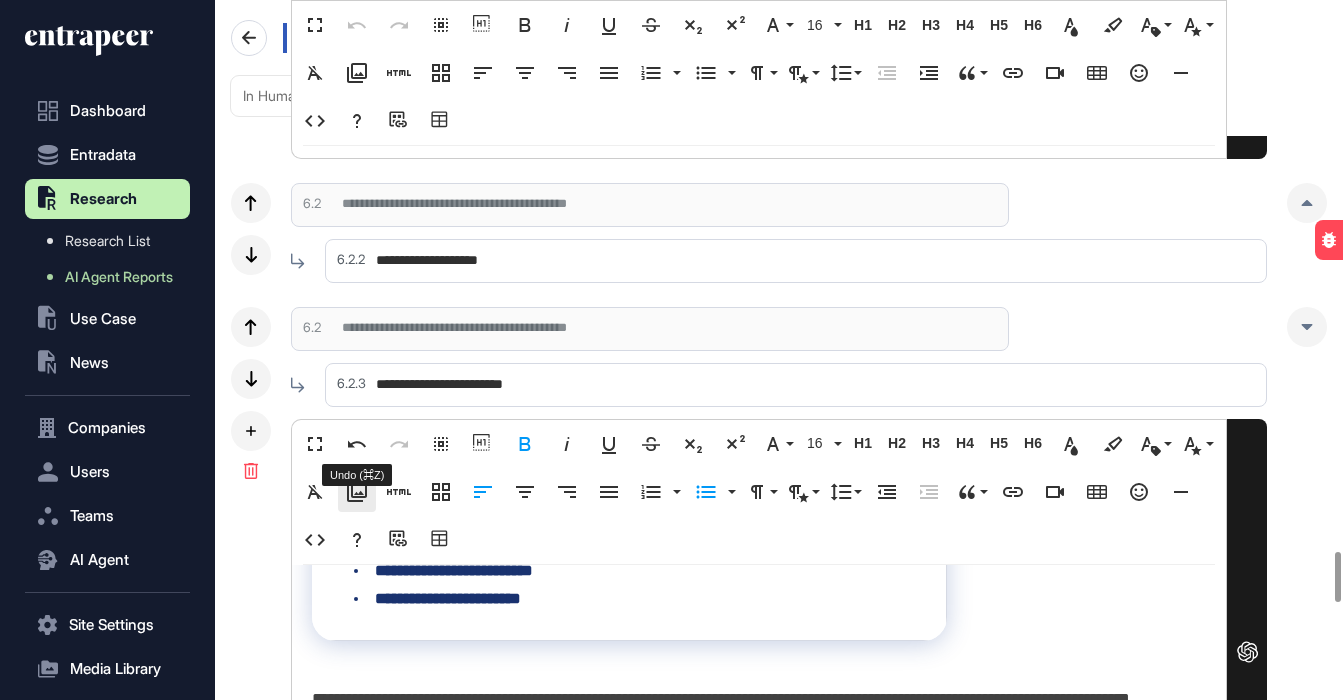 scroll, scrollTop: 1, scrollLeft: 1, axis: both 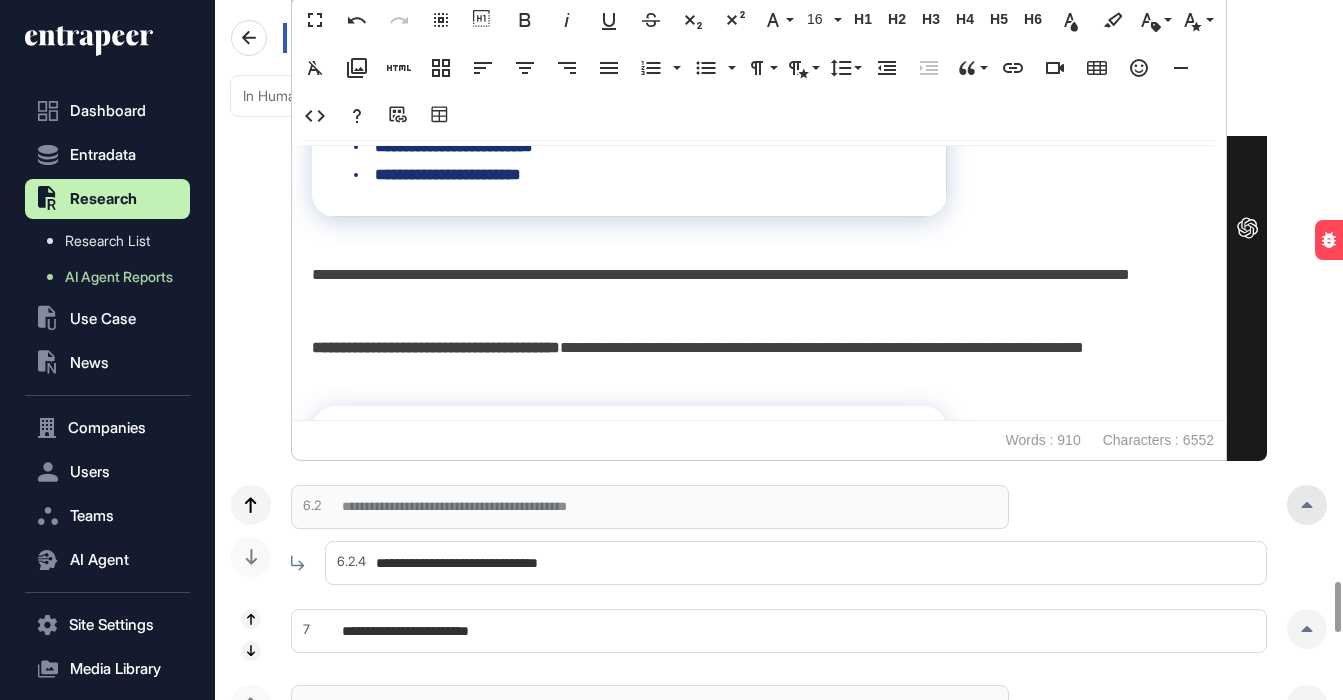 click 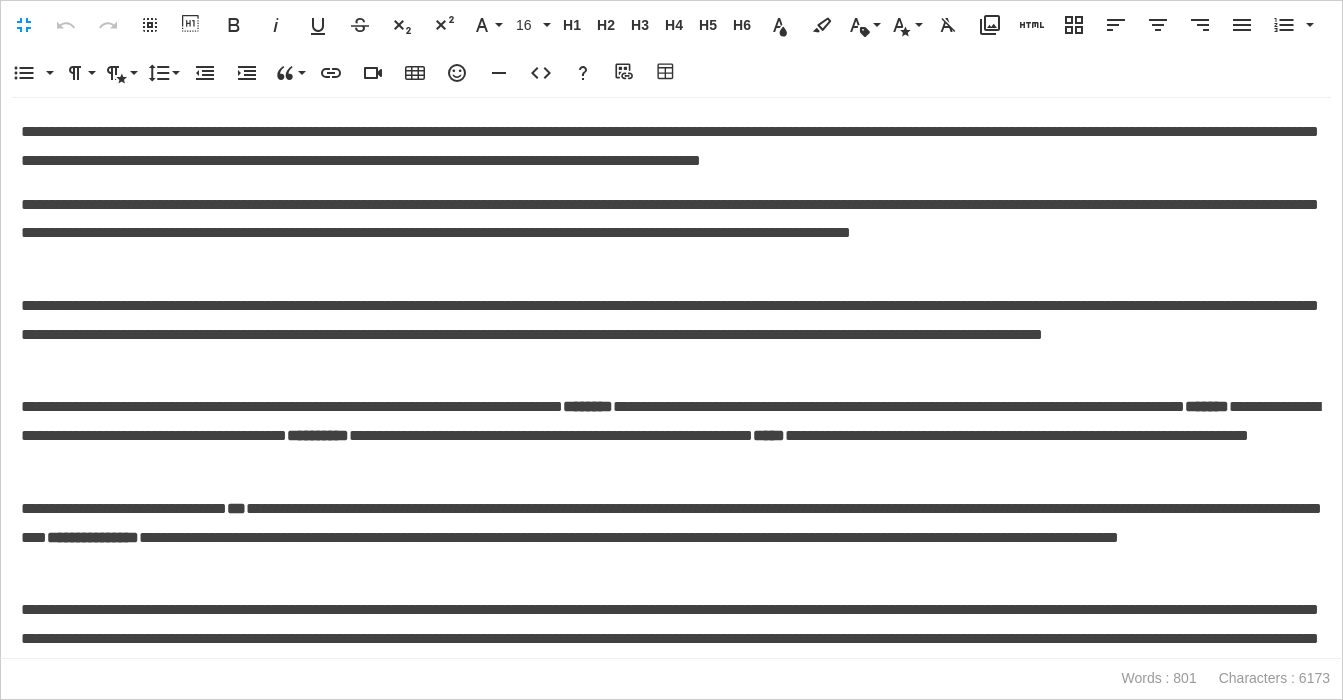 scroll, scrollTop: 1, scrollLeft: 9, axis: both 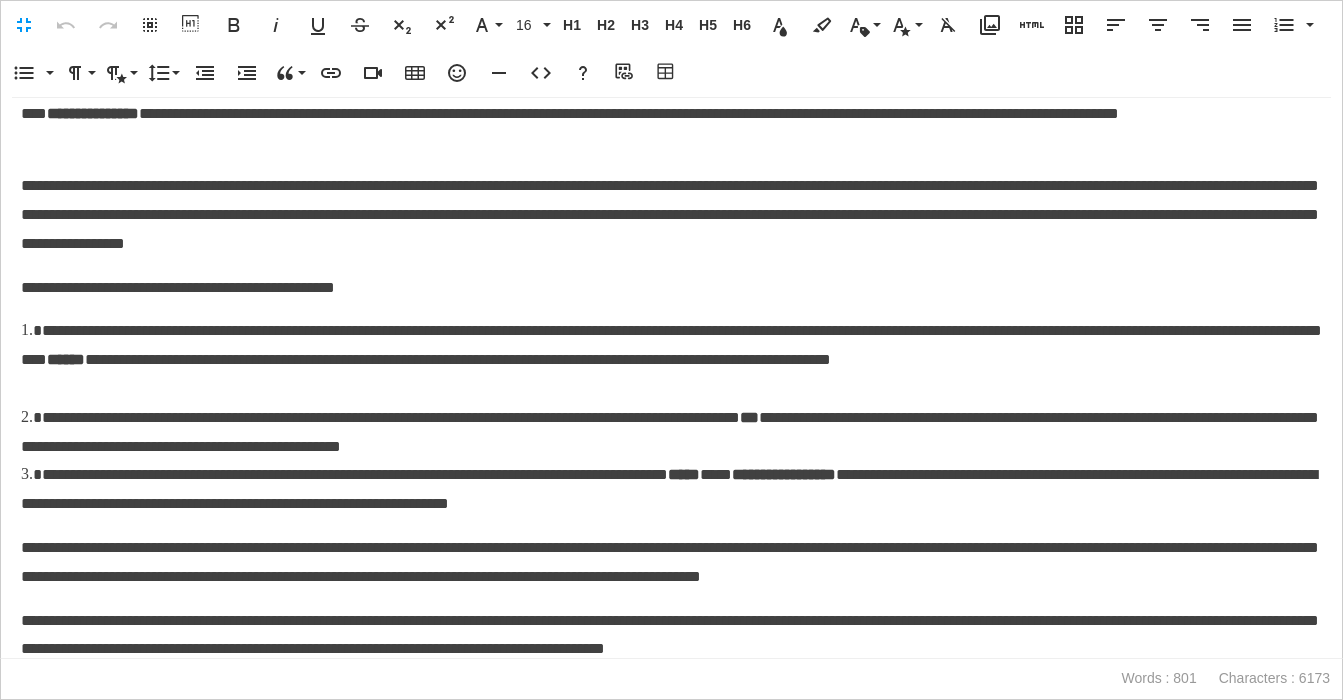 click on "**********" at bounding box center [671, 288] 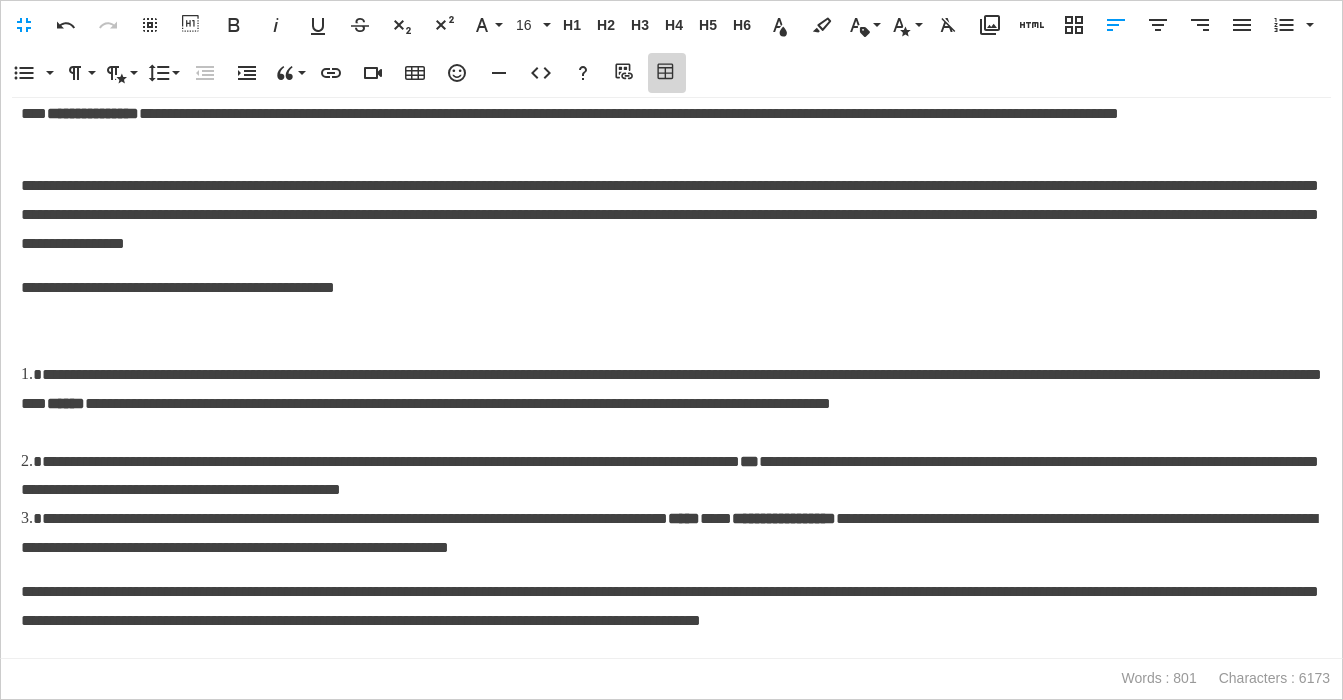 click on "Table Builder" at bounding box center (667, 73) 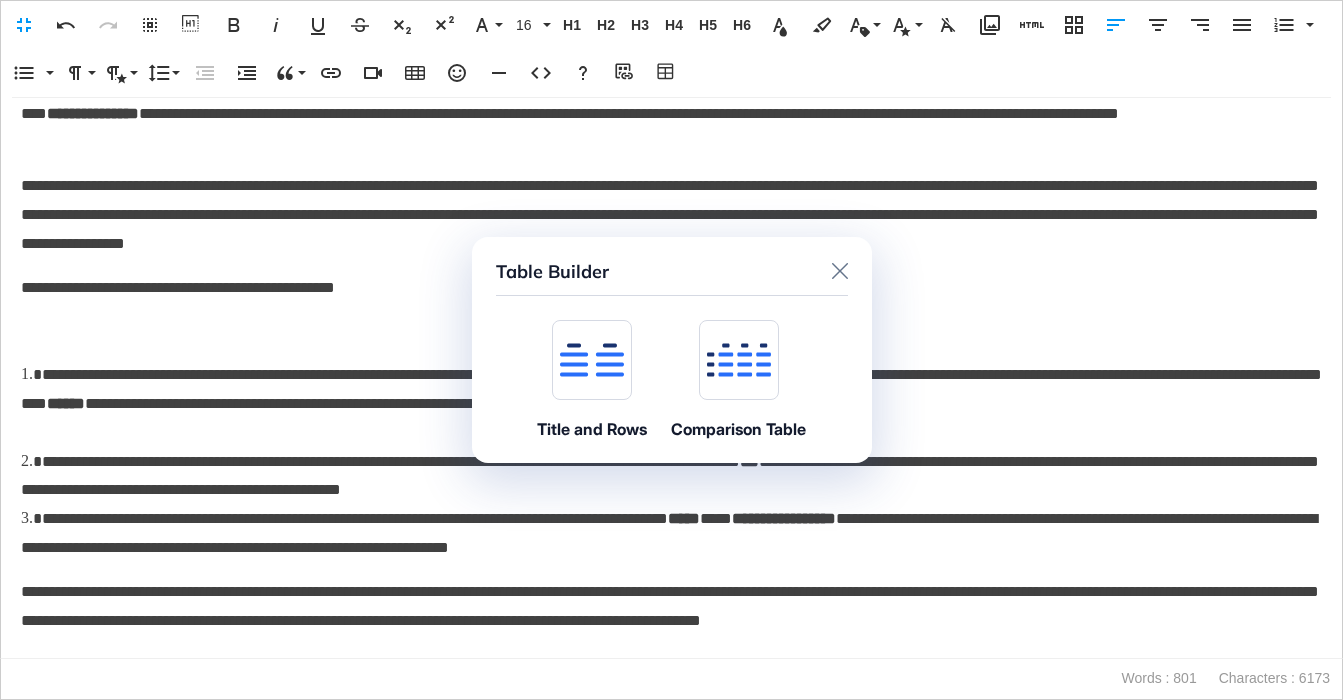 click 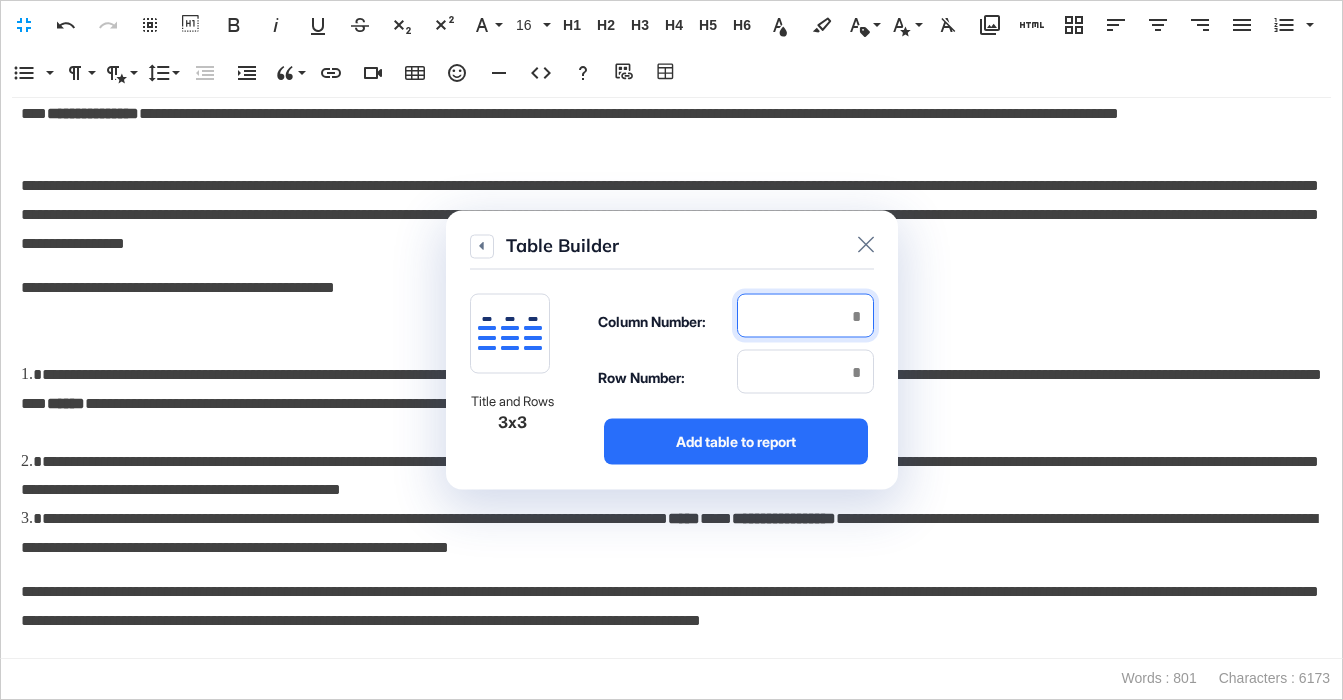 click at bounding box center (805, 316) 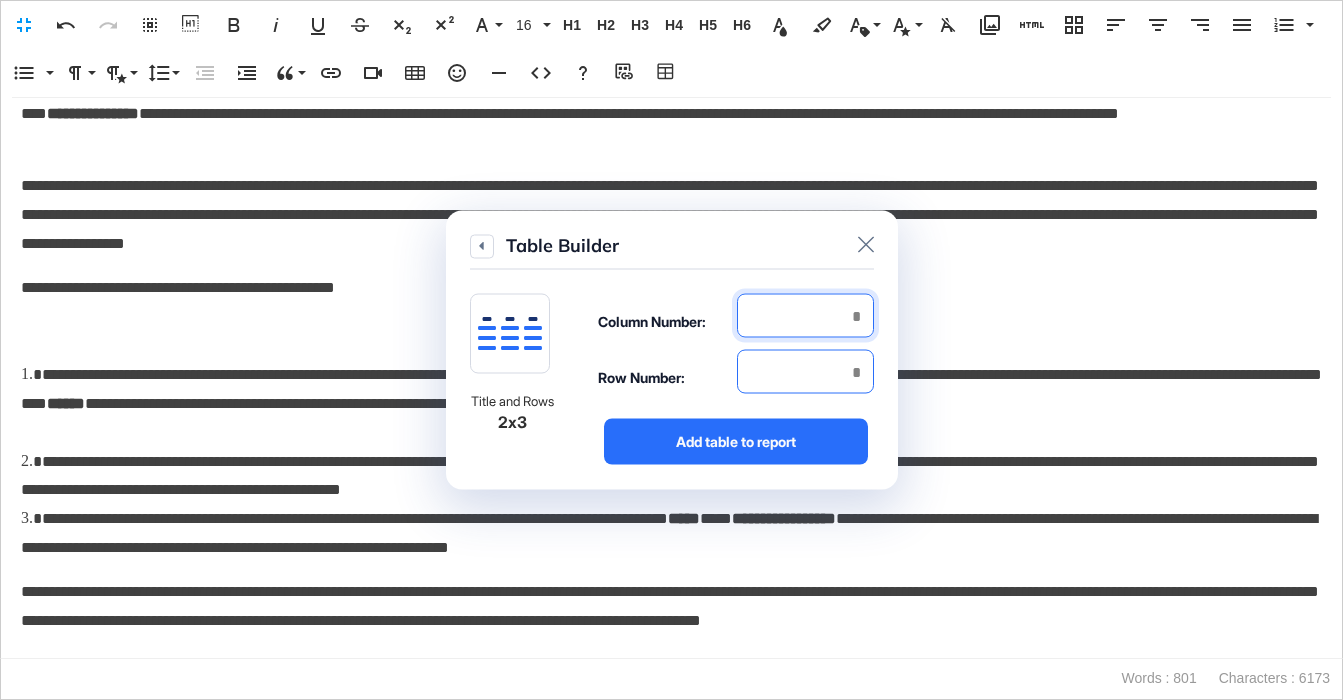 type on "*" 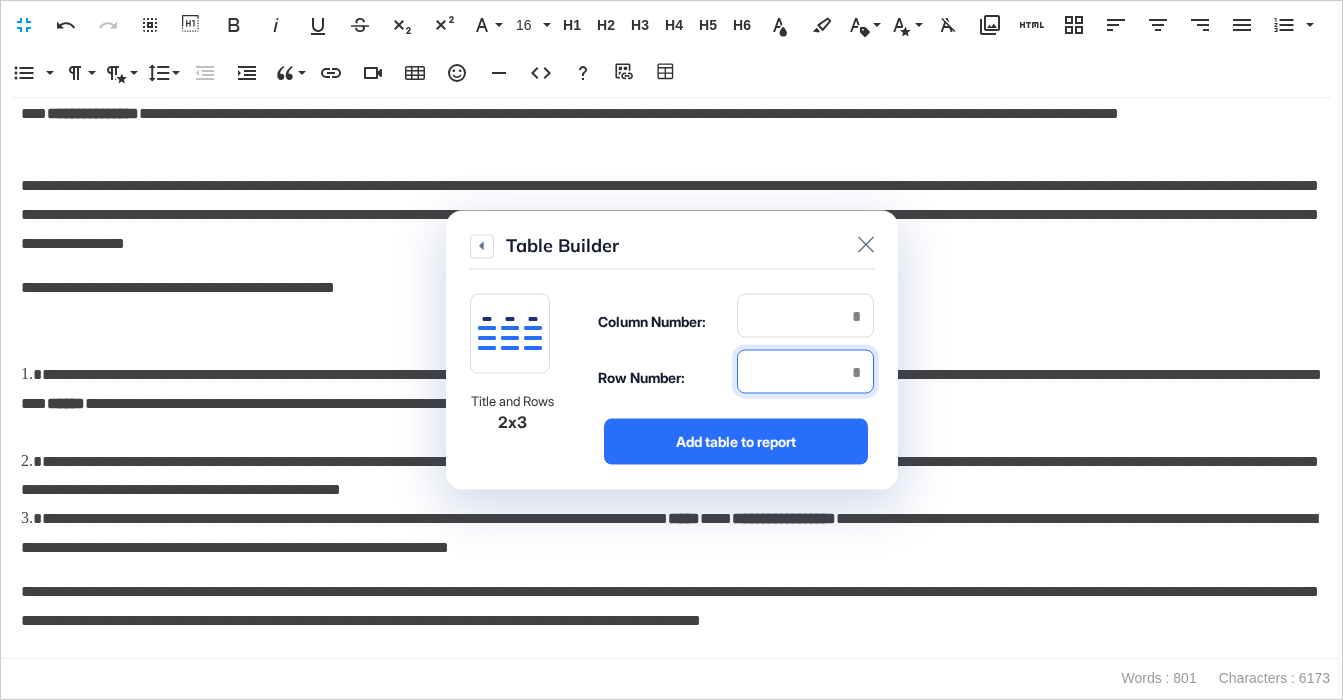 click at bounding box center (805, 372) 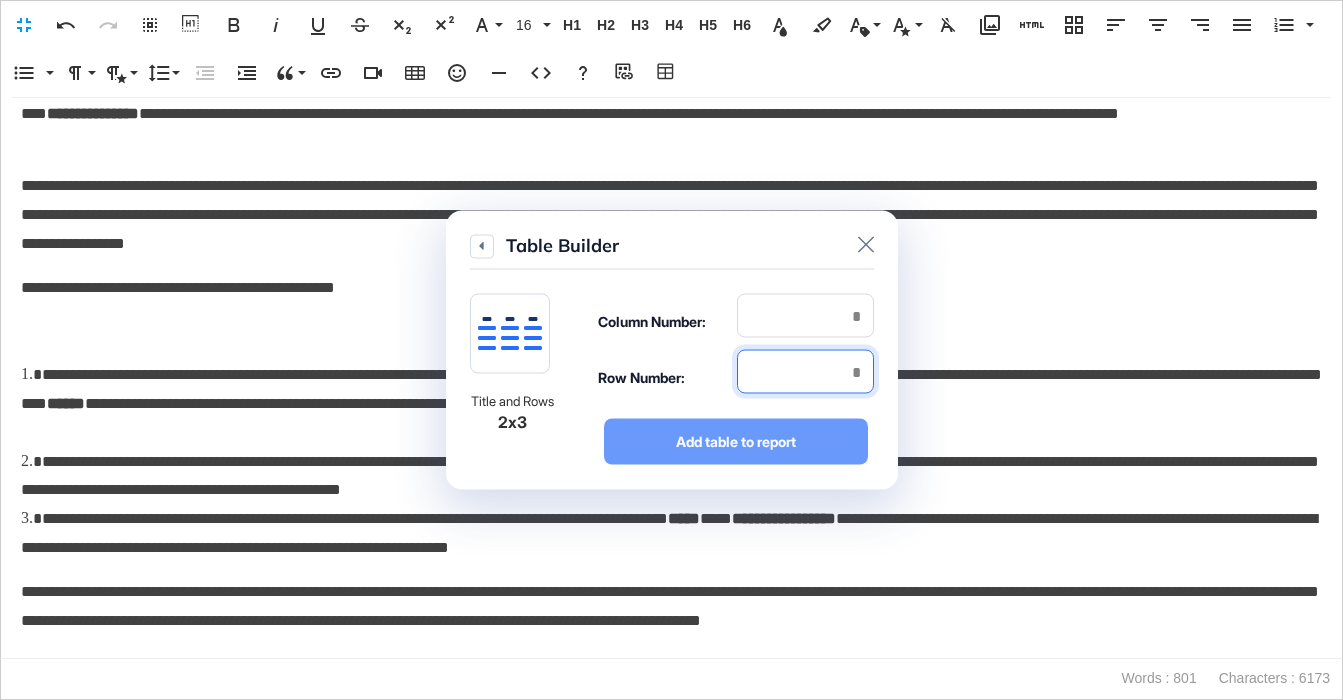type on "*" 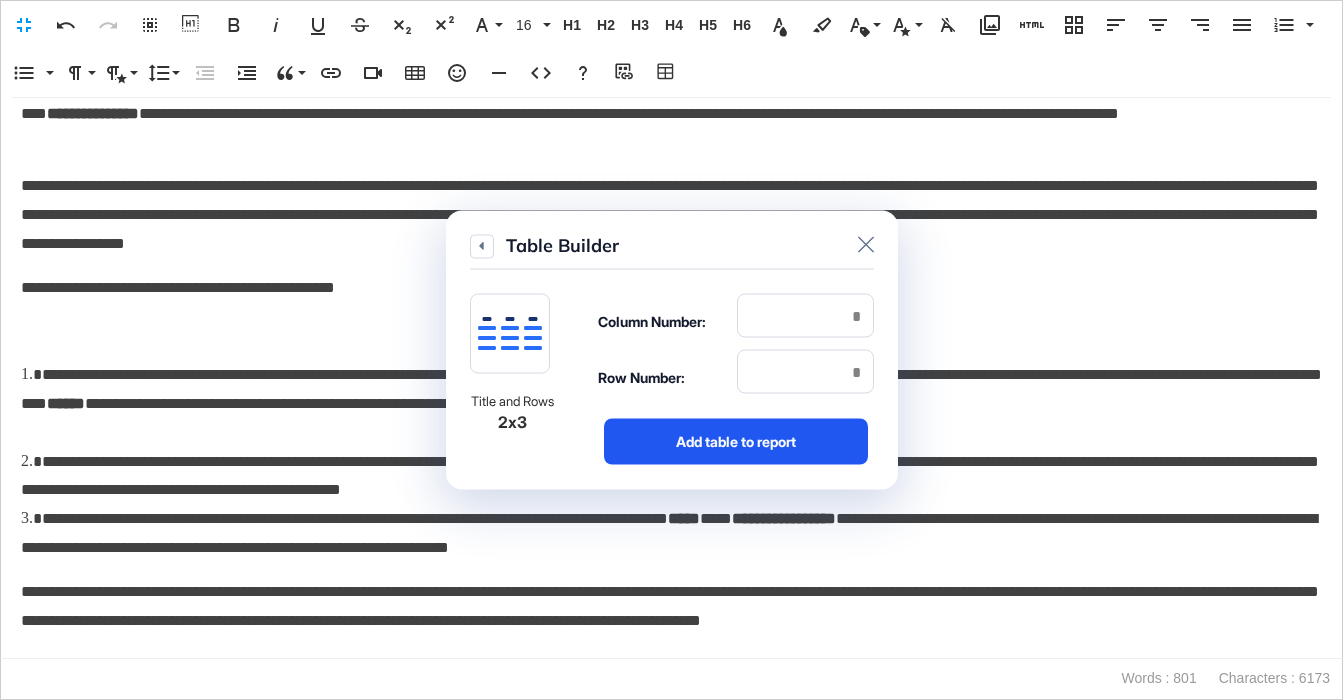 click on "Add table to report" at bounding box center [736, 442] 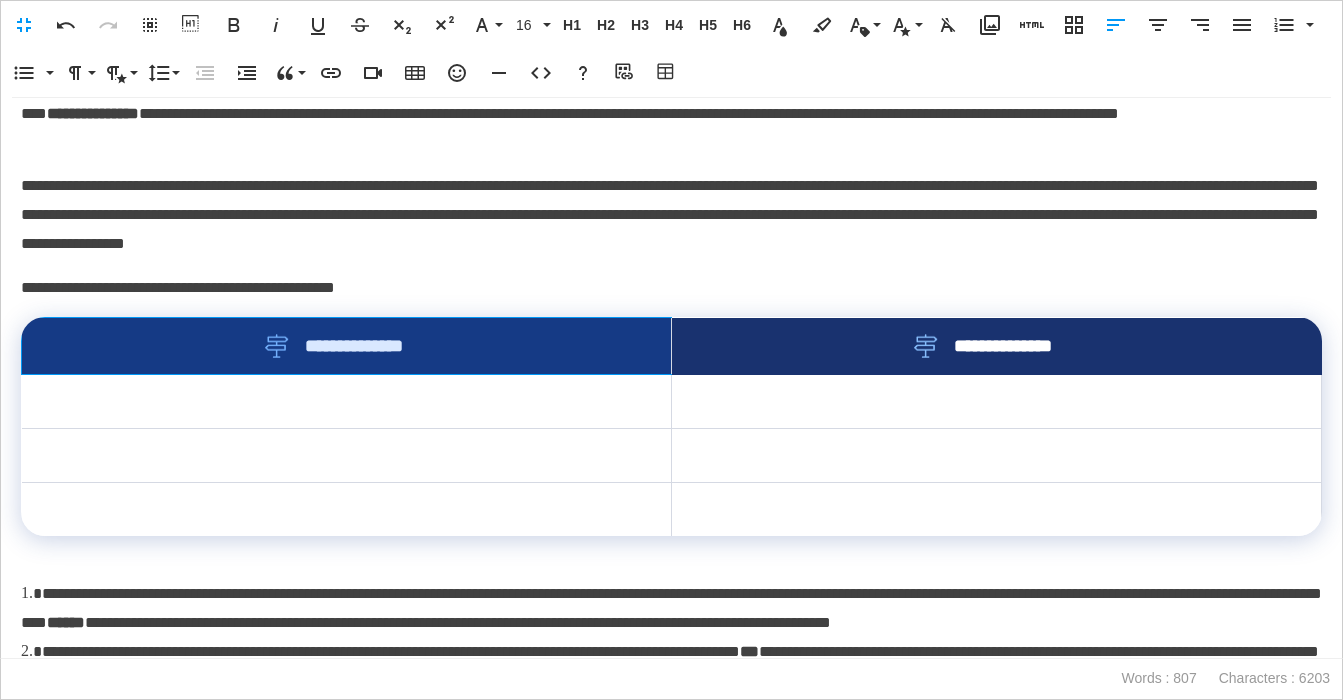 drag, startPoint x: 628, startPoint y: 345, endPoint x: 811, endPoint y: 356, distance: 183.3303 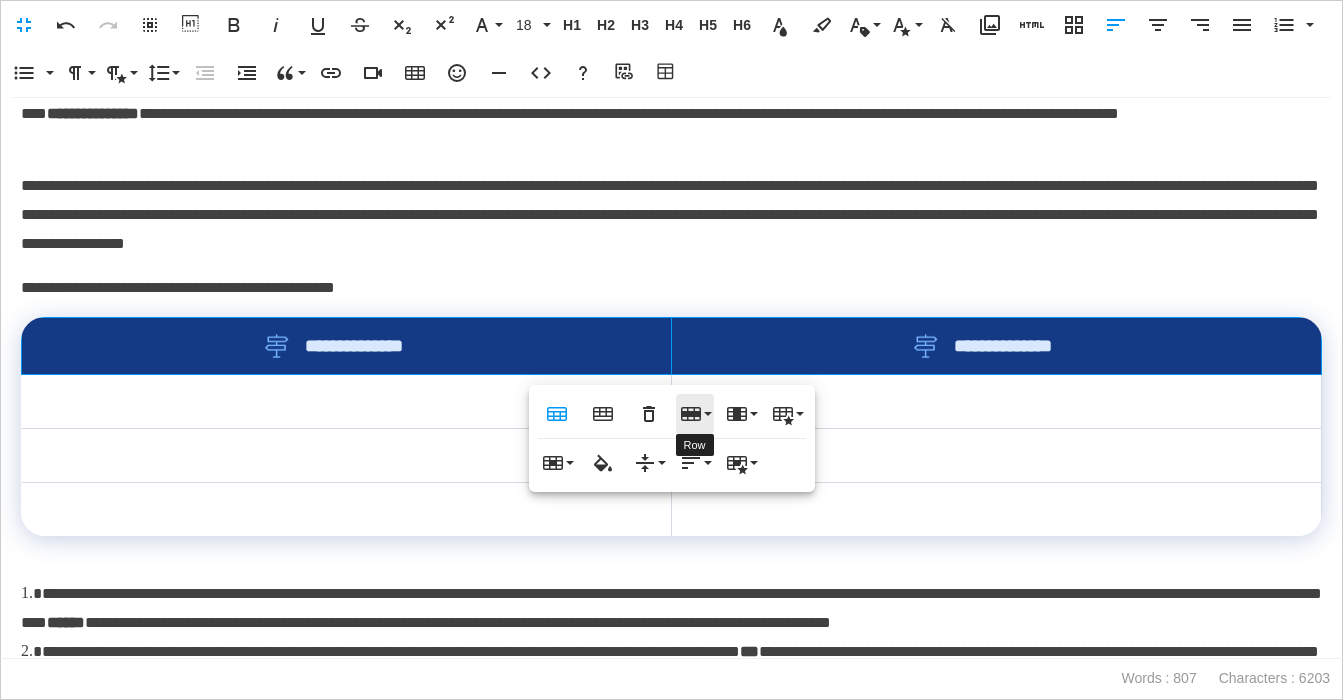 click 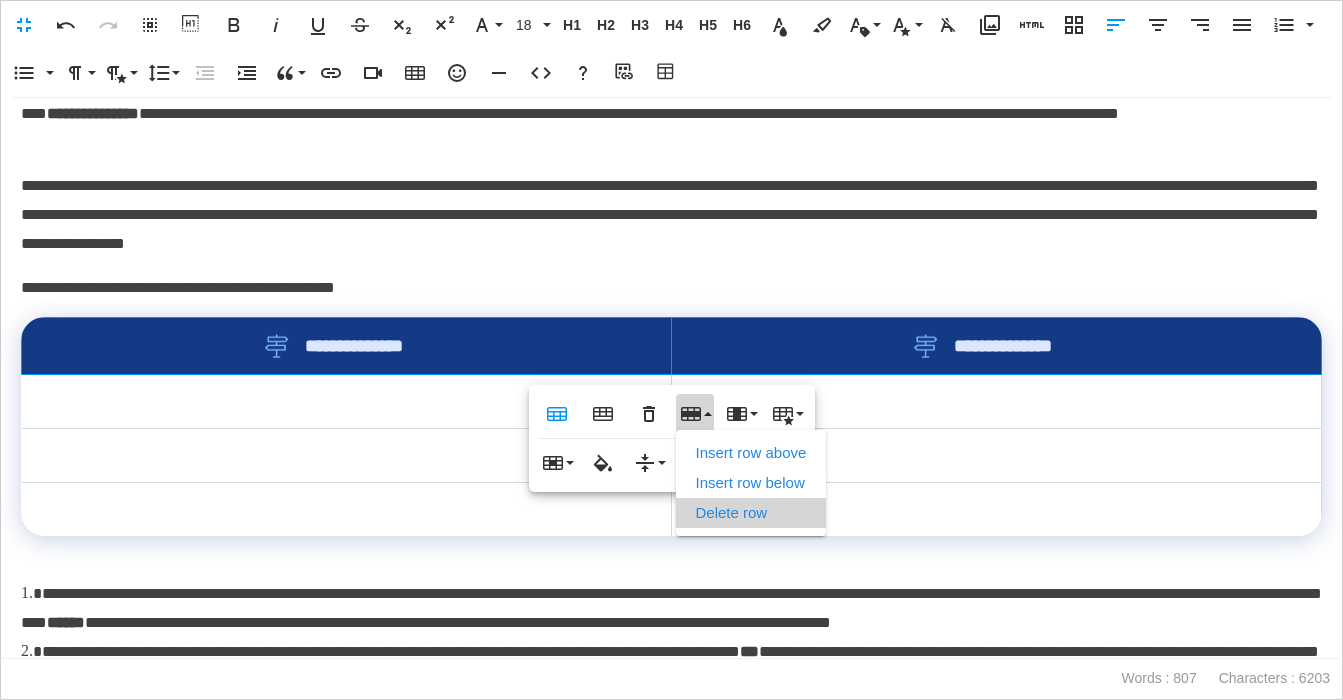 click on "Delete row" at bounding box center [751, 513] 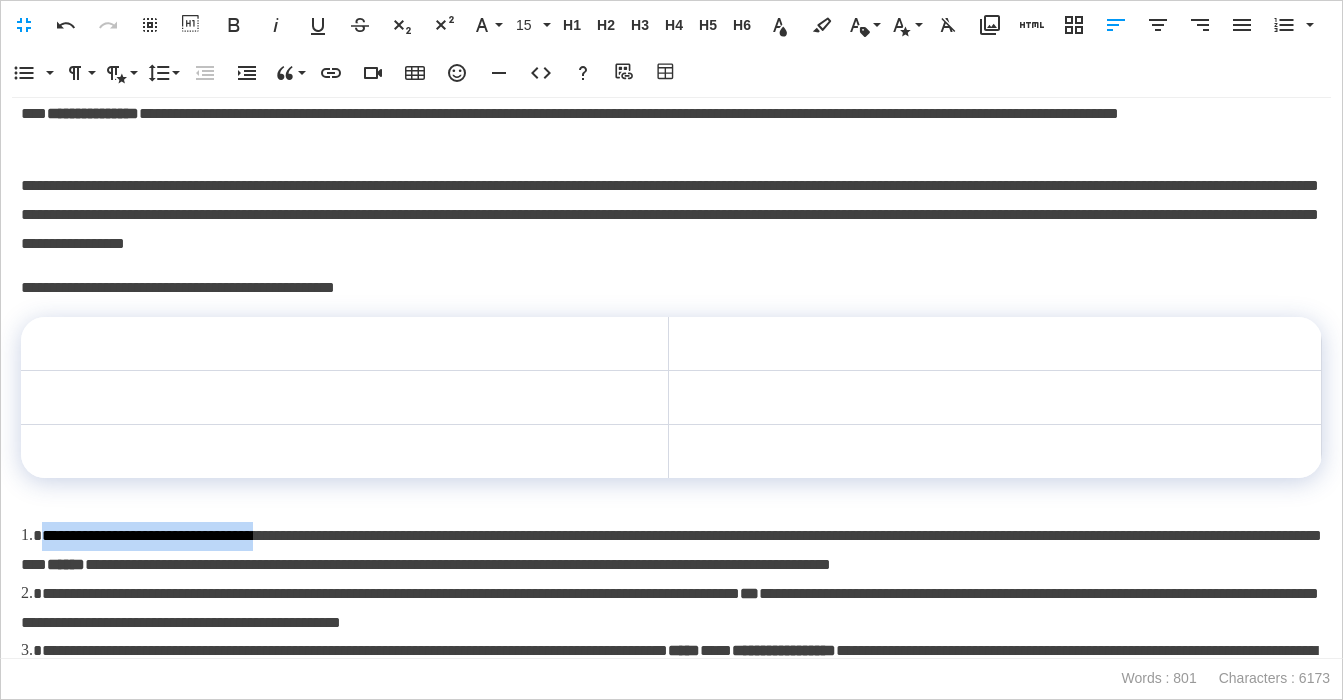 drag, startPoint x: 329, startPoint y: 533, endPoint x: 122, endPoint y: 536, distance: 207.02174 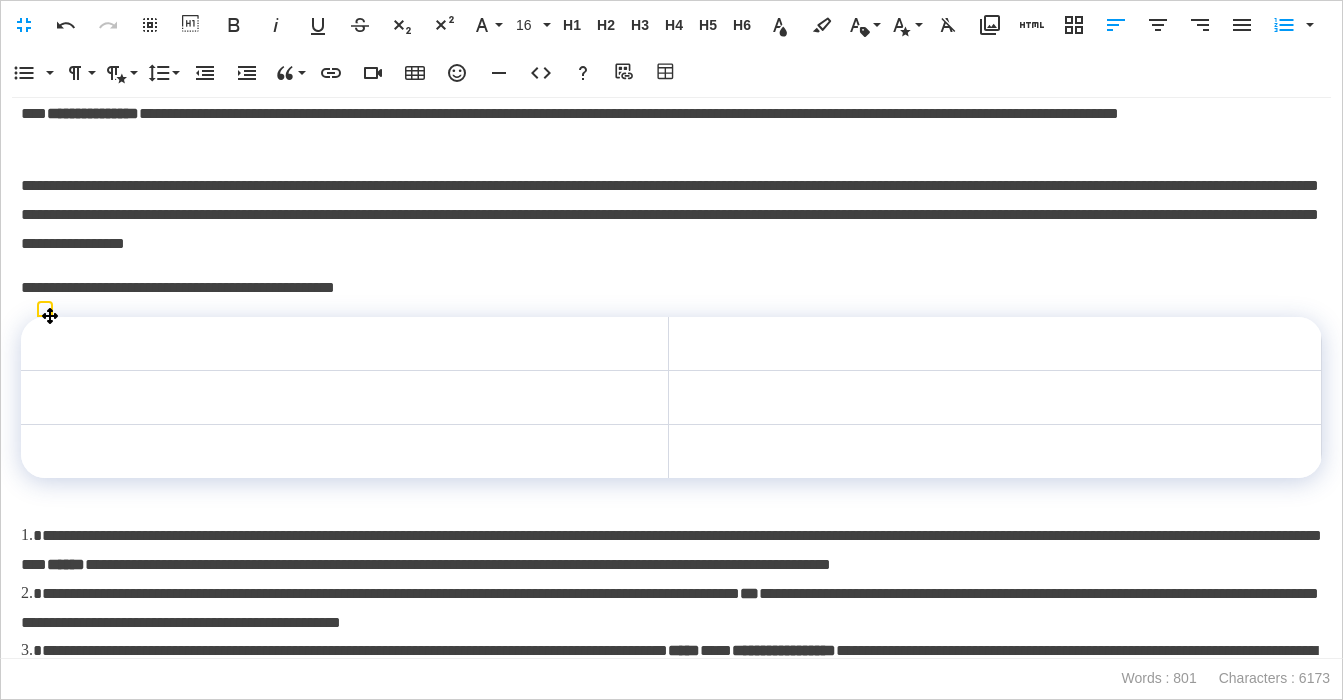 click at bounding box center [345, 344] 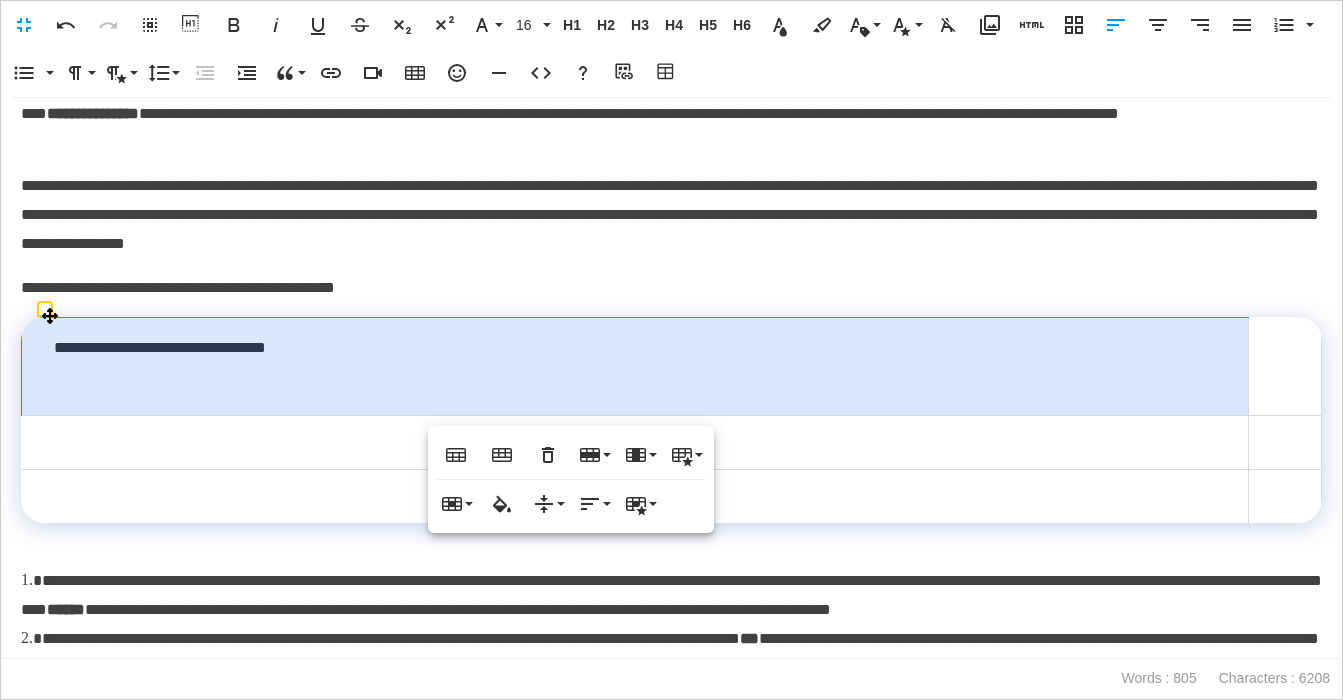 click on "**********" at bounding box center [635, 367] 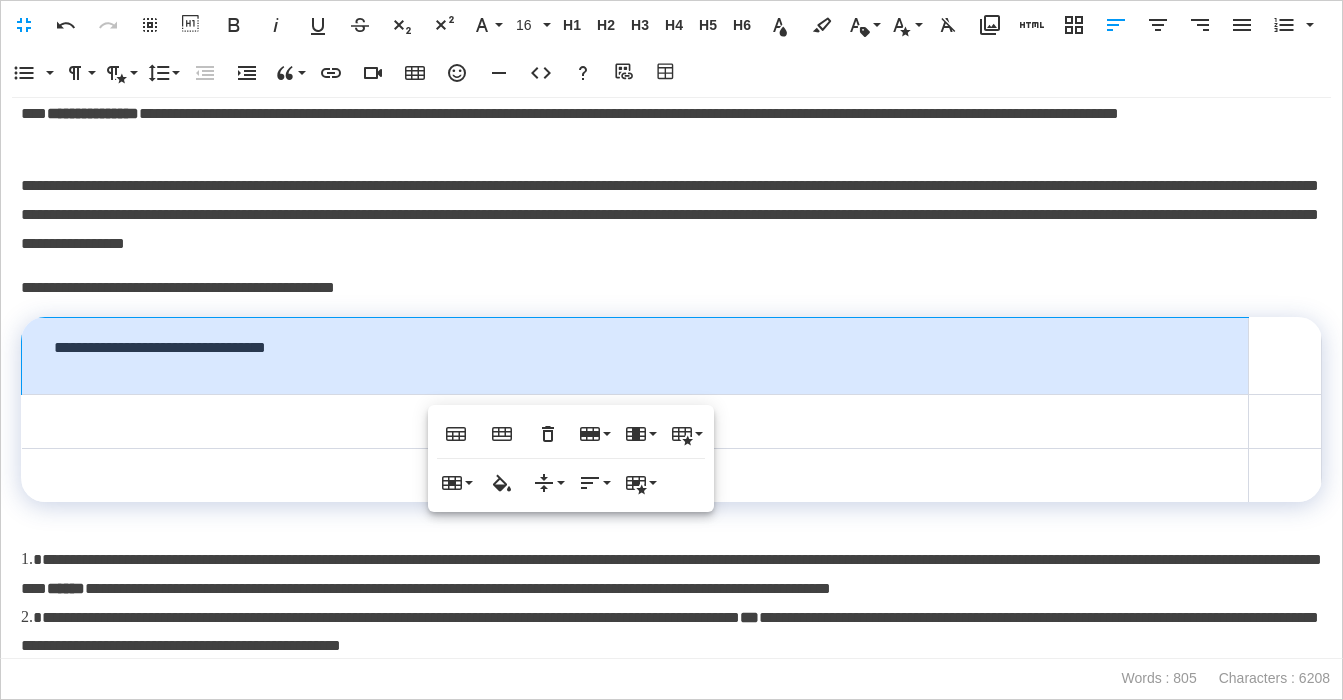 click on "**********" at bounding box center (671, 574) 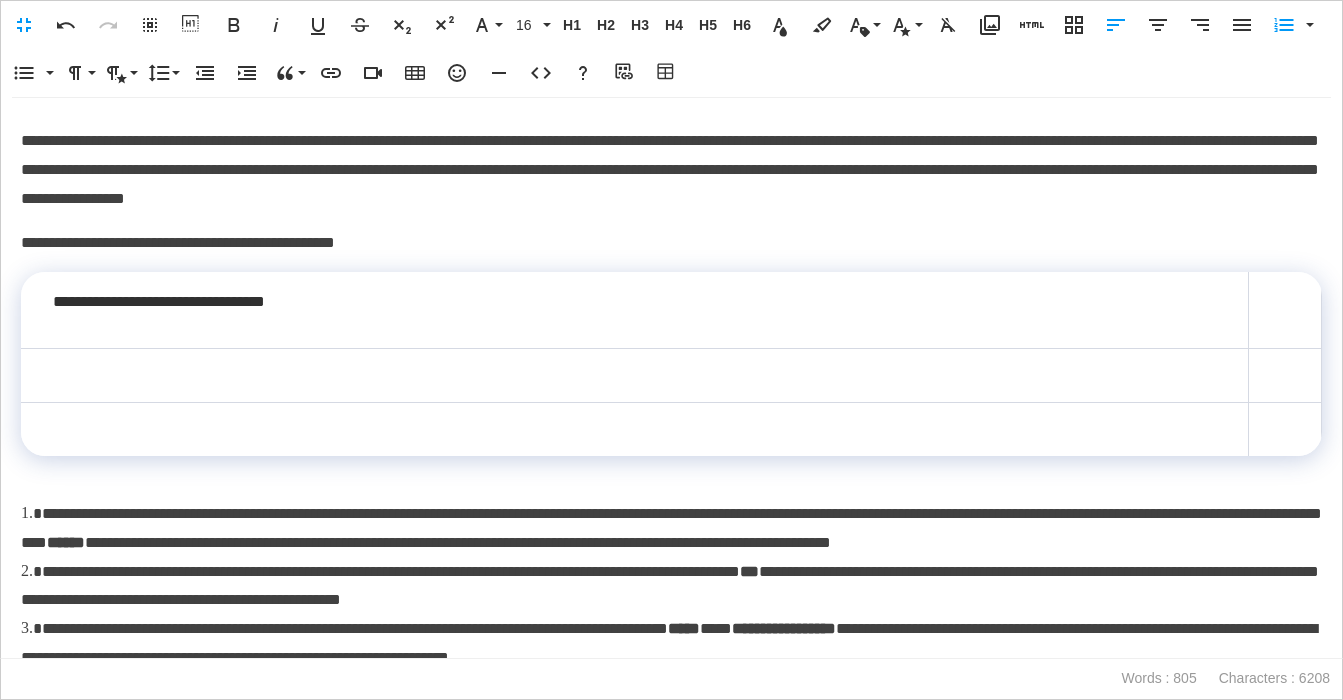 scroll, scrollTop: 471, scrollLeft: 0, axis: vertical 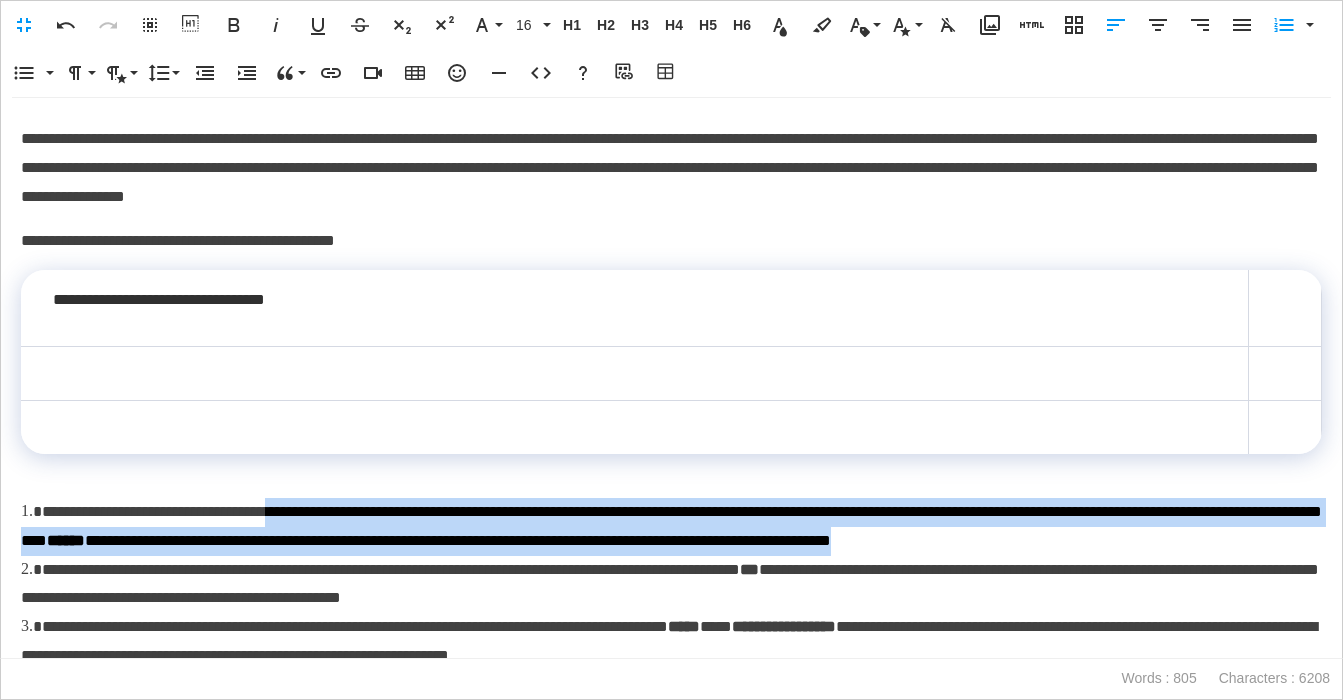 drag, startPoint x: 344, startPoint y: 509, endPoint x: 375, endPoint y: 560, distance: 59.682495 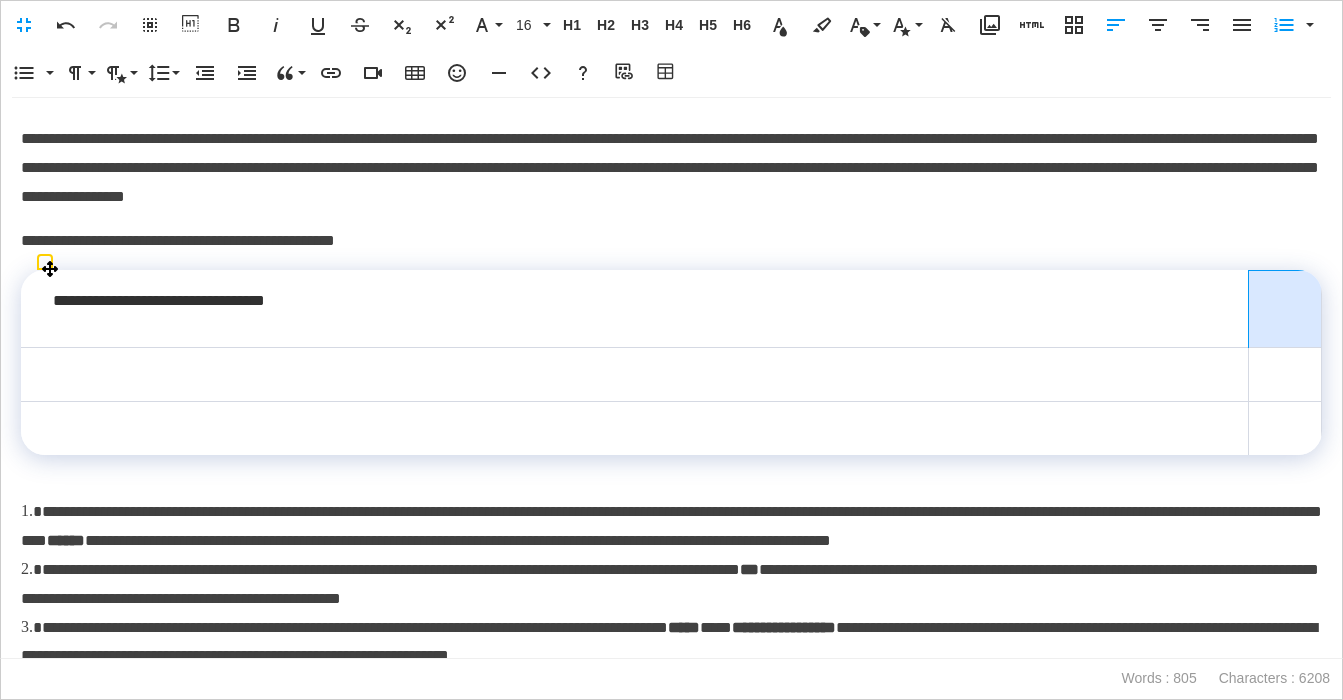 click at bounding box center [1285, 309] 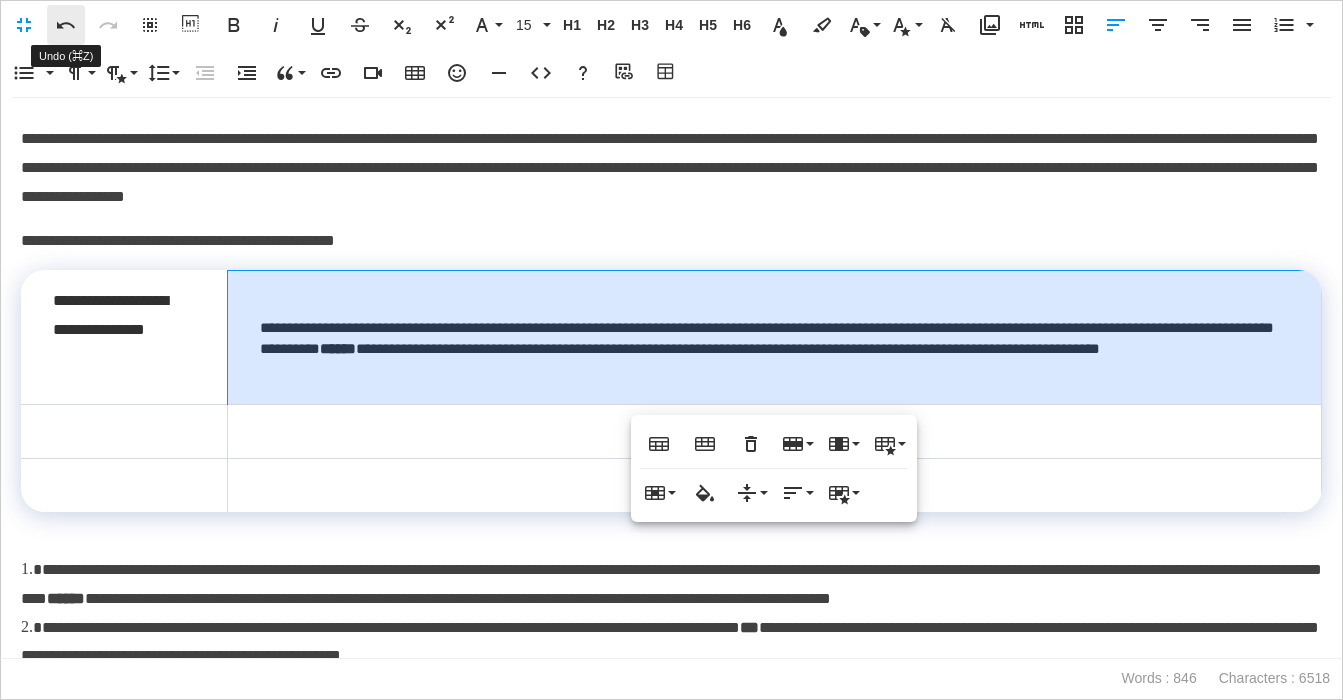 click 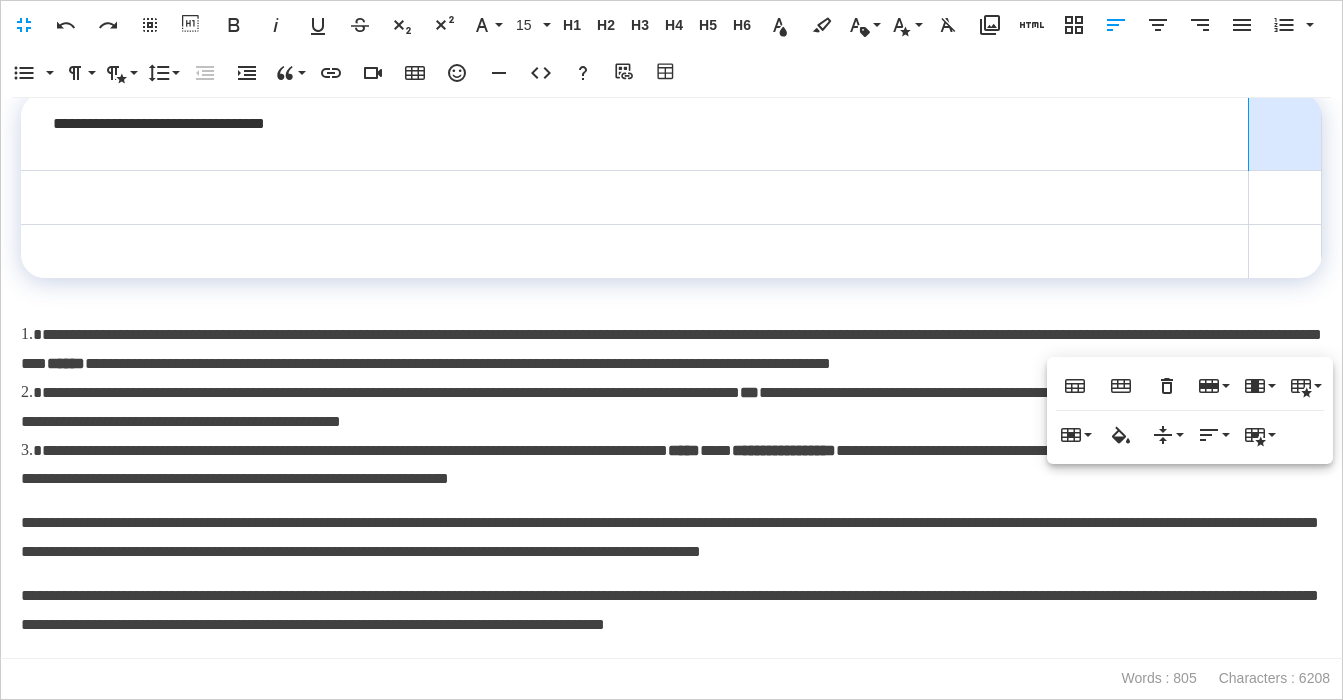 scroll, scrollTop: 656, scrollLeft: 0, axis: vertical 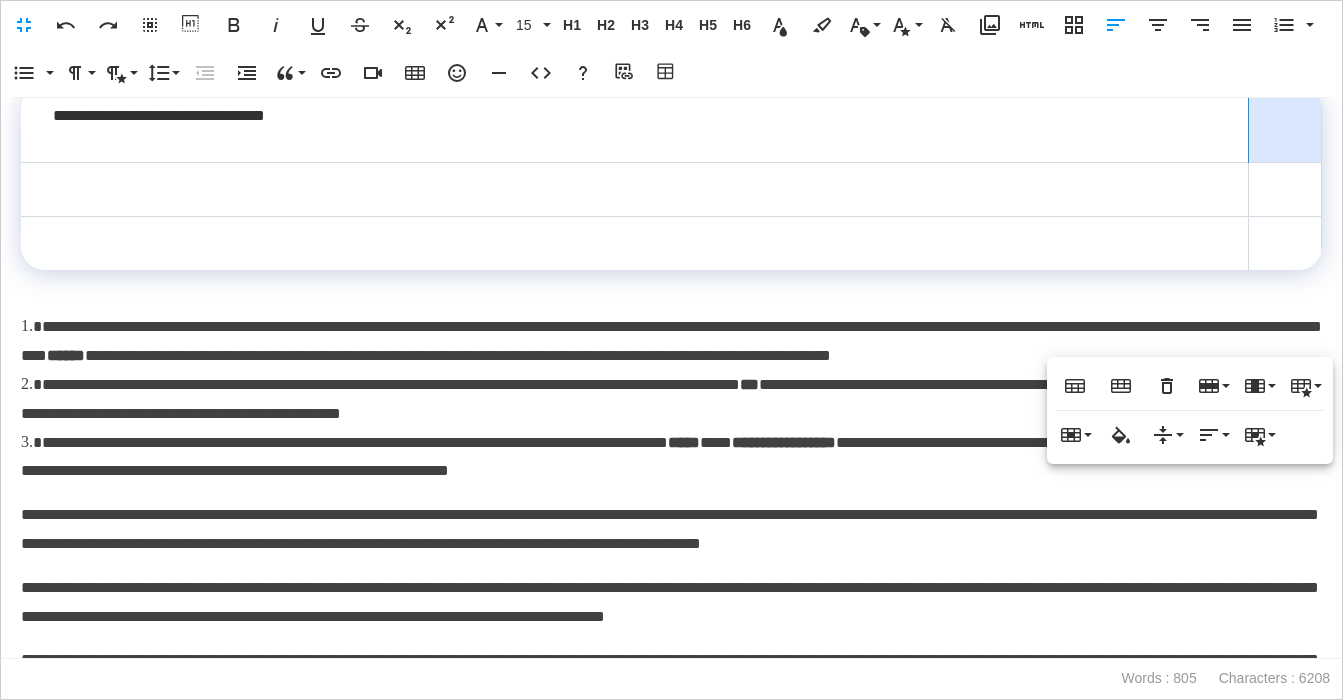 click on "**********" at bounding box center (671, 342) 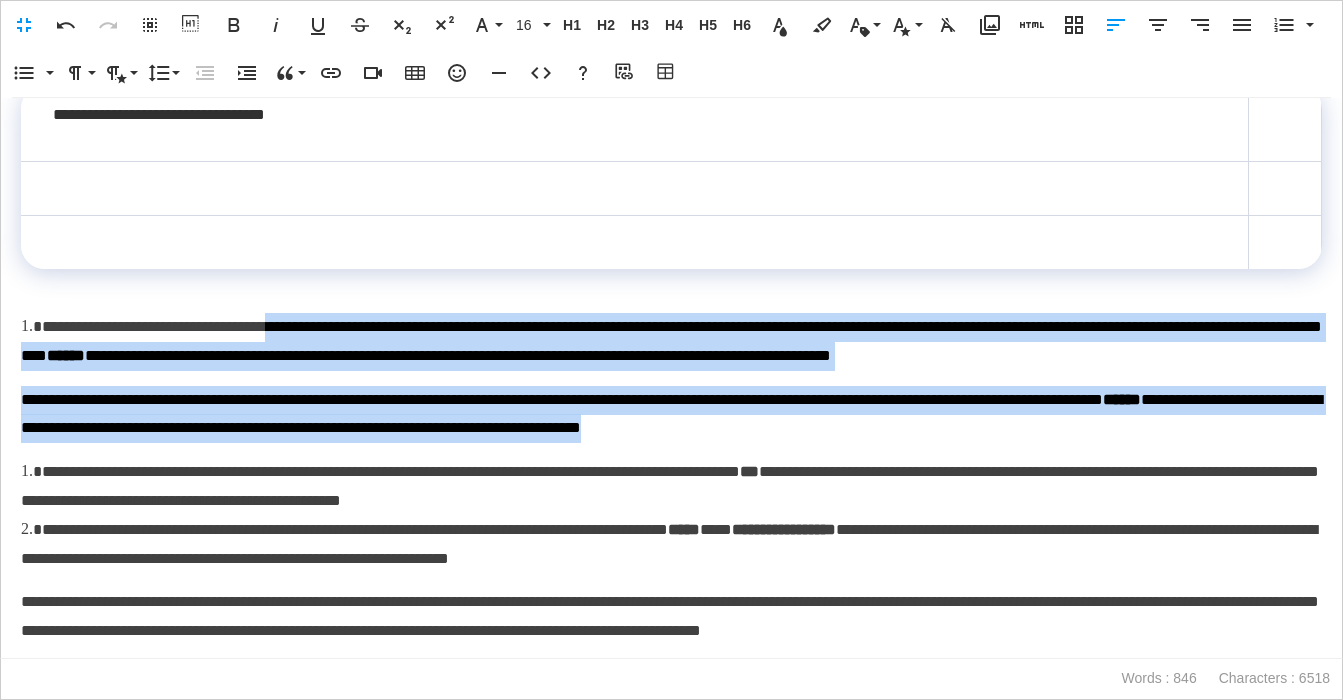 drag, startPoint x: 1092, startPoint y: 459, endPoint x: 344, endPoint y: 329, distance: 759.21277 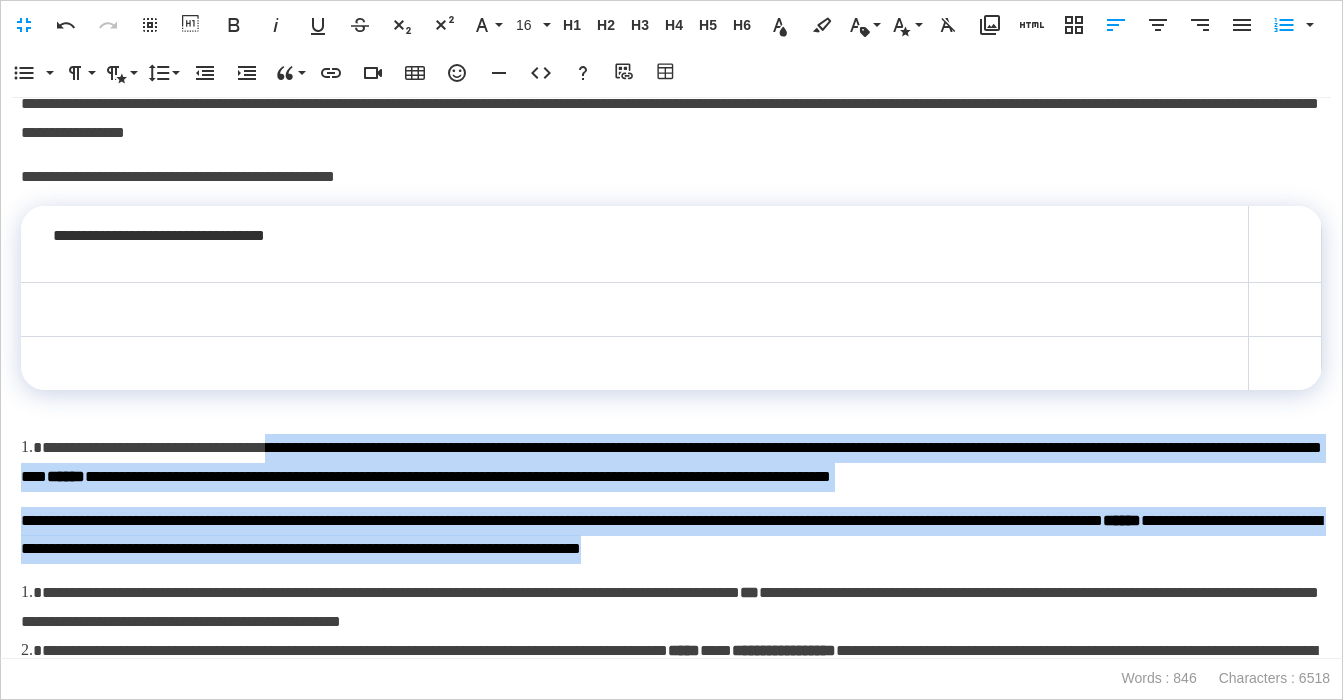 scroll, scrollTop: 488, scrollLeft: 0, axis: vertical 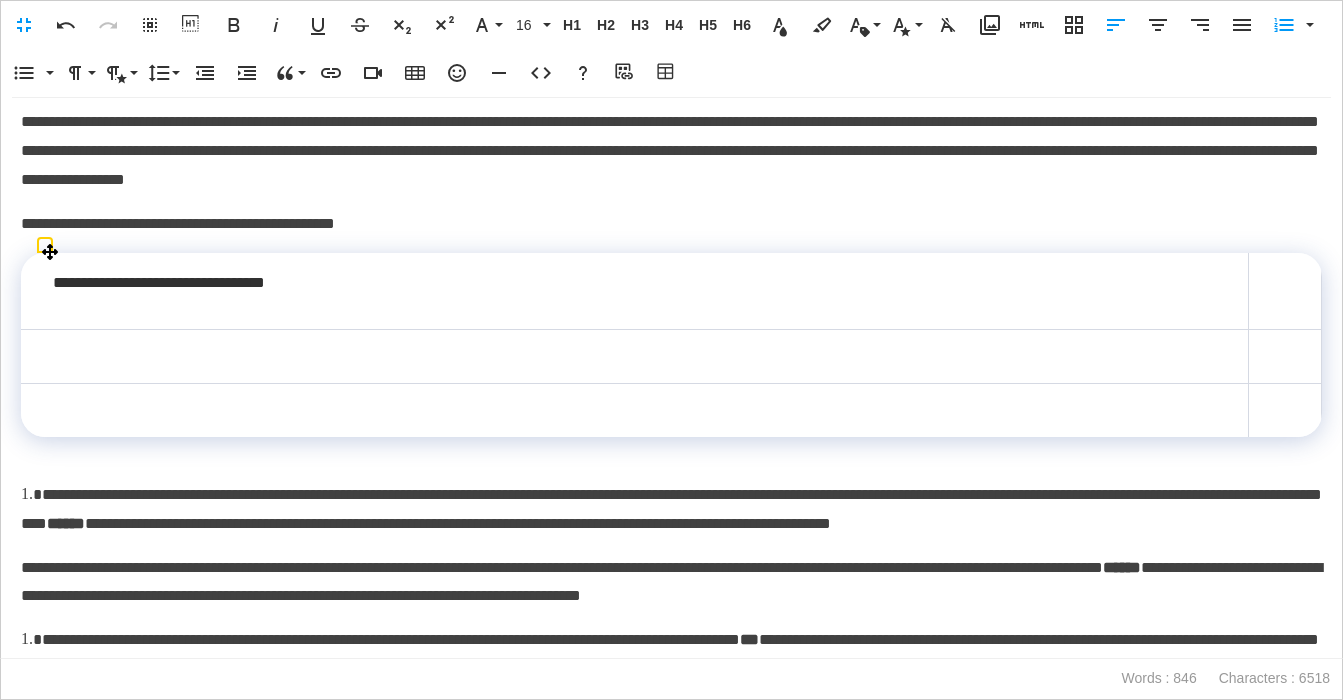 click at bounding box center (1285, 291) 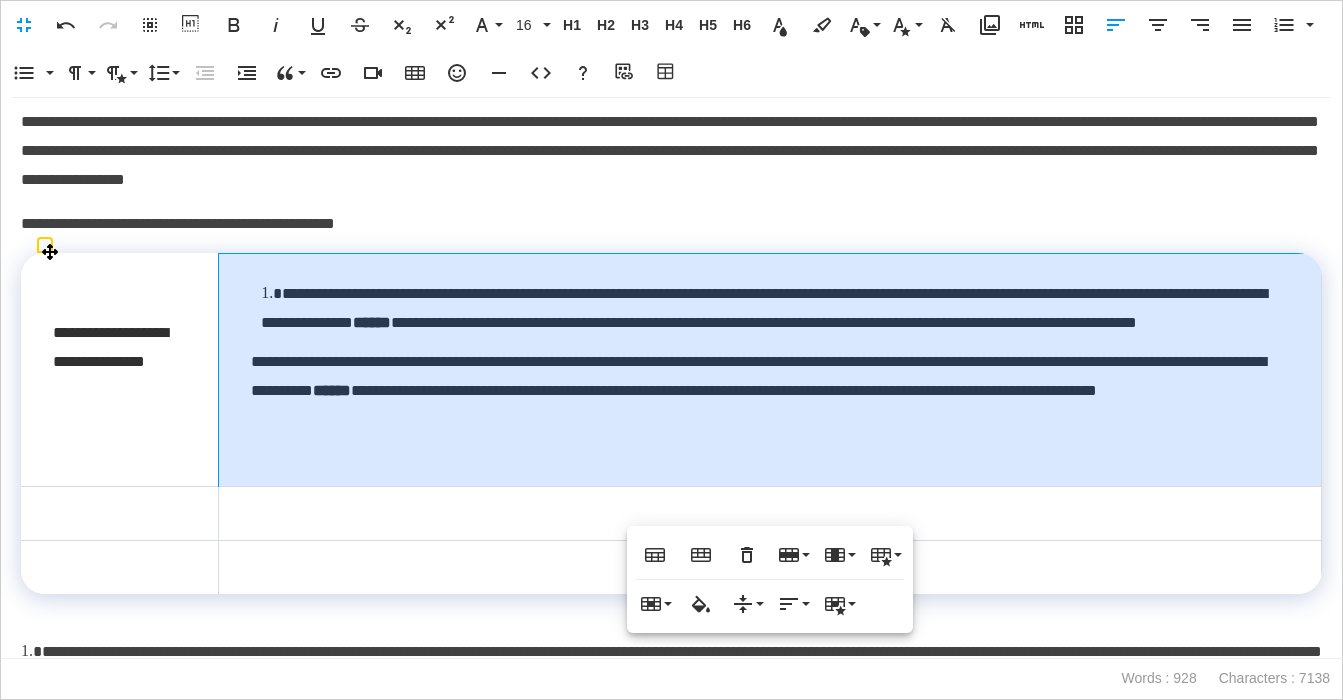 click on "**********" at bounding box center [764, 308] 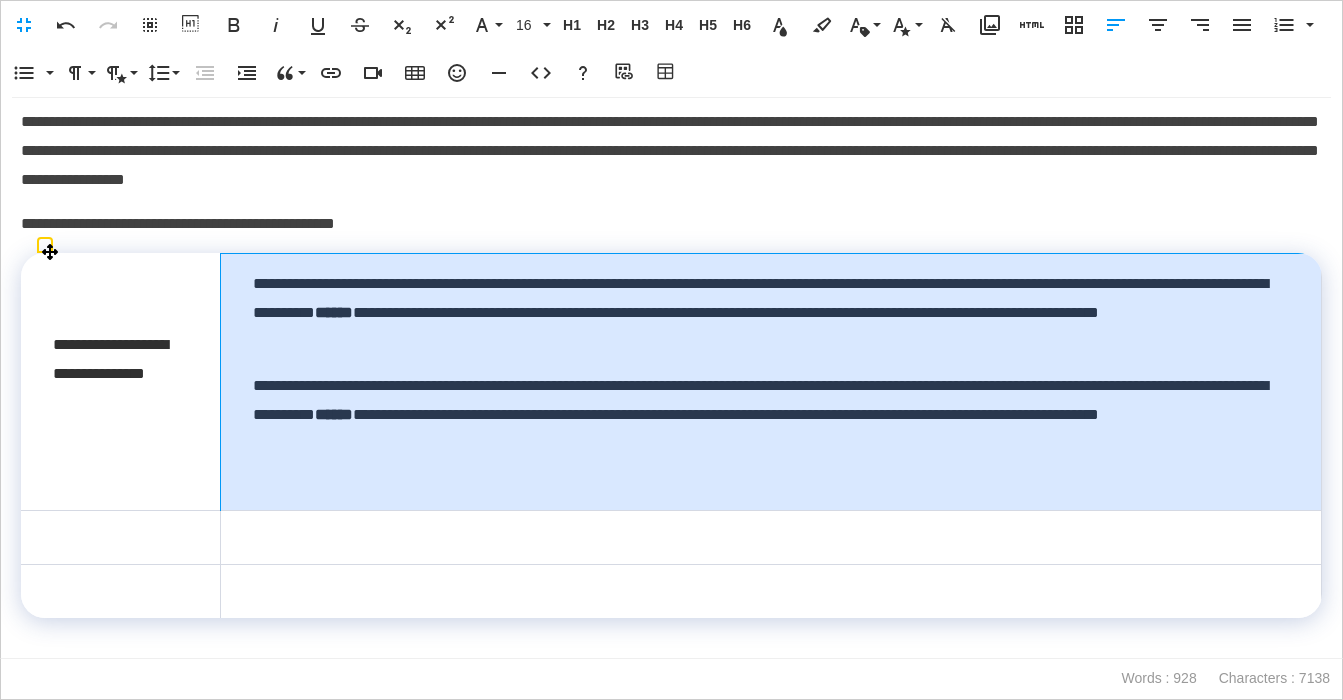 drag, startPoint x: 339, startPoint y: 450, endPoint x: 256, endPoint y: 390, distance: 102.41582 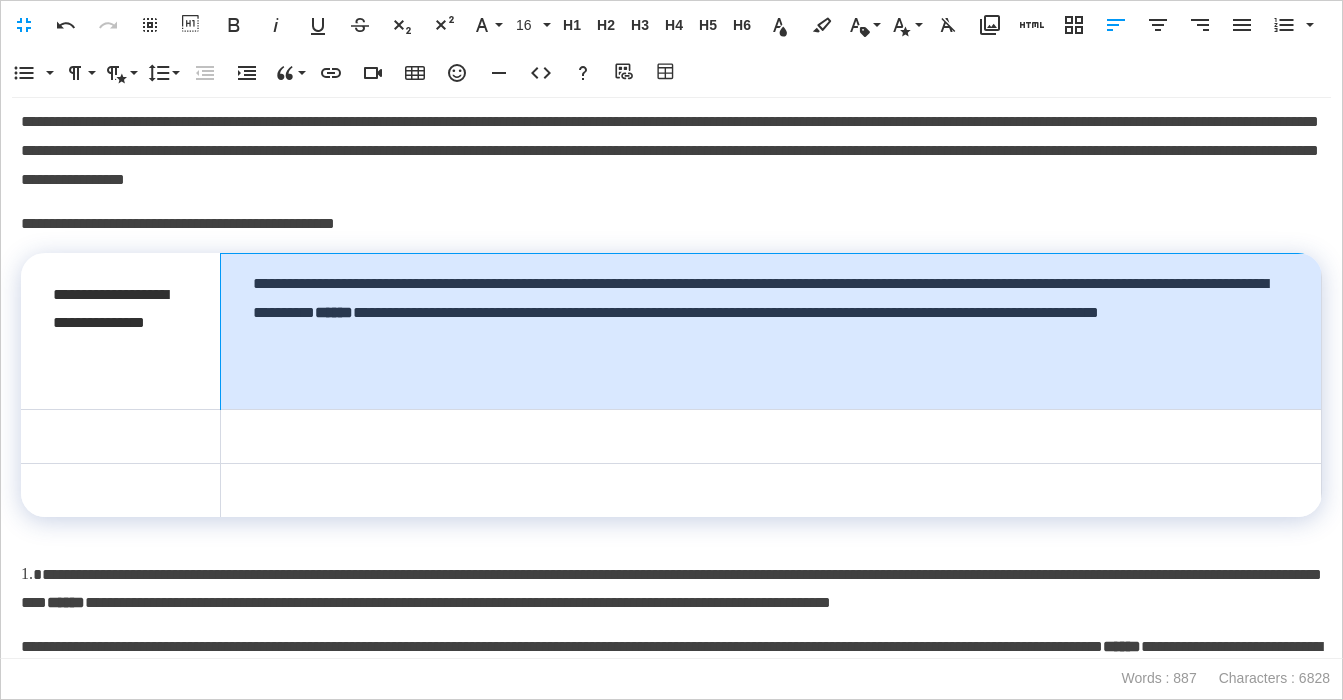 click on "**********" at bounding box center (771, 331) 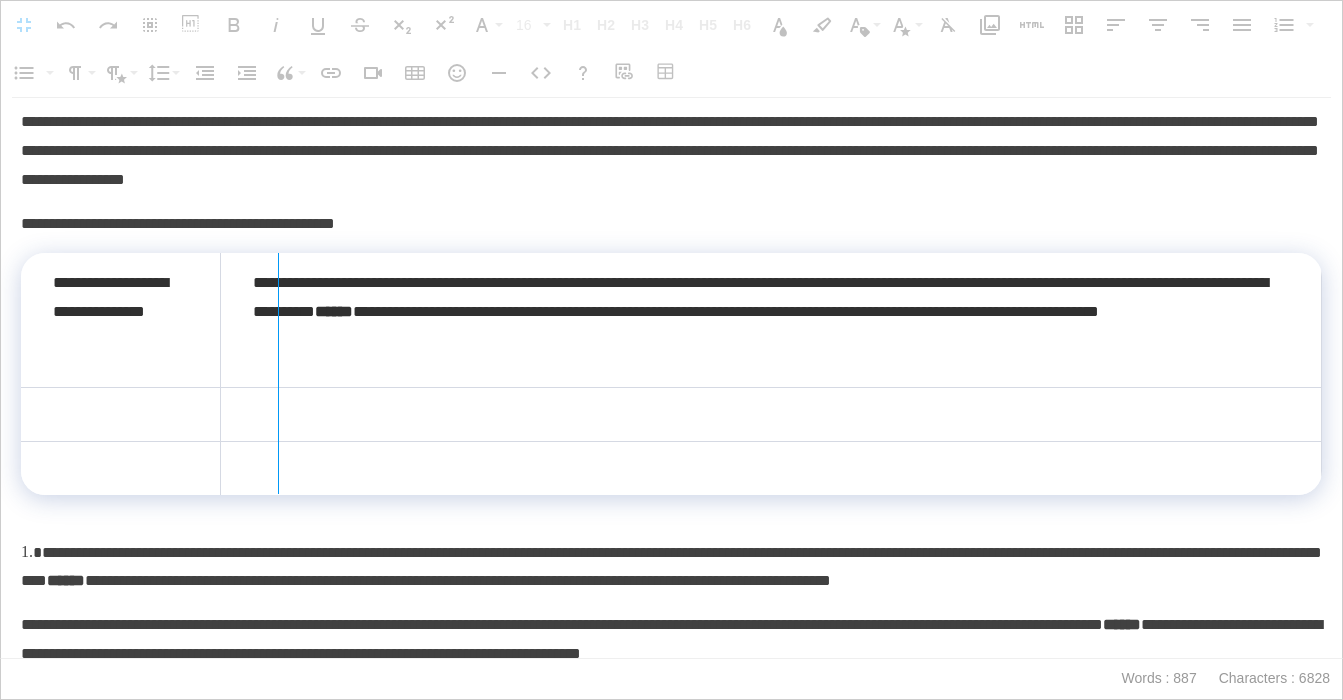 drag, startPoint x: 216, startPoint y: 317, endPoint x: 277, endPoint y: 318, distance: 61.008198 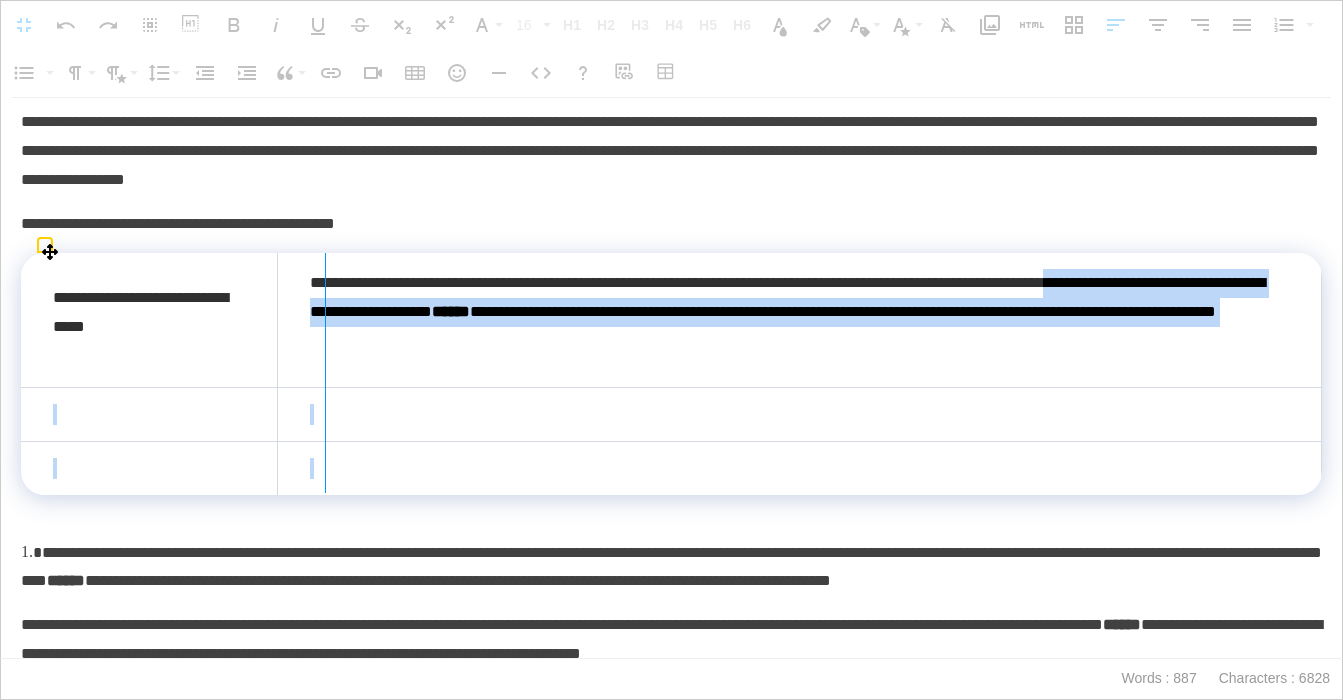 drag, startPoint x: 278, startPoint y: 318, endPoint x: 324, endPoint y: 318, distance: 46 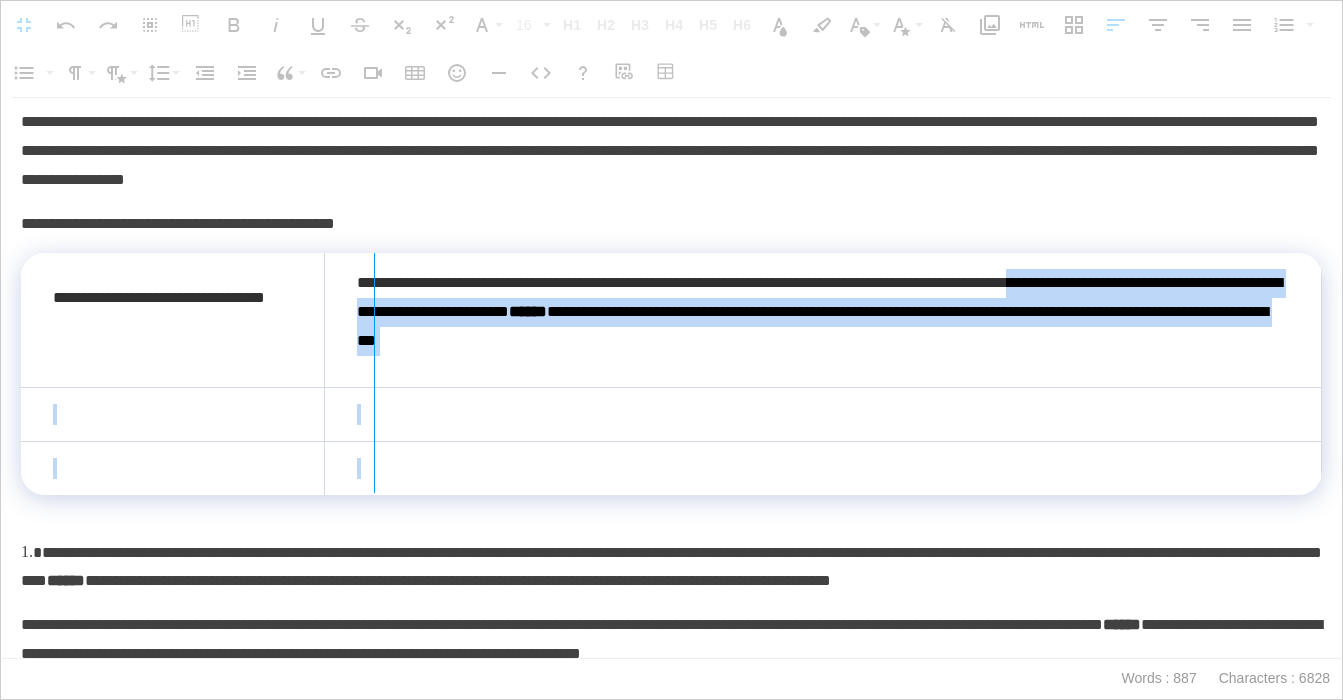 drag, startPoint x: 324, startPoint y: 317, endPoint x: 373, endPoint y: 319, distance: 49.0408 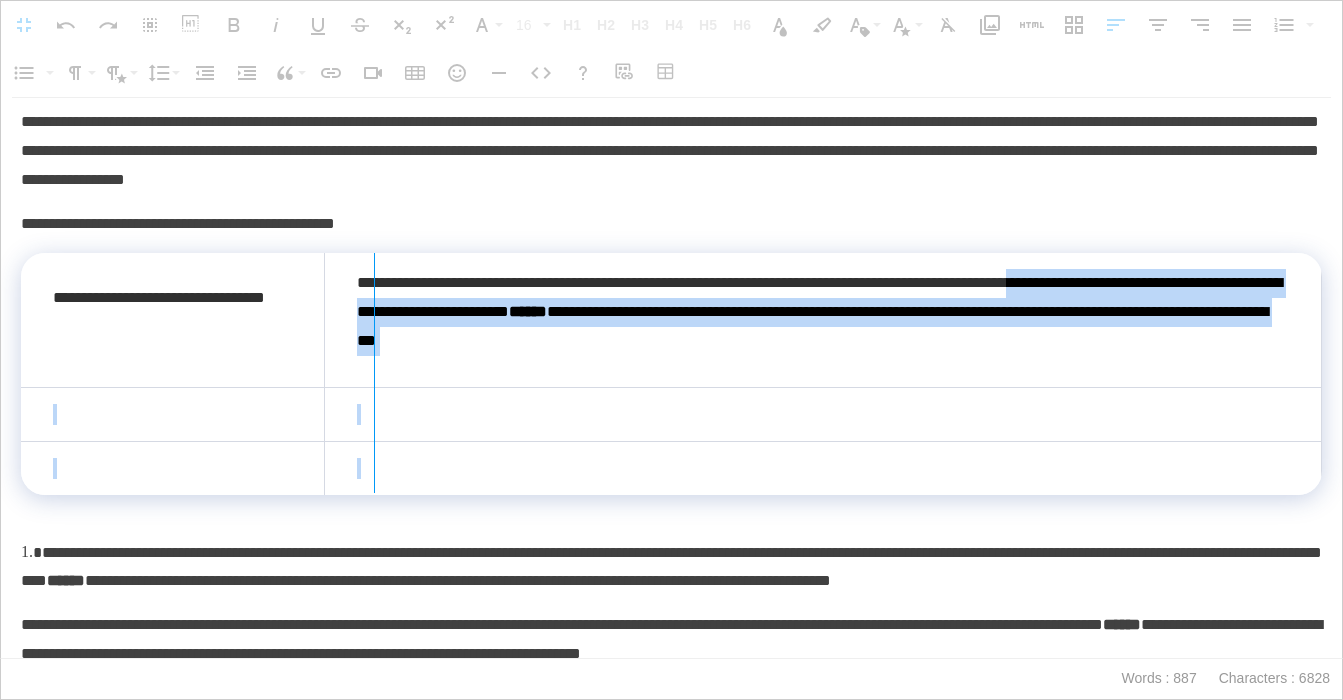 click at bounding box center (374, 373) 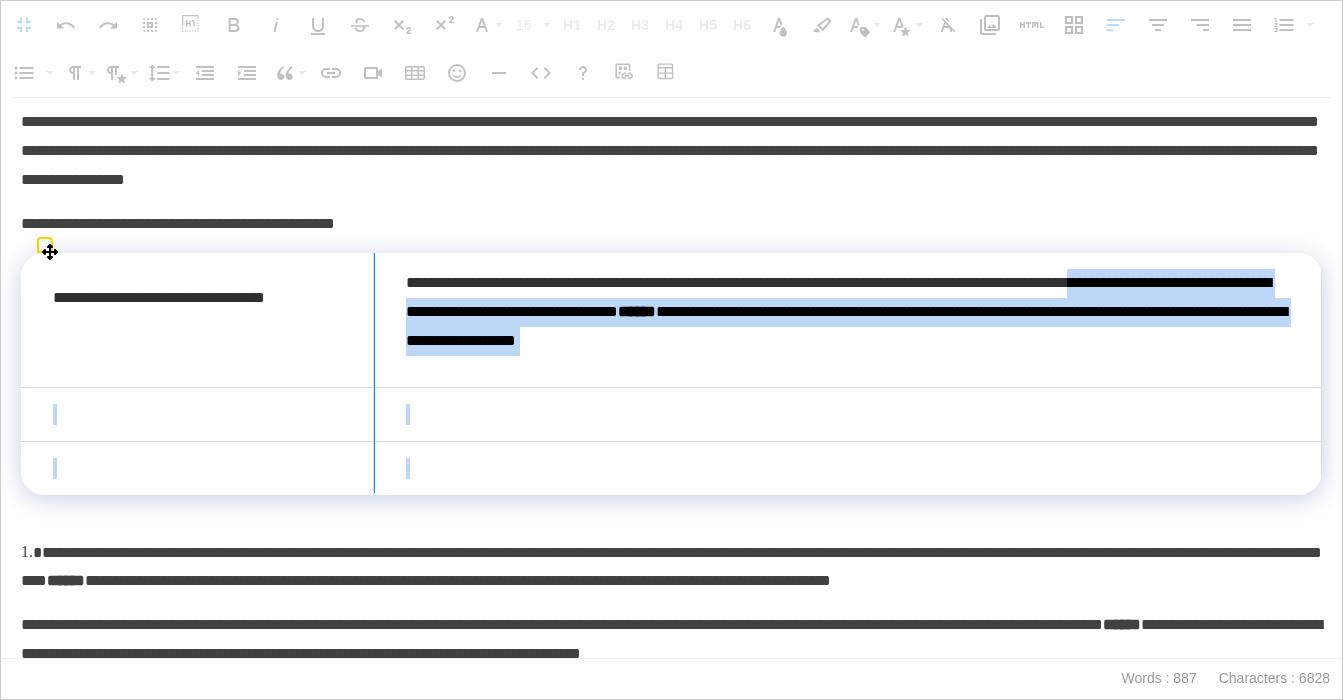 drag, startPoint x: 397, startPoint y: 316, endPoint x: 429, endPoint y: 315, distance: 32.01562 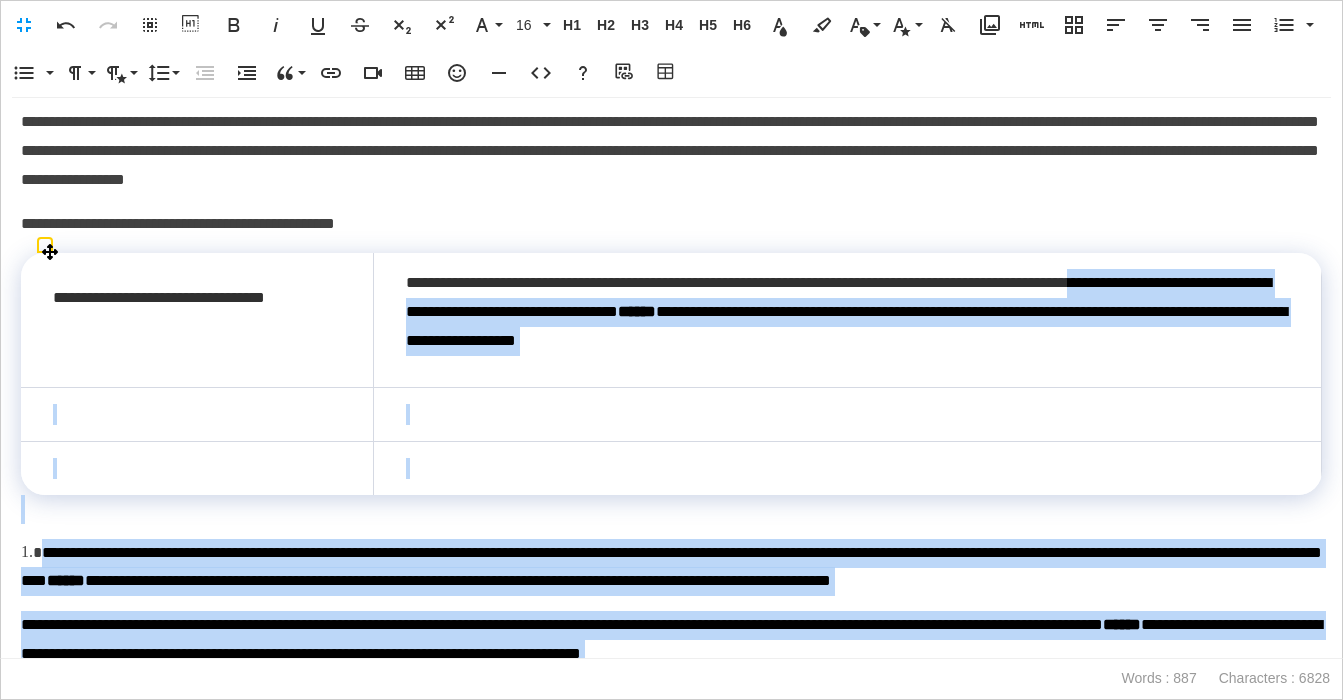 scroll, scrollTop: 645, scrollLeft: 0, axis: vertical 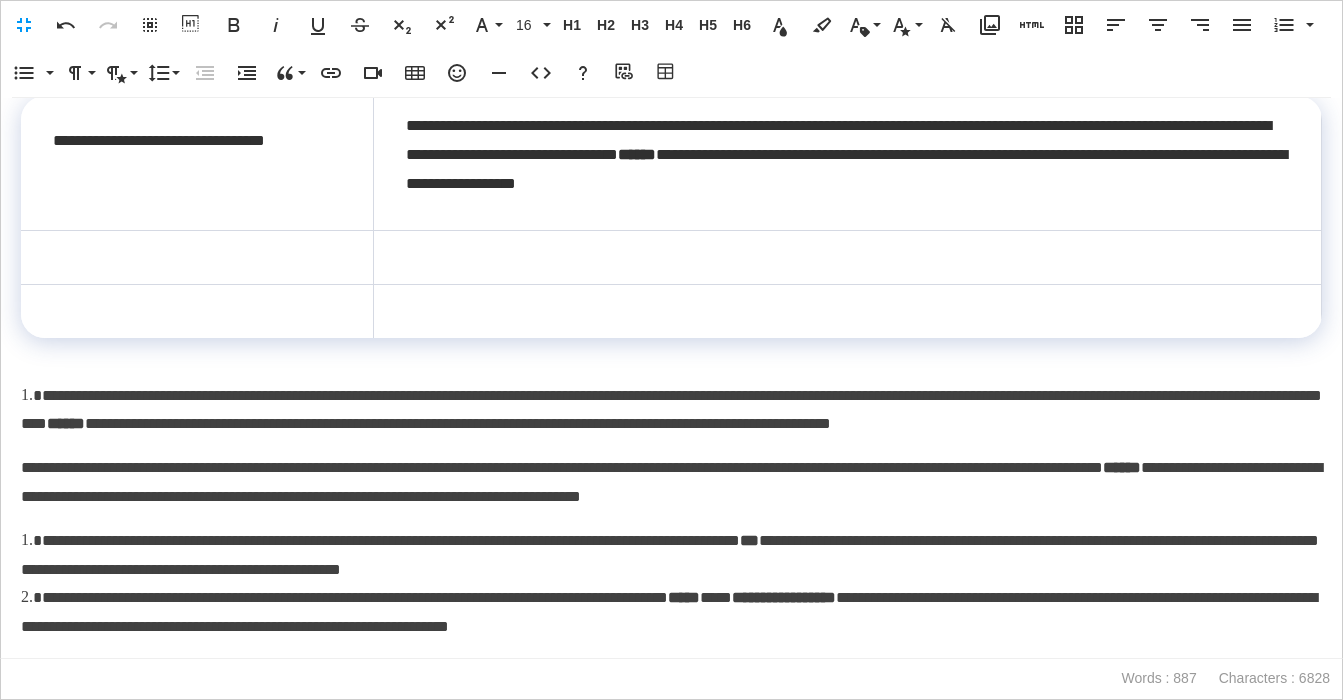click on "**********" at bounding box center [671, 378] 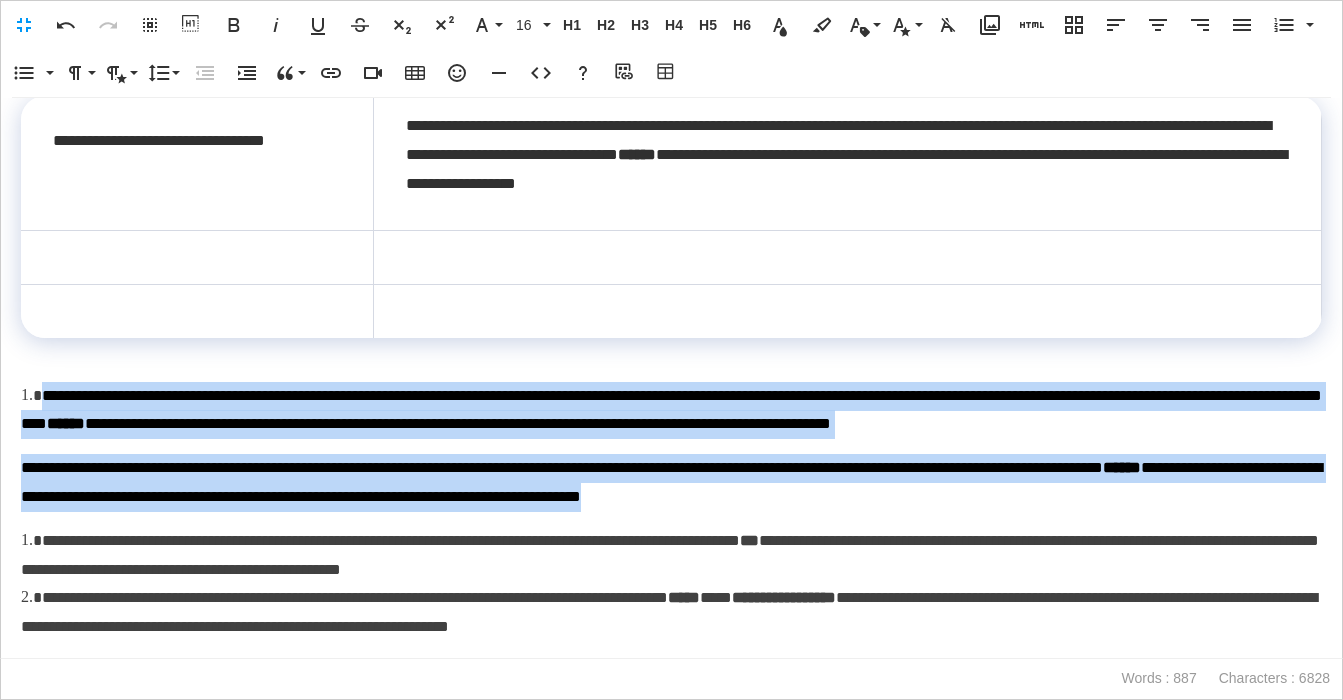drag, startPoint x: 1128, startPoint y: 527, endPoint x: -19, endPoint y: 394, distance: 1154.6852 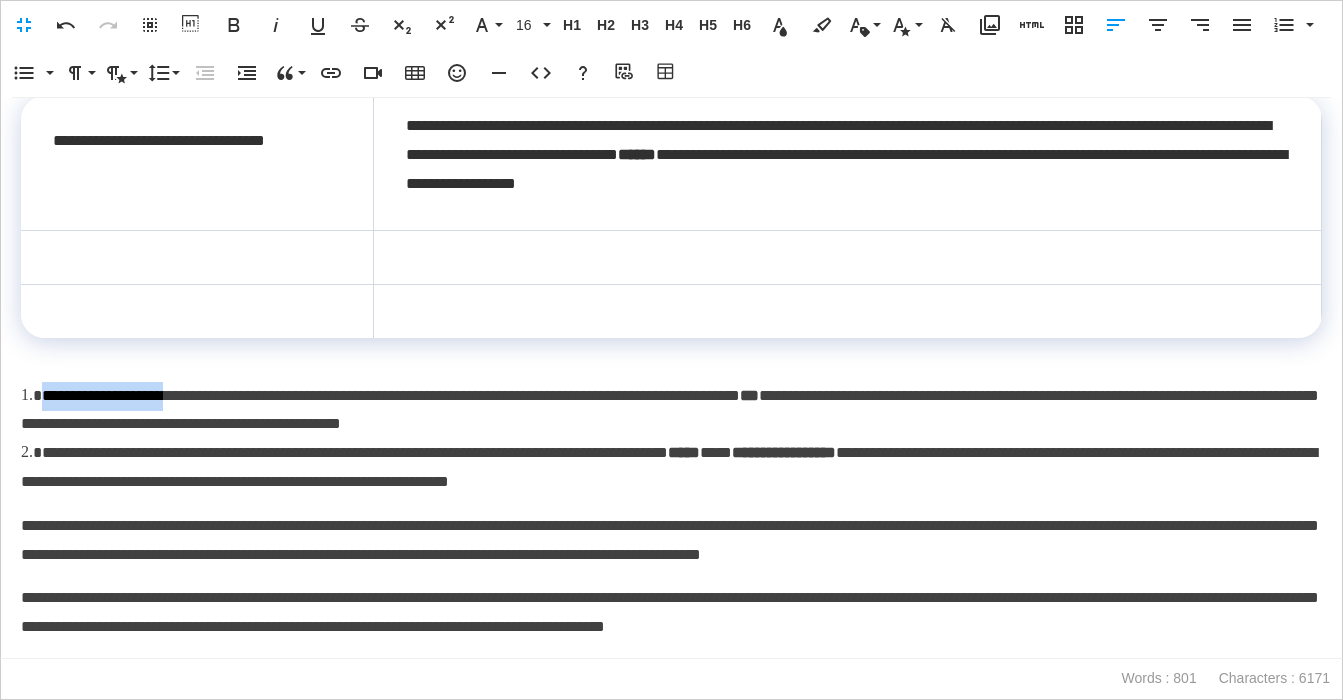 drag, startPoint x: 196, startPoint y: 393, endPoint x: 40, endPoint y: 397, distance: 156.05127 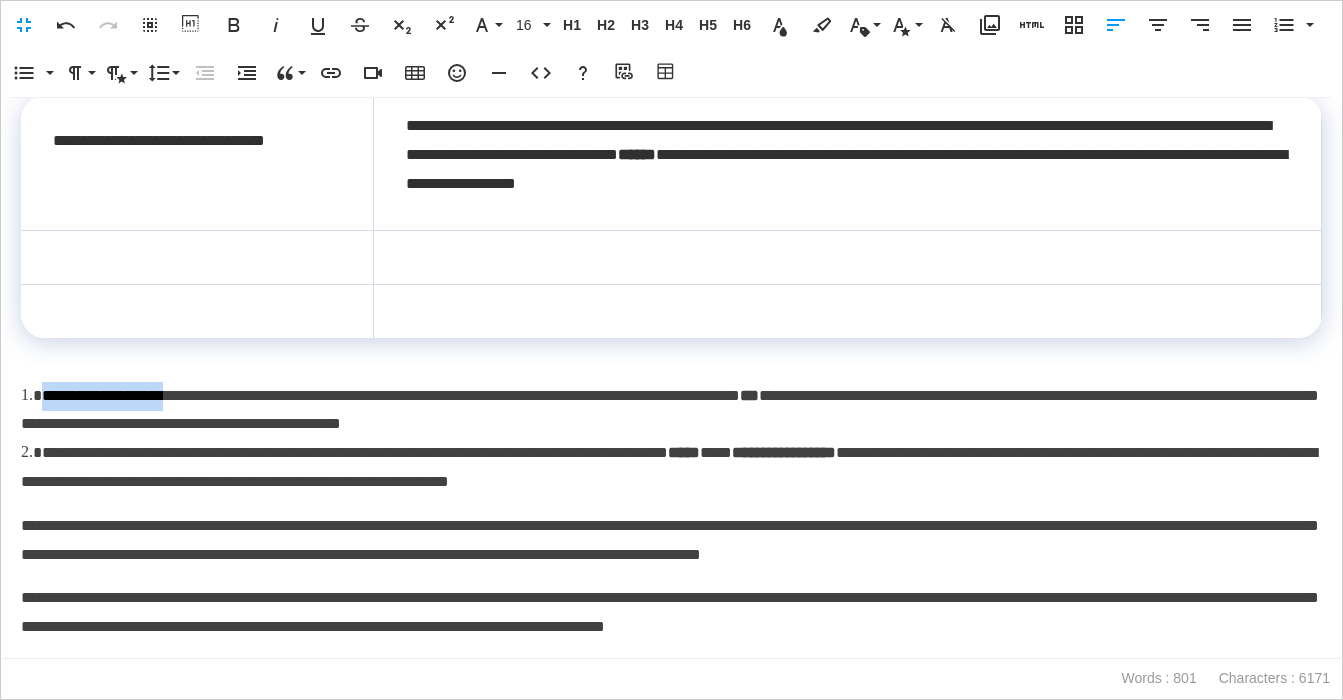 click on "**********" at bounding box center [670, 410] 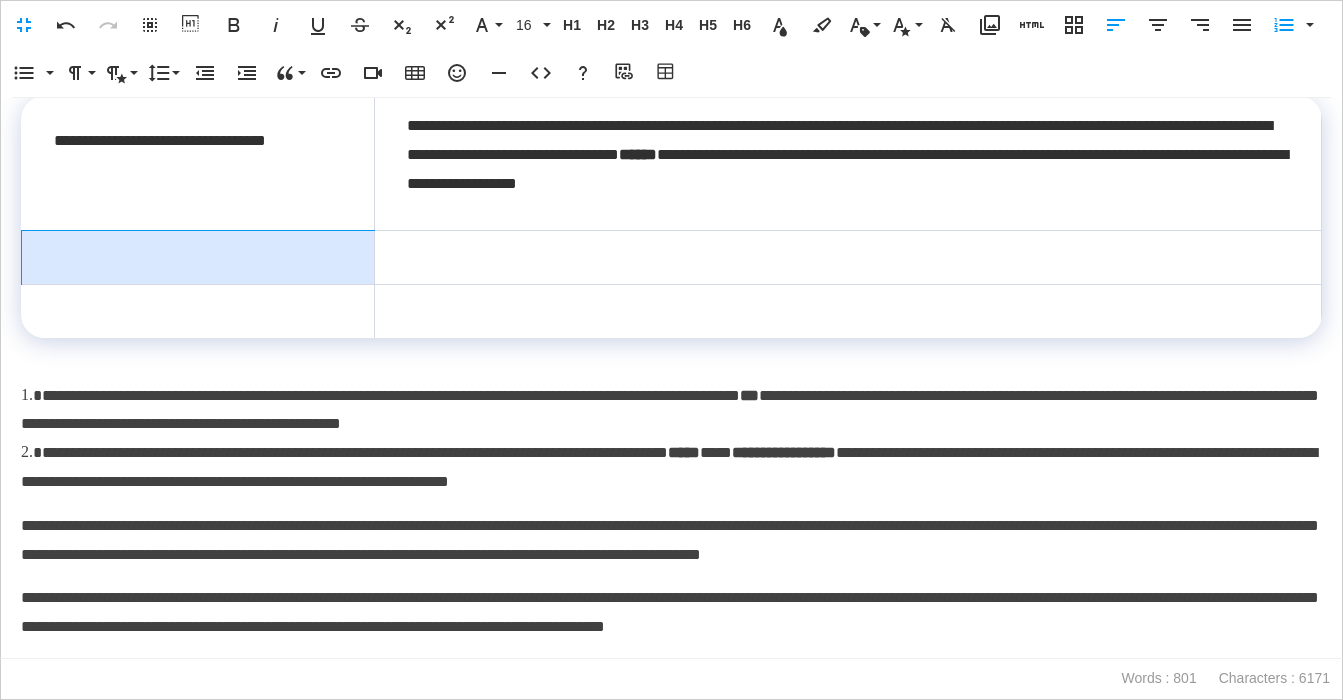 click at bounding box center (198, 257) 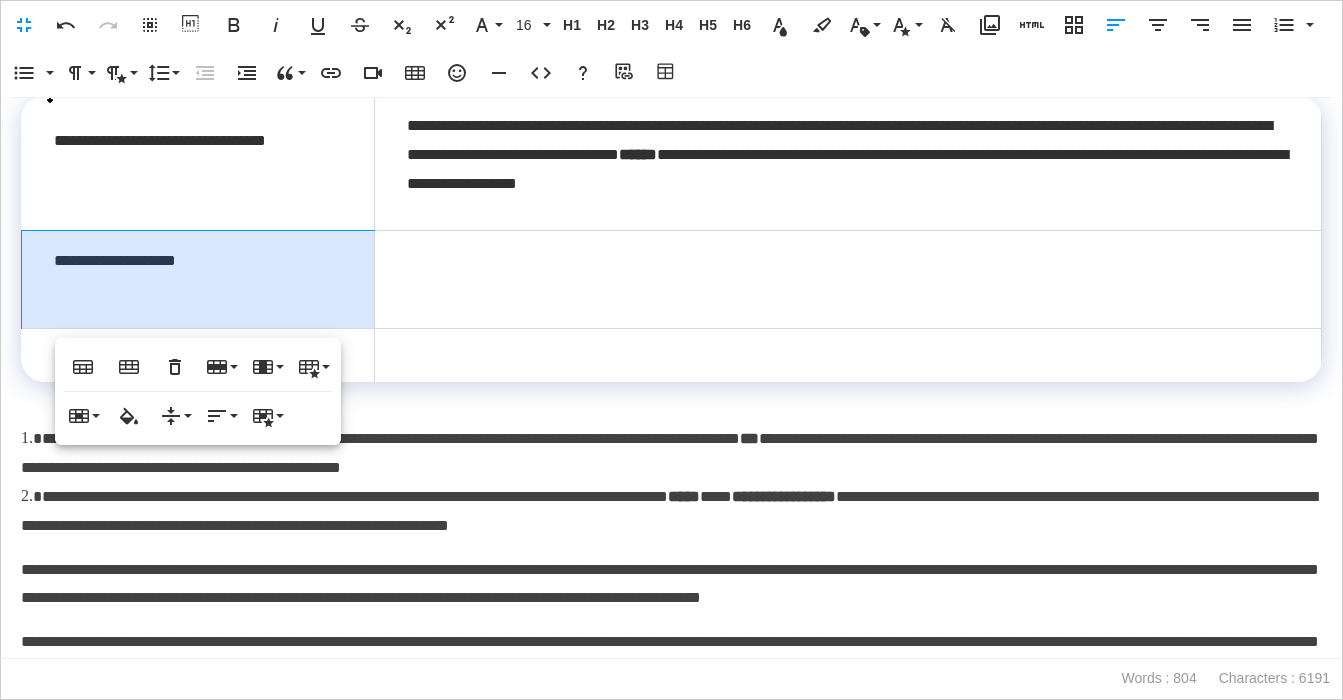 click on "**********" at bounding box center (198, 279) 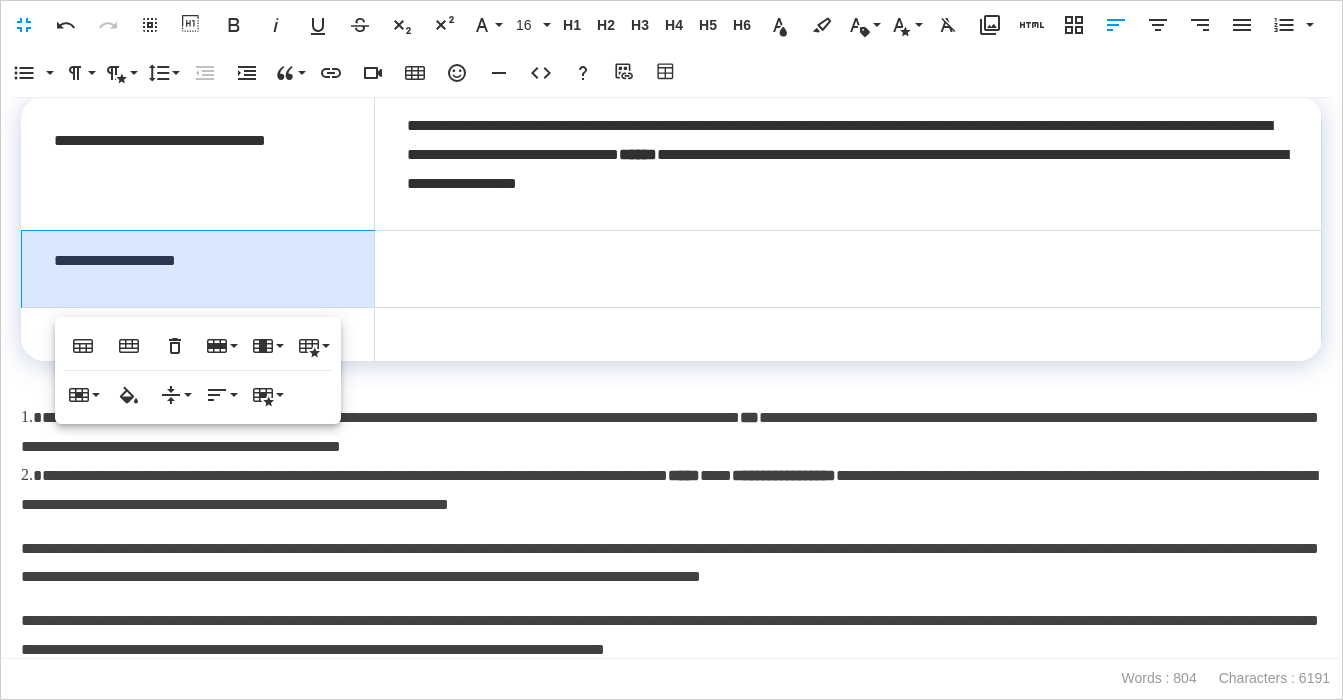 click on "**********" at bounding box center [671, 491] 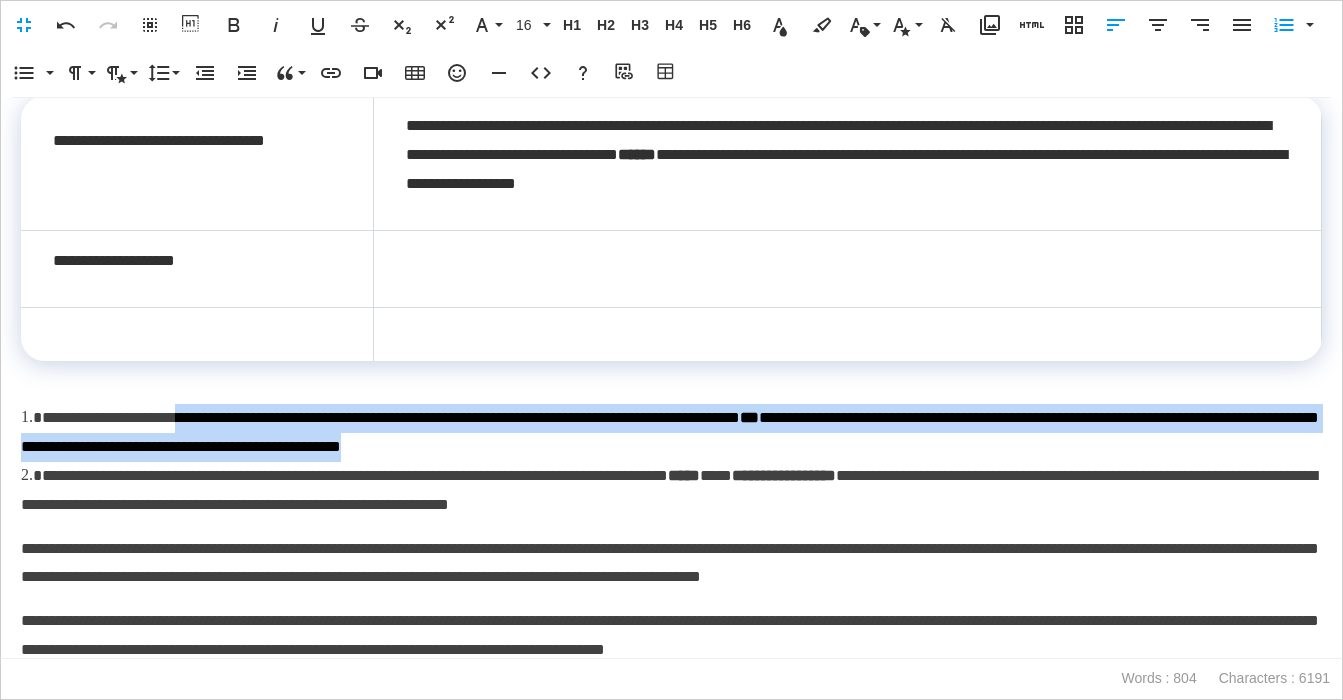 drag, startPoint x: 207, startPoint y: 421, endPoint x: 802, endPoint y: 429, distance: 595.0538 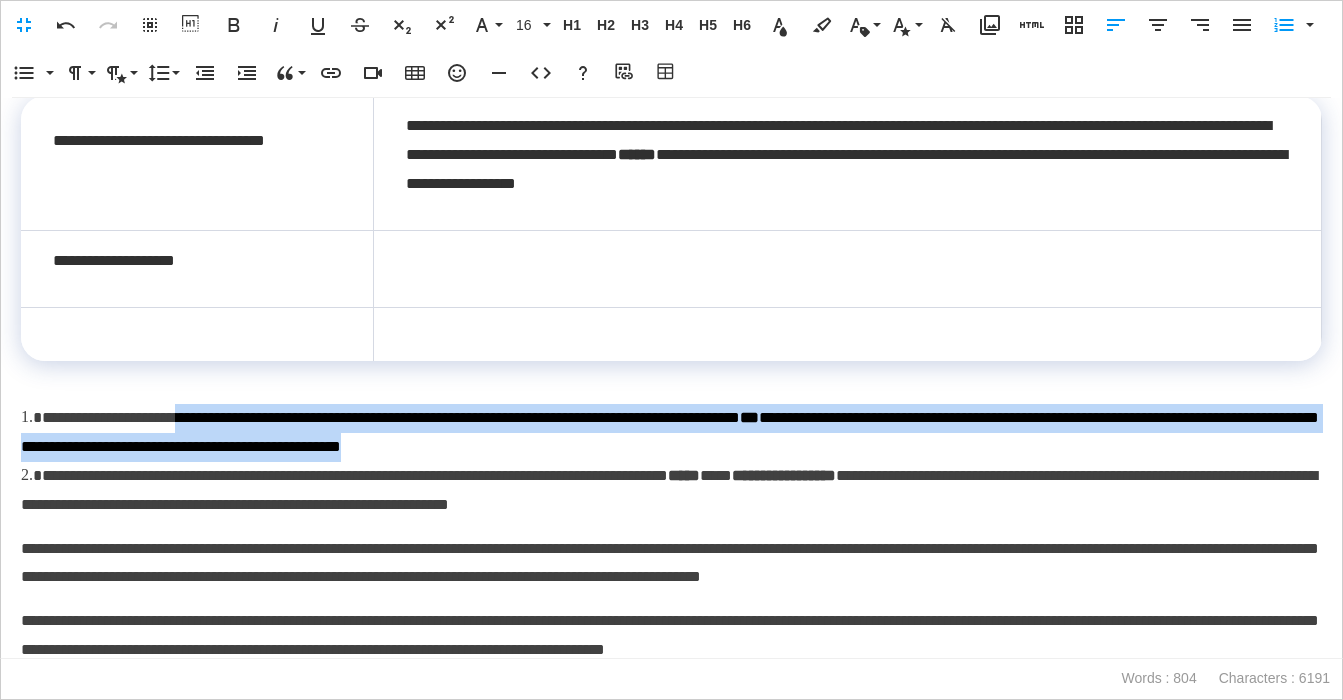 click on "**********" at bounding box center [671, 433] 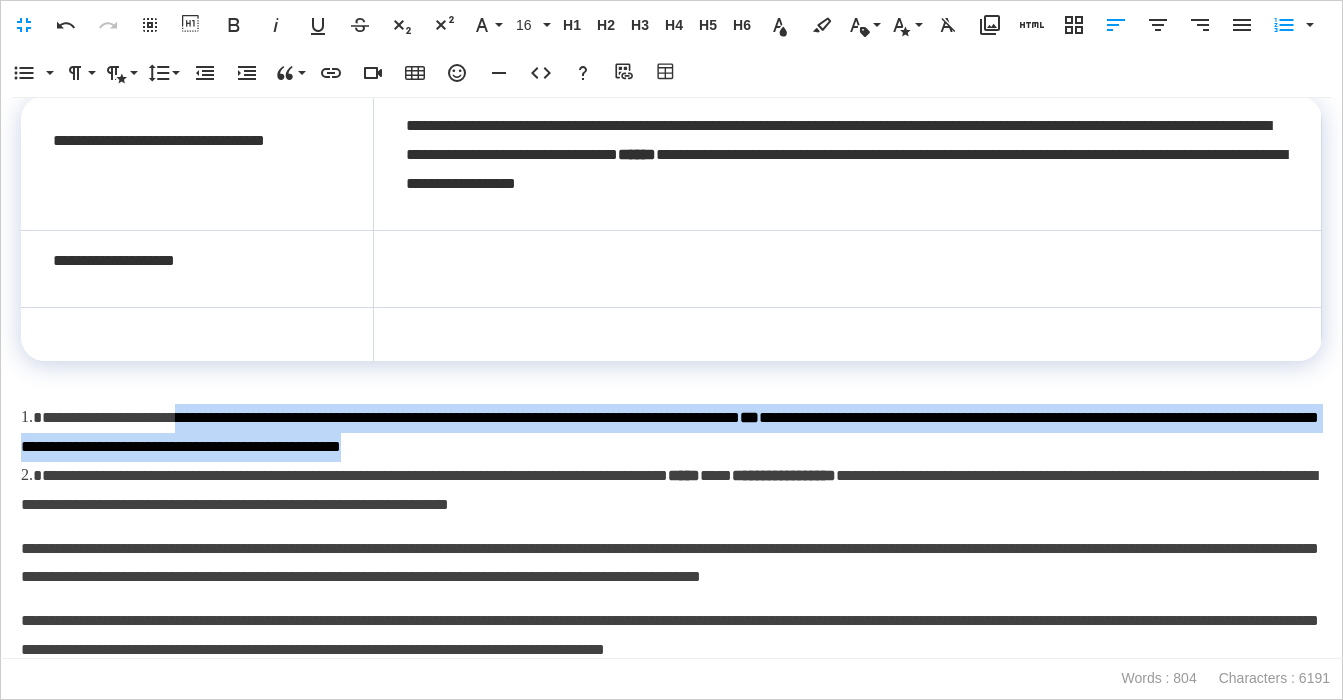 click at bounding box center [848, 268] 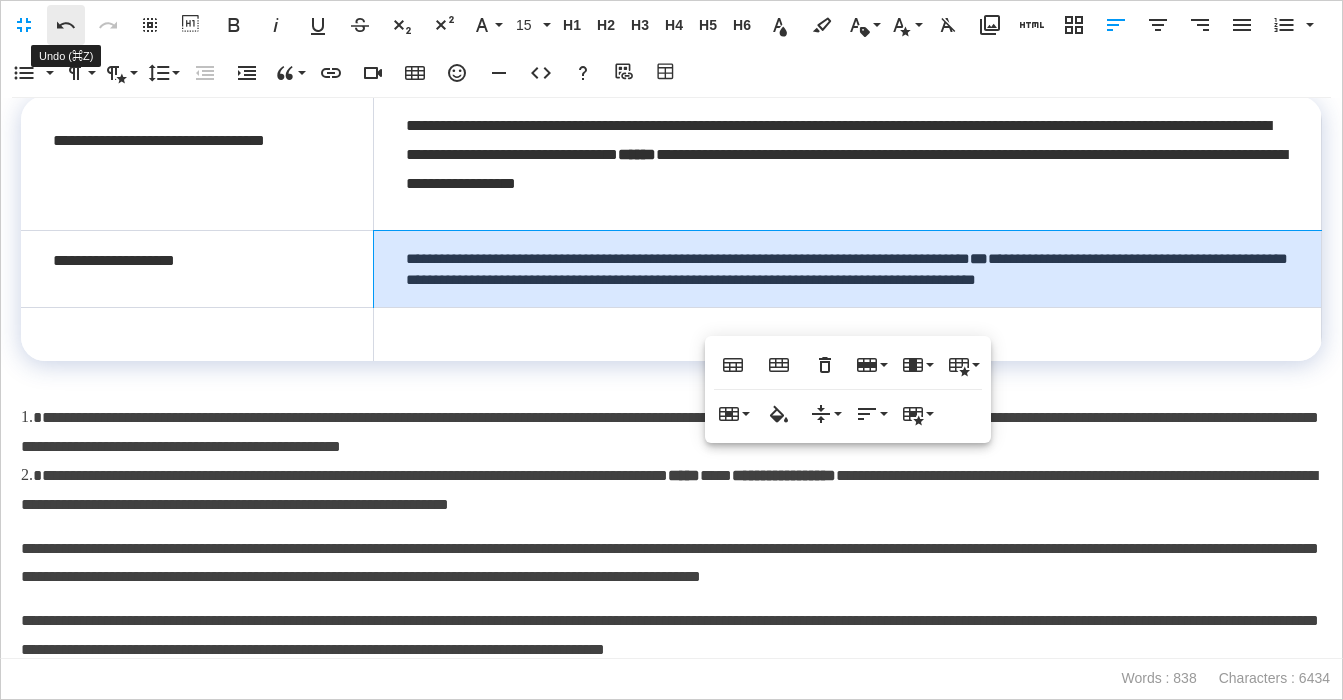 click 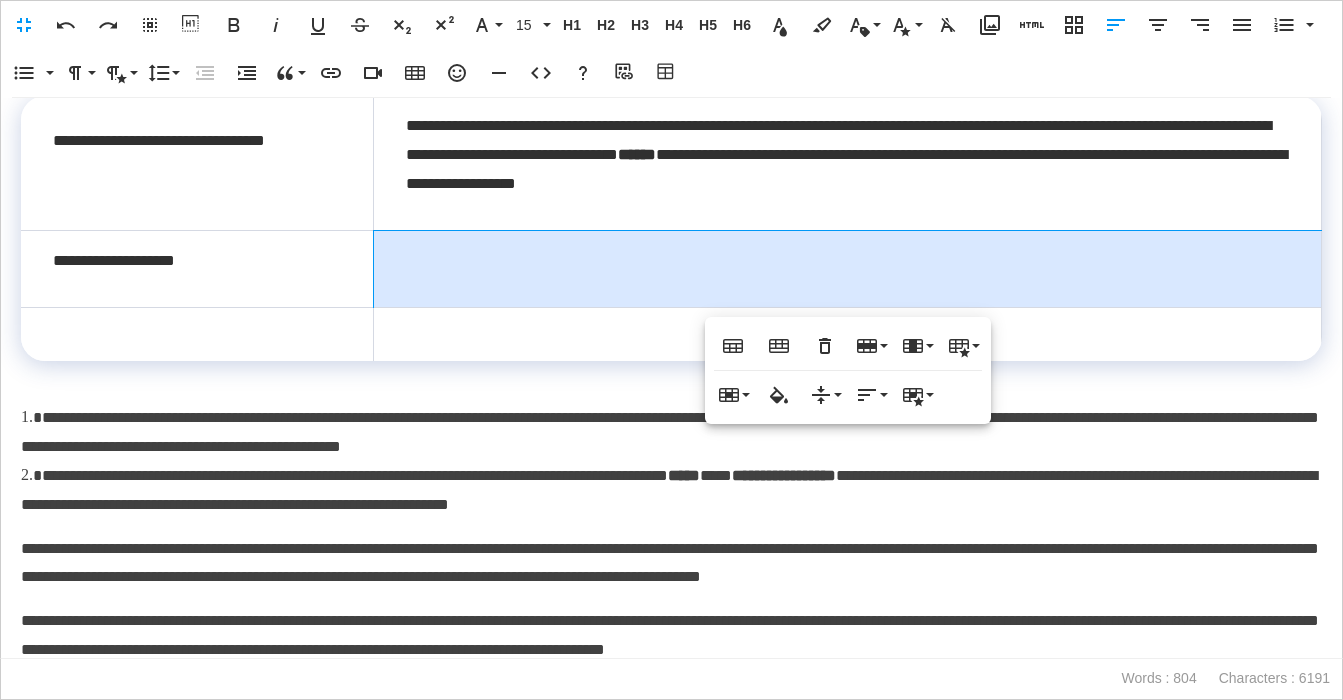 click on "**********" at bounding box center [671, 433] 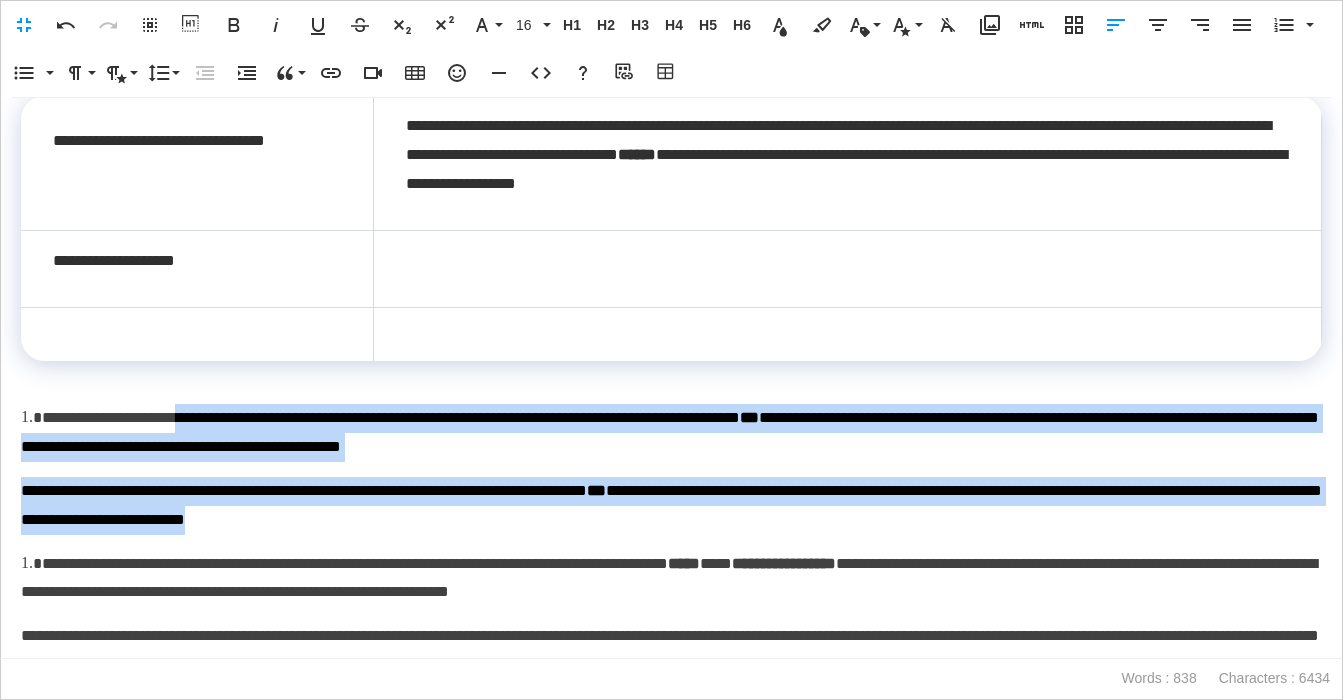 drag, startPoint x: 570, startPoint y: 500, endPoint x: 210, endPoint y: 423, distance: 368.14264 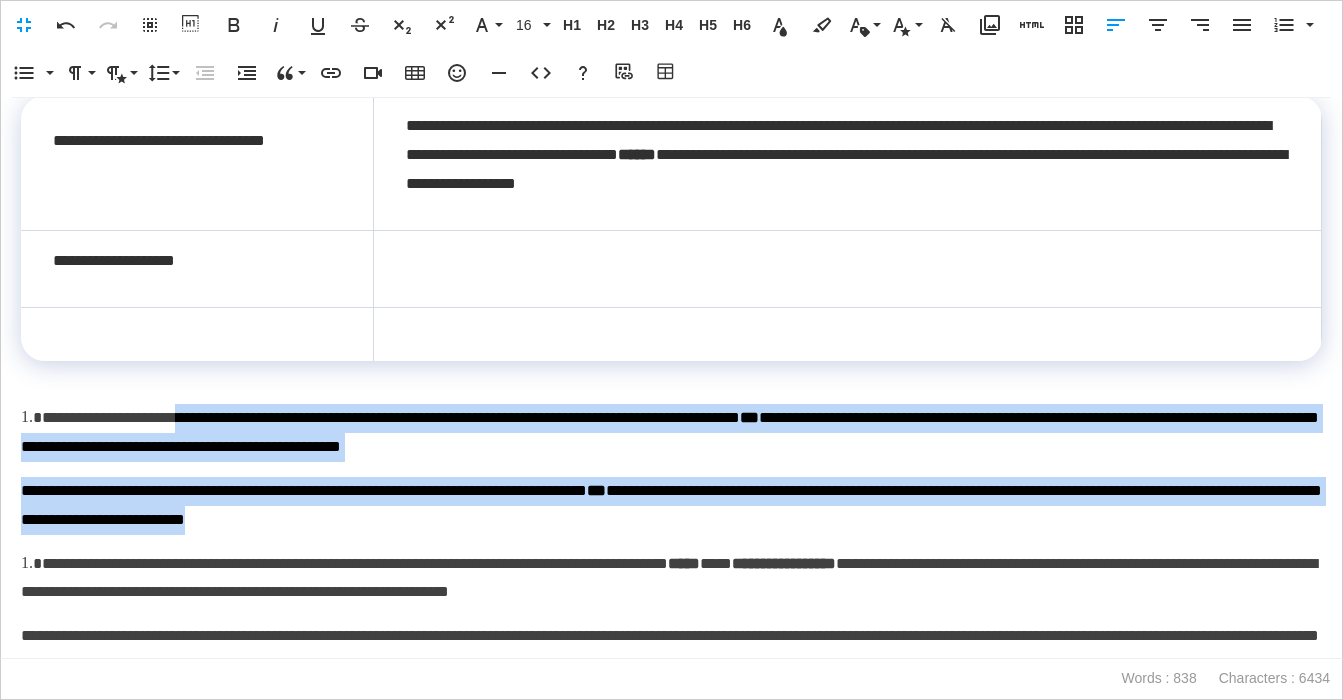 click on "**********" at bounding box center (671, -267) 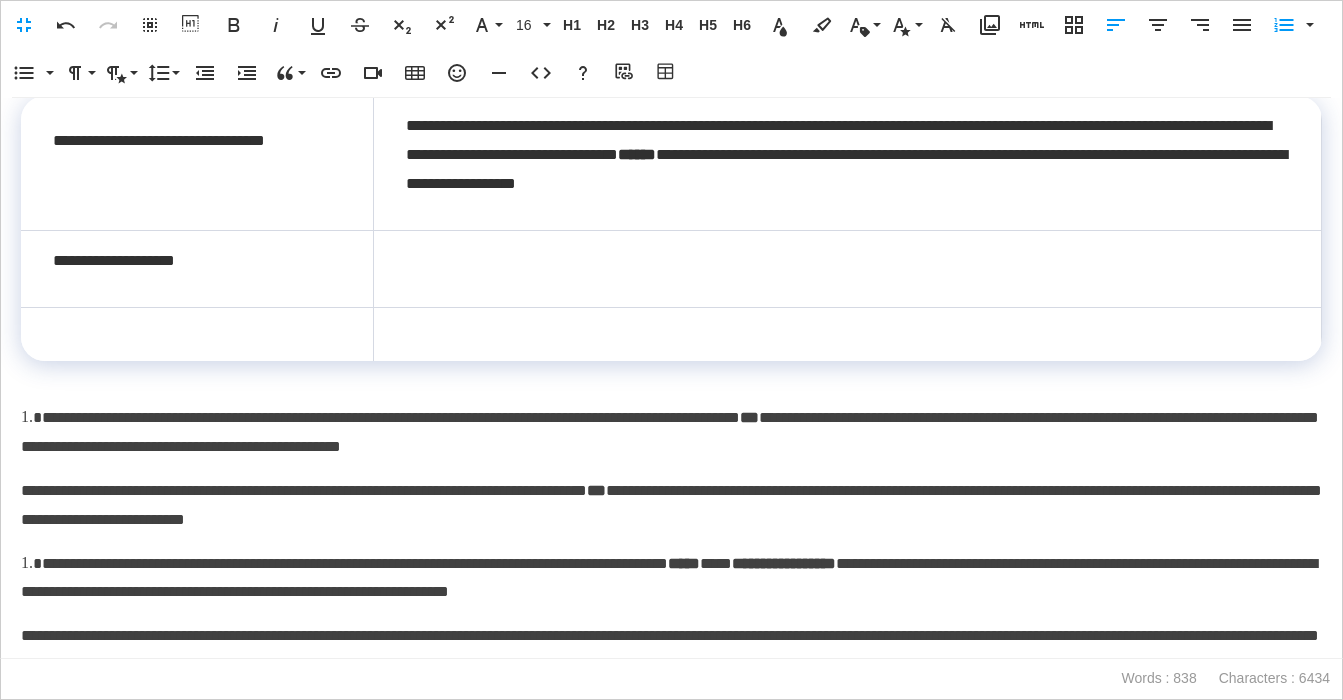 click at bounding box center (848, 268) 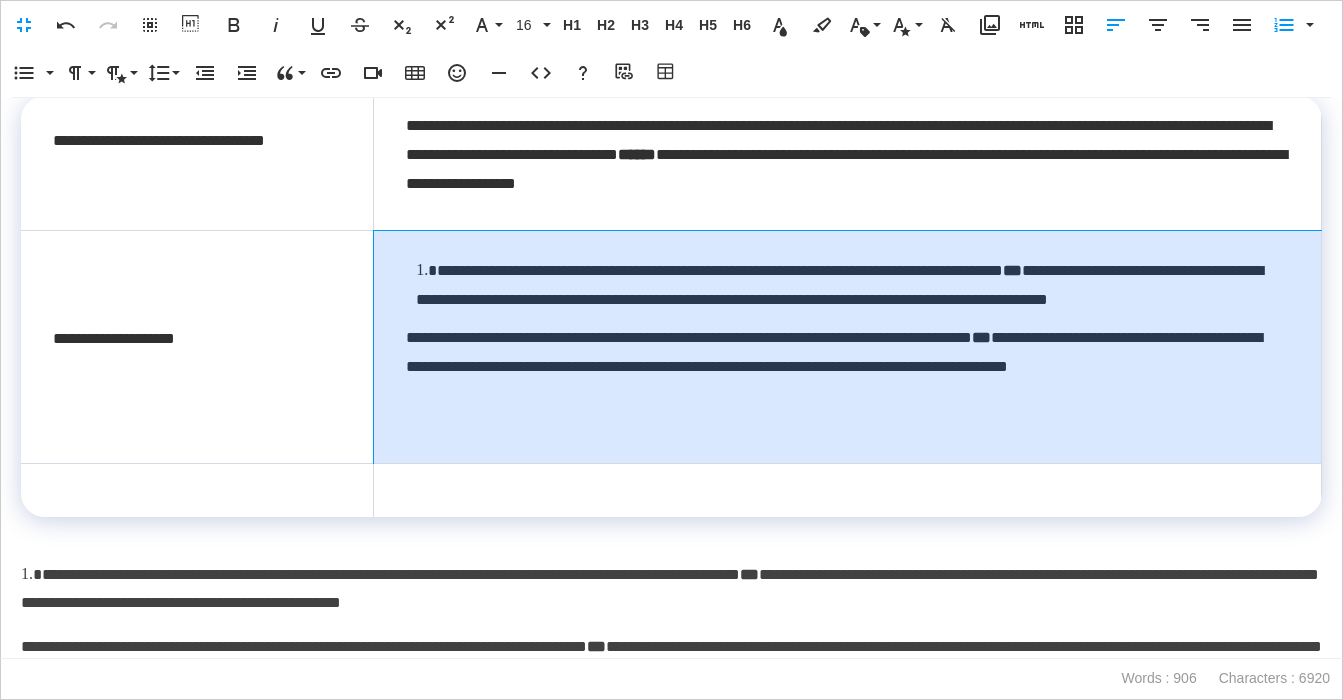 click on "**********" at bounding box center (852, 286) 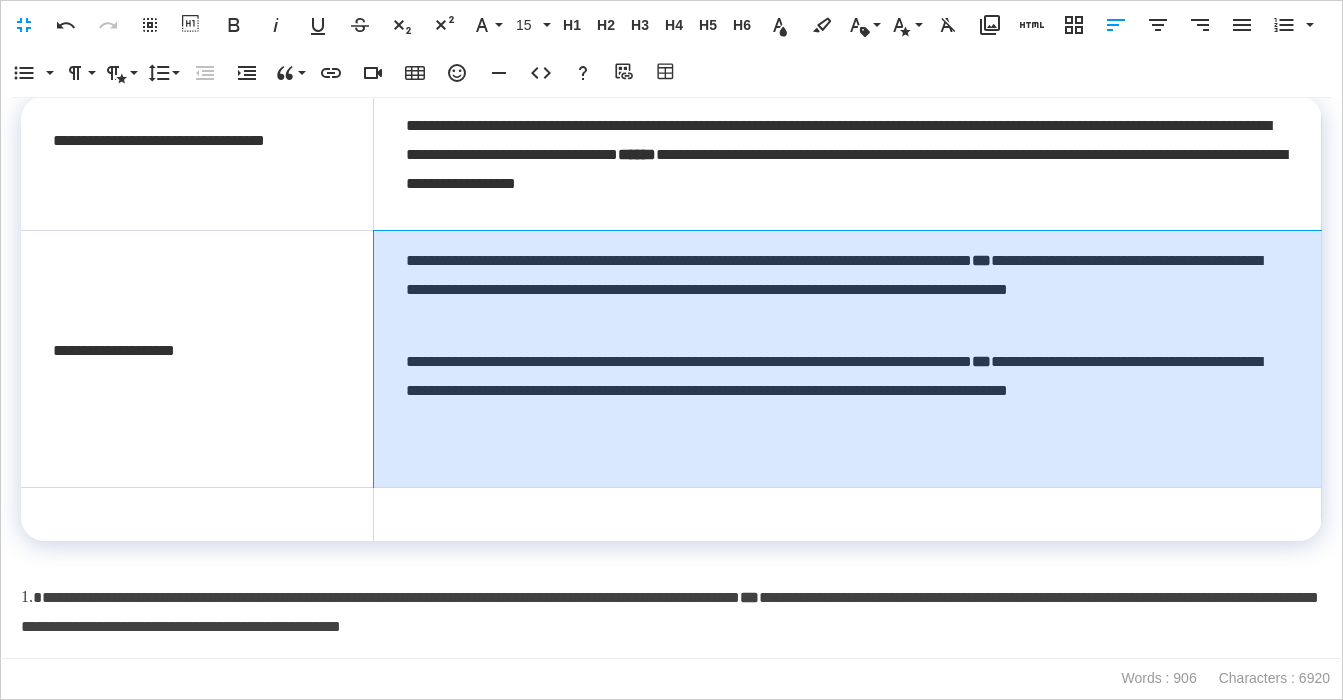 click on "**********" at bounding box center [848, 358] 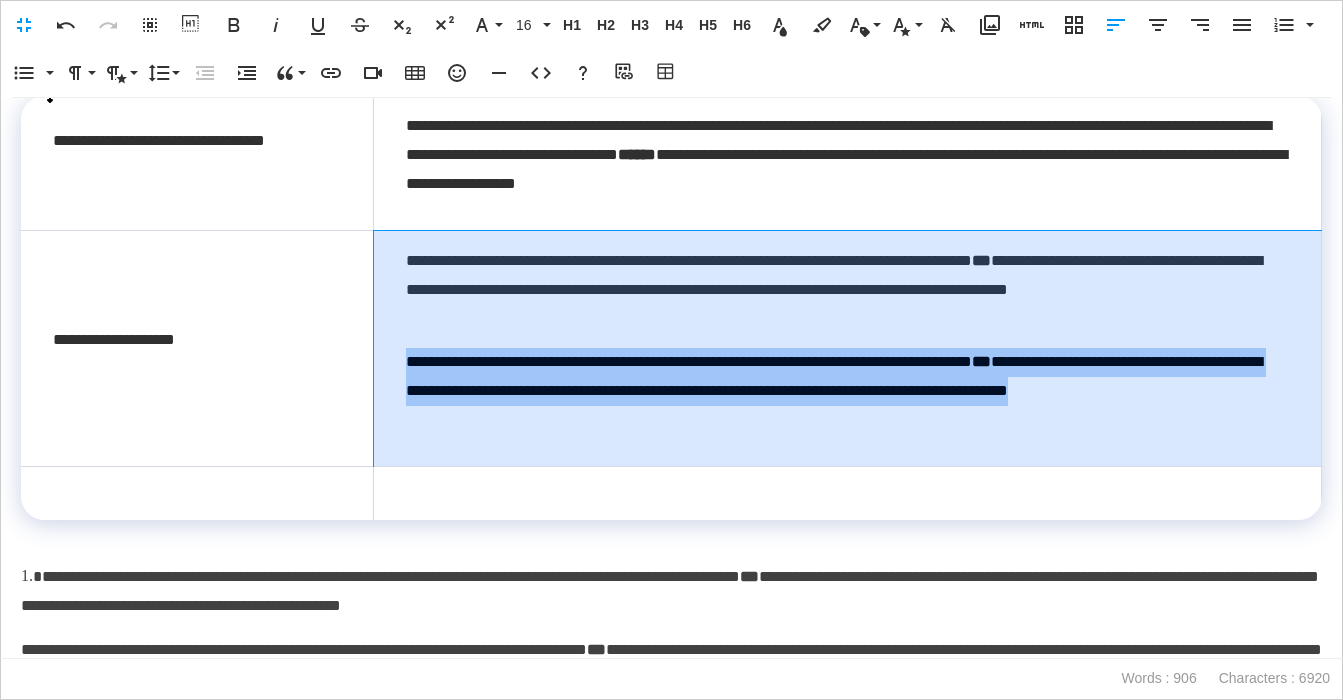 drag, startPoint x: 536, startPoint y: 427, endPoint x: 405, endPoint y: 348, distance: 152.97713 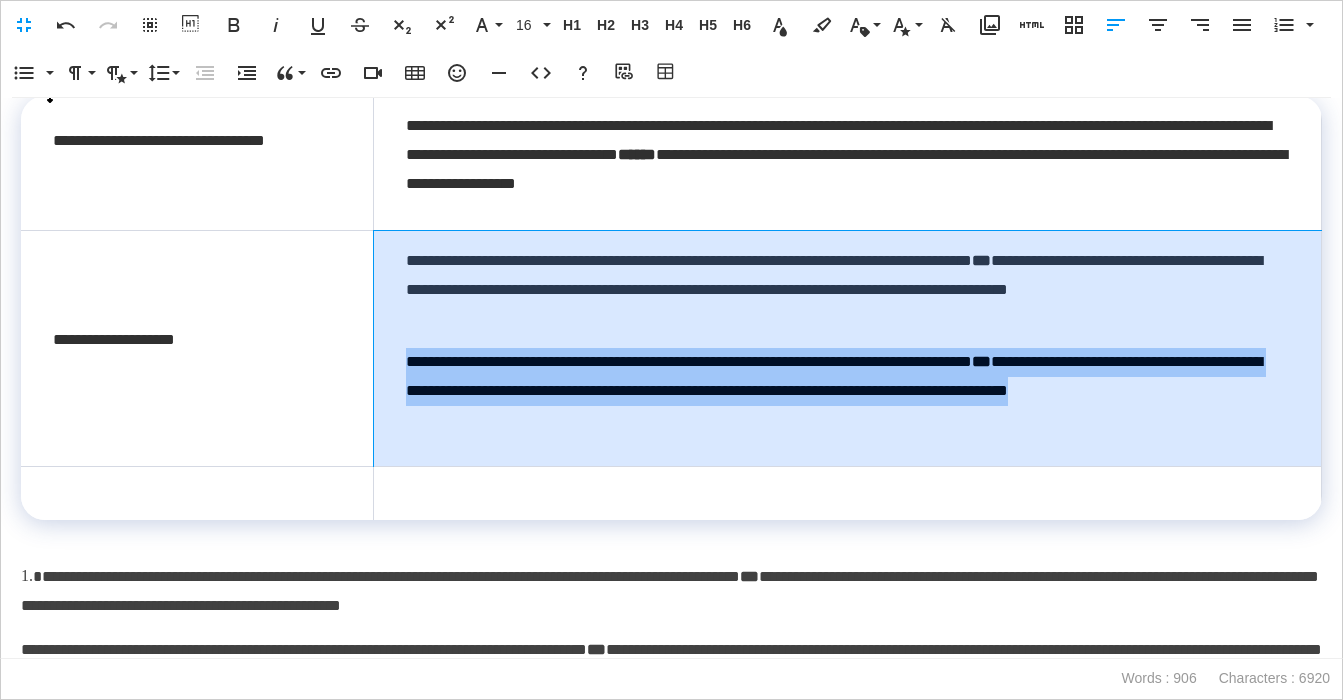 click on "**********" at bounding box center (848, 348) 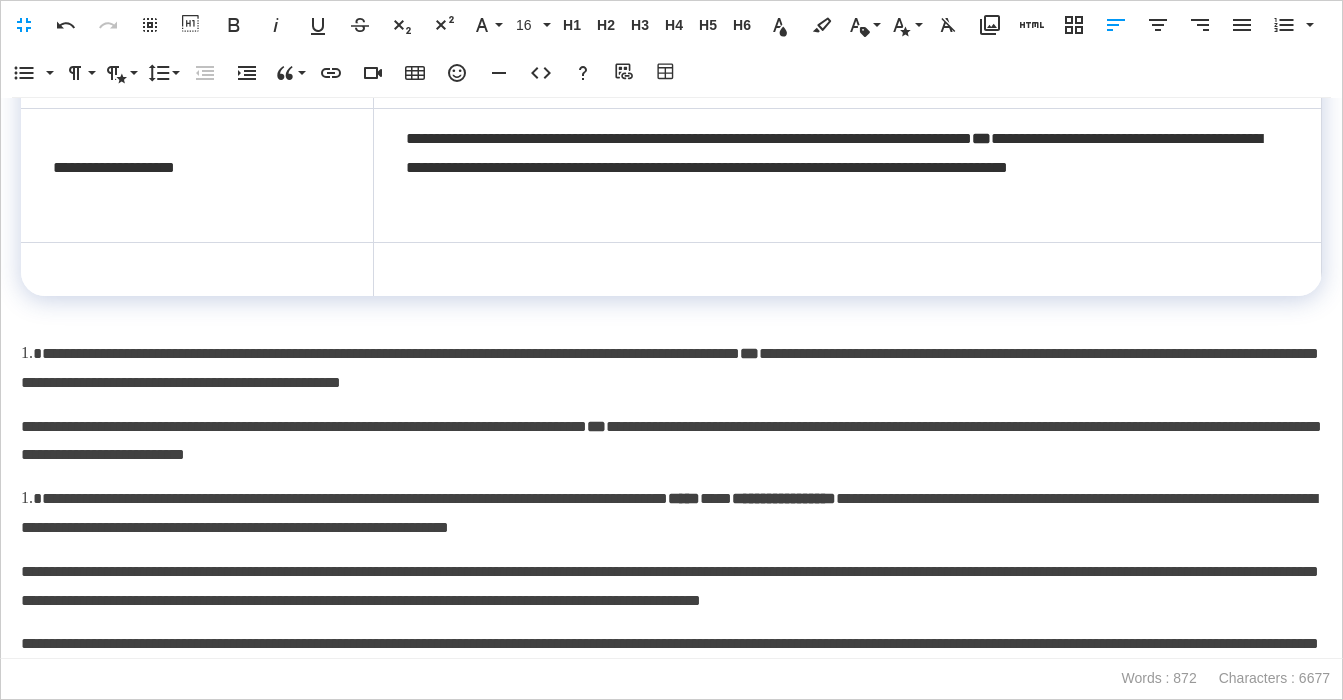 scroll, scrollTop: 775, scrollLeft: 0, axis: vertical 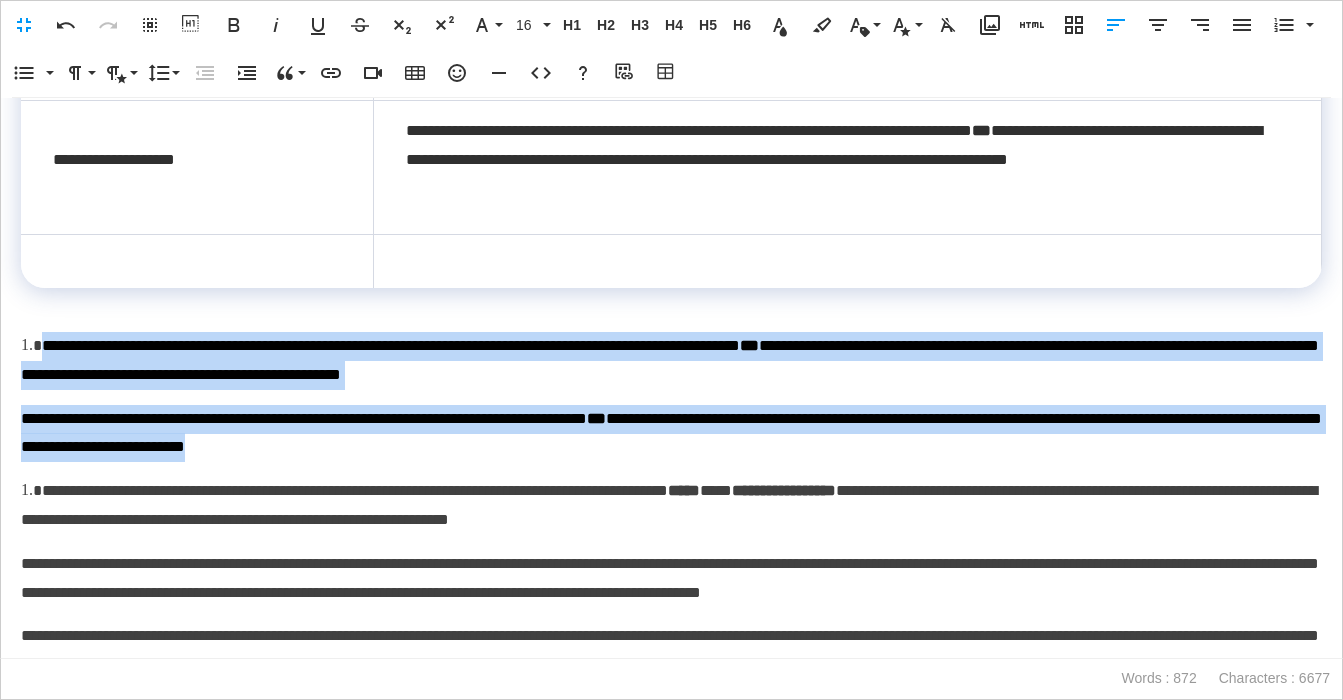 drag, startPoint x: 605, startPoint y: 454, endPoint x: -19, endPoint y: 340, distance: 634.328 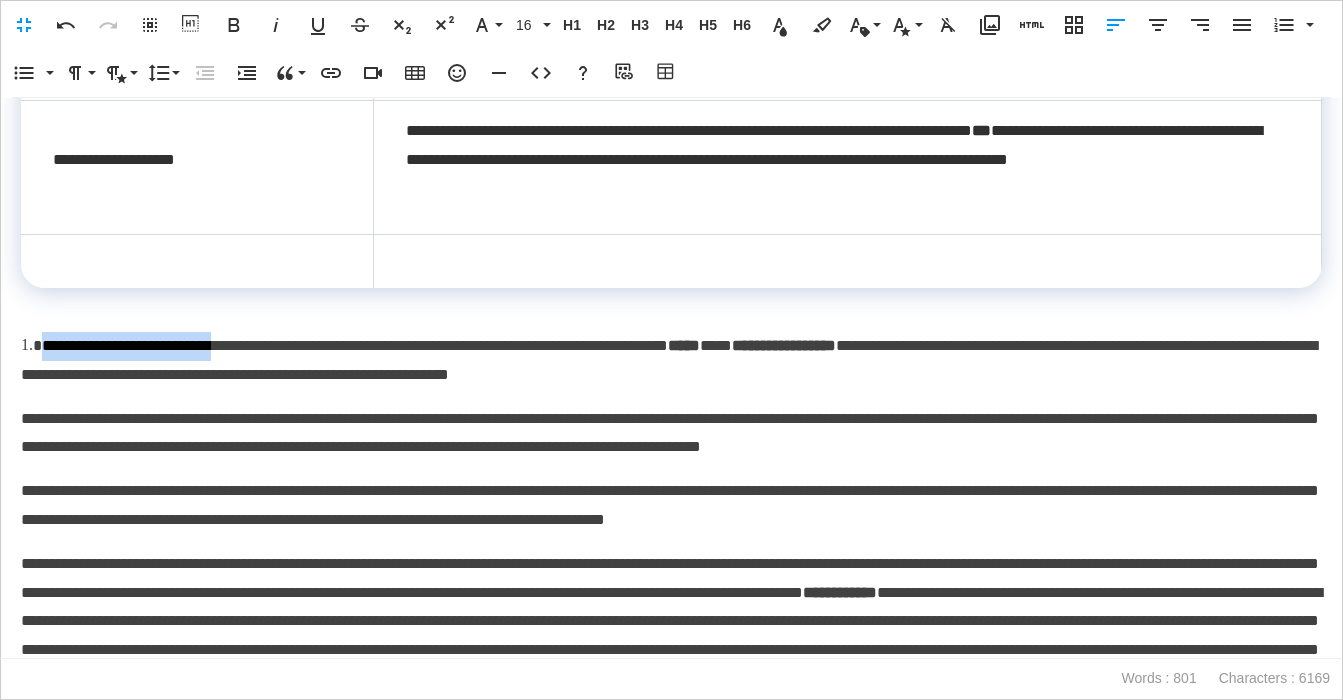 drag, startPoint x: 261, startPoint y: 346, endPoint x: 39, endPoint y: 358, distance: 222.32408 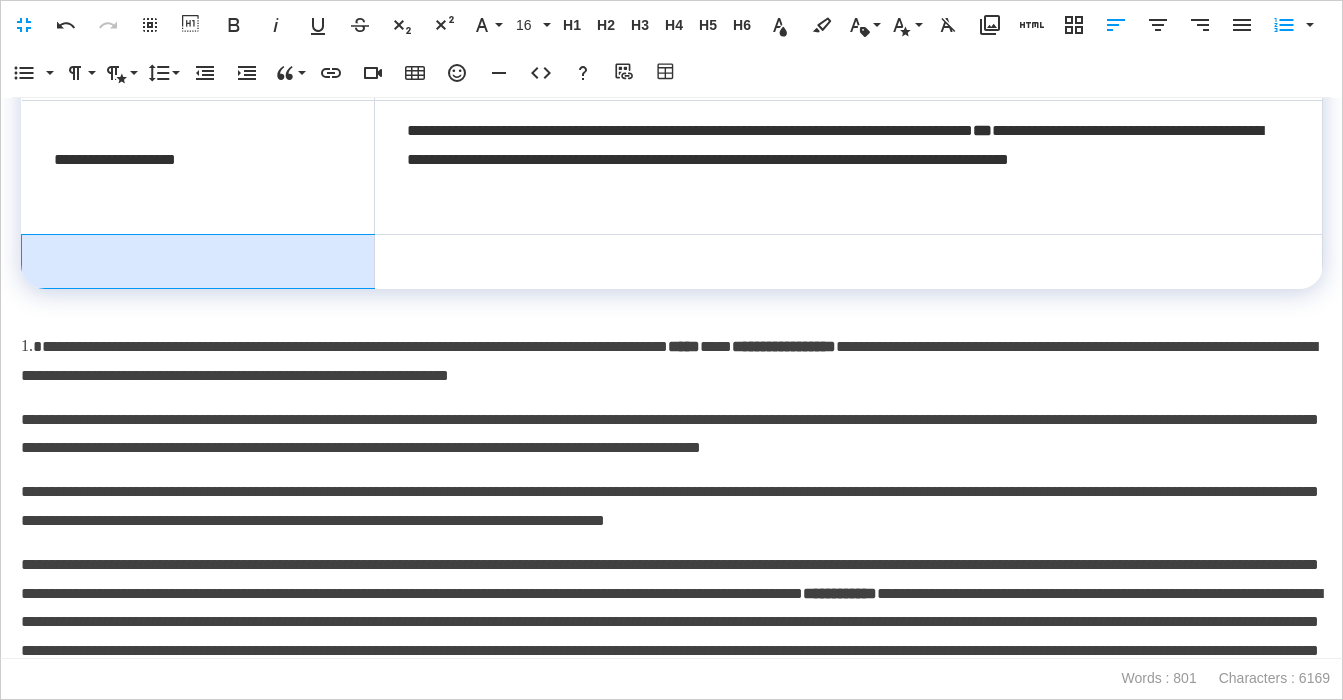 click at bounding box center [198, 262] 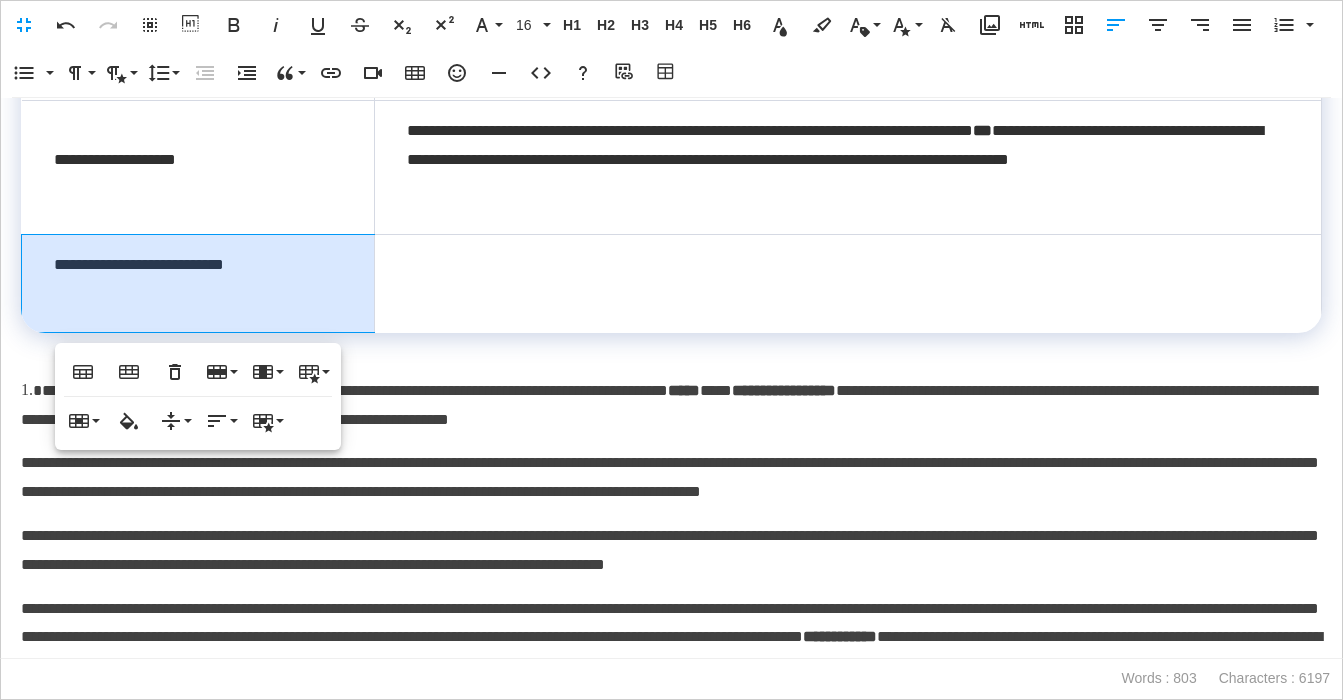 click on "**********" at bounding box center (198, 284) 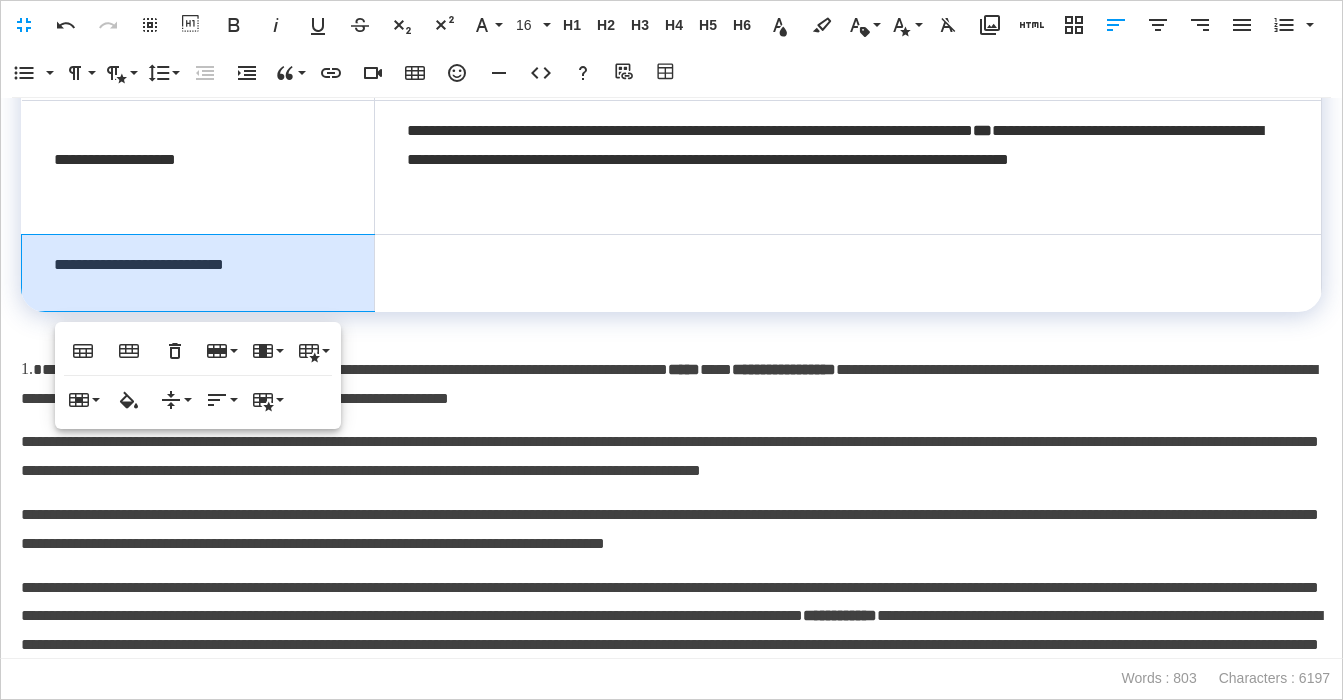 click on "**********" at bounding box center (669, 384) 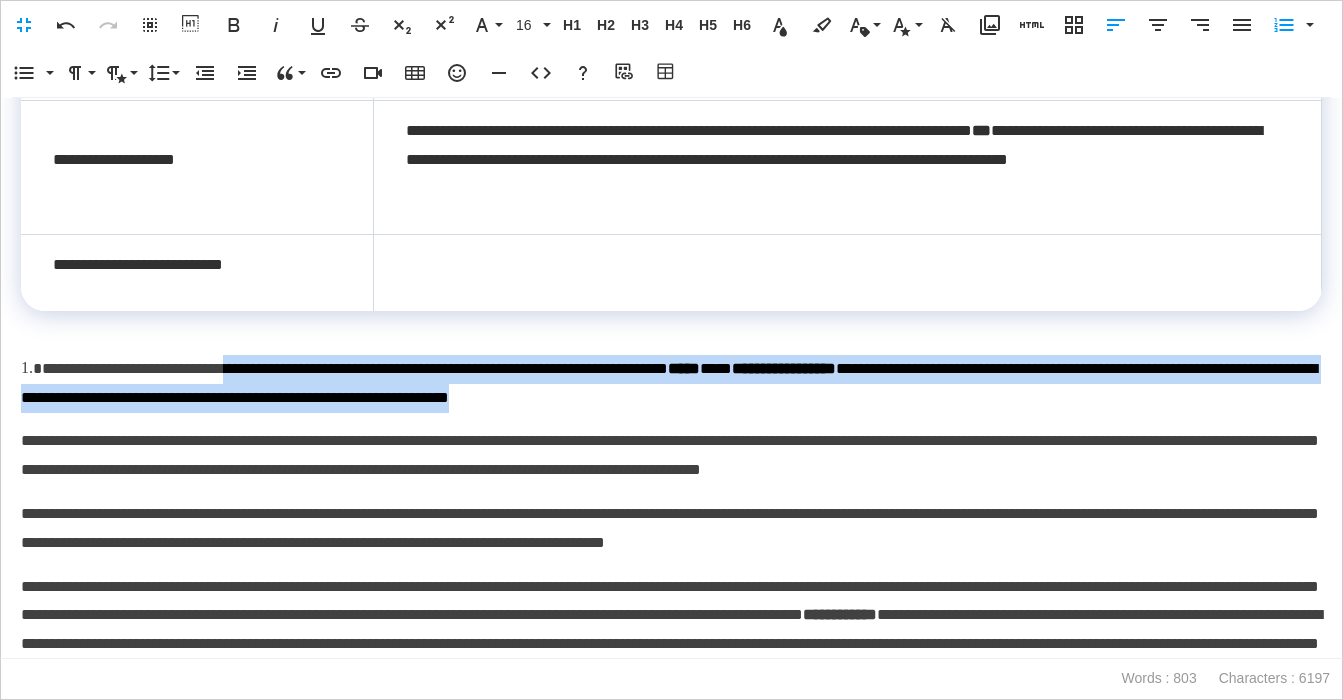 drag, startPoint x: 275, startPoint y: 368, endPoint x: 896, endPoint y: 392, distance: 621.4636 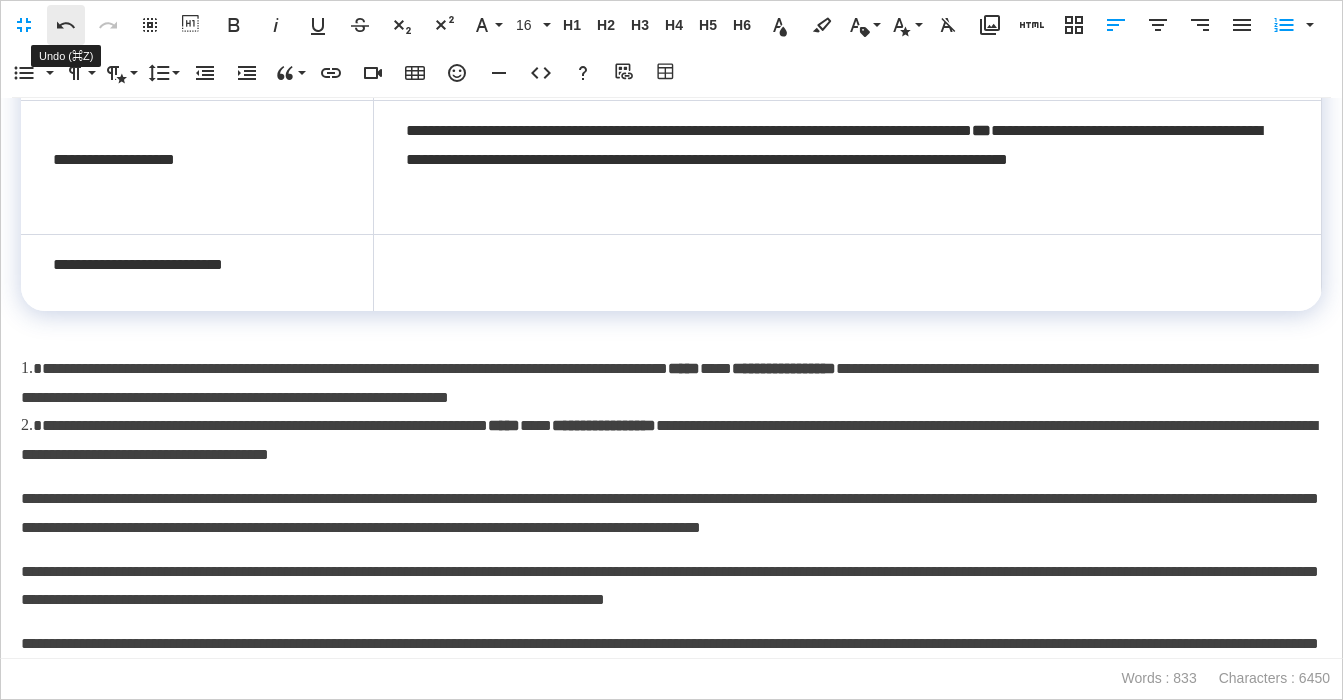 click 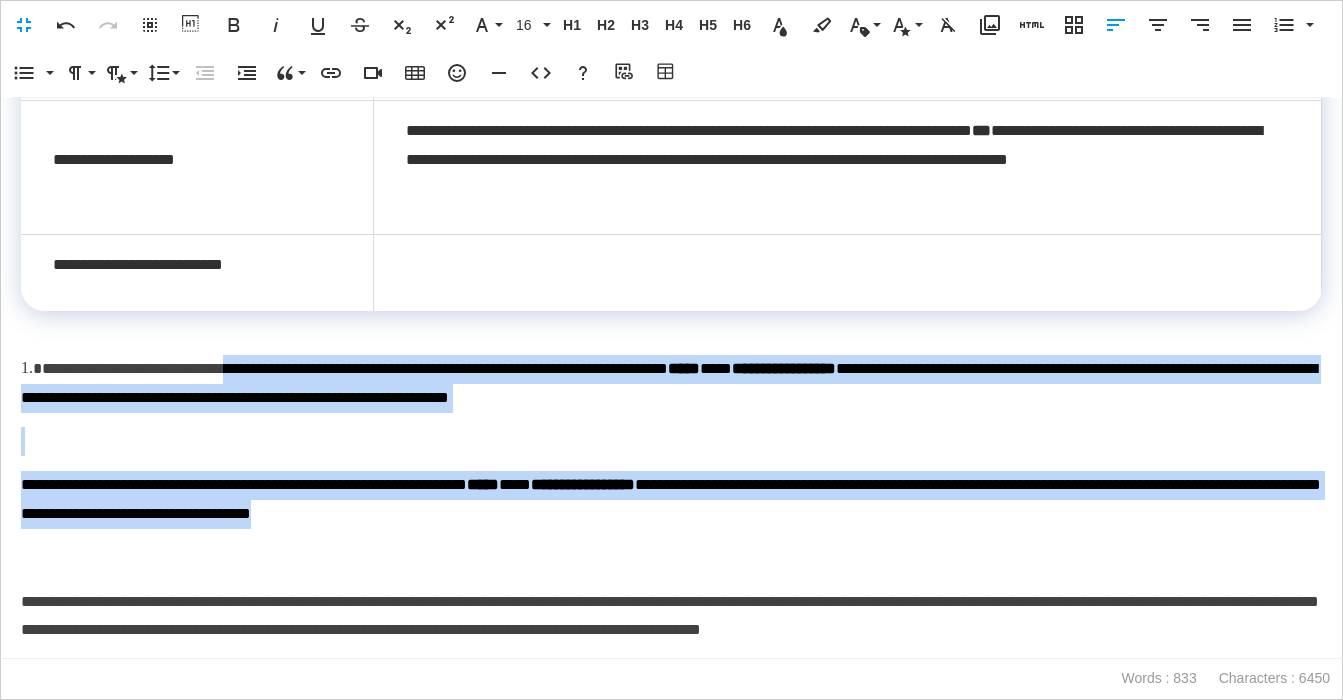 drag, startPoint x: 640, startPoint y: 476, endPoint x: 323, endPoint y: 378, distance: 331.80264 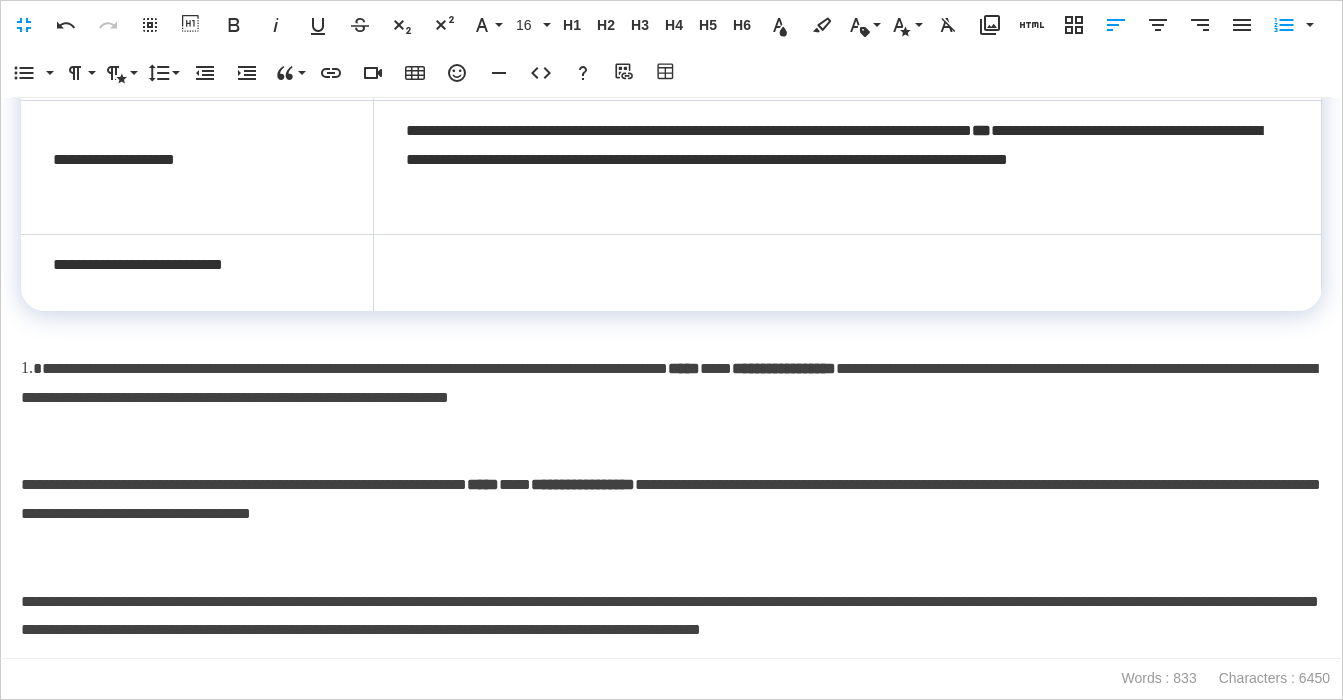 click at bounding box center (848, 273) 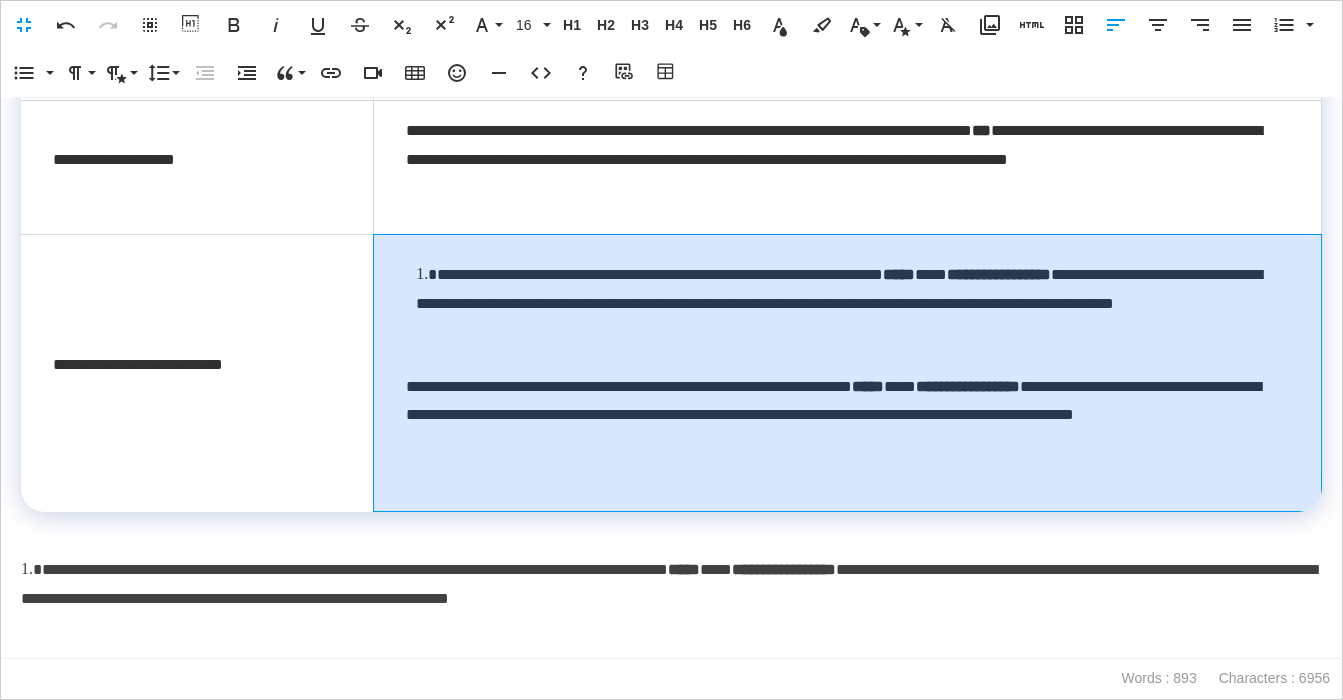drag, startPoint x: 588, startPoint y: 516, endPoint x: 421, endPoint y: 396, distance: 205.6429 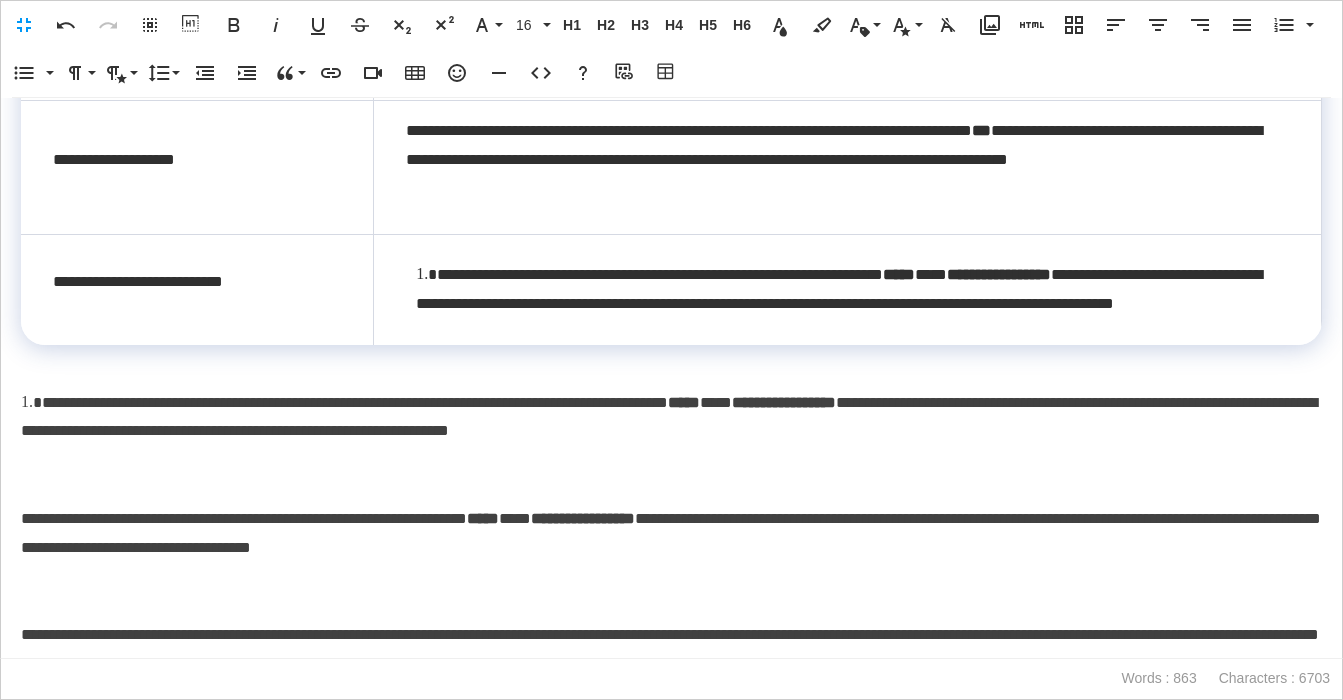 click on "**********" at bounding box center [671, 378] 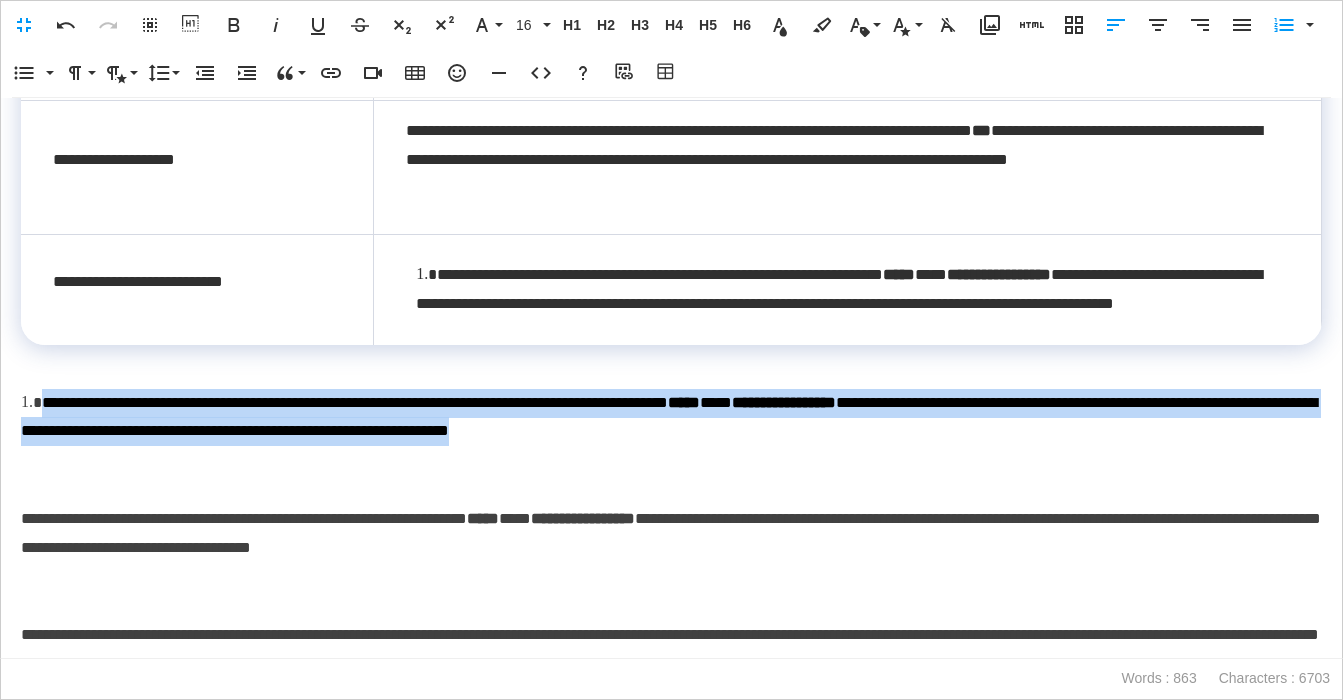 drag, startPoint x: 1003, startPoint y: 465, endPoint x: -19, endPoint y: 430, distance: 1022.5991 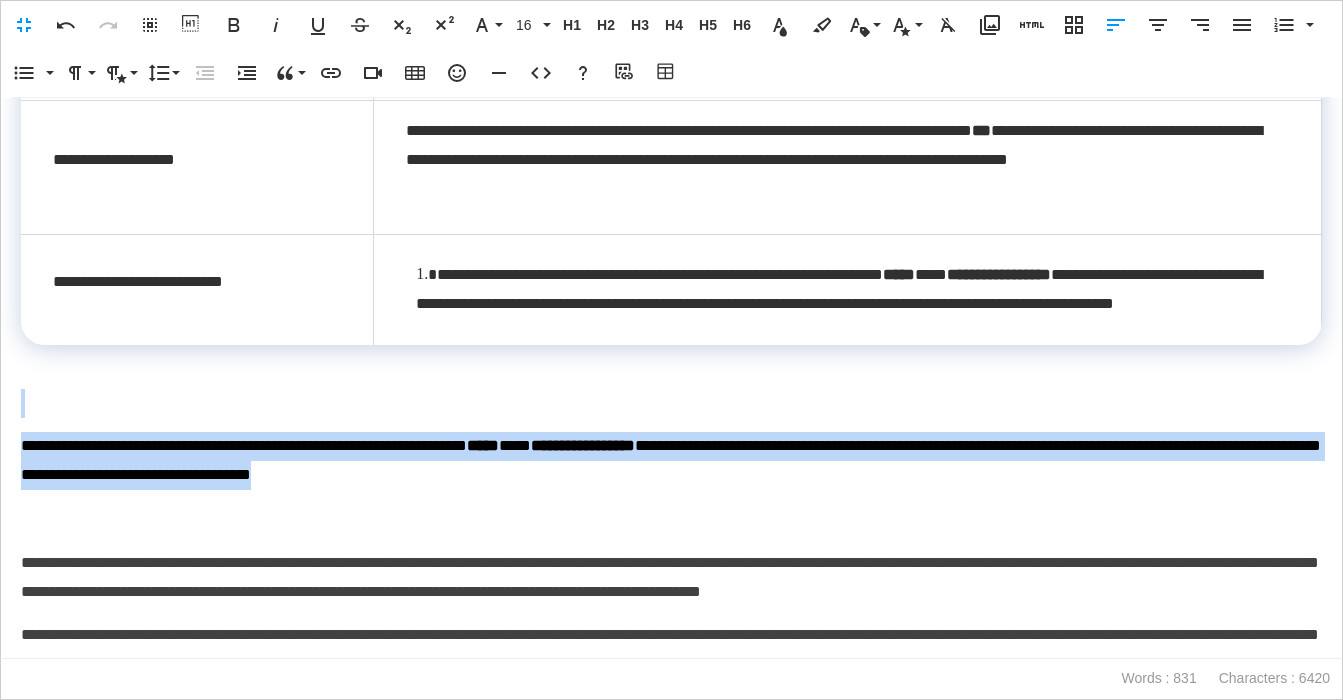 drag, startPoint x: 684, startPoint y: 505, endPoint x: -19, endPoint y: 440, distance: 705.9986 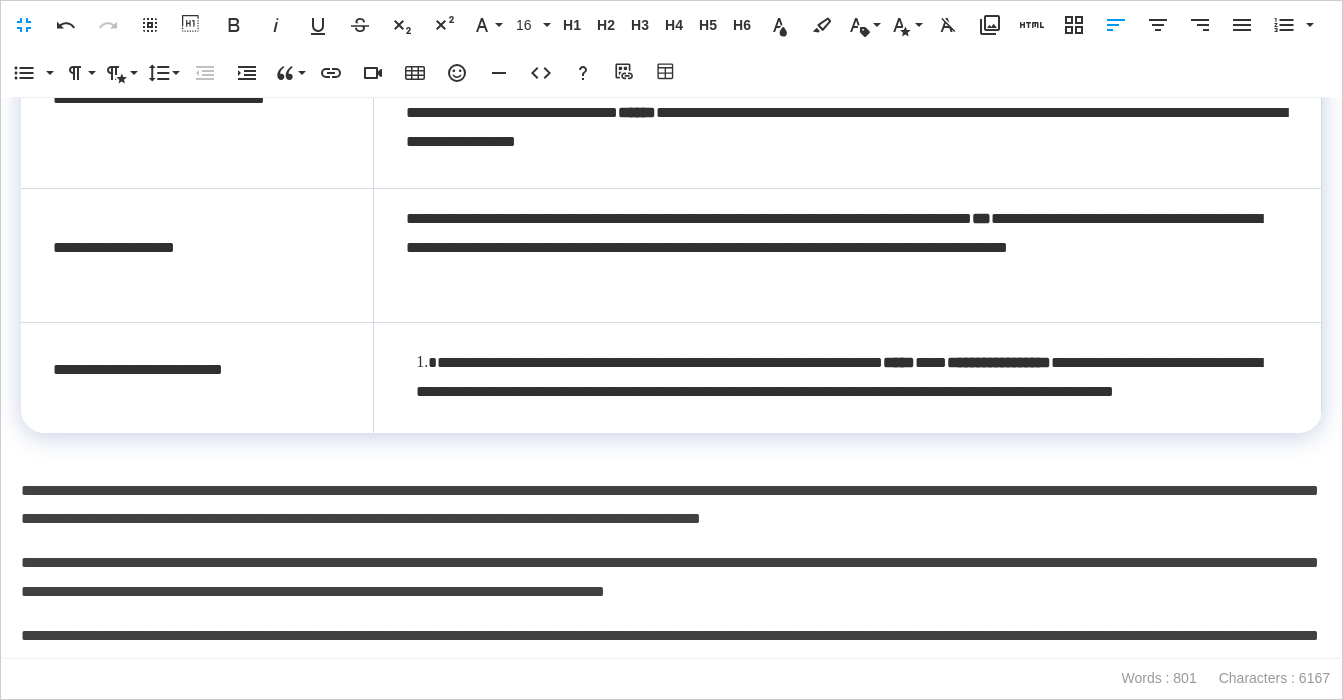 scroll, scrollTop: 568, scrollLeft: 0, axis: vertical 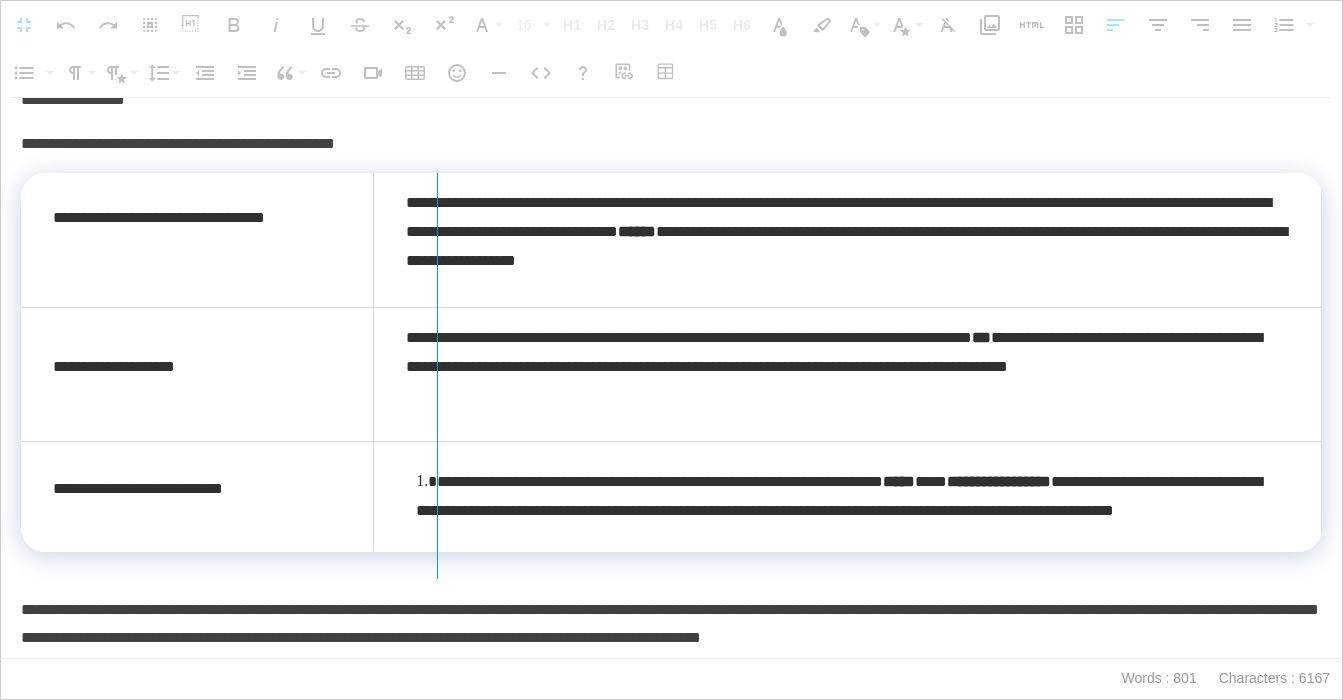 drag, startPoint x: 373, startPoint y: 277, endPoint x: 438, endPoint y: 275, distance: 65.03076 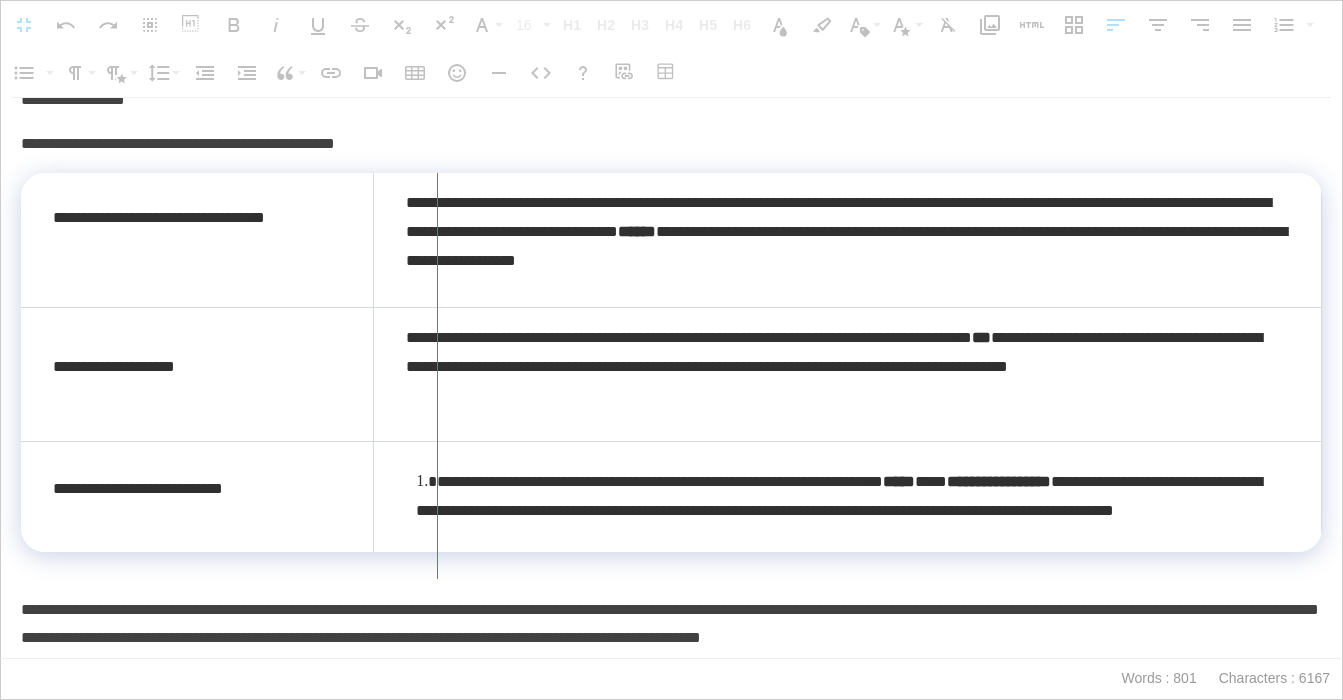 click at bounding box center [437, 376] 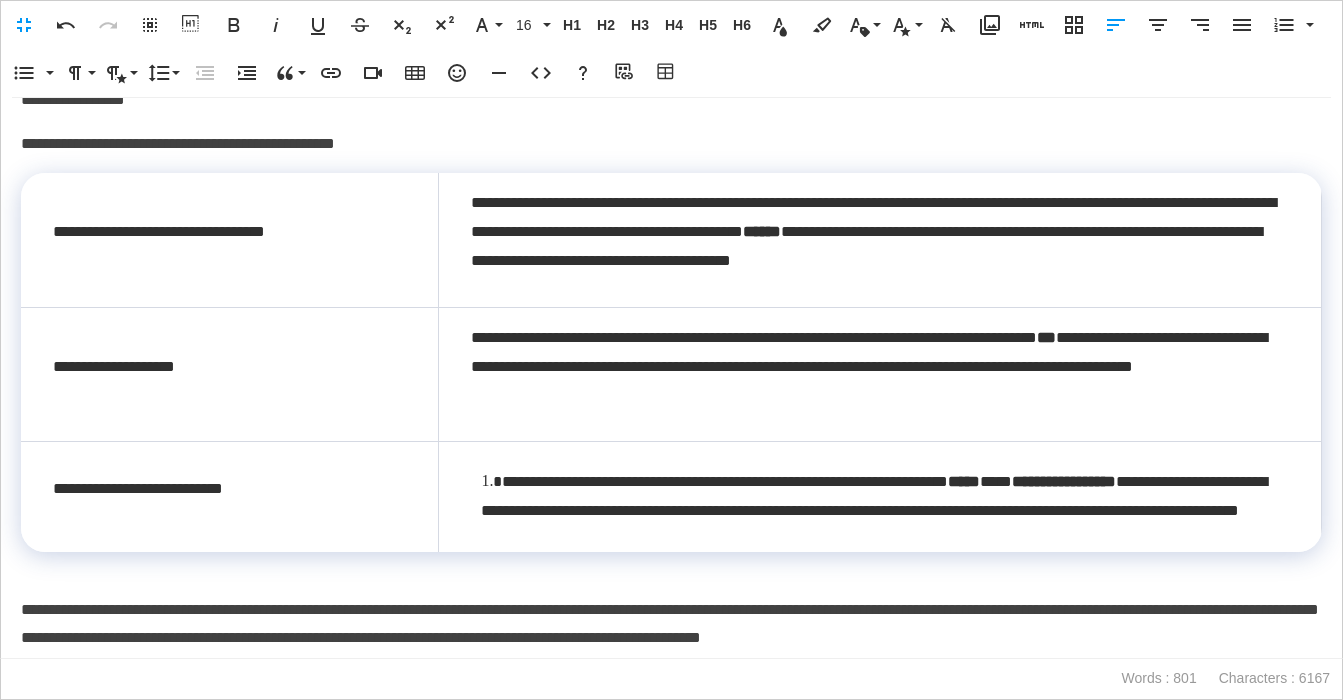 click on "**********" at bounding box center (671, 144) 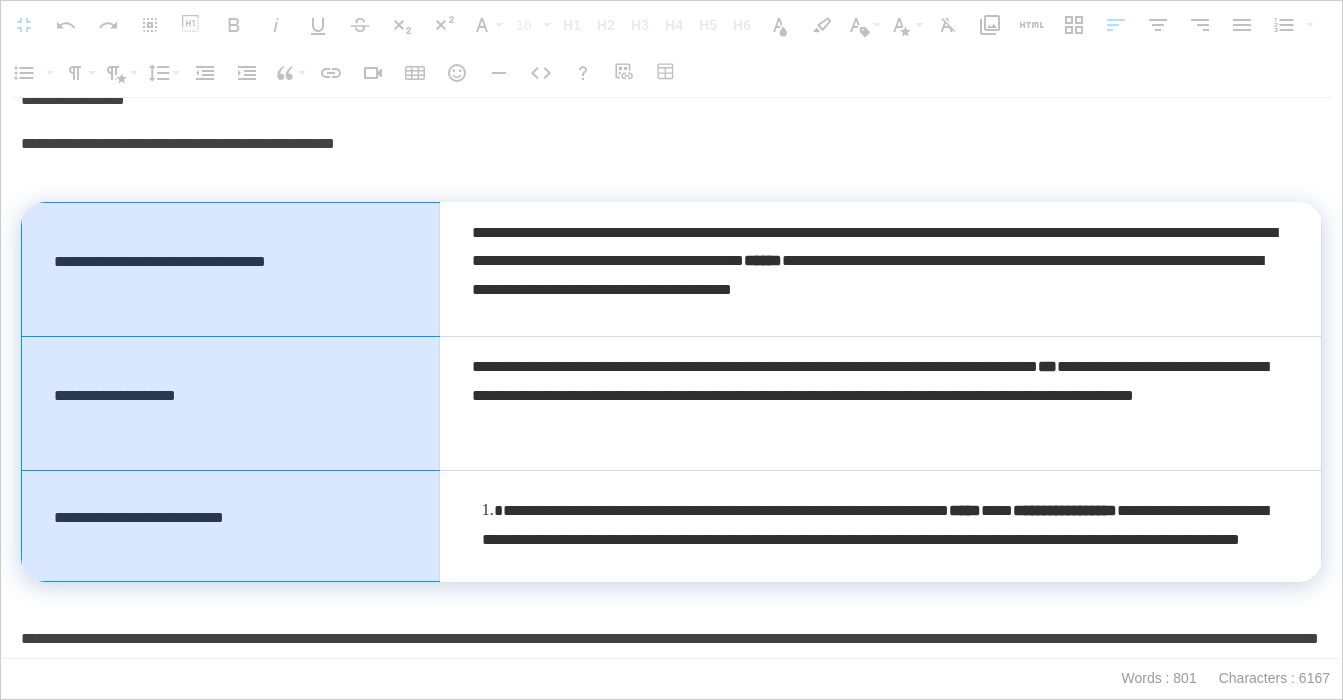 drag, startPoint x: 377, startPoint y: 312, endPoint x: 352, endPoint y: 574, distance: 263.19003 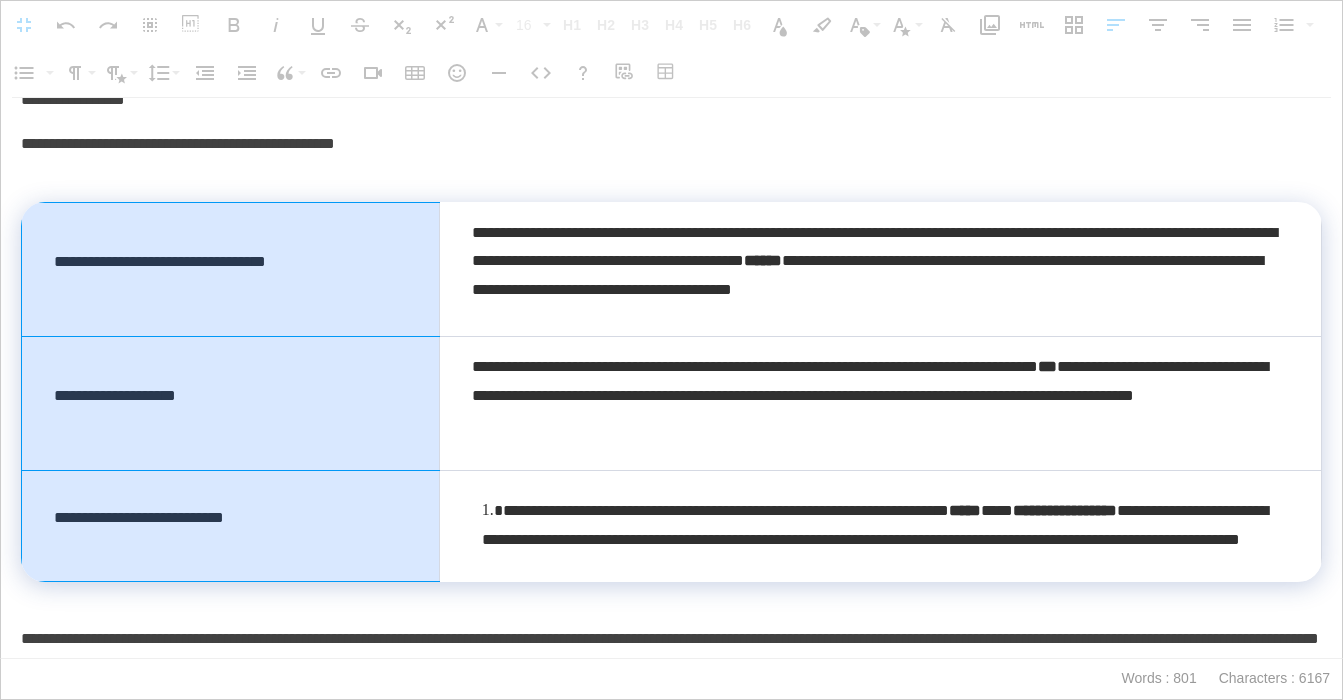 click on "**********" at bounding box center (672, 392) 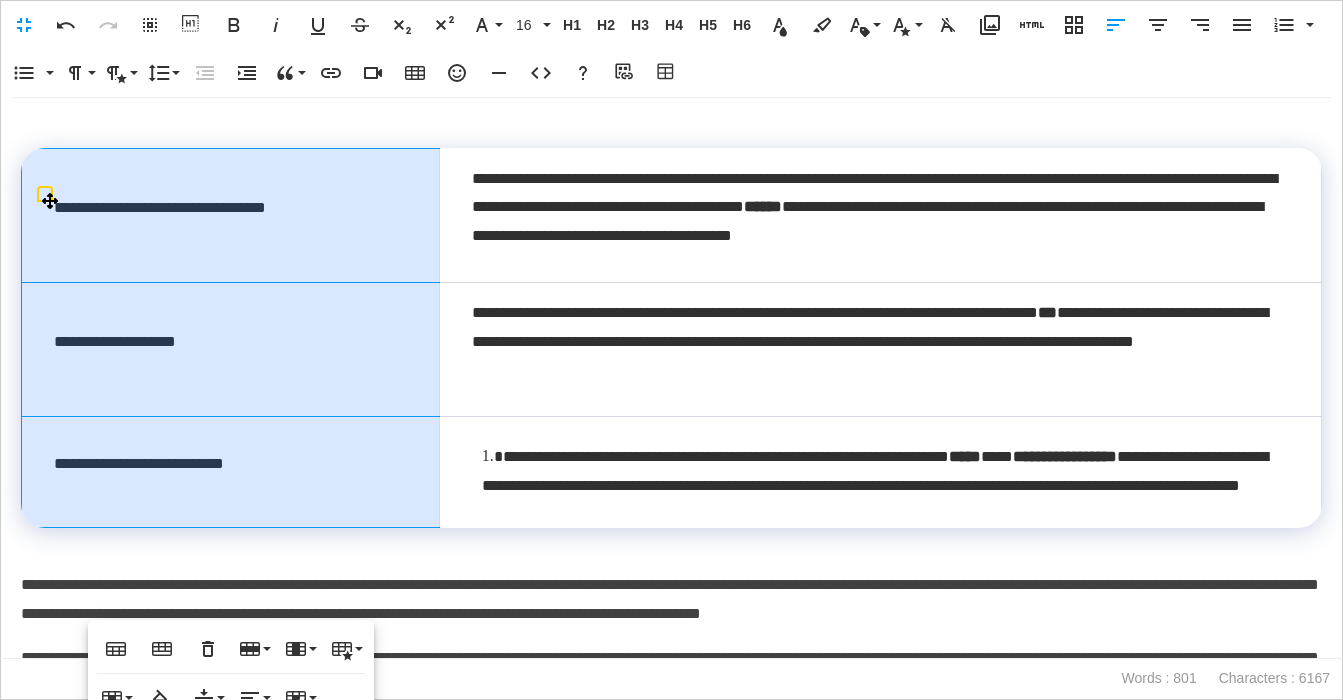 scroll, scrollTop: 701, scrollLeft: 0, axis: vertical 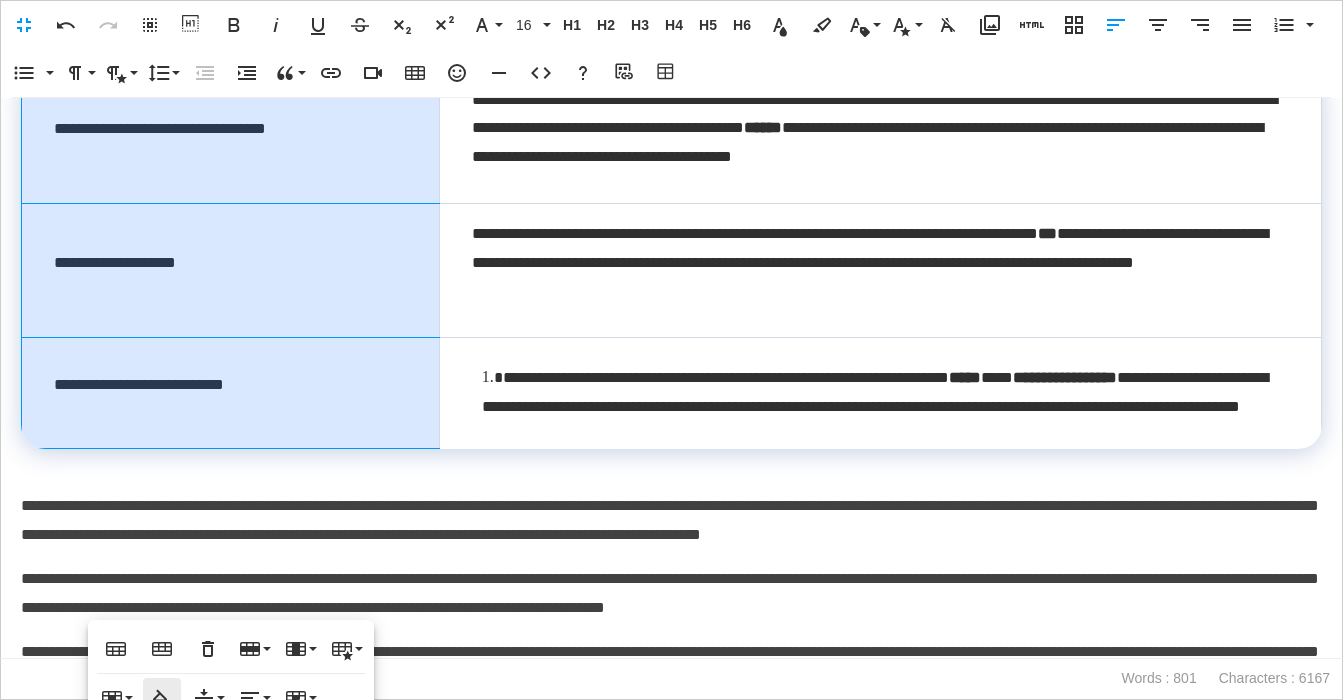 click 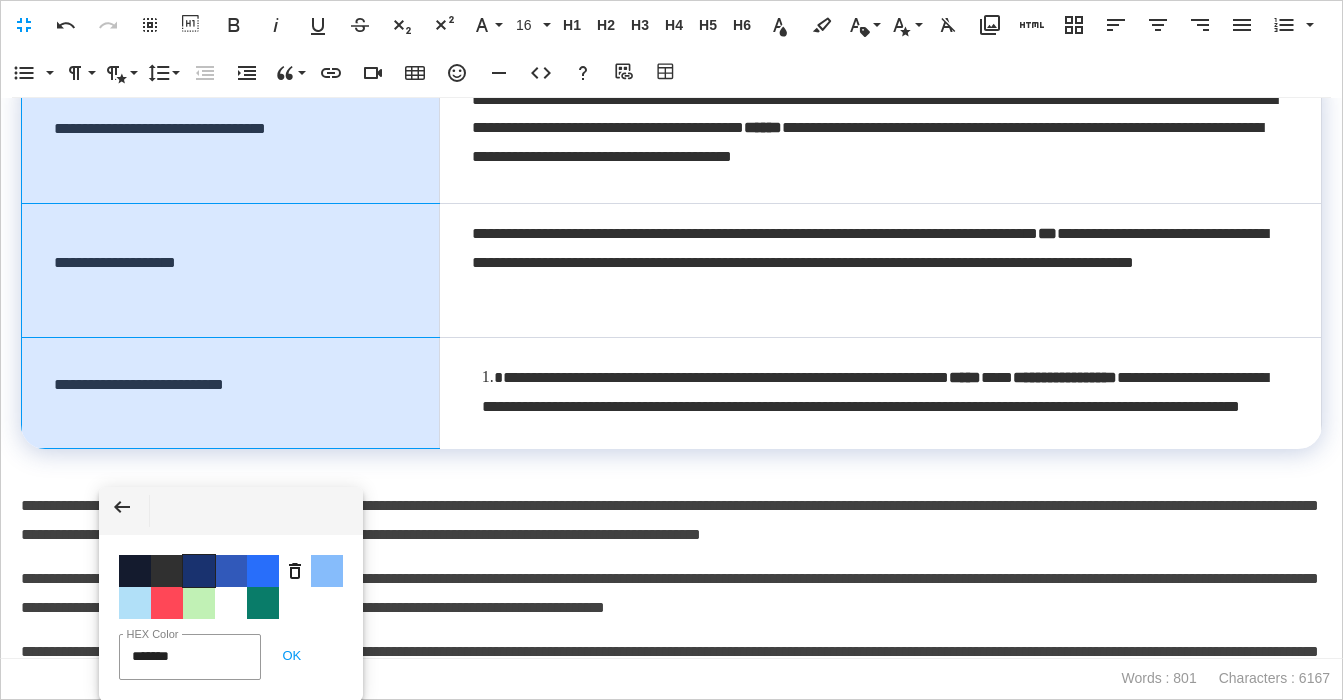 click on "Color #19326F" at bounding box center [199, 571] 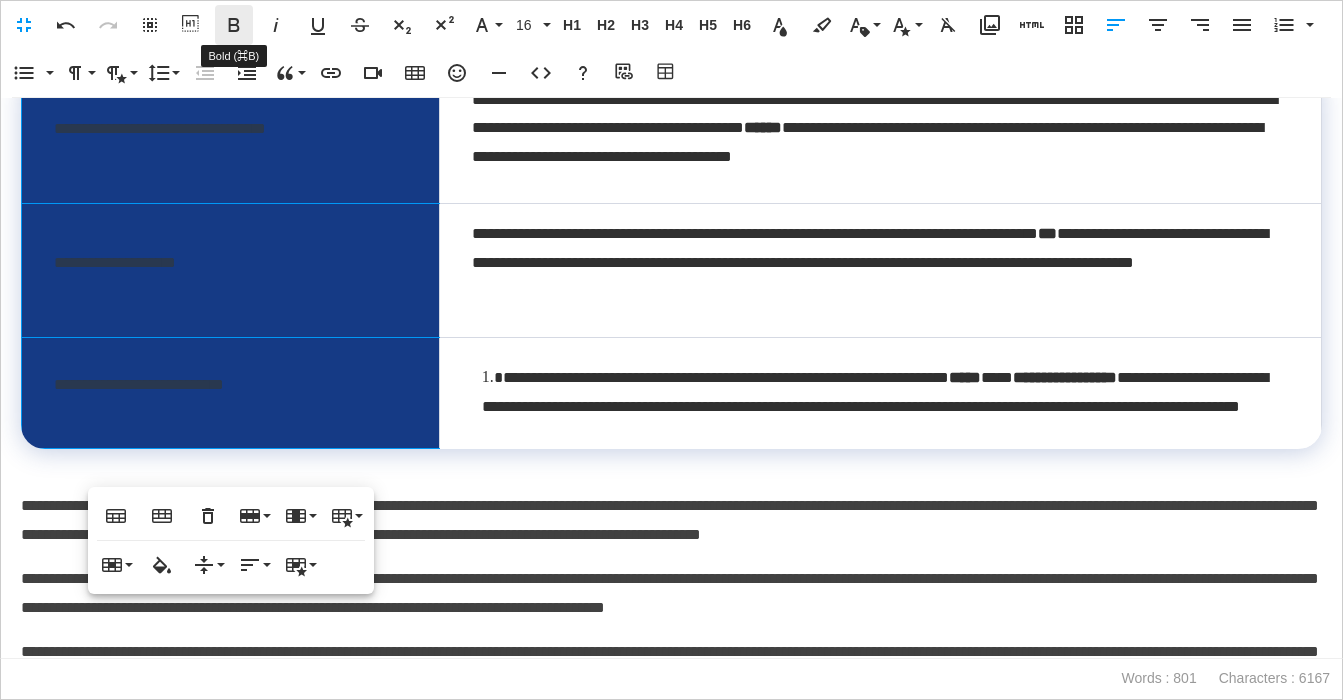 click 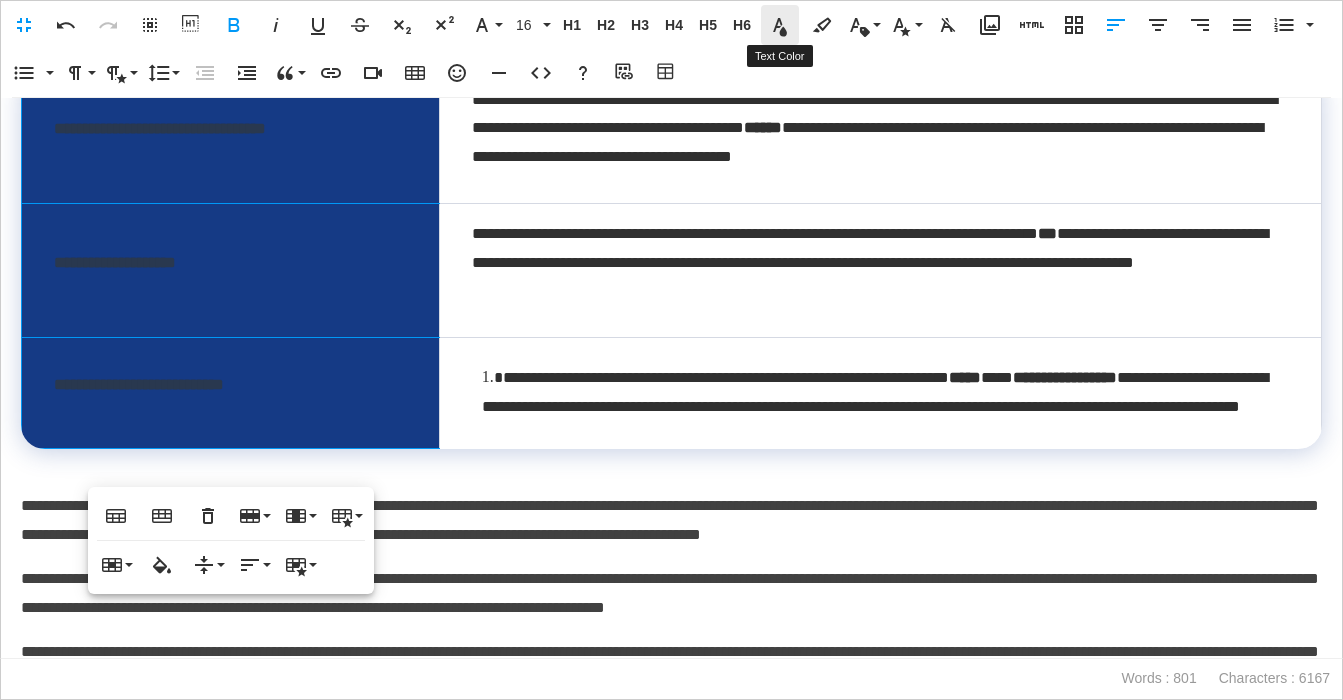 click 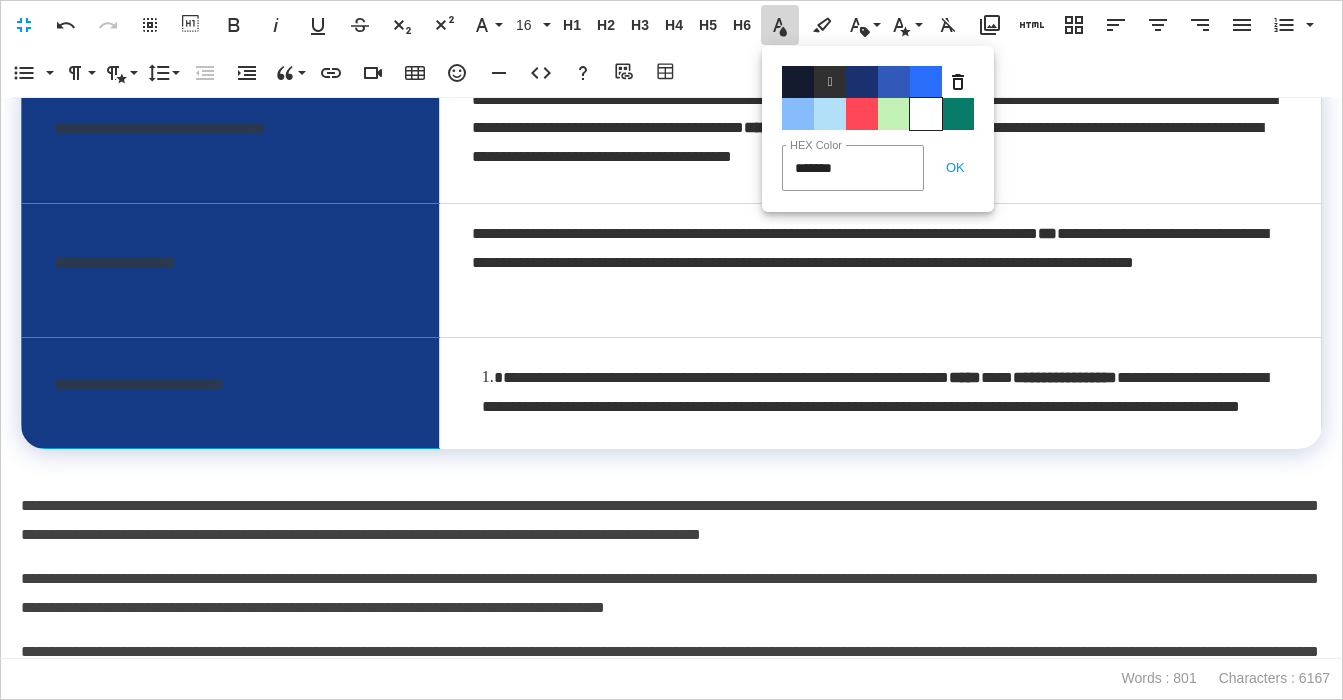 click on "Color#FFFFFF" at bounding box center (926, 114) 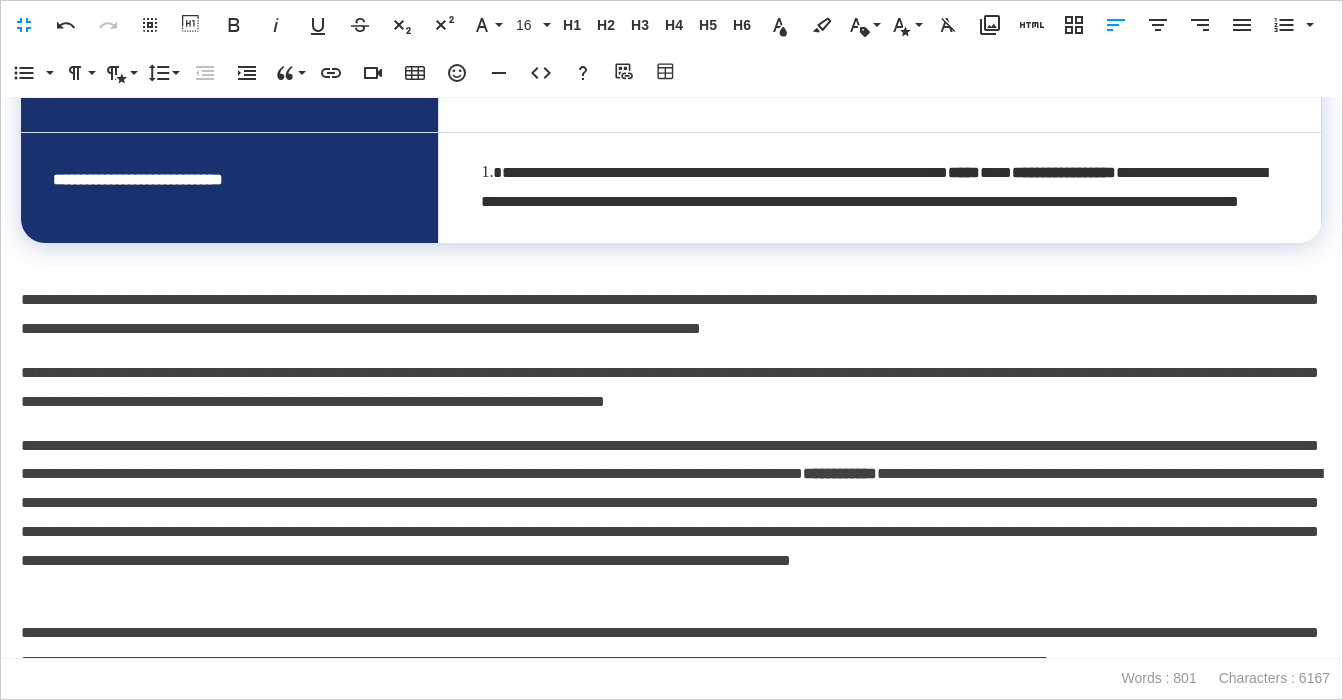 click on "**********" at bounding box center (671, 388) 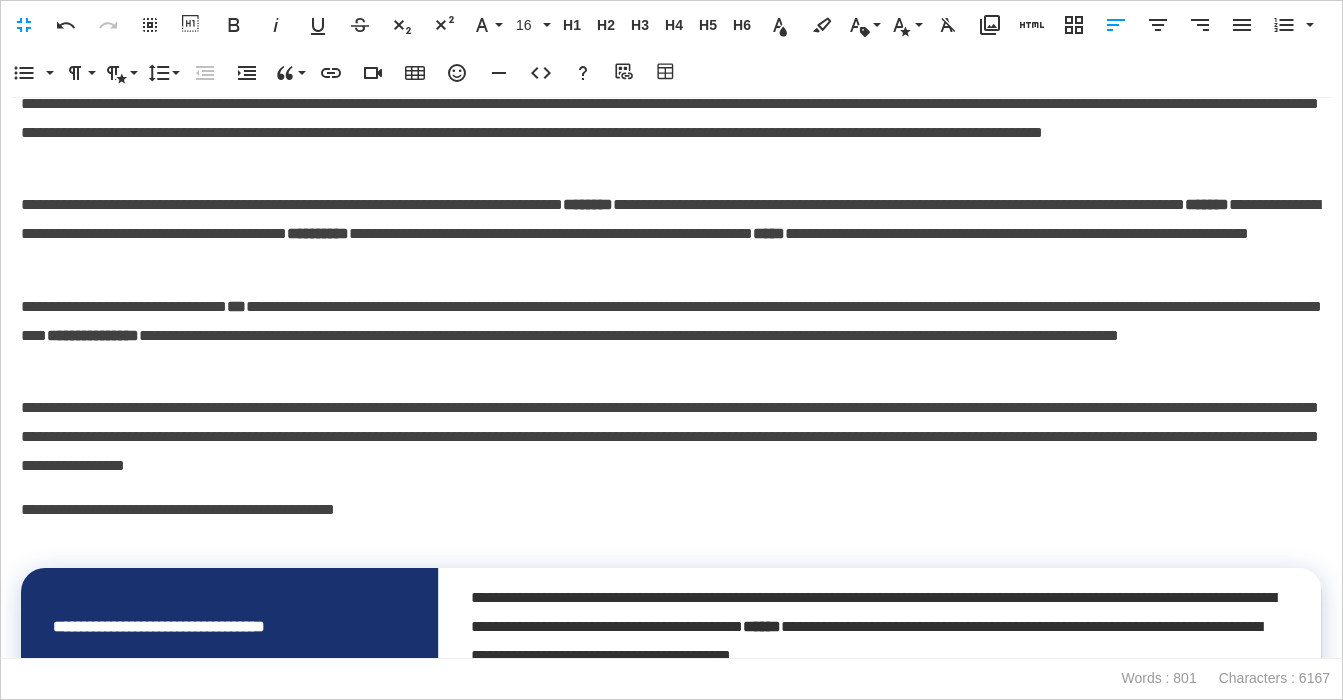 scroll, scrollTop: 0, scrollLeft: 0, axis: both 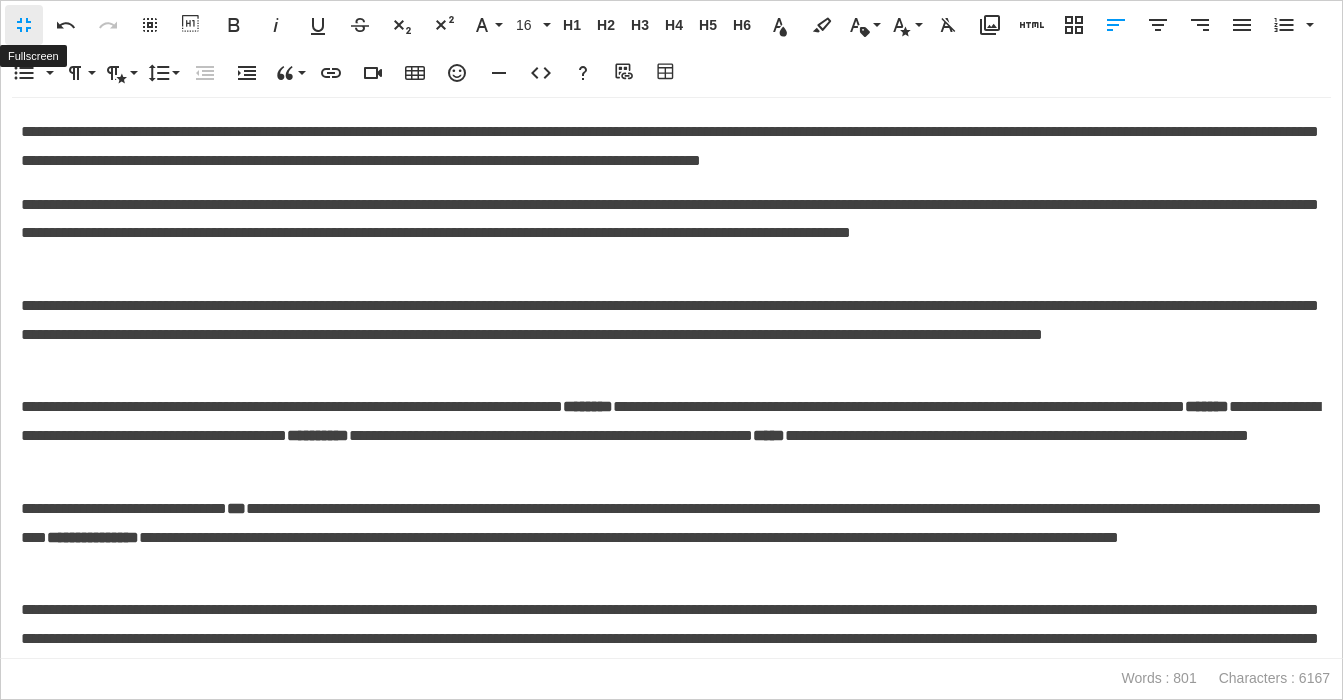 click on "Fullscreen" at bounding box center (24, 25) 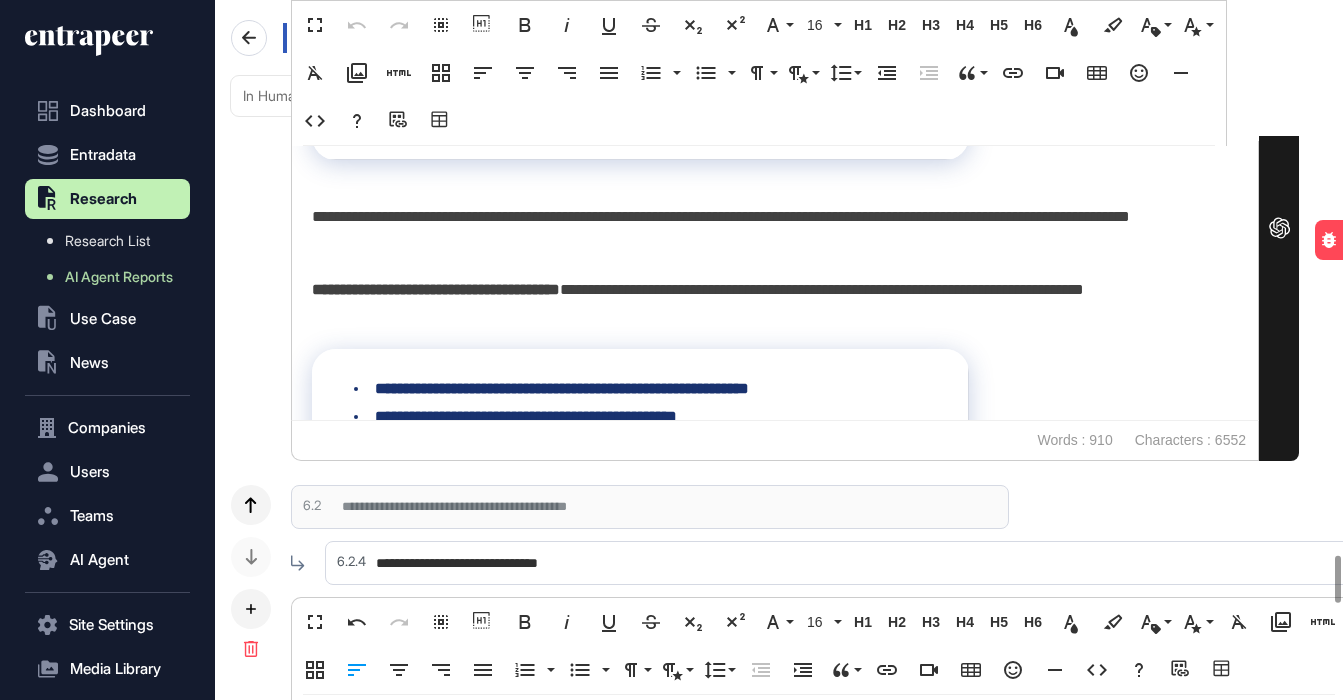 scroll, scrollTop: 1, scrollLeft: 1, axis: both 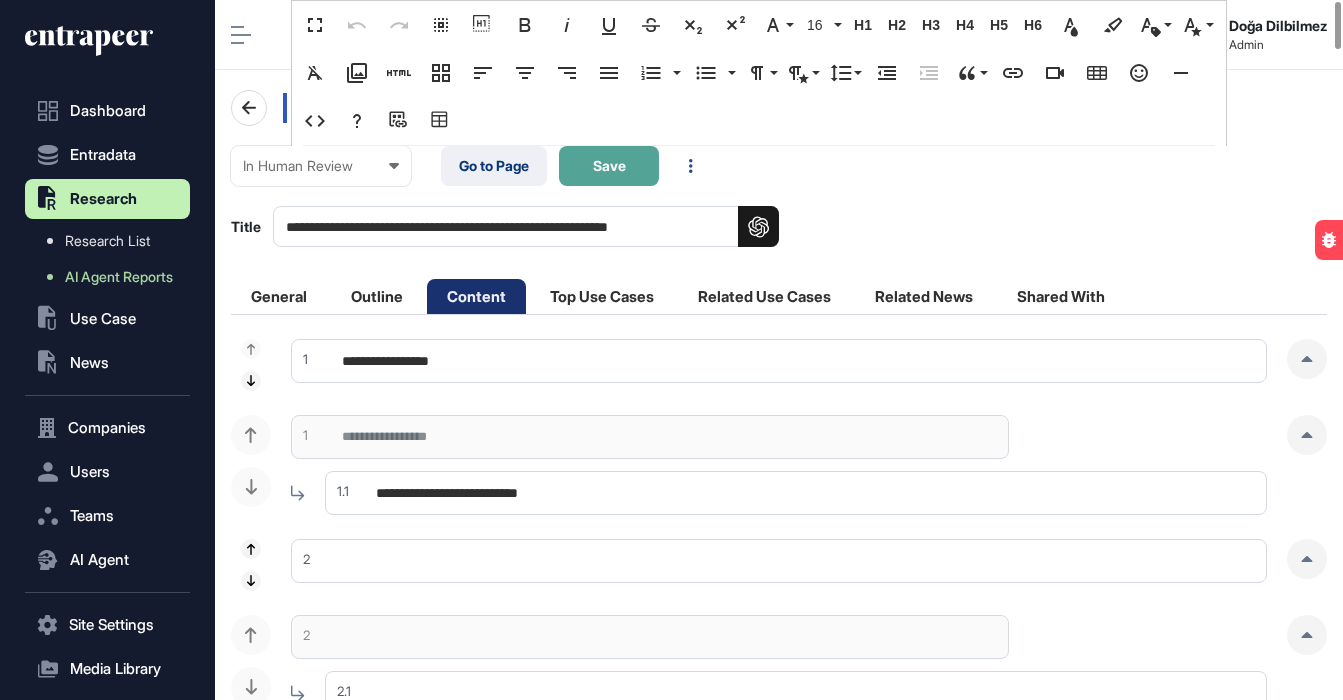 click on "Save" at bounding box center [609, 166] 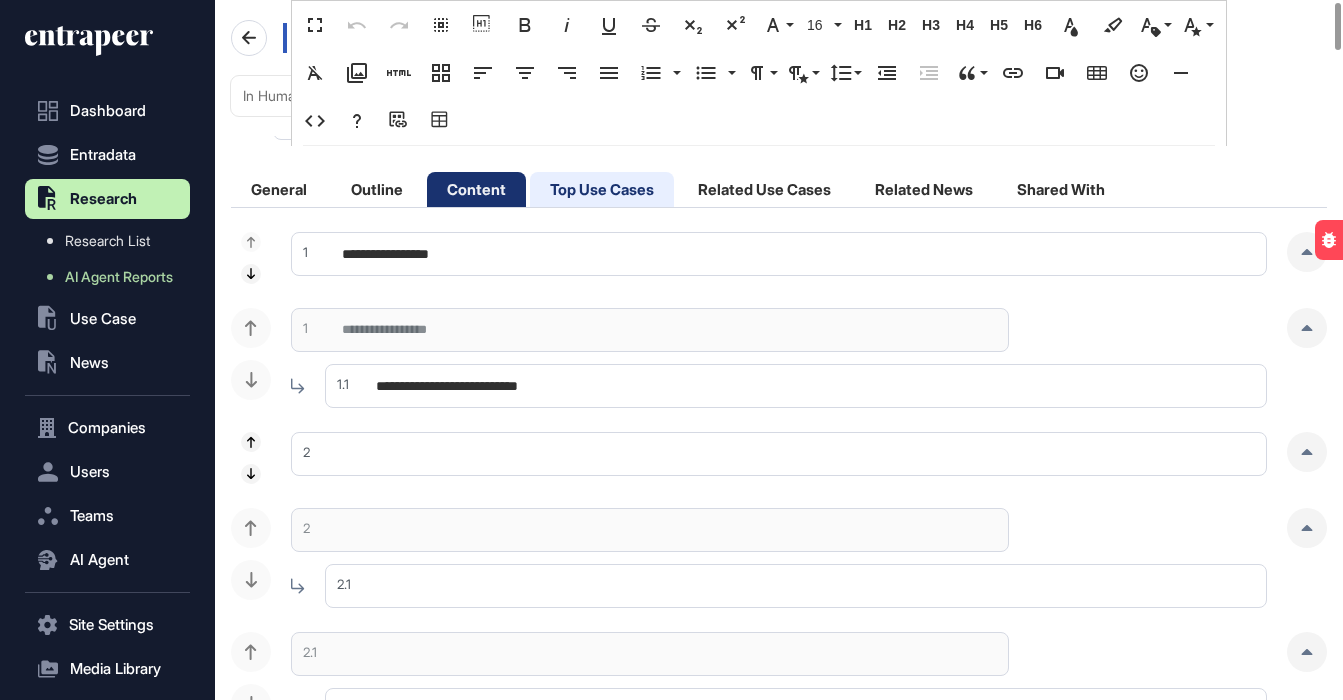 scroll, scrollTop: 0, scrollLeft: 0, axis: both 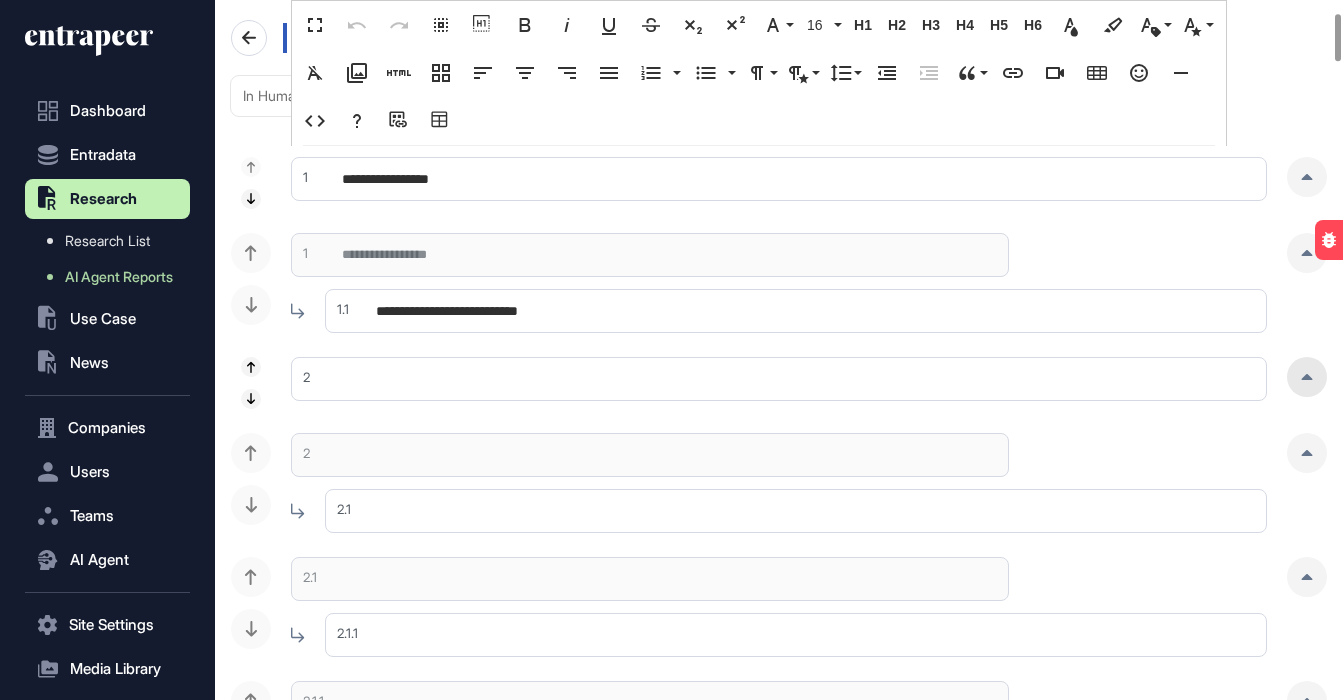 click at bounding box center [1307, 377] 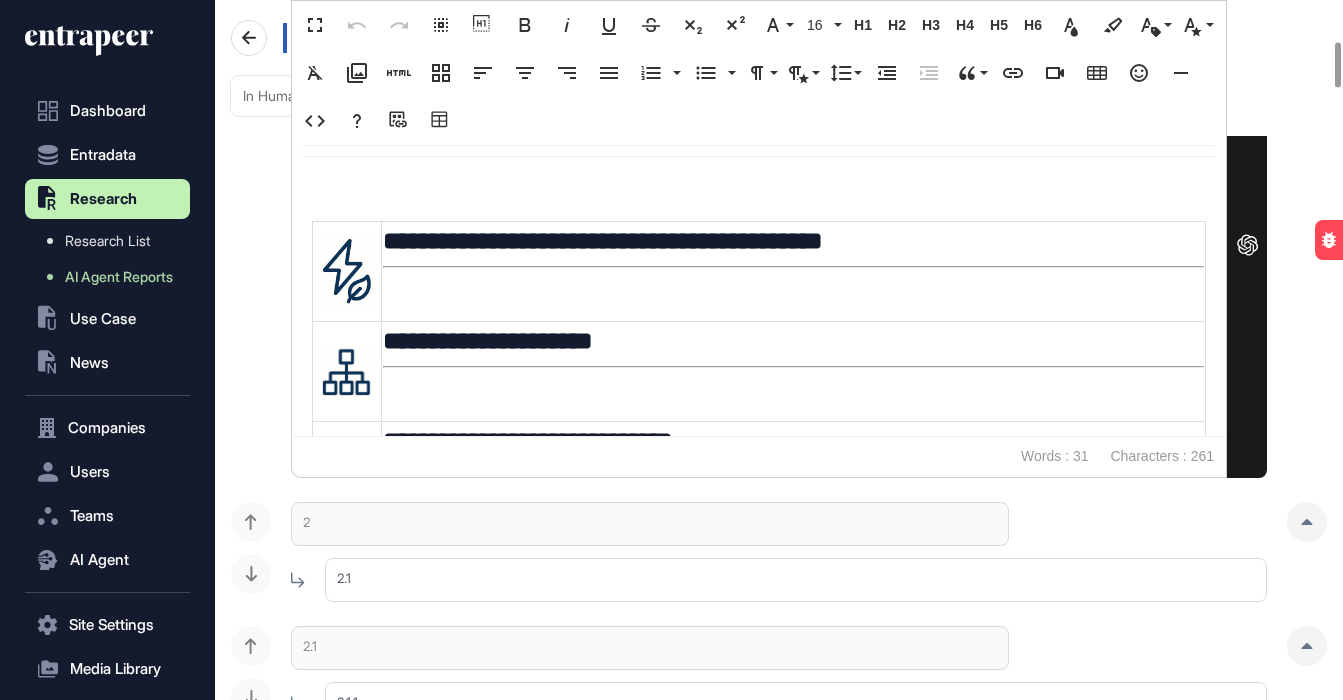 scroll, scrollTop: 626, scrollLeft: 0, axis: vertical 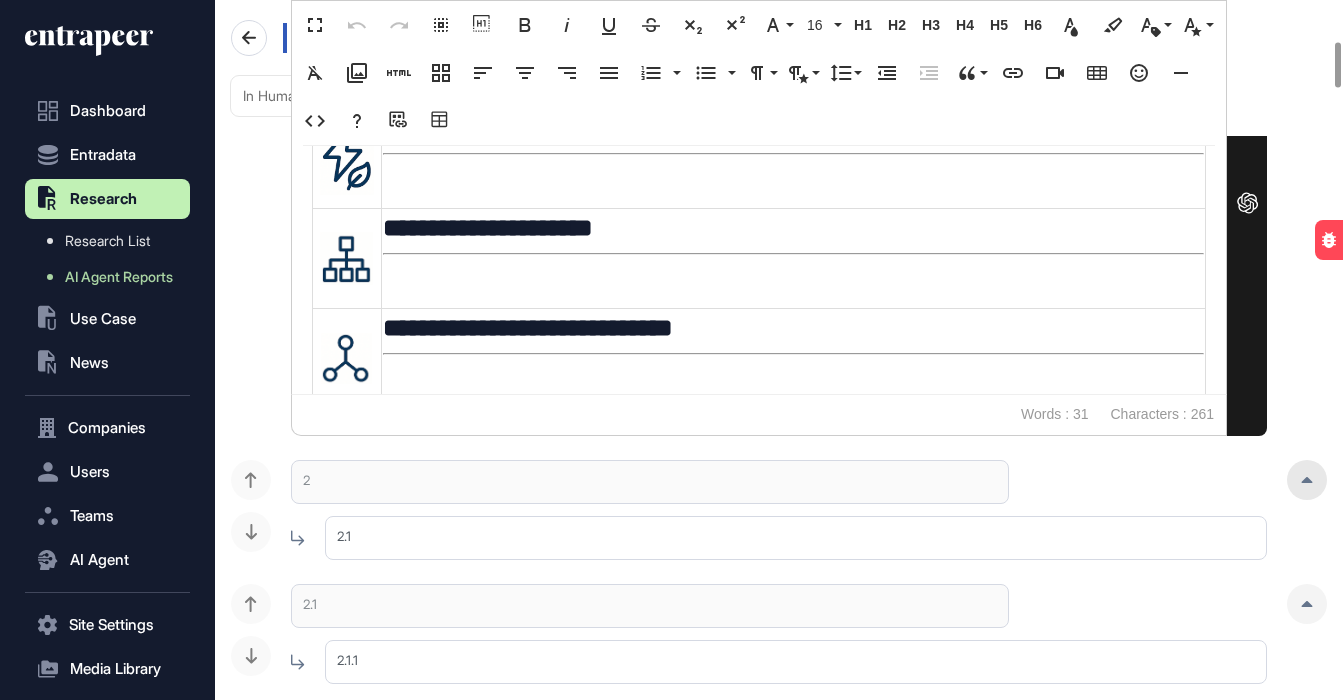 click 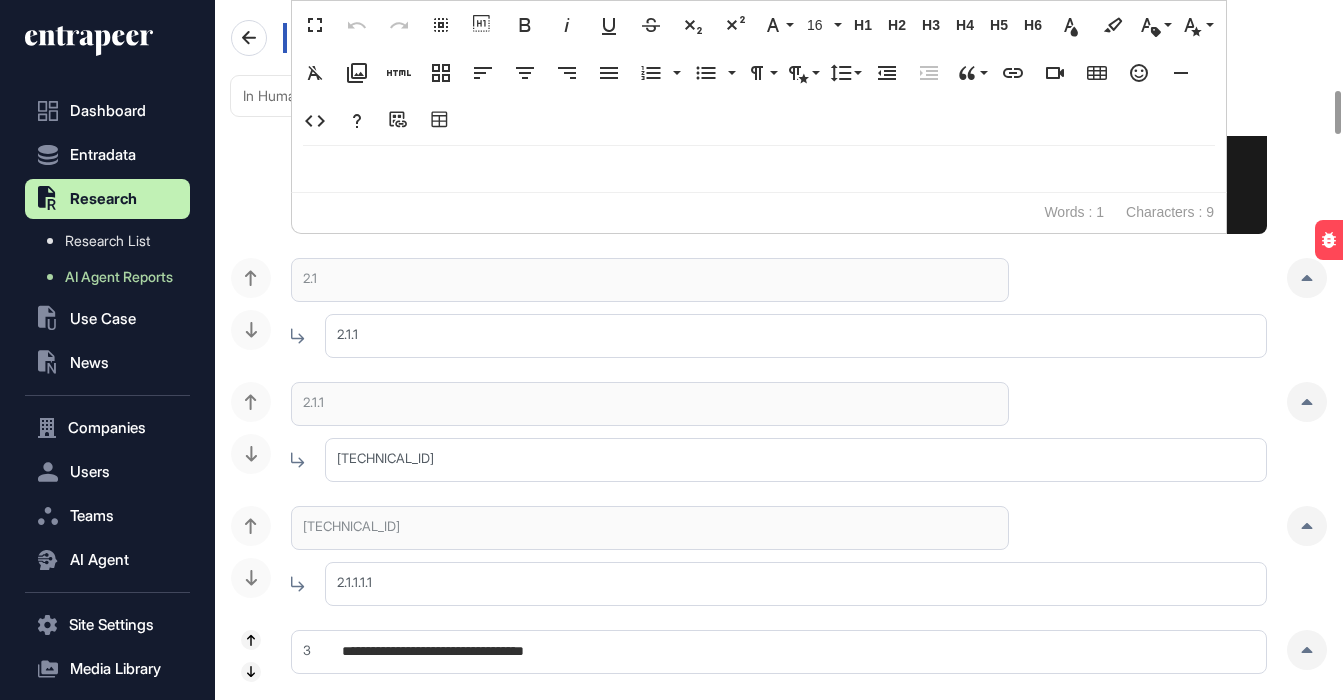 scroll, scrollTop: 1440, scrollLeft: 0, axis: vertical 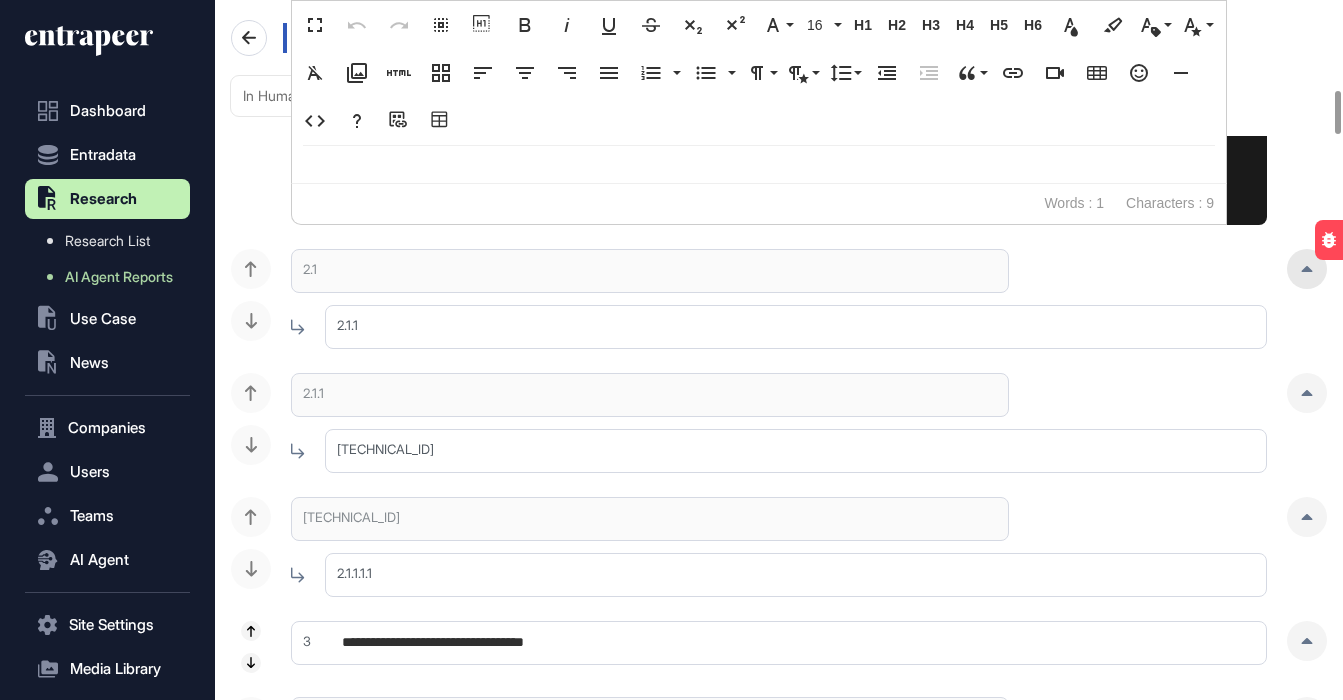 click at bounding box center [1307, 269] 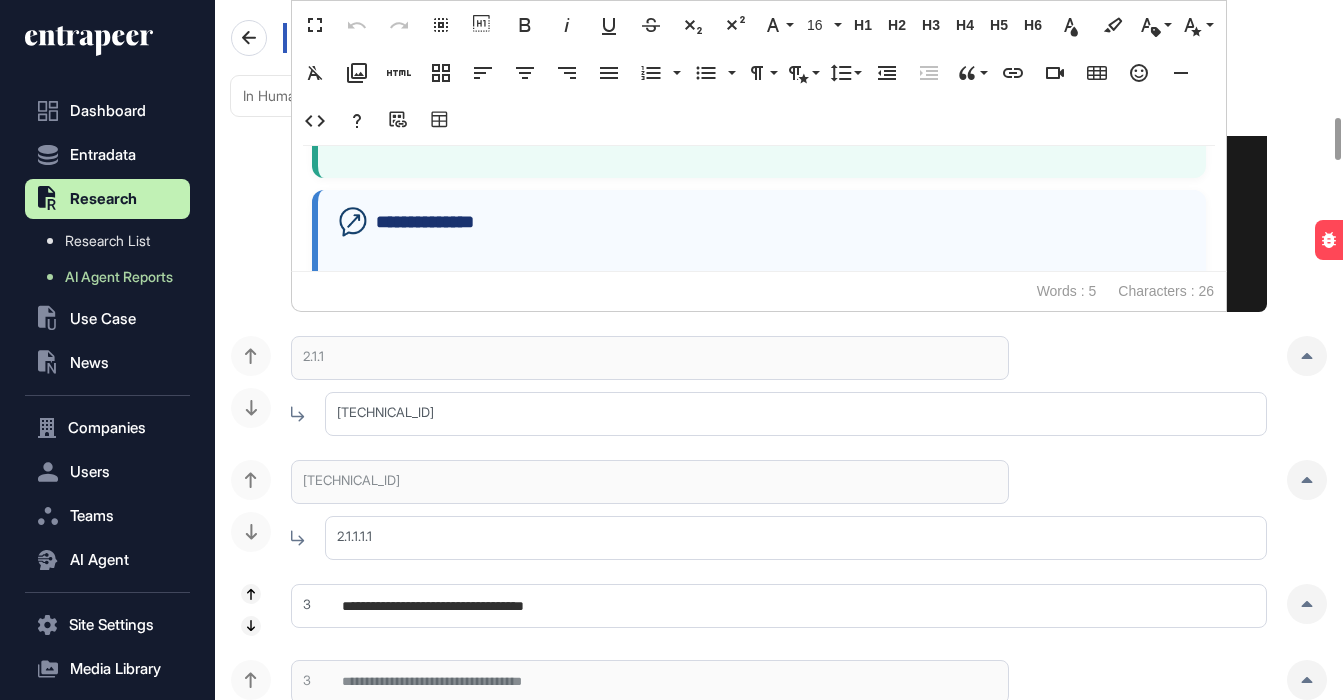 scroll, scrollTop: 1956, scrollLeft: 0, axis: vertical 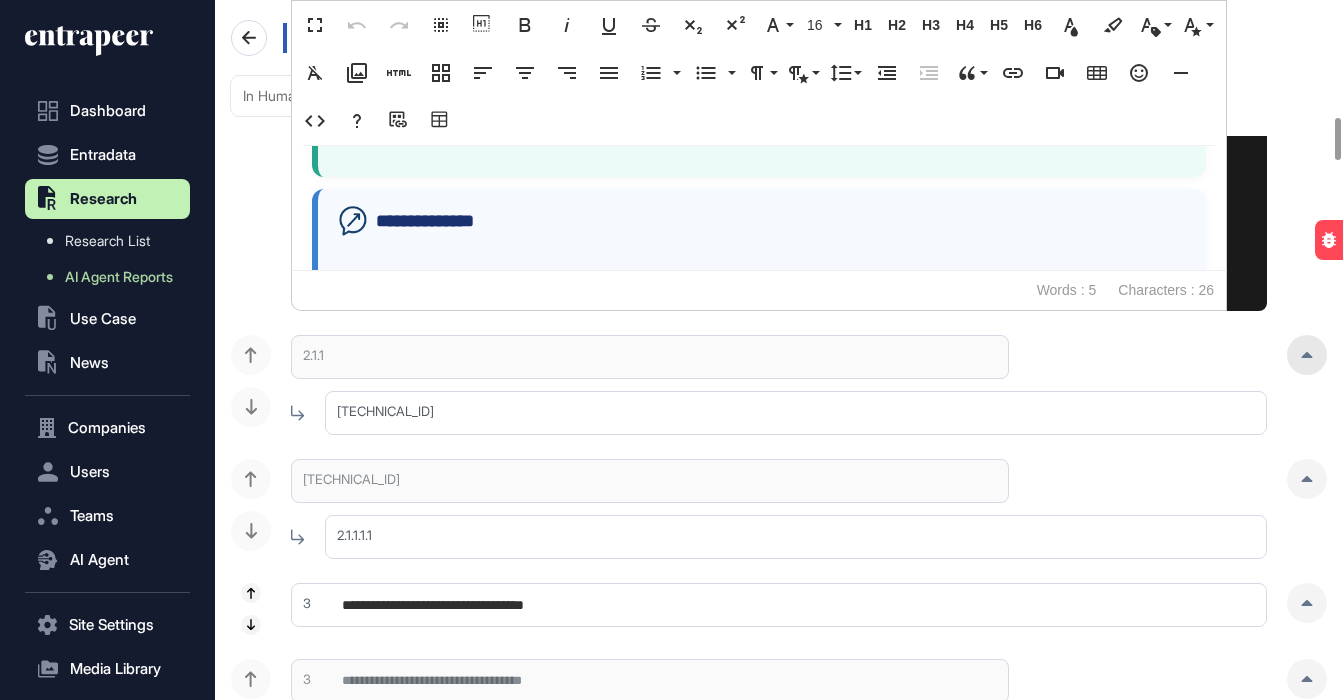 click at bounding box center [1307, 355] 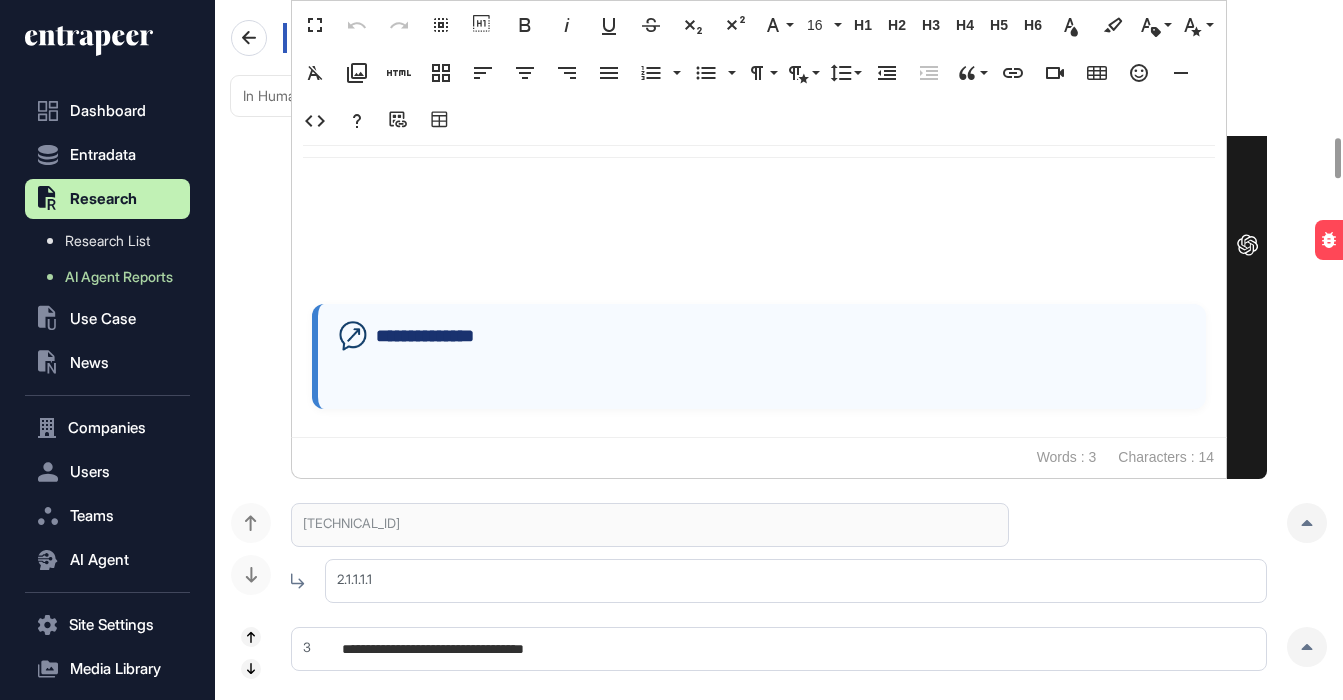 scroll, scrollTop: 2393, scrollLeft: 0, axis: vertical 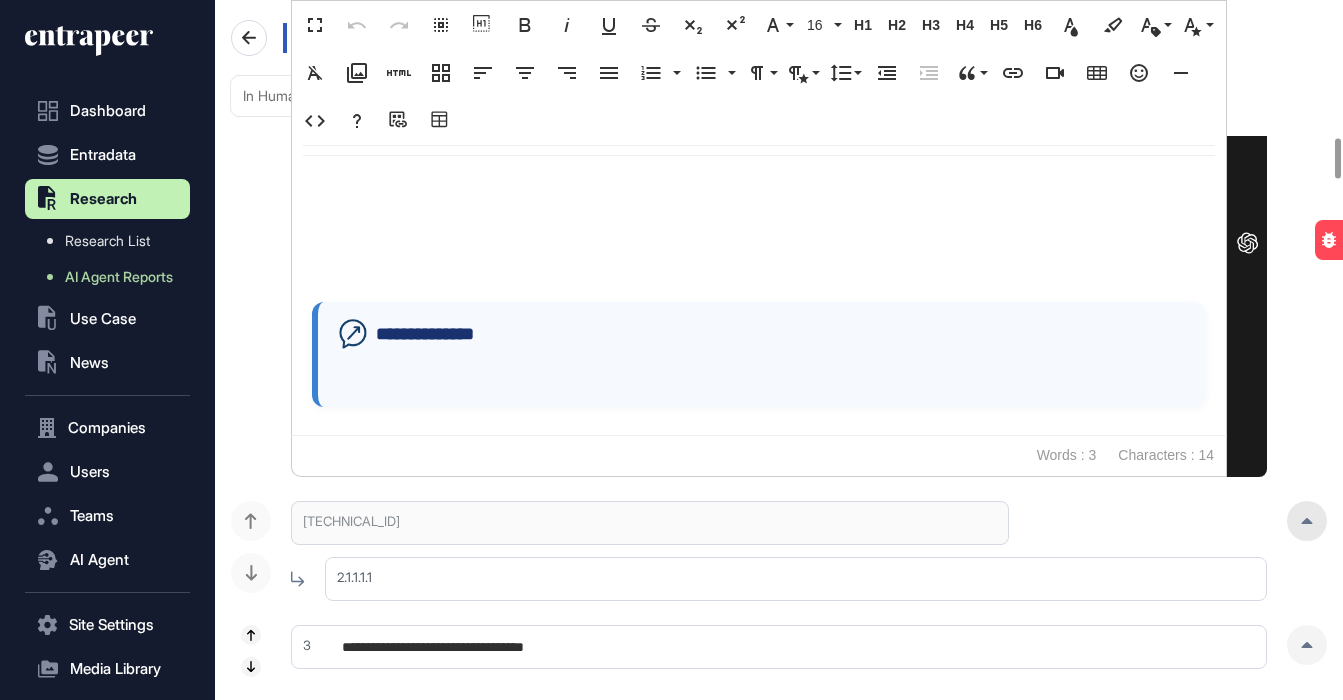 click at bounding box center [1307, 521] 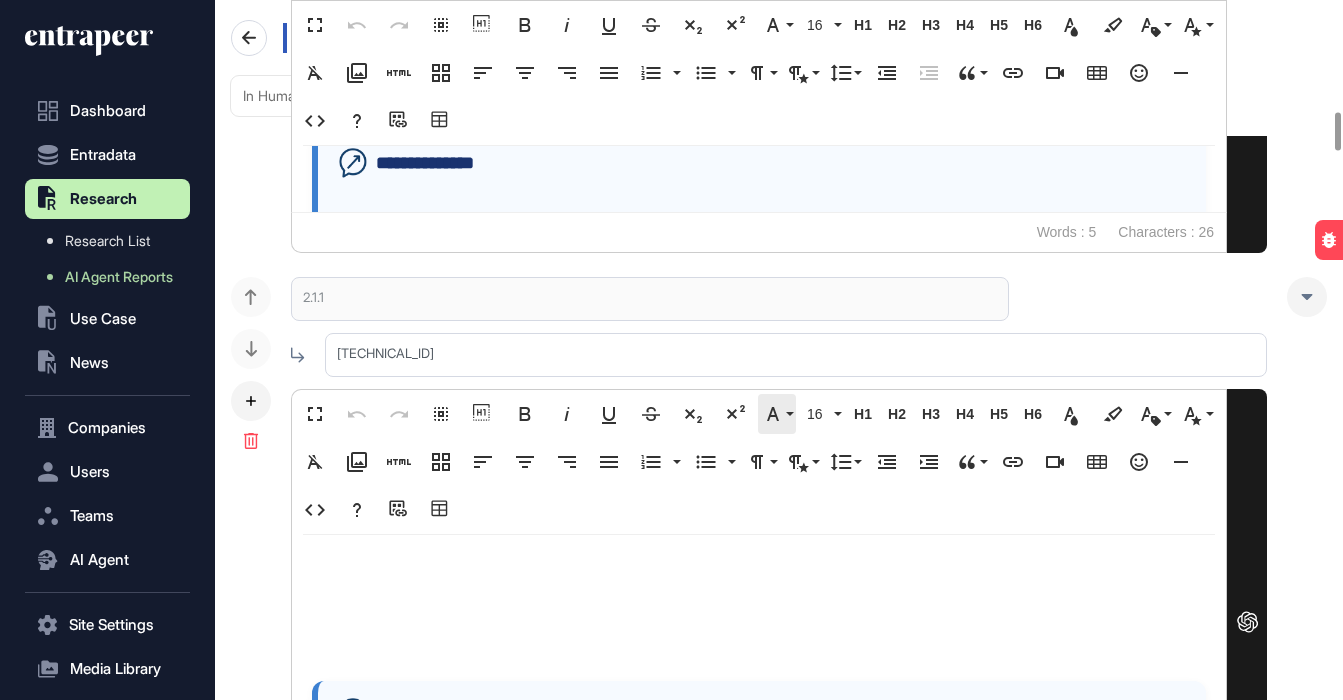 scroll, scrollTop: 2016, scrollLeft: 0, axis: vertical 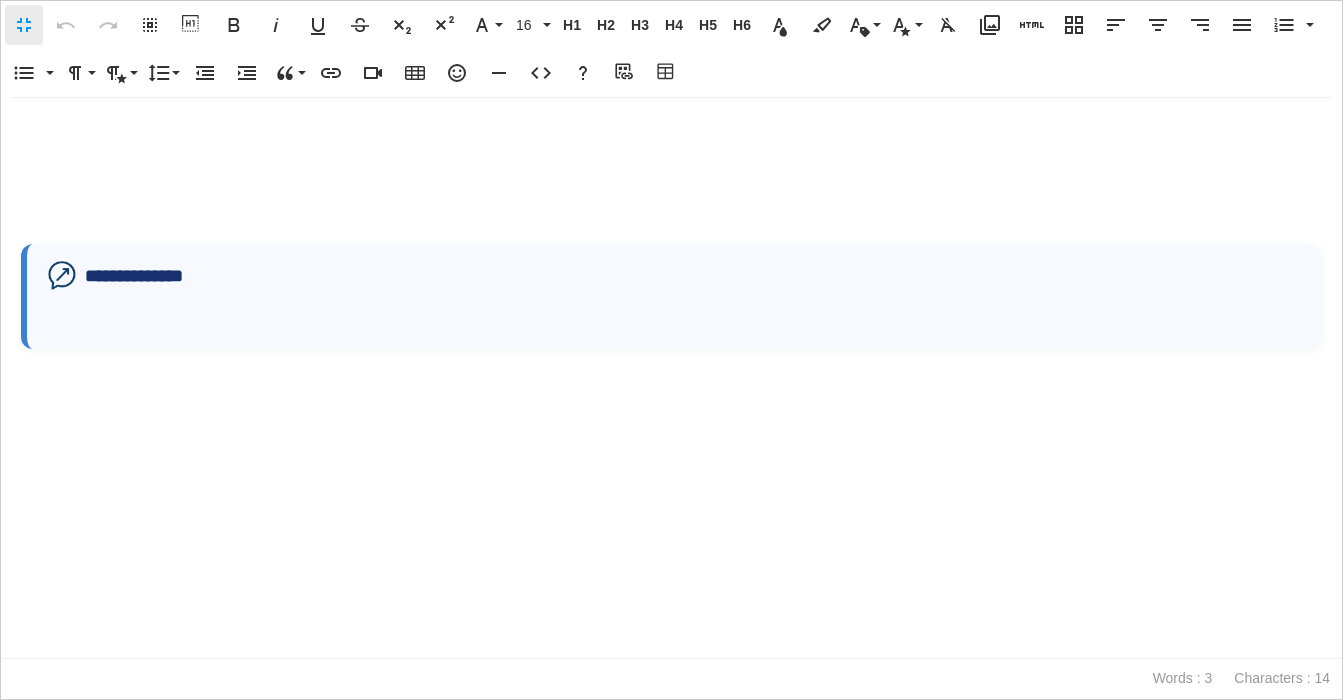 click on "**********" at bounding box center [671, 233] 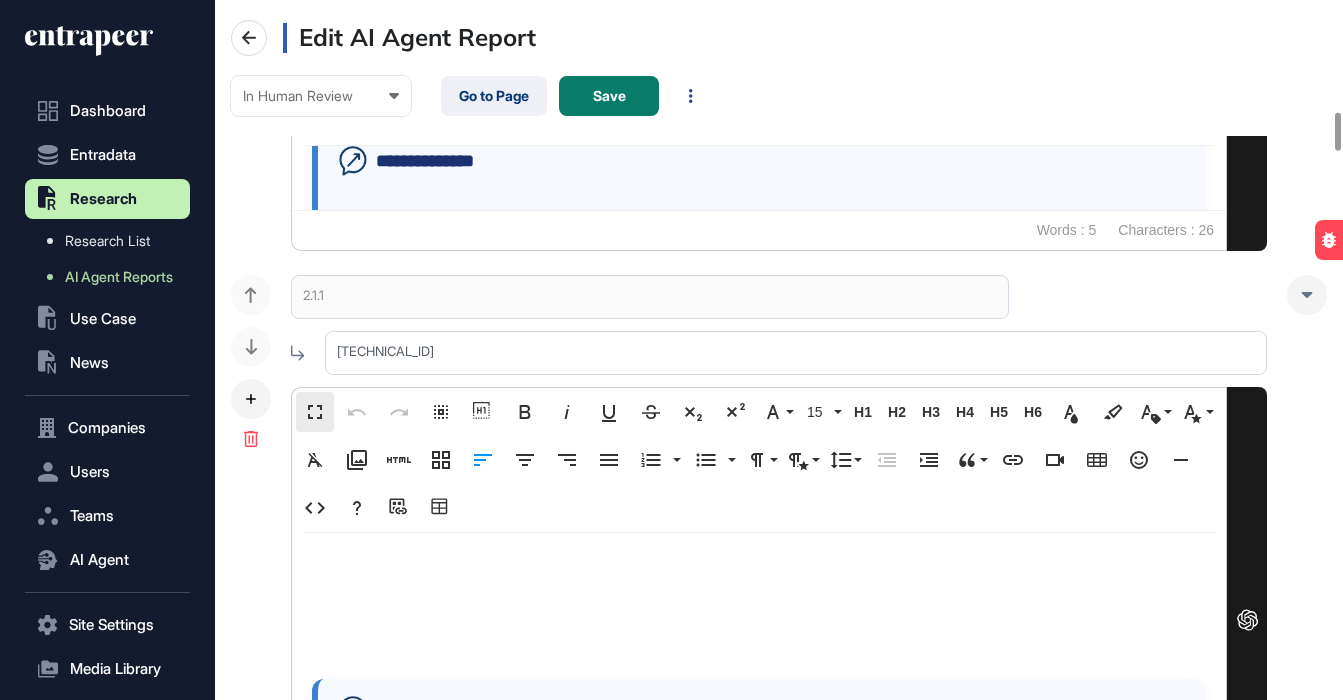scroll, scrollTop: 1, scrollLeft: 1, axis: both 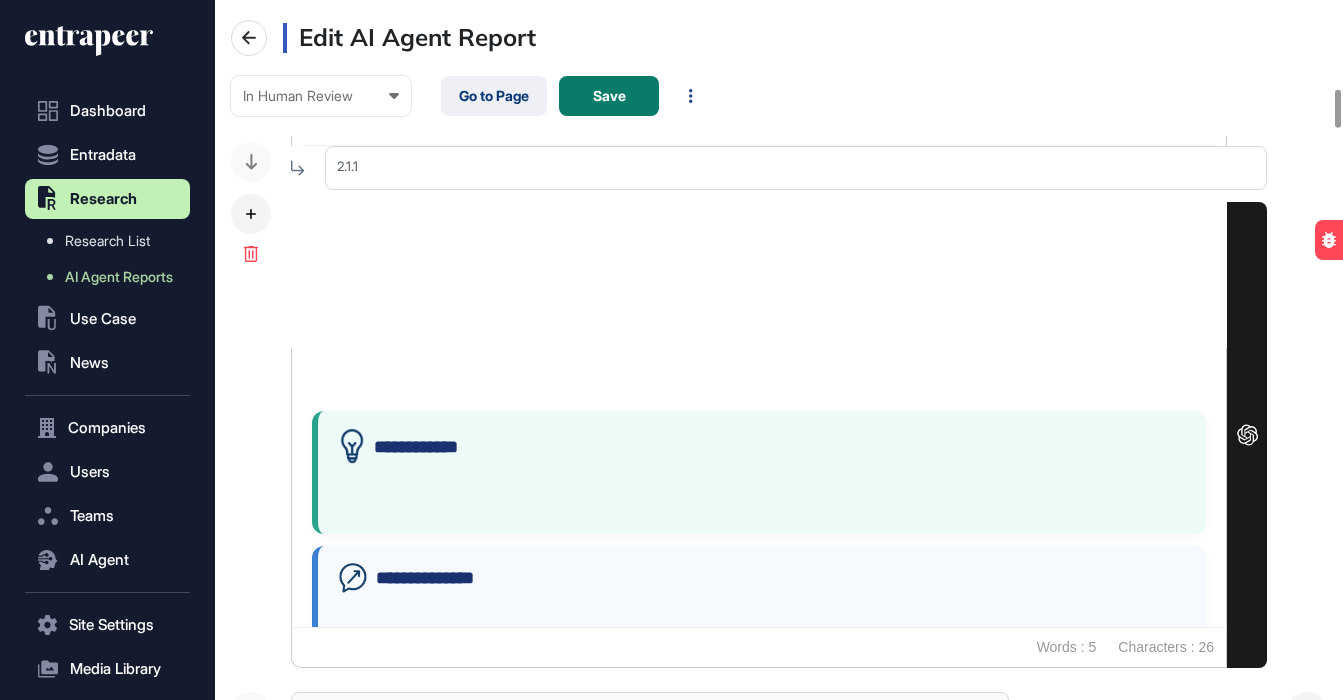 click at bounding box center (759, 275) 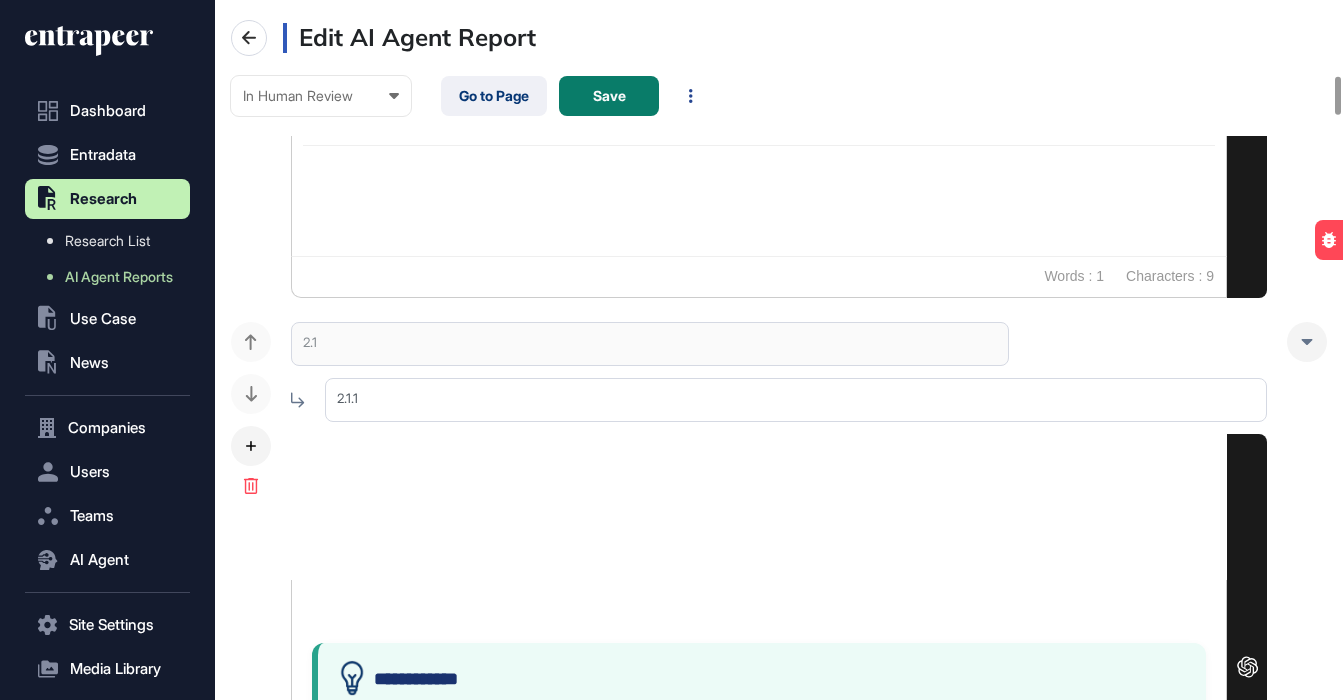 scroll, scrollTop: 1363, scrollLeft: 0, axis: vertical 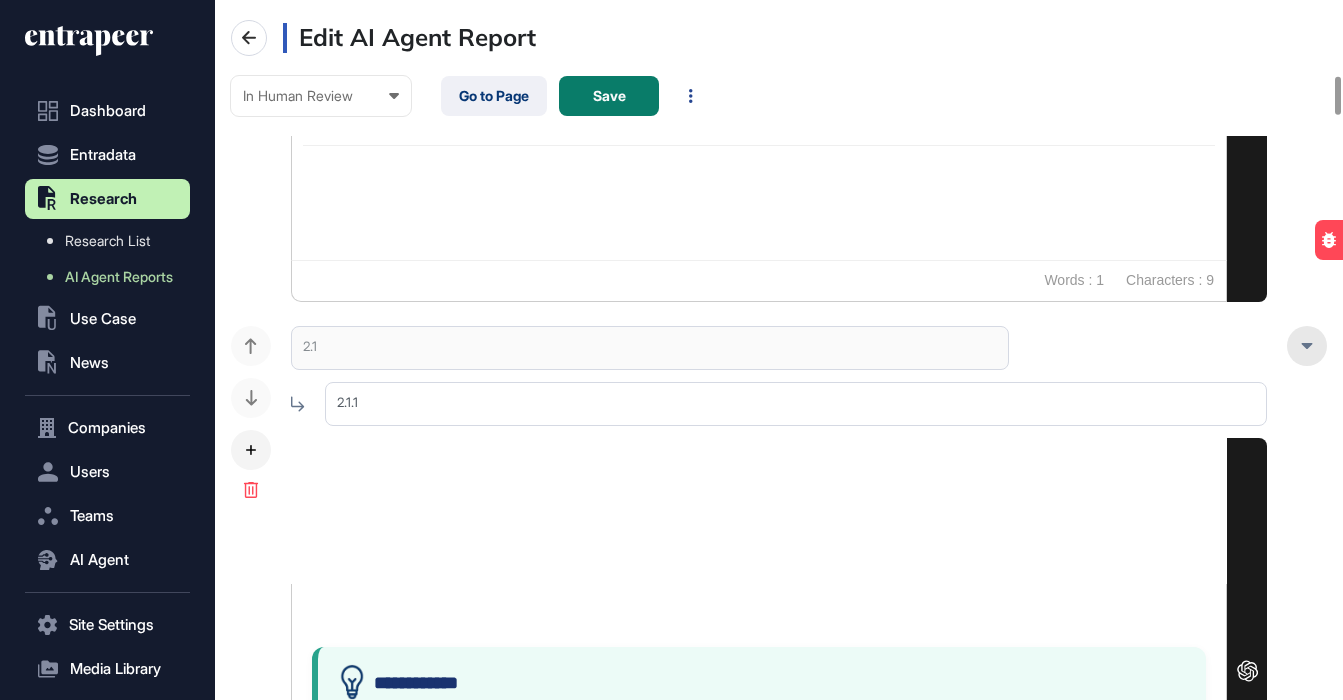 click at bounding box center [1307, 346] 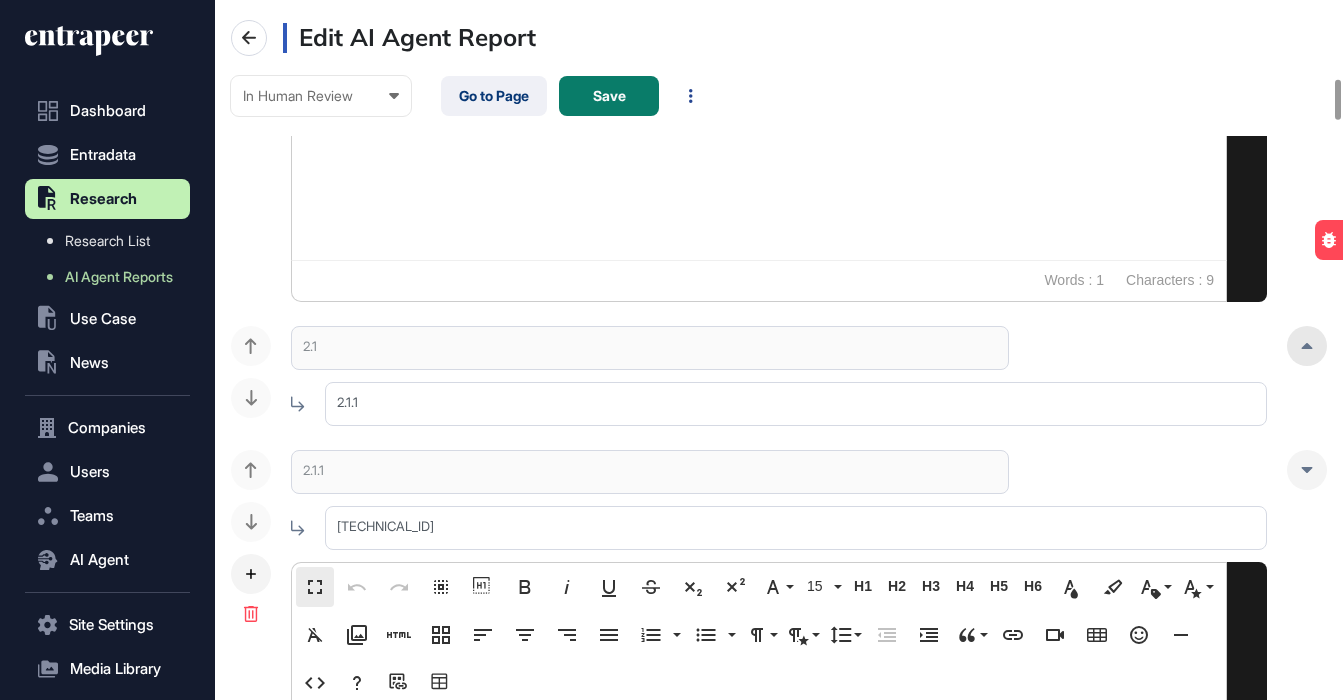 click at bounding box center (1307, 346) 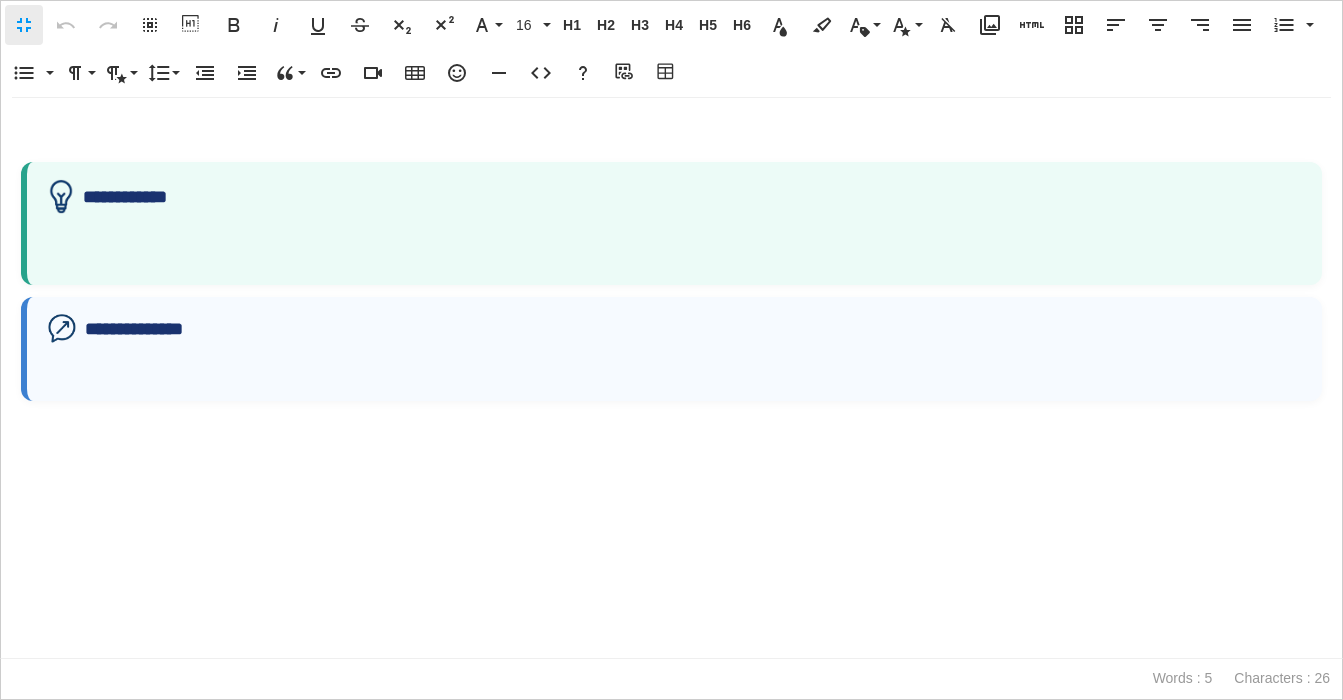 scroll, scrollTop: 1, scrollLeft: 9, axis: both 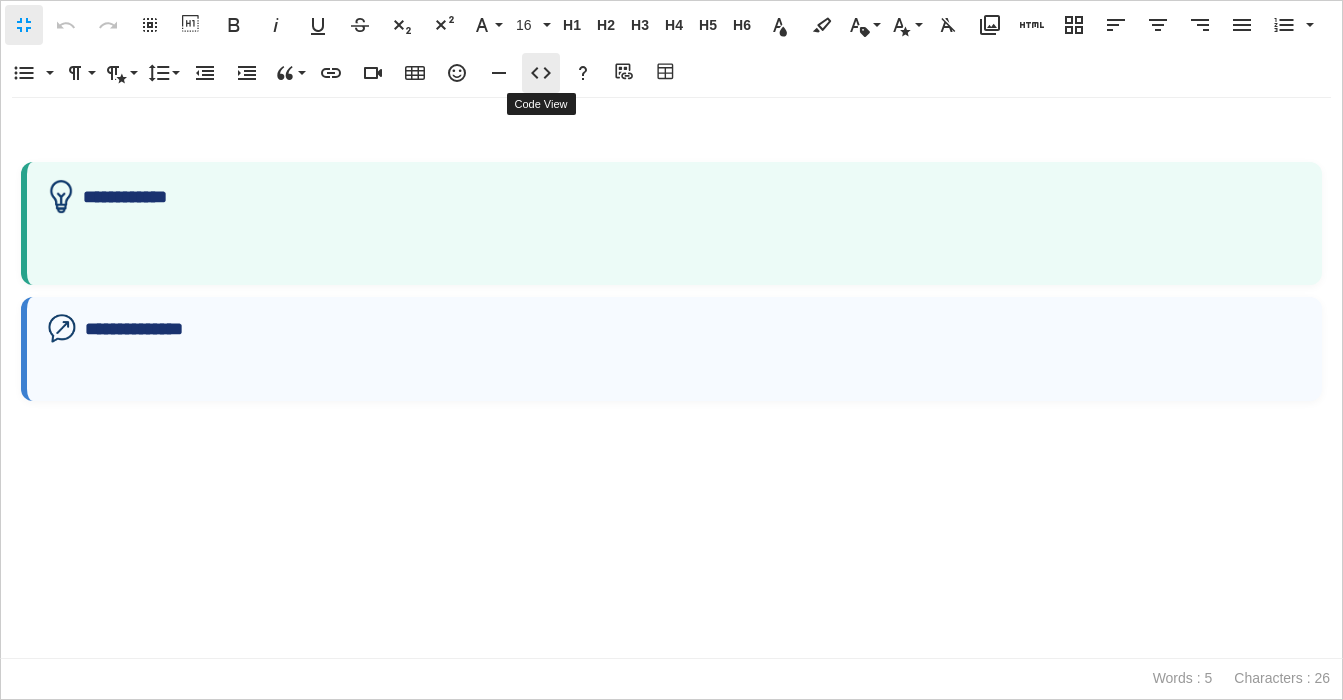 click 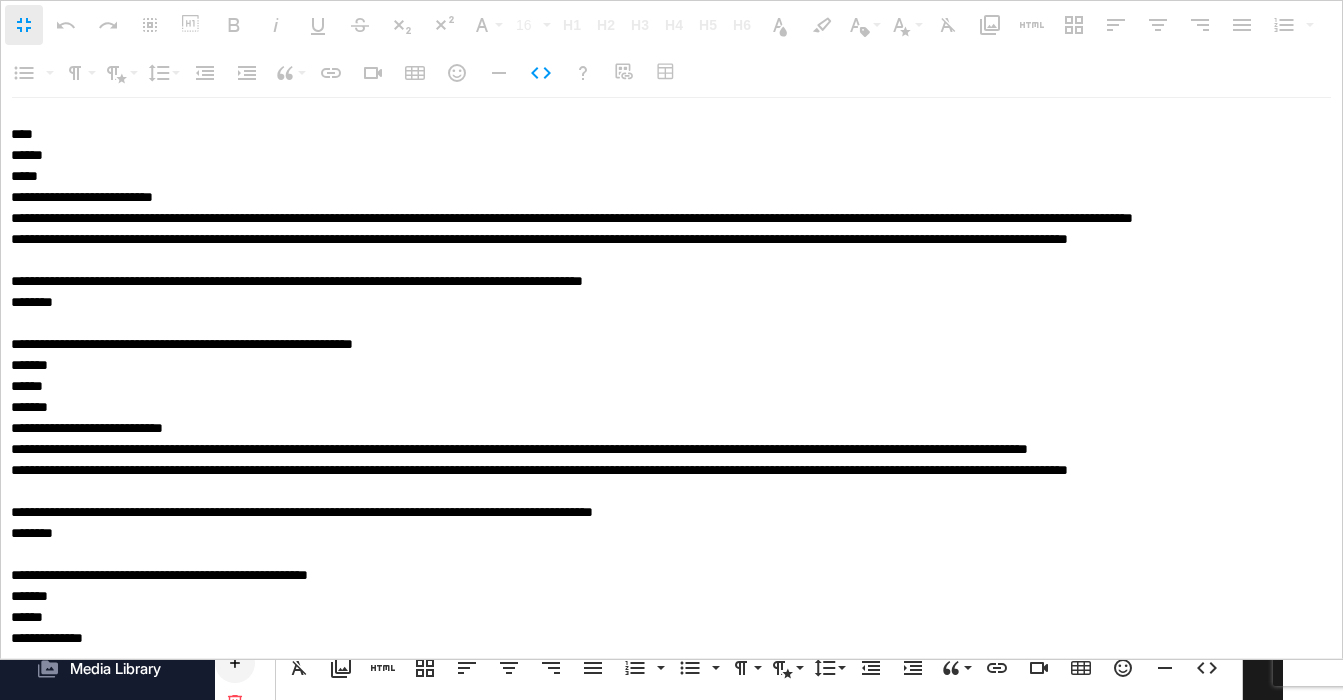 scroll, scrollTop: 0, scrollLeft: 0, axis: both 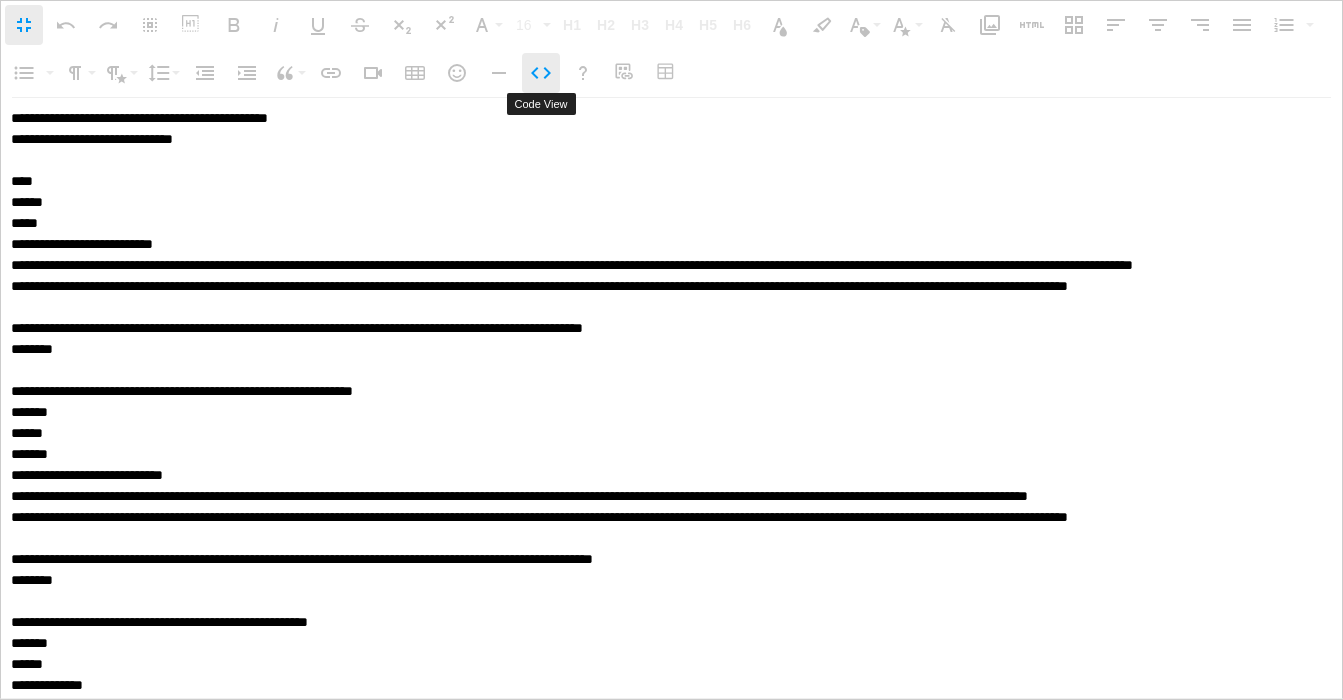 click 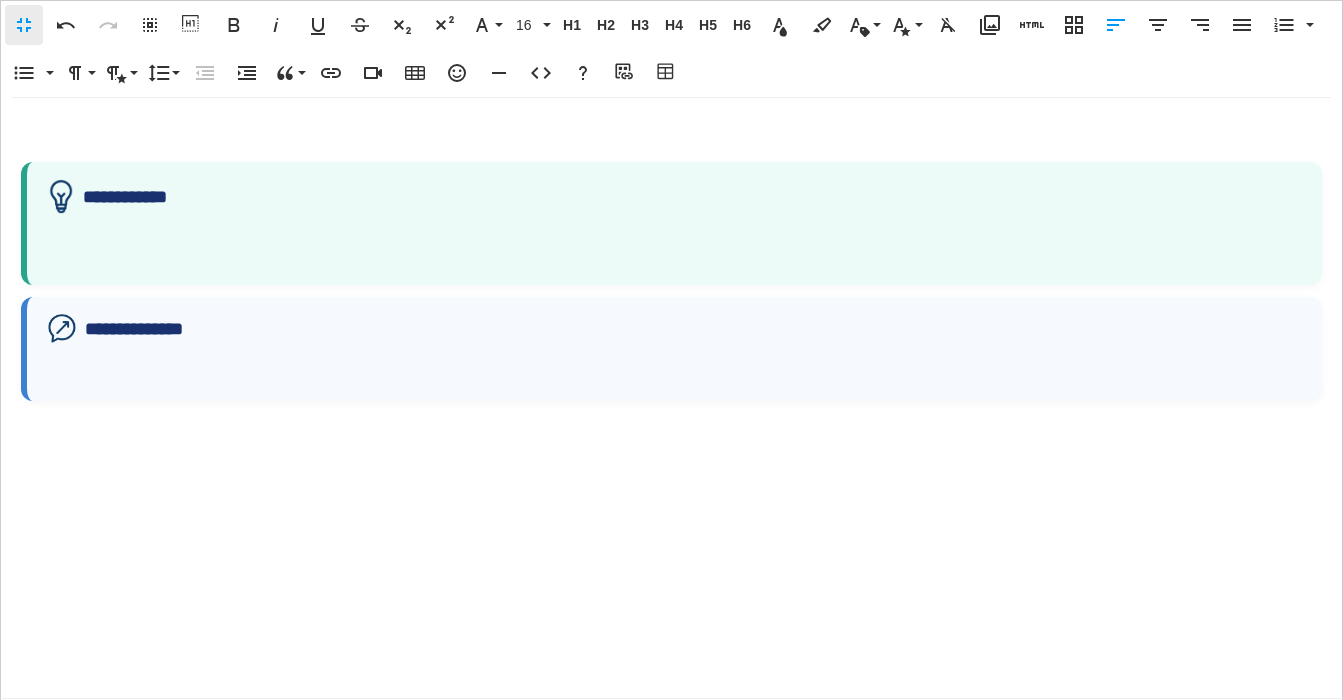 click on "**********" at bounding box center [671, 398] 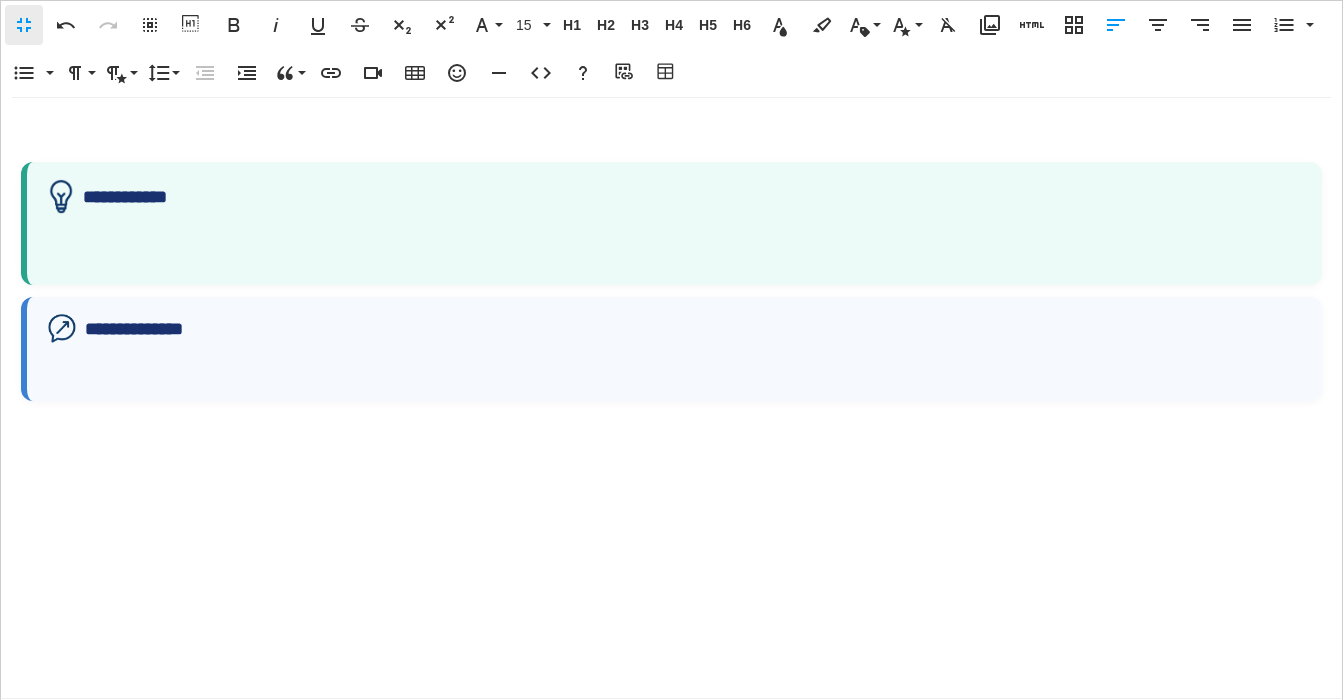 click on "**********" at bounding box center (671, 398) 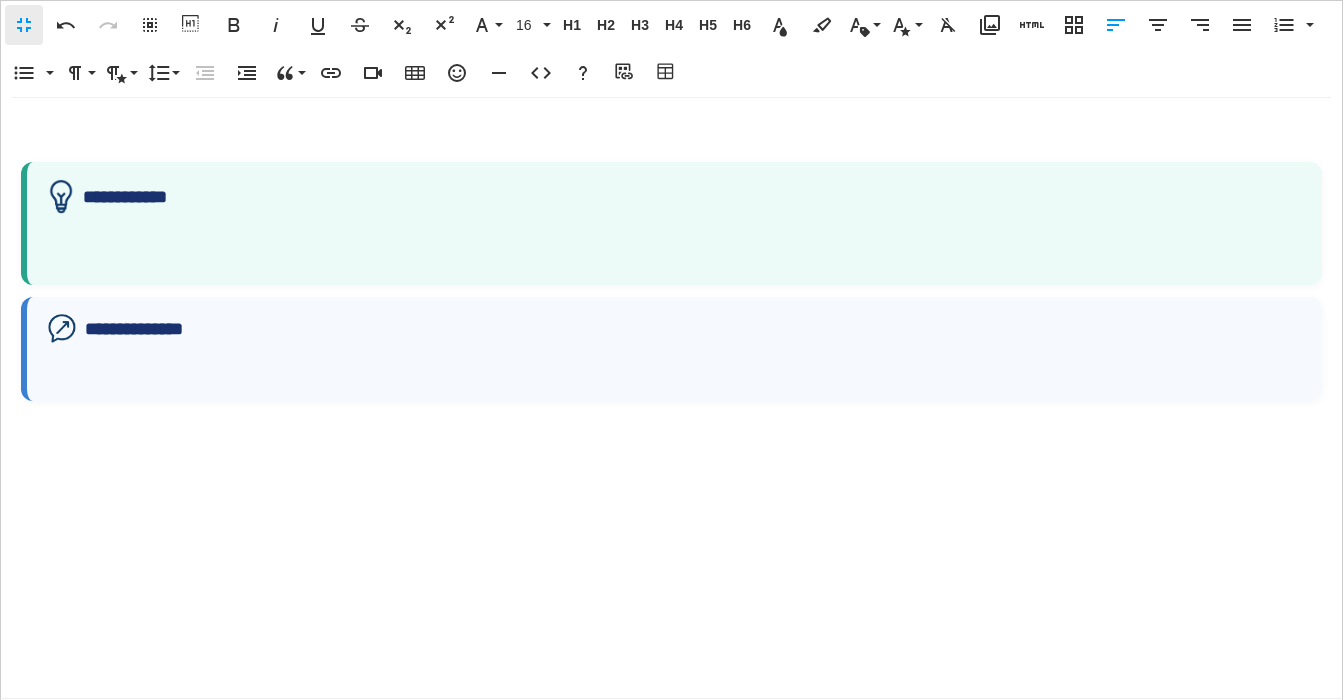 click on "**********" at bounding box center [671, 259] 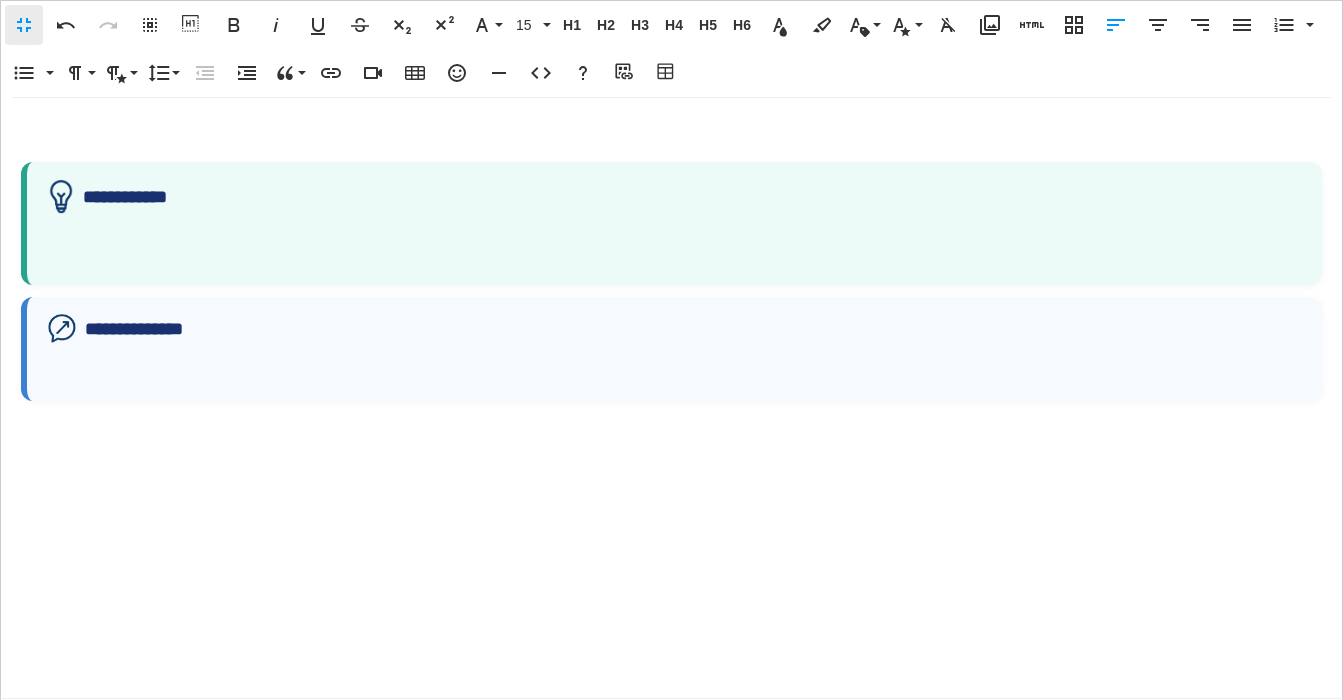 click on "**********" at bounding box center [671, 398] 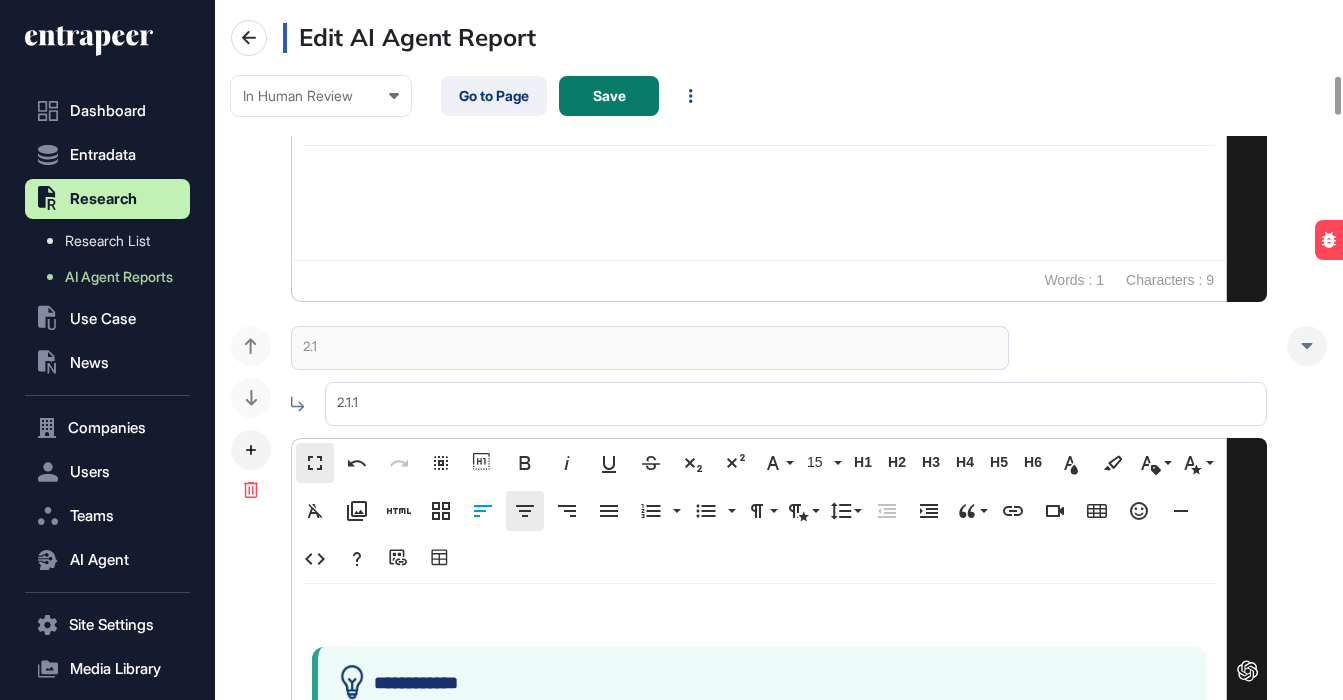 scroll, scrollTop: 1, scrollLeft: 1, axis: both 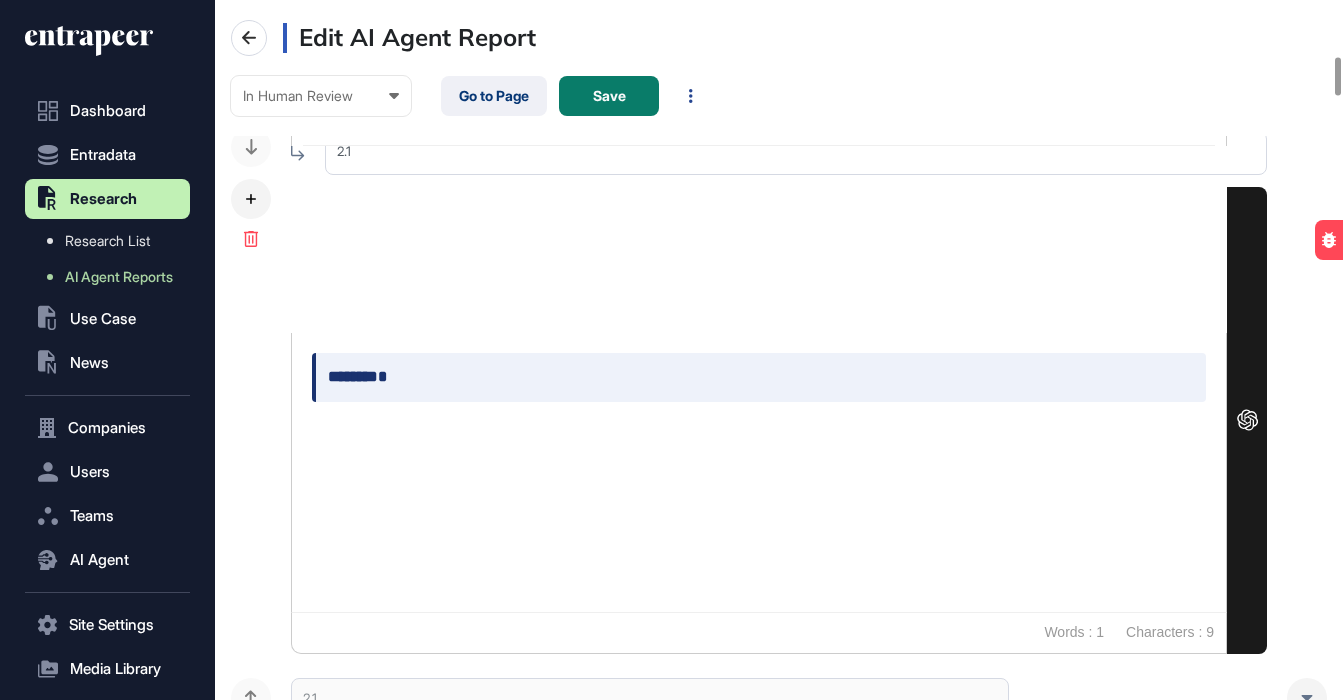 click on "******** *" at bounding box center (759, 472) 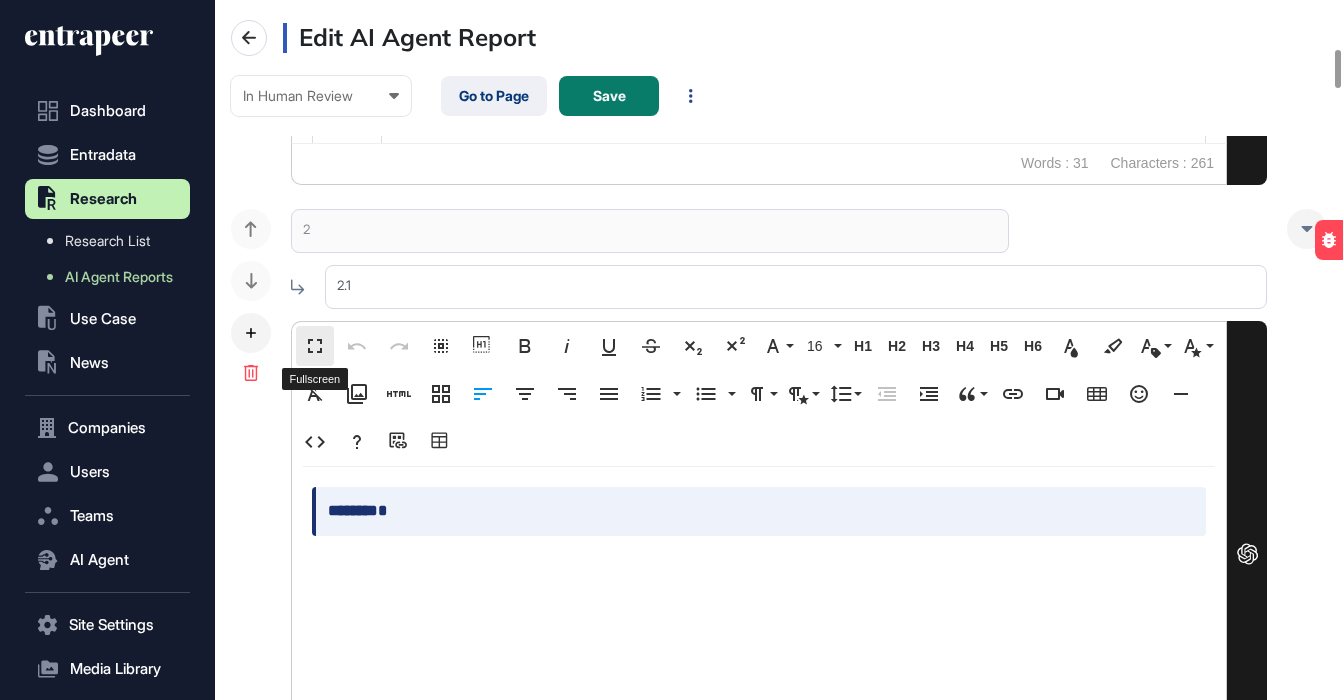 scroll, scrollTop: 876, scrollLeft: 0, axis: vertical 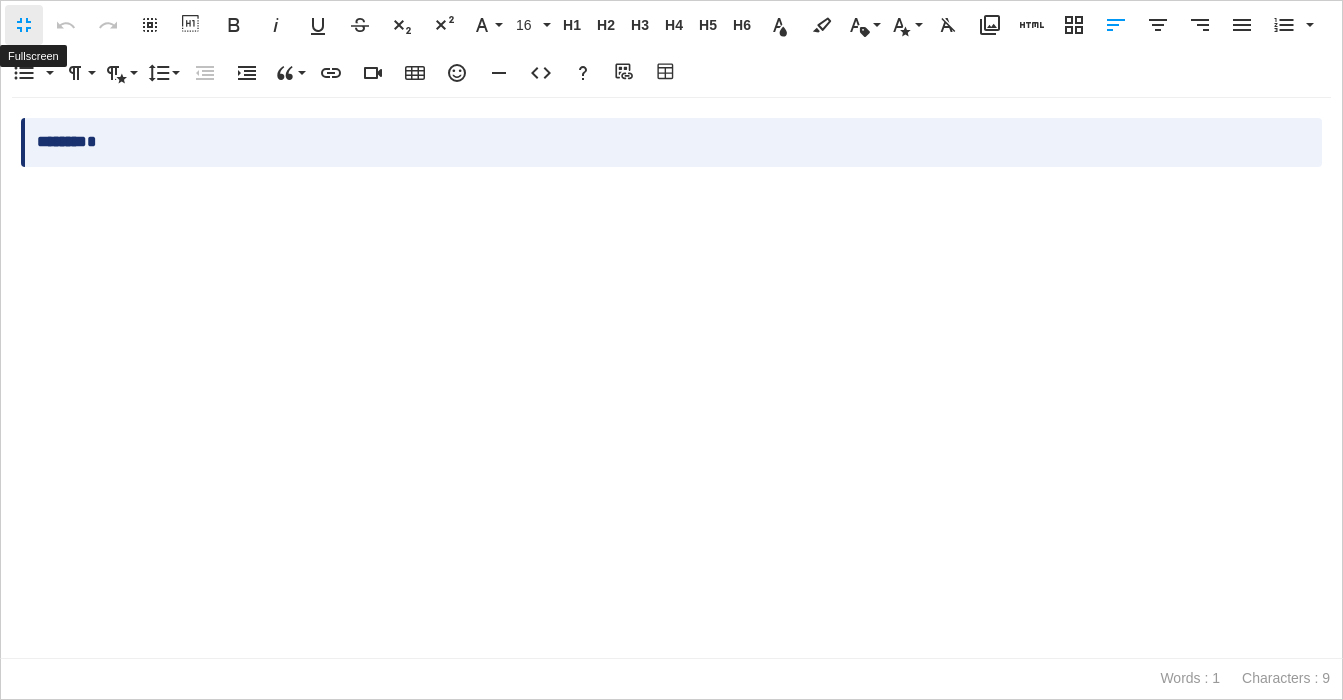 click on "Fullscreen" at bounding box center [24, 25] 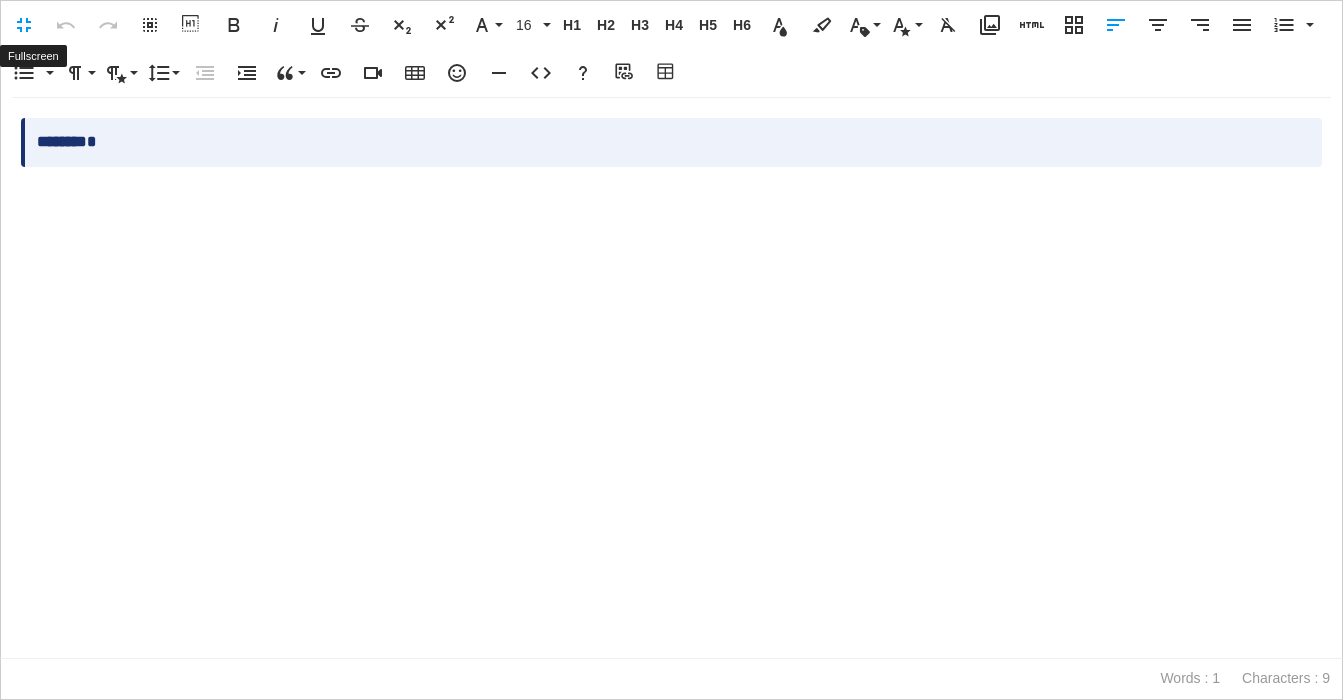 scroll, scrollTop: 1, scrollLeft: 1, axis: both 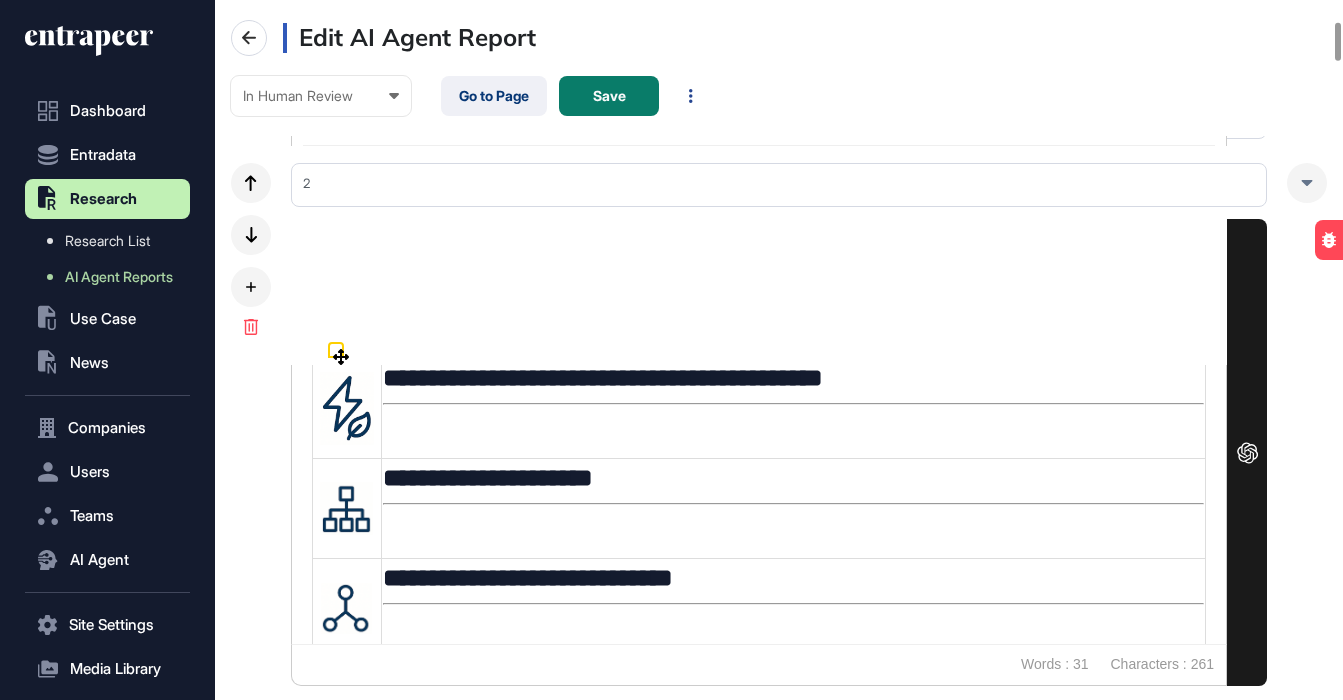 click at bounding box center (759, 292) 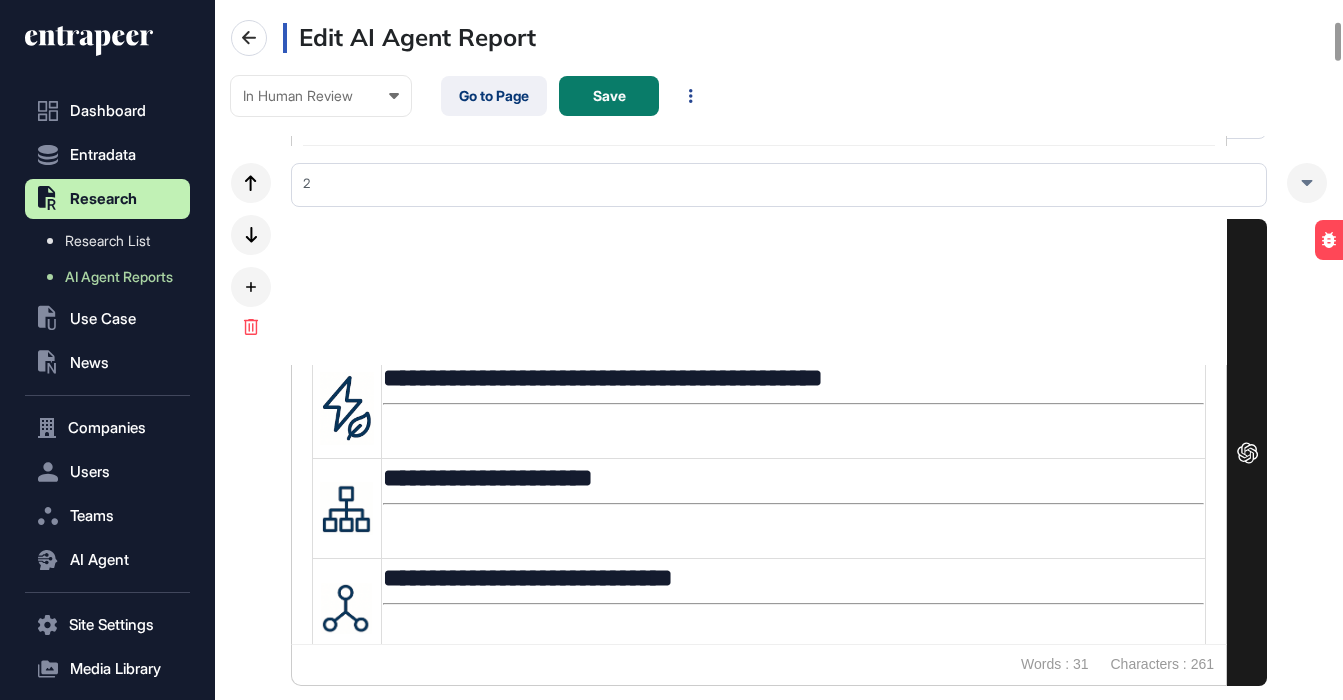 click at bounding box center (759, 292) 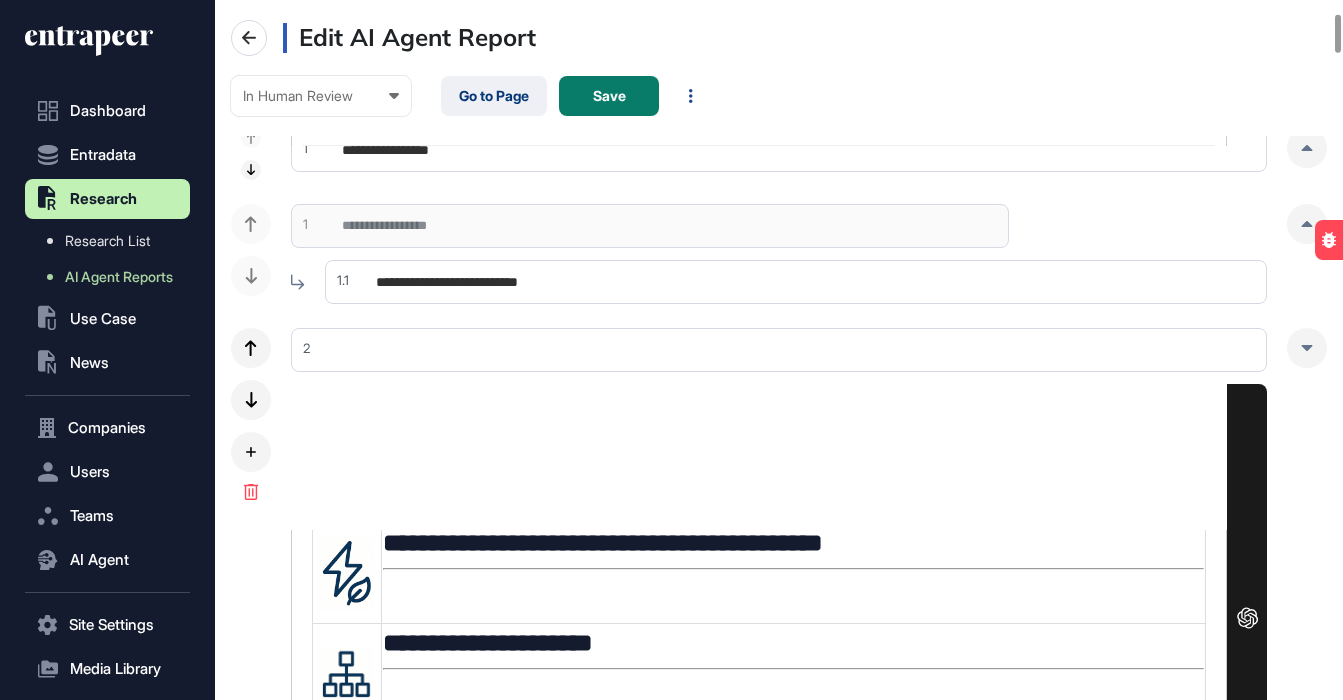 scroll, scrollTop: 247, scrollLeft: 0, axis: vertical 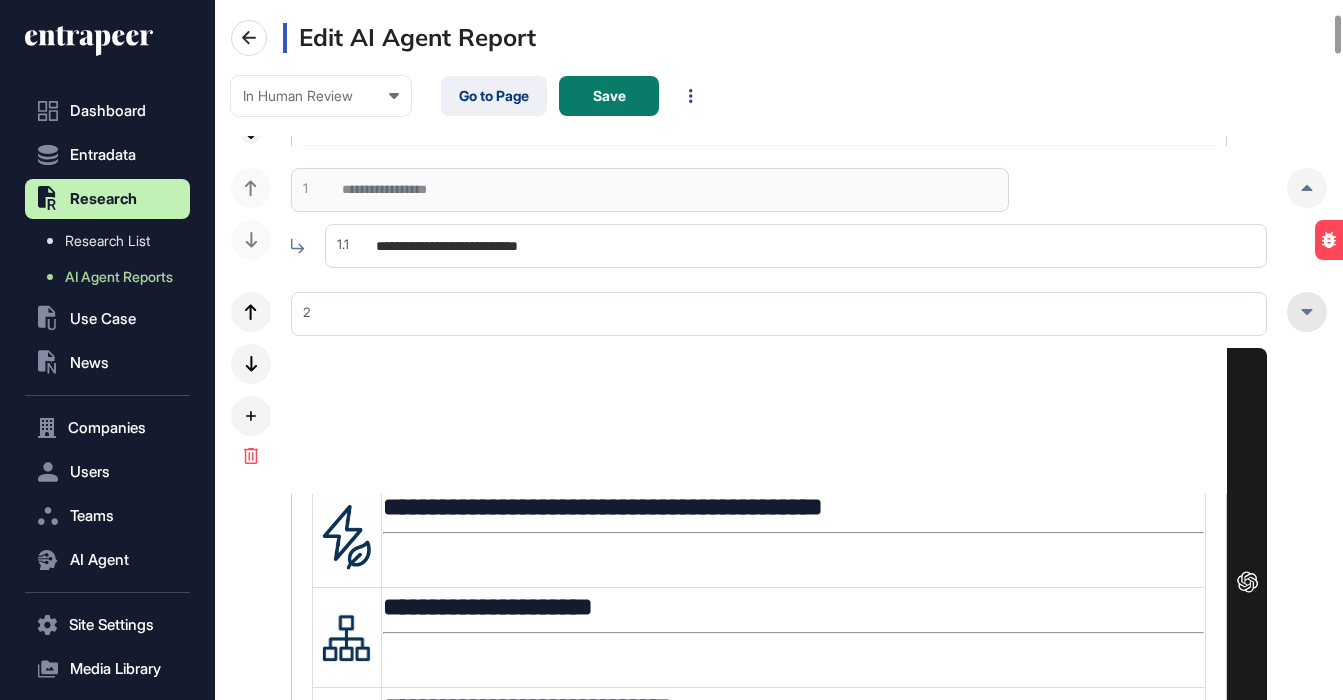 click 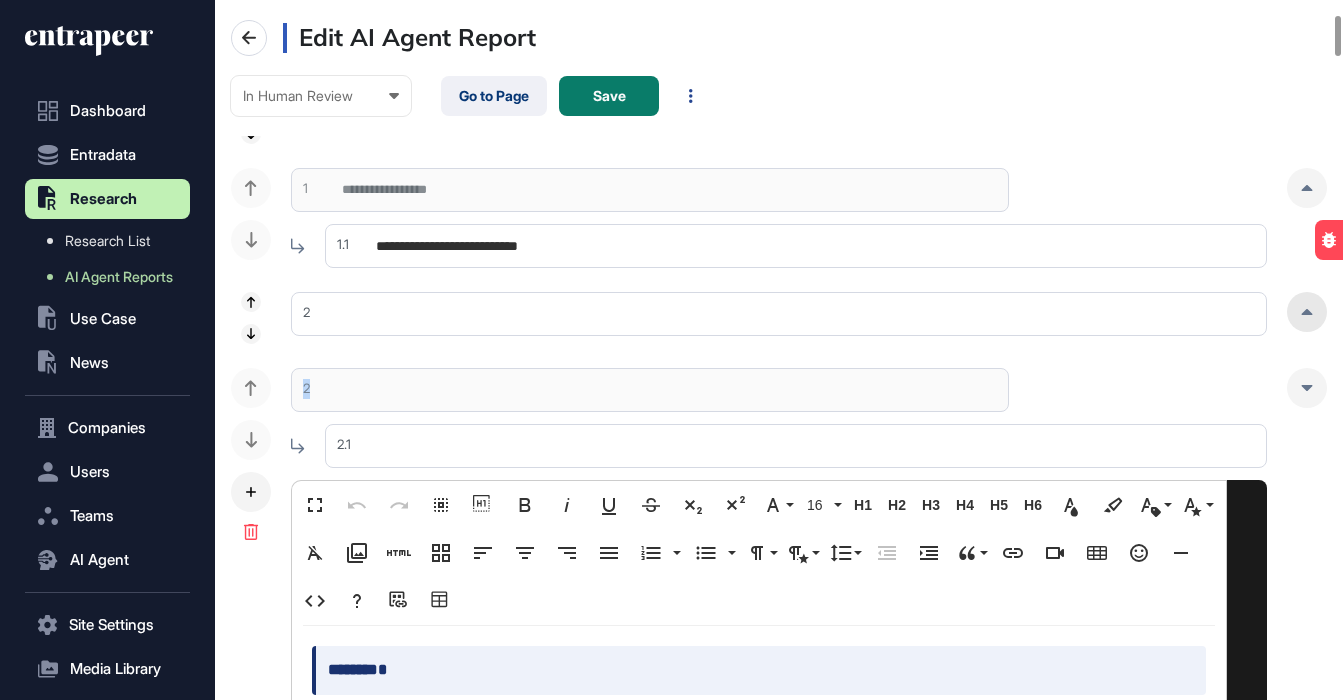 click at bounding box center (1307, 312) 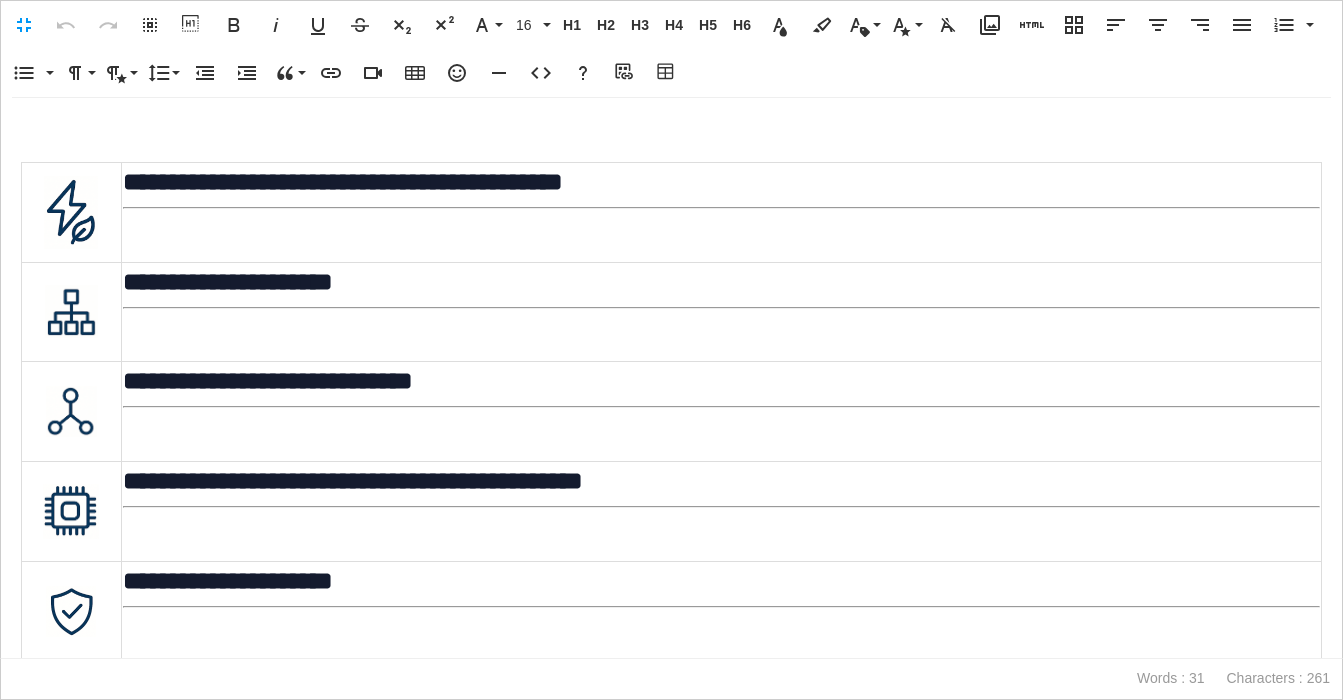 scroll, scrollTop: 1, scrollLeft: 9, axis: both 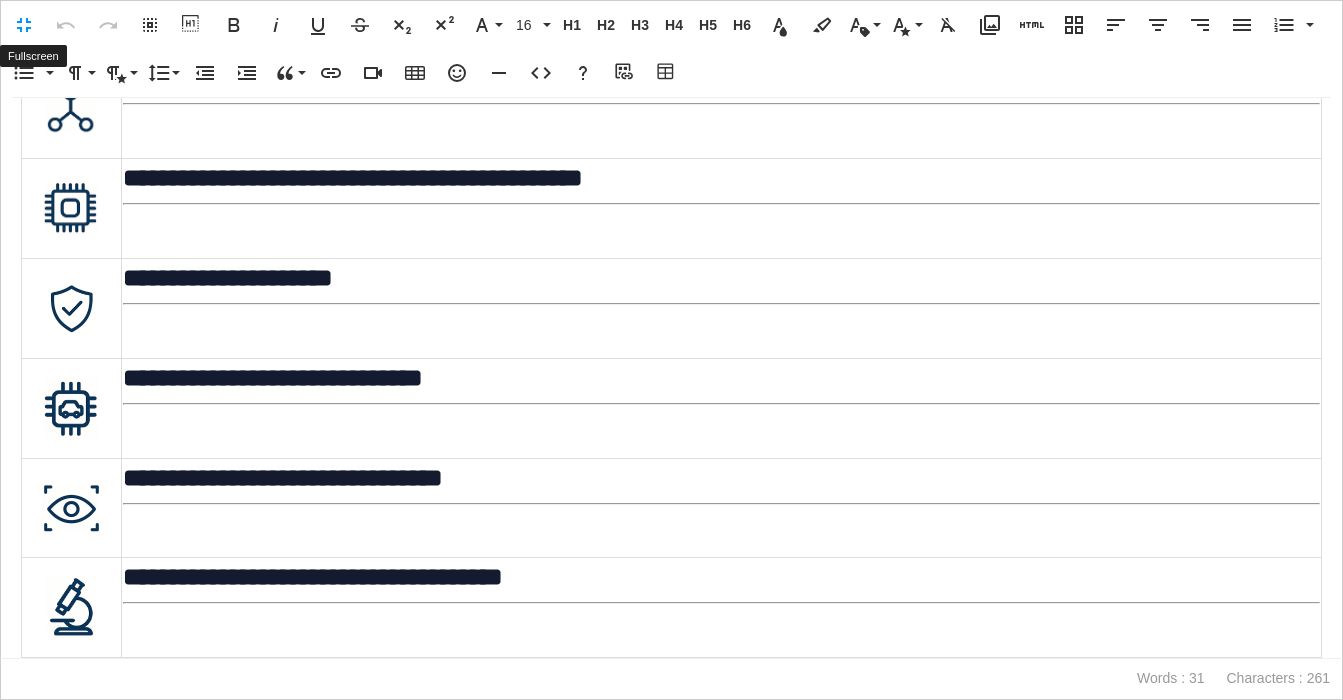 click on "Fullscreen" at bounding box center (24, 25) 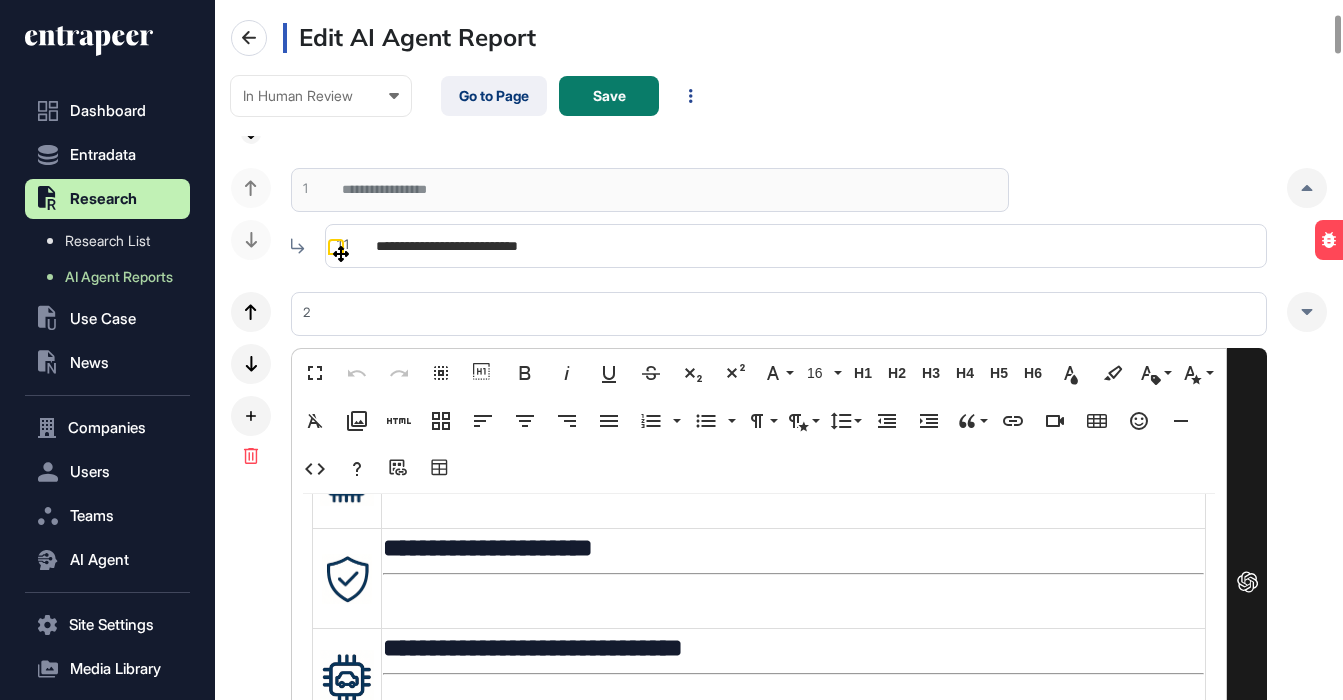 scroll, scrollTop: 584, scrollLeft: 0, axis: vertical 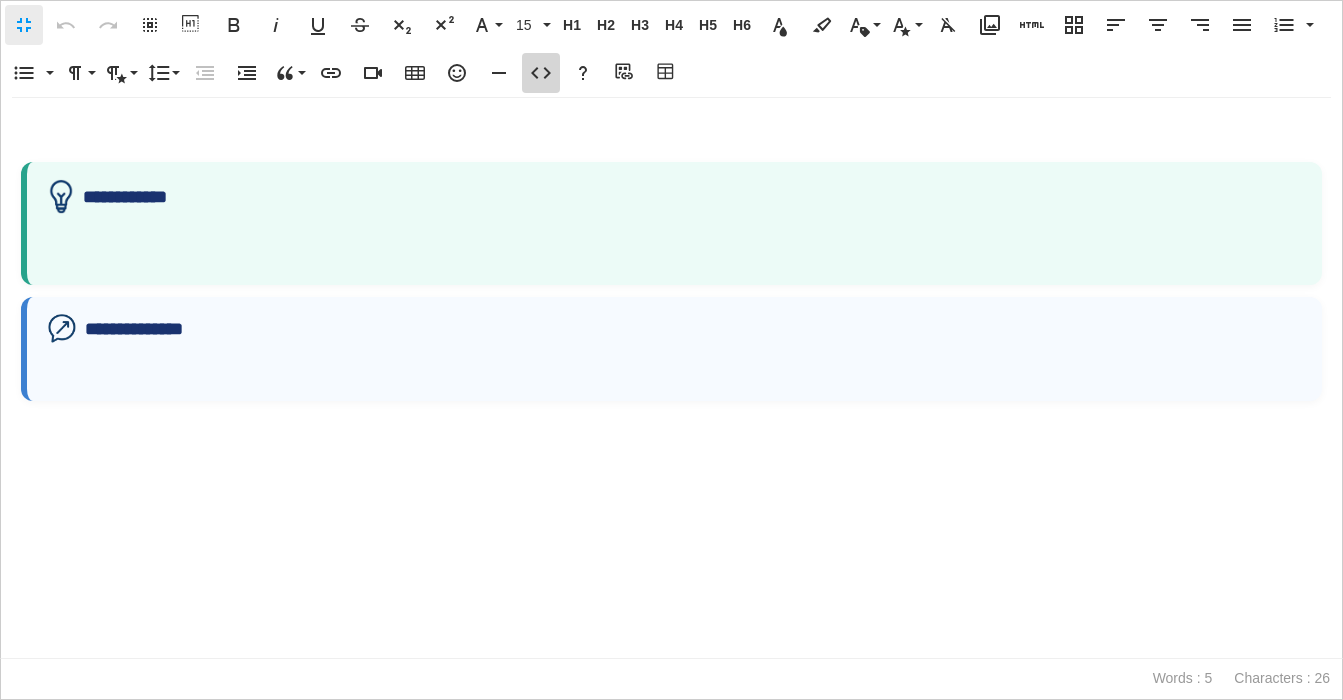 click 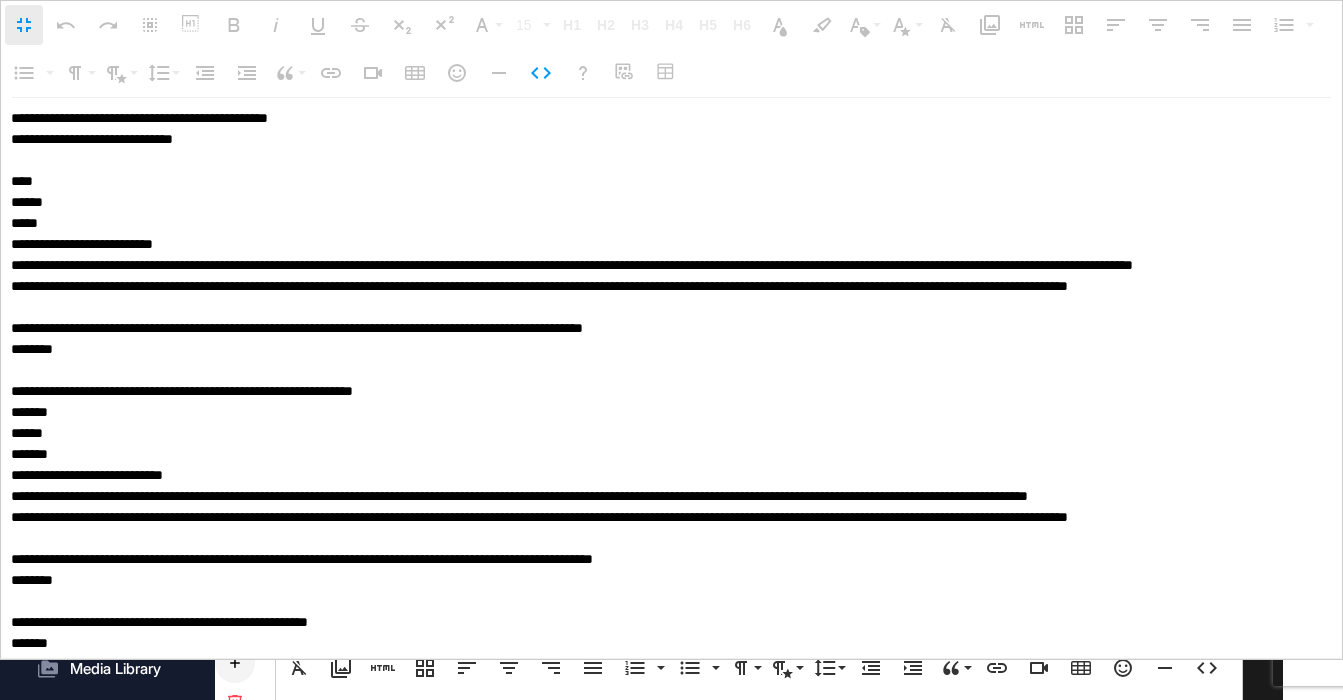 scroll, scrollTop: 152, scrollLeft: 0, axis: vertical 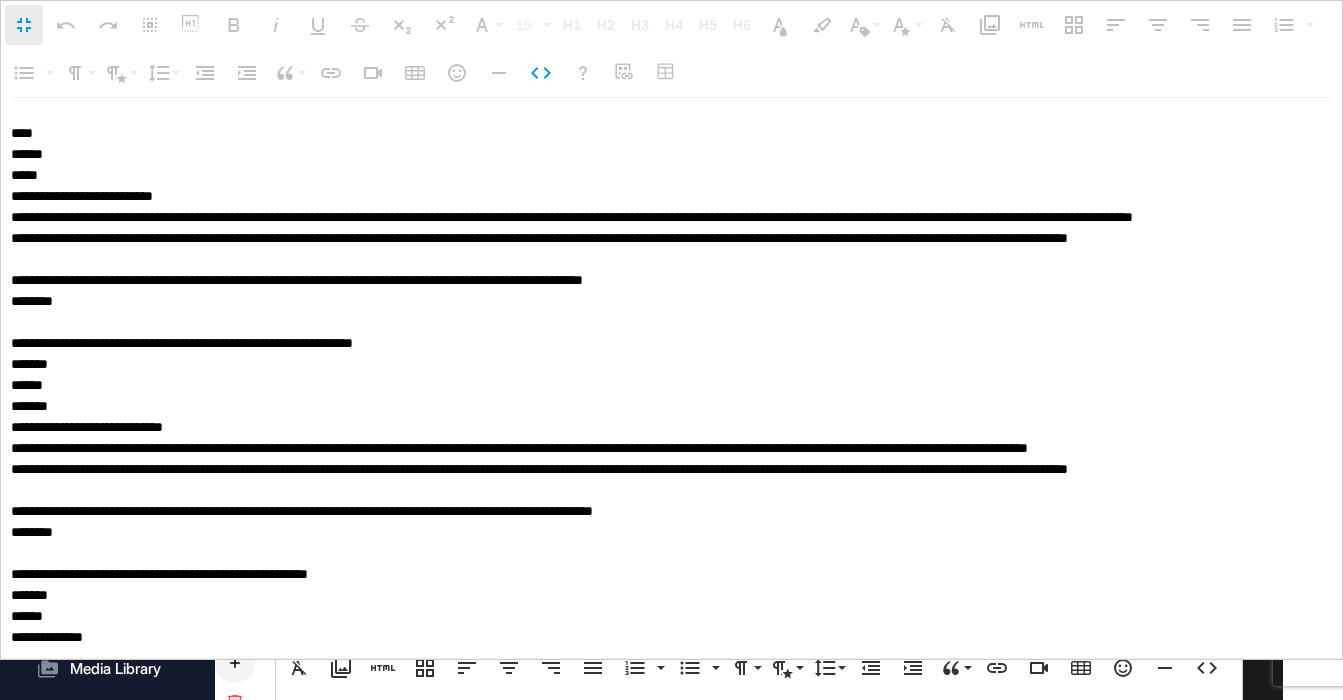 drag, startPoint x: 10, startPoint y: 117, endPoint x: 295, endPoint y: 517, distance: 491.1466 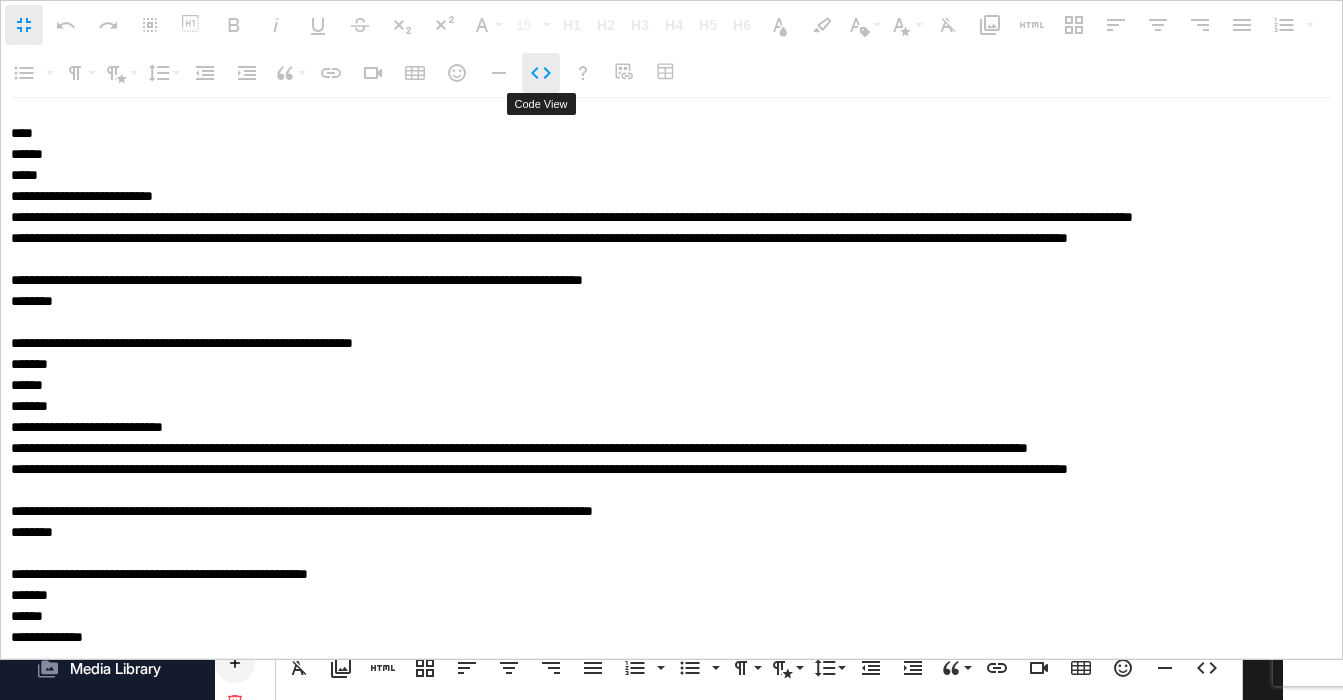 click 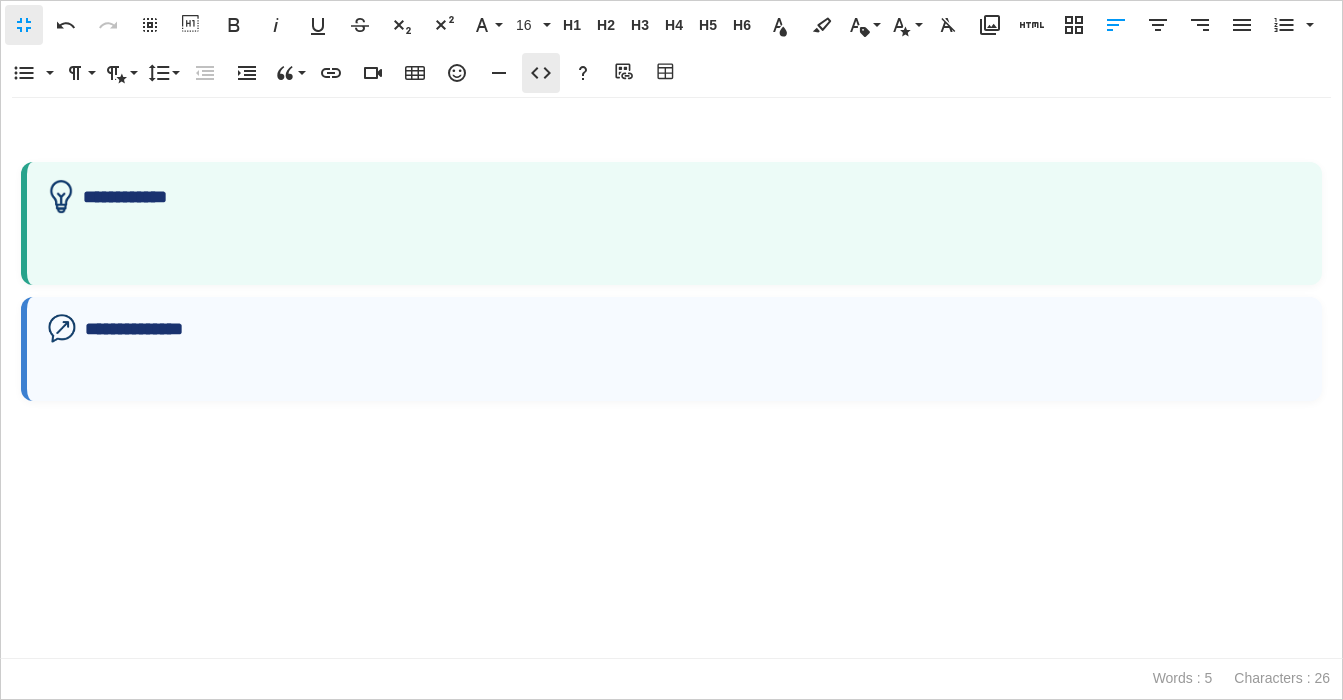 scroll, scrollTop: 0, scrollLeft: 0, axis: both 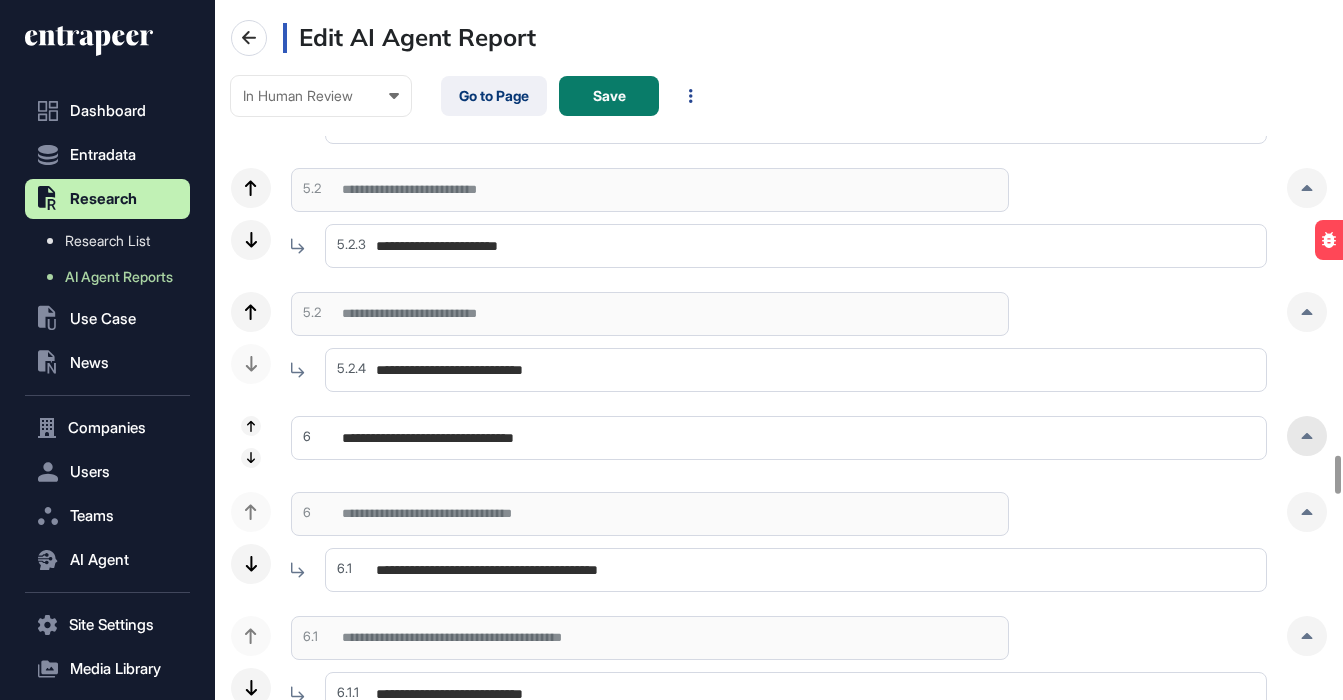click at bounding box center [1307, 436] 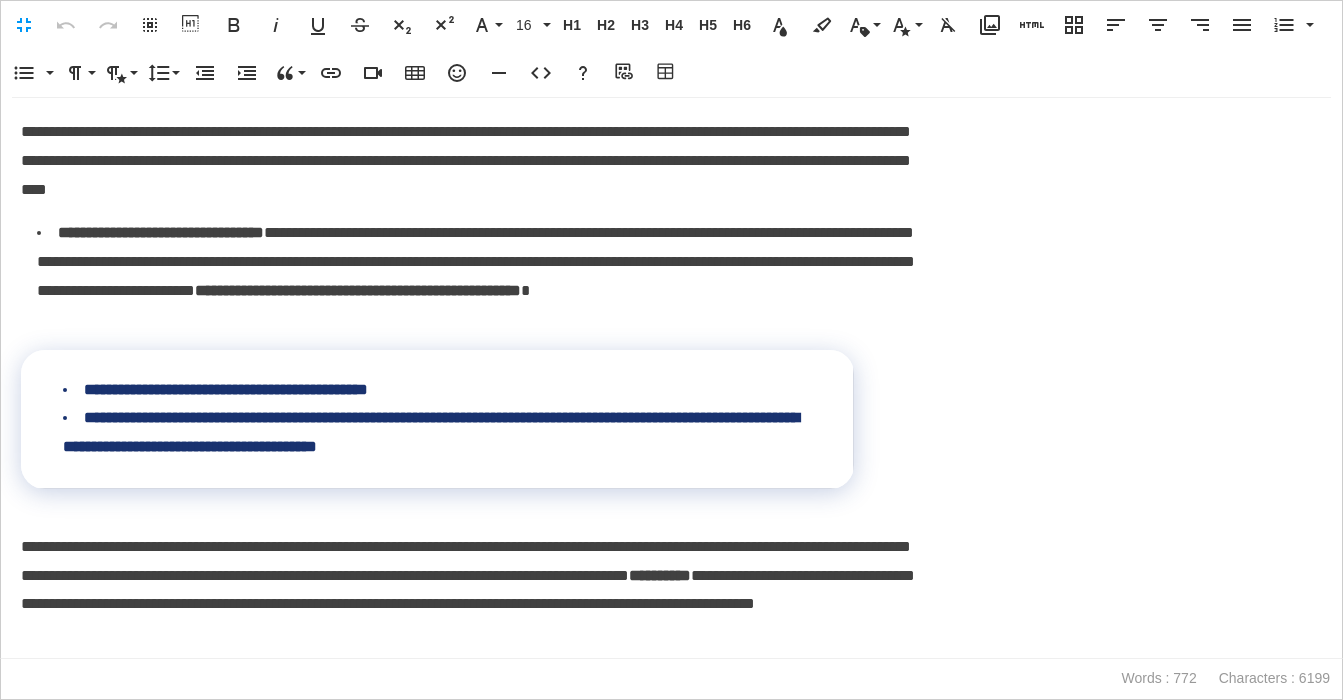 scroll, scrollTop: 1, scrollLeft: 9, axis: both 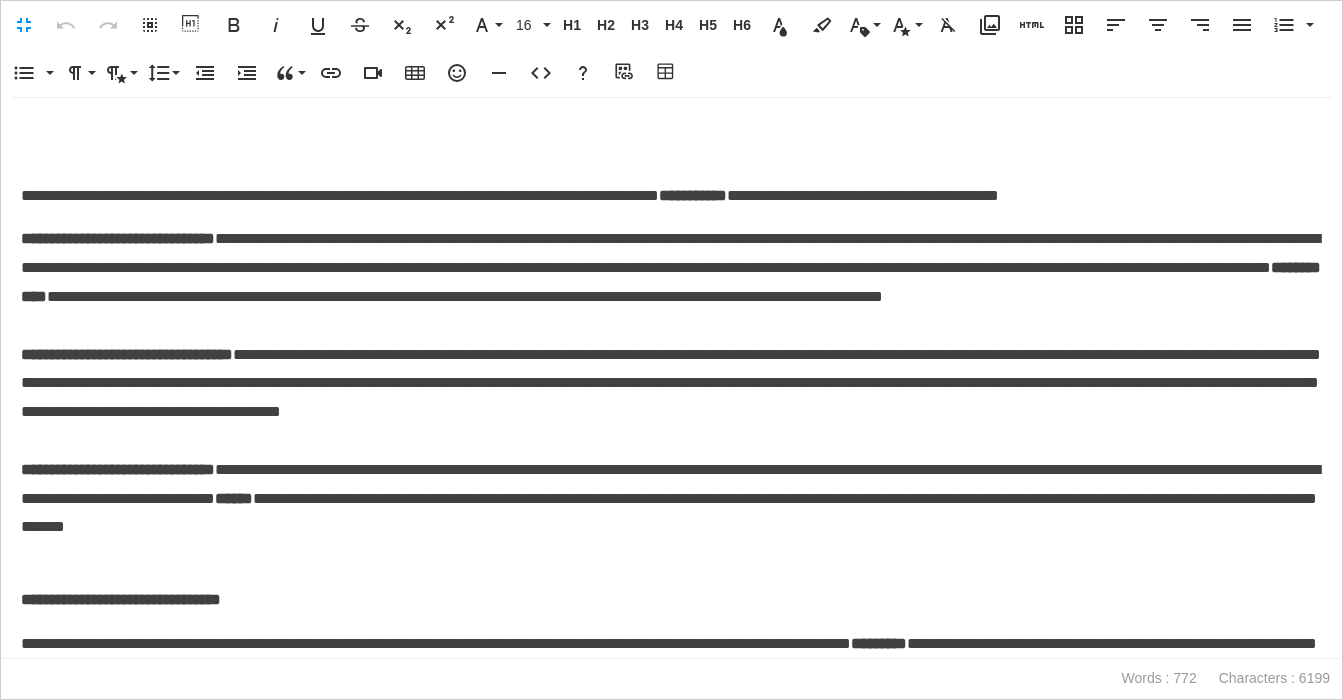 click on "**********" at bounding box center (671, 196) 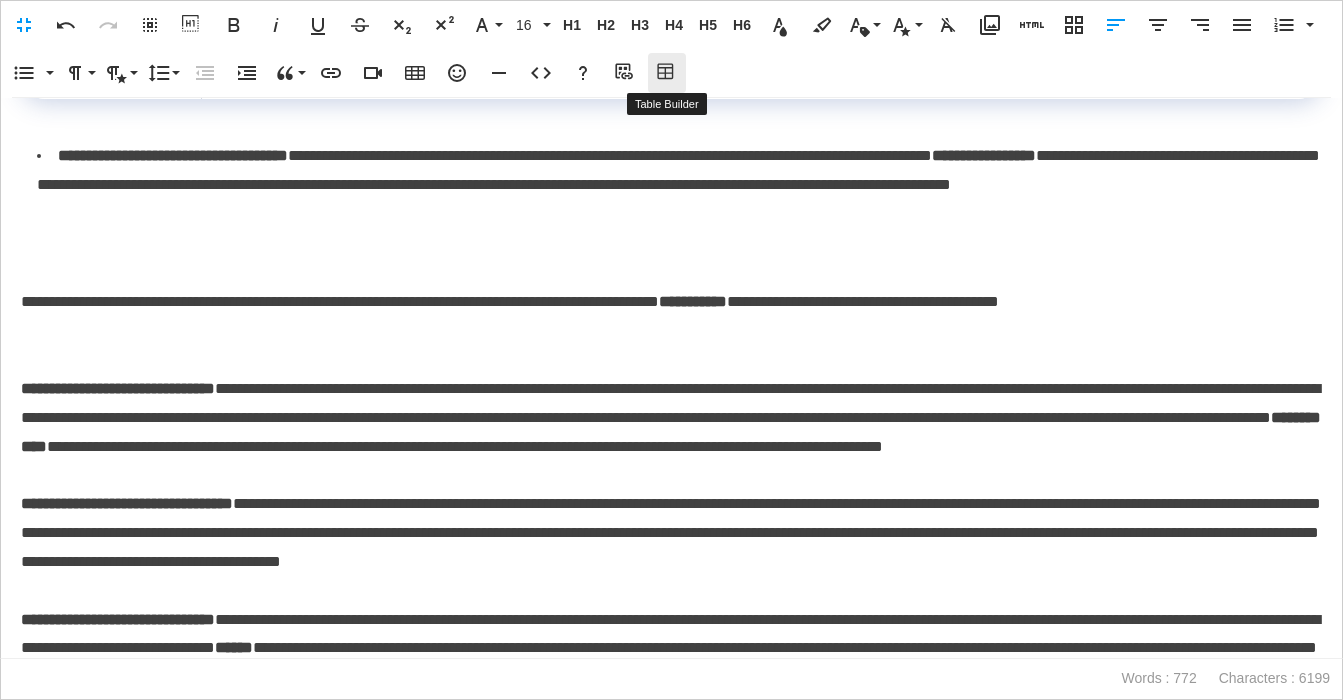 click 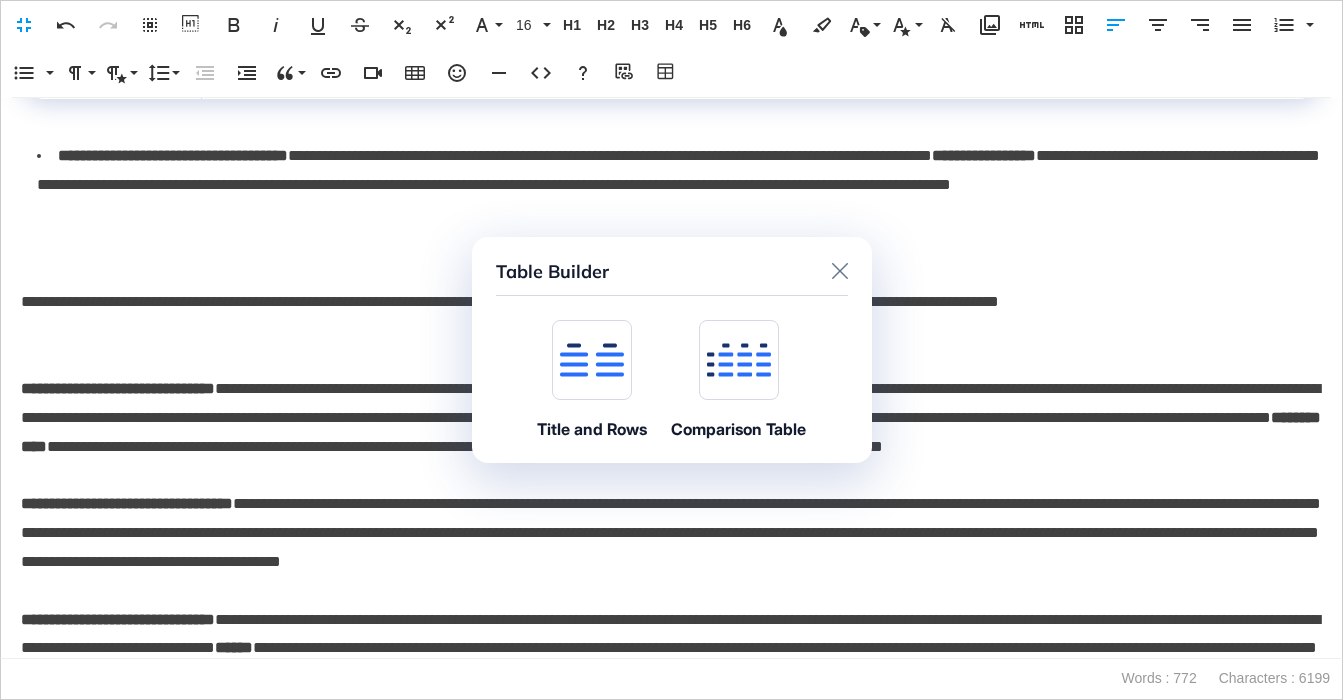 click 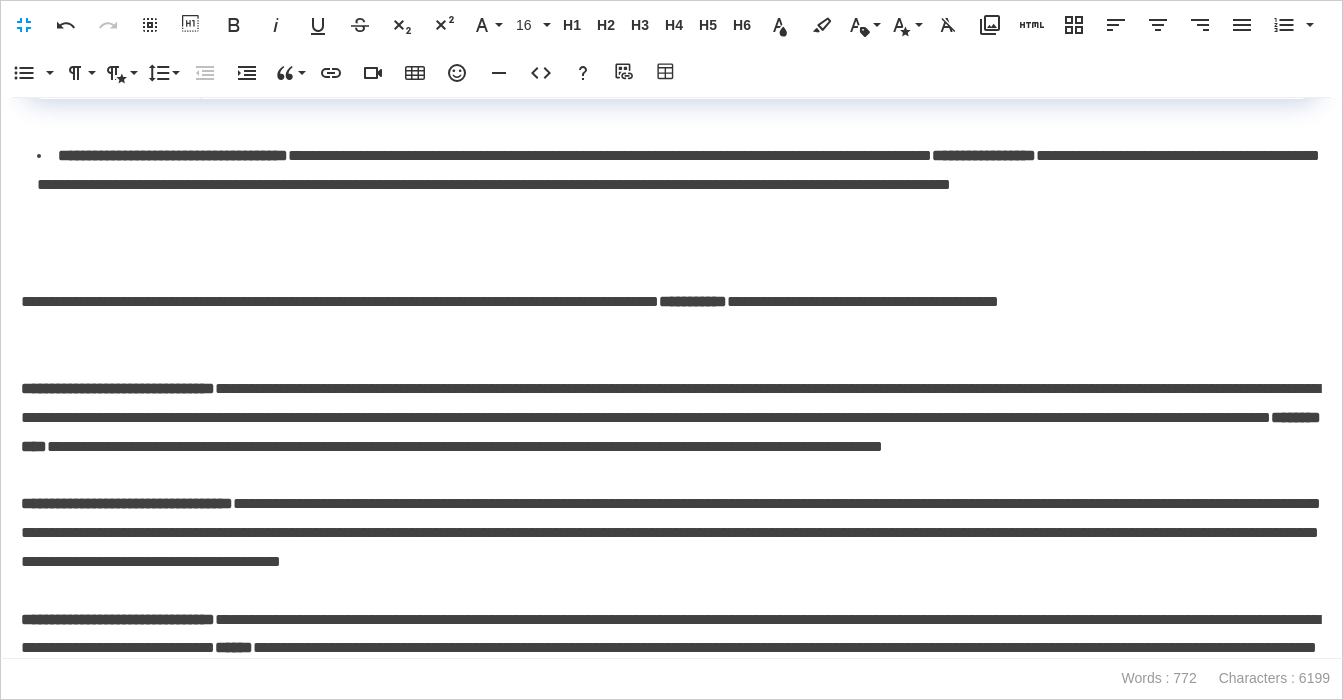 click on "* *" at bounding box center [671, 345] 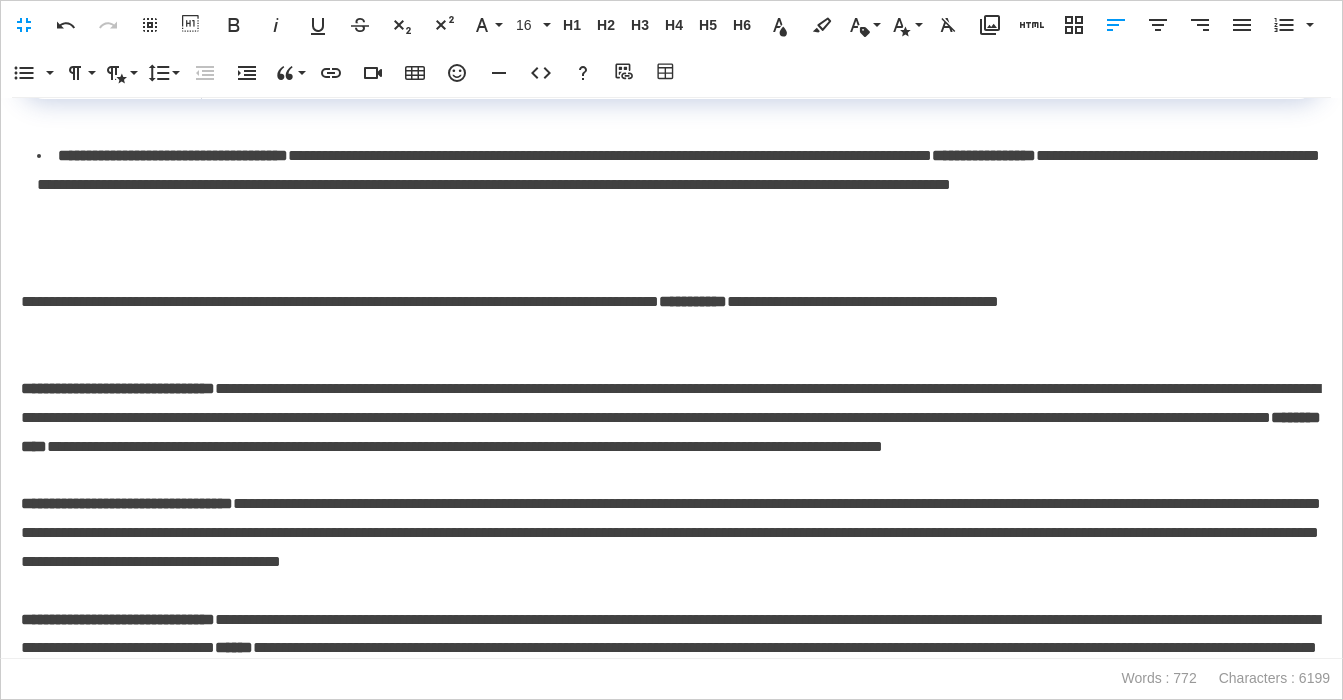type 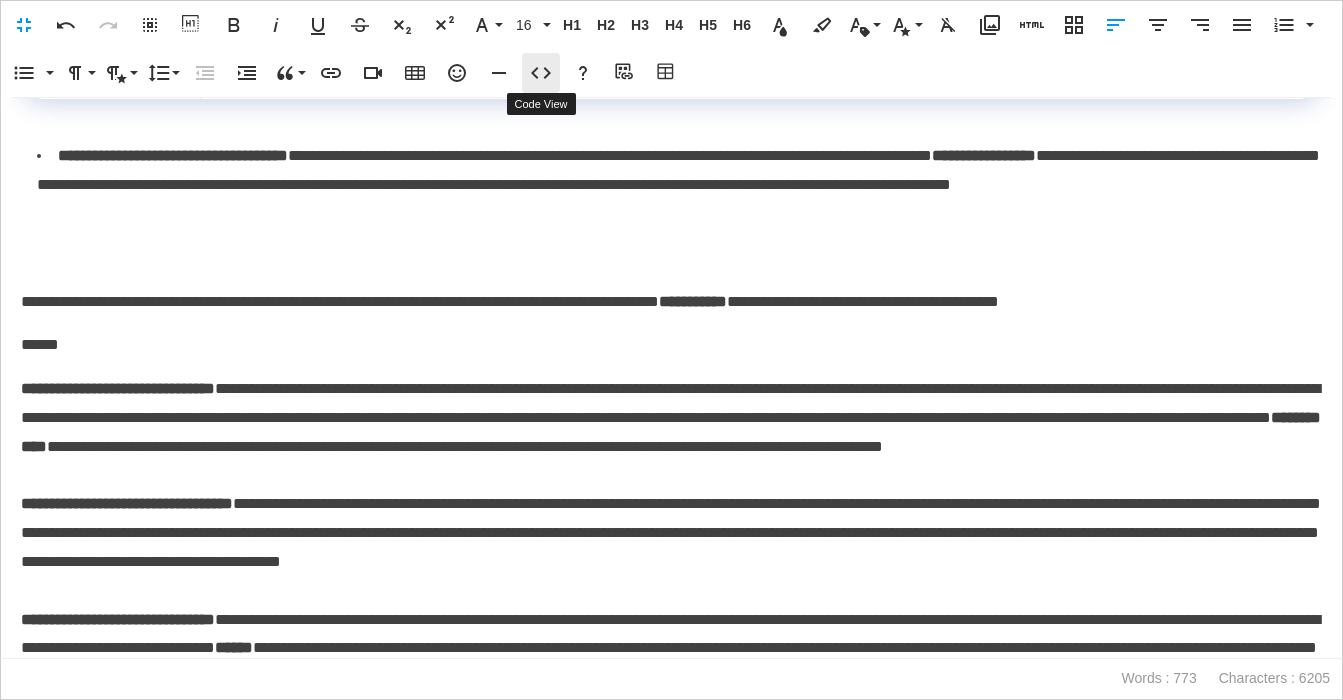 click 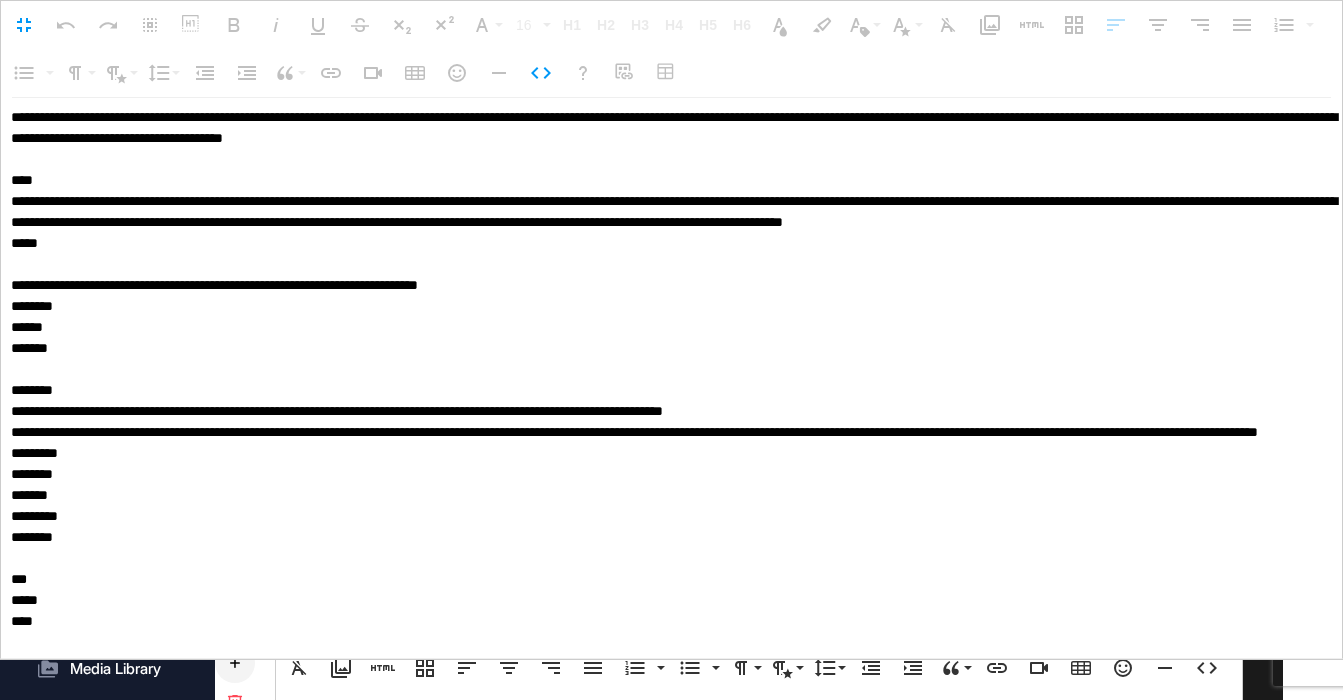 scroll, scrollTop: 1, scrollLeft: 0, axis: vertical 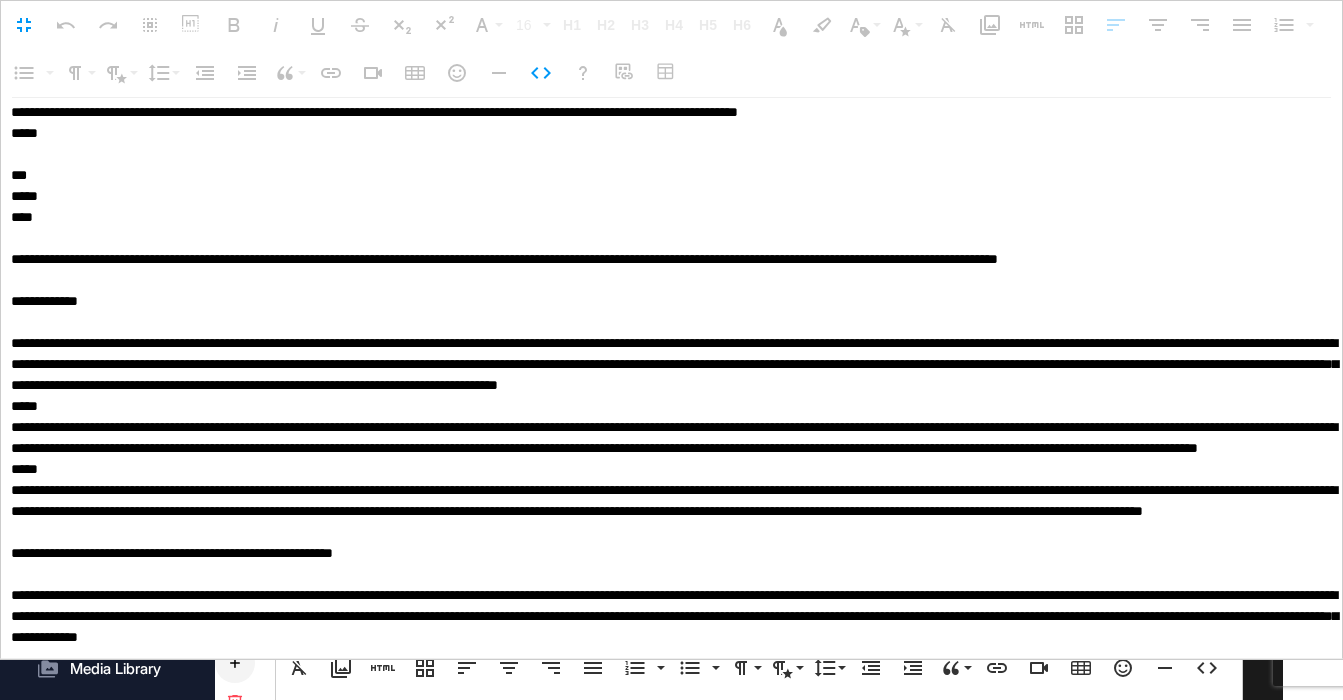 drag, startPoint x: 88, startPoint y: 282, endPoint x: -19, endPoint y: 286, distance: 107.07474 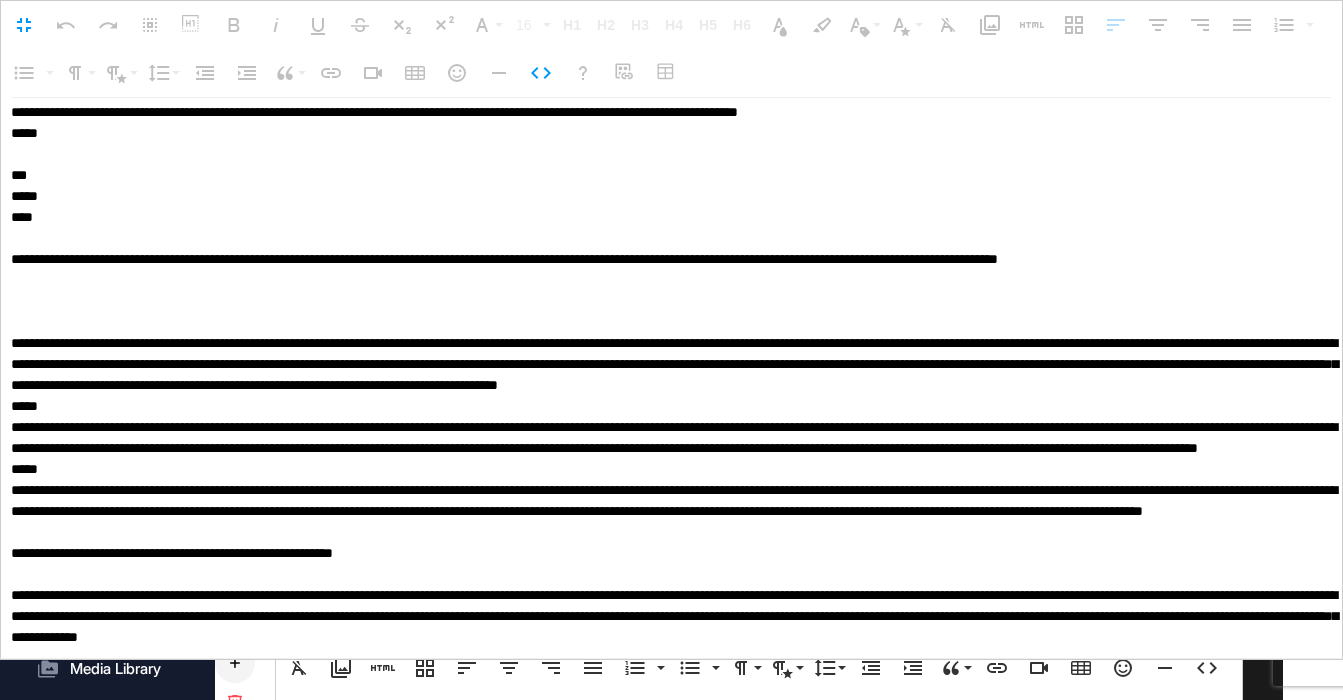 type on "**********" 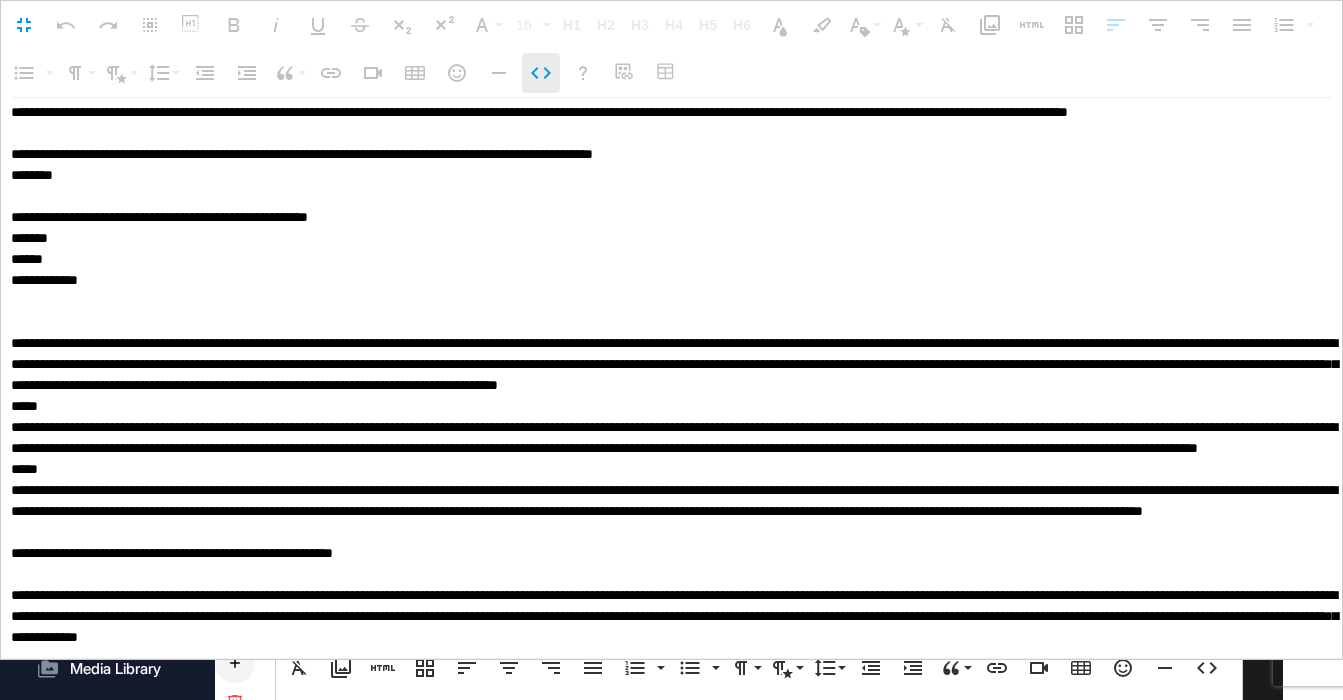 click 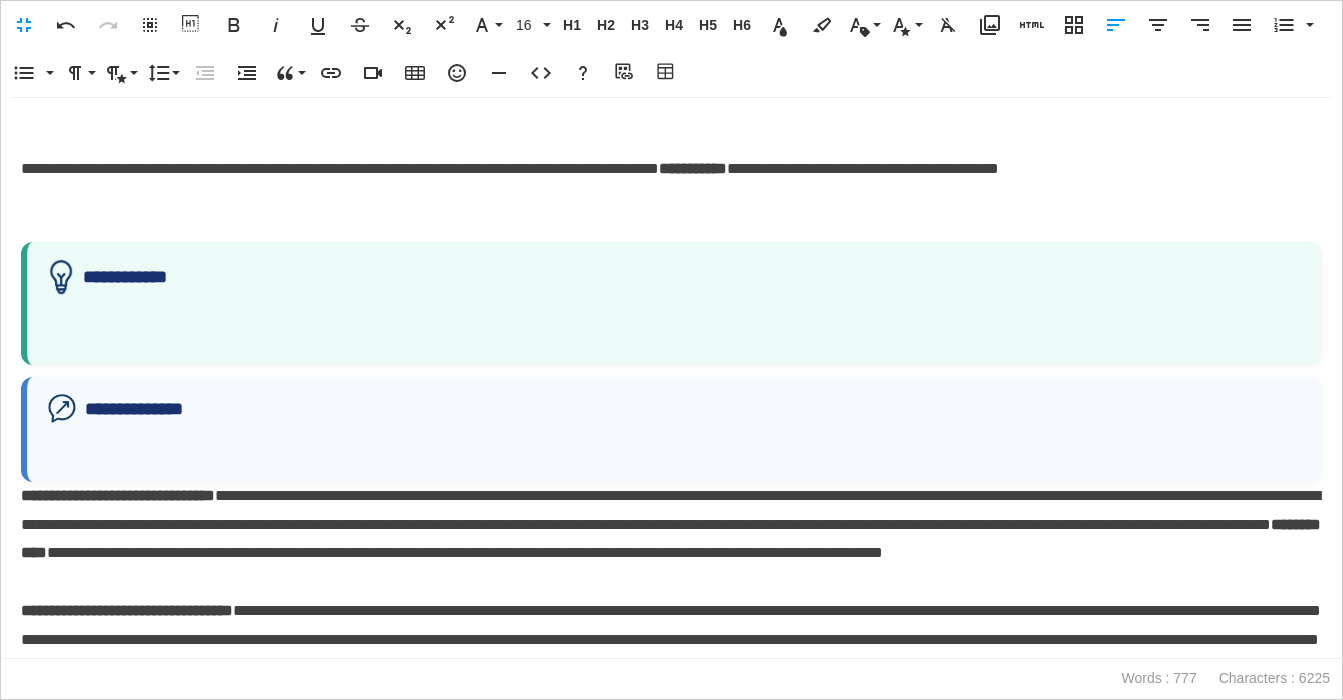 scroll, scrollTop: 1930, scrollLeft: 0, axis: vertical 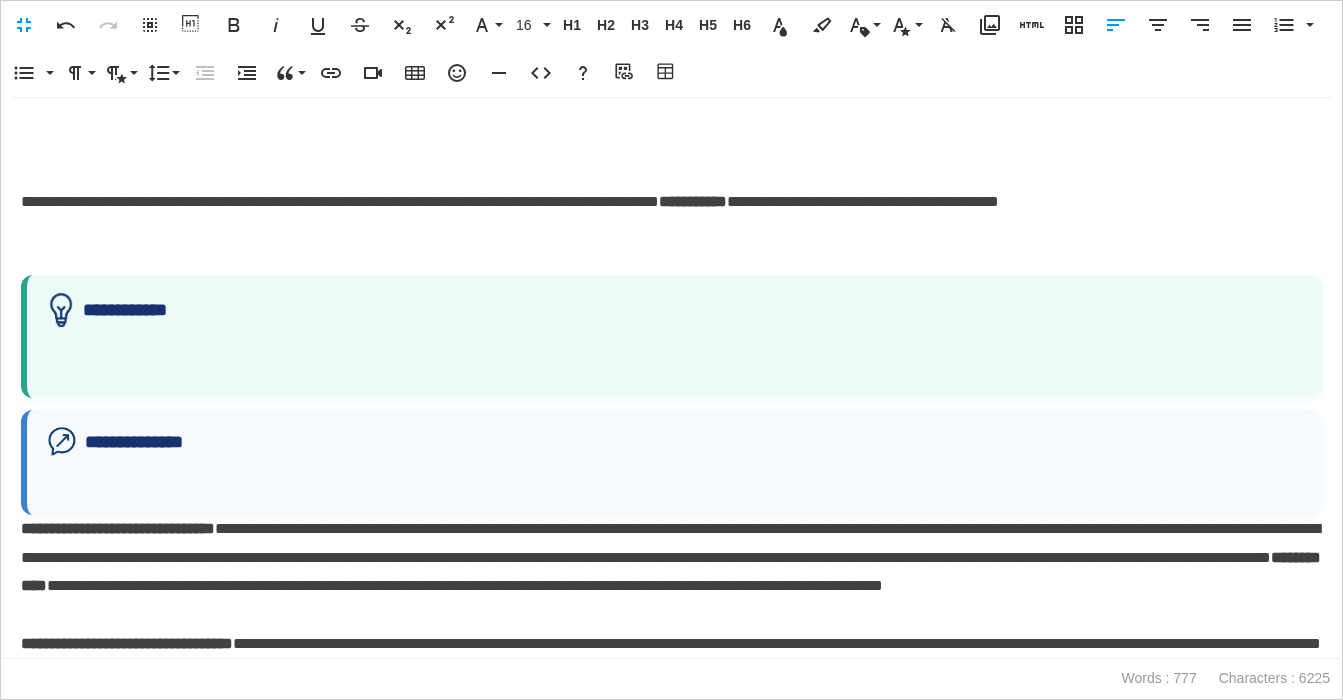 click 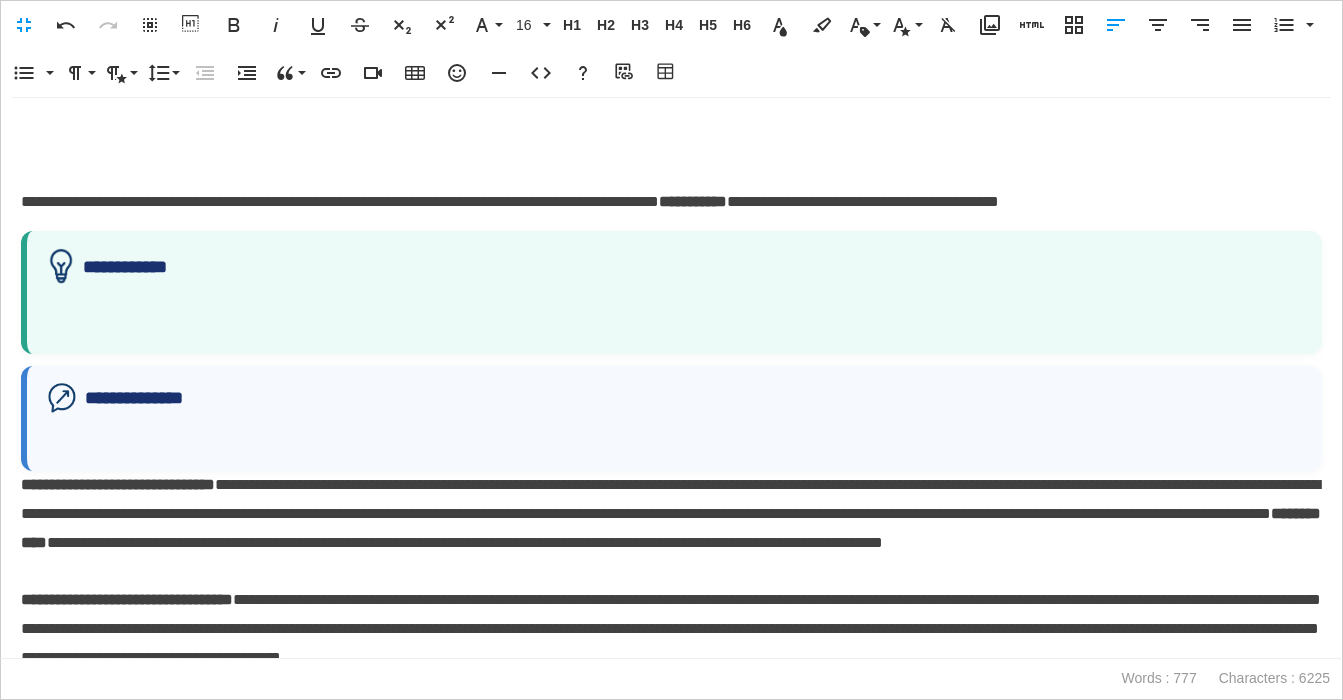 scroll, scrollTop: 1965, scrollLeft: 0, axis: vertical 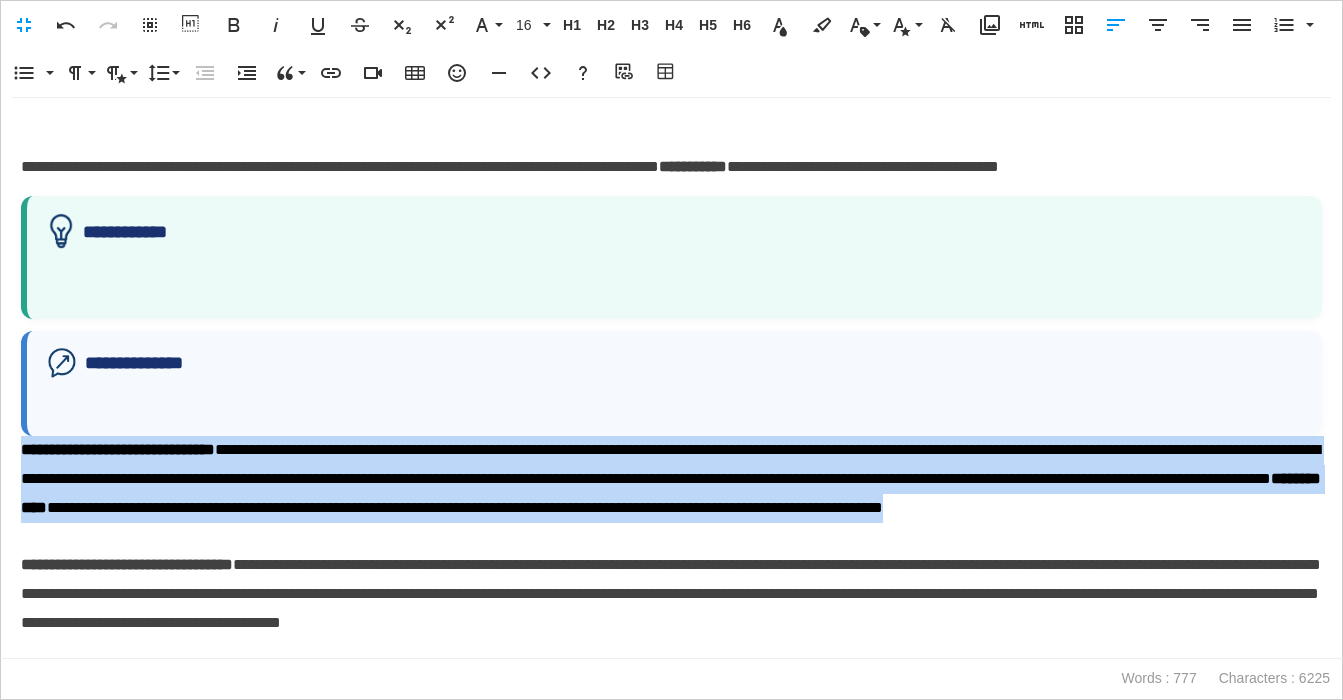 drag, startPoint x: 407, startPoint y: 536, endPoint x: 13, endPoint y: 454, distance: 402.44254 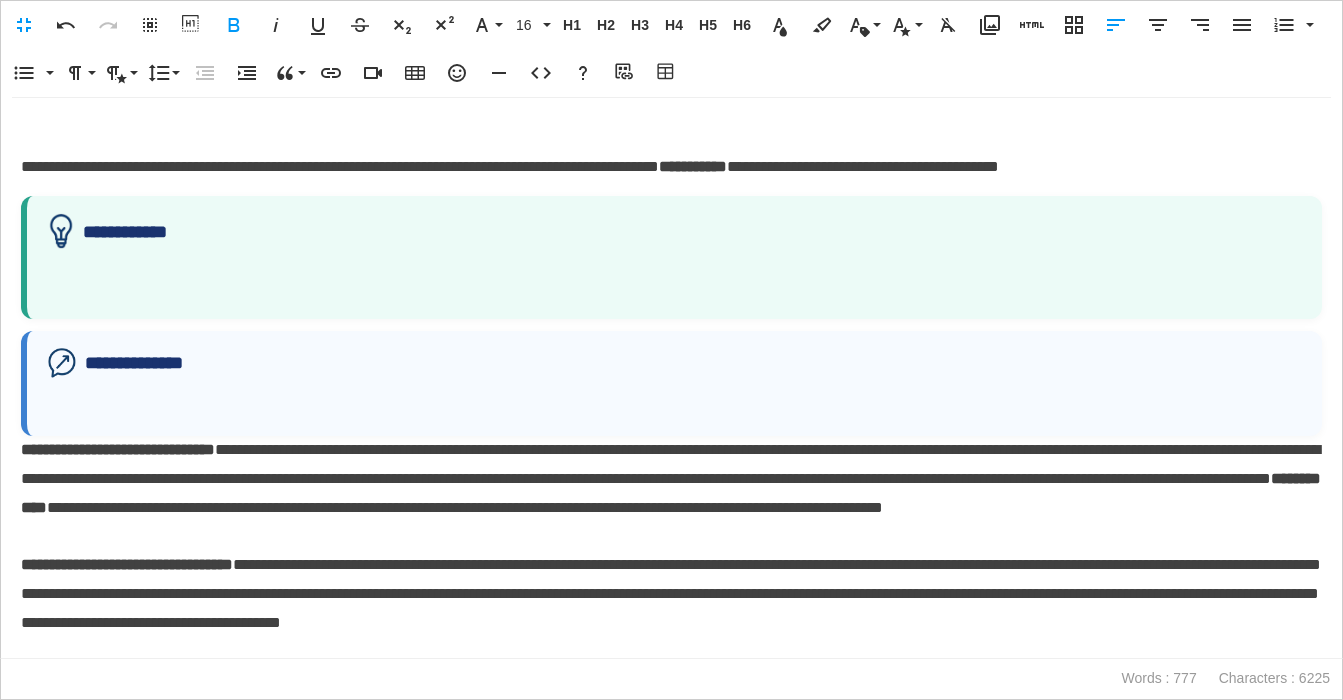 click at bounding box center (674, 283) 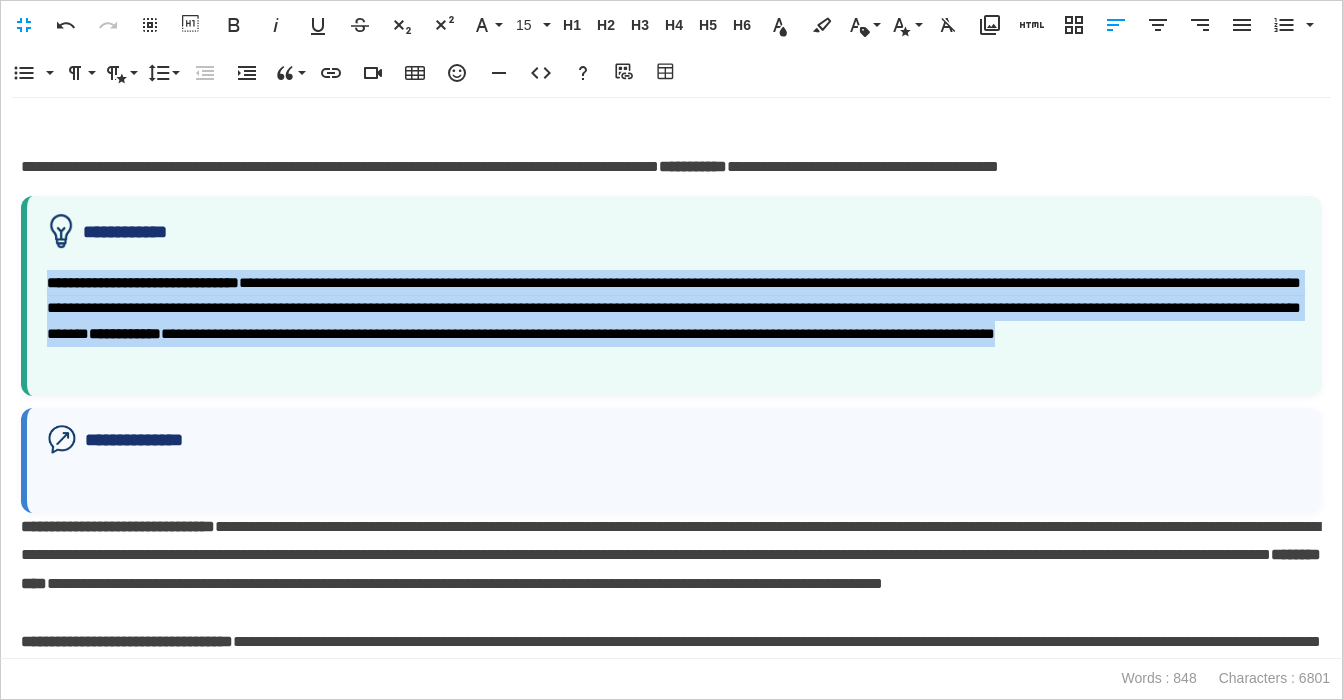 drag, startPoint x: 394, startPoint y: 363, endPoint x: 49, endPoint y: 284, distance: 353.92938 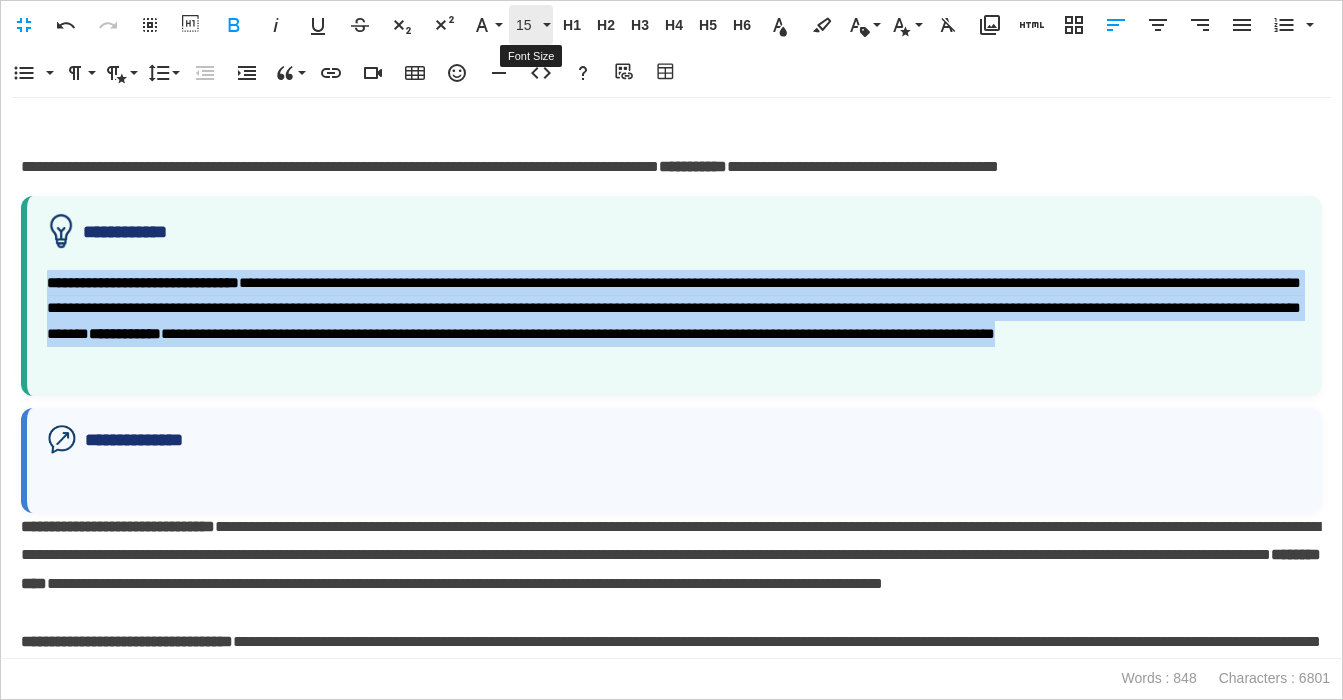 click on "15" at bounding box center (531, 25) 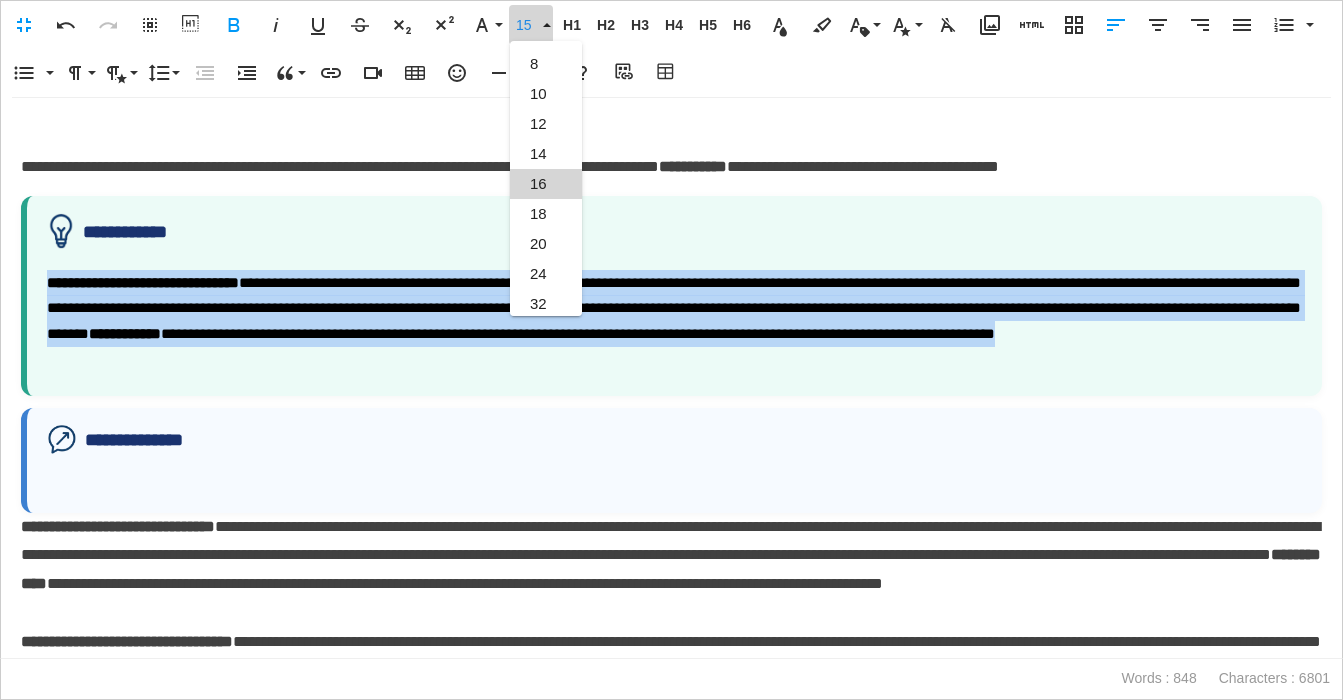 click on "16" at bounding box center (546, 184) 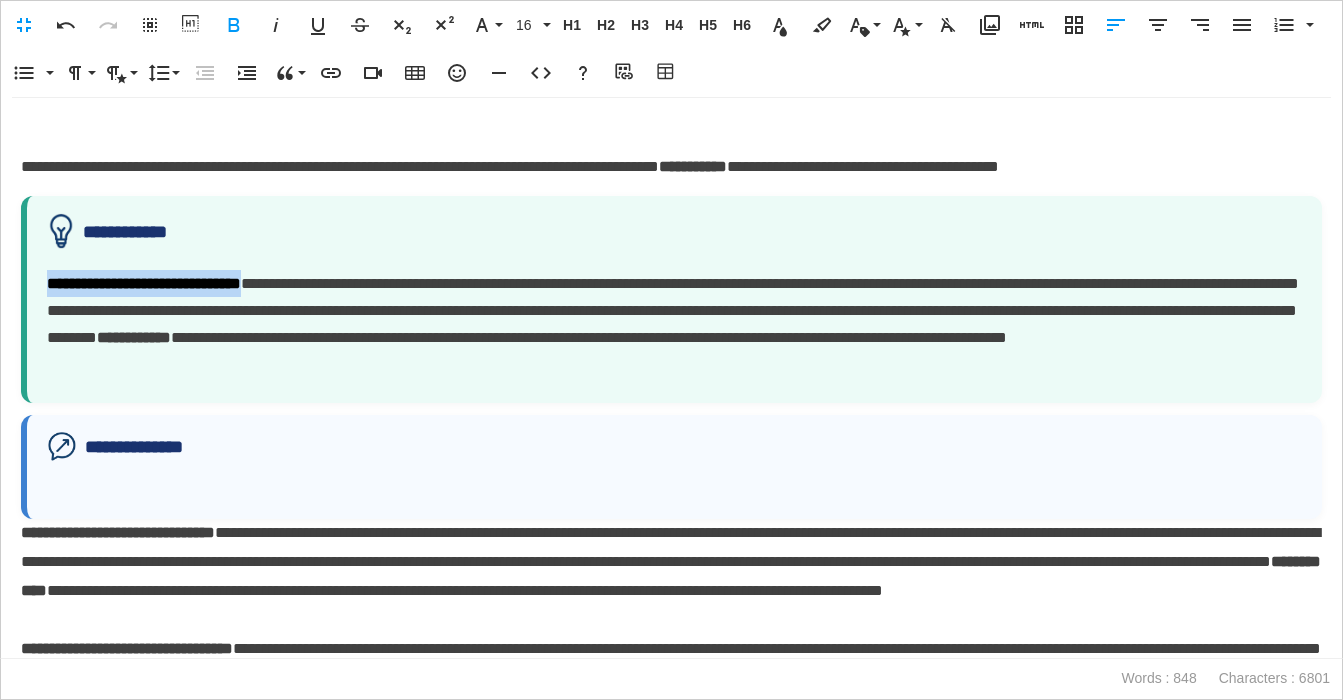 click on "**********" at bounding box center (674, 324) 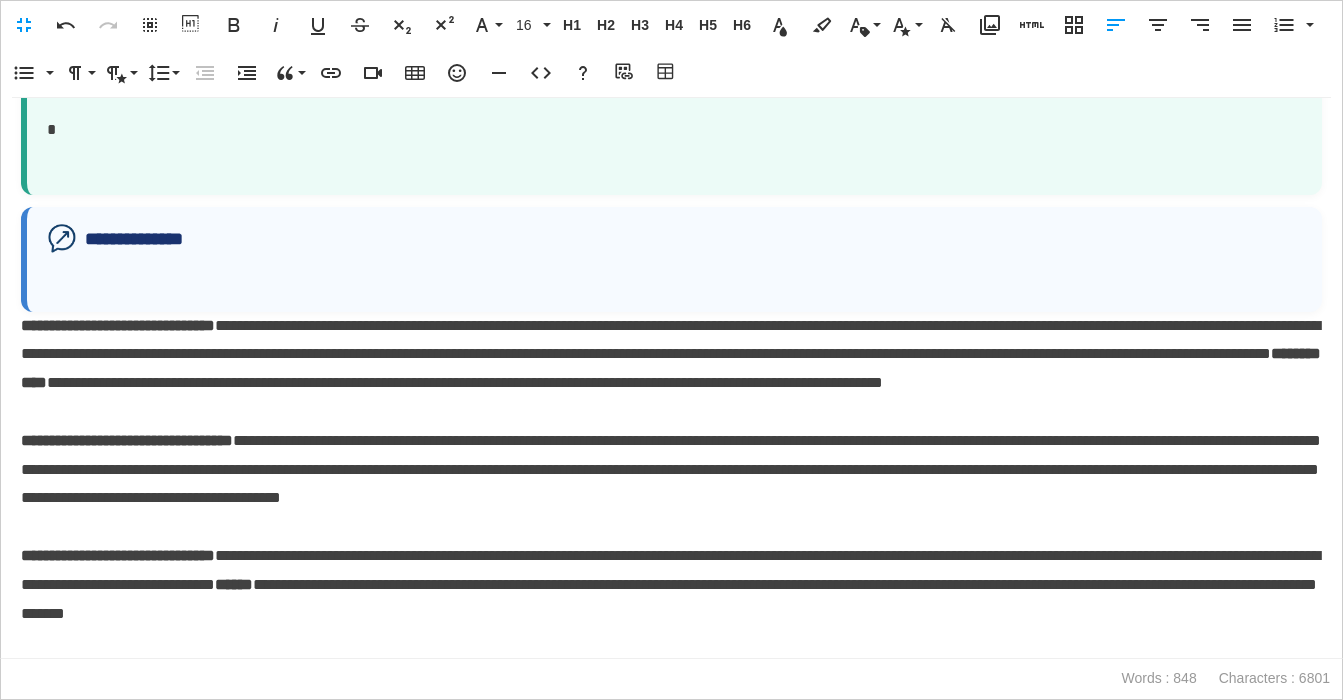 scroll, scrollTop: 2213, scrollLeft: 0, axis: vertical 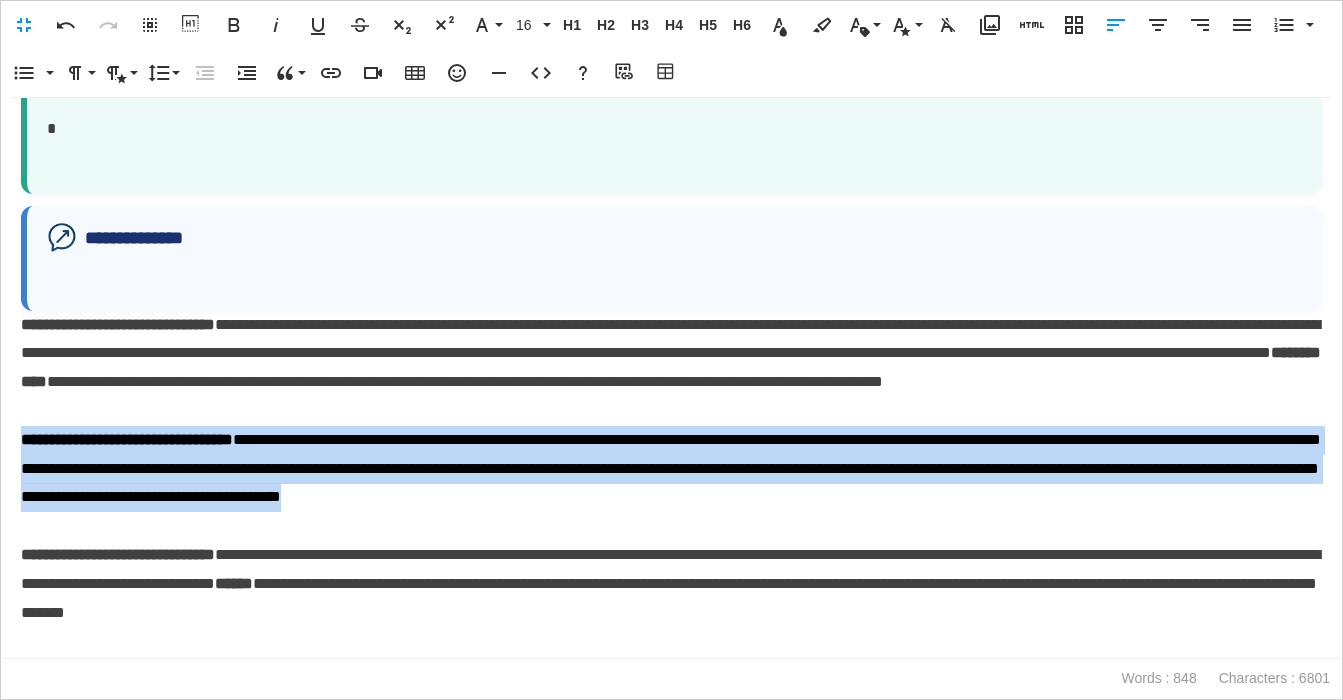 drag, startPoint x: 1149, startPoint y: 525, endPoint x: 193, endPoint y: 504, distance: 956.2306 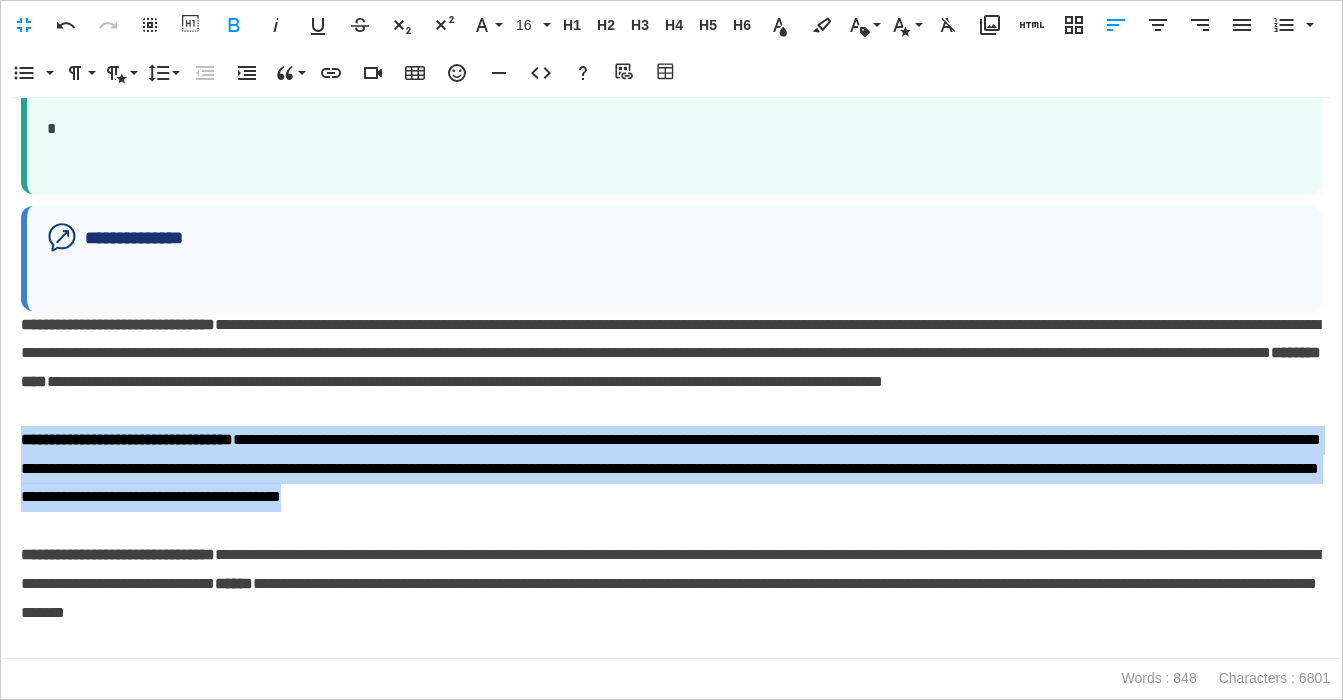 click on "*" at bounding box center [674, 128] 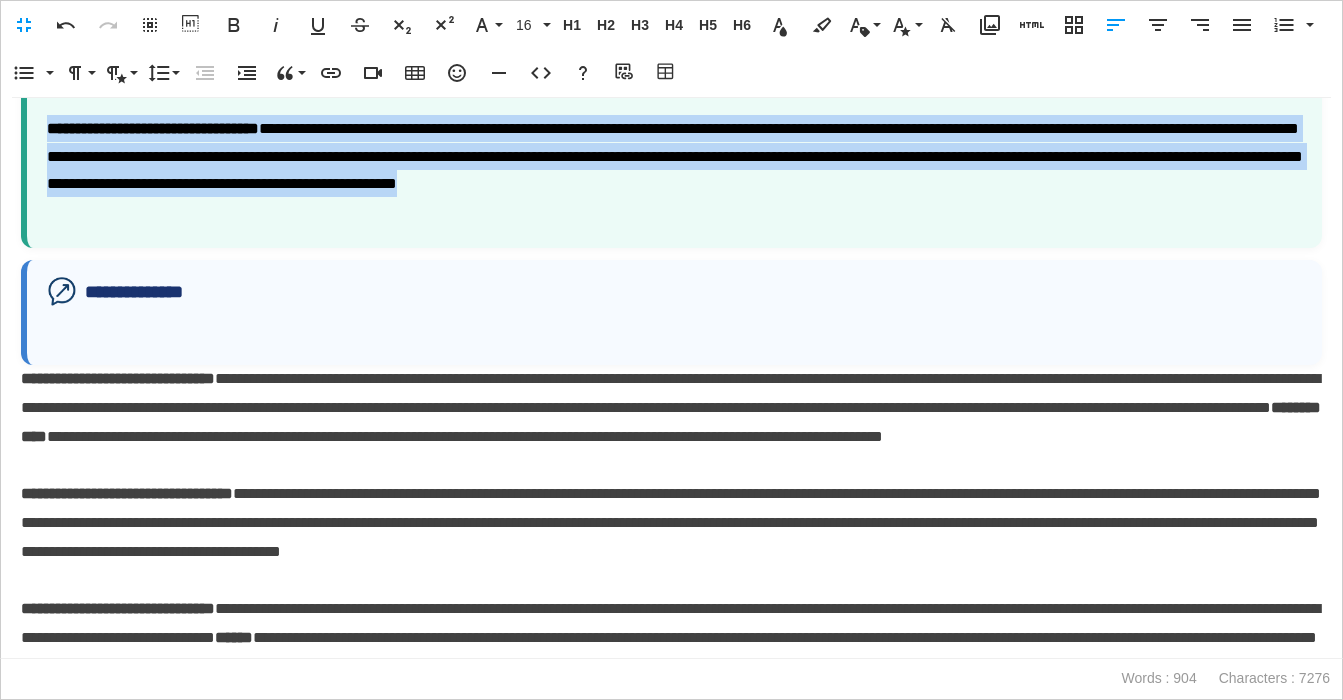 drag, startPoint x: 1230, startPoint y: 210, endPoint x: 44, endPoint y: 161, distance: 1187.0118 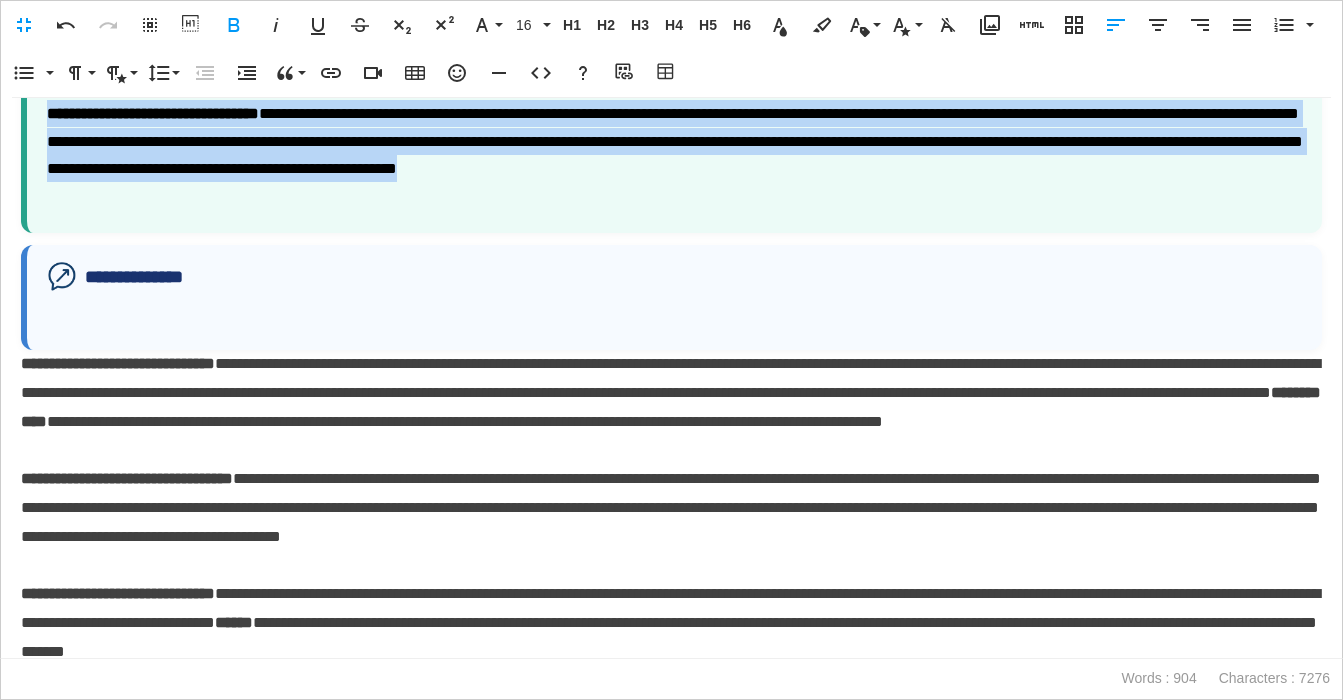 scroll, scrollTop: 2230, scrollLeft: 0, axis: vertical 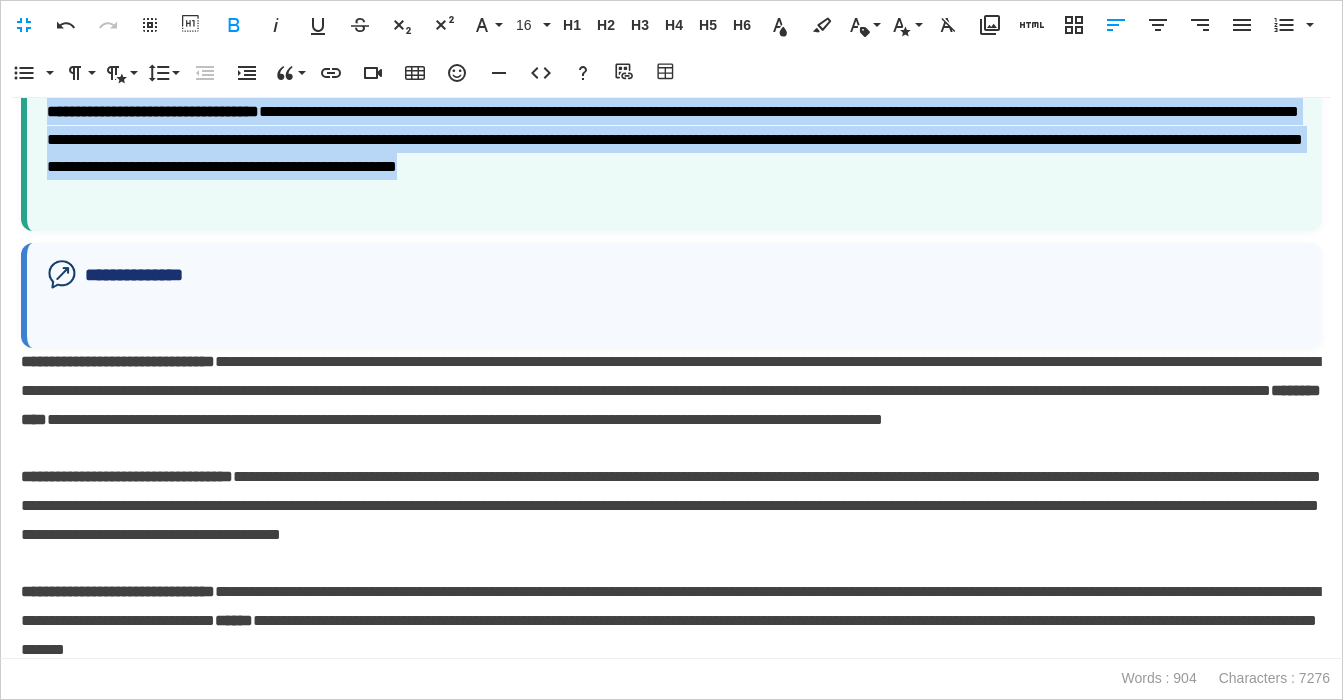 click on "**********" at bounding box center [674, 139] 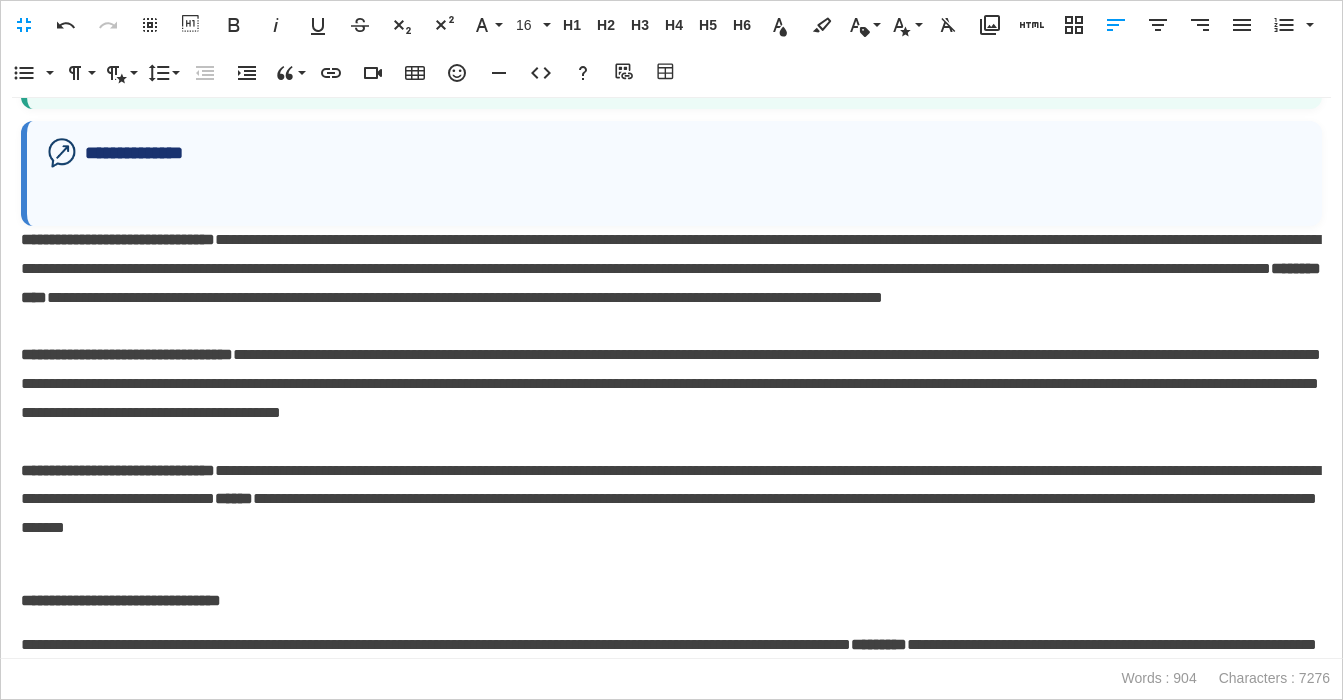 scroll, scrollTop: 2450, scrollLeft: 0, axis: vertical 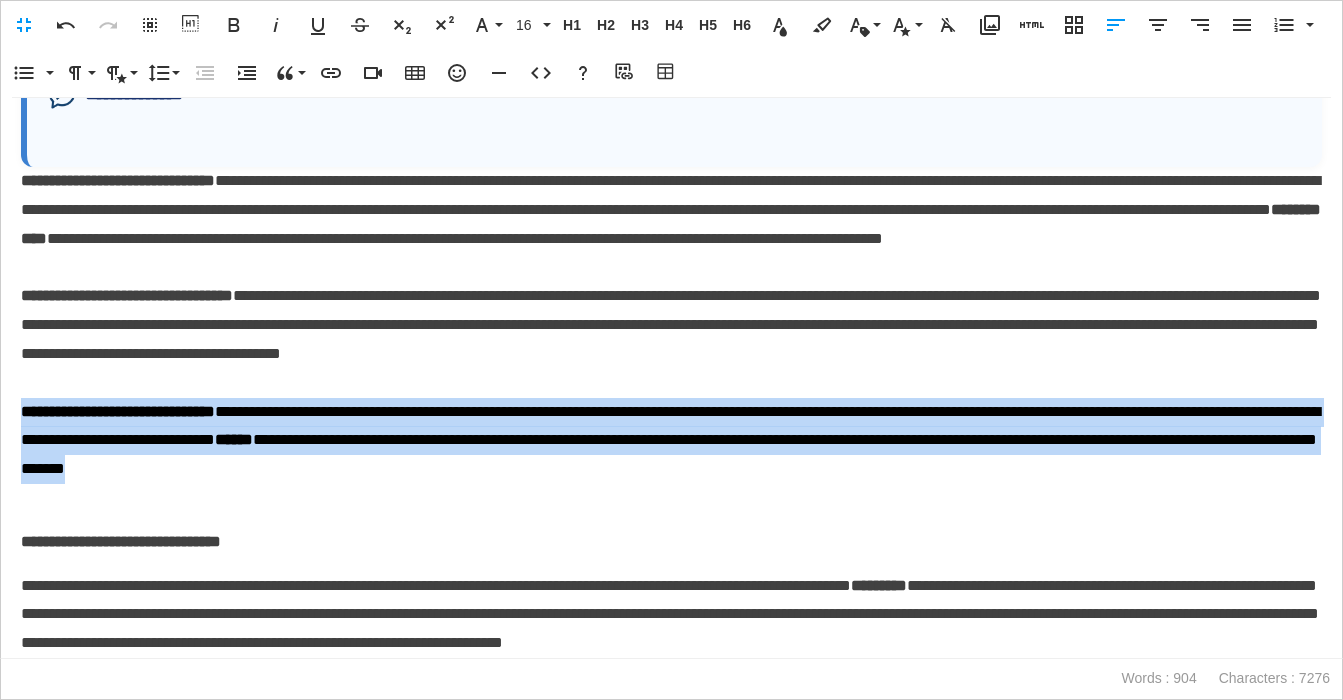 drag, startPoint x: 761, startPoint y: 500, endPoint x: -19, endPoint y: 442, distance: 782.15344 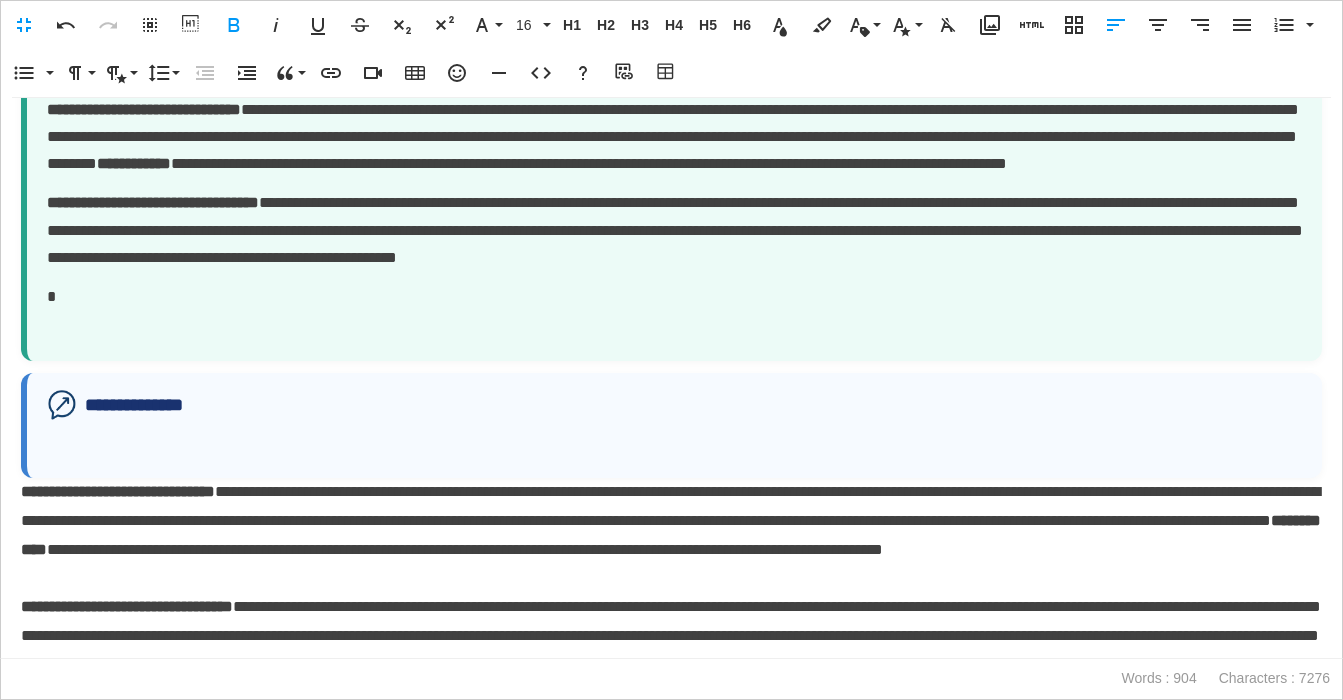 scroll, scrollTop: 2117, scrollLeft: 0, axis: vertical 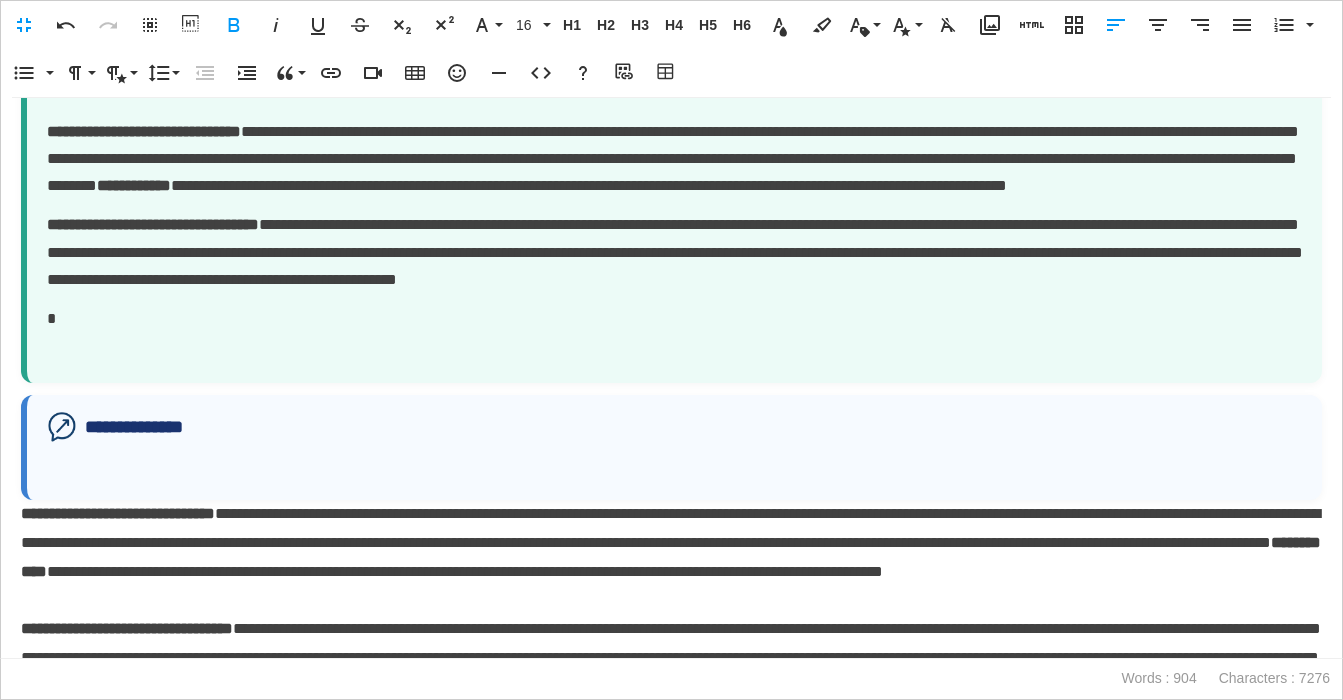 click on "**********" at bounding box center (671, 213) 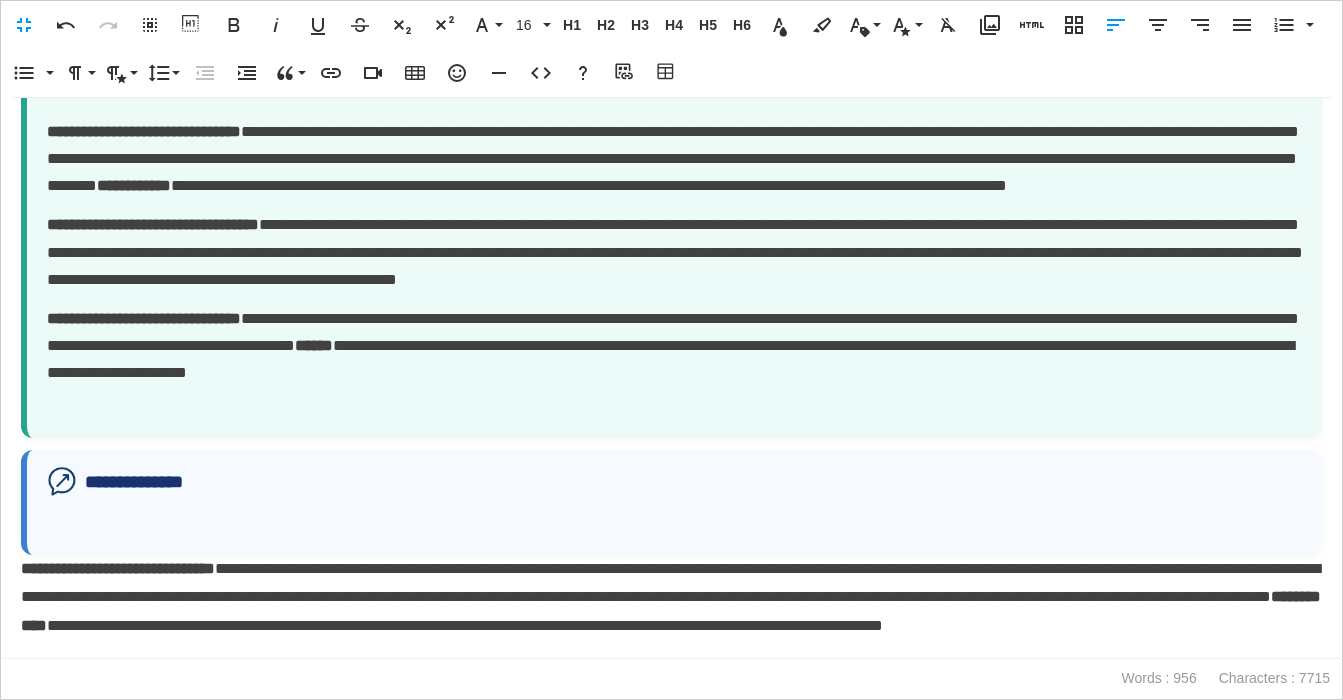scroll, scrollTop: 2161, scrollLeft: 0, axis: vertical 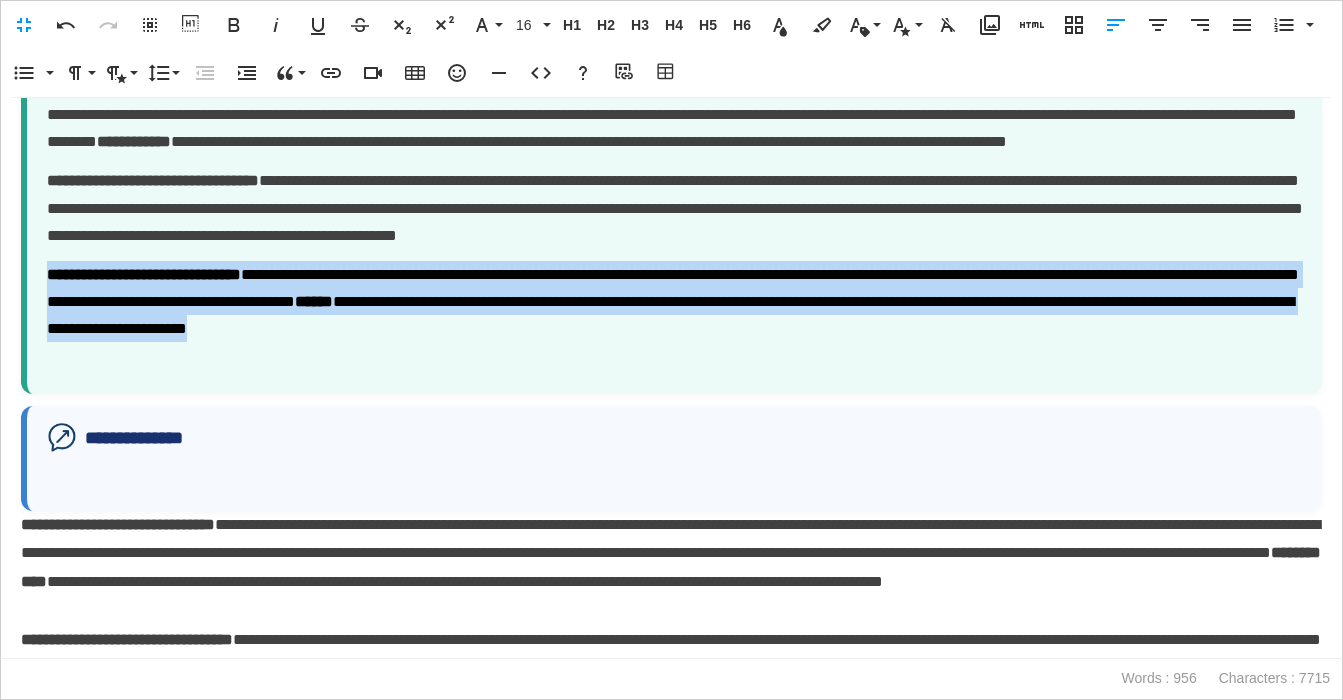 drag, startPoint x: 918, startPoint y: 354, endPoint x: 30, endPoint y: 302, distance: 889.52124 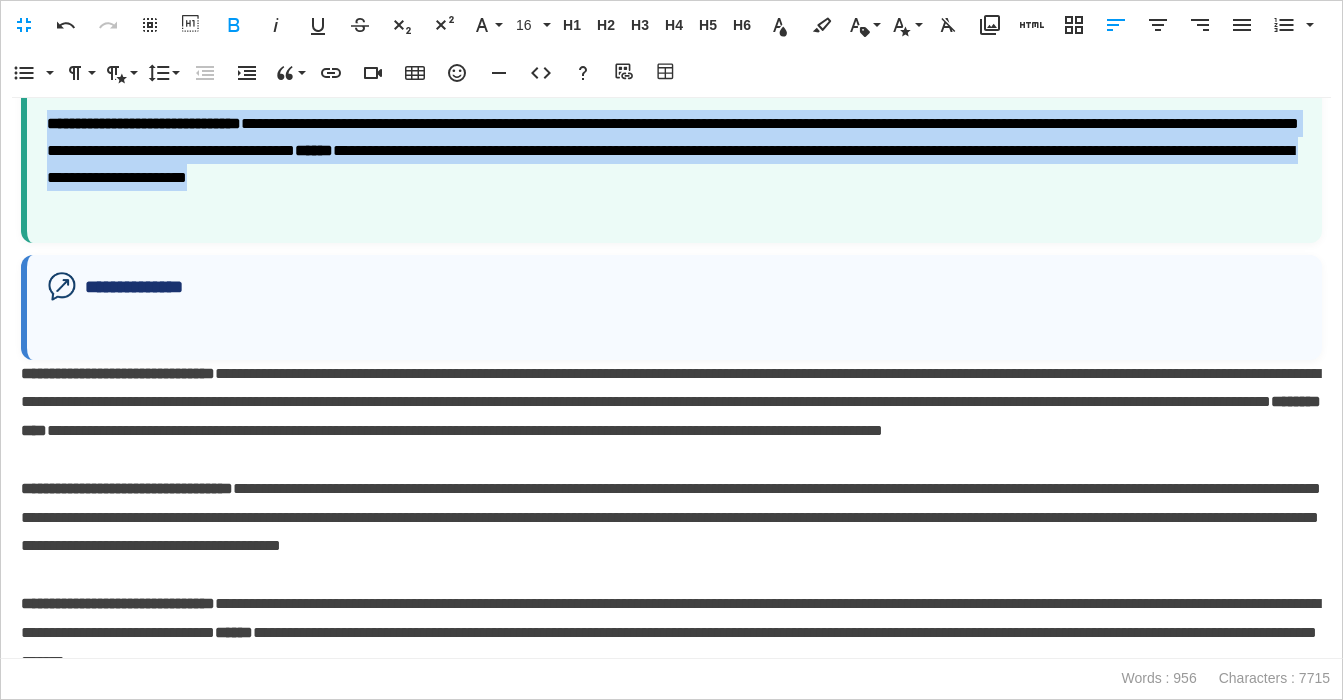 scroll, scrollTop: 2449, scrollLeft: 0, axis: vertical 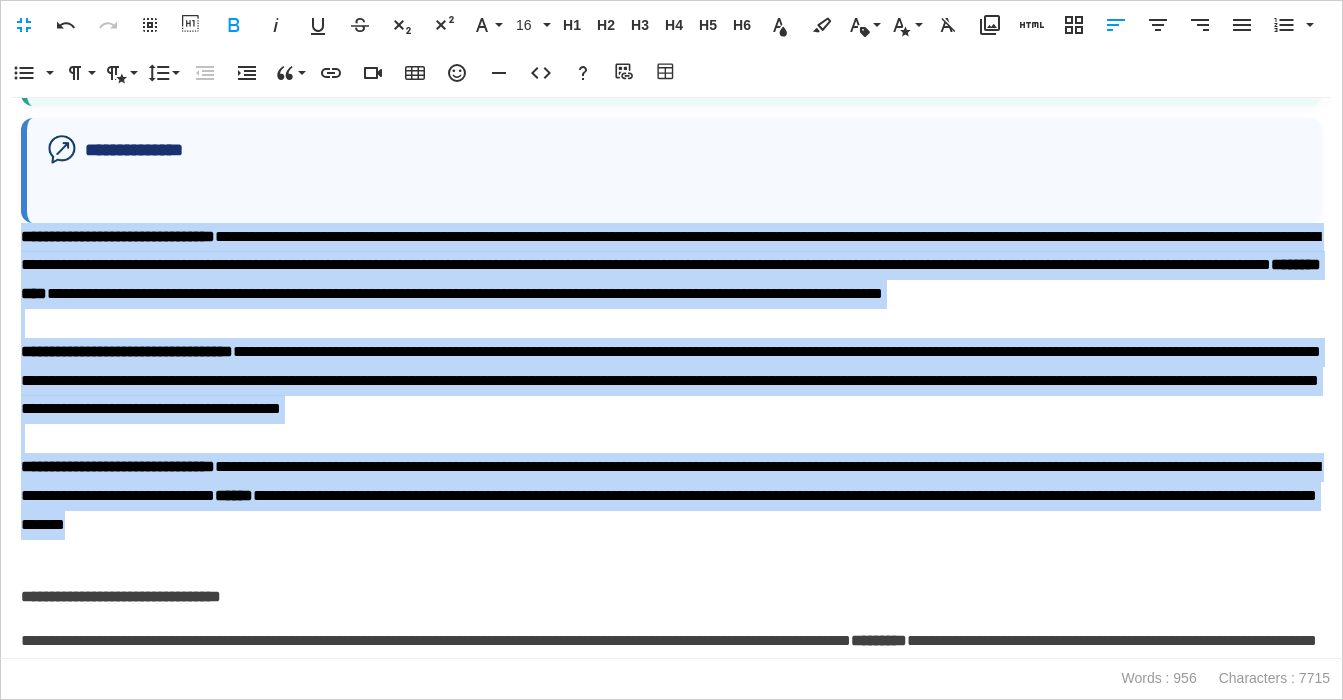 drag, startPoint x: 795, startPoint y: 560, endPoint x: 18, endPoint y: 246, distance: 838.04834 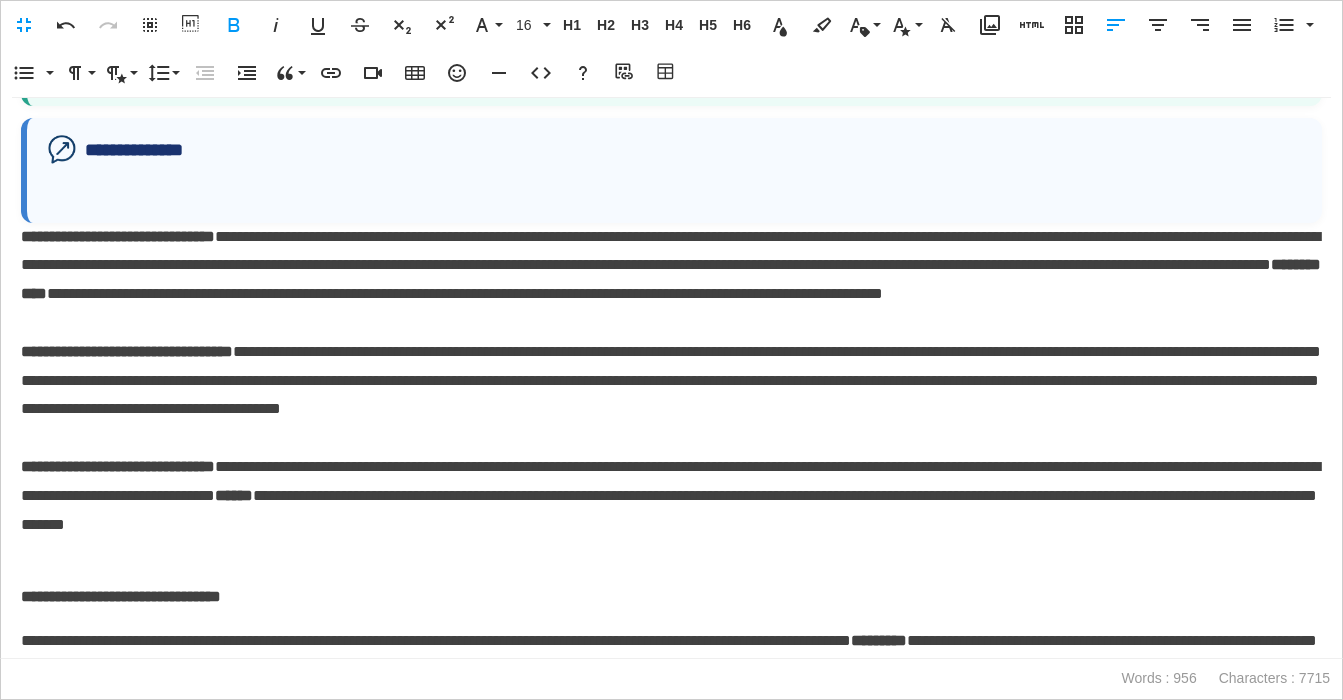 scroll, scrollTop: 2187, scrollLeft: 0, axis: vertical 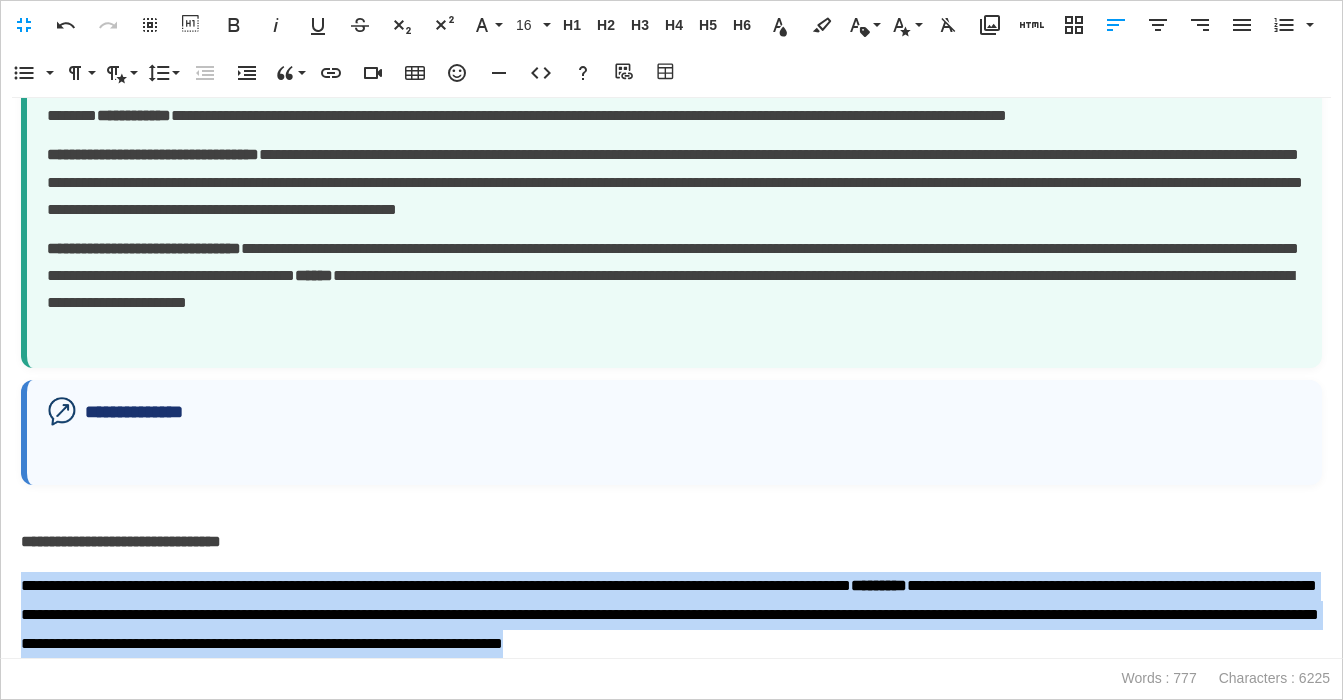 drag, startPoint x: 1291, startPoint y: 639, endPoint x: 1, endPoint y: 591, distance: 1290.8927 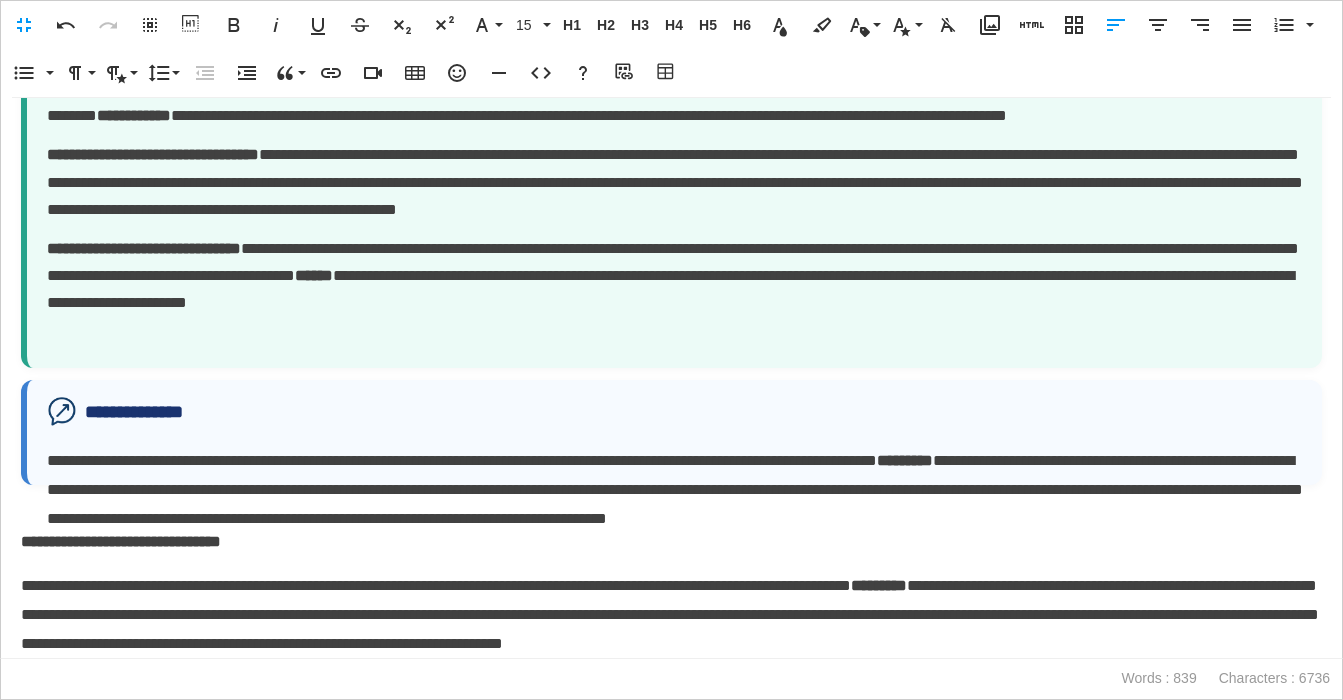 scroll, scrollTop: 2292, scrollLeft: 0, axis: vertical 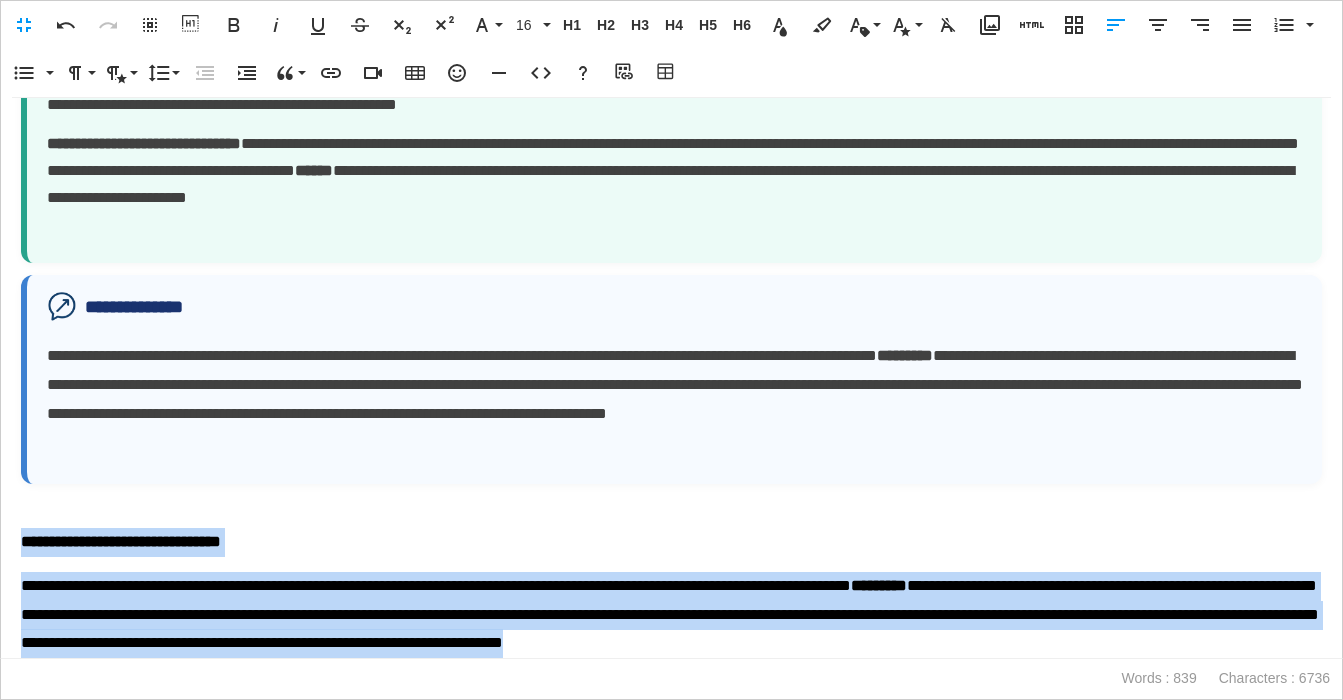 drag, startPoint x: 1291, startPoint y: 644, endPoint x: 0, endPoint y: 547, distance: 1294.6389 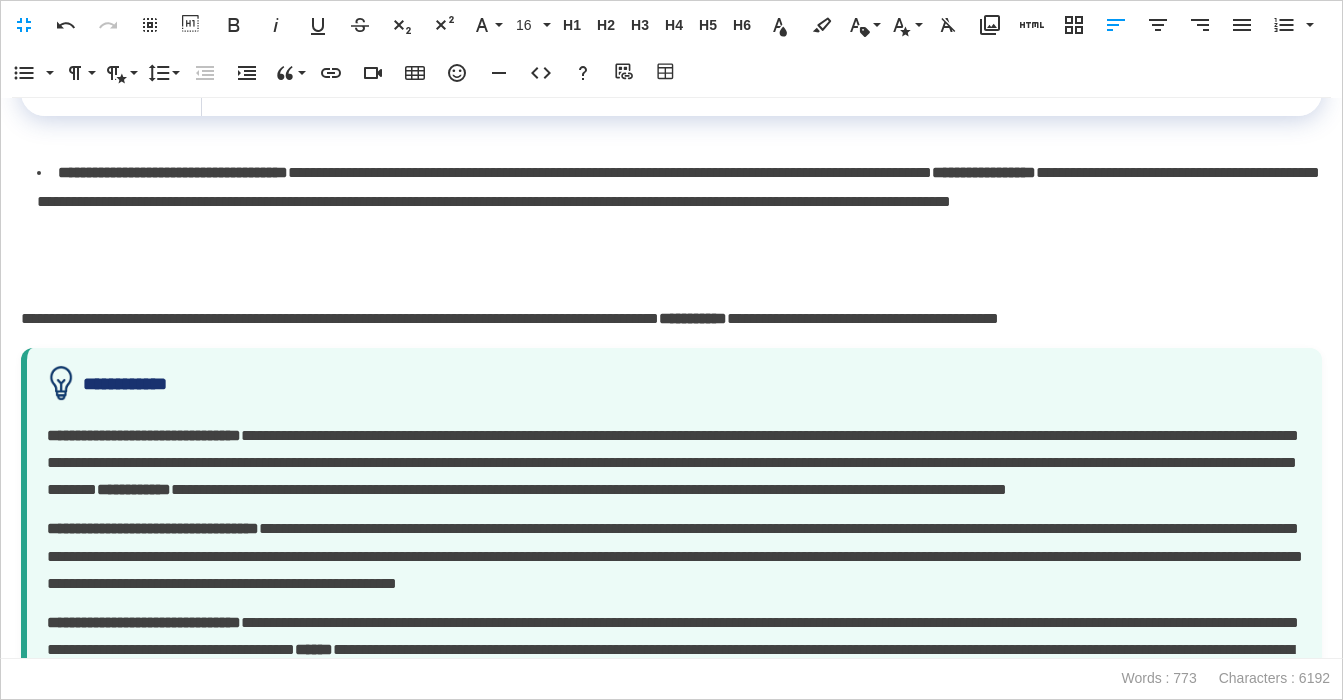 scroll, scrollTop: 1811, scrollLeft: 0, axis: vertical 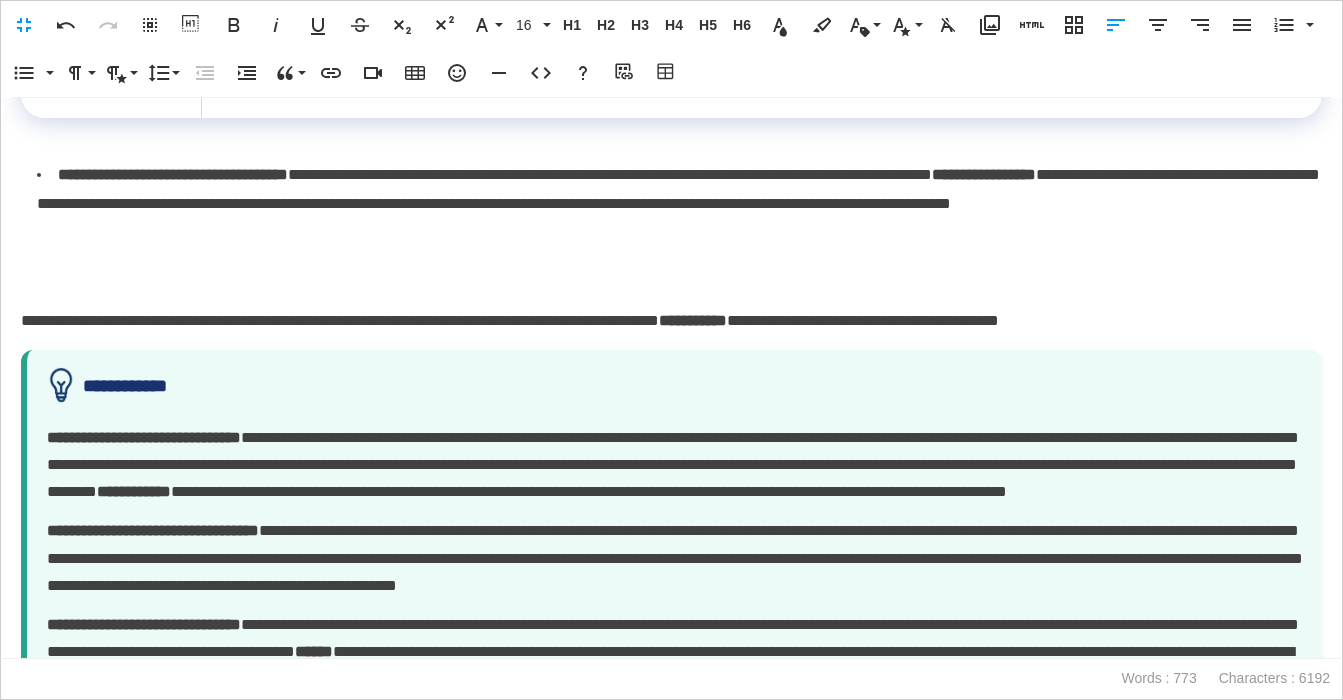 click on "**********" at bounding box center [671, 378] 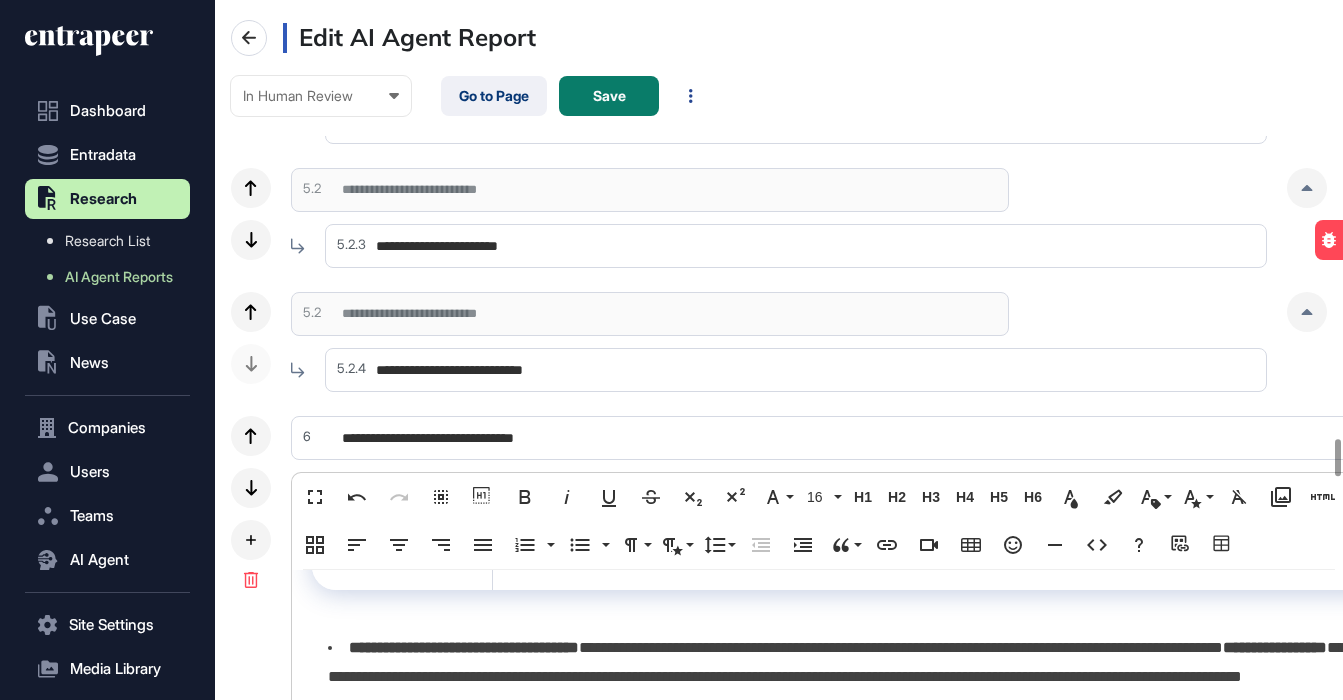 scroll, scrollTop: 1, scrollLeft: 1, axis: both 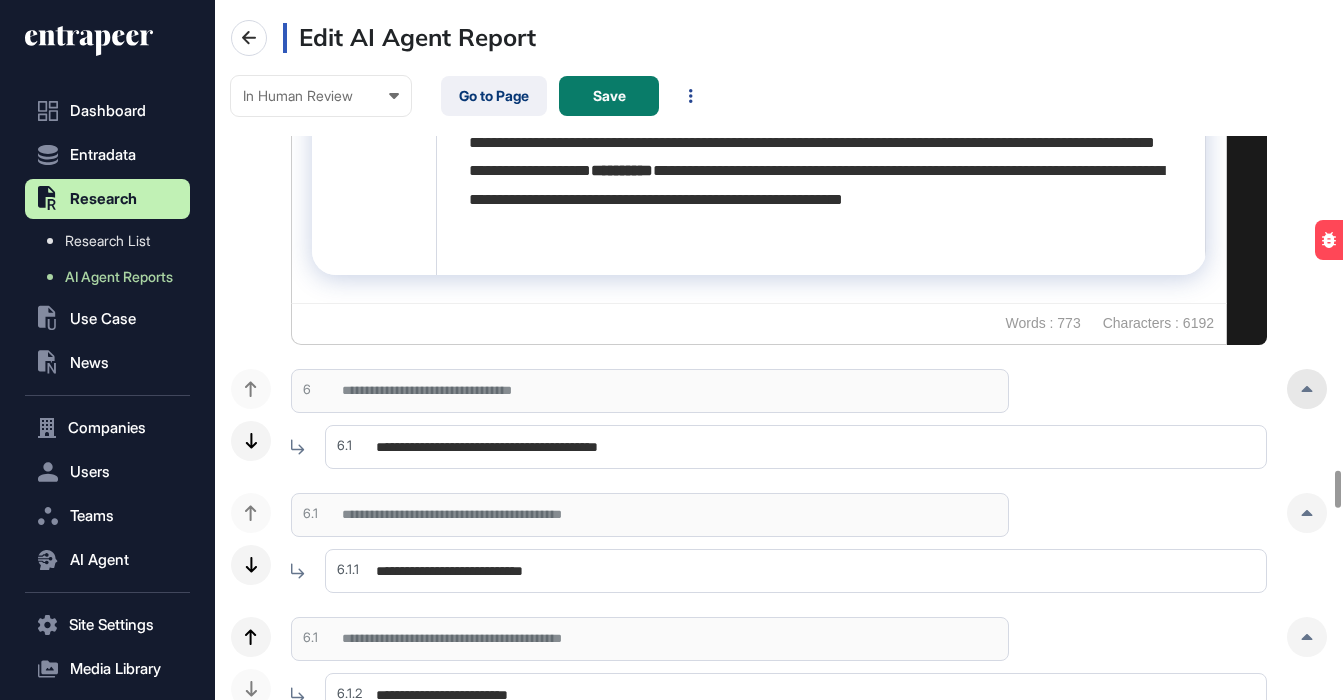 click at bounding box center (1307, 389) 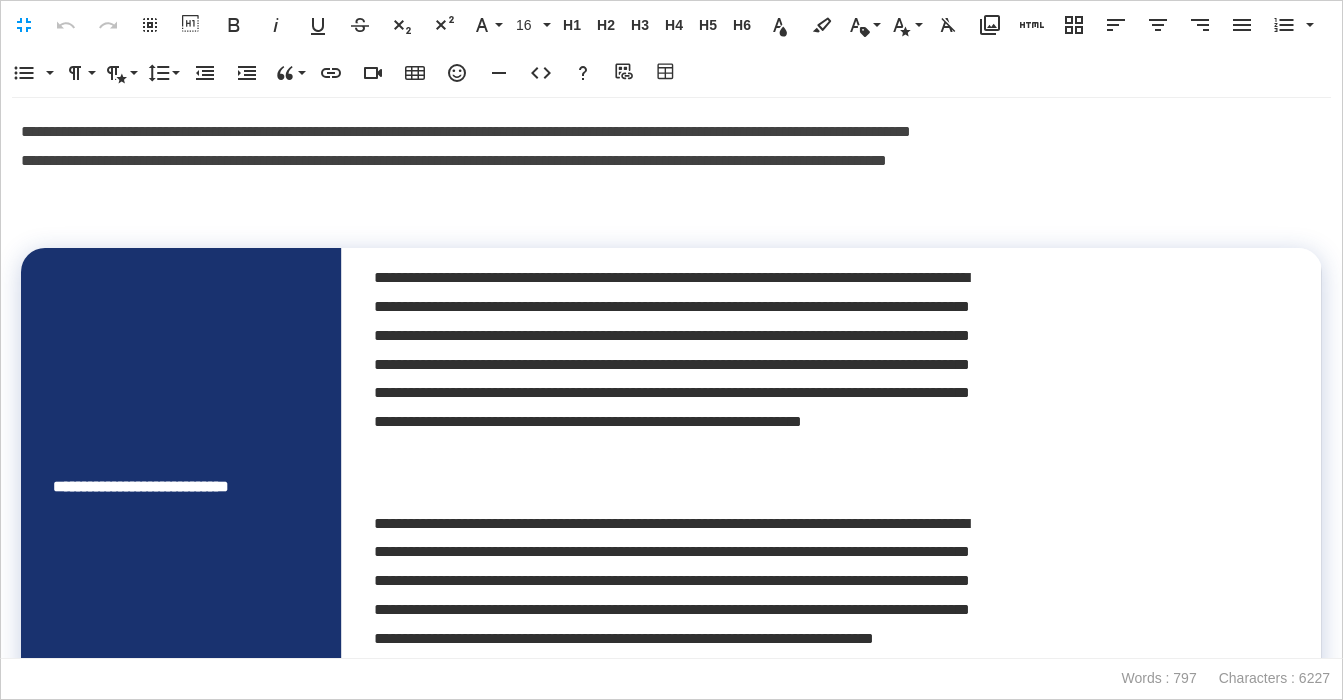 scroll, scrollTop: 1, scrollLeft: 9, axis: both 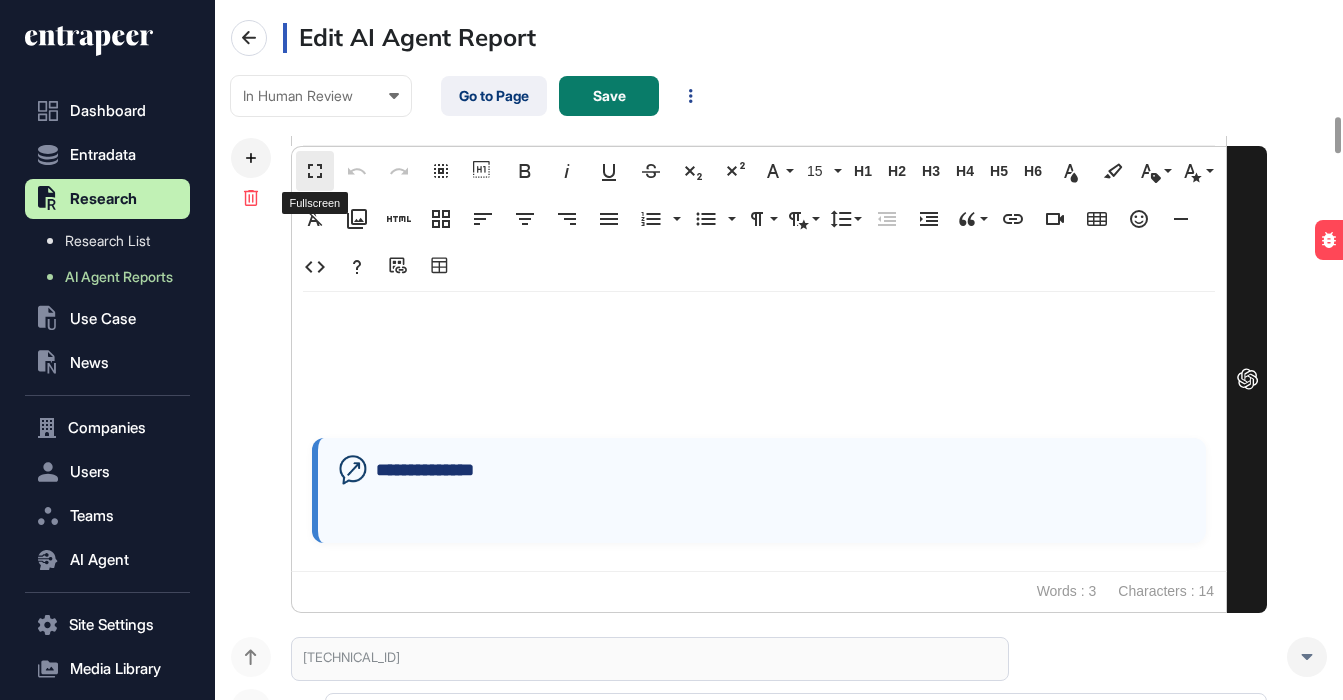 click on "Fullscreen" at bounding box center (315, 171) 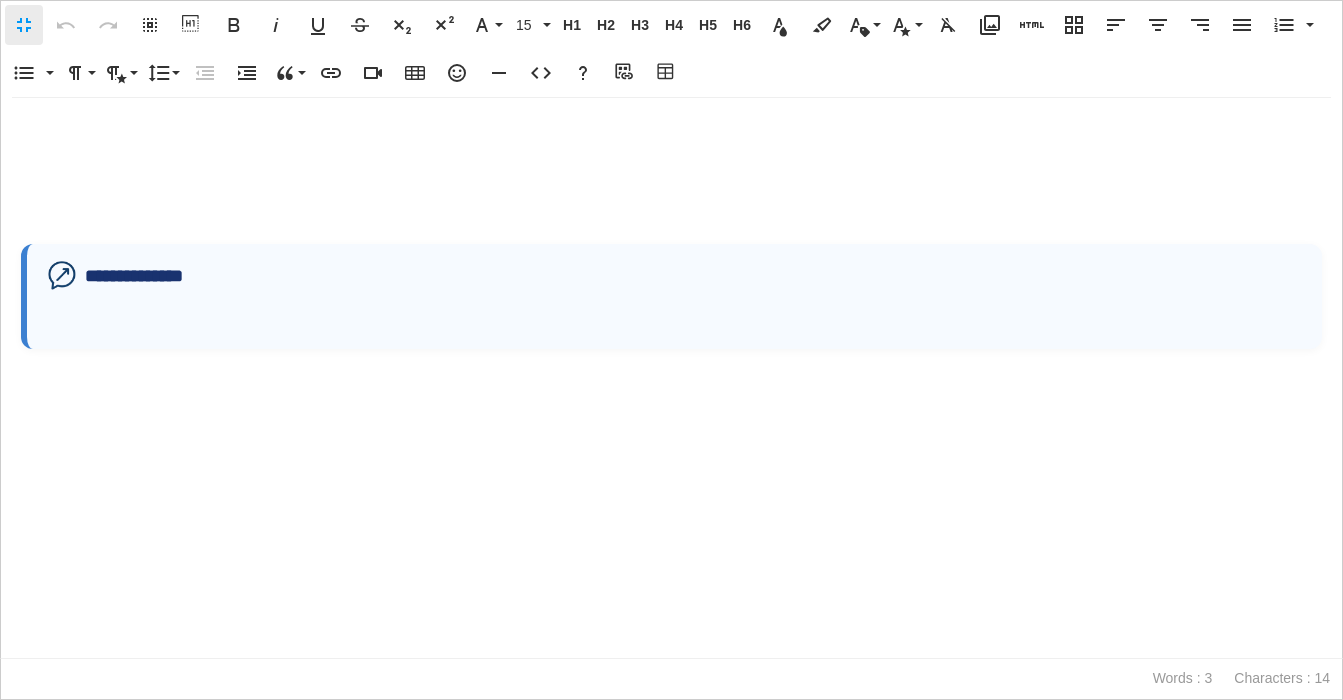 scroll, scrollTop: 1196, scrollLeft: 0, axis: vertical 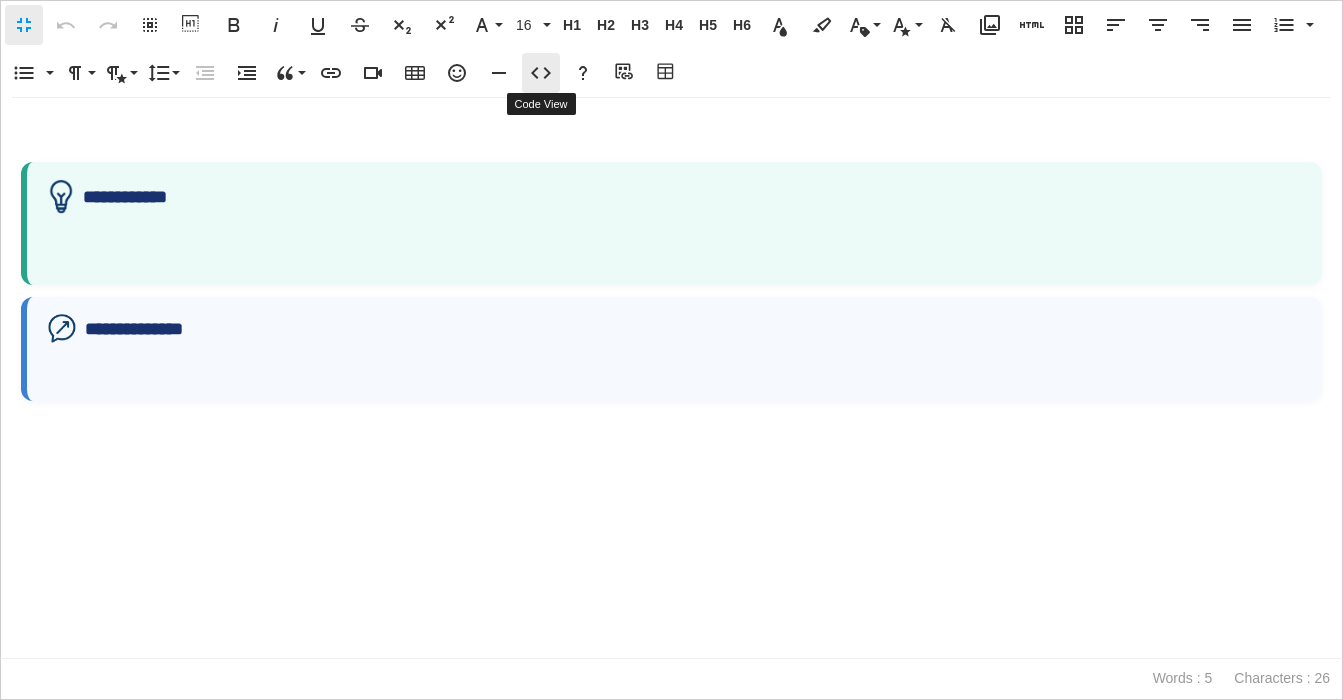 click 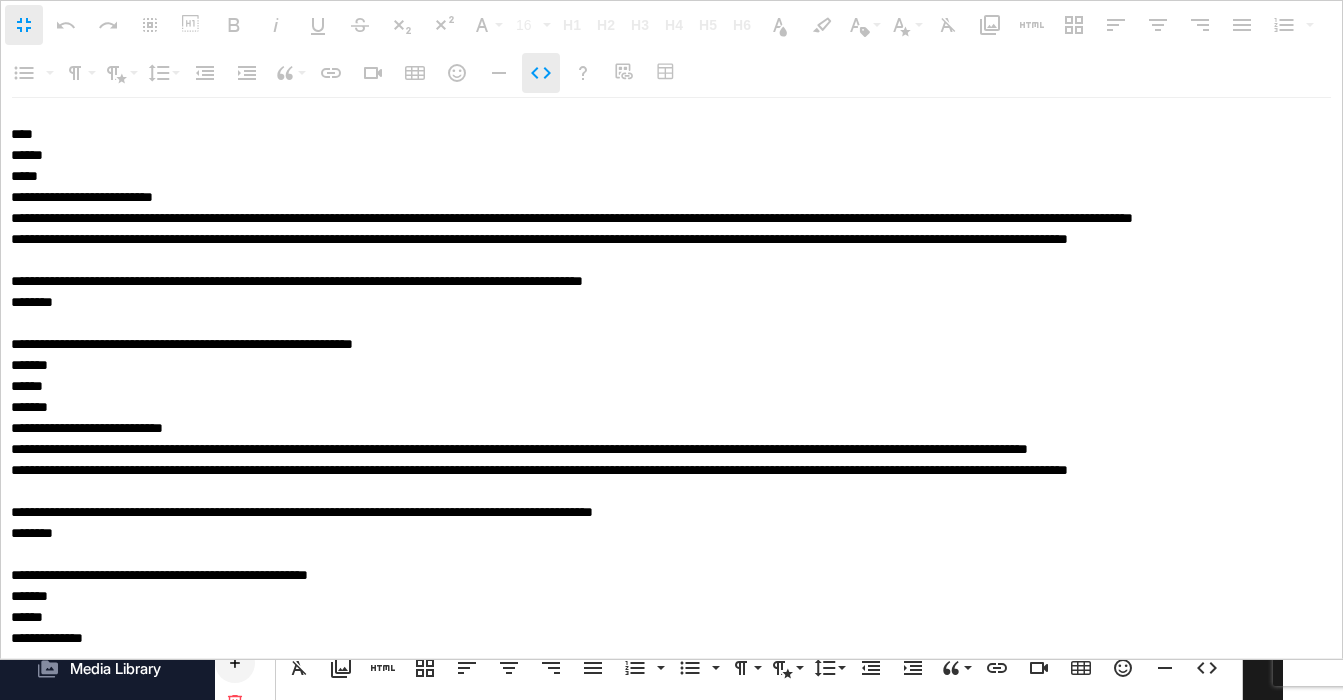 click 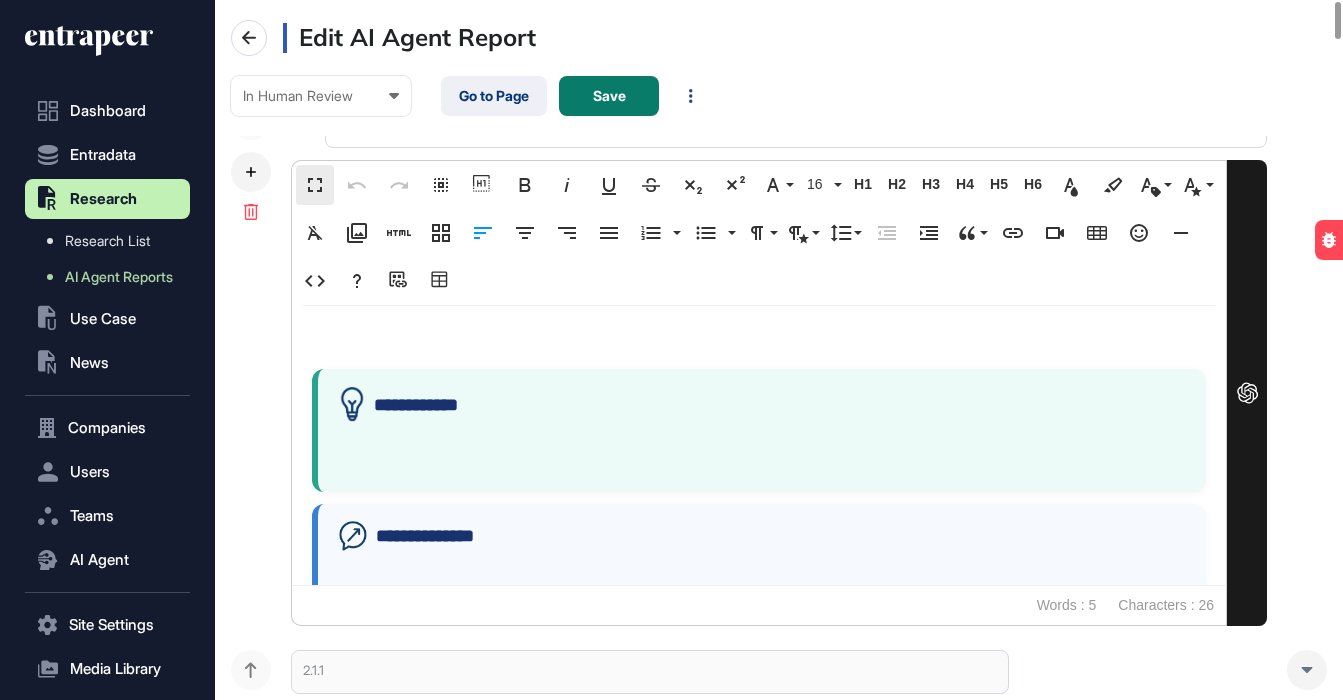 scroll, scrollTop: 1, scrollLeft: 1, axis: both 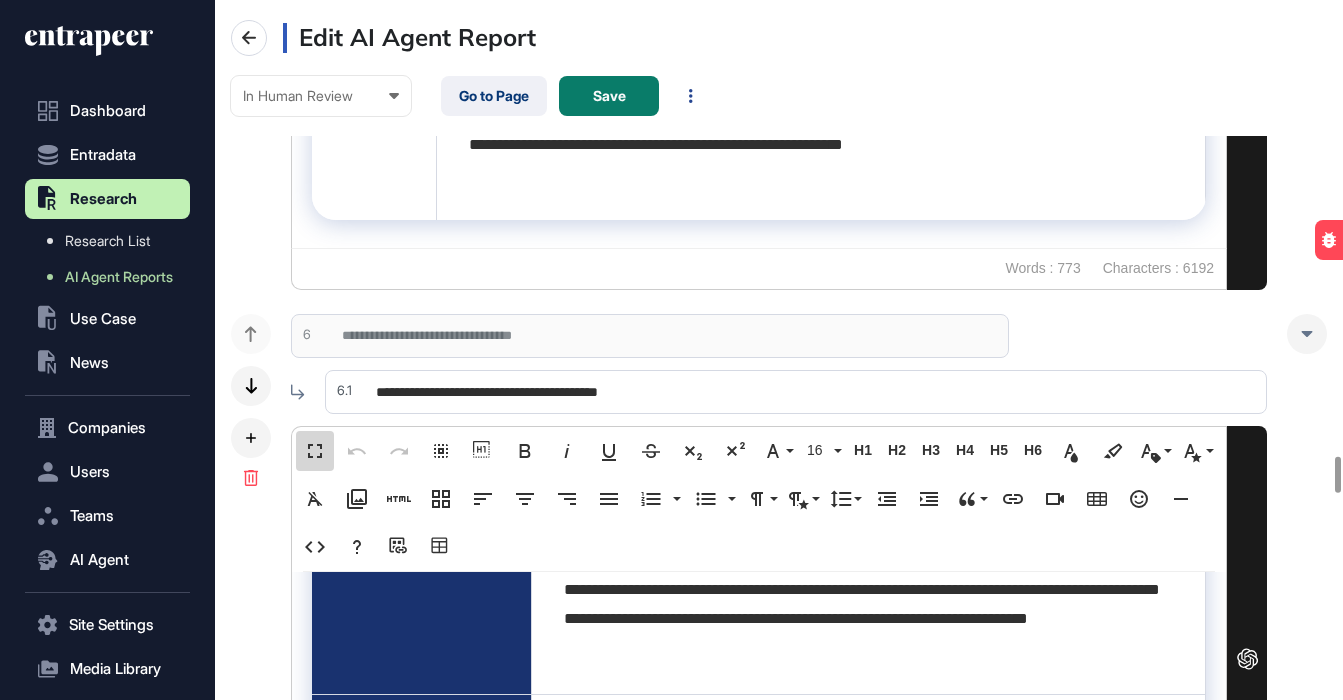 click on "Fullscreen" at bounding box center [315, 451] 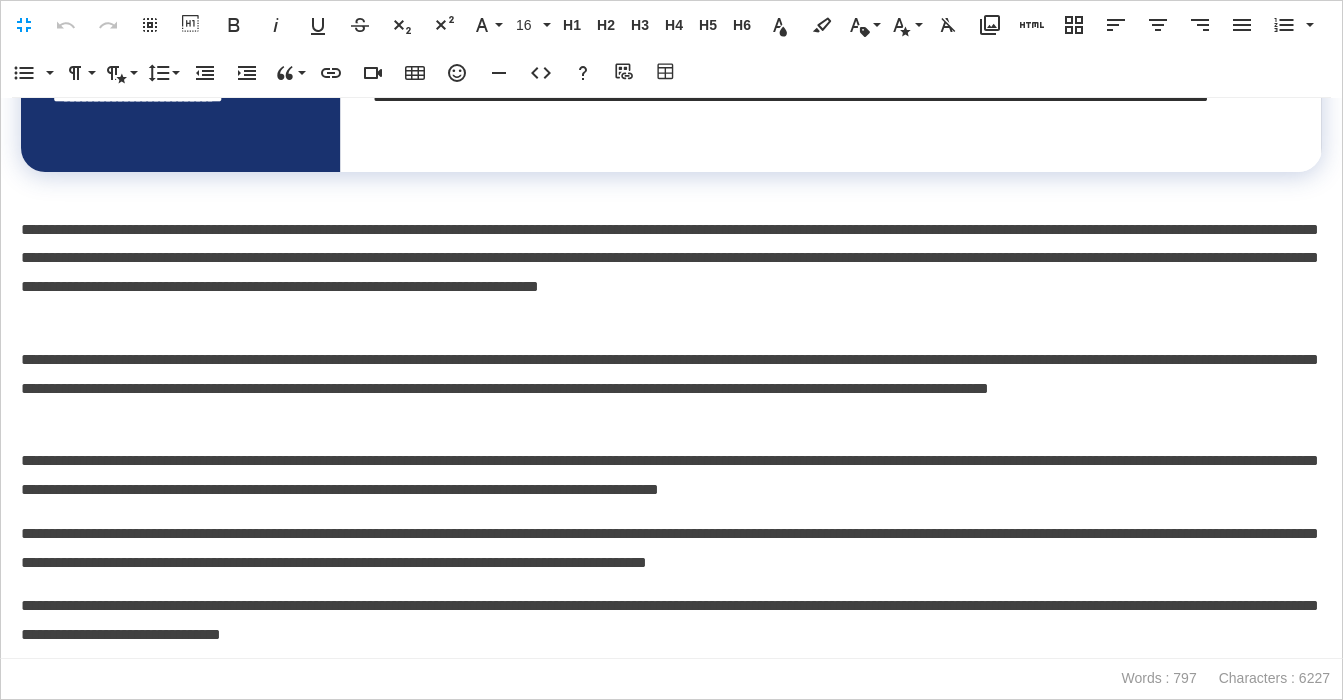 scroll, scrollTop: 965, scrollLeft: 0, axis: vertical 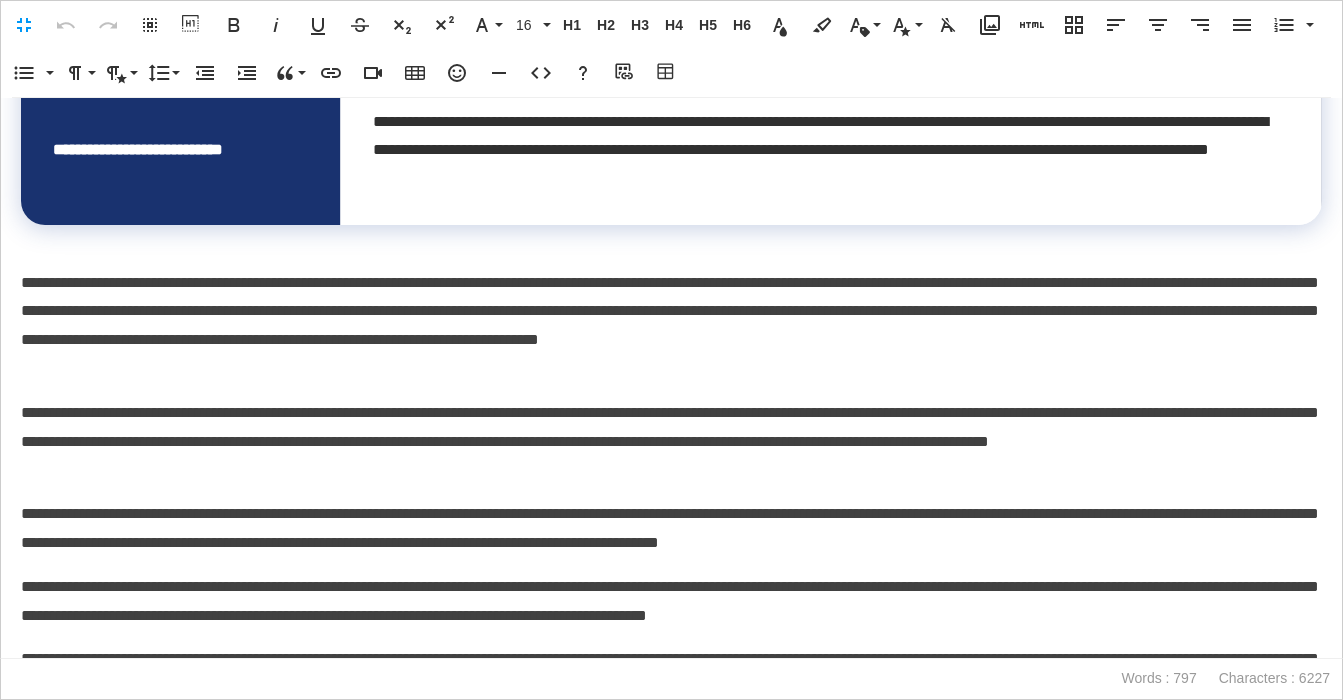 drag, startPoint x: 80, startPoint y: 255, endPoint x: 67, endPoint y: 263, distance: 15.264338 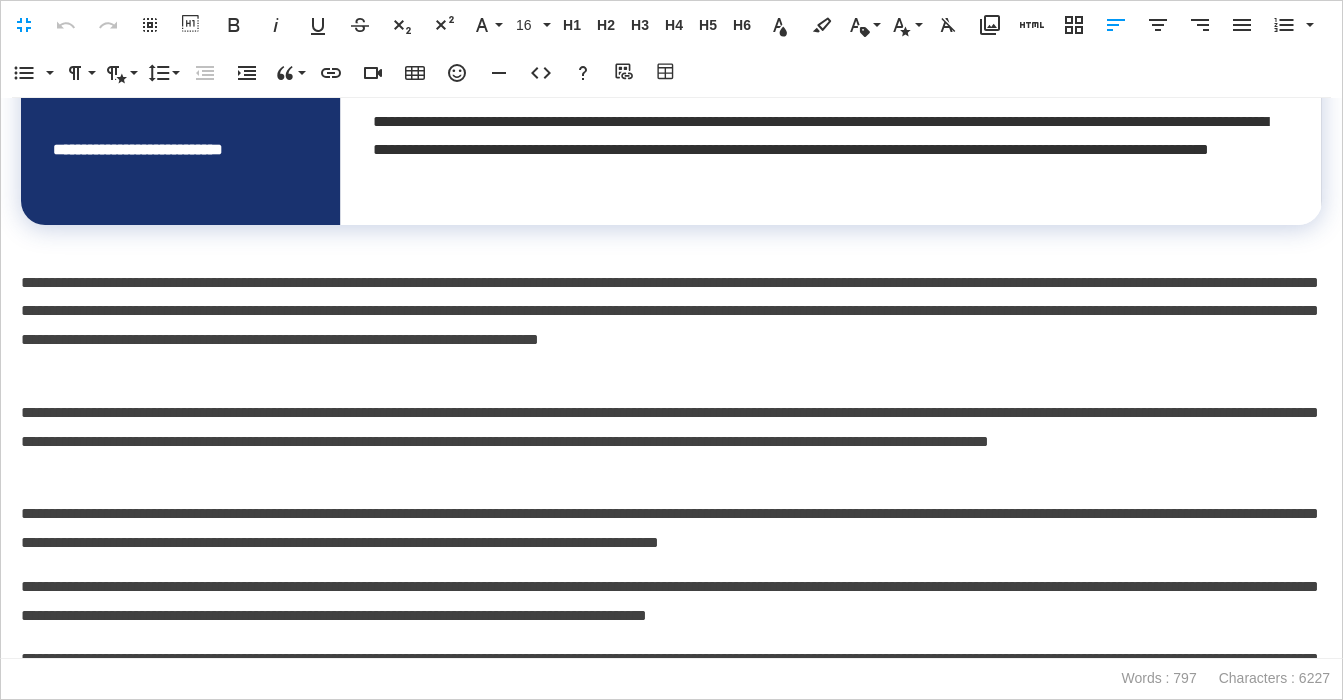 click on "**********" at bounding box center [671, 326] 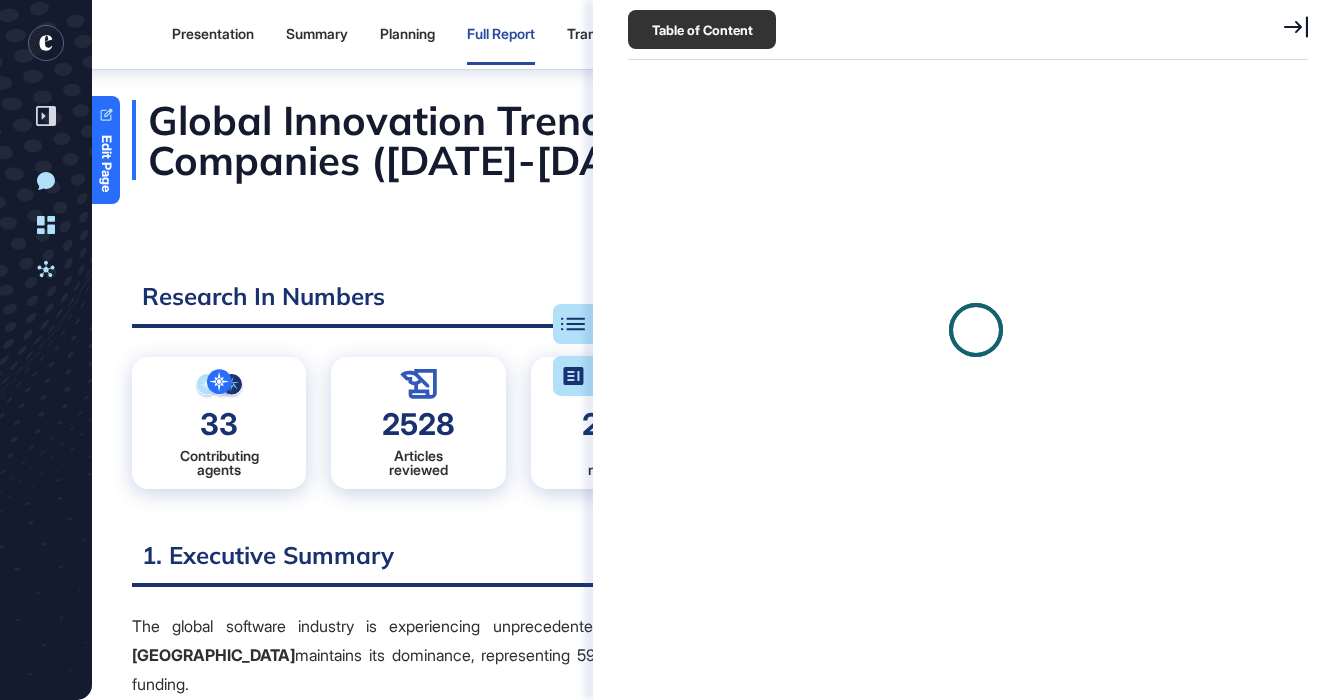 scroll, scrollTop: 0, scrollLeft: 0, axis: both 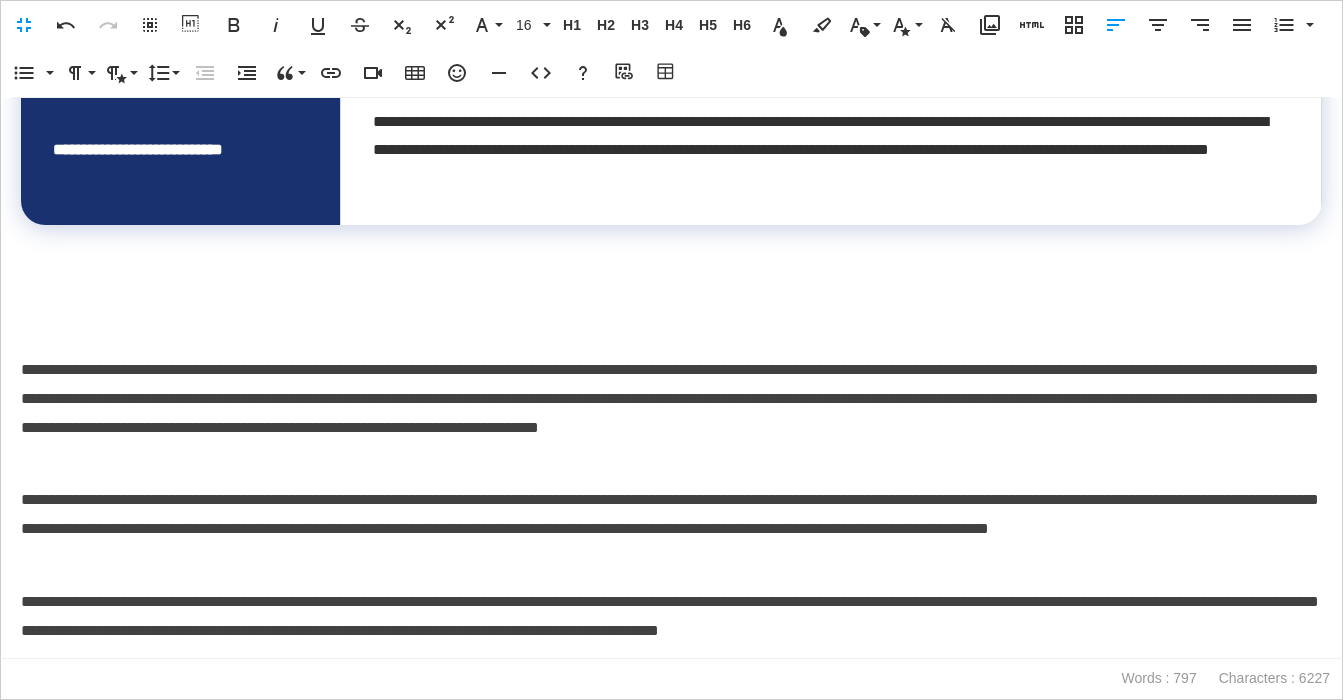 type 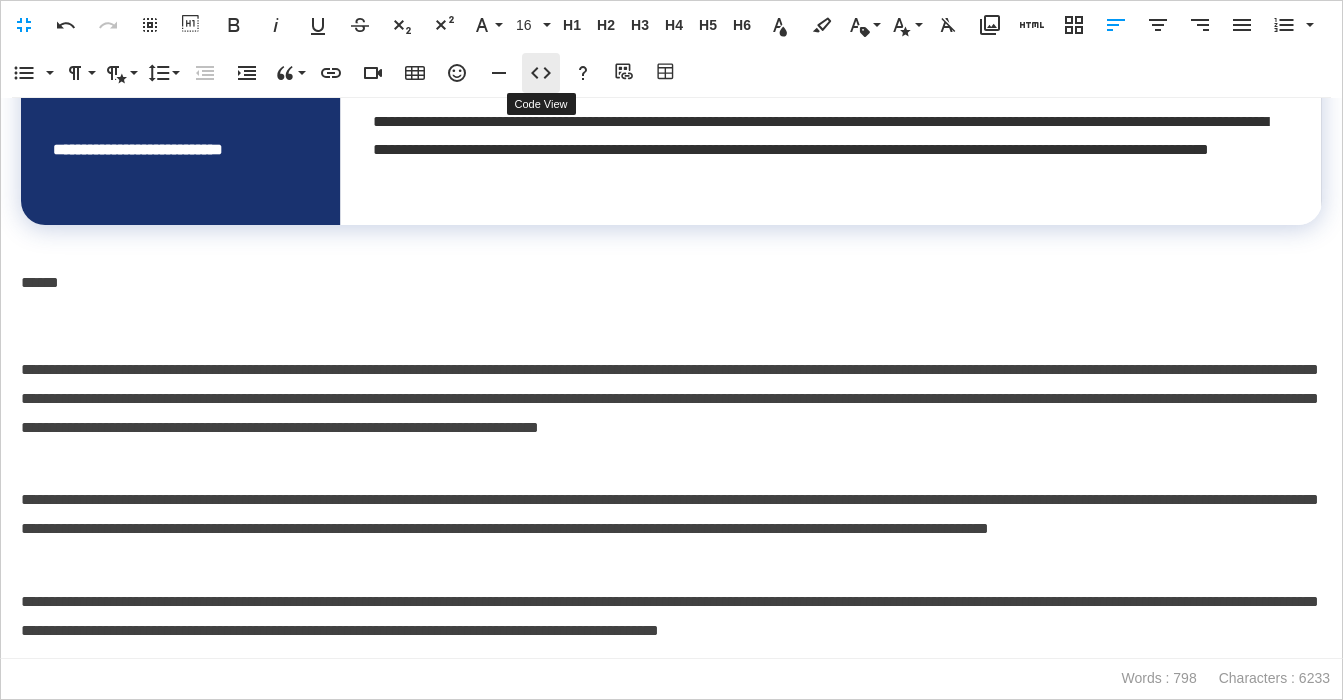 click 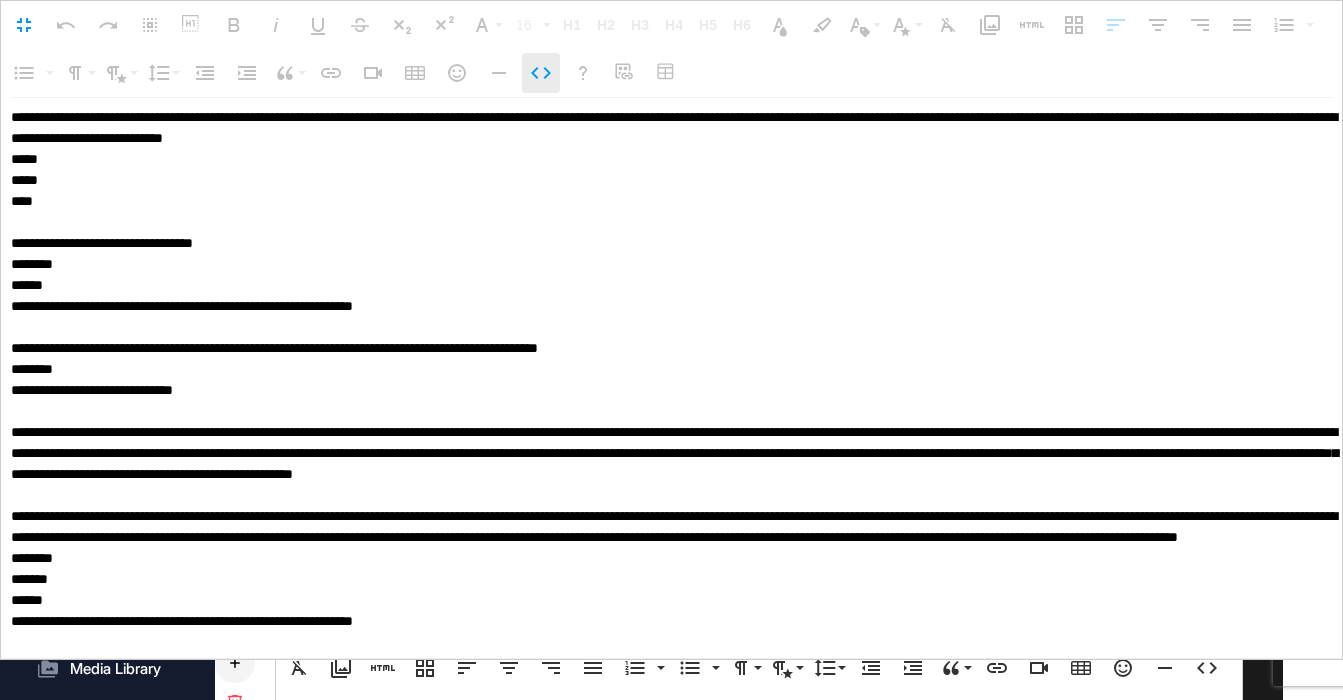 scroll, scrollTop: 1, scrollLeft: 0, axis: vertical 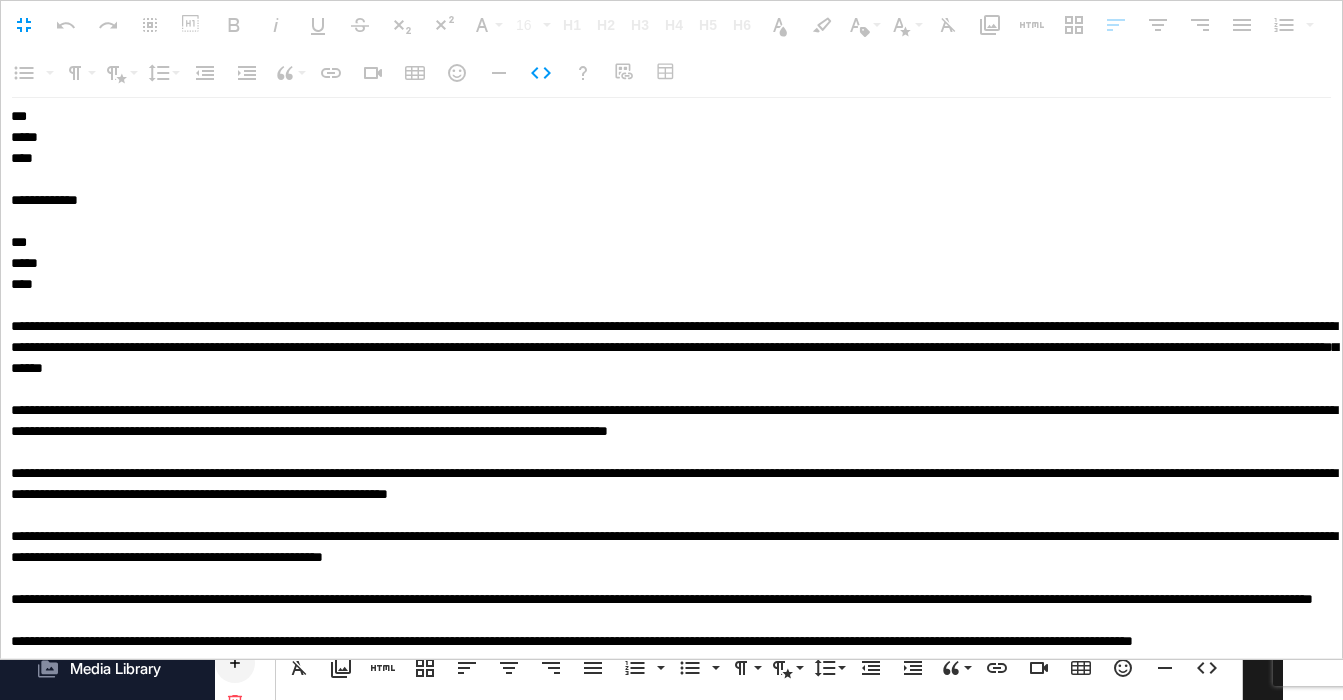 drag, startPoint x: 125, startPoint y: 430, endPoint x: -19, endPoint y: 433, distance: 144.03125 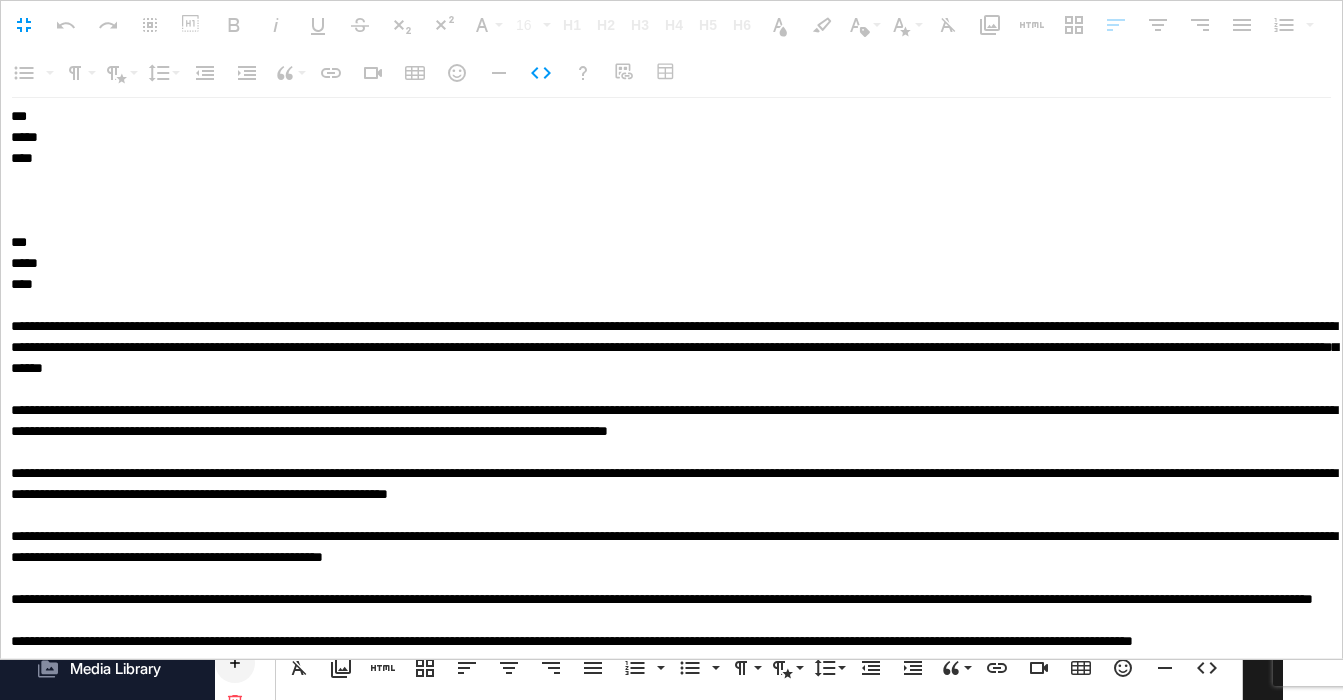 type on "**********" 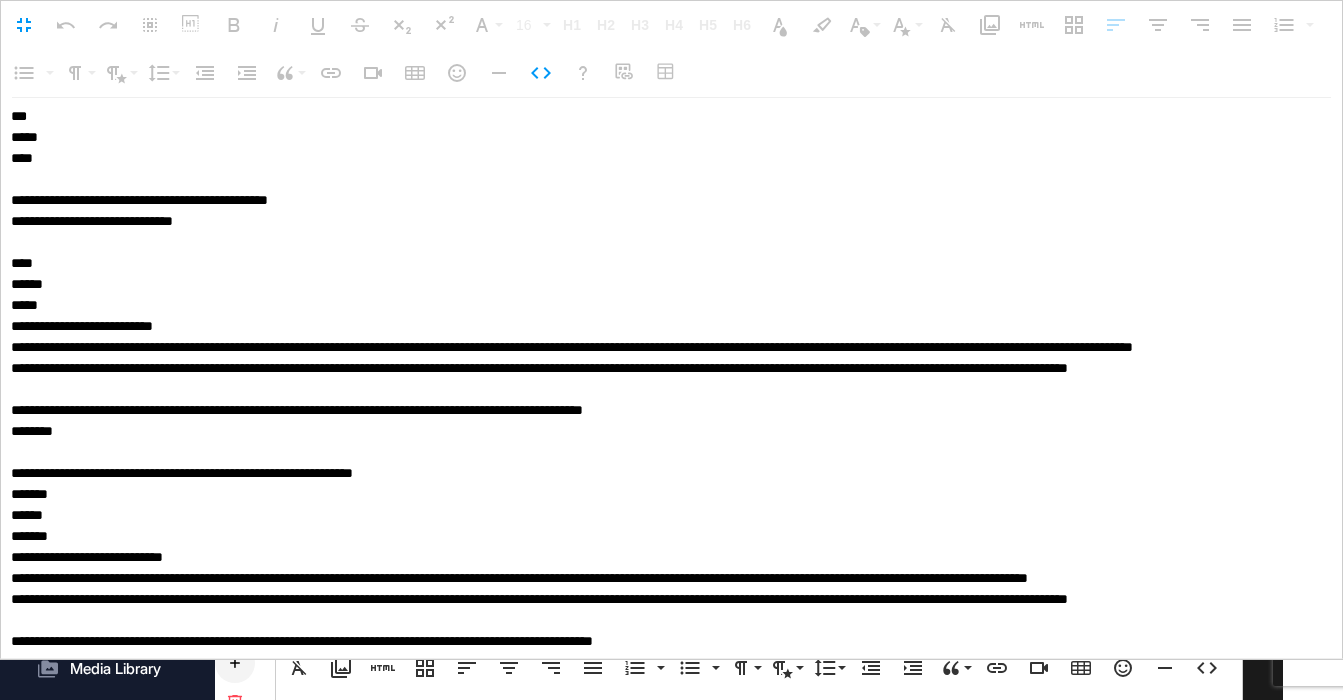scroll, scrollTop: 2595, scrollLeft: 0, axis: vertical 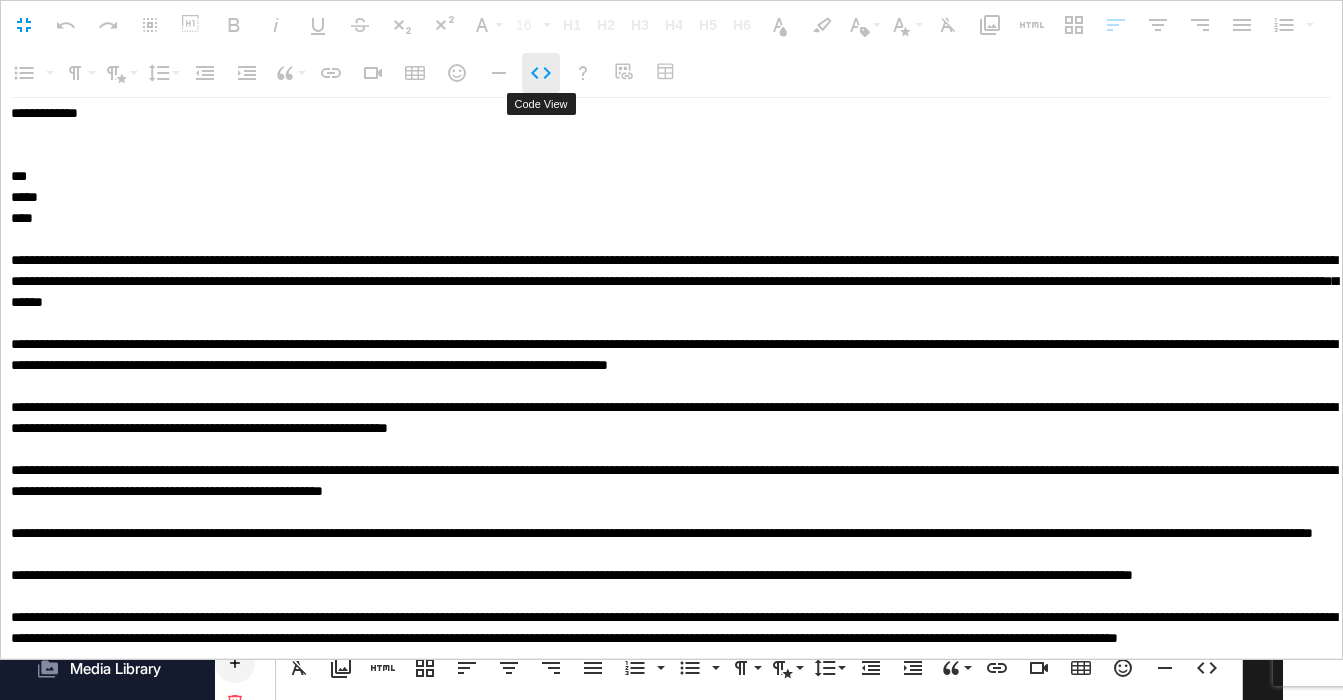 click 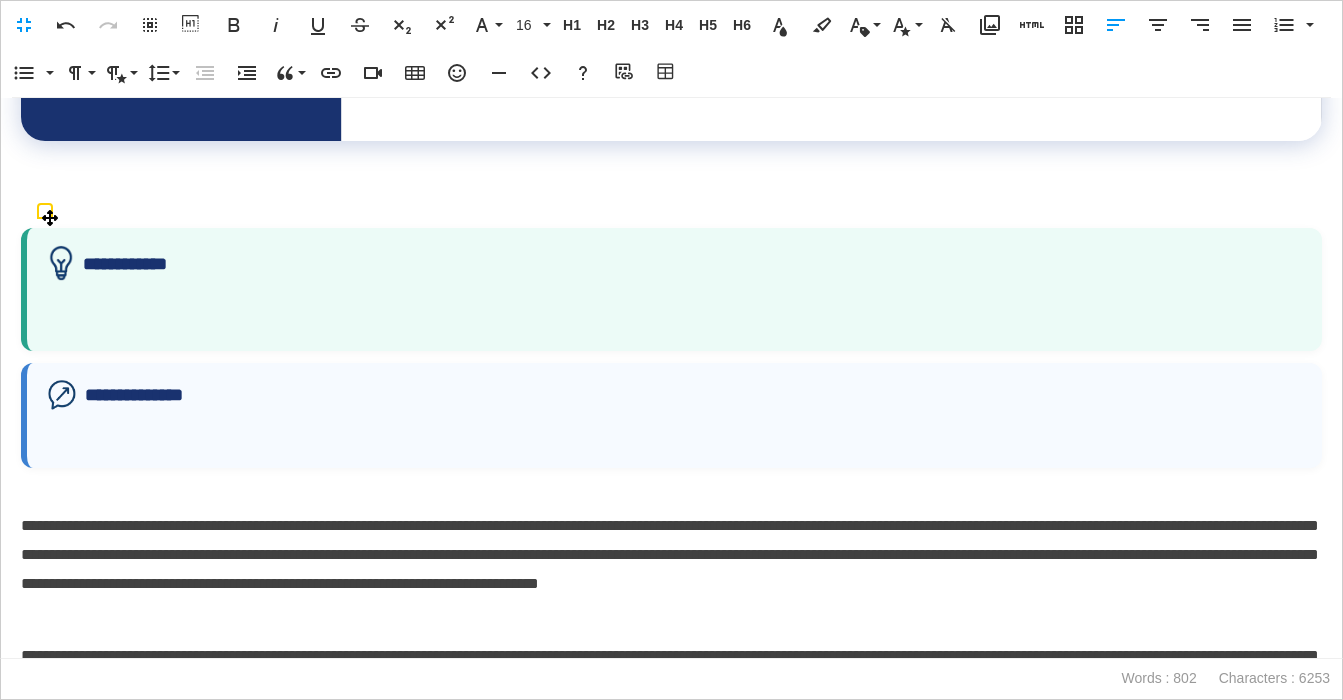 scroll, scrollTop: 1441, scrollLeft: 0, axis: vertical 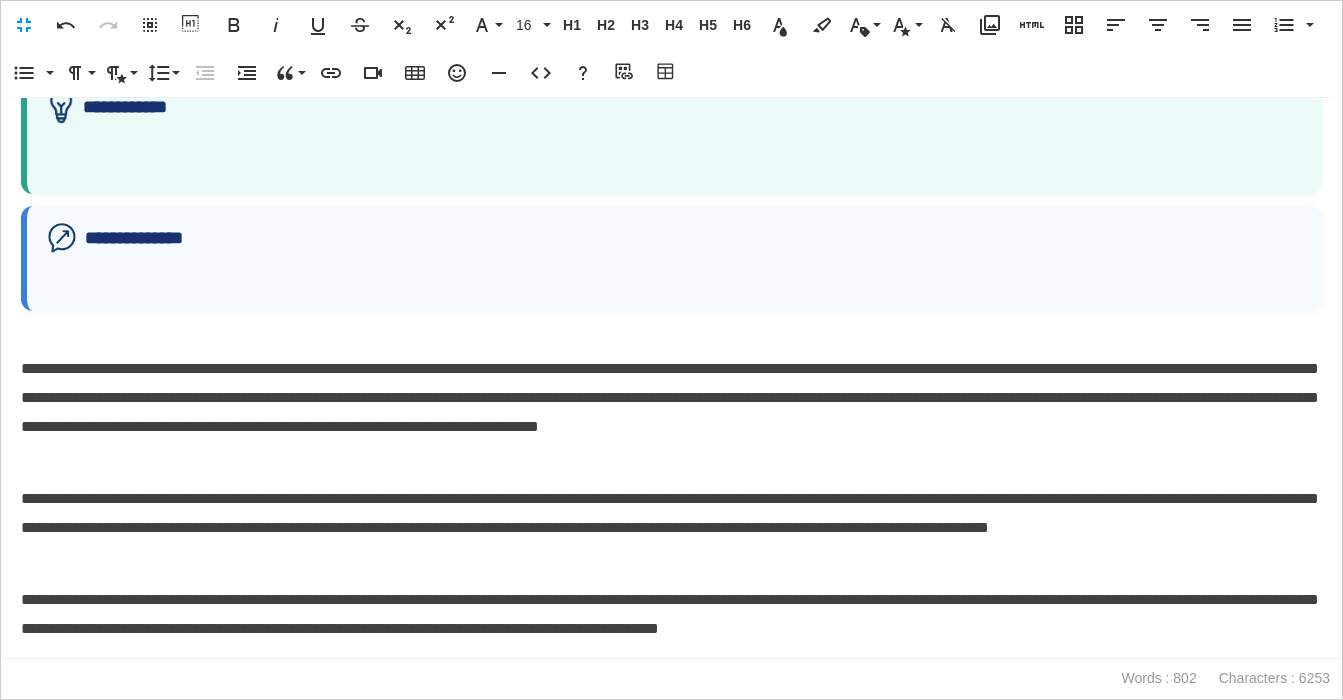 drag, startPoint x: 19, startPoint y: 365, endPoint x: 324, endPoint y: 414, distance: 308.91098 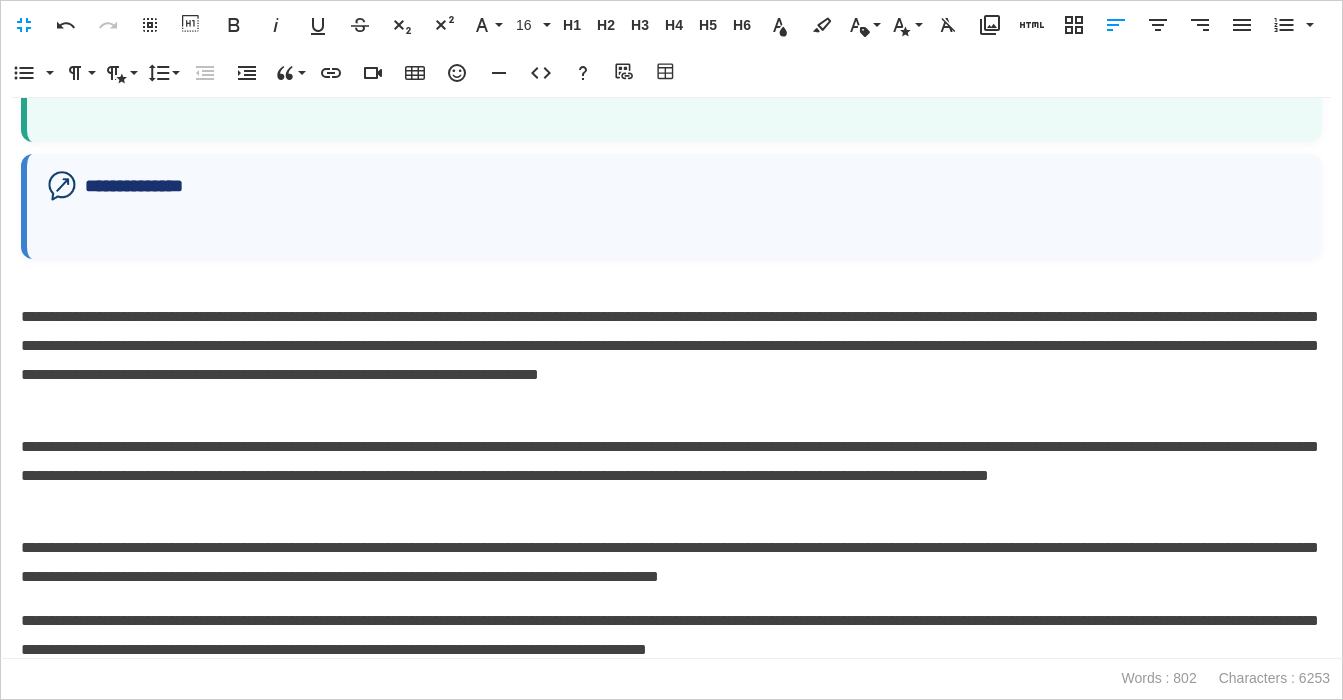 scroll, scrollTop: 1508, scrollLeft: 0, axis: vertical 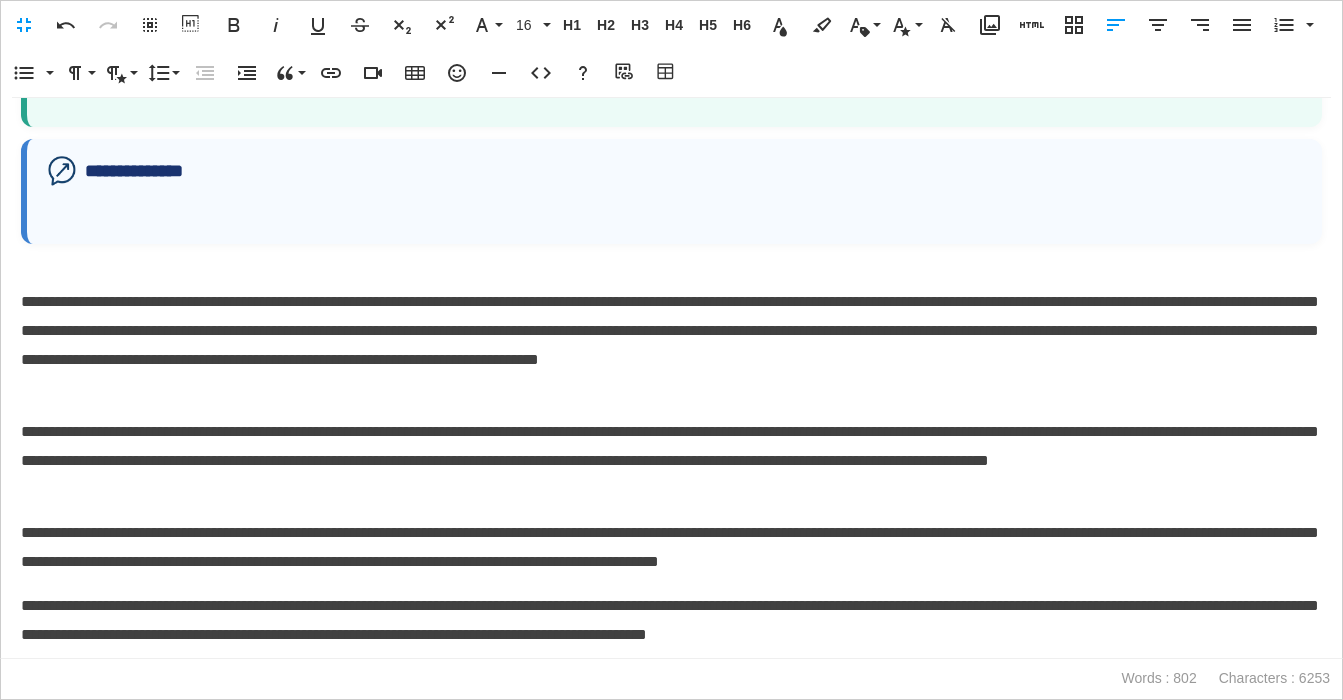click on "**********" at bounding box center [671, 345] 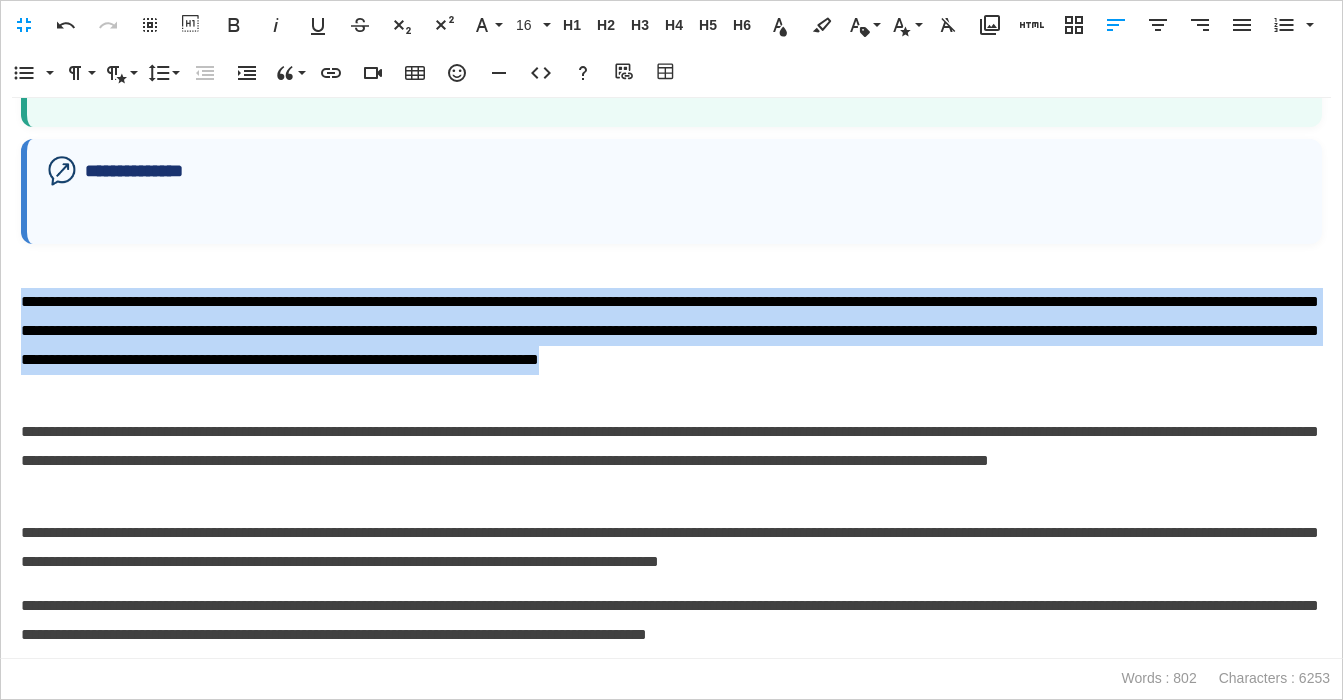 drag, startPoint x: 107, startPoint y: 387, endPoint x: 24, endPoint y: 305, distance: 116.67476 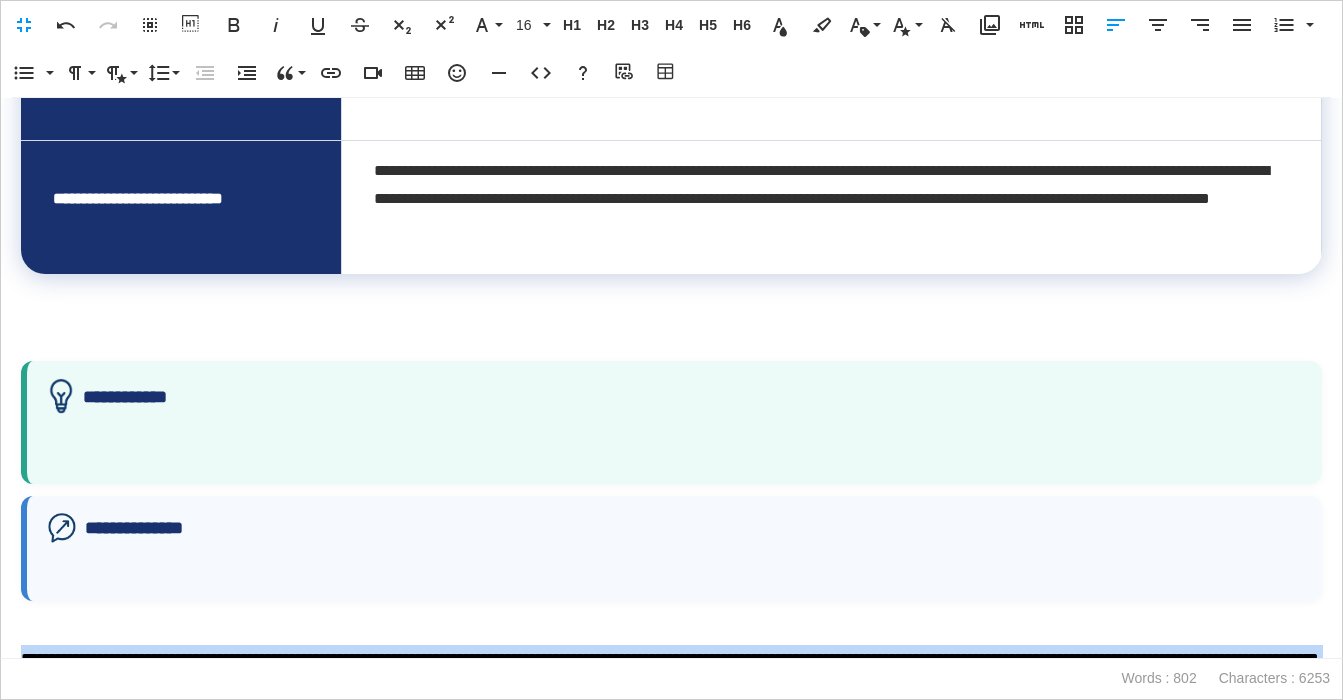 scroll, scrollTop: 1141, scrollLeft: 0, axis: vertical 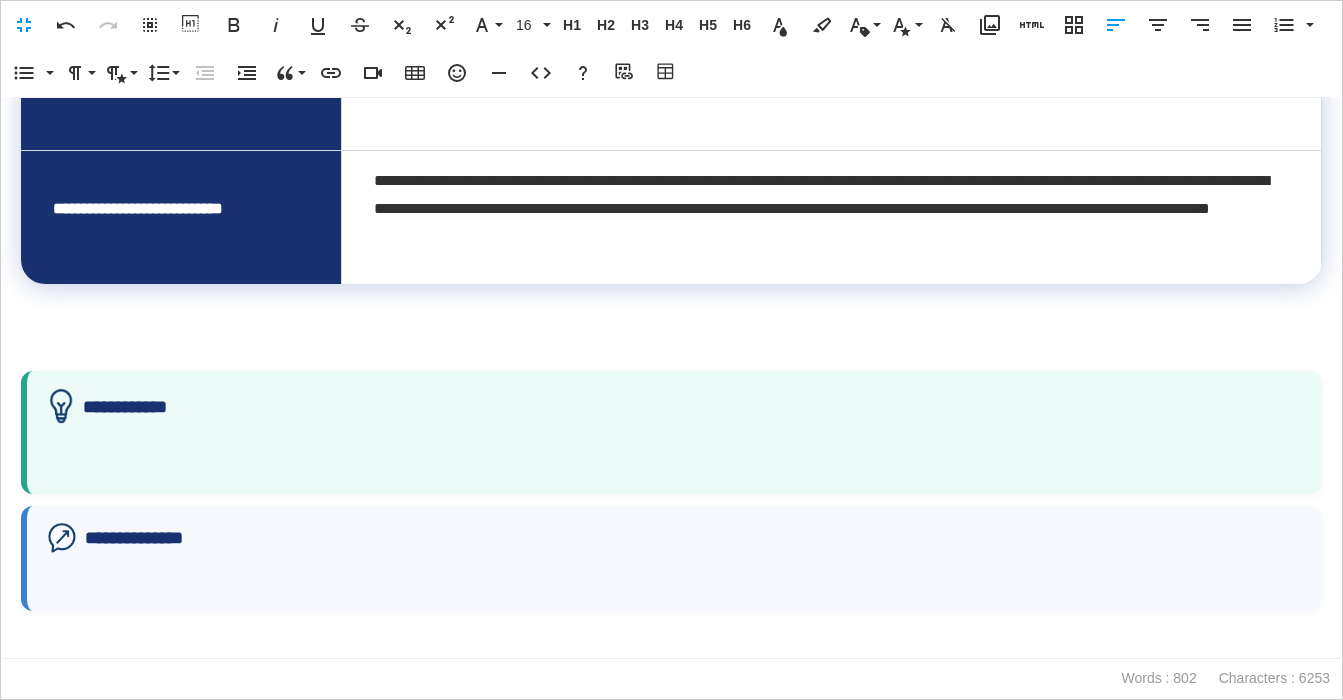 click 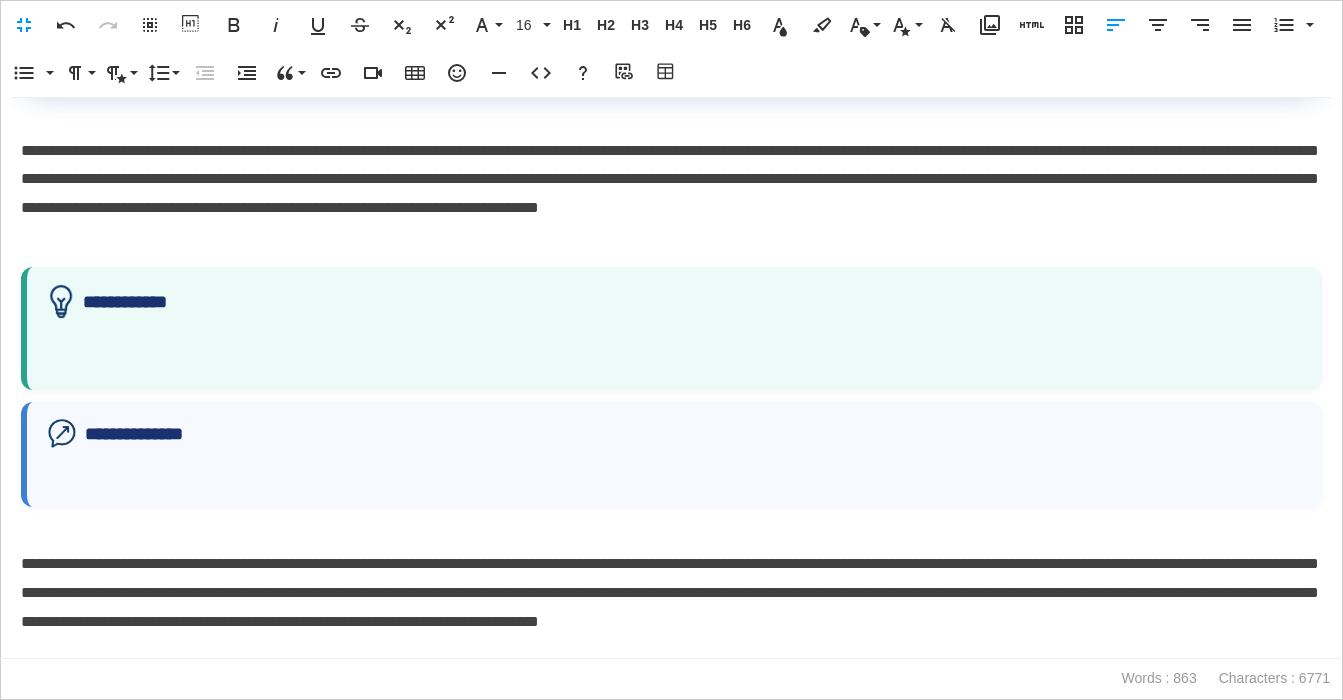 scroll, scrollTop: 1455, scrollLeft: 0, axis: vertical 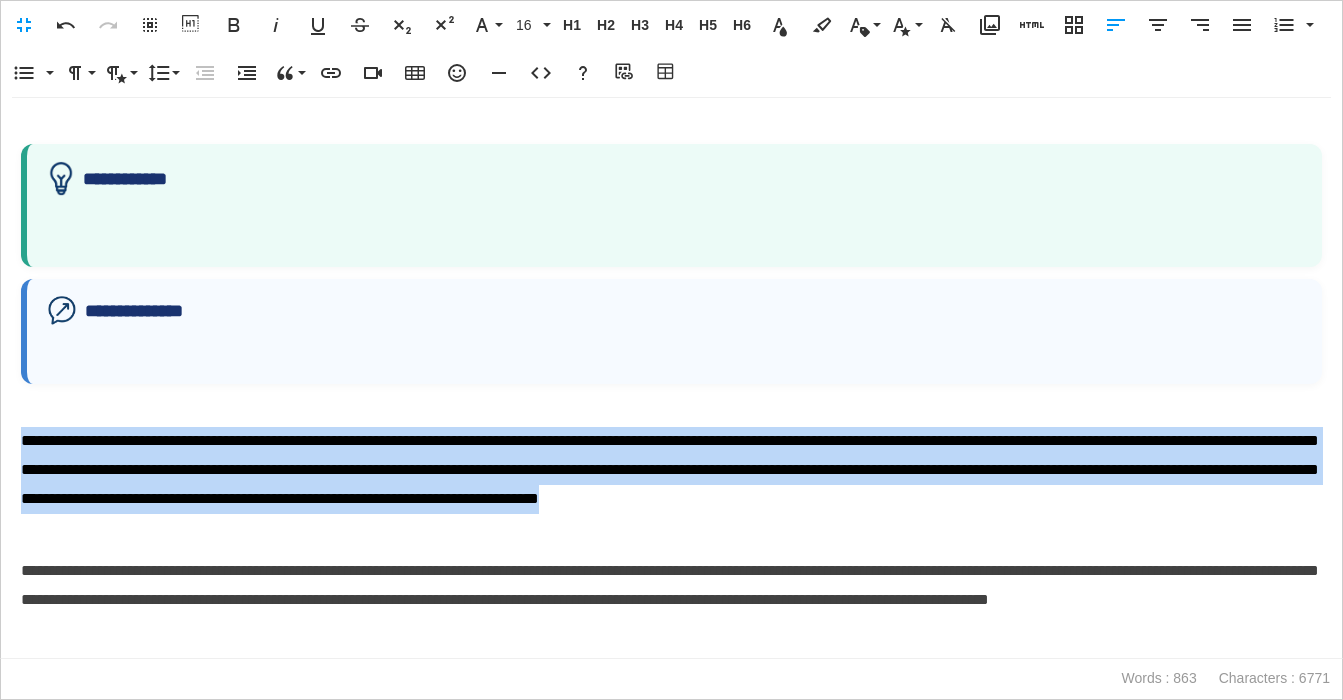 drag, startPoint x: 31, startPoint y: 496, endPoint x: 14, endPoint y: 443, distance: 55.65968 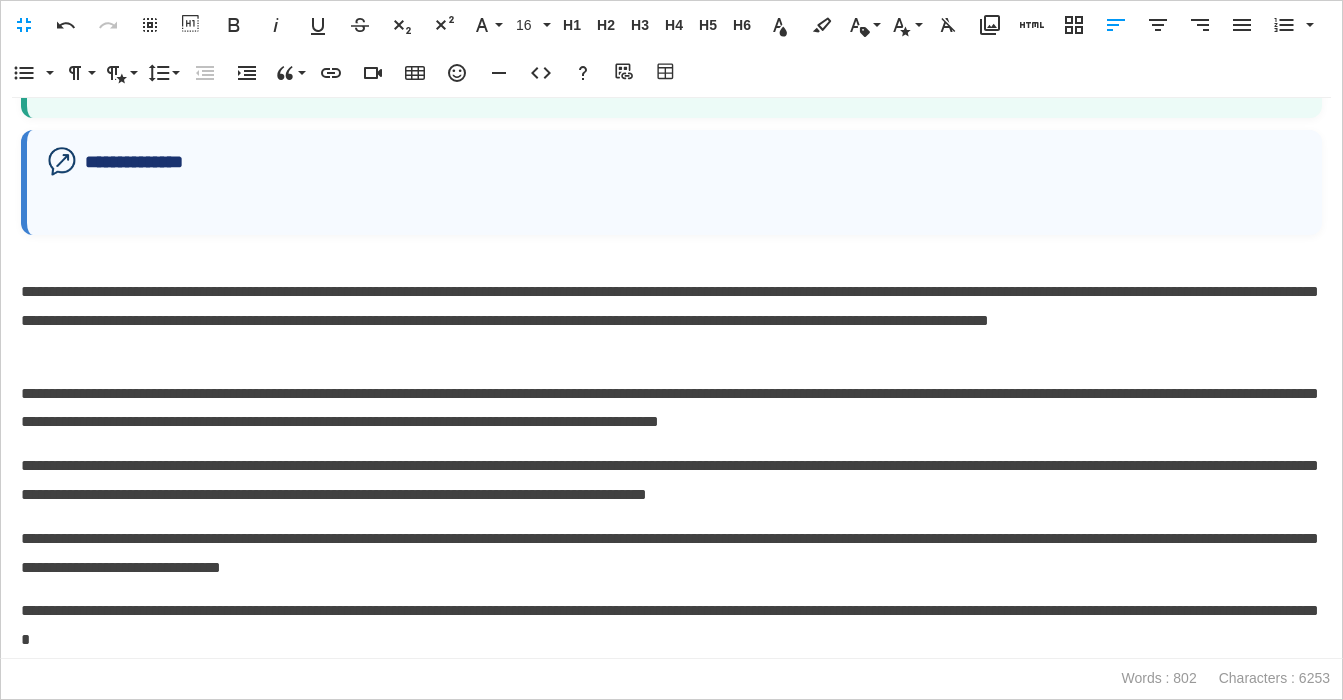 scroll, scrollTop: 1636, scrollLeft: 0, axis: vertical 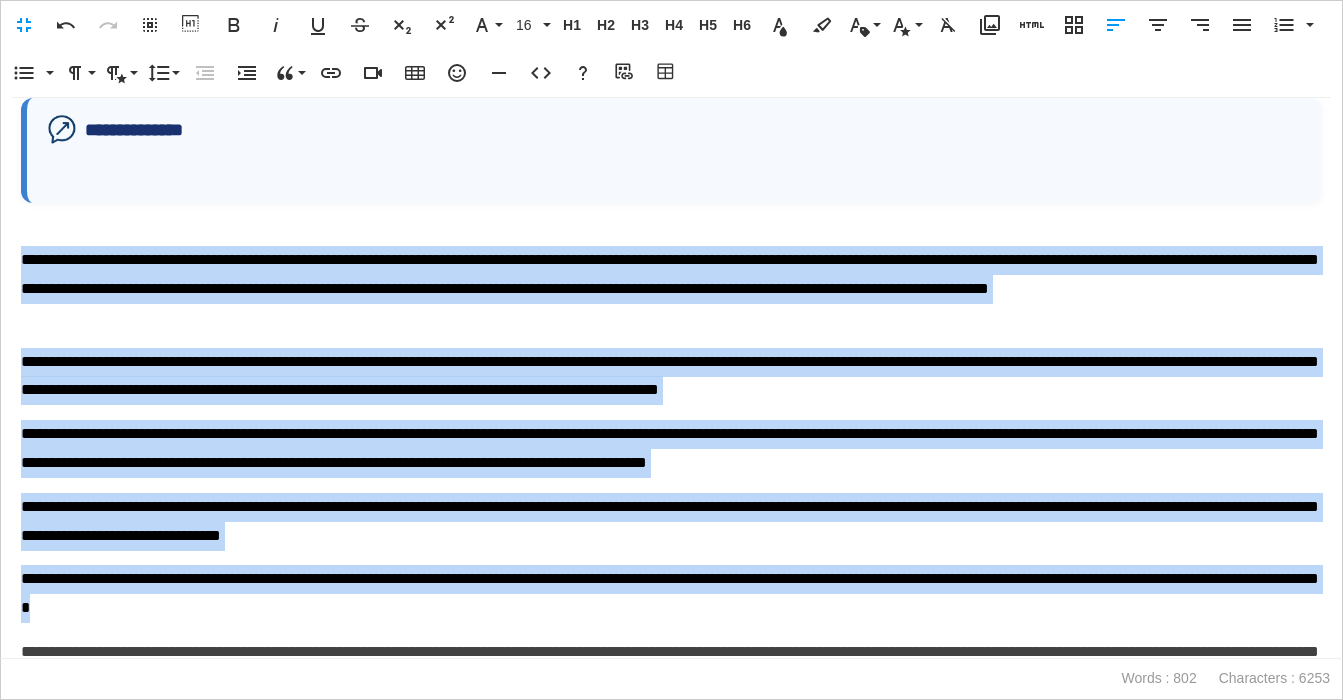 drag, startPoint x: 25, startPoint y: 259, endPoint x: 356, endPoint y: 517, distance: 419.6725 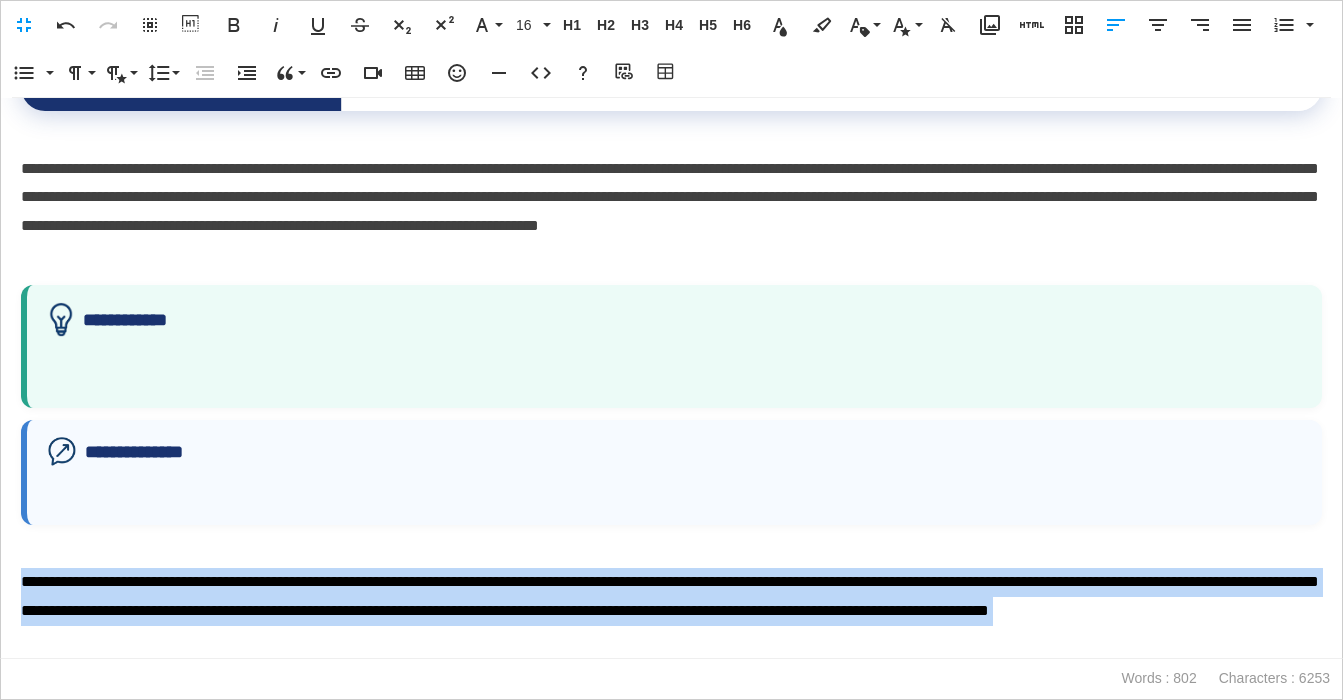 scroll, scrollTop: 1270, scrollLeft: 0, axis: vertical 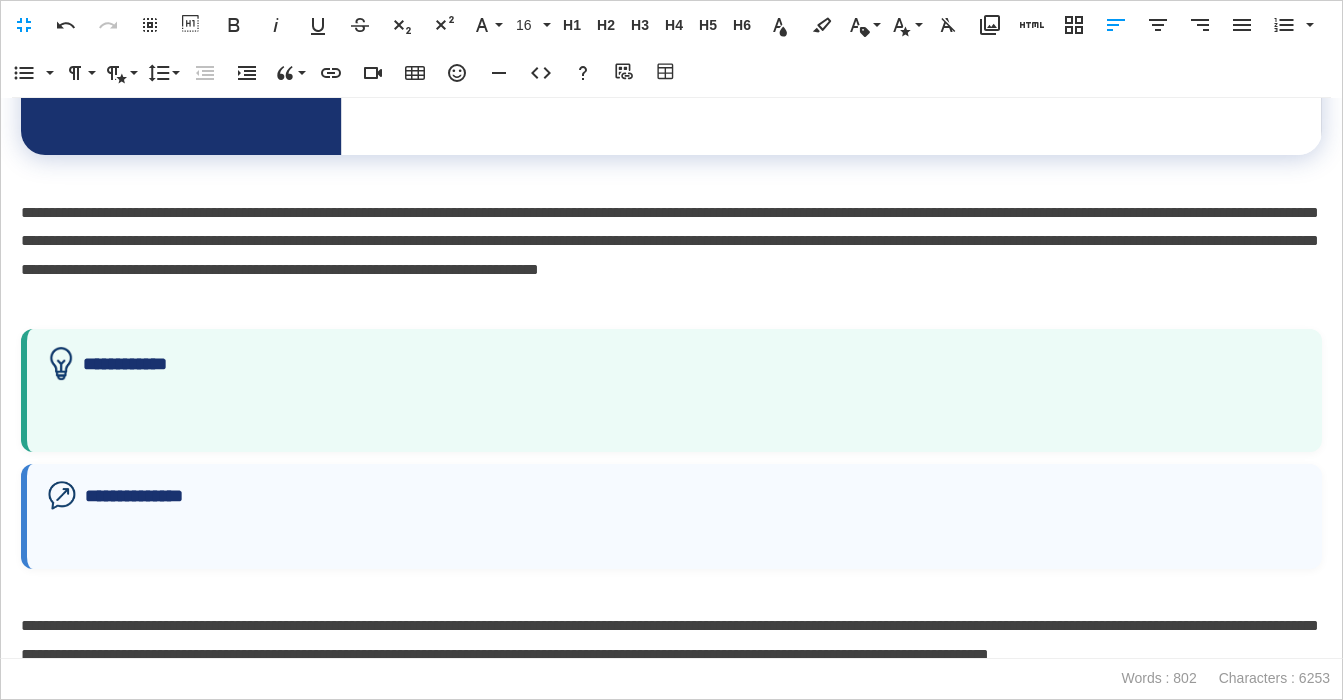 click at bounding box center (674, 415) 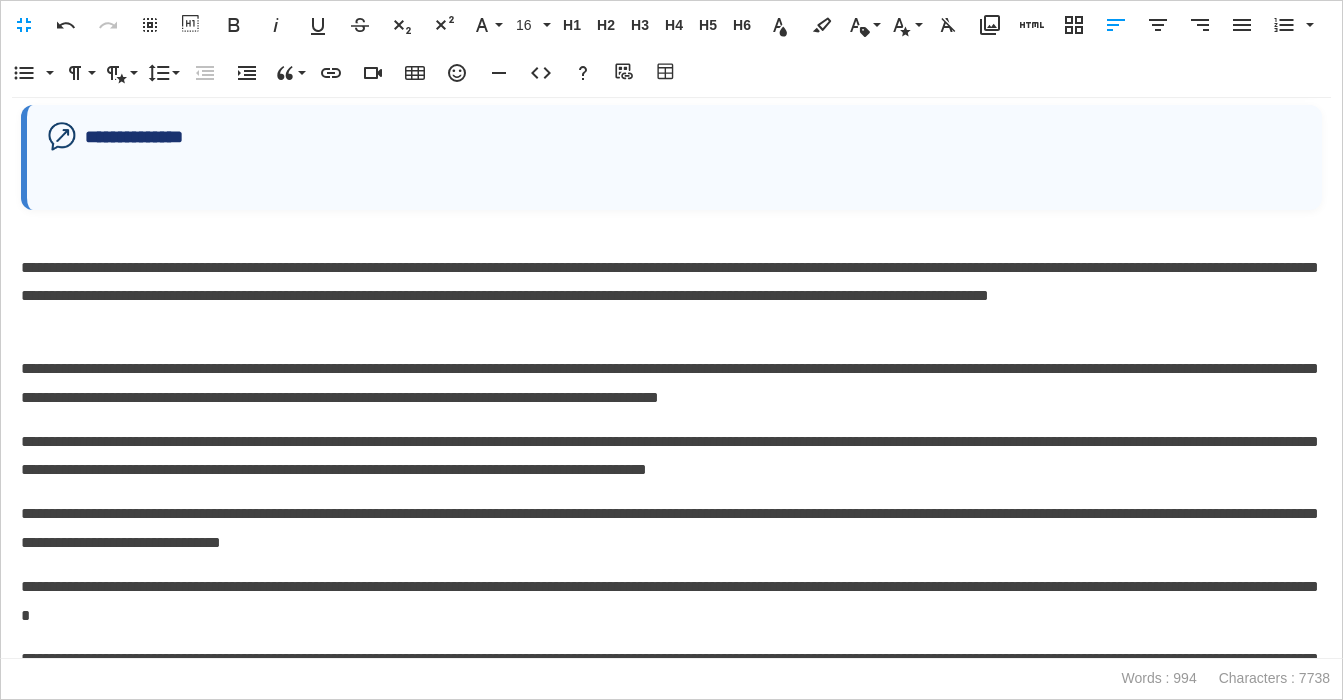 scroll, scrollTop: 2056, scrollLeft: 0, axis: vertical 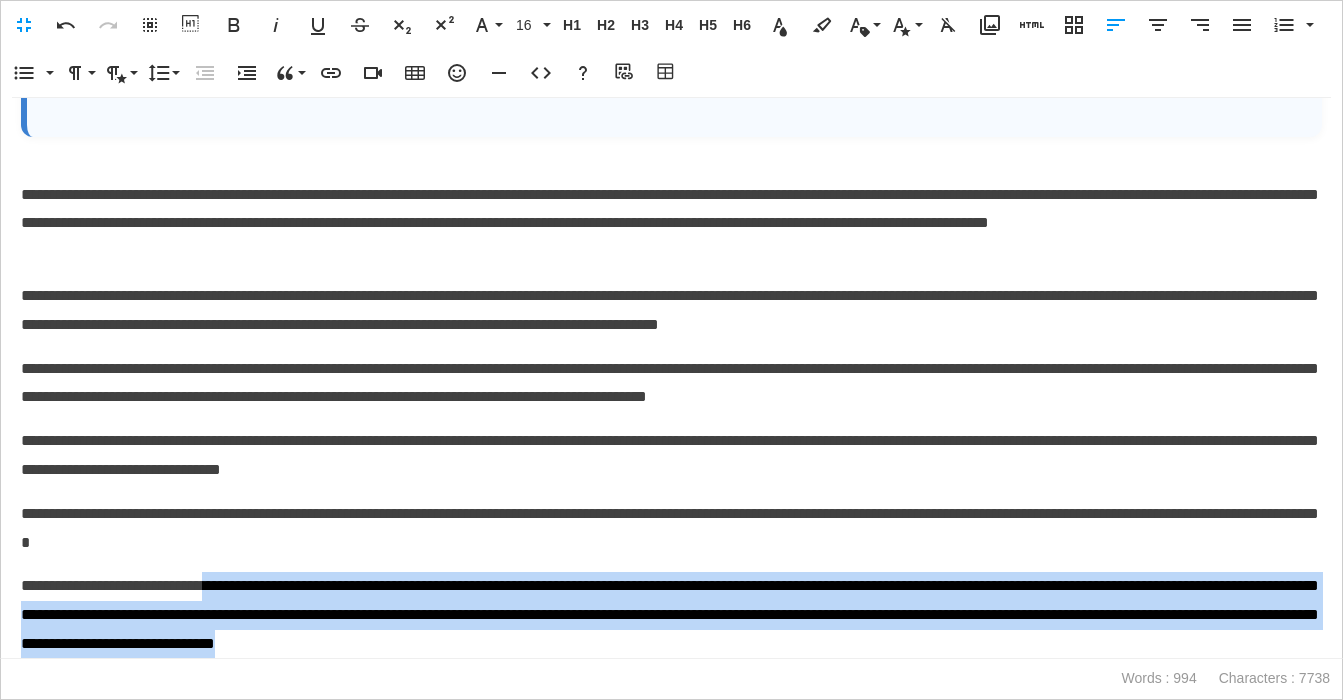 drag, startPoint x: 239, startPoint y: 589, endPoint x: 908, endPoint y: 638, distance: 670.79205 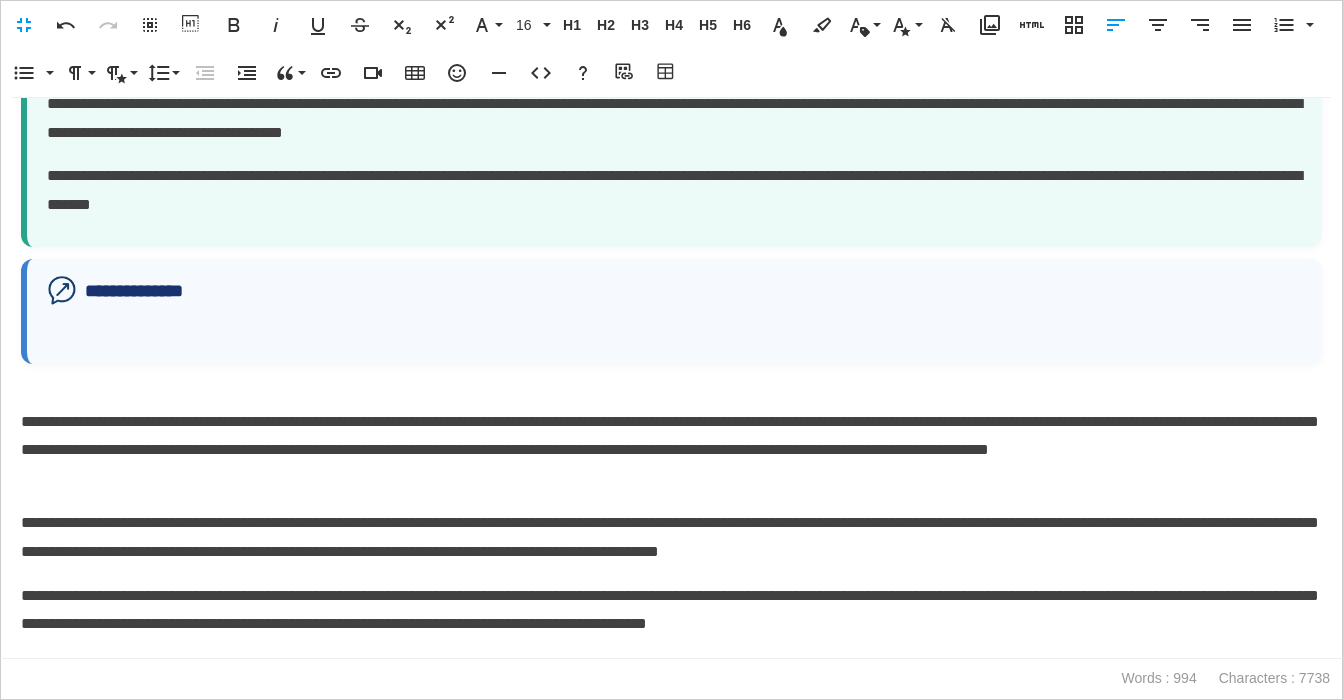 scroll, scrollTop: 1694, scrollLeft: 0, axis: vertical 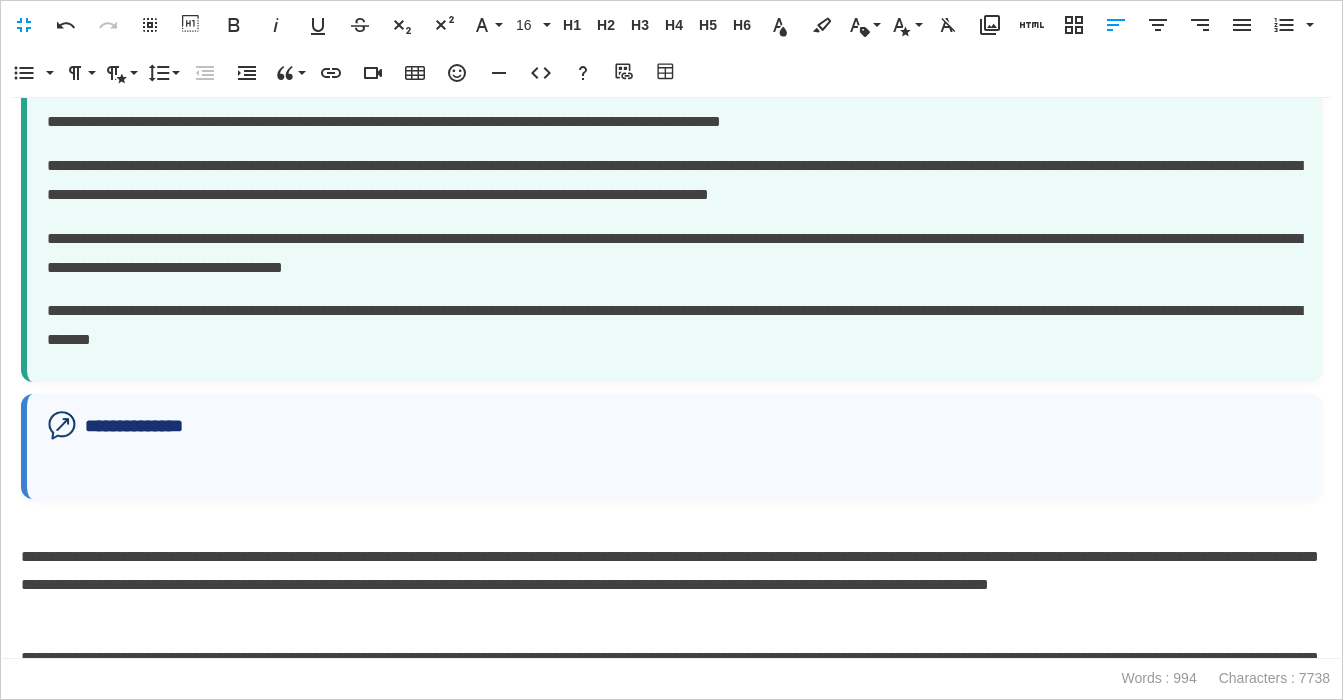 click at bounding box center (674, 474) 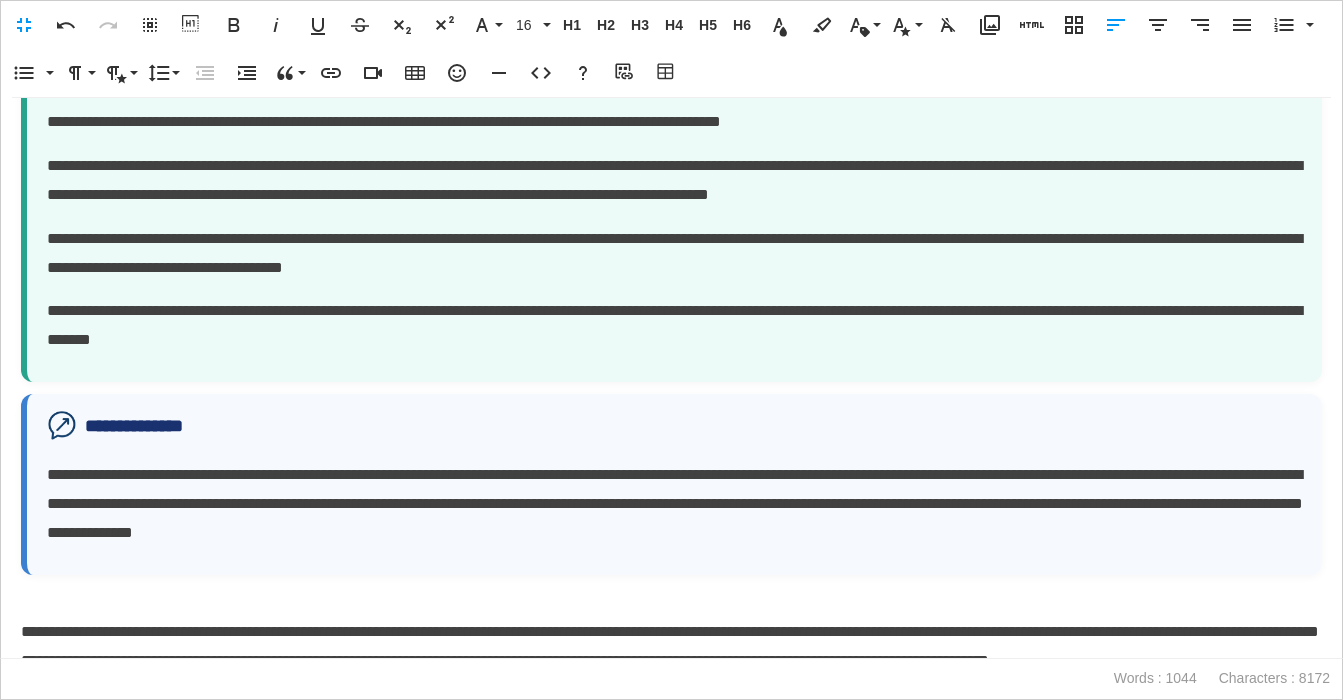 scroll, scrollTop: 2132, scrollLeft: 0, axis: vertical 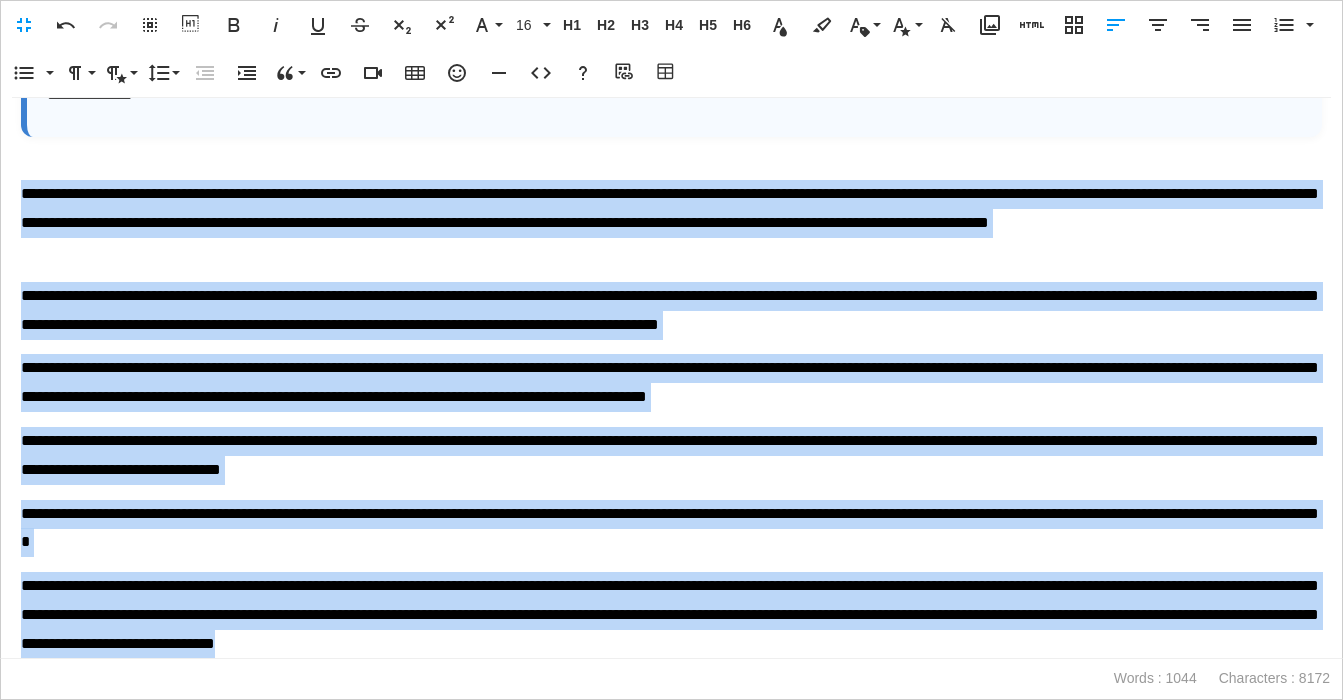 drag, startPoint x: 905, startPoint y: 646, endPoint x: 7, endPoint y: 181, distance: 1011.2512 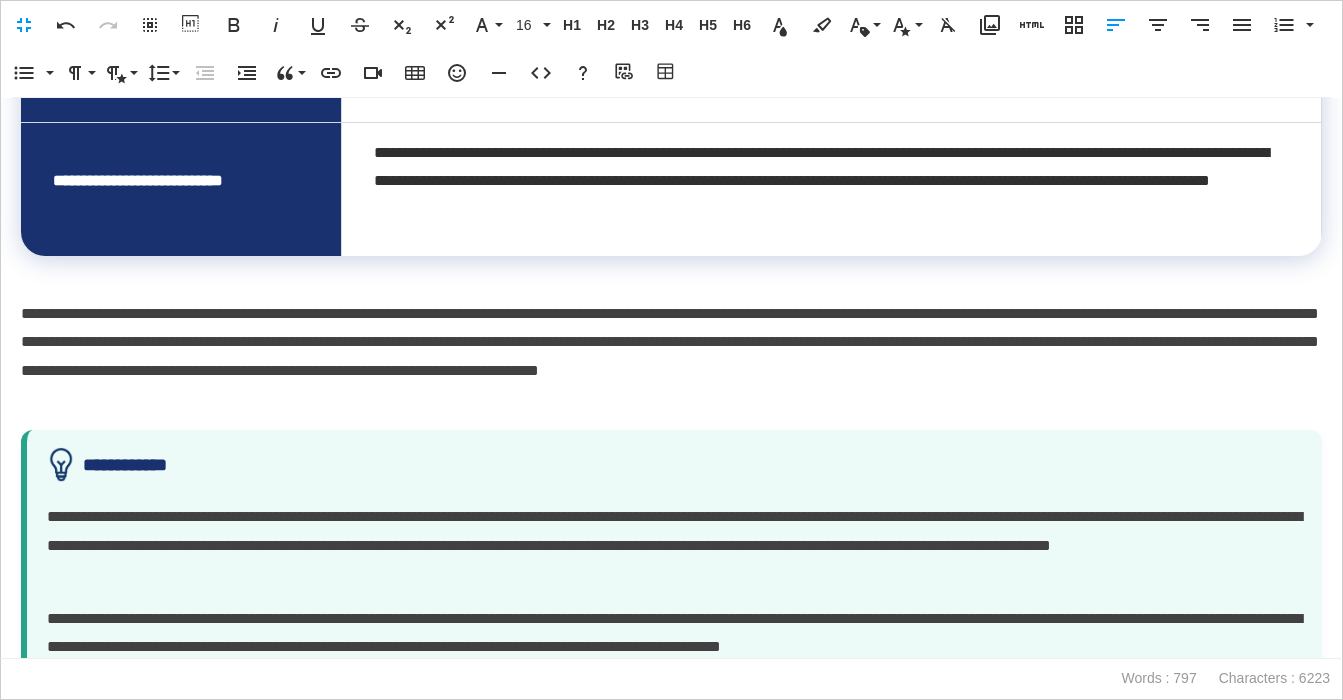 scroll, scrollTop: 516, scrollLeft: 0, axis: vertical 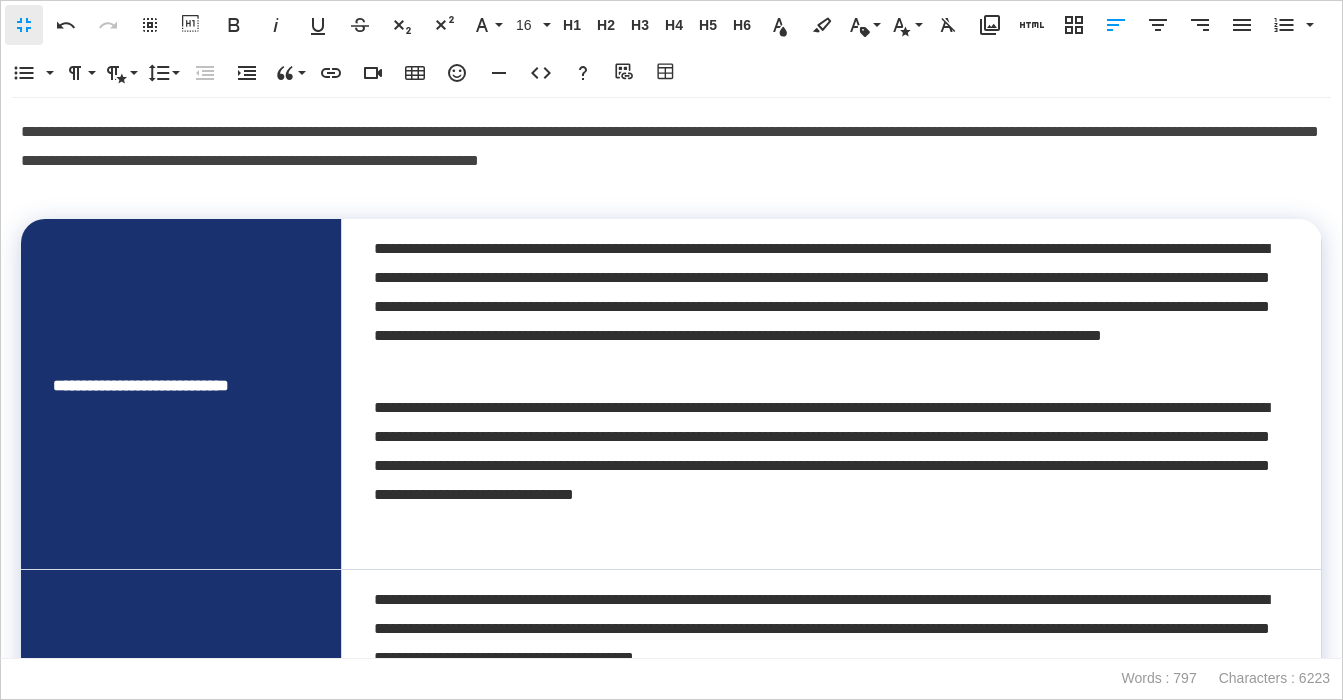 click on "Fullscreen" at bounding box center [24, 25] 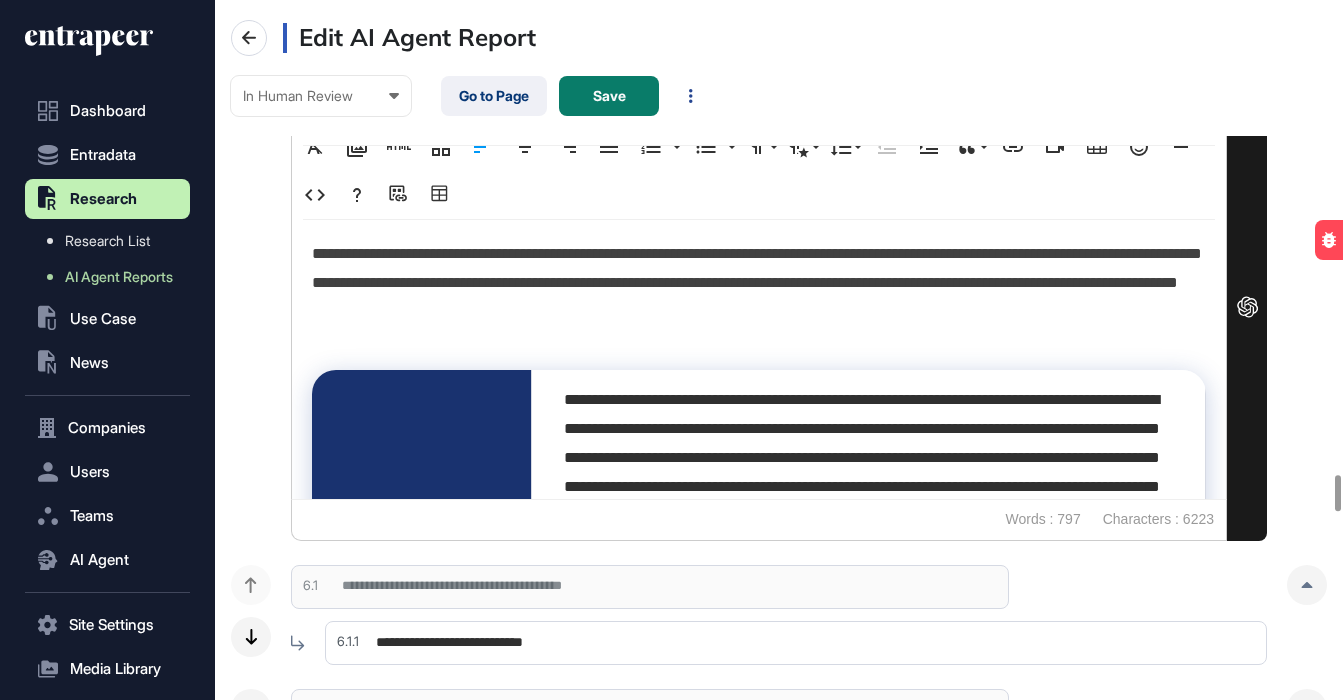 scroll, scrollTop: 9052, scrollLeft: 0, axis: vertical 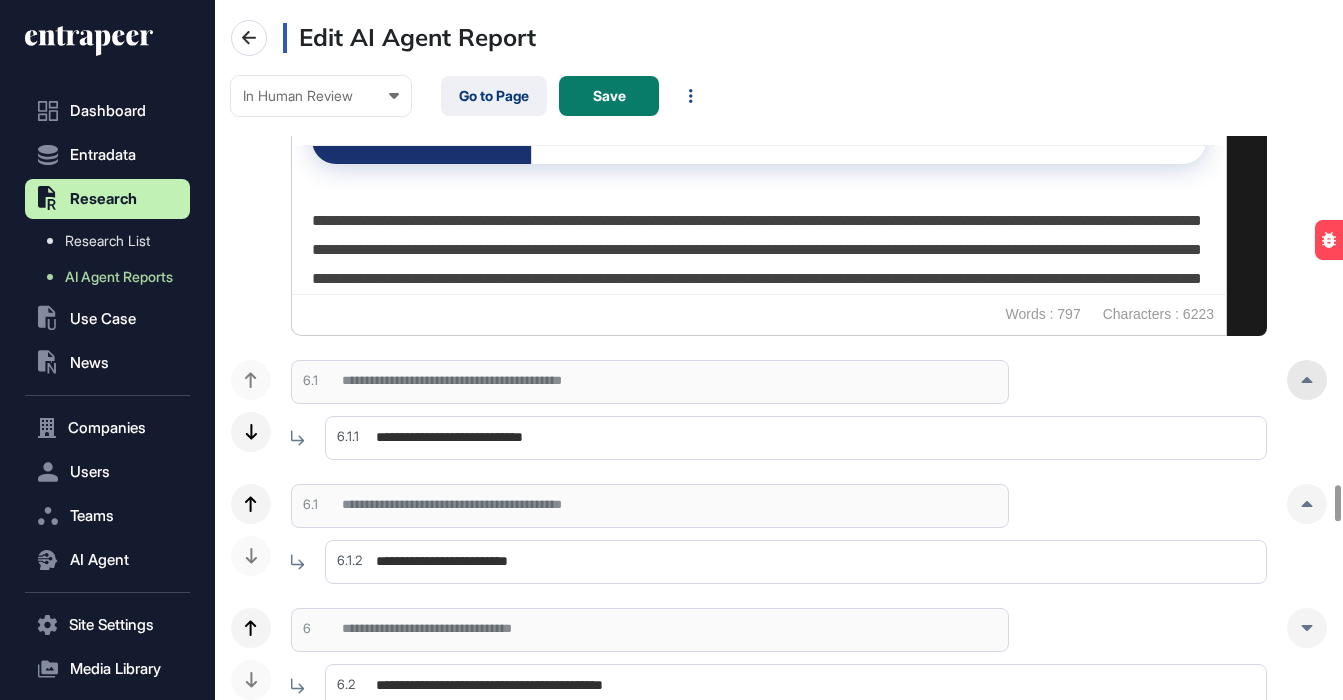click at bounding box center (1307, 380) 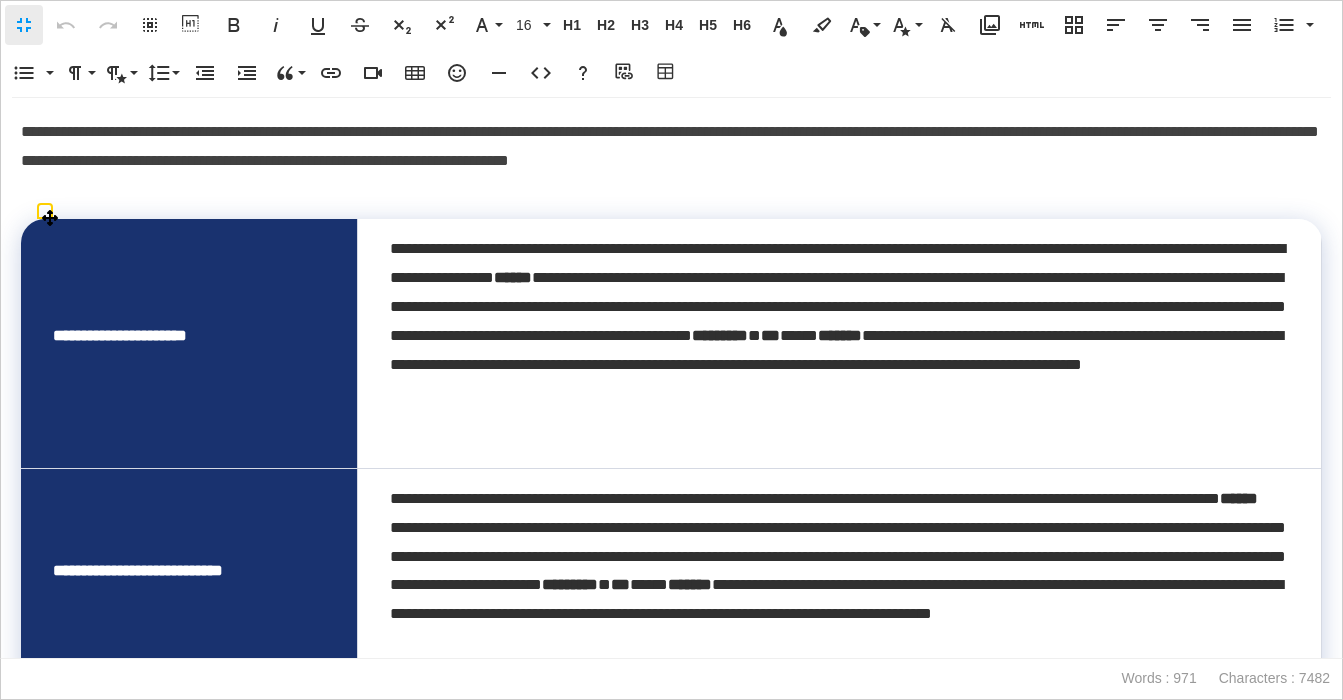 scroll, scrollTop: 1, scrollLeft: 9, axis: both 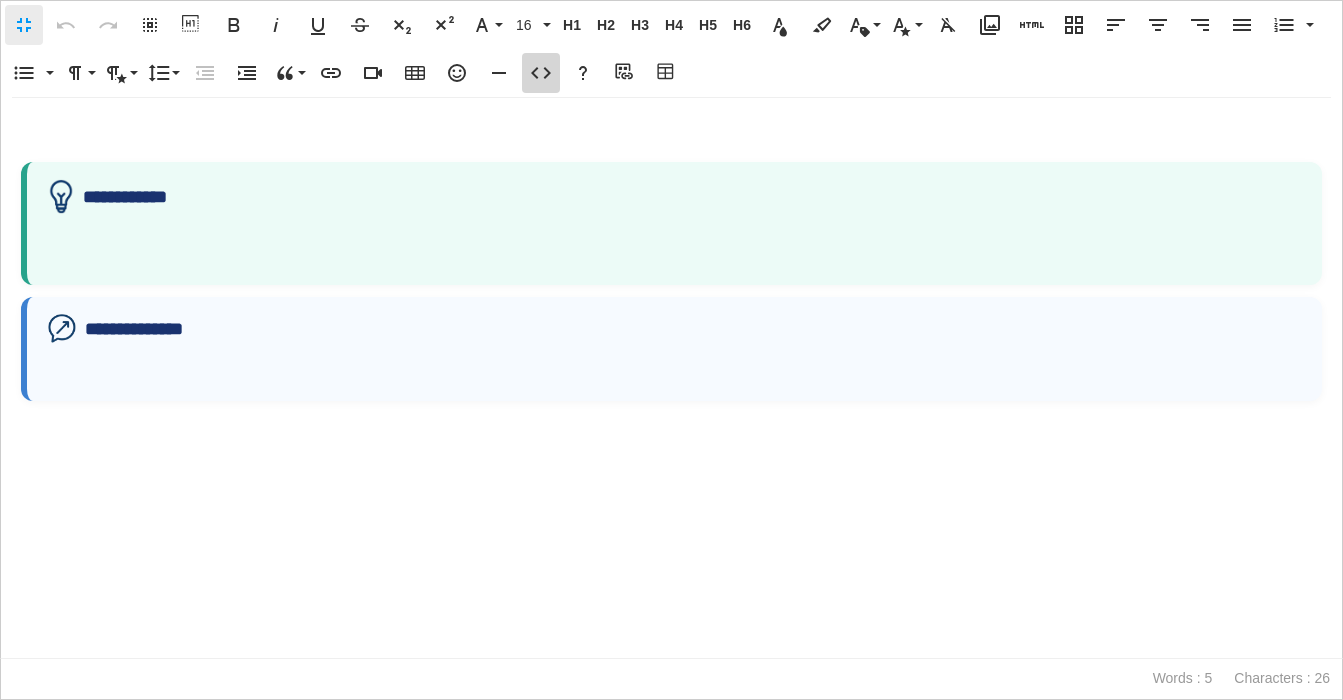click 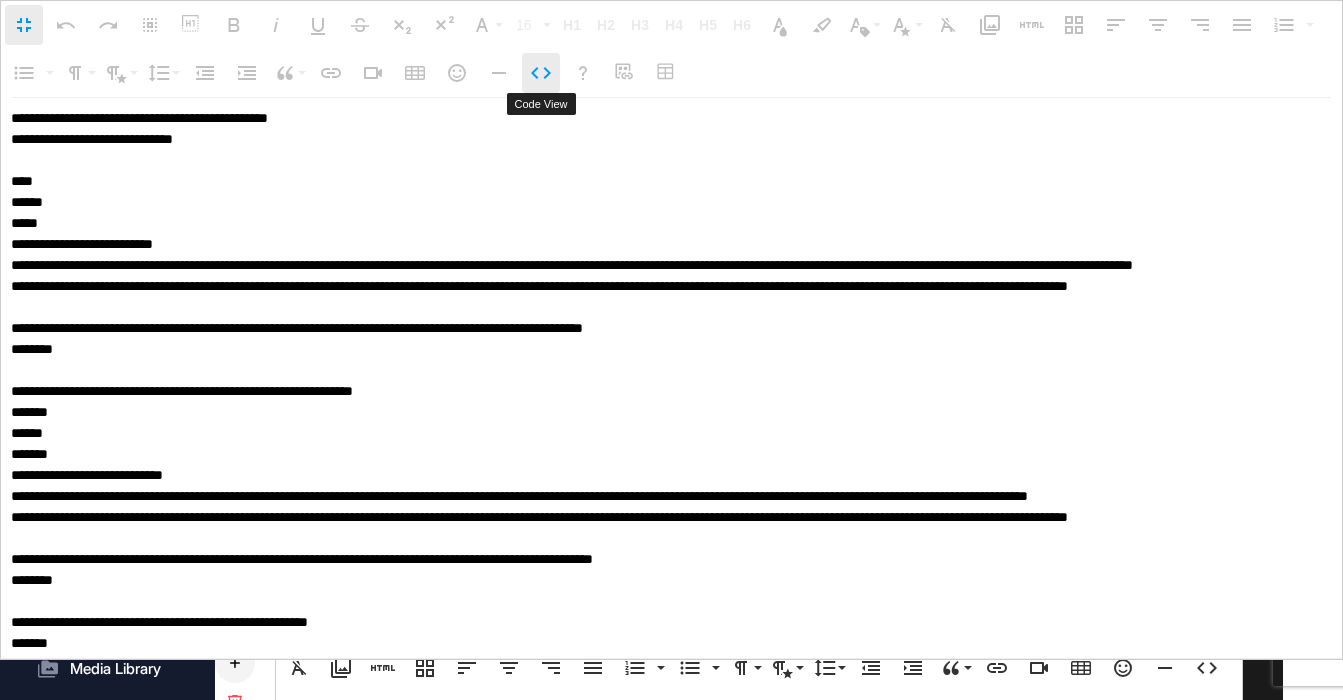 click 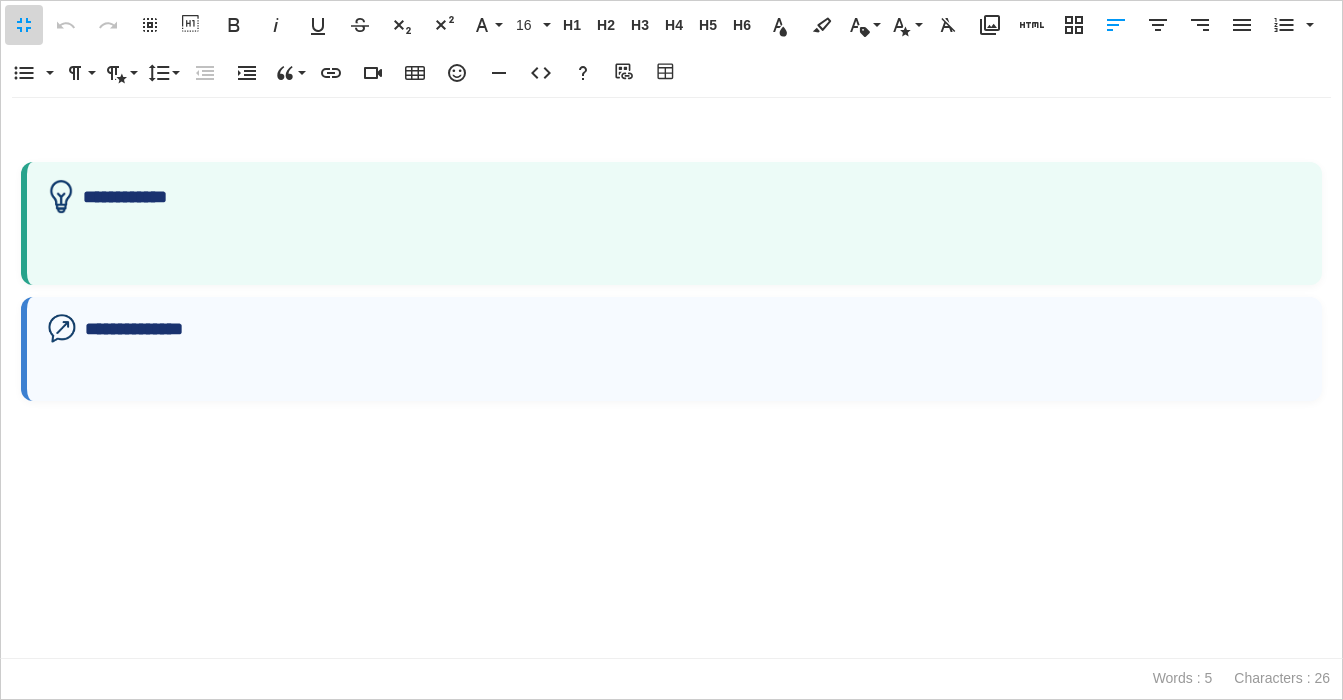 scroll, scrollTop: 1, scrollLeft: 1, axis: both 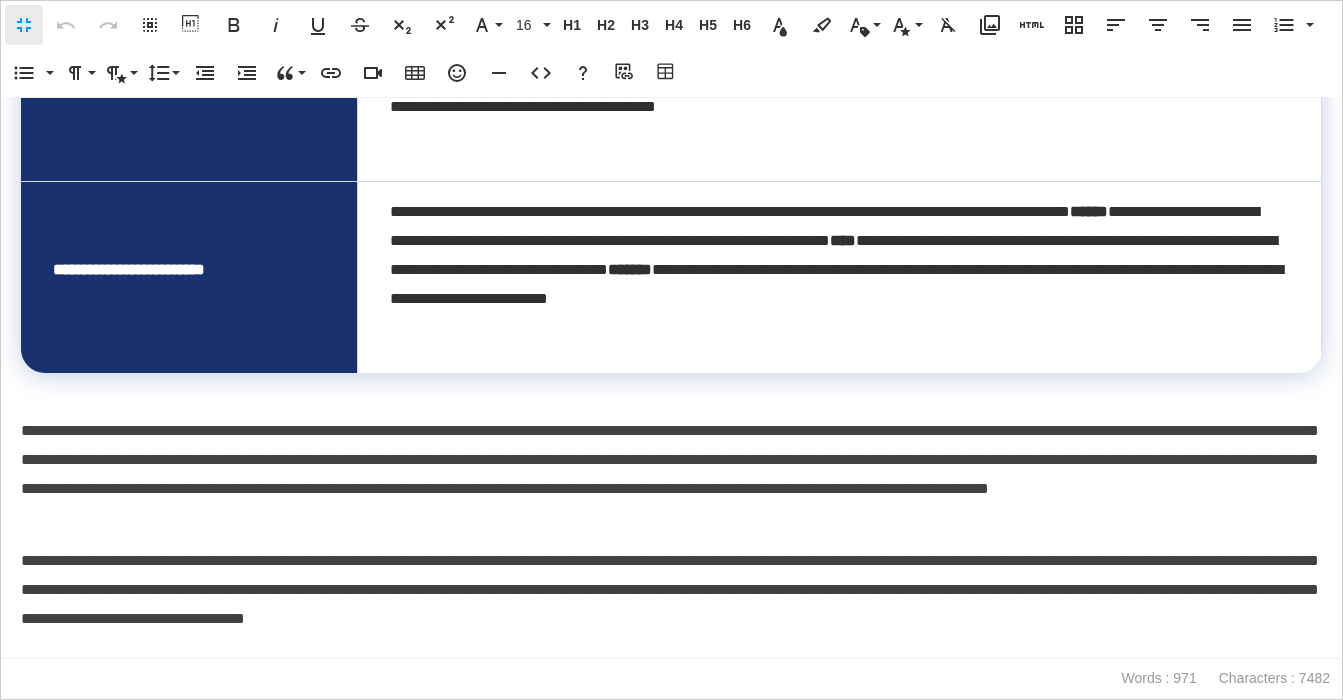 click on "**********" at bounding box center [671, 474] 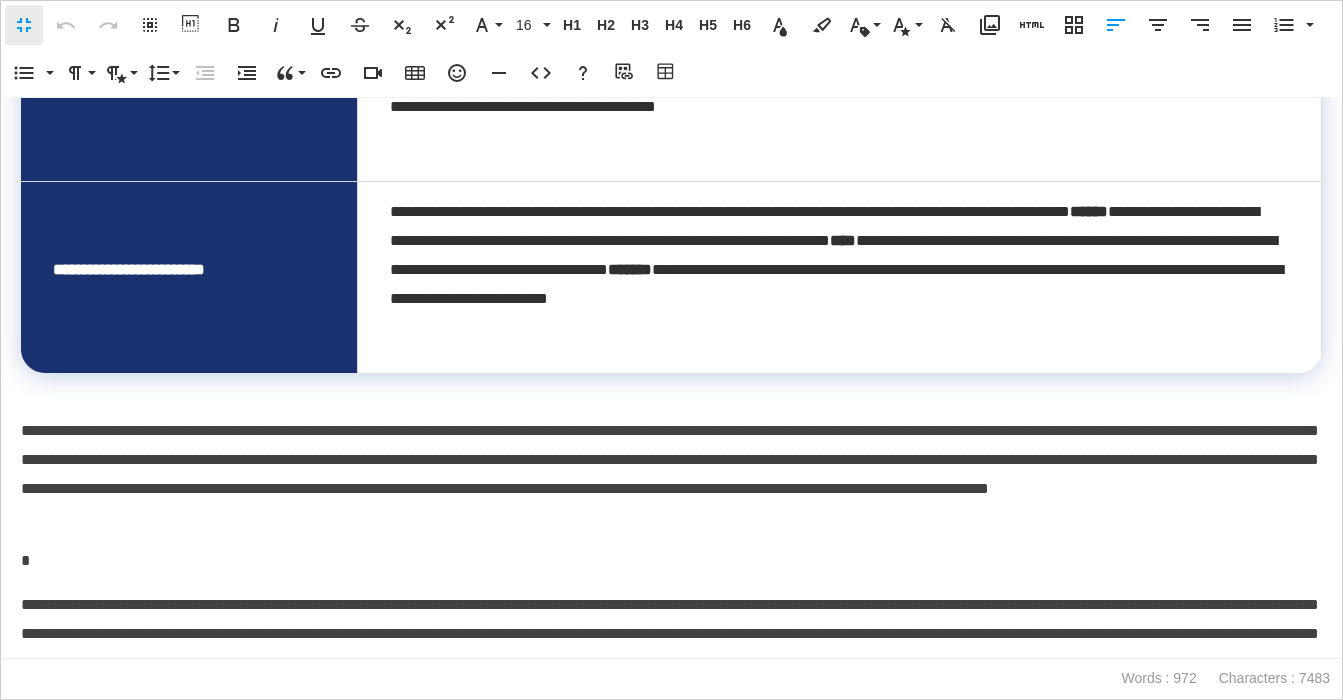 type 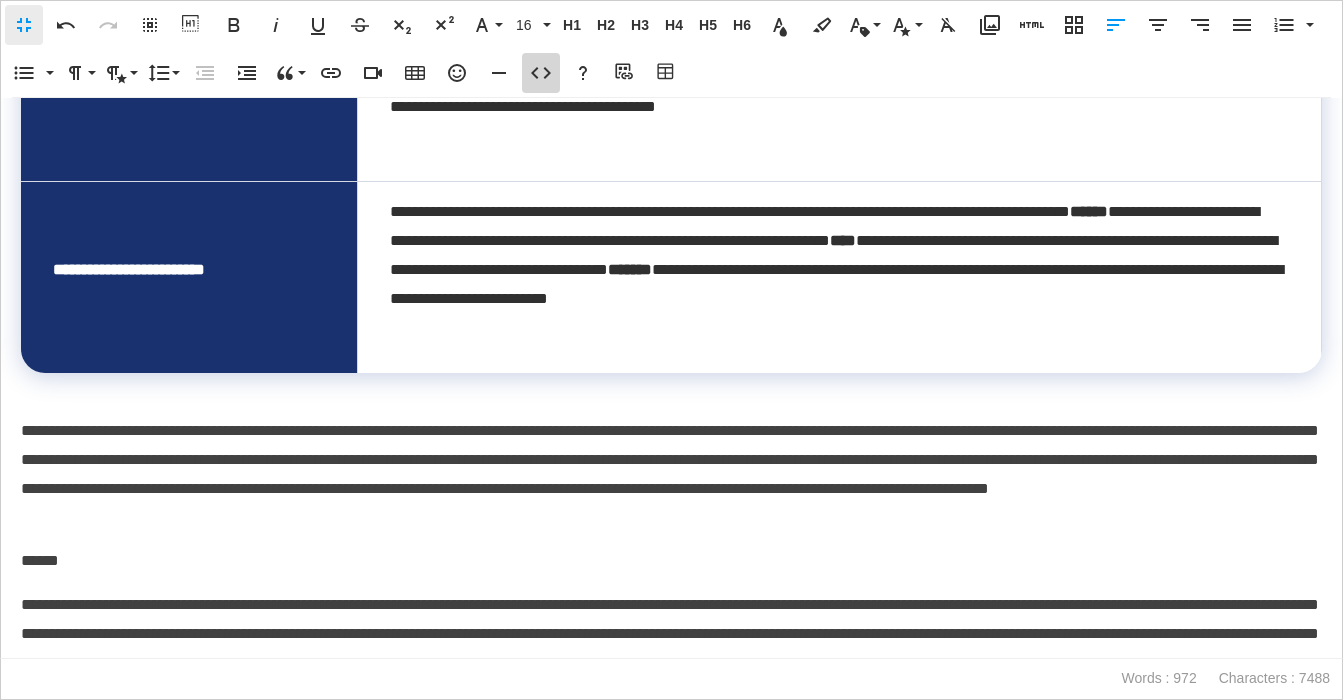 click 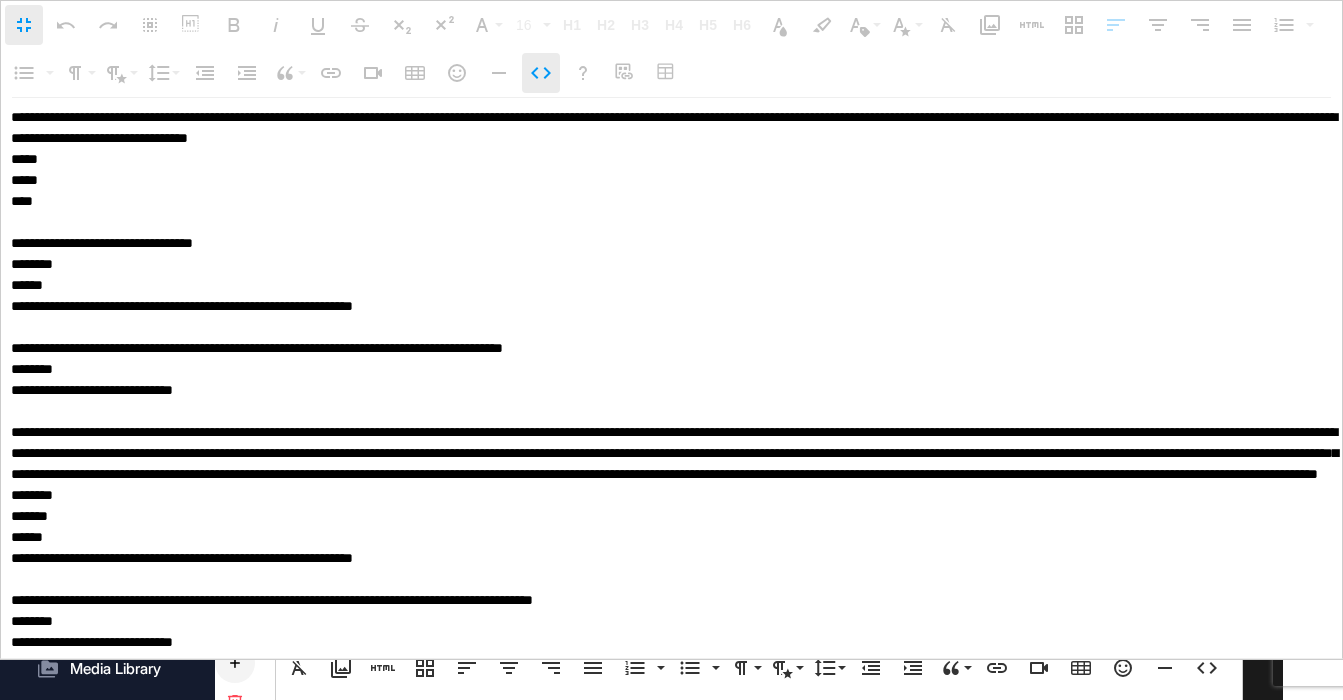 scroll, scrollTop: 1, scrollLeft: 0, axis: vertical 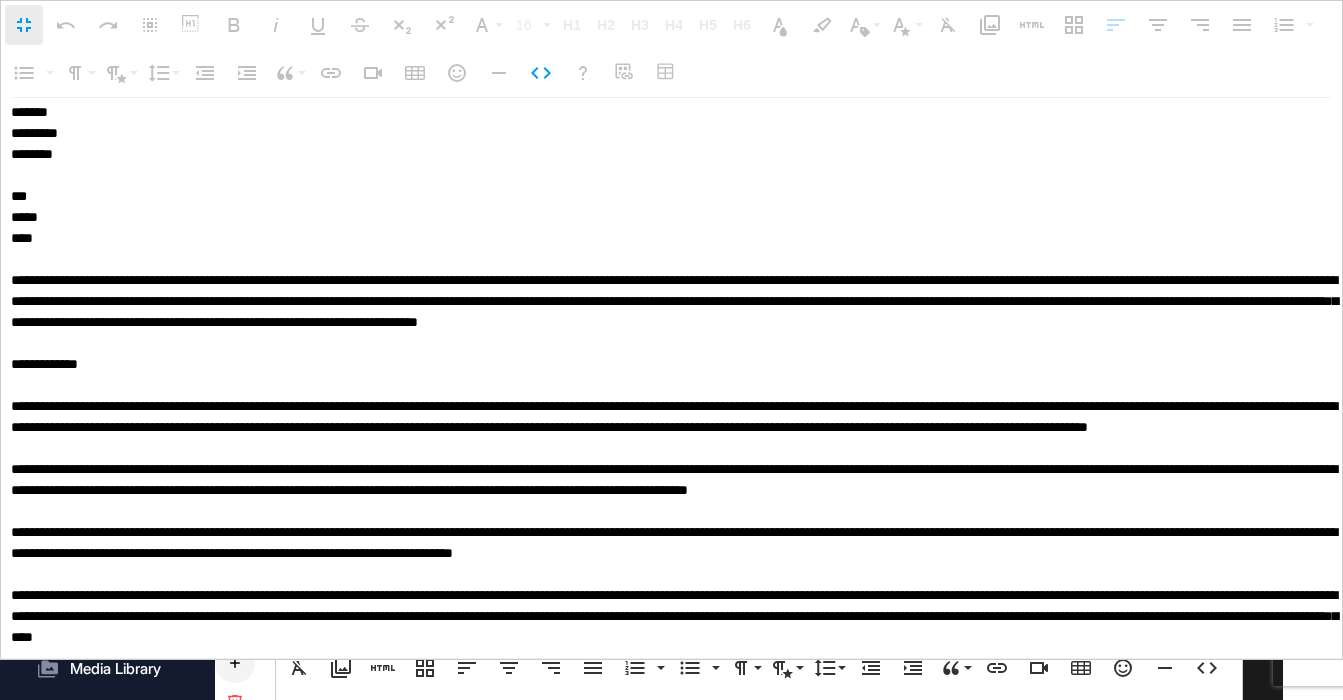 drag, startPoint x: 182, startPoint y: 235, endPoint x: -19, endPoint y: 239, distance: 201.0398 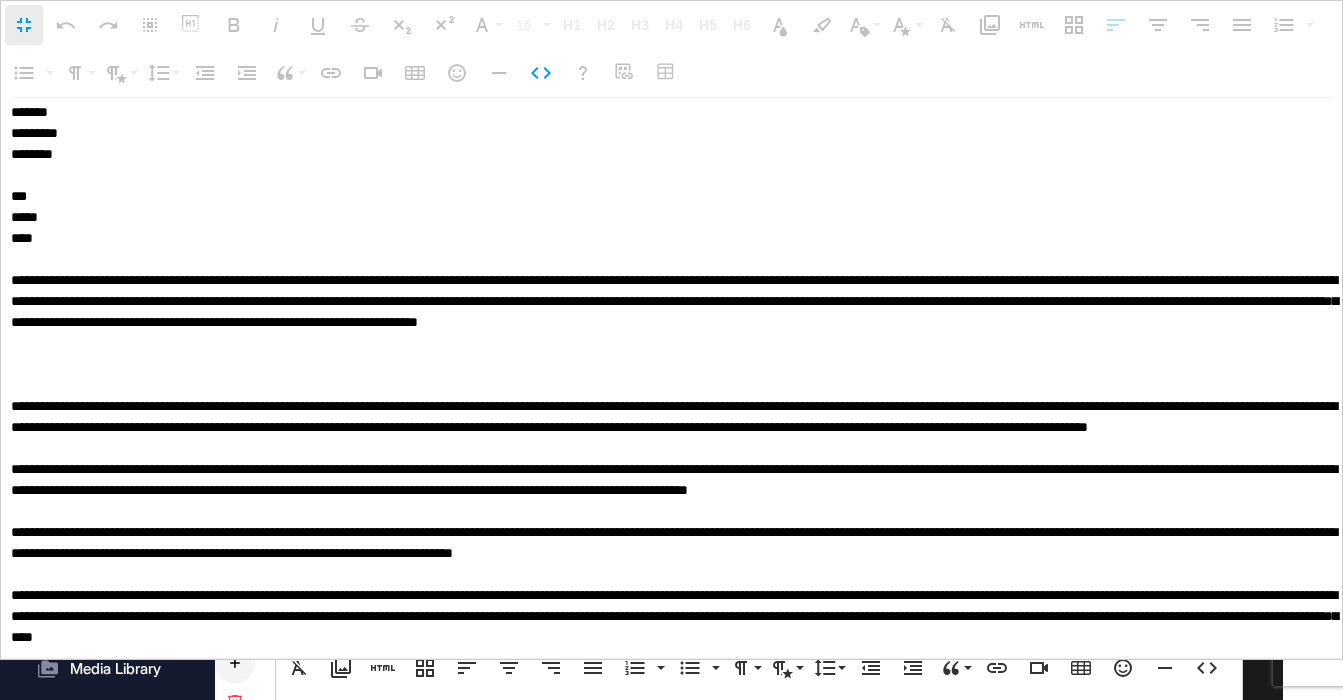 type on "**********" 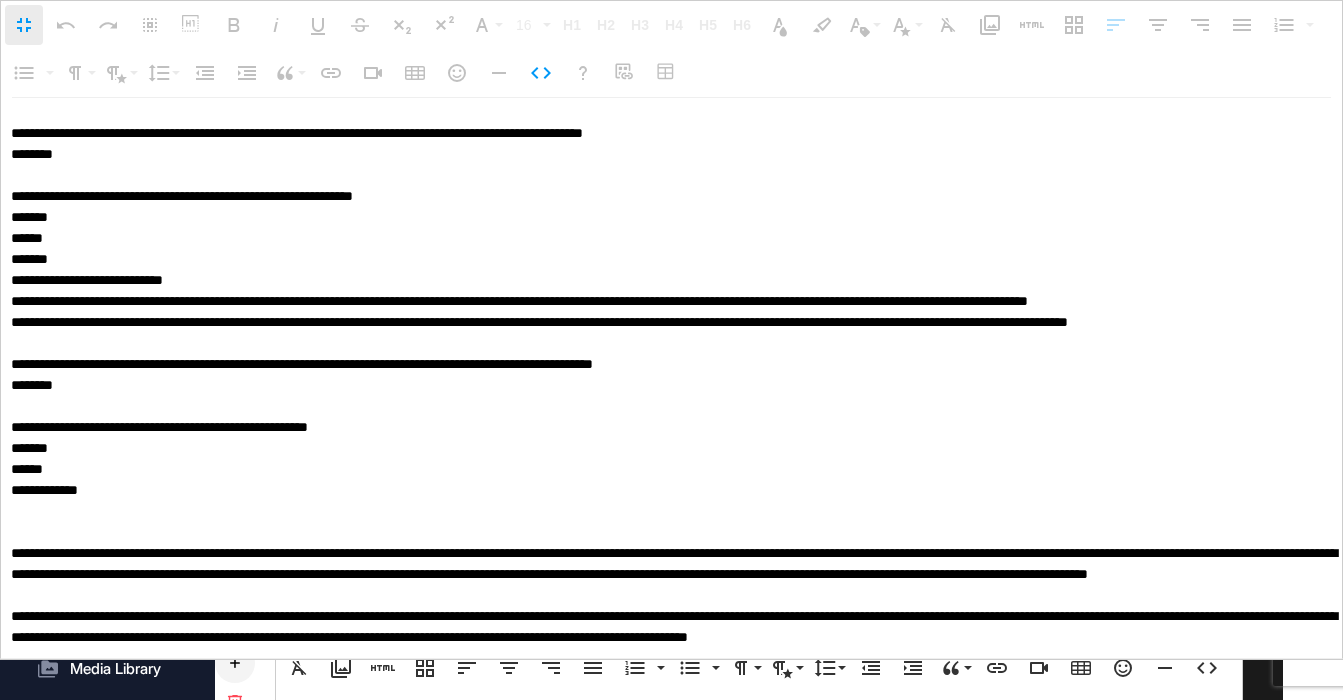 scroll, scrollTop: 3260, scrollLeft: 0, axis: vertical 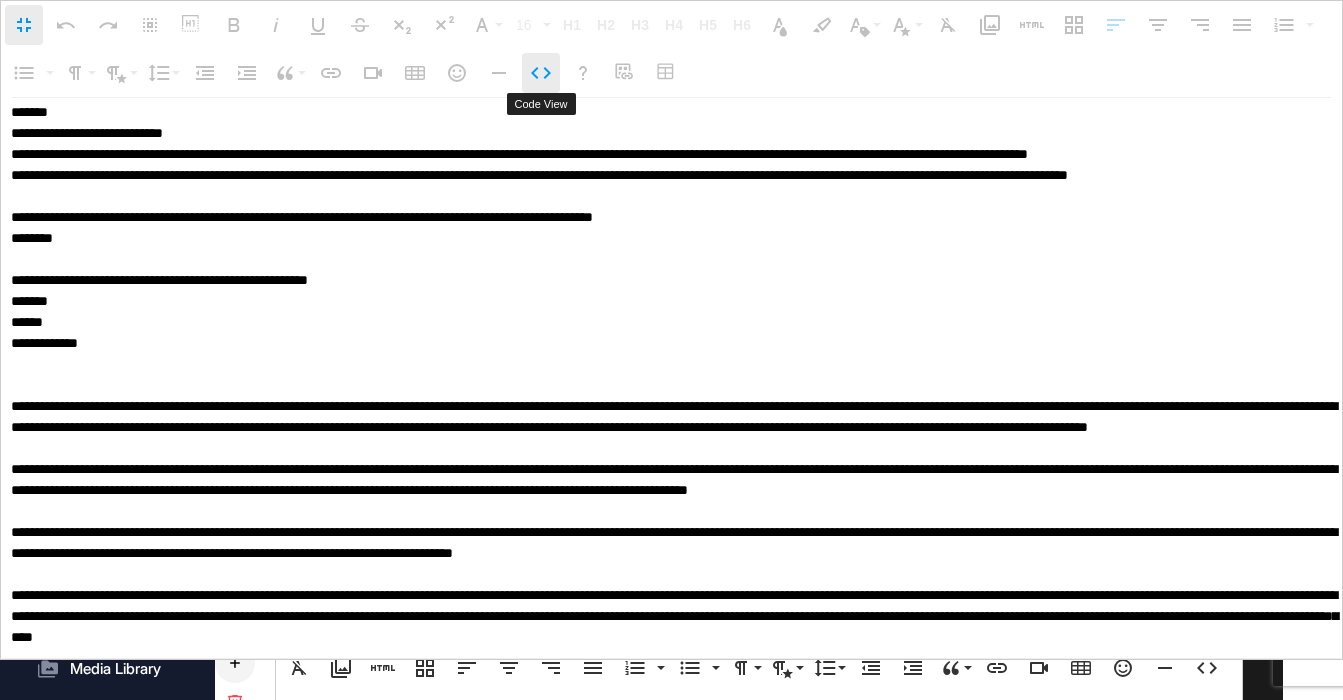 click 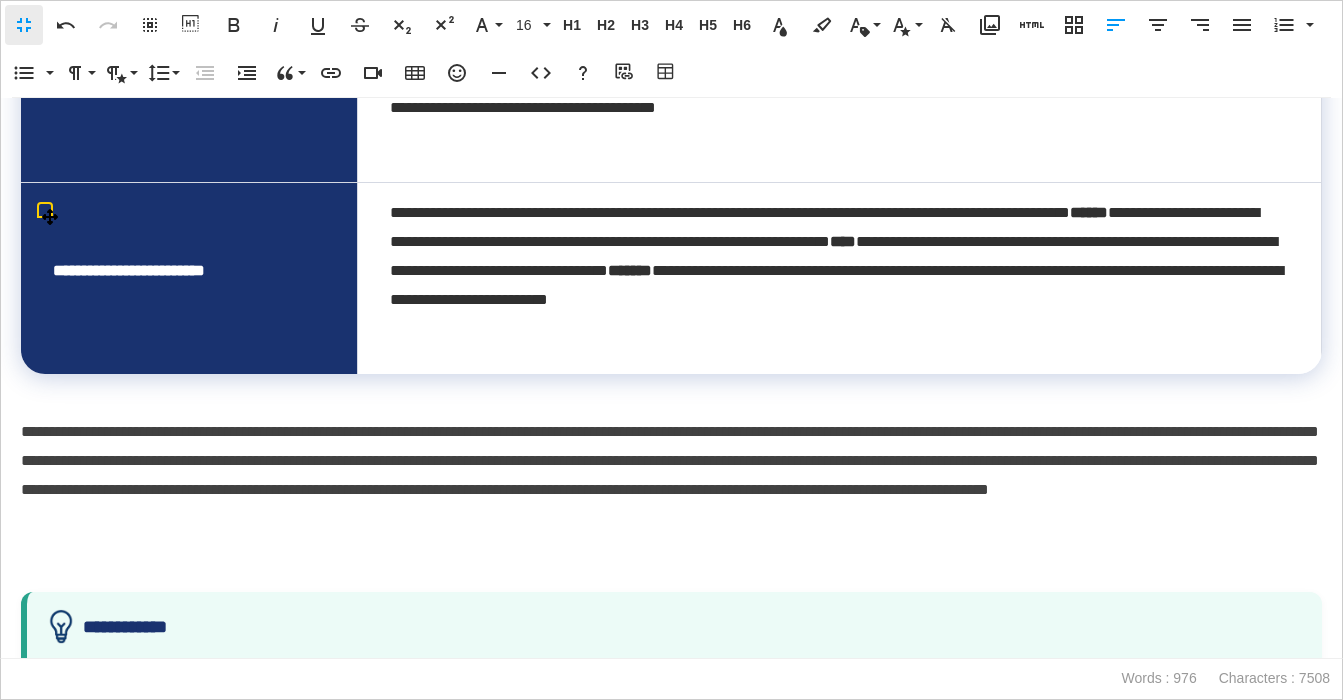 scroll, scrollTop: 2059, scrollLeft: 0, axis: vertical 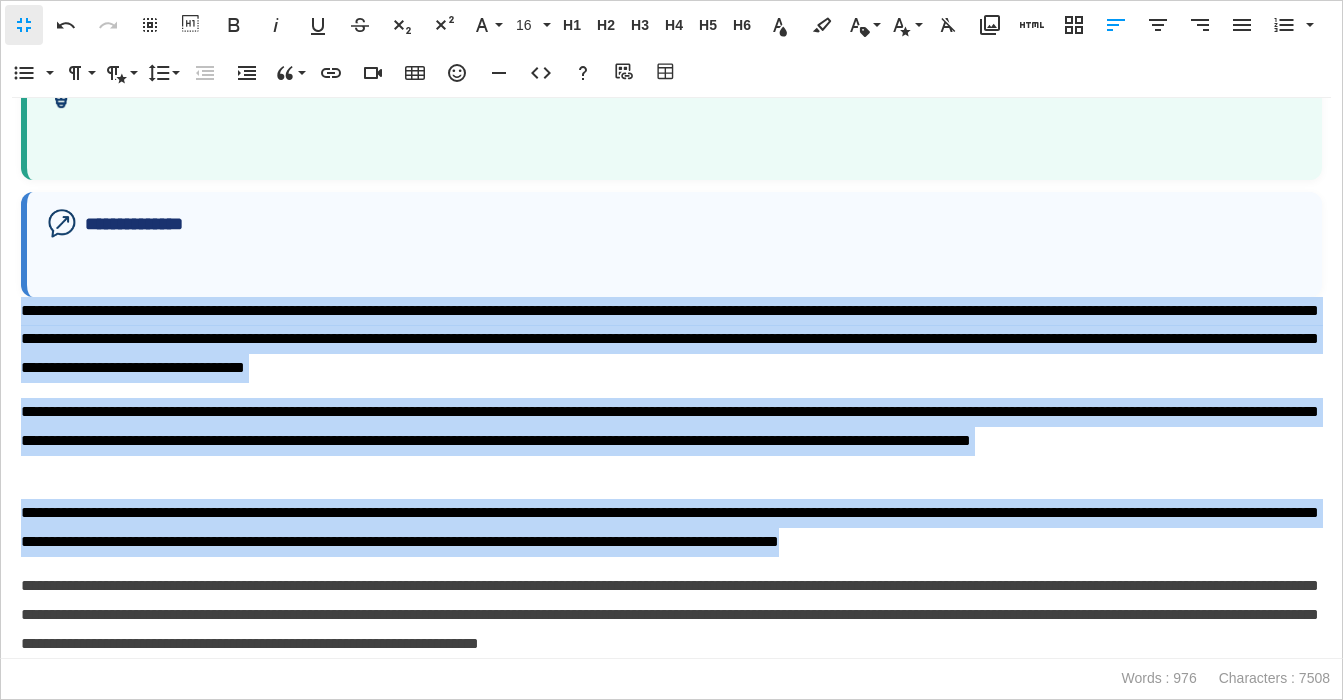 drag, startPoint x: 24, startPoint y: 310, endPoint x: 786, endPoint y: 412, distance: 768.79645 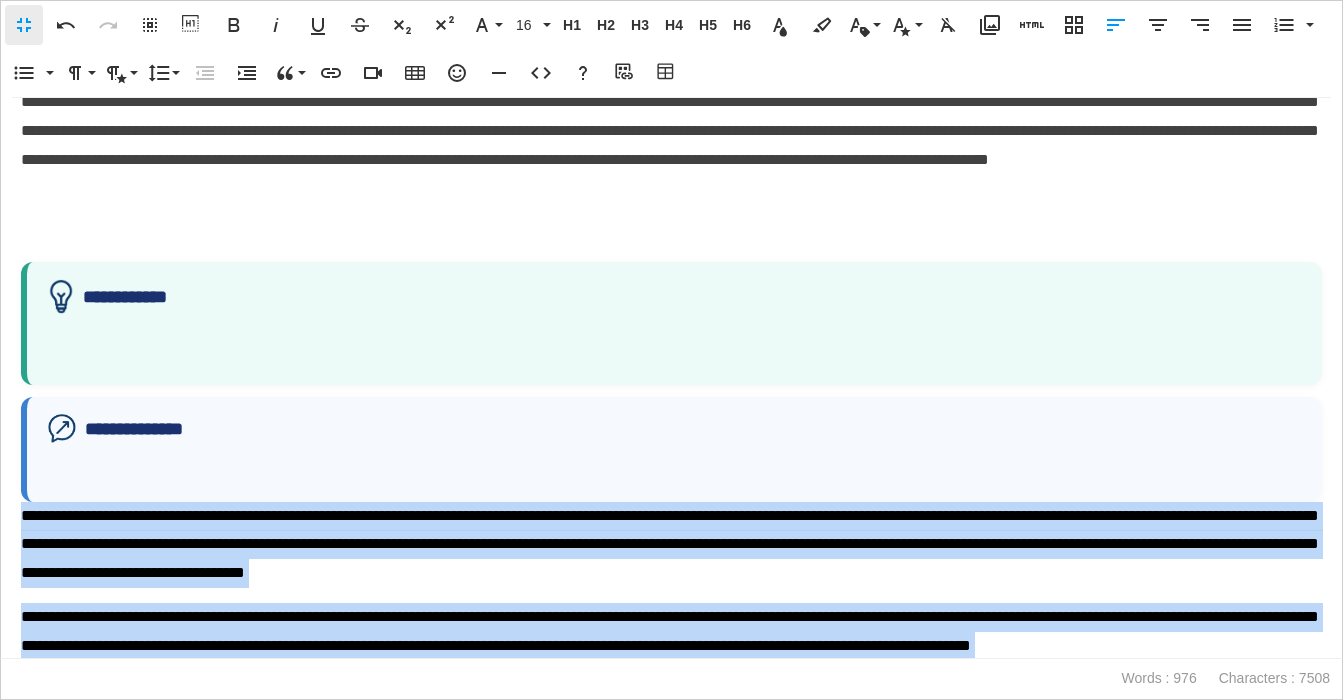 scroll, scrollTop: 1839, scrollLeft: 0, axis: vertical 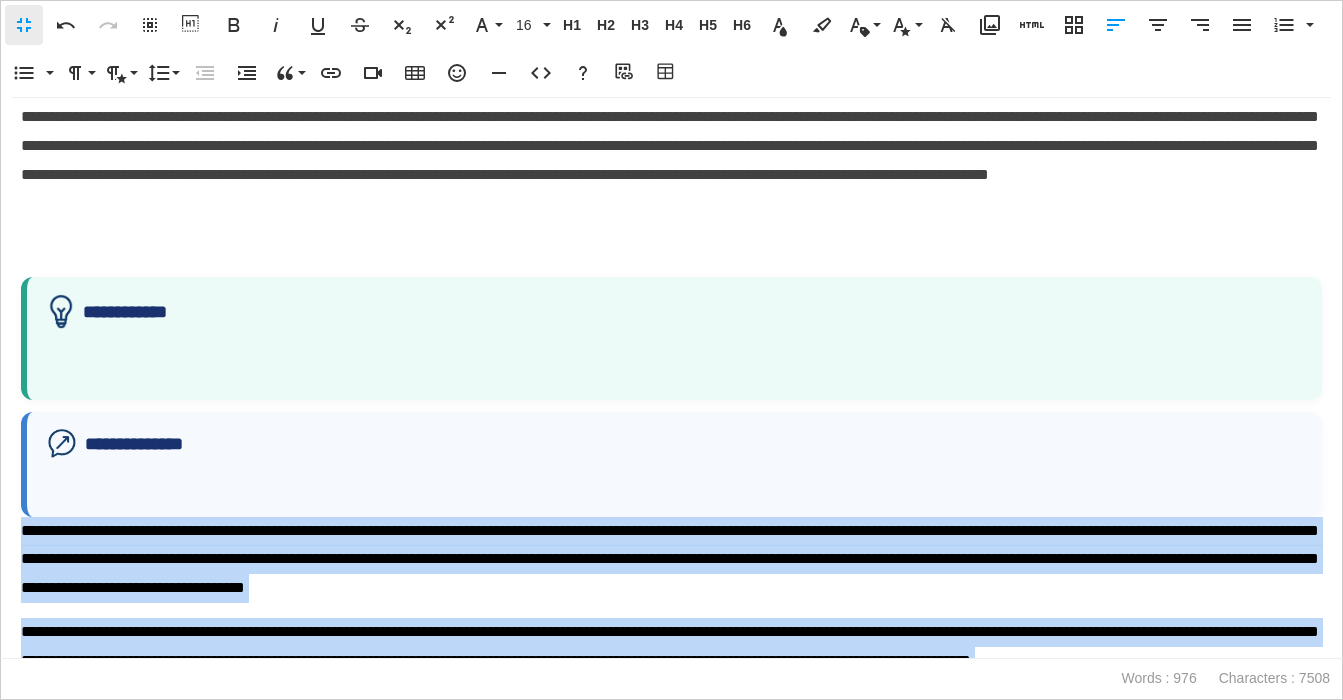 click 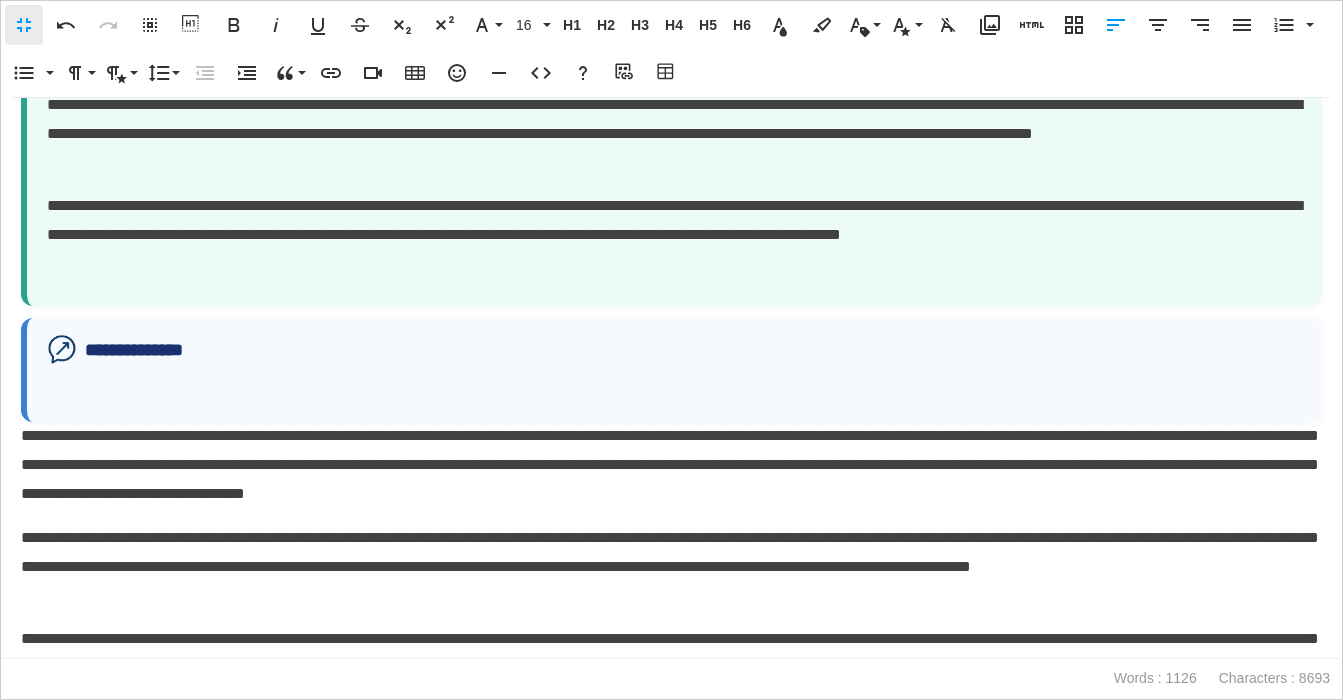 scroll, scrollTop: 2326, scrollLeft: 0, axis: vertical 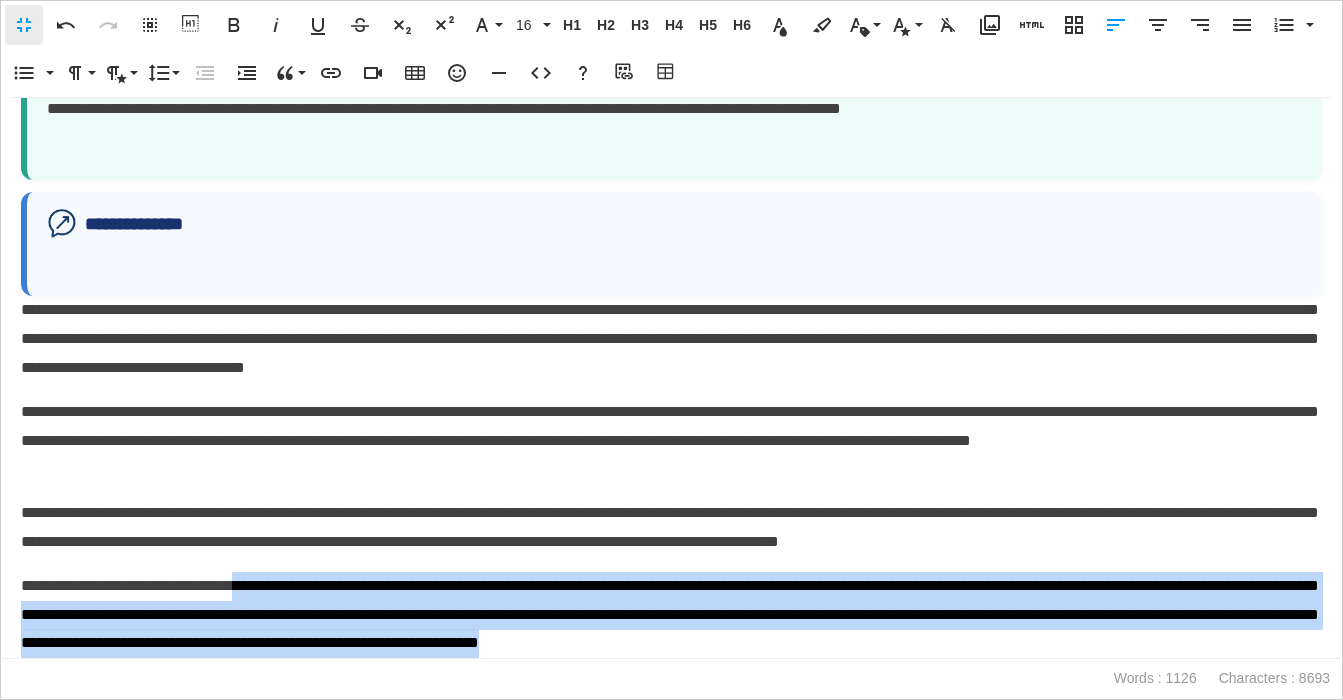 drag, startPoint x: 280, startPoint y: 584, endPoint x: 1166, endPoint y: 611, distance: 886.4113 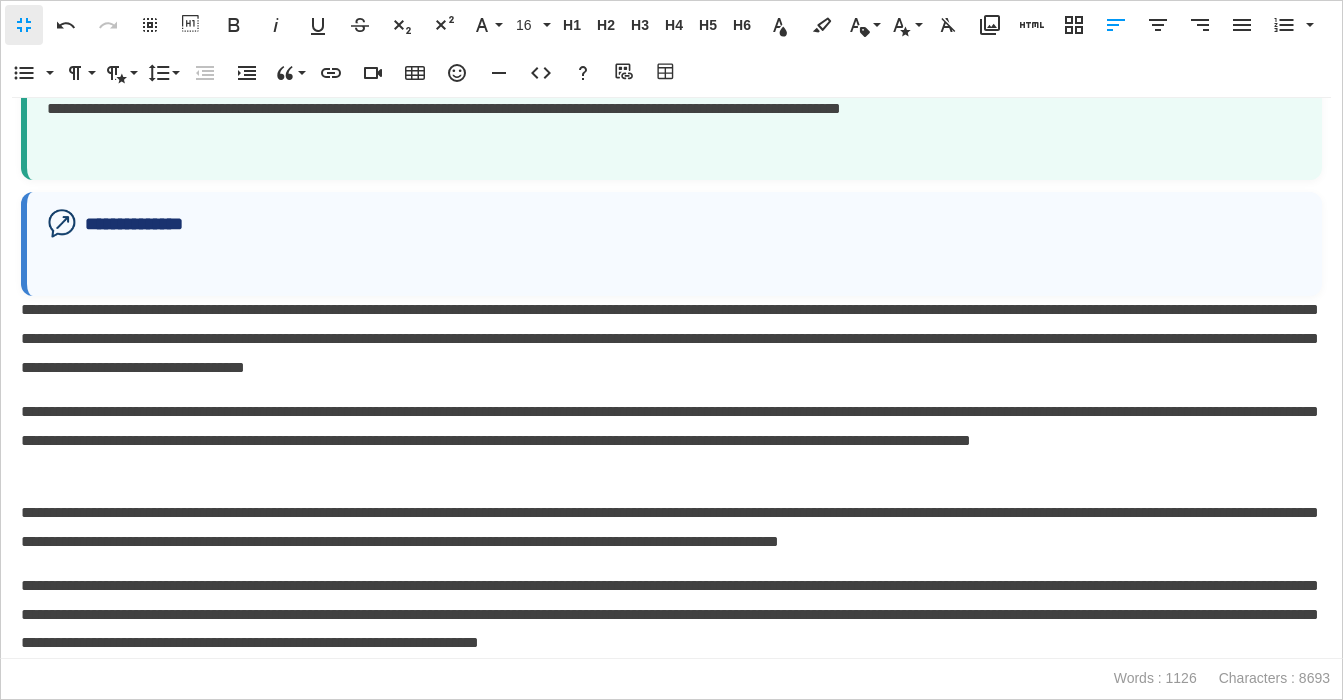 click 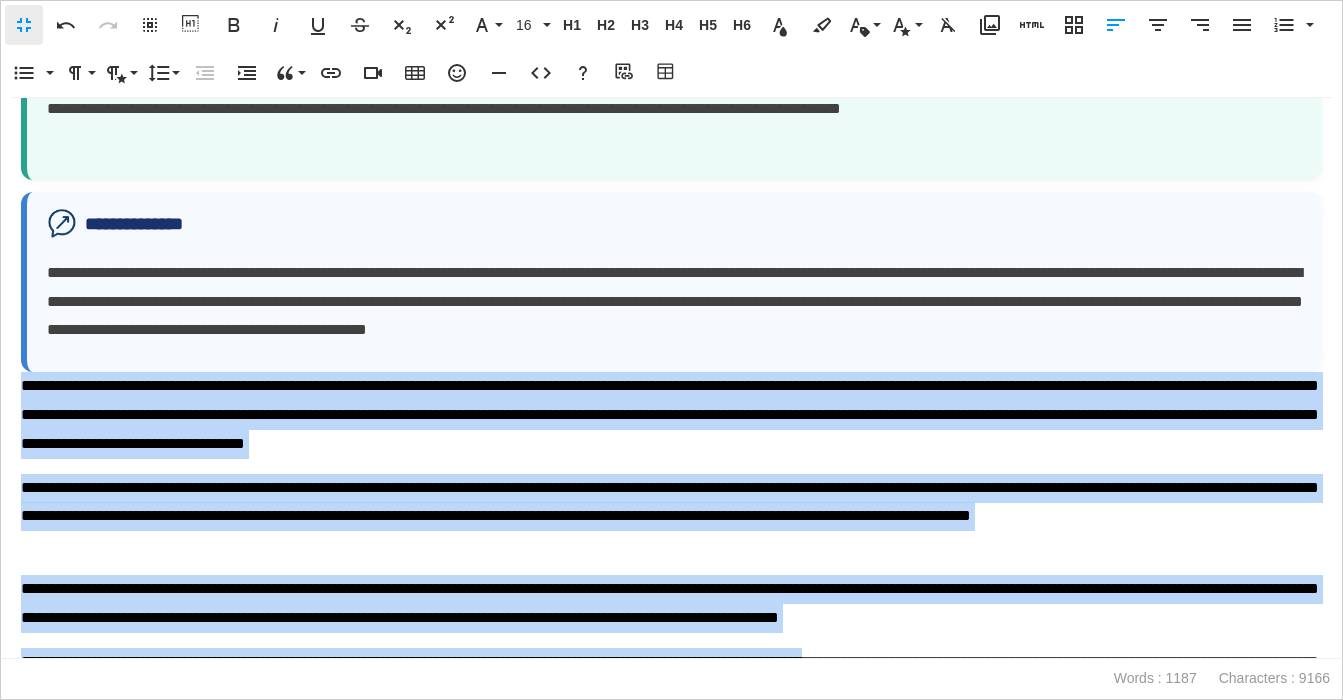scroll, scrollTop: 2402, scrollLeft: 0, axis: vertical 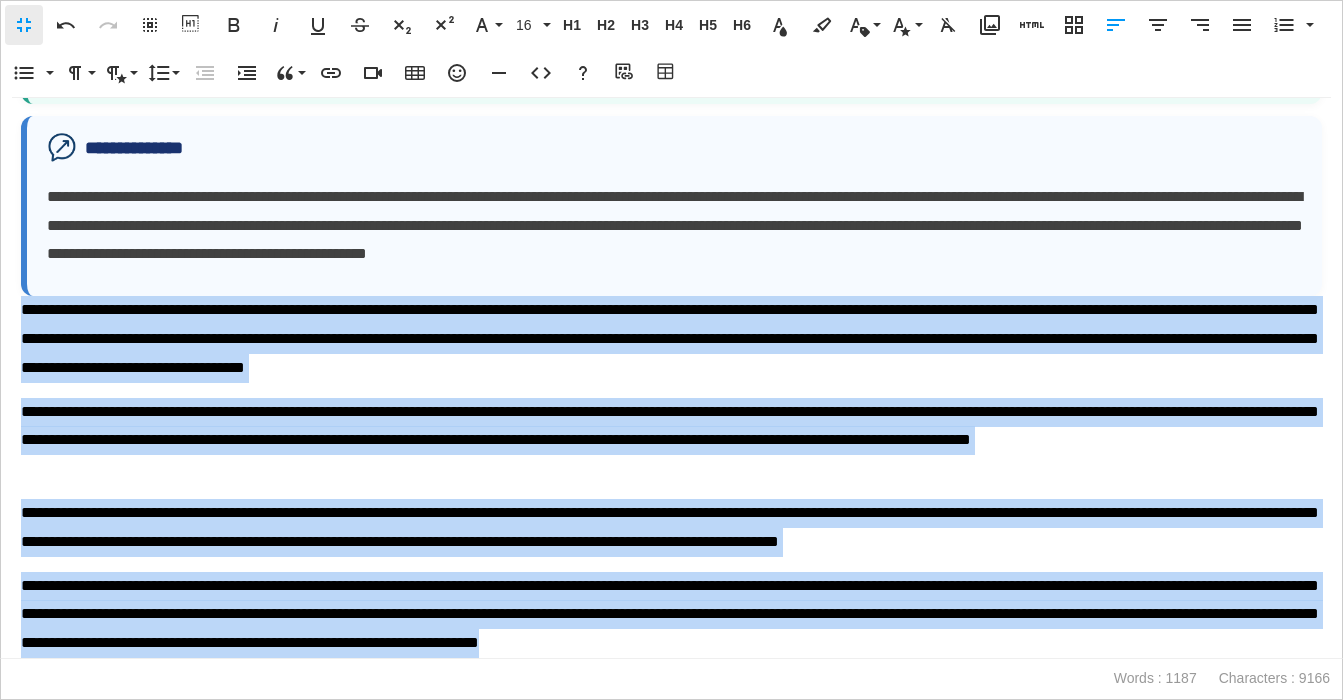 drag, startPoint x: 21, startPoint y: 384, endPoint x: 1006, endPoint y: 706, distance: 1036.2958 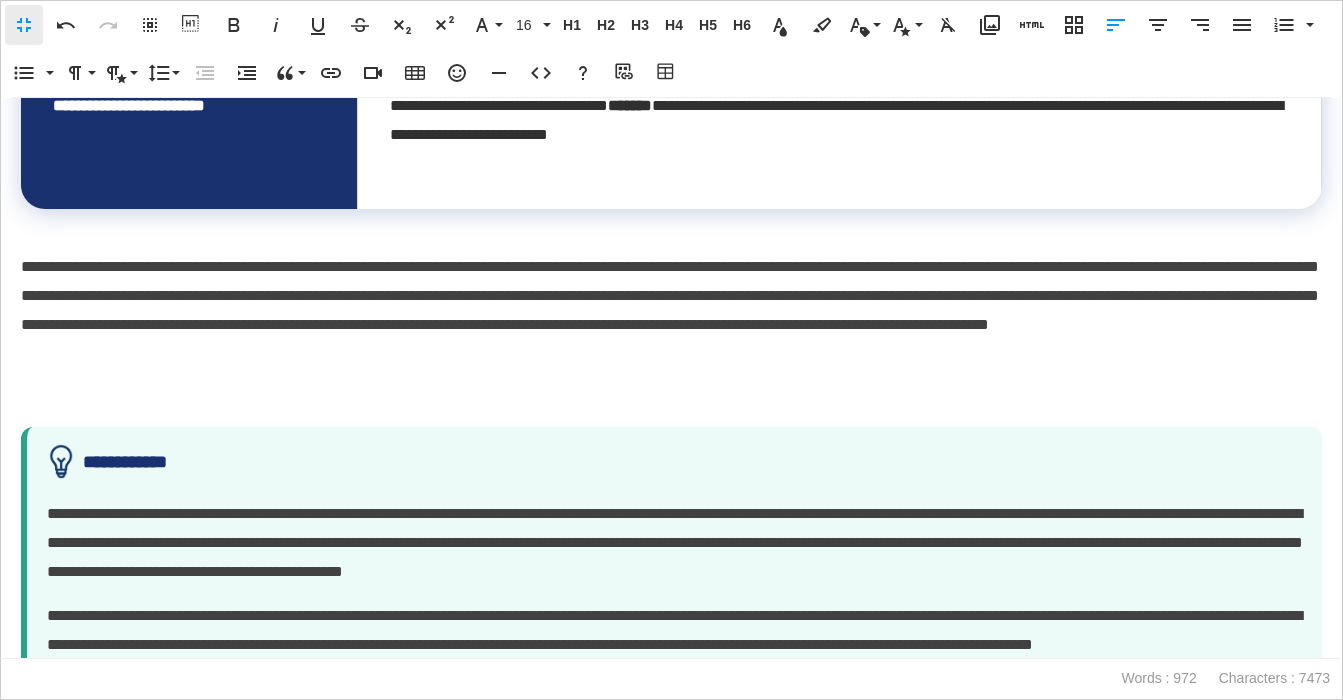 scroll, scrollTop: 1690, scrollLeft: 0, axis: vertical 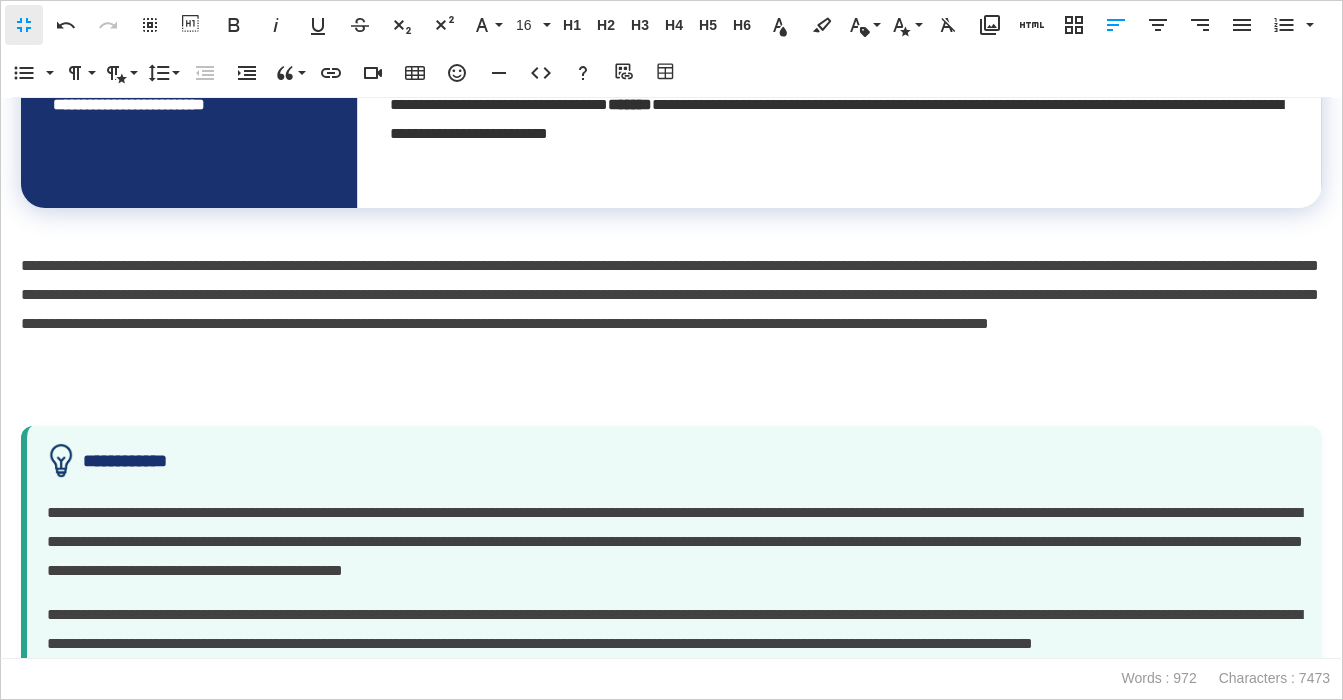 click at bounding box center [671, 396] 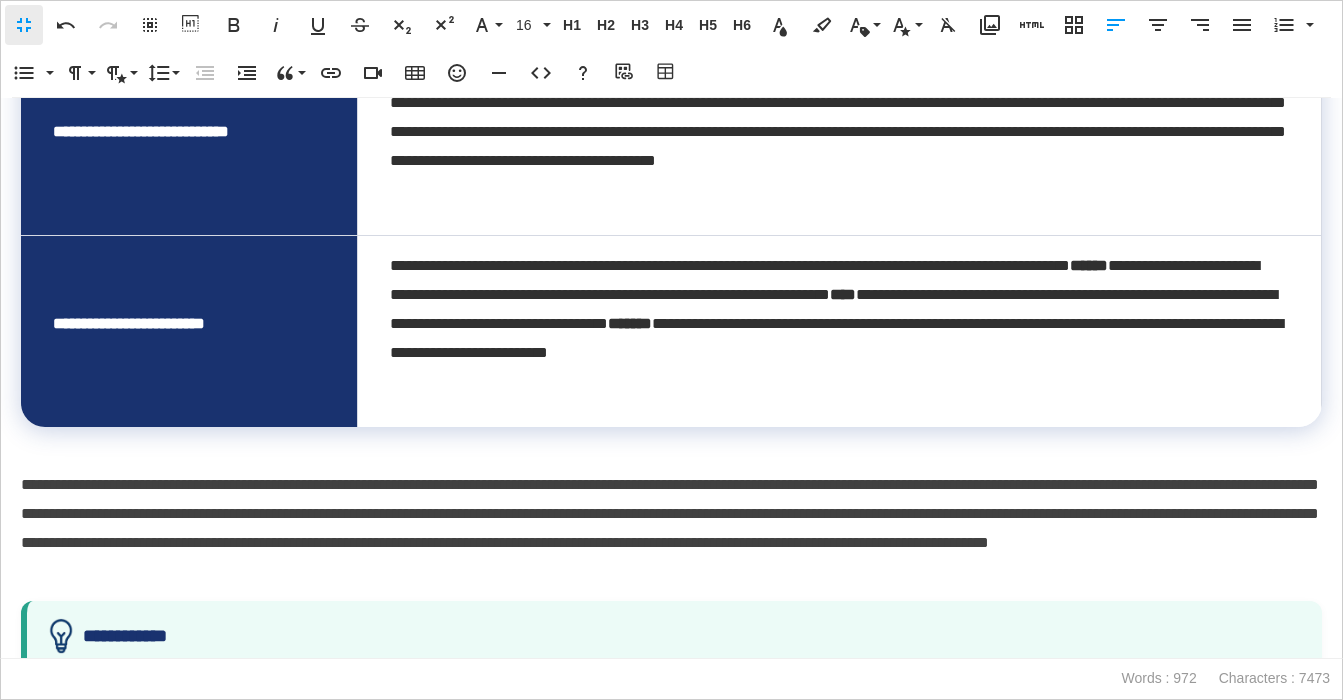 scroll, scrollTop: 1546, scrollLeft: 0, axis: vertical 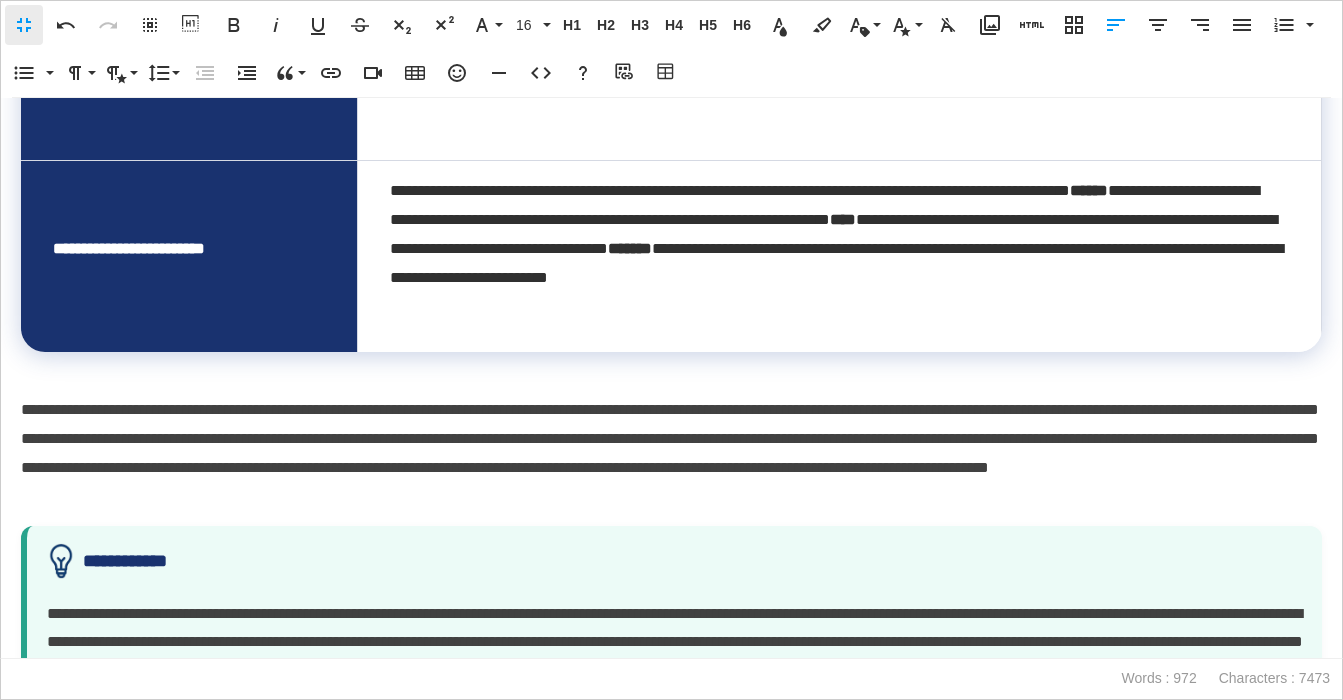 click on "**********" at bounding box center (671, 453) 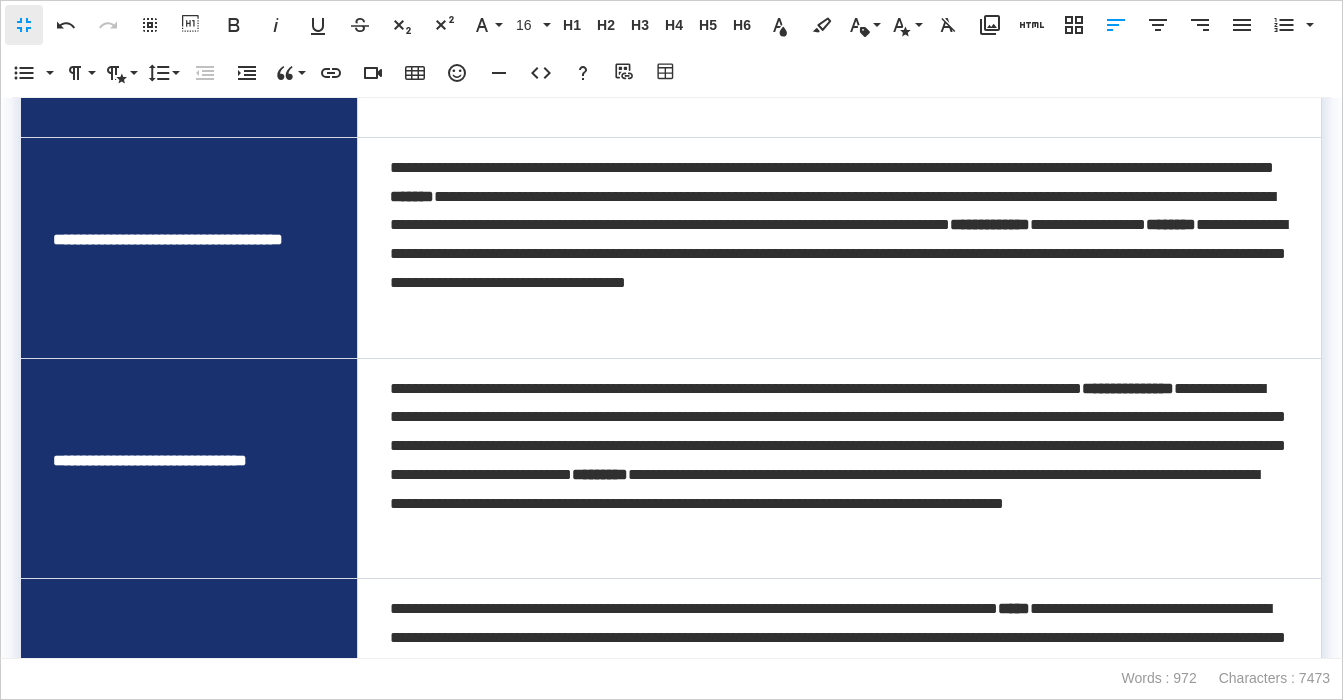 scroll, scrollTop: 76, scrollLeft: 0, axis: vertical 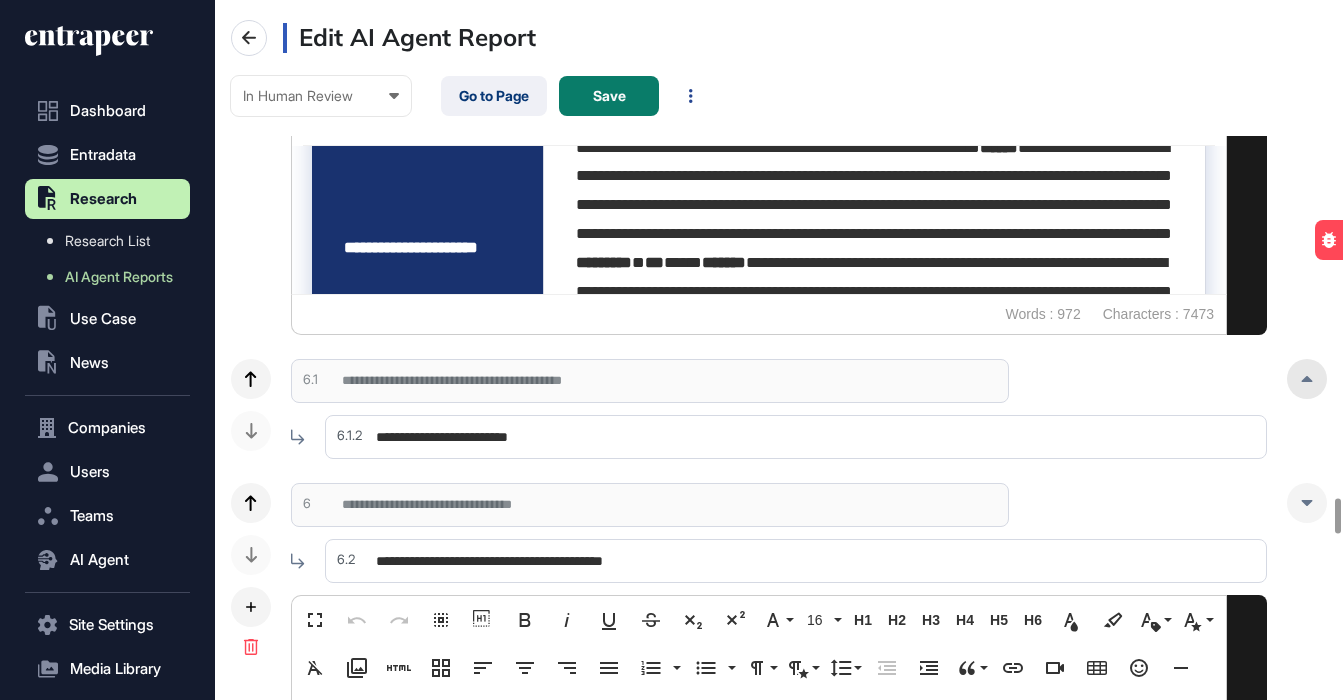 click 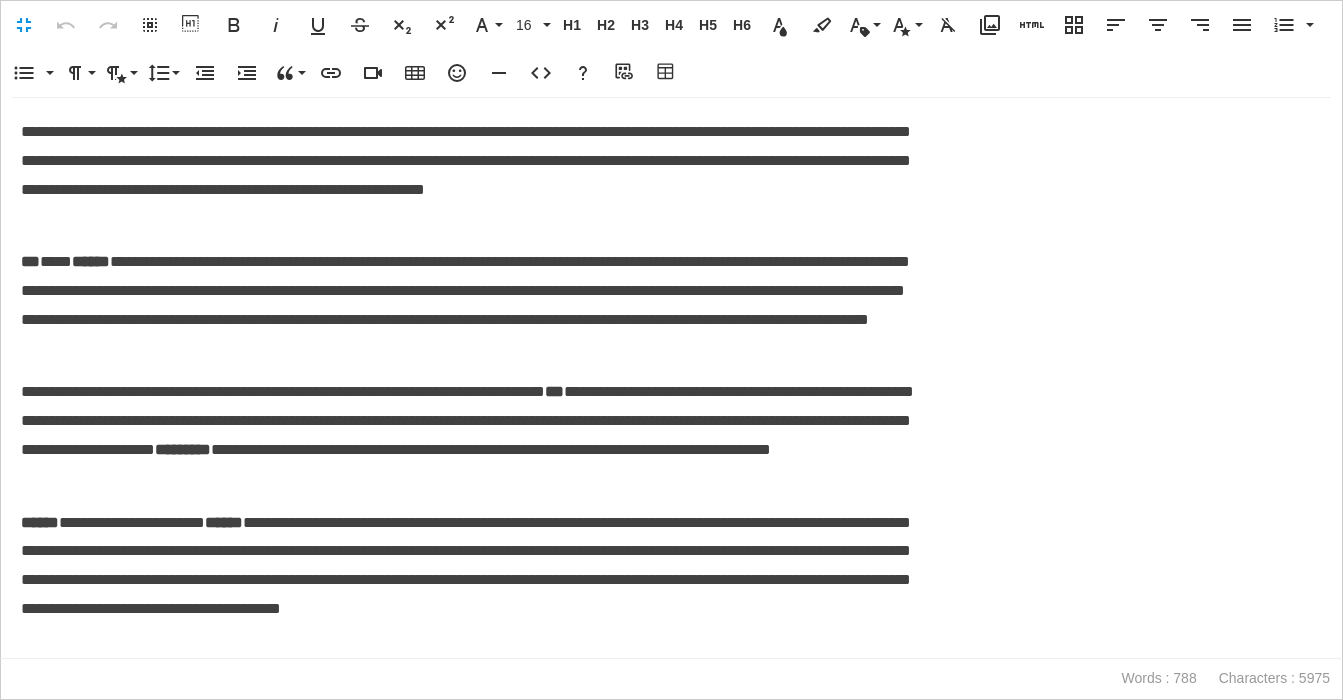 scroll, scrollTop: 1, scrollLeft: 9, axis: both 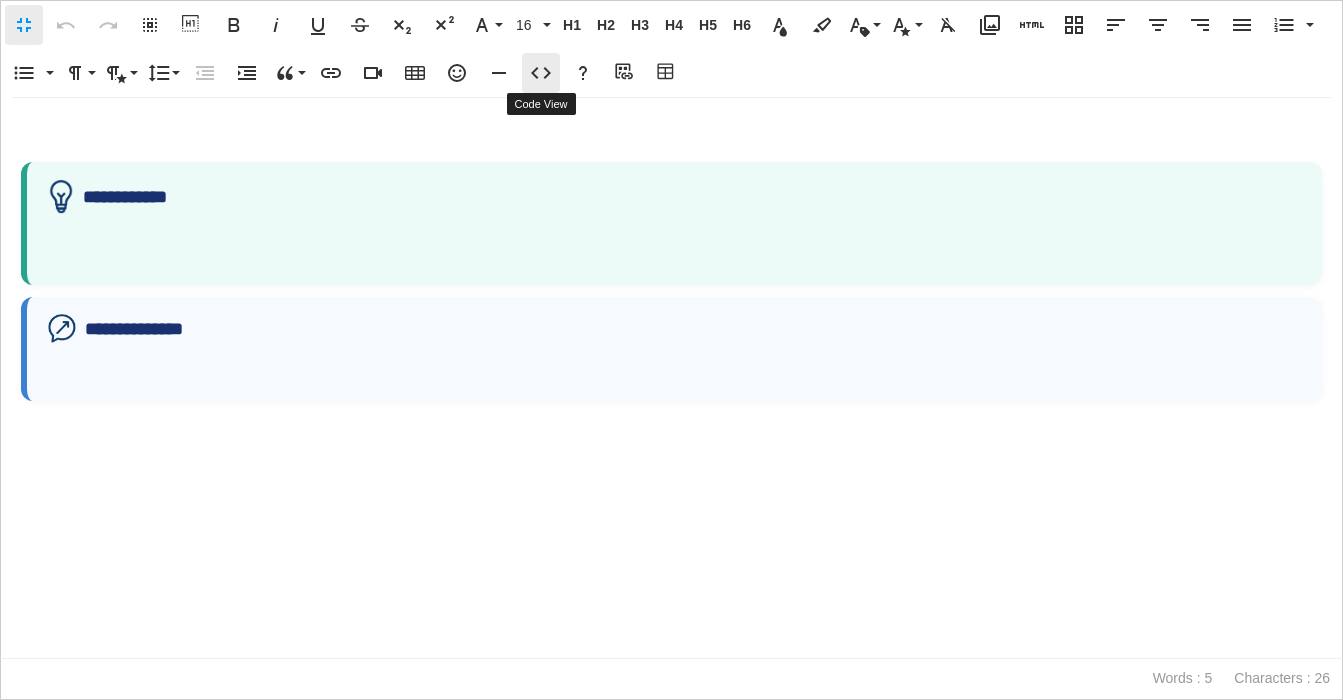 click 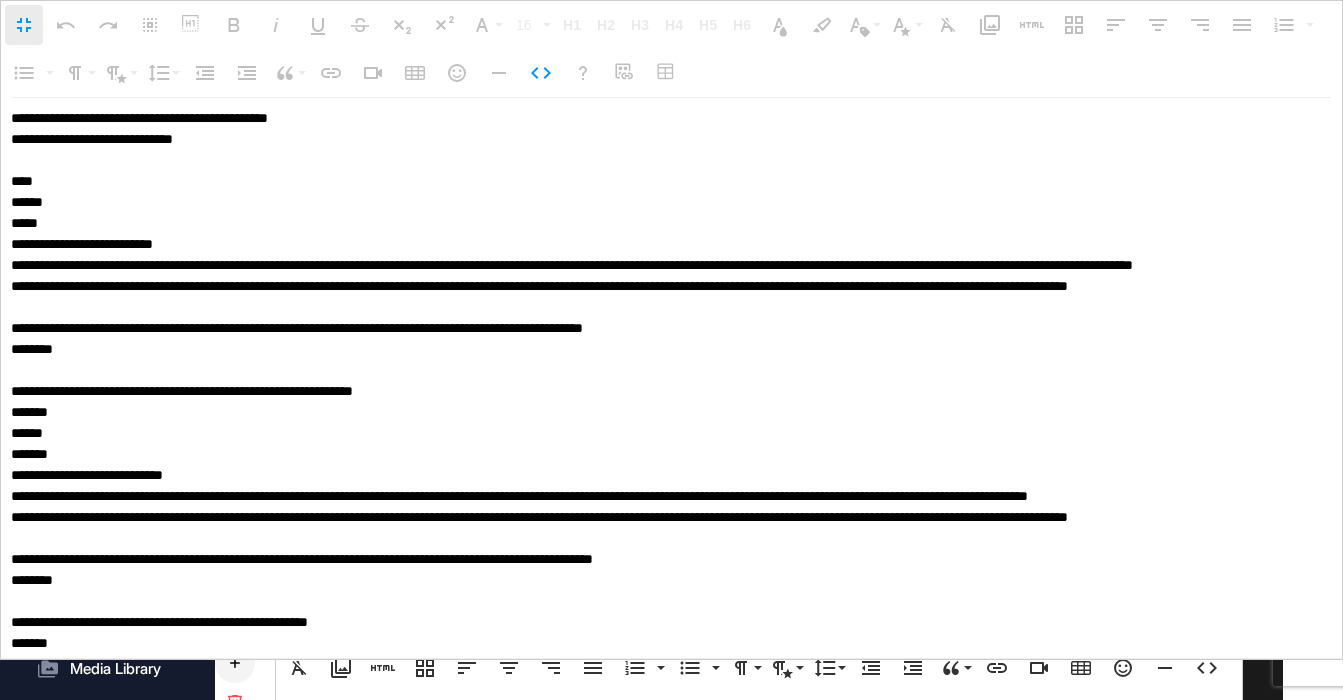 click at bounding box center [671, 378] 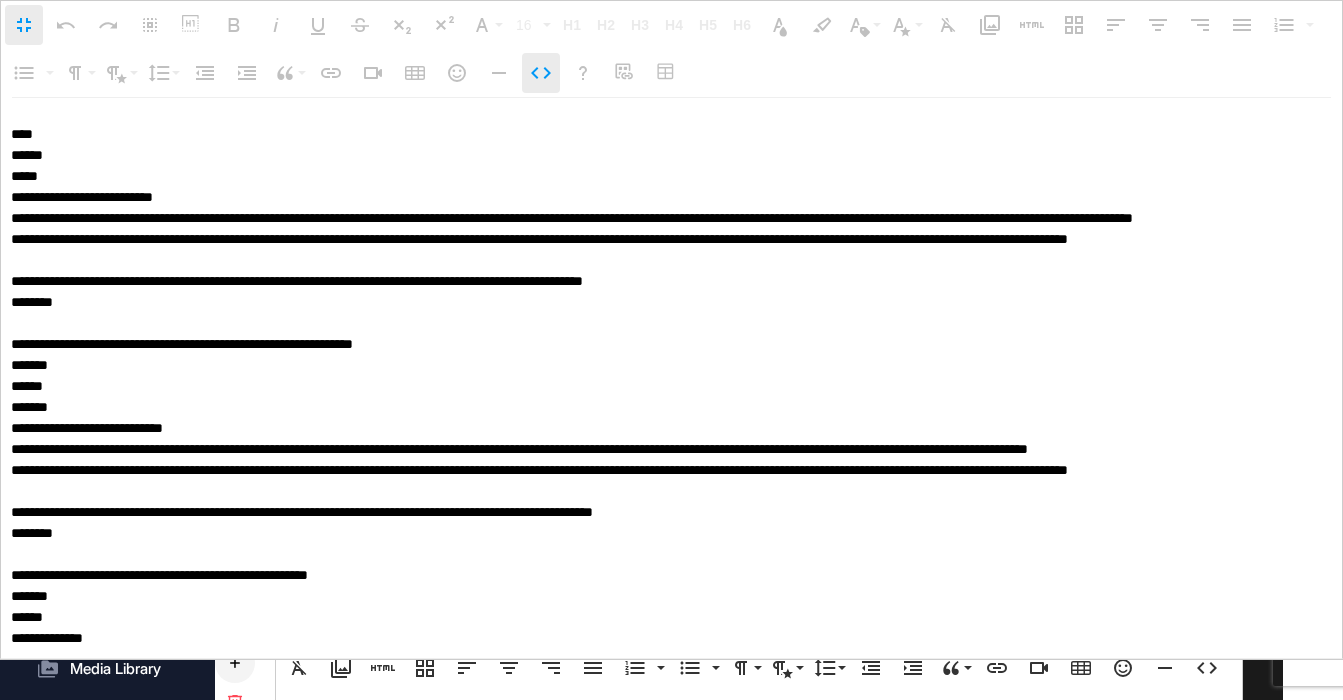 click 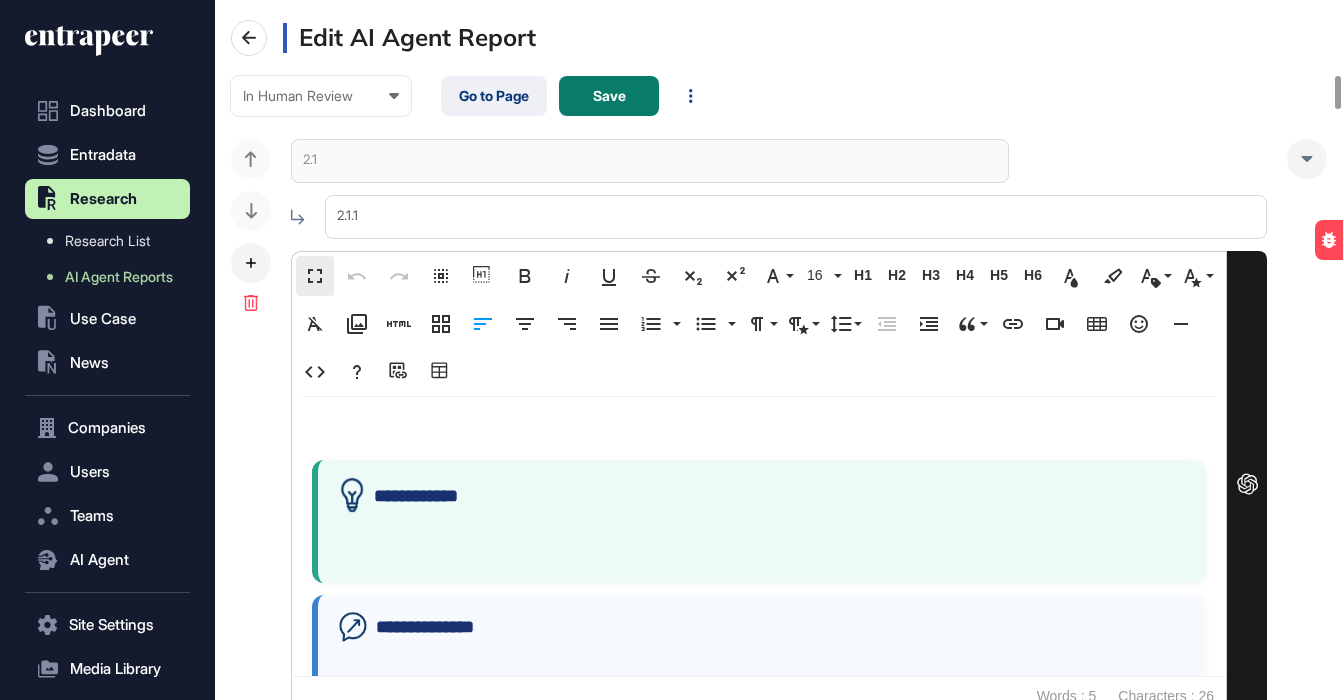scroll, scrollTop: 1, scrollLeft: 1, axis: both 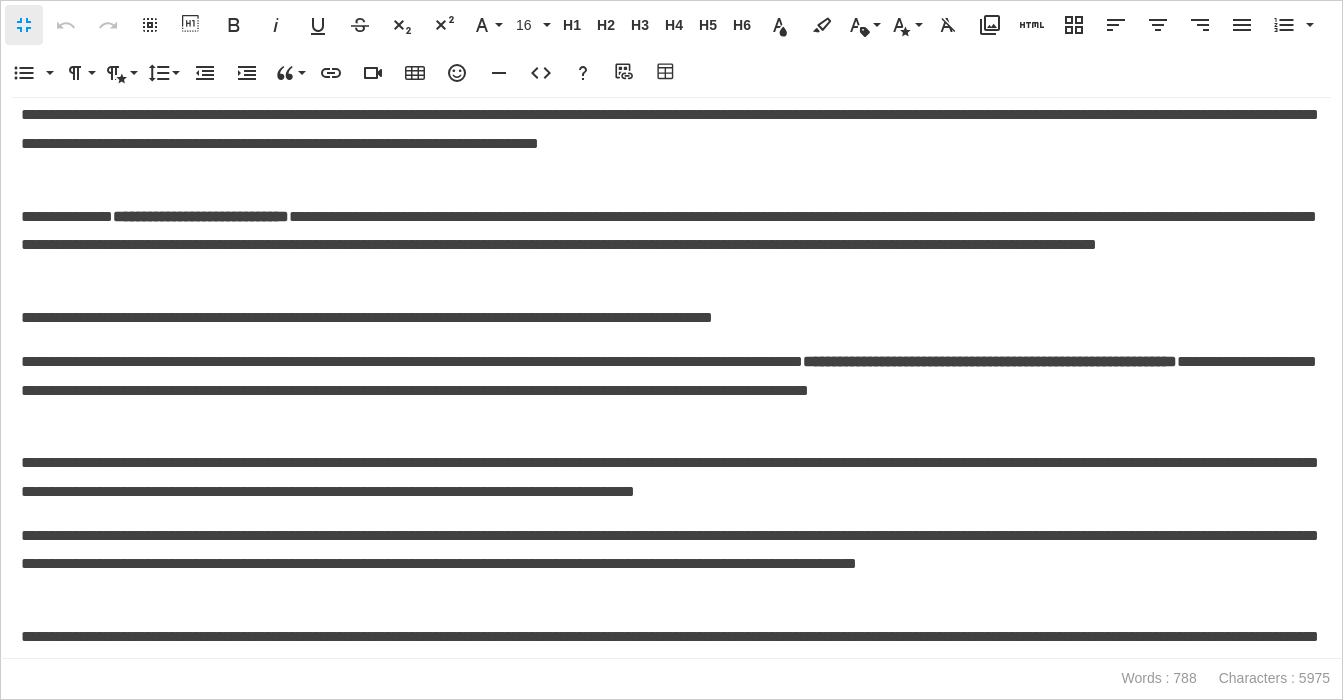 click on "**********" at bounding box center (671, 318) 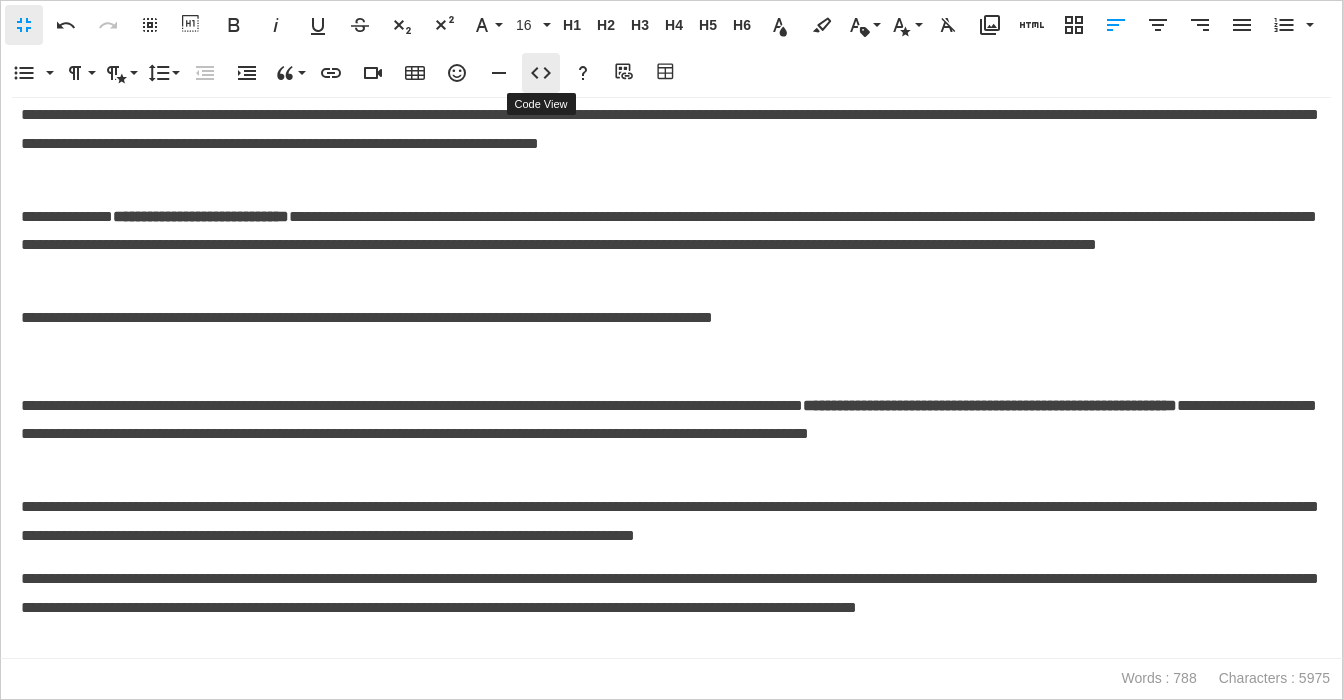 type 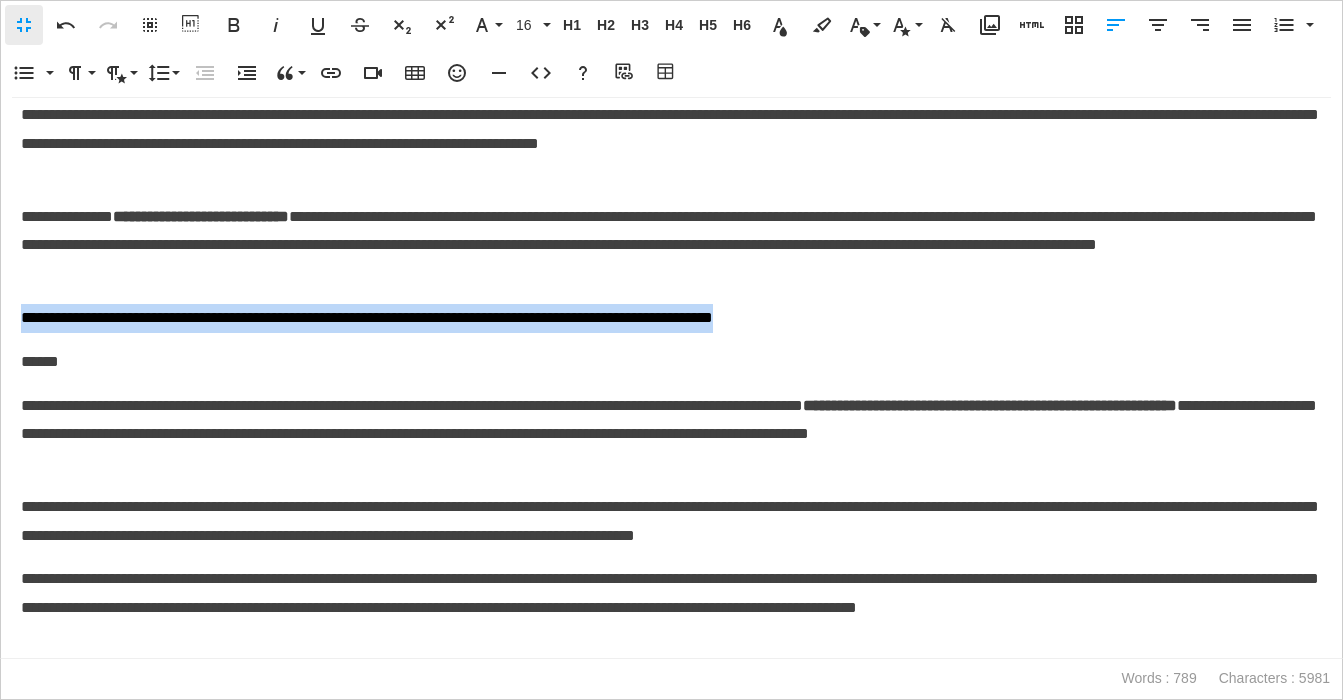 drag, startPoint x: 912, startPoint y: 317, endPoint x: -19, endPoint y: 309, distance: 931.03436 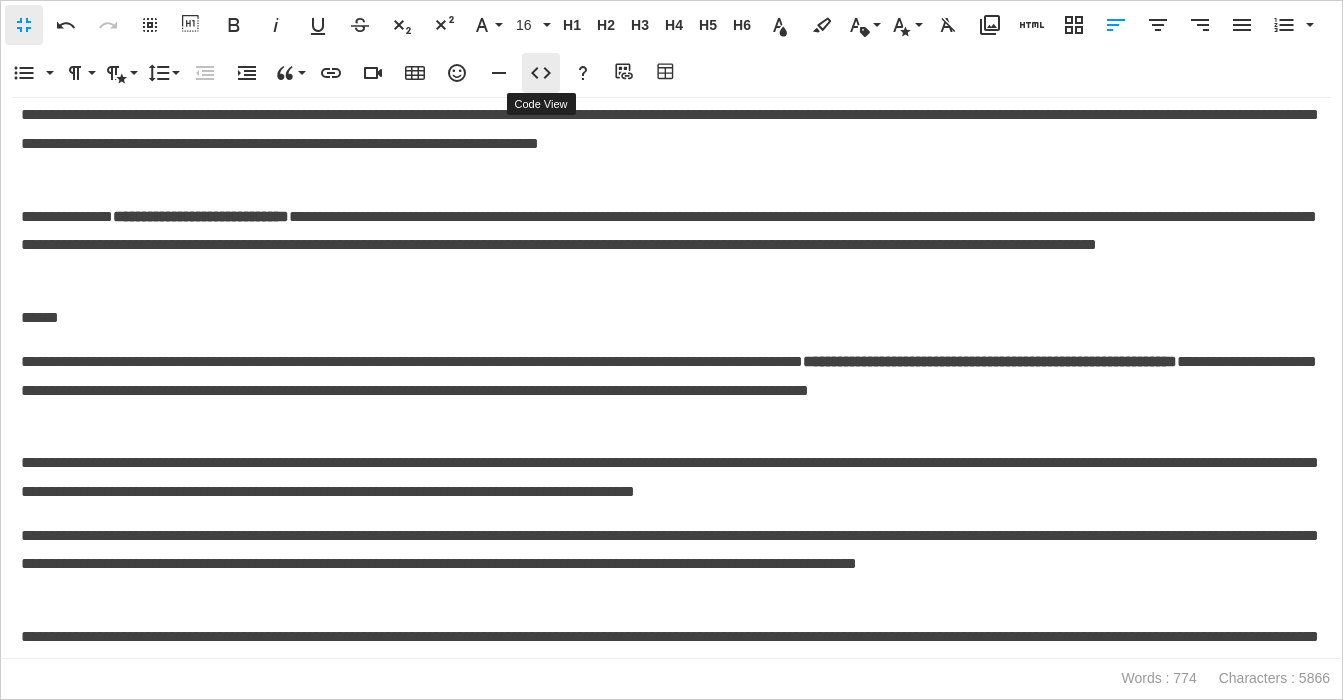 click 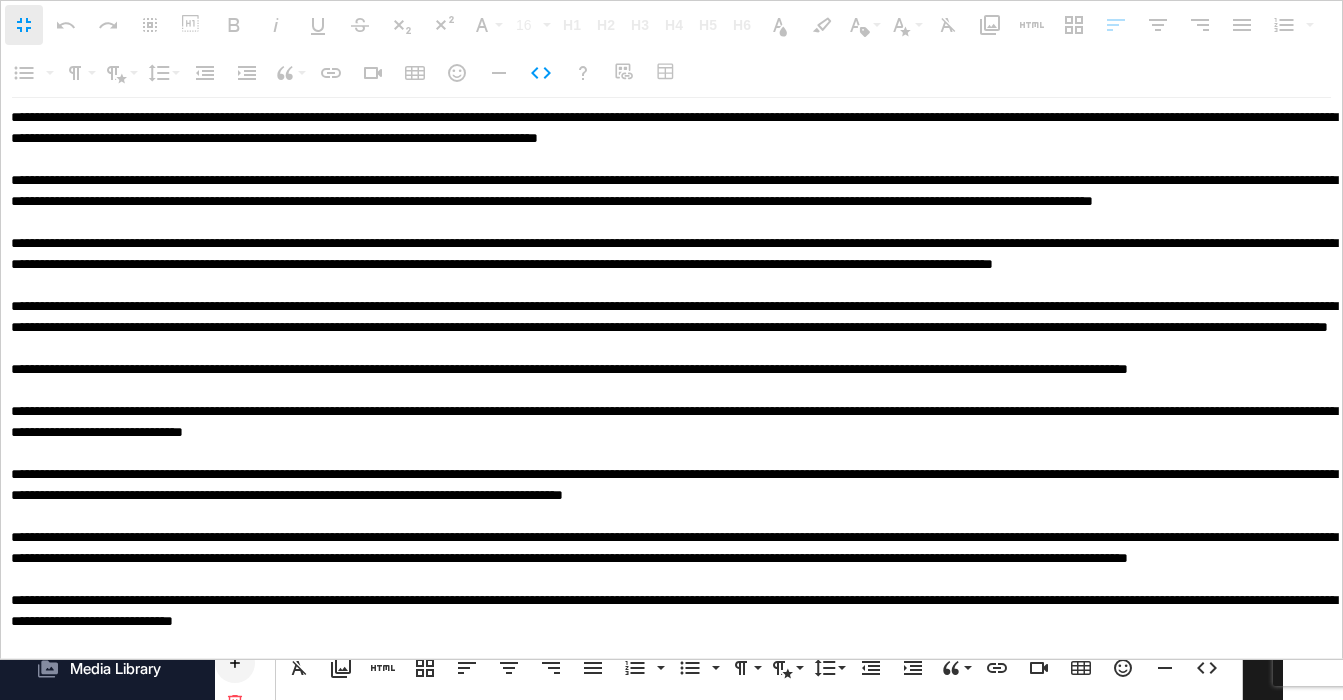 scroll, scrollTop: 1, scrollLeft: 0, axis: vertical 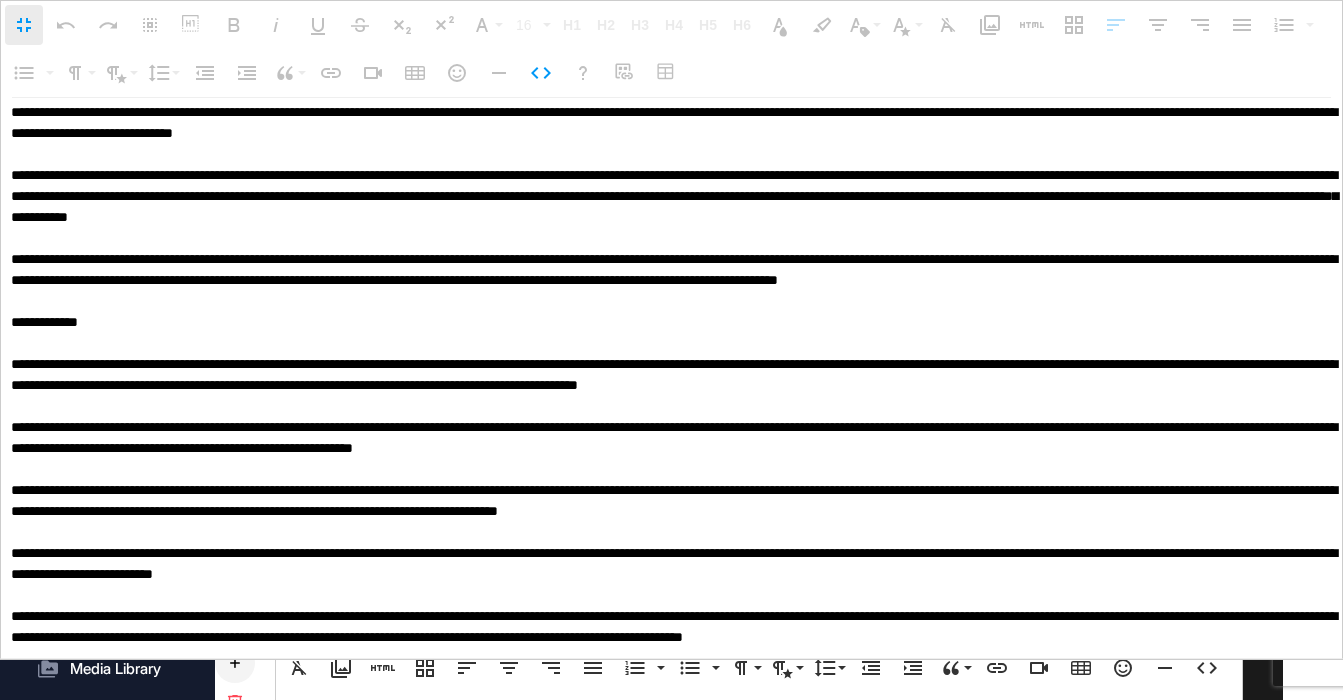 drag, startPoint x: 149, startPoint y: 220, endPoint x: -17, endPoint y: 221, distance: 166.003 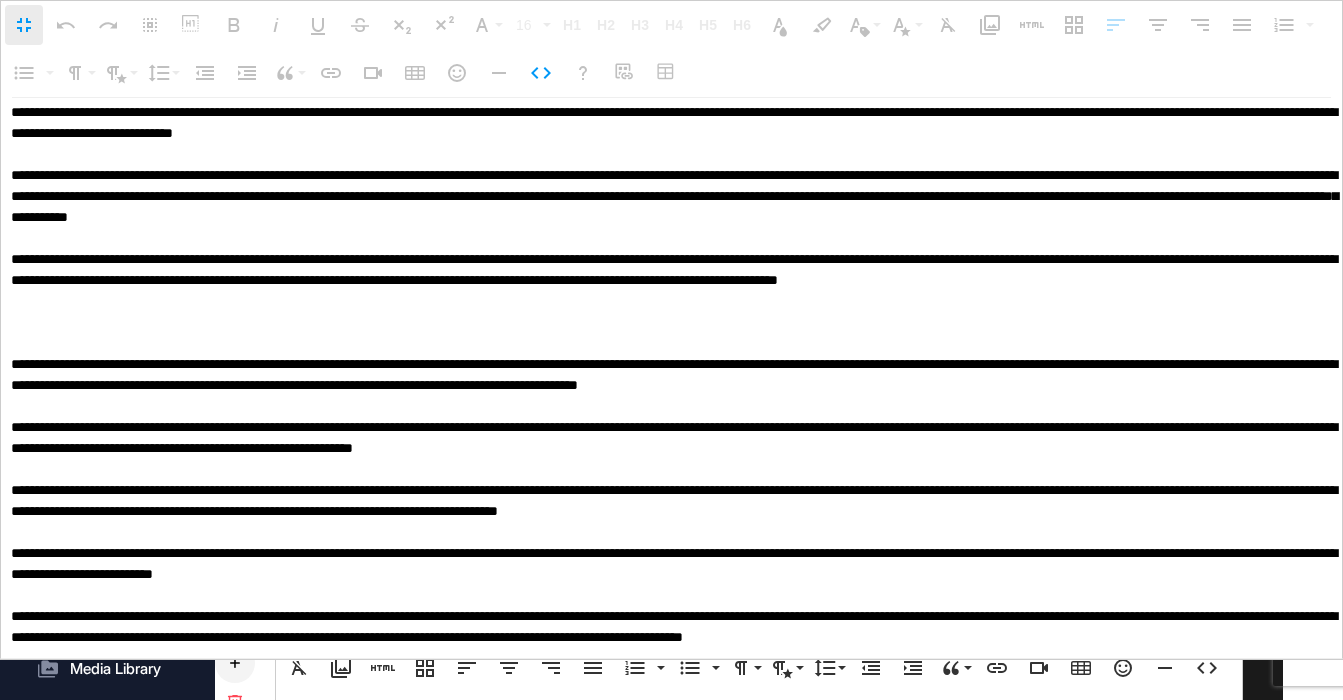 type on "**********" 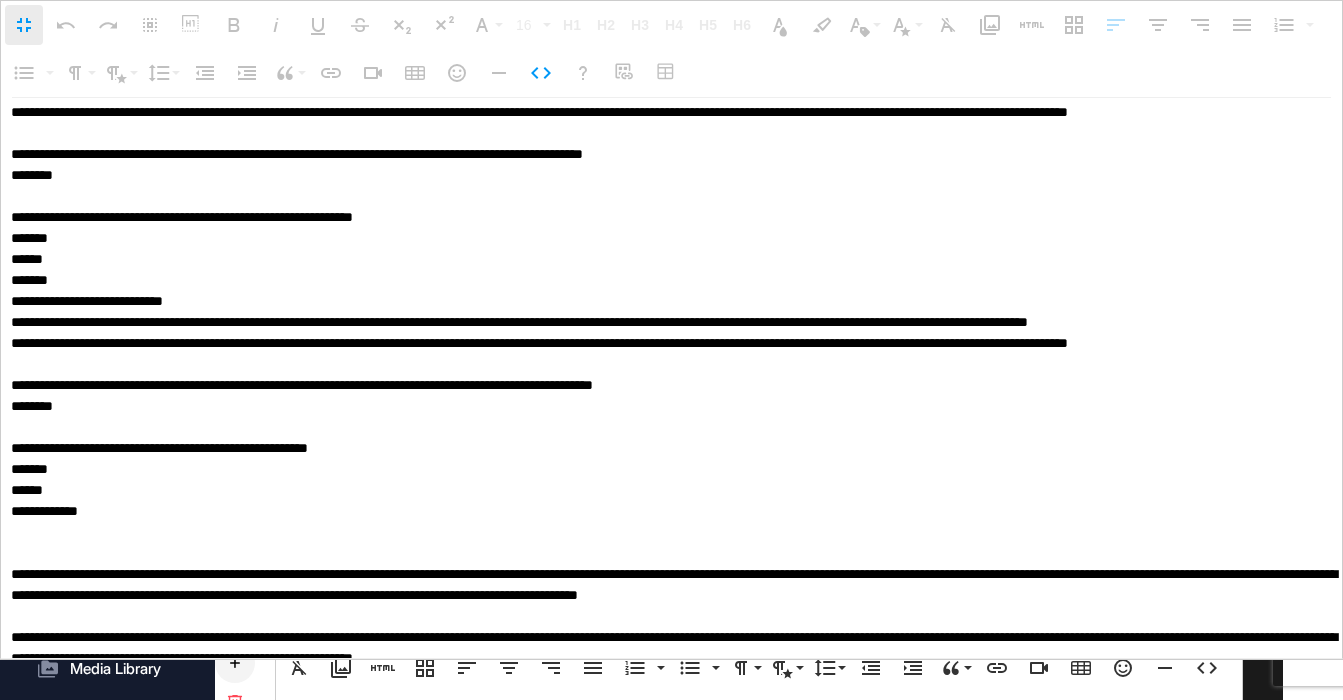 scroll, scrollTop: 1538, scrollLeft: 0, axis: vertical 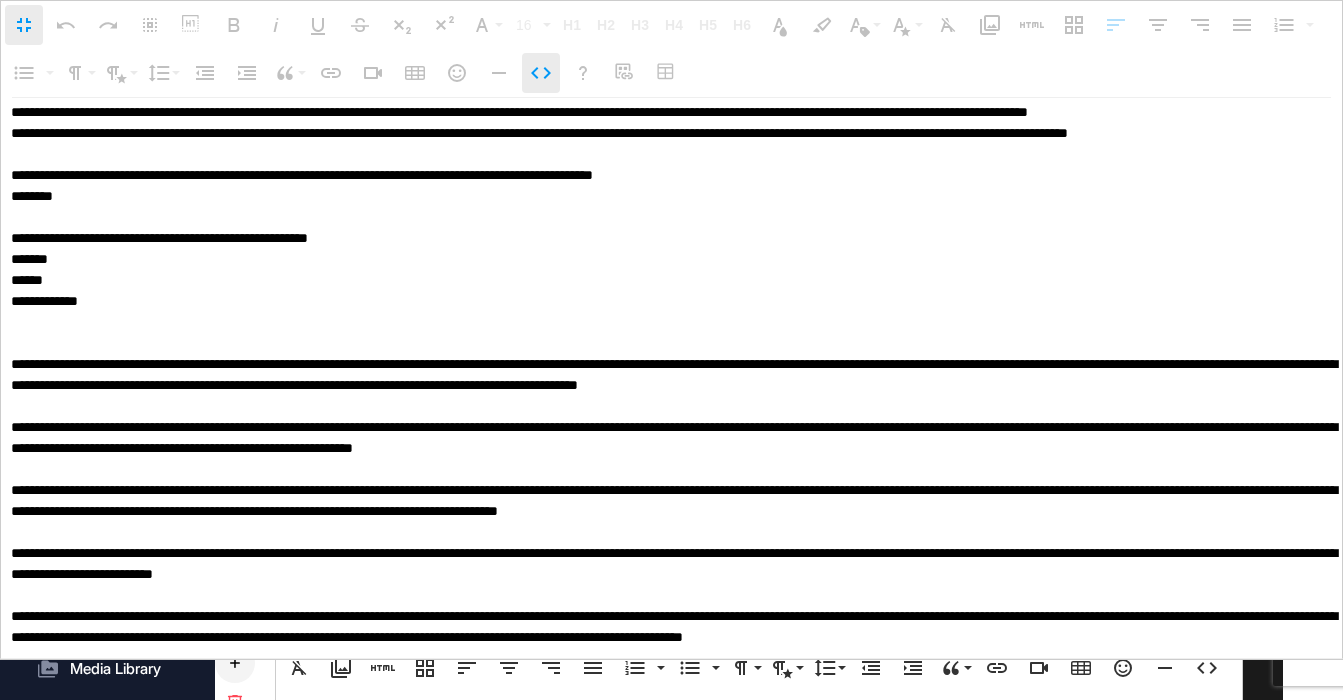 click 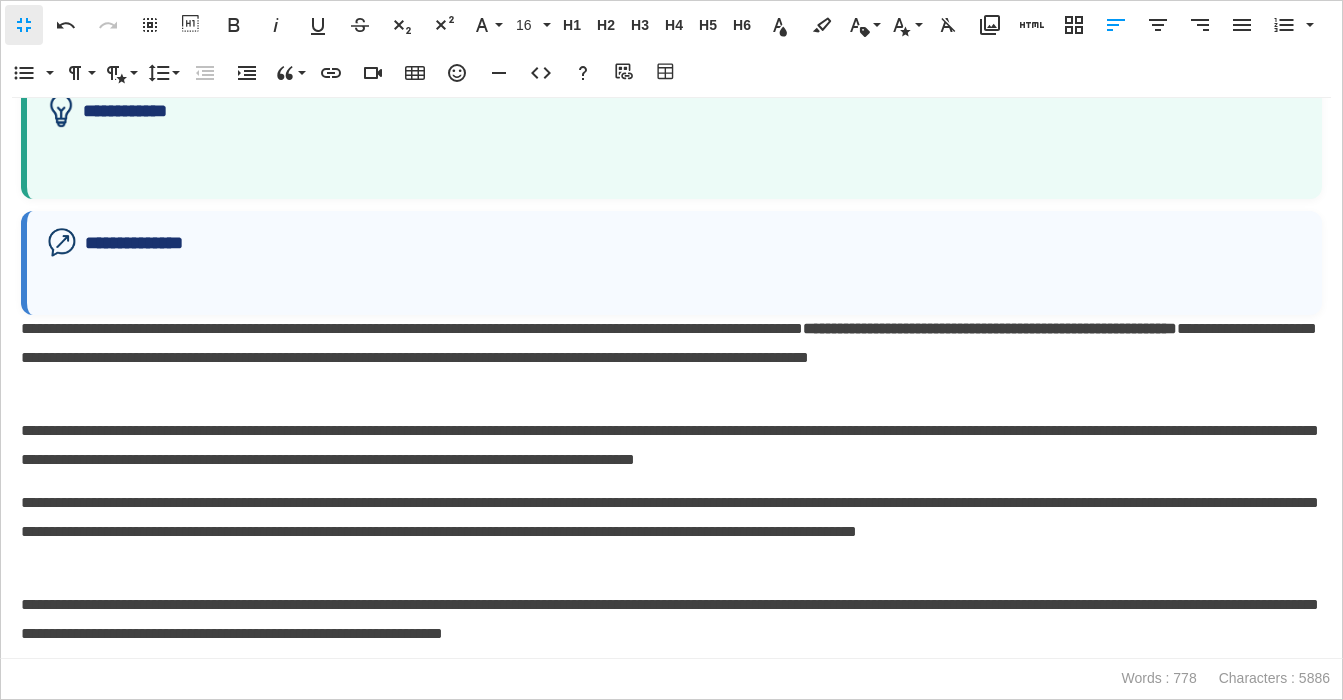 scroll, scrollTop: 1140, scrollLeft: 0, axis: vertical 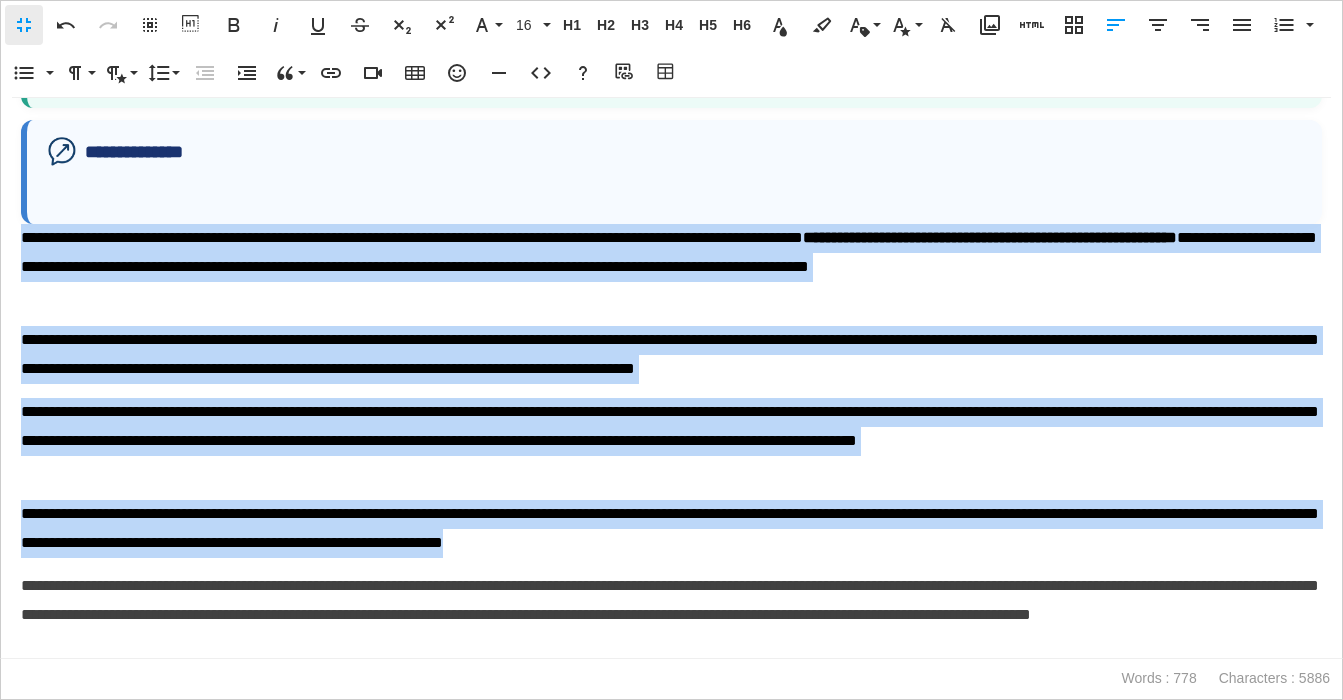 drag, startPoint x: 20, startPoint y: 302, endPoint x: 921, endPoint y: 542, distance: 932.41675 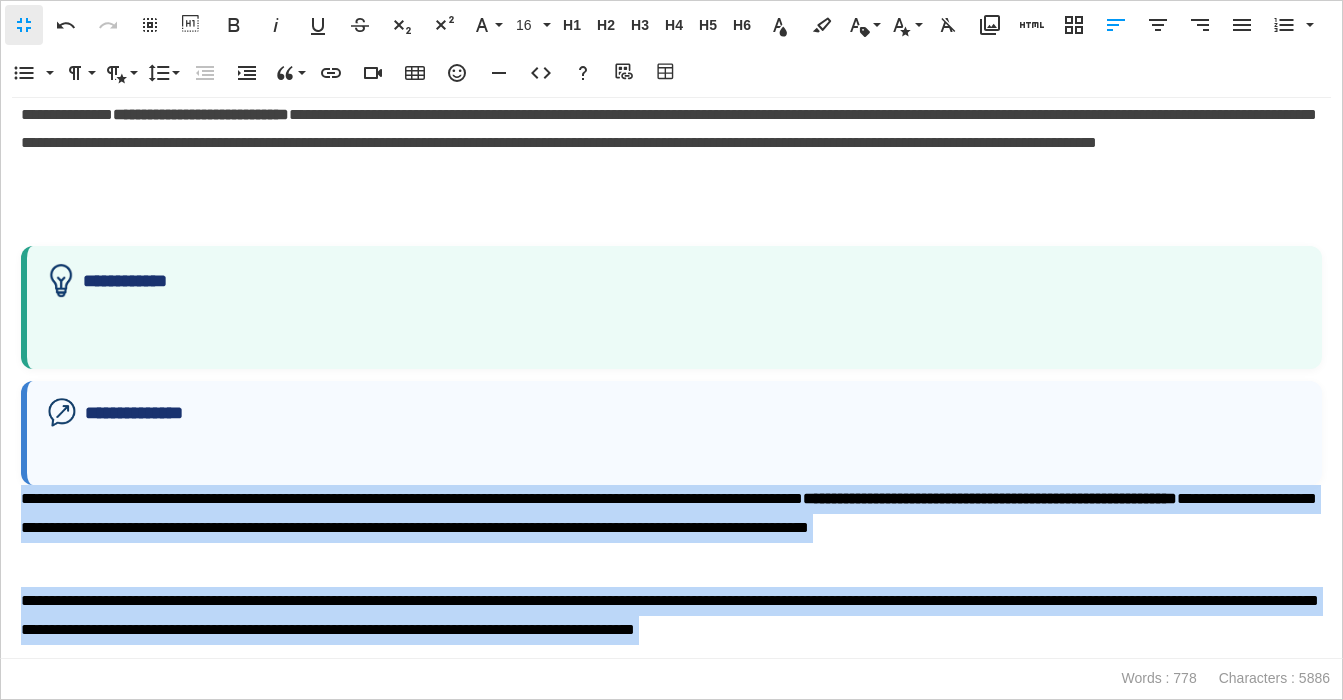 scroll, scrollTop: 927, scrollLeft: 0, axis: vertical 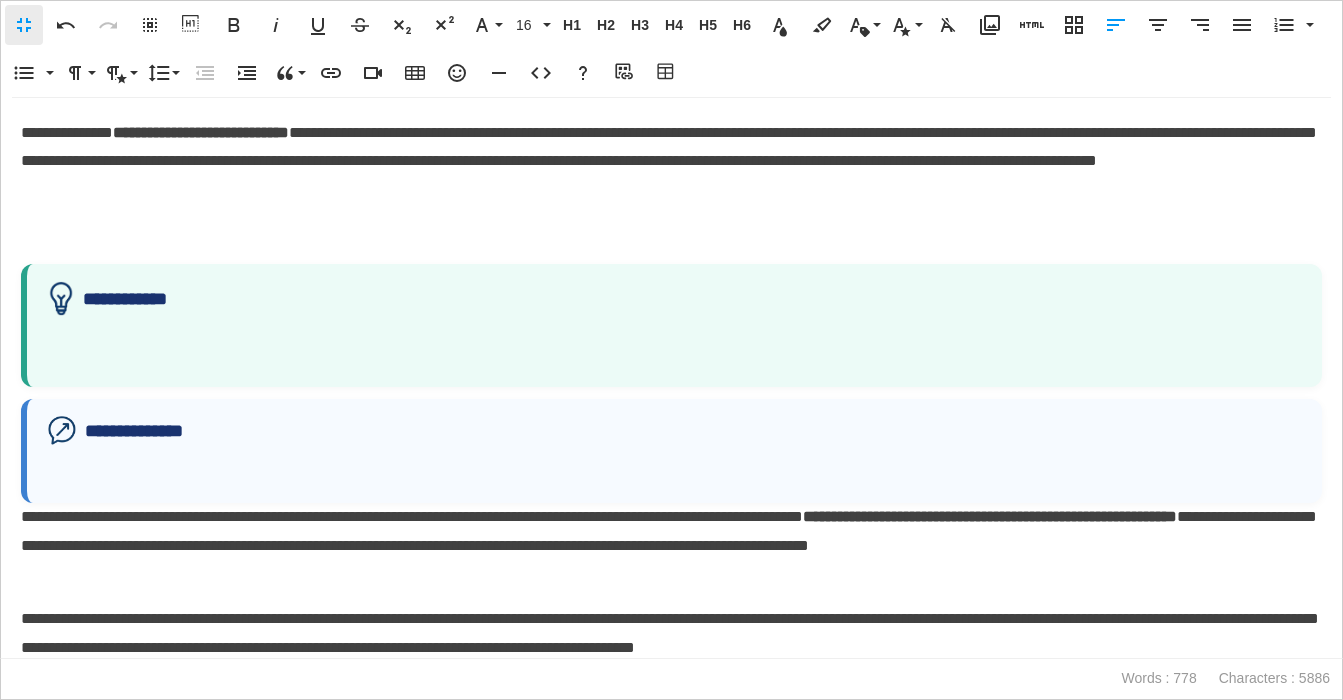 click 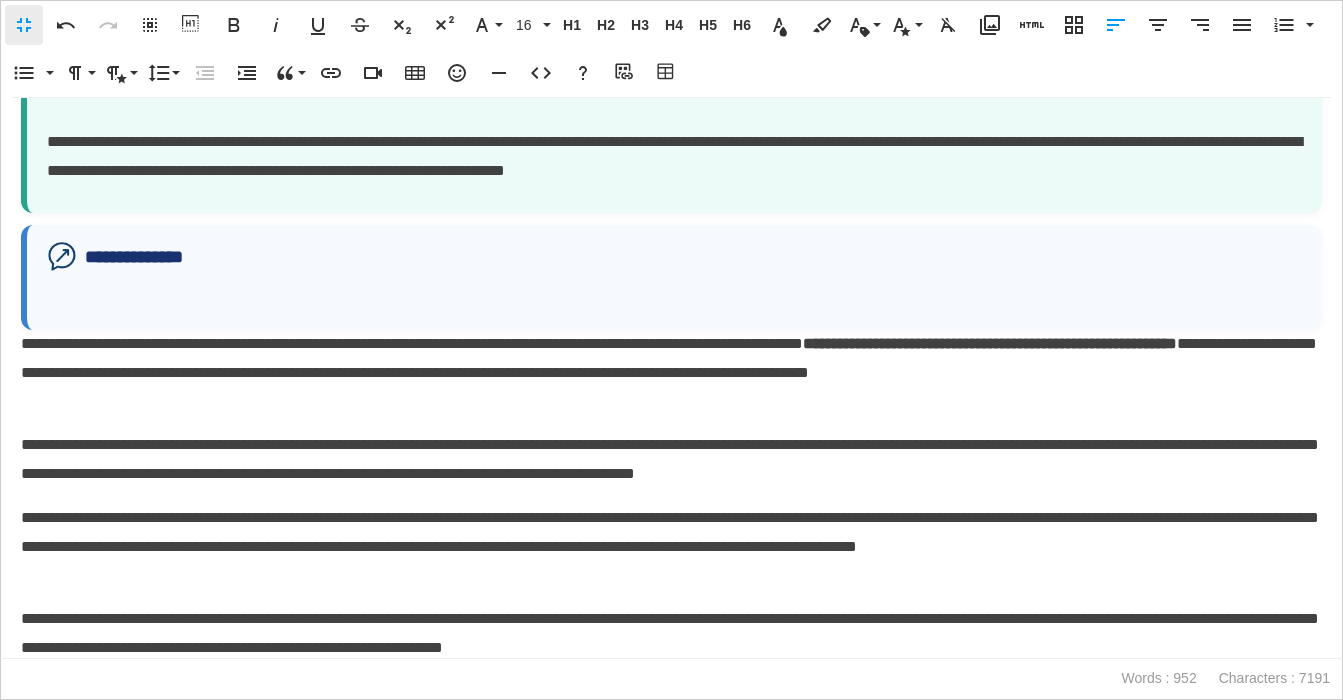 scroll, scrollTop: 1517, scrollLeft: 0, axis: vertical 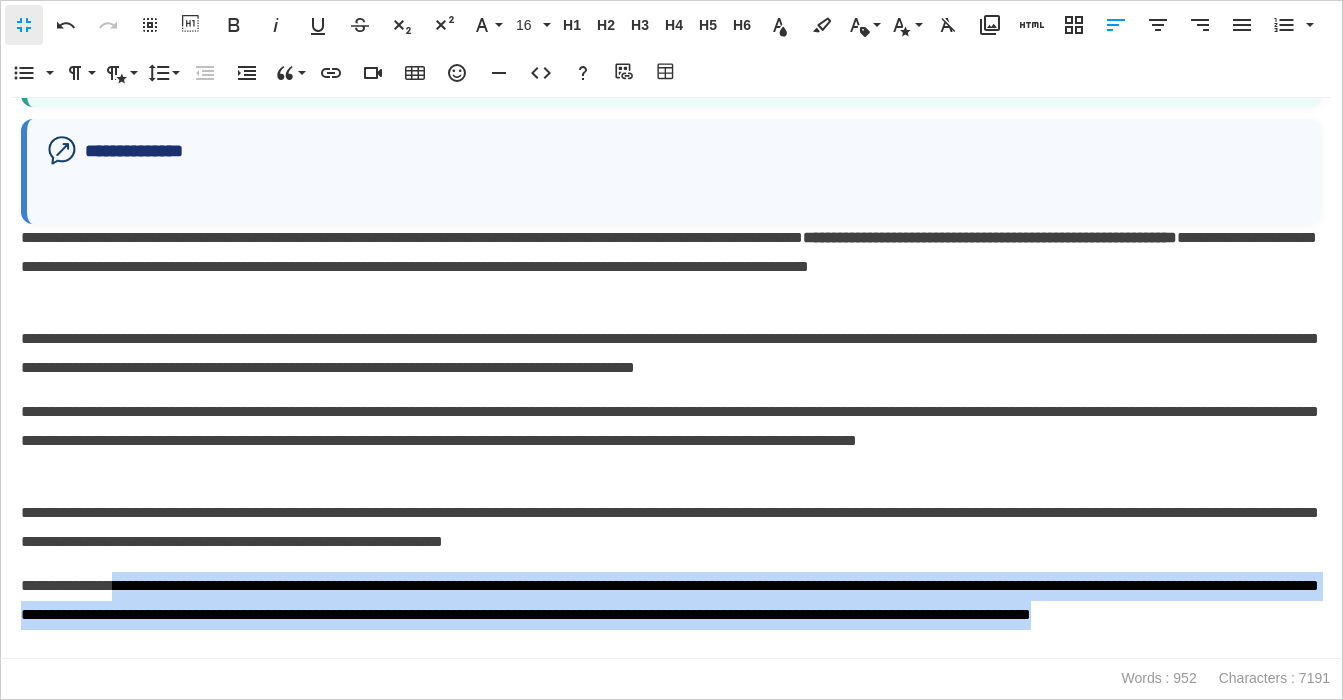 drag, startPoint x: 138, startPoint y: 585, endPoint x: 372, endPoint y: 649, distance: 242.59431 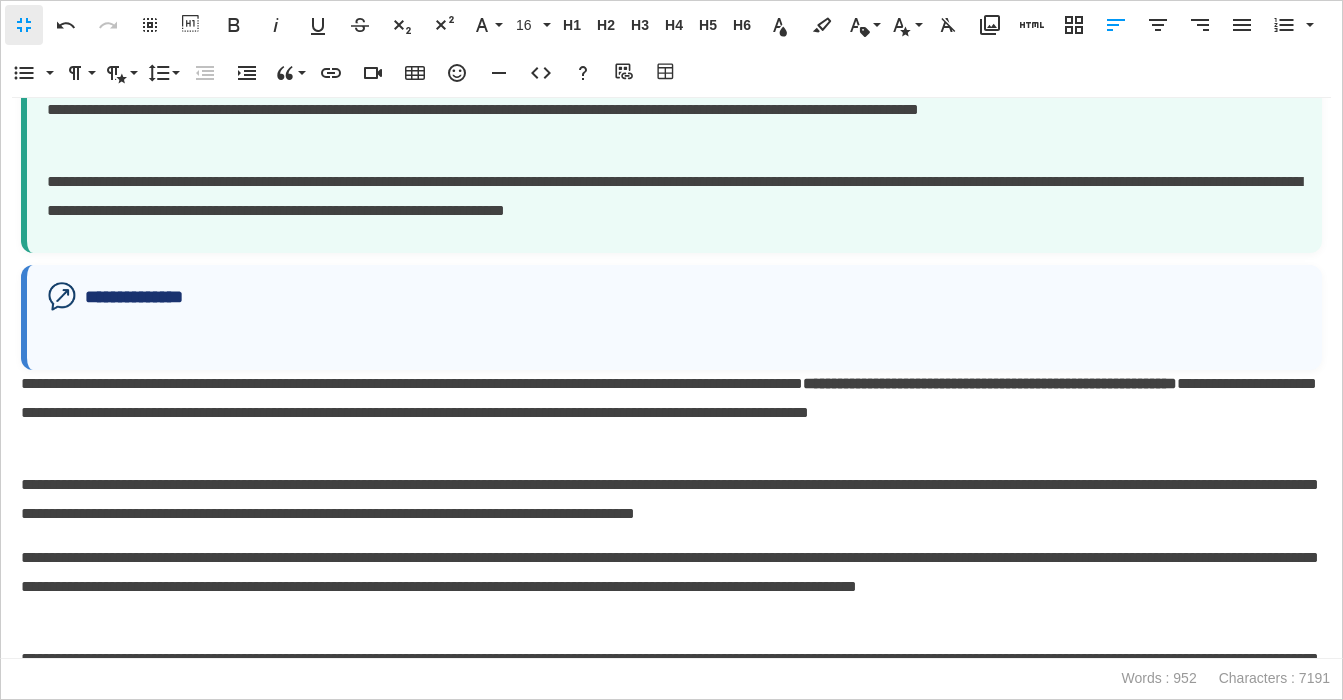 scroll, scrollTop: 1407, scrollLeft: 0, axis: vertical 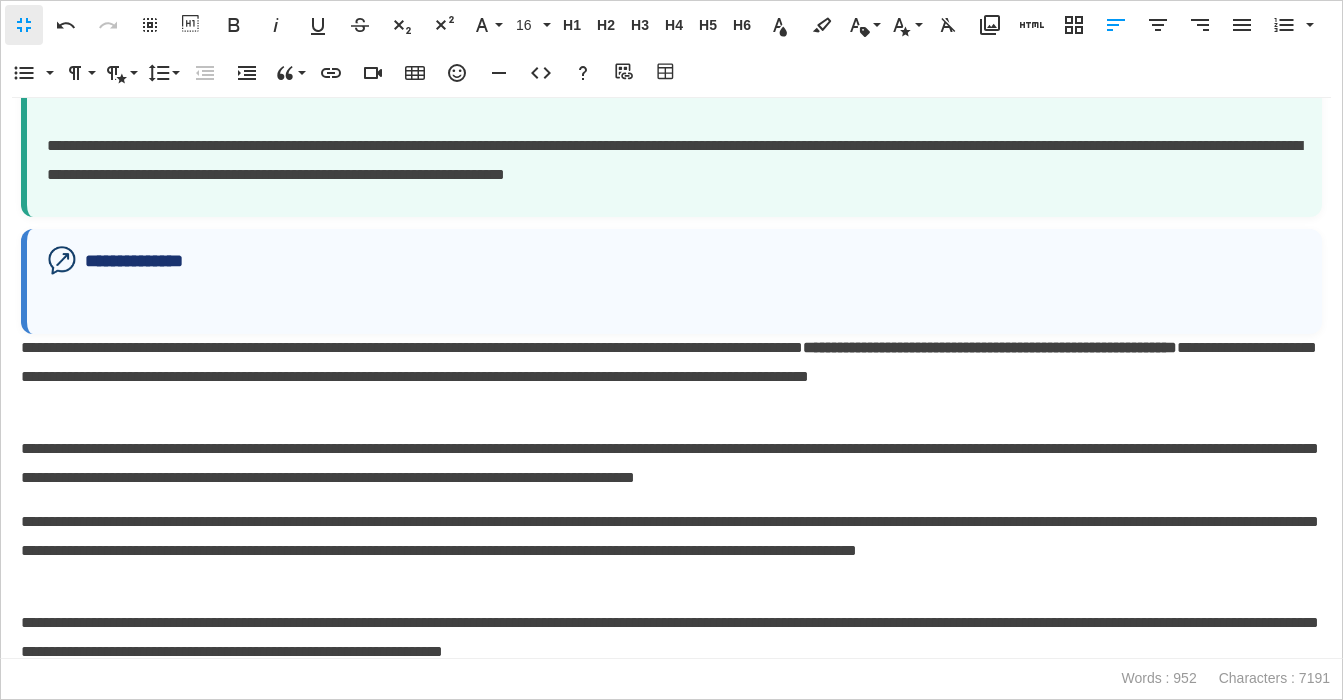 click 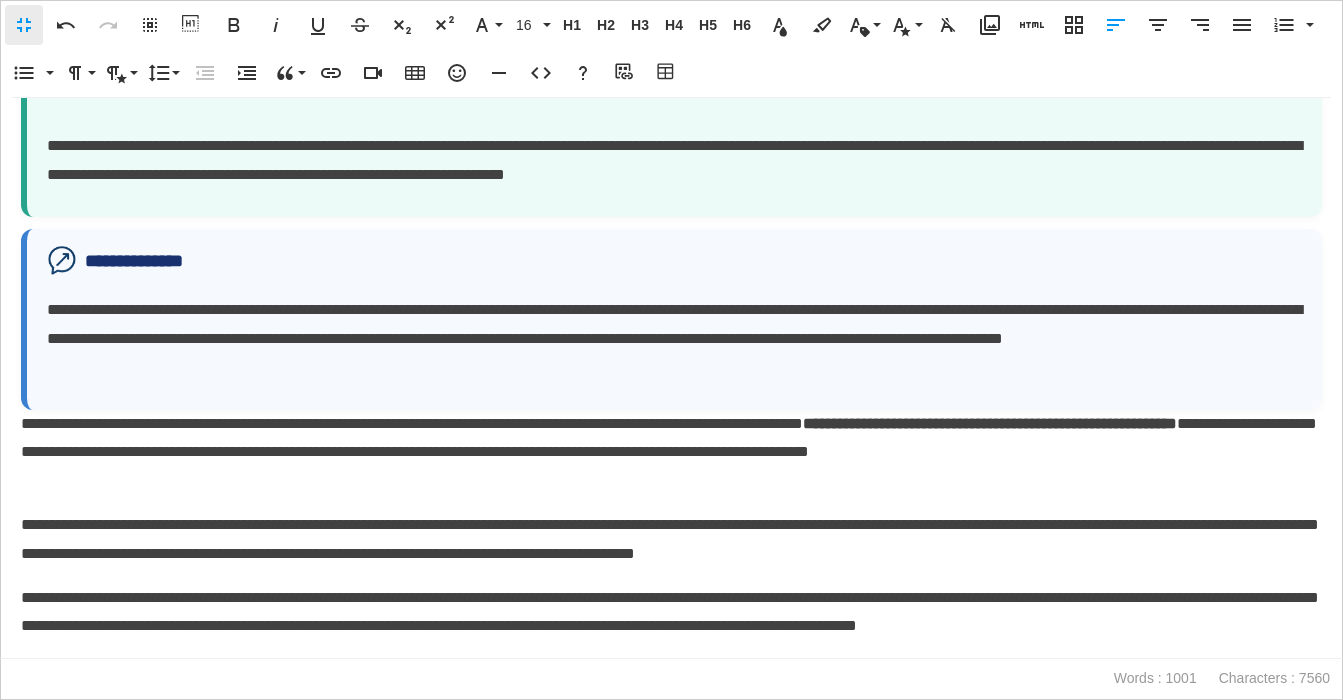scroll, scrollTop: 1593, scrollLeft: 0, axis: vertical 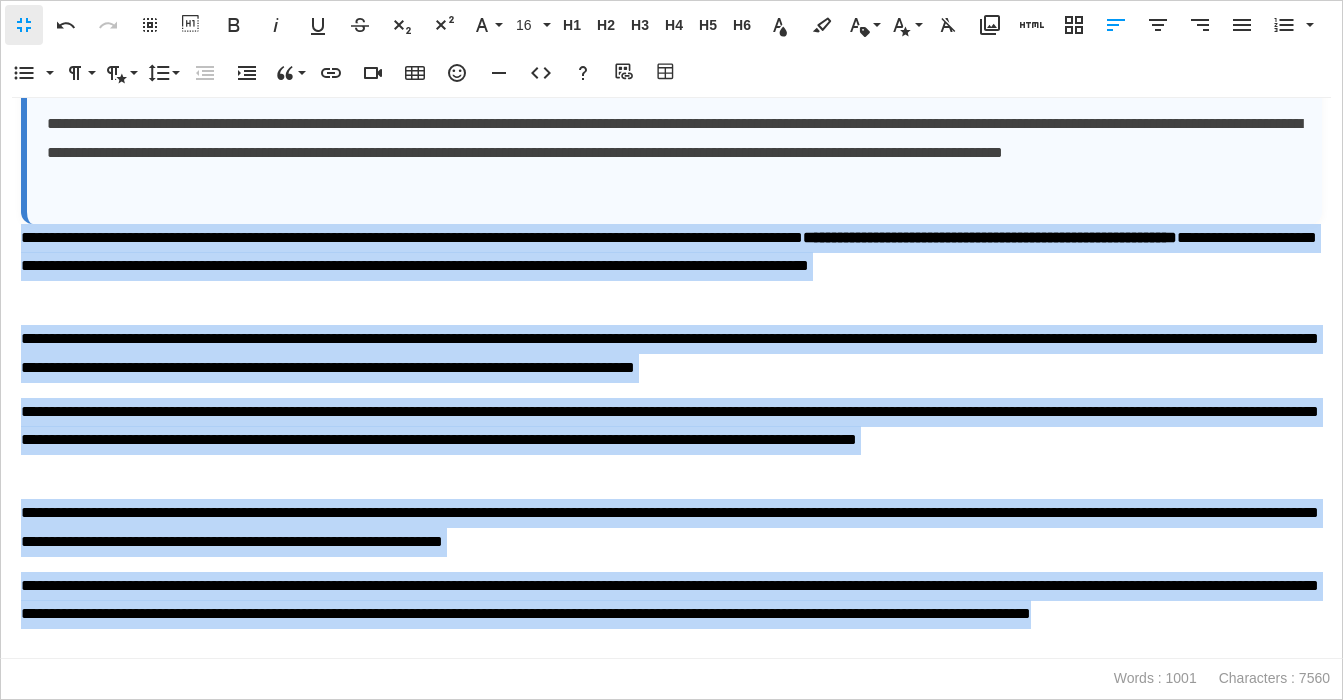 drag, startPoint x: 297, startPoint y: 634, endPoint x: 16, endPoint y: 243, distance: 481.49973 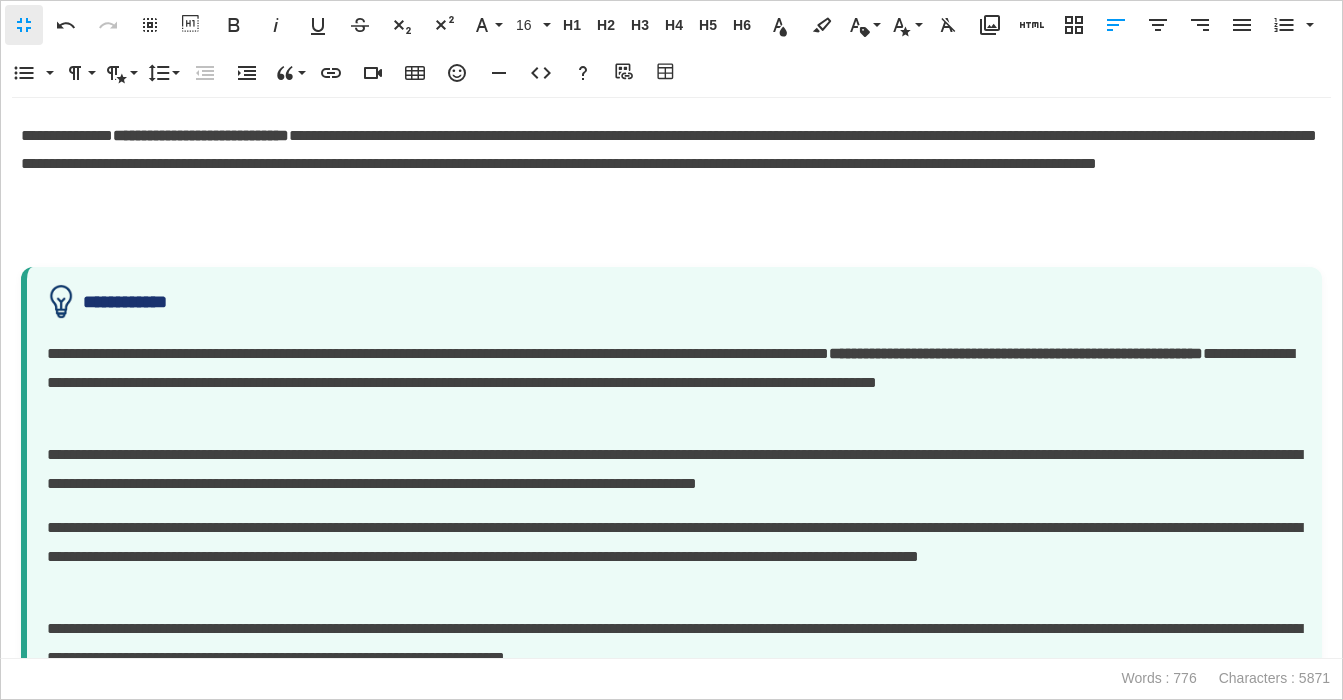 scroll, scrollTop: 812, scrollLeft: 0, axis: vertical 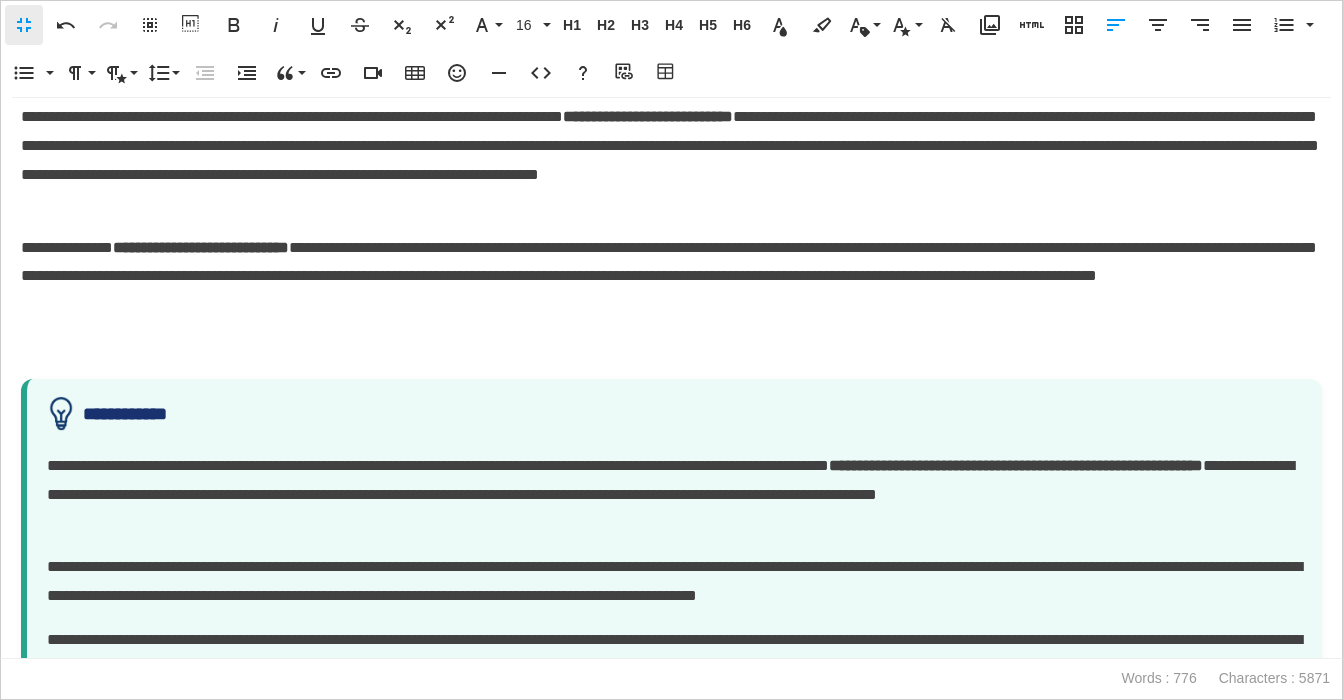click at bounding box center [671, 349] 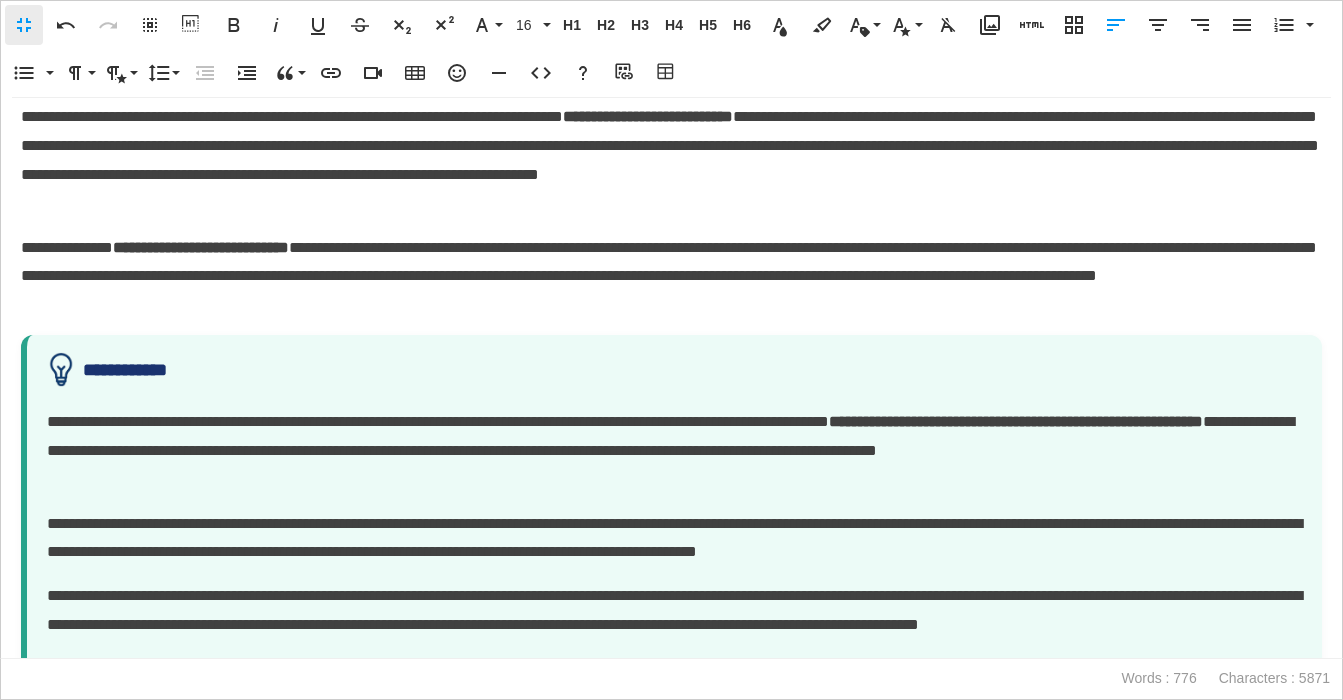 click on "**********" at bounding box center [671, 277] 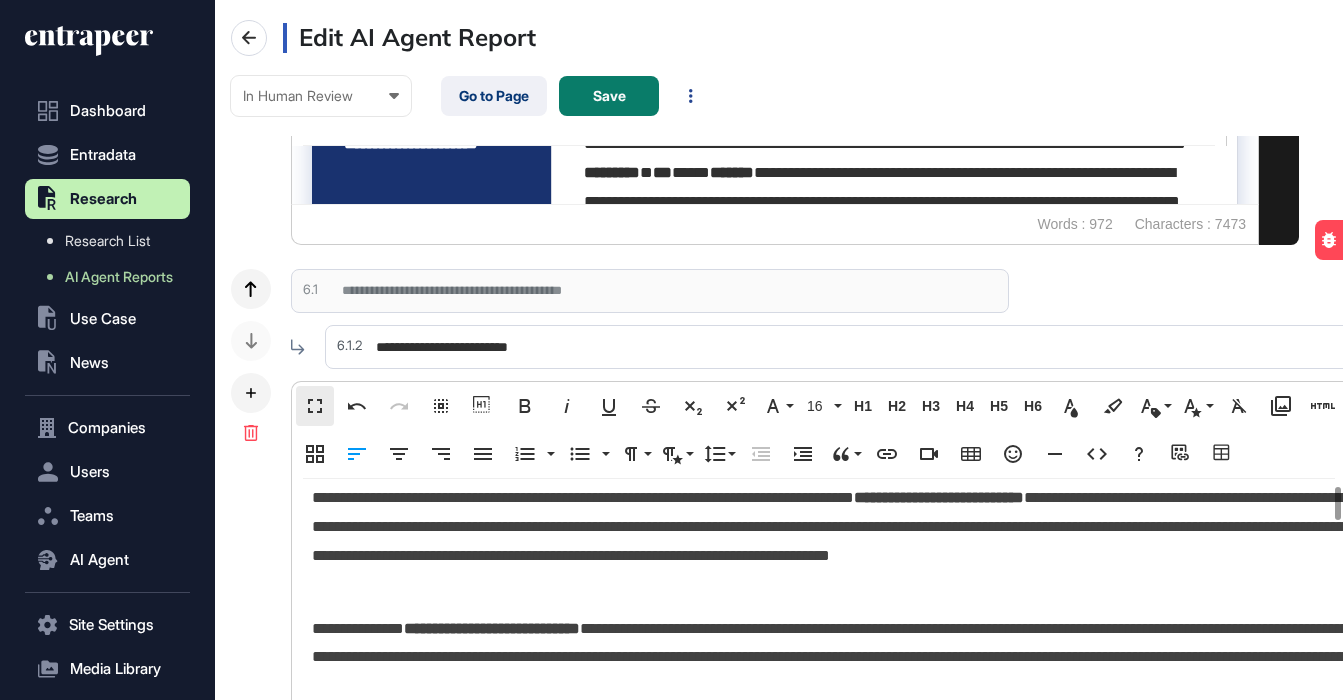 scroll, scrollTop: 1, scrollLeft: 1, axis: both 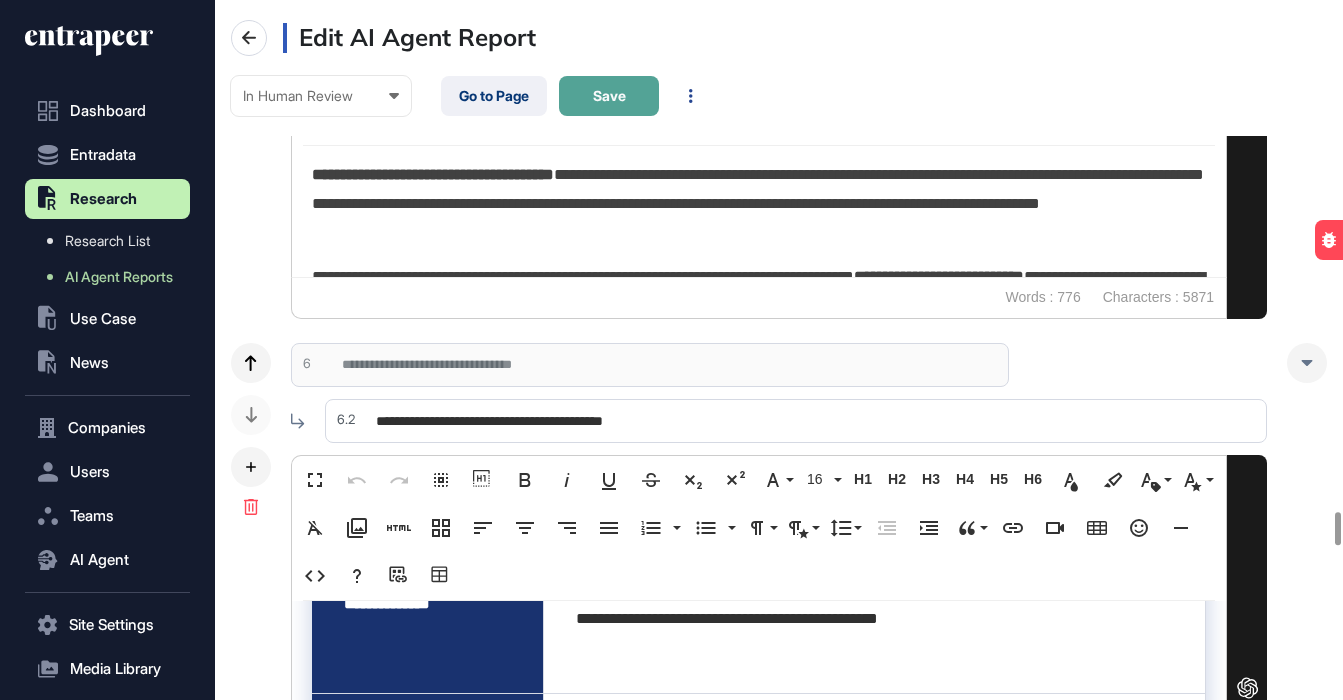 click on "Save" 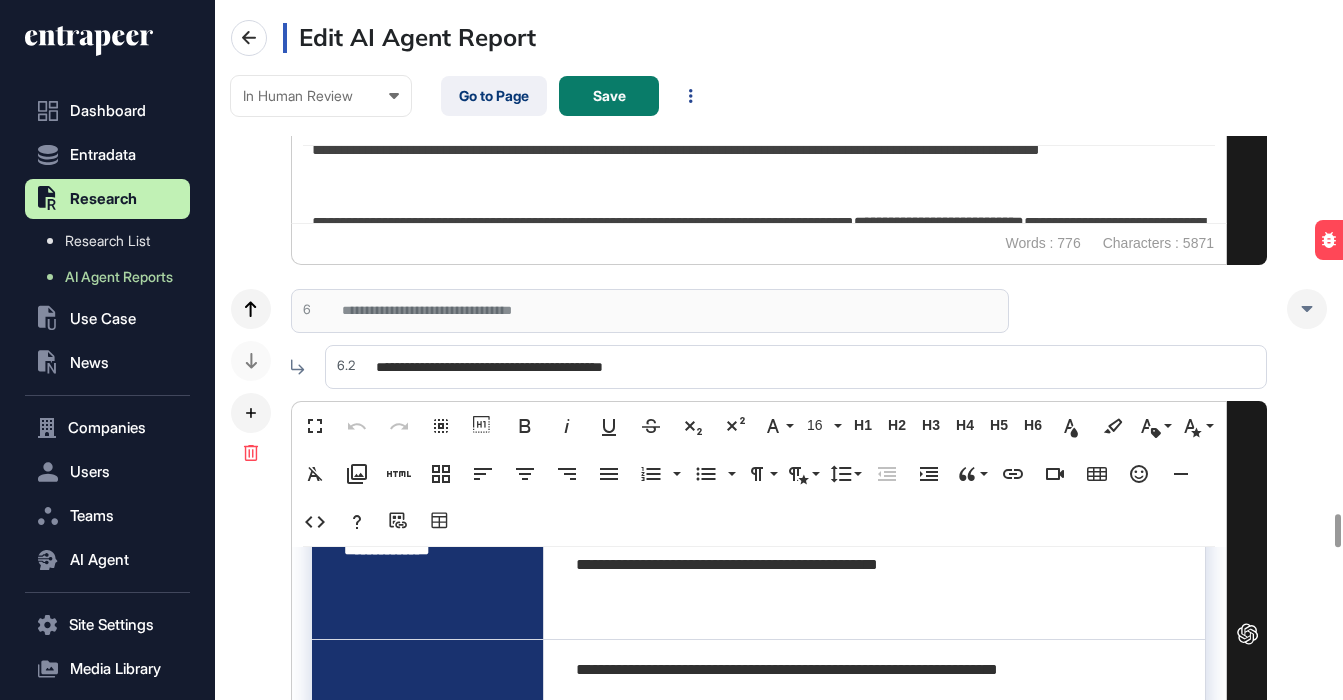 scroll, scrollTop: 10732, scrollLeft: 0, axis: vertical 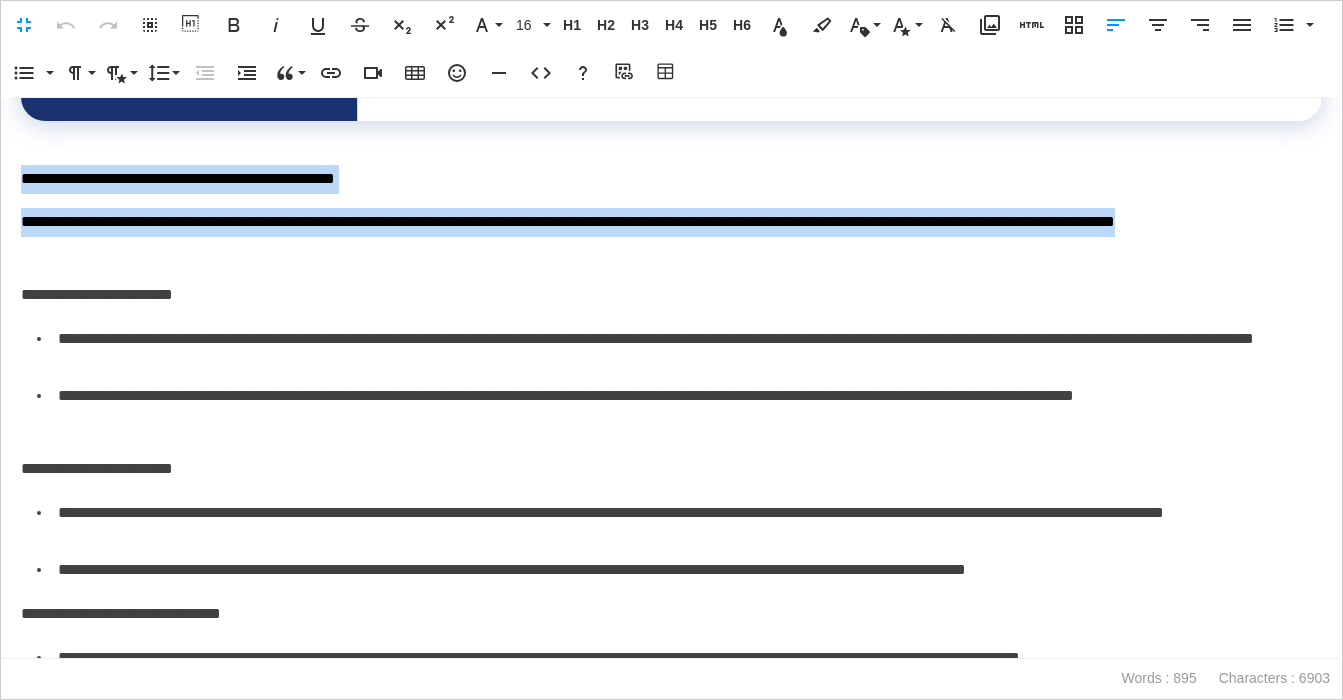 drag, startPoint x: 132, startPoint y: 255, endPoint x: 5, endPoint y: 181, distance: 146.98639 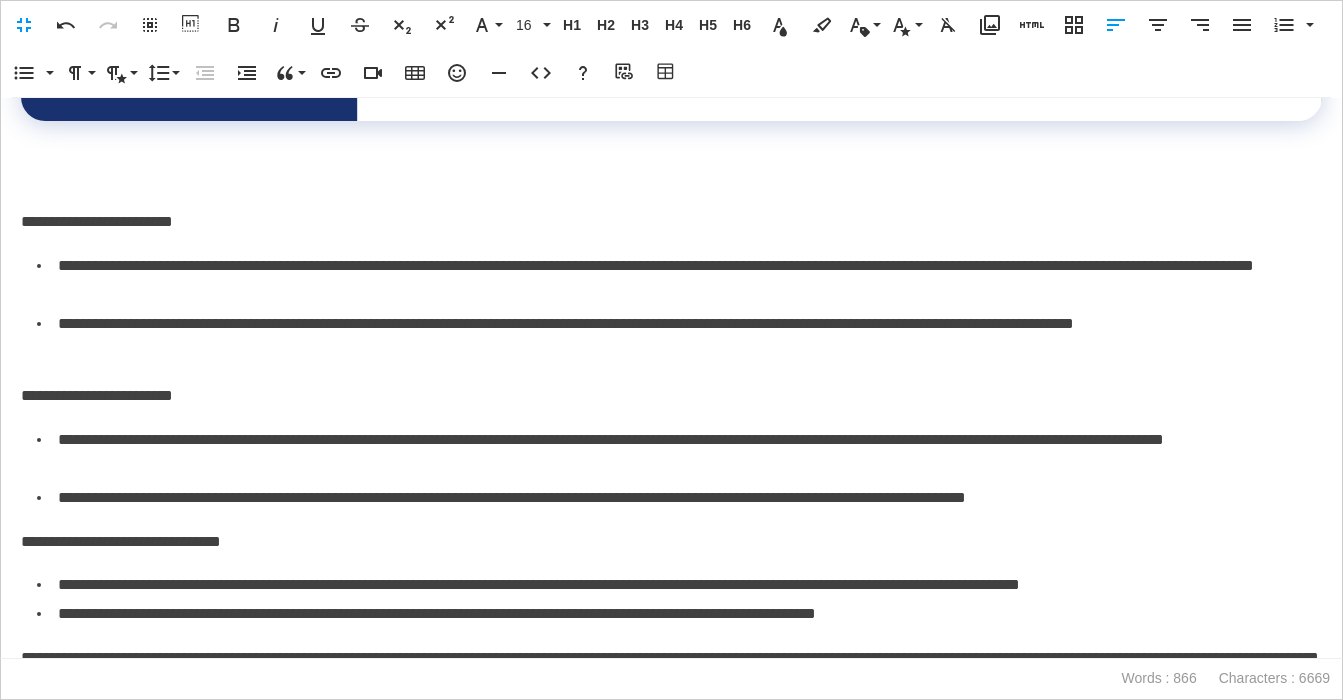 scroll, scrollTop: 1799, scrollLeft: 0, axis: vertical 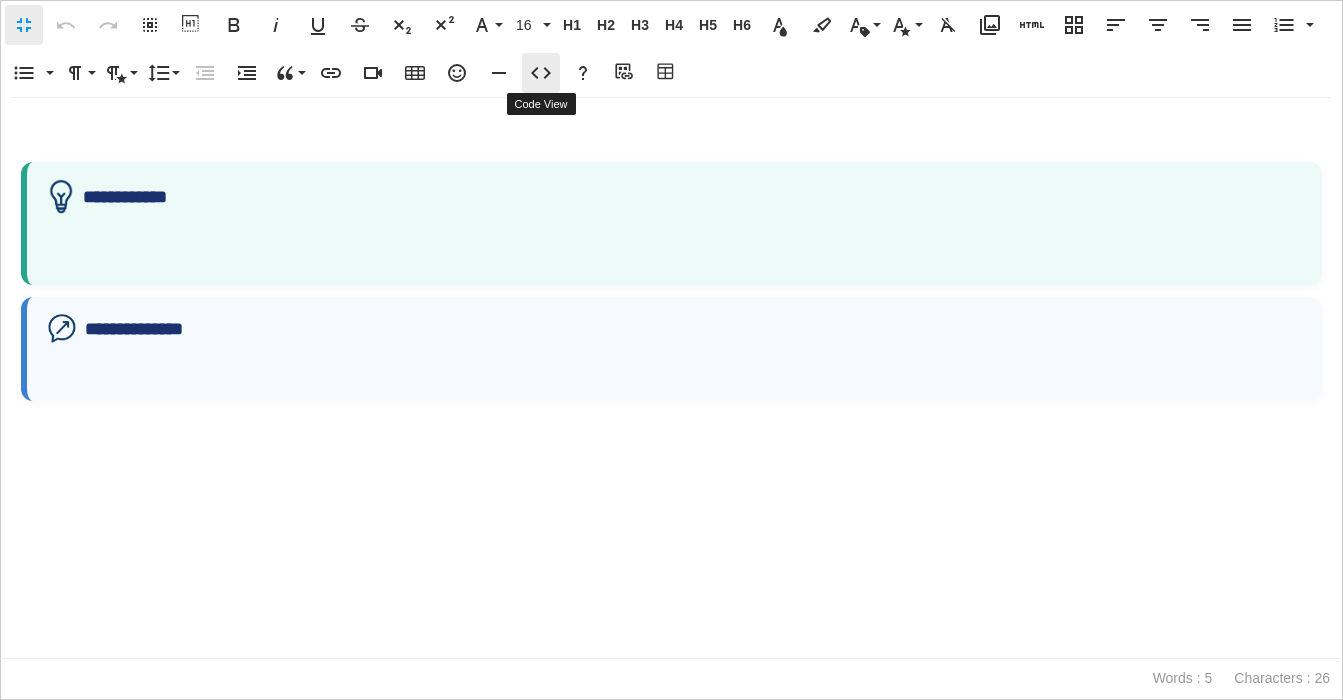 click 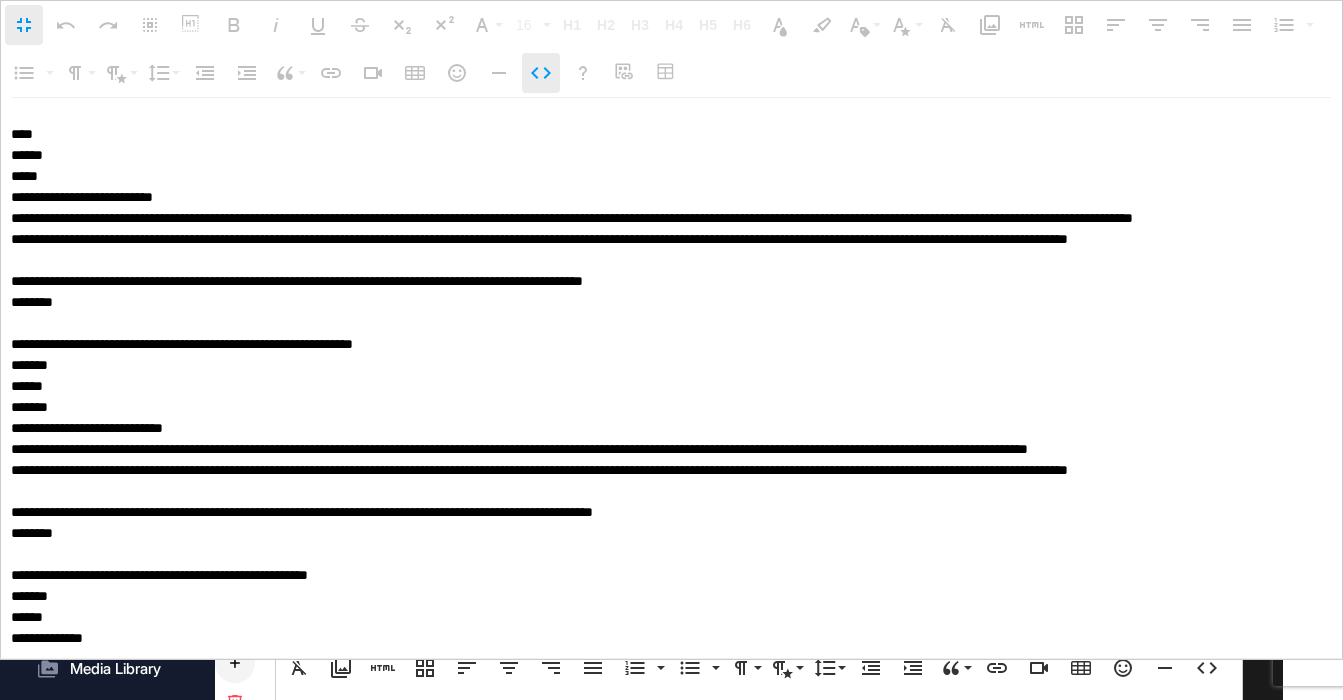 click on "Code View" at bounding box center [541, 73] 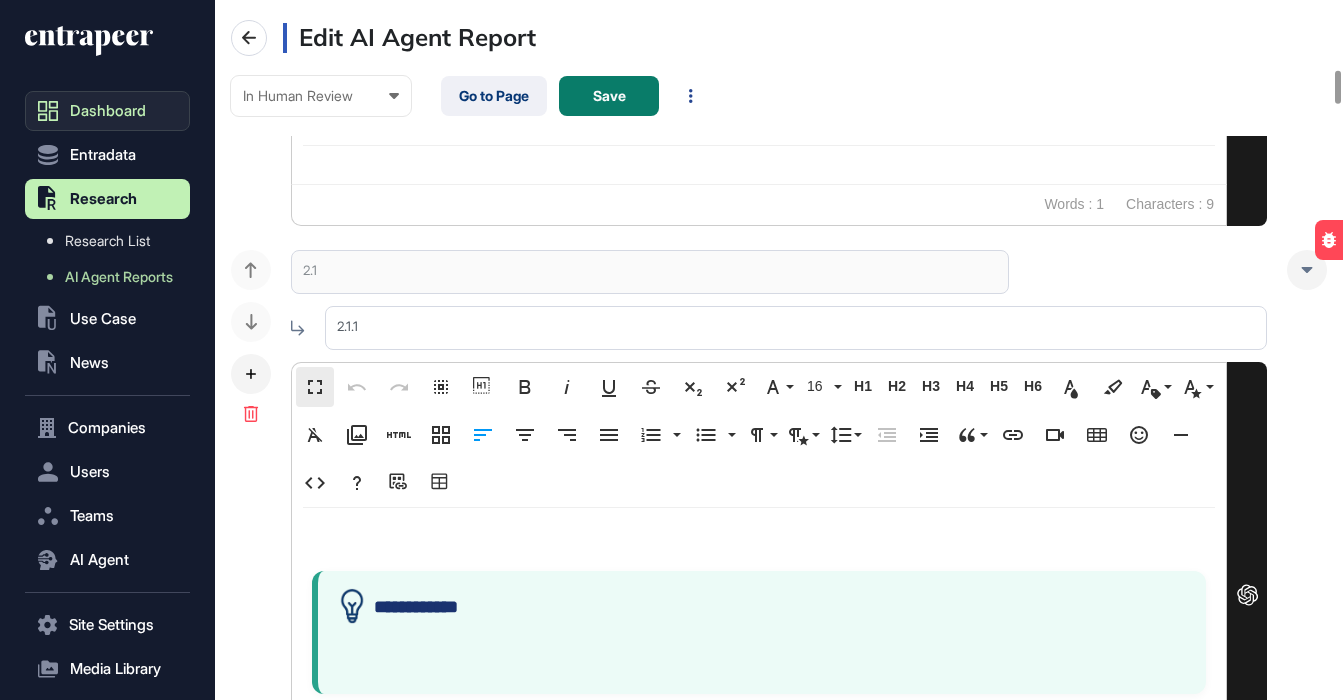 scroll, scrollTop: 1, scrollLeft: 1, axis: both 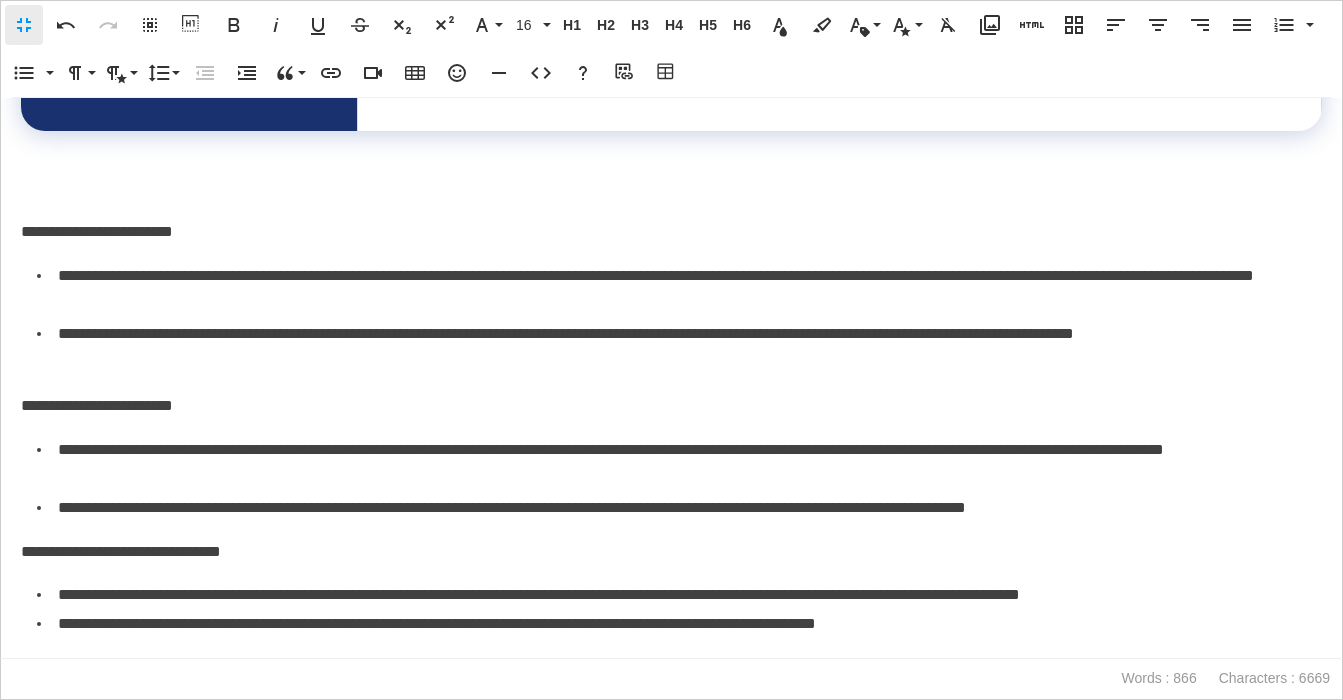 click at bounding box center [671, 189] 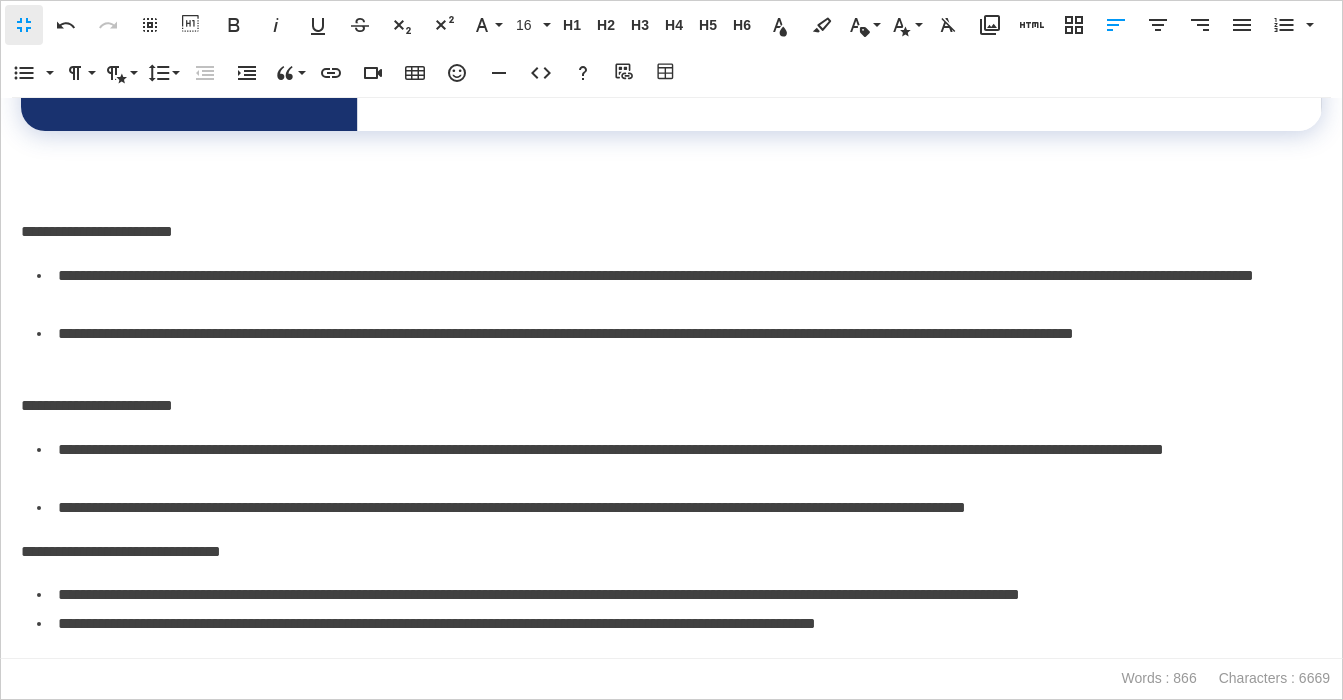type 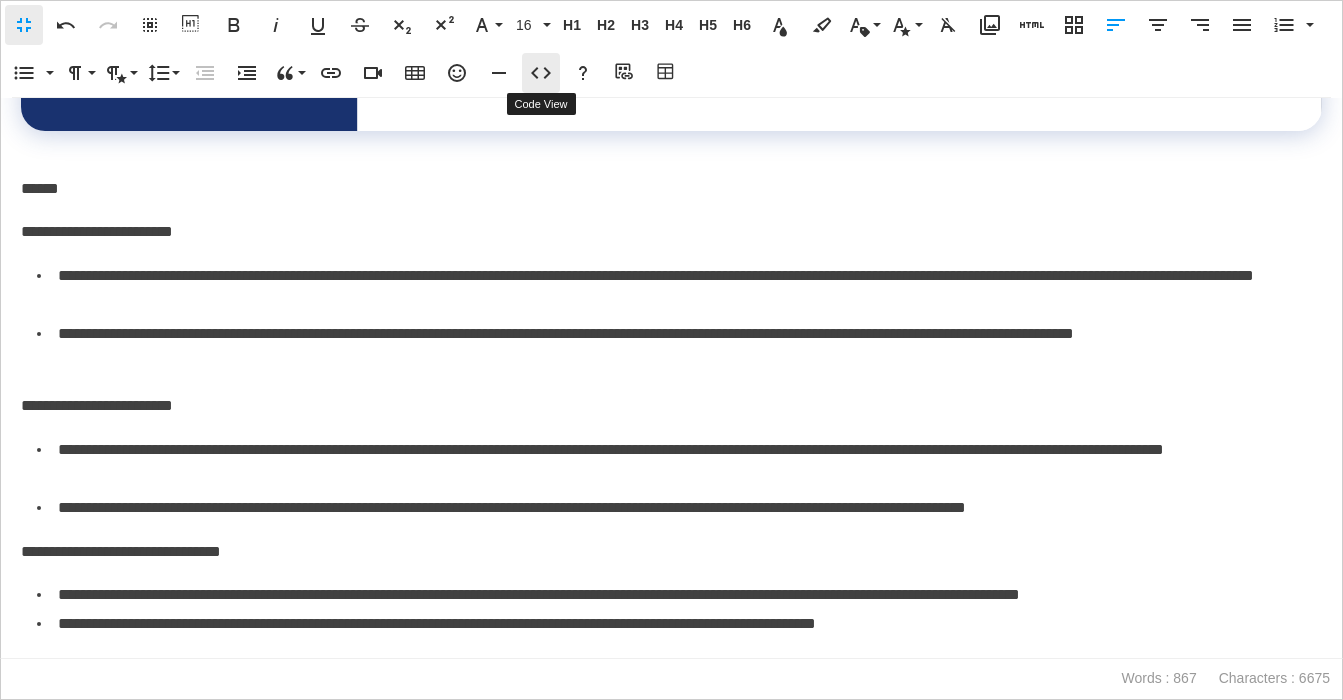 click 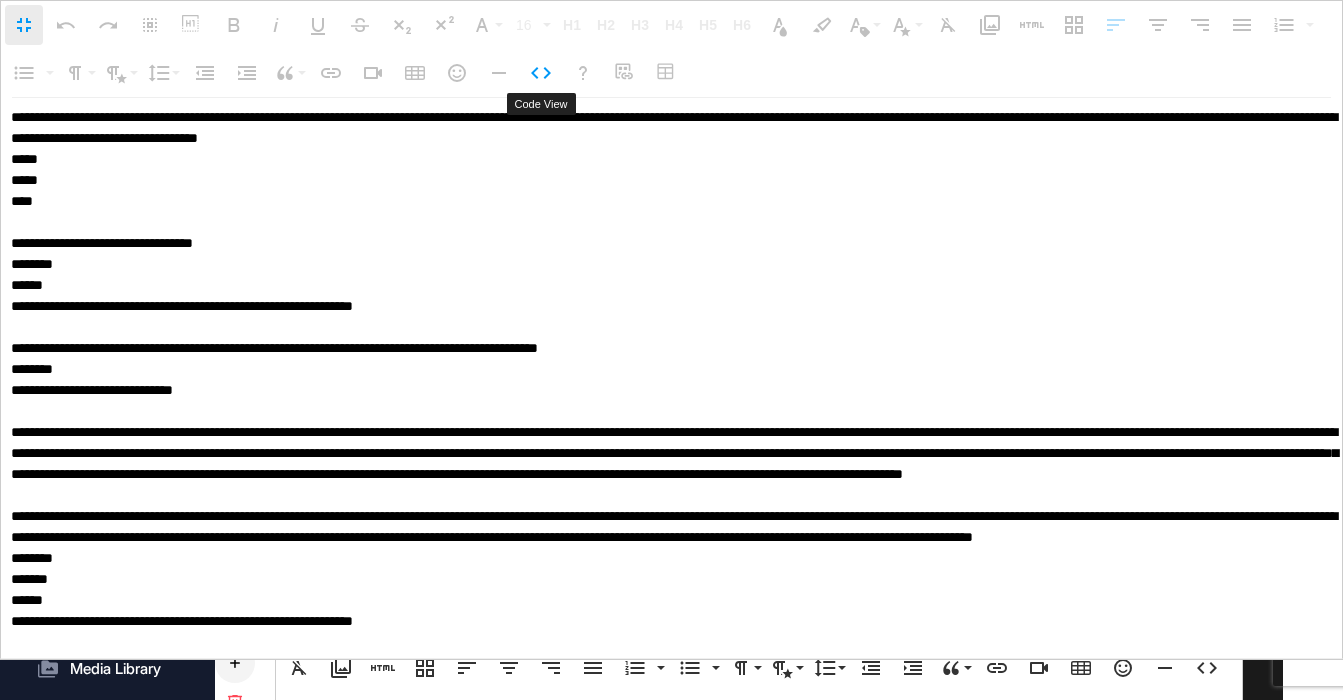 scroll, scrollTop: 1, scrollLeft: 0, axis: vertical 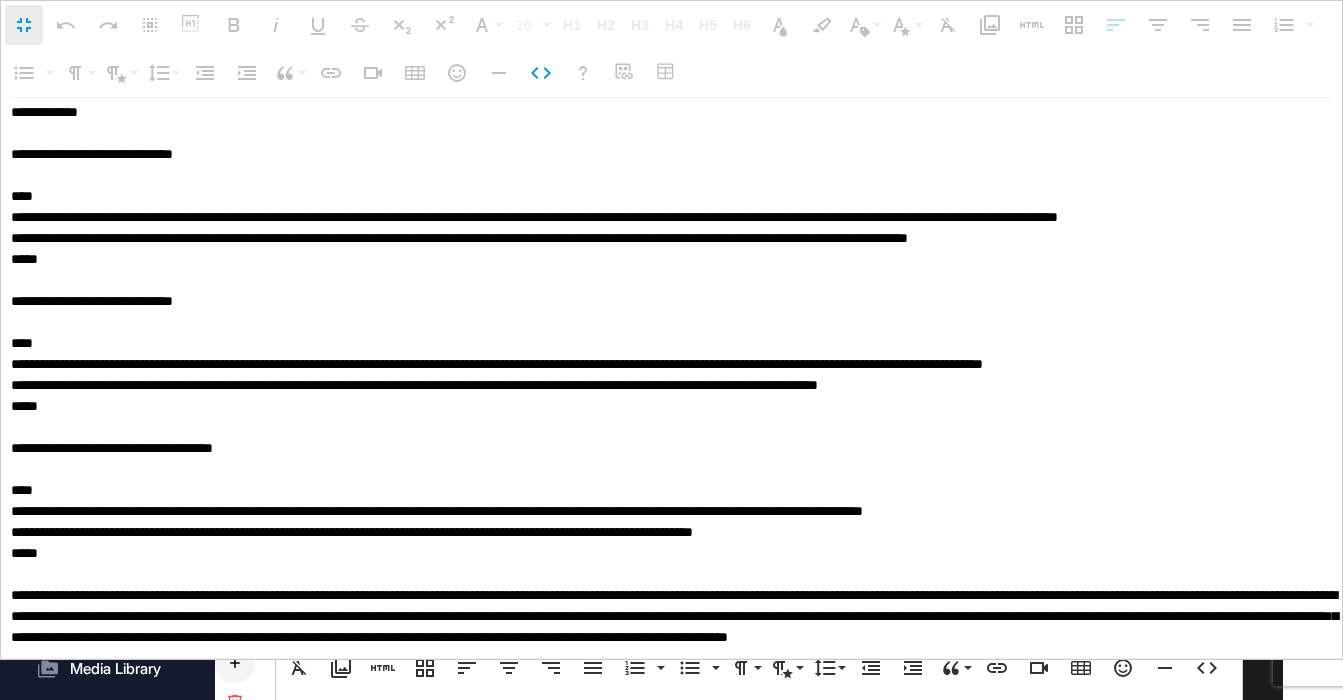 drag, startPoint x: 182, startPoint y: 262, endPoint x: -19, endPoint y: 255, distance: 201.12186 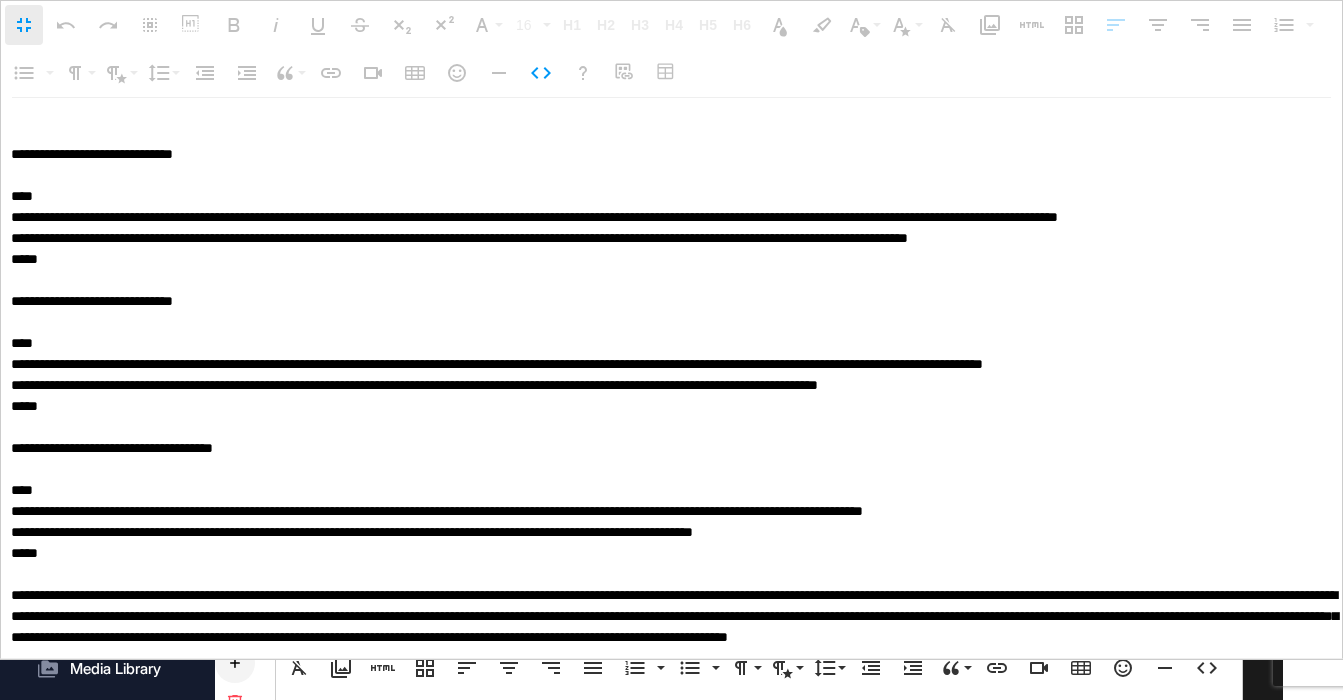 type on "**********" 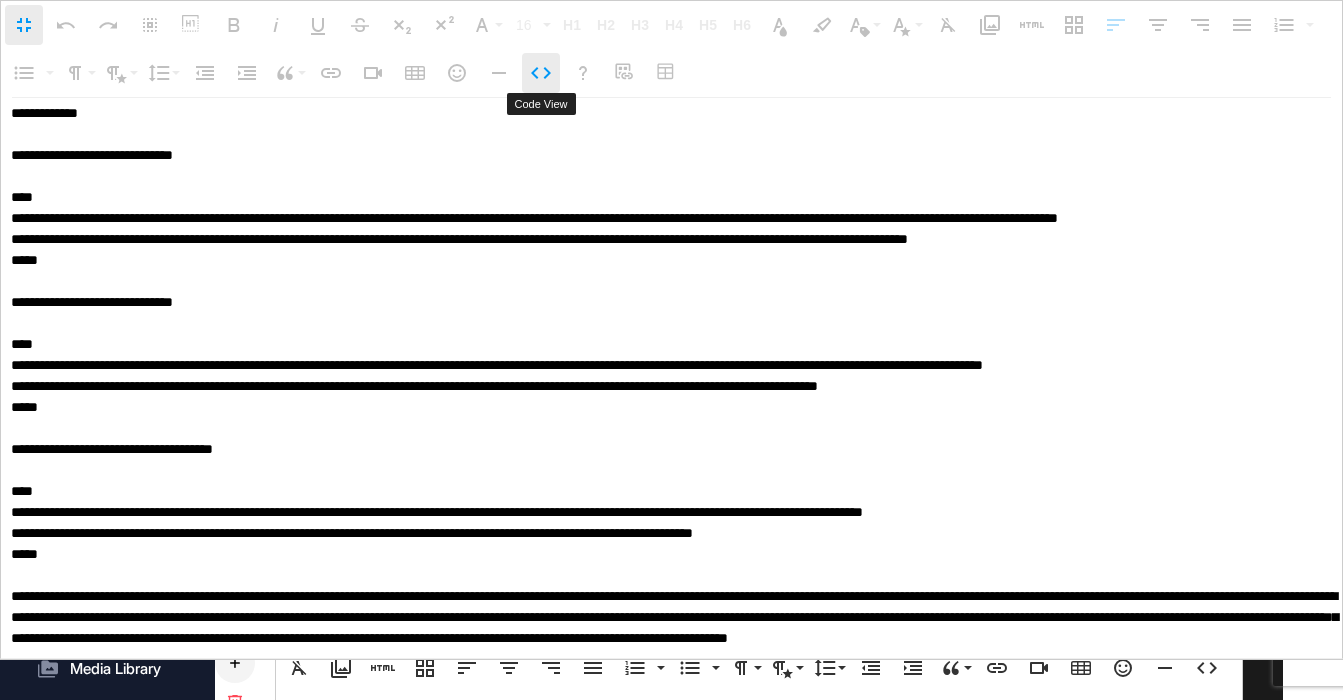 click 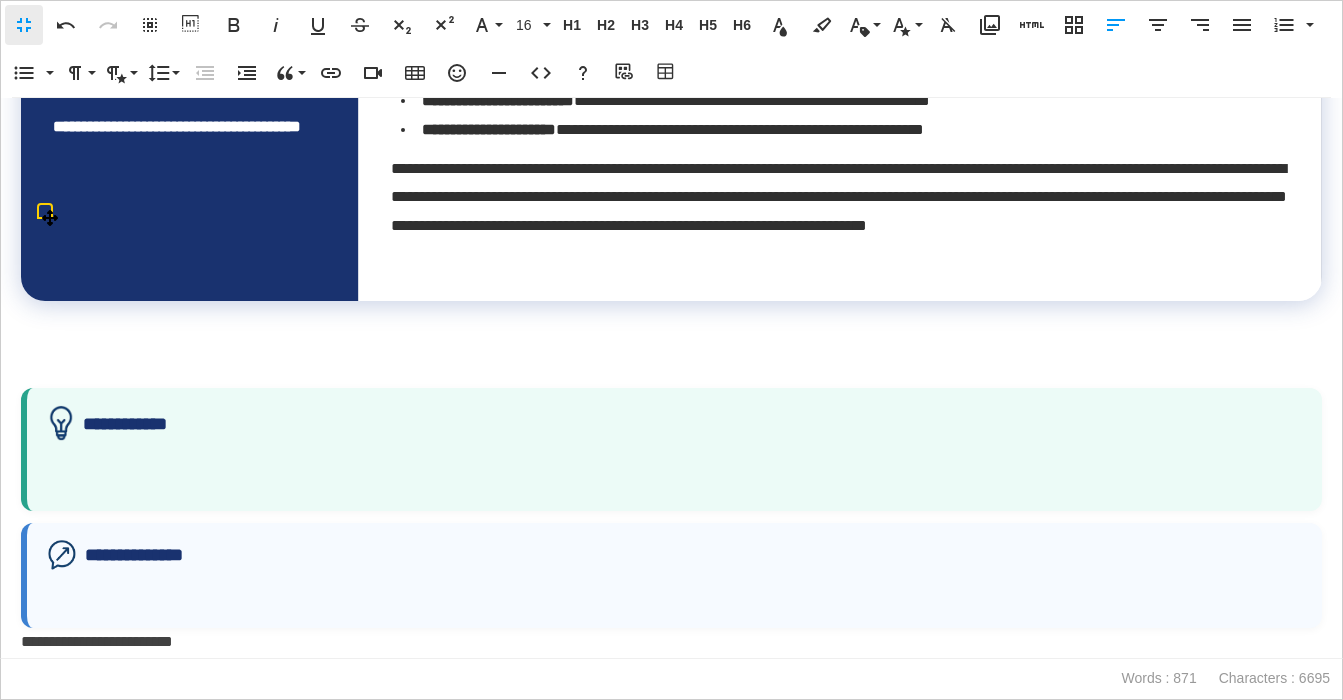 scroll, scrollTop: 1833, scrollLeft: 0, axis: vertical 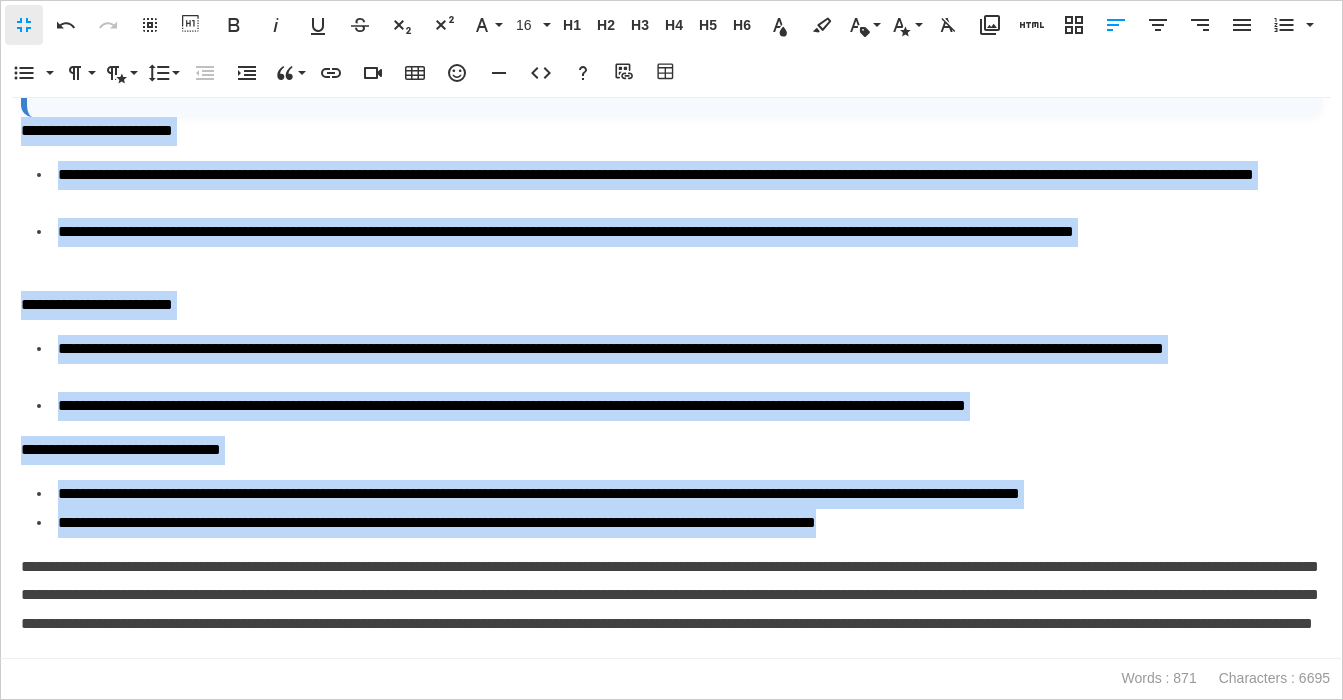 drag, startPoint x: 25, startPoint y: 326, endPoint x: 1034, endPoint y: 522, distance: 1027.8604 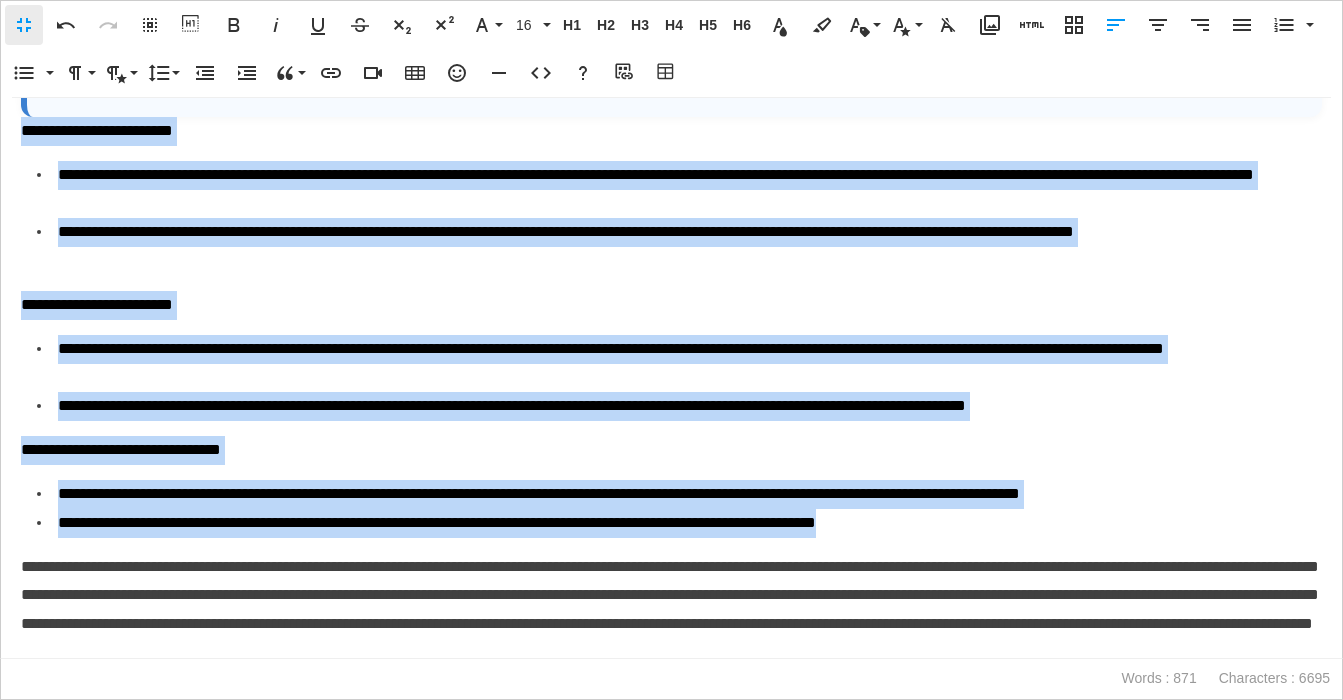 copy on "**********" 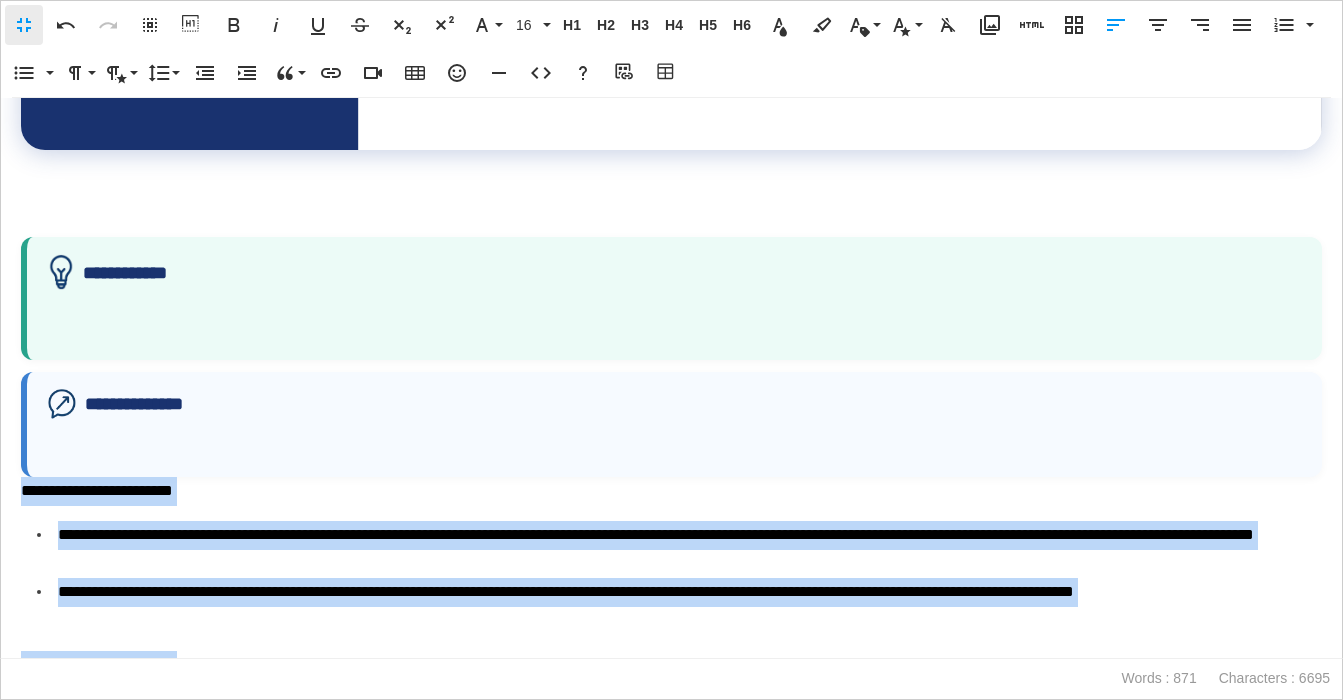 click 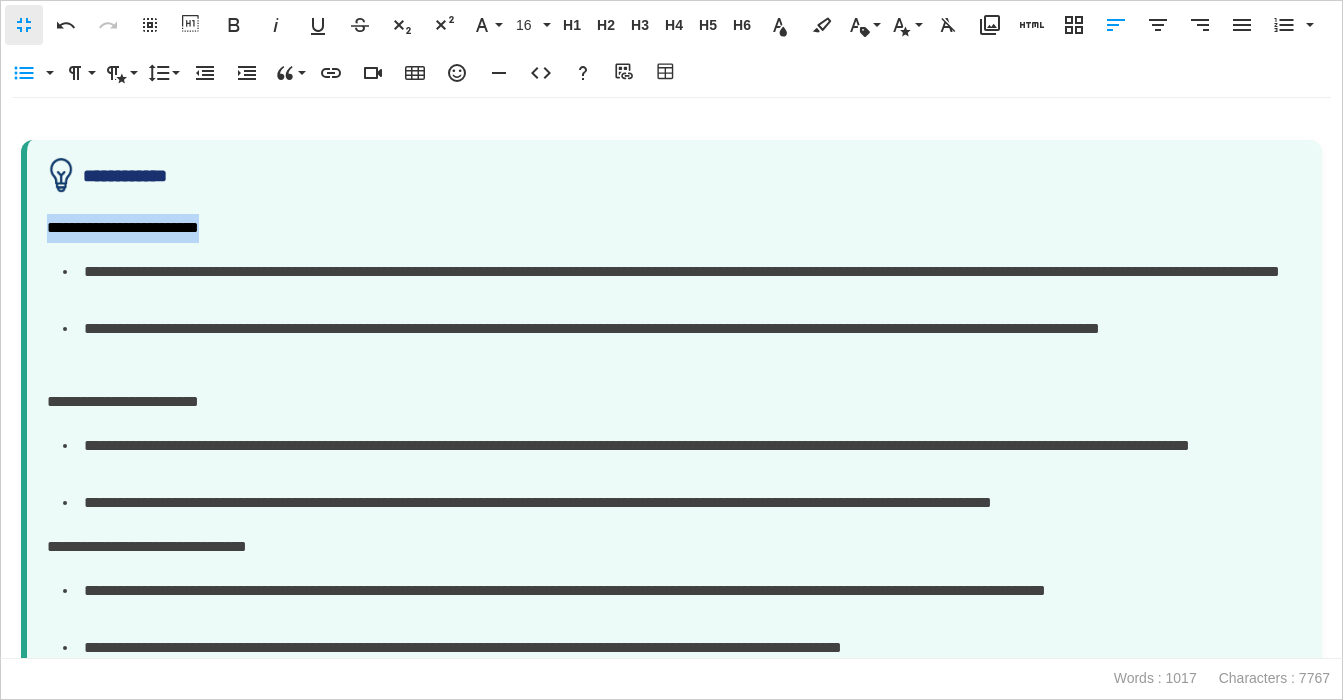 drag, startPoint x: 276, startPoint y: 230, endPoint x: 175, endPoint y: 132, distance: 140.73024 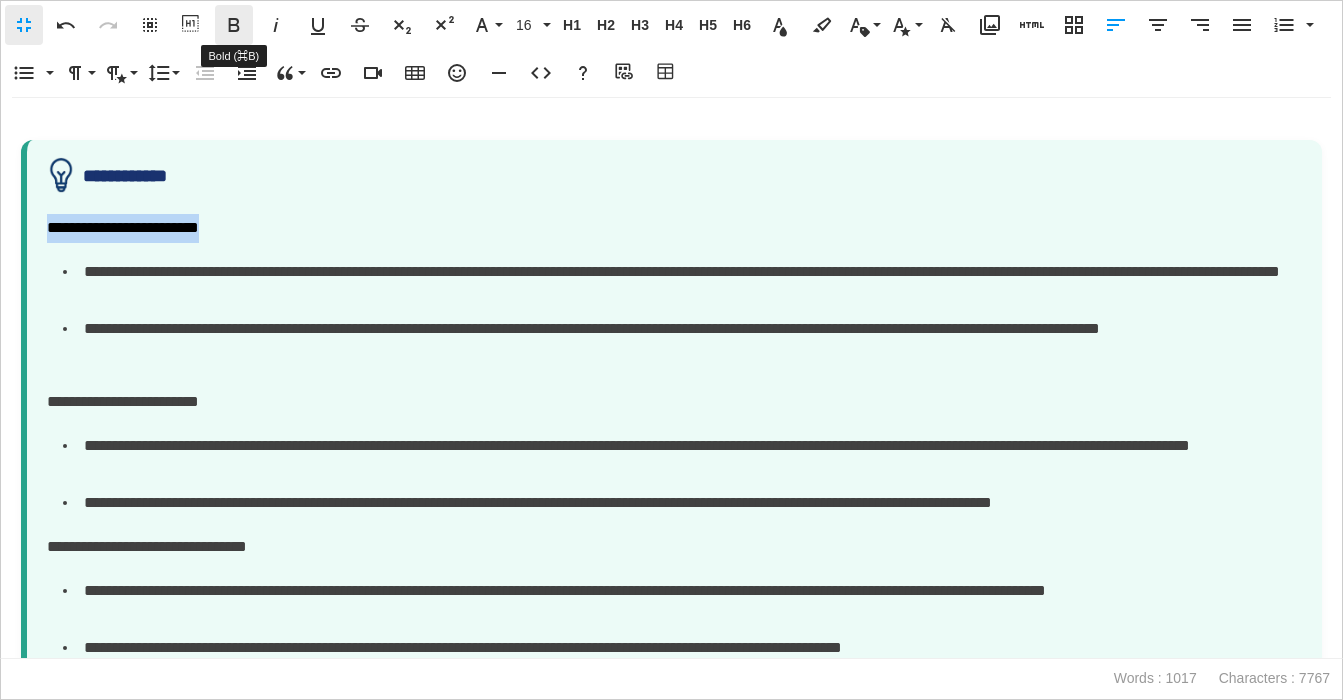 click 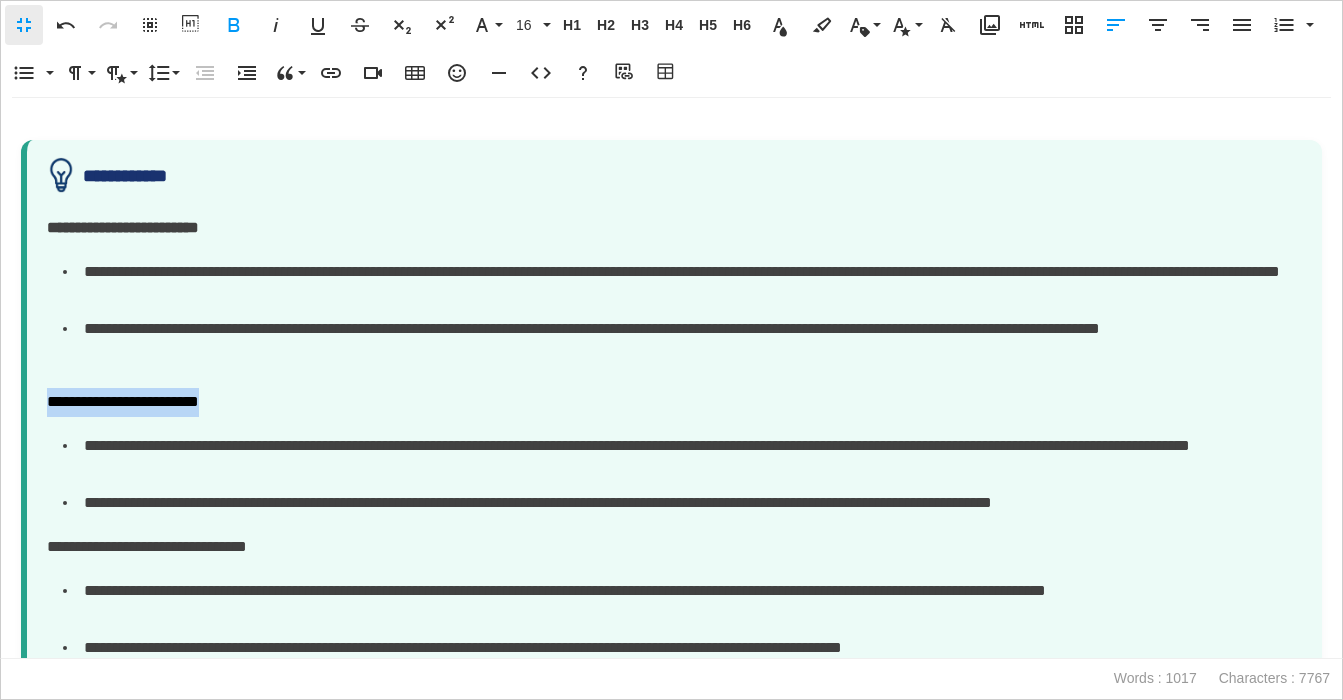 drag, startPoint x: 232, startPoint y: 405, endPoint x: 13, endPoint y: 409, distance: 219.03653 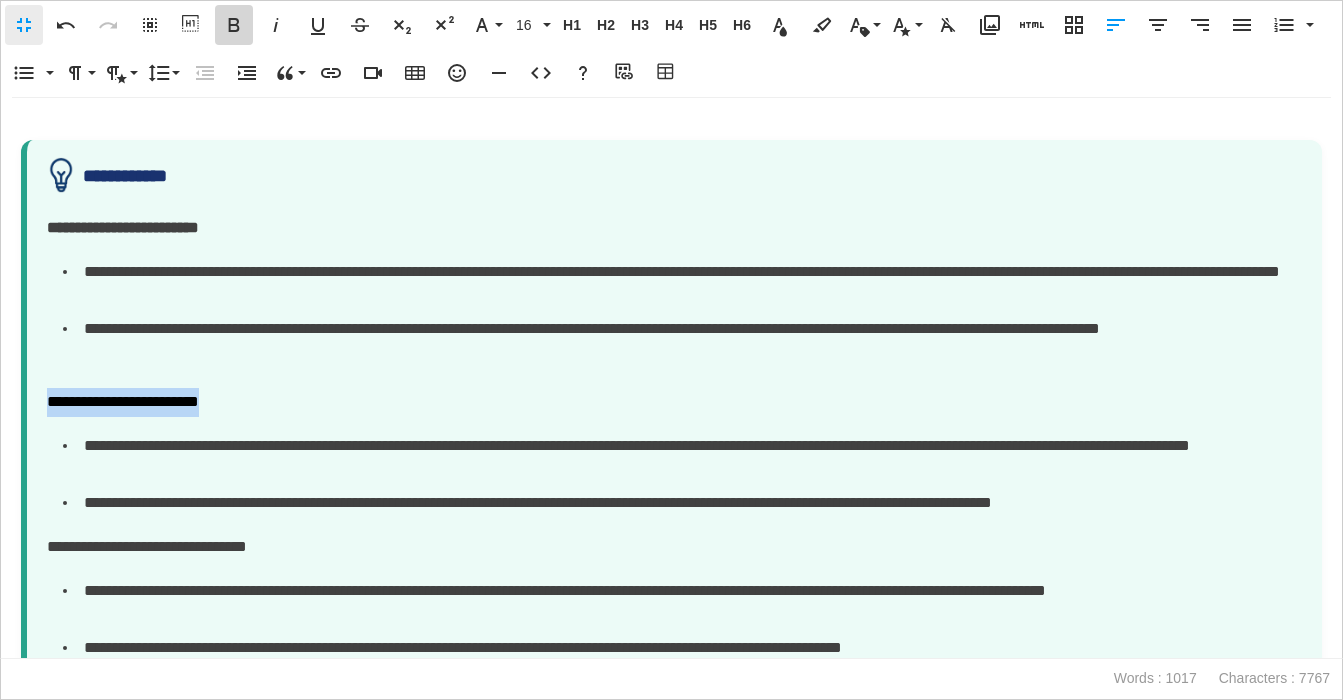 click 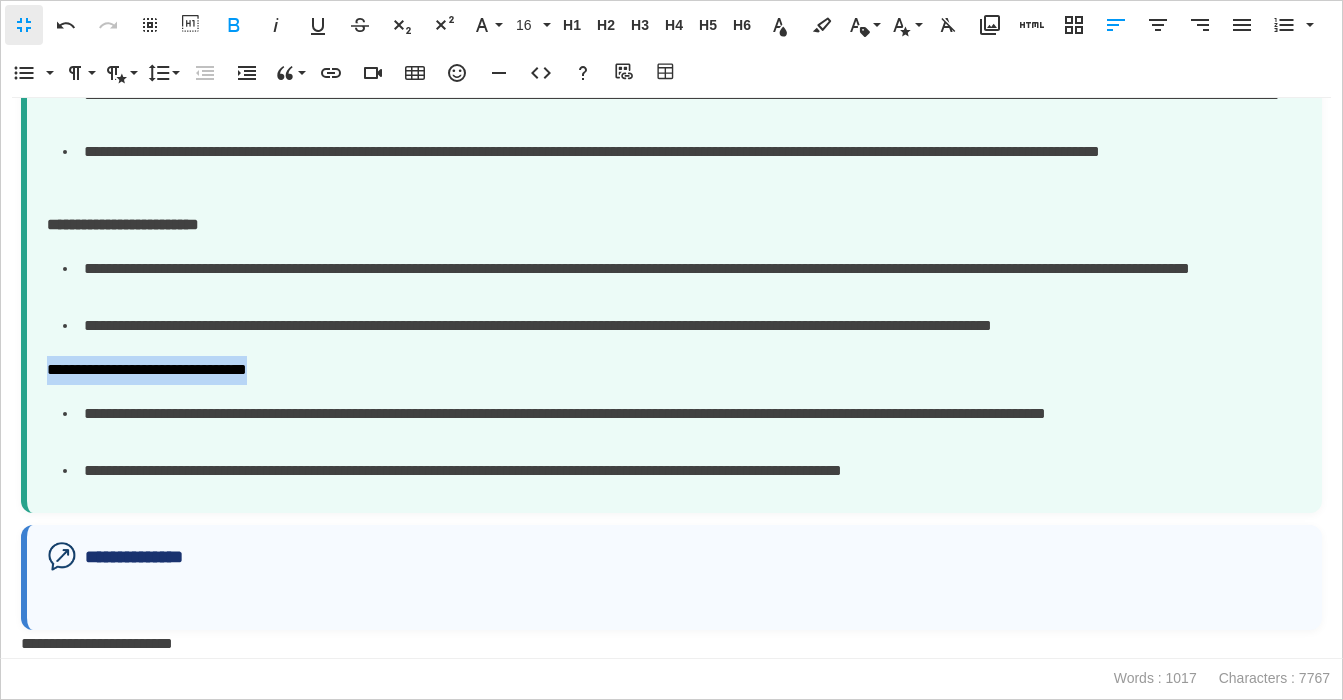 drag, startPoint x: 267, startPoint y: 378, endPoint x: 42, endPoint y: 375, distance: 225.02 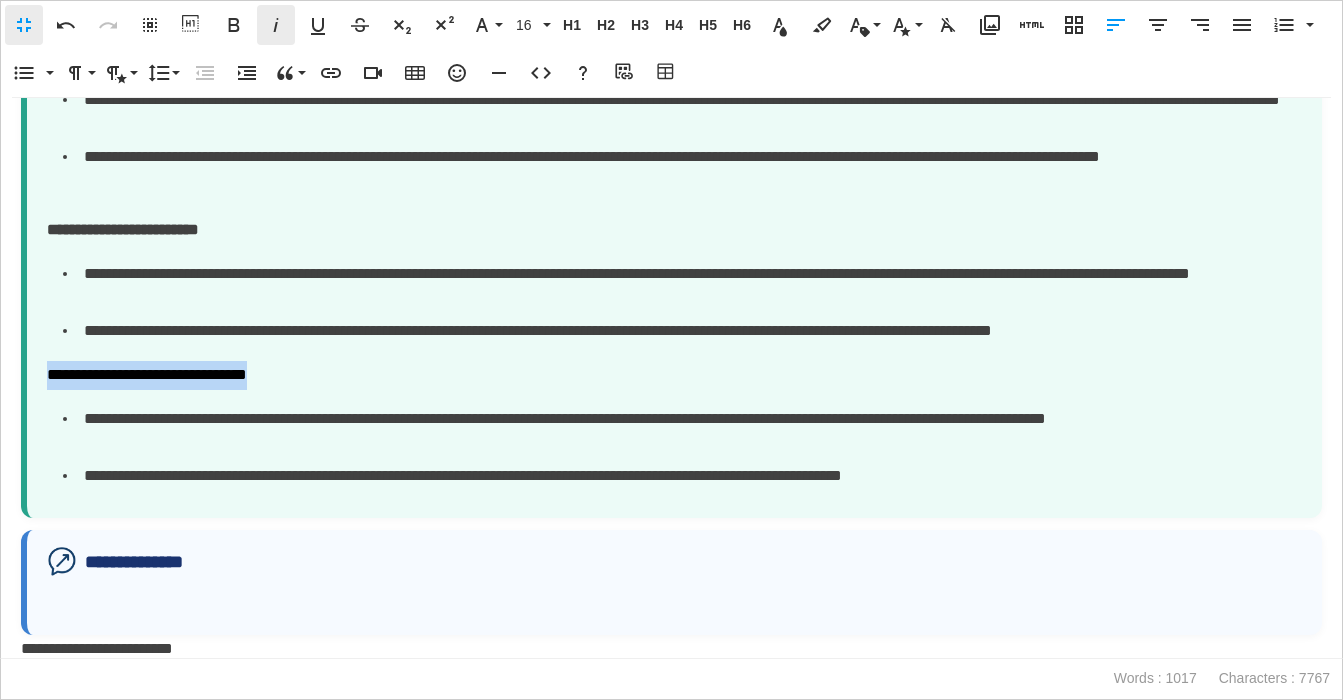 scroll, scrollTop: 1933, scrollLeft: 0, axis: vertical 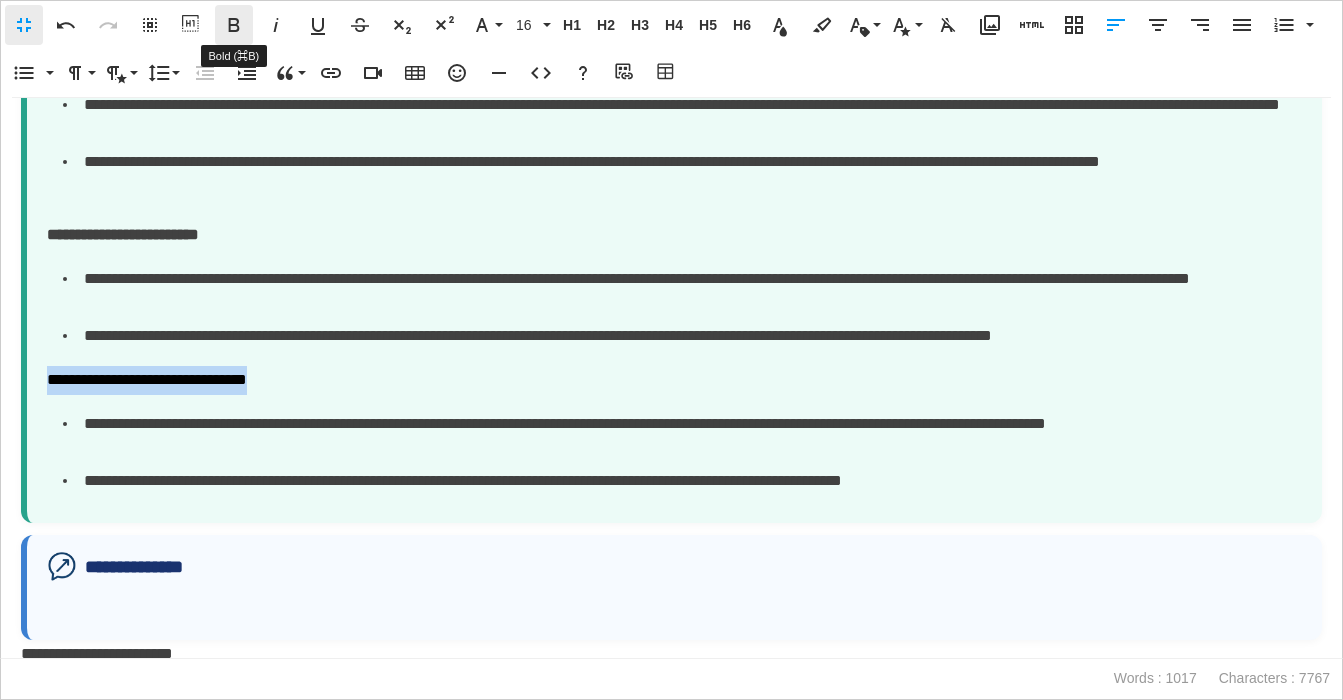click 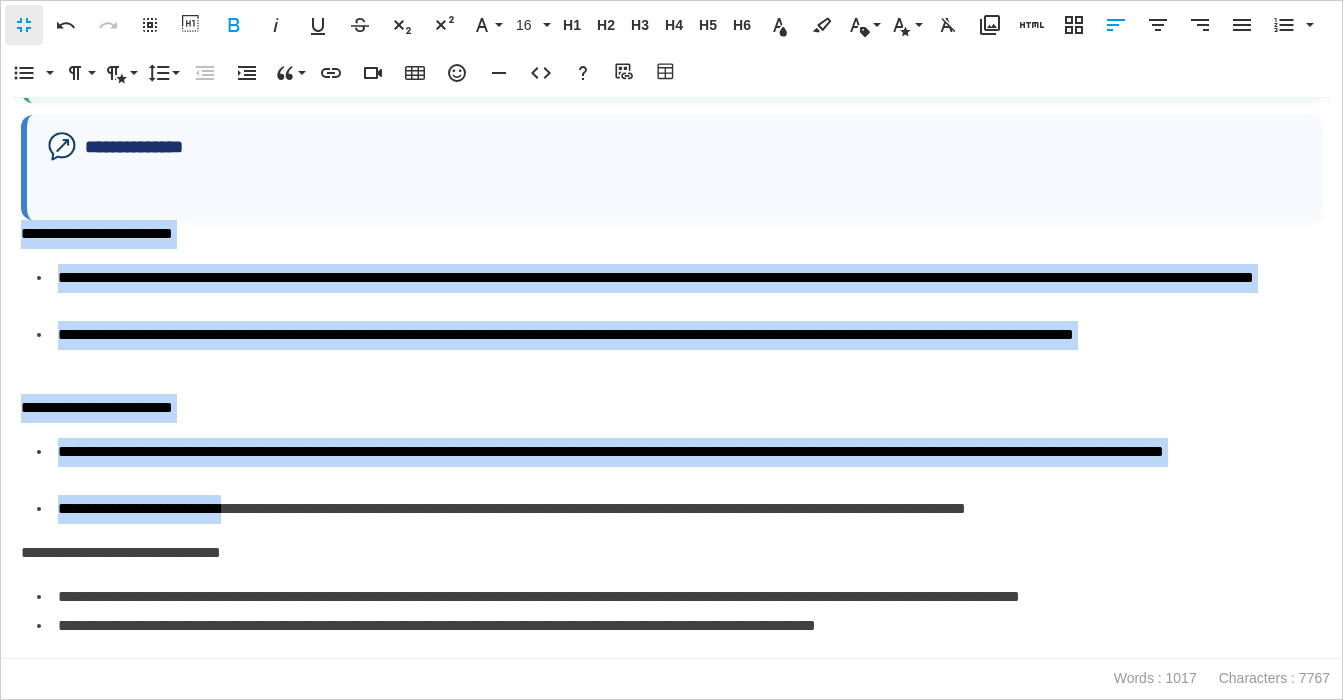 scroll, scrollTop: 2465, scrollLeft: 0, axis: vertical 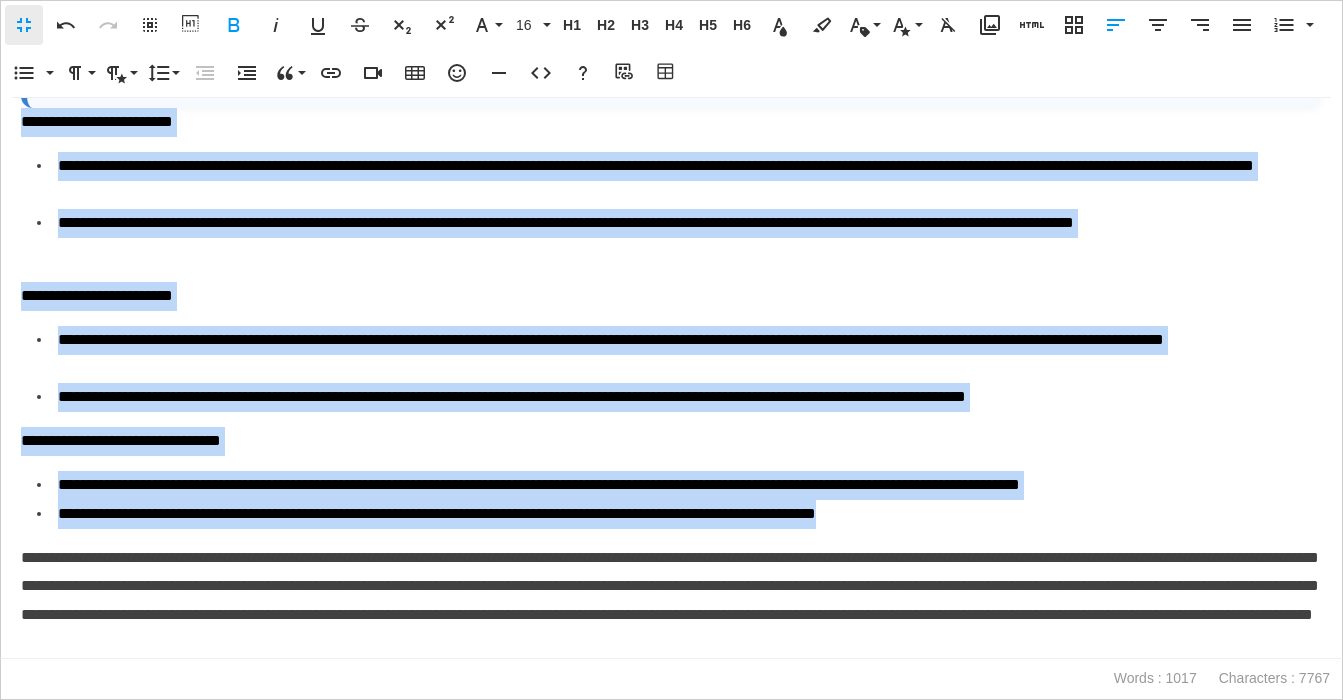 drag, startPoint x: 25, startPoint y: 233, endPoint x: 1024, endPoint y: 513, distance: 1037.4974 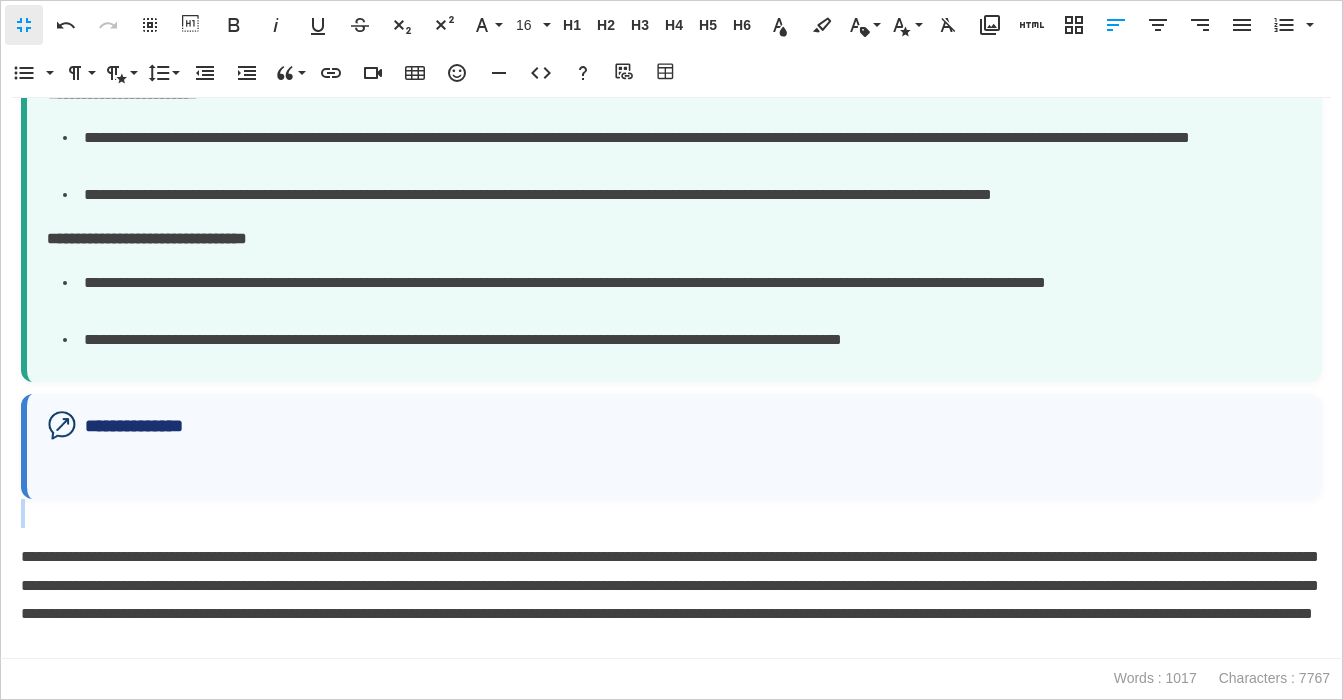 scroll, scrollTop: 2074, scrollLeft: 0, axis: vertical 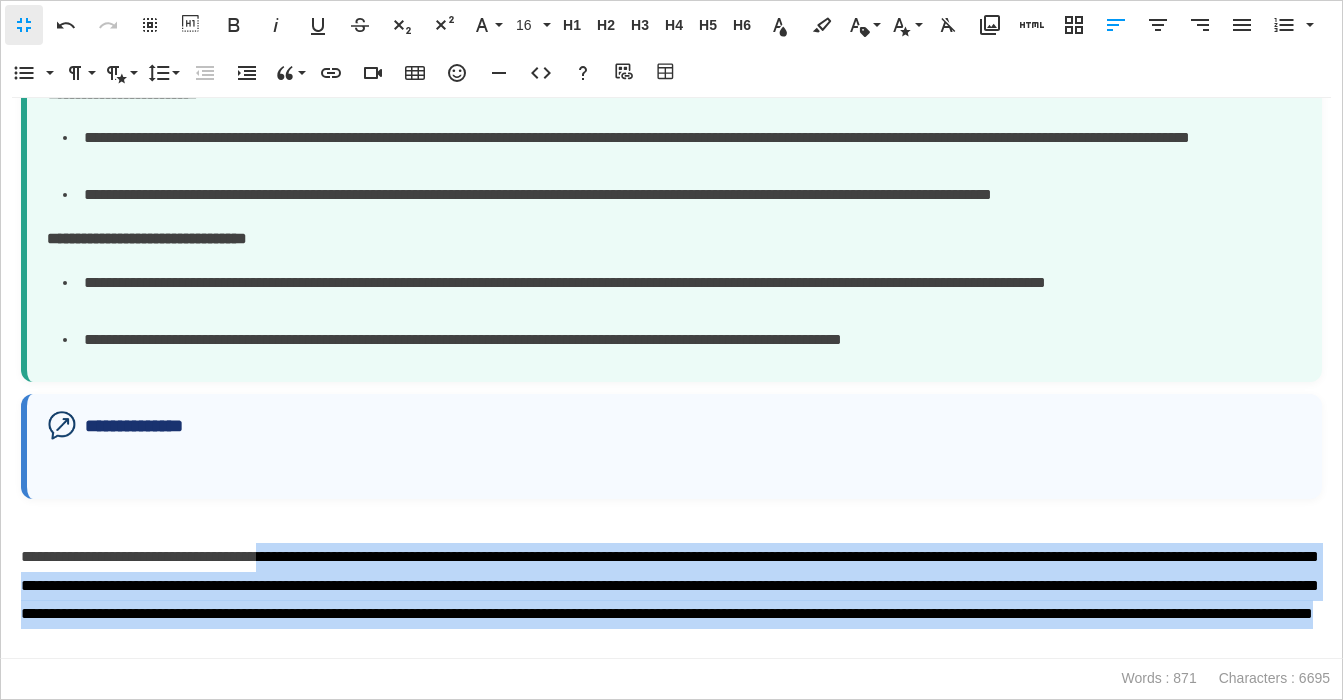 drag, startPoint x: 311, startPoint y: 558, endPoint x: 1037, endPoint y: 635, distance: 730.0719 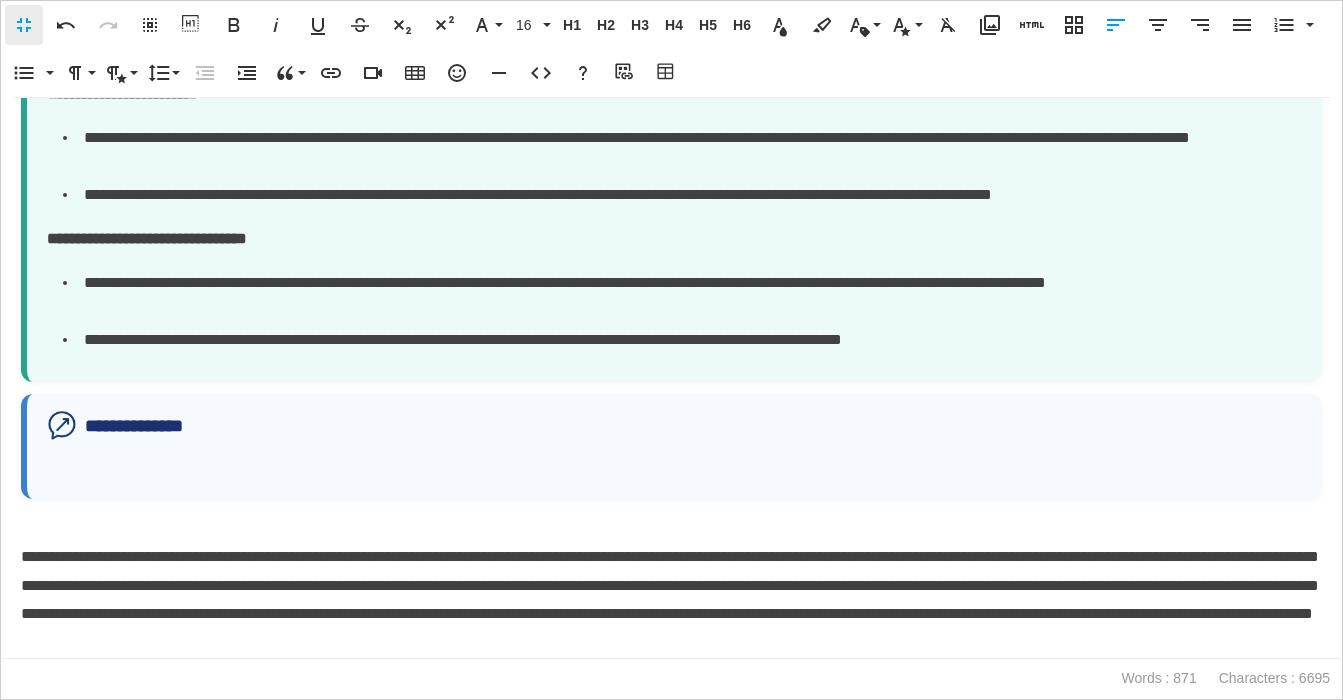 click at bounding box center (674, 474) 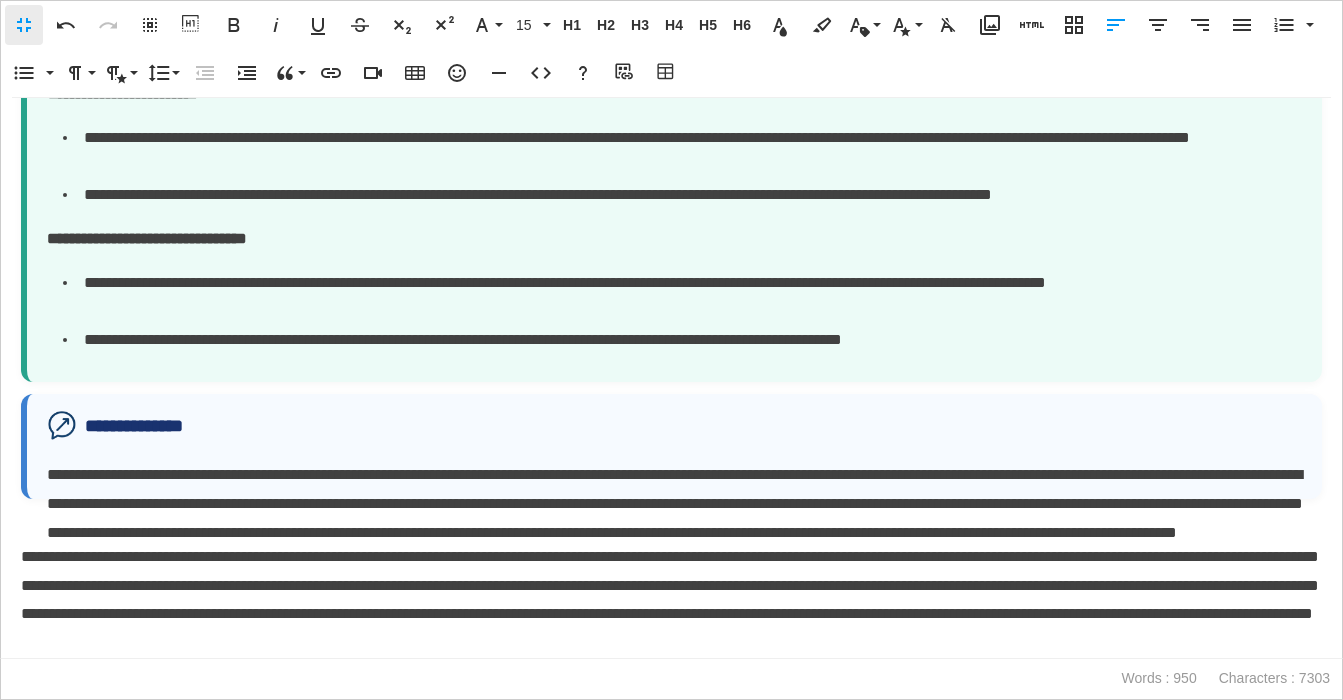 scroll, scrollTop: 2178, scrollLeft: 0, axis: vertical 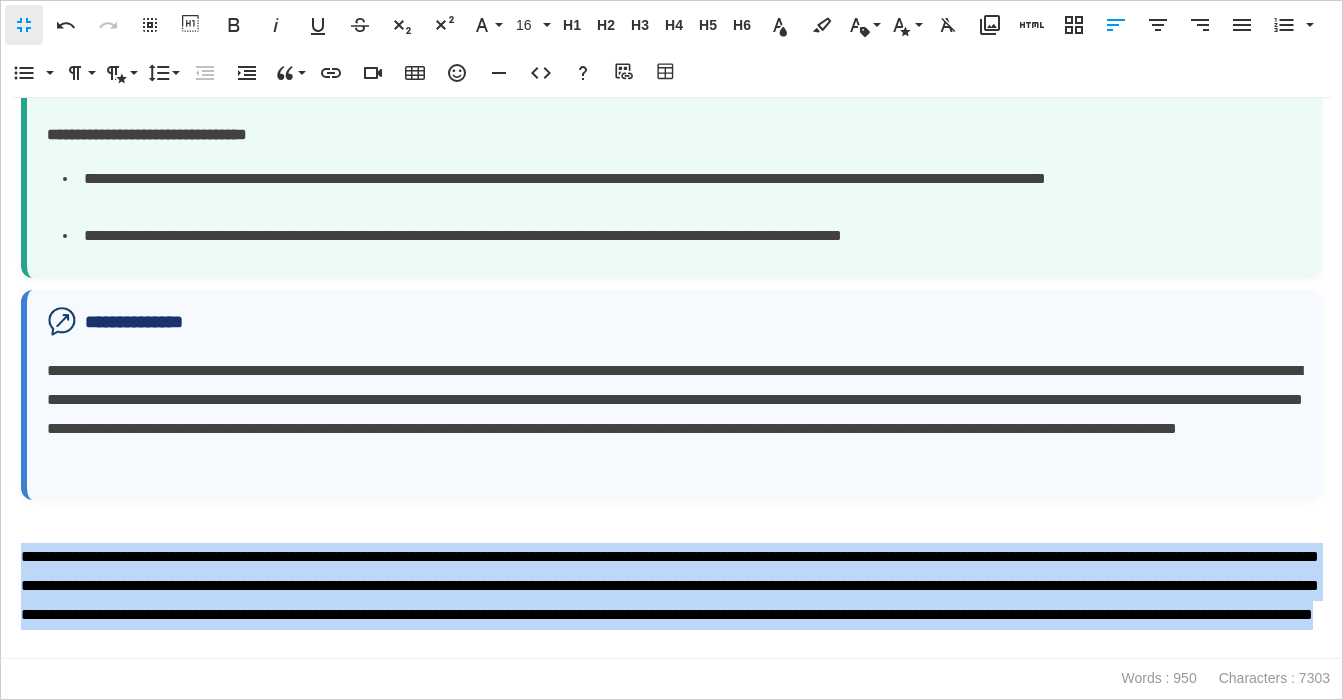 drag, startPoint x: 1000, startPoint y: 646, endPoint x: -19, endPoint y: 555, distance: 1023.05524 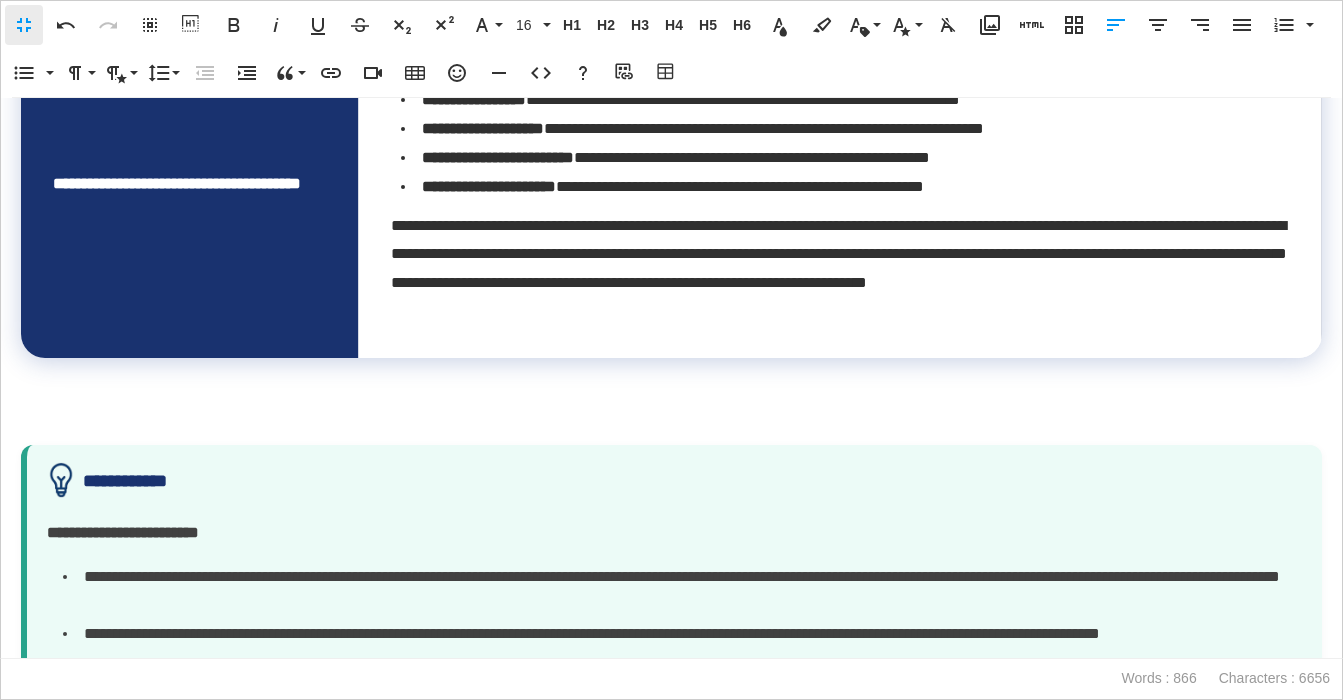 scroll, scrollTop: 1446, scrollLeft: 0, axis: vertical 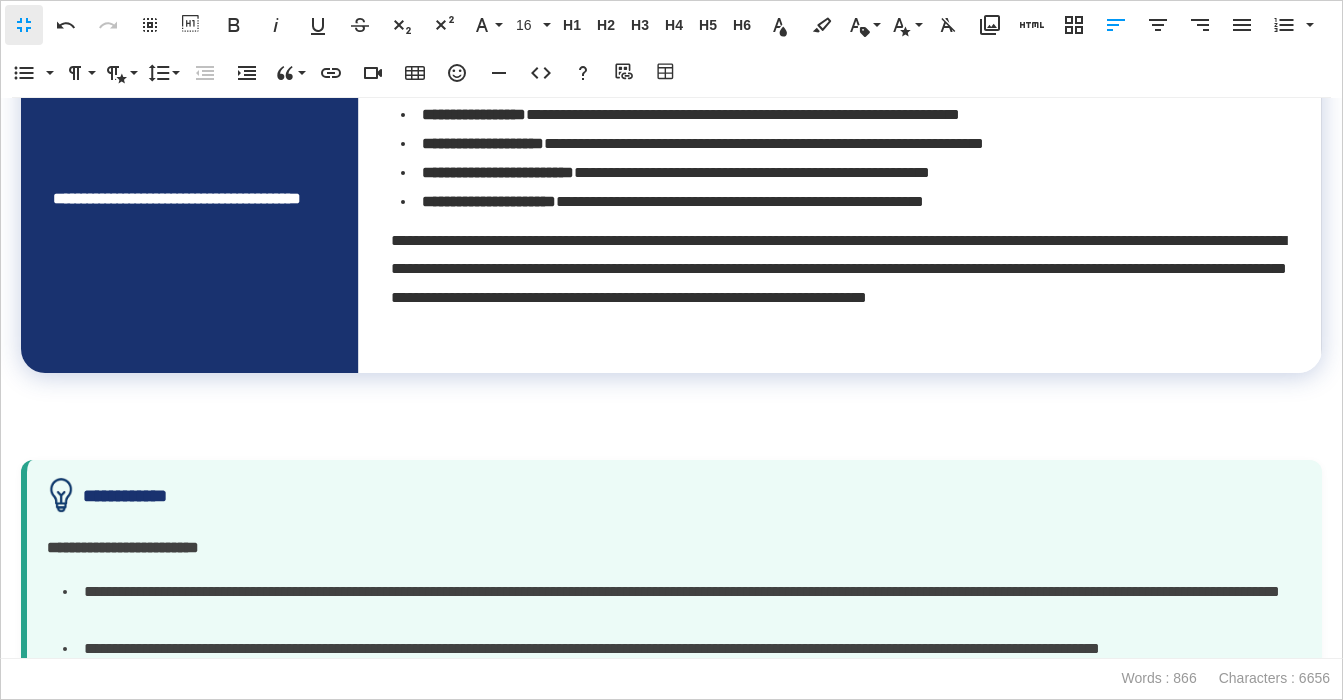 click at bounding box center [671, 431] 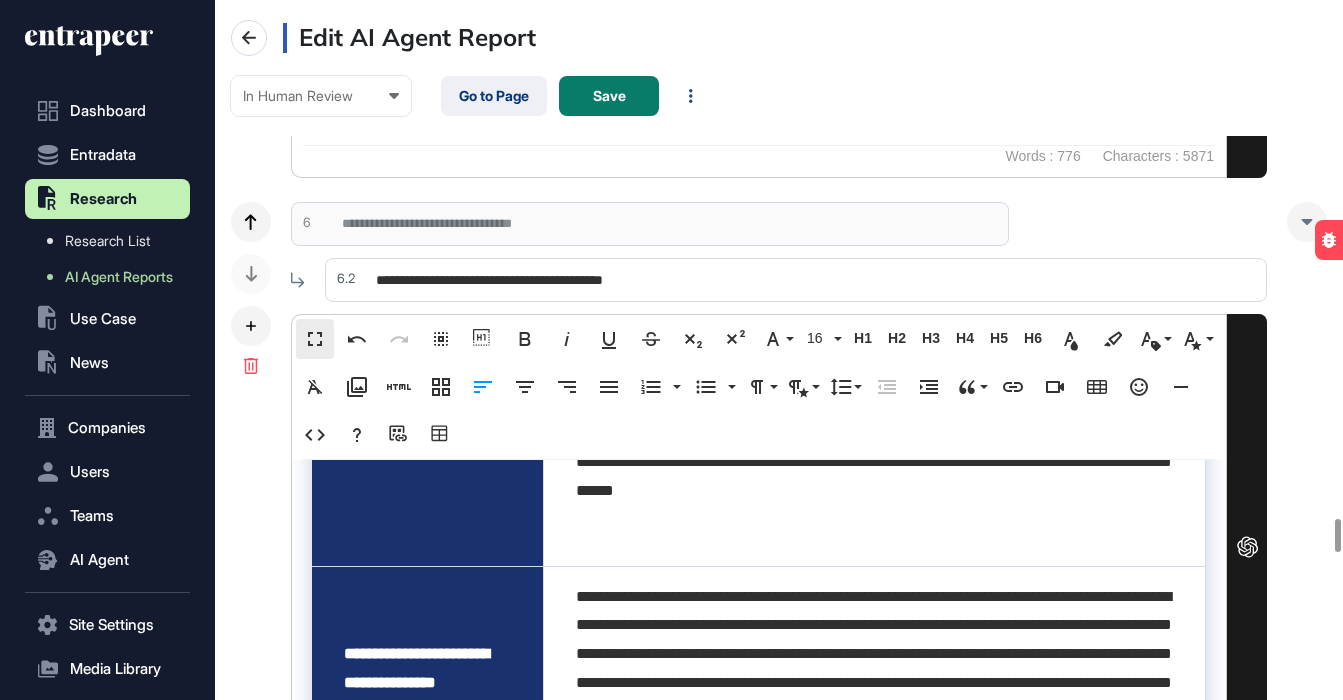 scroll, scrollTop: 1, scrollLeft: 1, axis: both 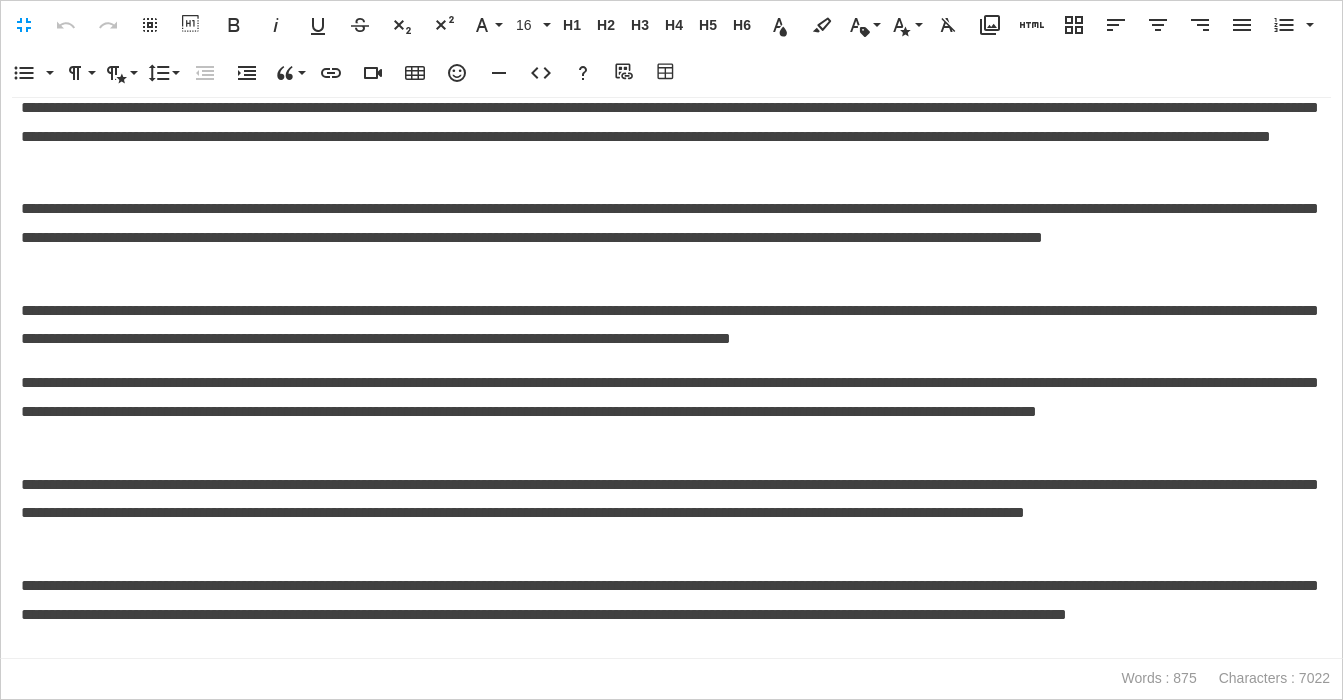 click on "**********" at bounding box center (671, 238) 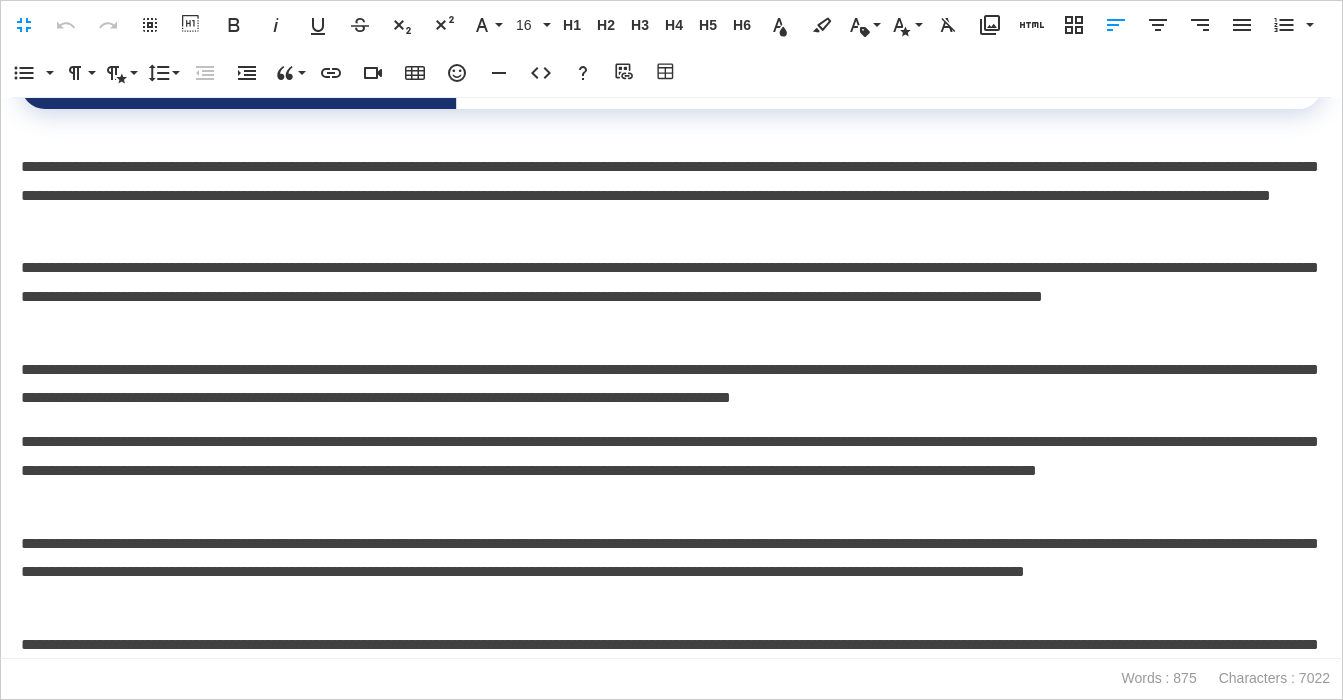 scroll, scrollTop: 1935, scrollLeft: 0, axis: vertical 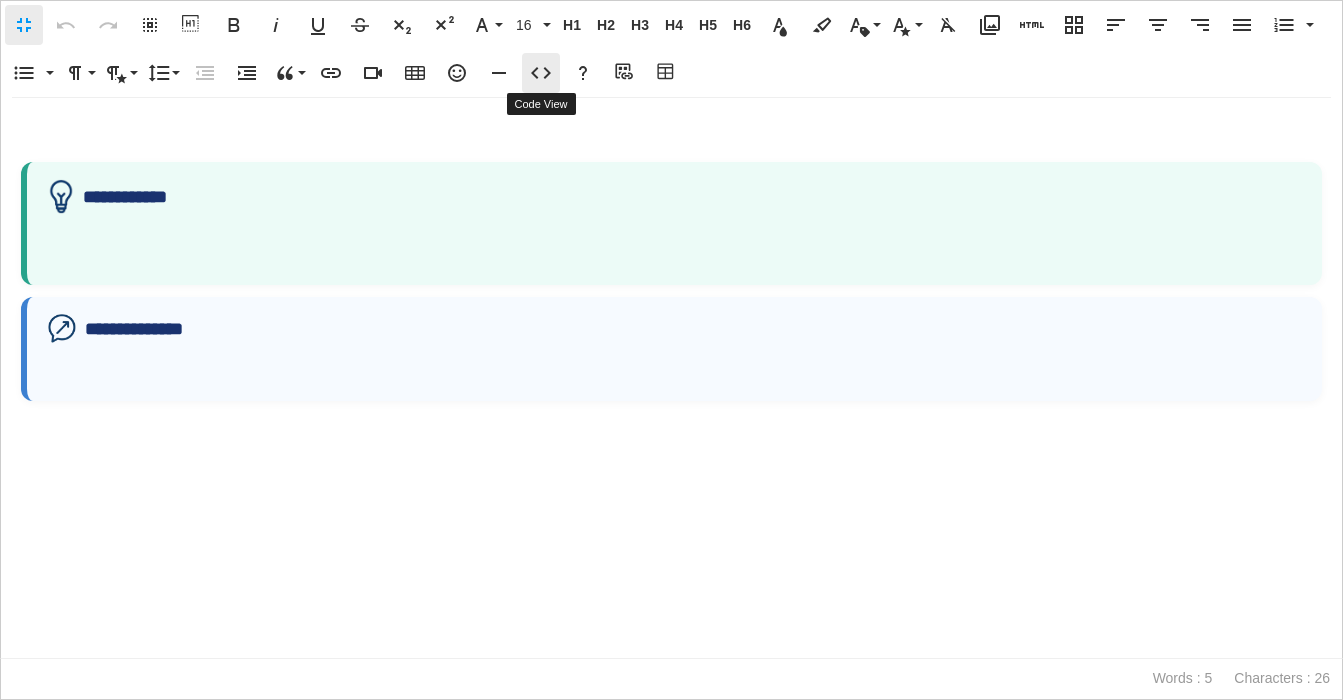 click 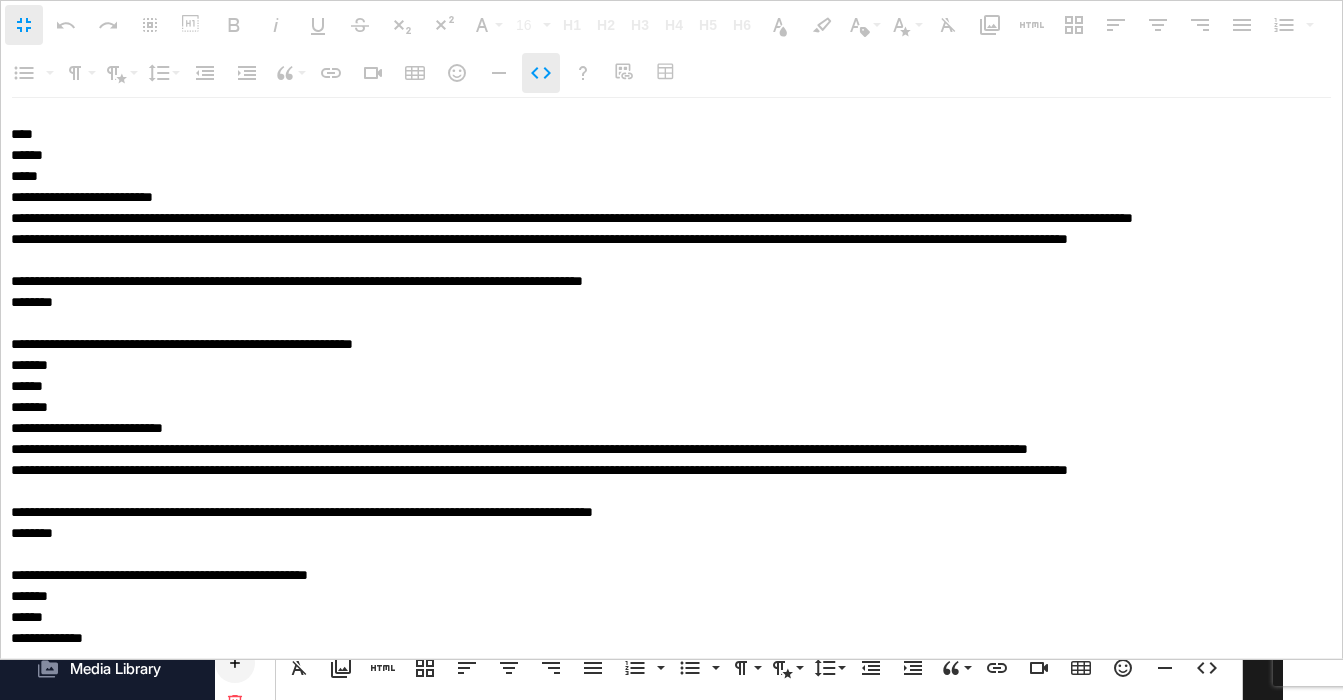 click on "Code View" at bounding box center (541, 73) 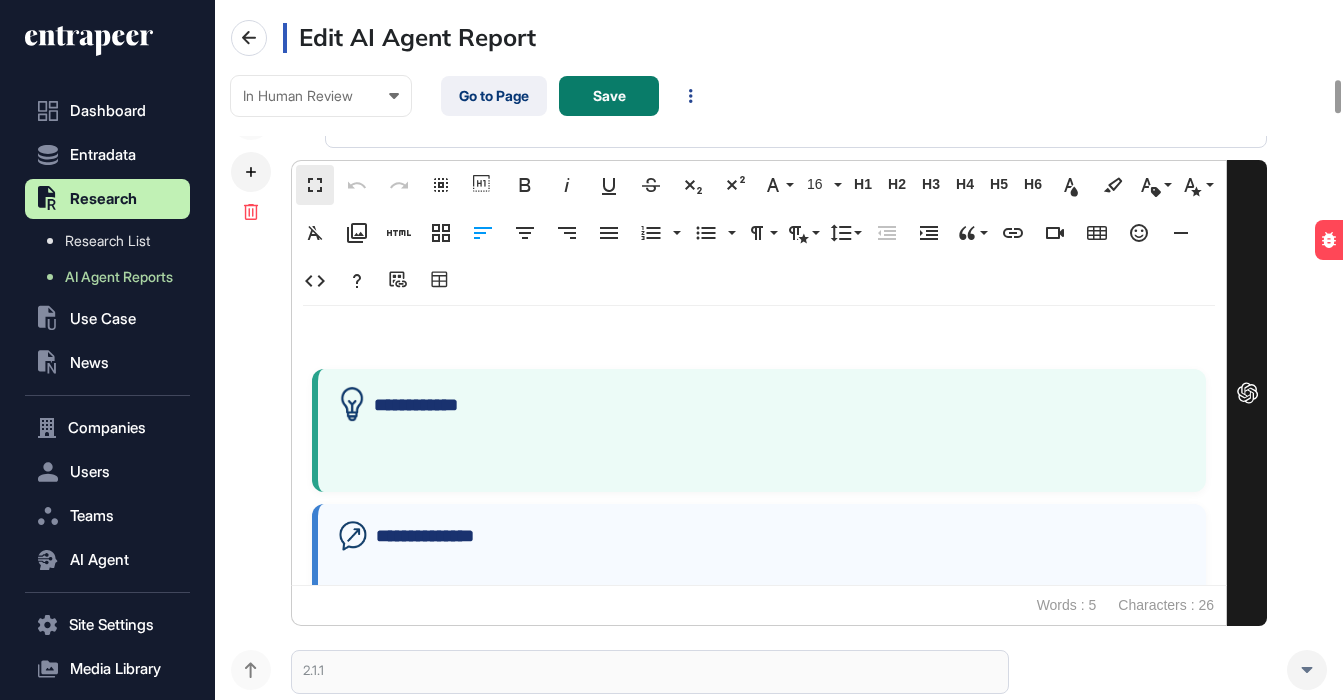 scroll, scrollTop: 1, scrollLeft: 1, axis: both 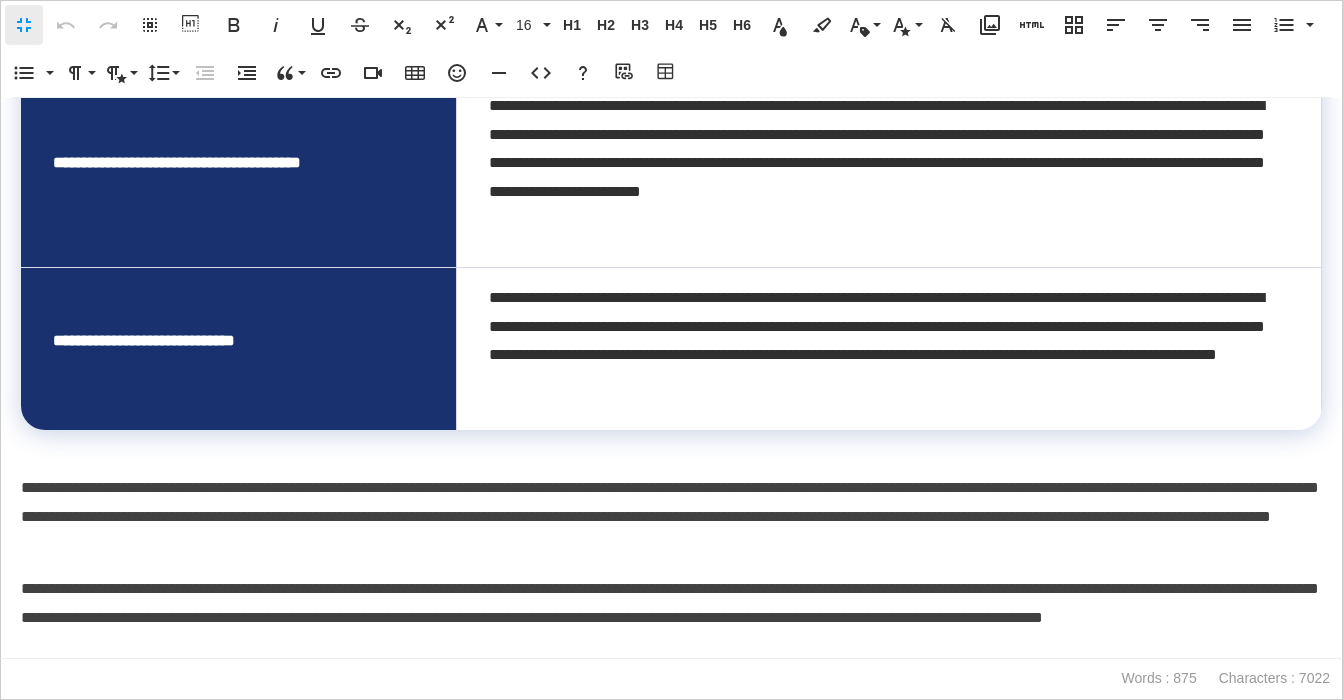 click on "**********" at bounding box center [671, 517] 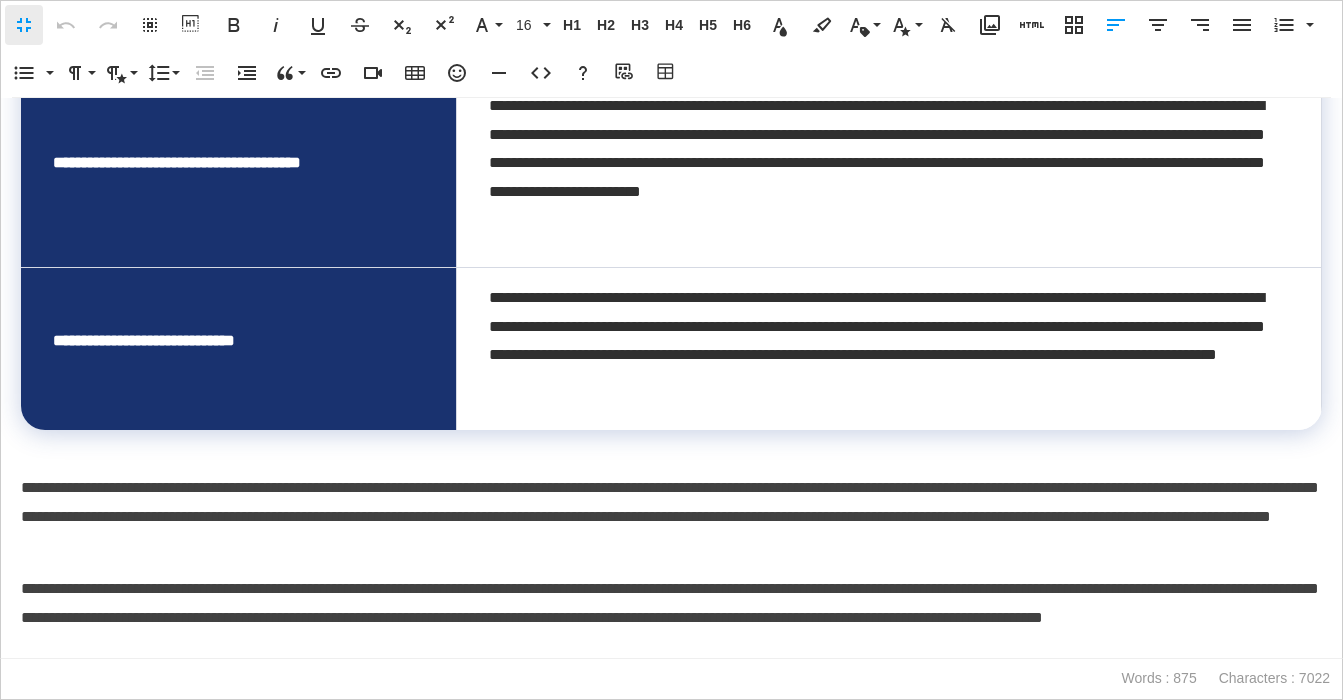 click on "**********" at bounding box center [671, 517] 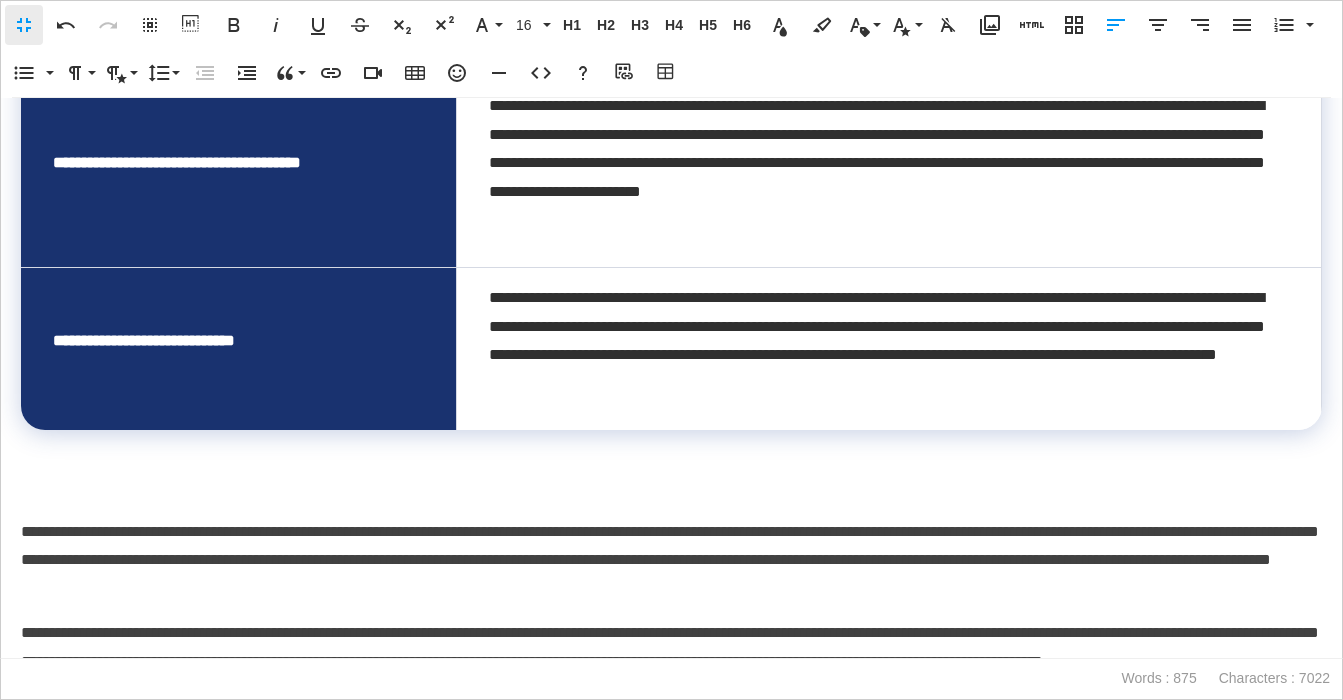 type 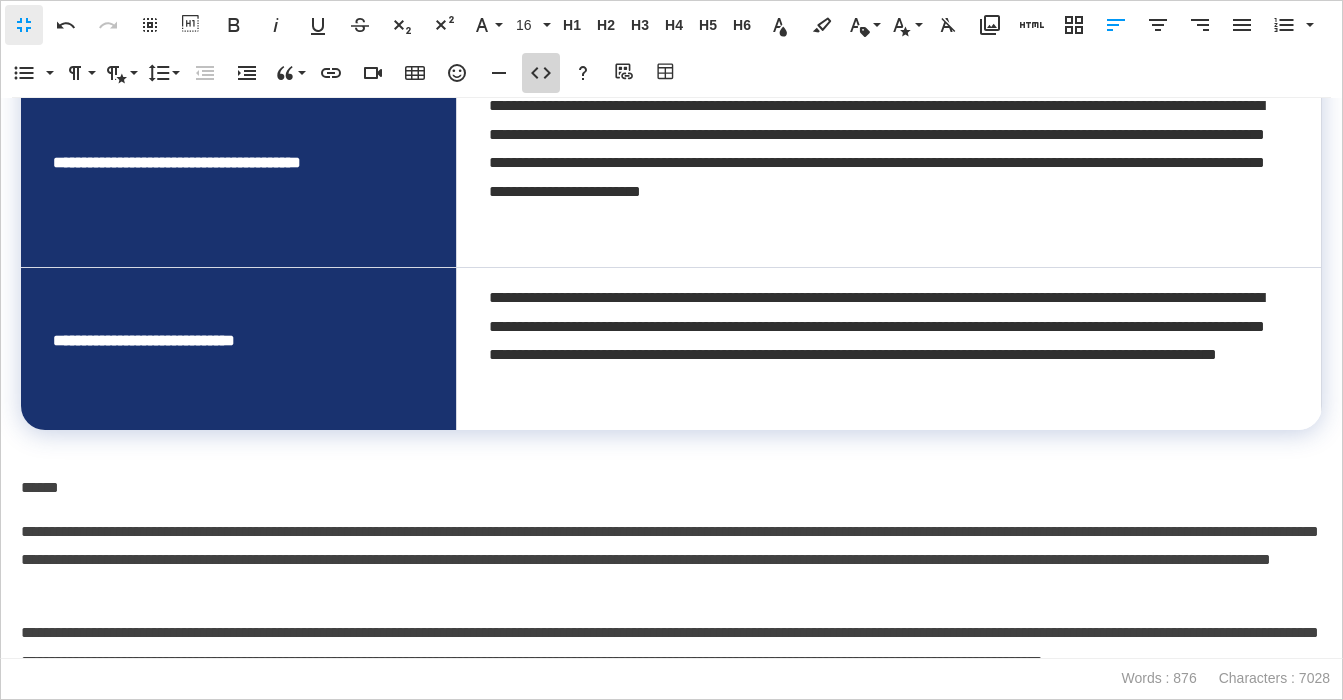 click 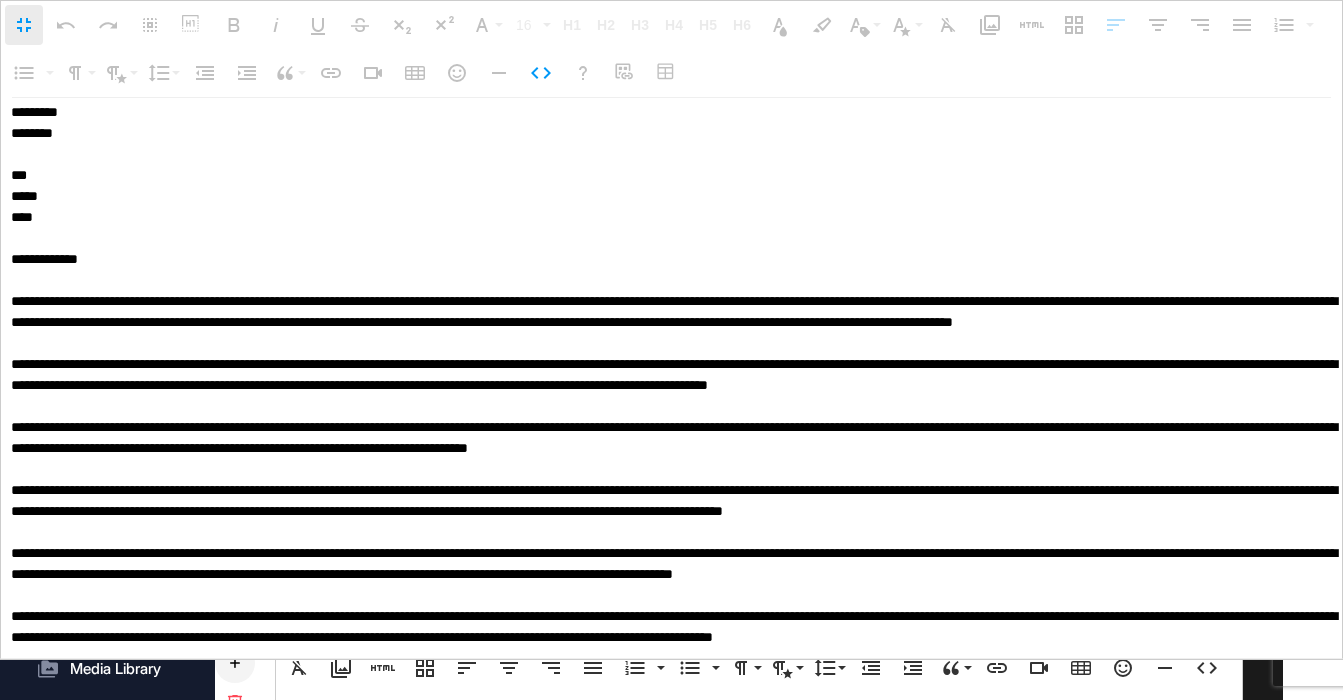click on "**********" at bounding box center (671, 0) 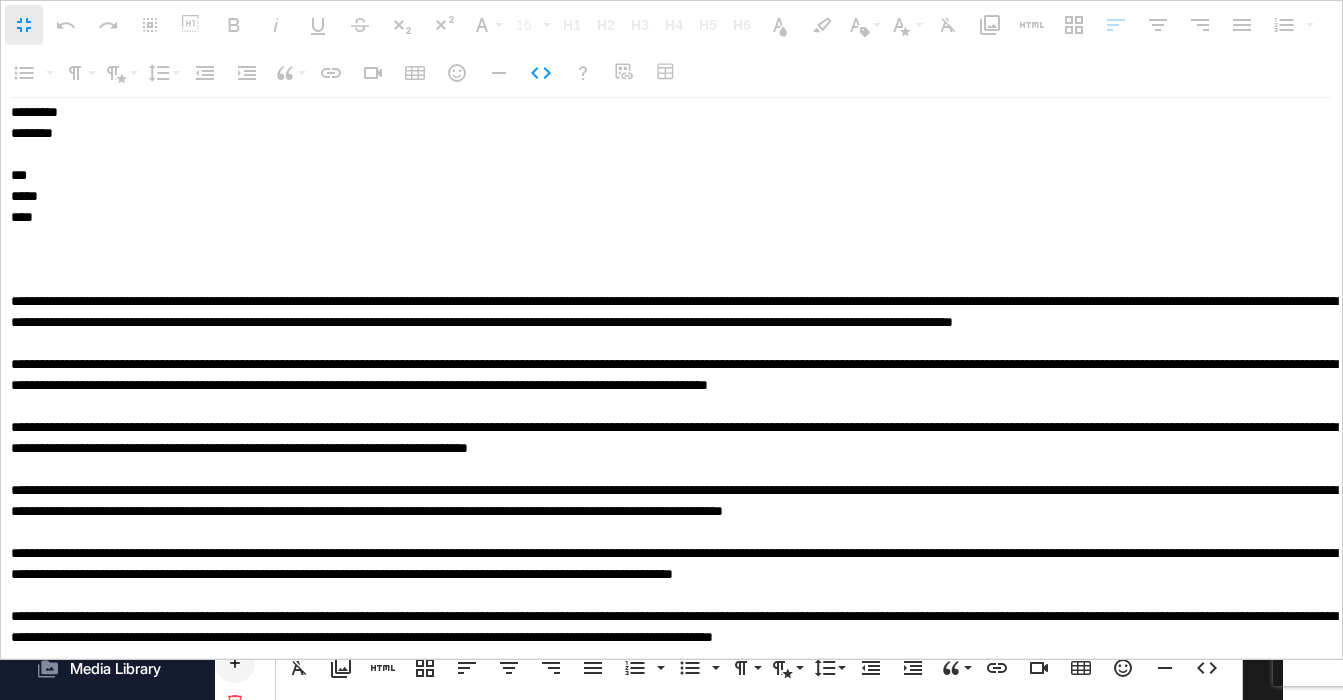 type on "**********" 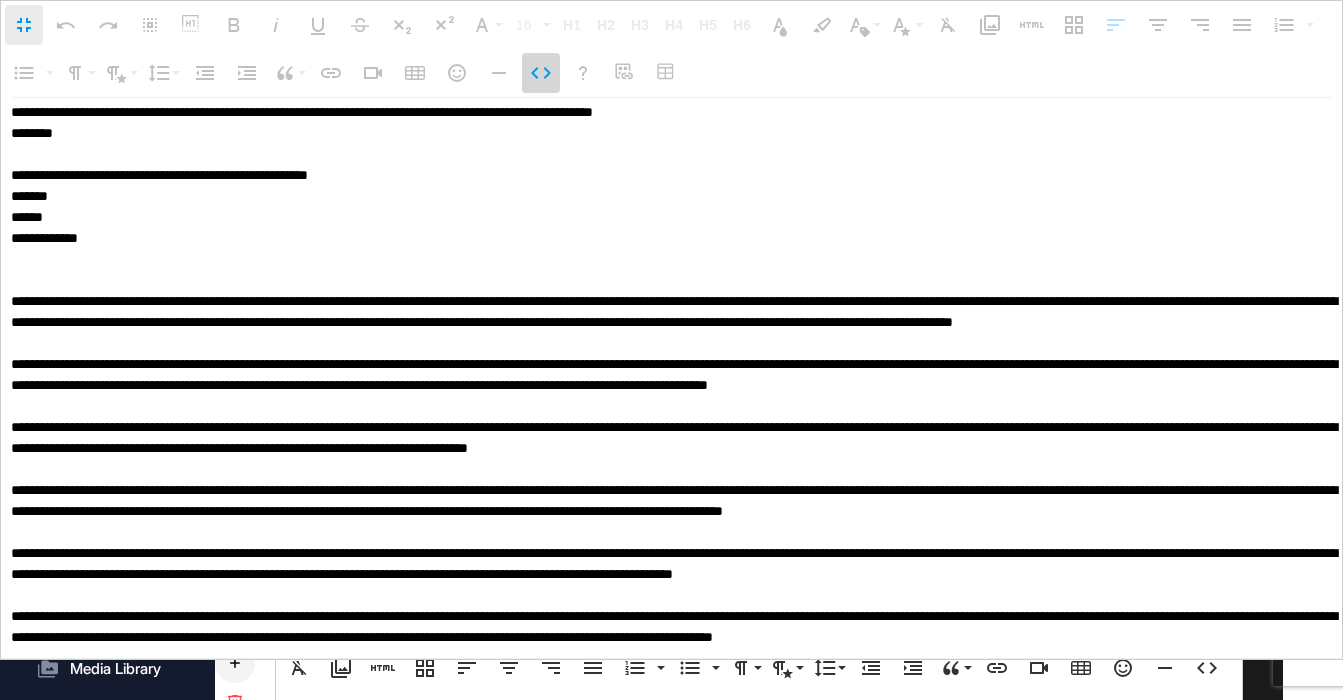 drag, startPoint x: 548, startPoint y: 79, endPoint x: 81, endPoint y: 39, distance: 468.70993 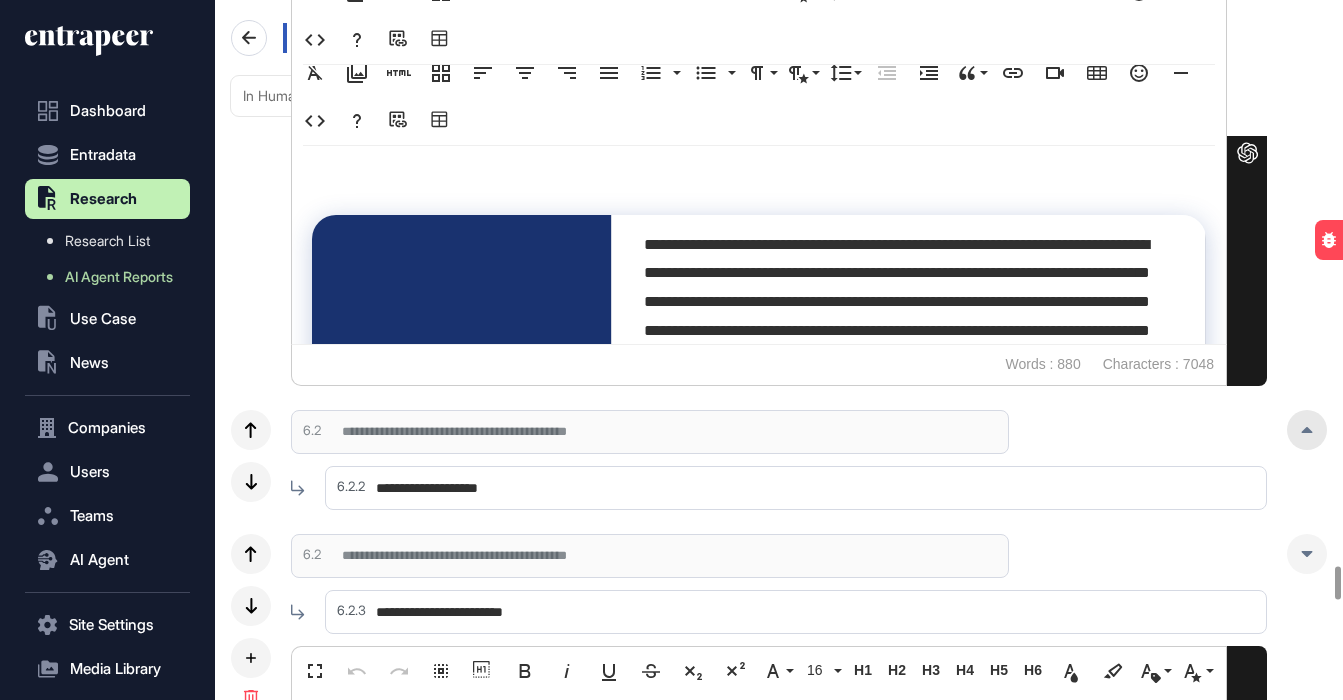 click at bounding box center (1307, 430) 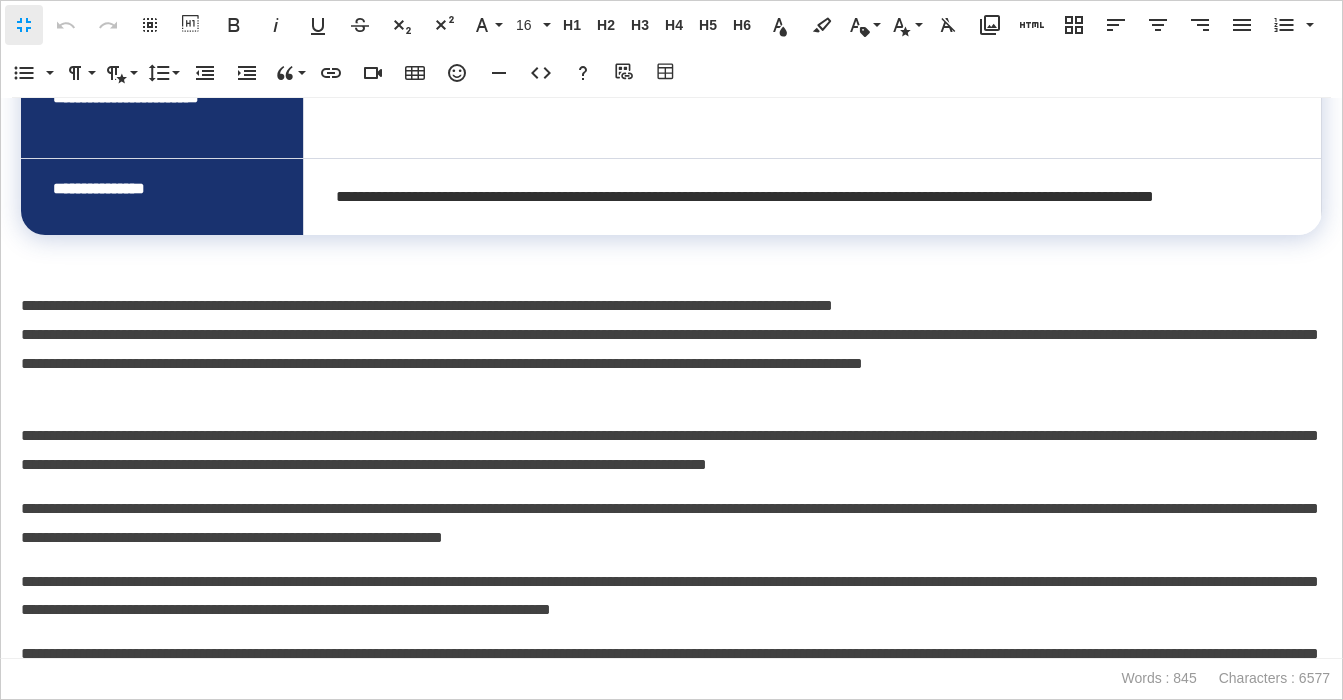 click on "**********" at bounding box center [671, 321] 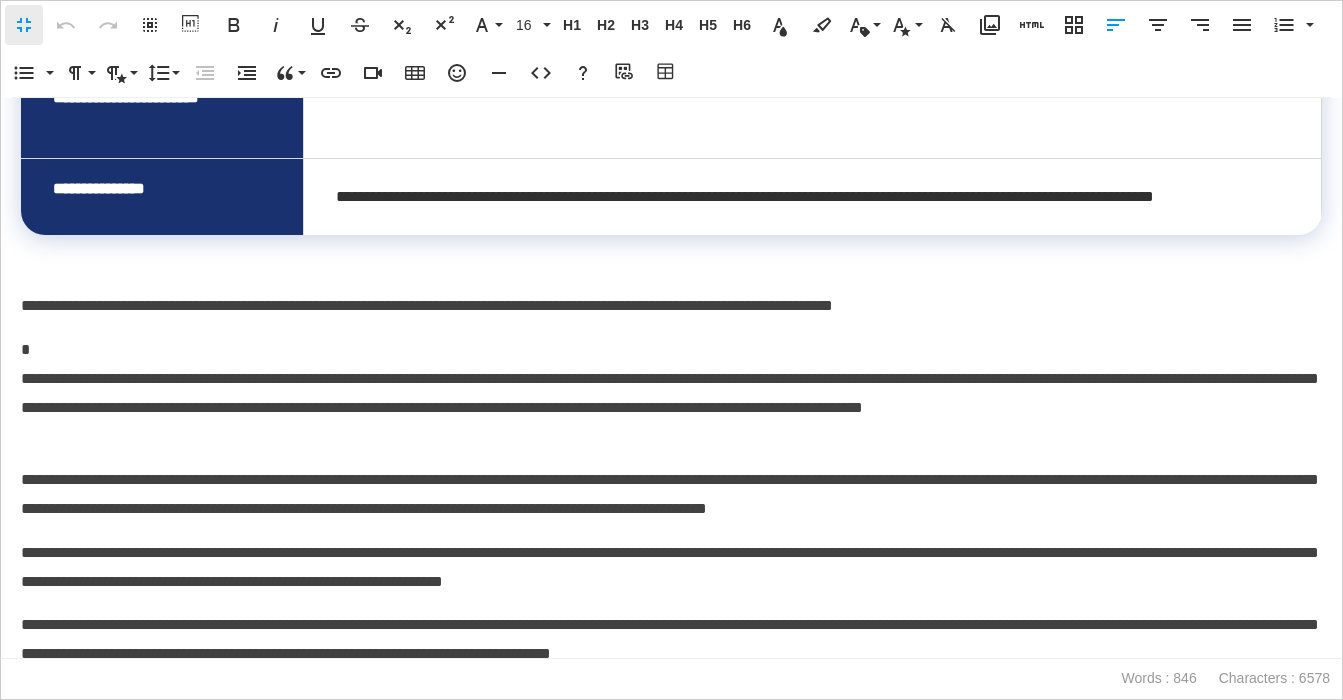 type 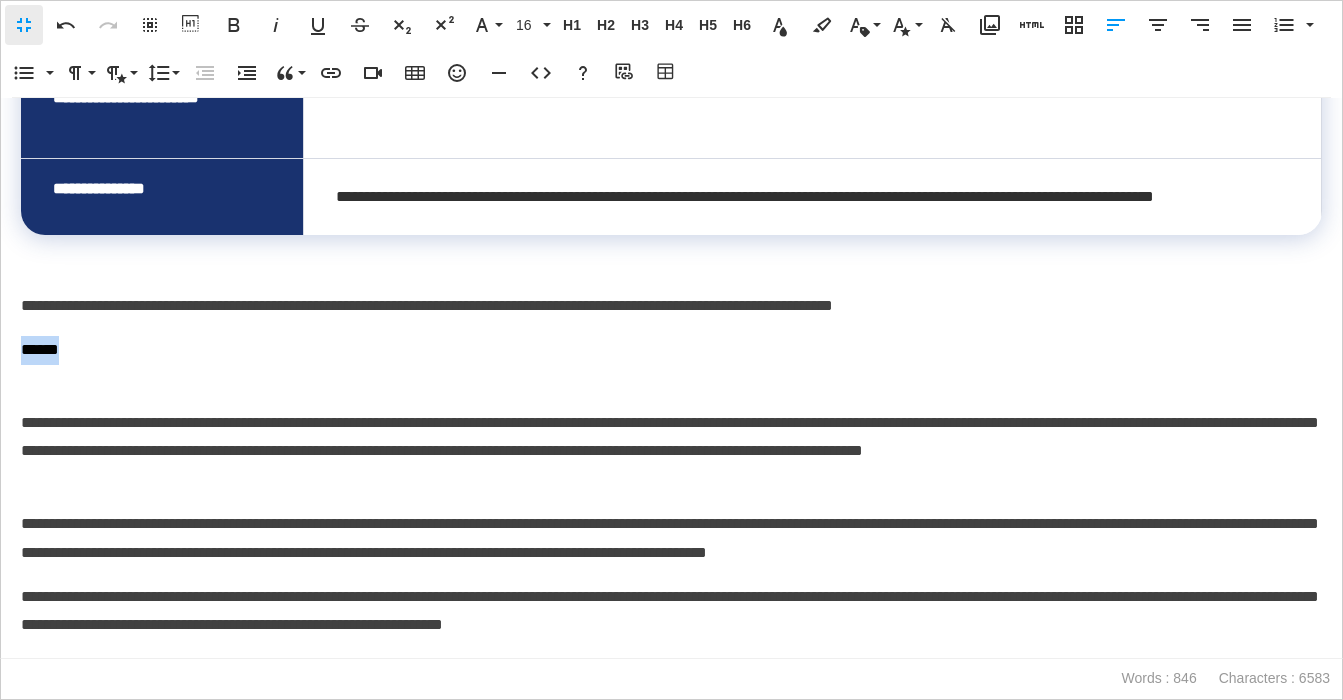 click on "**********" at bounding box center [671, 0] 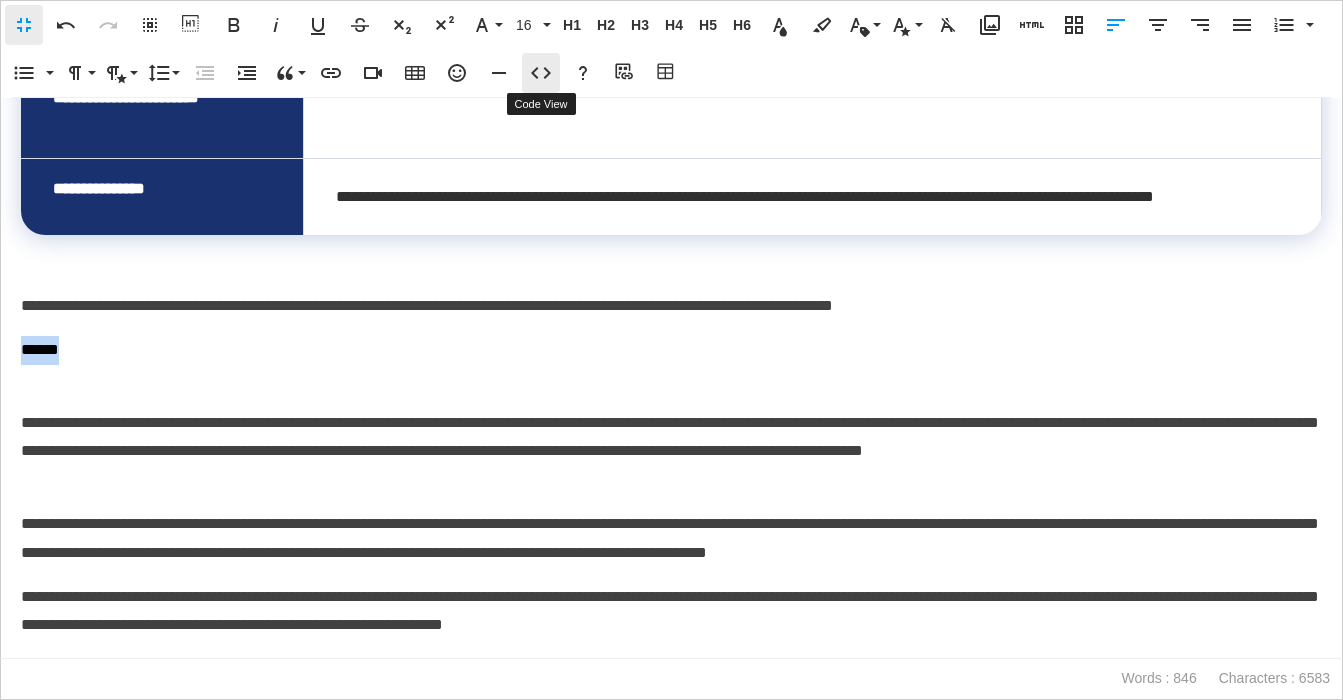 click 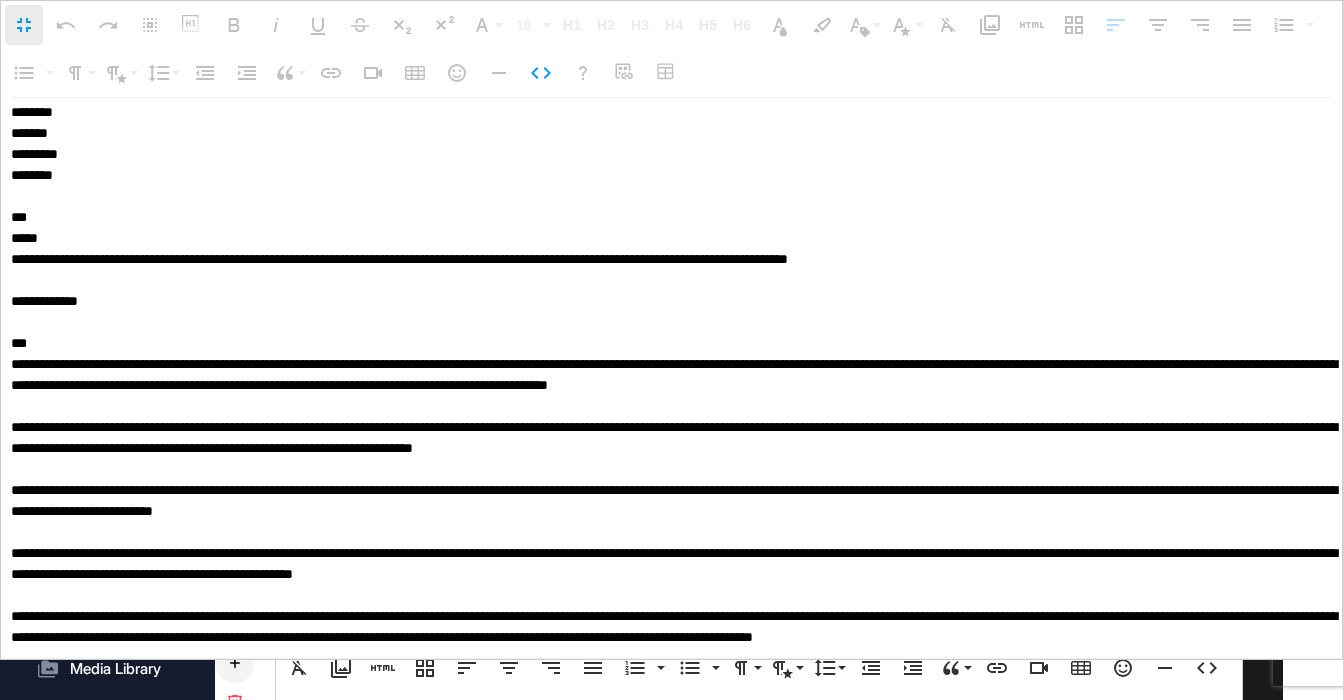 drag, startPoint x: 157, startPoint y: 196, endPoint x: -19, endPoint y: 193, distance: 176.02557 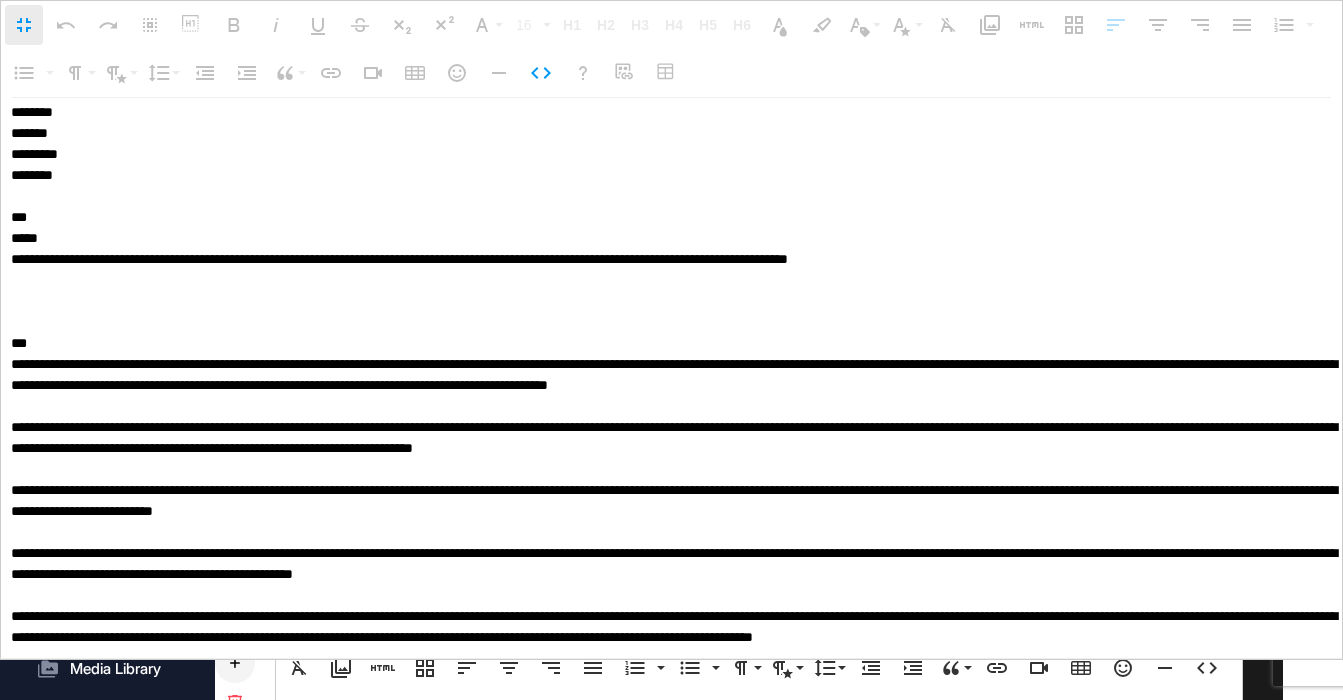 type on "**********" 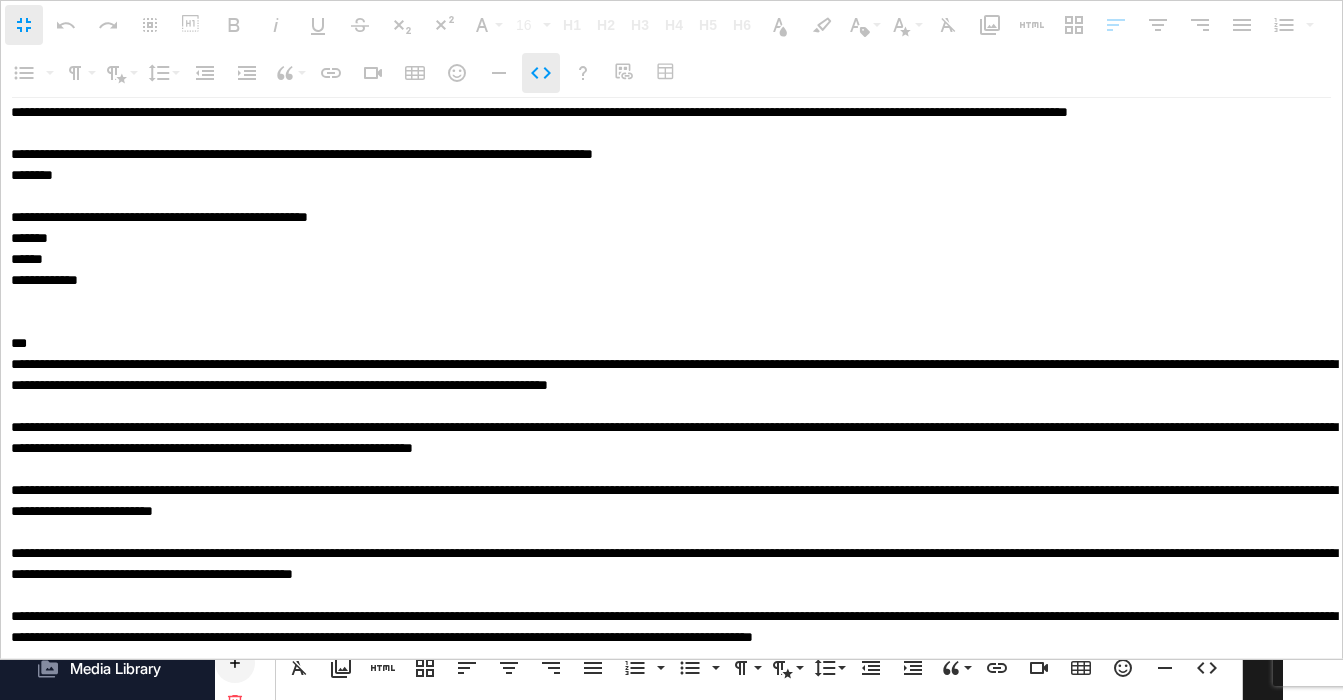 click 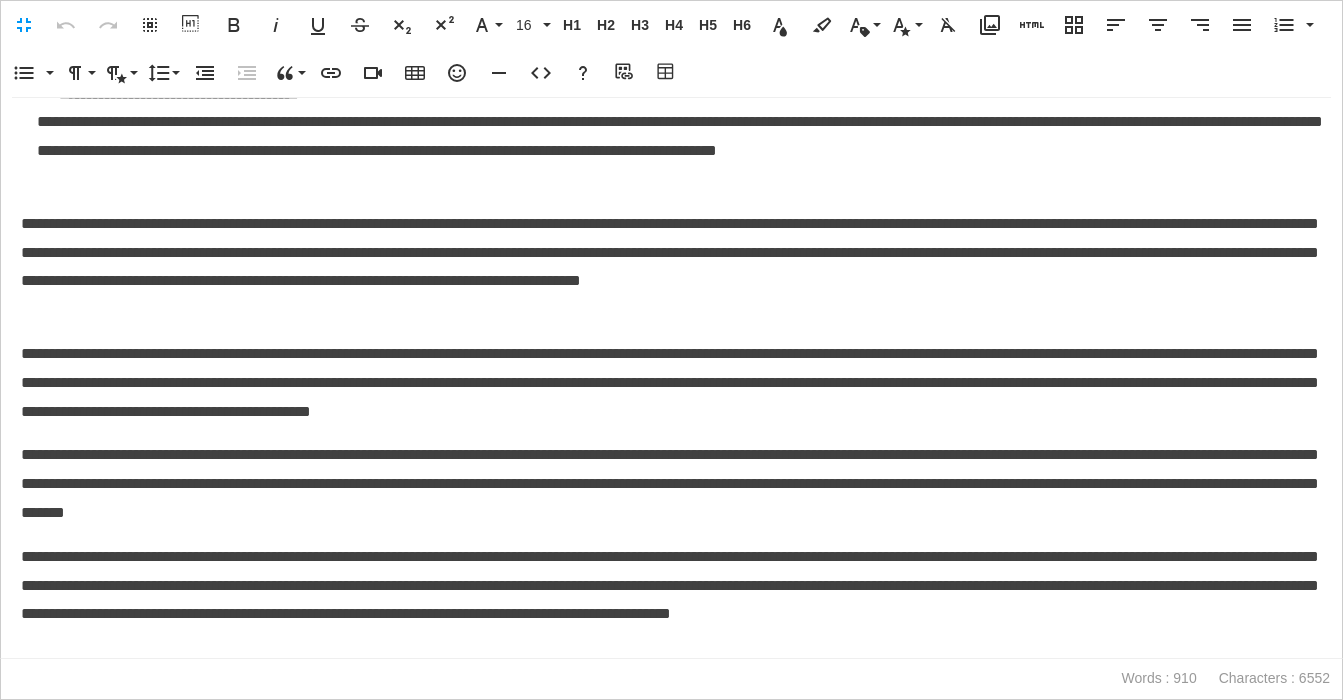 click on "**********" at bounding box center [679, 137] 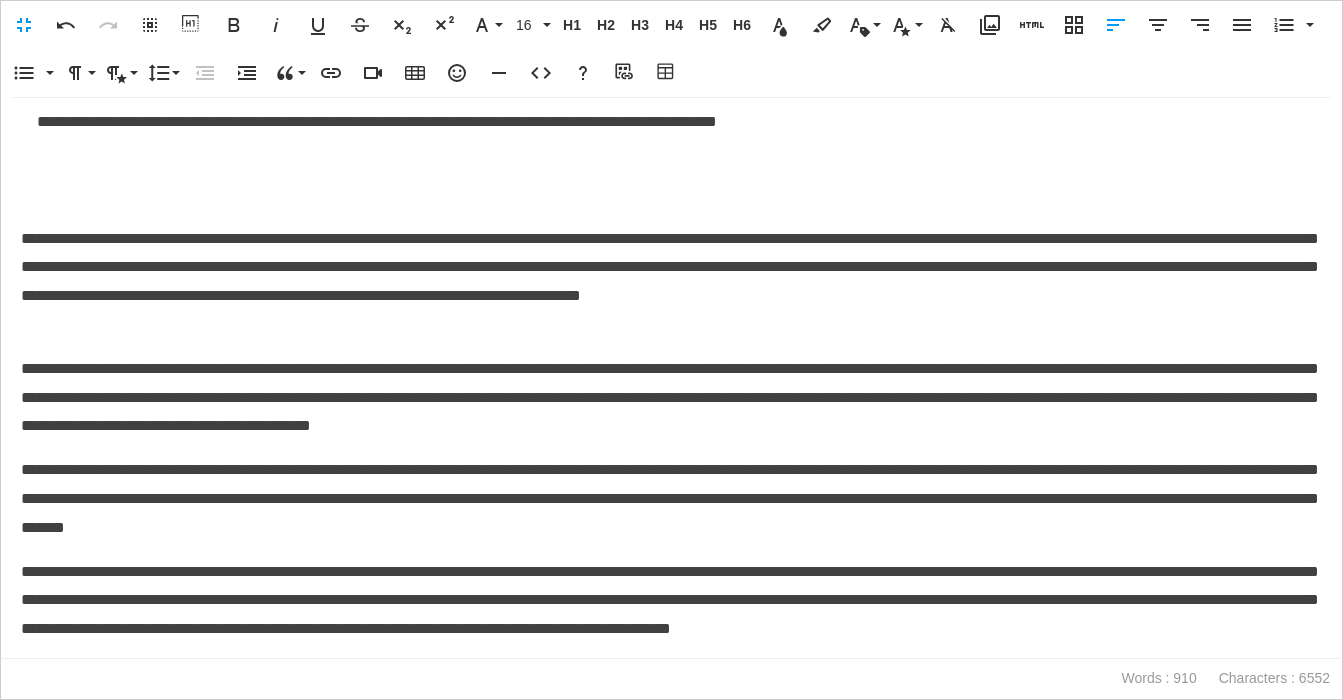 type 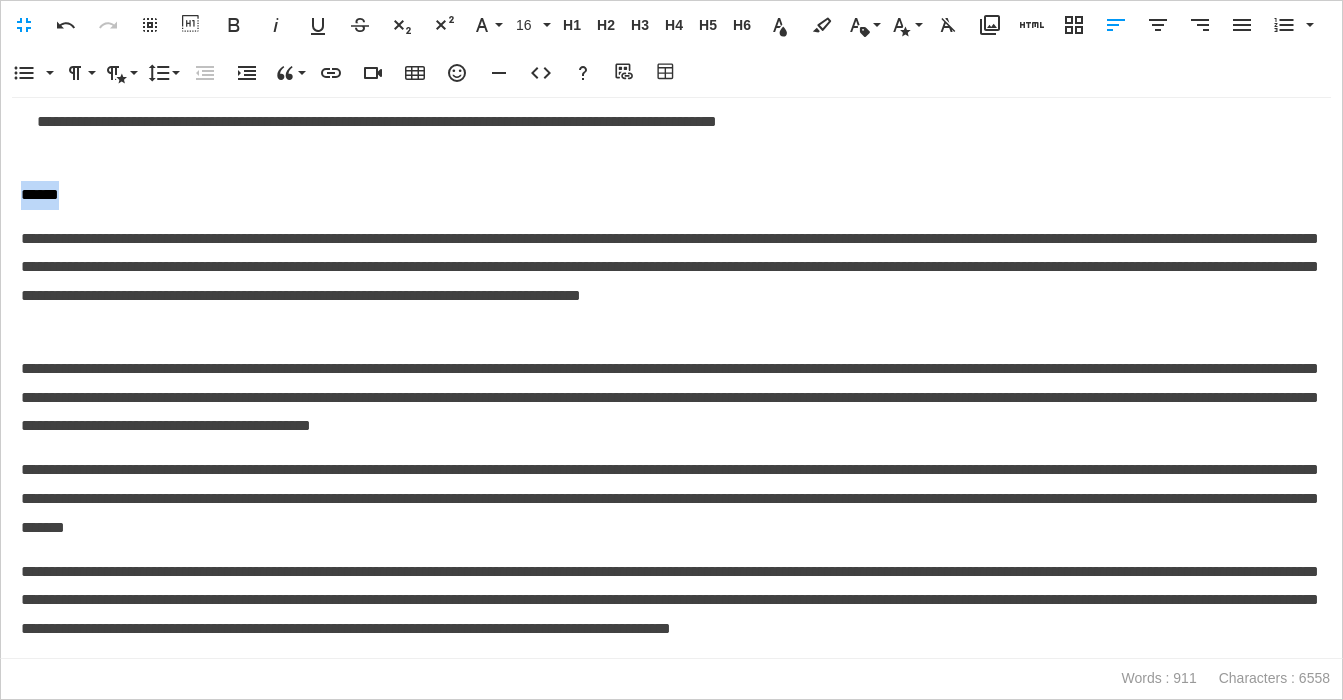drag, startPoint x: 81, startPoint y: 222, endPoint x: 83, endPoint y: 205, distance: 17.117243 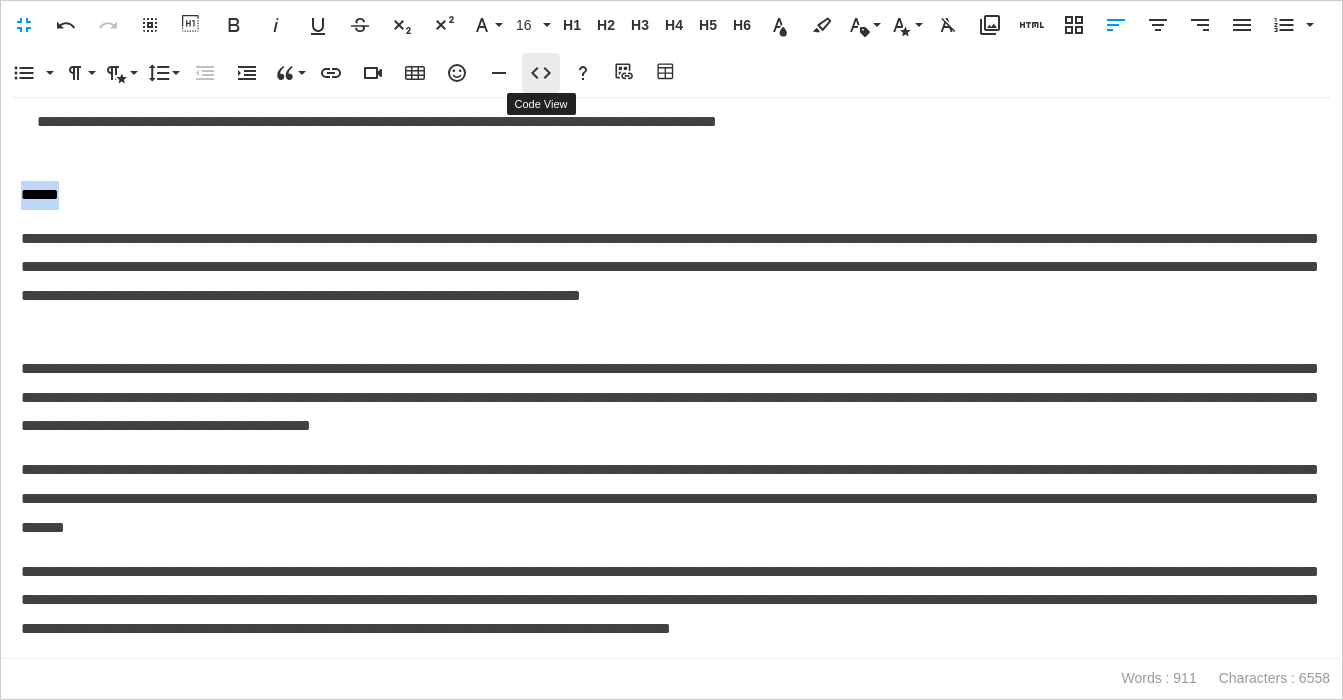 click 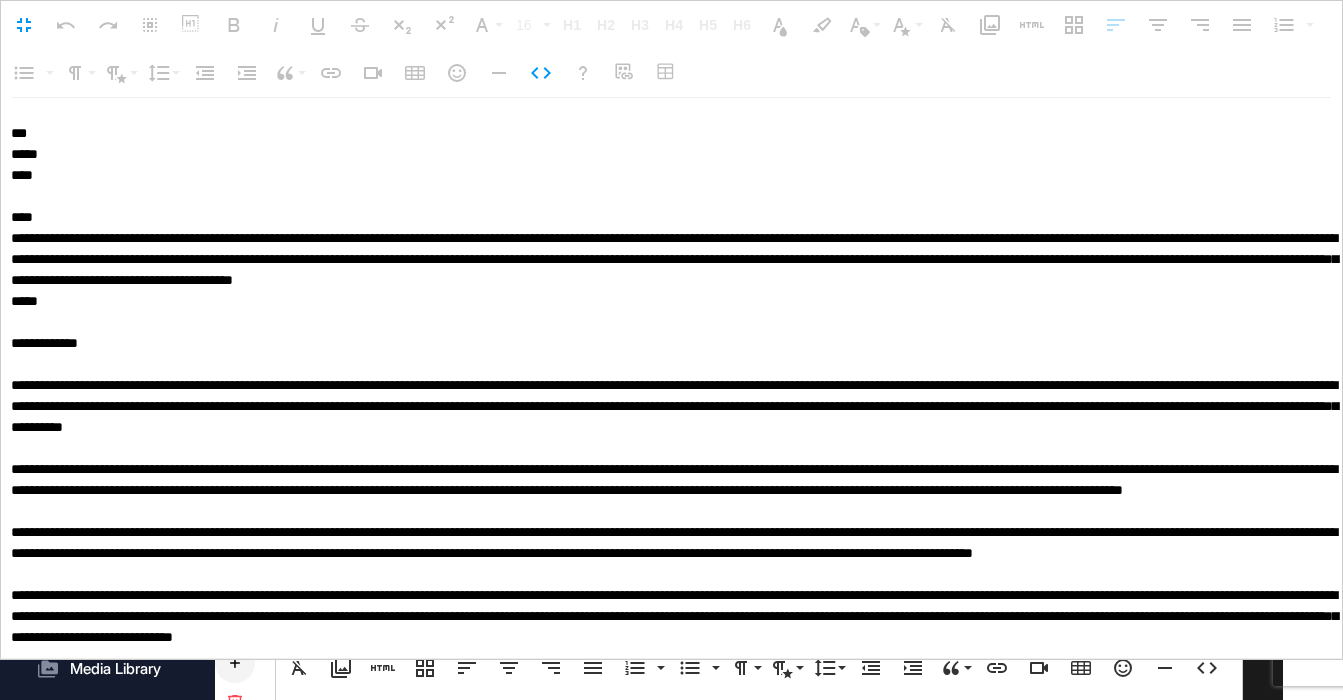 drag, startPoint x: 165, startPoint y: 220, endPoint x: -19, endPoint y: 219, distance: 184.00272 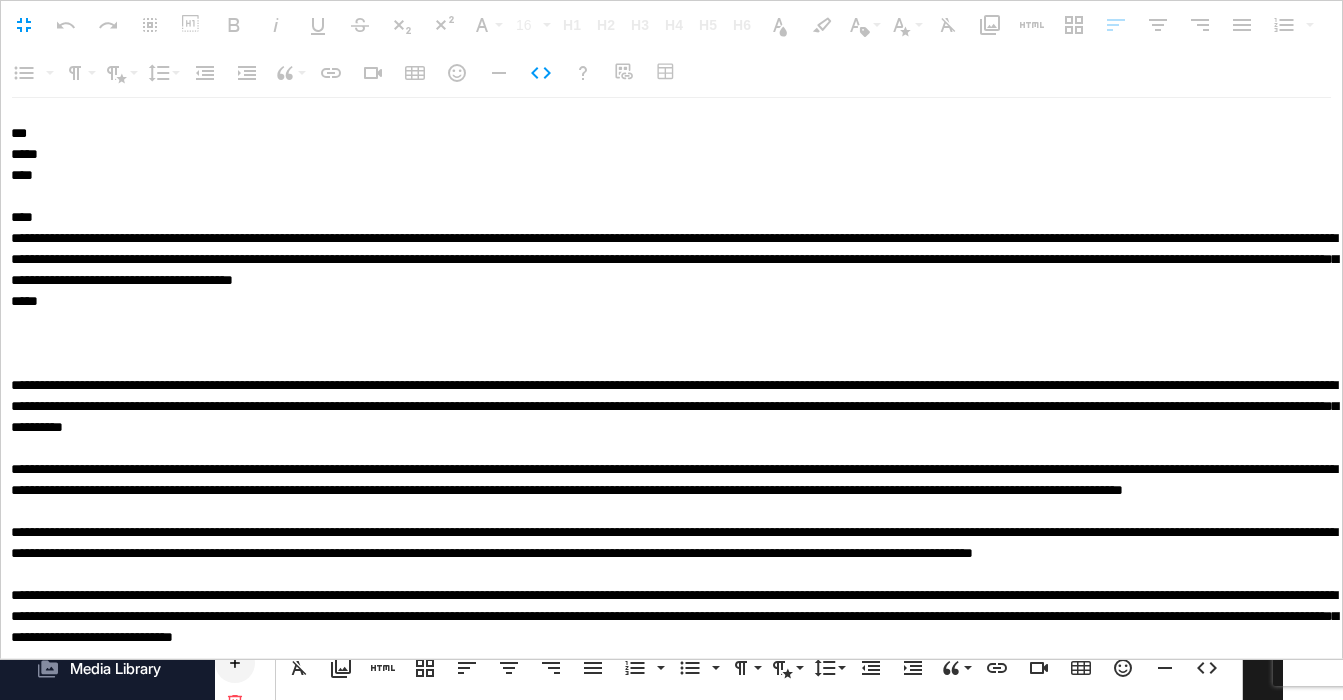 type on "**********" 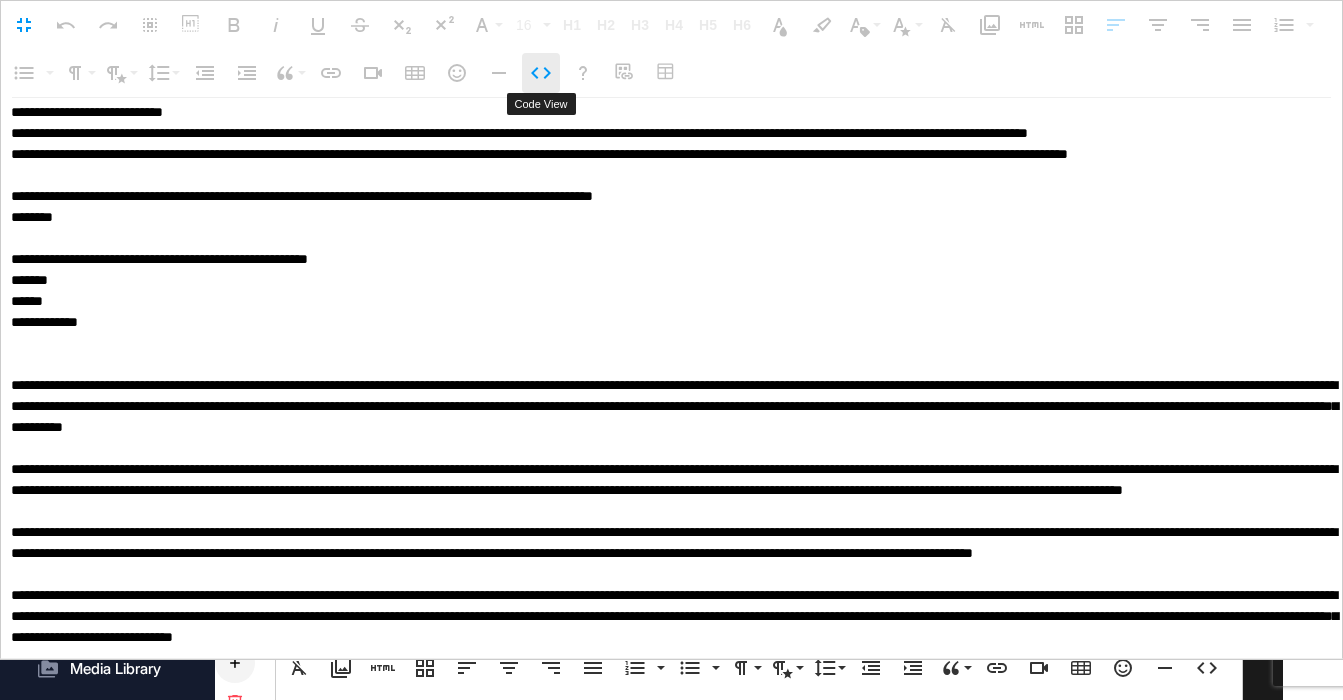 click 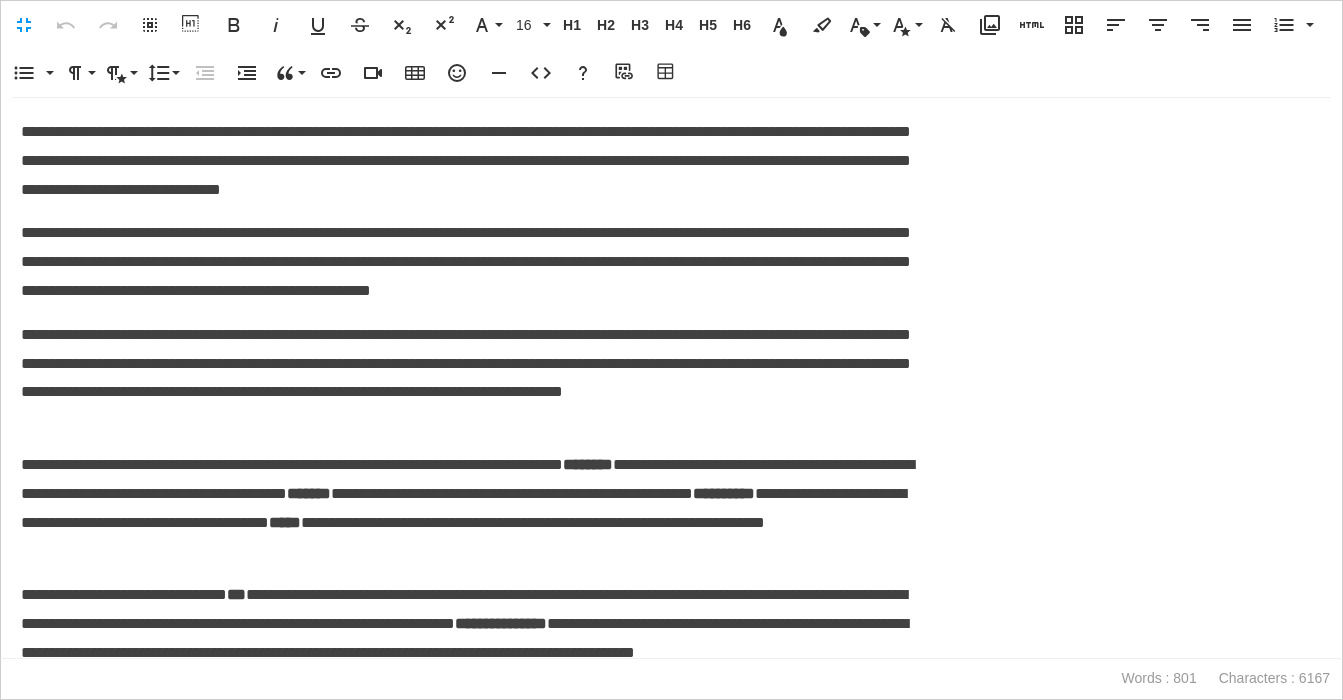 scroll, scrollTop: 1, scrollLeft: 9, axis: both 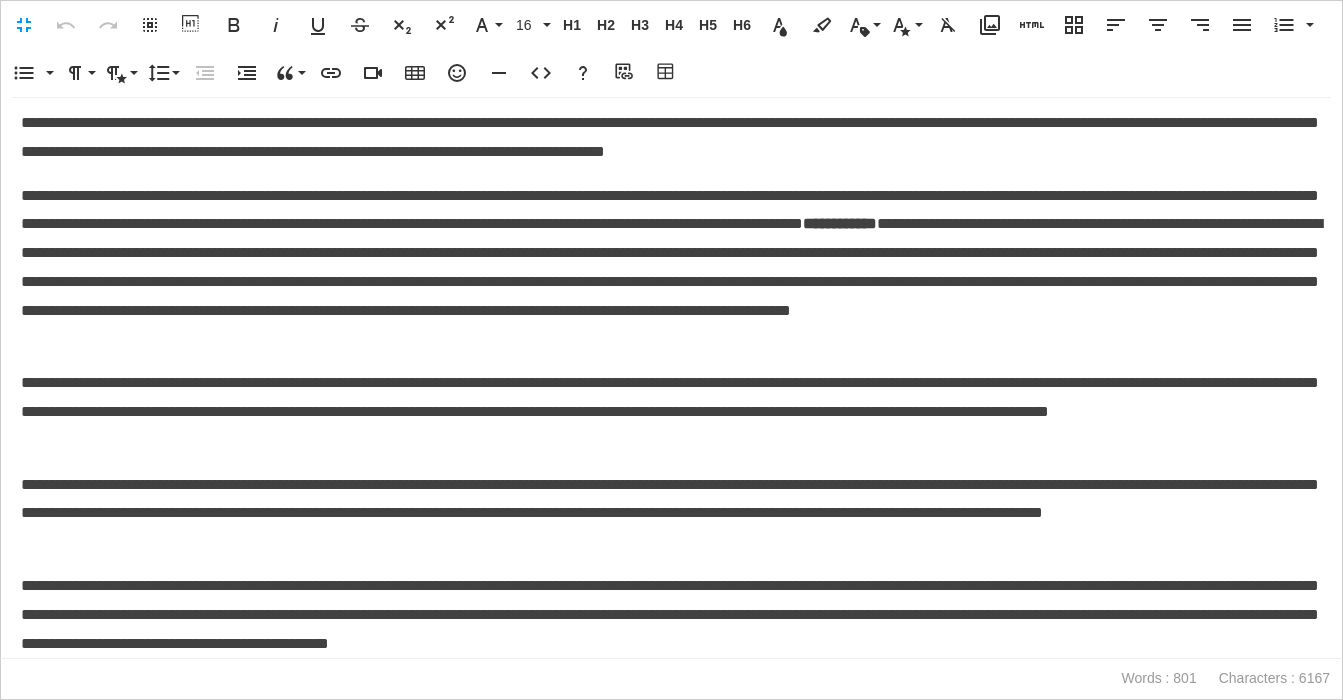 click on "**********" at bounding box center [671, 268] 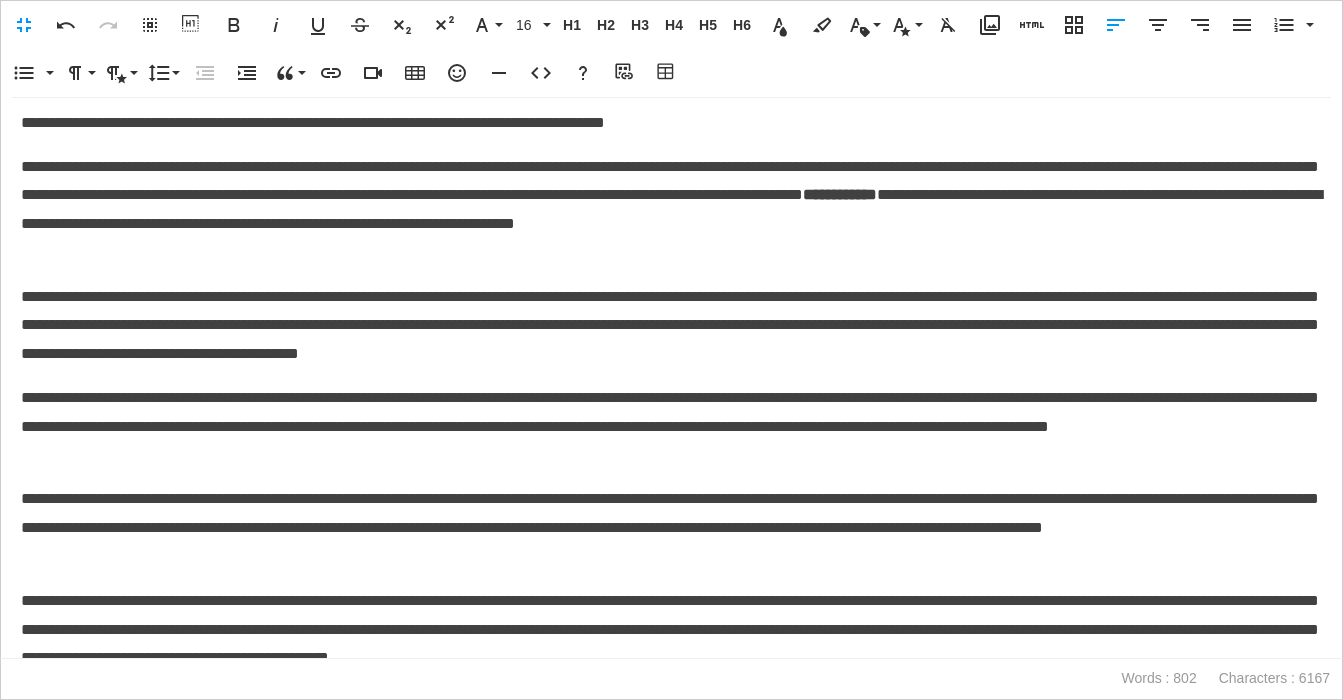 click on "**********" at bounding box center (671, 210) 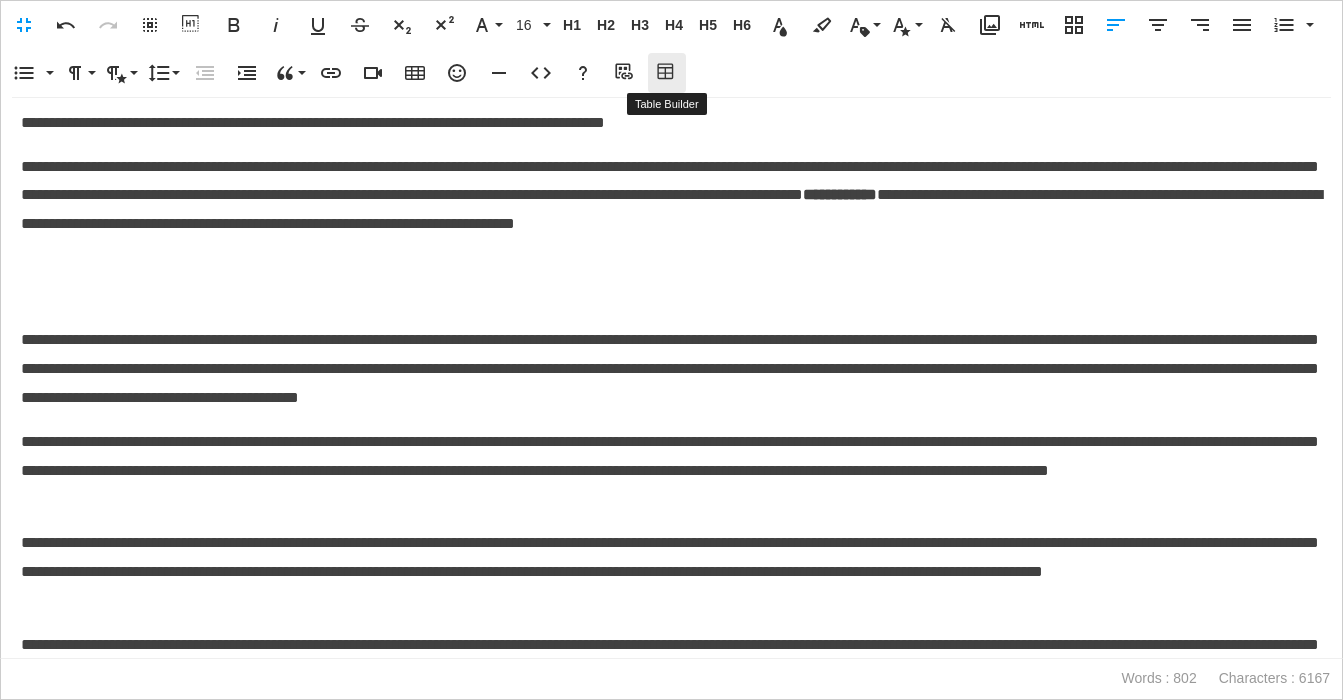 click 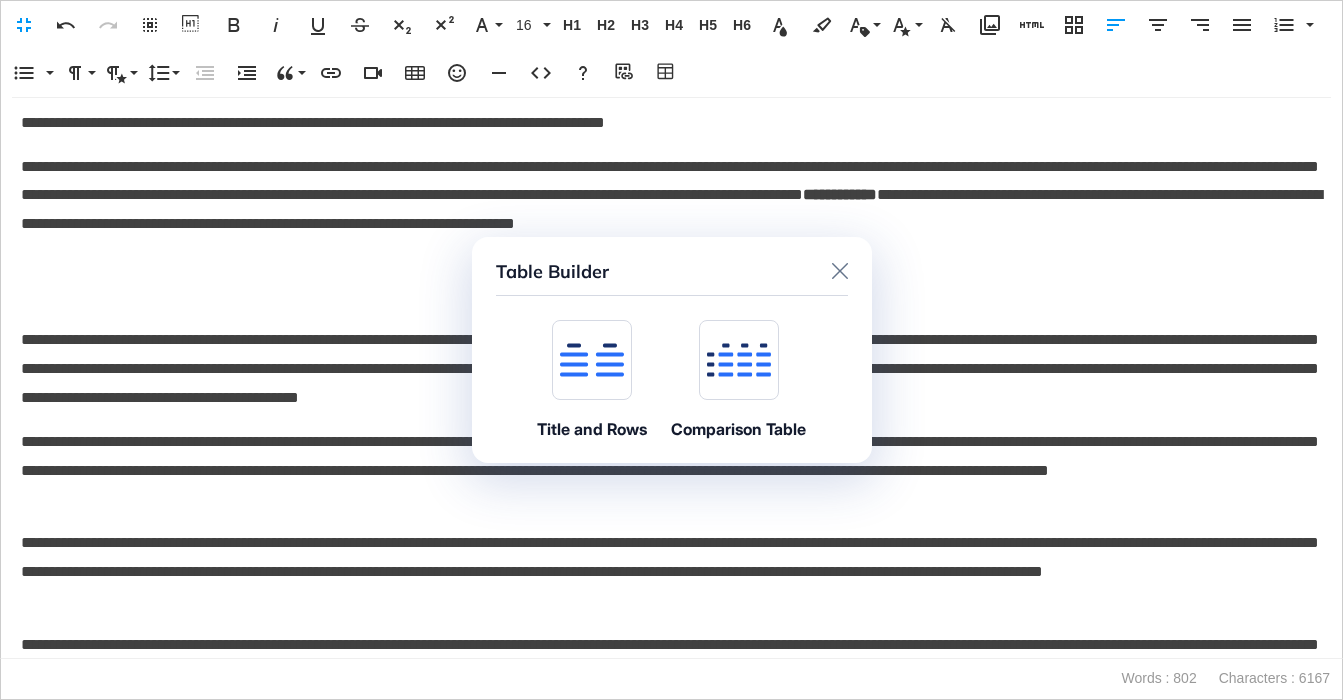 click 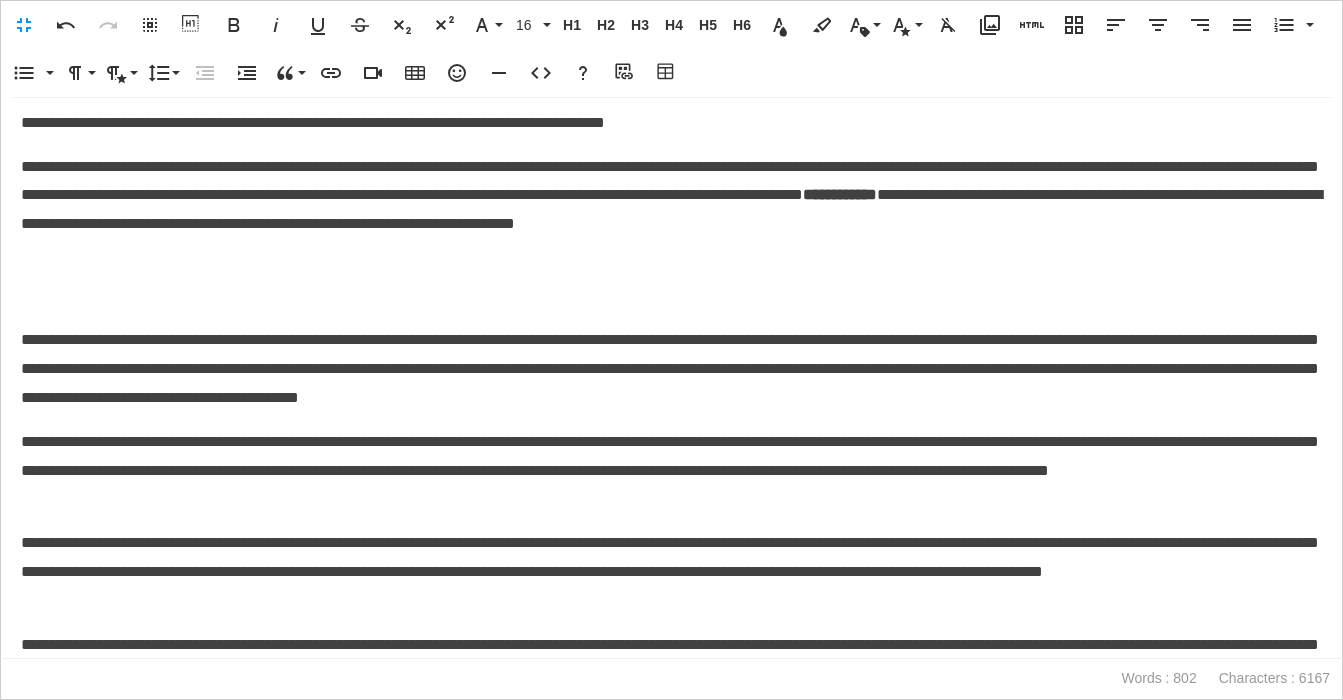 click on "* *" at bounding box center (671, 297) 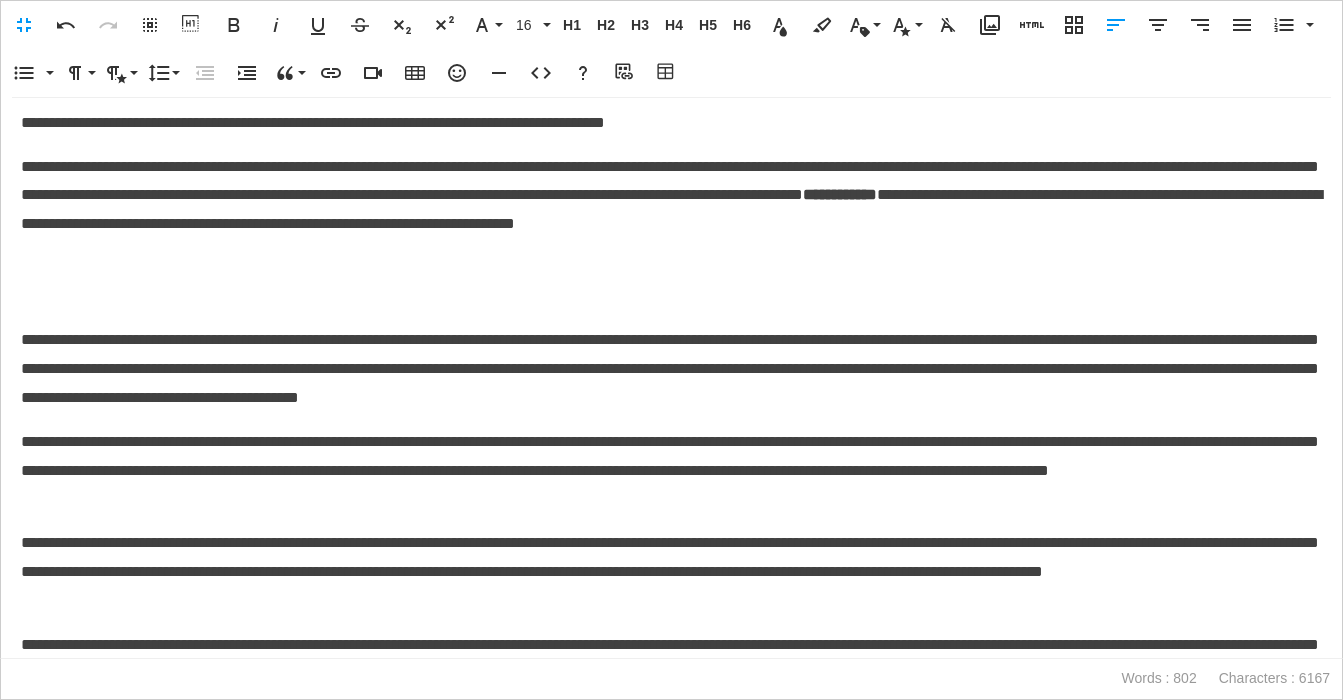 type 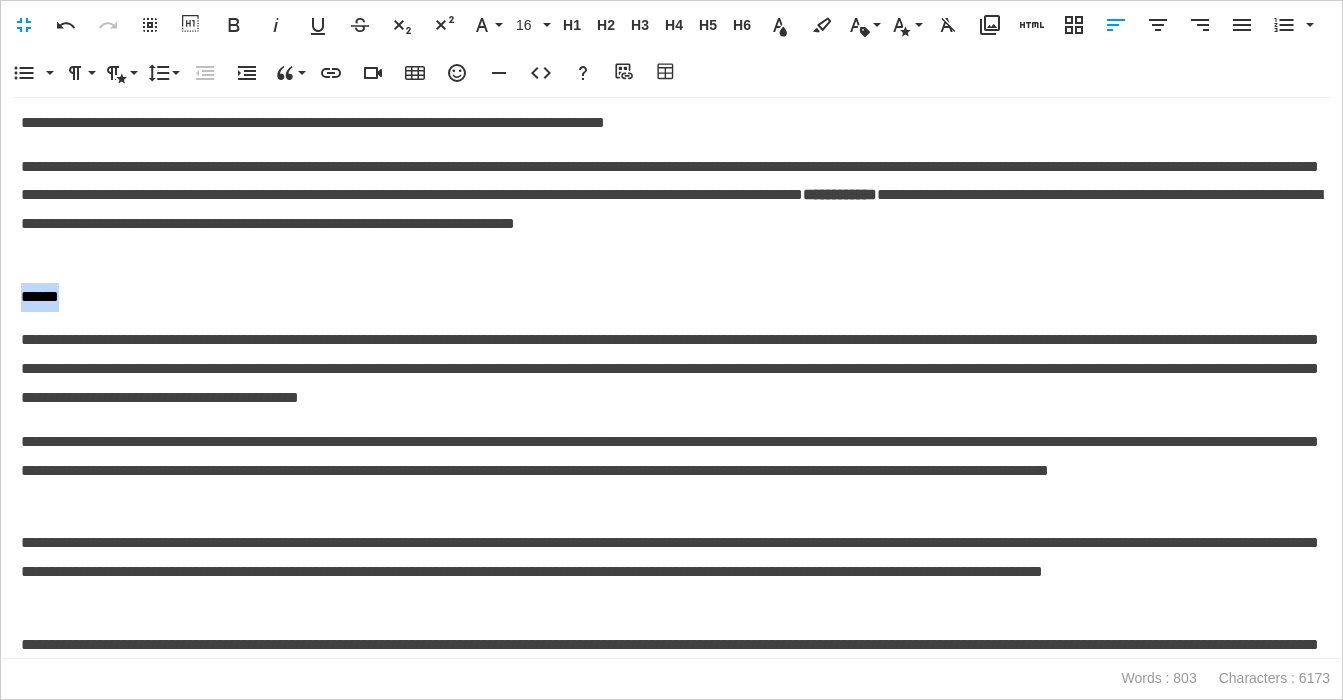drag, startPoint x: 108, startPoint y: 330, endPoint x: -11, endPoint y: 326, distance: 119.06721 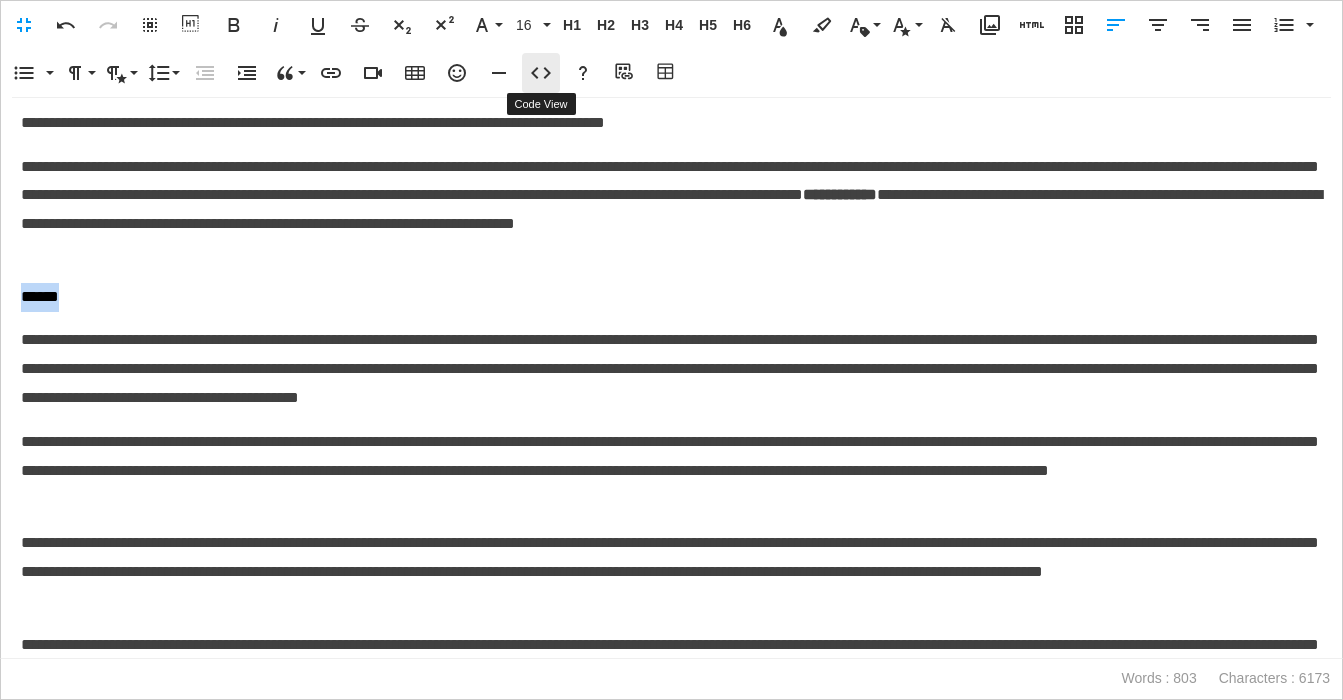 click 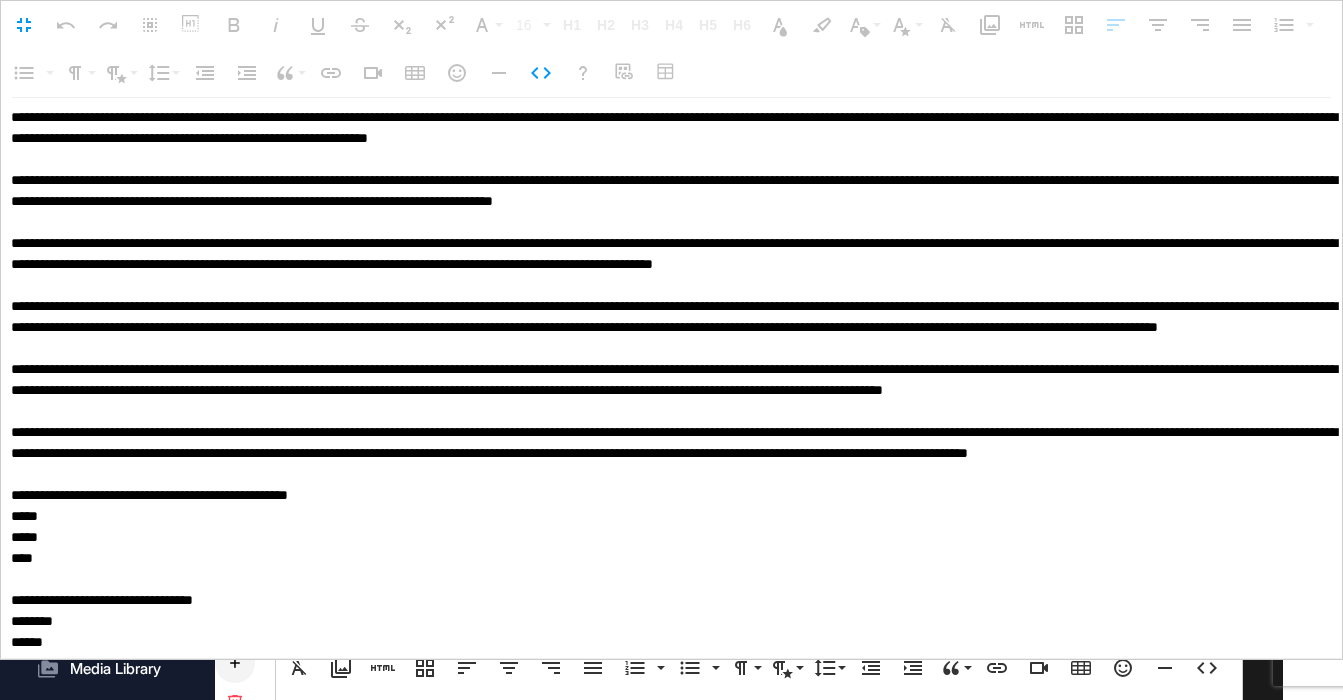 scroll, scrollTop: 1, scrollLeft: 0, axis: vertical 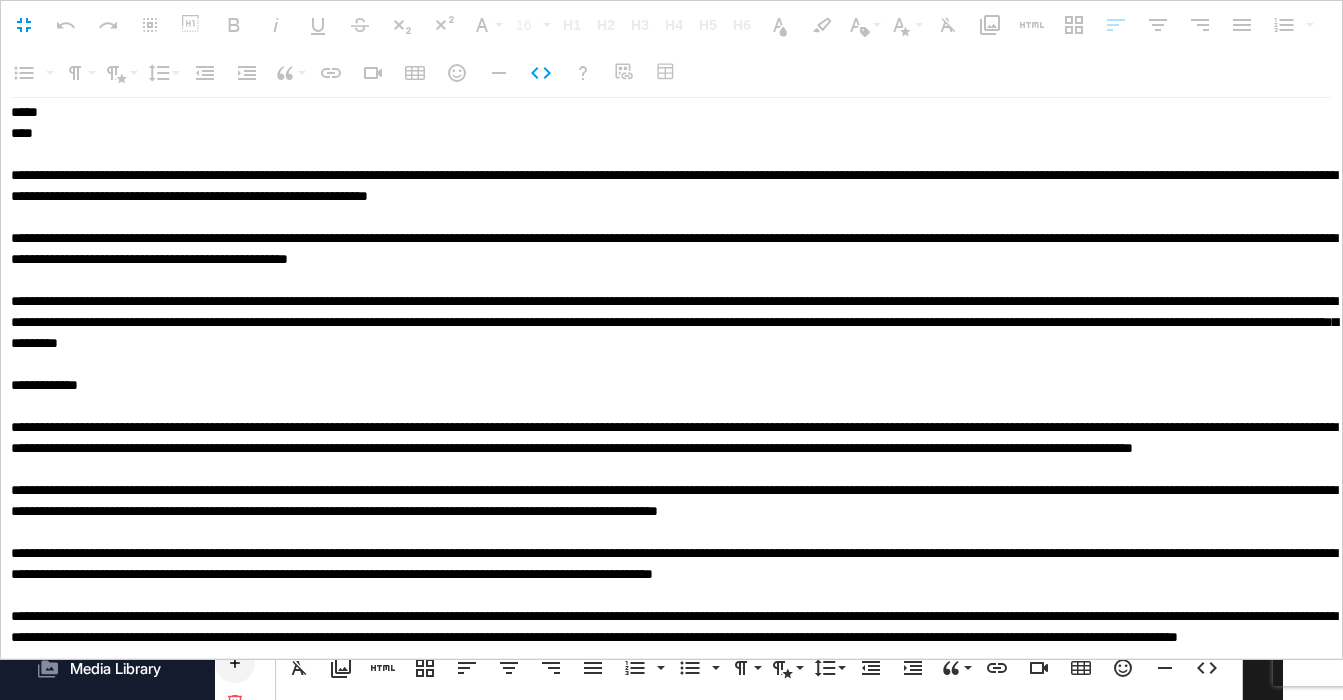 drag, startPoint x: 169, startPoint y: 241, endPoint x: -19, endPoint y: 241, distance: 188 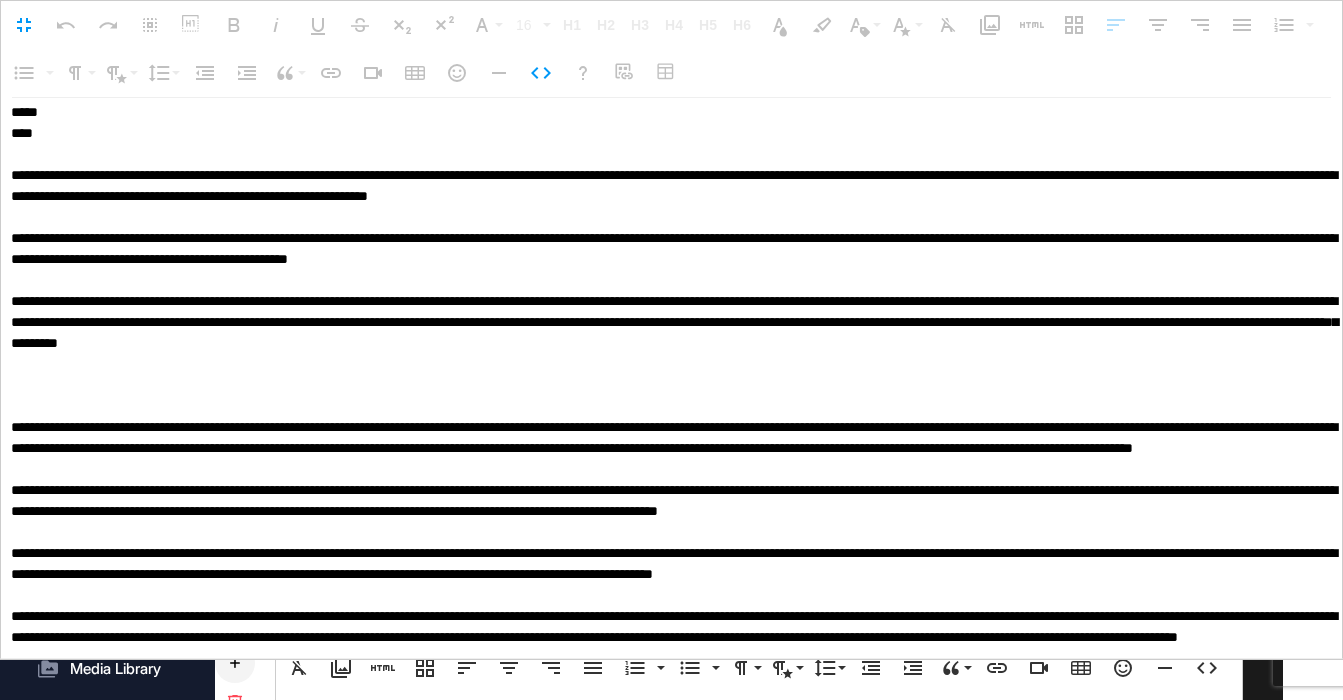 type on "**********" 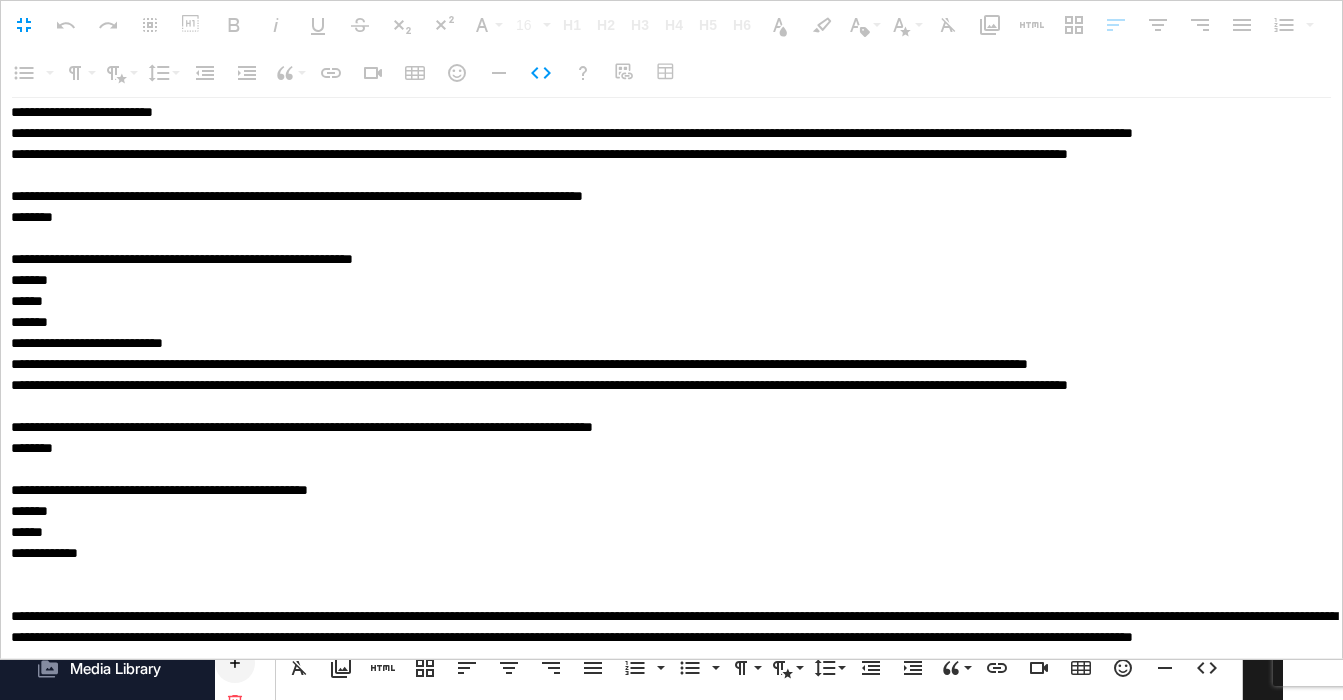 scroll, scrollTop: 2483, scrollLeft: 0, axis: vertical 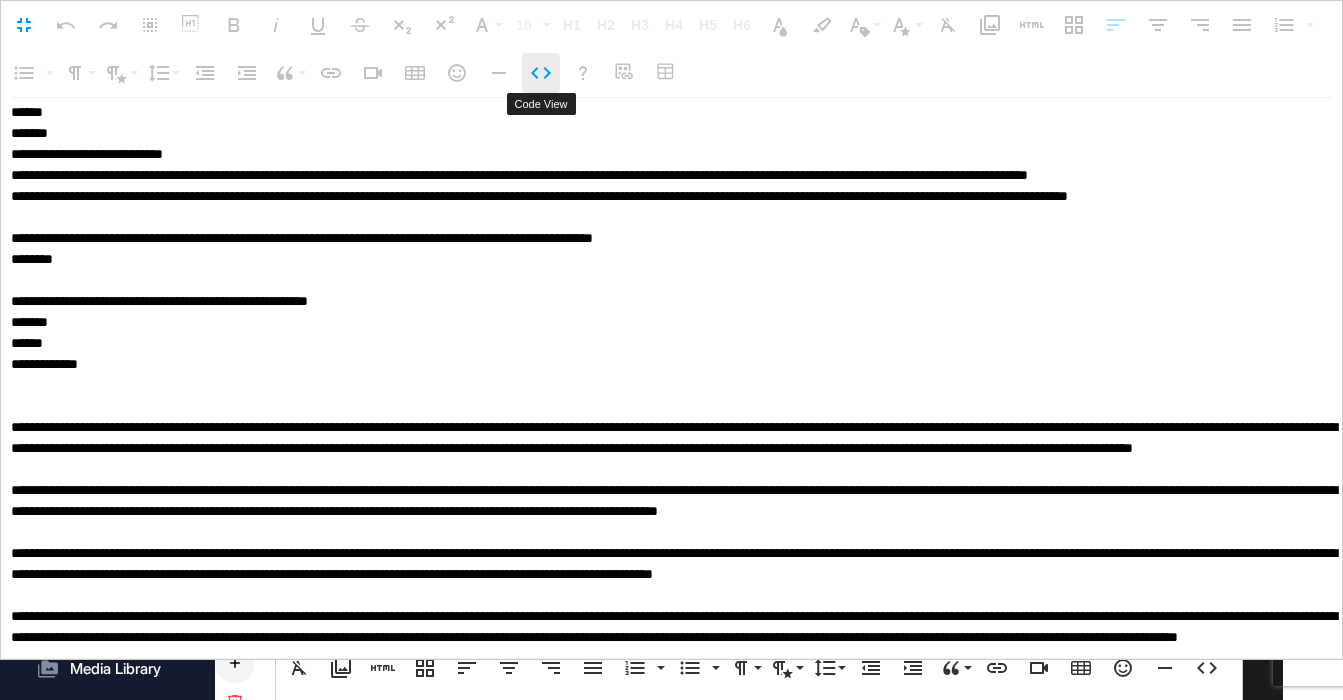 click 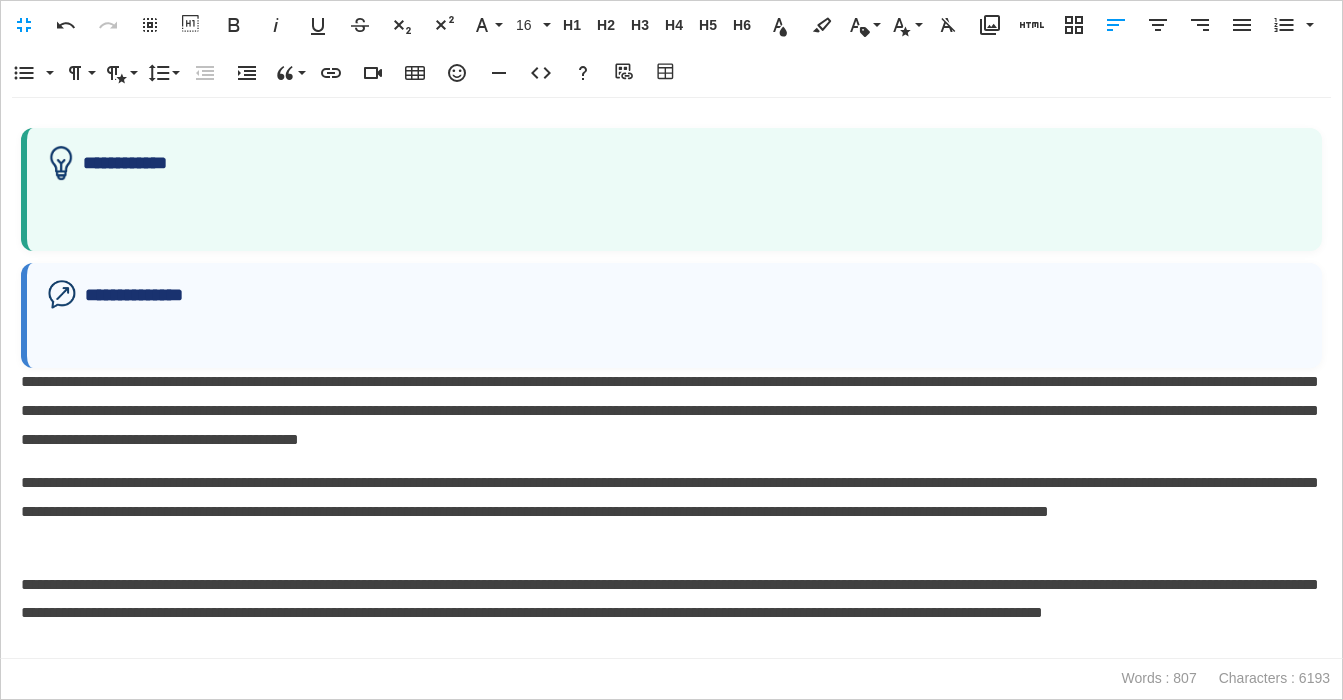 scroll, scrollTop: 1512, scrollLeft: 0, axis: vertical 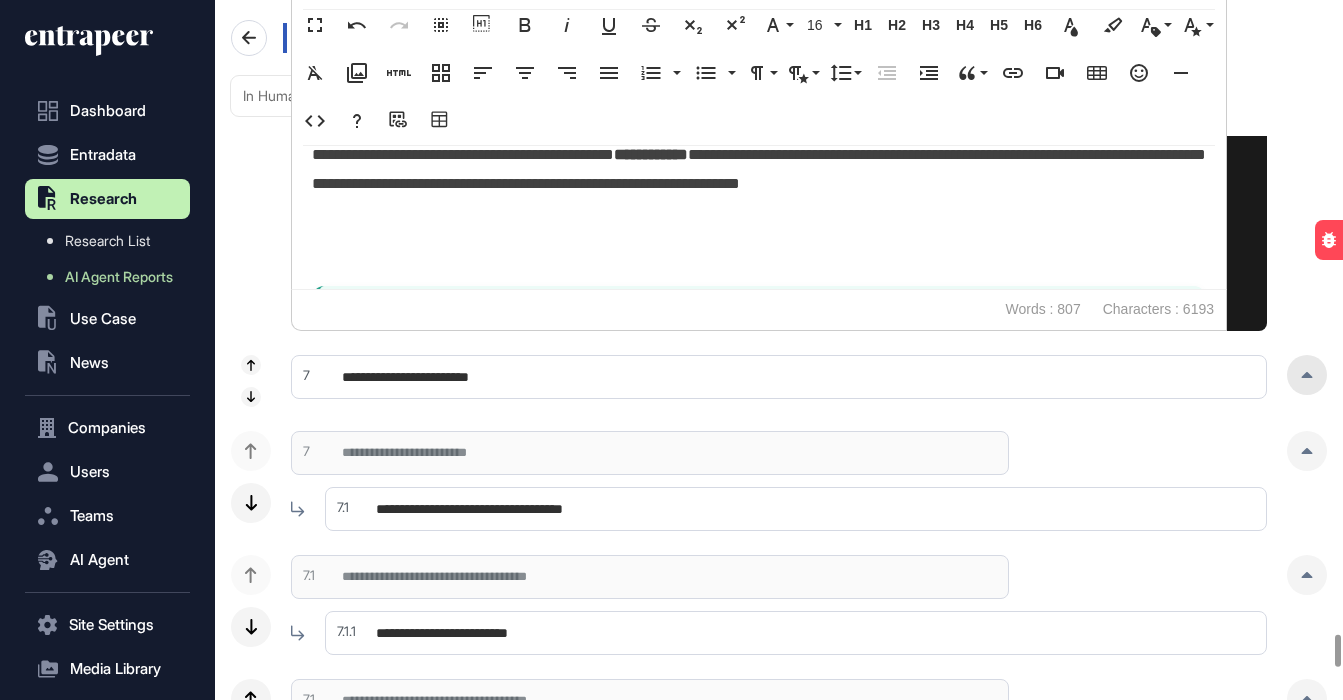 click at bounding box center (1307, 375) 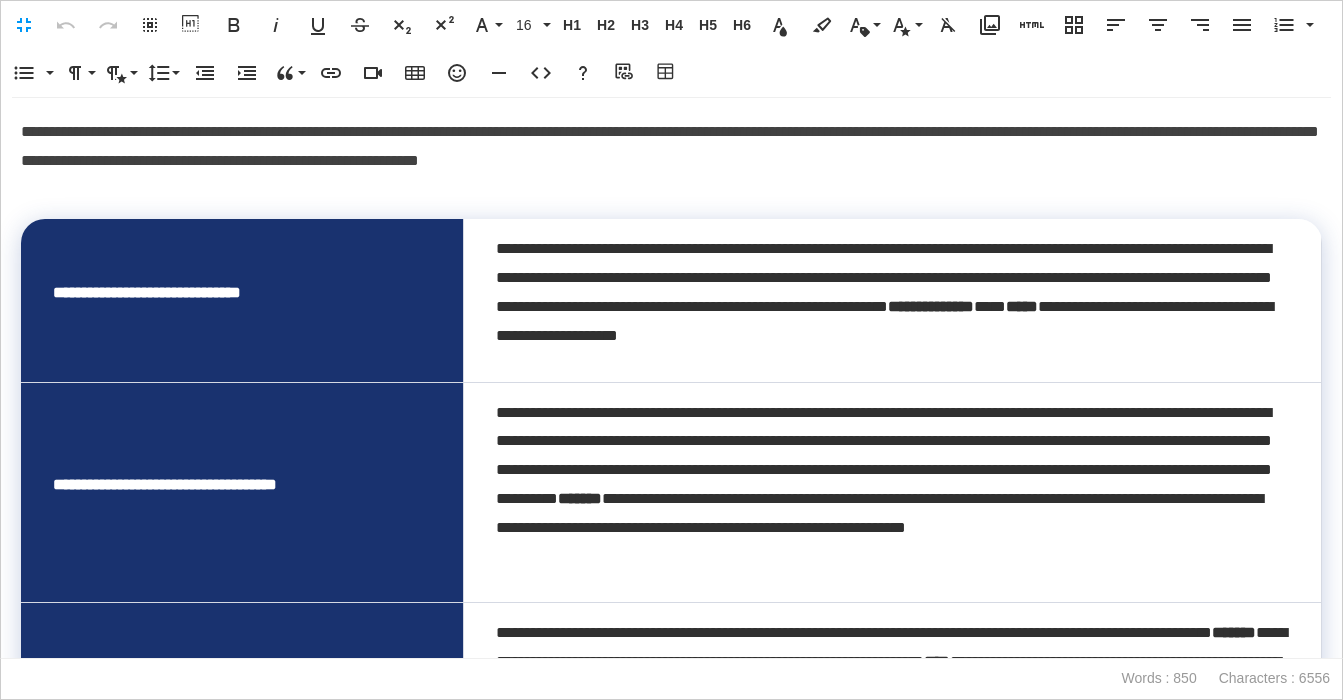 scroll, scrollTop: 1, scrollLeft: 9, axis: both 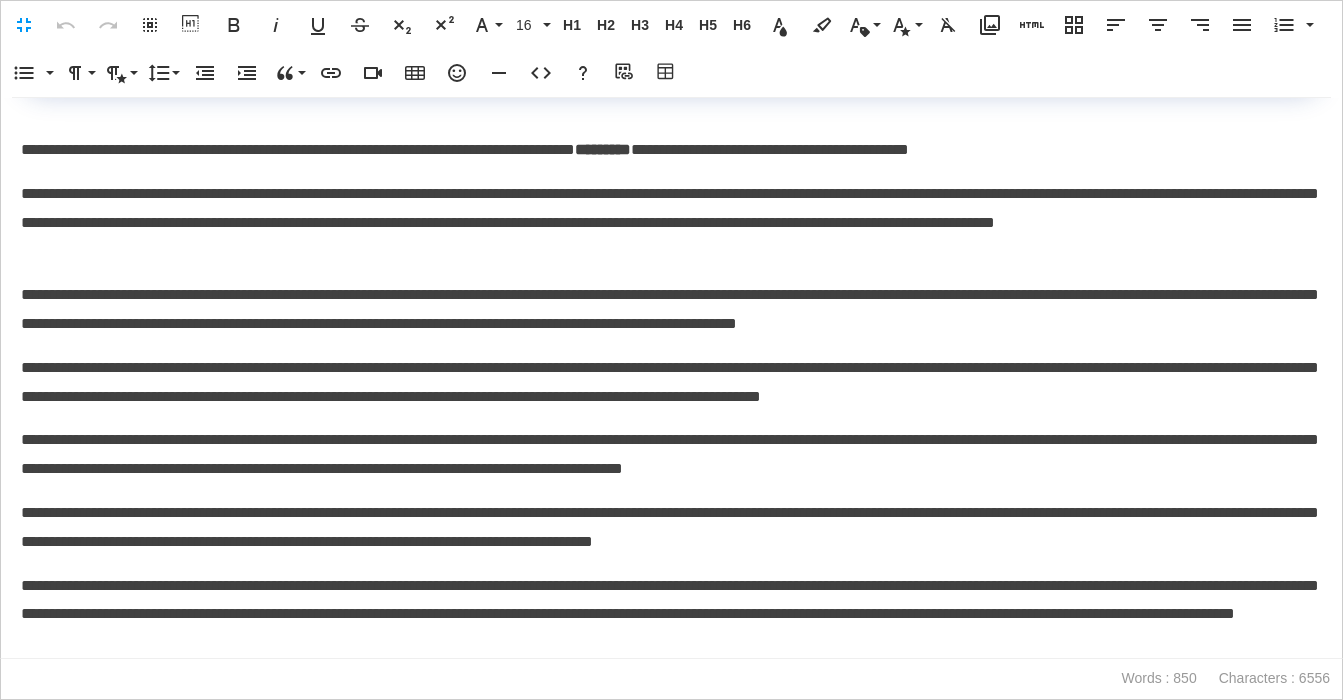 click on "**********" at bounding box center [671, 150] 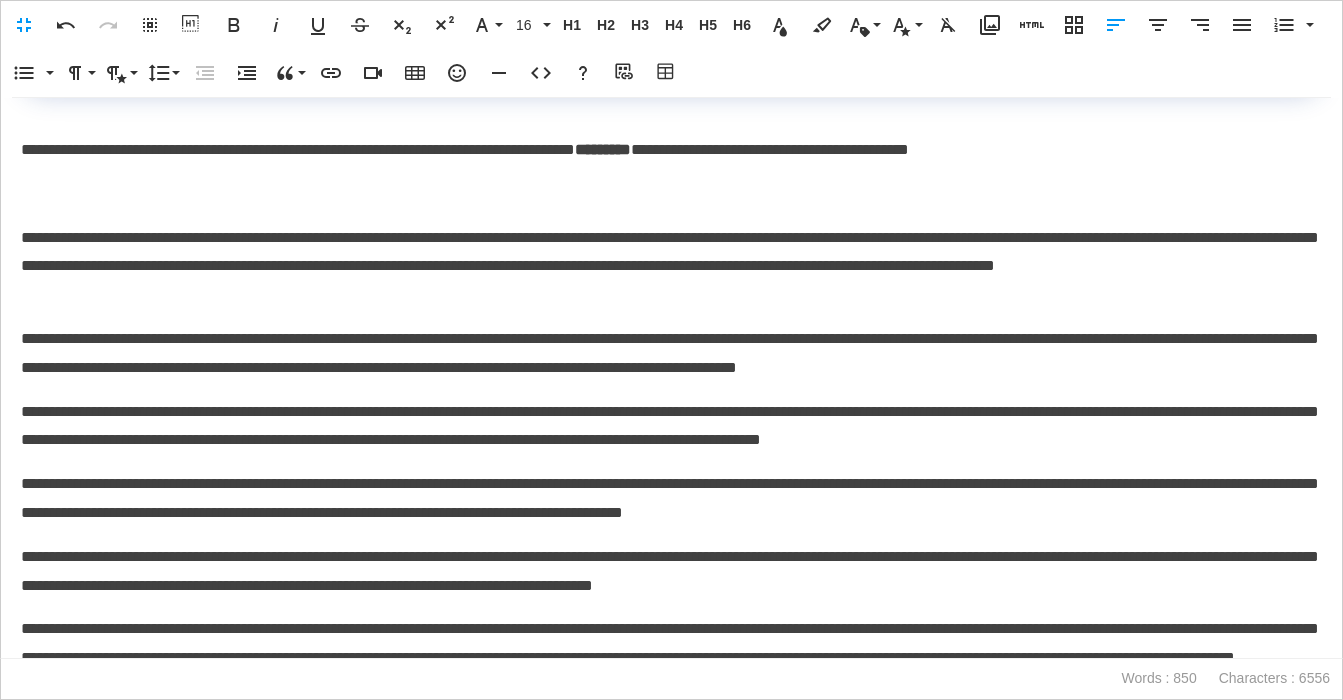 type 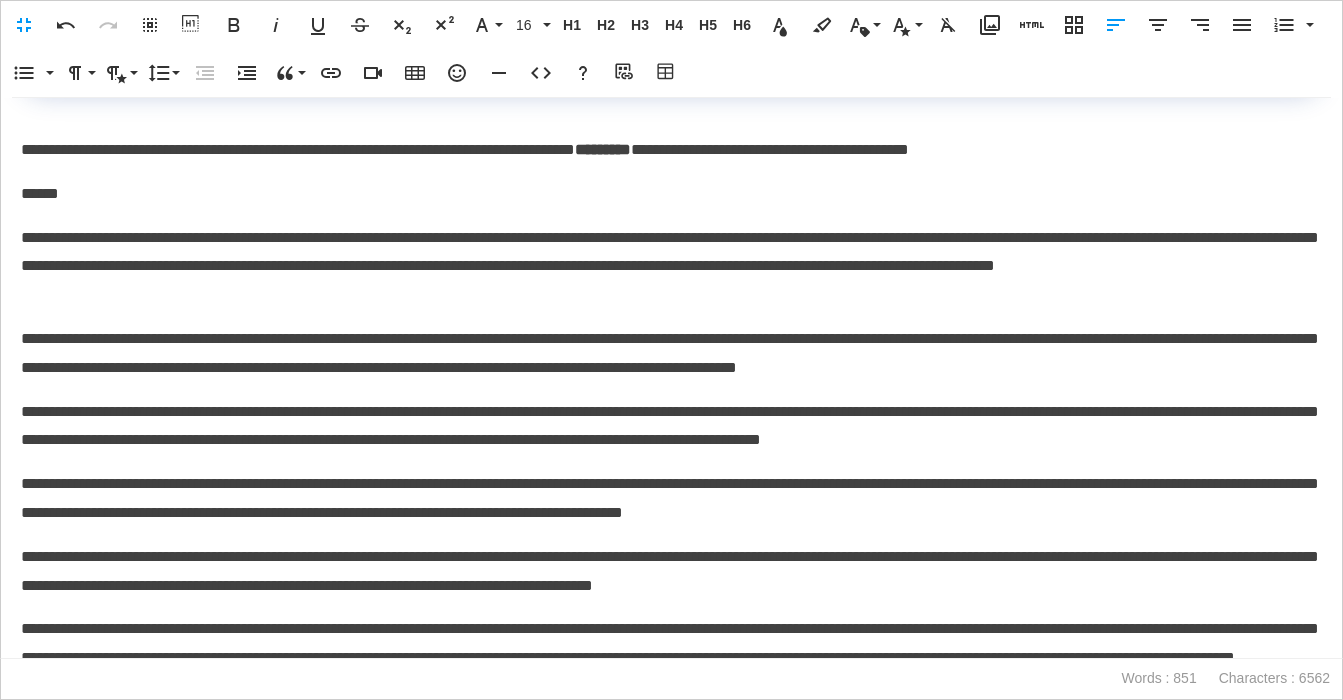 click on "**********" at bounding box center [671, 378] 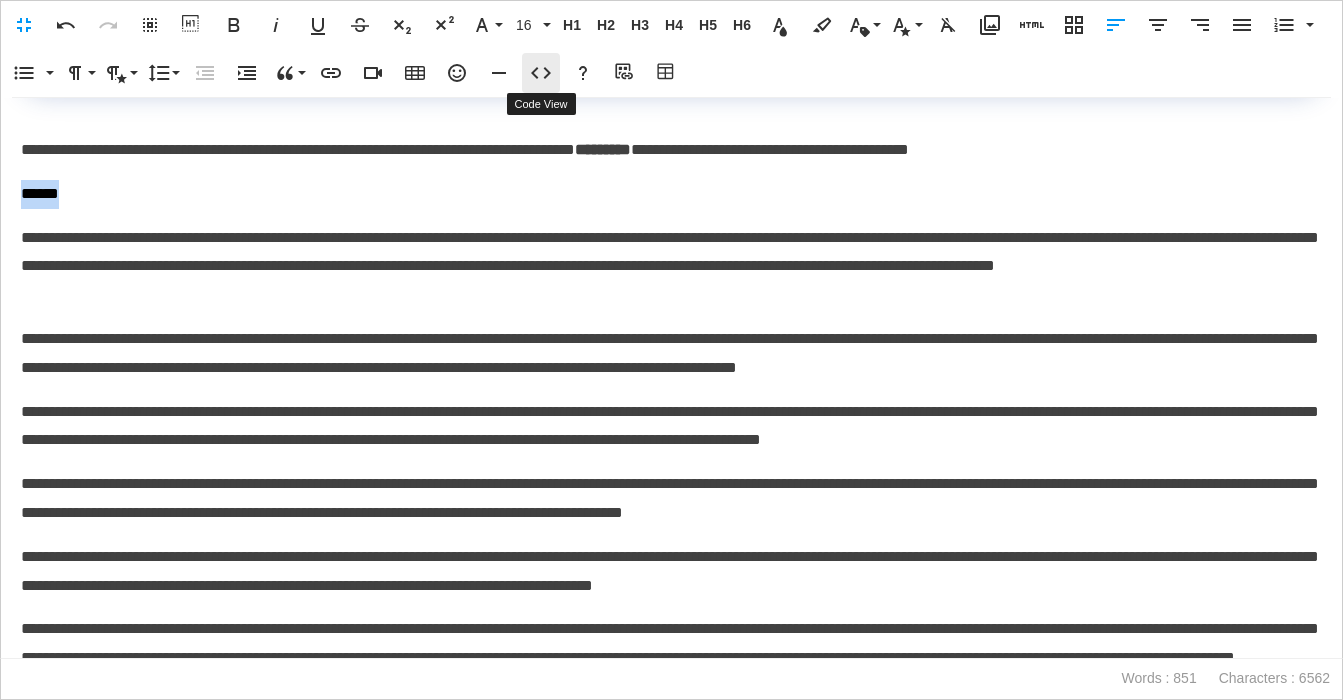 click 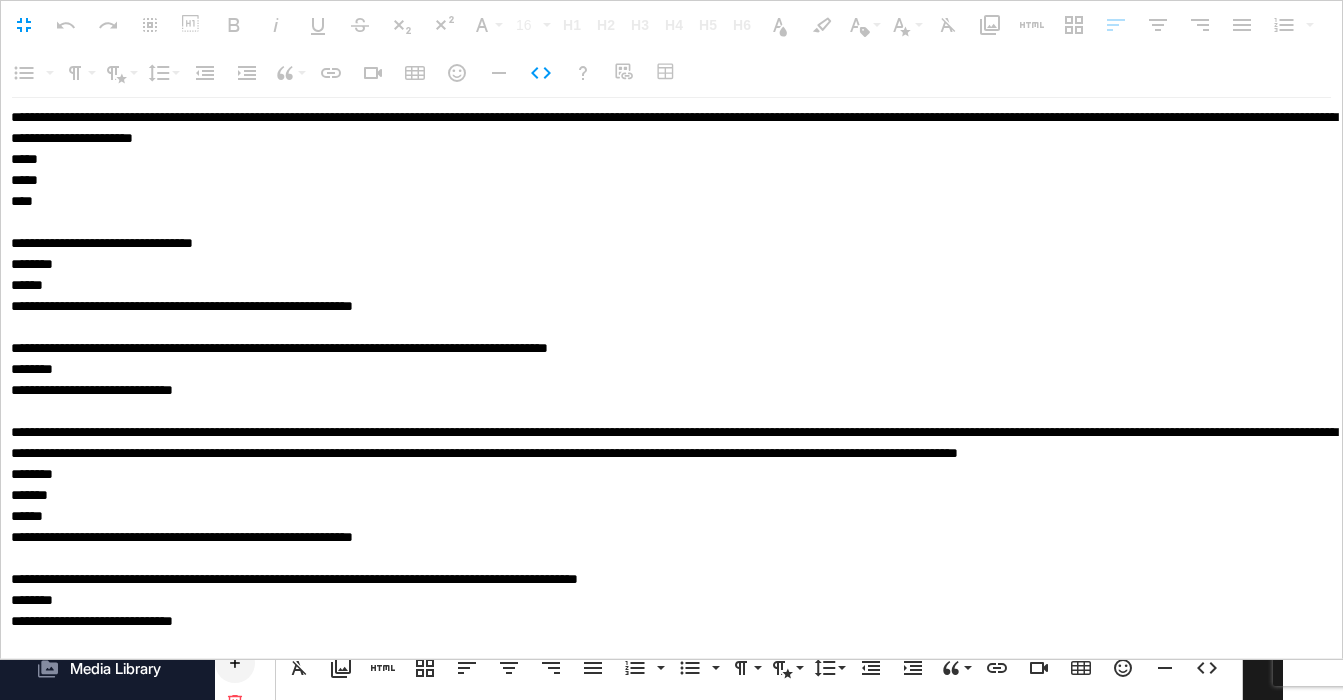 scroll, scrollTop: 1, scrollLeft: 0, axis: vertical 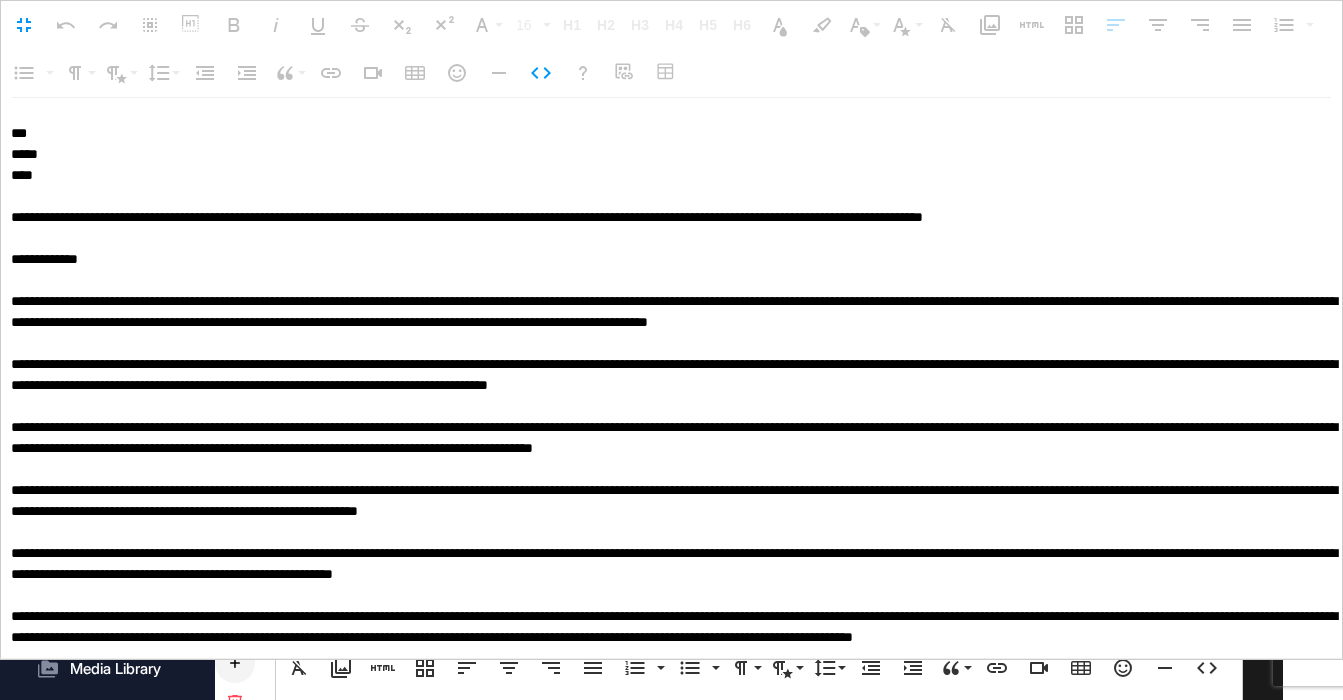 drag, startPoint x: 127, startPoint y: 120, endPoint x: -19, endPoint y: 118, distance: 146.0137 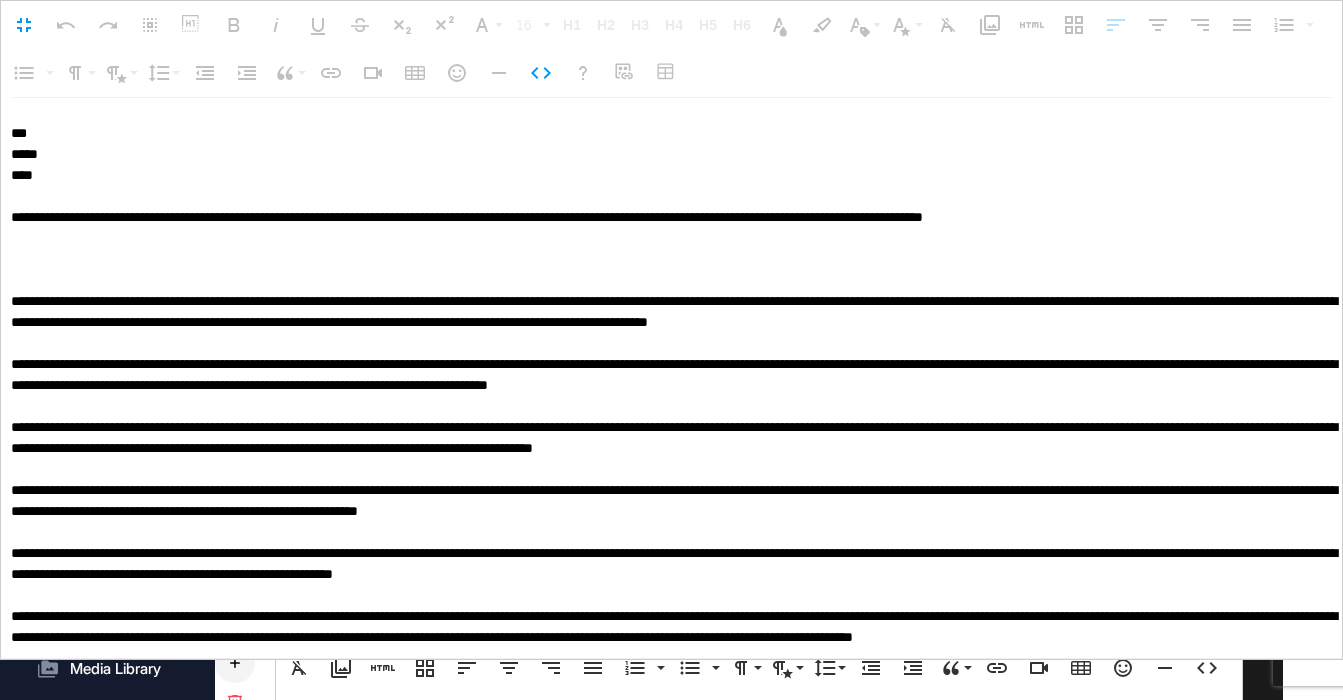 type on "**********" 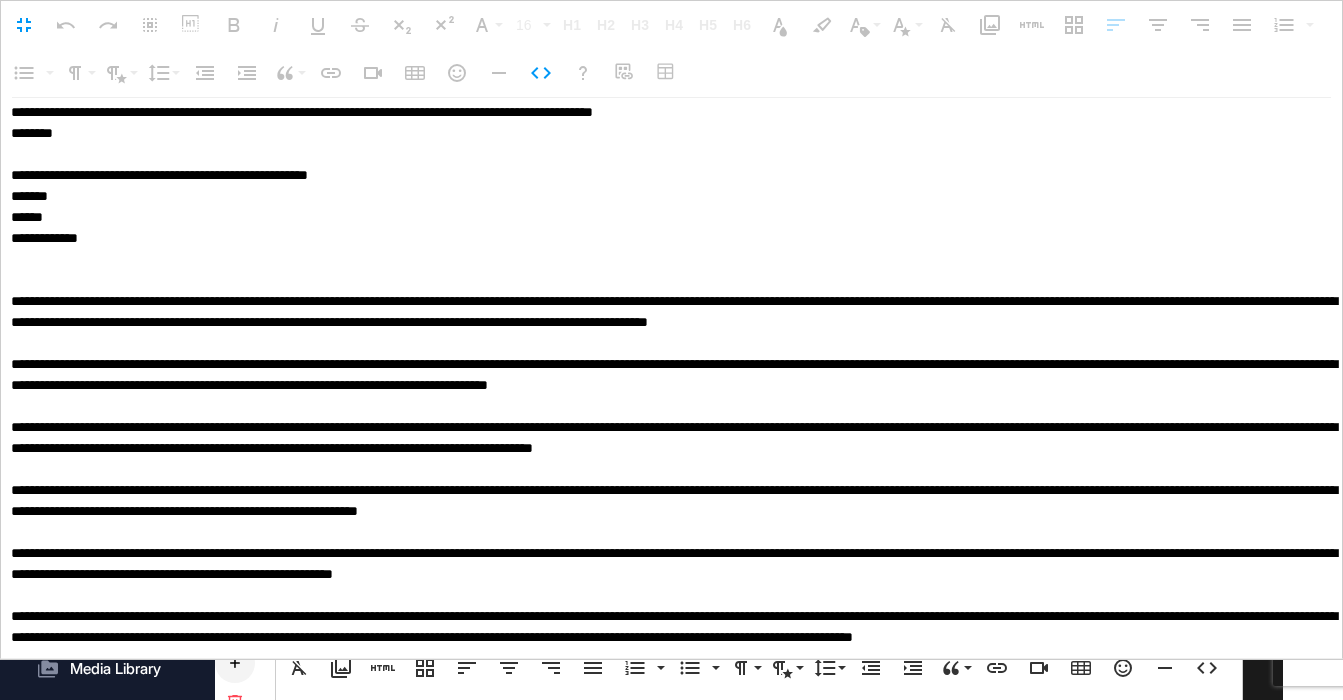 scroll, scrollTop: 3101, scrollLeft: 0, axis: vertical 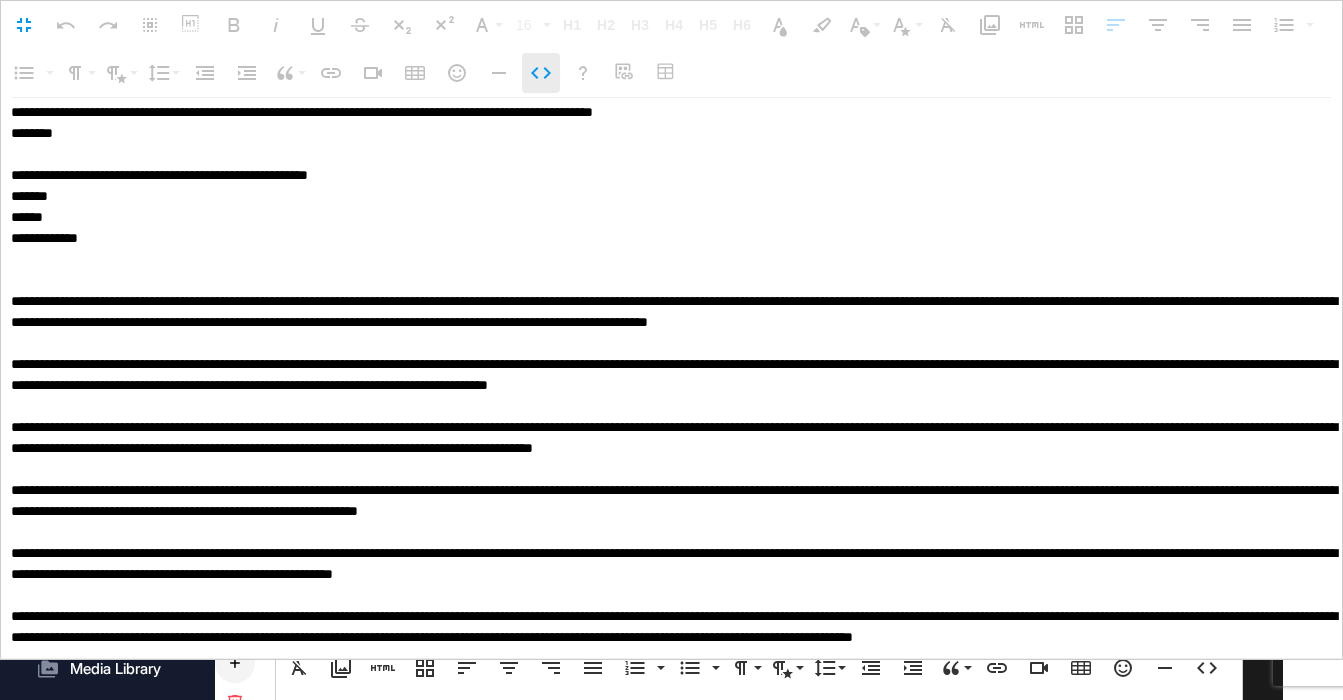 click 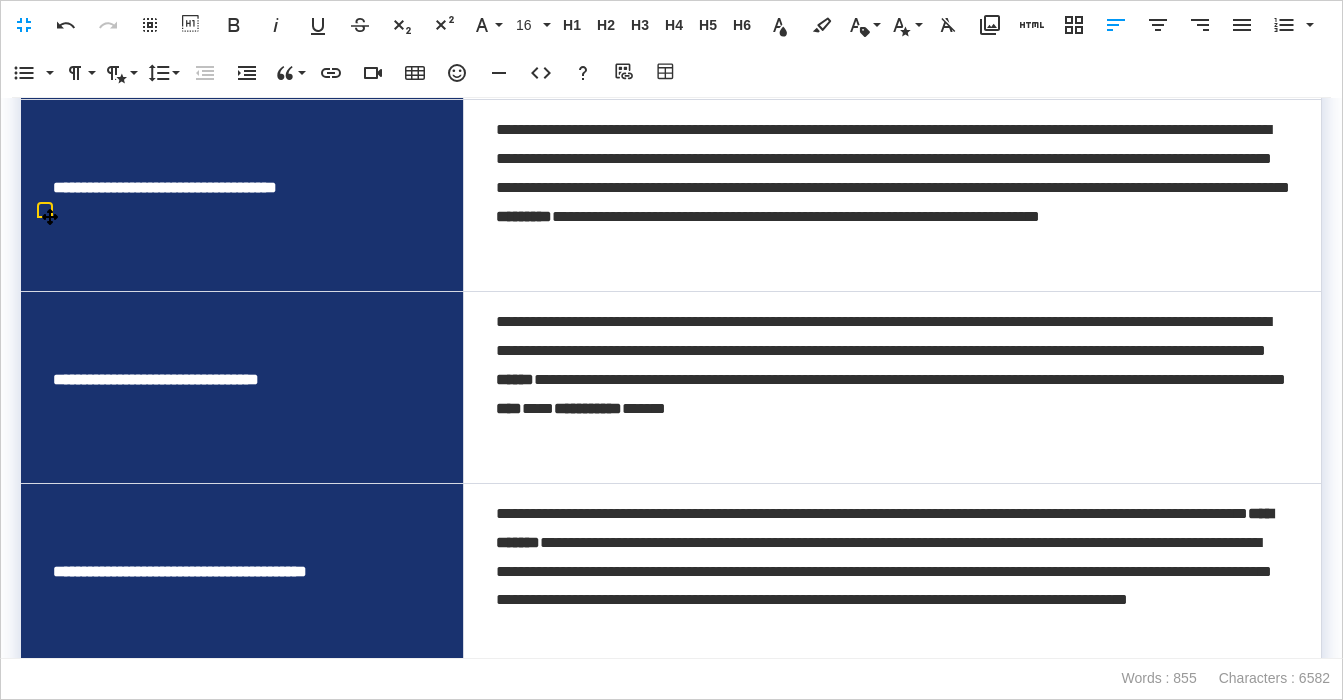 scroll, scrollTop: 1945, scrollLeft: 0, axis: vertical 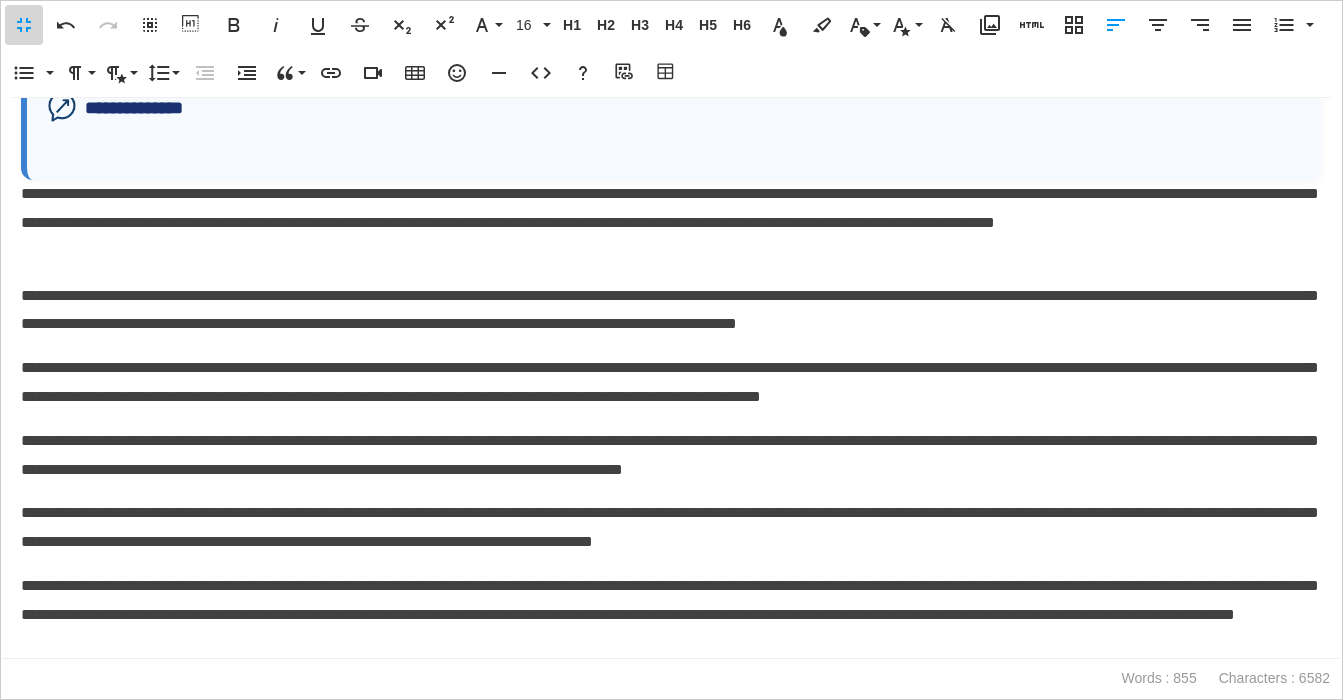 drag, startPoint x: 33, startPoint y: 21, endPoint x: 33, endPoint y: 36, distance: 15 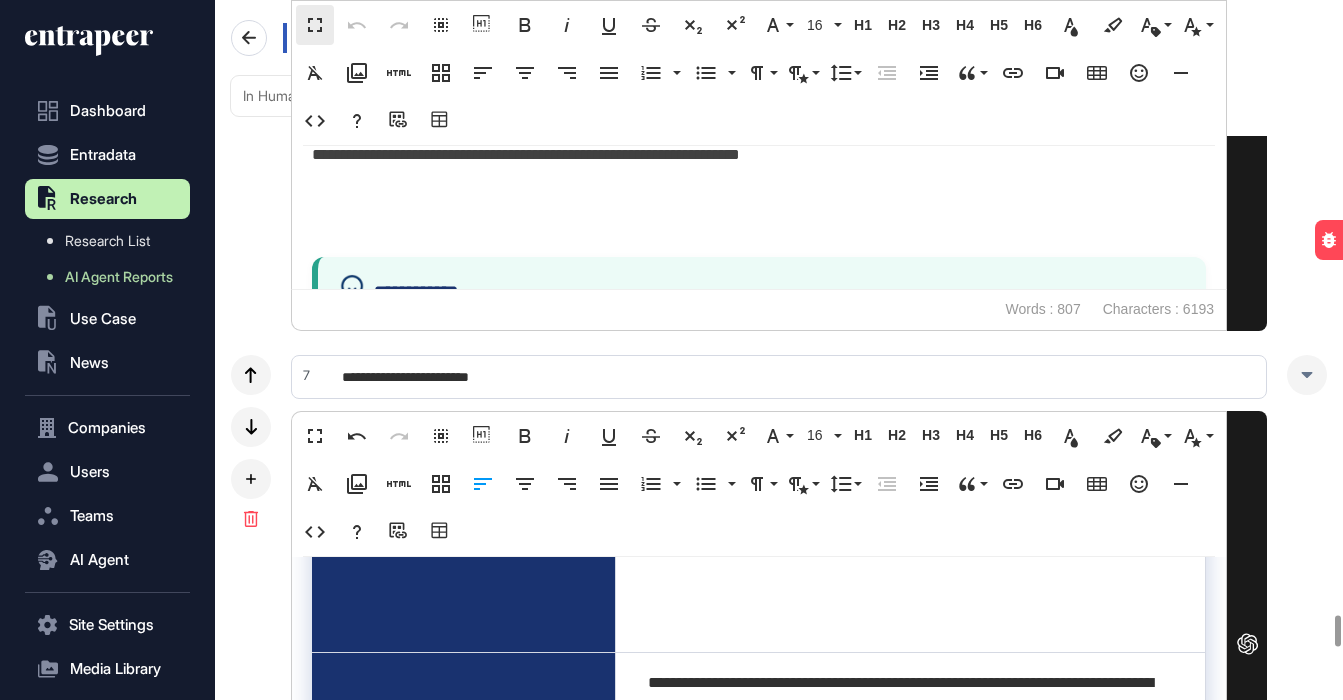 scroll, scrollTop: 1, scrollLeft: 1, axis: both 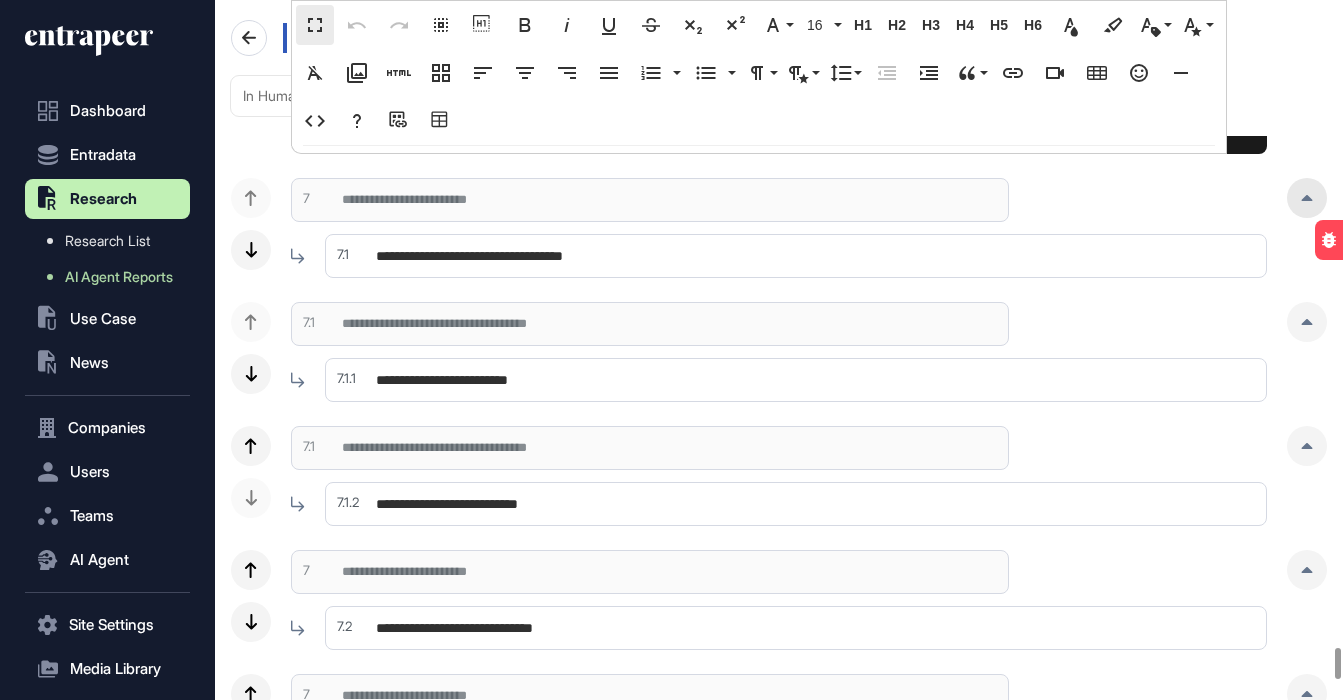 click at bounding box center [1307, 198] 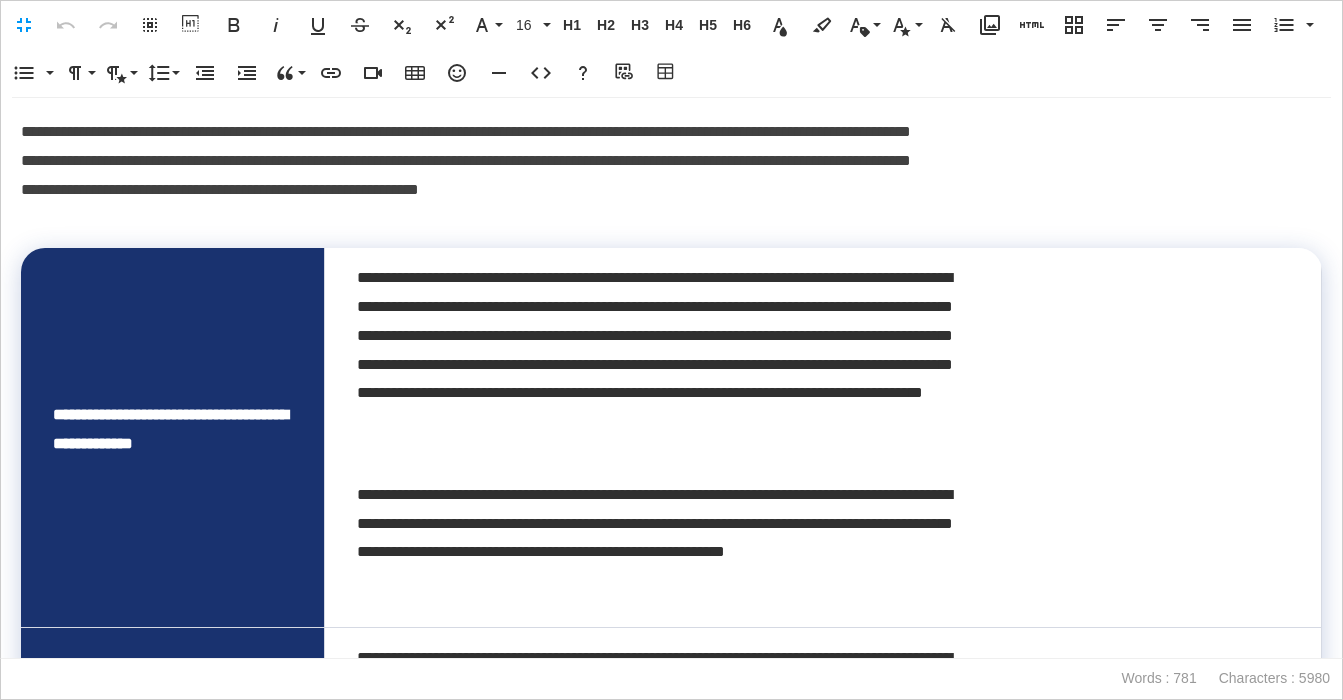 scroll, scrollTop: 1, scrollLeft: 9, axis: both 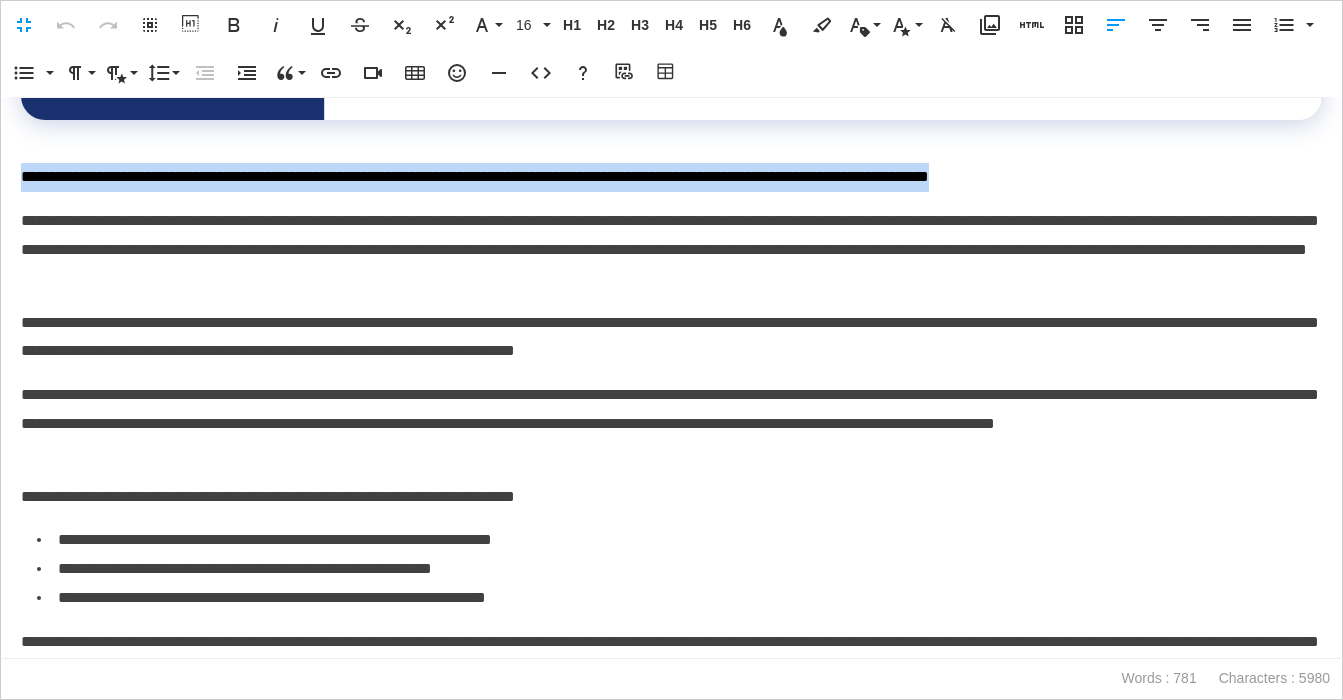 drag, startPoint x: 926, startPoint y: 183, endPoint x: 13, endPoint y: 188, distance: 913.0137 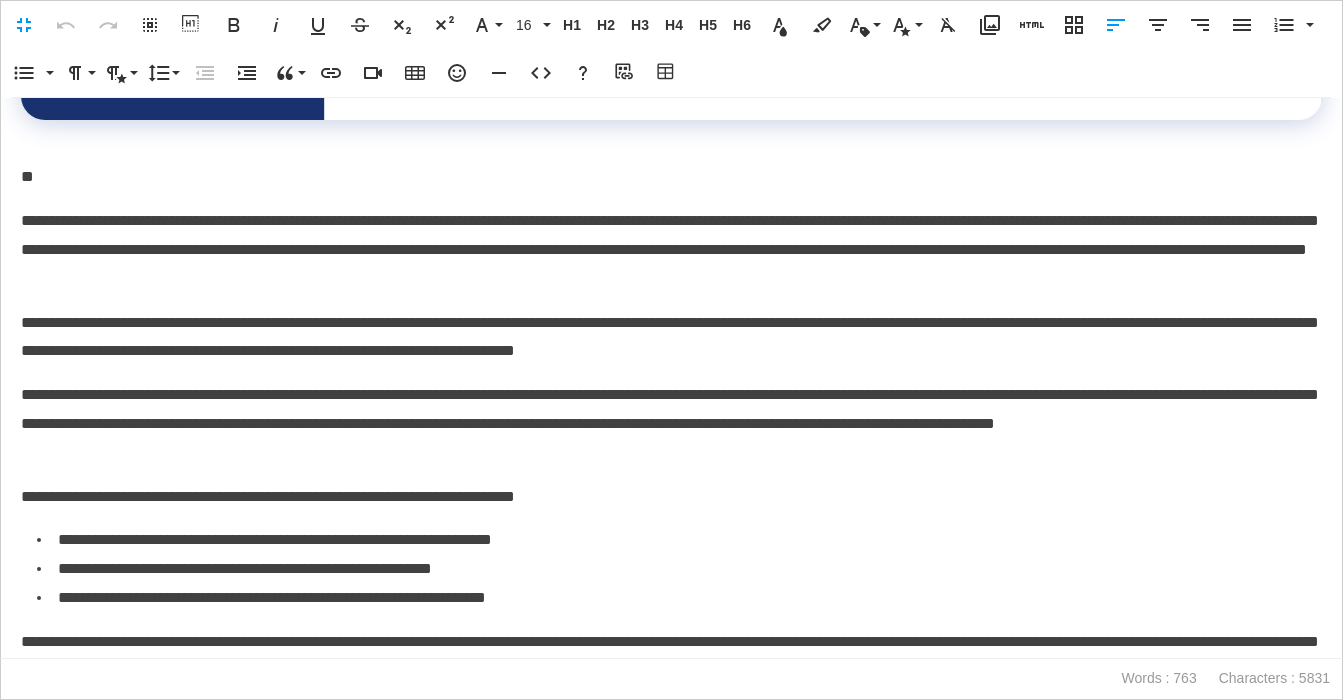 type 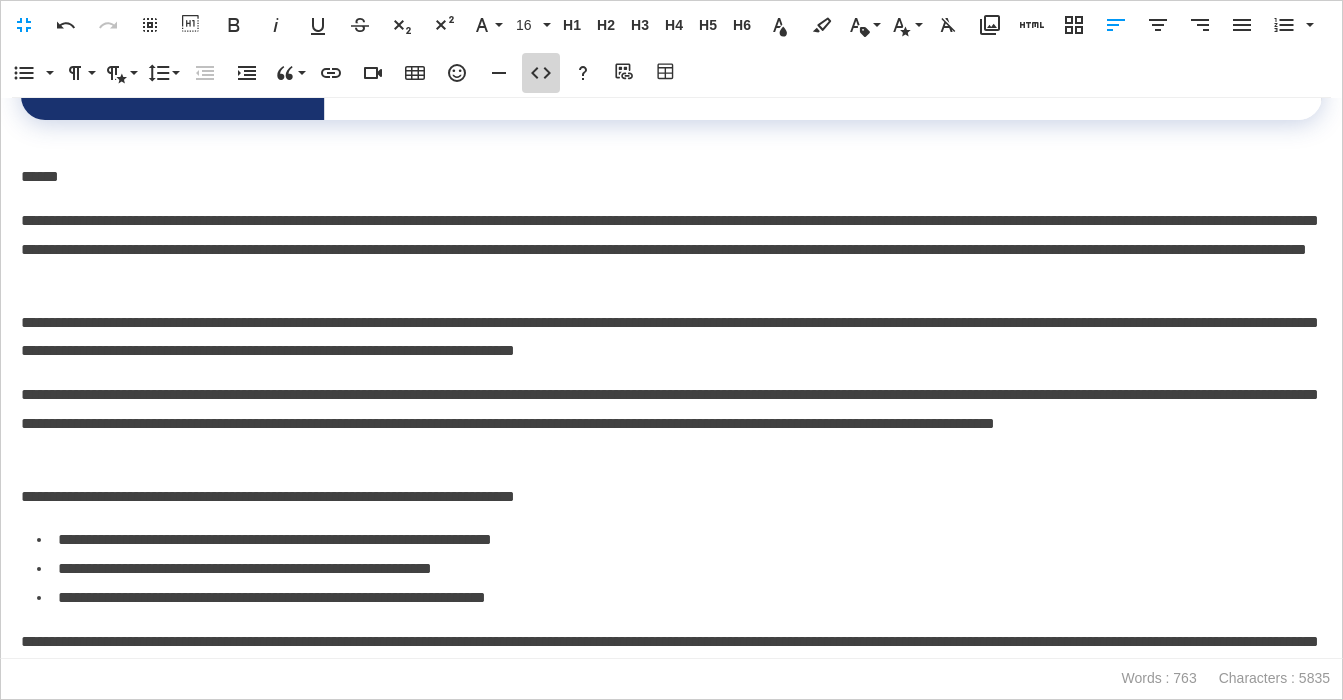 click 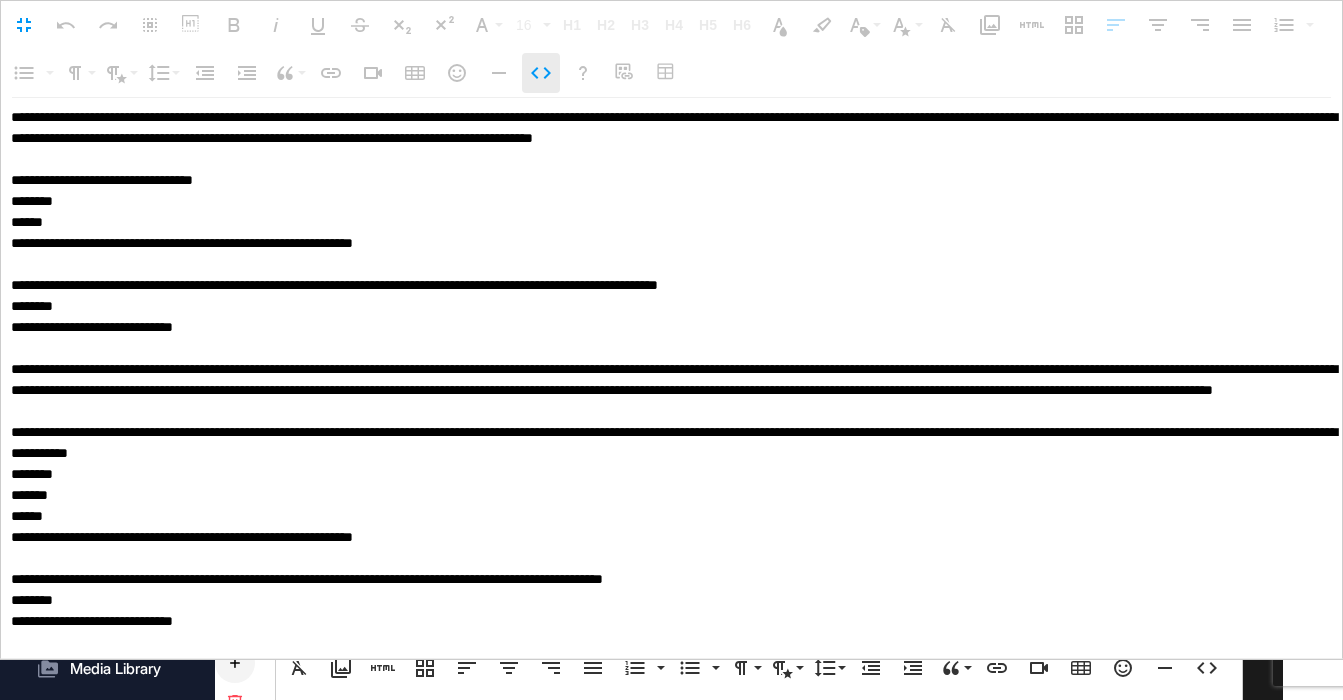 scroll, scrollTop: 1, scrollLeft: 0, axis: vertical 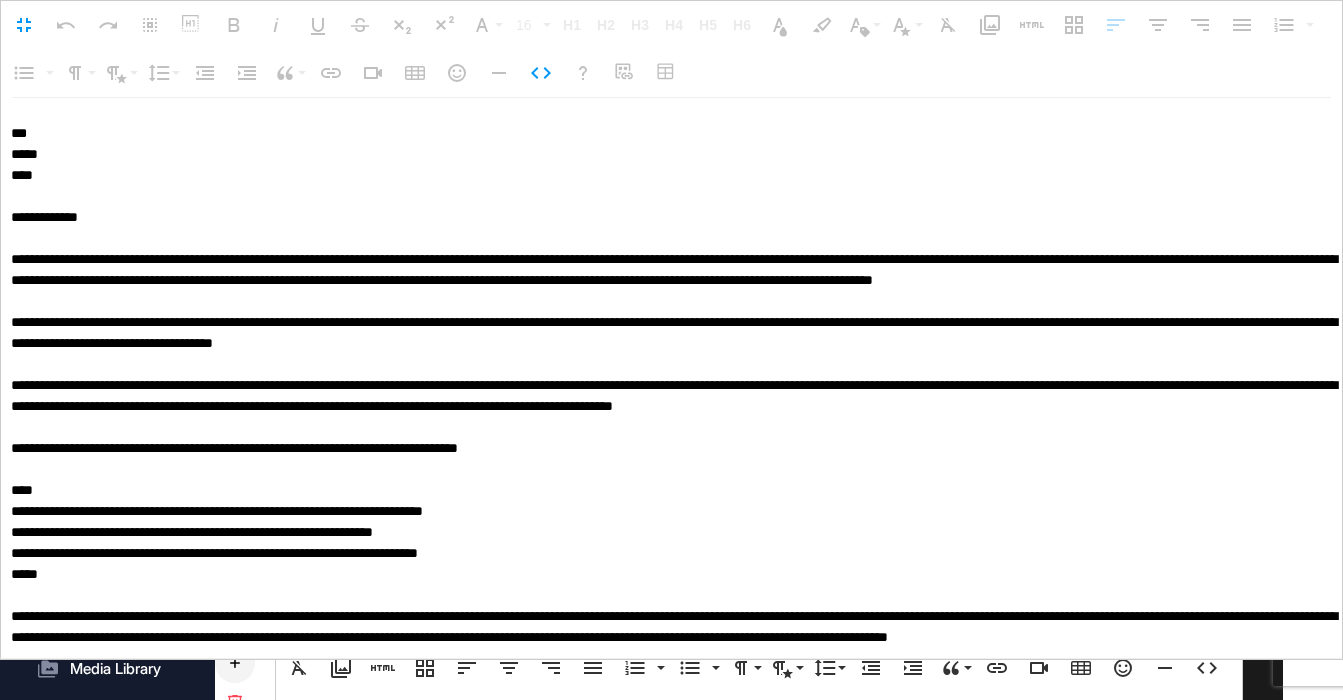 drag, startPoint x: 68, startPoint y: 136, endPoint x: -19, endPoint y: 135, distance: 87.005745 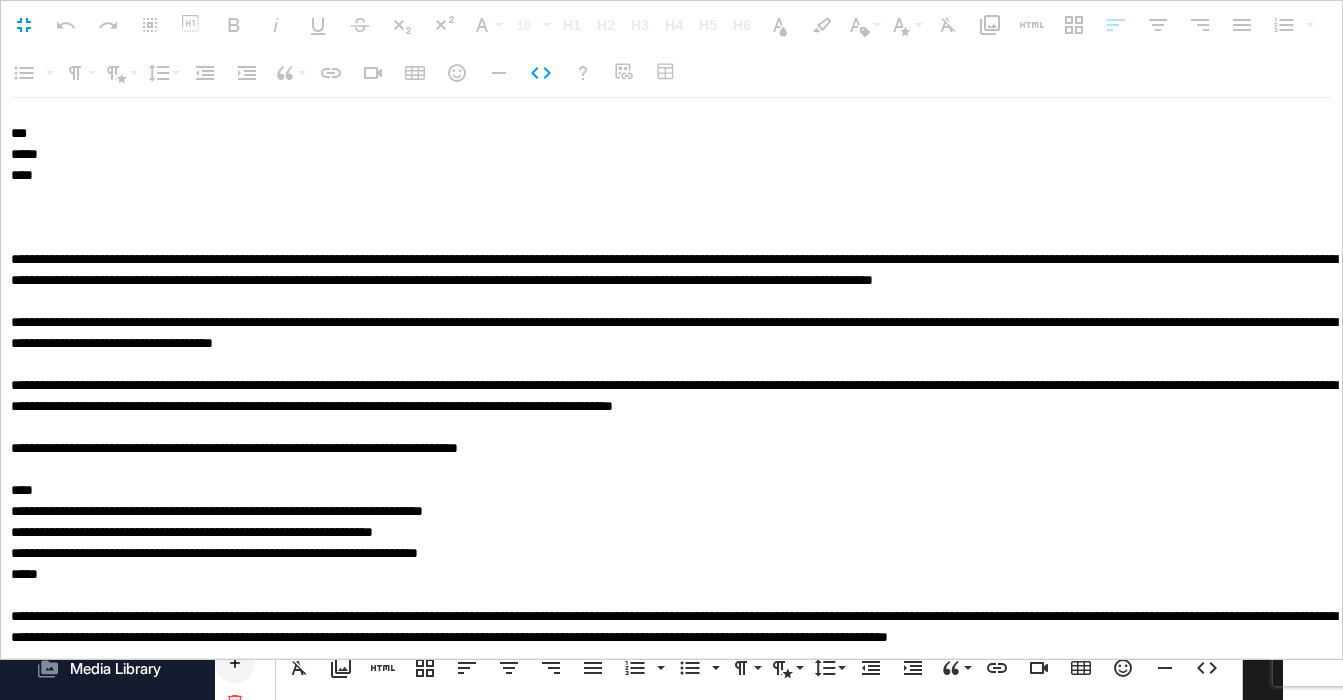 type on "**********" 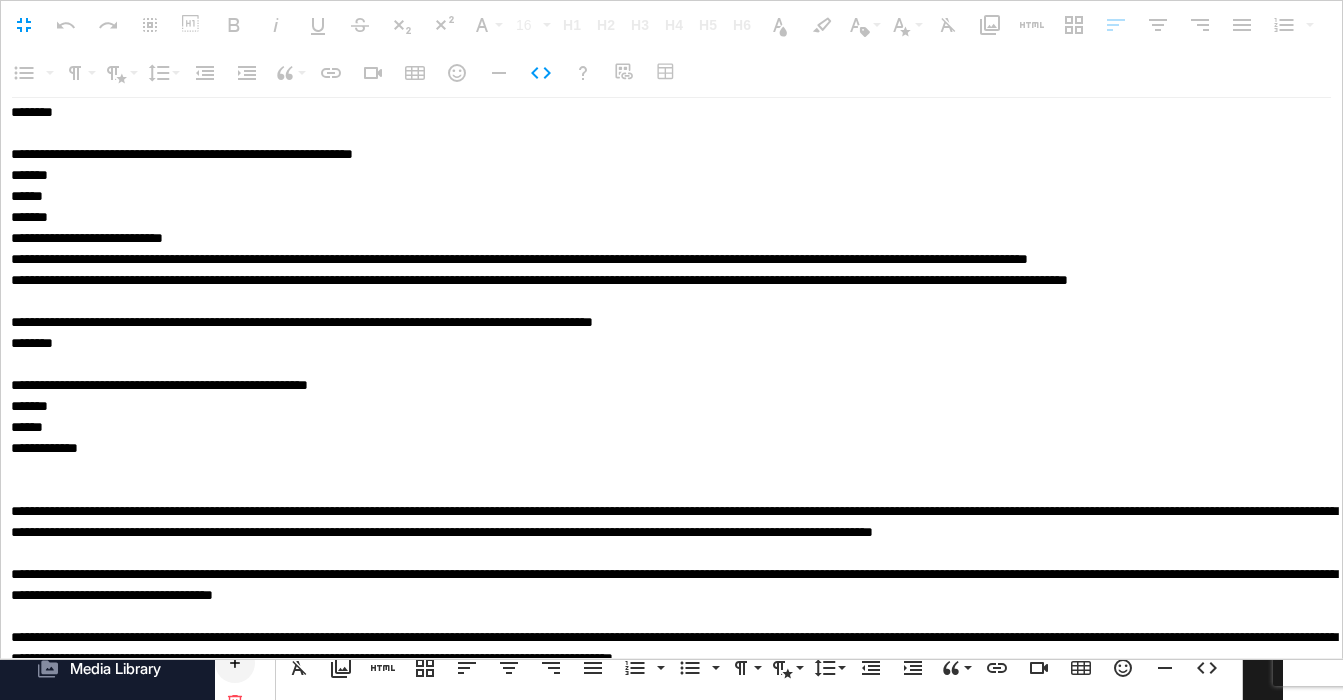 scroll, scrollTop: 2546, scrollLeft: 0, axis: vertical 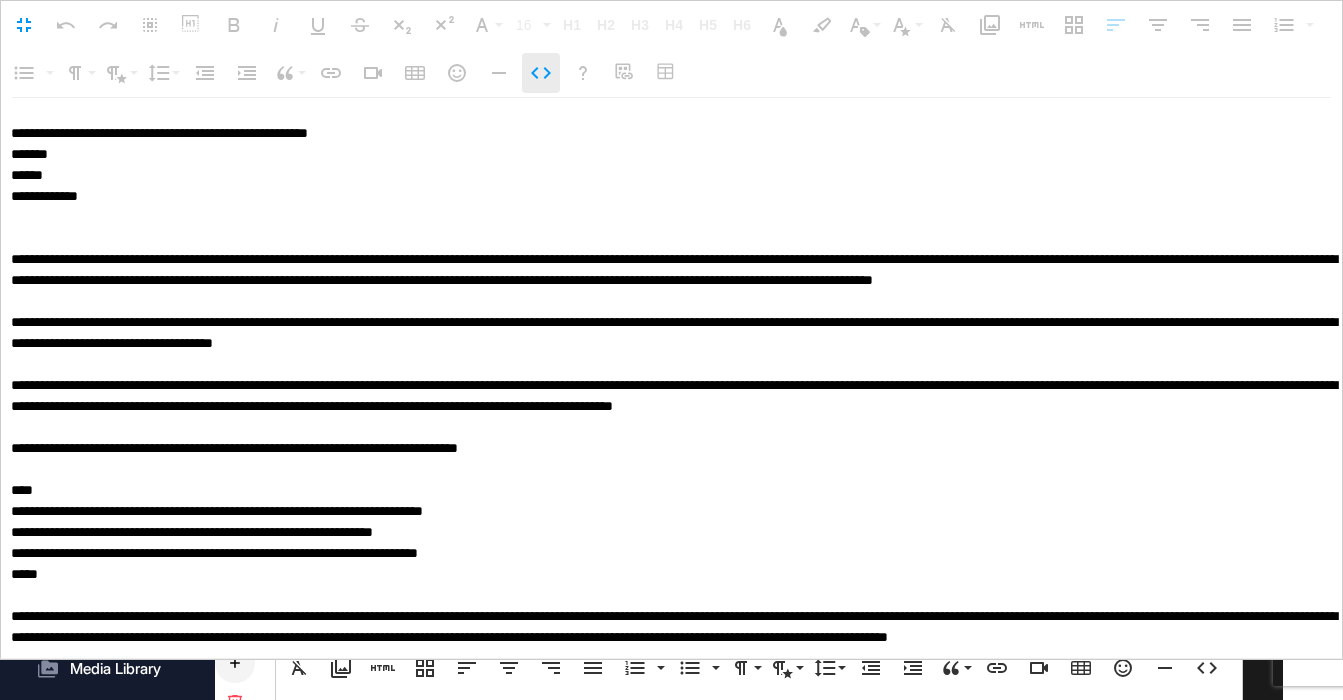 click 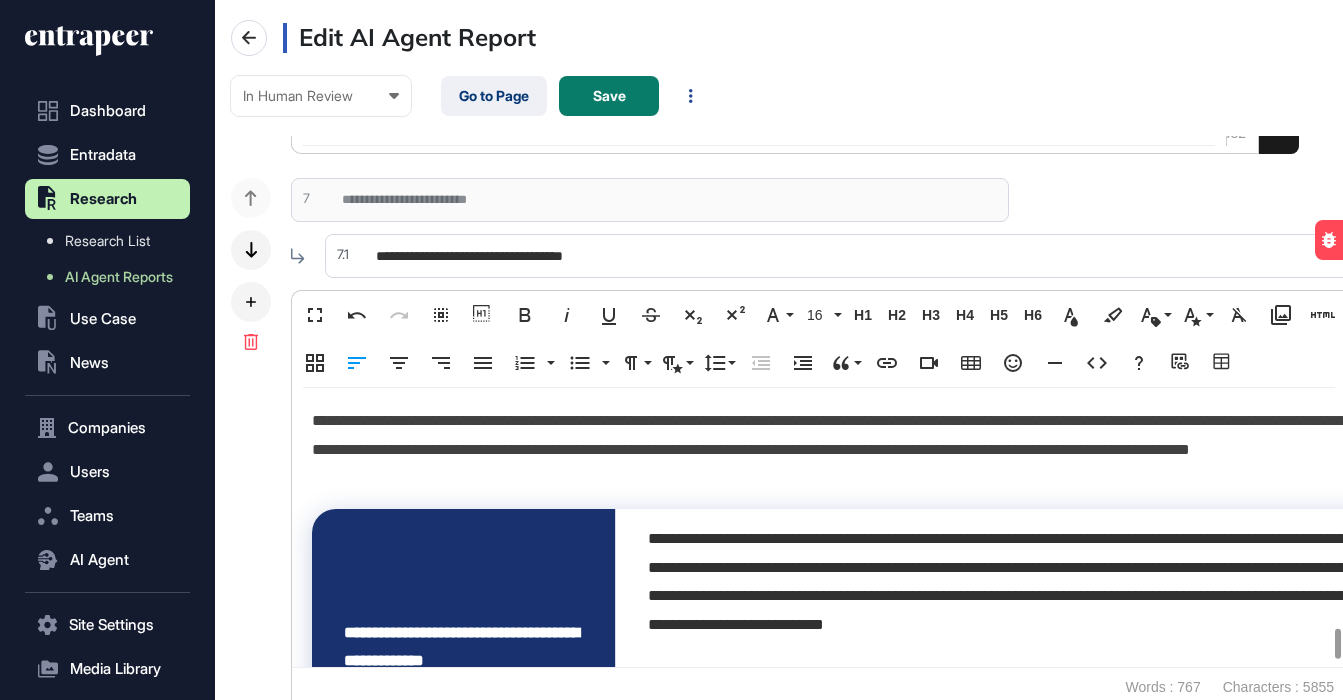 scroll, scrollTop: 1, scrollLeft: 1, axis: both 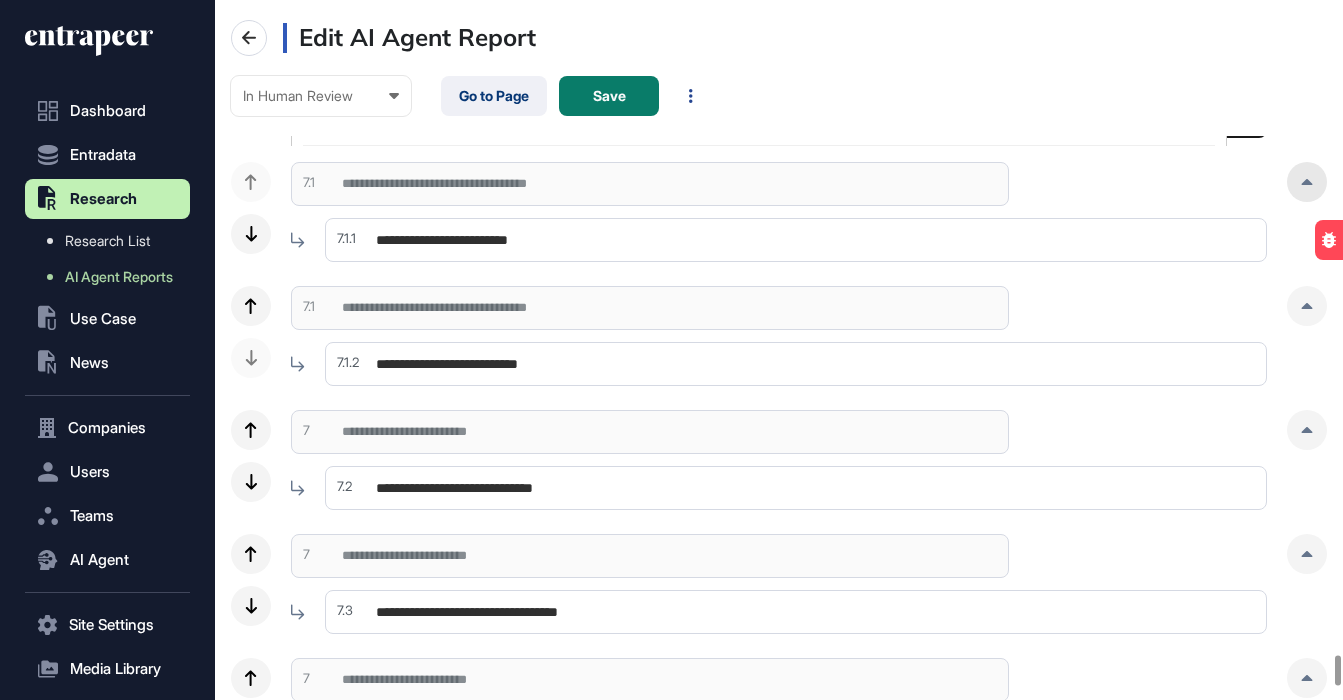 click 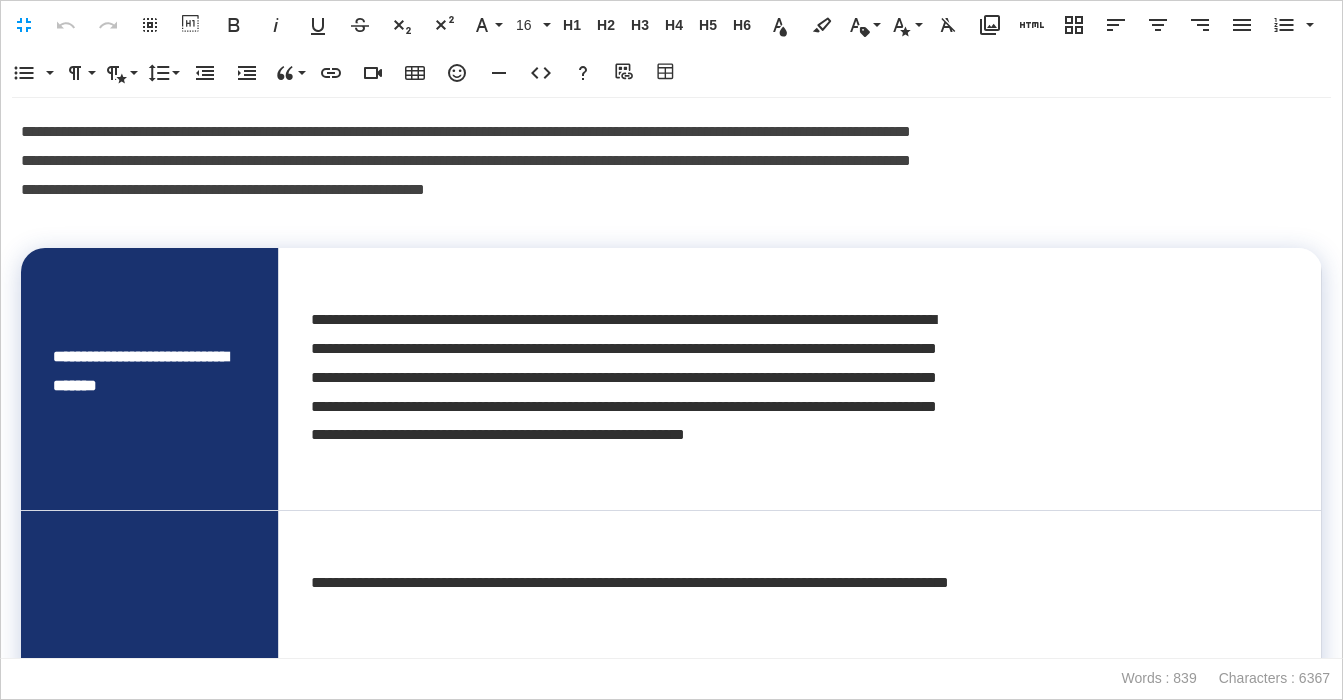 scroll, scrollTop: 1, scrollLeft: 9, axis: both 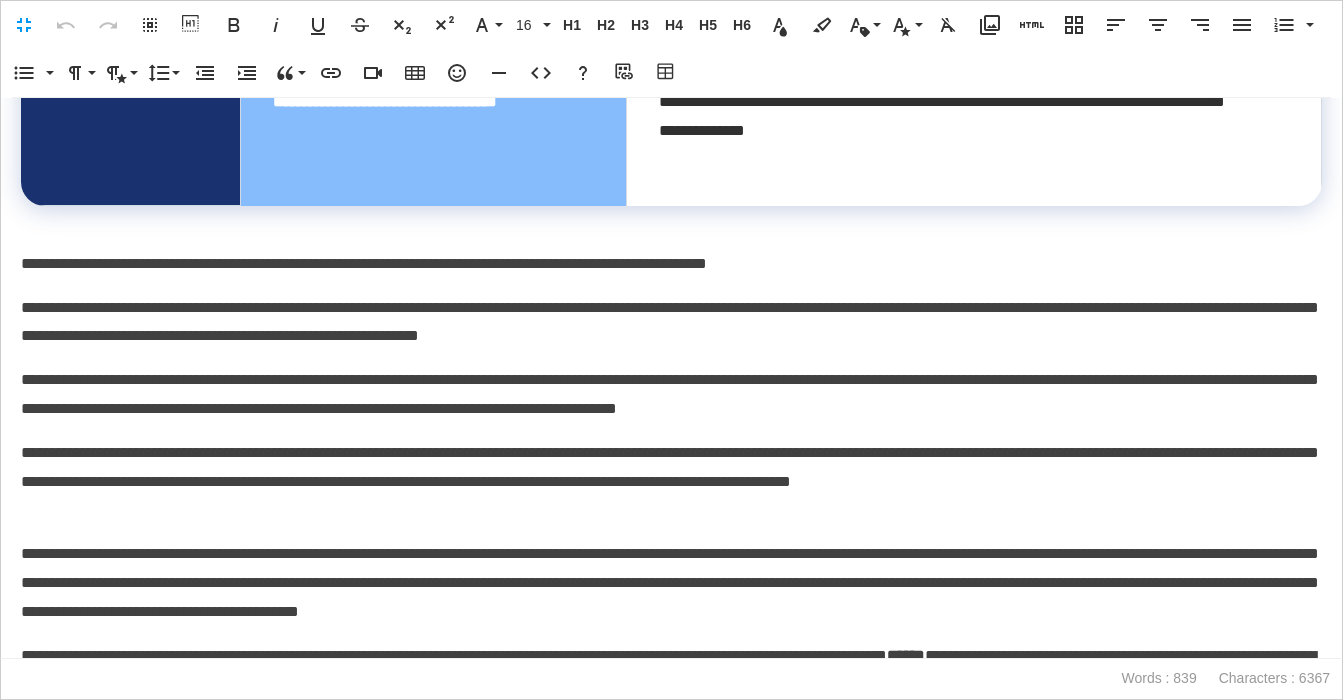 click on "**********" at bounding box center [671, 264] 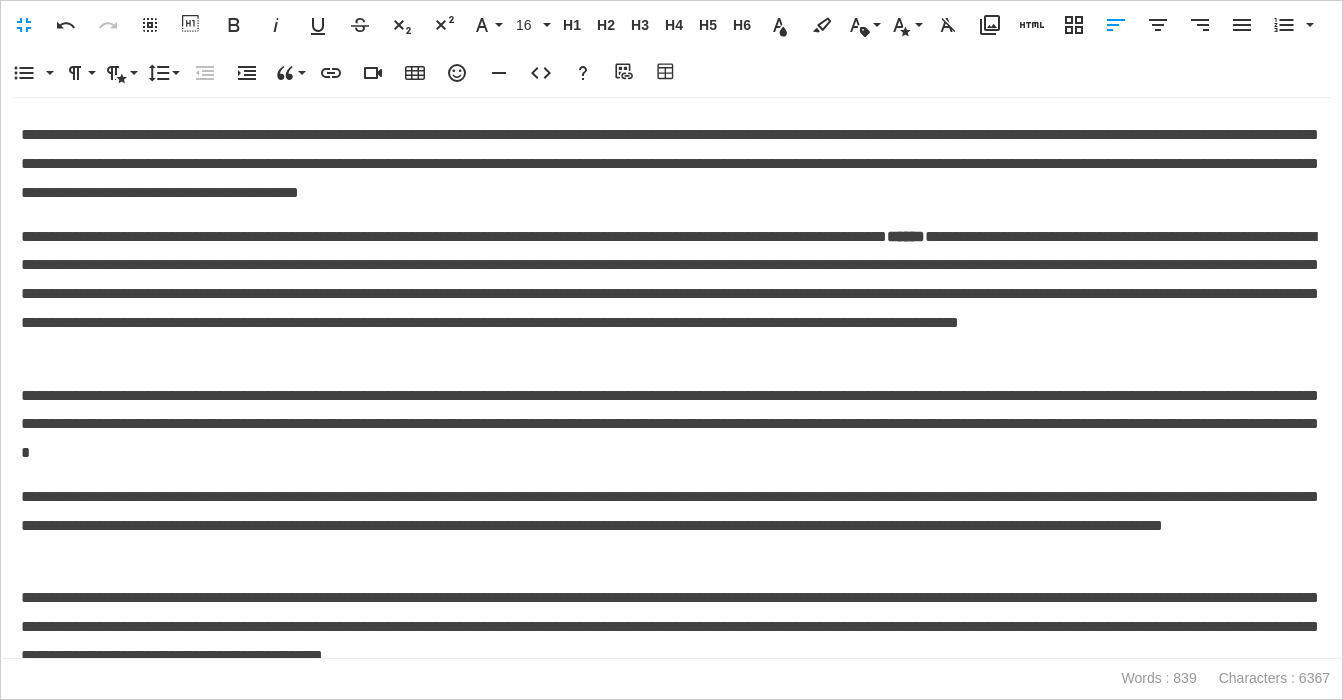 scroll, scrollTop: 1651, scrollLeft: 0, axis: vertical 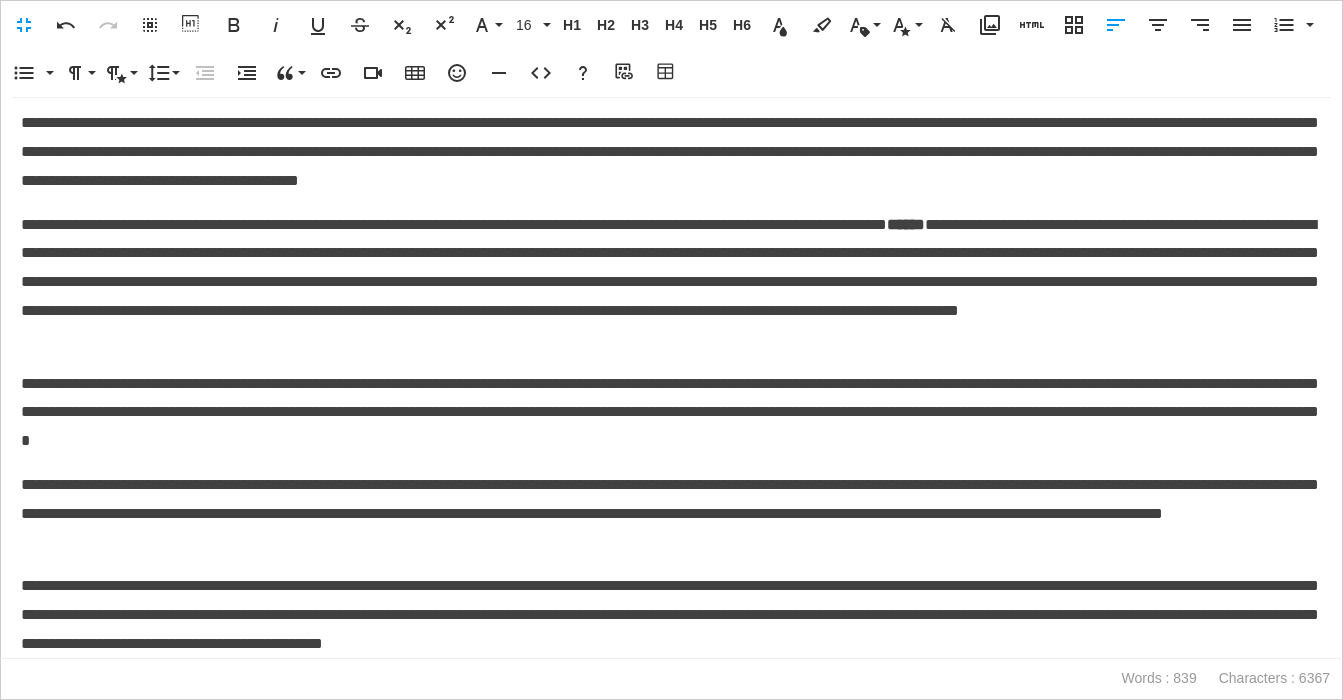 click on "**********" at bounding box center [671, 283] 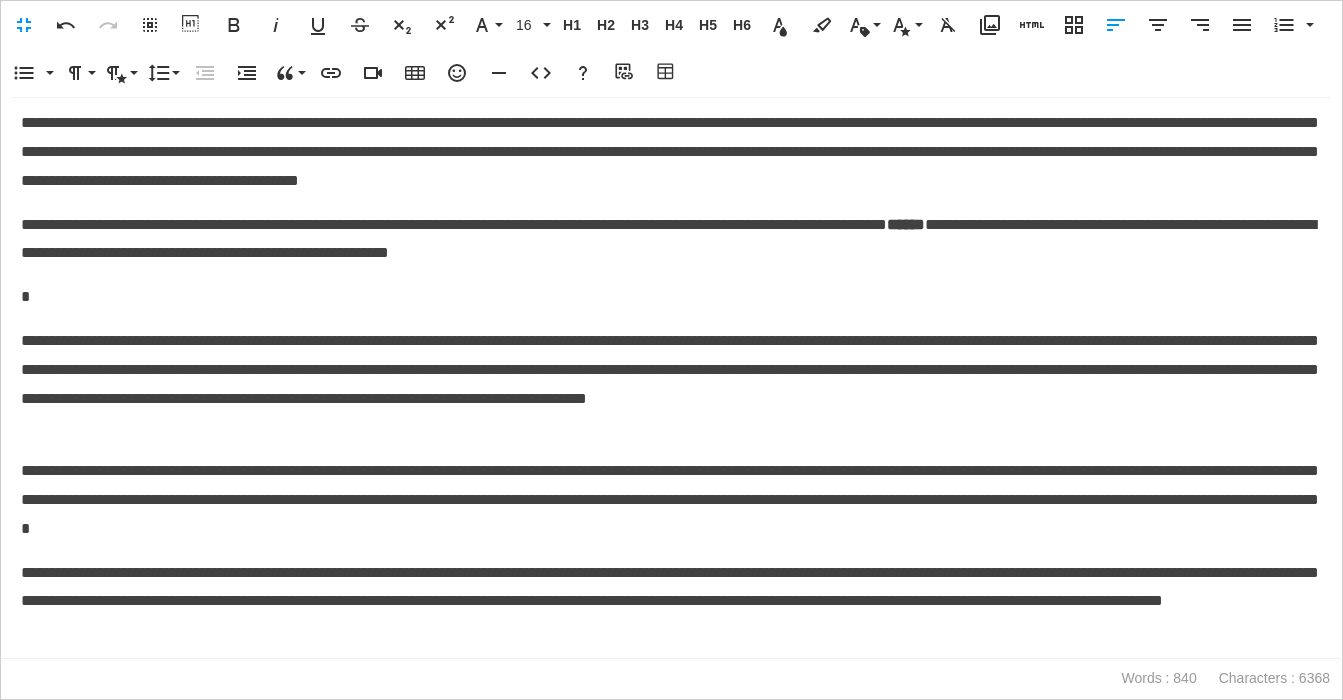type 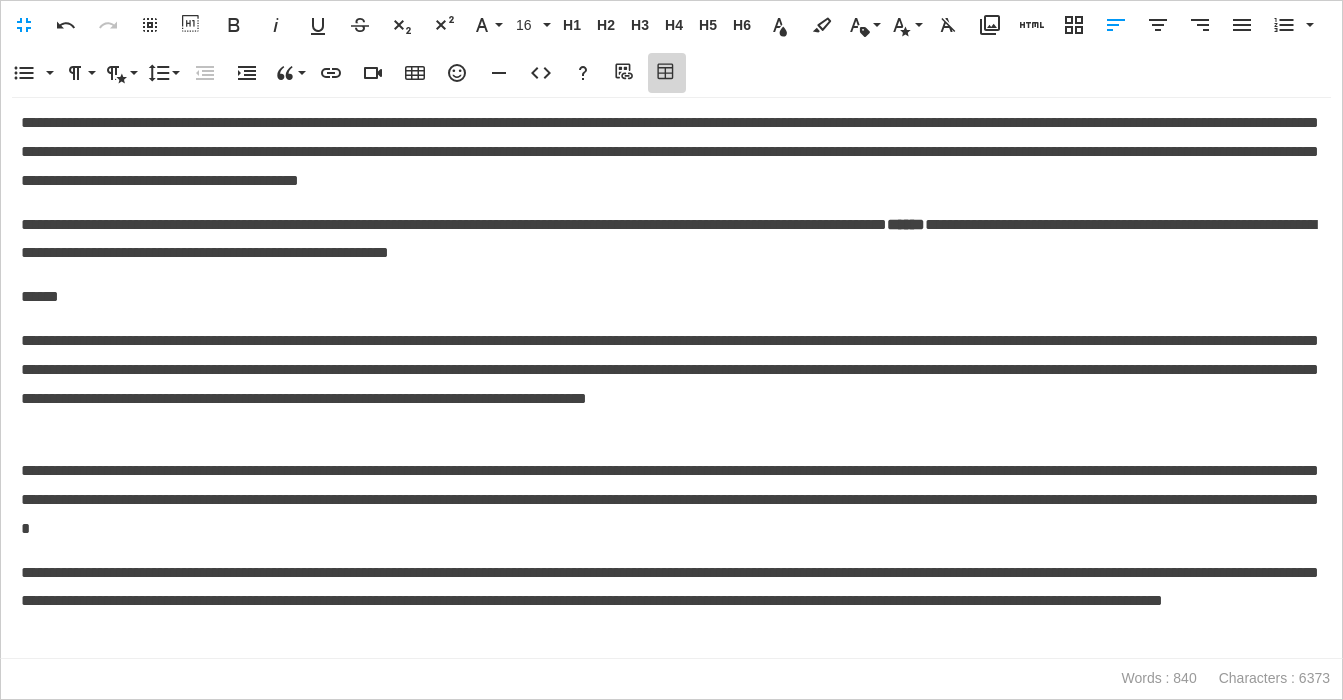 click 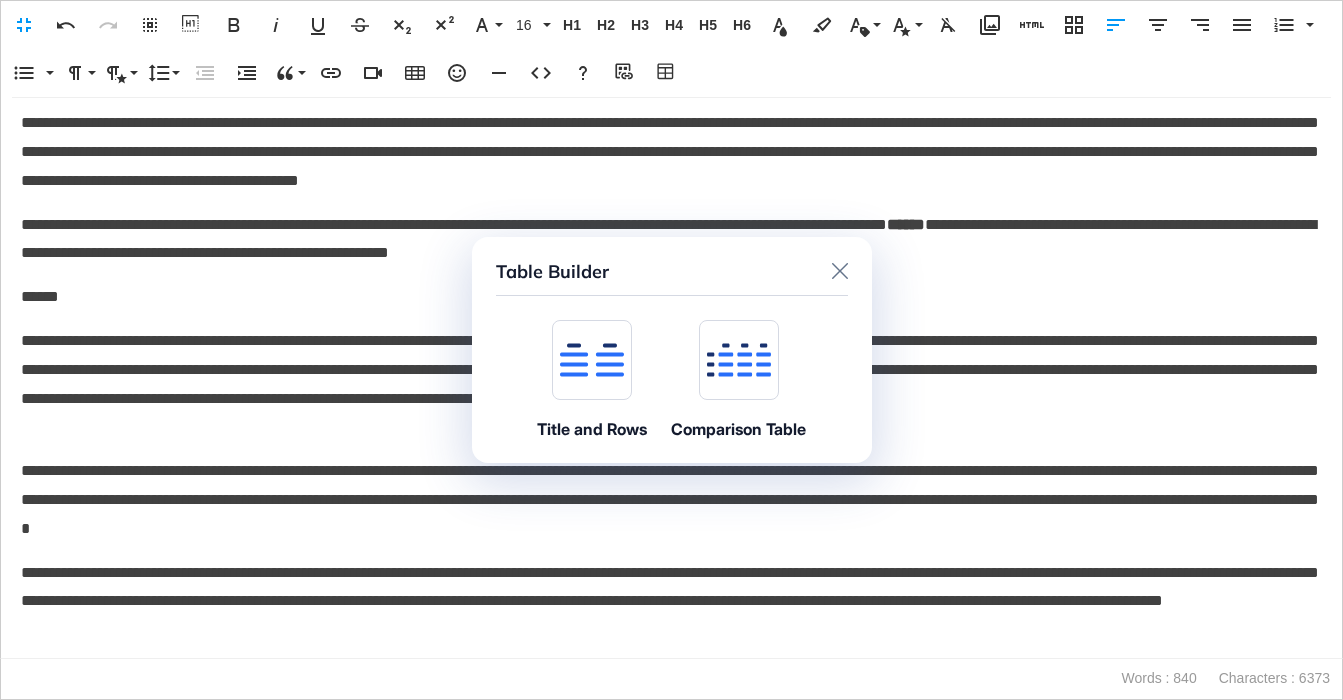 click 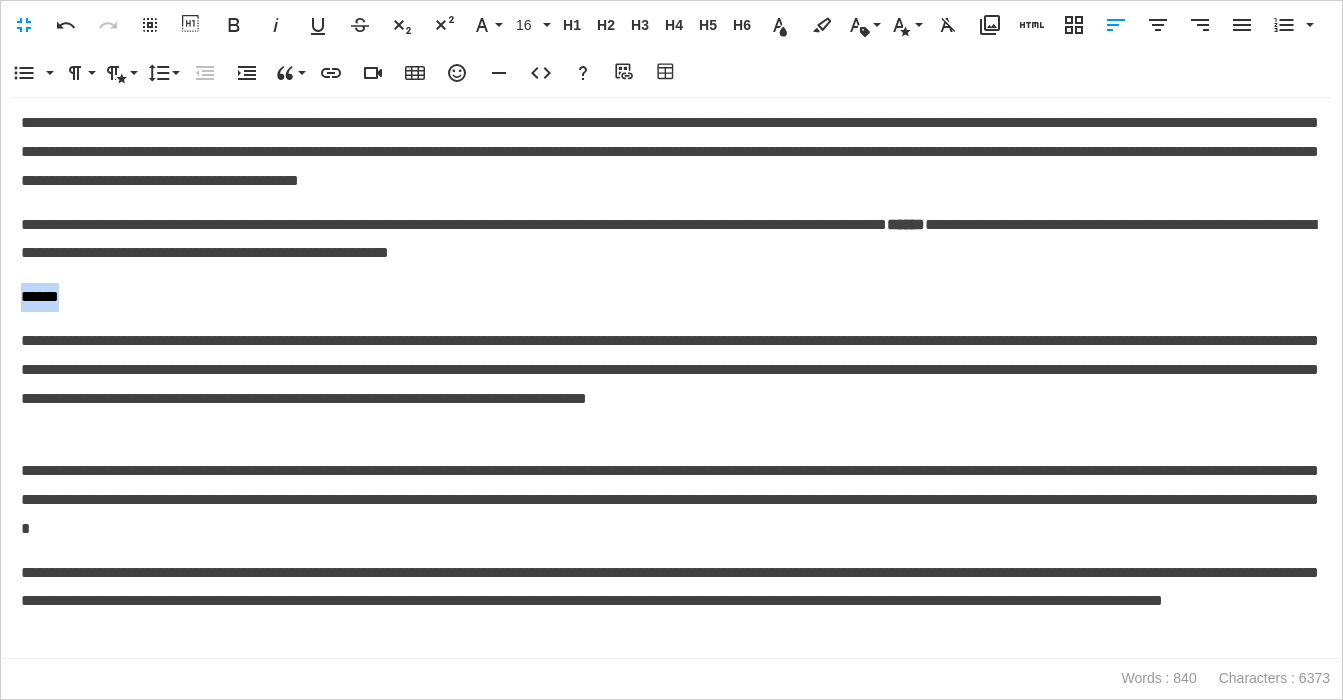 drag, startPoint x: 92, startPoint y: 298, endPoint x: -19, endPoint y: 292, distance: 111.16204 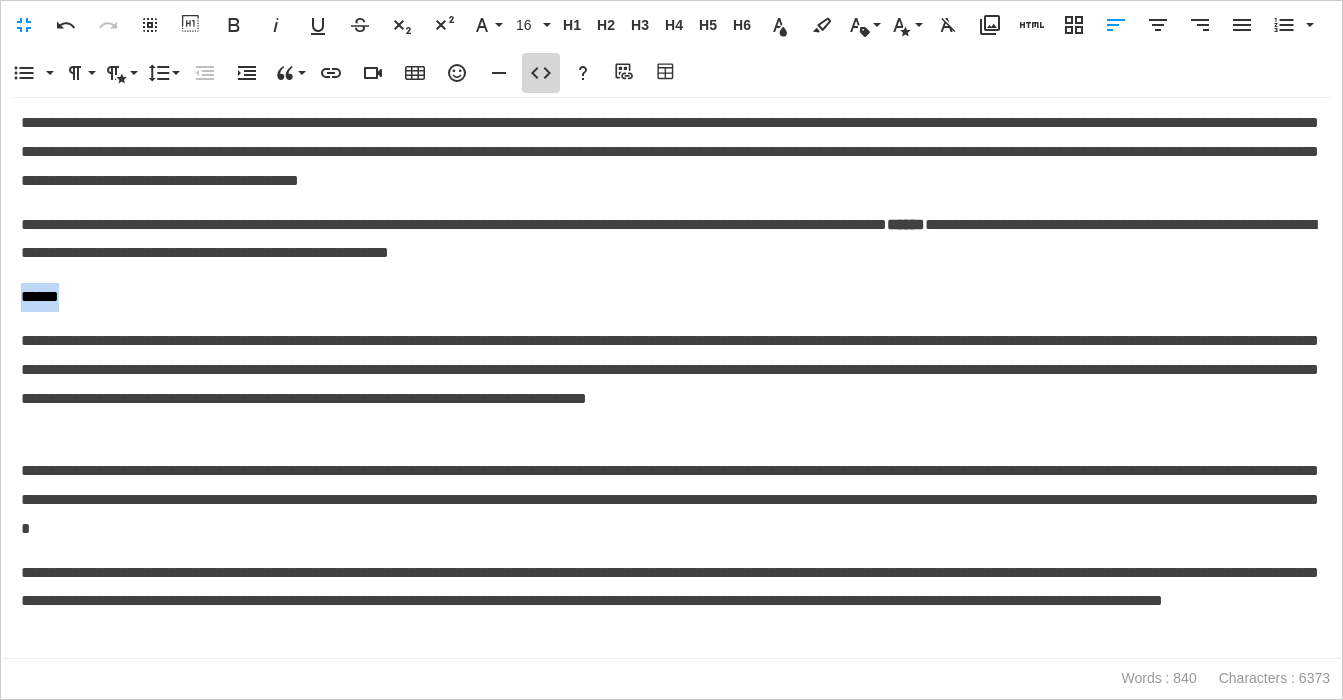 click 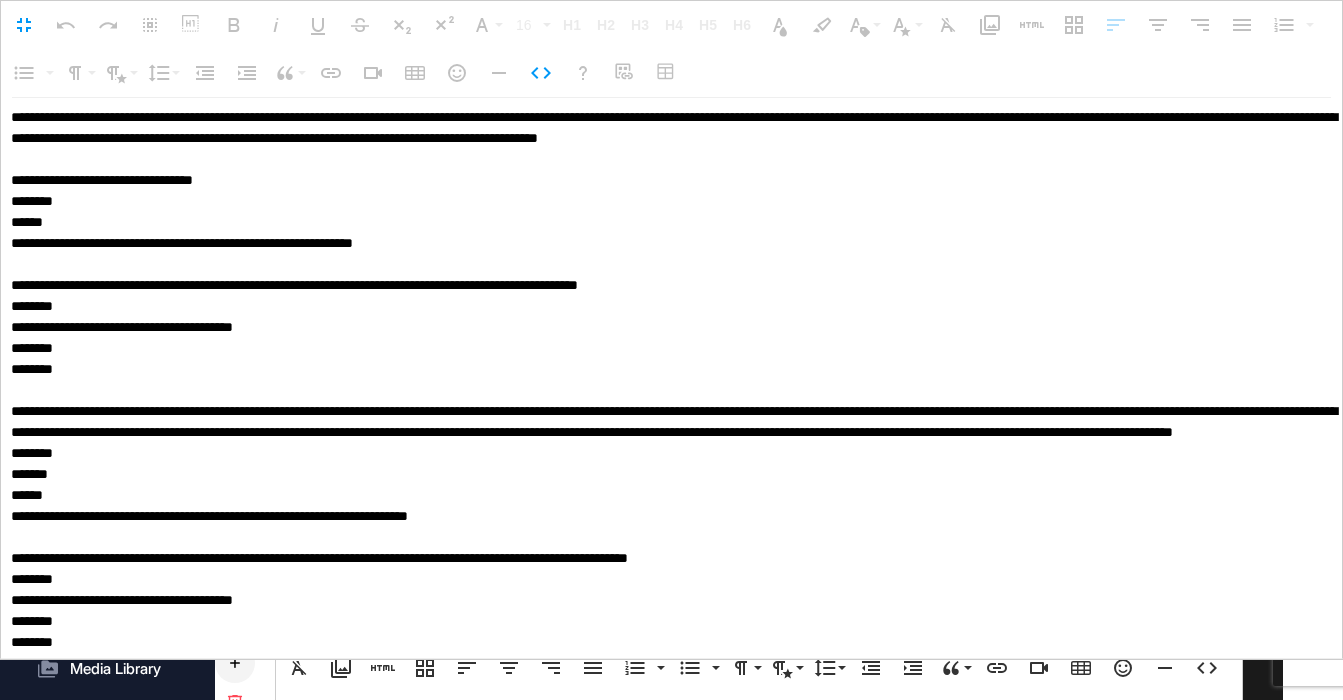 scroll, scrollTop: 2210, scrollLeft: 0, axis: vertical 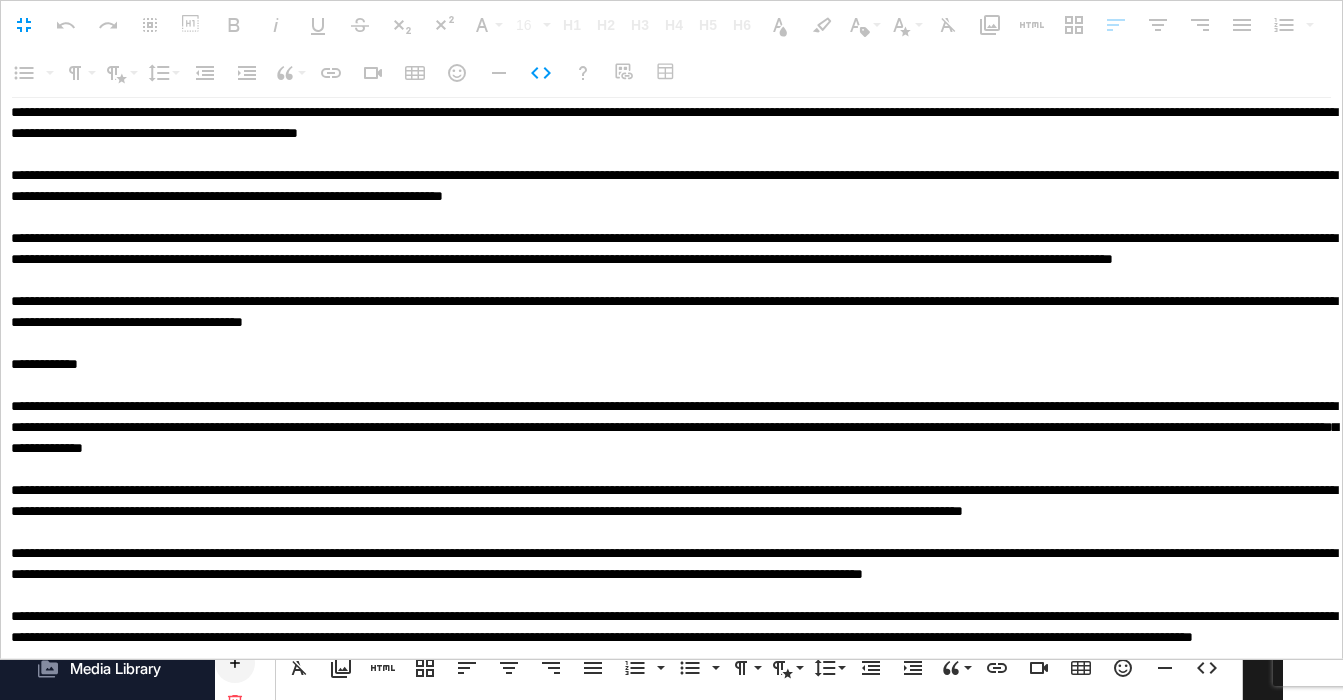 drag, startPoint x: 89, startPoint y: 240, endPoint x: -19, endPoint y: 234, distance: 108.16654 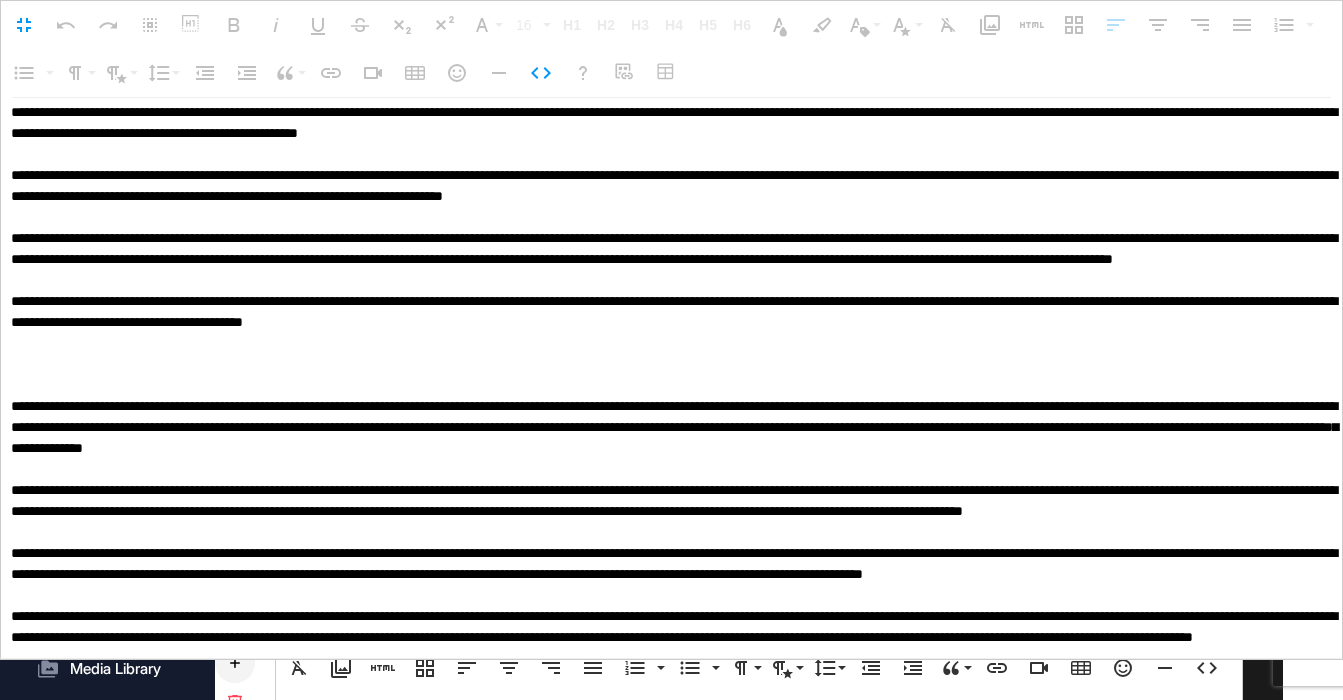 type on "**********" 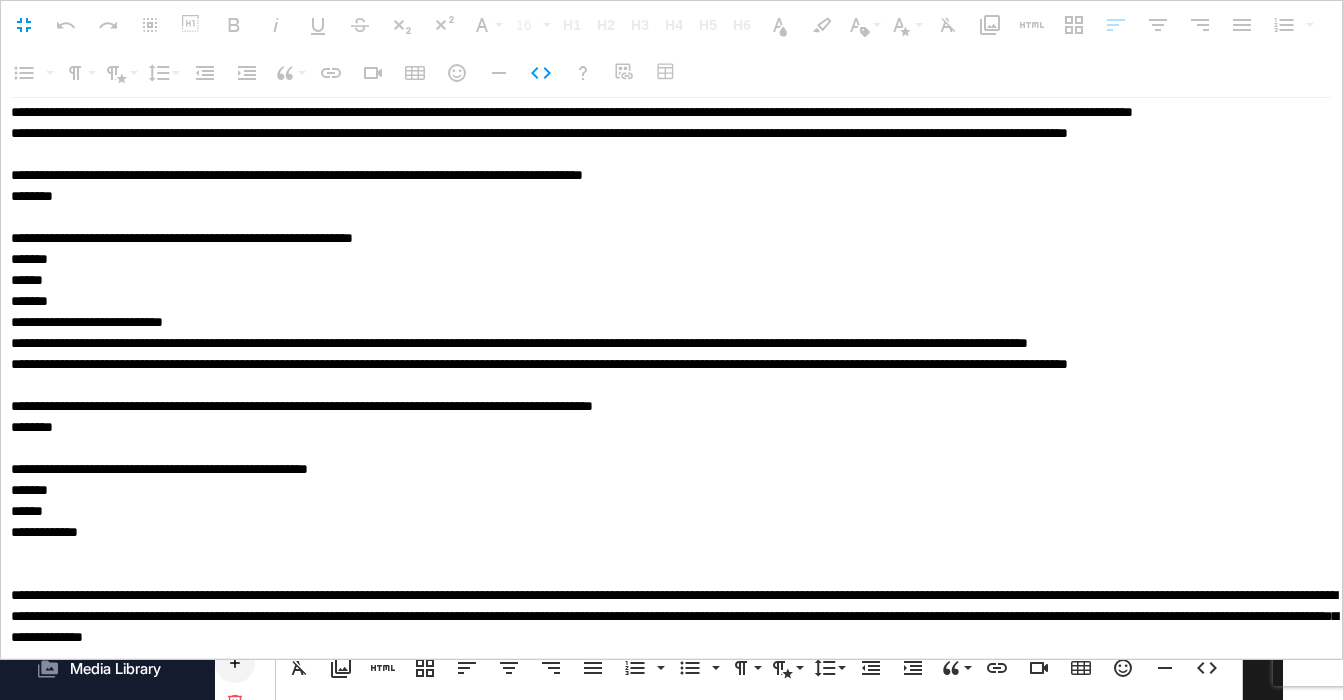 scroll, scrollTop: 2882, scrollLeft: 0, axis: vertical 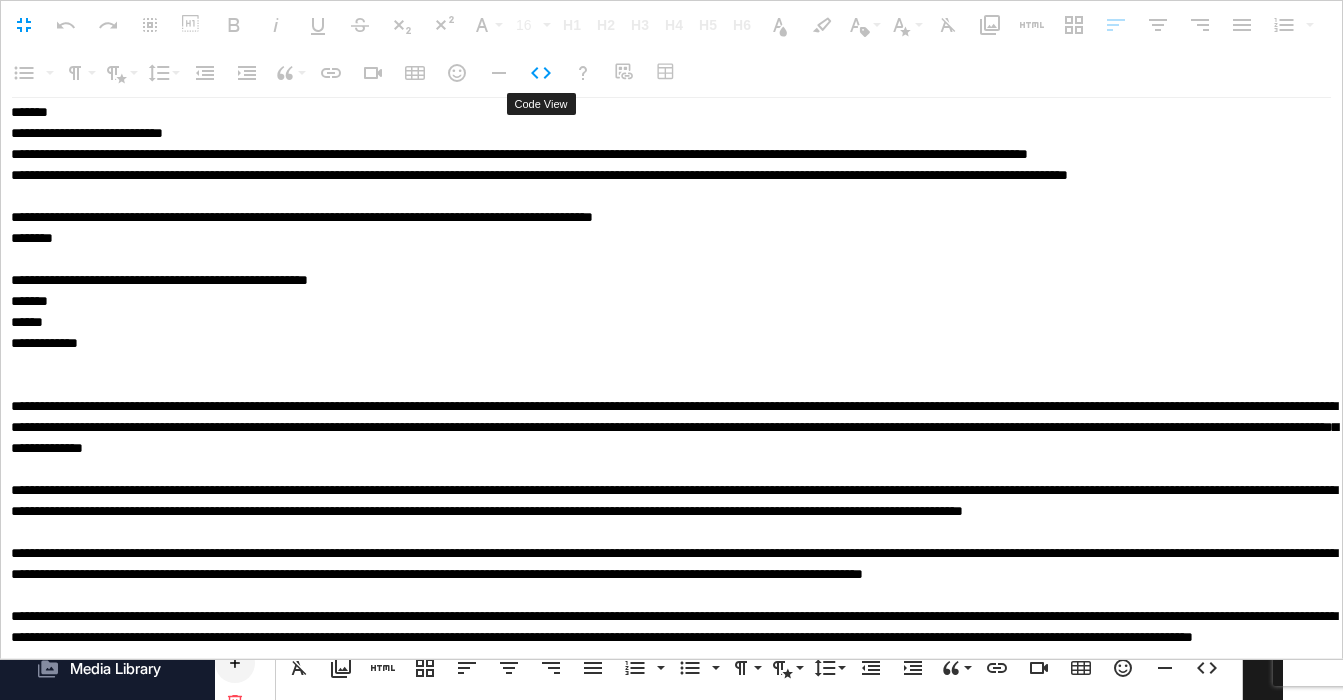 click 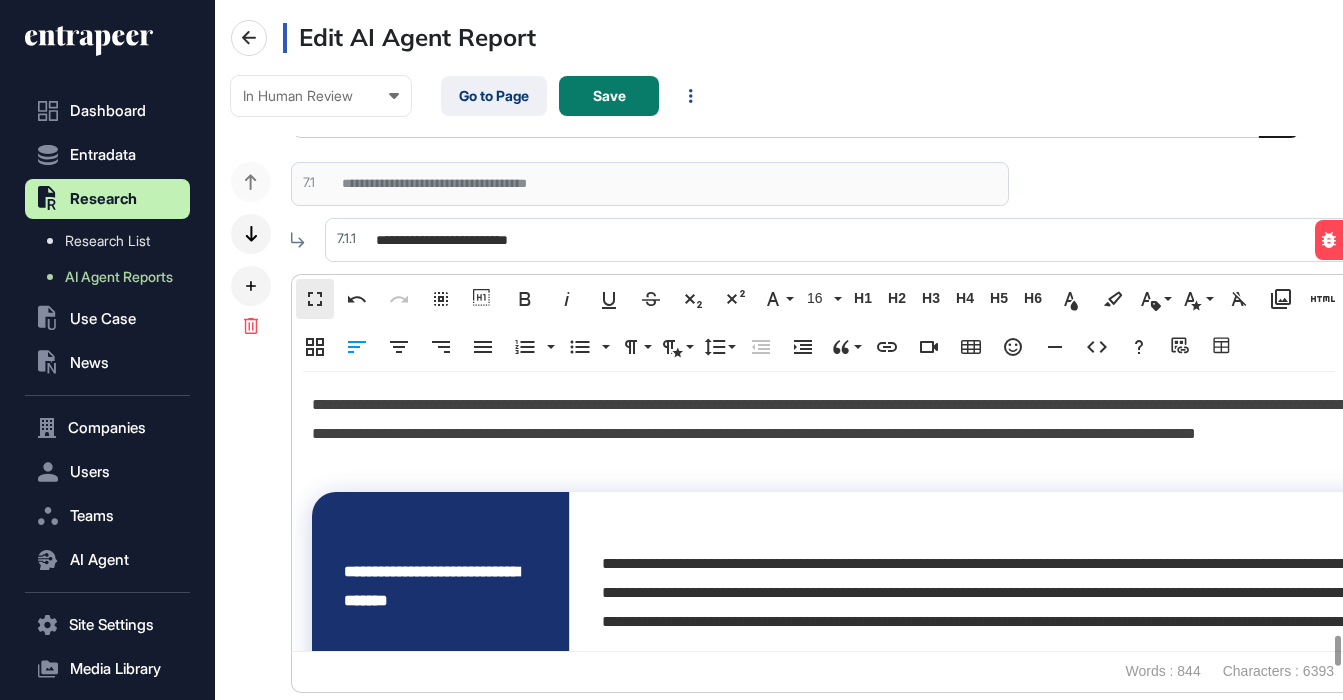scroll, scrollTop: 1, scrollLeft: 1, axis: both 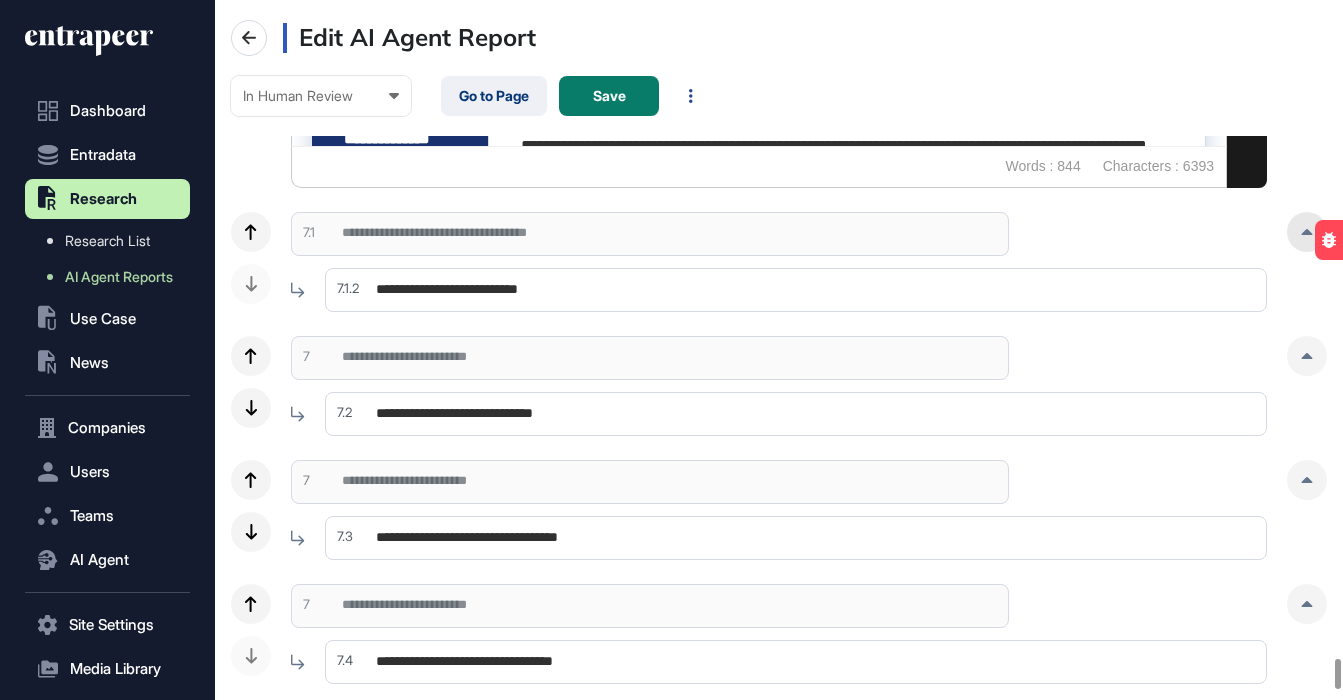 click at bounding box center [1307, 232] 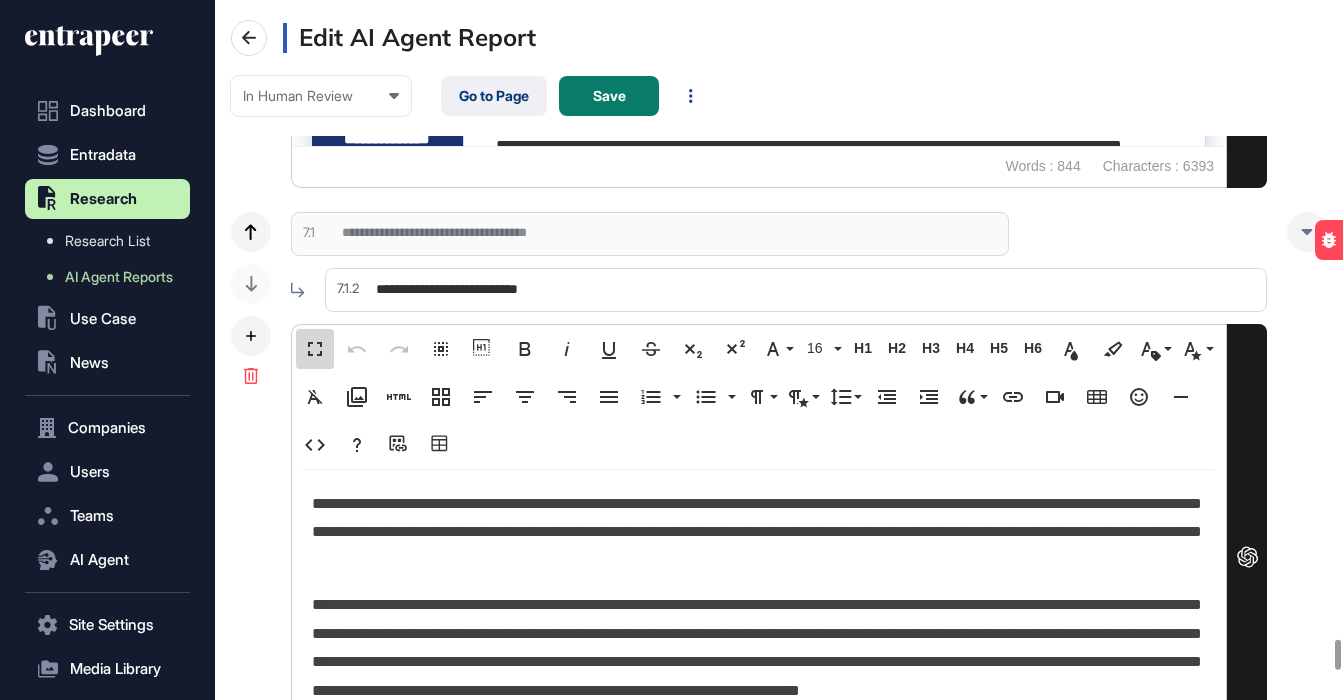 click on "Fullscreen" at bounding box center (315, 349) 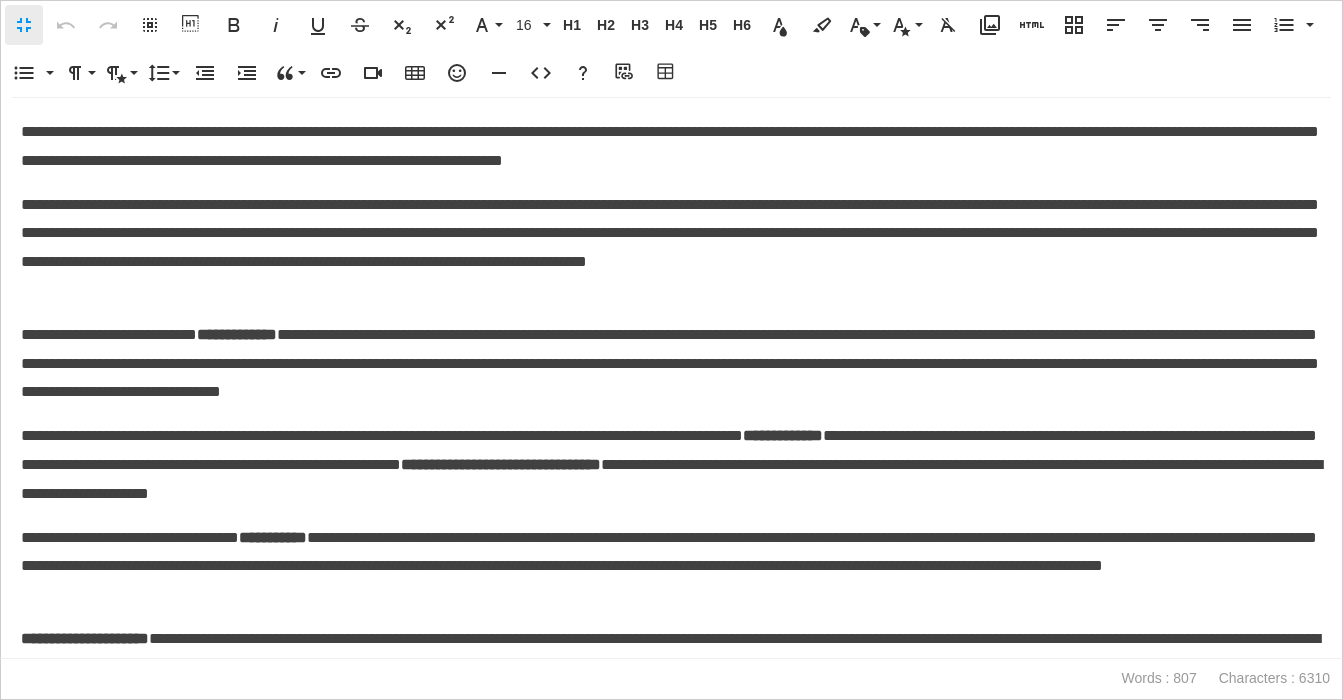 scroll, scrollTop: 1, scrollLeft: 9, axis: both 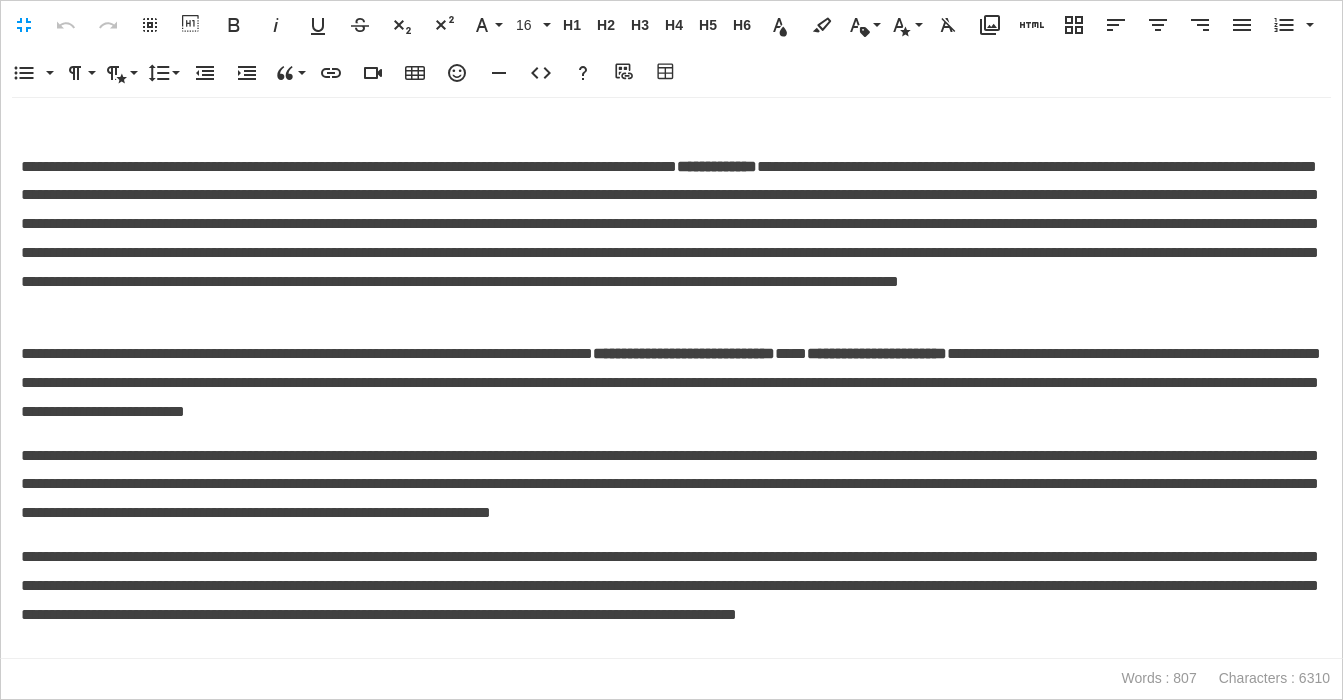 click on "**********" at bounding box center [671, 239] 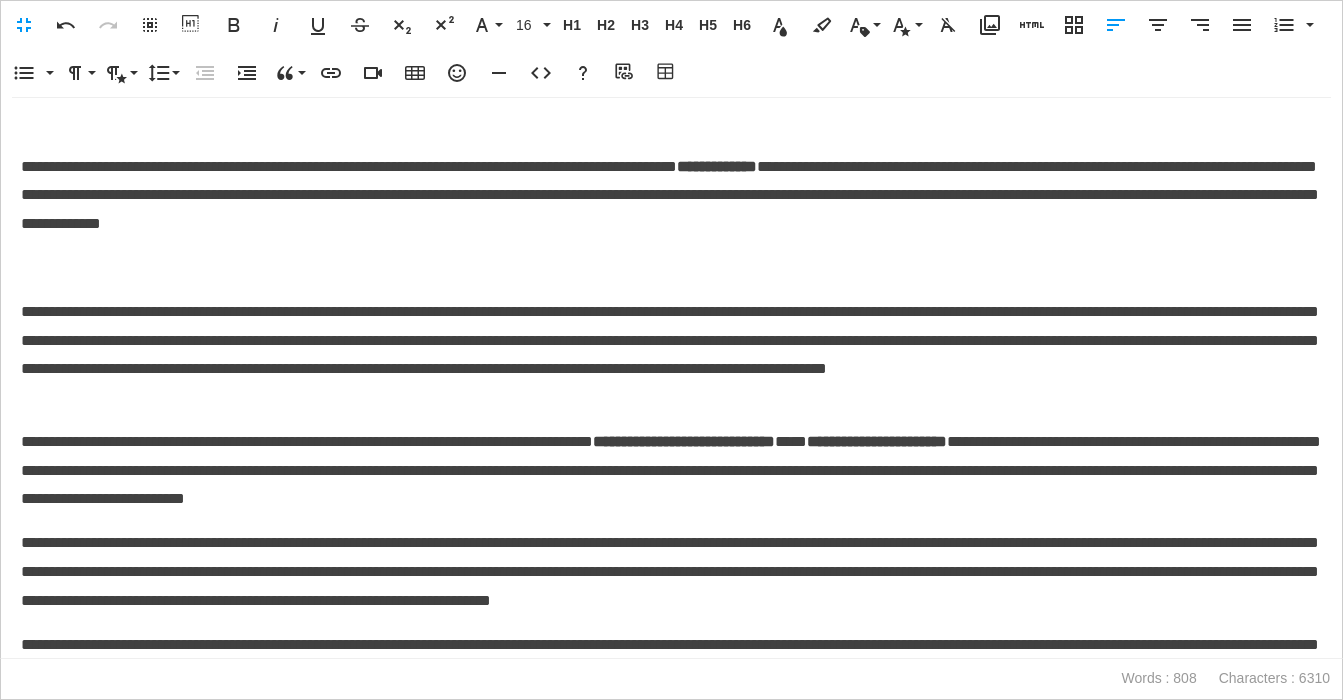 type 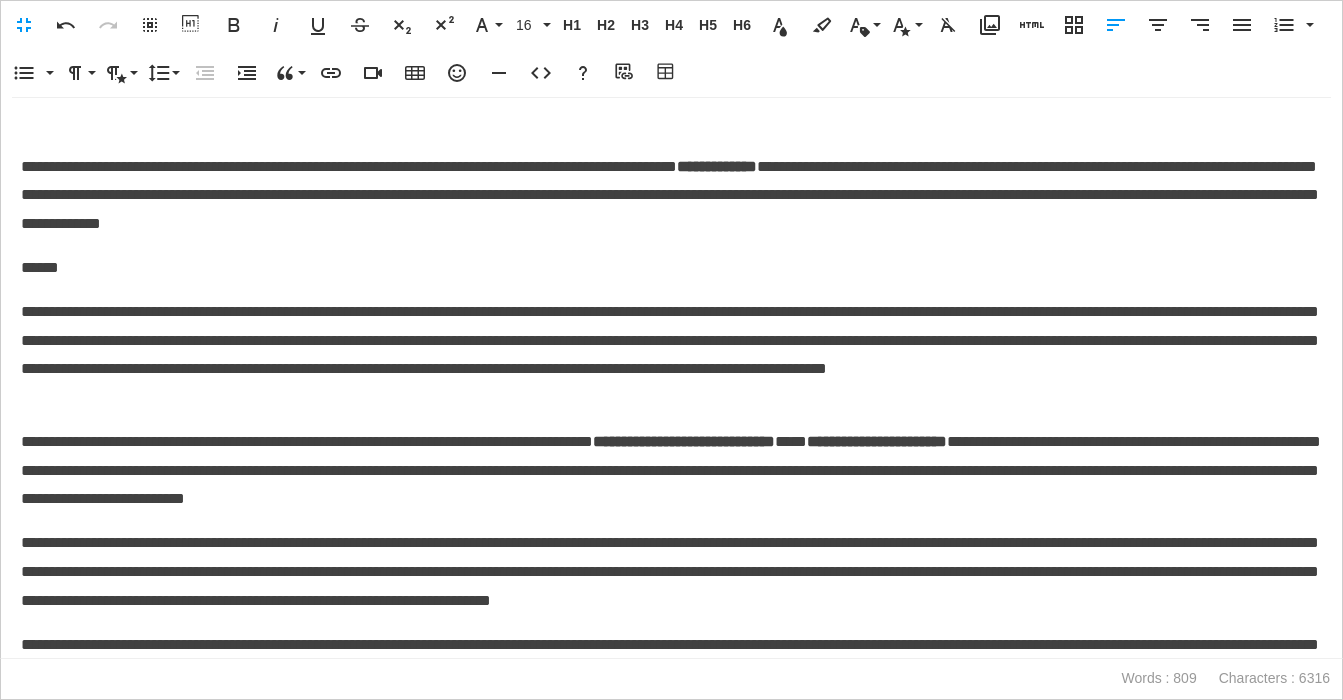 drag, startPoint x: 119, startPoint y: 264, endPoint x: -19, endPoint y: 266, distance: 138.0145 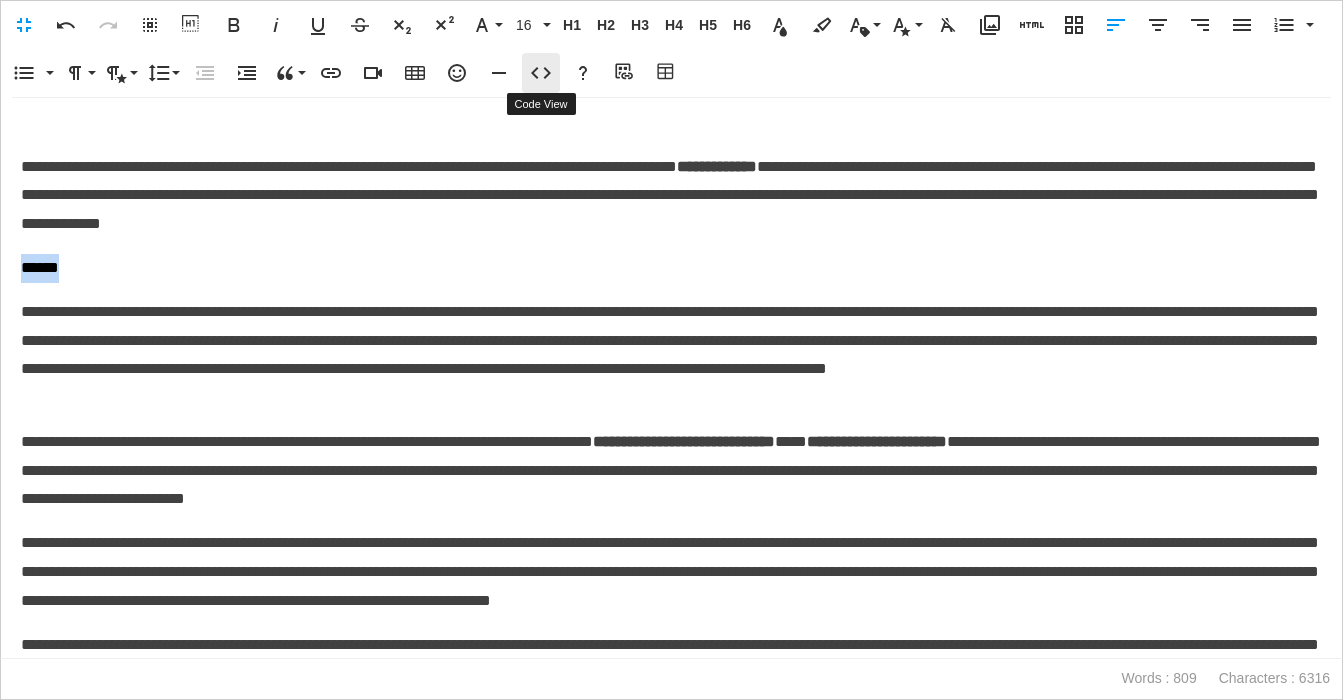 click 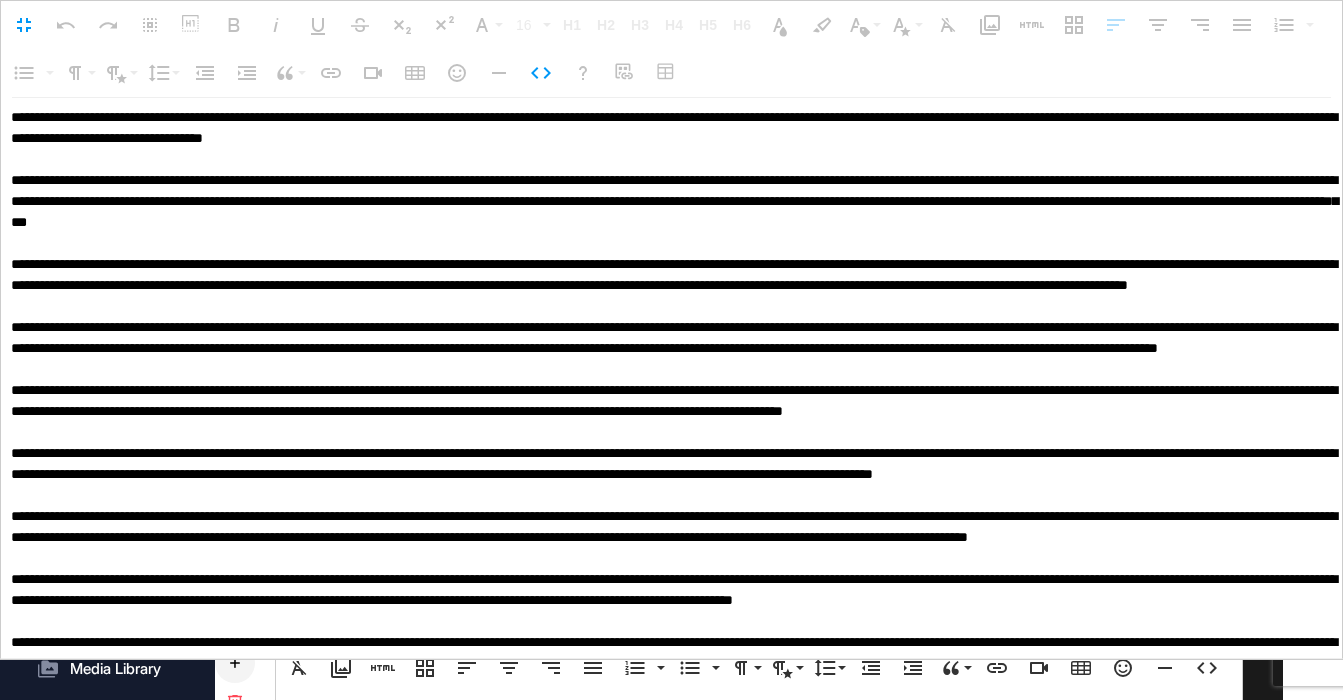 scroll, scrollTop: 1, scrollLeft: 0, axis: vertical 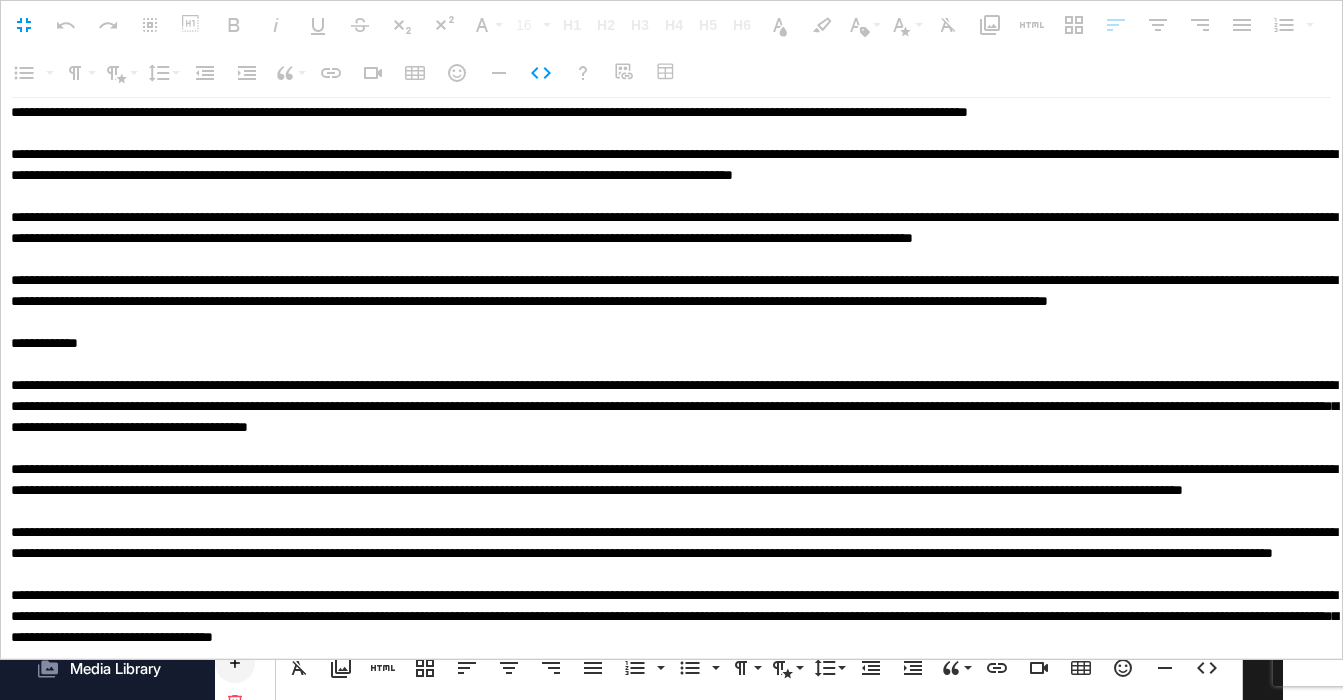 drag, startPoint x: 169, startPoint y: 201, endPoint x: -19, endPoint y: 195, distance: 188.09572 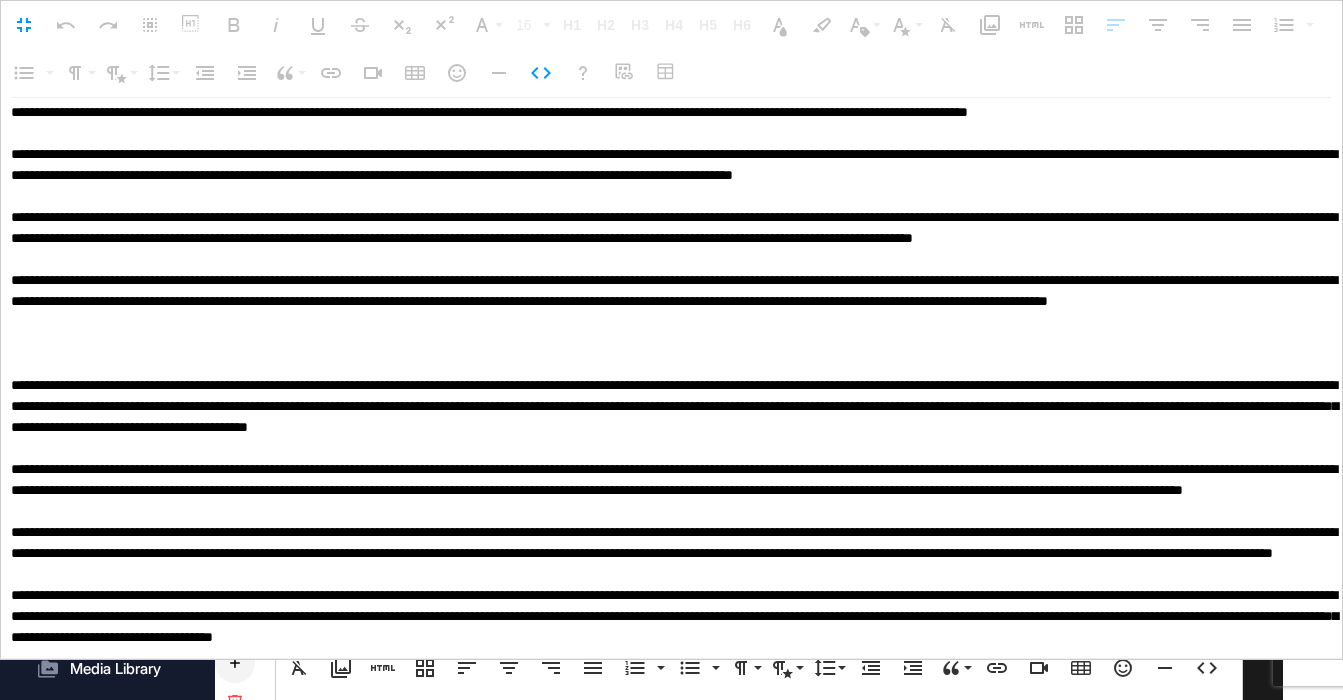 type on "**********" 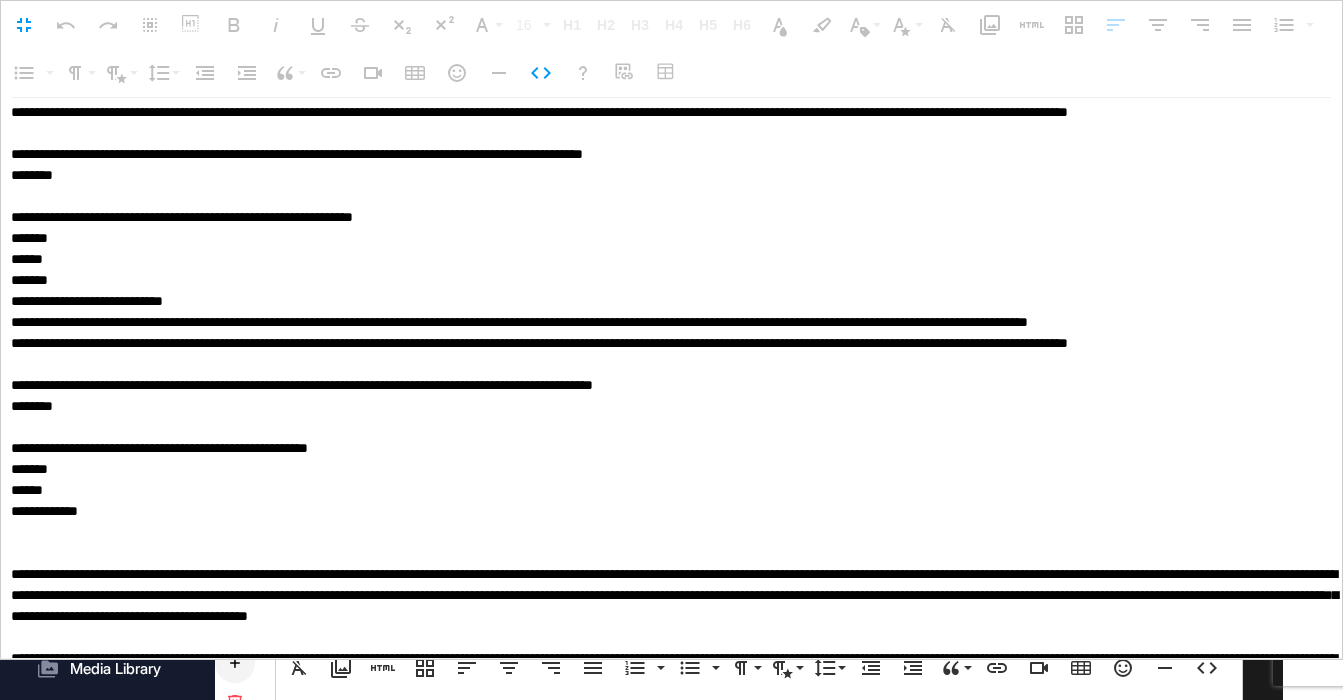 scroll, scrollTop: 1496, scrollLeft: 0, axis: vertical 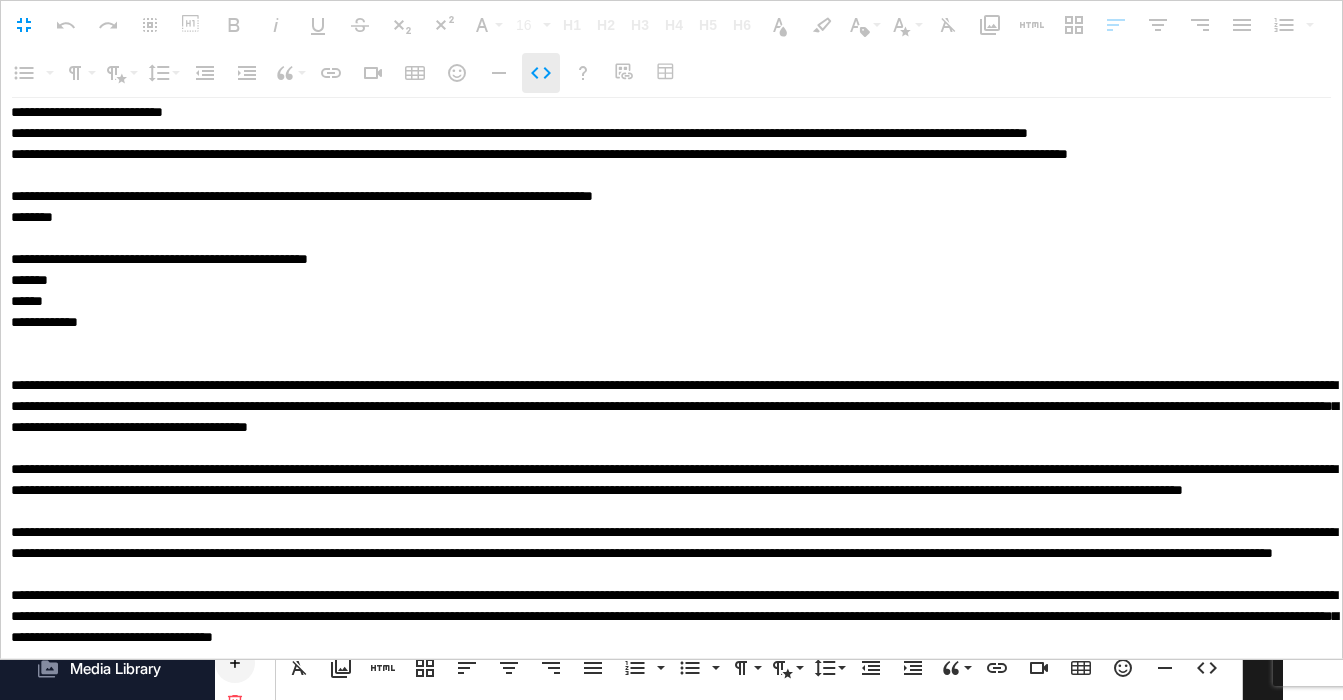 click 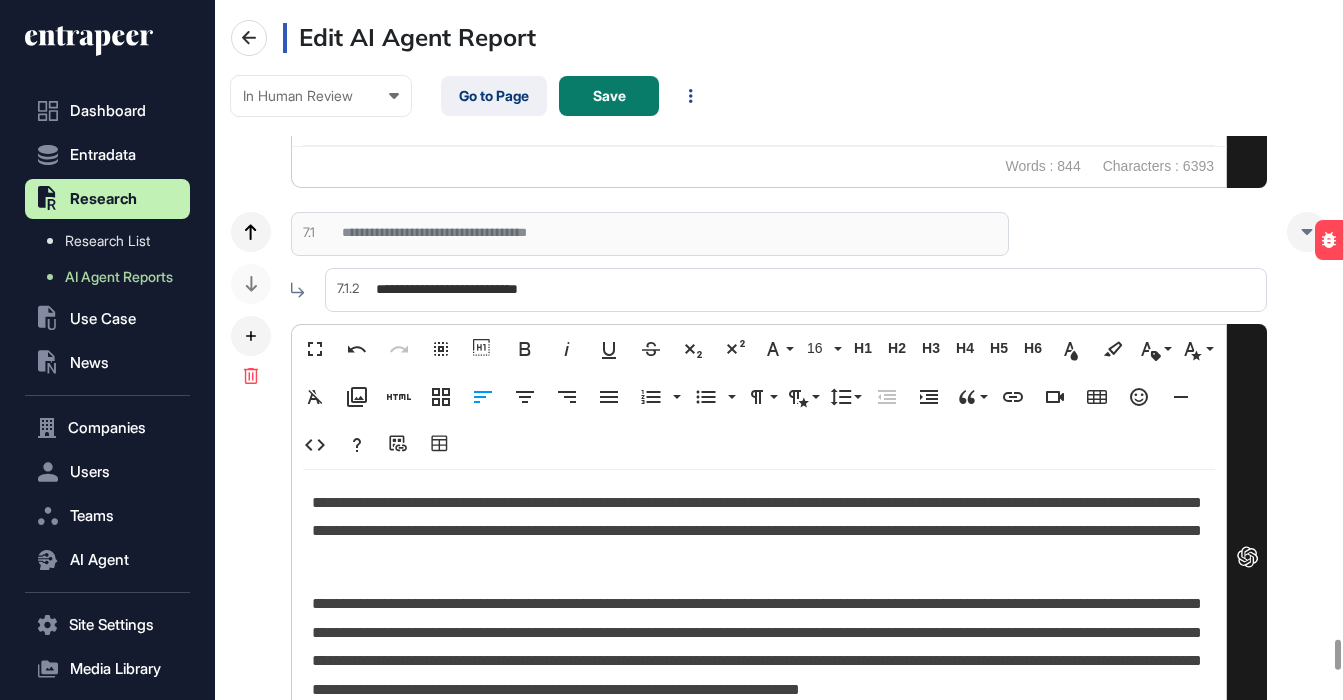 scroll, scrollTop: 1, scrollLeft: 1, axis: both 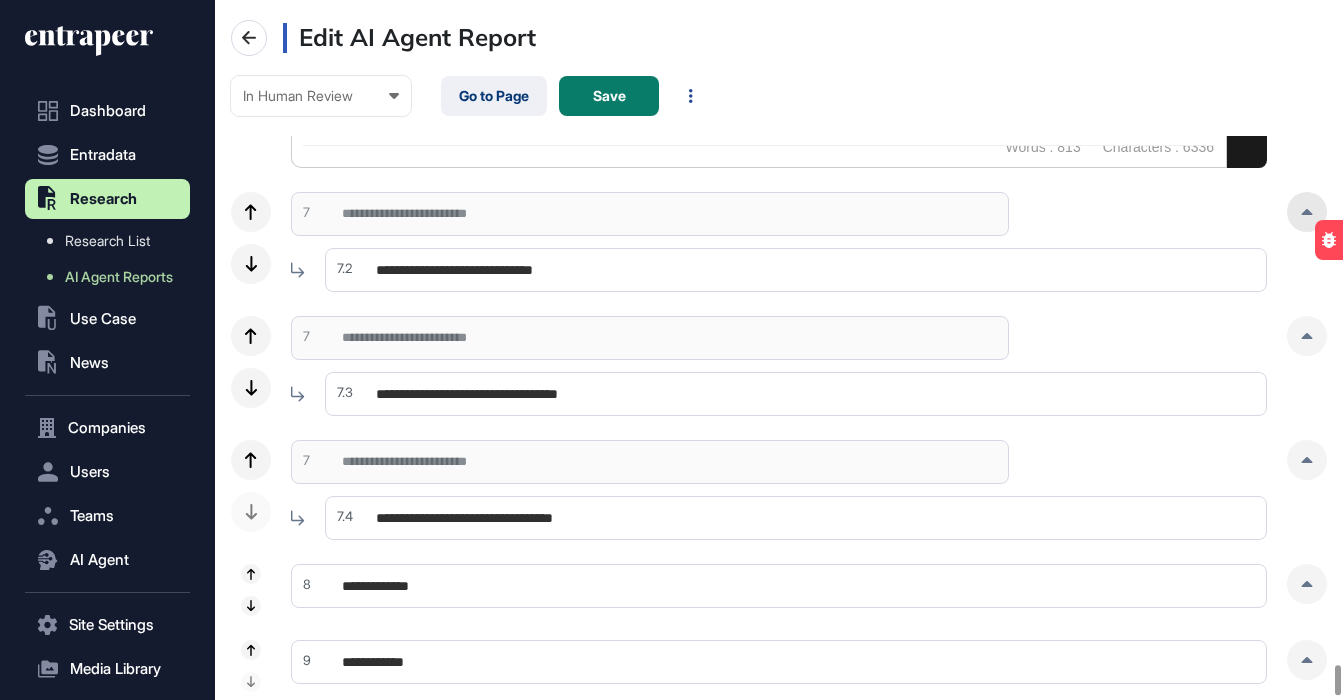 click at bounding box center [1307, 212] 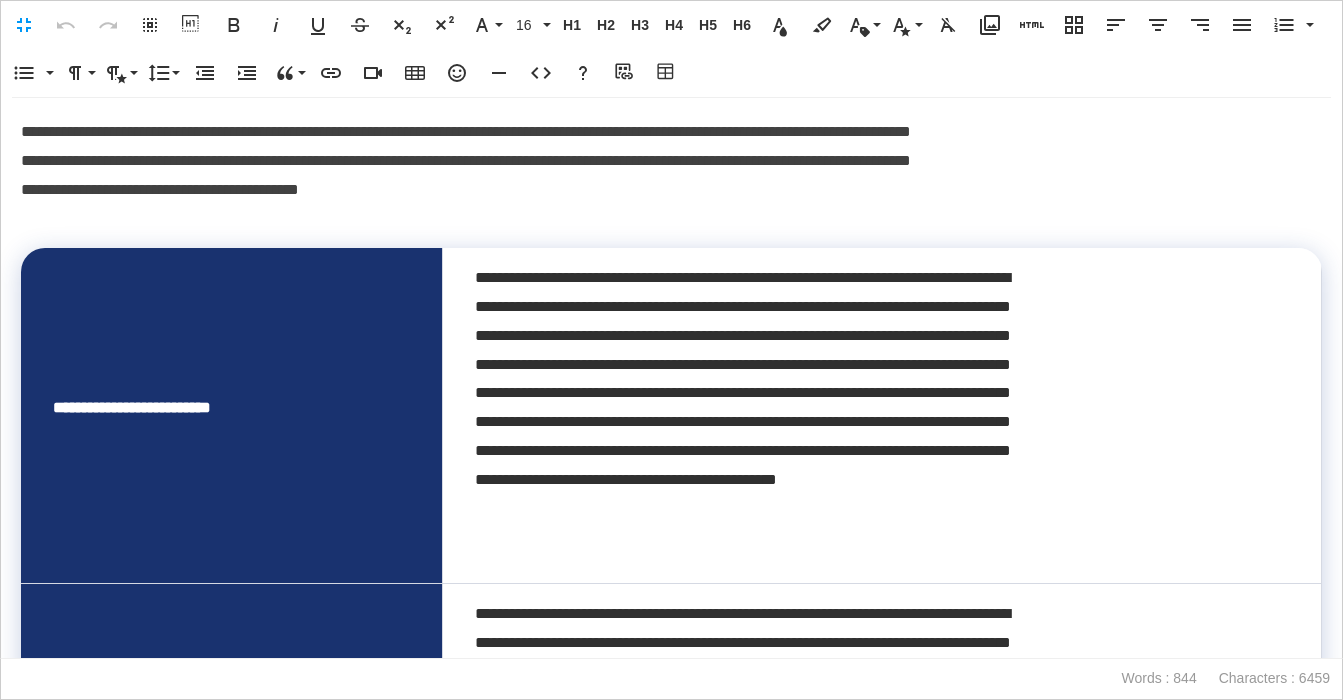 scroll, scrollTop: 1, scrollLeft: 9, axis: both 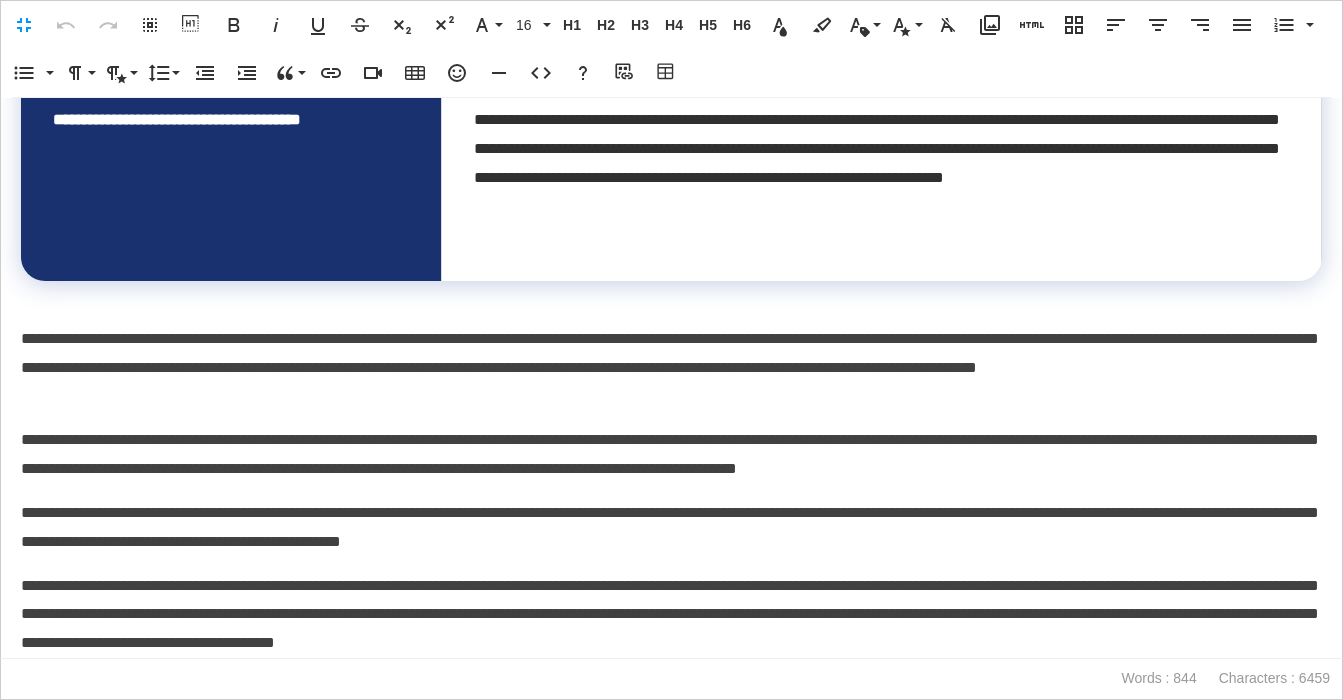 click on "**********" at bounding box center (671, 368) 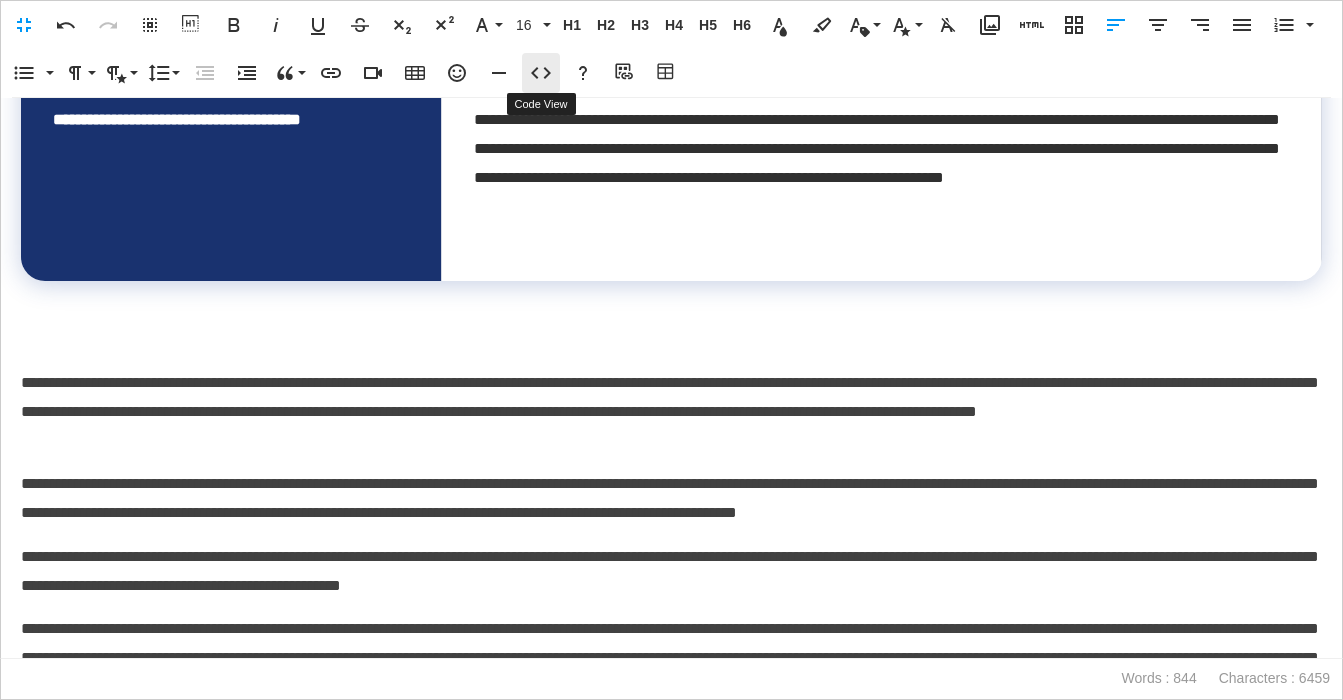 click 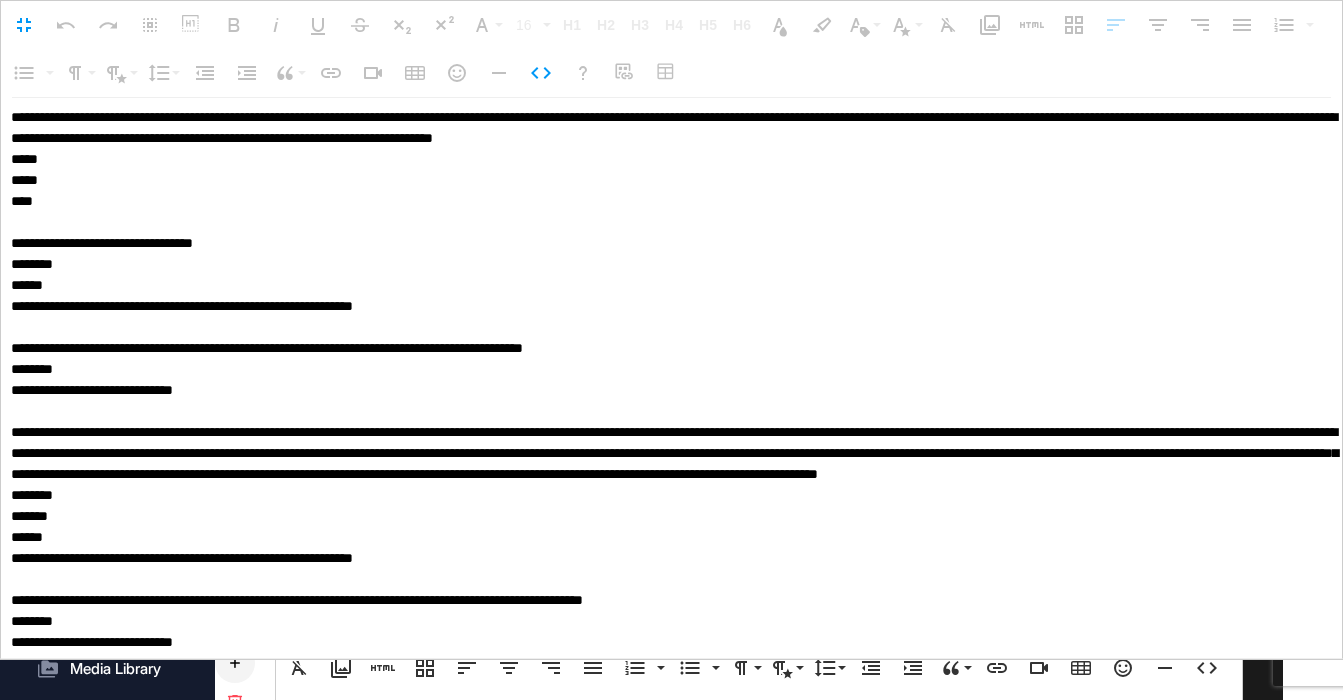 scroll, scrollTop: 1, scrollLeft: 0, axis: vertical 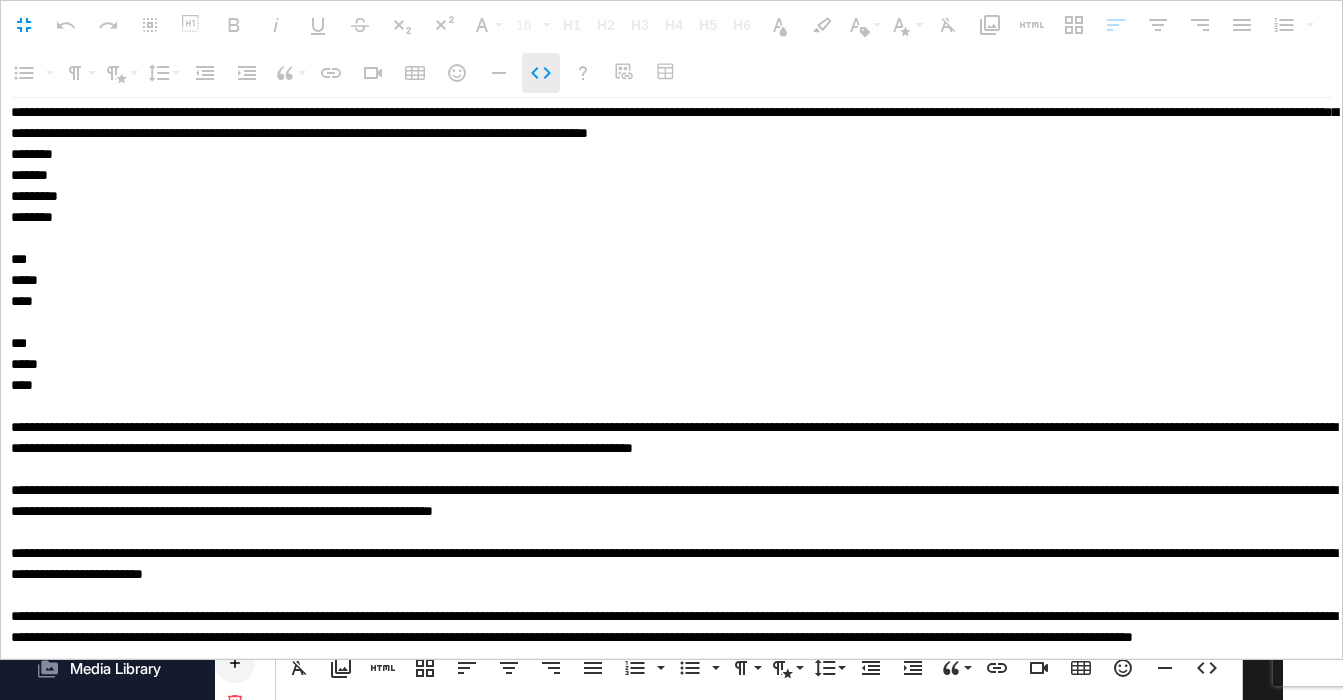 click 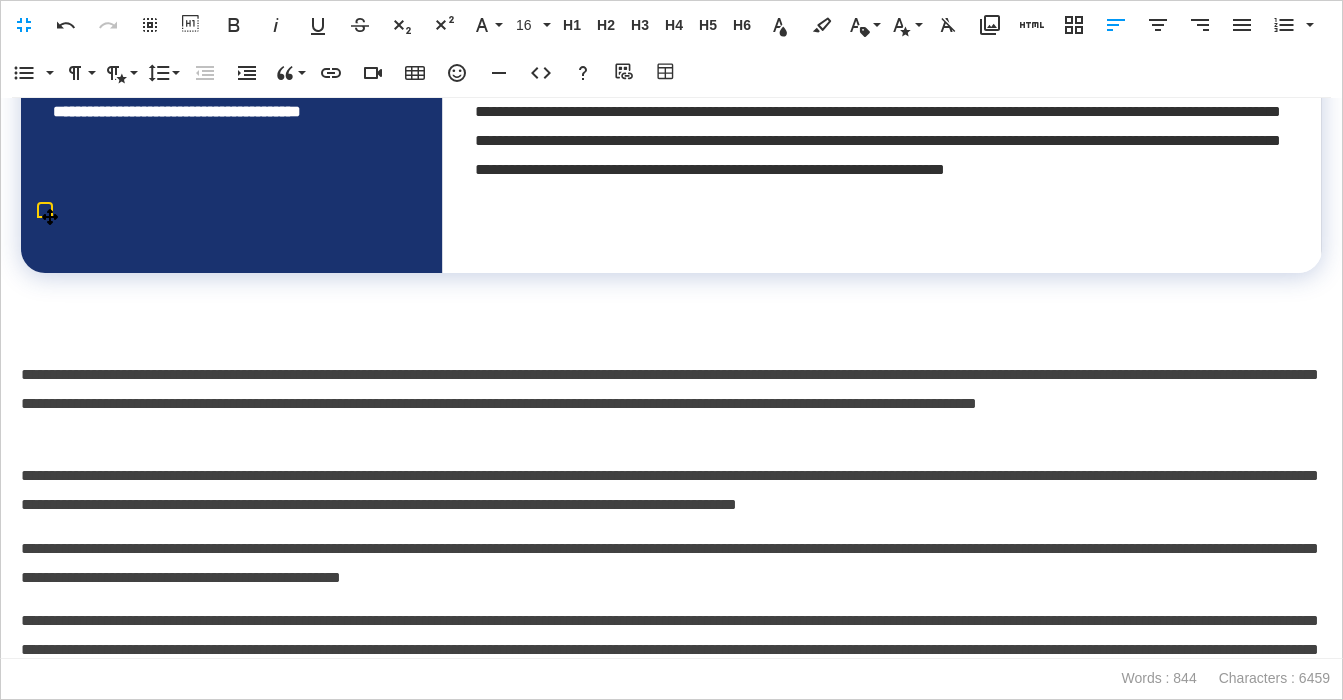 scroll, scrollTop: 1661, scrollLeft: 0, axis: vertical 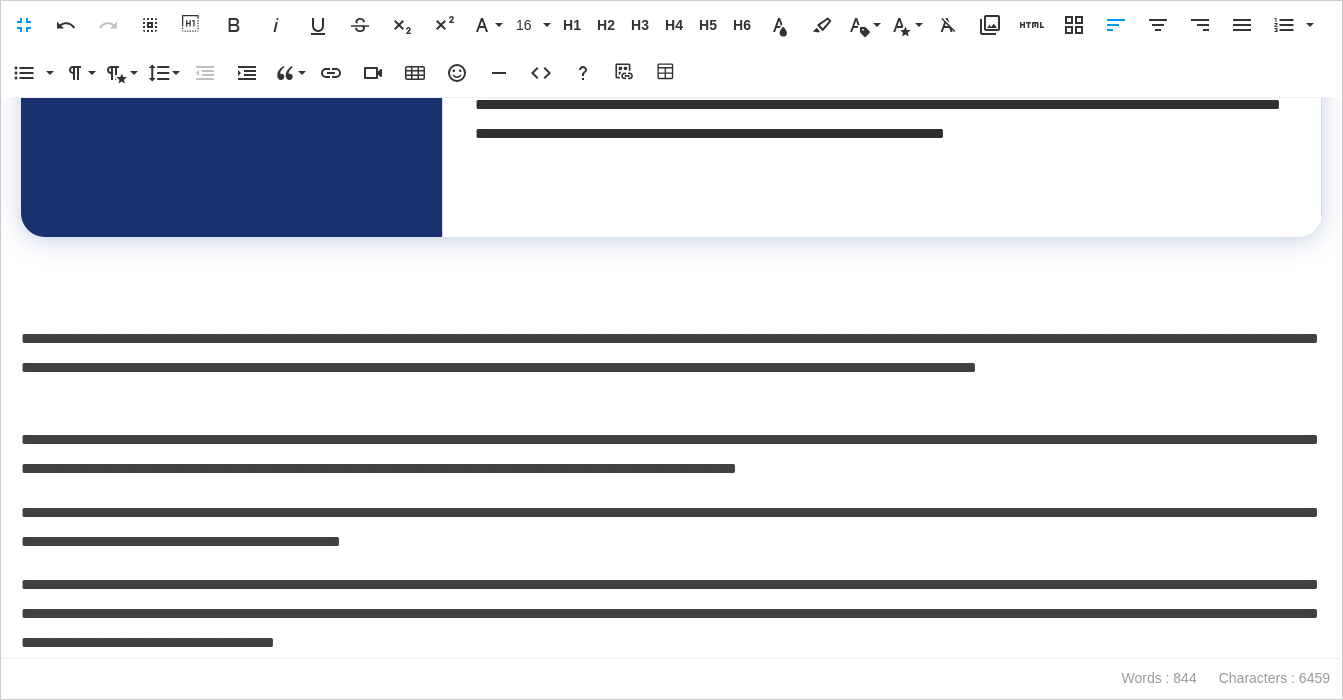 click on "**********" at bounding box center [671, 378] 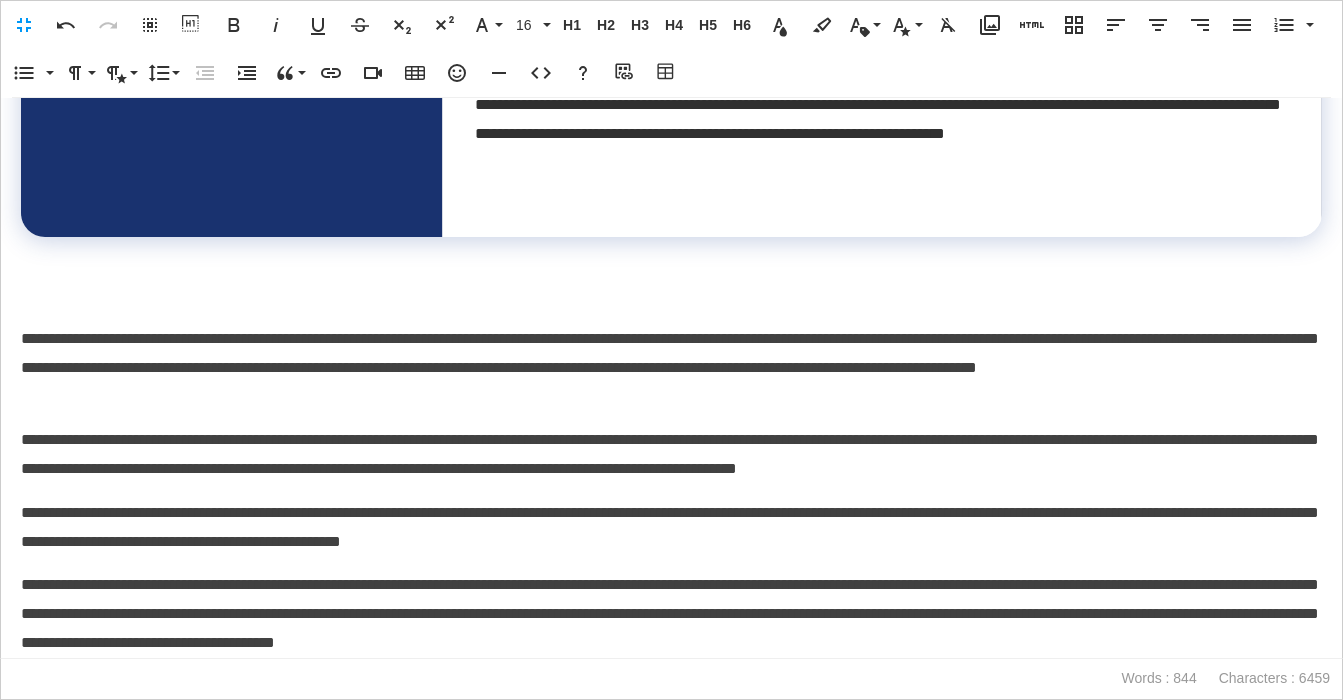 click at bounding box center (671, 295) 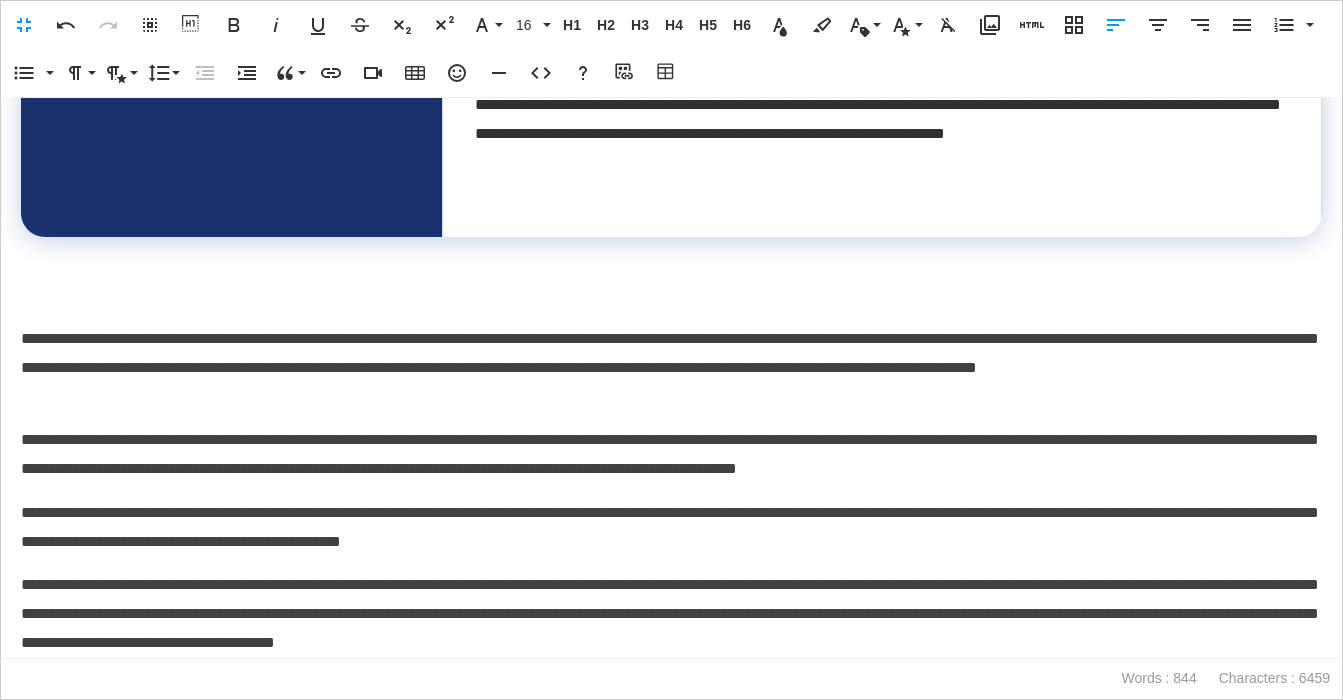 type 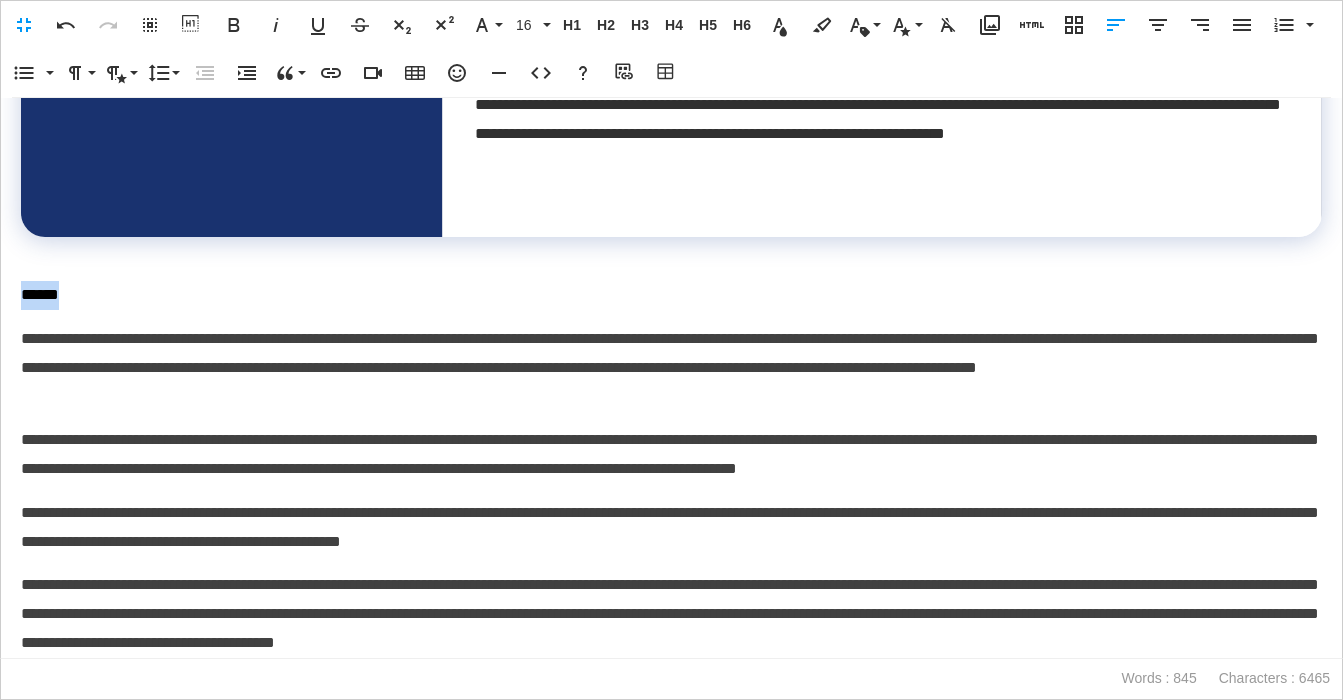 drag, startPoint x: -1, startPoint y: 293, endPoint x: 545, endPoint y: 174, distance: 558.8175 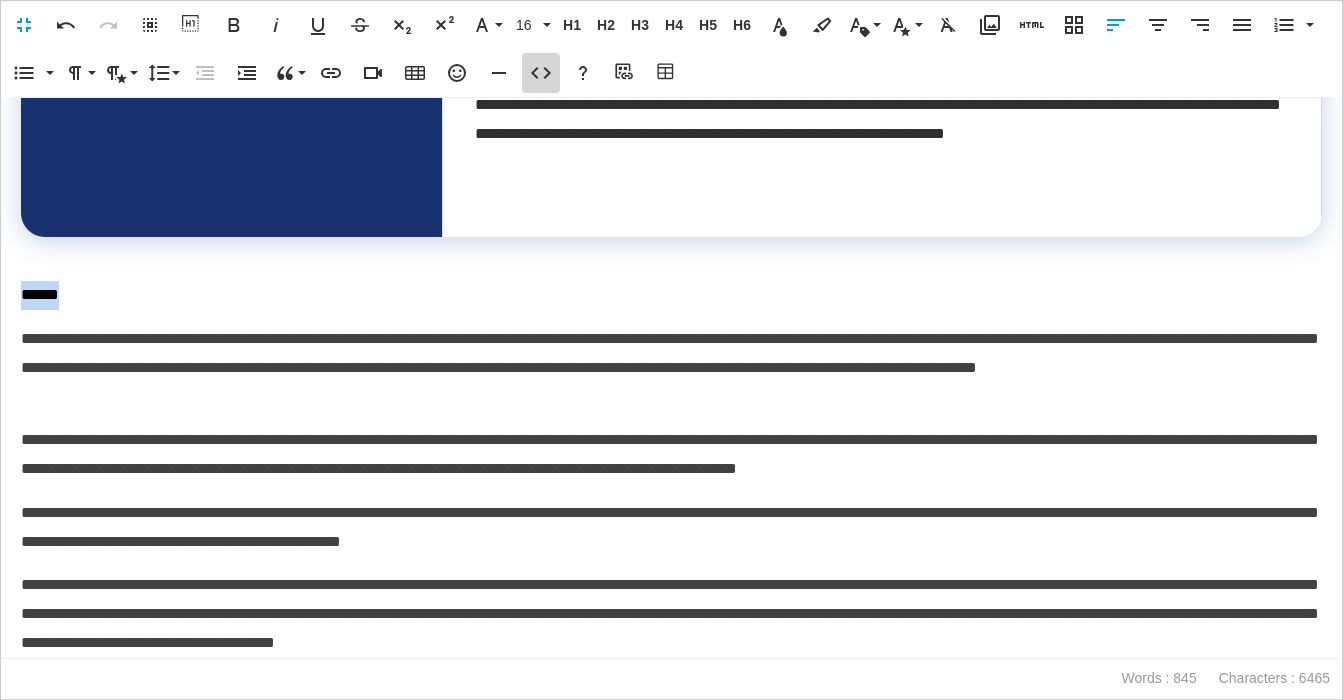 click on "Code View" at bounding box center [541, 73] 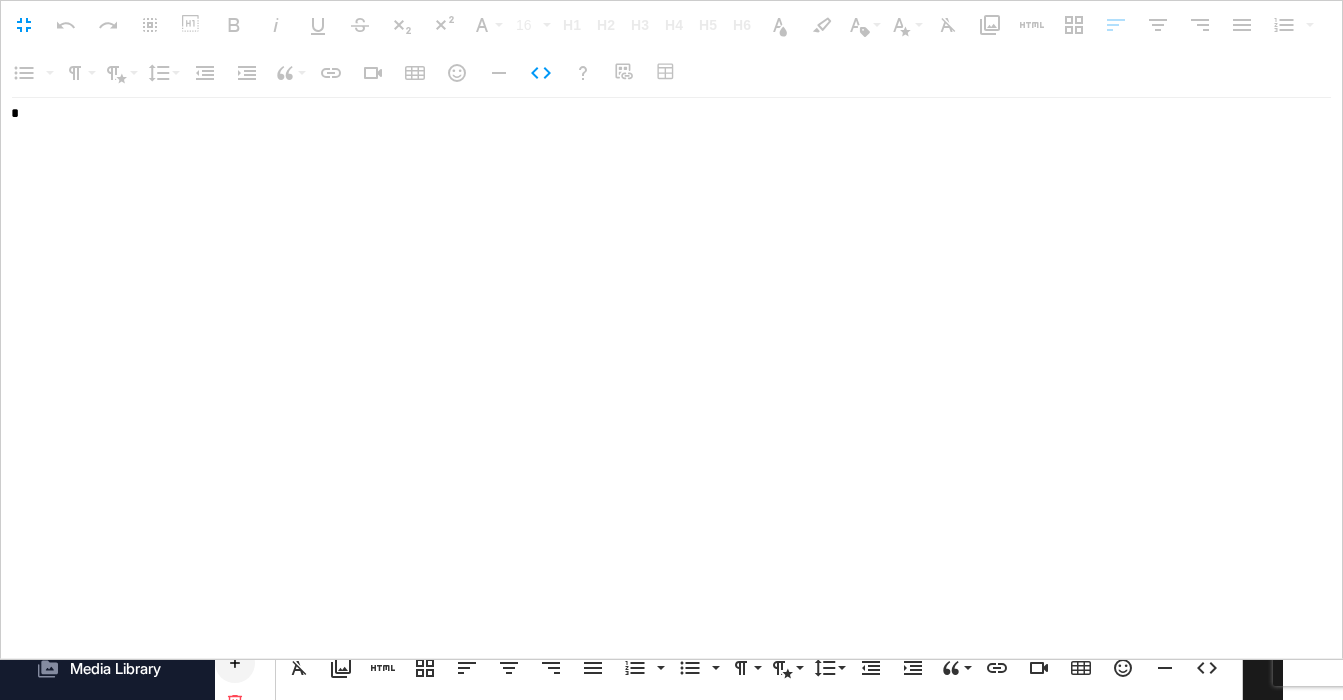 scroll, scrollTop: 2399, scrollLeft: 0, axis: vertical 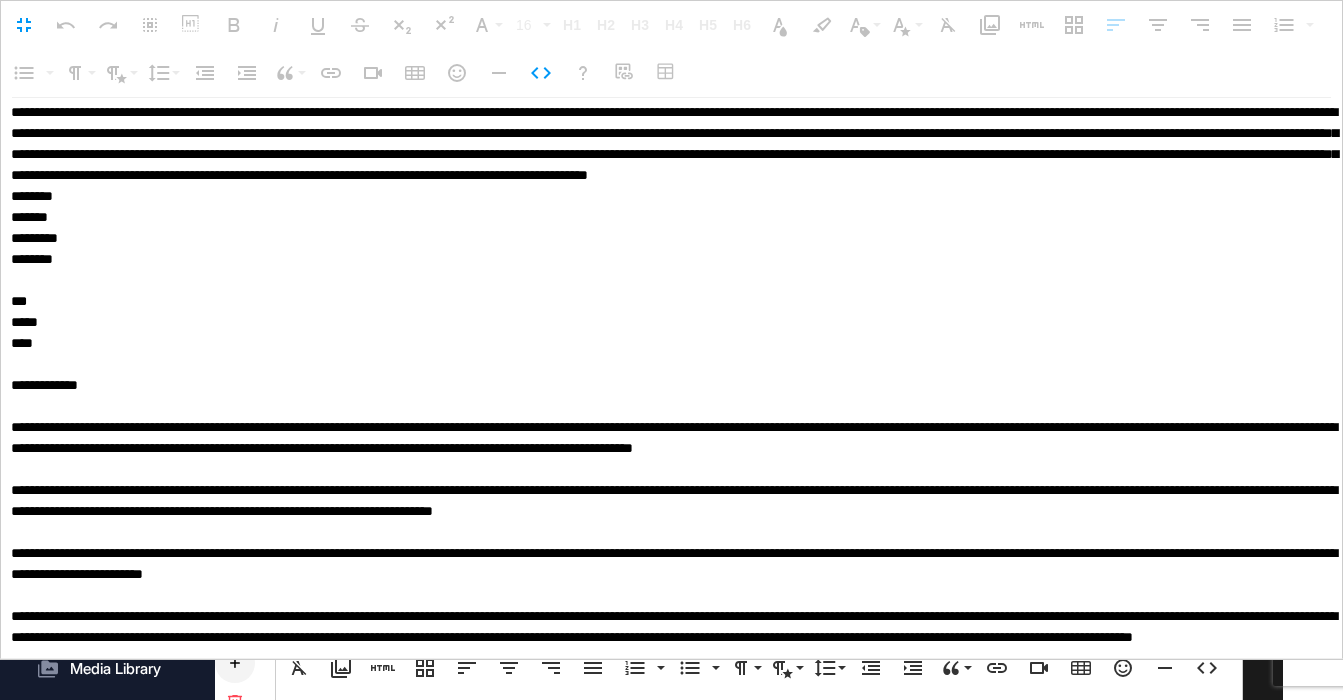click on "**********" at bounding box center (671, 0) 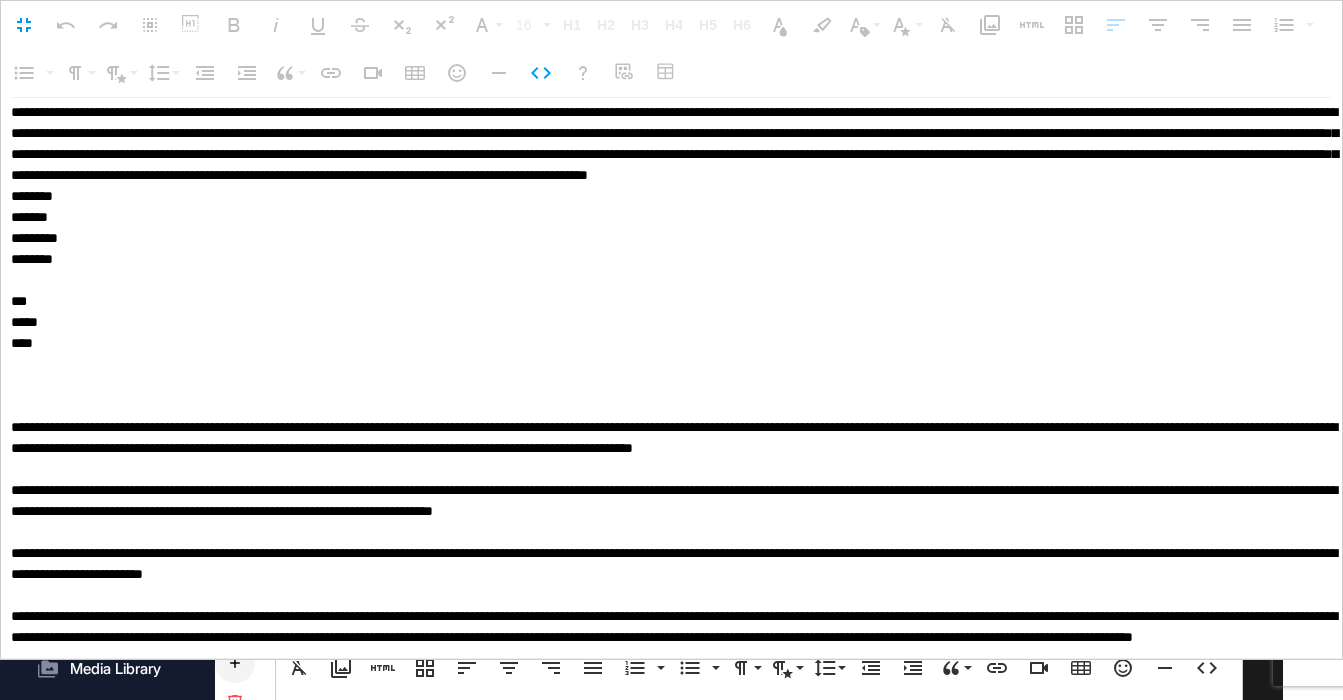 paste on "**********" 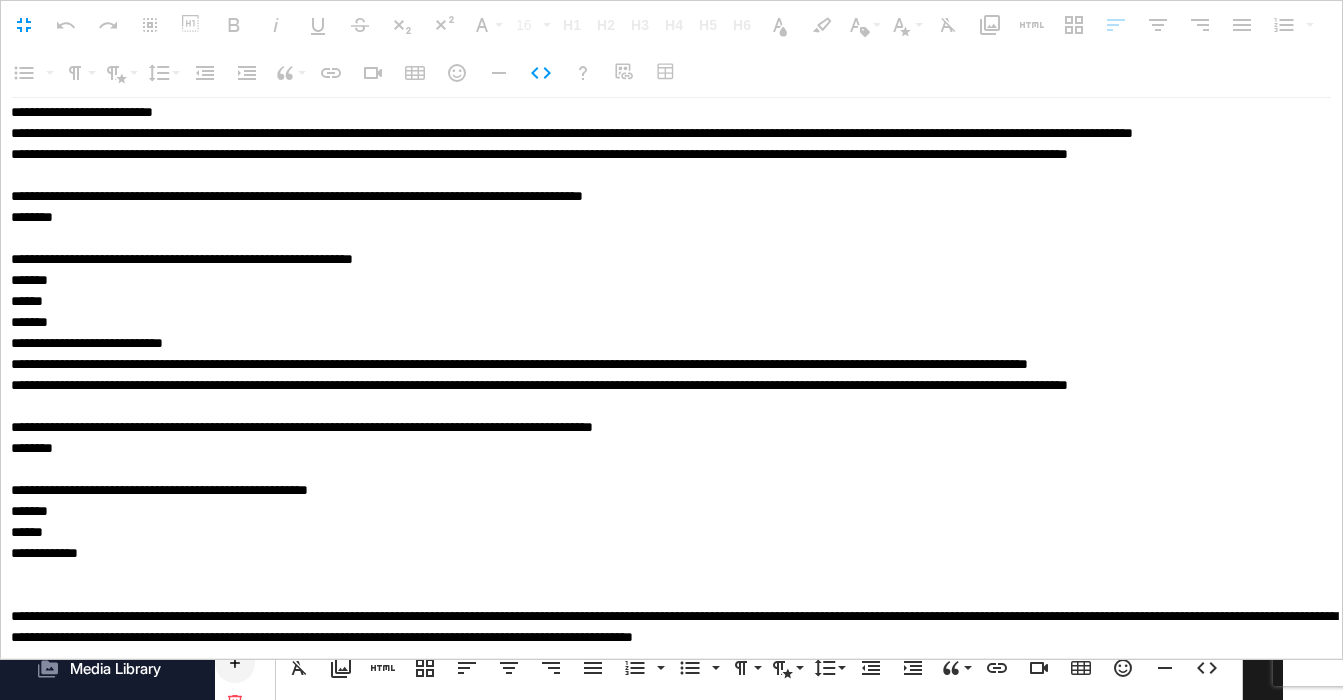 scroll, scrollTop: 3071, scrollLeft: 0, axis: vertical 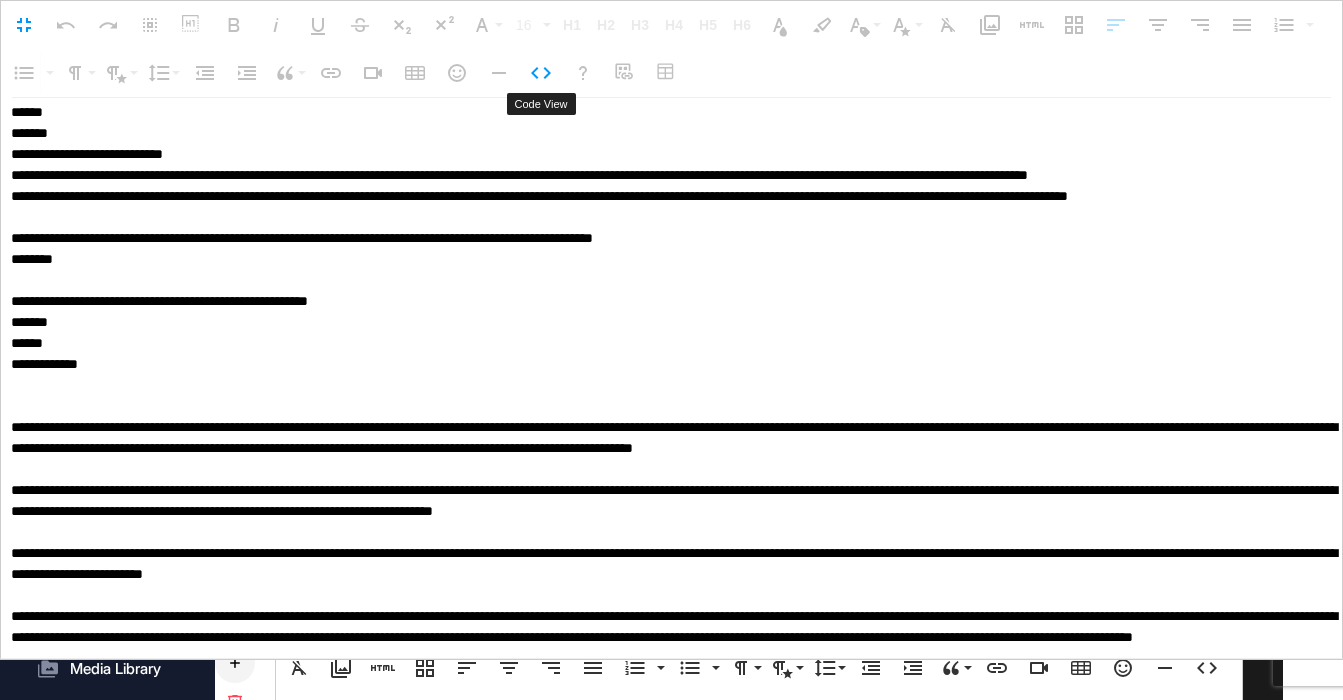 click 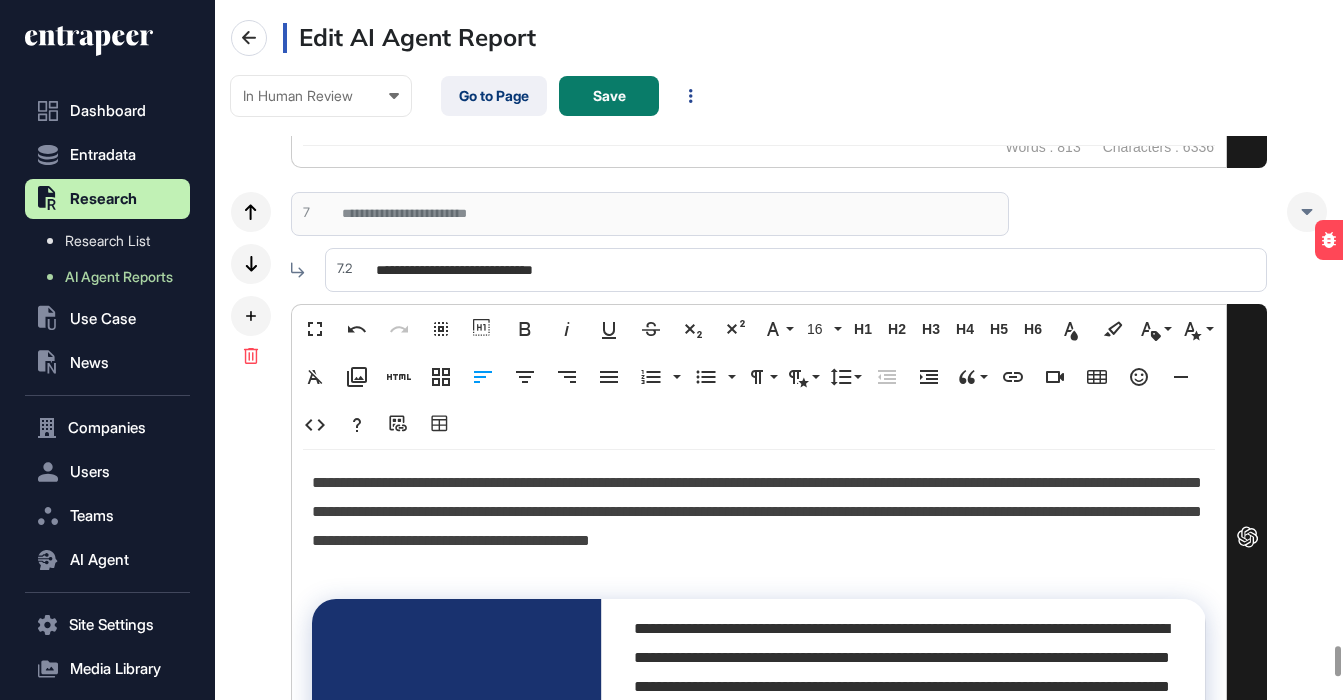 scroll, scrollTop: 1, scrollLeft: 1, axis: both 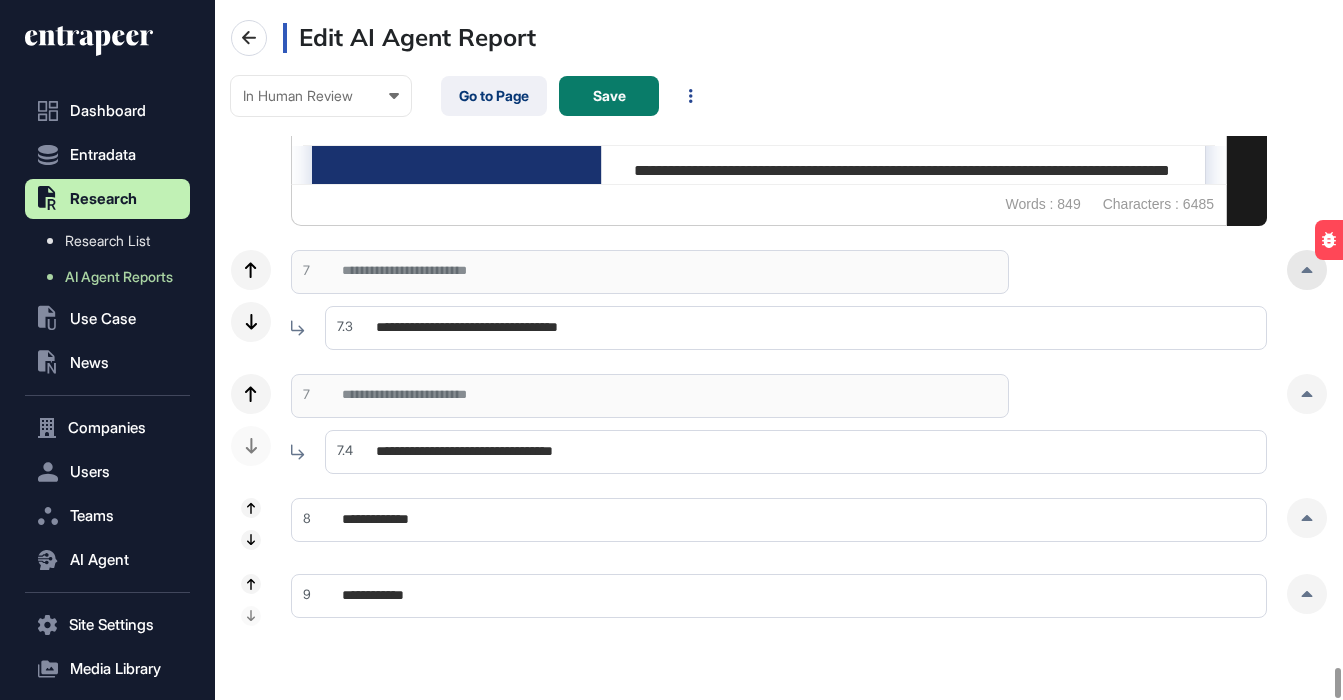 click at bounding box center (1307, 270) 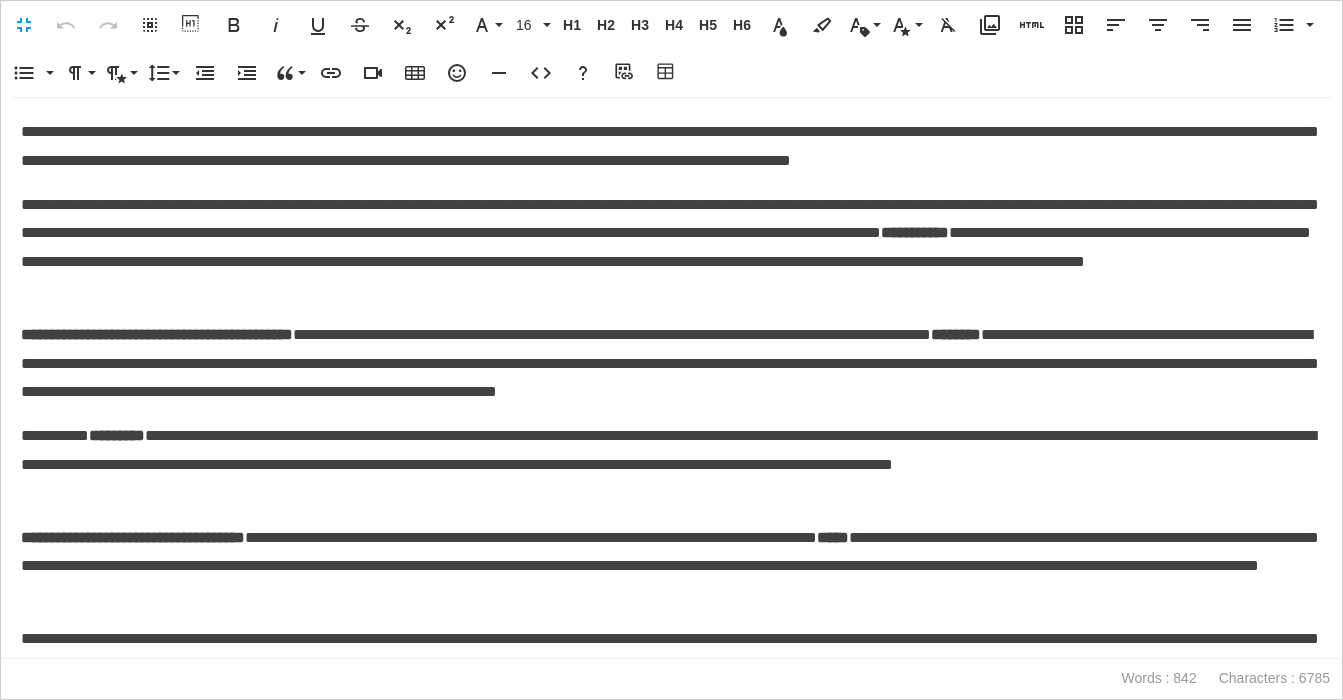 scroll, scrollTop: 1, scrollLeft: 9, axis: both 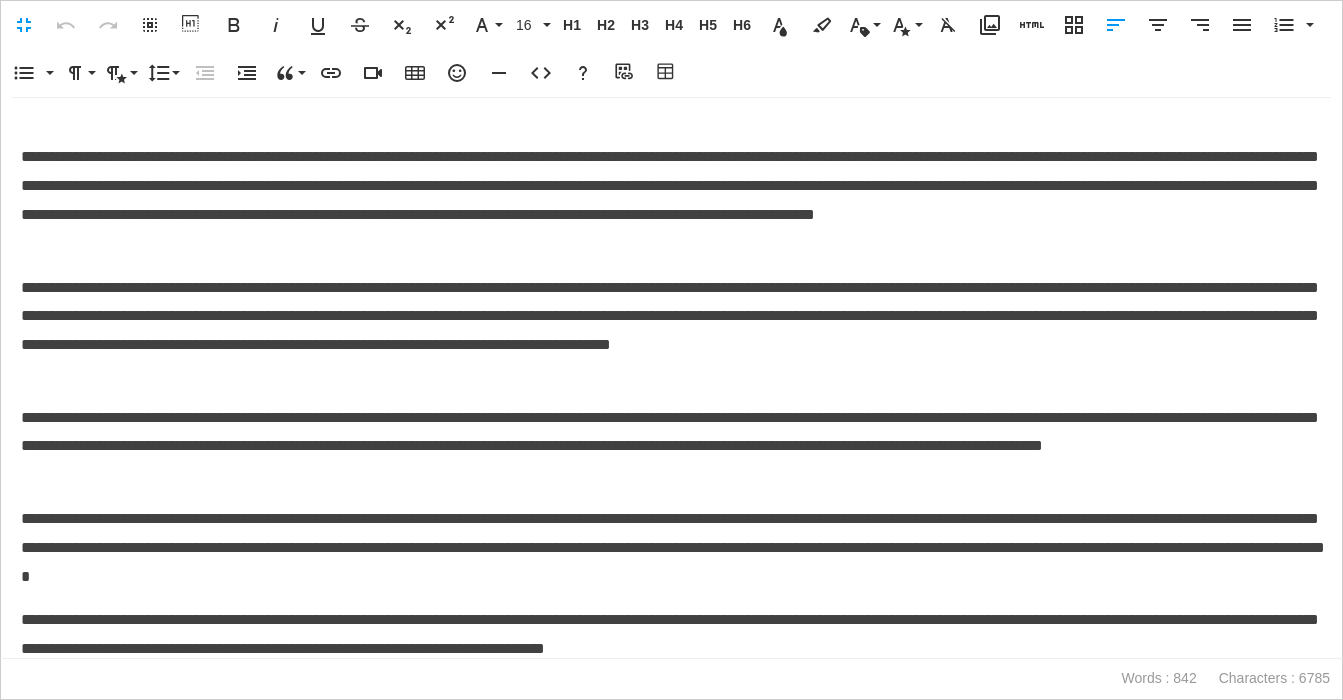 click on "**********" at bounding box center [671, 200] 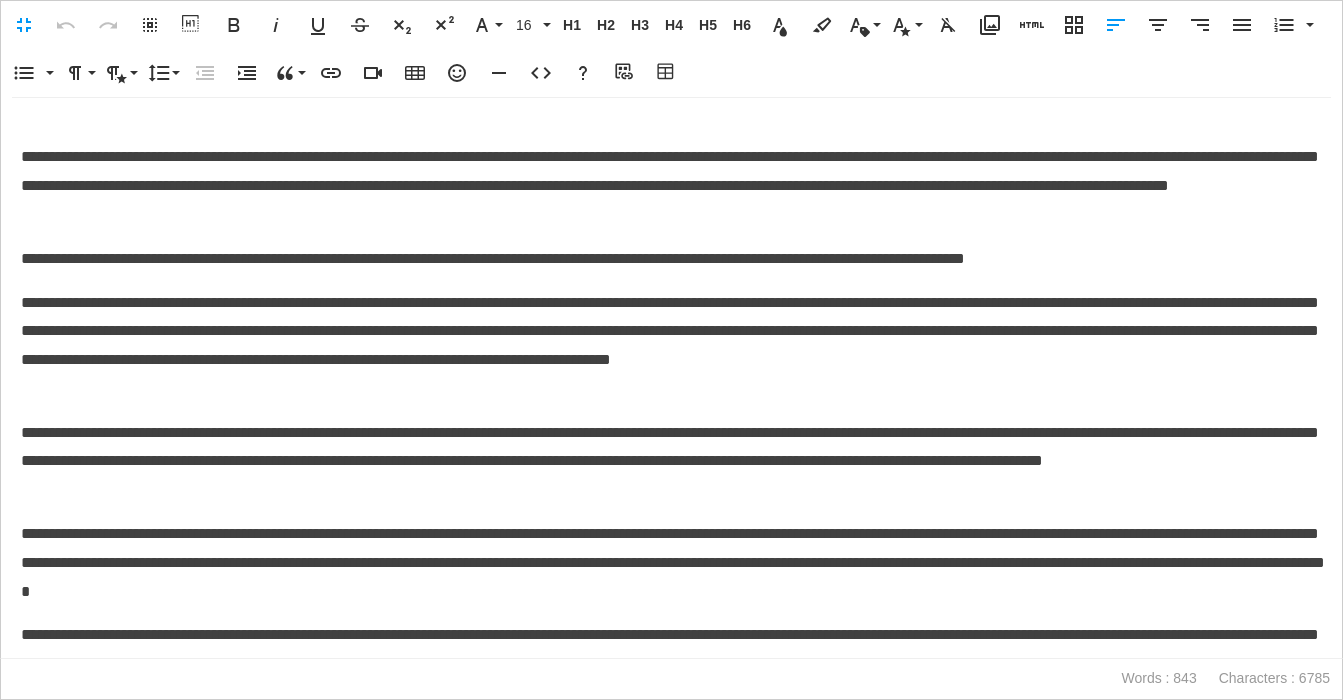 click on "**********" at bounding box center (671, 259) 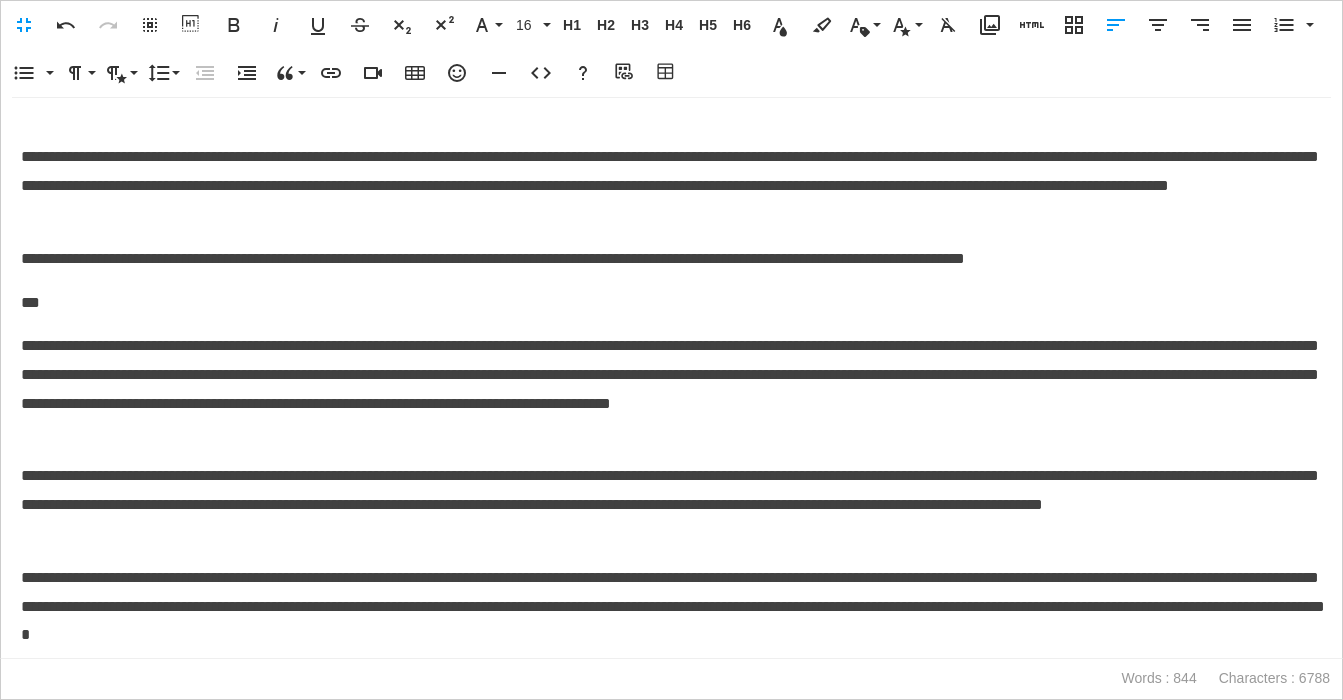 type 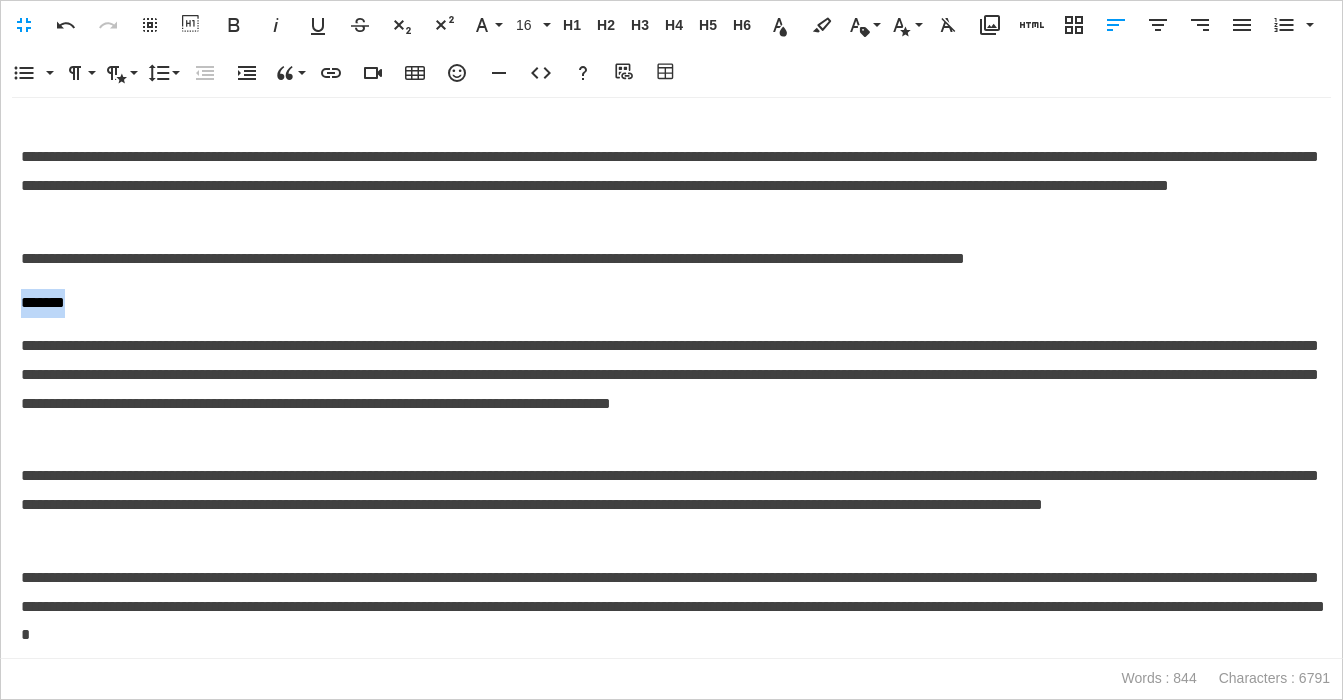 click on "**********" at bounding box center (671, 378) 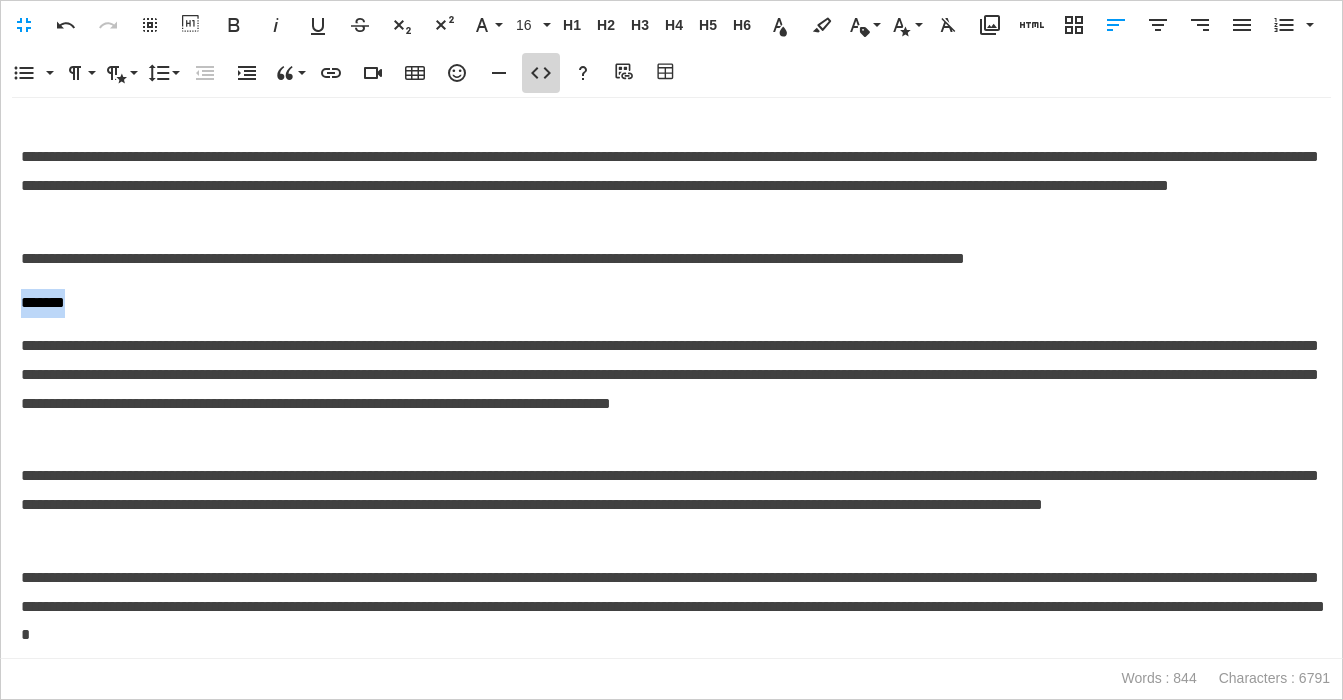 click 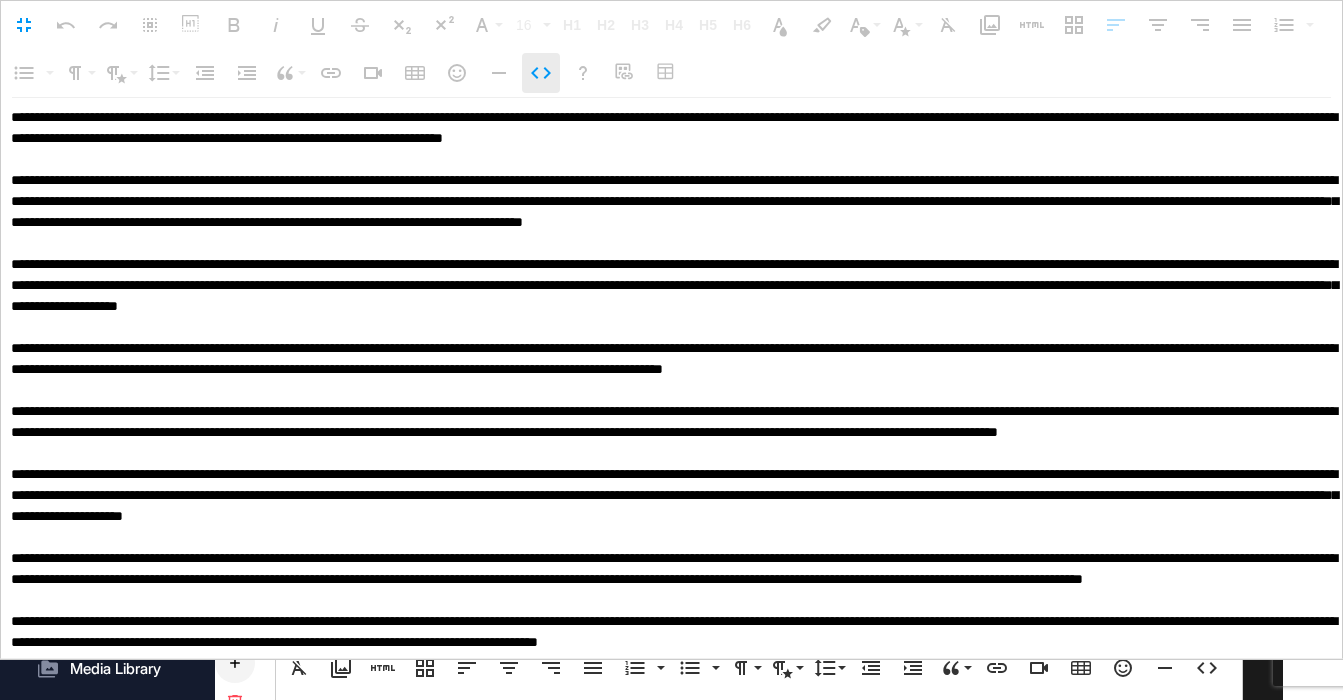 scroll, scrollTop: 1, scrollLeft: 0, axis: vertical 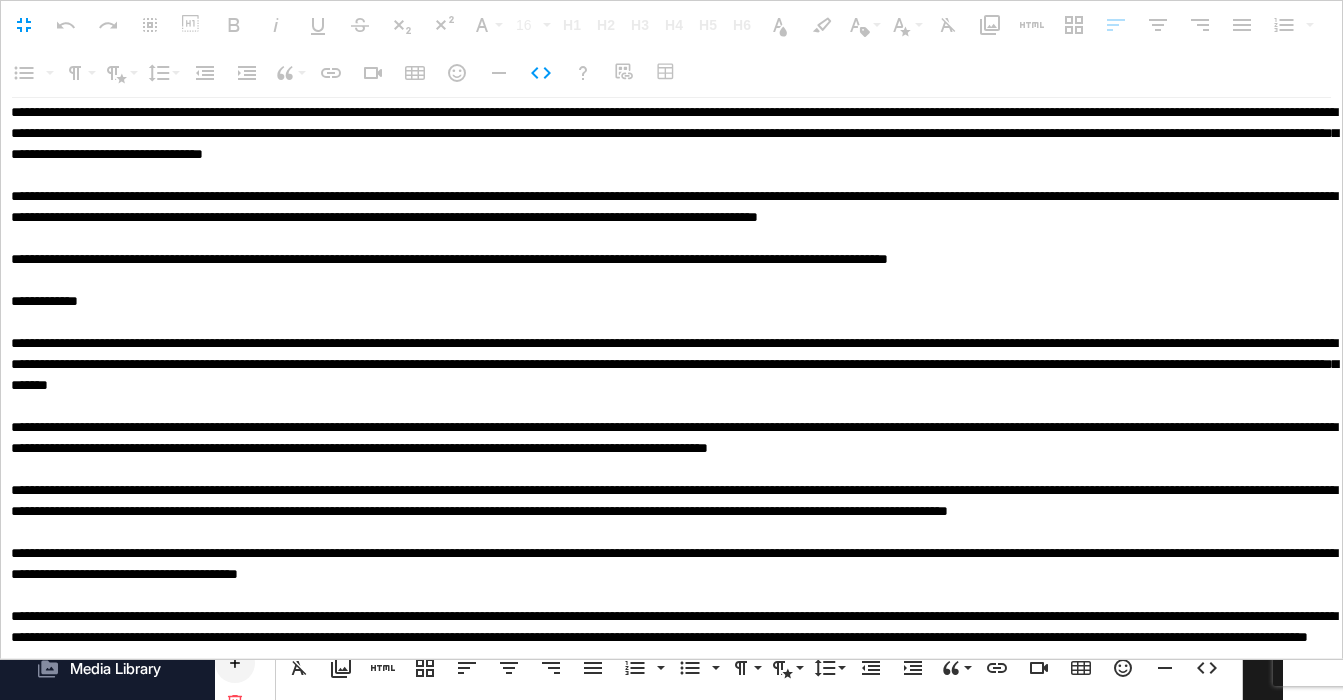 drag, startPoint x: 182, startPoint y: 186, endPoint x: -10, endPoint y: 181, distance: 192.0651 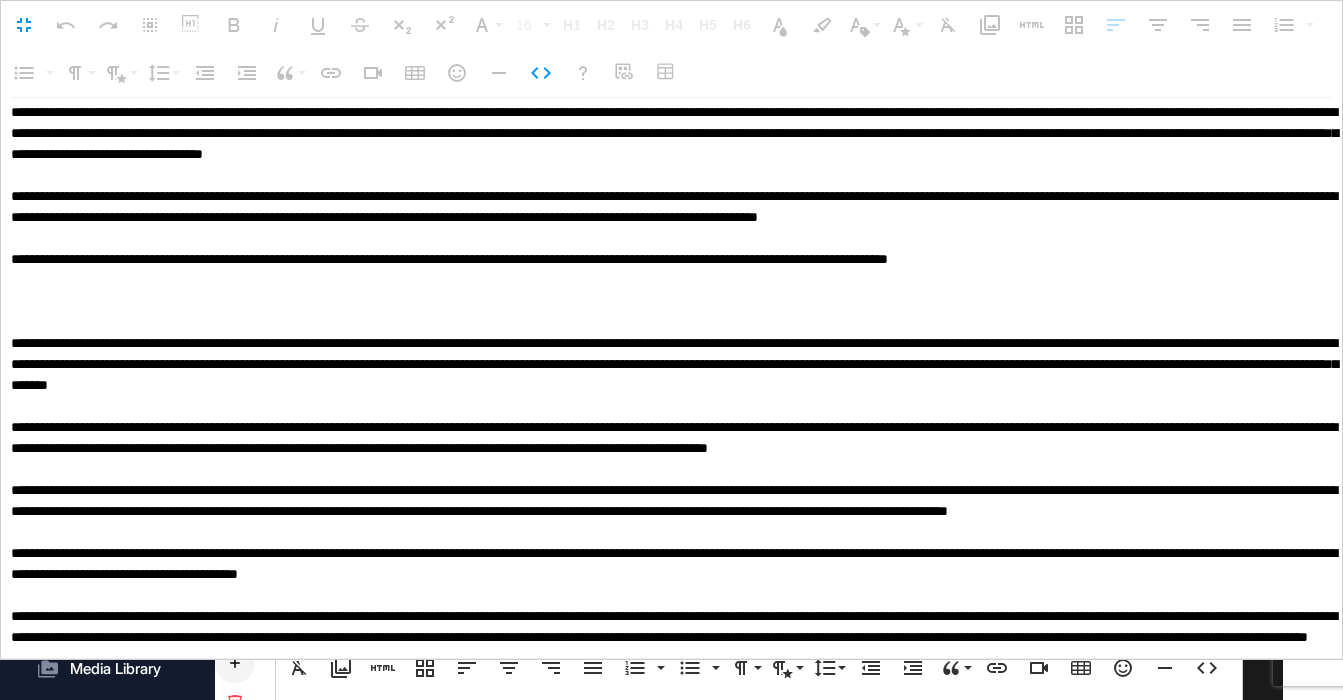 scroll, scrollTop: 992, scrollLeft: 0, axis: vertical 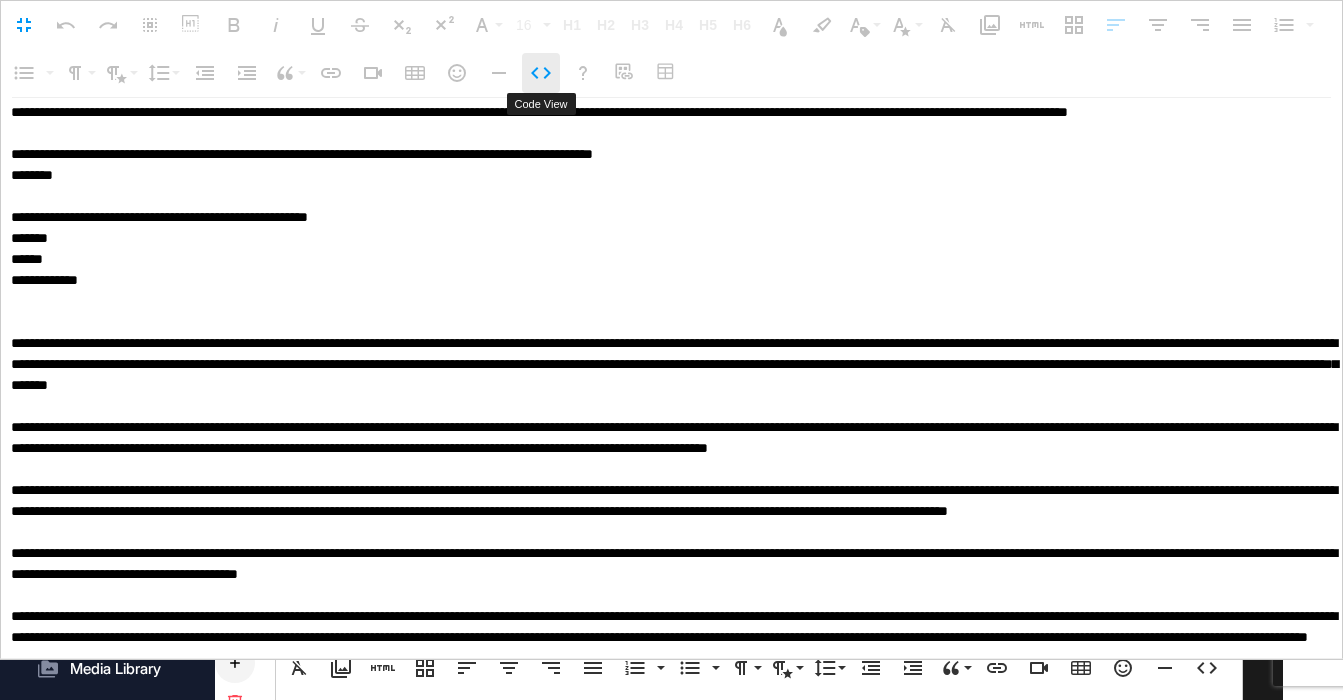 click 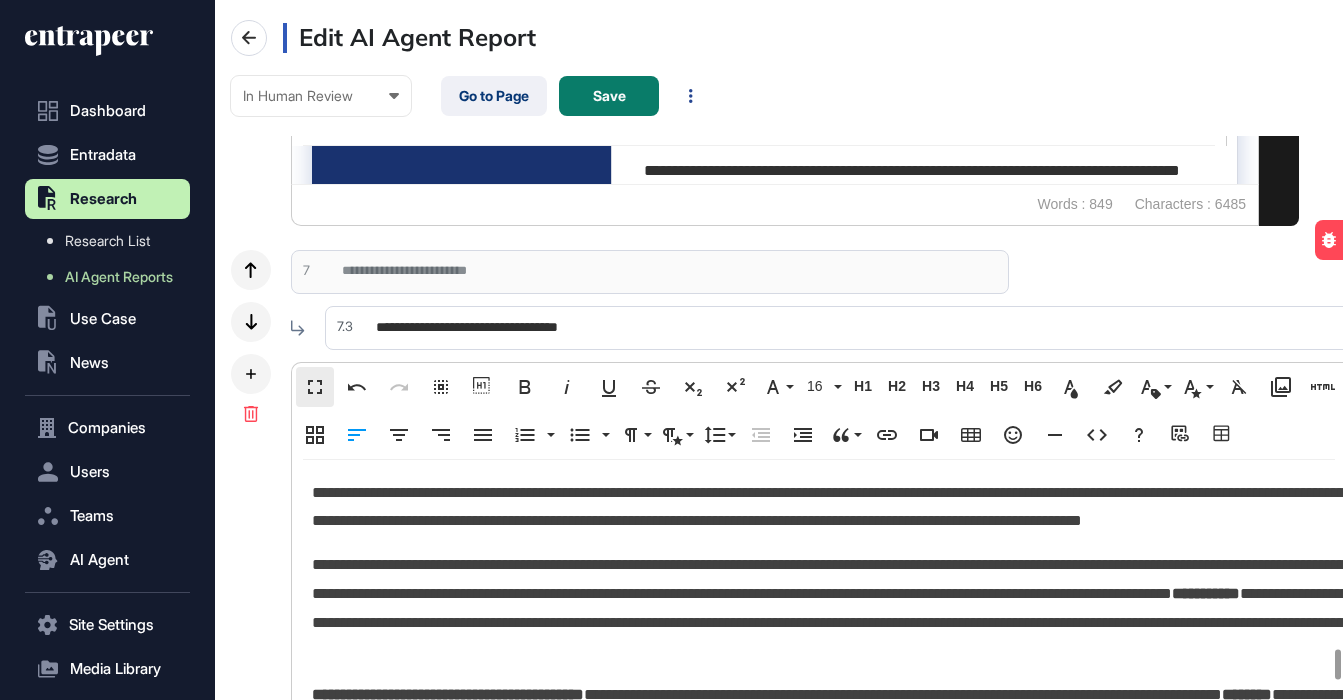 scroll, scrollTop: 1, scrollLeft: 1, axis: both 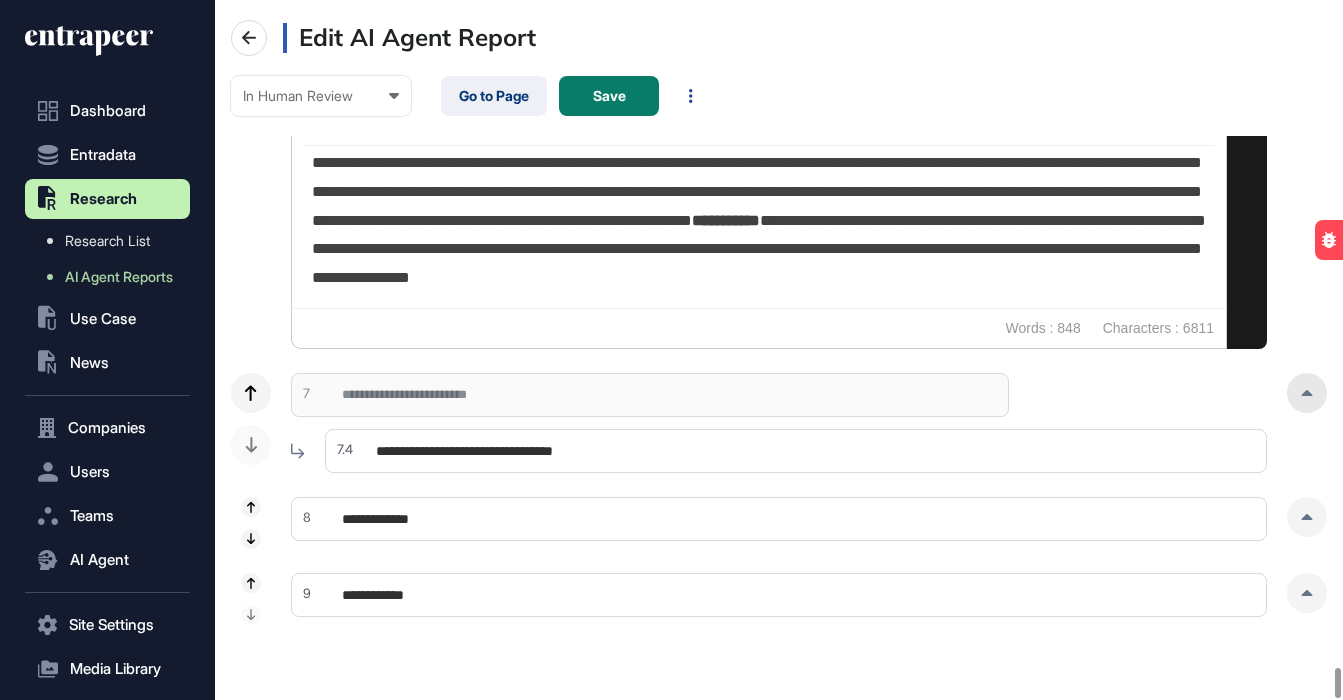 click at bounding box center (1307, 393) 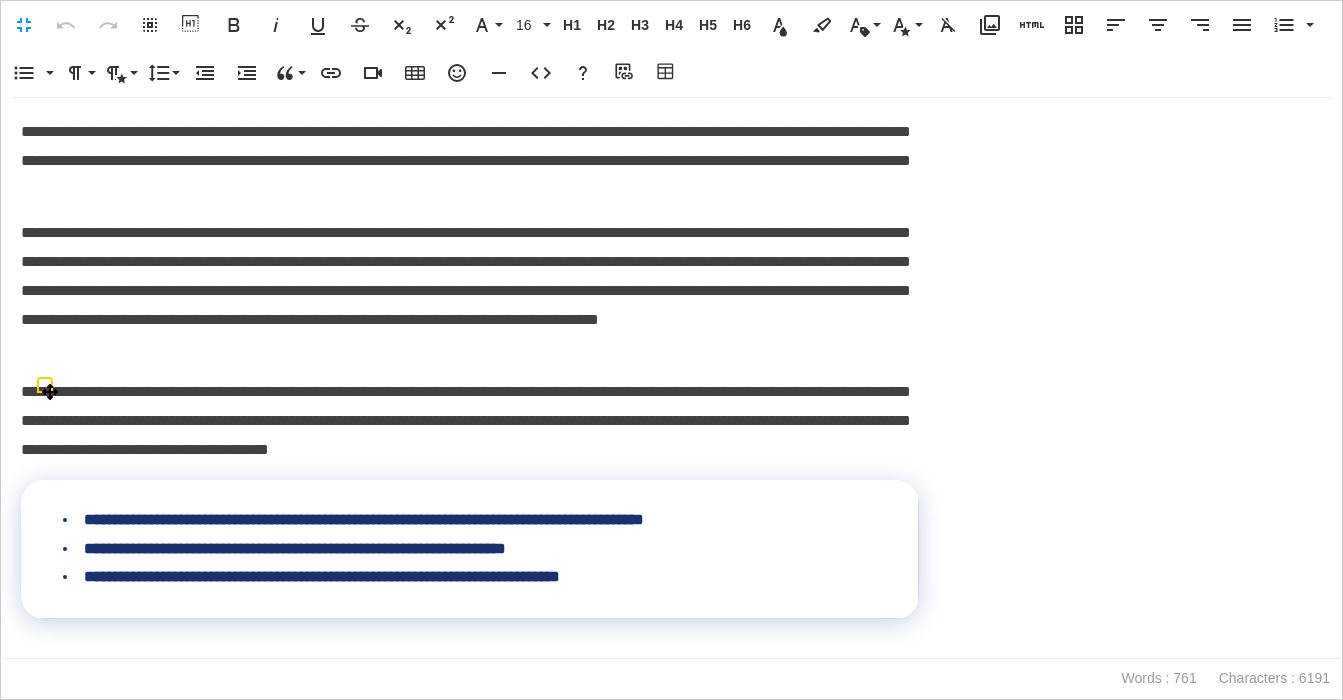 scroll, scrollTop: 1, scrollLeft: 9, axis: both 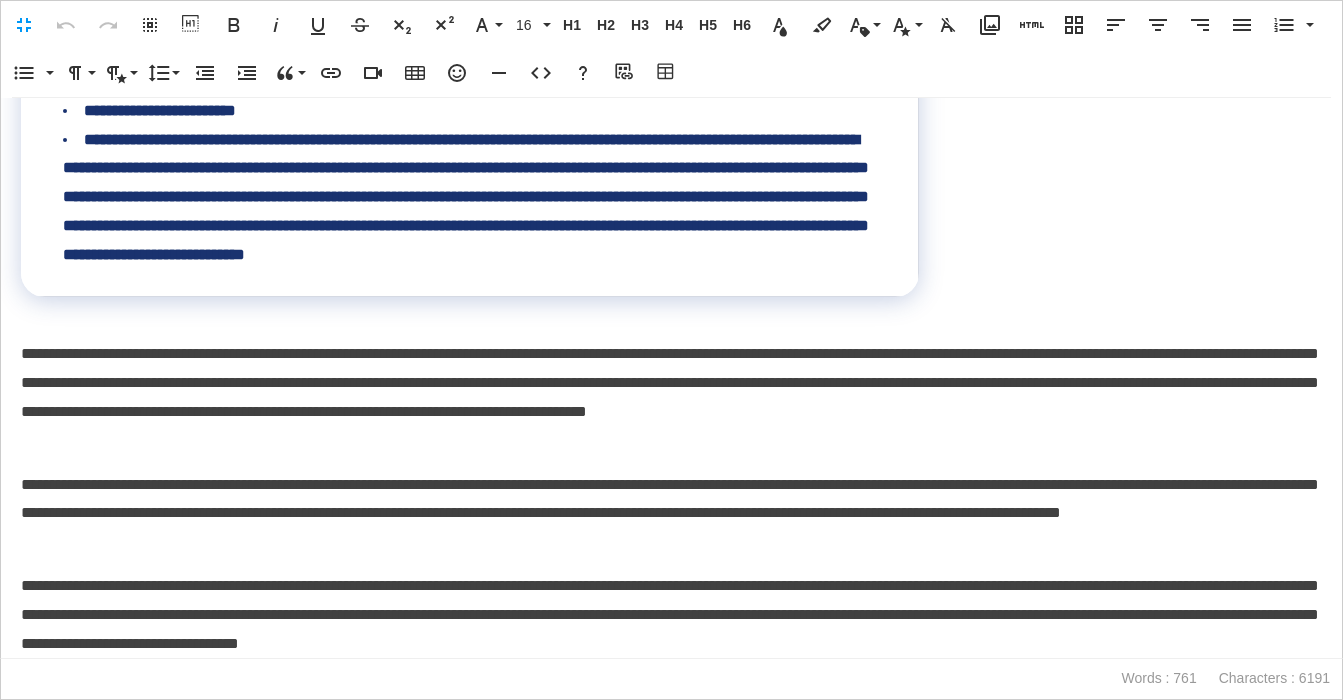 click on "**********" at bounding box center [671, 397] 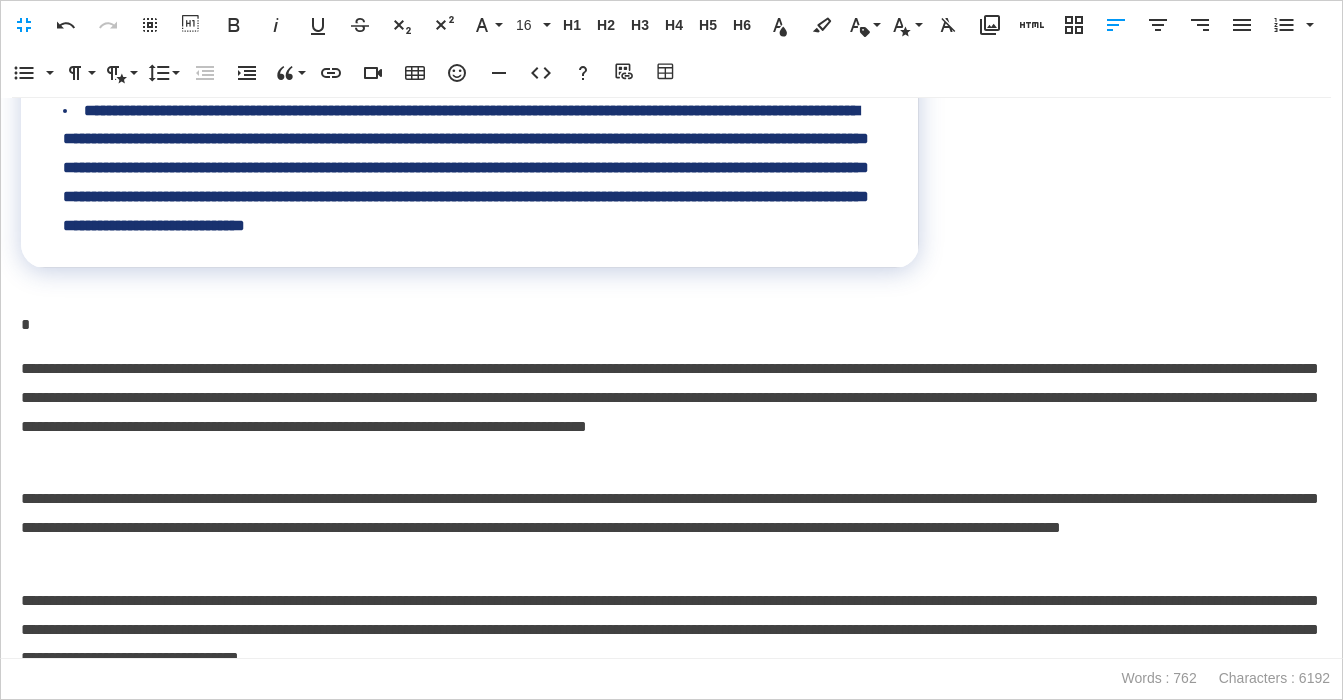 type 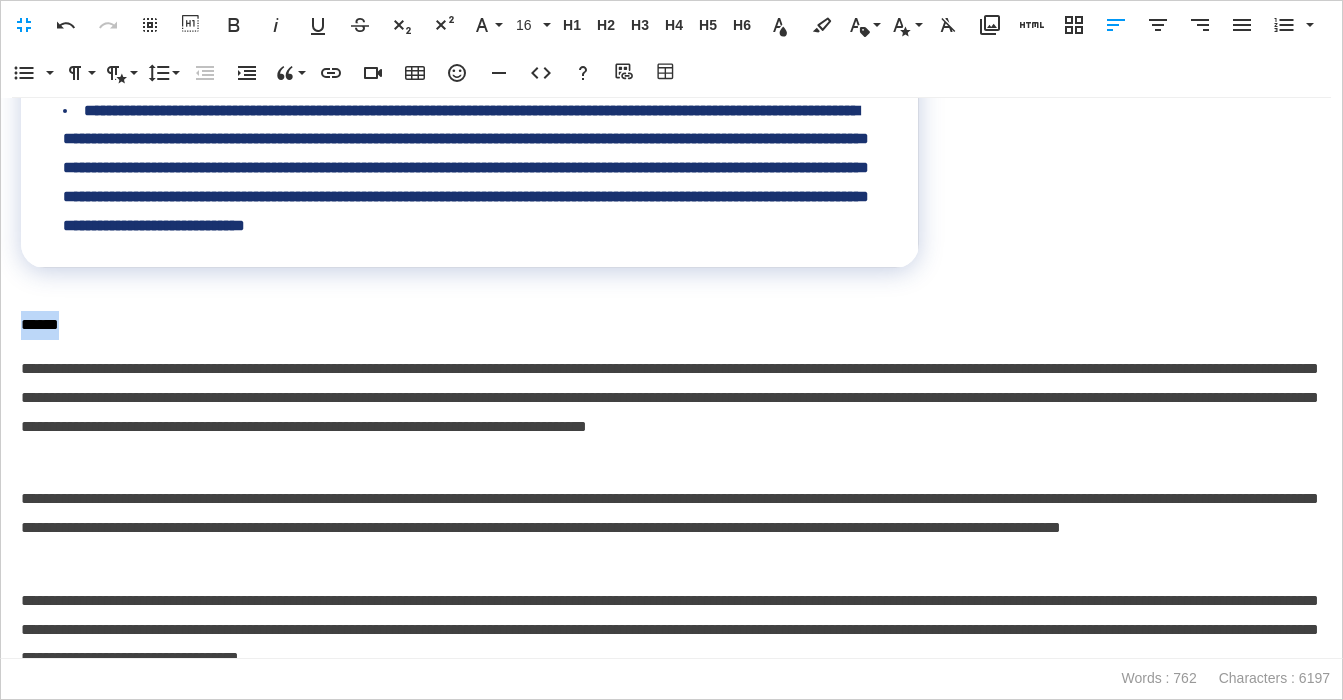 drag, startPoint x: 120, startPoint y: 360, endPoint x: -16, endPoint y: 358, distance: 136.01471 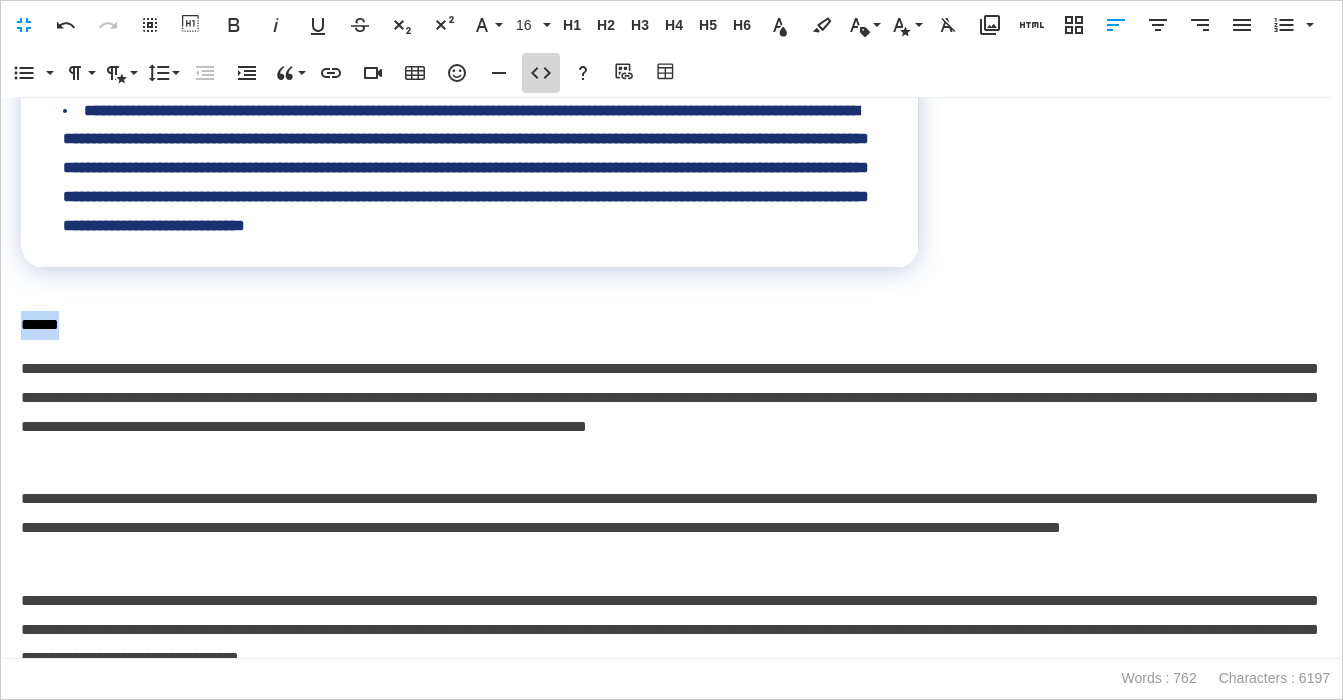 click on "Code View" at bounding box center (541, 73) 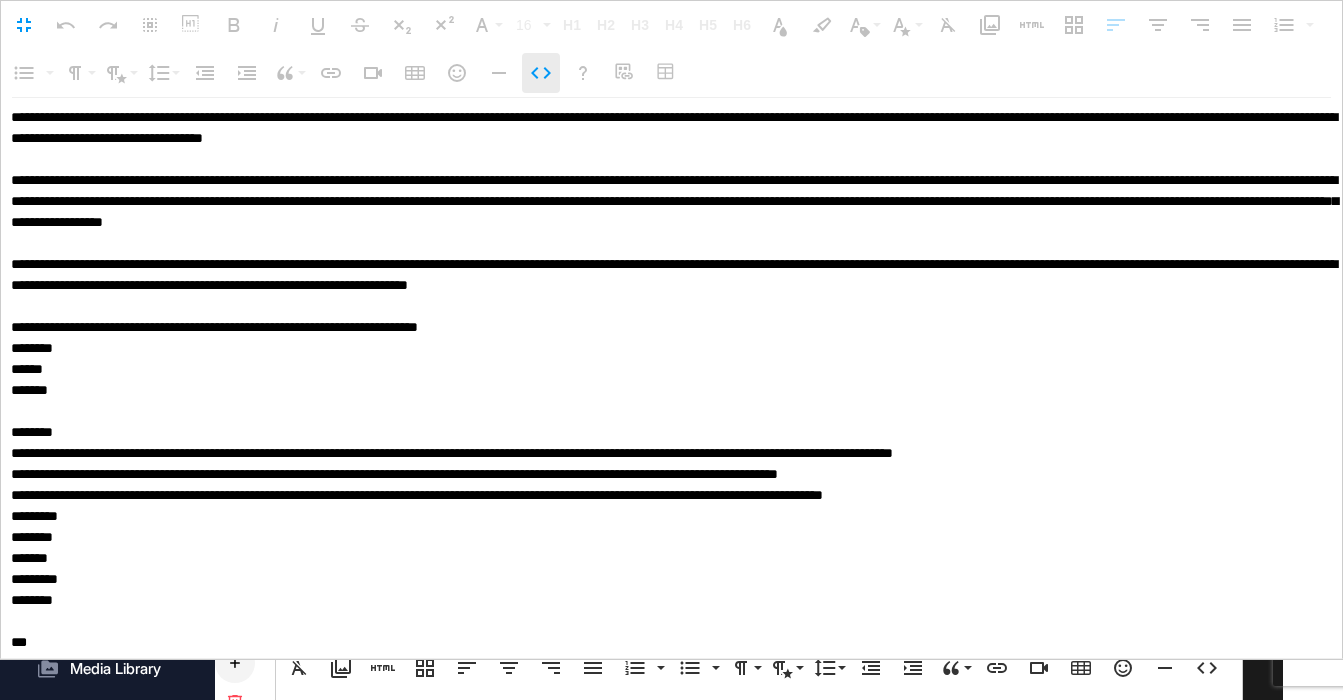scroll, scrollTop: 1, scrollLeft: 0, axis: vertical 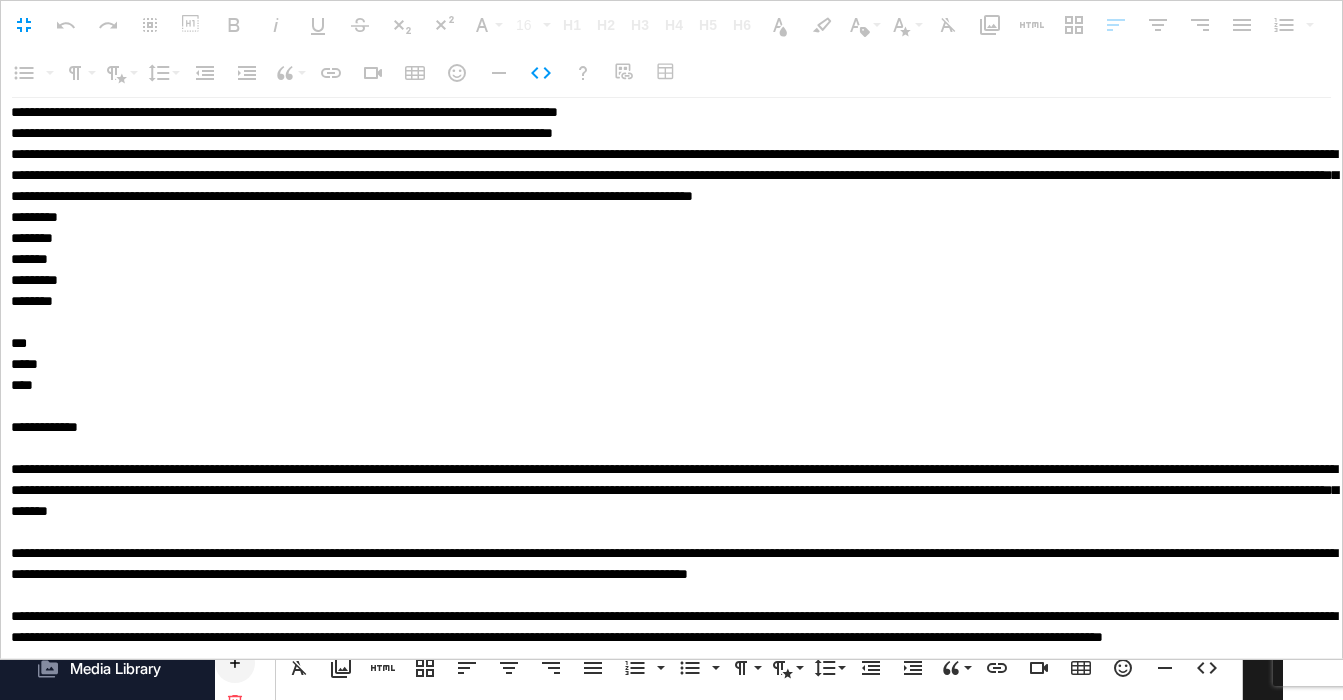 drag, startPoint x: 114, startPoint y: 326, endPoint x: -19, endPoint y: 325, distance: 133.00375 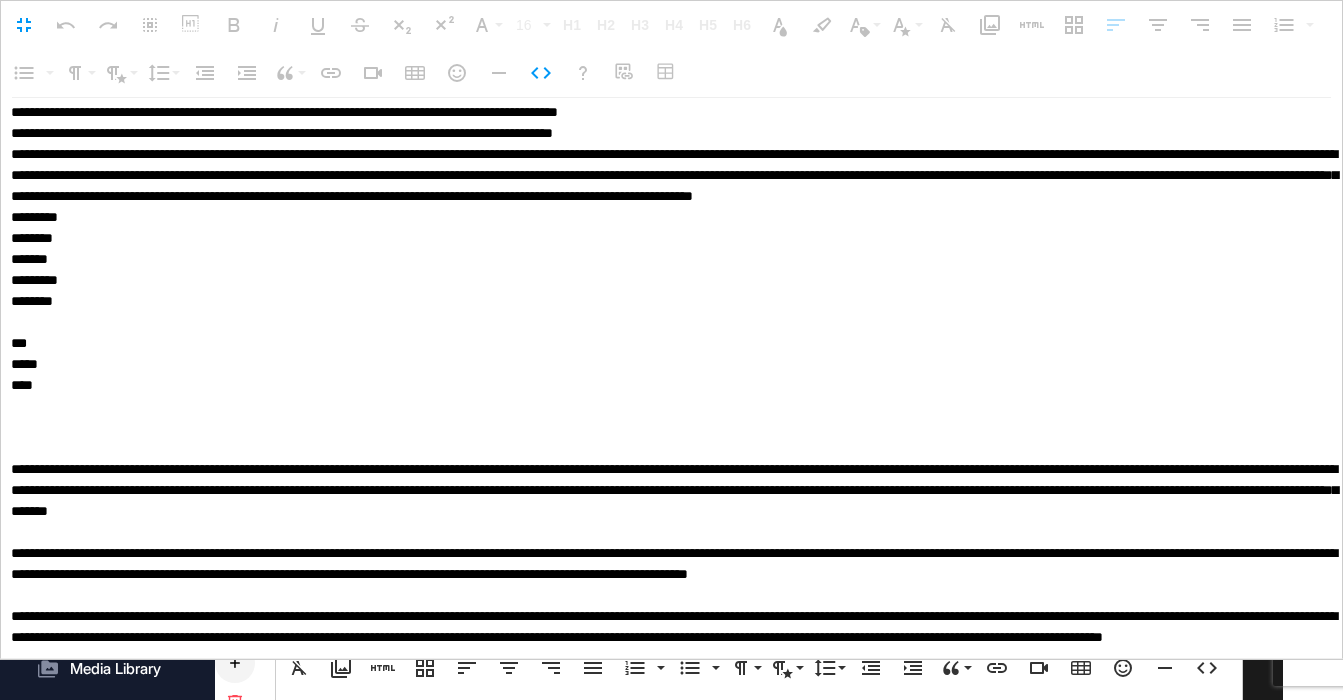 type on "**********" 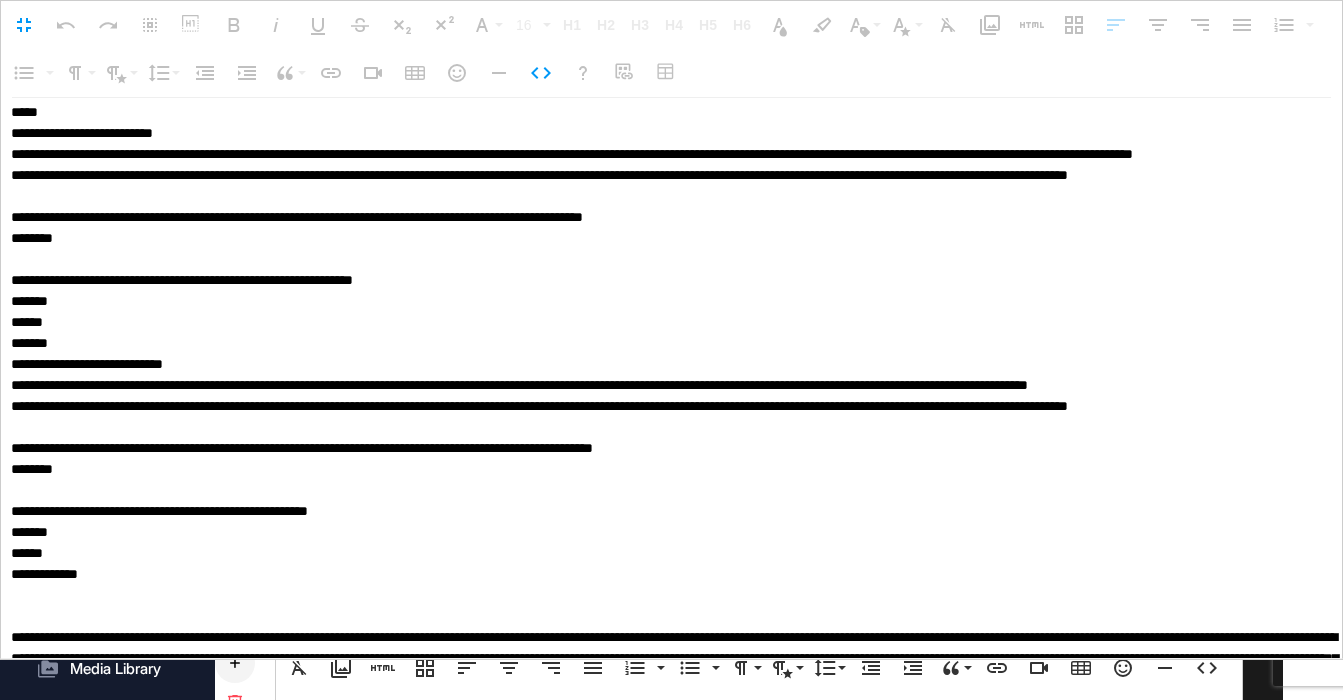 scroll, scrollTop: 5612, scrollLeft: 0, axis: vertical 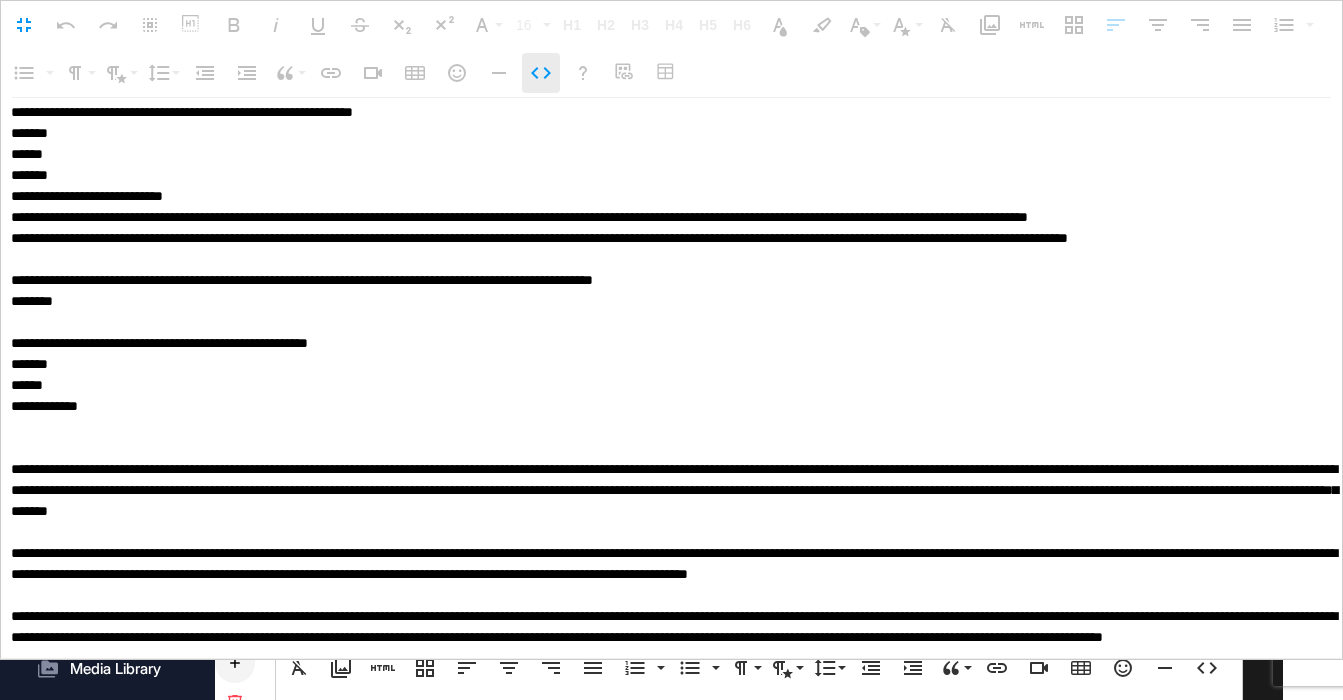 click 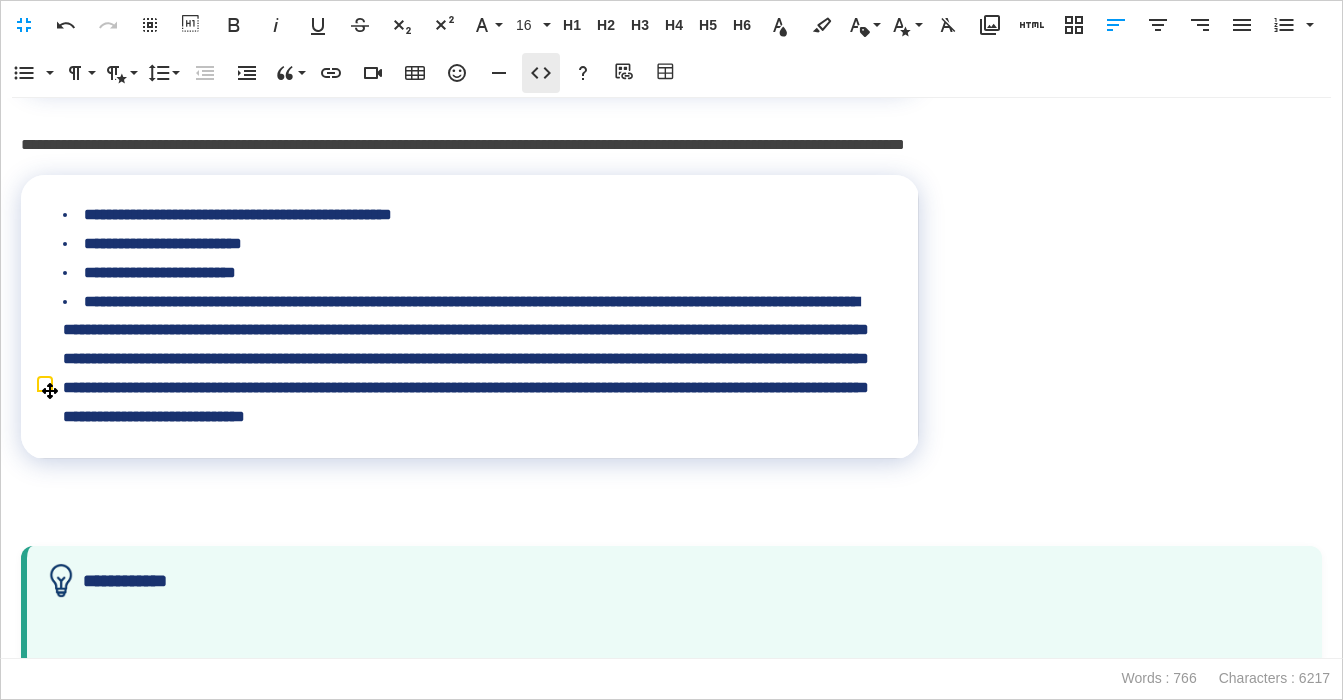 scroll, scrollTop: 3044, scrollLeft: 0, axis: vertical 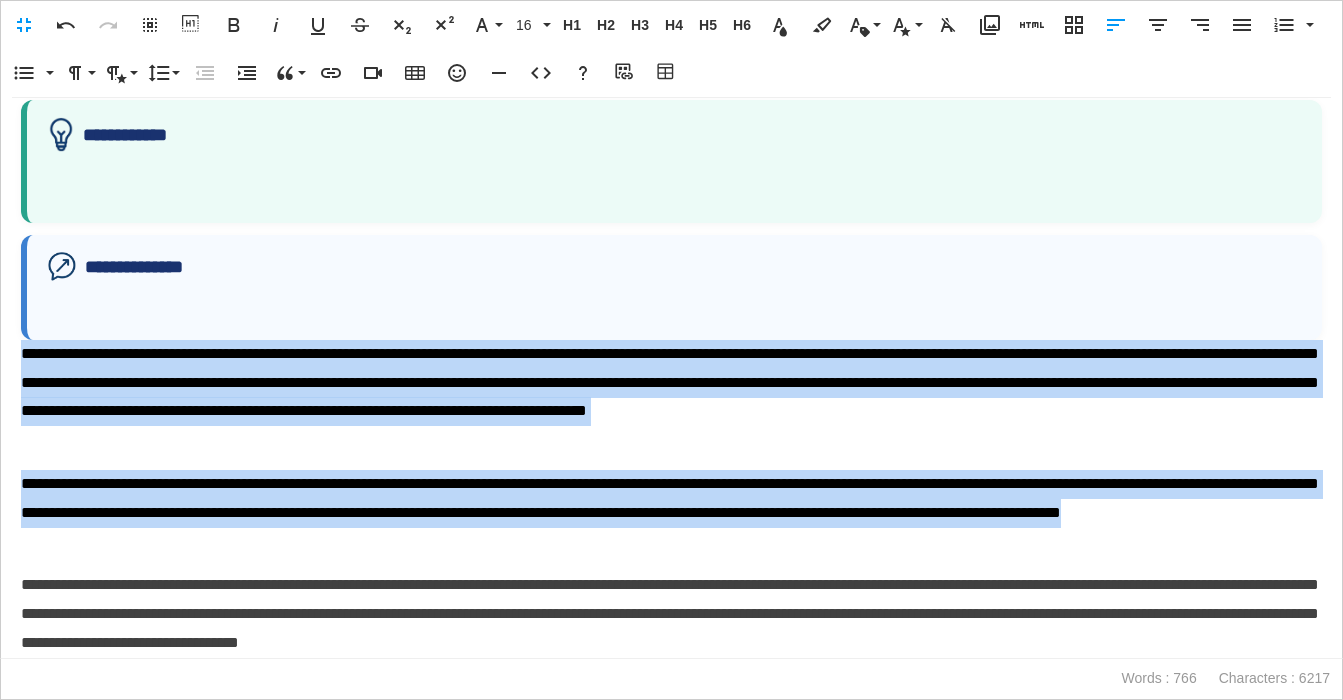 drag, startPoint x: 363, startPoint y: 540, endPoint x: 81, endPoint y: 372, distance: 328.2499 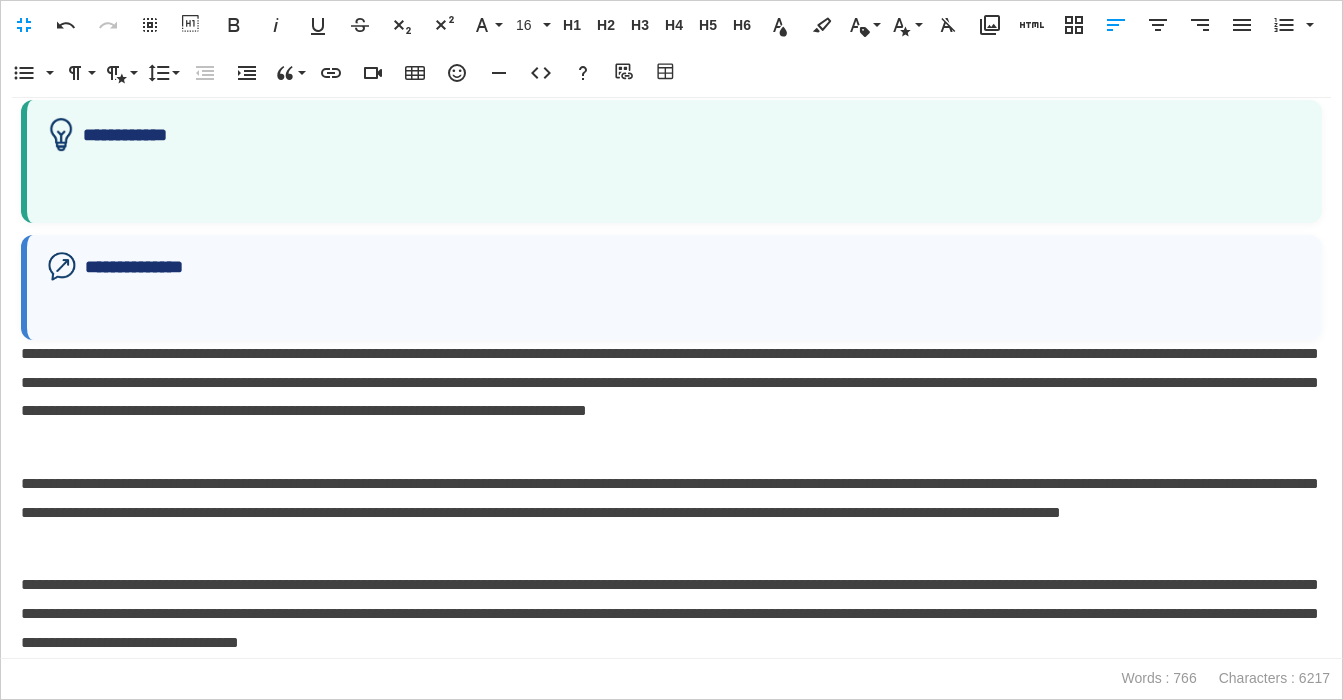 click 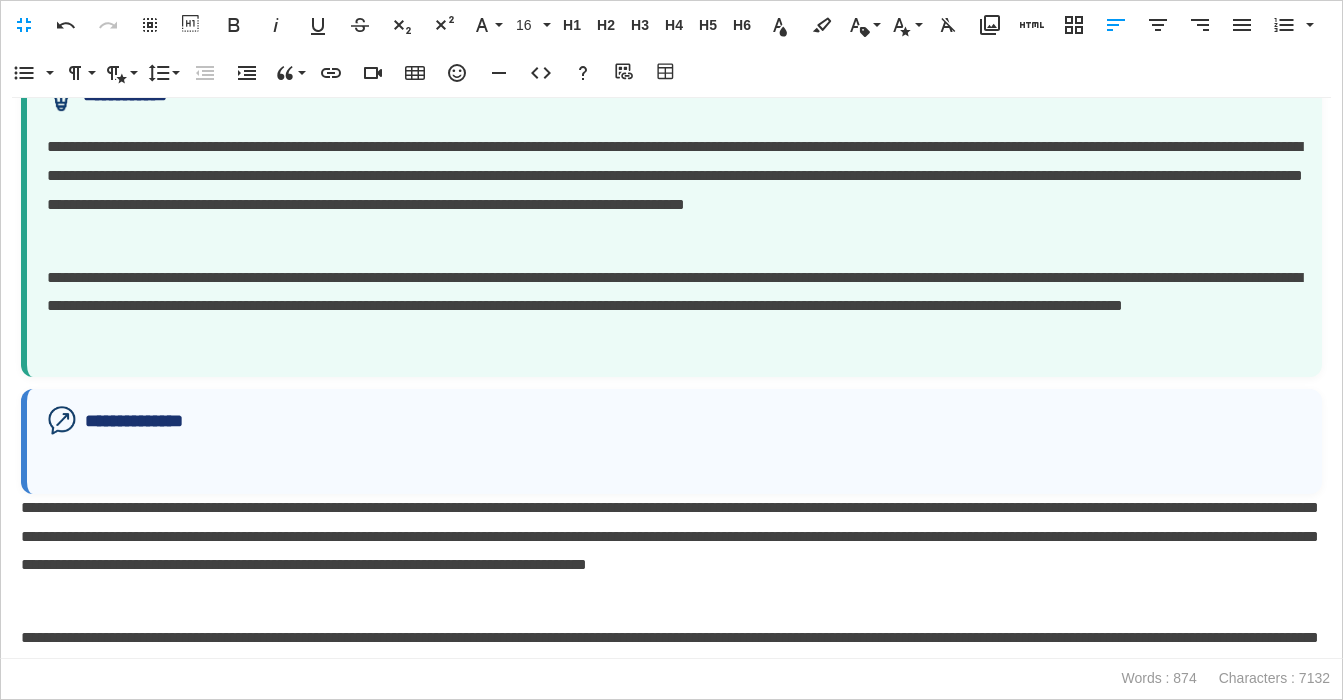 scroll, scrollTop: 3238, scrollLeft: 0, axis: vertical 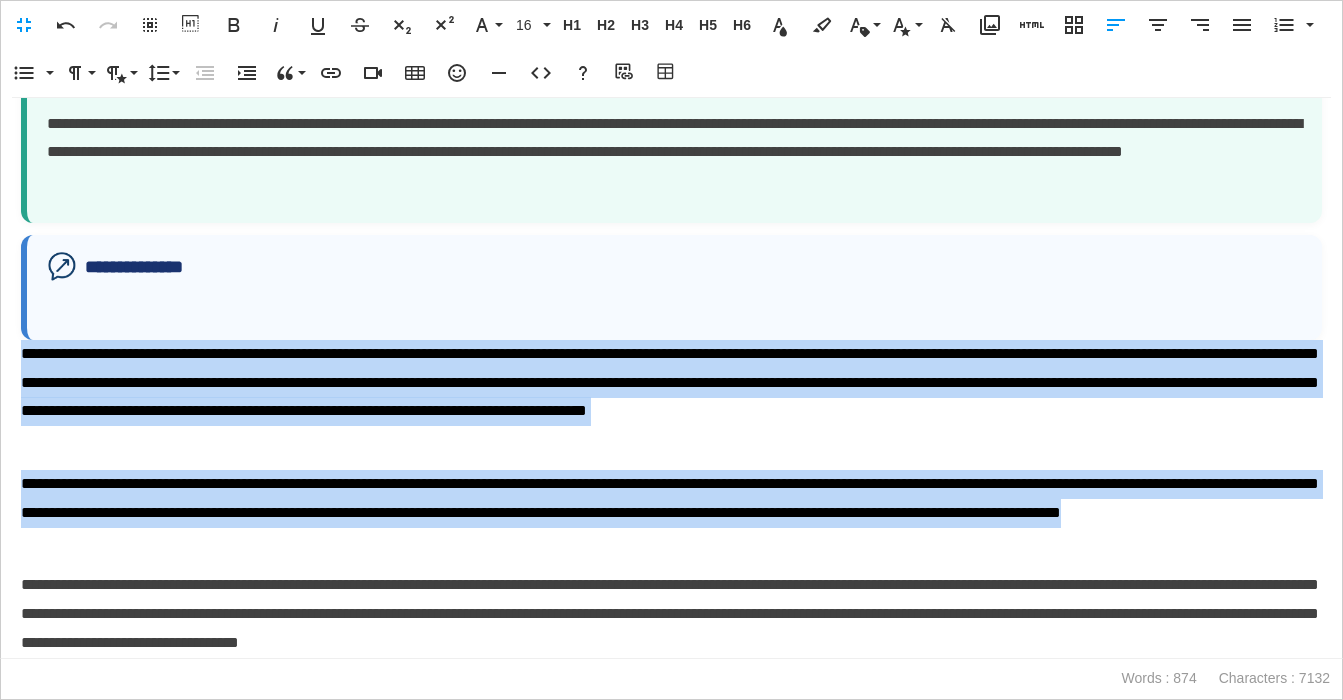 drag, startPoint x: 366, startPoint y: 539, endPoint x: 20, endPoint y: 364, distance: 387.7383 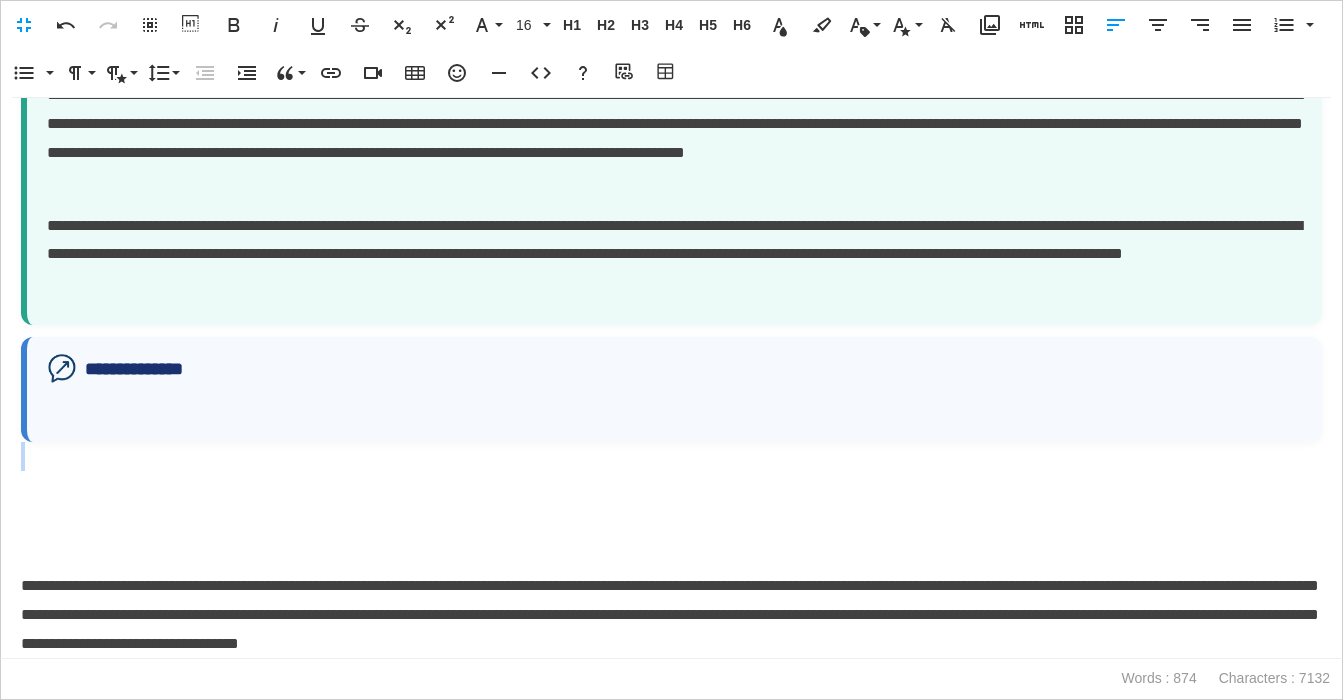 scroll, scrollTop: 3051, scrollLeft: 0, axis: vertical 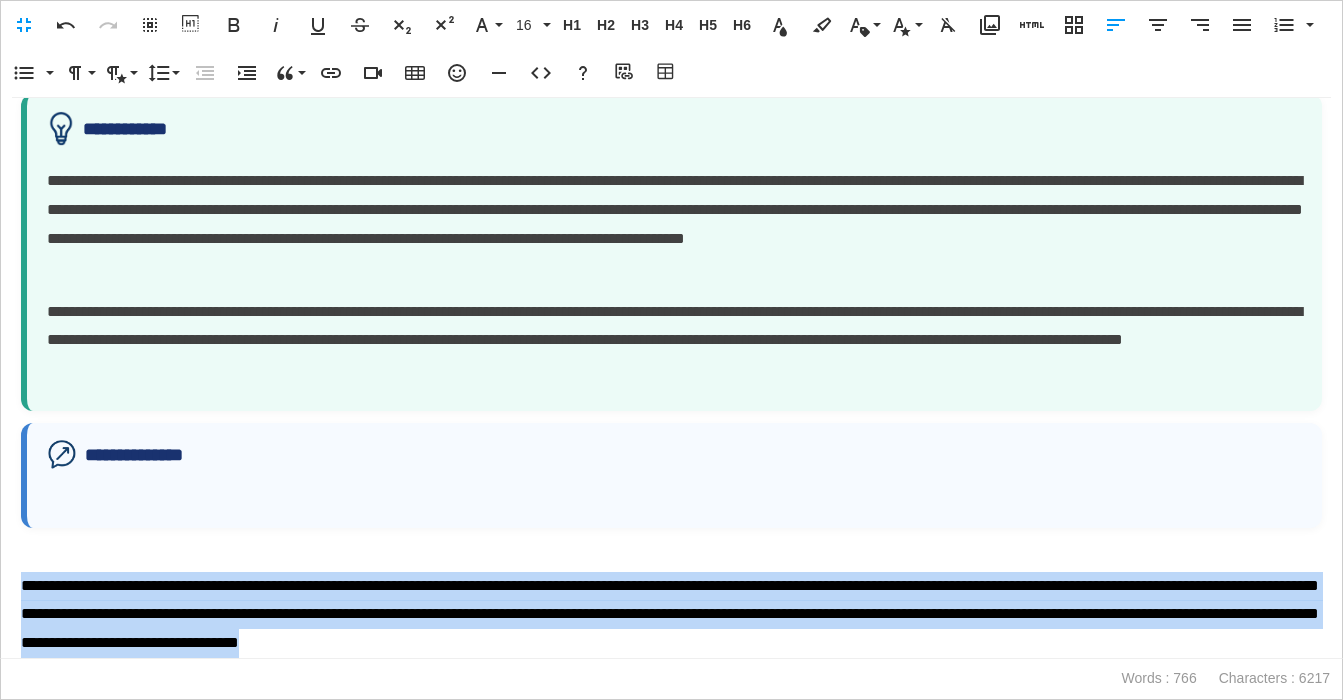 drag, startPoint x: 864, startPoint y: 637, endPoint x: -19, endPoint y: 594, distance: 884.0464 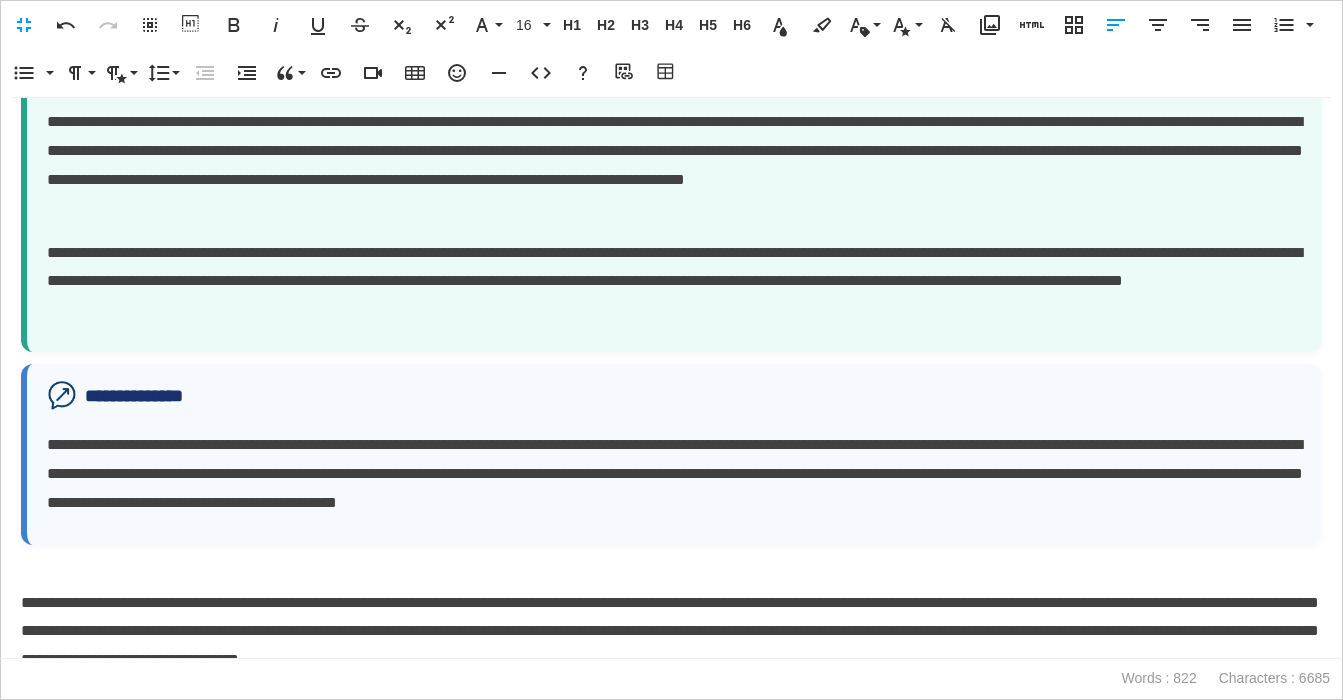 scroll, scrollTop: 3127, scrollLeft: 0, axis: vertical 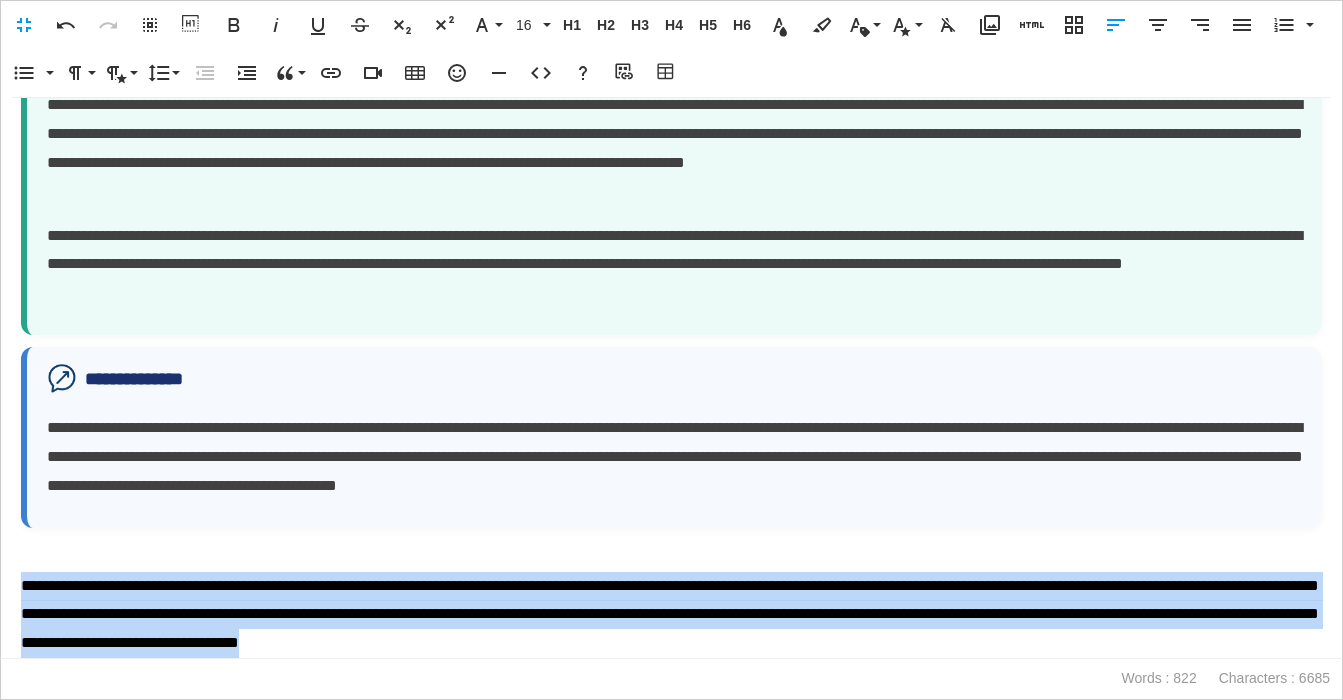 drag, startPoint x: 993, startPoint y: 645, endPoint x: 0, endPoint y: 579, distance: 995.1909 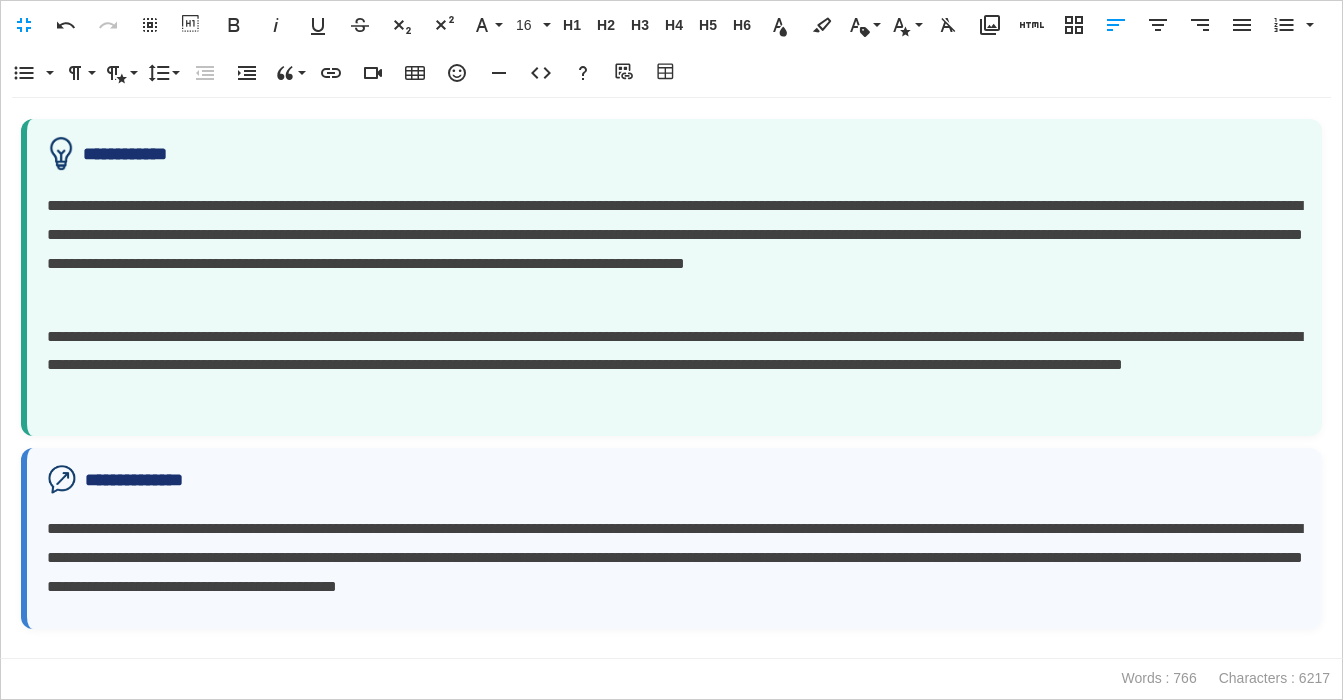 scroll, scrollTop: 2793, scrollLeft: 0, axis: vertical 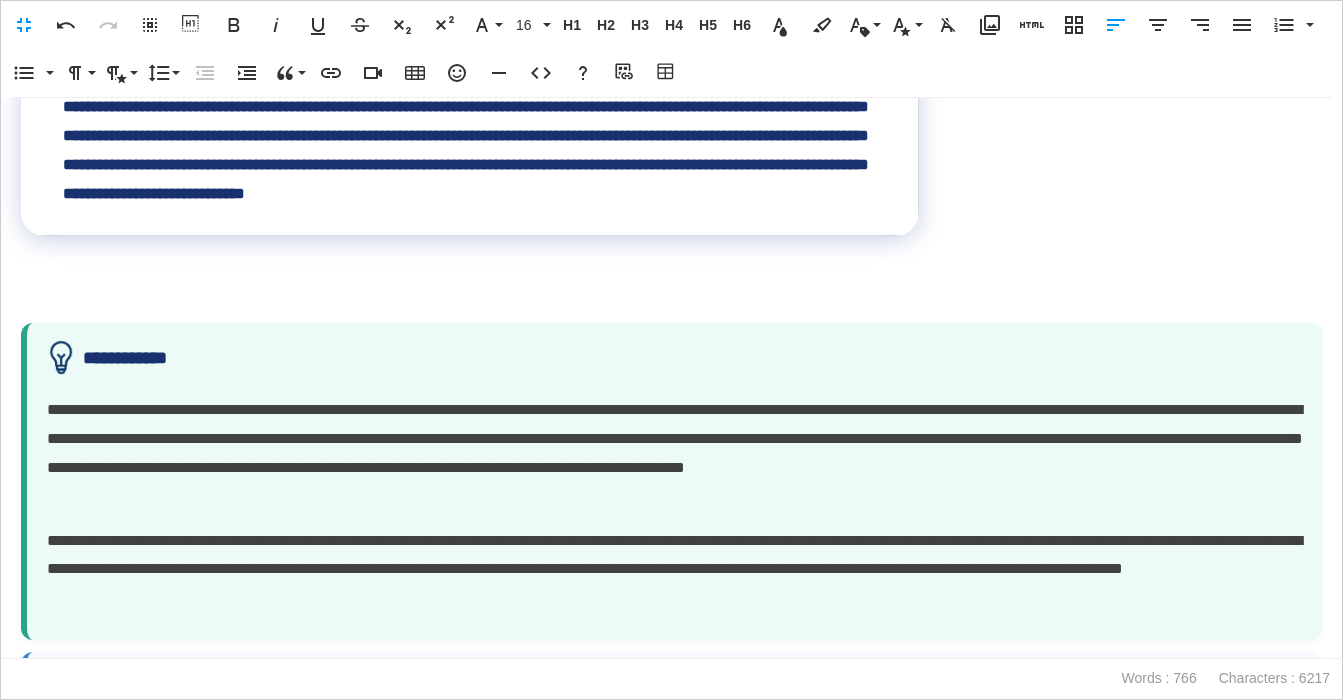 click at bounding box center [671, 293] 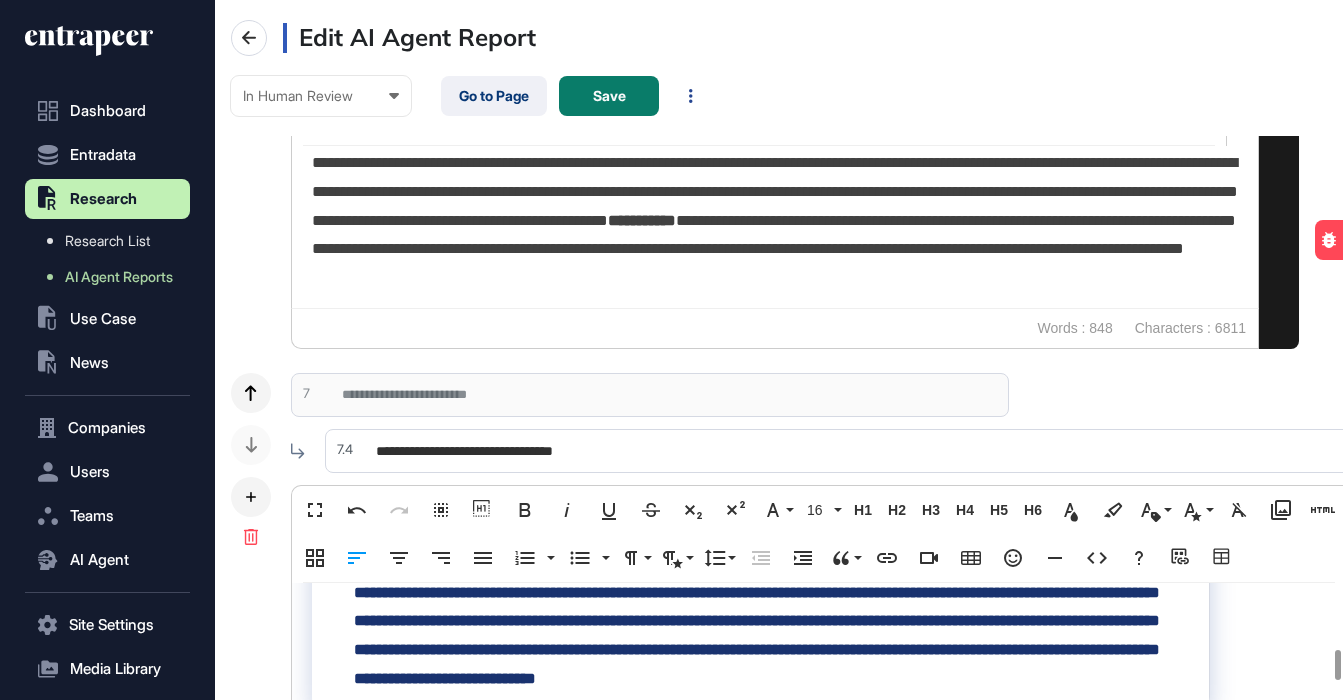 scroll, scrollTop: 1, scrollLeft: 1, axis: both 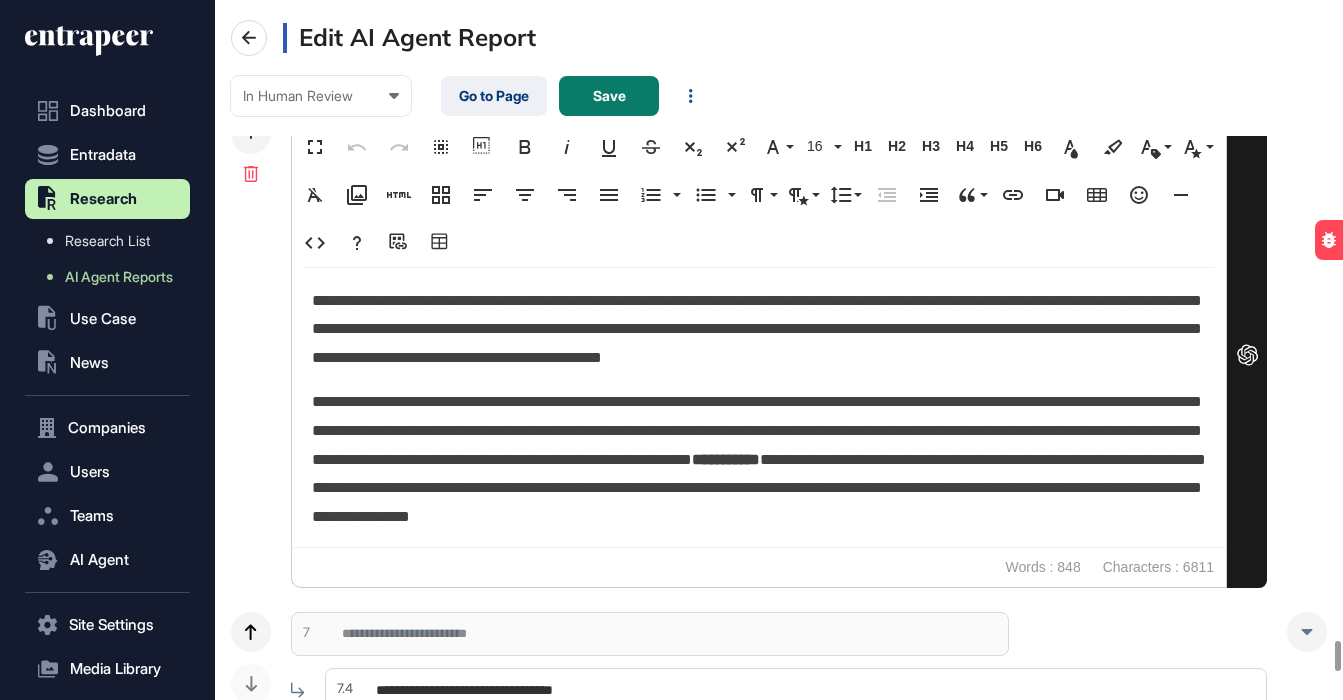 click on "**********" at bounding box center [759, 406] 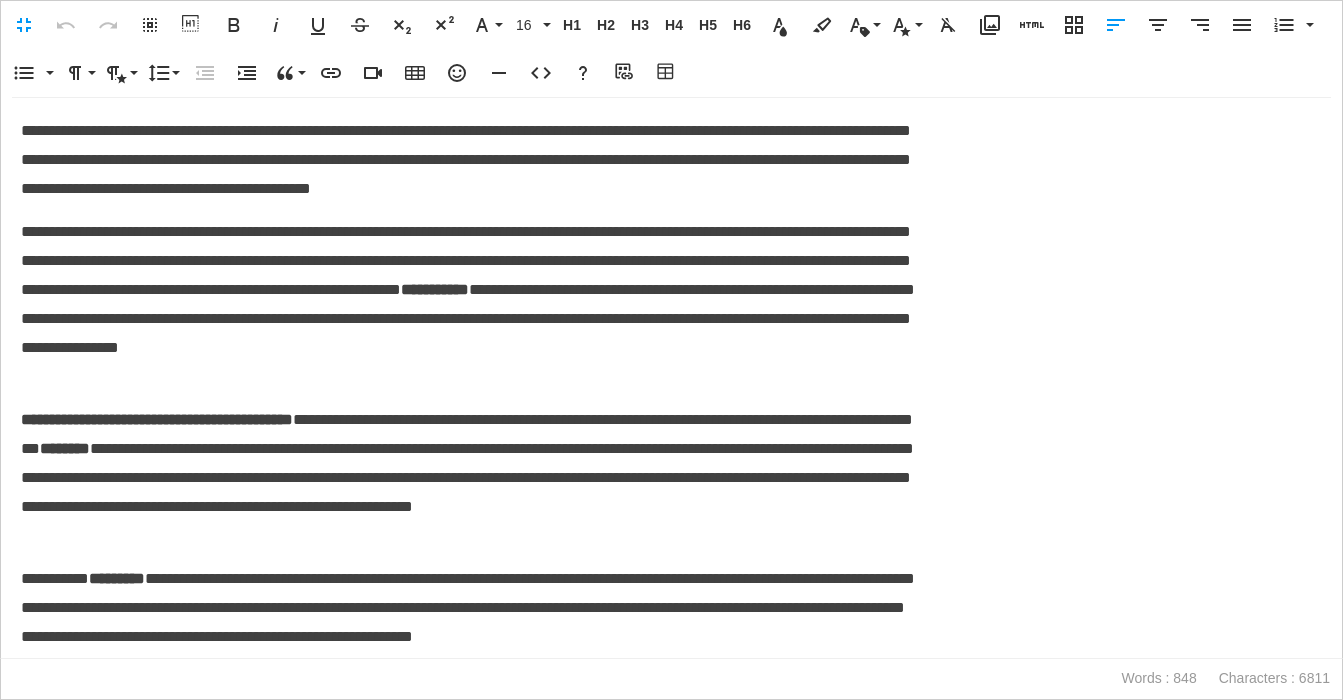 scroll, scrollTop: 2764, scrollLeft: 0, axis: vertical 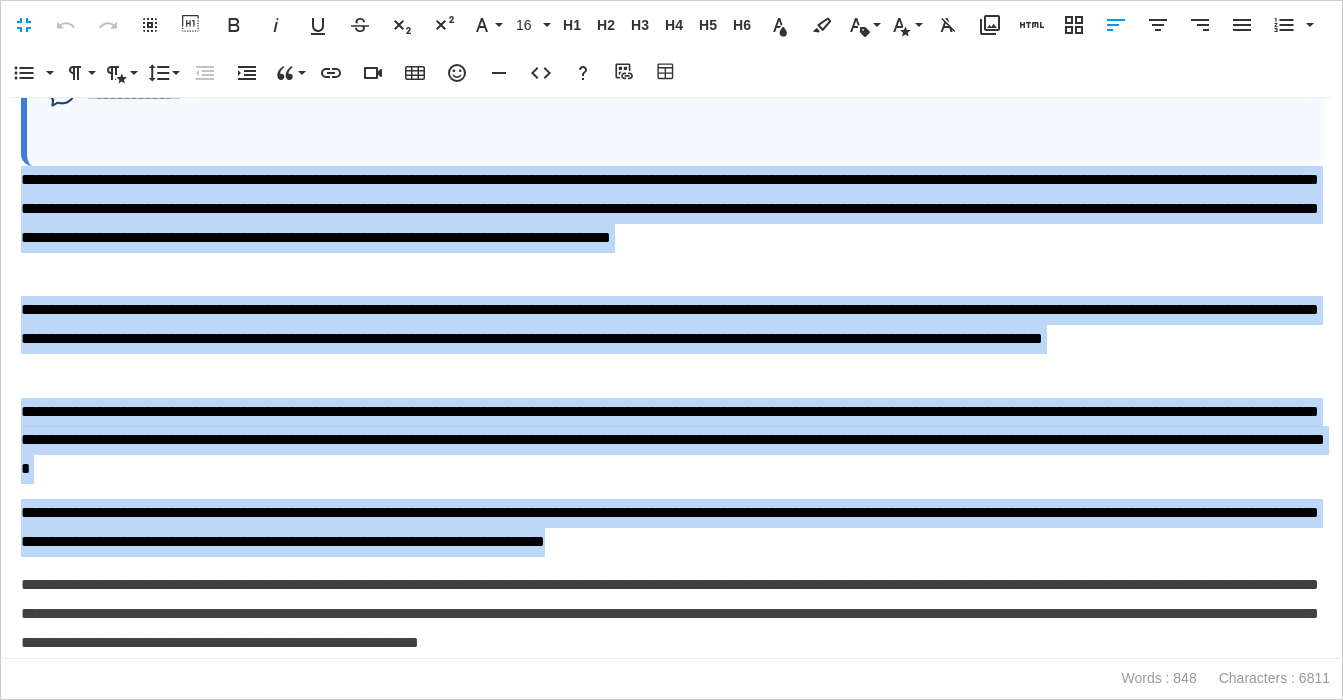 drag, startPoint x: 21, startPoint y: 180, endPoint x: 1007, endPoint y: 548, distance: 1052.4353 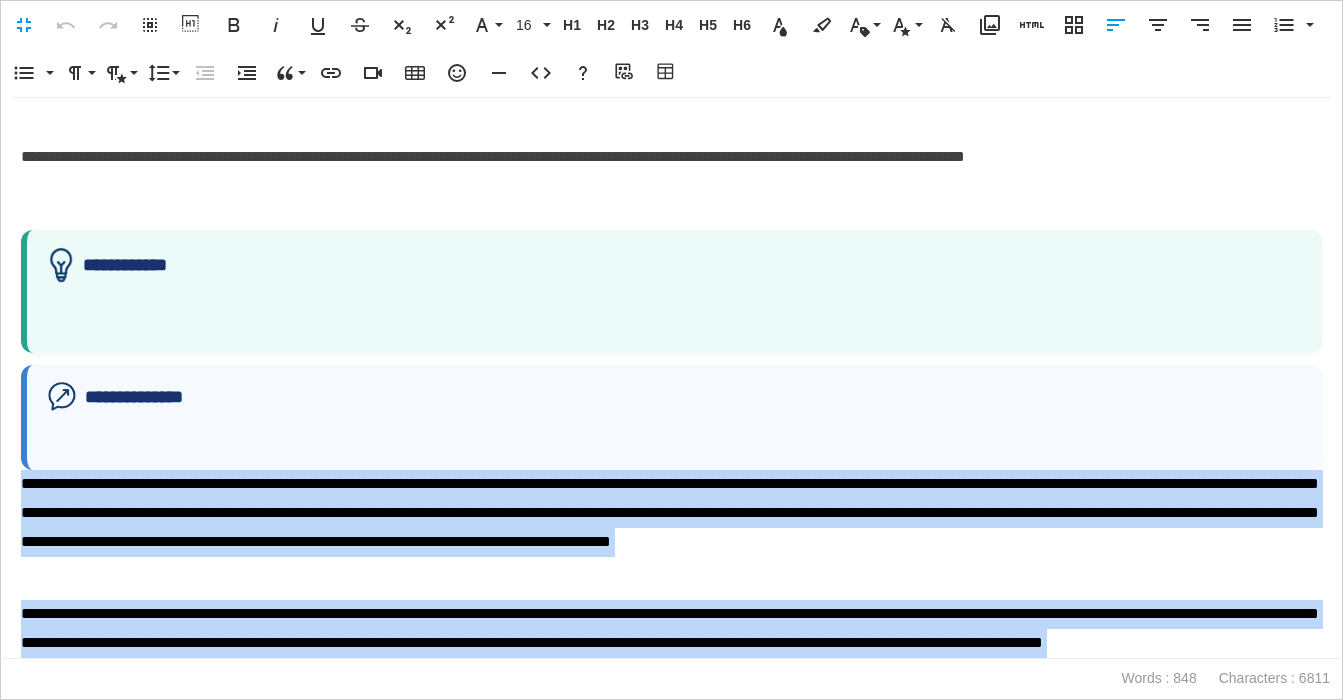 scroll, scrollTop: 1020, scrollLeft: 0, axis: vertical 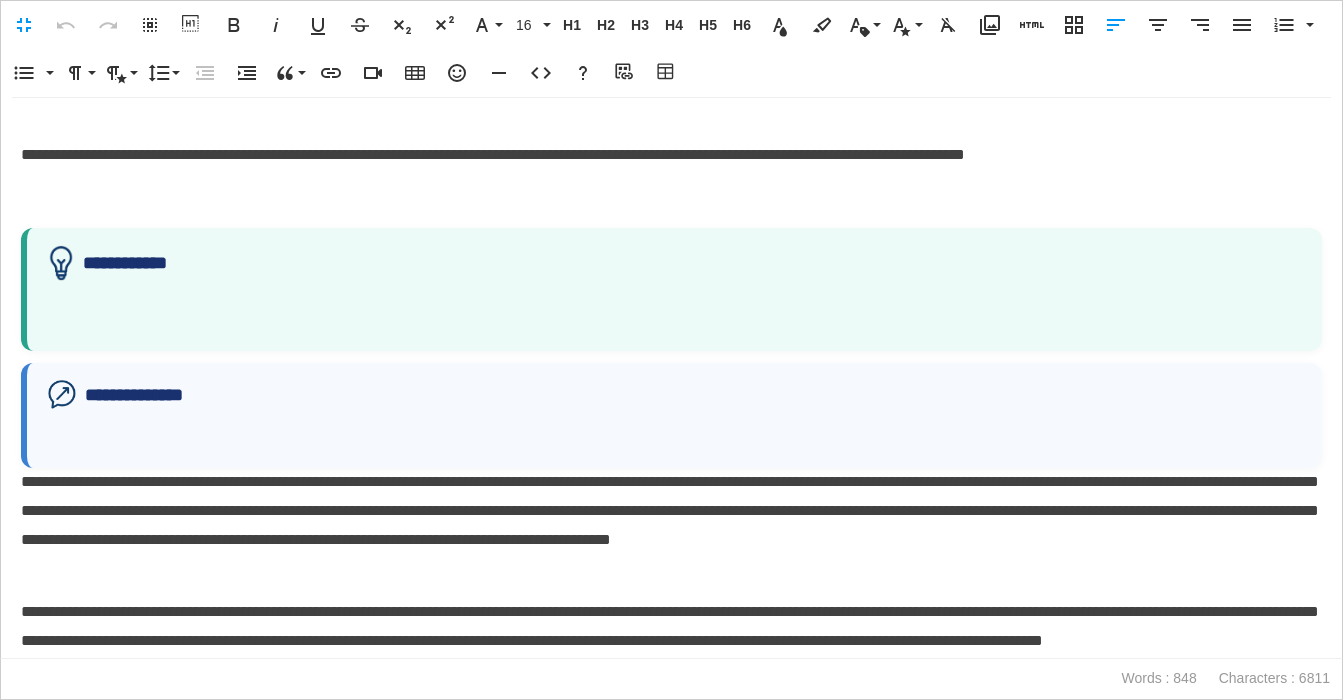click at bounding box center (674, 315) 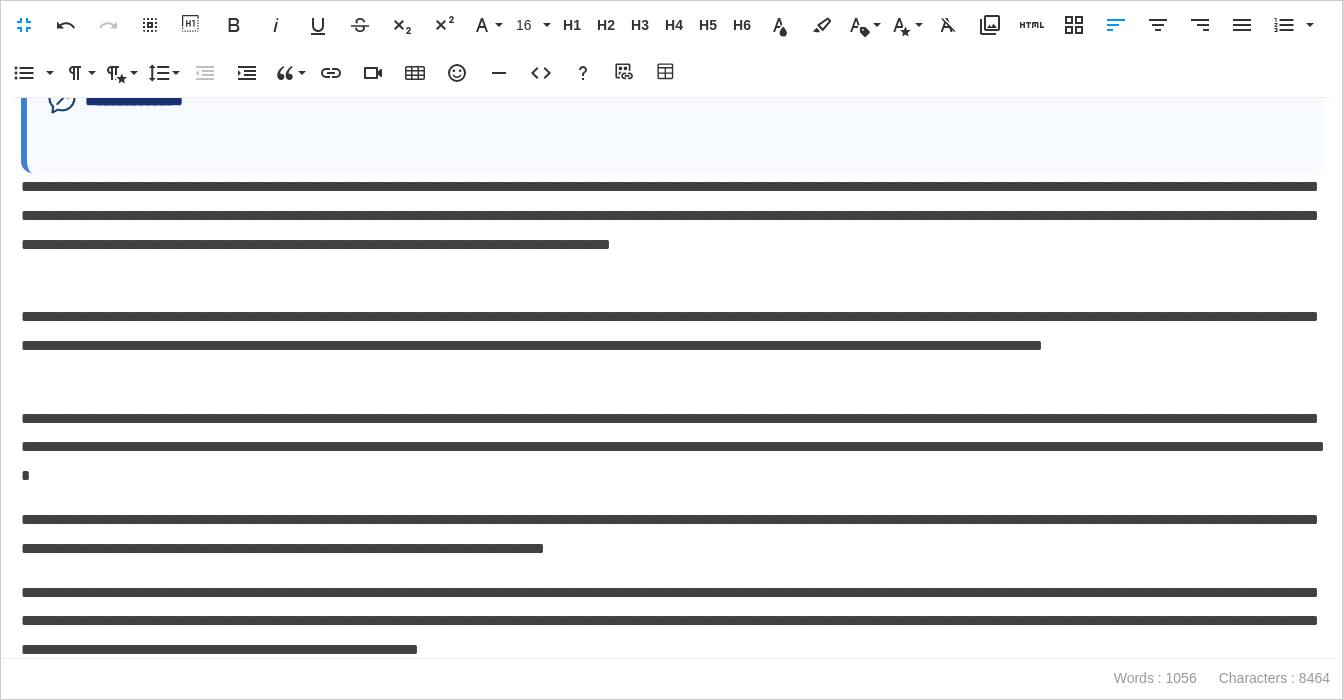 scroll, scrollTop: 1690, scrollLeft: 0, axis: vertical 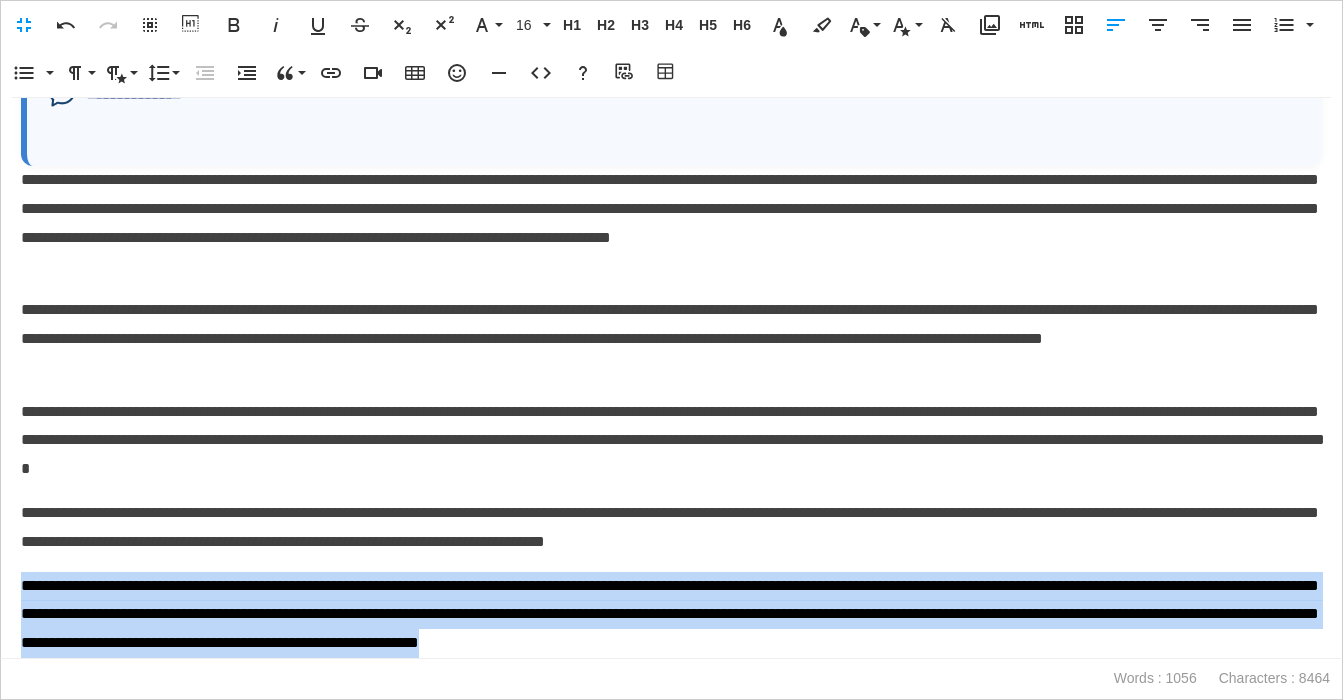 drag, startPoint x: 23, startPoint y: 582, endPoint x: 1016, endPoint y: 619, distance: 993.6891 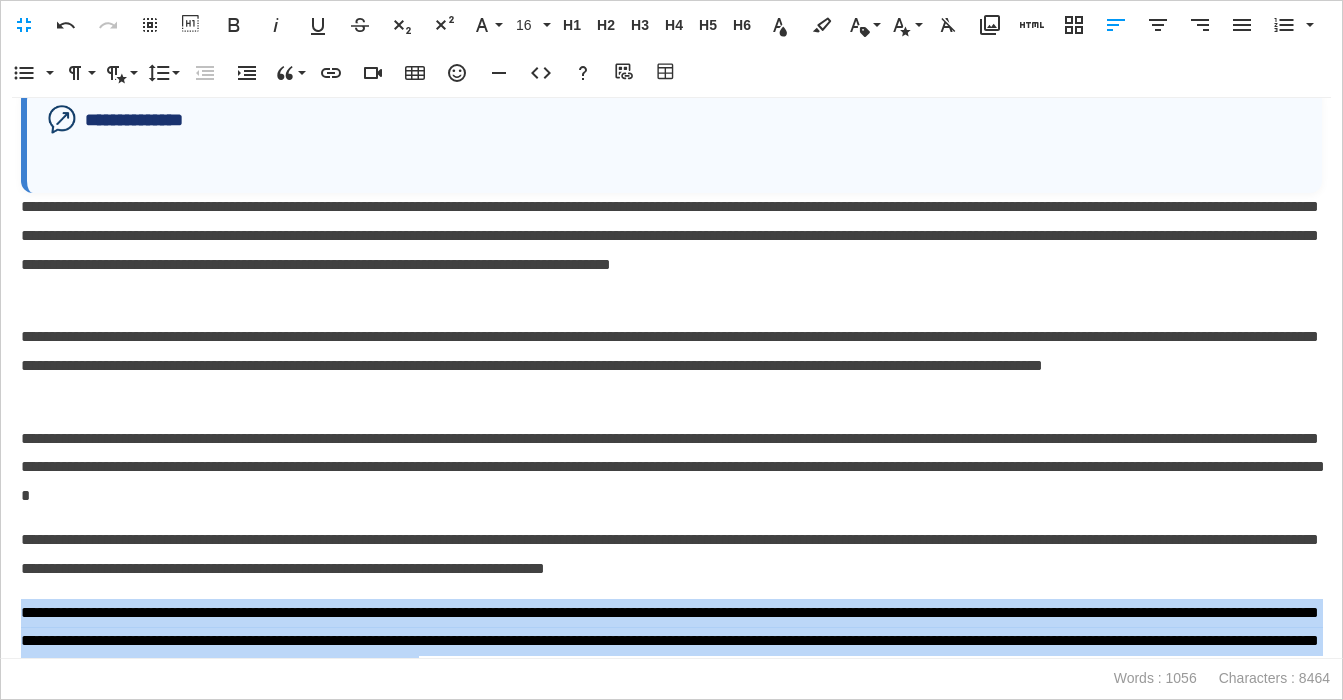 scroll, scrollTop: 1482, scrollLeft: 0, axis: vertical 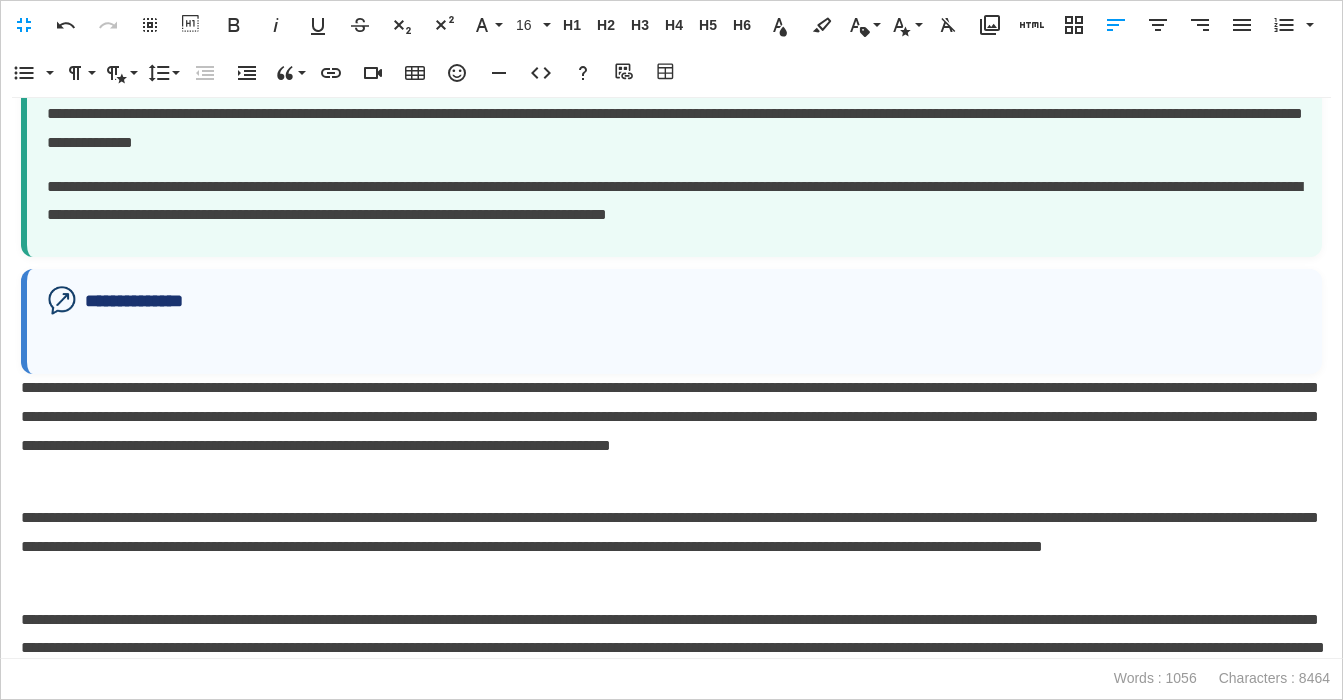 click at bounding box center [674, 349] 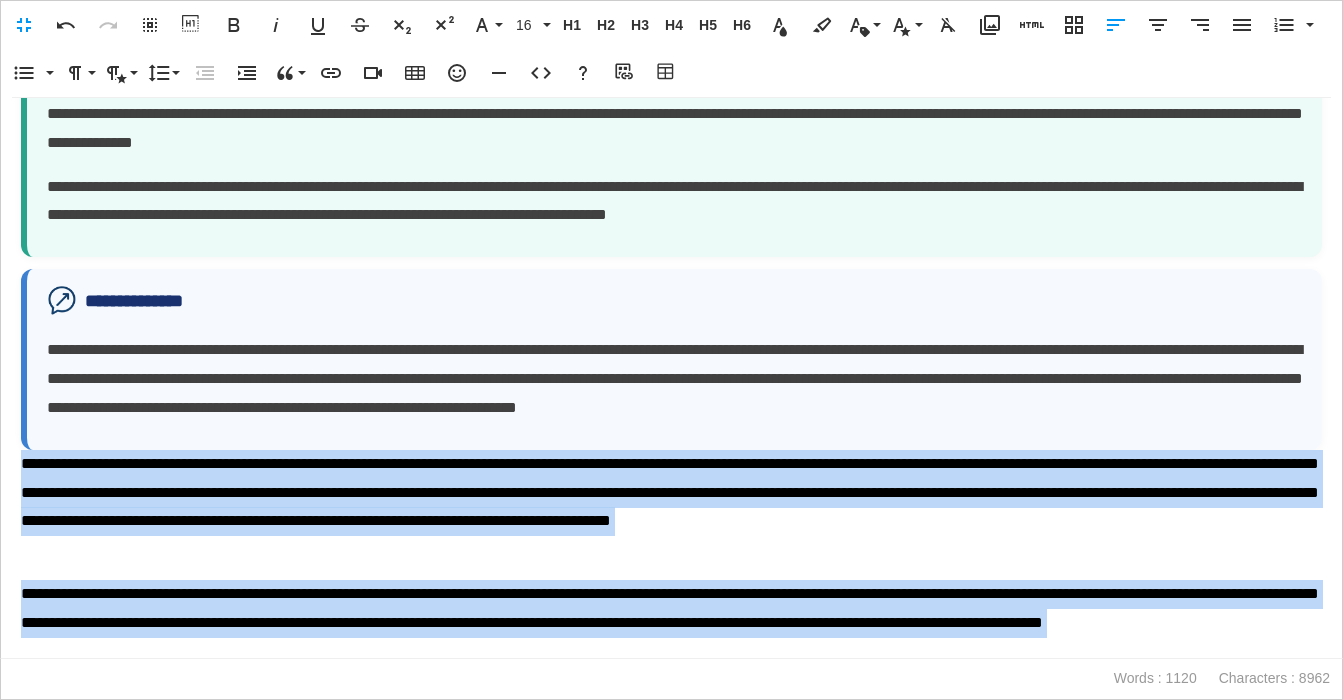scroll, scrollTop: 1766, scrollLeft: 0, axis: vertical 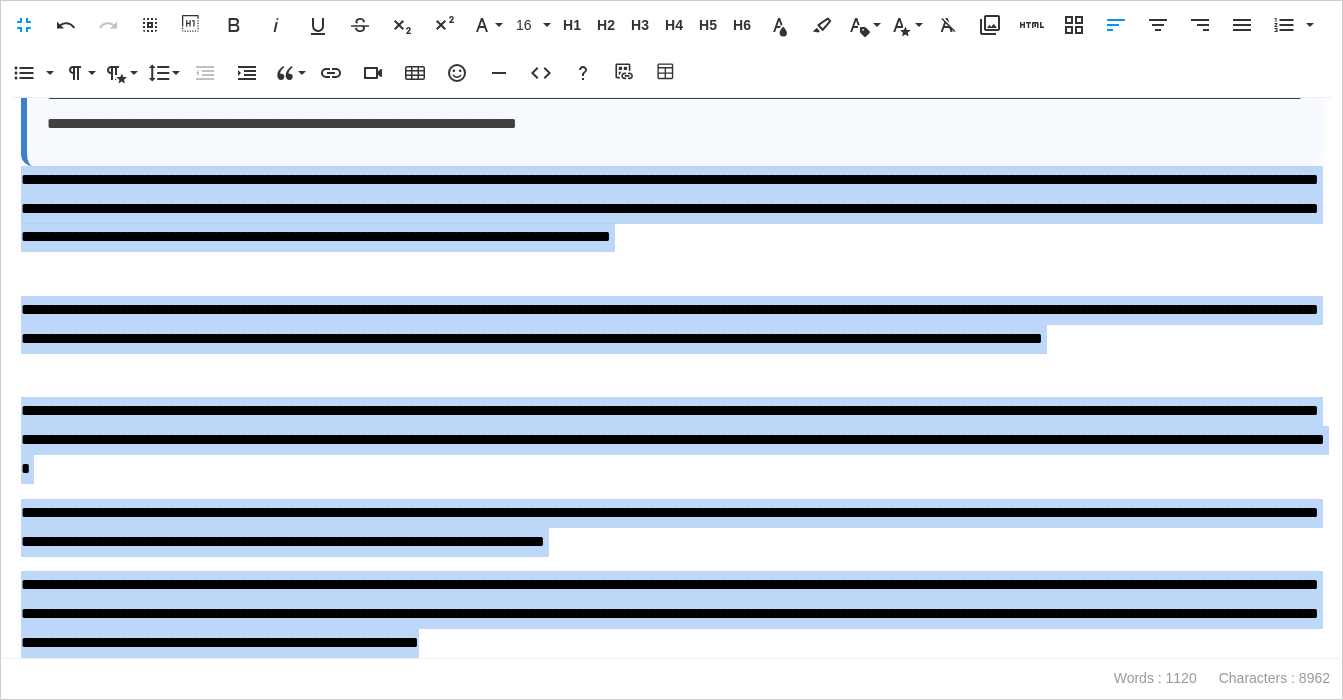drag, startPoint x: 380, startPoint y: 709, endPoint x: 487, endPoint y: 758, distance: 117.68602 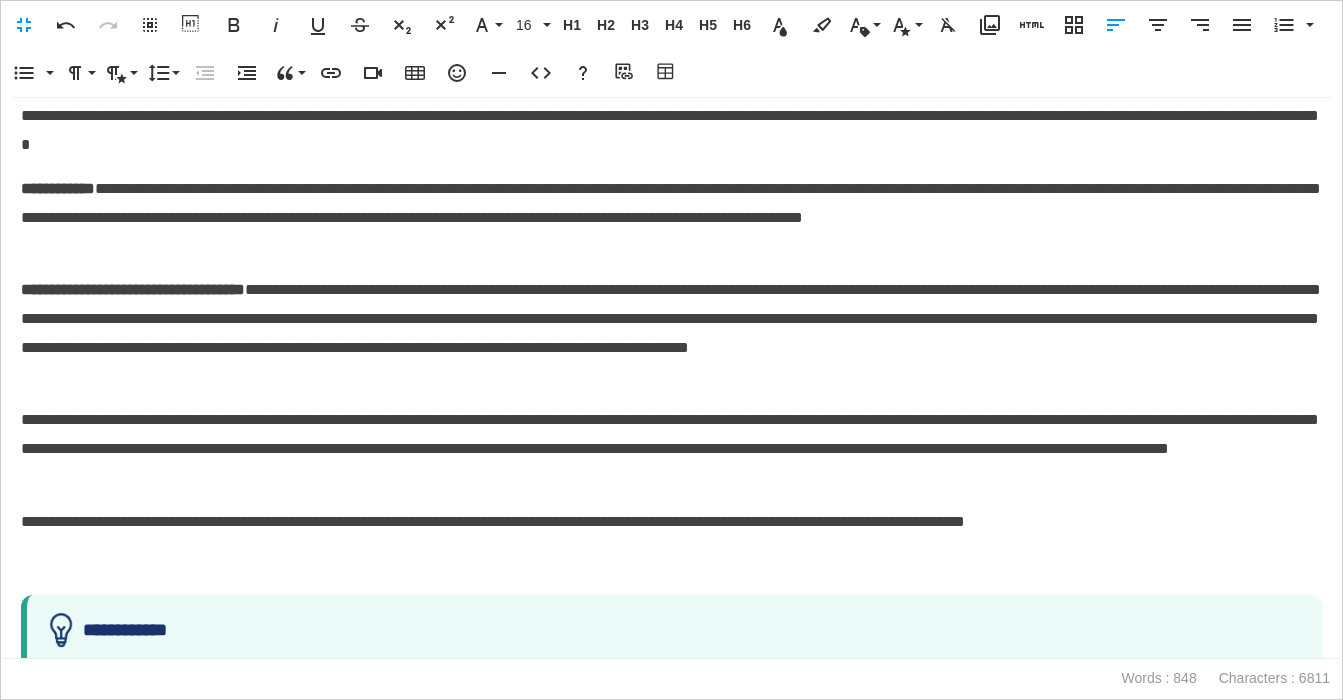 scroll, scrollTop: 650, scrollLeft: 0, axis: vertical 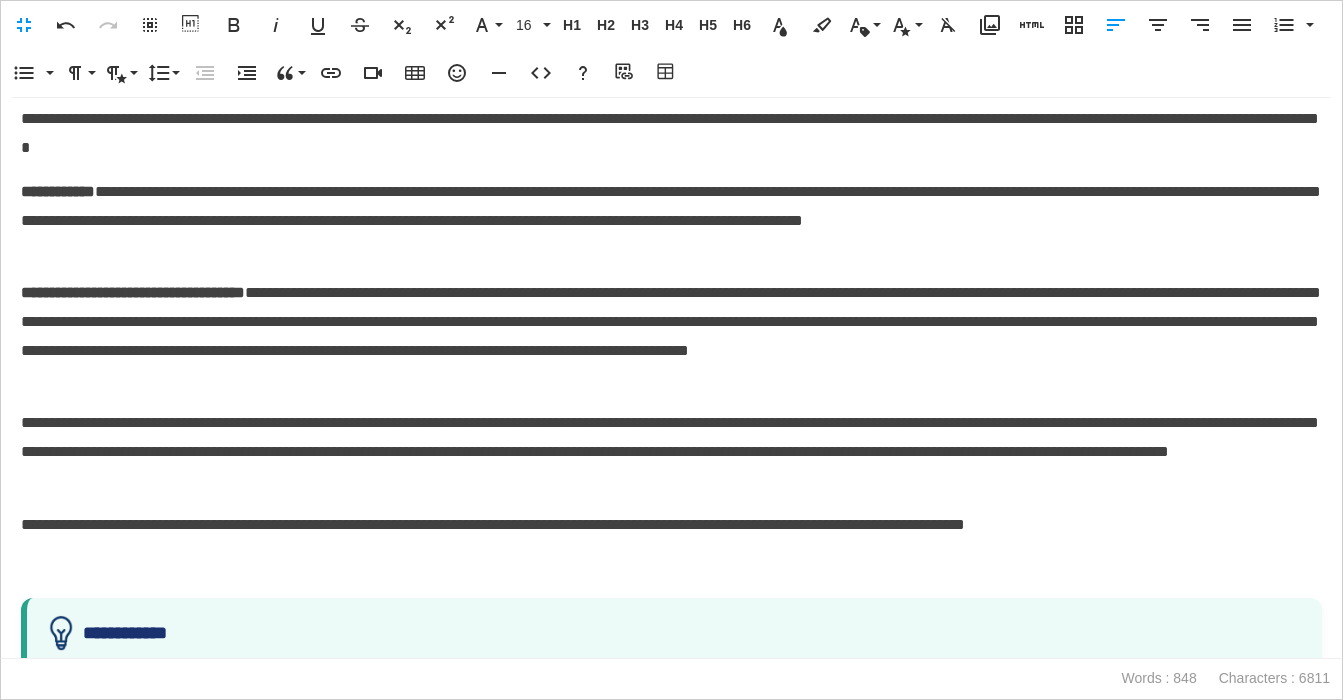 click at bounding box center (671, 569) 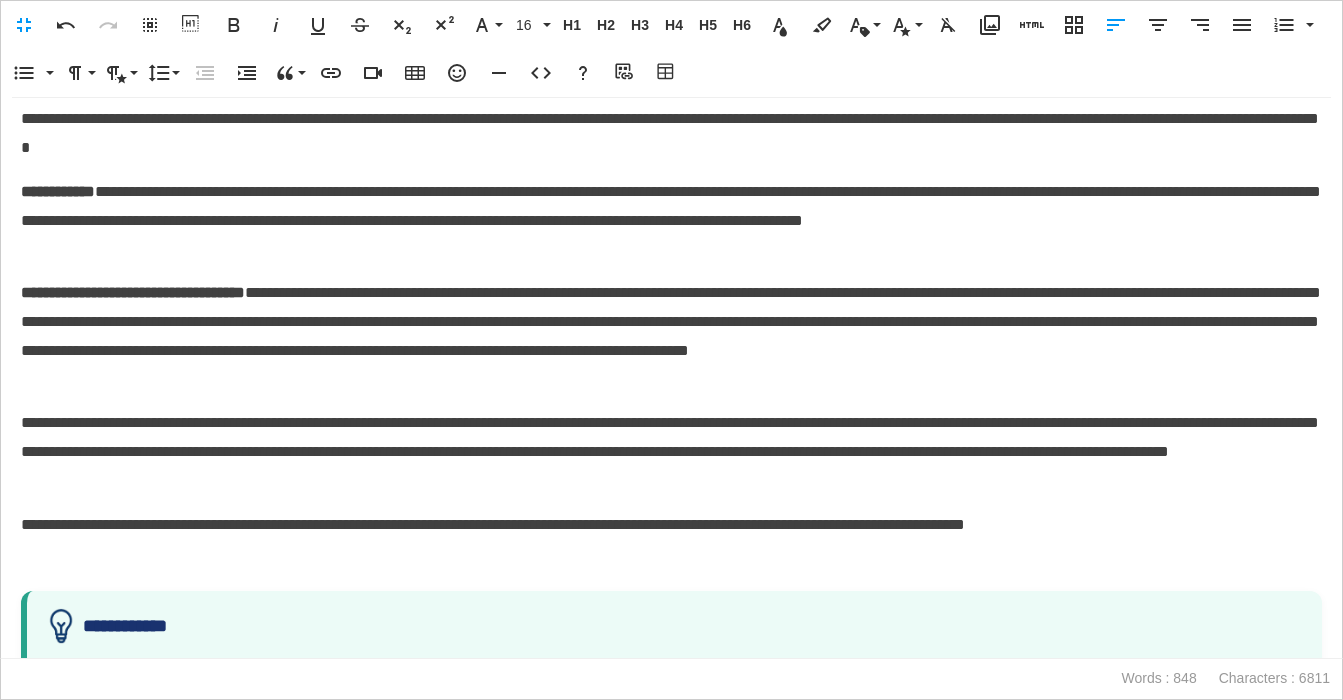 click on "**********" at bounding box center [671, 915] 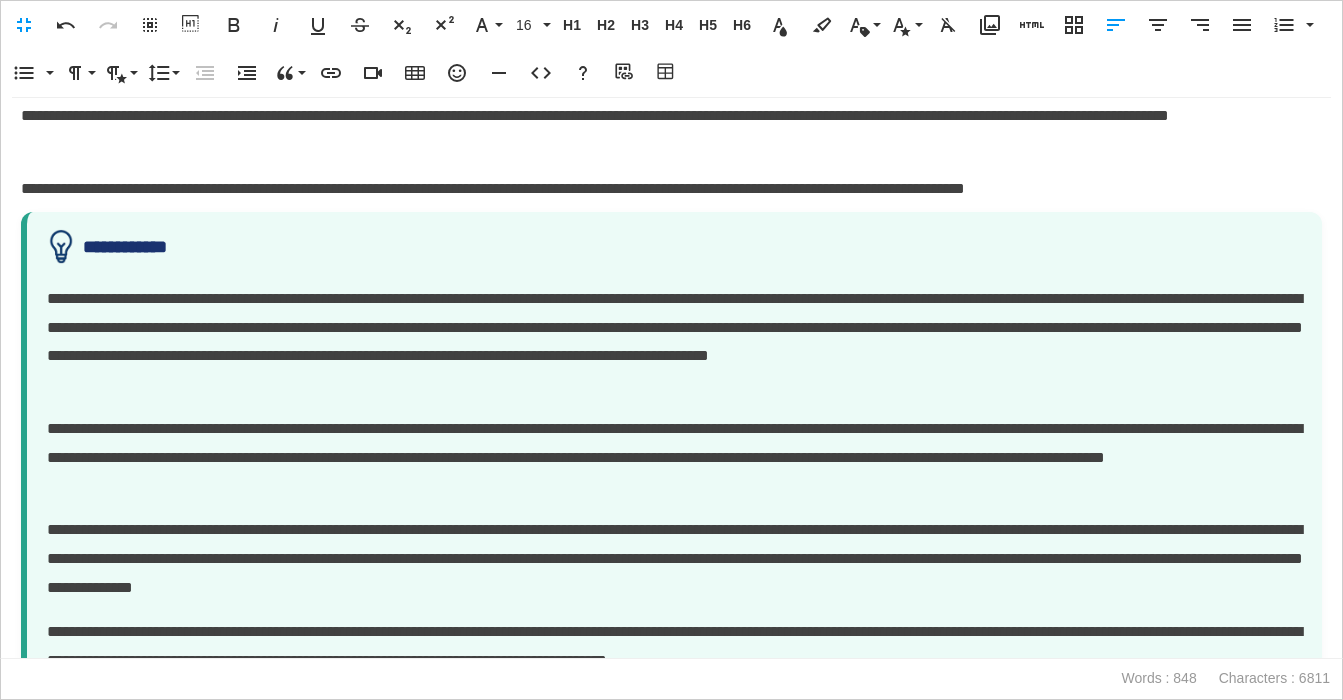 scroll, scrollTop: 1267, scrollLeft: 0, axis: vertical 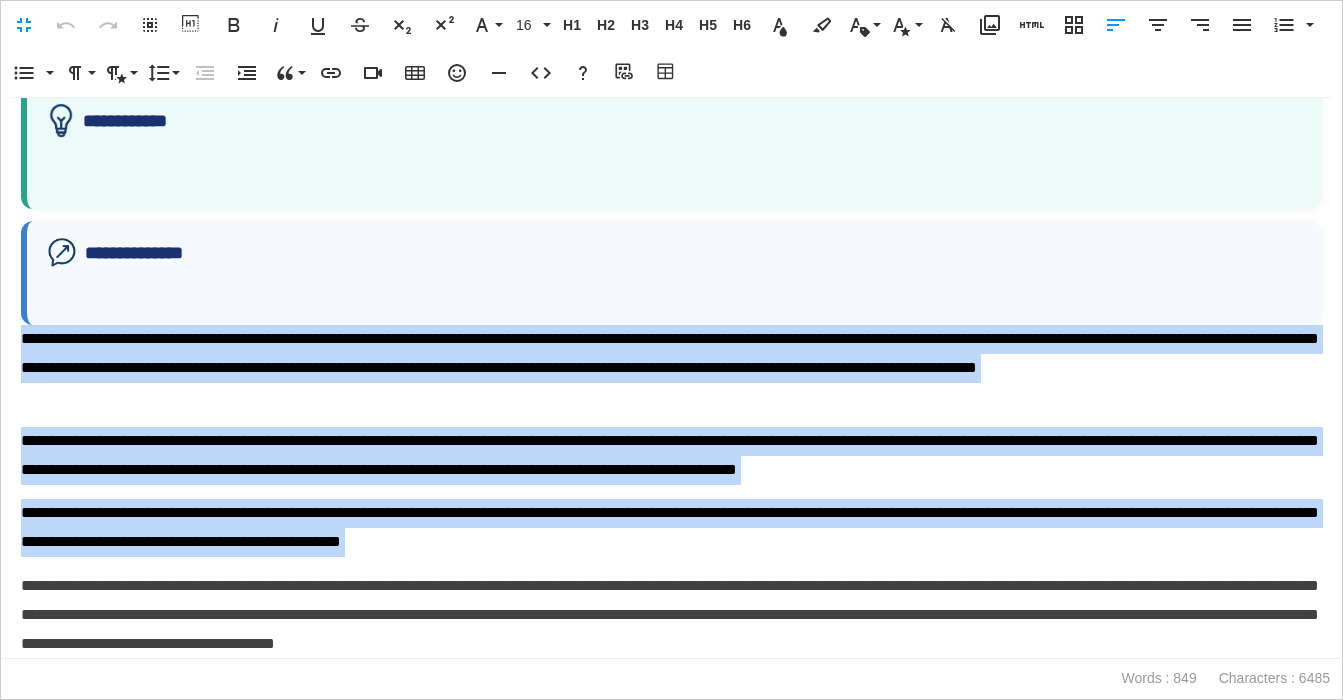 drag, startPoint x: 38, startPoint y: 341, endPoint x: 662, endPoint y: 540, distance: 654.9634 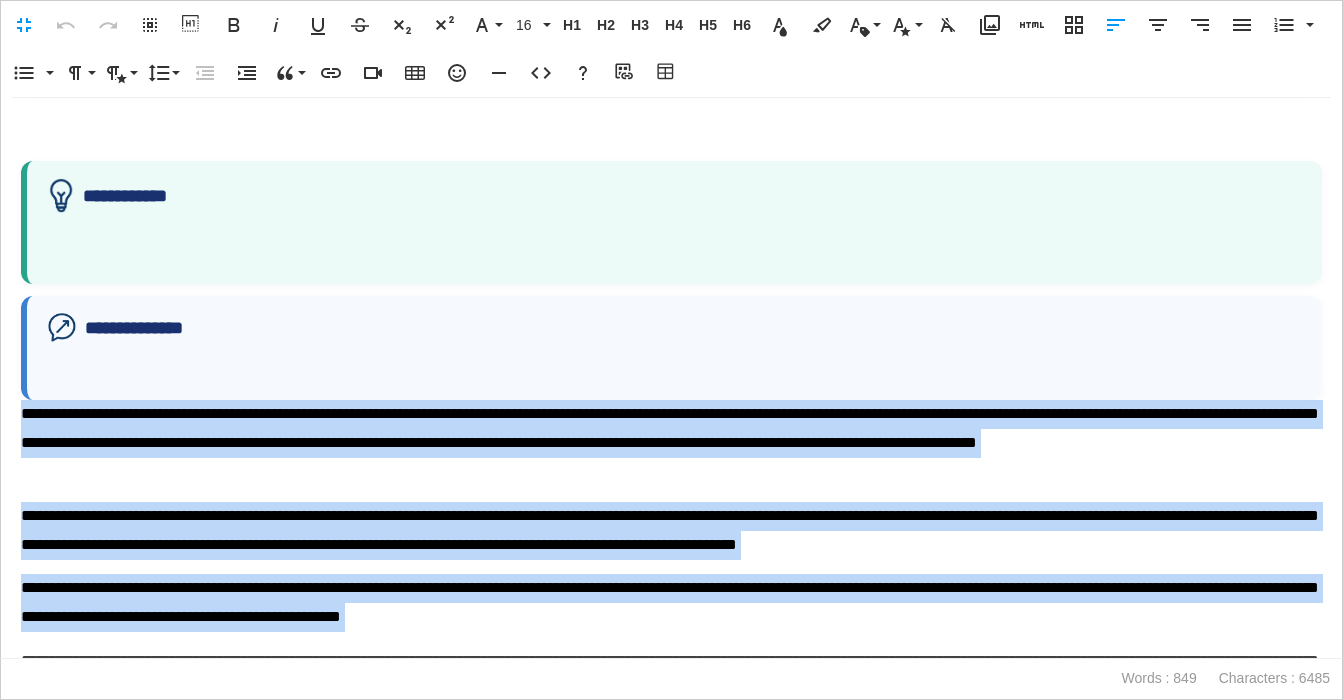 scroll, scrollTop: 1824, scrollLeft: 0, axis: vertical 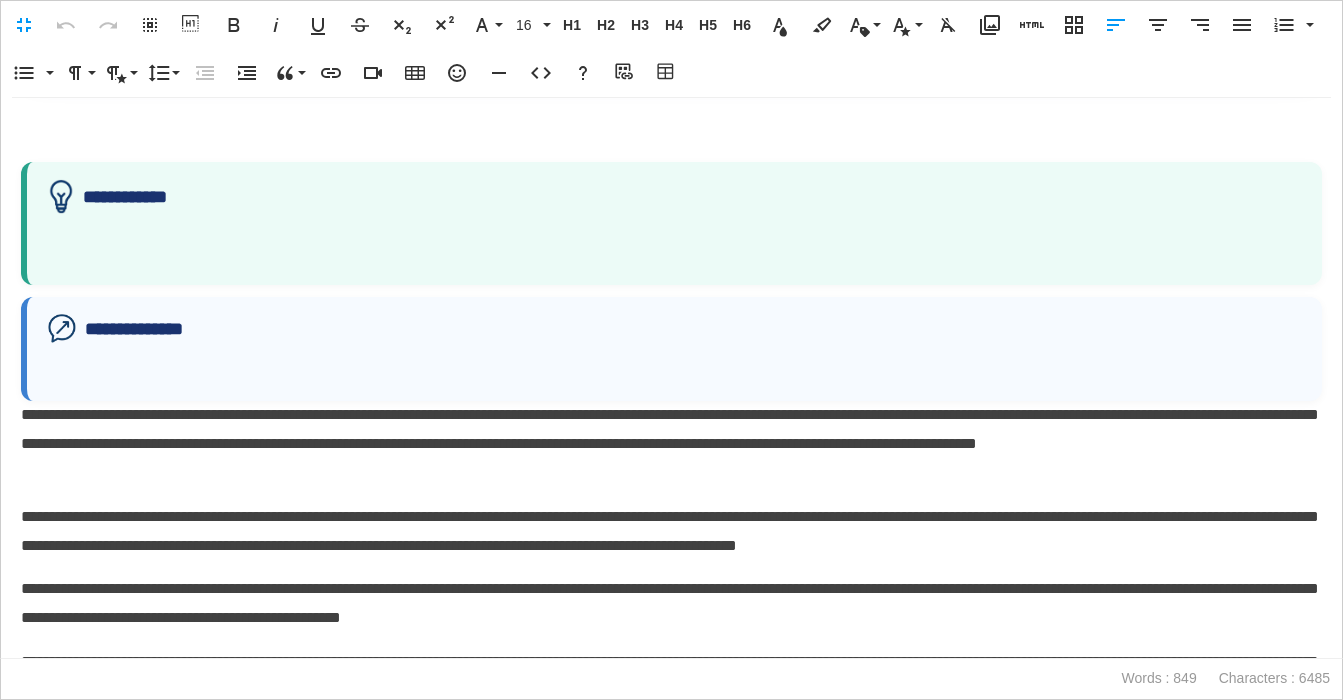 click at bounding box center (674, 248) 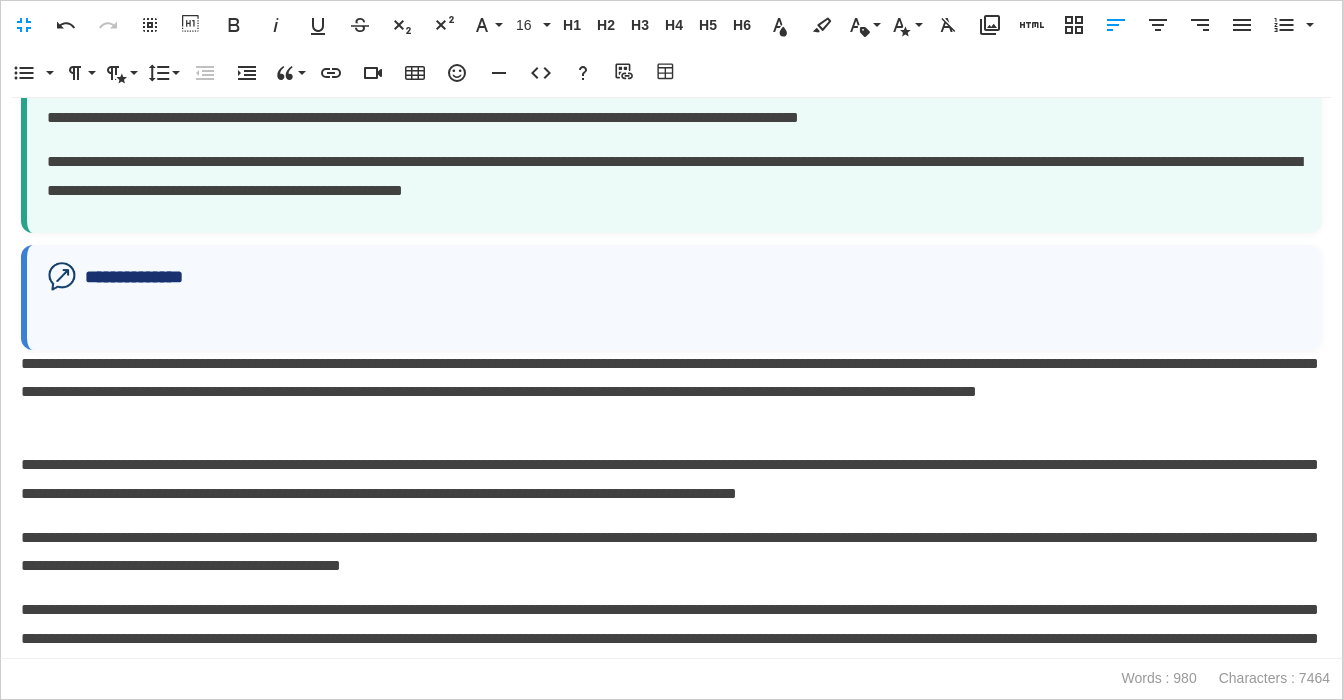 scroll, scrollTop: 2109, scrollLeft: 0, axis: vertical 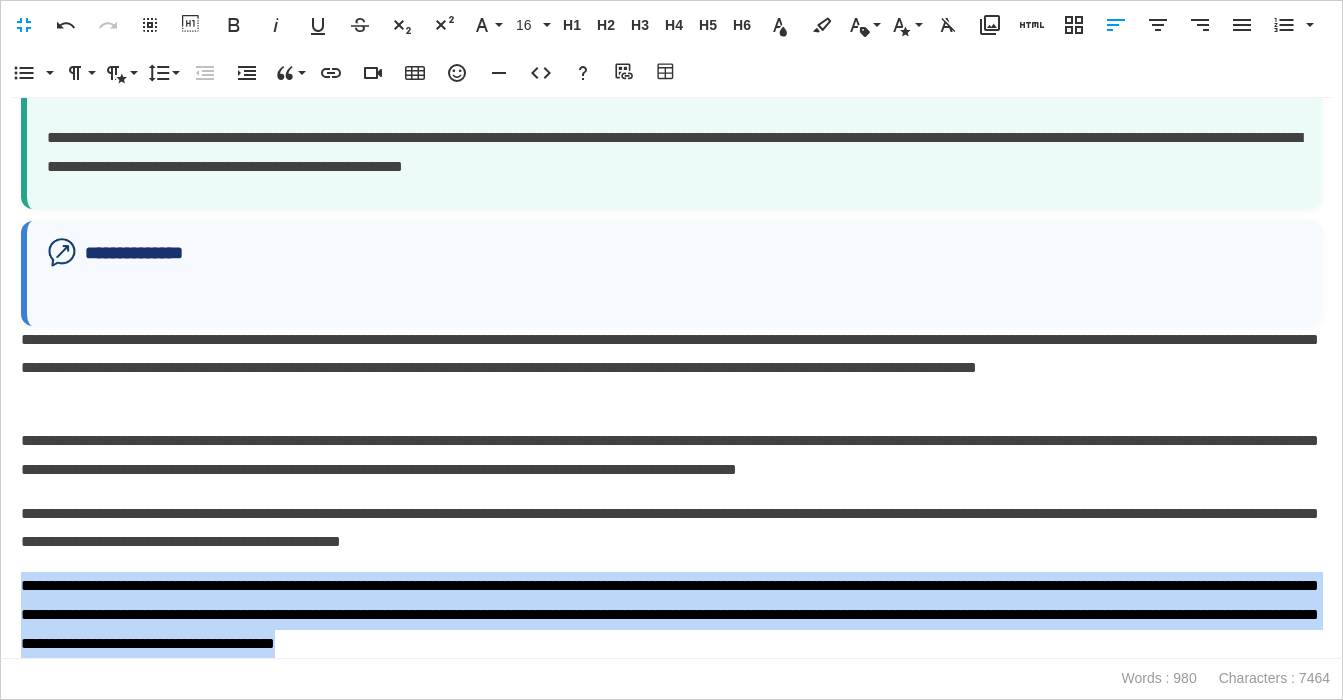 drag, startPoint x: 24, startPoint y: 582, endPoint x: 897, endPoint y: 621, distance: 873.8707 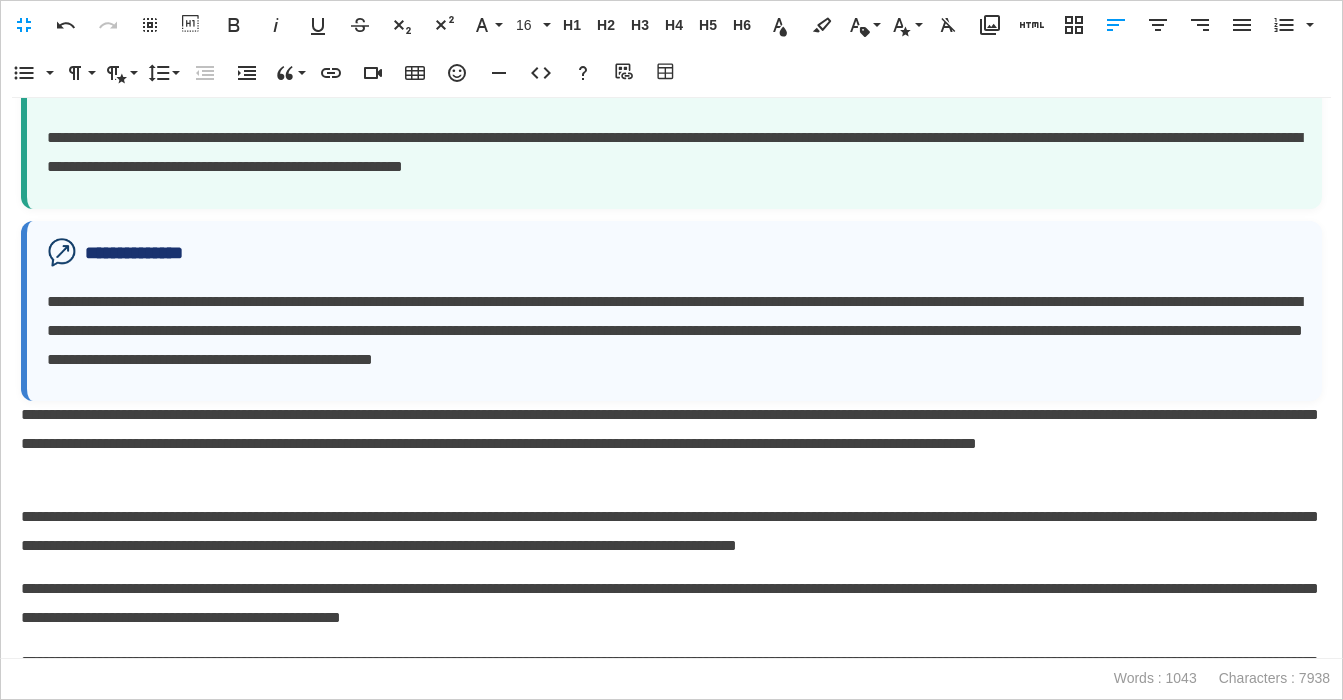 scroll, scrollTop: 2185, scrollLeft: 0, axis: vertical 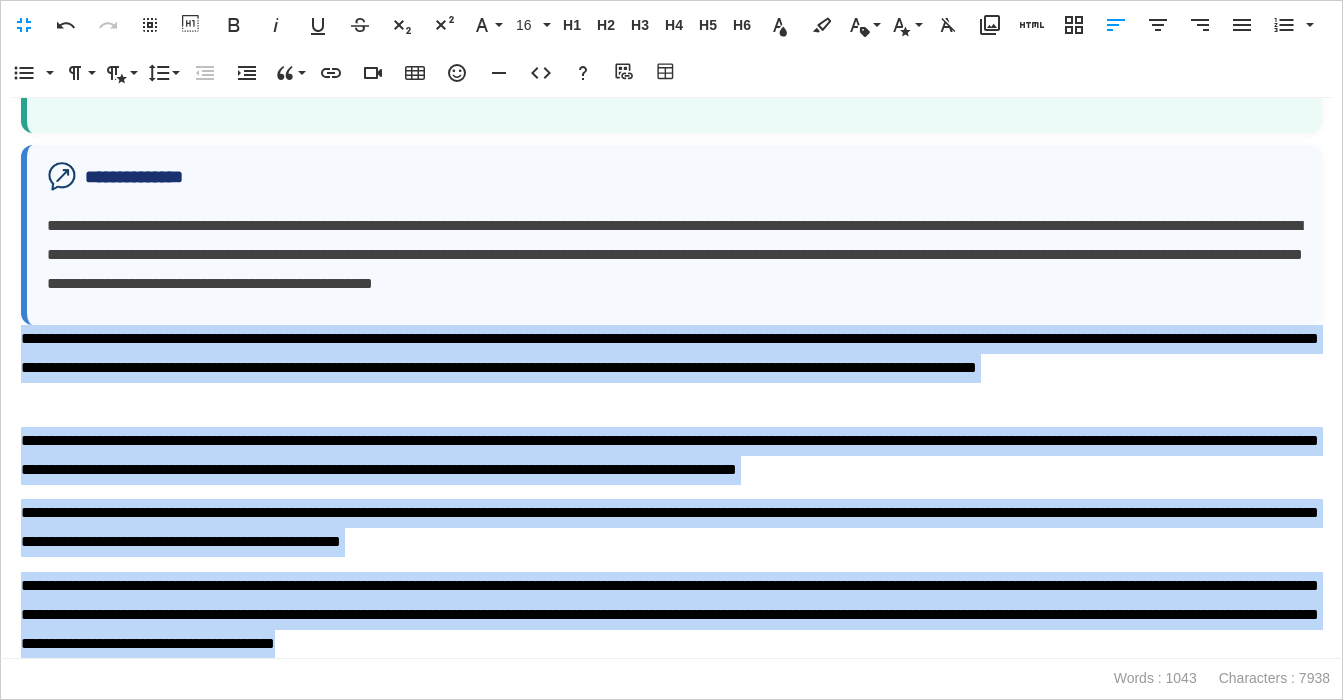 drag, startPoint x: 992, startPoint y: 638, endPoint x: 22, endPoint y: 347, distance: 1012.7097 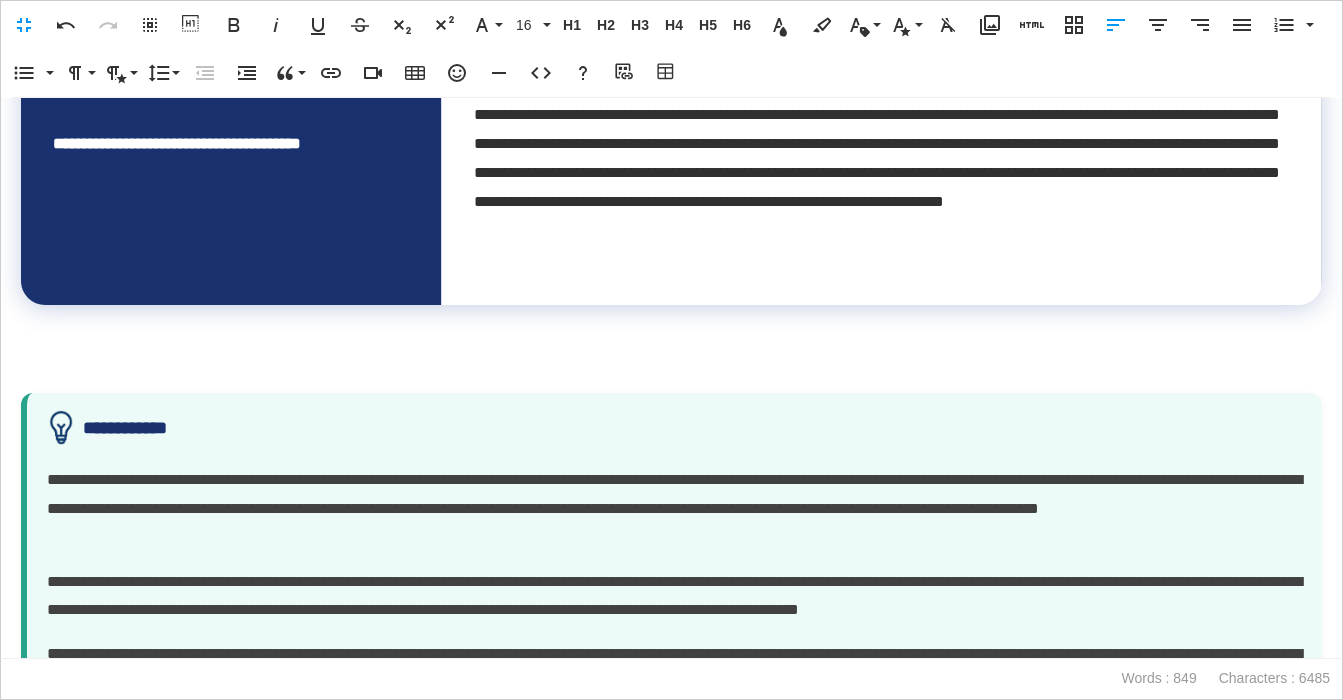 scroll, scrollTop: 1594, scrollLeft: 0, axis: vertical 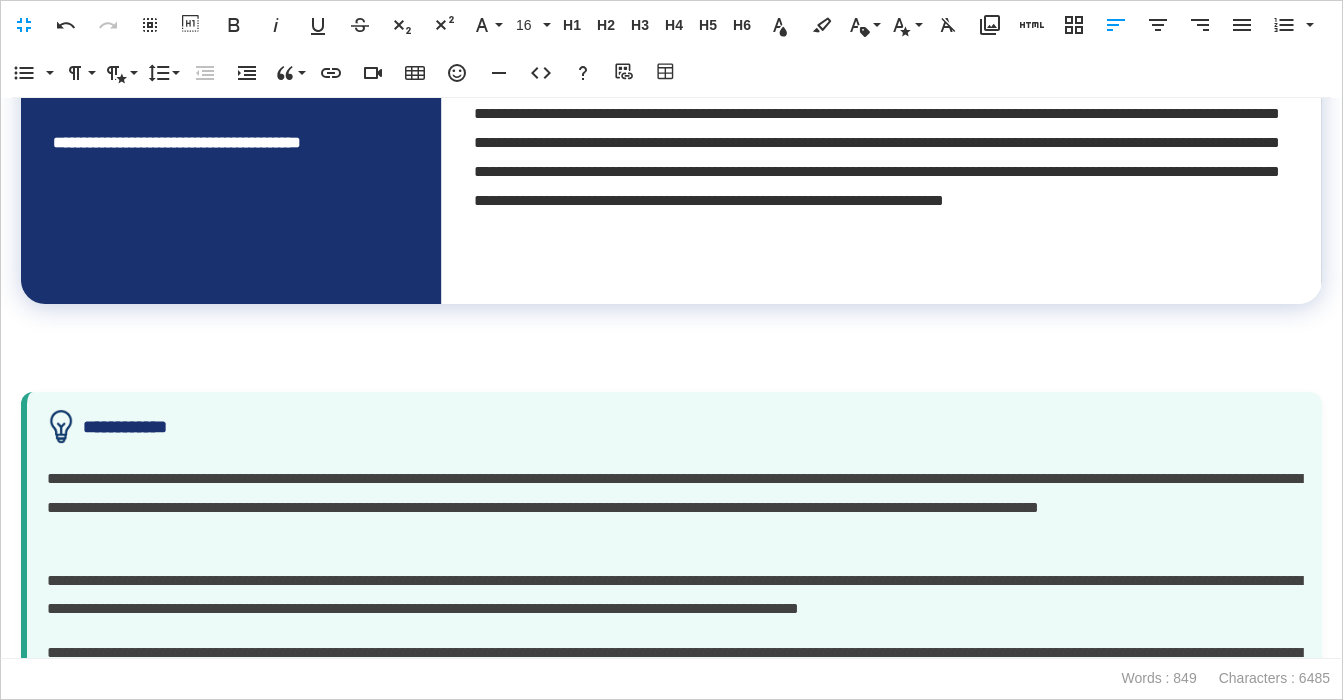 click at bounding box center (671, 362) 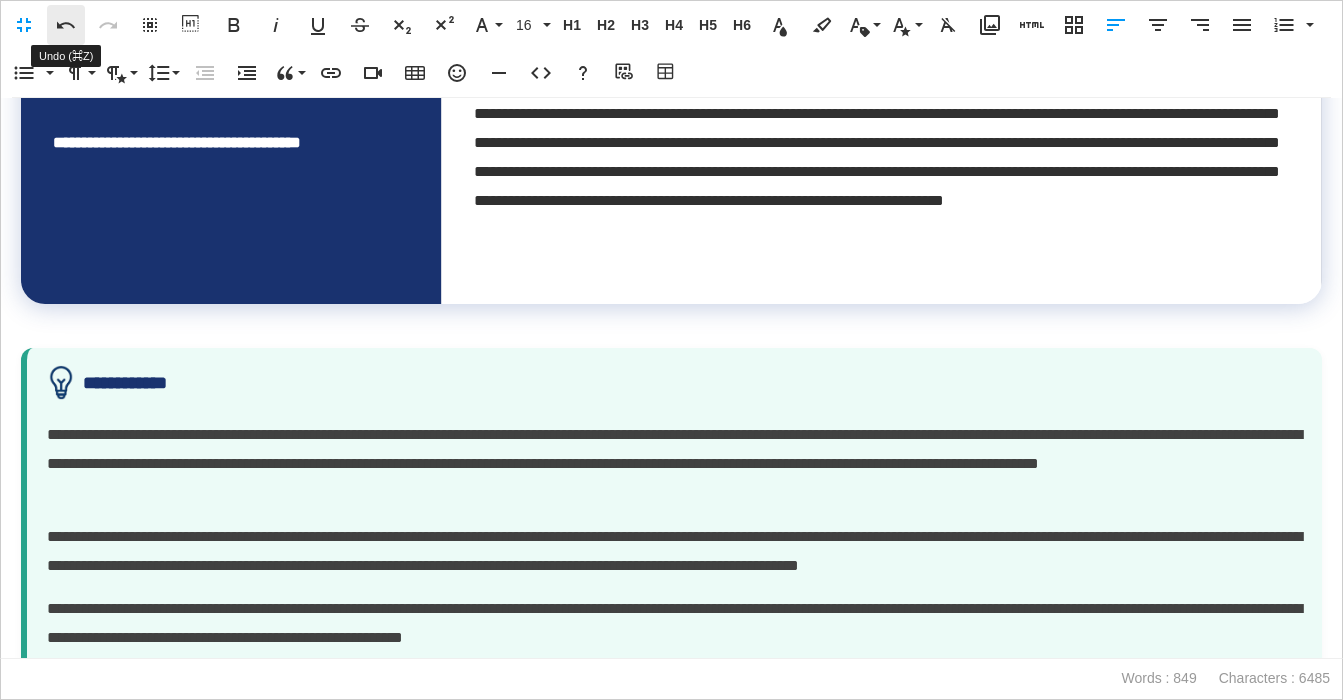 click on "Undo" at bounding box center [66, 25] 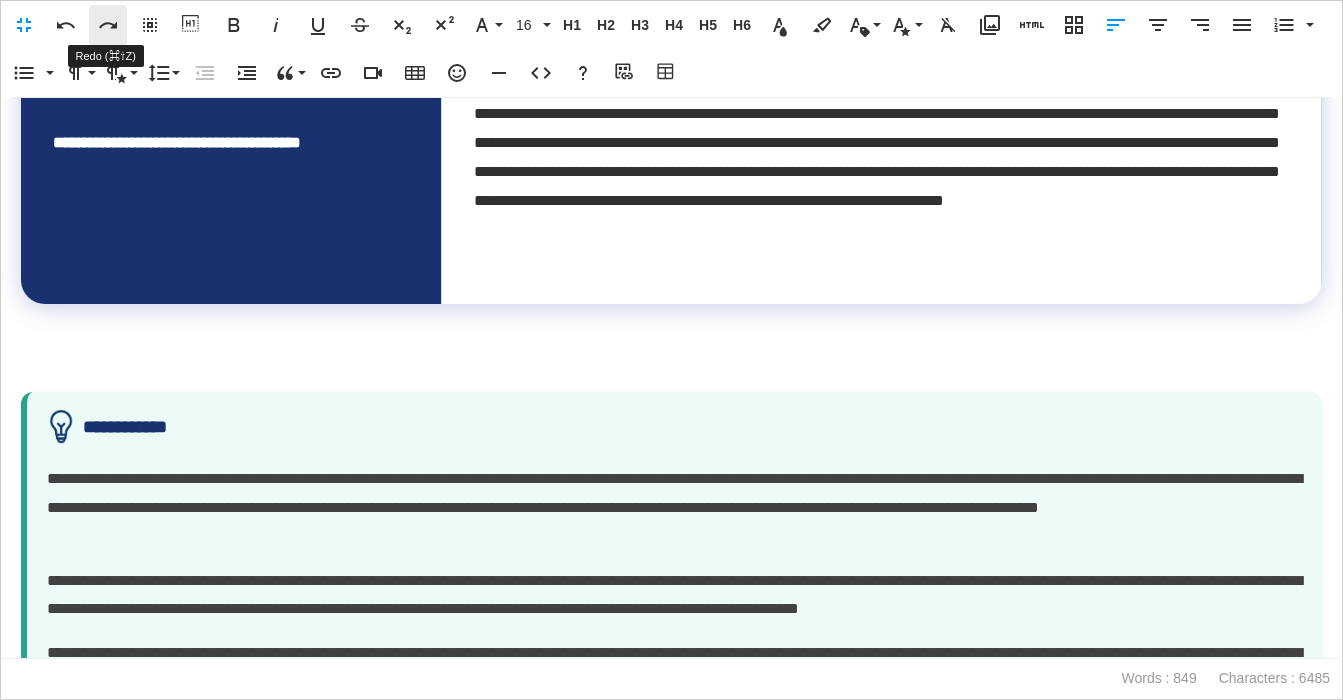 click 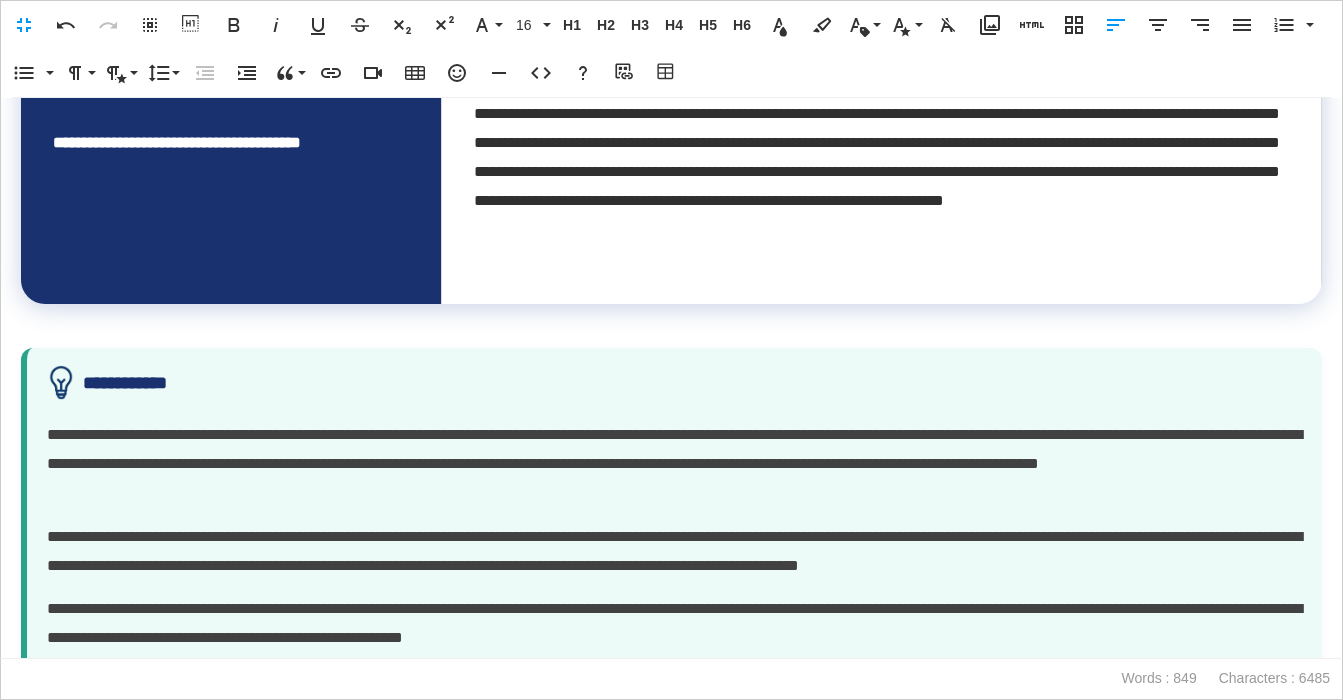 scroll, scrollTop: 1837, scrollLeft: 0, axis: vertical 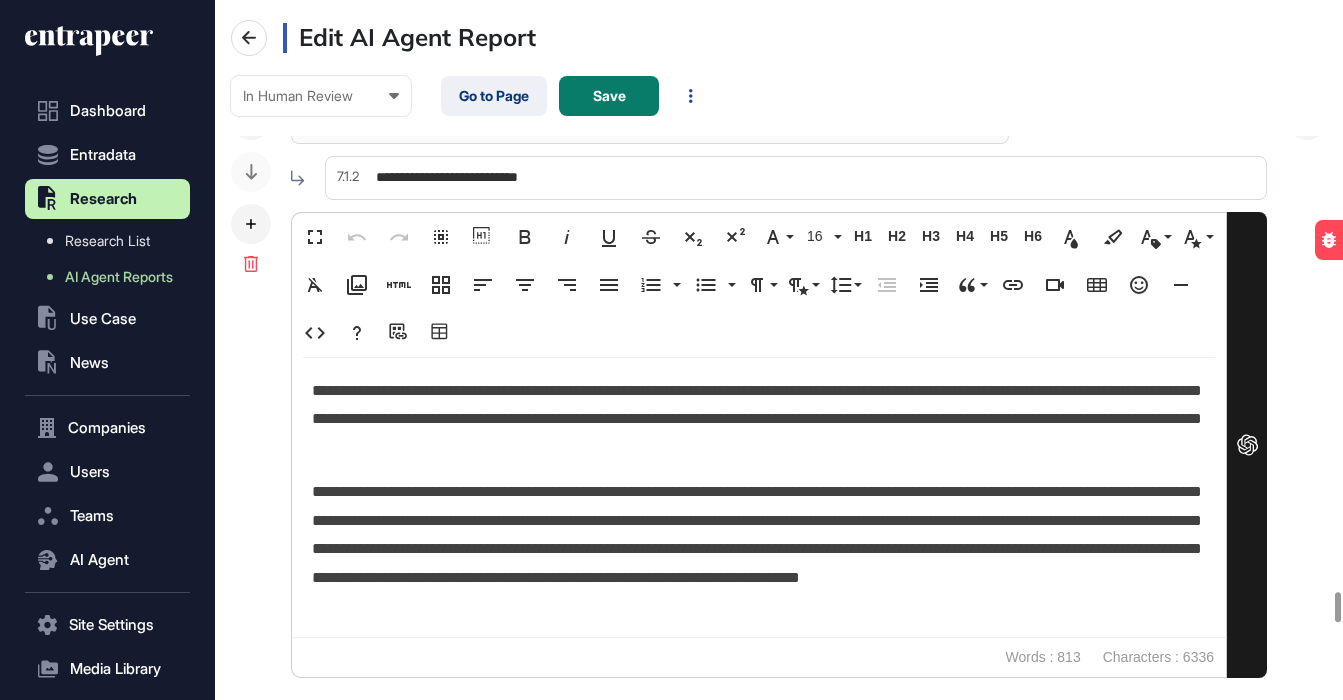 click on "**********" at bounding box center [759, 420] 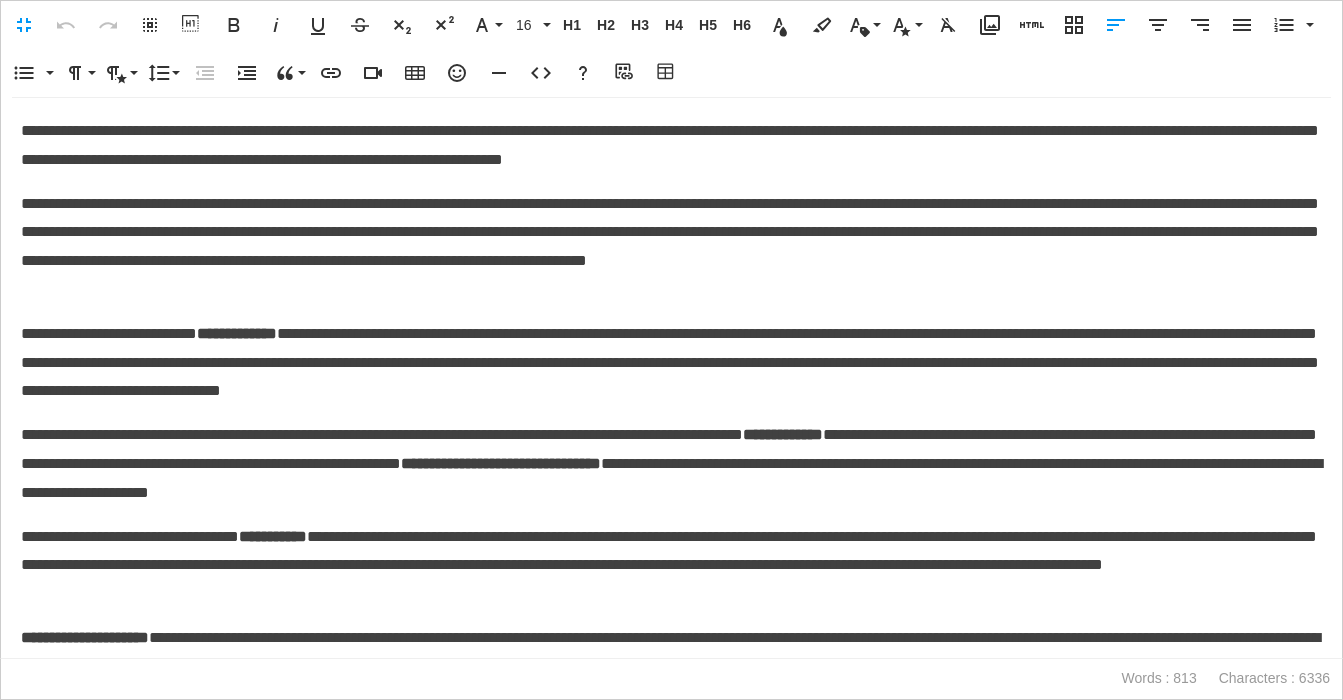 scroll, scrollTop: 1808, scrollLeft: 0, axis: vertical 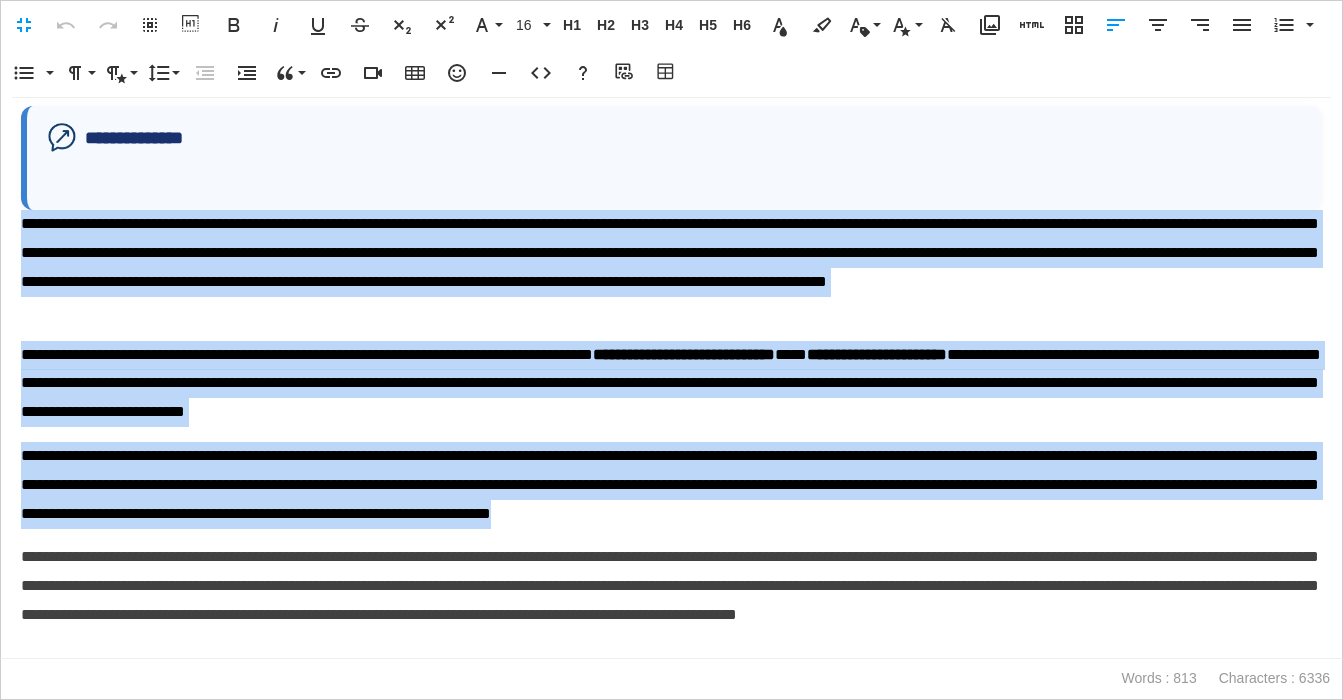 drag, startPoint x: 22, startPoint y: 222, endPoint x: 1160, endPoint y: 486, distance: 1168.2208 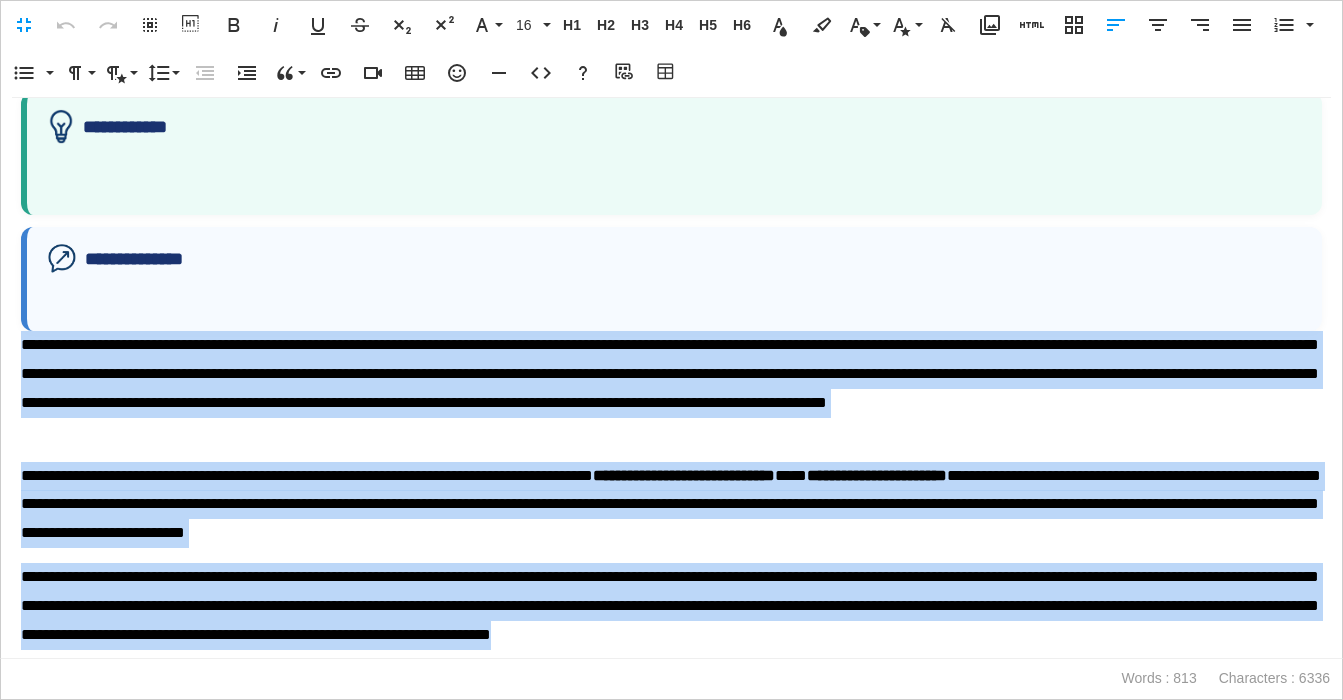 scroll, scrollTop: 940, scrollLeft: 0, axis: vertical 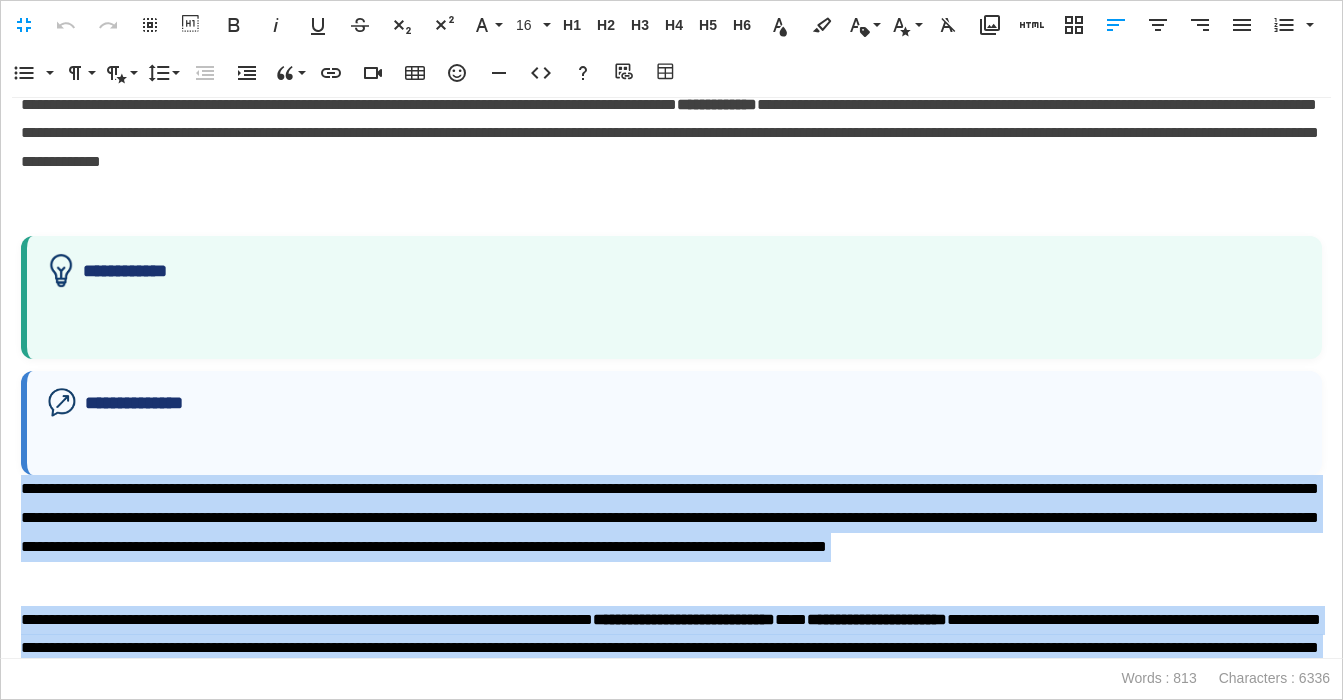 click on "**********" at bounding box center (671, 297) 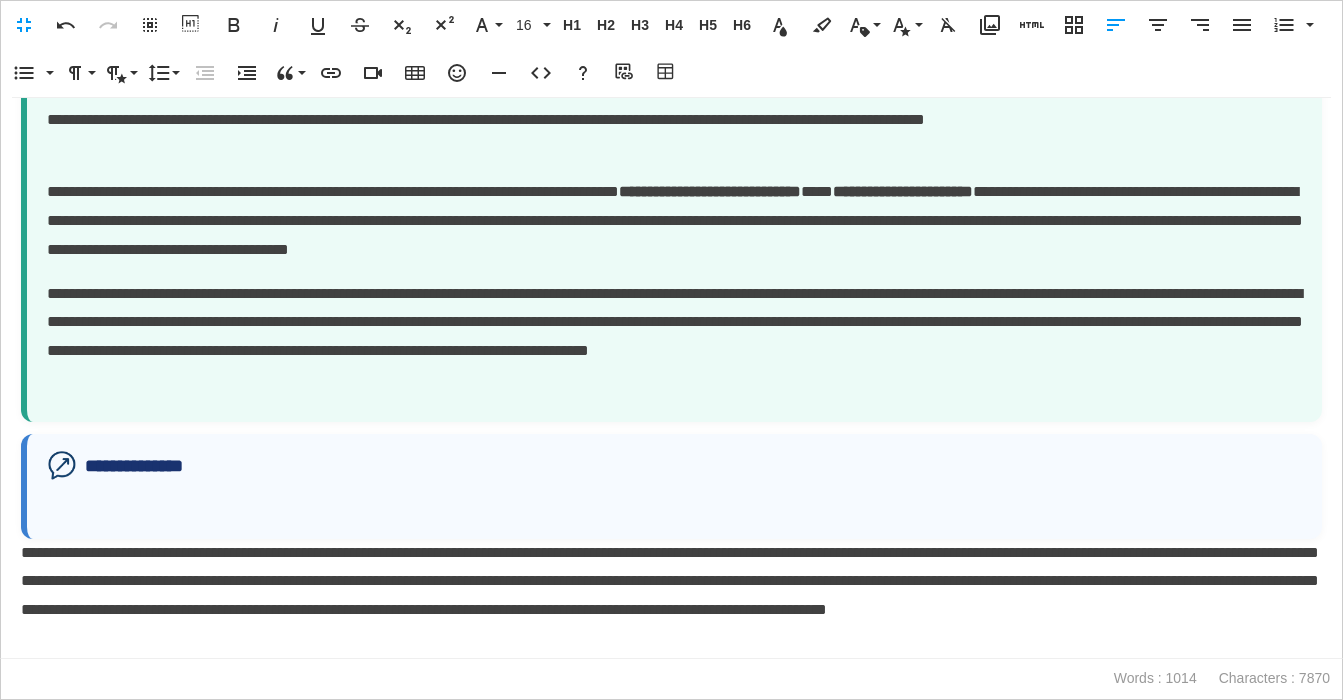 scroll, scrollTop: 1530, scrollLeft: 0, axis: vertical 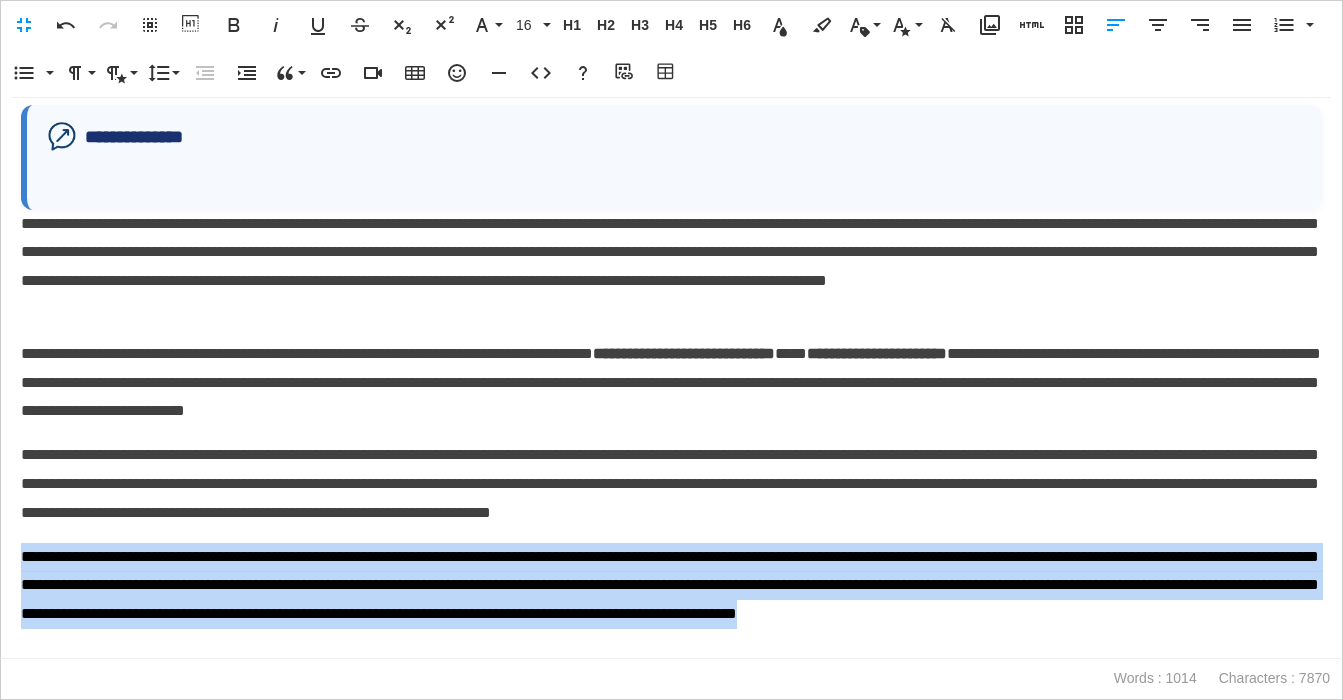 drag, startPoint x: 24, startPoint y: 558, endPoint x: 274, endPoint y: 633, distance: 261.00766 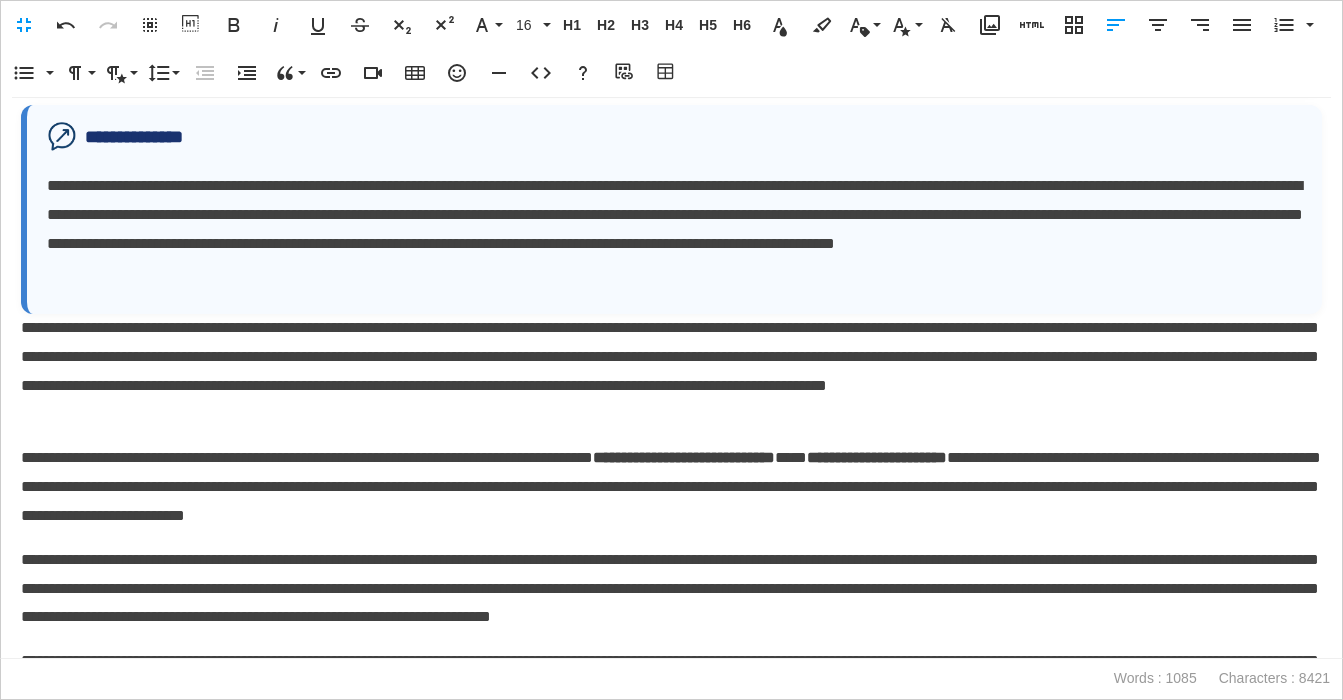 scroll, scrollTop: 1634, scrollLeft: 0, axis: vertical 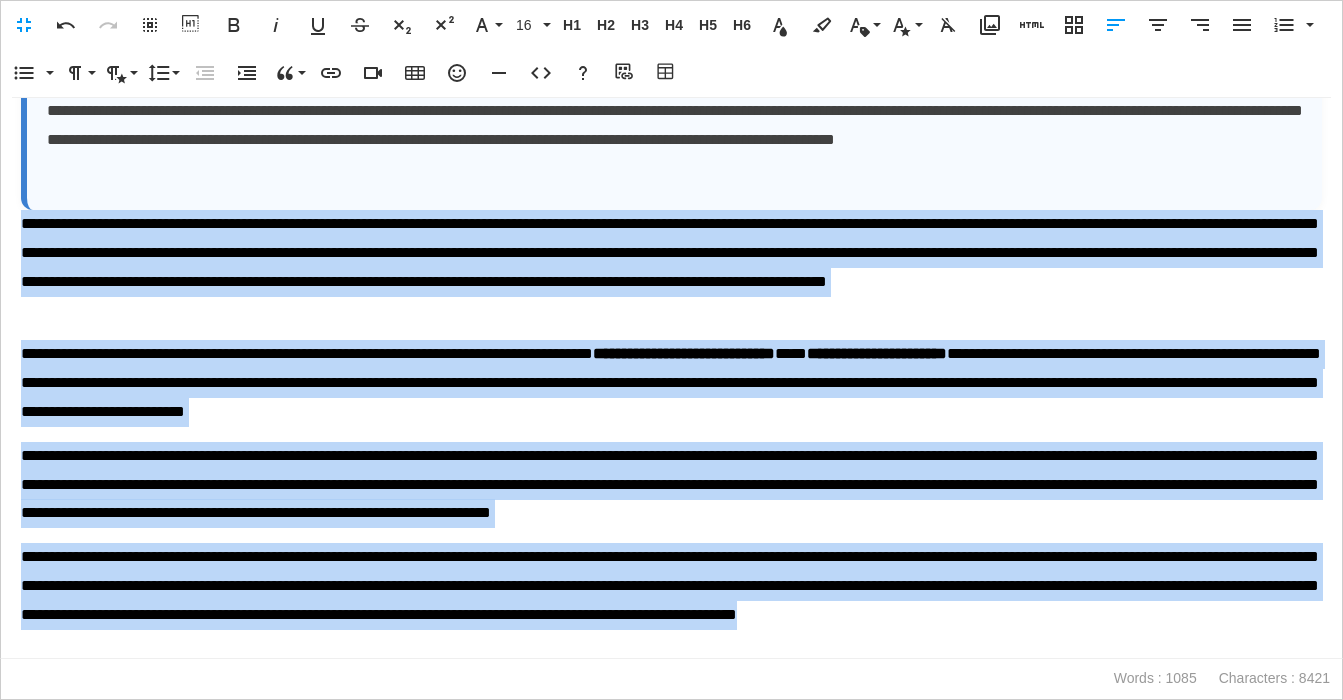 drag, startPoint x: 252, startPoint y: 641, endPoint x: 15, endPoint y: 231, distance: 473.5705 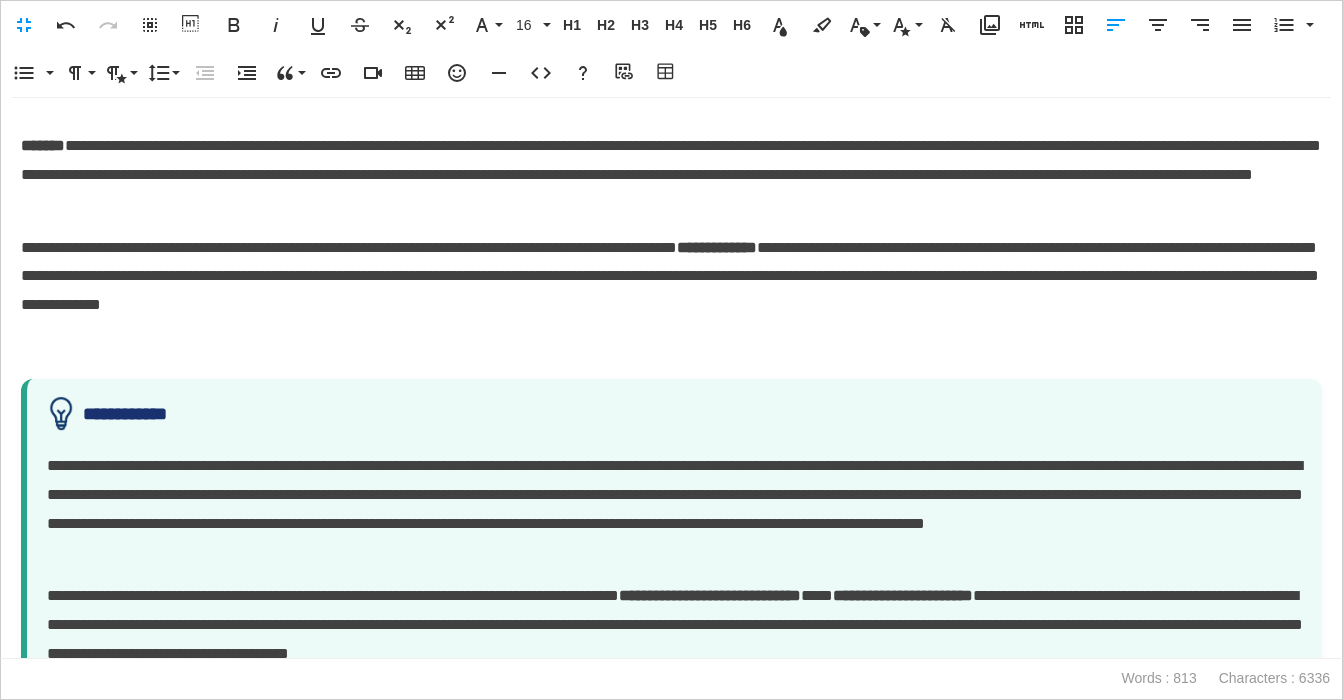 scroll, scrollTop: 741, scrollLeft: 0, axis: vertical 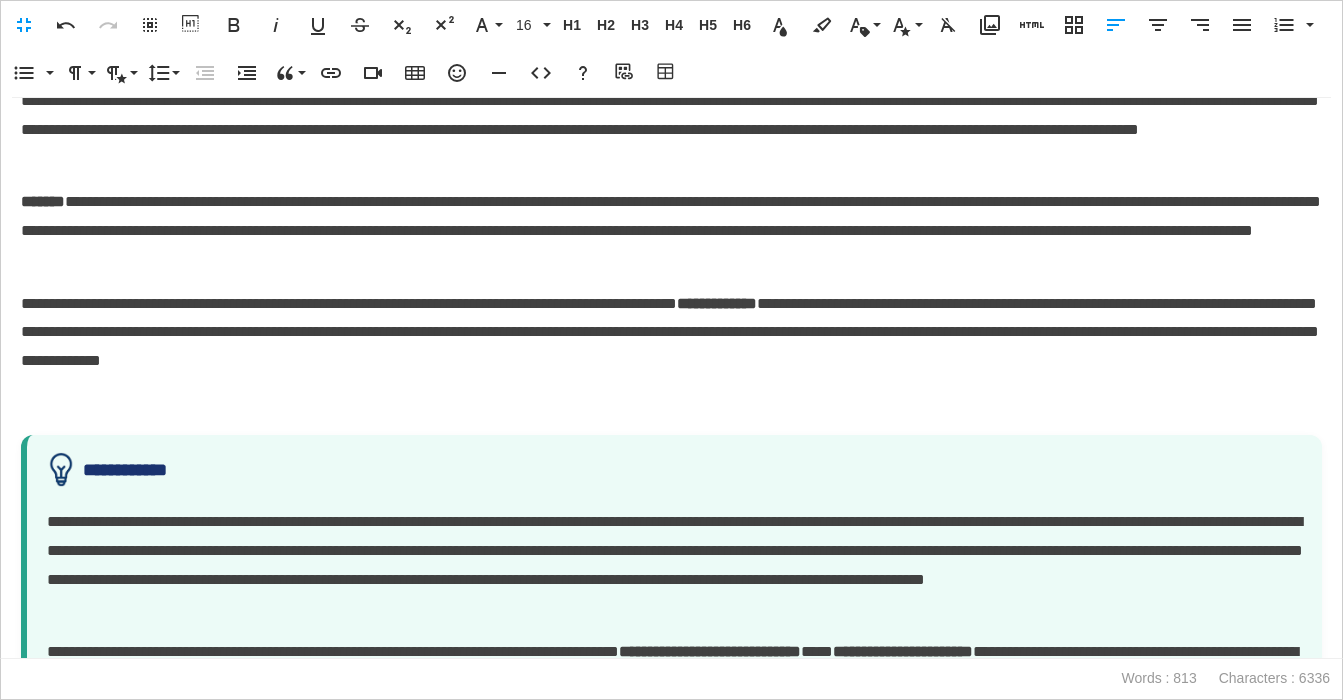 click at bounding box center [671, 405] 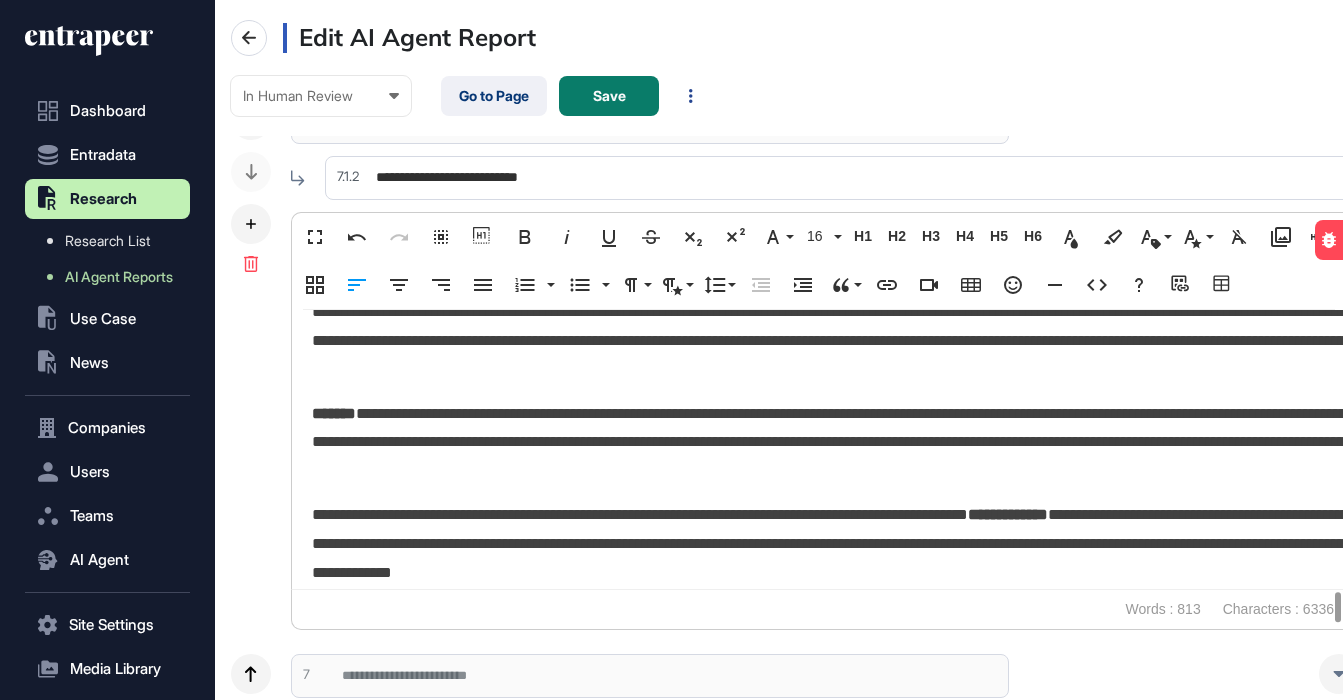 scroll, scrollTop: 1, scrollLeft: 1, axis: both 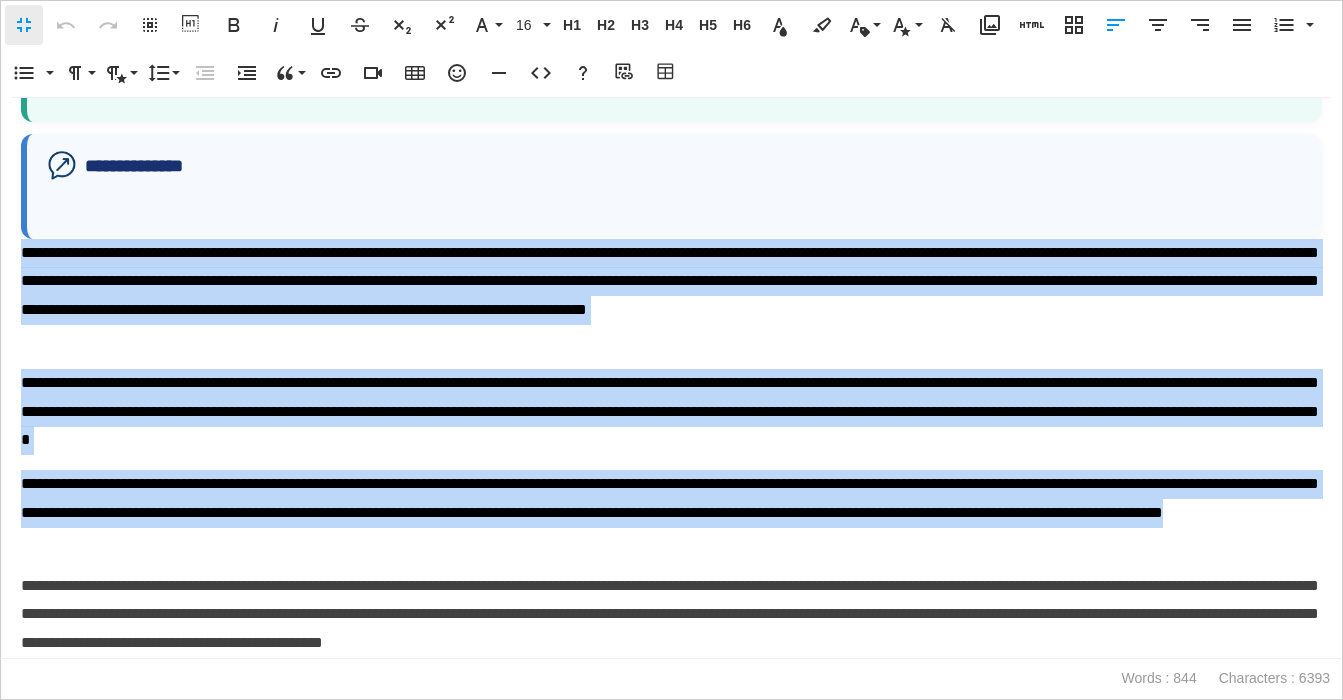 drag, startPoint x: 23, startPoint y: 247, endPoint x: 433, endPoint y: 513, distance: 488.72897 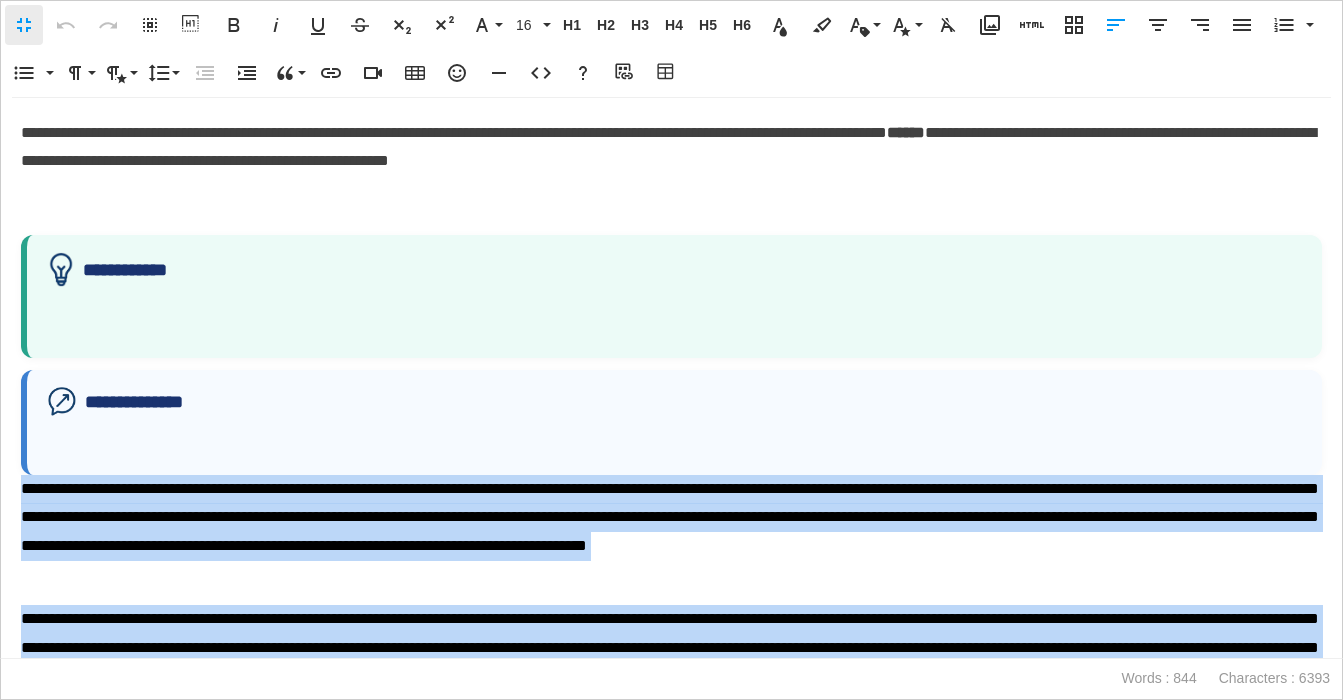 scroll, scrollTop: 1745, scrollLeft: 0, axis: vertical 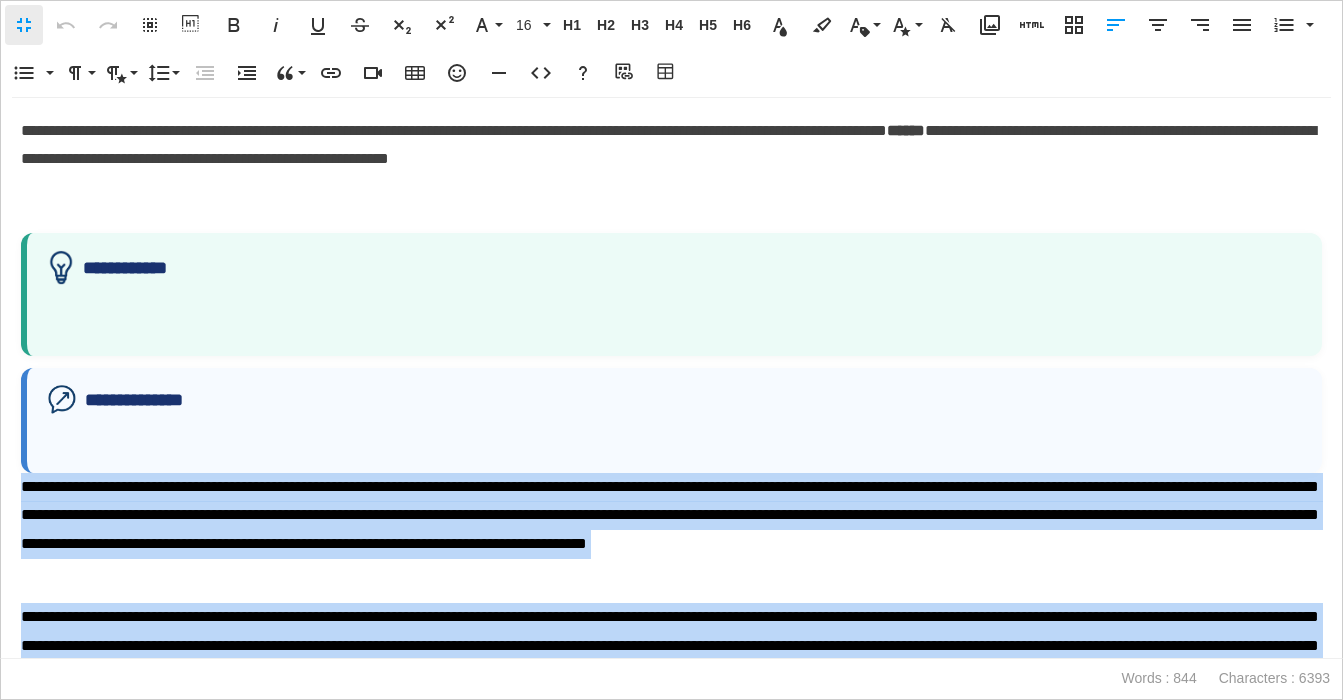 click on "**********" at bounding box center [671, 294] 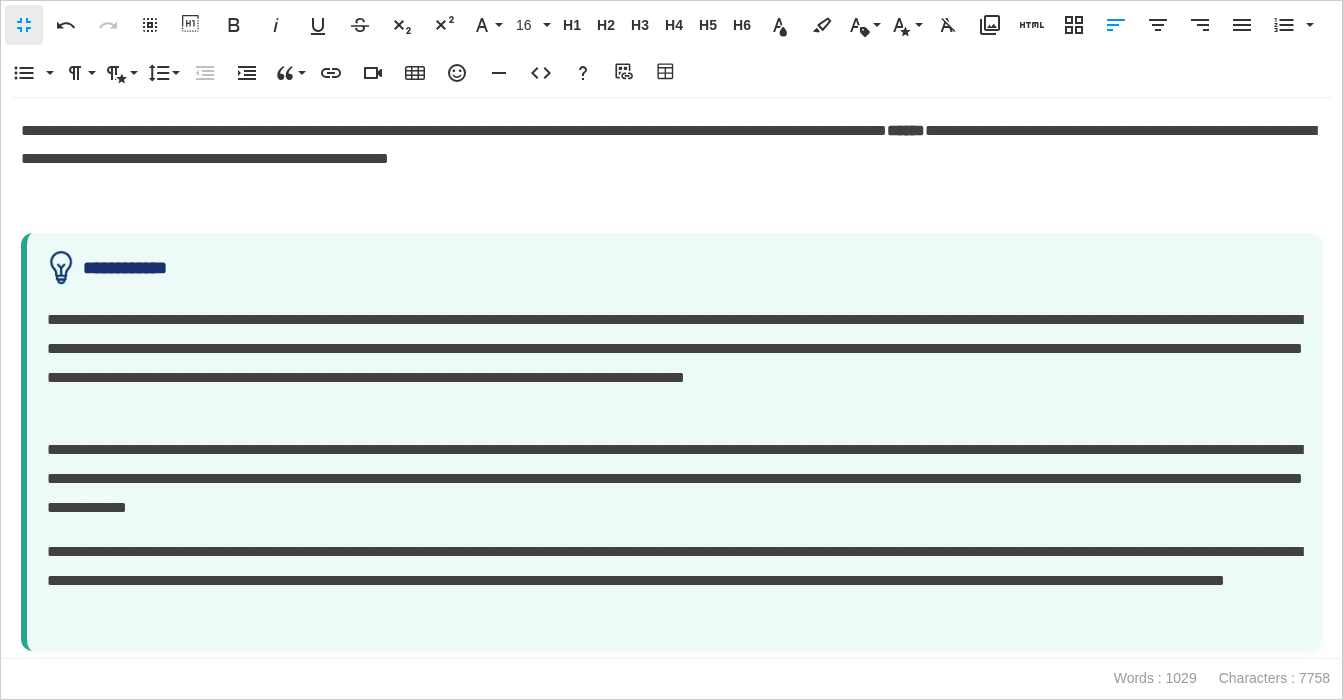 click at bounding box center [671, 203] 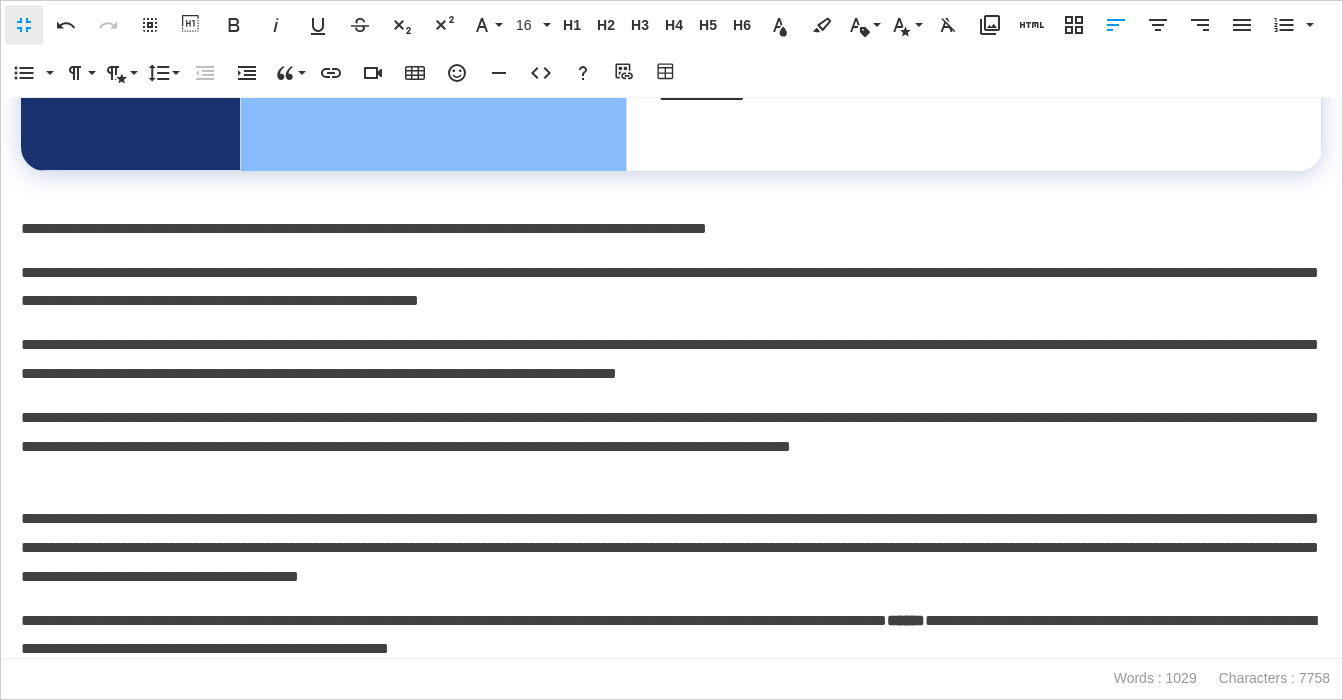 scroll, scrollTop: 1200, scrollLeft: 0, axis: vertical 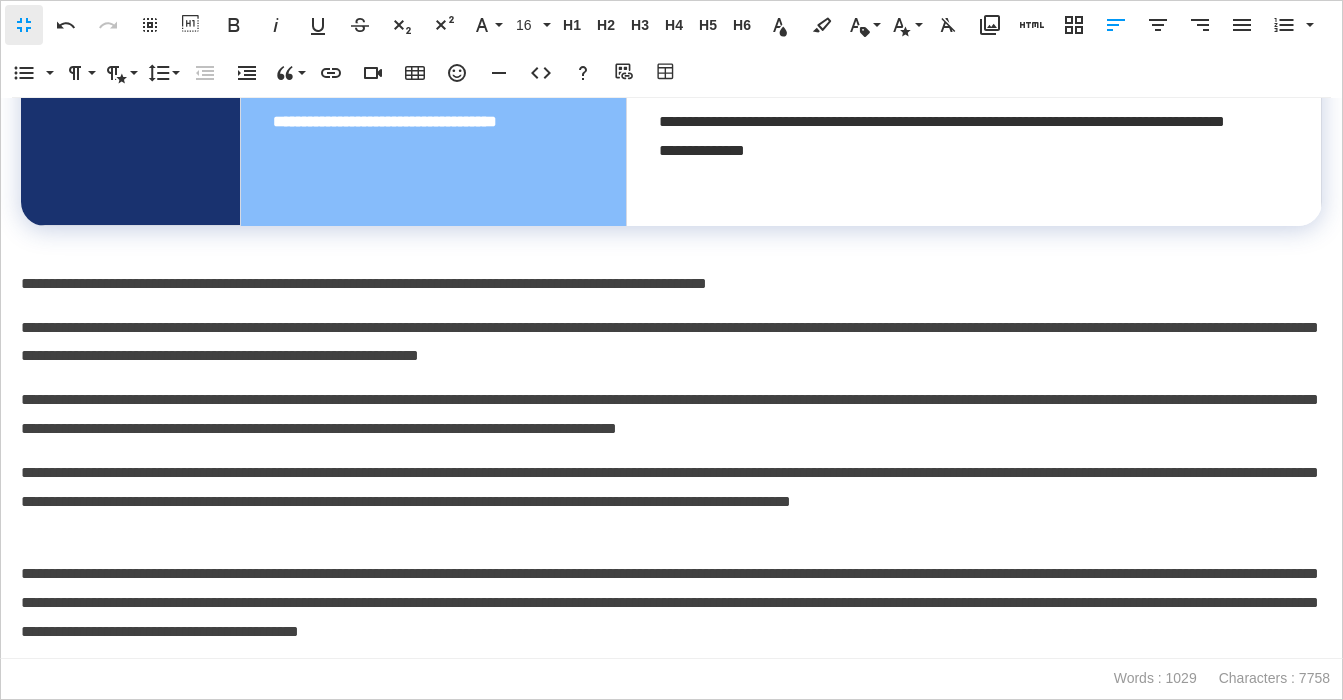 click on "**********" at bounding box center (671, 284) 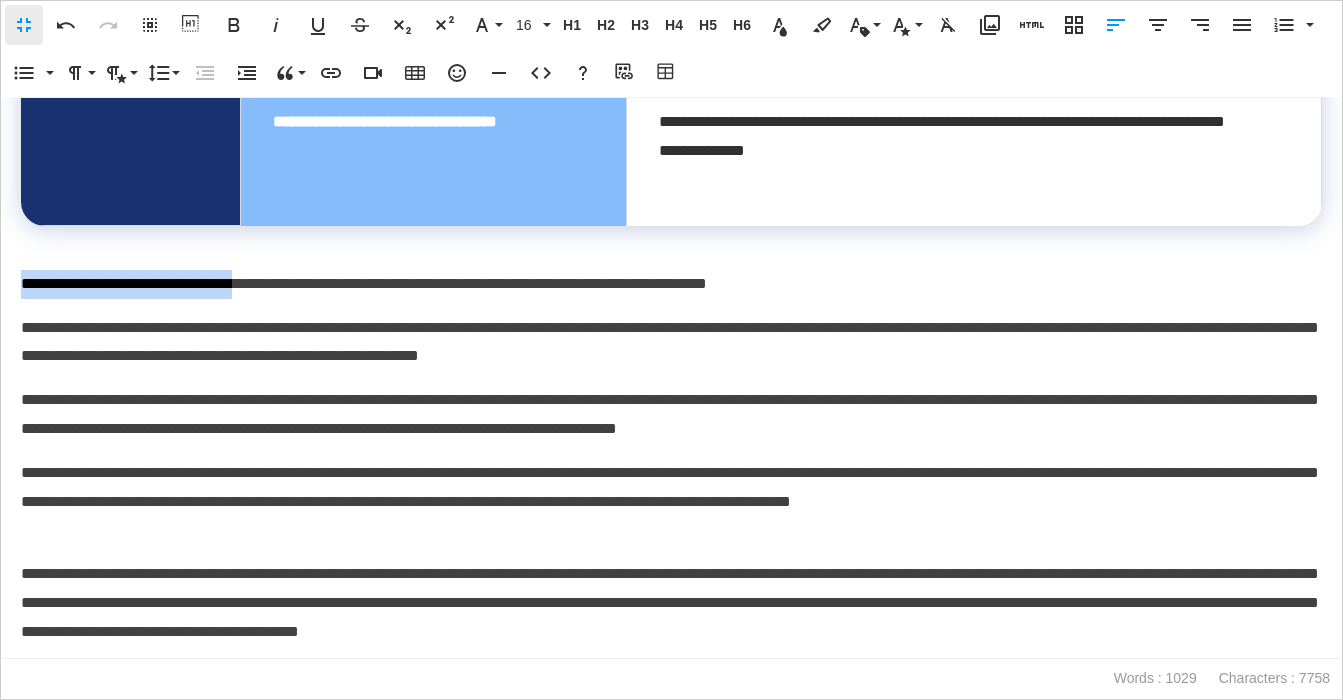 drag, startPoint x: 284, startPoint y: 285, endPoint x: 163, endPoint y: 111, distance: 211.93631 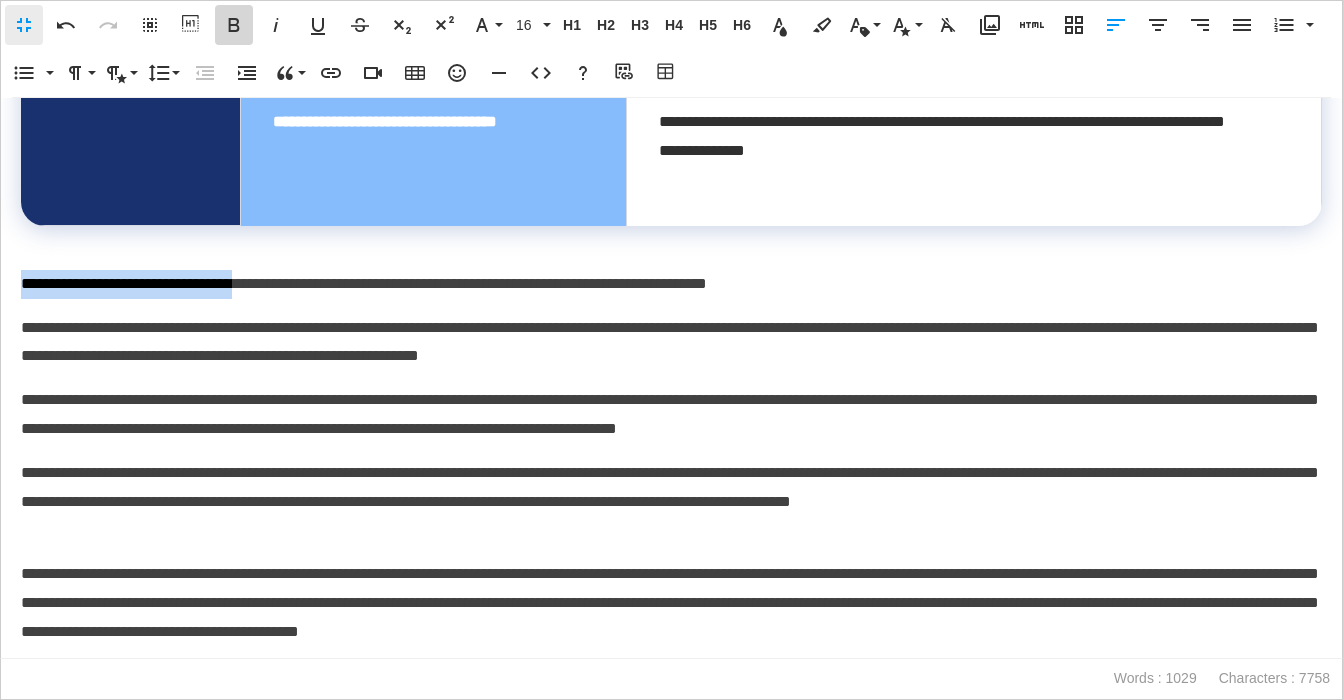 click 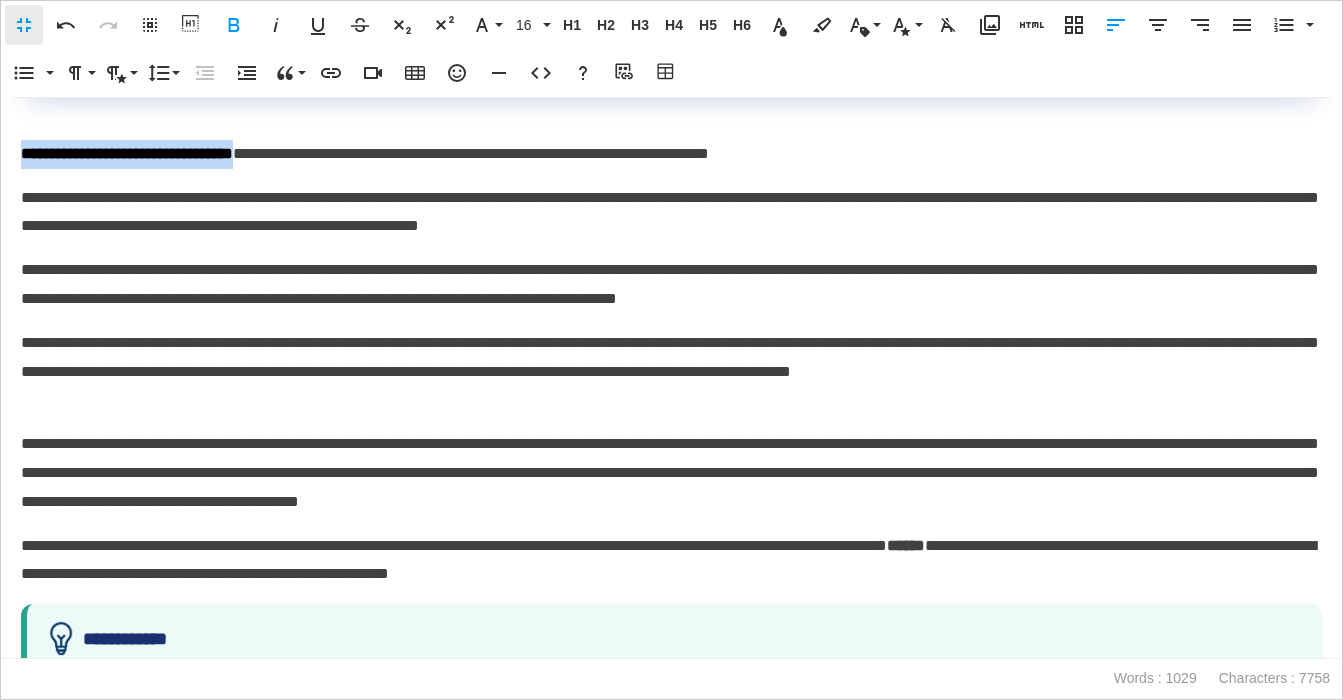 scroll, scrollTop: 1235, scrollLeft: 0, axis: vertical 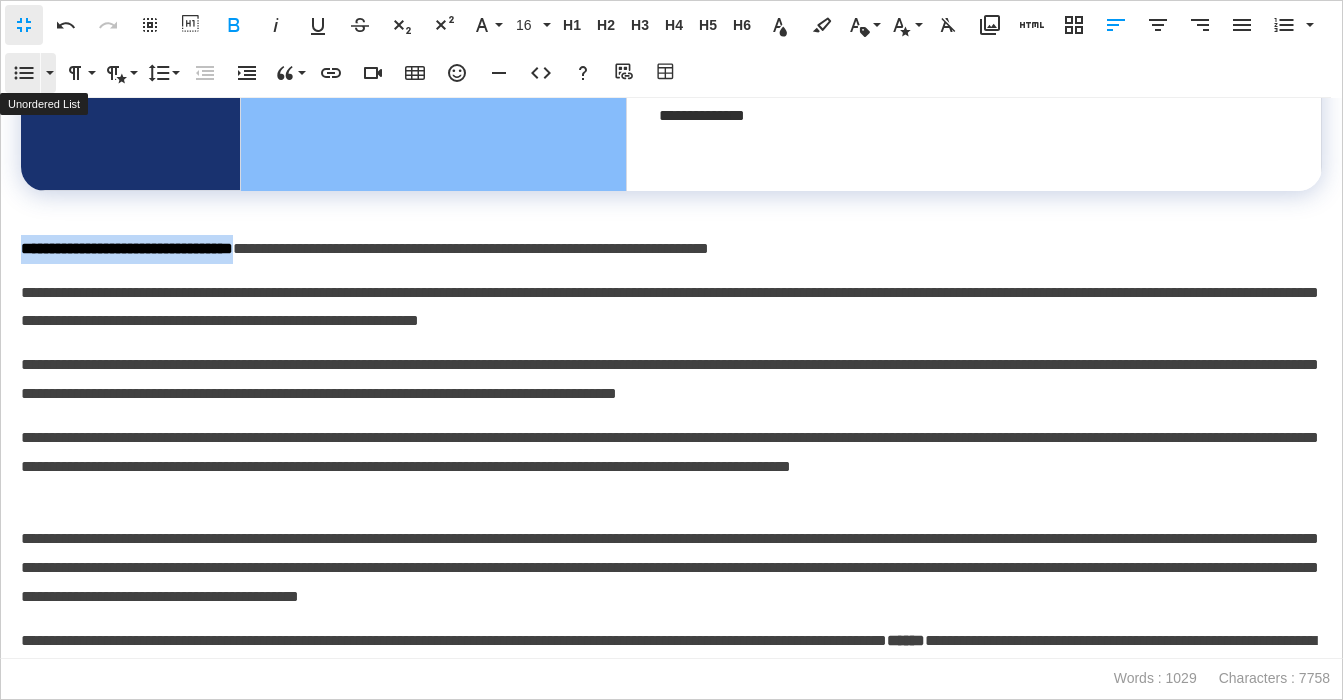 click 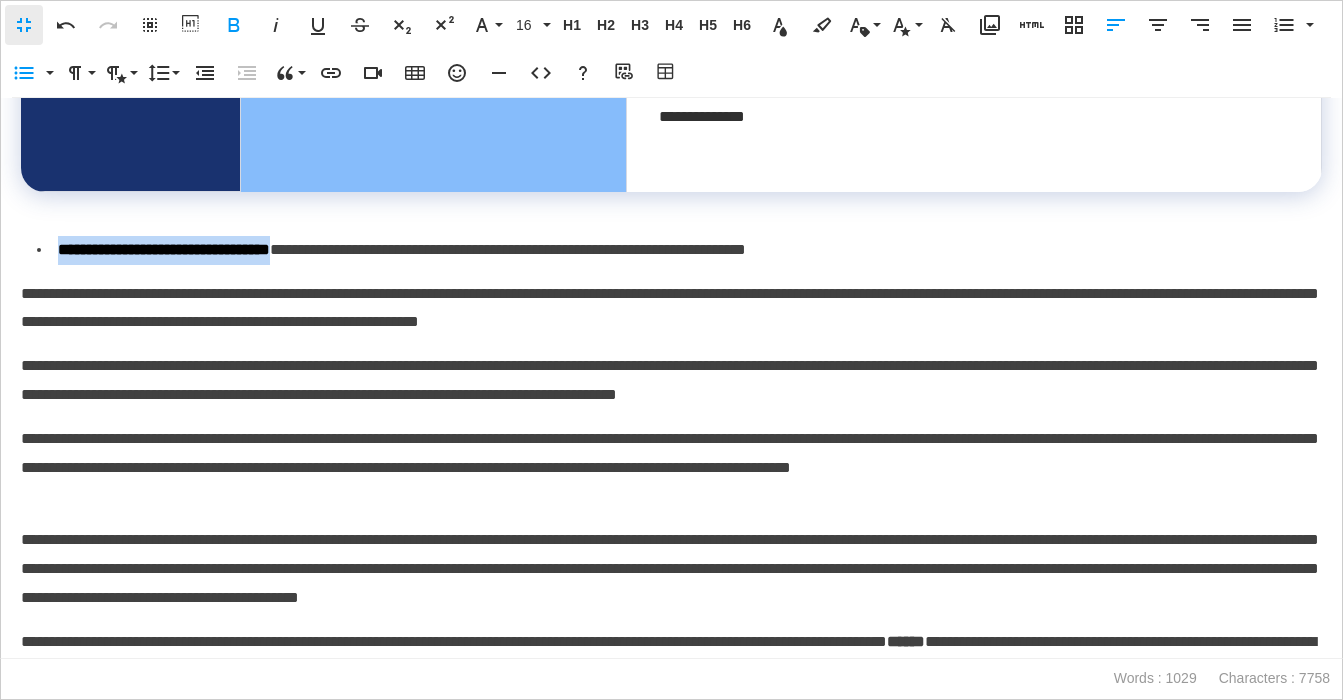 click on "**********" at bounding box center (164, 249) 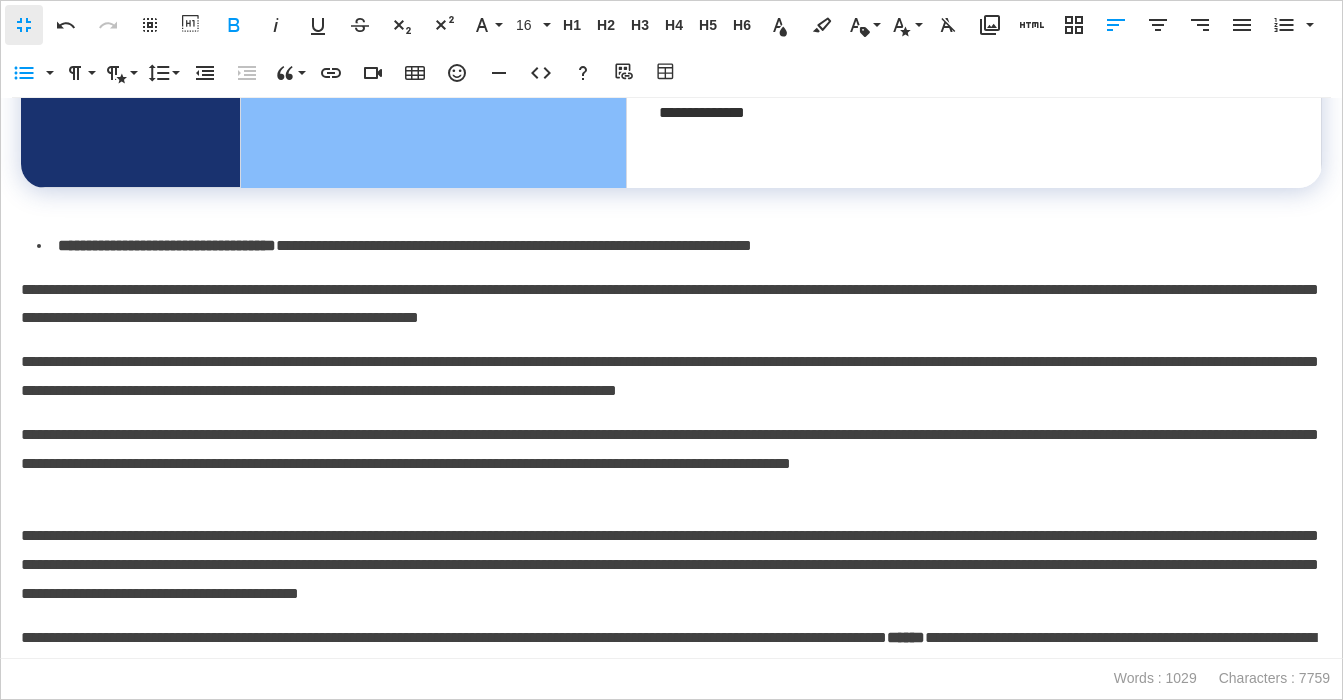 scroll, scrollTop: 1321, scrollLeft: 0, axis: vertical 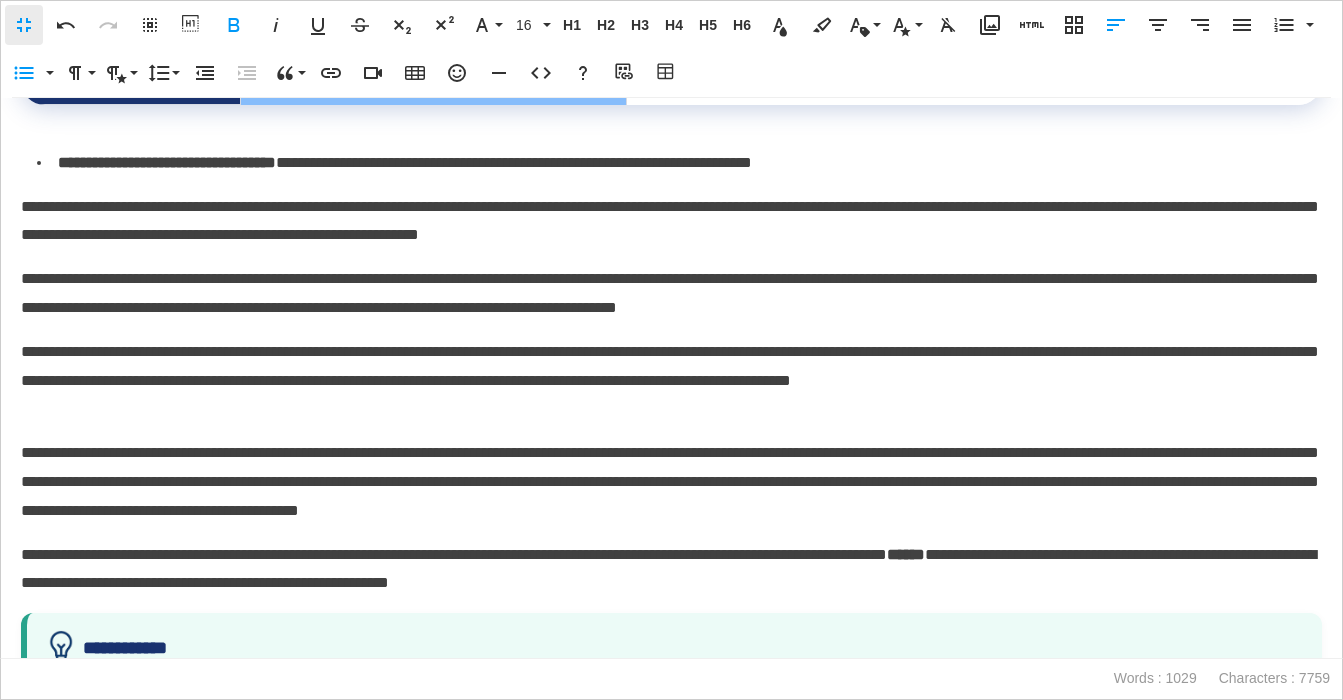click on "**********" at bounding box center (671, 222) 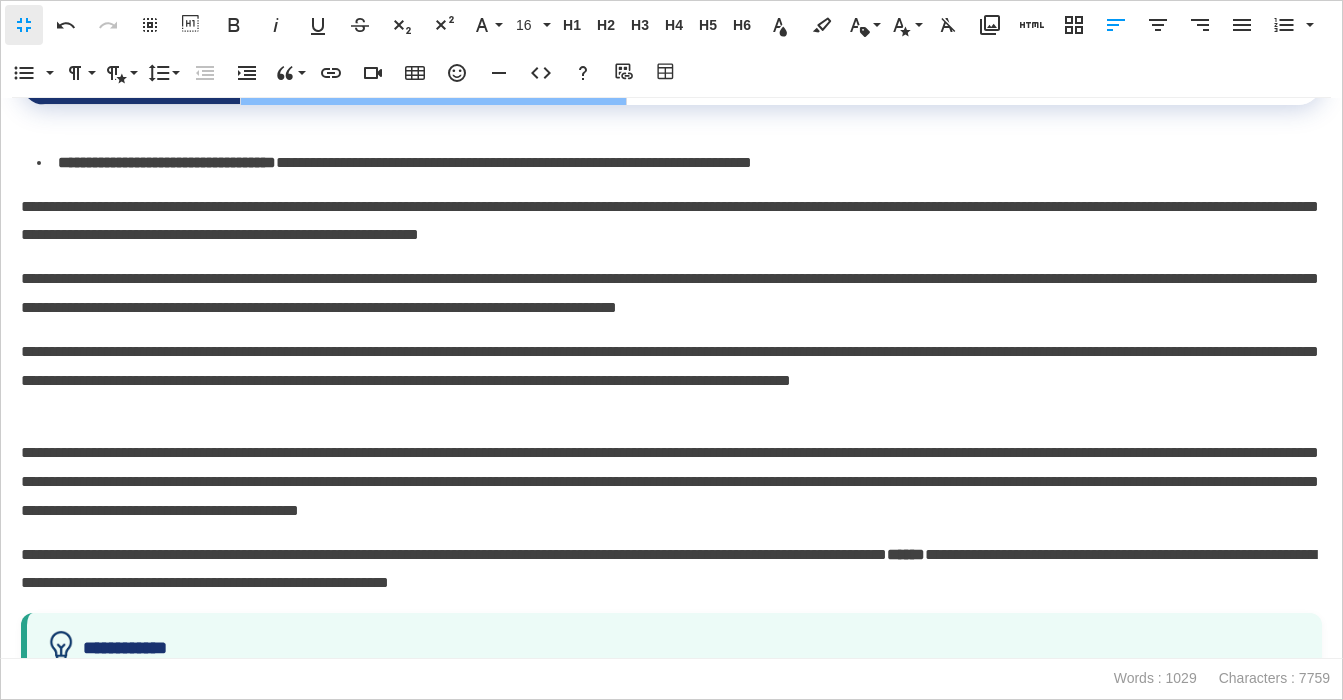 click on "**********" at bounding box center (671, 294) 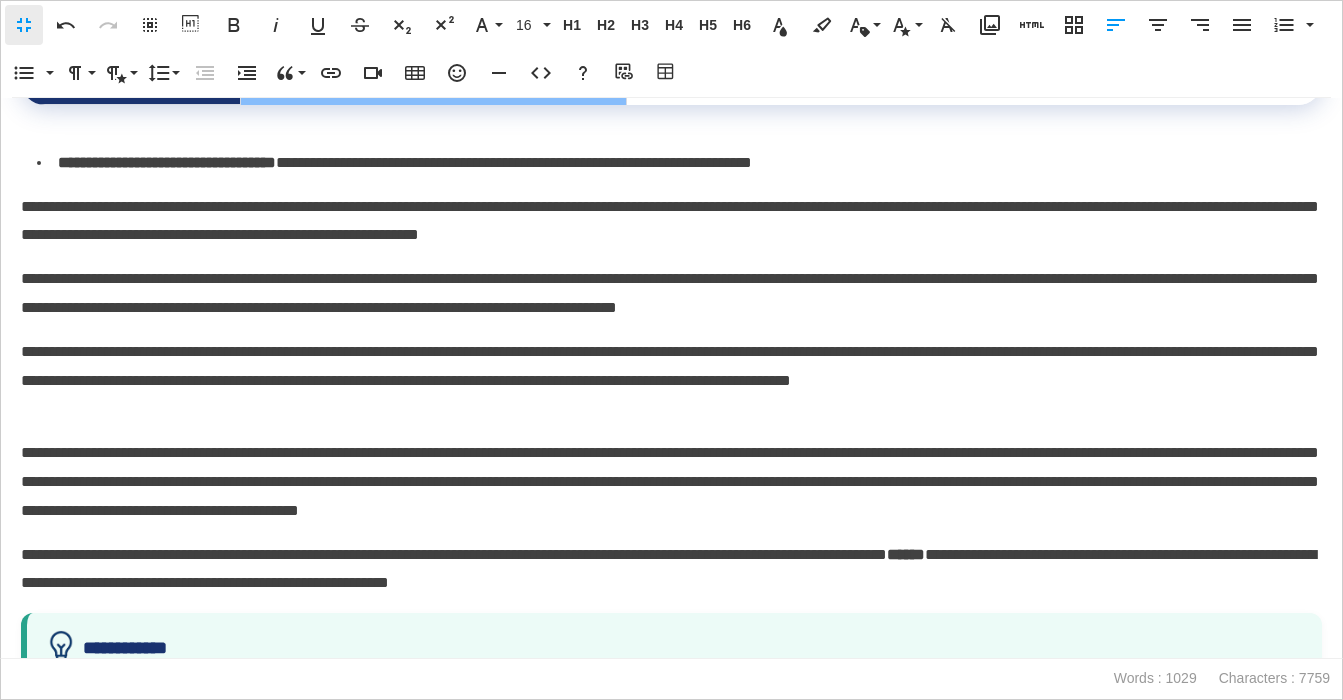 click on "**********" at bounding box center [671, 381] 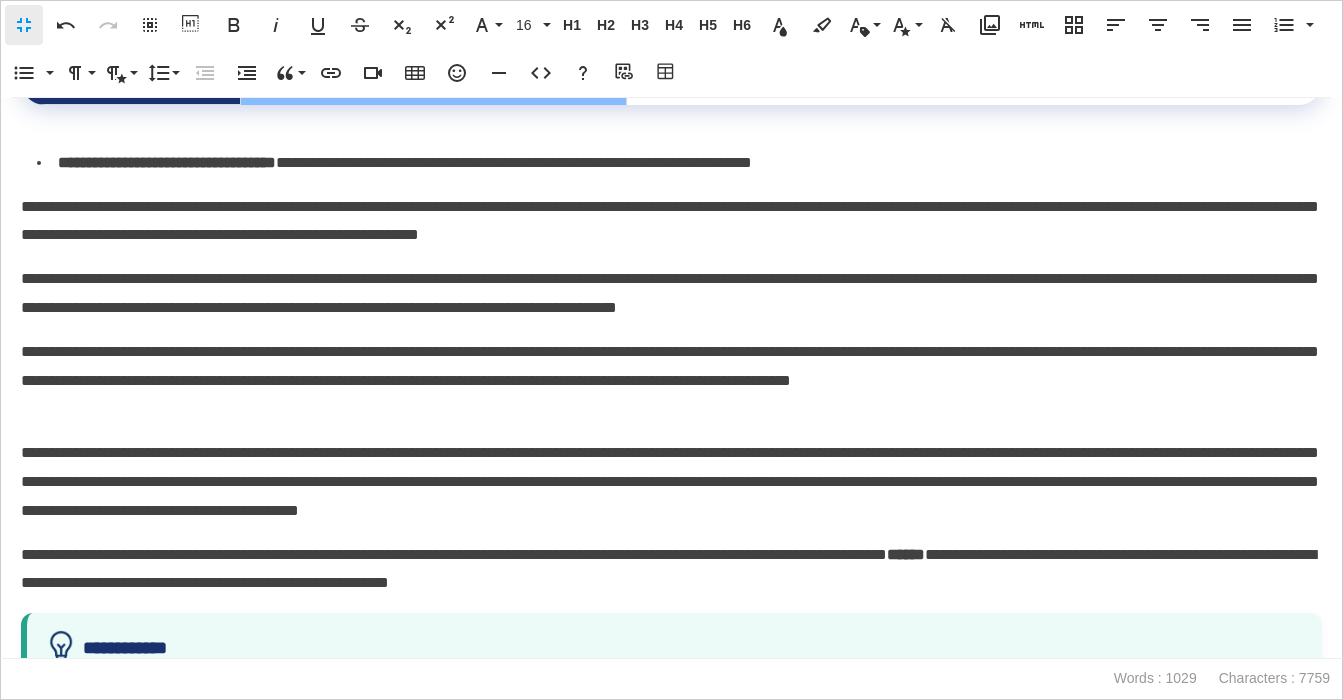 click on "**********" at bounding box center [679, 163] 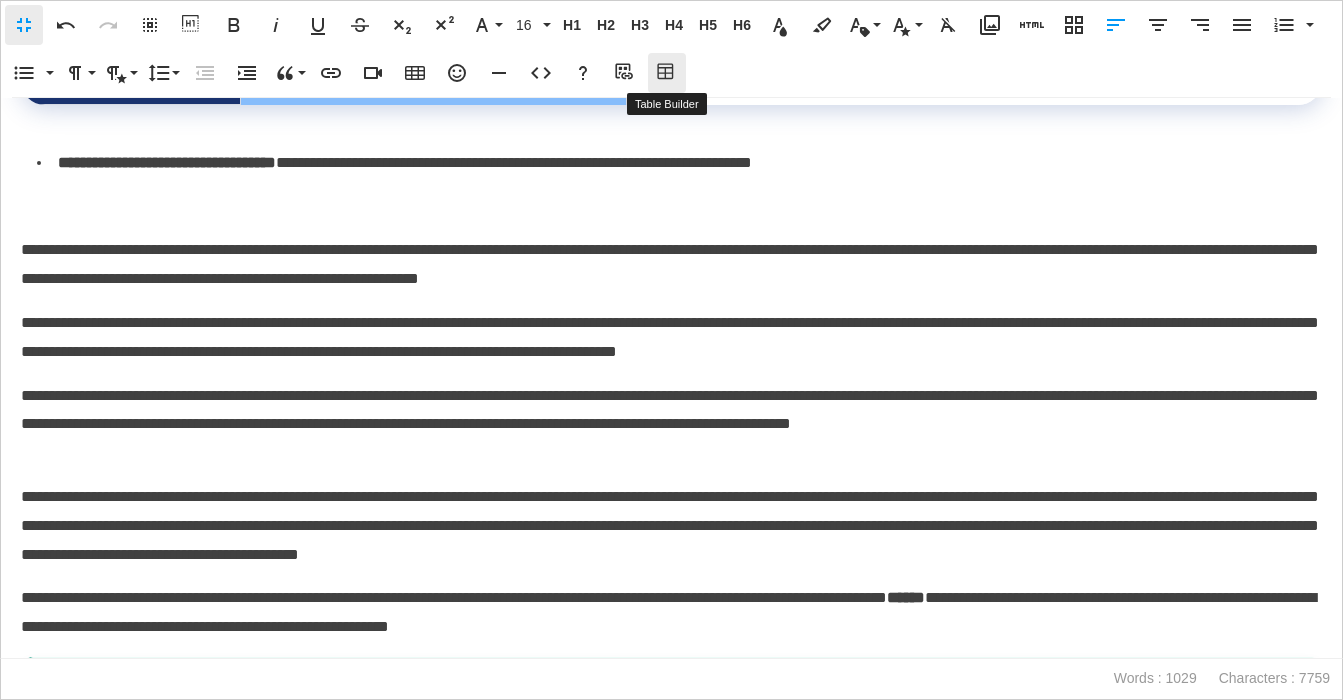 click 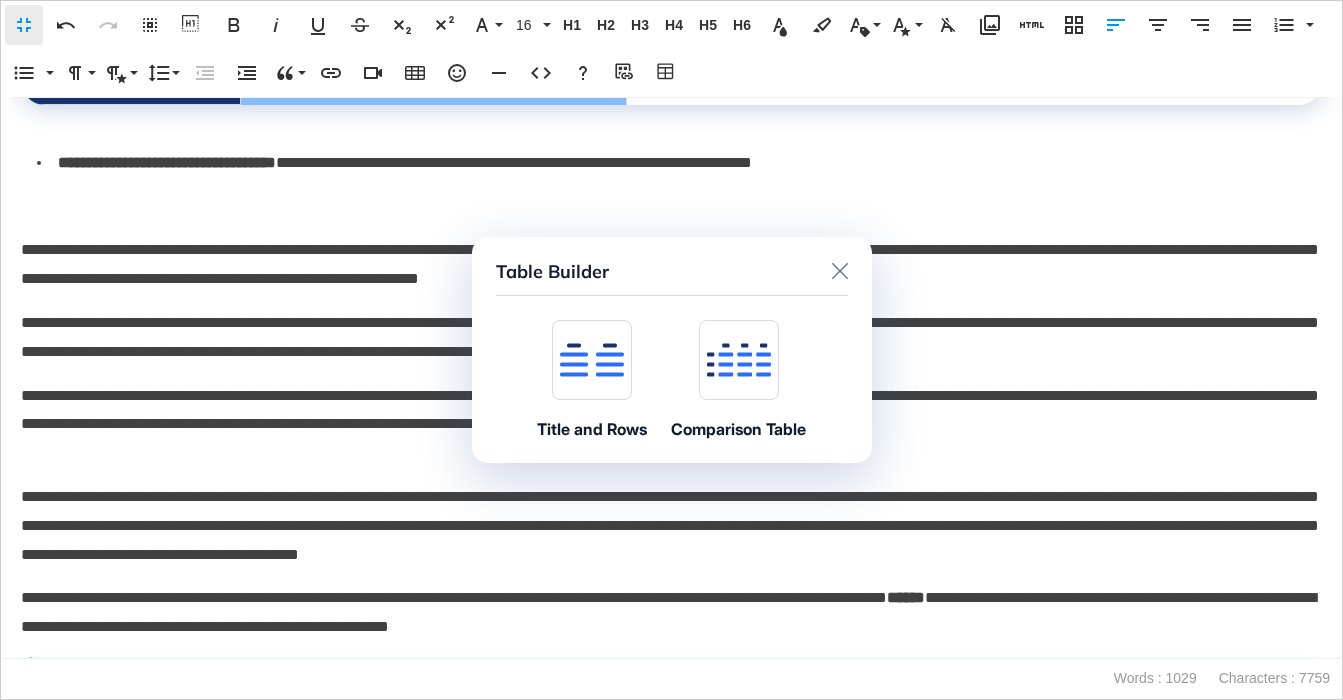 click at bounding box center (592, 360) 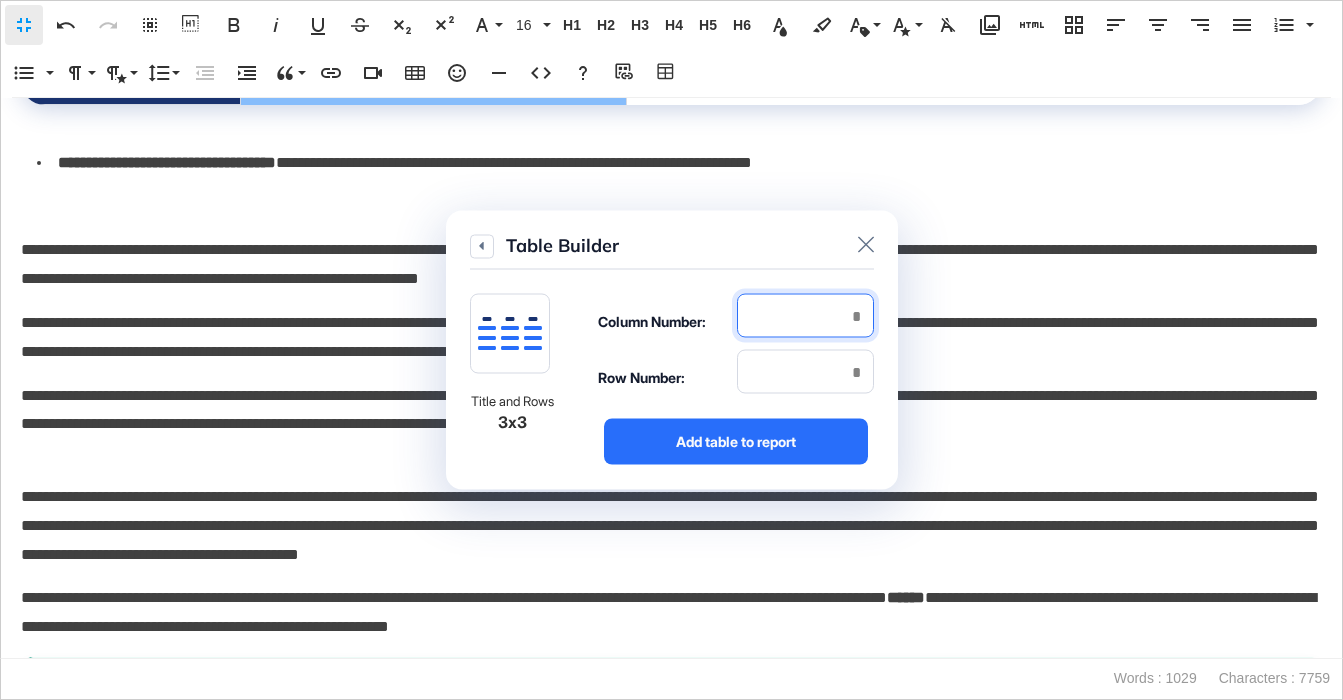click at bounding box center (805, 316) 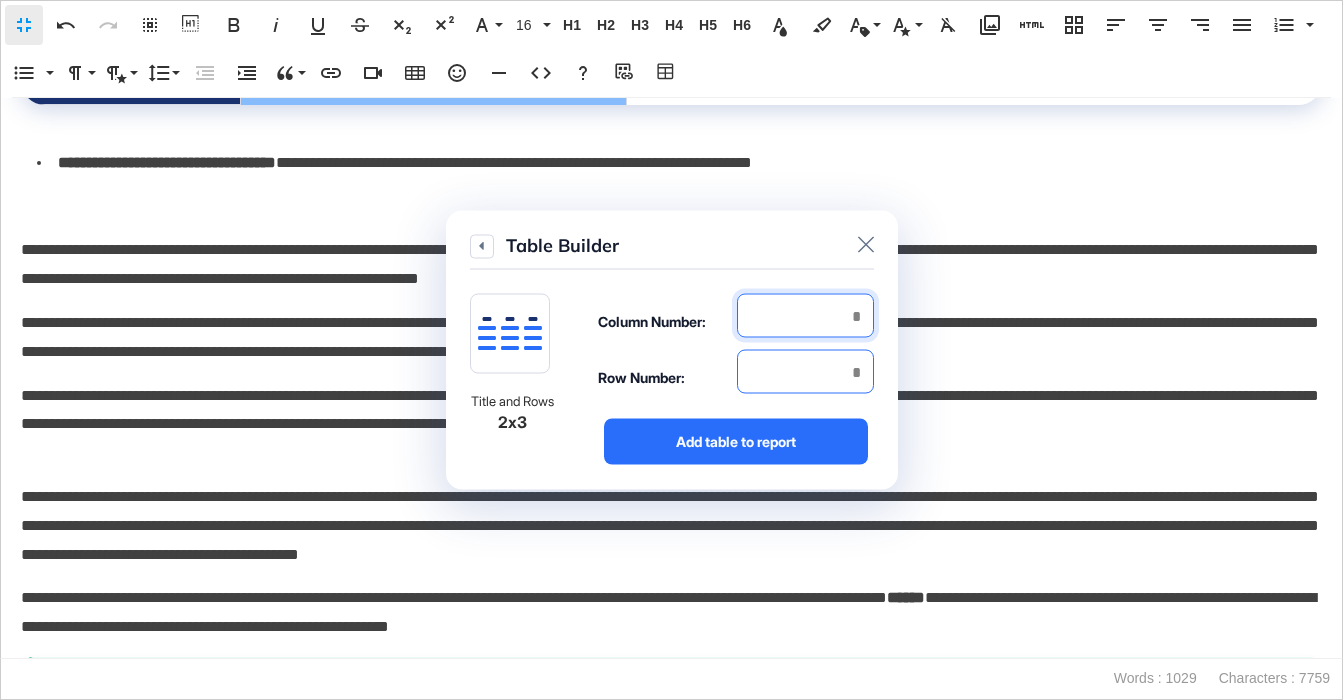 type on "*" 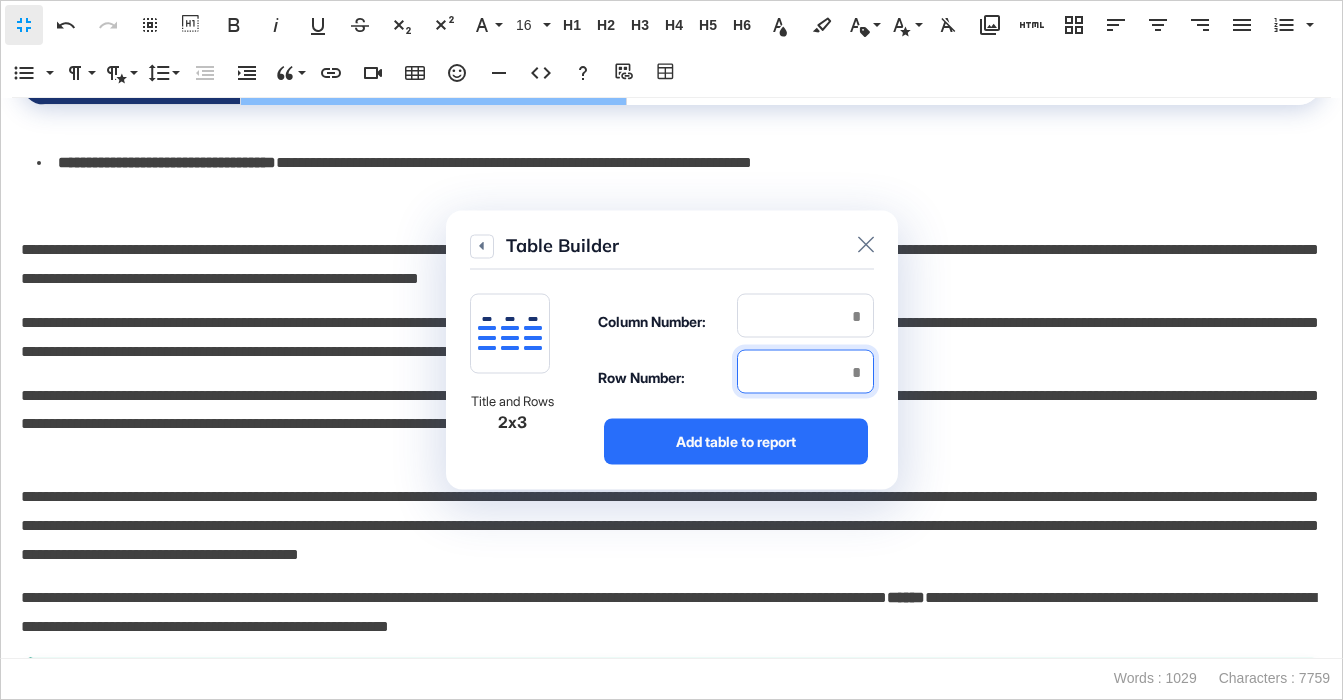 click at bounding box center [805, 372] 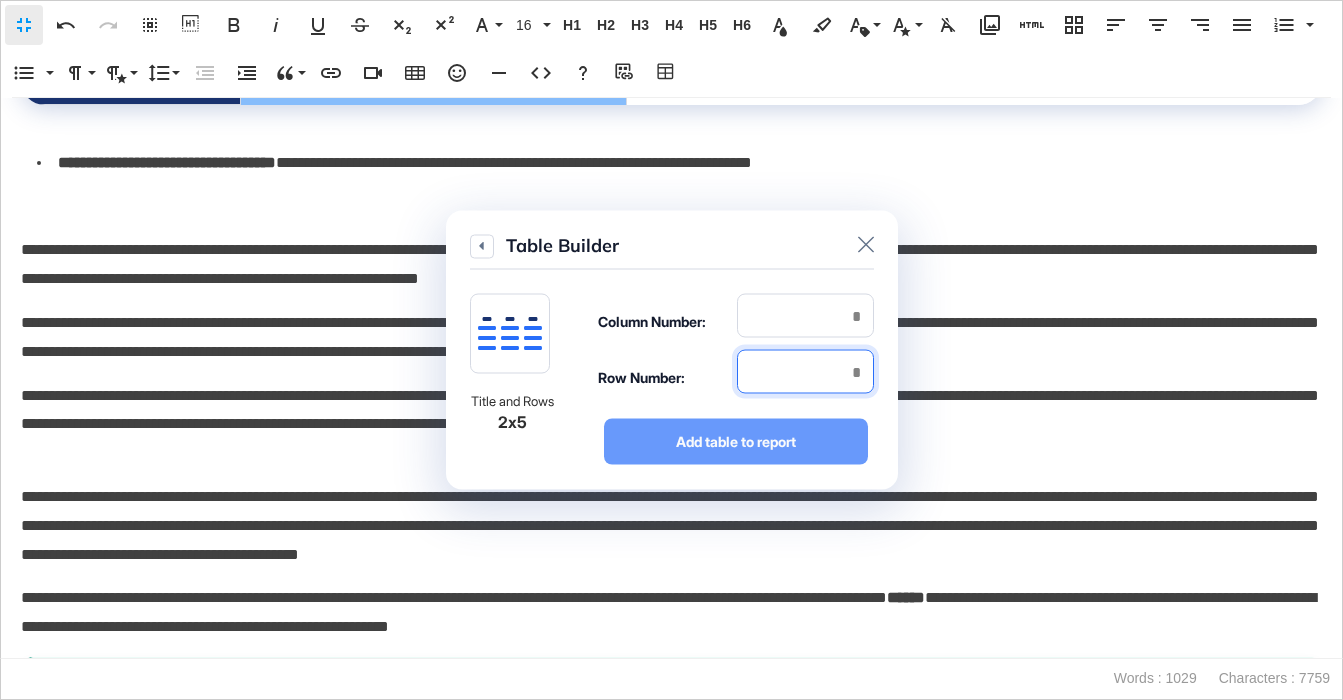 type on "*" 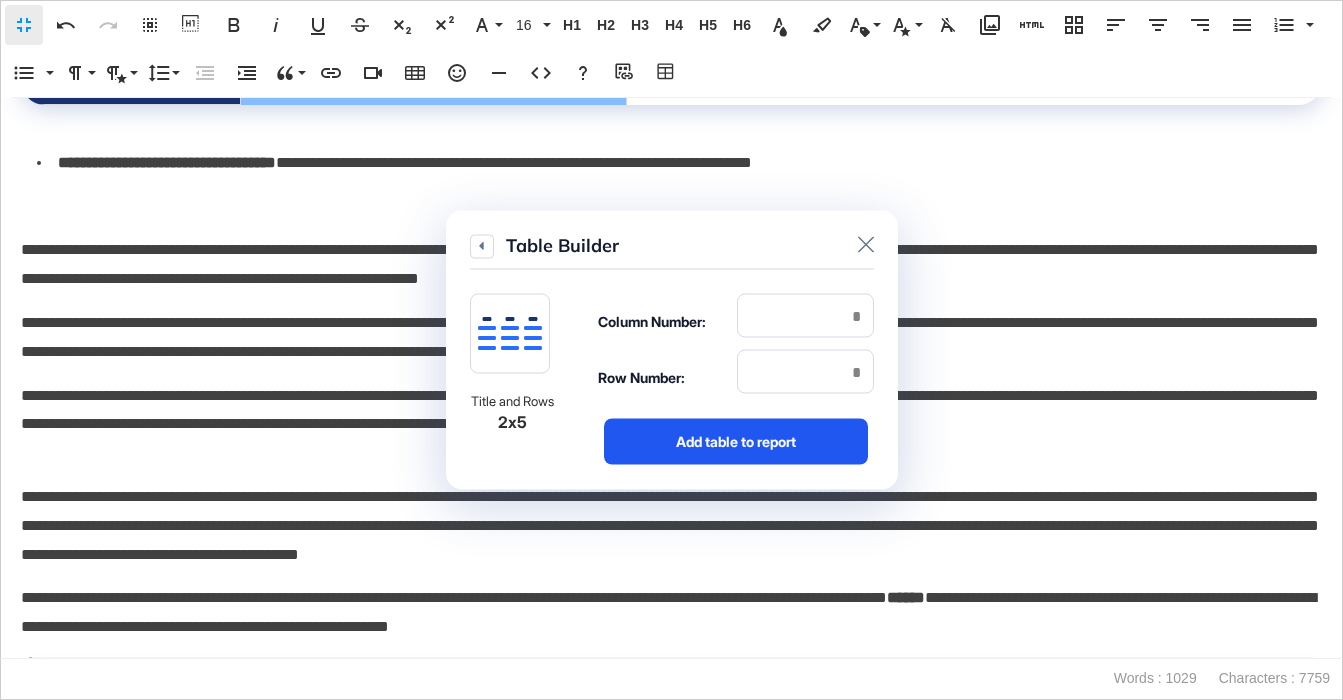 click on "Add table to report" at bounding box center [736, 442] 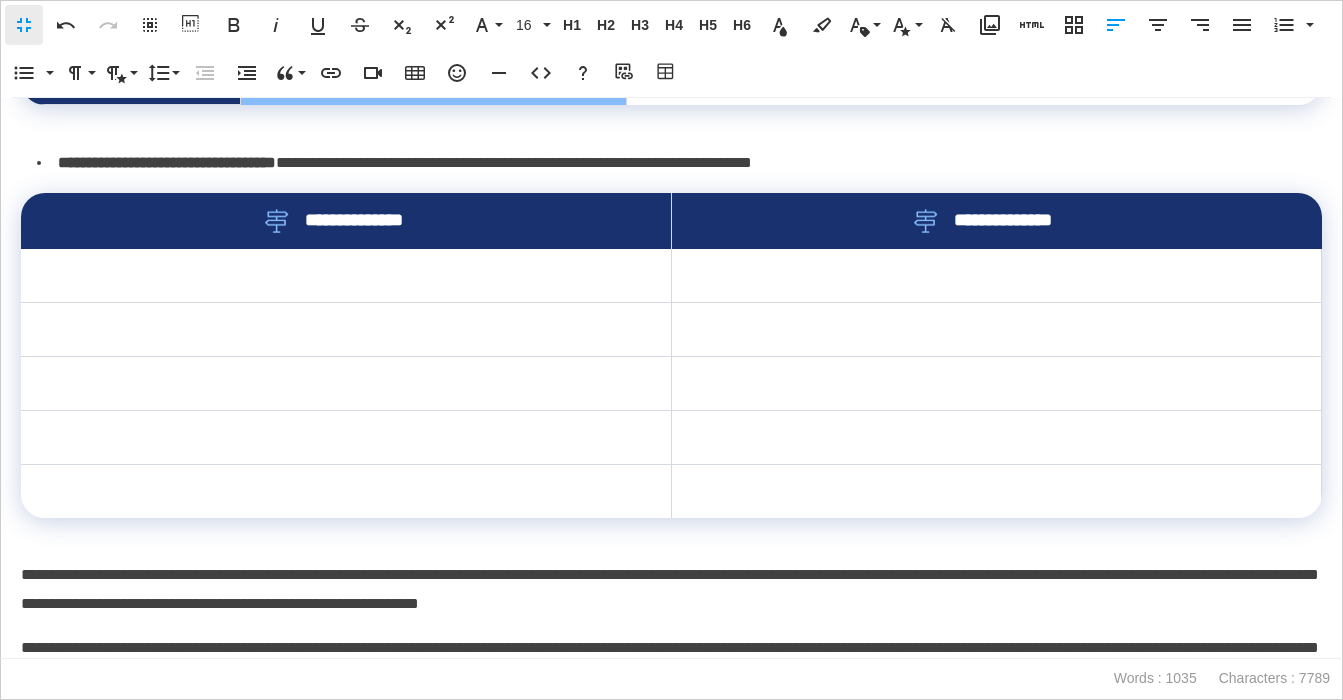 click on "**********" at bounding box center [671, 221] 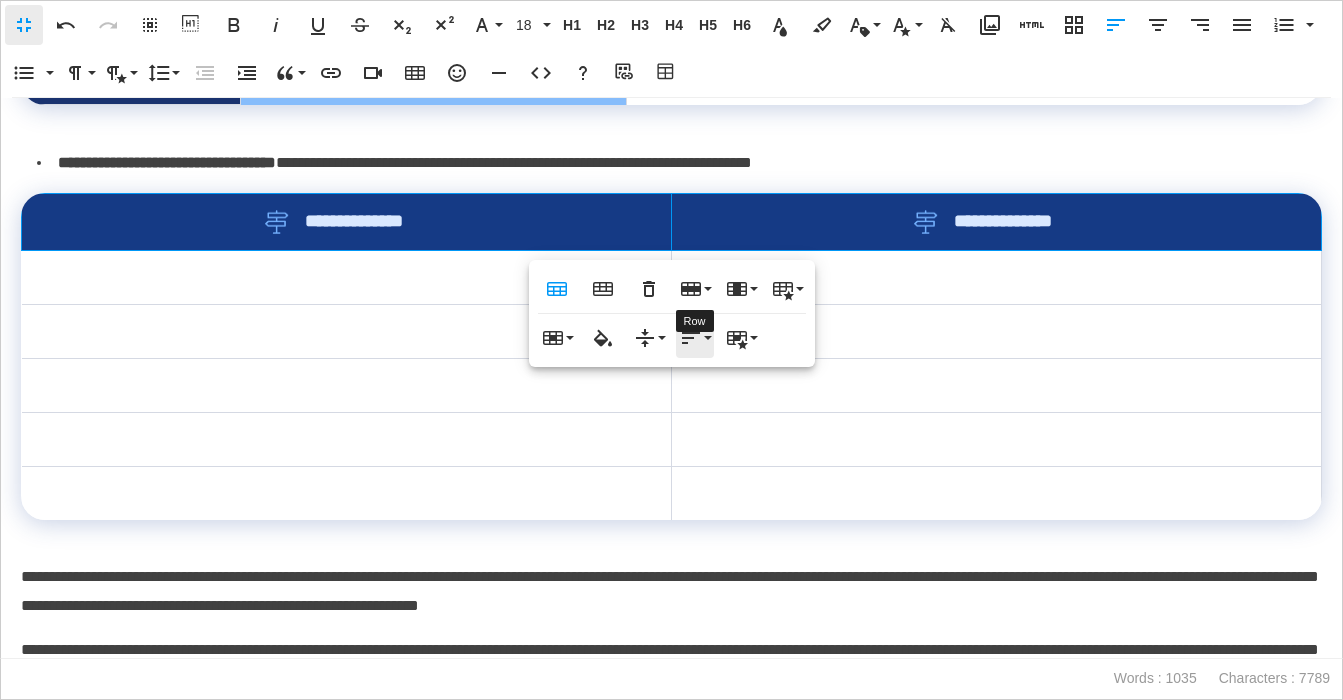 click 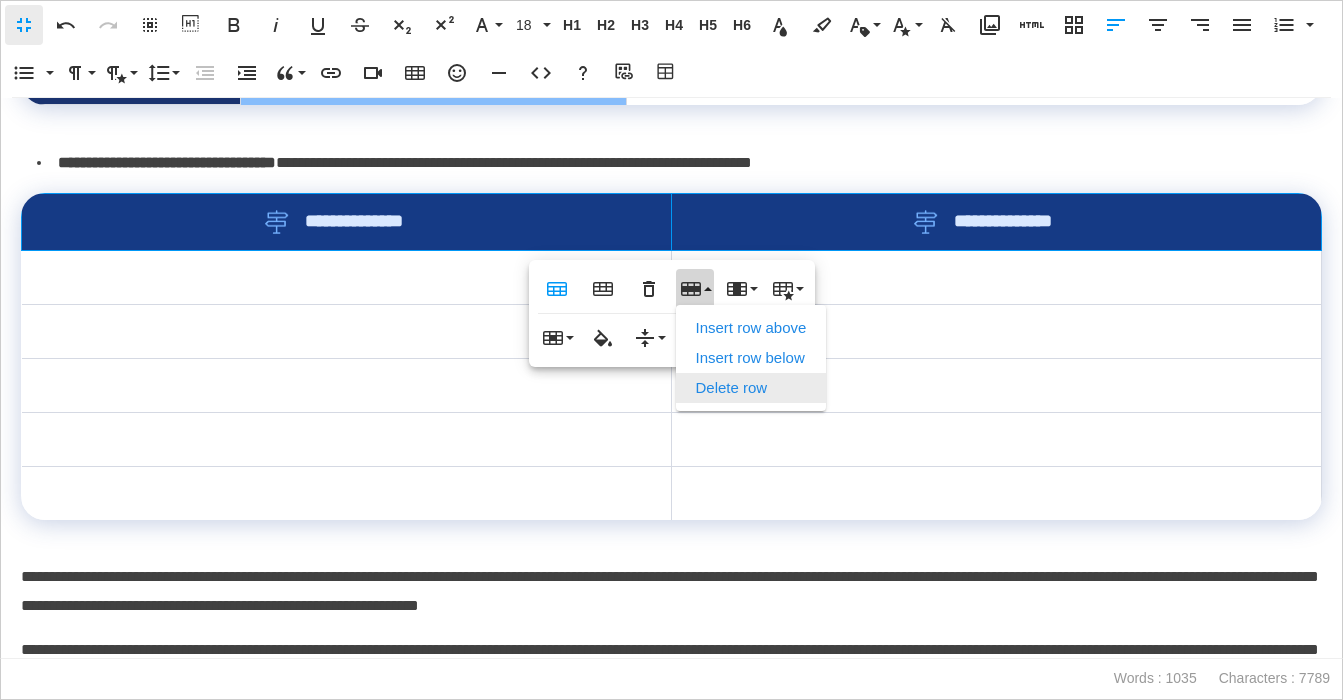 click on "Delete row" at bounding box center [751, 388] 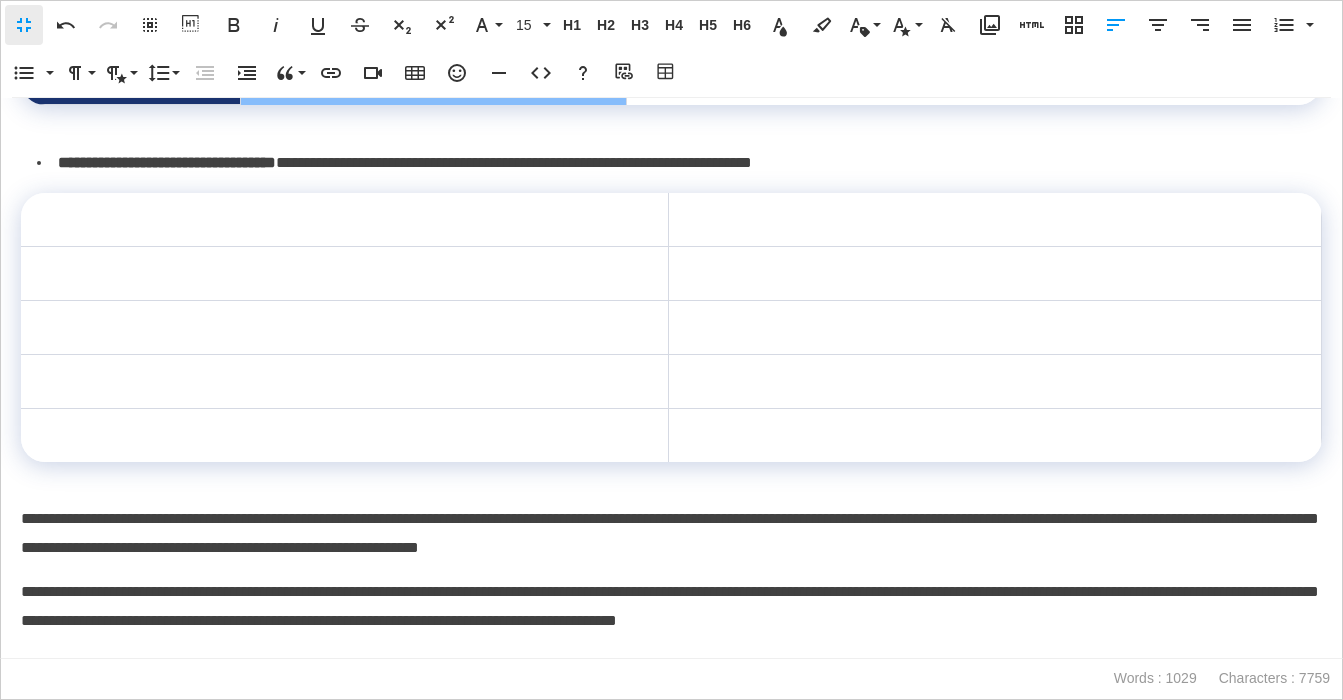 scroll, scrollTop: 1401, scrollLeft: 0, axis: vertical 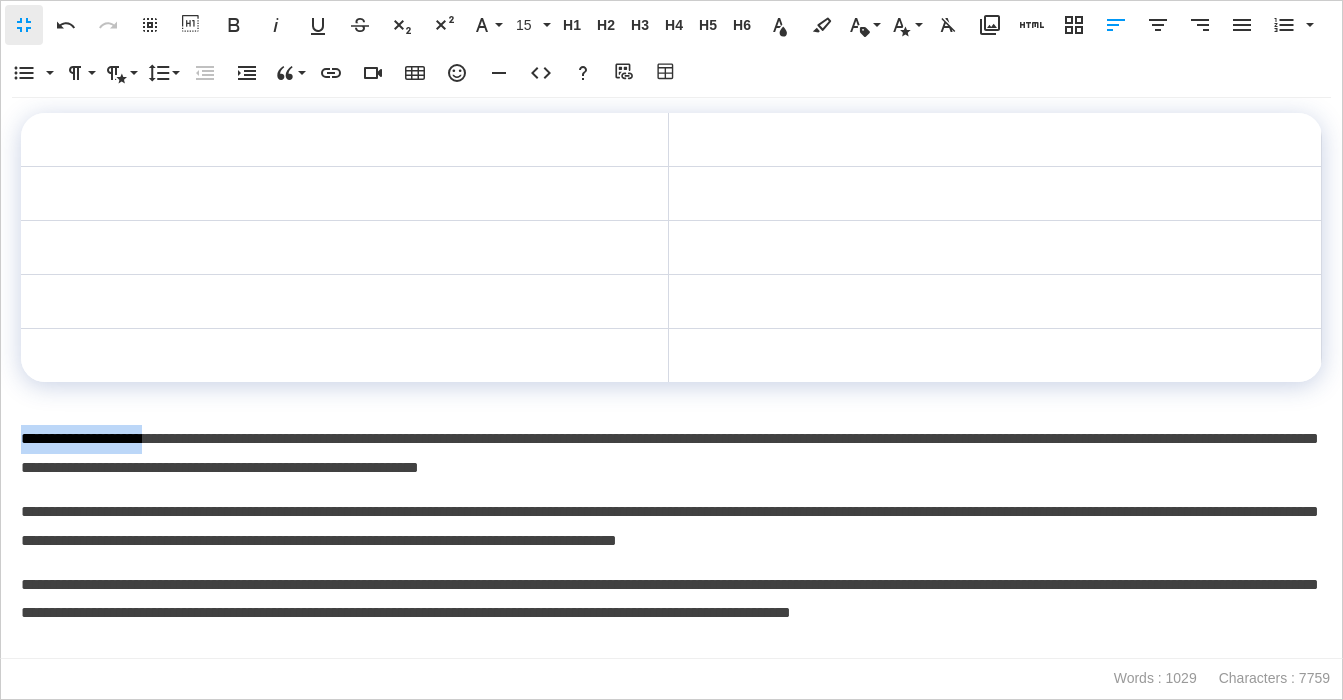 drag, startPoint x: 178, startPoint y: 440, endPoint x: 77, endPoint y: 440, distance: 101 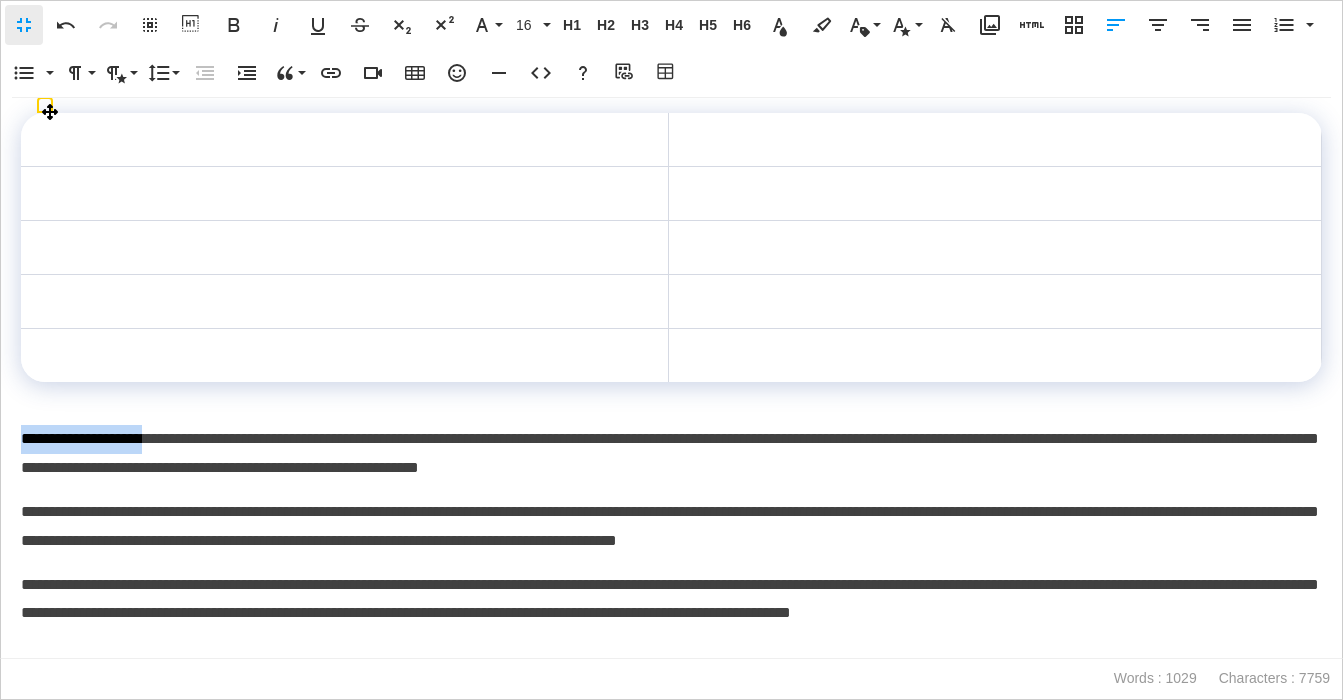 click at bounding box center [345, 140] 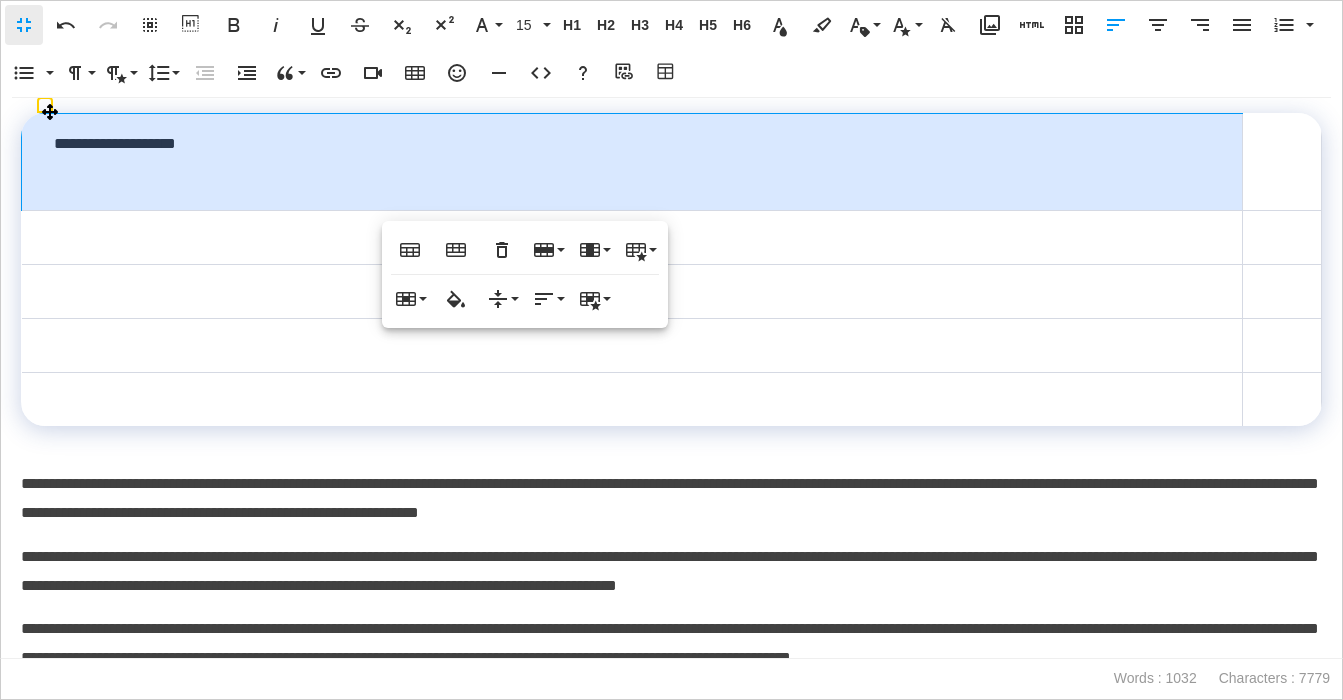 click on "**********" at bounding box center (632, 162) 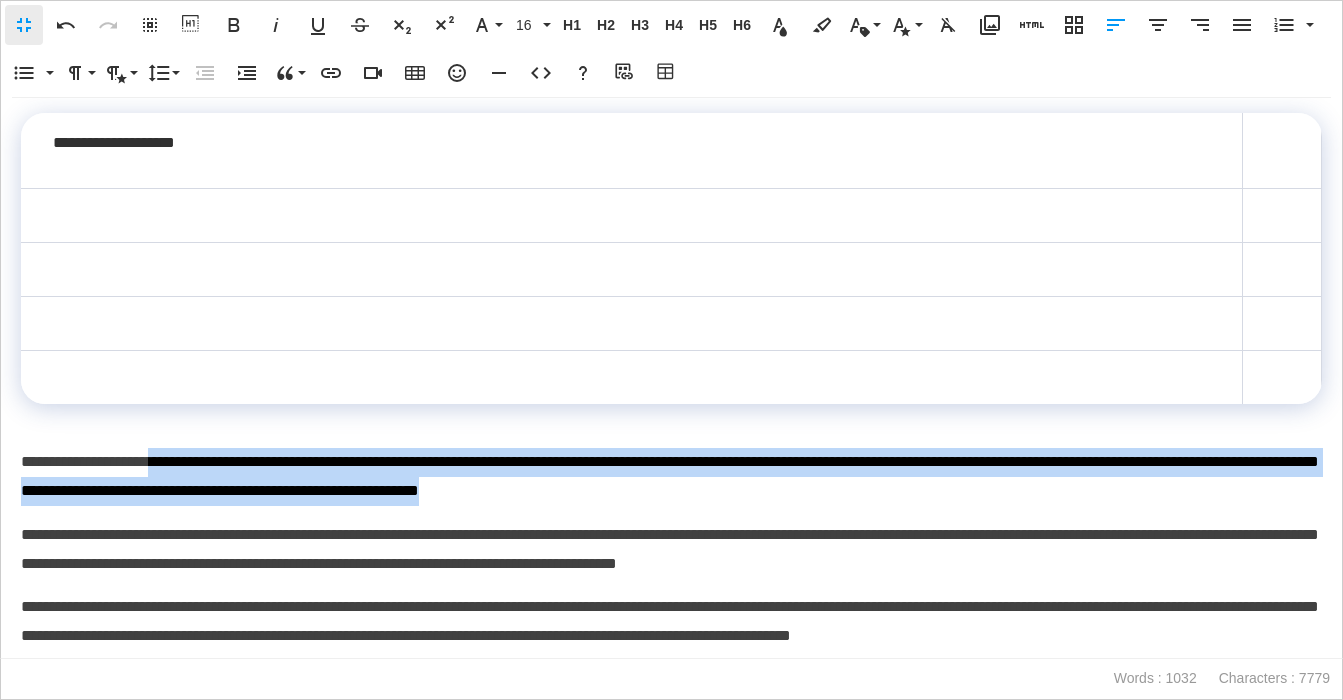 drag, startPoint x: 686, startPoint y: 475, endPoint x: 964, endPoint y: 485, distance: 278.1798 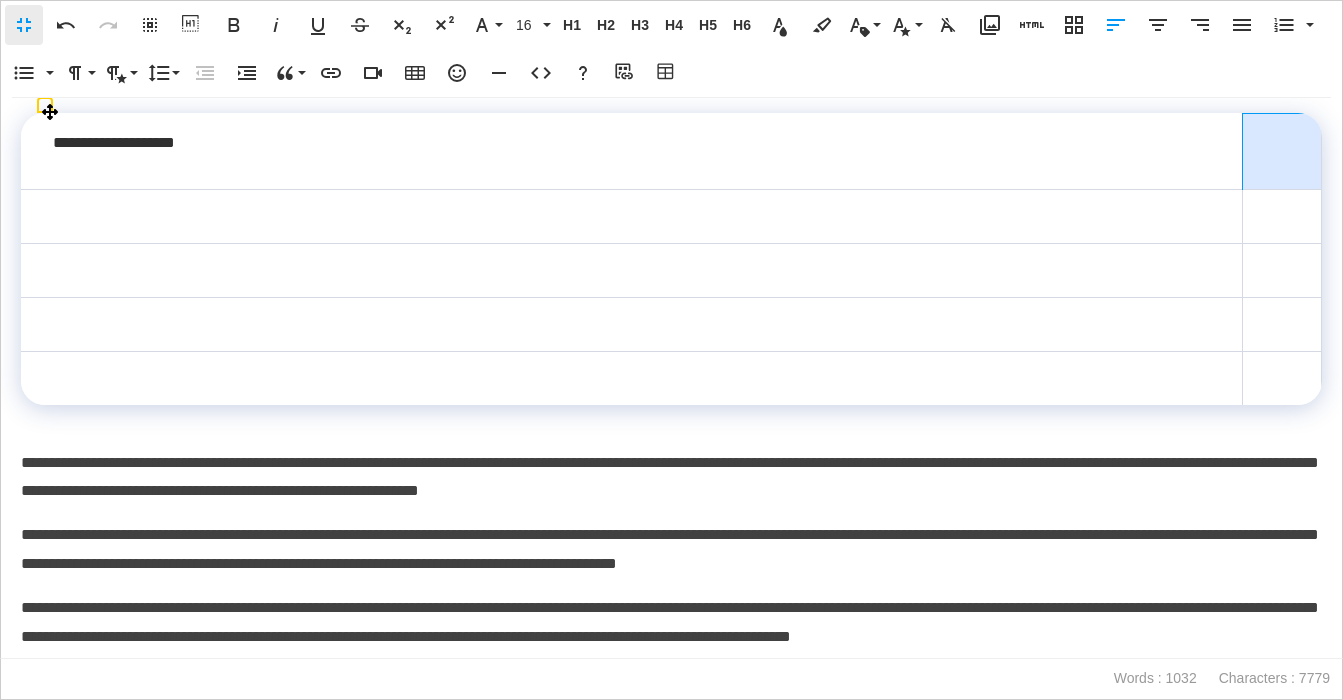 click at bounding box center [1282, 151] 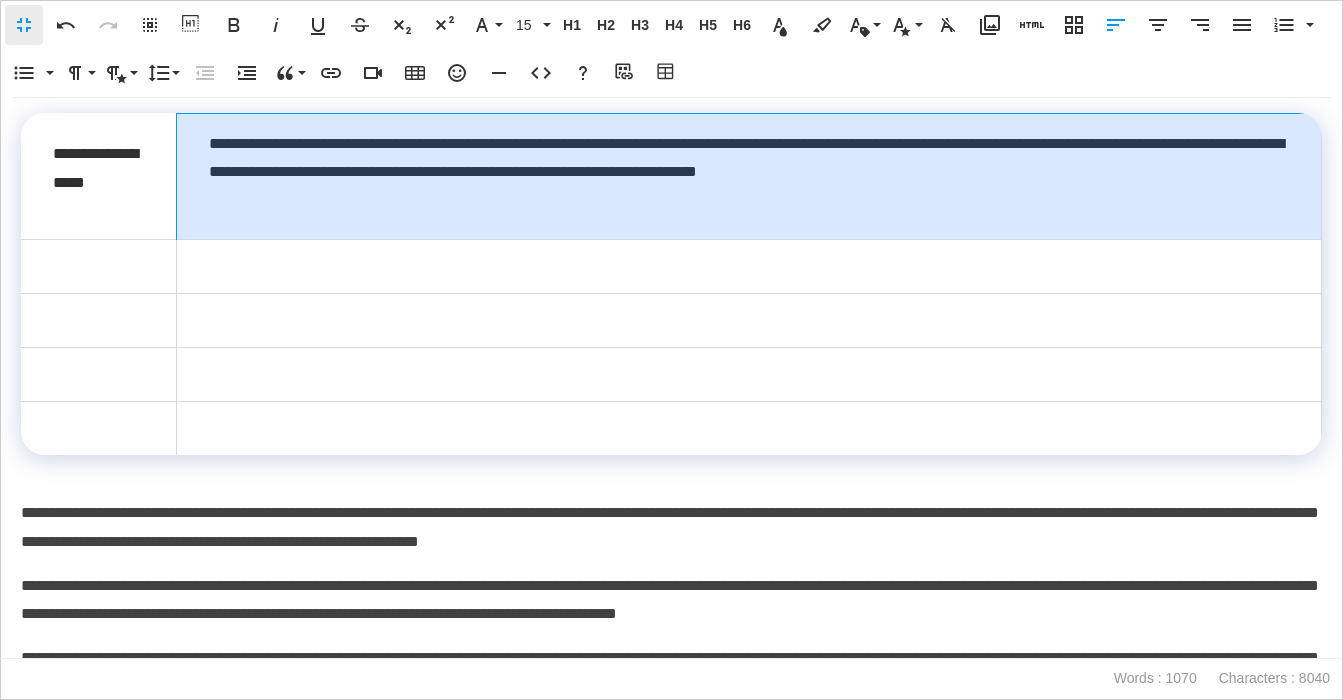click on "**********" at bounding box center [748, 176] 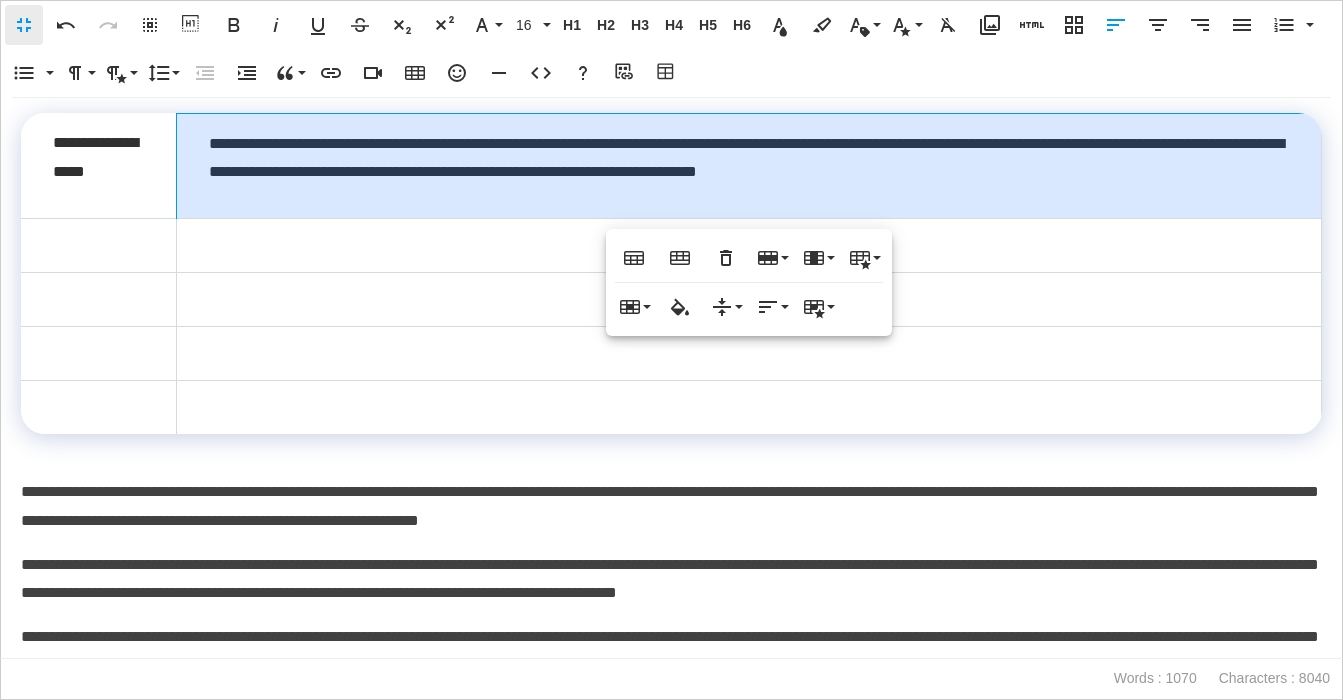 drag, startPoint x: 175, startPoint y: 187, endPoint x: 221, endPoint y: 188, distance: 46.010868 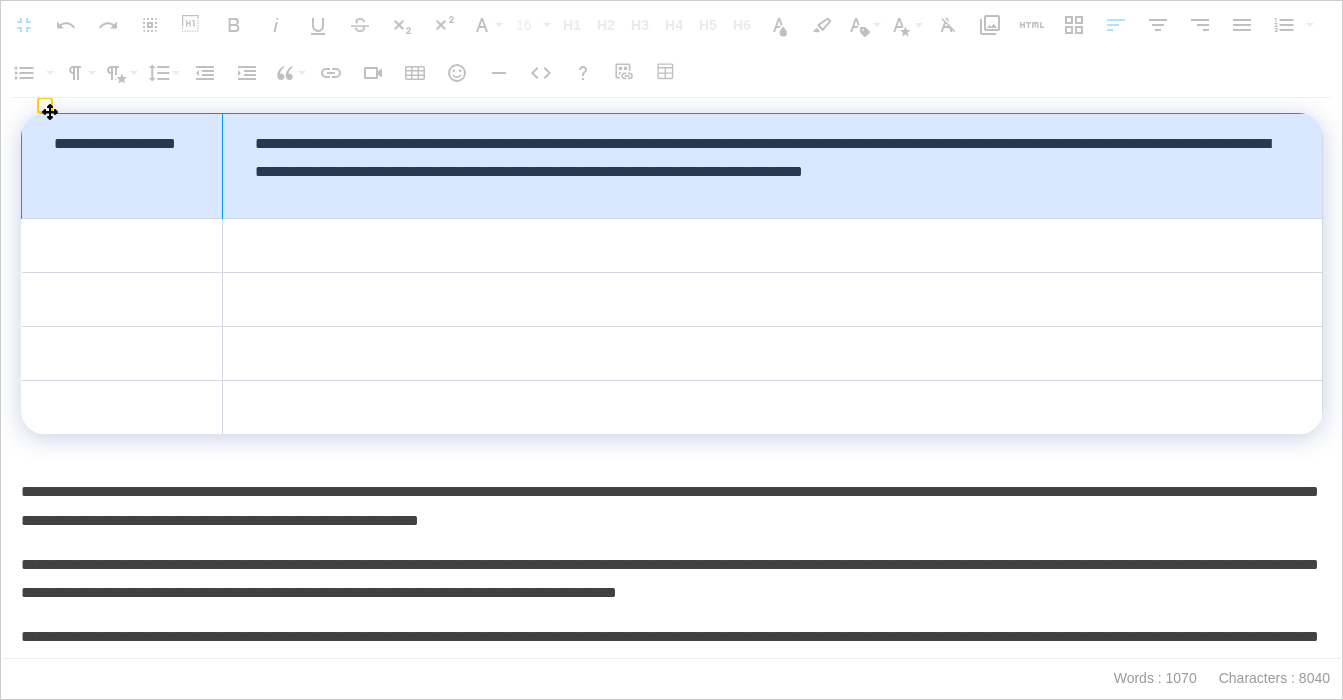 drag, startPoint x: 220, startPoint y: 189, endPoint x: 260, endPoint y: 185, distance: 40.1995 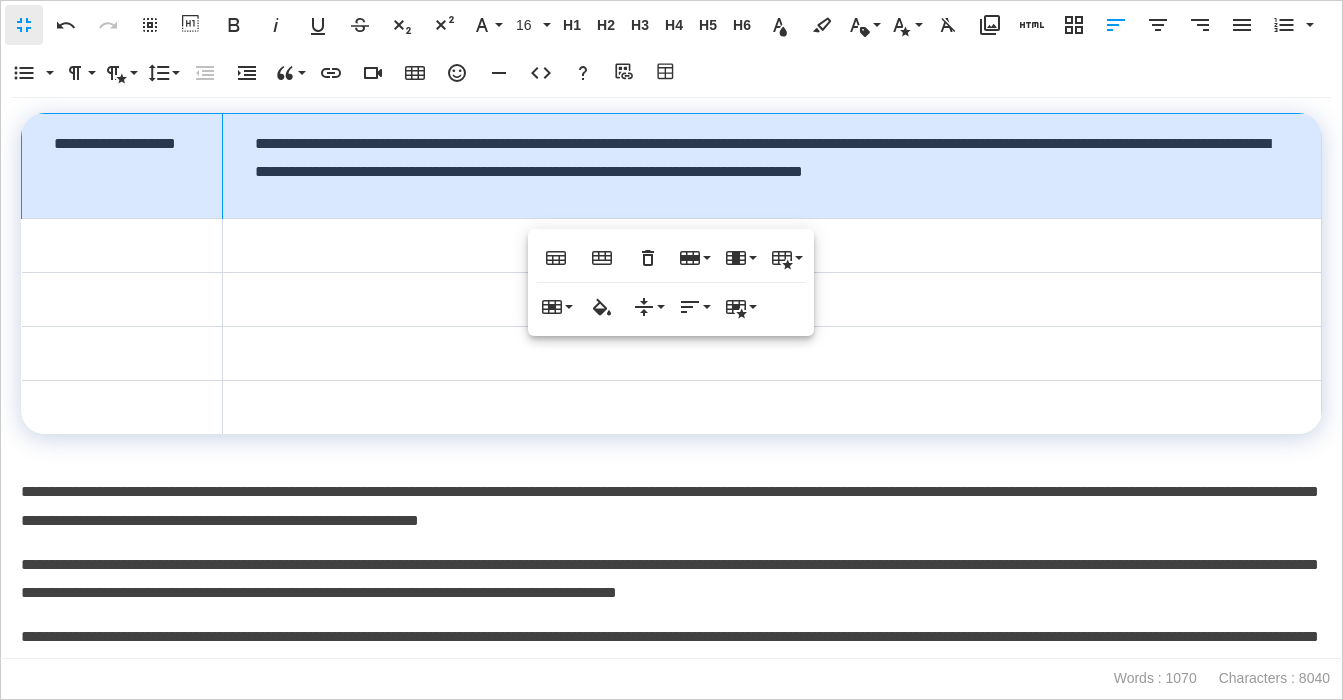 click on "**********" at bounding box center [671, 507] 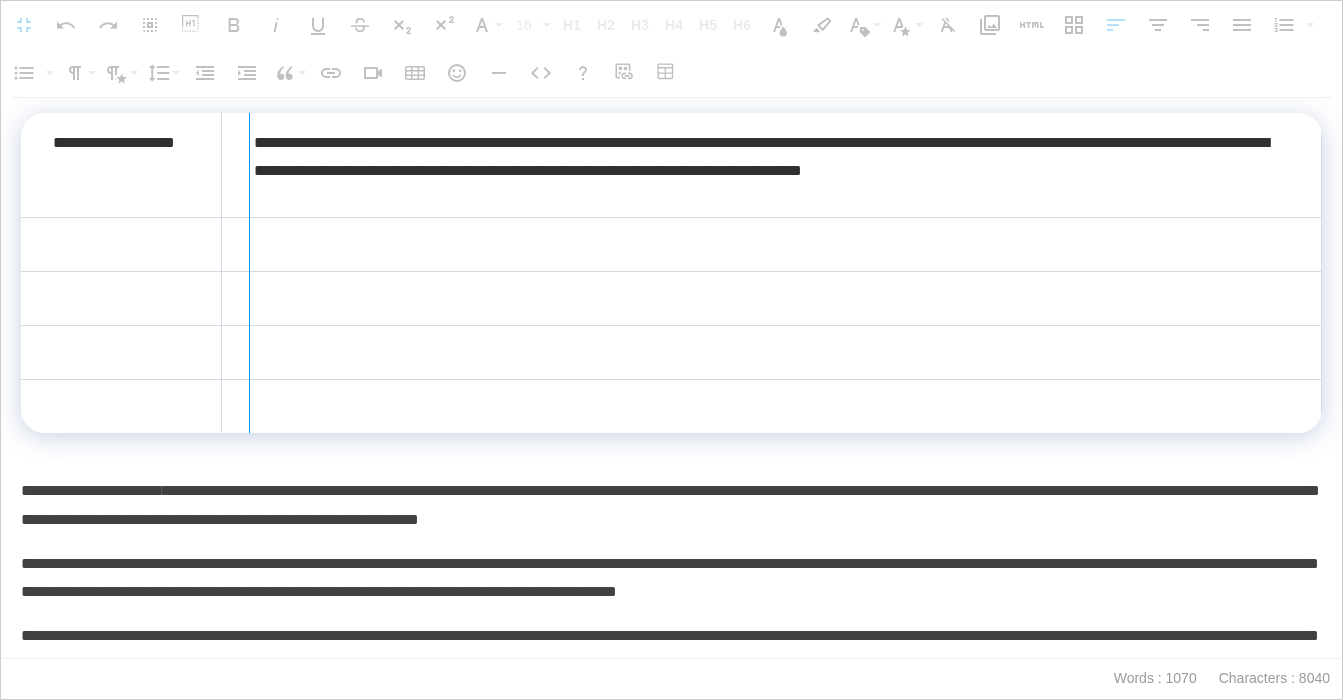 drag, startPoint x: 220, startPoint y: 166, endPoint x: 248, endPoint y: 166, distance: 28 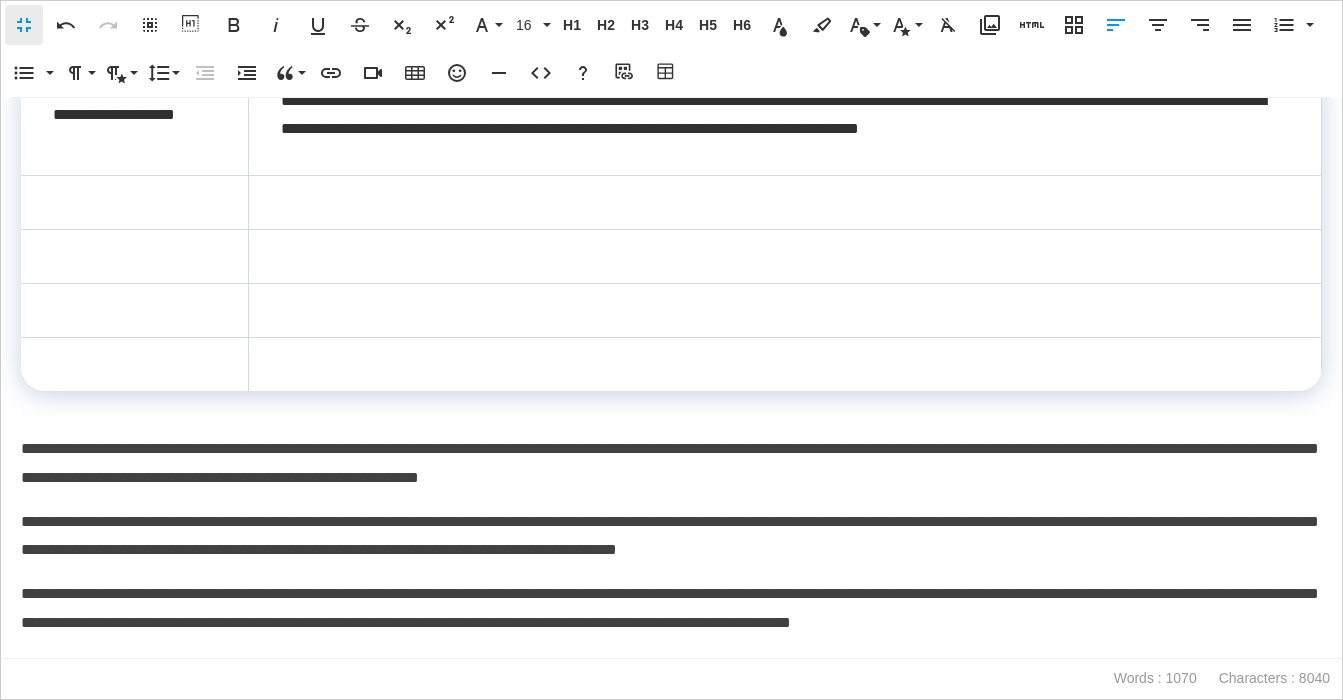 scroll, scrollTop: 1447, scrollLeft: 0, axis: vertical 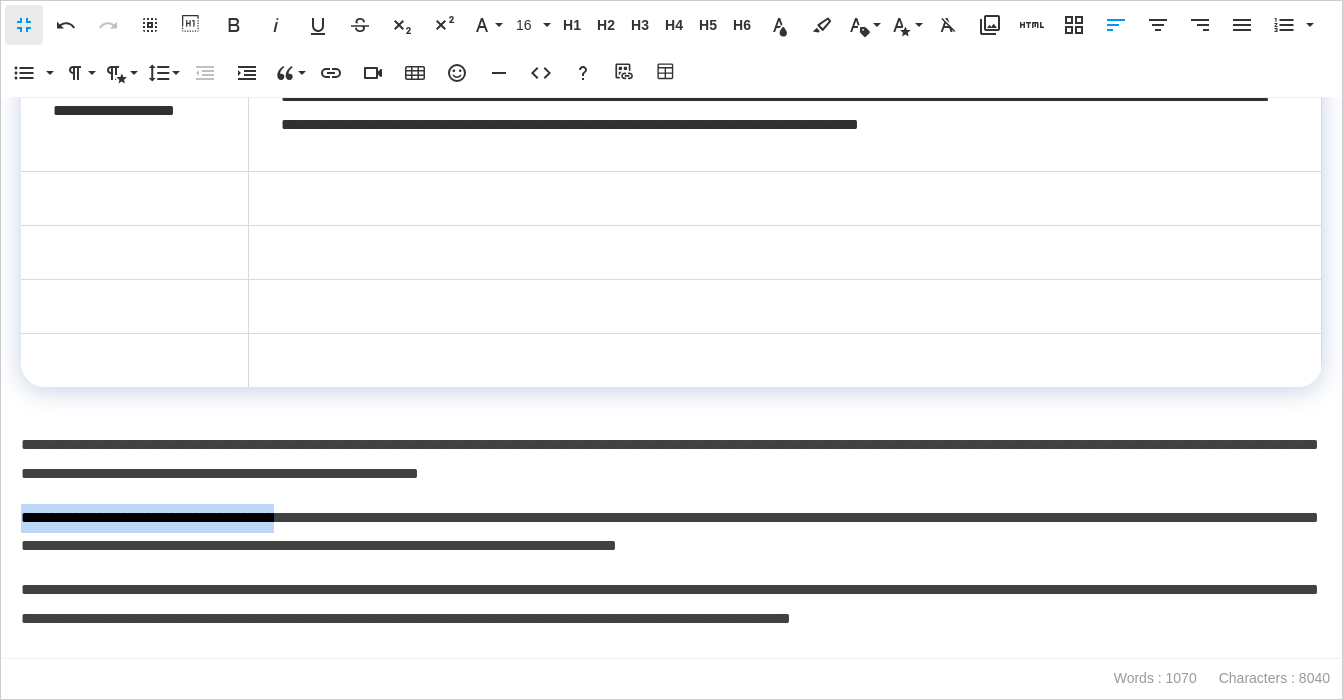 drag, startPoint x: 24, startPoint y: 526, endPoint x: 337, endPoint y: 520, distance: 313.0575 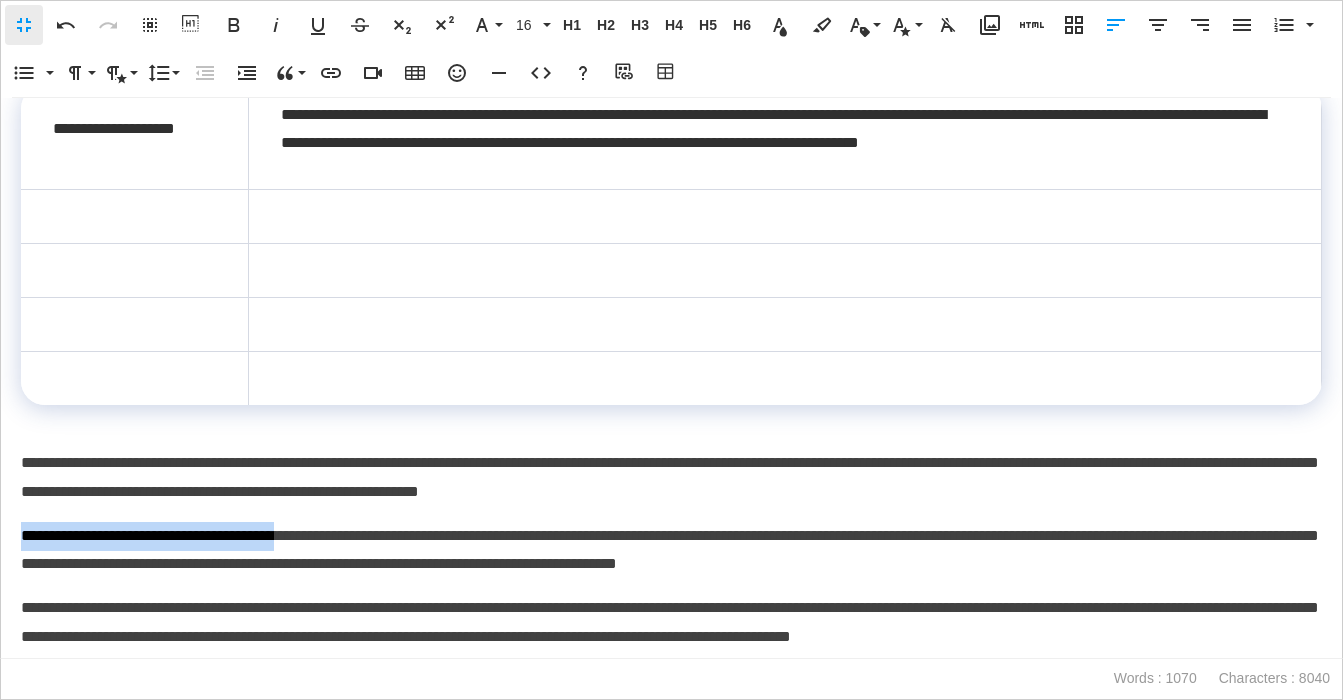 scroll, scrollTop: 1434, scrollLeft: 0, axis: vertical 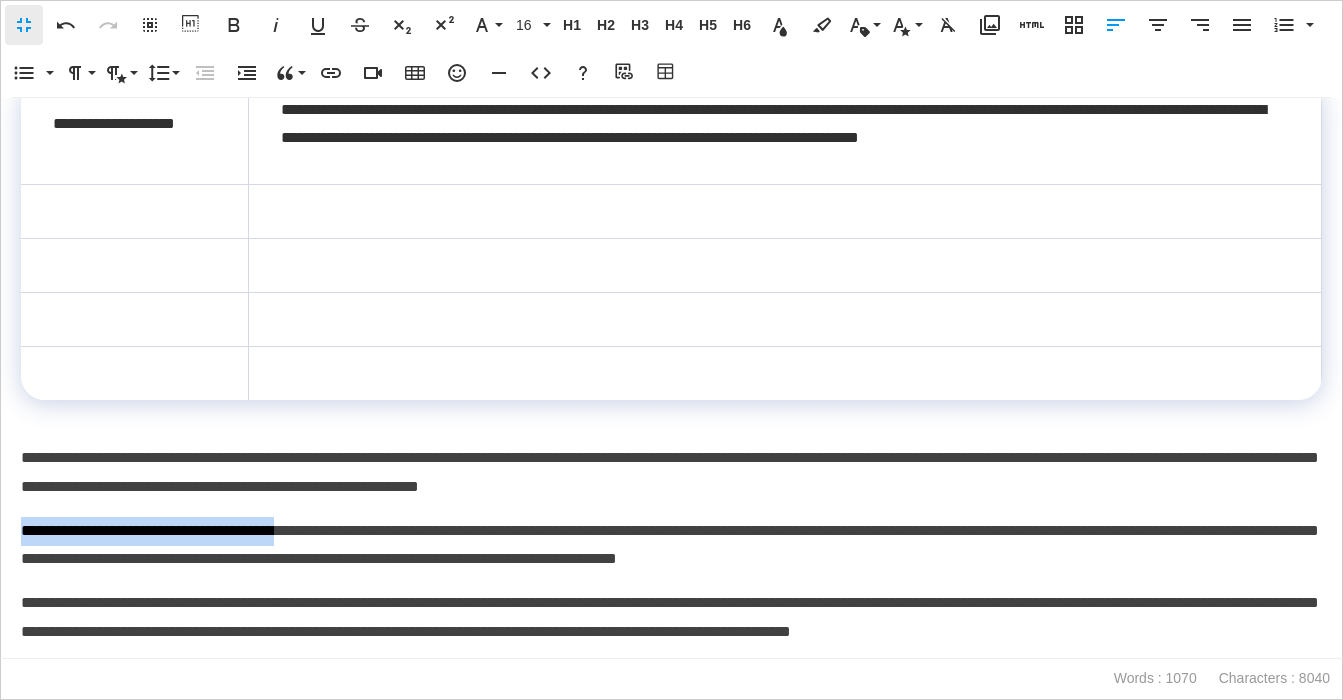 click at bounding box center (135, 212) 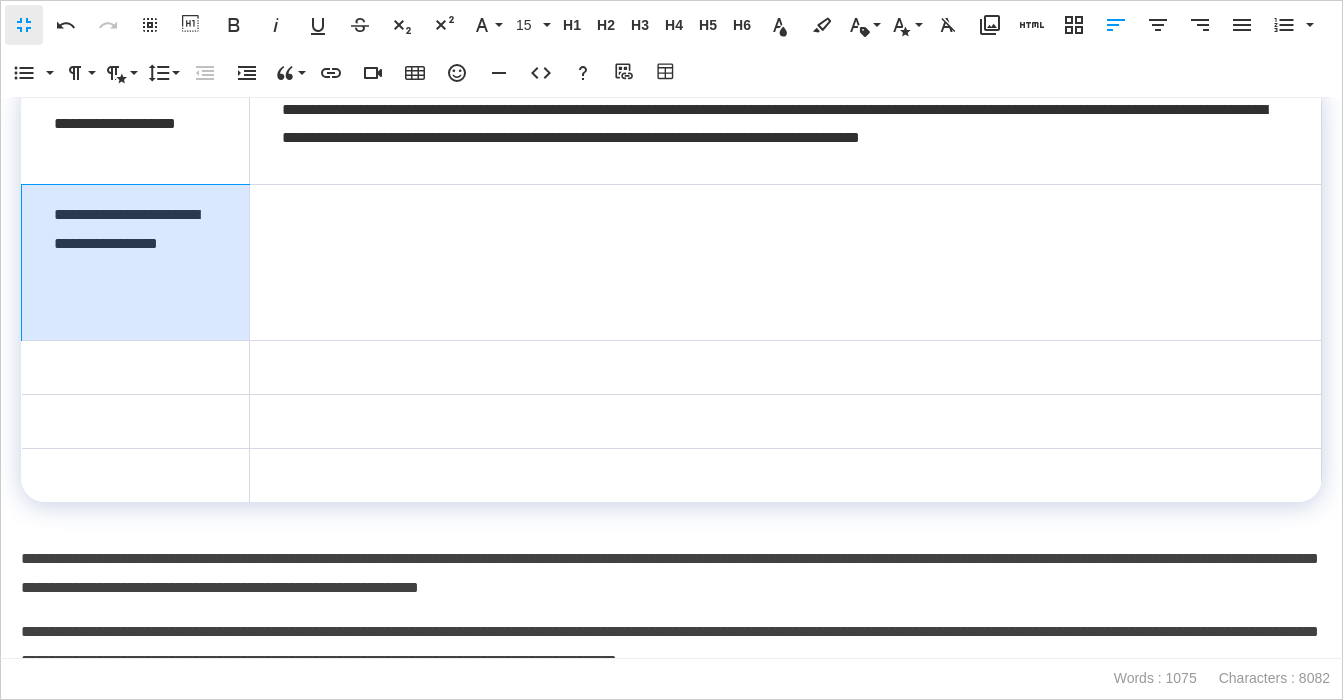 click on "**********" at bounding box center [136, 262] 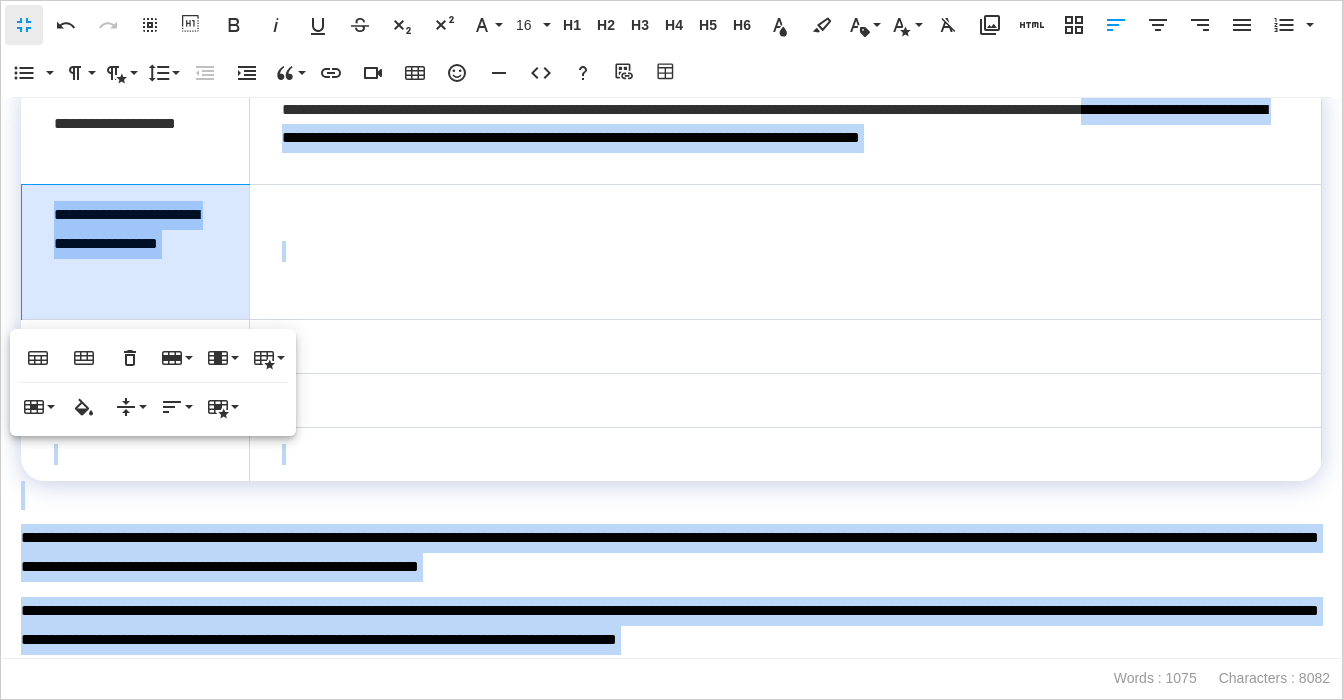 drag, startPoint x: 248, startPoint y: 147, endPoint x: 298, endPoint y: 151, distance: 50.159744 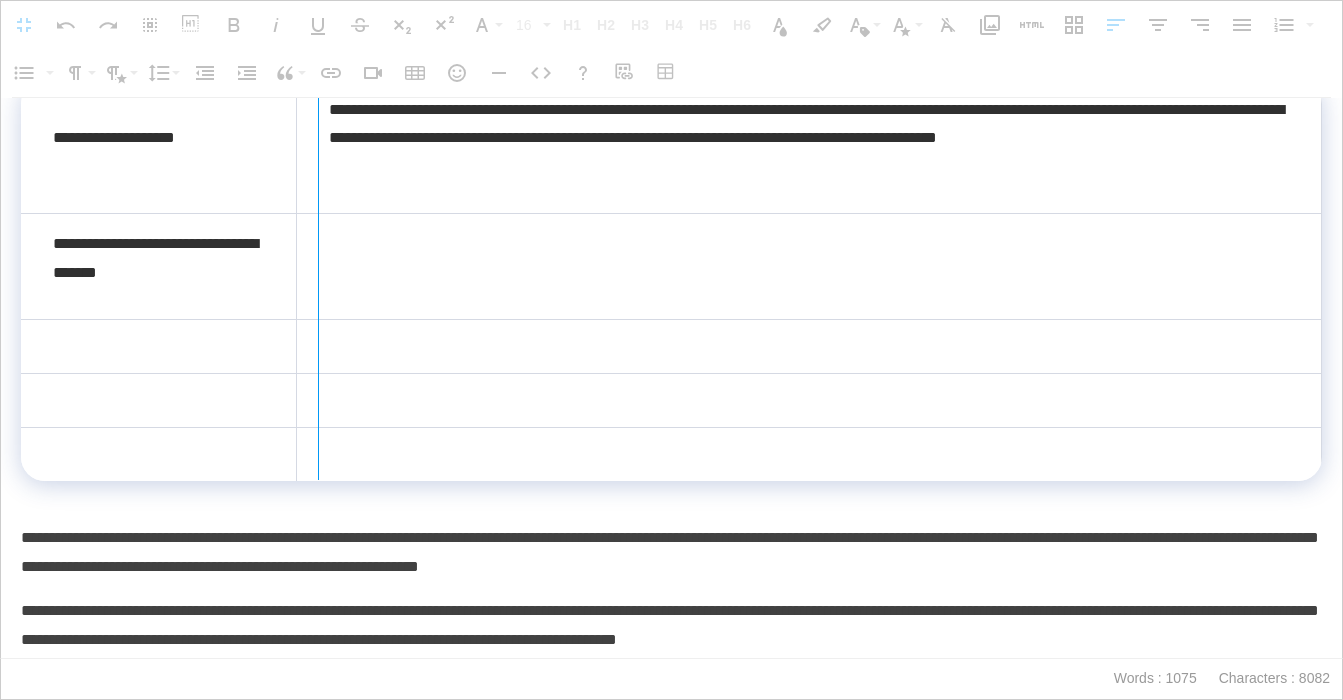 drag, startPoint x: 317, startPoint y: 174, endPoint x: 349, endPoint y: 175, distance: 32.01562 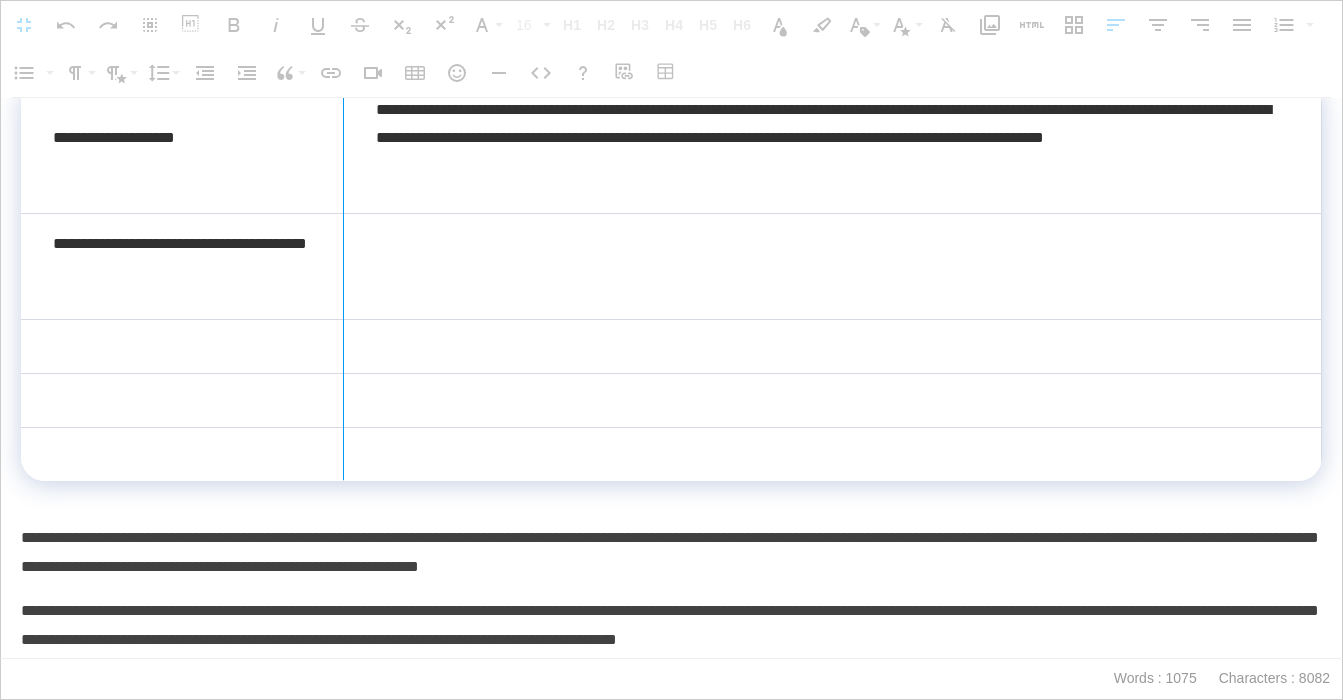 drag, startPoint x: 367, startPoint y: 173, endPoint x: 384, endPoint y: 174, distance: 17.029387 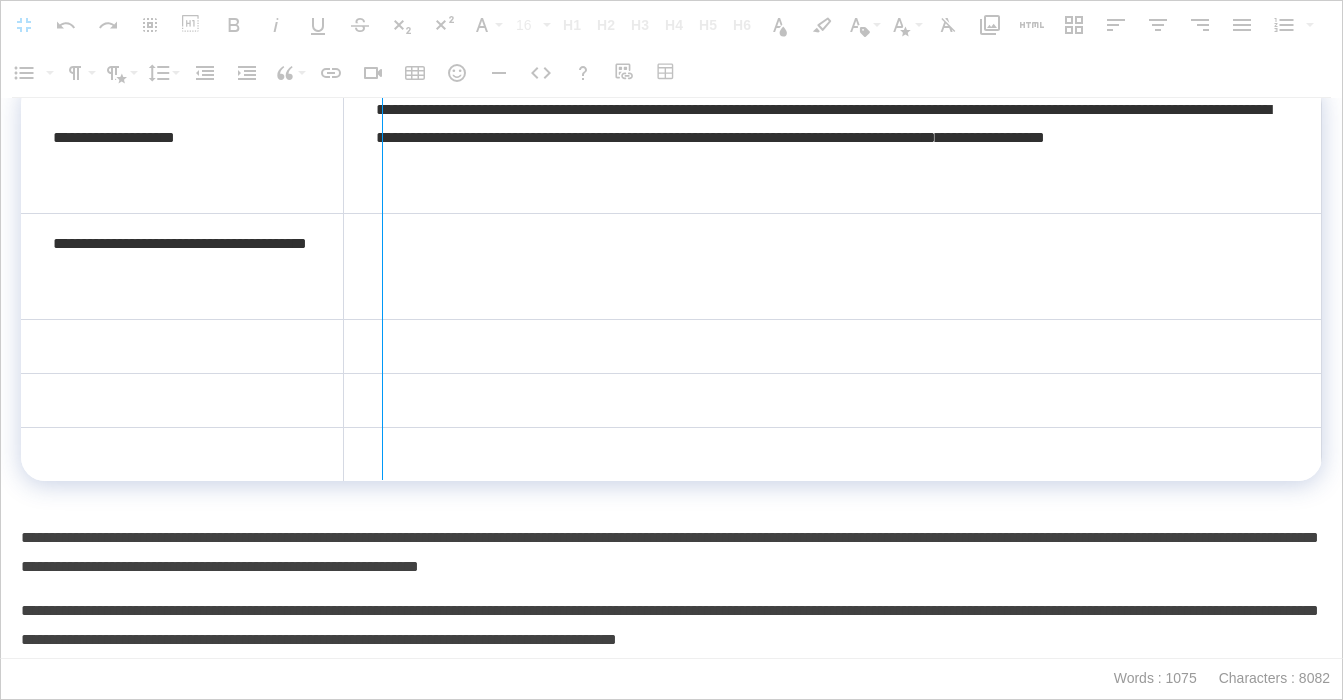 drag, startPoint x: 341, startPoint y: 174, endPoint x: 387, endPoint y: 175, distance: 46.010868 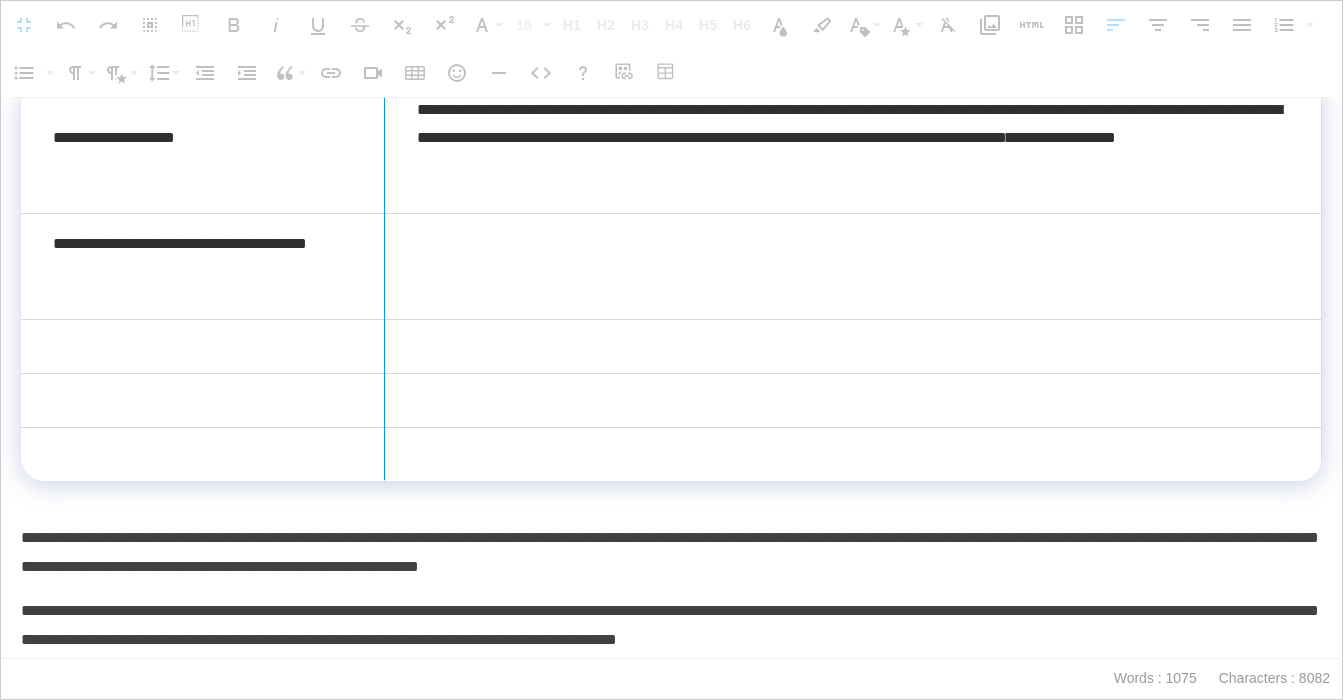drag, startPoint x: 417, startPoint y: 176, endPoint x: 431, endPoint y: 176, distance: 14 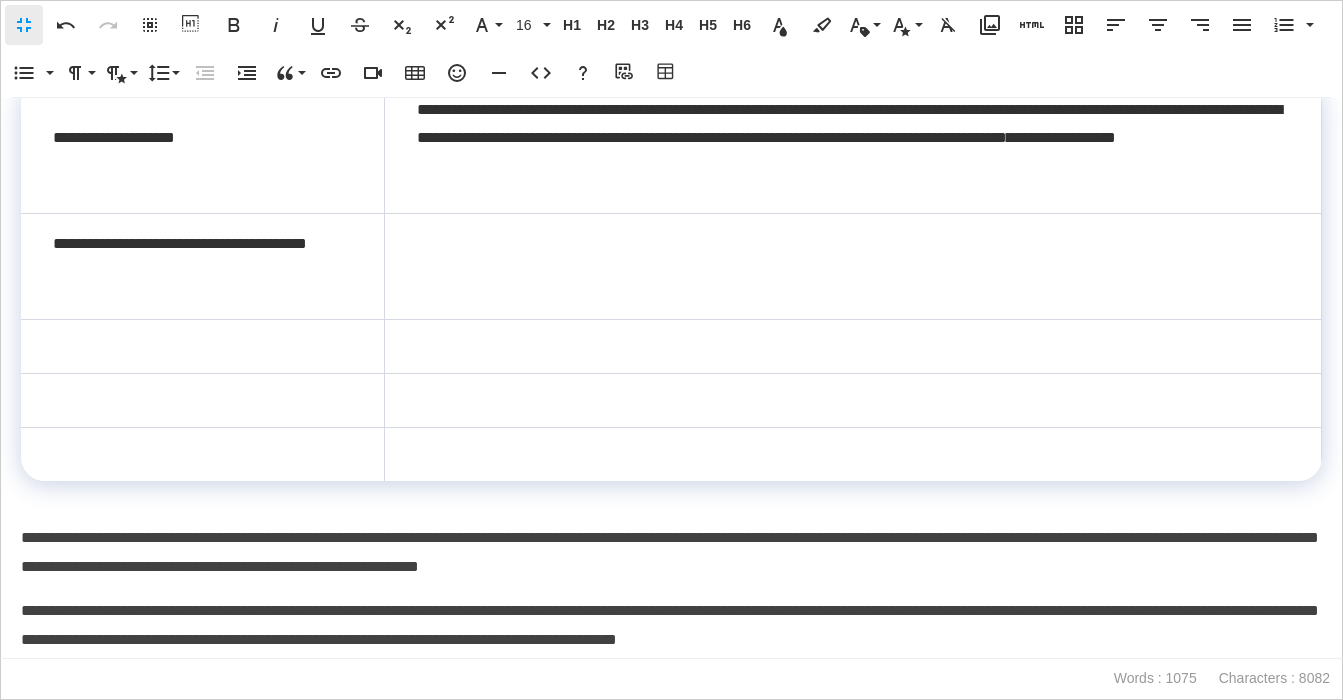 click on "**********" at bounding box center [671, 553] 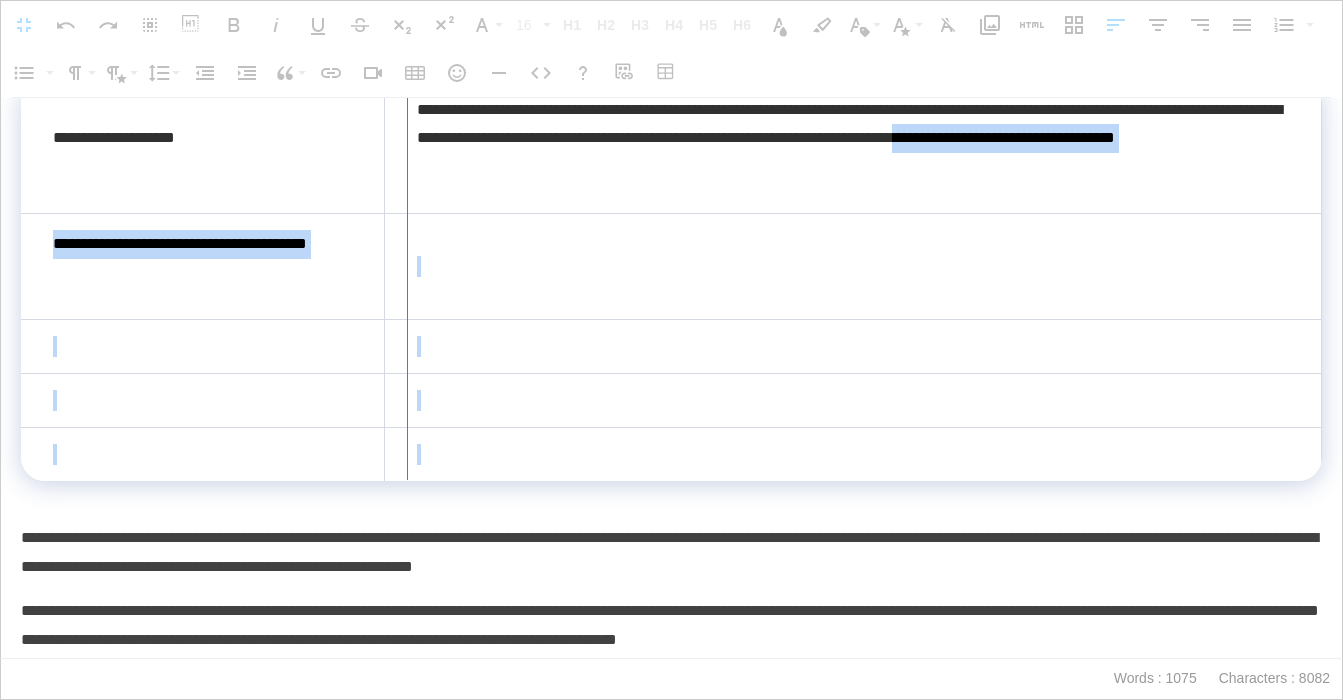drag, startPoint x: 384, startPoint y: 158, endPoint x: 412, endPoint y: 159, distance: 28.01785 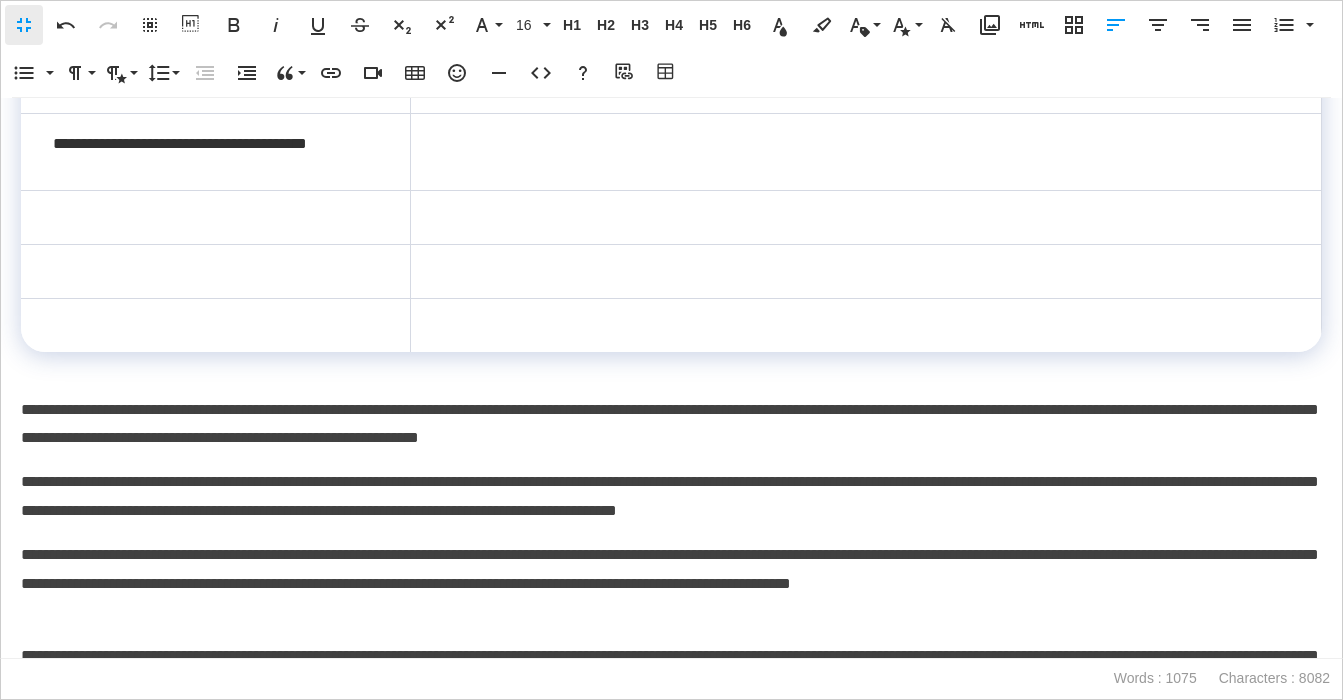 scroll, scrollTop: 1531, scrollLeft: 0, axis: vertical 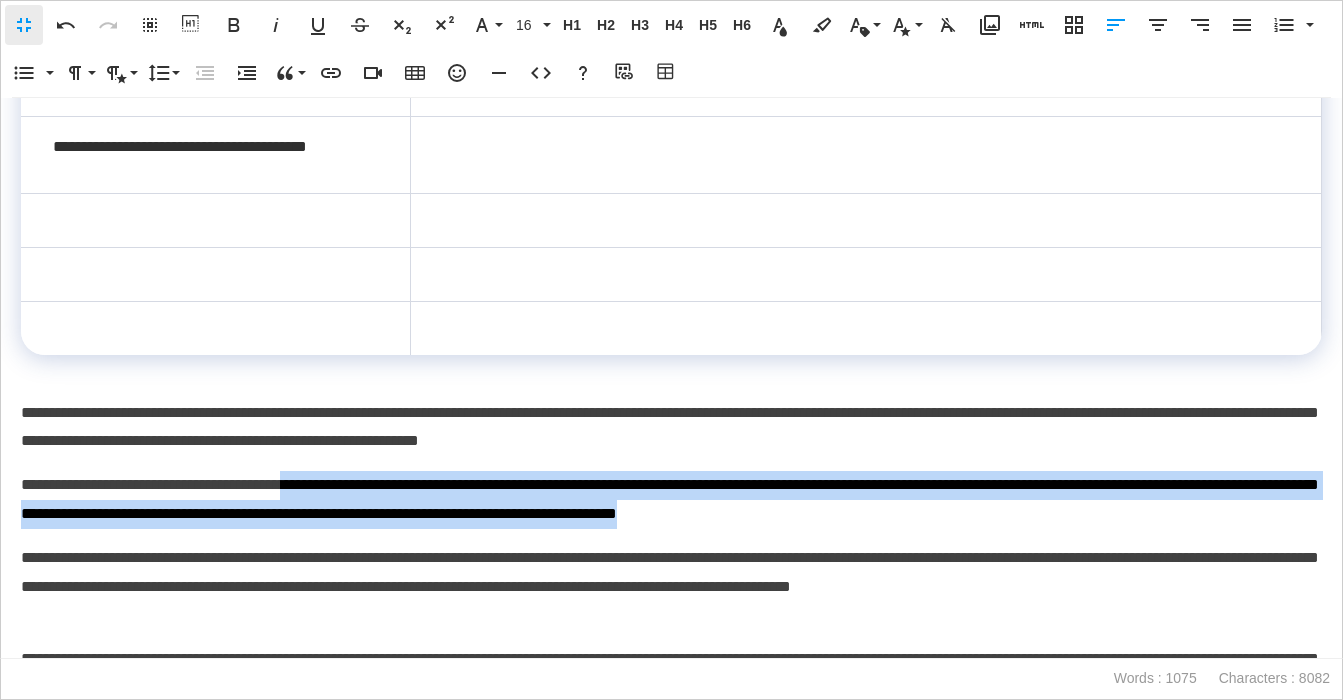 drag, startPoint x: 348, startPoint y: 484, endPoint x: 1117, endPoint y: 507, distance: 769.3439 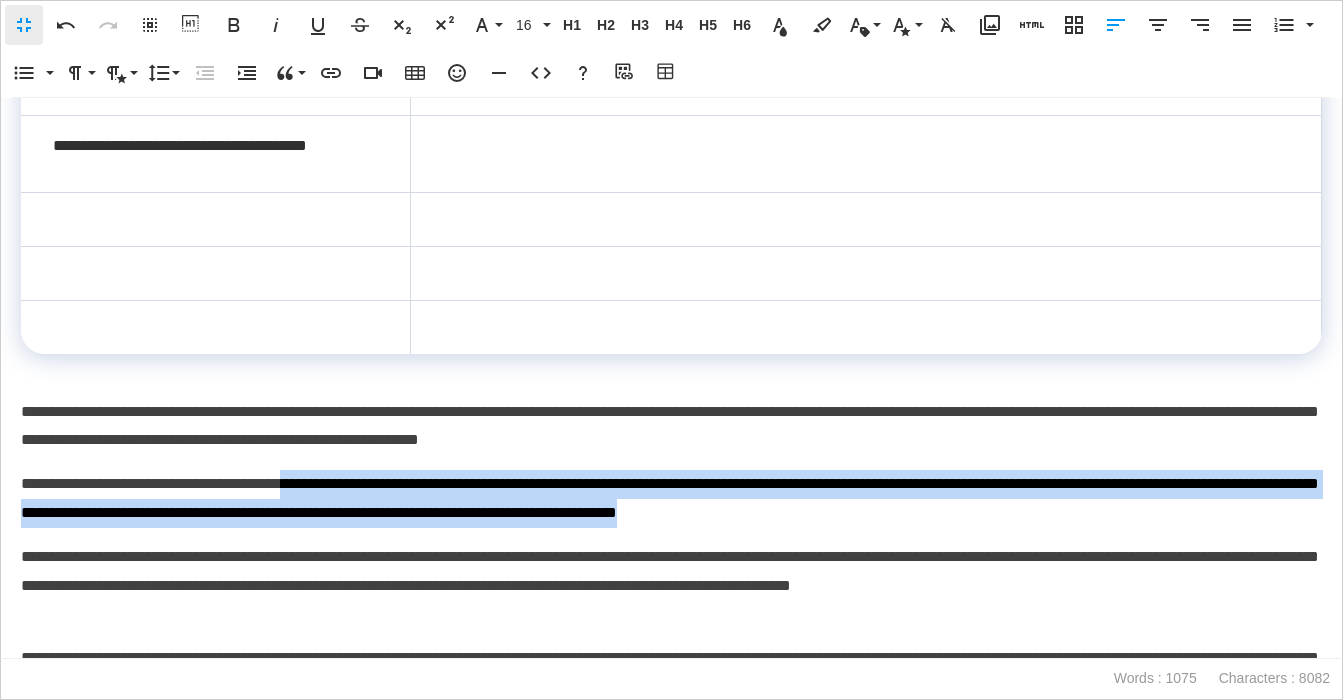 scroll, scrollTop: 1373, scrollLeft: 0, axis: vertical 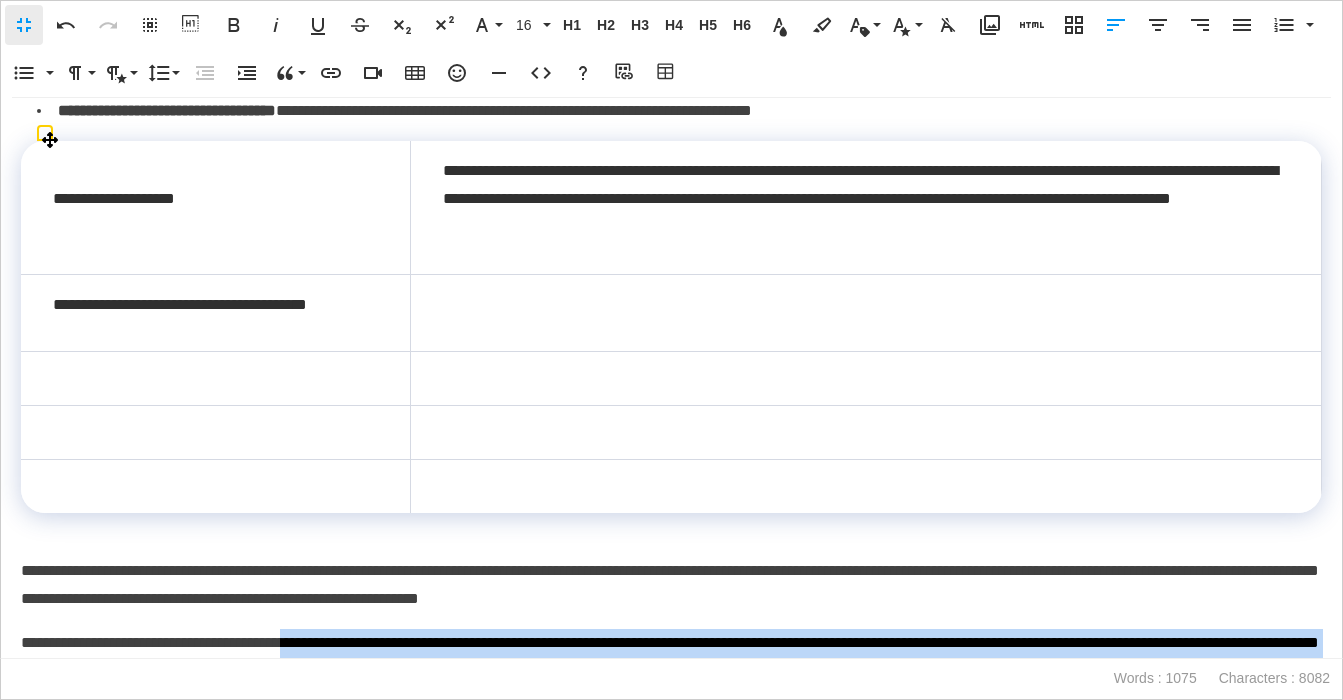 click at bounding box center (866, 312) 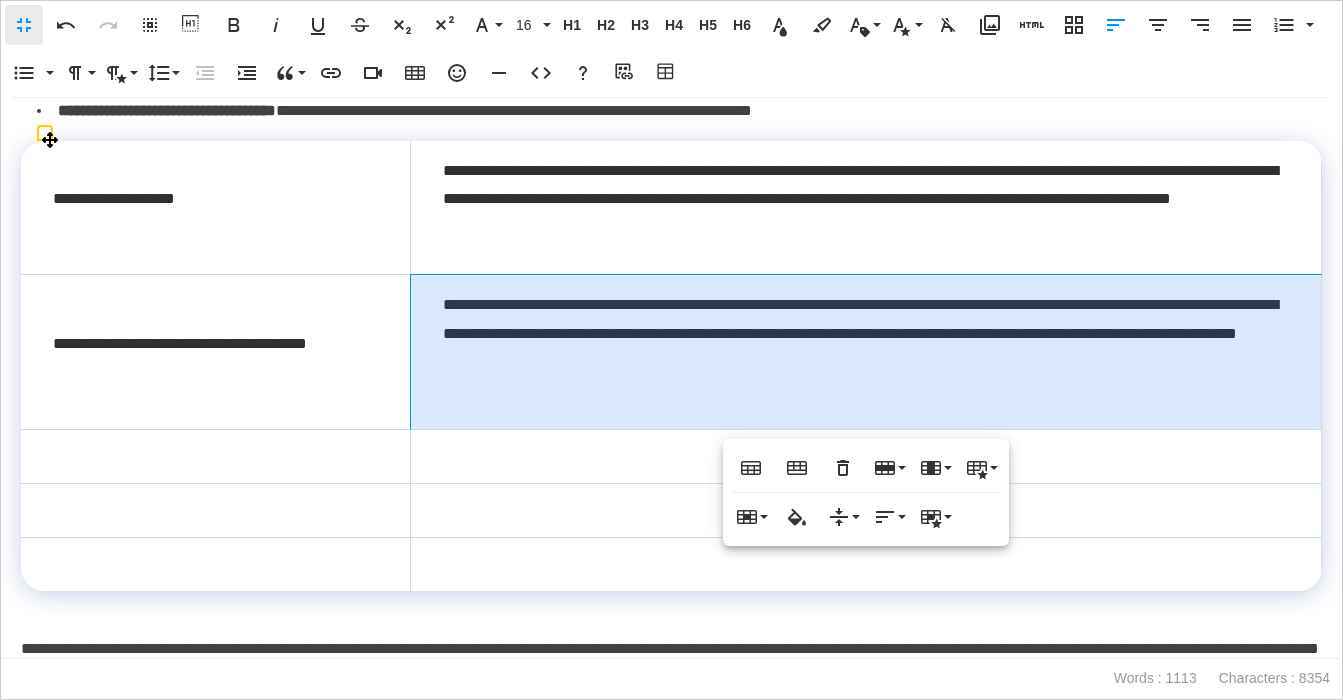 click on "**********" at bounding box center (866, 351) 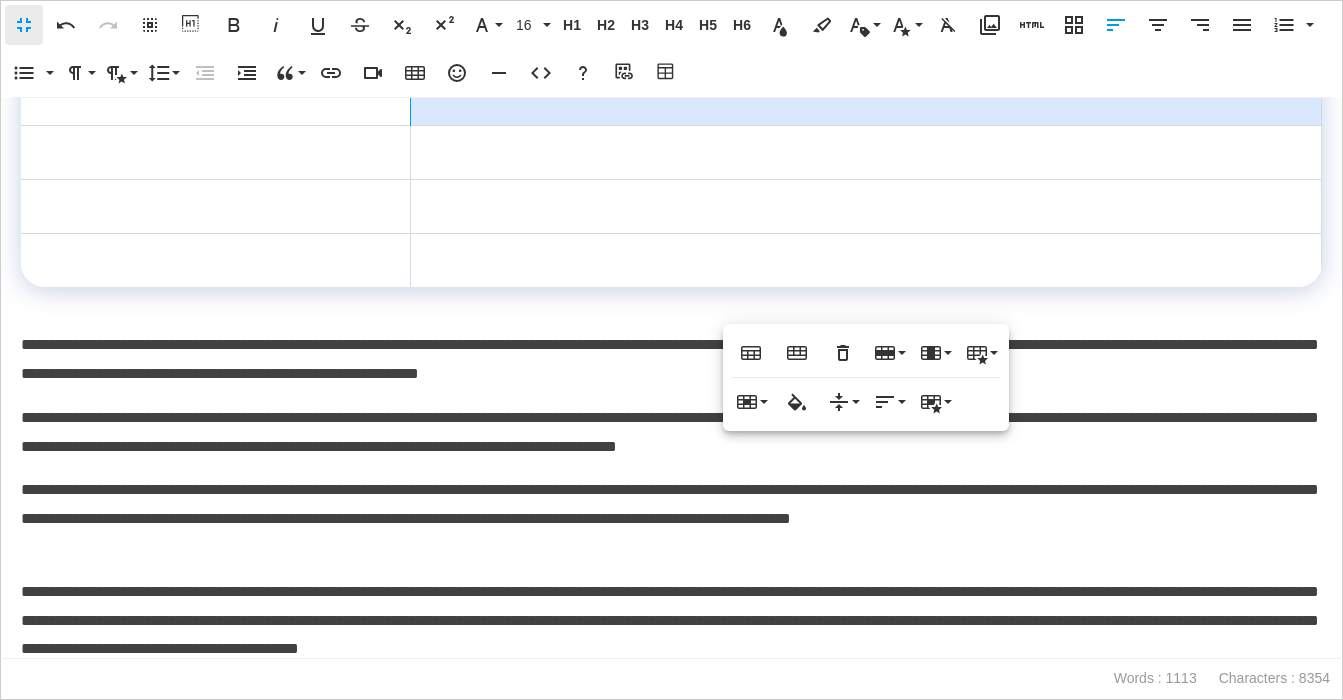 scroll, scrollTop: 1663, scrollLeft: 0, axis: vertical 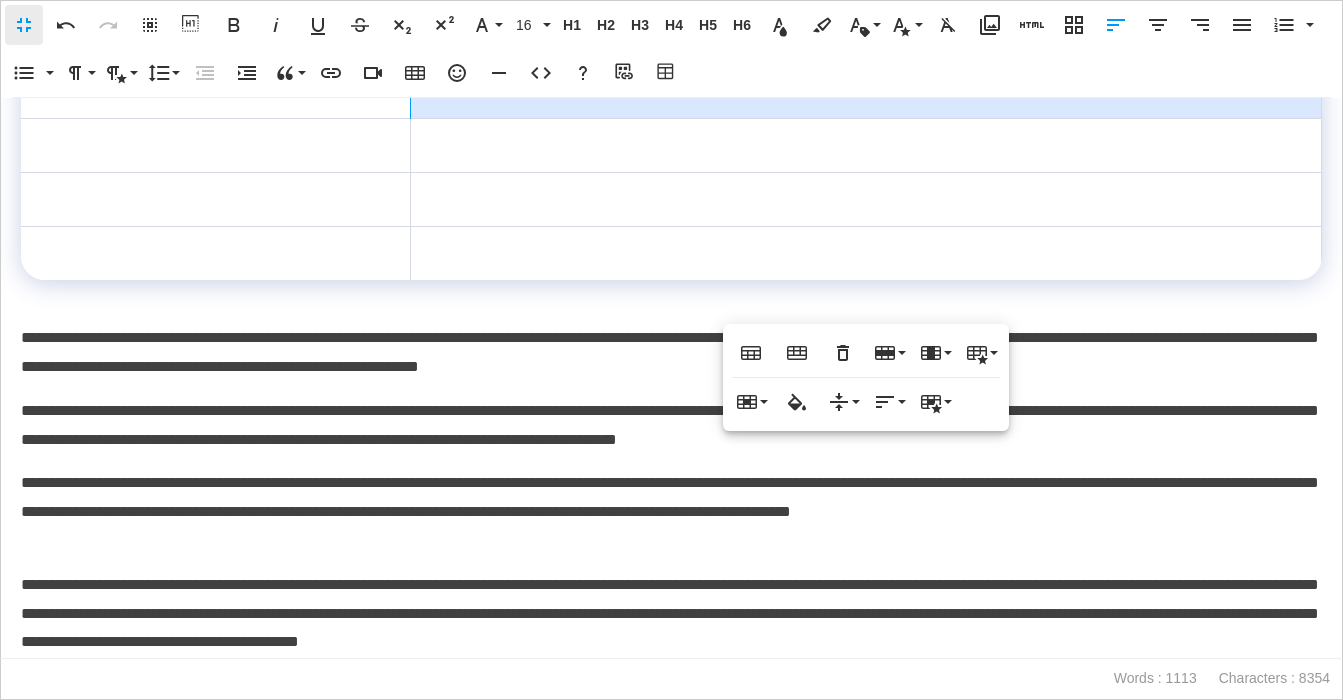 click on "**********" at bounding box center [671, 426] 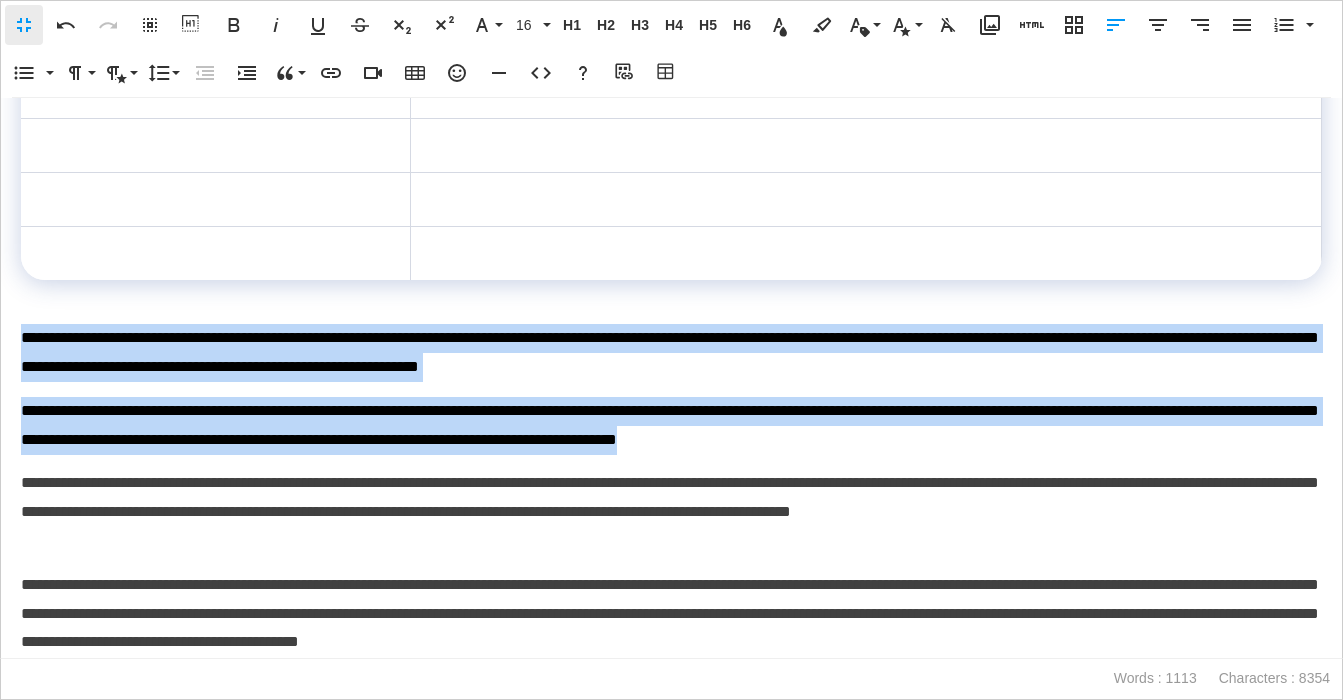 drag, startPoint x: 1127, startPoint y: 438, endPoint x: -12, endPoint y: 347, distance: 1142.6294 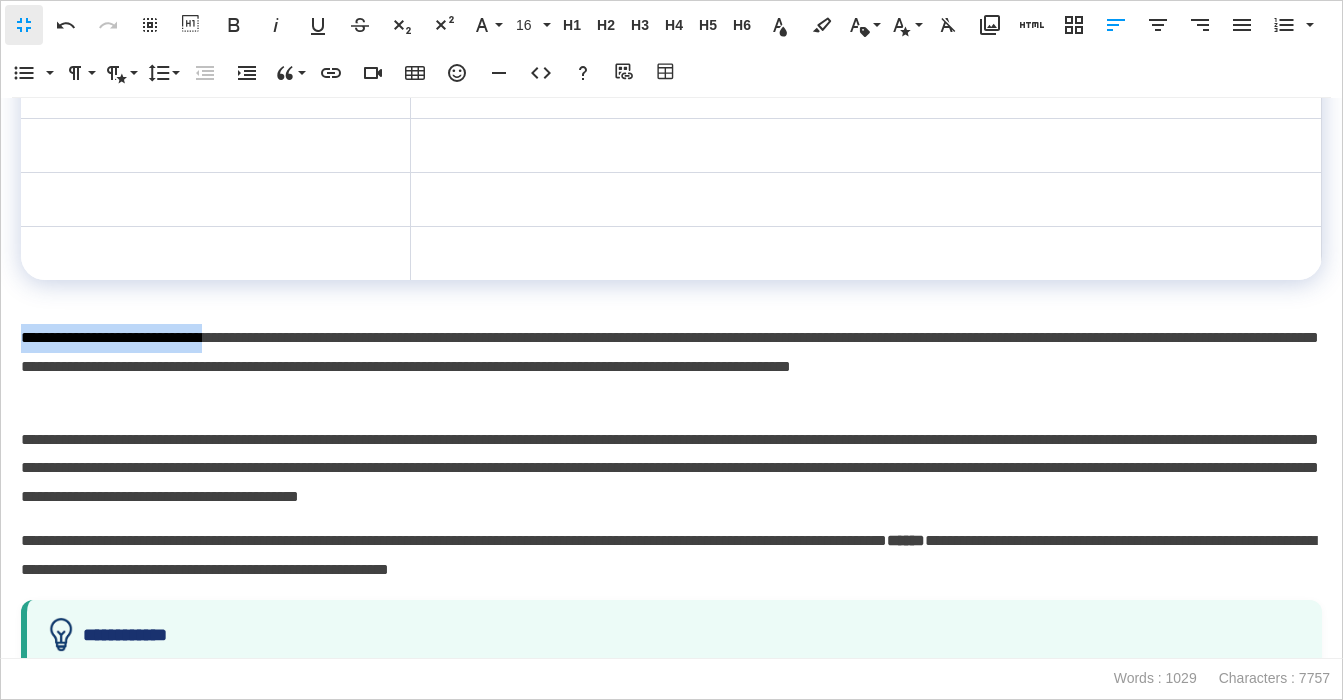 drag, startPoint x: 266, startPoint y: 339, endPoint x: 36, endPoint y: 341, distance: 230.0087 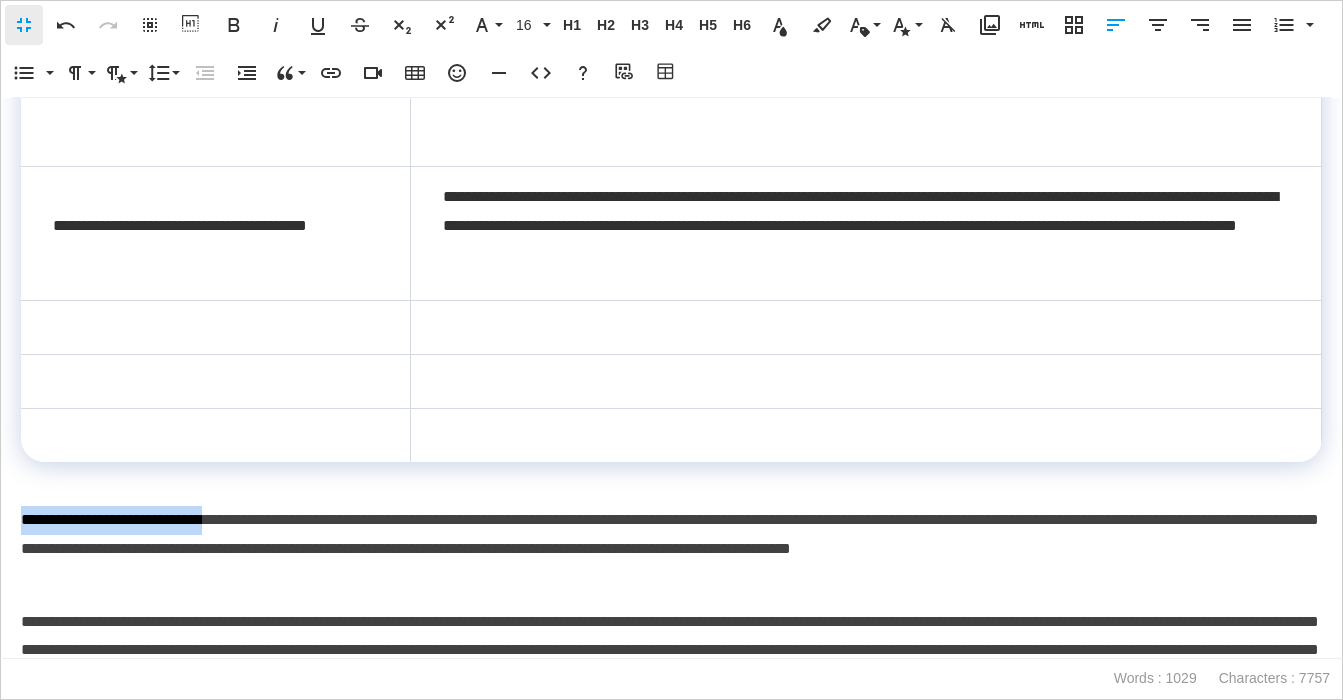 scroll, scrollTop: 1510, scrollLeft: 0, axis: vertical 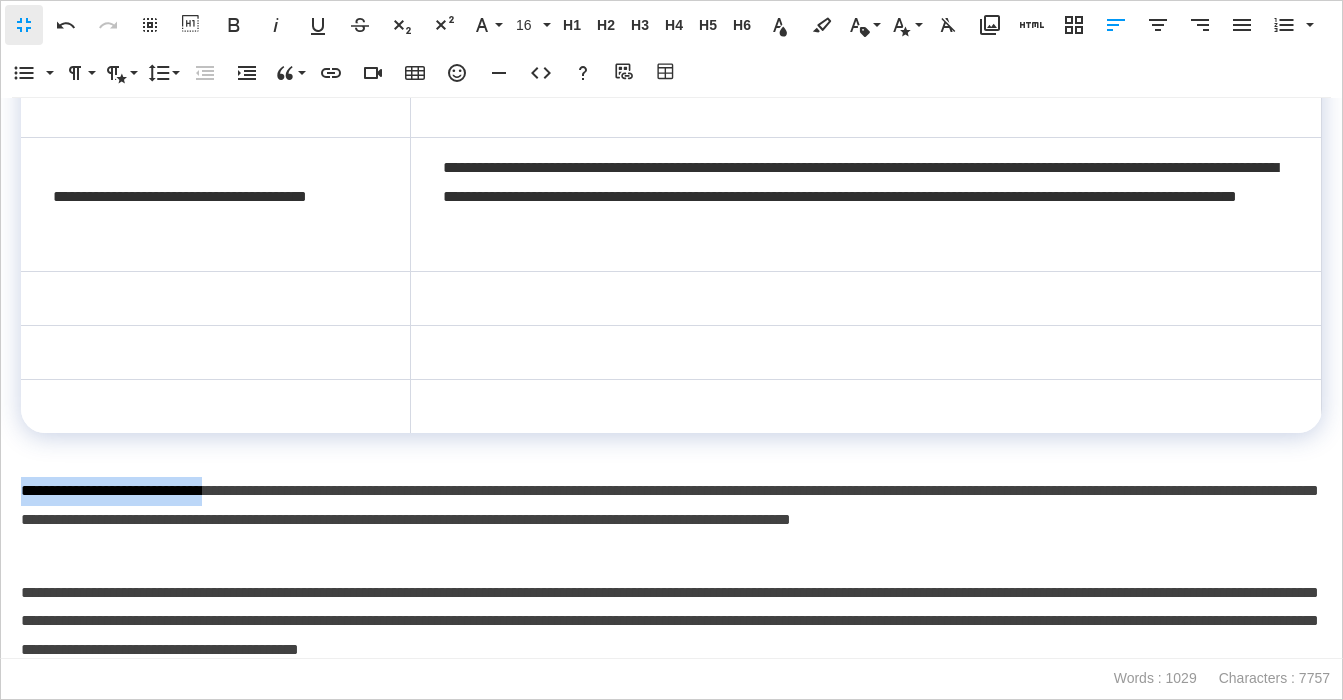 click at bounding box center (215, 299) 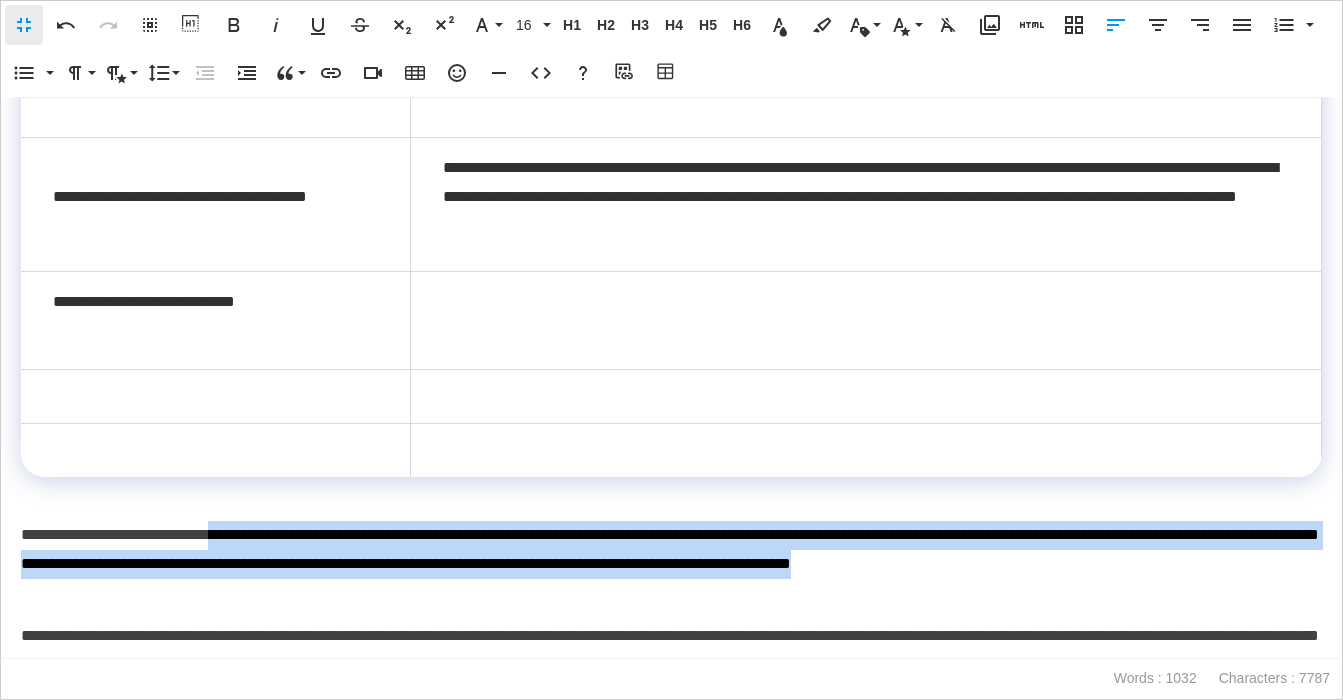 drag, startPoint x: 274, startPoint y: 537, endPoint x: 461, endPoint y: 589, distance: 194.09534 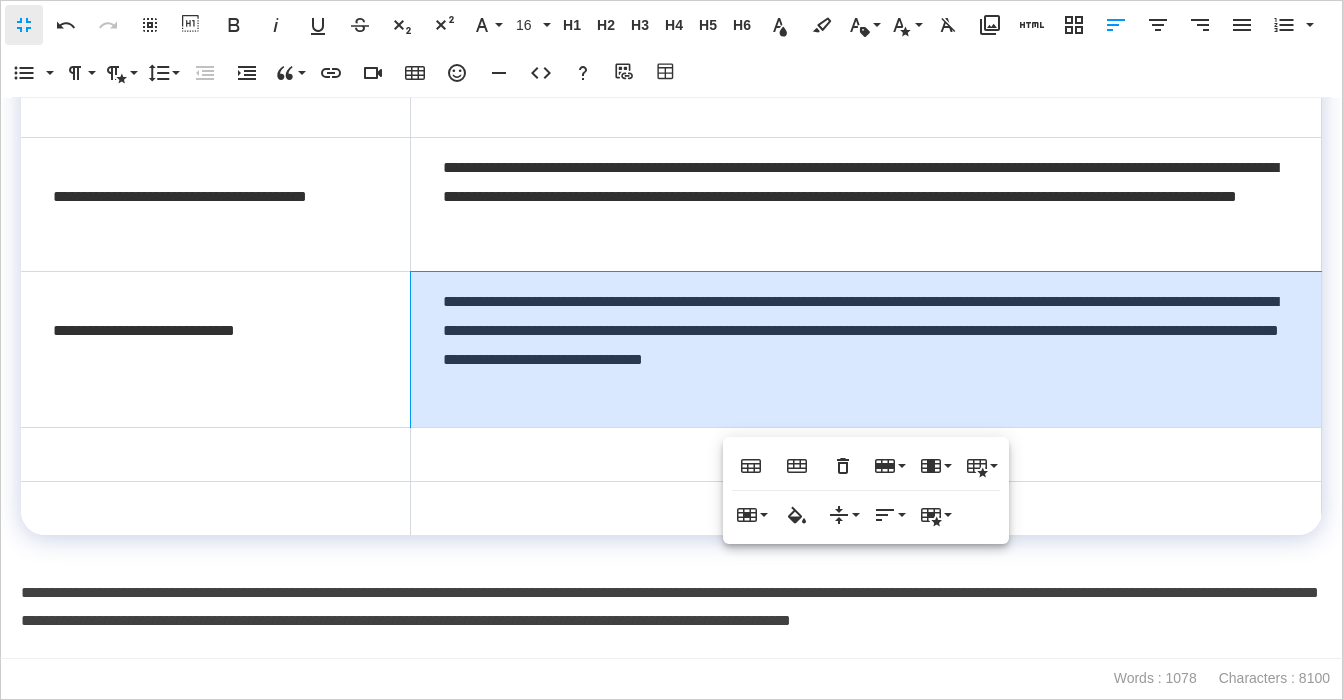 click at bounding box center [866, 454] 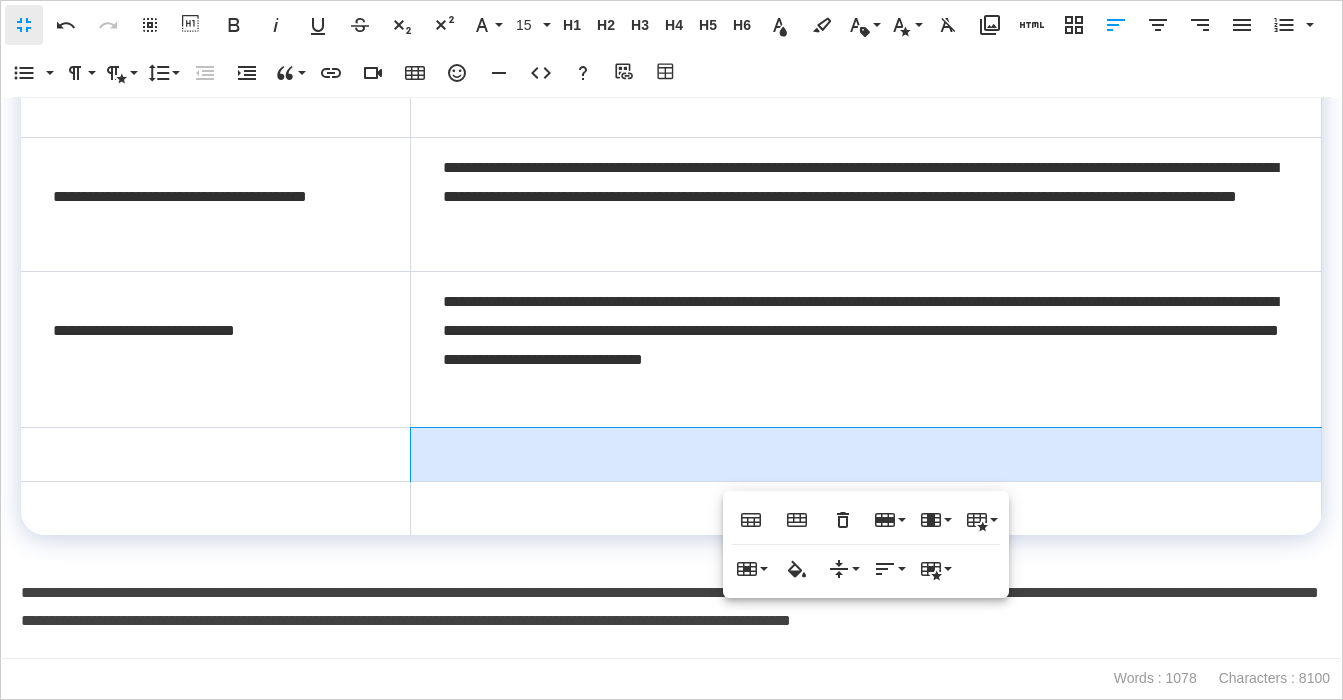 click on "**********" at bounding box center [866, 349] 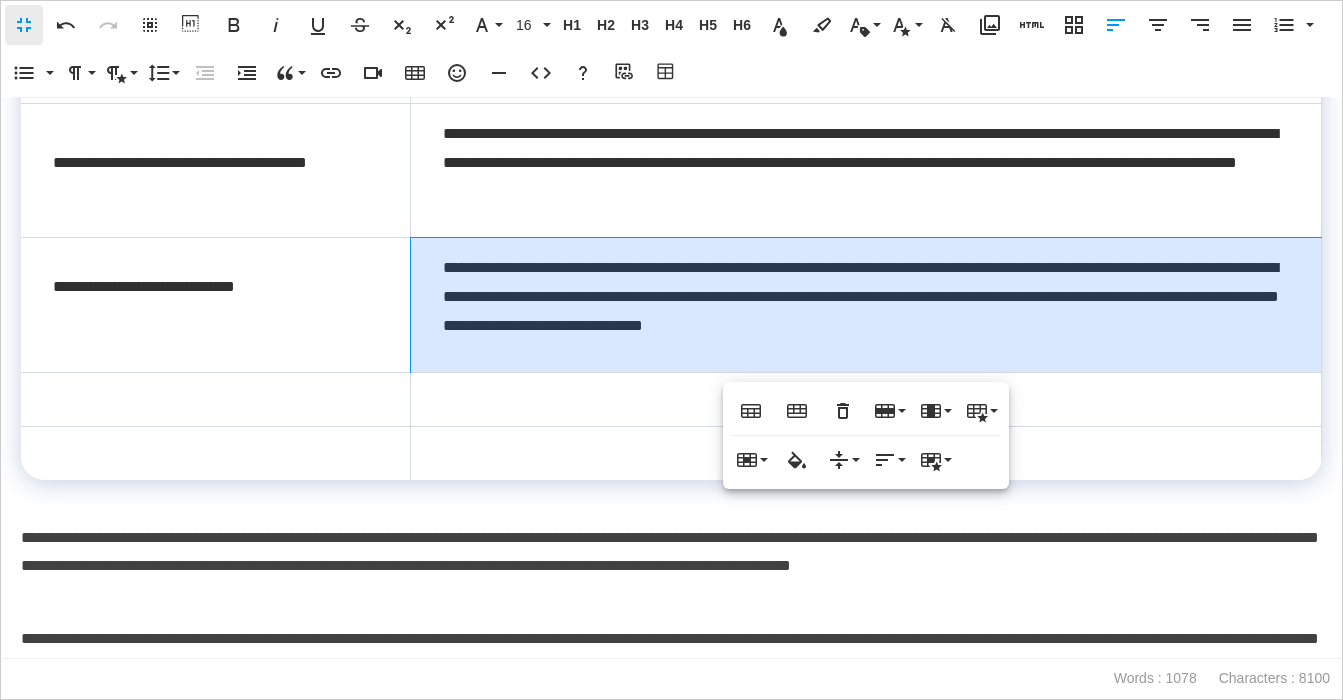 scroll, scrollTop: 1704, scrollLeft: 0, axis: vertical 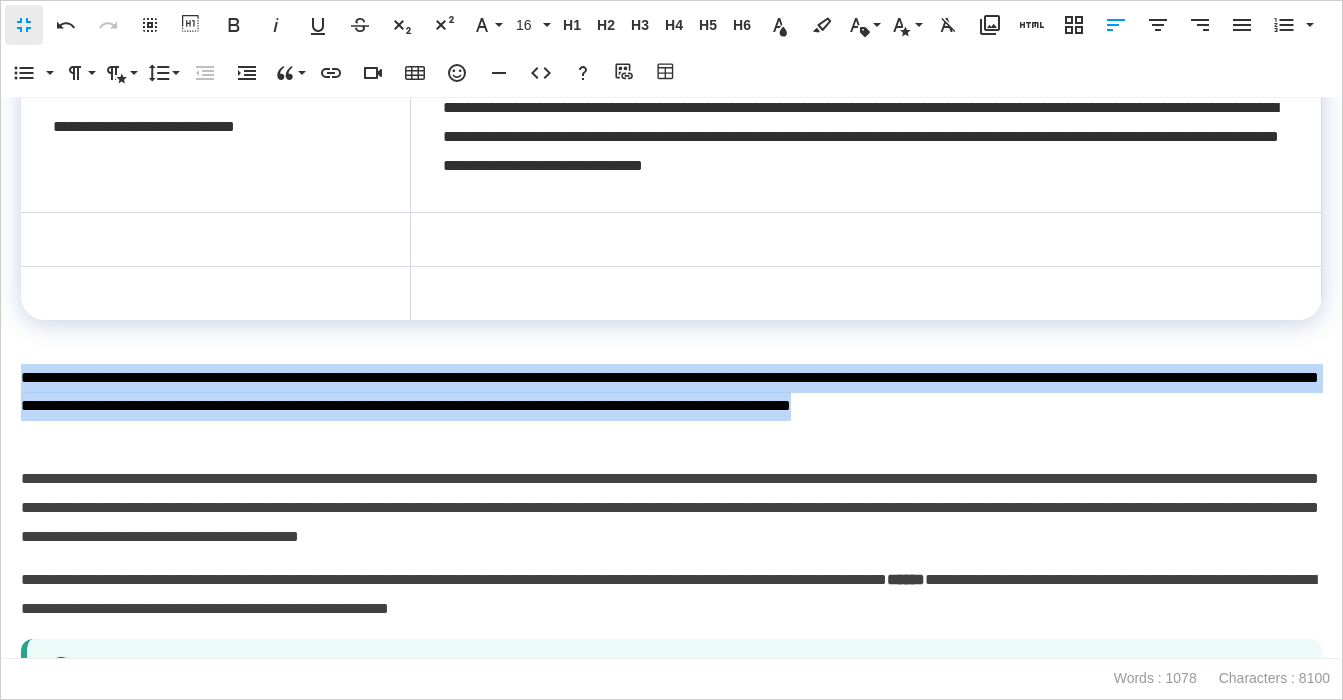click on "**********" at bounding box center (671, 0) 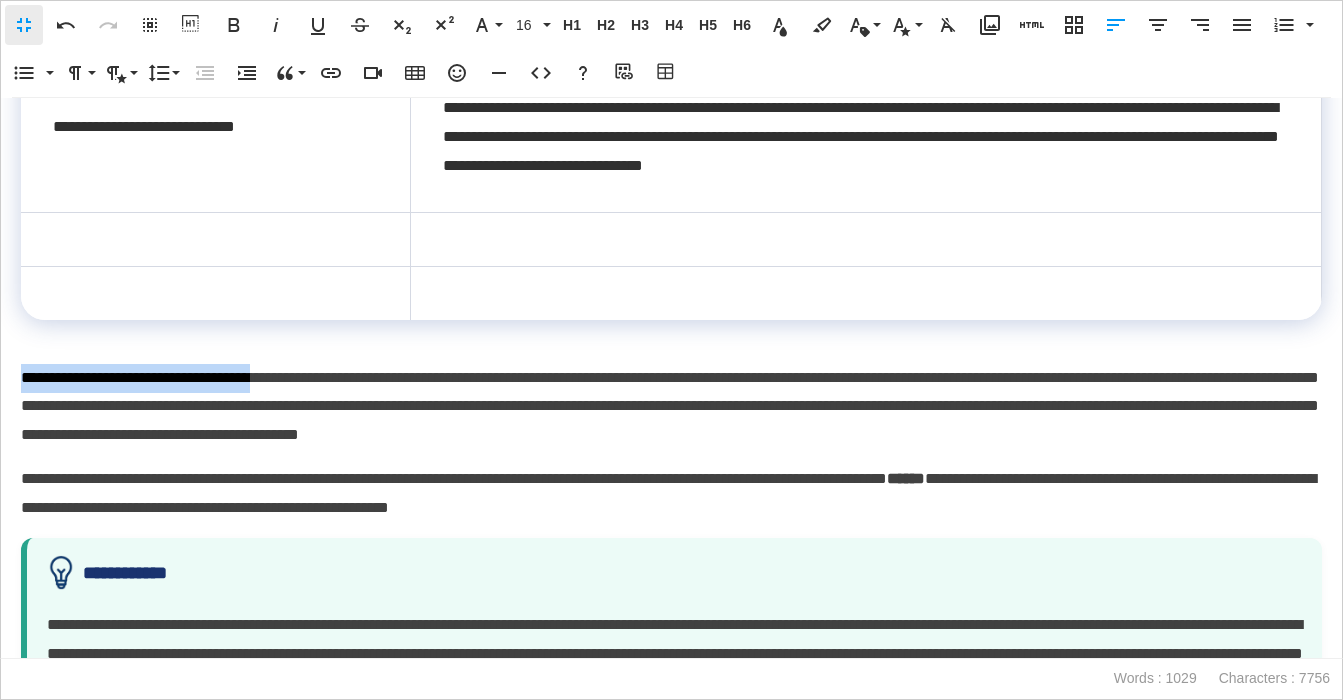 drag, startPoint x: 322, startPoint y: 380, endPoint x: -1, endPoint y: 380, distance: 323 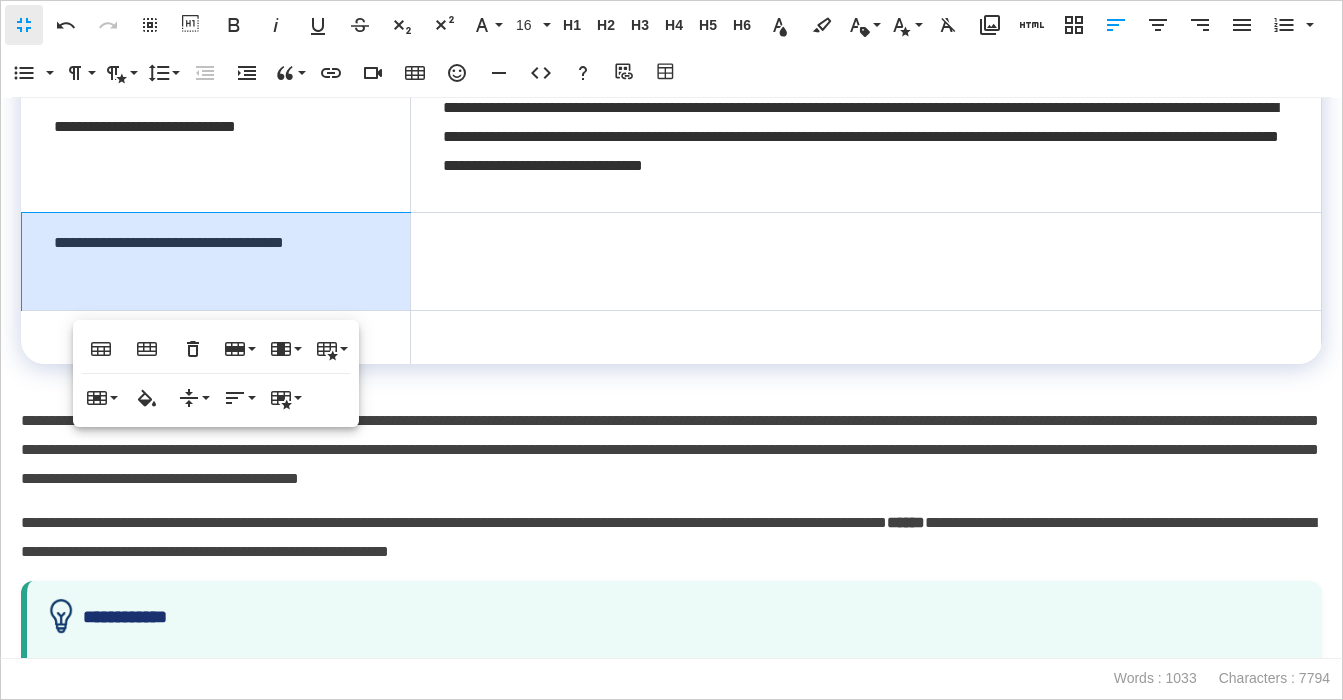click on "**********" at bounding box center (216, 261) 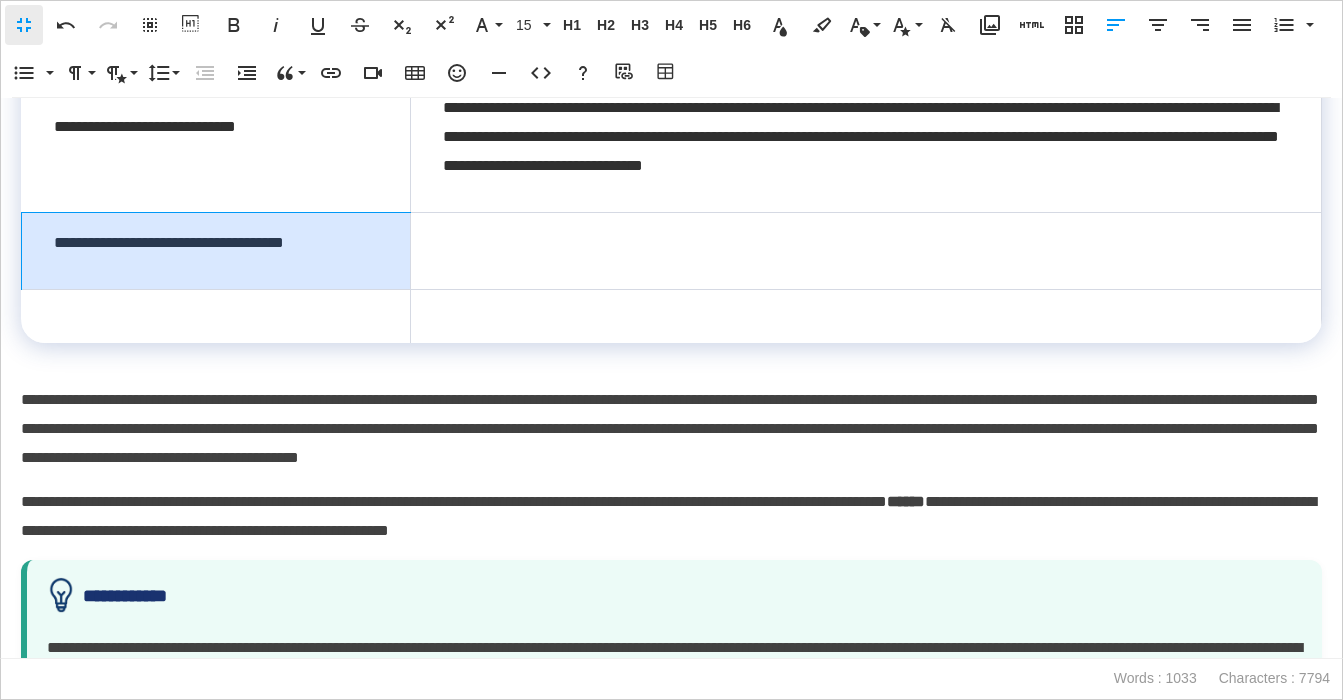 click on "**********" at bounding box center [671, 429] 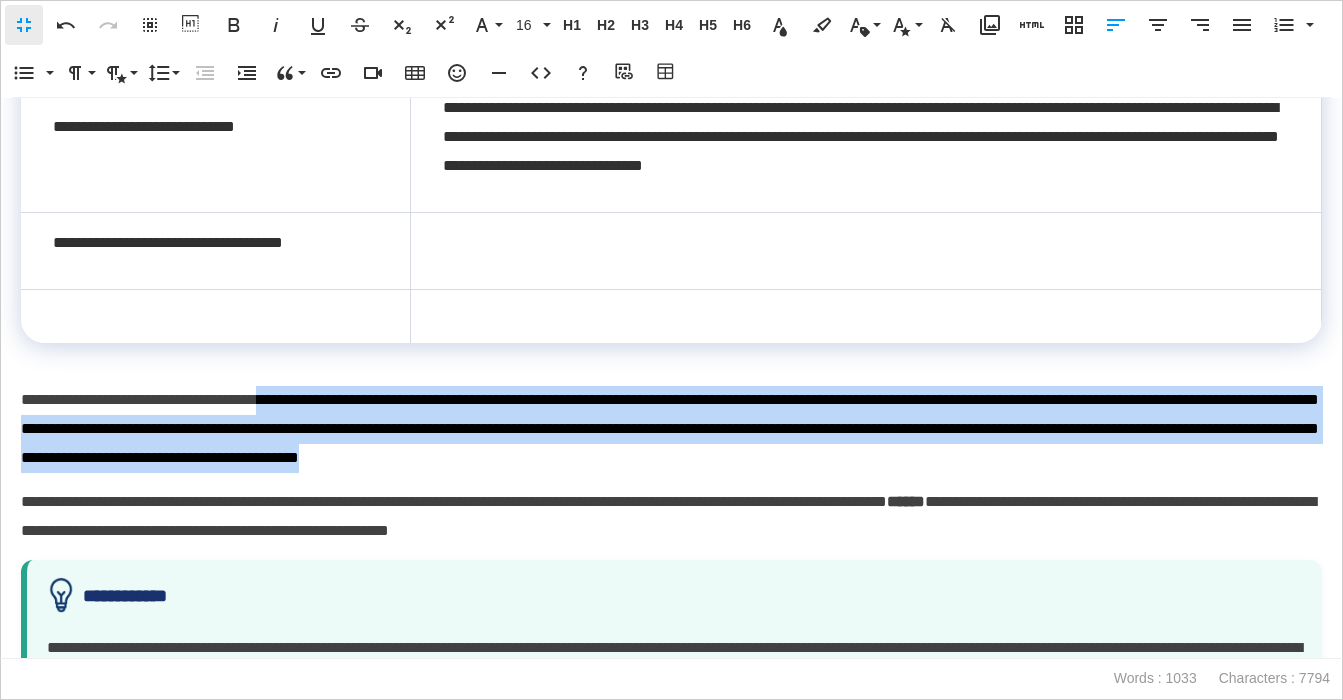 drag, startPoint x: 326, startPoint y: 400, endPoint x: 1136, endPoint y: 464, distance: 812.5245 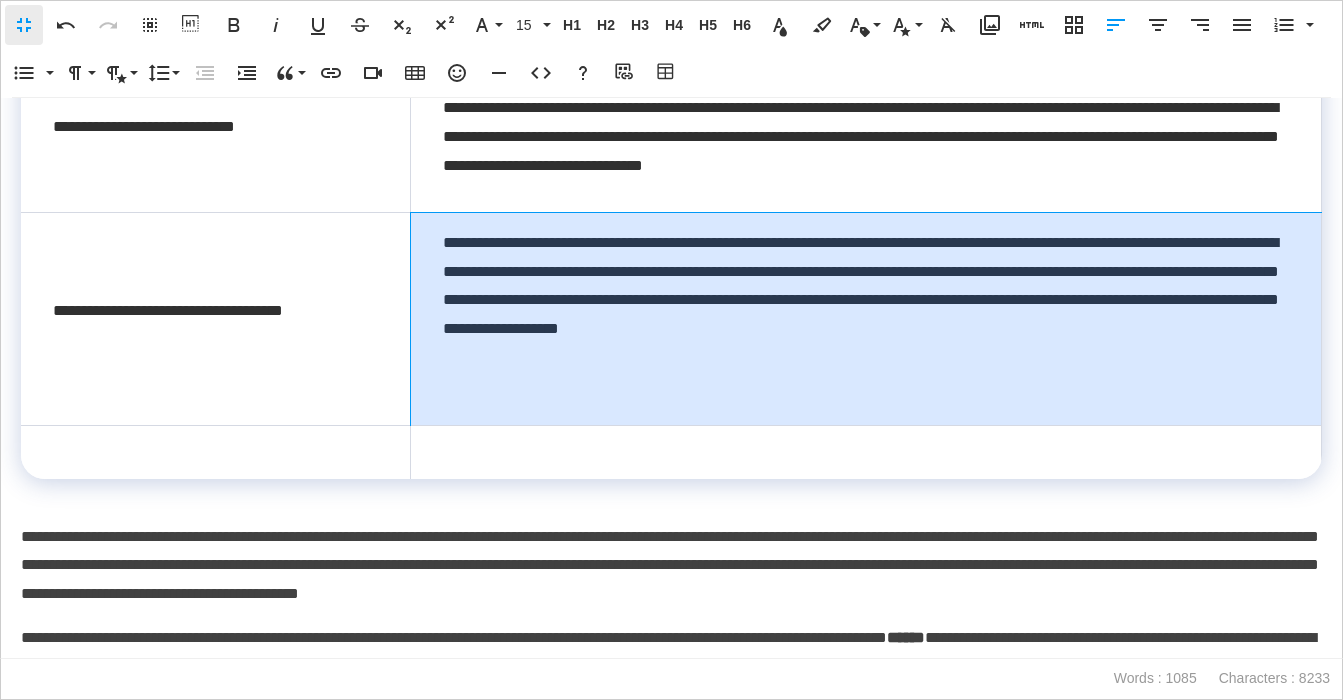 click on "**********" at bounding box center (866, 318) 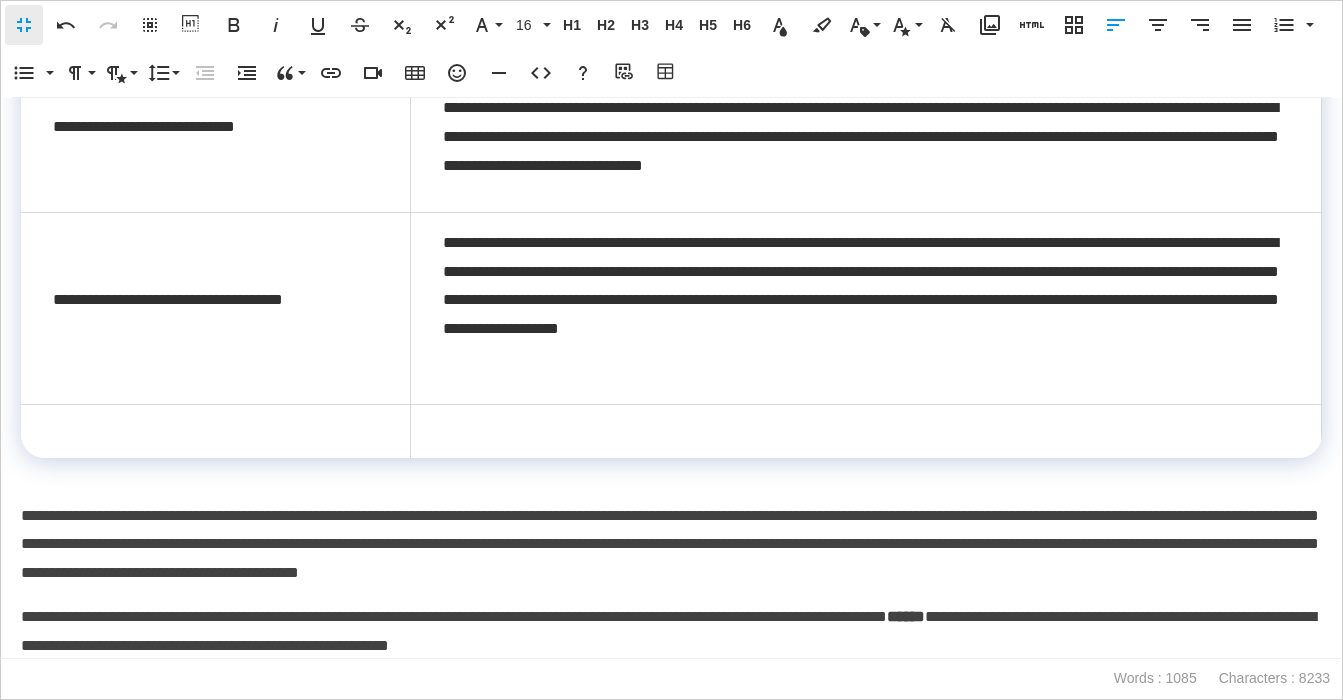 click on "**********" at bounding box center (671, 545) 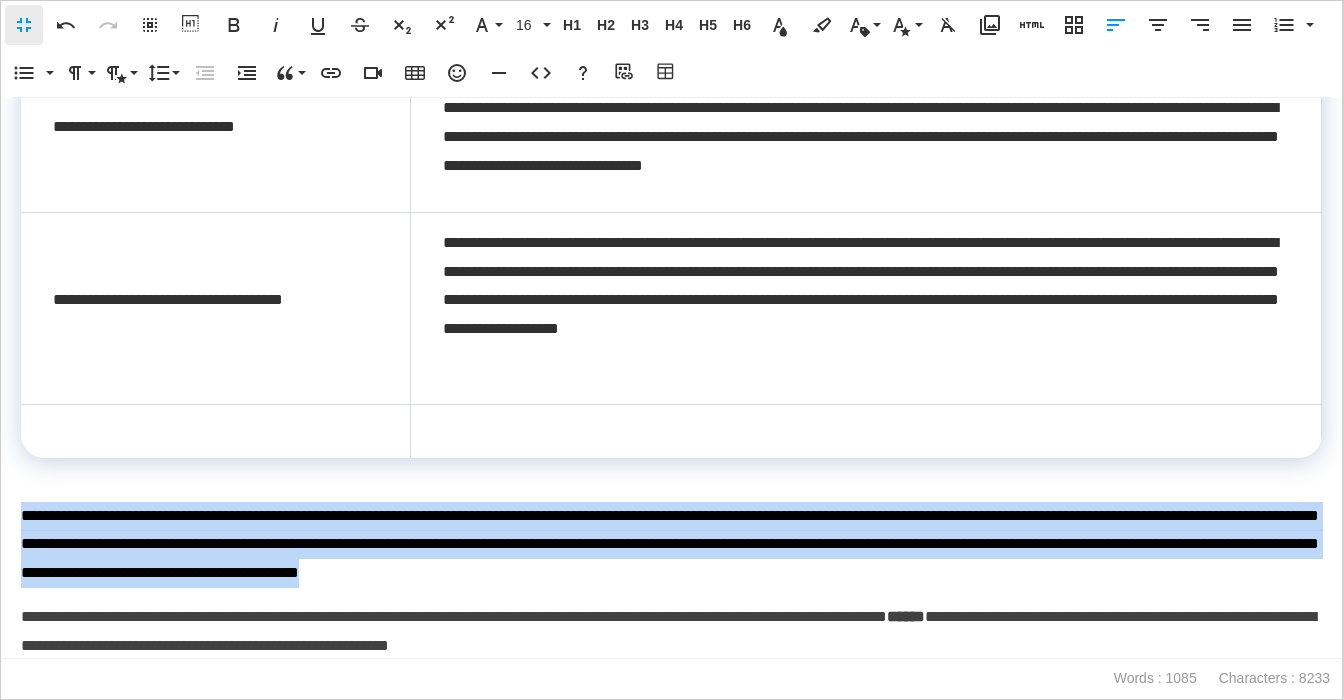 drag, startPoint x: 1013, startPoint y: 570, endPoint x: 13, endPoint y: 522, distance: 1001.15137 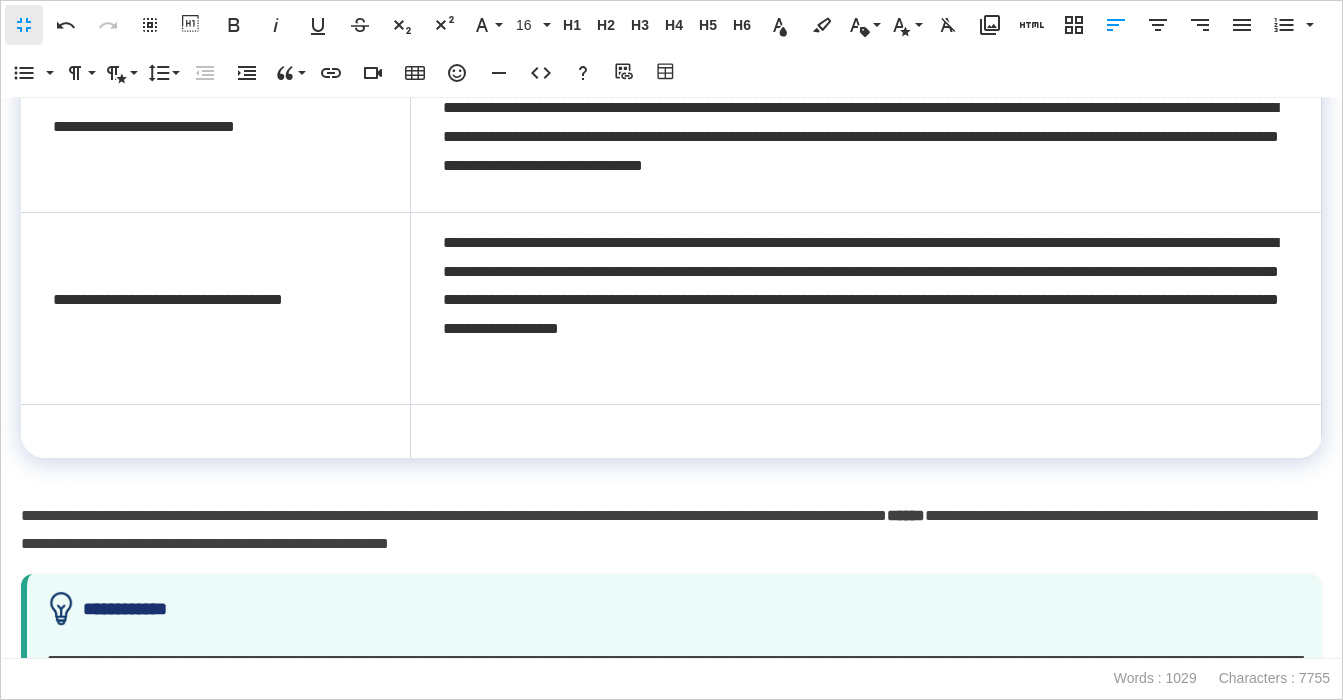 click on "**********" at bounding box center (671, 531) 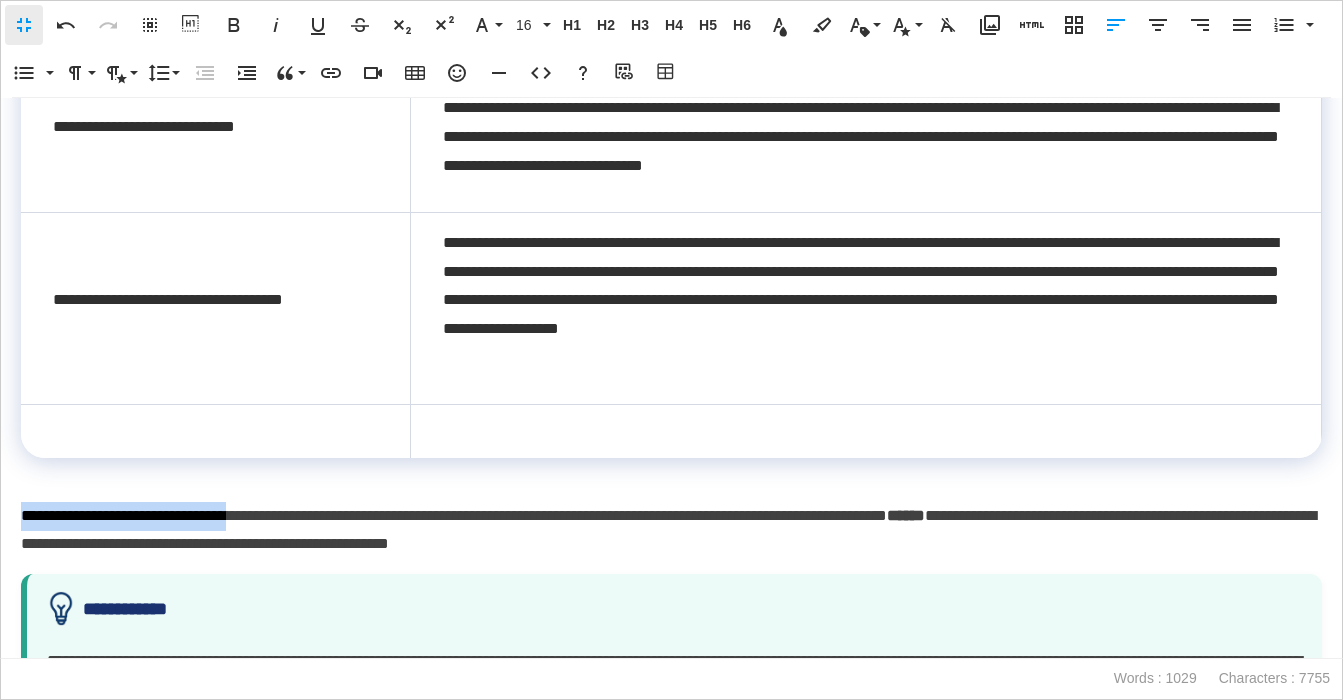 drag, startPoint x: 232, startPoint y: 514, endPoint x: 8, endPoint y: 510, distance: 224.0357 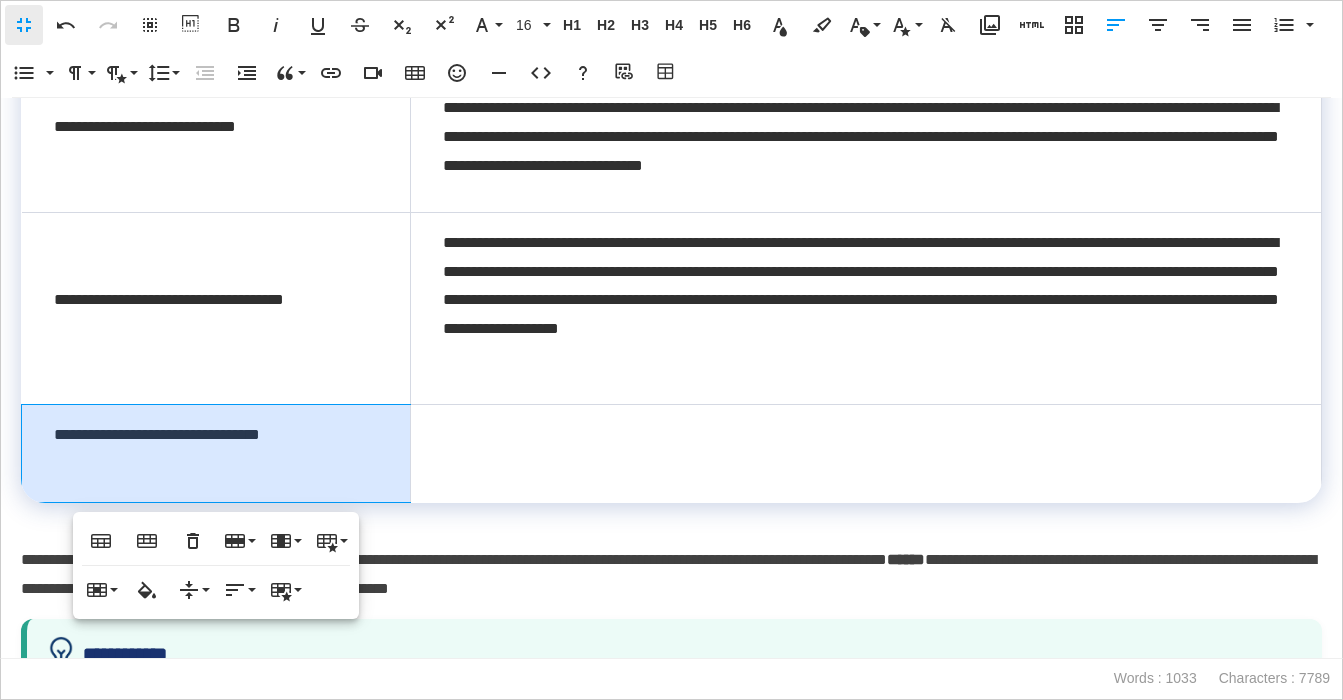 click on "**********" at bounding box center [216, 453] 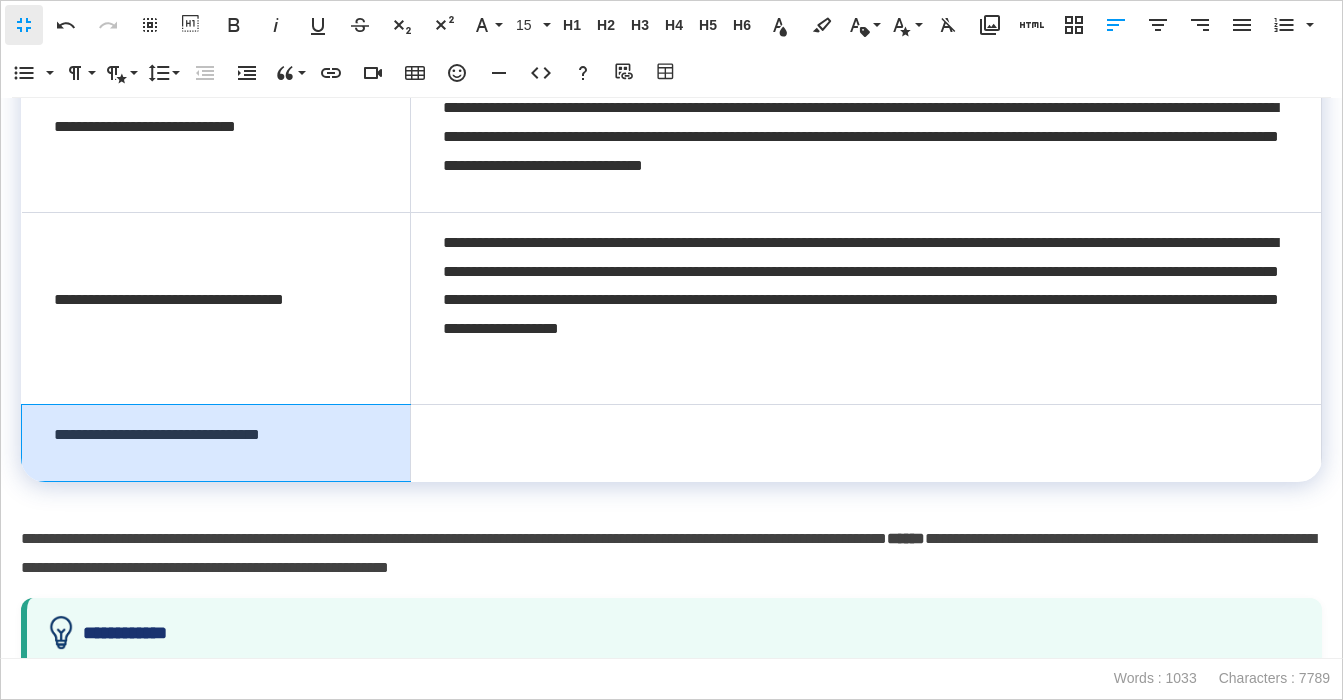 click on "**********" at bounding box center (671, 554) 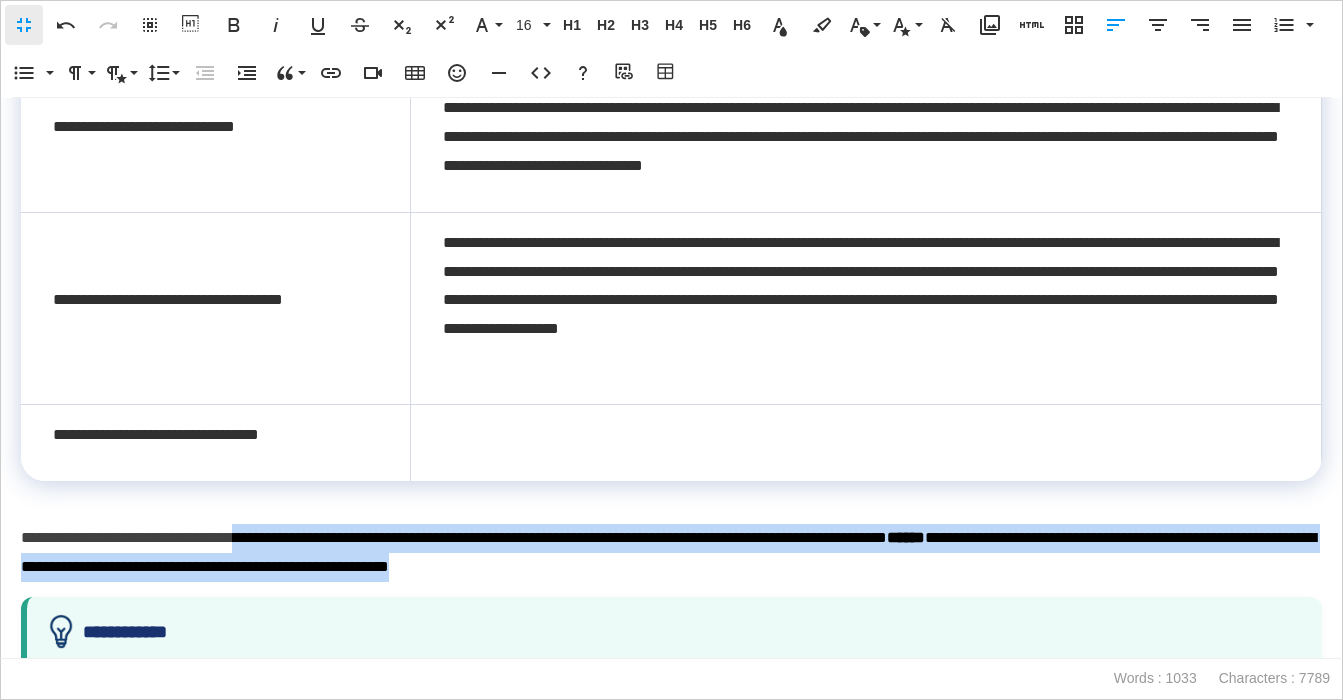 drag, startPoint x: 295, startPoint y: 539, endPoint x: 956, endPoint y: 560, distance: 661.3335 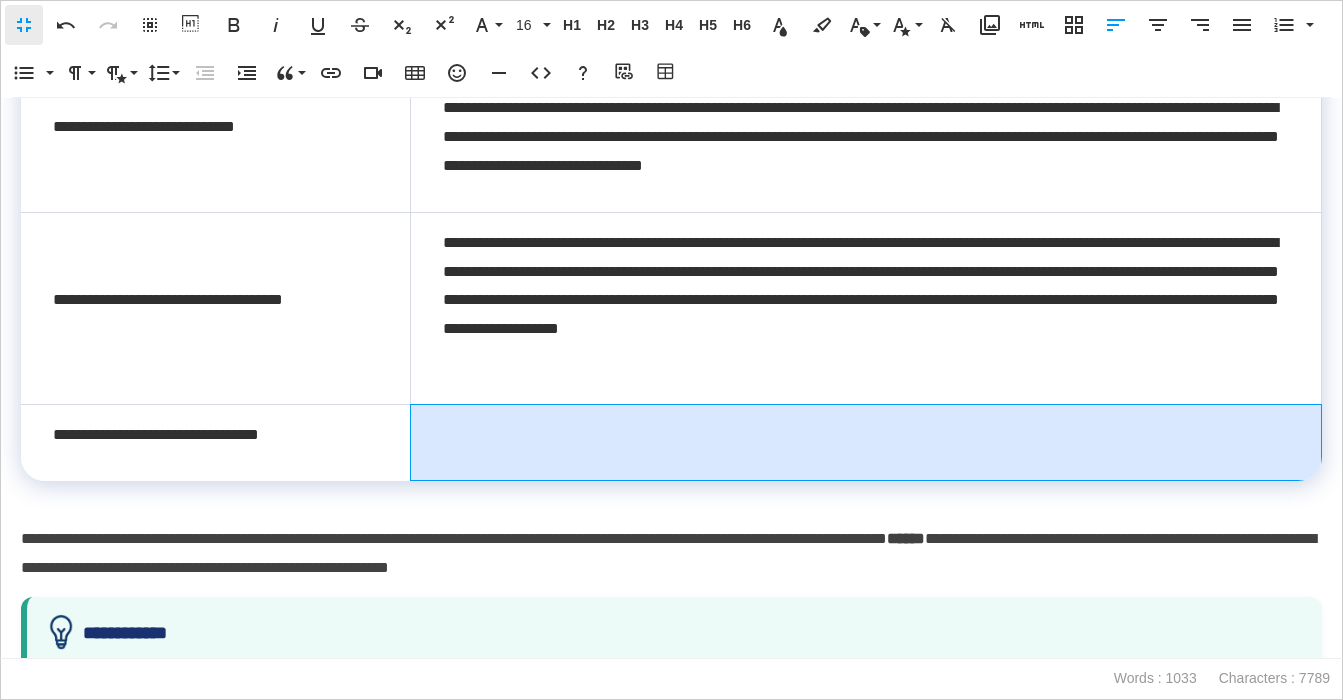 click at bounding box center [866, 442] 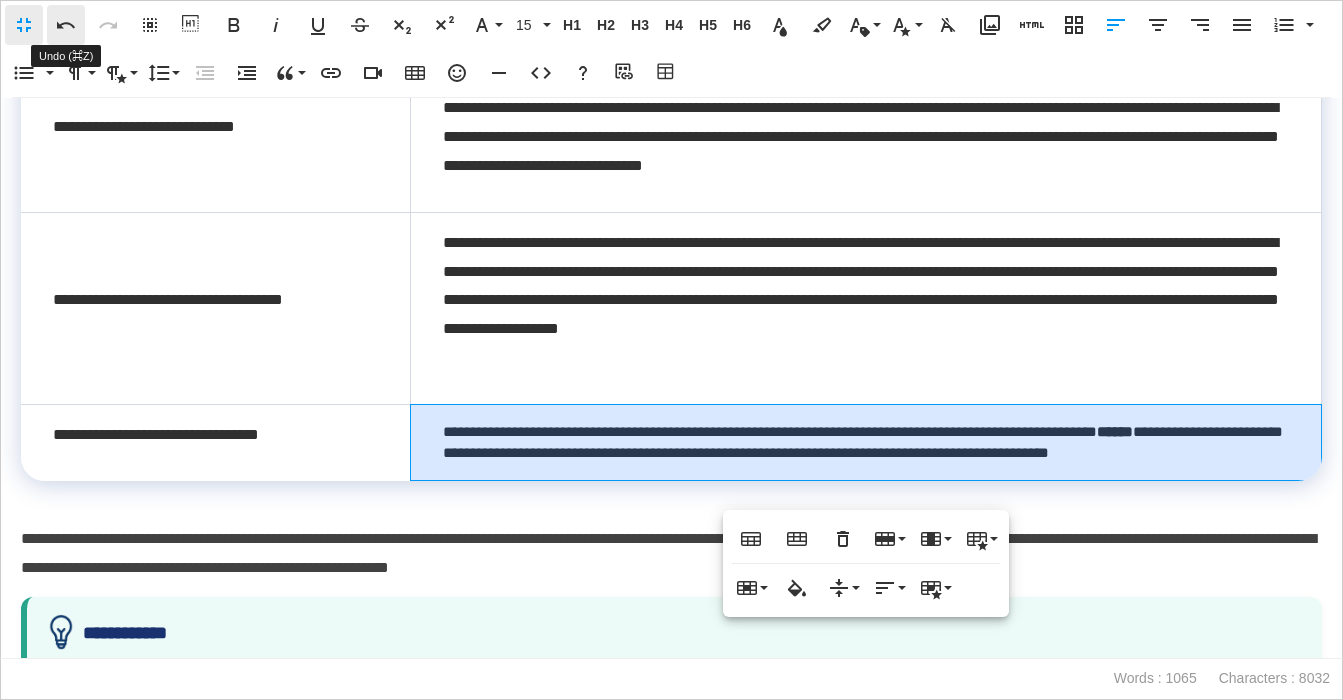 click 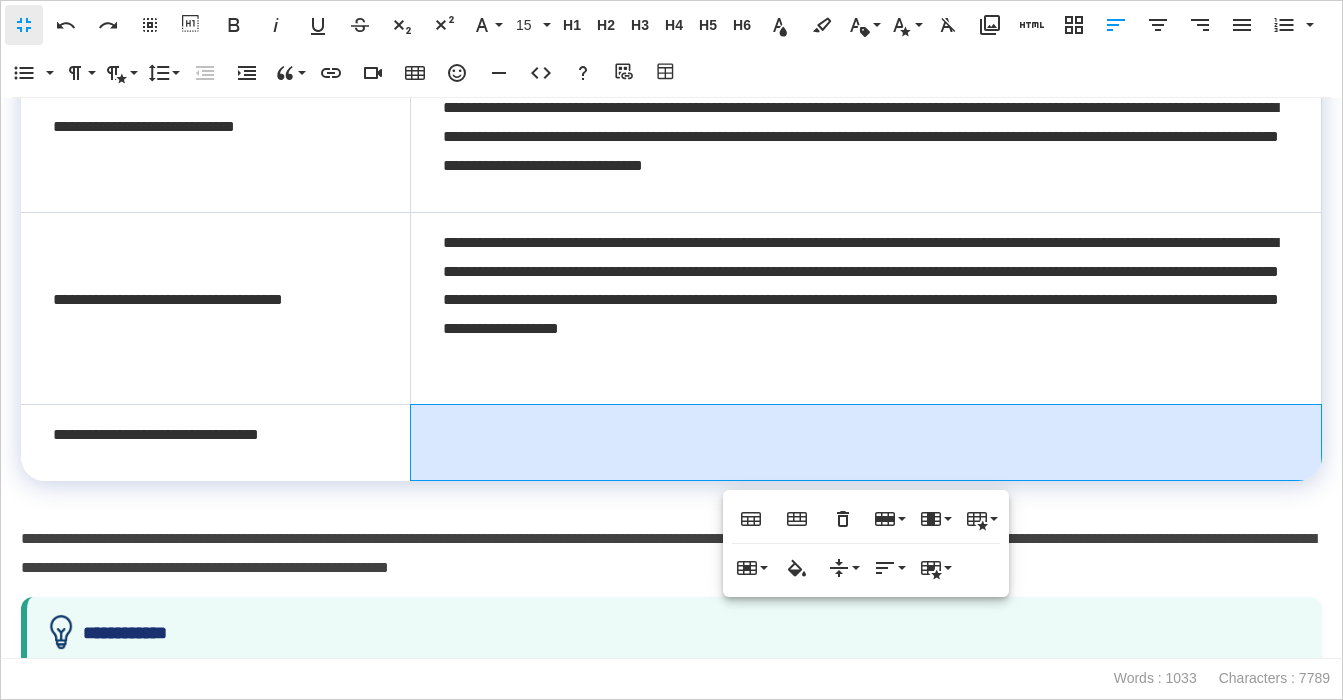 click on "**********" at bounding box center [671, 554] 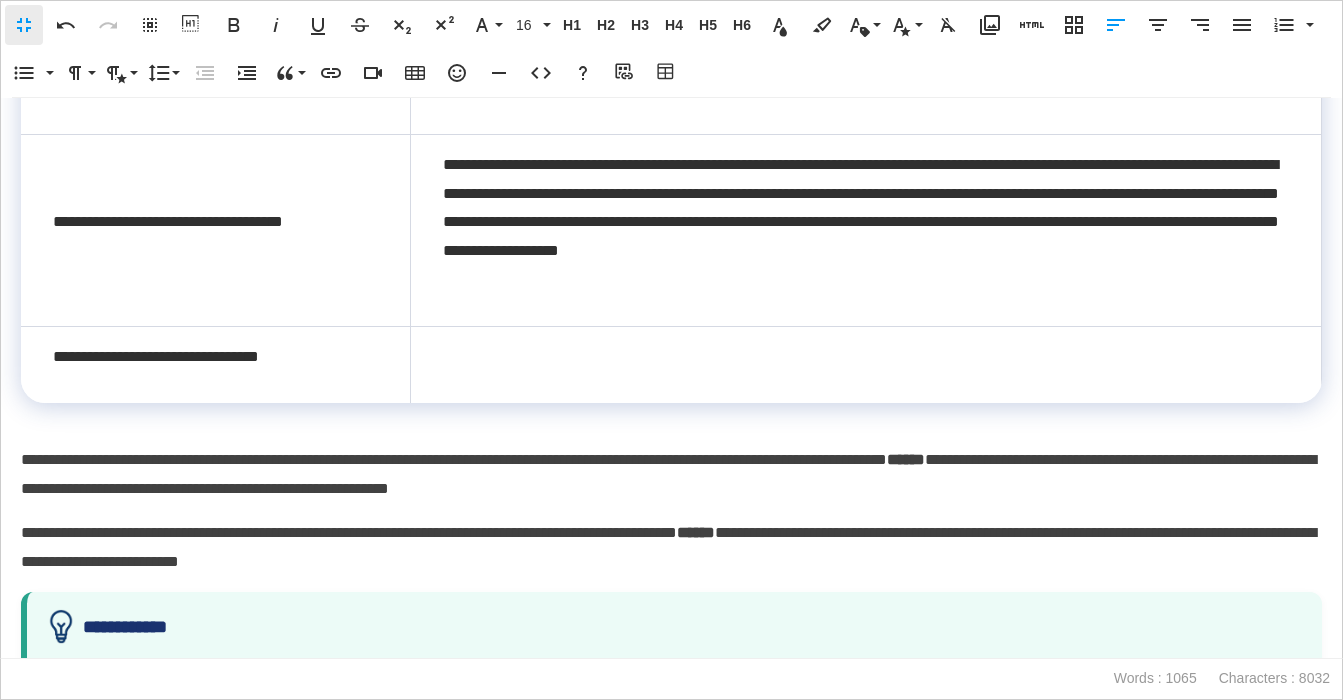 scroll, scrollTop: 1838, scrollLeft: 0, axis: vertical 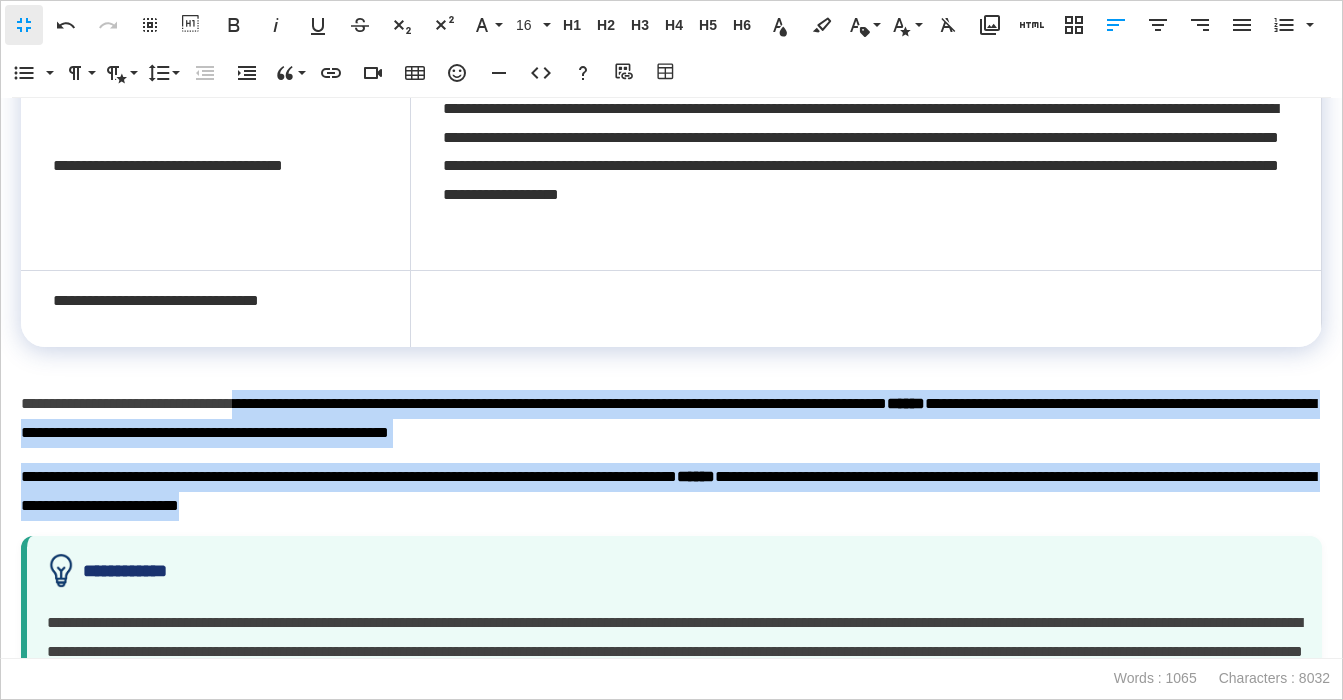 drag, startPoint x: 610, startPoint y: 501, endPoint x: 296, endPoint y: 412, distance: 326.36942 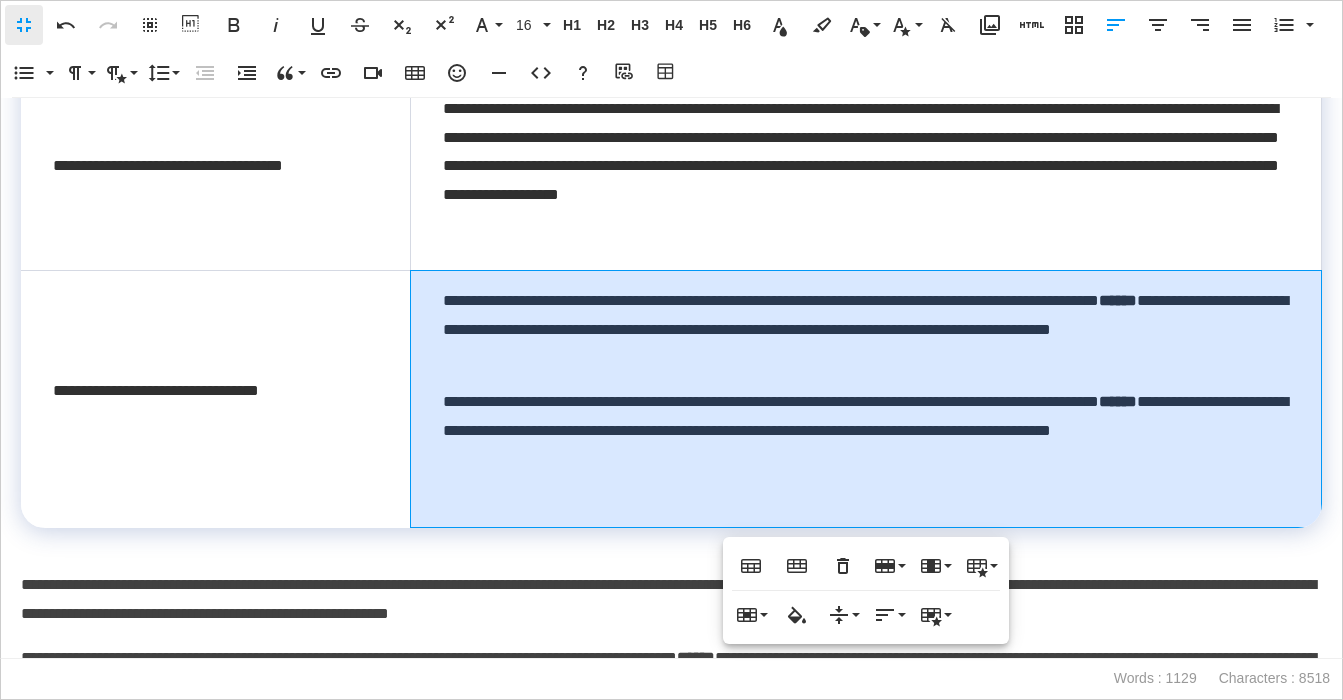 click on "**********" at bounding box center (866, 398) 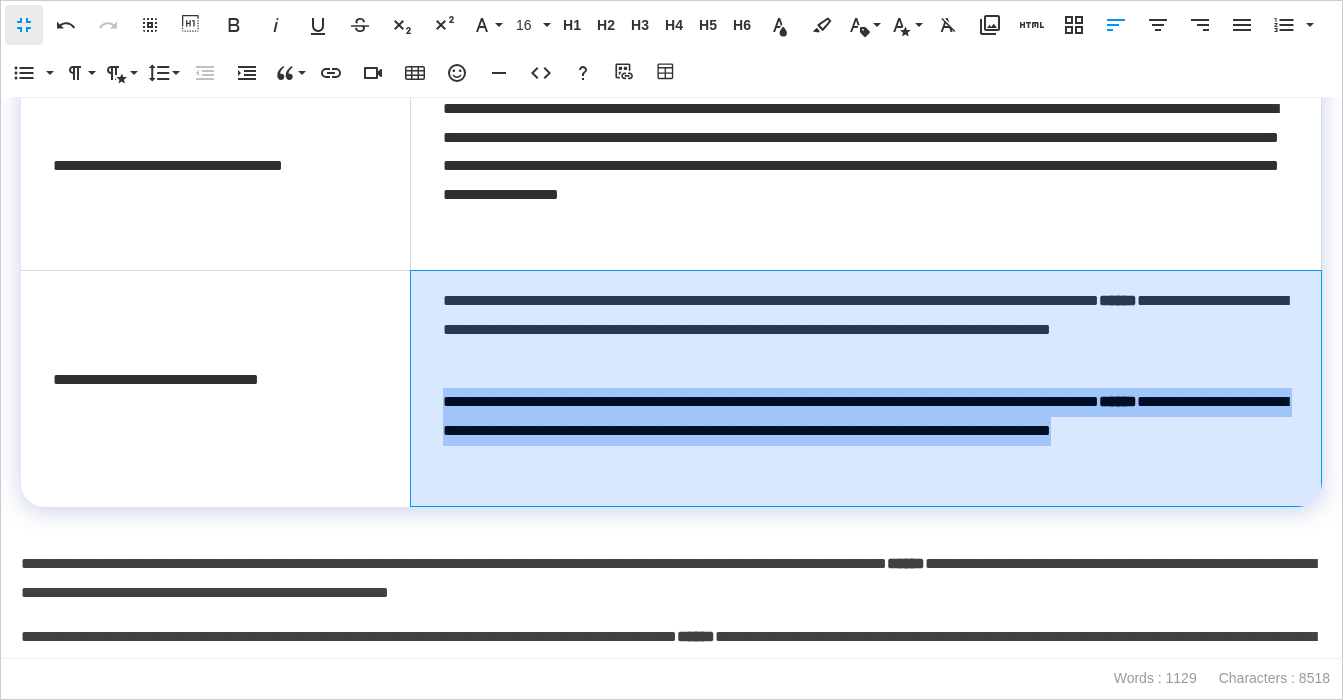 drag, startPoint x: 752, startPoint y: 462, endPoint x: 433, endPoint y: 402, distance: 324.5936 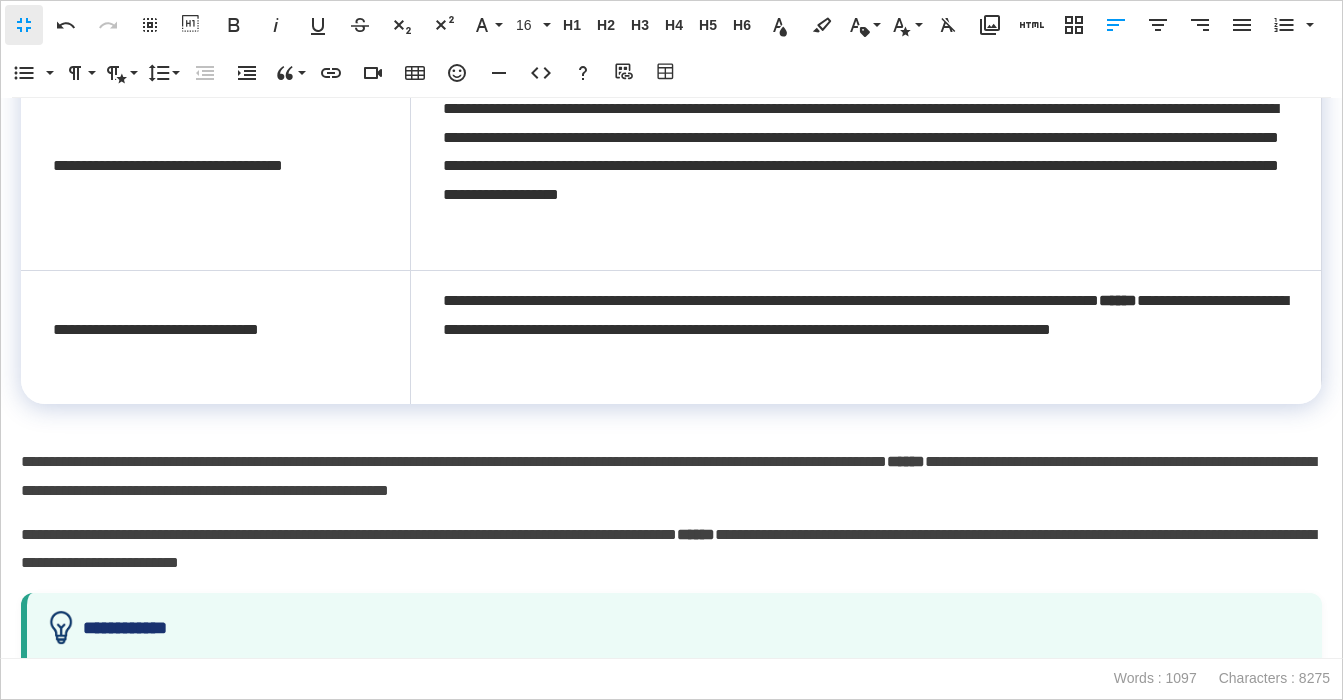 click on "**********" at bounding box center (671, 550) 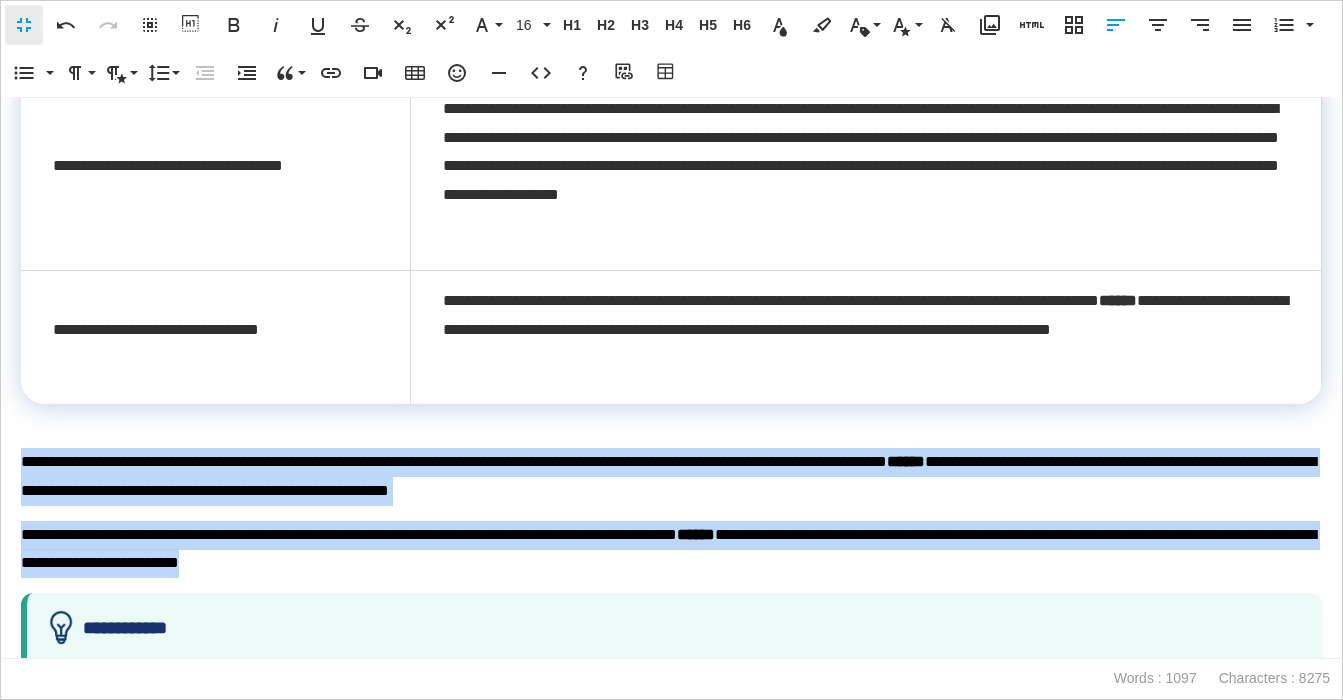 drag, startPoint x: 54, startPoint y: 454, endPoint x: -19, endPoint y: 445, distance: 73.552704 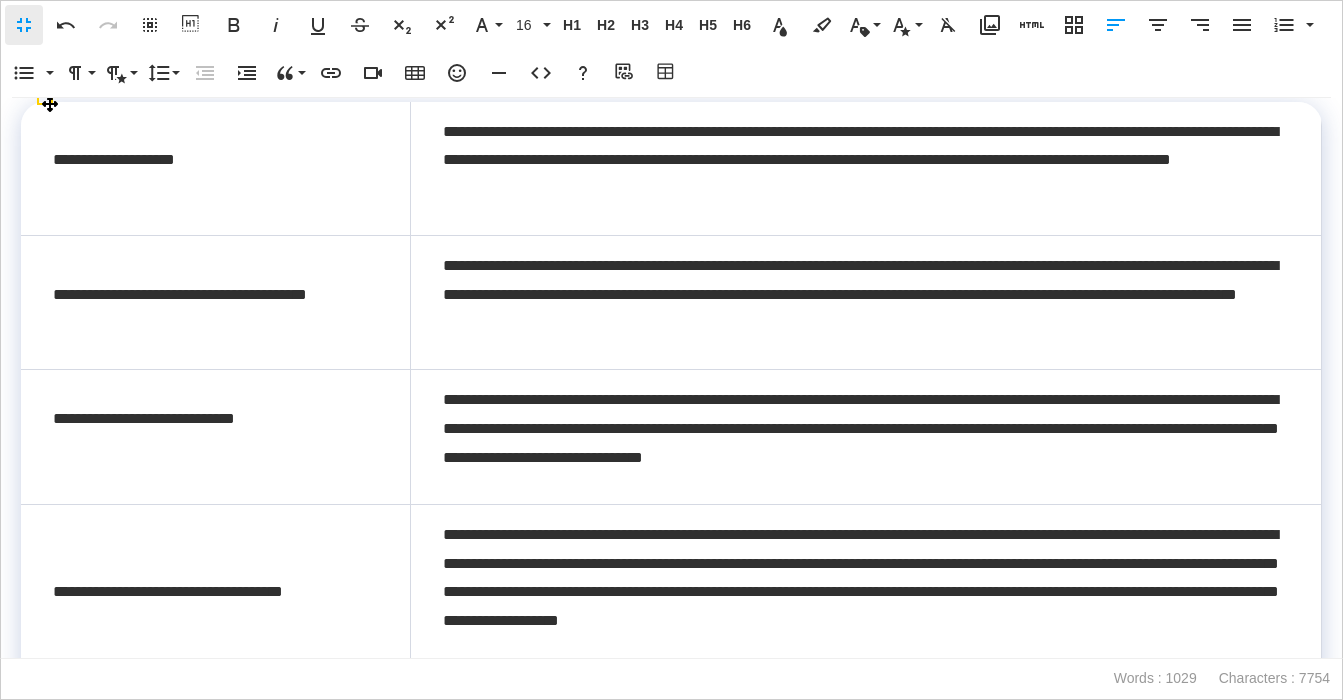 scroll, scrollTop: 1409, scrollLeft: 0, axis: vertical 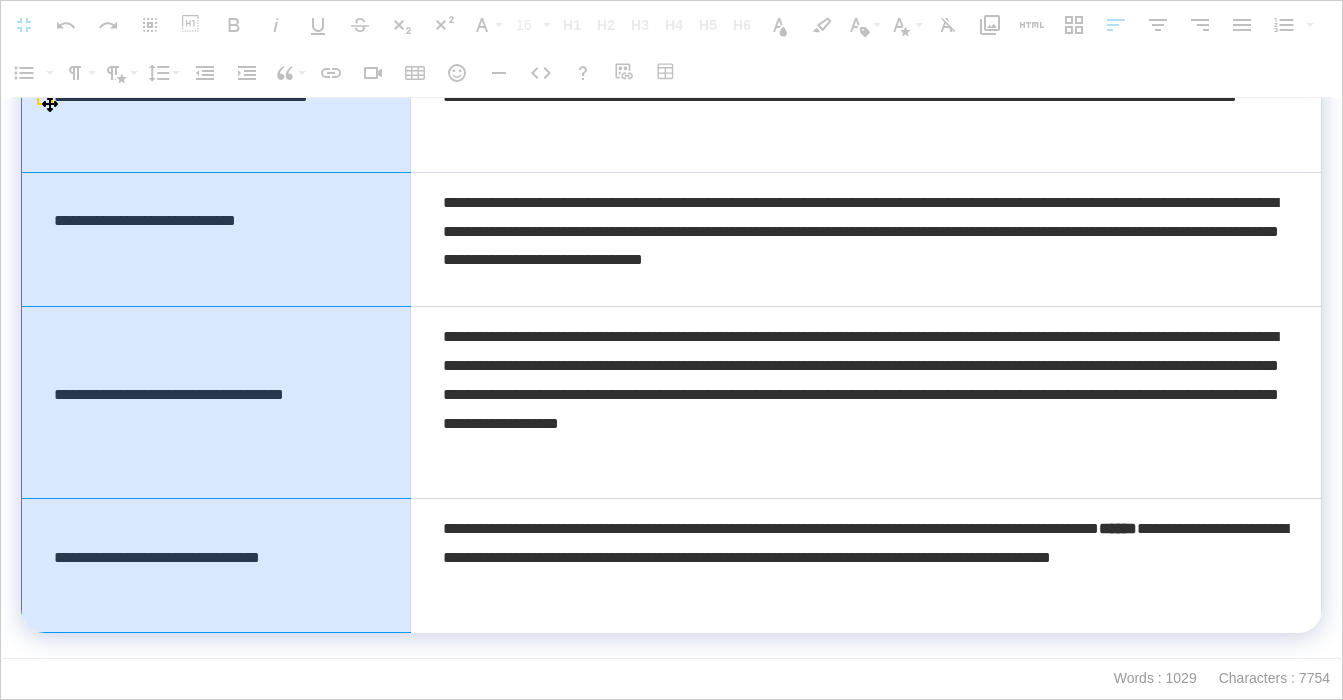 drag, startPoint x: 274, startPoint y: 207, endPoint x: 271, endPoint y: 591, distance: 384.01172 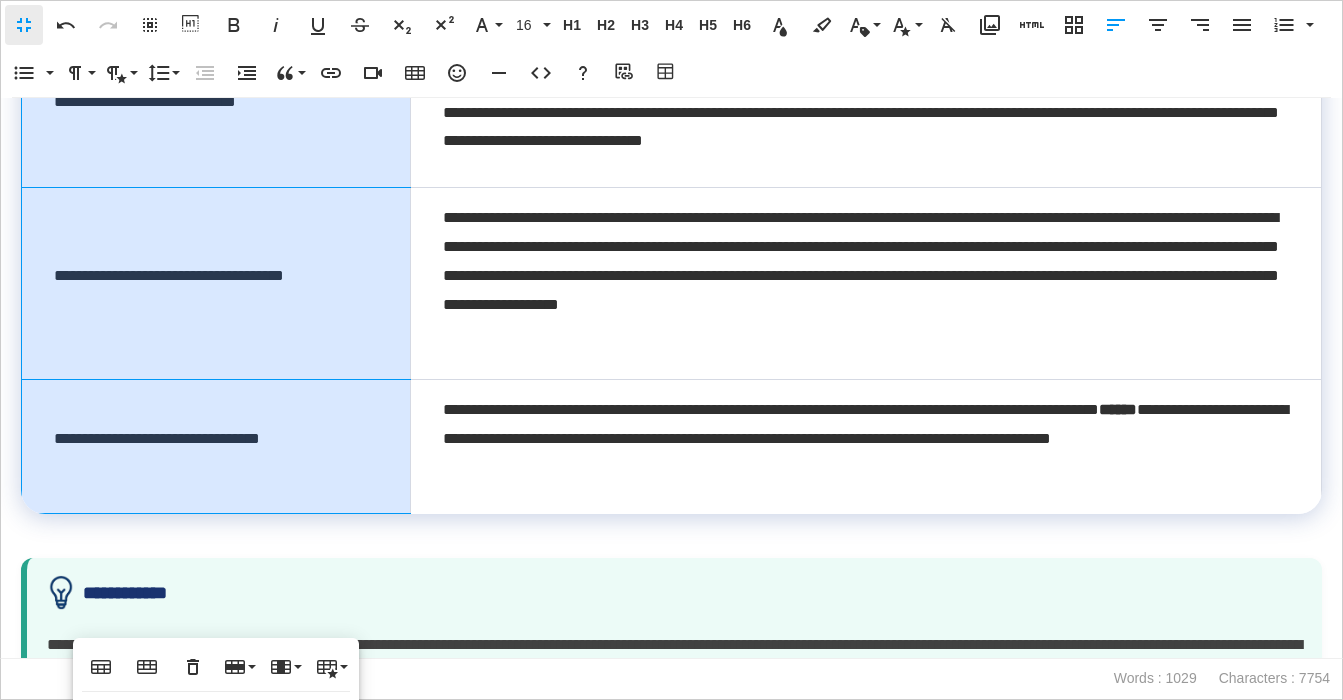 scroll, scrollTop: 1738, scrollLeft: 0, axis: vertical 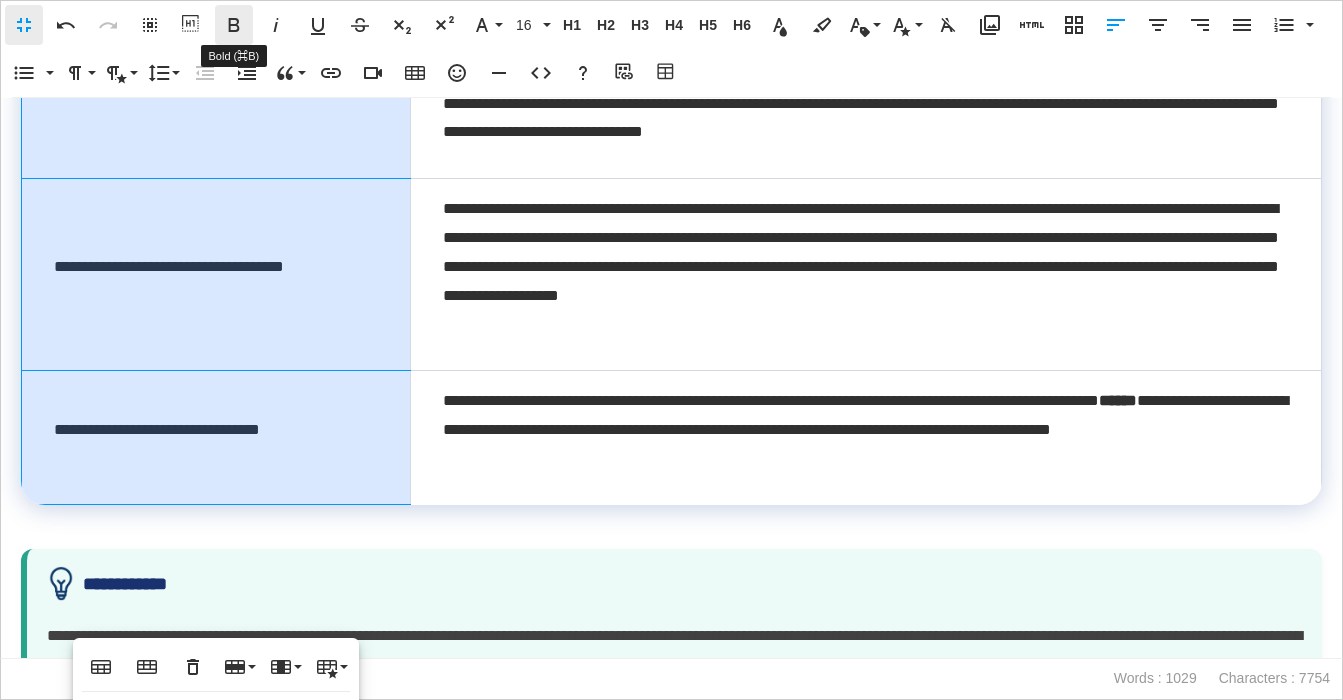 click 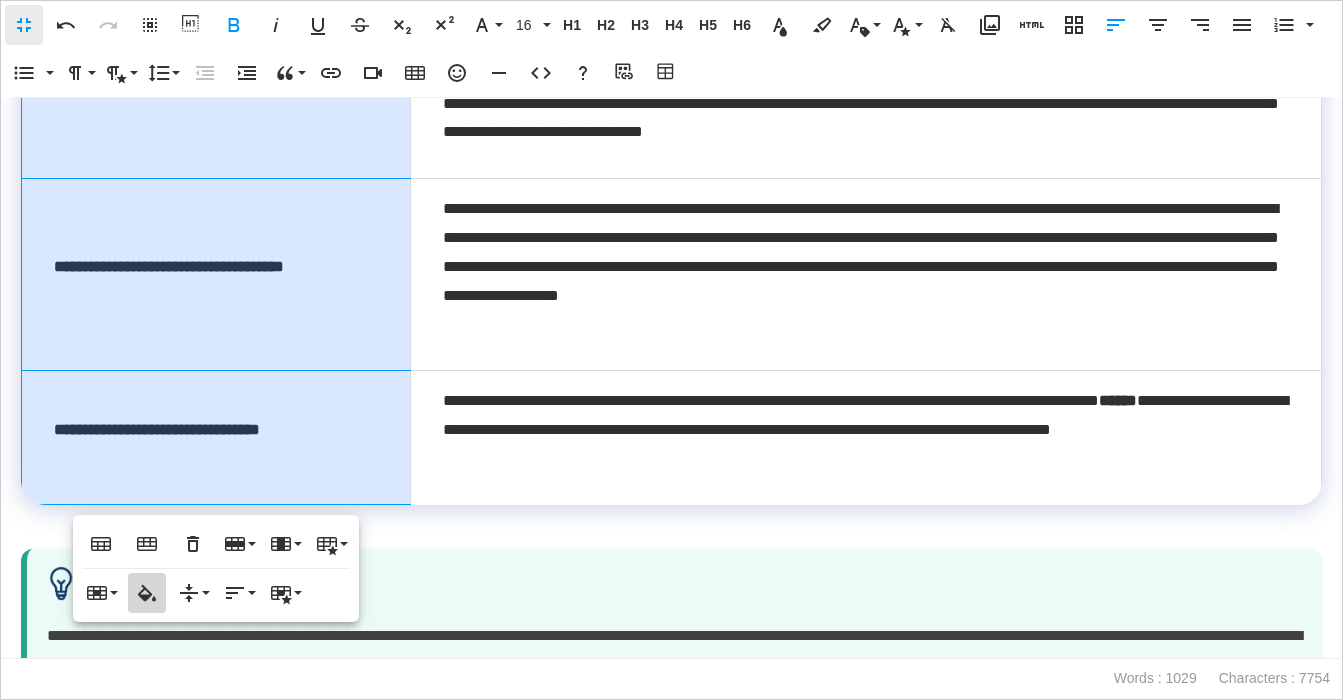 click 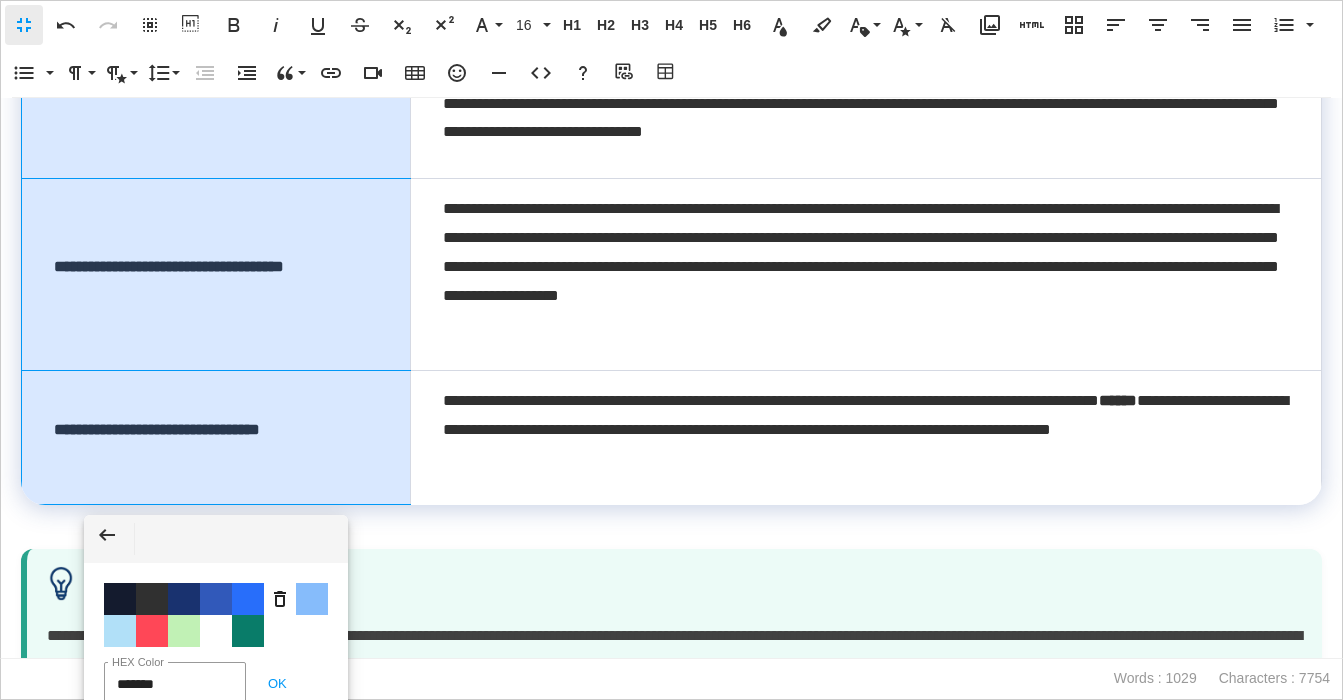 click on "Color #19326F" at bounding box center (184, 599) 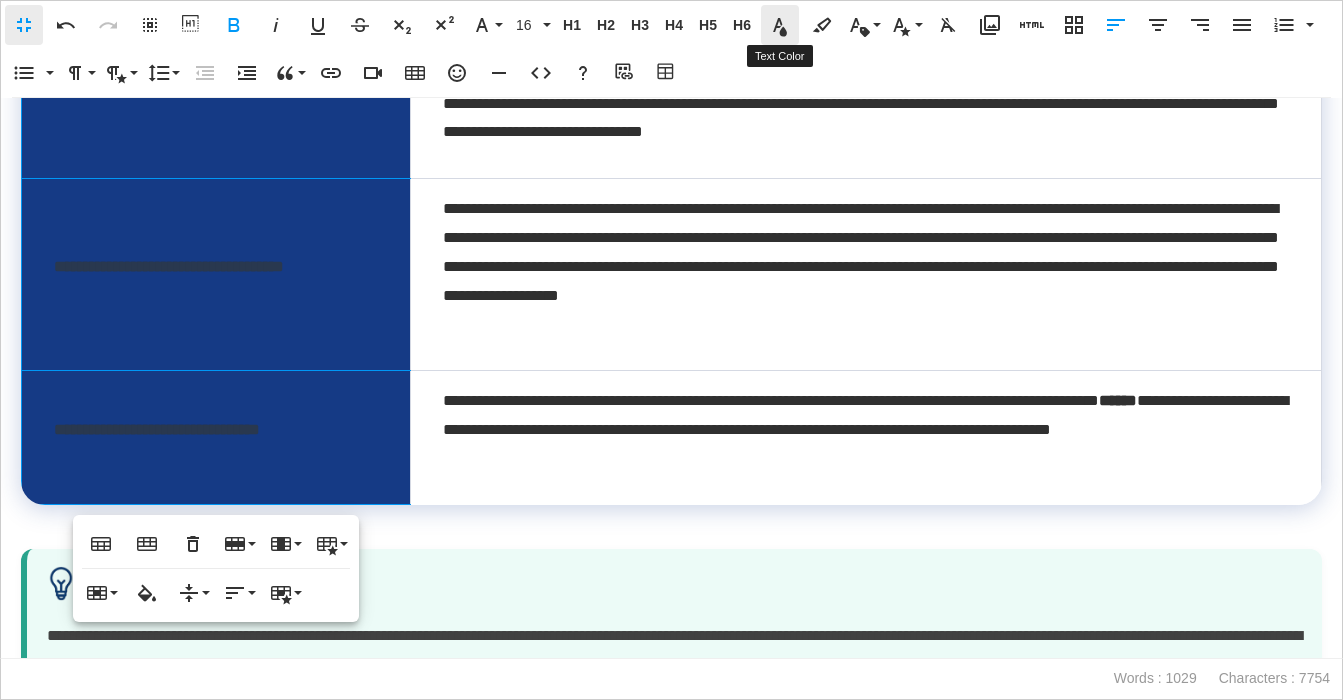 click 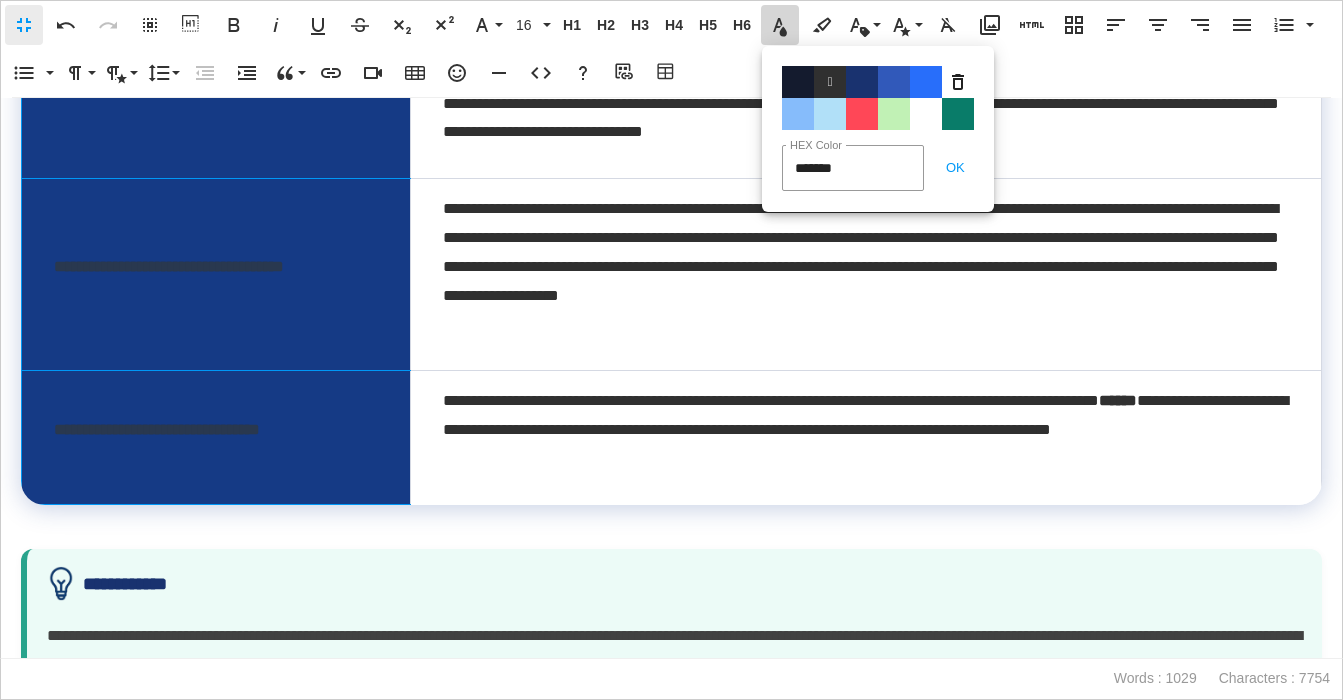 click on "Color#FFFFFF" at bounding box center (926, 114) 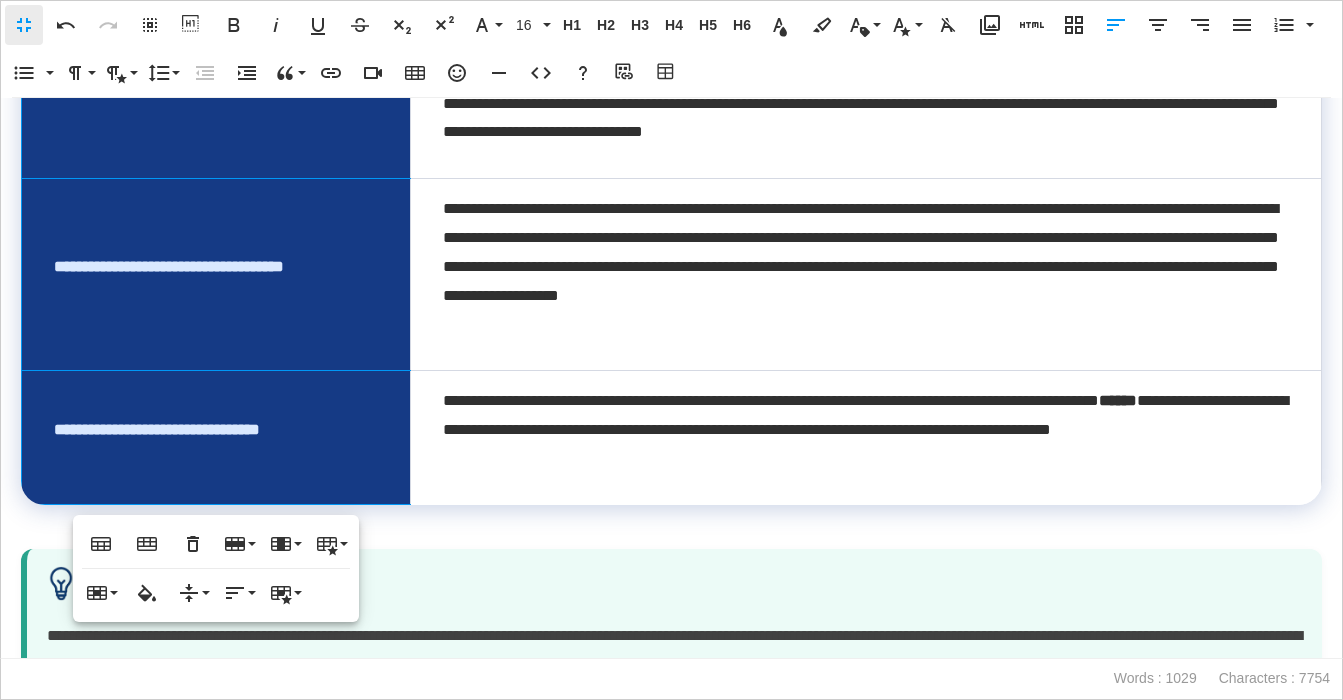 click on "******" at bounding box center [1118, 400] 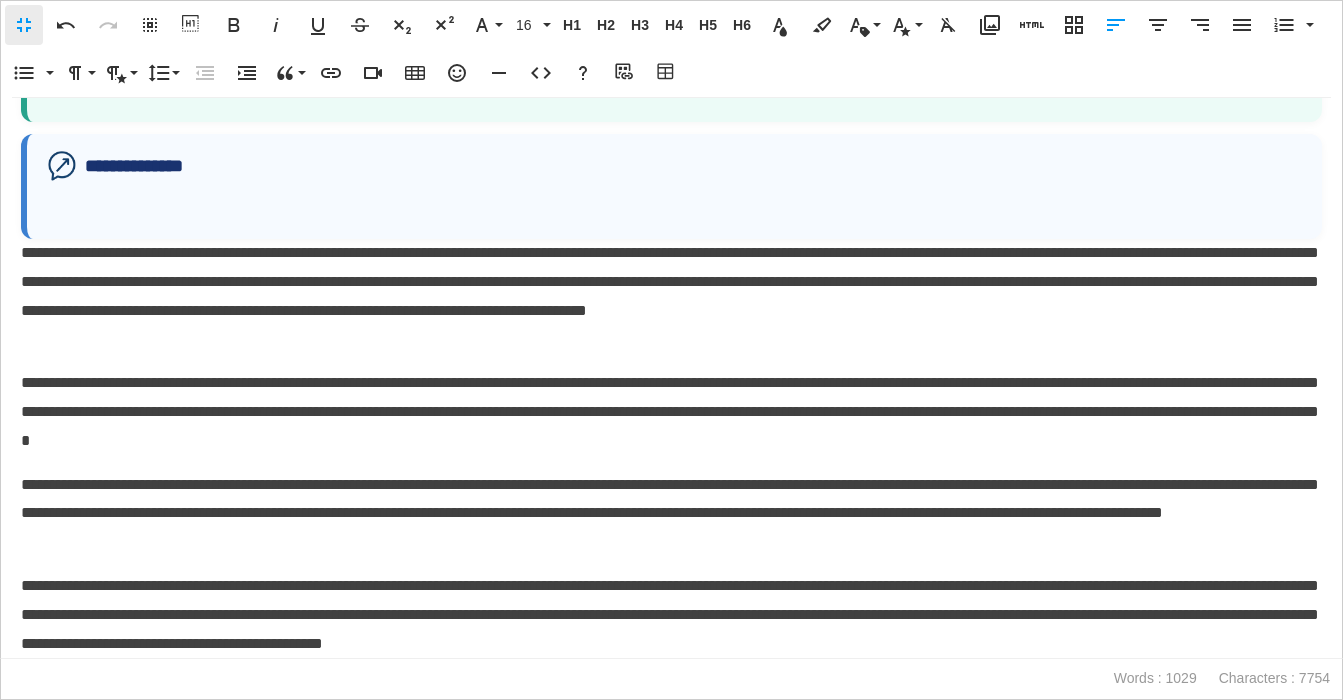 scroll, scrollTop: 2582, scrollLeft: 0, axis: vertical 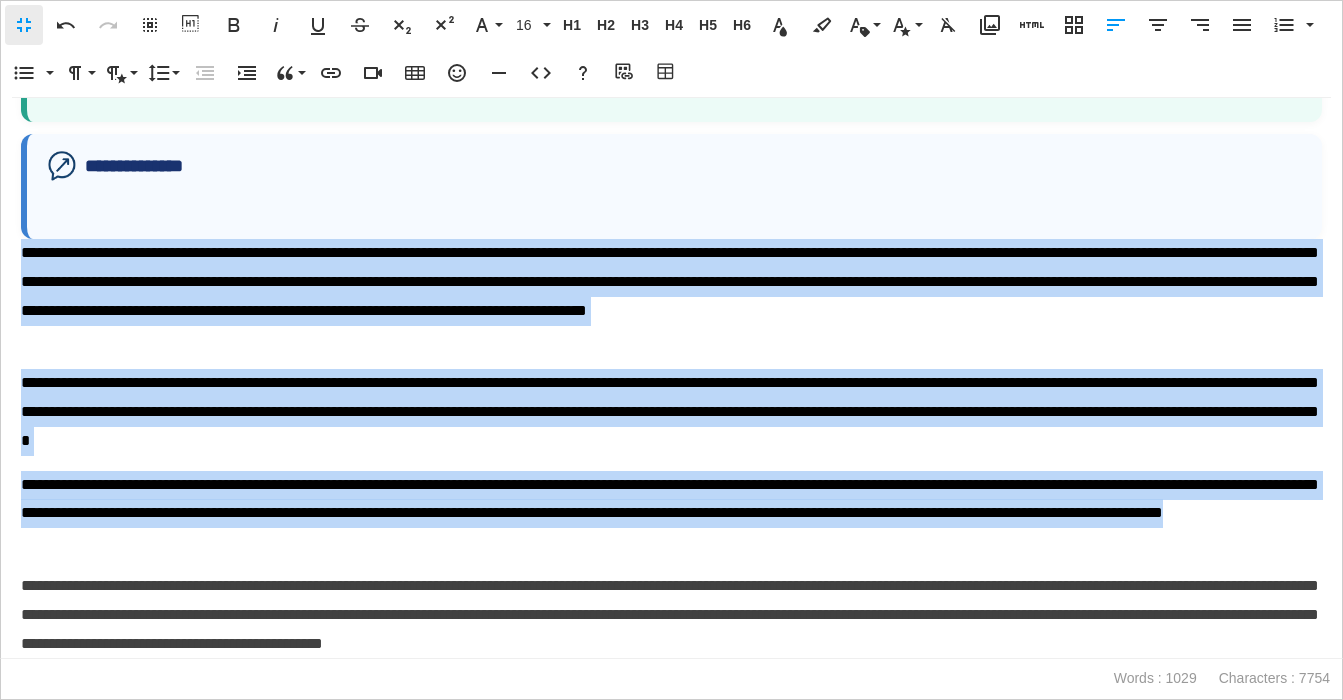 drag, startPoint x: 25, startPoint y: 252, endPoint x: 489, endPoint y: 532, distance: 541.93726 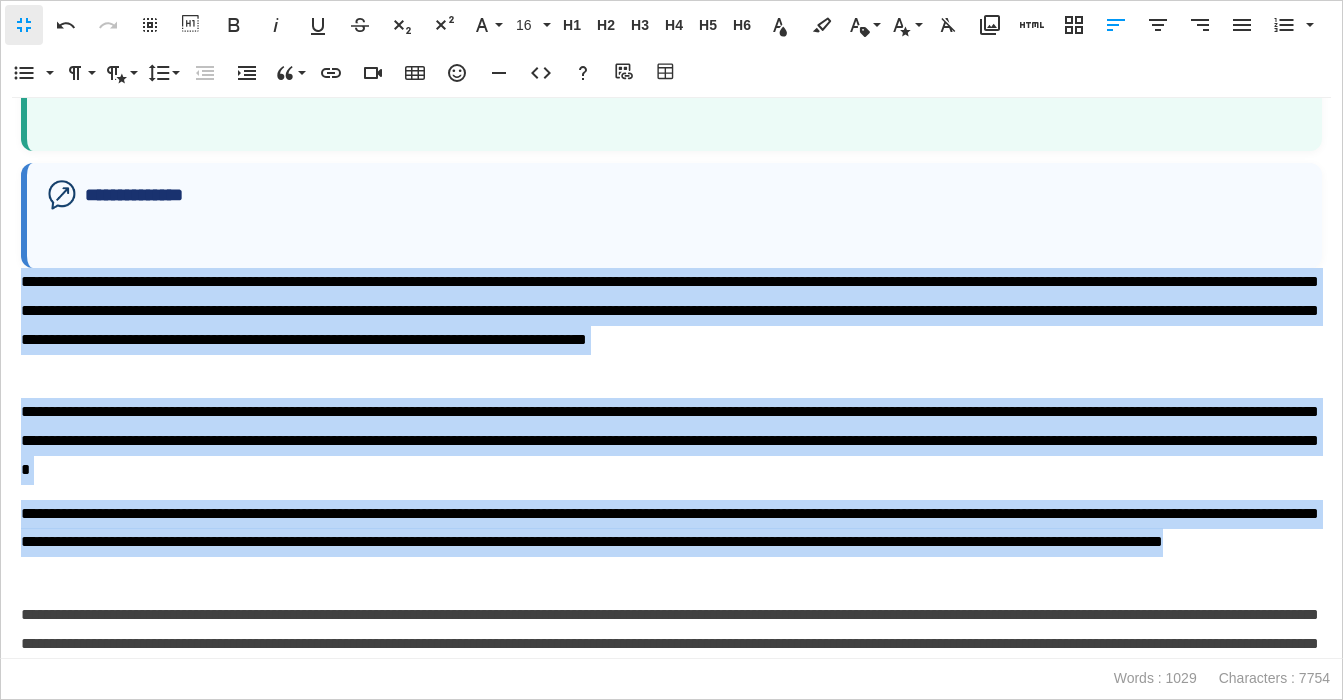 scroll, scrollTop: 2582, scrollLeft: 0, axis: vertical 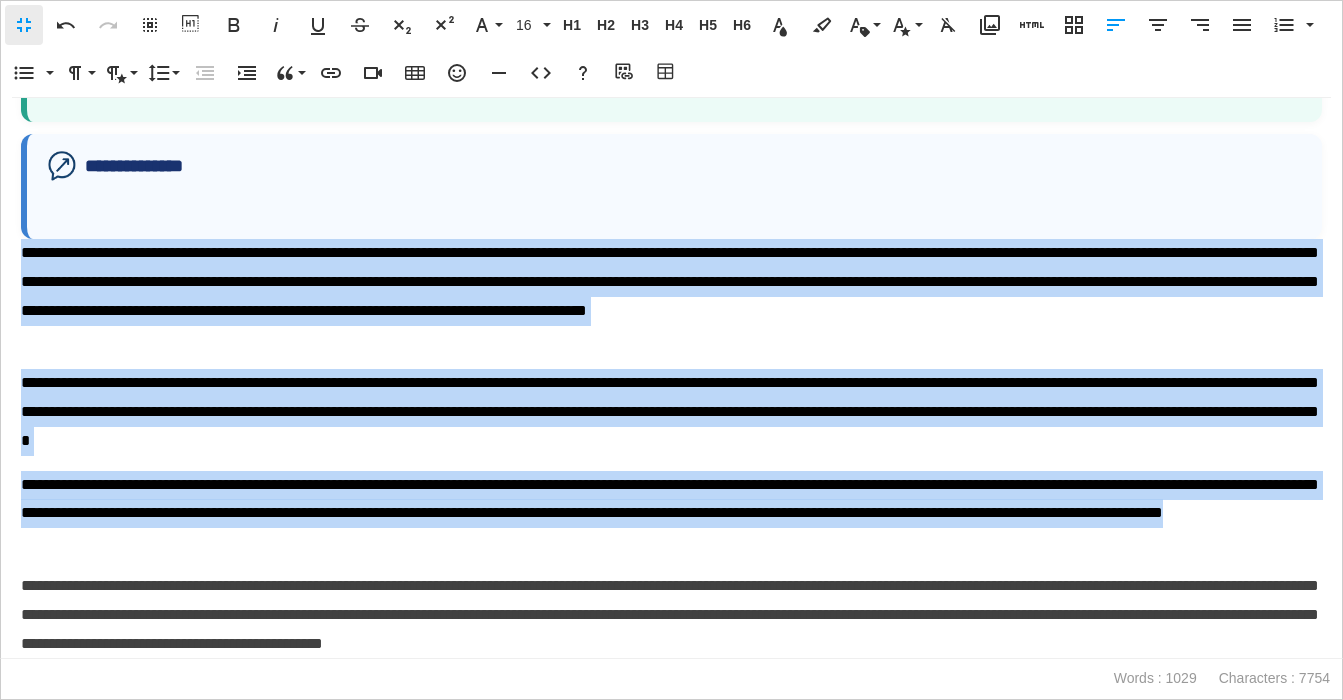click on "**********" at bounding box center (671, 615) 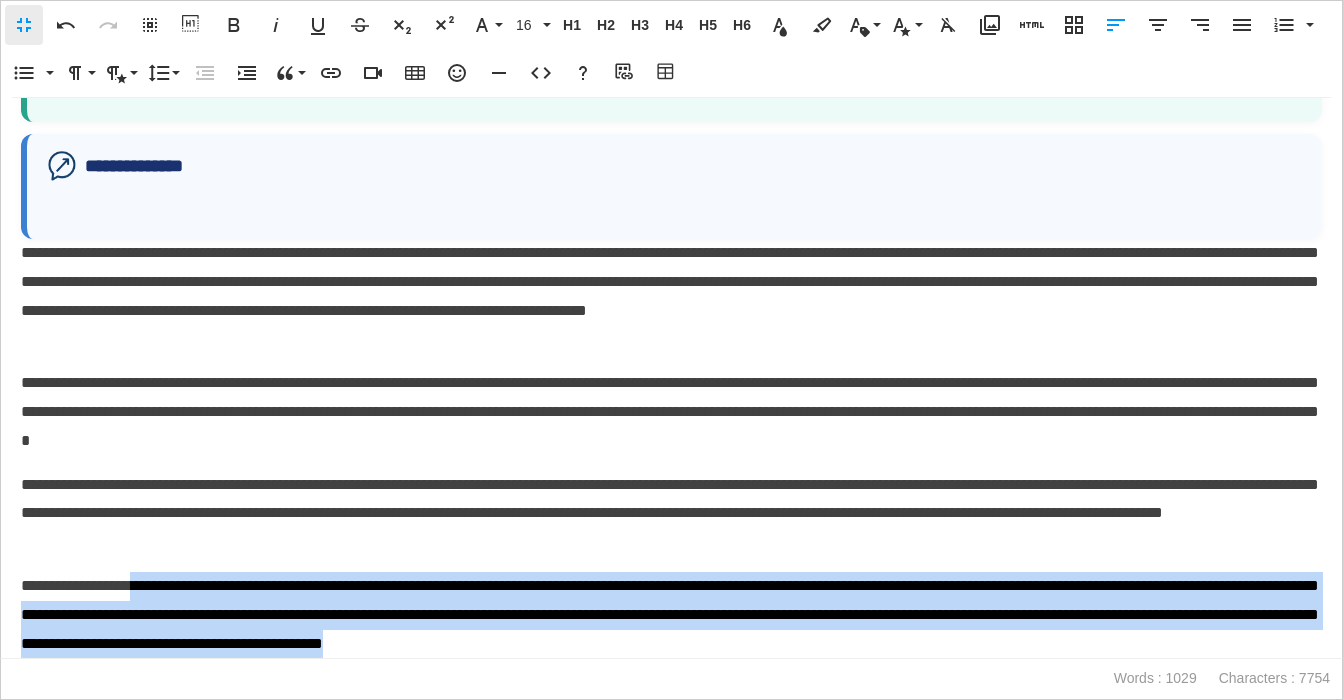 drag, startPoint x: 261, startPoint y: 587, endPoint x: 953, endPoint y: 625, distance: 693.04254 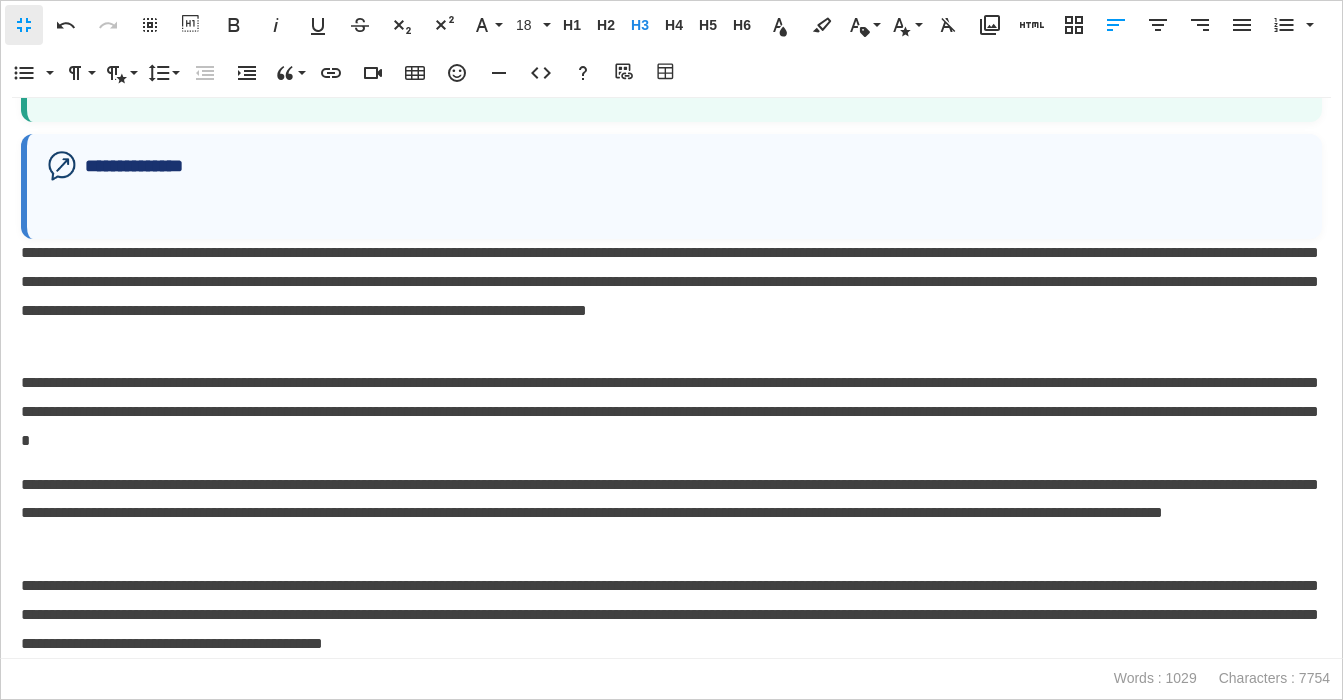 click at bounding box center (674, 215) 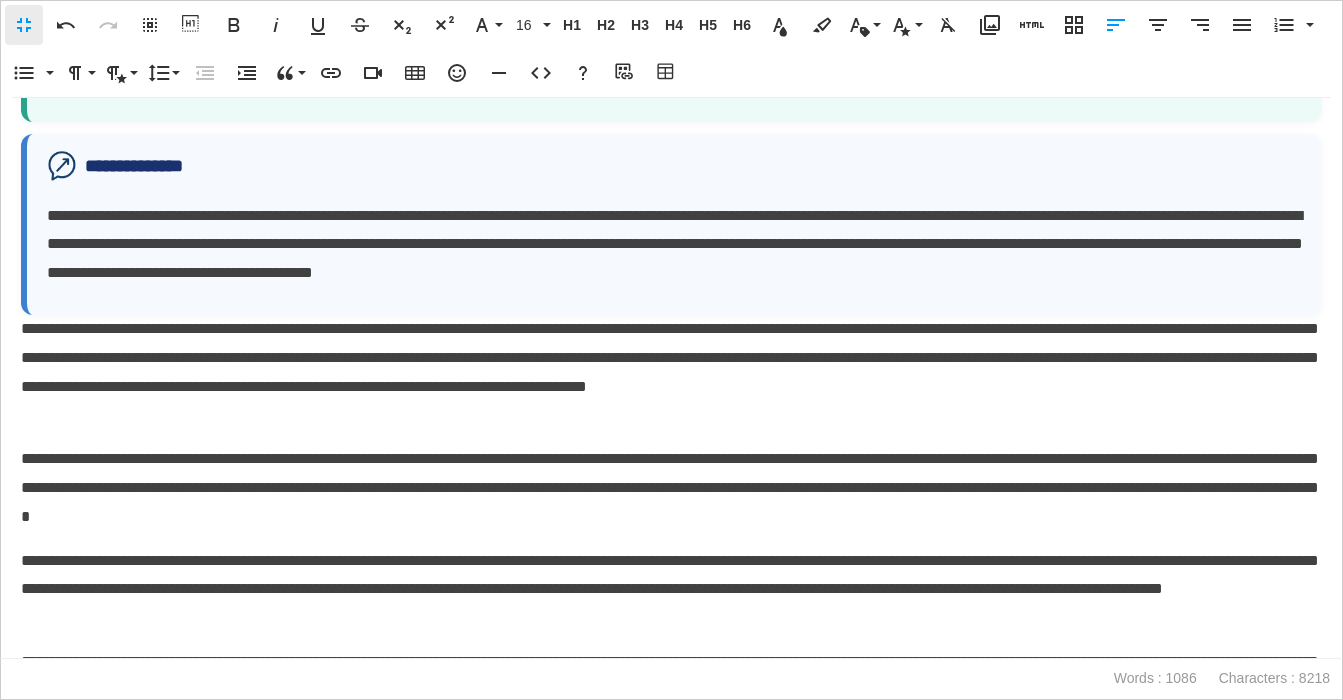 scroll, scrollTop: 2658, scrollLeft: 0, axis: vertical 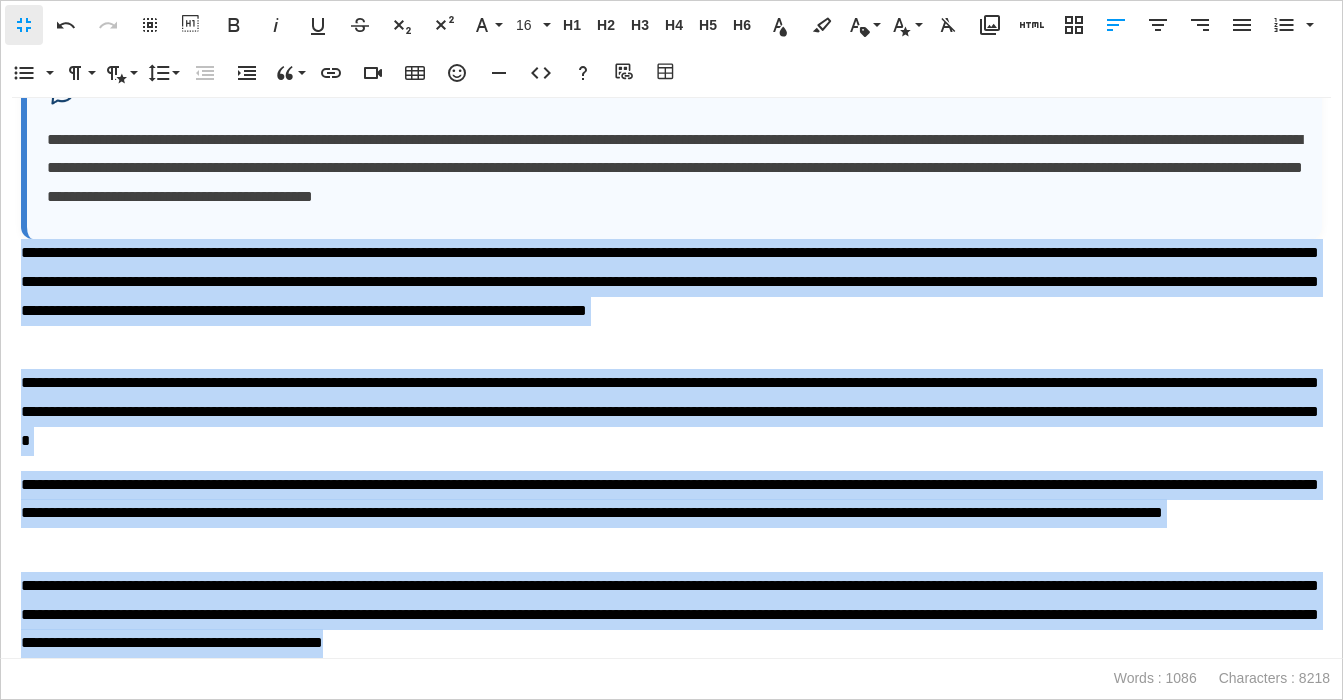 drag, startPoint x: 1072, startPoint y: 645, endPoint x: 16, endPoint y: 256, distance: 1125.3698 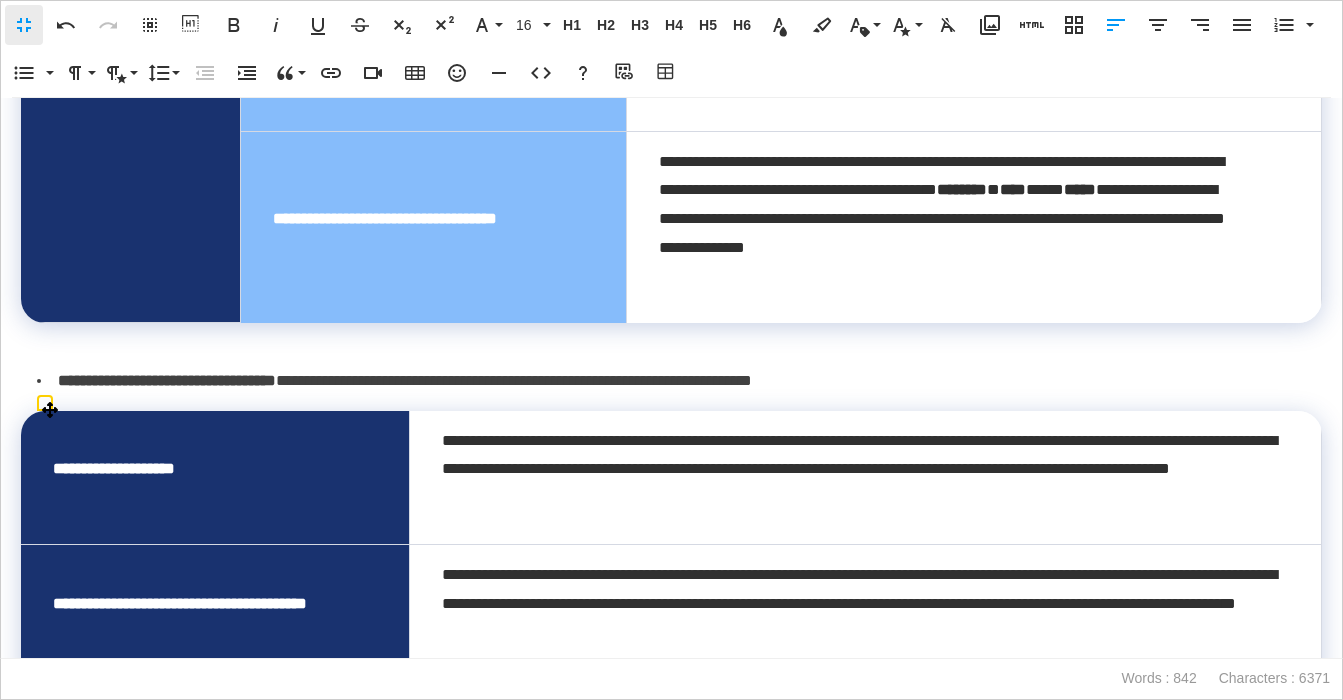 scroll, scrollTop: 1115, scrollLeft: 0, axis: vertical 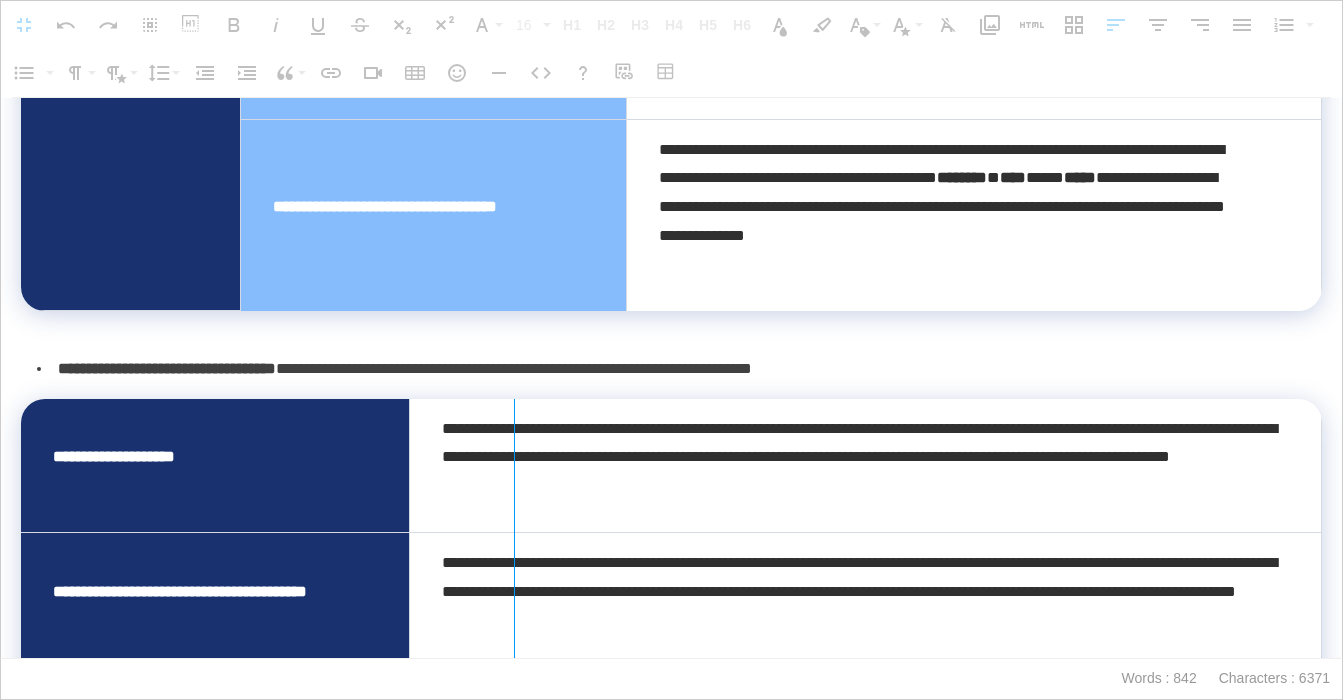 click at bounding box center (514, 763) 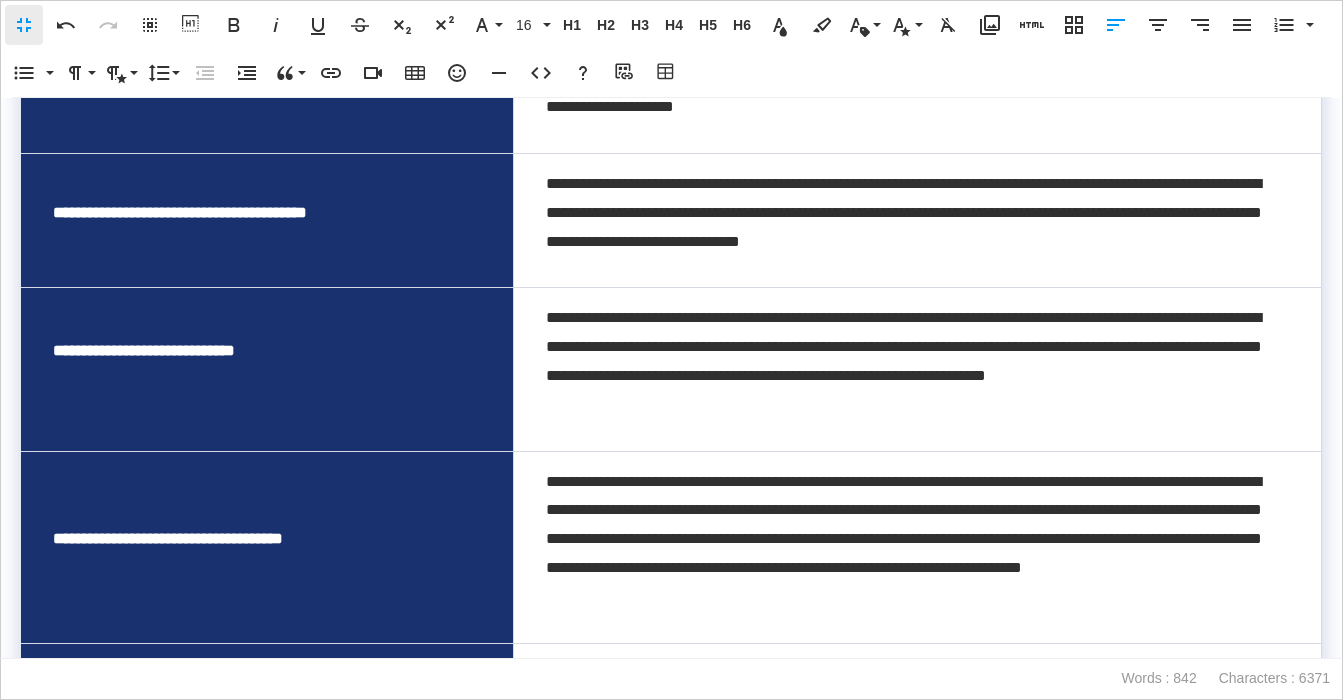 scroll, scrollTop: 1370, scrollLeft: 0, axis: vertical 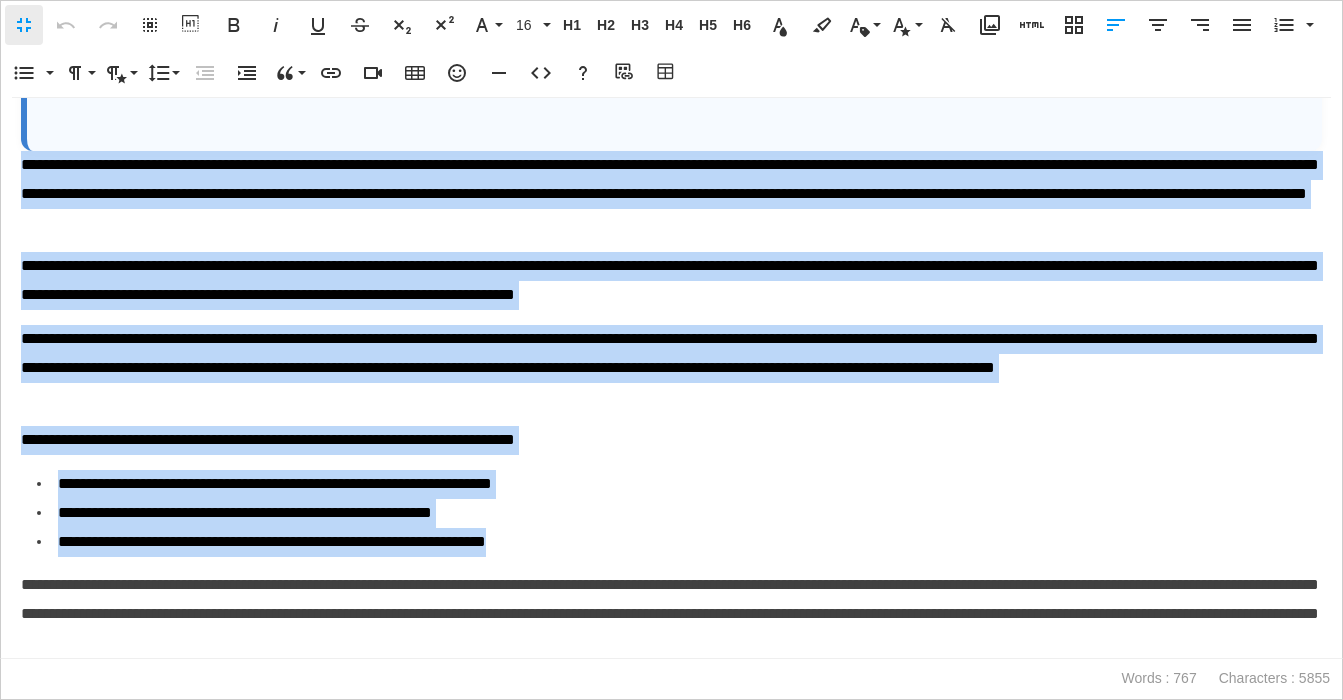 drag, startPoint x: 26, startPoint y: 204, endPoint x: 635, endPoint y: 545, distance: 697.9699 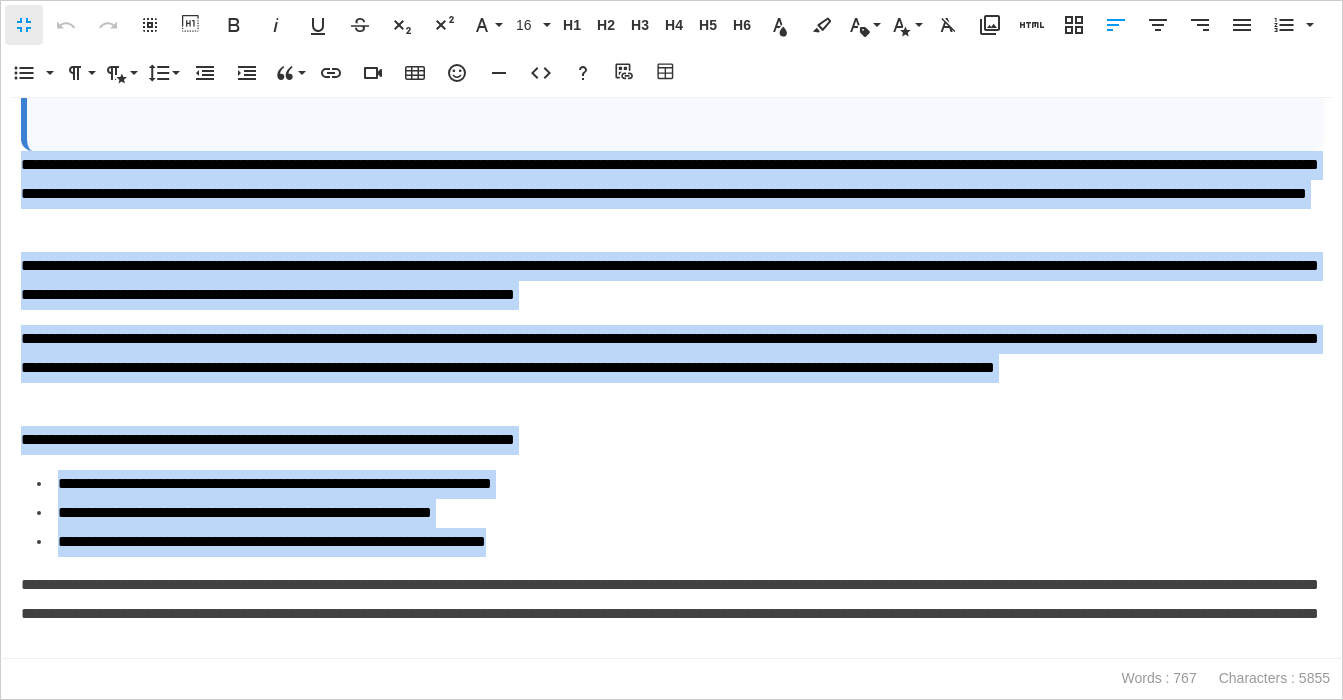 scroll, scrollTop: 1485, scrollLeft: 0, axis: vertical 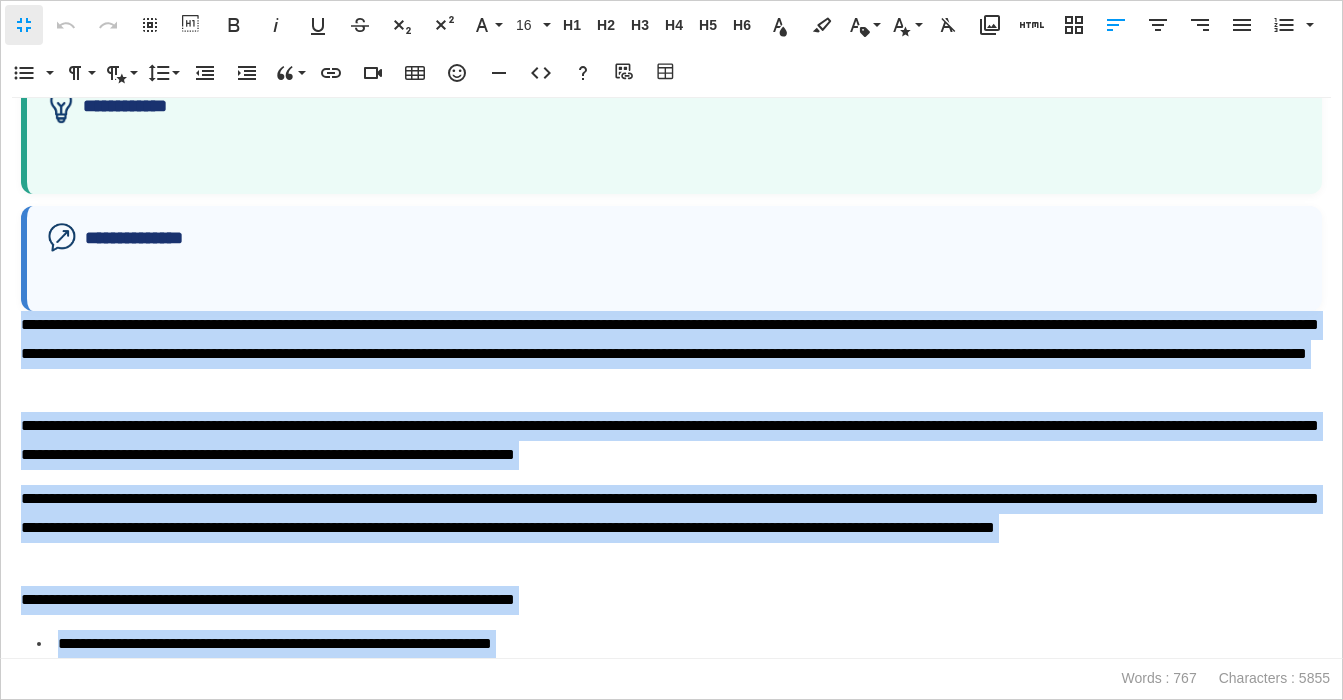 click at bounding box center [674, 158] 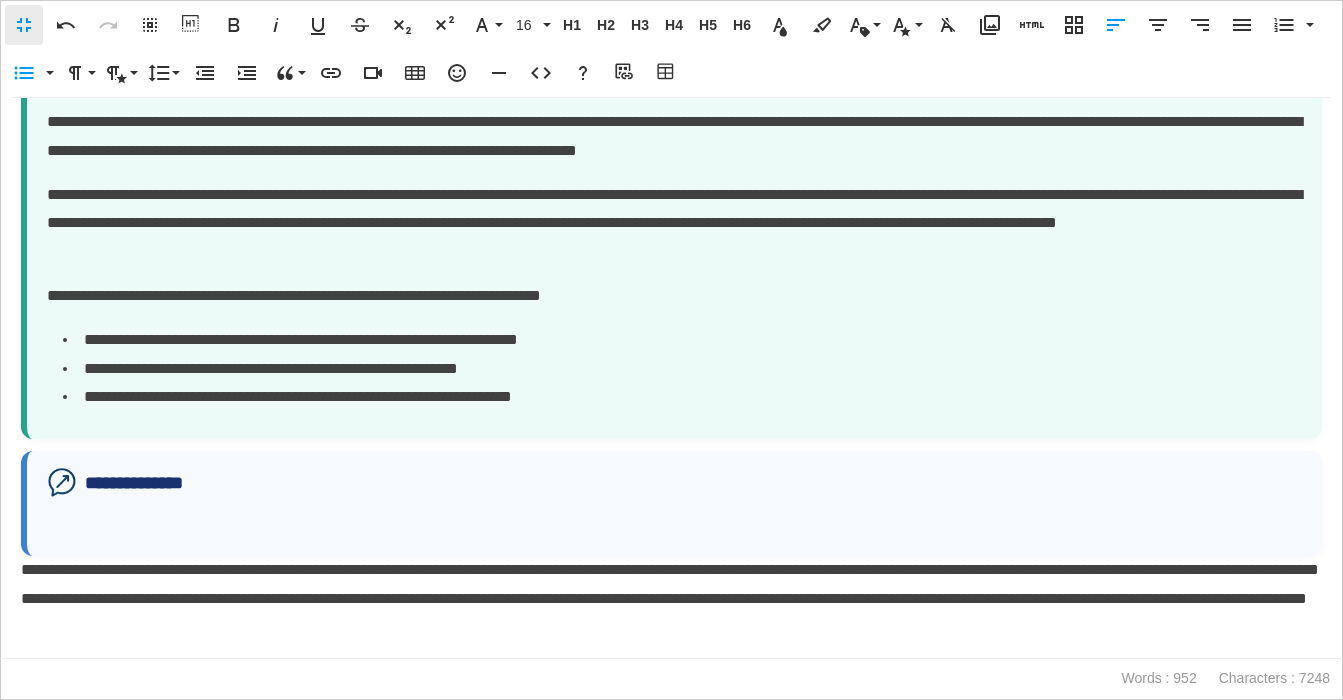 scroll, scrollTop: 2028, scrollLeft: 0, axis: vertical 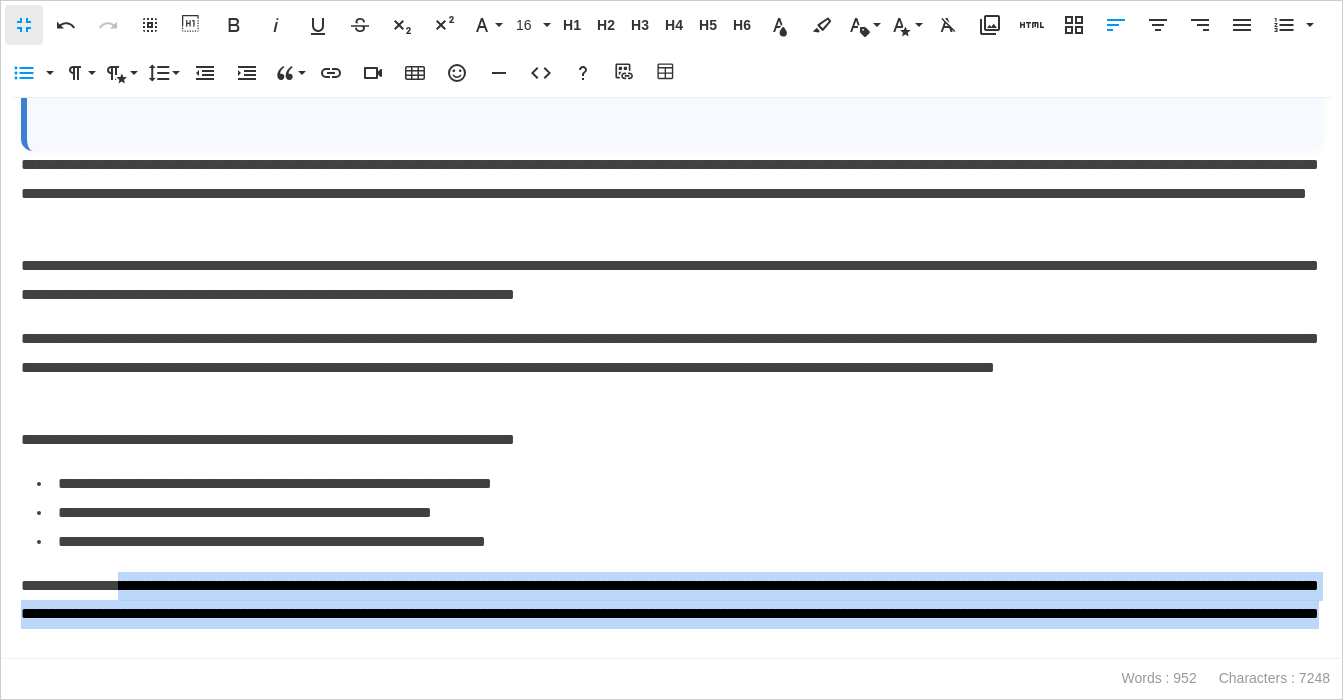 drag, startPoint x: 133, startPoint y: 587, endPoint x: 711, endPoint y: 641, distance: 580.517 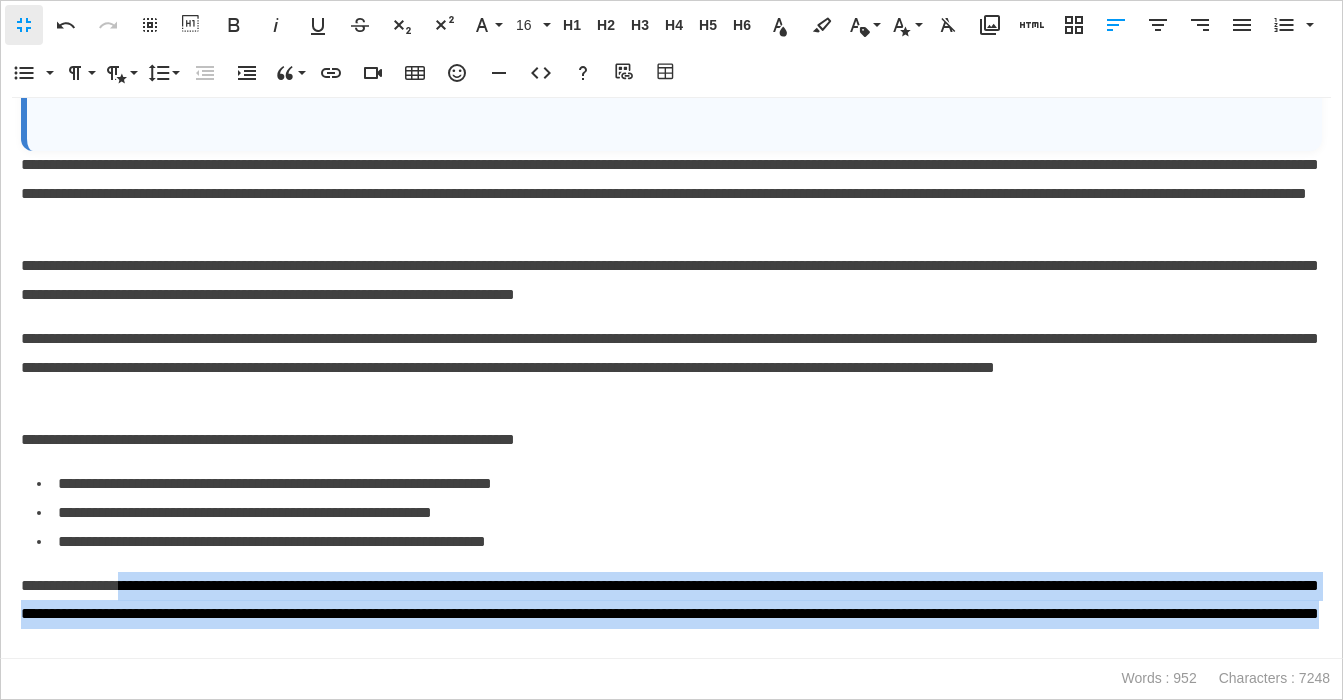 scroll, scrollTop: 1901, scrollLeft: 0, axis: vertical 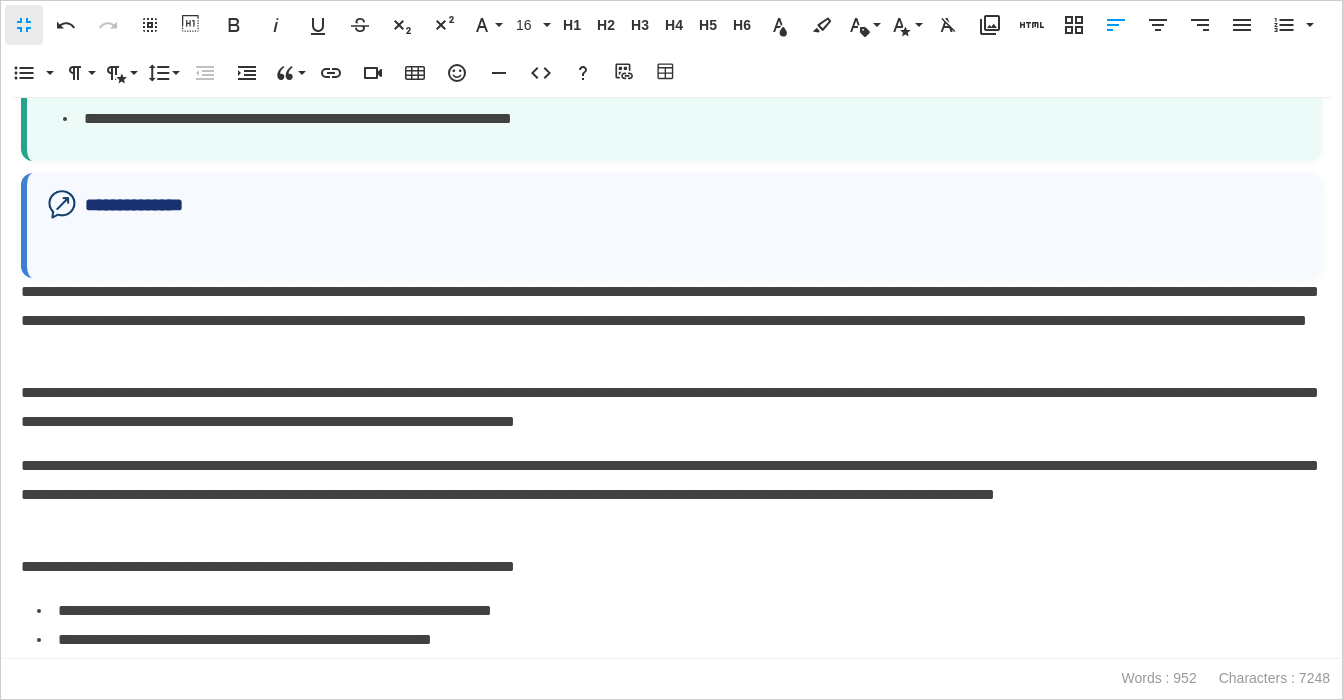 click at bounding box center (674, 253) 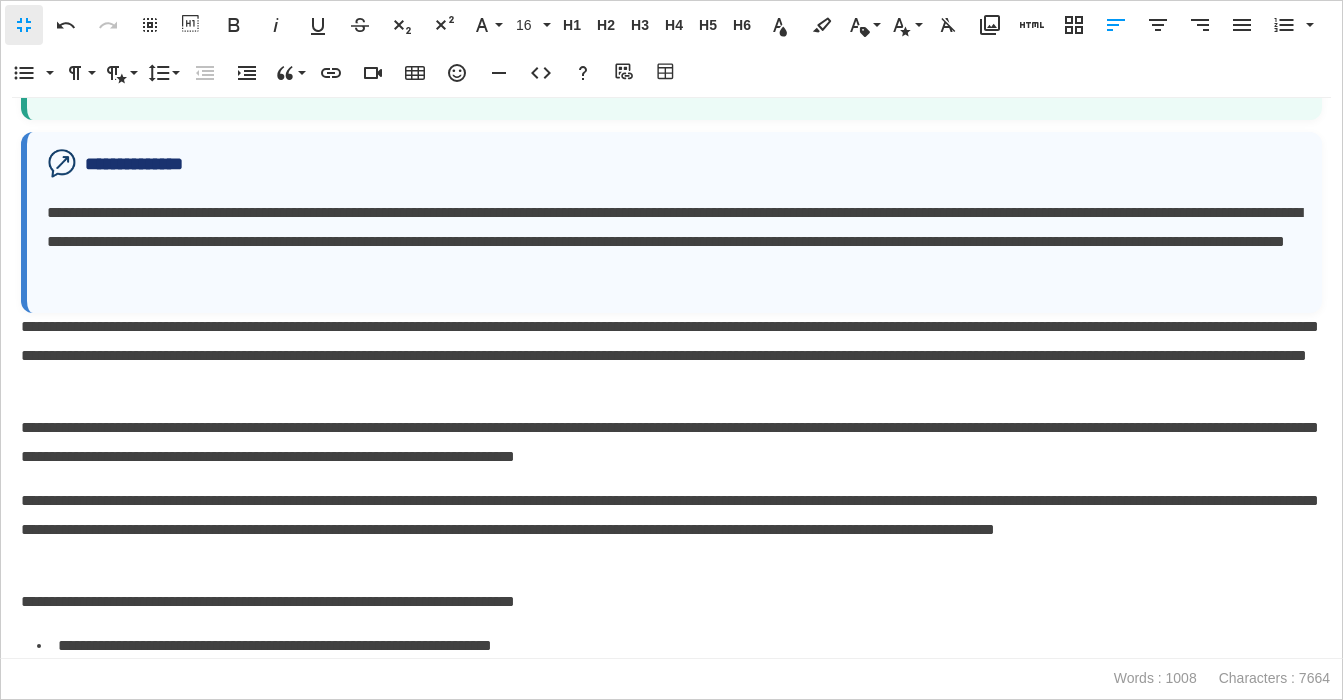 click on "**********" at bounding box center [671, 222] 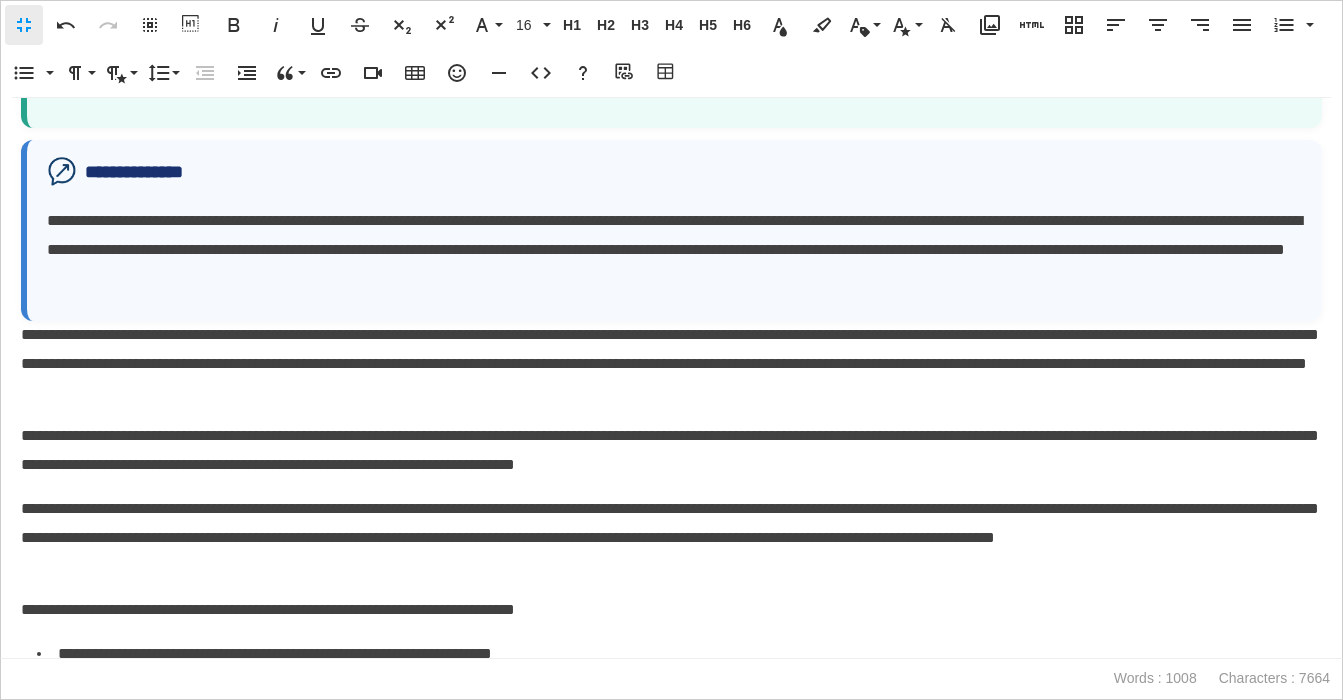 drag, startPoint x: 19, startPoint y: 333, endPoint x: 308, endPoint y: 580, distance: 380.17102 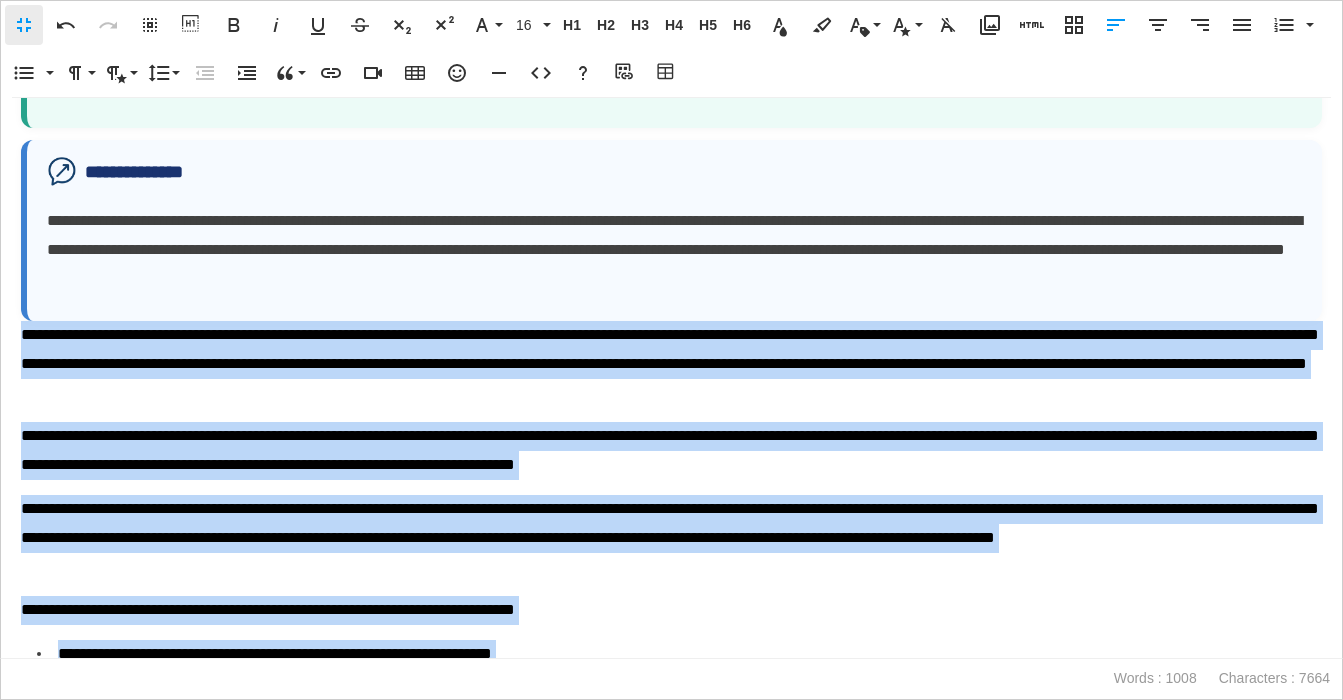 scroll, scrollTop: 2104, scrollLeft: 0, axis: vertical 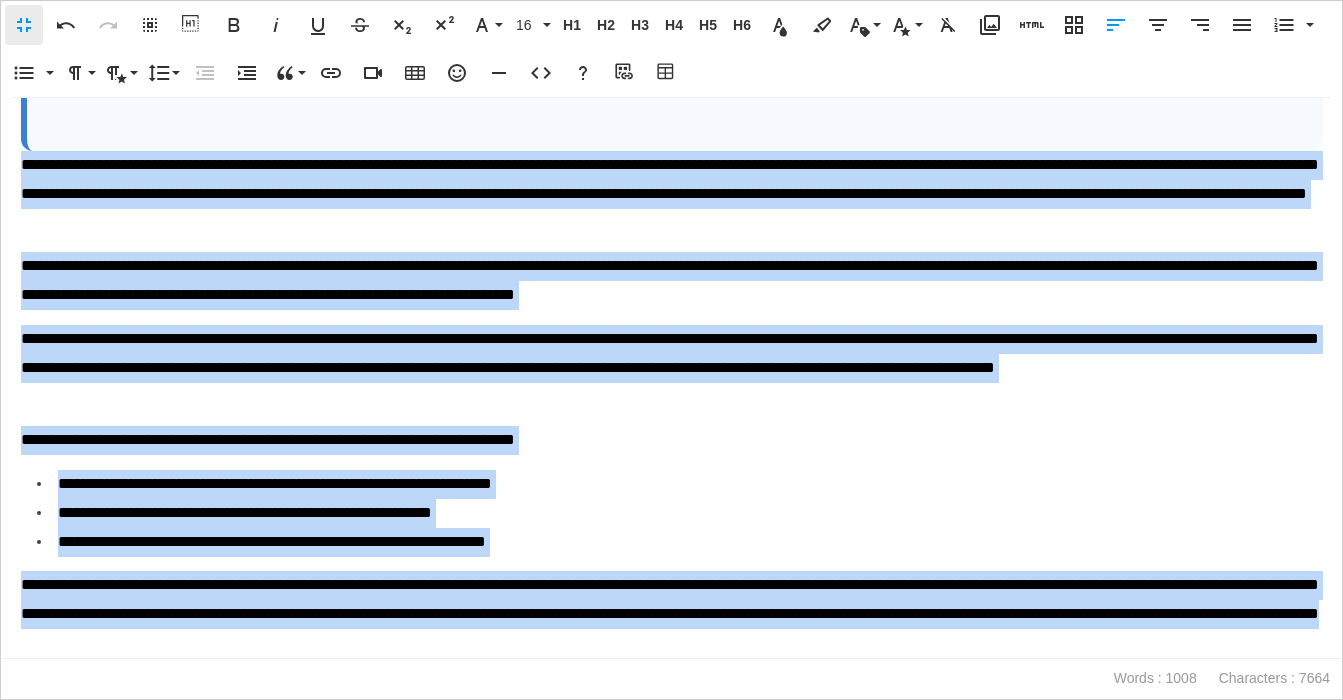 drag, startPoint x: 22, startPoint y: 330, endPoint x: 762, endPoint y: 642, distance: 803.08405 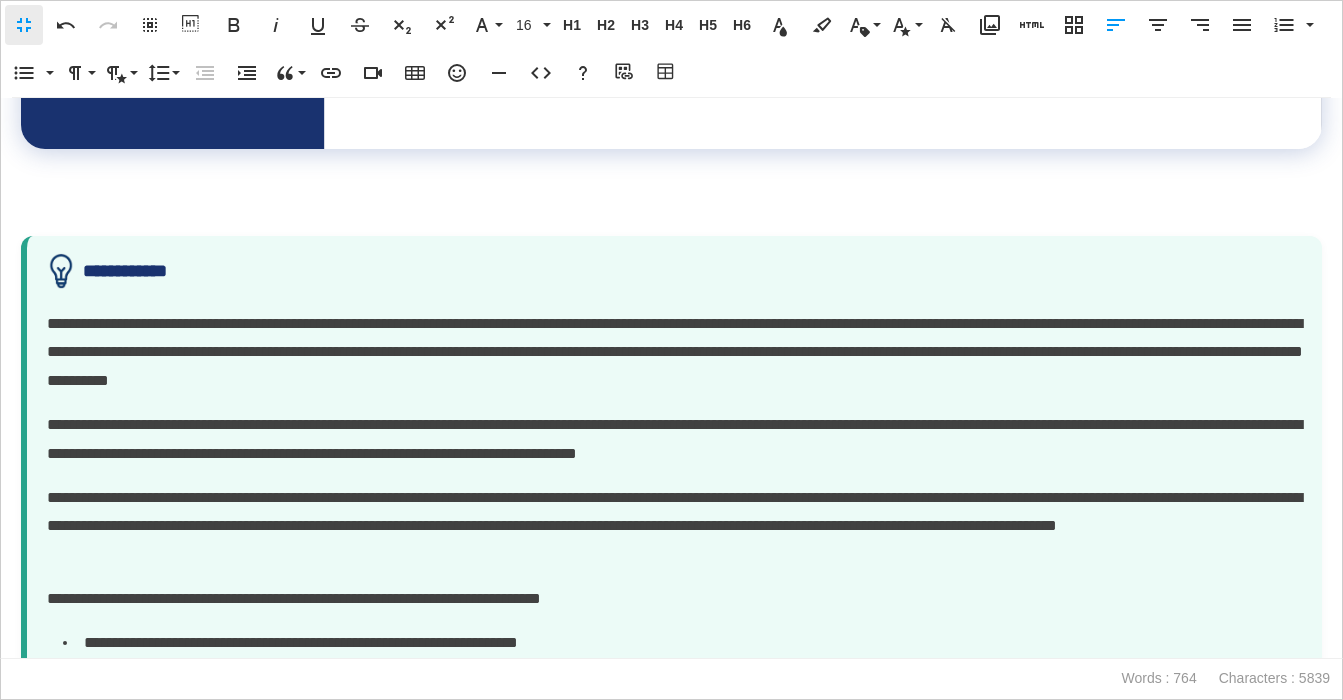 scroll, scrollTop: 1269, scrollLeft: 0, axis: vertical 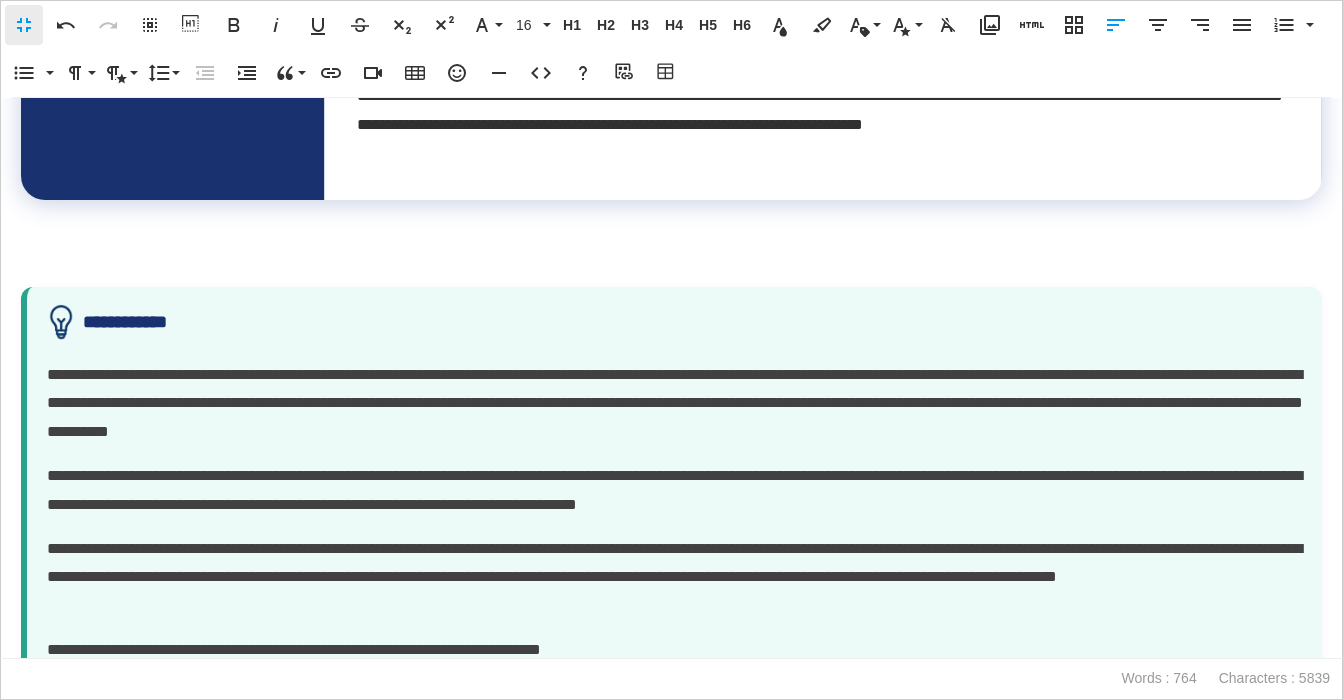 click at bounding box center [671, 257] 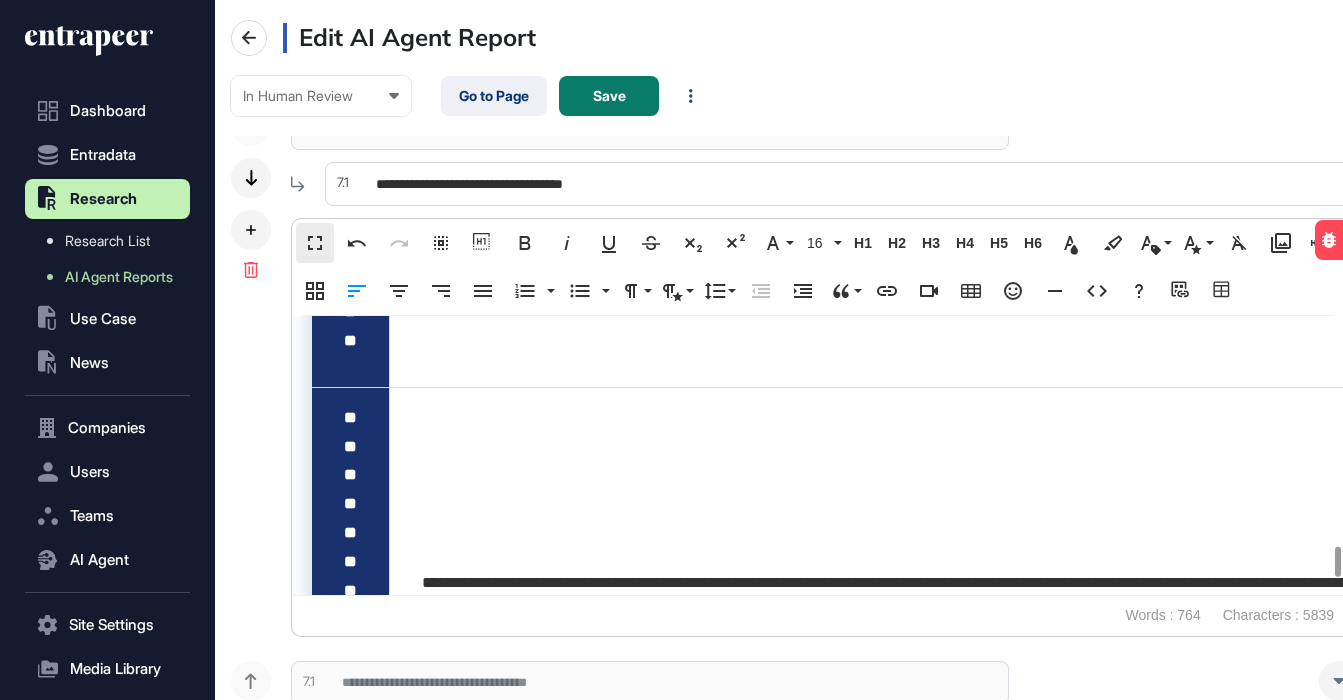 scroll, scrollTop: 1, scrollLeft: 1, axis: both 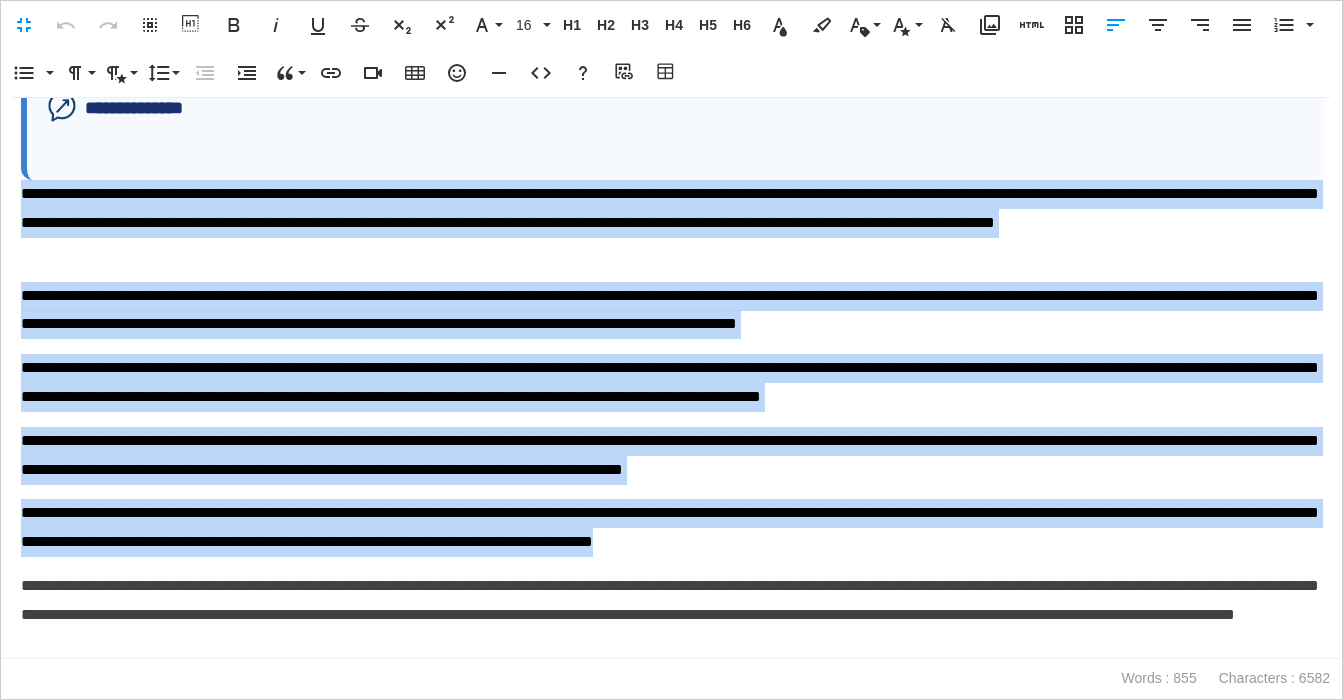 drag, startPoint x: 22, startPoint y: 193, endPoint x: 1097, endPoint y: 550, distance: 1132.7285 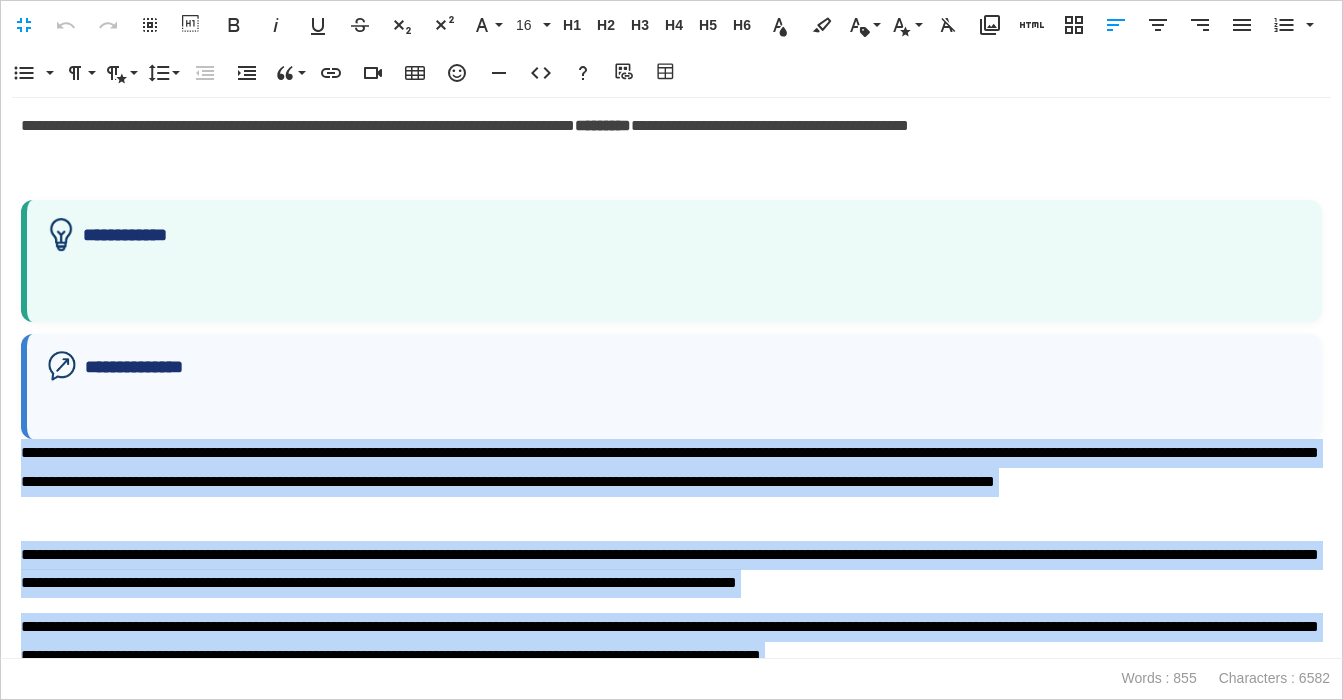 click at bounding box center (674, 286) 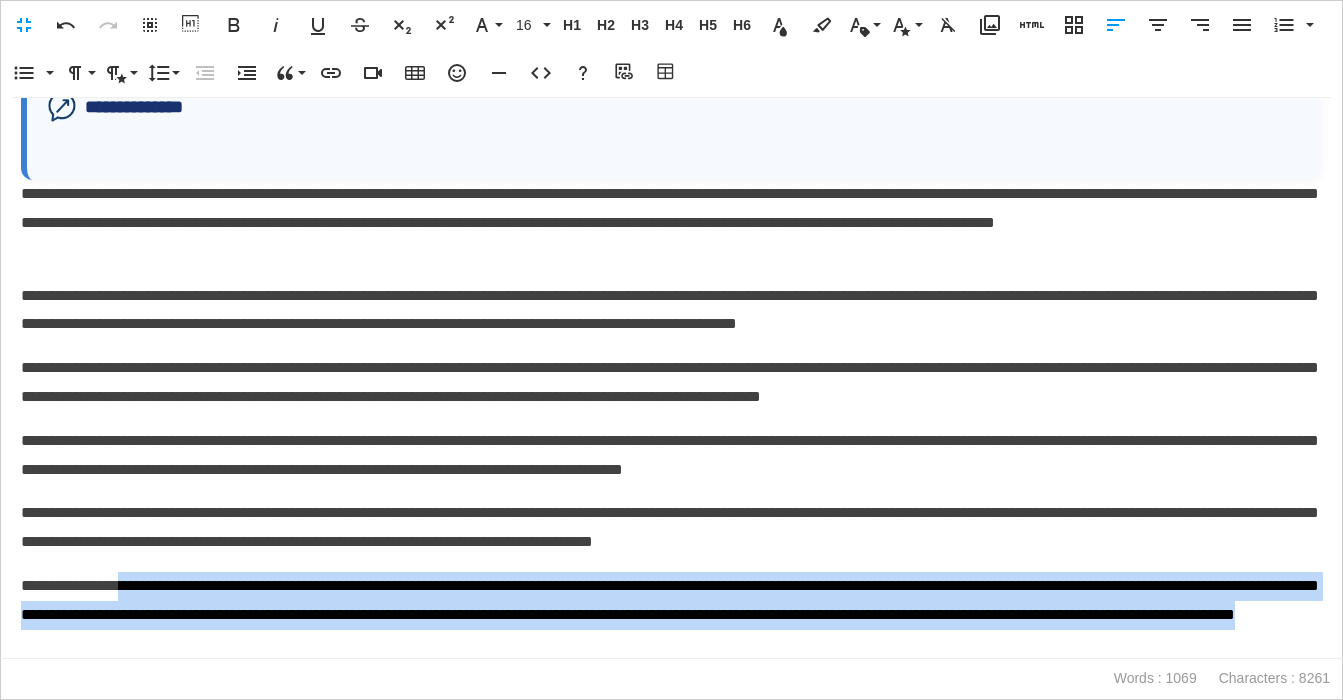 drag, startPoint x: 132, startPoint y: 585, endPoint x: 442, endPoint y: 602, distance: 310.4658 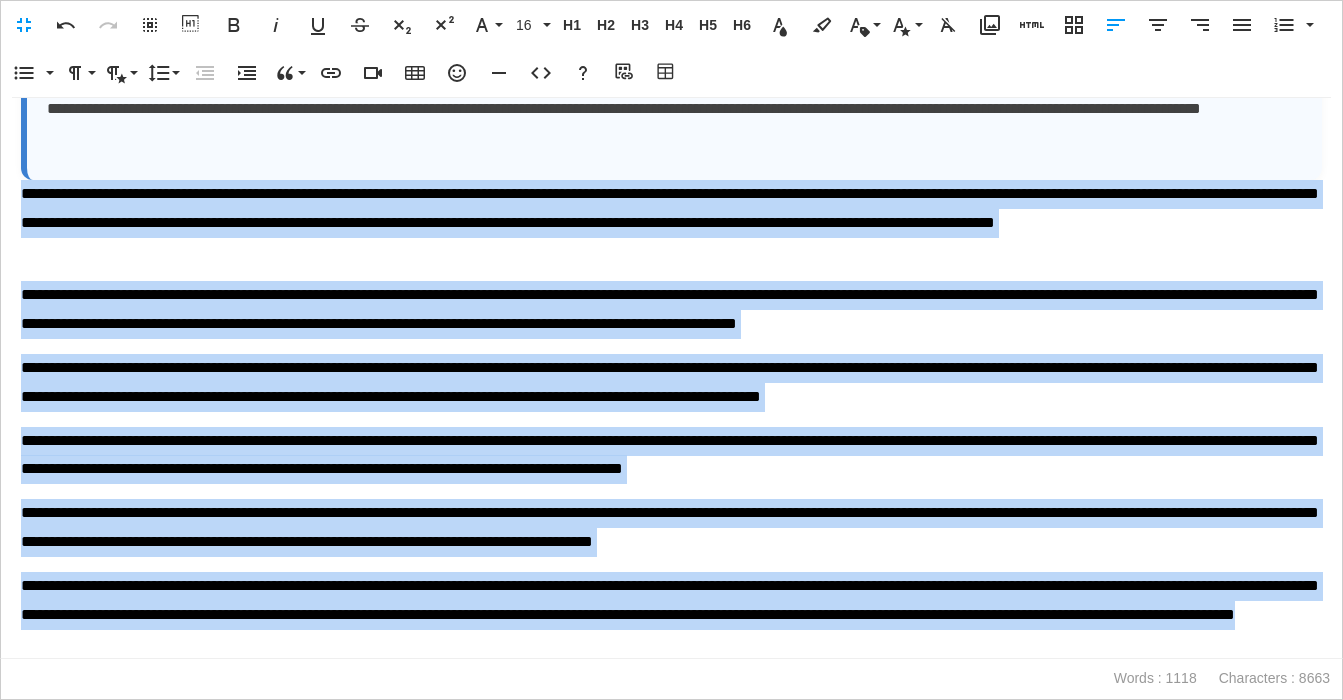 drag, startPoint x: 24, startPoint y: 270, endPoint x: 631, endPoint y: 653, distance: 717.73114 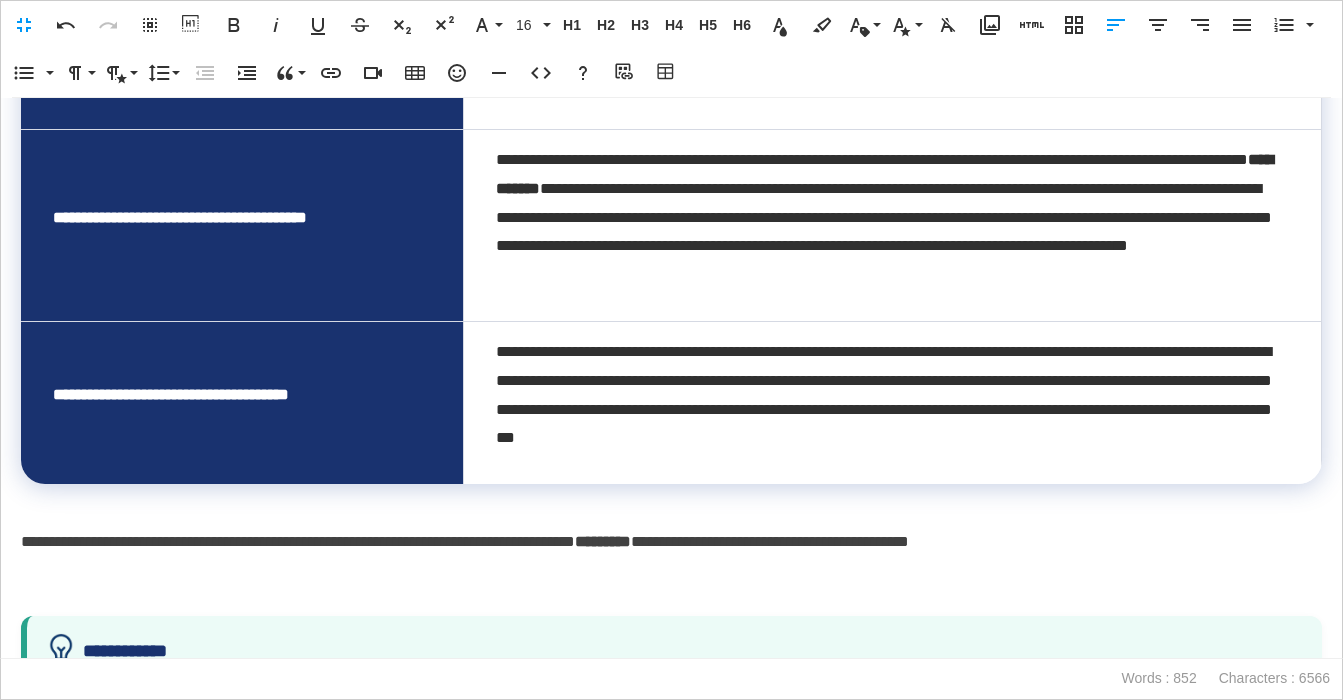 click at bounding box center [671, 586] 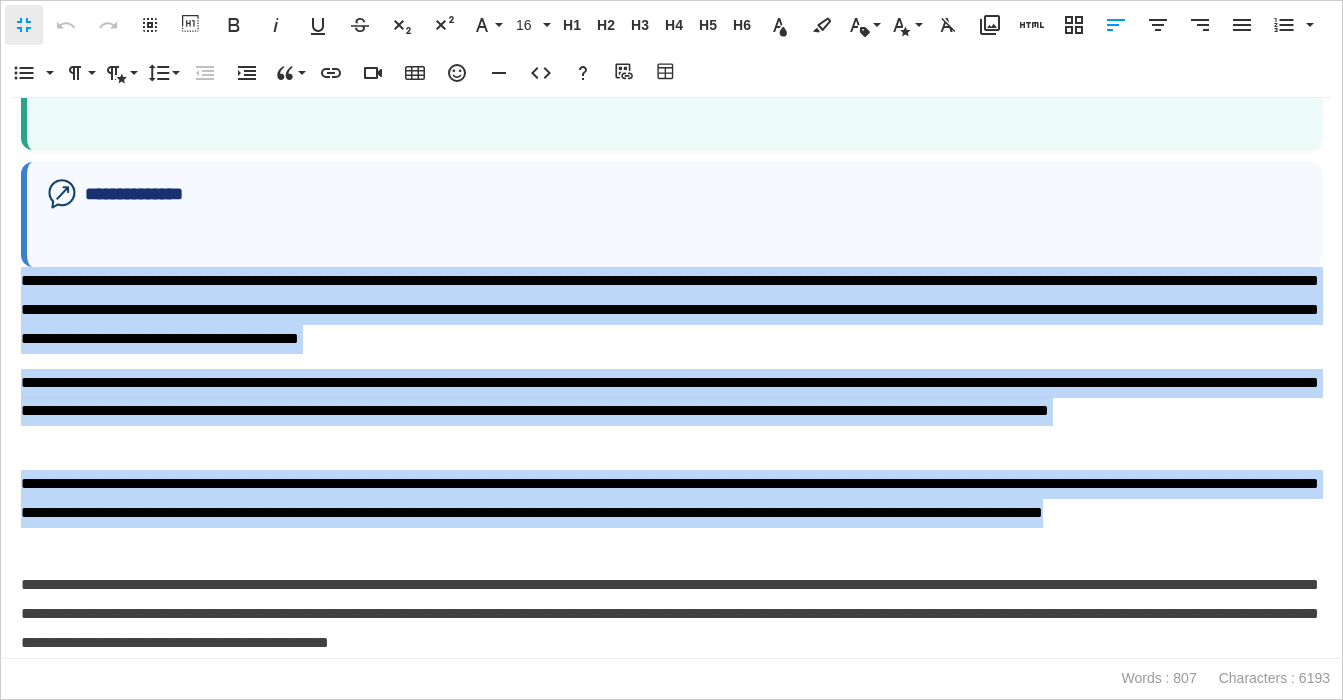drag, startPoint x: 32, startPoint y: 285, endPoint x: 344, endPoint y: 517, distance: 388.80328 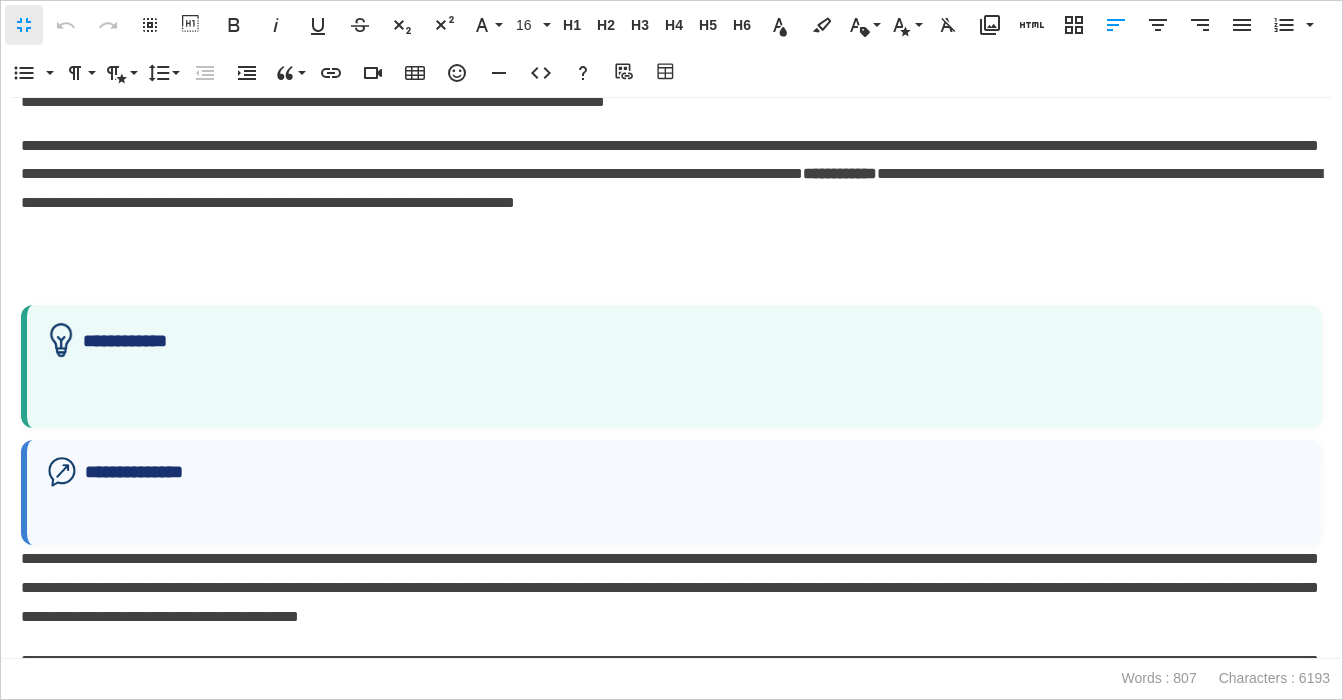 click at bounding box center (674, 392) 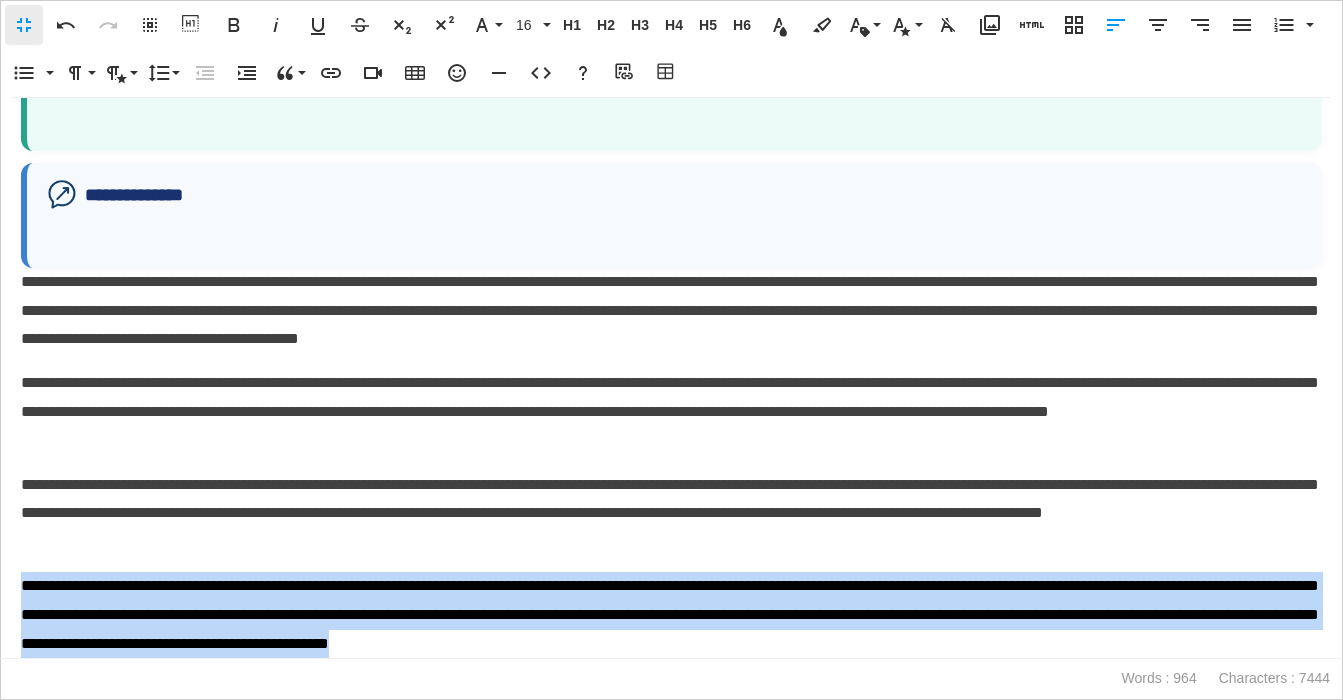 drag, startPoint x: 20, startPoint y: 589, endPoint x: 1141, endPoint y: 643, distance: 1122.2999 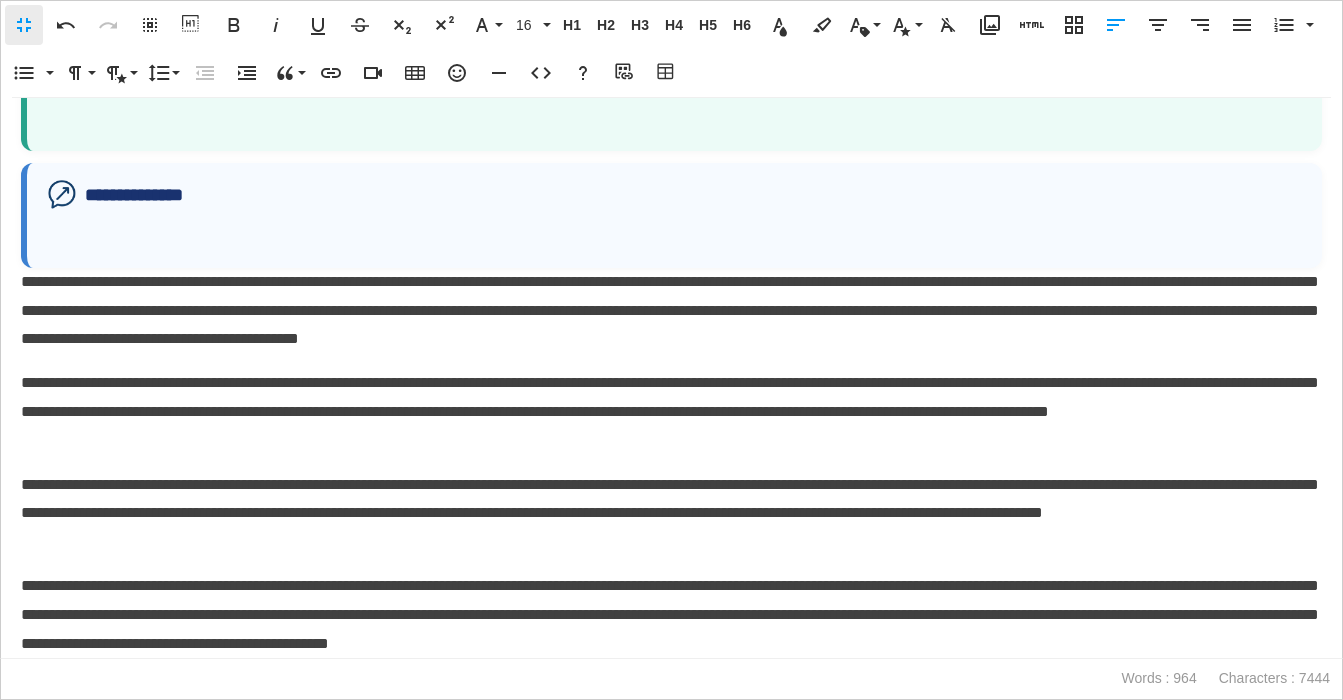 click at bounding box center (674, 243) 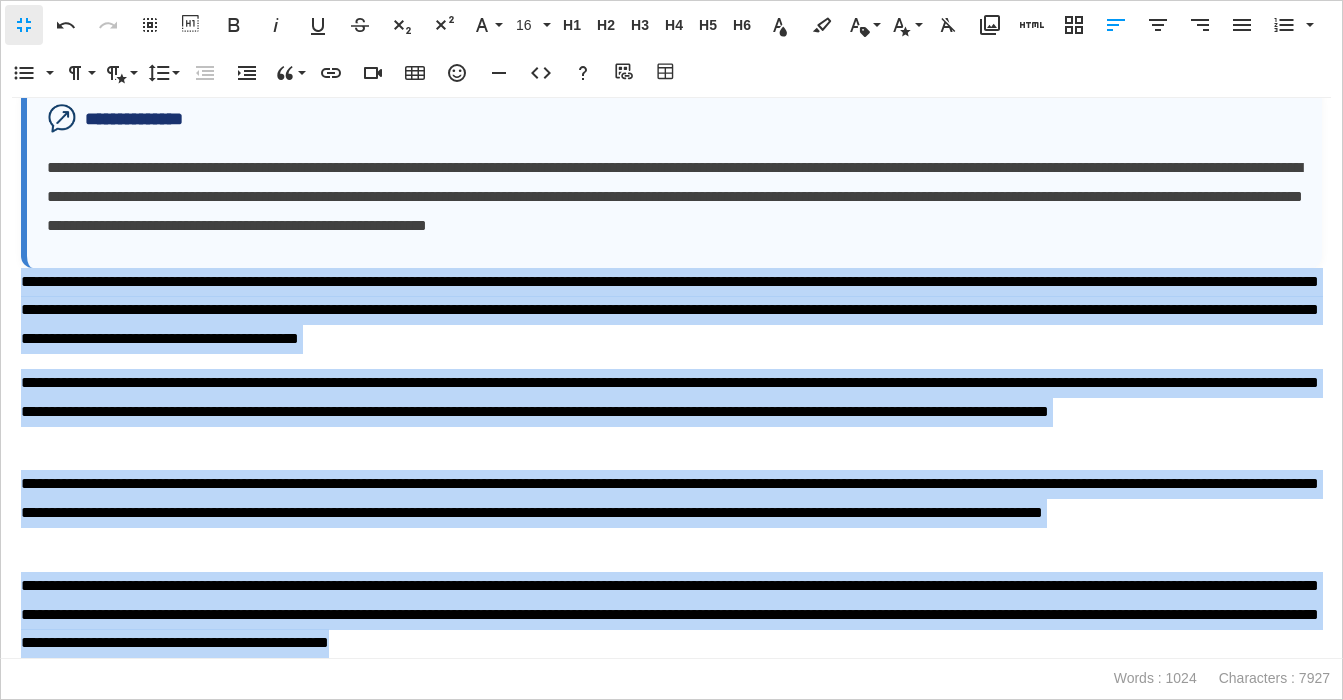 drag, startPoint x: 1148, startPoint y: 639, endPoint x: 17, endPoint y: 286, distance: 1184.808 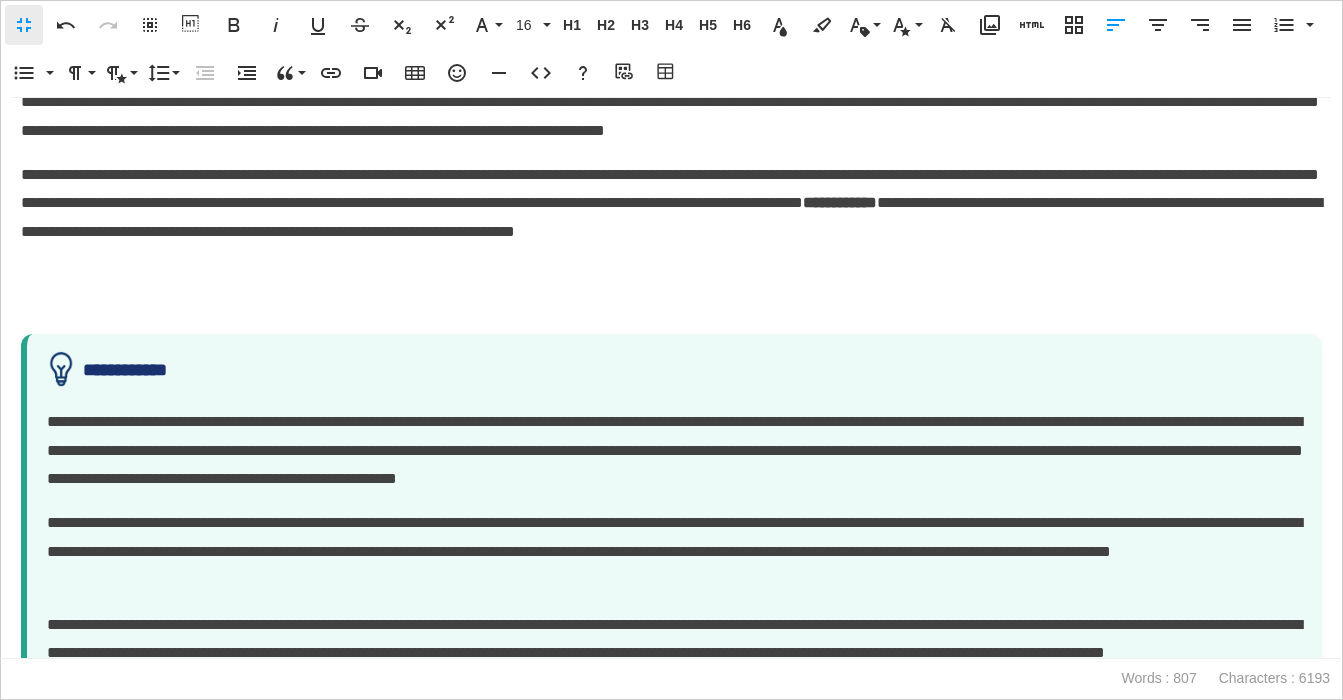 click at bounding box center [671, 305] 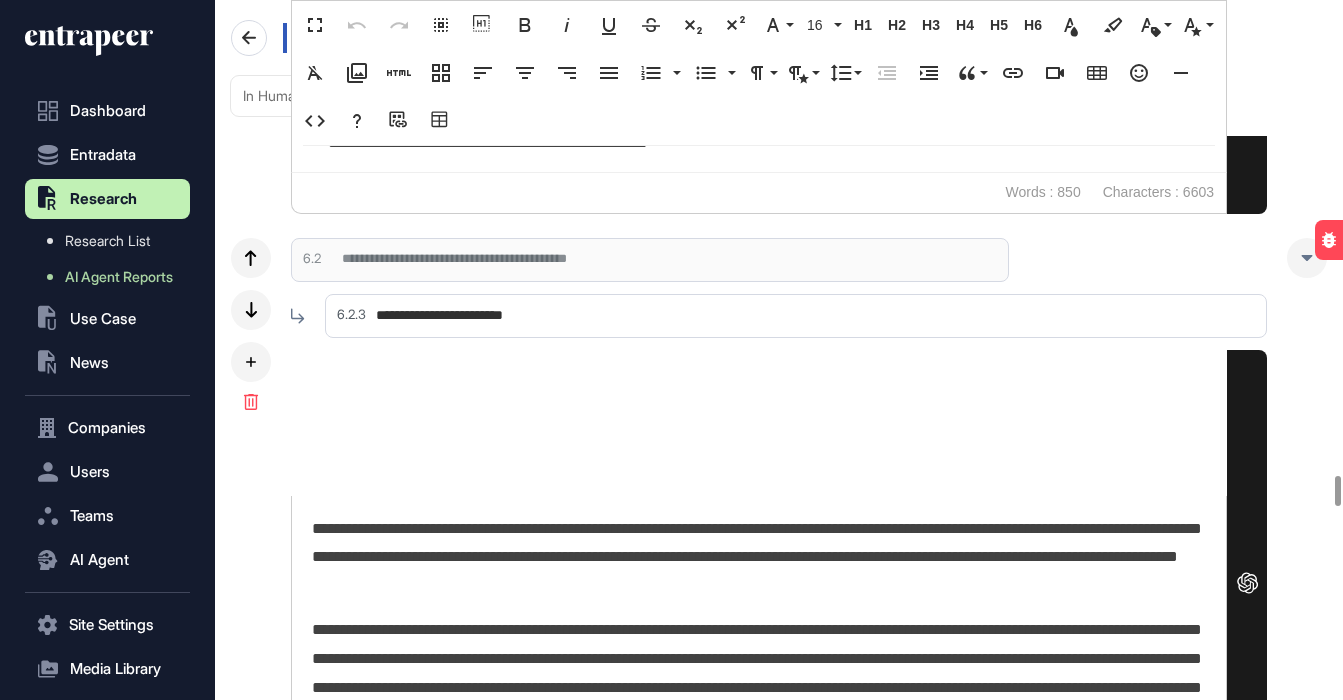 click on "**********" at bounding box center [759, 558] 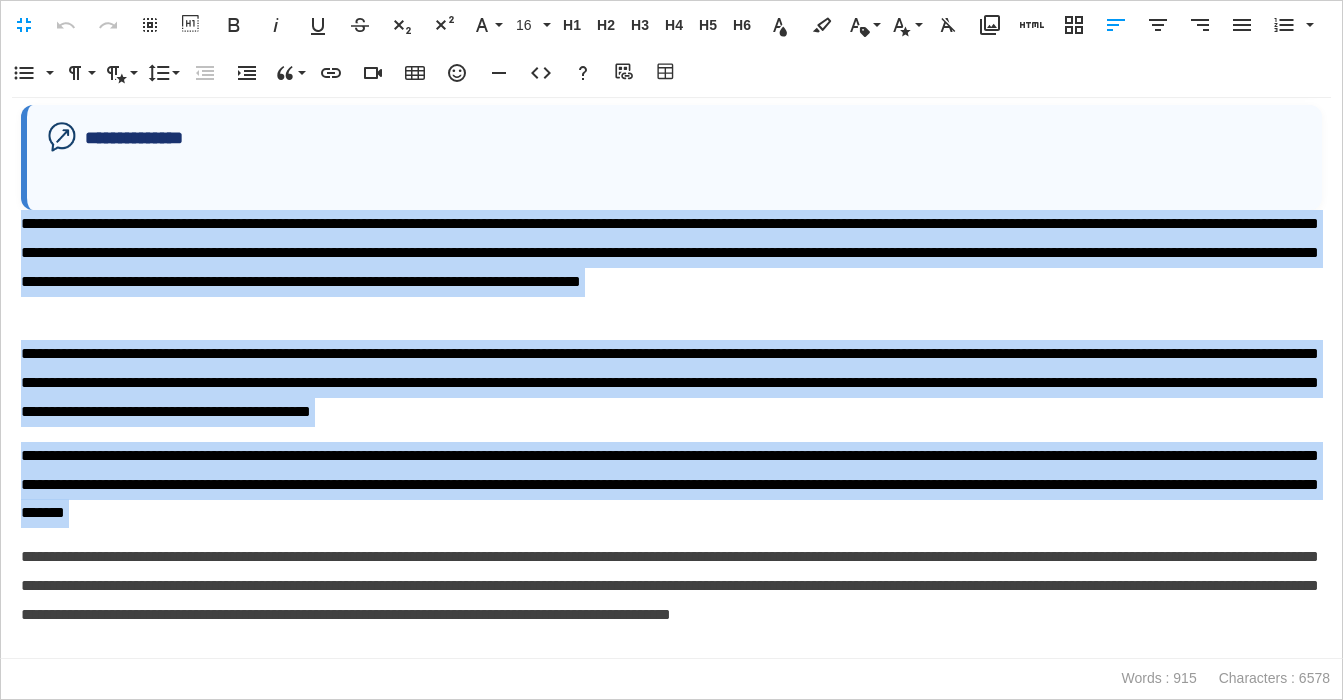 drag, startPoint x: 22, startPoint y: 225, endPoint x: 704, endPoint y: 469, distance: 724.33417 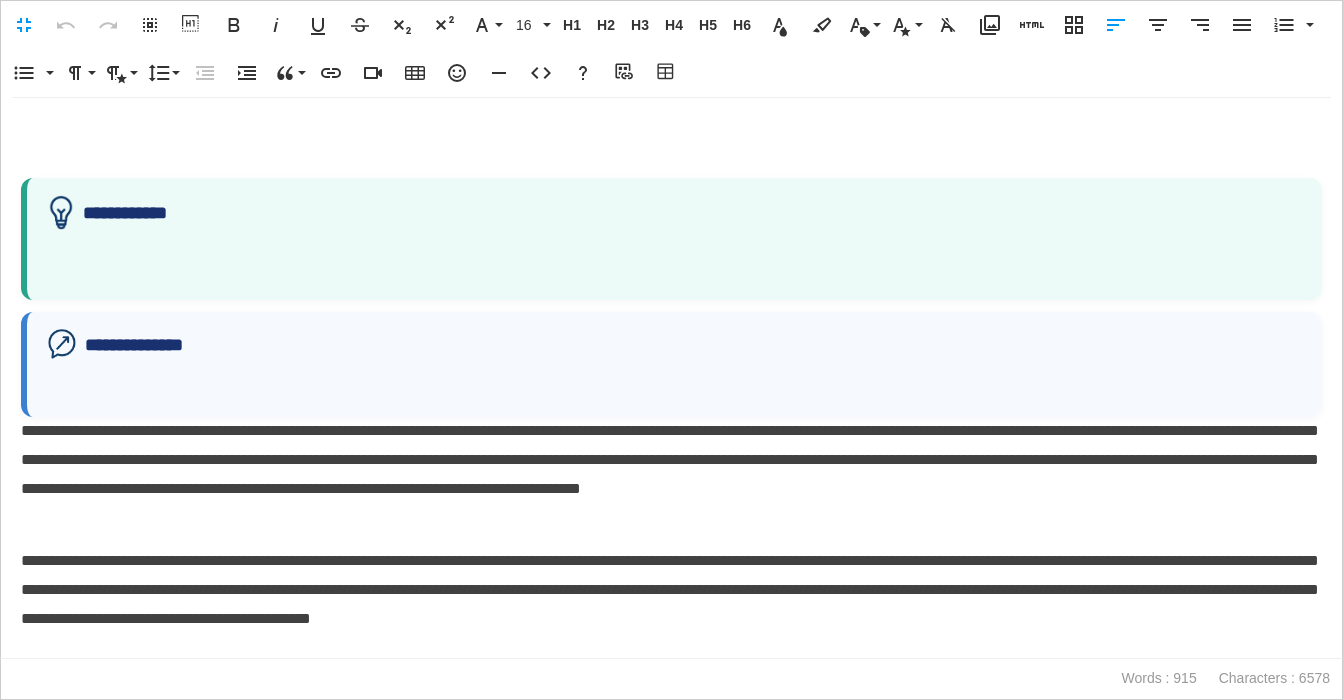 click at bounding box center [674, 264] 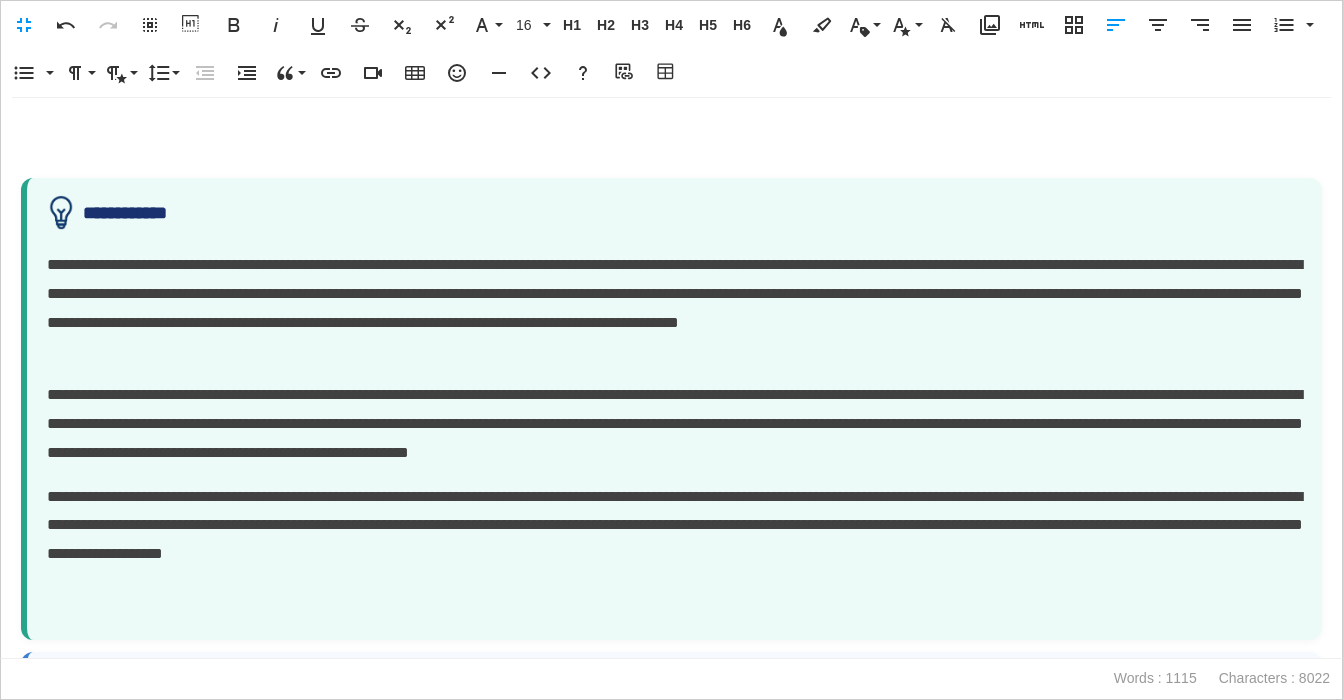 click at bounding box center (671, 148) 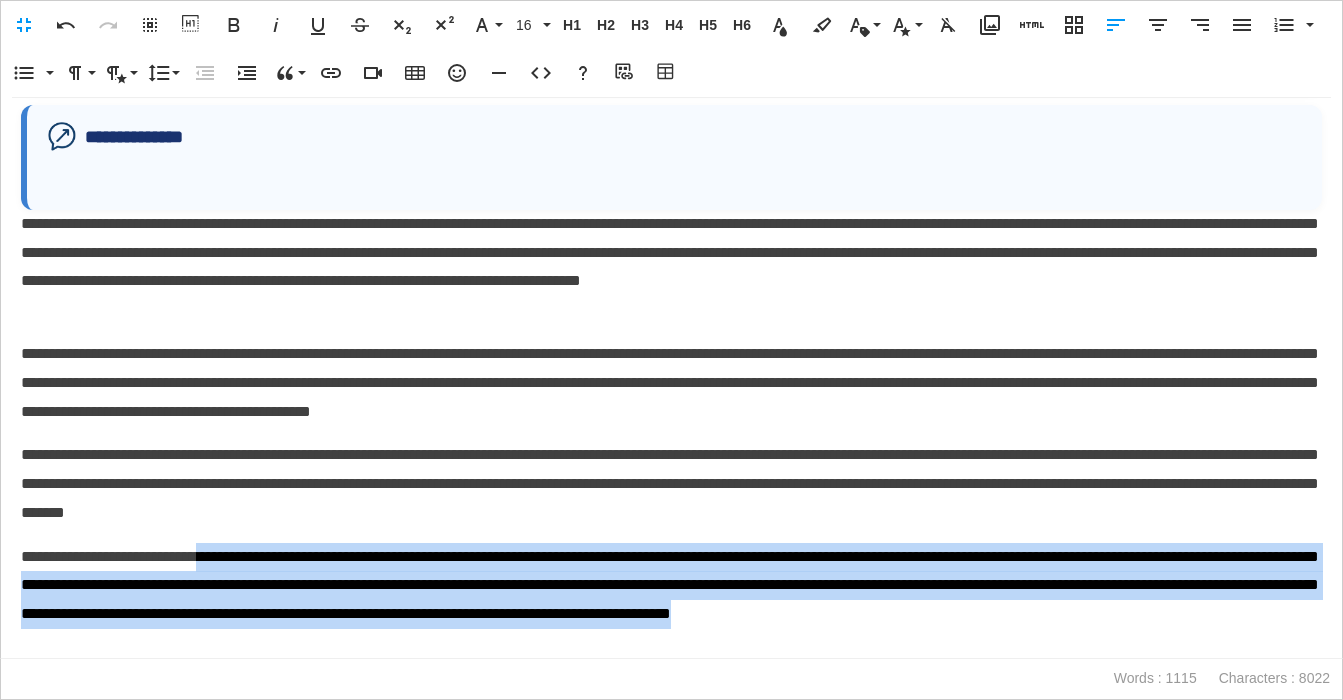 drag, startPoint x: 254, startPoint y: 561, endPoint x: 323, endPoint y: 646, distance: 109.48059 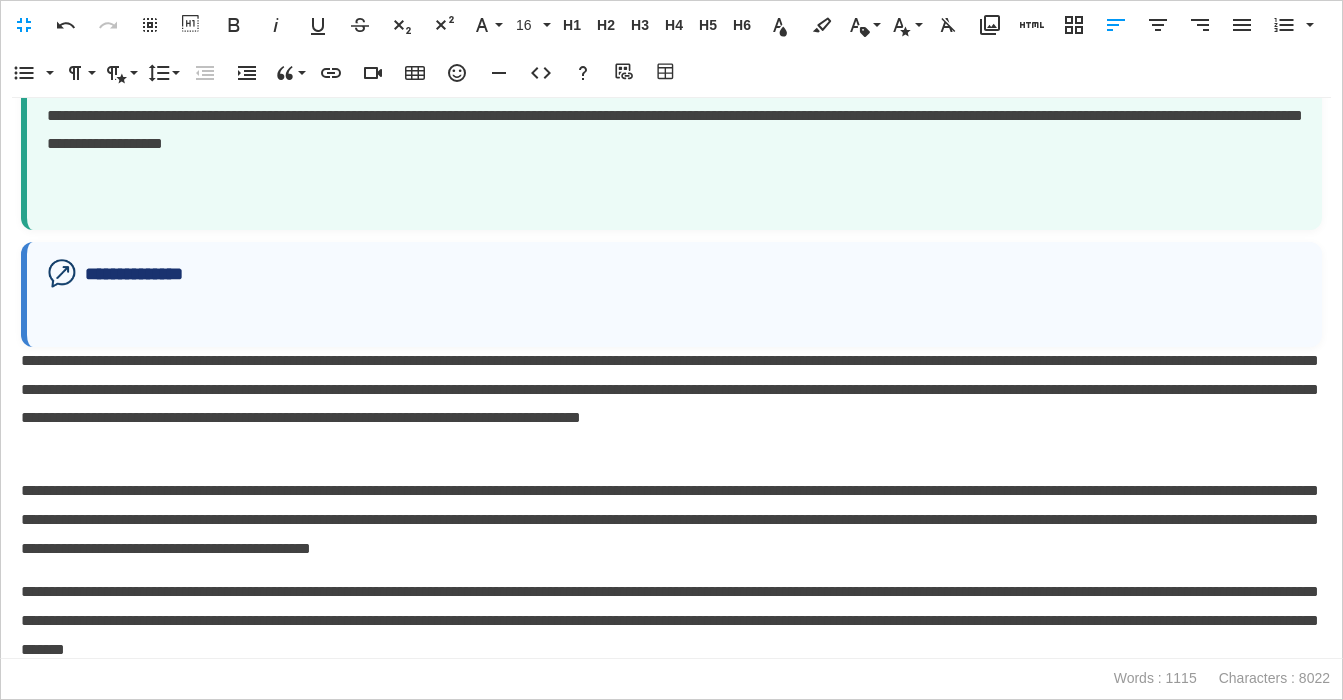 click at bounding box center [674, 322] 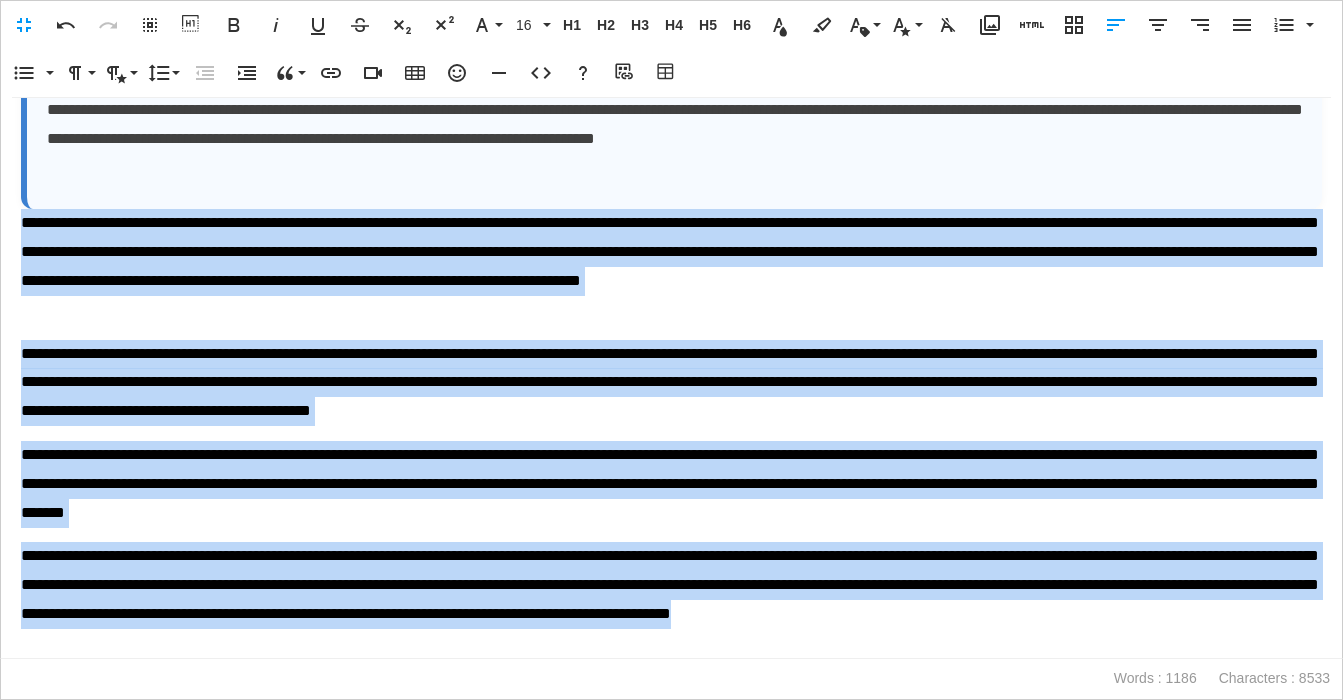drag, startPoint x: 112, startPoint y: 555, endPoint x: 348, endPoint y: 787, distance: 330.93805 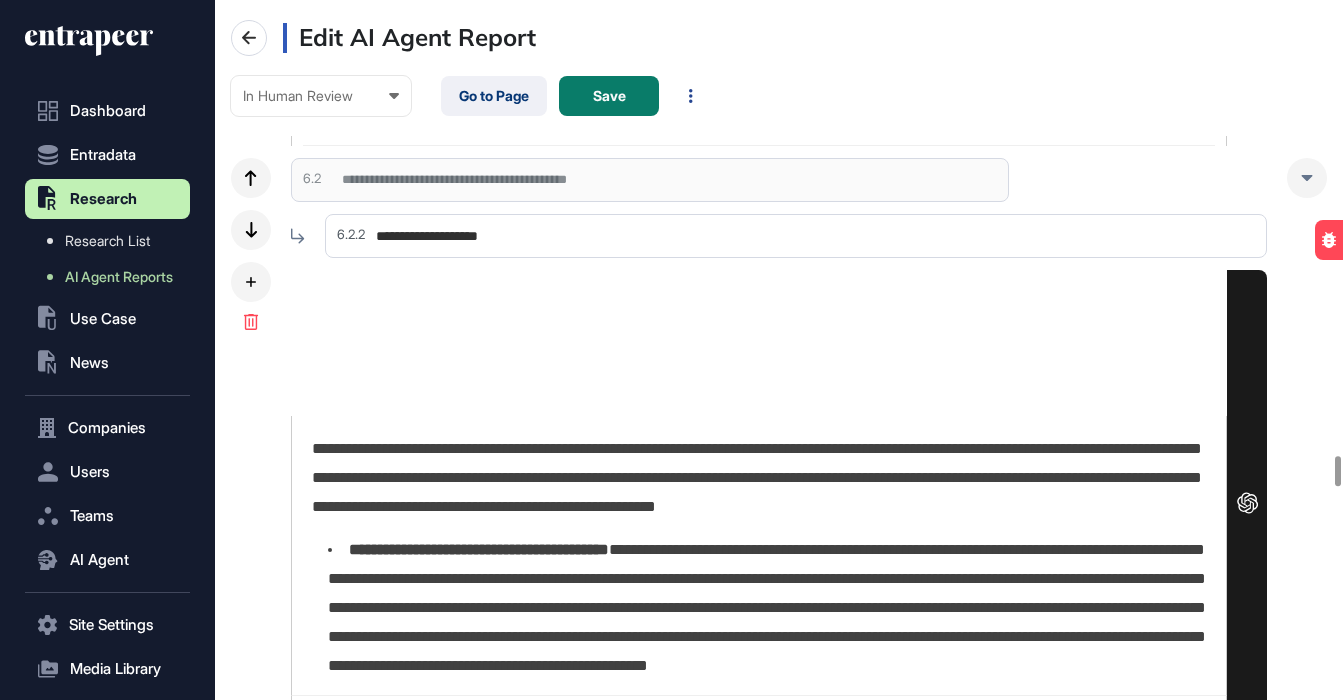 click on "**********" at bounding box center [759, 554] 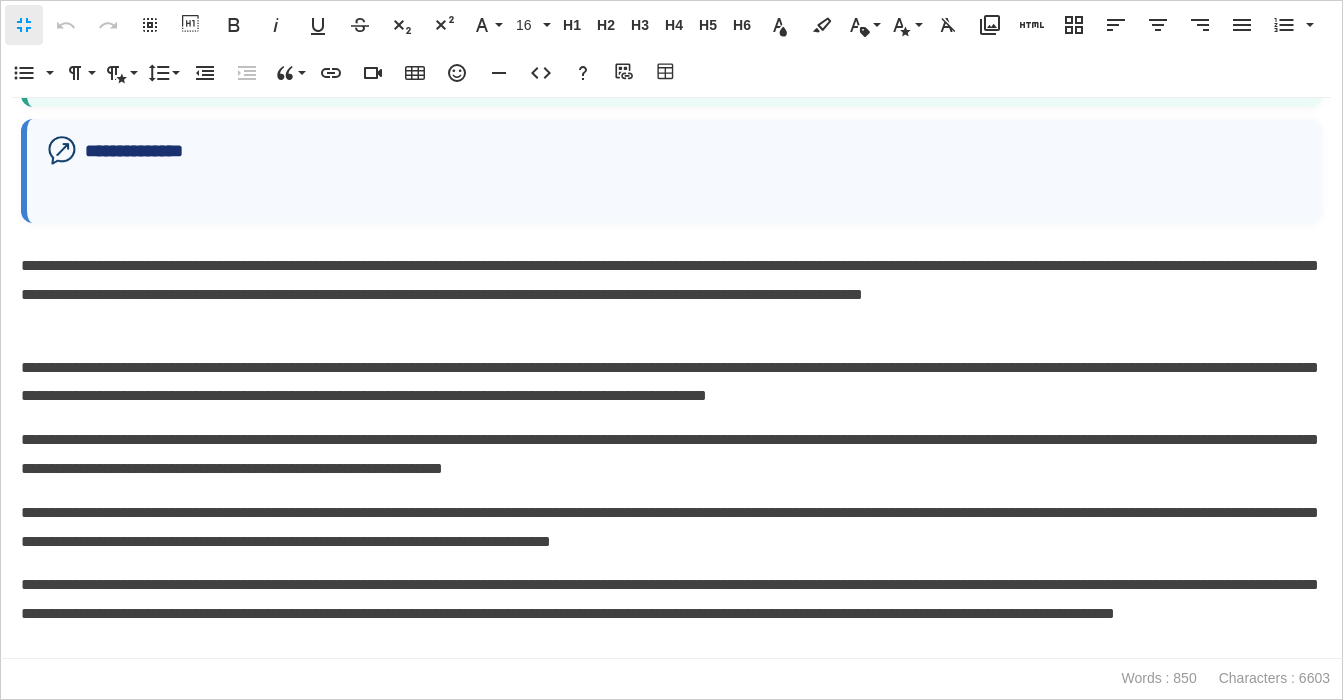 drag, startPoint x: 18, startPoint y: 263, endPoint x: 29, endPoint y: 288, distance: 27.313 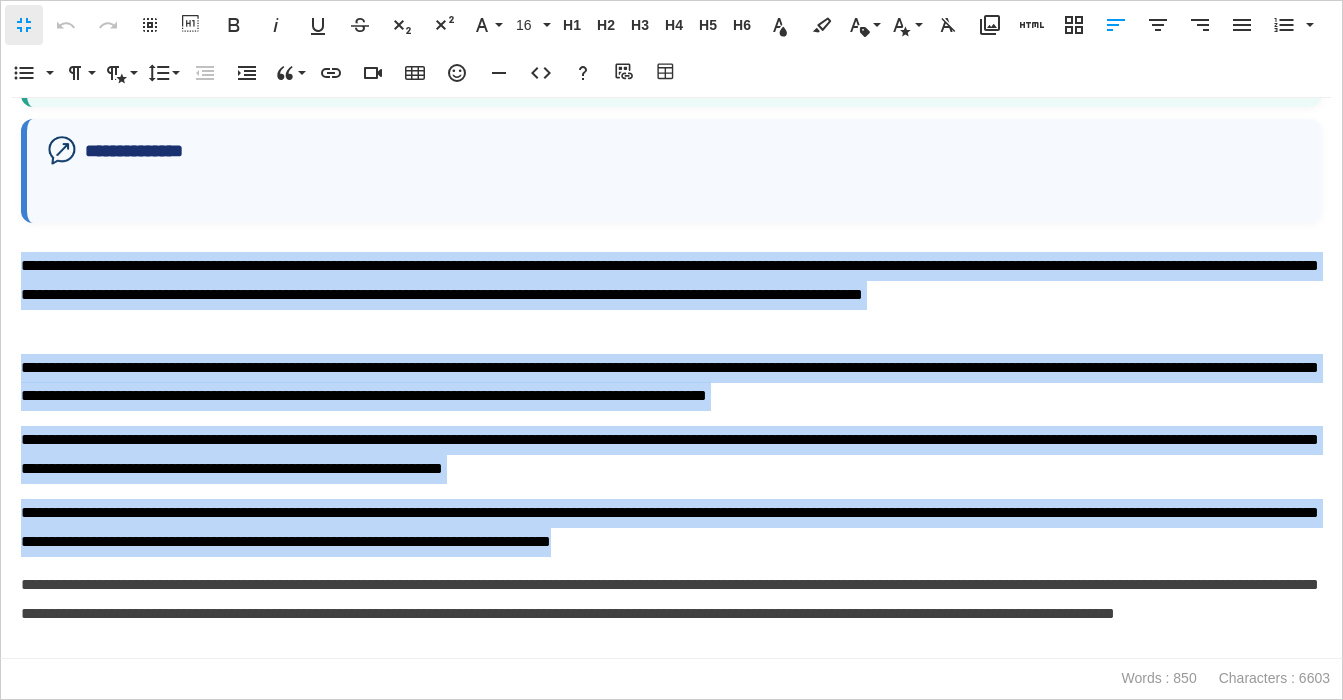 drag, startPoint x: 25, startPoint y: 265, endPoint x: 1056, endPoint y: 555, distance: 1071.0093 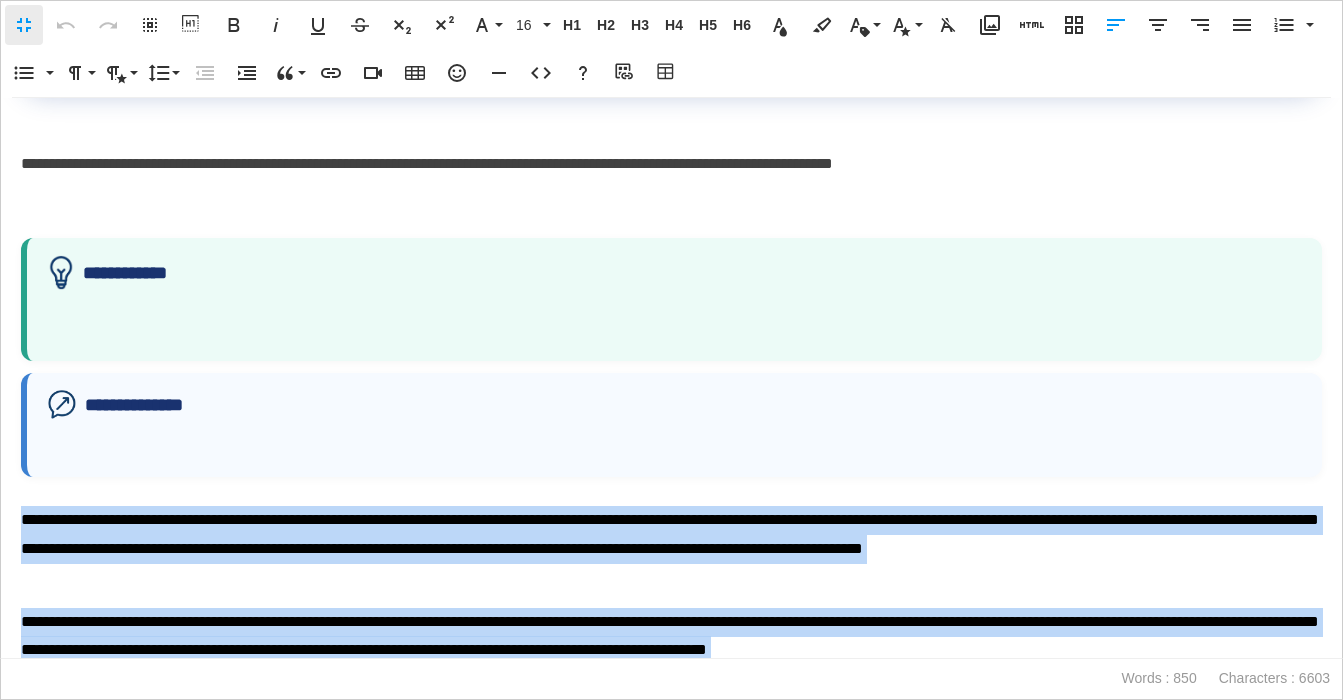 click at bounding box center [674, 324] 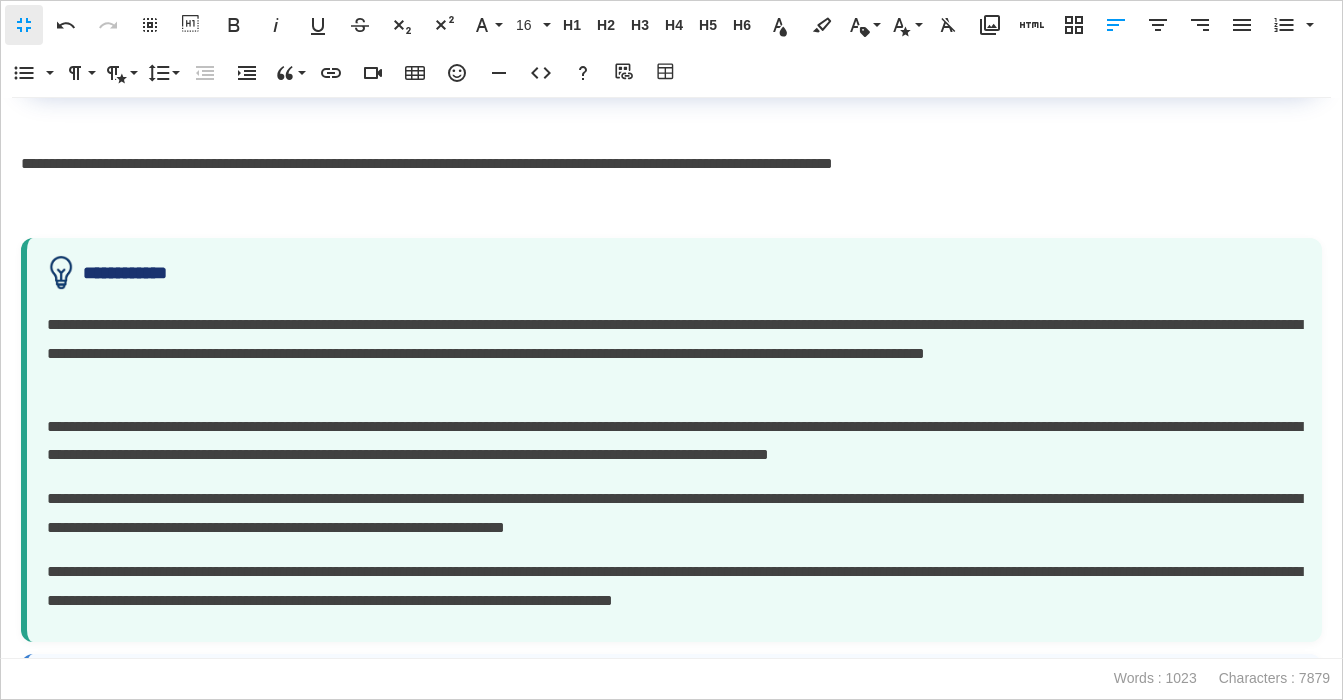 click at bounding box center (671, 208) 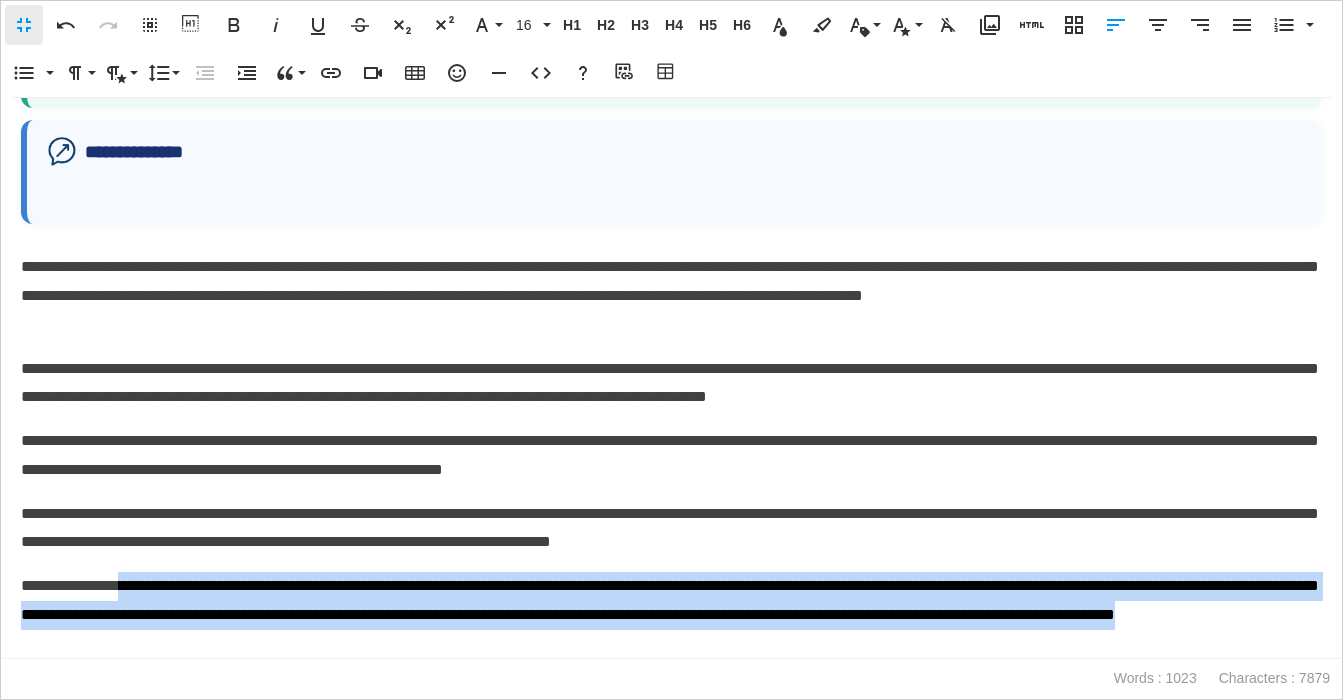 drag, startPoint x: 129, startPoint y: 588, endPoint x: 379, endPoint y: 625, distance: 252.72318 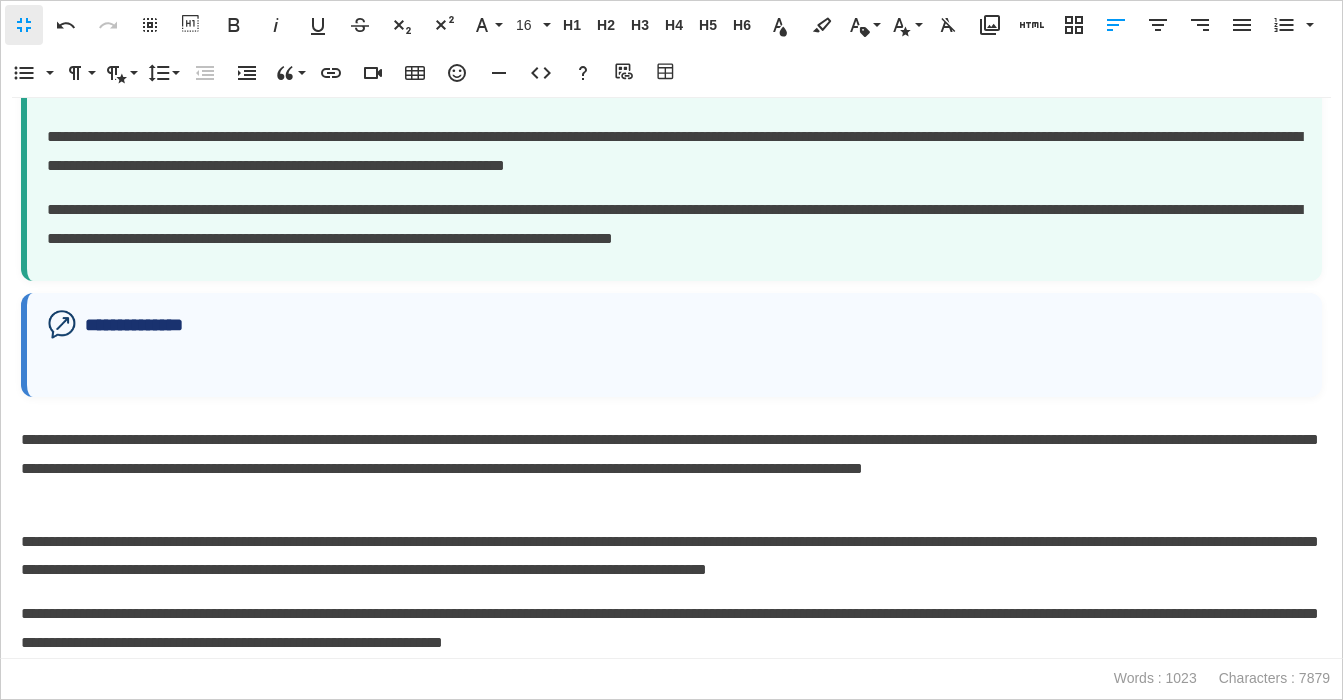 click on "**********" at bounding box center [671, 345] 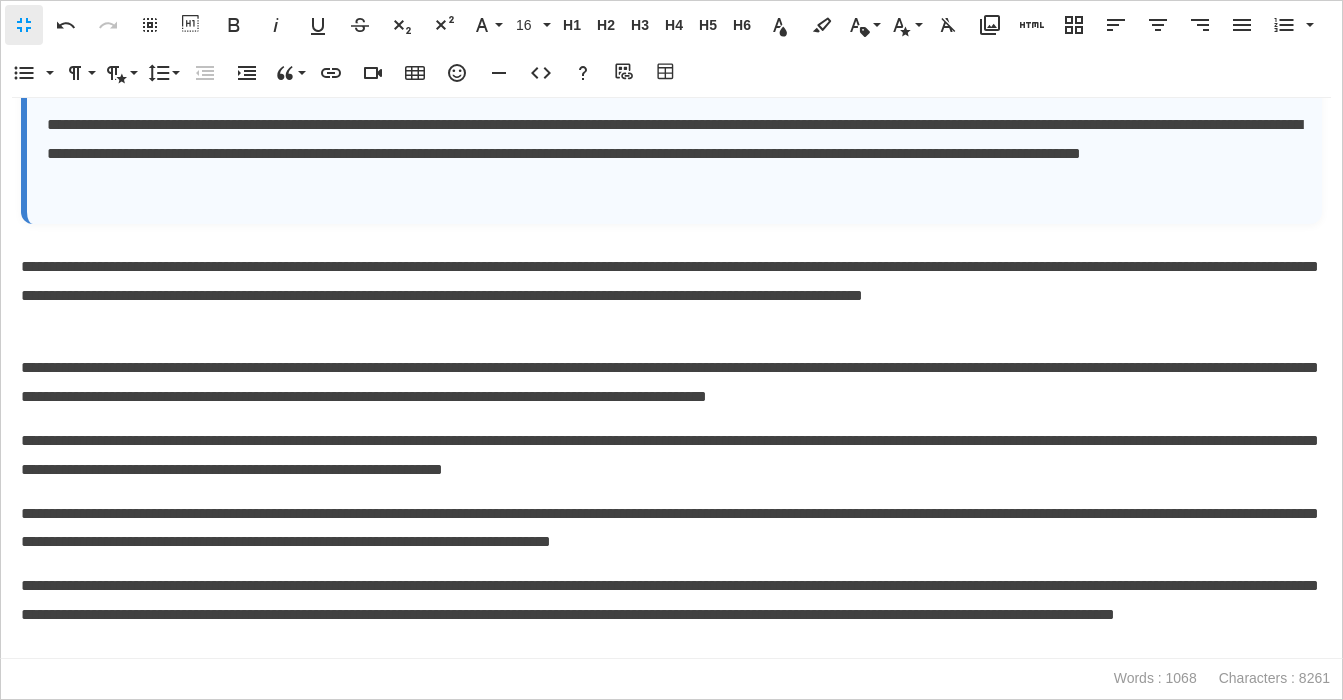 drag, startPoint x: 18, startPoint y: 266, endPoint x: 430, endPoint y: 634, distance: 552.4201 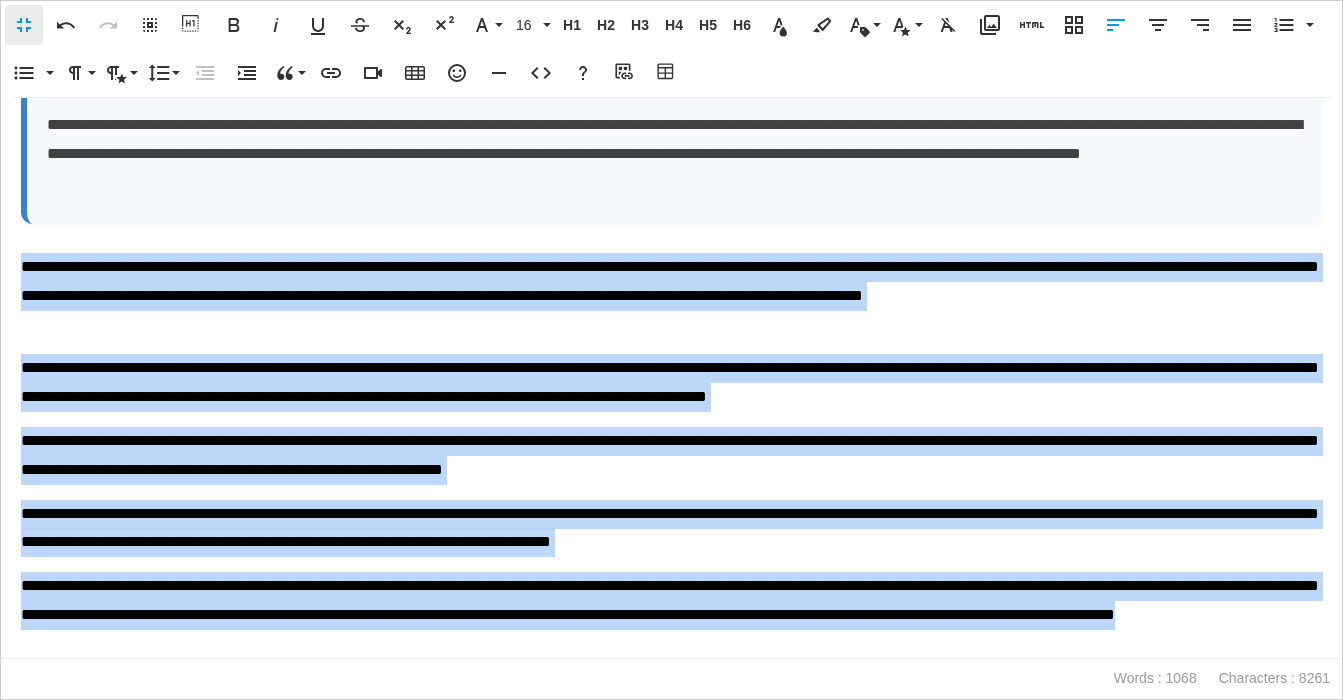 drag, startPoint x: 443, startPoint y: 639, endPoint x: 17, endPoint y: 263, distance: 568.2007 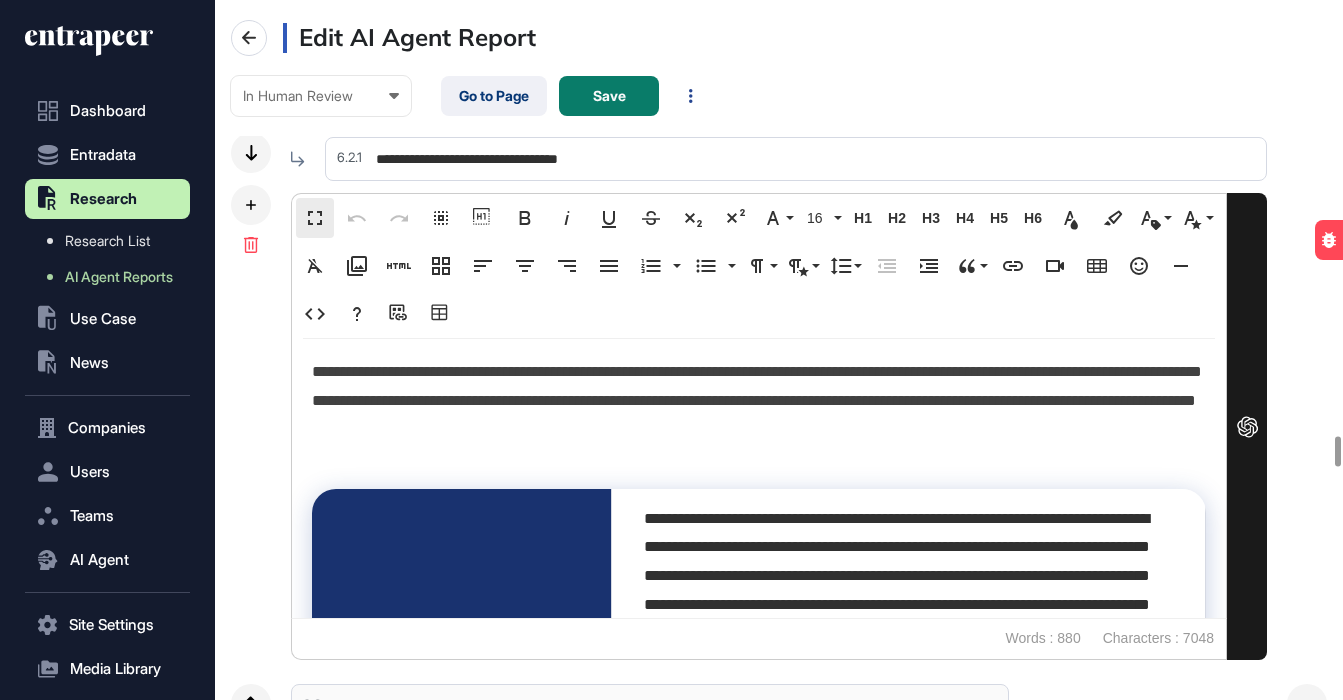 click on "**********" at bounding box center [759, 415] 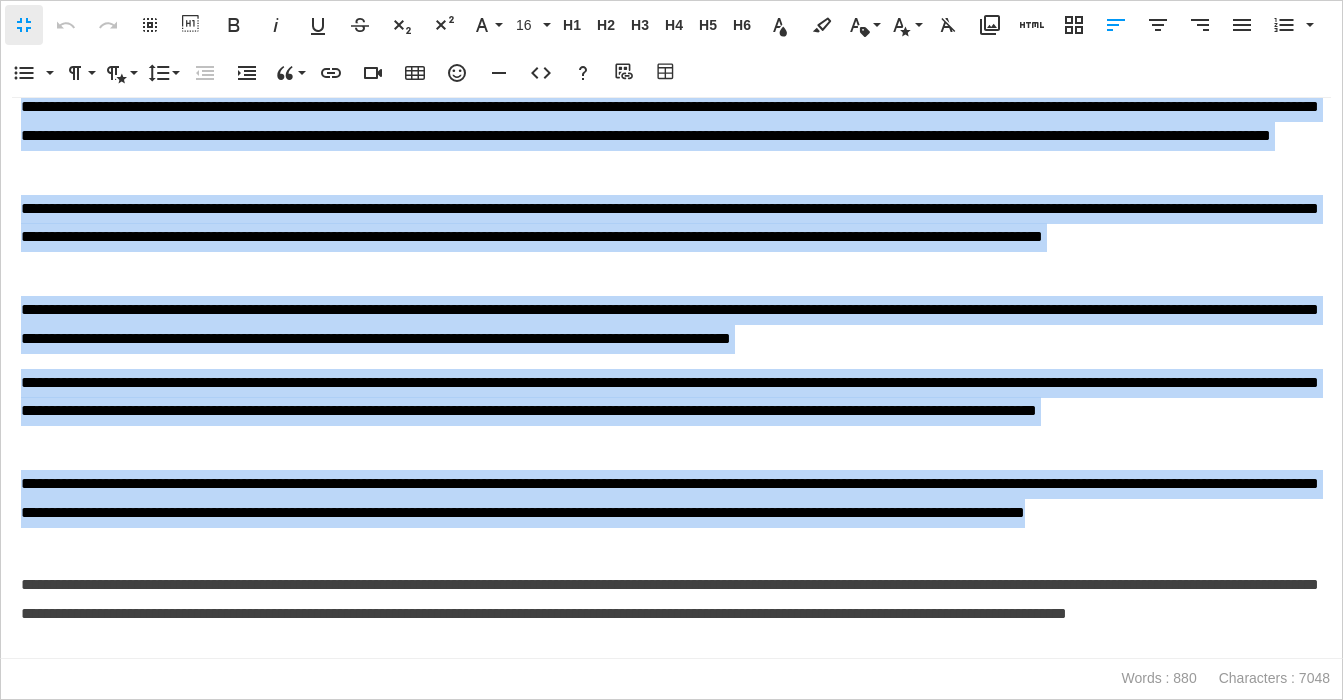 drag, startPoint x: 43, startPoint y: 175, endPoint x: 311, endPoint y: 536, distance: 449.60538 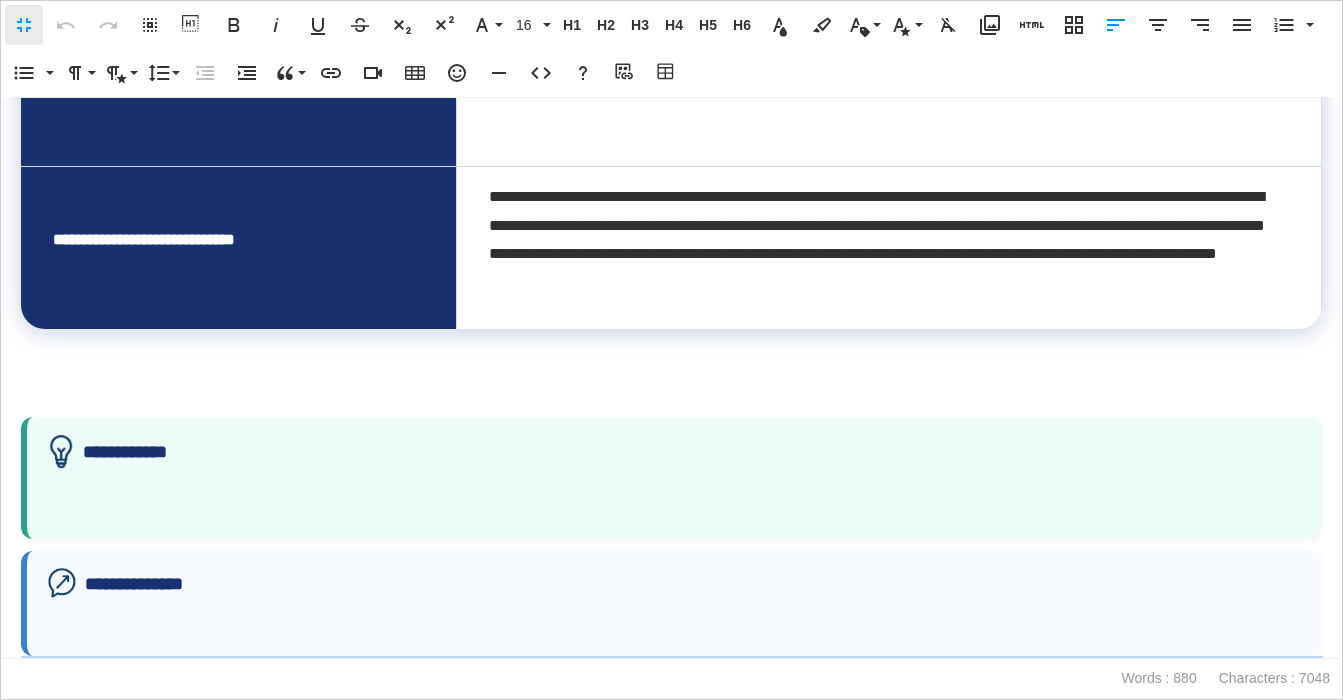 click on "**********" at bounding box center [671, 478] 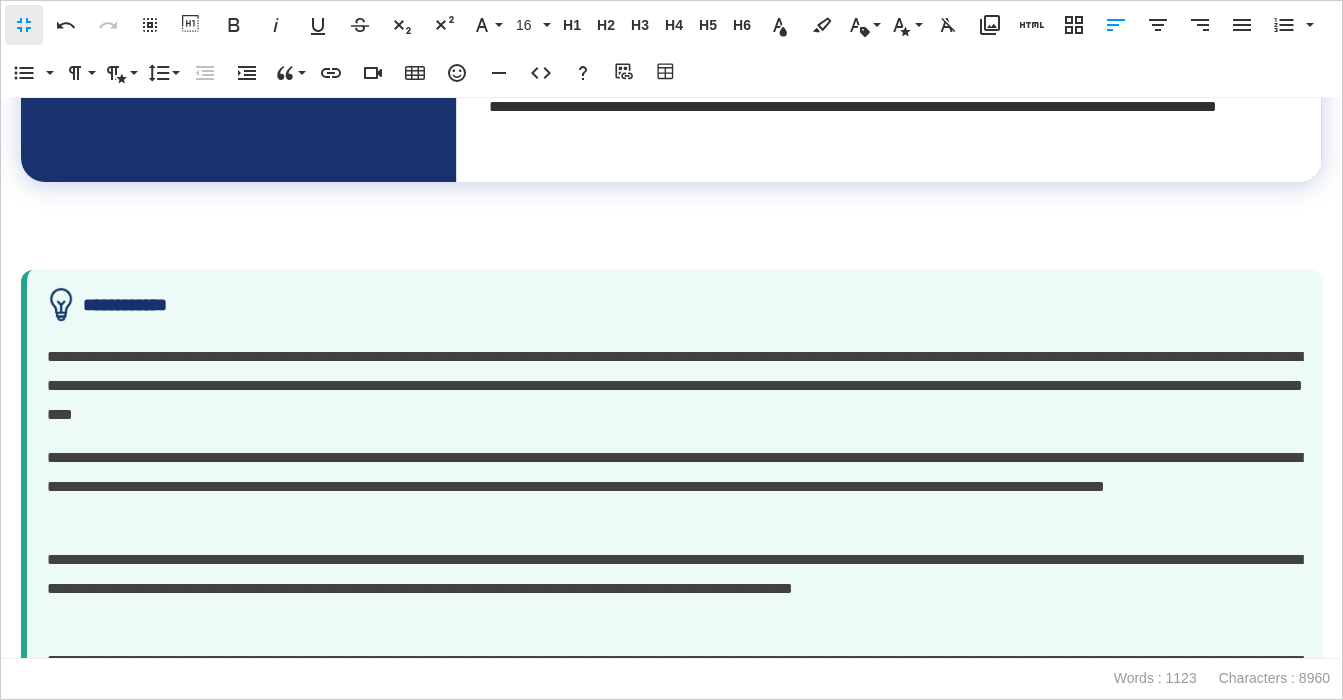 click at bounding box center [671, 240] 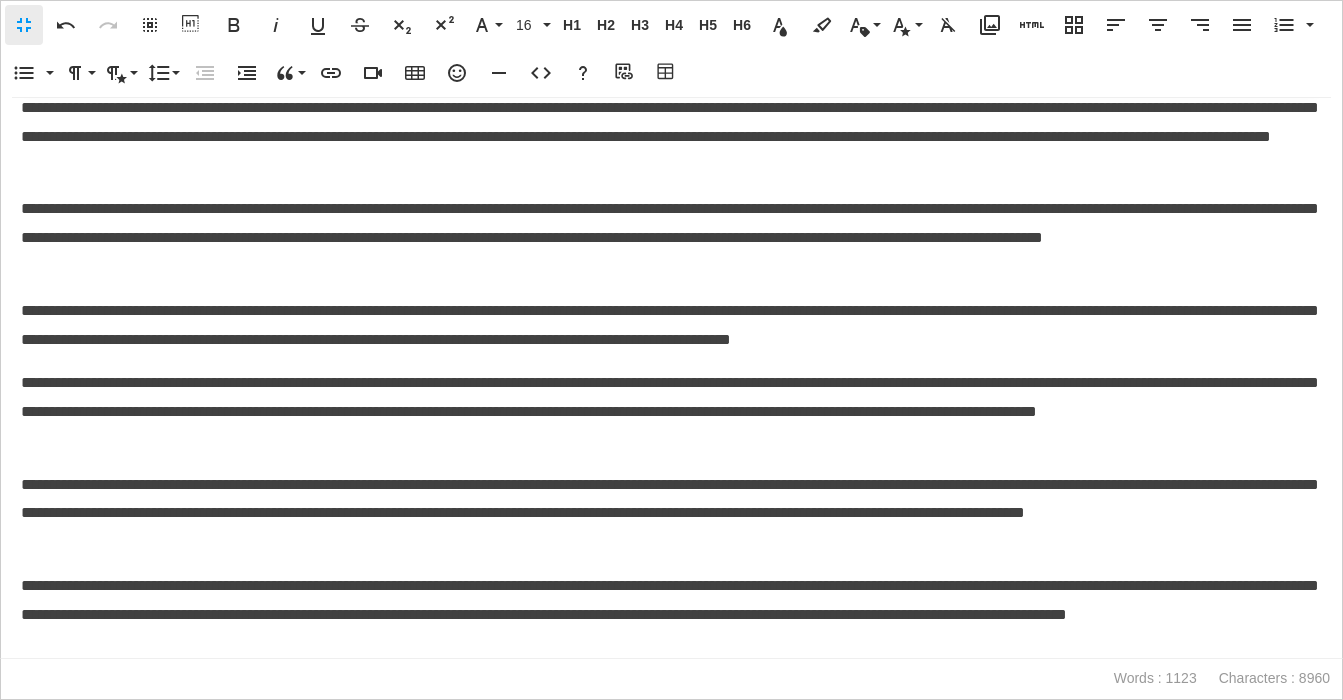 drag, startPoint x: 20, startPoint y: 584, endPoint x: 380, endPoint y: 635, distance: 363.59454 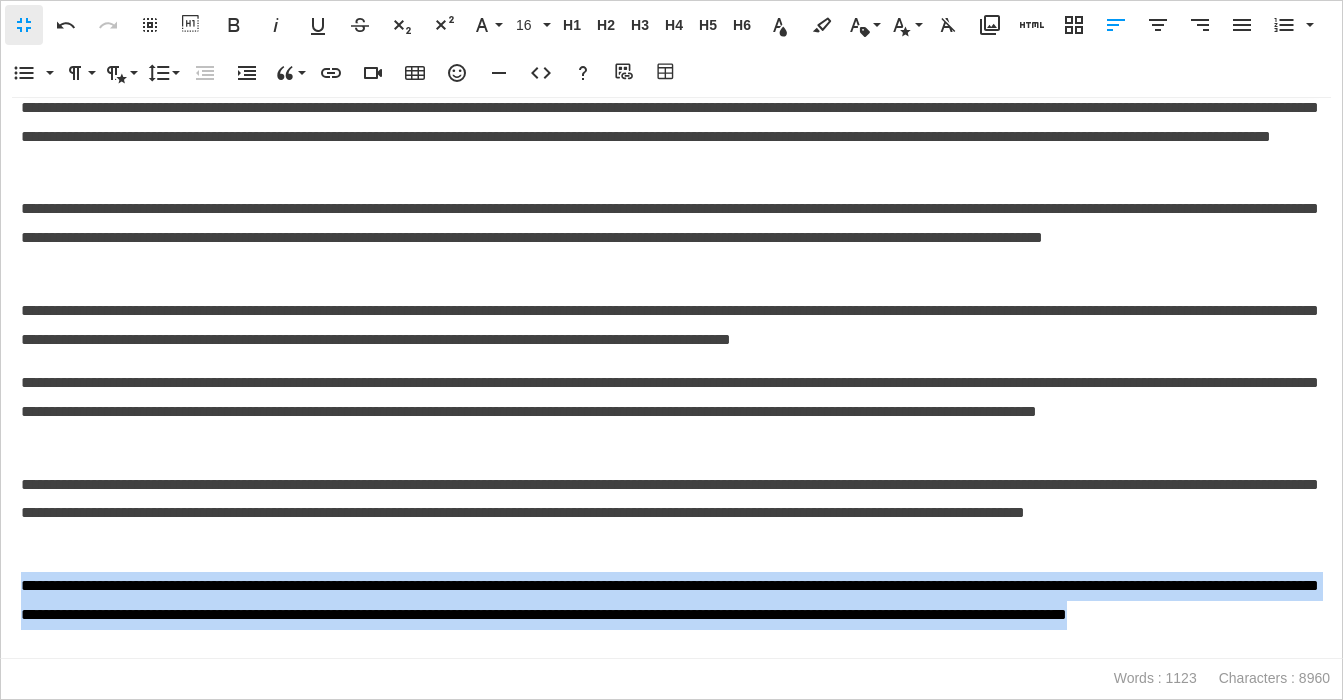 drag, startPoint x: 405, startPoint y: 641, endPoint x: 13, endPoint y: 588, distance: 395.56668 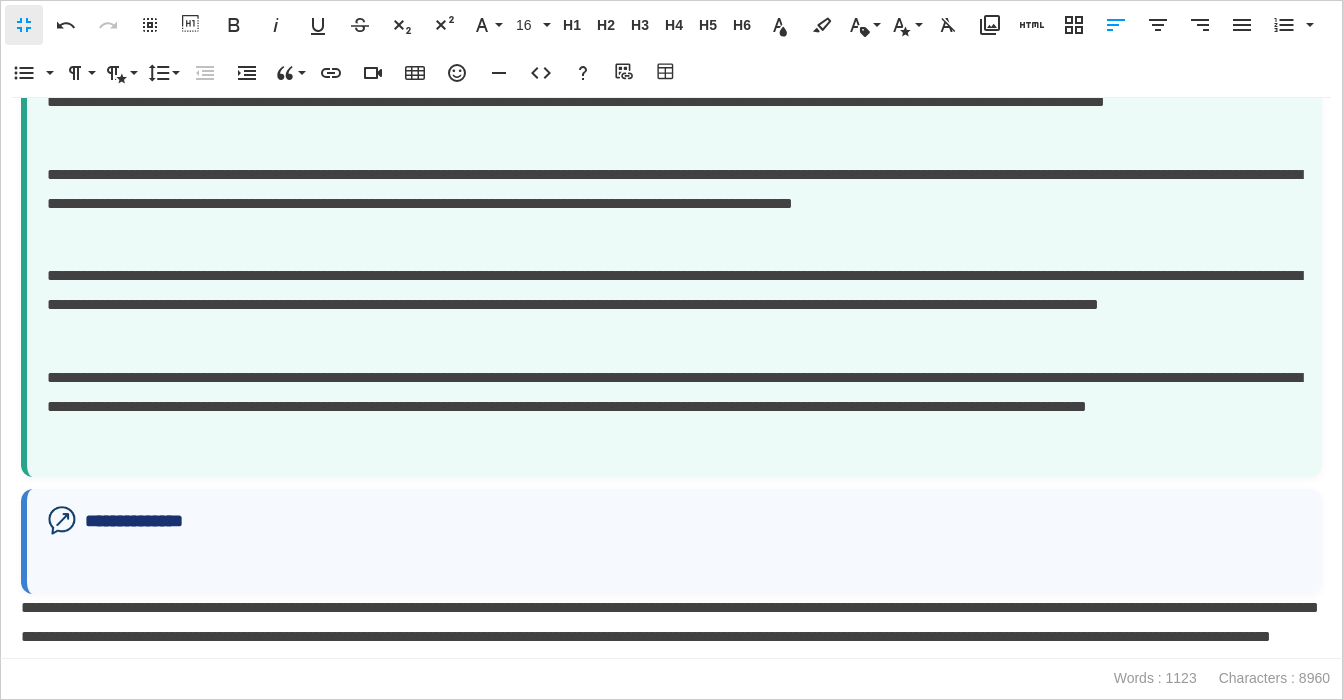 click on "**********" at bounding box center (671, 541) 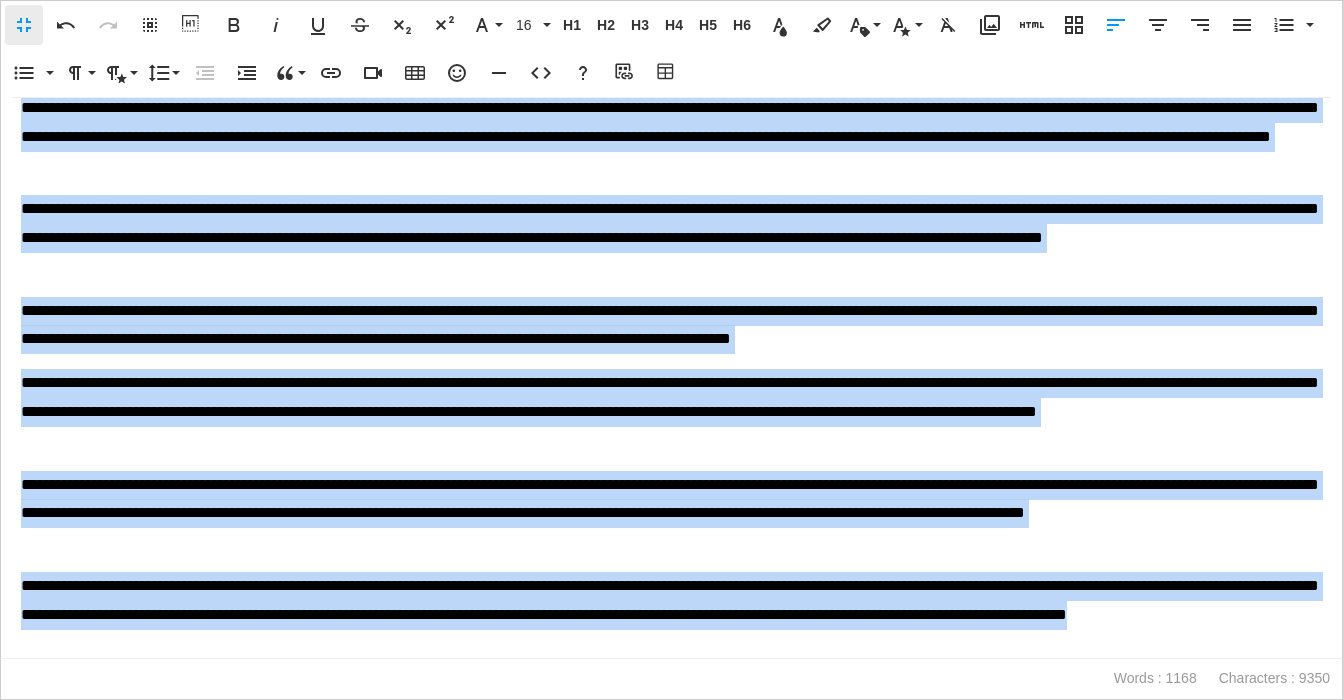 drag, startPoint x: 361, startPoint y: 627, endPoint x: 18, endPoint y: 119, distance: 612.95435 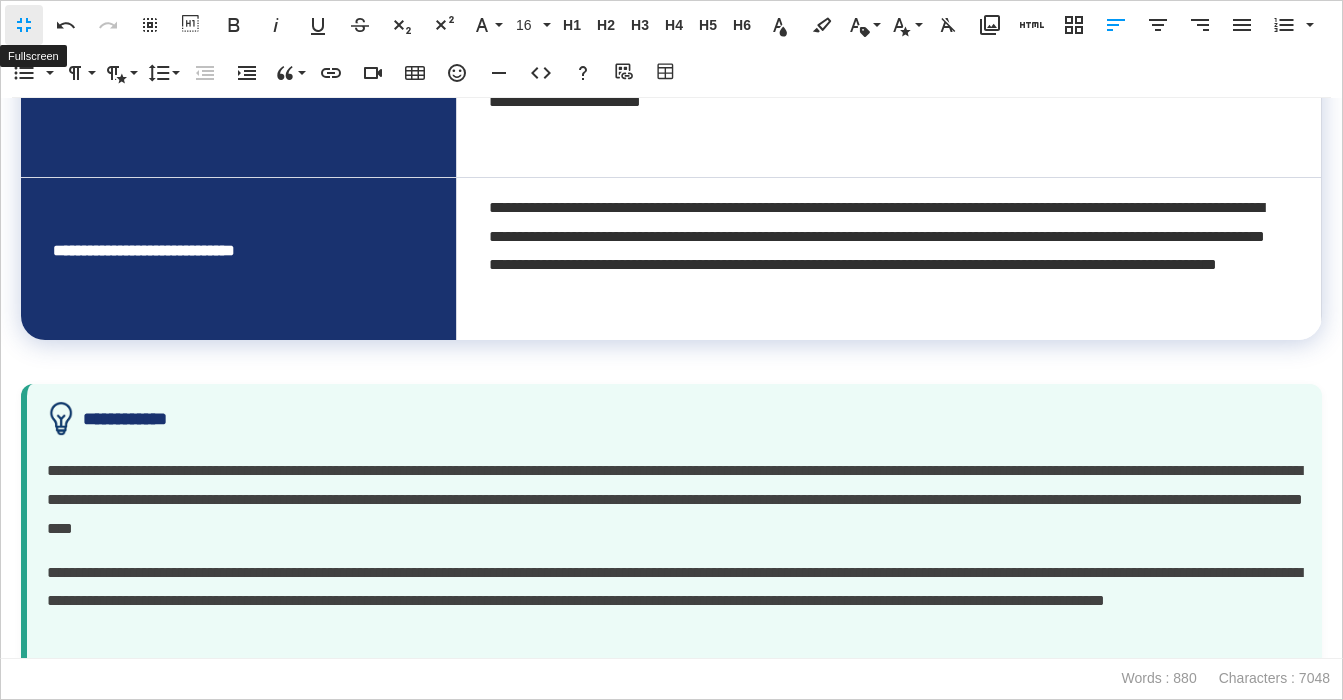 scroll, scrollTop: 1647, scrollLeft: 0, axis: vertical 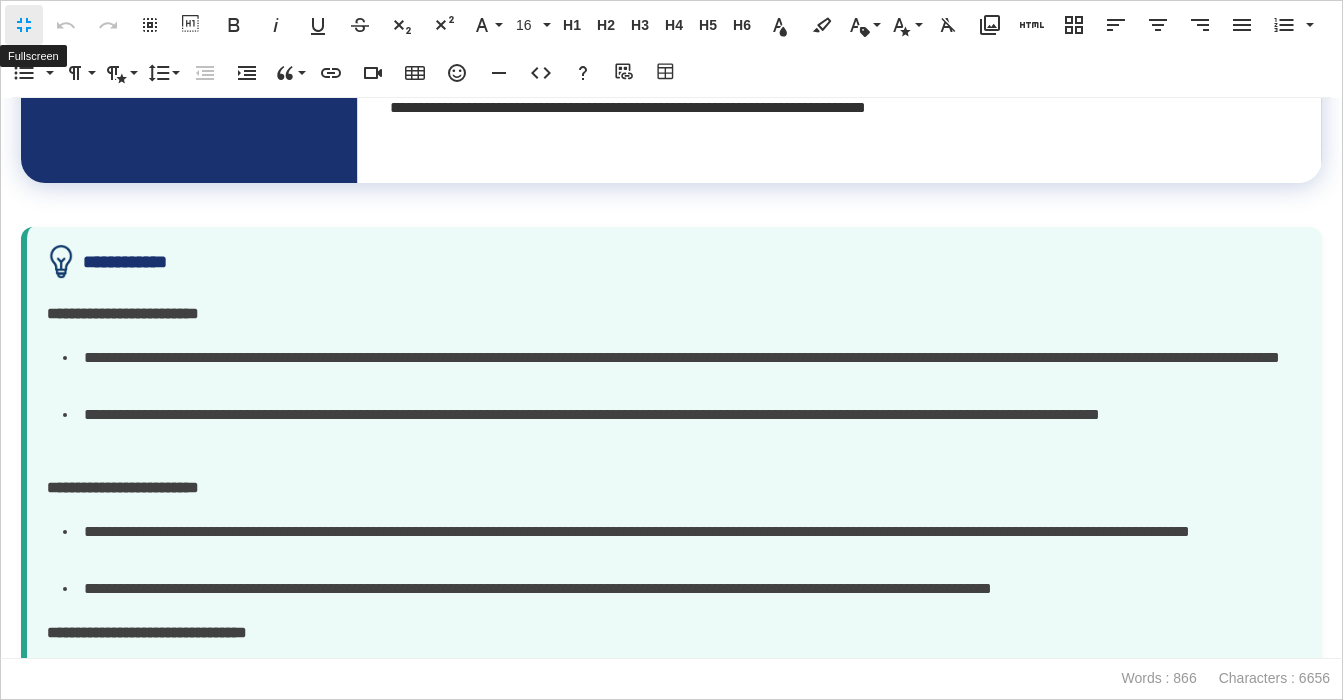 click on "Fullscreen" at bounding box center (24, 25) 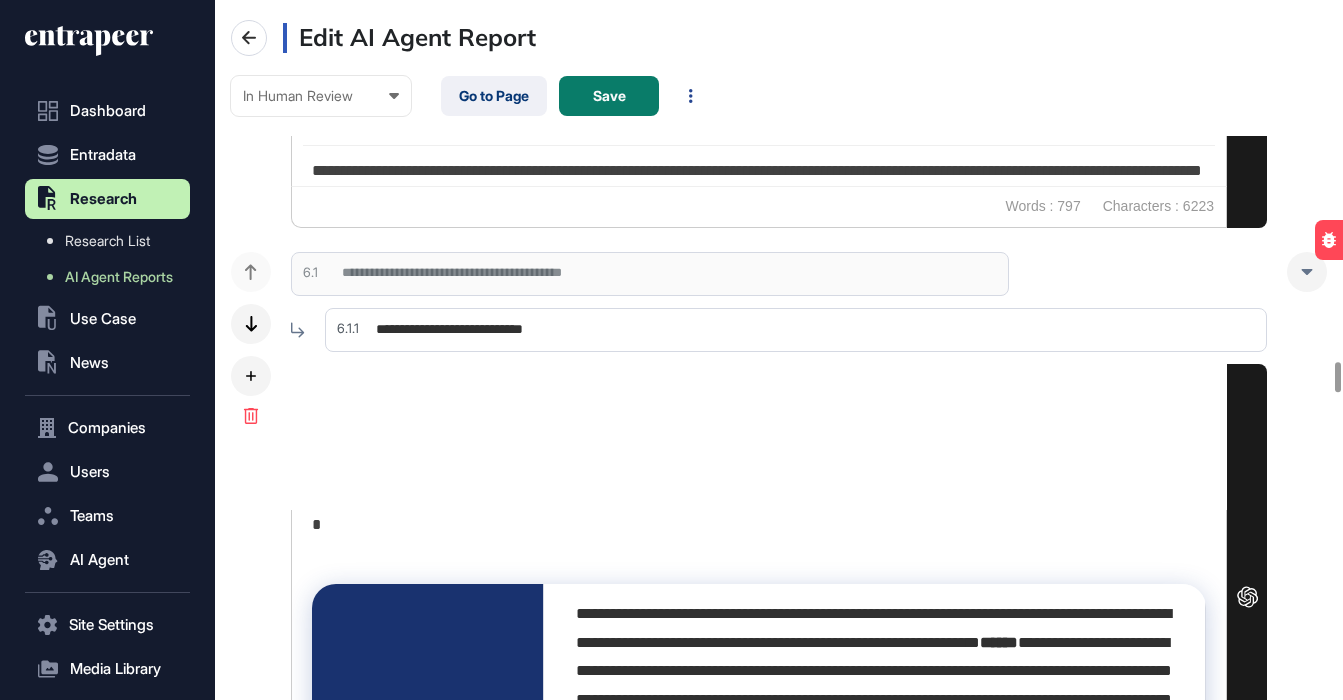 click on "**********" at bounding box center [759, 511] 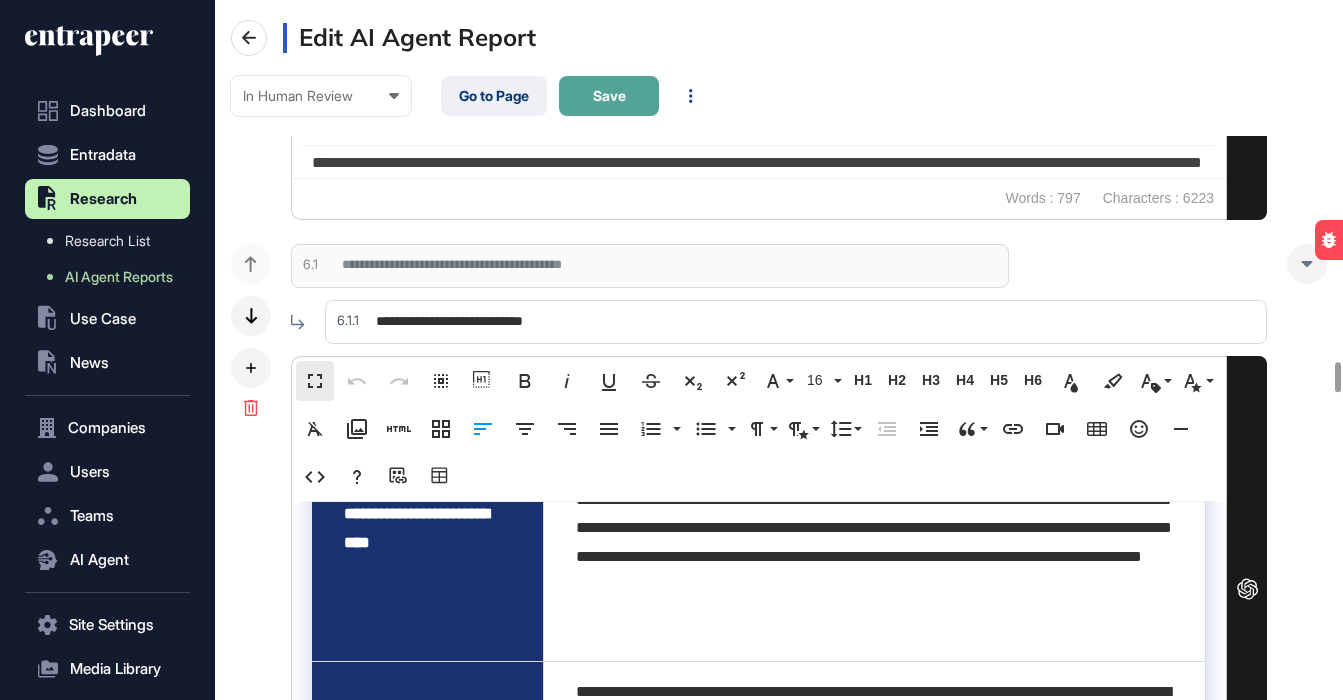 click on "Save" 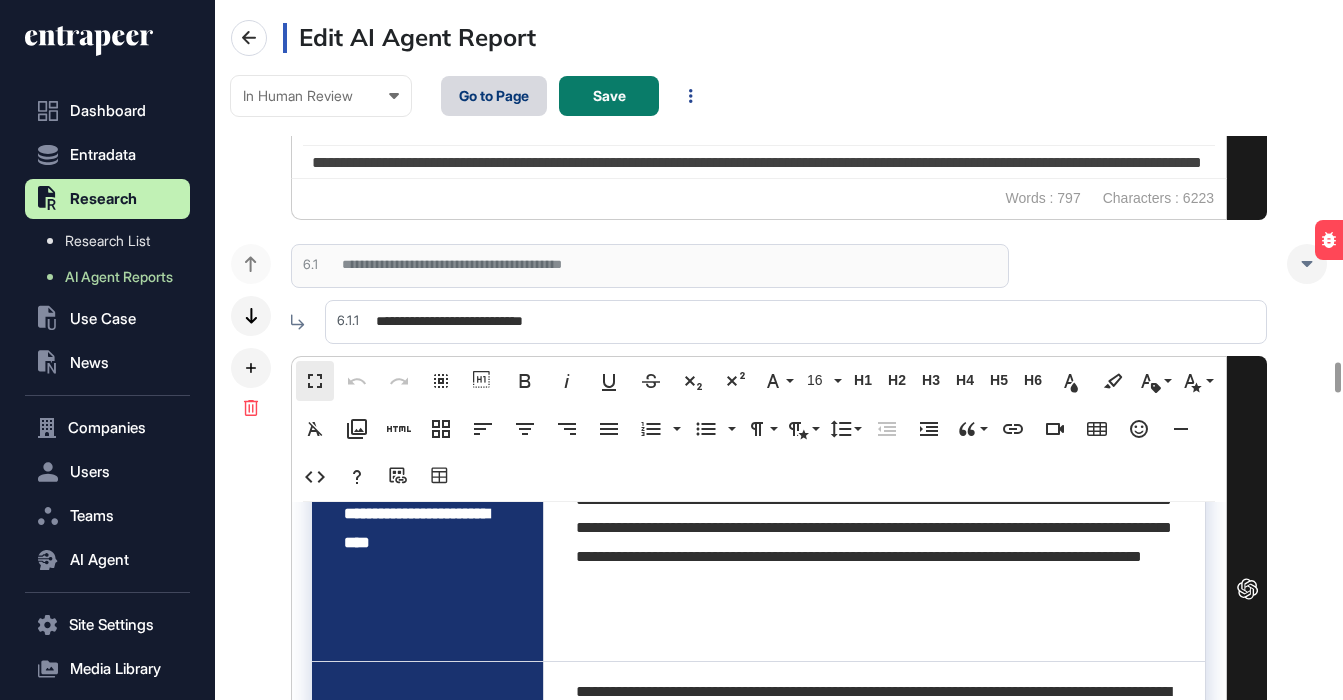 click on "Go to Page" at bounding box center [494, 96] 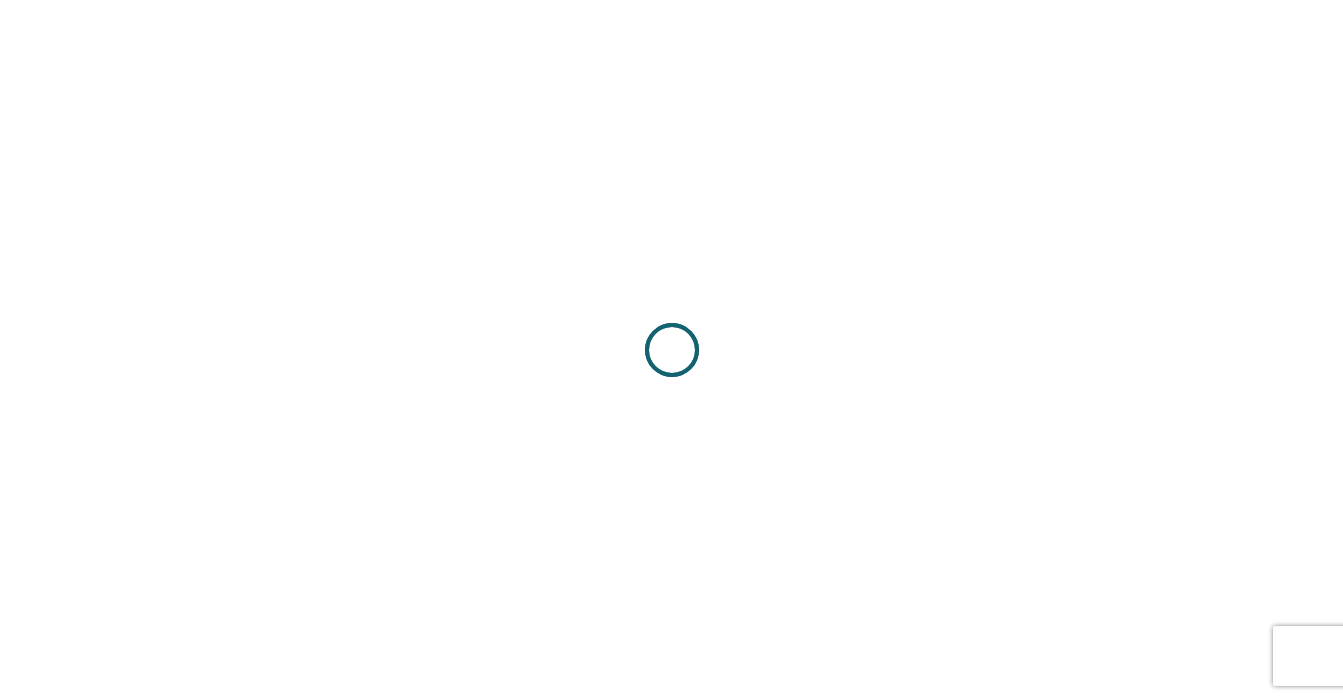 scroll, scrollTop: 0, scrollLeft: 0, axis: both 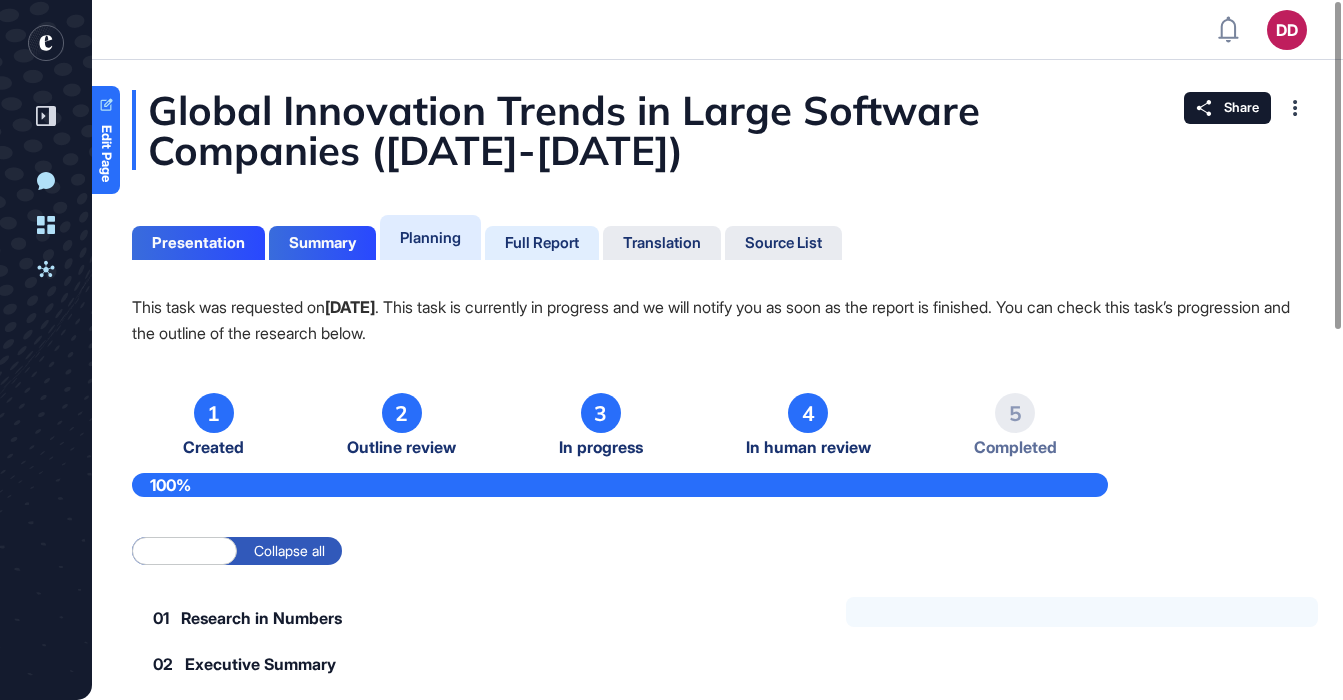 click on "Full Report" 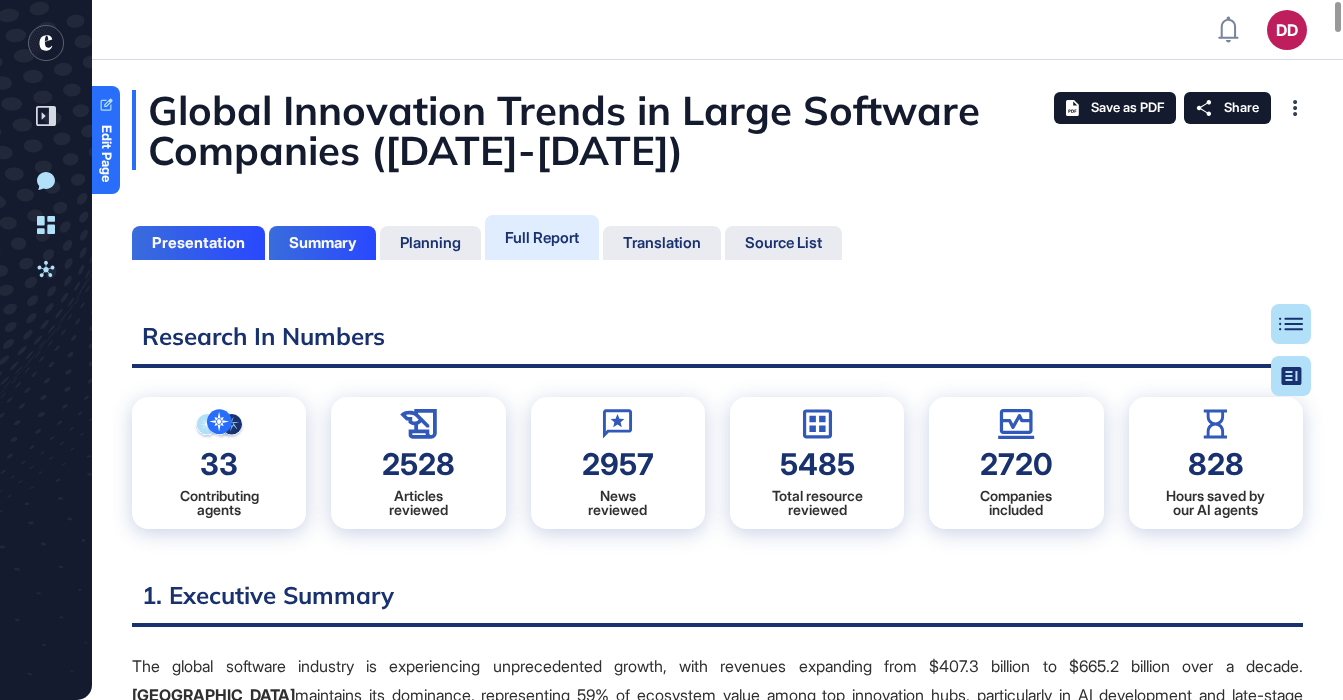 scroll, scrollTop: 9, scrollLeft: 1, axis: both 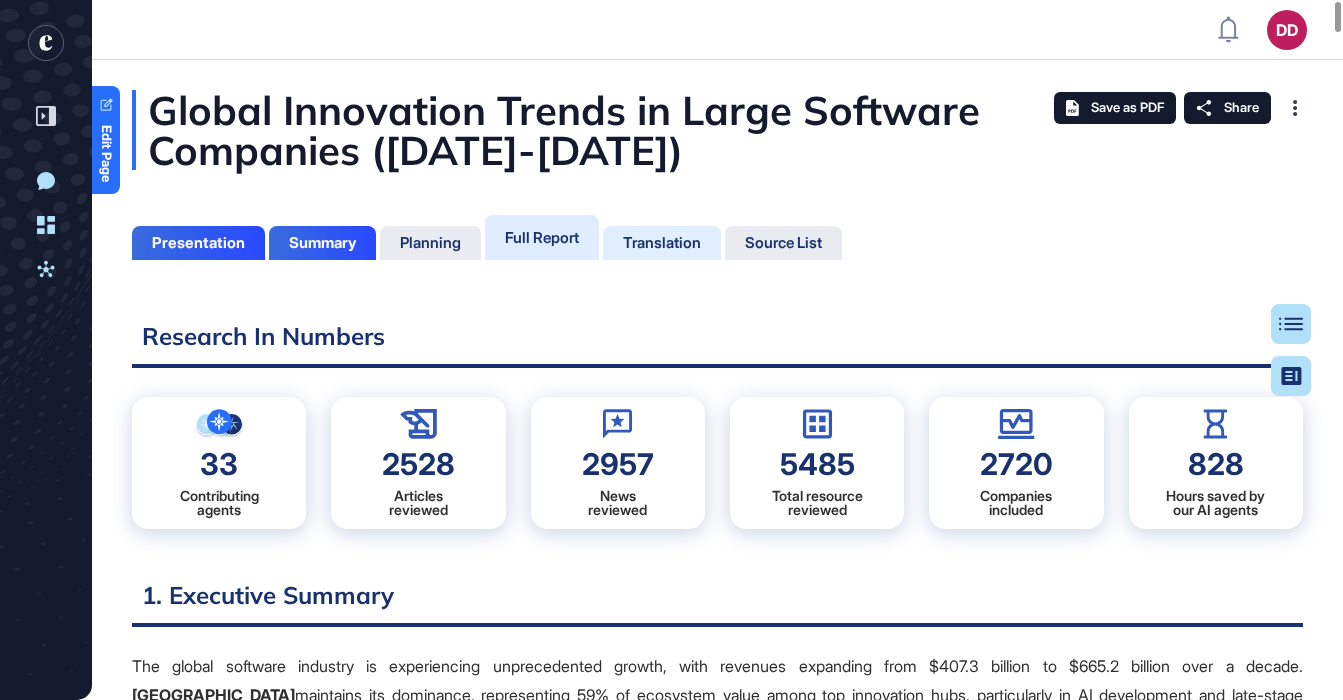 click on "Translation" at bounding box center (662, 243) 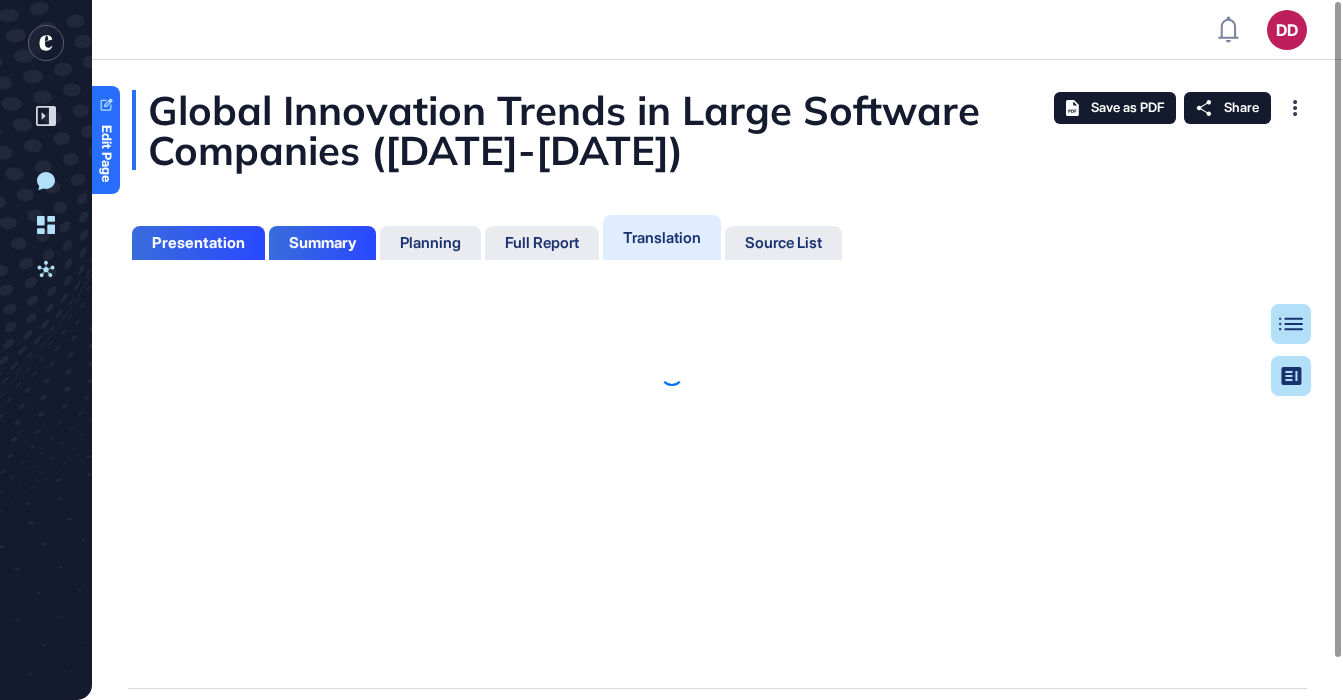 scroll, scrollTop: 600, scrollLeft: 5, axis: both 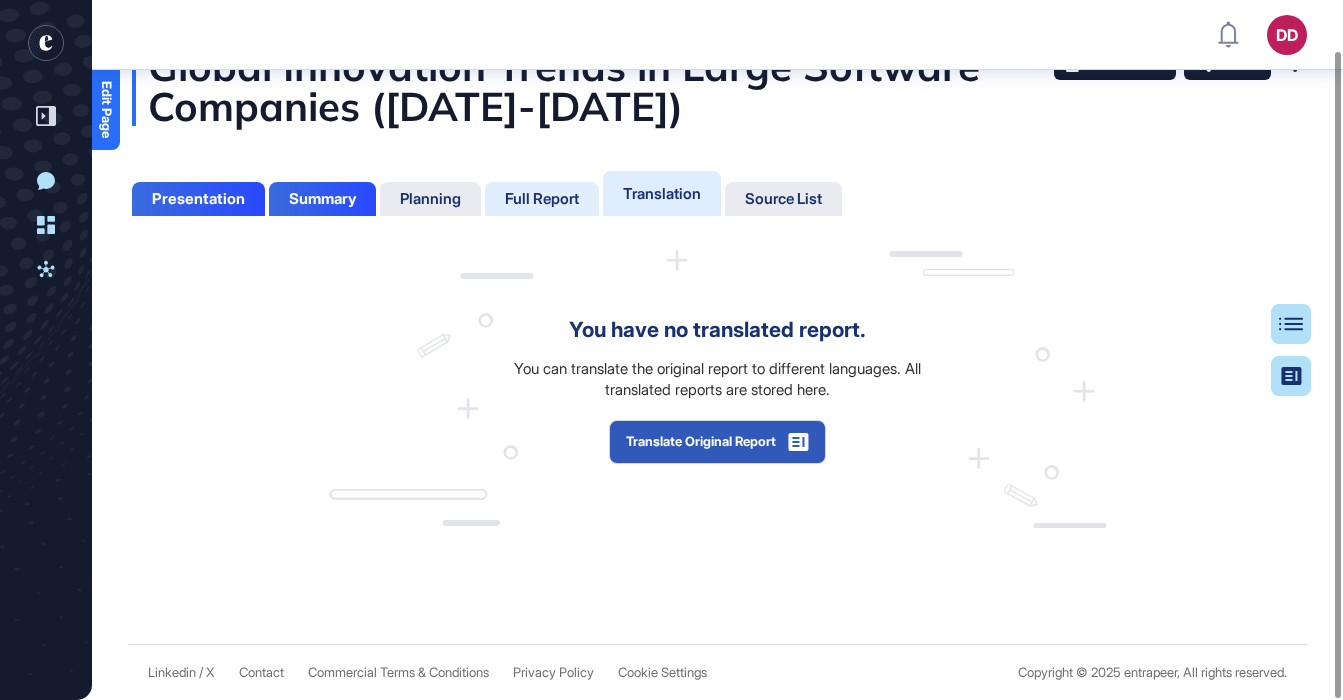 click on "Full Report" at bounding box center [542, 199] 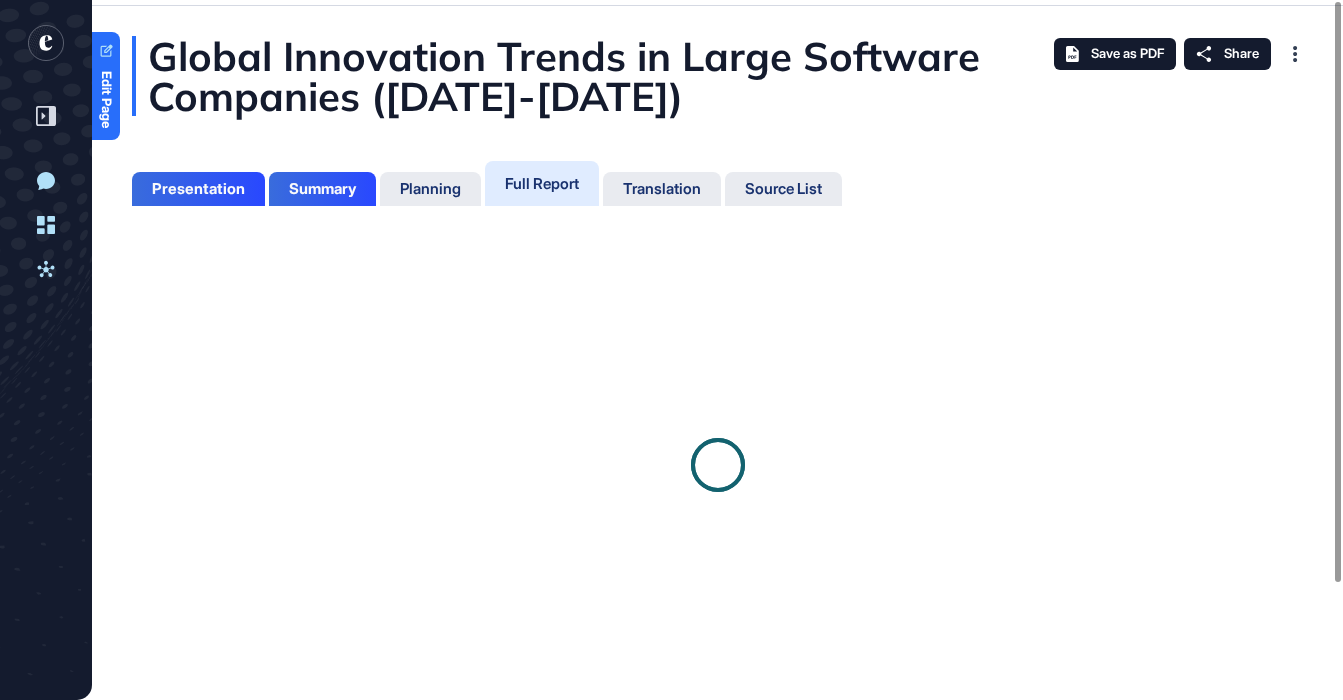 scroll, scrollTop: 0, scrollLeft: 0, axis: both 